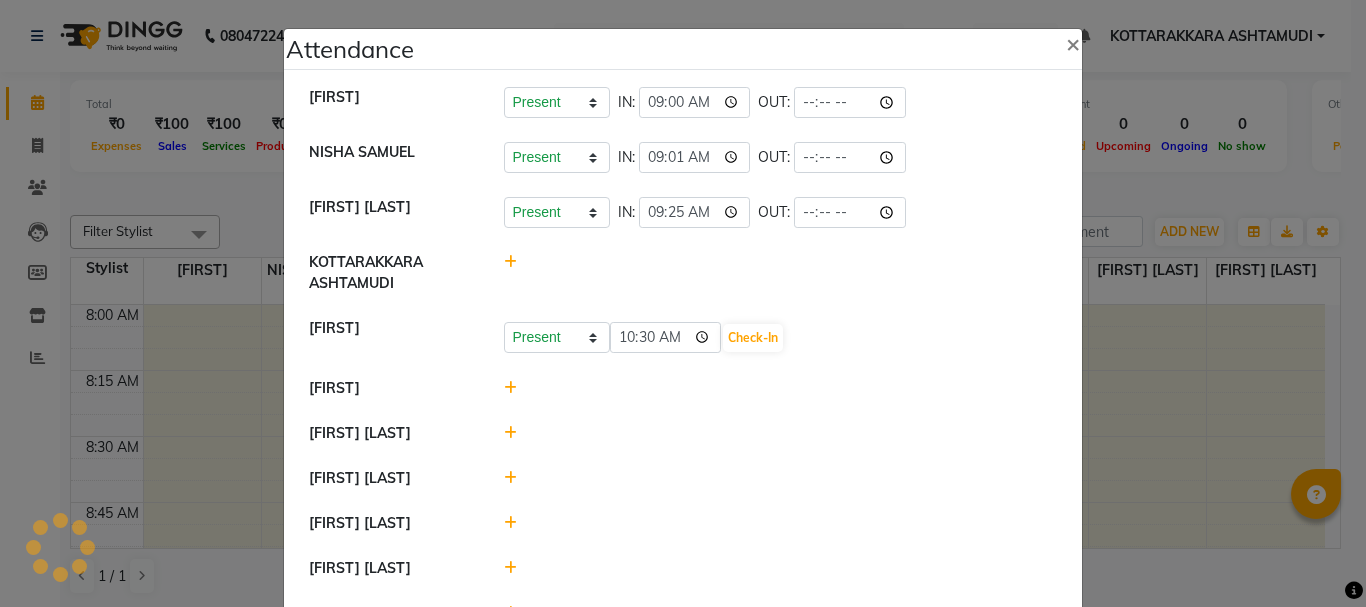 scroll, scrollTop: 0, scrollLeft: 0, axis: both 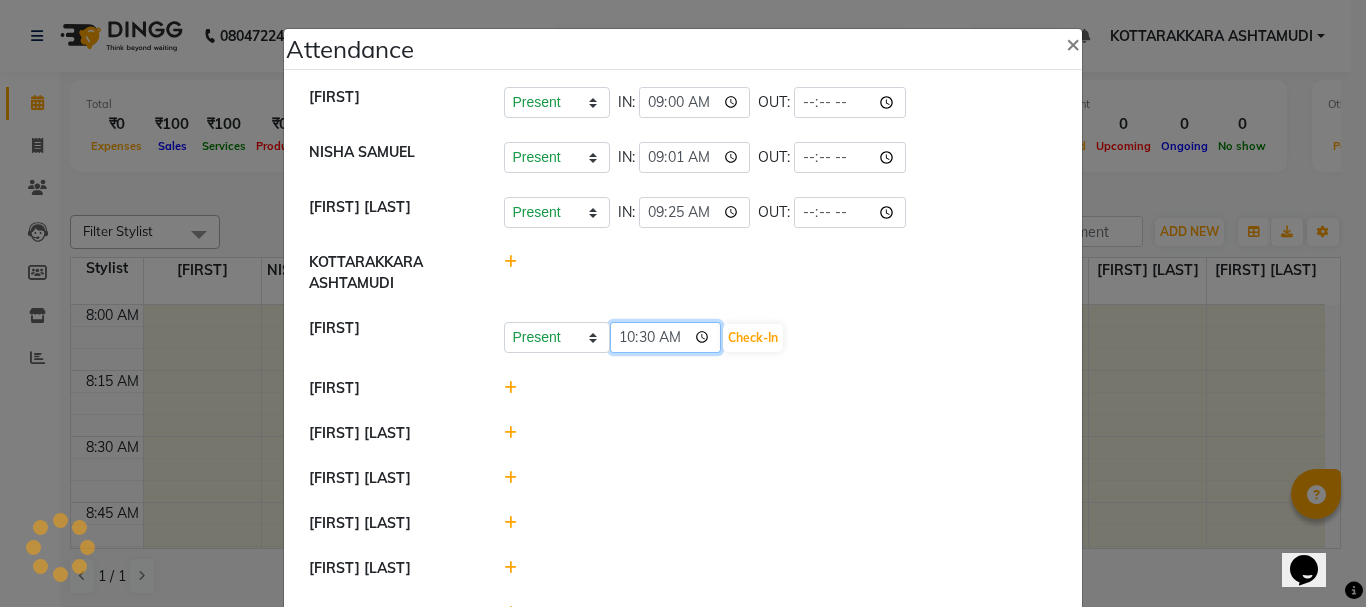 click on "10:30" 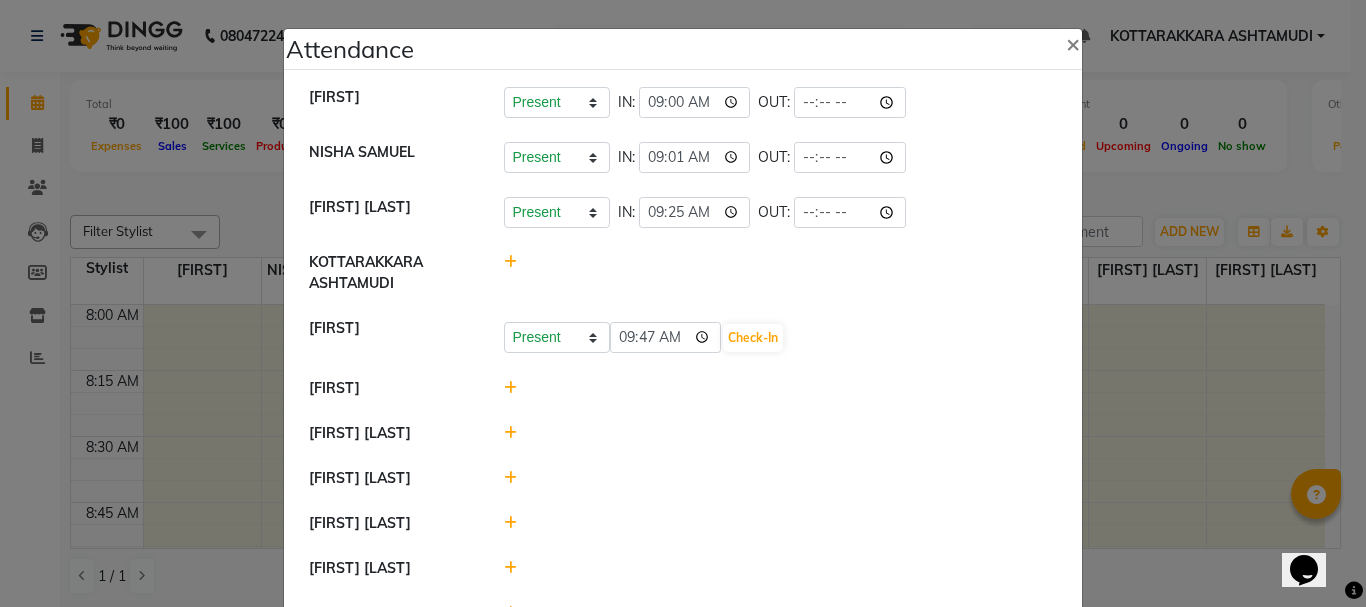 type on "09:47" 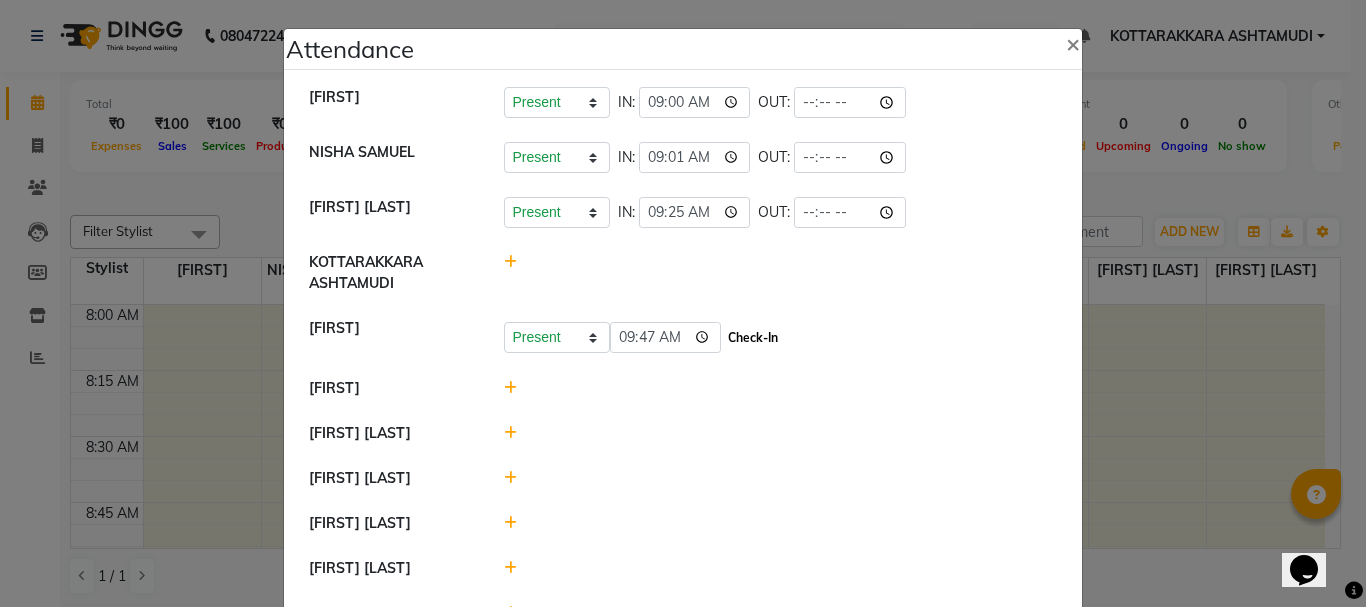 click on "Check-In" 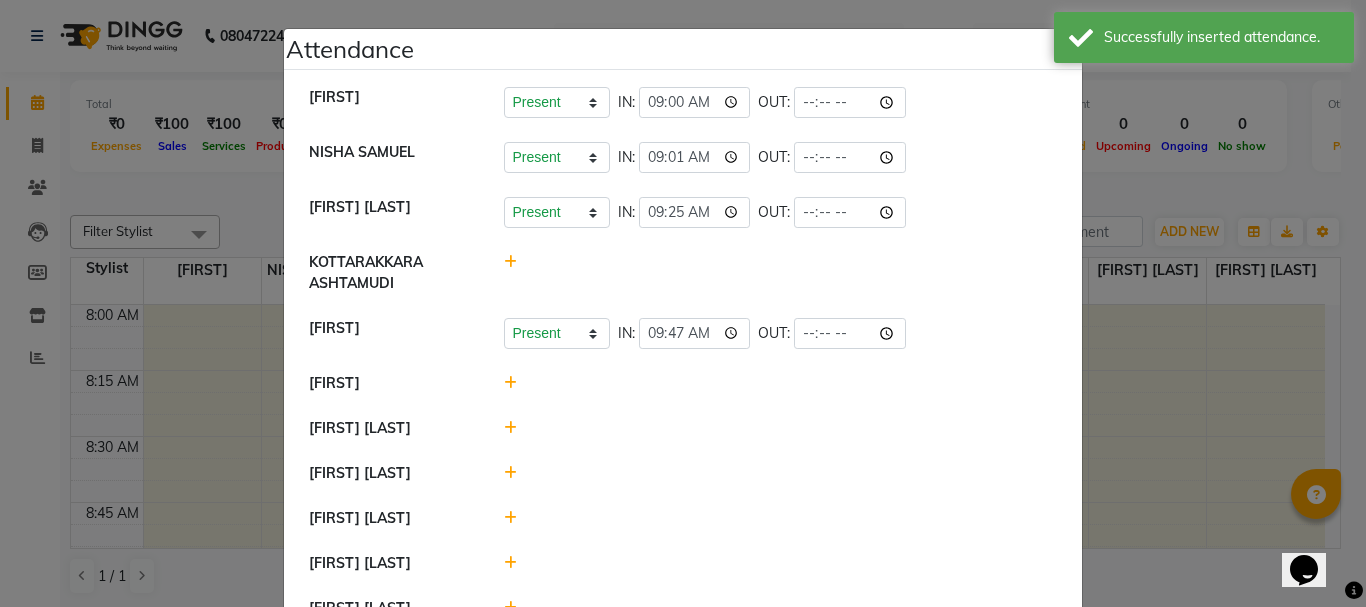 click 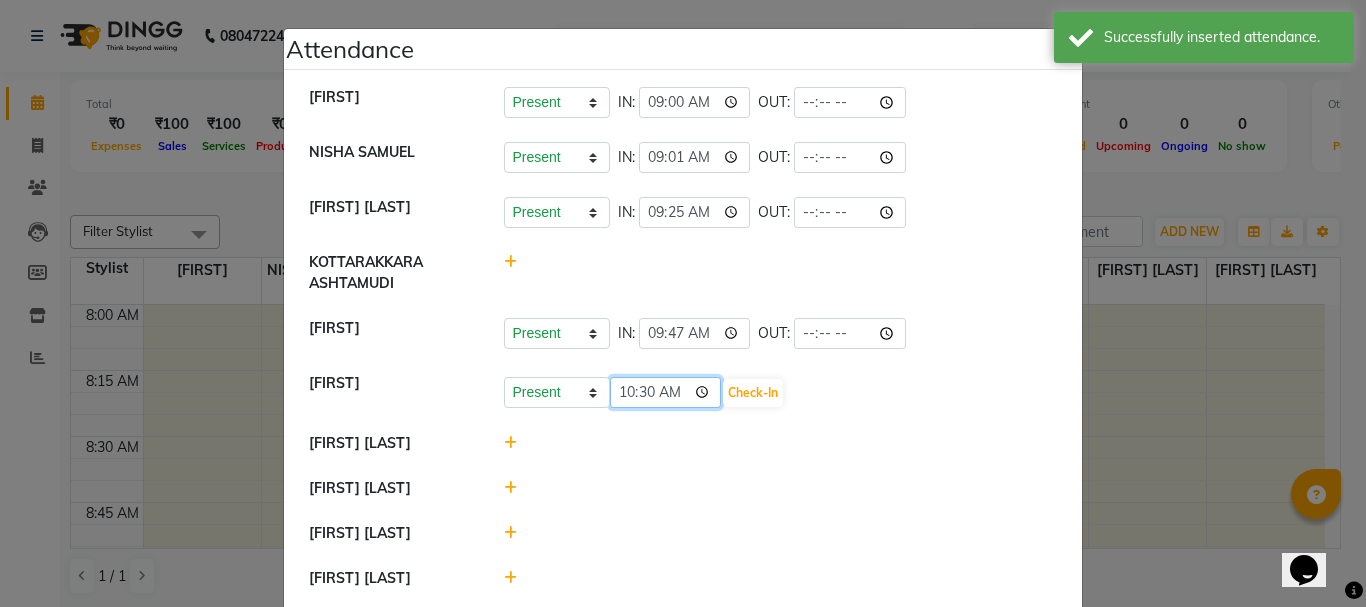 click on "10:30" 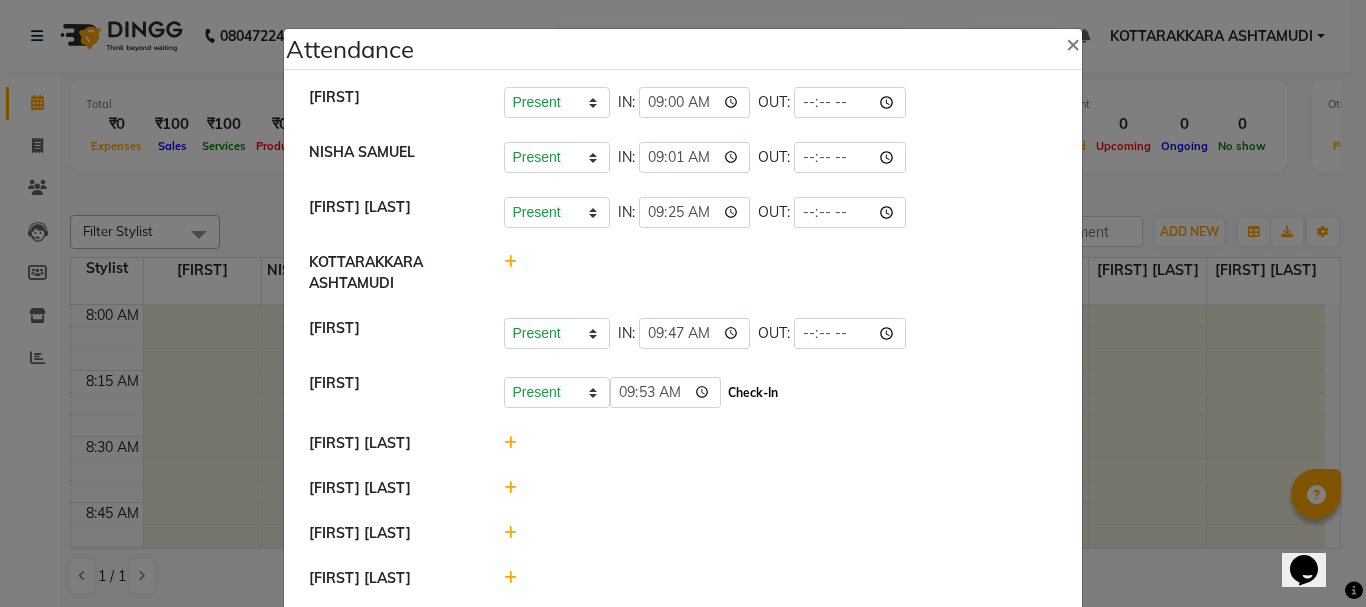 type on "09:53" 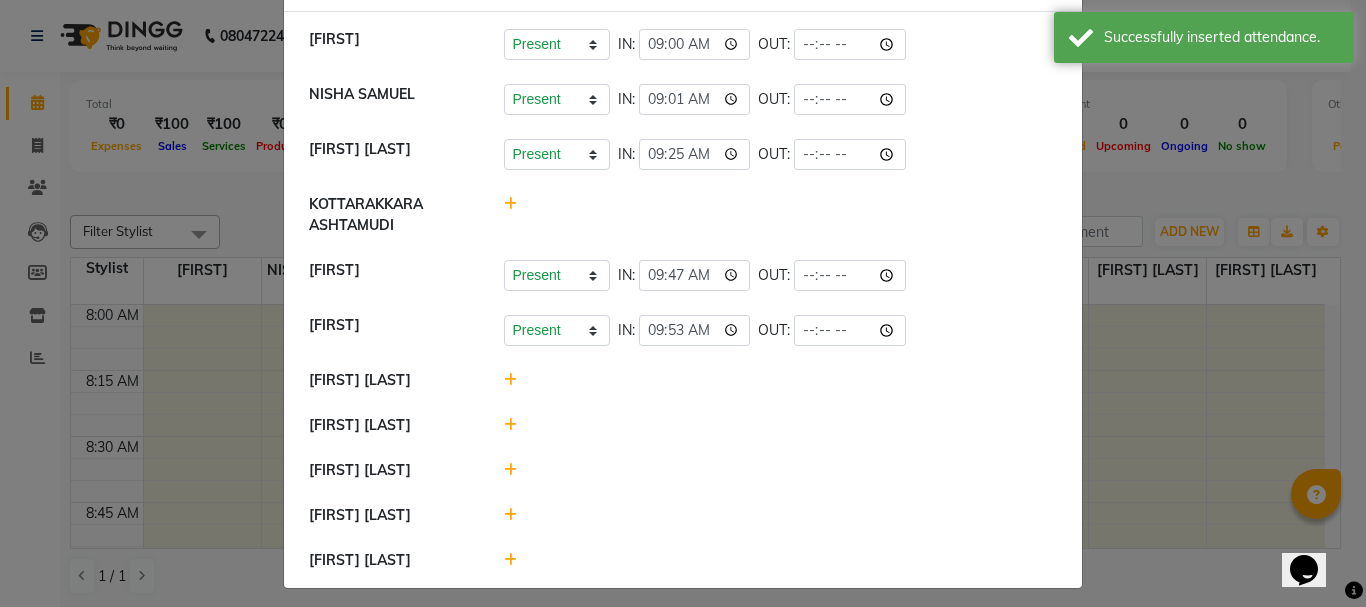 scroll, scrollTop: 89, scrollLeft: 0, axis: vertical 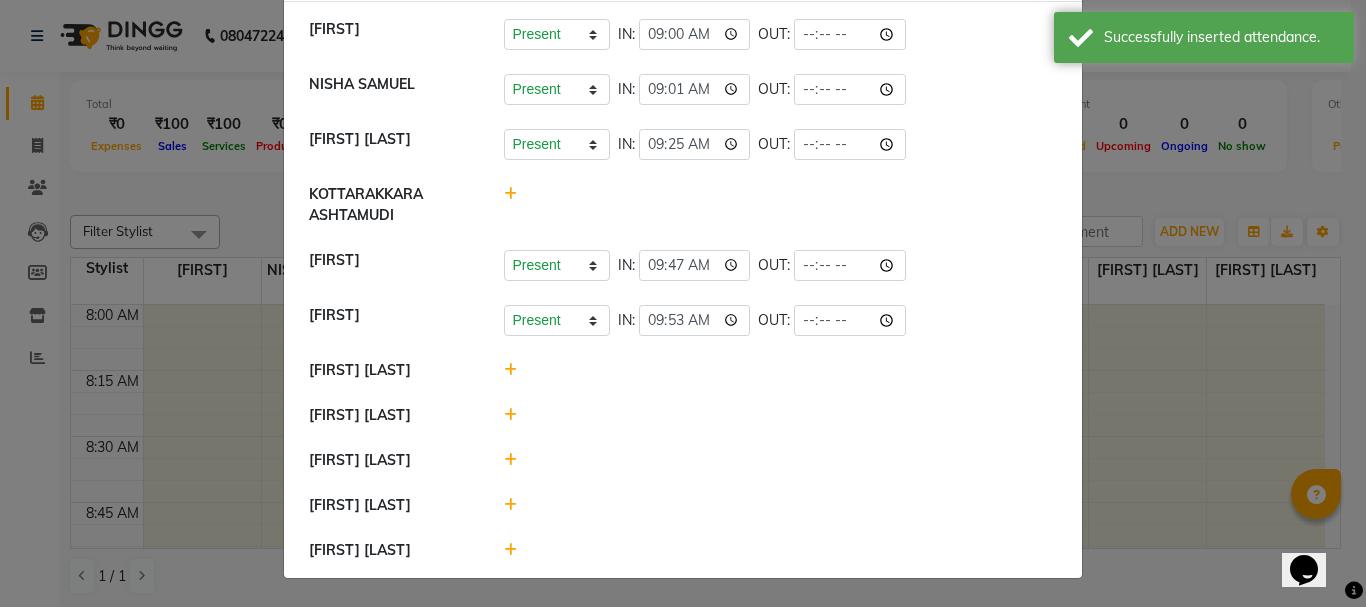 click 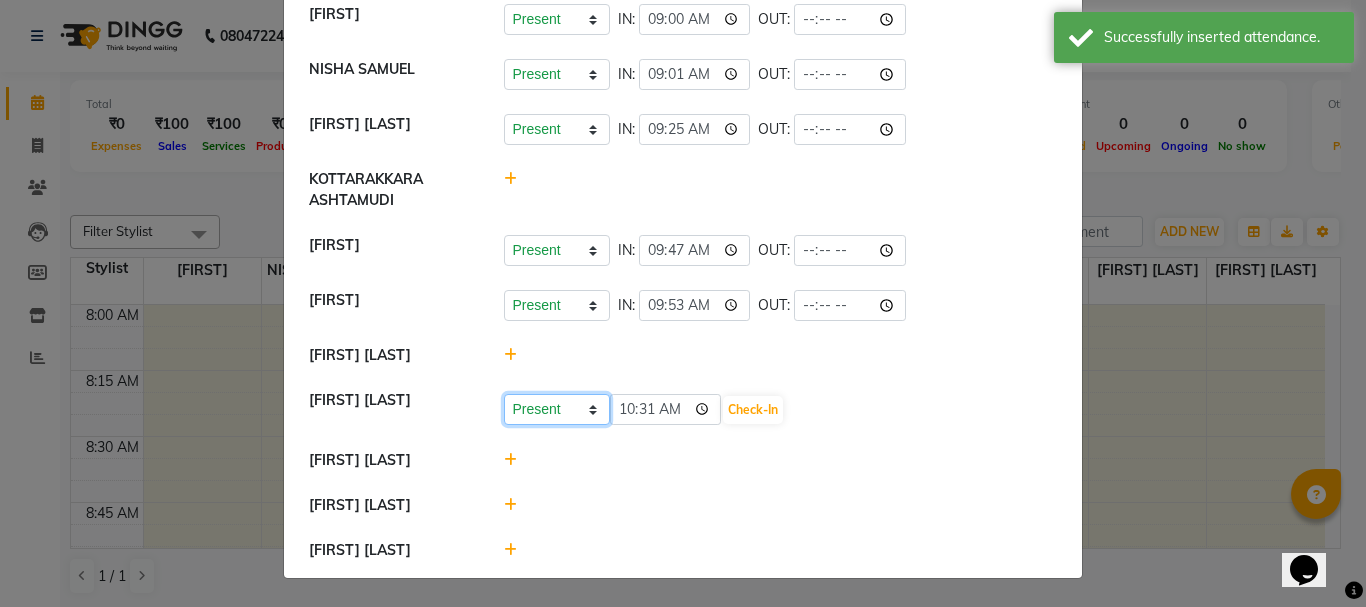 click on "Present Absent Late Half Day Weekly Off" 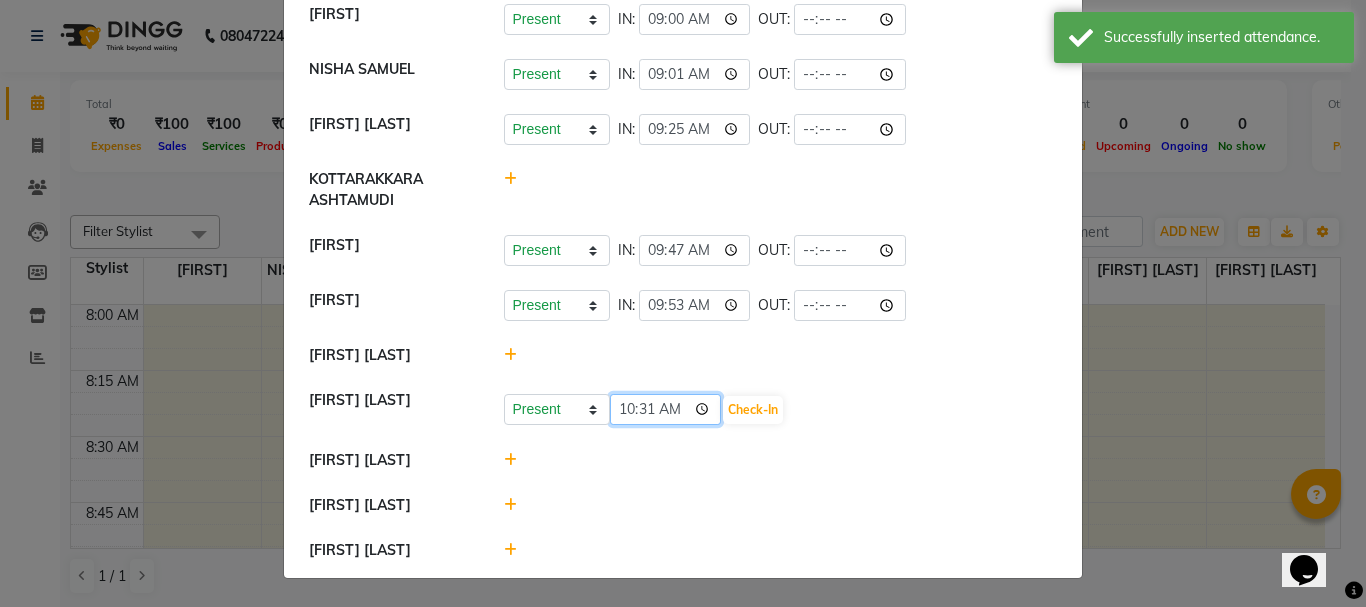 click on "10:31" 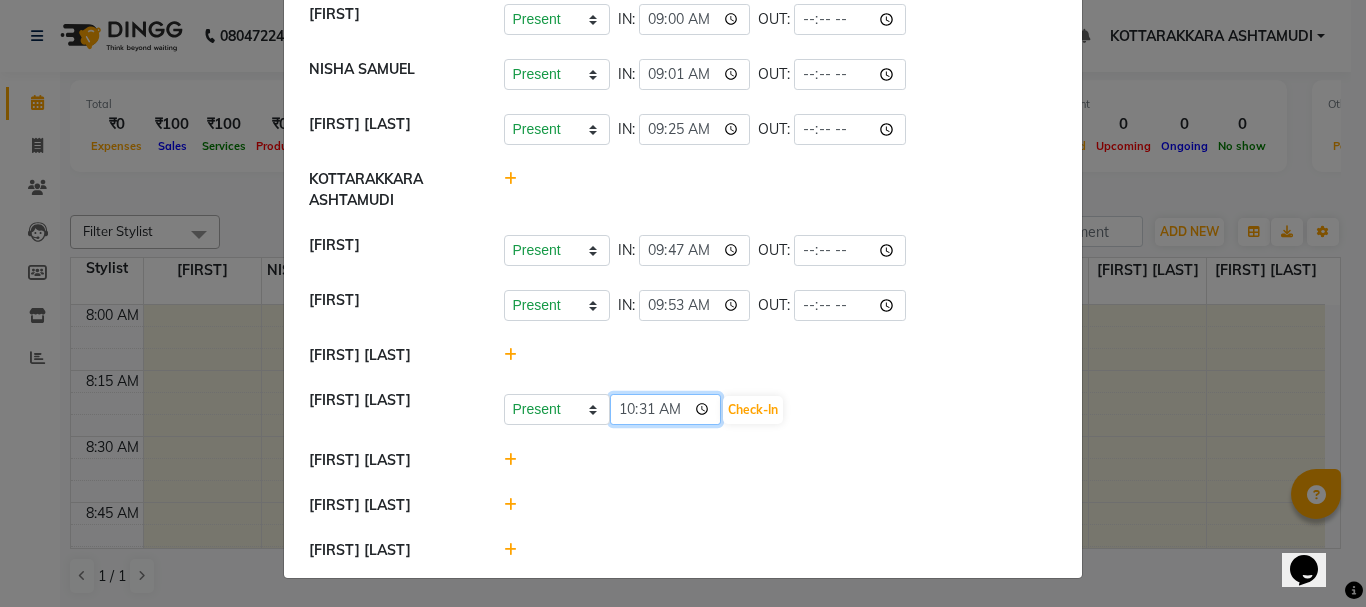 click on "10:31" 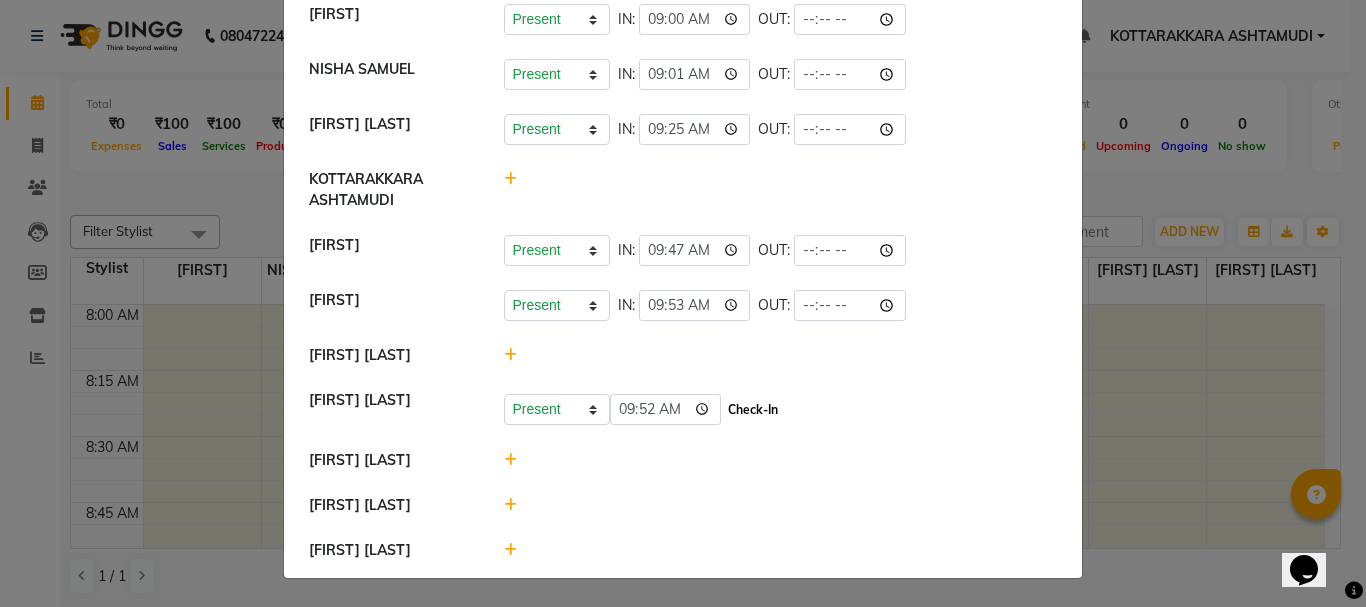 type on "09:52" 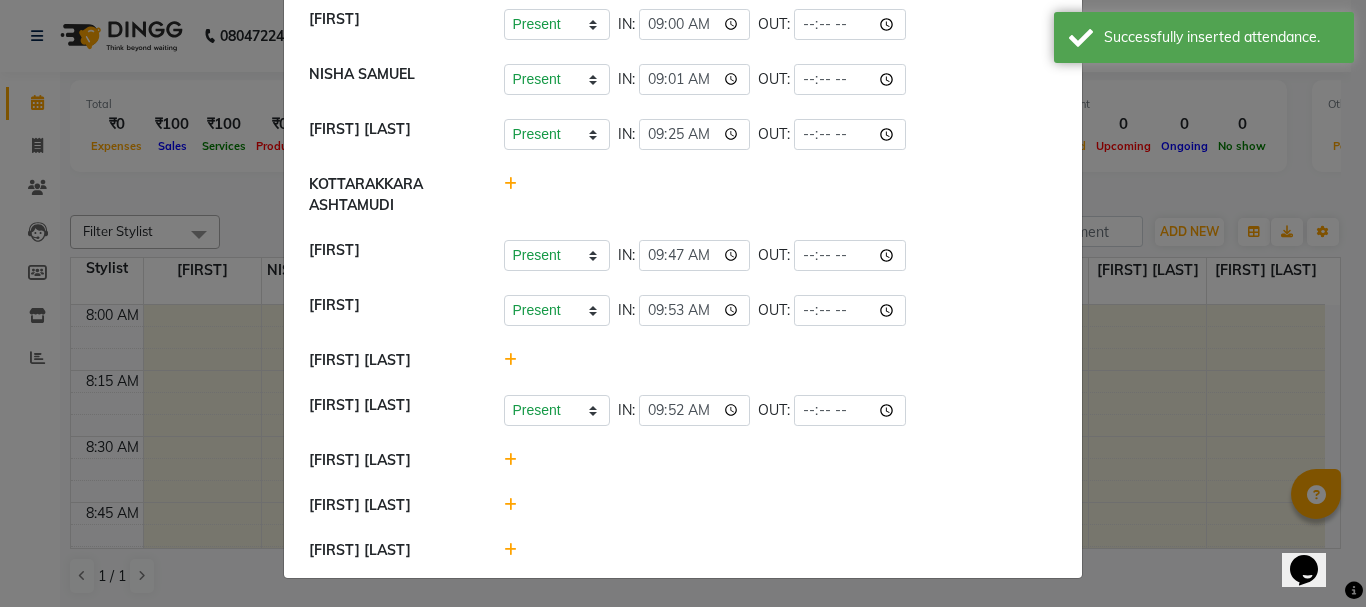 click 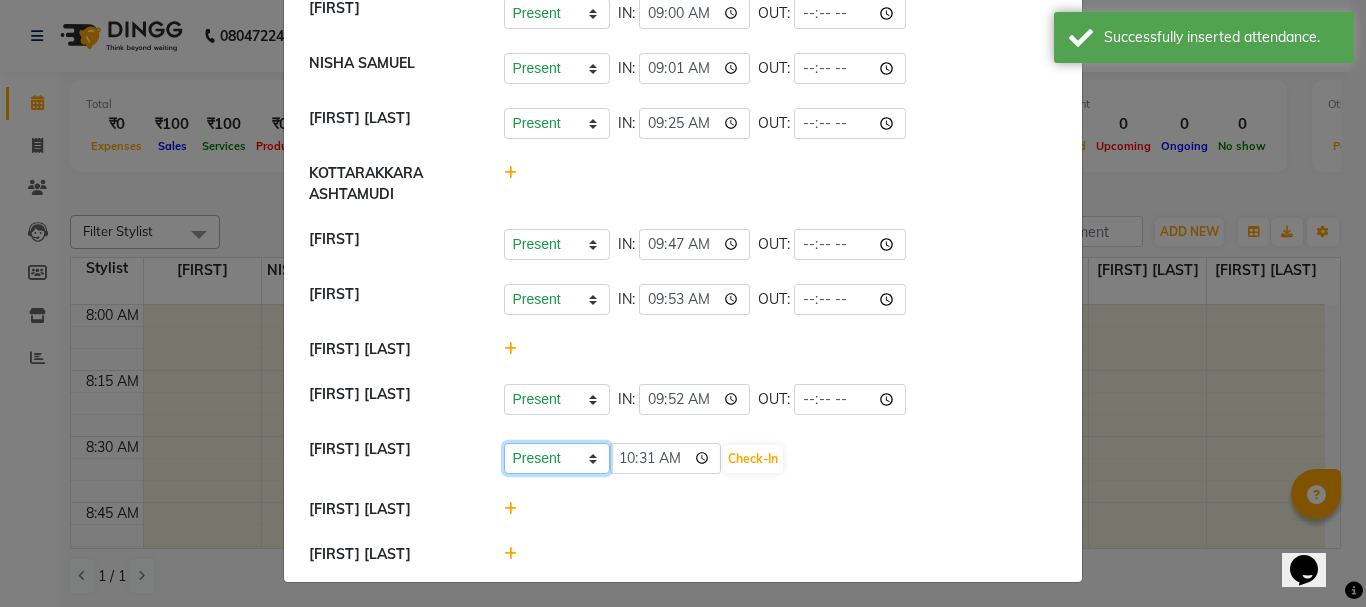 click on "Present Absent Late Half Day Weekly Off" 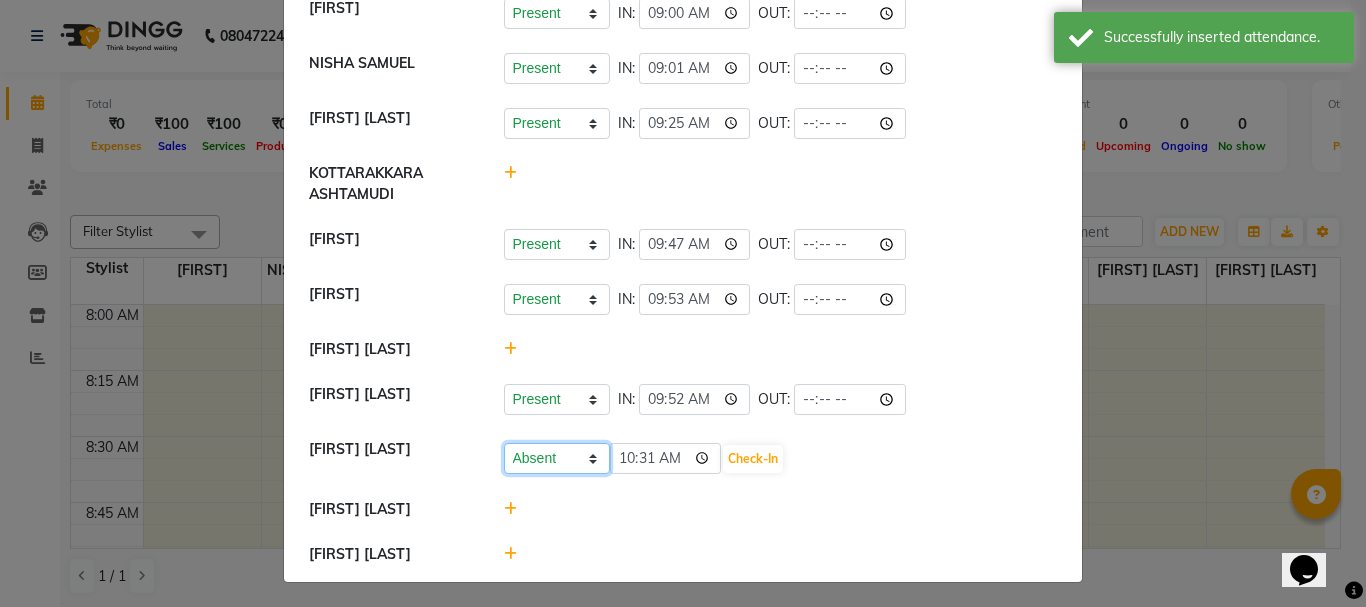 click on "Present Absent Late Half Day Weekly Off" 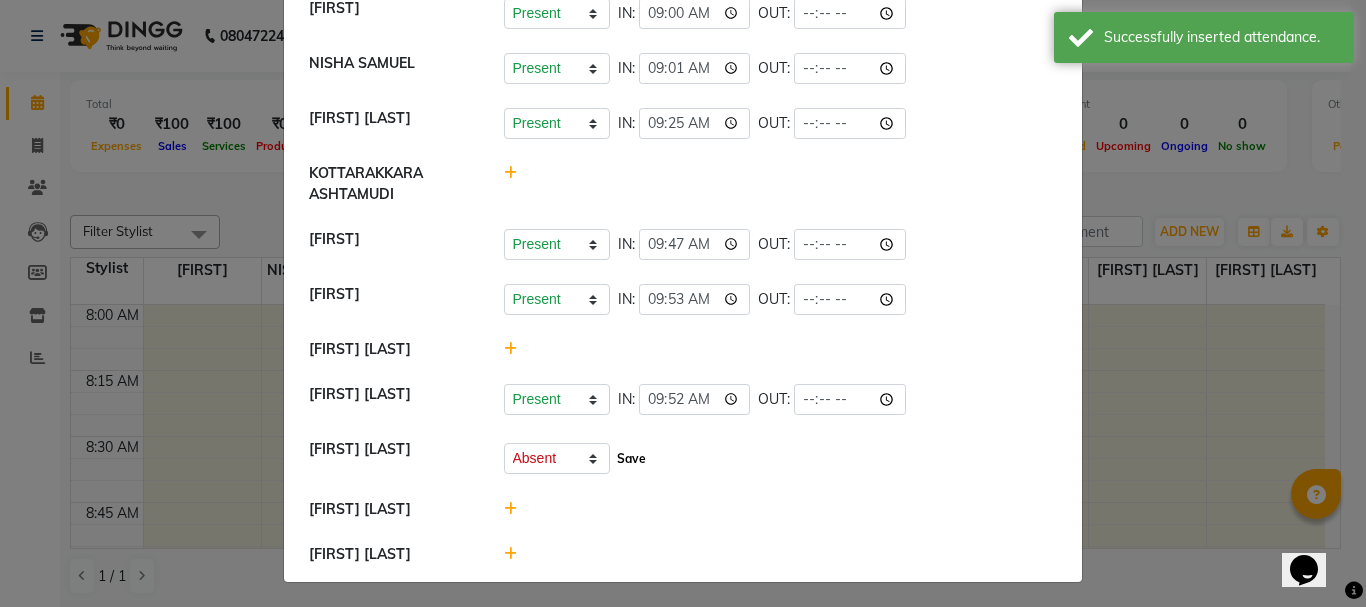 click on "Save" 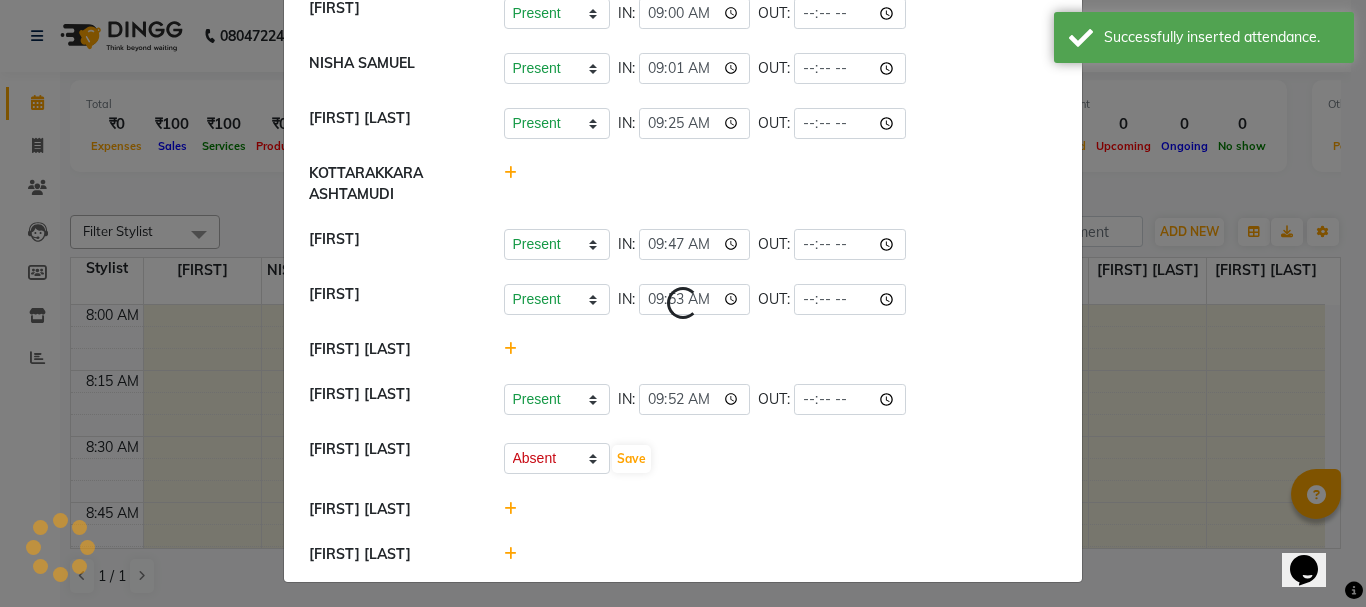 select on "A" 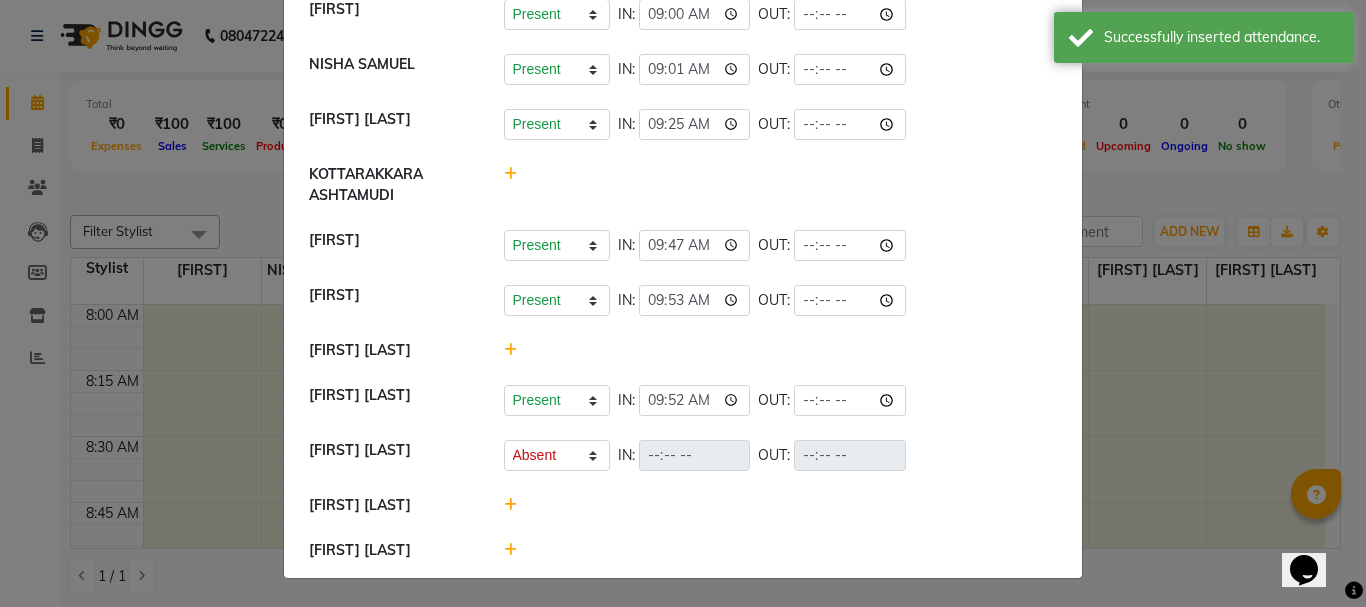 click 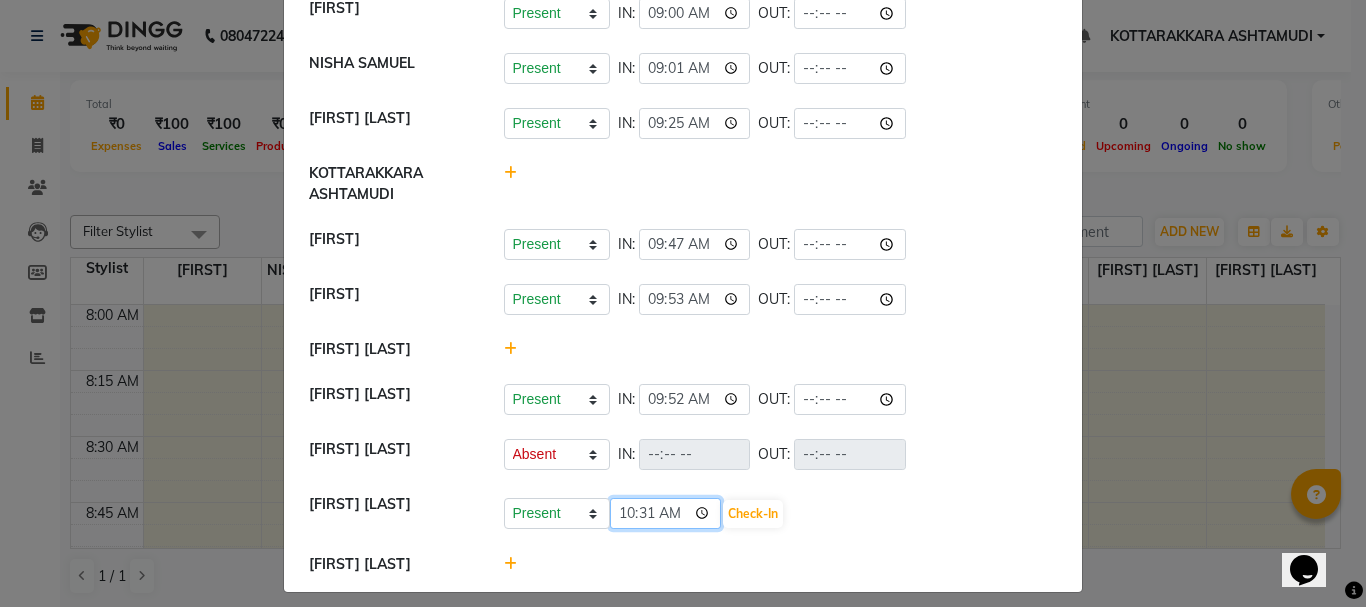 click on "10:31" 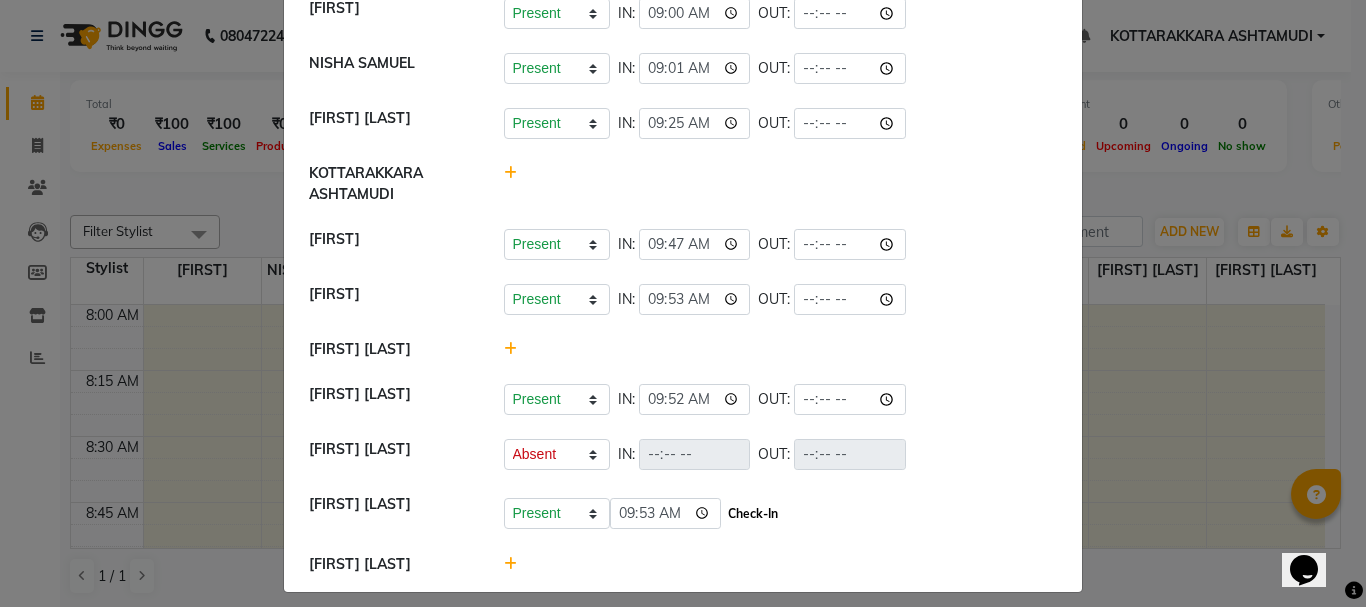 type on "09:53" 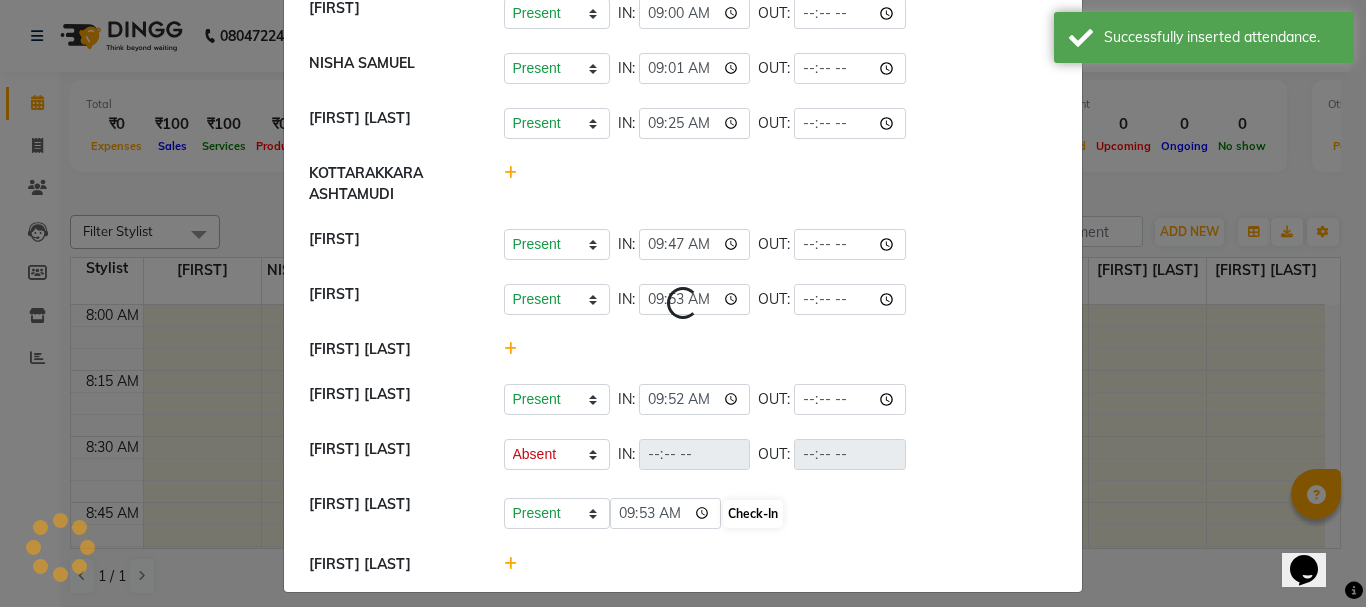 select on "A" 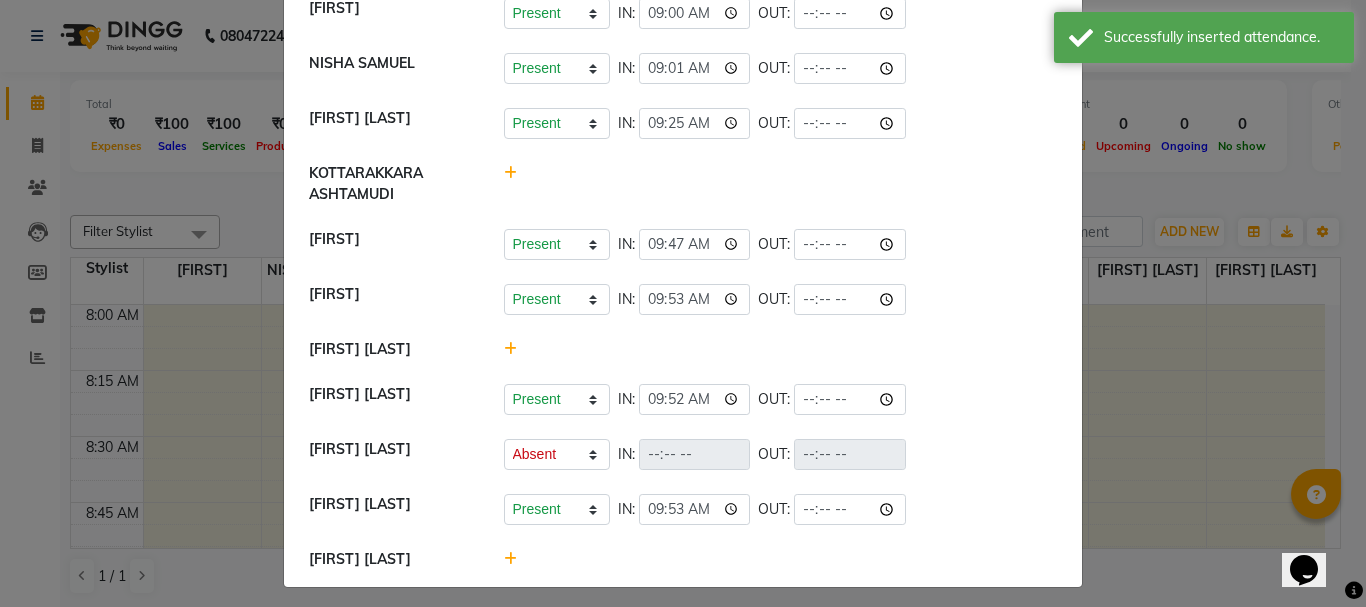 click 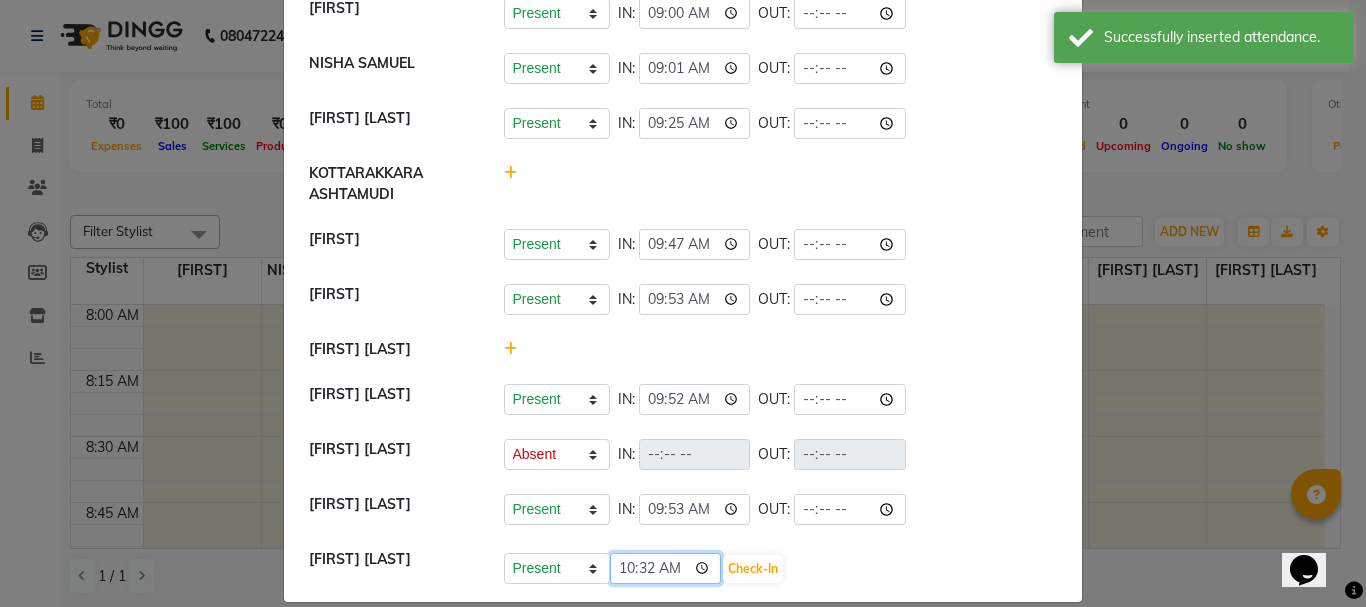 click on "10:32" 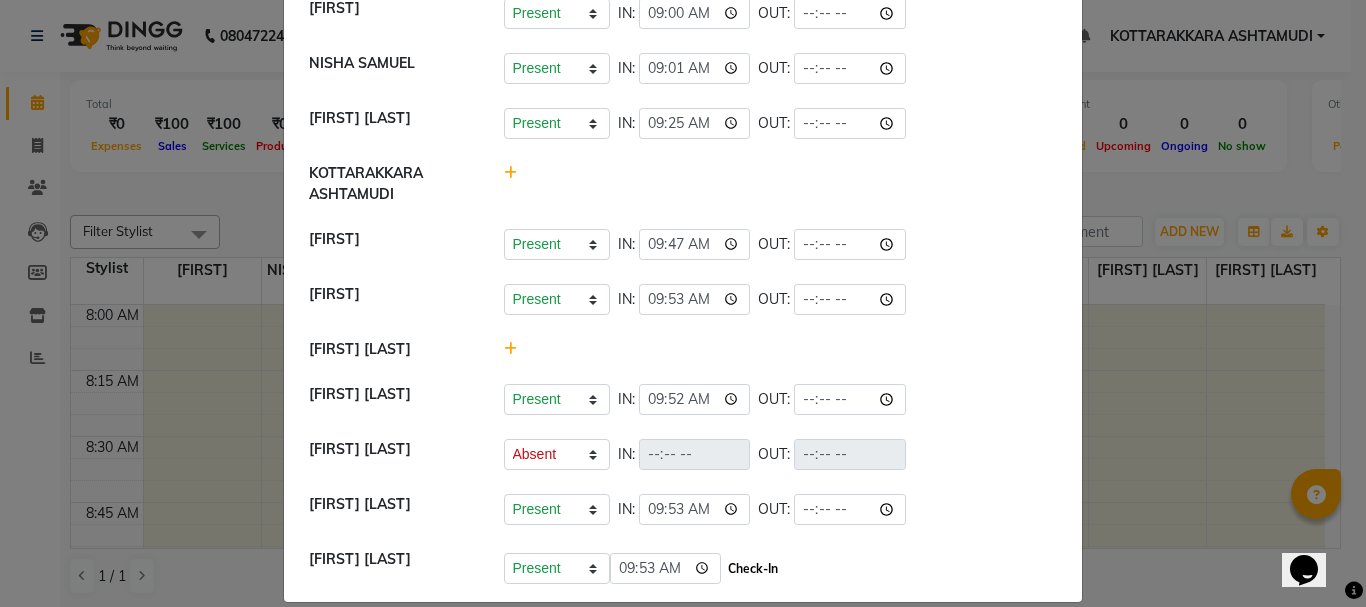 type on "09:53" 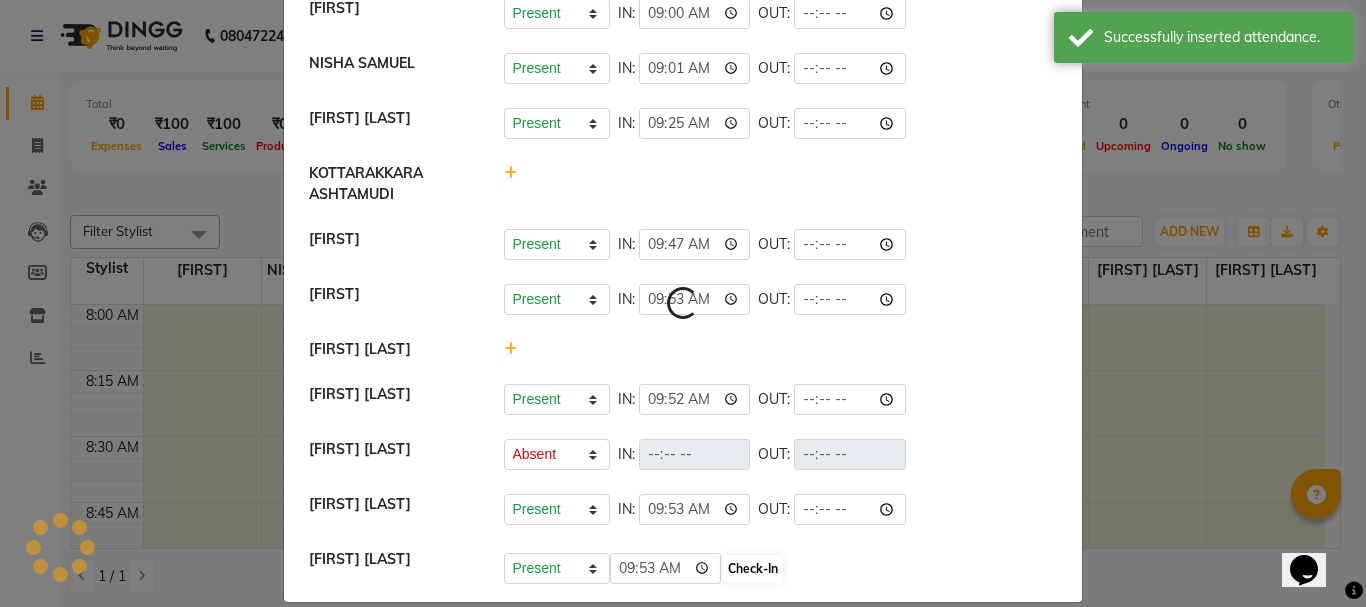 select on "A" 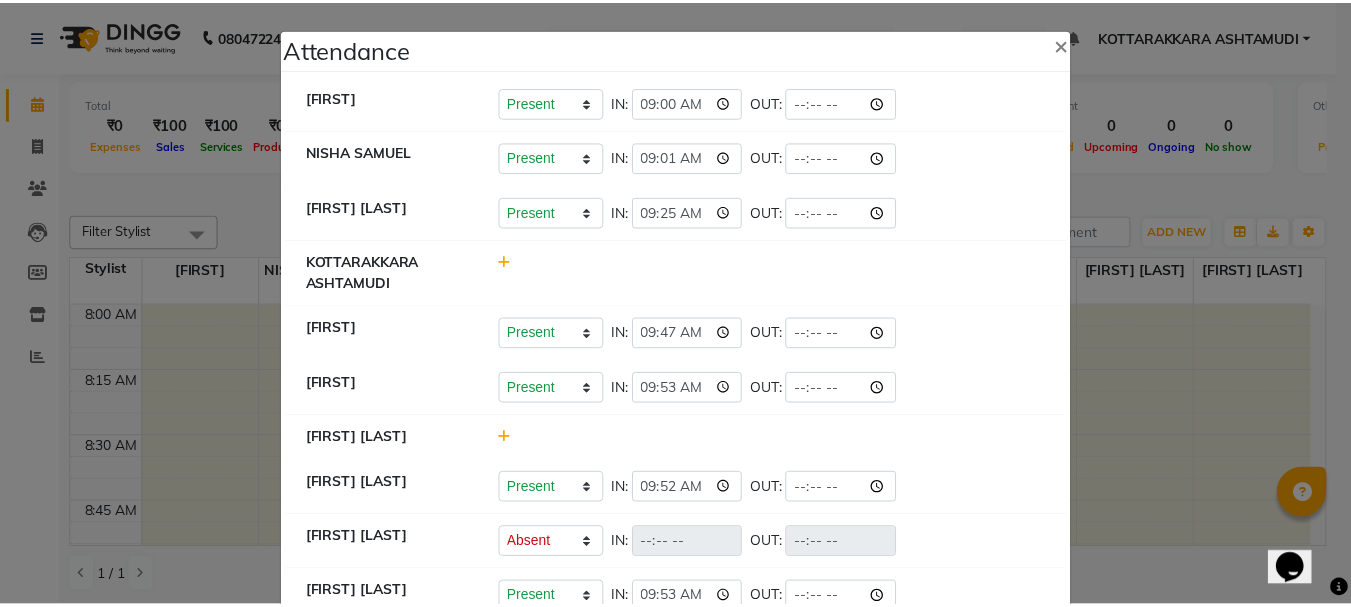 scroll, scrollTop: 100, scrollLeft: 0, axis: vertical 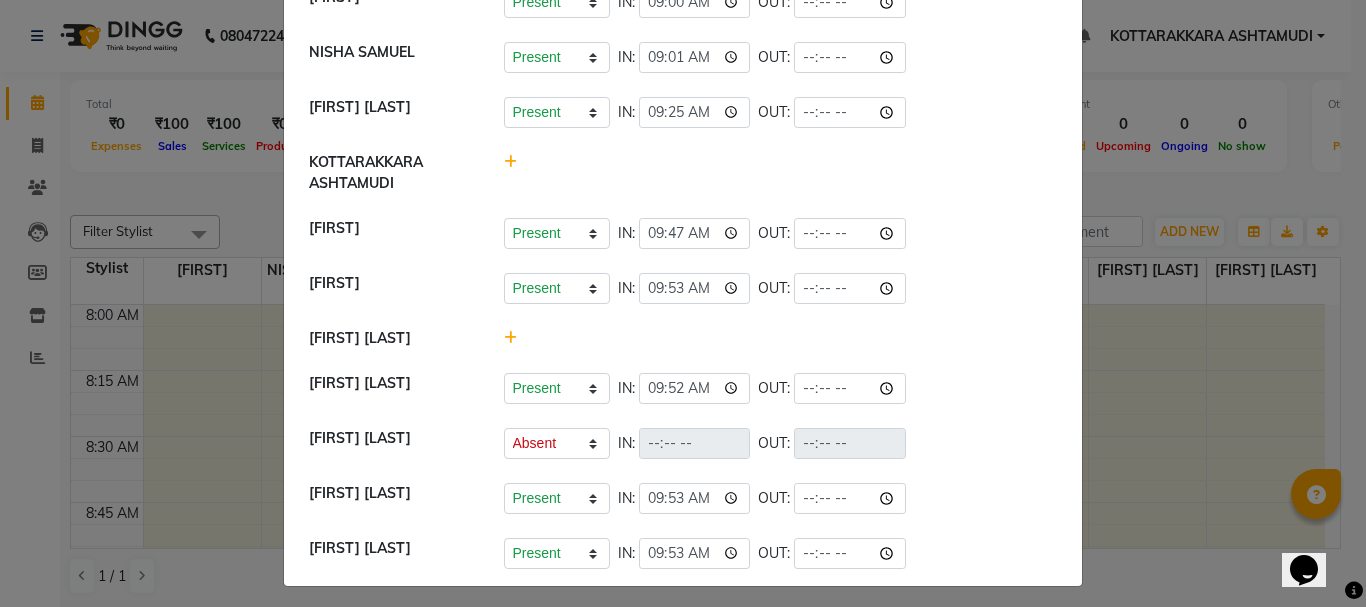 click on "Attendance ×  DIVYA L	   Present   Absent   Late   Half Day   Weekly Off  IN:  09:00 OUT:   NISHA SAMUEL 	   Present   Absent   Late   Half Day   Weekly Off  IN:  09:01 OUT:   SARIGA R	   Present   Absent   Late   Half Day   Weekly Off  IN:  09:25 OUT:   KOTTARAKKARA ASHTAMUDI   AMRITHA   Present   Absent   Late   Half Day   Weekly Off  IN:  09:47 OUT:   SHAHIDA   Present   Absent   Late   Half Day   Weekly Off  IN:  09:53 OUT:   SHAMINA MUHAMMED P R   Gita Mahali    Present   Absent   Late   Half Day   Weekly Off  IN:  09:52 OUT:   Jibi P R   Present   Absent   Late   Half Day   Weekly Off  IN:  OUT:   Priya Chakraborty   Present   Absent   Late   Half Day   Weekly Off  IN:  09:53 OUT:   Karina Darjee    Present   Absent   Late   Half Day   Weekly Off  IN:  09:53 OUT:" 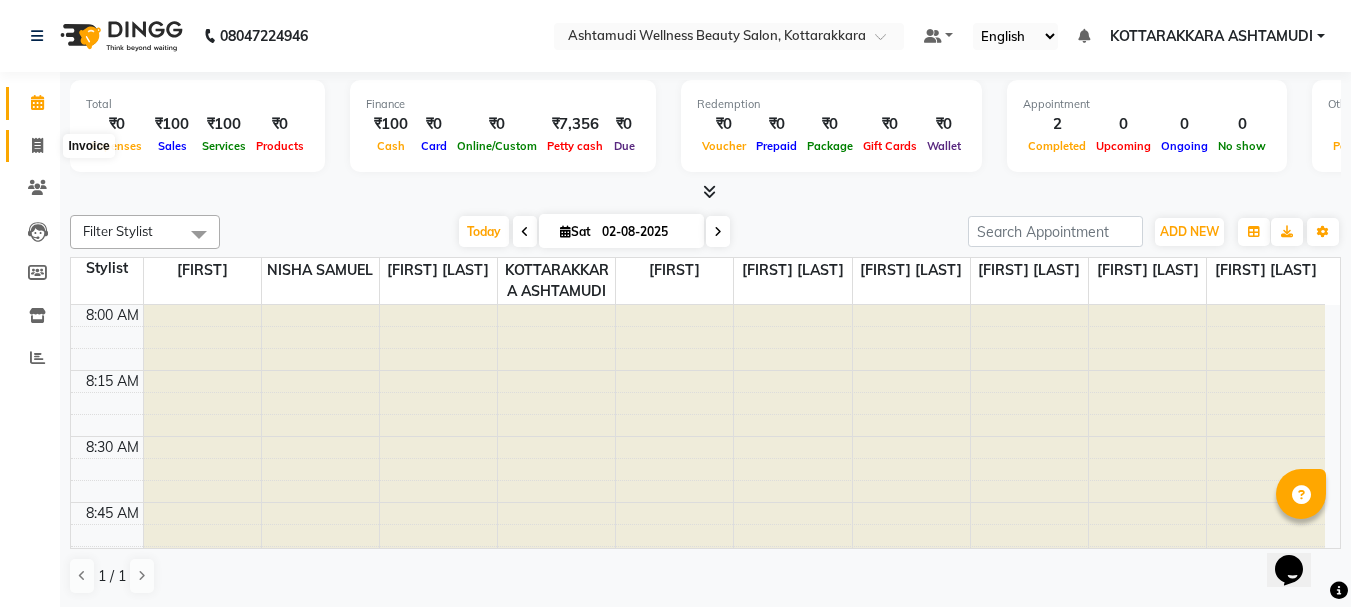 click 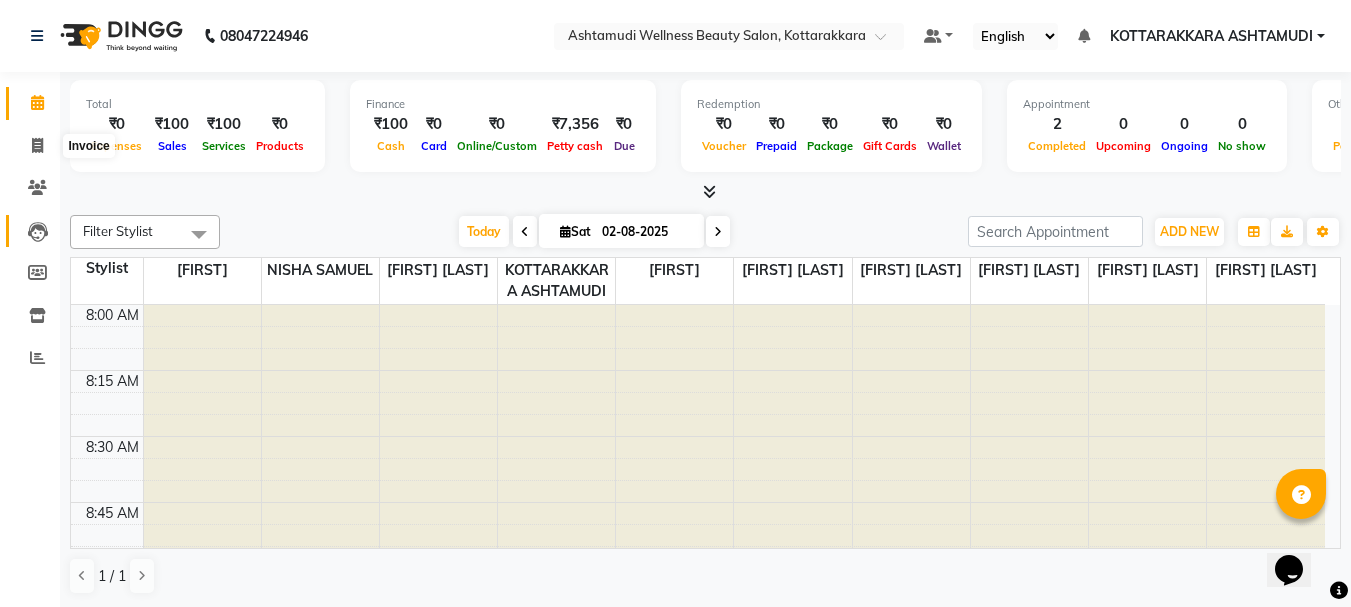 select on "service" 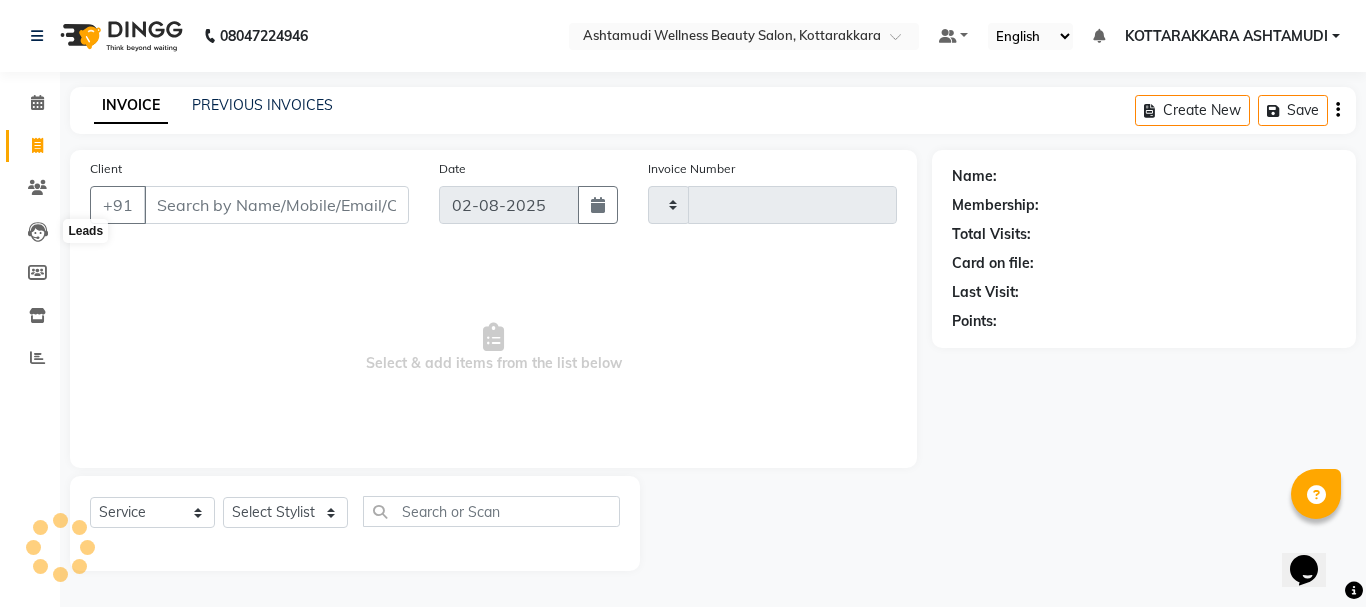 type on "2310" 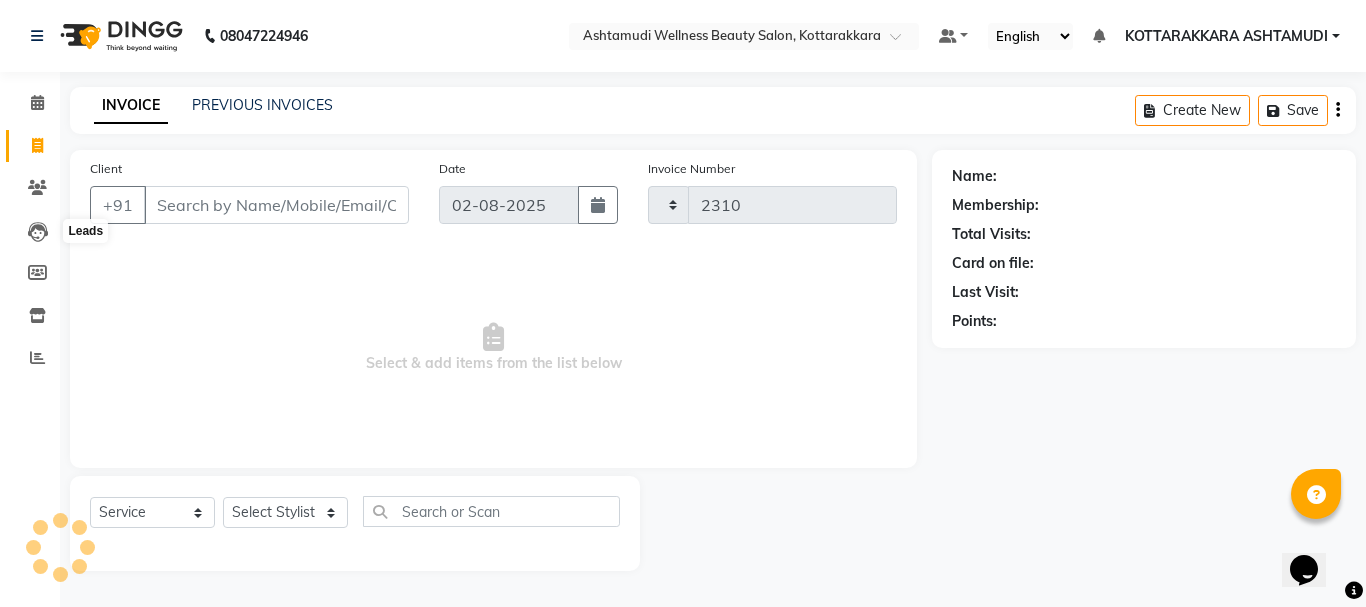select on "4664" 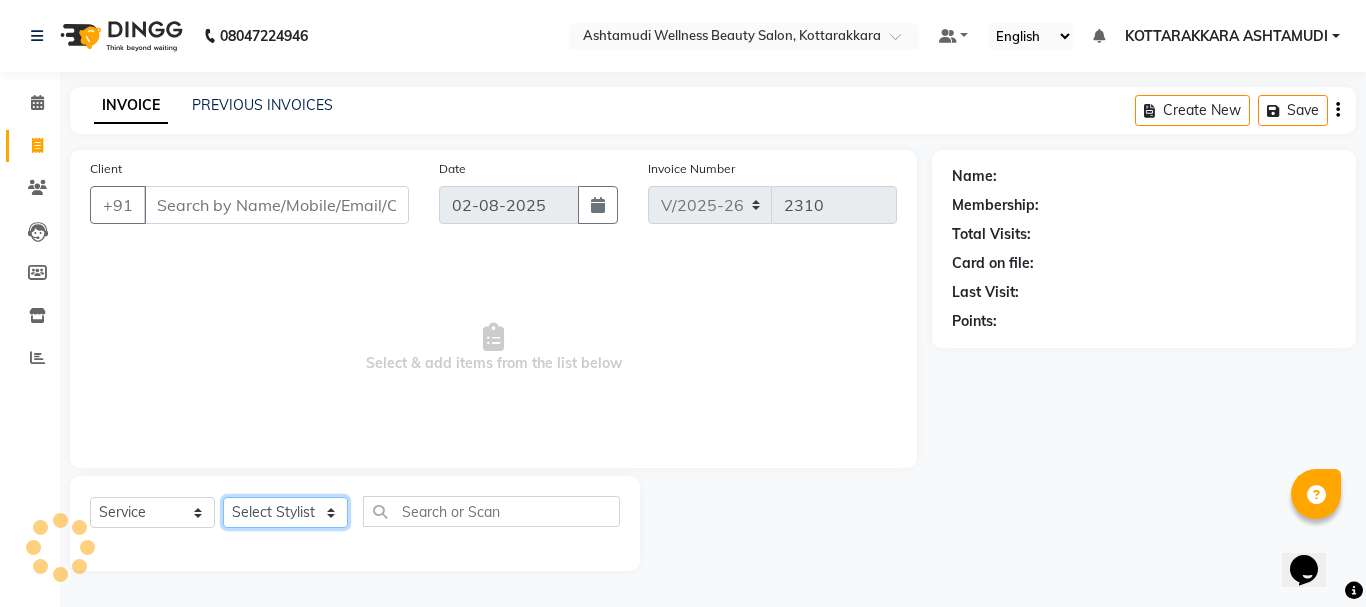 click on "Select Stylist" 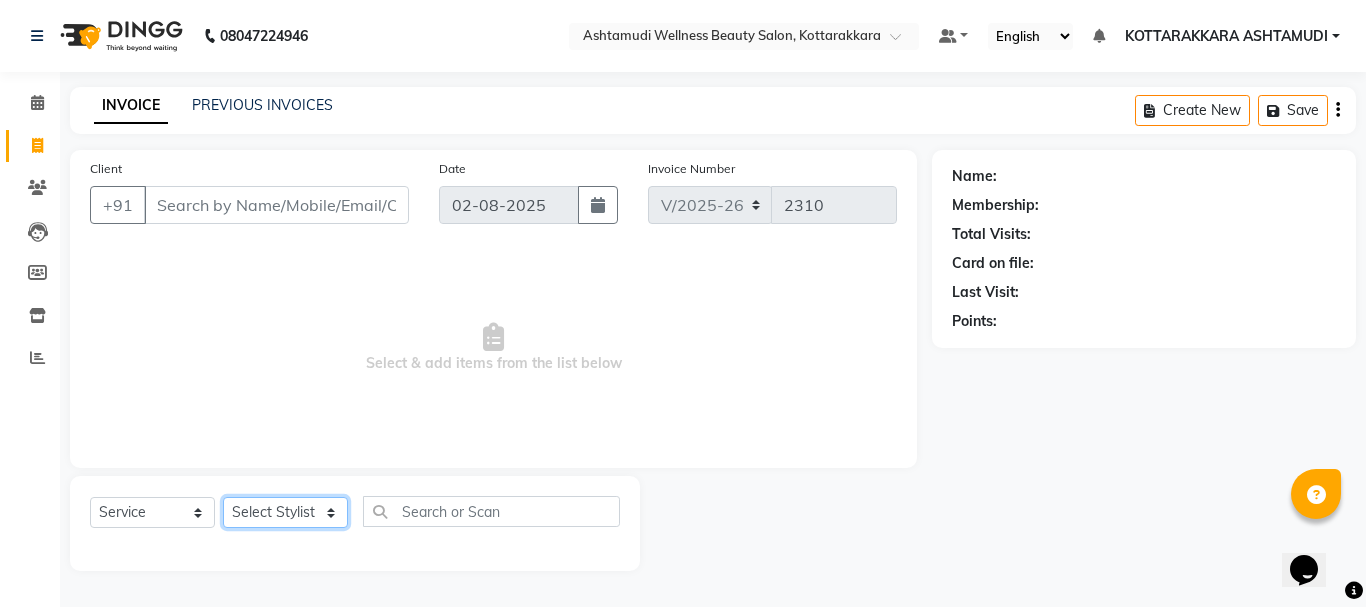 select on "27465" 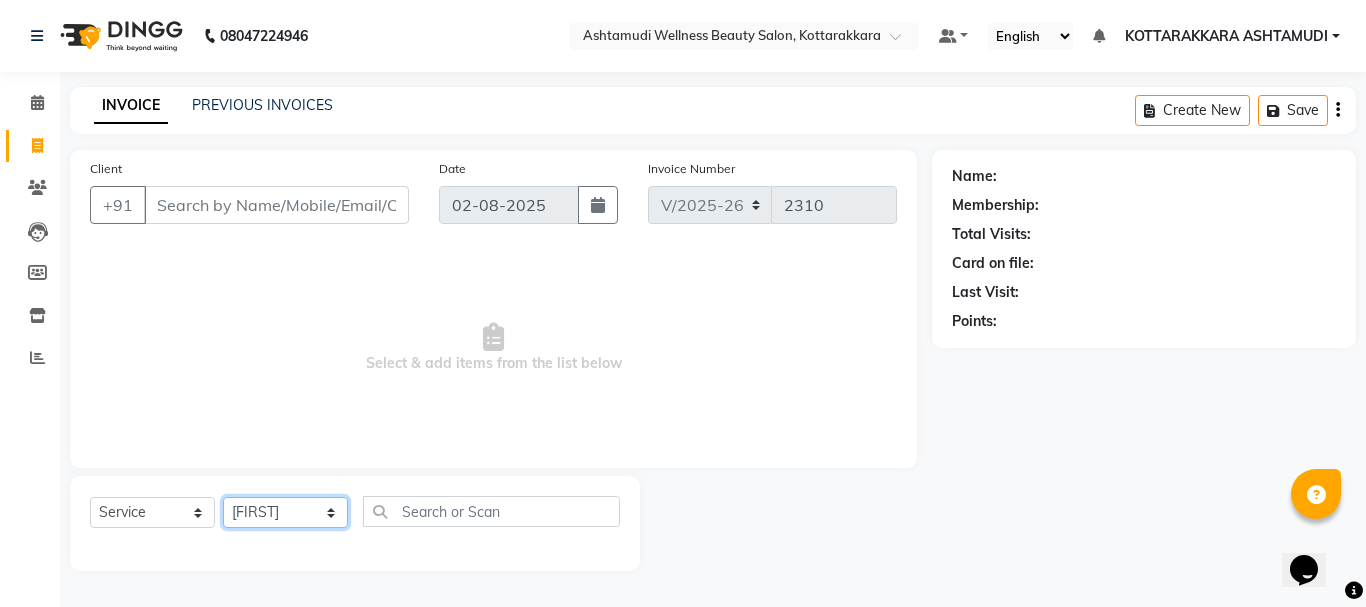 click on "Select Stylist AMRITHA DIVYA L	 Gita Mahali  Jibi P R Karina Darjee  KOTTARAKKARA ASHTAMUDI NISHA SAMUEL 	 Priya Chakraborty SARIGA R	 SHAHIDA SHAMINA MUHAMMED P R" 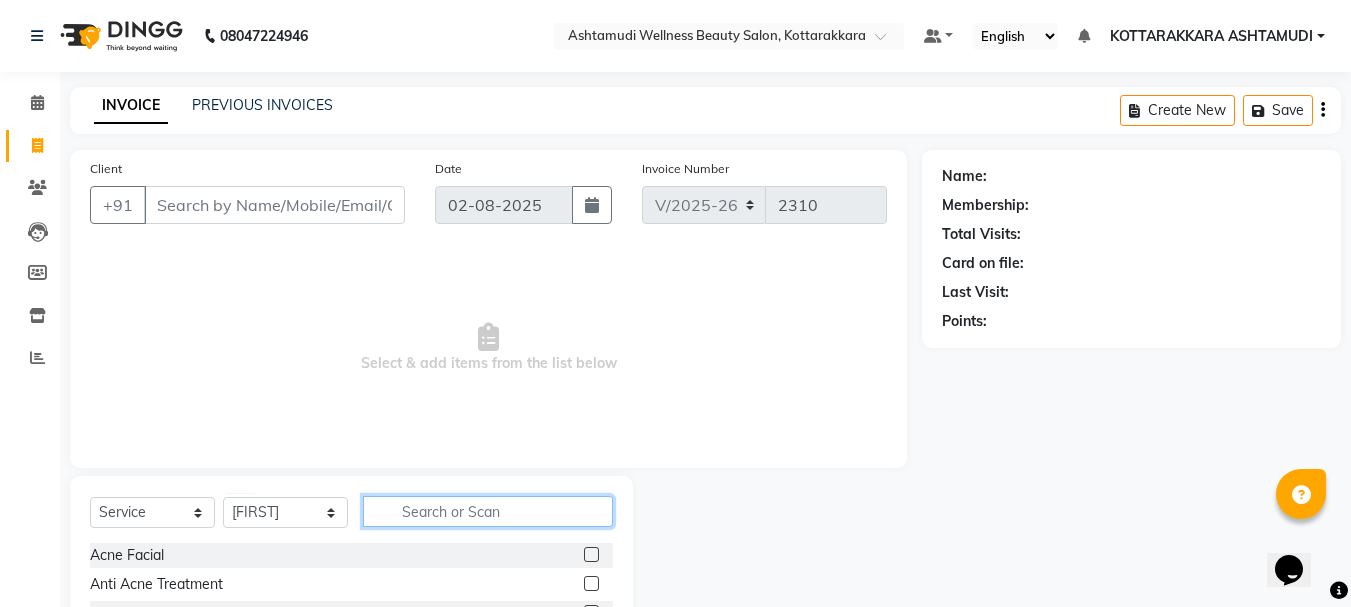 click 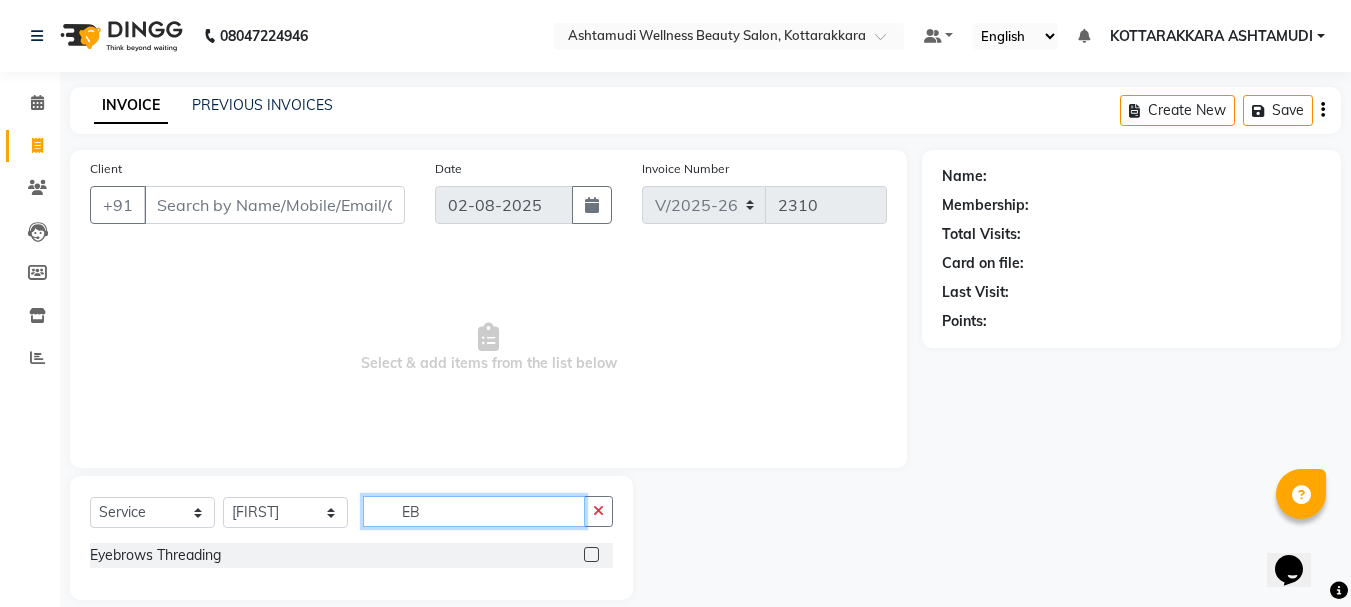 type on "EB" 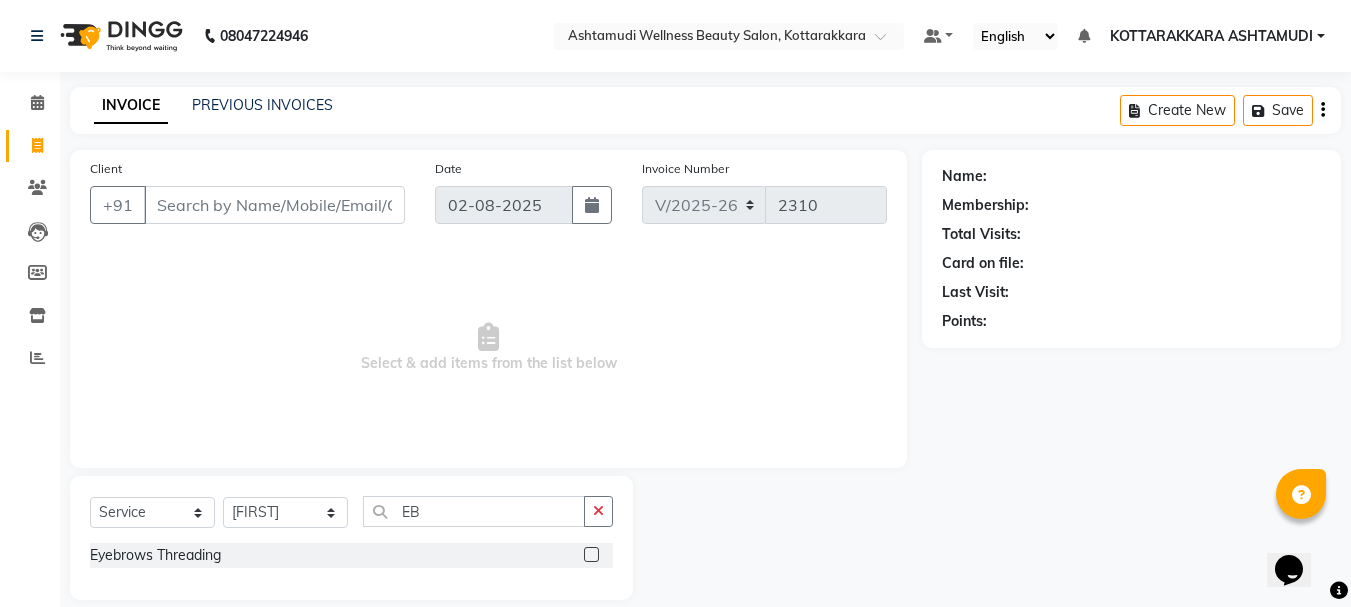 click 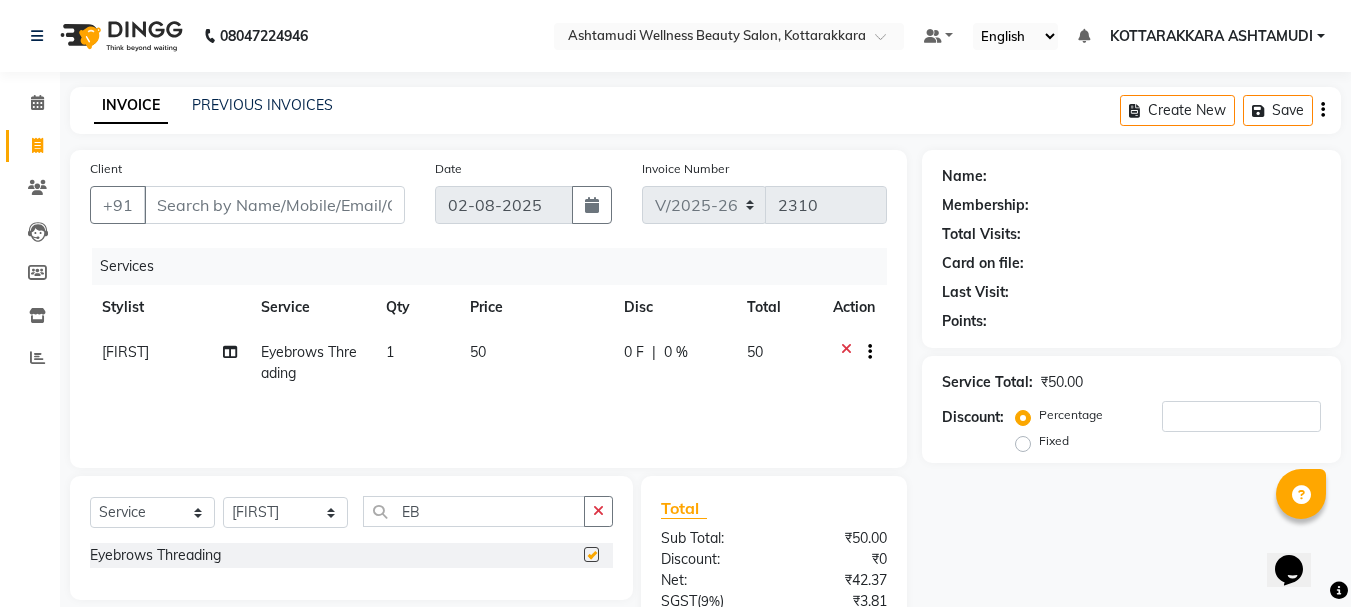 checkbox on "false" 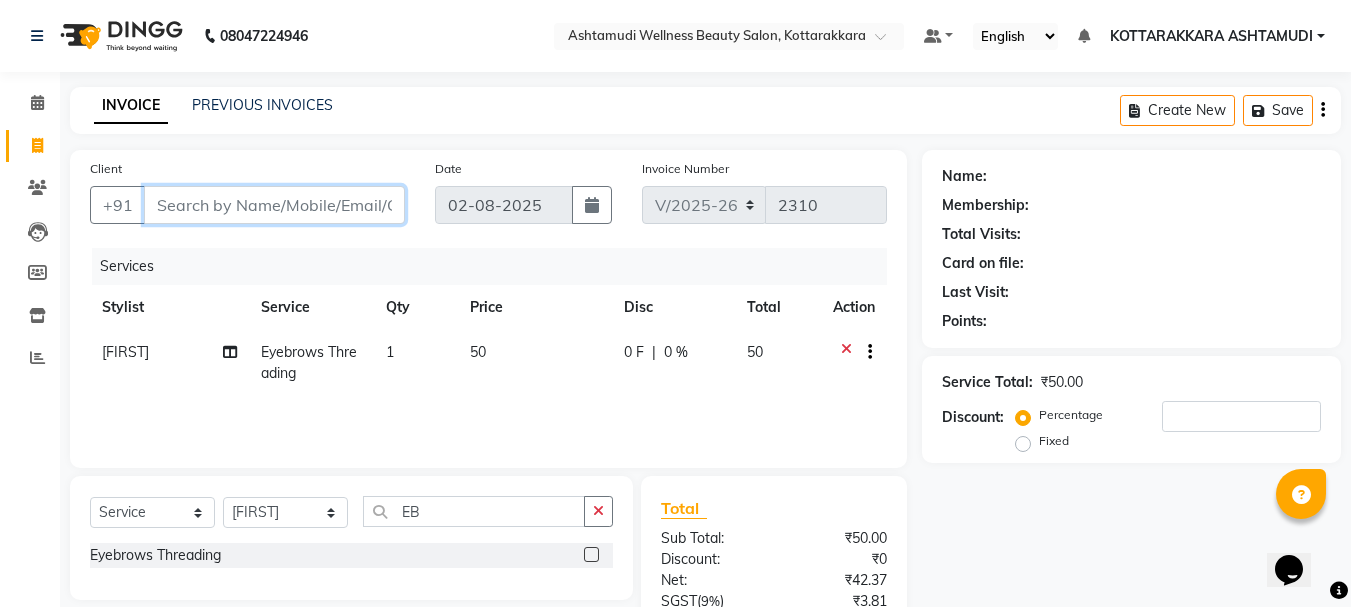 click on "Client" at bounding box center (274, 205) 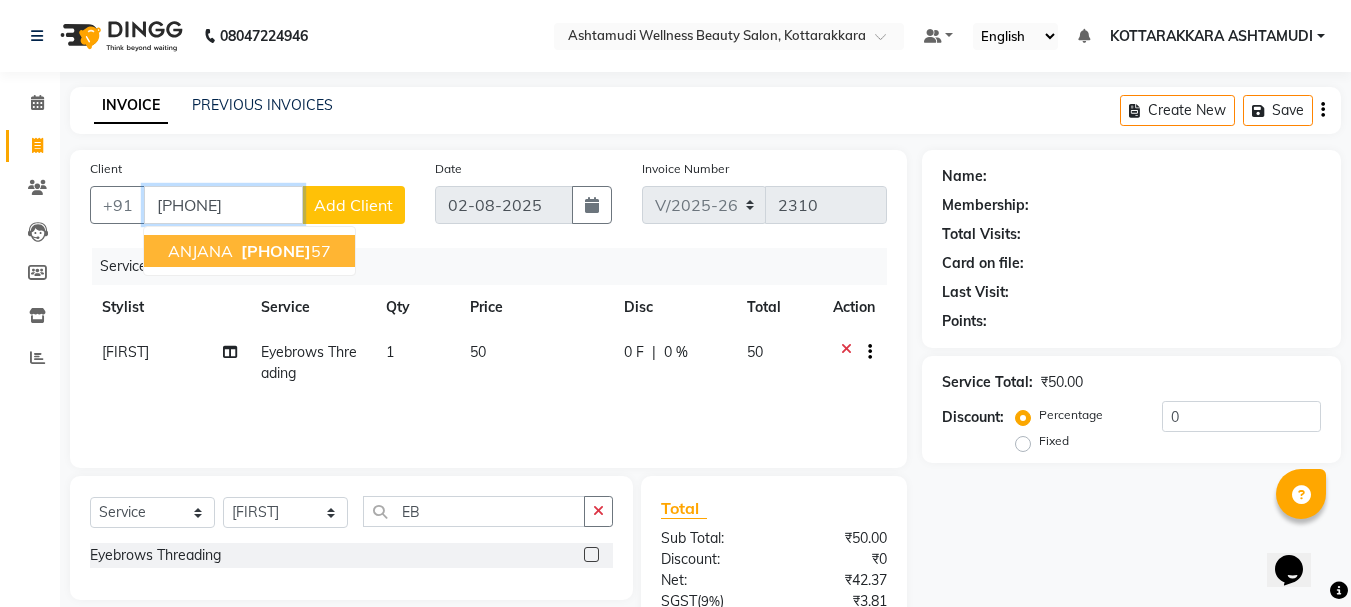 click on "79946211" at bounding box center [276, 251] 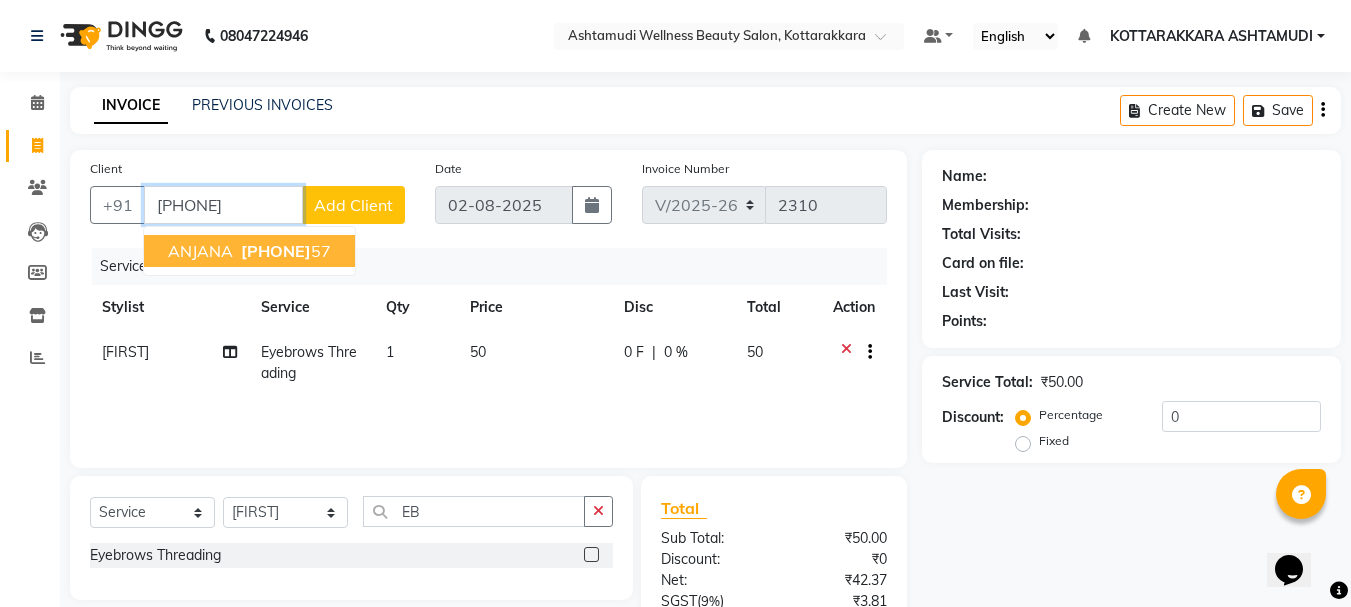 type on "[PHONE]" 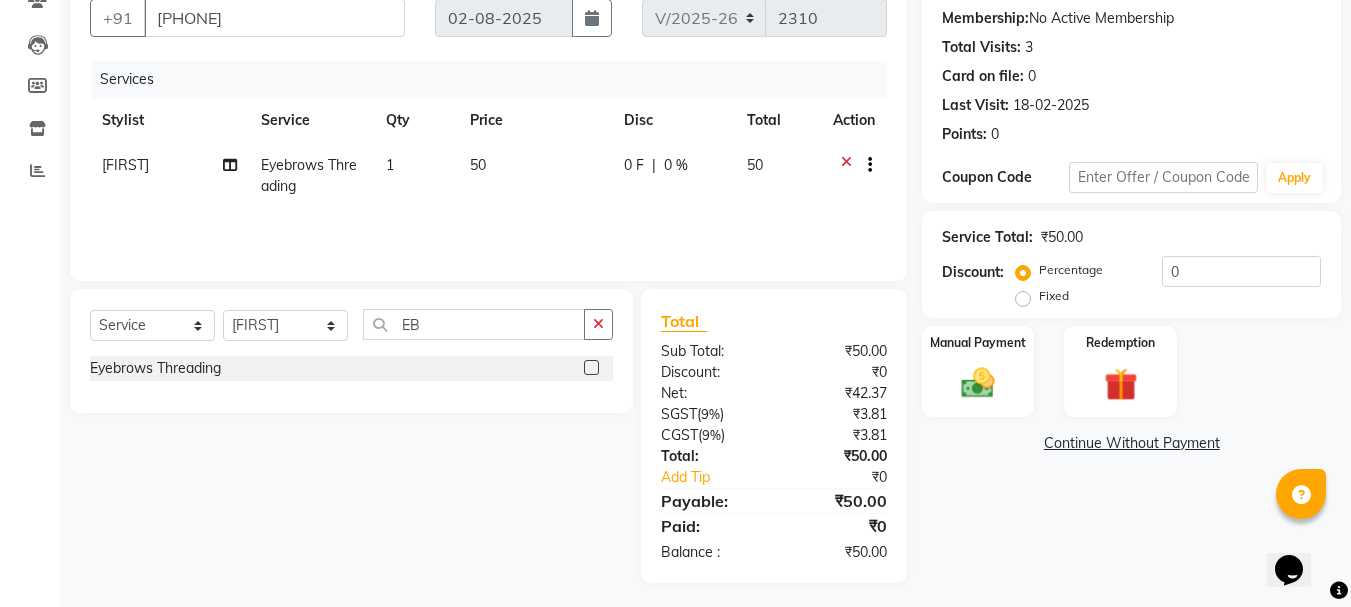 scroll, scrollTop: 193, scrollLeft: 0, axis: vertical 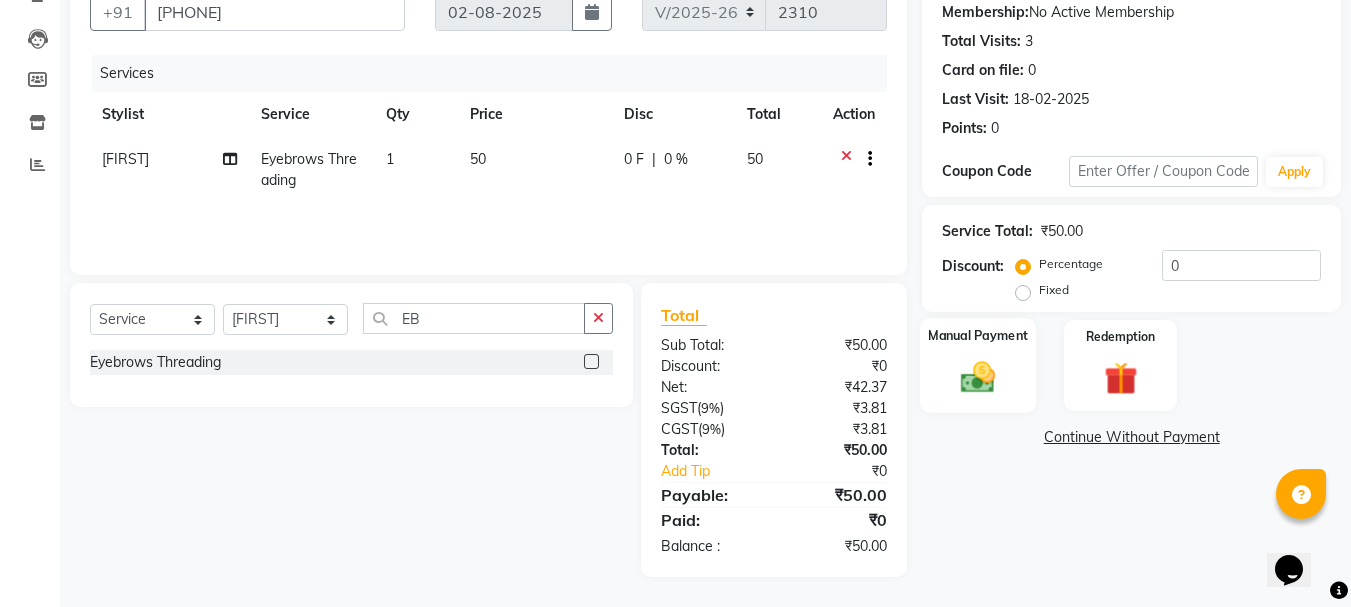 click 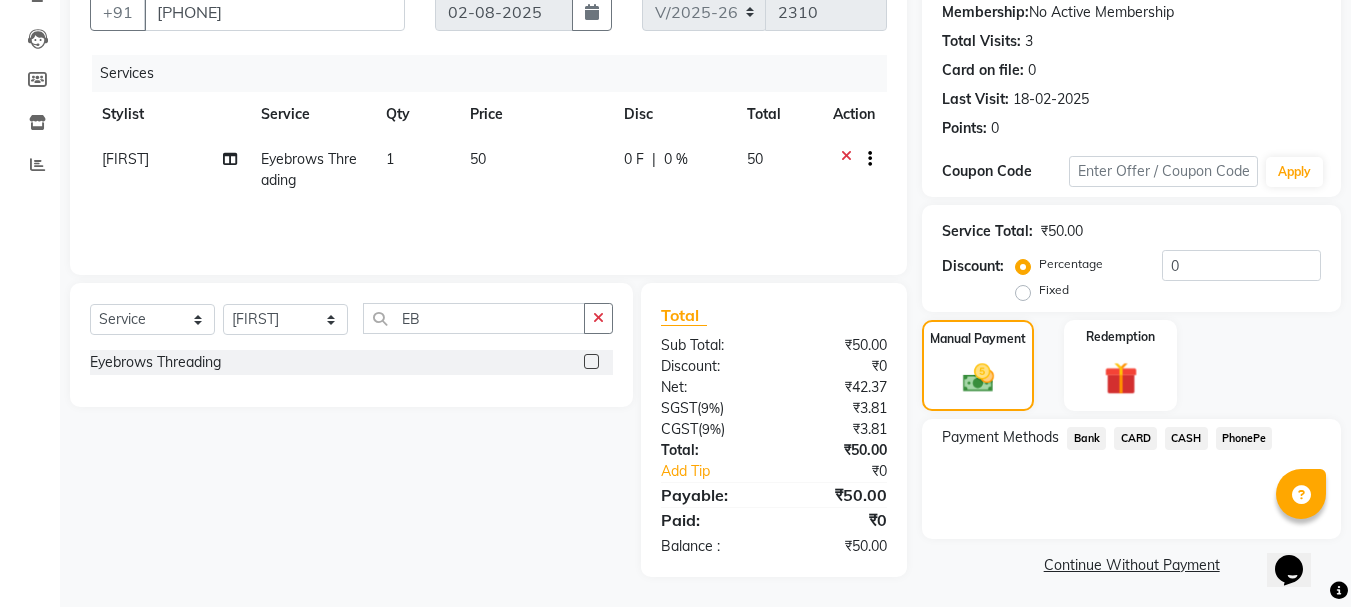 click on "PhonePe" 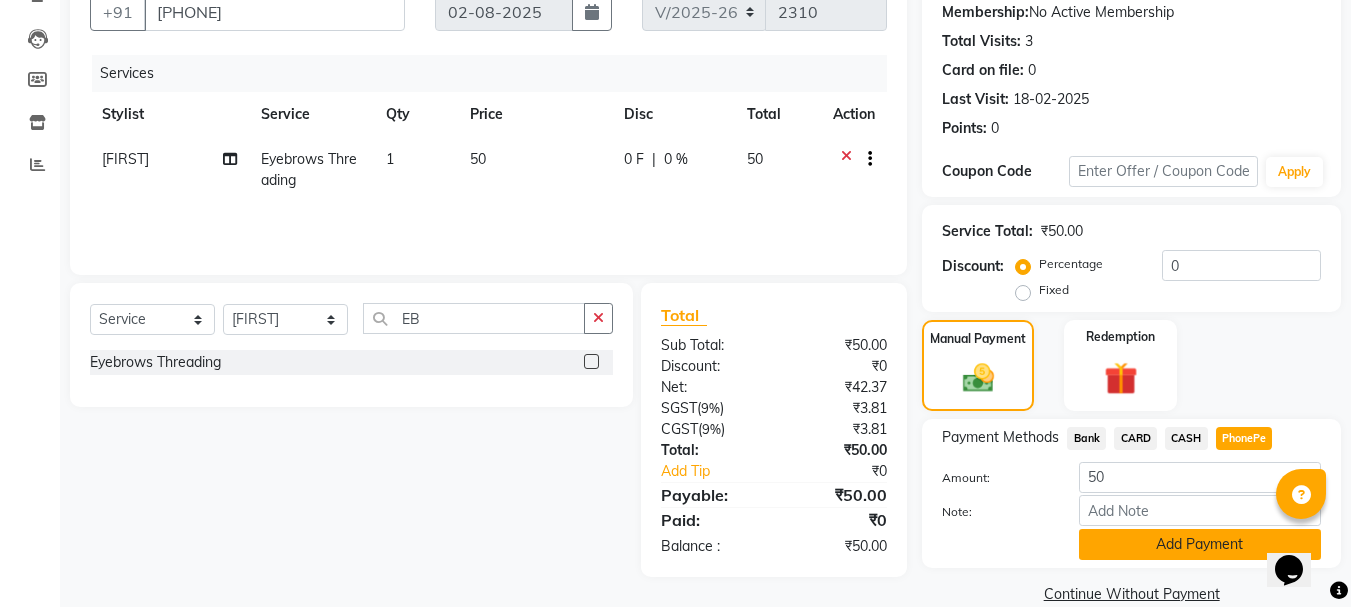 click on "Add Payment" 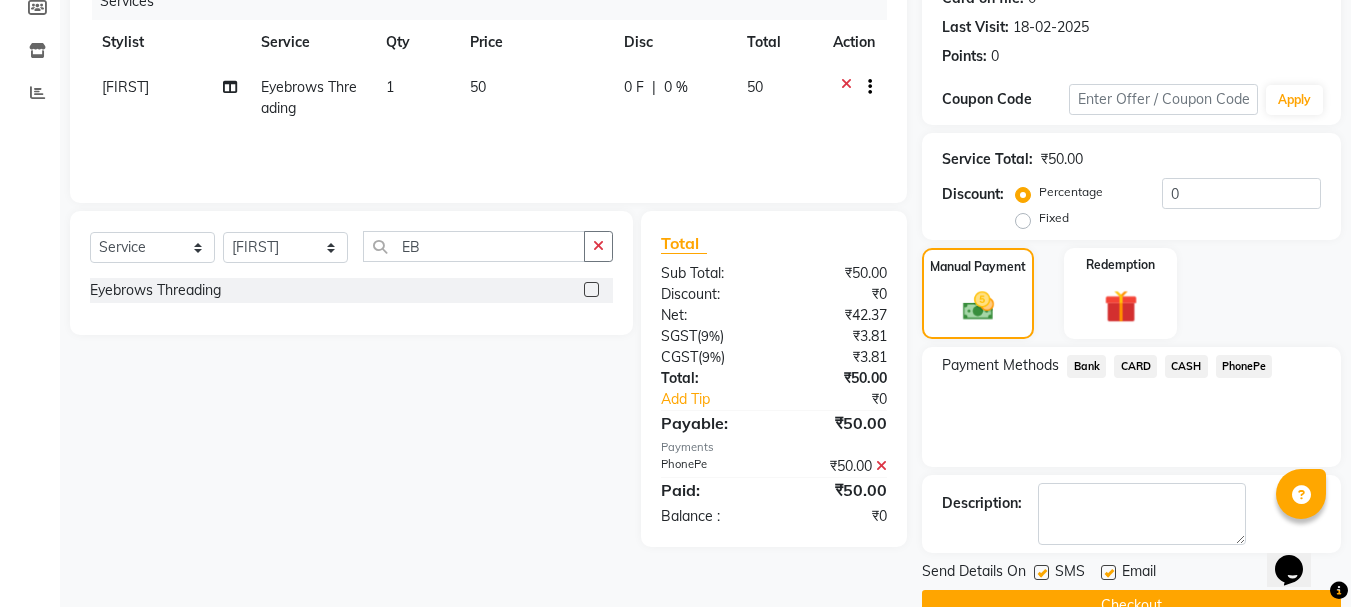 scroll, scrollTop: 309, scrollLeft: 0, axis: vertical 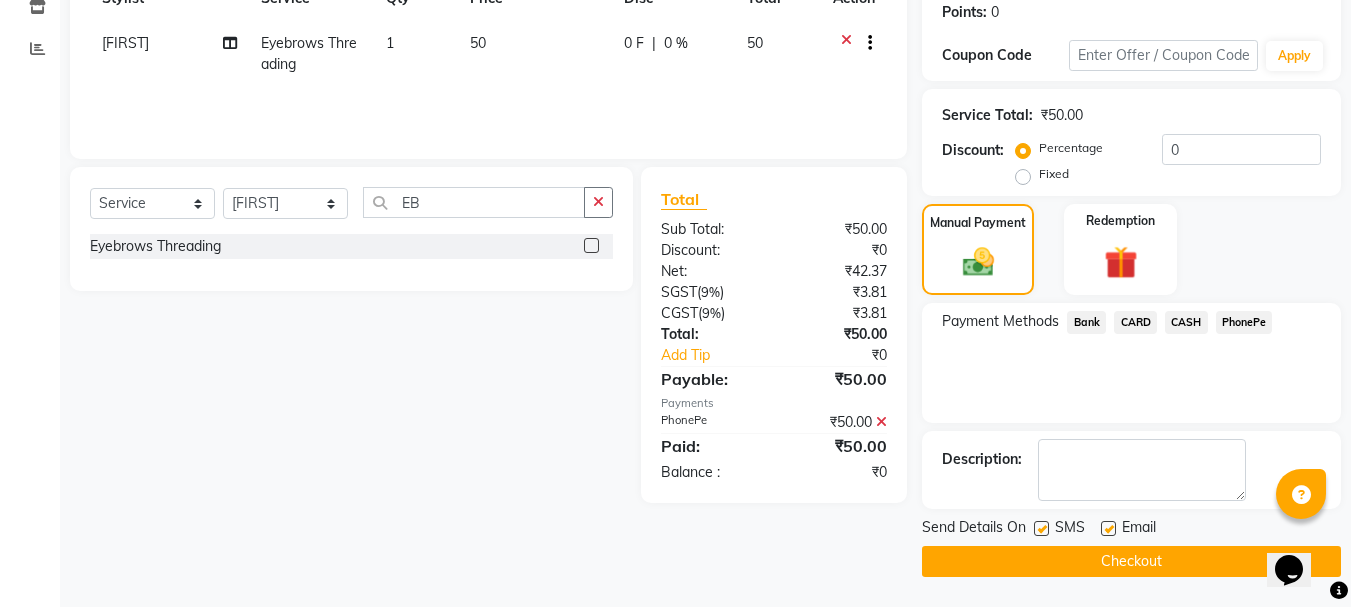 click on "Checkout" 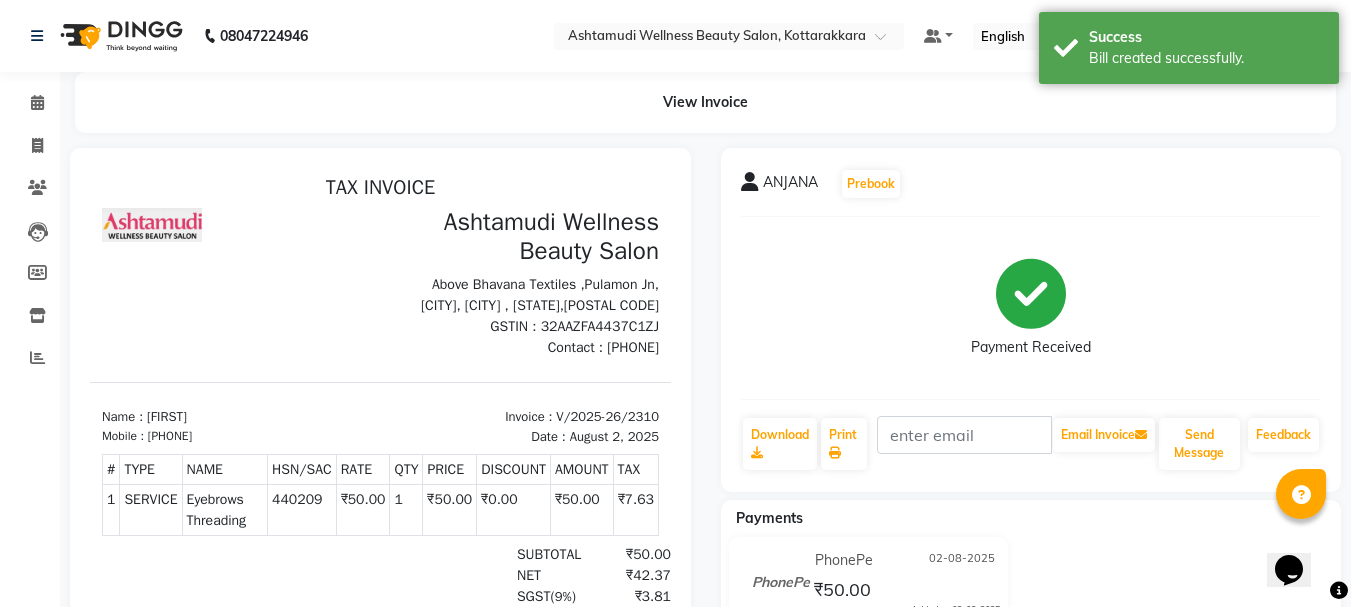 scroll, scrollTop: 0, scrollLeft: 0, axis: both 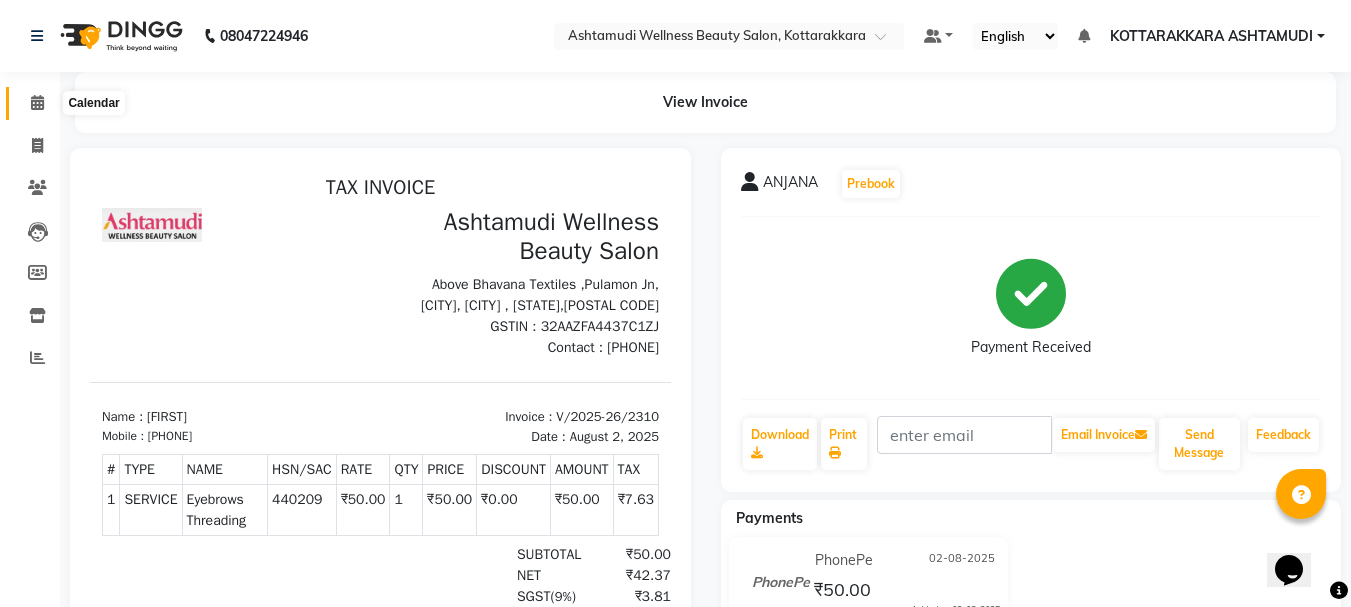 click 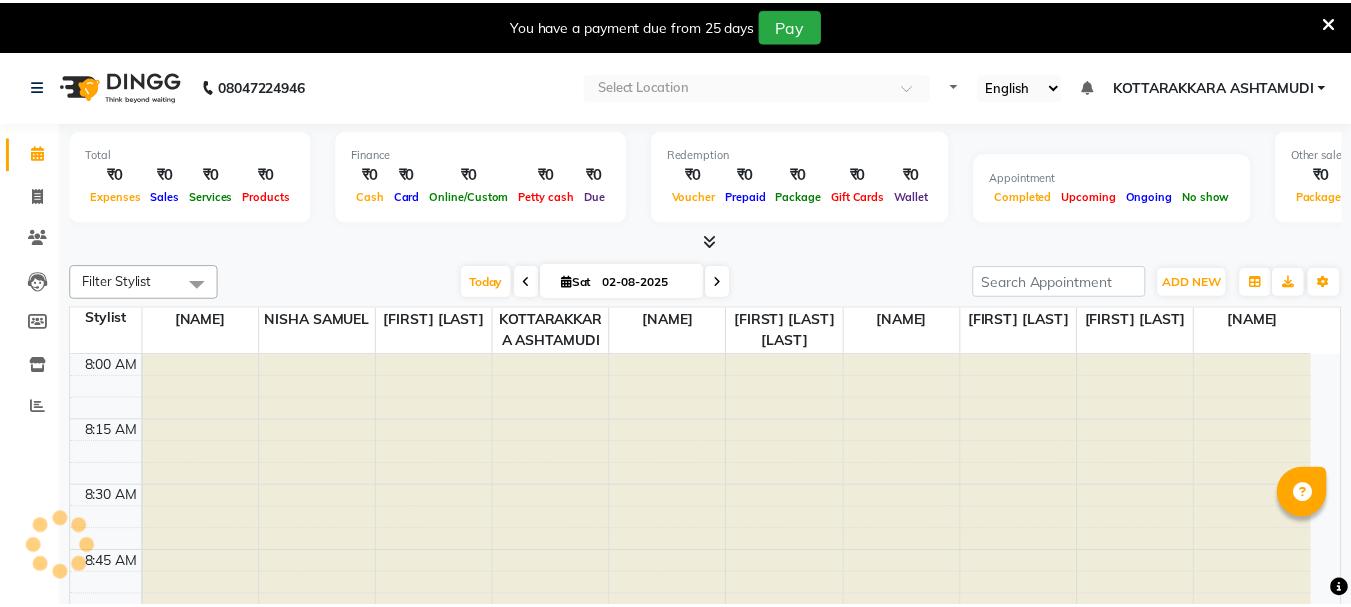 scroll, scrollTop: 0, scrollLeft: 0, axis: both 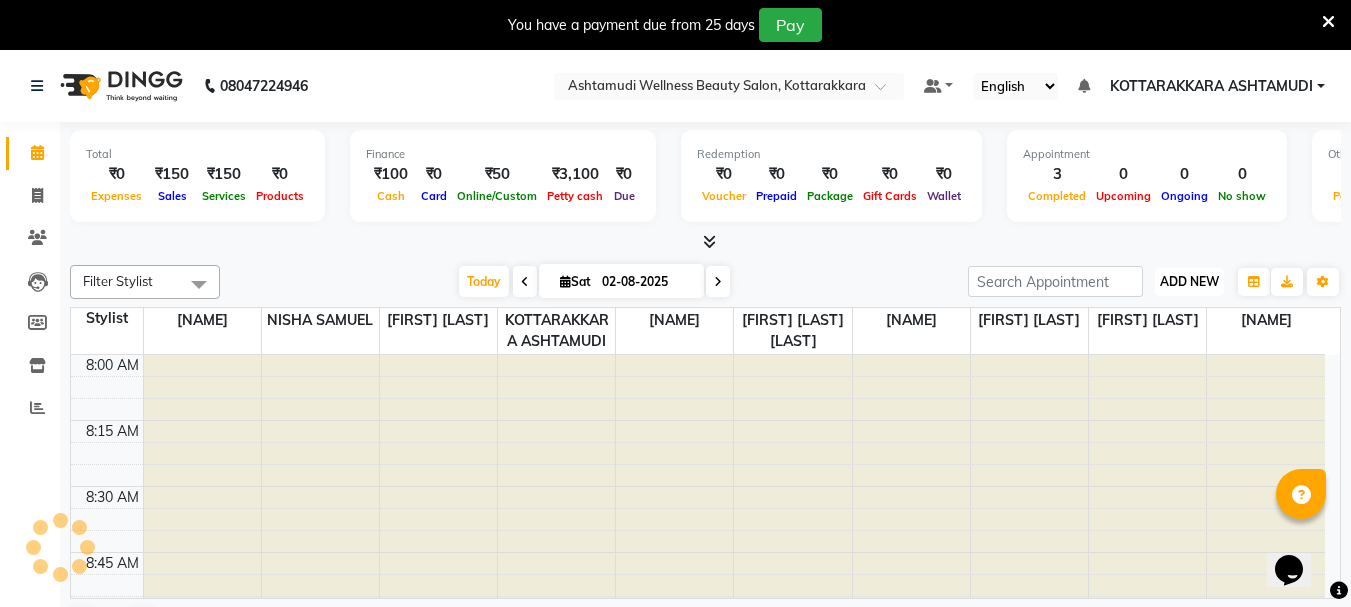 click on "ADD NEW" at bounding box center (1189, 281) 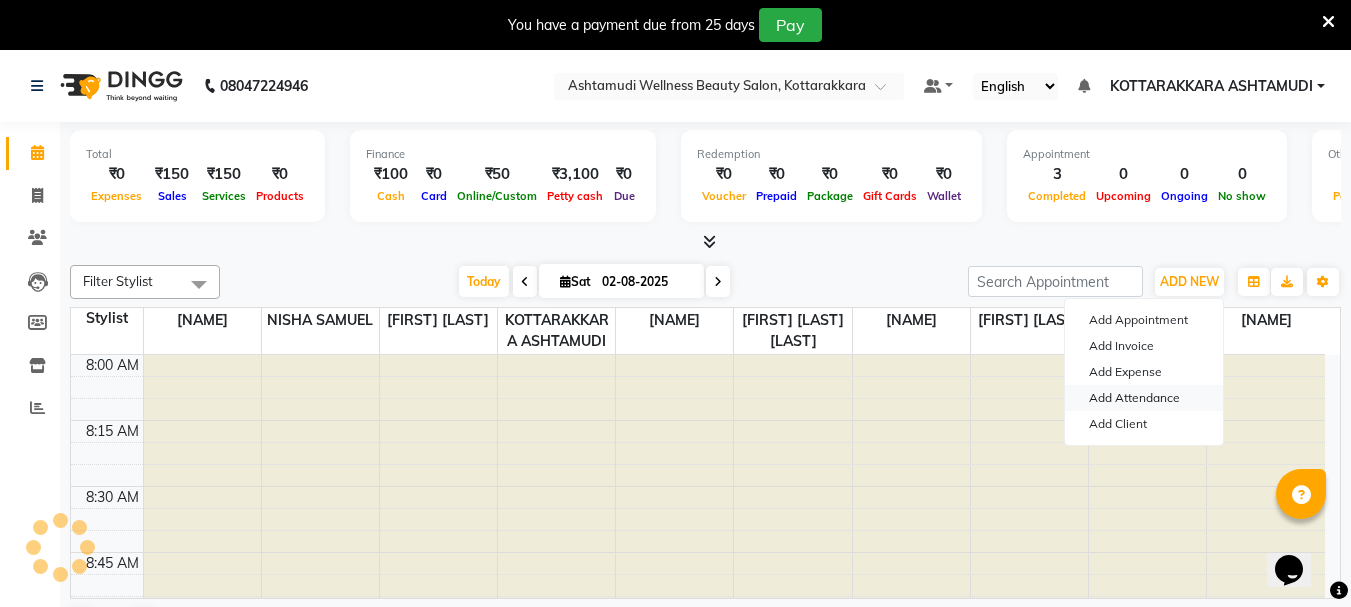 click on "Add Attendance" at bounding box center (1144, 398) 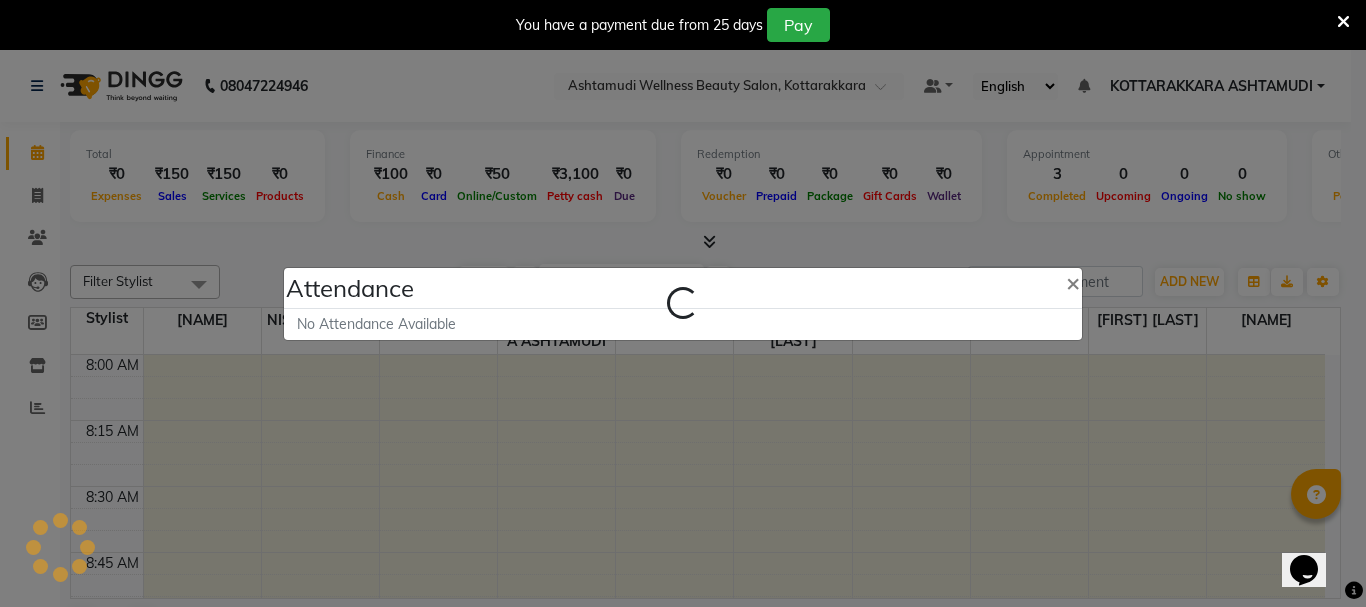 select on "A" 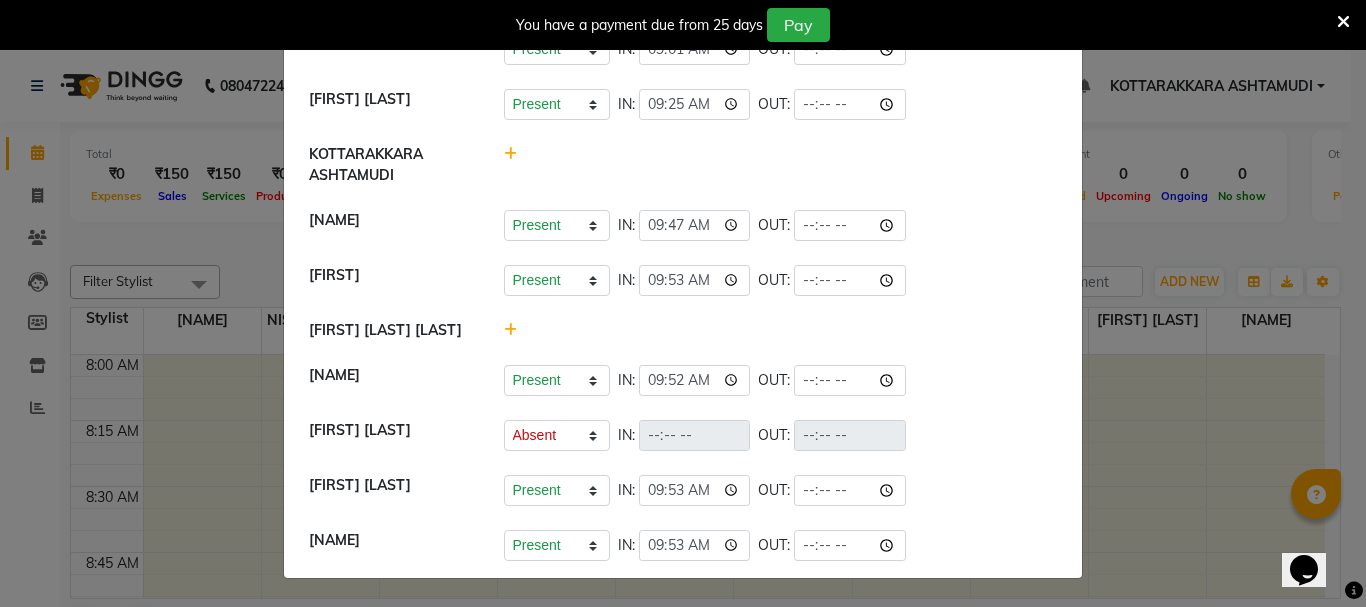 scroll, scrollTop: 129, scrollLeft: 0, axis: vertical 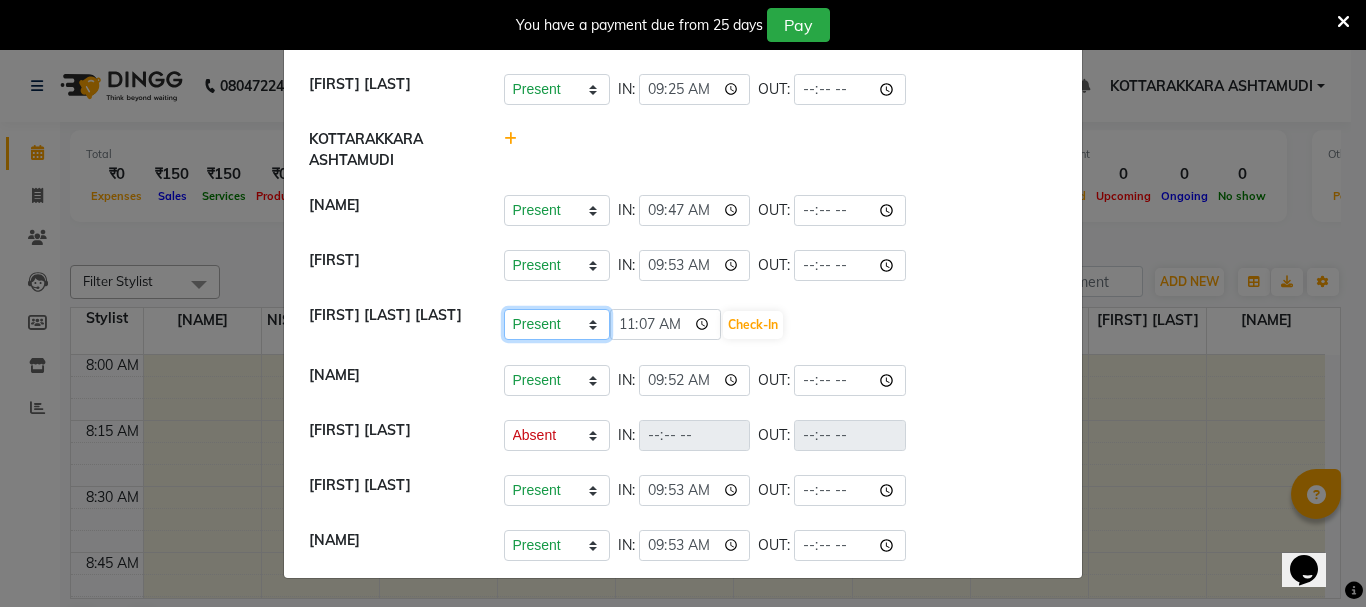 drag, startPoint x: 529, startPoint y: 314, endPoint x: 537, endPoint y: 332, distance: 19.697716 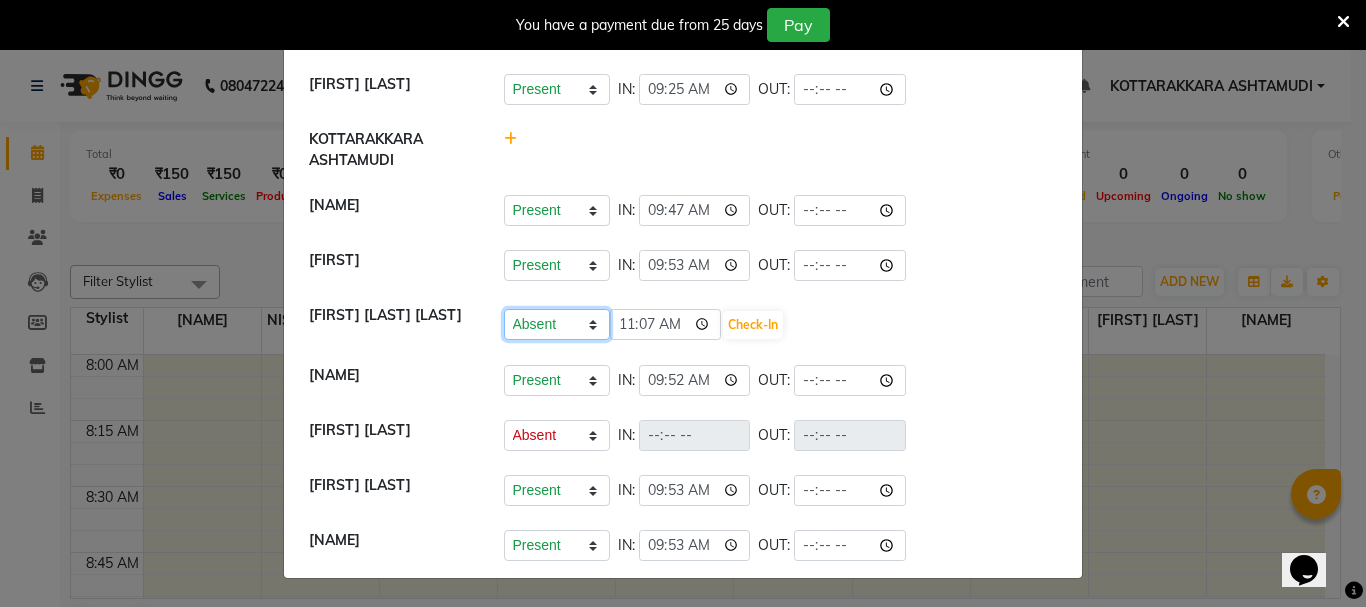 click on "Present Absent Late Half Day Weekly Off" 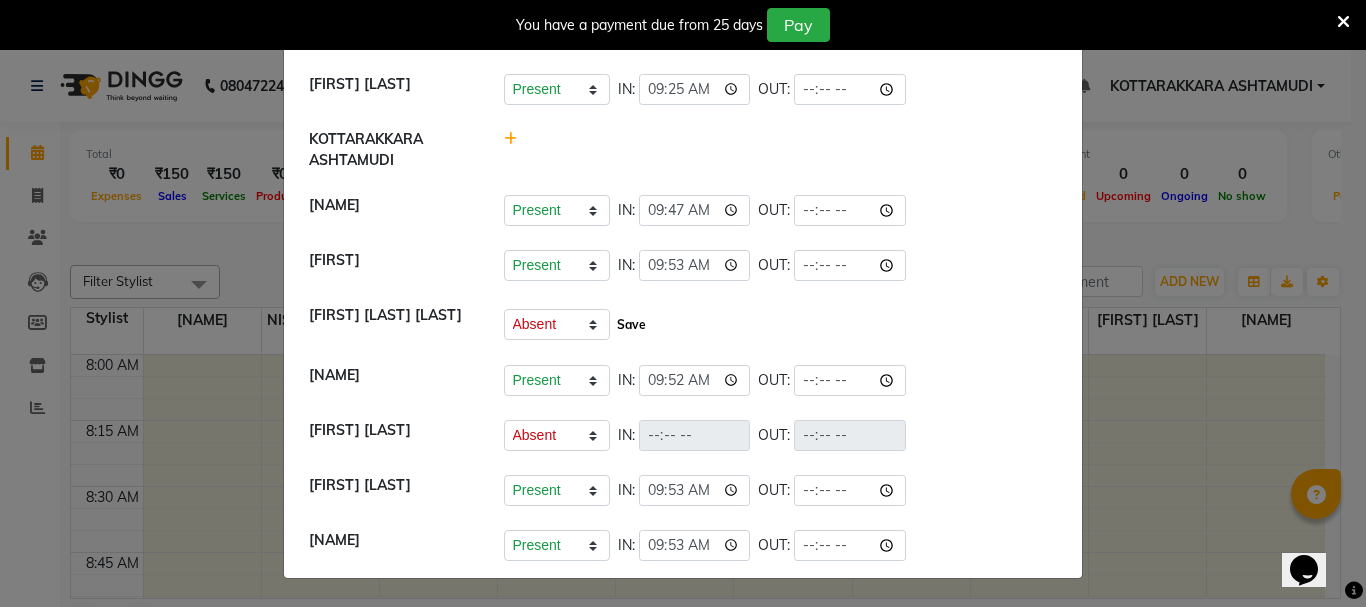drag, startPoint x: 633, startPoint y: 324, endPoint x: 613, endPoint y: 341, distance: 26.24881 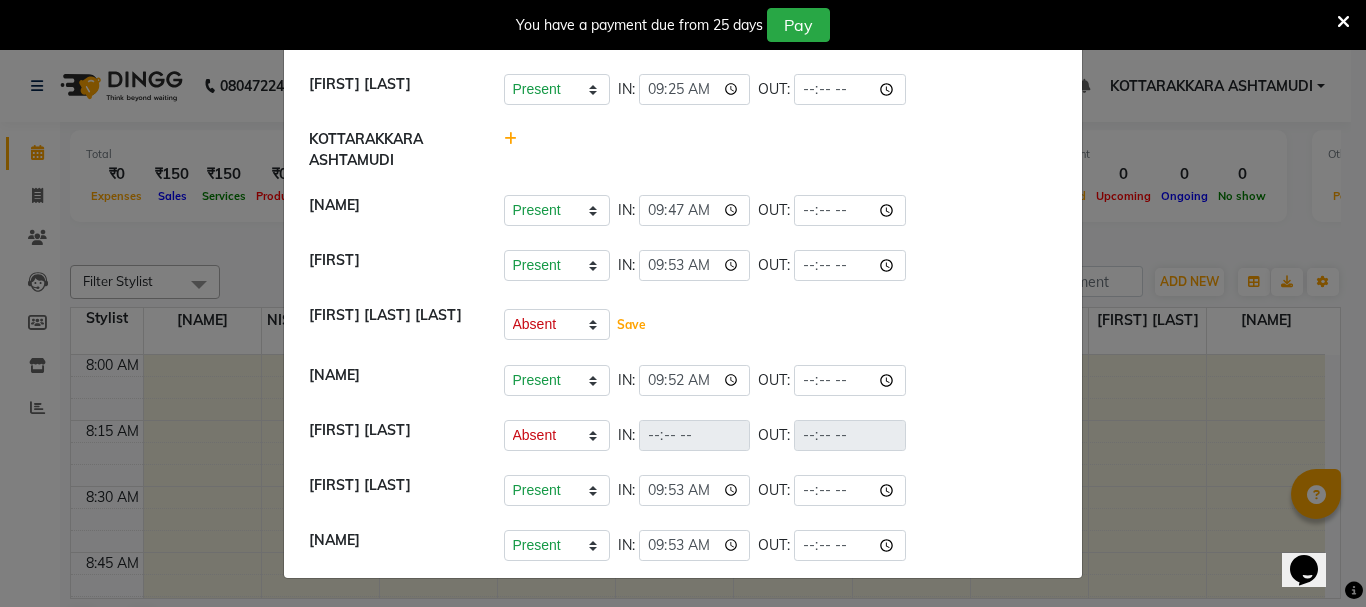 click on "Save" 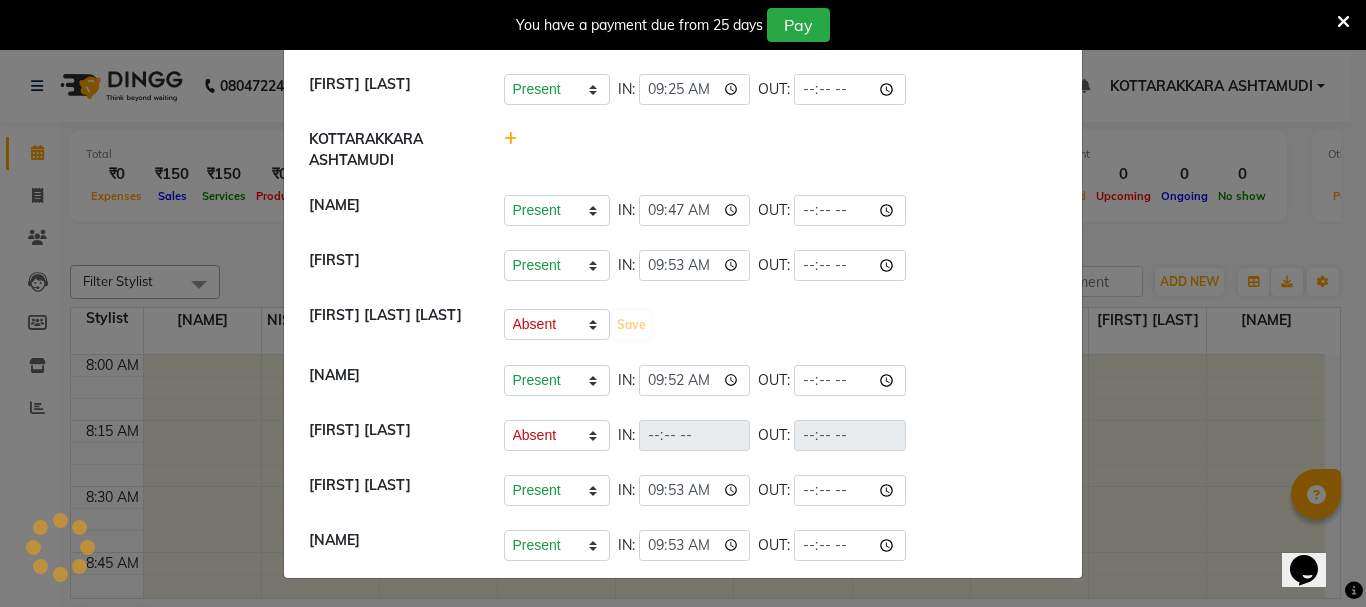 select on "A" 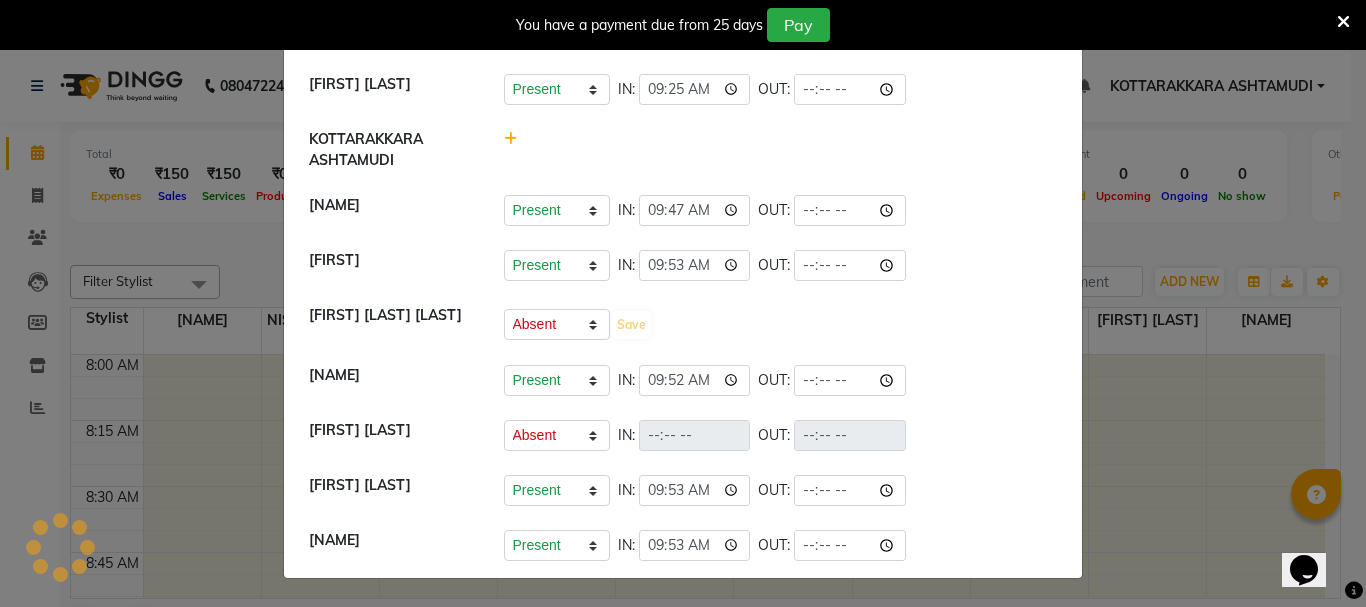 select on "A" 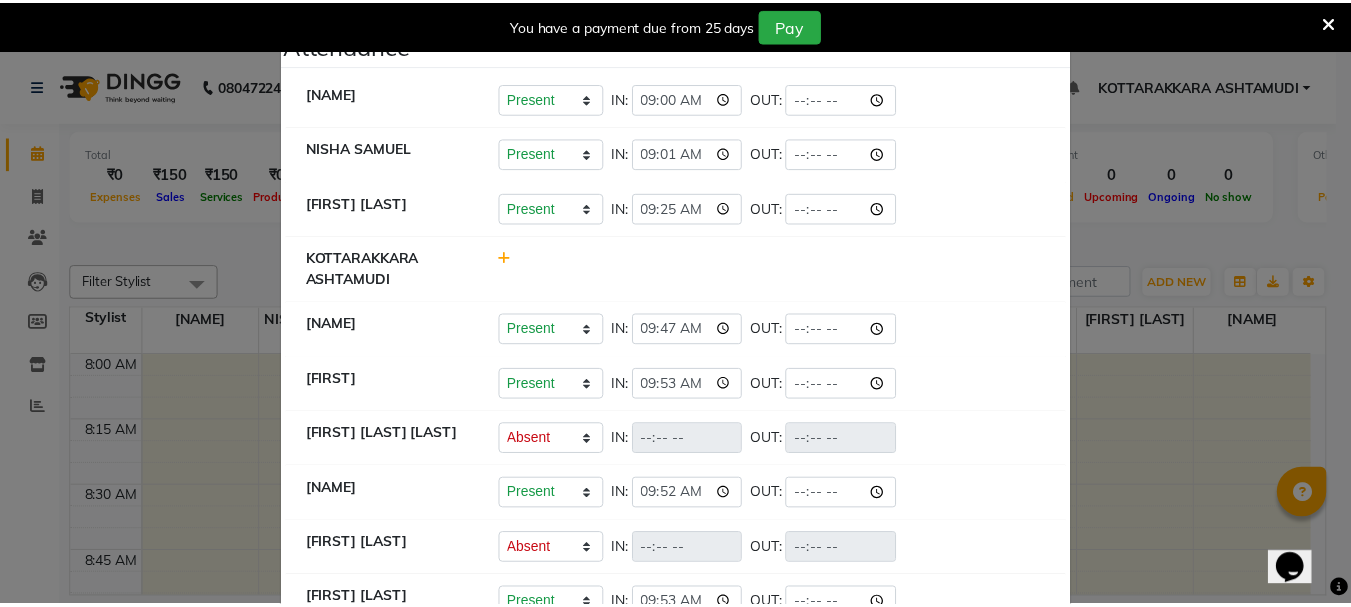 scroll, scrollTop: 0, scrollLeft: 0, axis: both 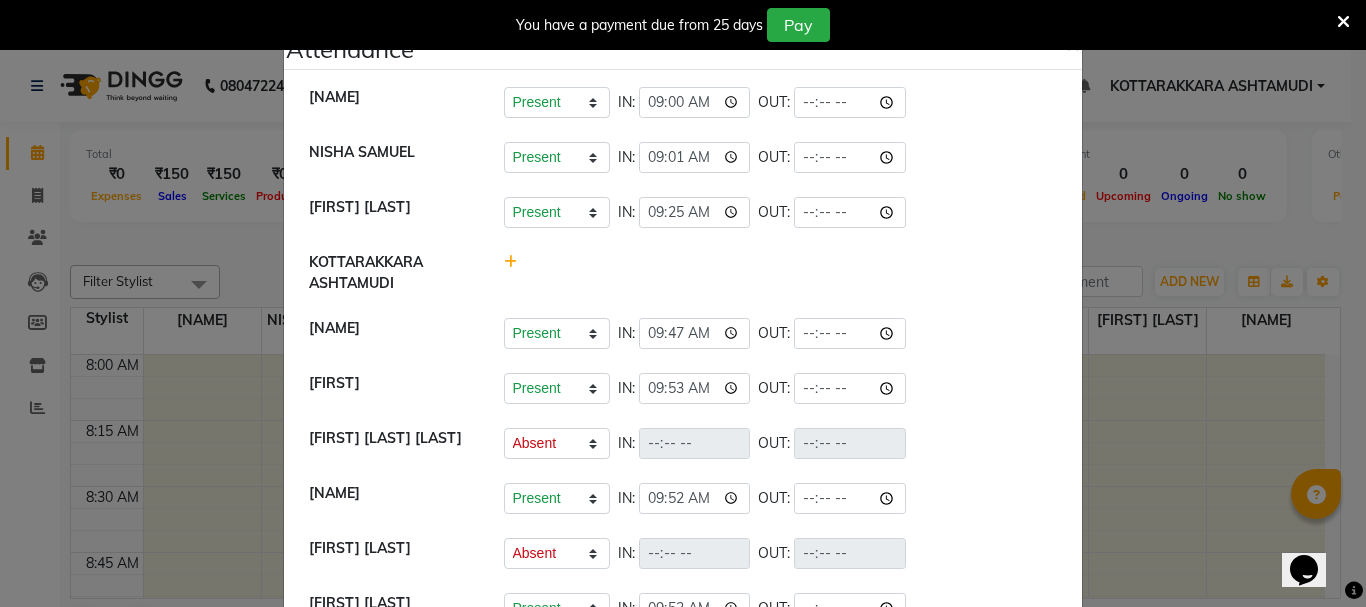 click on "DIVYA L	   Present   Absent   Late   Half Day   Weekly Off  IN:  09:00 OUT:" 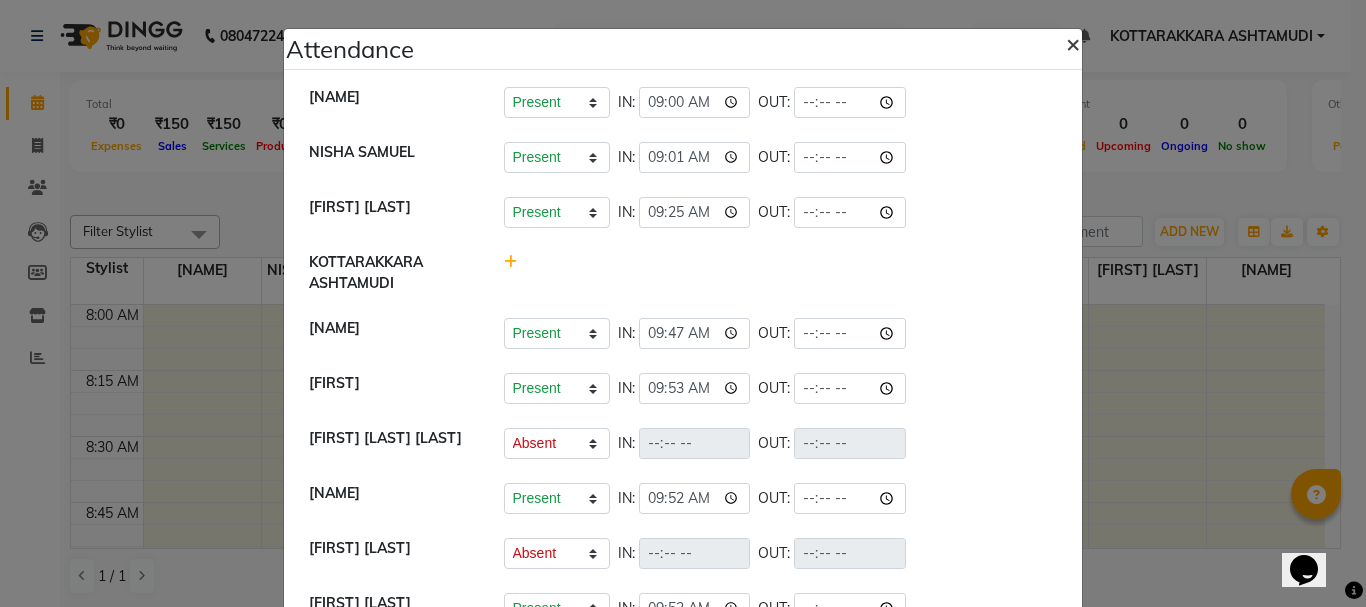 drag, startPoint x: 1060, startPoint y: 47, endPoint x: 719, endPoint y: 482, distance: 552.72595 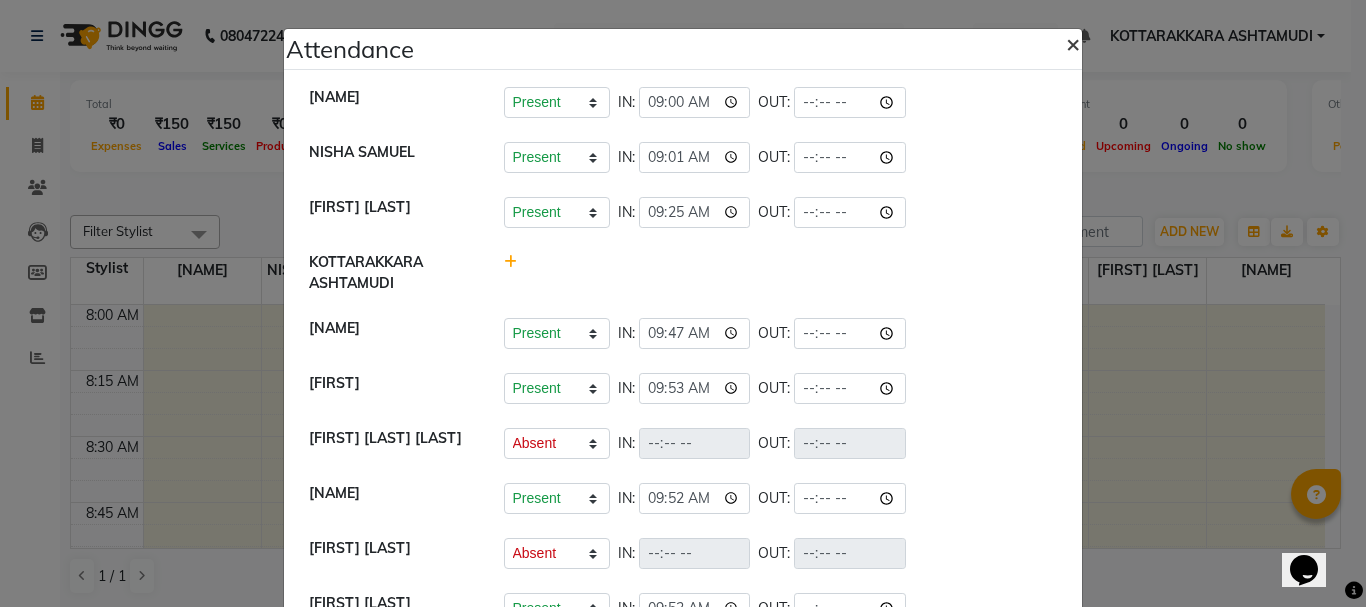 click on "×" 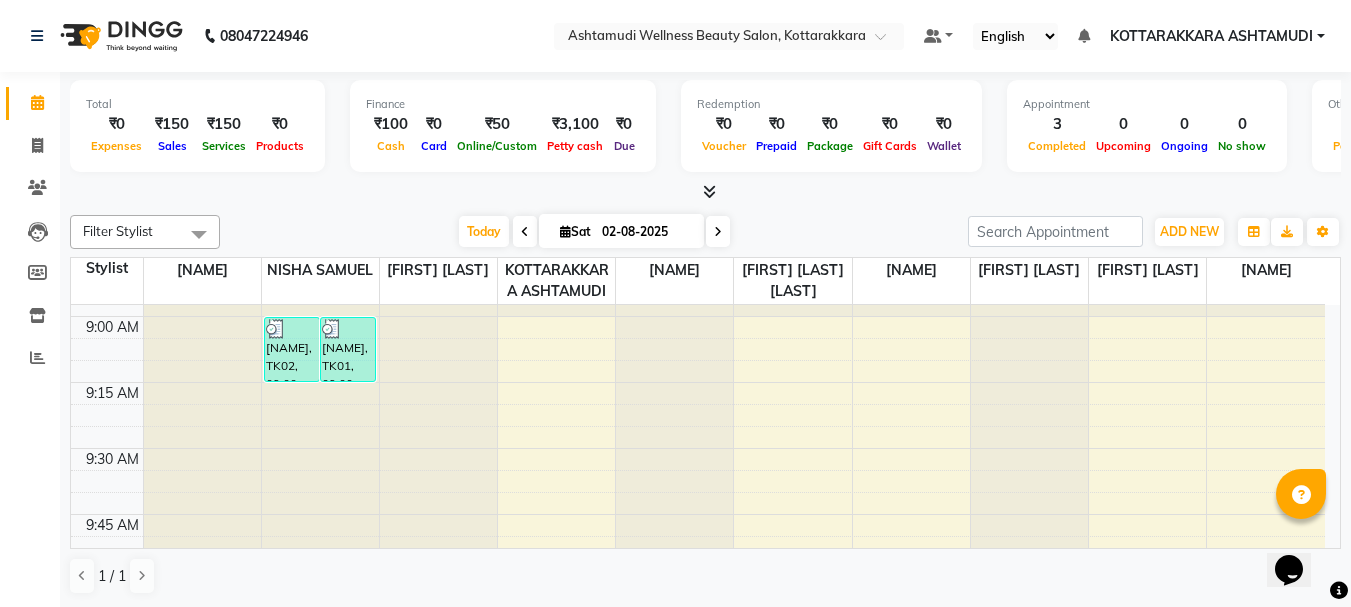 scroll, scrollTop: 0, scrollLeft: 0, axis: both 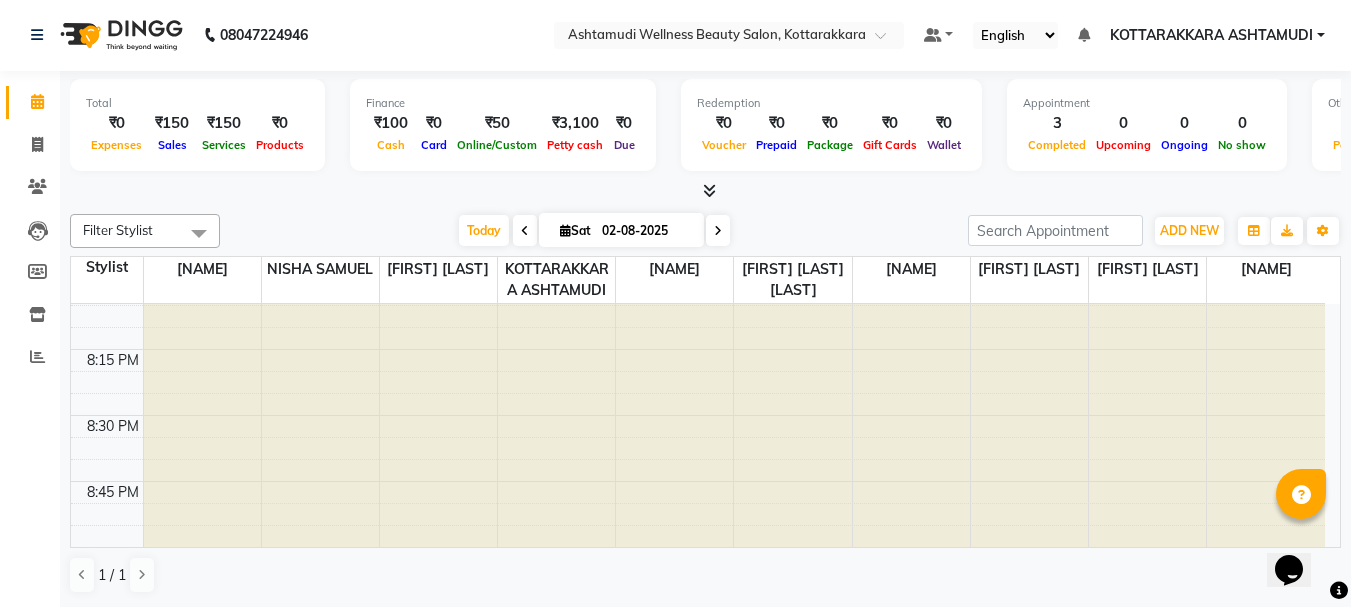 drag, startPoint x: 486, startPoint y: 237, endPoint x: 778, endPoint y: 335, distance: 308.0065 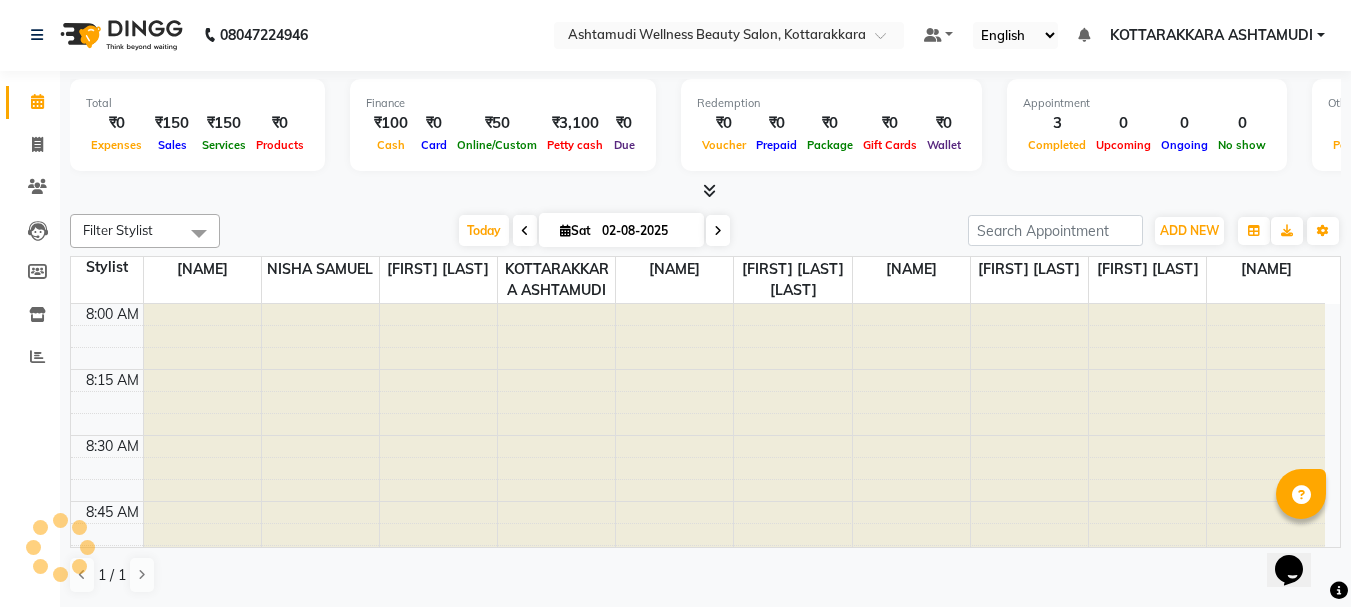 scroll, scrollTop: 793, scrollLeft: 0, axis: vertical 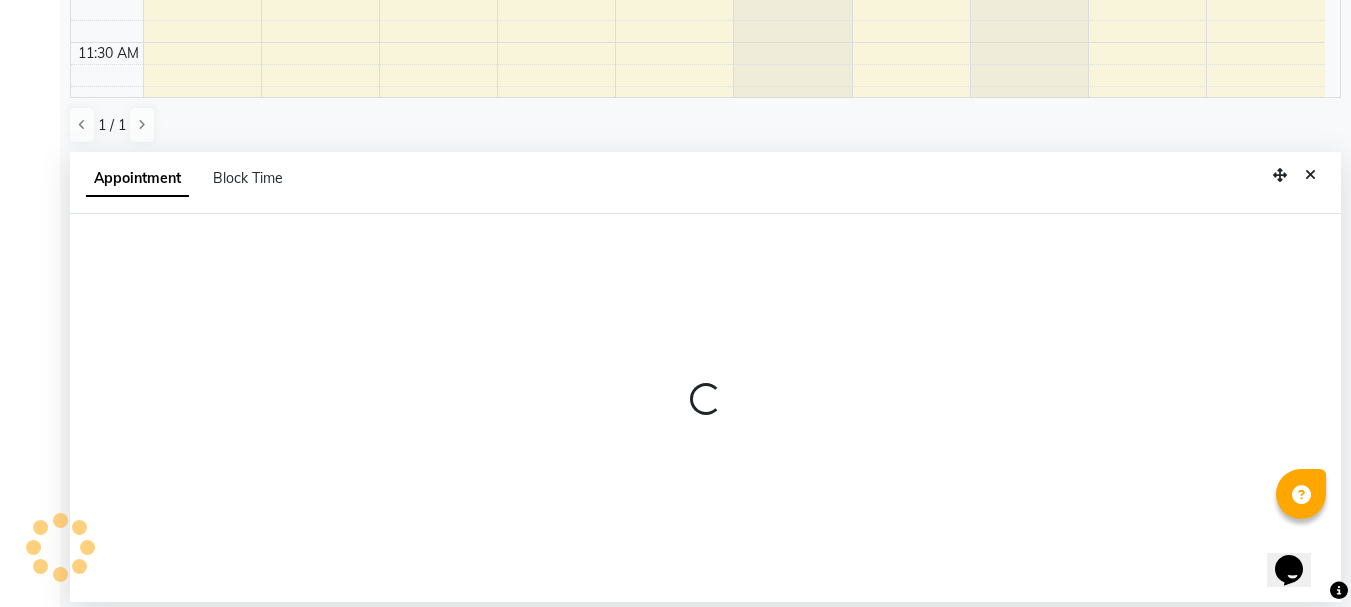 select on "65260" 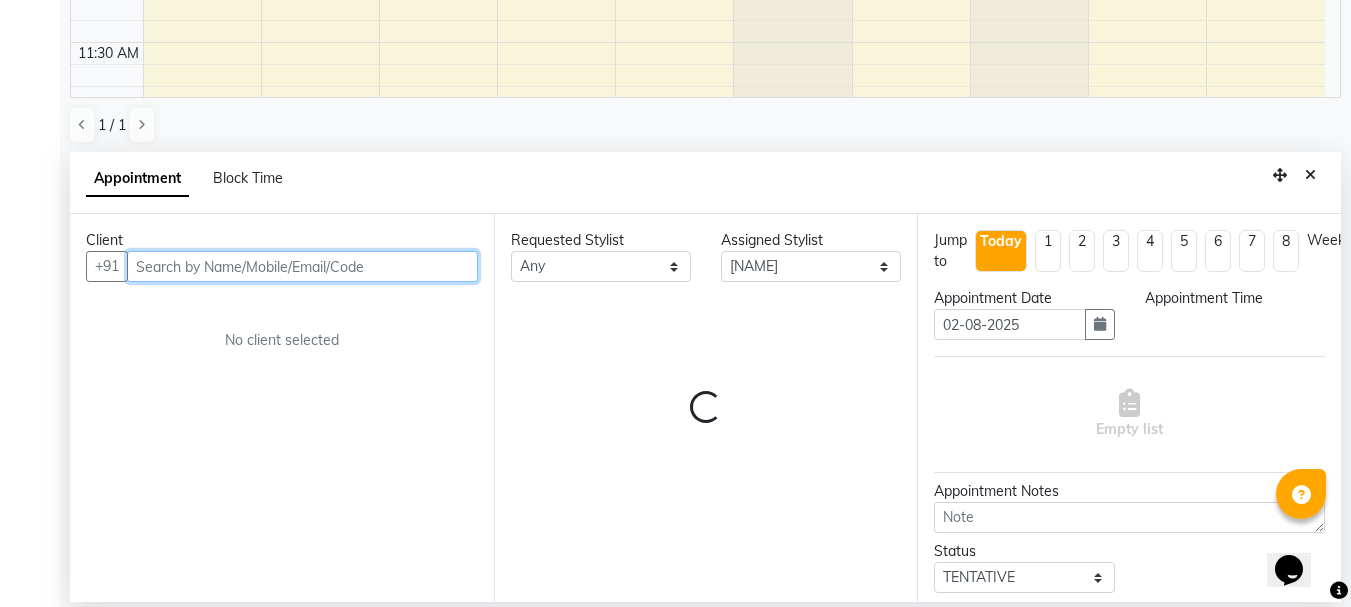 select on "705" 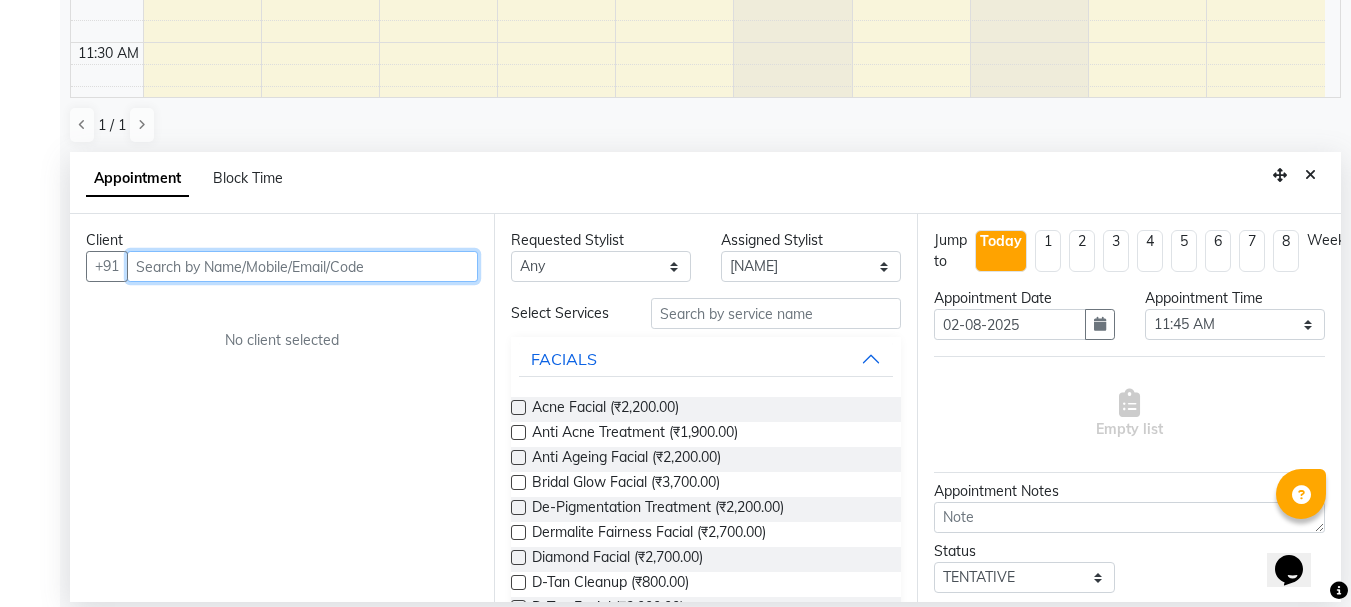click at bounding box center [302, 266] 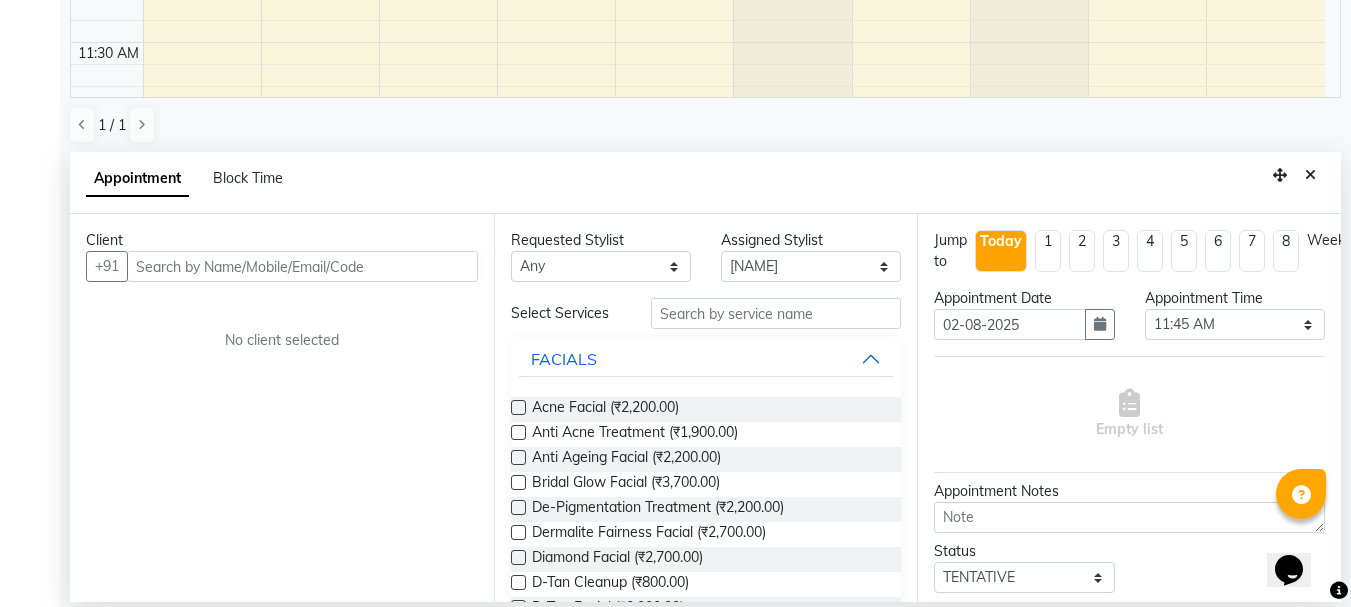 click on "Client" at bounding box center (282, 240) 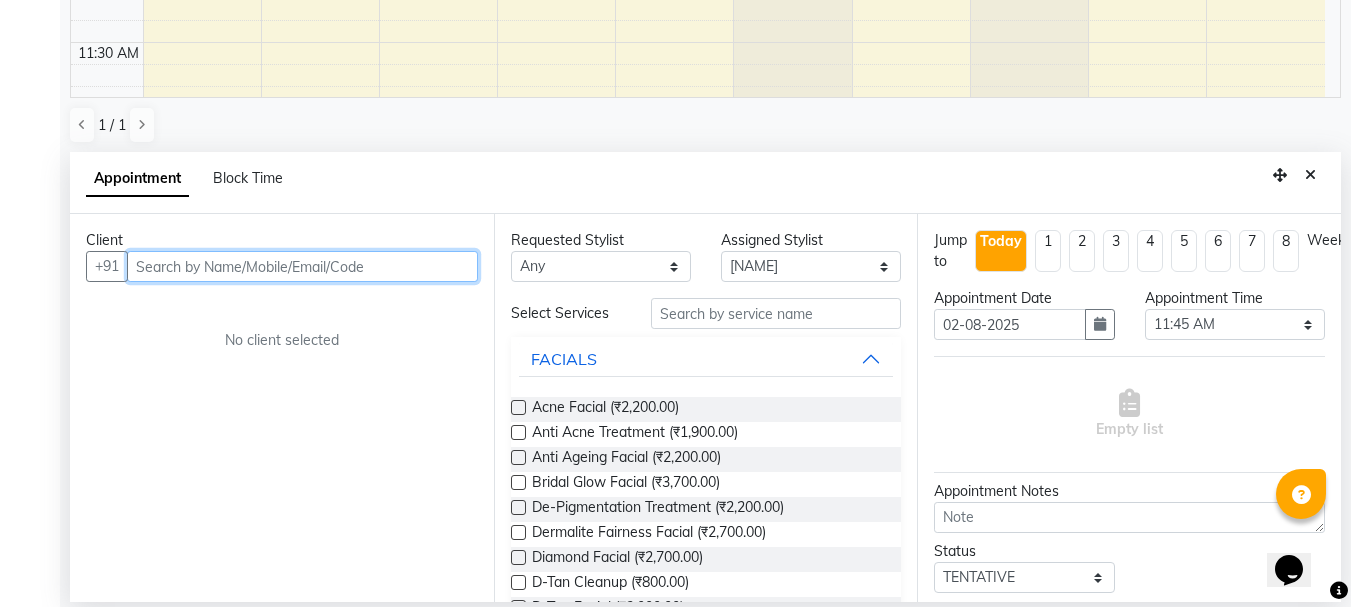 click at bounding box center [302, 266] 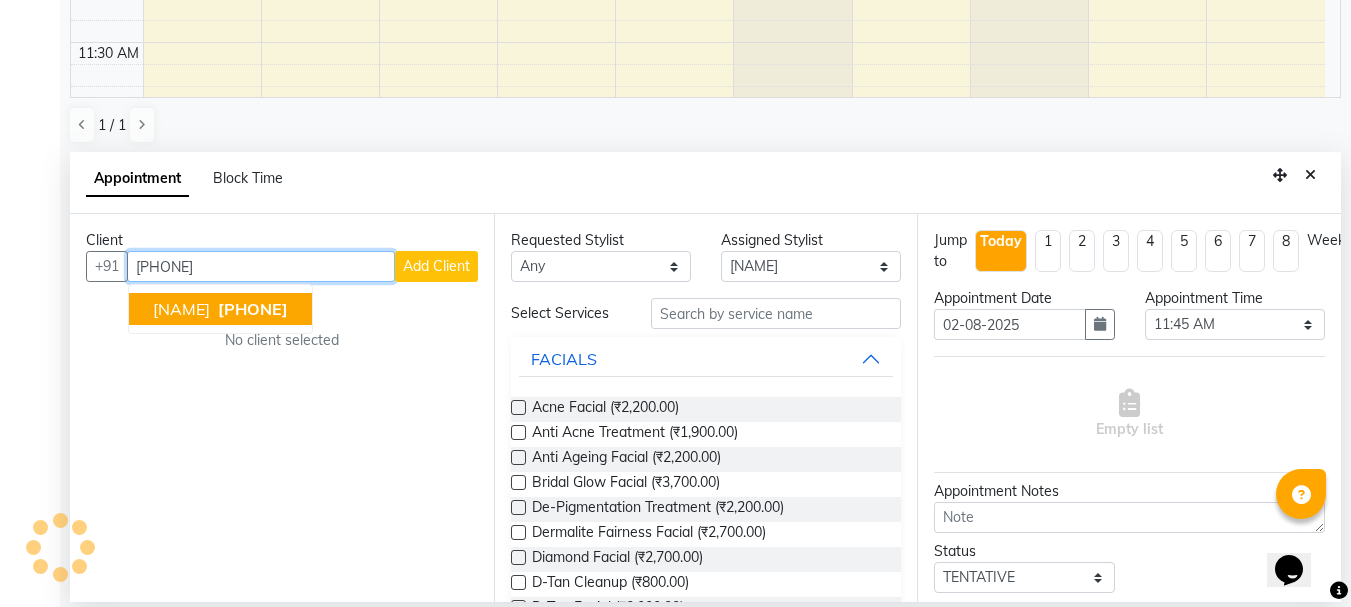 click on "[PHONE]" at bounding box center (253, 309) 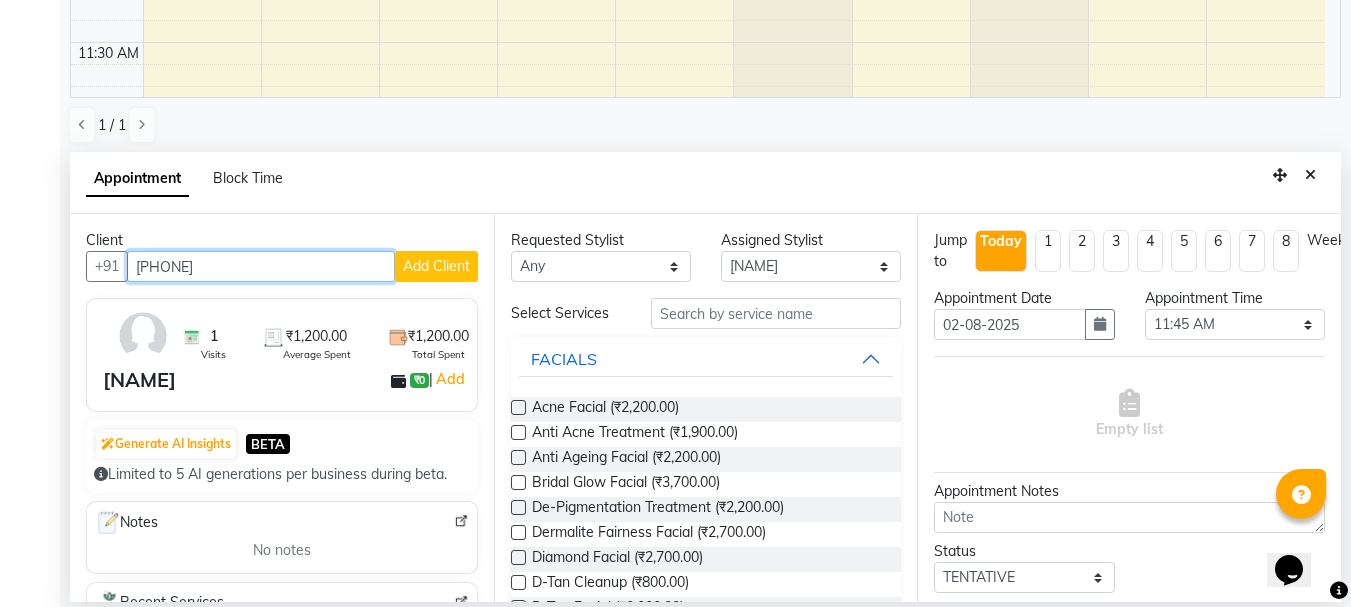 type on "[PHONE]" 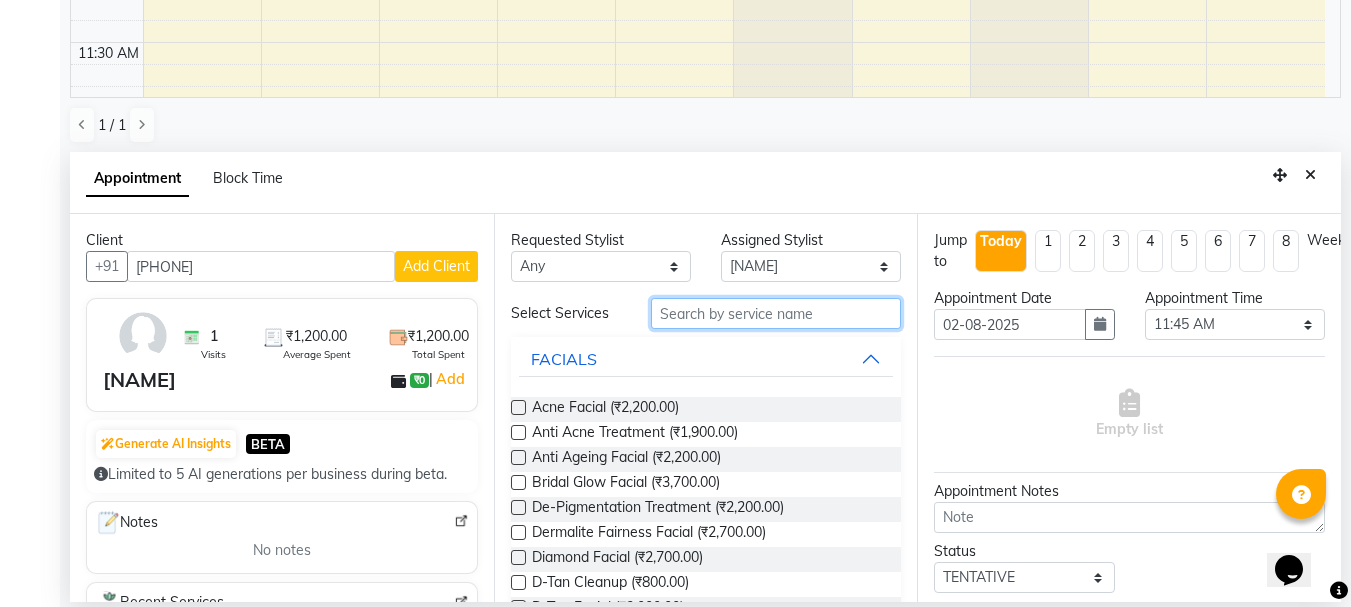 click at bounding box center [776, 313] 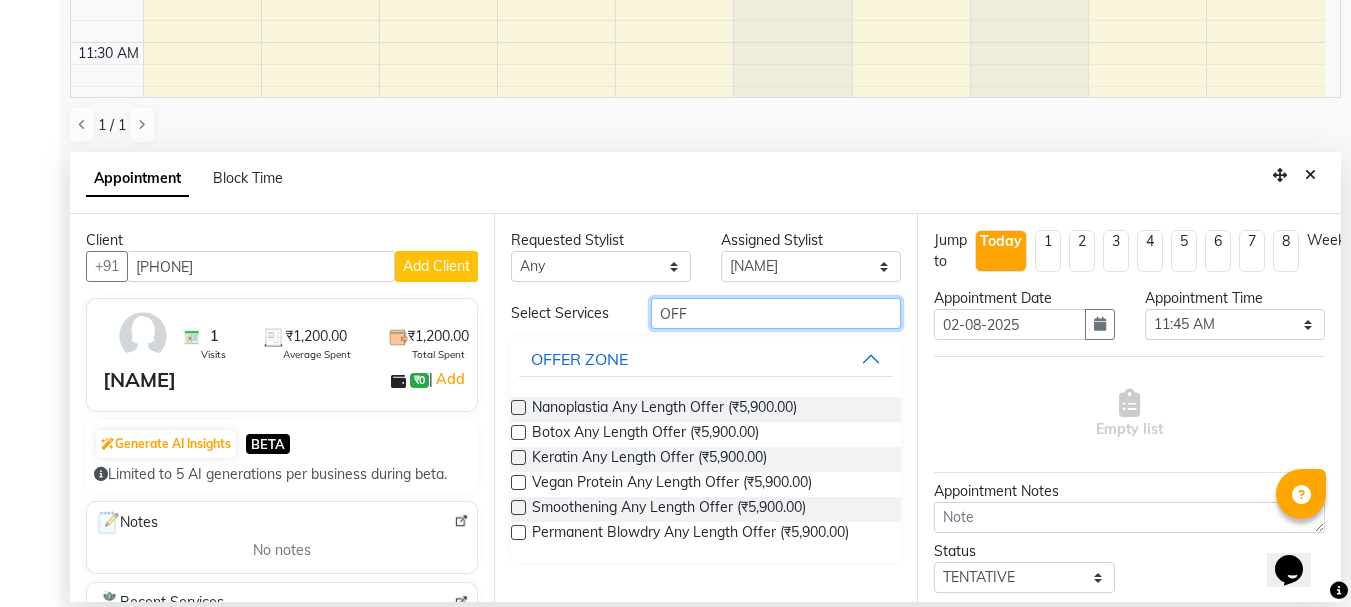 type on "OFF" 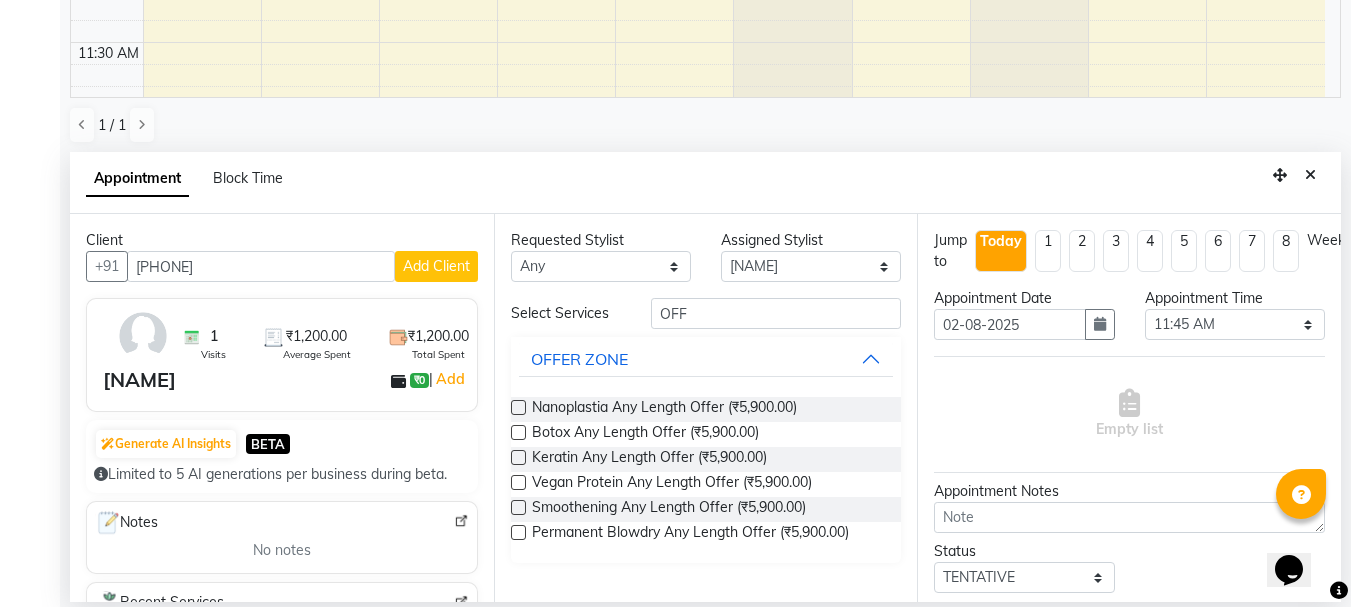 click at bounding box center [518, 407] 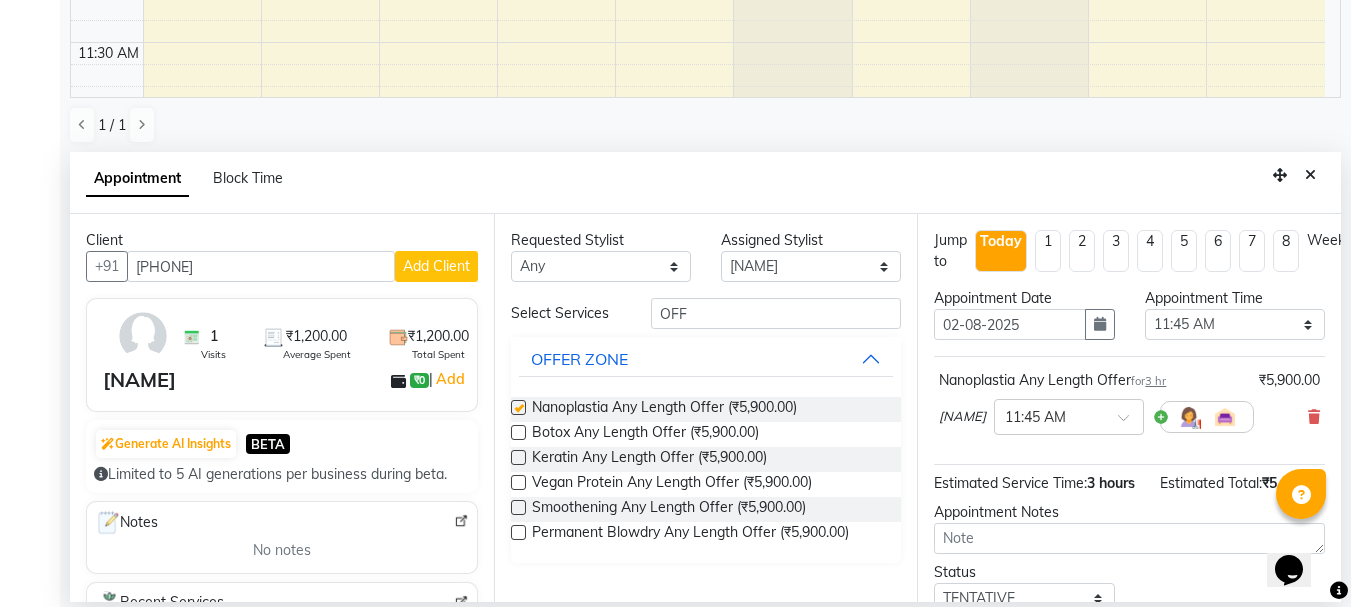 checkbox on "false" 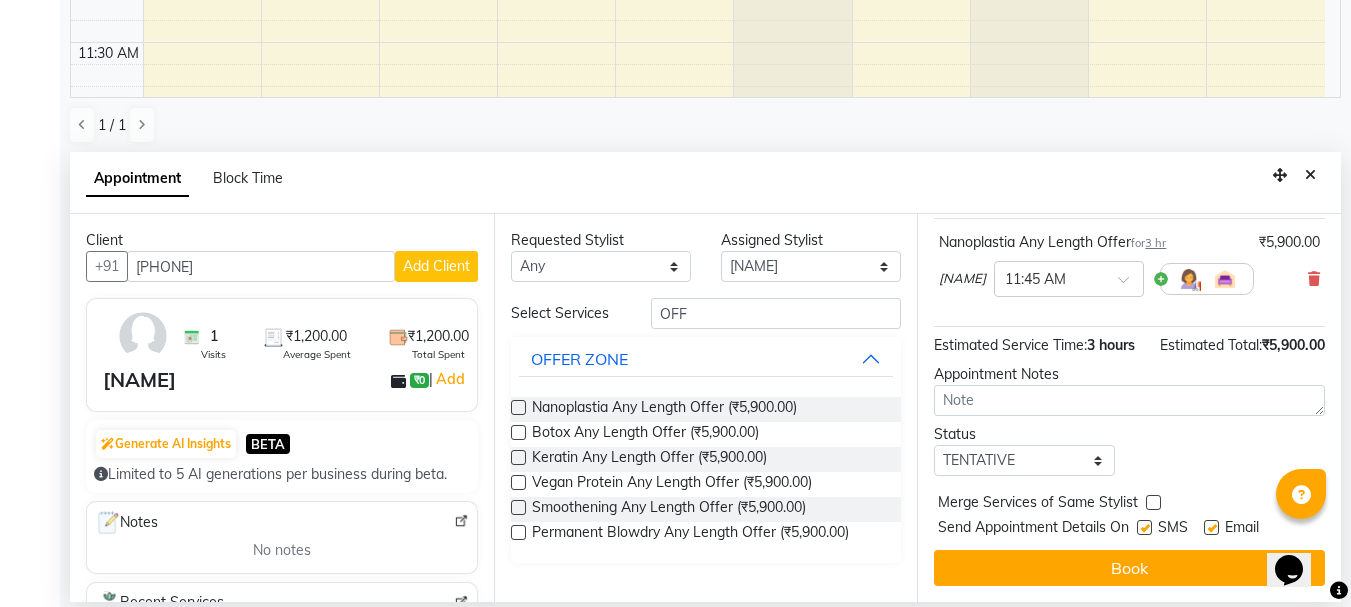 scroll, scrollTop: 174, scrollLeft: 0, axis: vertical 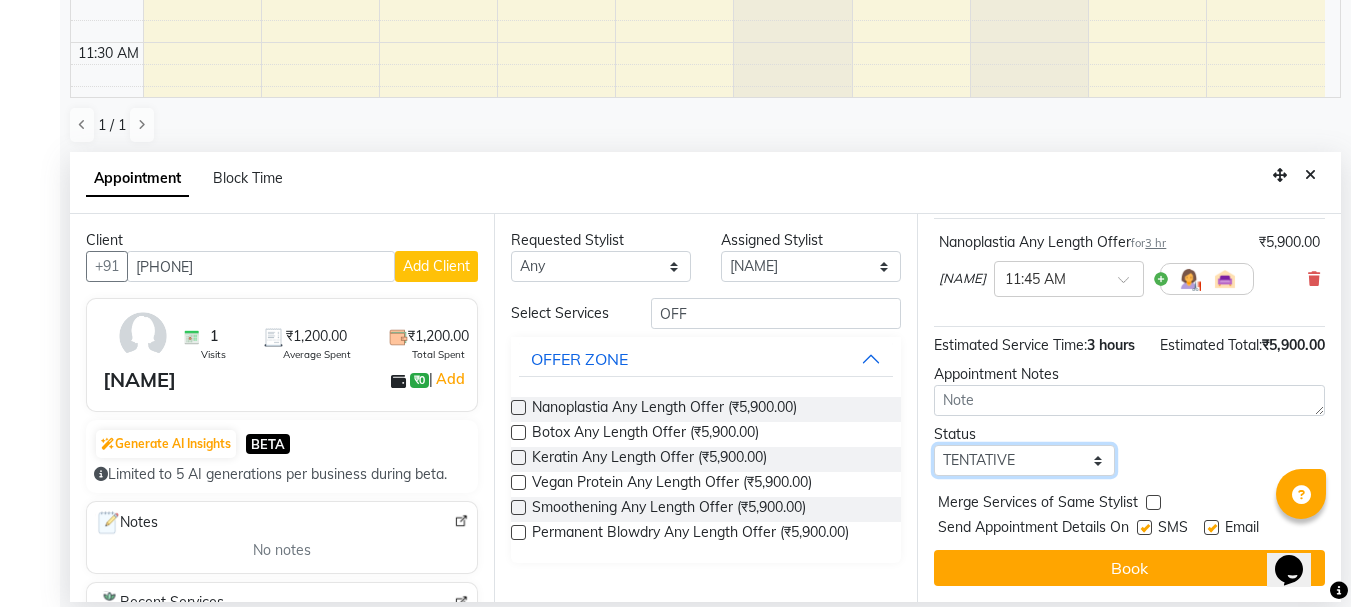 click on "Select TENTATIVE CONFIRM CHECK-IN UPCOMING" at bounding box center (1024, 460) 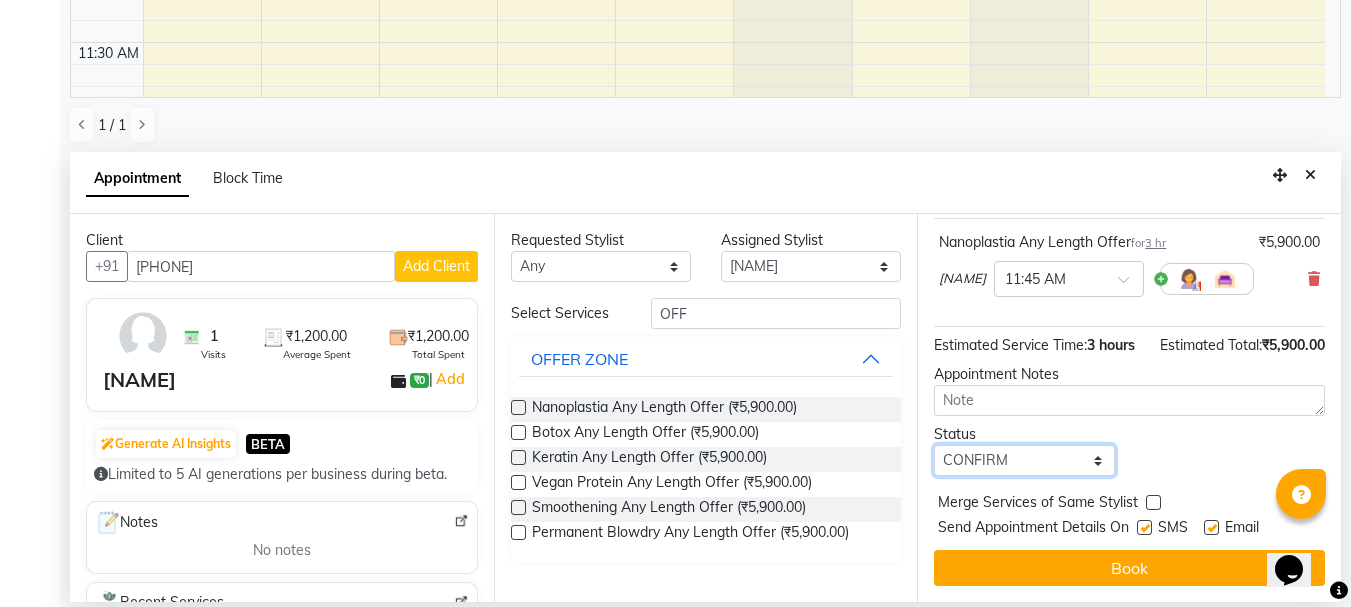 click on "Select TENTATIVE CONFIRM CHECK-IN UPCOMING" at bounding box center [1024, 460] 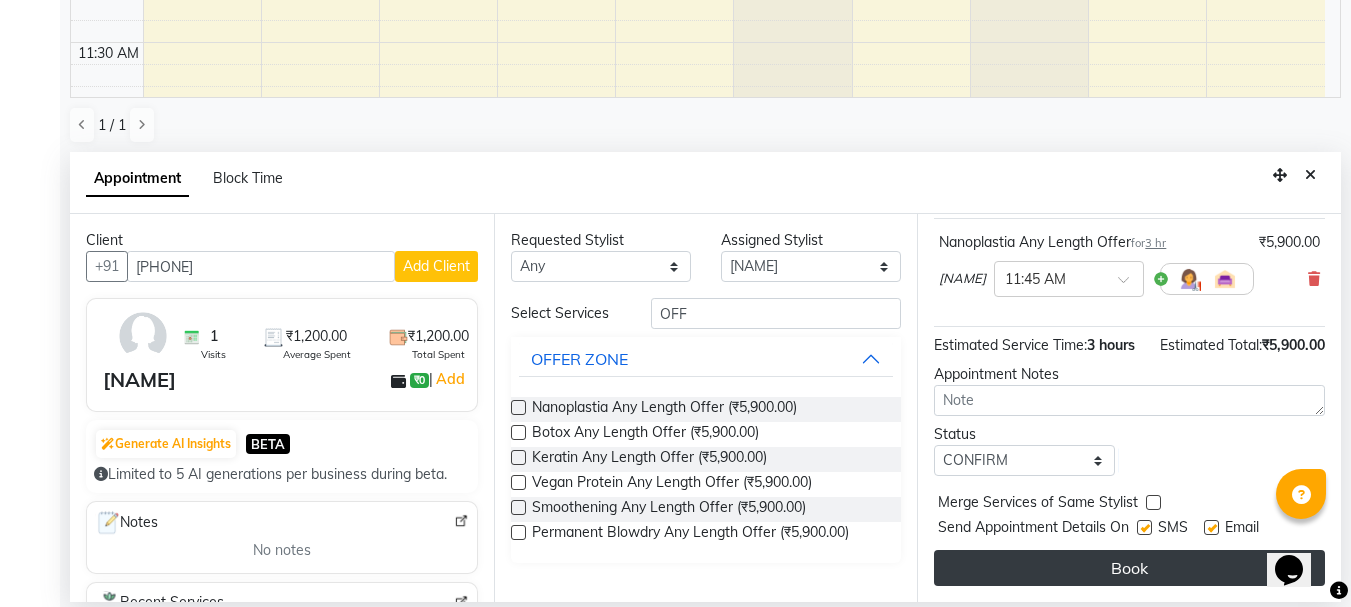 click on "Book" at bounding box center (1129, 568) 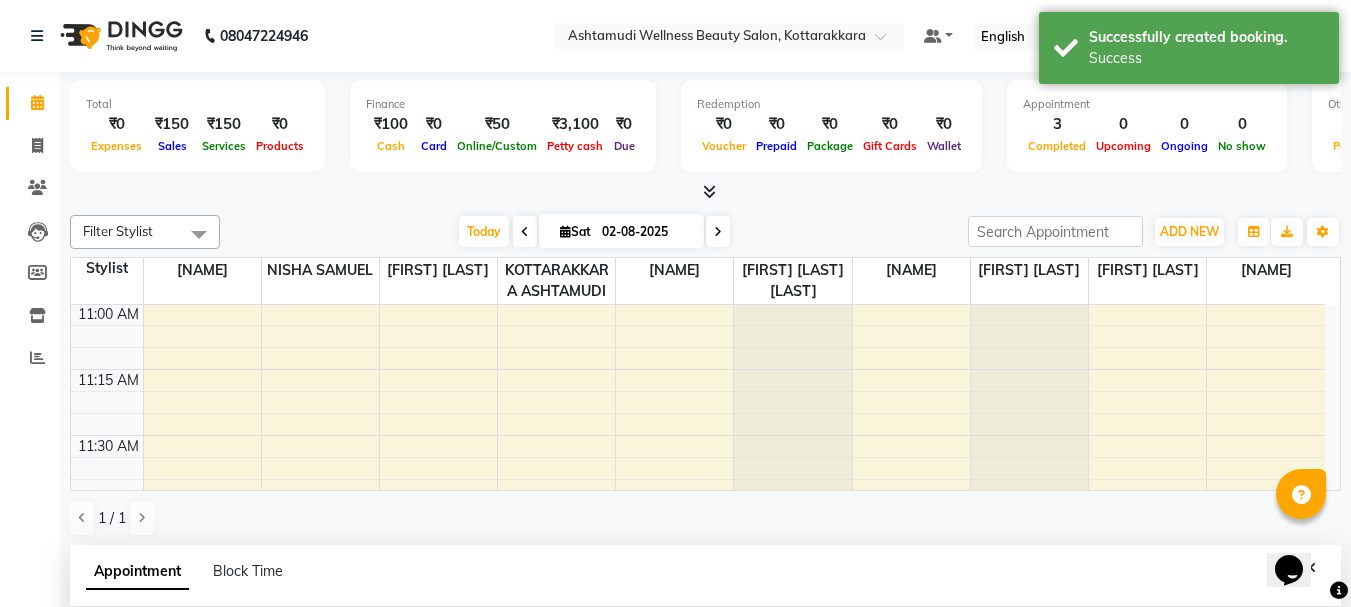 scroll, scrollTop: 393, scrollLeft: 0, axis: vertical 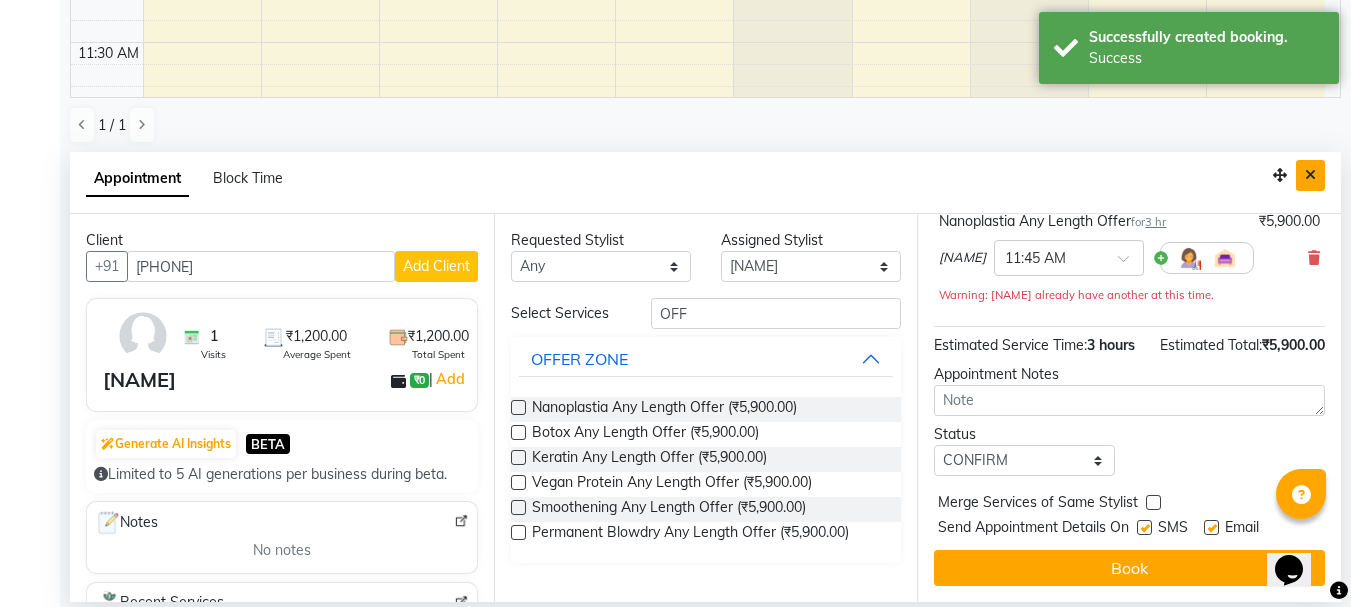 click at bounding box center (1310, 175) 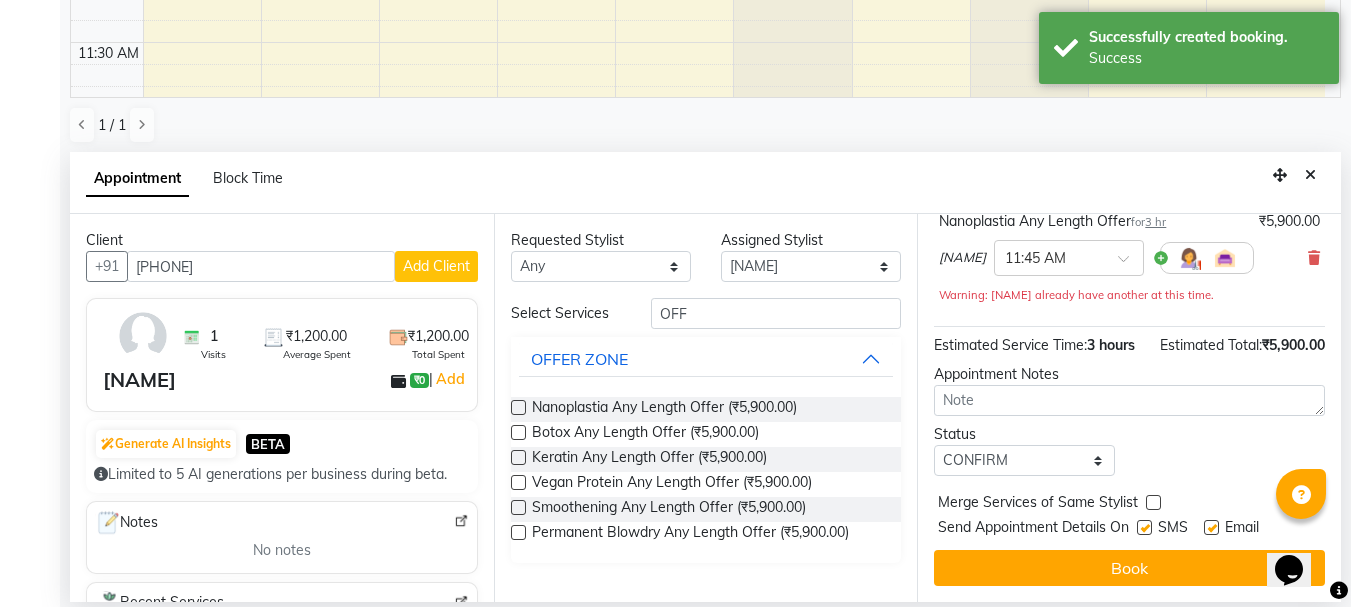 scroll, scrollTop: 1, scrollLeft: 0, axis: vertical 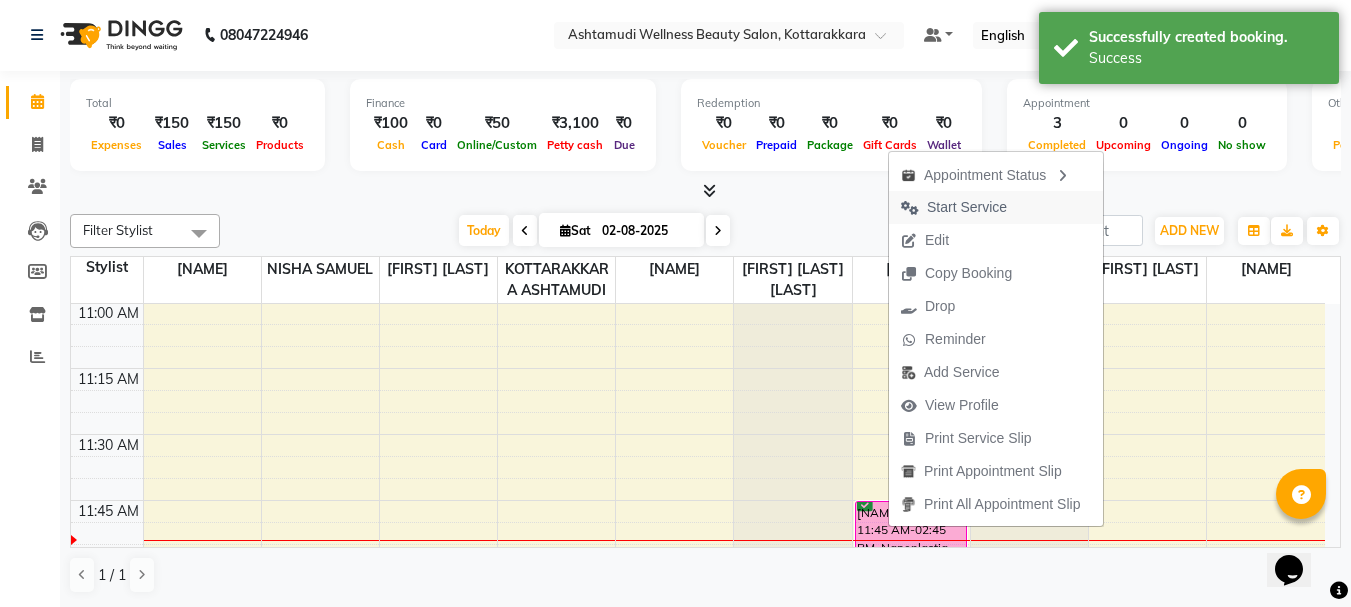 click on "Start Service" at bounding box center (967, 207) 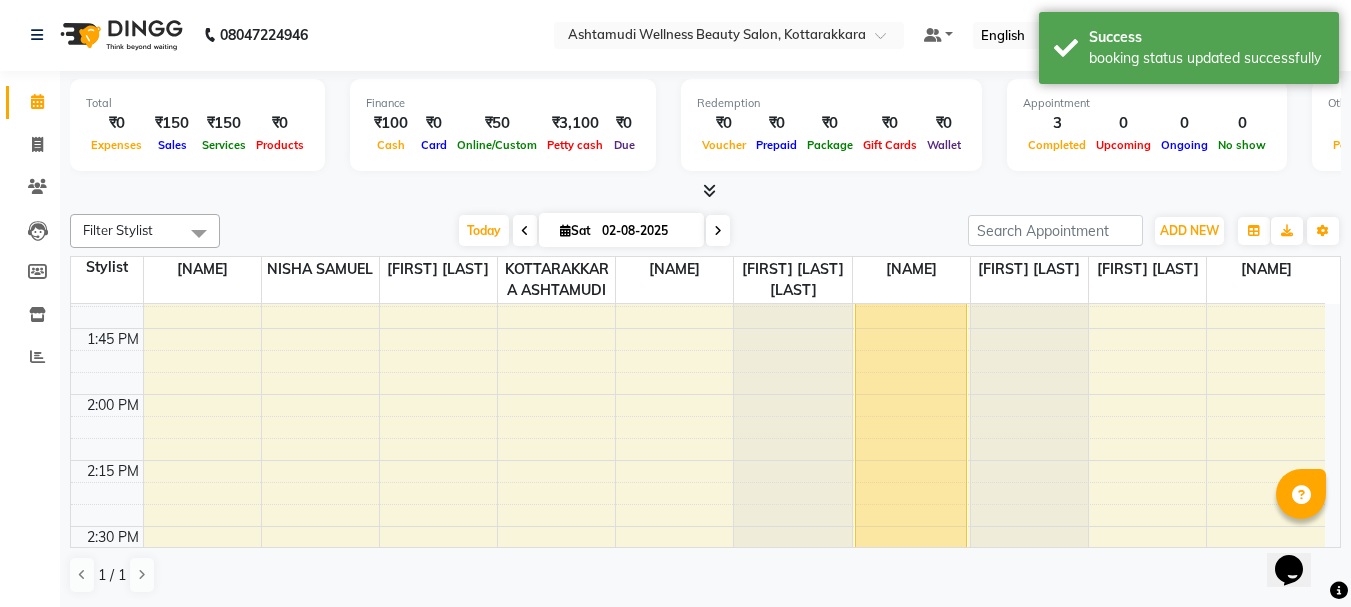 scroll, scrollTop: 1093, scrollLeft: 0, axis: vertical 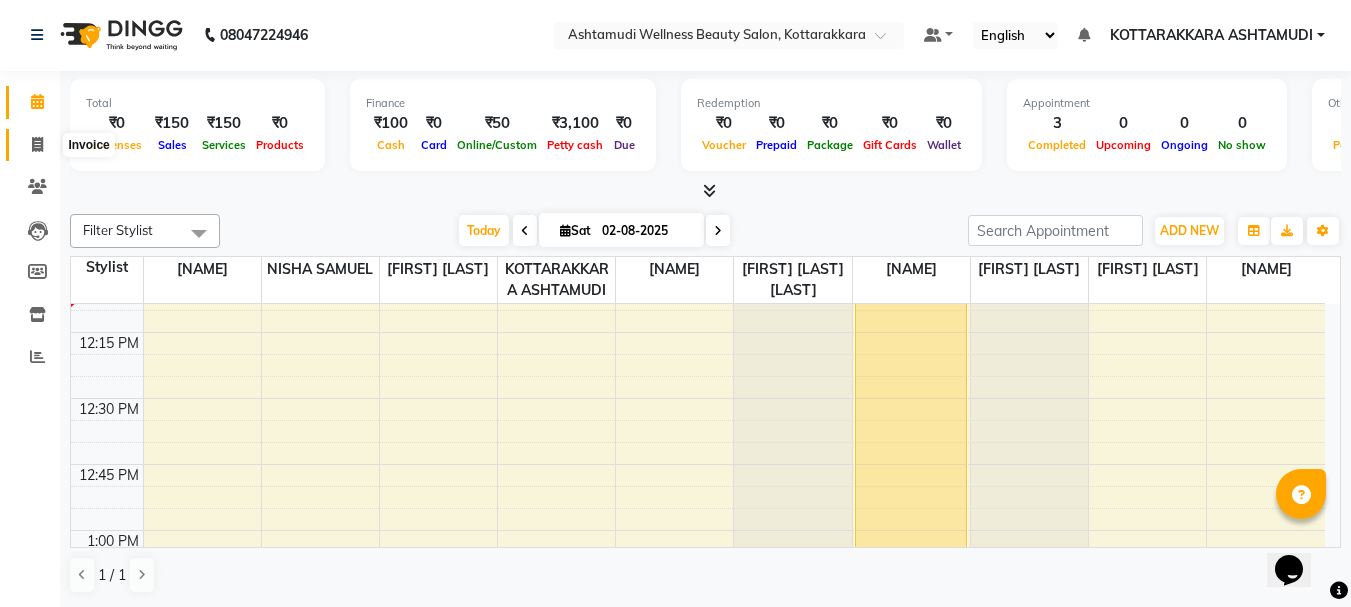 click 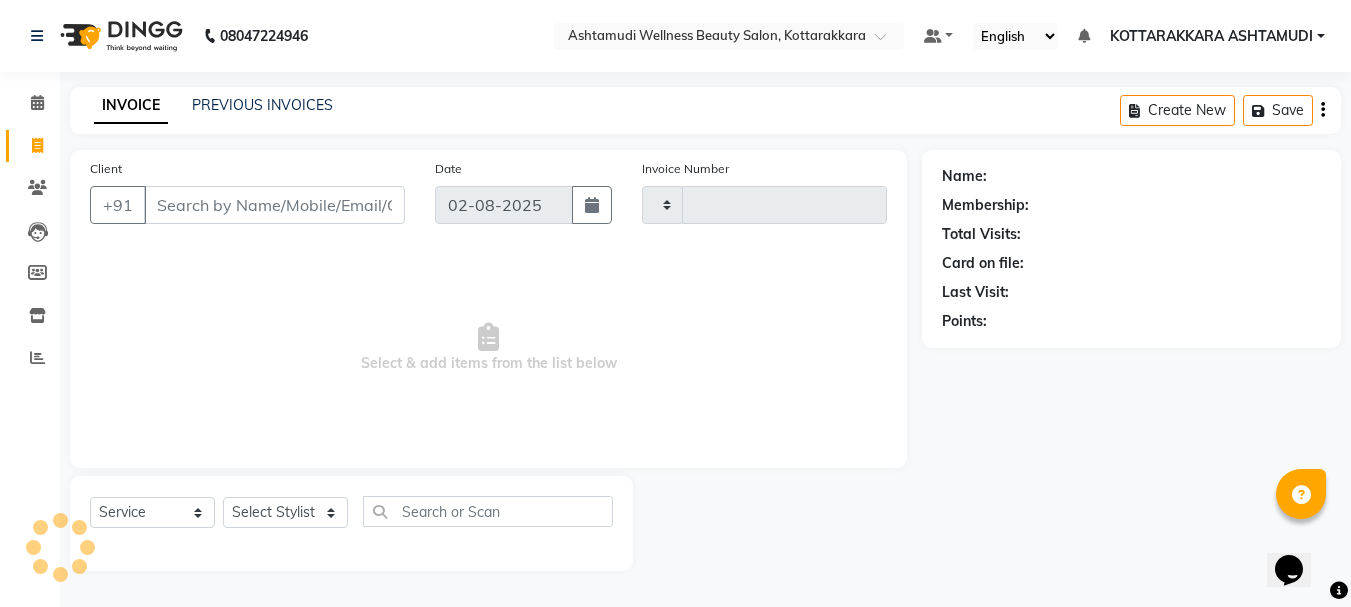 scroll, scrollTop: 0, scrollLeft: 0, axis: both 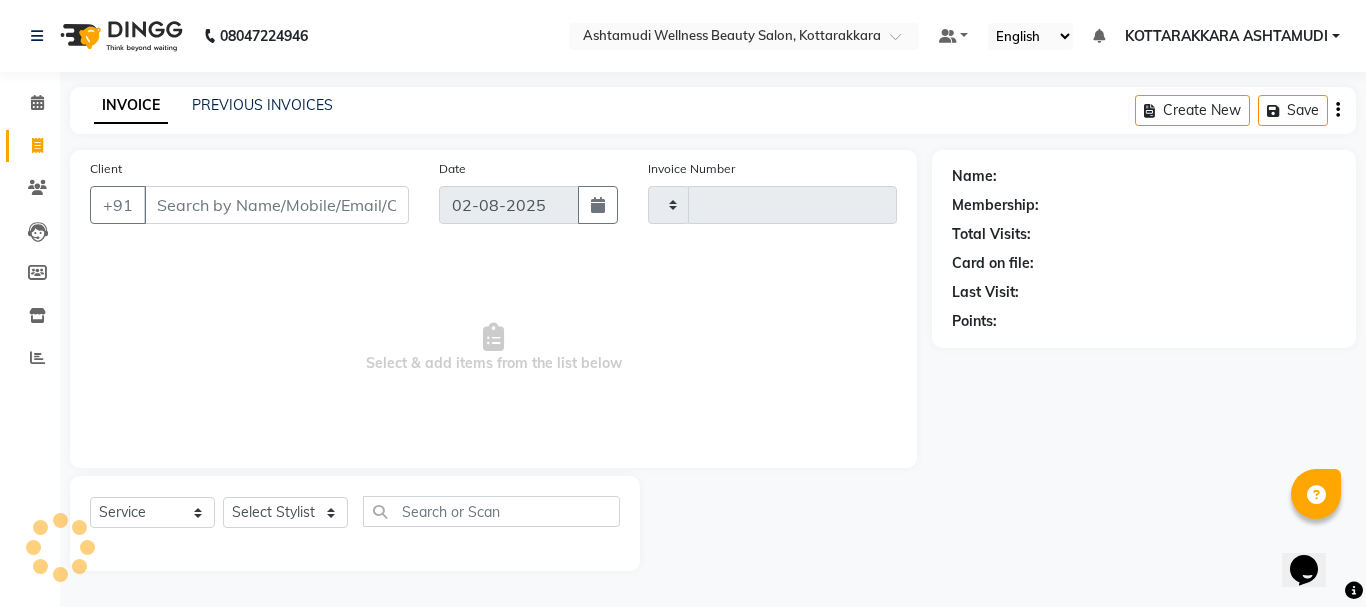 type on "2311" 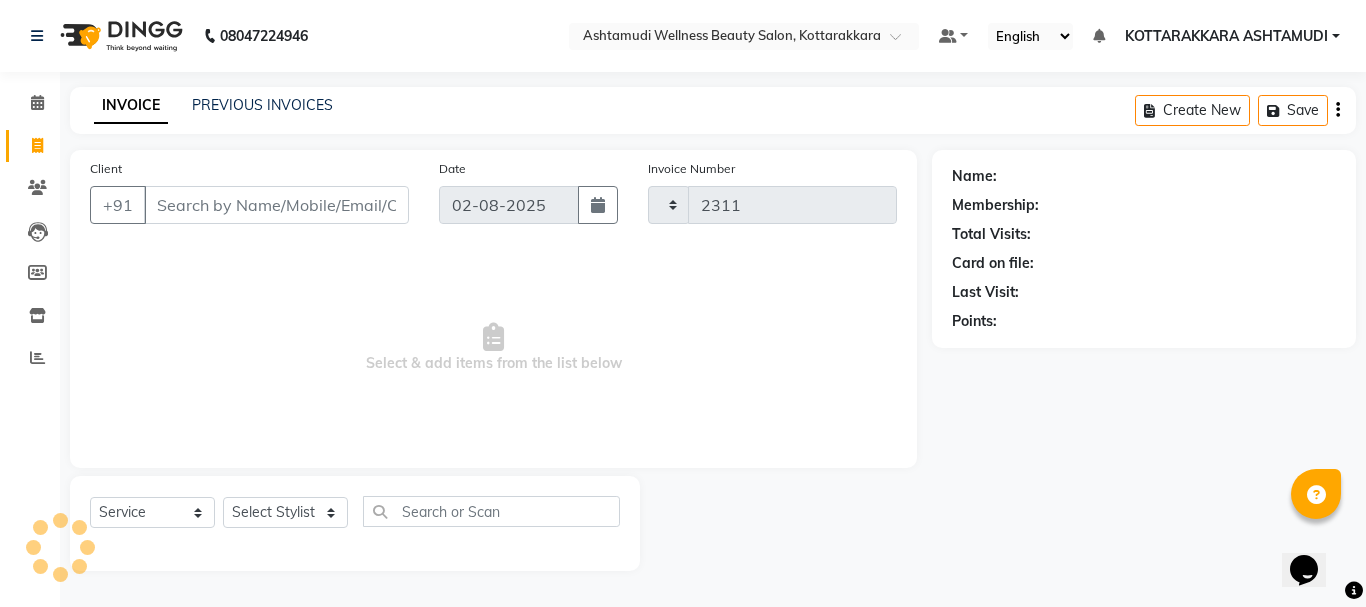 select on "4664" 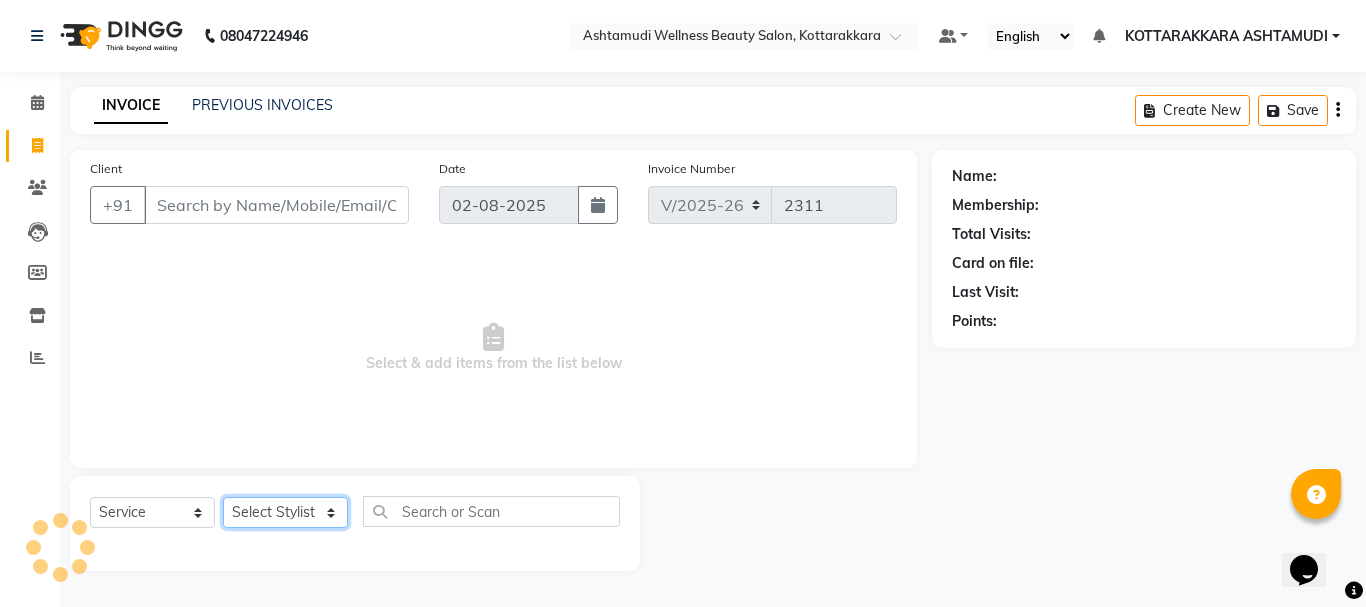 click on "Select Stylist" 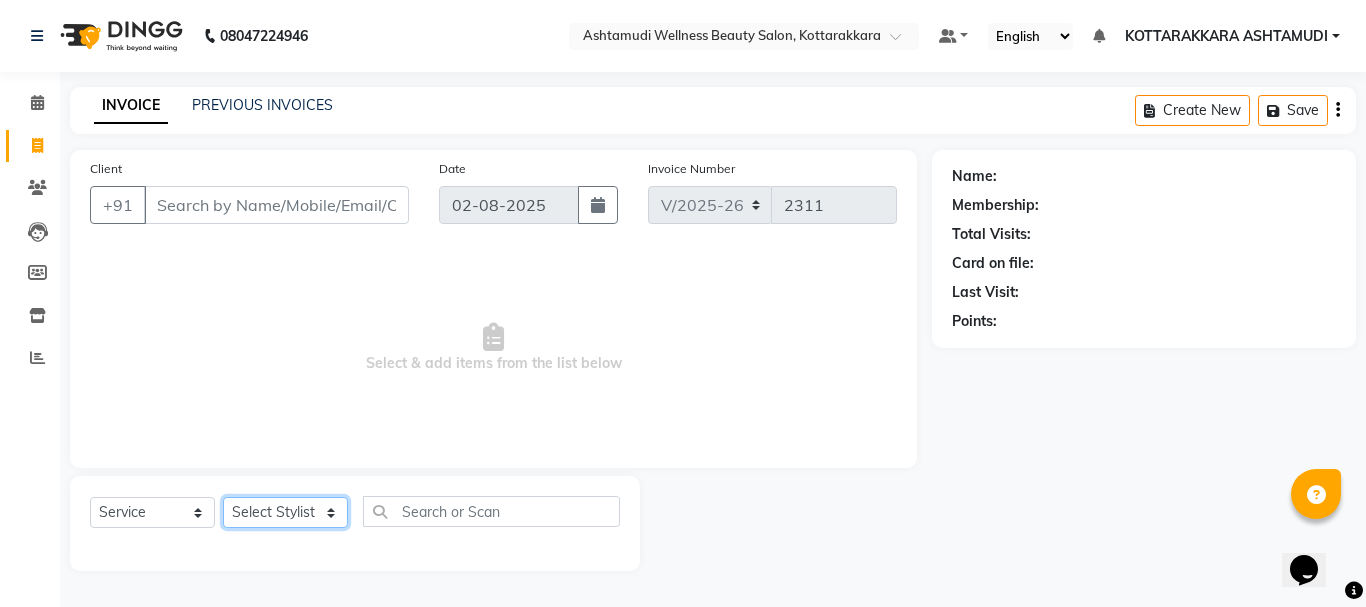 select on "27427" 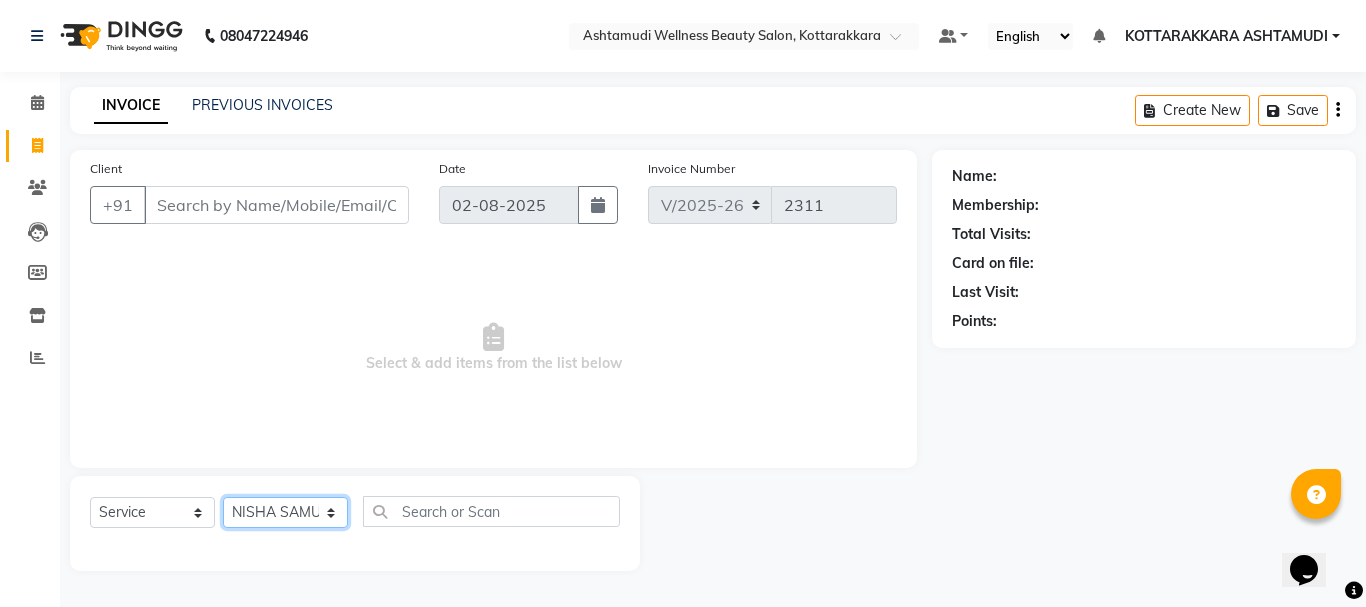 click on "Select Stylist AMRITHA DIVYA L	 Gita Mahali  Jibi P R Karina Darjee  KOTTARAKKARA ASHTAMUDI NISHA SAMUEL 	 Priya Chakraborty SARIGA R	 SHAHIDA SHAMINA MUHAMMED P R" 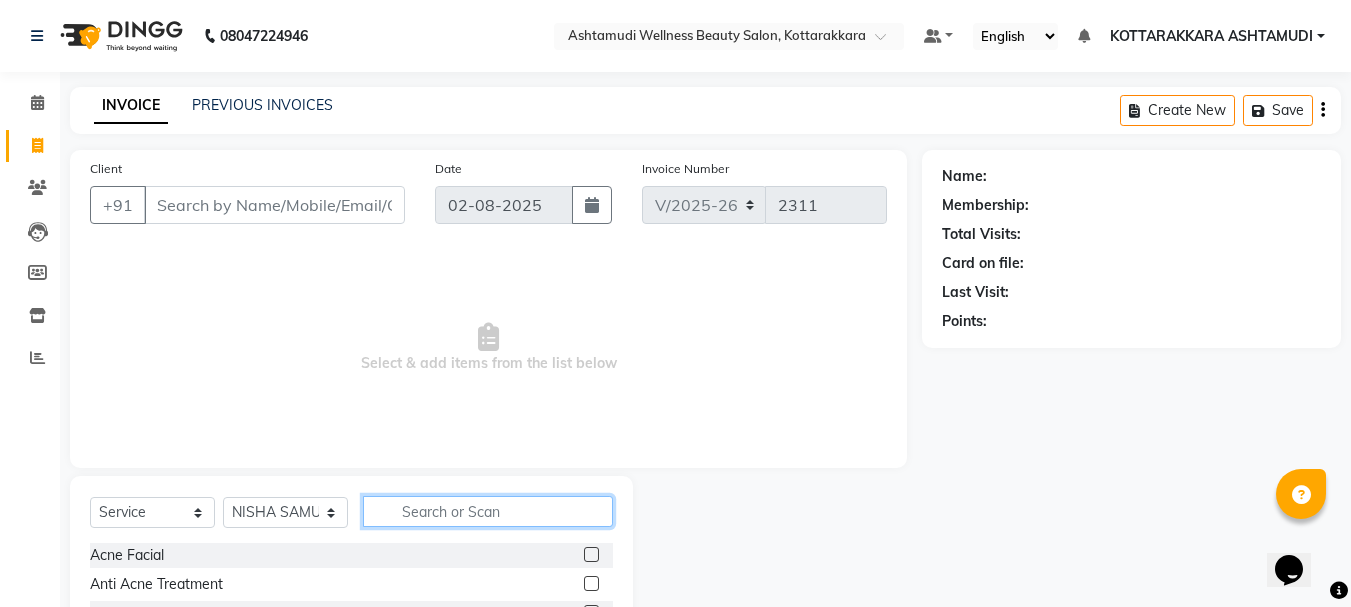 click 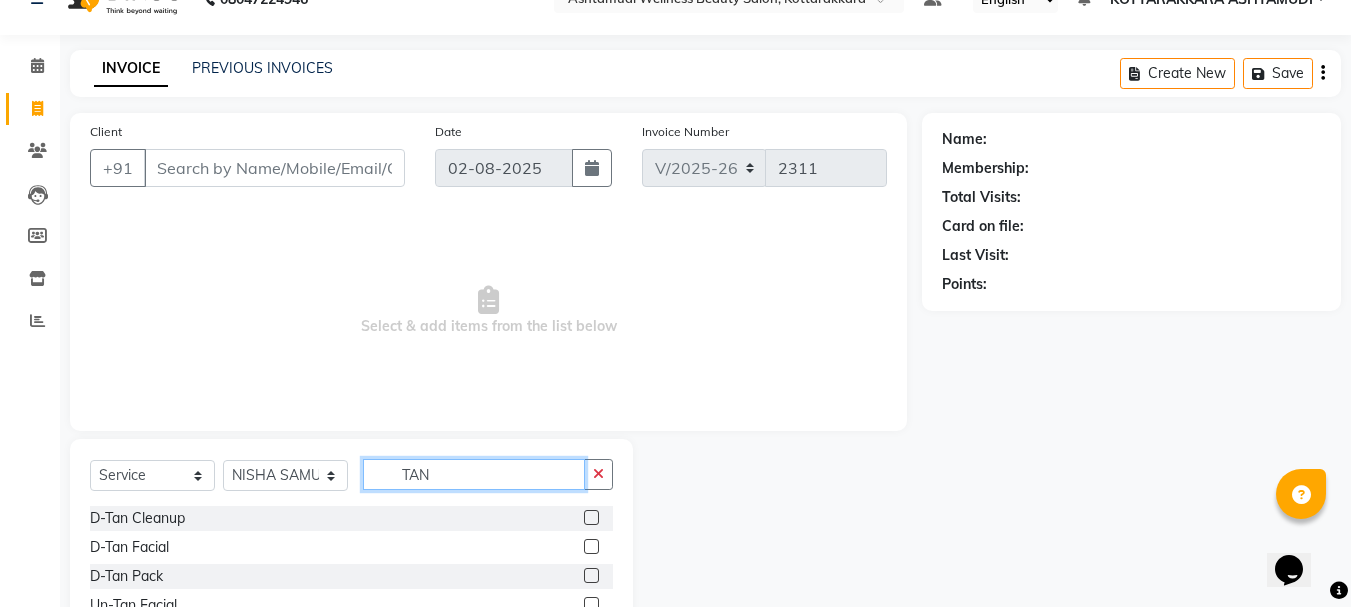 scroll, scrollTop: 100, scrollLeft: 0, axis: vertical 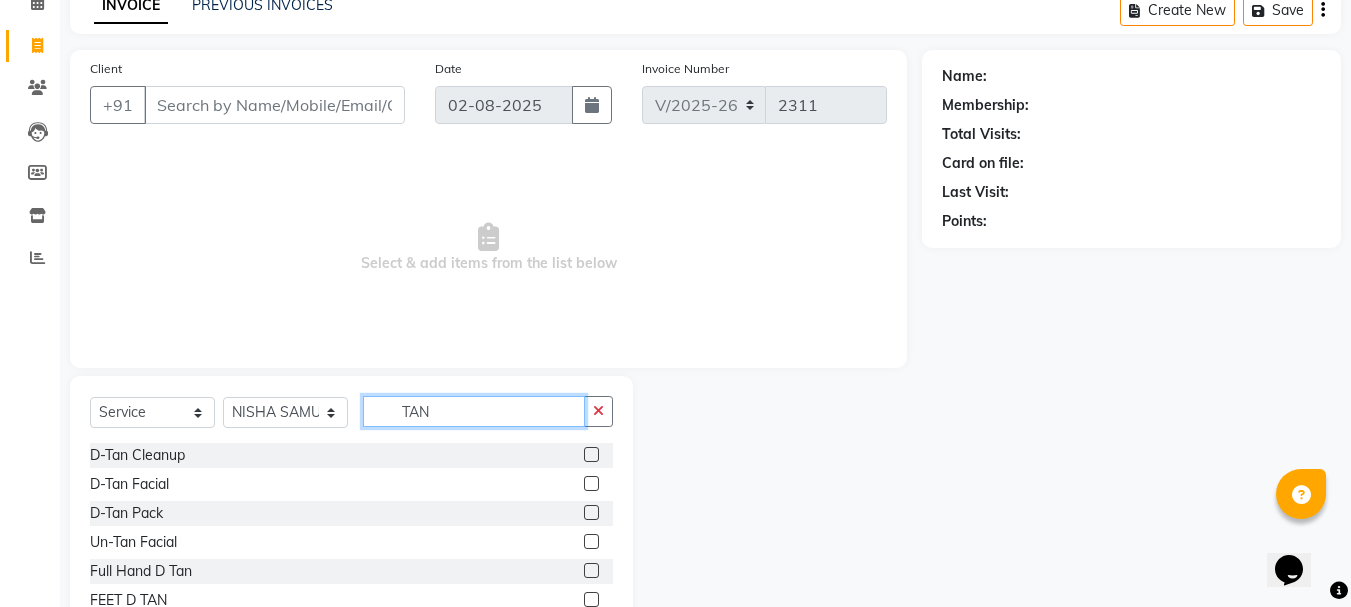 type on "TAN" 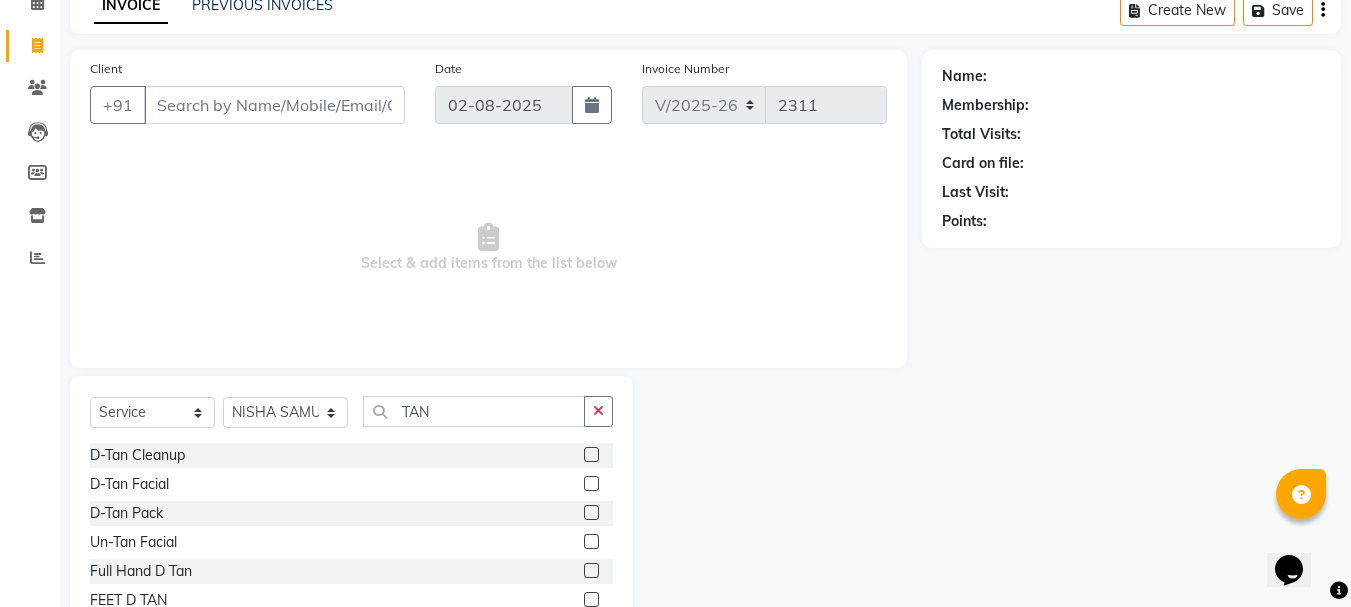 click 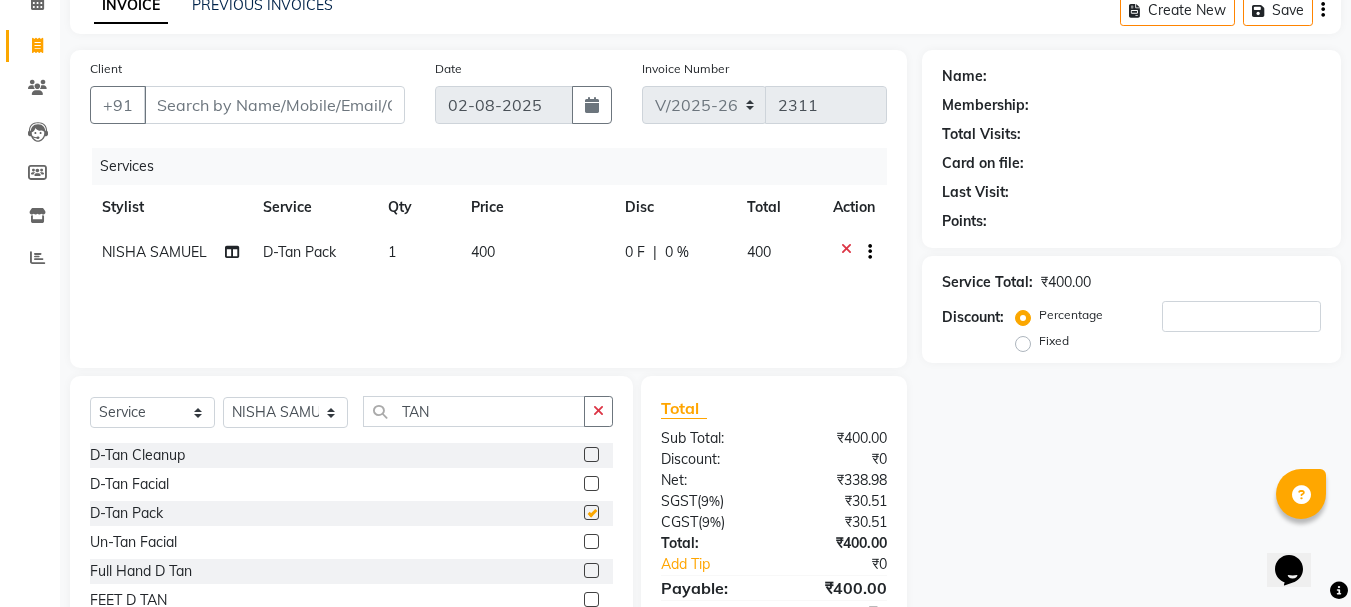 checkbox on "false" 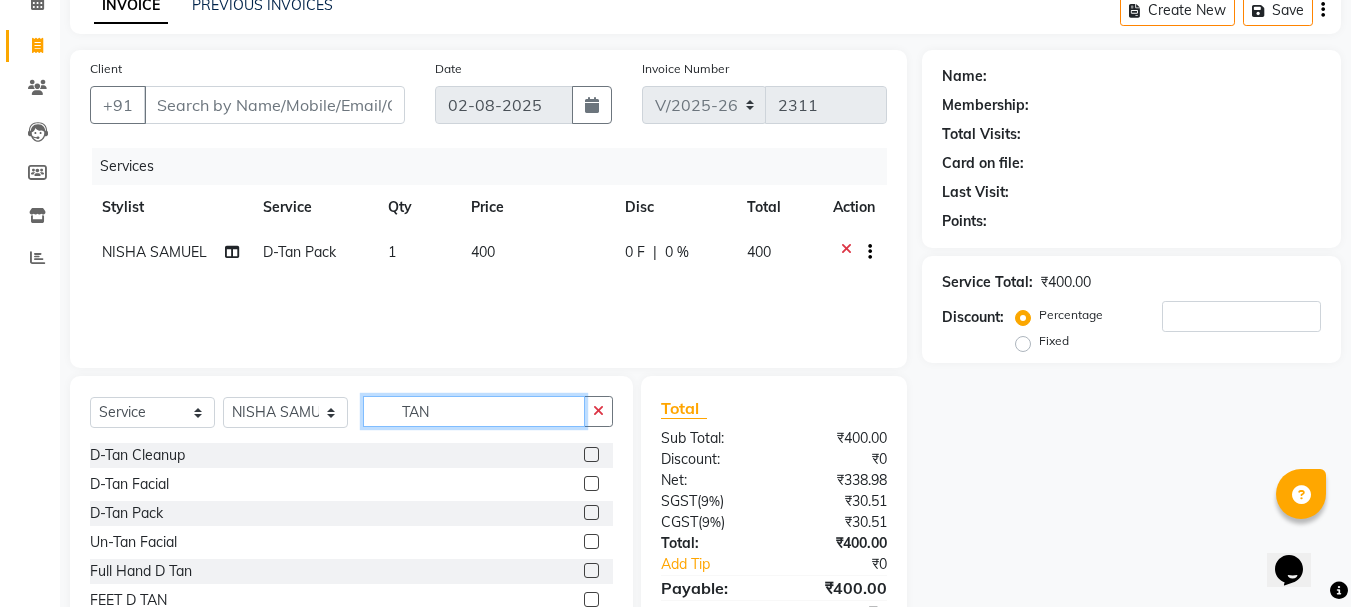 click on "TAN" 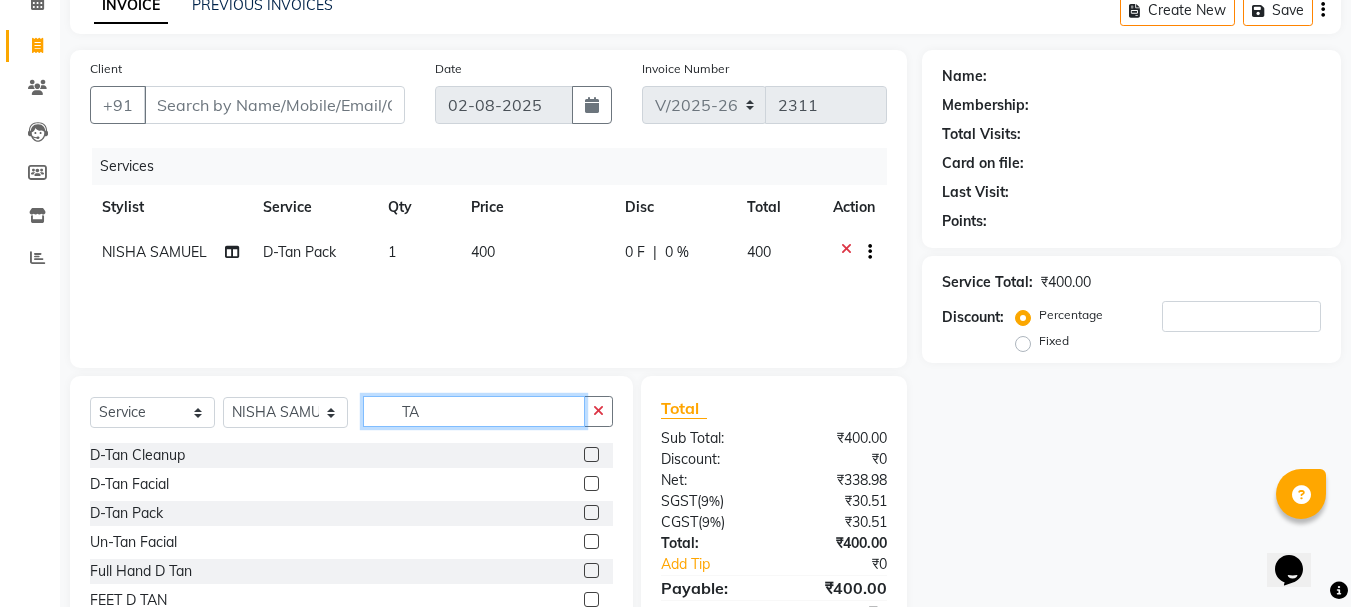 type on "T" 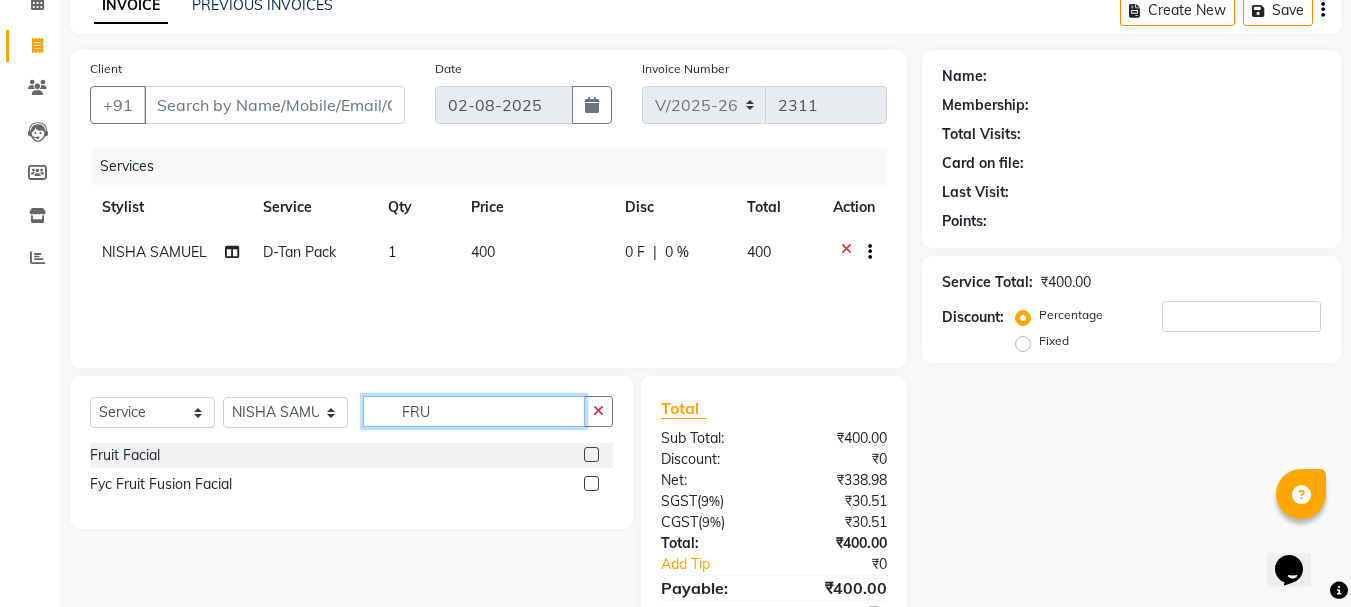 type on "FRU" 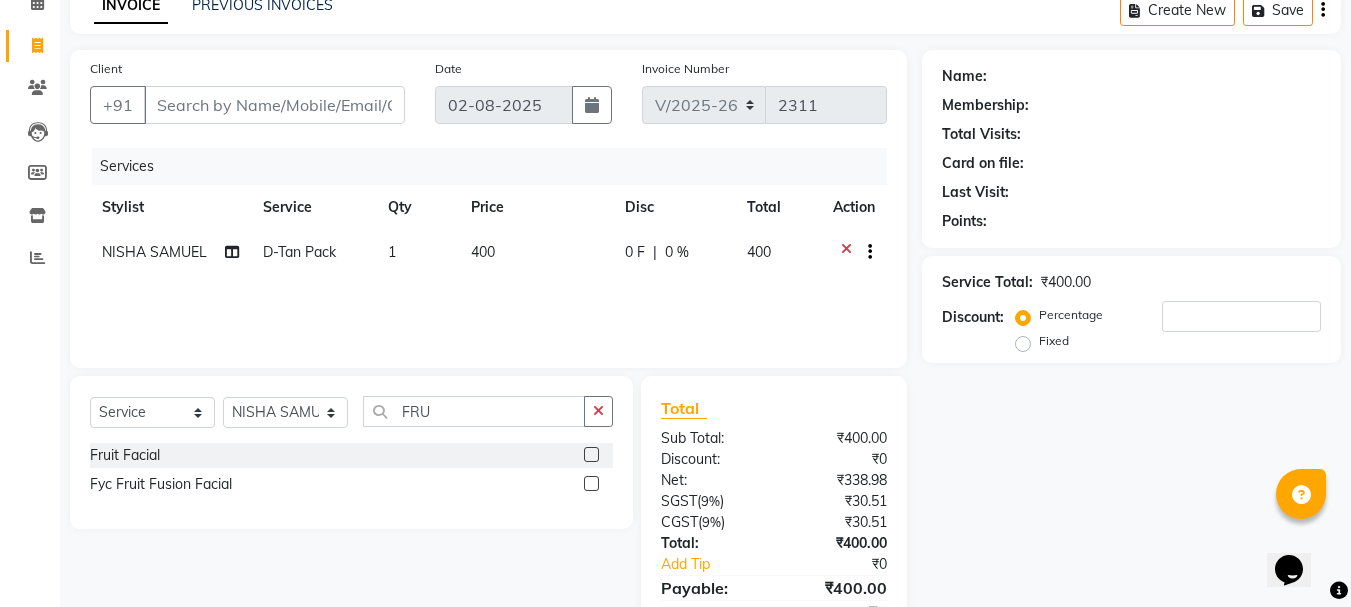 click 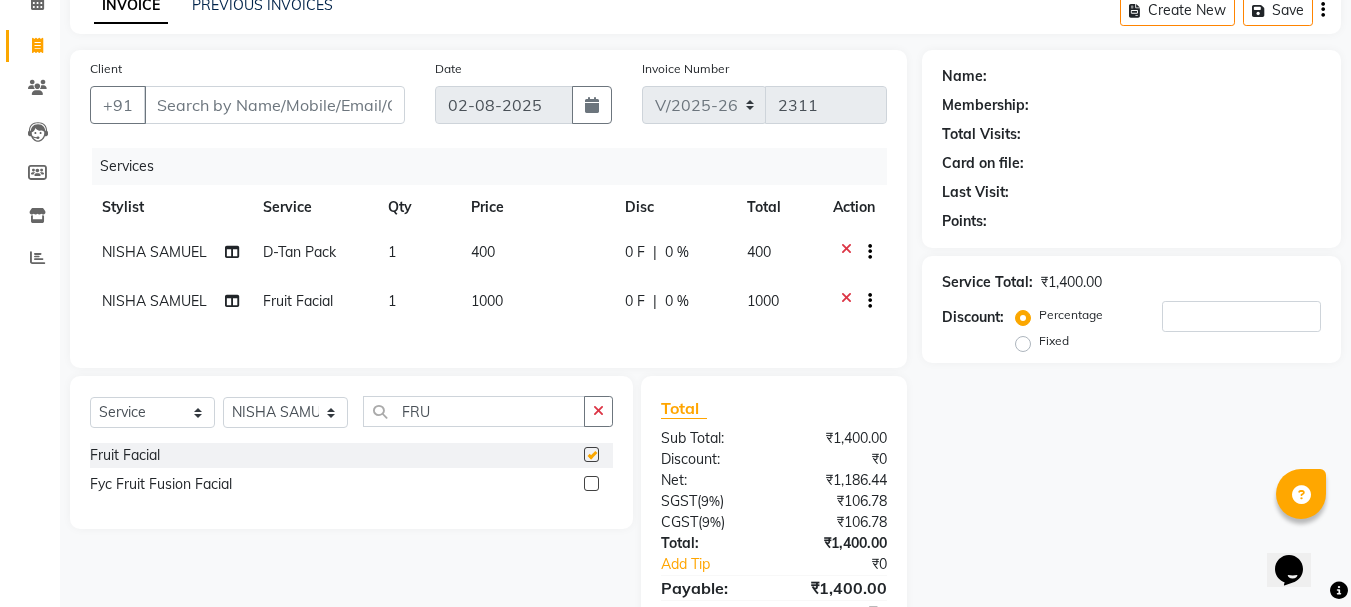 checkbox on "false" 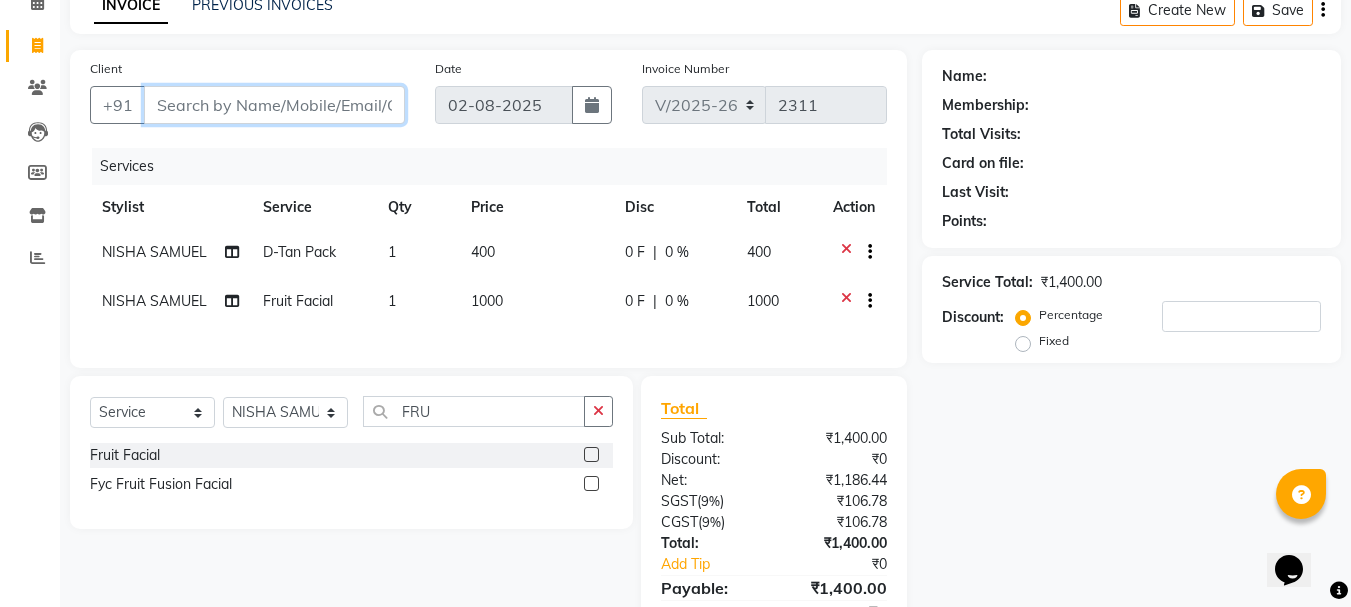 click on "Client" at bounding box center [274, 105] 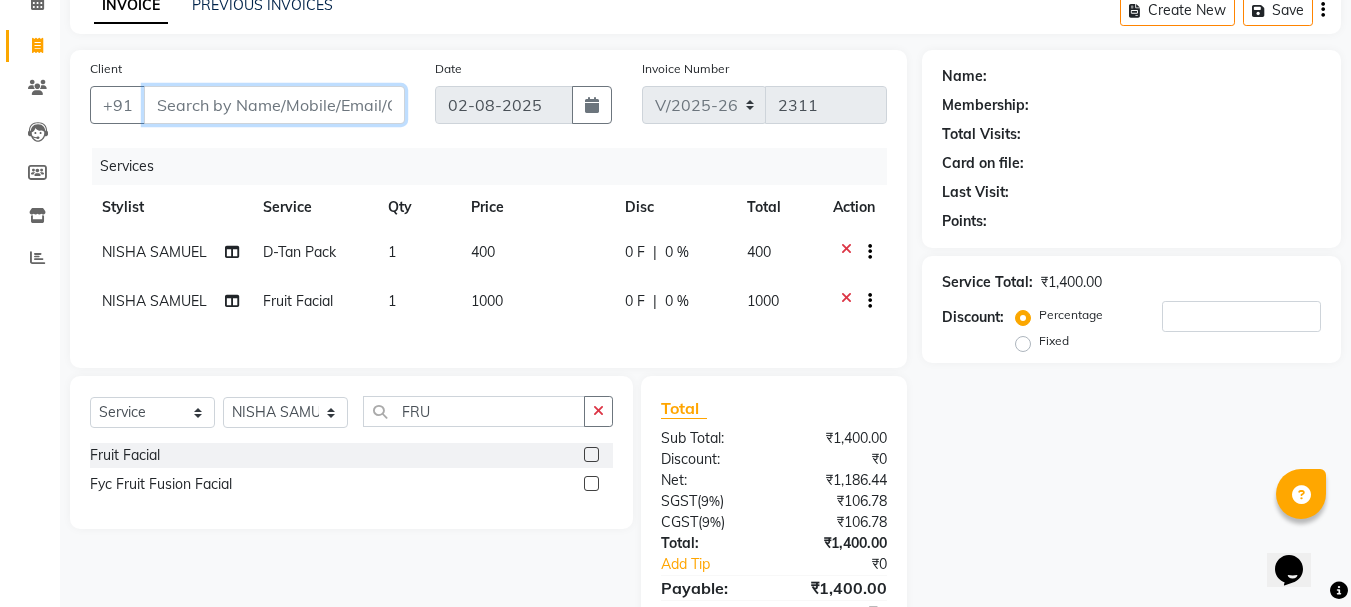 type on "9" 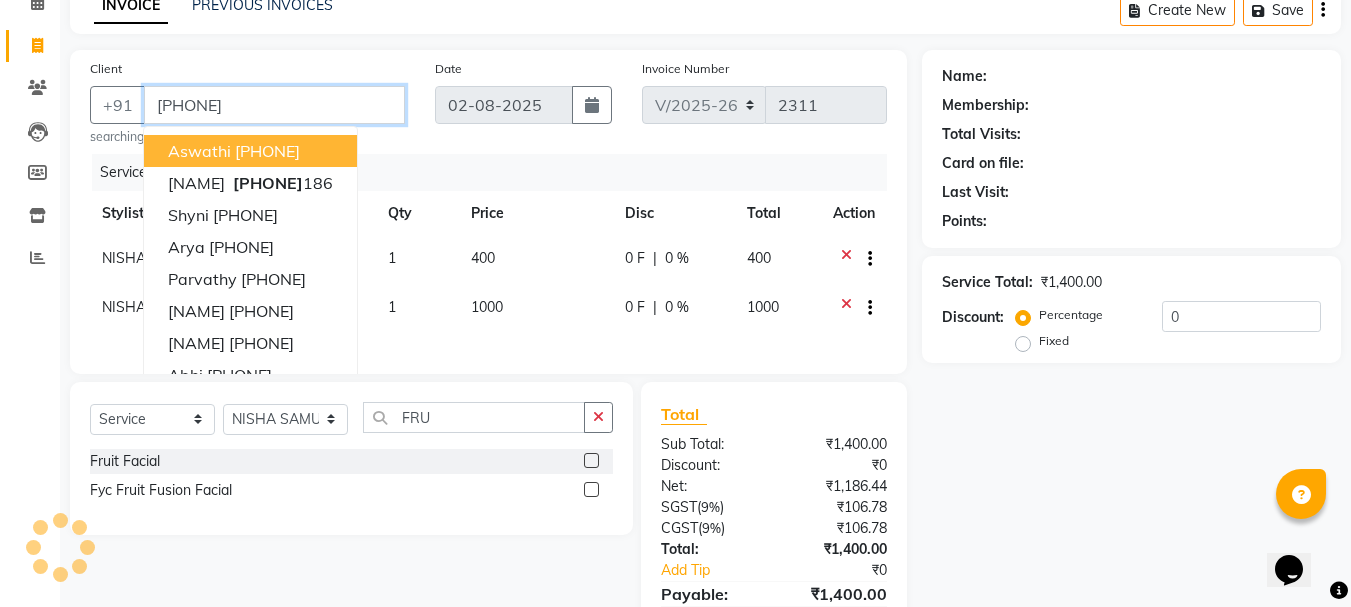 type on "[PHONE]" 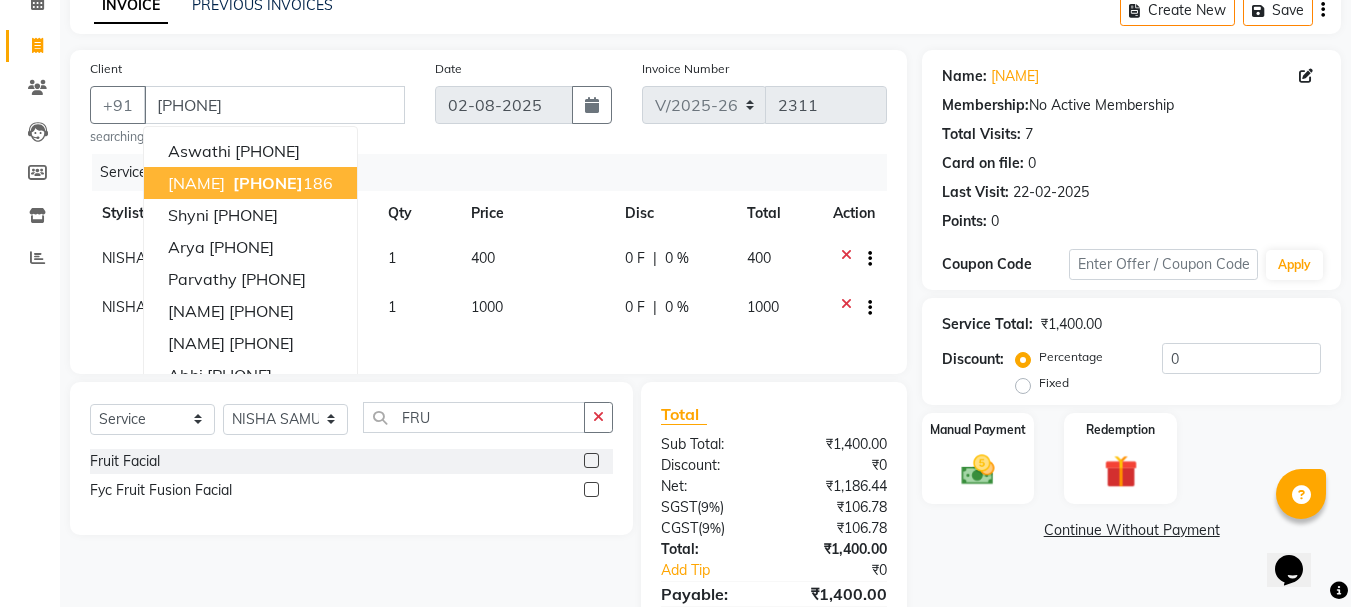 scroll, scrollTop: 210, scrollLeft: 0, axis: vertical 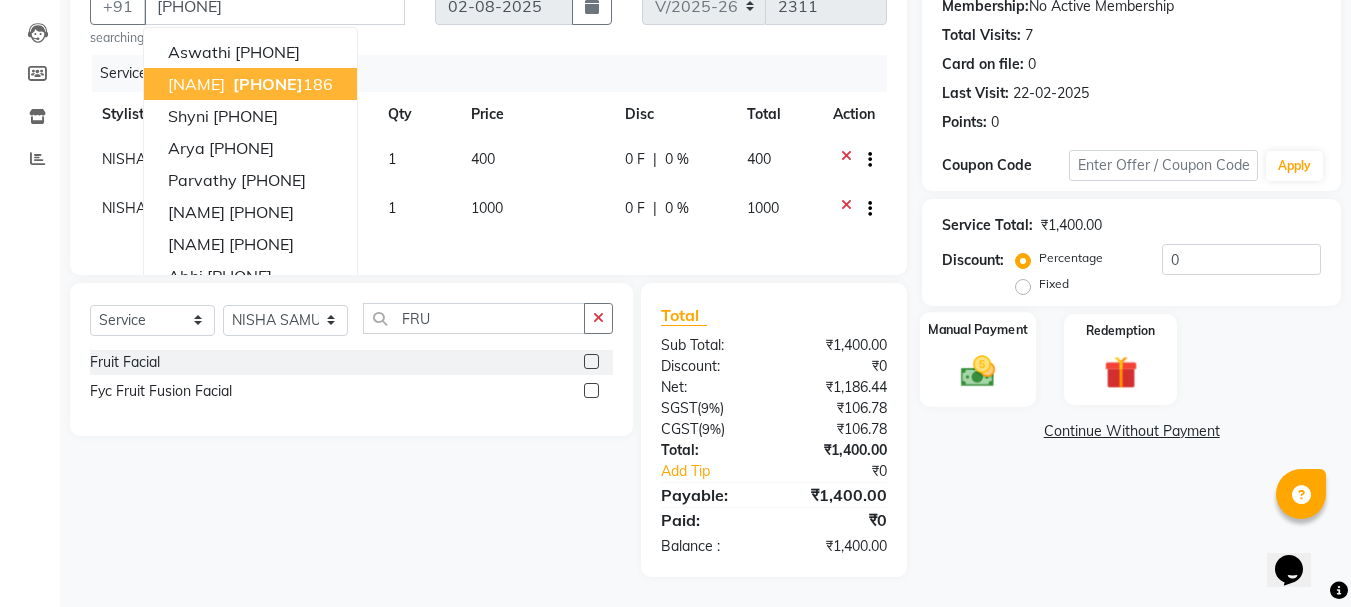 click 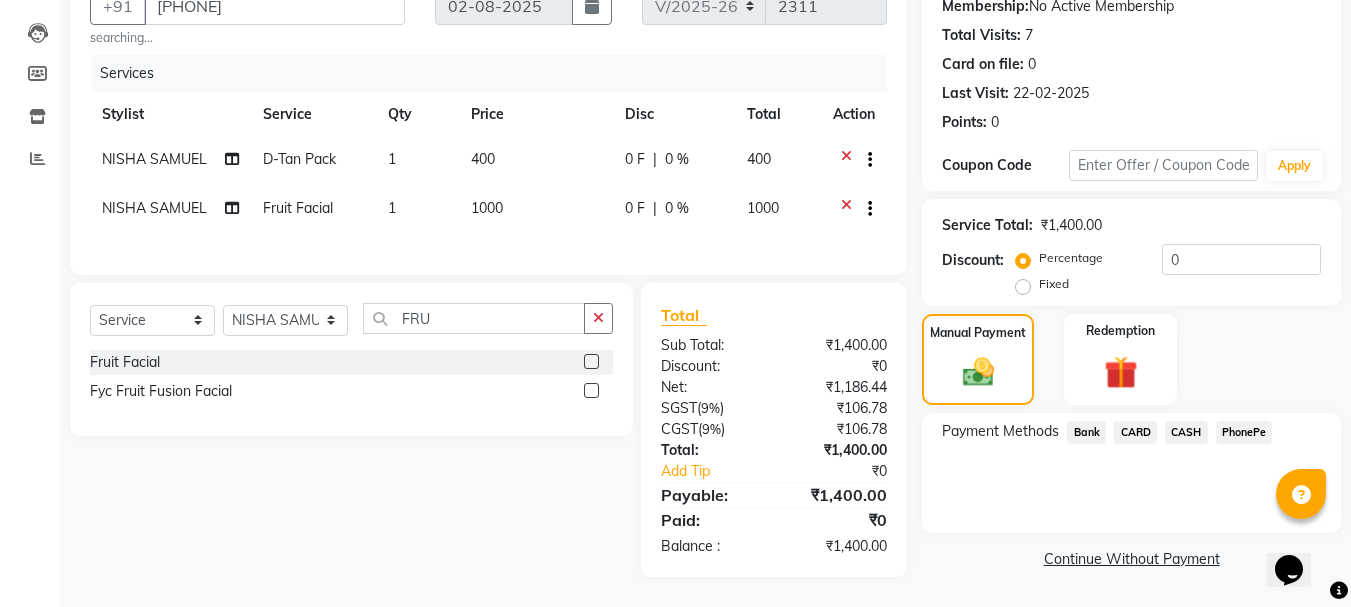 click on "PhonePe" 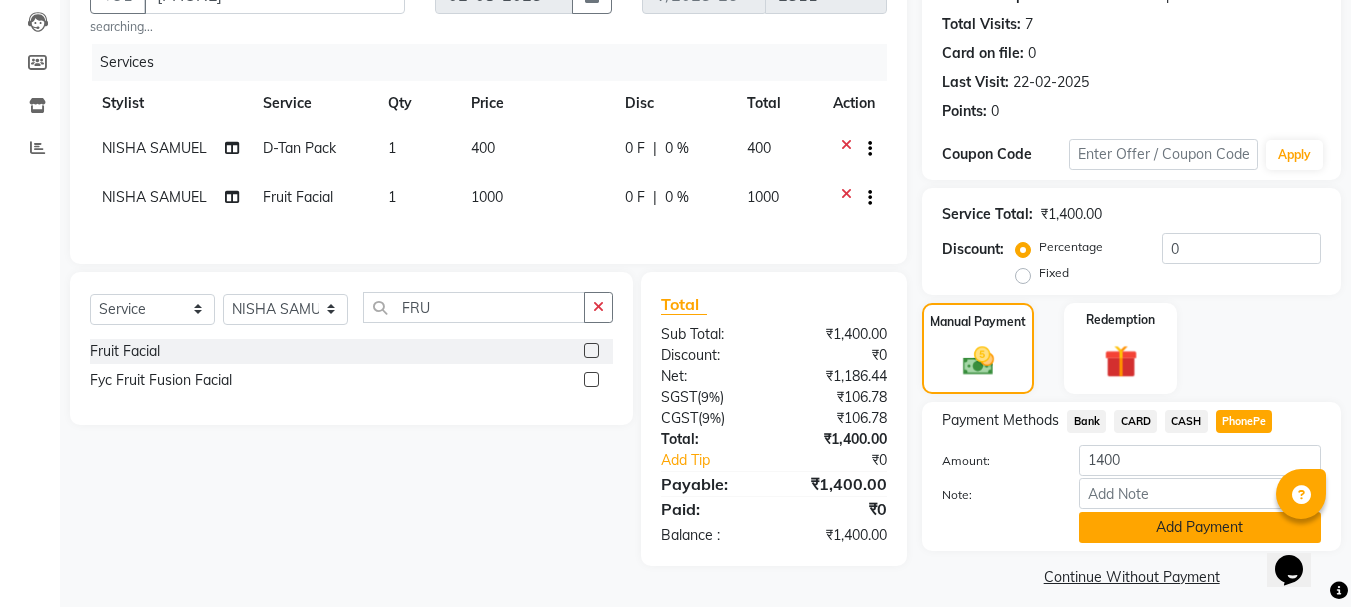 click on "Add Payment" 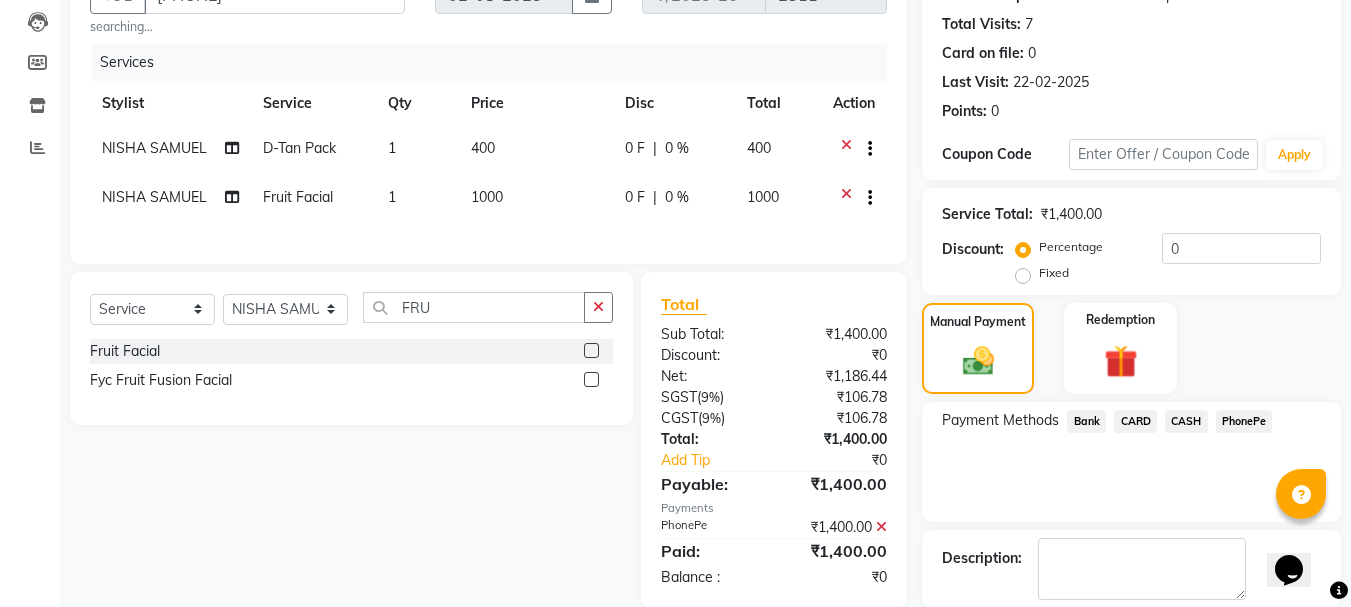 scroll, scrollTop: 309, scrollLeft: 0, axis: vertical 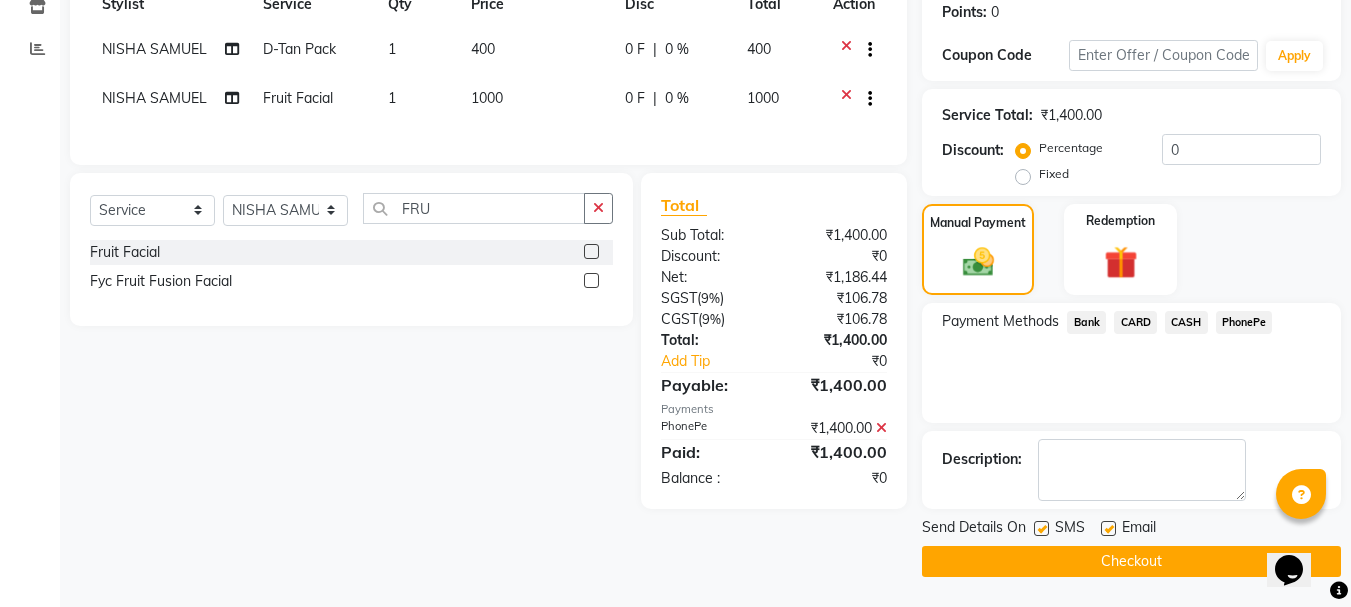 click on "Checkout" 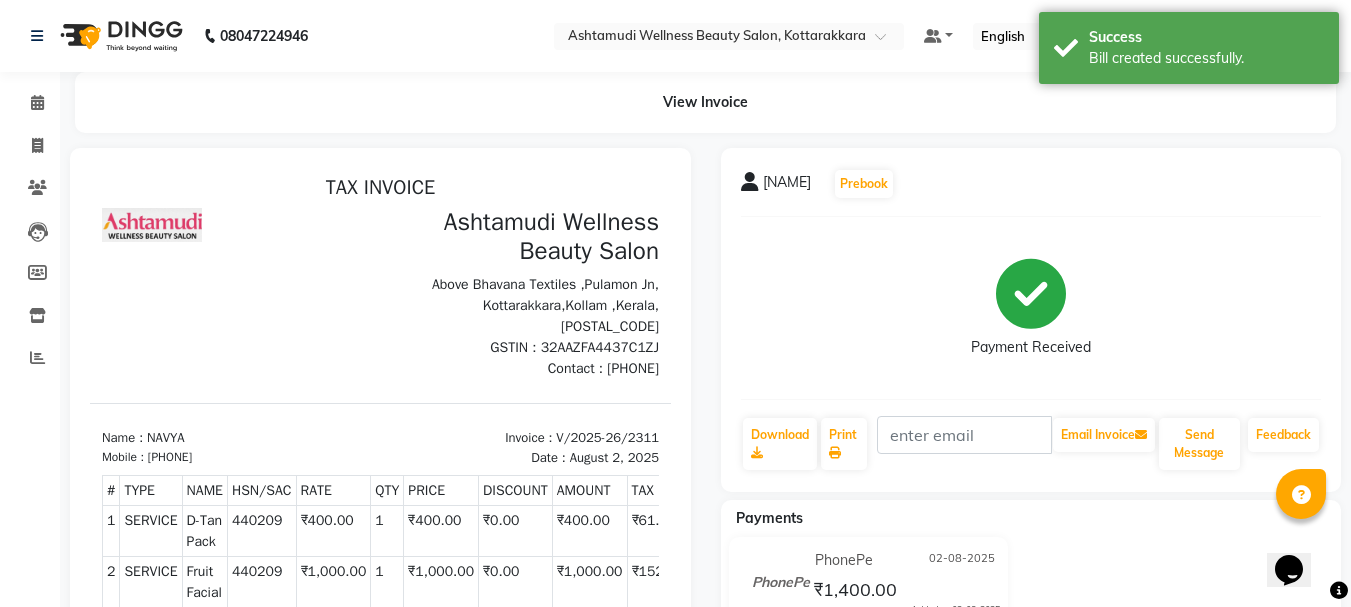 scroll, scrollTop: 0, scrollLeft: 0, axis: both 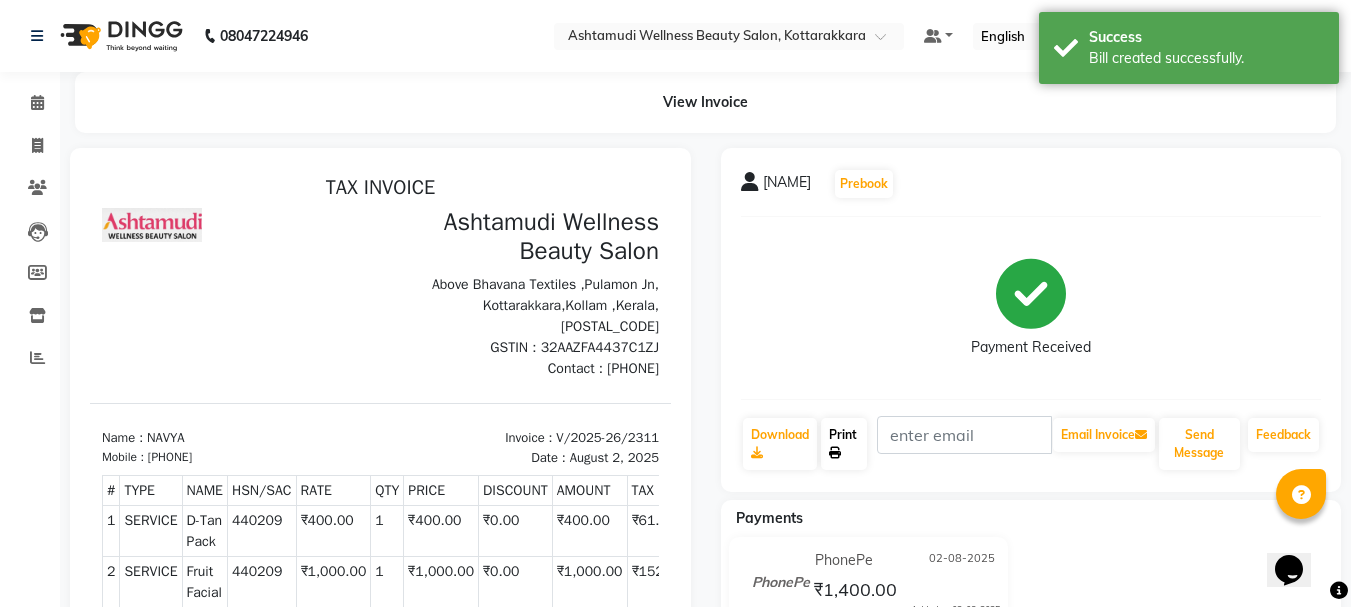 click on "Print" 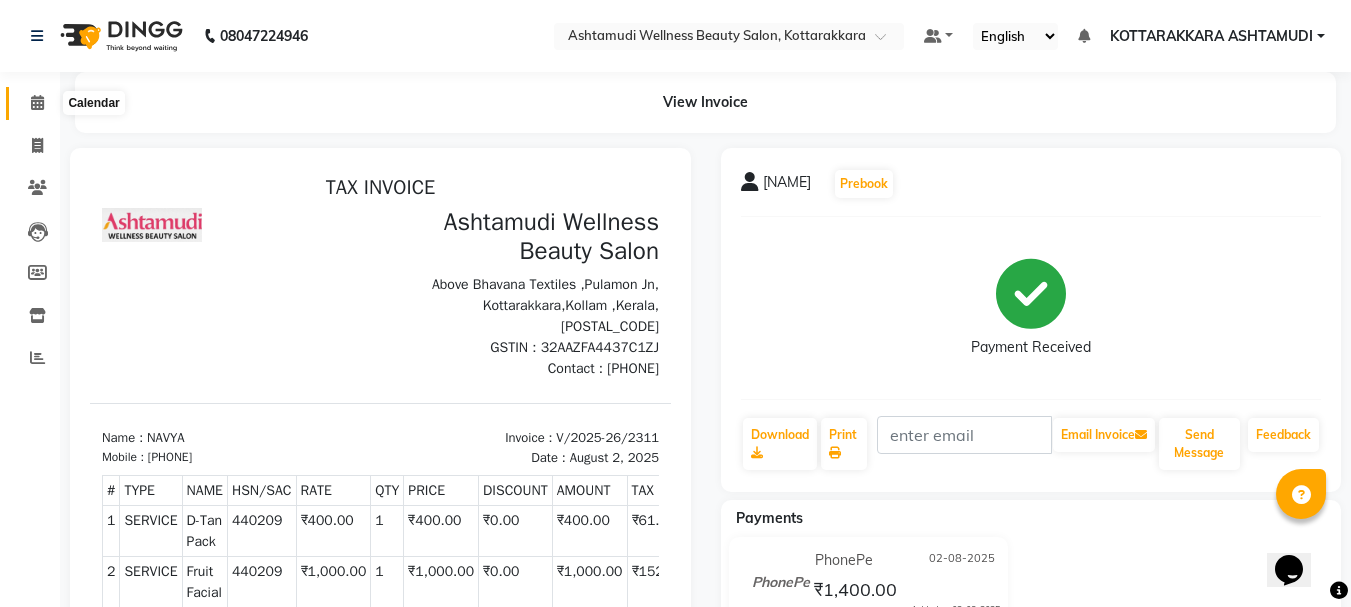 click 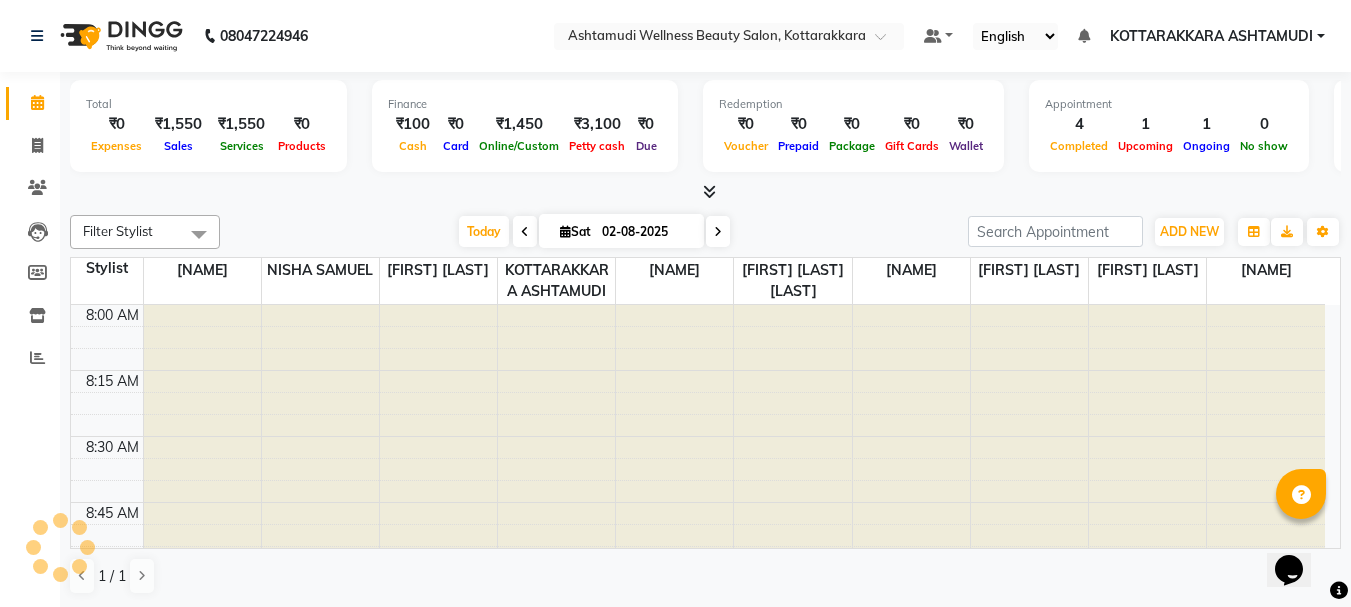 scroll, scrollTop: 0, scrollLeft: 0, axis: both 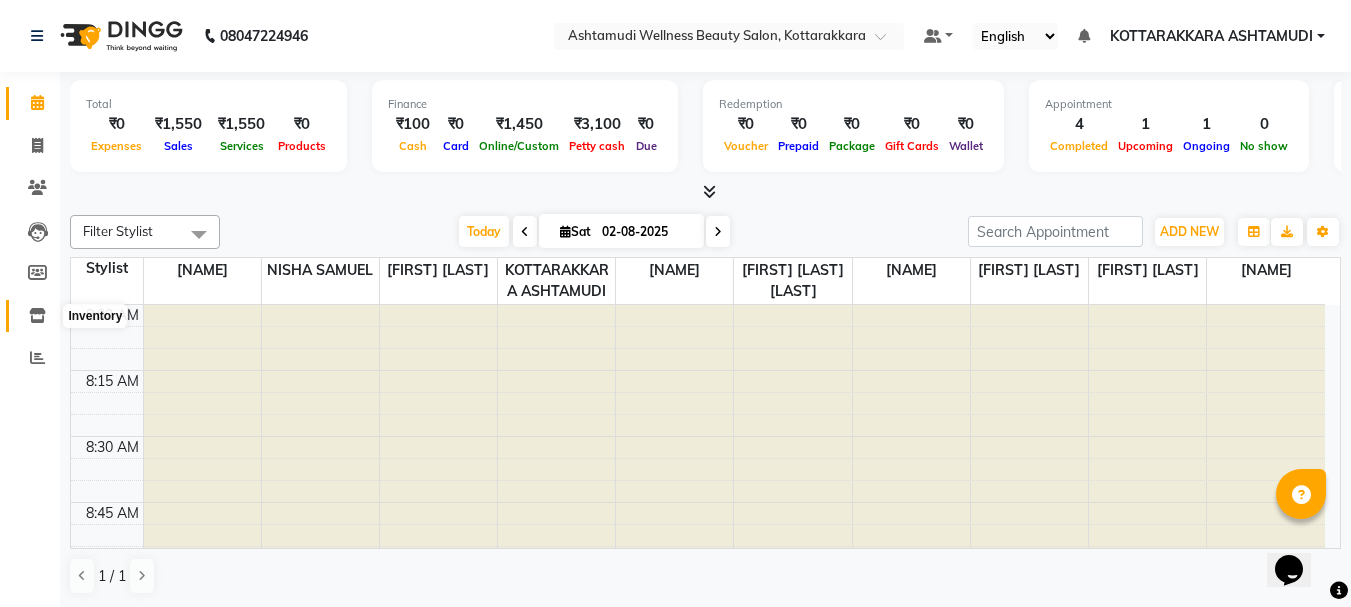 click 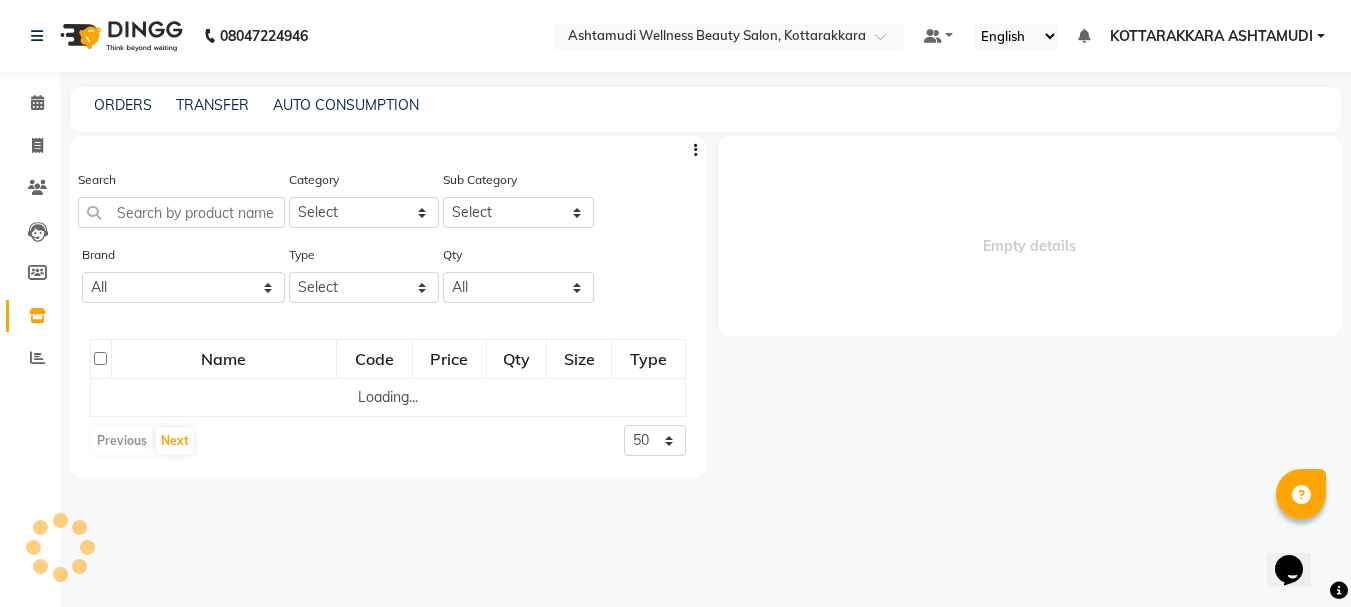 select 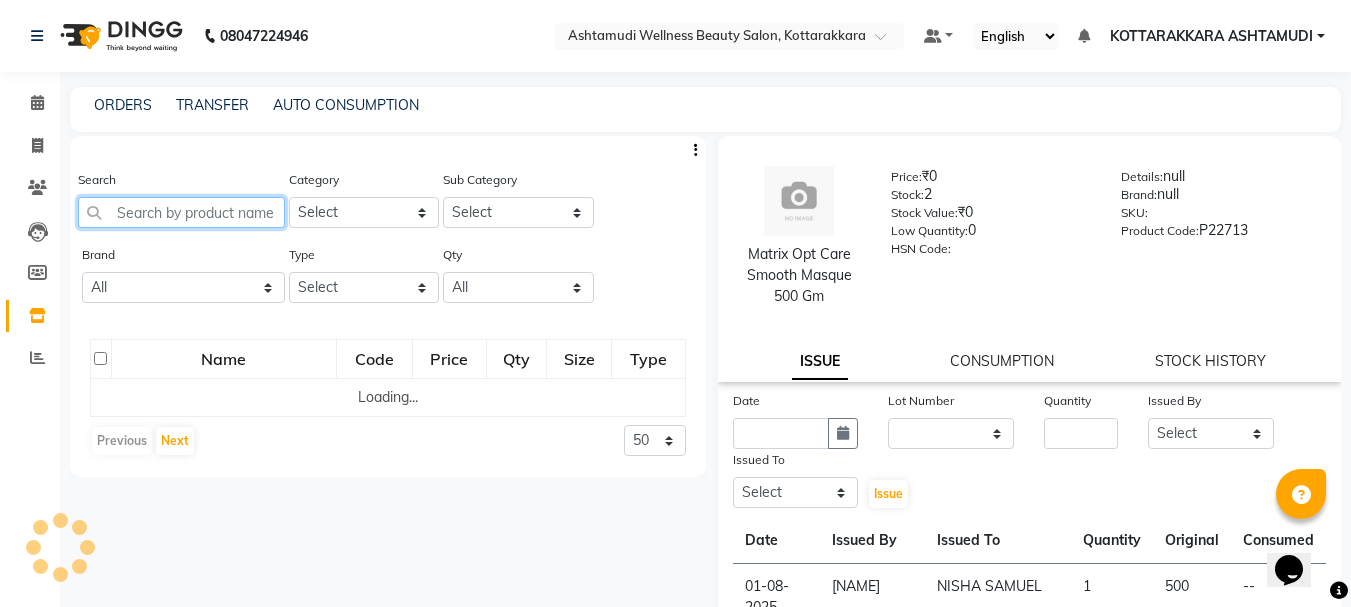 click 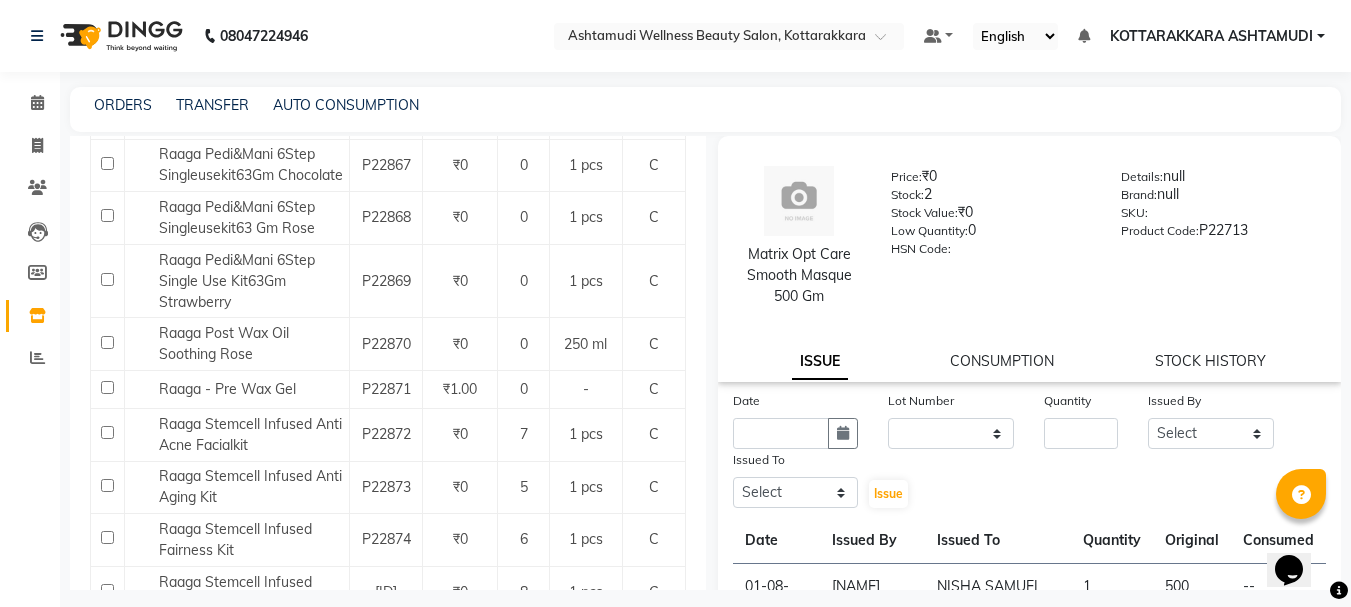 scroll, scrollTop: 900, scrollLeft: 0, axis: vertical 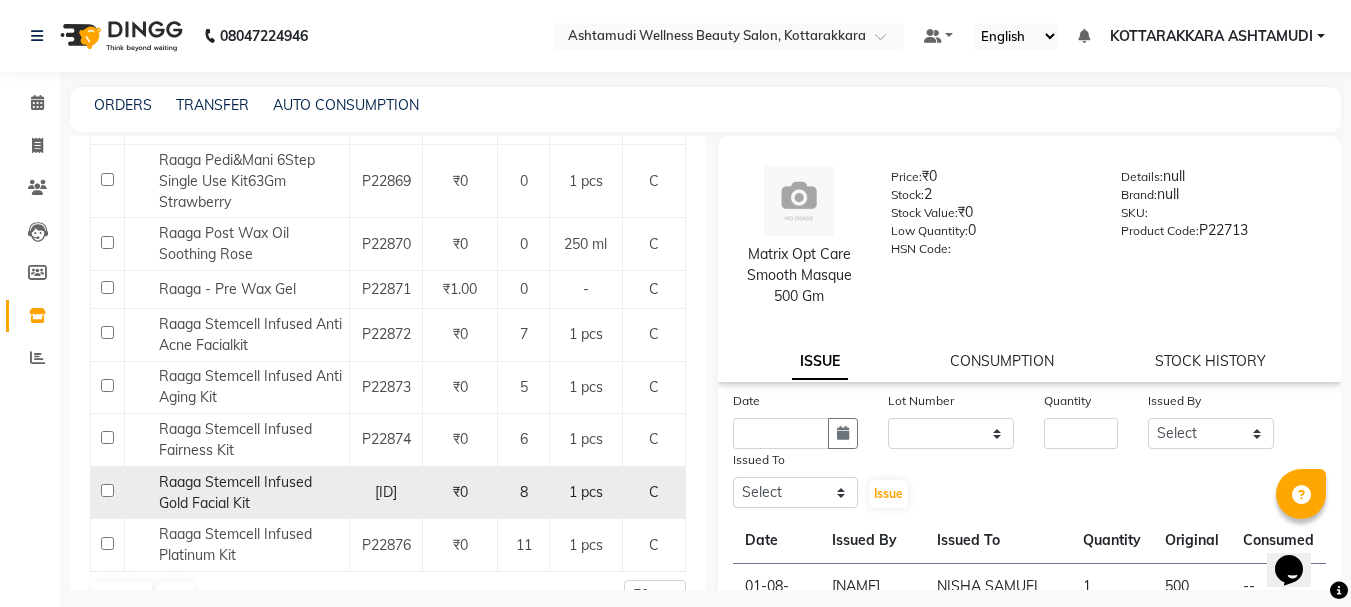 type on "RAAGA" 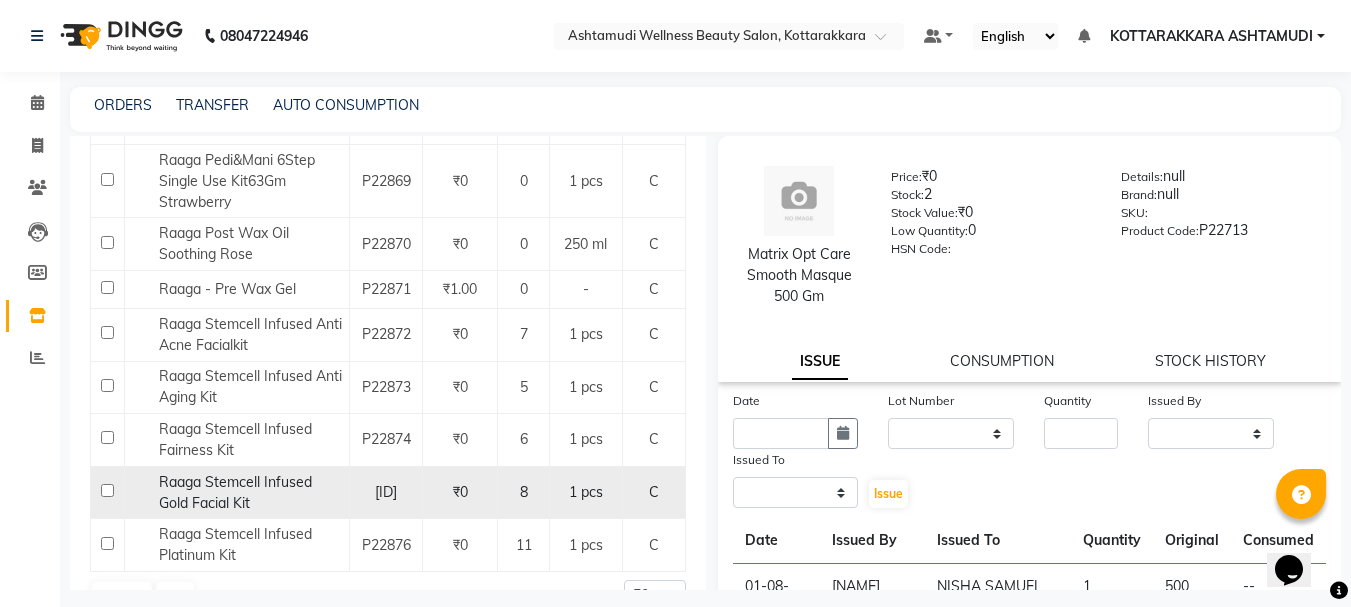 select 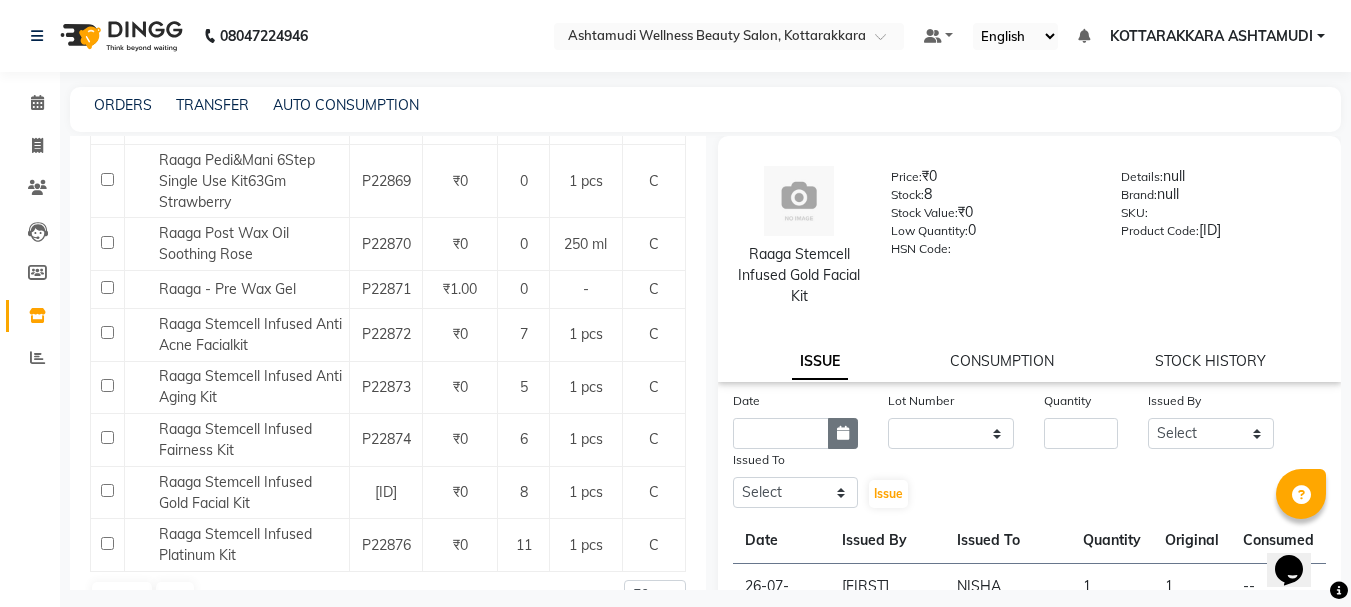 click 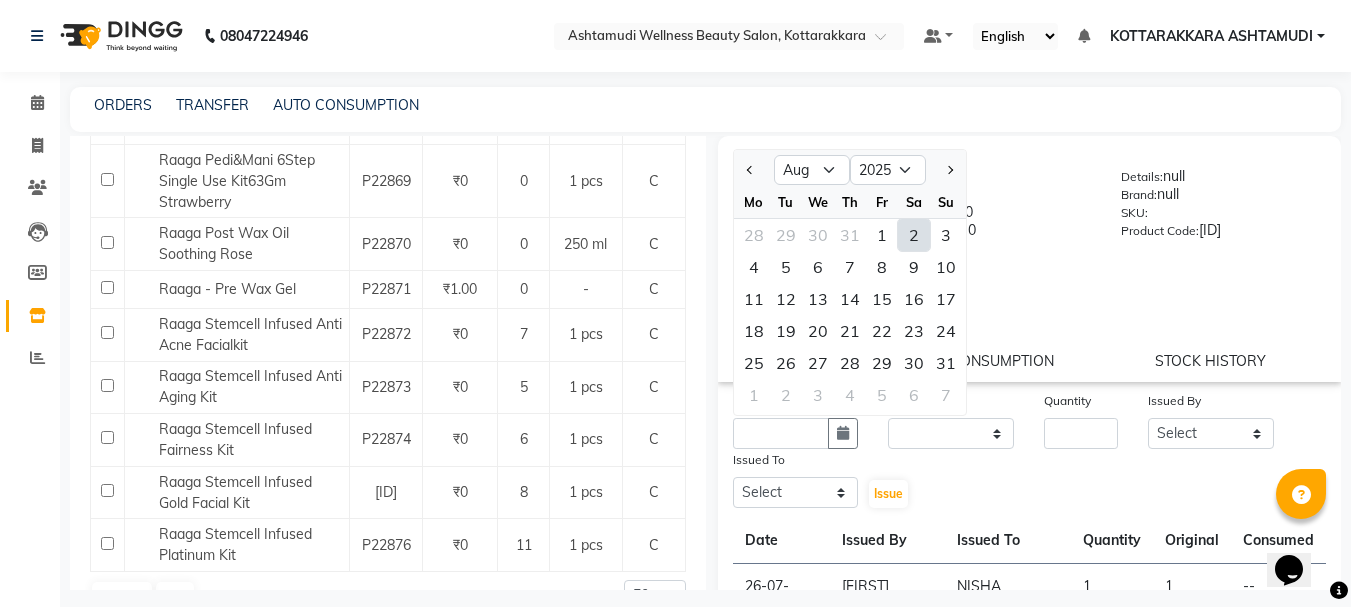 click on "2" 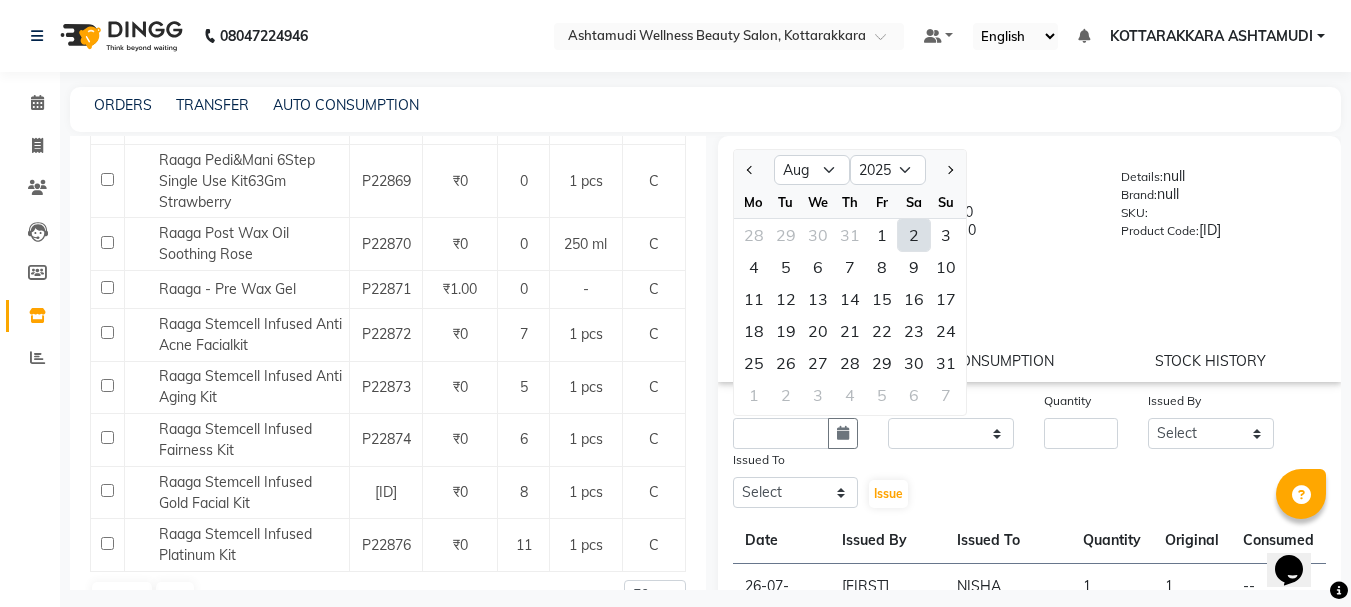 type on "02-08-2025" 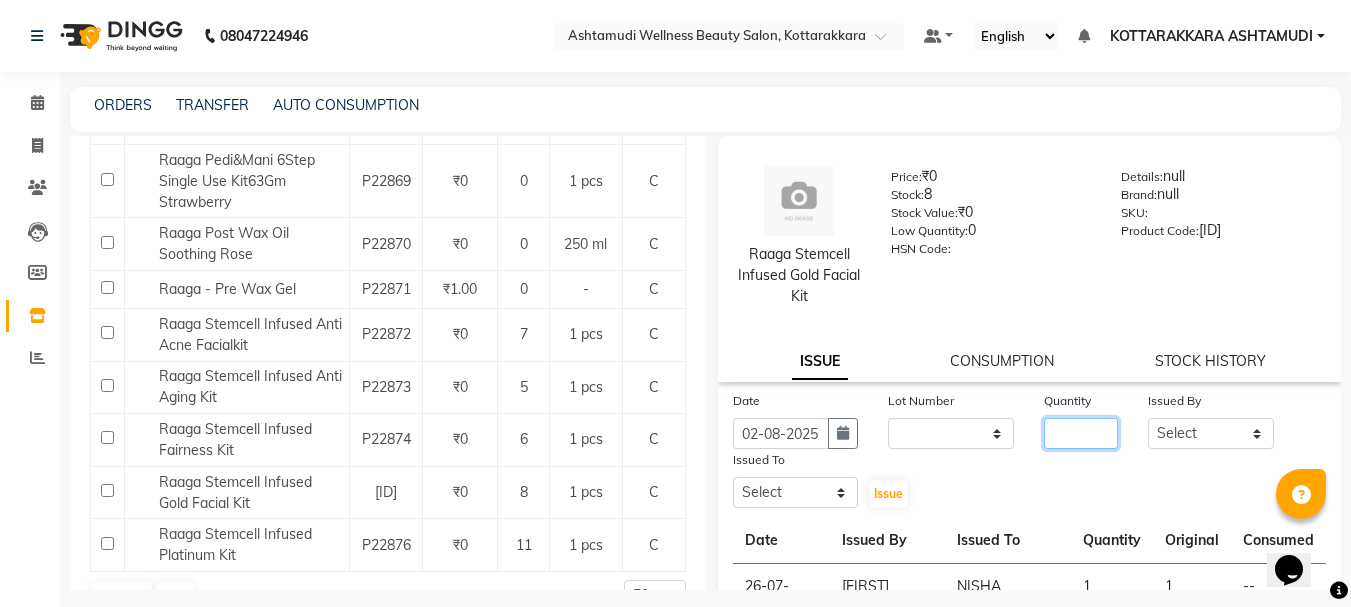 click 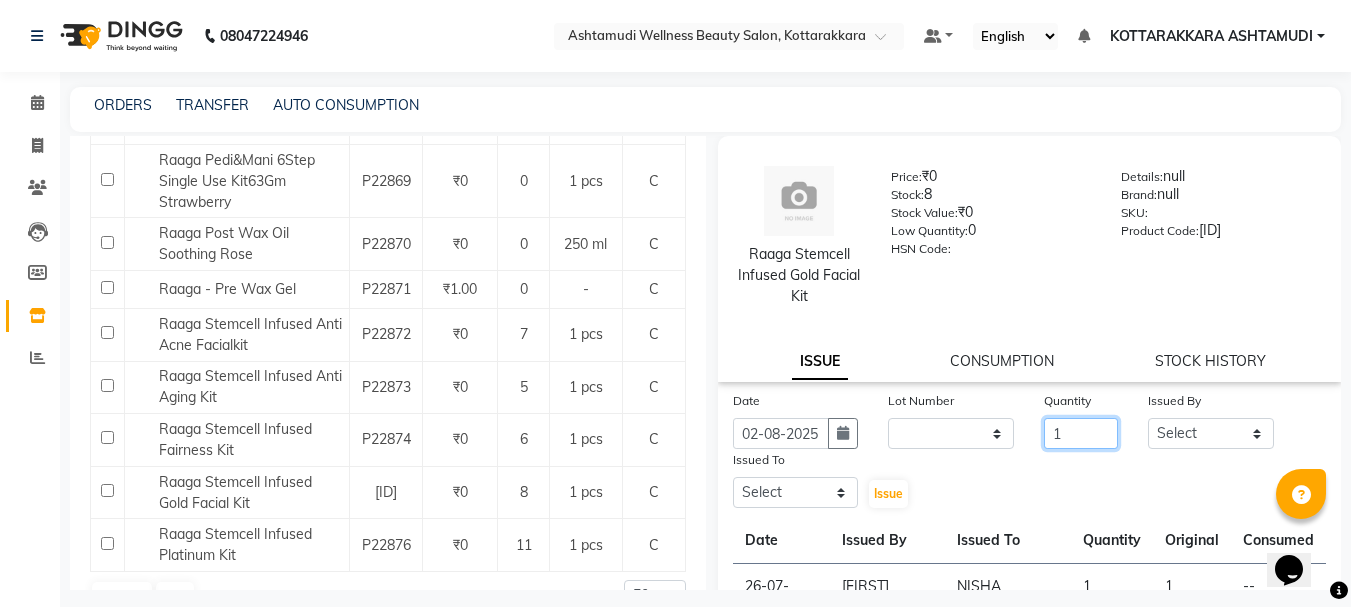 type on "1" 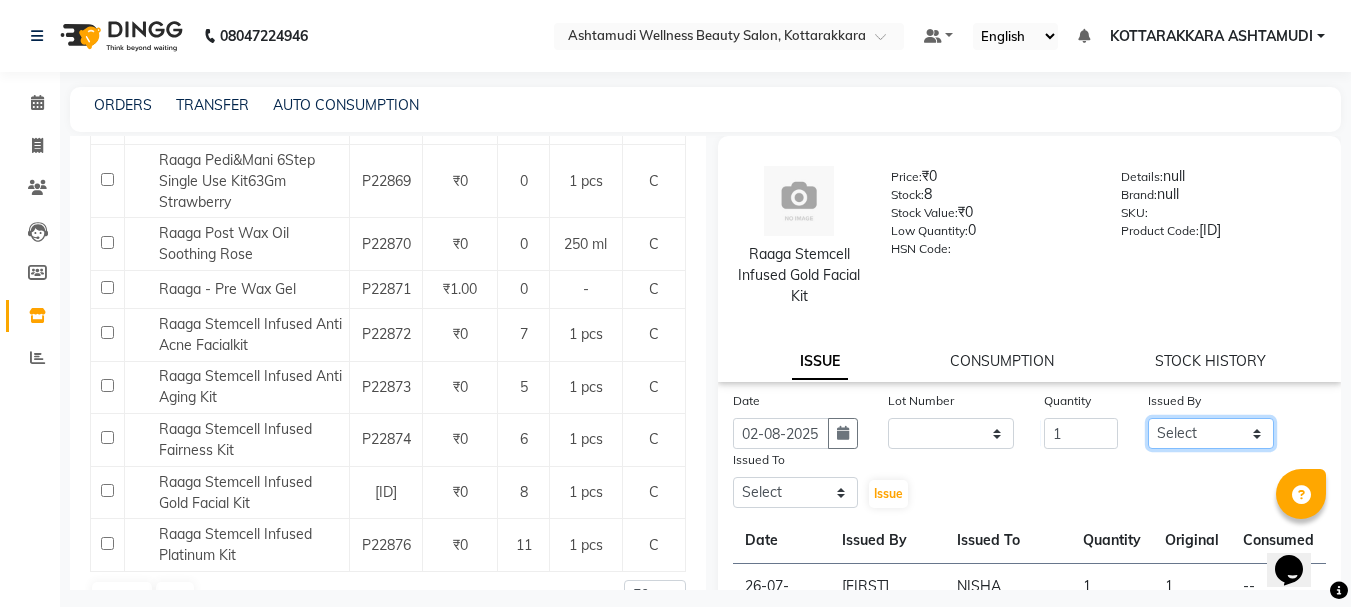 click on "Select [FIRST] [LAST] [FIRST] [LAST]    [FIRST] [LAST]    [FIRST] [LAST]    [FIRST] [LAST]    [FIRST]    [FIRST] [LAST] 	   [FIRST] [LAST]   [FIRST] [LAST]	   [FIRST]   [FIRST] [LAST]" 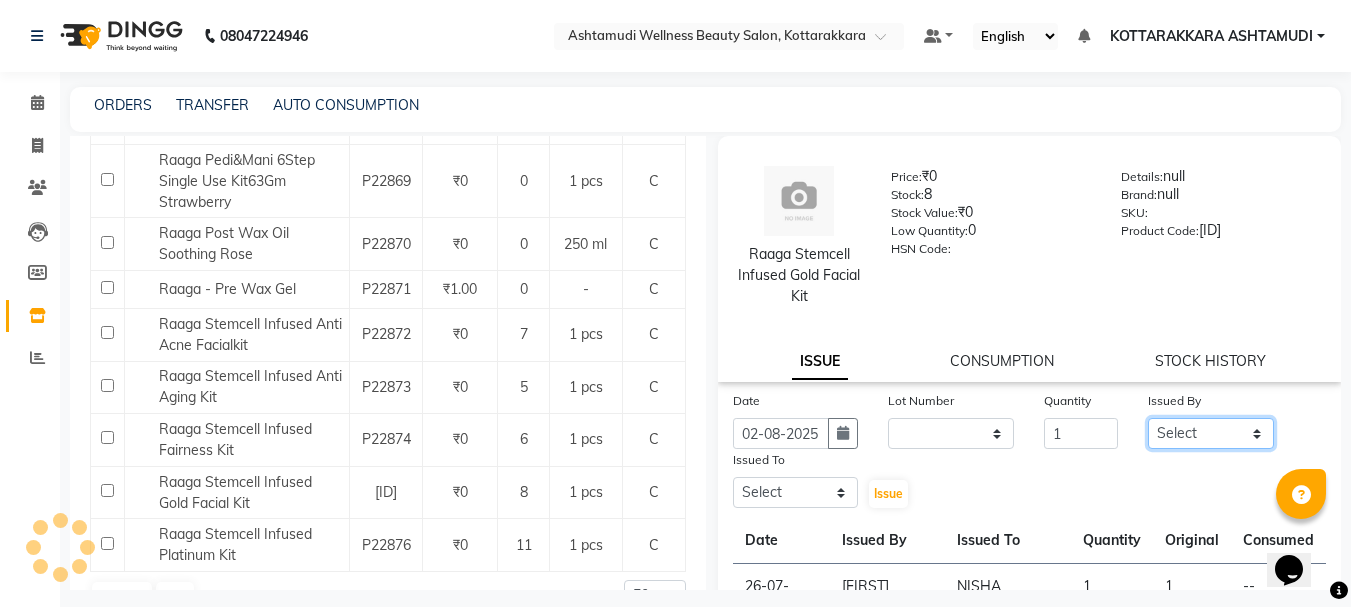 select on "27423" 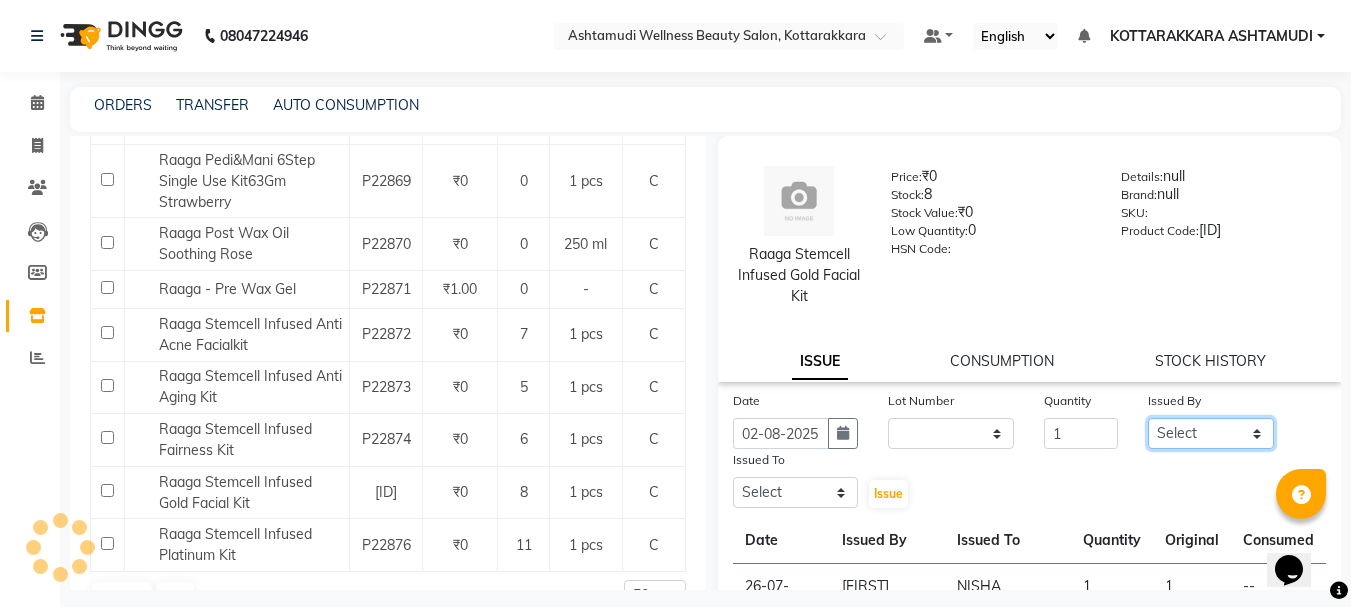 click on "Select [FIRST] [LAST] [FIRST] [LAST]    [FIRST] [LAST]    [FIRST] [LAST]    [FIRST] [LAST]    [FIRST]    [FIRST] [LAST] 	   [FIRST] [LAST]   [FIRST] [LAST]	   [FIRST]   [FIRST] [LAST]" 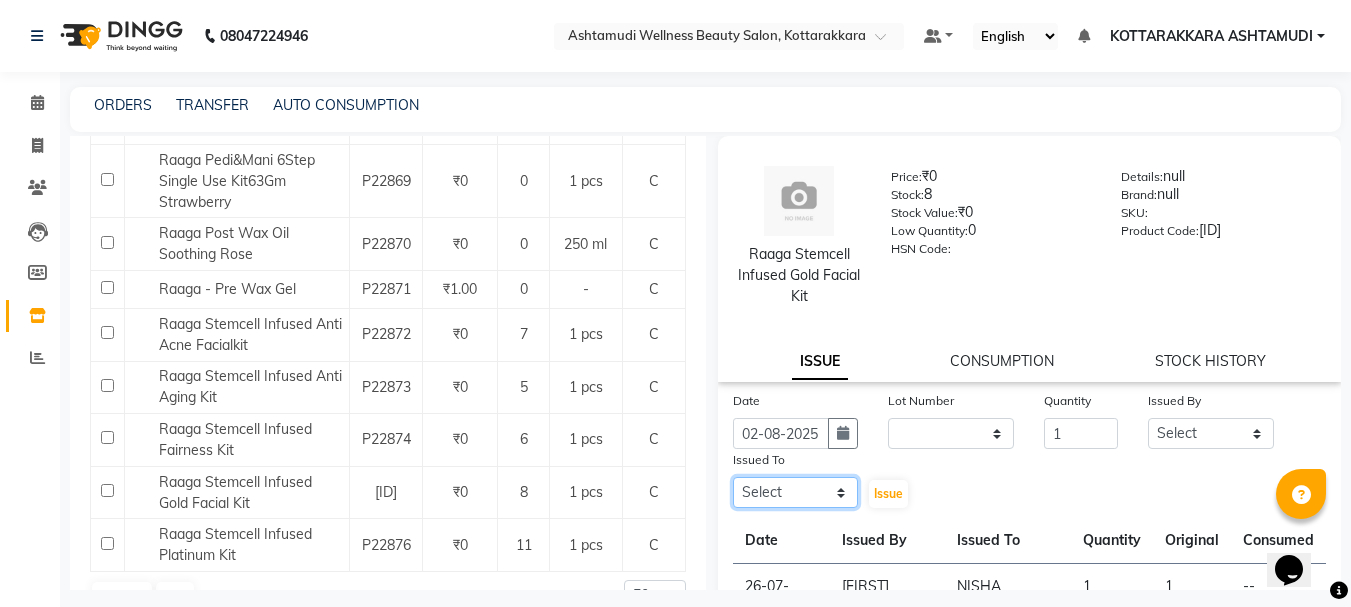 click on "Select [FIRST] [LAST] [FIRST] [LAST]    [FIRST] [LAST]    [FIRST] [LAST]    [FIRST] [LAST]    [FIRST]    [FIRST] [LAST] 	   [FIRST] [LAST]   [FIRST] [LAST]	   [FIRST]   [FIRST] [LAST]" 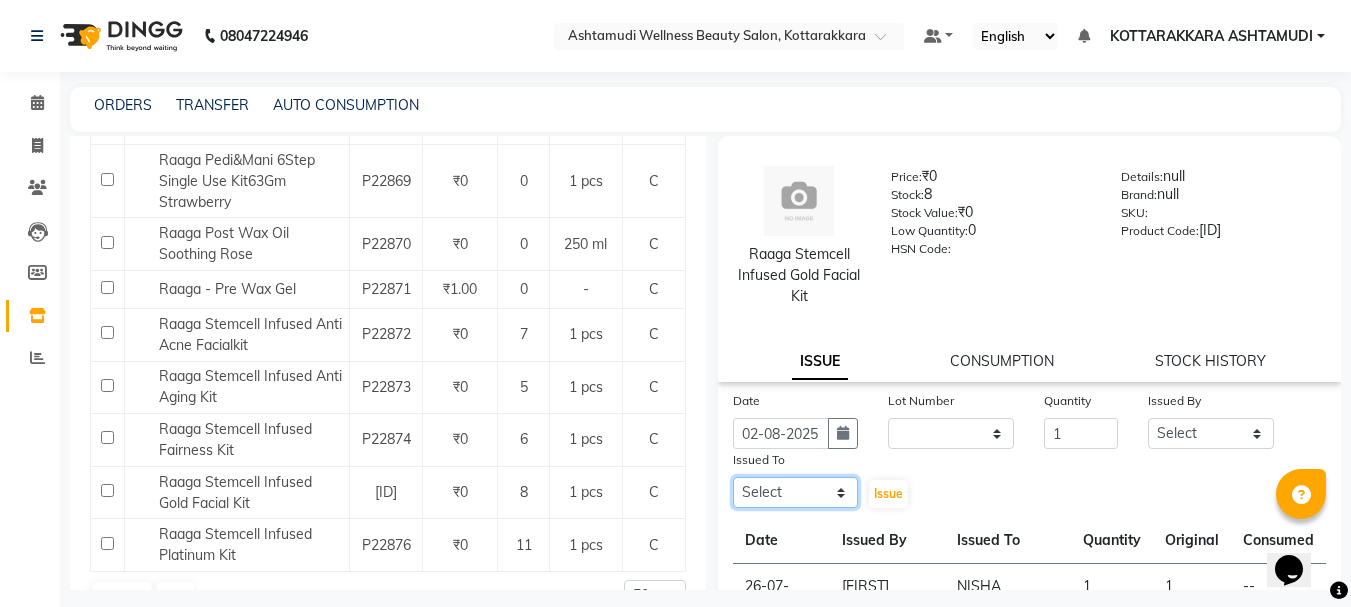 select on "75883" 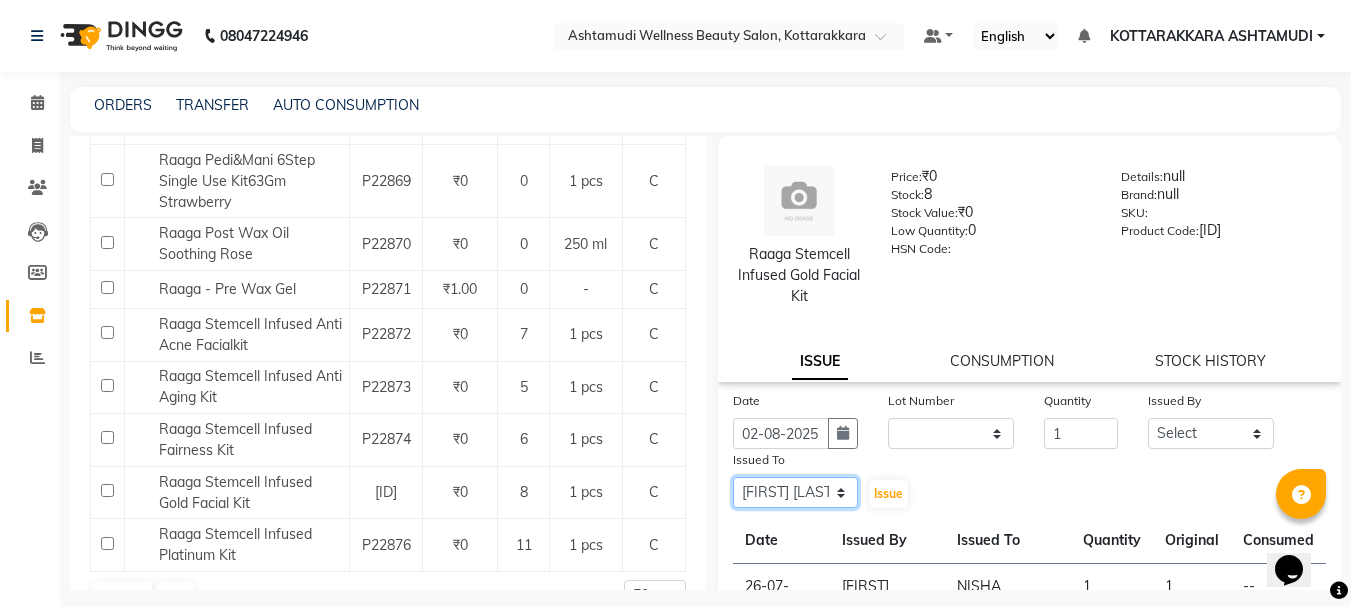 click on "Select [FIRST] [LAST] [FIRST] [LAST]    [FIRST] [LAST]    [FIRST] [LAST]    [FIRST] [LAST]    [FIRST]    [FIRST] [LAST] 	   [FIRST] [LAST]   [FIRST] [LAST]	   [FIRST]   [FIRST] [LAST]" 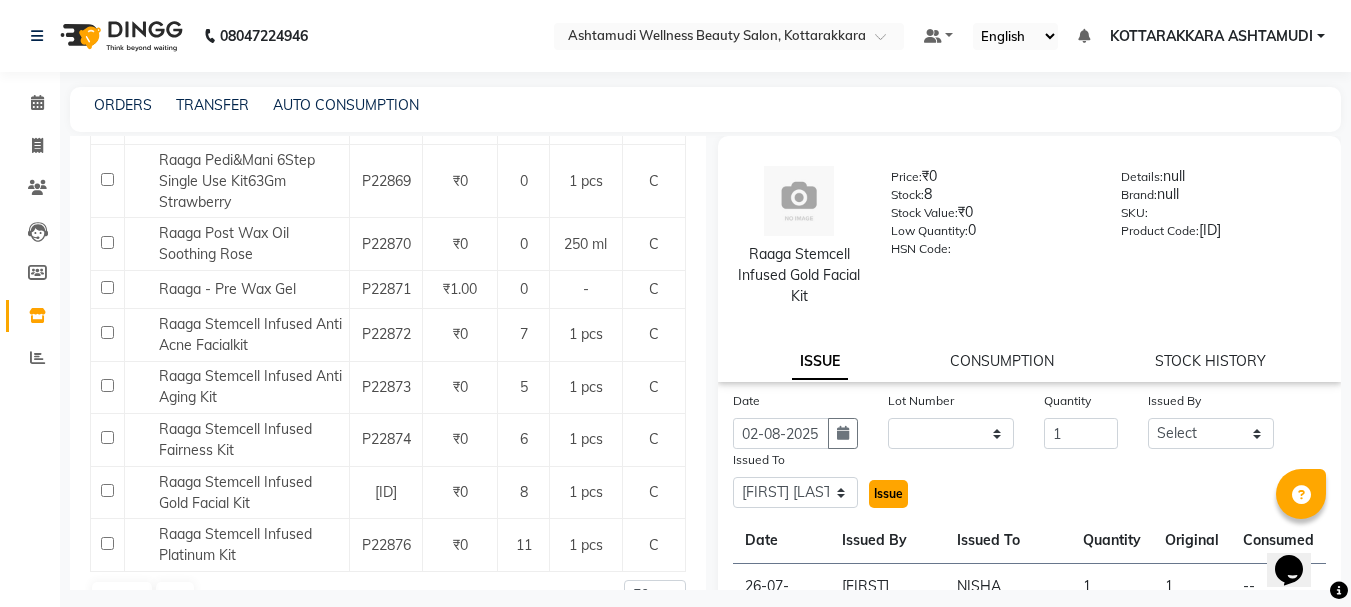 click on "Issue" 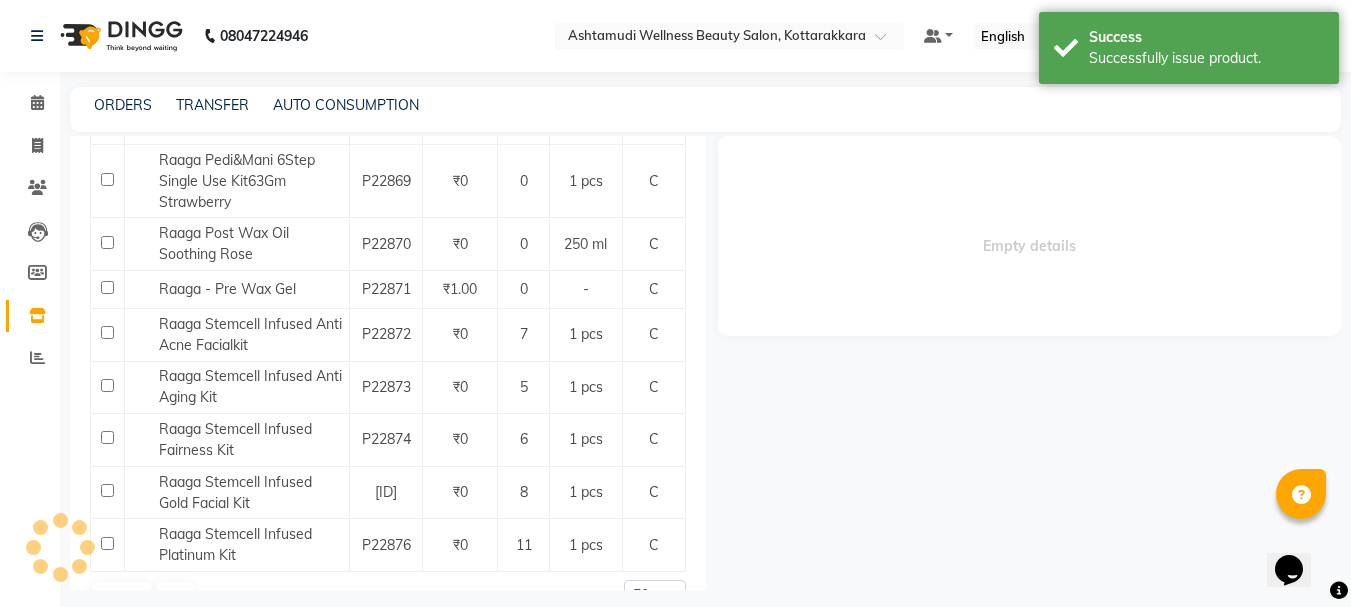 scroll, scrollTop: 0, scrollLeft: 0, axis: both 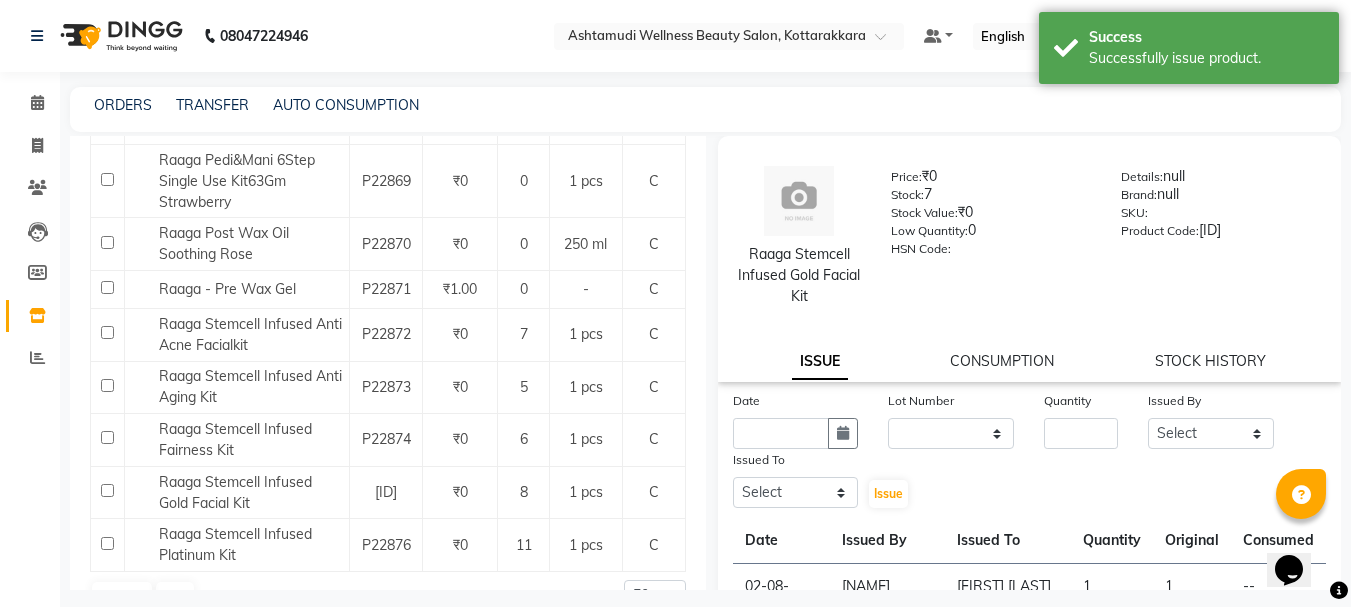 click on "Calendar" 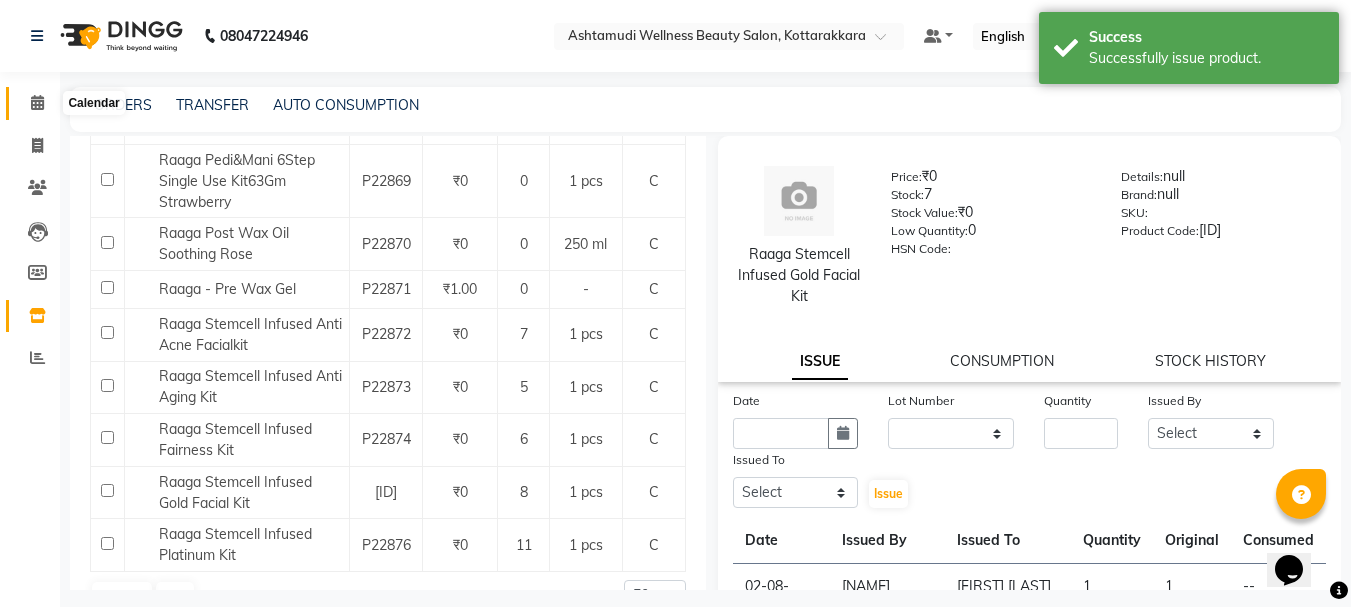 click 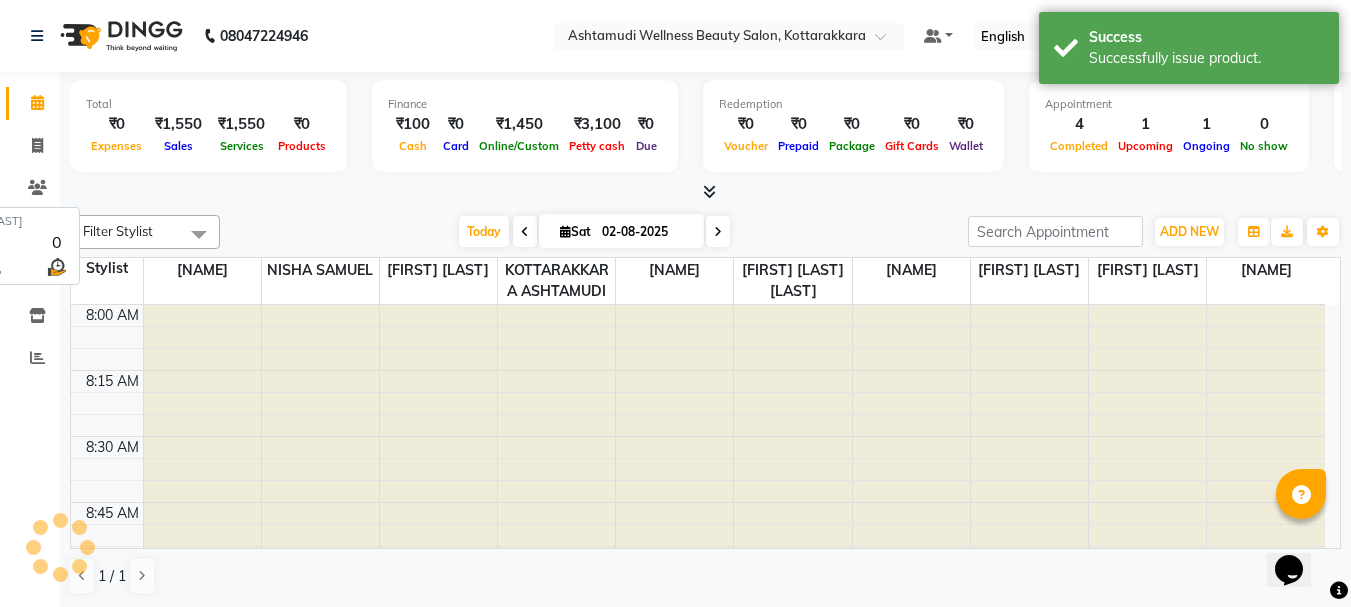 scroll, scrollTop: 0, scrollLeft: 0, axis: both 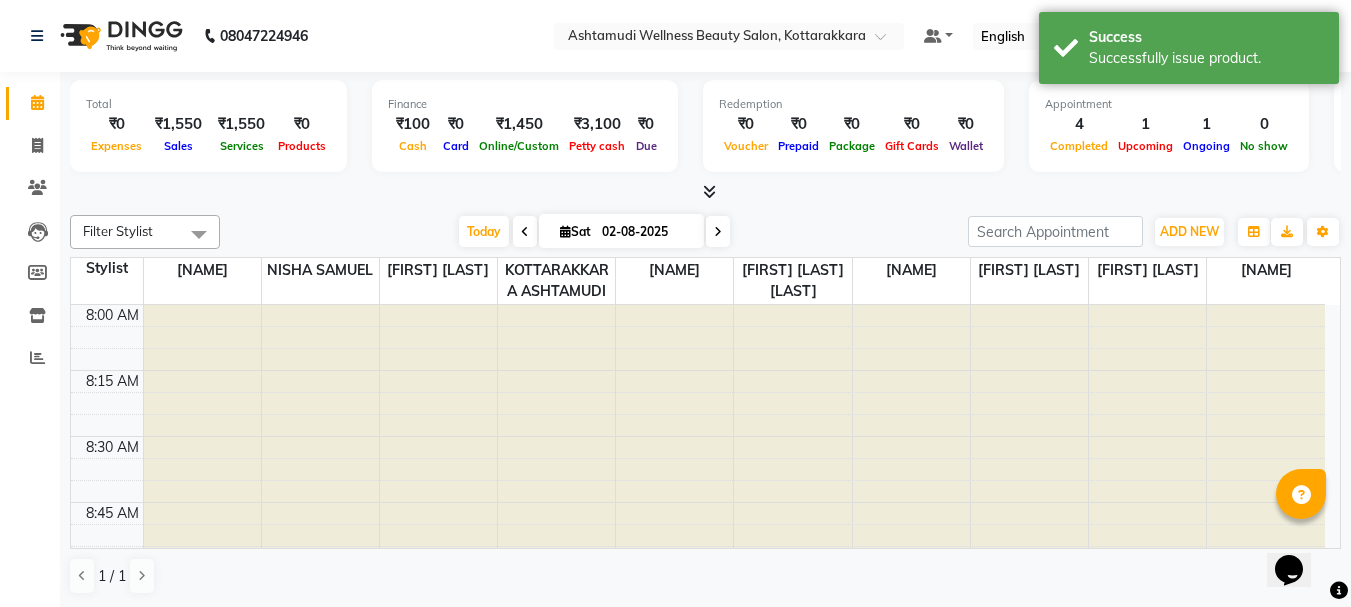 click at bounding box center [565, 231] 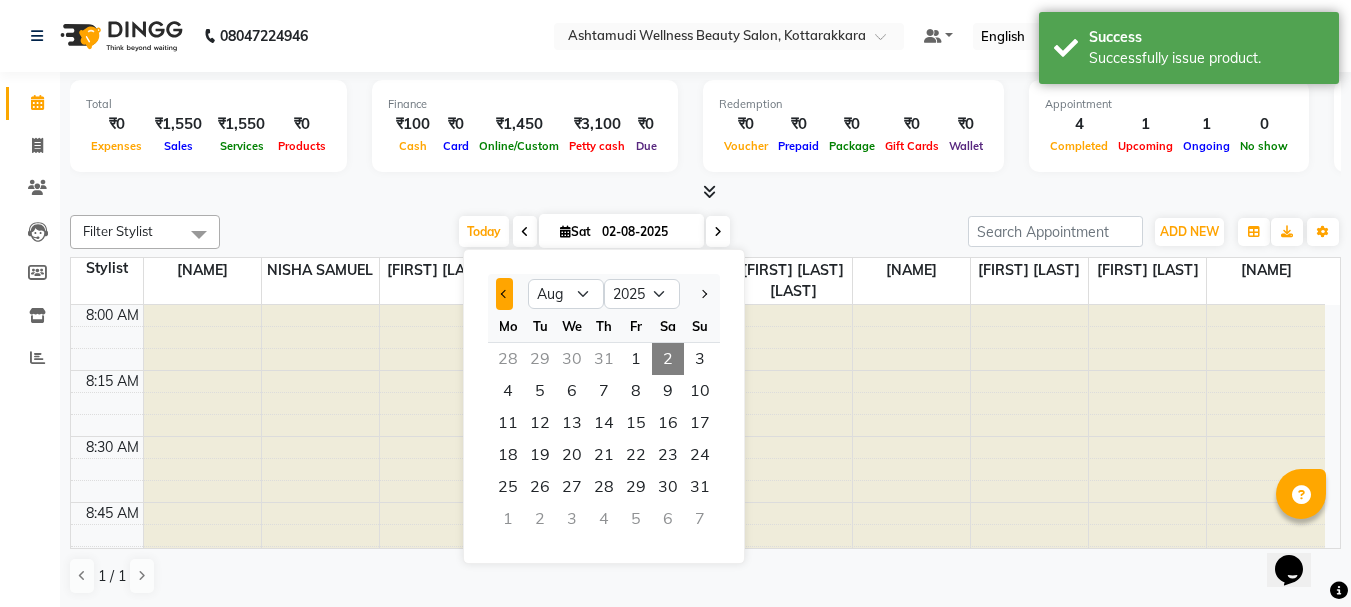 click at bounding box center (504, 294) 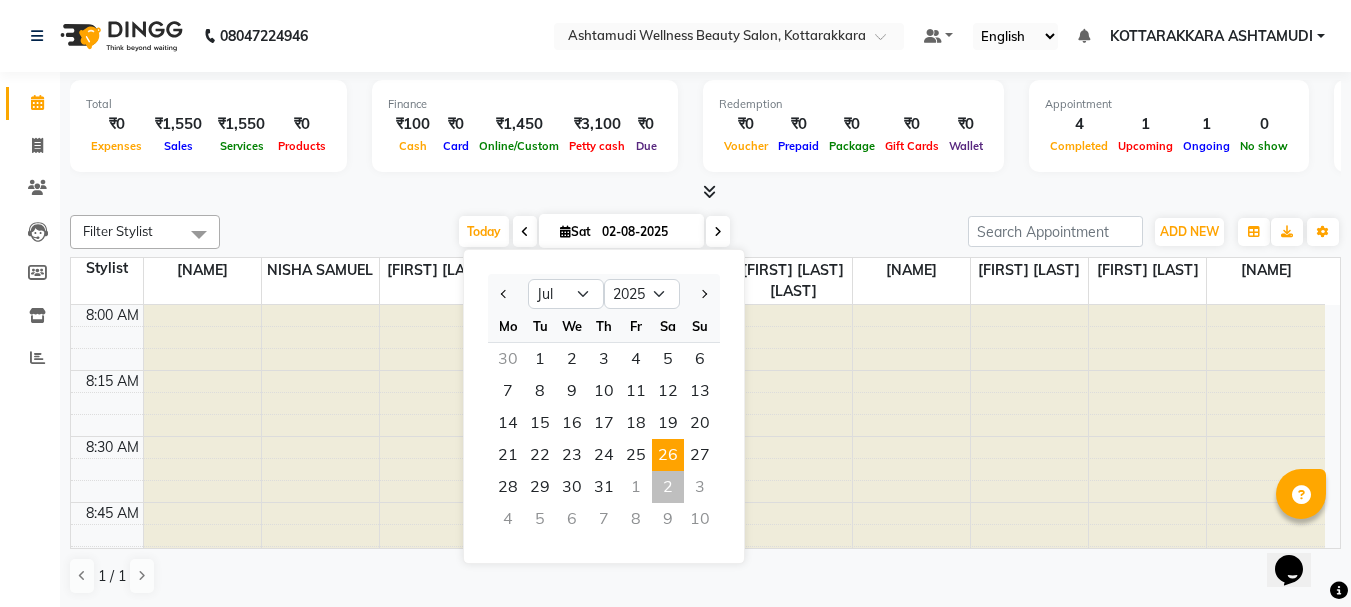 click on "26" at bounding box center (668, 455) 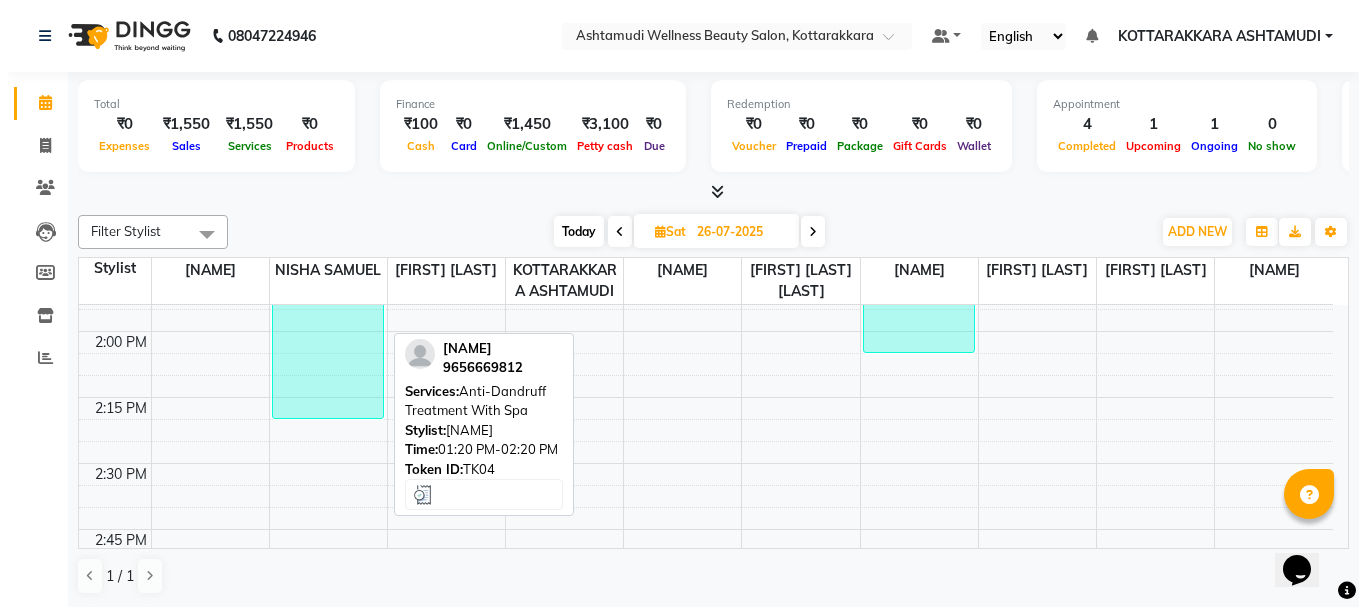 scroll, scrollTop: 2157, scrollLeft: 0, axis: vertical 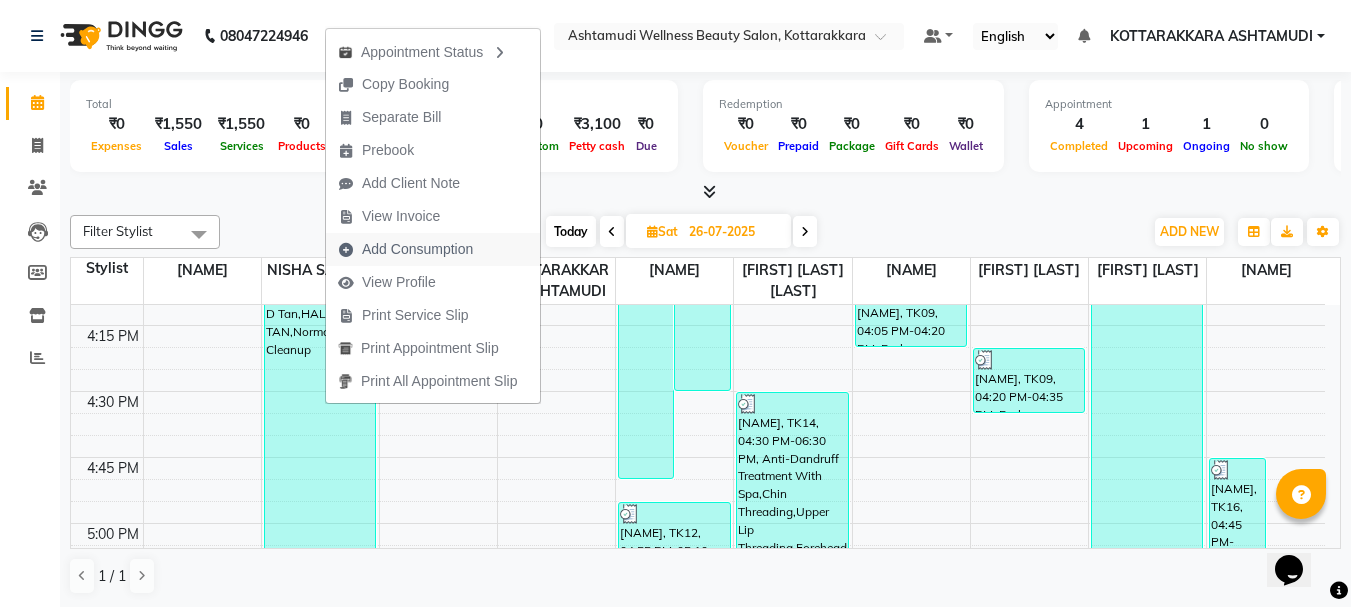 click on "Add Consumption" at bounding box center (417, 249) 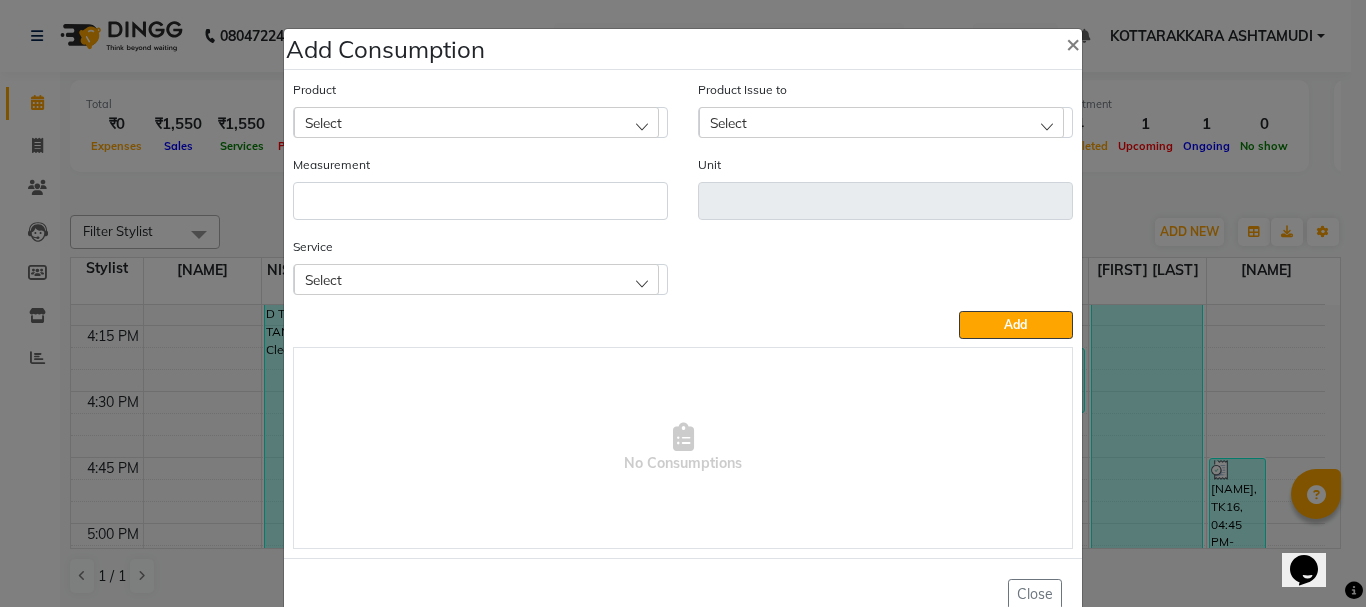 click on "Select" 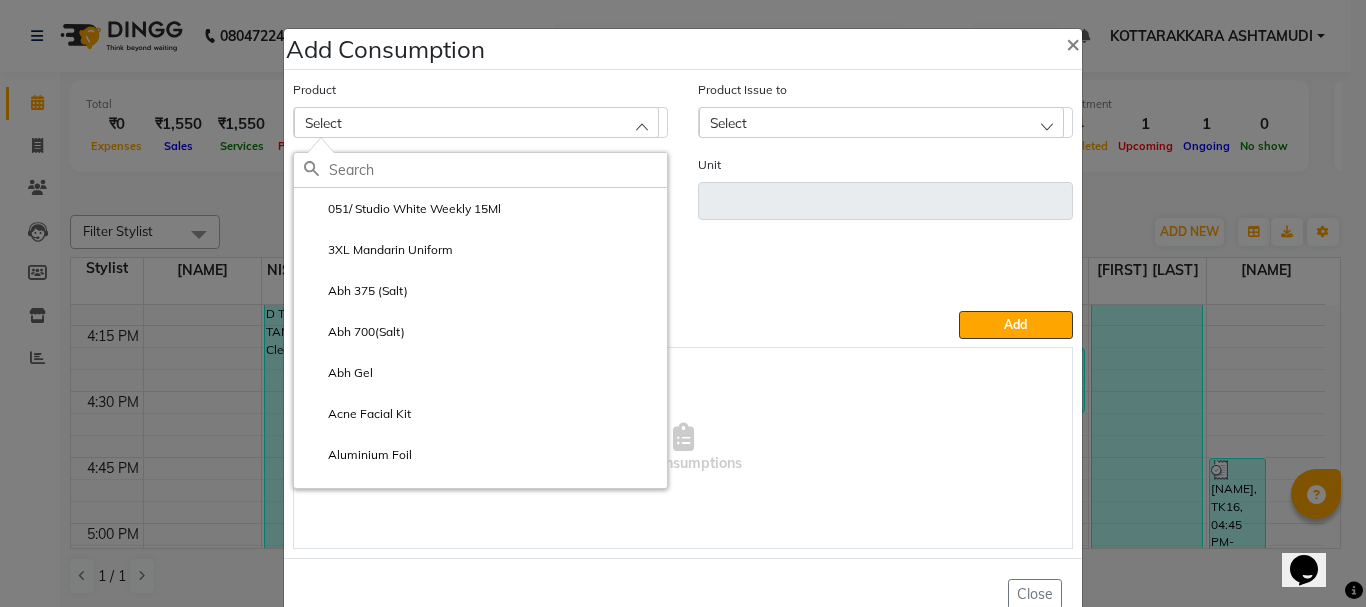 click 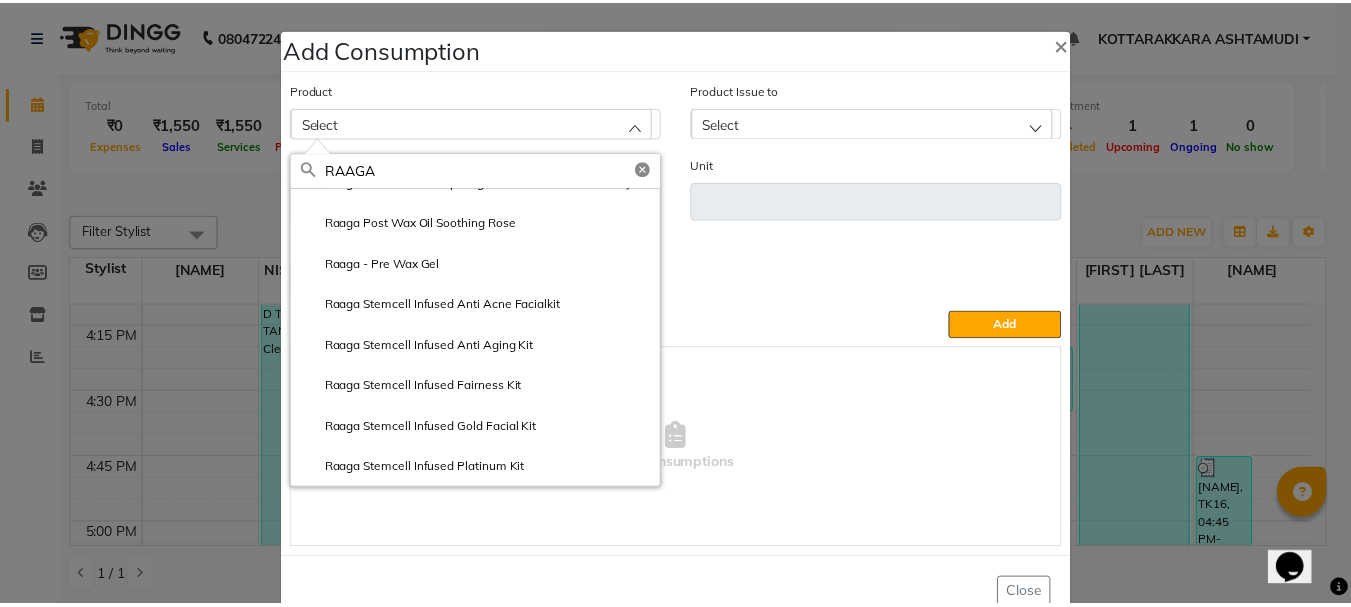 scroll, scrollTop: 412, scrollLeft: 0, axis: vertical 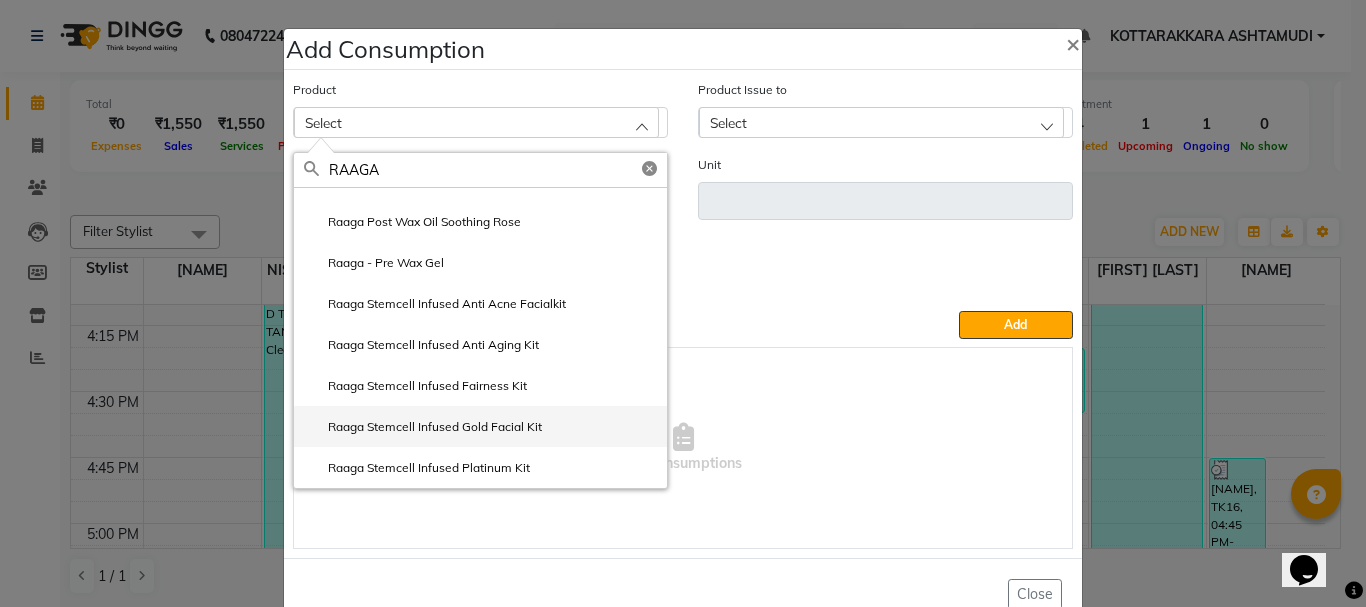 type on "RAAGA" 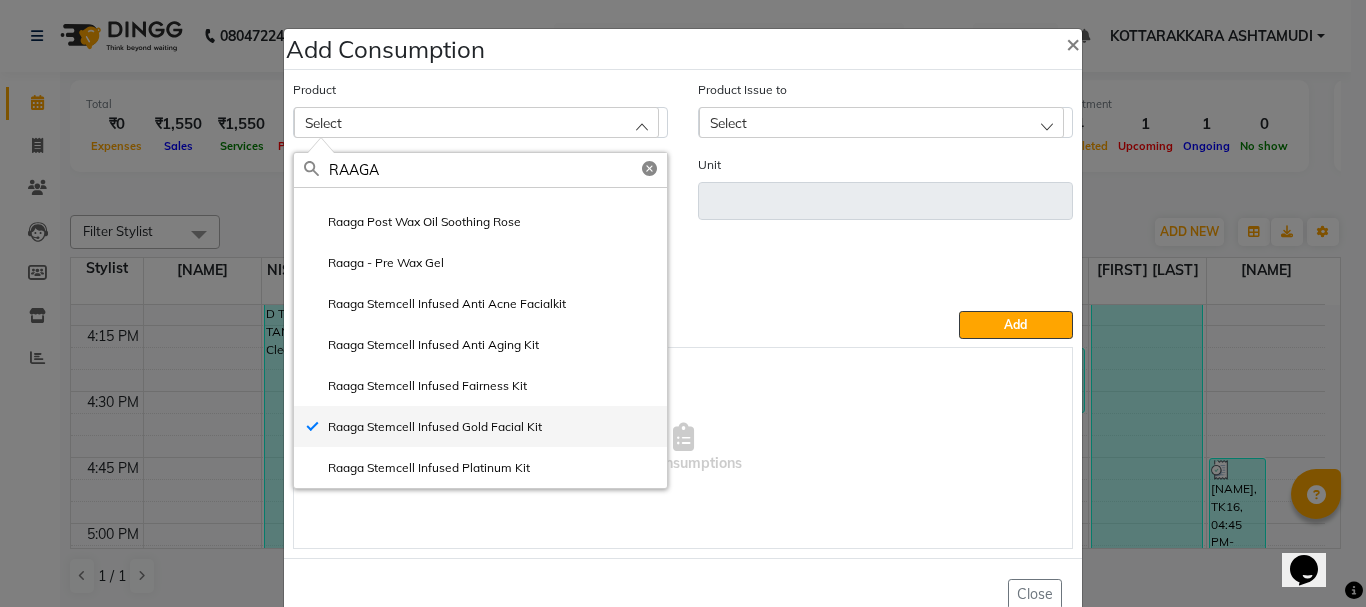 type on "pcs" 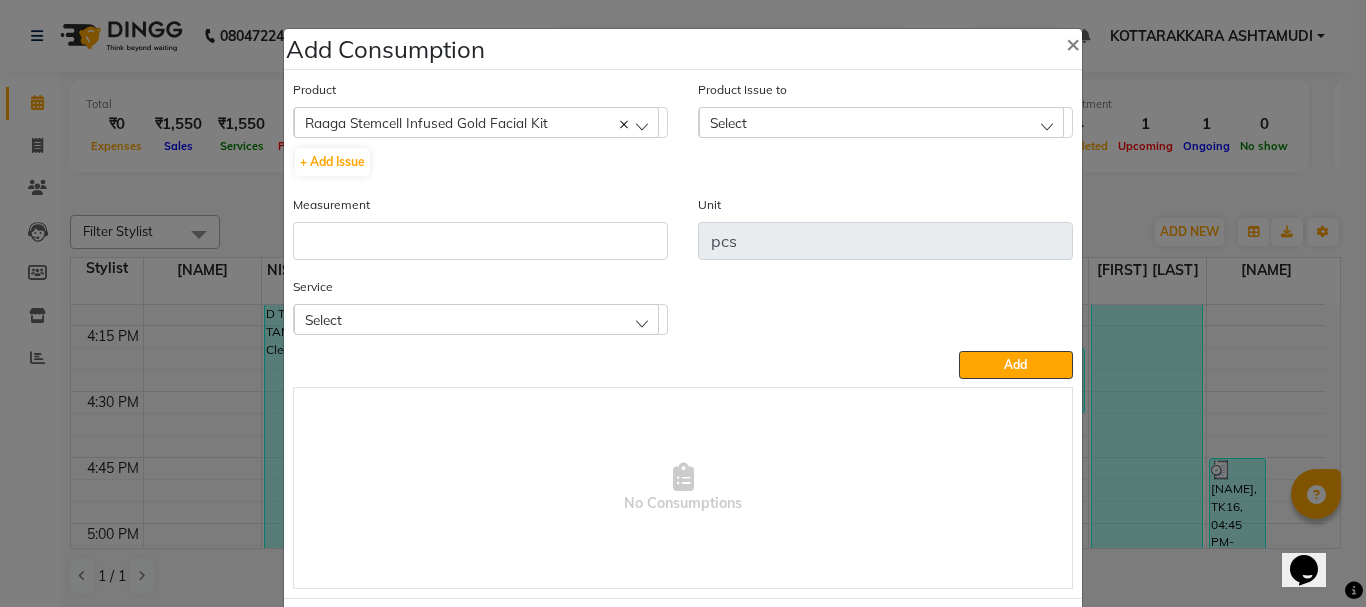 click on "Select" 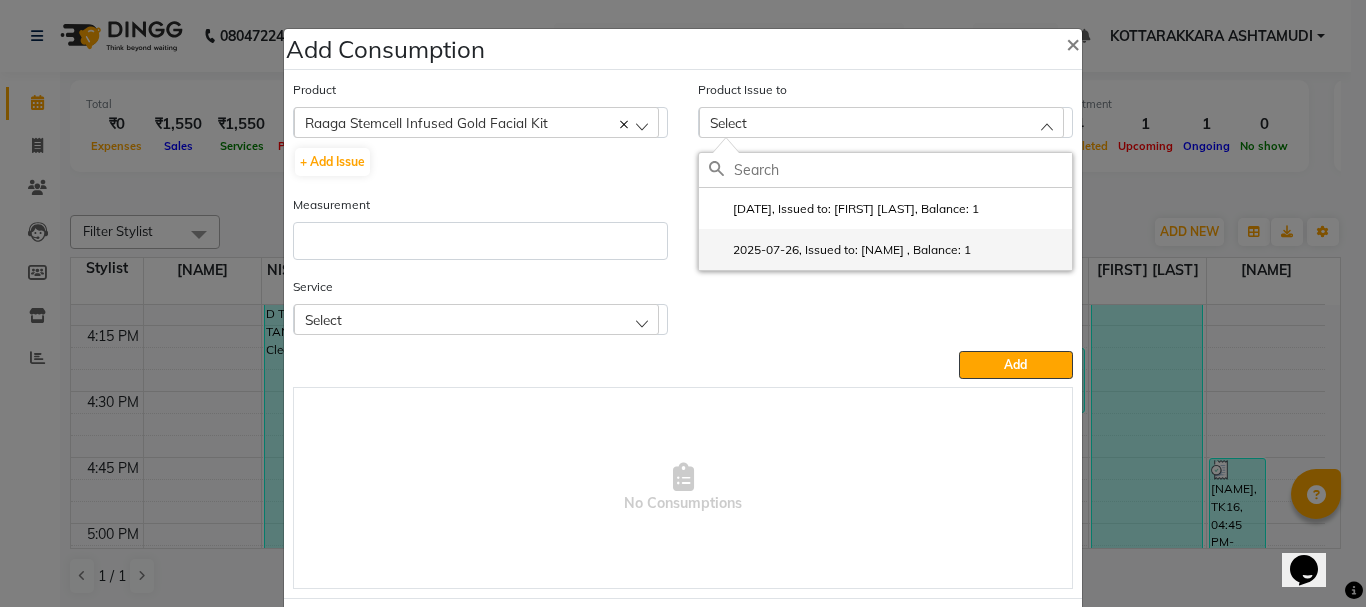 click on "2025-07-26, Issued to: NISHA SAMUEL 	, Balance: 1" 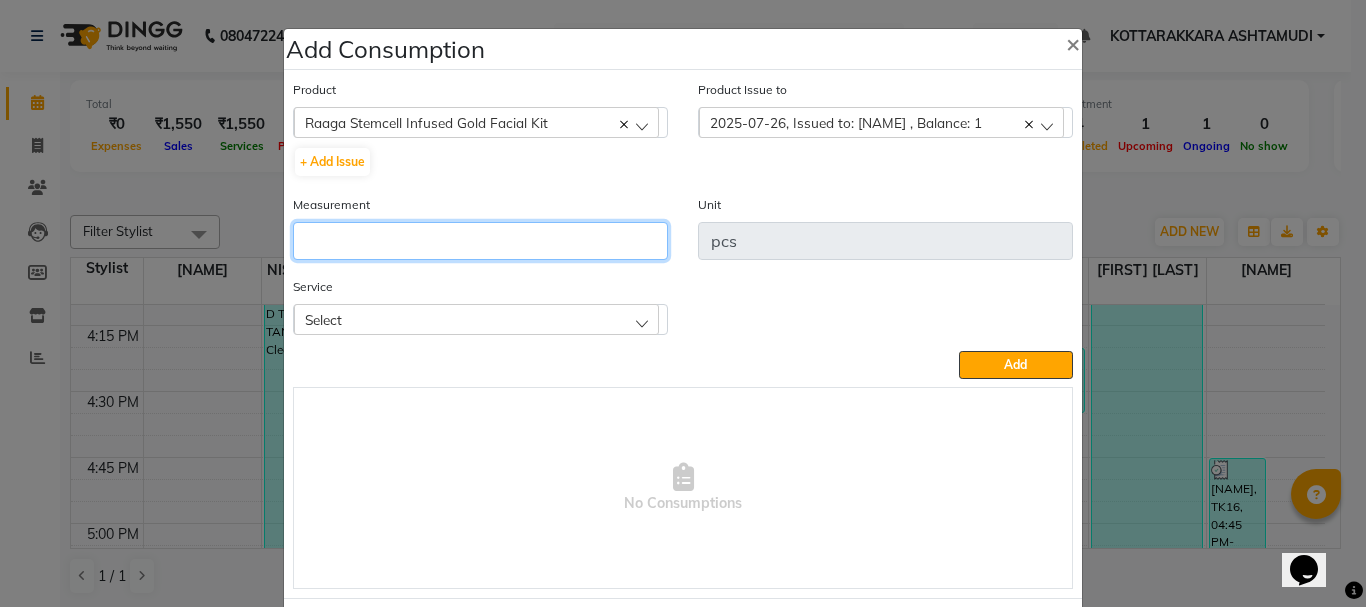 click 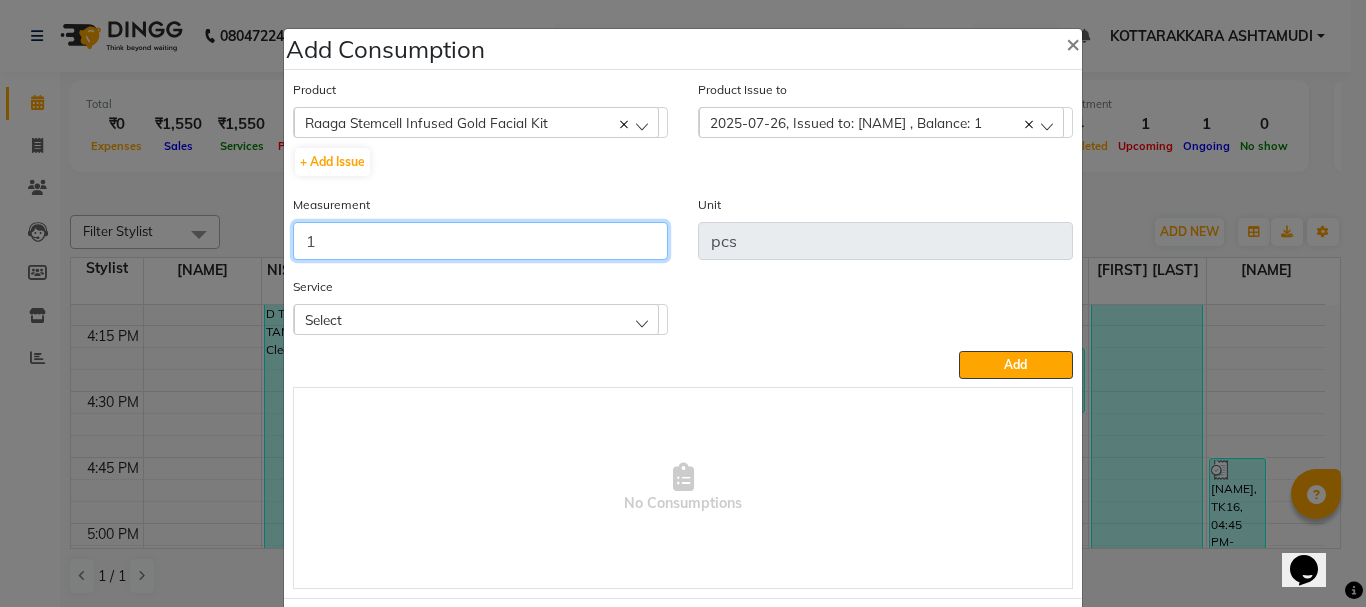 type on "1" 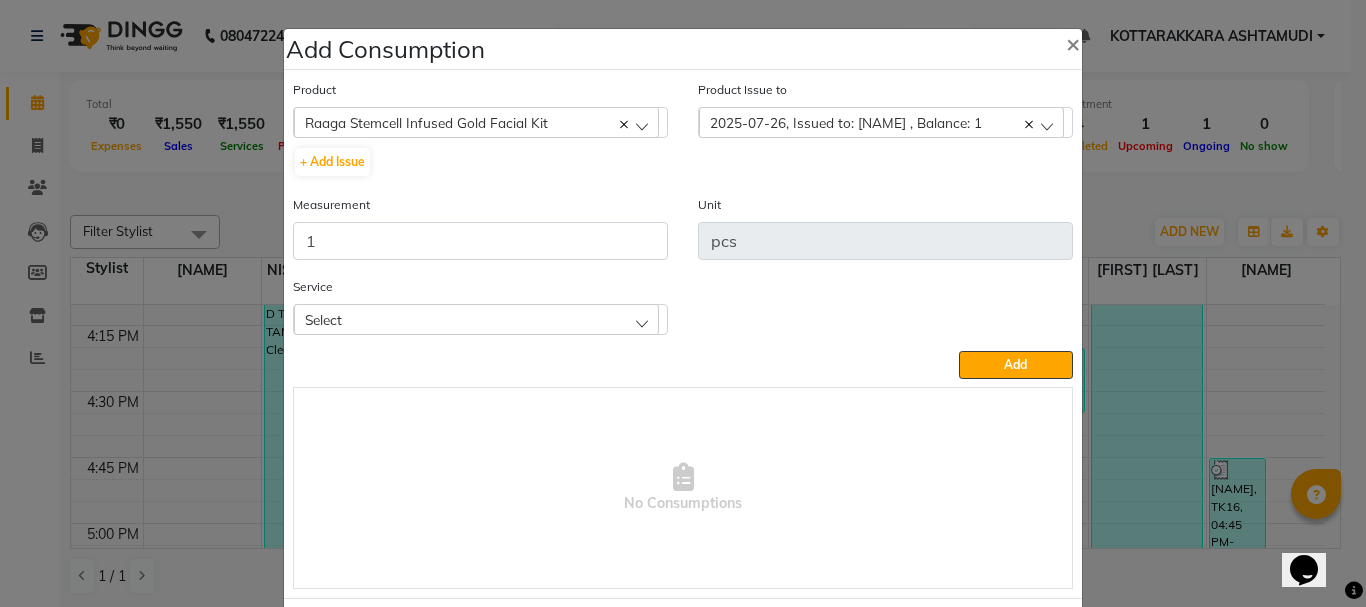 click on "Select" 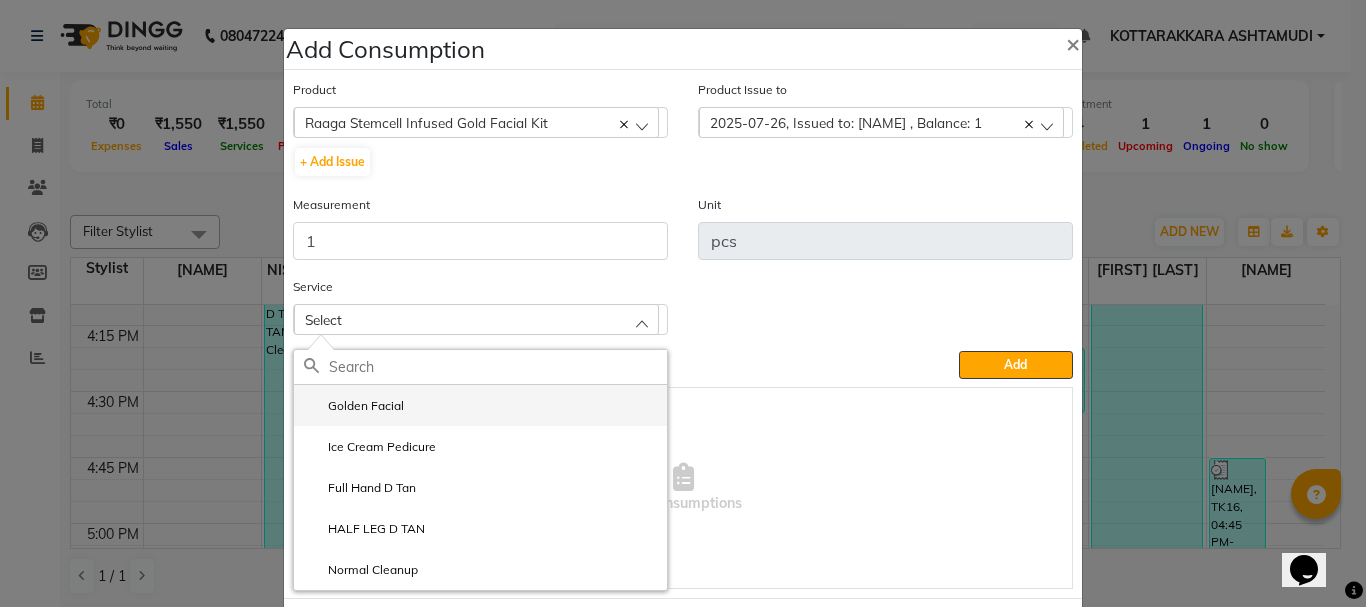 click on "Golden Facial" 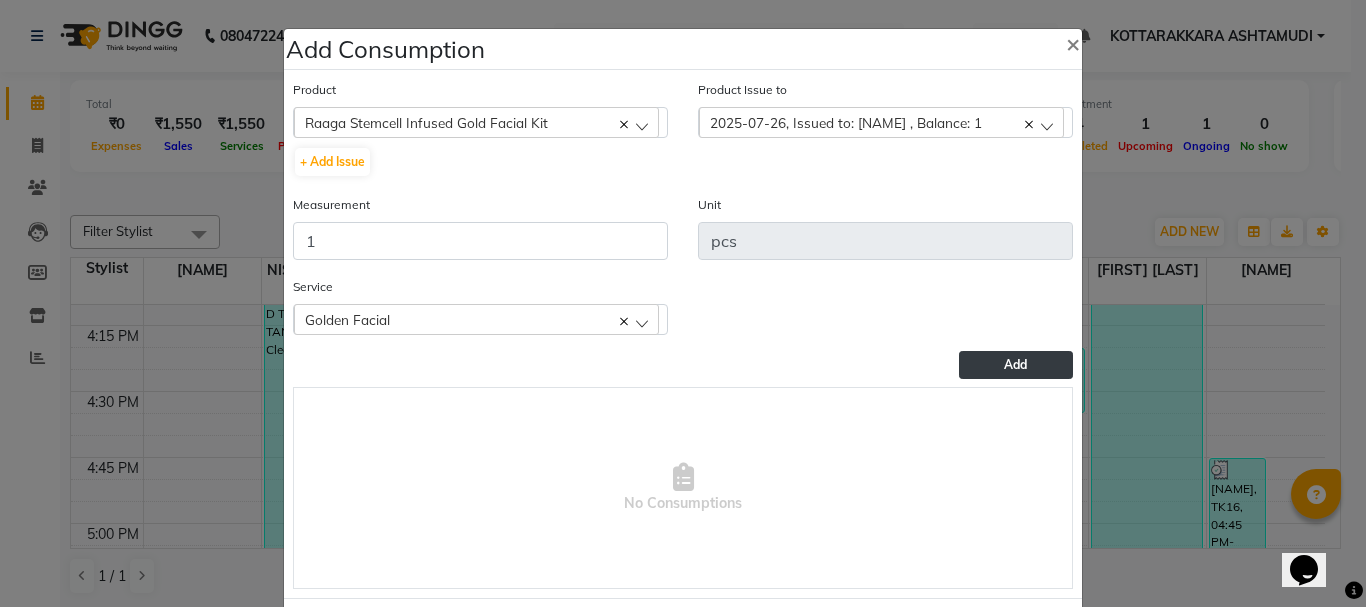 click on "Add" 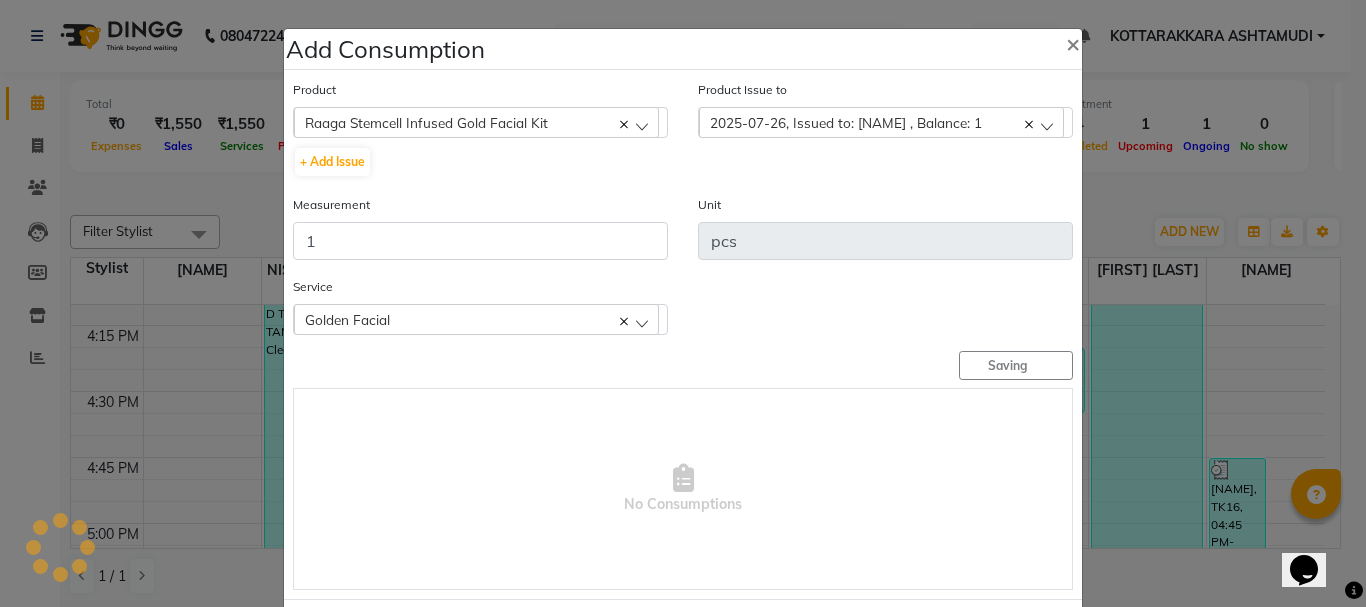 type 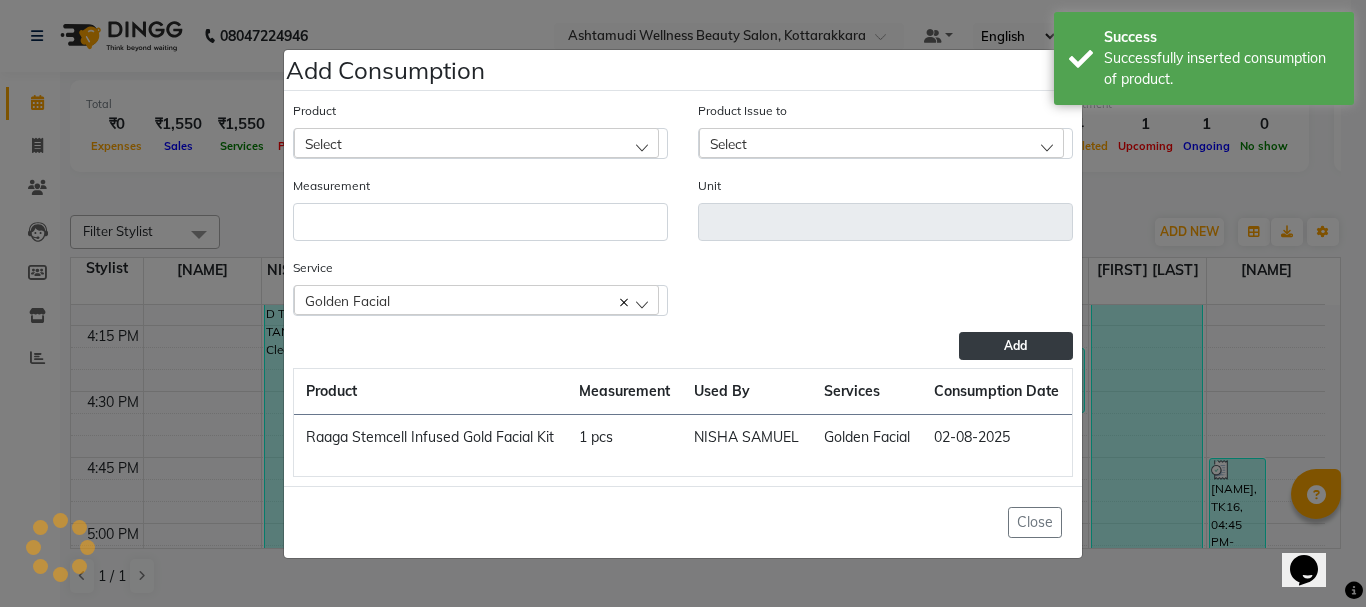 drag, startPoint x: 1044, startPoint y: 529, endPoint x: 815, endPoint y: 537, distance: 229.1397 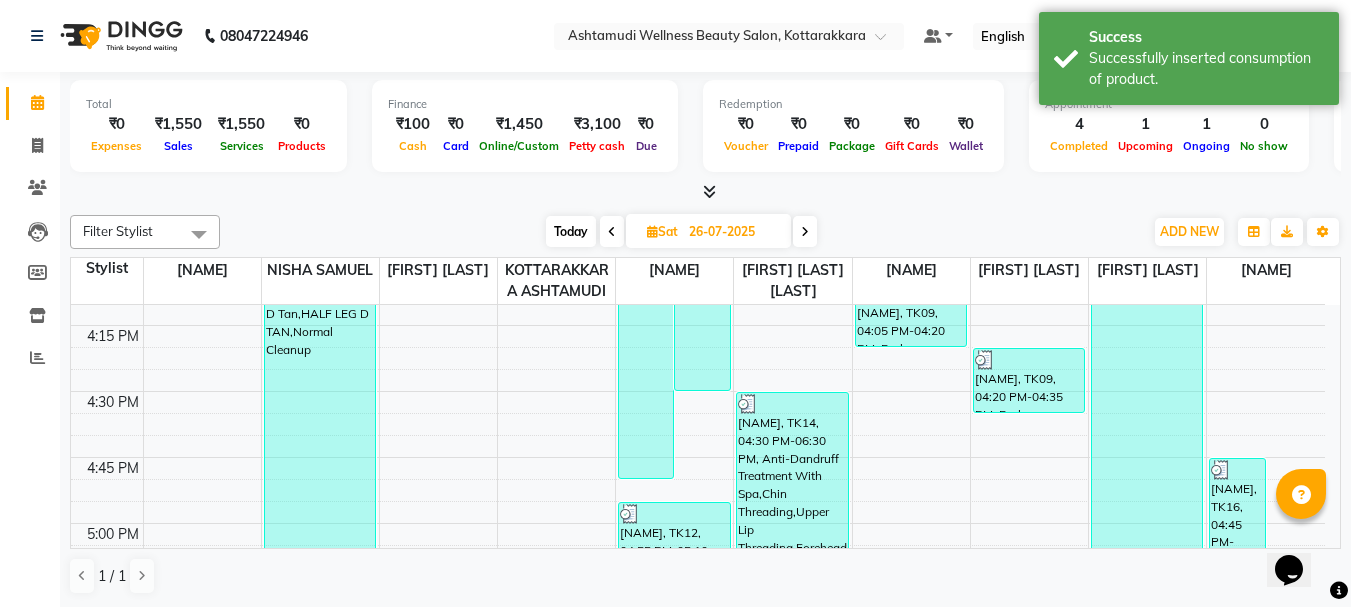 click on "Today" at bounding box center (571, 231) 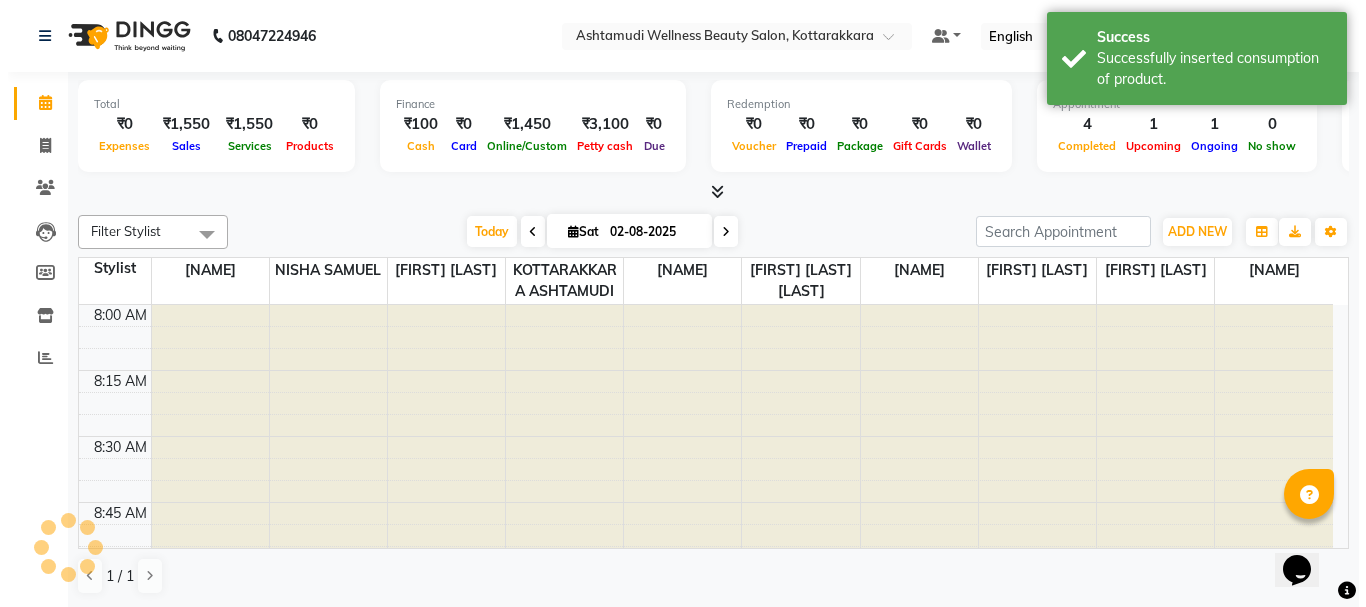scroll, scrollTop: 1057, scrollLeft: 0, axis: vertical 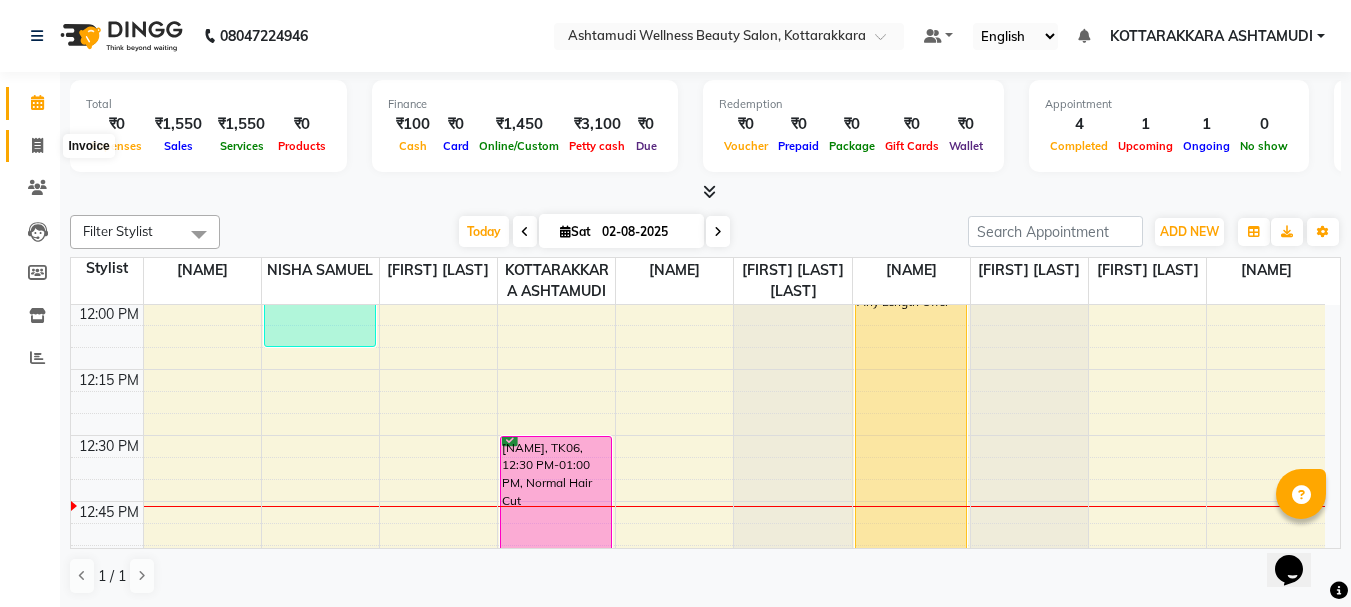 click 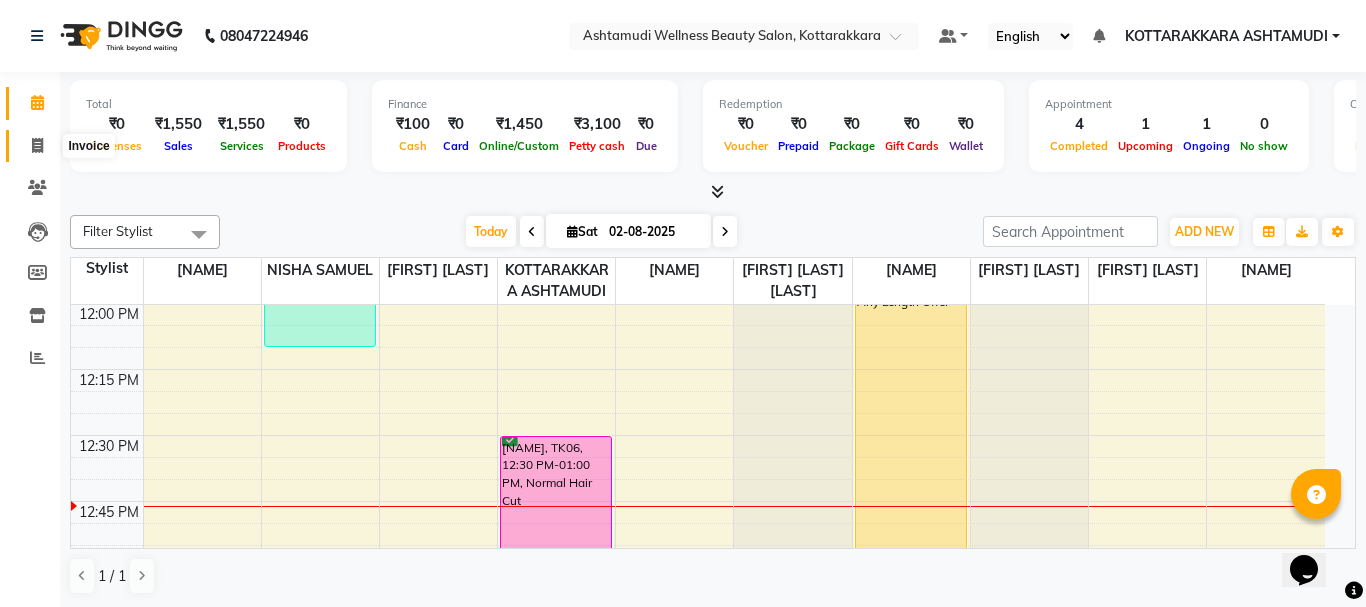 select on "service" 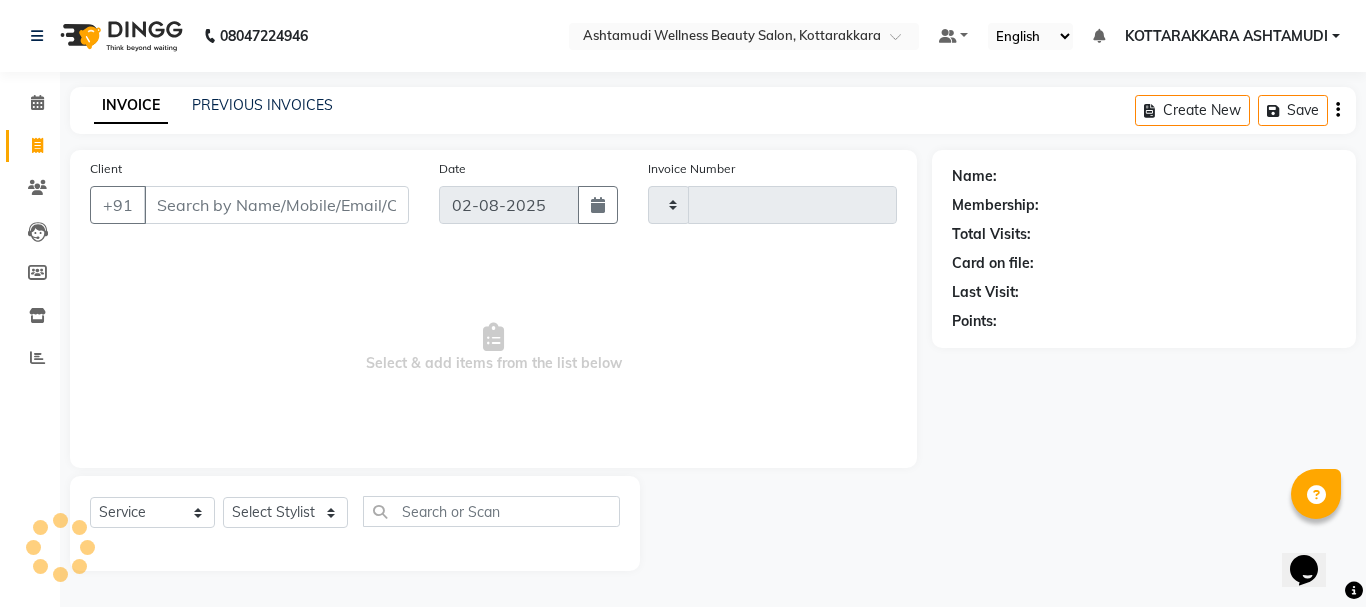 type on "2312" 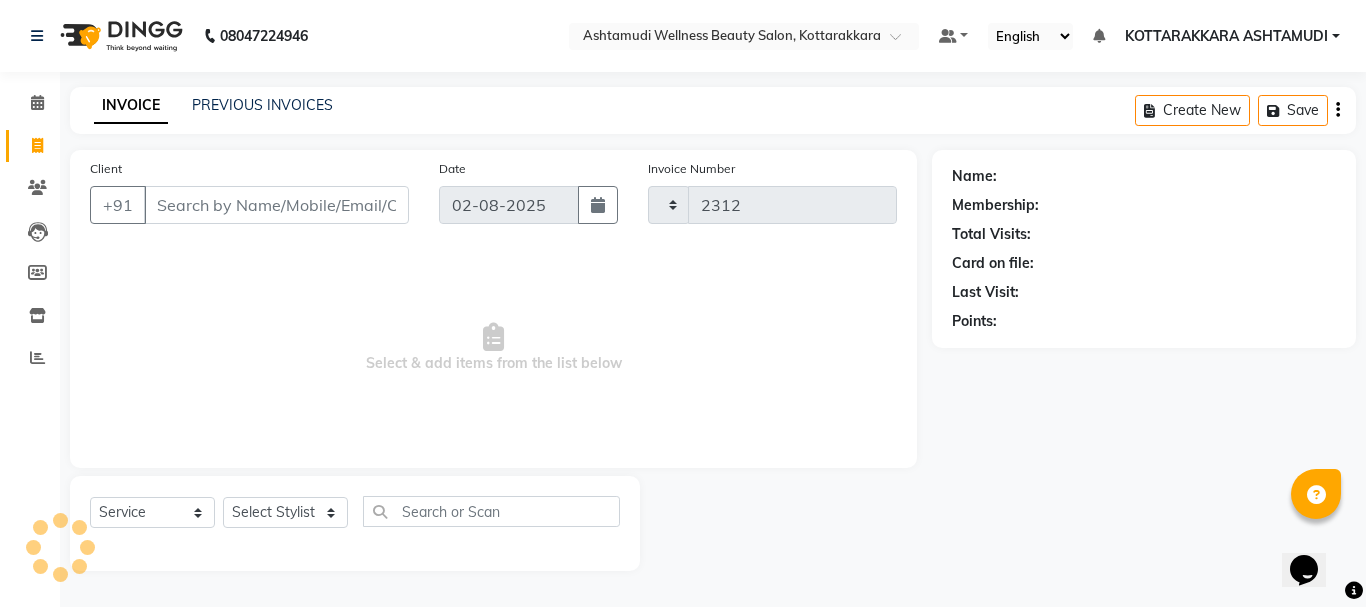 select on "4664" 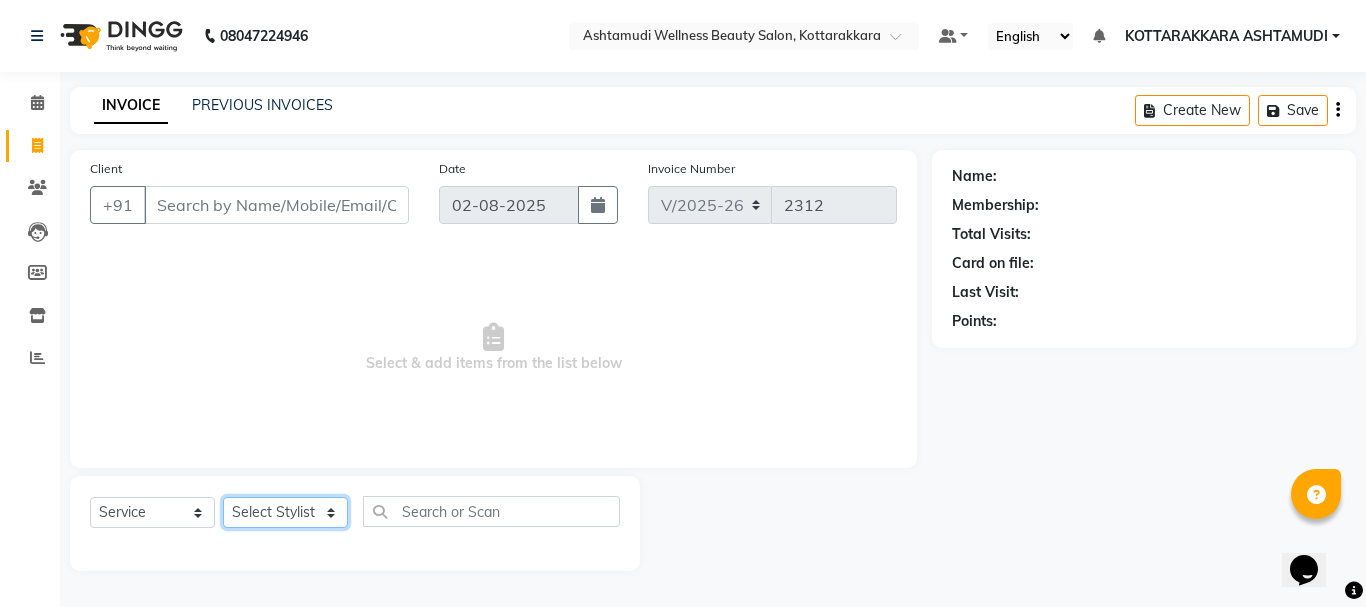 click on "Select Stylist" 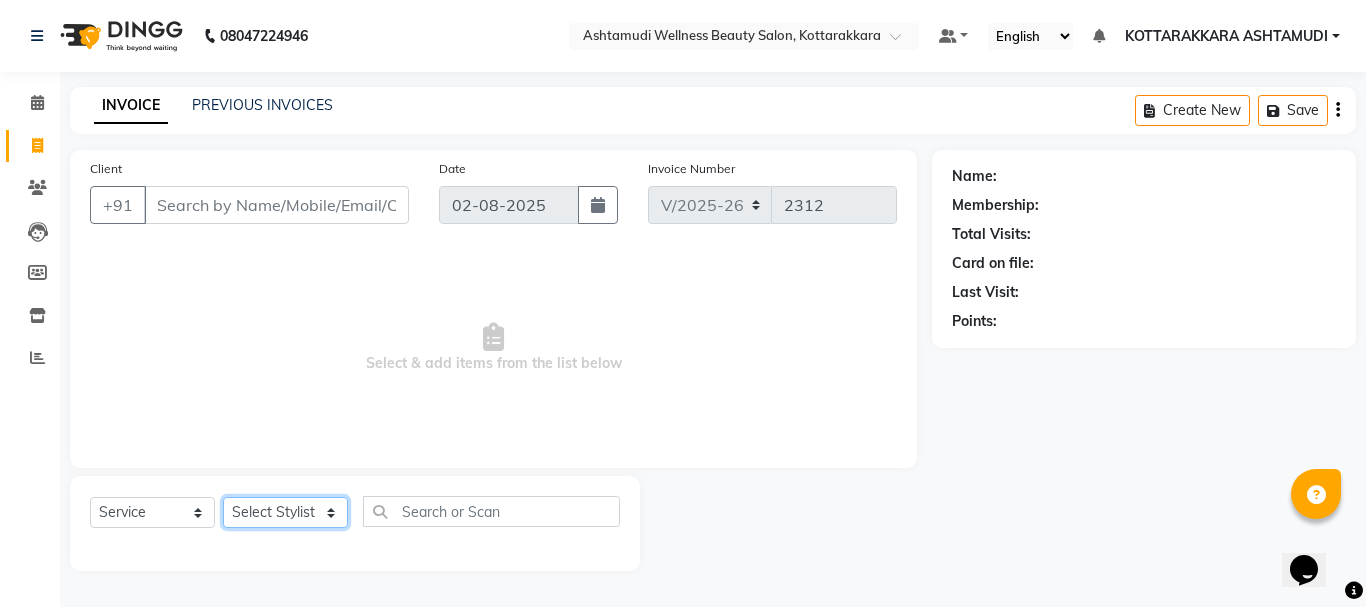 select on "27465" 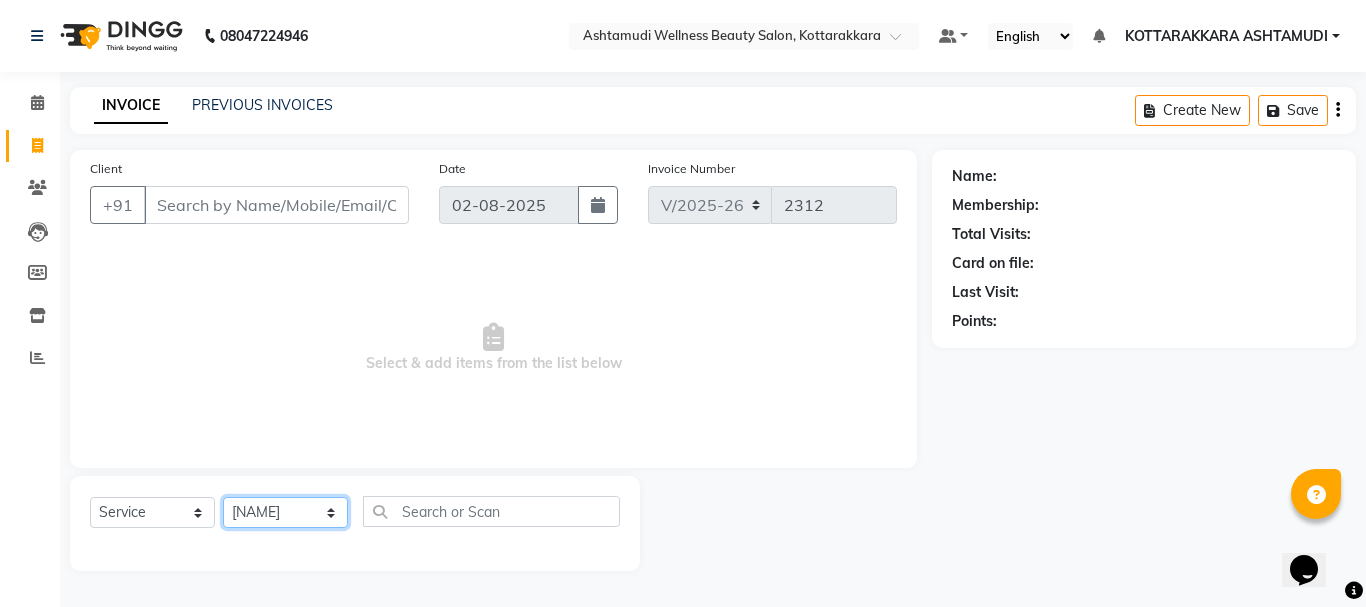 click on "Select Stylist AMRITHA DIVYA L	 Gita Mahali  Jibi P R Karina Darjee  KOTTARAKKARA ASHTAMUDI NISHA SAMUEL 	 Priya Chakraborty SARIGA R	 SHAHIDA SHAMINA MUHAMMED P R" 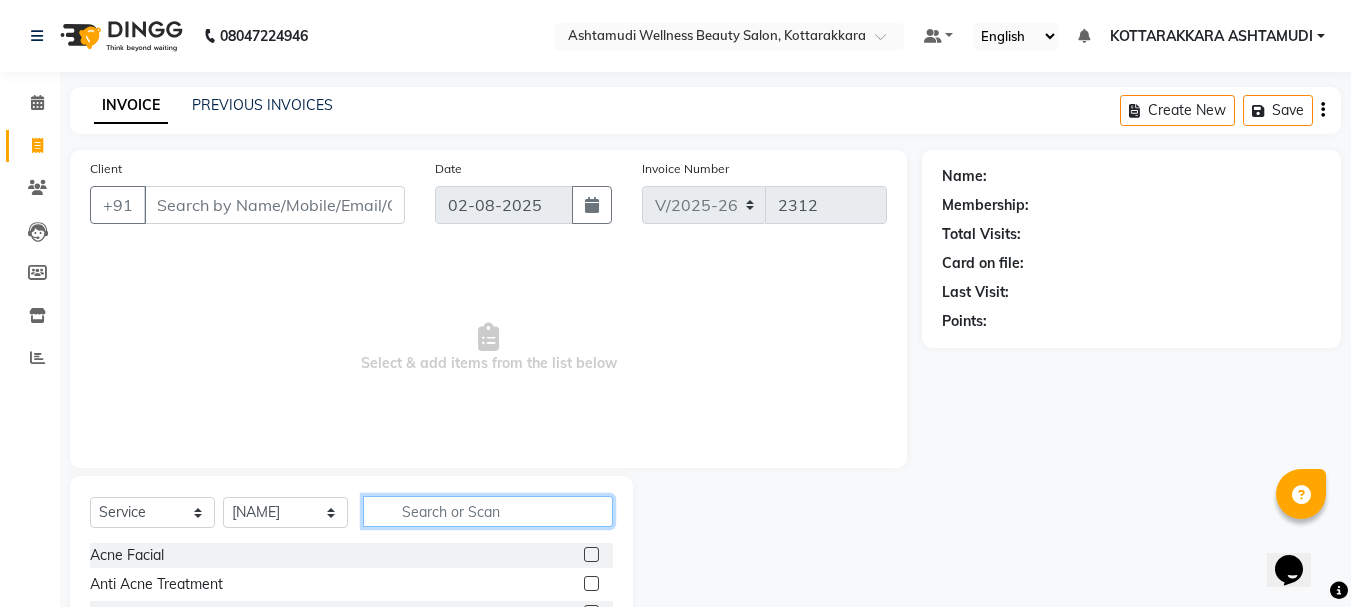 click 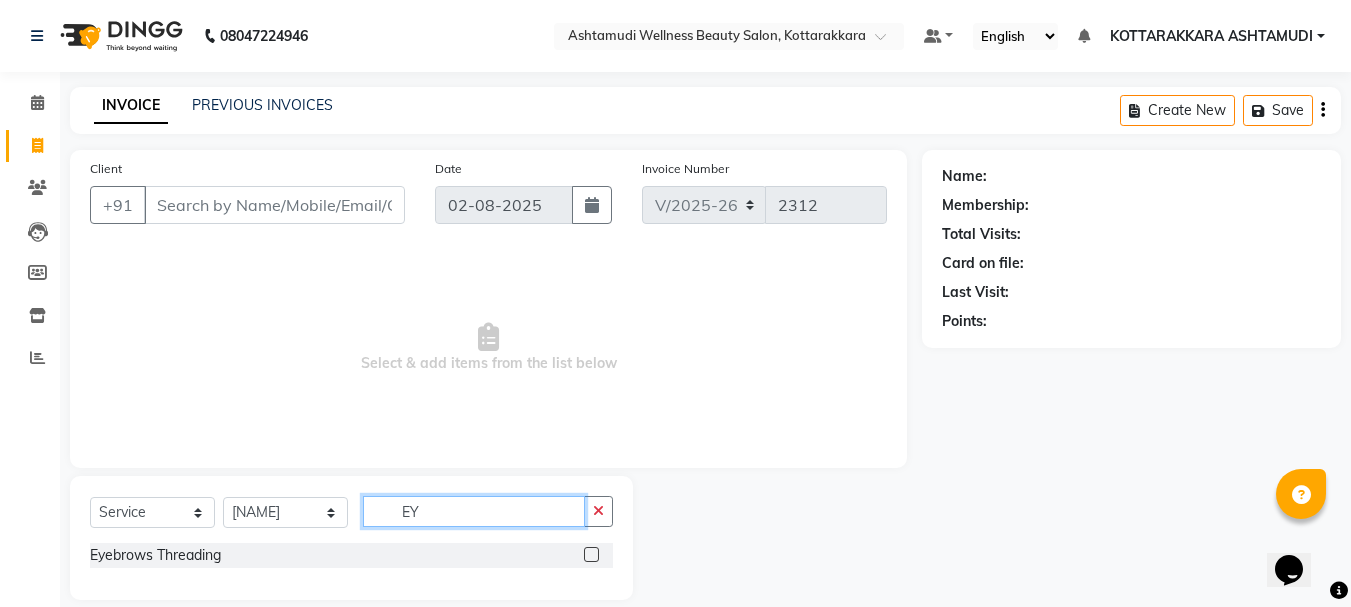 type on "EY" 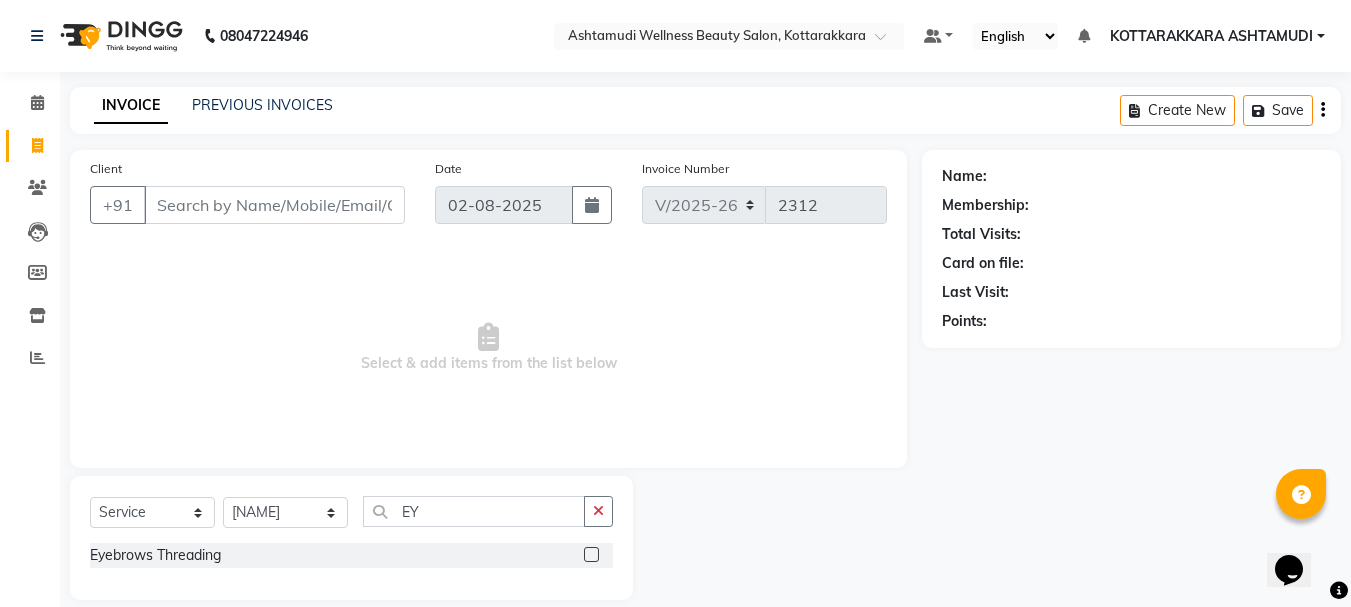 click 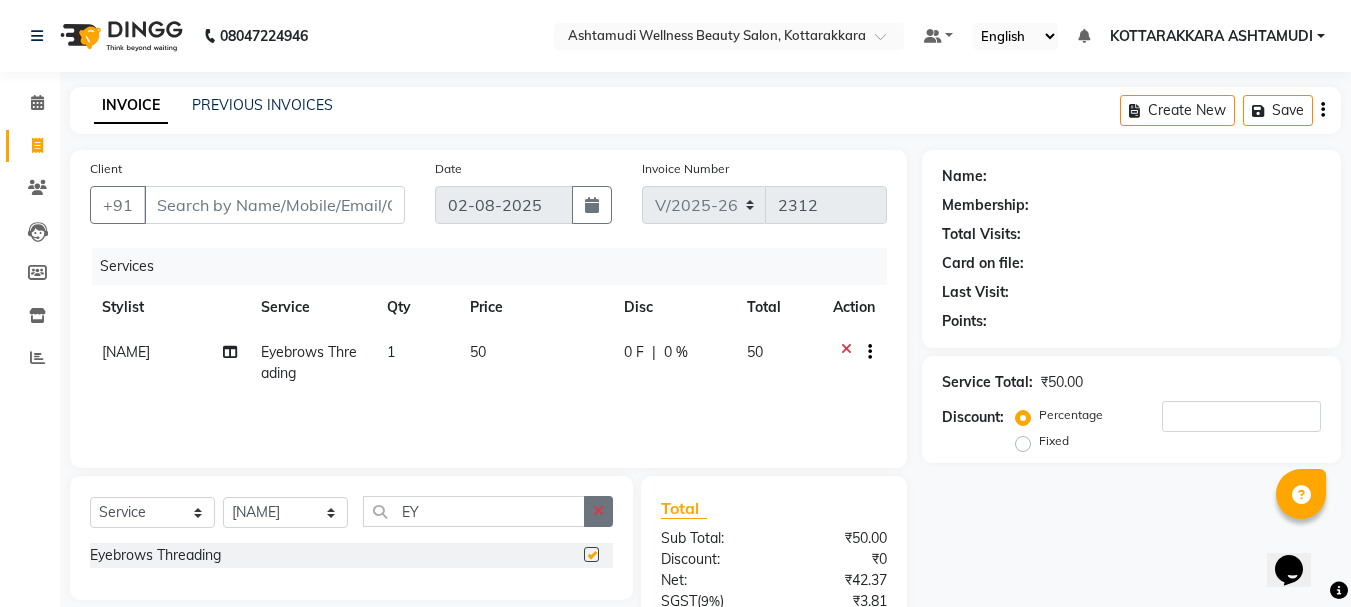 checkbox on "false" 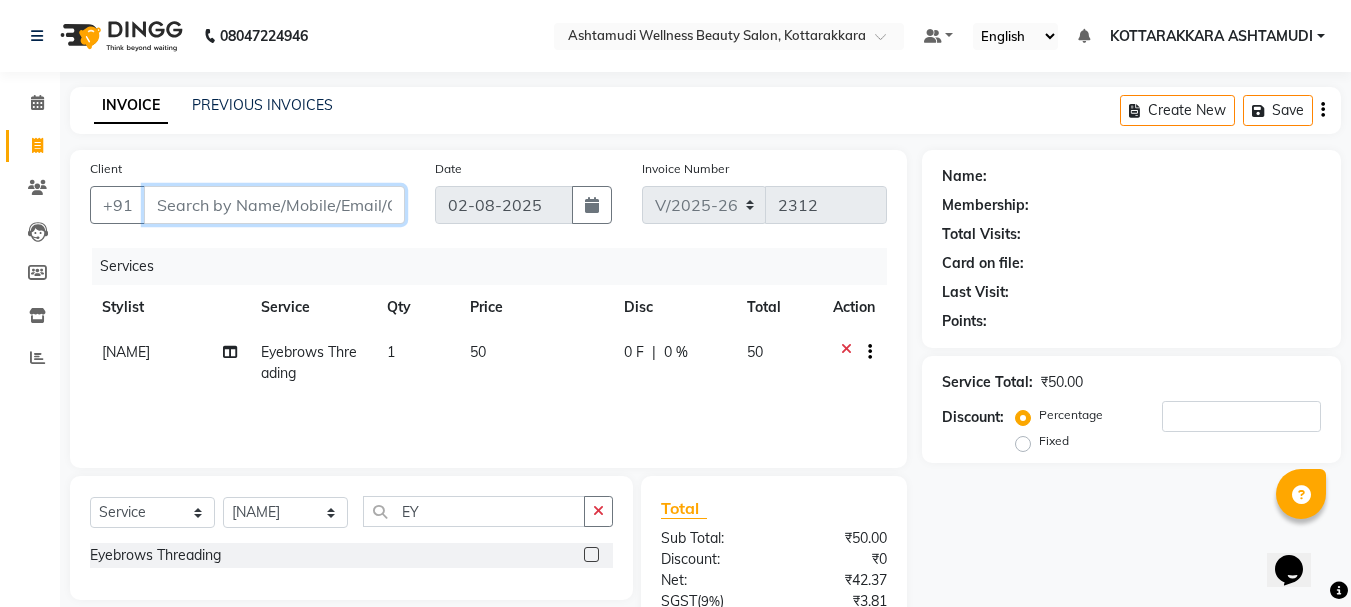 click on "Client" at bounding box center [274, 205] 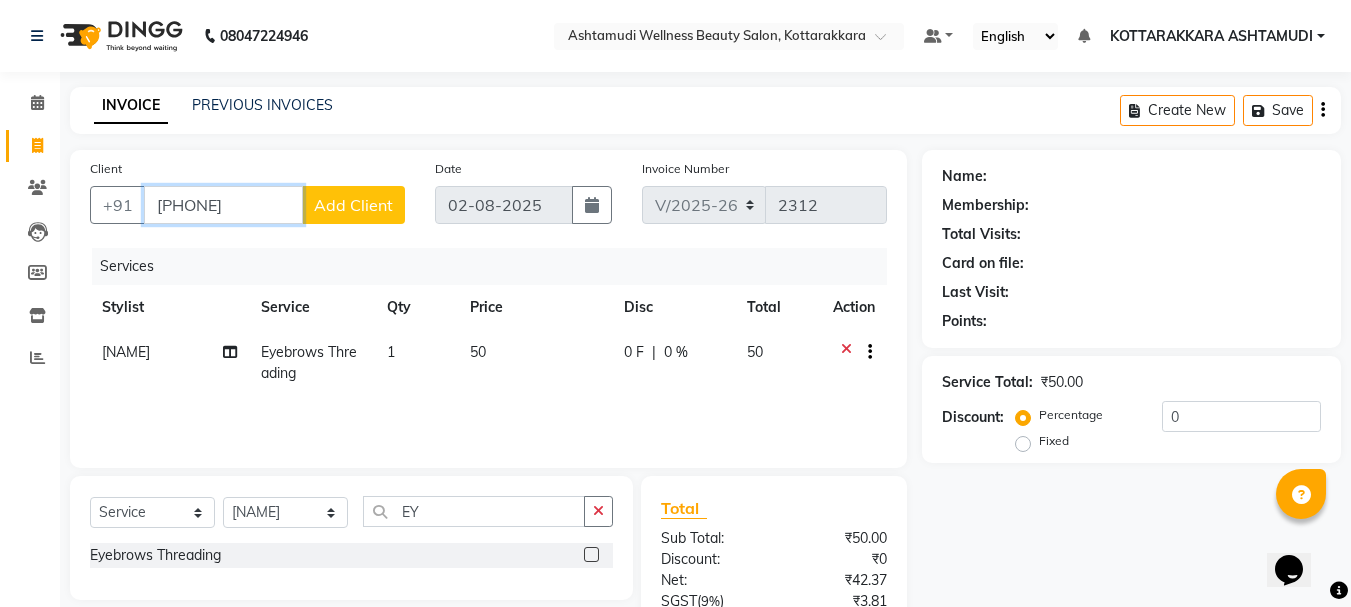 type on "[PHONE]" 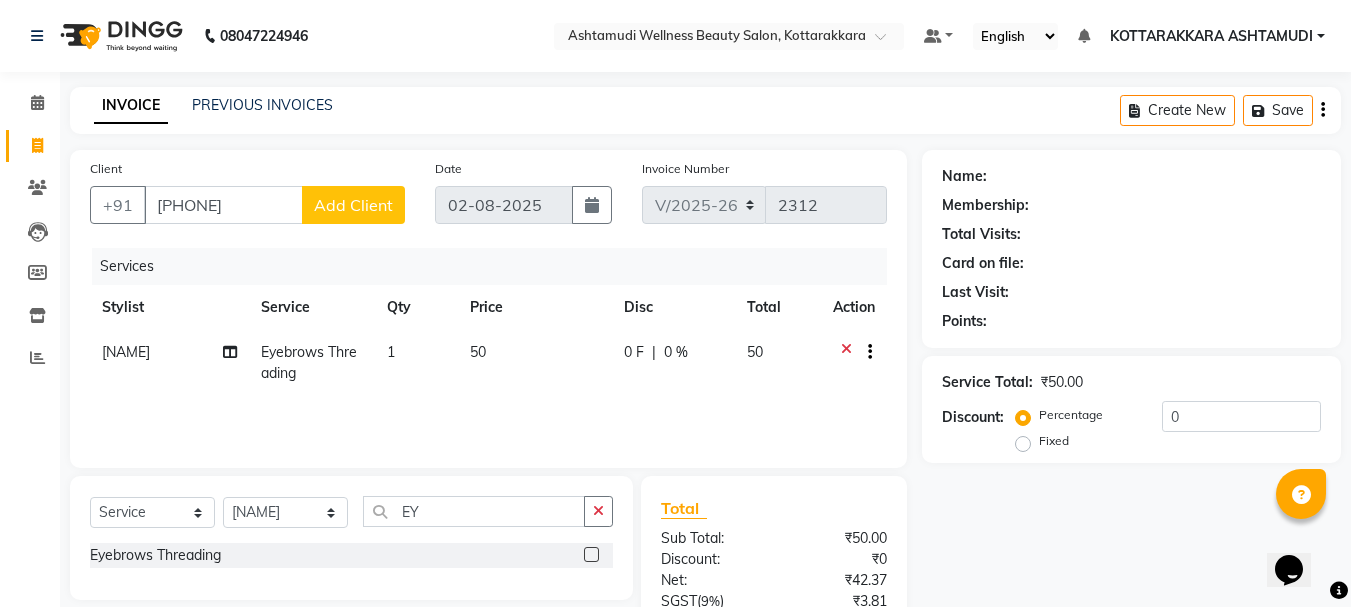 click on "Add Client" 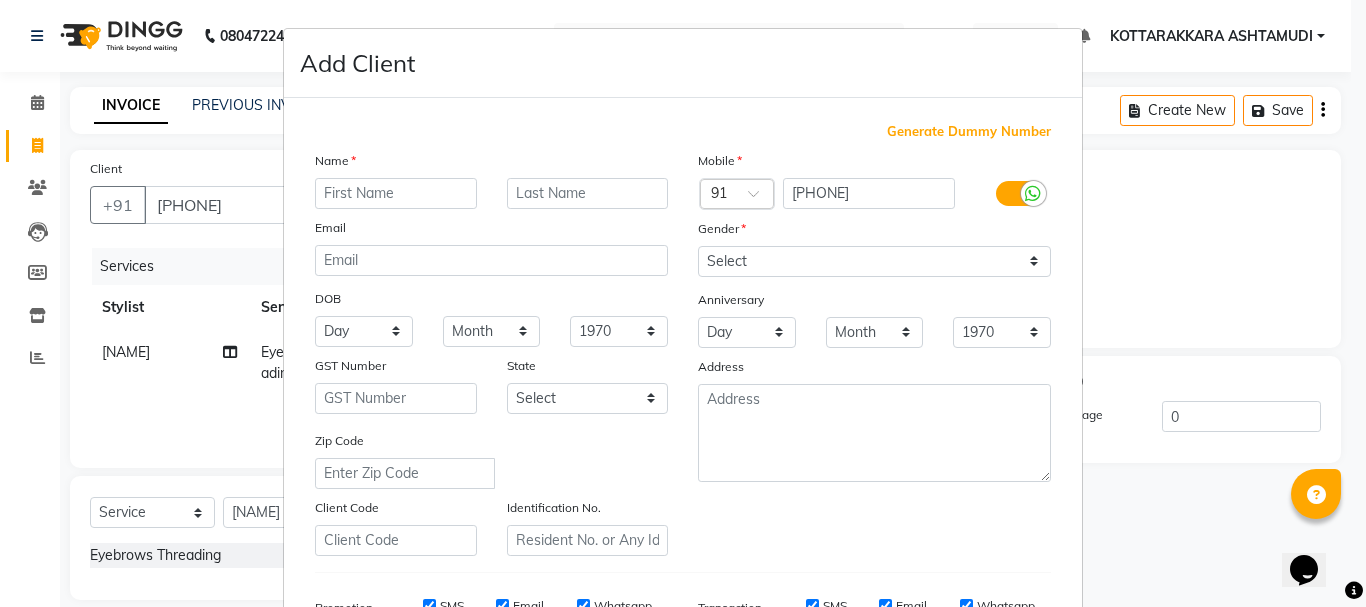 click at bounding box center [396, 193] 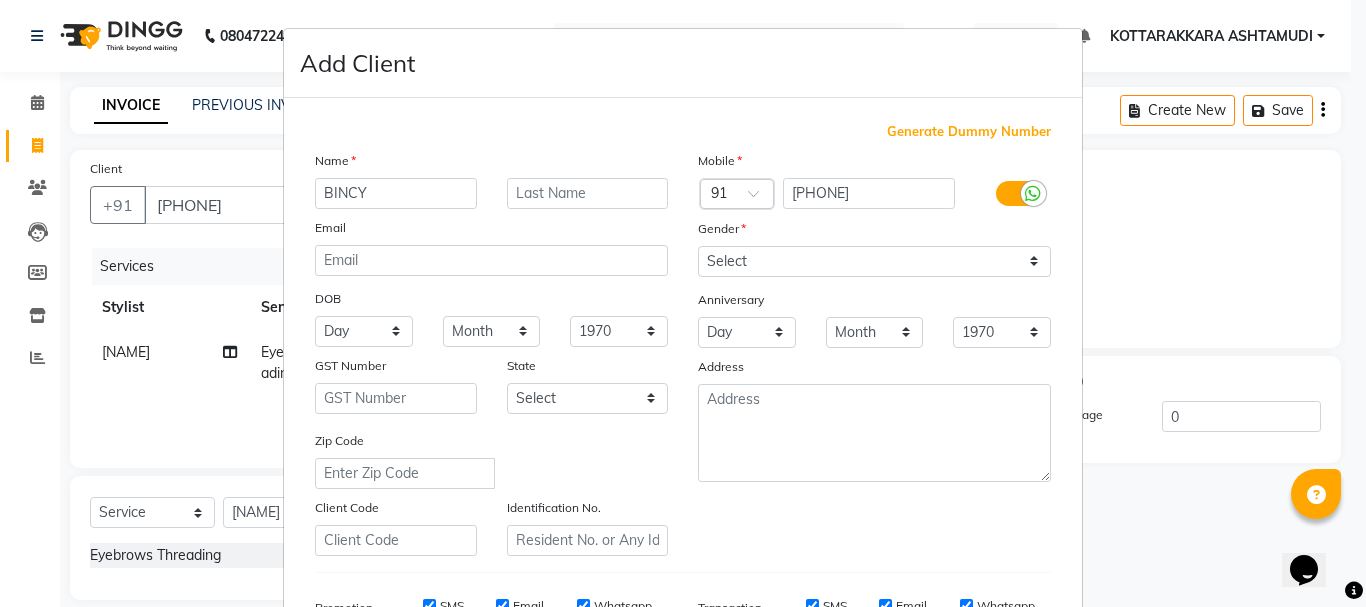 type on "BINCY" 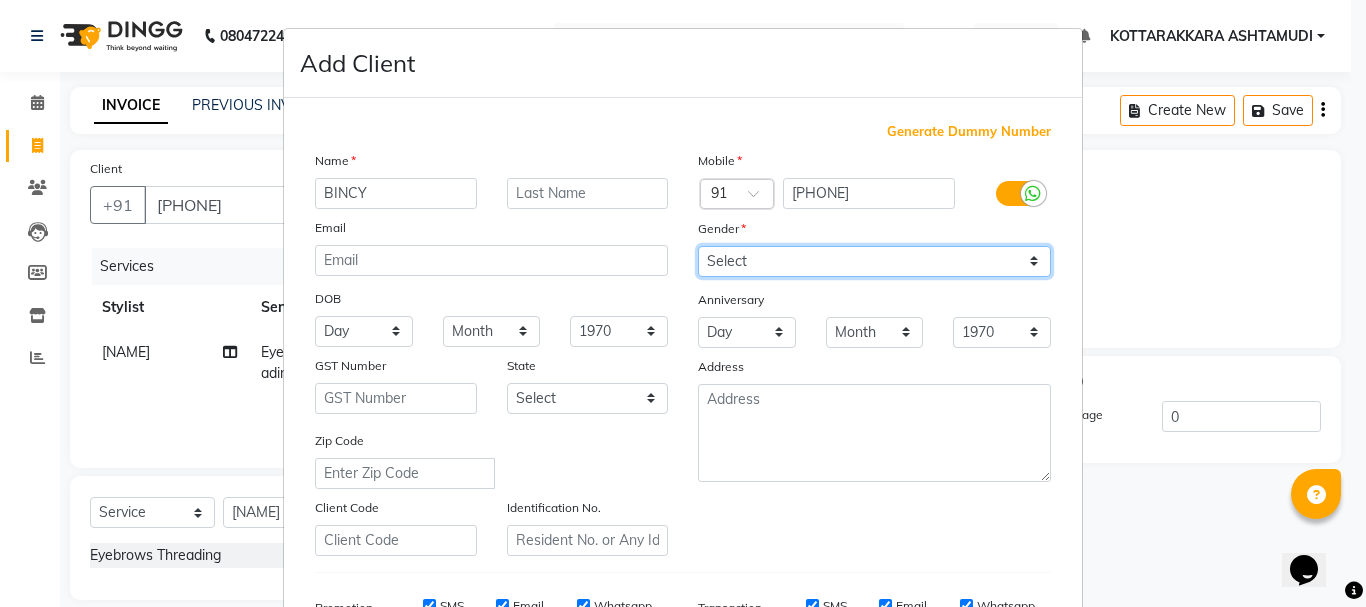 click on "Select Male Female Other Prefer Not To Say" at bounding box center (874, 261) 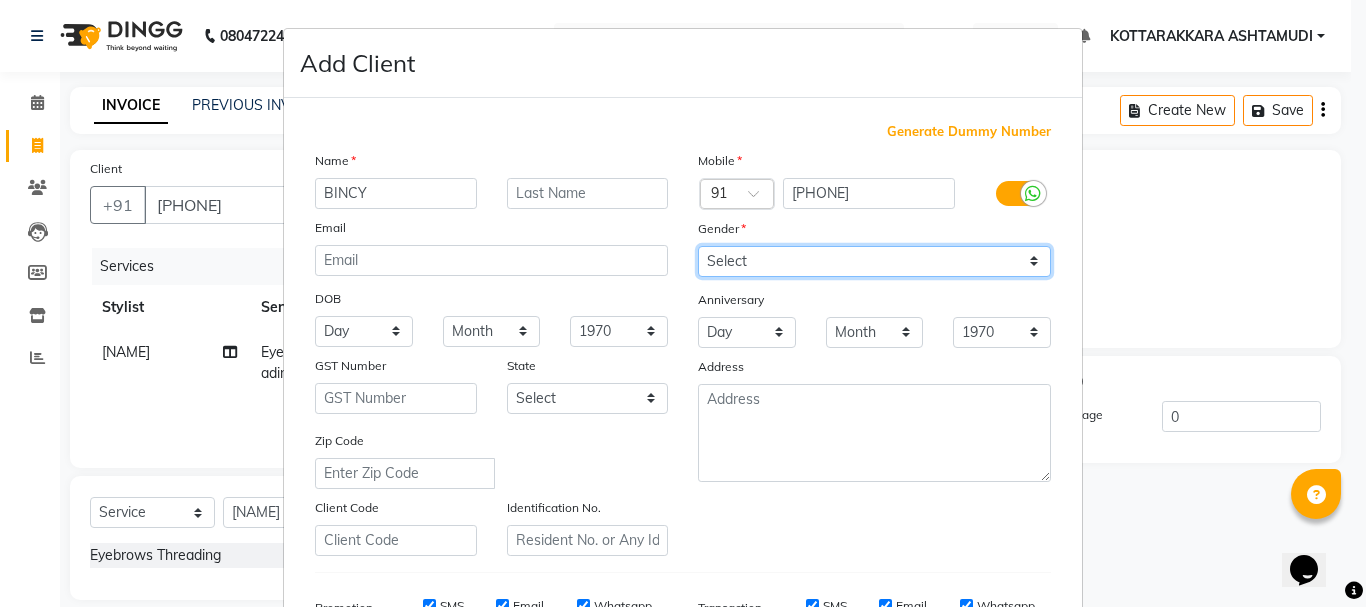 select on "female" 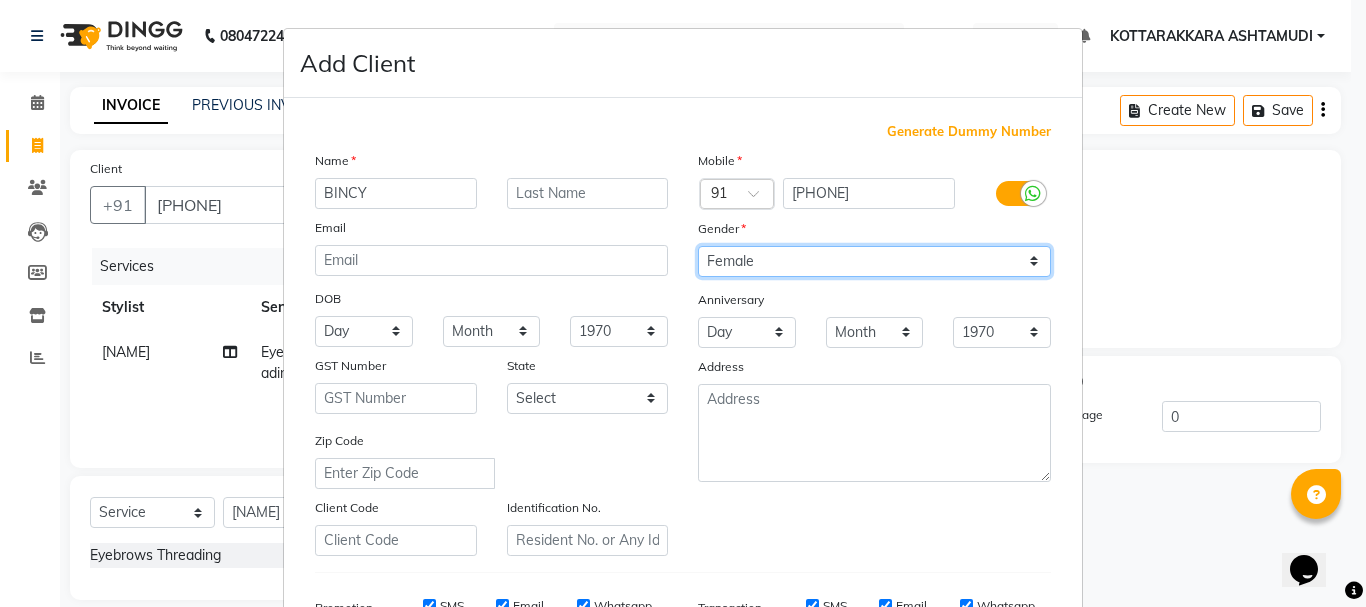 click on "Select Male Female Other Prefer Not To Say" at bounding box center (874, 261) 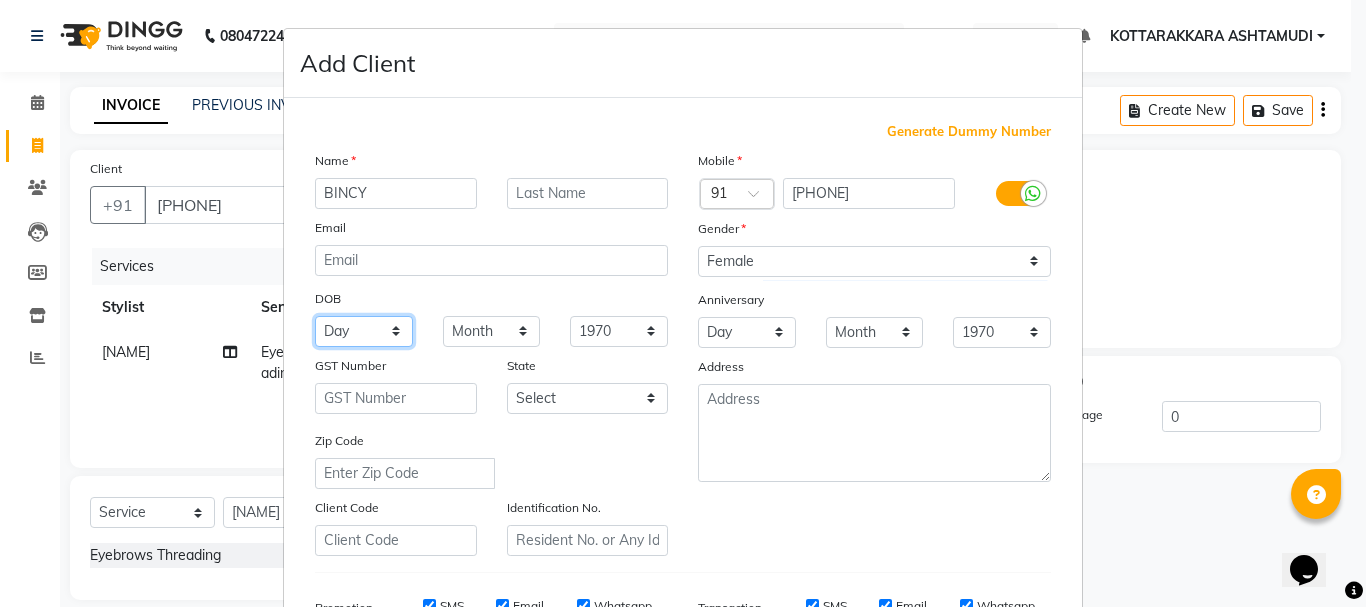 click on "Day 01 02 03 04 05 06 07 08 09 10 11 12 13 14 15 16 17 18 19 20 21 22 23 24 25 26 27 28 29 30 31" at bounding box center [364, 331] 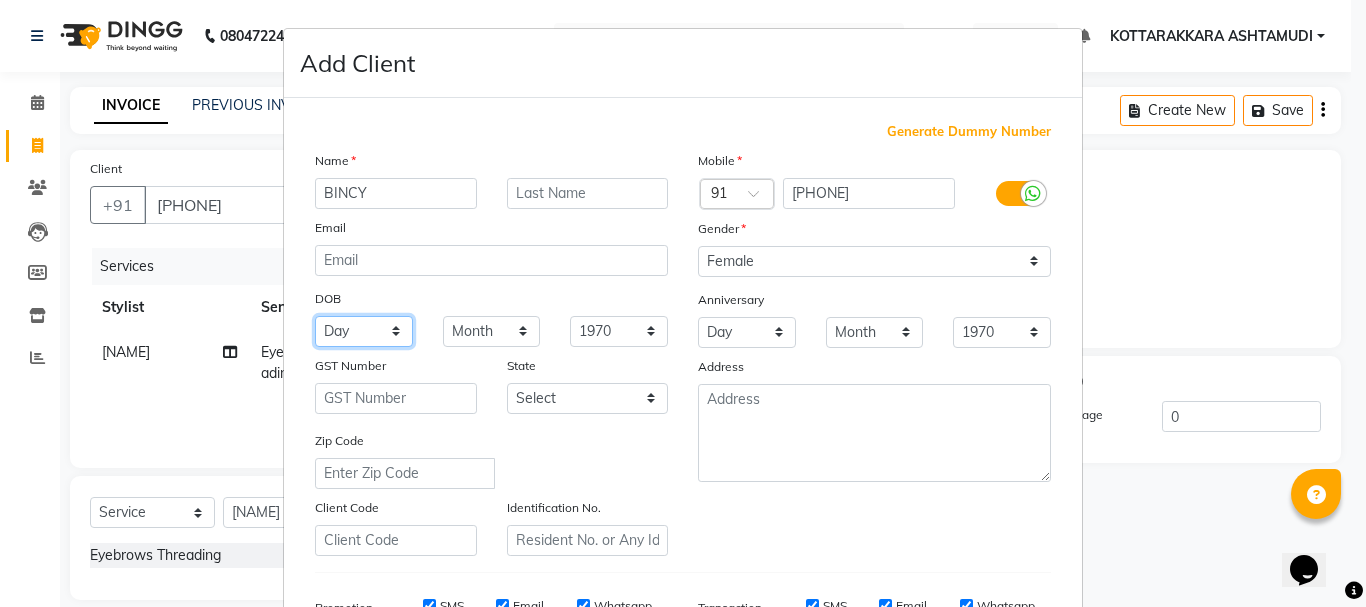 select on "07" 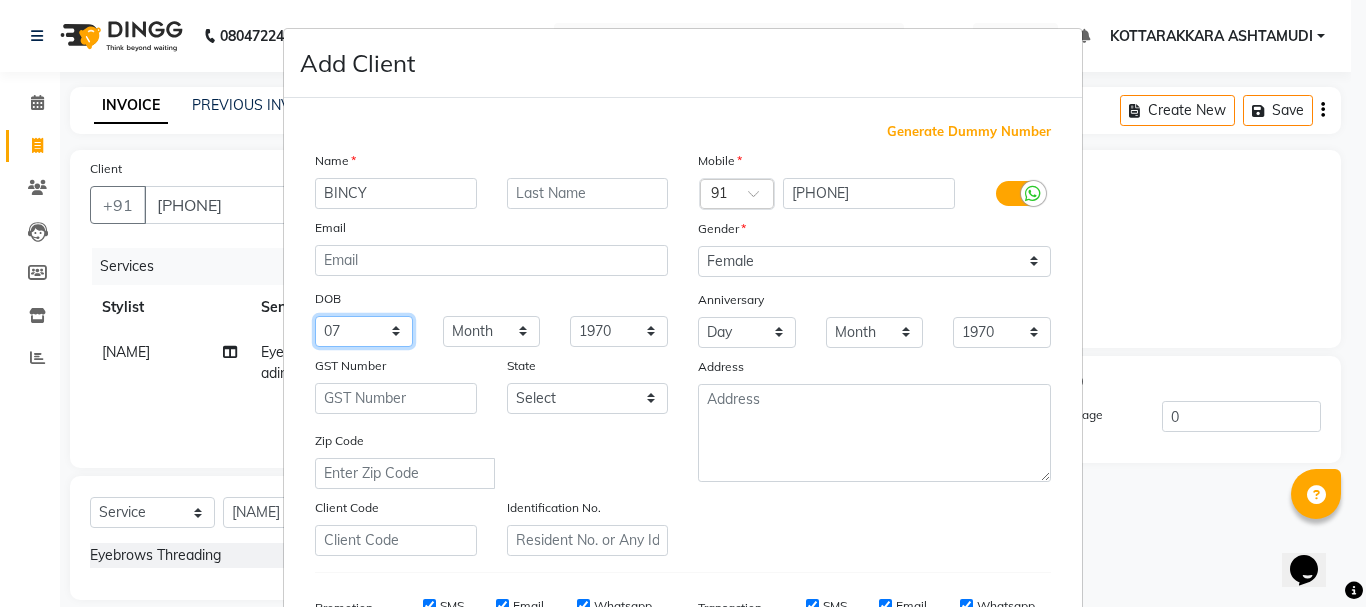 click on "Day 01 02 03 04 05 06 07 08 09 10 11 12 13 14 15 16 17 18 19 20 21 22 23 24 25 26 27 28 29 30 31" at bounding box center [364, 331] 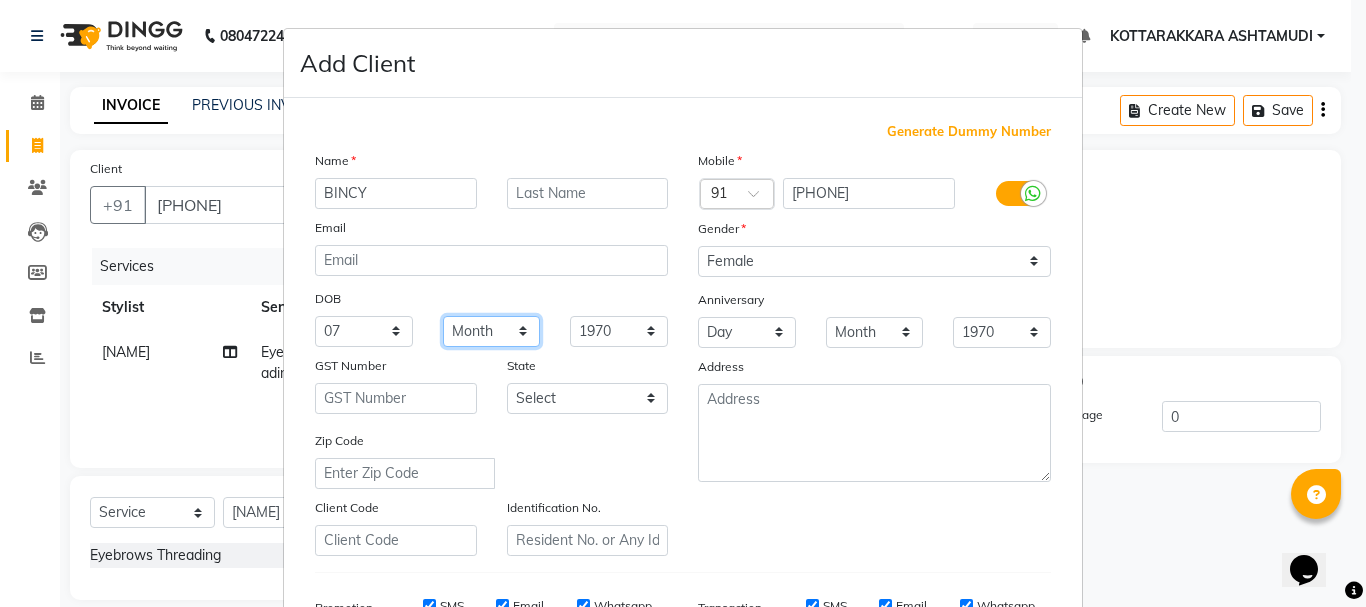 click on "Month January February March April May June July August September October November December" at bounding box center [492, 331] 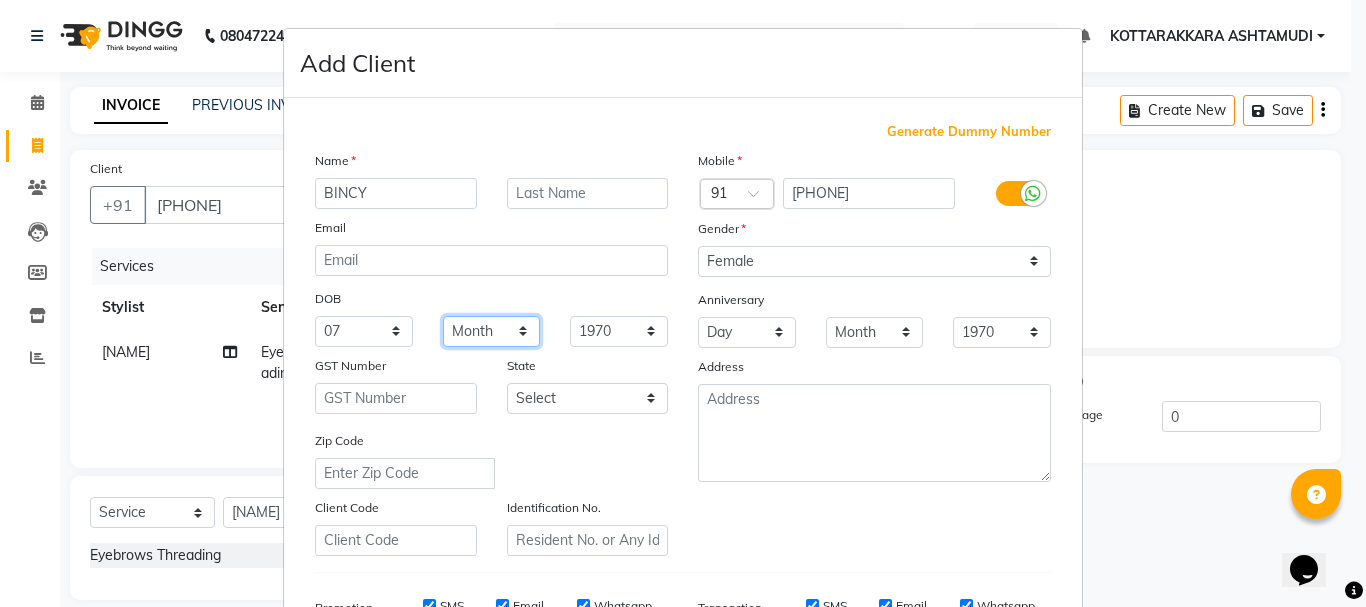 select on "06" 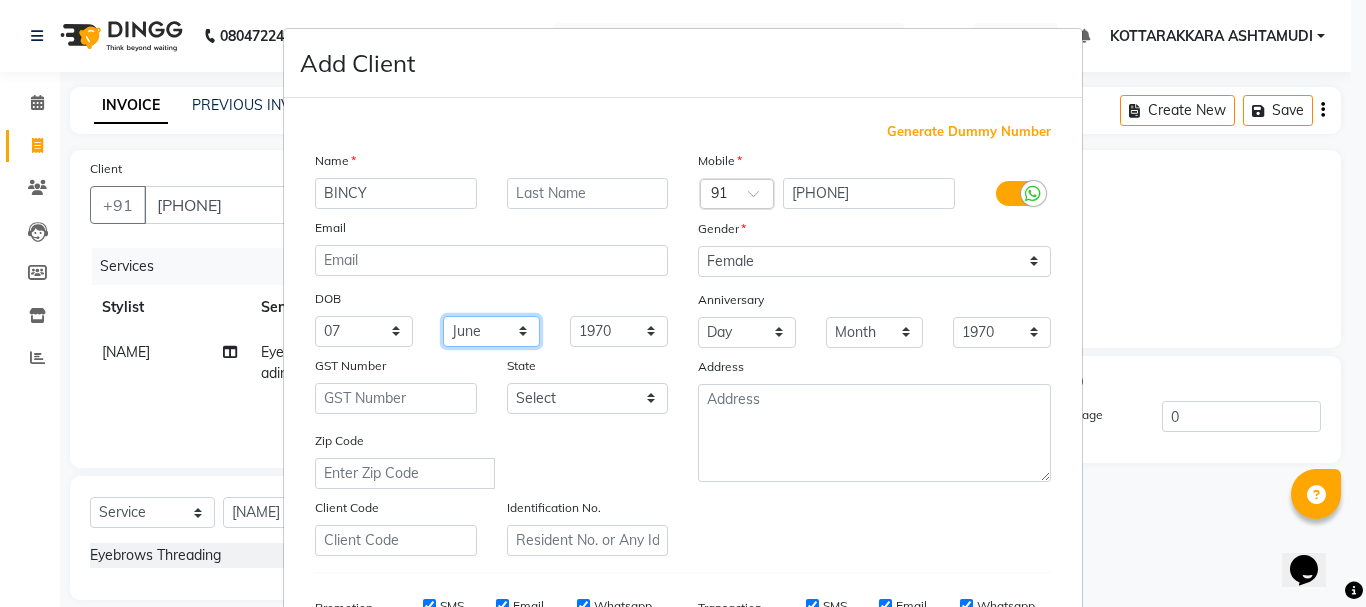 click on "Month January February March April May June July August September October November December" at bounding box center (492, 331) 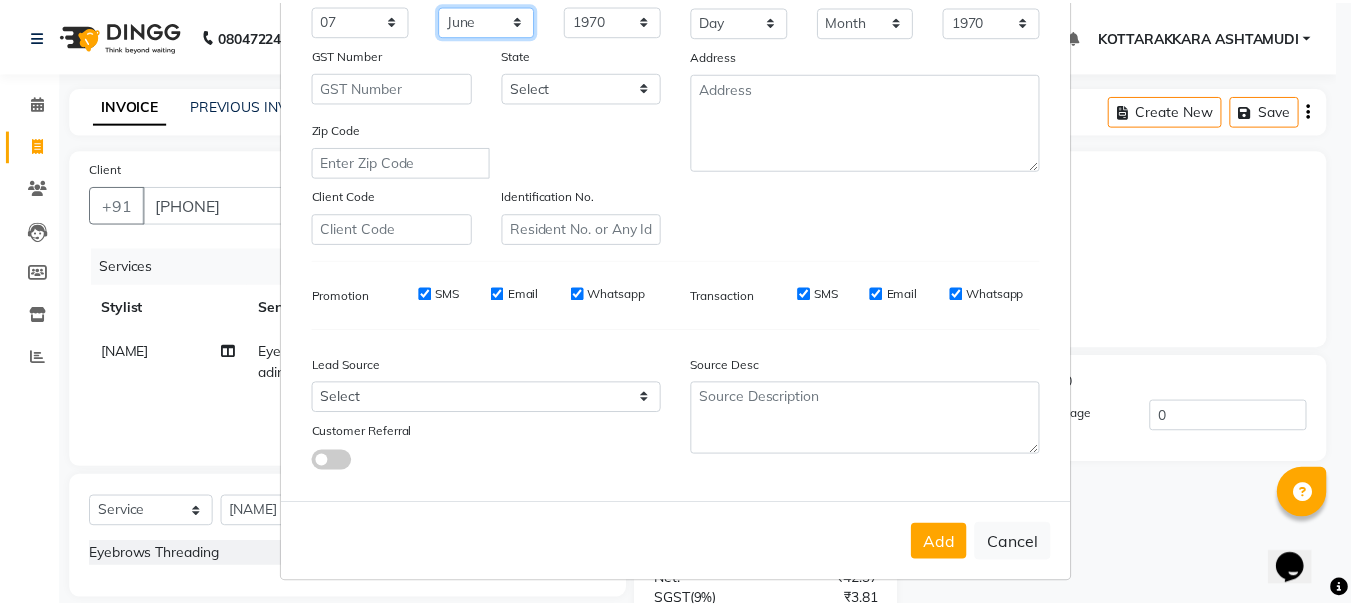 scroll, scrollTop: 316, scrollLeft: 0, axis: vertical 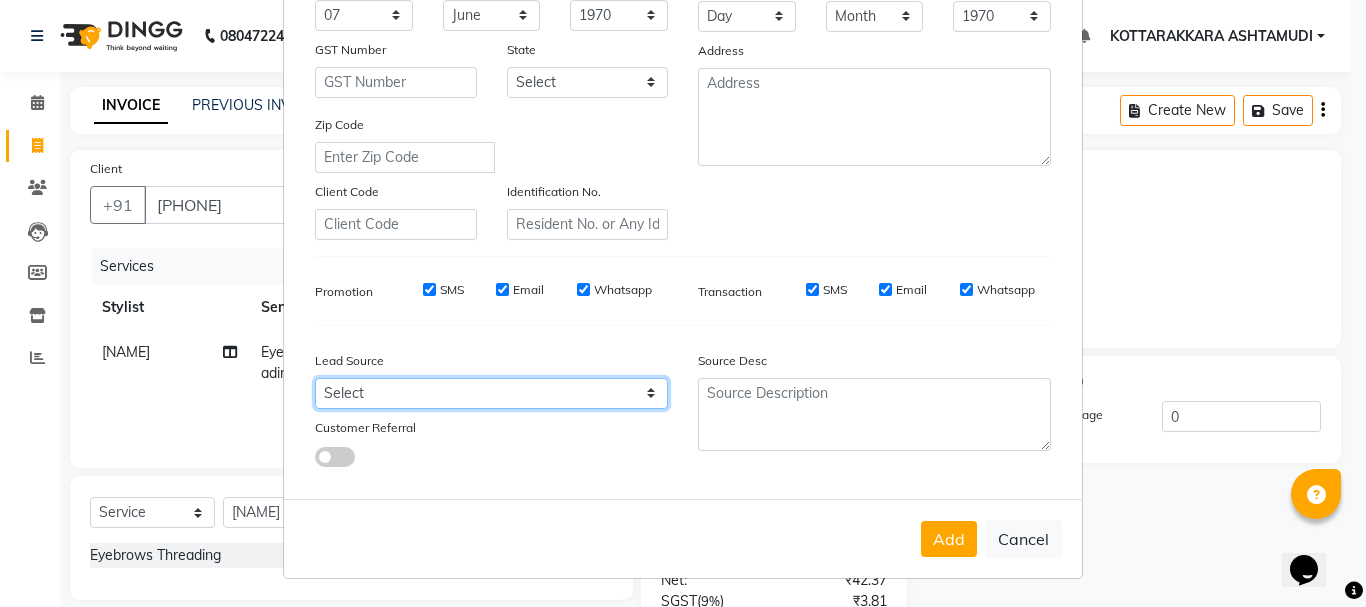 drag, startPoint x: 436, startPoint y: 393, endPoint x: 418, endPoint y: 380, distance: 22.203604 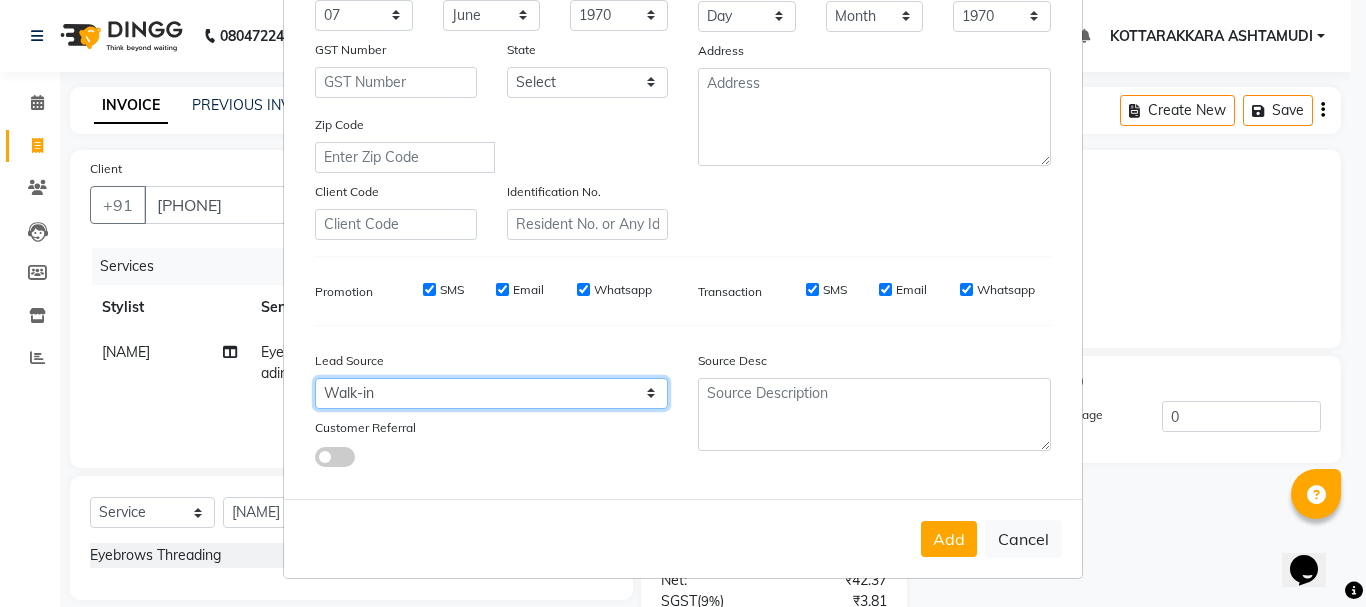 click on "Select Walk-in Referral Internet Friend Word of Mouth Advertisement Facebook JustDial Google Other Instagram  YouTube  WhatsApp" at bounding box center (491, 393) 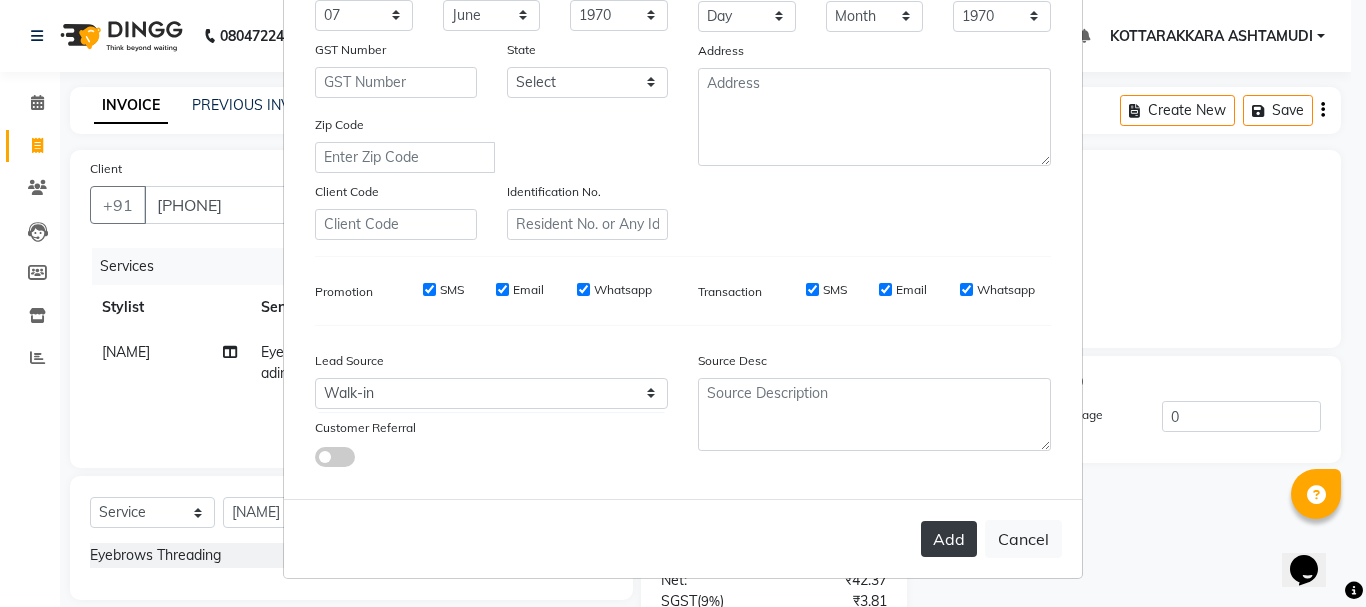 click on "Add" at bounding box center (949, 539) 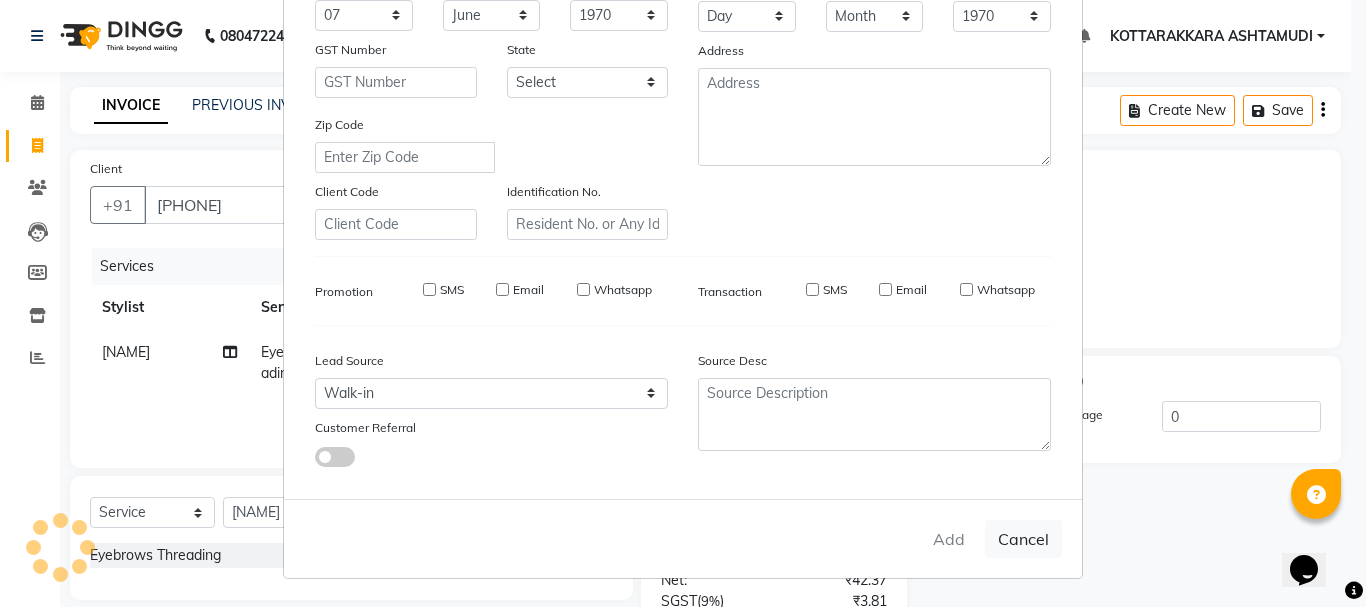 type 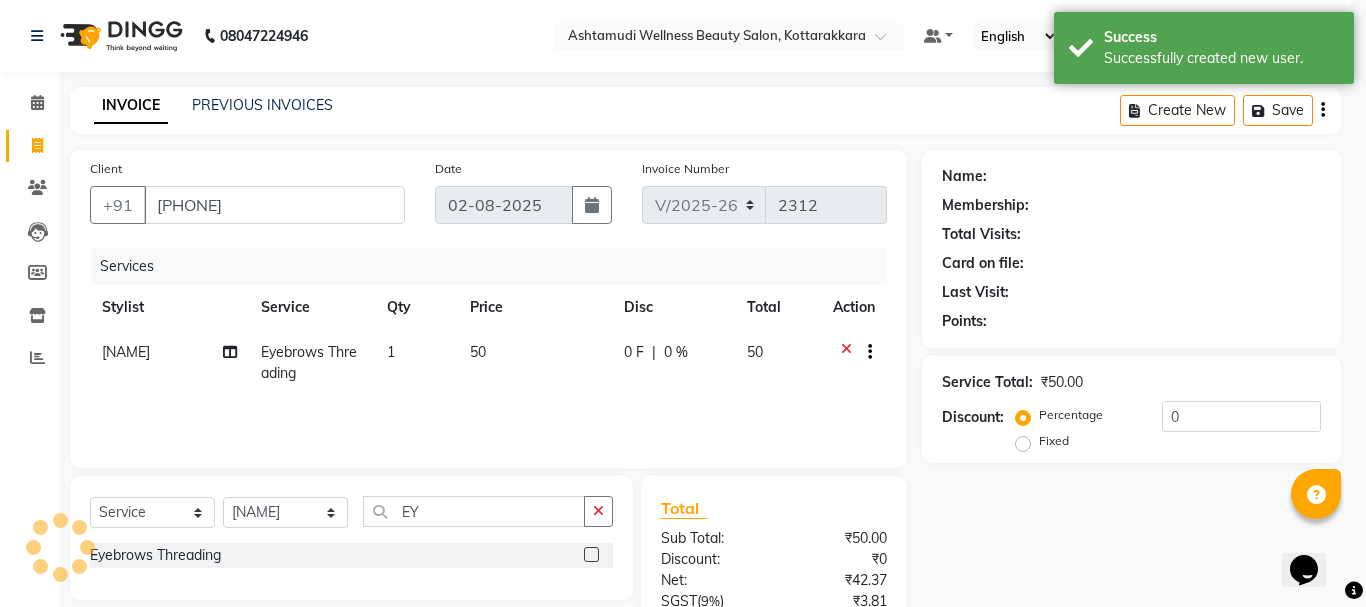 select on "1: Object" 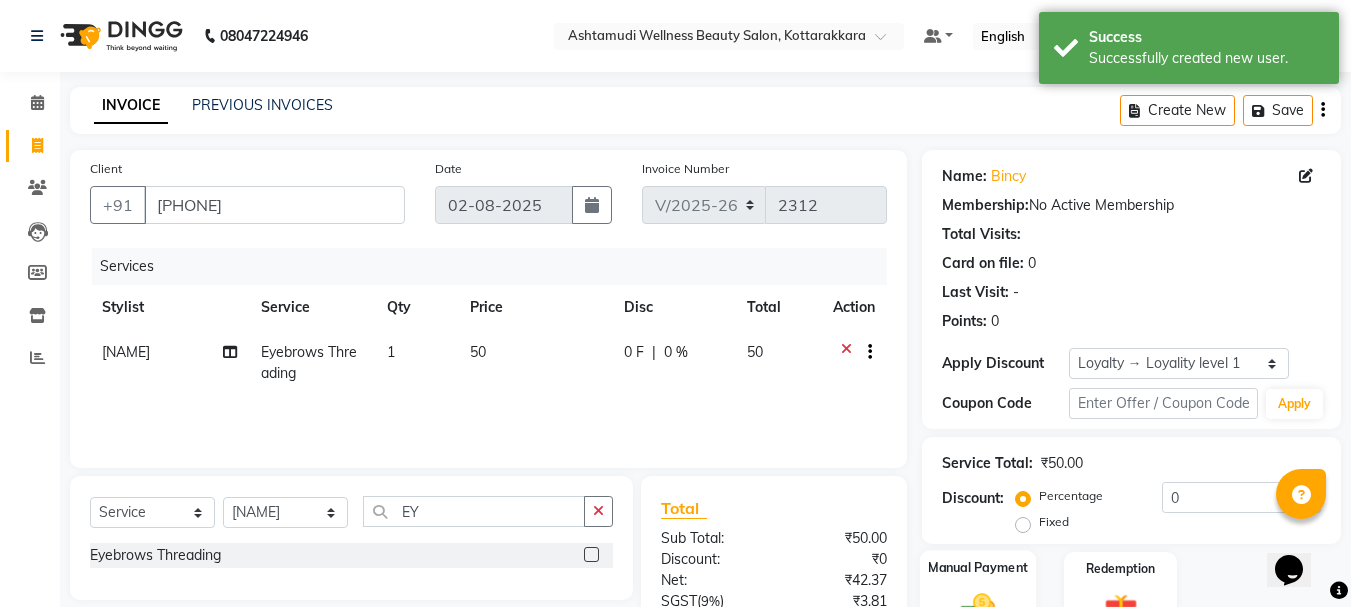 scroll, scrollTop: 193, scrollLeft: 0, axis: vertical 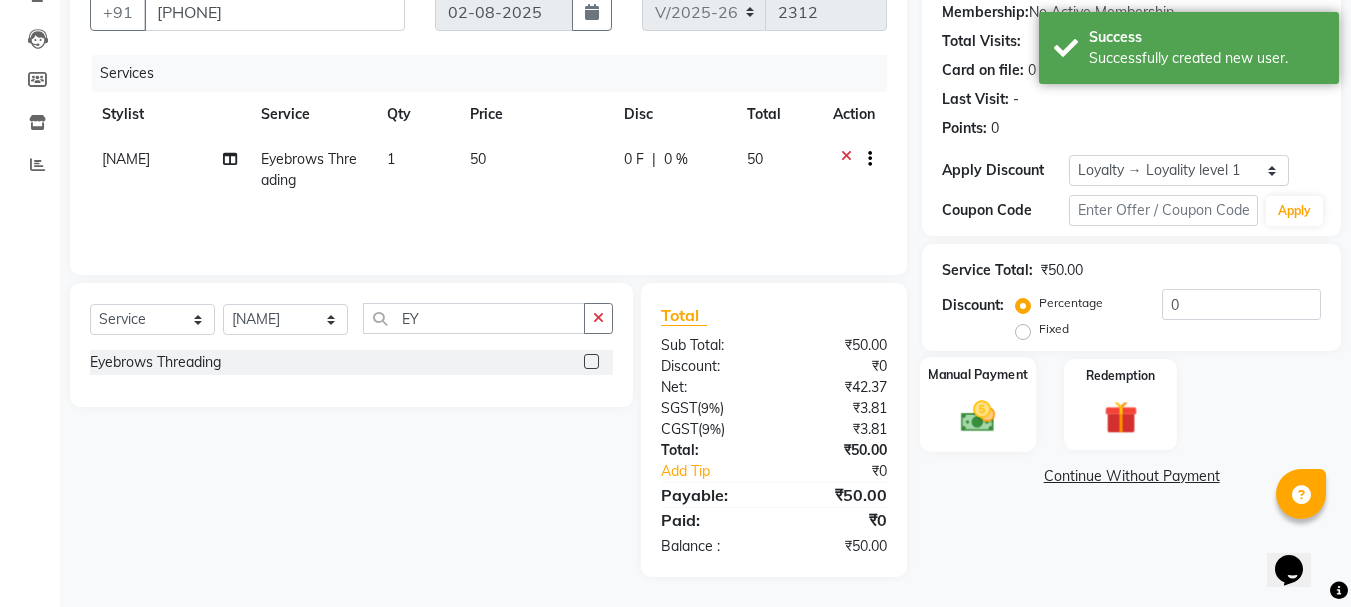 click 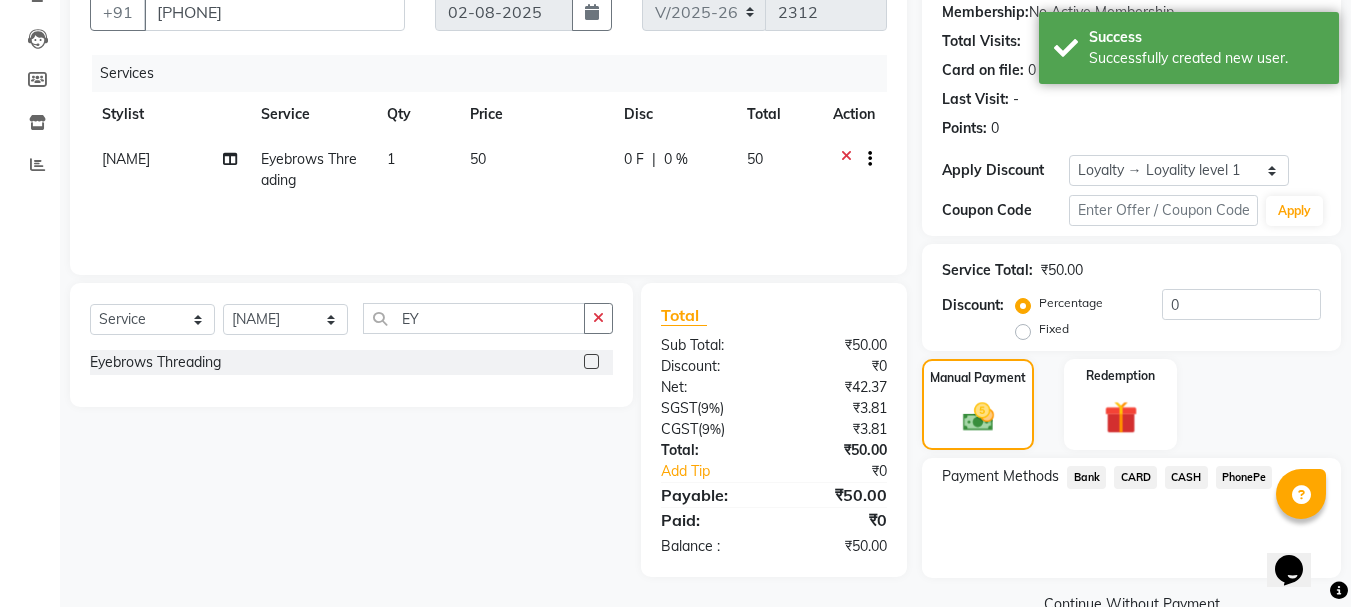 click on "CASH" 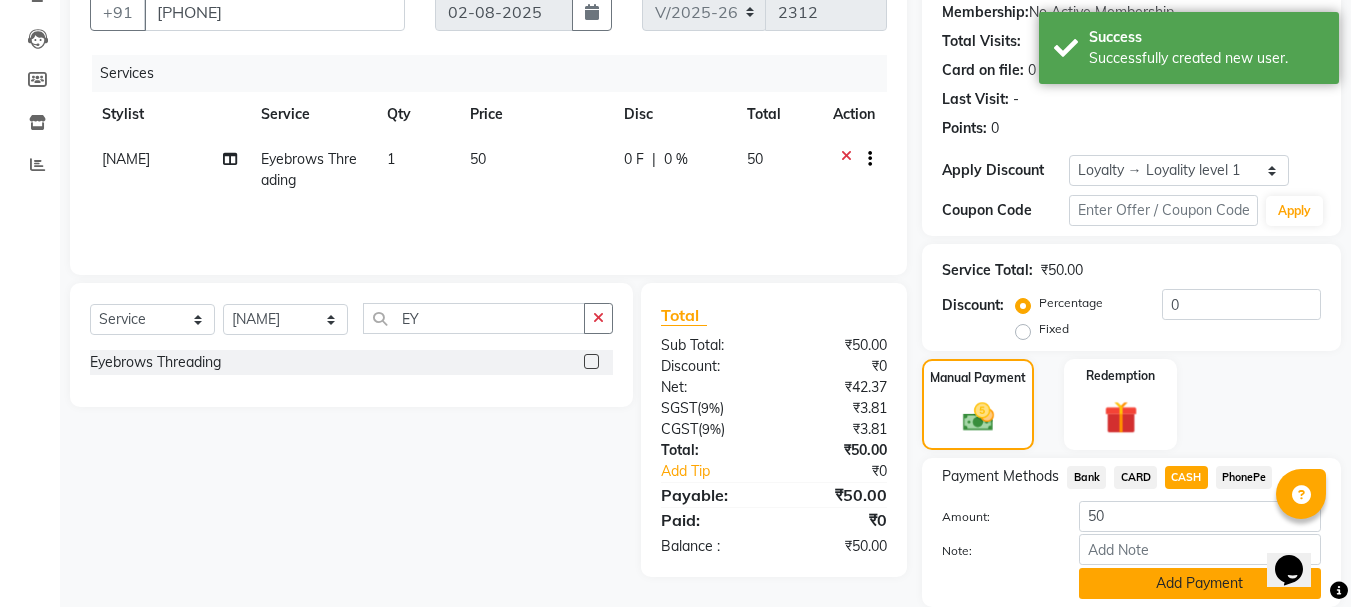 click on "Add Payment" 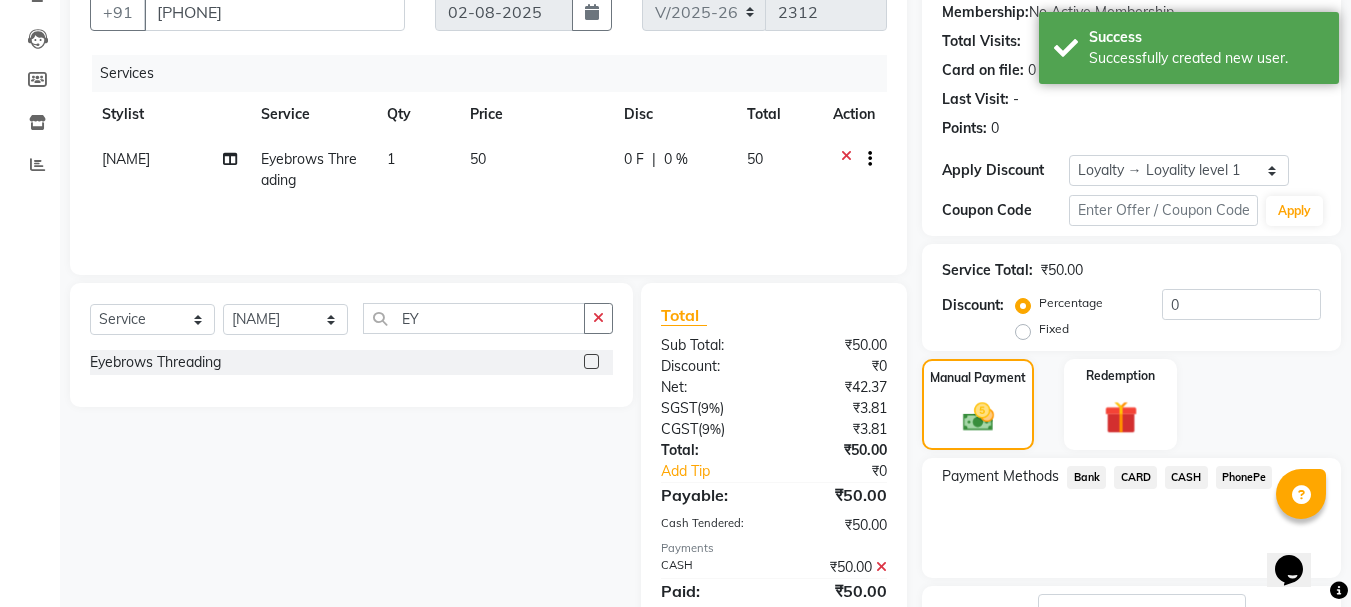 scroll, scrollTop: 363, scrollLeft: 0, axis: vertical 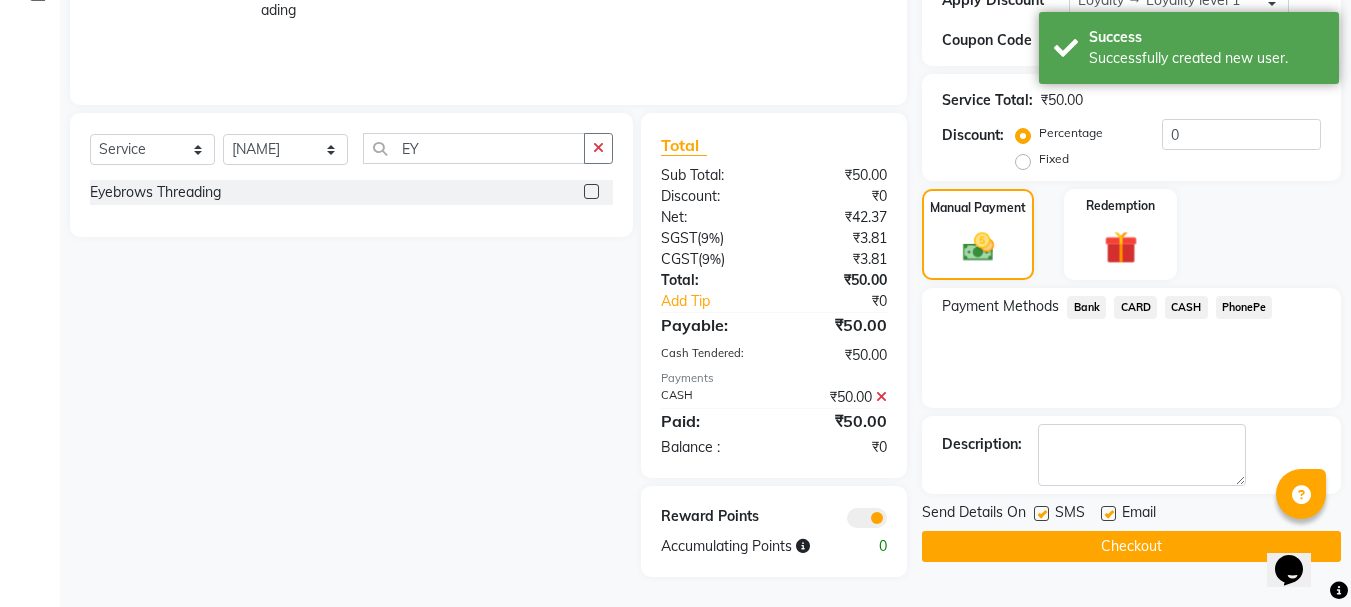 click on "Checkout" 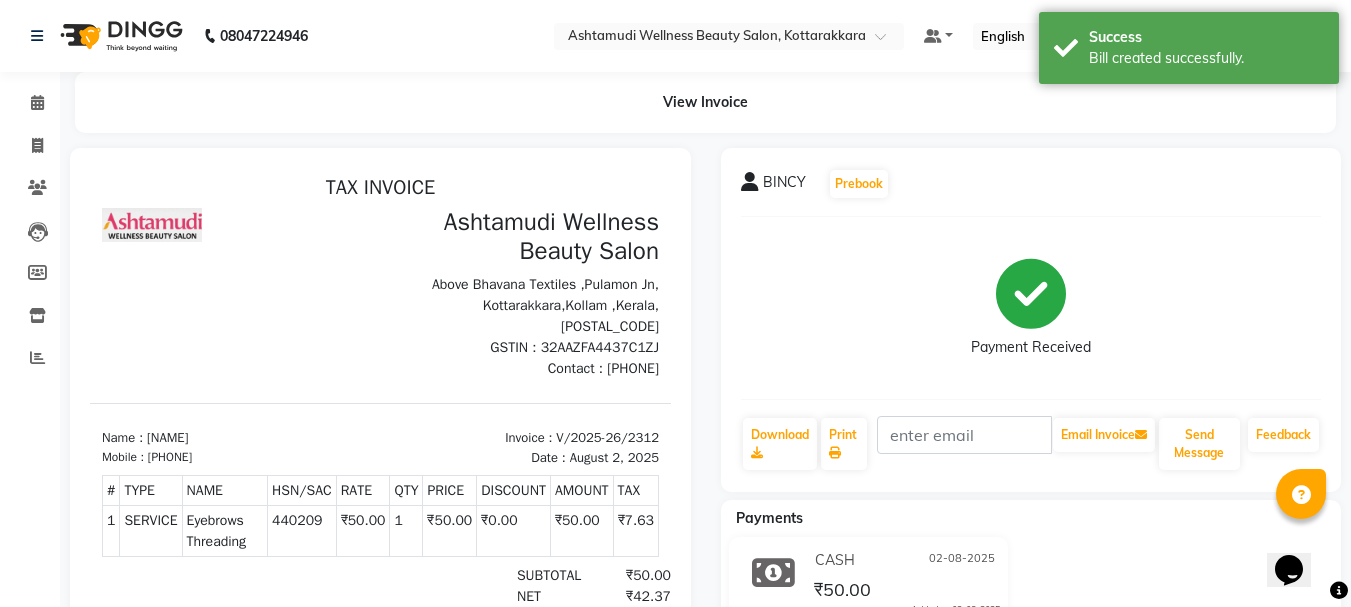 scroll, scrollTop: 0, scrollLeft: 0, axis: both 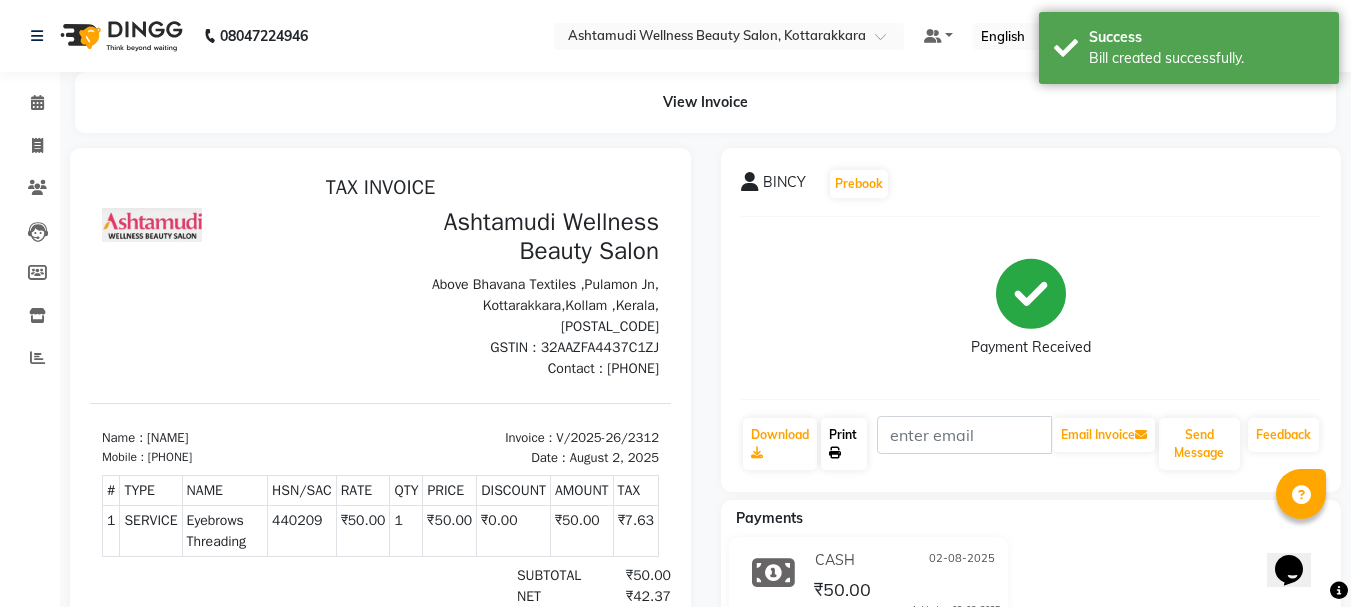 click 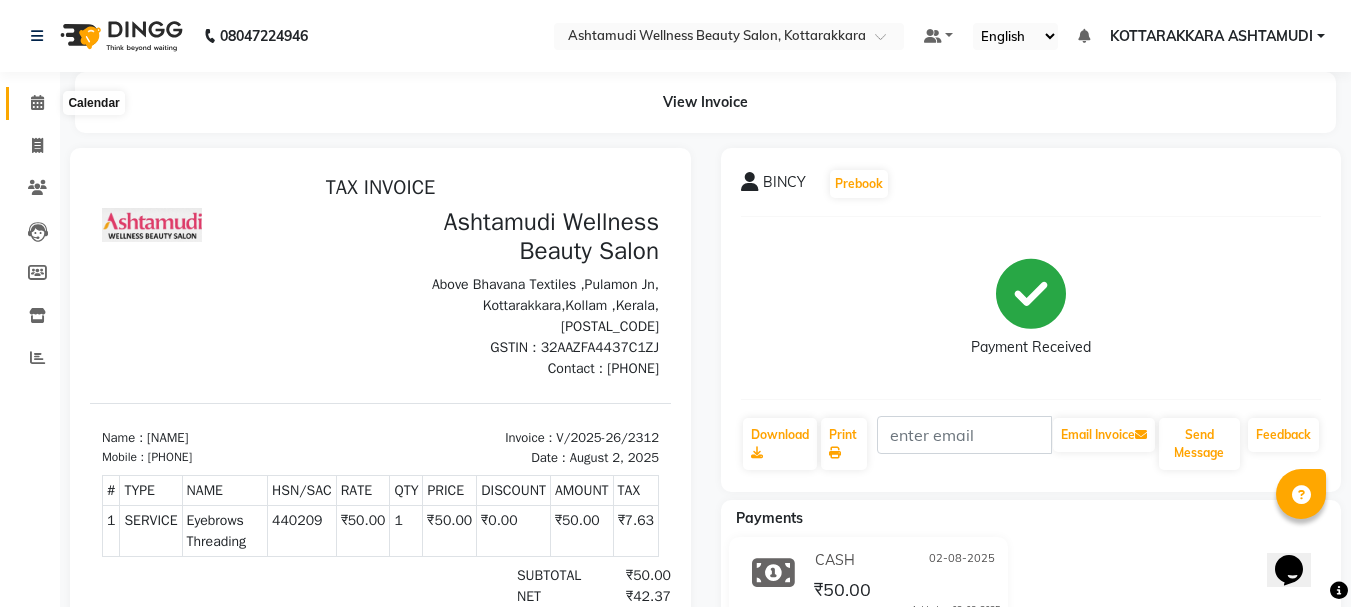 click 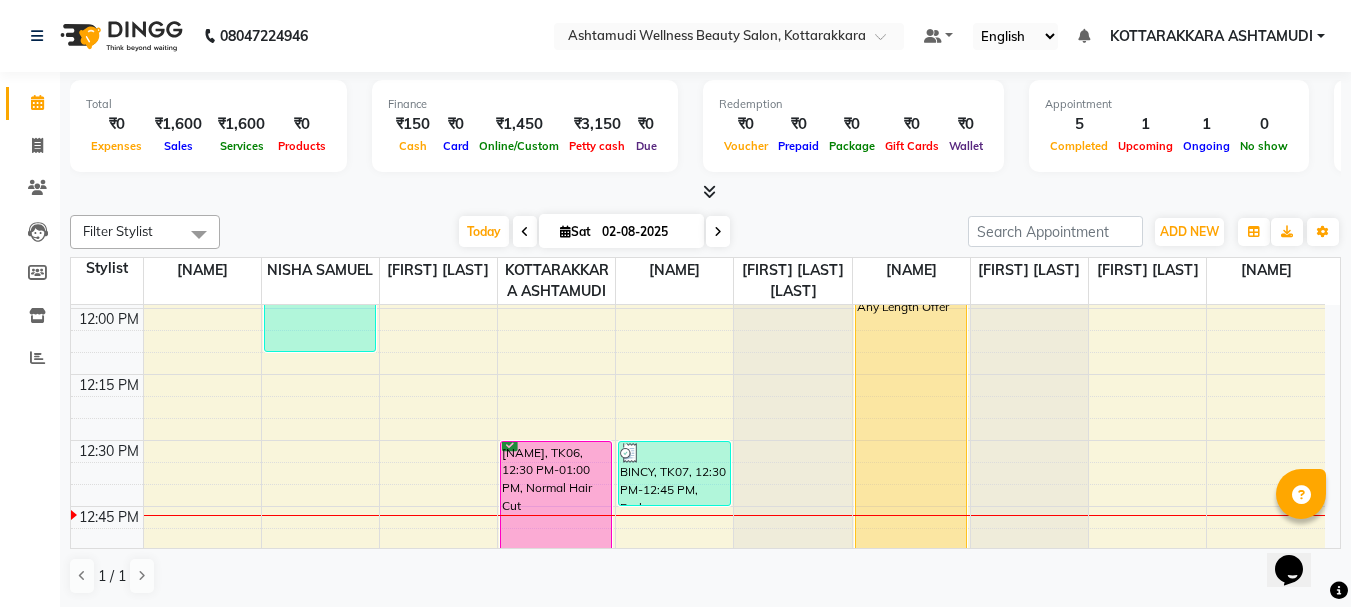 scroll, scrollTop: 1300, scrollLeft: 0, axis: vertical 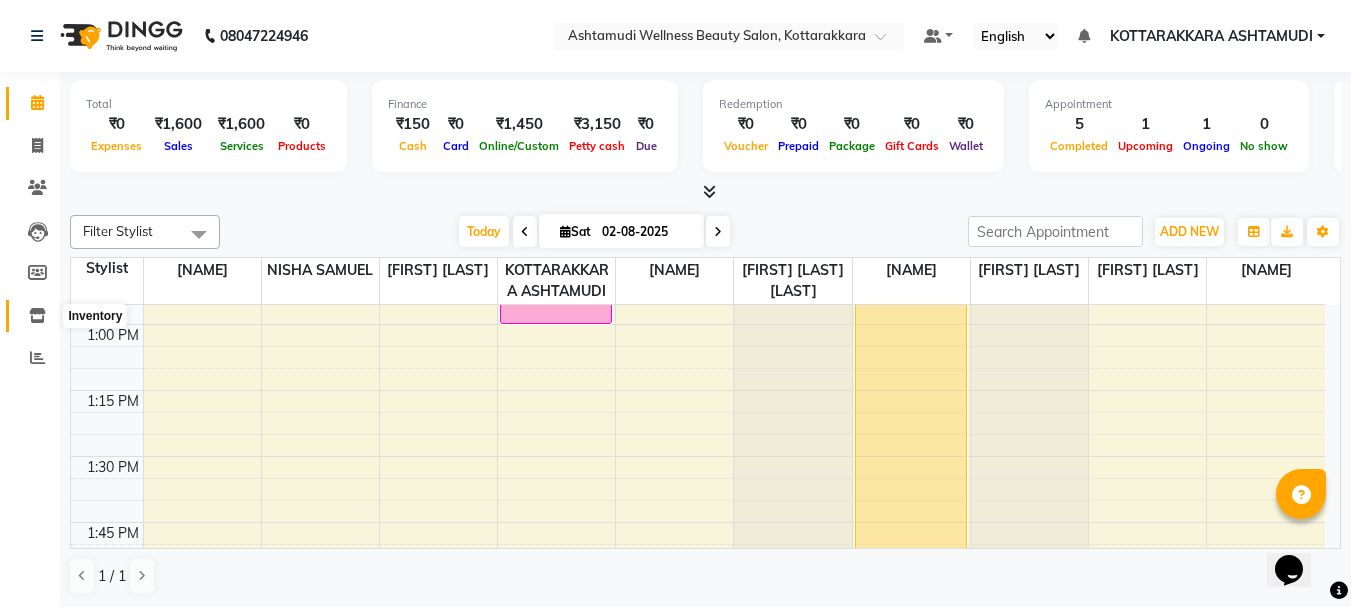 click 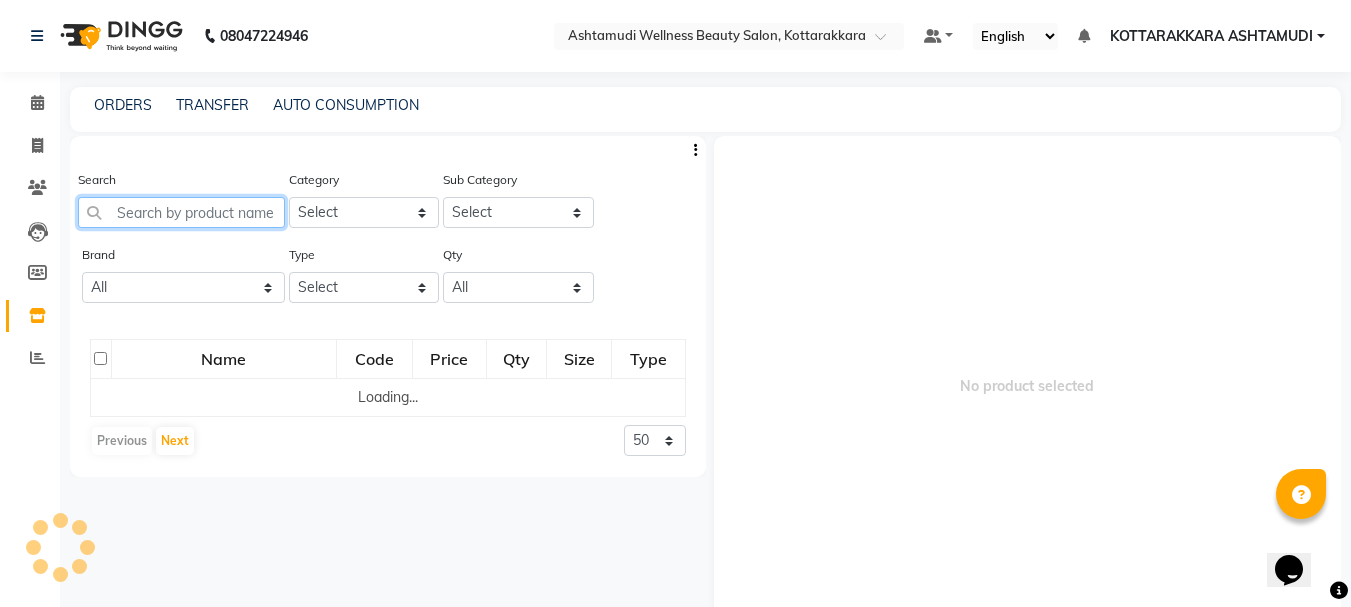 click 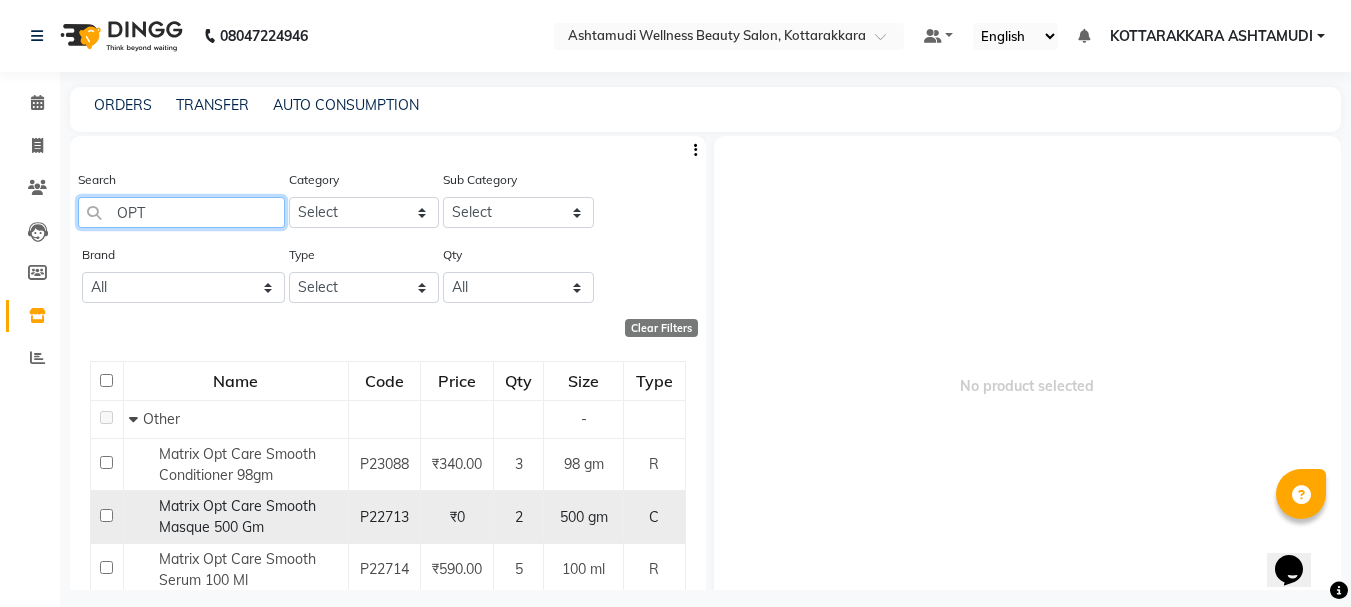 type on "OPT" 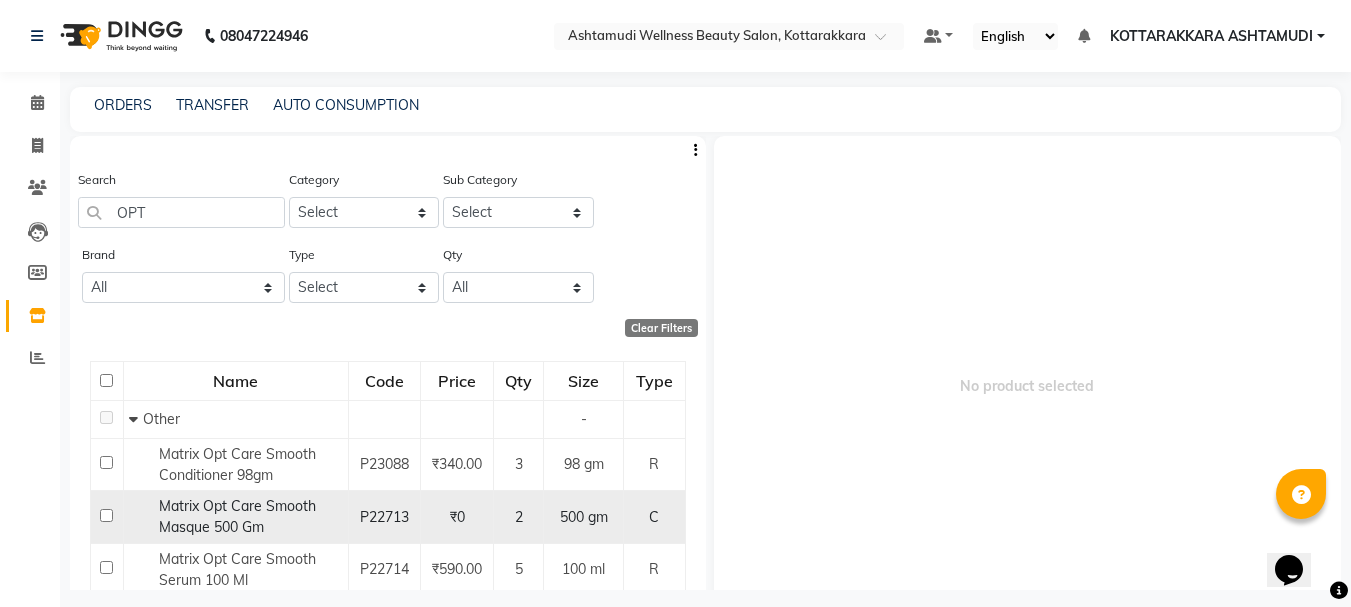 click on "Matrix Opt Care Smooth Masque 500 Gm" 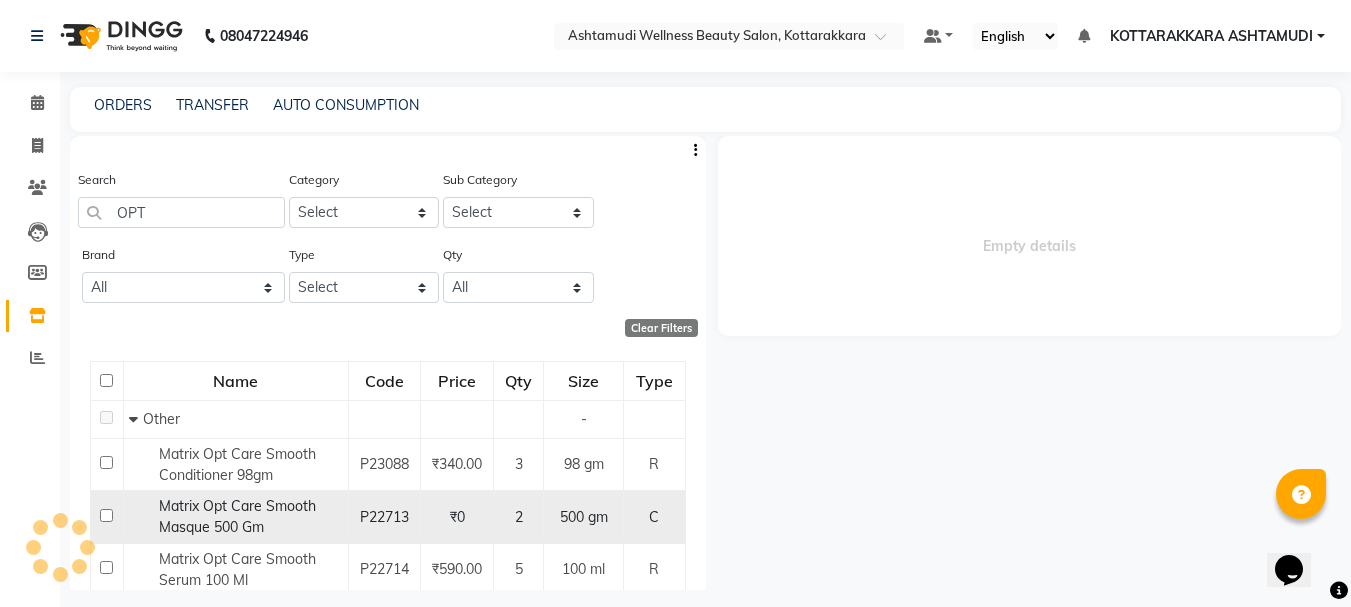 select 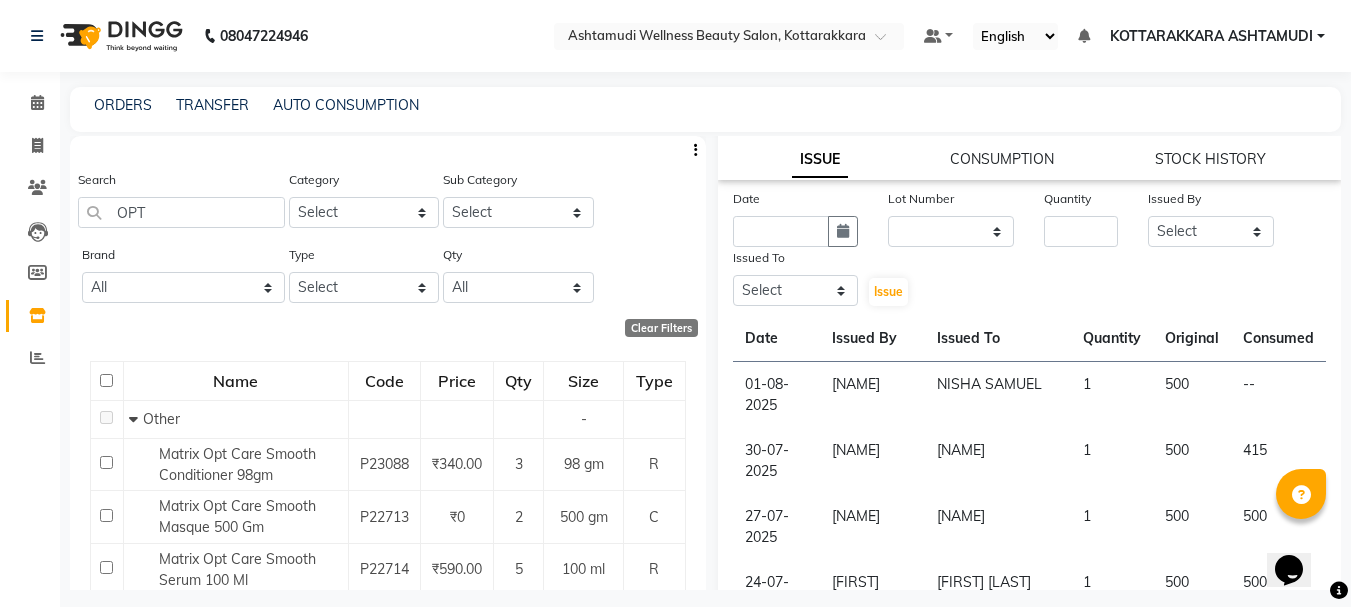 scroll, scrollTop: 0, scrollLeft: 0, axis: both 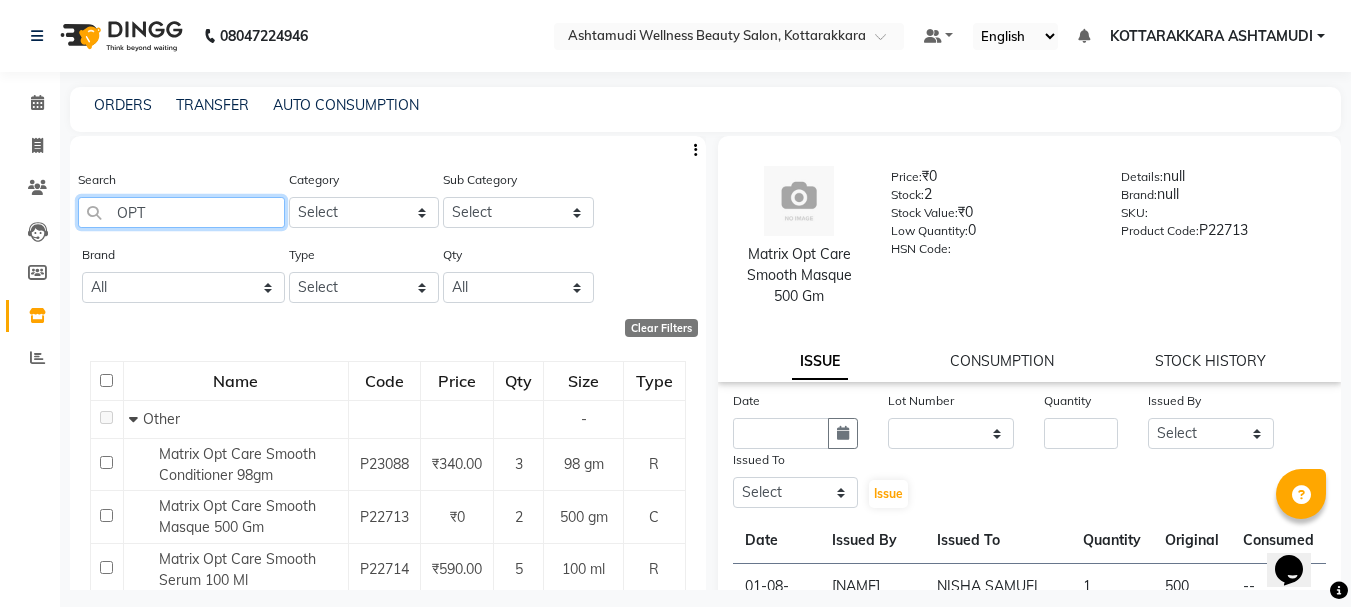 click on "OPT" 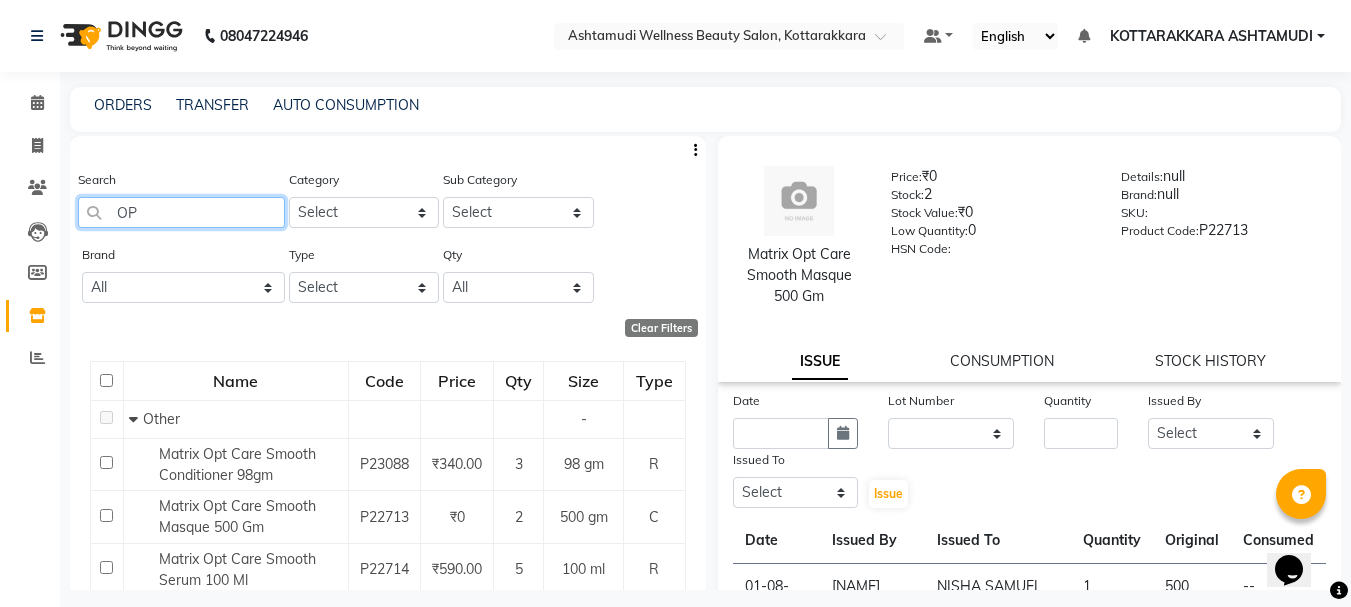 type on "O" 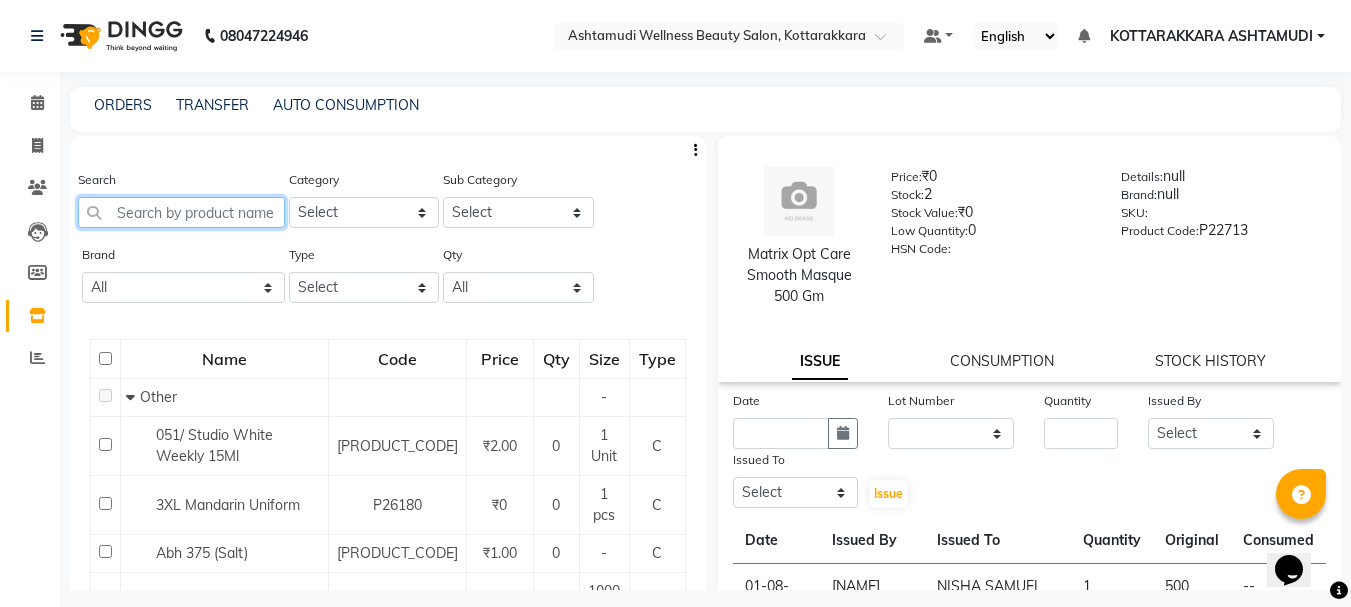 click 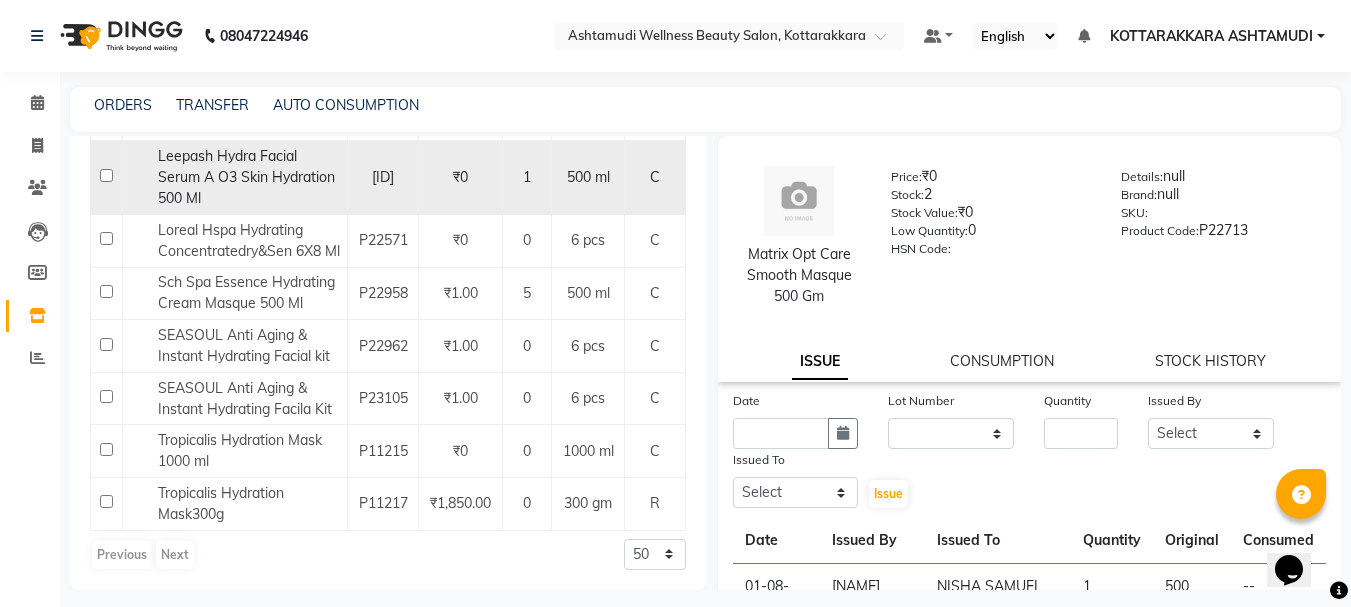scroll, scrollTop: 351, scrollLeft: 0, axis: vertical 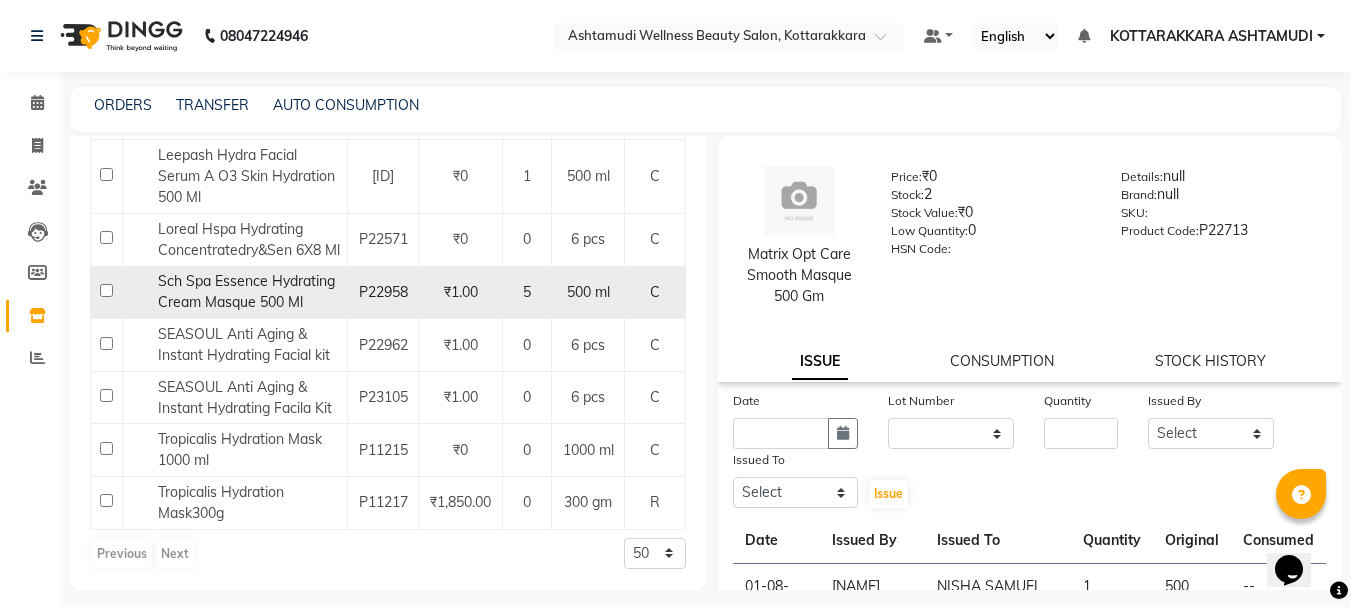 type on "HYDRAT" 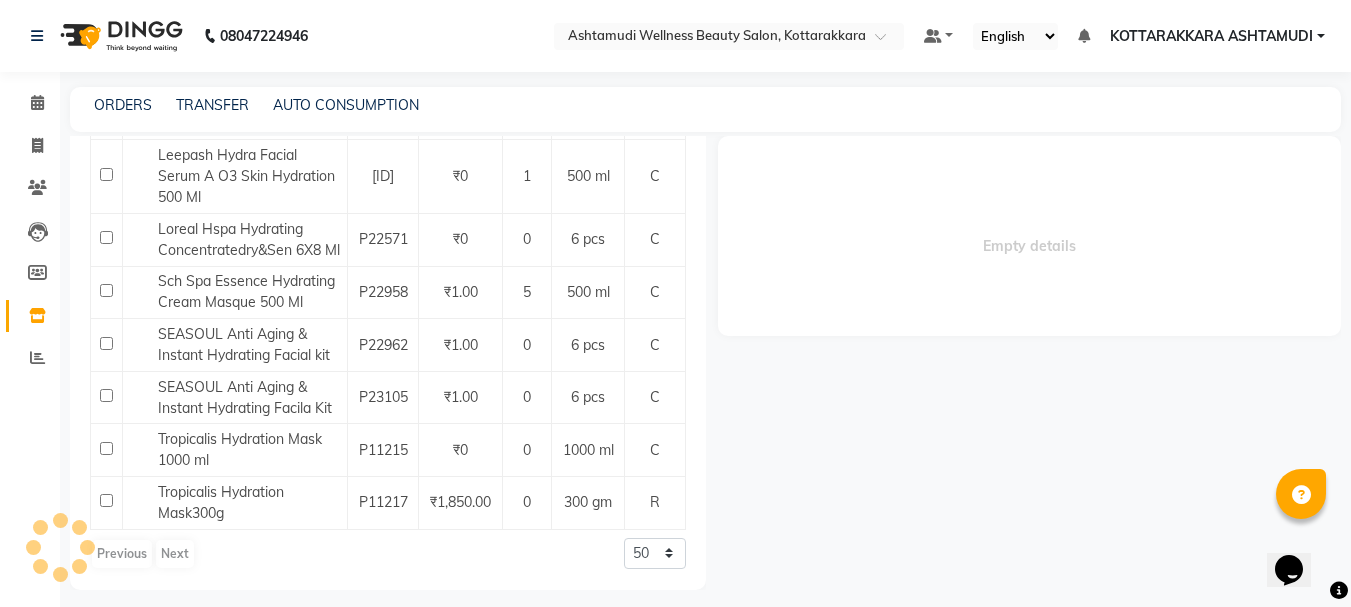 select 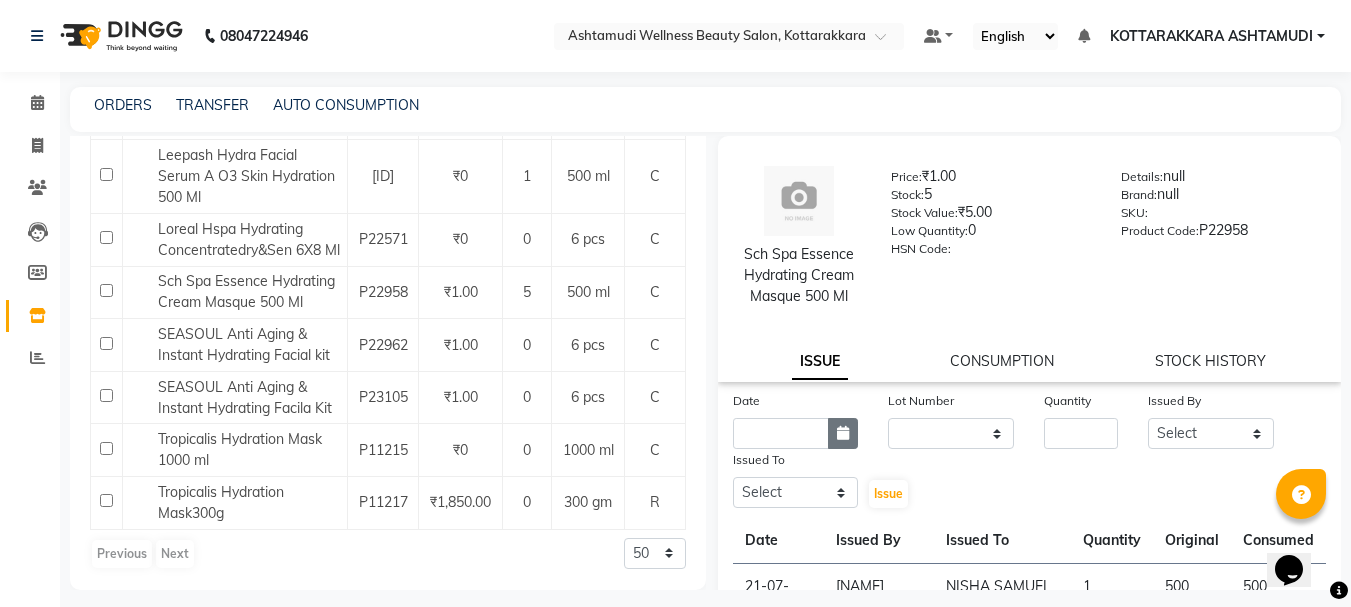 click 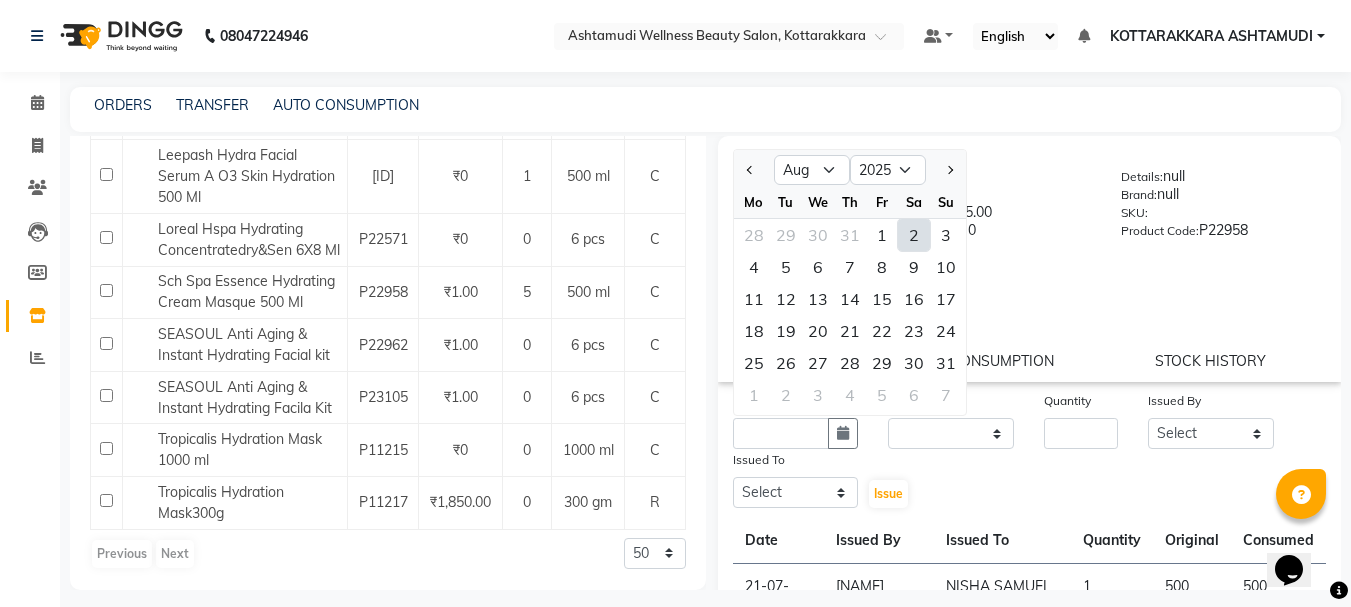 click on "2" 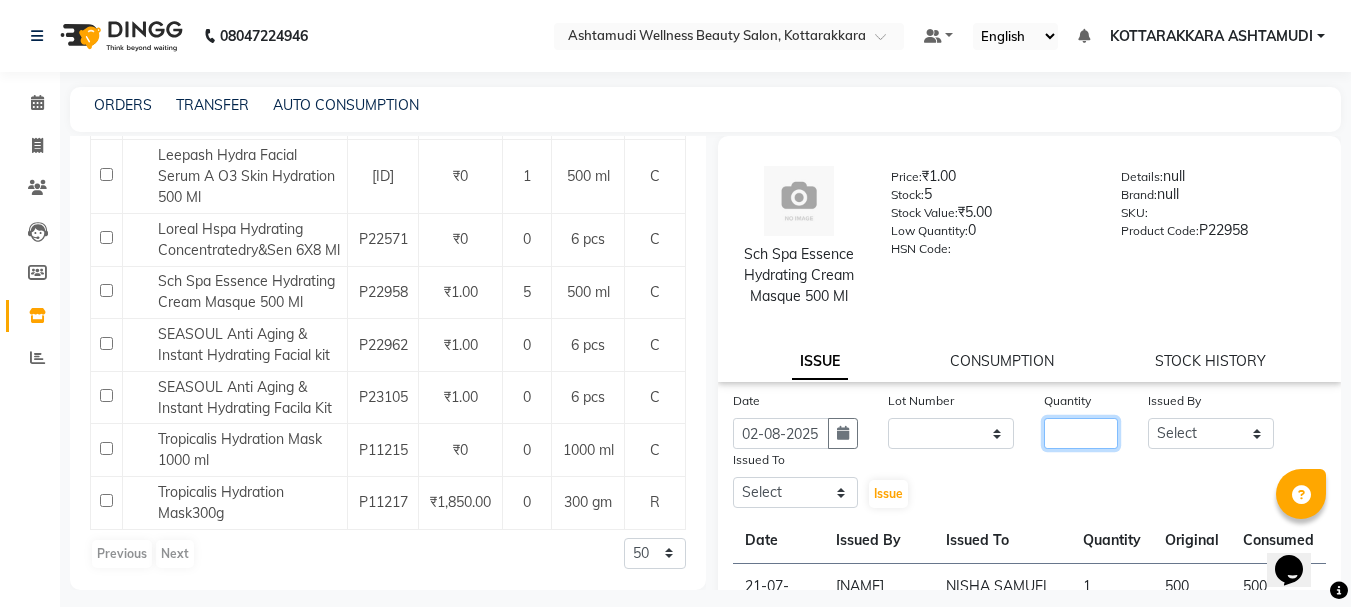 click 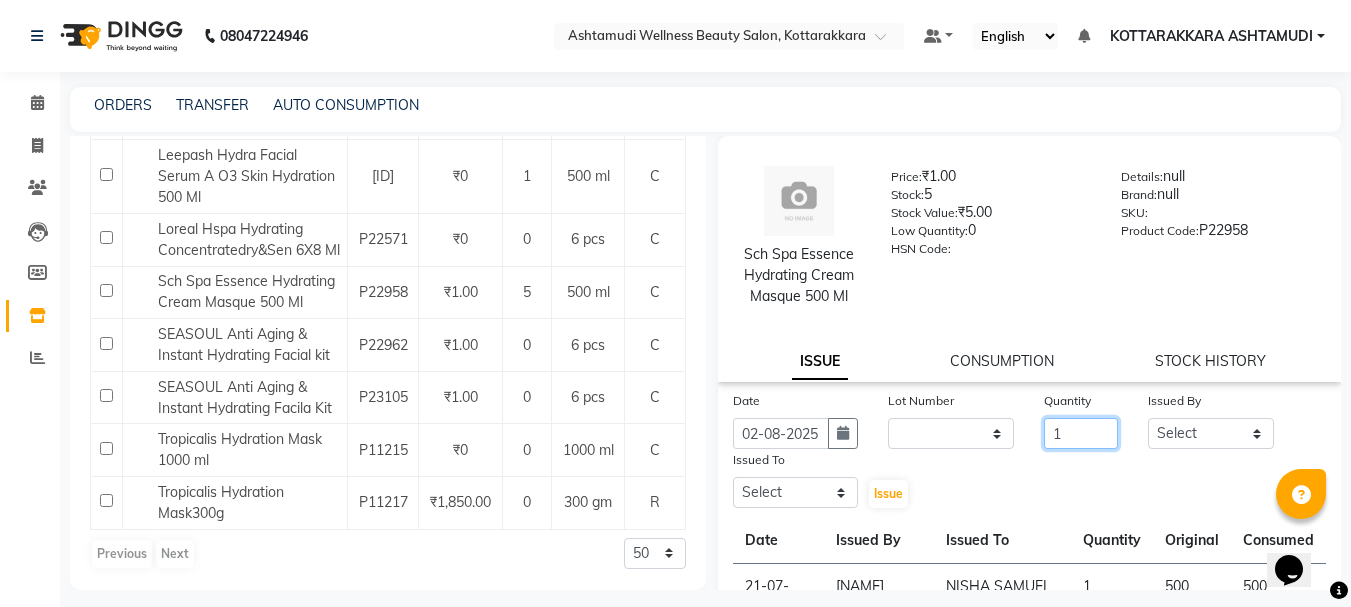 type on "1" 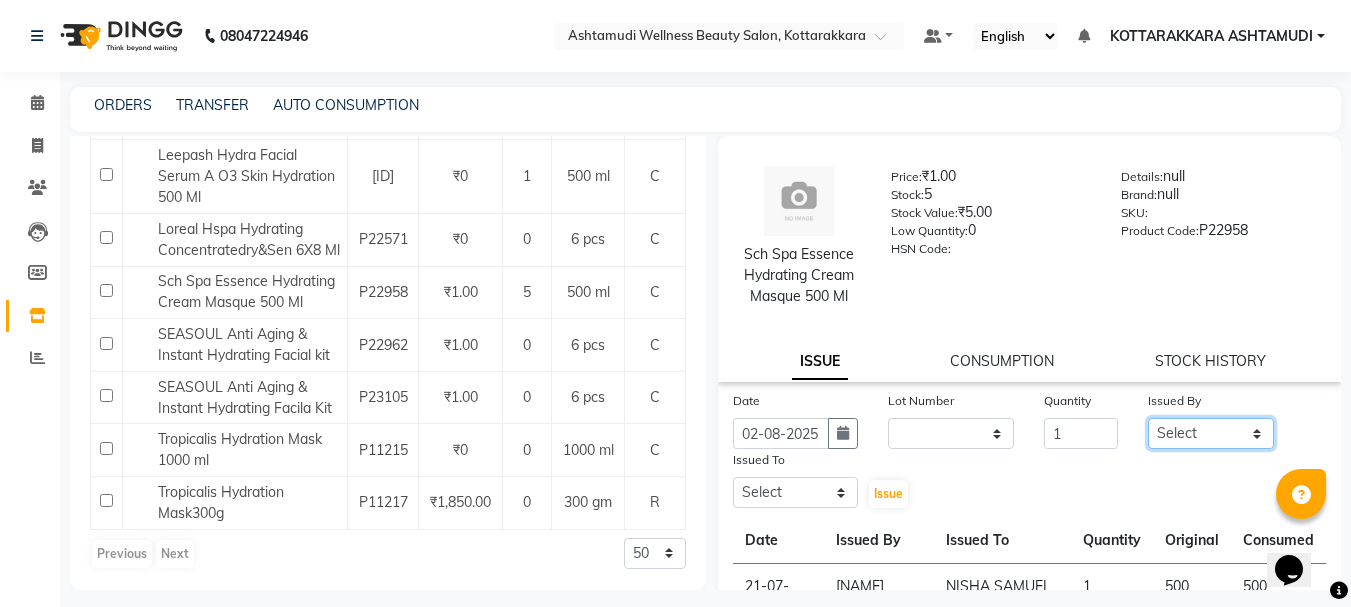 click on "Select [NAME] [NAME] [NAME] [NAME] [NAME] KOTTARAKKARA ASHTAMUDI [NAME] [NAME] [NAME] [NAME] [NAME] [NAME] [NAME] [NAME] [NAME]" 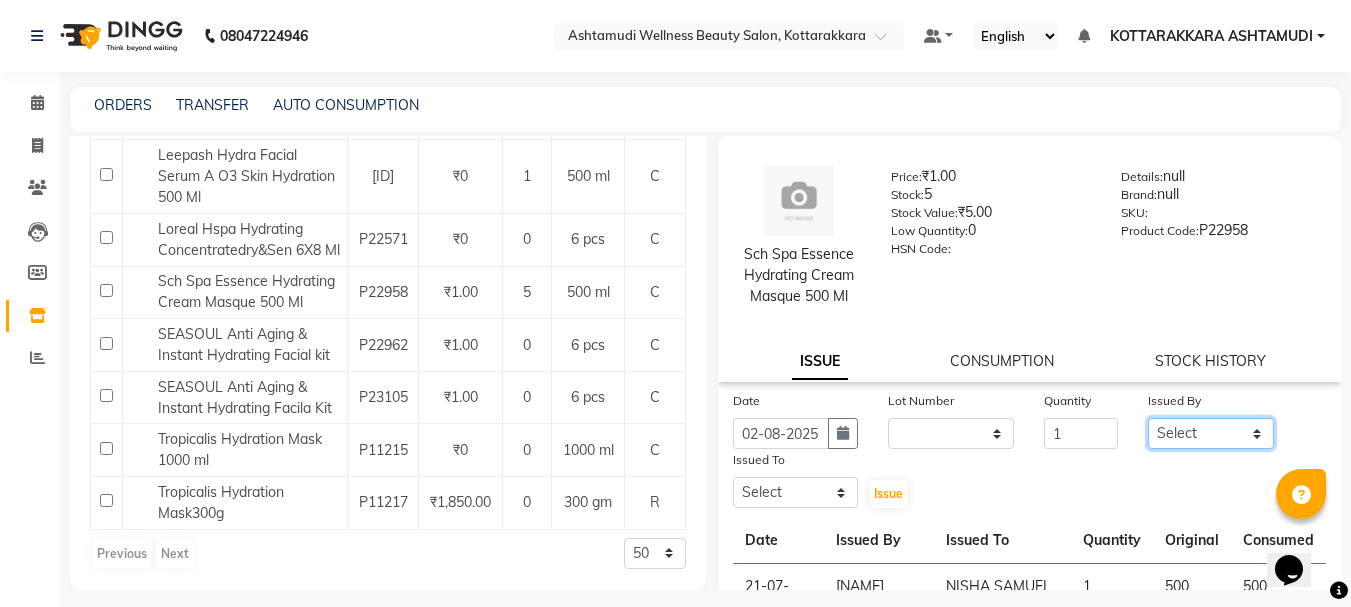 select on "27423" 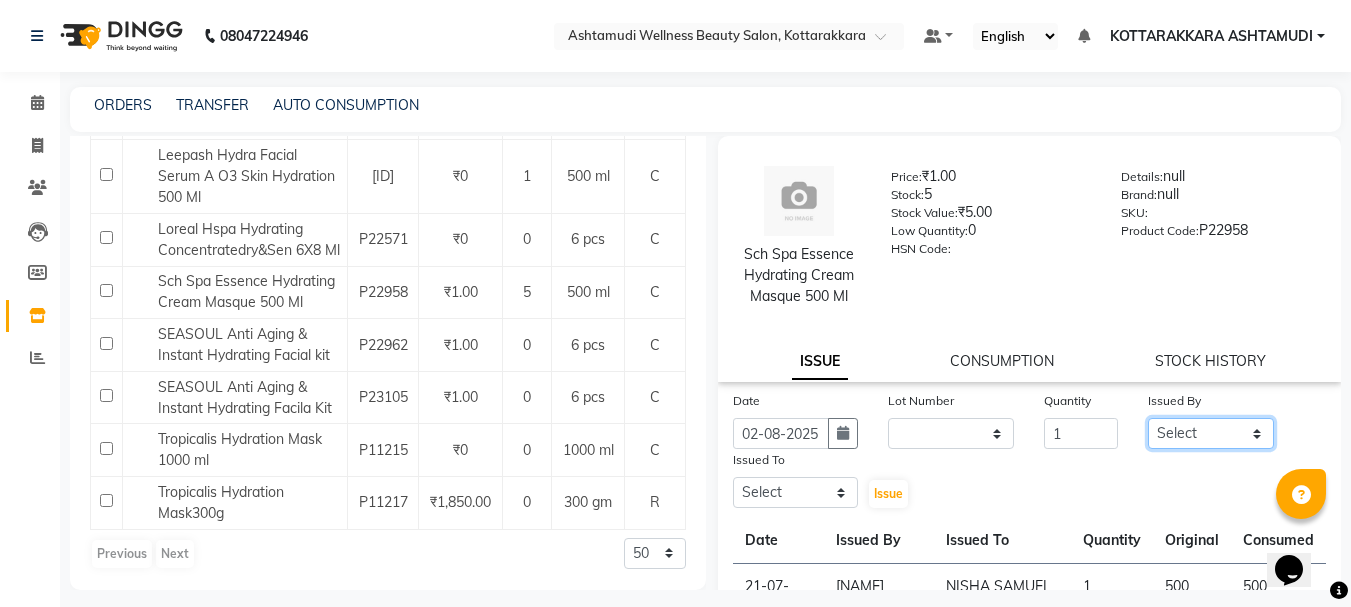 click on "Select [NAME] [NAME] [NAME] [NAME] [NAME] KOTTARAKKARA ASHTAMUDI [NAME] [NAME] [NAME] [NAME] [NAME] [NAME] [NAME] [NAME] [NAME]" 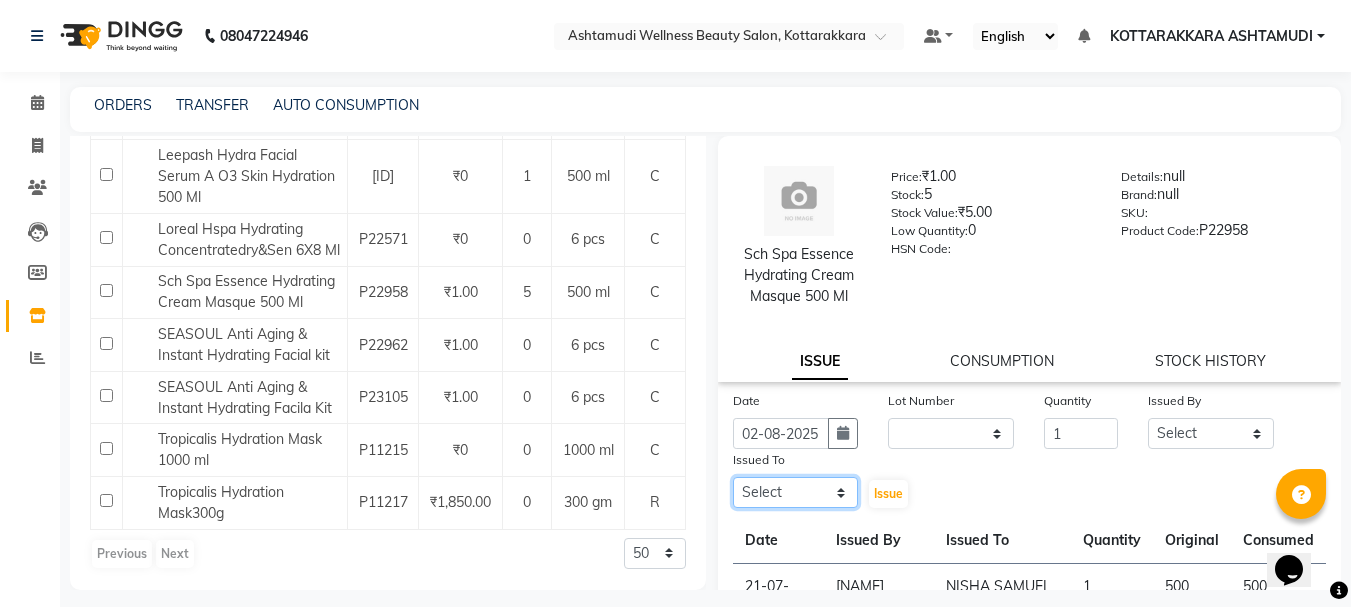 click on "Select [NAME] [NAME] [NAME] [NAME] [NAME] KOTTARAKKARA ASHTAMUDI [NAME] [NAME] [NAME] [NAME] [NAME] [NAME] [NAME] [NAME] [NAME]" 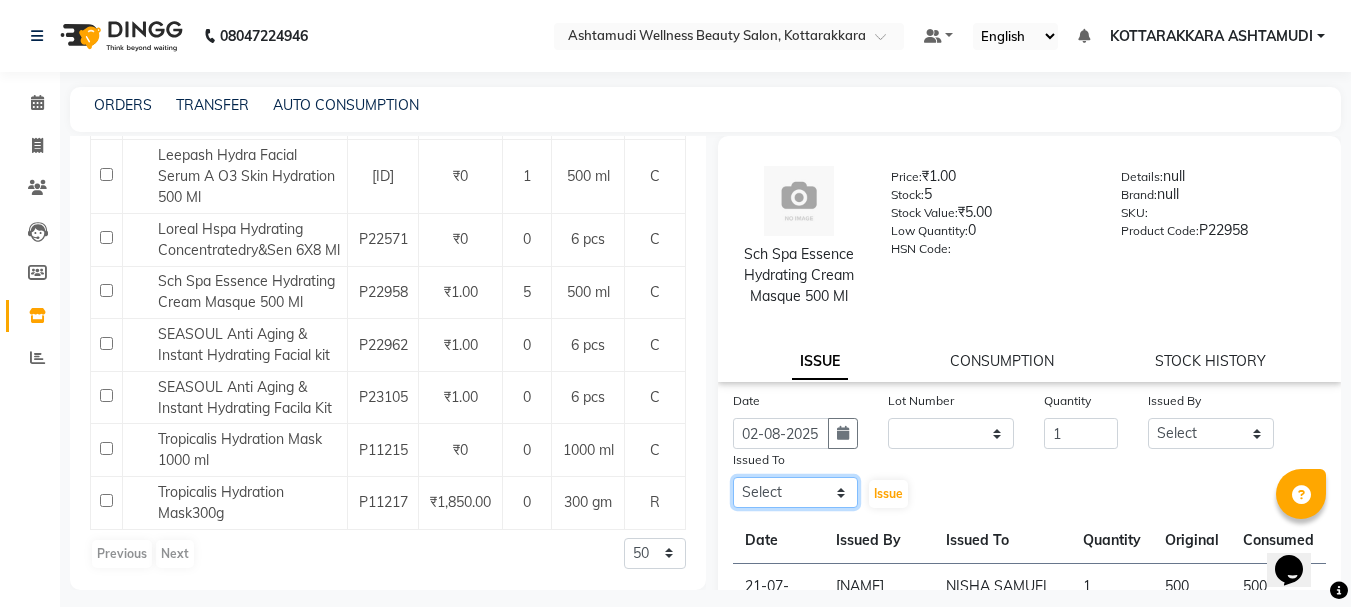 select on "75884" 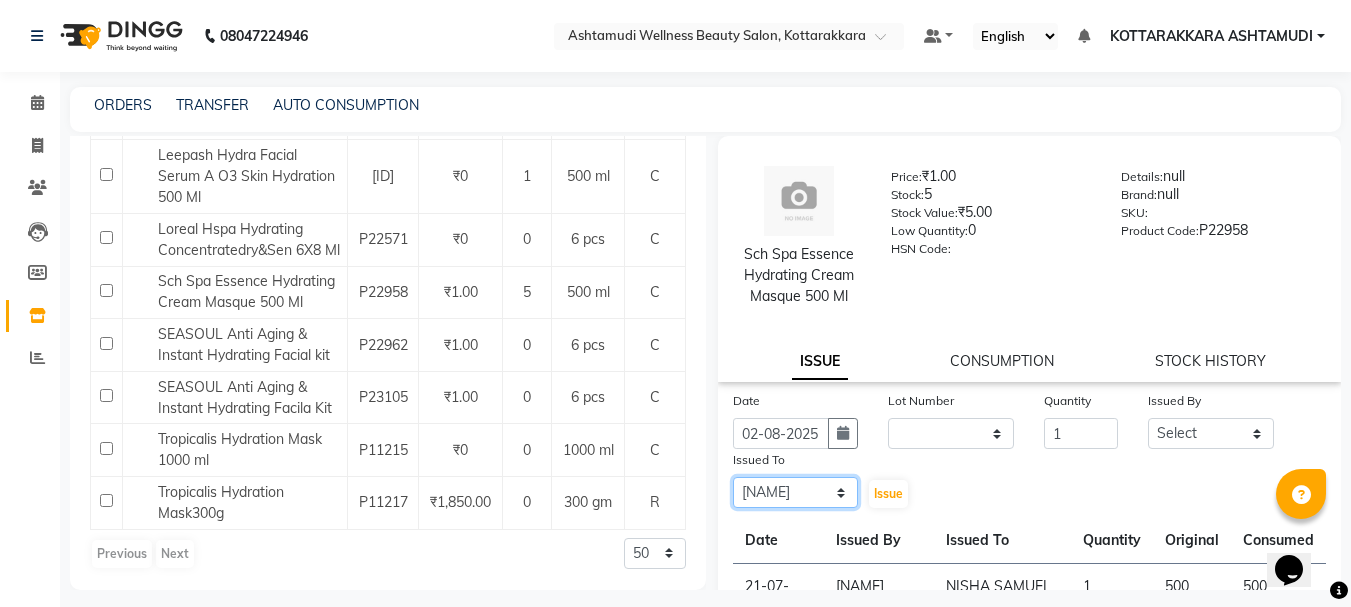 click on "Select [NAME] [NAME] [NAME] [NAME] [NAME] KOTTARAKKARA ASHTAMUDI [NAME] [NAME] [NAME] [NAME] [NAME] [NAME] [NAME] [NAME] [NAME]" 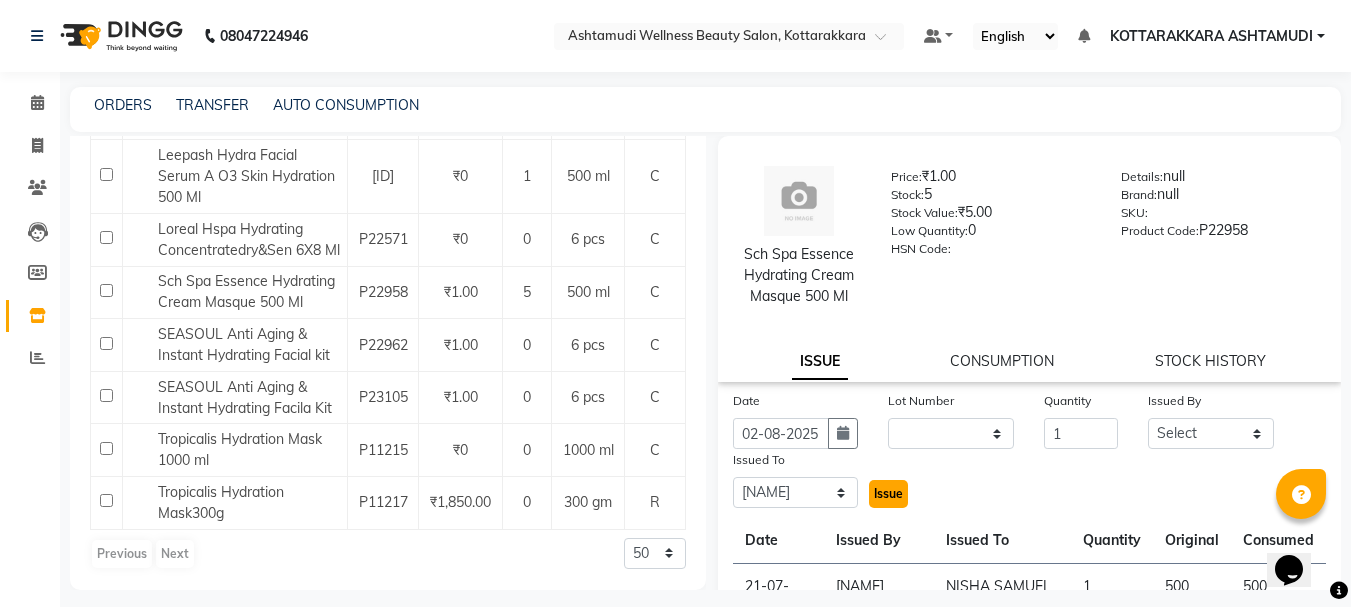 click on "Issue" 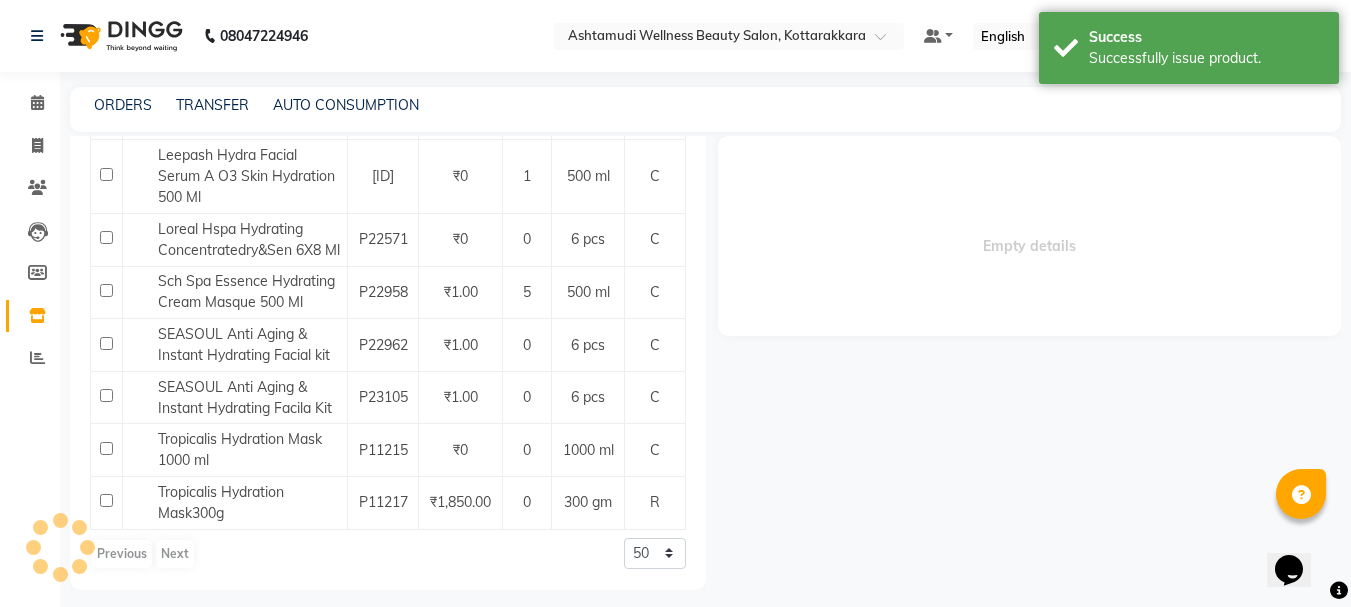 select 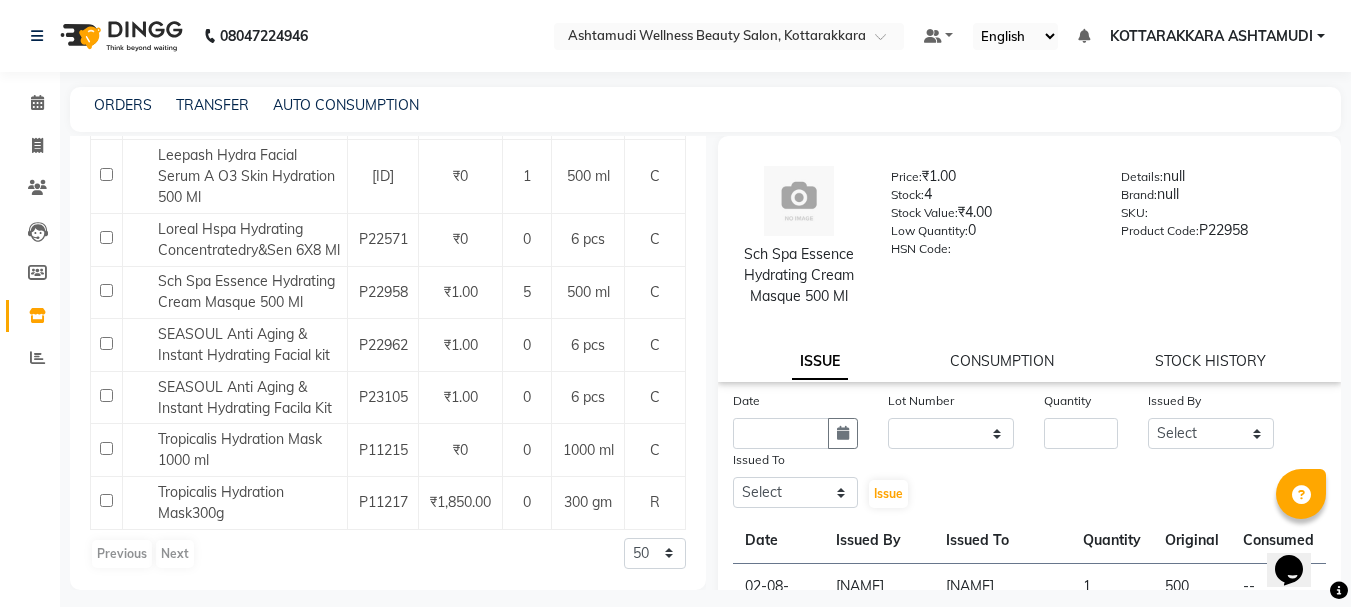 scroll, scrollTop: 13, scrollLeft: 0, axis: vertical 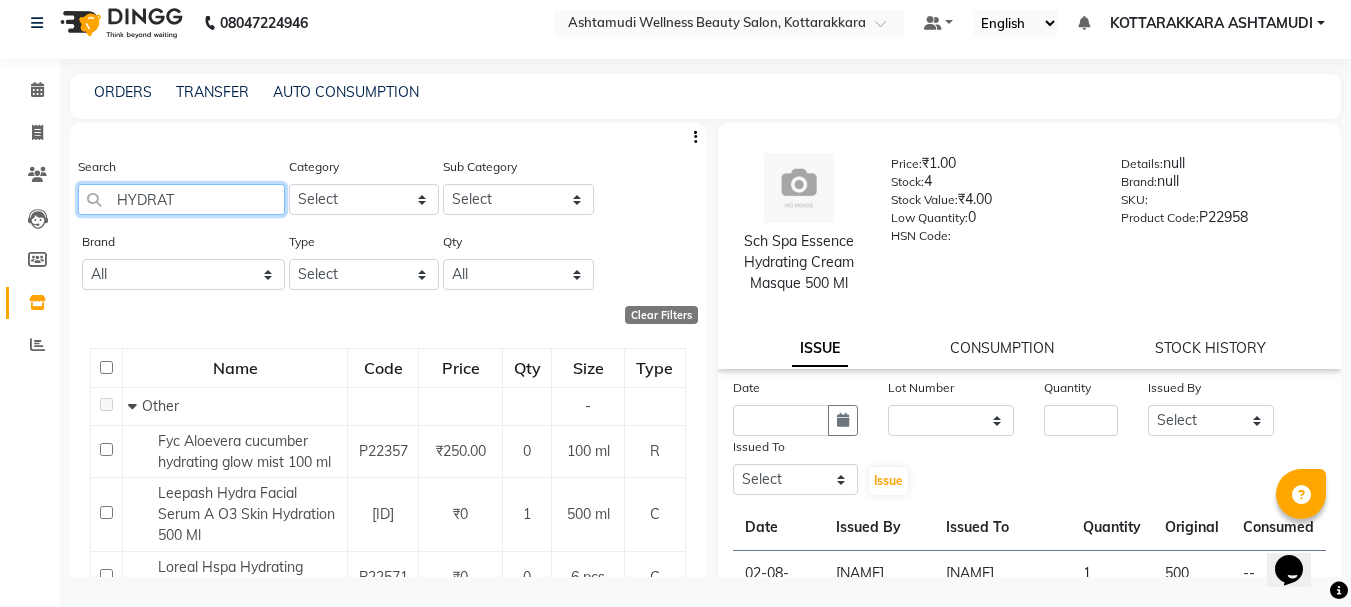 click on "HYDRAT" 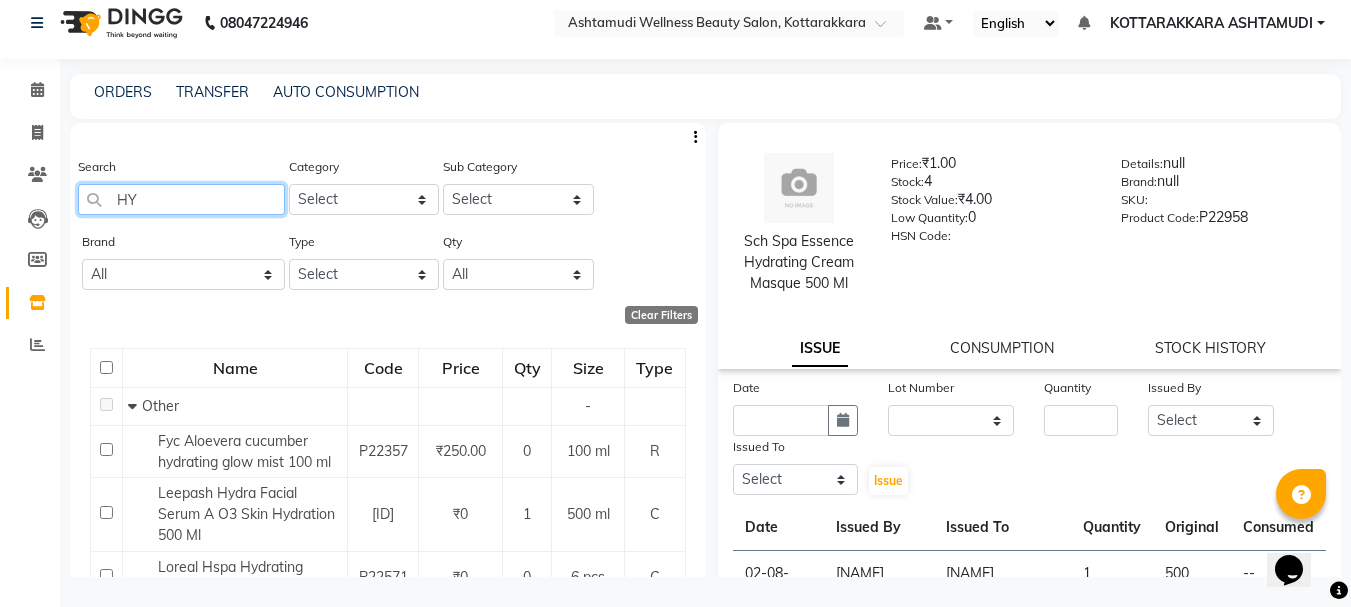 type on "H" 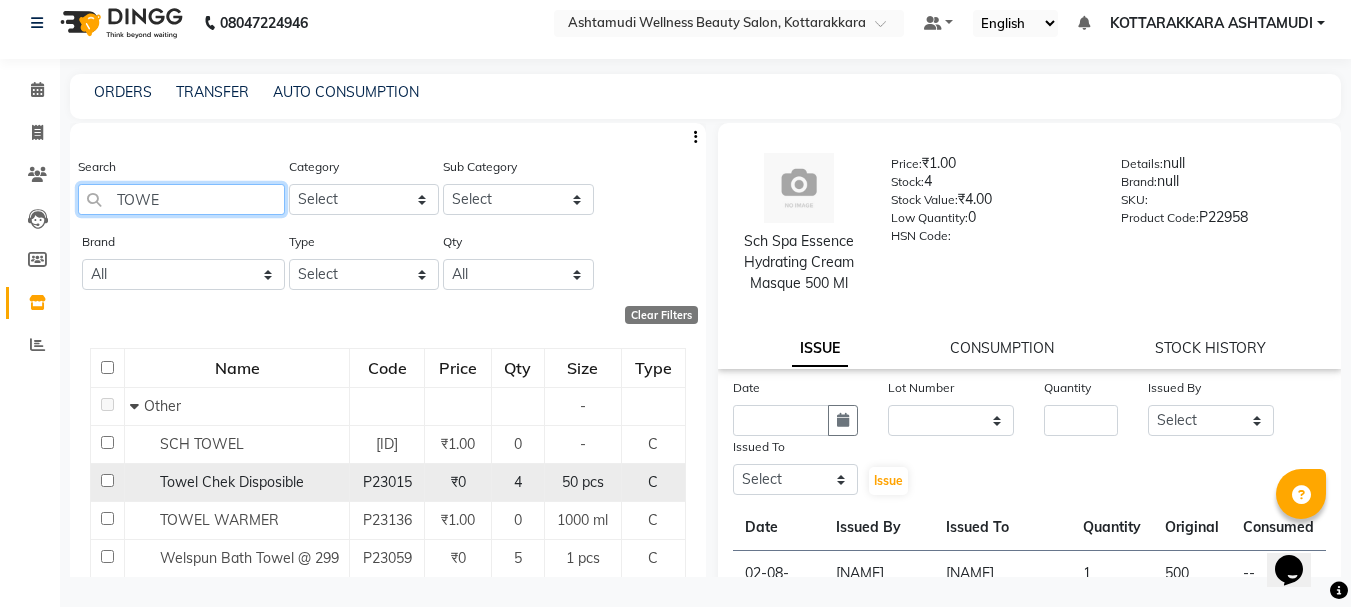 type on "TOWE" 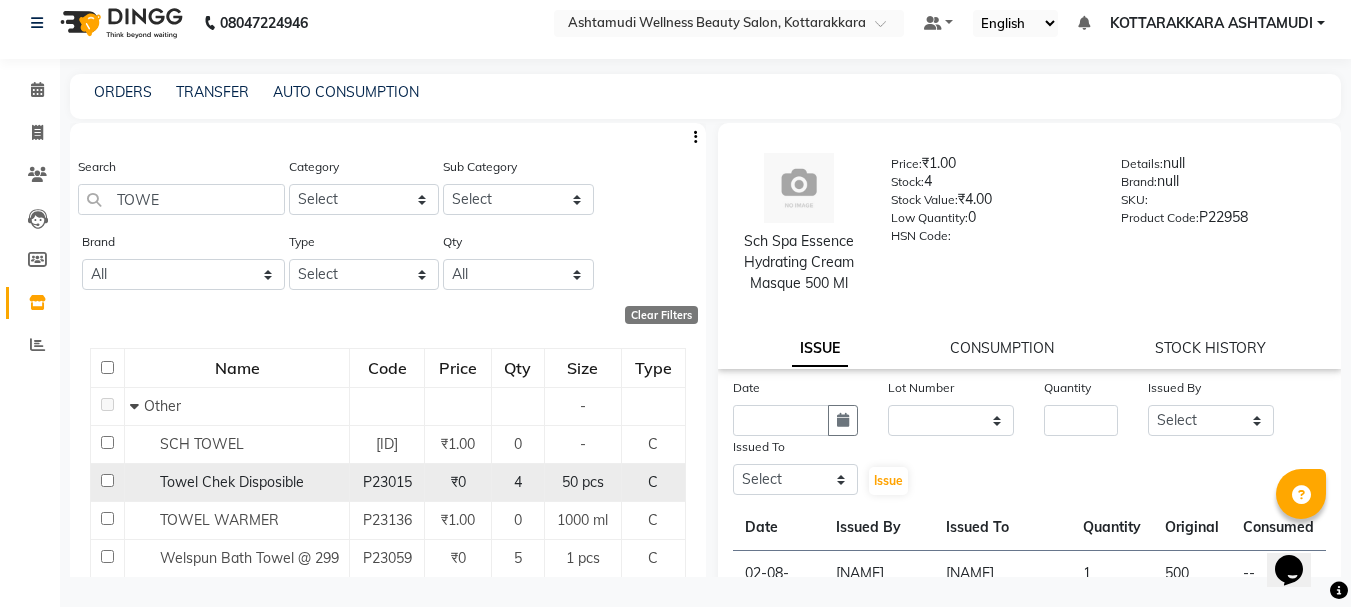 click 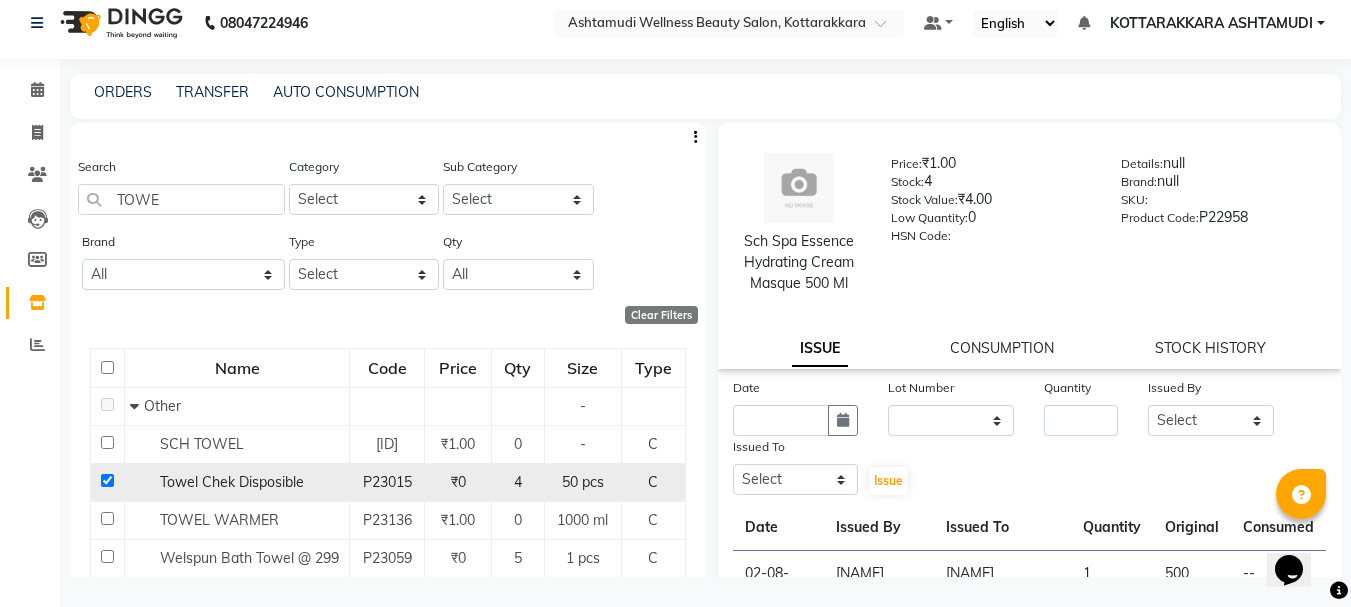 checkbox on "true" 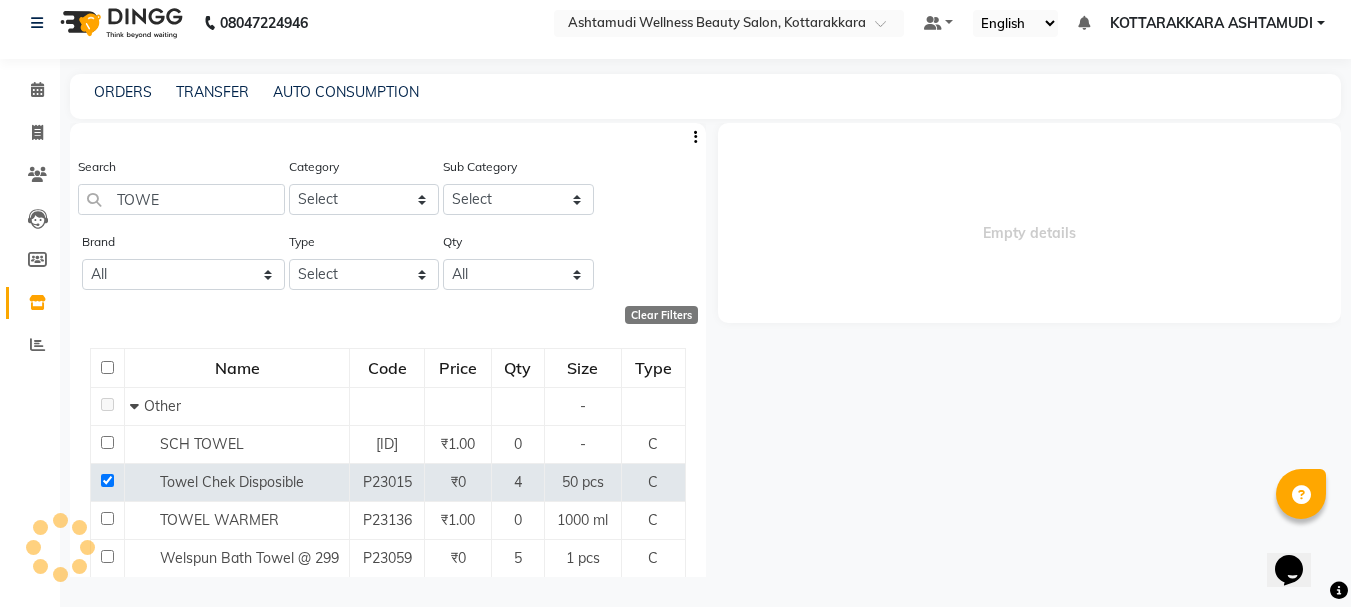 select 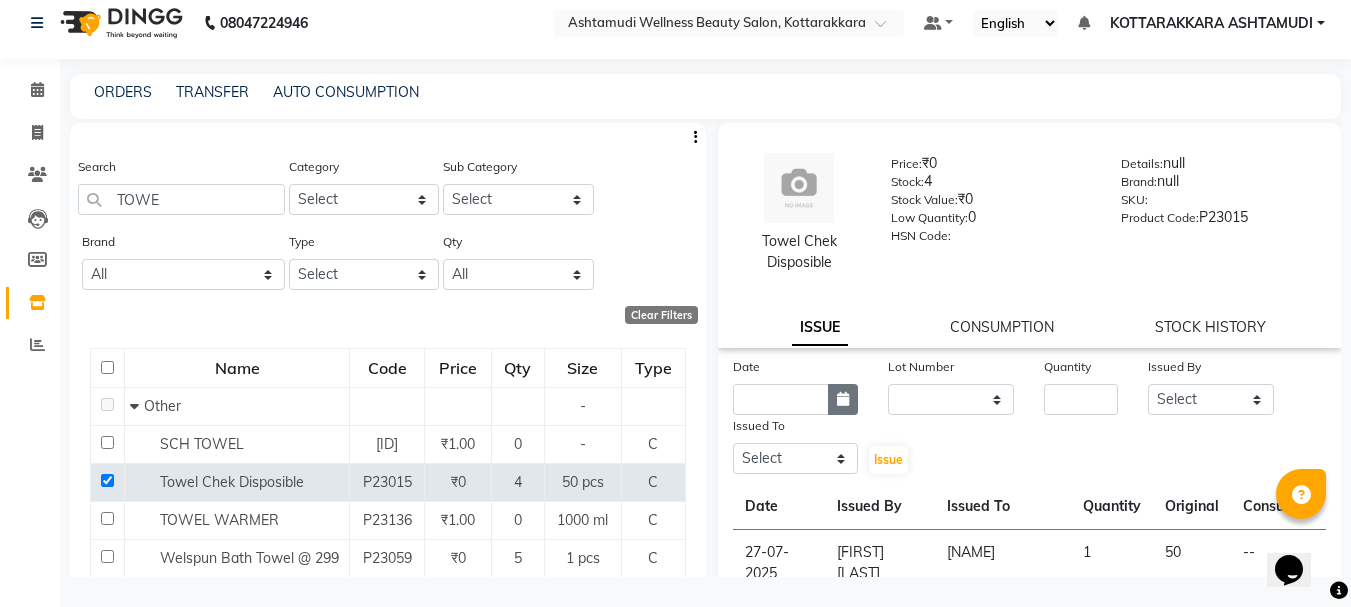 click 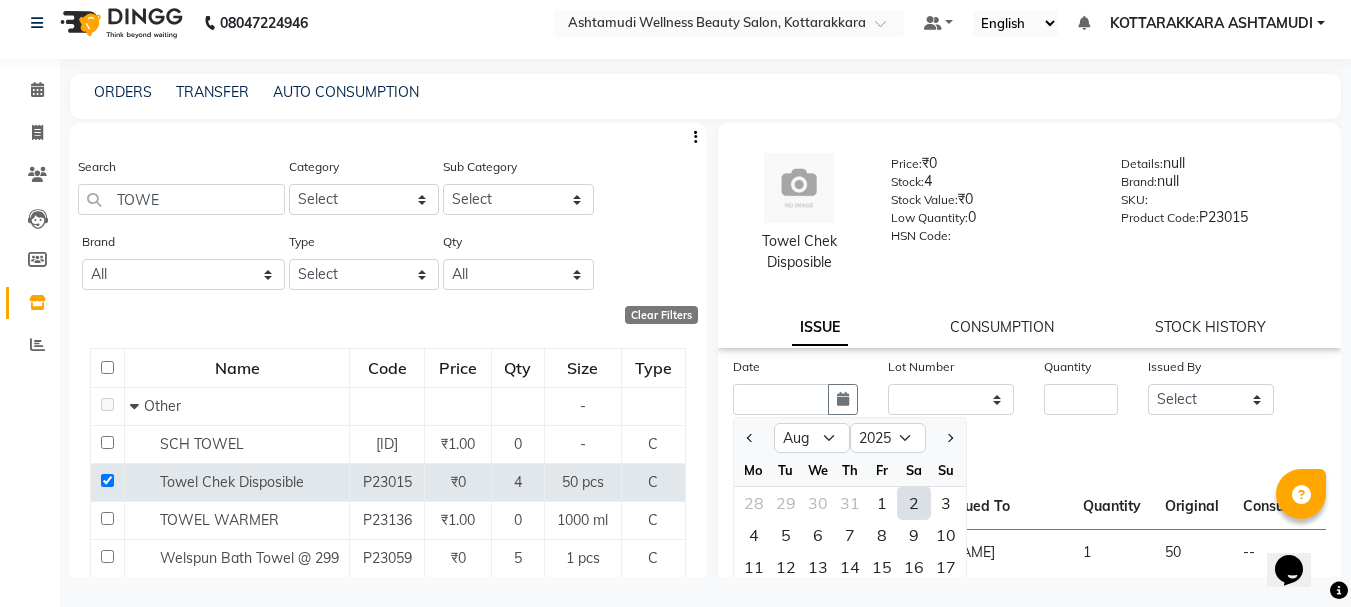 click on "2" 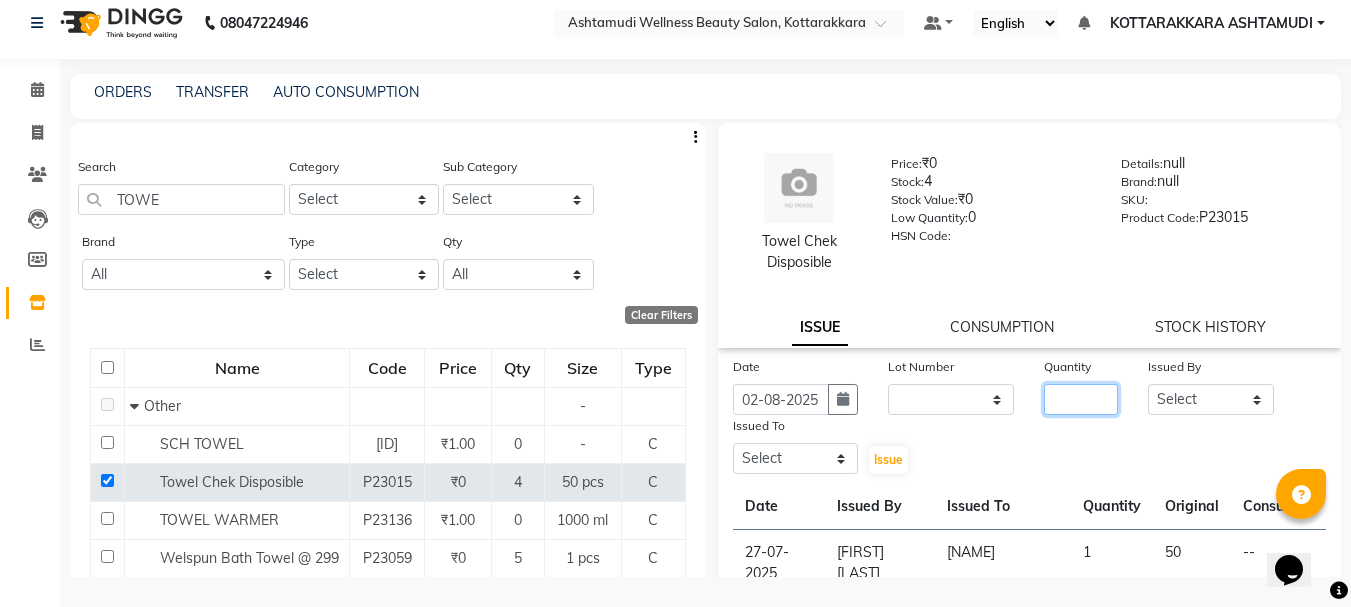 click 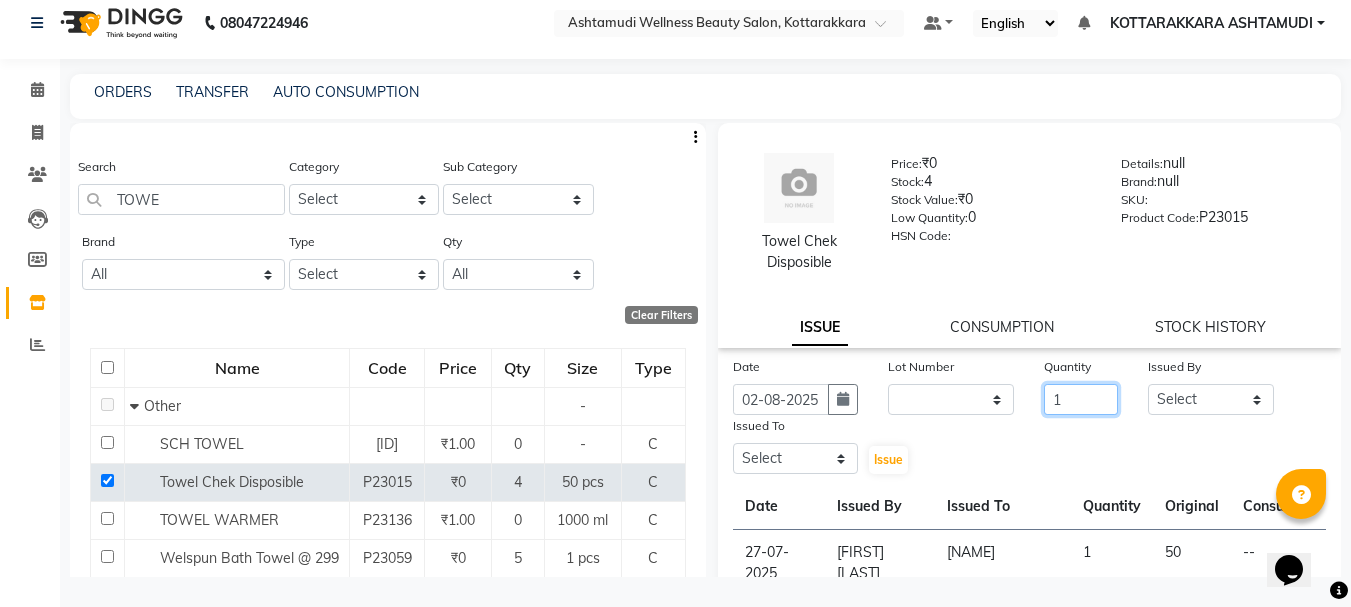 type on "1" 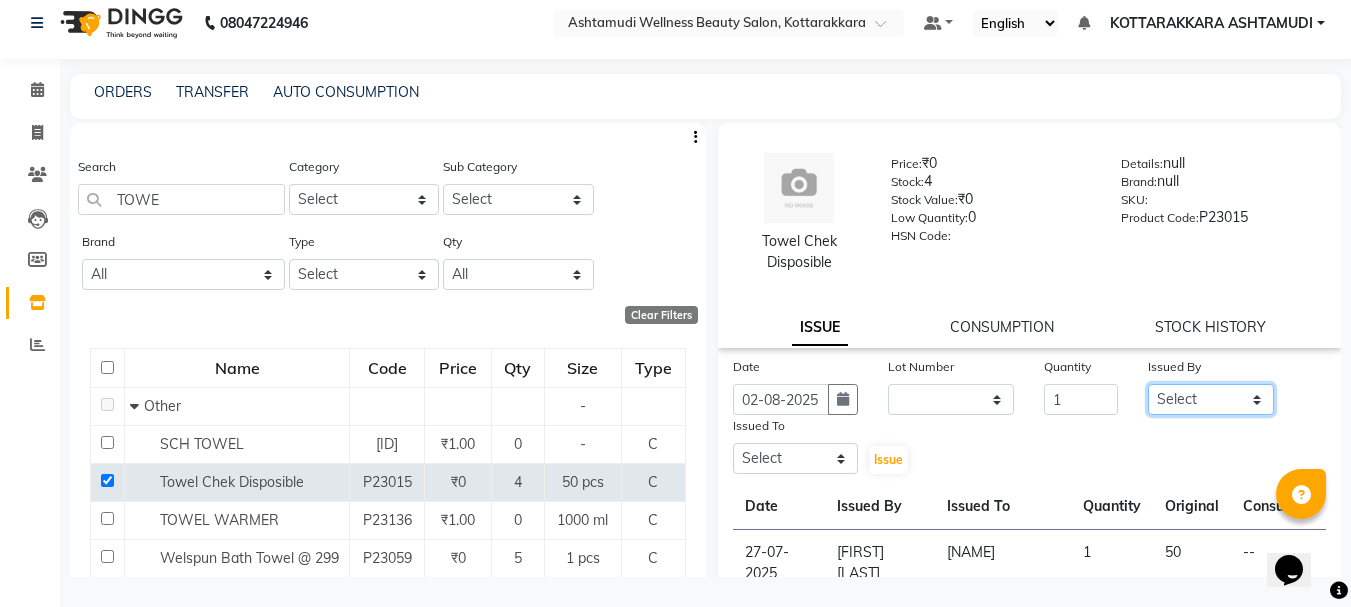 click on "Select AMRITHA DIVYA L	 Gita Mahali  Jibi P R Karina Darjee  KOTTARAKKARA ASHTAMUDI NISHA SAMUEL 	 Priya Chakraborty SARIGA R	 SHAHIDA SHAMINA MUHAMMED P R" 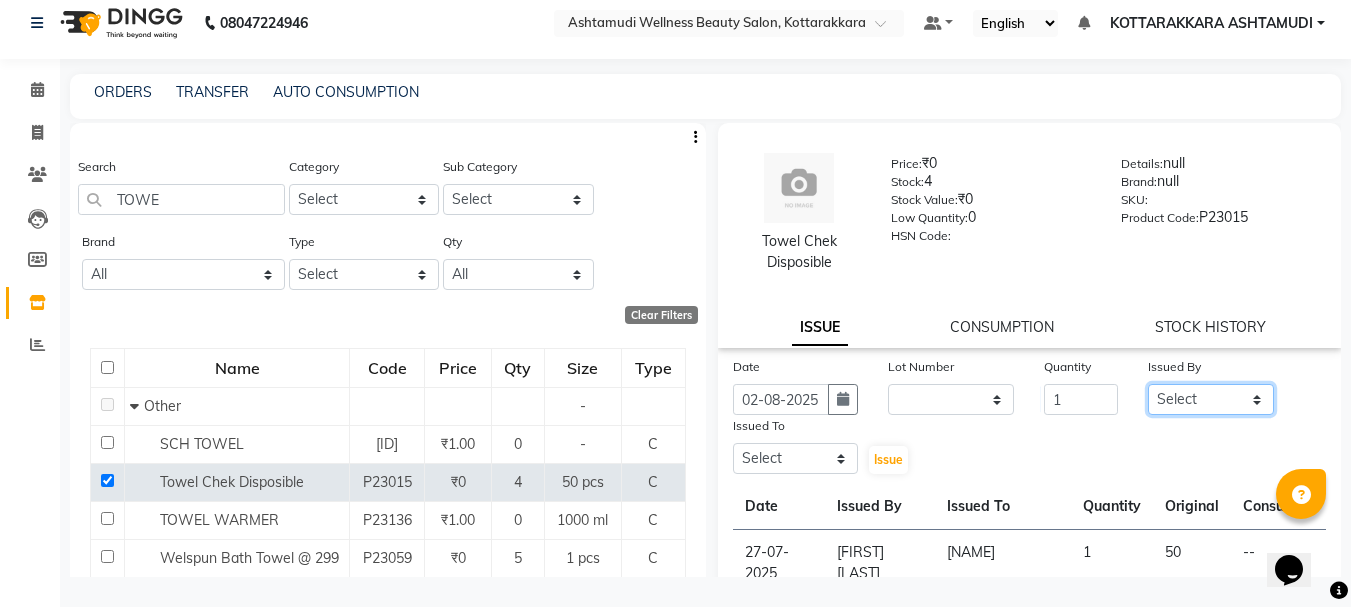 click on "Select AMRITHA DIVYA L	 Gita Mahali  Jibi P R Karina Darjee  KOTTARAKKARA ASHTAMUDI NISHA SAMUEL 	 Priya Chakraborty SARIGA R	 SHAHIDA SHAMINA MUHAMMED P R" 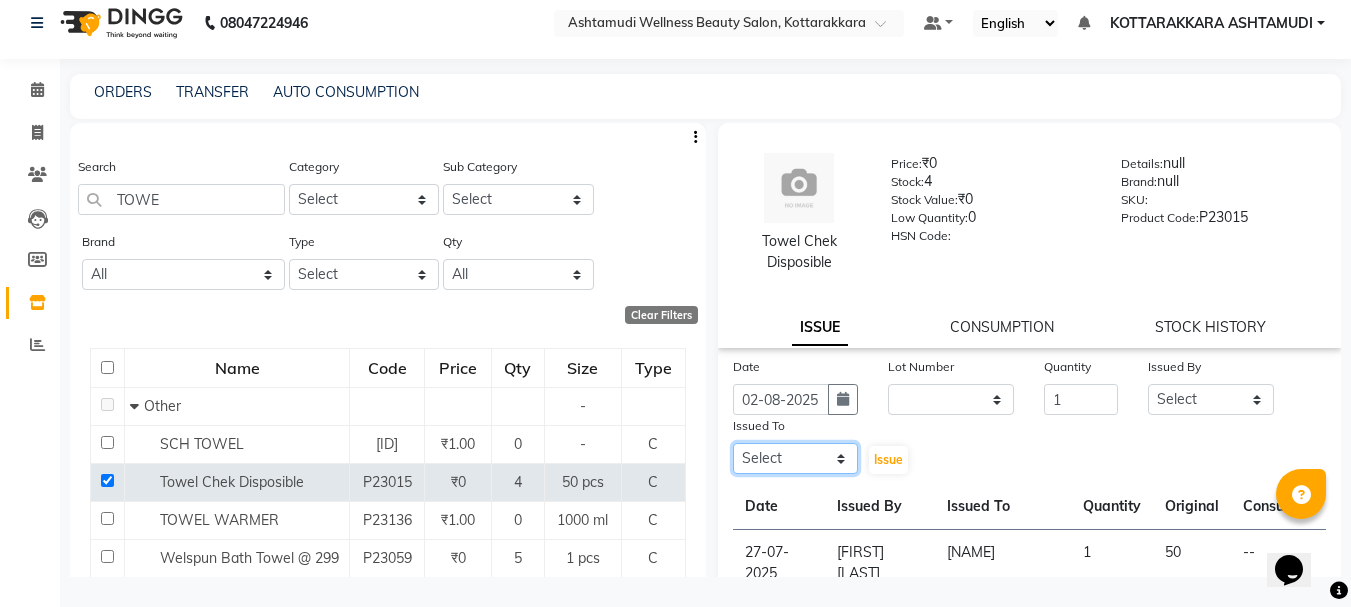 click on "Select AMRITHA DIVYA L	 Gita Mahali  Jibi P R Karina Darjee  KOTTARAKKARA ASHTAMUDI NISHA SAMUEL 	 Priya Chakraborty SARIGA R	 SHAHIDA SHAMINA MUHAMMED P R" 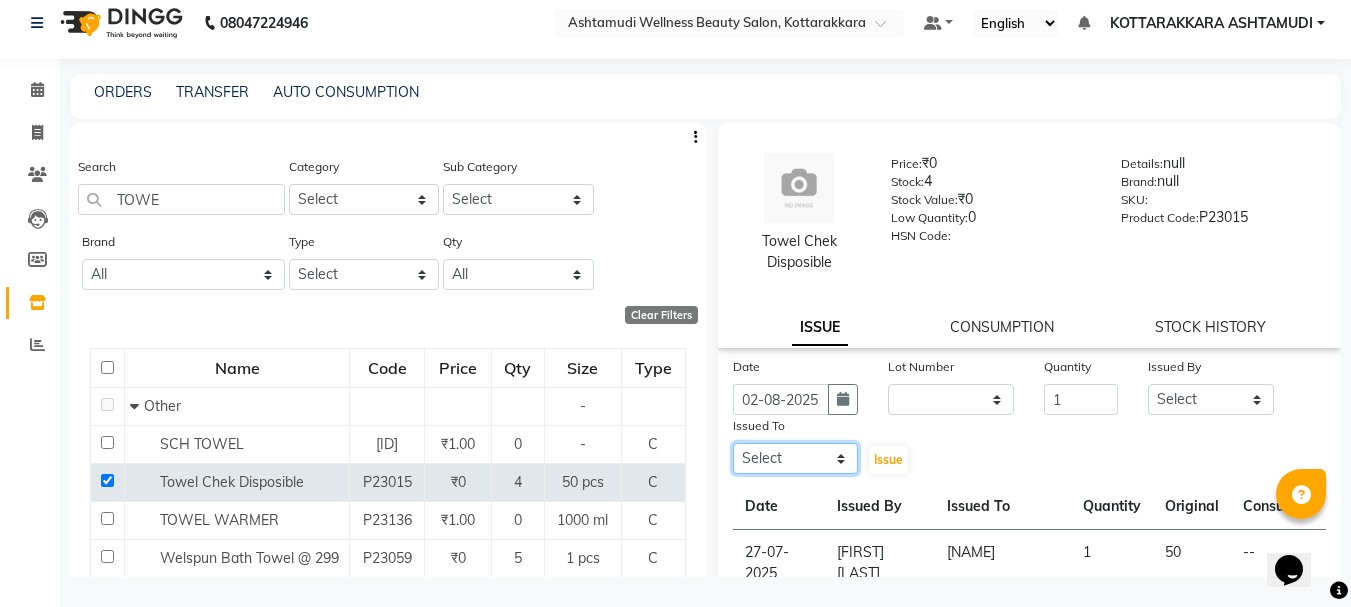 select on "27427" 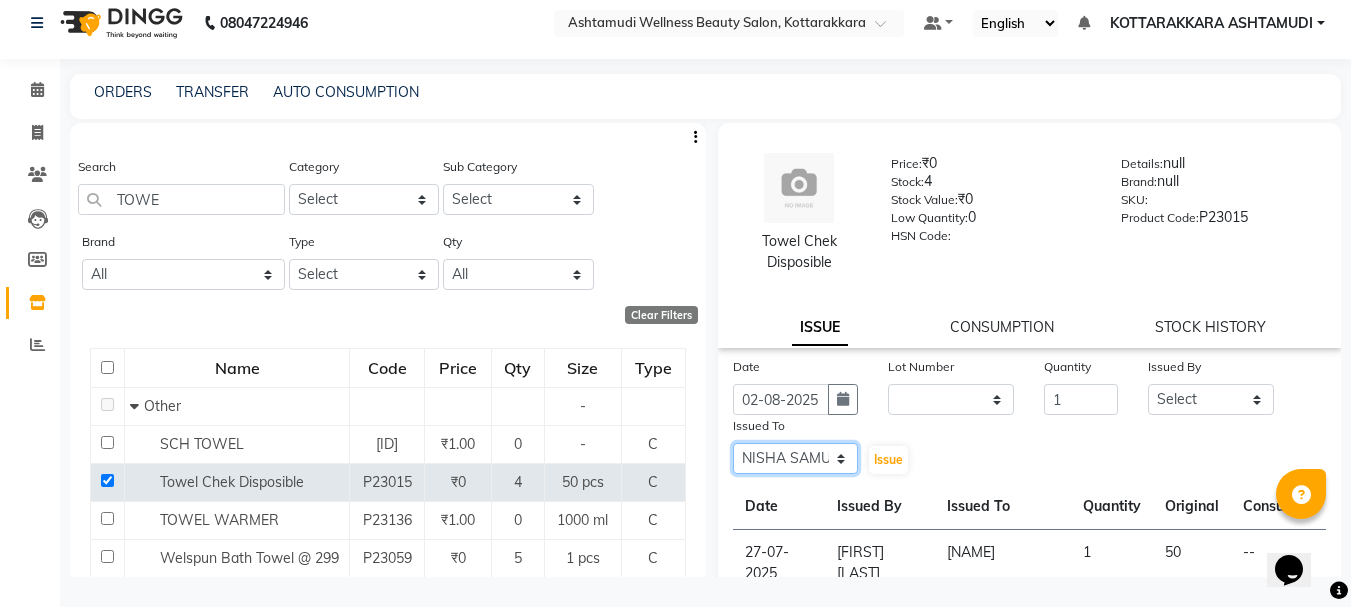 click on "Select AMRITHA DIVYA L	 Gita Mahali  Jibi P R Karina Darjee  KOTTARAKKARA ASHTAMUDI NISHA SAMUEL 	 Priya Chakraborty SARIGA R	 SHAHIDA SHAMINA MUHAMMED P R" 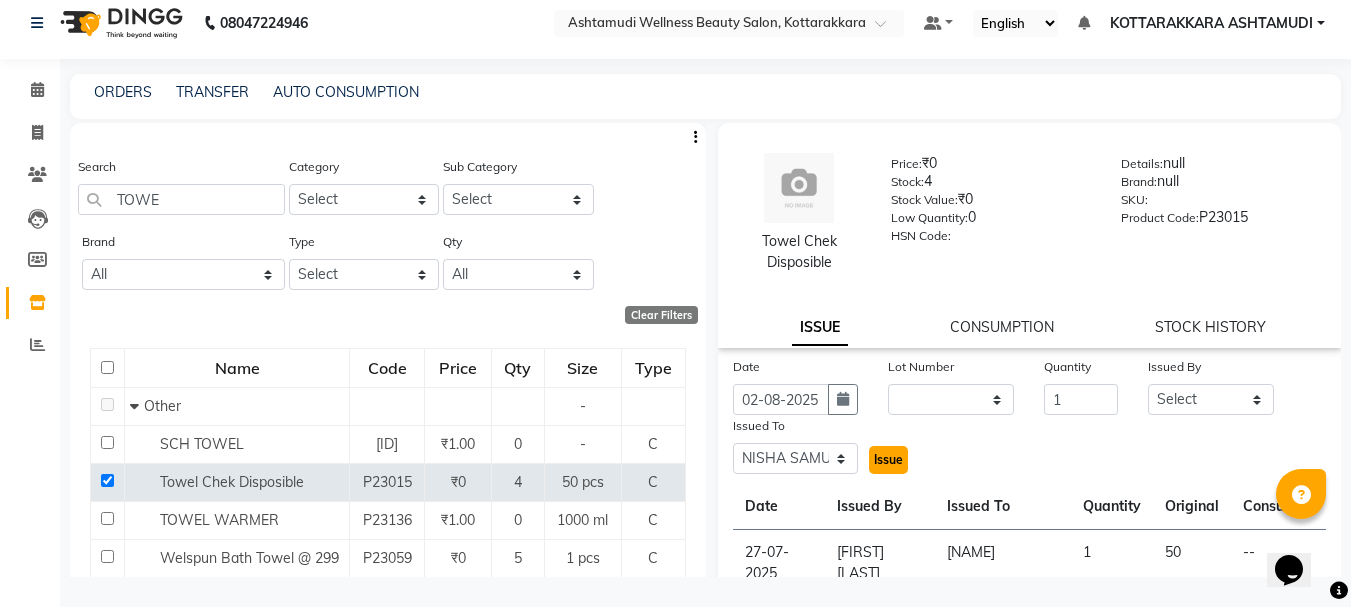 click on "Issue" 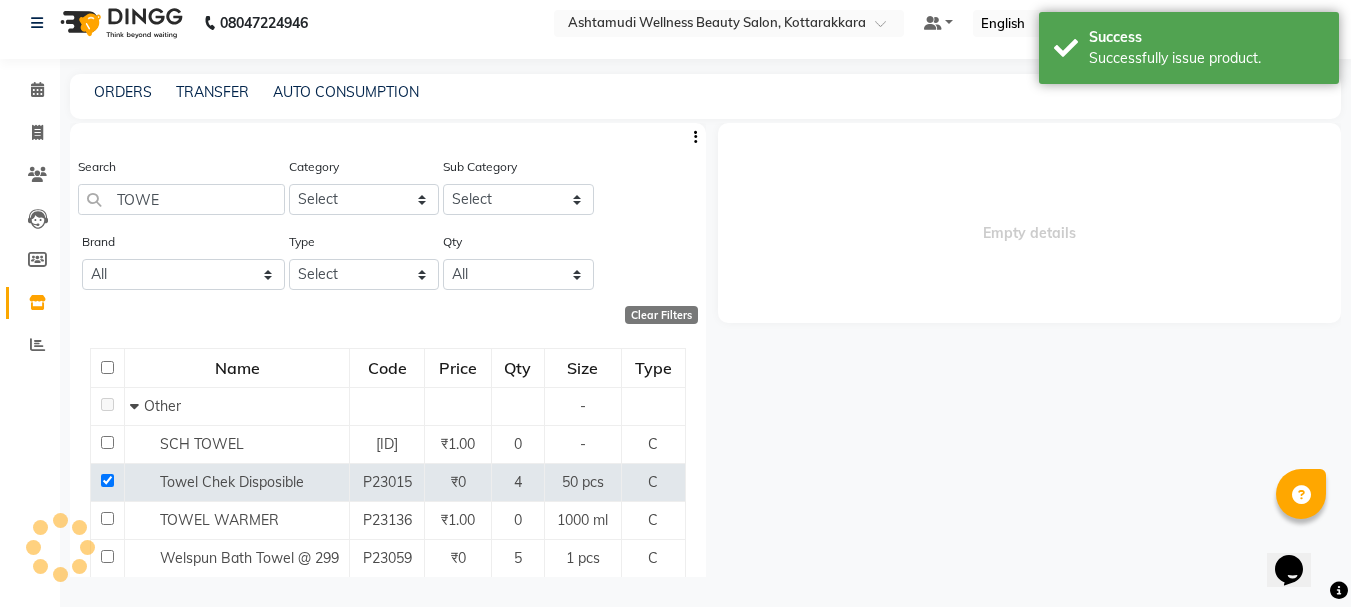 select 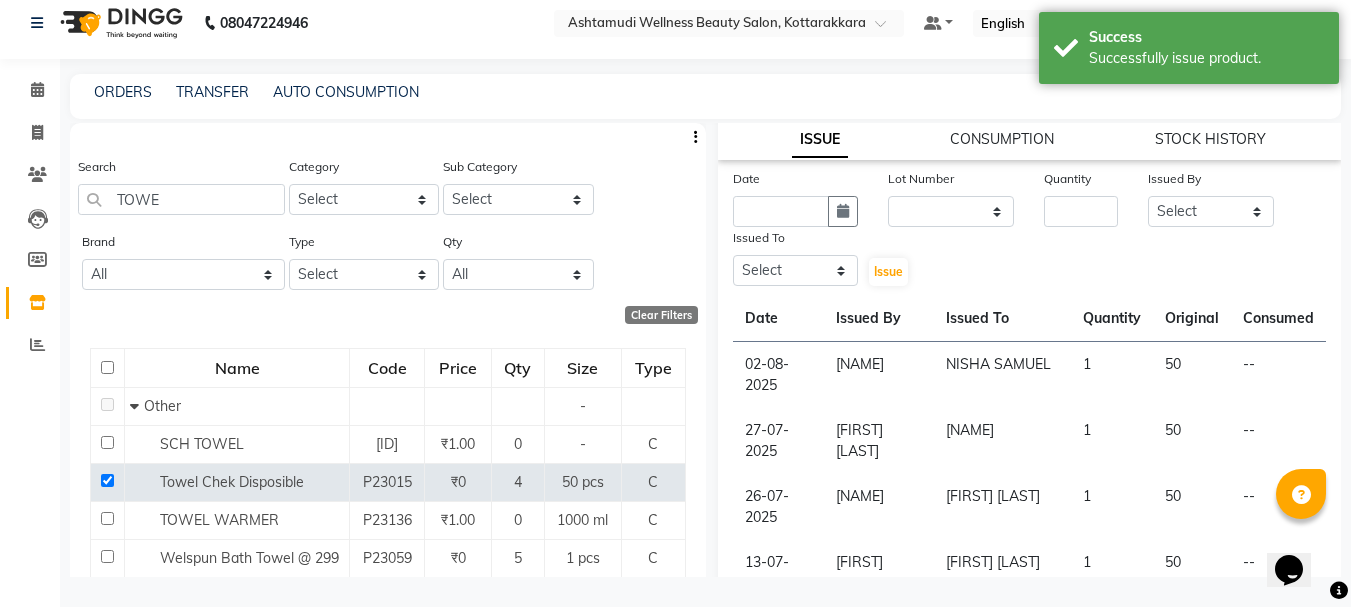 scroll, scrollTop: 179, scrollLeft: 0, axis: vertical 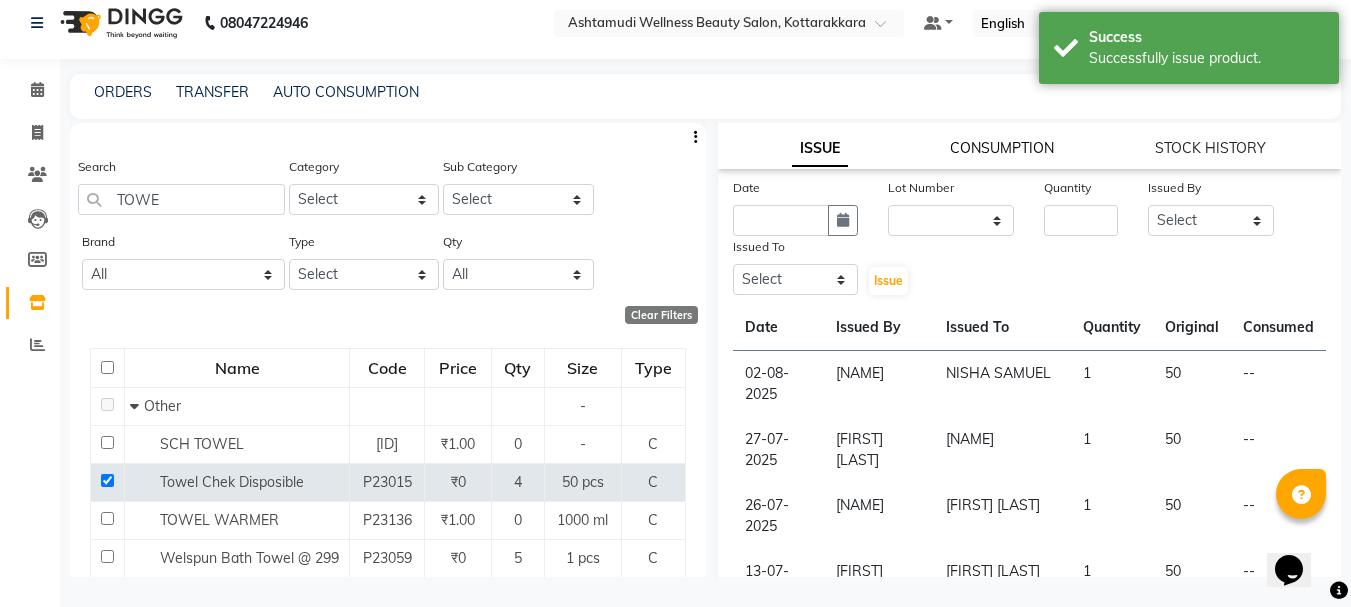 click on "CONSUMPTION" 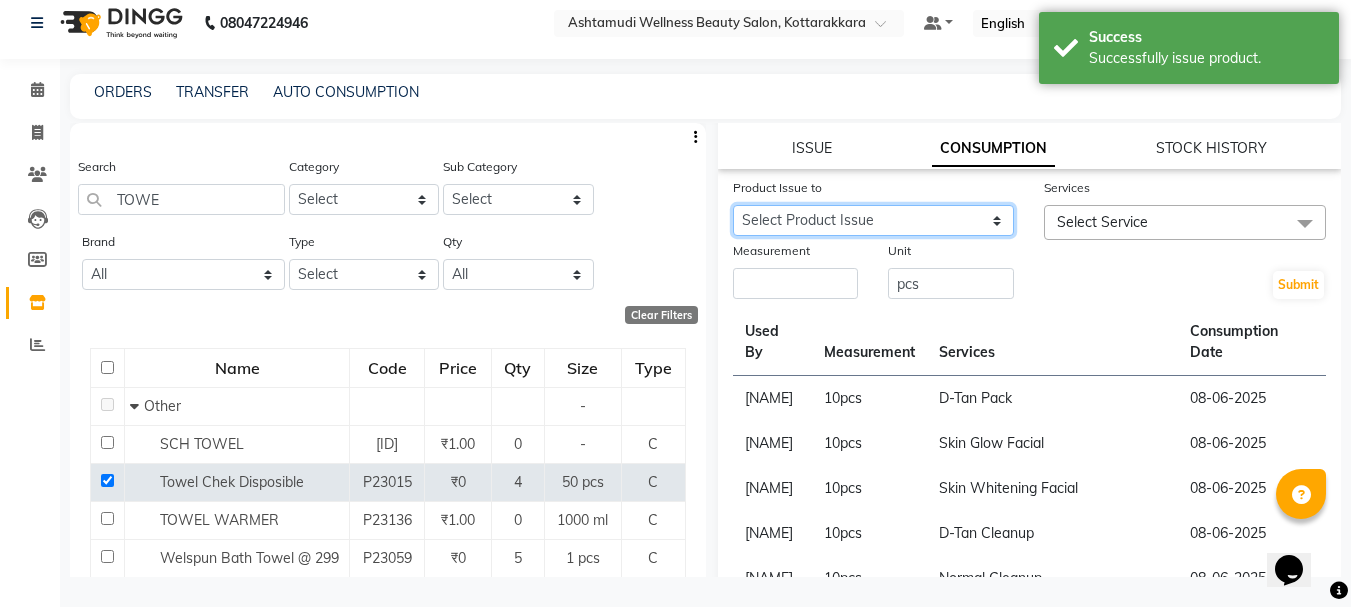 click on "Select Product Issue 2025-08-02, Issued to: NISHA SAMUEL 	, Balance: 50 2025-07-27, Issued to: AMRITHA, Balance: 50 2025-07-26, Issued to: Priya Chakraborty, Balance: 50 2025-07-13, Issued to: SHAMINA MUHAMMED P R, Balance: 50 2025-07-18, Issued to: SHAMINA MUHAMMED P R, Balance: 50 2025-06-08, Issued to: Gita Mahali , Balance: 50 2025-06-06, Issued to: Gita Mahali , Balance: 50" 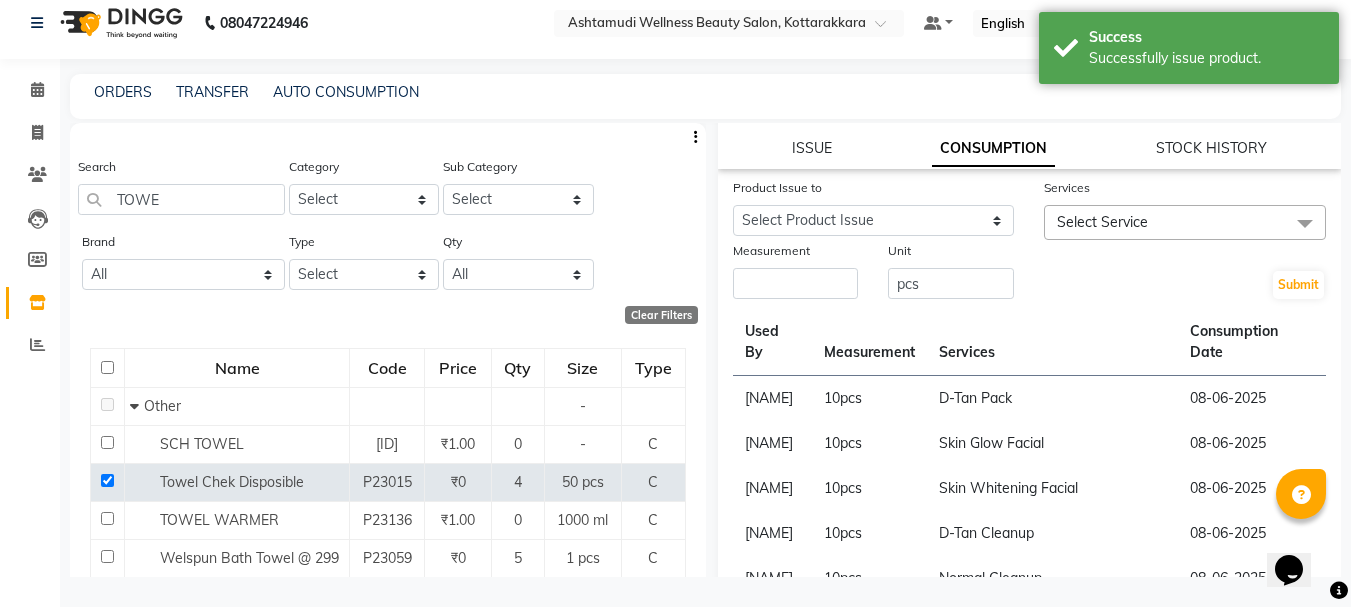 click on "Select Service" 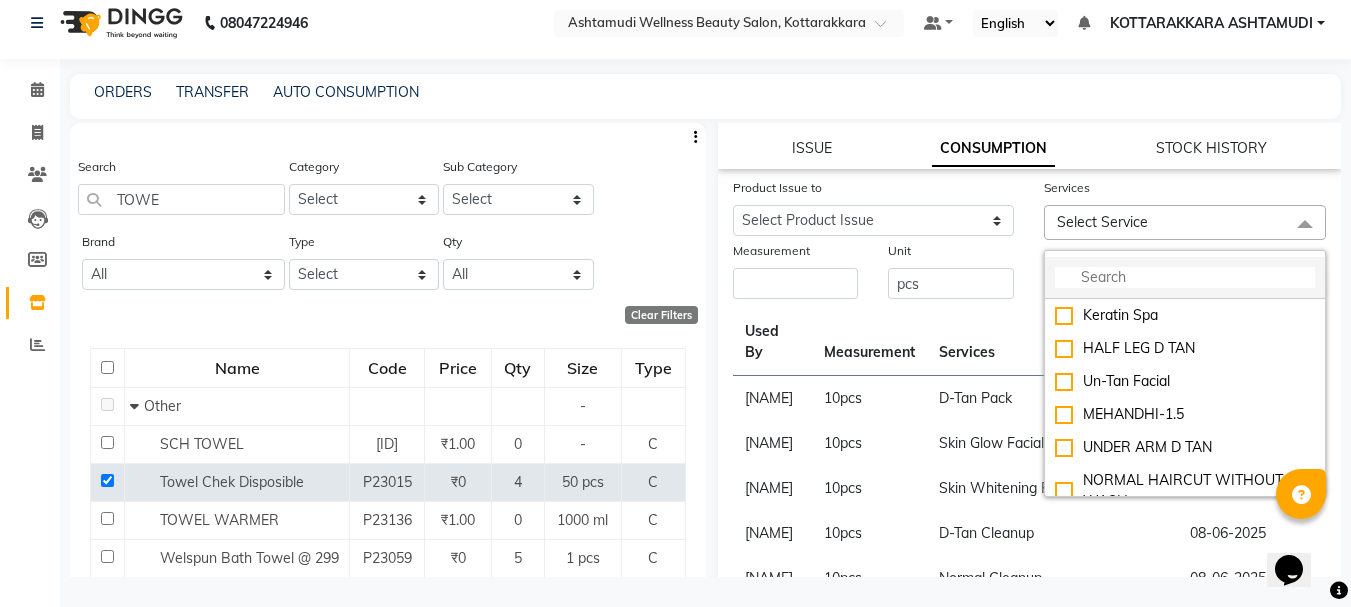 click 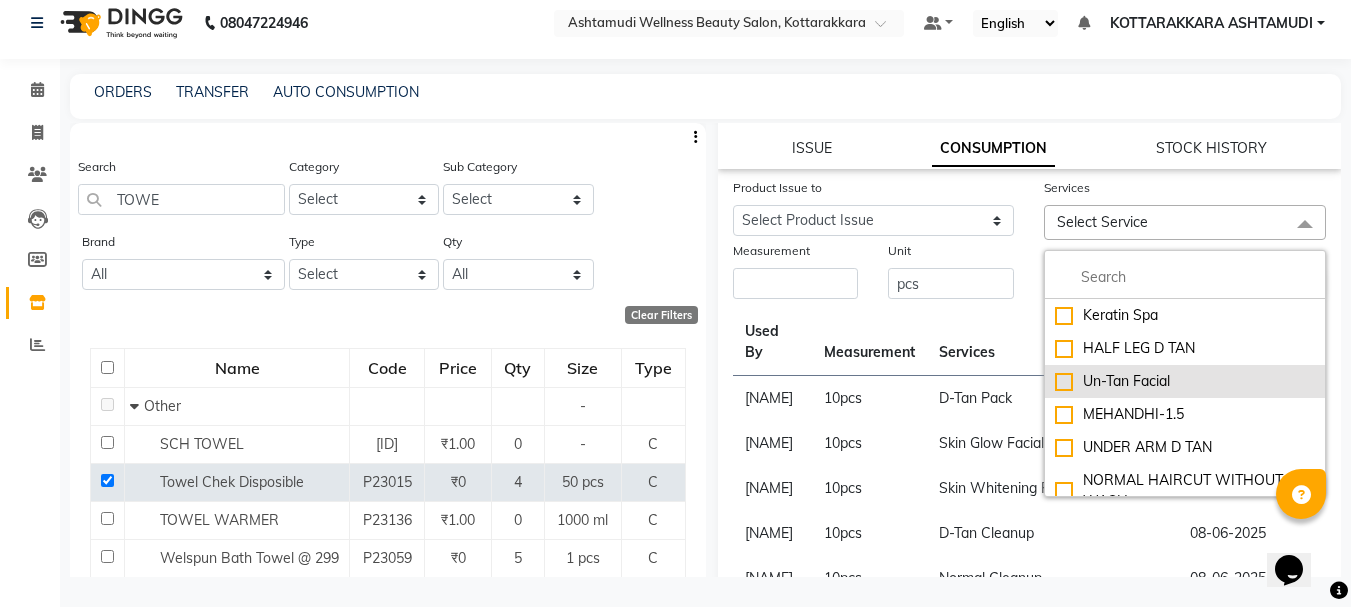 click on "Un-Tan Facial" 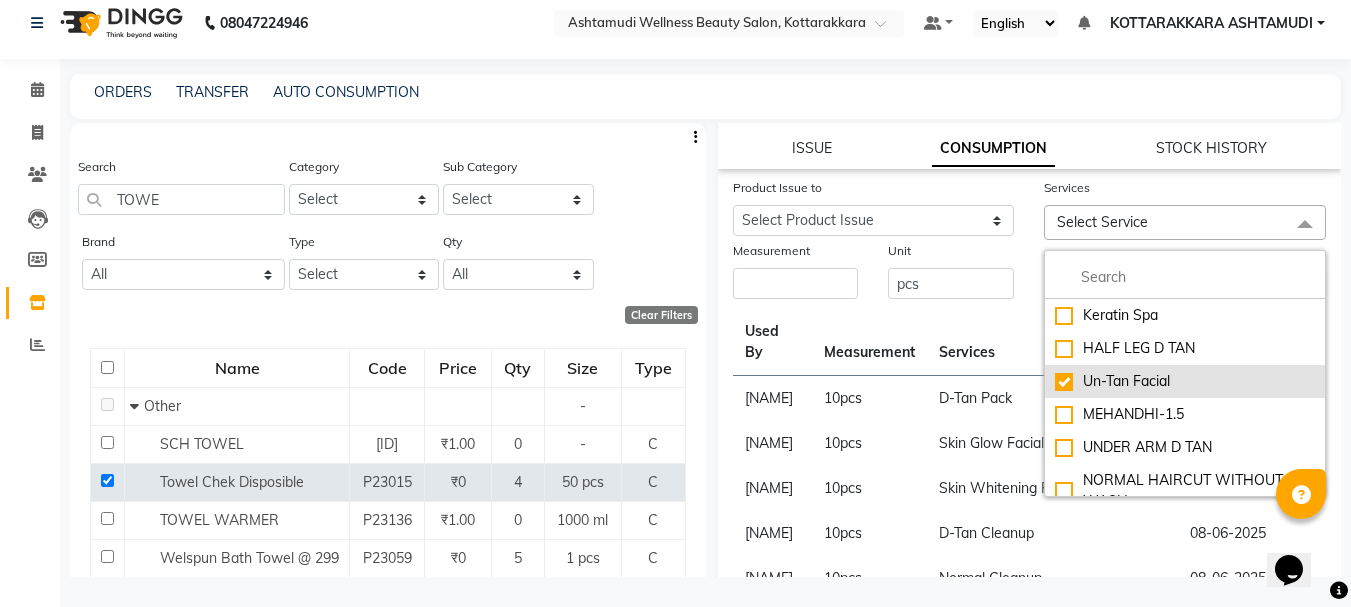 checkbox on "true" 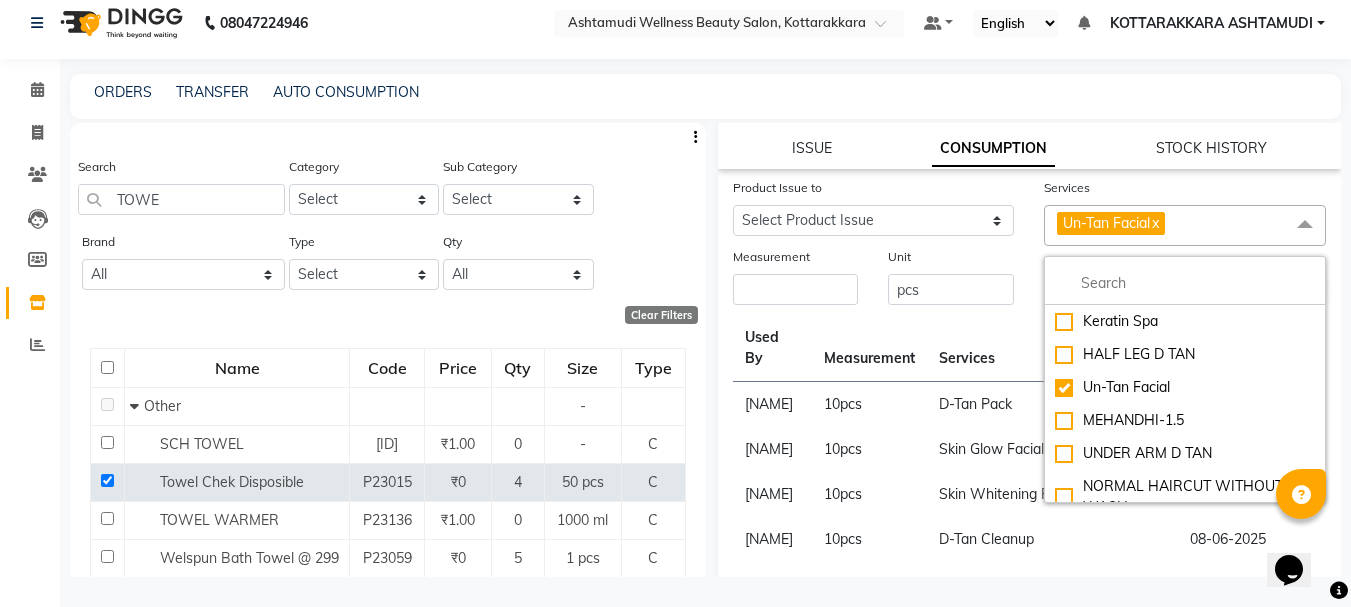 click on "Un-Tan Facial   x" 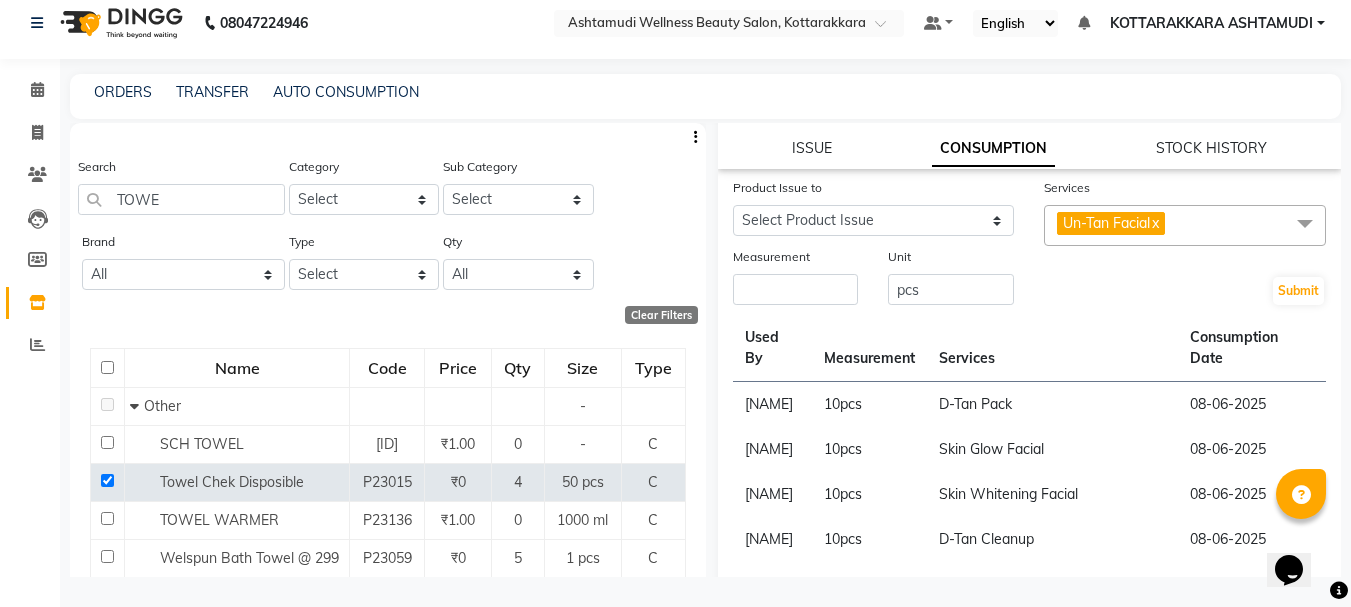 drag, startPoint x: 1173, startPoint y: 218, endPoint x: 1167, endPoint y: 291, distance: 73.24616 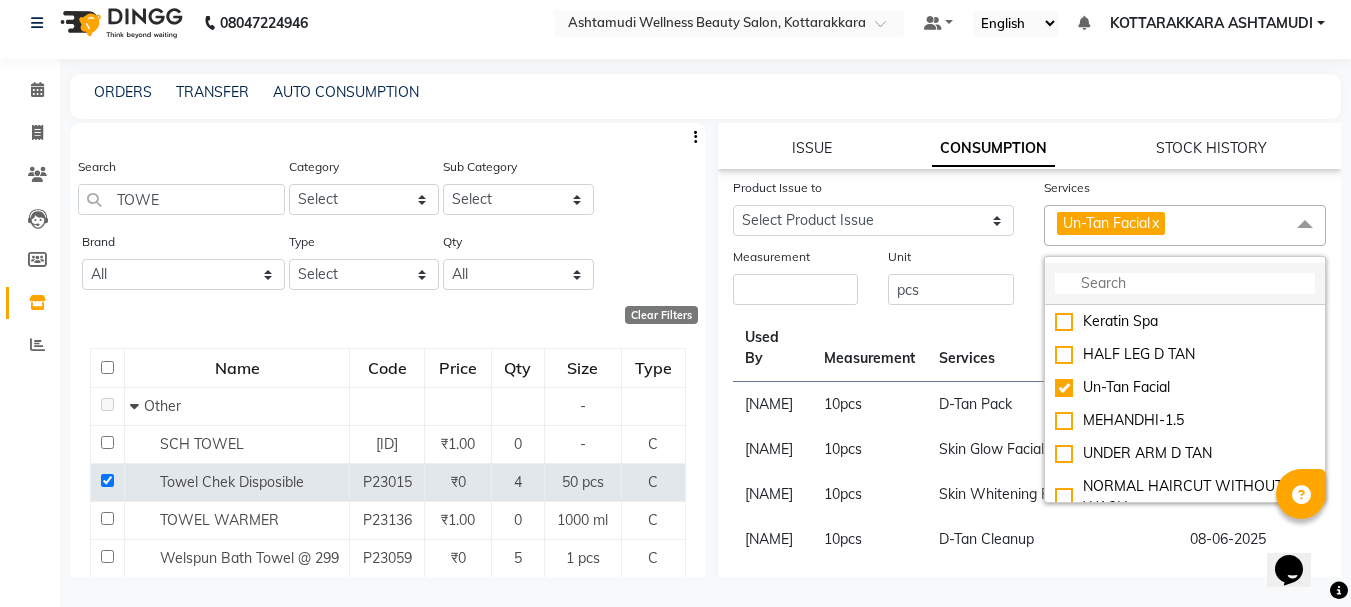 click 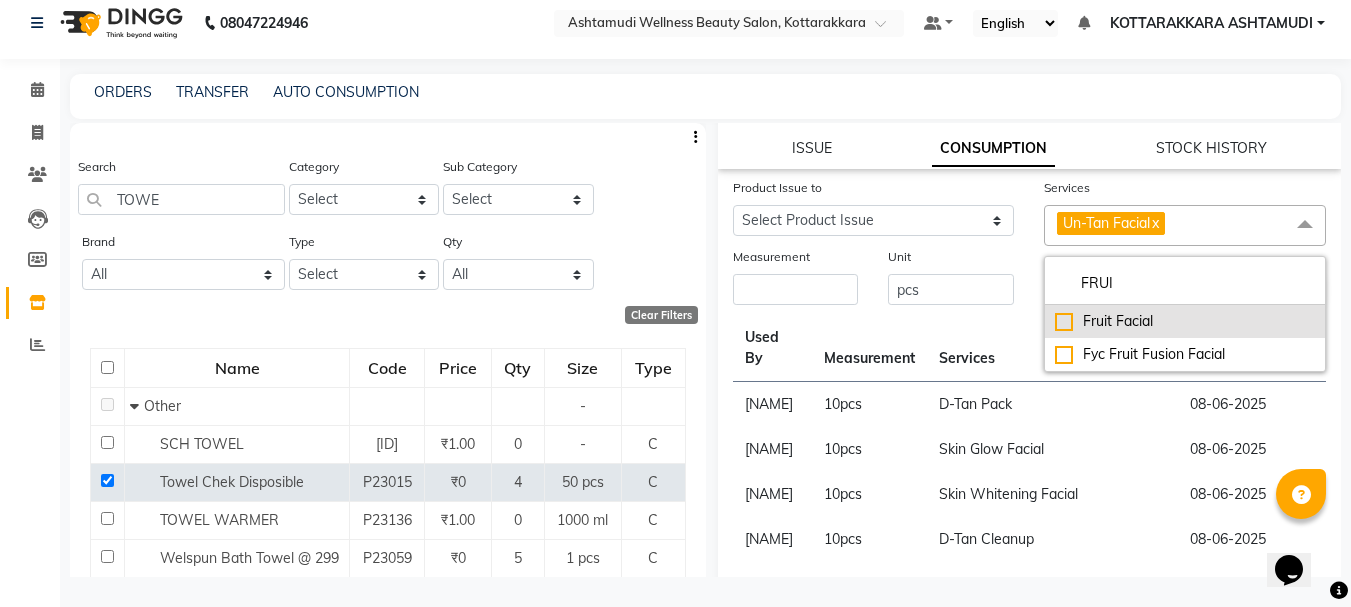 type on "FRUI" 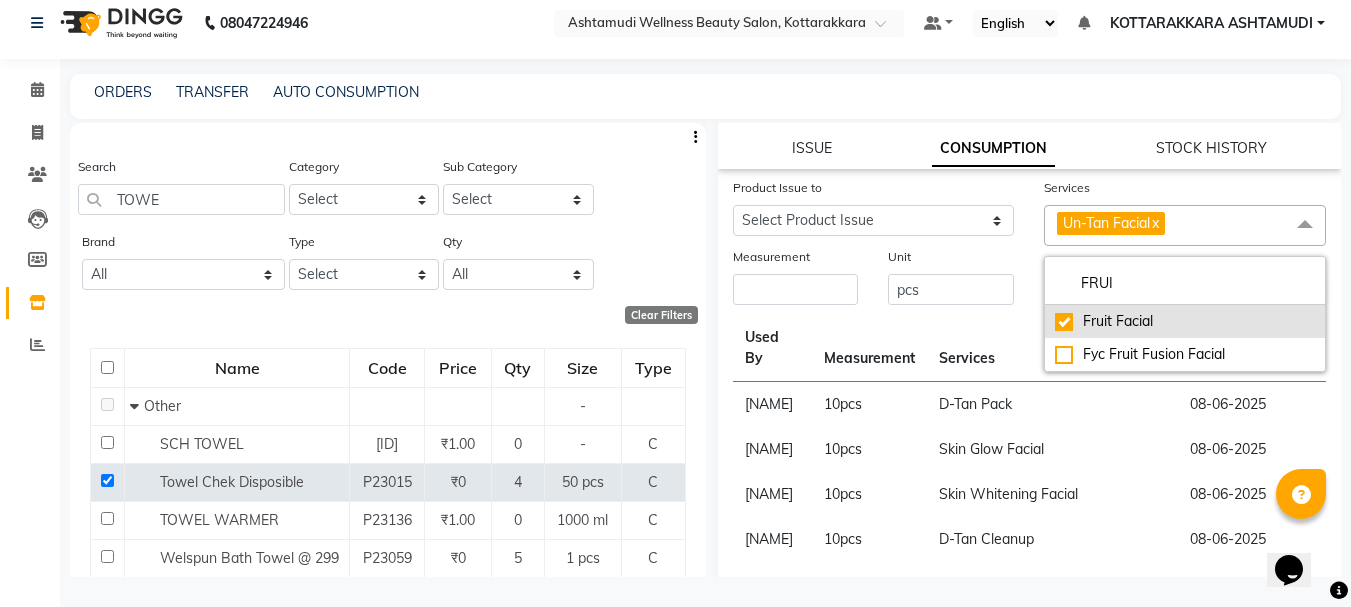 checkbox on "true" 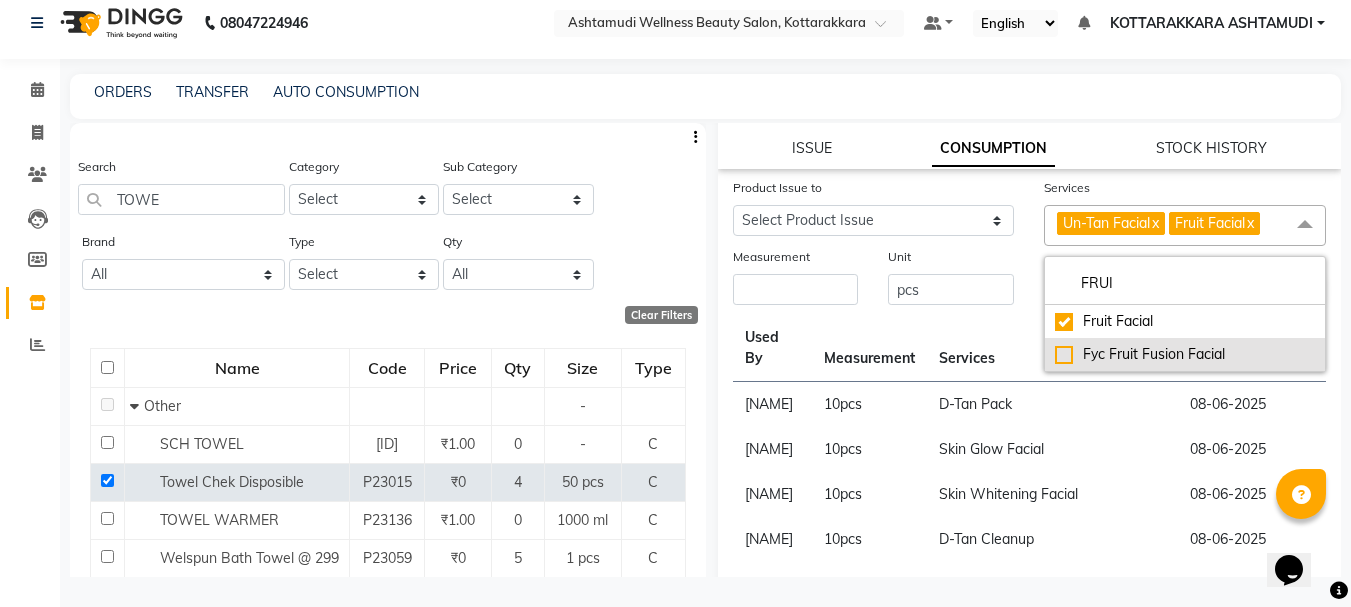 click on "Fyc Fruit Fusion Facial" 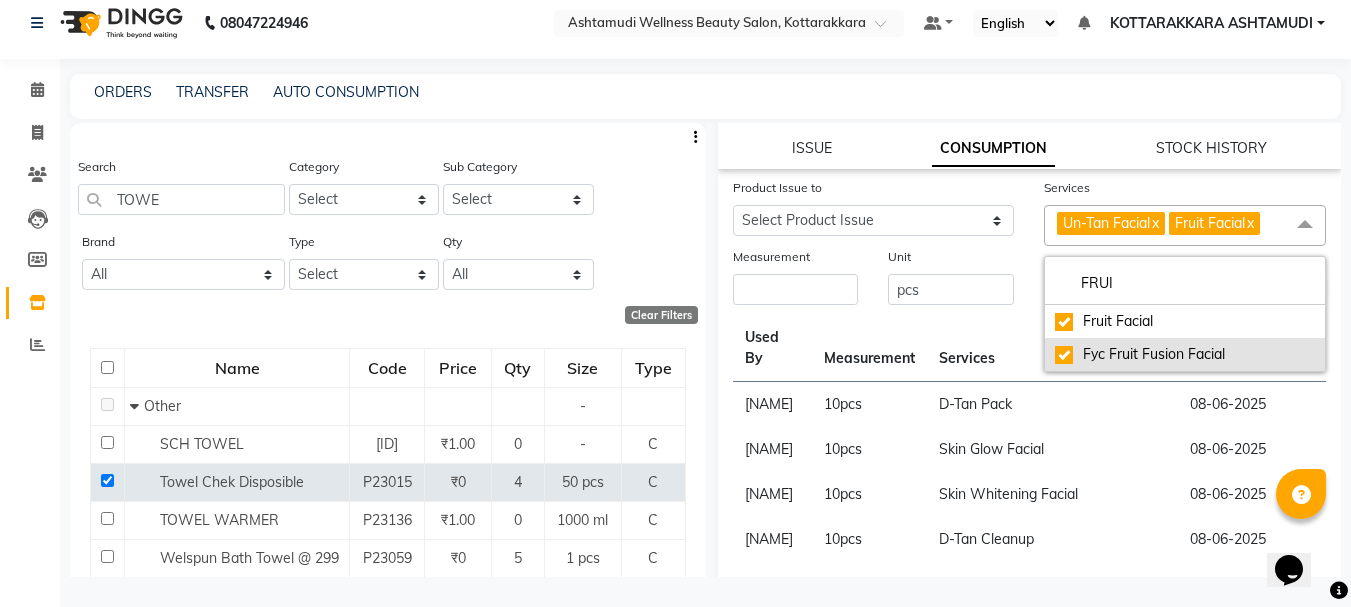 checkbox on "true" 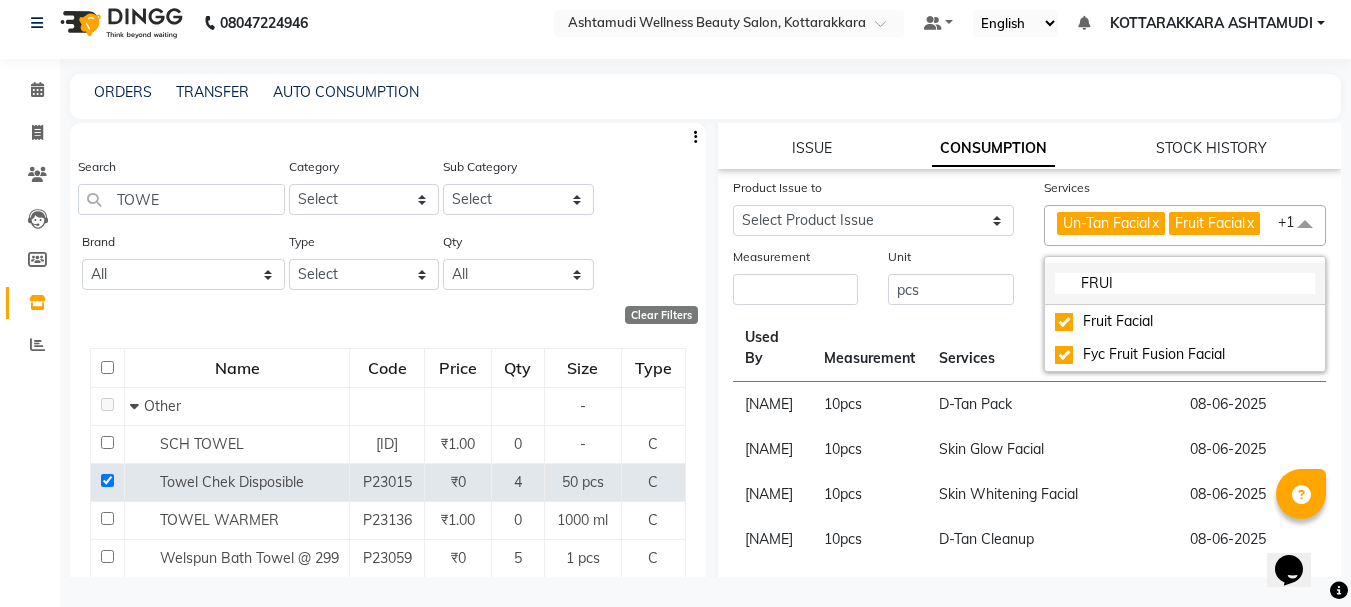 click on "FRUI" 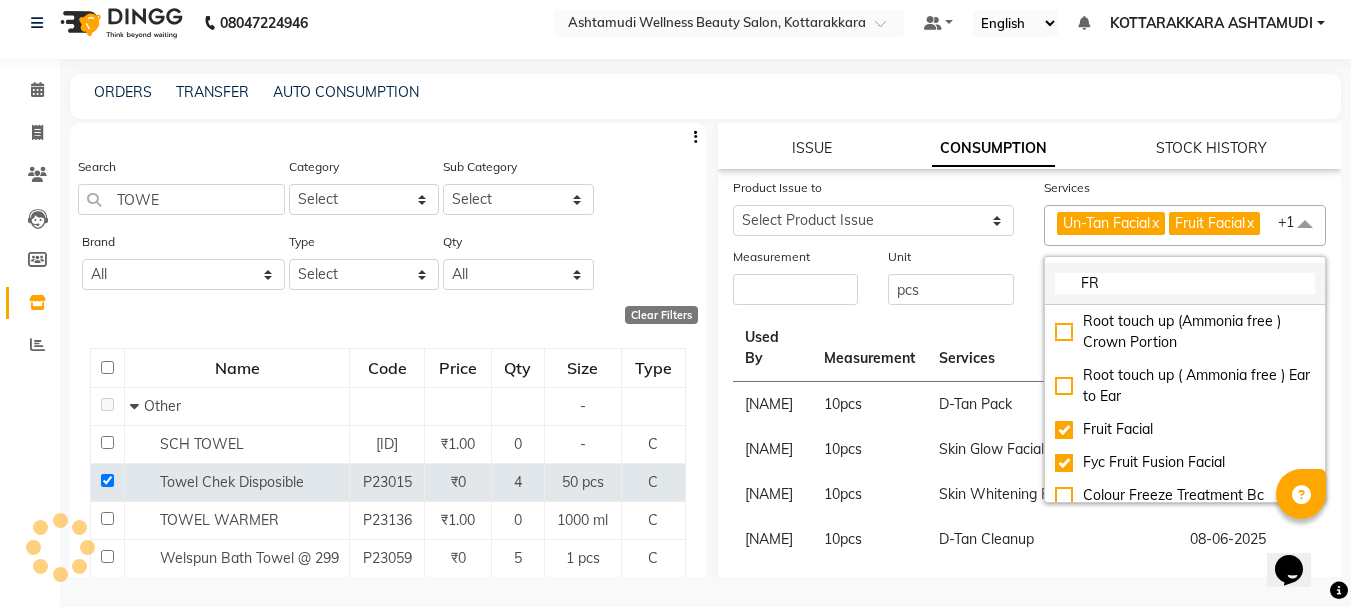 type on "F" 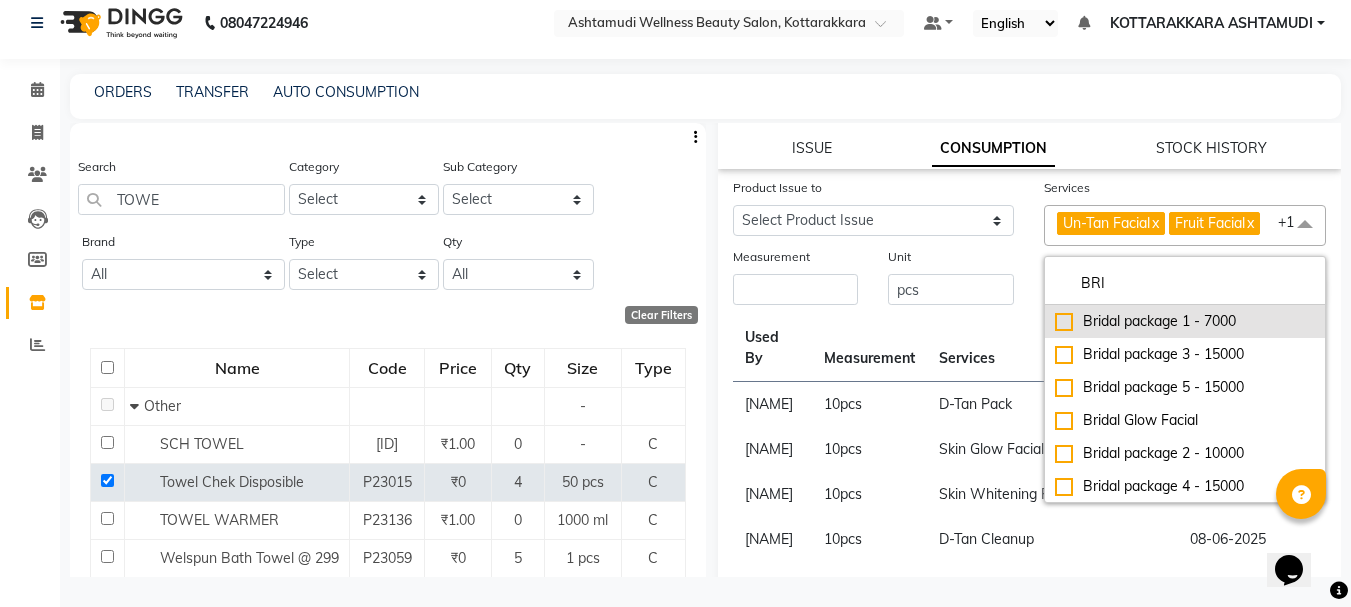 type on "BRI" 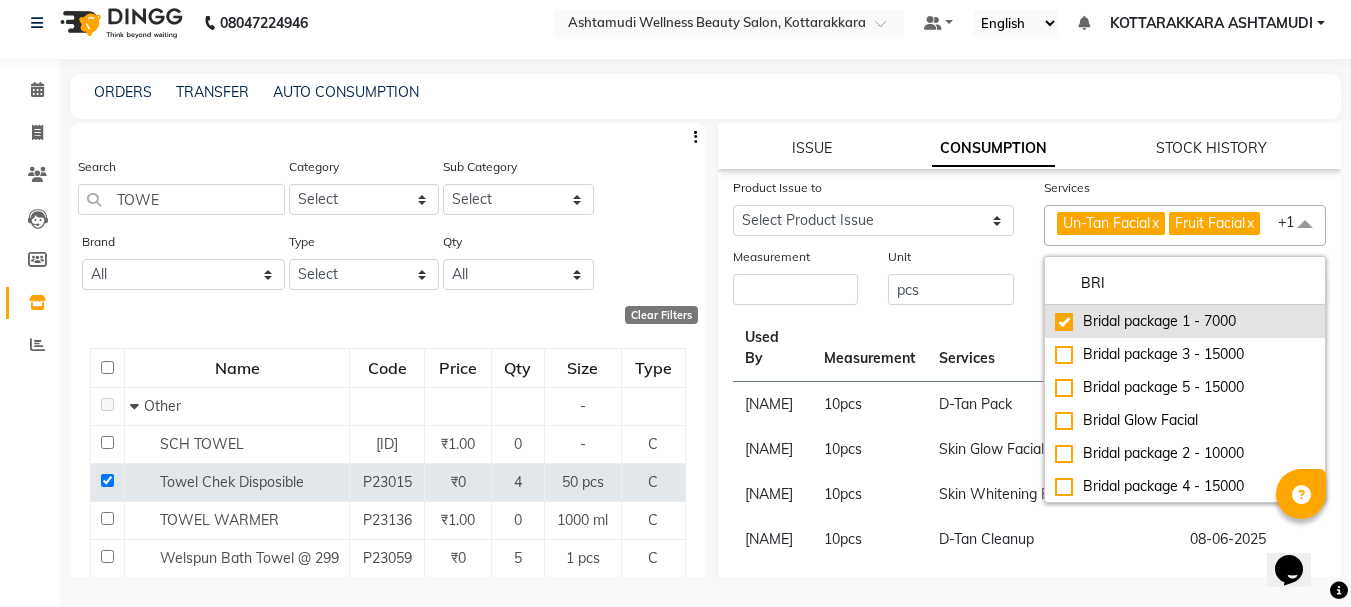 checkbox on "true" 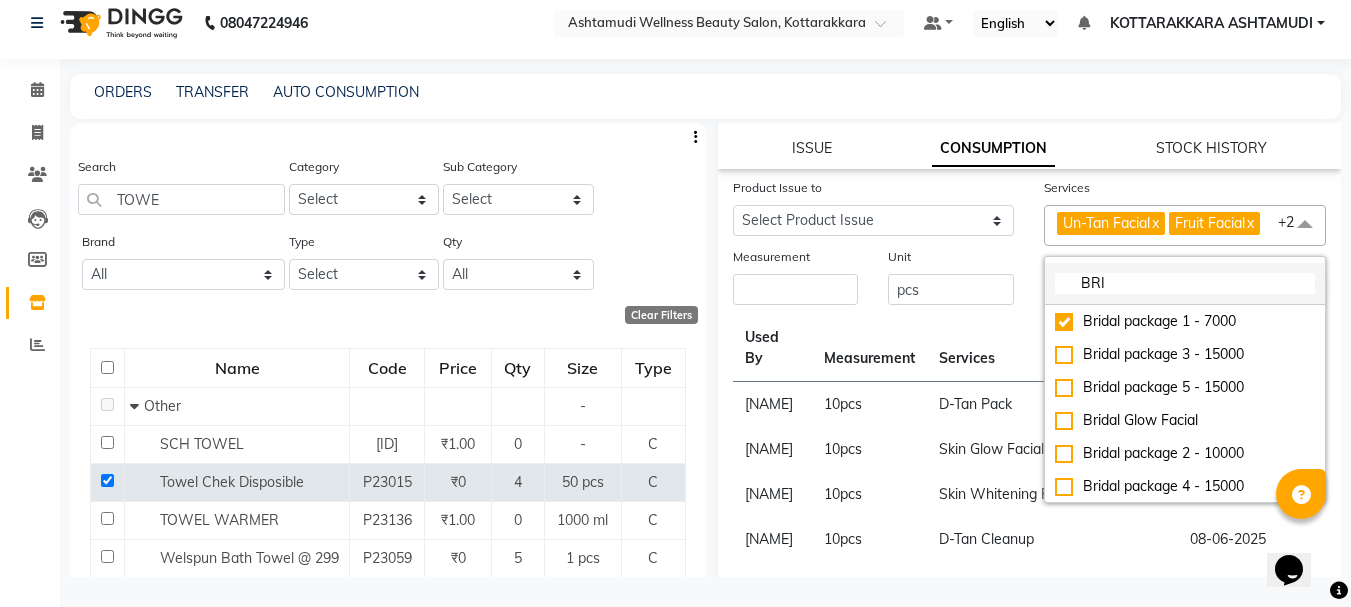 click on "BRI" 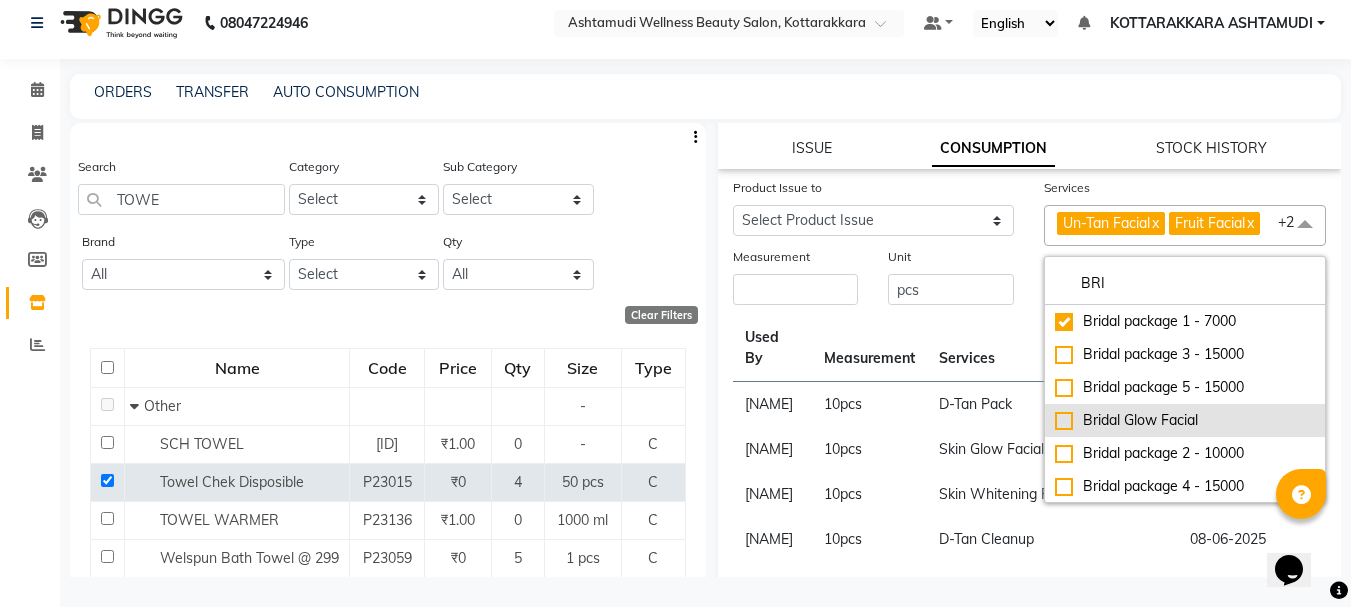 click on "Bridal Glow Facial" 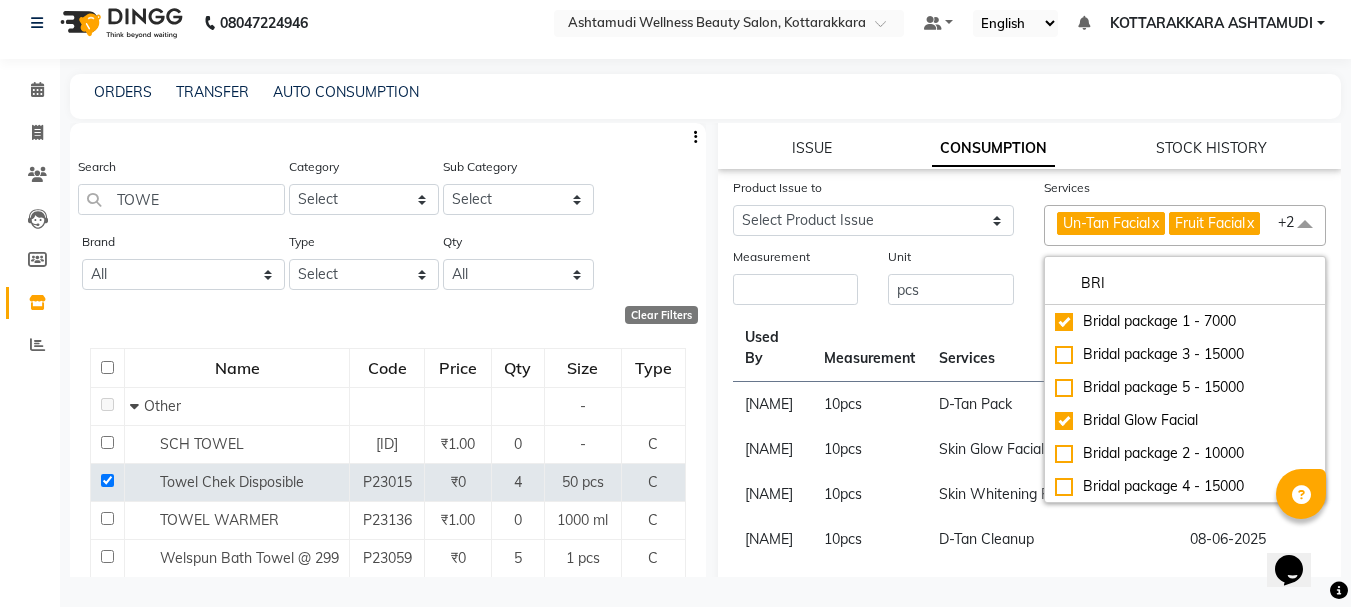 checkbox on "true" 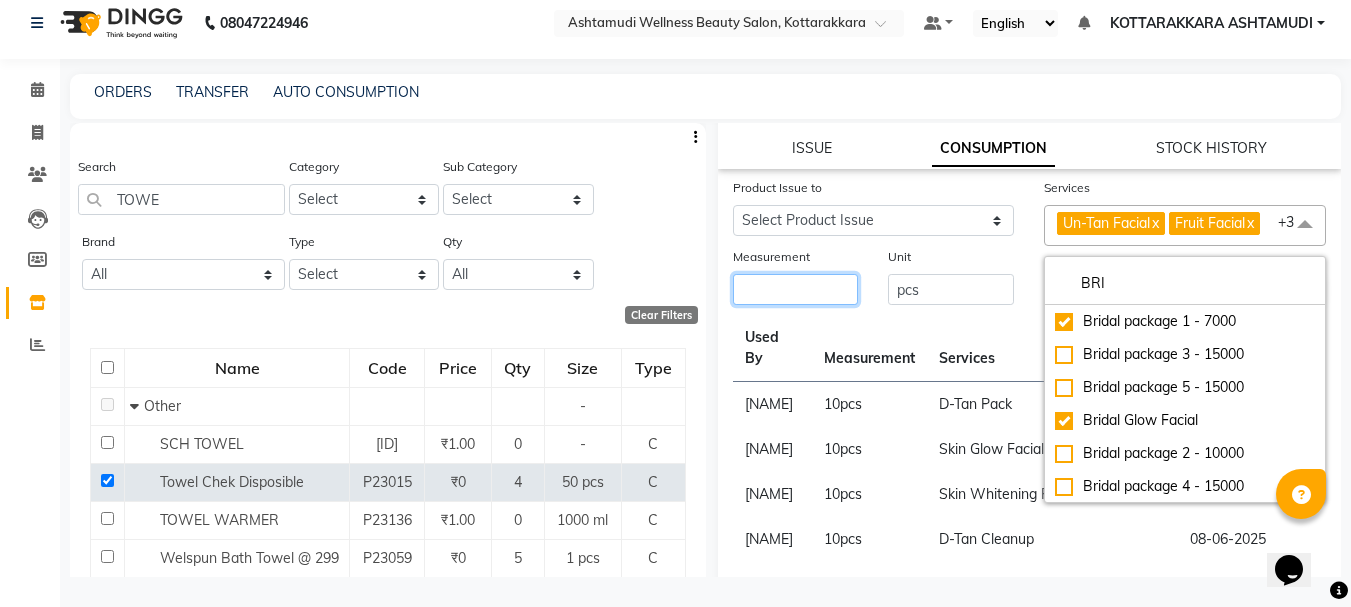 click 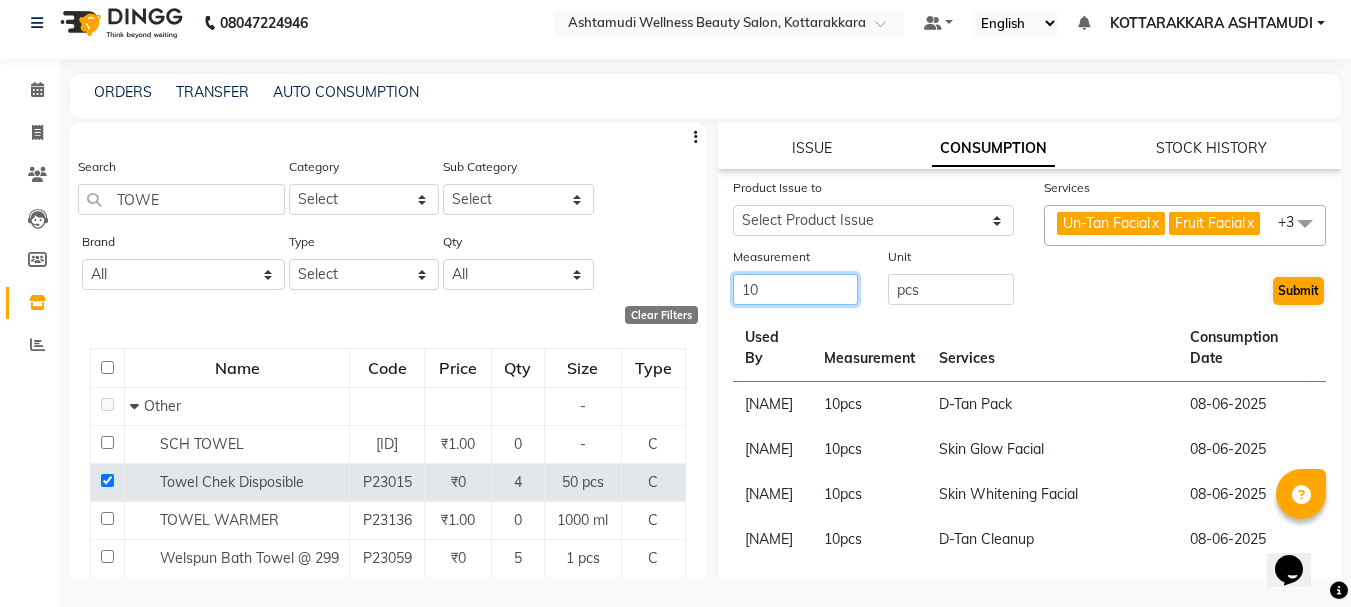 type on "10" 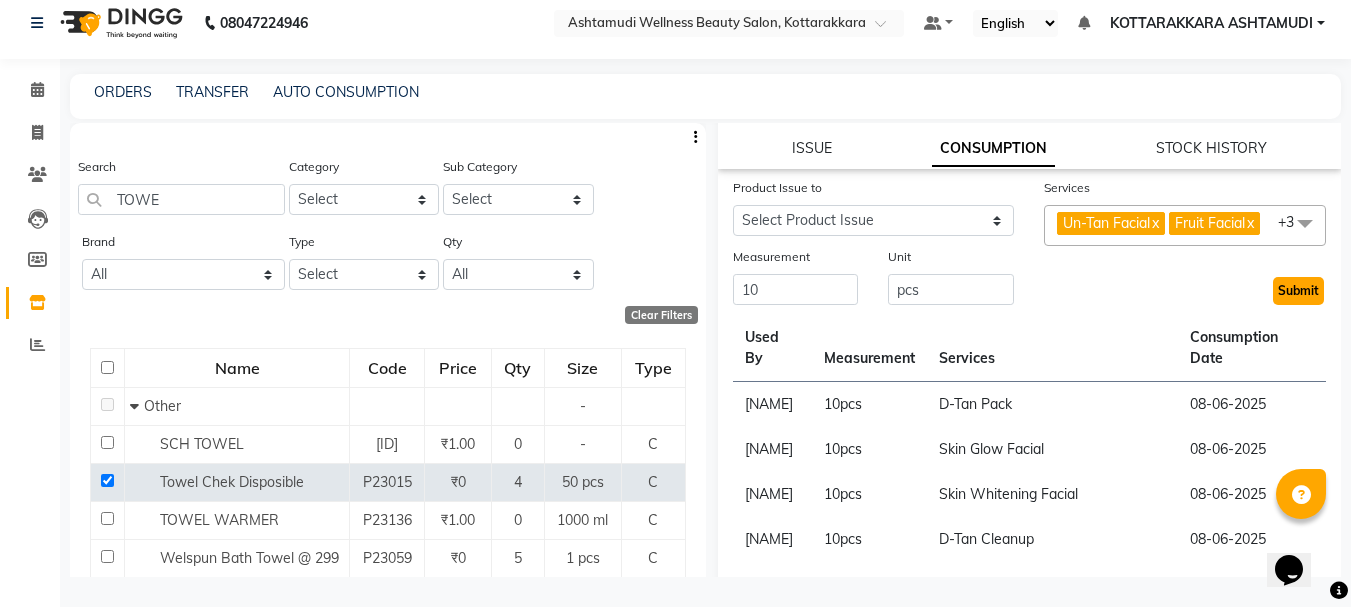 click on "Submit" 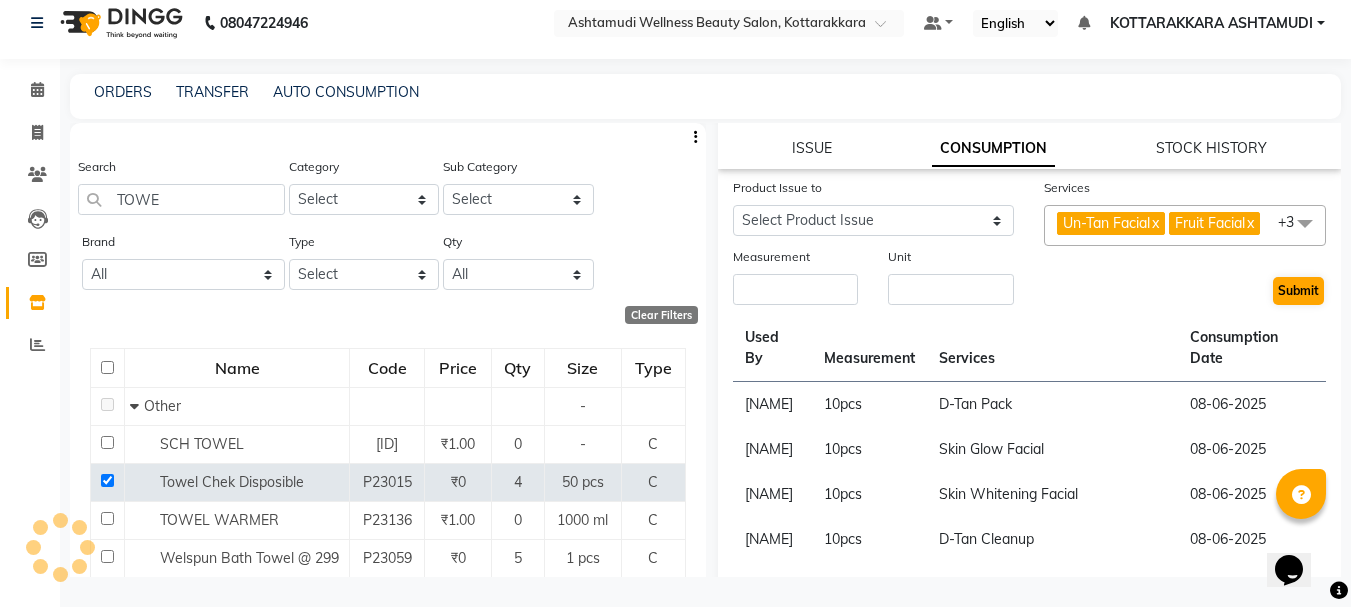 scroll, scrollTop: 0, scrollLeft: 0, axis: both 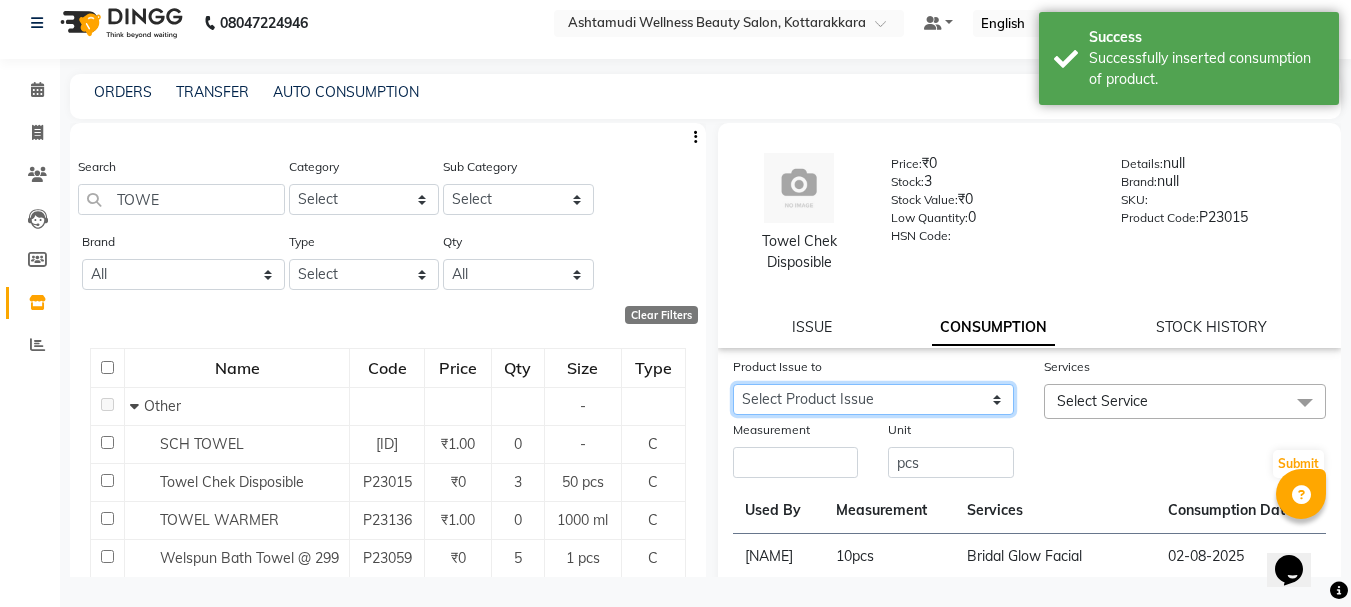 click on "Select Product Issue 2025-08-02, Issued to: NISHA SAMUEL 	, Balance: 50 2025-07-27, Issued to: AMRITHA, Balance: 50 2025-07-26, Issued to: Priya Chakraborty, Balance: 50 2025-07-13, Issued to: SHAMINA MUHAMMED P R, Balance: 50 2025-07-18, Issued to: SHAMINA MUHAMMED P R, Balance: 50 2025-06-08, Issued to: Gita Mahali , Balance: 50" 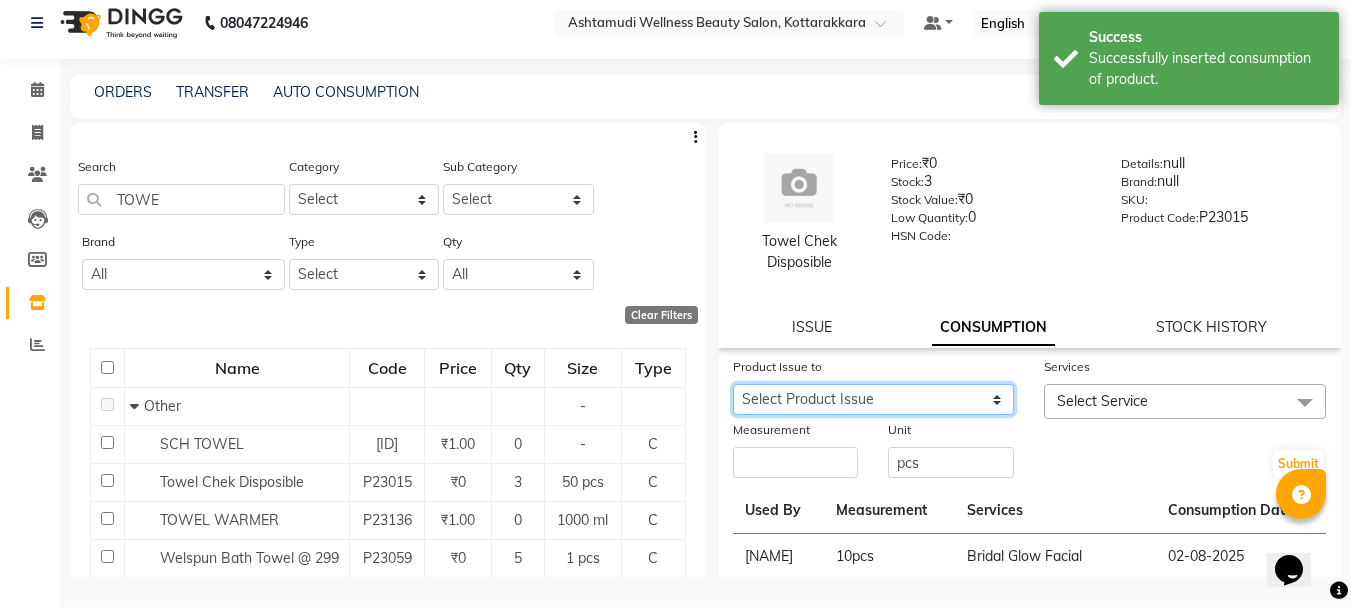 click on "Select Product Issue 2025-08-02, Issued to: NISHA SAMUEL 	, Balance: 50 2025-07-27, Issued to: AMRITHA, Balance: 50 2025-07-26, Issued to: Priya Chakraborty, Balance: 50 2025-07-13, Issued to: SHAMINA MUHAMMED P R, Balance: 50 2025-07-18, Issued to: SHAMINA MUHAMMED P R, Balance: 50 2025-06-08, Issued to: Gita Mahali , Balance: 50" 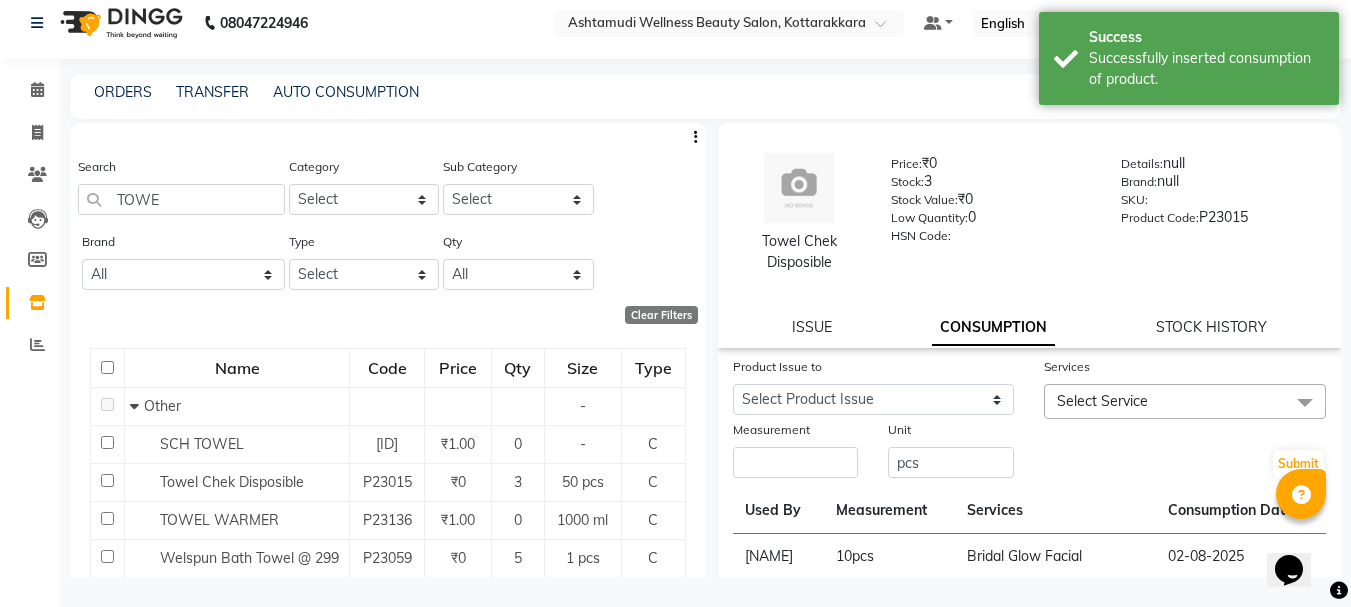click on "Select Service" 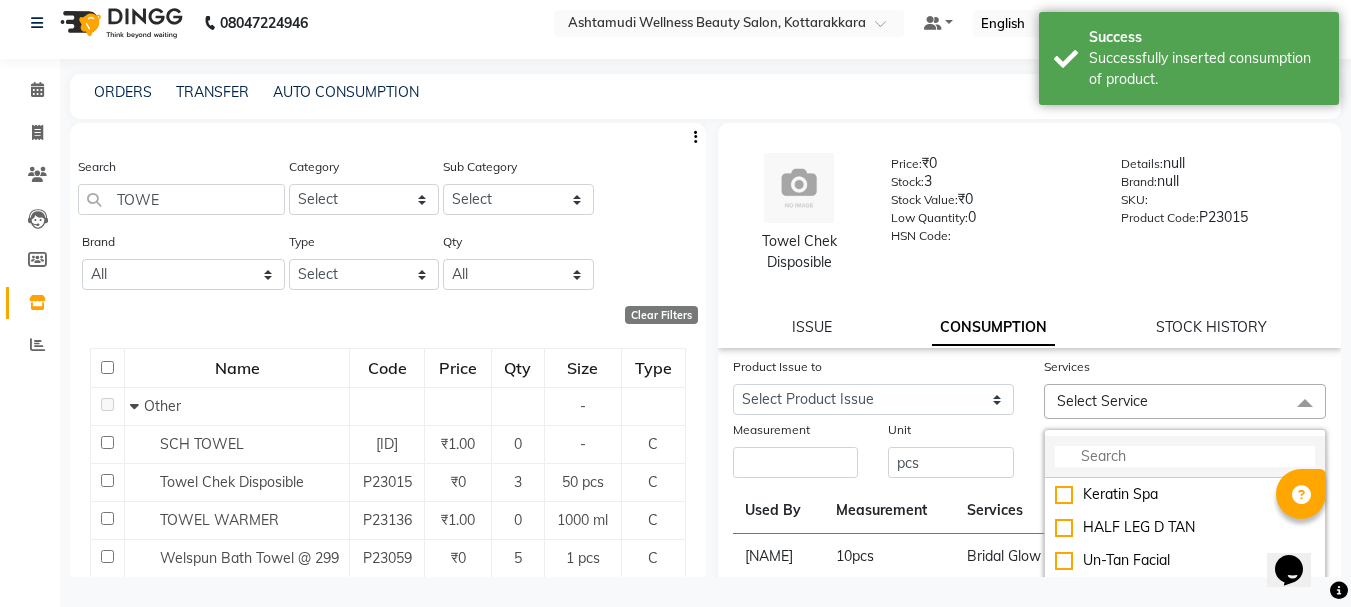 click 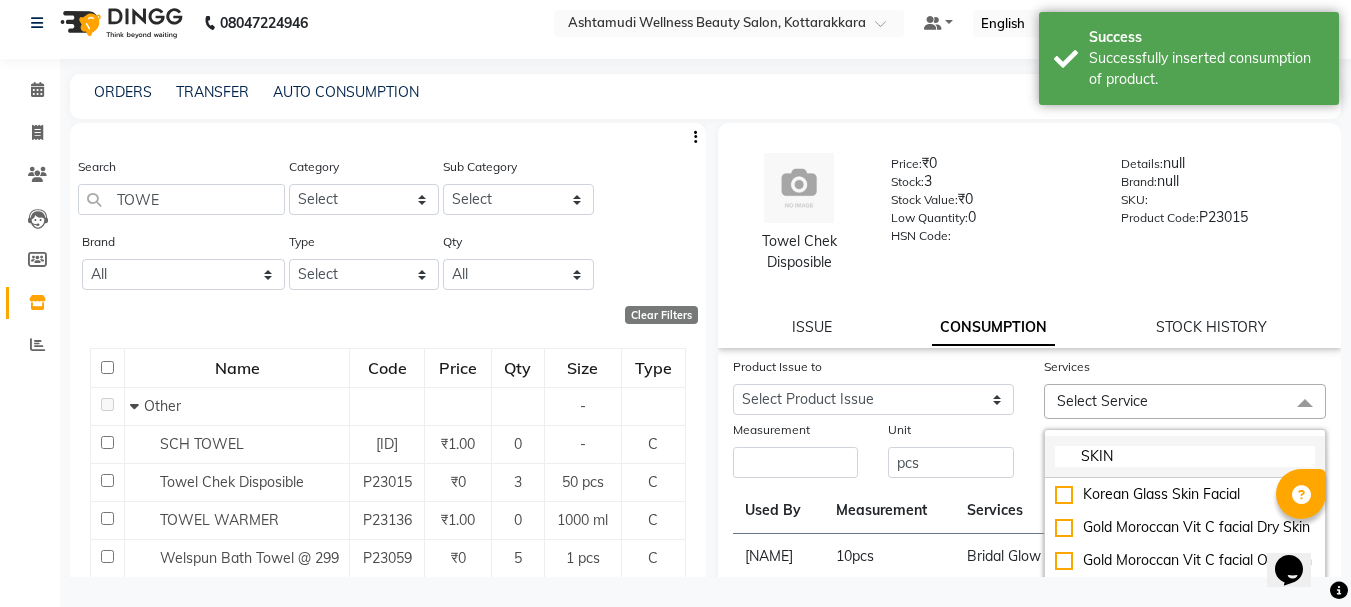 scroll, scrollTop: 200, scrollLeft: 0, axis: vertical 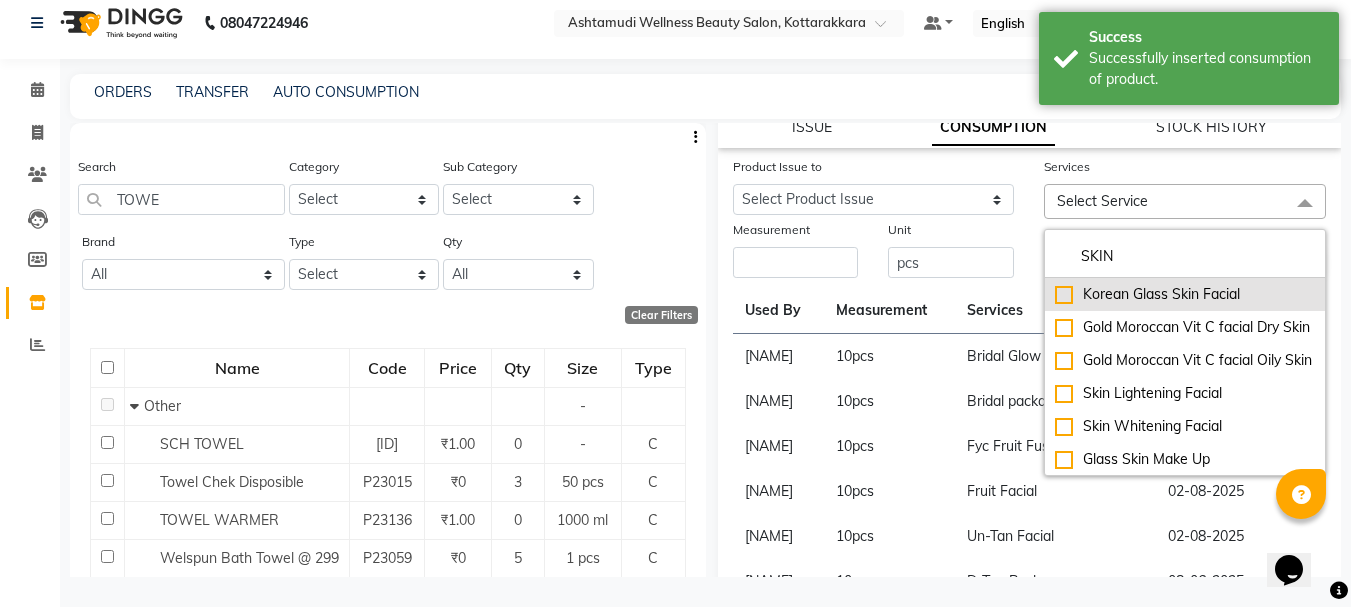 type on "SKIN" 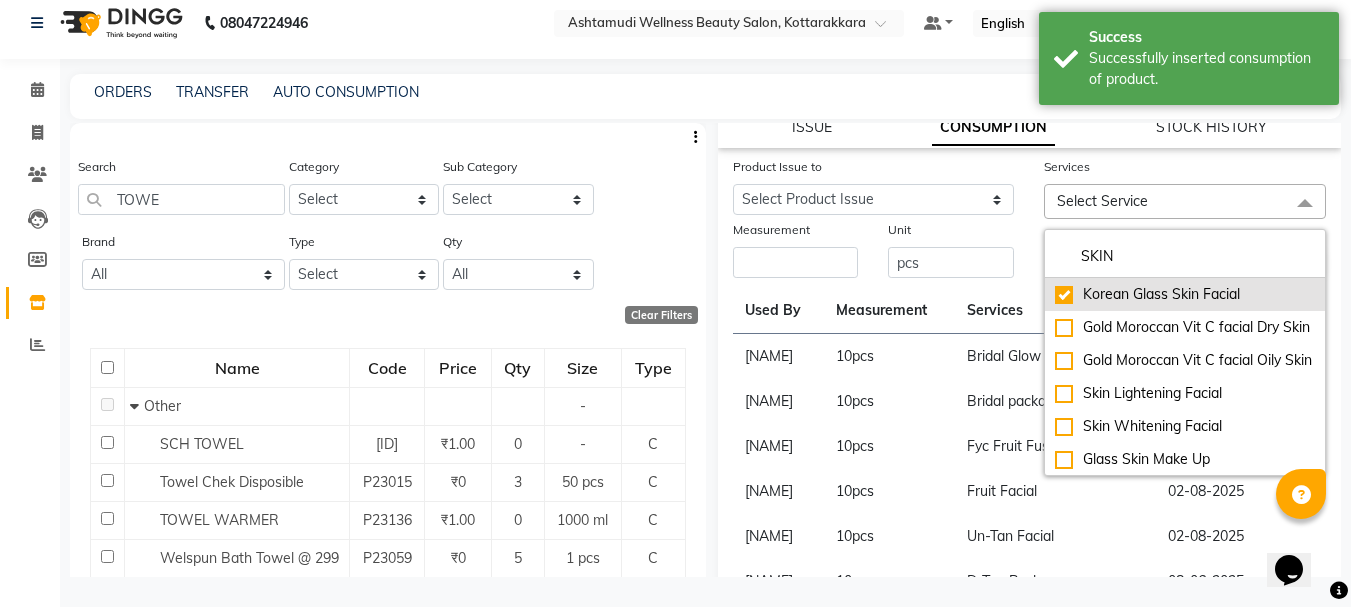 checkbox on "true" 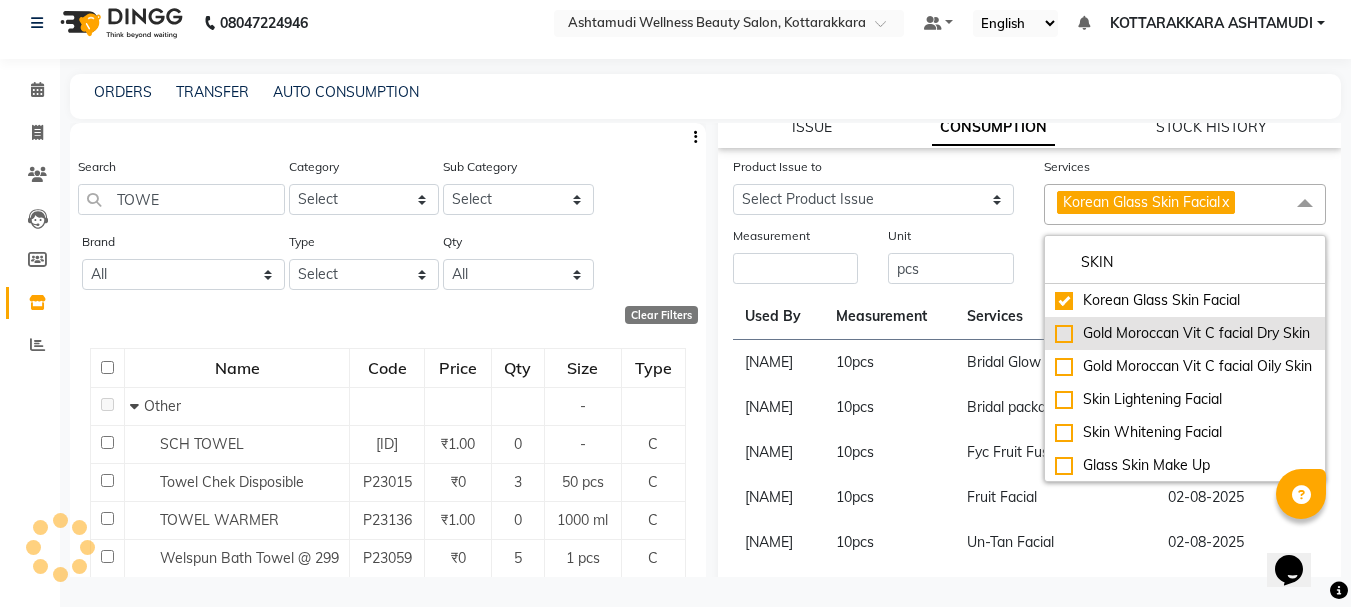click on "Gold Moroccan Vit C facial Dry Skin" 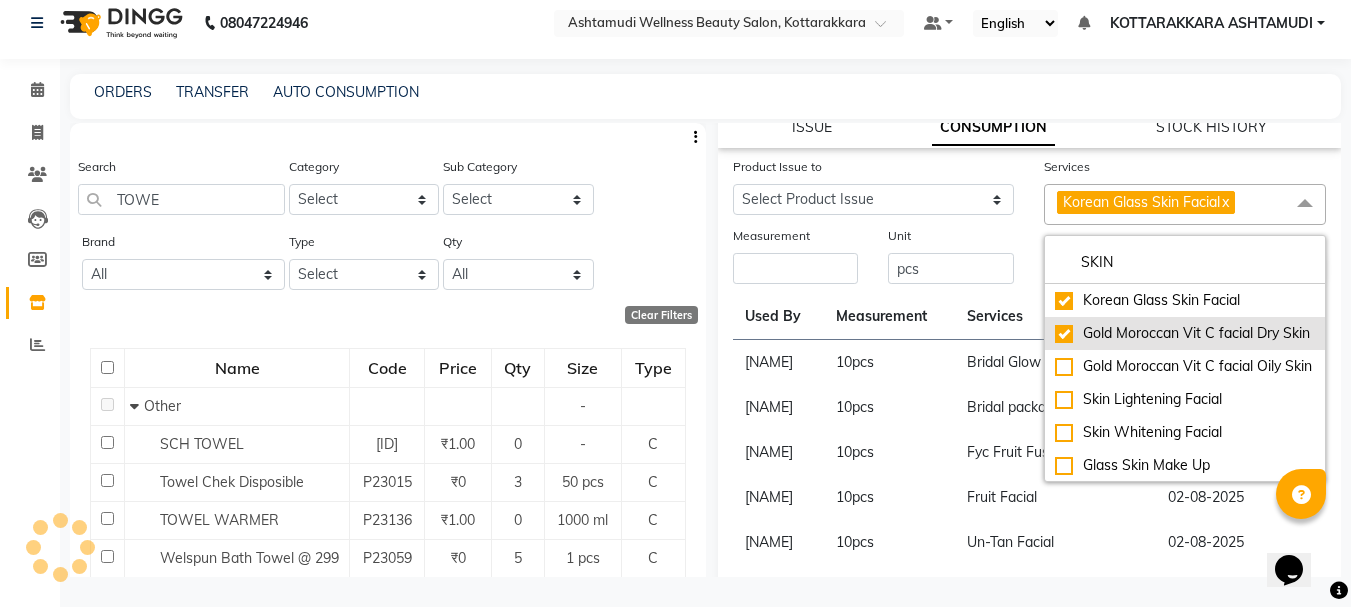 checkbox on "true" 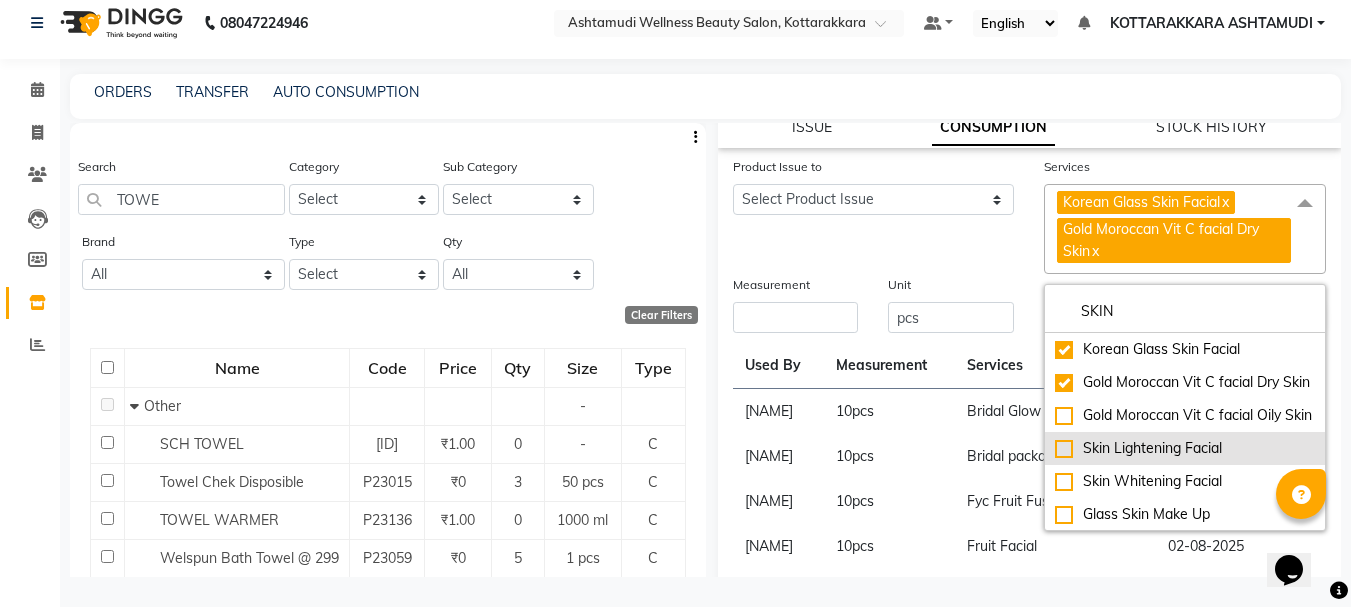 click on "Skin Lightening Facial" 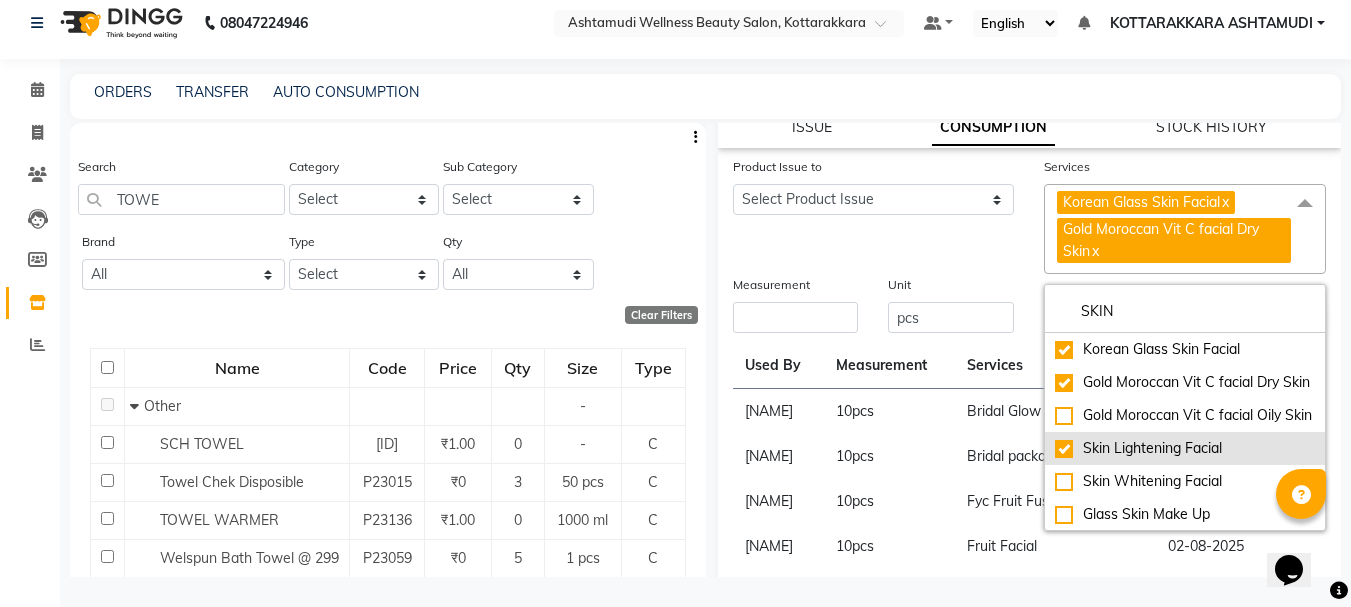 checkbox on "true" 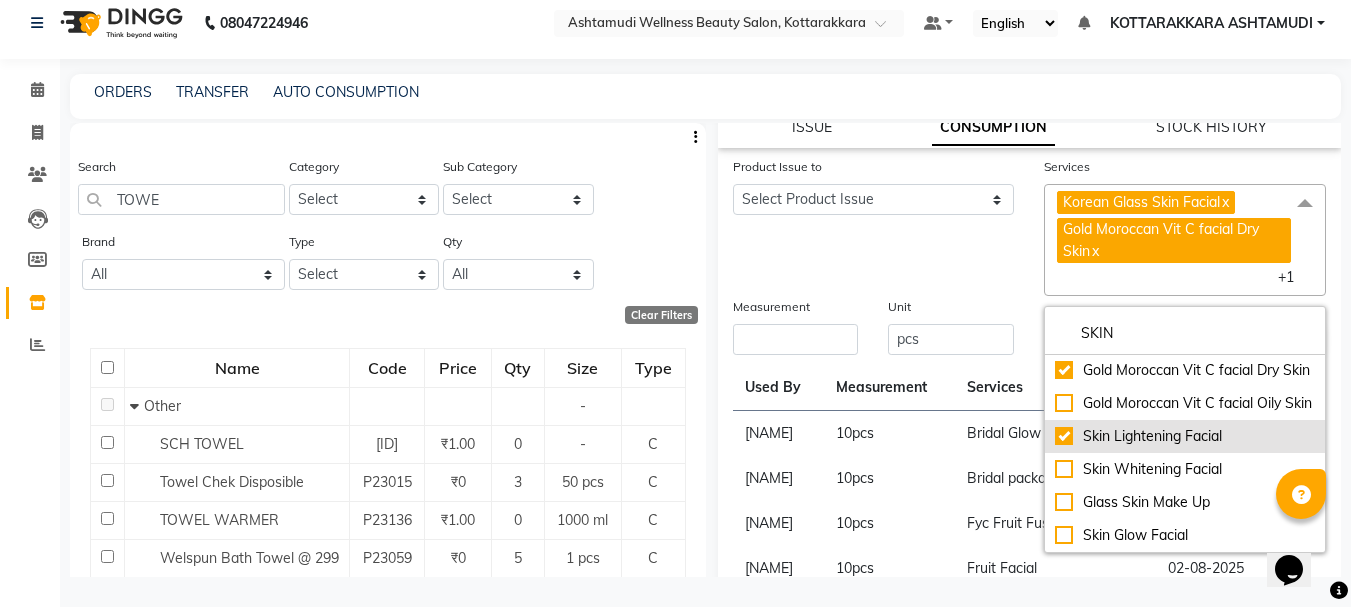 scroll, scrollTop: 76, scrollLeft: 0, axis: vertical 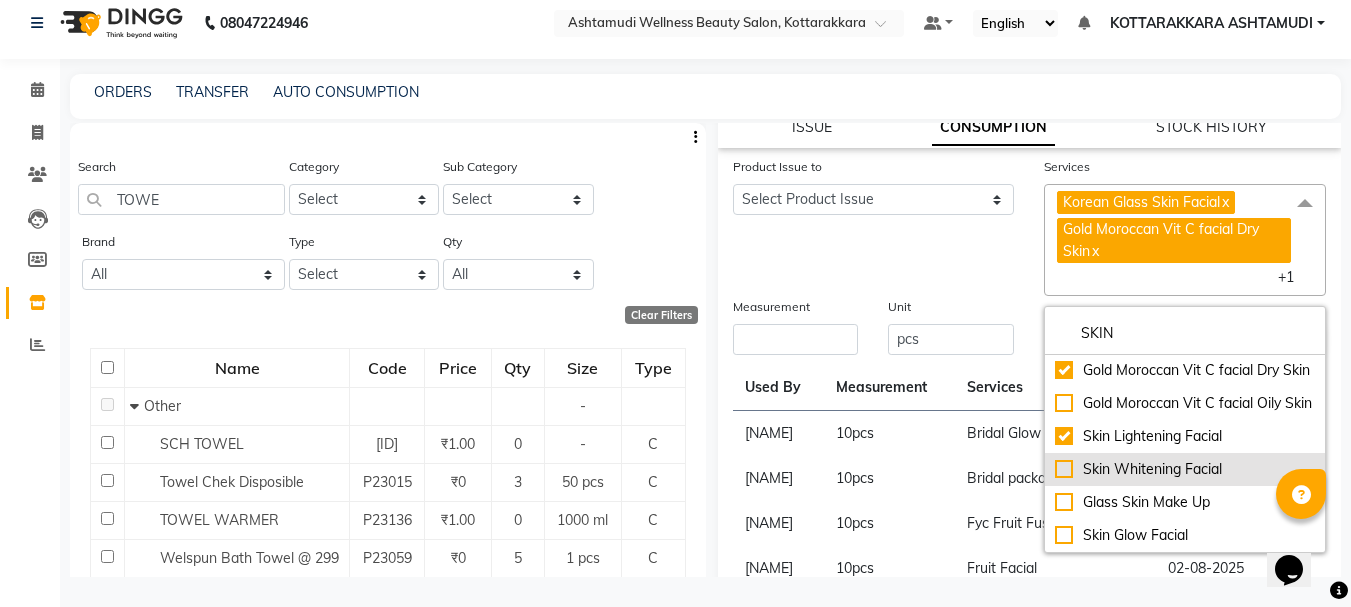 click on "Skin Whitening Facial" 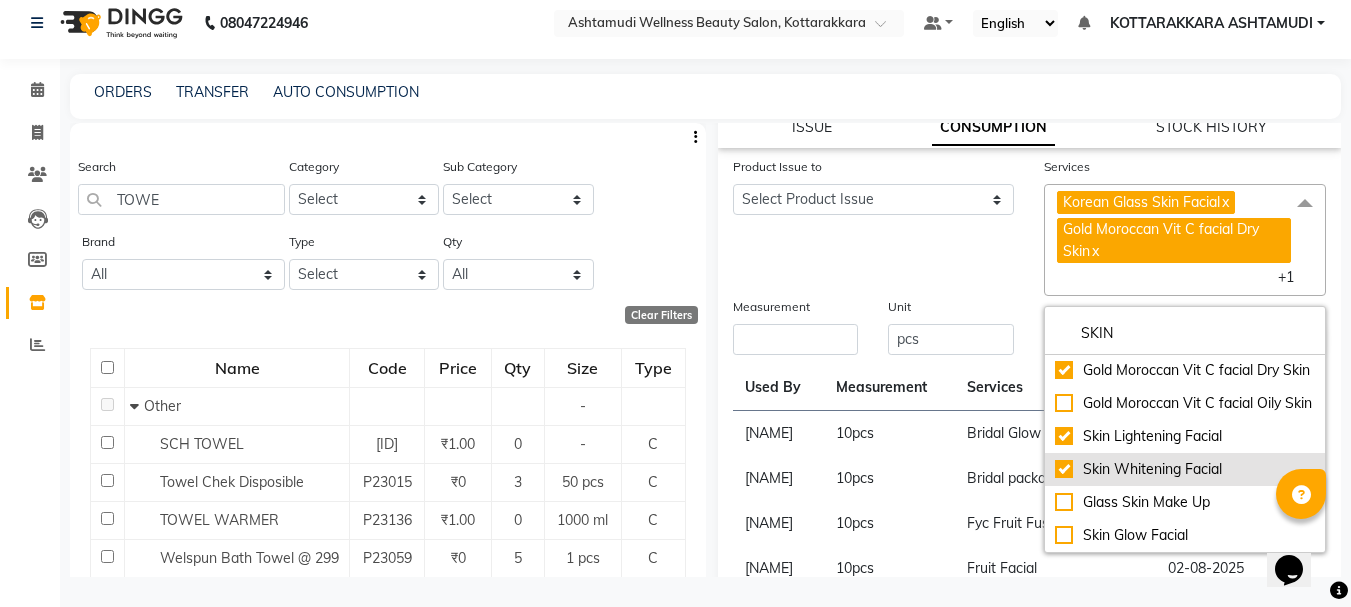 checkbox on "true" 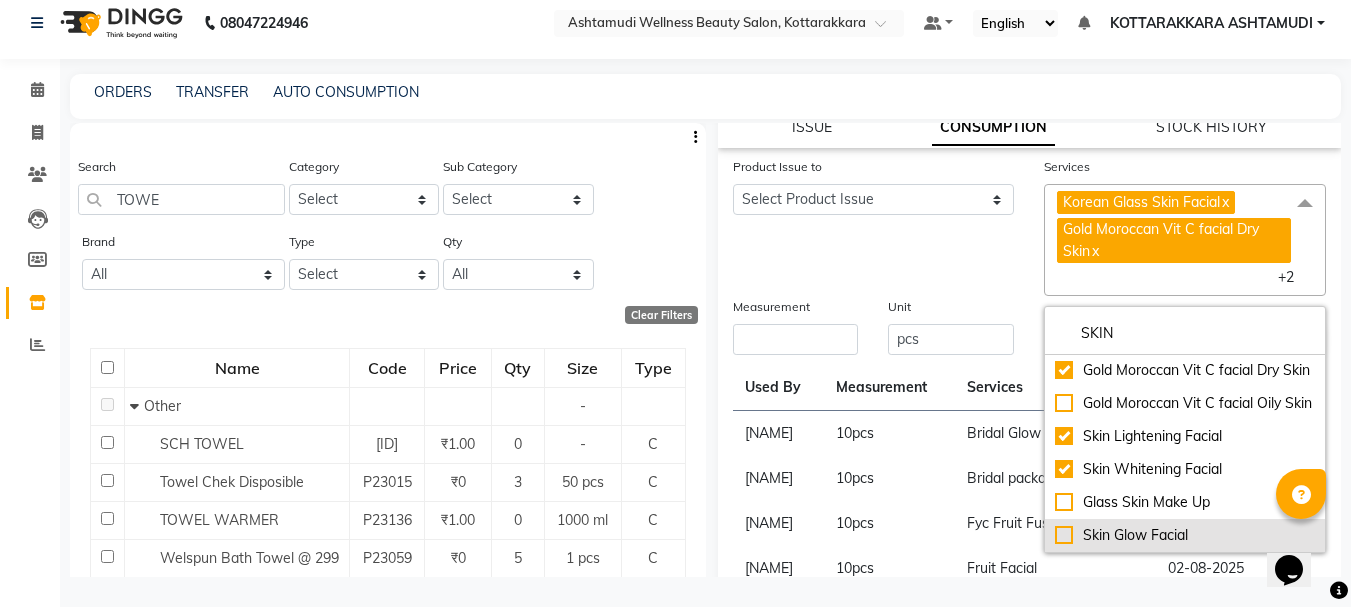 click on "Skin Glow Facial" 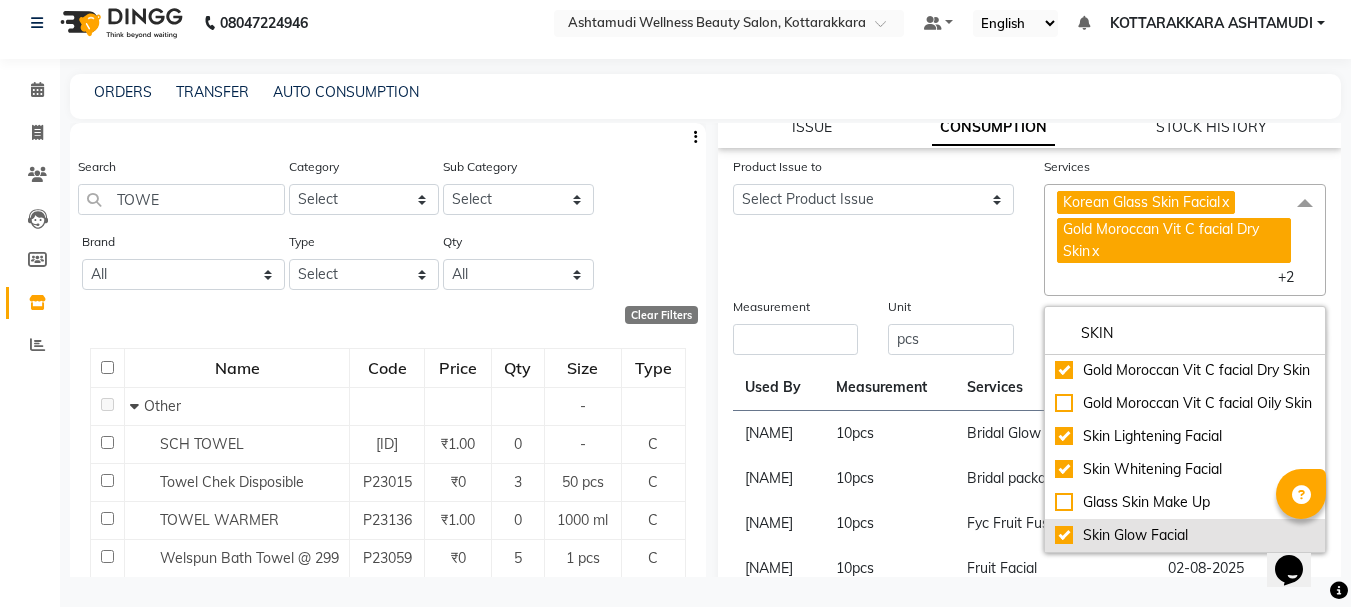checkbox on "true" 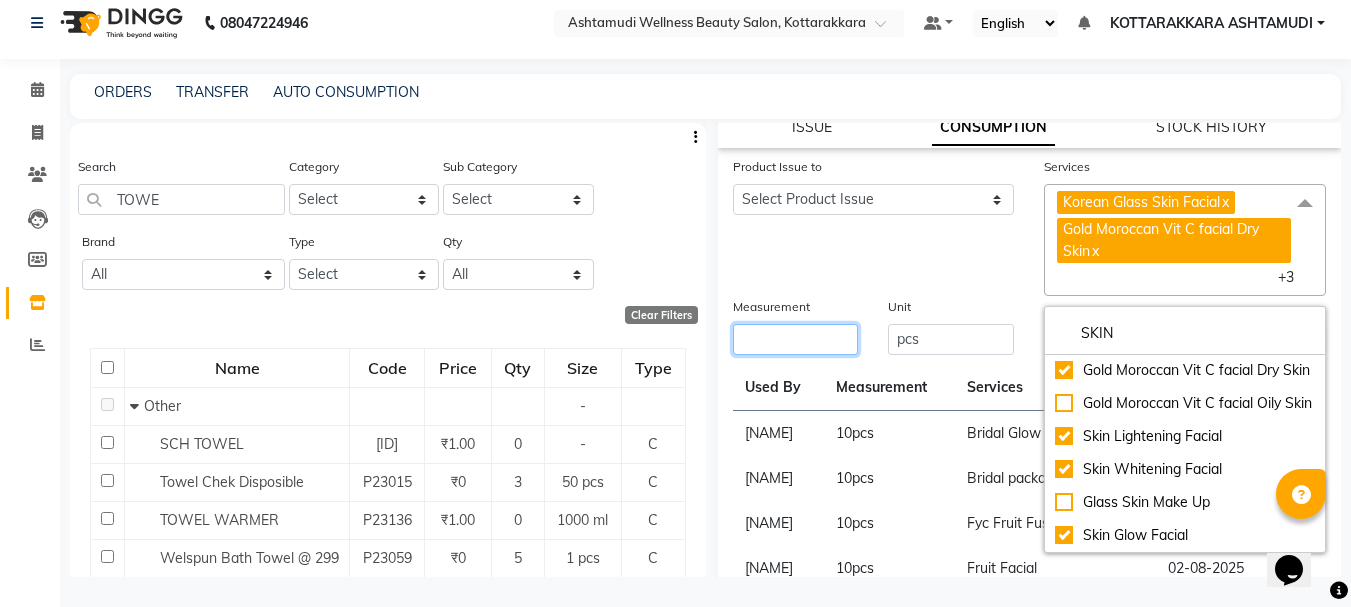 click 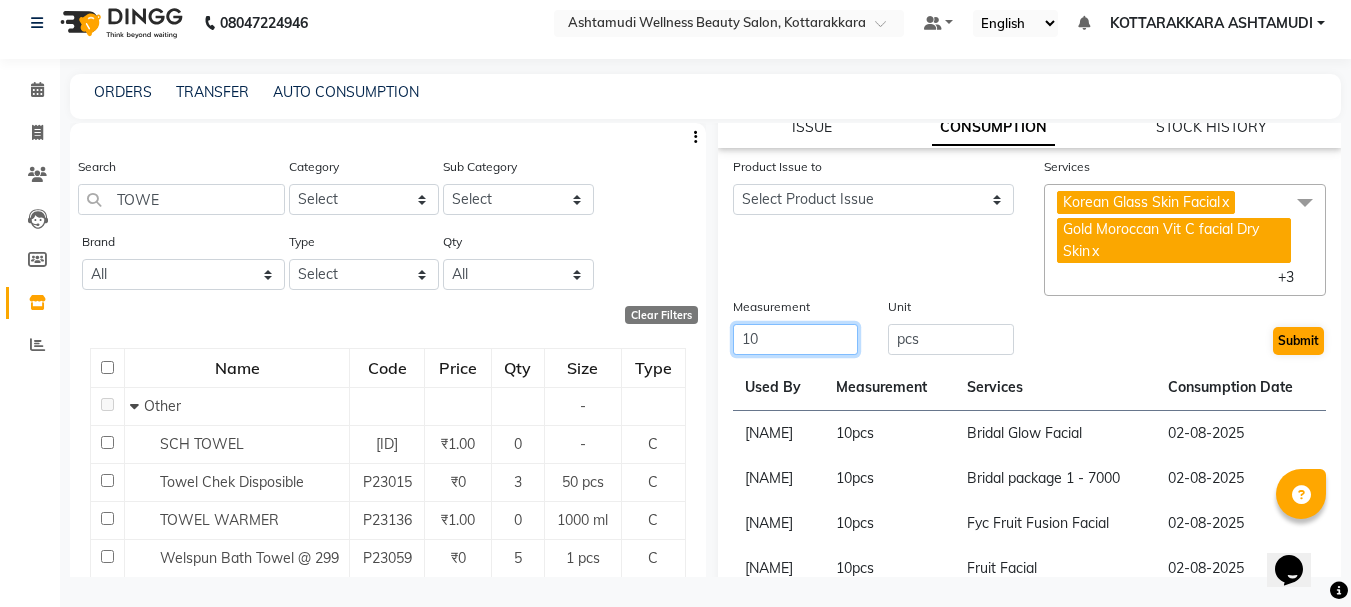 type on "10" 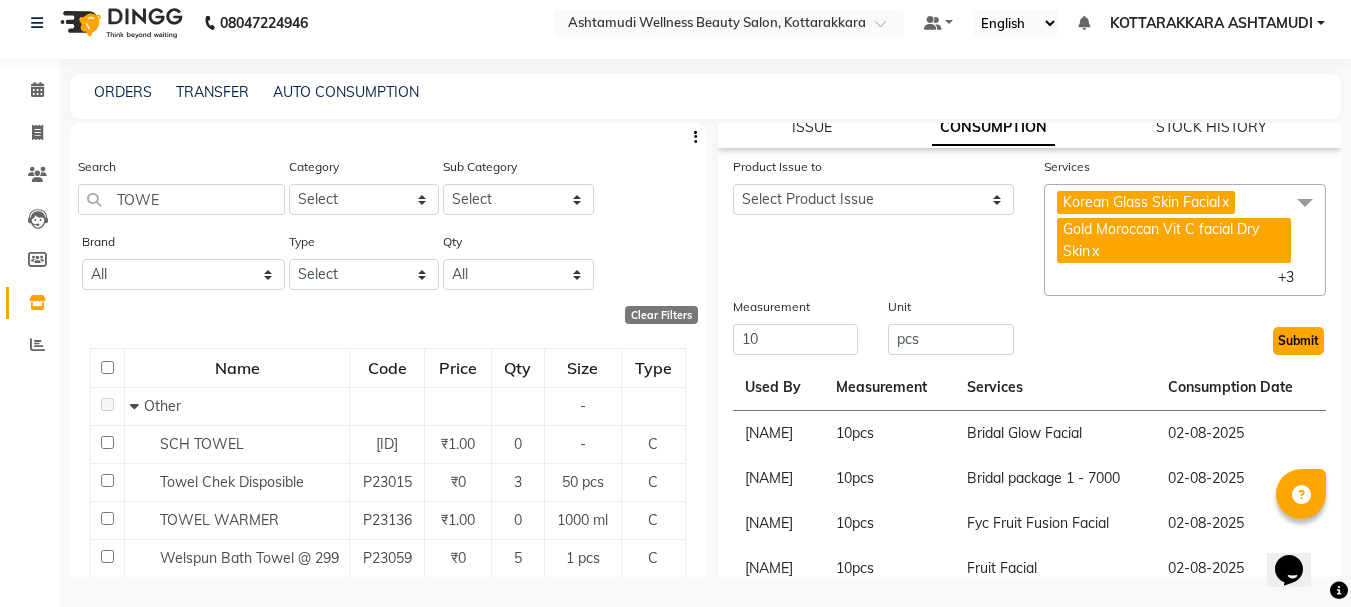 click on "Submit" 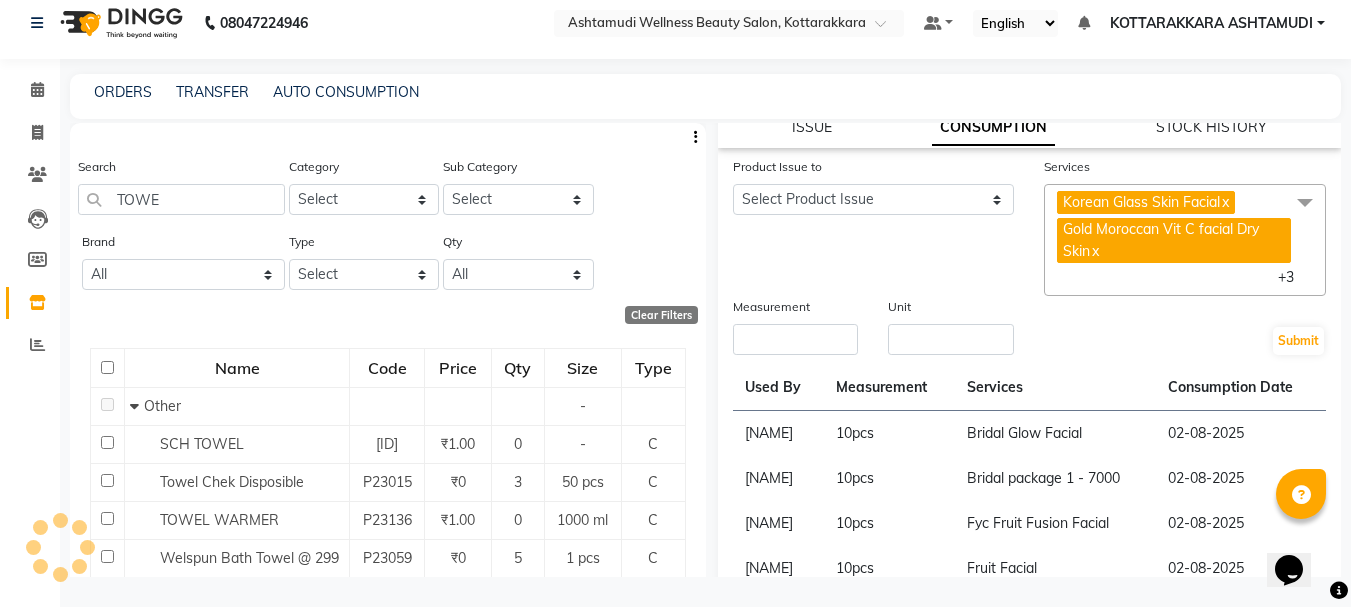 scroll, scrollTop: 0, scrollLeft: 0, axis: both 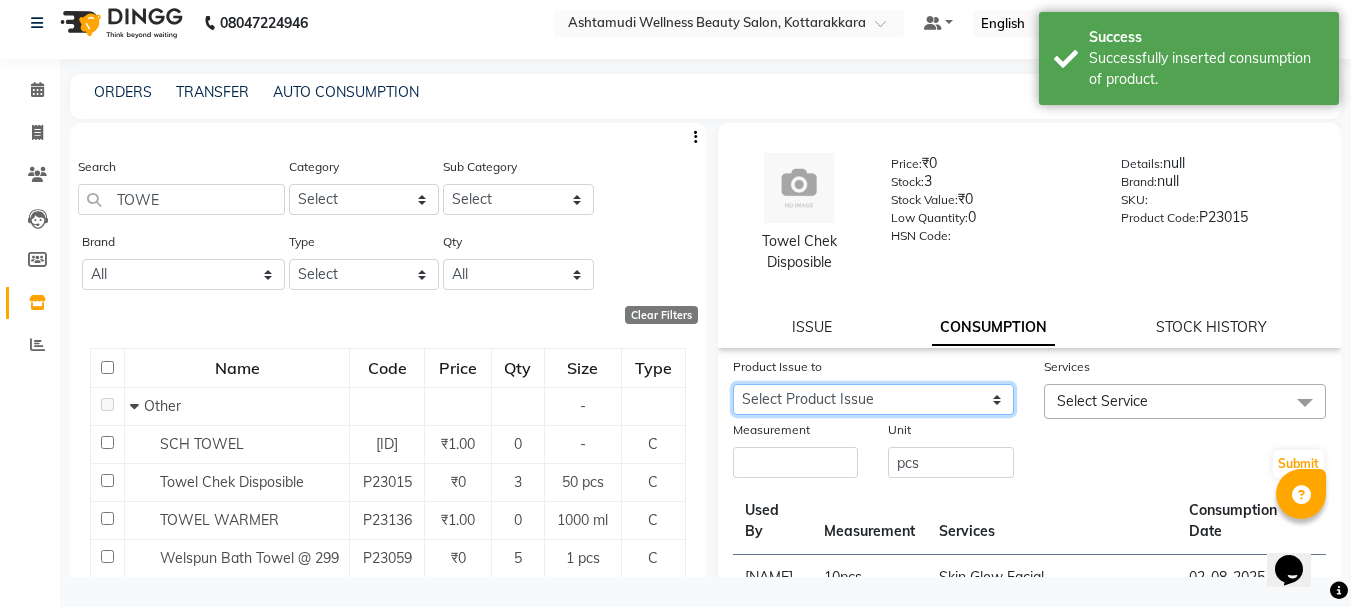 click on "Select Product Issue 2025-08-02, Issued to: NISHA SAMUEL 	, Balance: 50 2025-07-27, Issued to: AMRITHA, Balance: 50 2025-07-26, Issued to: Priya Chakraborty, Balance: 50 2025-07-13, Issued to: SHAMINA MUHAMMED P R, Balance: 50 2025-07-18, Issued to: SHAMINA MUHAMMED P R, Balance: 50" 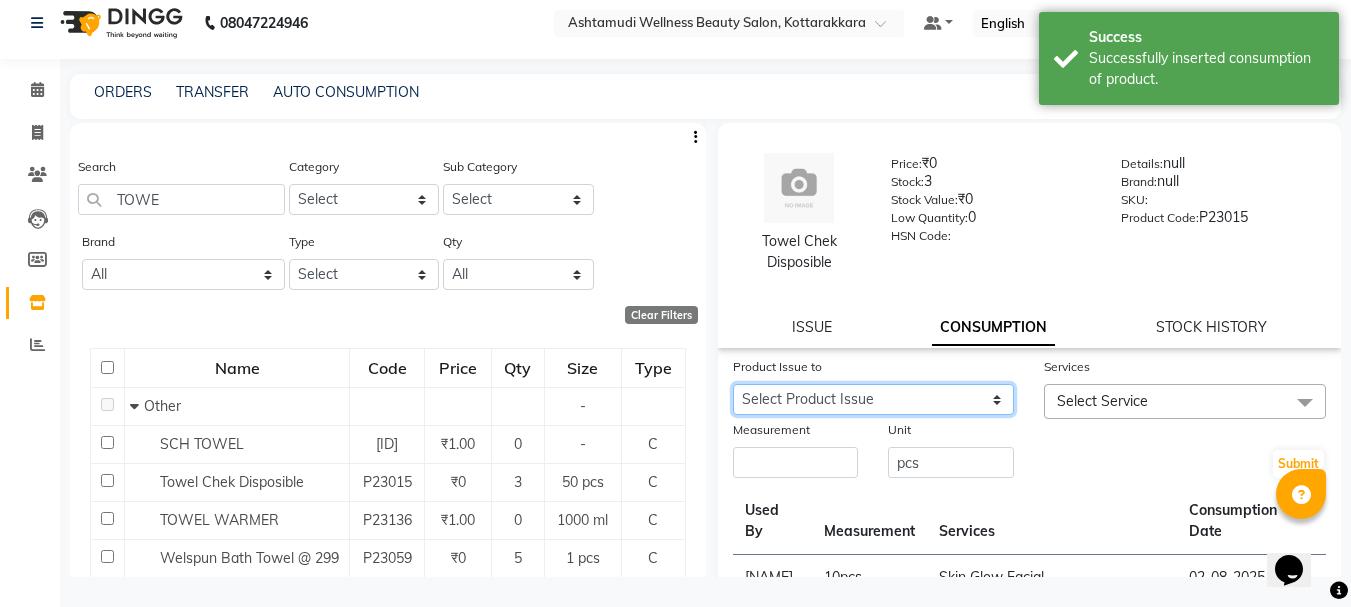select on "1083480" 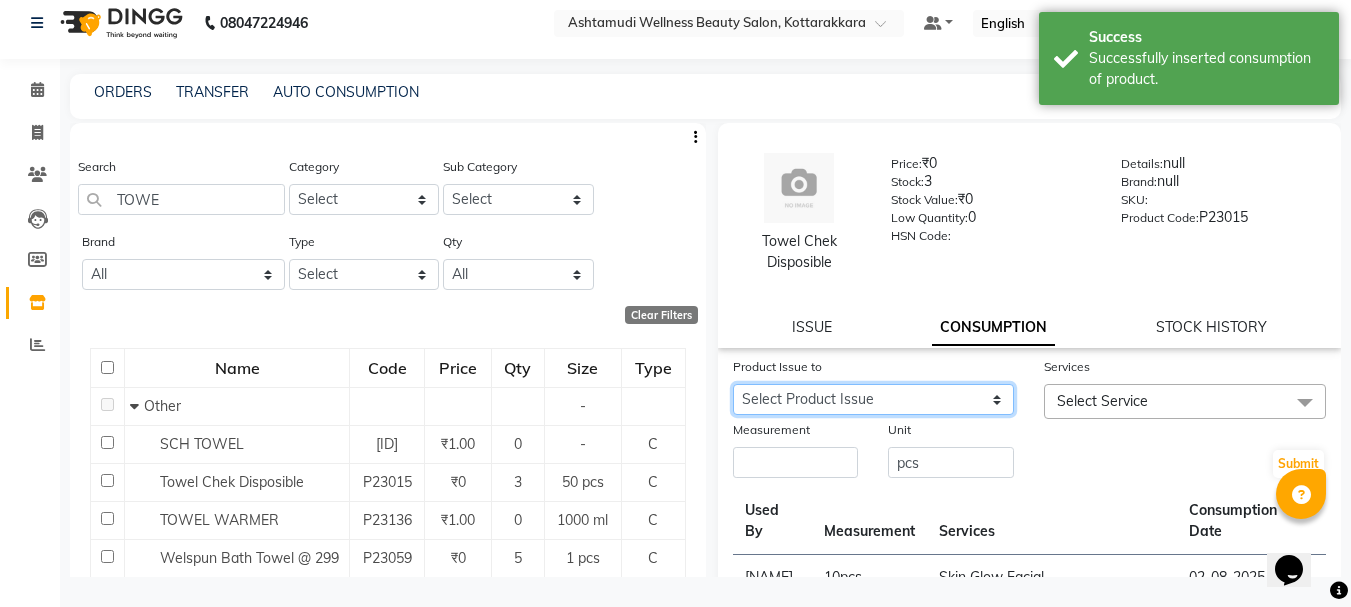 click on "Select Product Issue 2025-08-02, Issued to: NISHA SAMUEL 	, Balance: 50 2025-07-27, Issued to: AMRITHA, Balance: 50 2025-07-26, Issued to: Priya Chakraborty, Balance: 50 2025-07-13, Issued to: SHAMINA MUHAMMED P R, Balance: 50 2025-07-18, Issued to: SHAMINA MUHAMMED P R, Balance: 50" 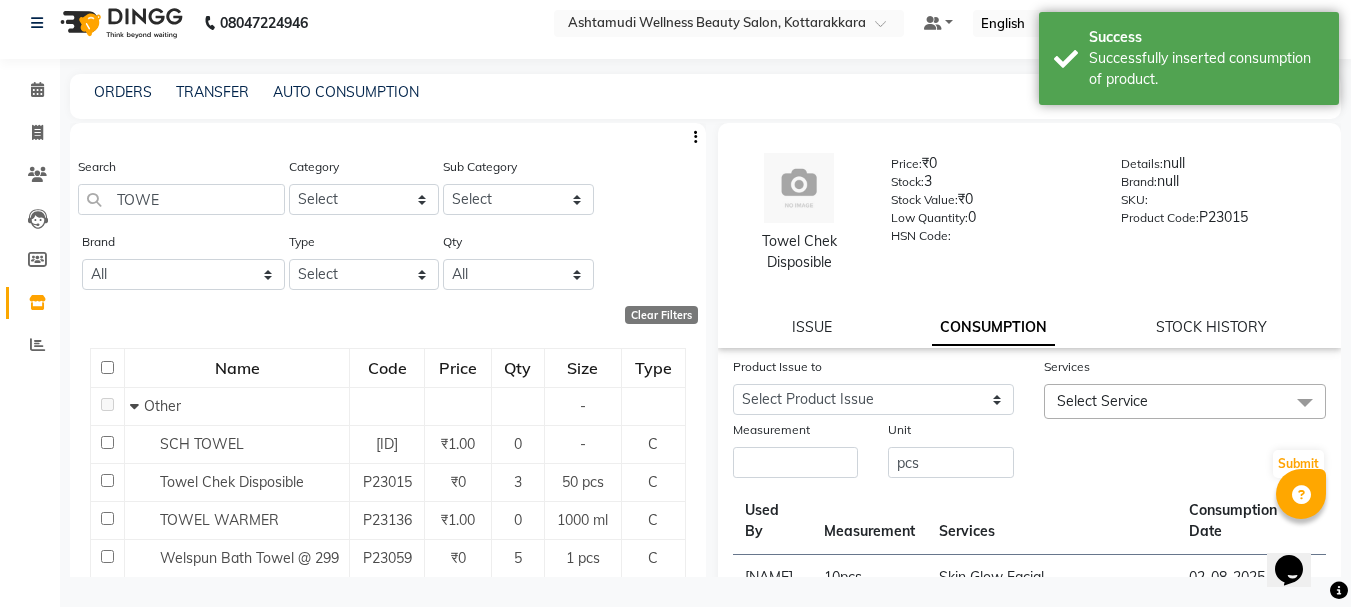 click on "Select Service" 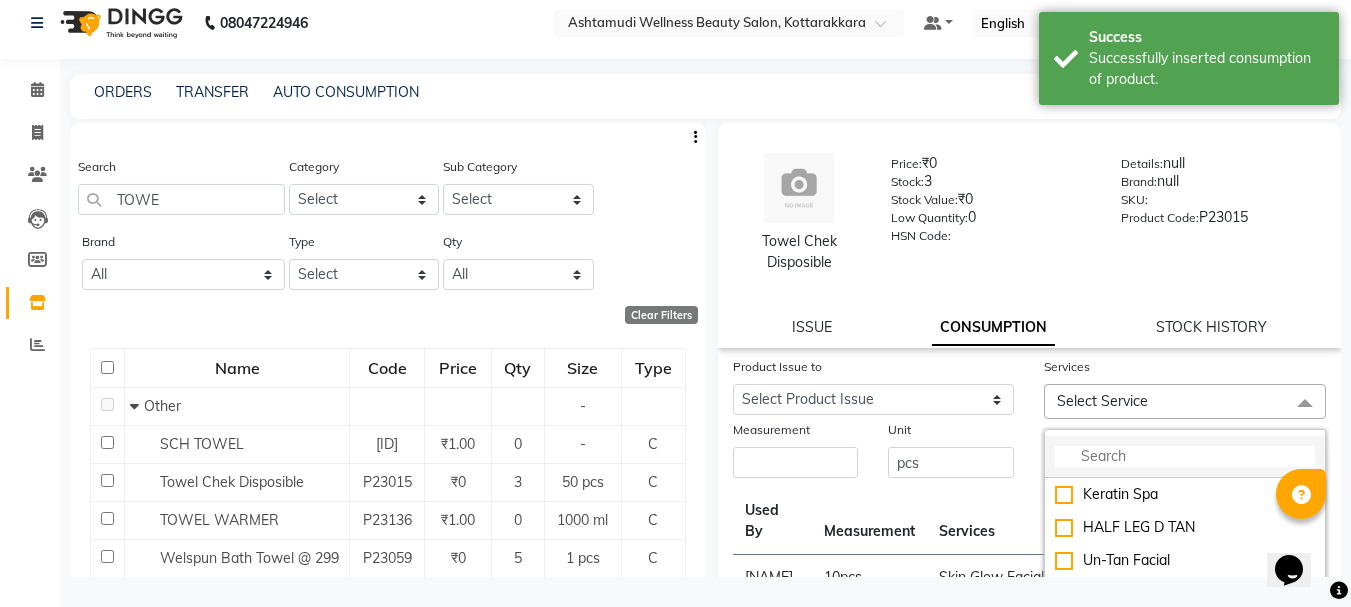 click 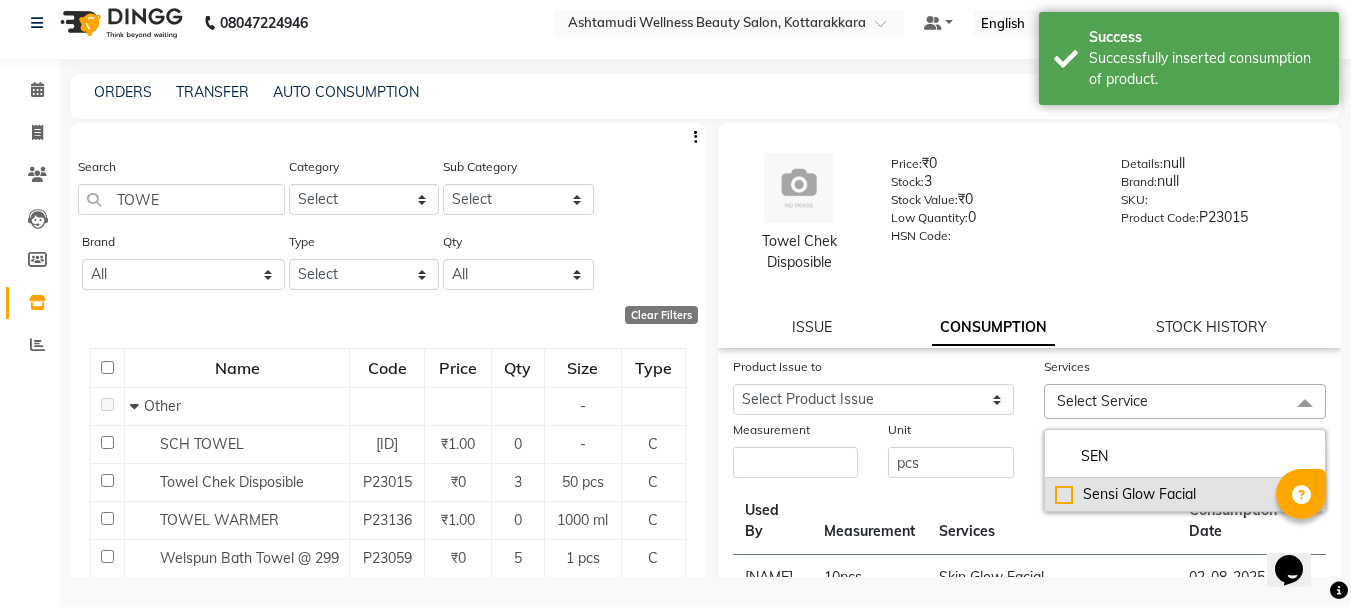 type on "SEN" 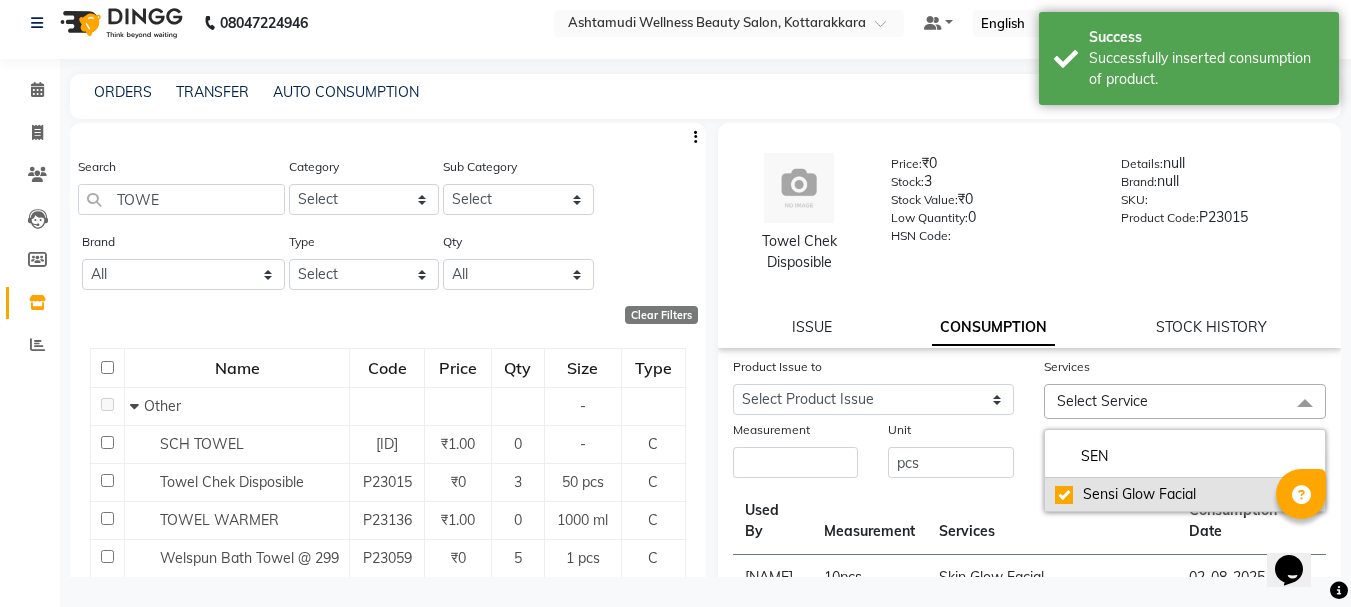 checkbox on "true" 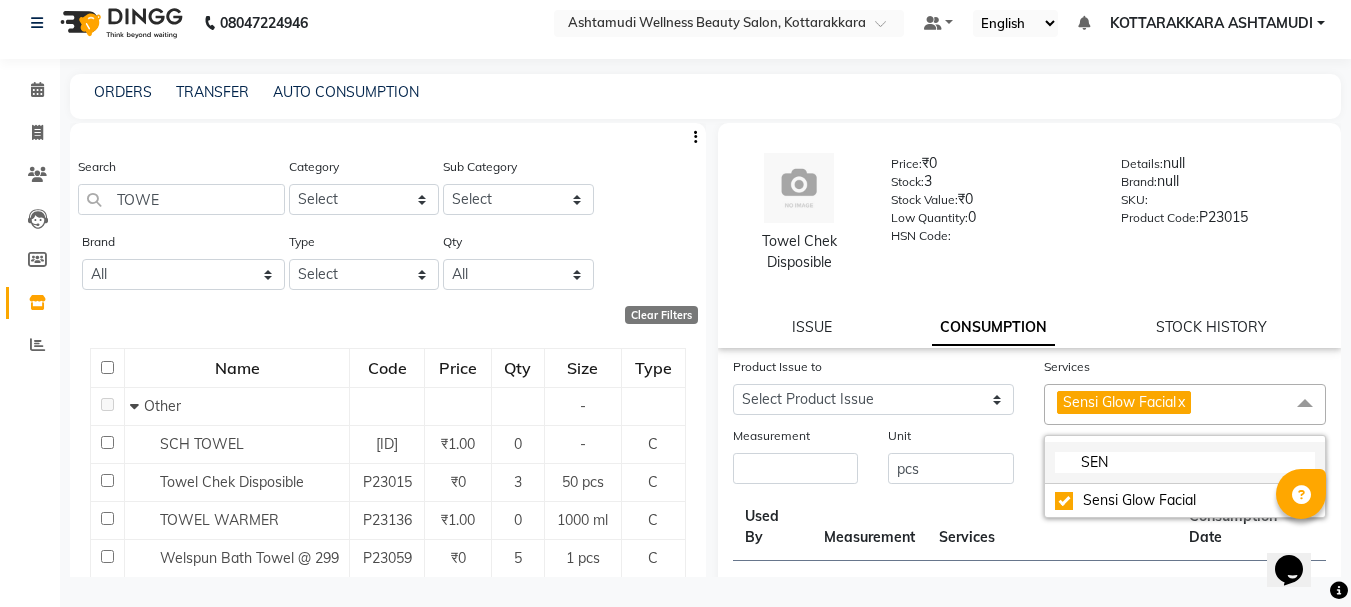 click on "SEN" 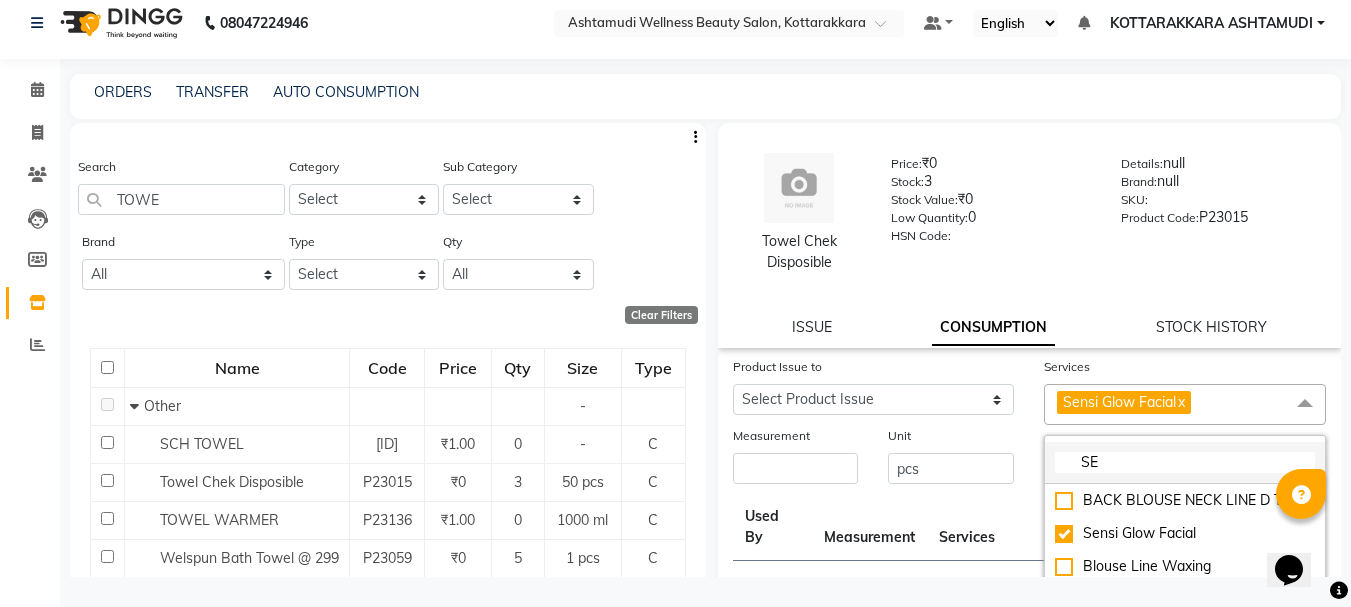 type on "S" 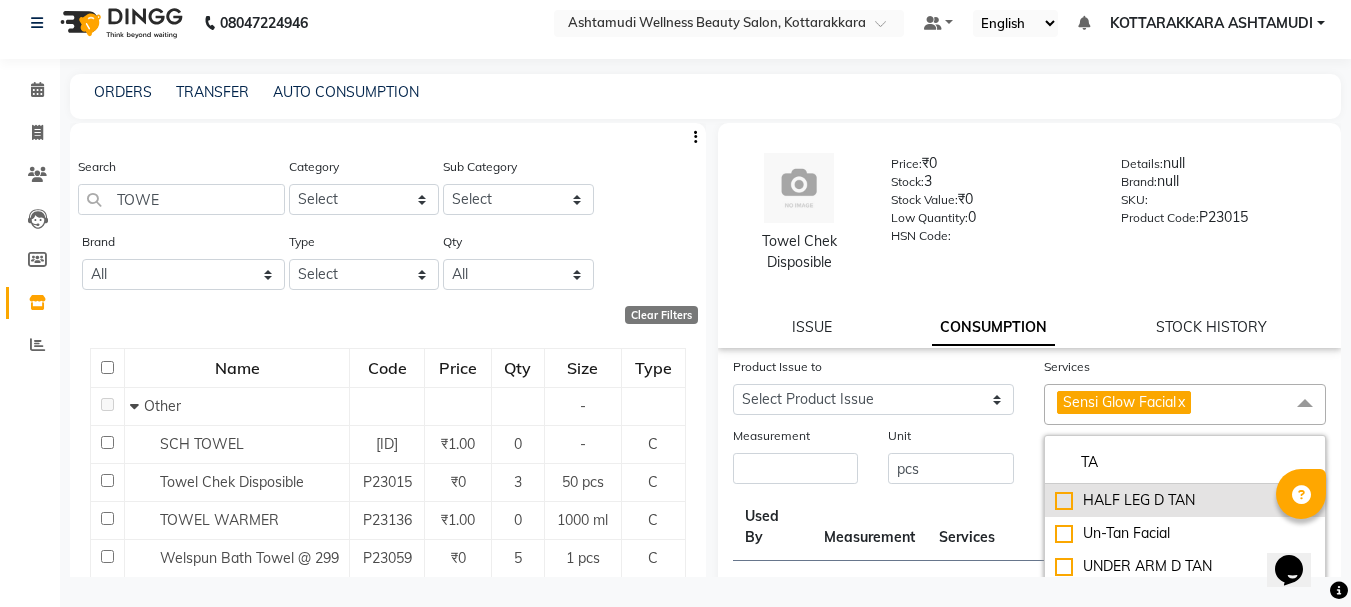 type on "TA" 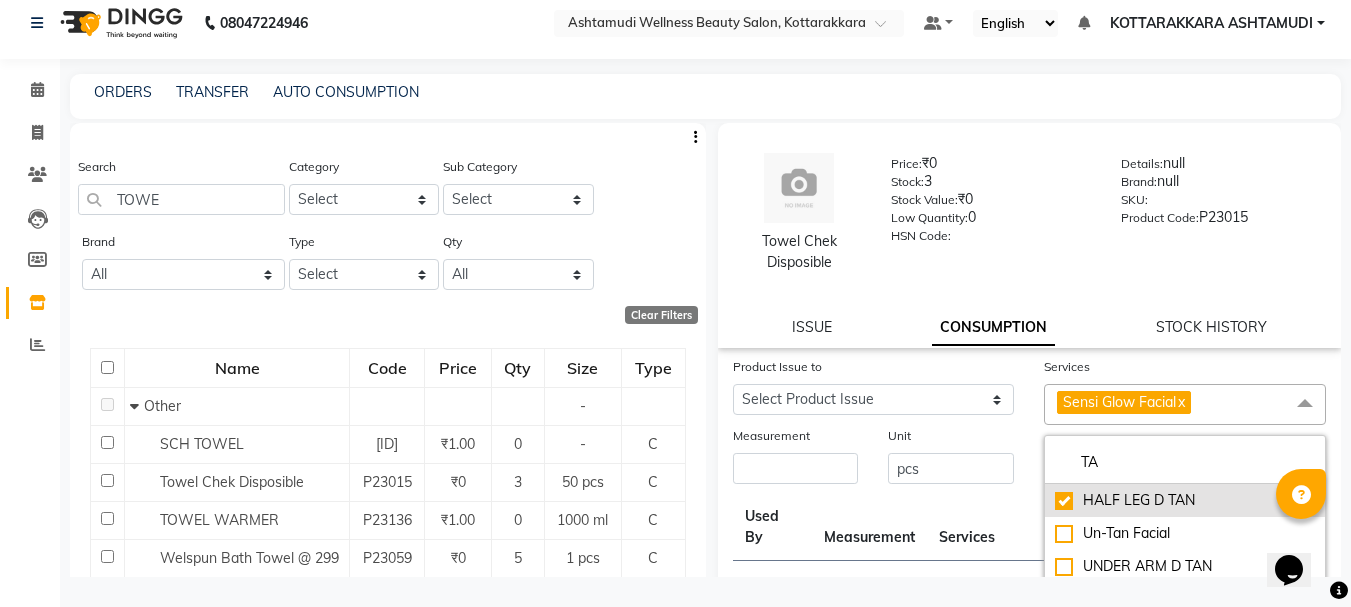 checkbox on "true" 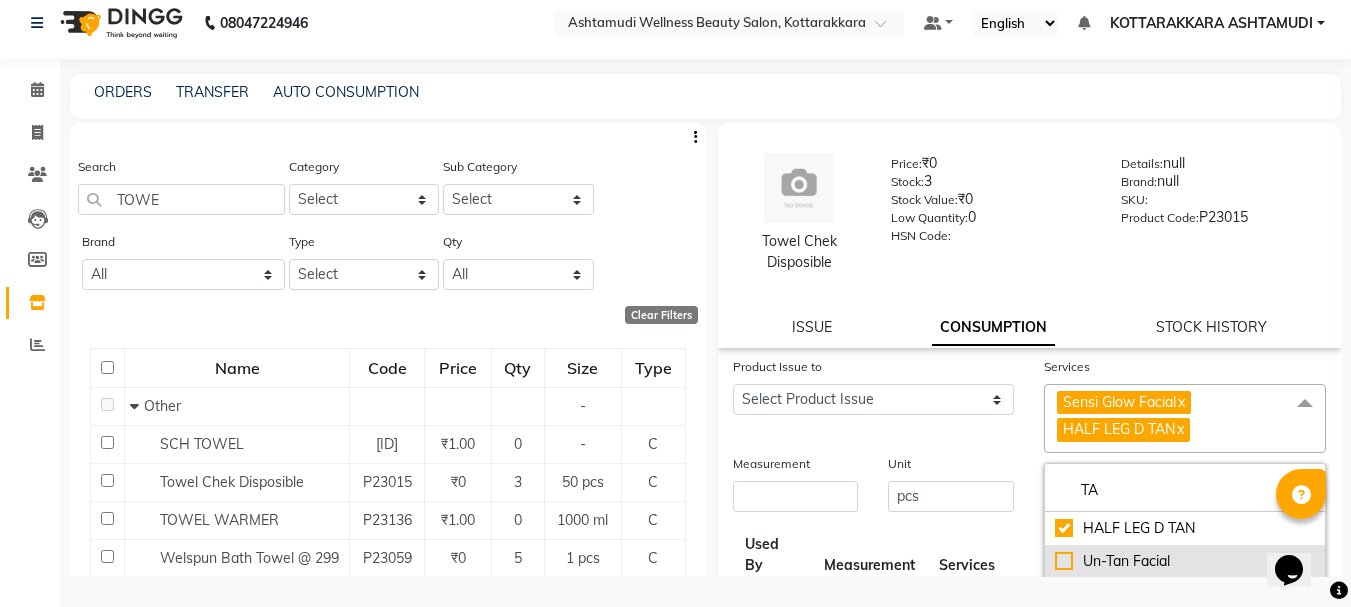 click on "Un-Tan Facial" 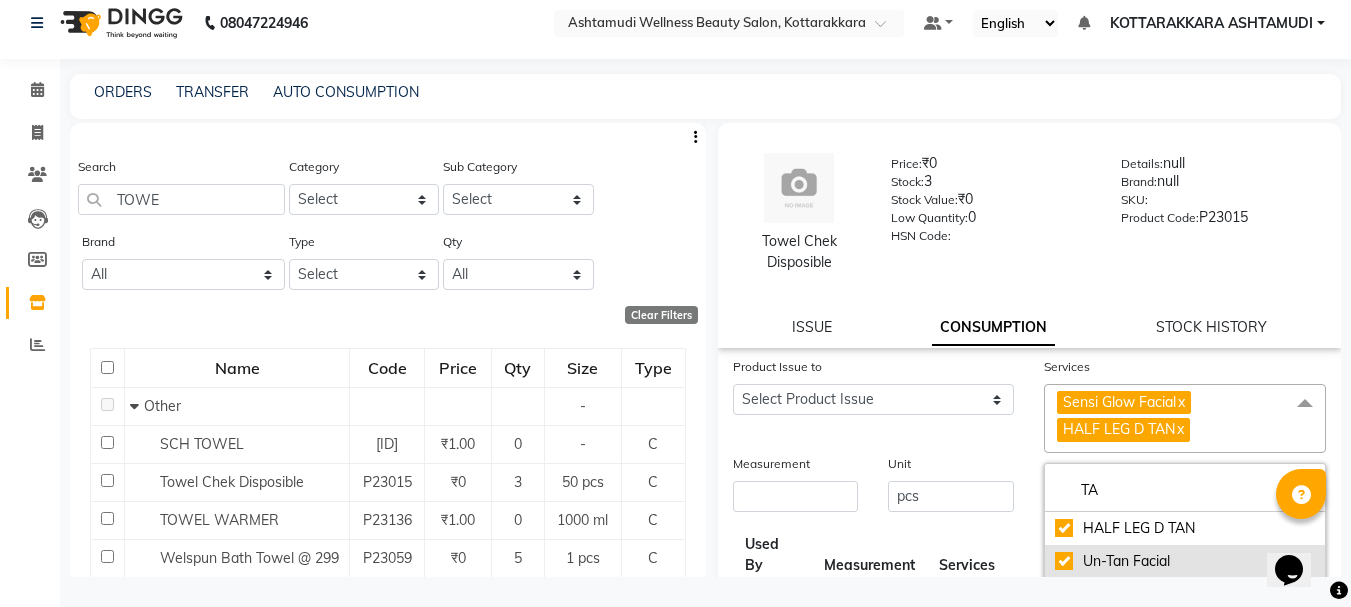 checkbox on "true" 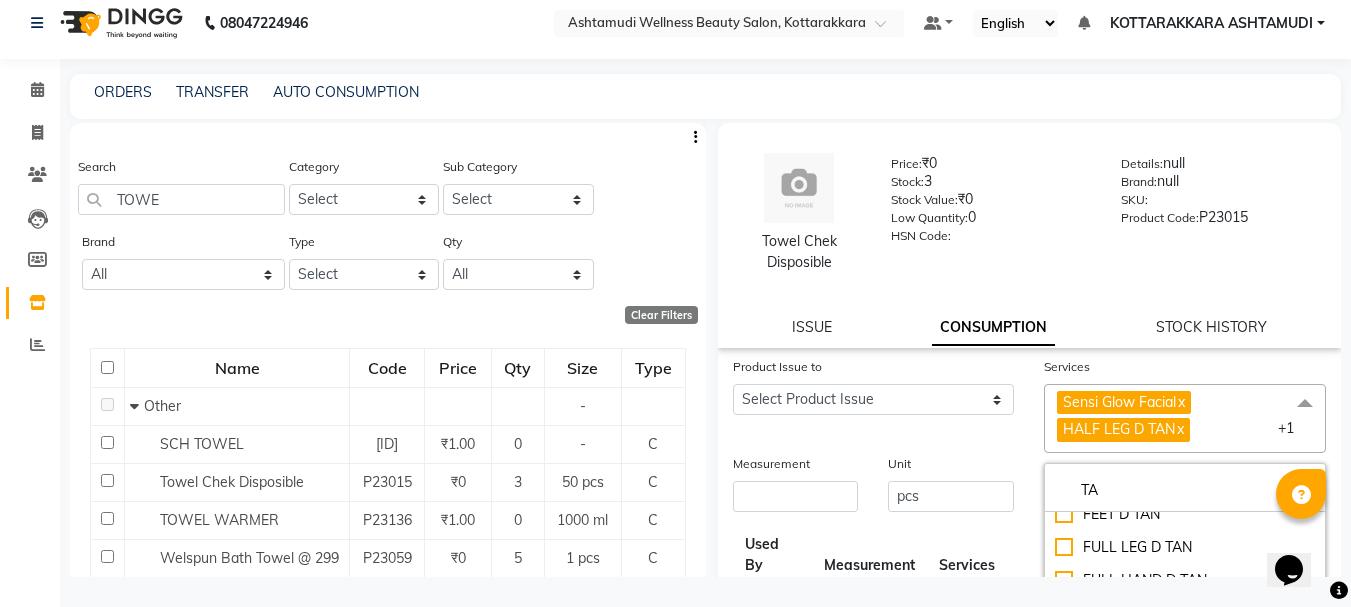 scroll, scrollTop: 200, scrollLeft: 0, axis: vertical 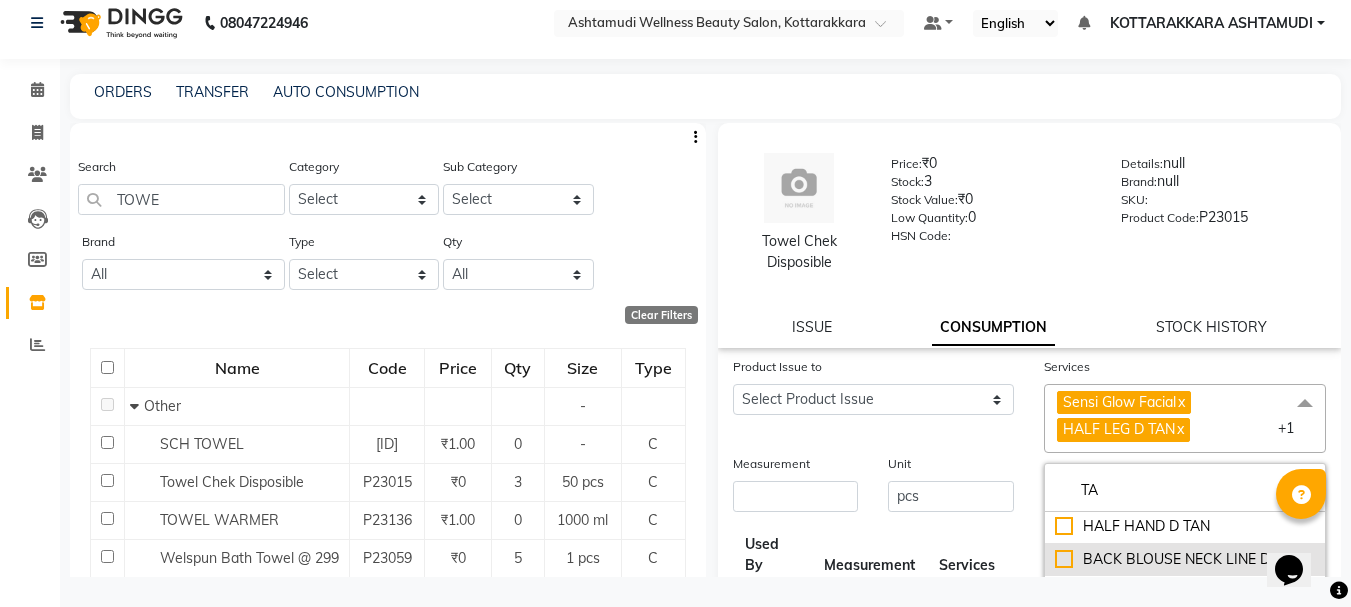click on "BACK BLOUSE NECK LINE D TAN" 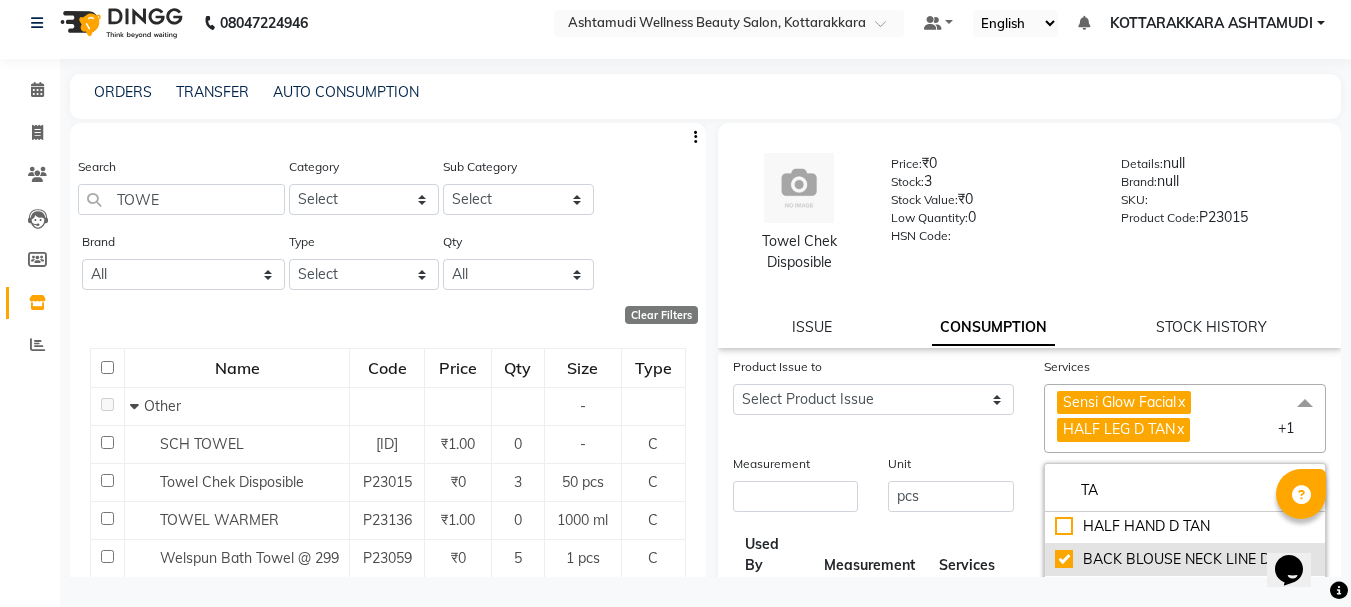 checkbox on "true" 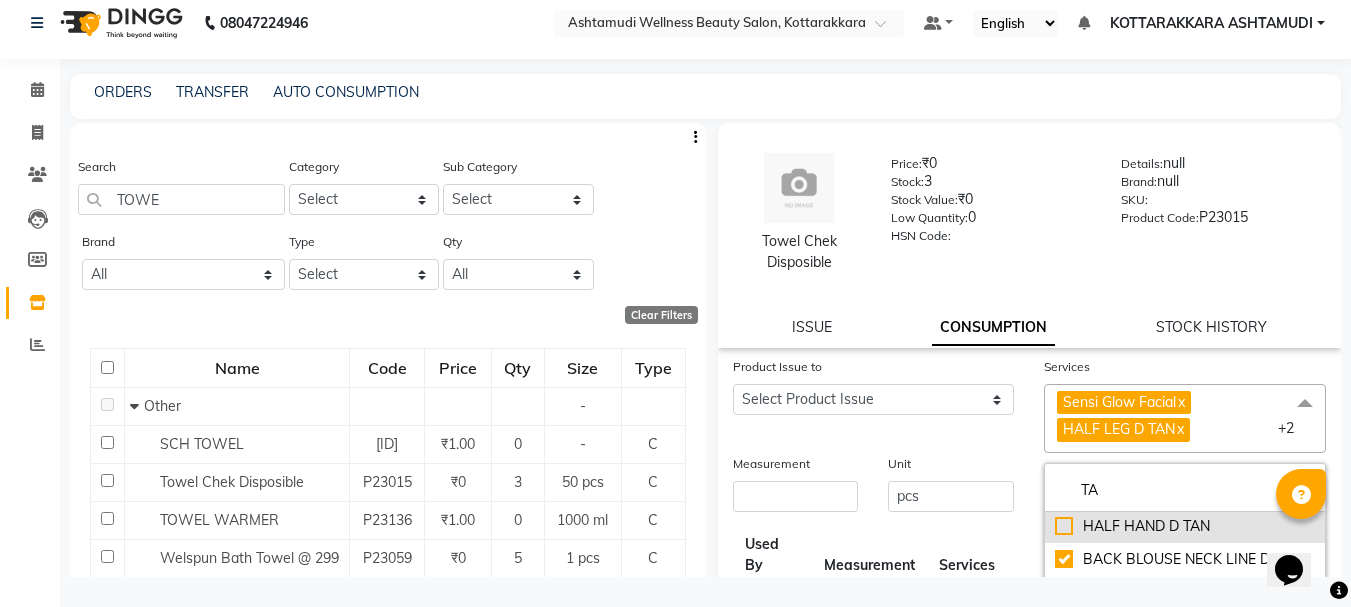 click on "HALF HAND D TAN" 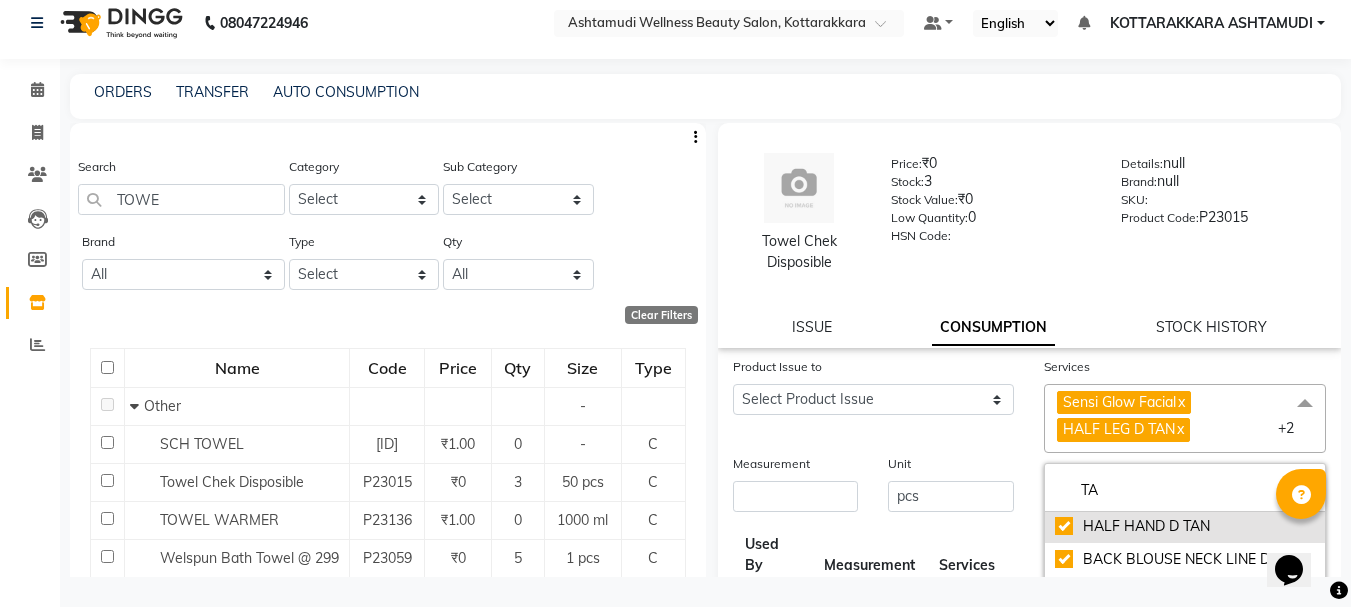 checkbox on "true" 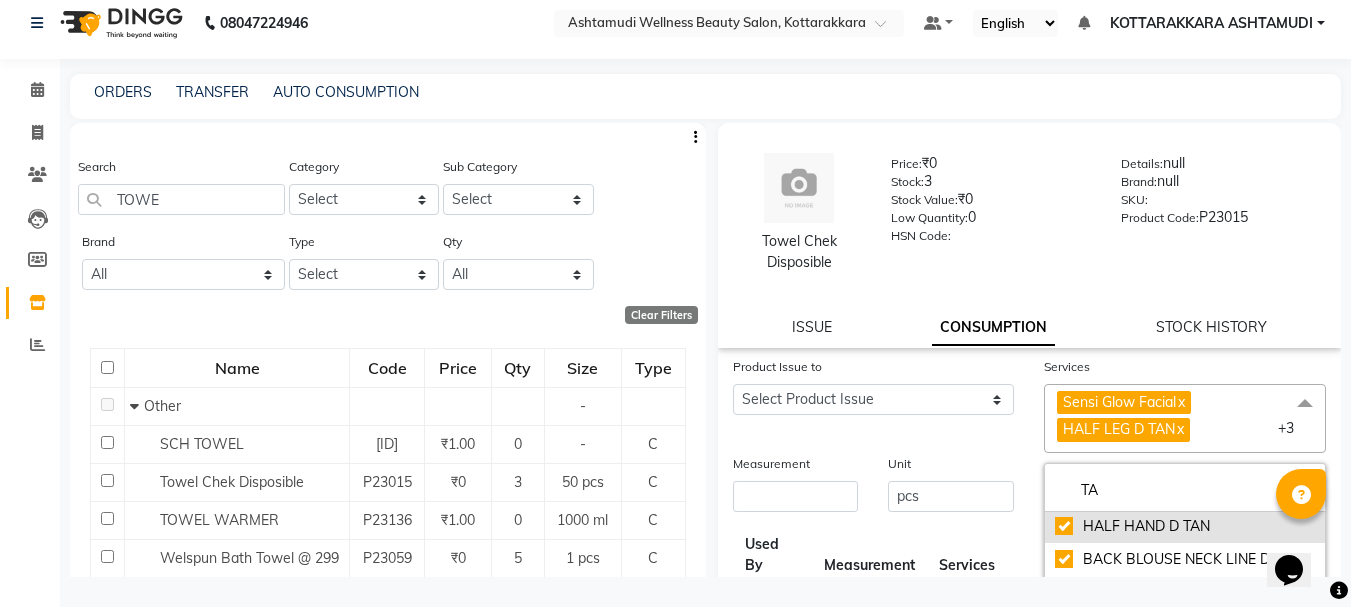 scroll, scrollTop: 100, scrollLeft: 0, axis: vertical 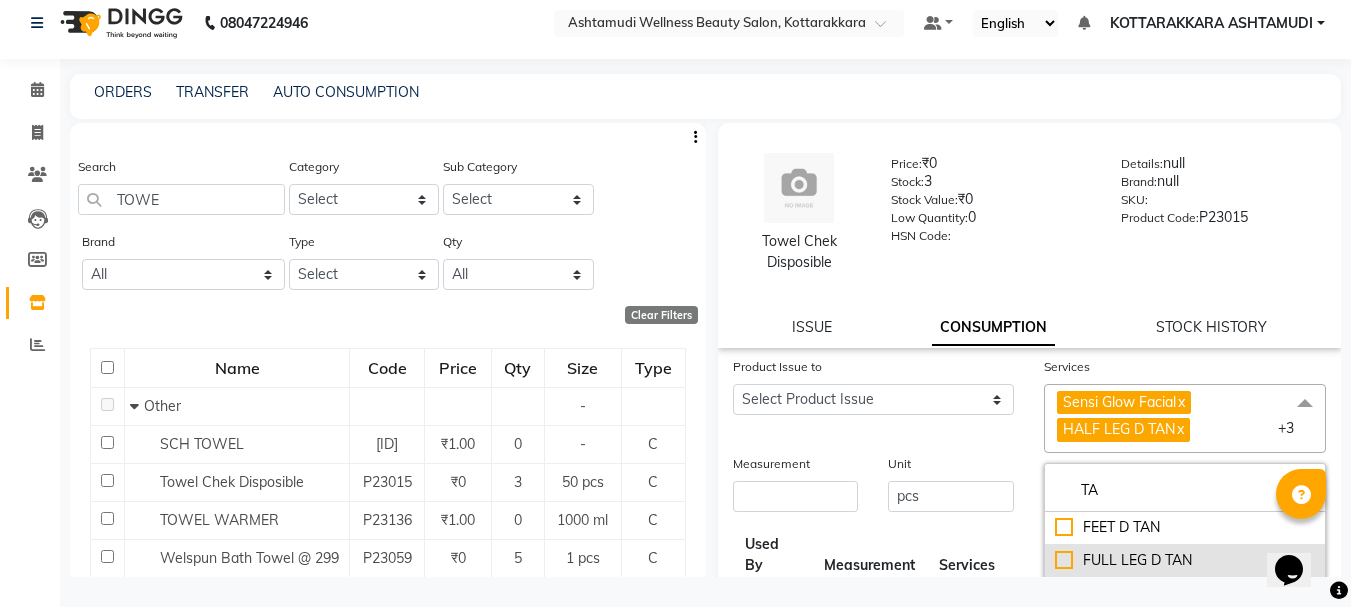 click on "FULL LEG D TAN" 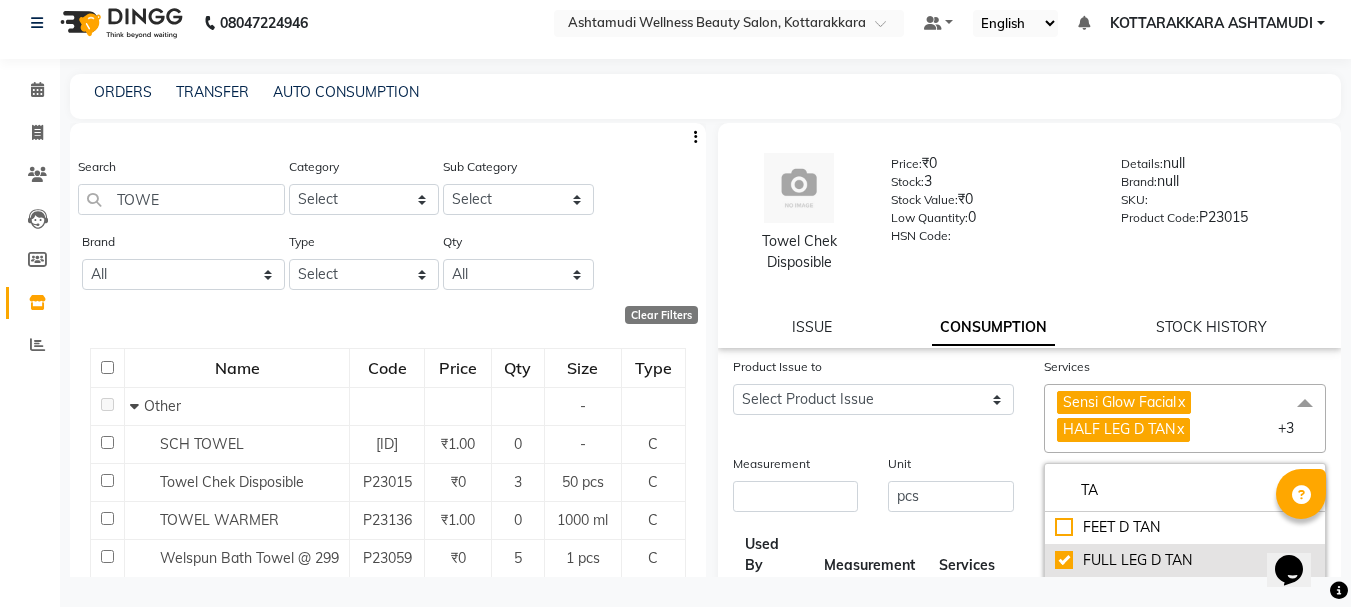 checkbox on "true" 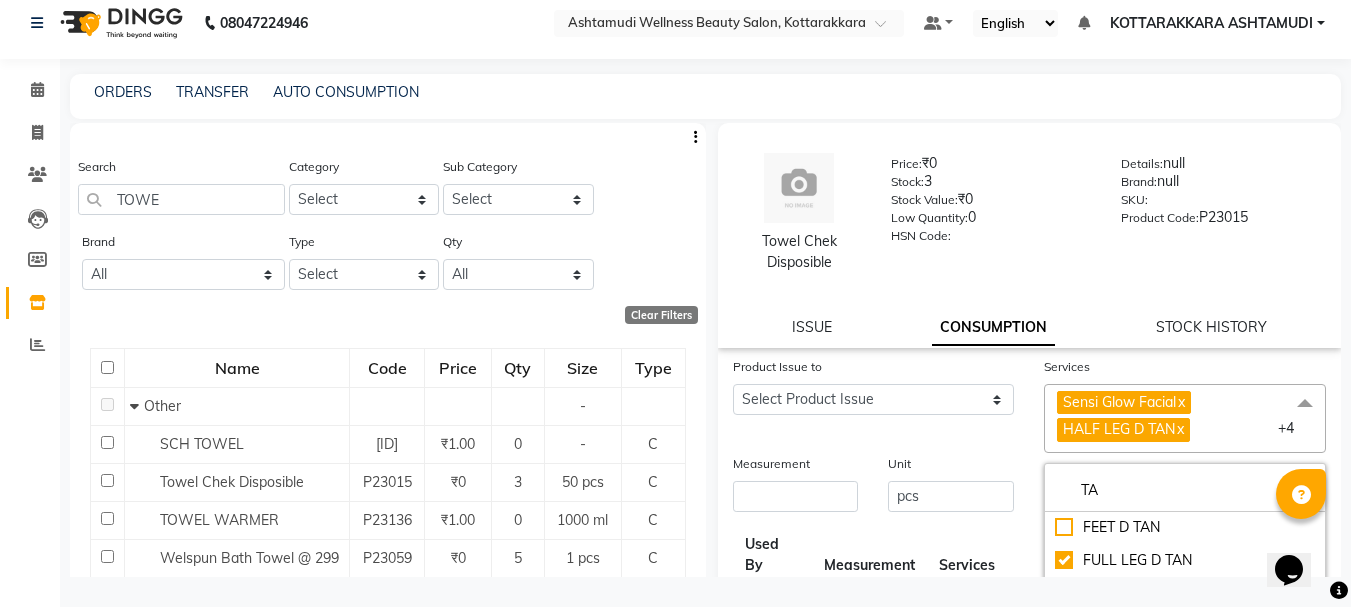 click on "x" 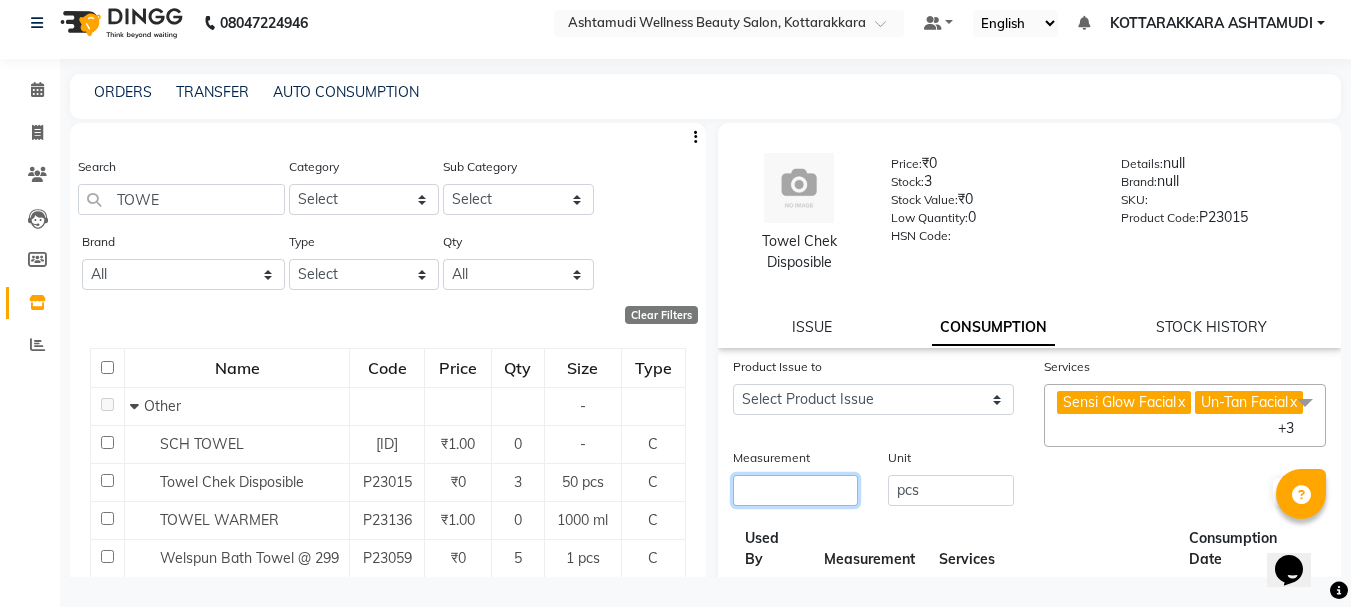 click 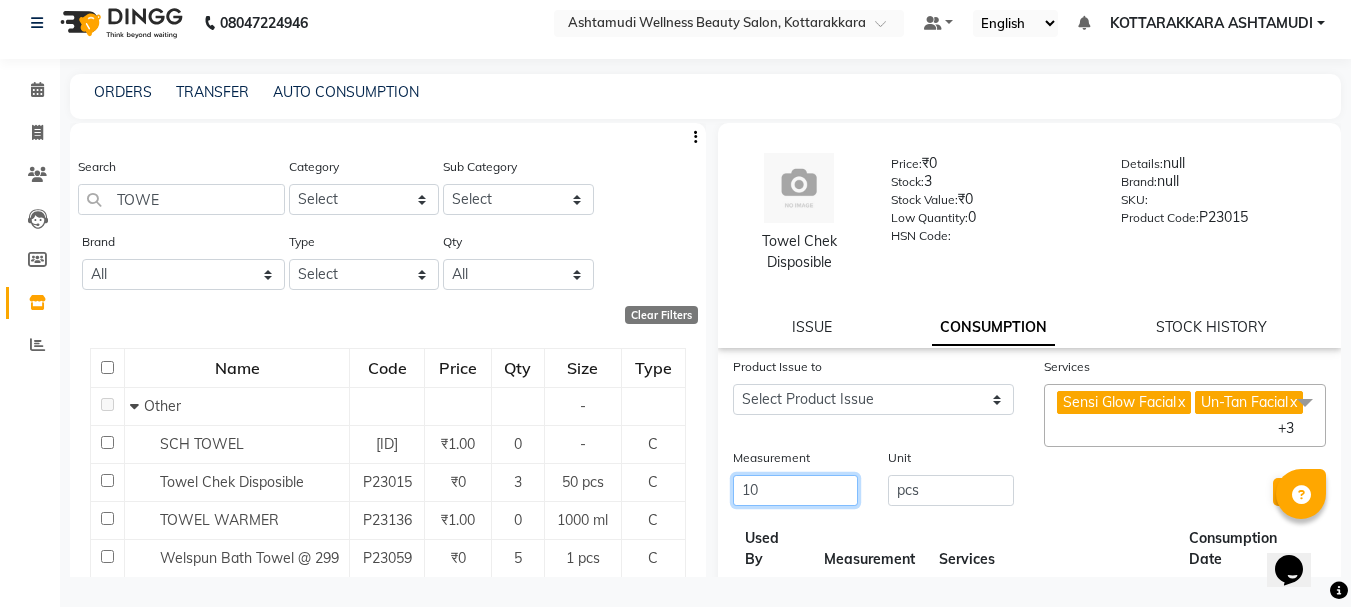 type on "10" 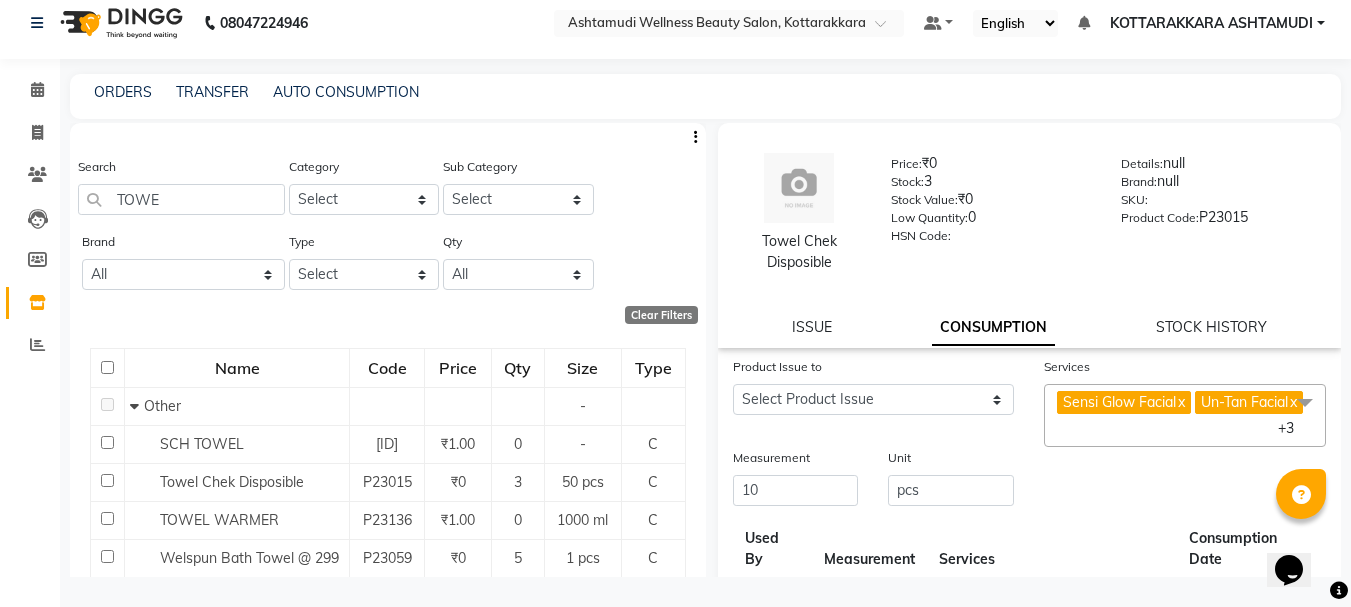 drag, startPoint x: 1267, startPoint y: 488, endPoint x: 1248, endPoint y: 499, distance: 21.954498 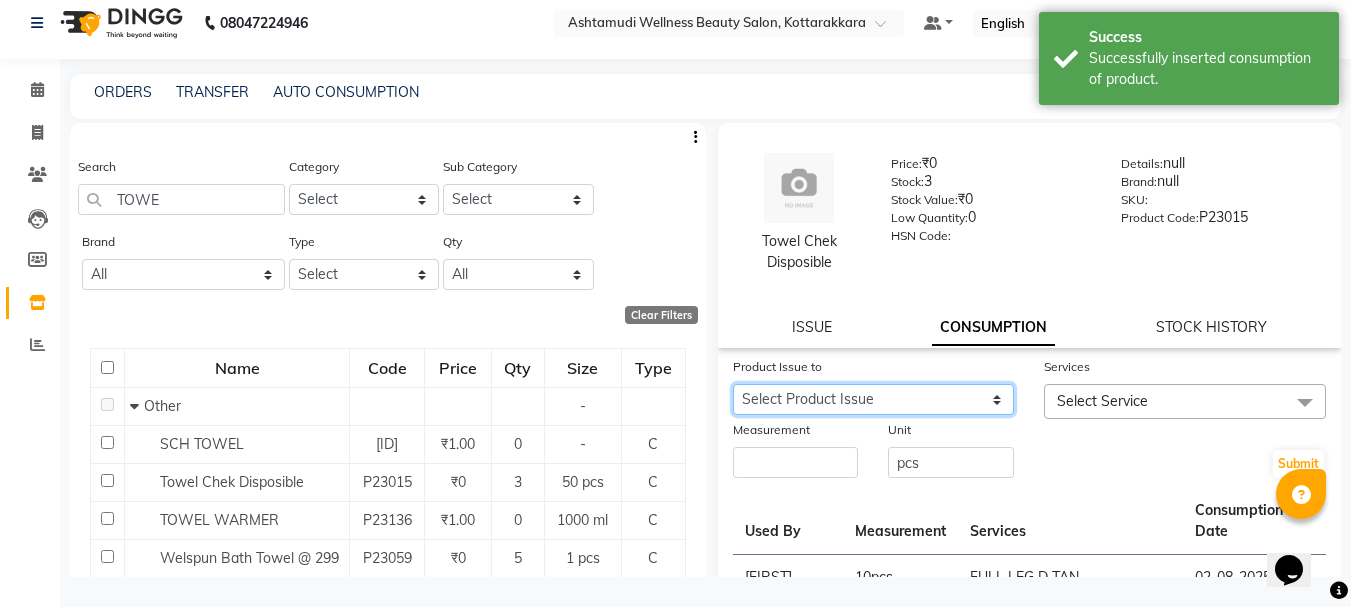 drag, startPoint x: 935, startPoint y: 392, endPoint x: 937, endPoint y: 412, distance: 20.09975 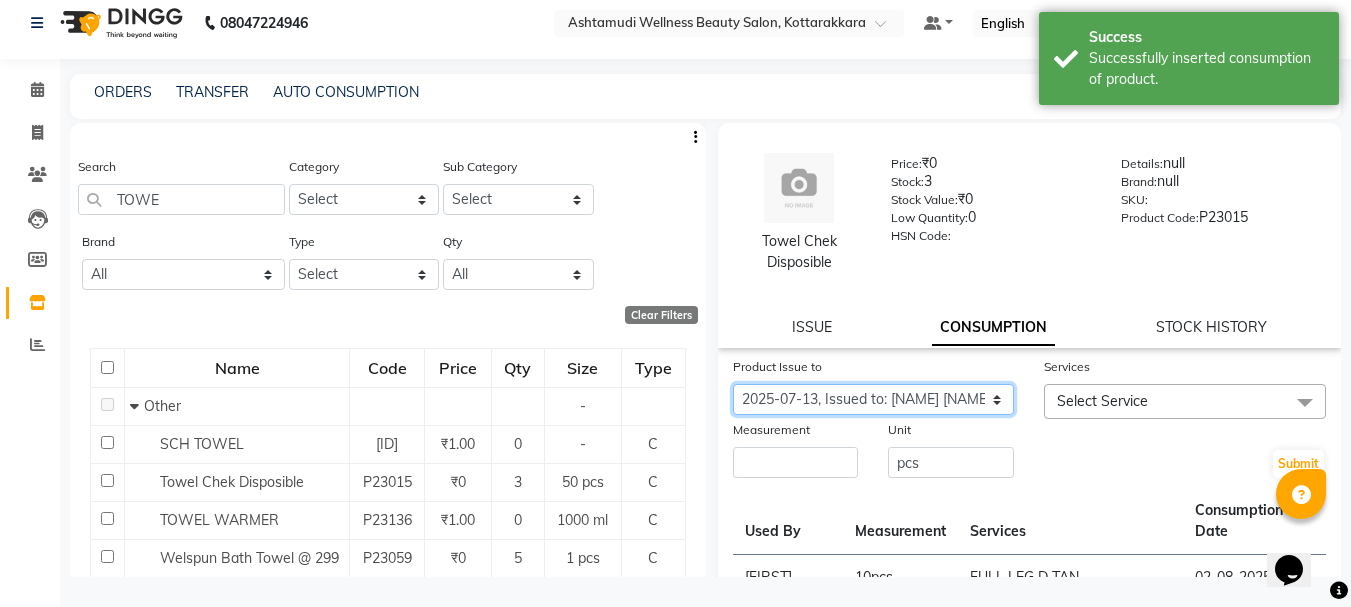 click on "Select Product Issue 2025-08-02, Issued to: NISHA SAMUEL 	, Balance: 50 2025-07-27, Issued to: AMRITHA, Balance: 50 2025-07-26, Issued to: Priya Chakraborty, Balance: 50 2025-07-13, Issued to: SHAMINA MUHAMMED P R, Balance: 50" 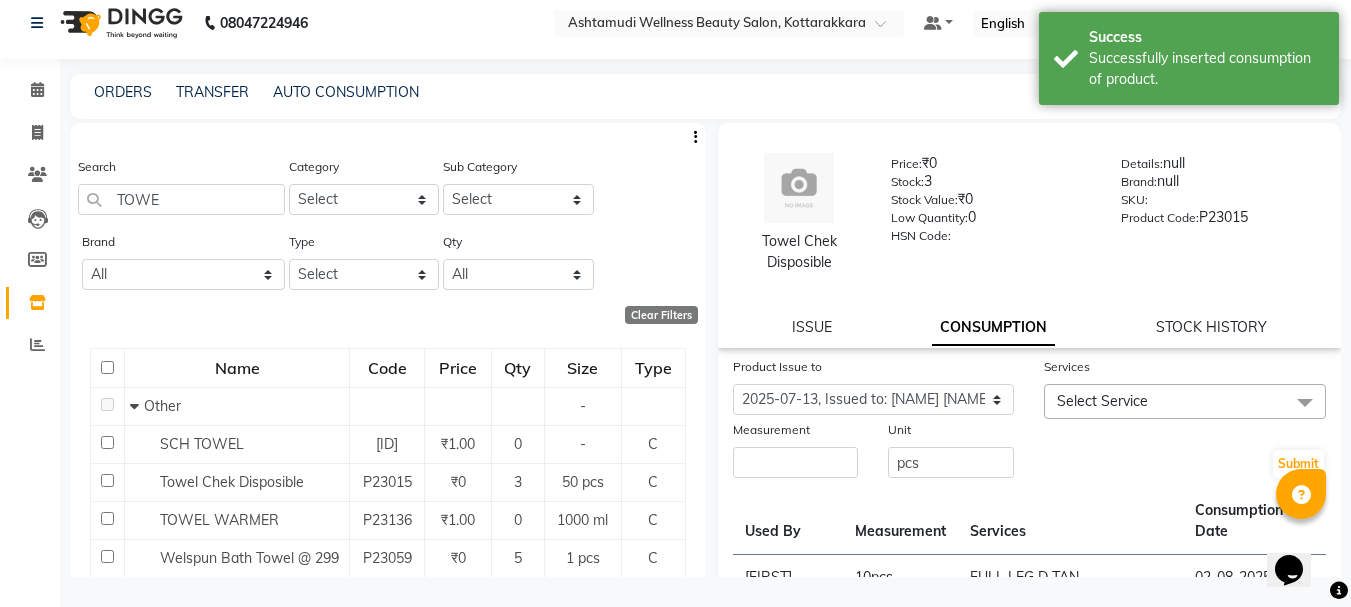 click on "Select Service" 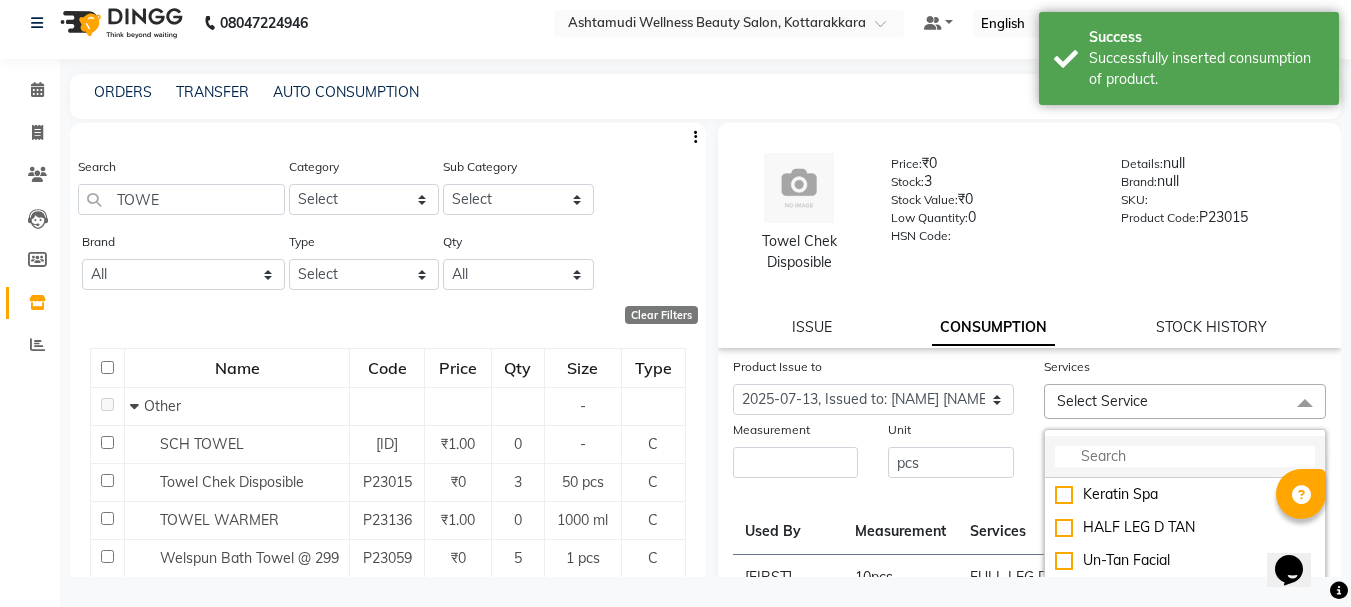 click 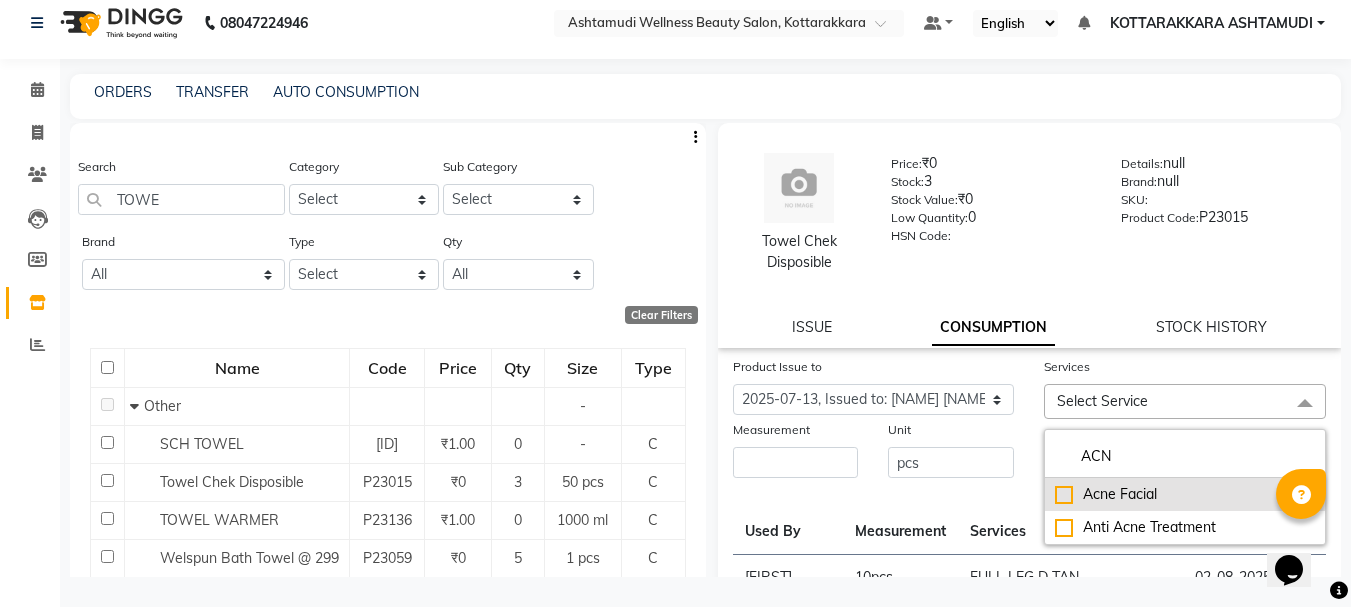 type on "ACN" 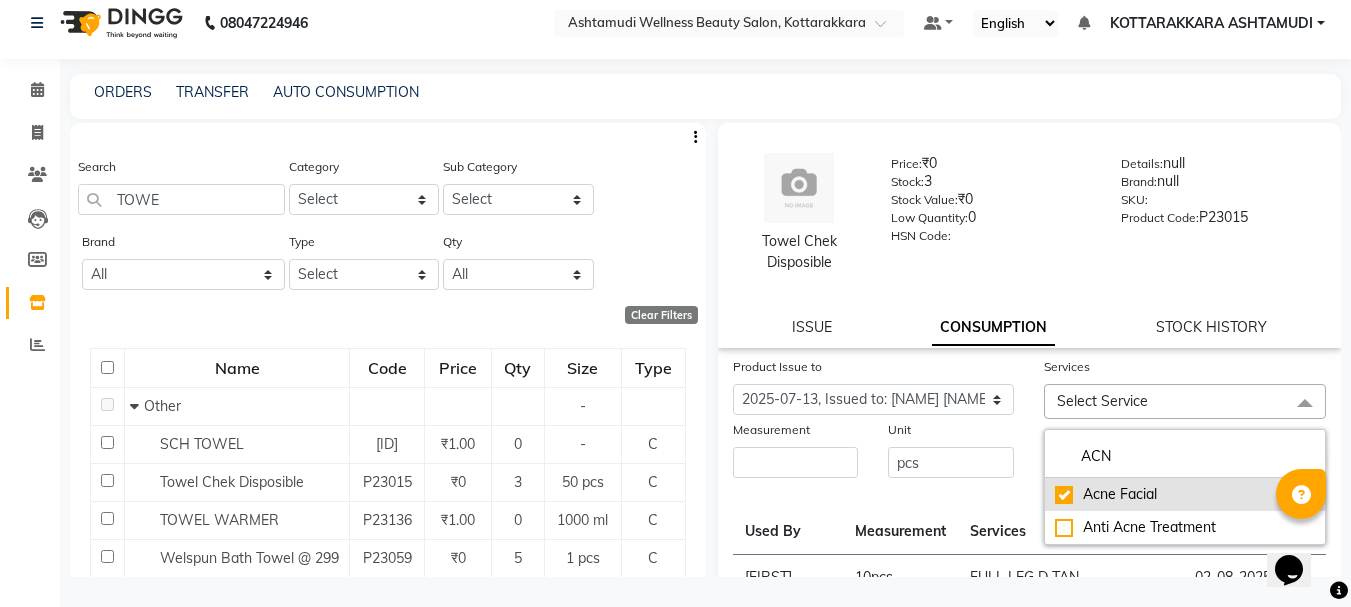 checkbox on "true" 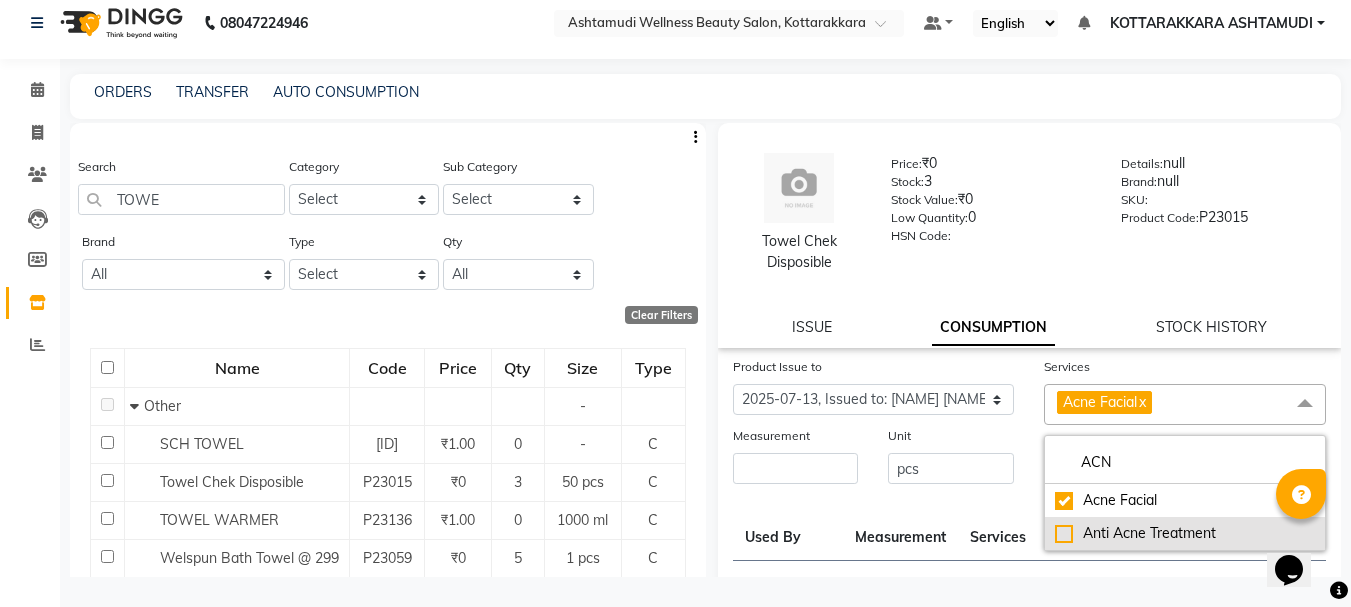 click on "Anti Acne Treatment" 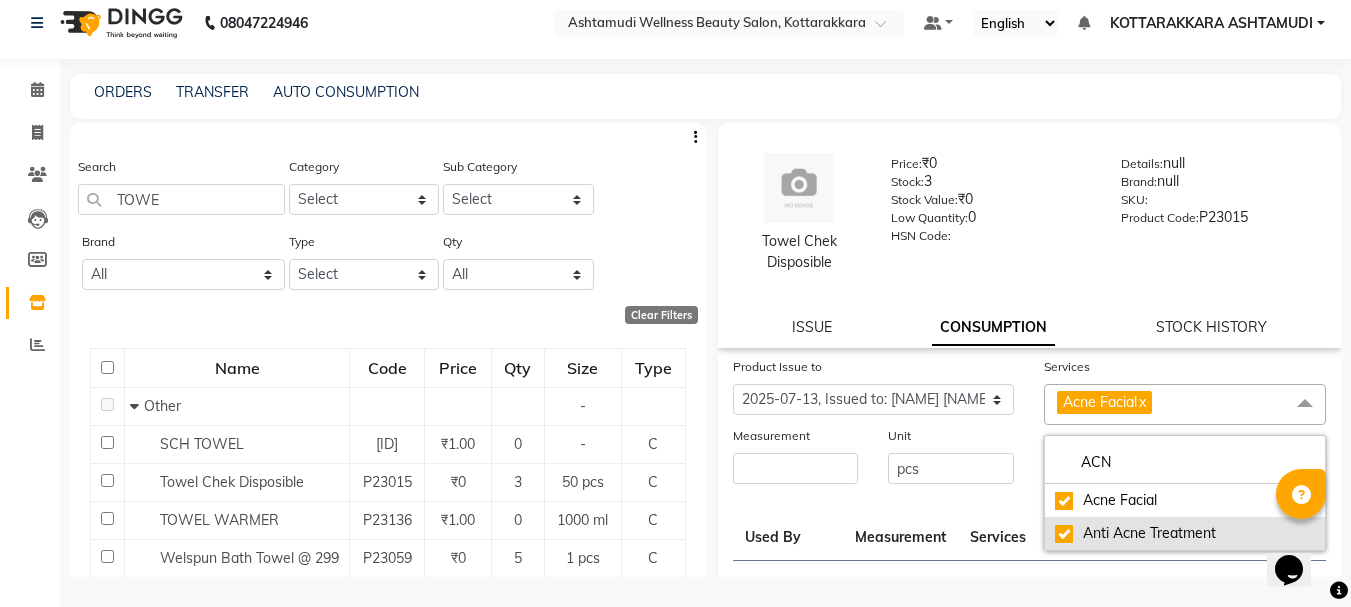 checkbox on "true" 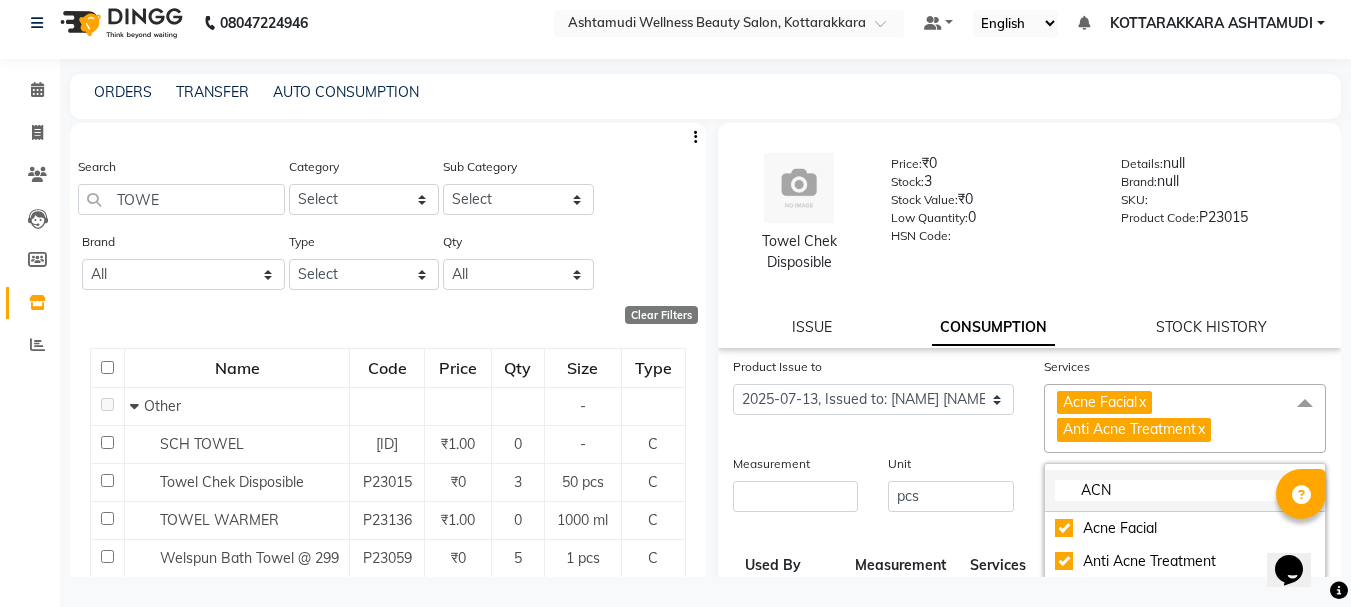 click on "ACN" 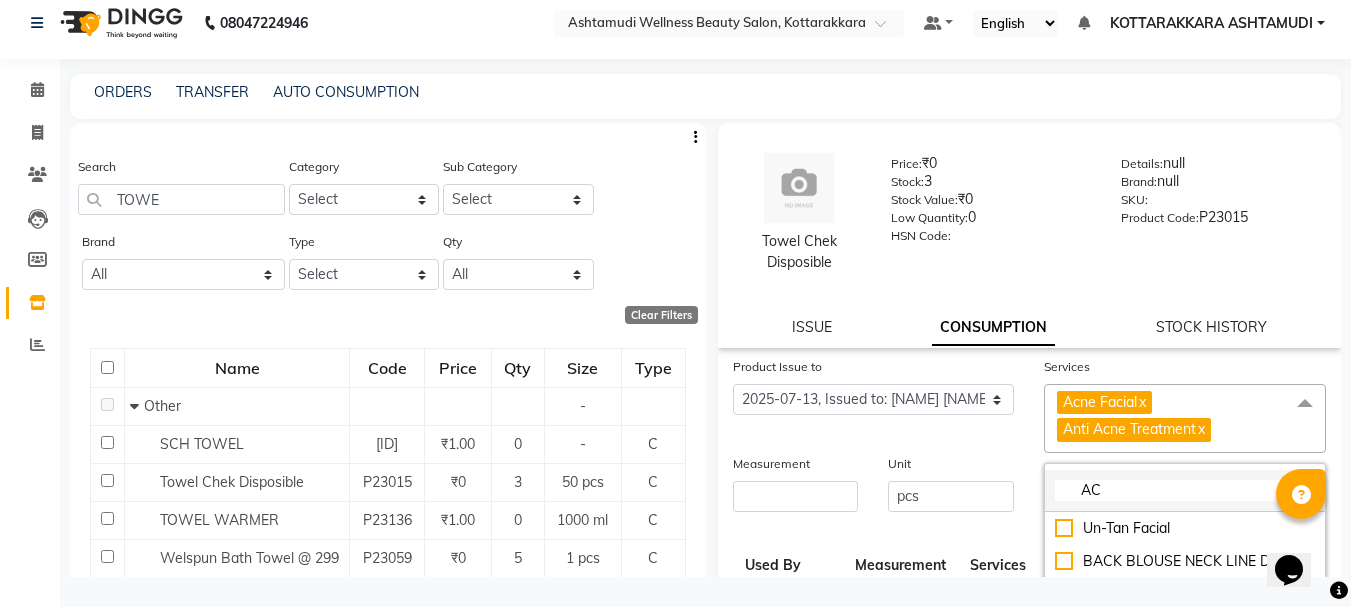 type on "A" 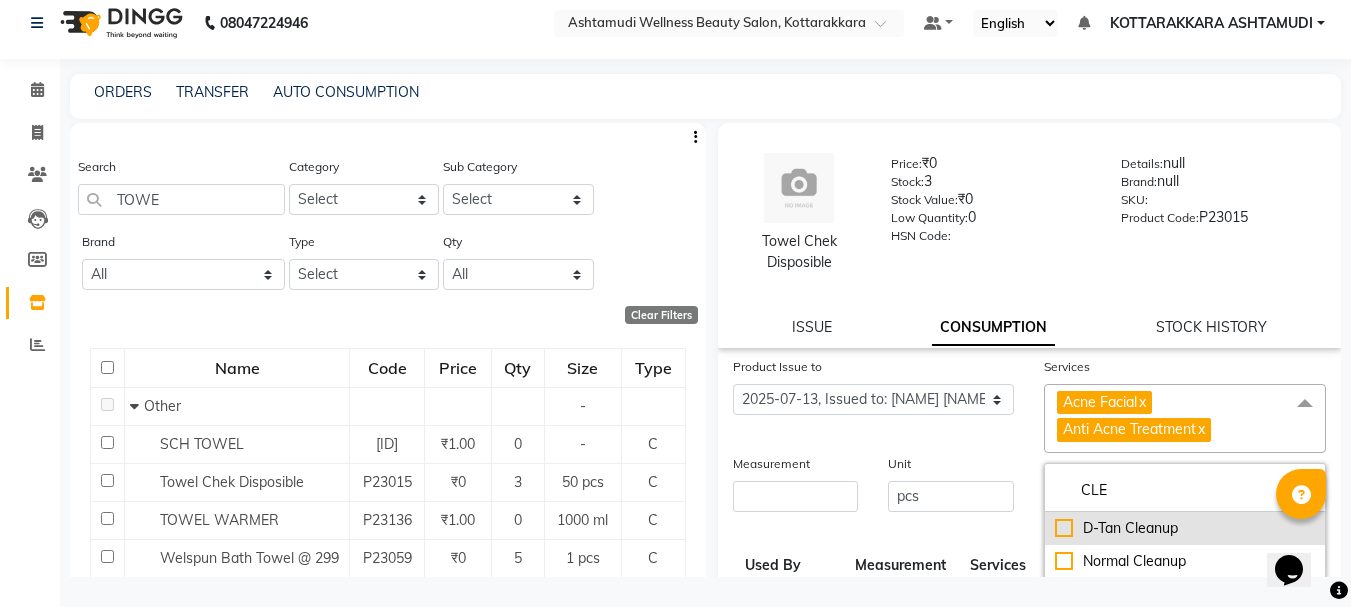 type on "CLE" 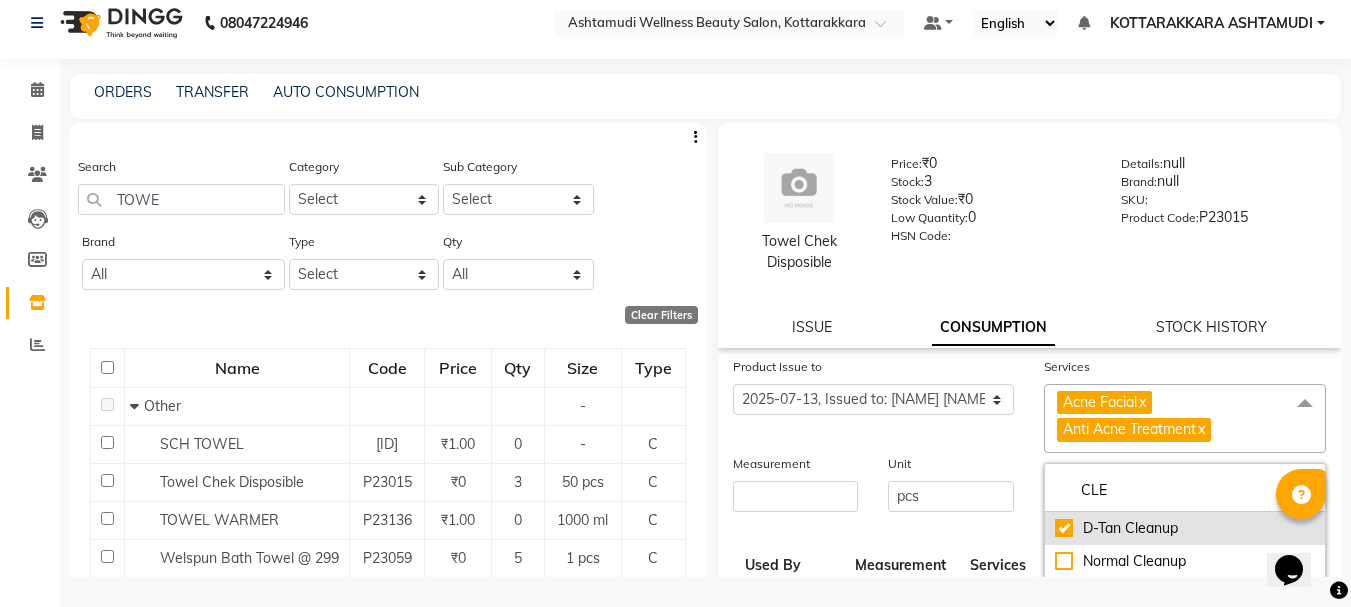 checkbox on "true" 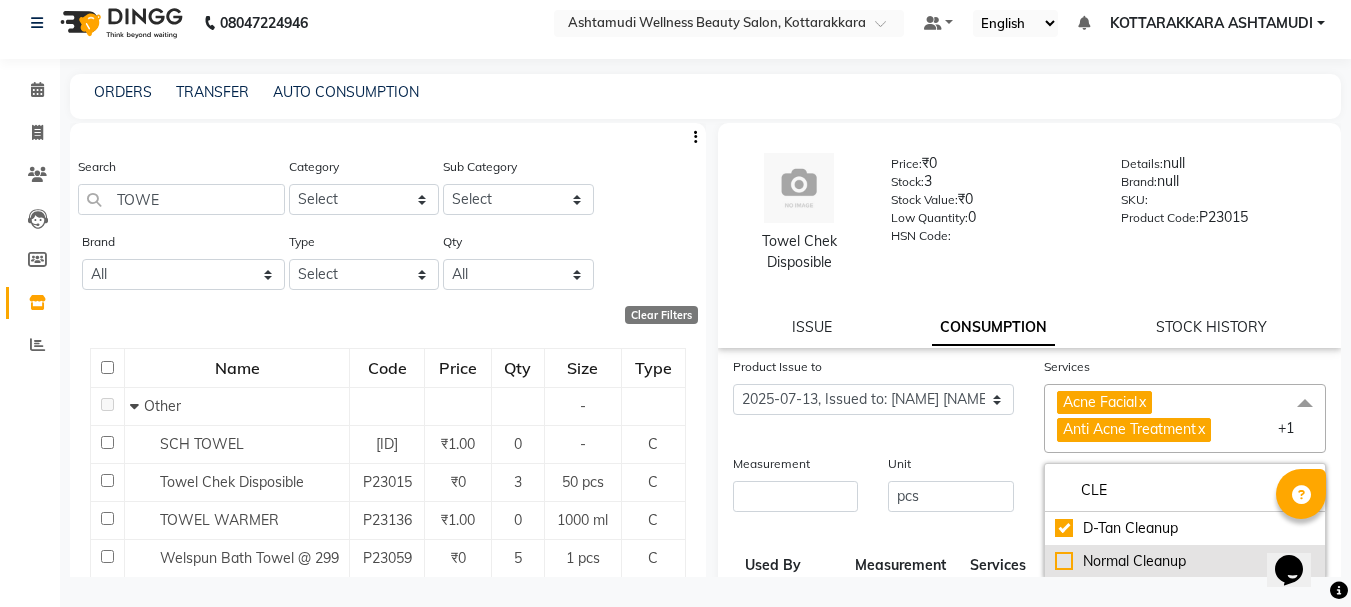 click on "Normal Cleanup" 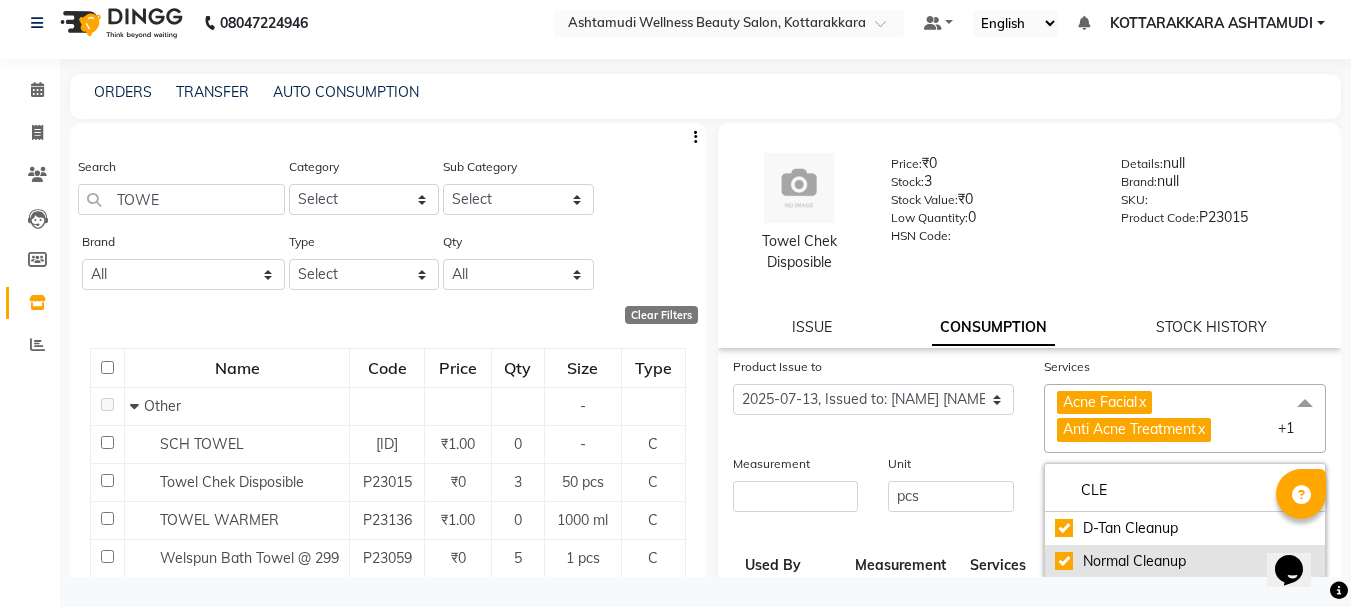 checkbox on "true" 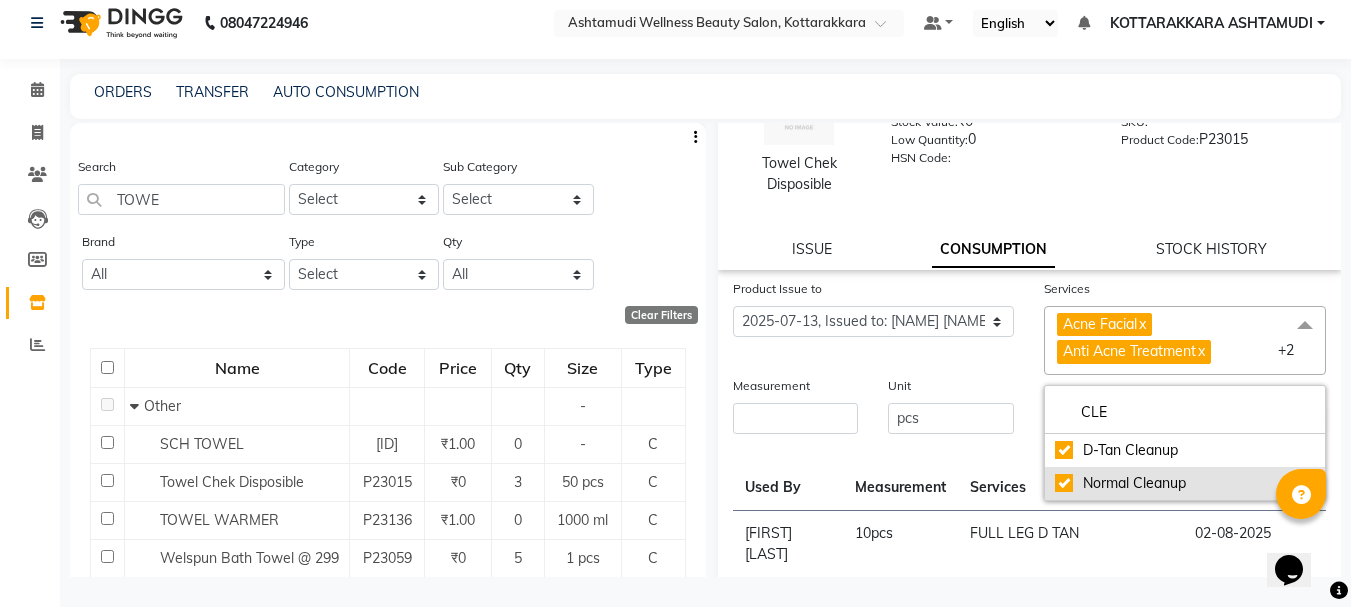 scroll, scrollTop: 100, scrollLeft: 0, axis: vertical 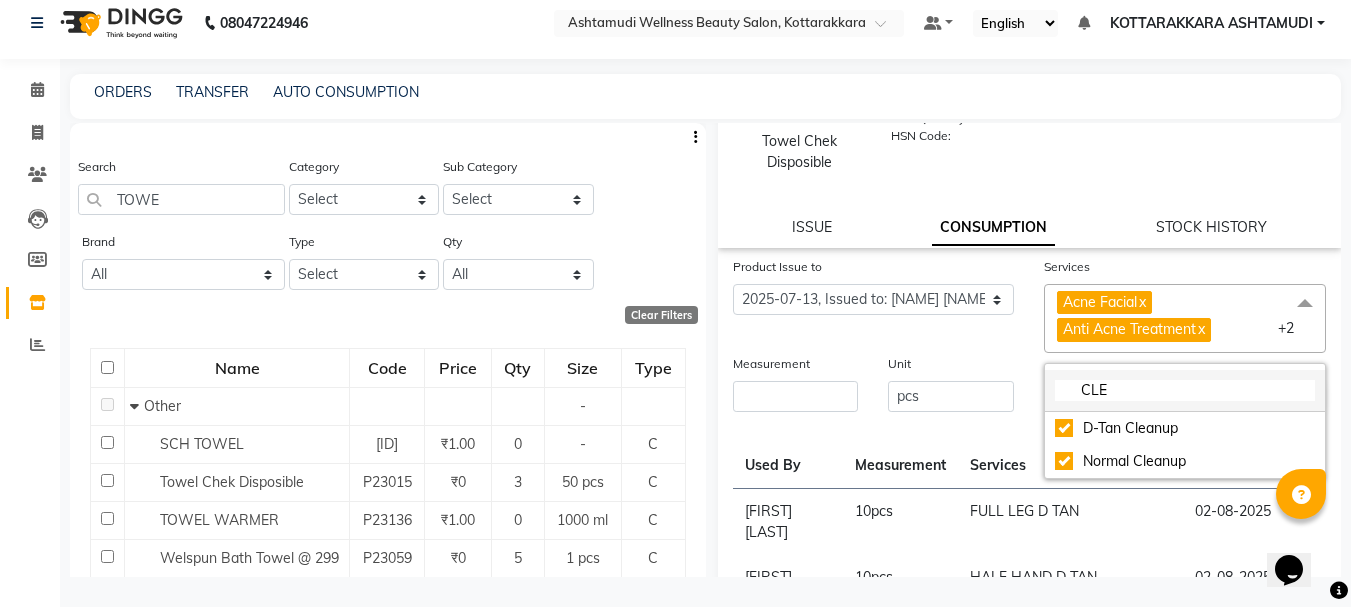 click on "CLE" 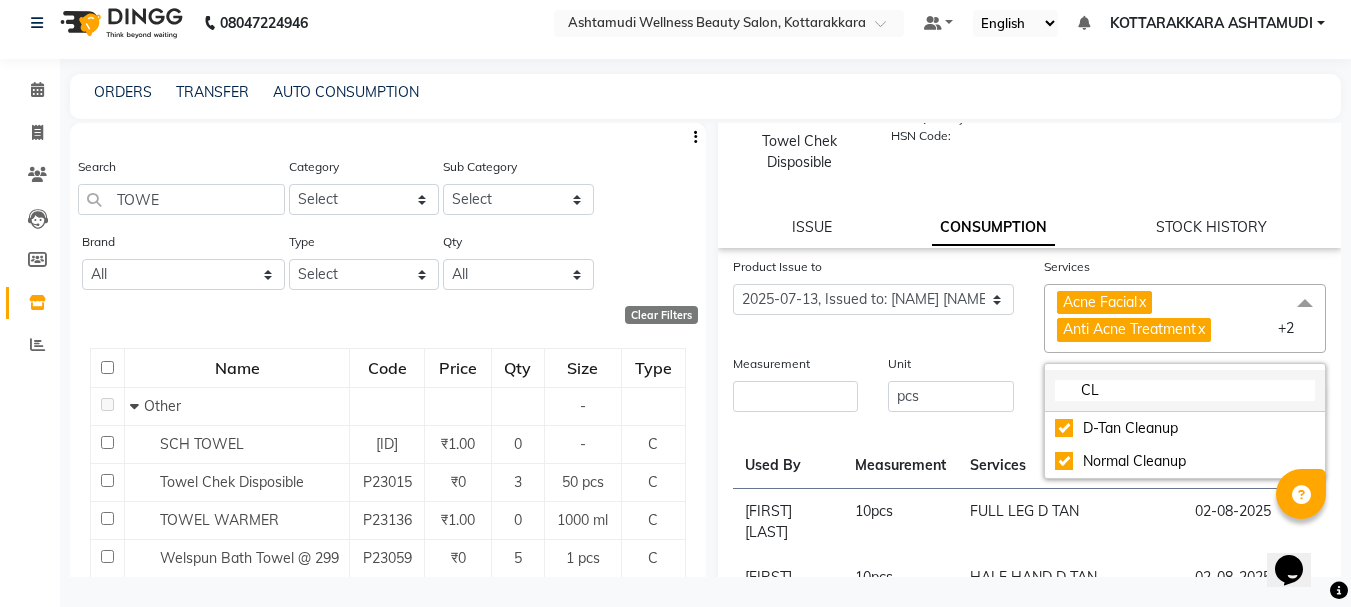type on "C" 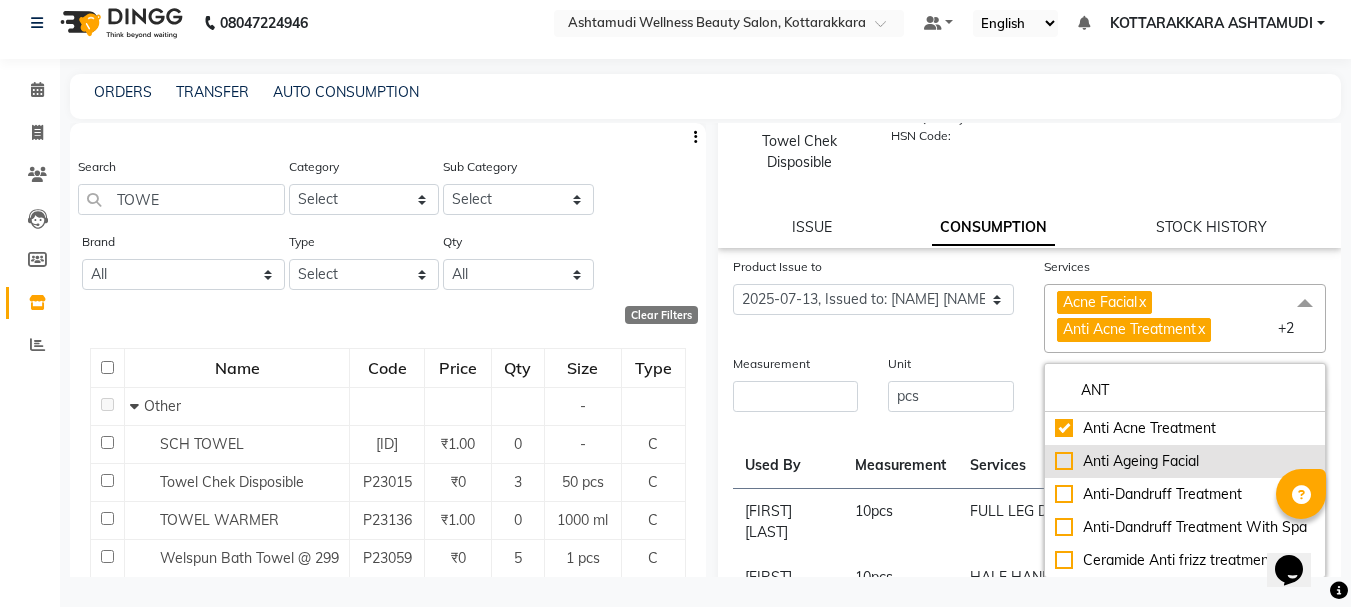 type on "ANT" 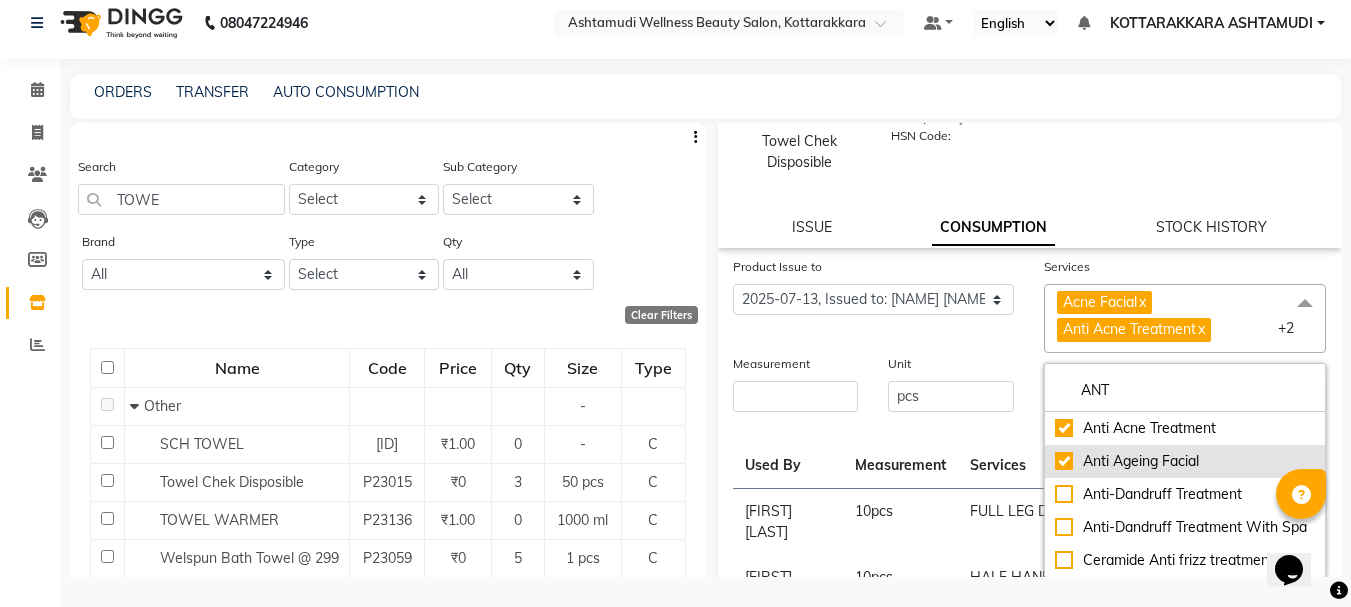 checkbox on "true" 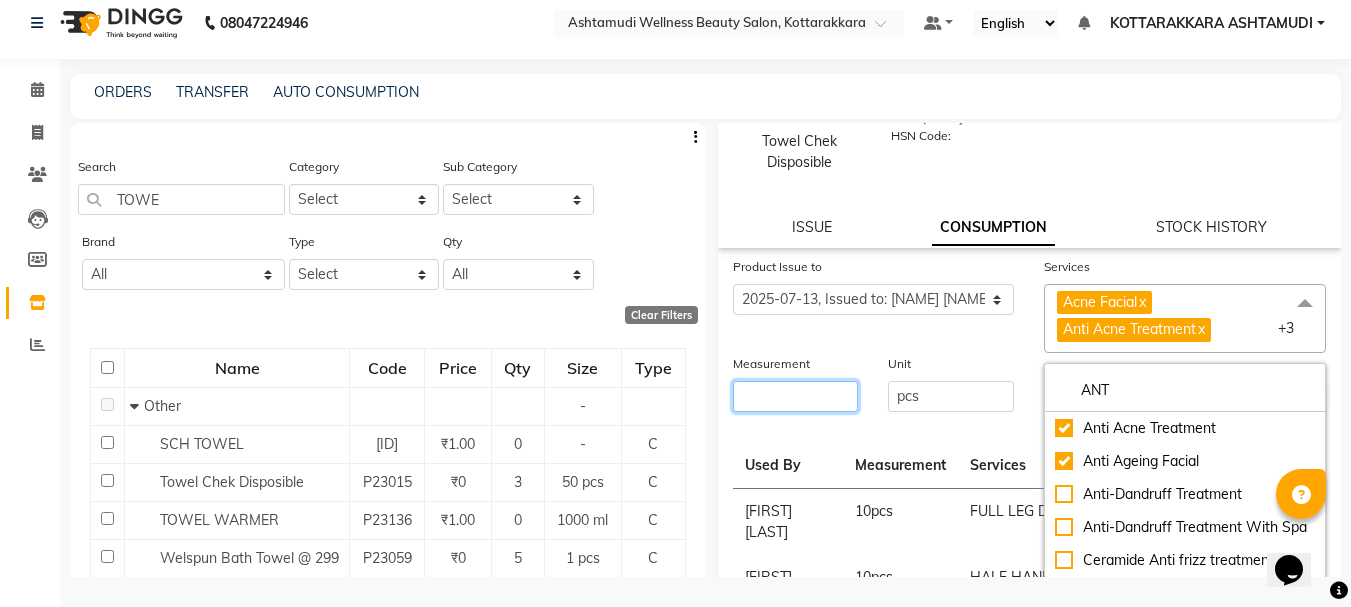 click 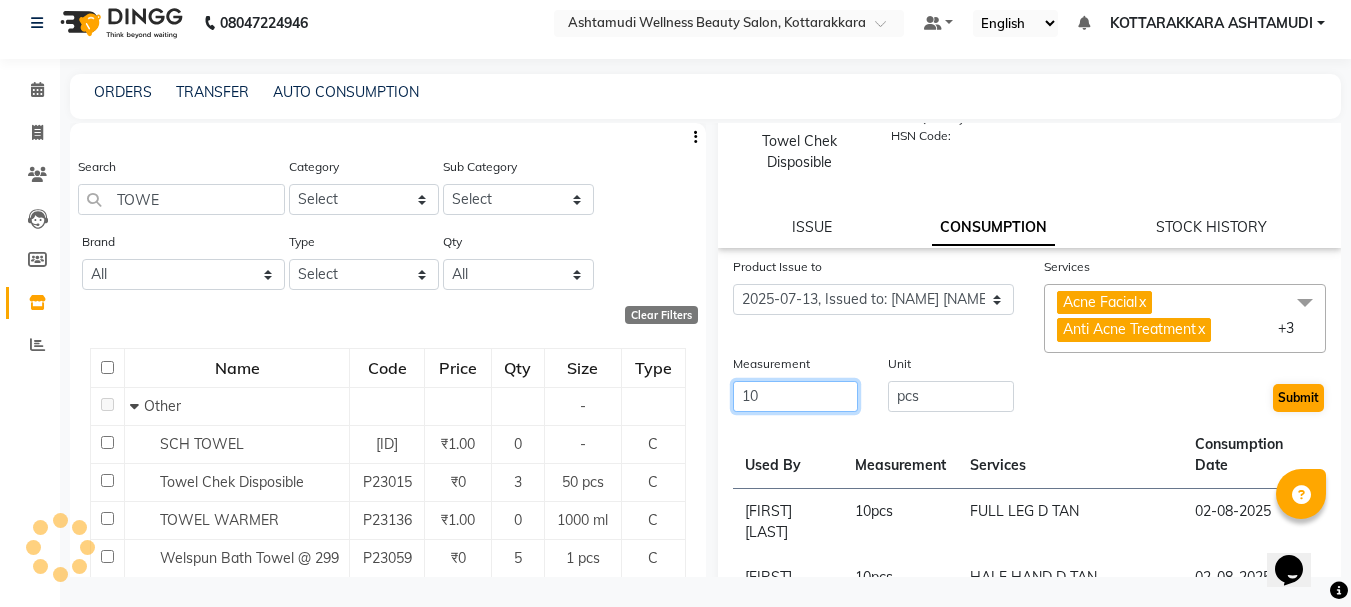 type on "10" 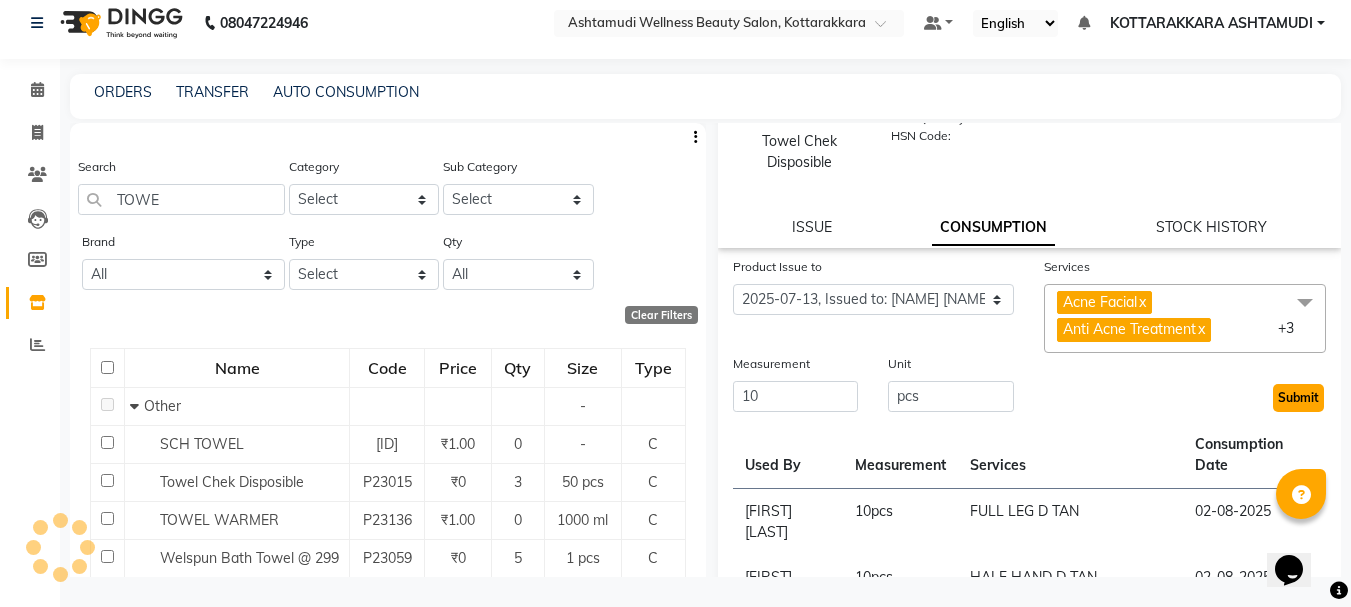 click on "Submit" 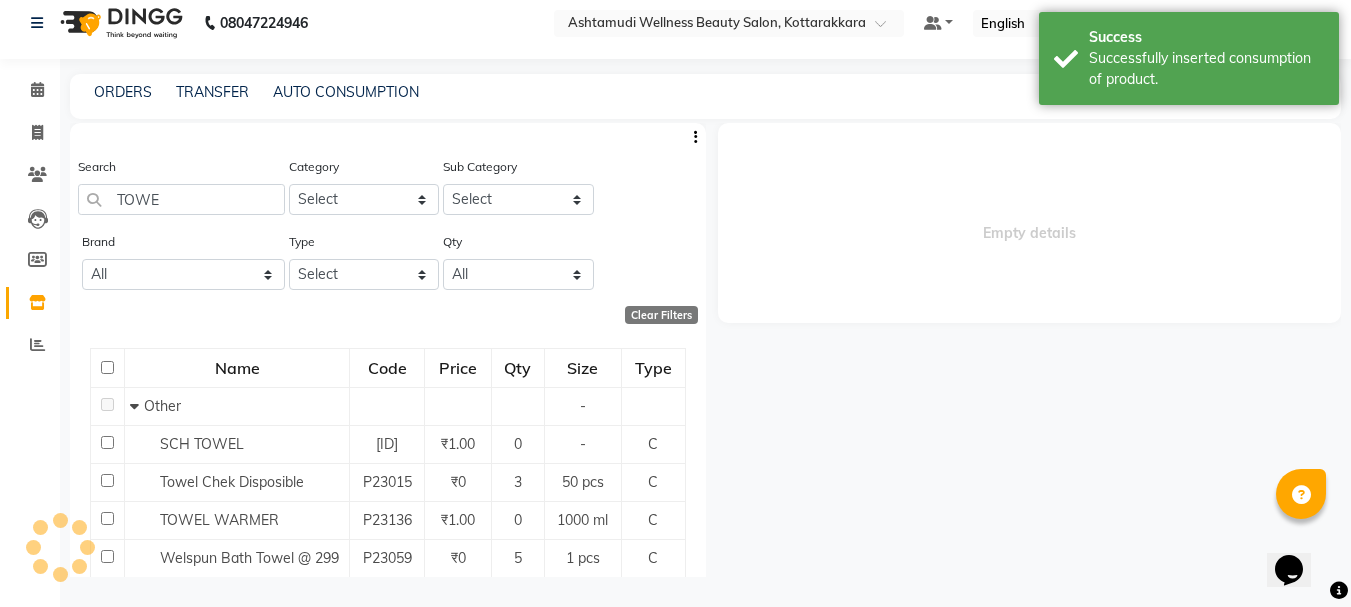 scroll, scrollTop: 0, scrollLeft: 0, axis: both 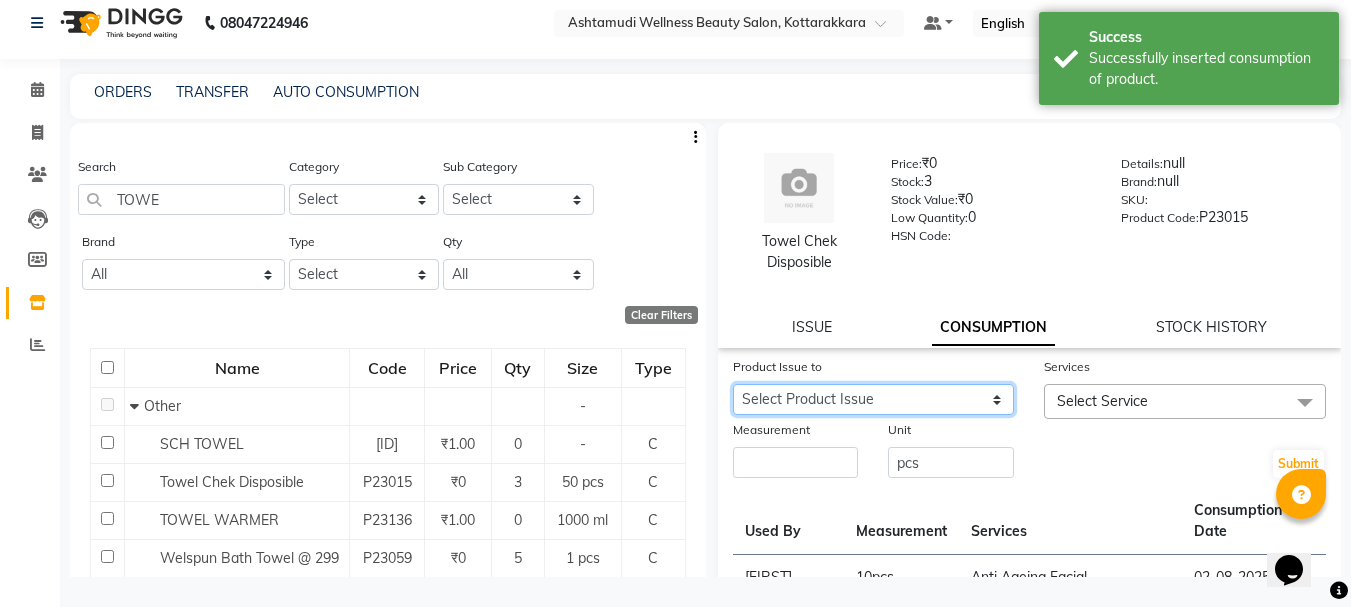 drag, startPoint x: 995, startPoint y: 396, endPoint x: 1005, endPoint y: 410, distance: 17.20465 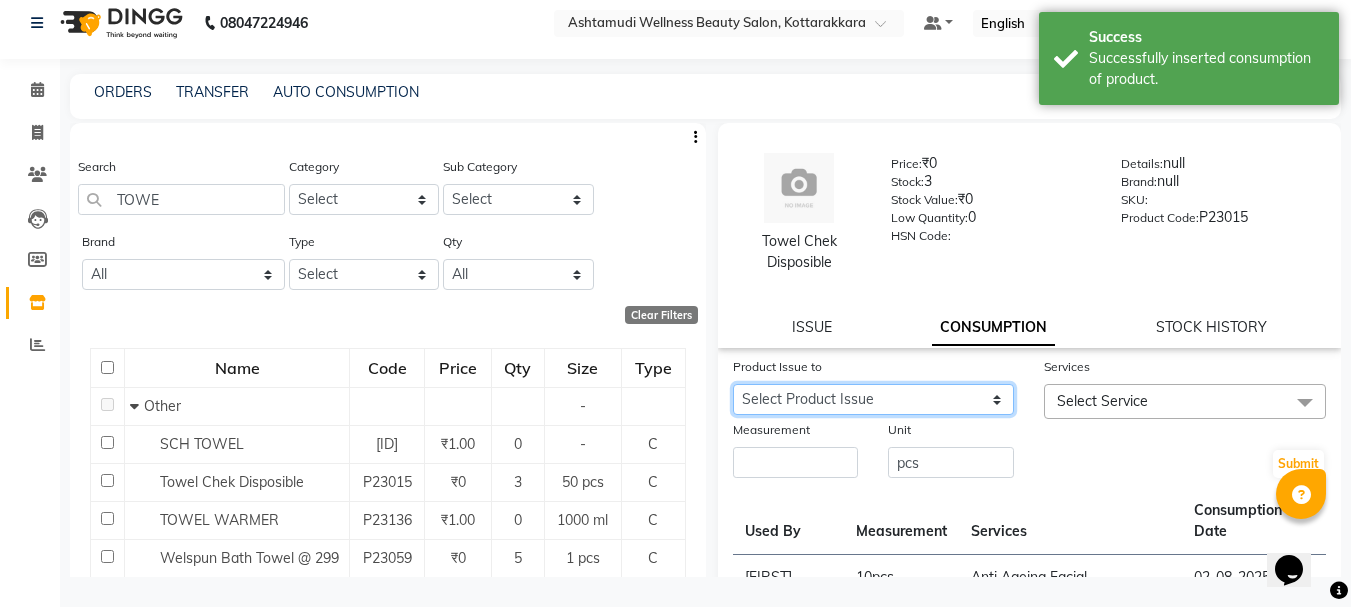 select on "1103396" 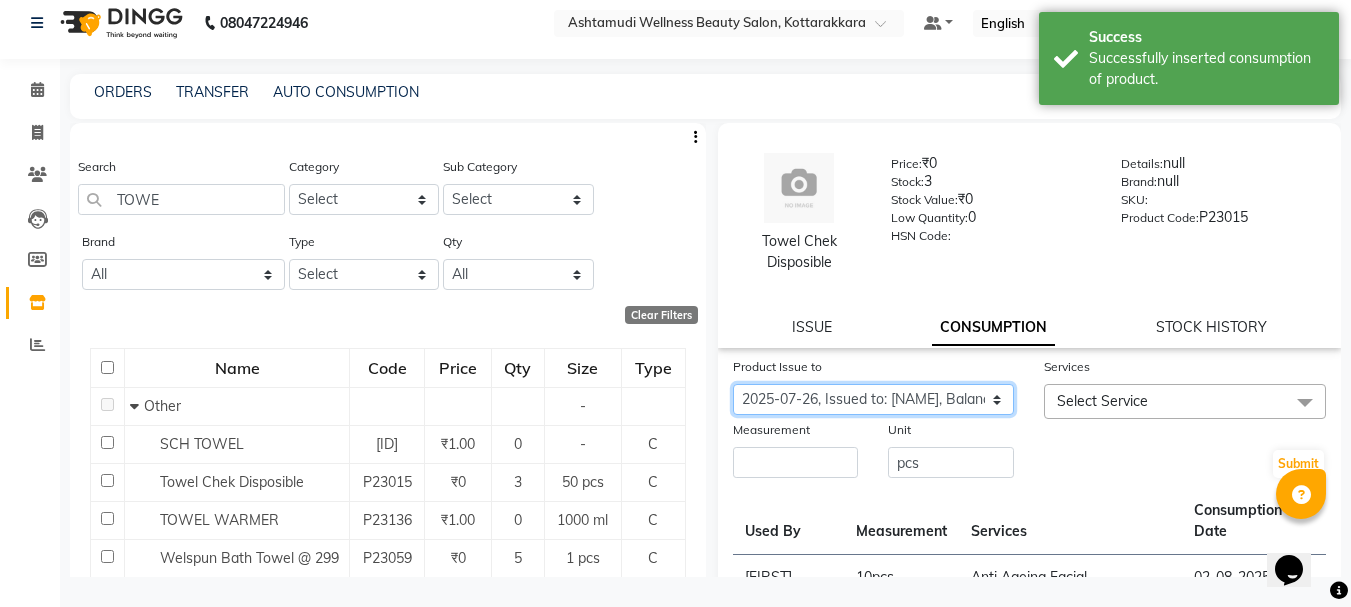 click on "Select Product Issue 2025-08-02, Issued to: NISHA SAMUEL 	, Balance: 50 2025-07-27, Issued to: AMRITHA, Balance: 50 2025-07-26, Issued to: Priya Chakraborty, Balance: 50" 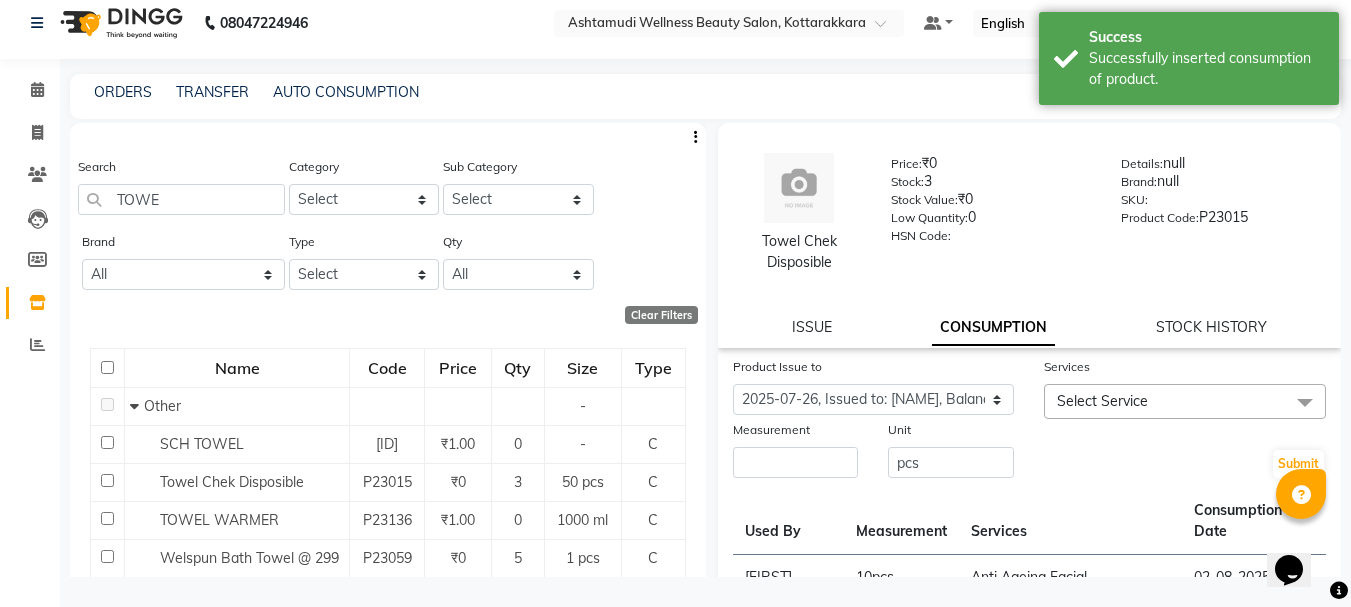 click on "Select Service" 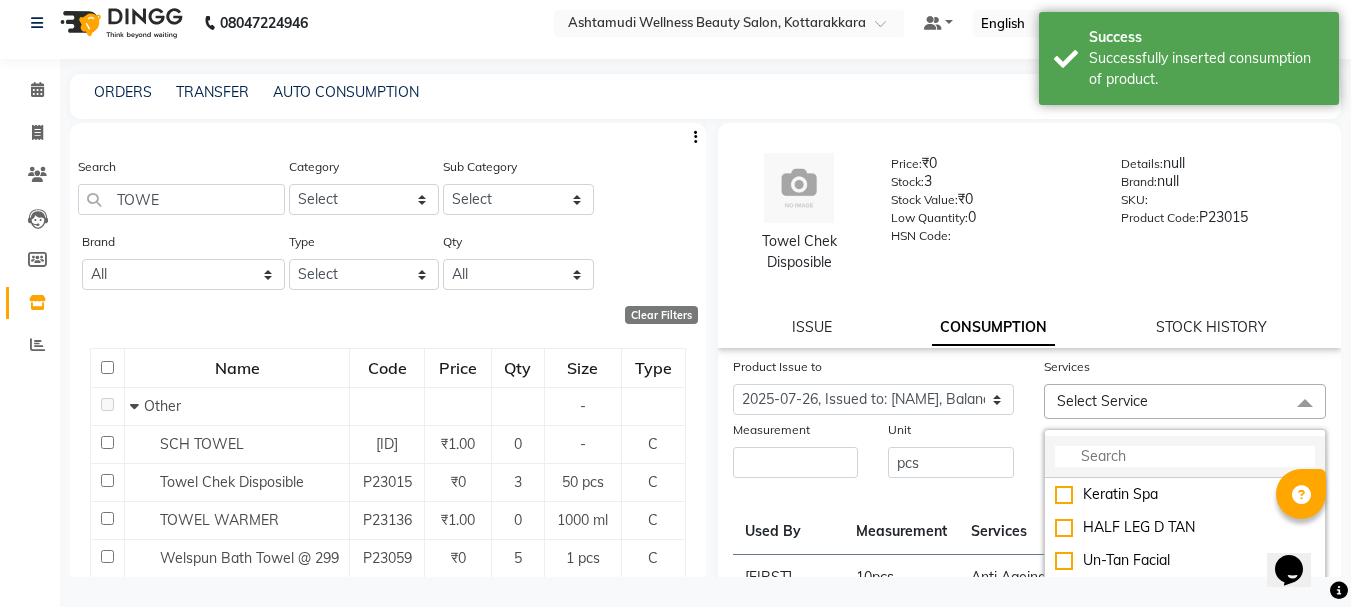 click 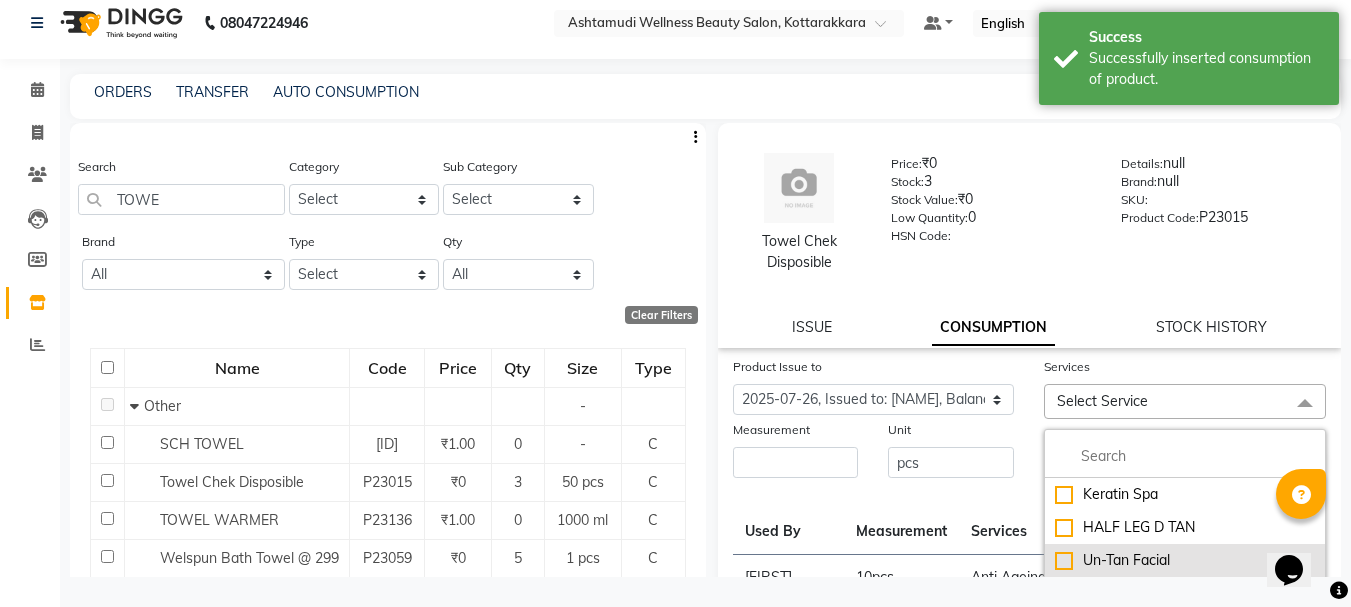 click on "Un-Tan Facial" 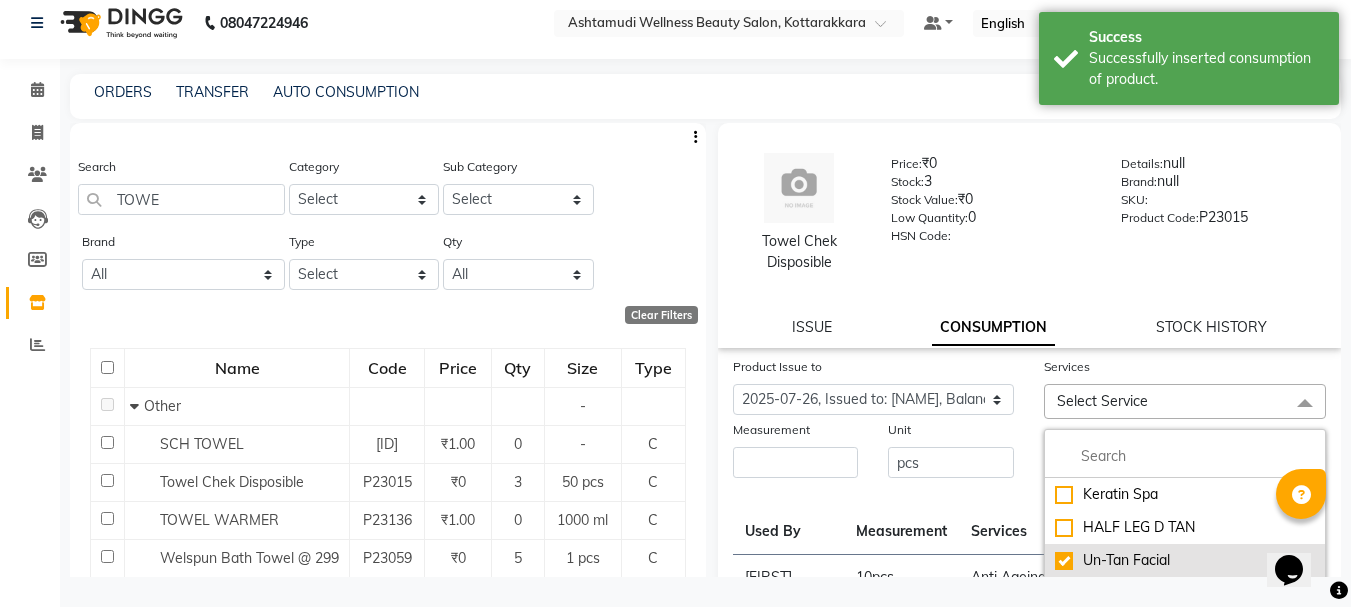 checkbox on "true" 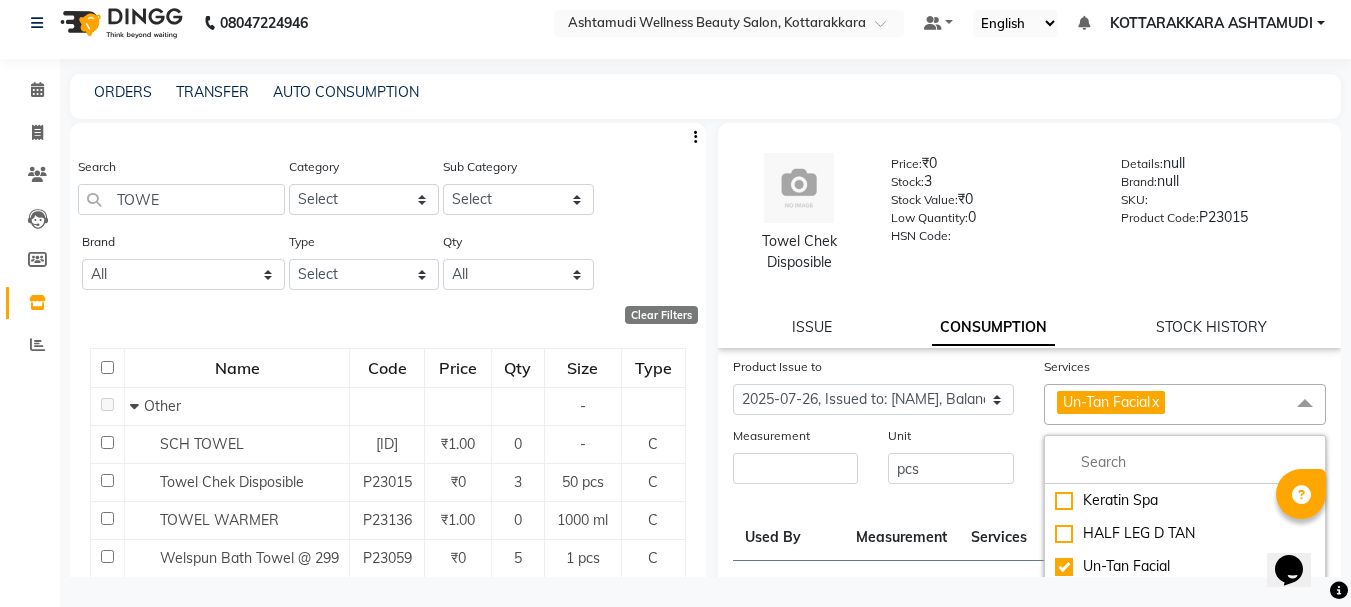 click on "Un-Tan Facial   x" 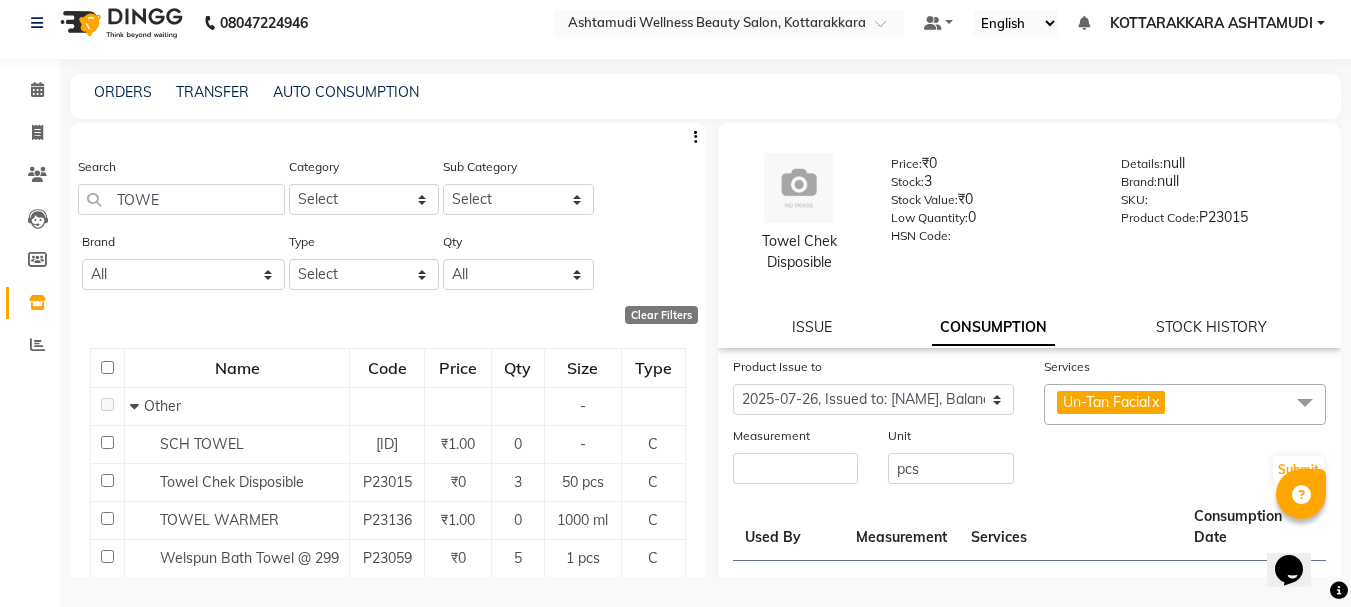 click on "Un-Tan Facial   x" 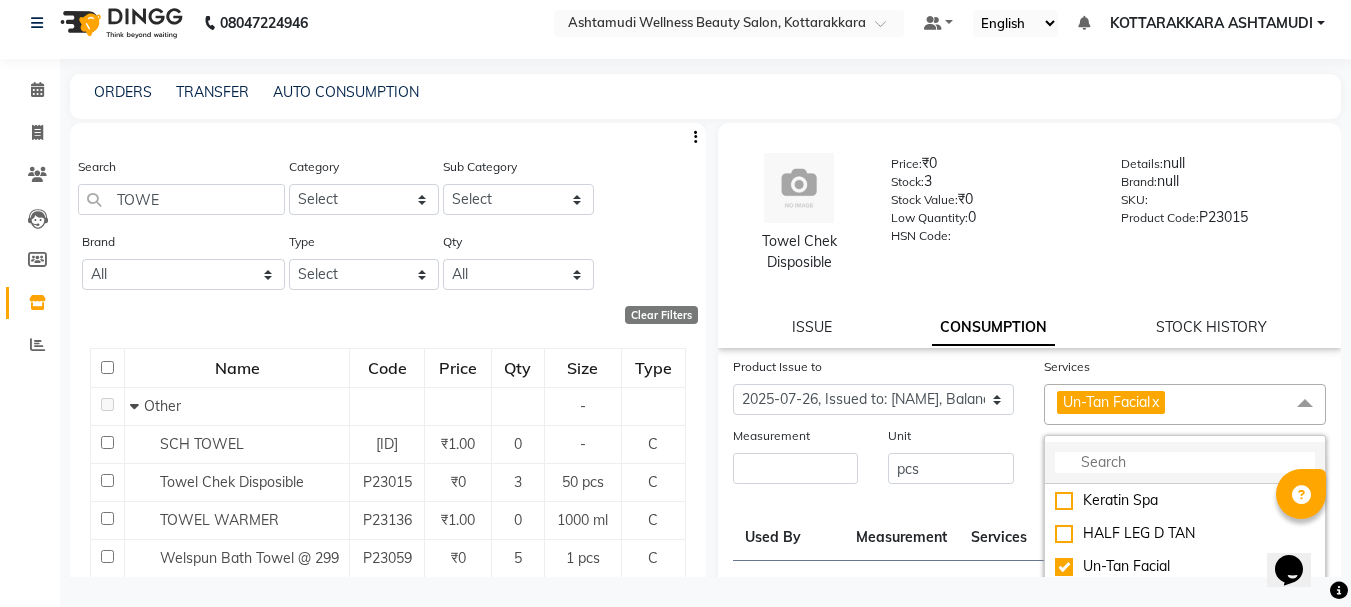 click 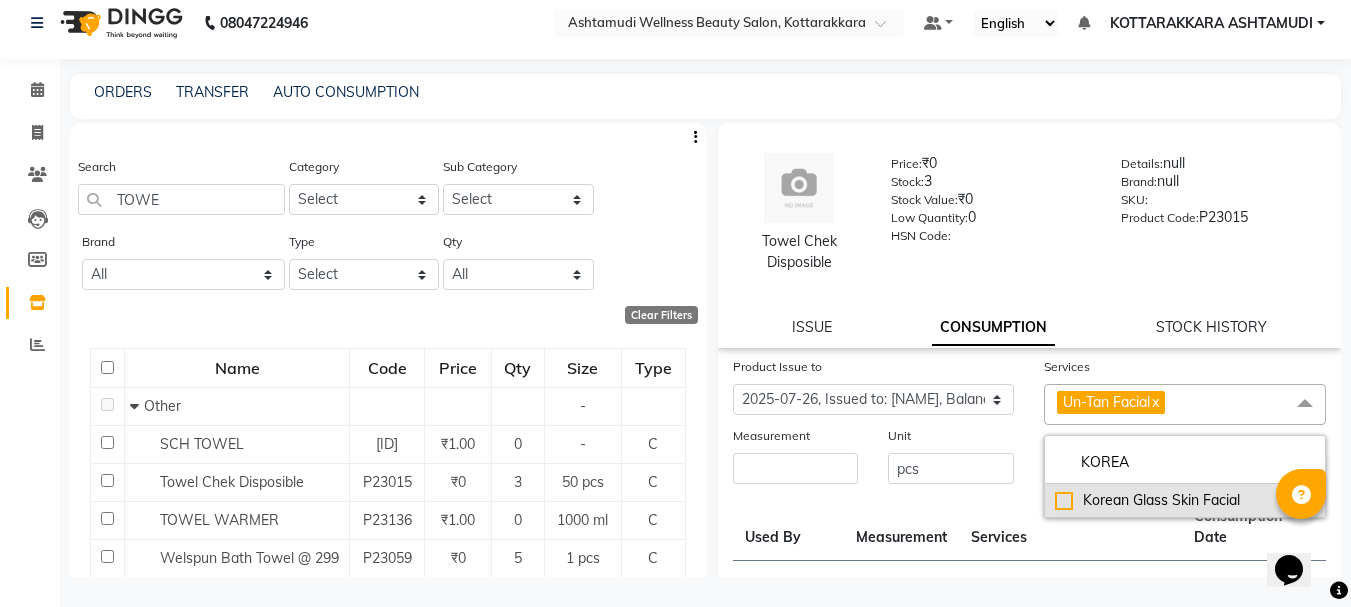 type on "KOREA" 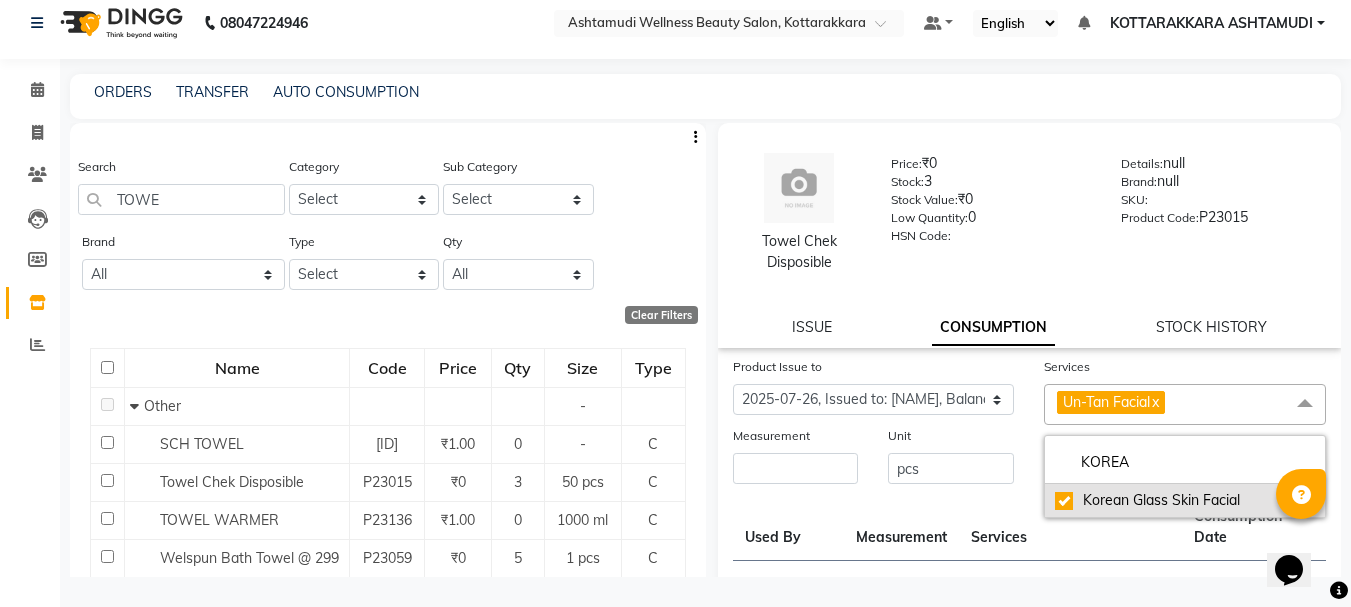 checkbox on "true" 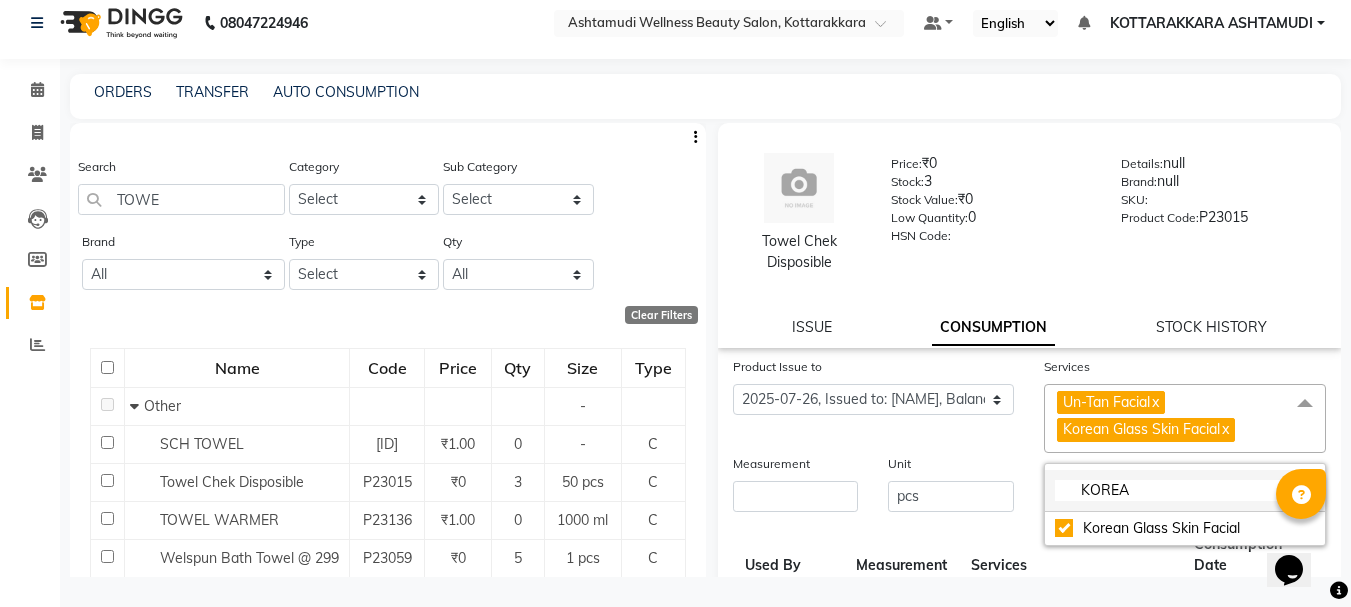 click on "KOREA" 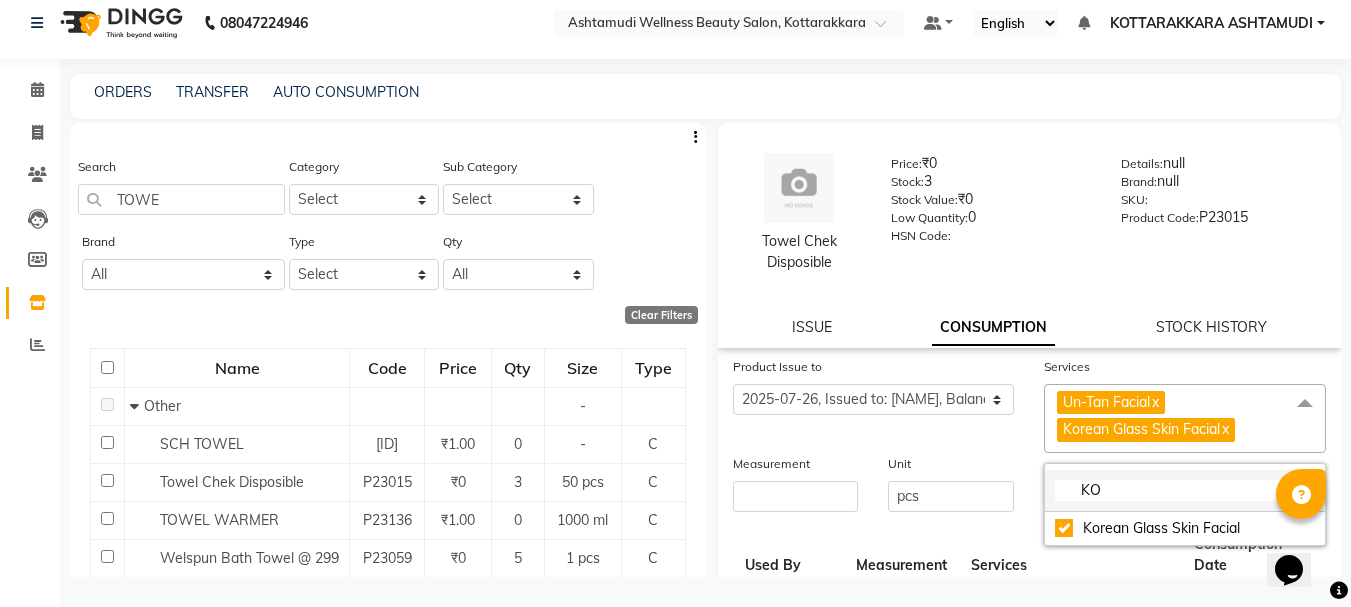 type on "K" 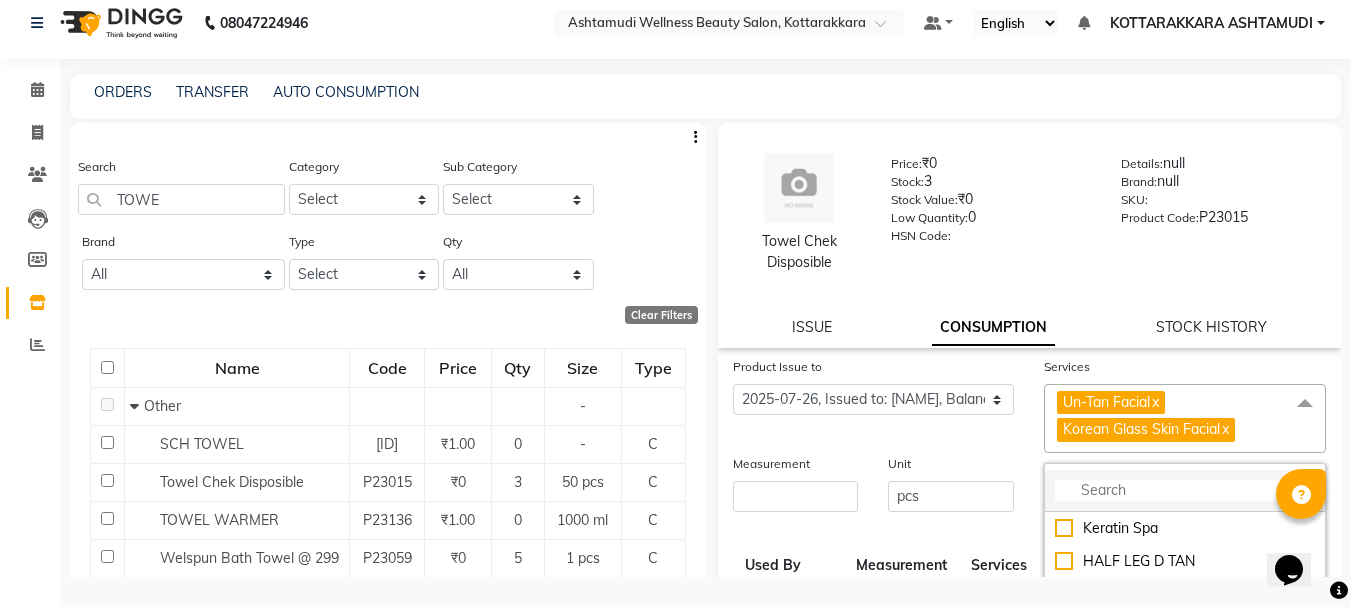 click 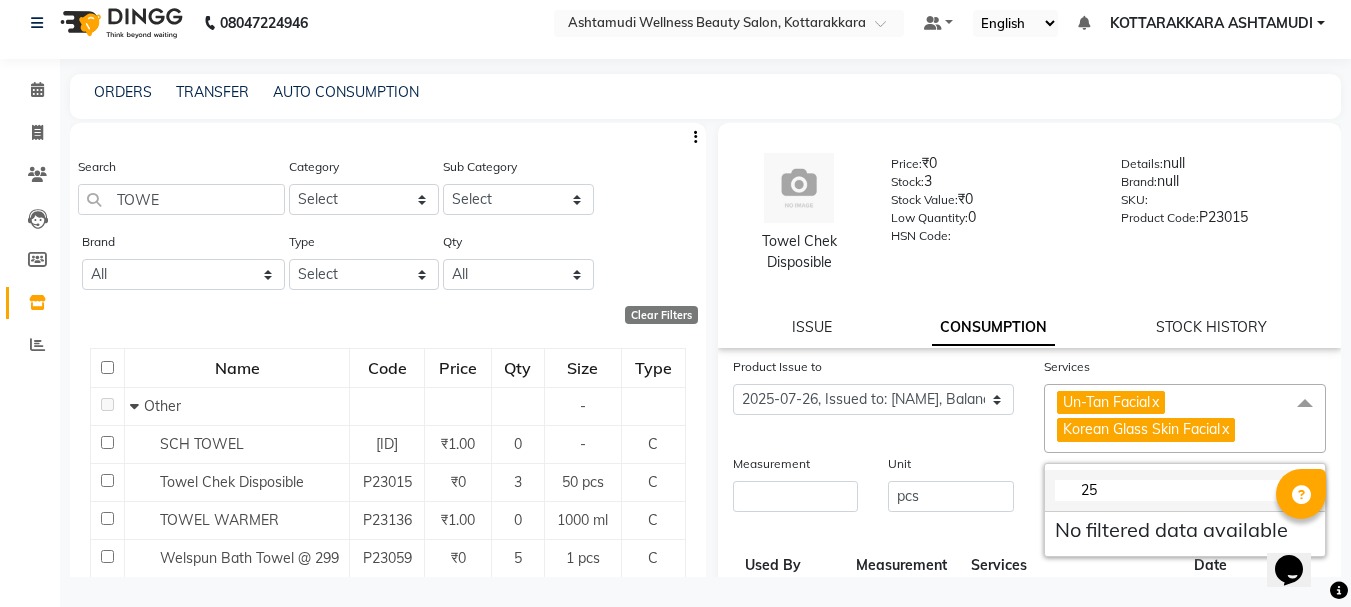 type on "2" 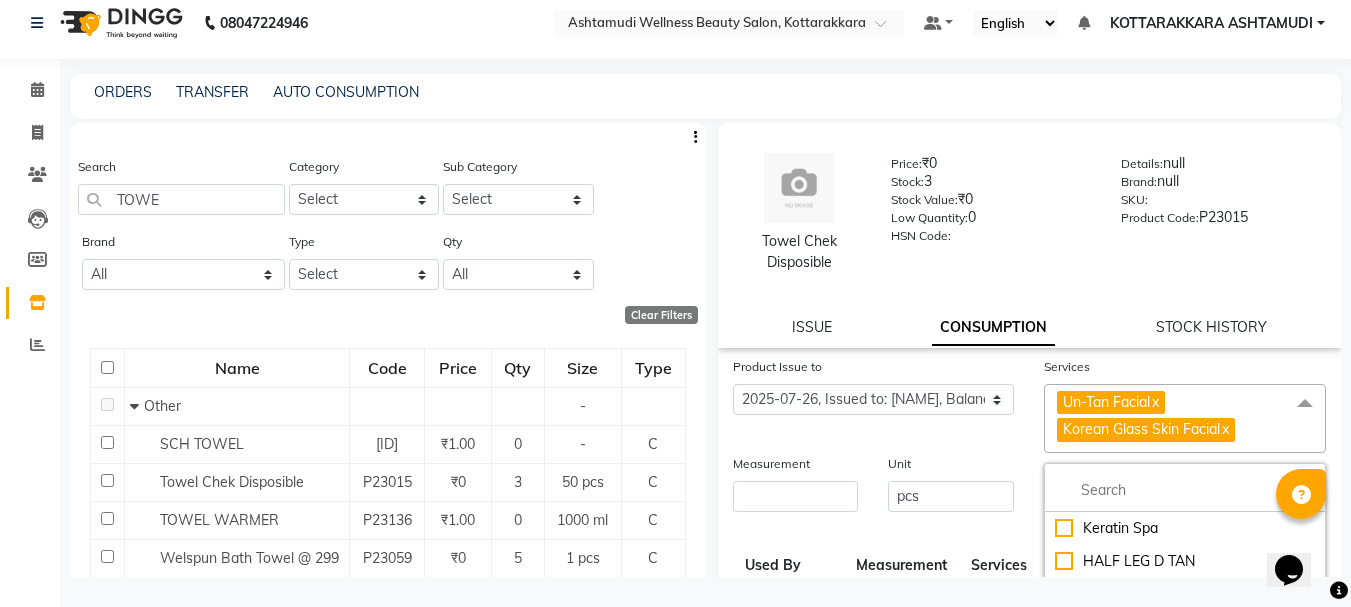 type 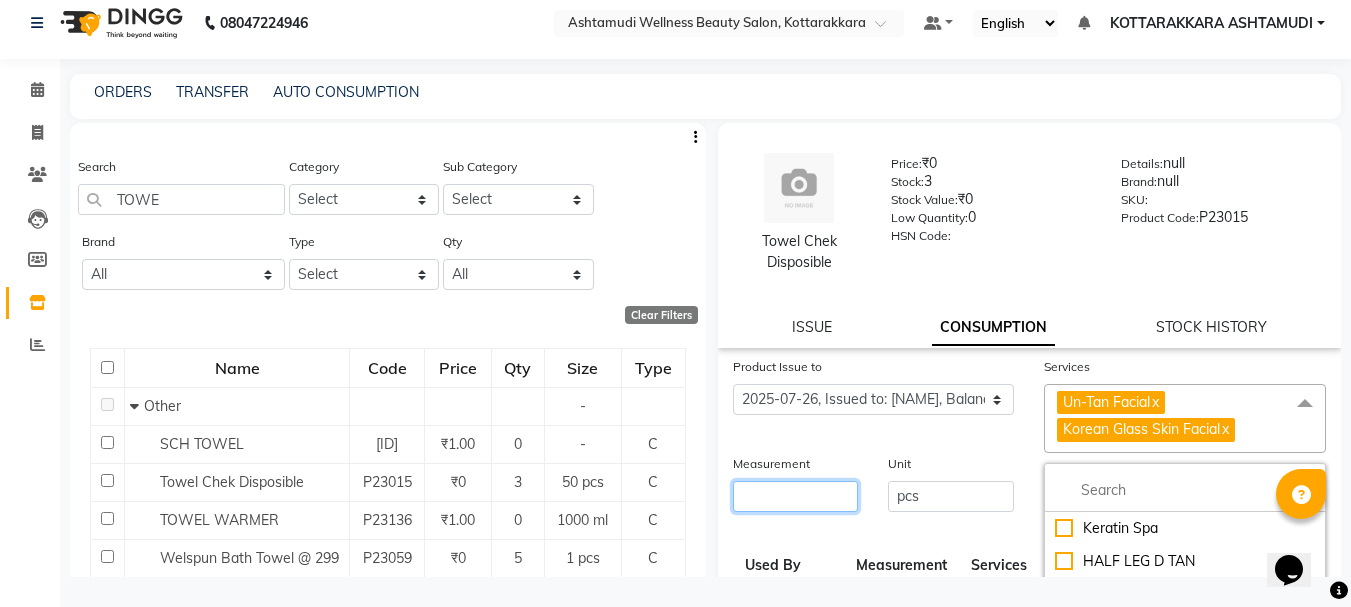 click 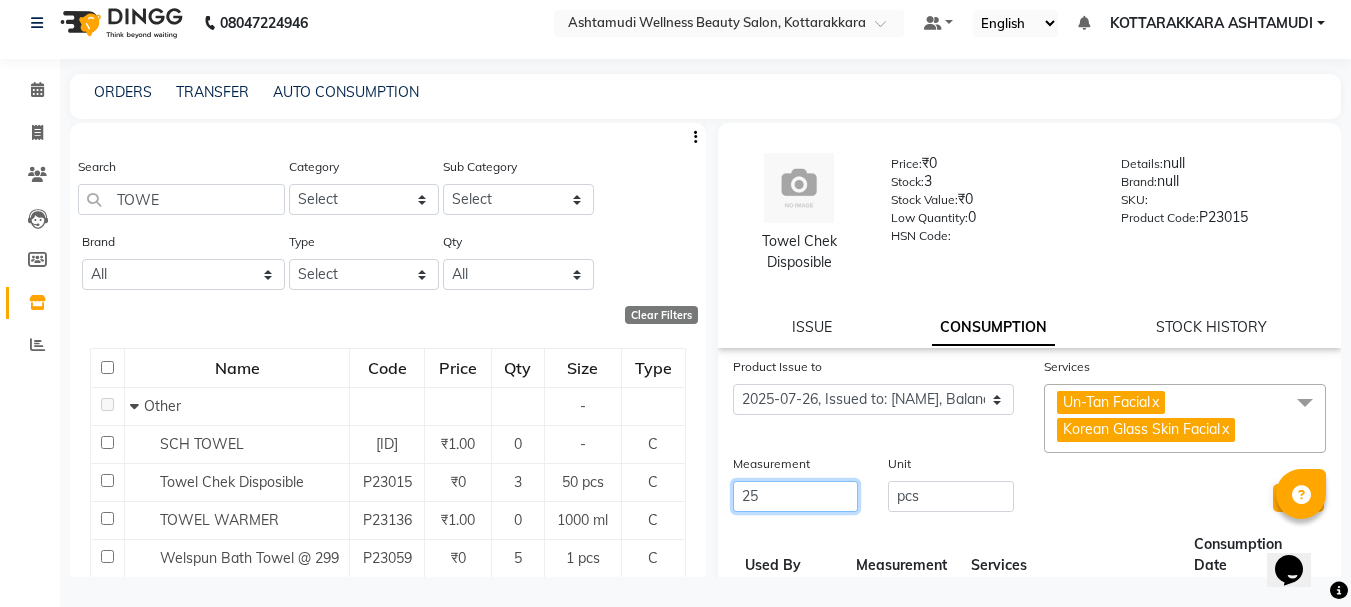 type on "25" 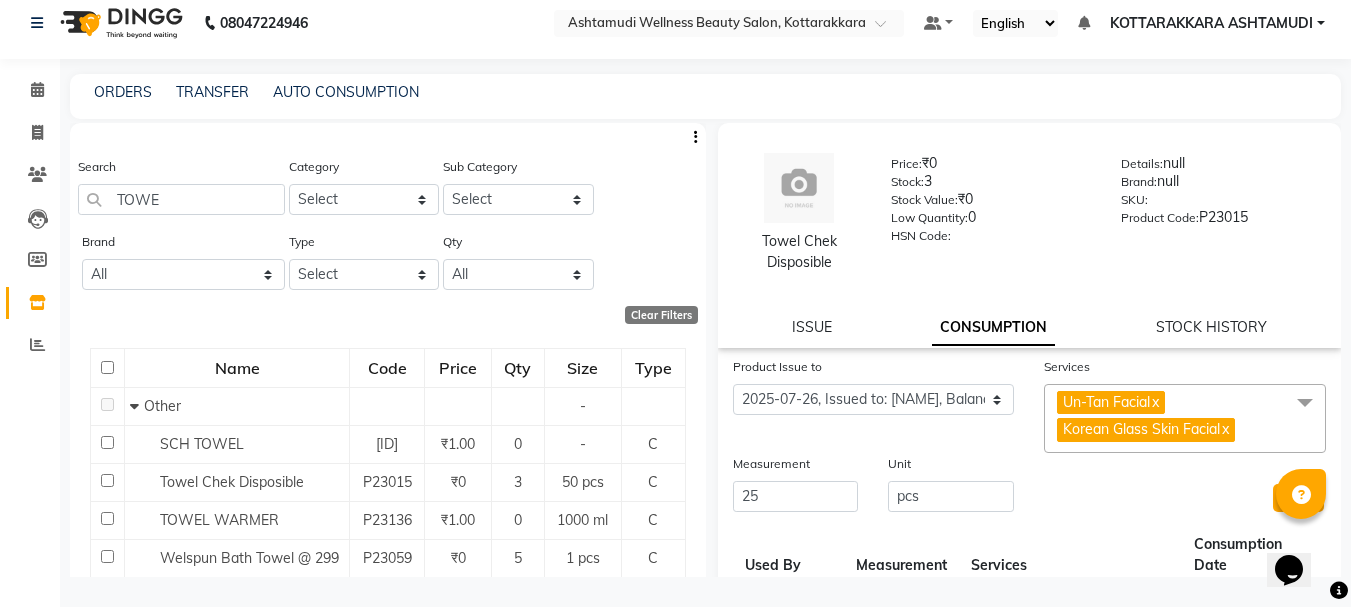 click on "Submit" 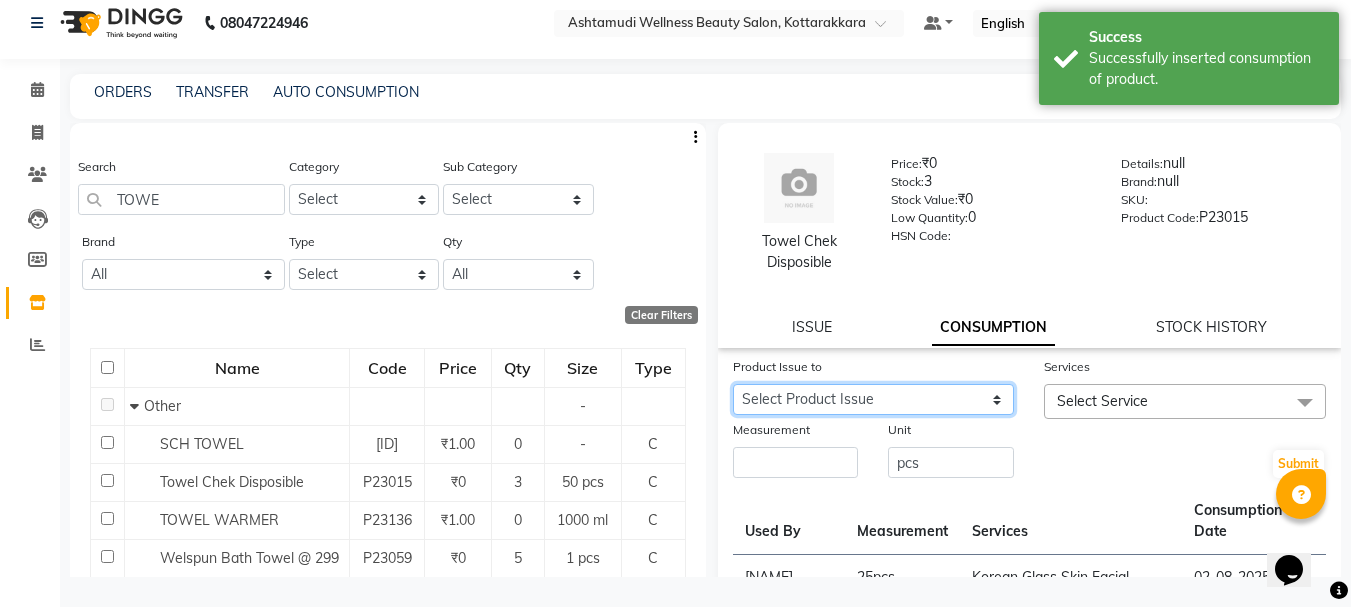 click on "Select Product Issue 2025-08-02, Issued to: NISHA SAMUEL 	, Balance: 50 2025-07-27, Issued to: AMRITHA, Balance: 50" 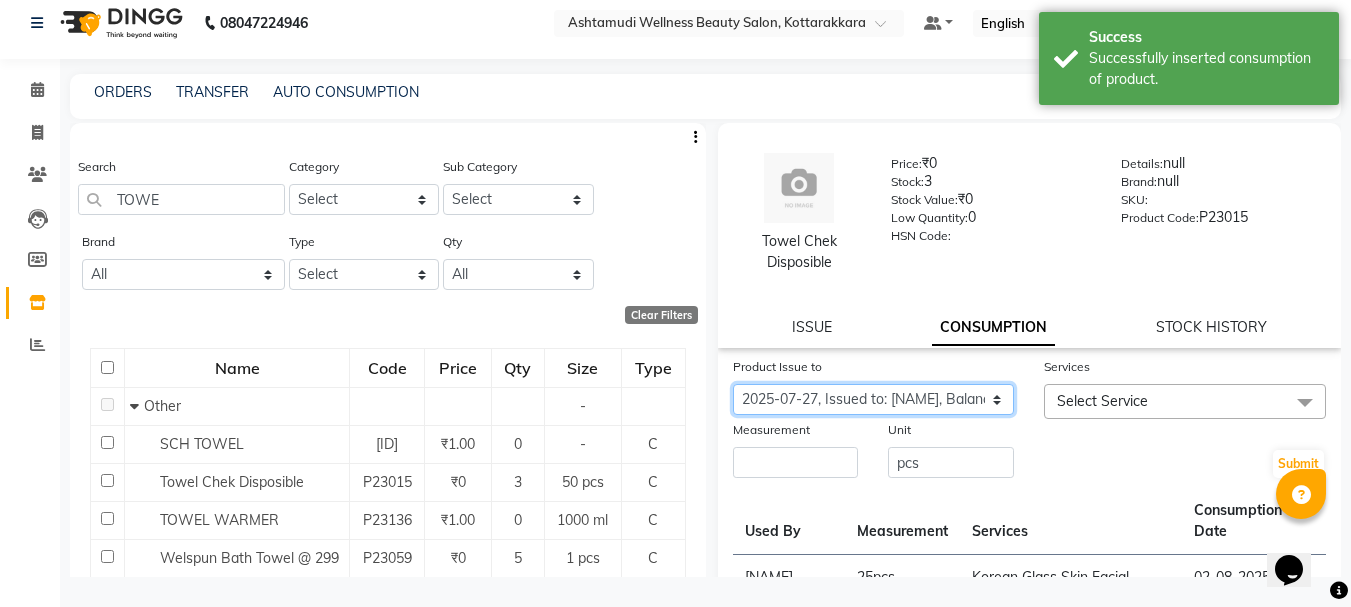 click on "Select Product Issue 2025-08-02, Issued to: NISHA SAMUEL 	, Balance: 50 2025-07-27, Issued to: AMRITHA, Balance: 50" 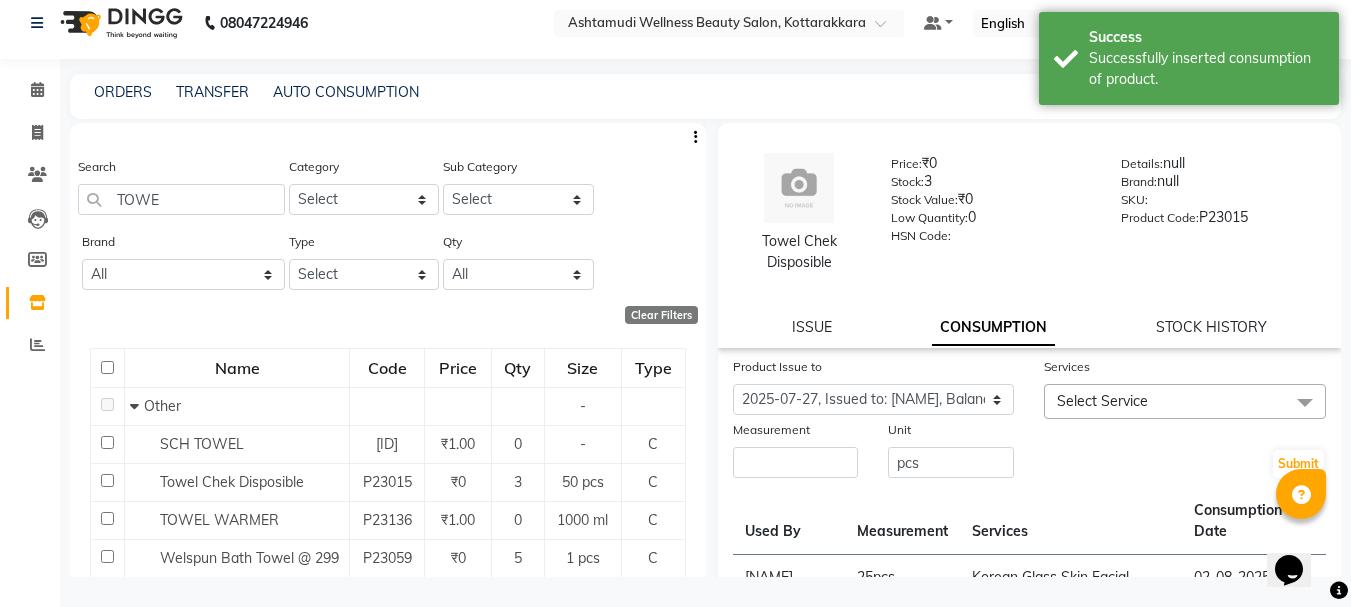click on "Select Service" 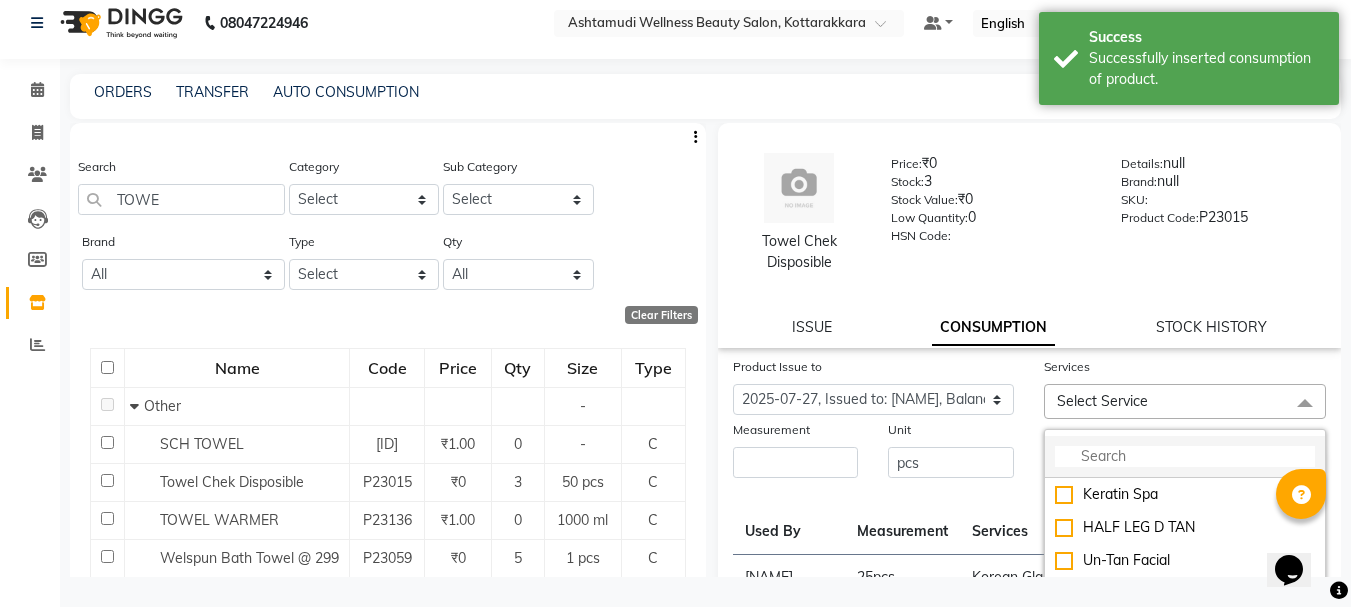 click 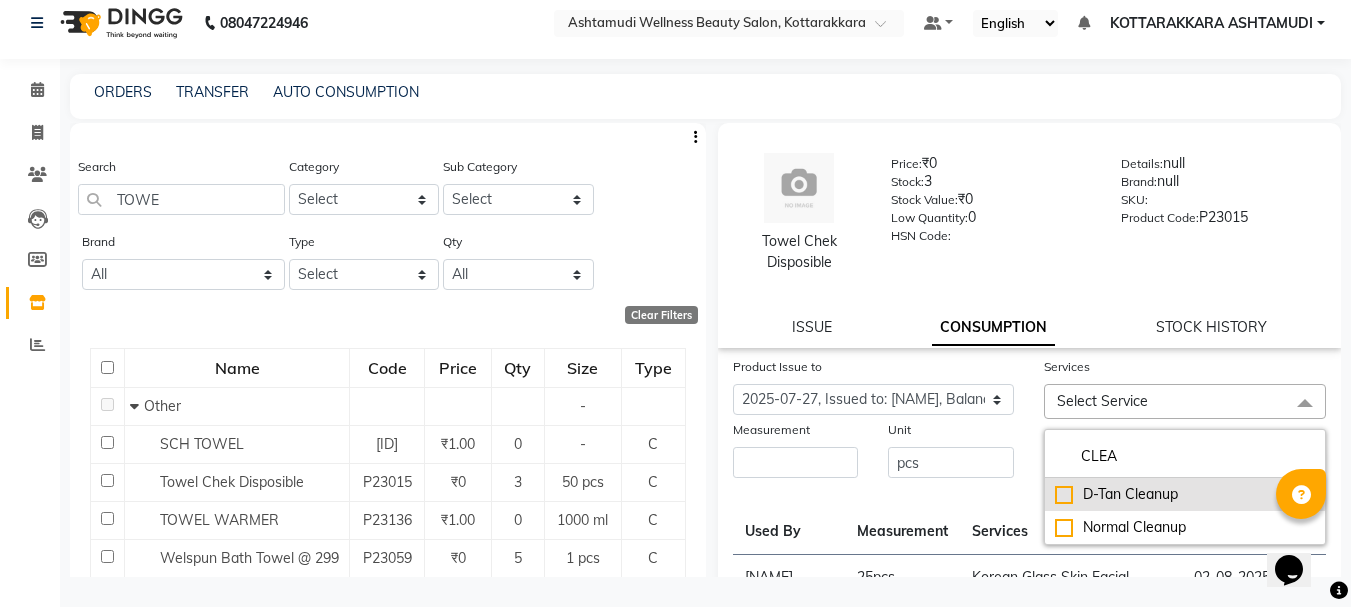 type on "CLEA" 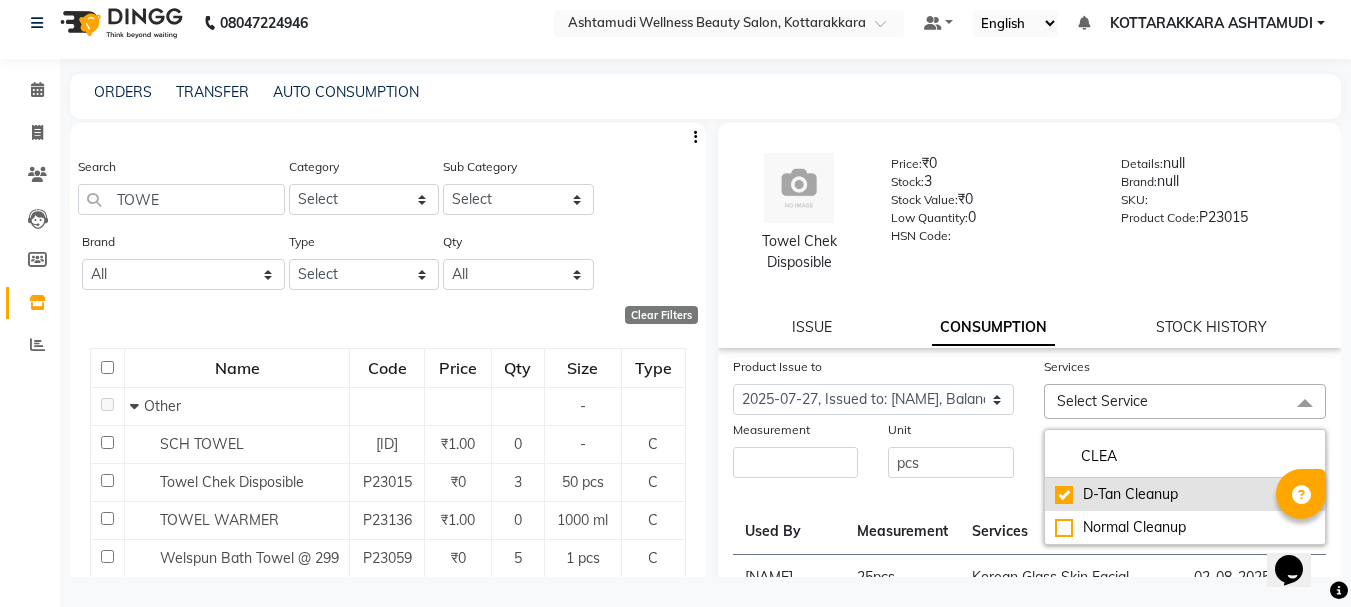 checkbox on "true" 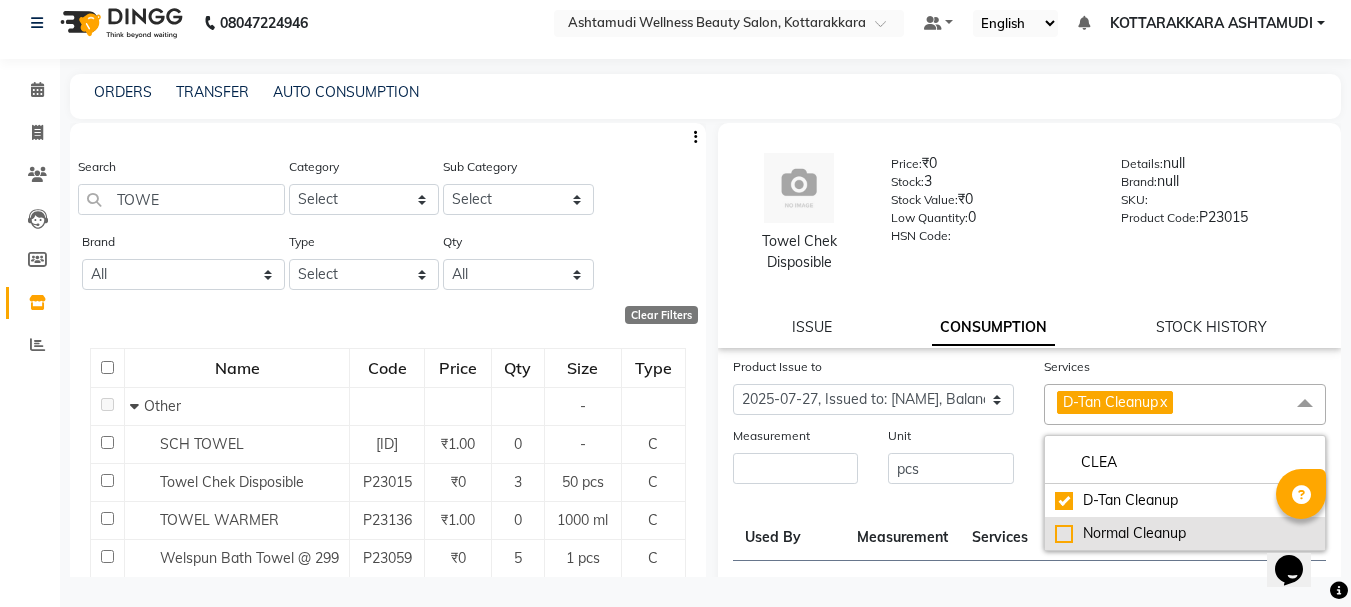 click on "Normal Cleanup" 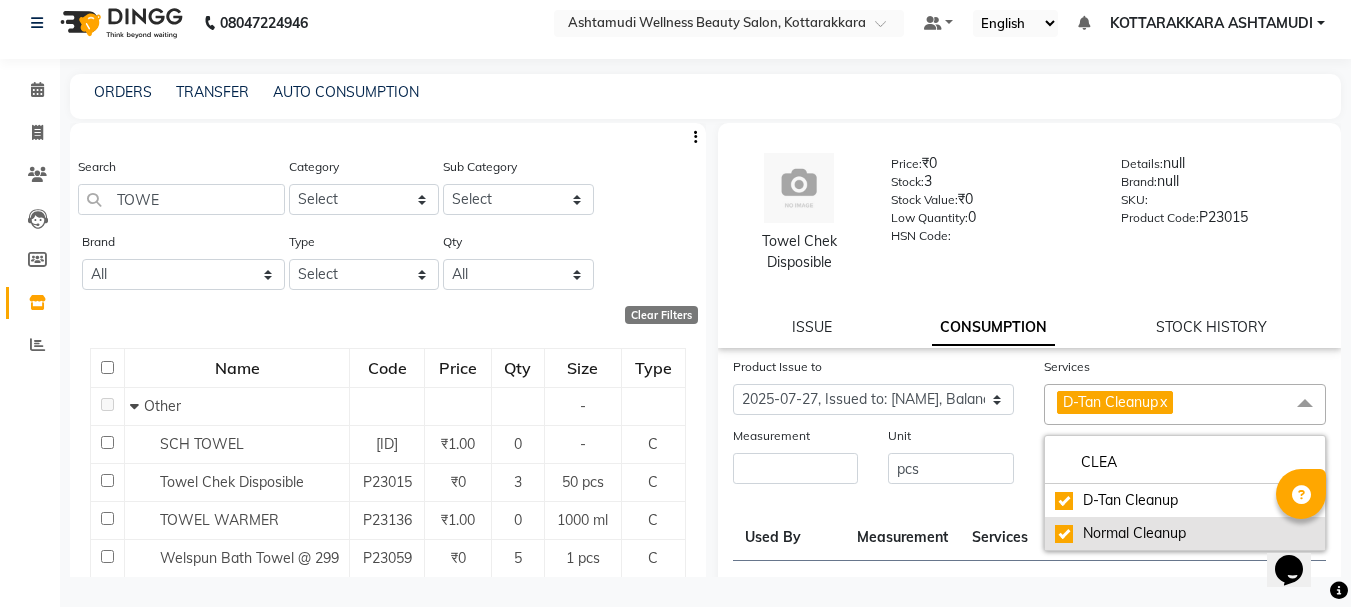 checkbox on "true" 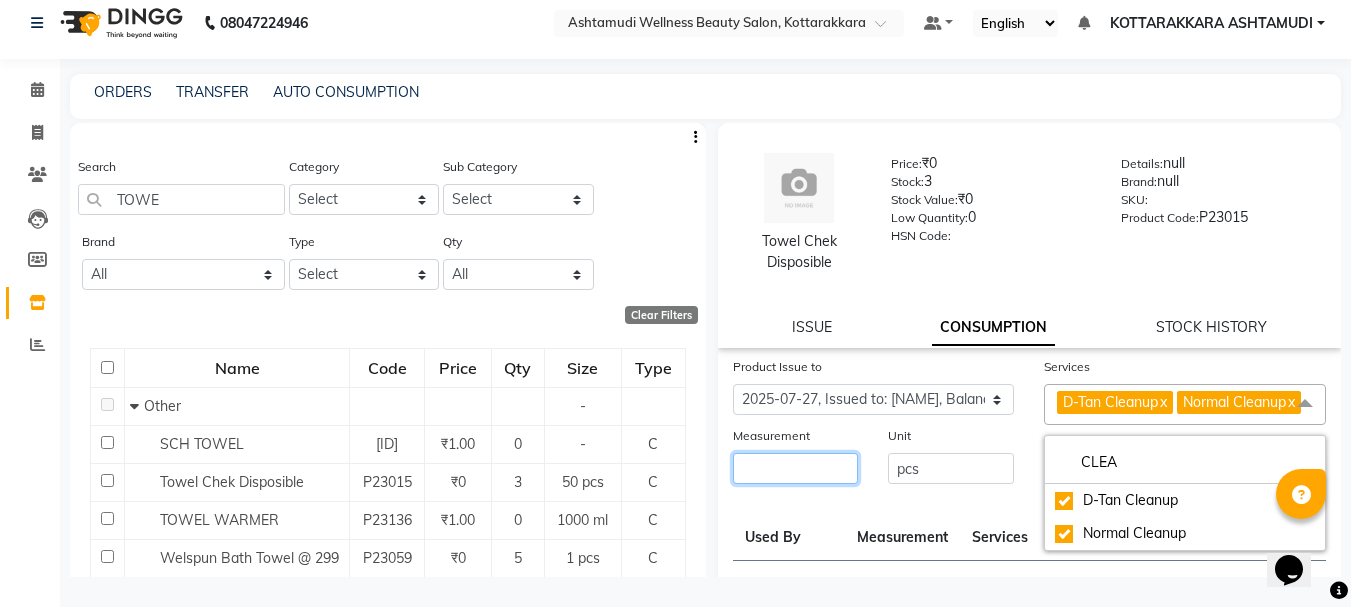 click 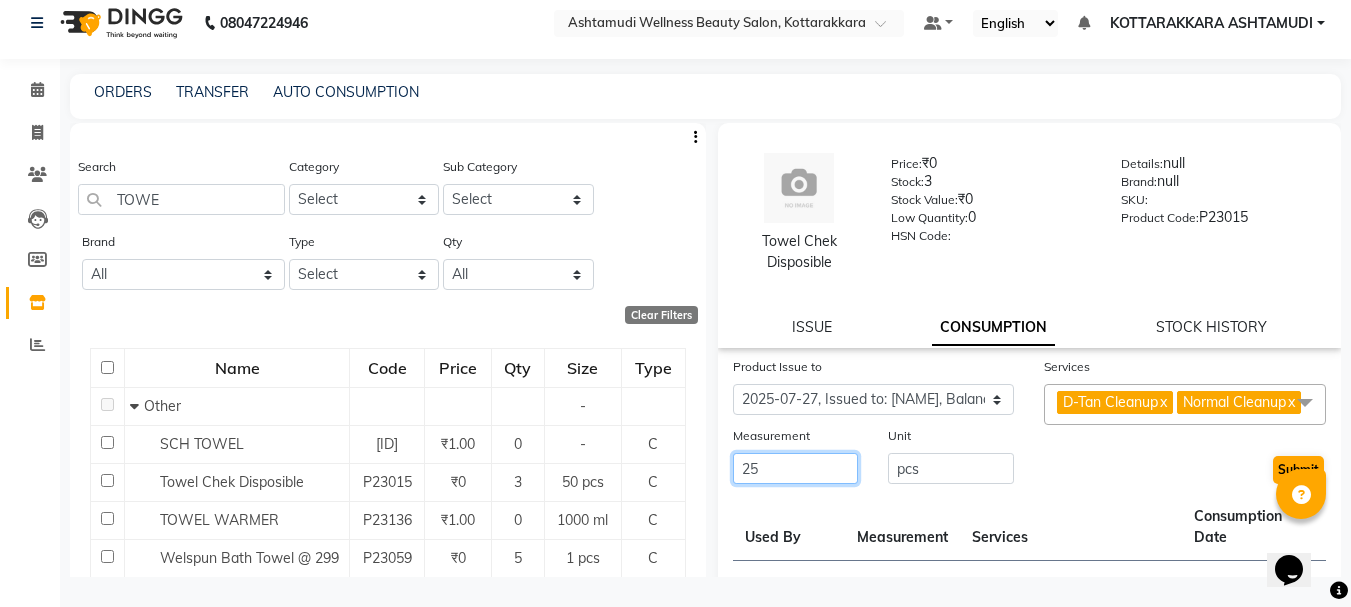 type on "25" 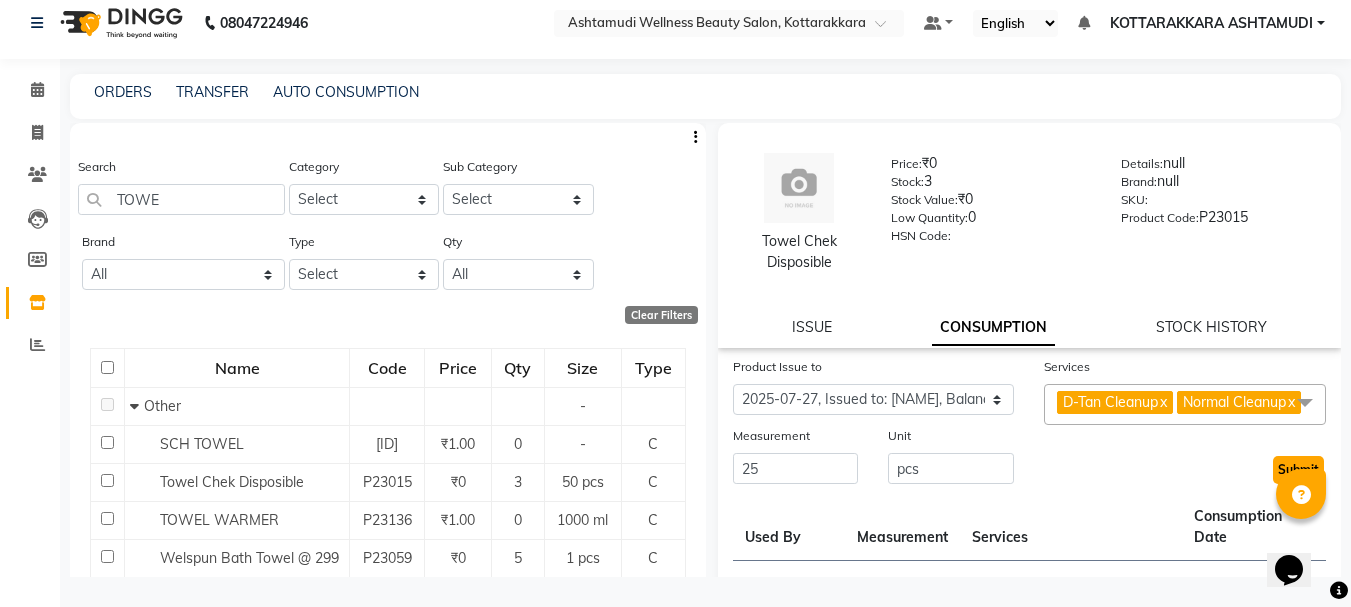 click on "Submit" 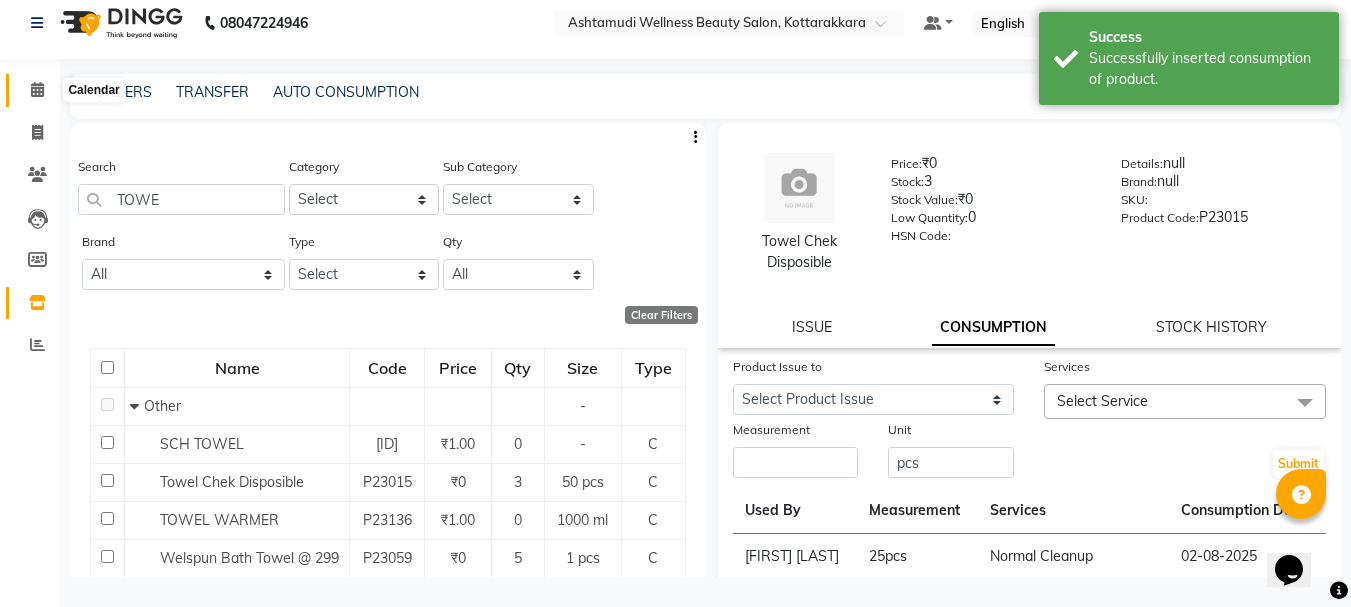 click 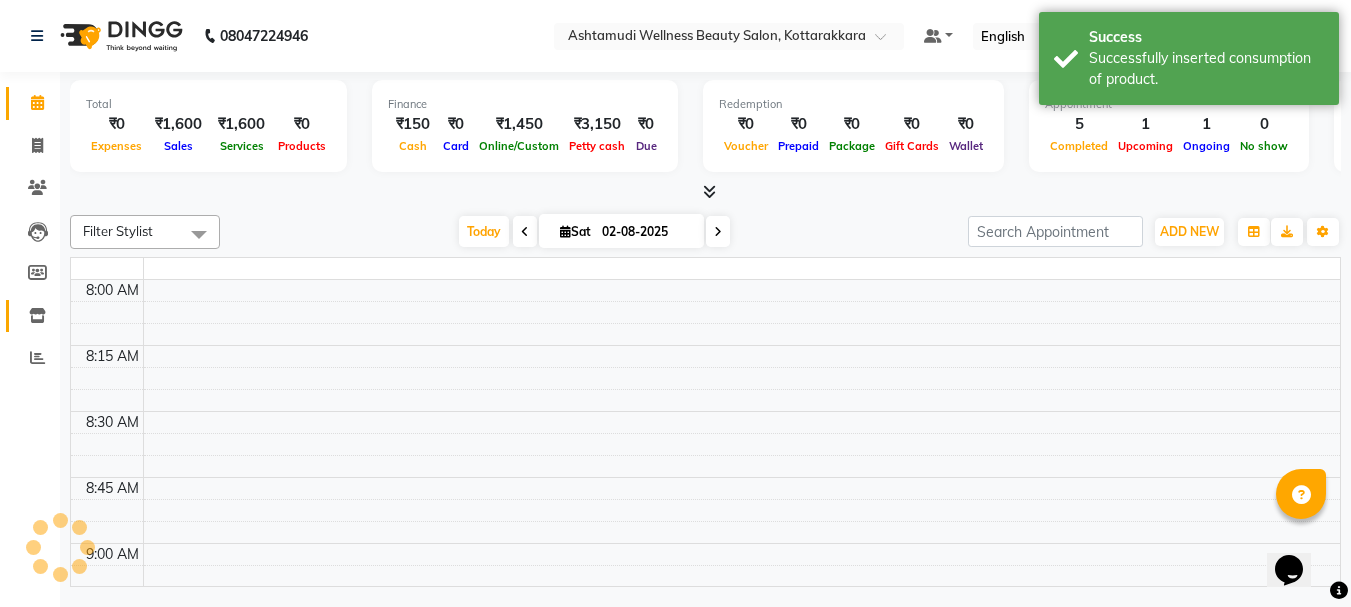 scroll, scrollTop: 0, scrollLeft: 0, axis: both 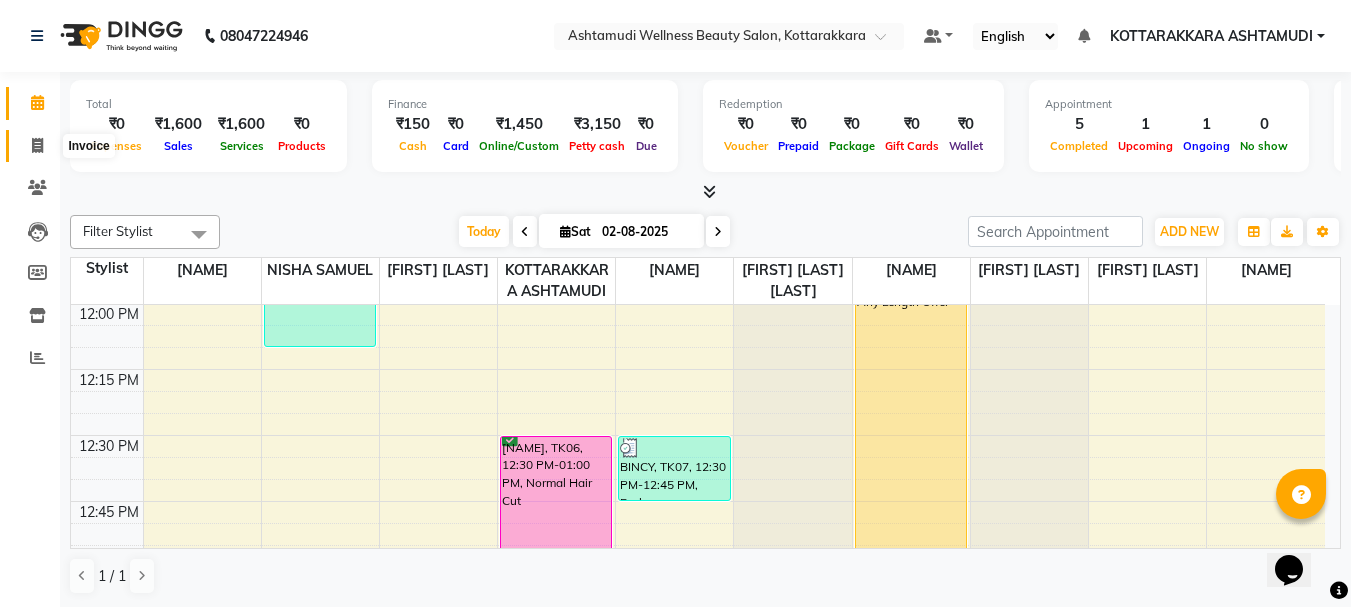 click 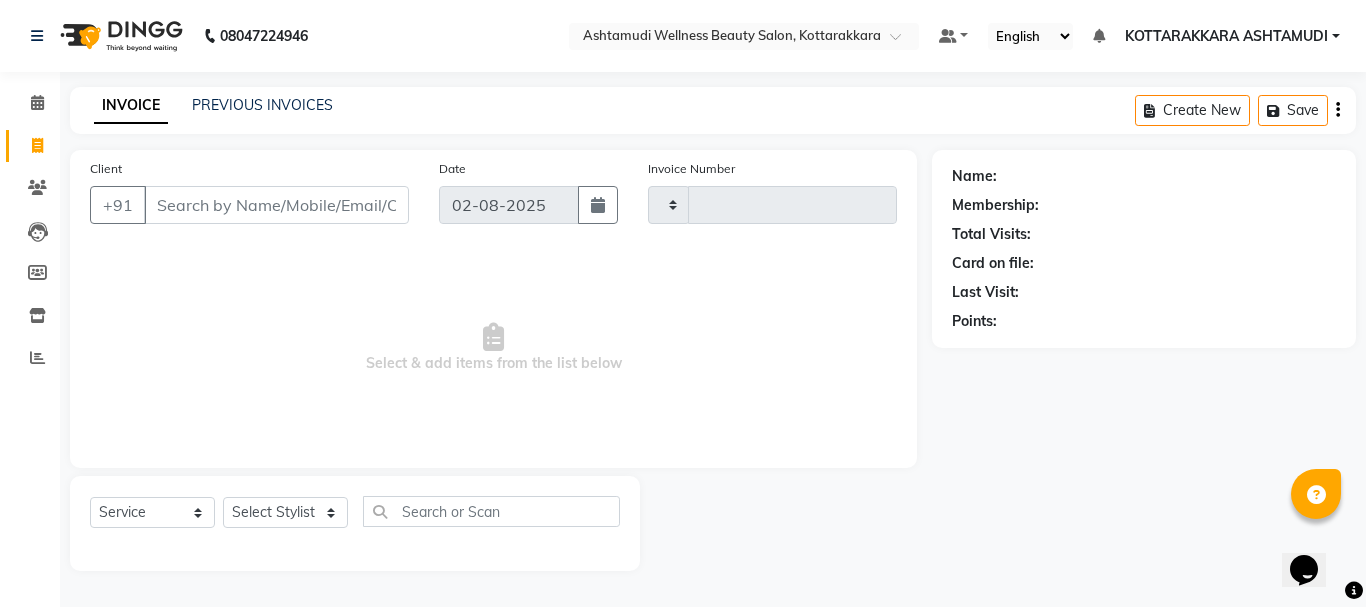 type on "2313" 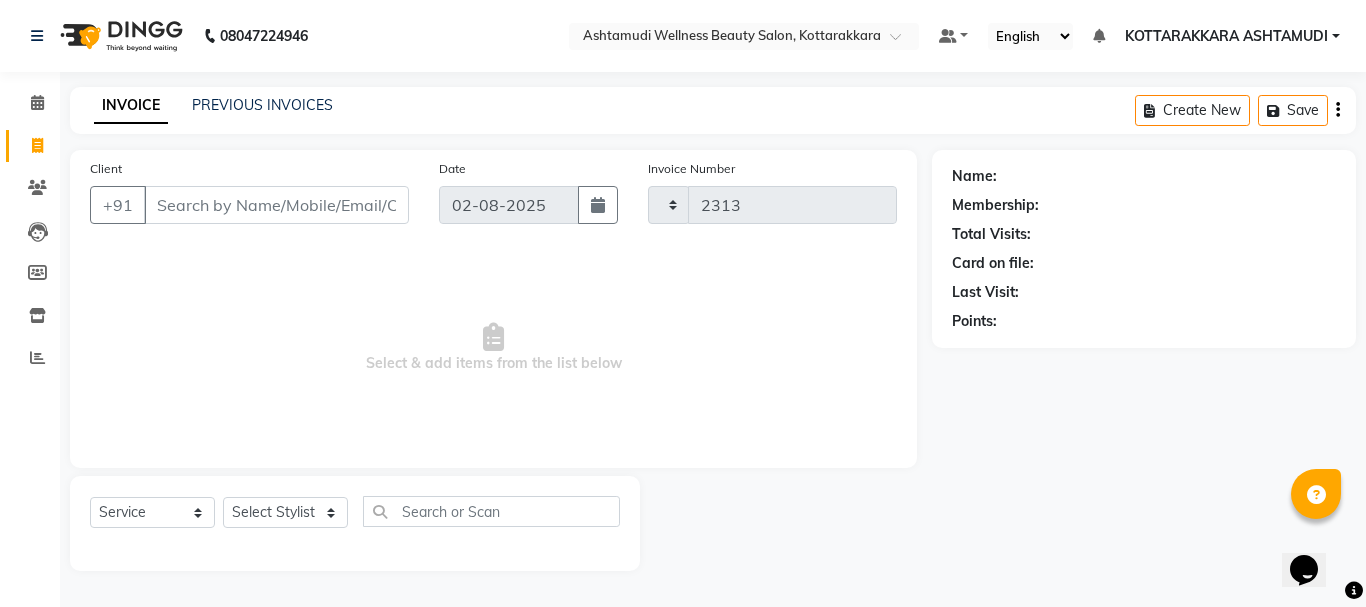 select on "4664" 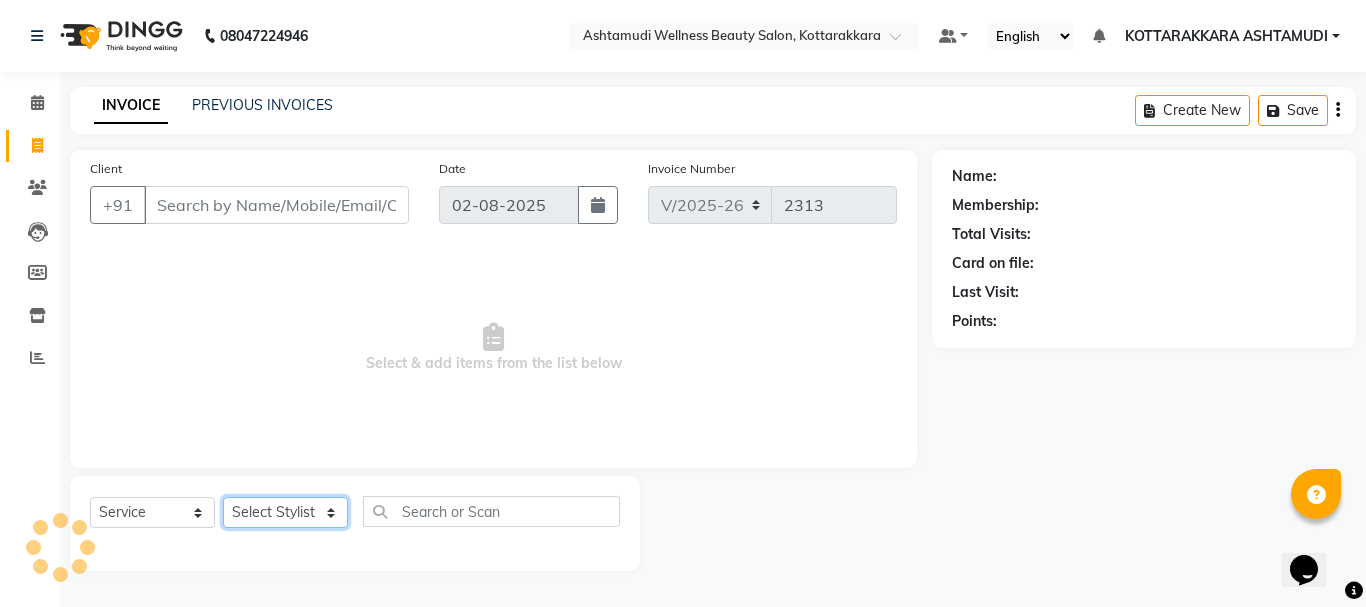 click on "Select Stylist AMRITHA DIVYA L	 Gita Mahali  Jibi P R Karina Darjee  KOTTARAKKARA ASHTAMUDI NISHA SAMUEL 	 Priya Chakraborty SARIGA R	 SHAHIDA SHAMINA MUHAMMED P R" 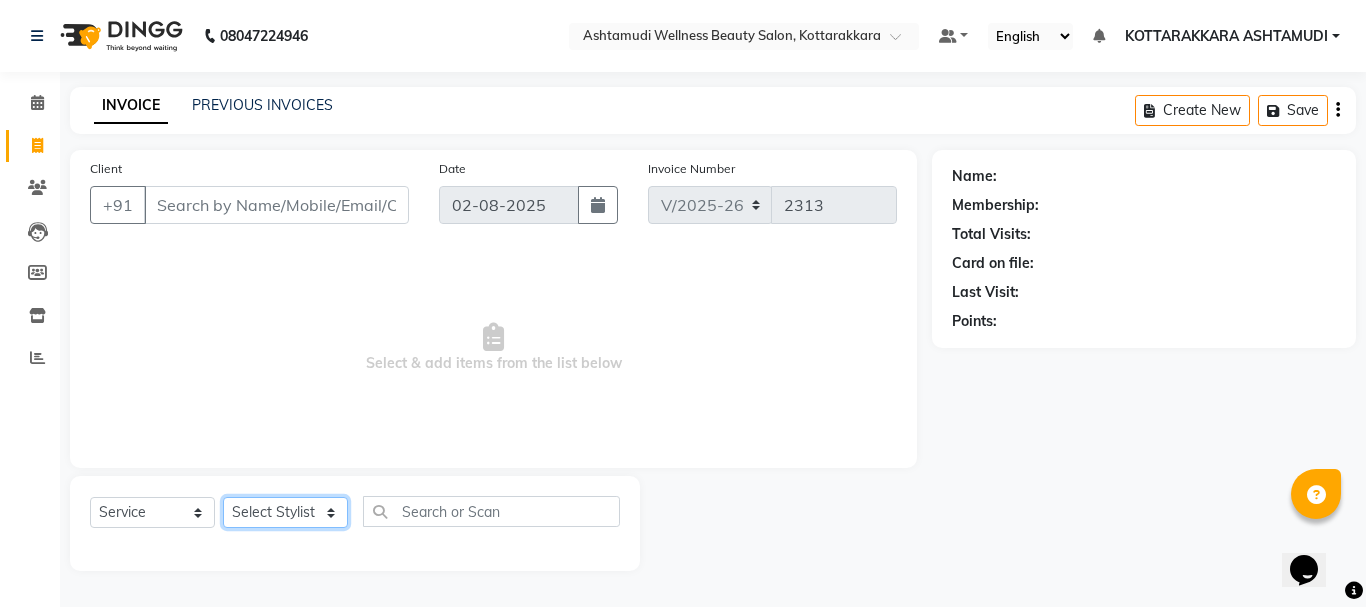 select on "27465" 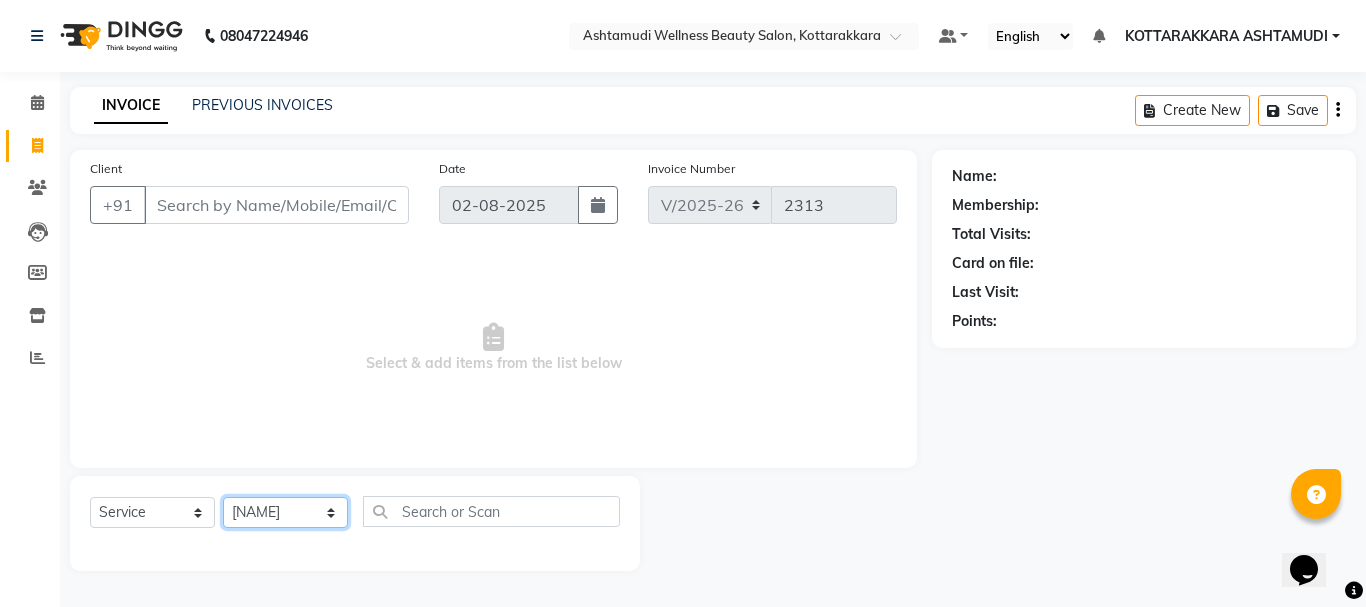 click on "Select Stylist AMRITHA DIVYA L	 Gita Mahali  Jibi P R Karina Darjee  KOTTARAKKARA ASHTAMUDI NISHA SAMUEL 	 Priya Chakraborty SARIGA R	 SHAHIDA SHAMINA MUHAMMED P R" 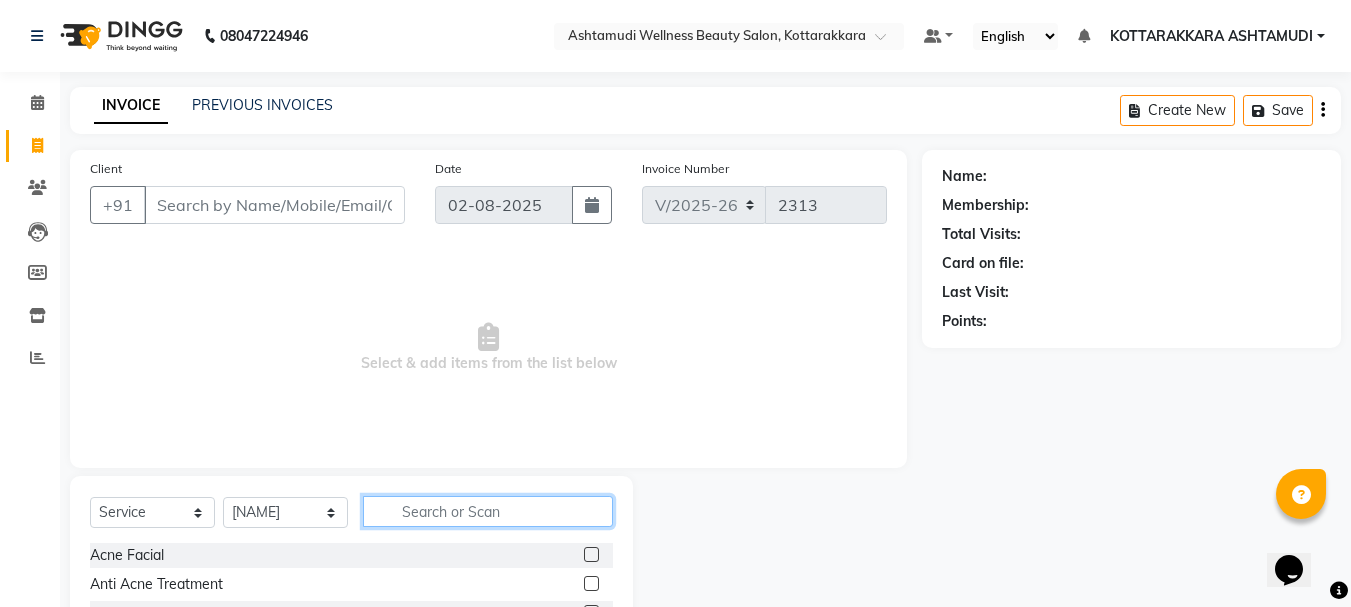 click 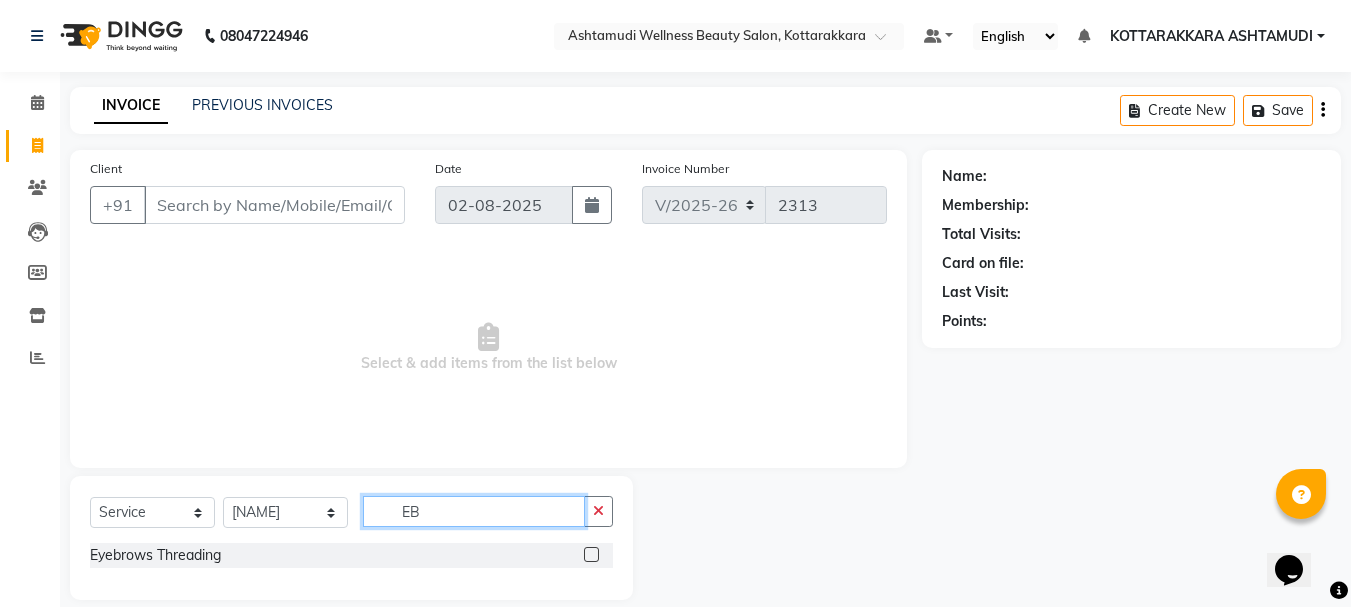 type on "EB" 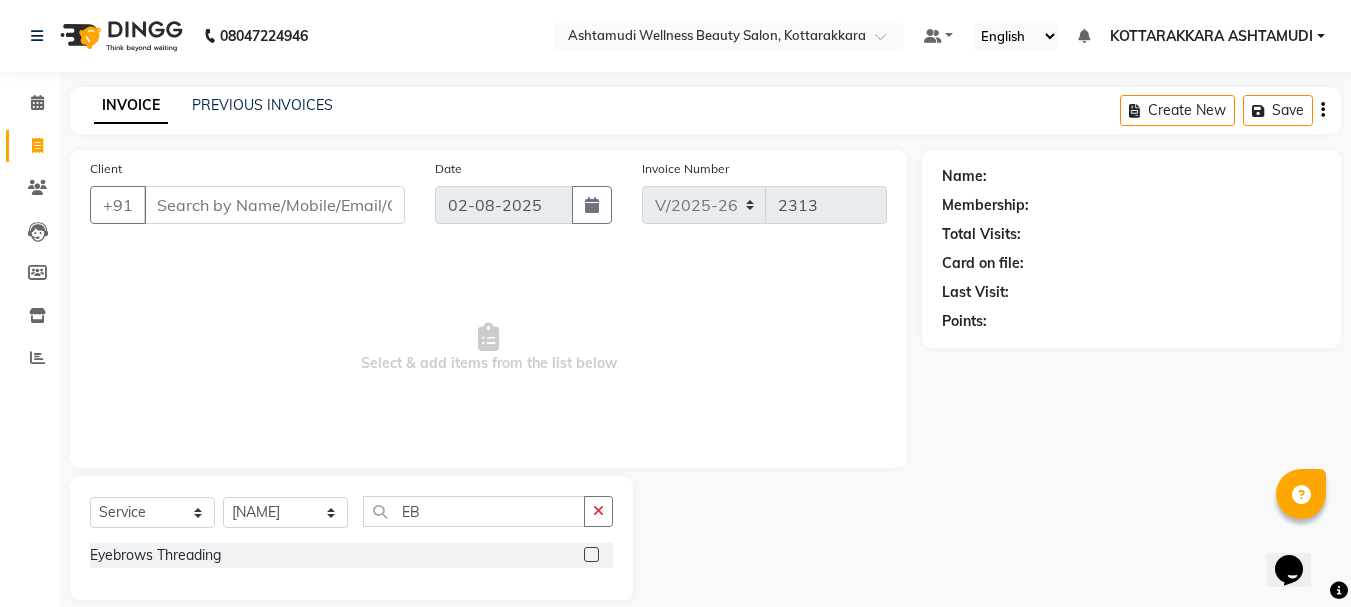 drag, startPoint x: 587, startPoint y: 551, endPoint x: 547, endPoint y: 457, distance: 102.156746 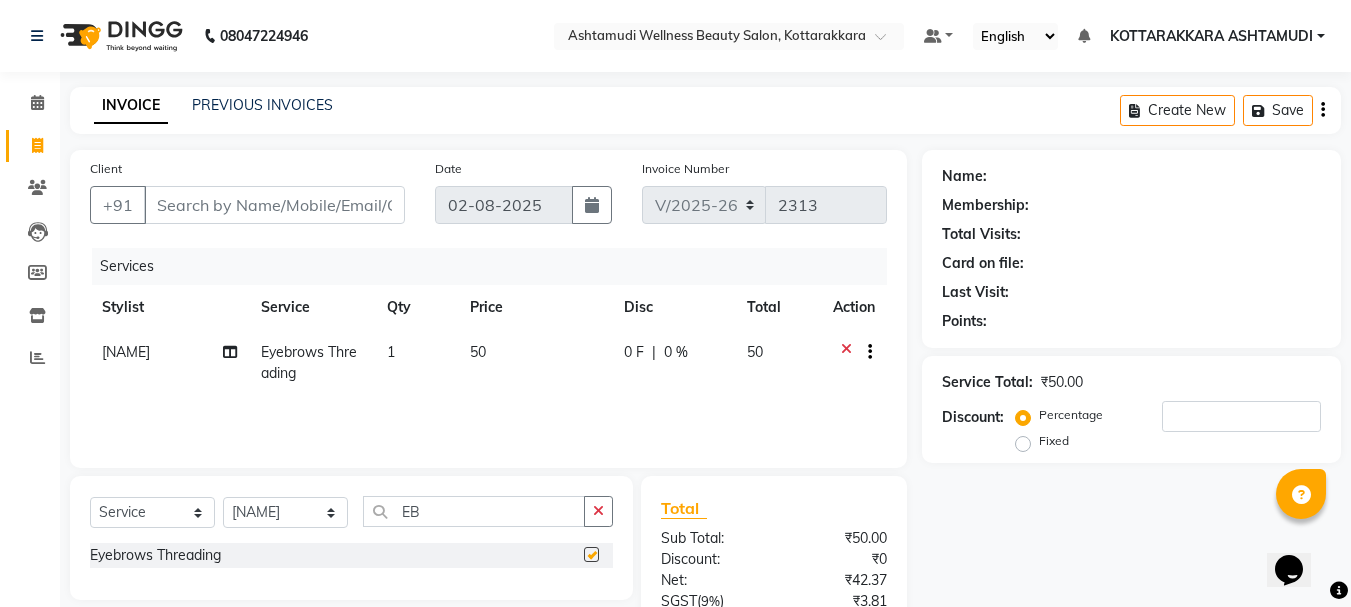 checkbox on "false" 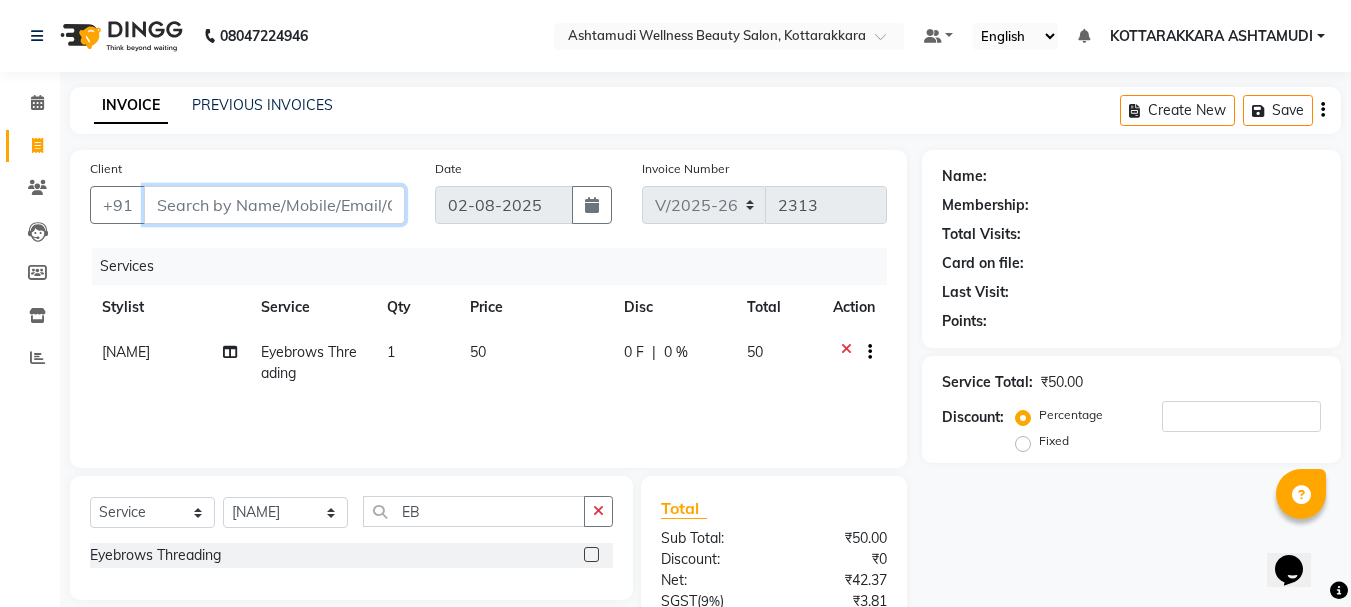 click on "Client" at bounding box center (274, 205) 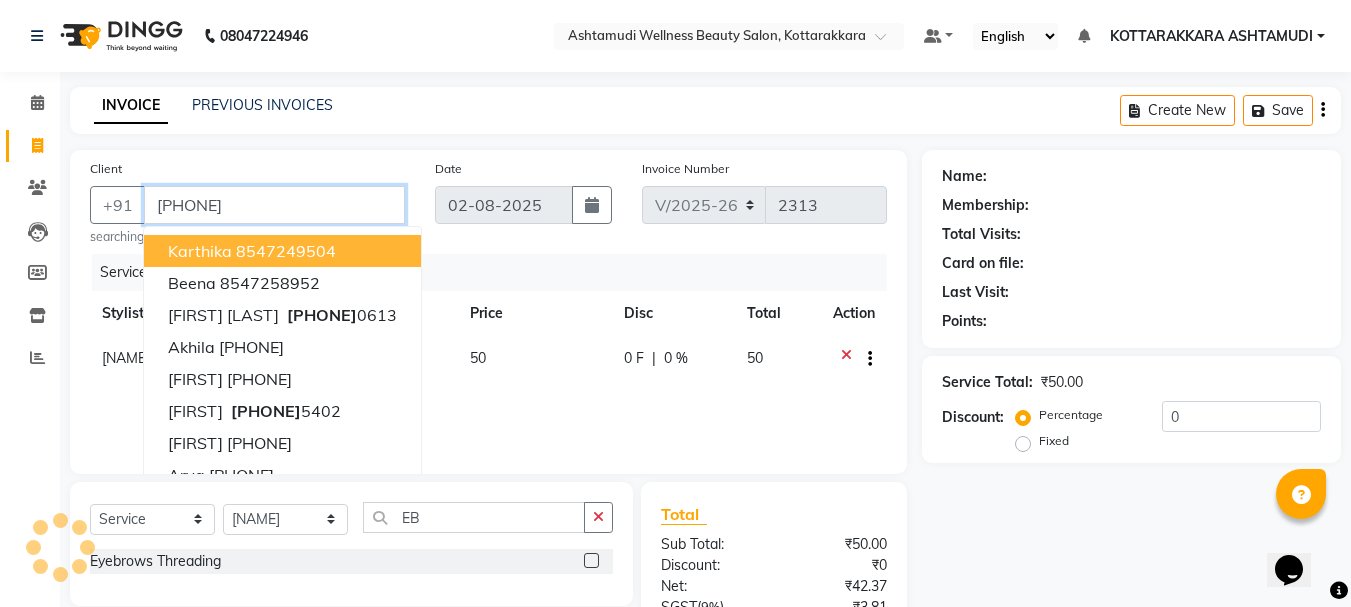 type on "8547296759" 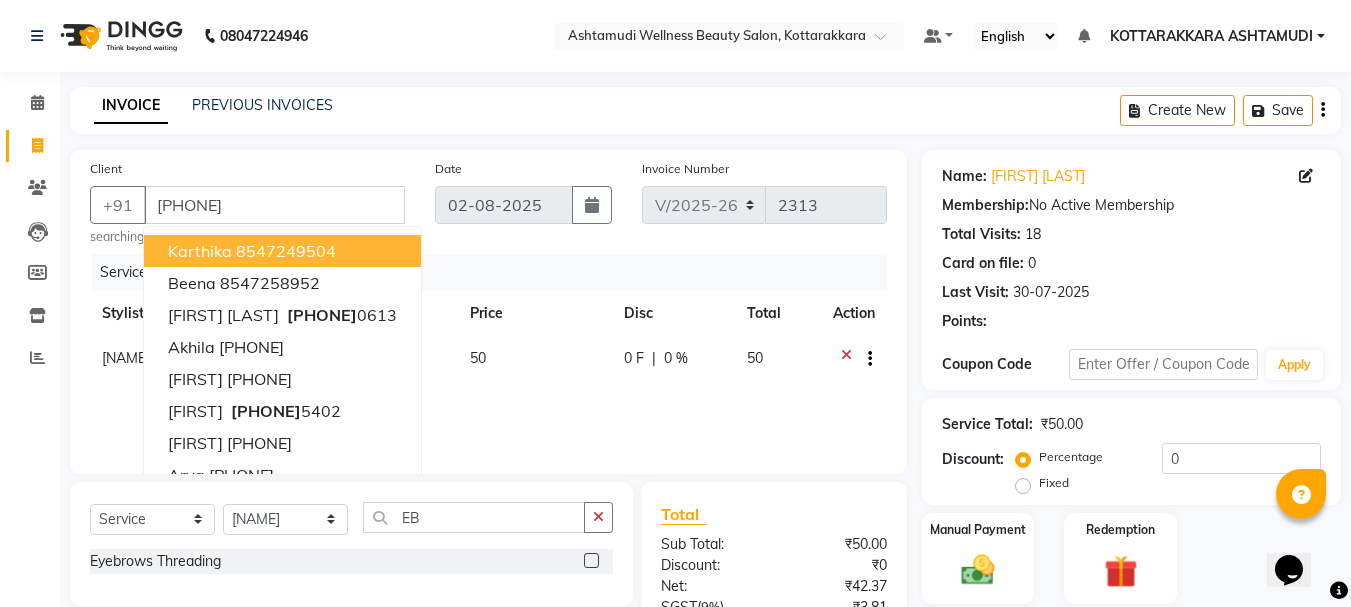 click on "Services" 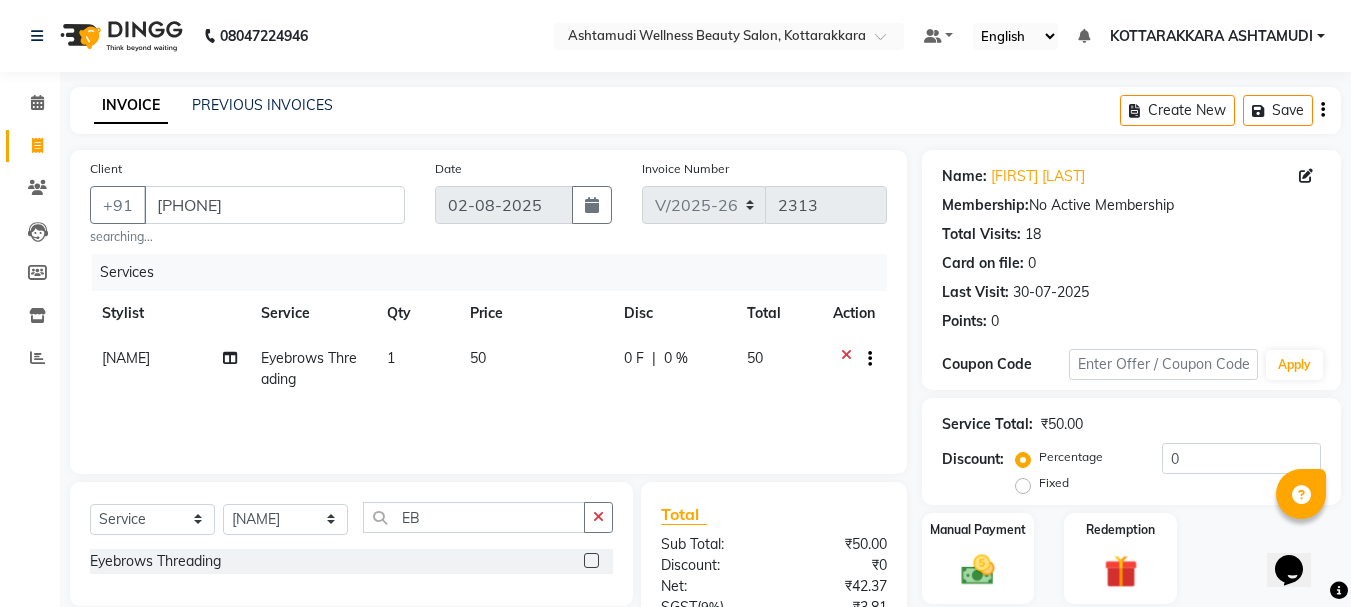 scroll, scrollTop: 199, scrollLeft: 0, axis: vertical 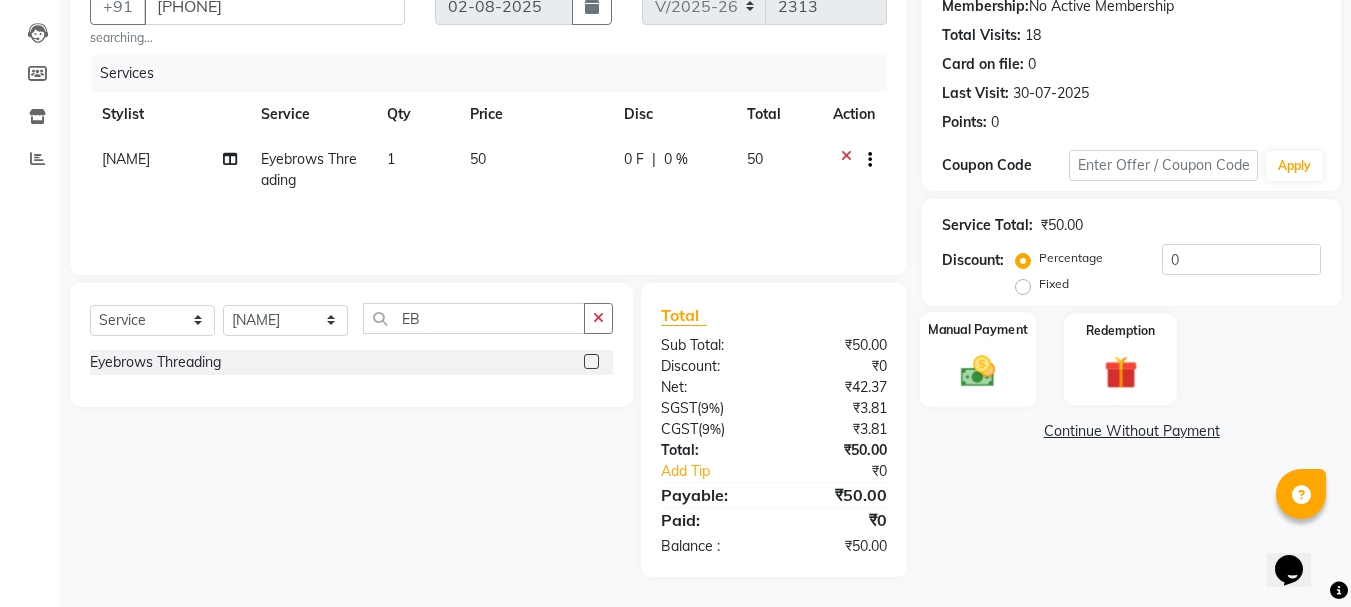 click 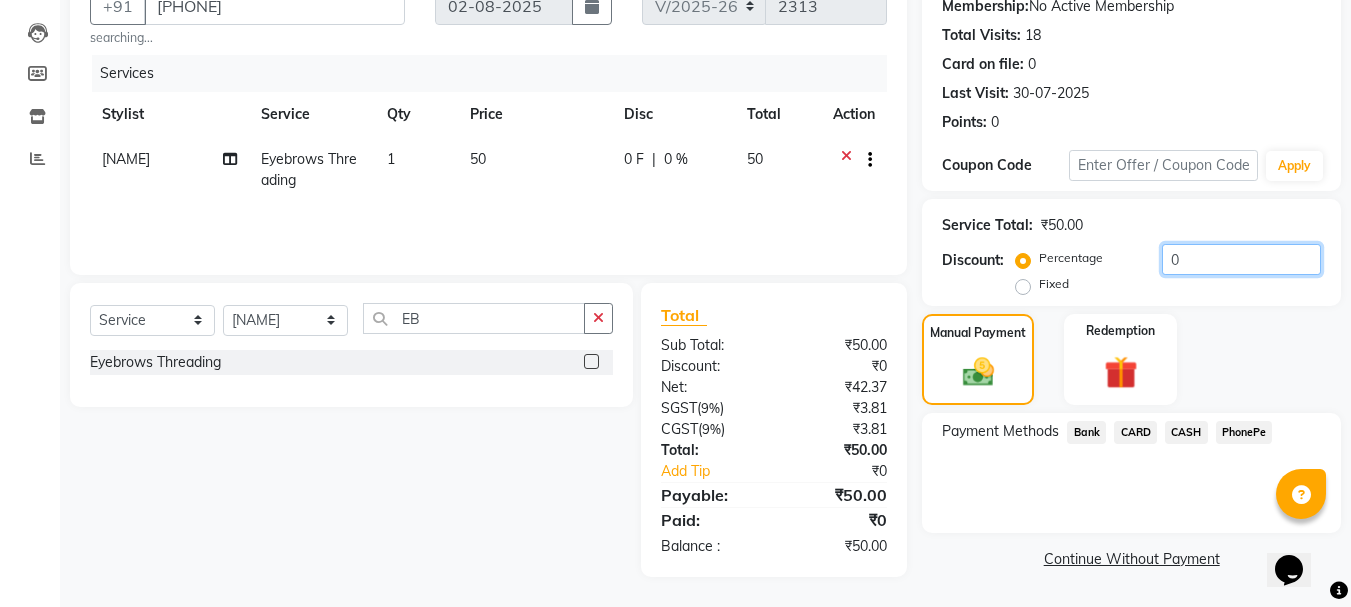 click on "0" 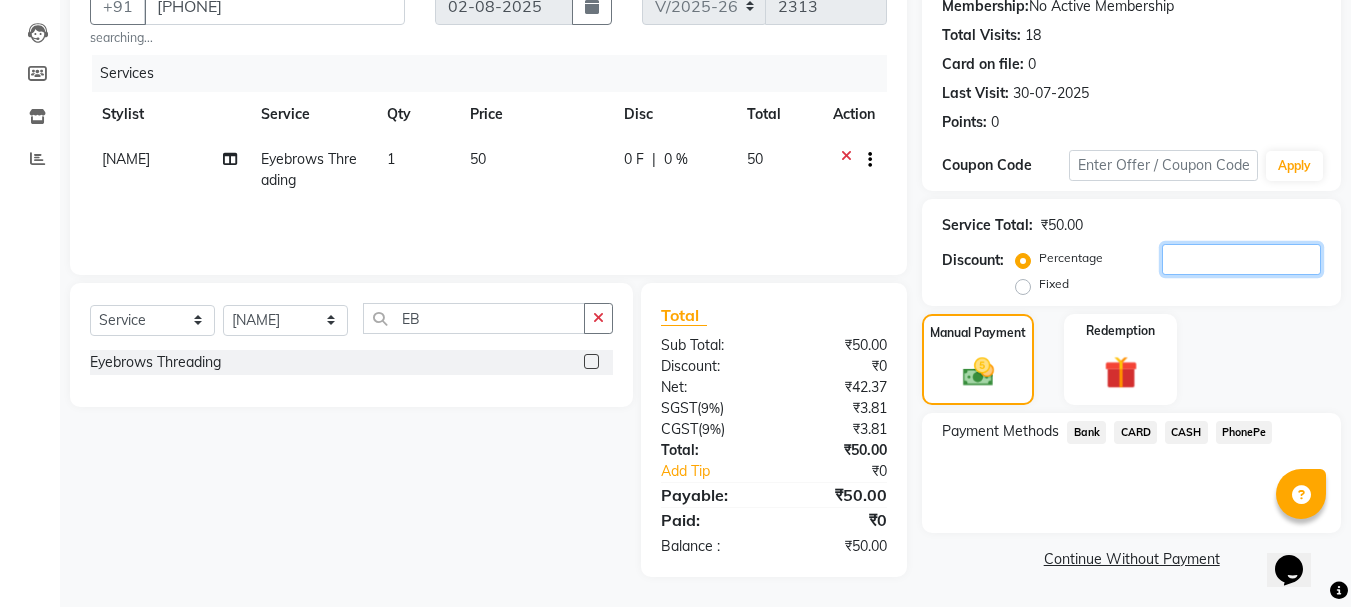 type on "2" 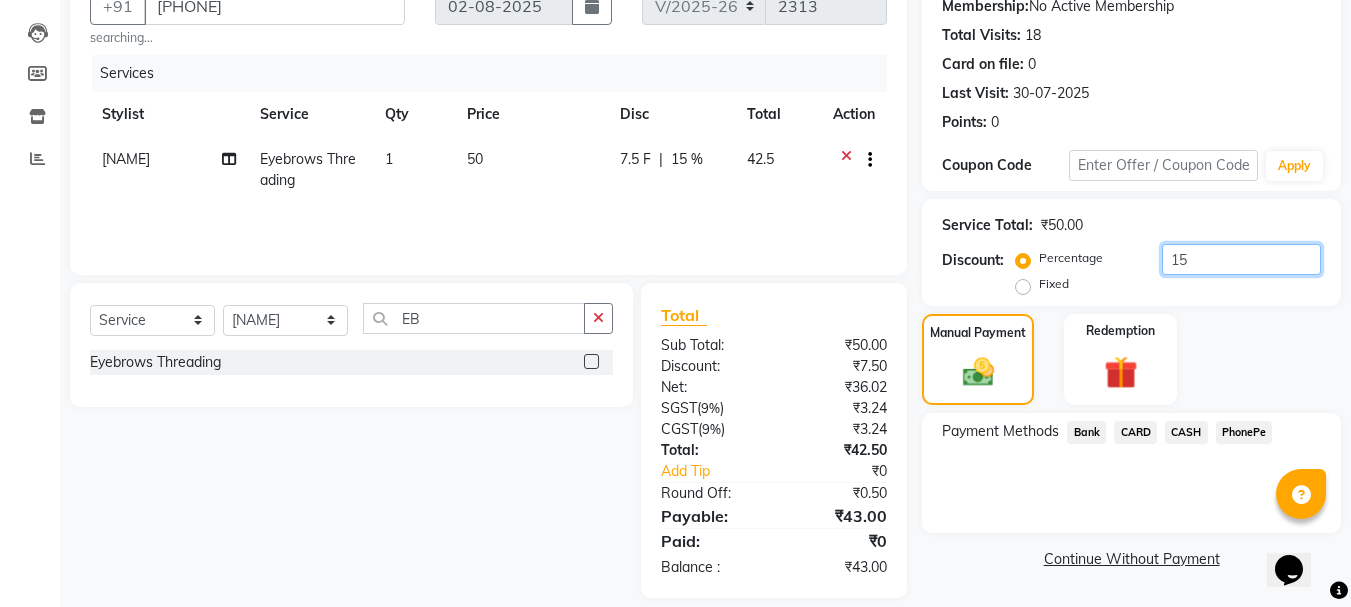 scroll, scrollTop: 220, scrollLeft: 0, axis: vertical 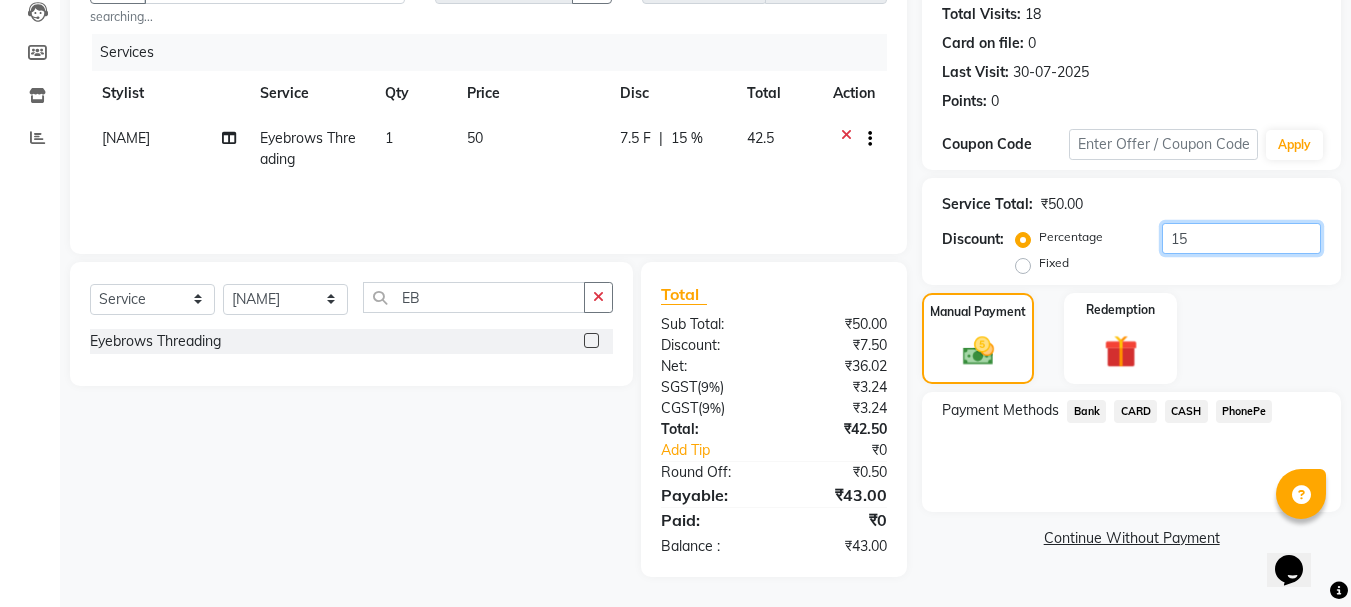 type on "15" 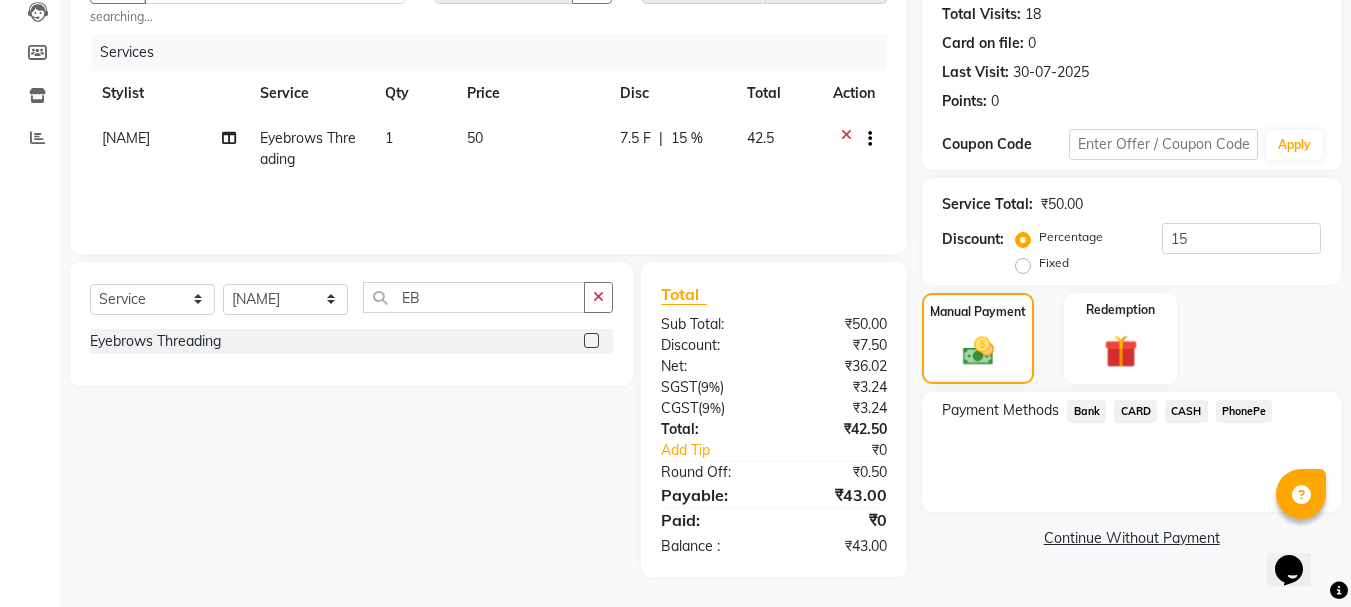click on "PhonePe" 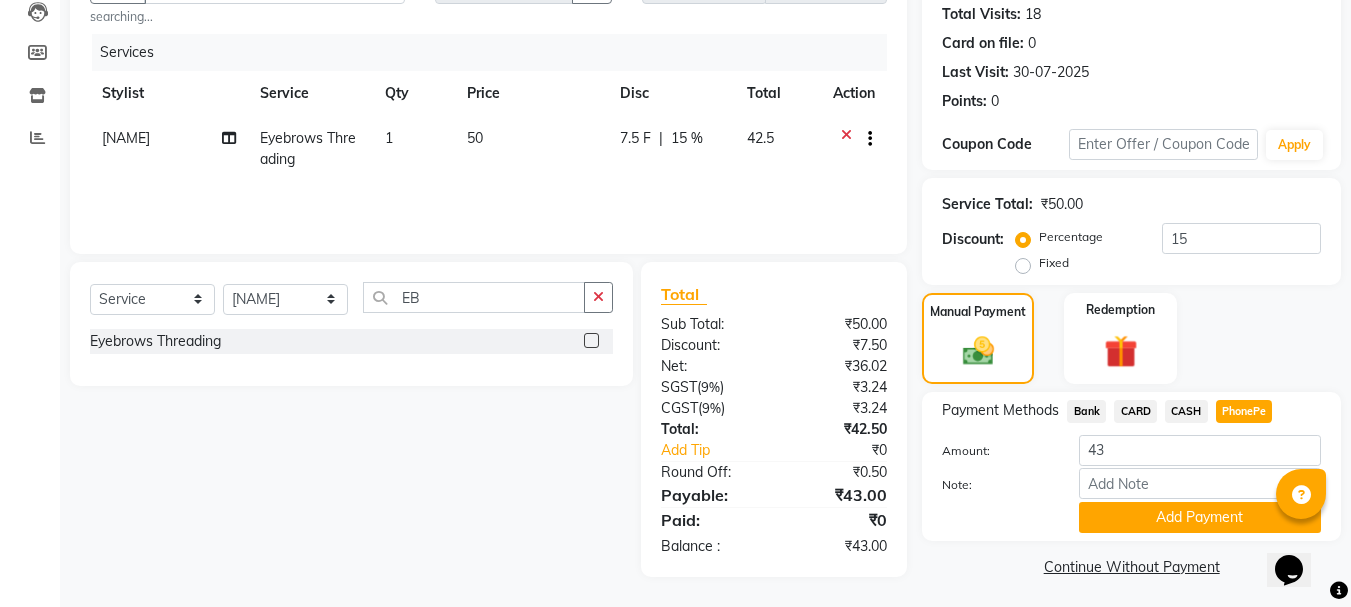 scroll, scrollTop: 225, scrollLeft: 0, axis: vertical 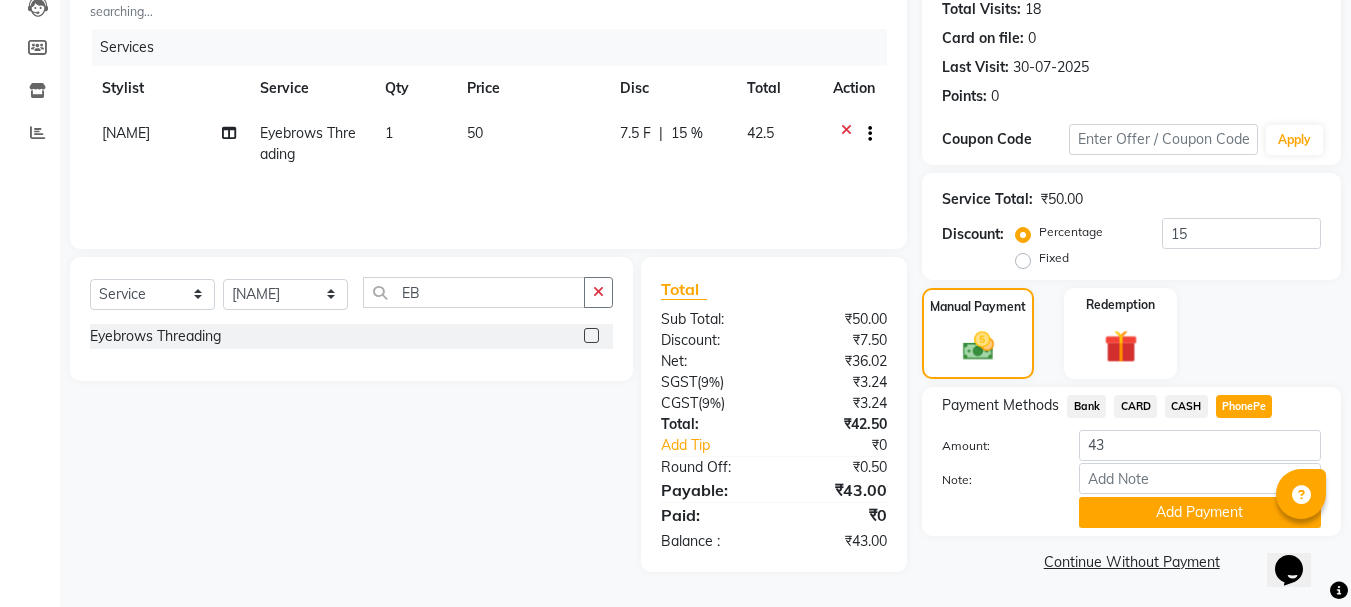 click on "Add Payment" 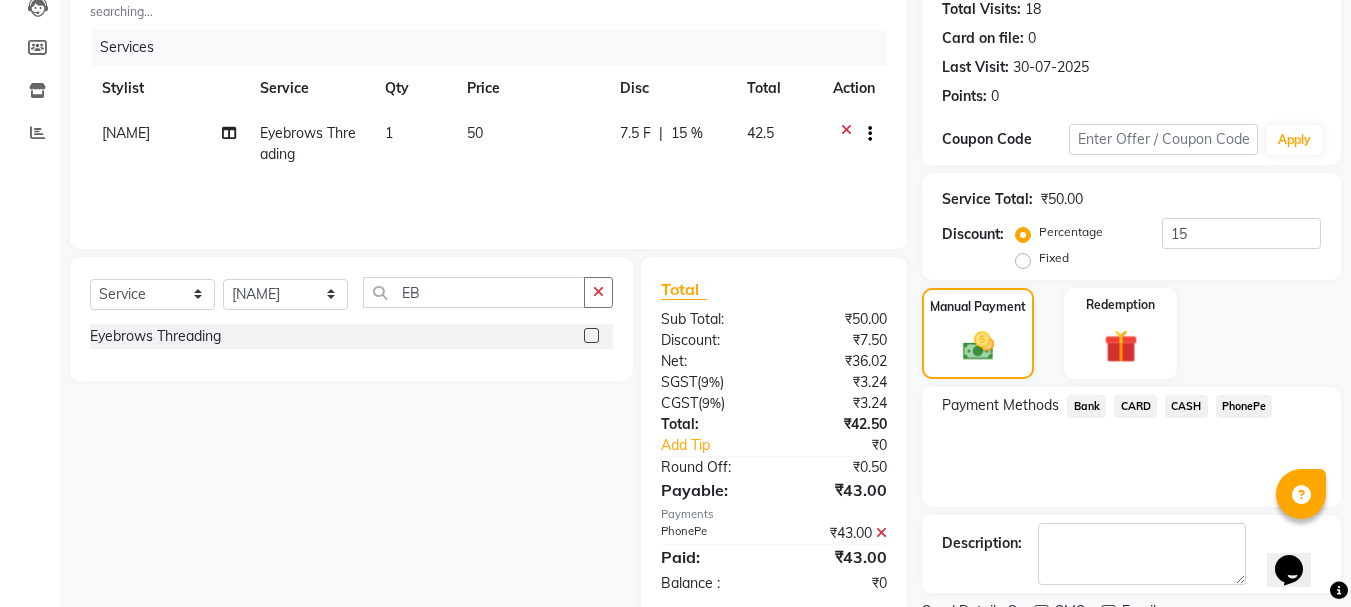 scroll, scrollTop: 309, scrollLeft: 0, axis: vertical 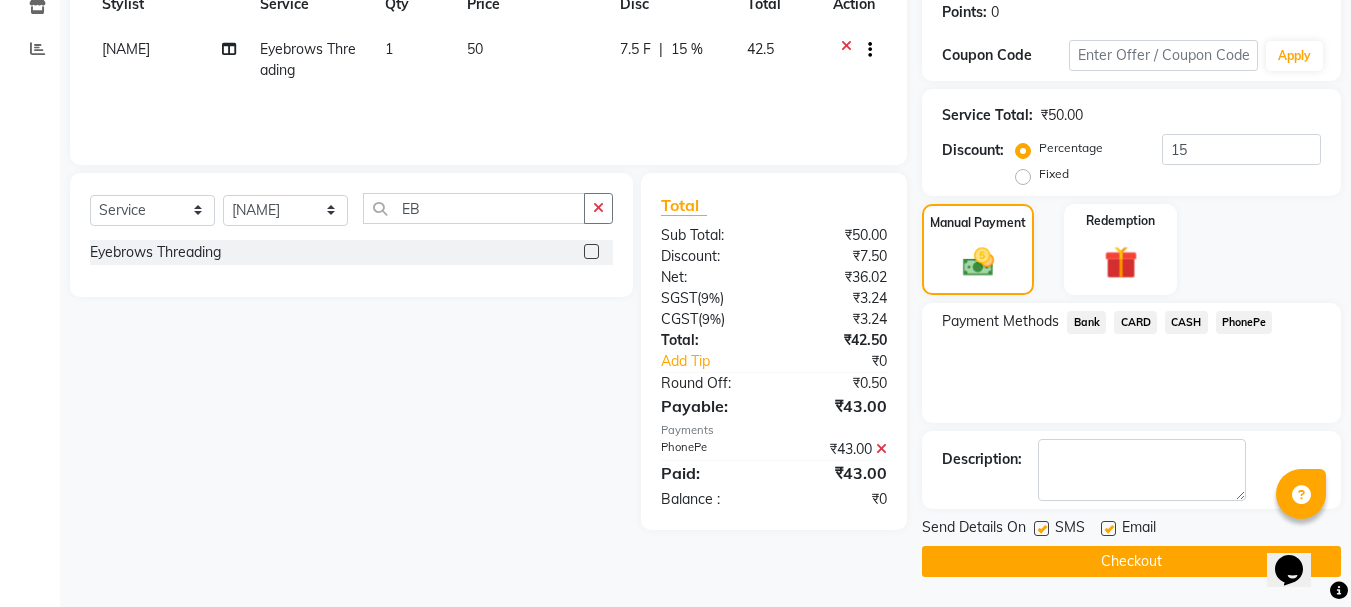 click on "Checkout" 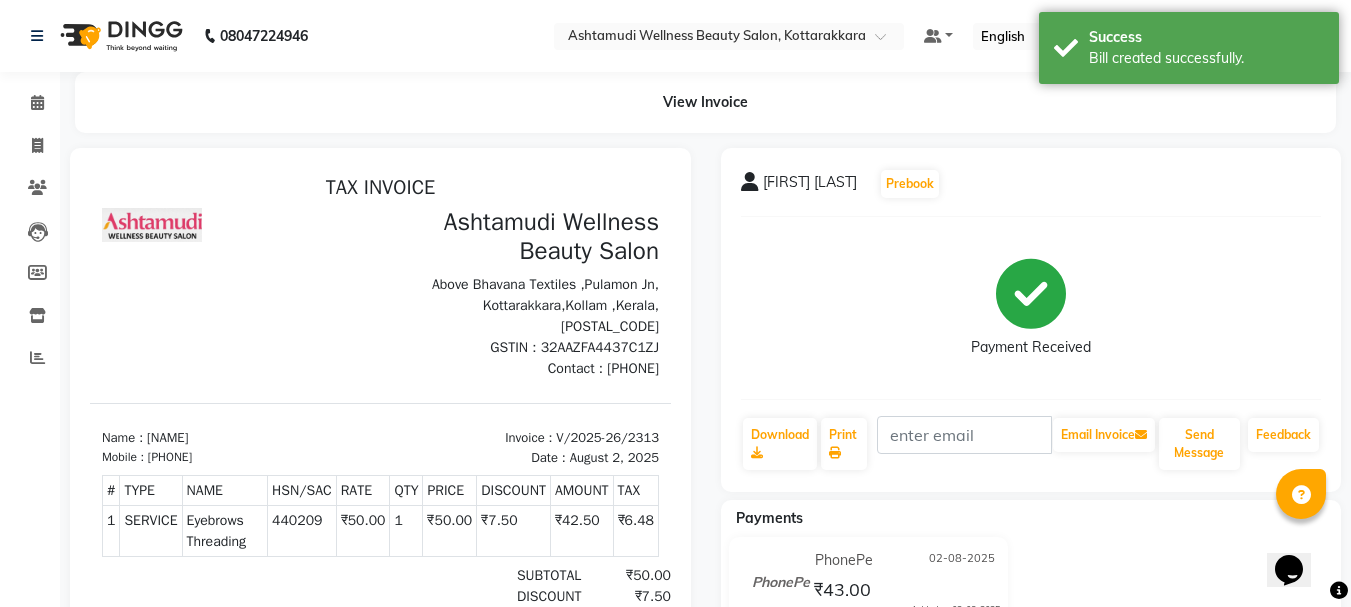 scroll, scrollTop: 0, scrollLeft: 0, axis: both 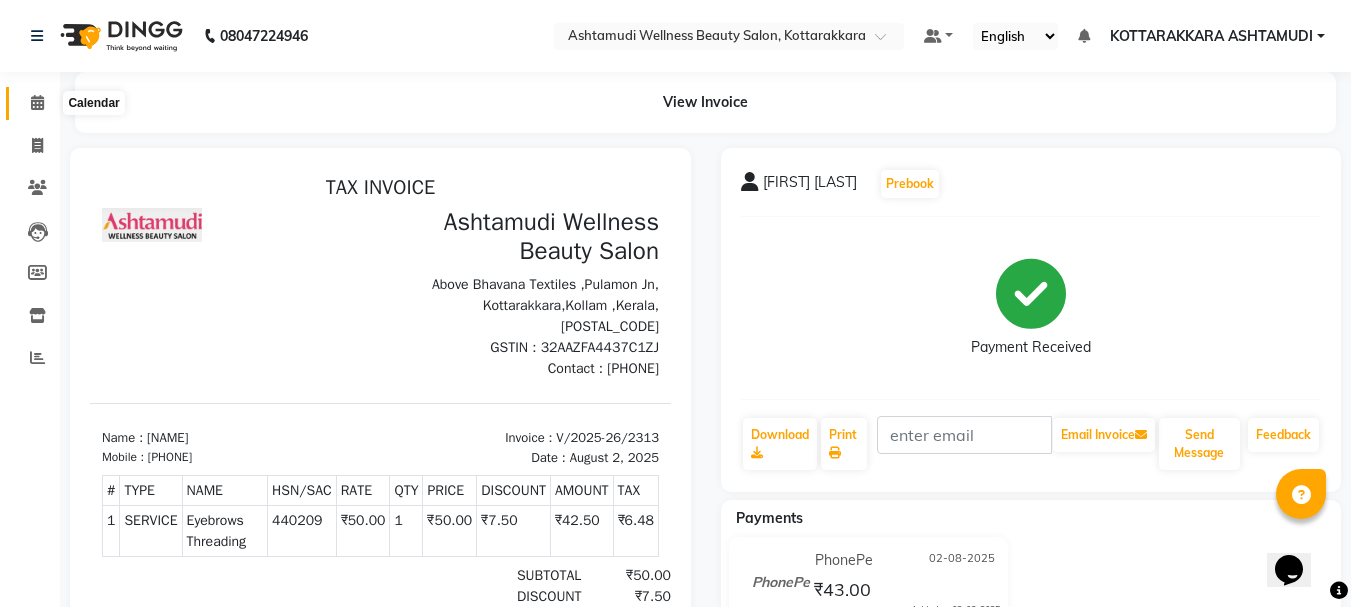 click 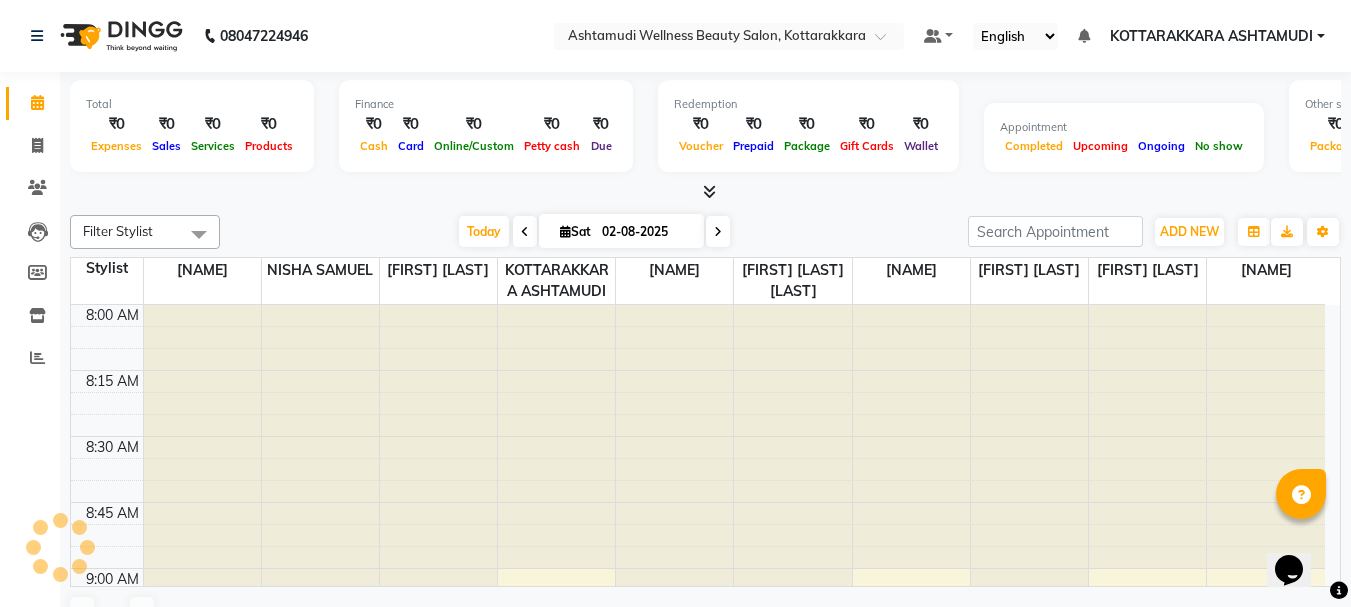 scroll, scrollTop: 0, scrollLeft: 0, axis: both 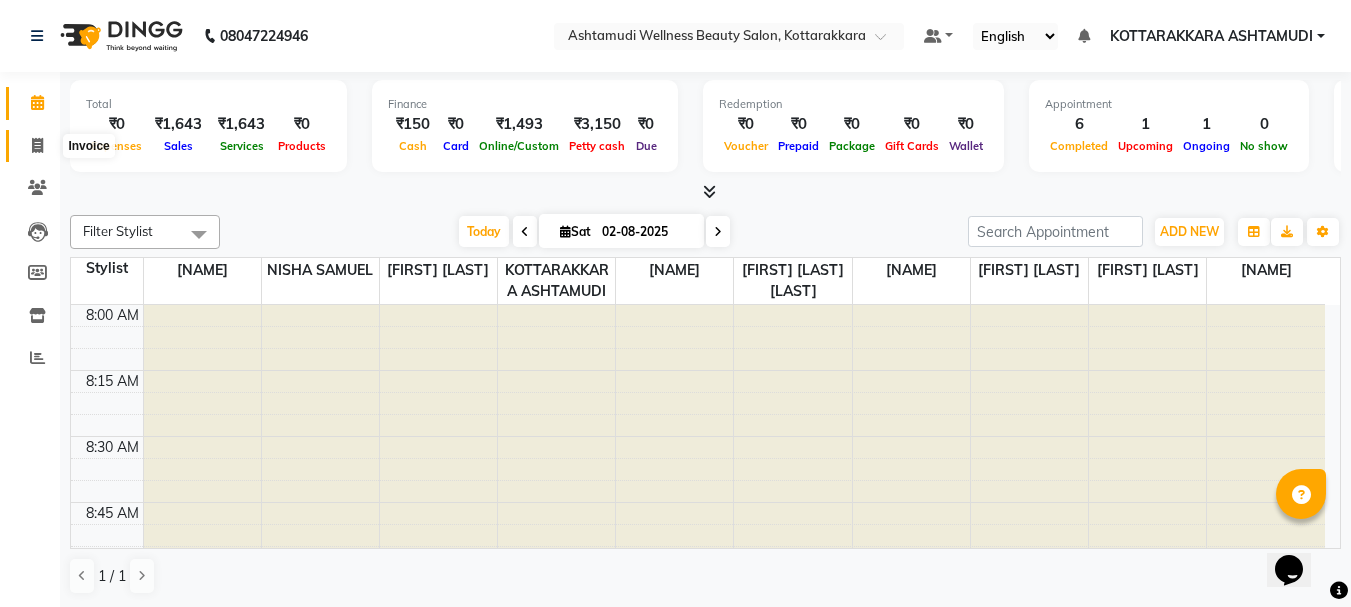 click 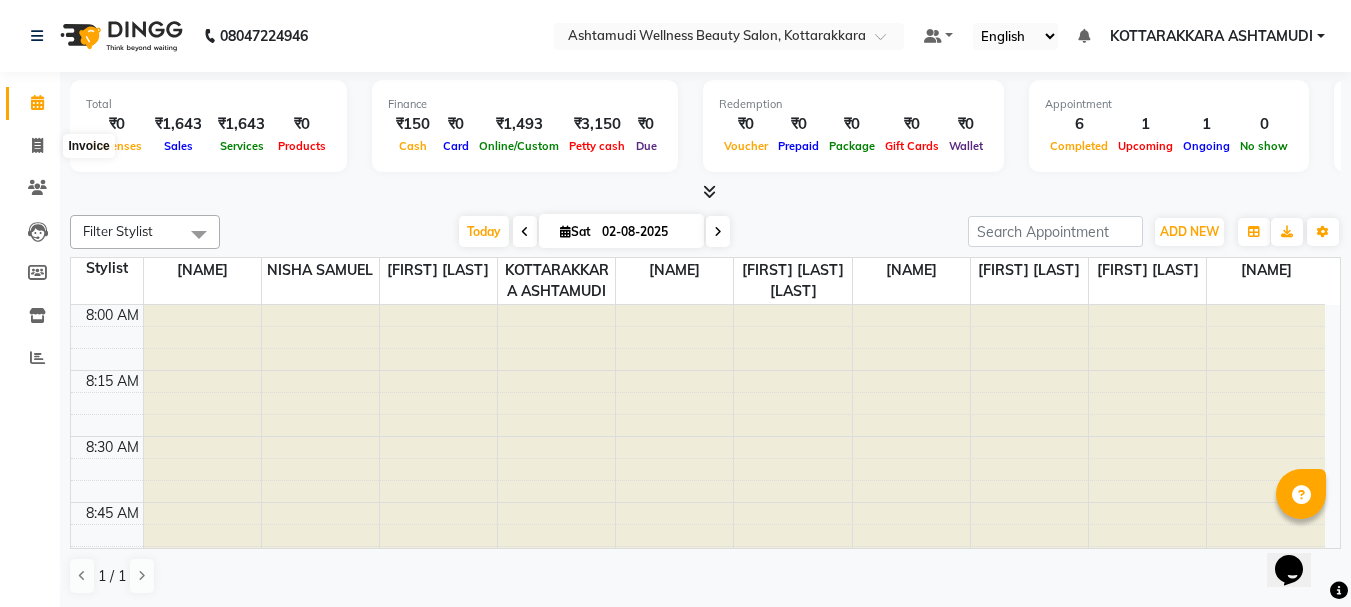select on "service" 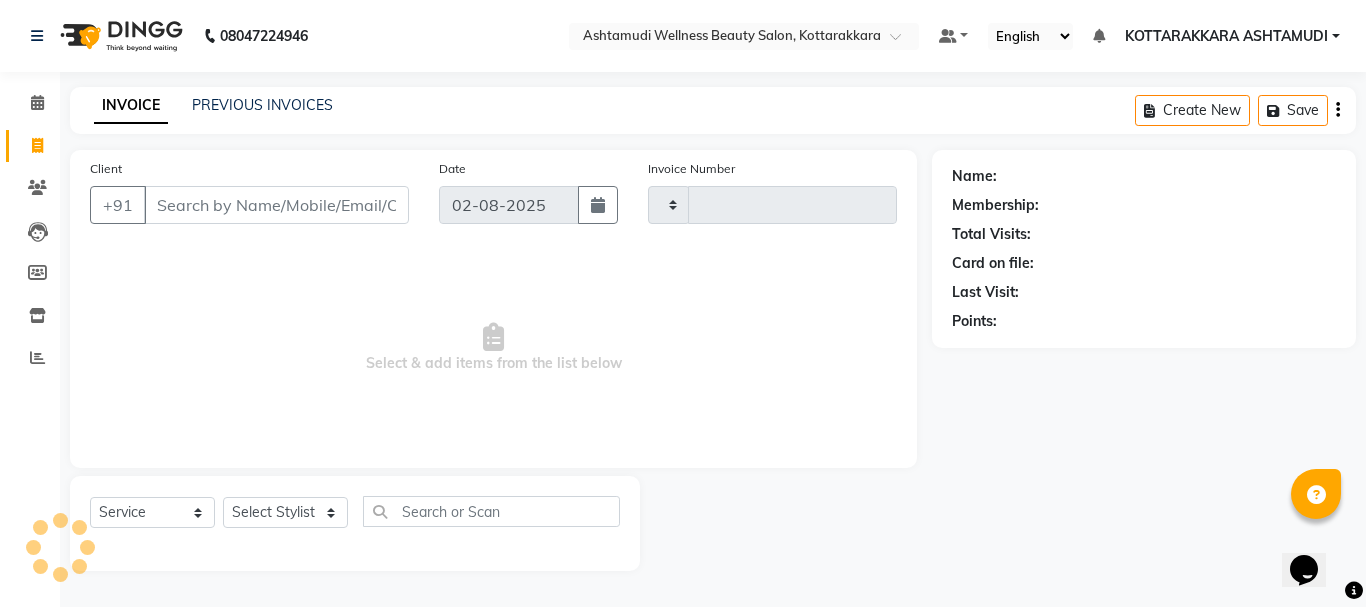 type on "2314" 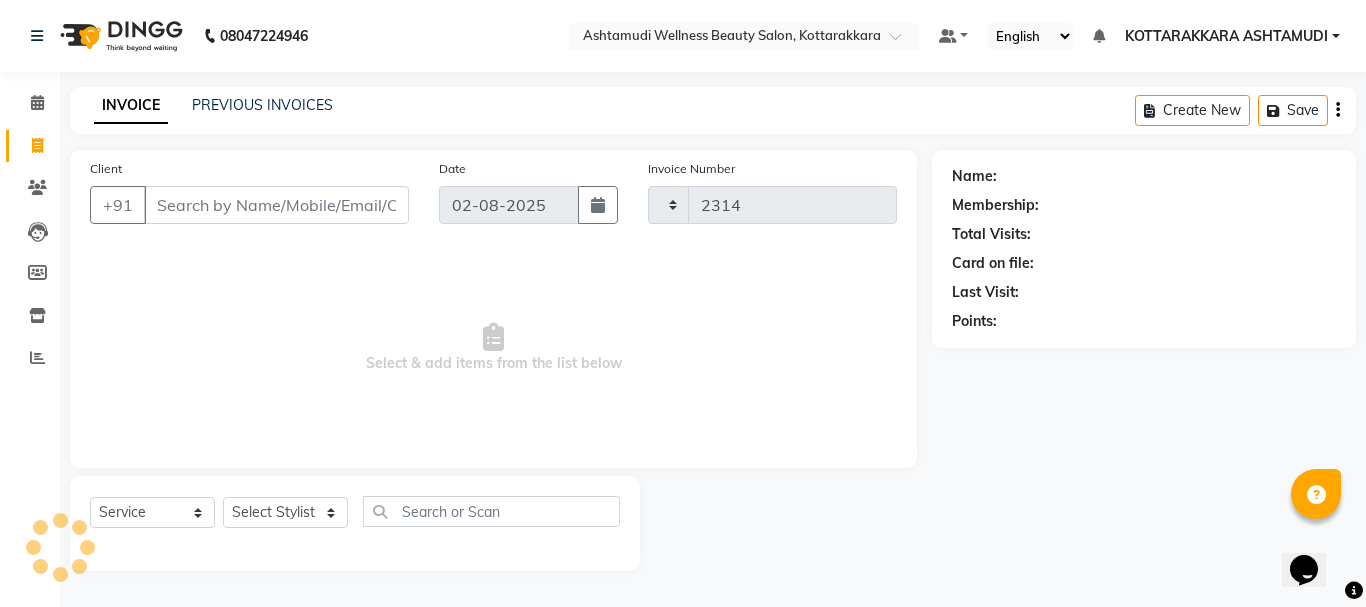 select on "4664" 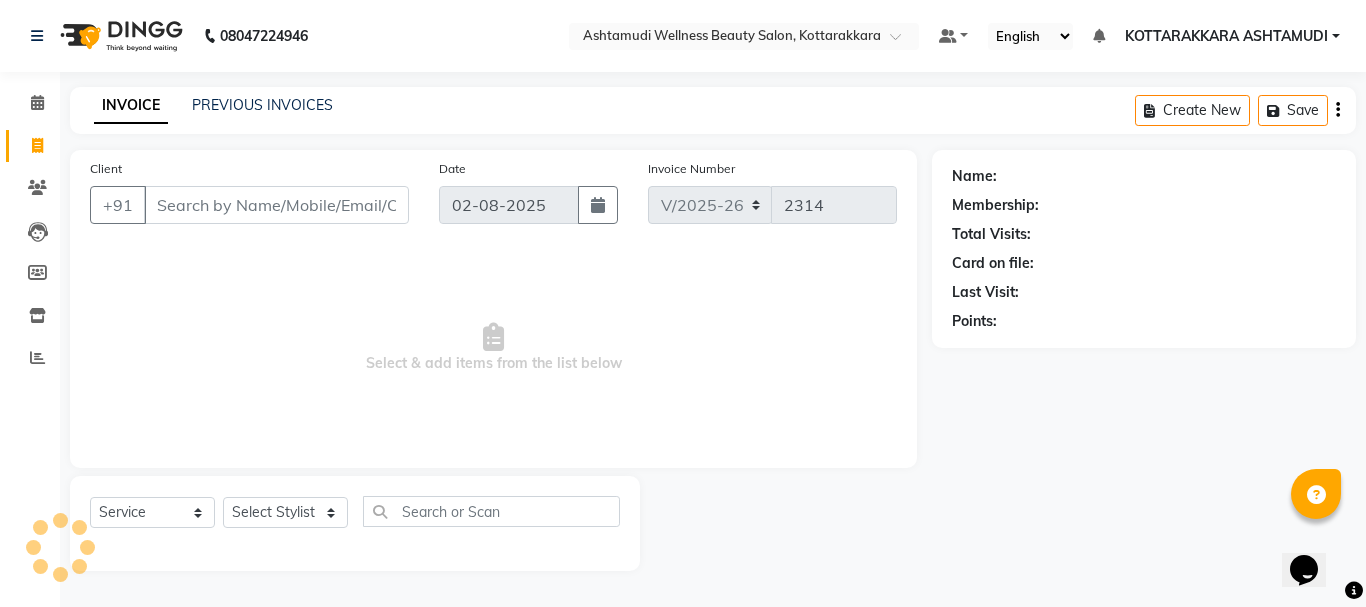 click on "Client" at bounding box center [276, 205] 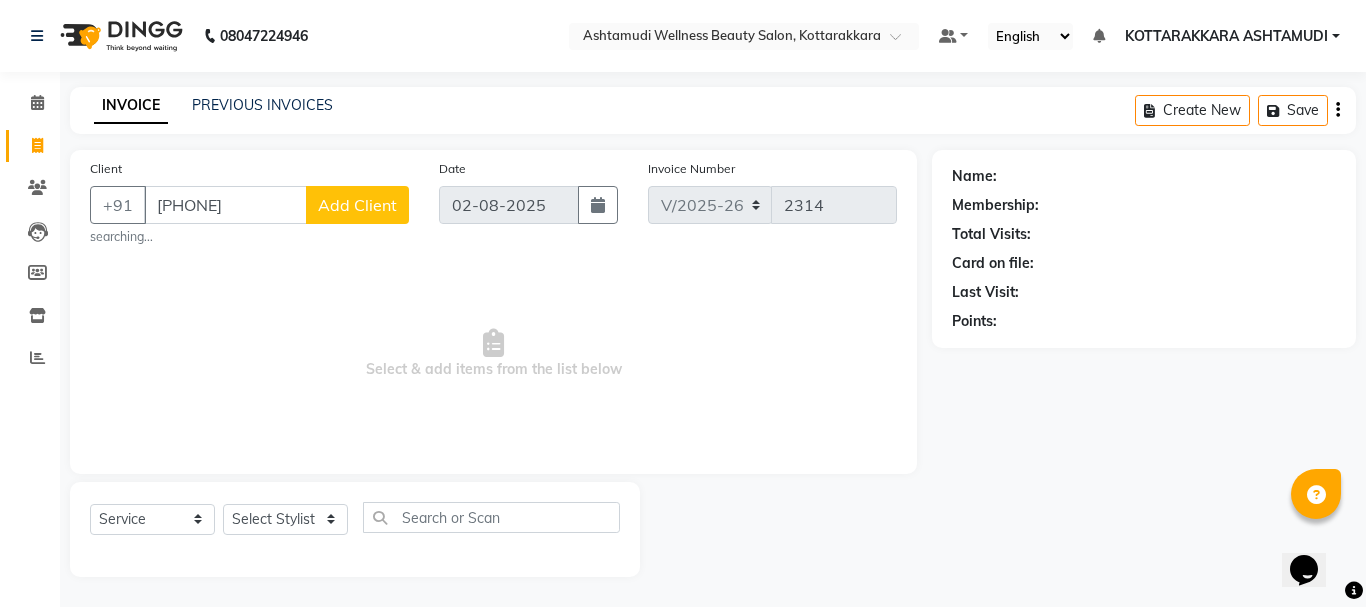 type on "9447363202" 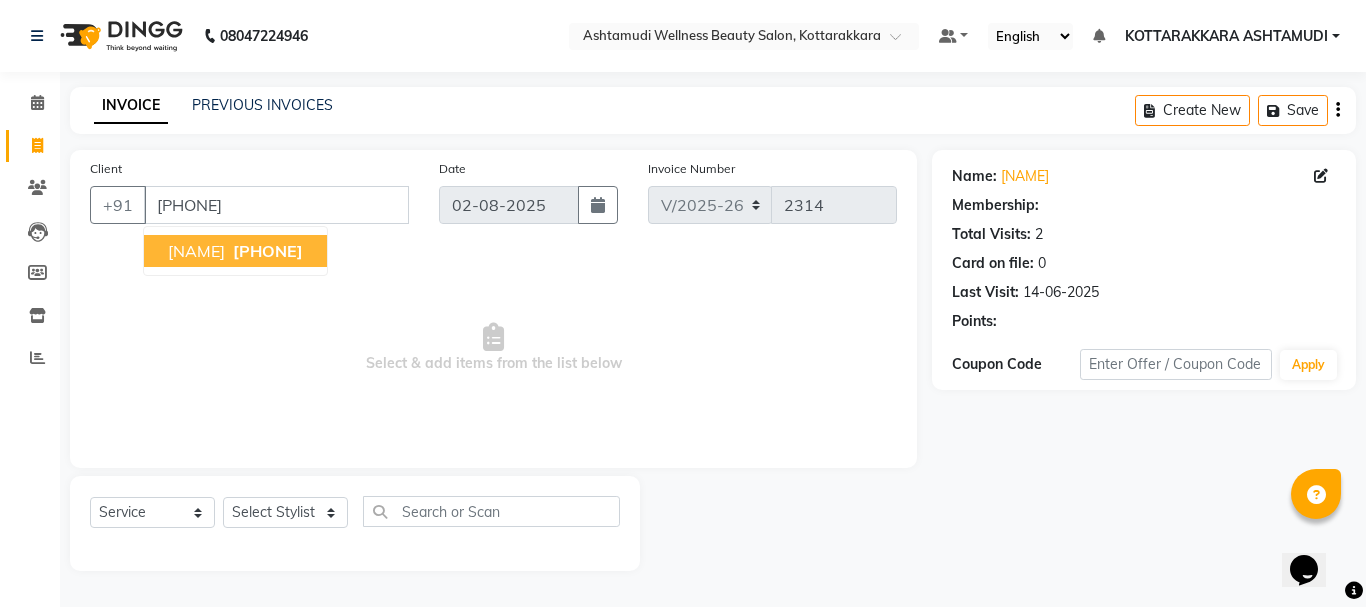 select on "1: Object" 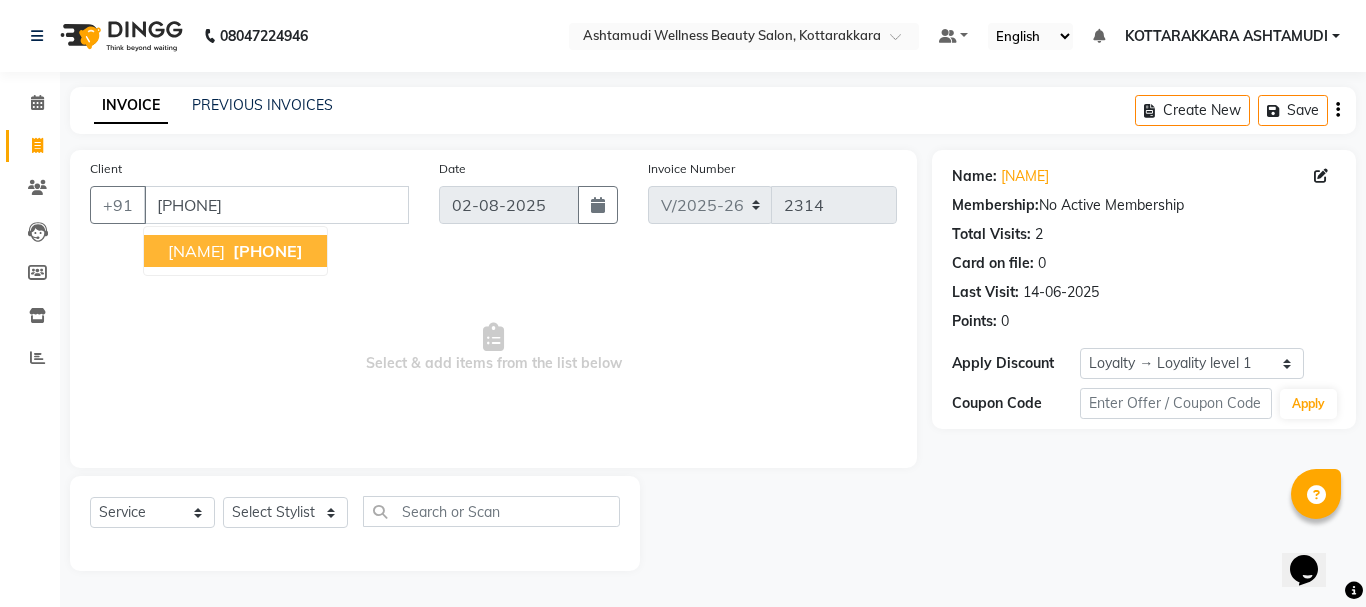 click on "SONI PAUL" at bounding box center [196, 251] 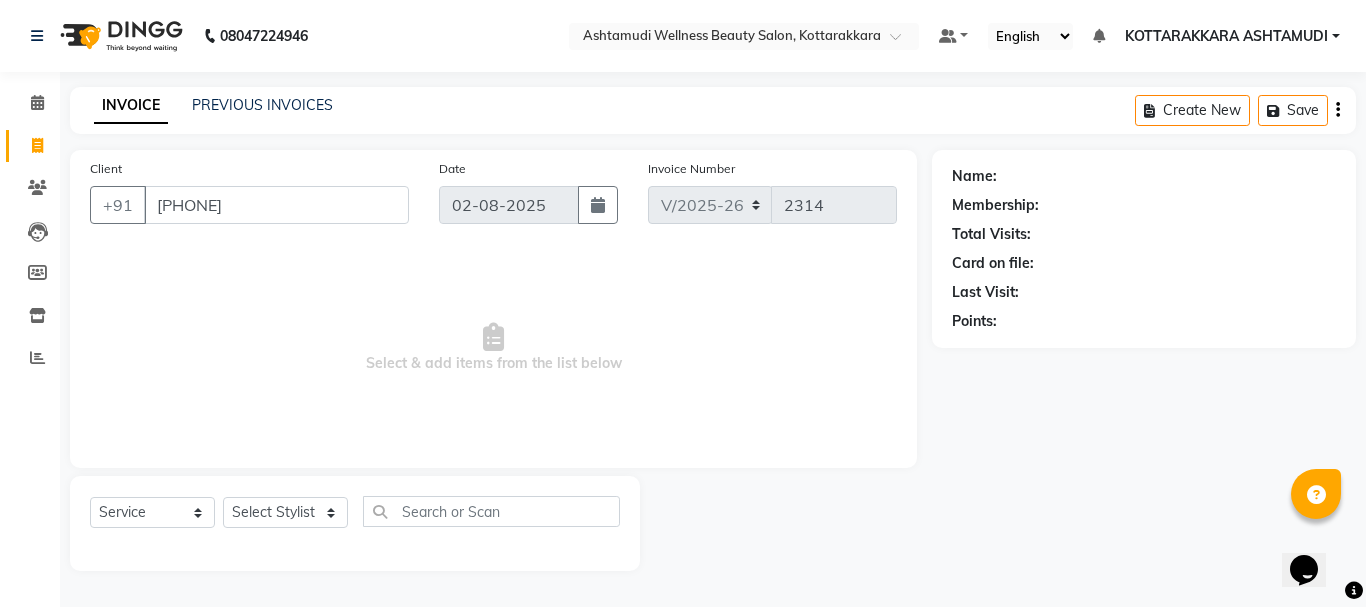 select on "1: Object" 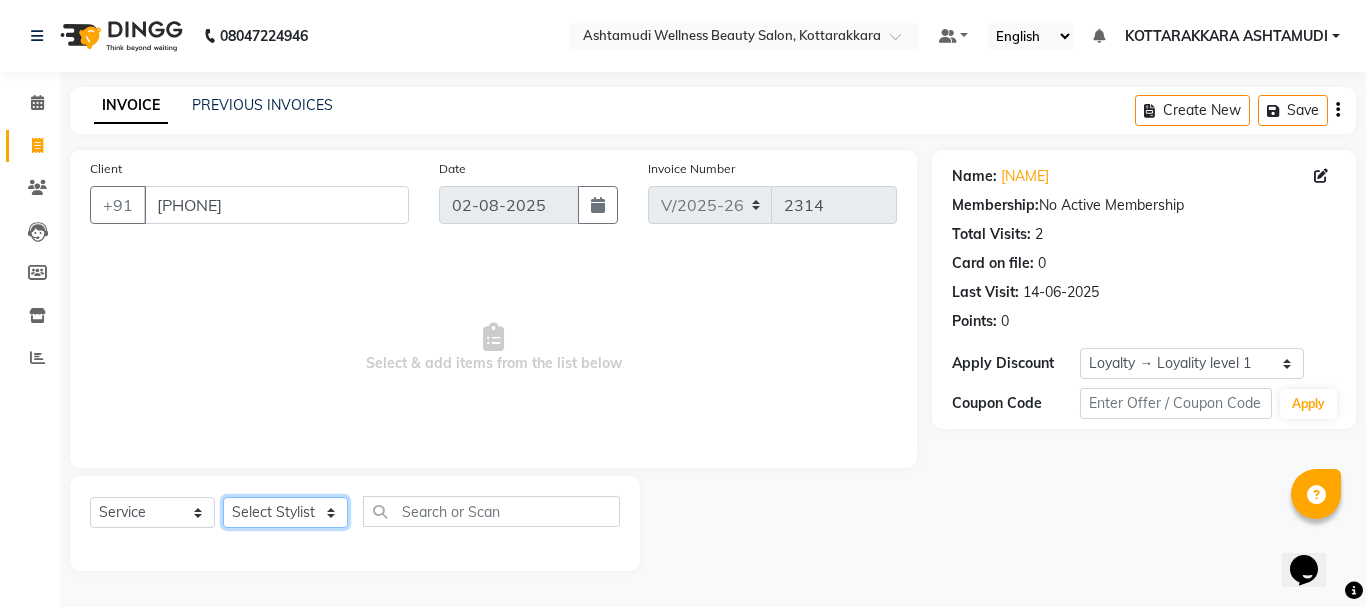 click on "Select Stylist AMRITHA DIVYA L	 Gita Mahali  Jibi P R Karina Darjee  KOTTARAKKARA ASHTAMUDI NISHA SAMUEL 	 Priya Chakraborty SARIGA R	 SHAHIDA SHAMINA MUHAMMED P R" 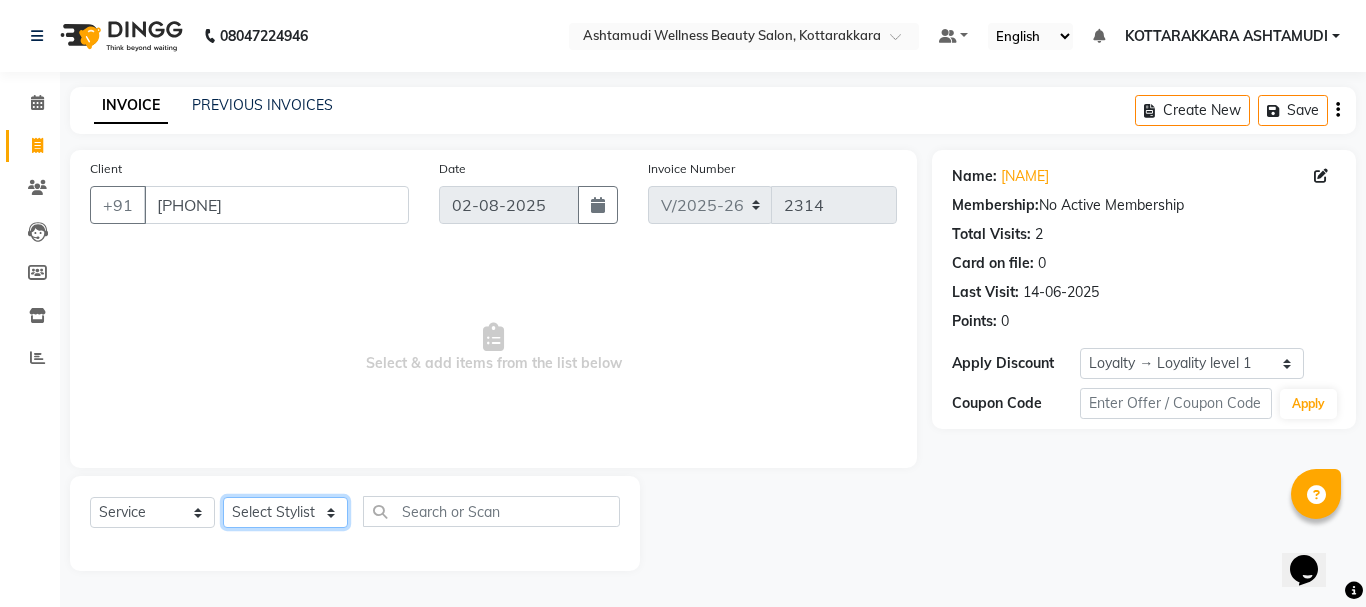 select on "27423" 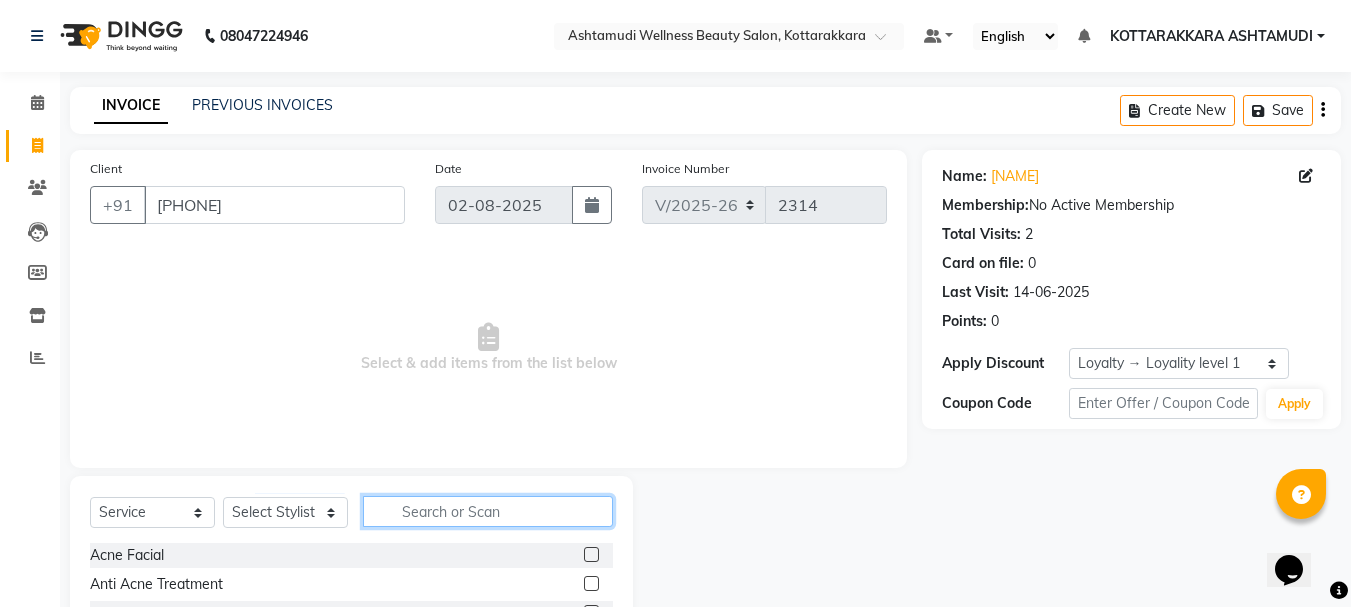 click 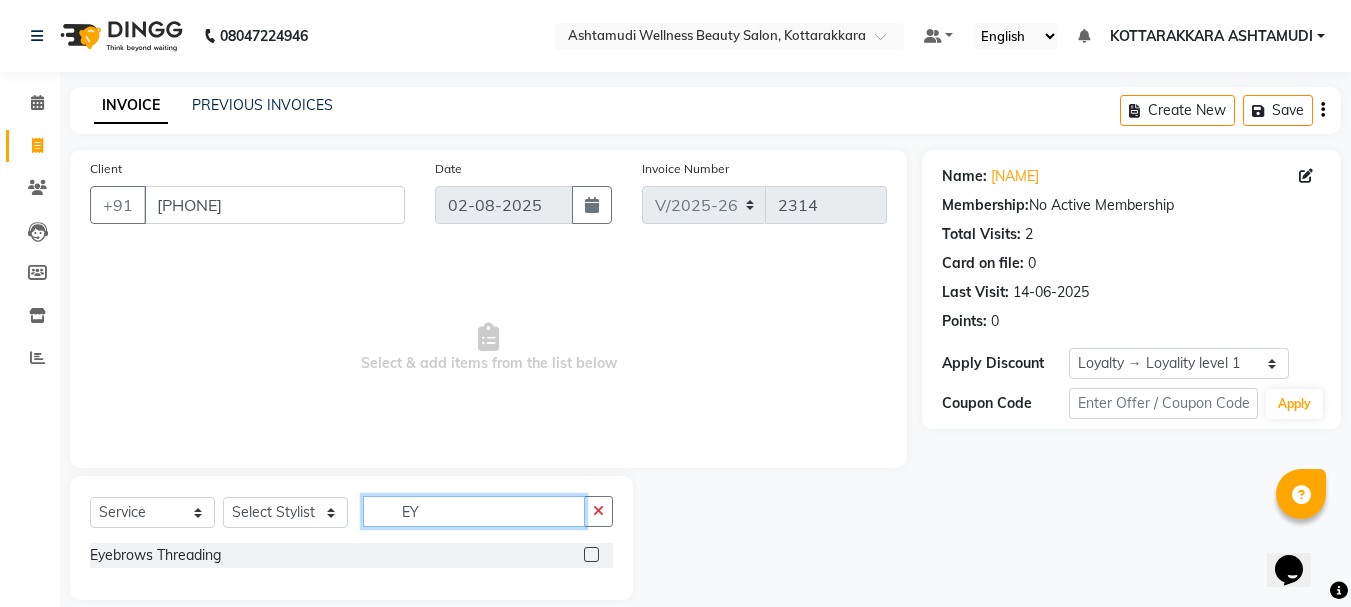 type on "EY" 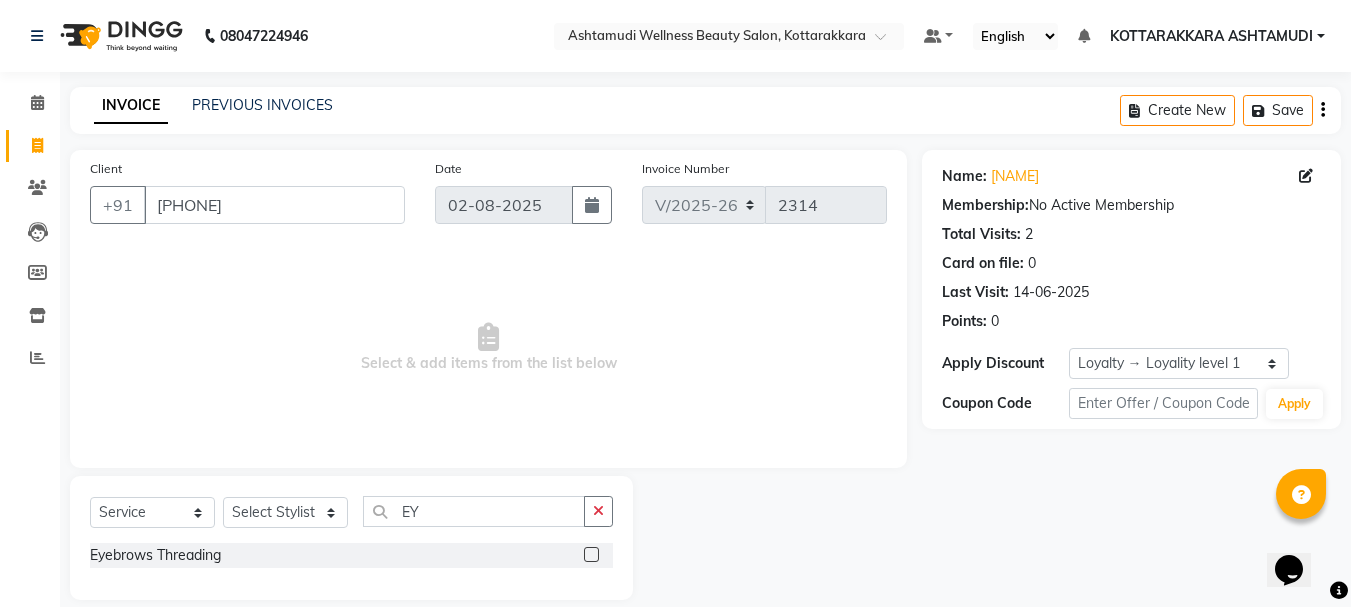 click 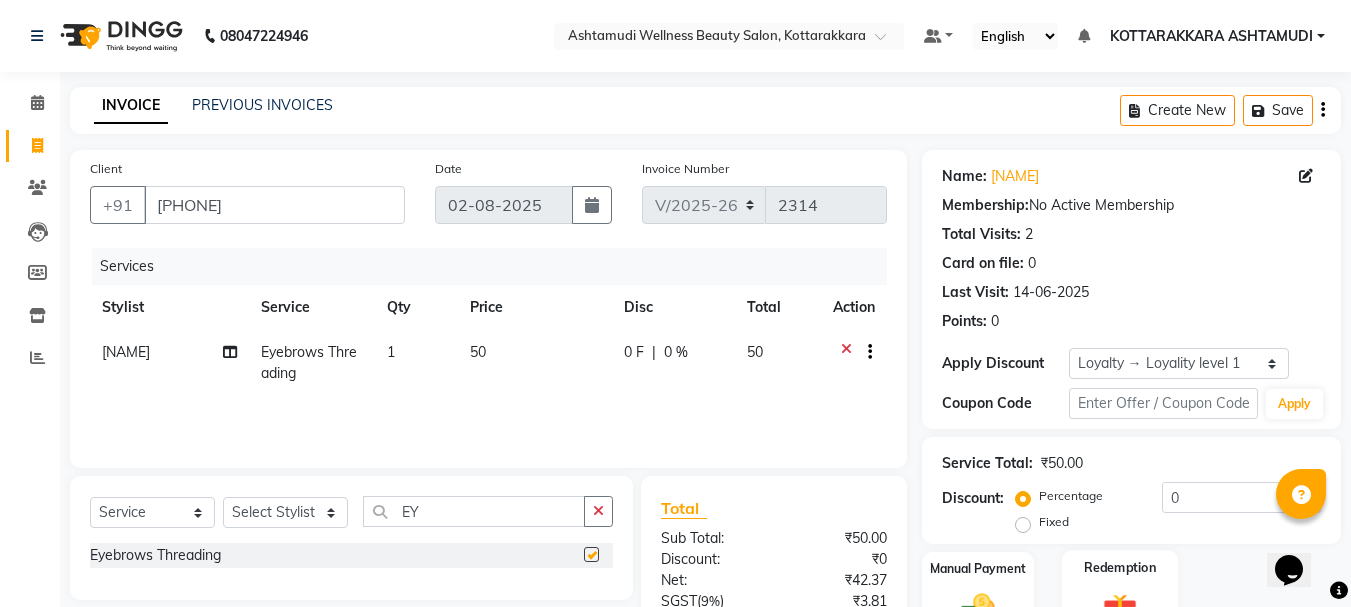 checkbox on "false" 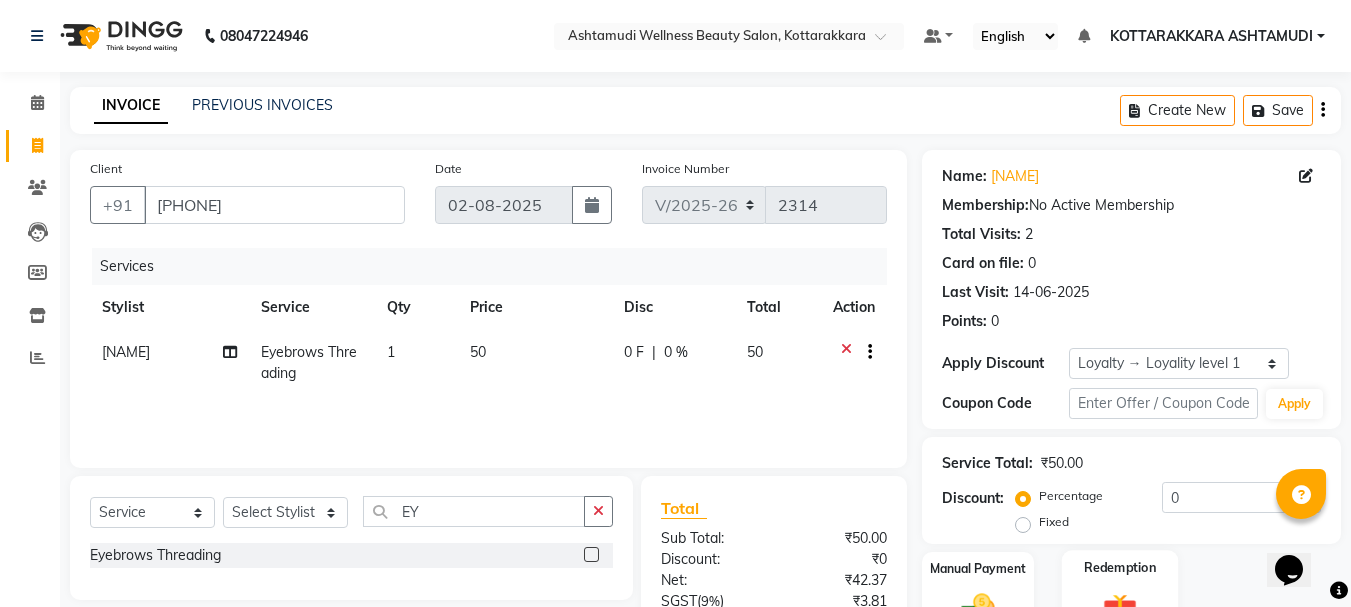 scroll, scrollTop: 193, scrollLeft: 0, axis: vertical 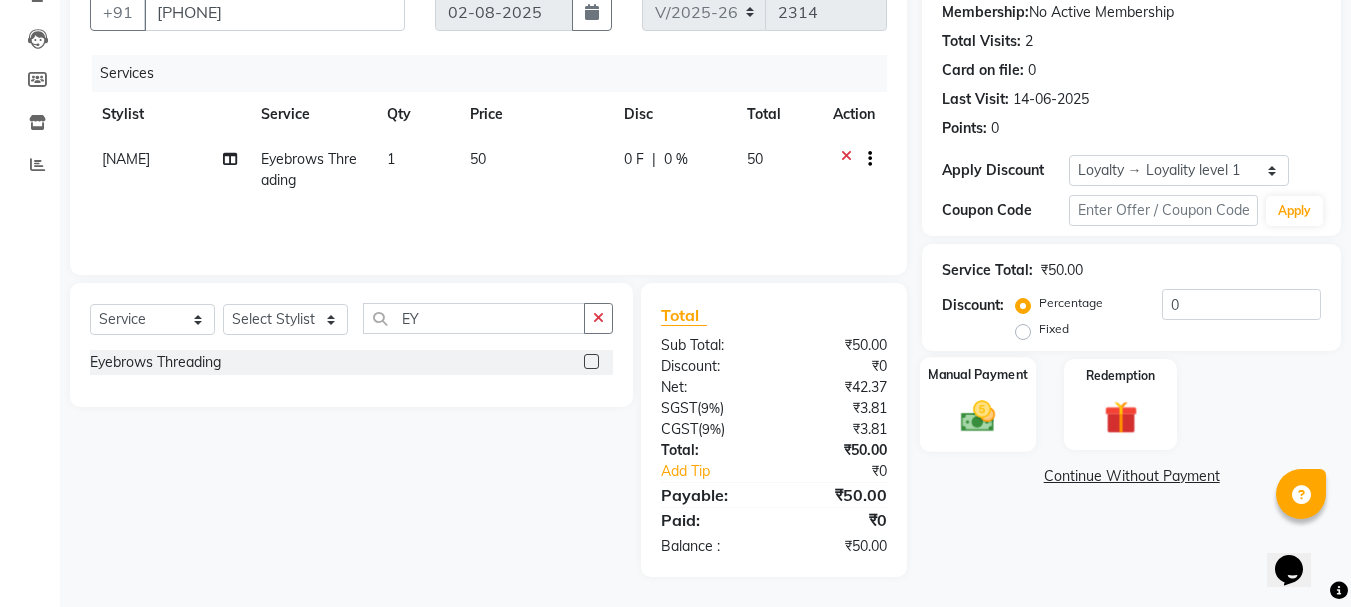 click 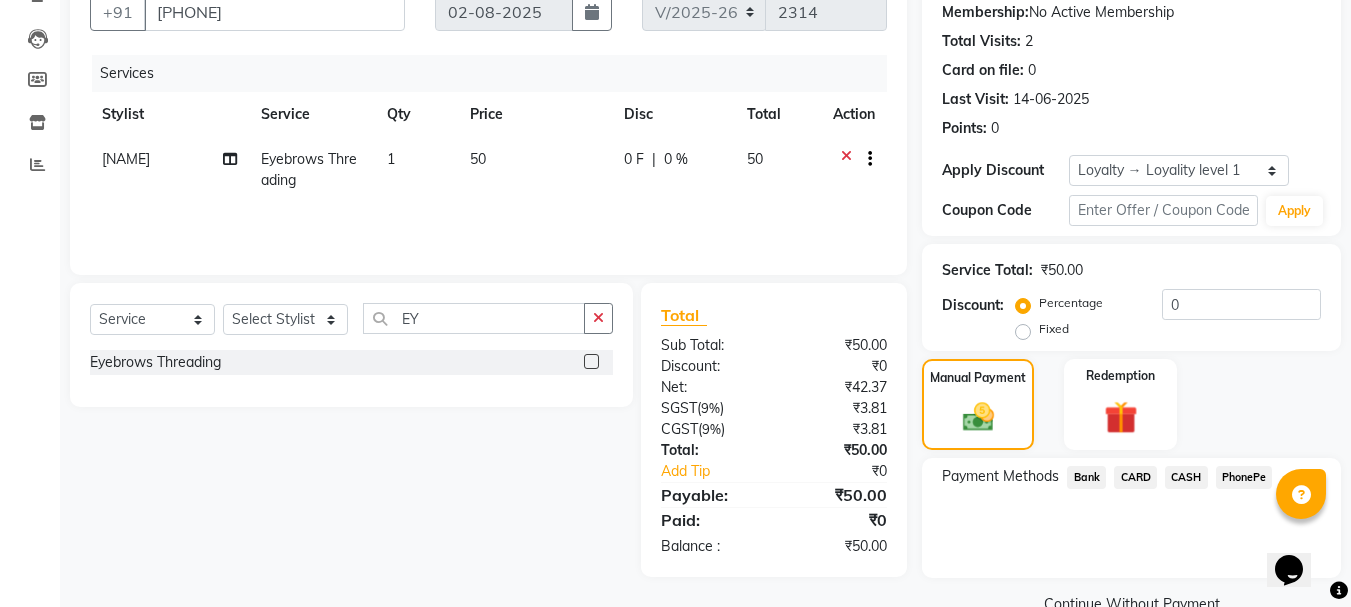 click on "CASH" 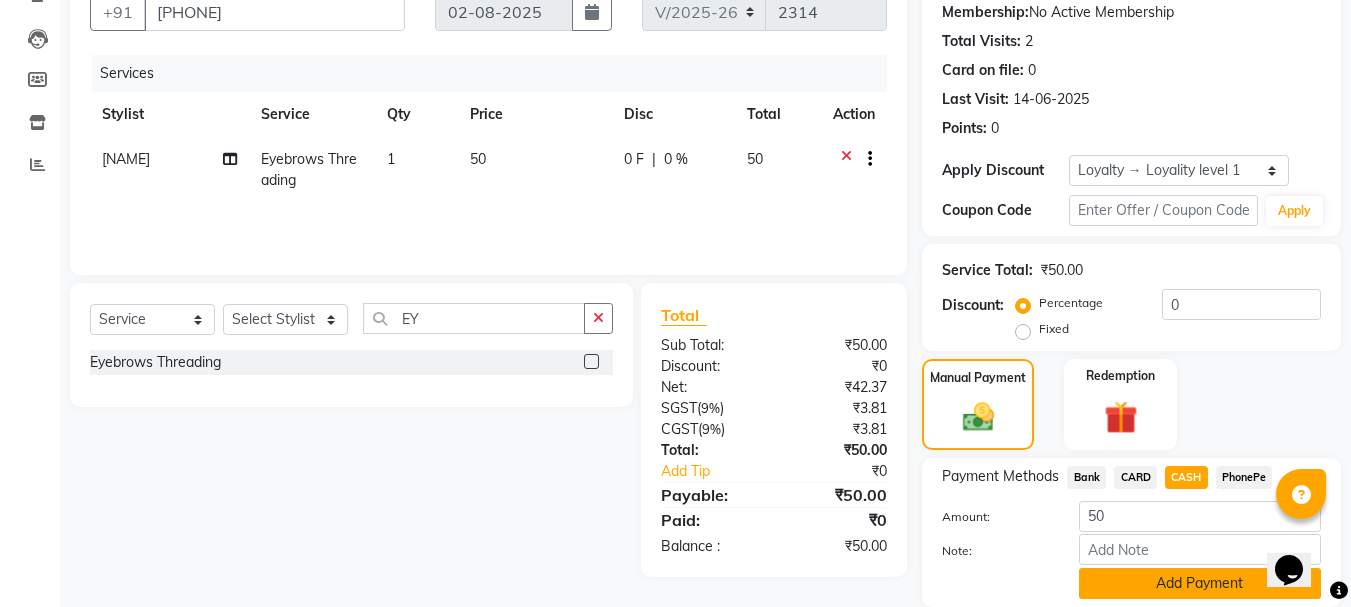 click on "Add Payment" 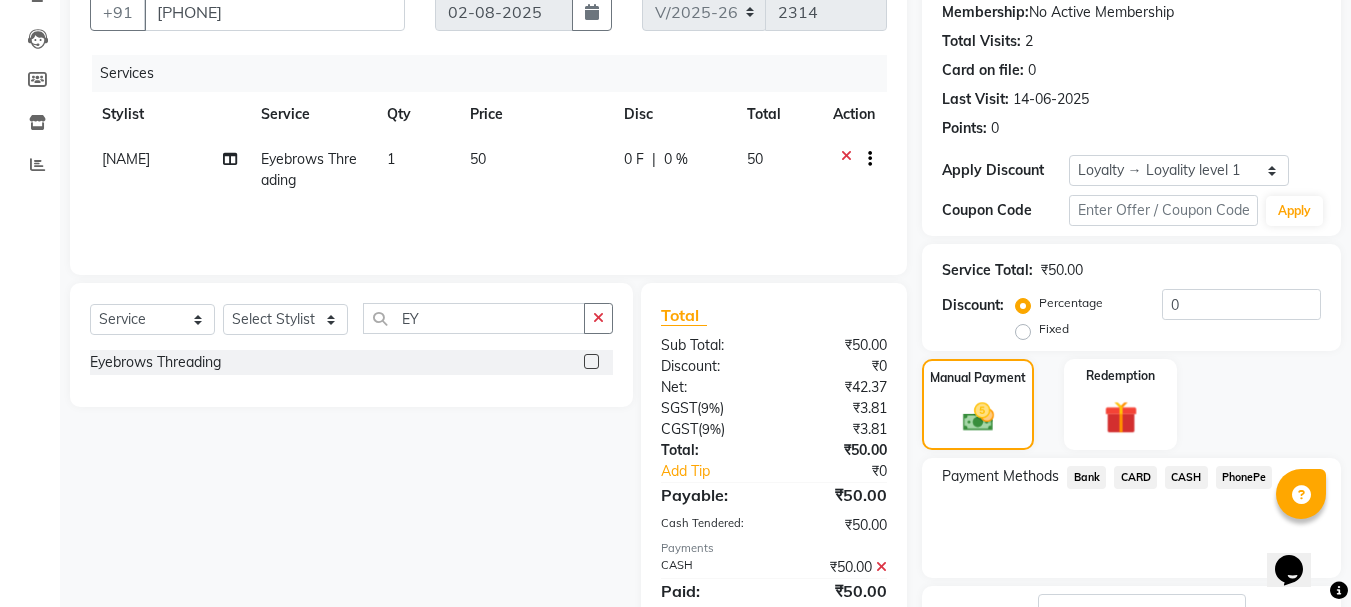 scroll, scrollTop: 363, scrollLeft: 0, axis: vertical 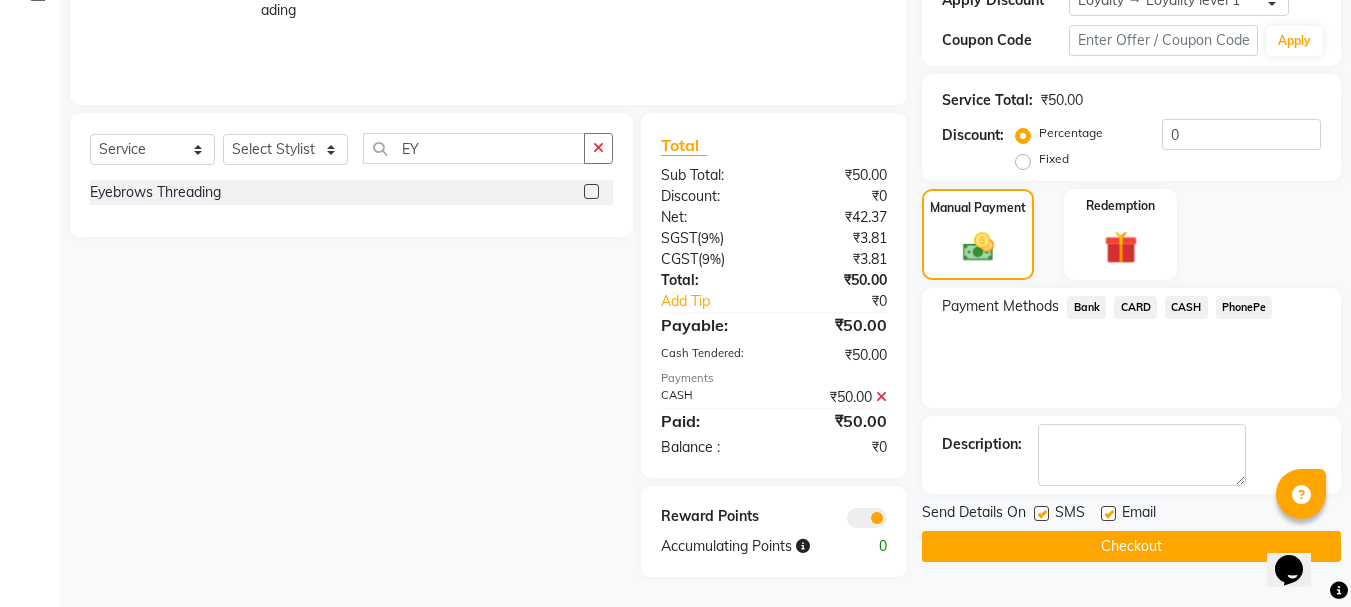 click on "Checkout" 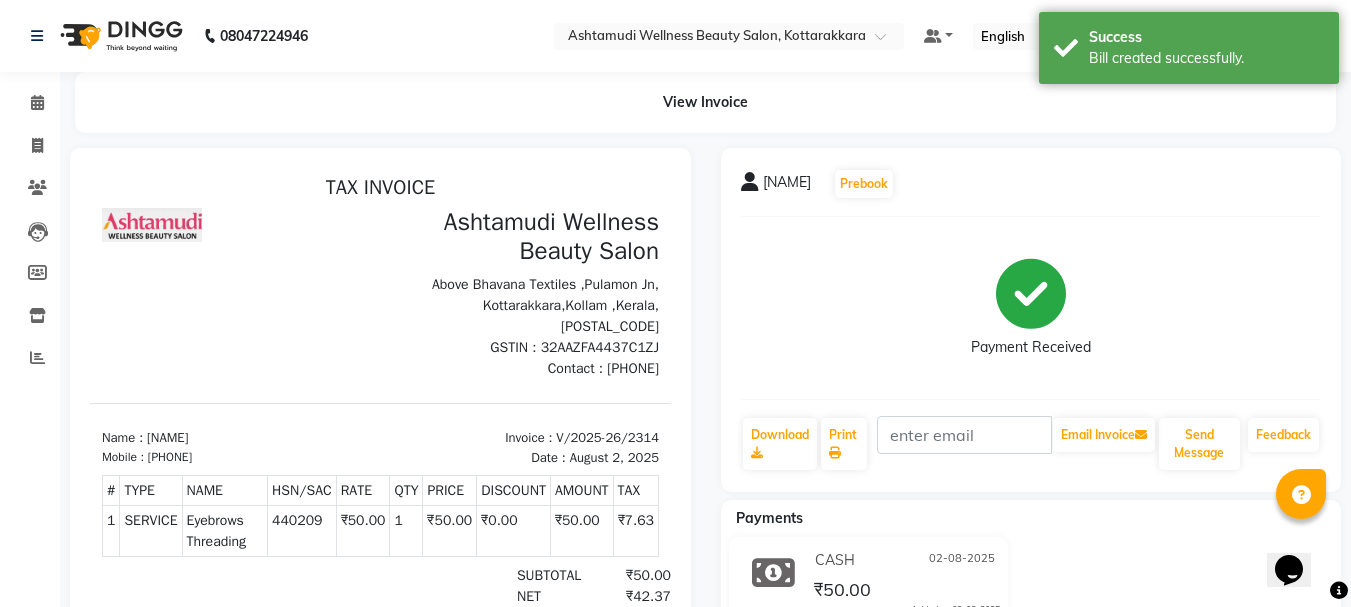 scroll, scrollTop: 0, scrollLeft: 0, axis: both 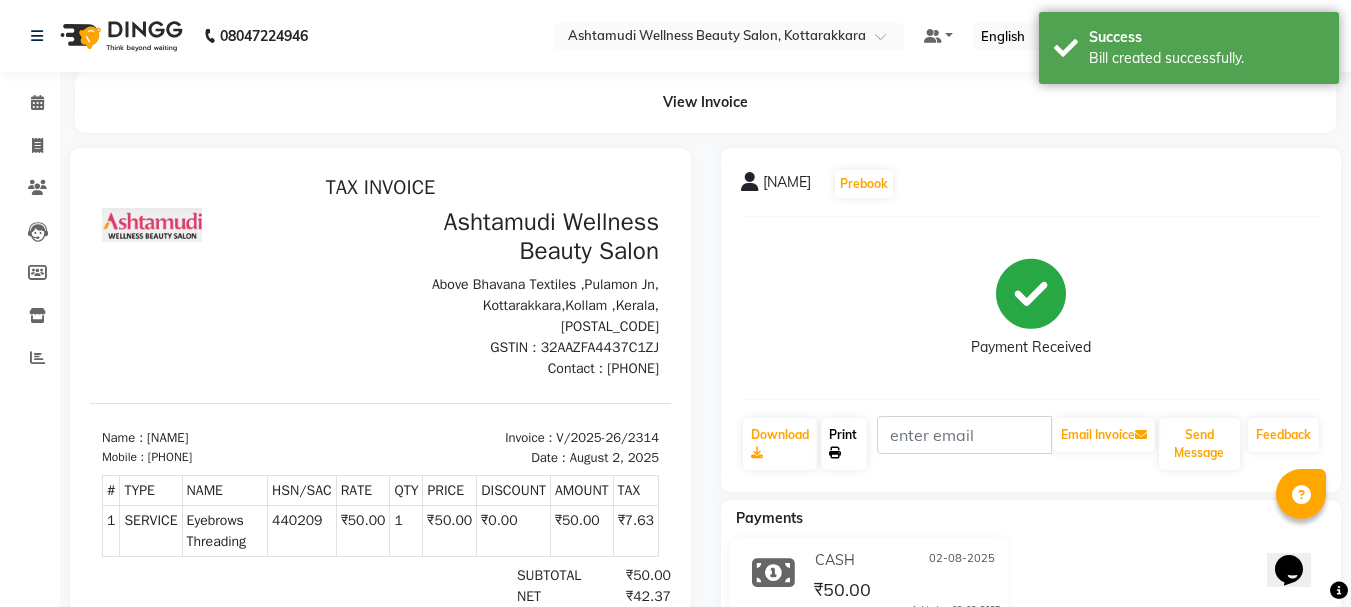 click on "Print" 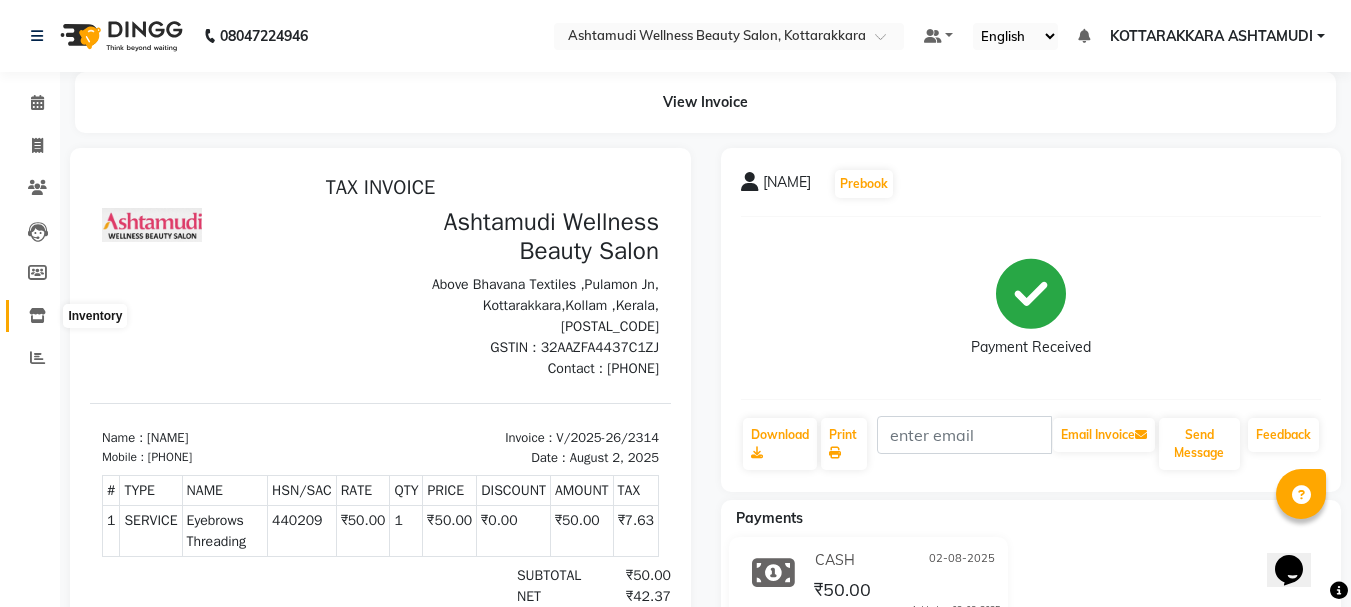 click 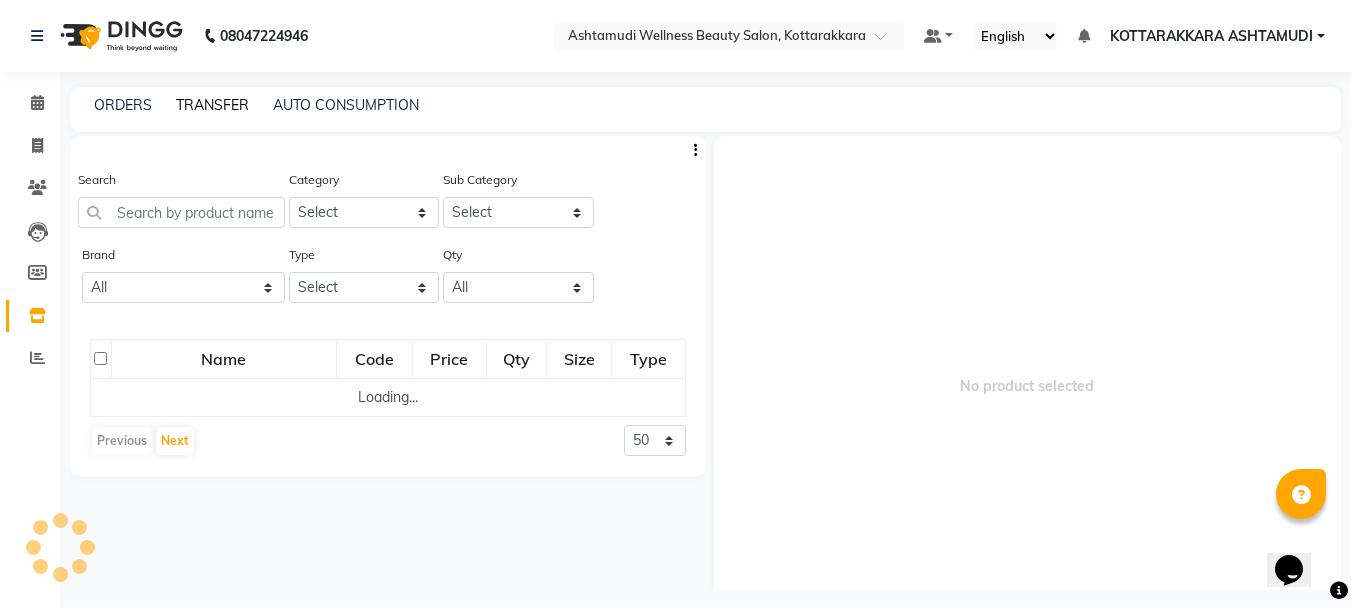 click on "TRANSFER" 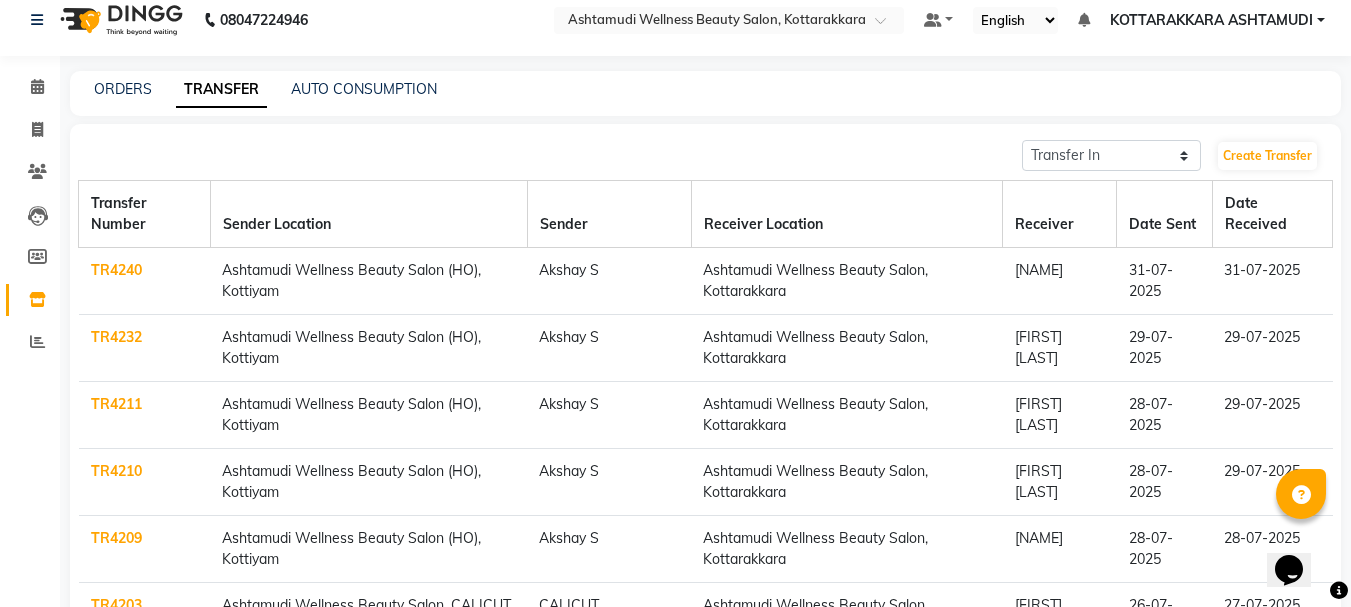 scroll, scrollTop: 0, scrollLeft: 0, axis: both 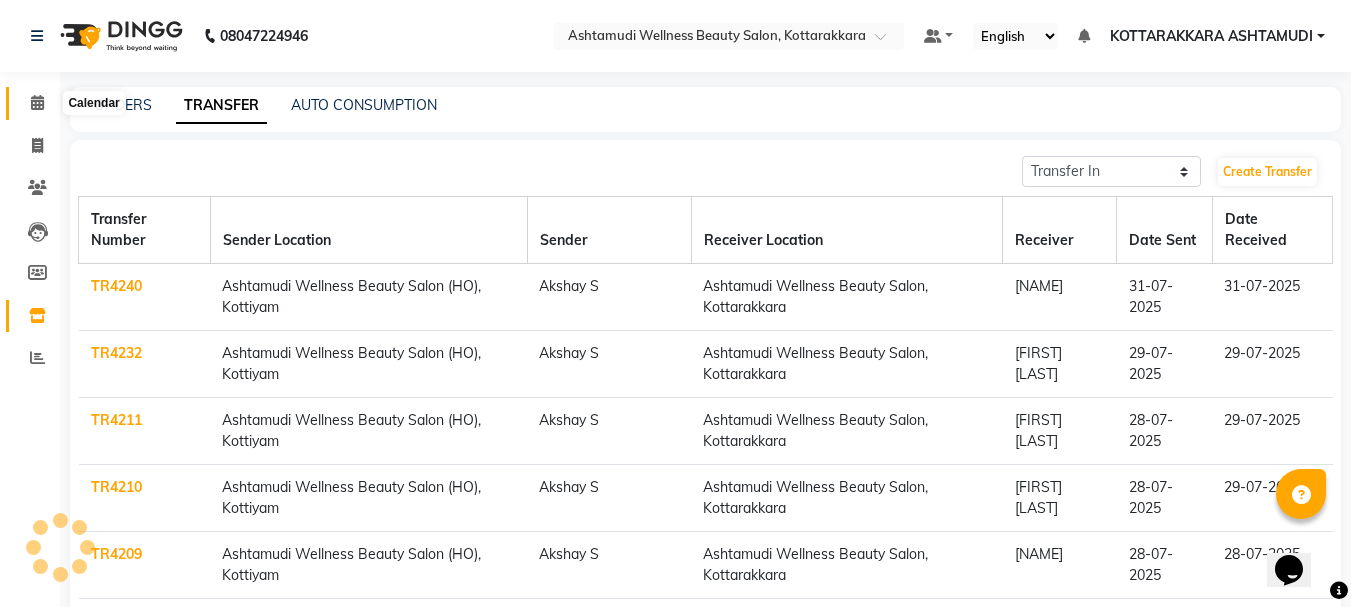 click 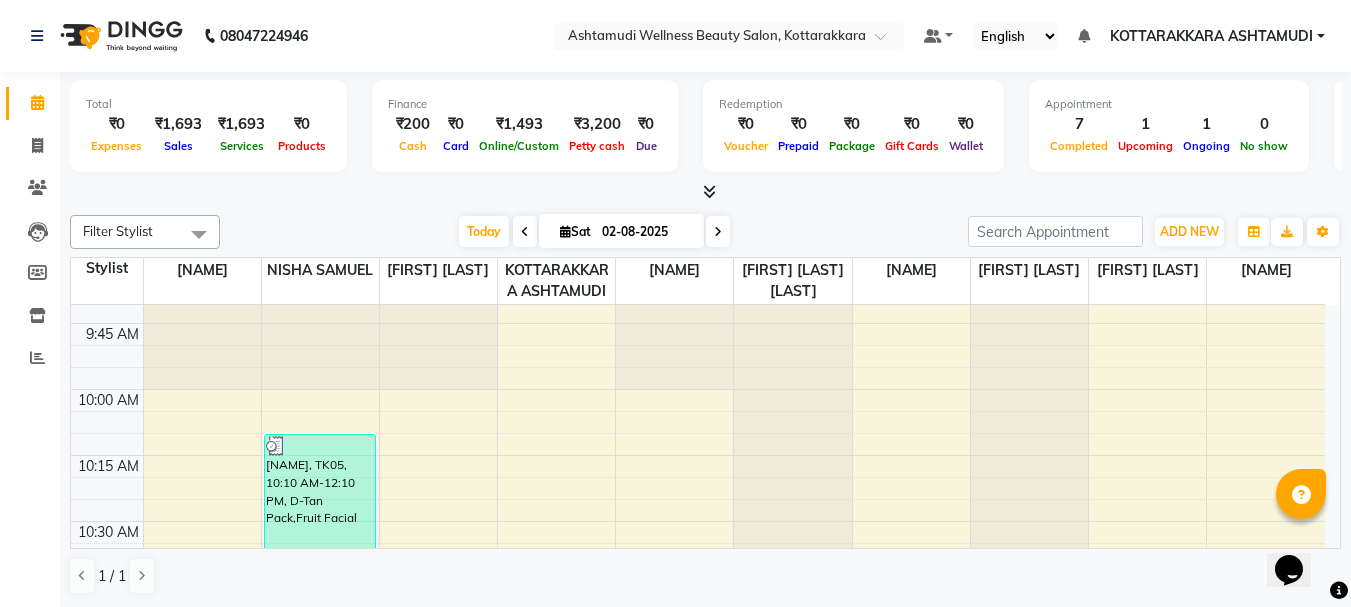 scroll, scrollTop: 600, scrollLeft: 0, axis: vertical 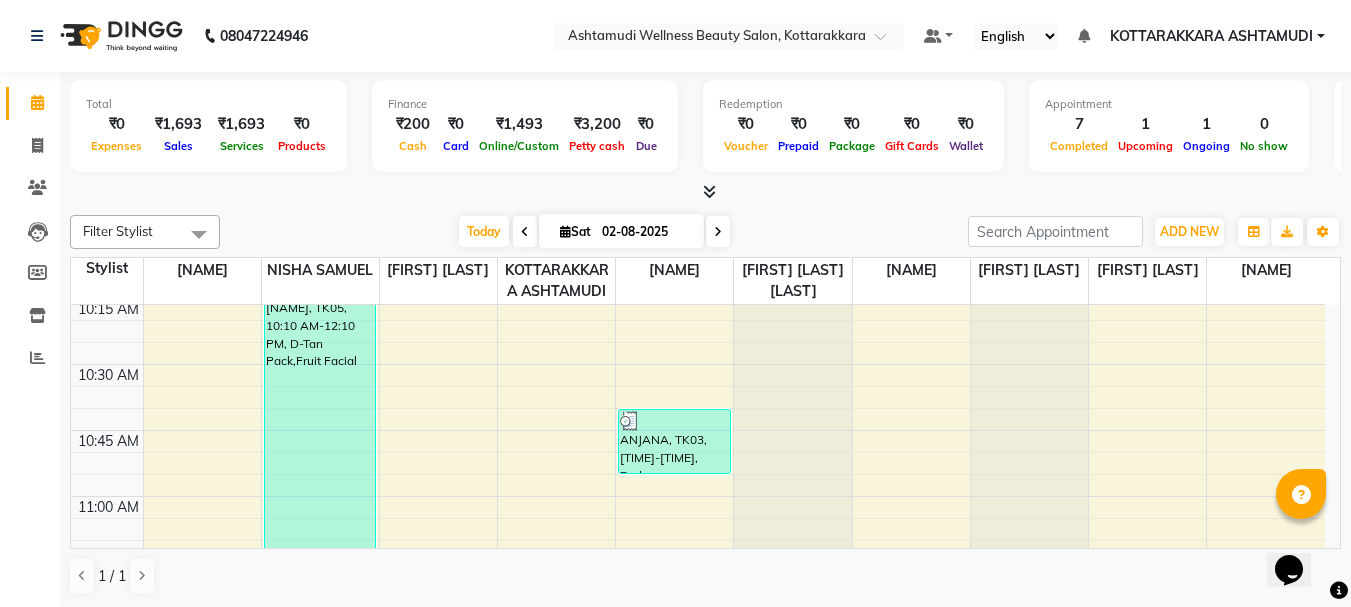 click on "Sat 02-08-2025" at bounding box center [621, 231] 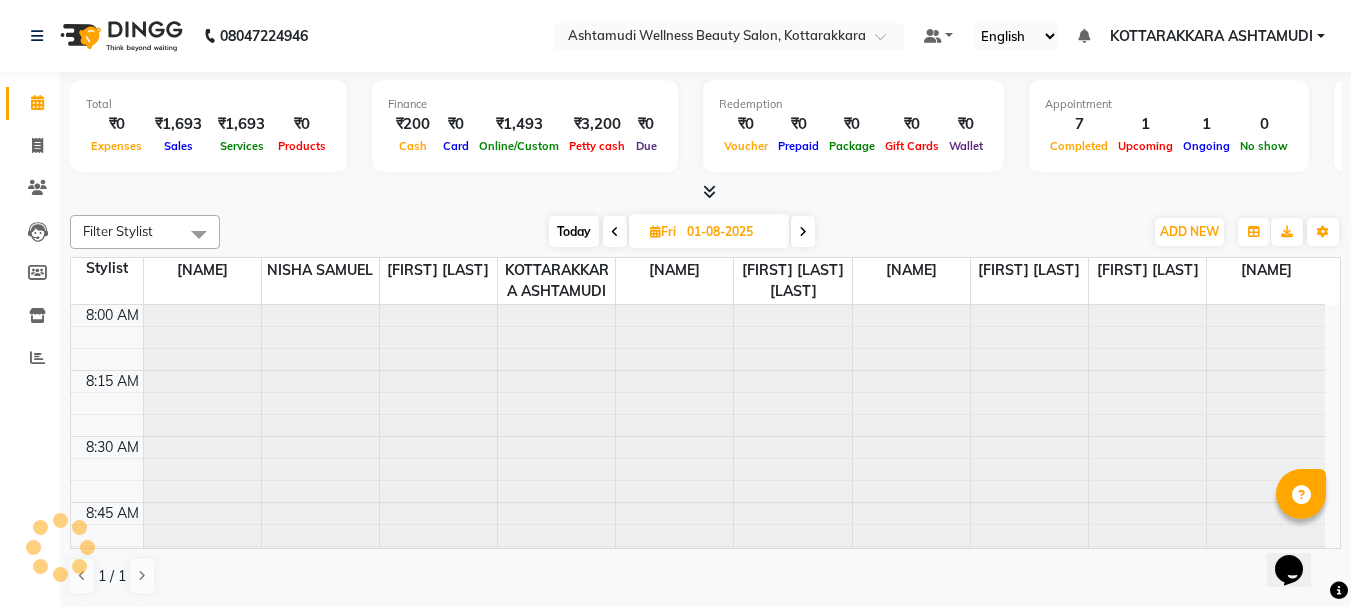 scroll, scrollTop: 1321, scrollLeft: 0, axis: vertical 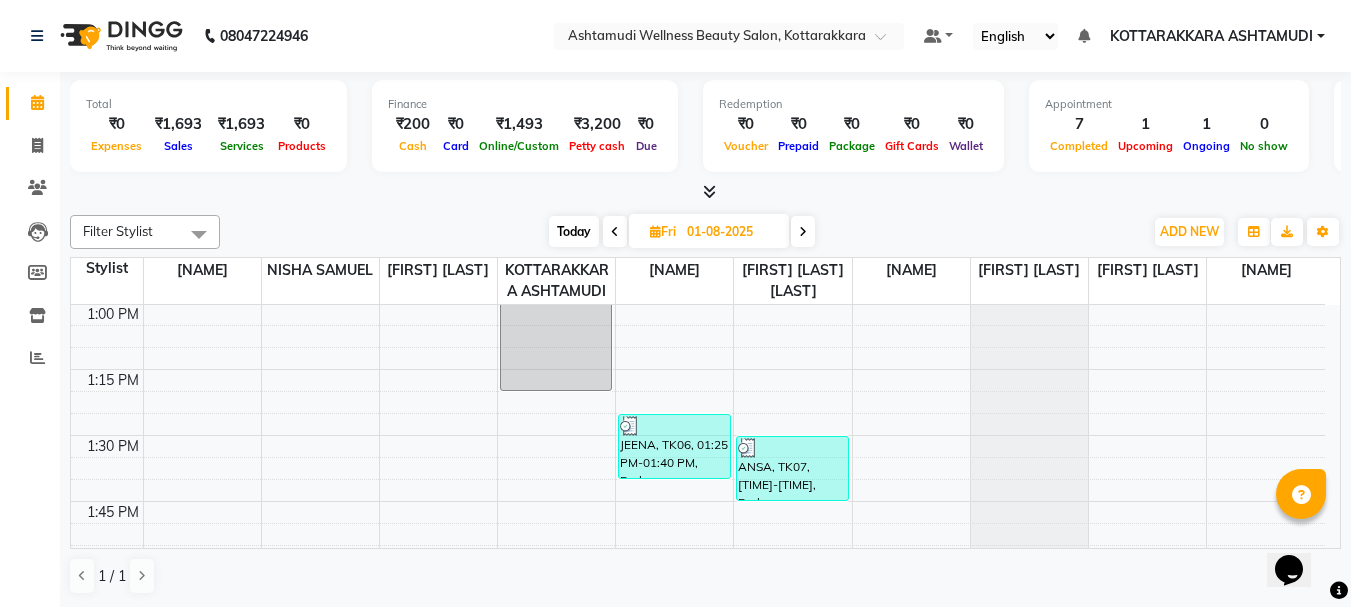 click at bounding box center [655, 231] 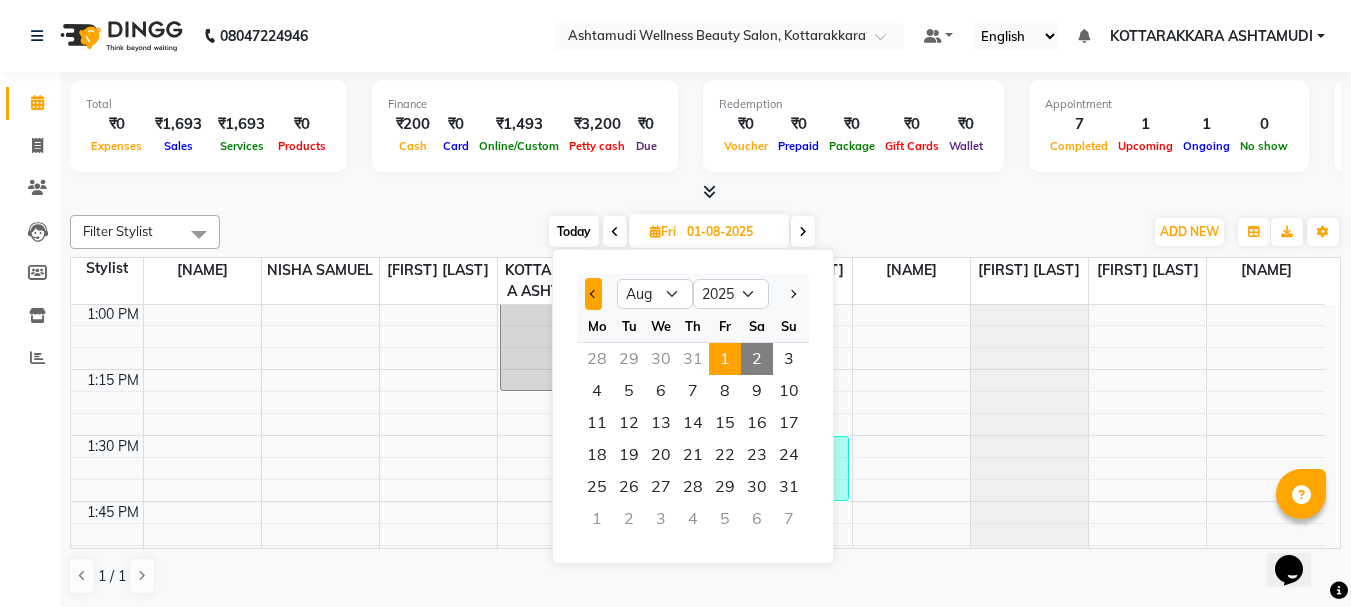 click at bounding box center (594, 294) 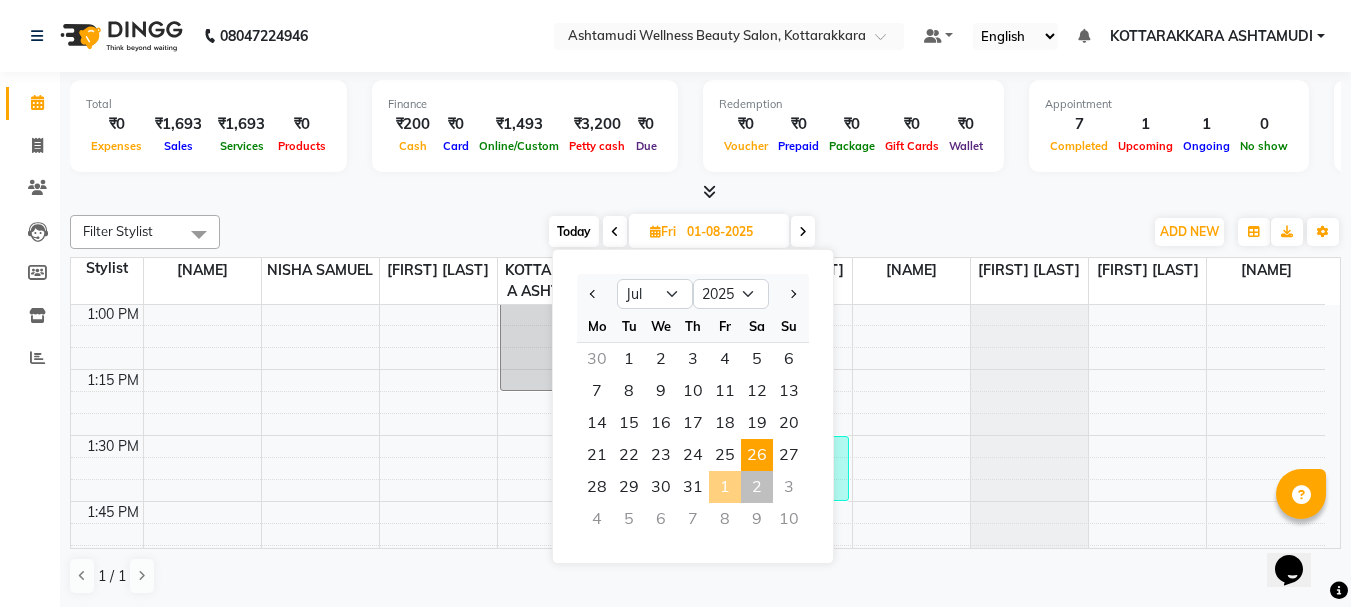 click on "26" at bounding box center [757, 455] 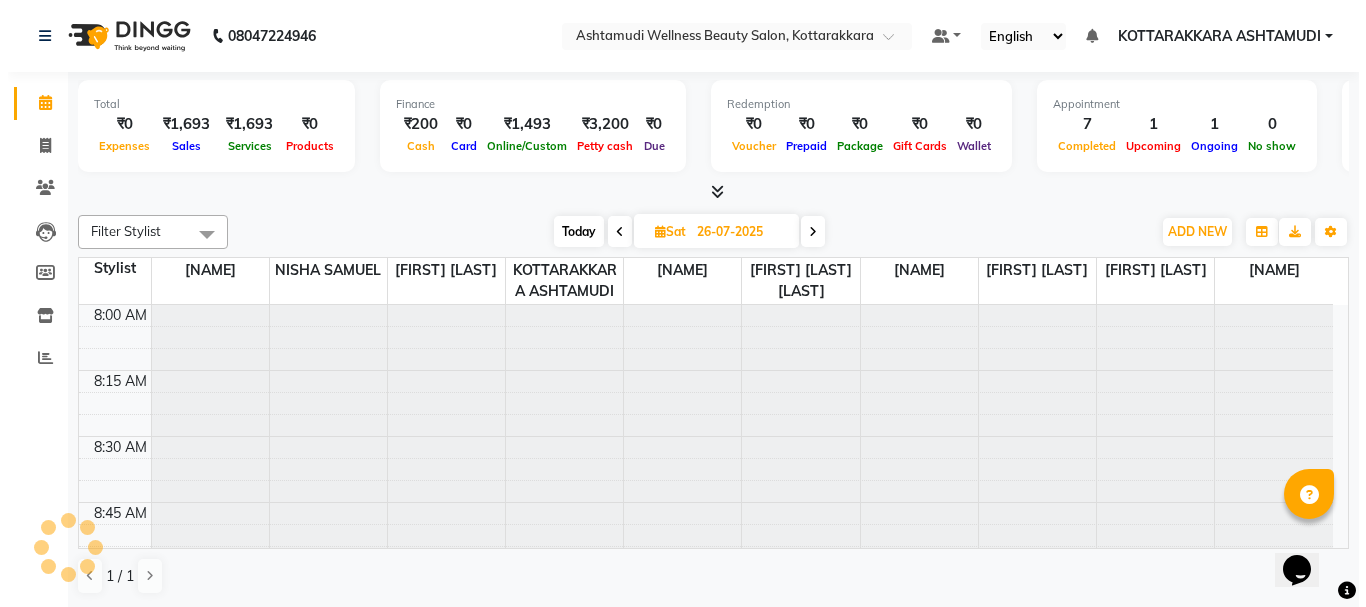scroll, scrollTop: 1321, scrollLeft: 0, axis: vertical 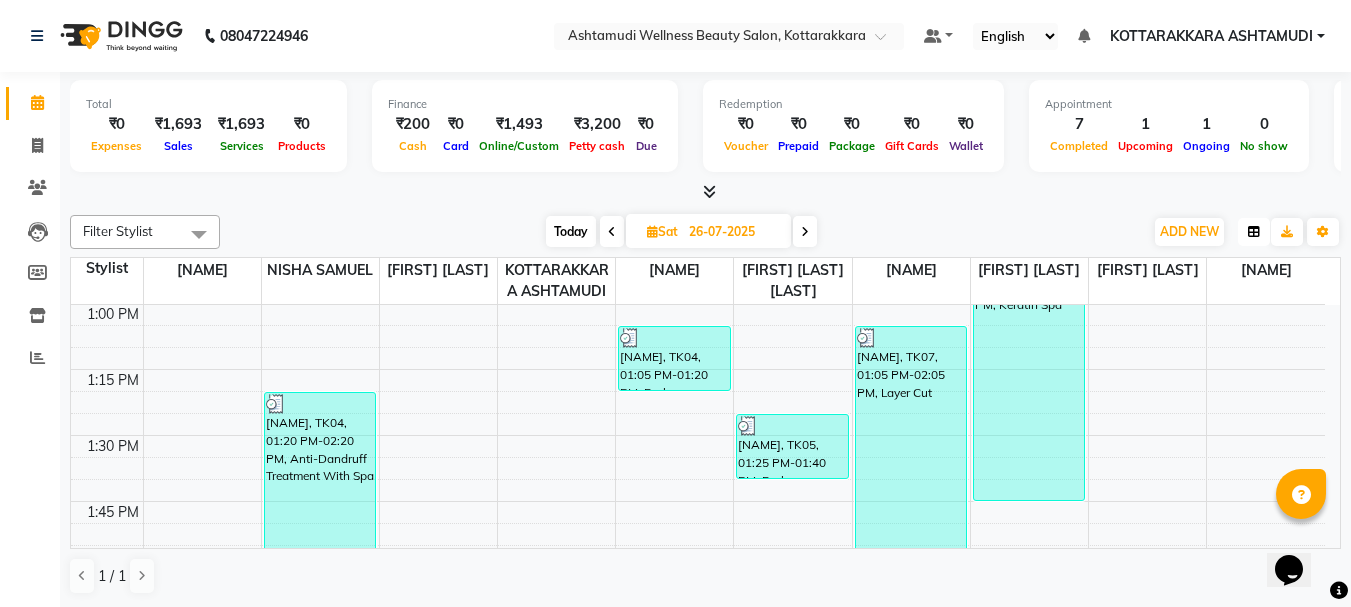 click at bounding box center [1254, 232] 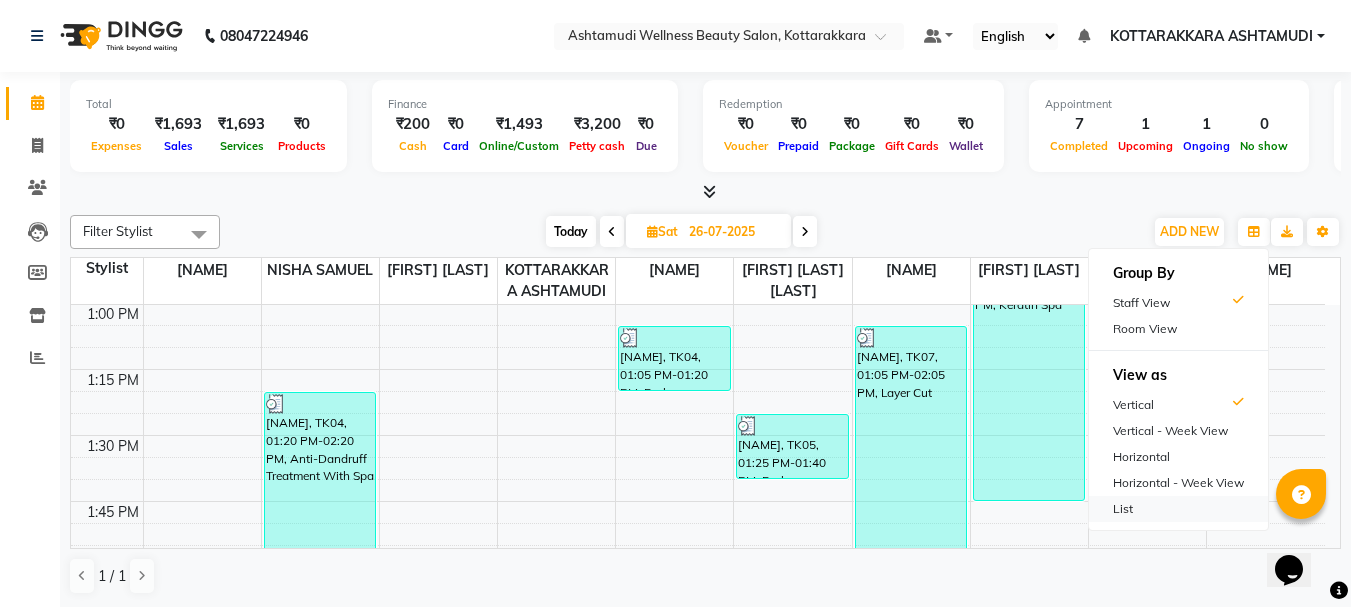 click on "List" at bounding box center [1178, 509] 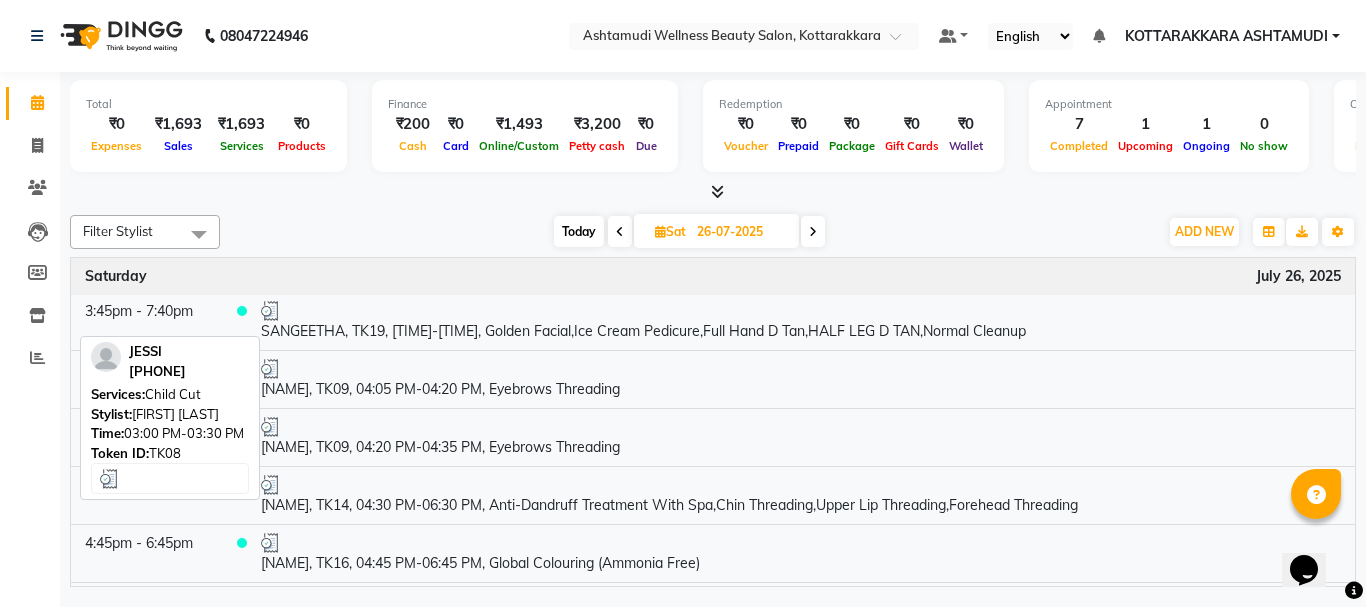 scroll, scrollTop: 700, scrollLeft: 0, axis: vertical 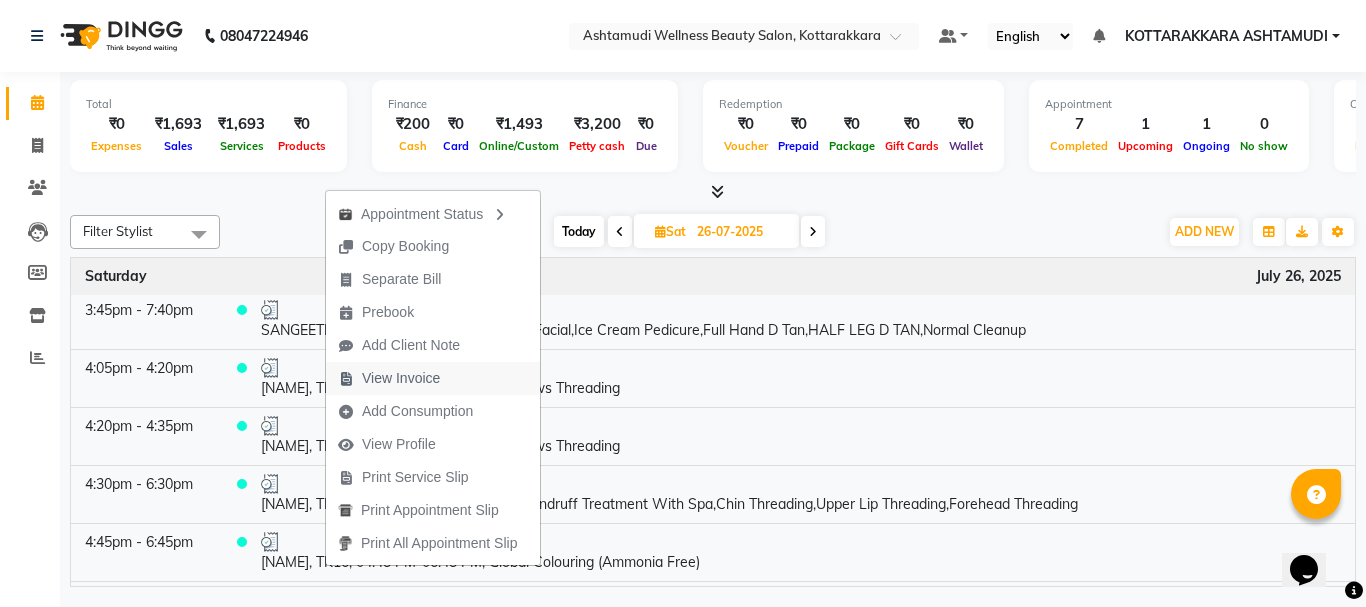 click on "View Invoice" at bounding box center (389, 378) 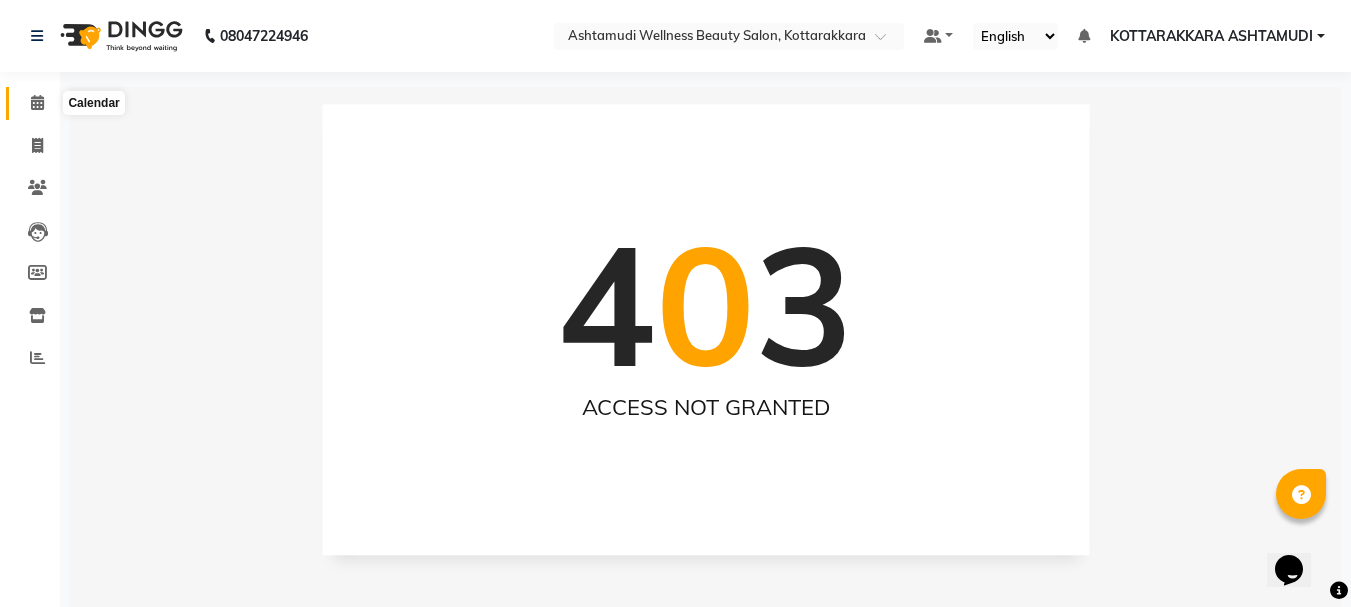click 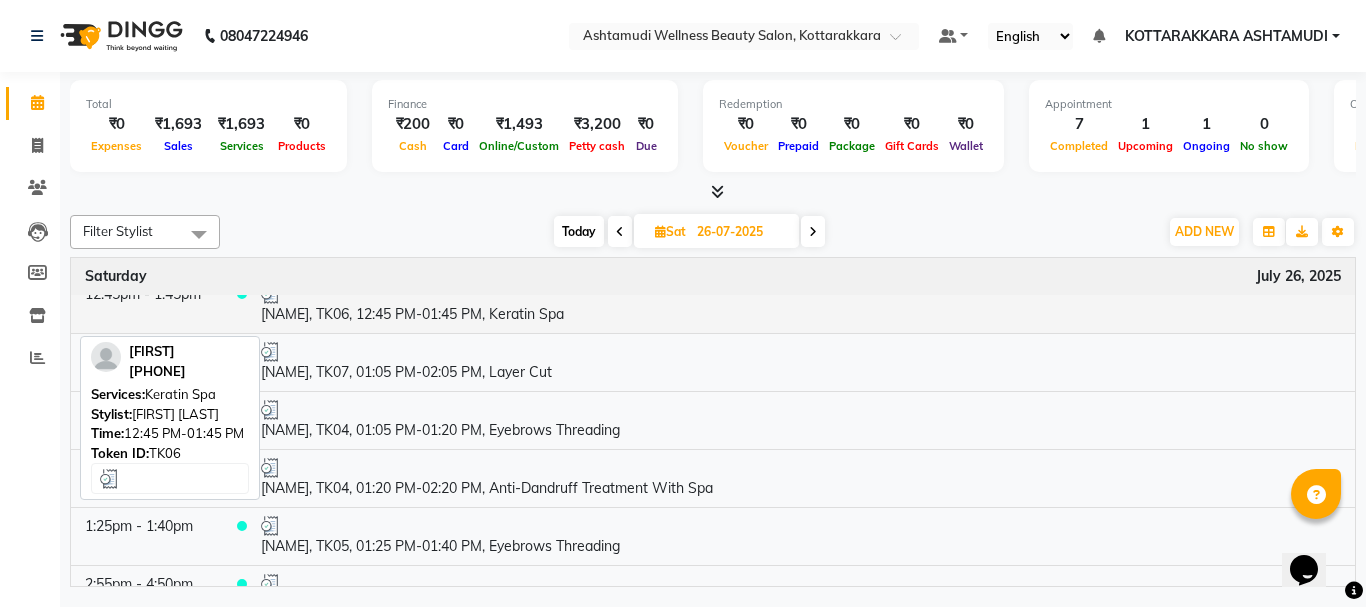 scroll, scrollTop: 200, scrollLeft: 0, axis: vertical 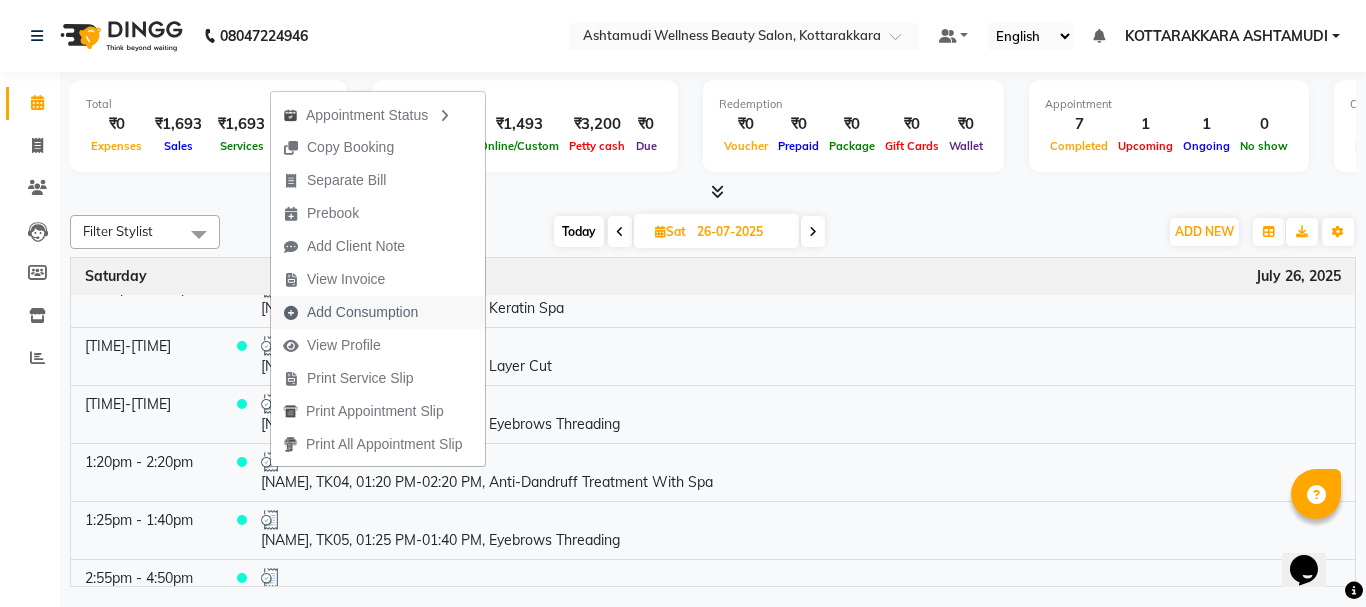 click on "Add Consumption" at bounding box center [362, 312] 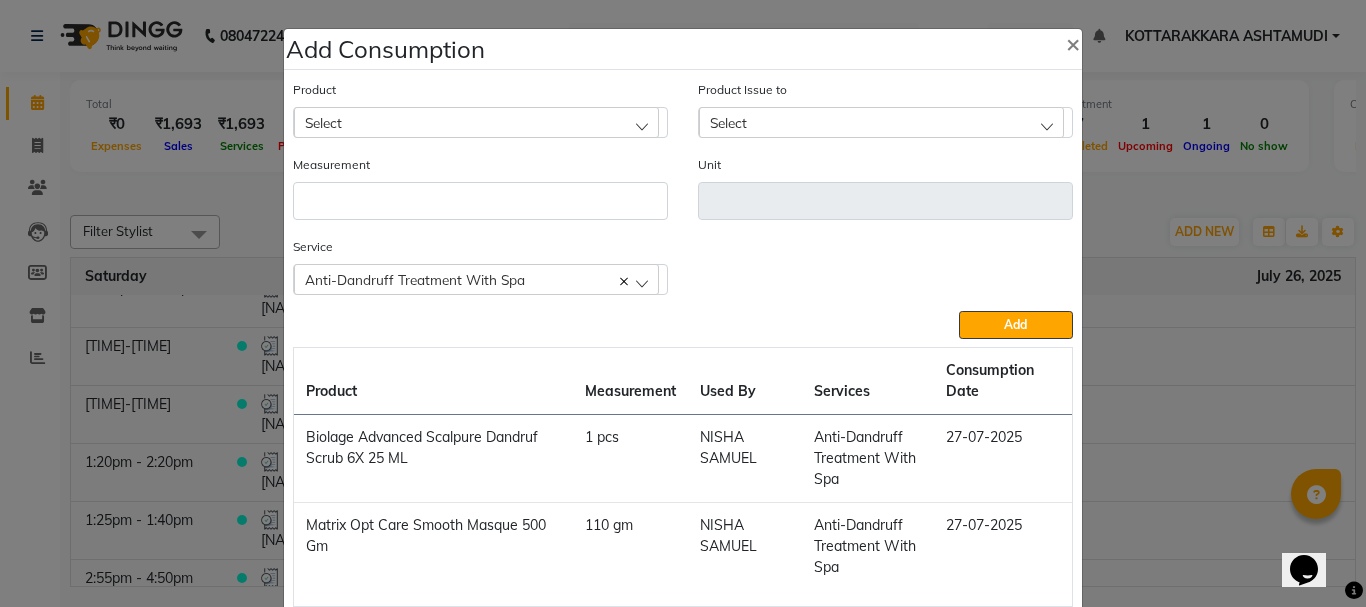 scroll, scrollTop: 110, scrollLeft: 0, axis: vertical 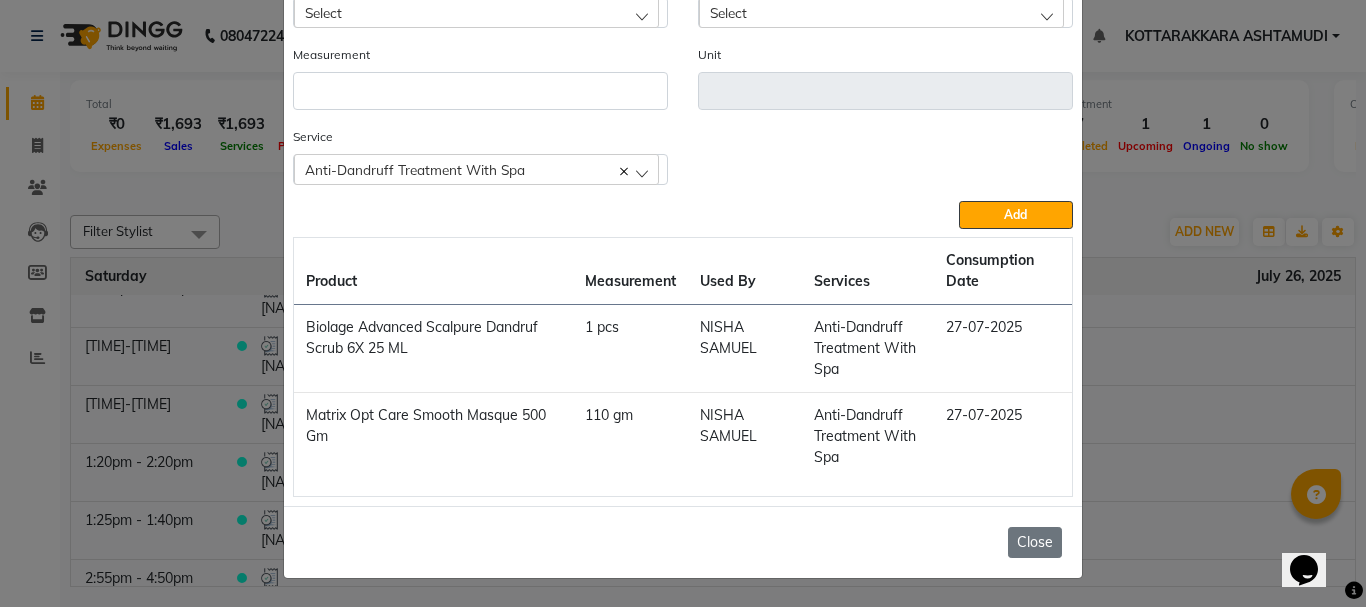 click on "Close" 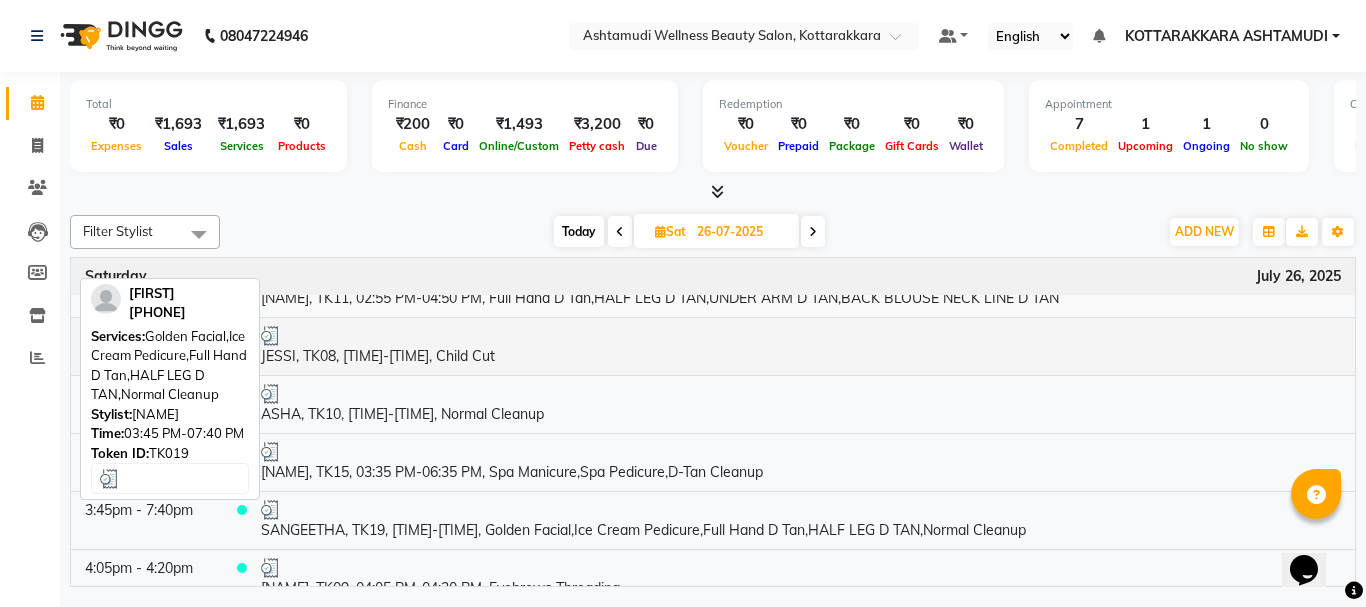 scroll, scrollTop: 1043, scrollLeft: 0, axis: vertical 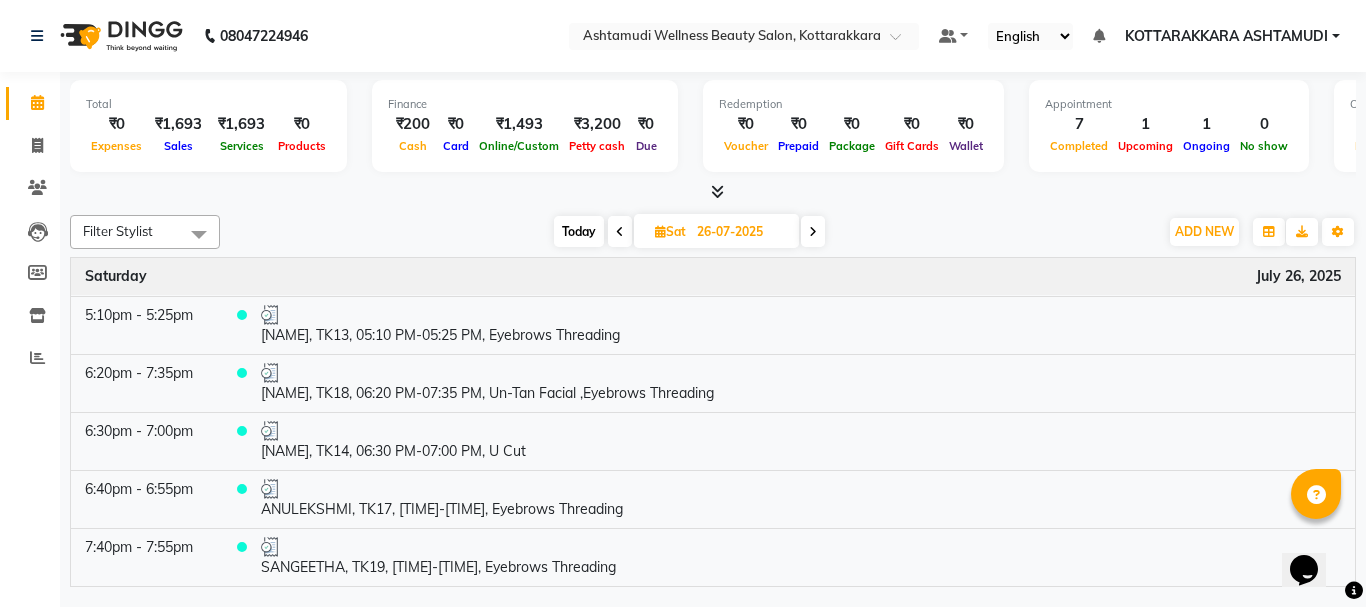 click on "Sat 26-07-2025" at bounding box center [716, 231] 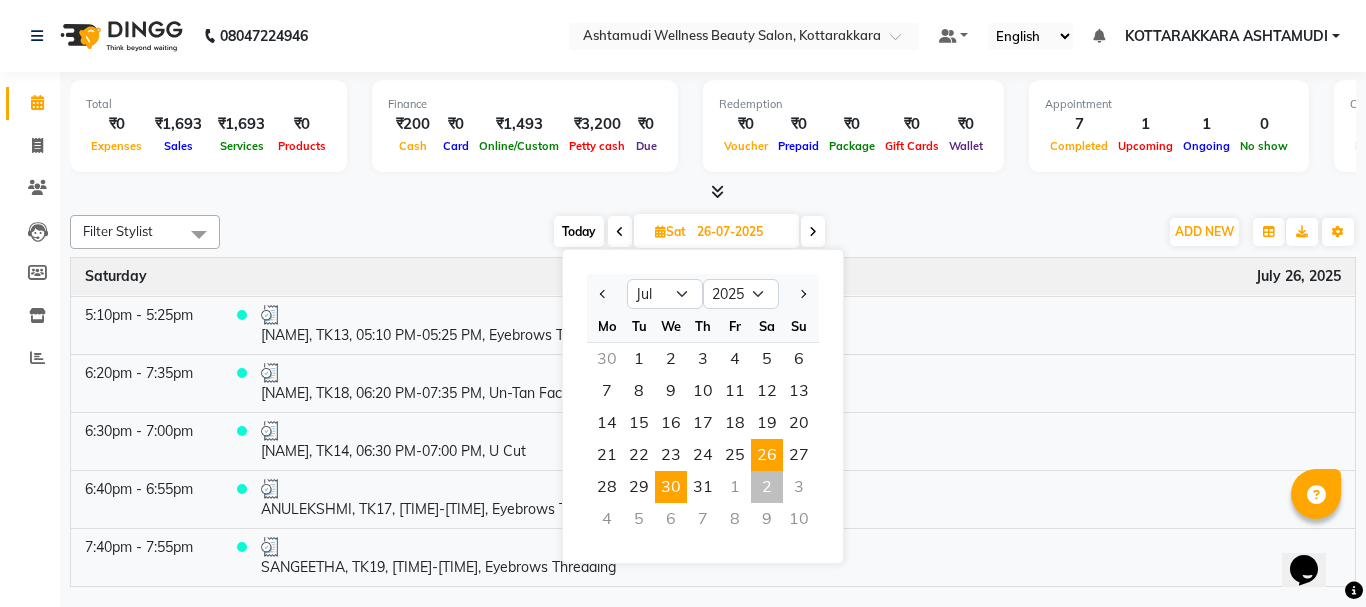 click on "30" at bounding box center [671, 487] 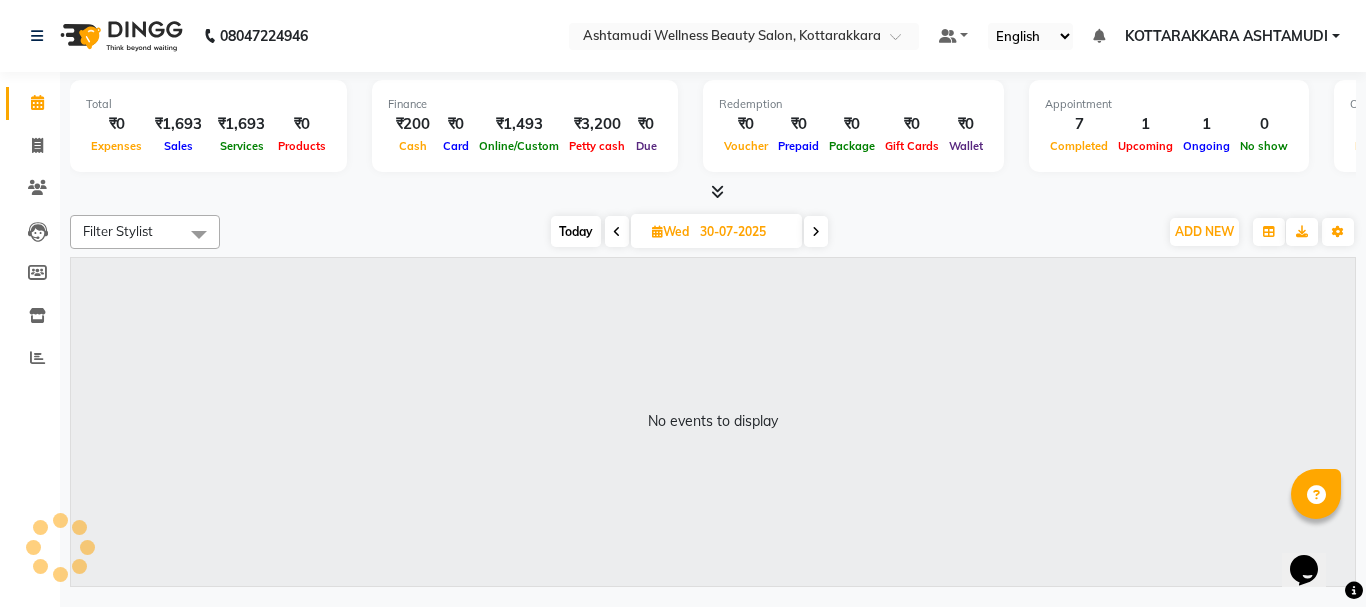 scroll, scrollTop: 0, scrollLeft: 0, axis: both 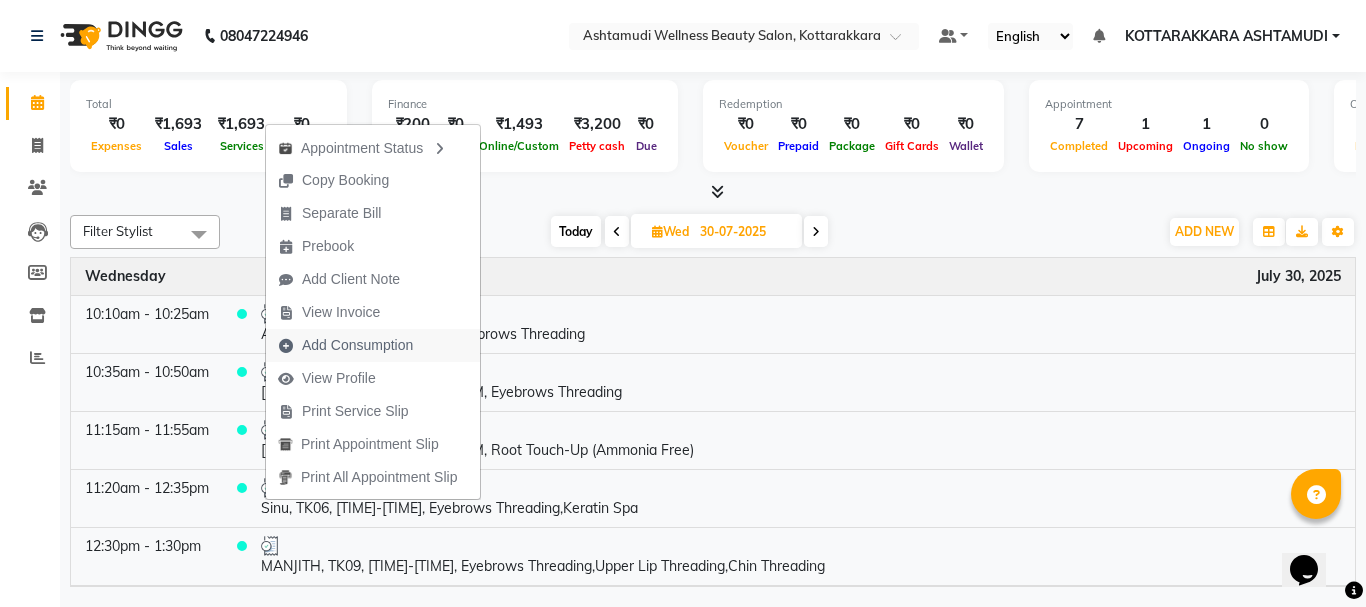 click on "Add Consumption" at bounding box center [357, 345] 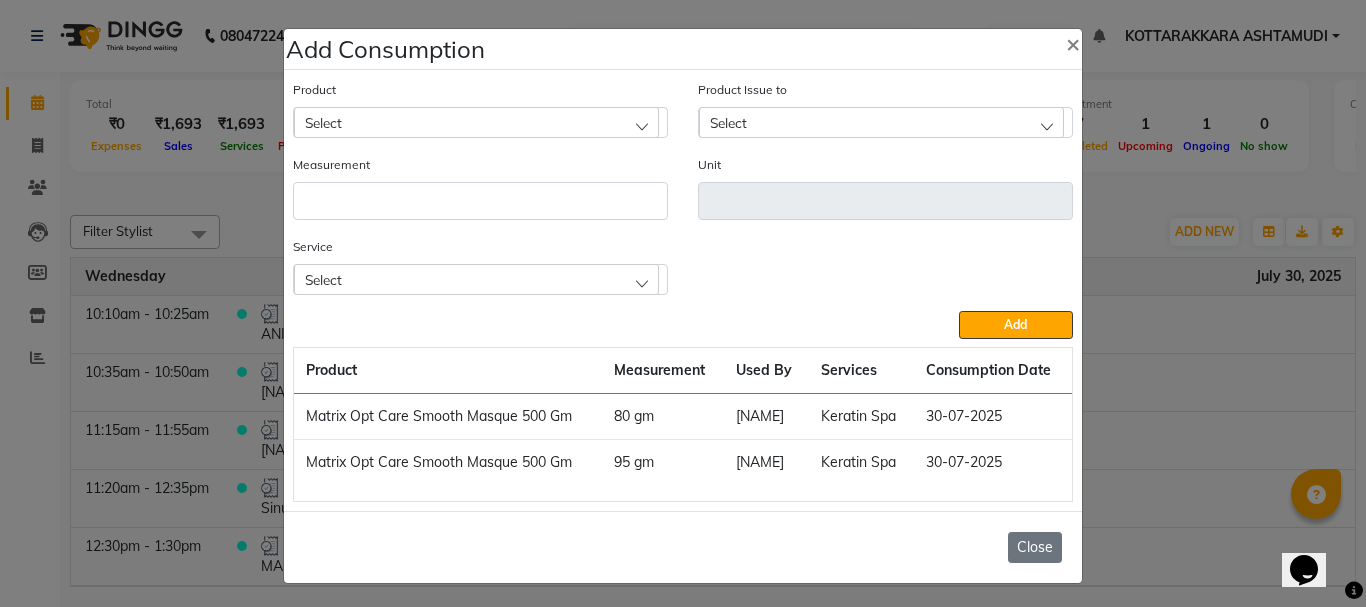 click on "Close" 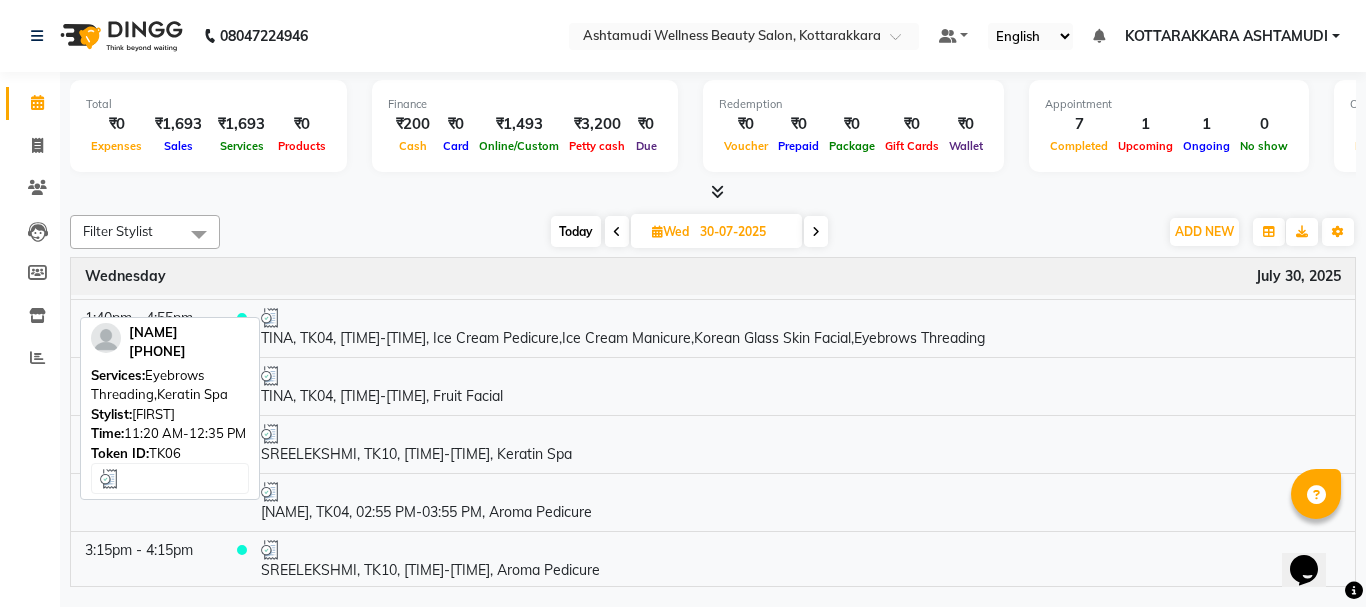 scroll, scrollTop: 791, scrollLeft: 0, axis: vertical 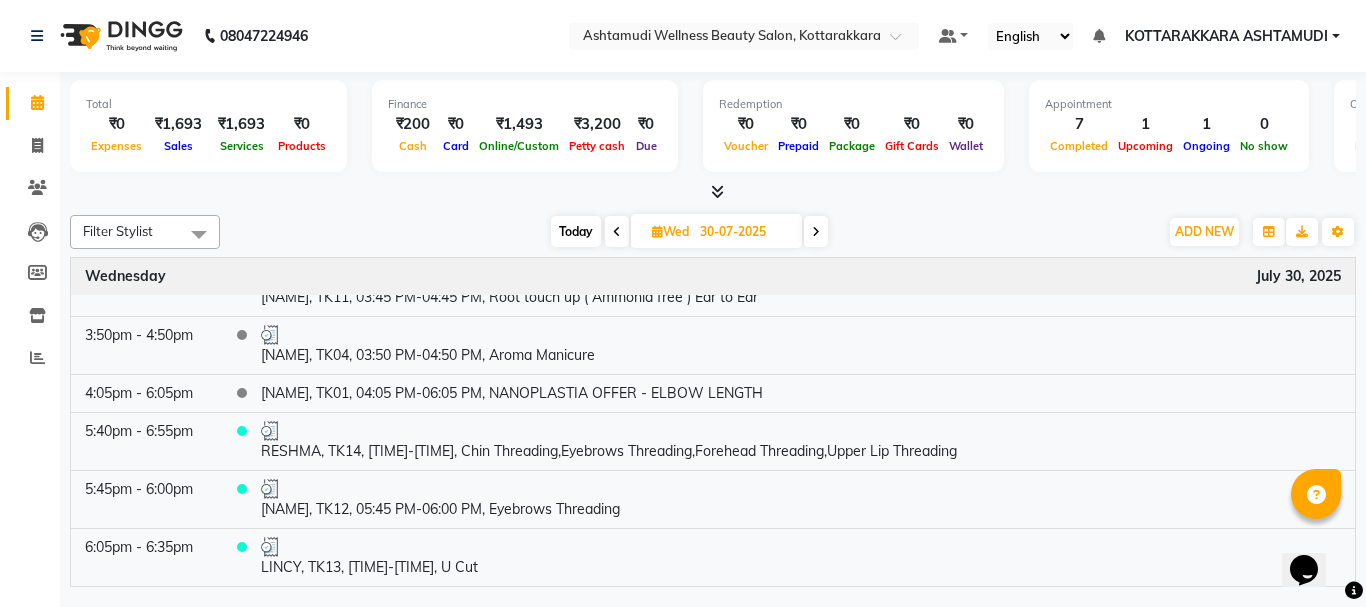 click on "Wed" at bounding box center [670, 231] 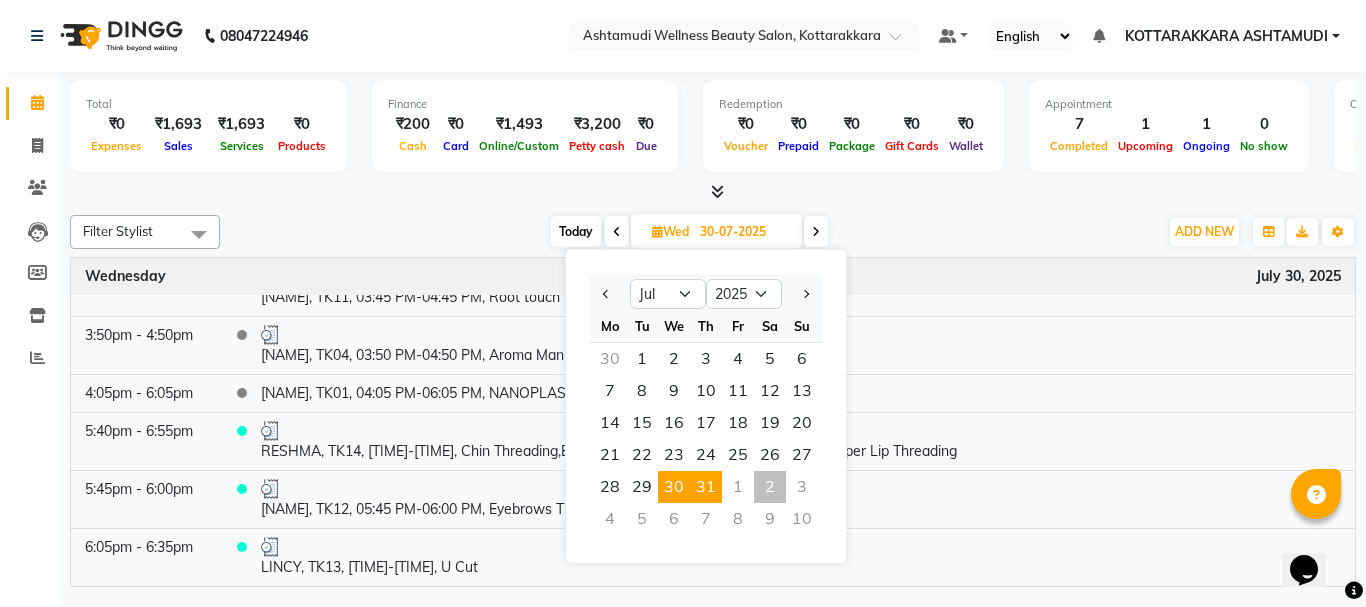 click on "31" at bounding box center [706, 487] 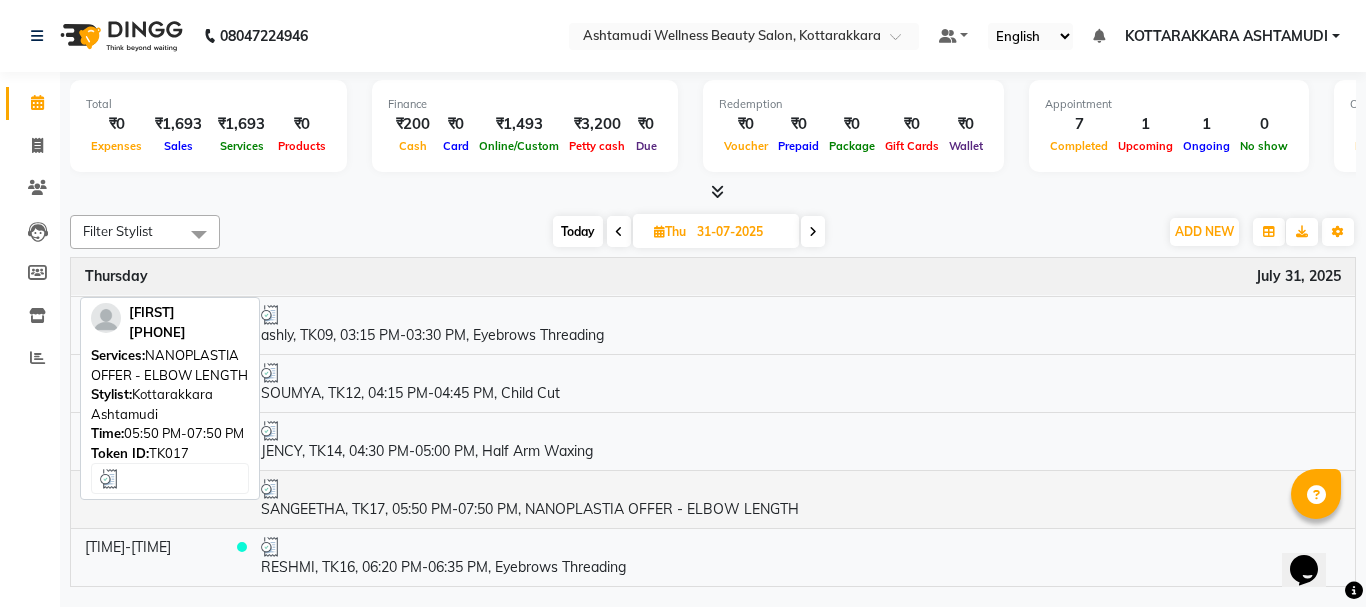 scroll, scrollTop: 0, scrollLeft: 0, axis: both 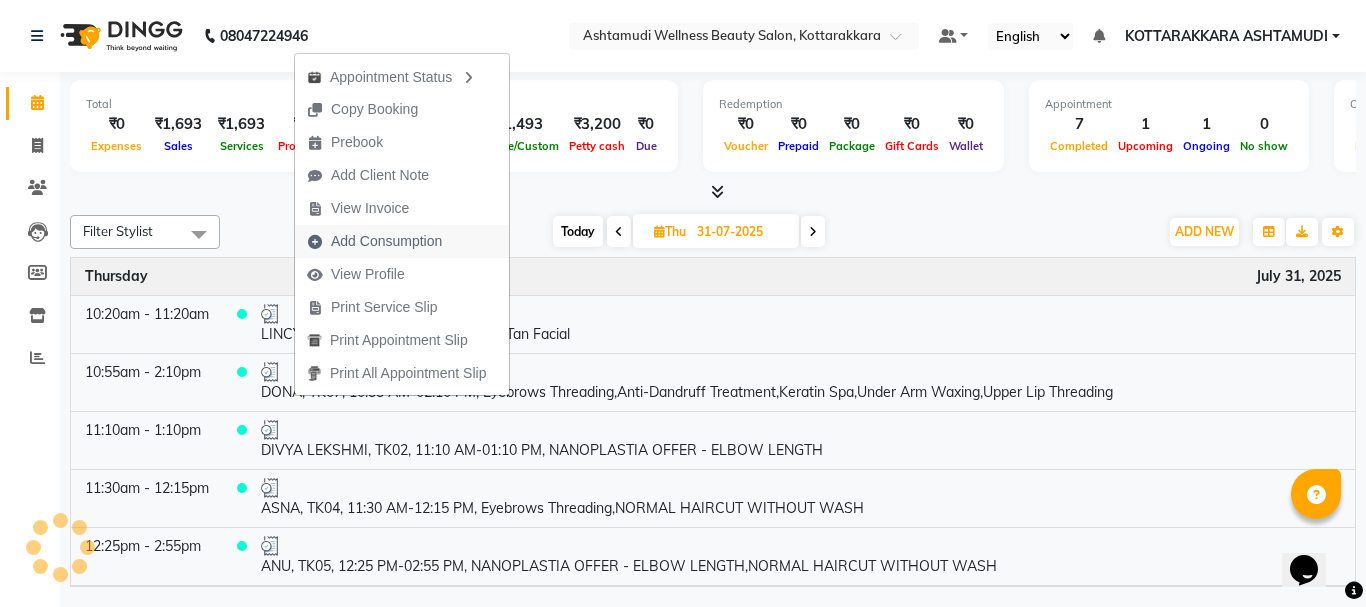 click on "Add Consumption" at bounding box center [386, 241] 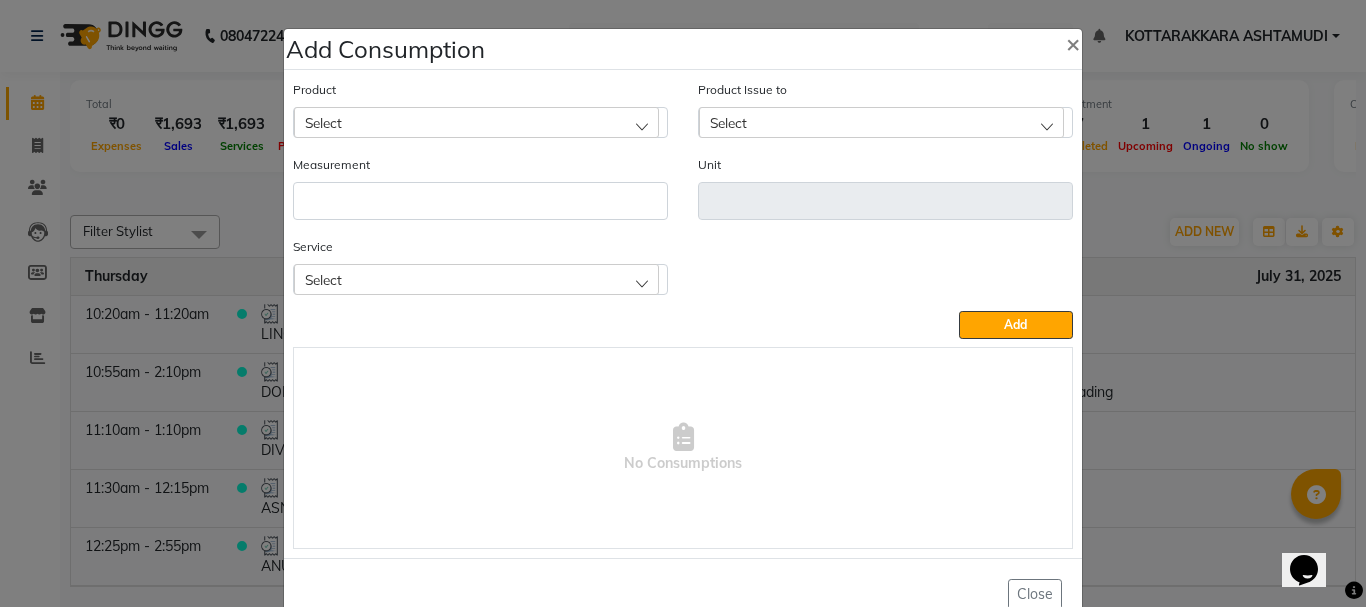 click on "Select" 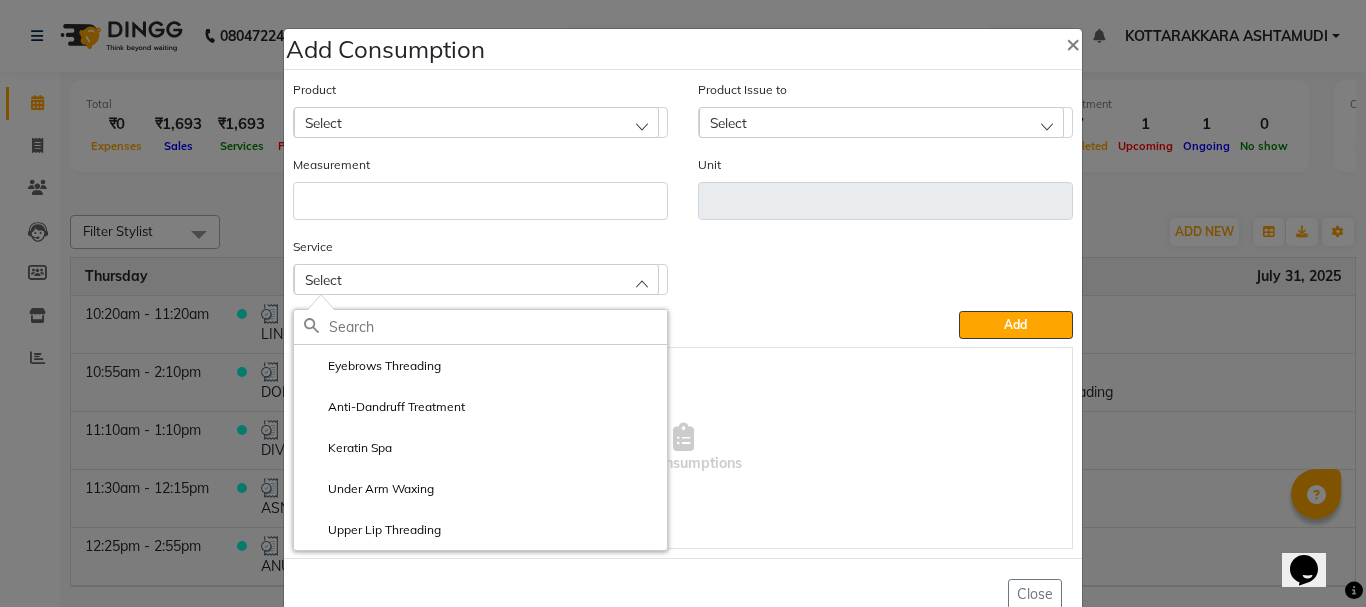 click on "Select" 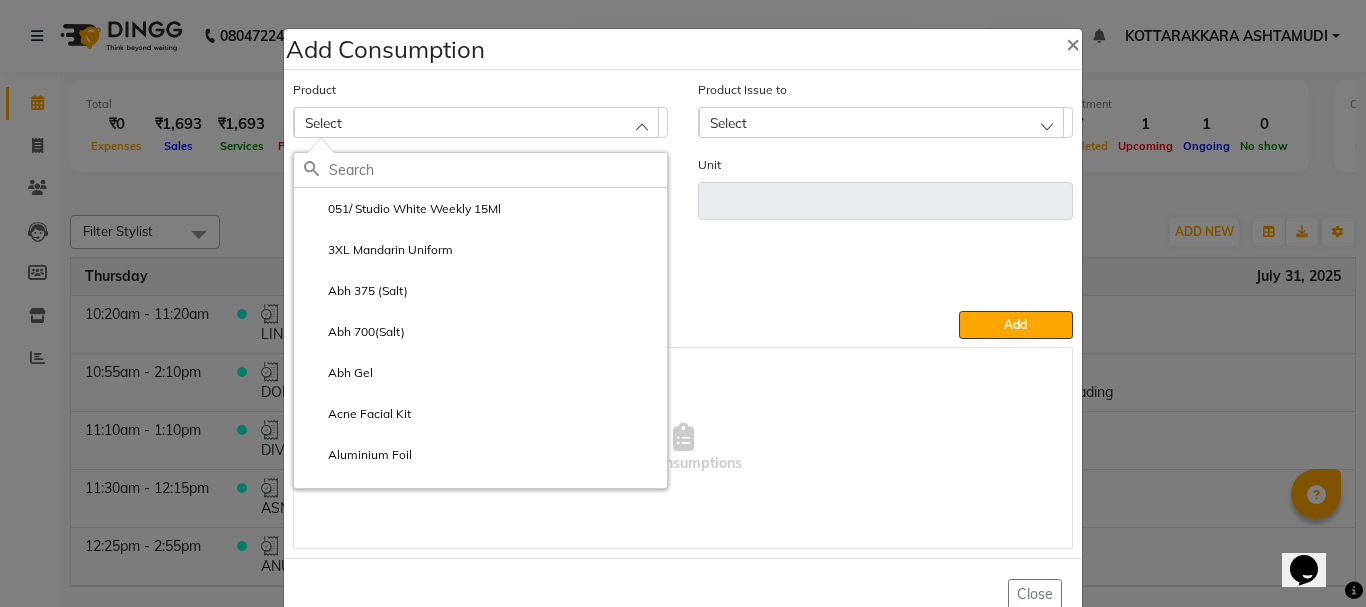 click 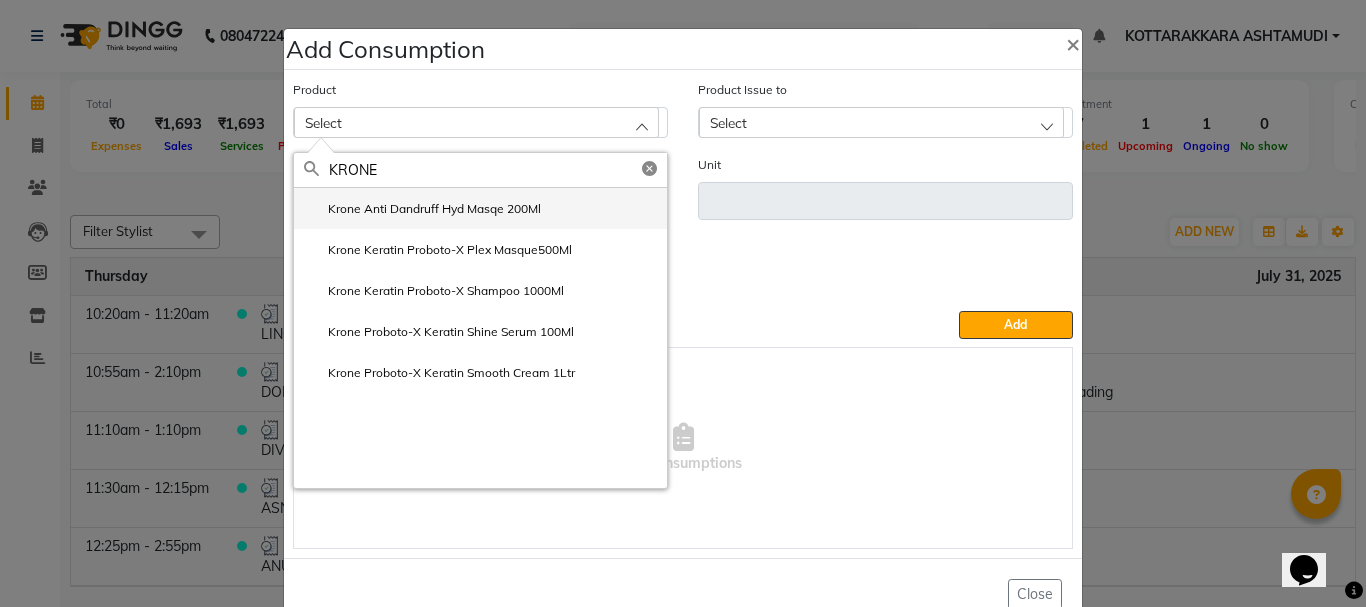 type on "KRONE" 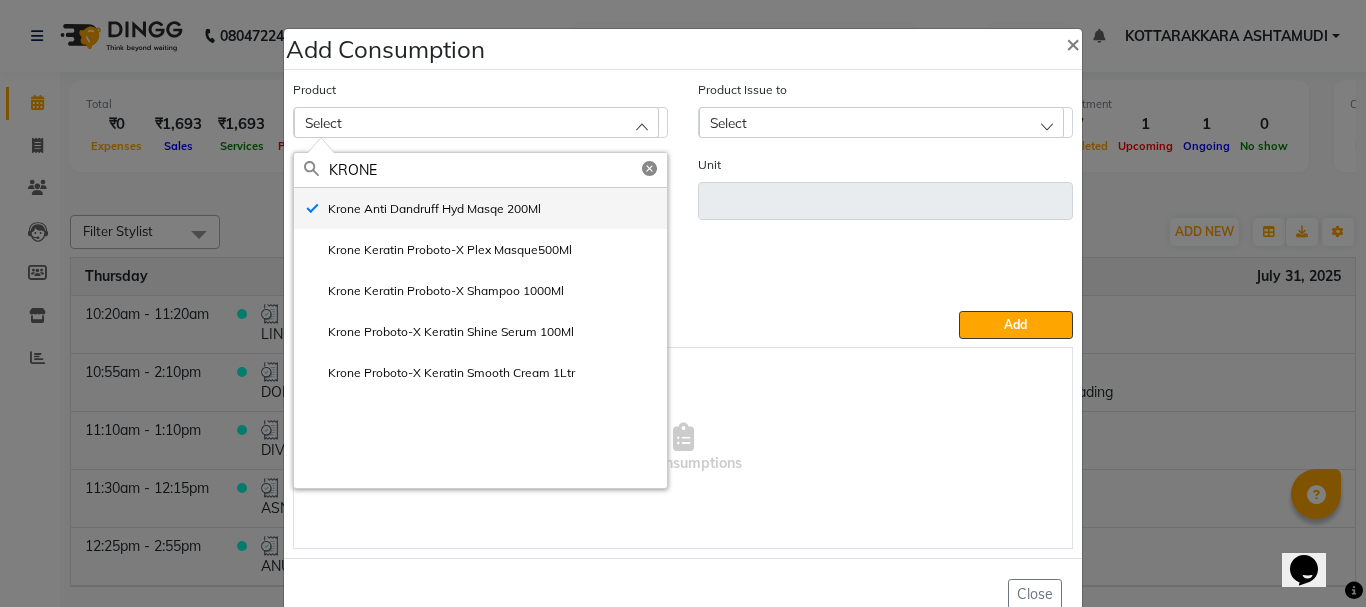 type on "ml" 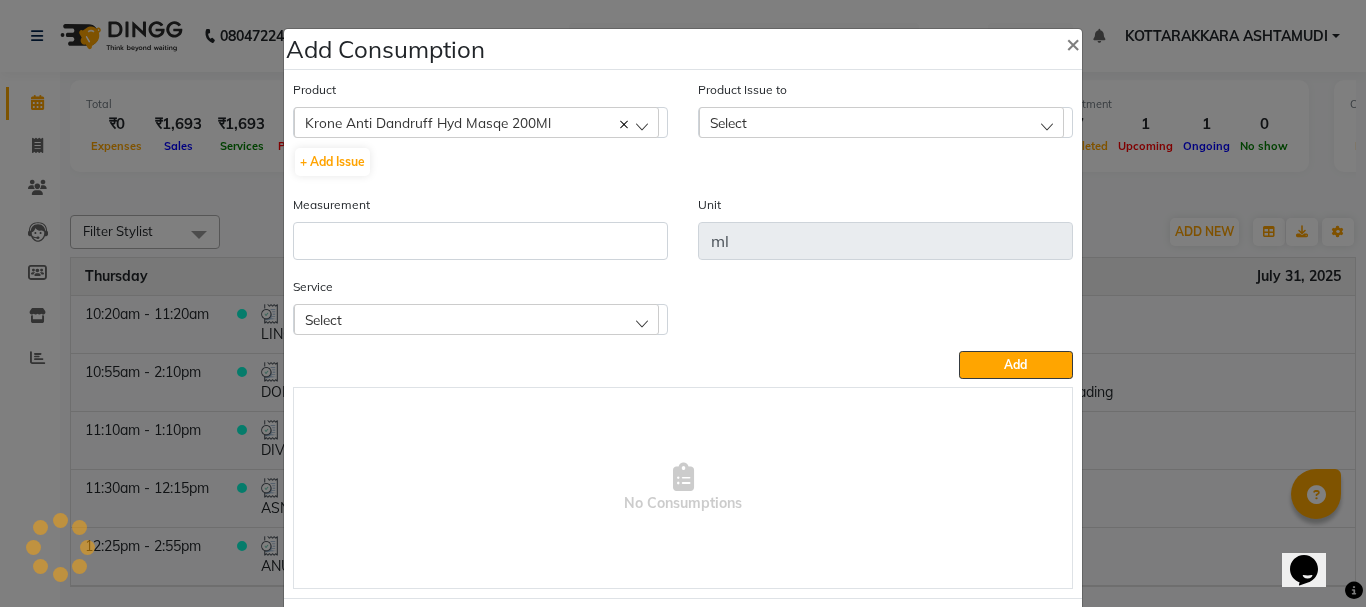 click on "Select" 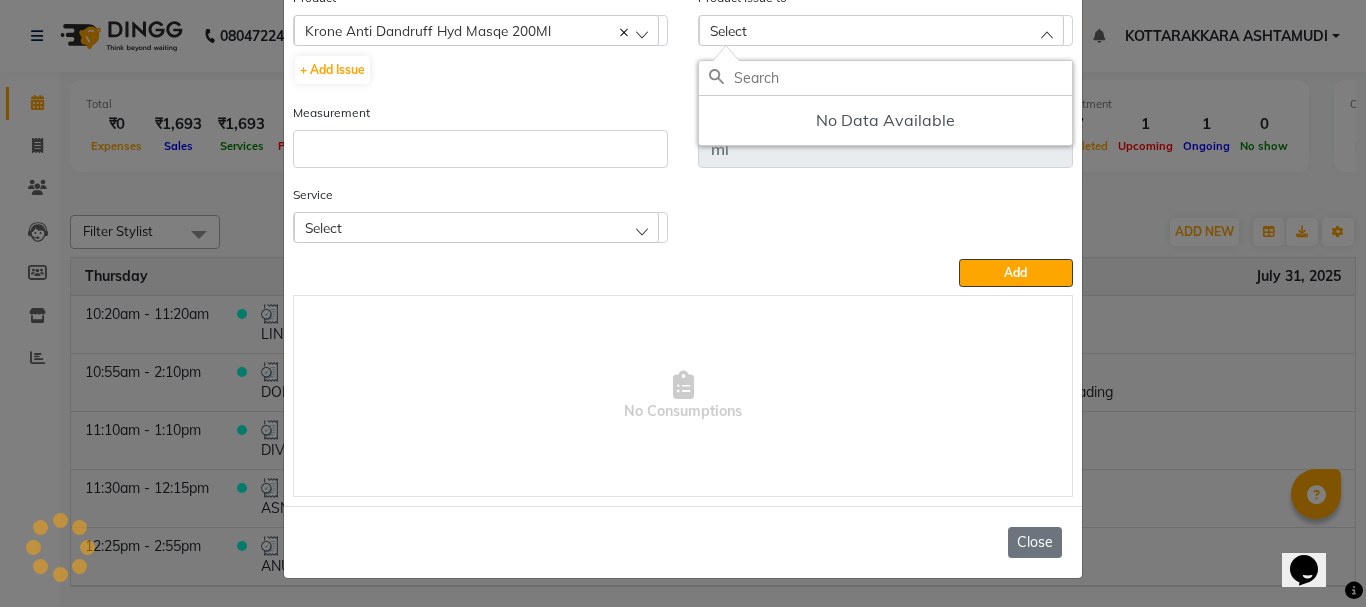 click on "Close" 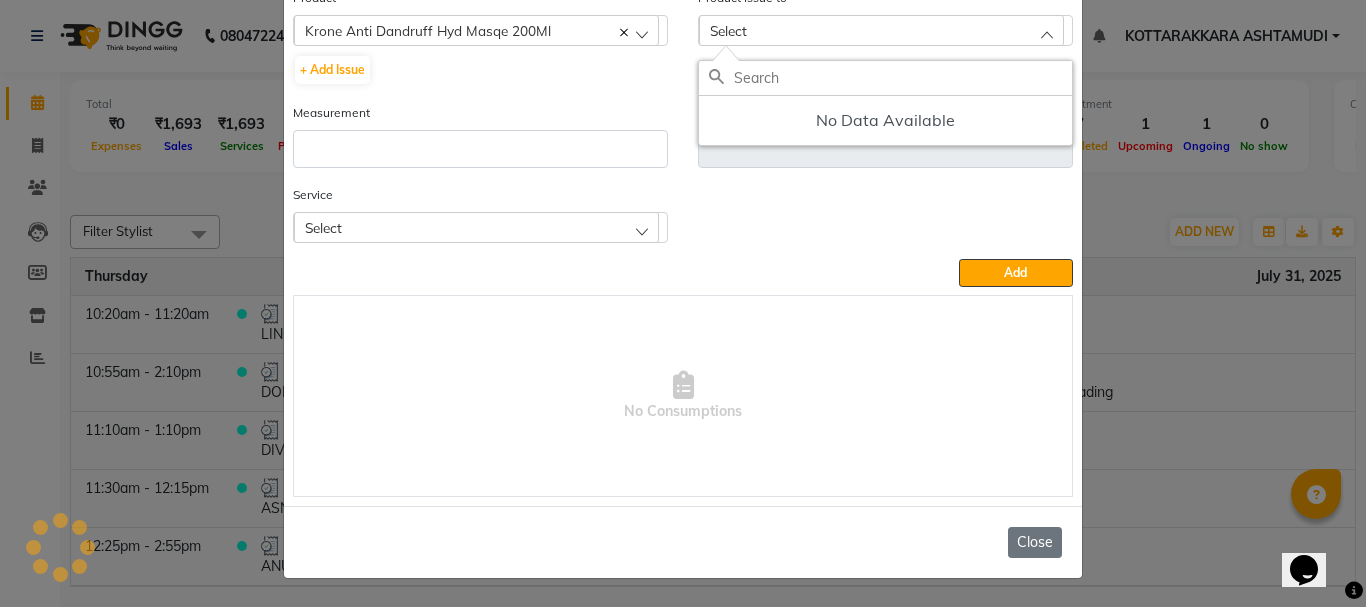 scroll, scrollTop: 52, scrollLeft: 0, axis: vertical 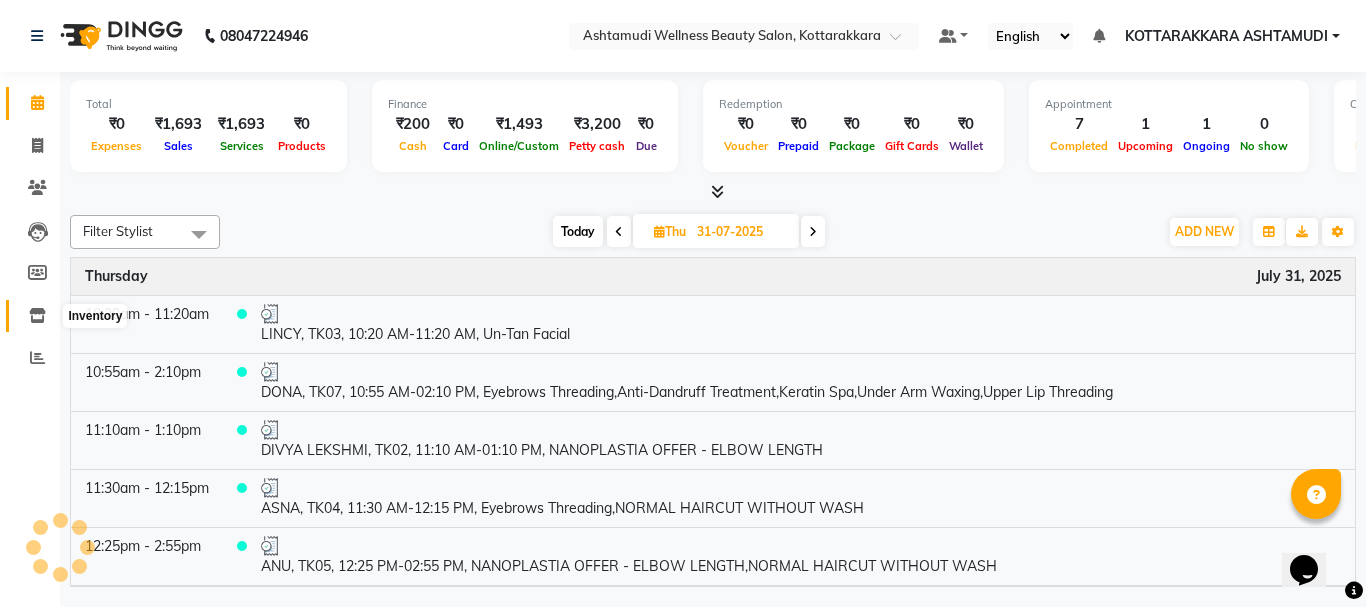click 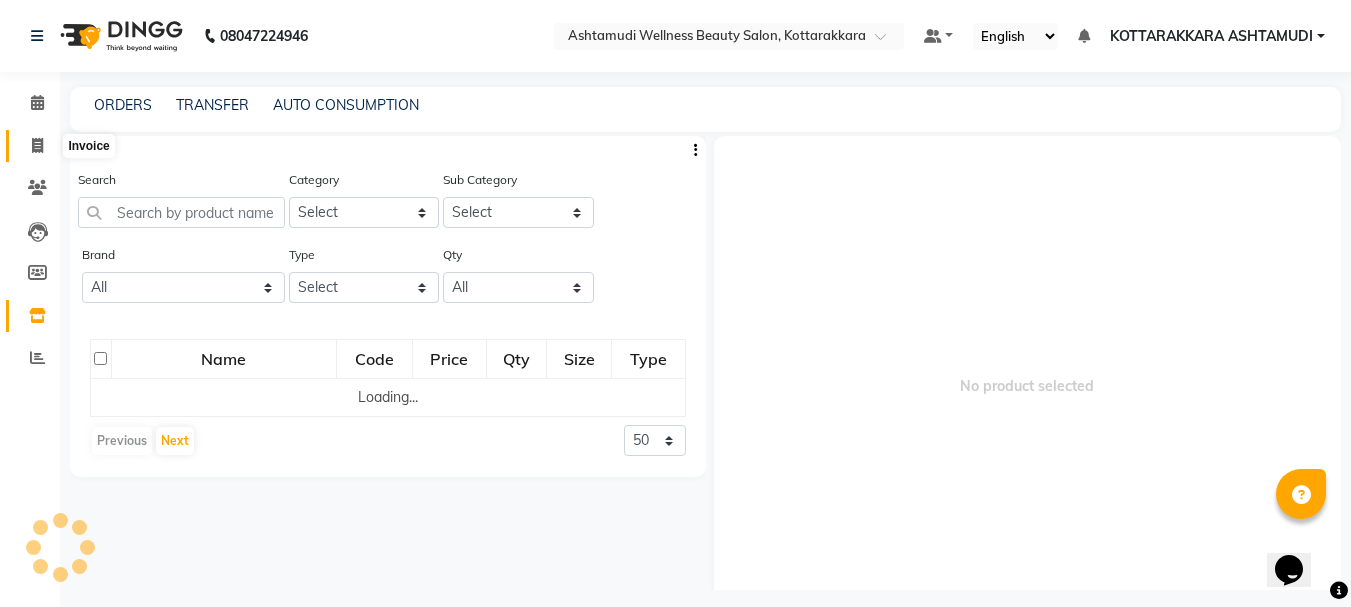 click 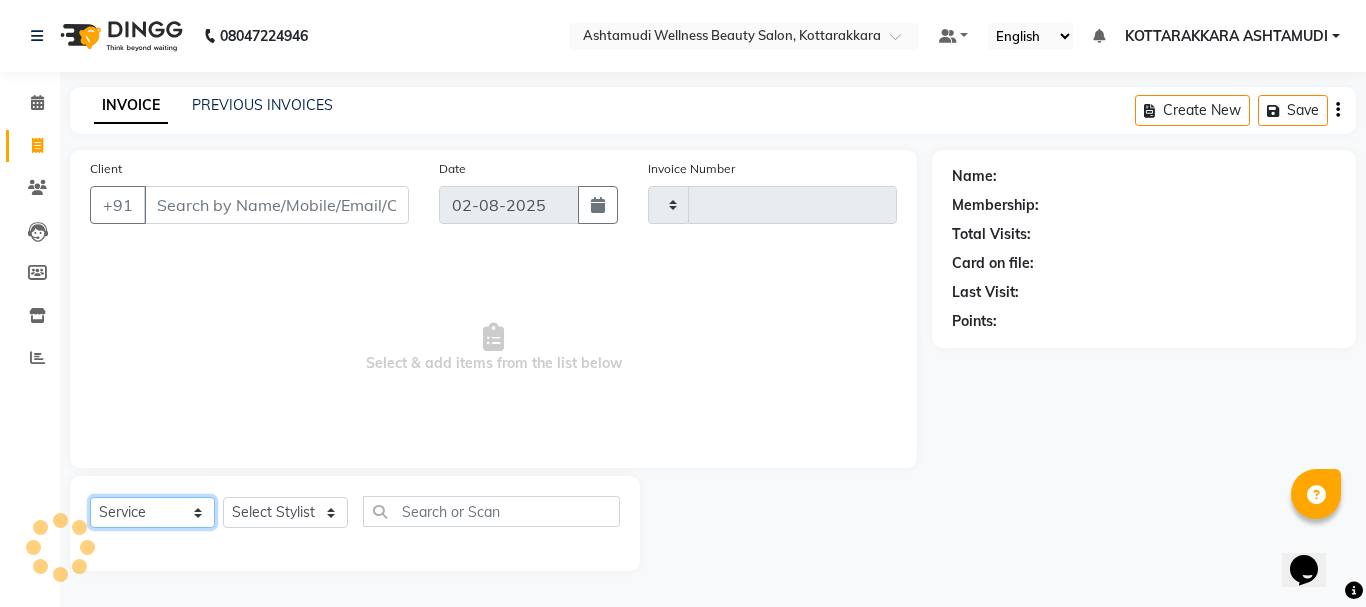 click on "Select  Service  Product  Membership  Package Voucher Prepaid Gift Card" 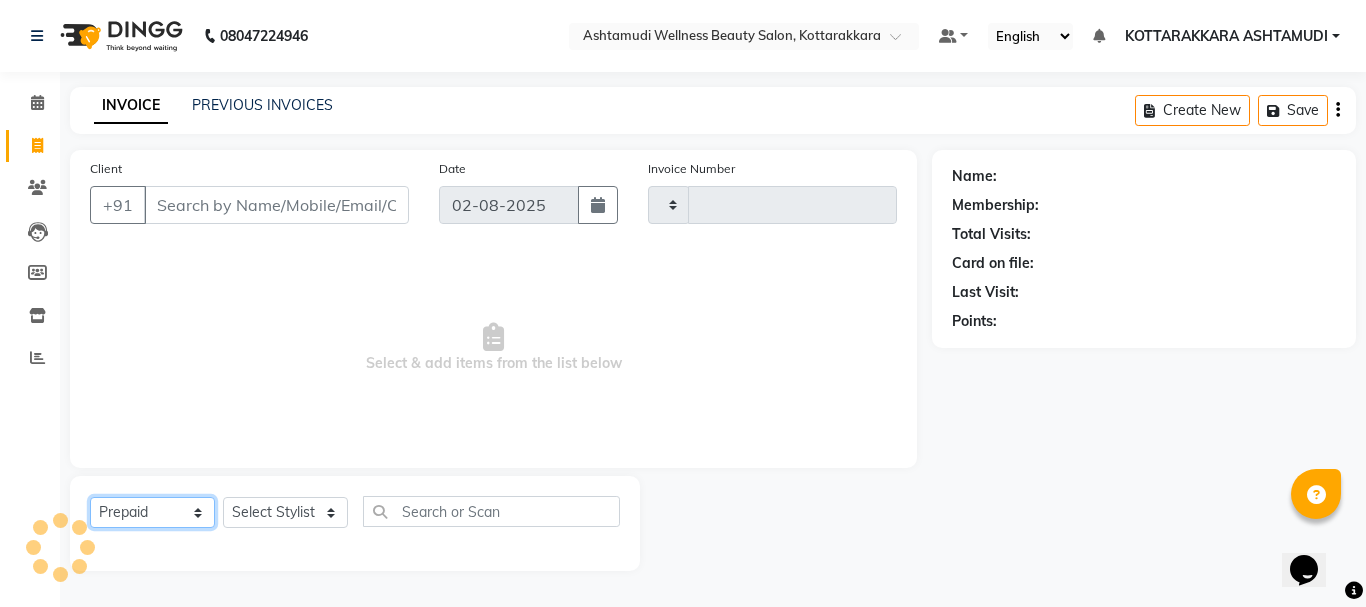 click on "Select  Service  Product  Membership  Package Voucher Prepaid Gift Card" 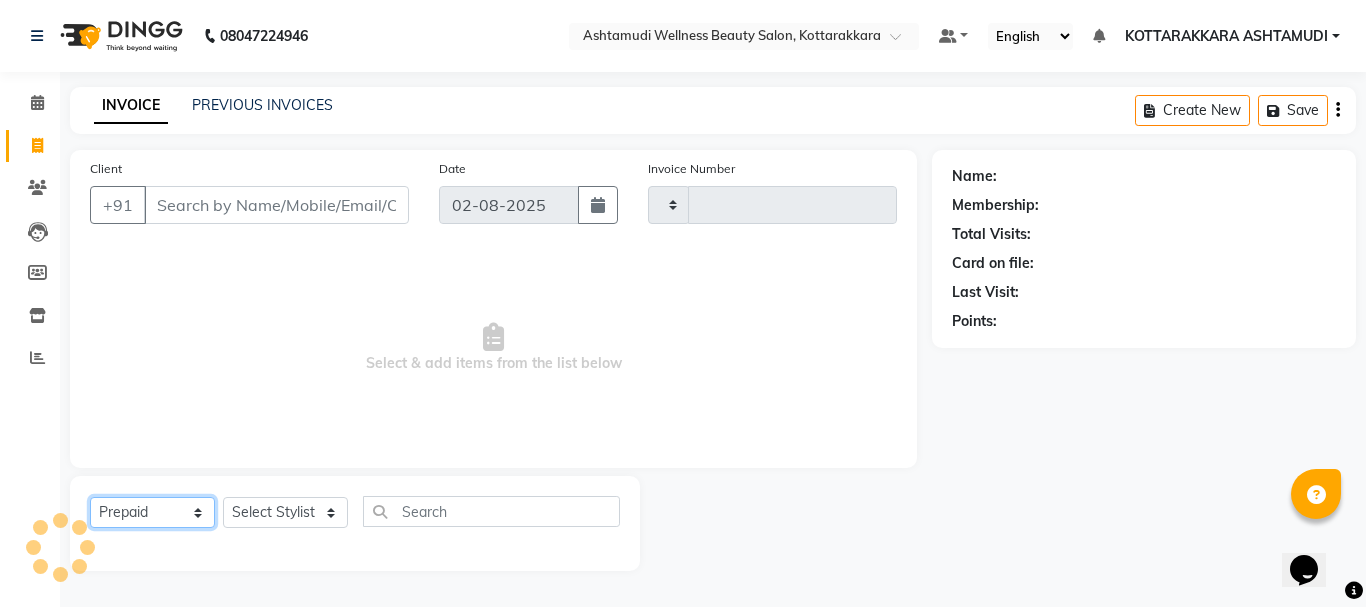 click on "Select  Service  Product  Membership  Package Voucher Prepaid Gift Card" 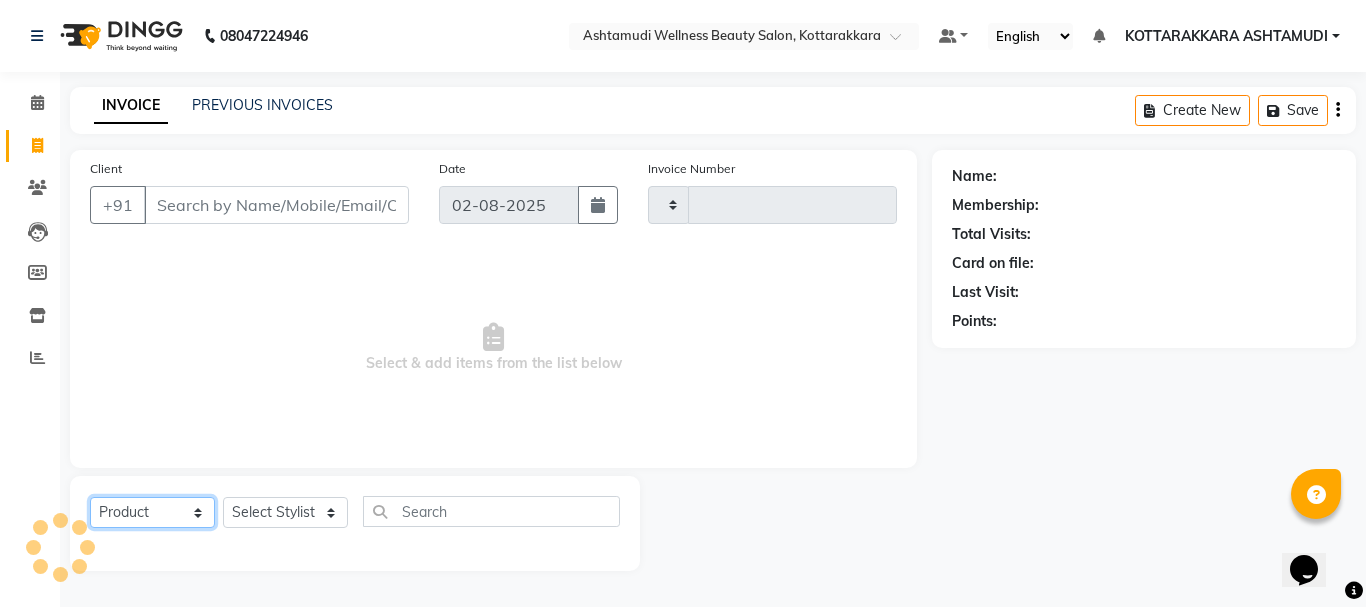 click on "Select  Service  Product  Membership  Package Voucher Prepaid Gift Card" 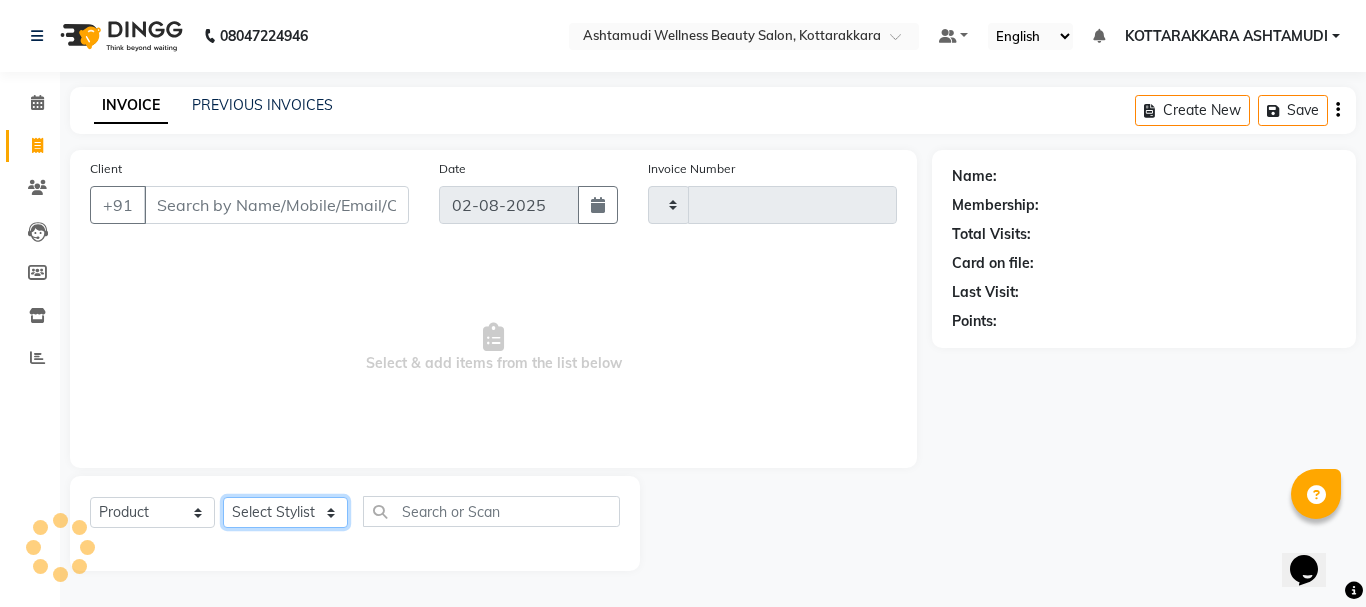 click on "Select Stylist" 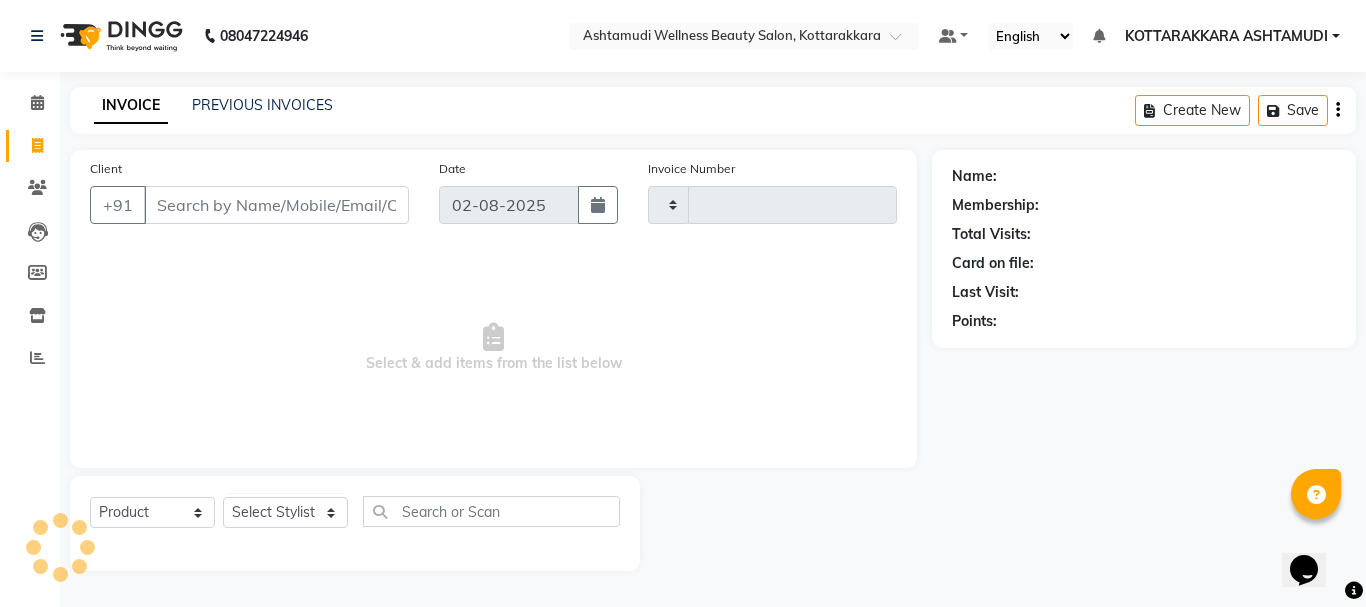click on "Select  Service  Product  Membership  Package Voucher Prepaid Gift Card  Select Stylist" 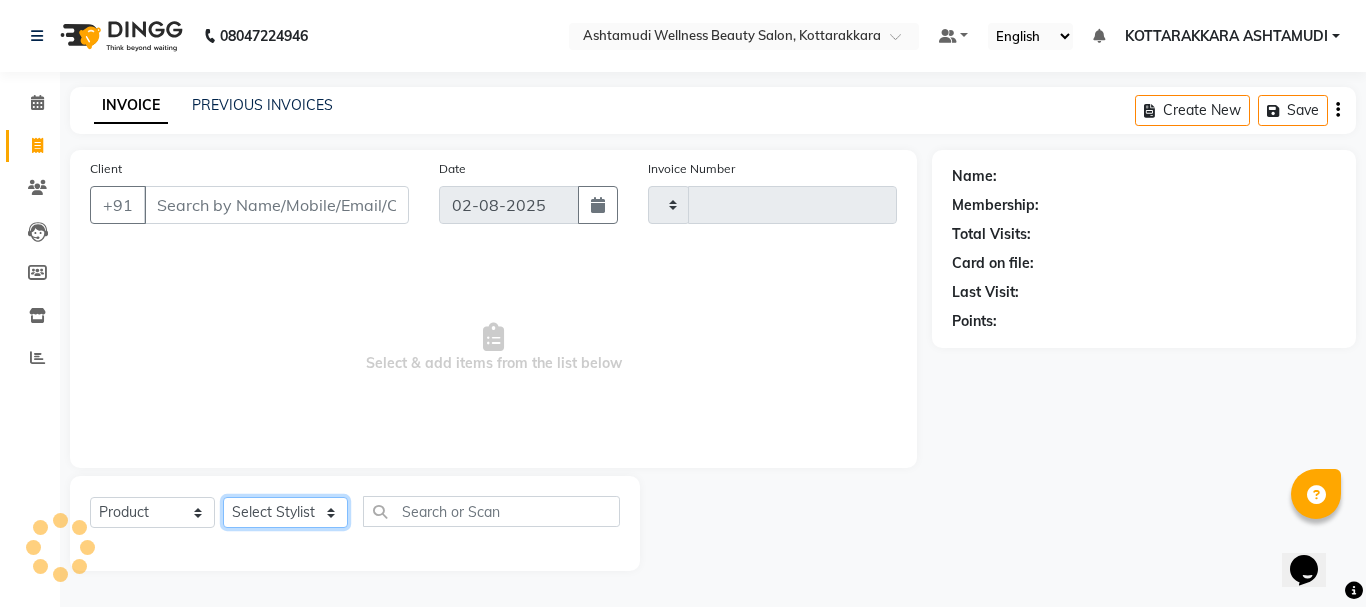 click on "Select Stylist" 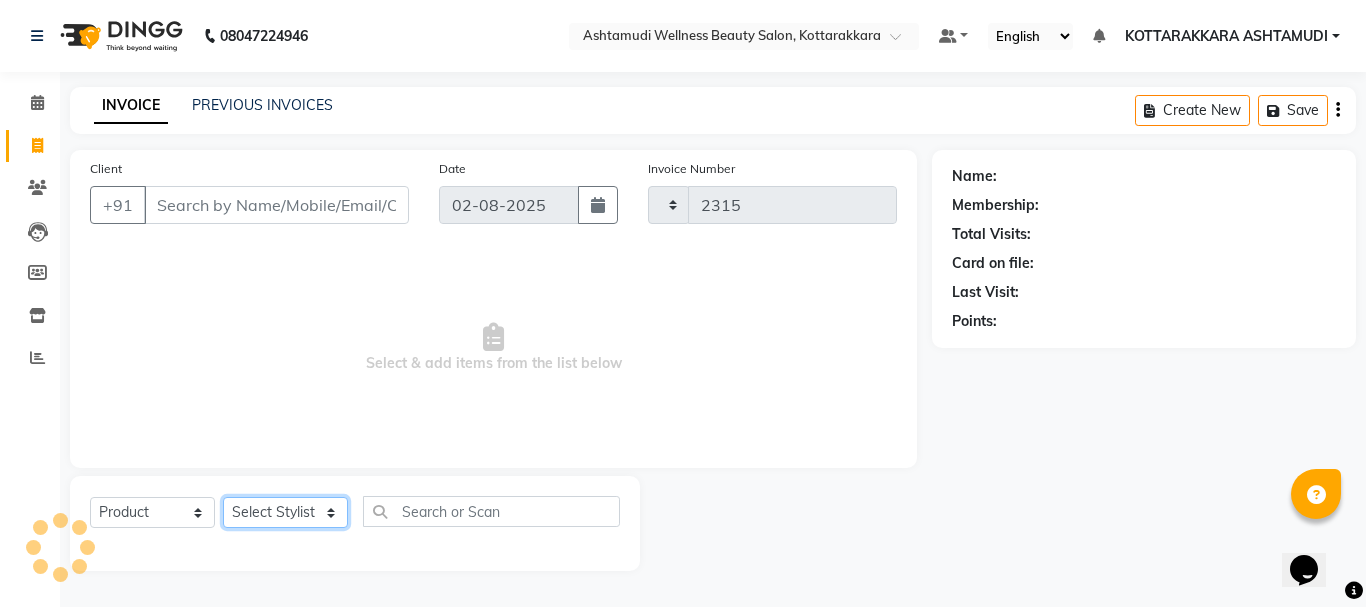 select on "4664" 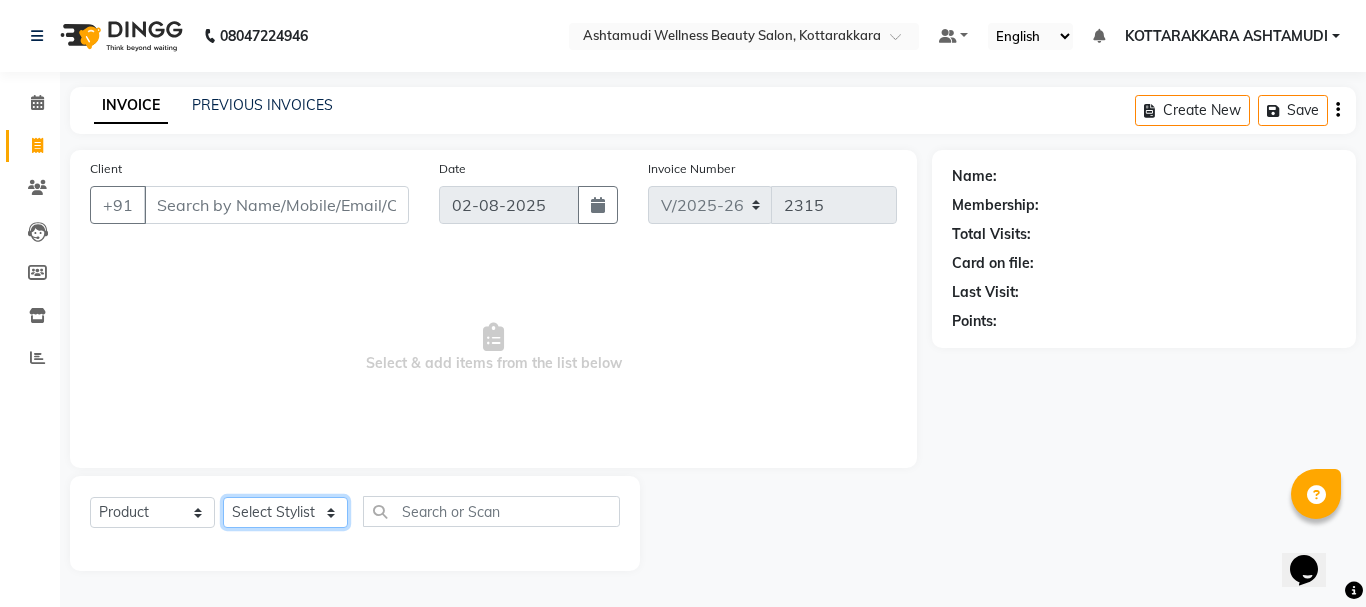 select on "27428" 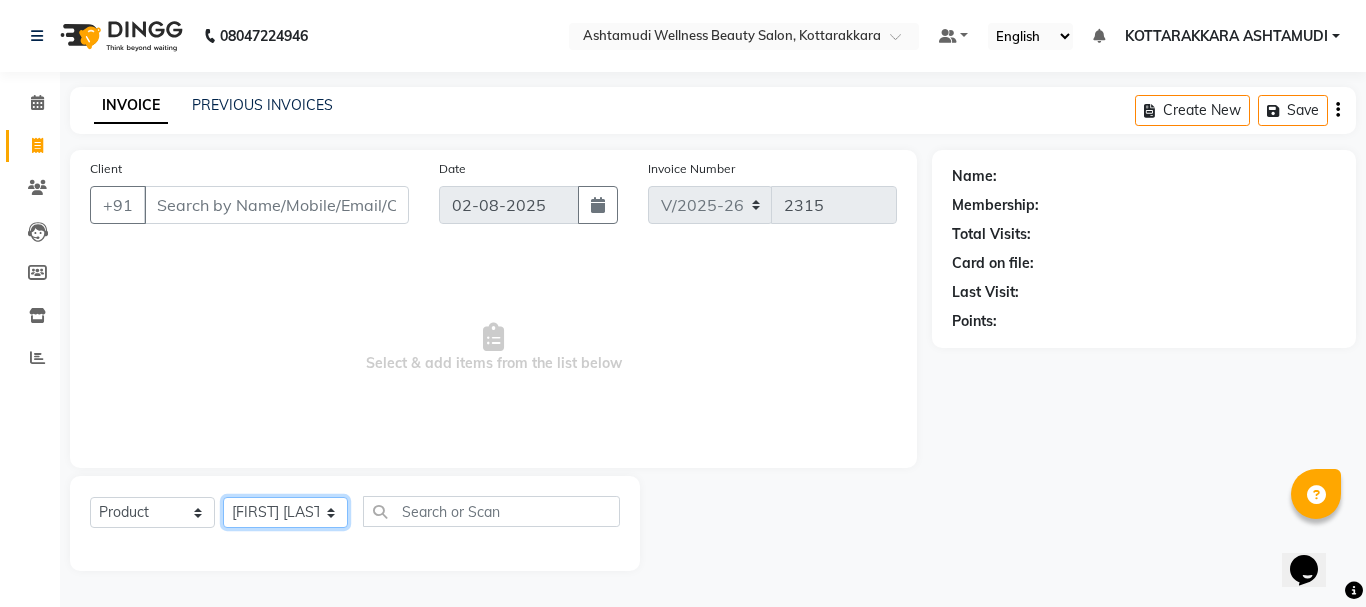 click on "Select Stylist AMRITHA DIVYA L	 Gita Mahali  Jibi P R Karina Darjee  KOTTARAKKARA ASHTAMUDI NISHA SAMUEL 	 Priya Chakraborty SARIGA R	 SHAHIDA SHAMINA MUHAMMED P R" 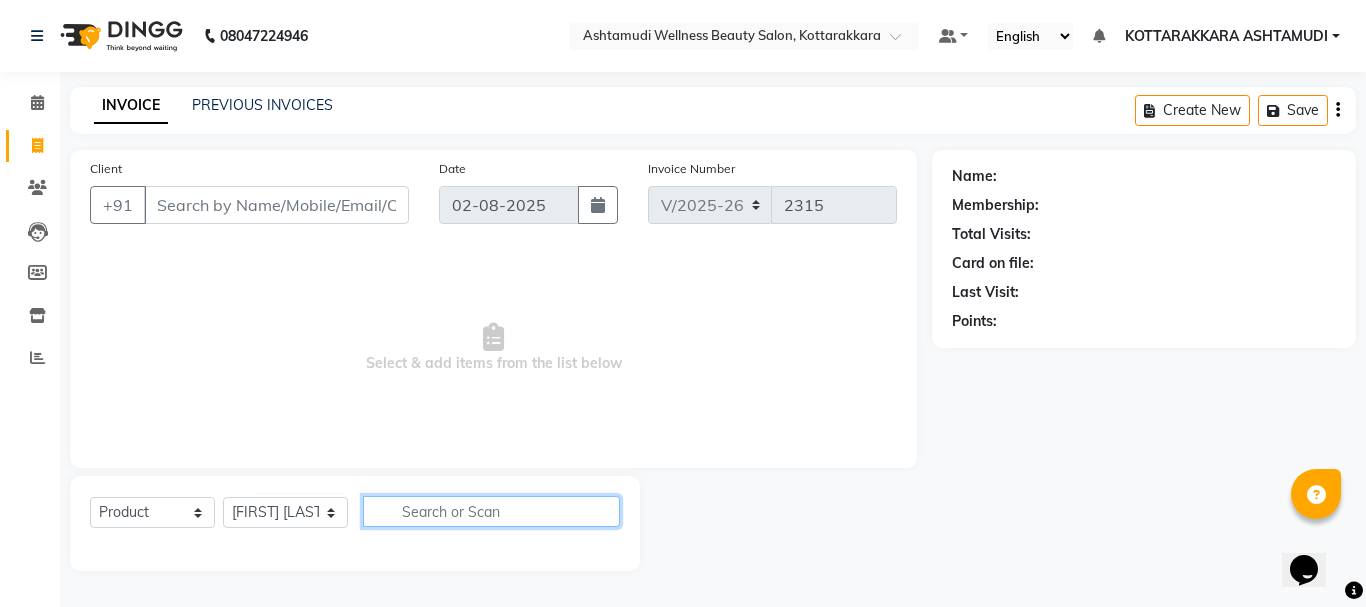 click 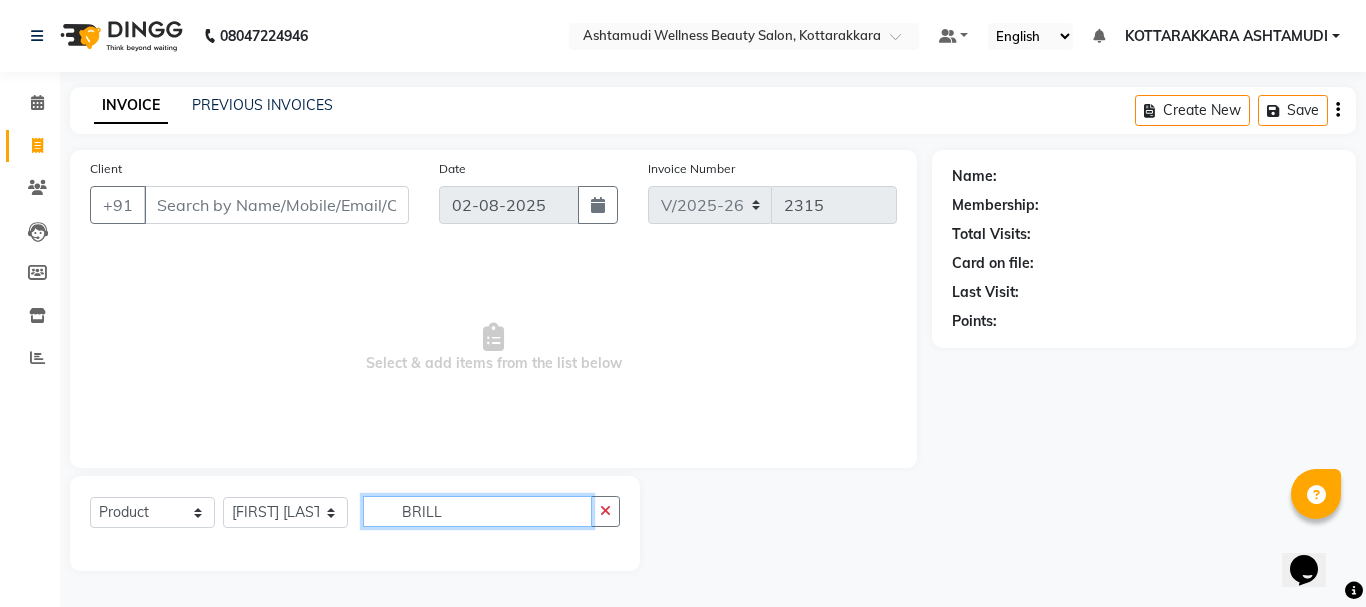 type on "BRILL" 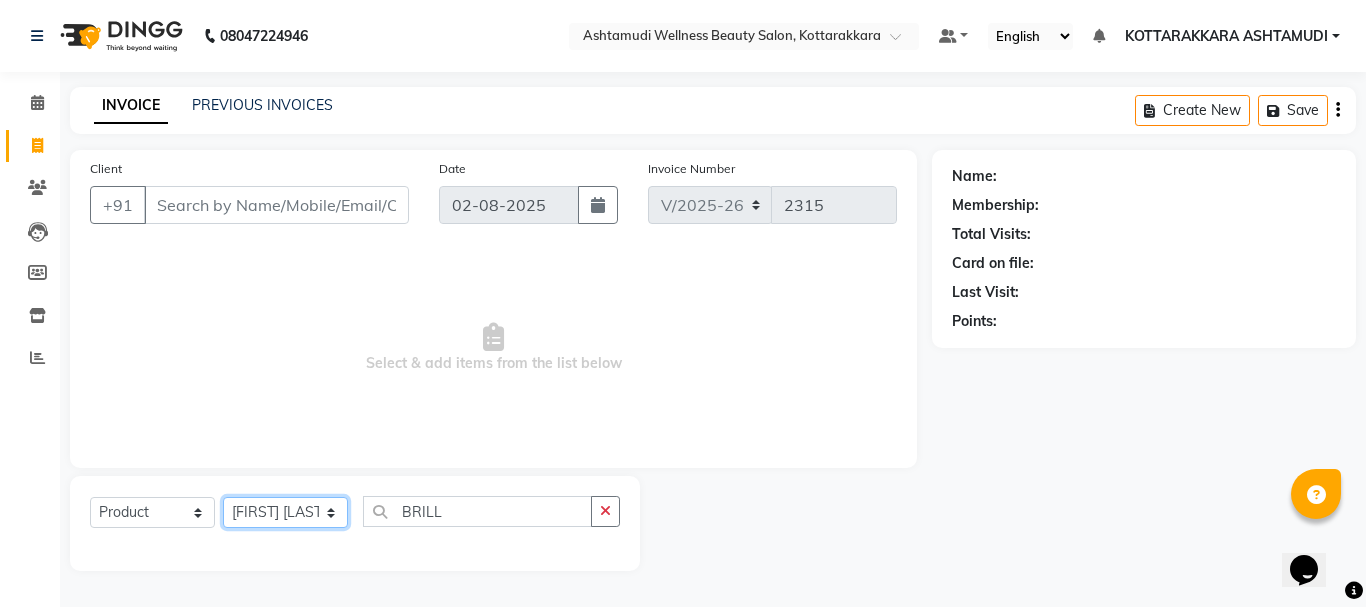 click on "Select Stylist AMRITHA DIVYA L	 Gita Mahali  Jibi P R Karina Darjee  KOTTARAKKARA ASHTAMUDI NISHA SAMUEL 	 Priya Chakraborty SARIGA R	 SHAHIDA SHAMINA MUHAMMED P R" 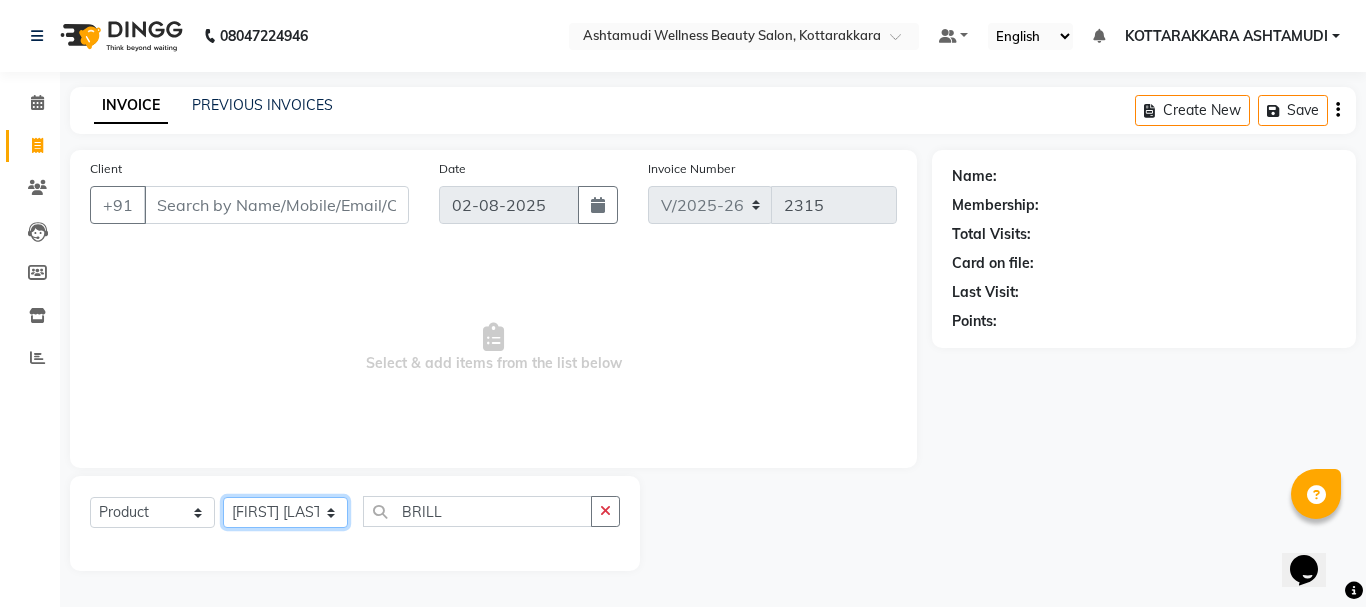 select on "75883" 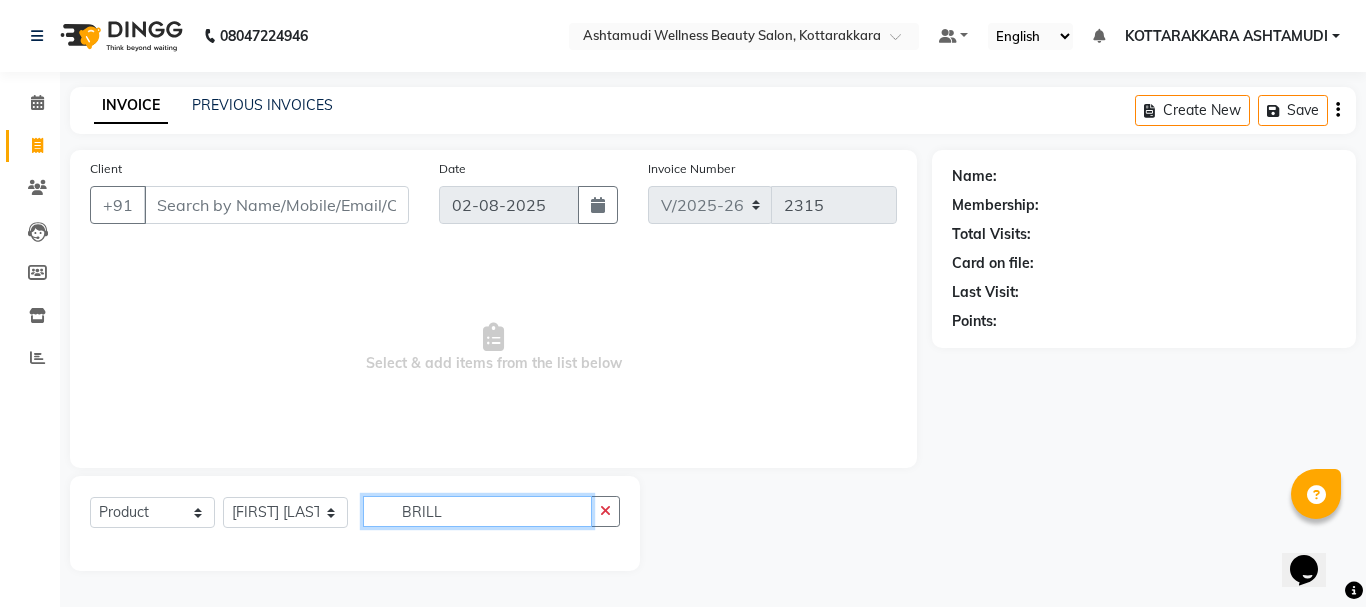 click on "BRILL" 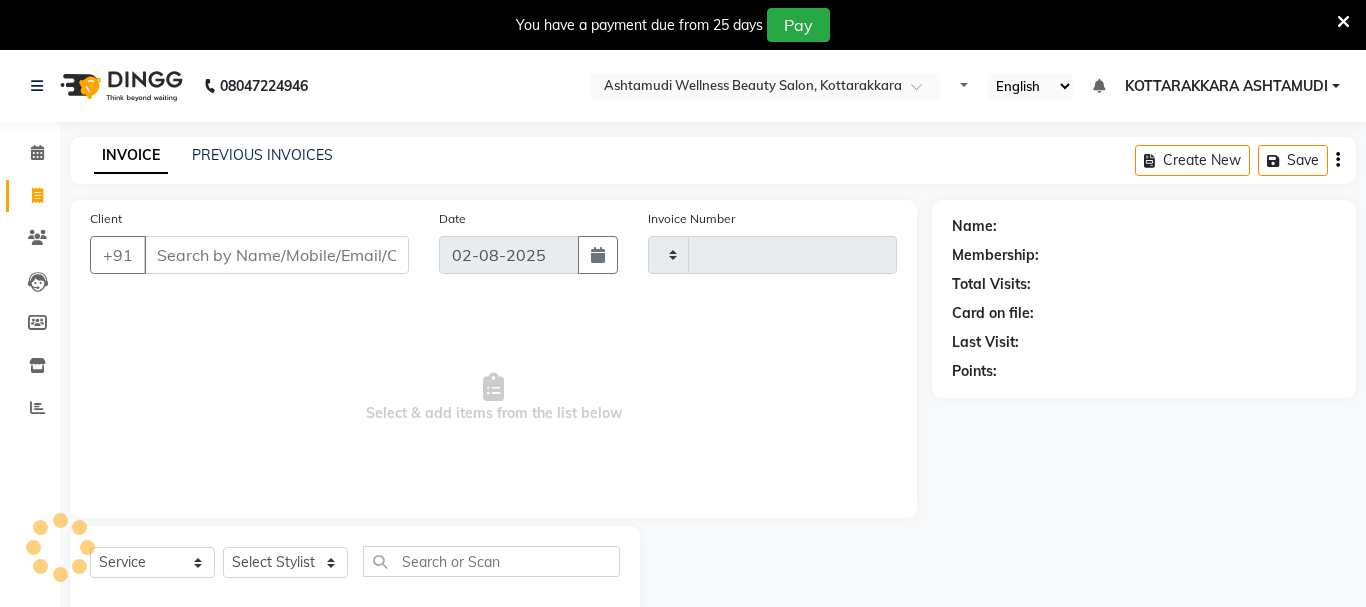 select on "service" 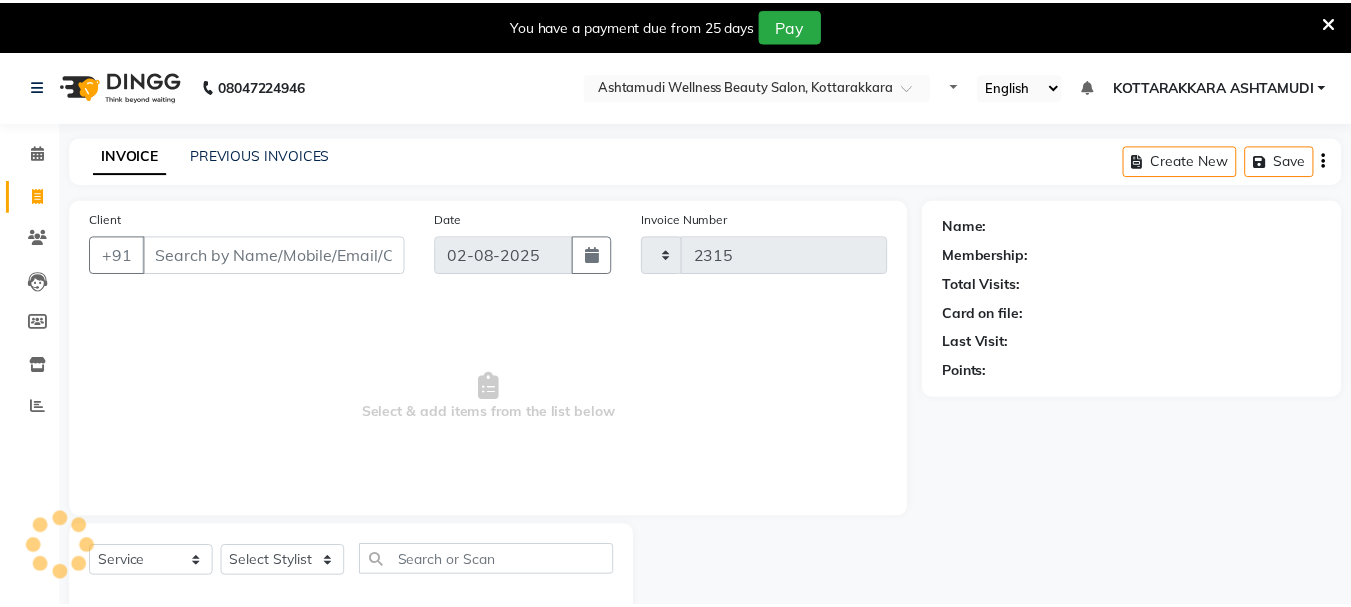 scroll, scrollTop: 0, scrollLeft: 0, axis: both 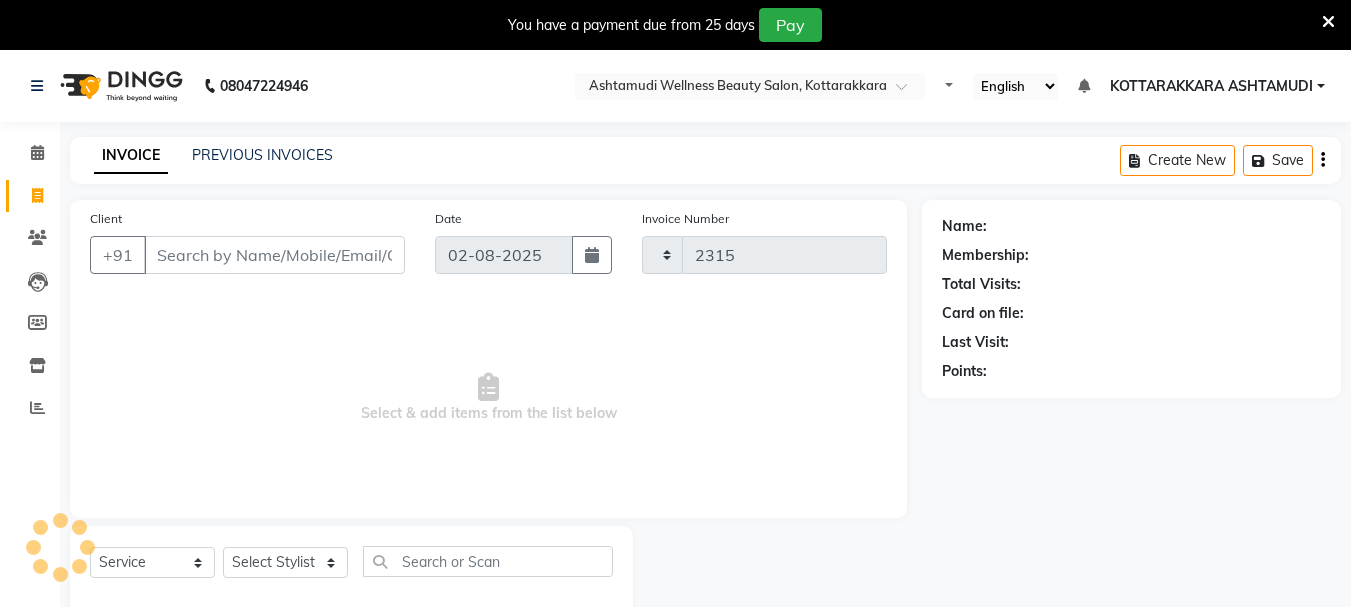 select on "4664" 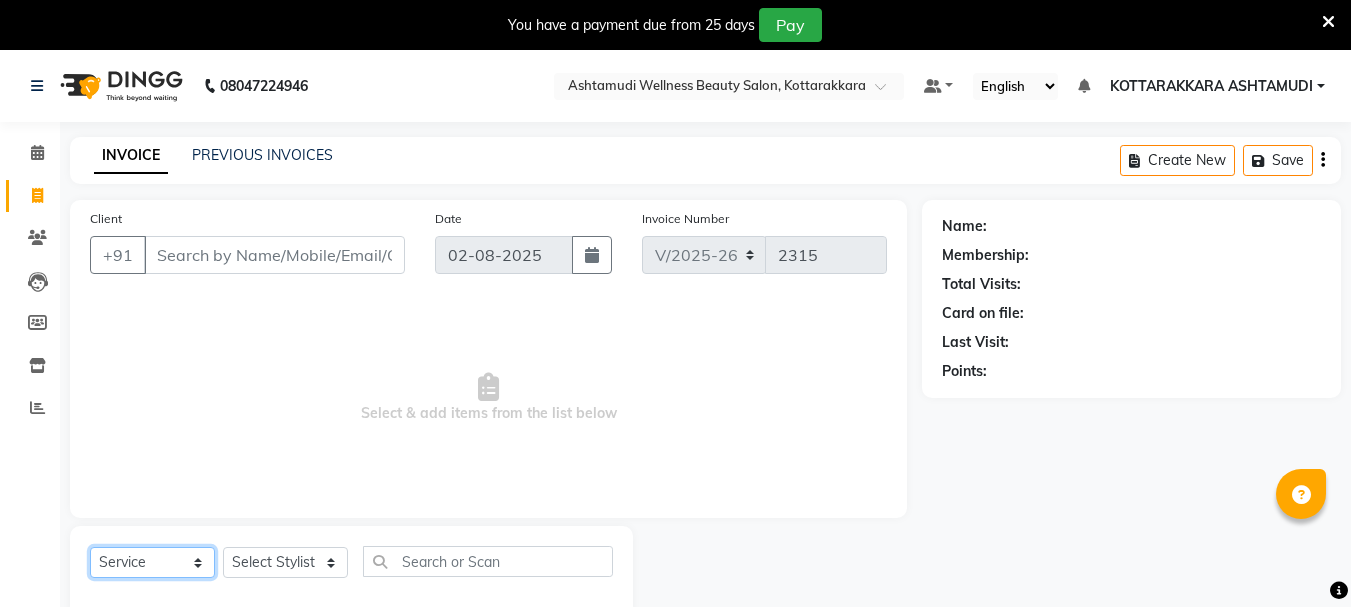 click on "Select  Service  Product  Membership  Package Voucher Prepaid Gift Card" 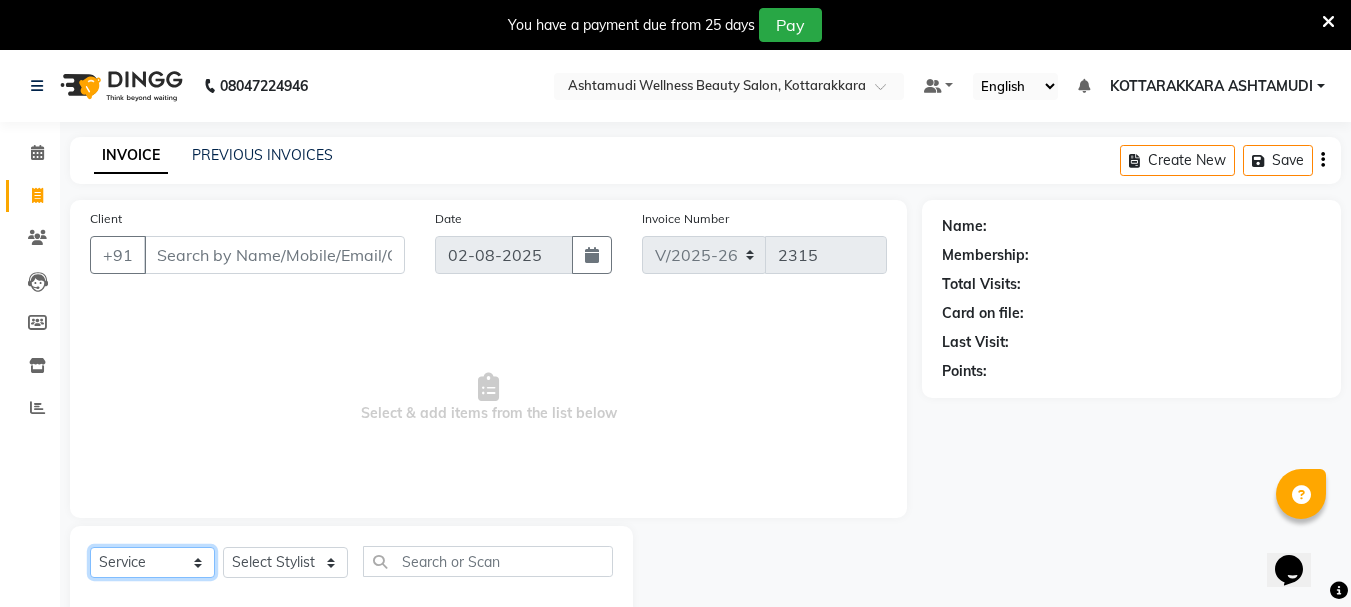 scroll, scrollTop: 0, scrollLeft: 0, axis: both 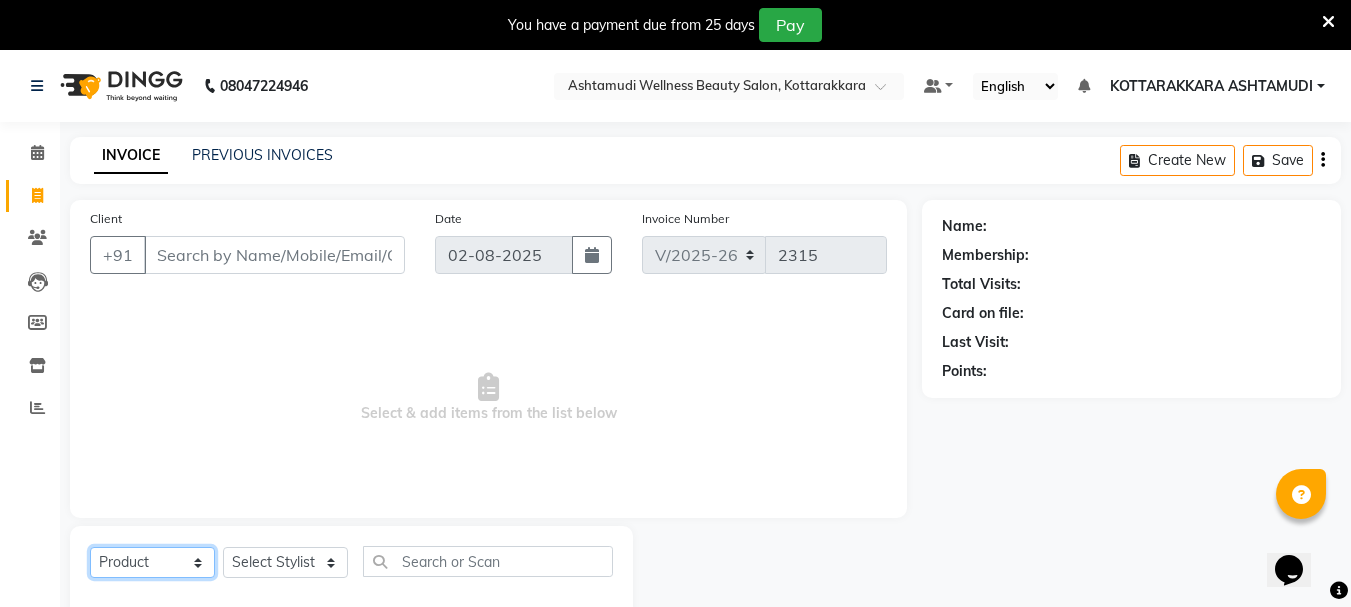 click on "Select  Service  Product  Membership  Package Voucher Prepaid Gift Card" 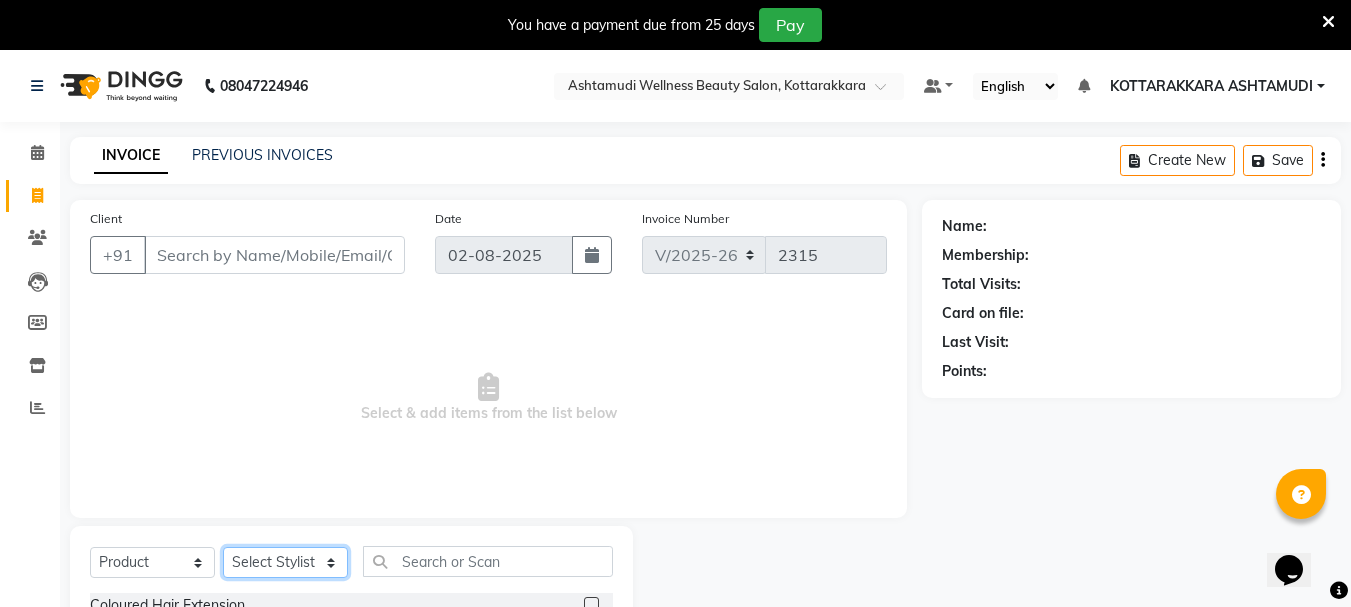 click on "Select Stylist AMRITHA DIVYA L	 Gita Mahali  Jibi P R Karina Darjee  KOTTARAKKARA ASHTAMUDI NISHA SAMUEL 	 Priya Chakraborty SARIGA R	 SHAHIDA SHAMINA MUHAMMED P R" 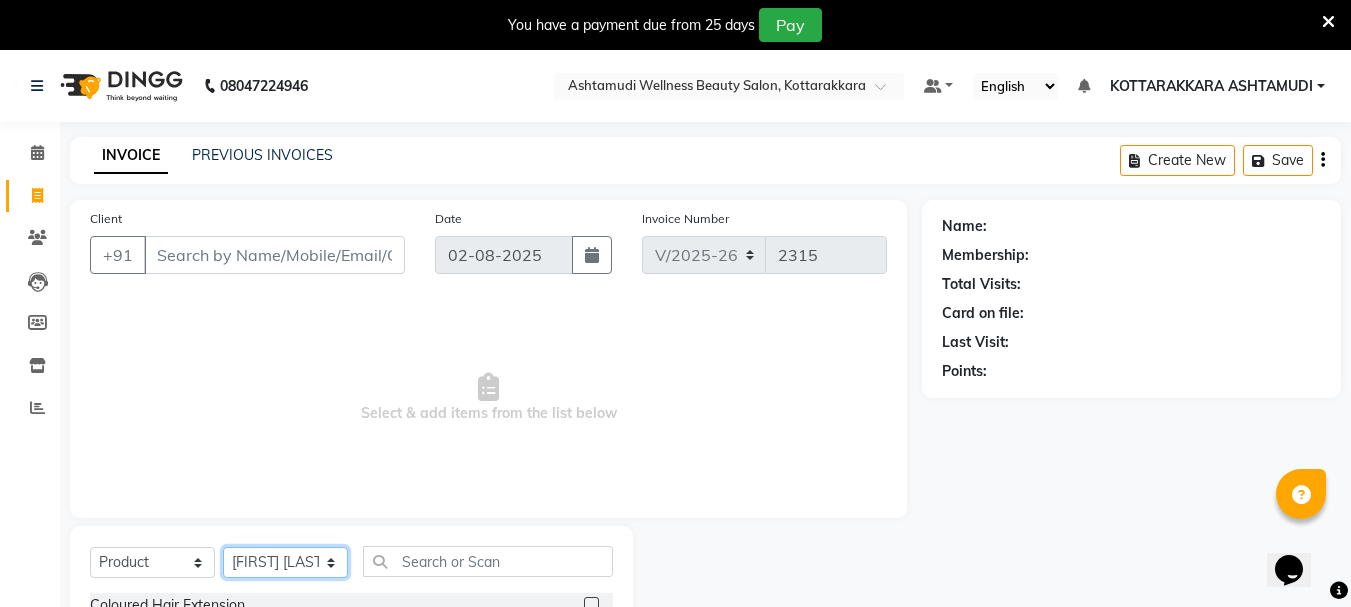 click on "Select Stylist AMRITHA DIVYA L	 Gita Mahali  Jibi P R Karina Darjee  KOTTARAKKARA ASHTAMUDI NISHA SAMUEL 	 Priya Chakraborty SARIGA R	 SHAHIDA SHAMINA MUHAMMED P R" 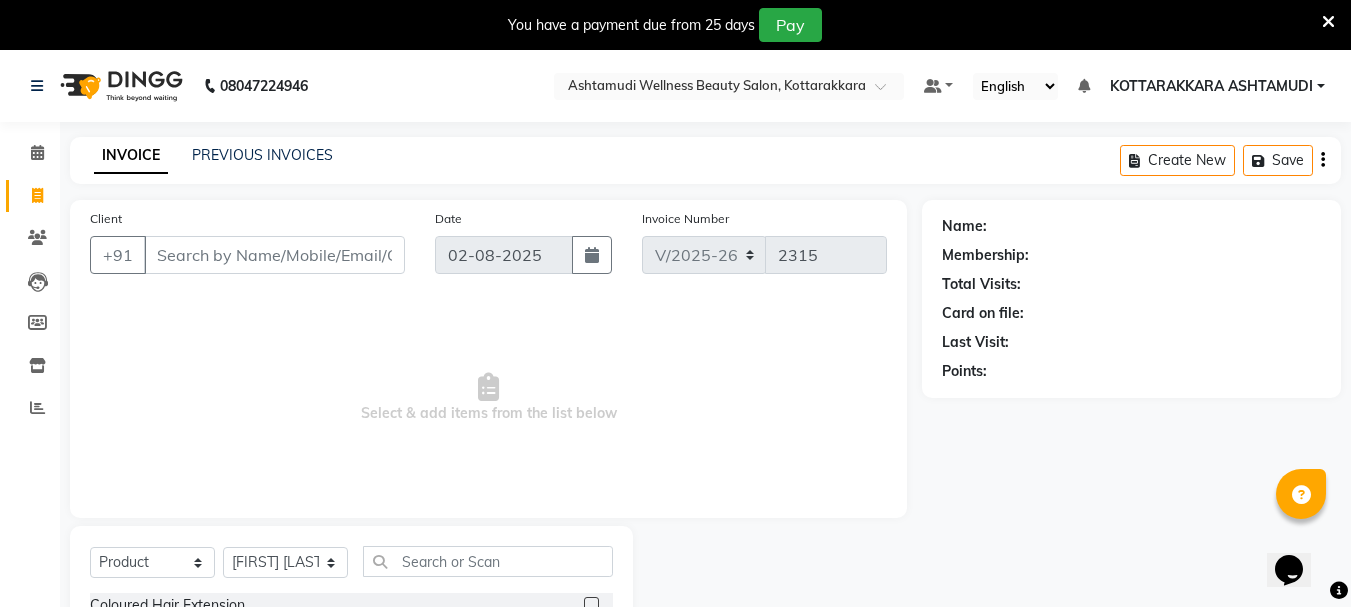 click on "Select  Service  Product  Membership  Package Voucher Prepaid Gift Card  Select Stylist [FIRST] [LAST] 	 [FIRST]  [FIRST] [LAST]  [FIRST] [LAST]  [FIRST] [LAST]  [FIRST] [LAST]  [FIRST] [LAST] 	 [FIRST] [LAST]  [FIRST] [LAST]  [FIRST] [LAST]  [FIRST] [LAST]" 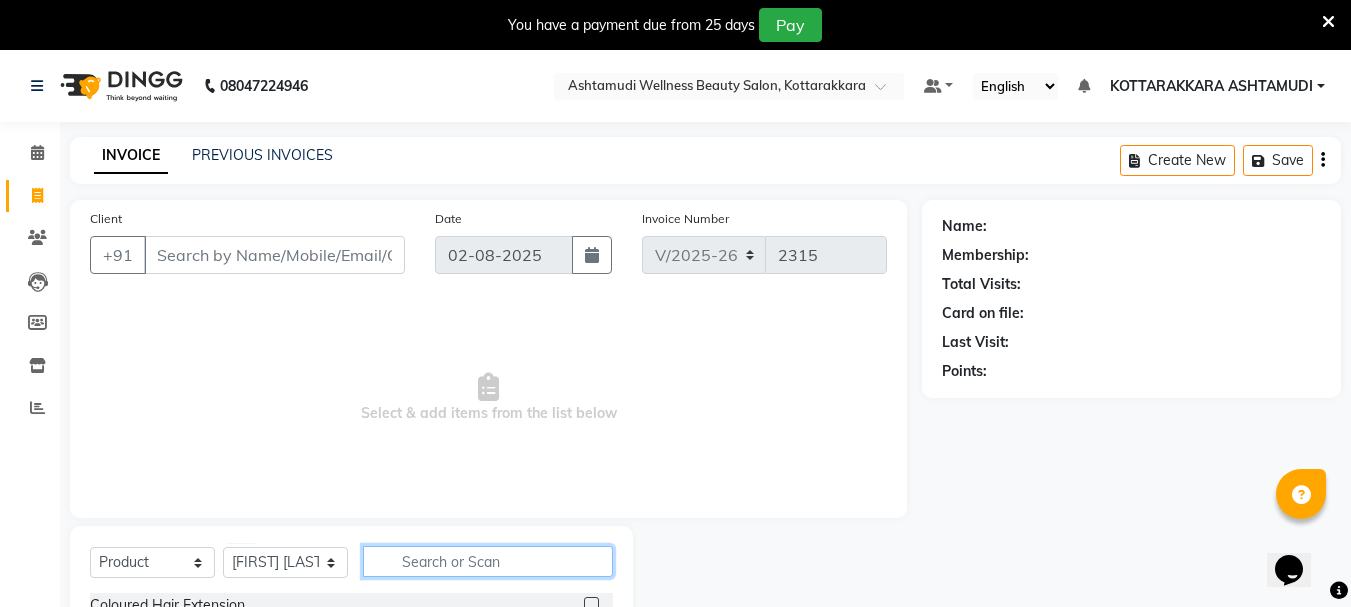 click 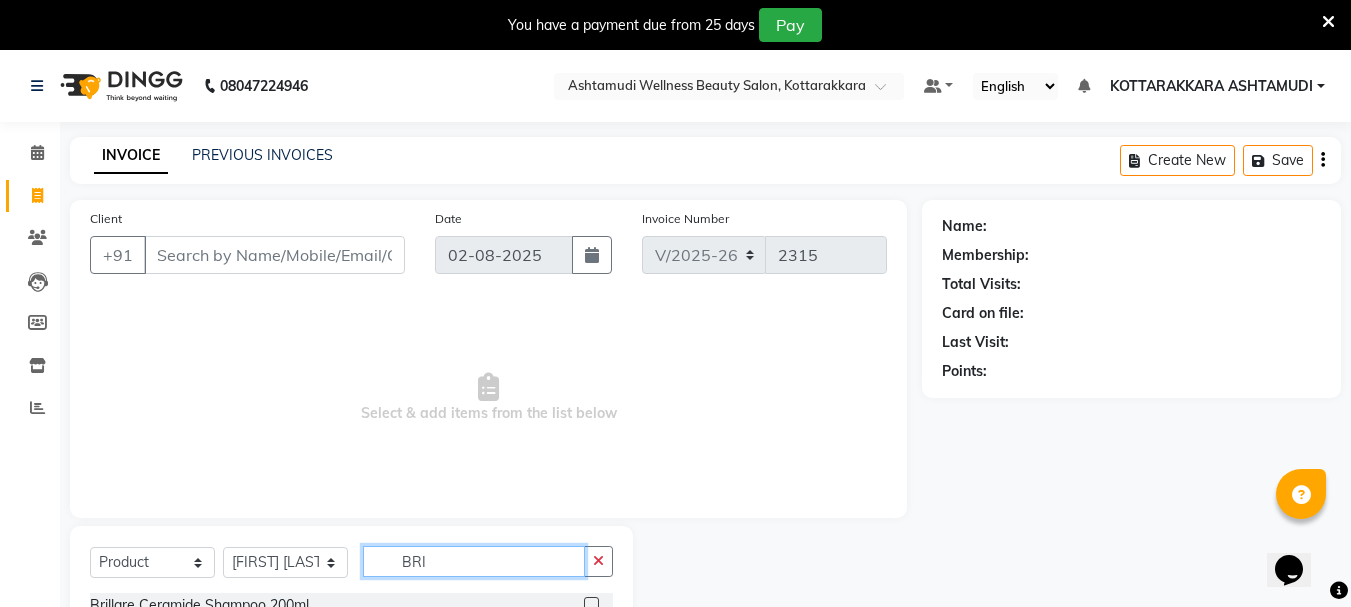 scroll, scrollTop: 189, scrollLeft: 0, axis: vertical 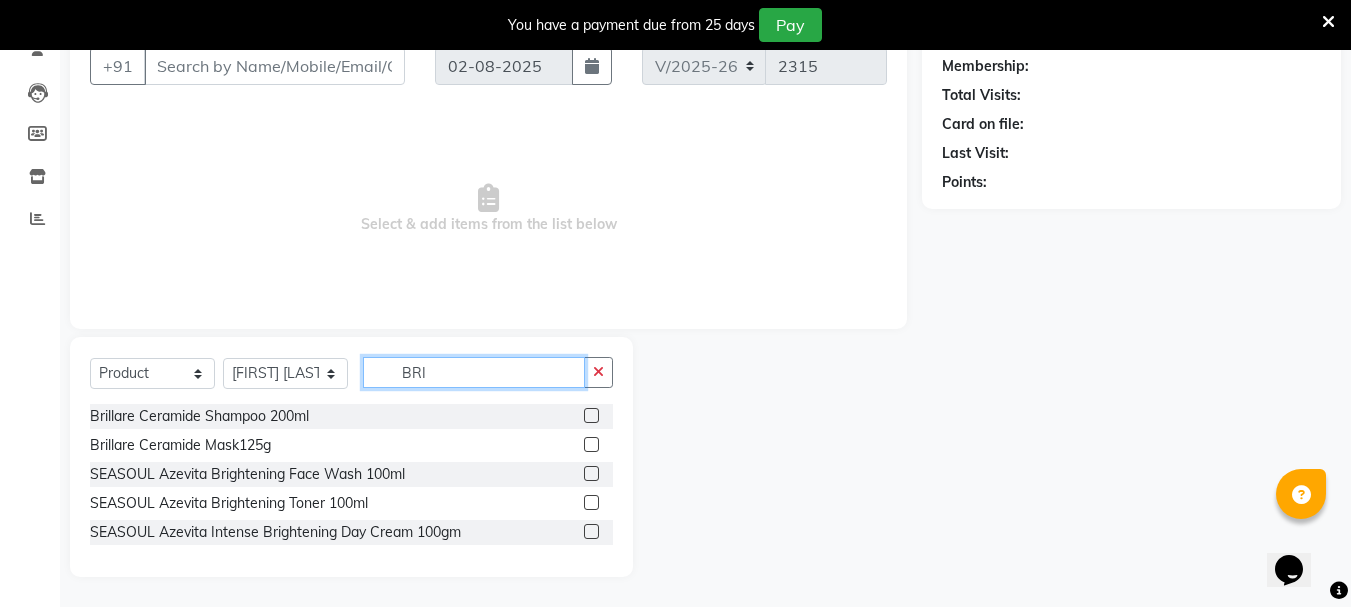 type on "BRI" 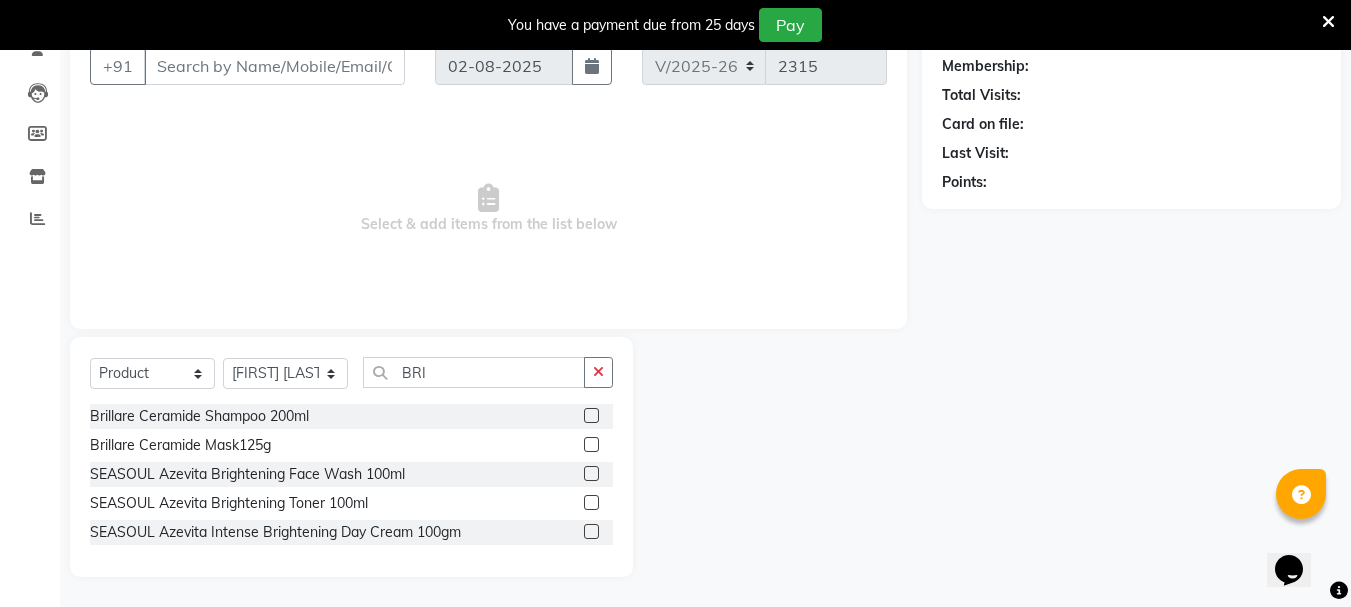 click 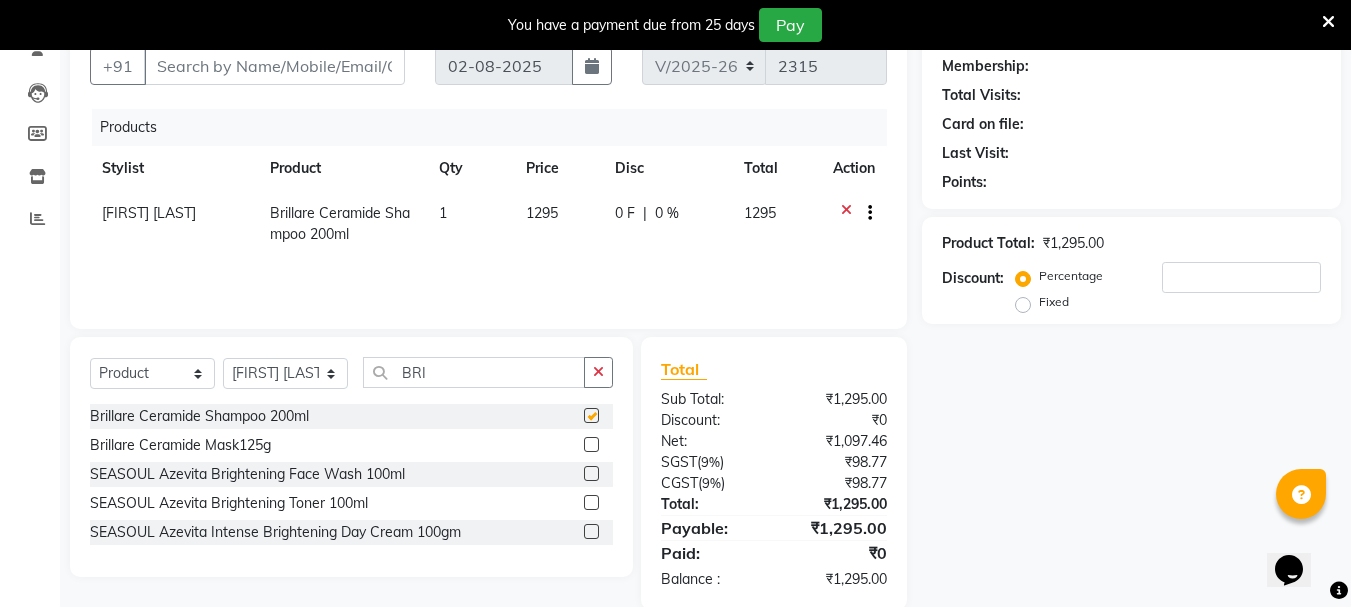 checkbox on "false" 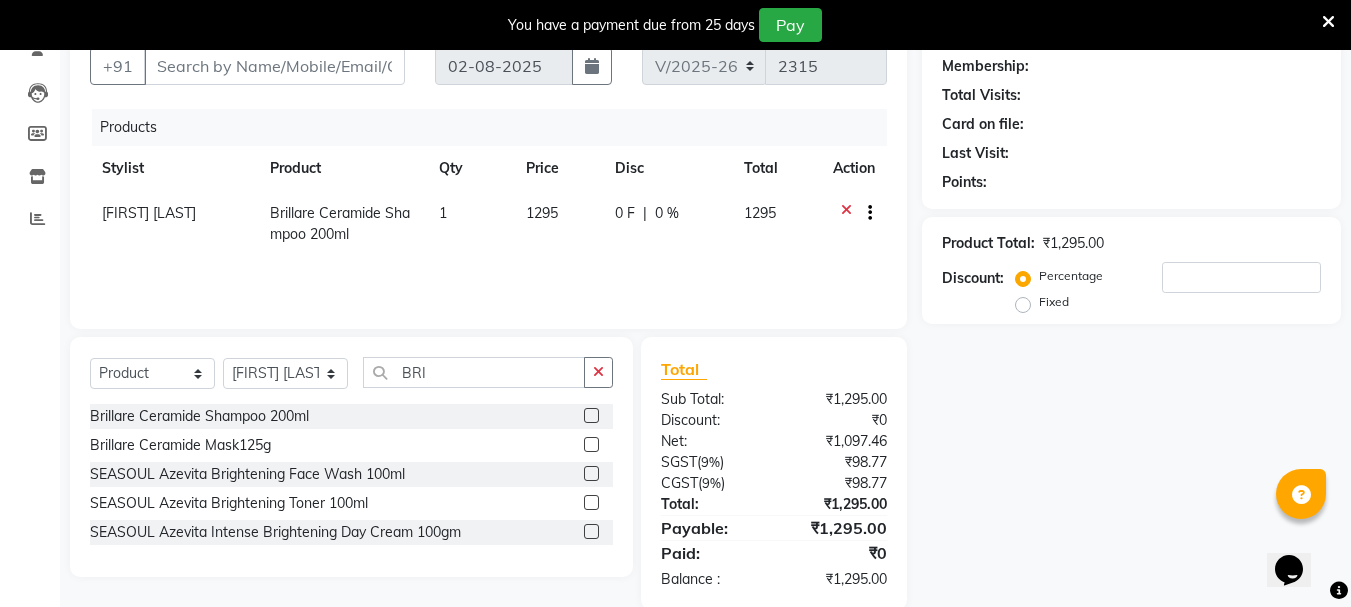 click 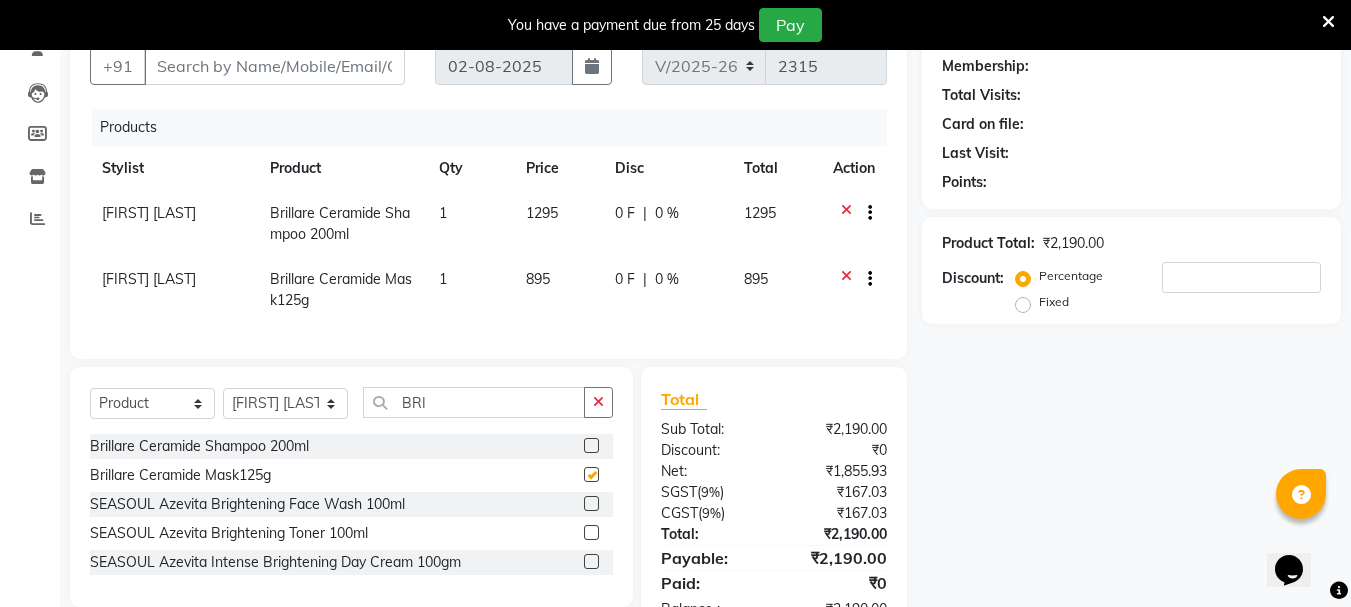 checkbox on "false" 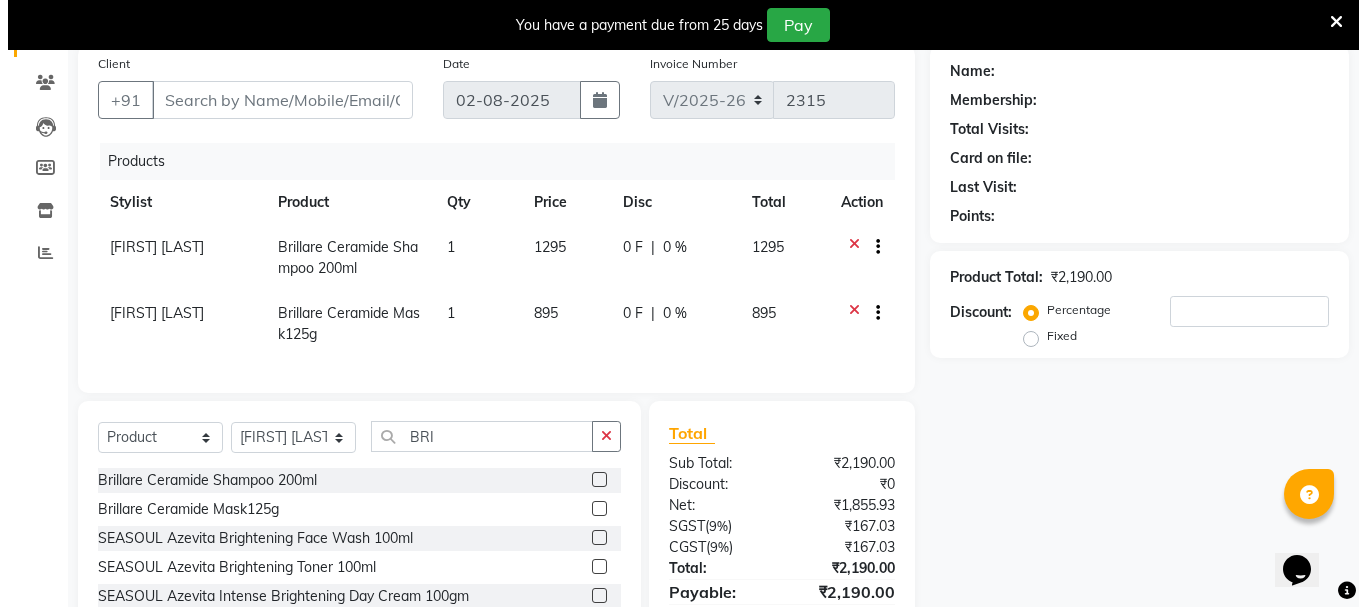 scroll, scrollTop: 0, scrollLeft: 0, axis: both 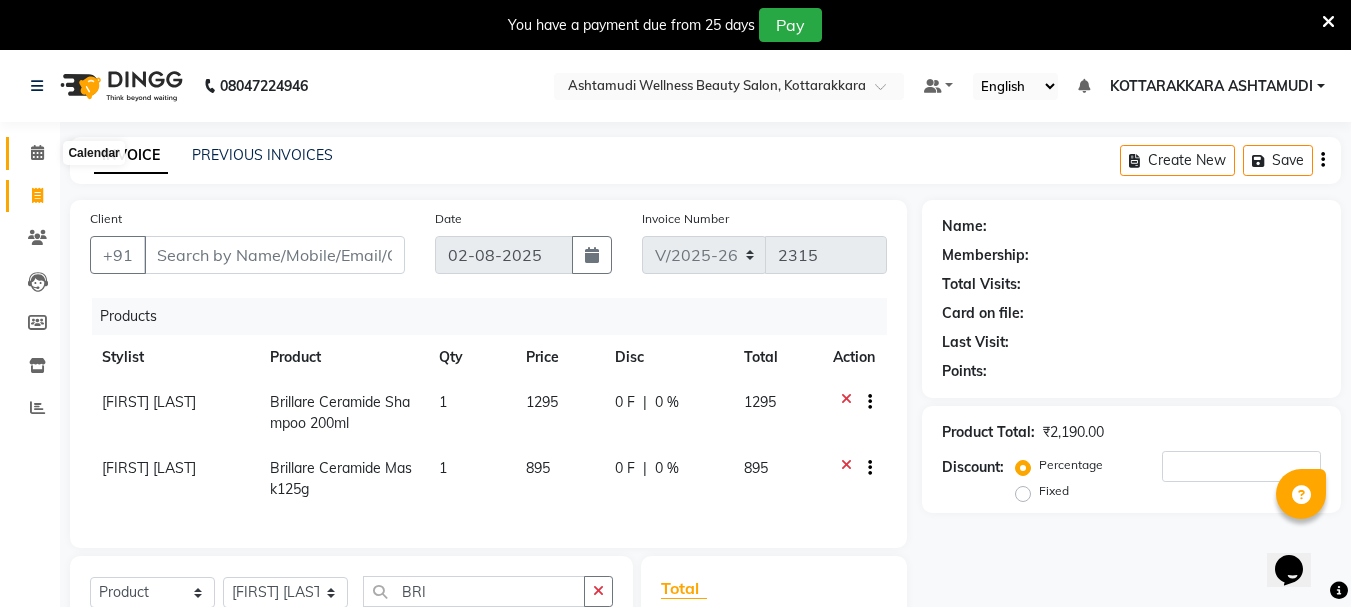click 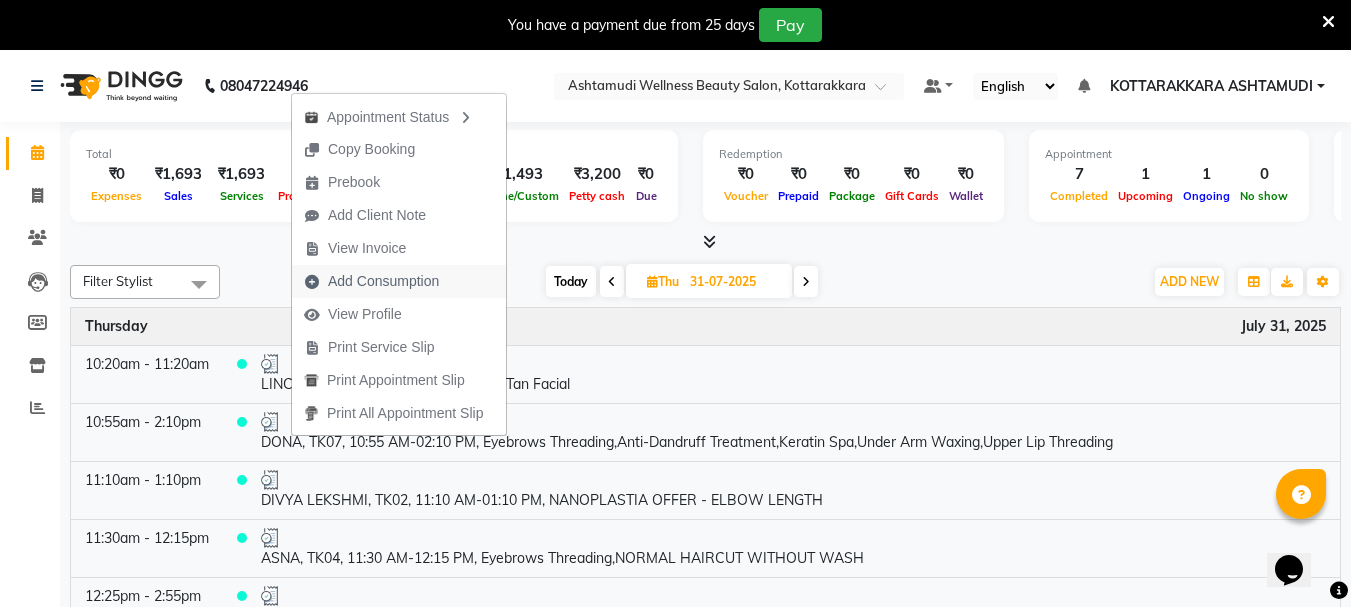 click on "Add Consumption" at bounding box center [383, 281] 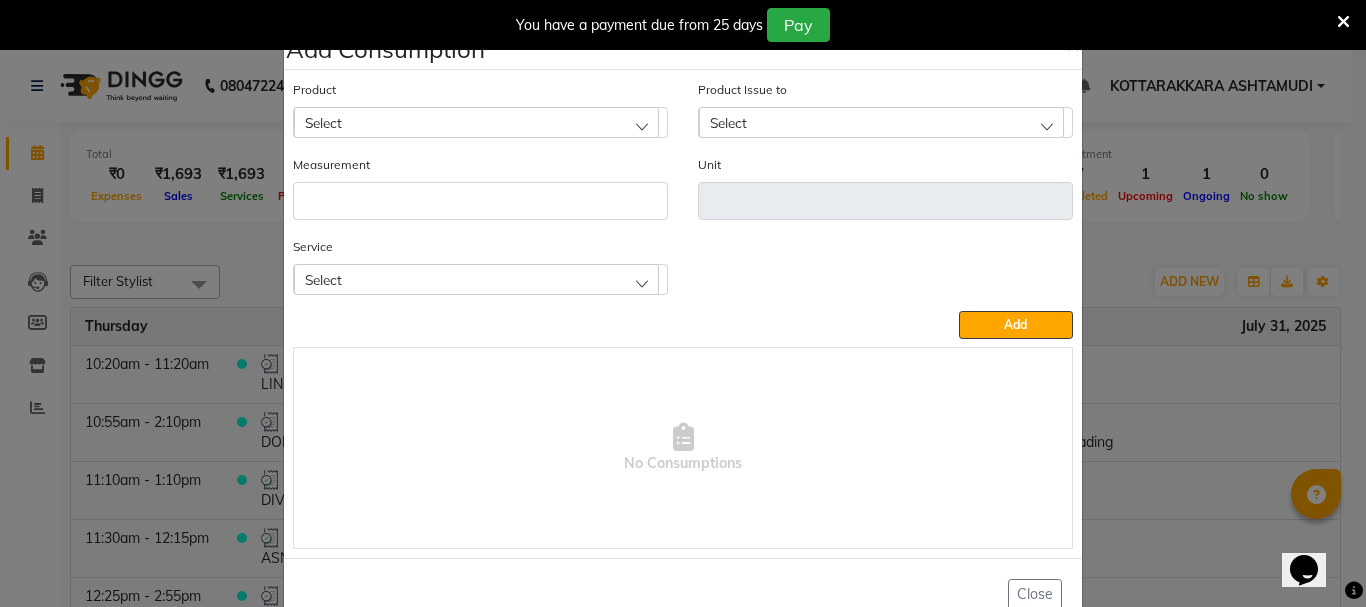click on "Select" 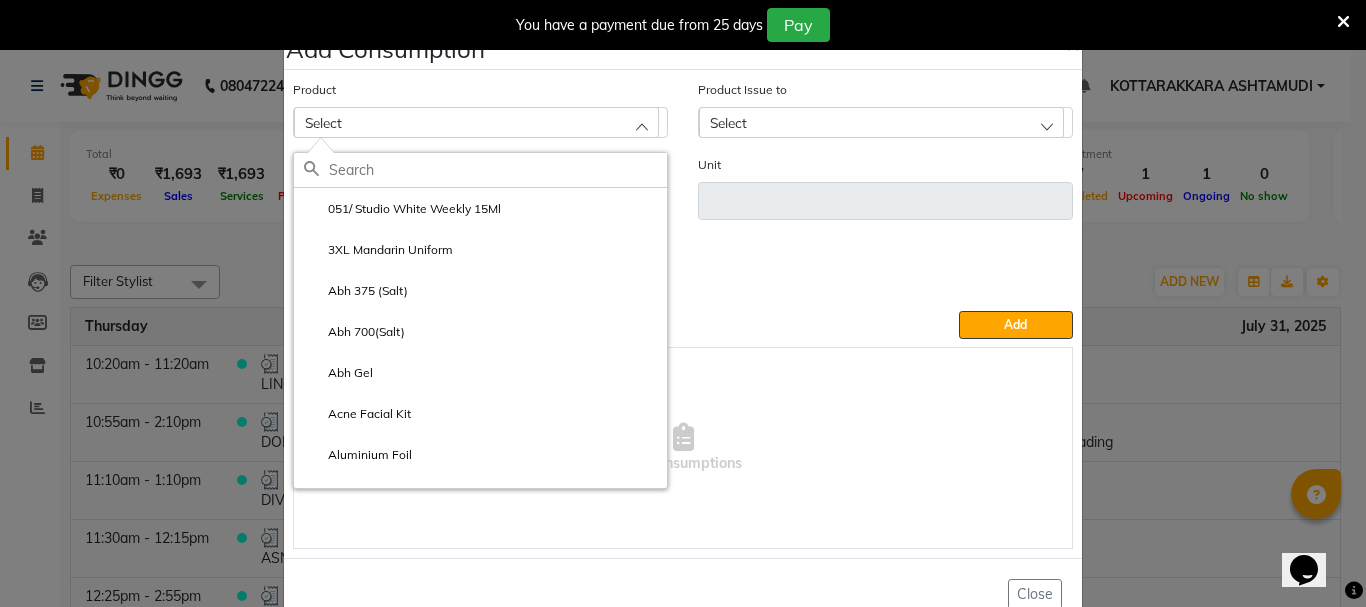click 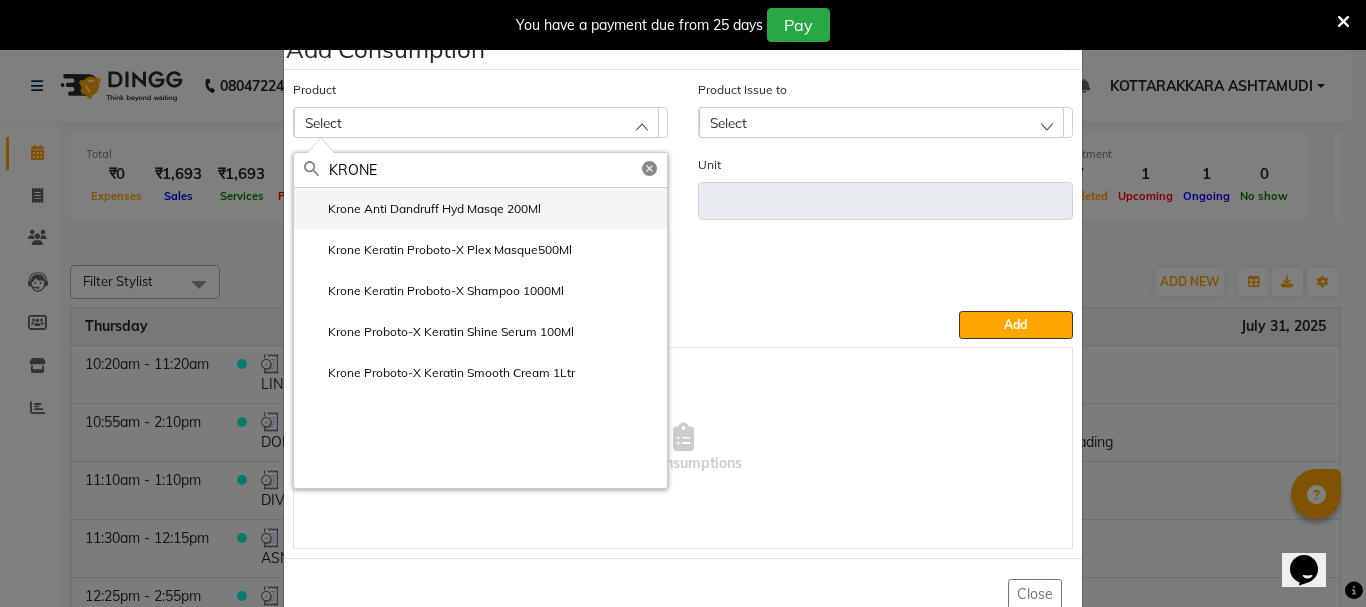 type on "KRONE" 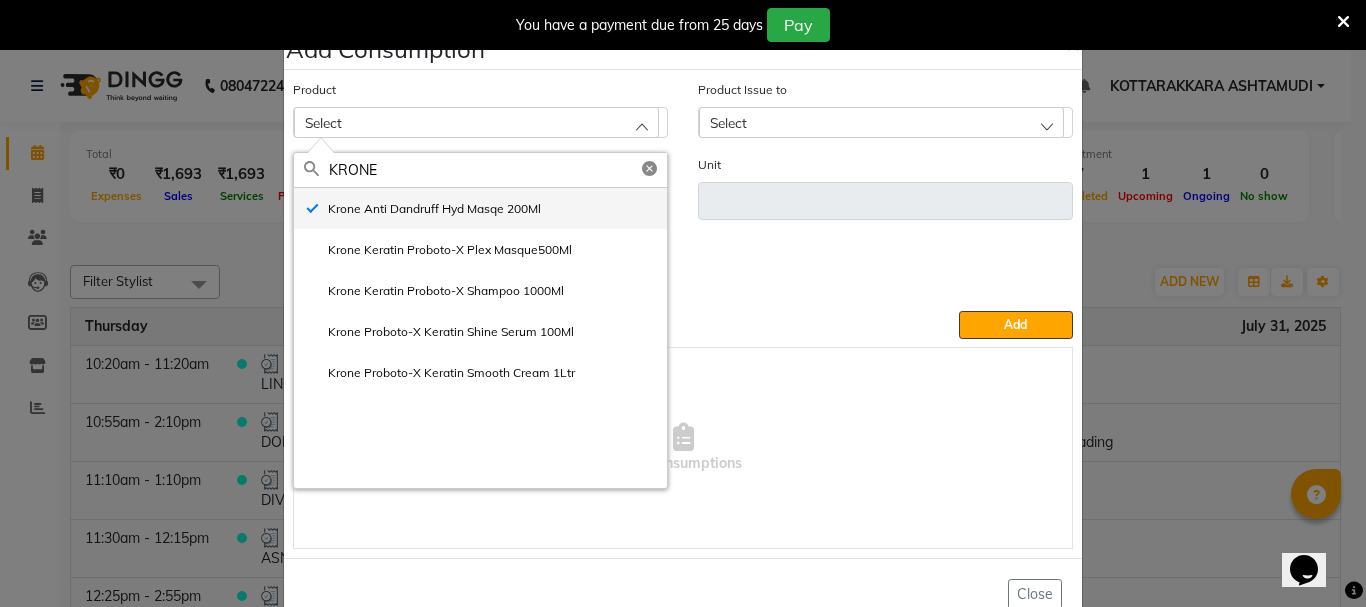 type on "ml" 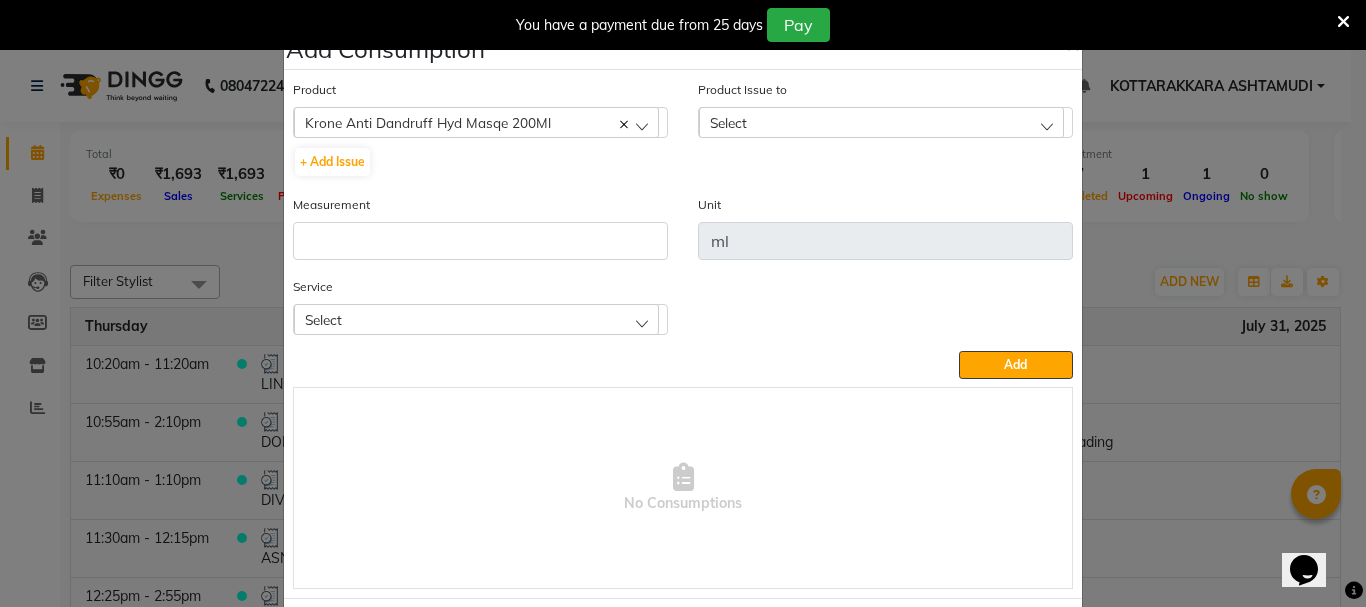 click on "Select" 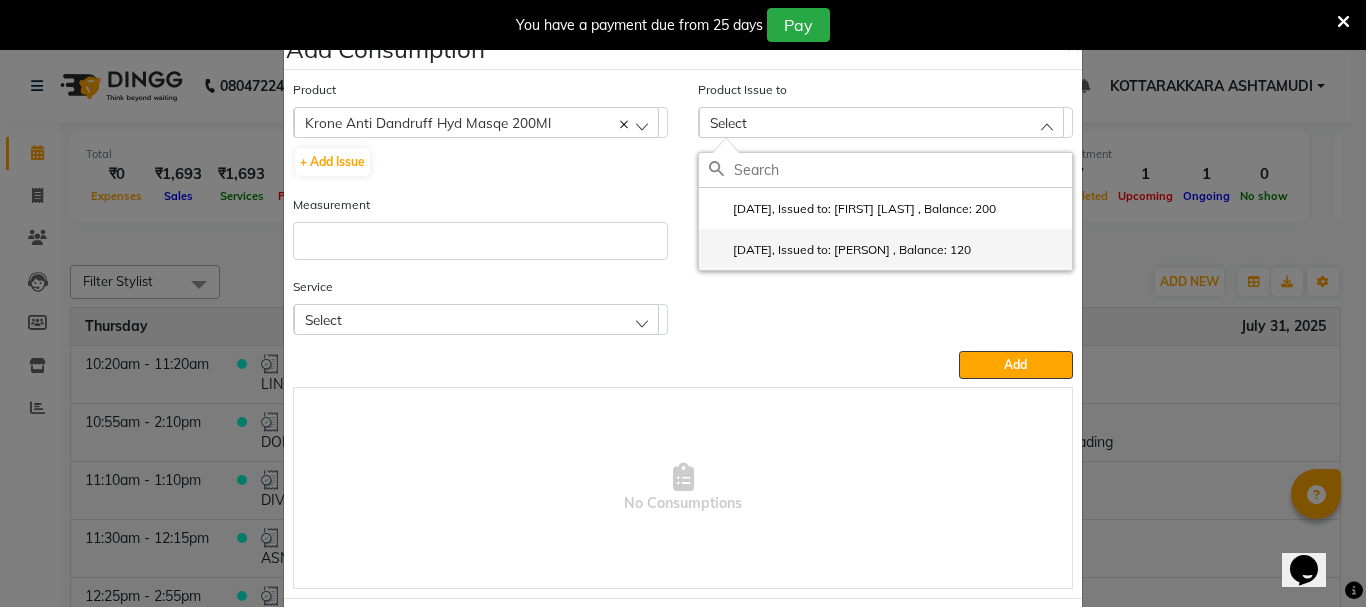 drag, startPoint x: 749, startPoint y: 251, endPoint x: 708, endPoint y: 257, distance: 41.4367 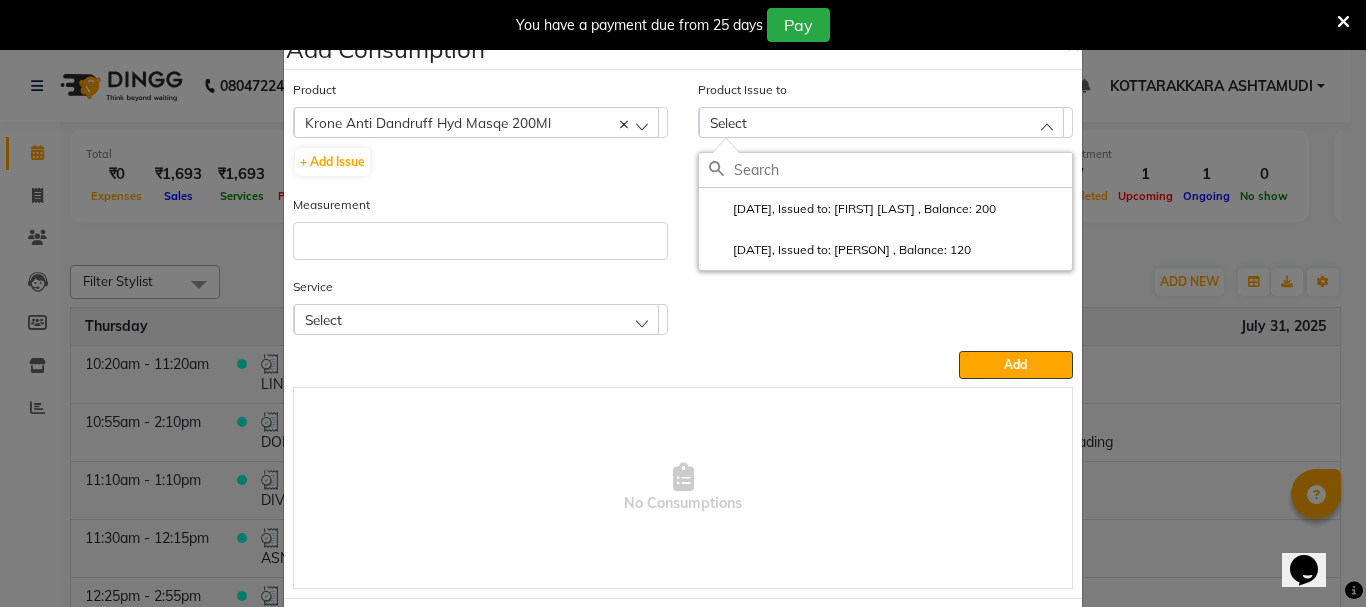 click on "[DATE], Issued to: [PERSON] , Balance: 120" 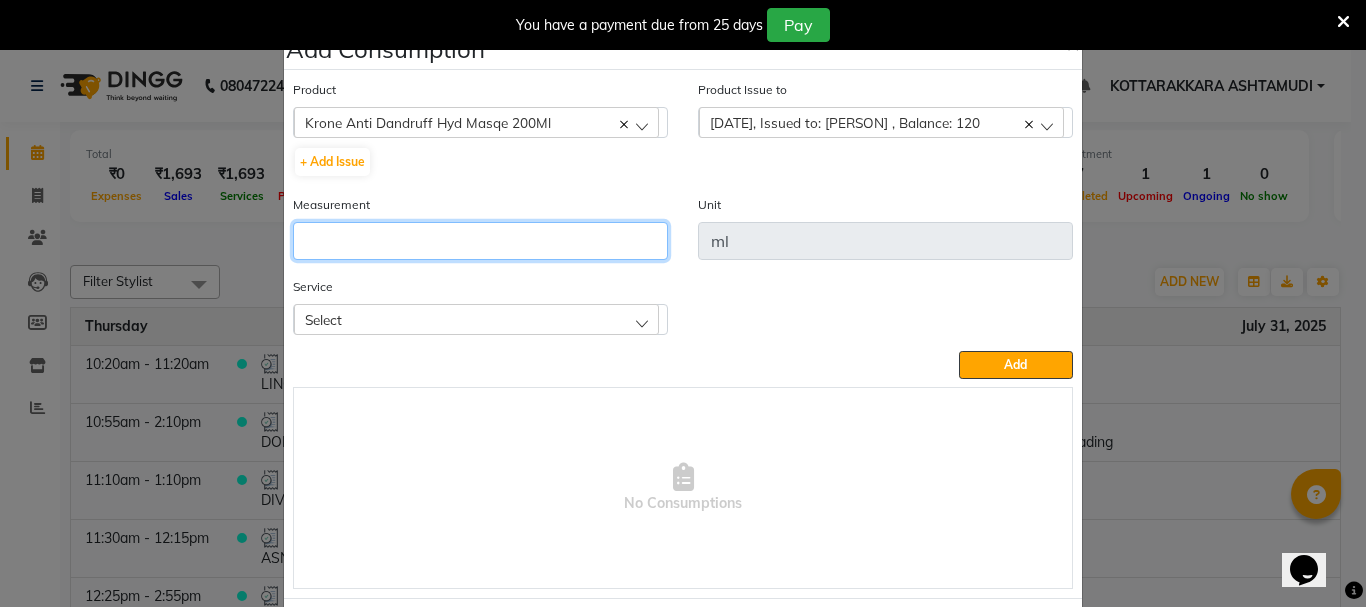 click 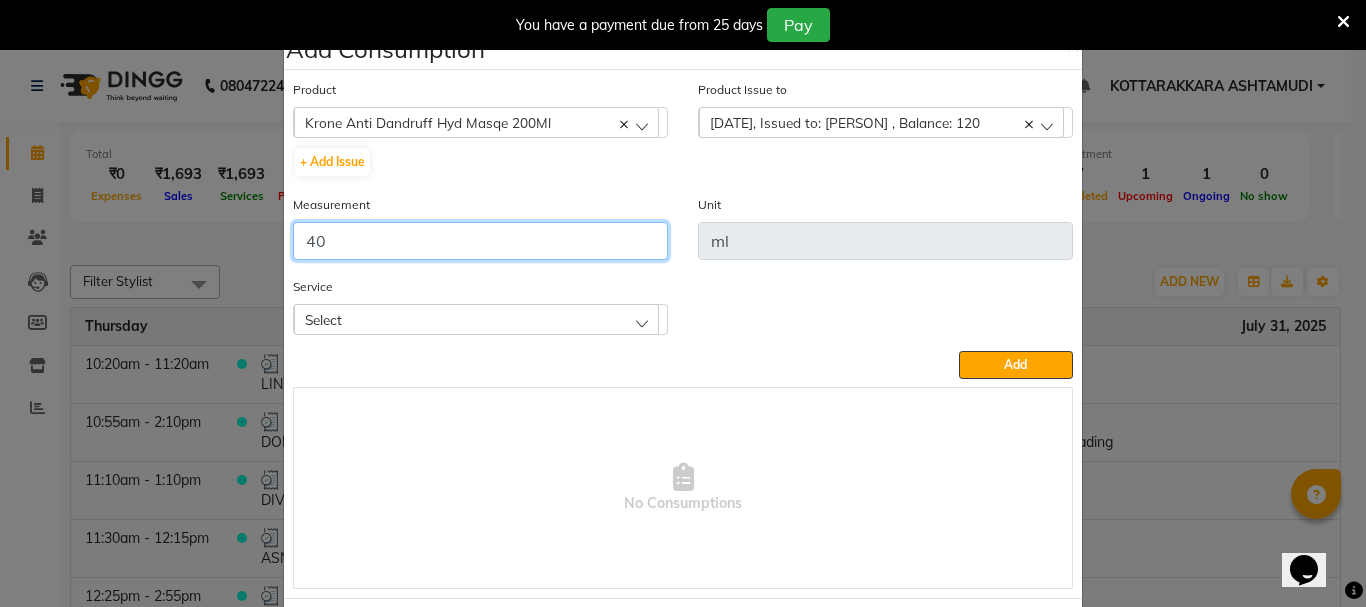 type on "40" 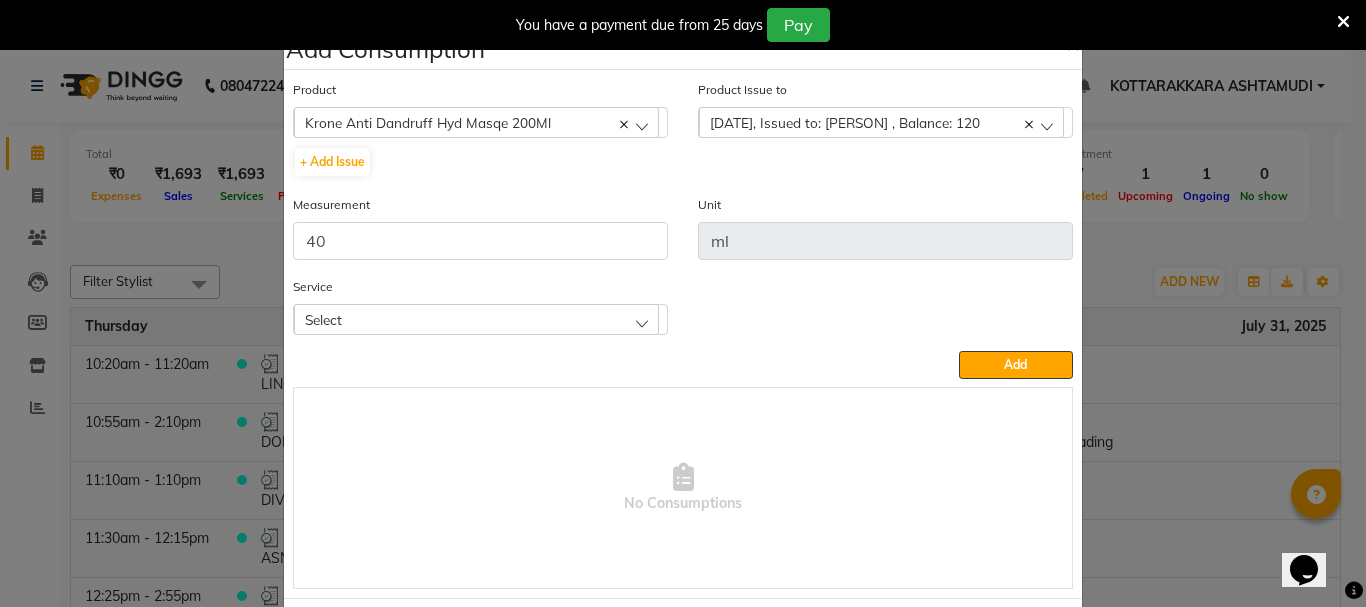 click on "Service Select Eyebrows Threading Anti-Dandruff Treatment Keratin Spa Under Arm Waxing Upper Lip Threading" 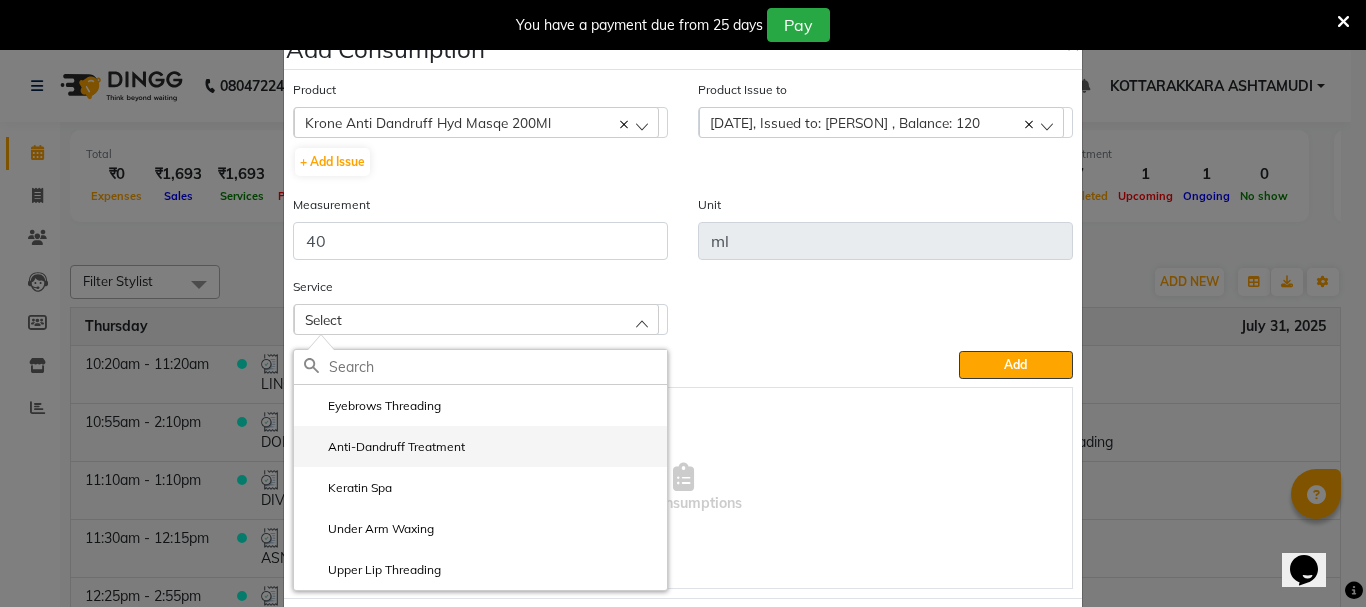 click on "Anti-Dandruff Treatment" 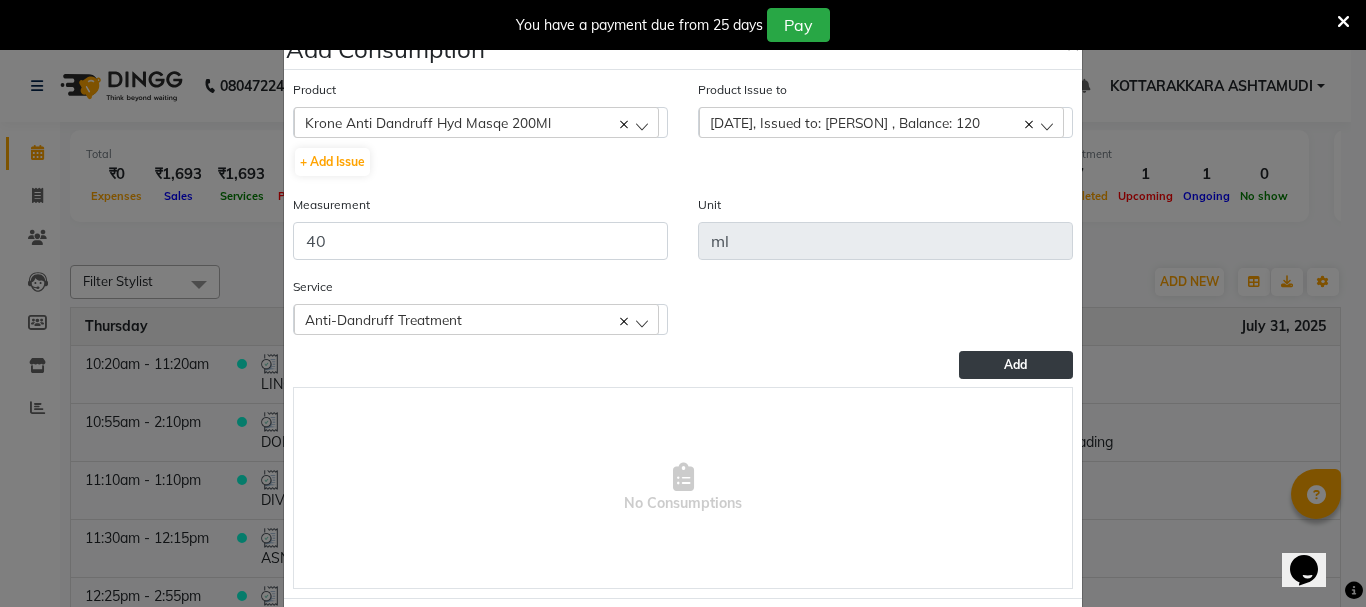 click on "Add" 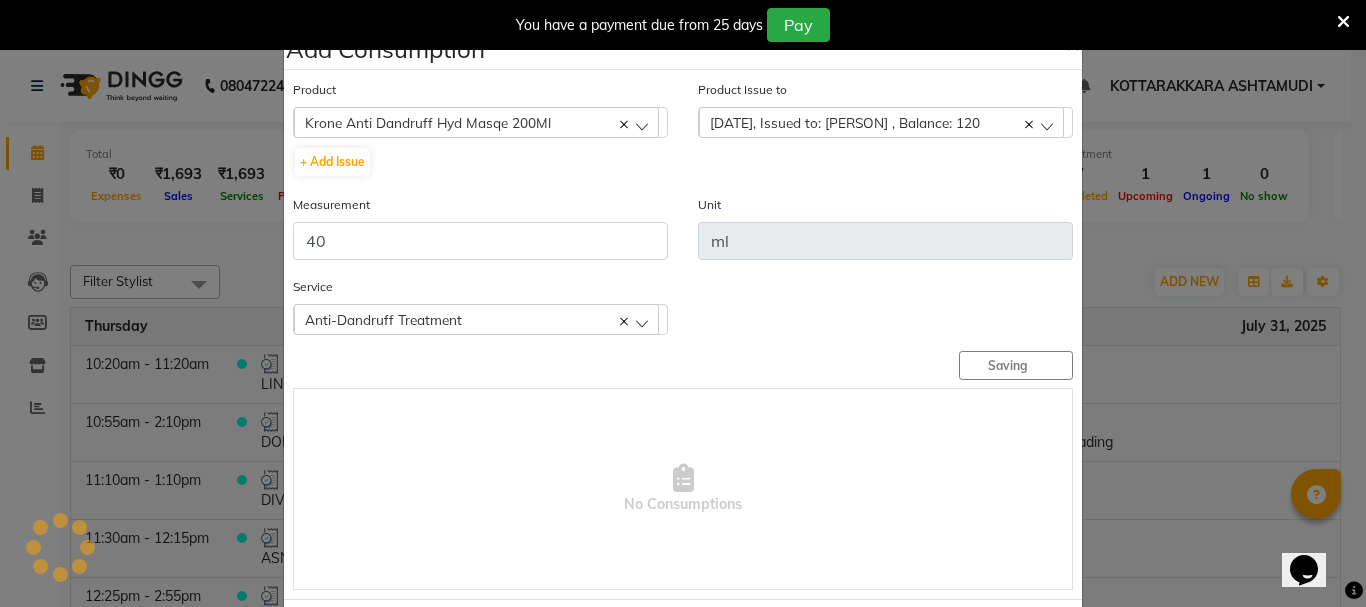 type 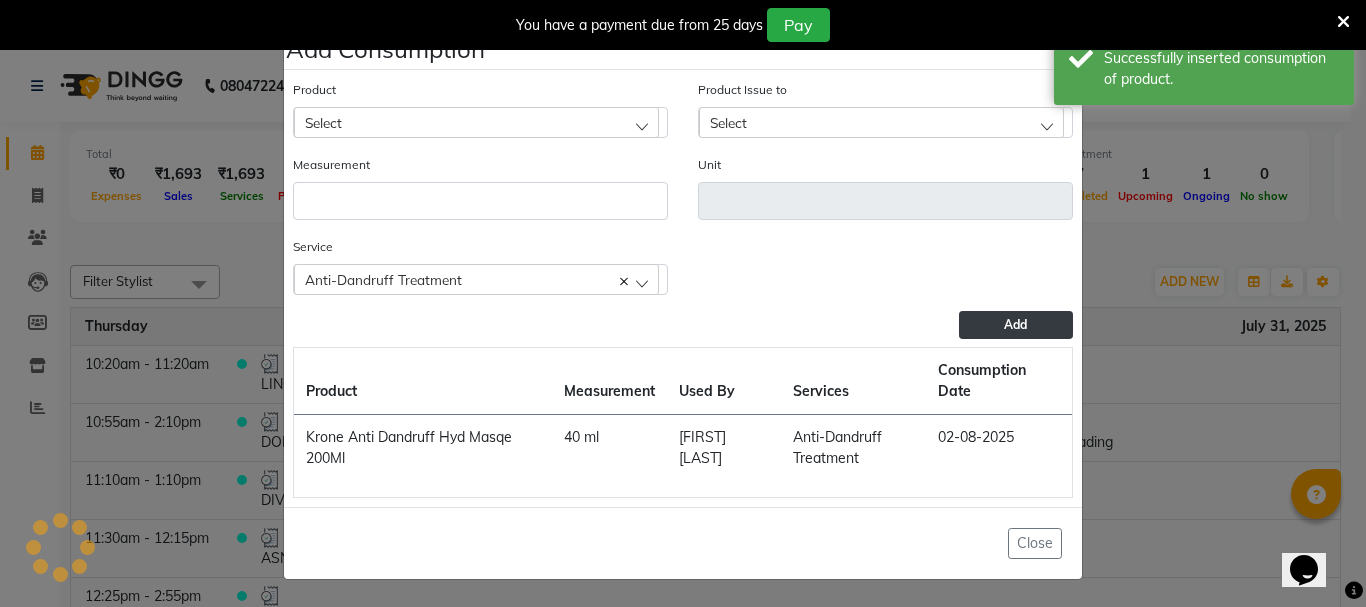 click on "Select" 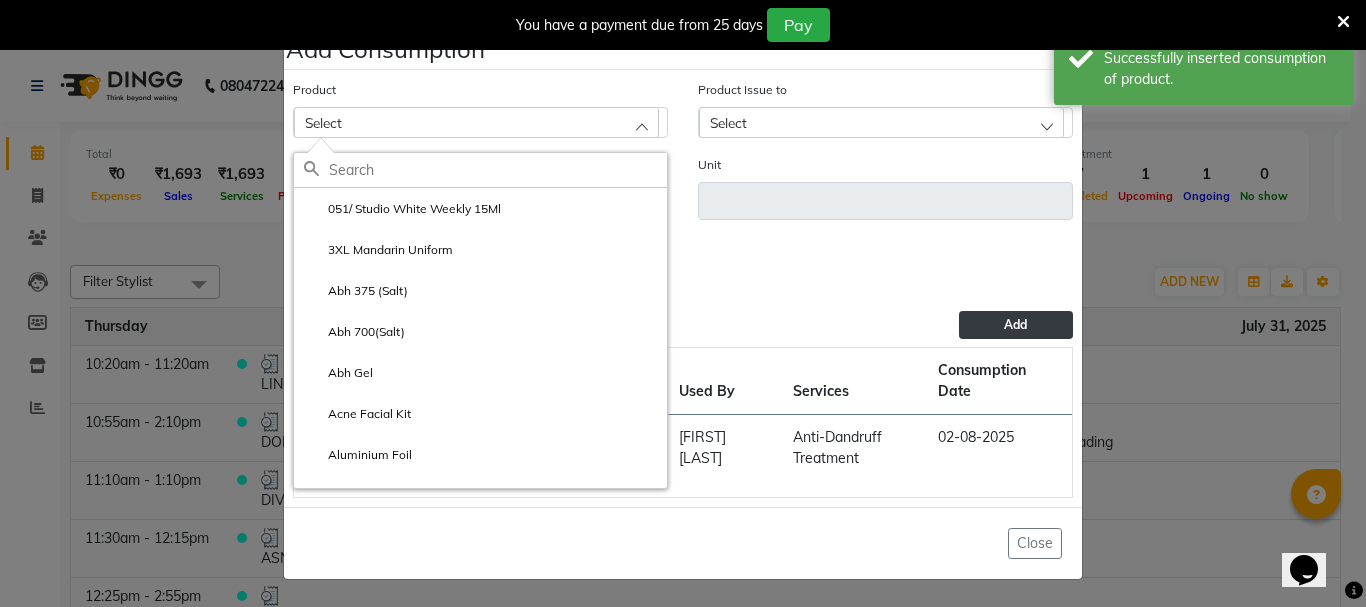 click 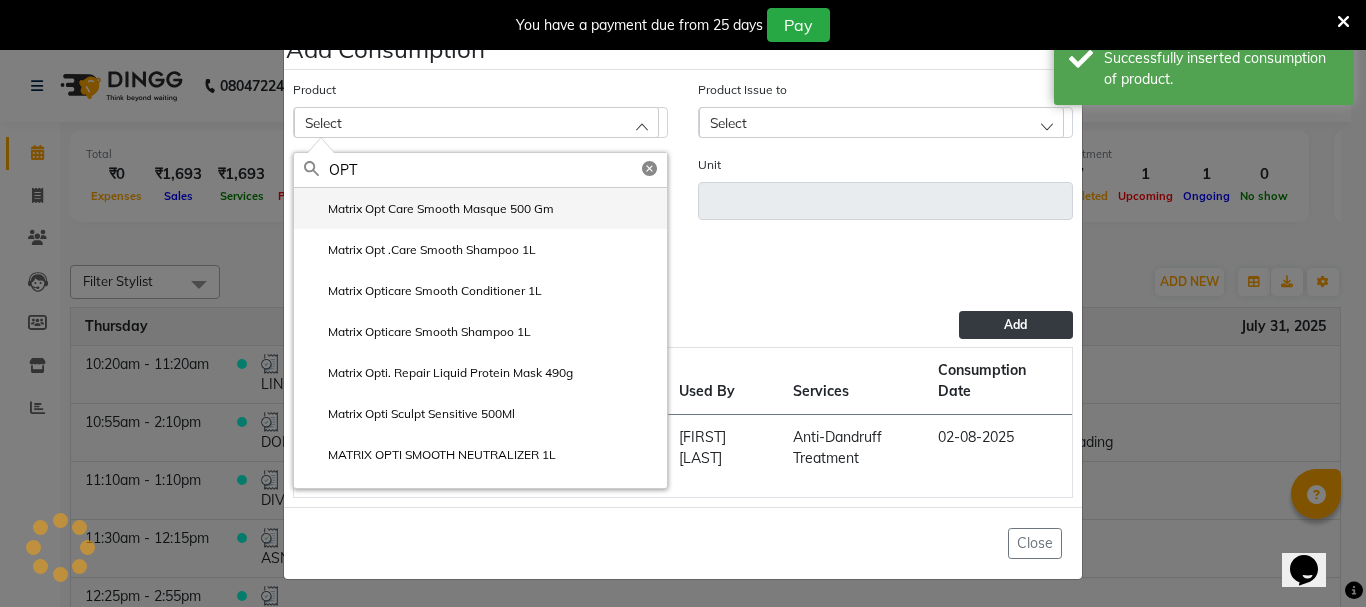 type on "OPT" 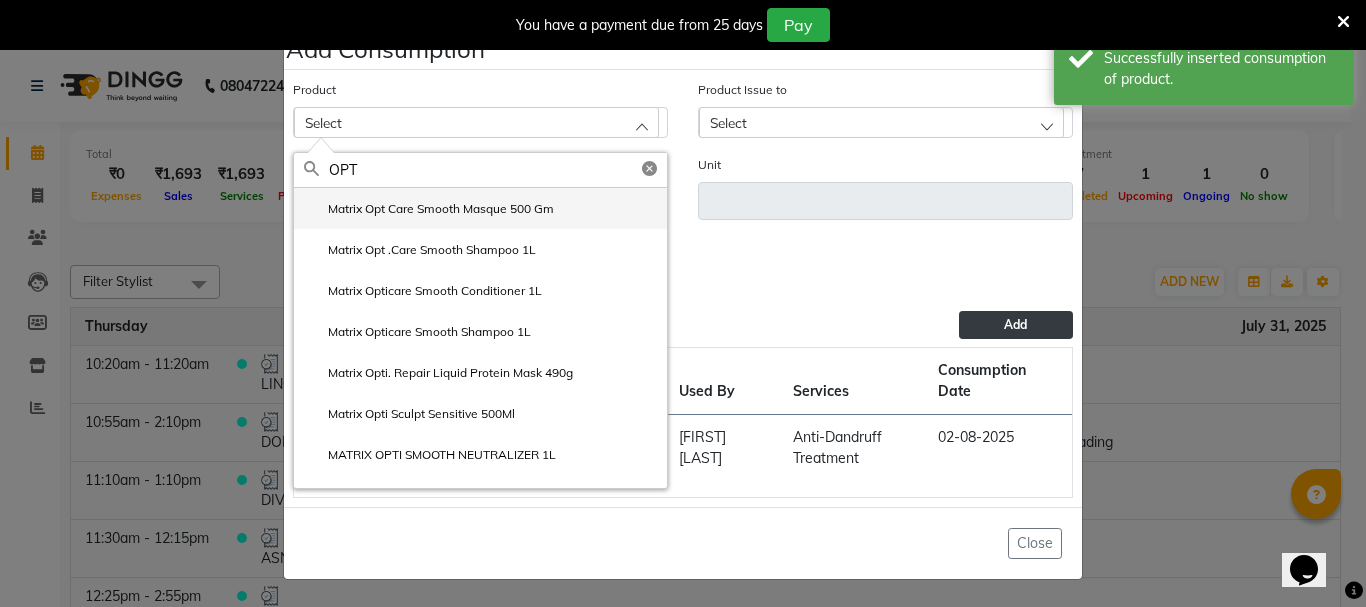 click on "Matrix Opt Care Smooth Masque 500 Gm" 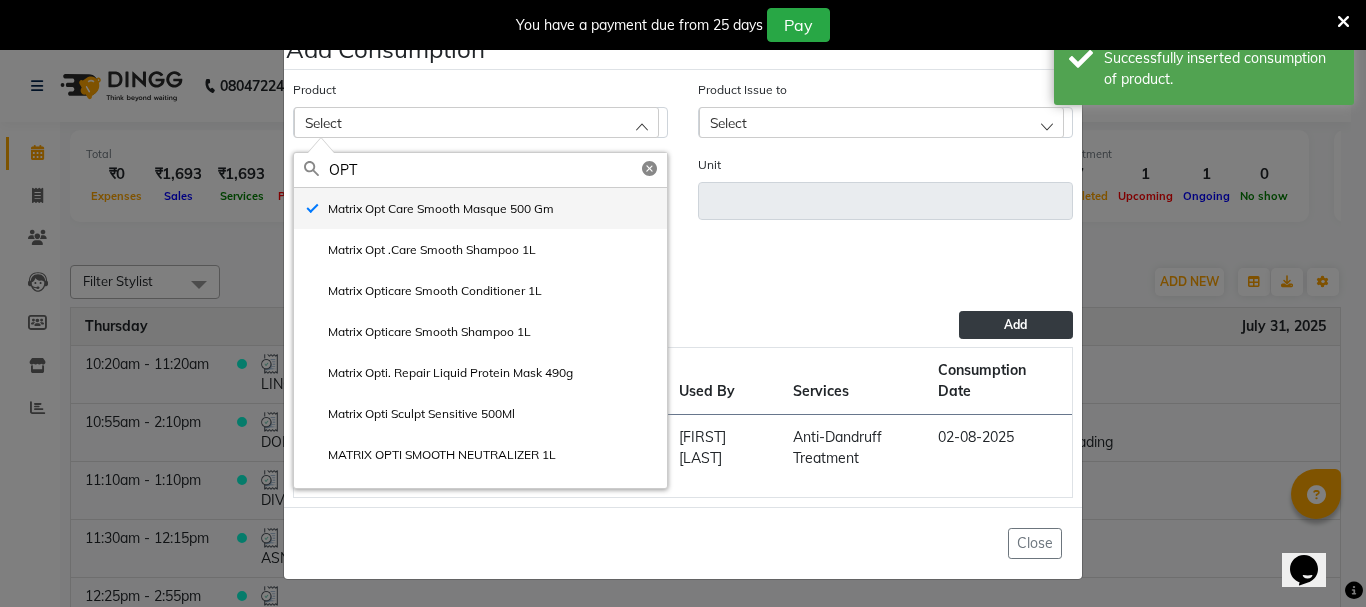 type on "gm" 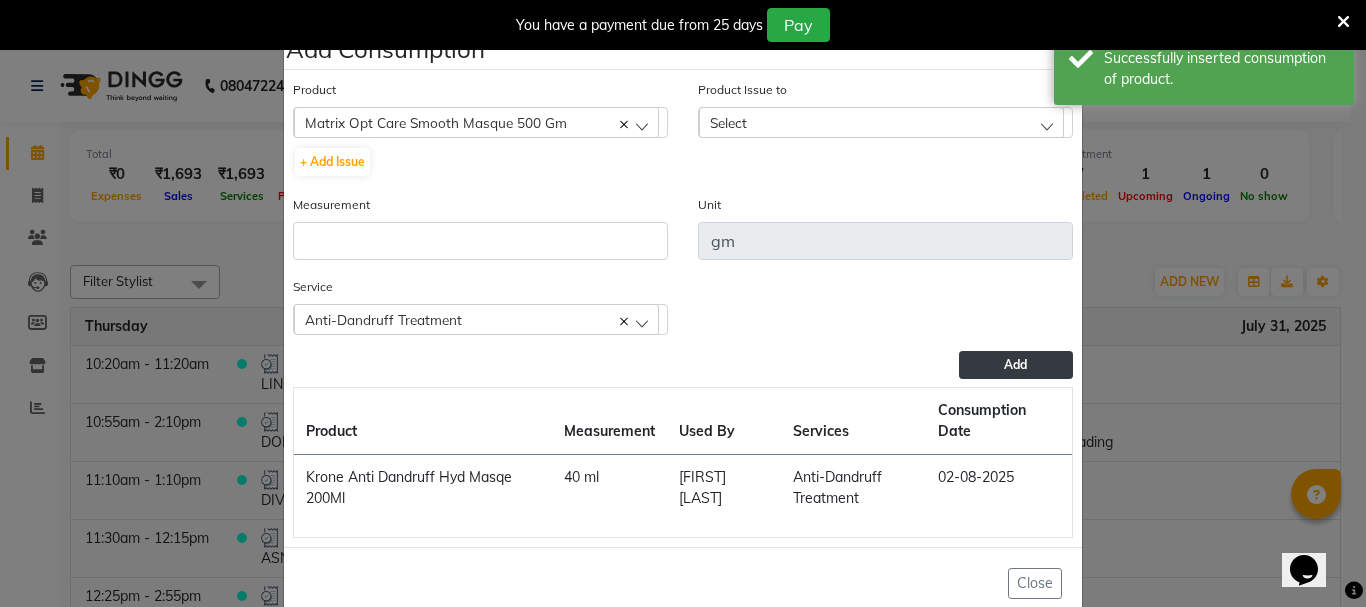 click on "Select" 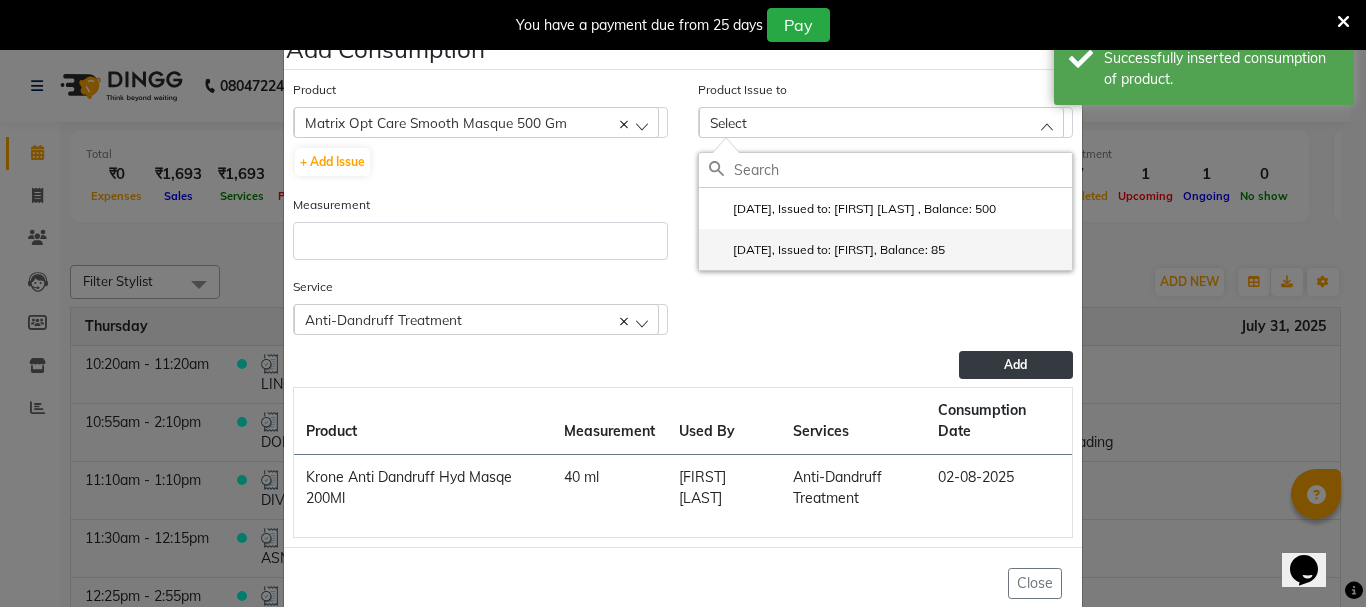 drag, startPoint x: 806, startPoint y: 258, endPoint x: 794, endPoint y: 259, distance: 12.0415945 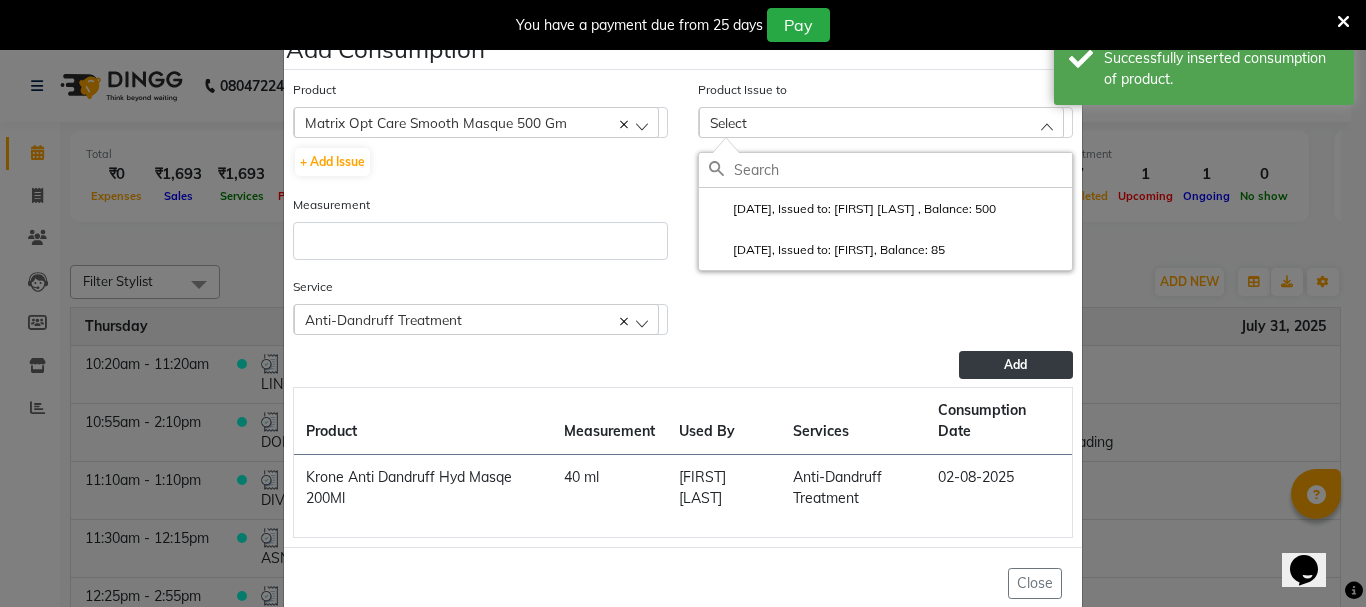 click on "[DATE], Issued to: [FIRST], Balance: 85" 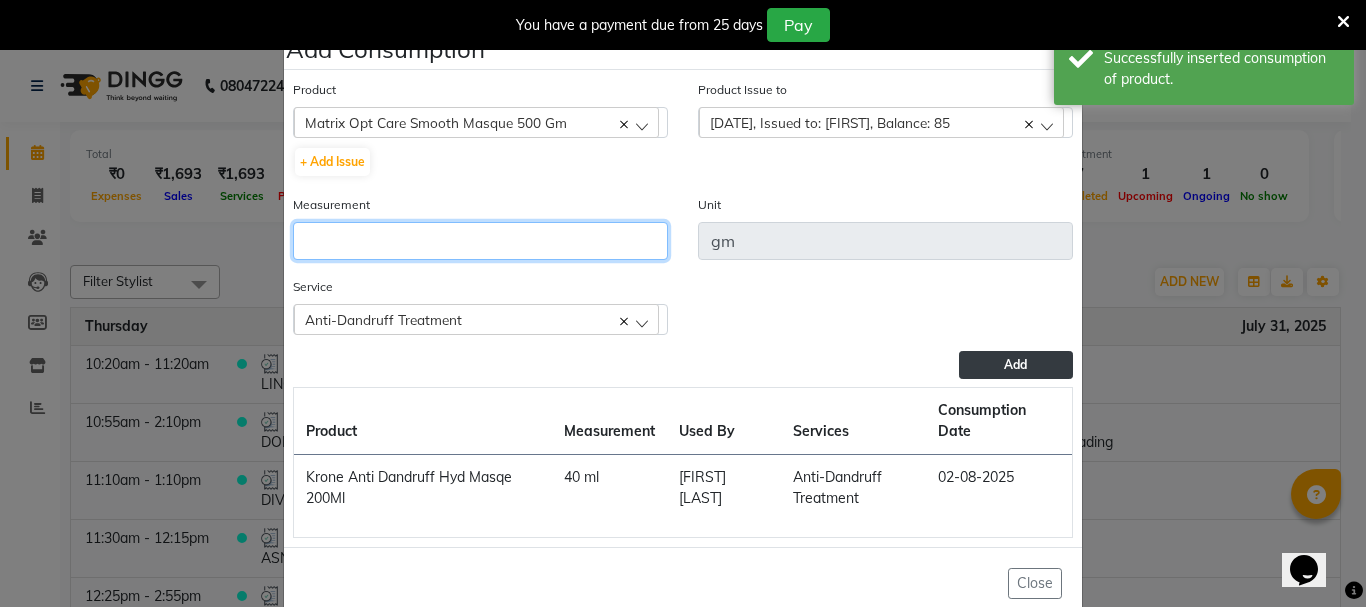 click 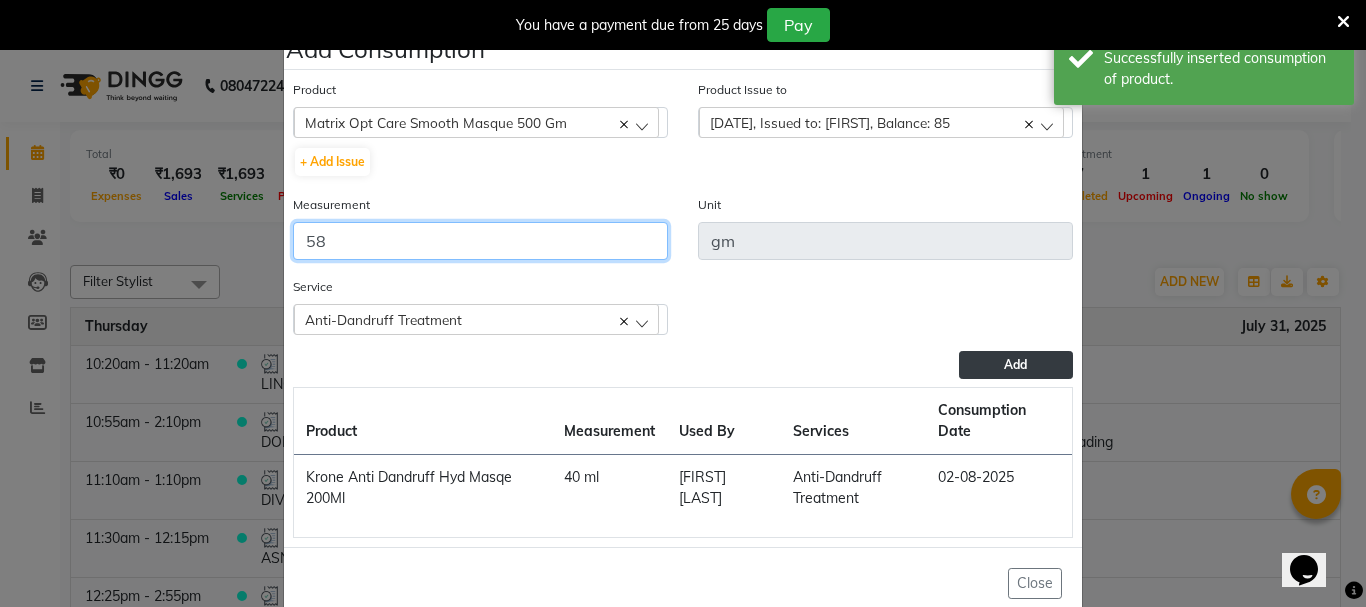 type on "5" 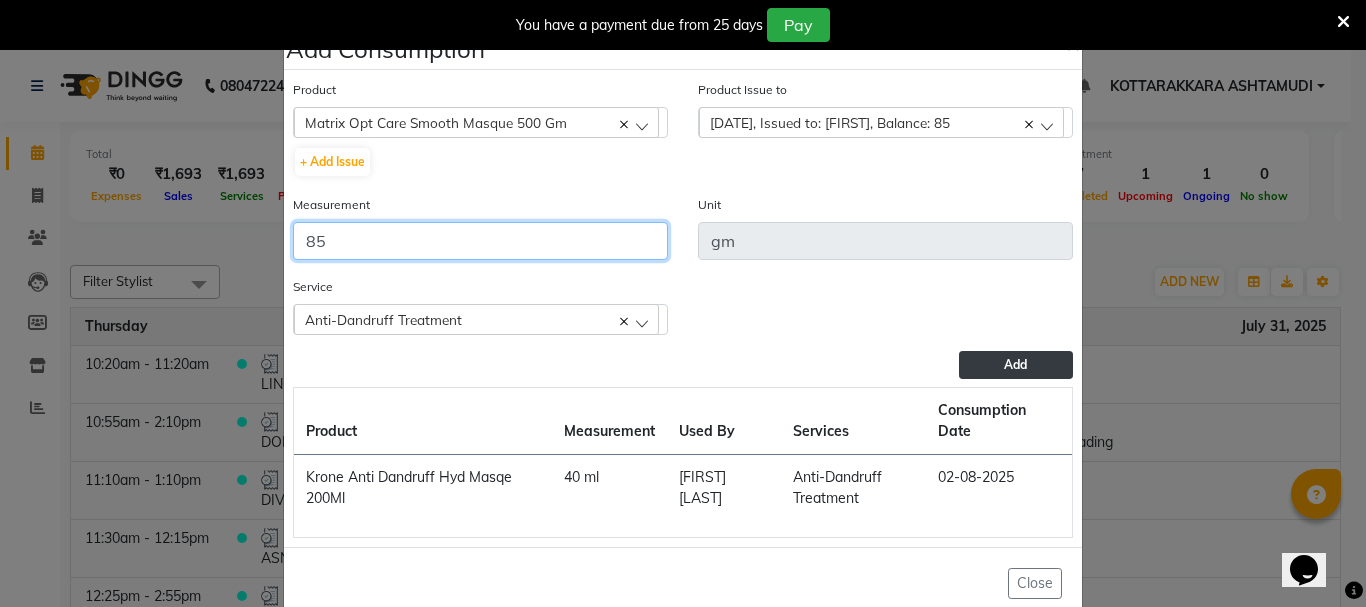 type on "85" 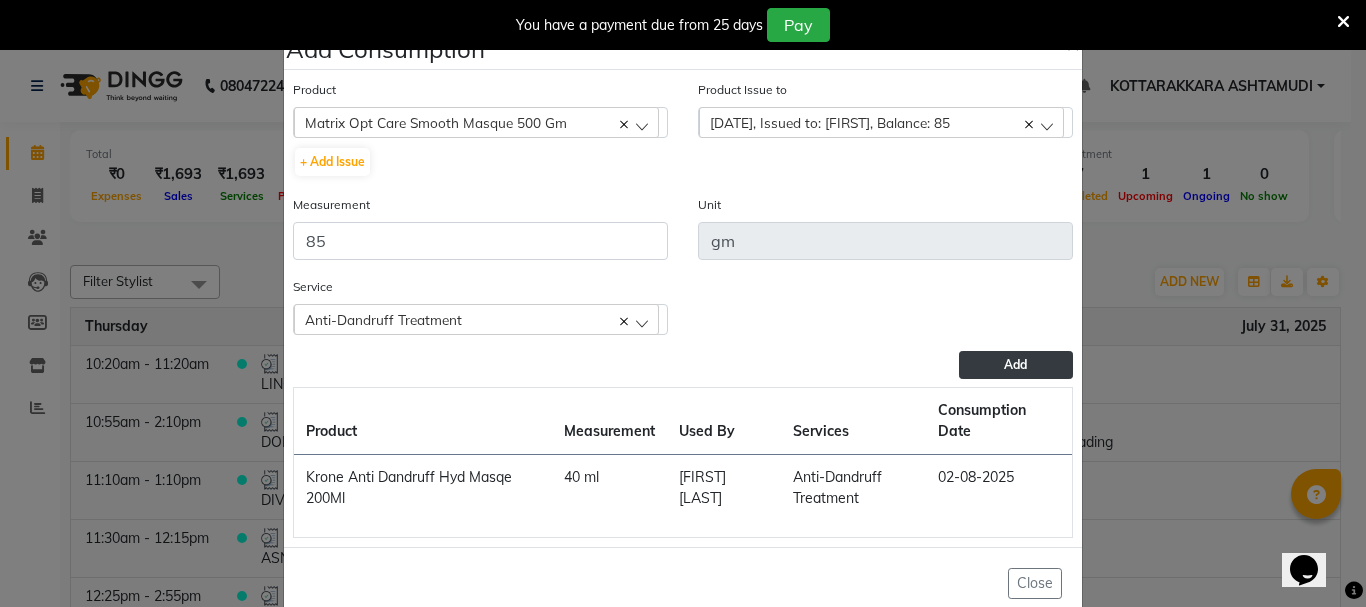 click on "Anti-Dandruff Treatment" 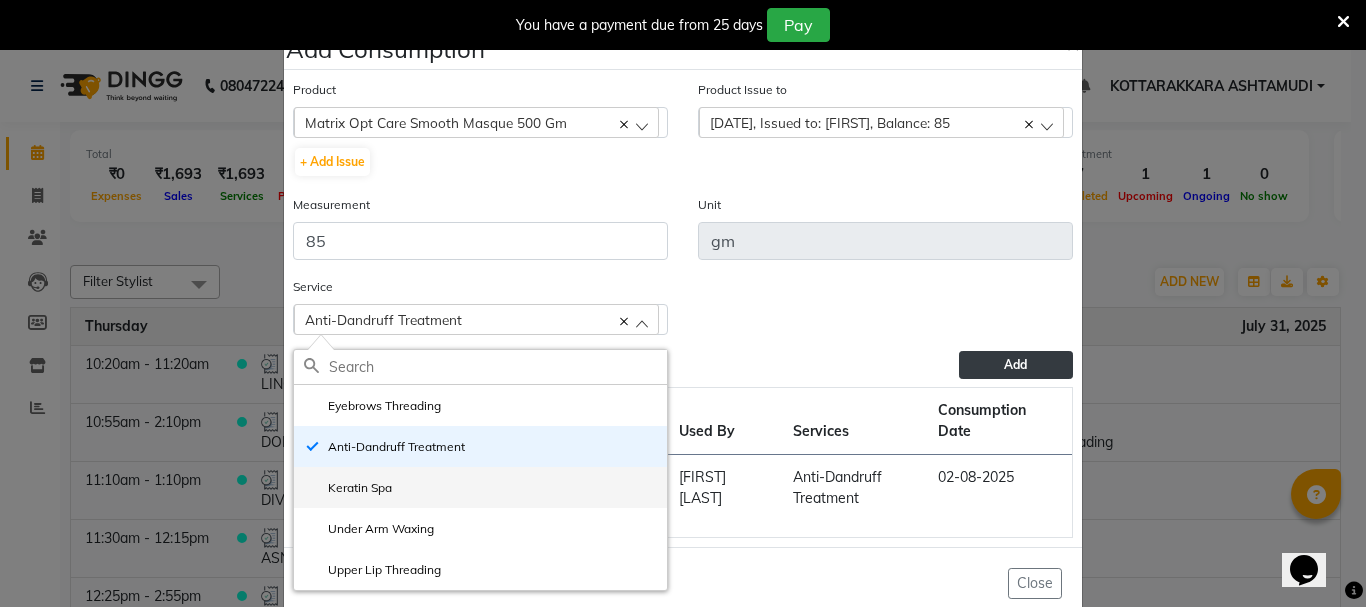 click on "Keratin Spa" 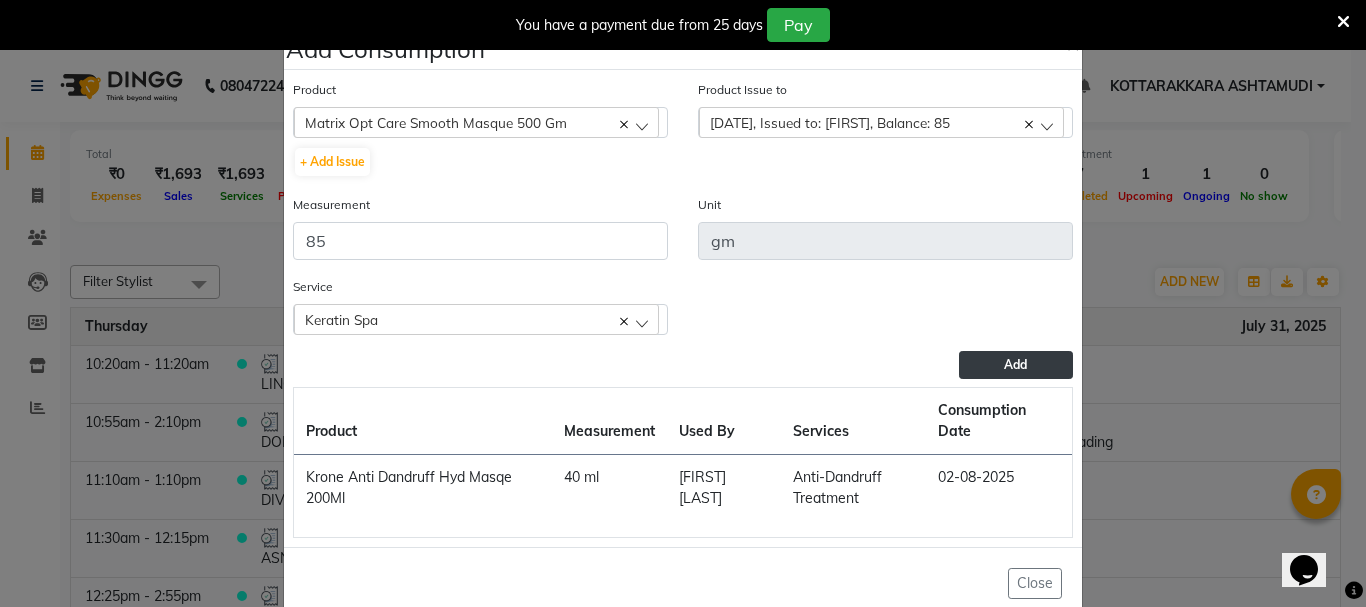 click on "Add" 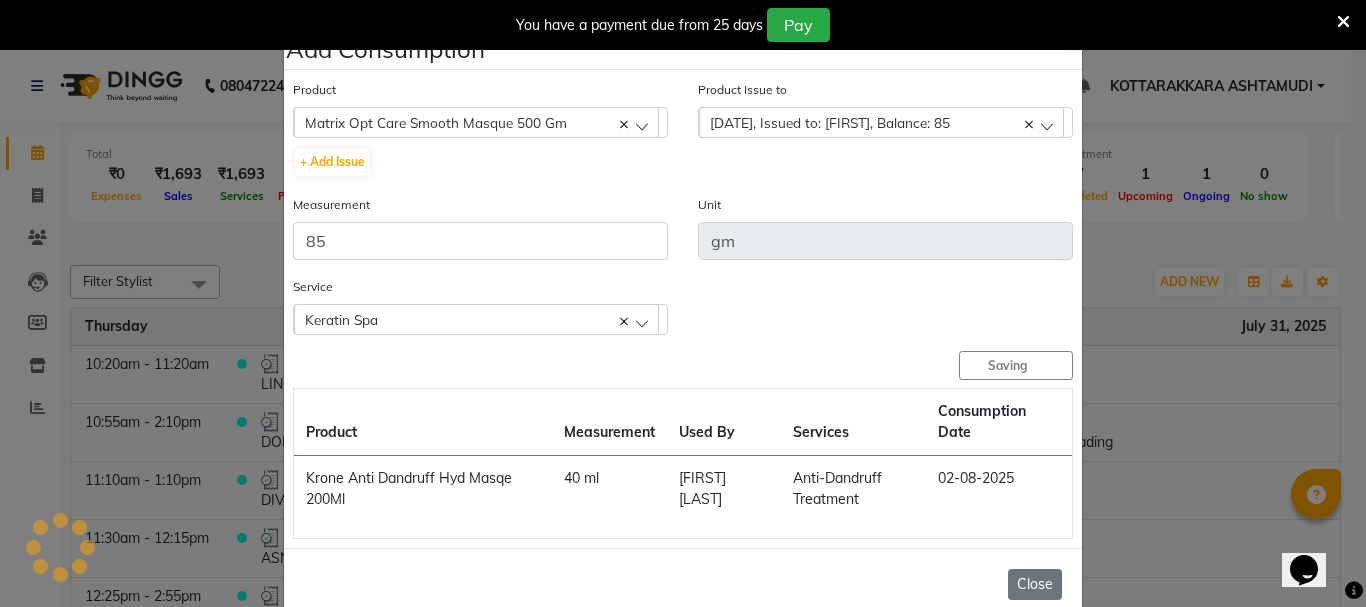 type 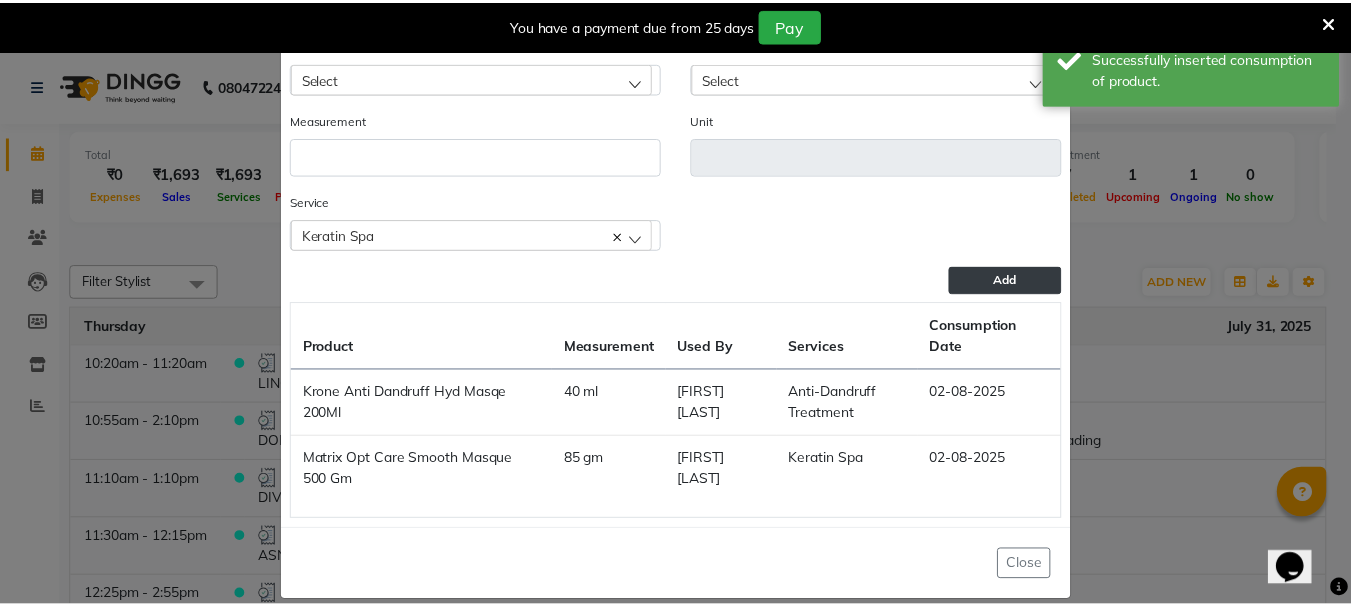 scroll, scrollTop: 68, scrollLeft: 0, axis: vertical 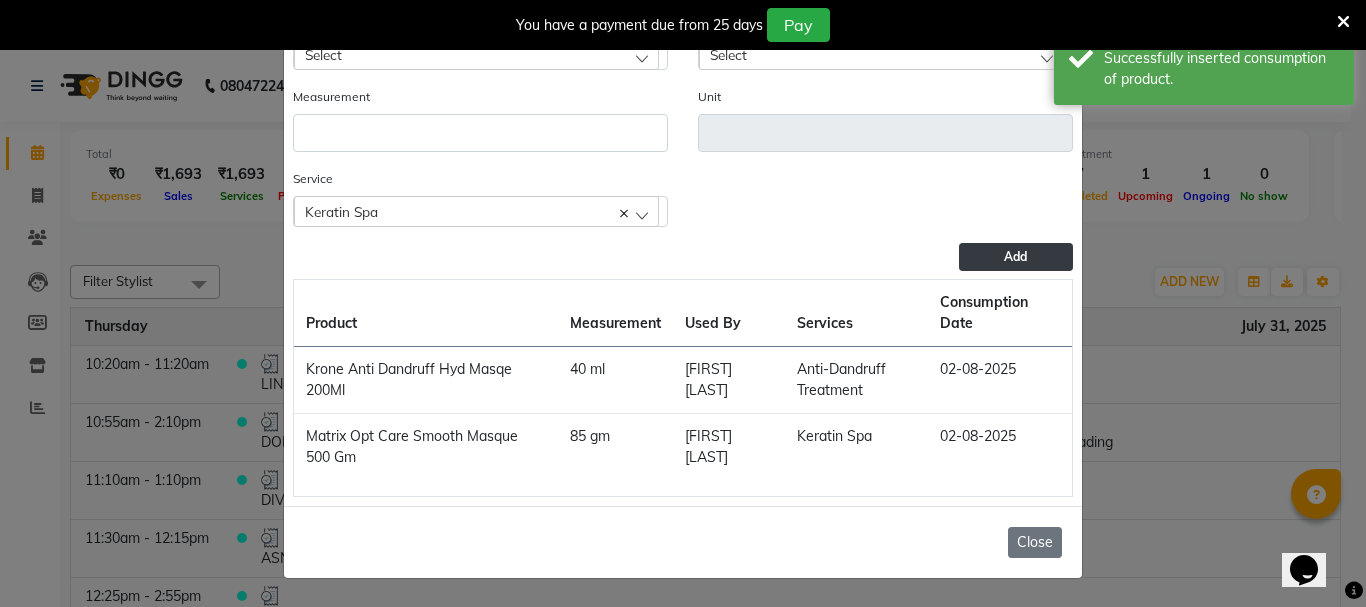 click on "Close" 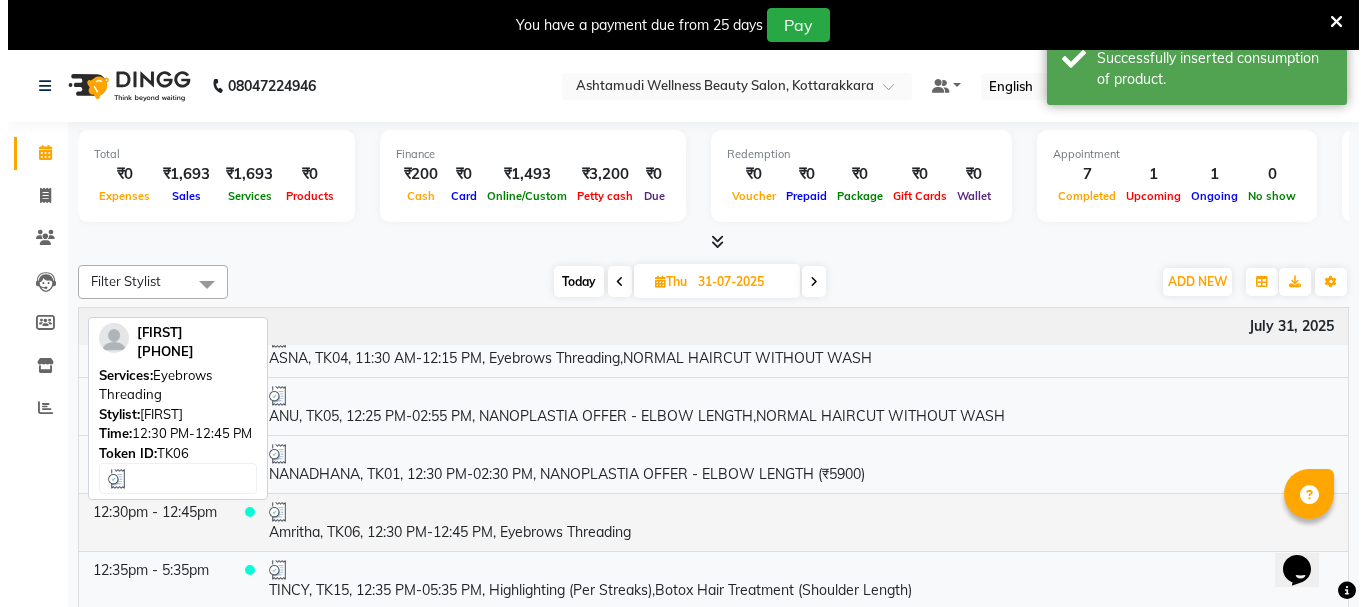 scroll, scrollTop: 100, scrollLeft: 0, axis: vertical 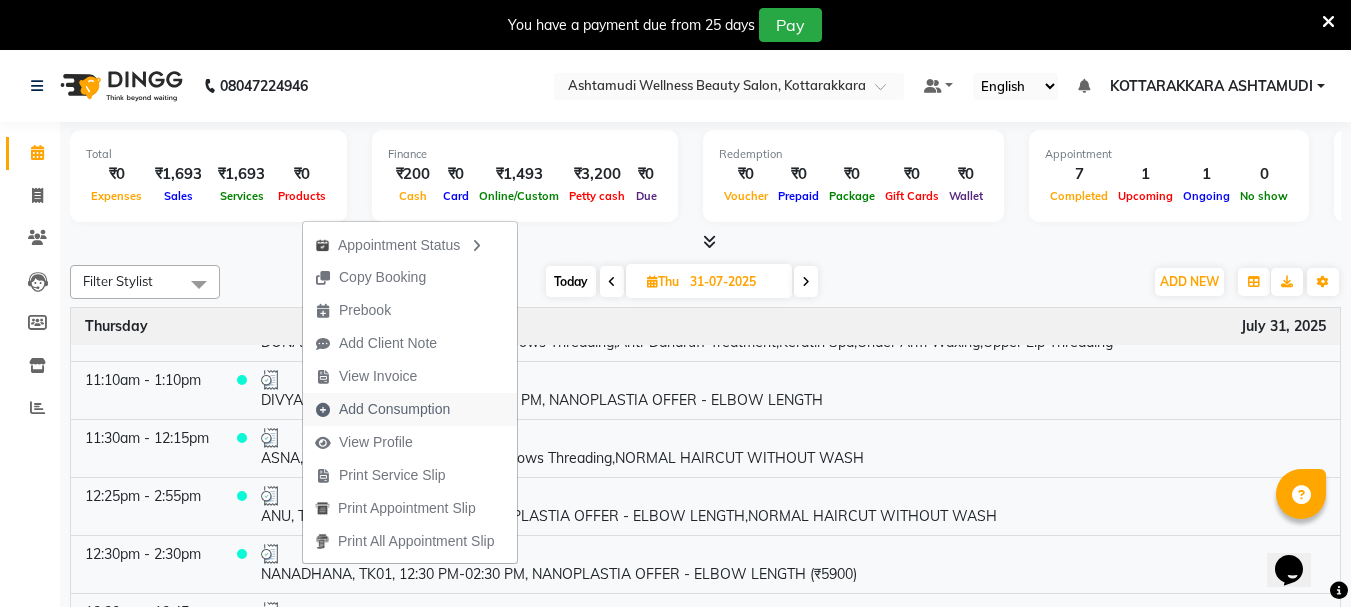 click on "Add Consumption" at bounding box center [394, 409] 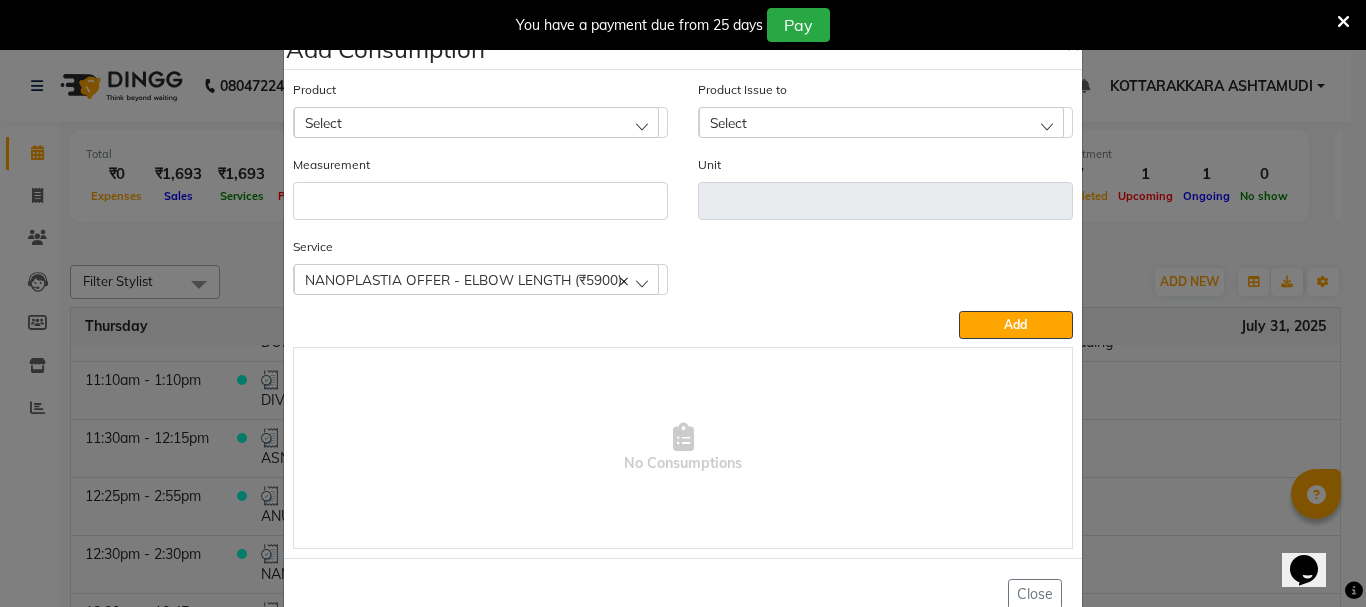 click on "Select" 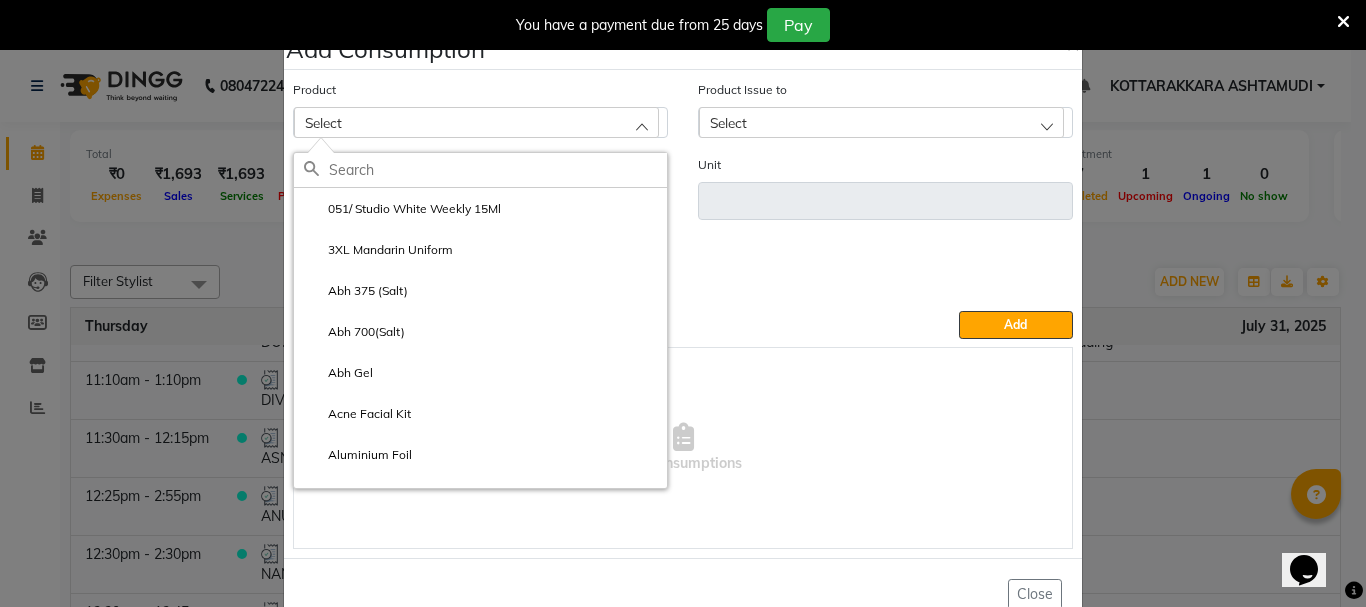 click 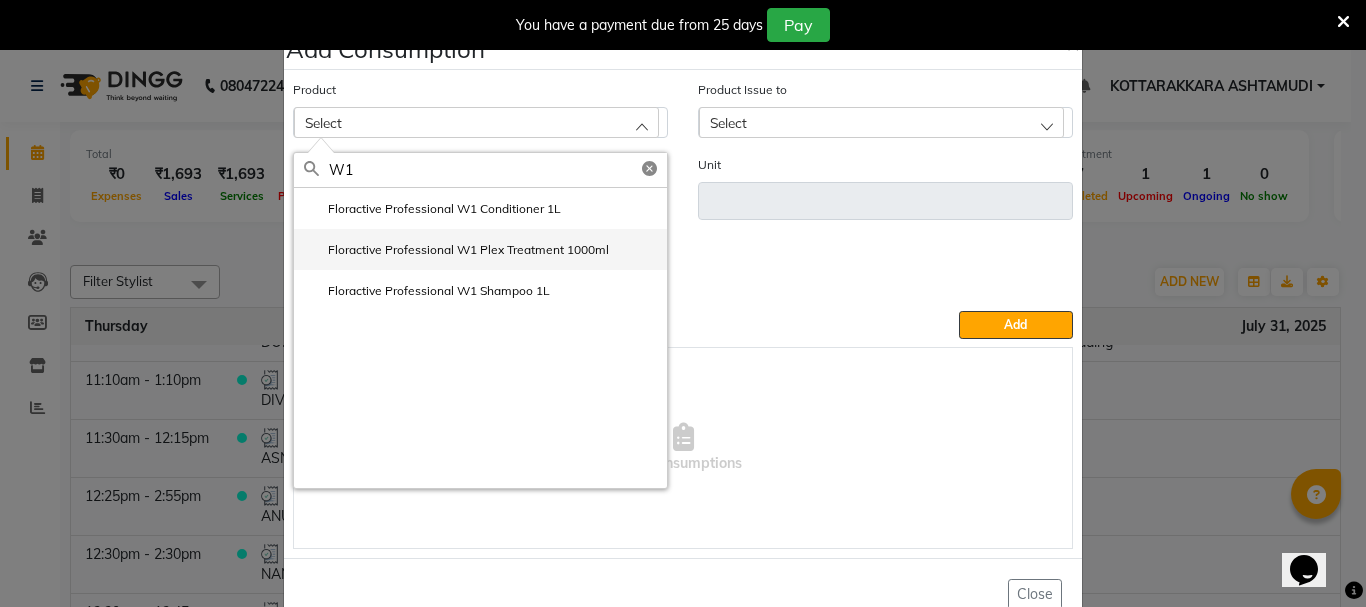 type on "W1" 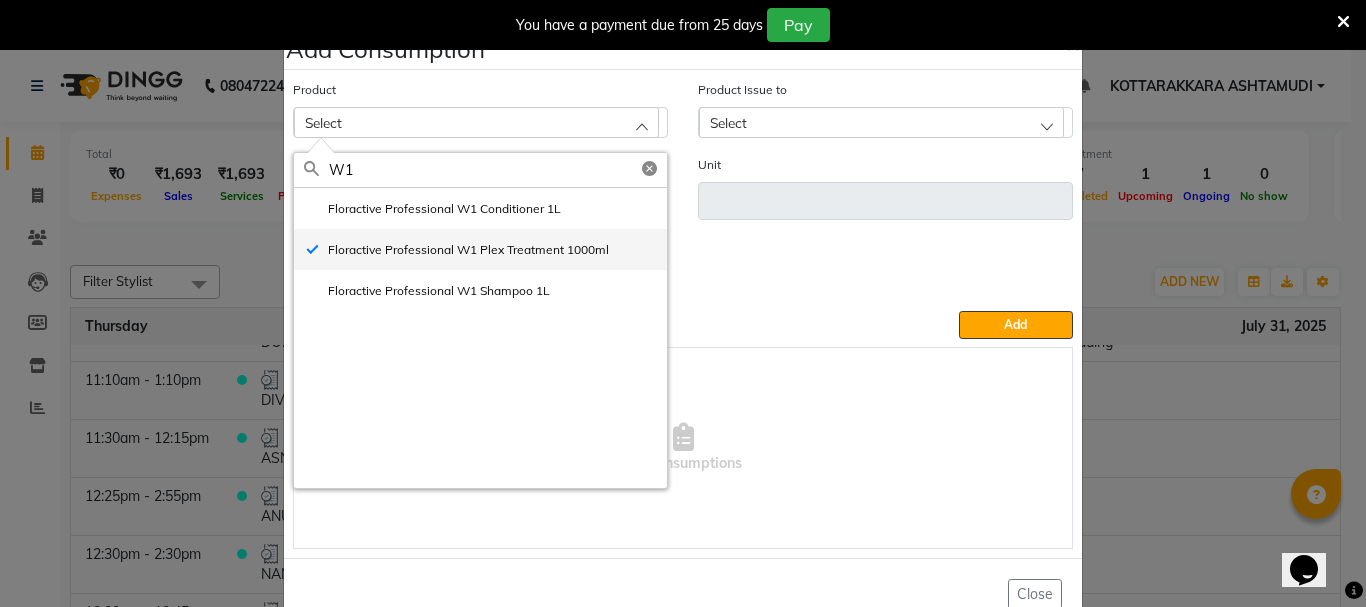 type on "ml" 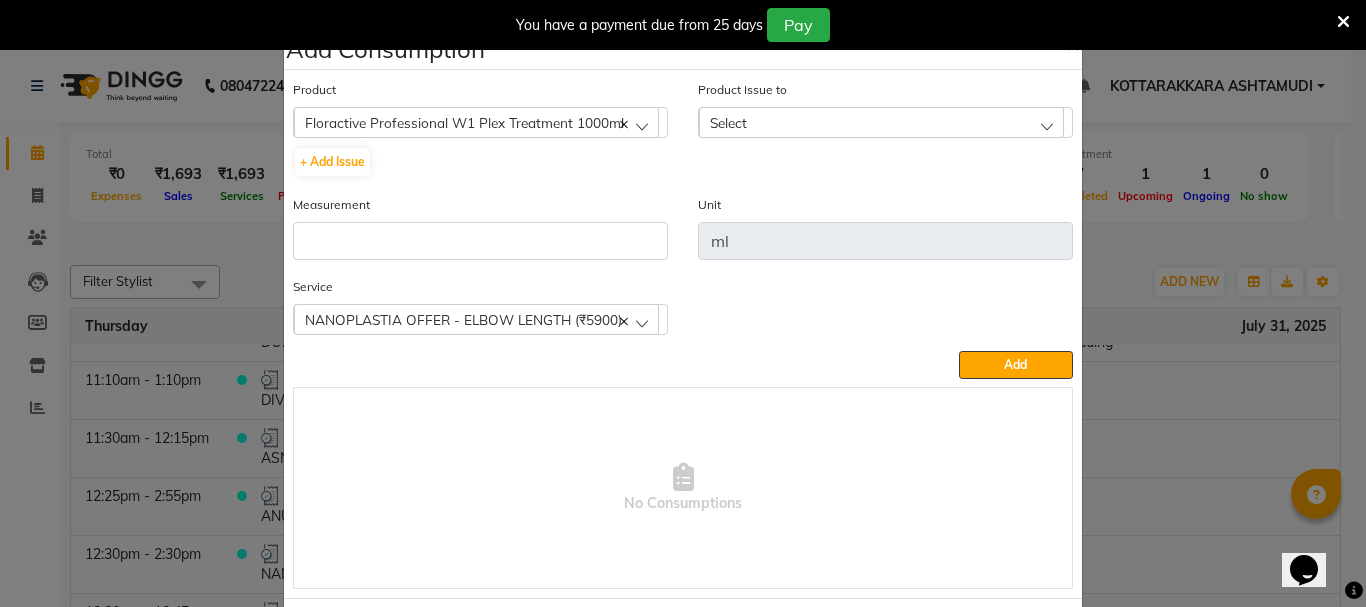click on "Select" 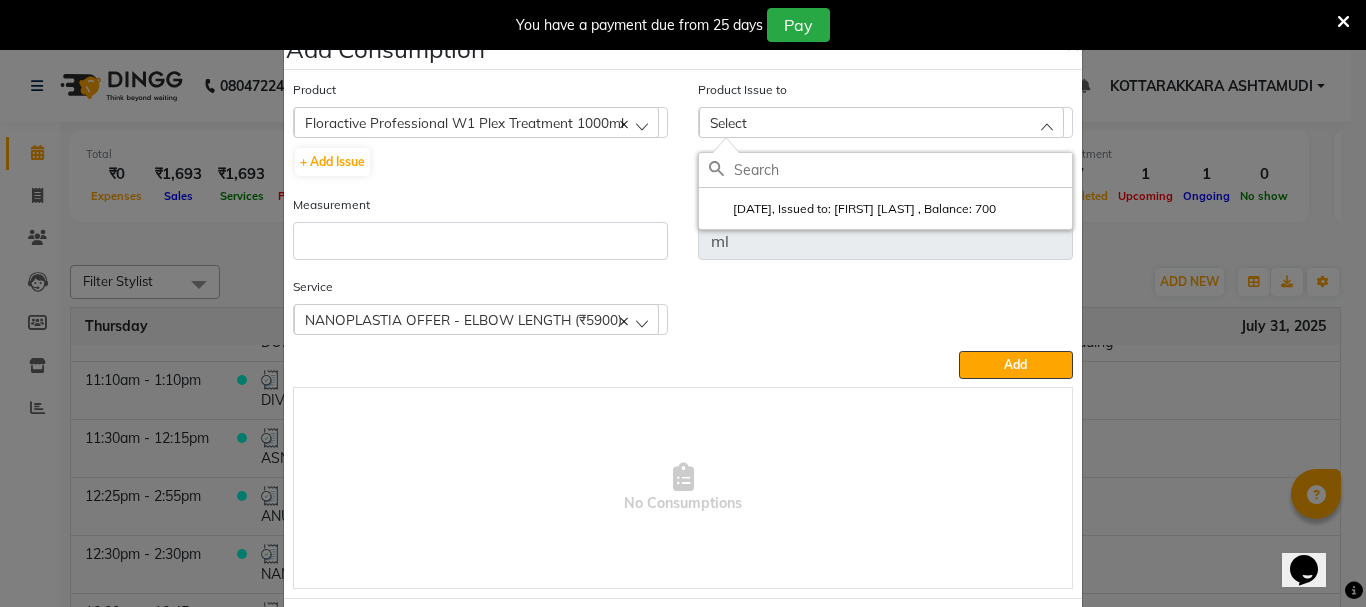 drag, startPoint x: 738, startPoint y: 202, endPoint x: 688, endPoint y: 227, distance: 55.9017 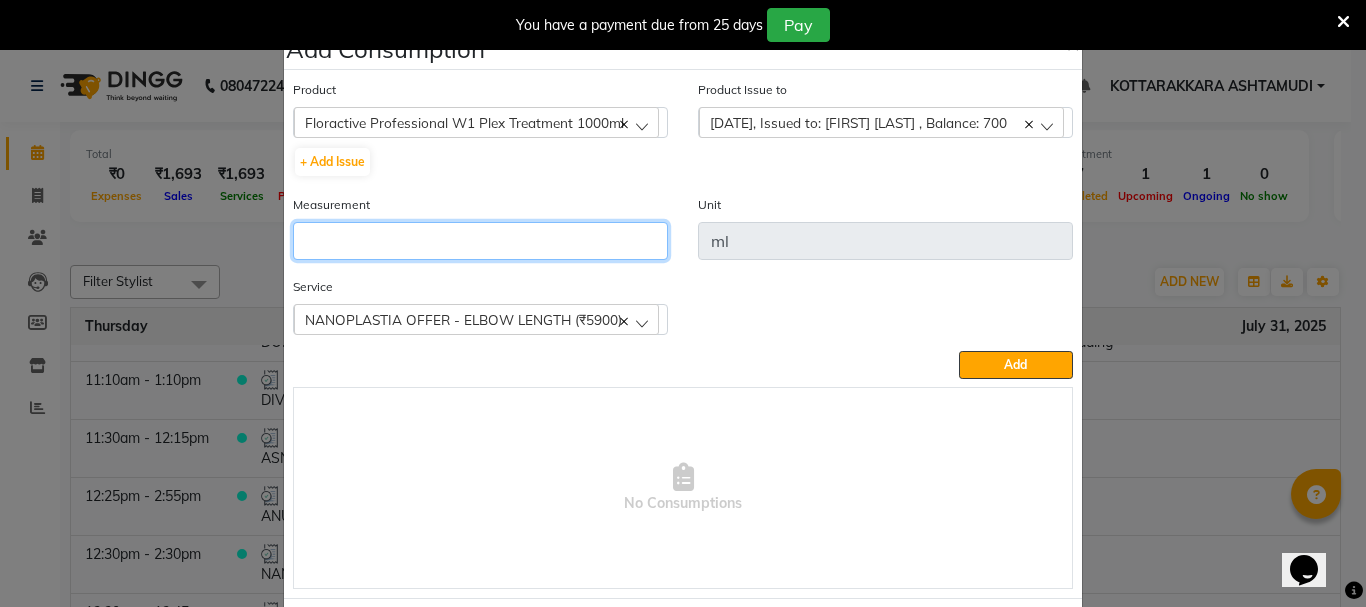 click 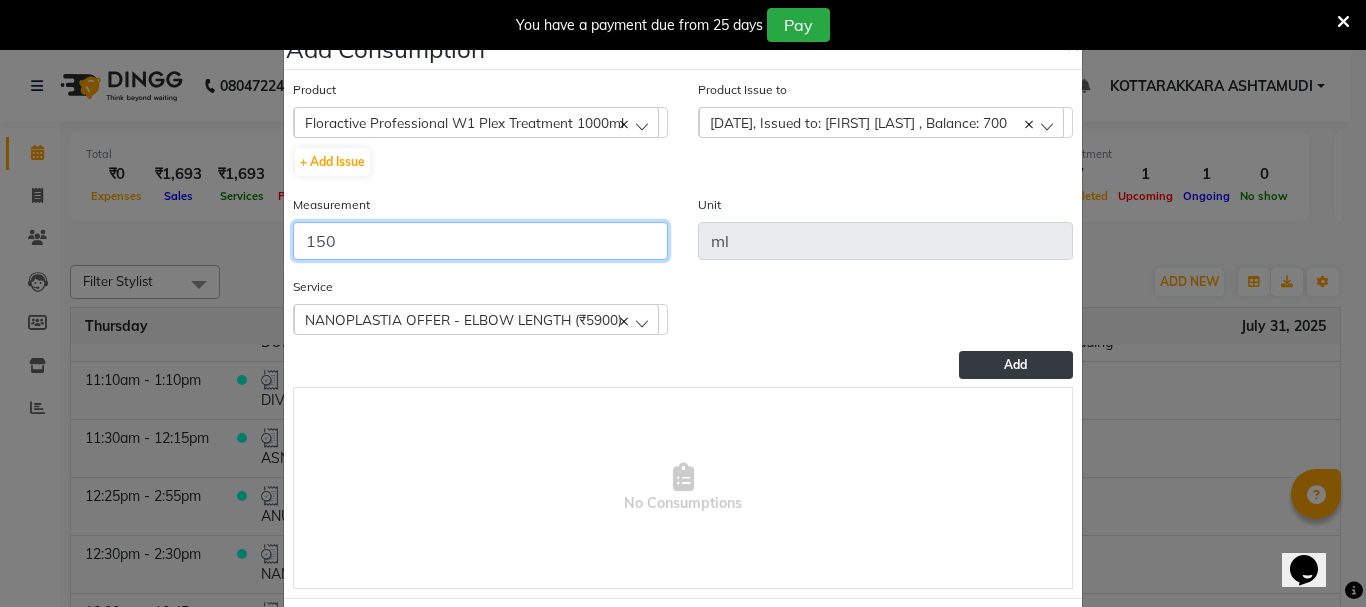type on "150" 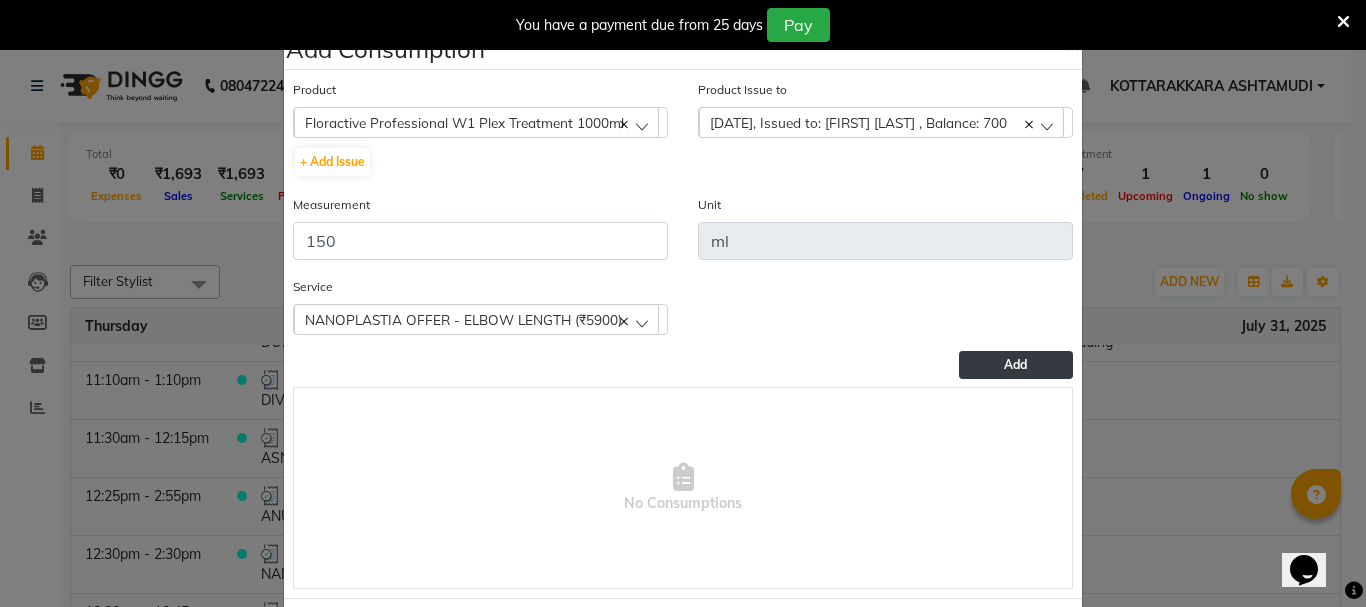 click on "Add" 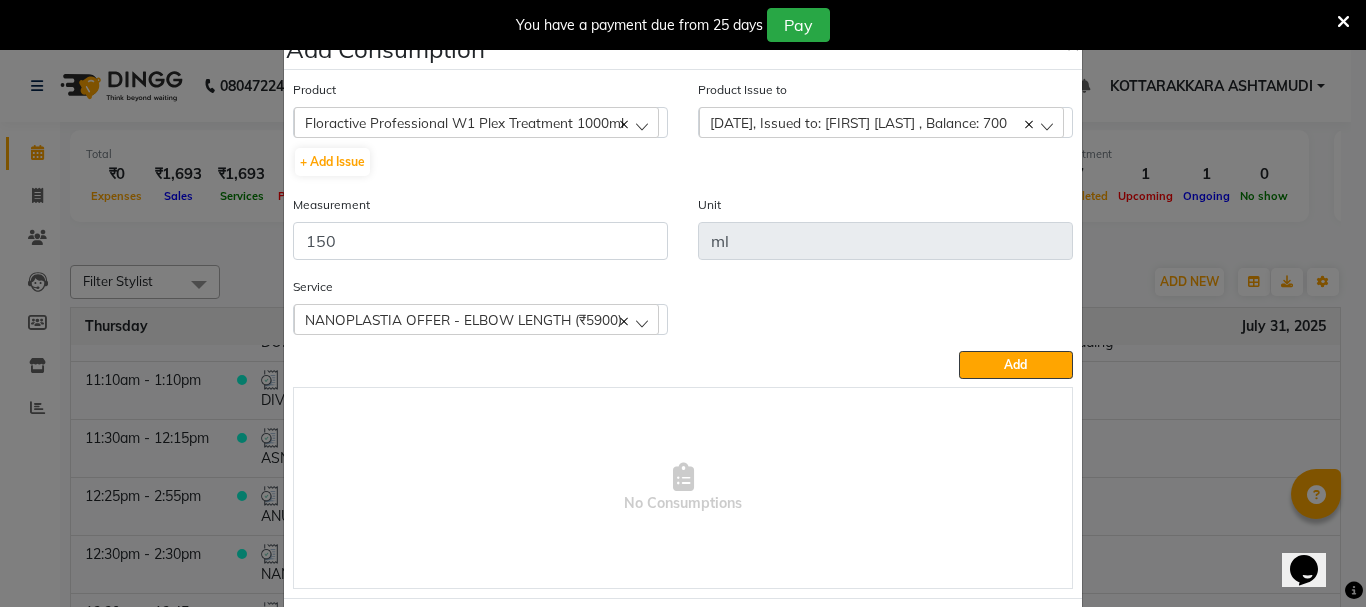 type 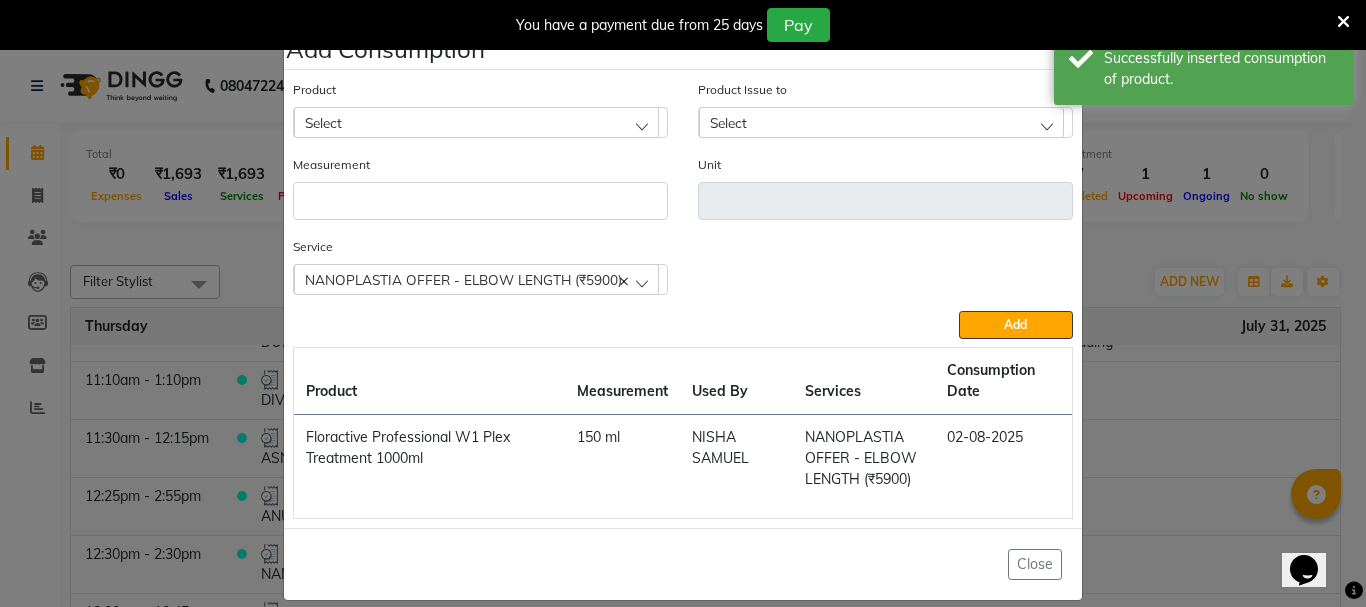click on "Select" 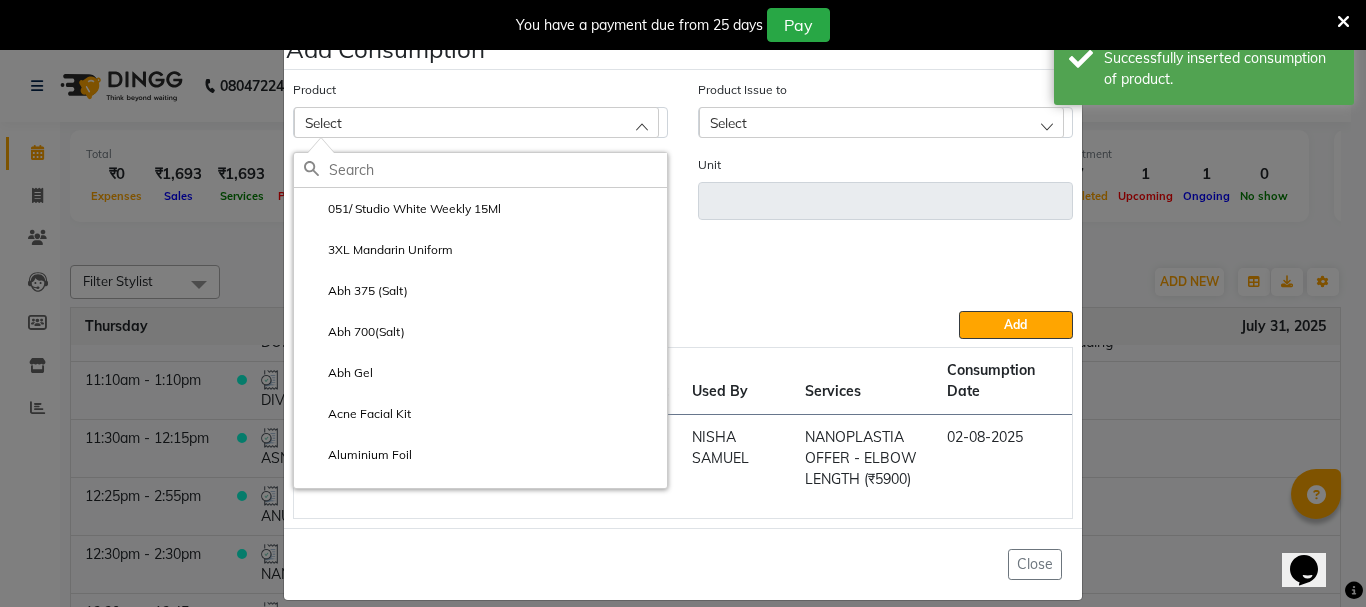 click 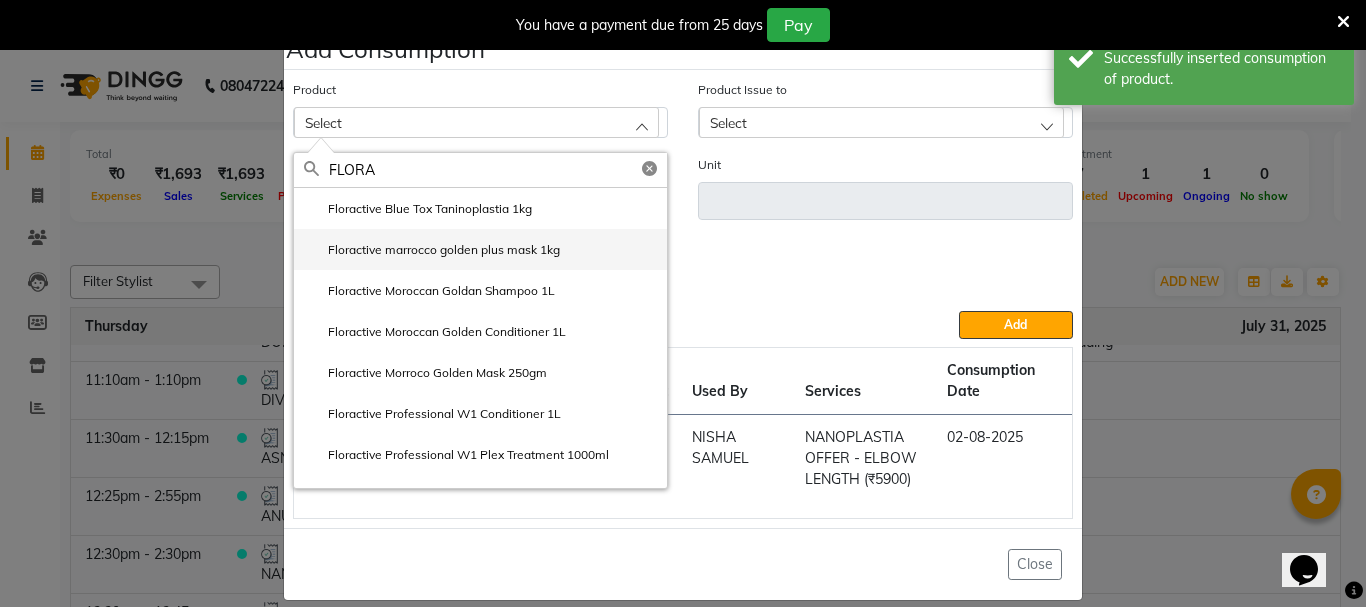 type on "FLORA" 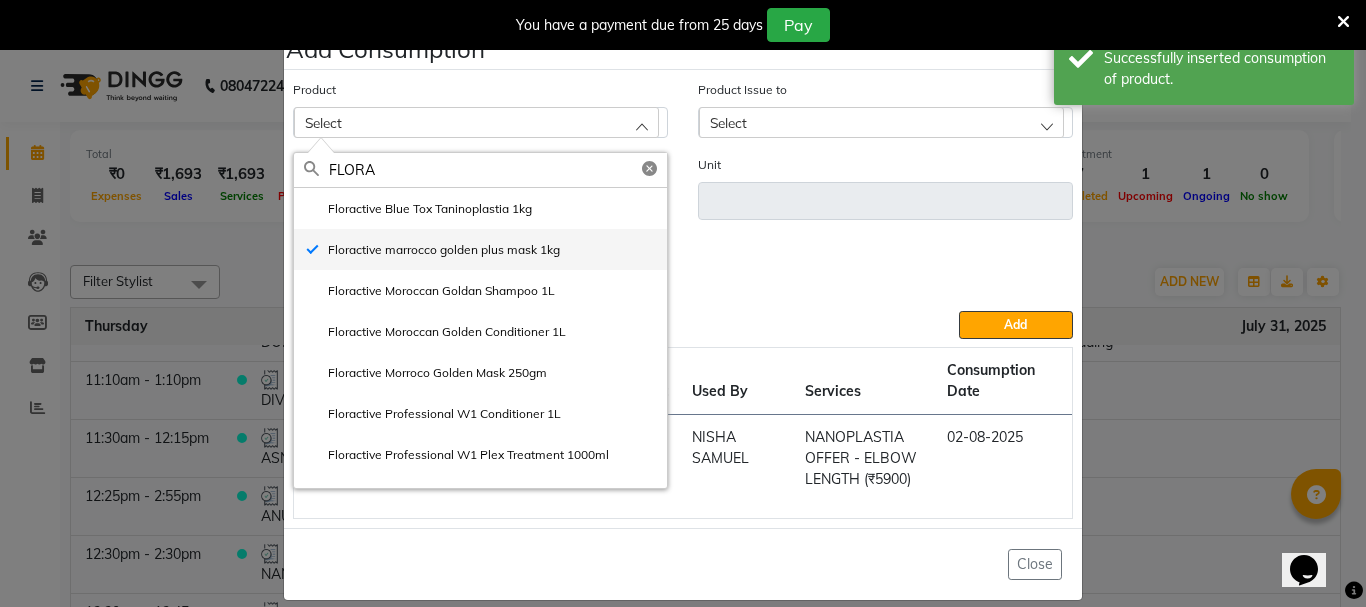 type on "mg" 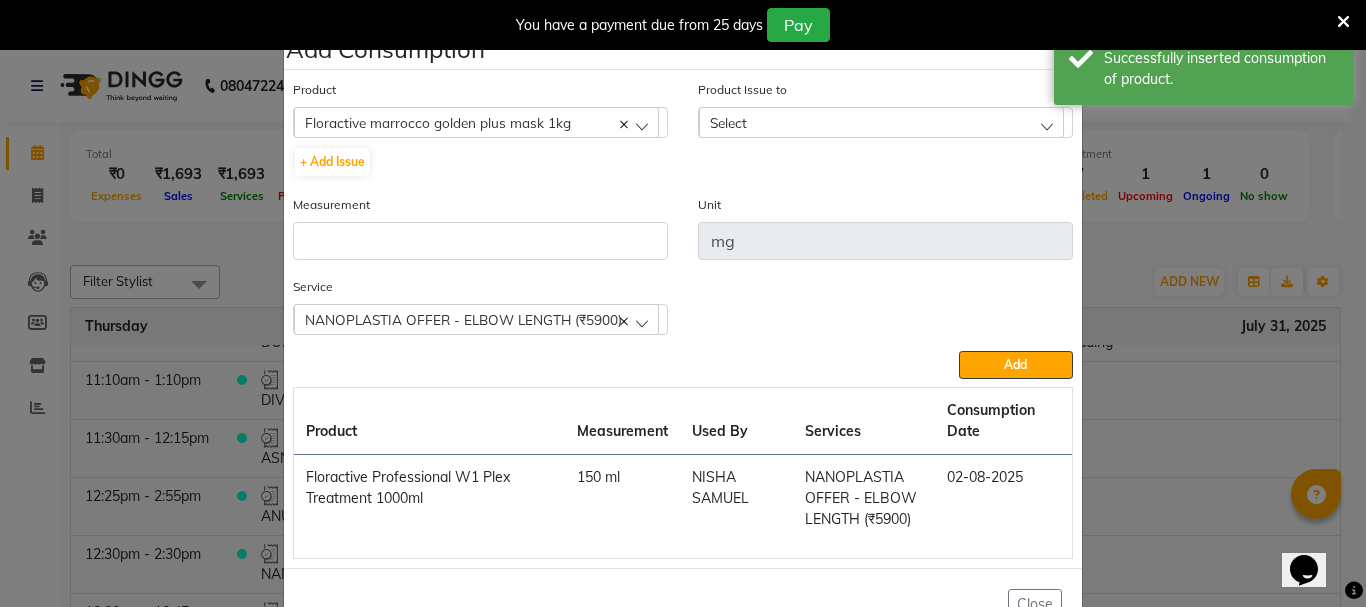 drag, startPoint x: 793, startPoint y: 122, endPoint x: 782, endPoint y: 131, distance: 14.21267 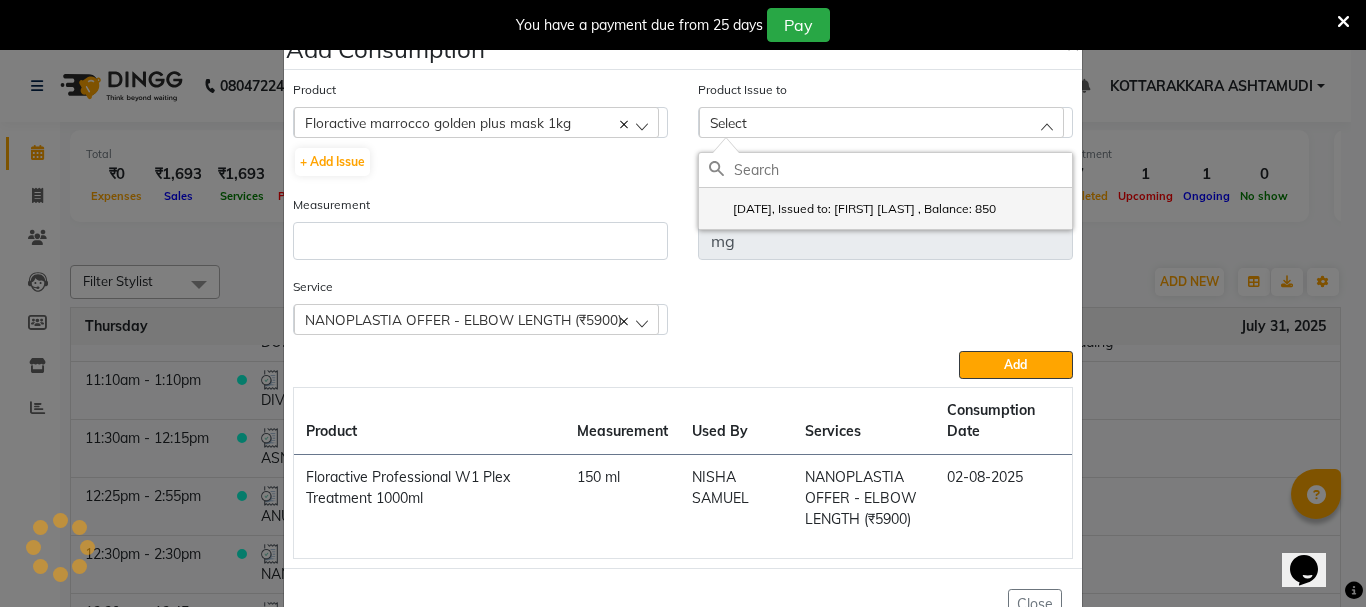 click on "2025-07-24, Issued to: NISHA SAMUEL 	, Balance: 850" 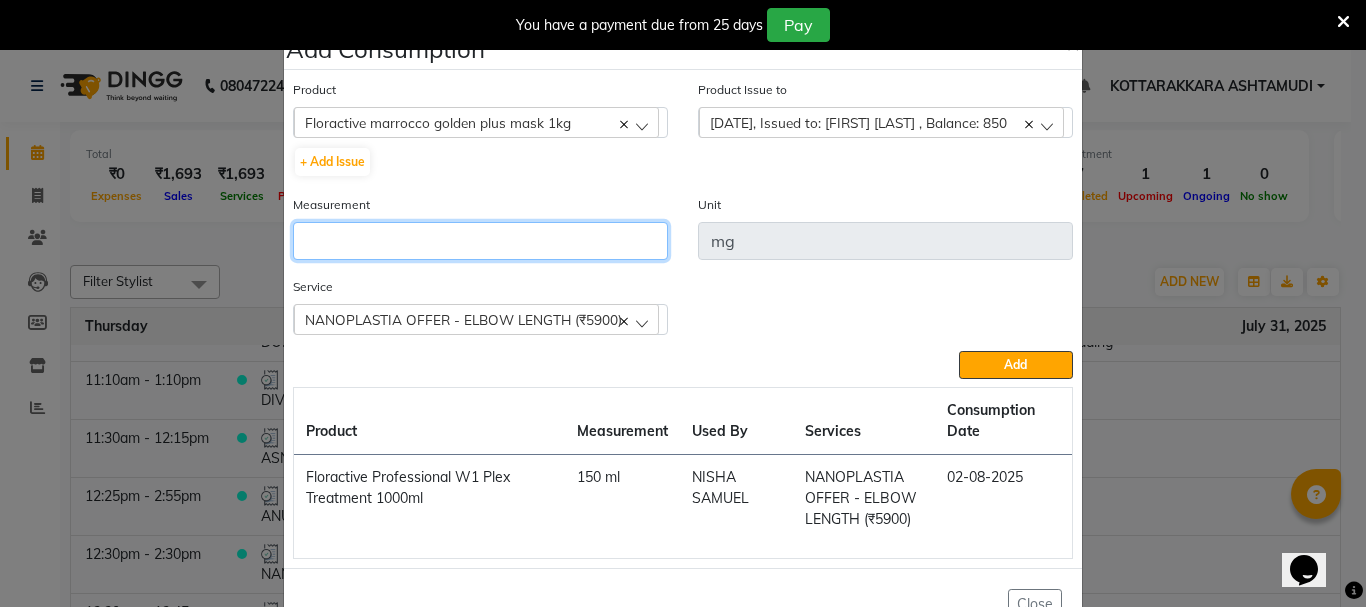 click 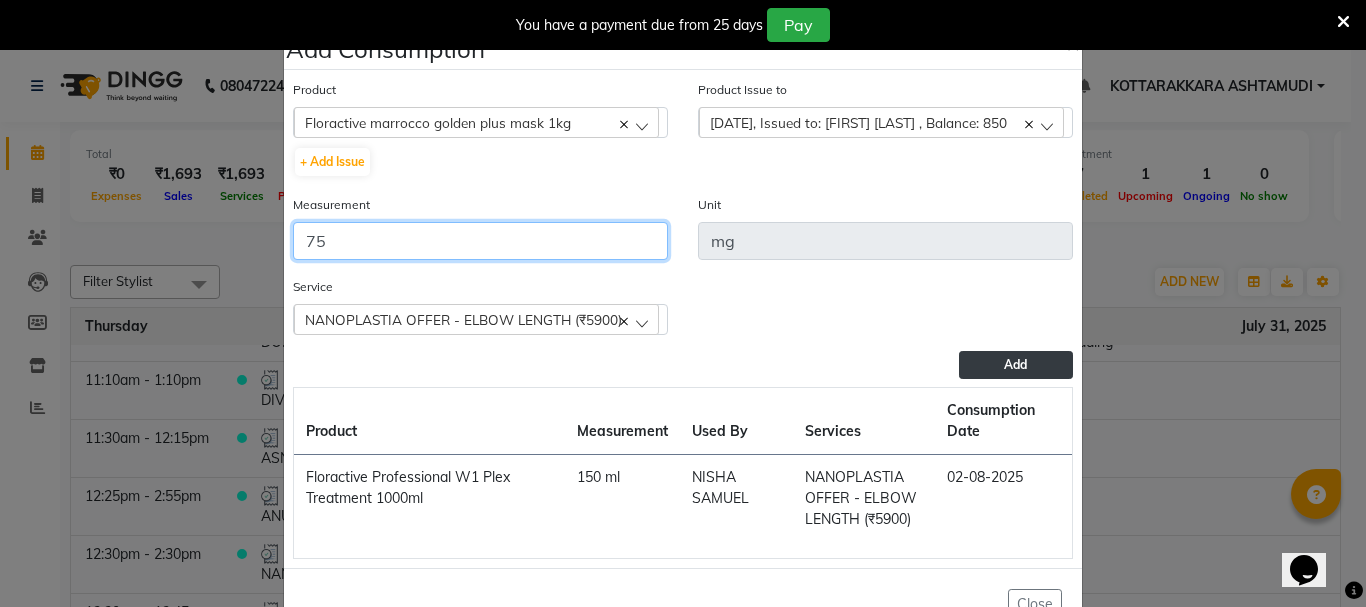 type on "75" 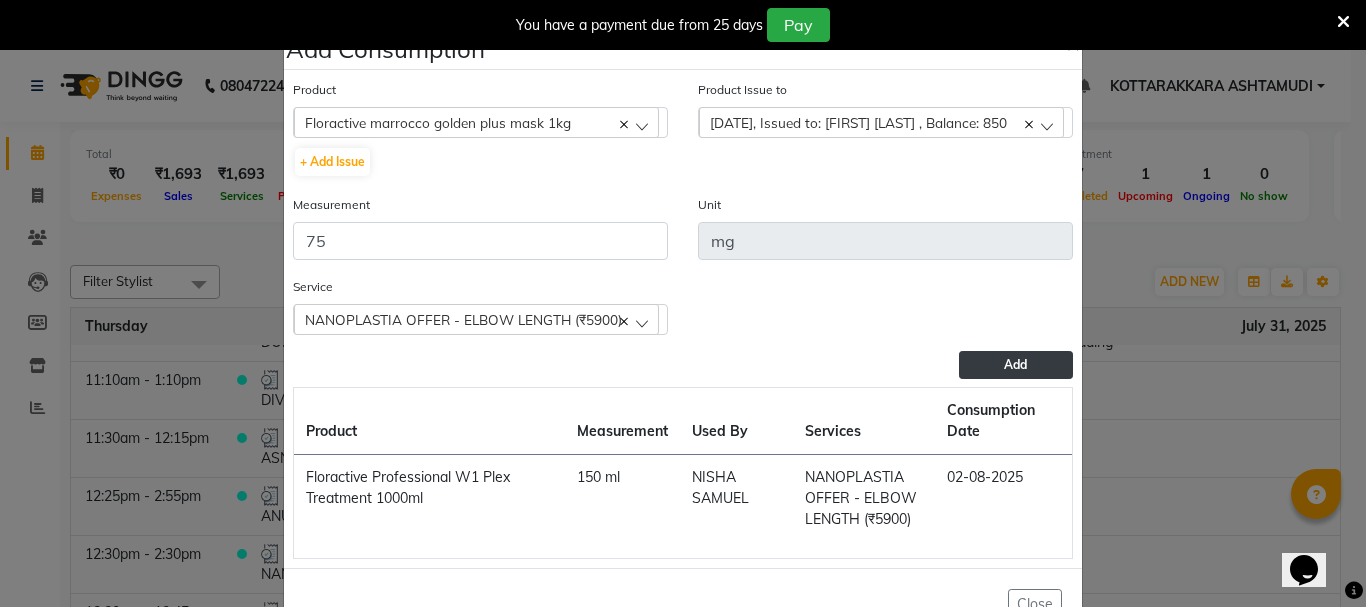 click on "Add" 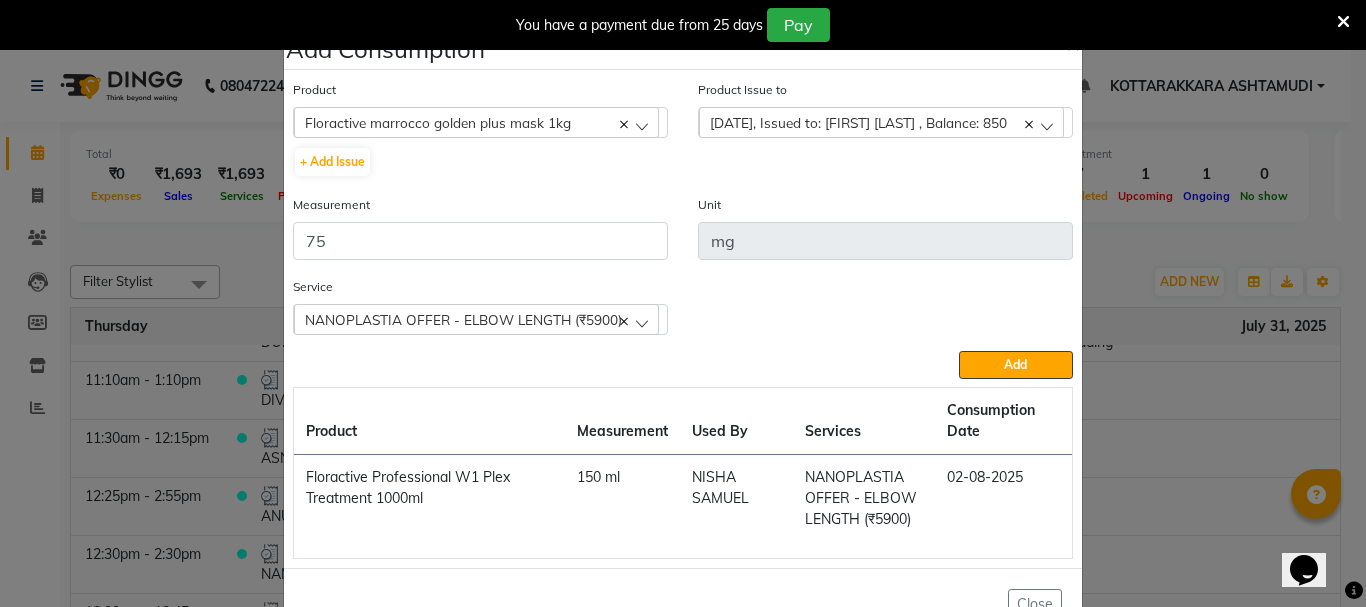 type 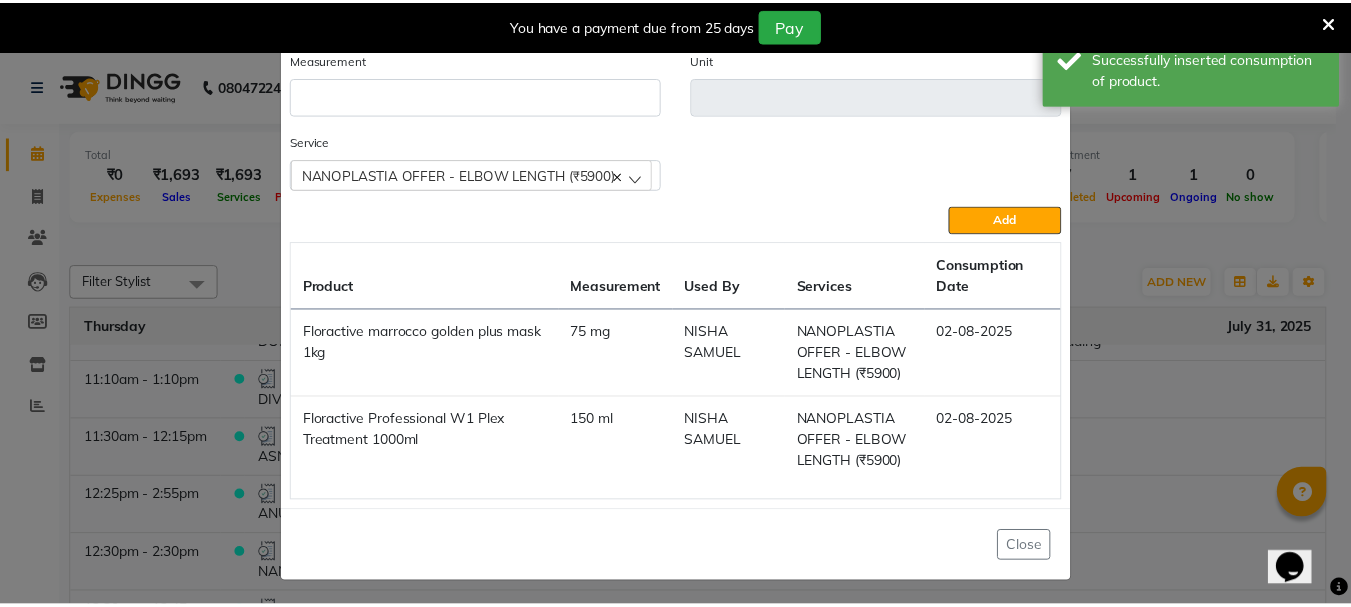 scroll, scrollTop: 110, scrollLeft: 0, axis: vertical 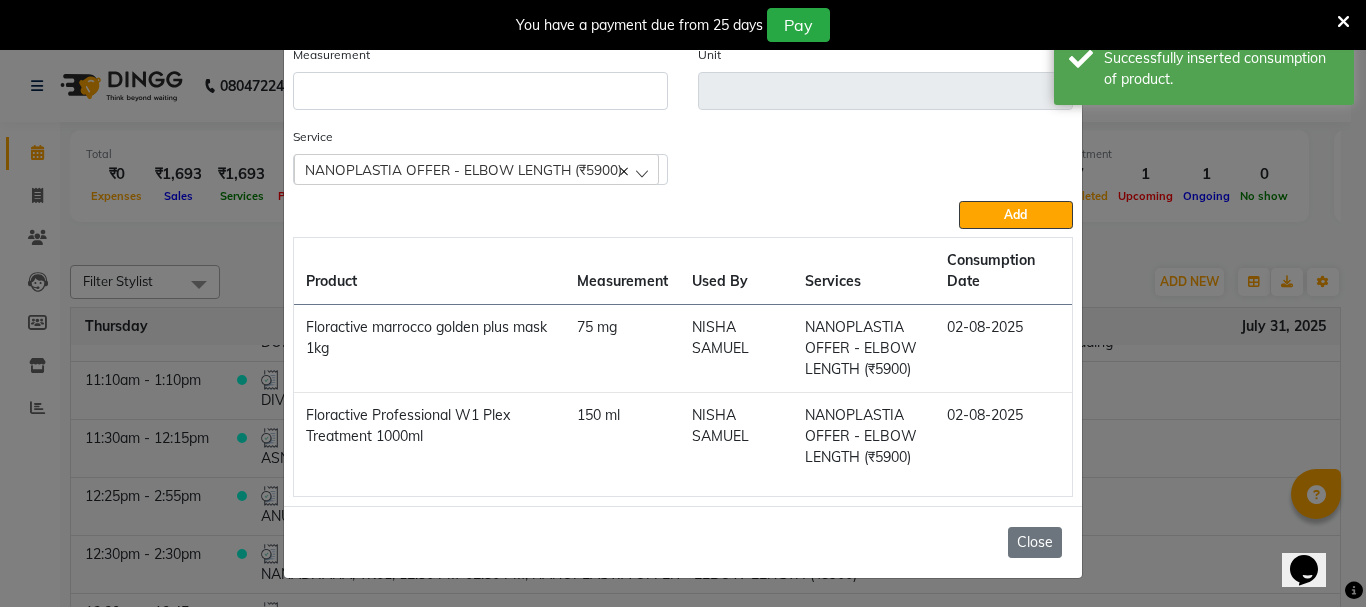 click on "Close" 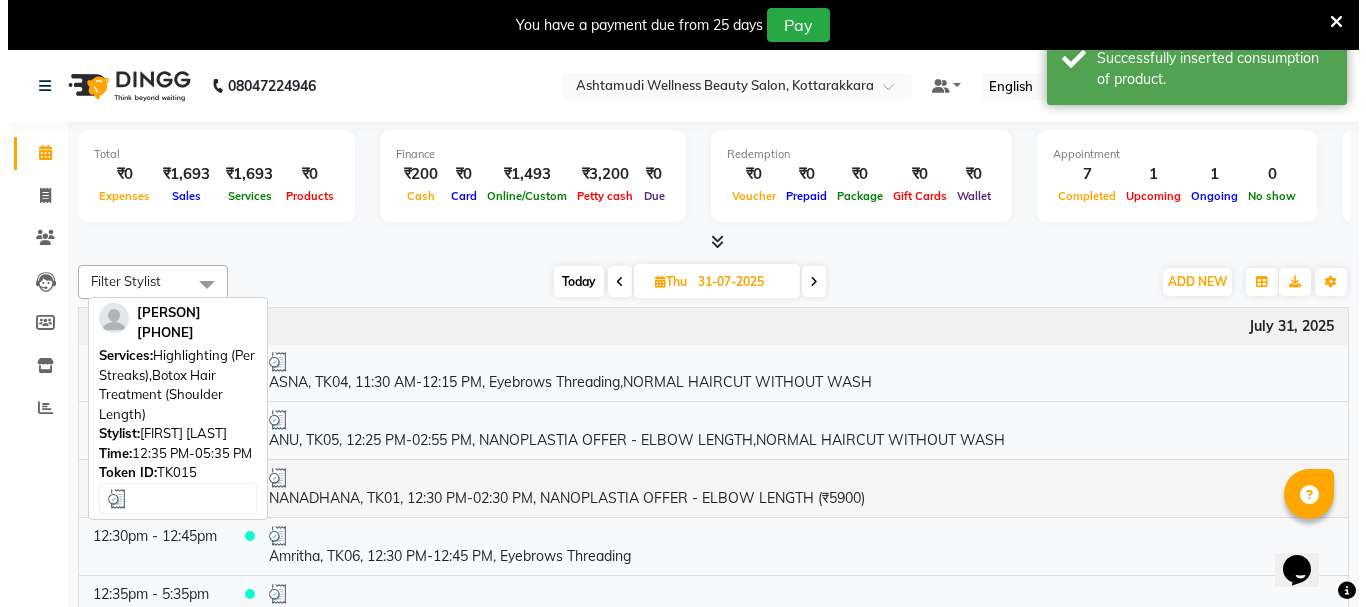 scroll, scrollTop: 300, scrollLeft: 0, axis: vertical 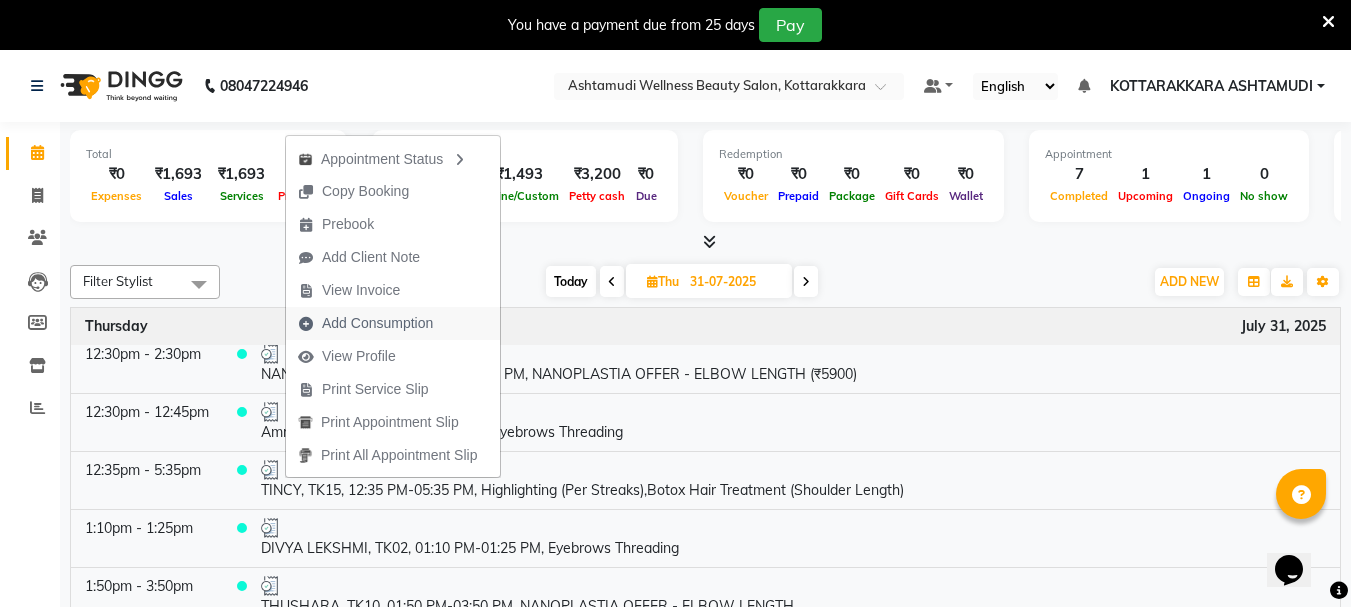 click on "Add Consumption" at bounding box center (377, 323) 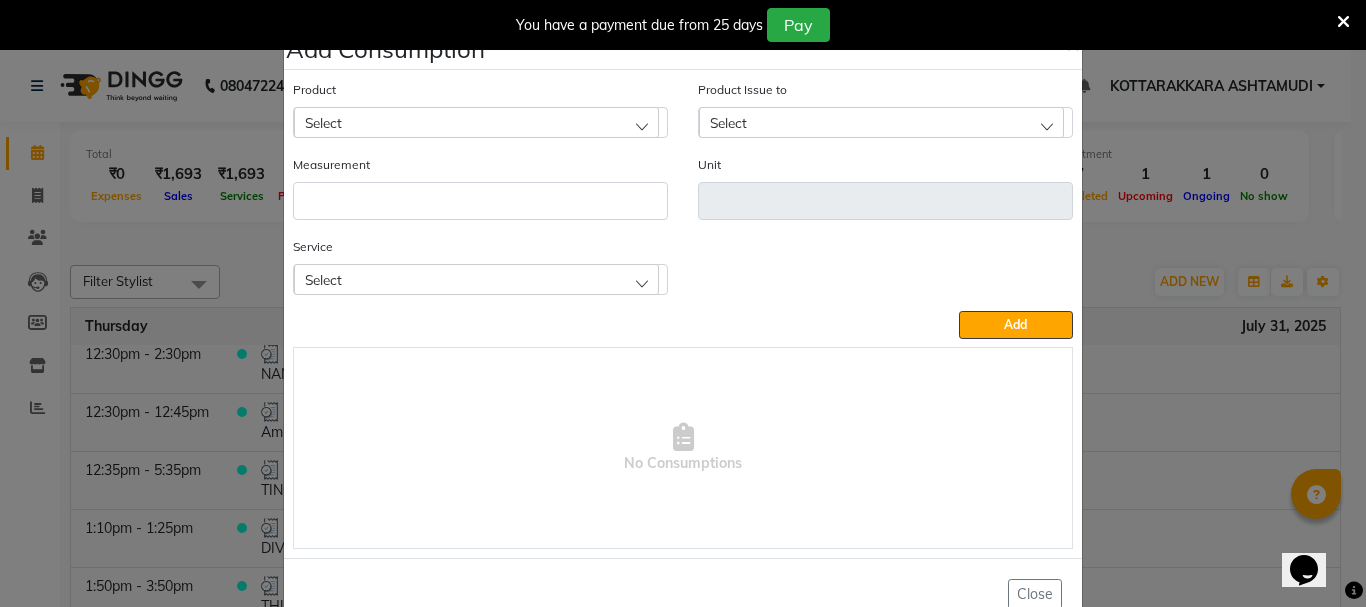 click on "Select" 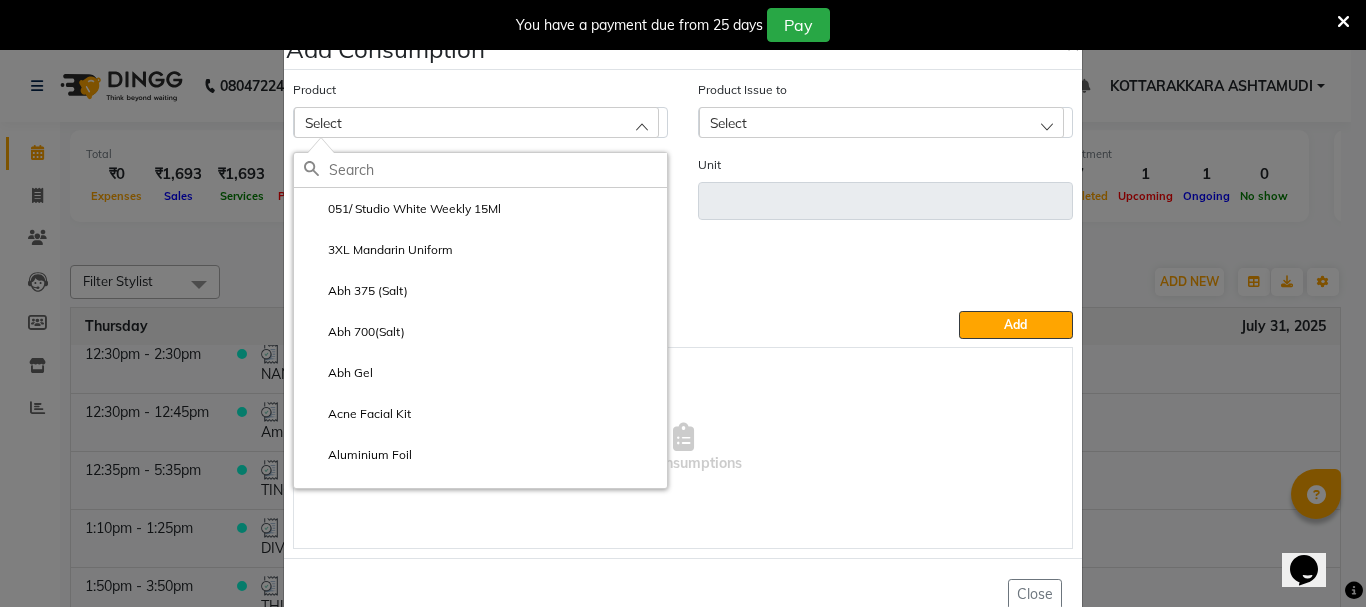 click 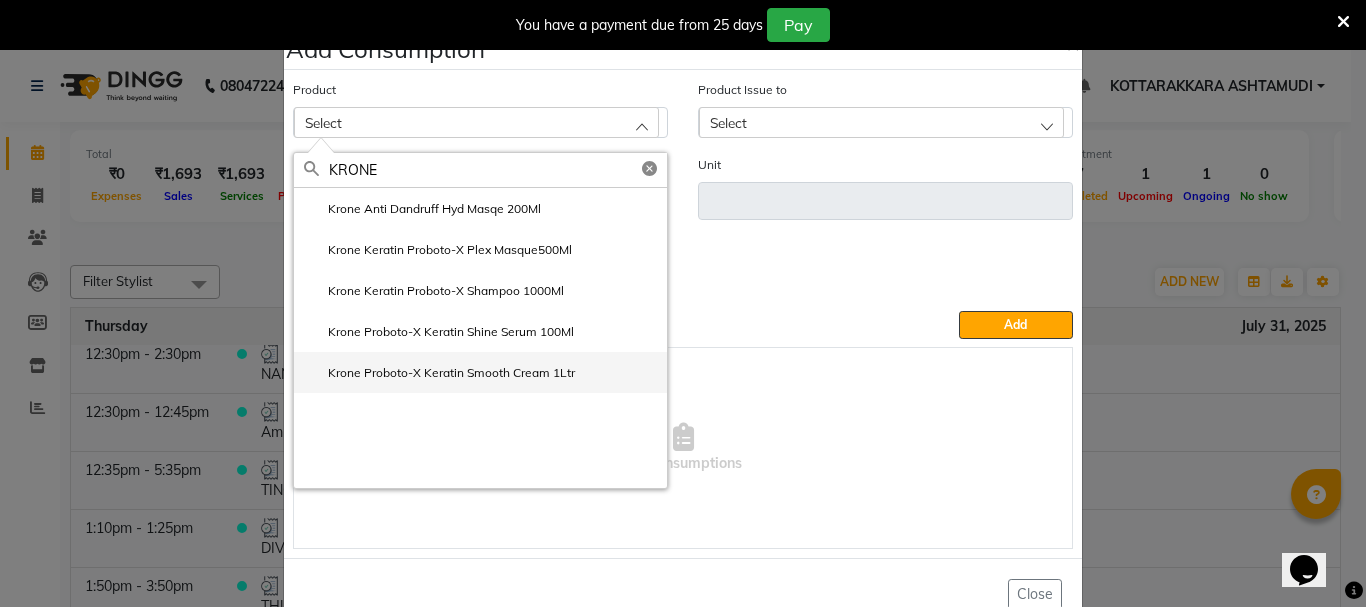type on "KRONE" 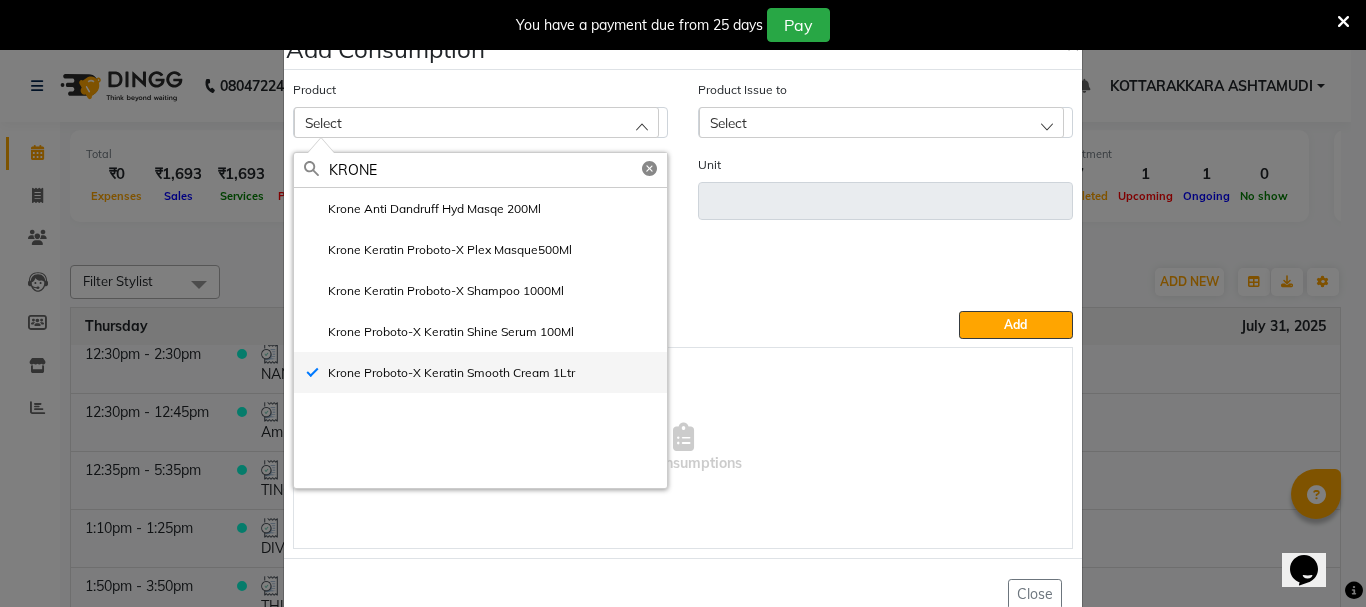 type on "ml" 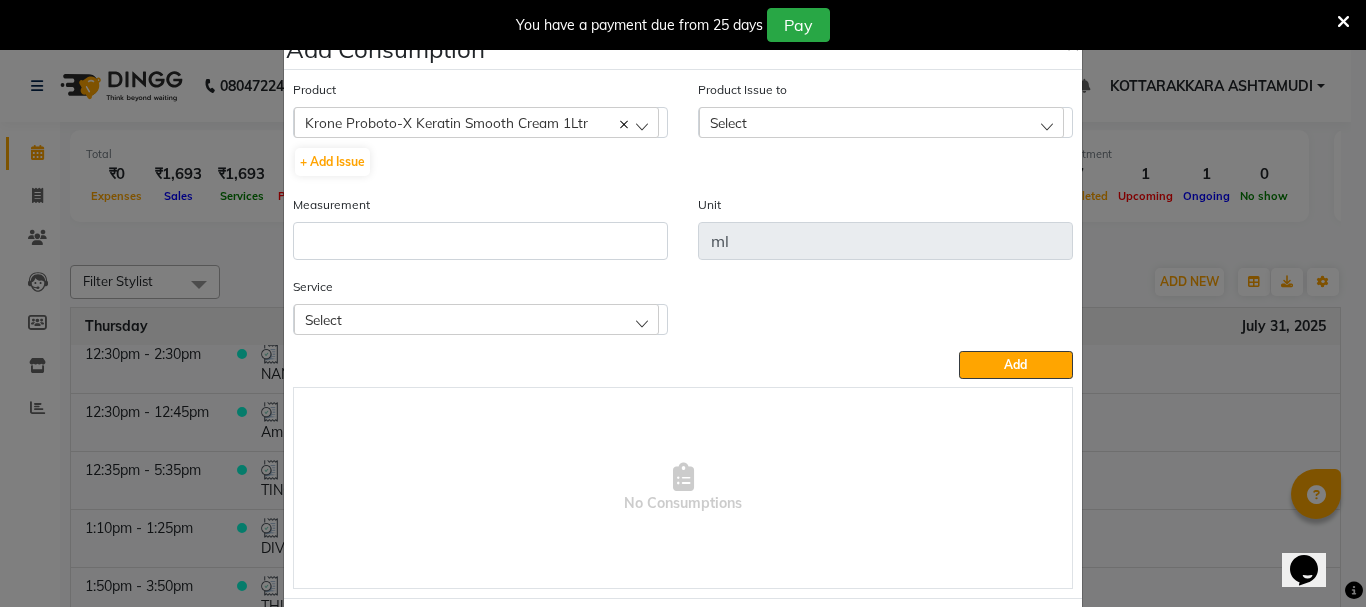 click on "Select" 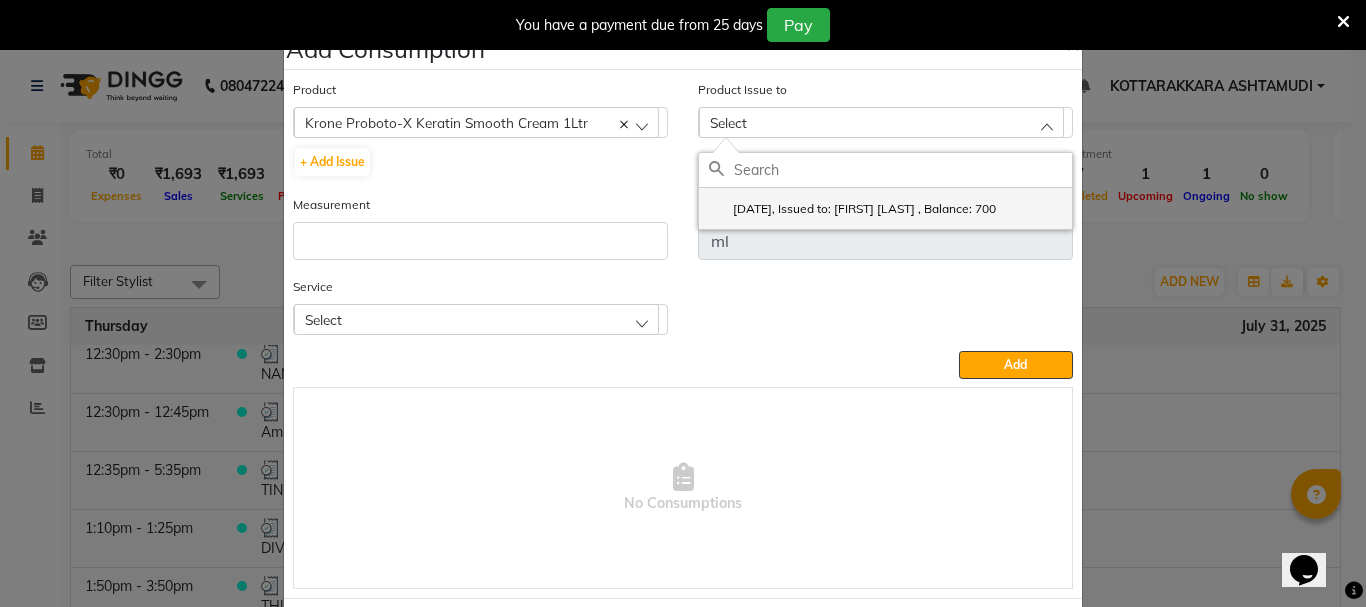 drag, startPoint x: 846, startPoint y: 200, endPoint x: 673, endPoint y: 245, distance: 178.75682 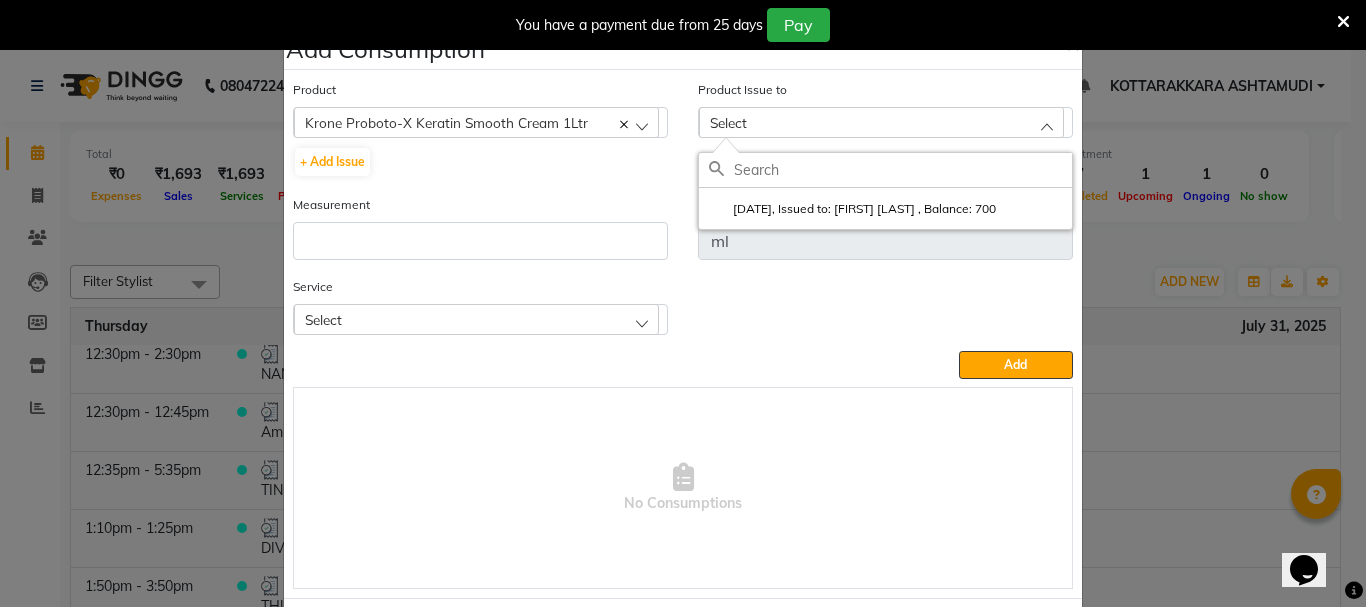 click on "2025-07-23, Issued to: Gita Mahali , Balance: 700" 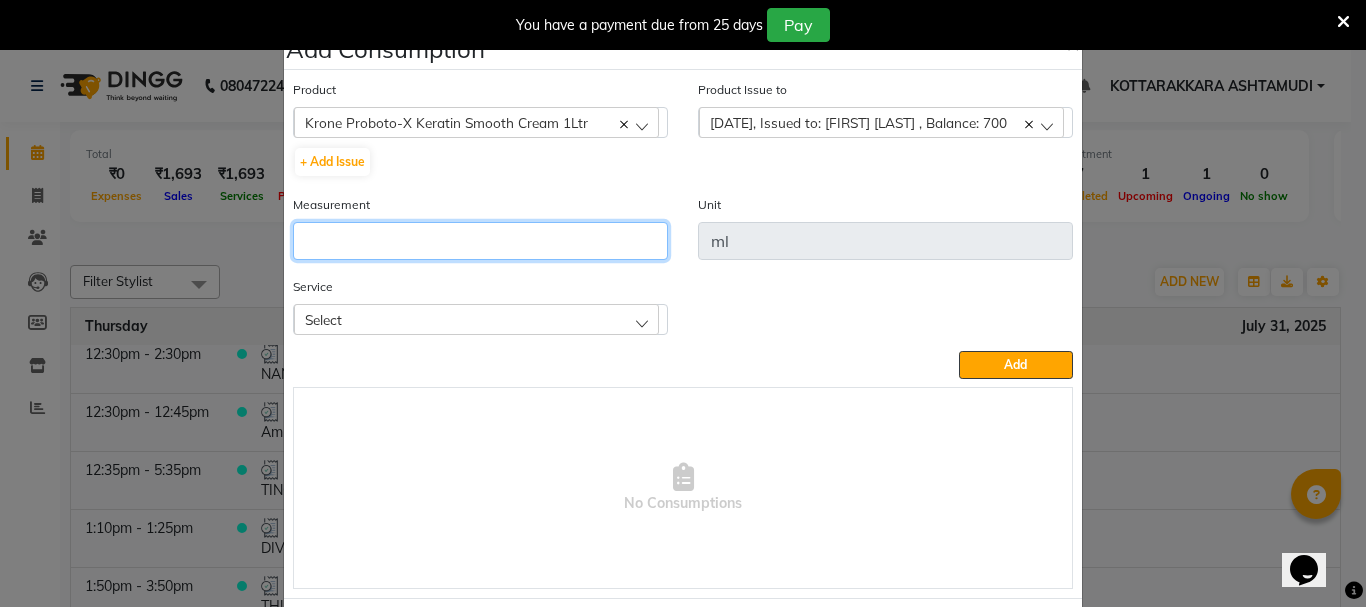 click 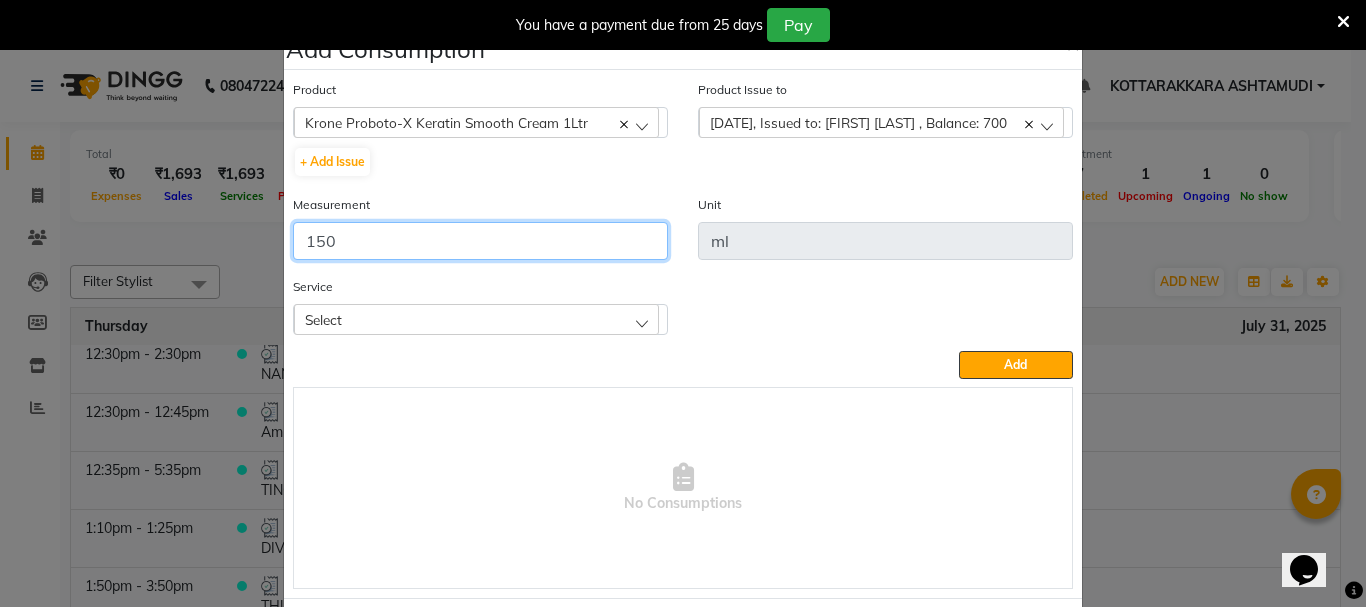 type on "150" 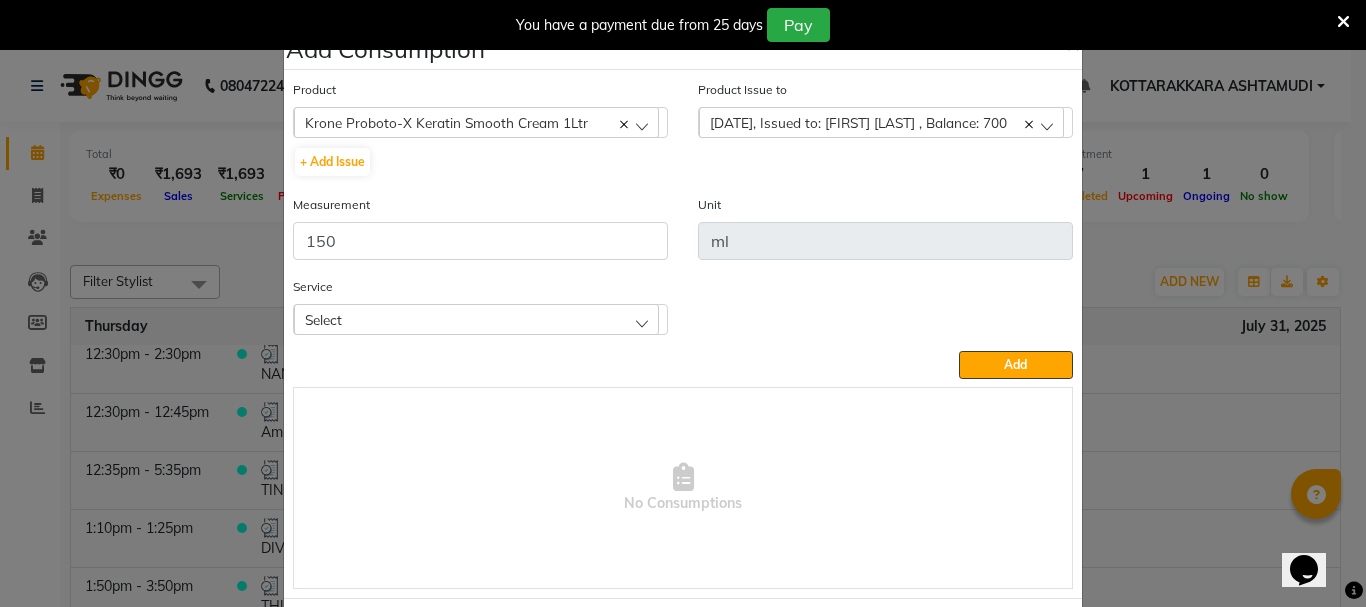 drag, startPoint x: 572, startPoint y: 322, endPoint x: 490, endPoint y: 446, distance: 148.66069 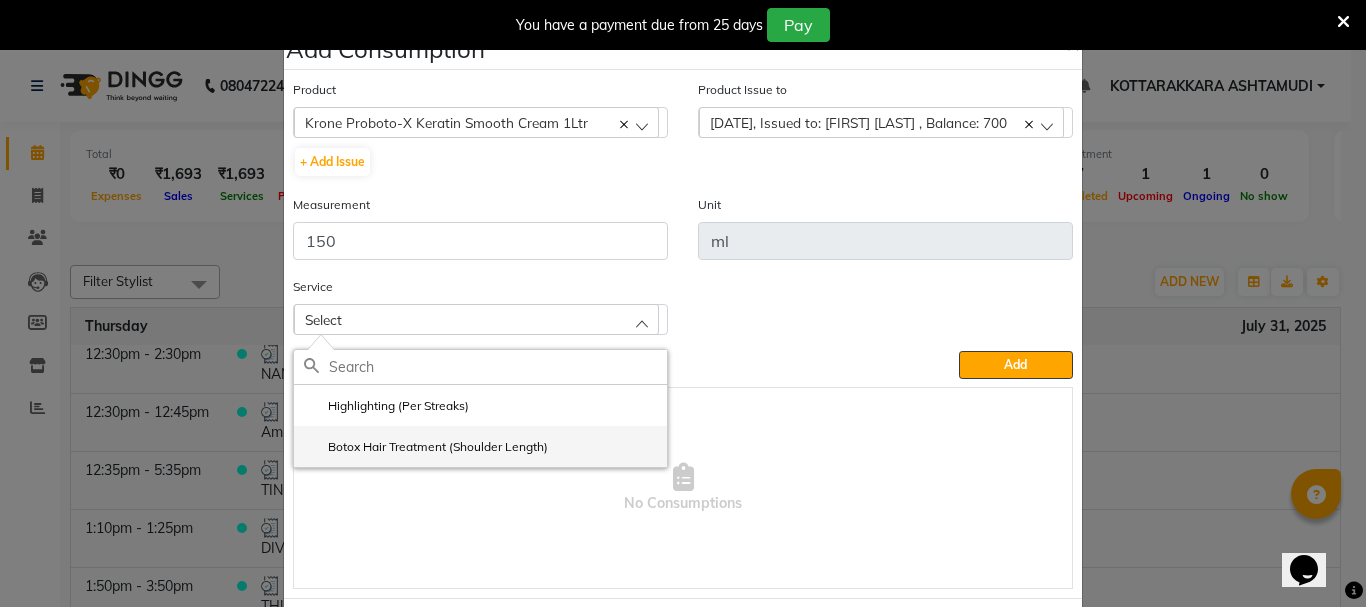 click on "Botox Hair Treatment (Shoulder Length)" 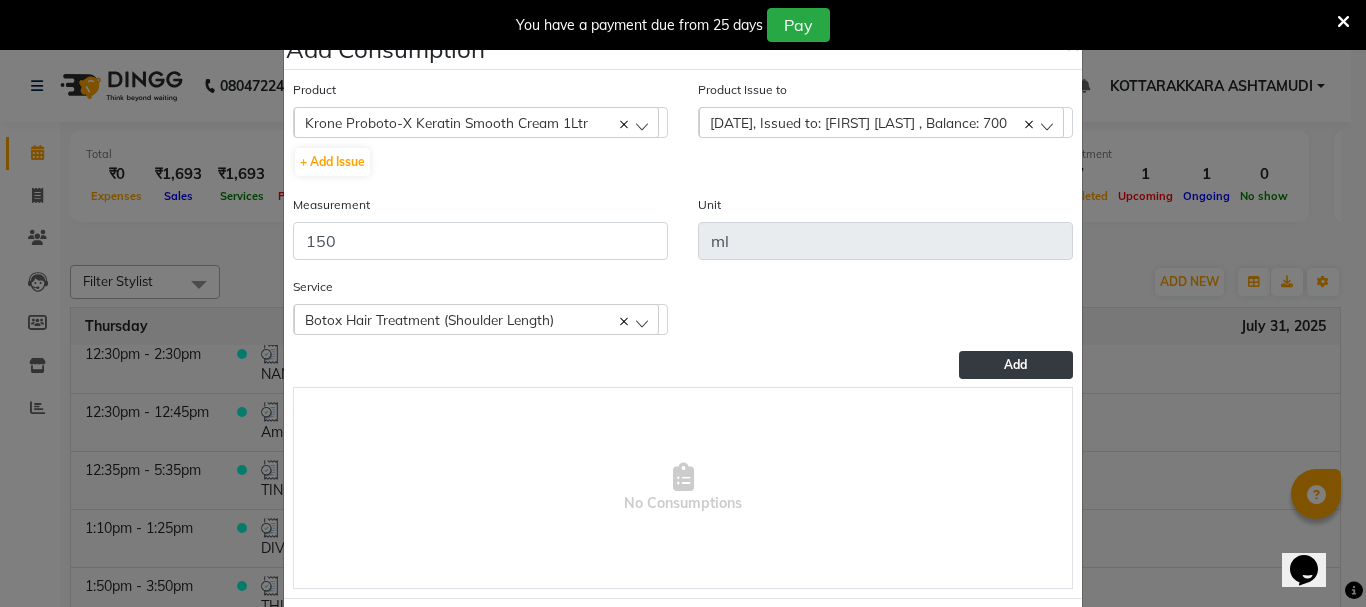 click on "Add" 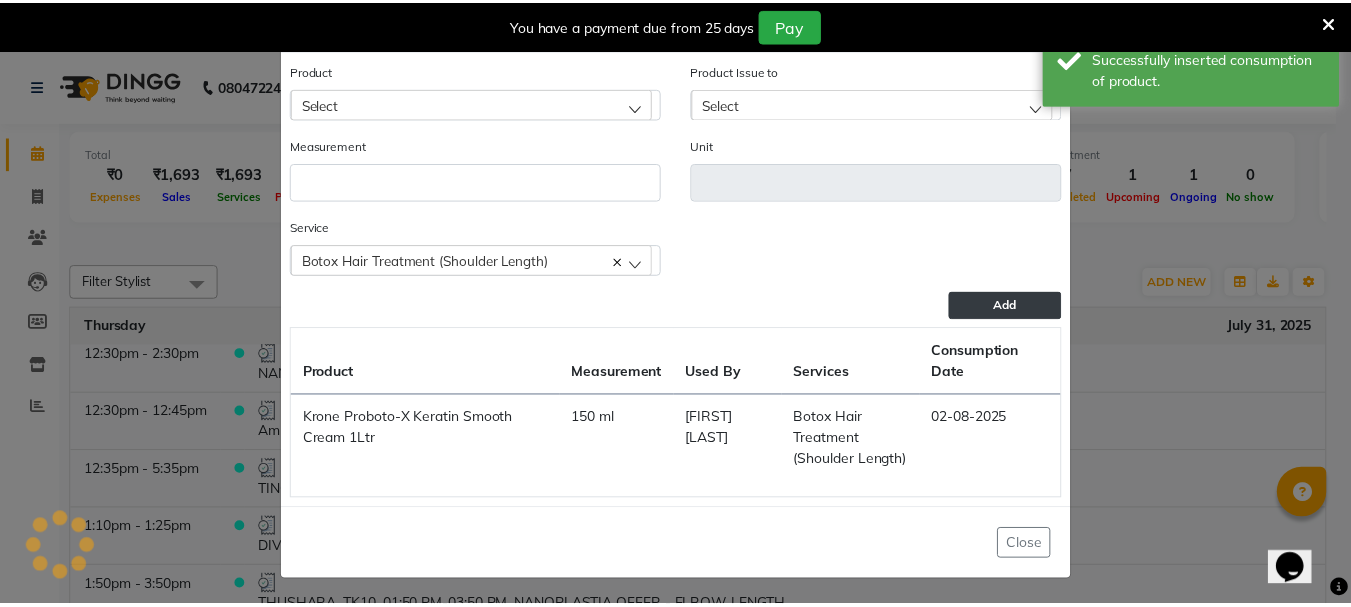 scroll, scrollTop: 22, scrollLeft: 0, axis: vertical 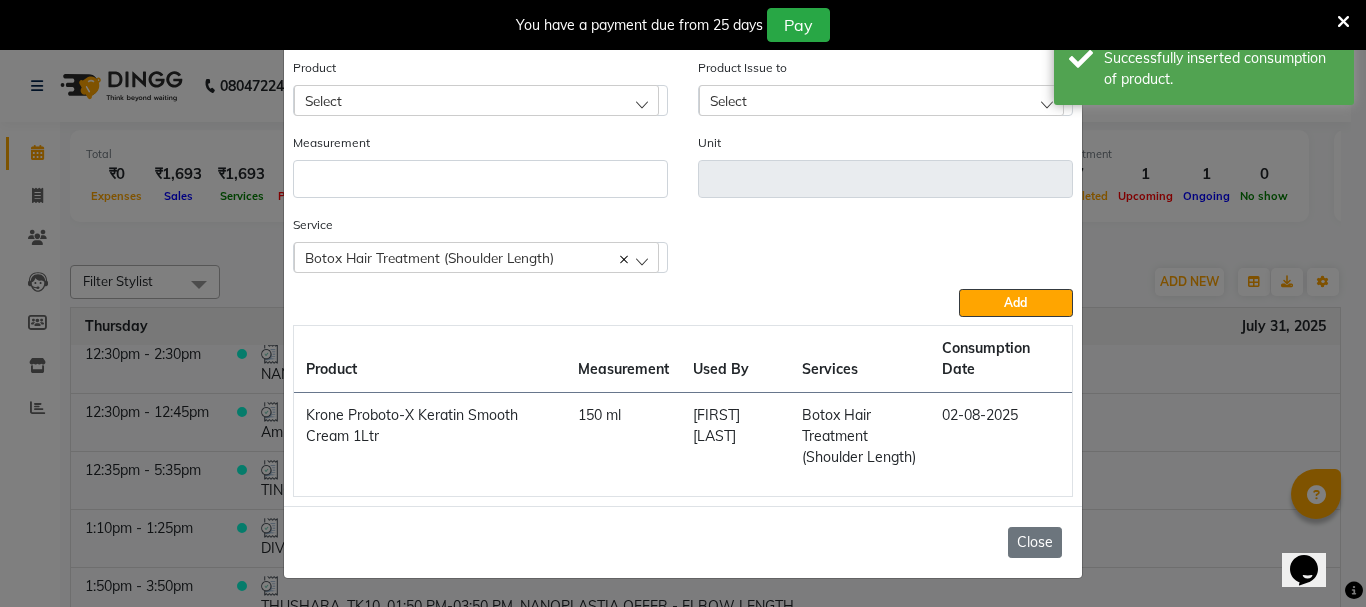click on "Close" 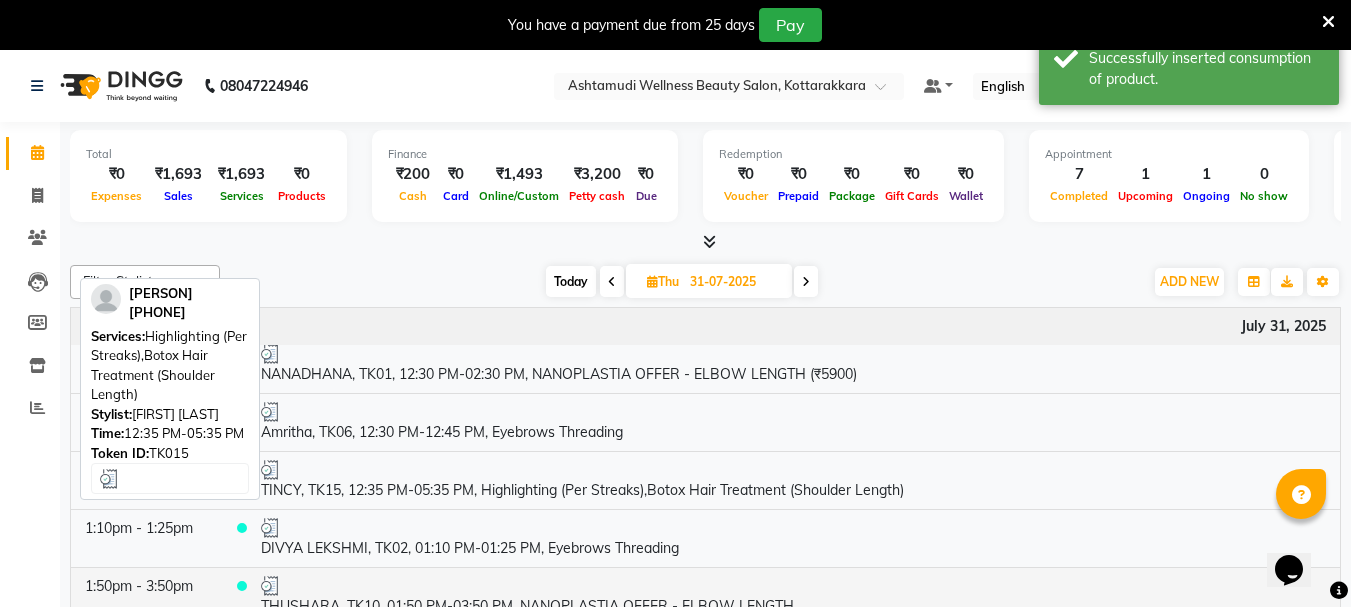 scroll, scrollTop: 500, scrollLeft: 0, axis: vertical 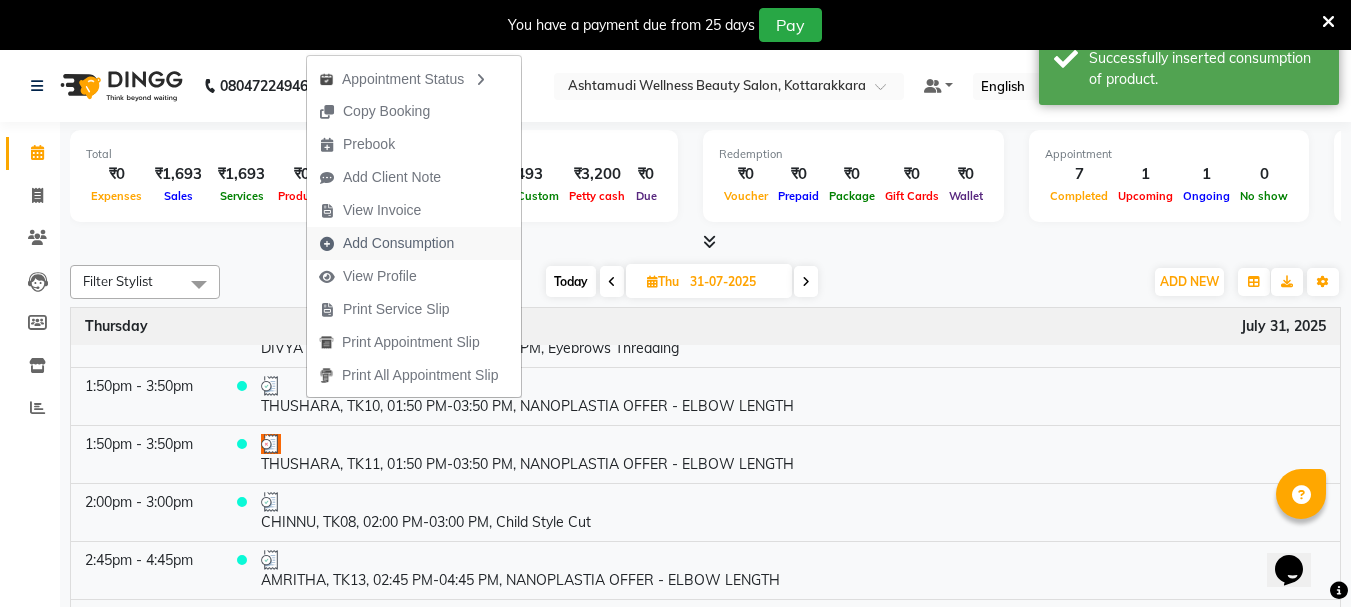 click on "Add Consumption" at bounding box center [398, 243] 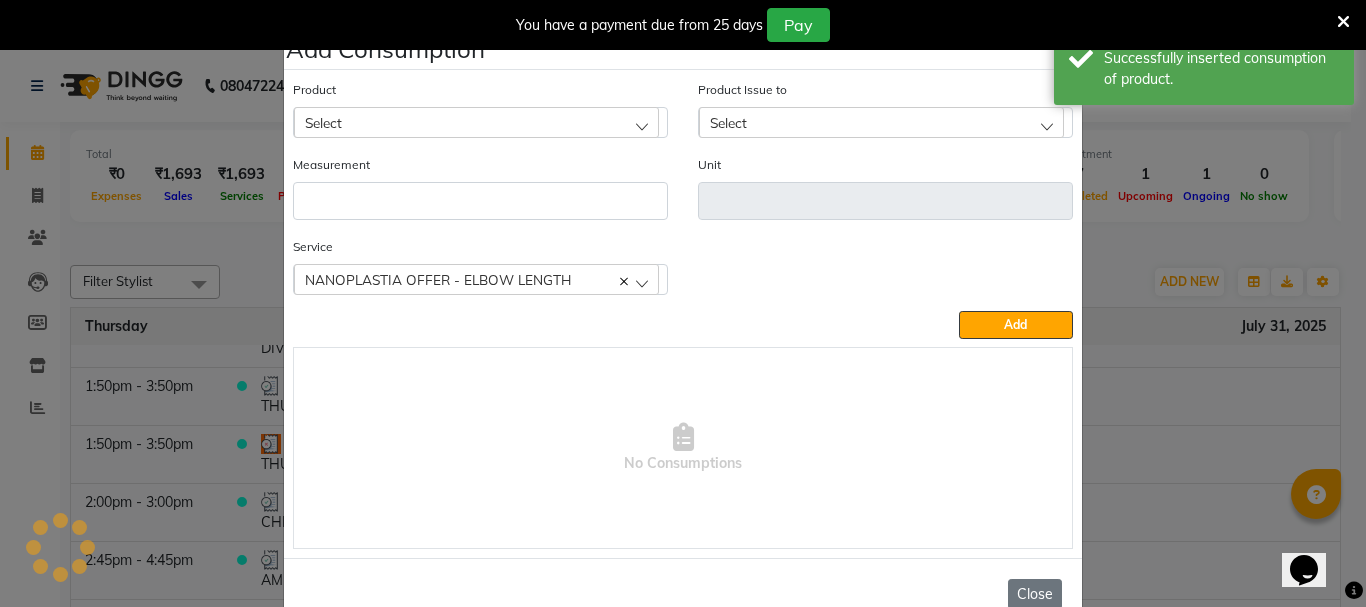 click on "Close" 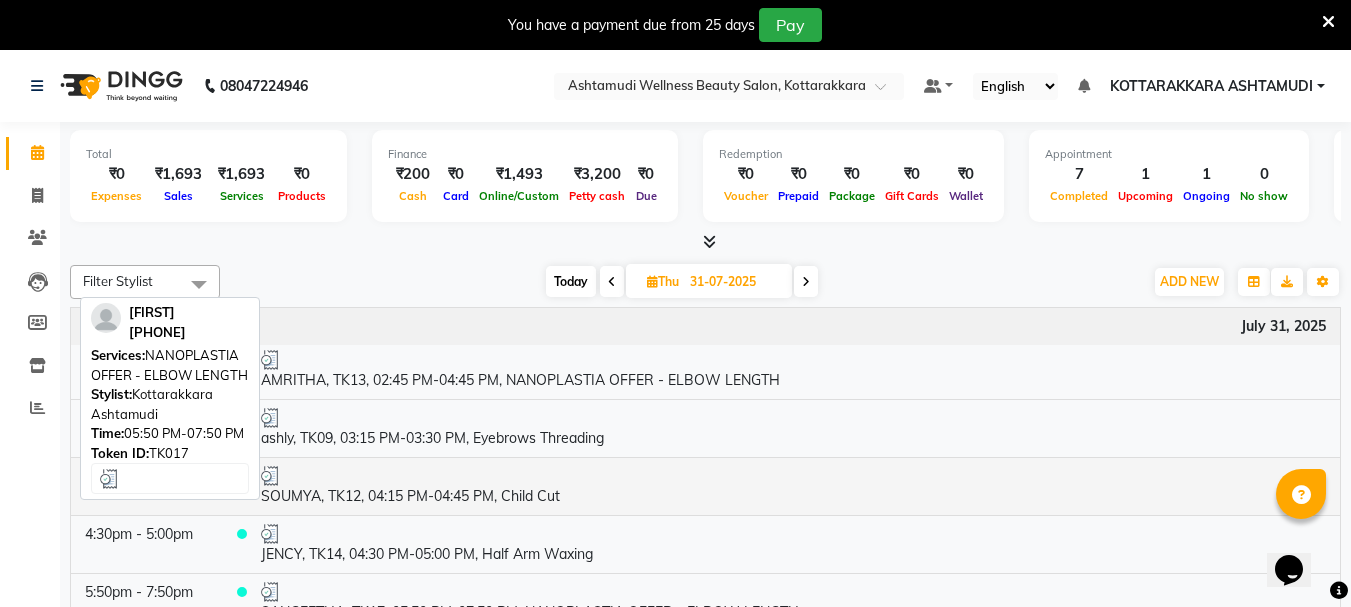 scroll, scrollTop: 753, scrollLeft: 0, axis: vertical 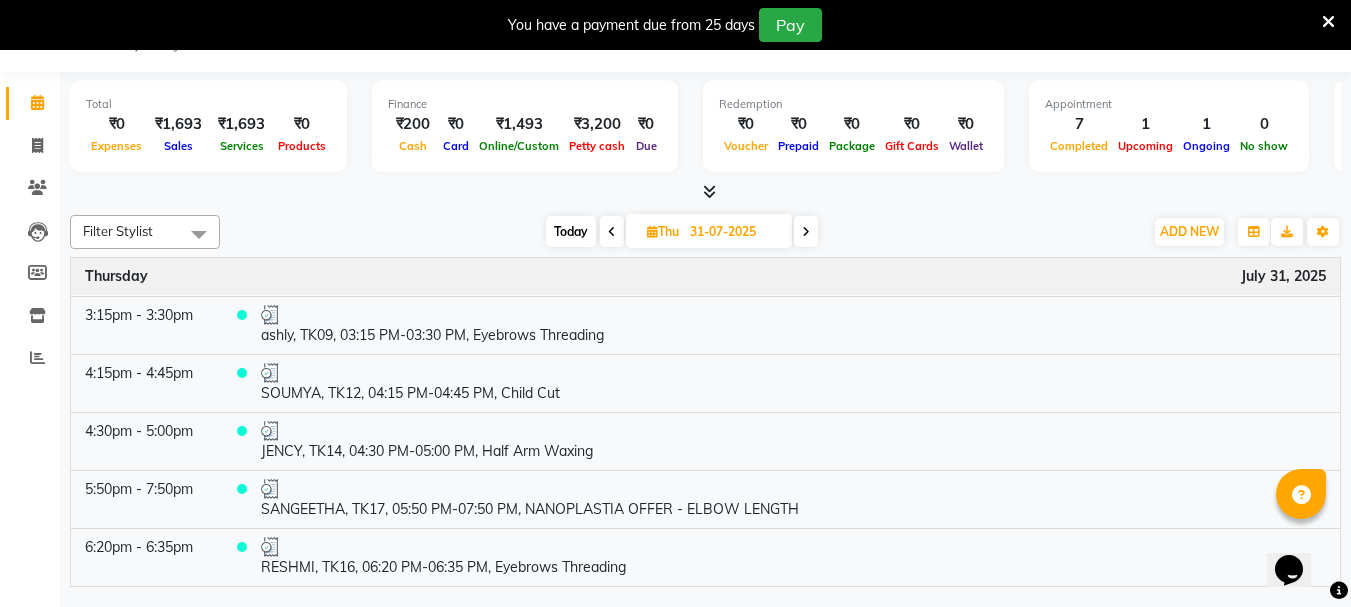 click on "Thu 31-07-2025" at bounding box center [709, 231] 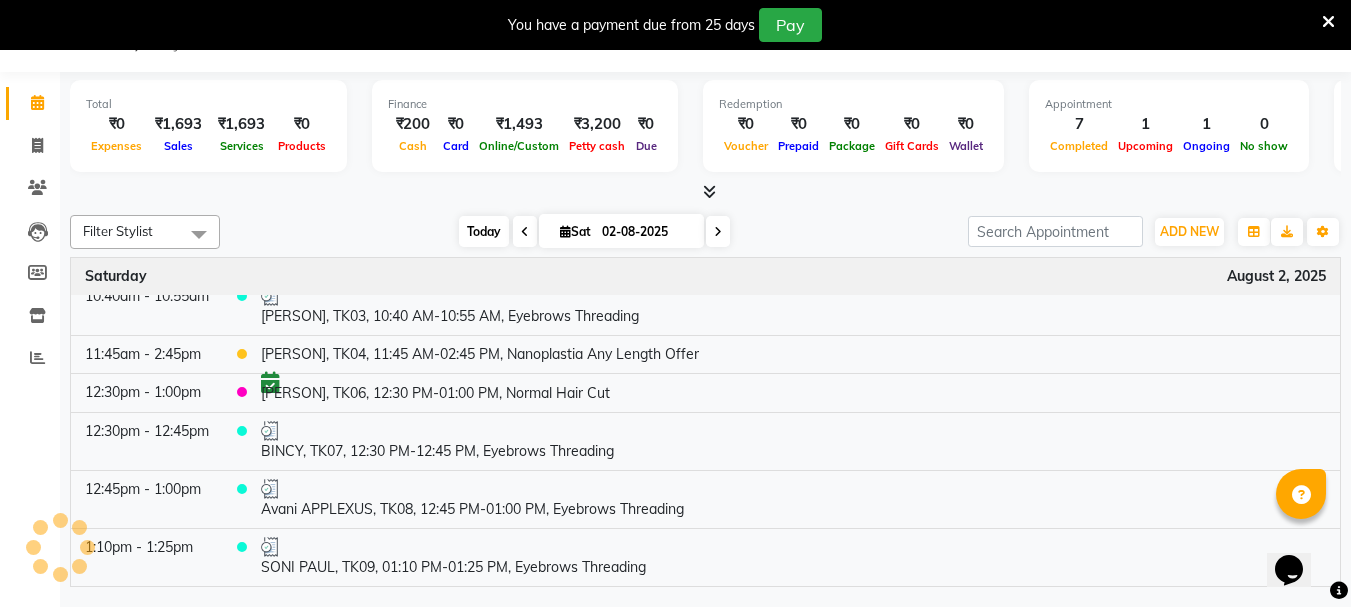 scroll, scrollTop: 192, scrollLeft: 0, axis: vertical 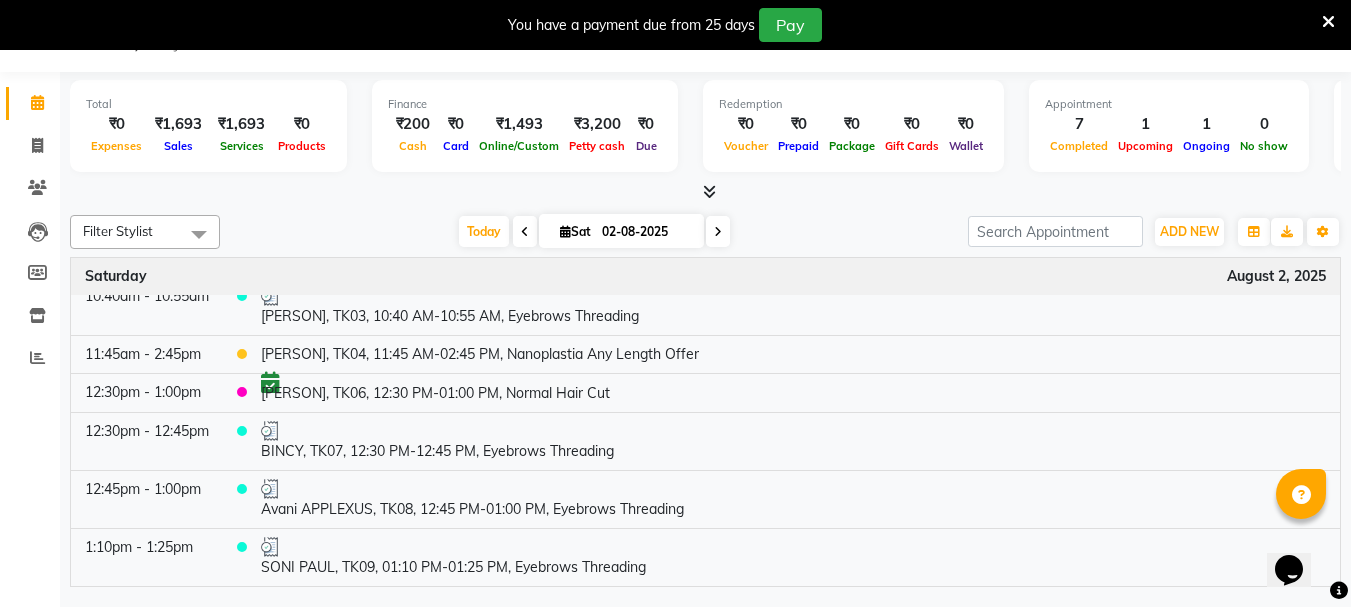 click at bounding box center [565, 231] 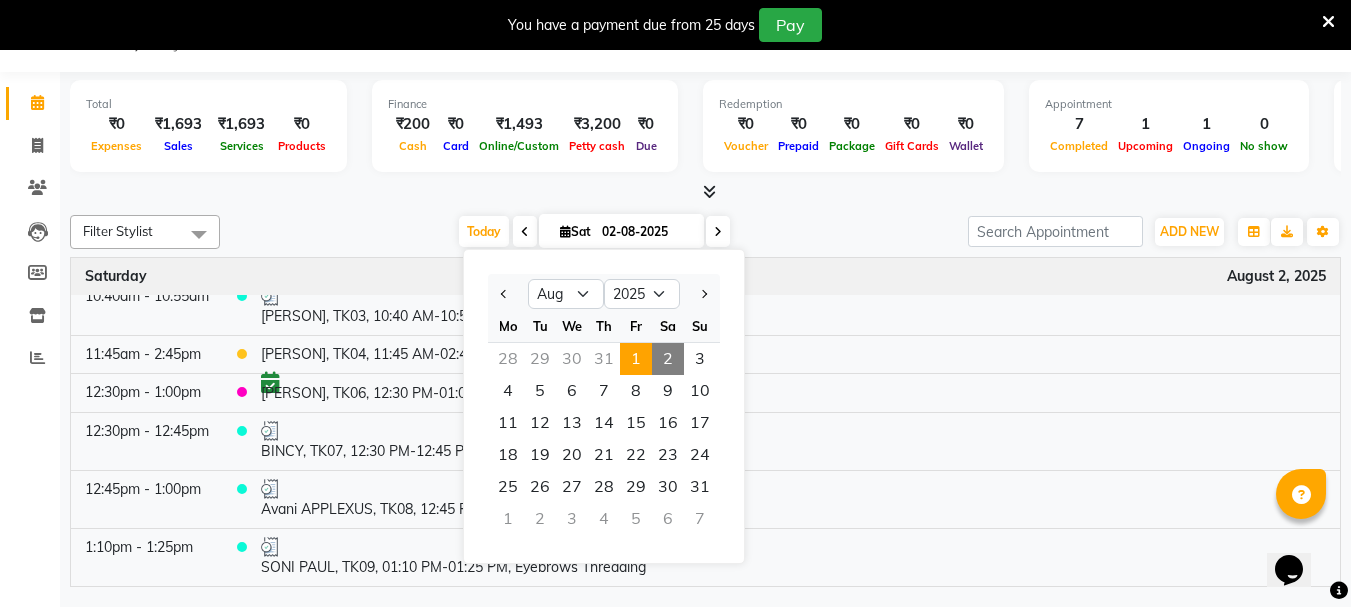 click on "1" at bounding box center (636, 359) 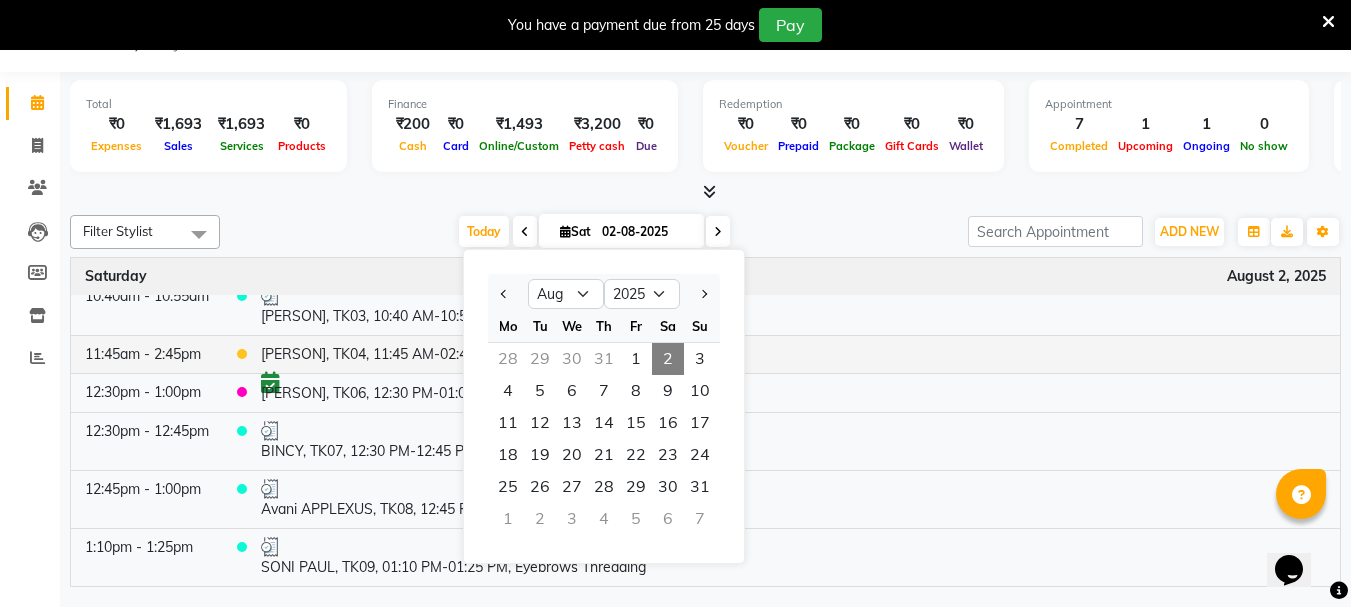 type on "01-08-2025" 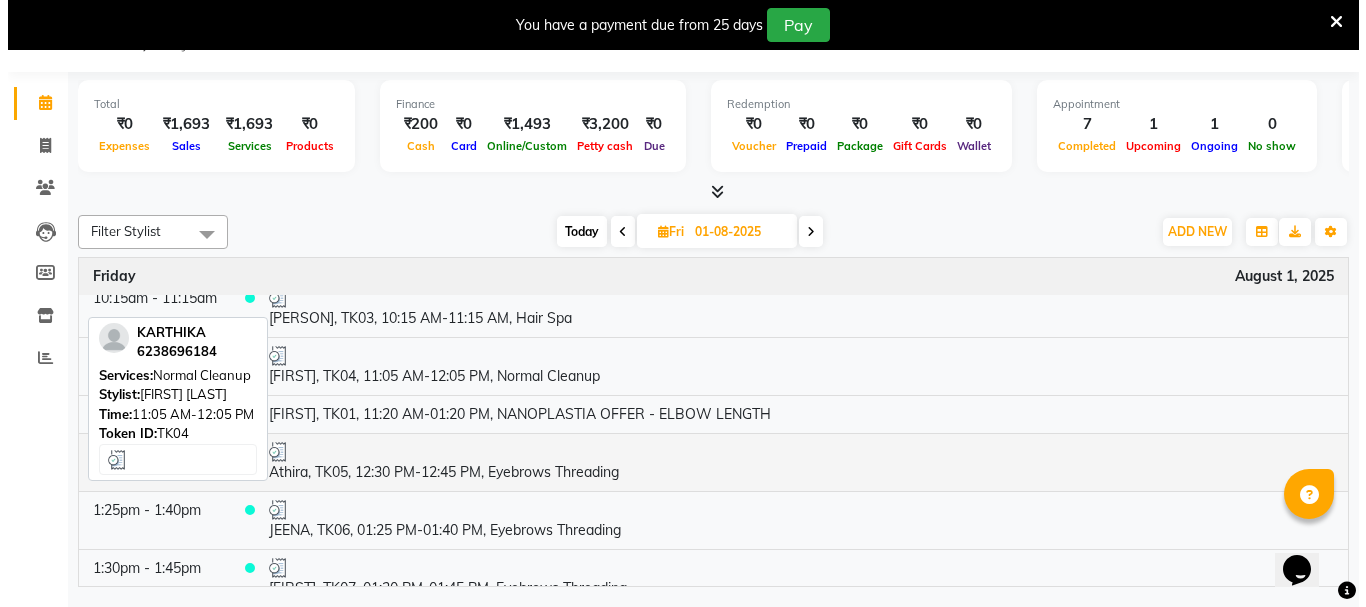 scroll, scrollTop: 0, scrollLeft: 0, axis: both 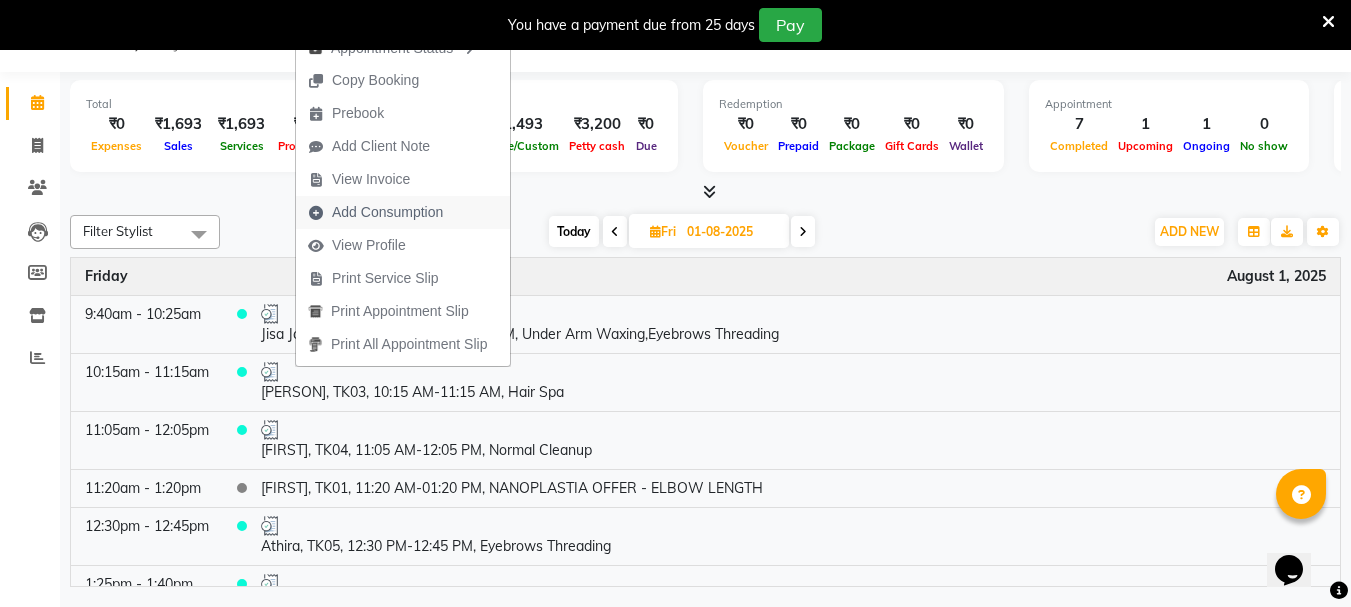 click on "Add Consumption" at bounding box center [387, 212] 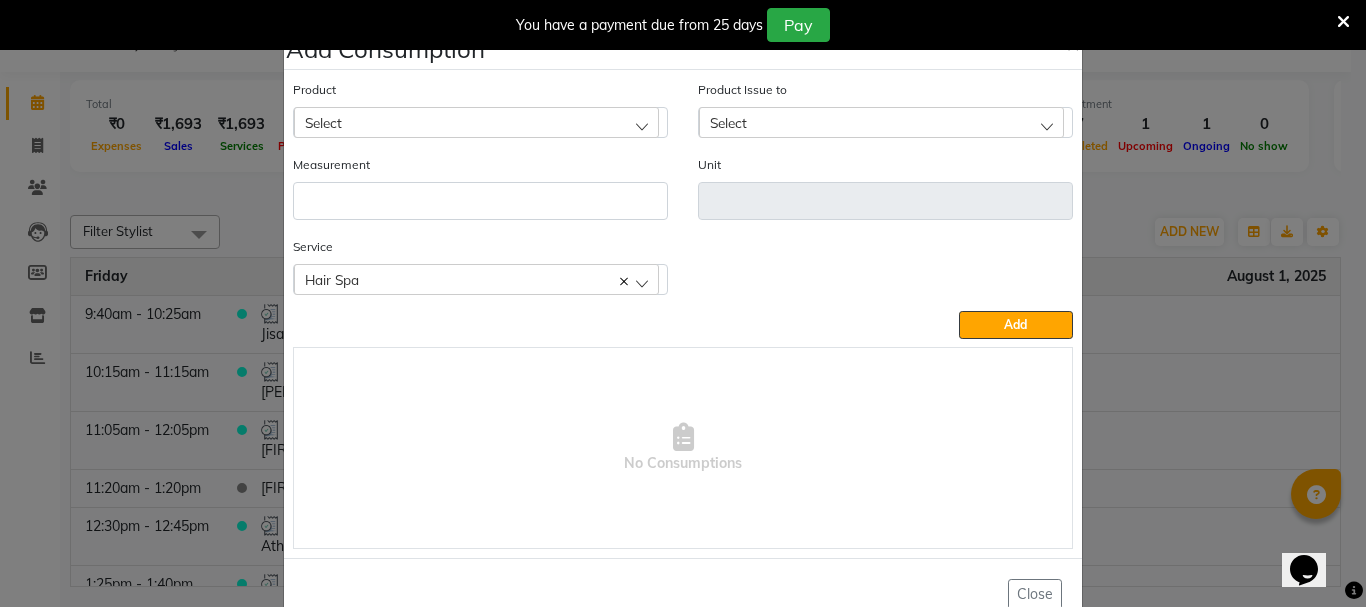 click on "Select" 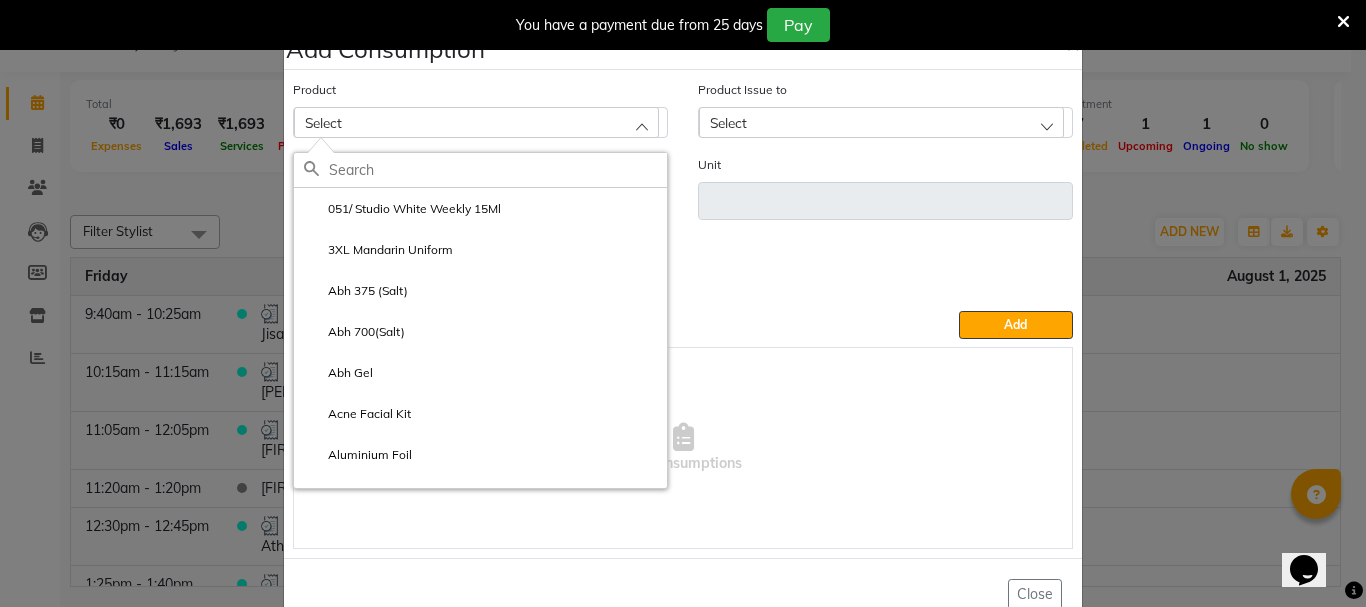 click 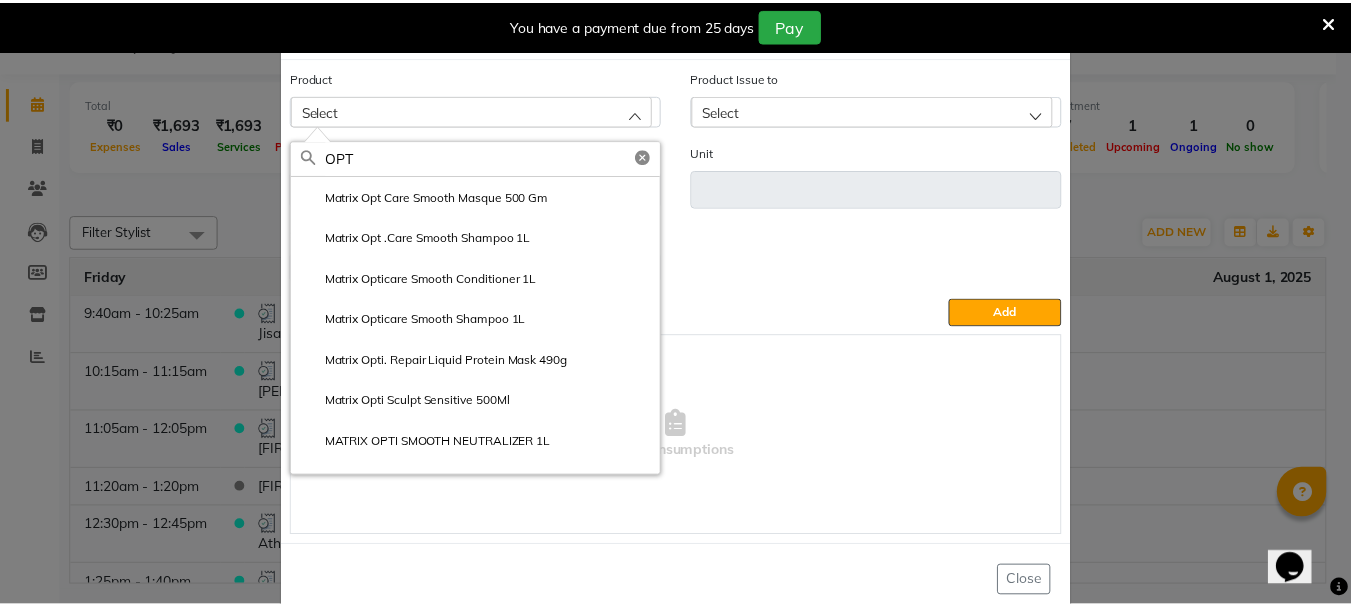 scroll, scrollTop: 52, scrollLeft: 0, axis: vertical 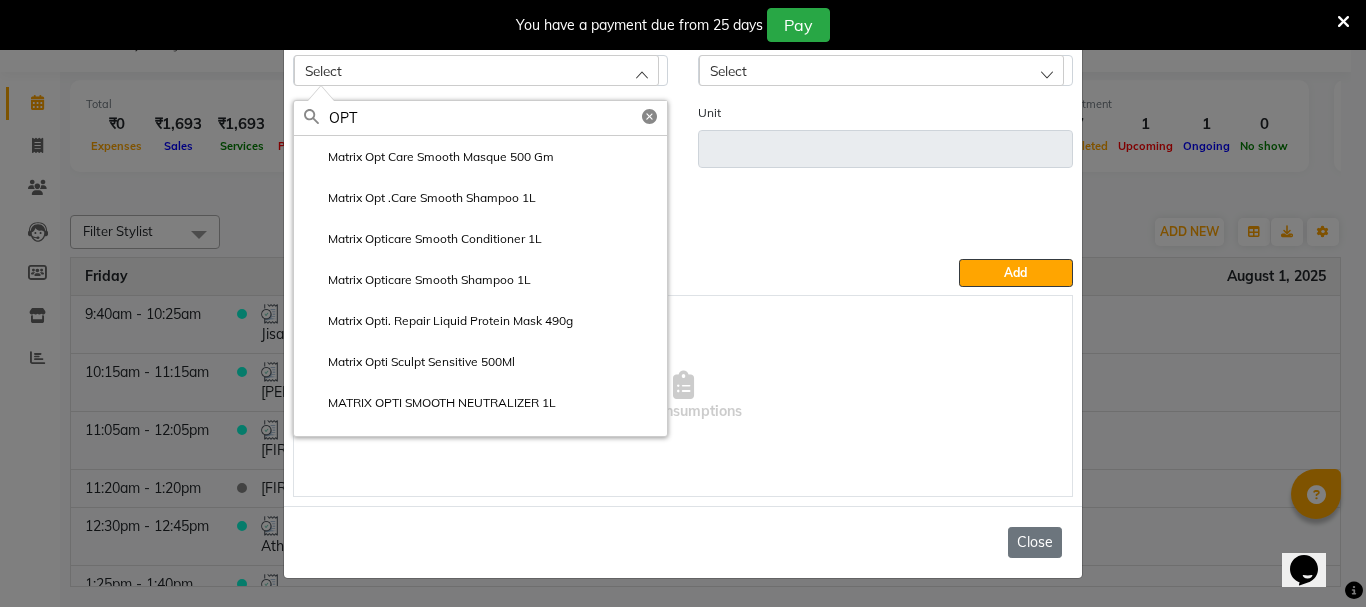 type on "OPT" 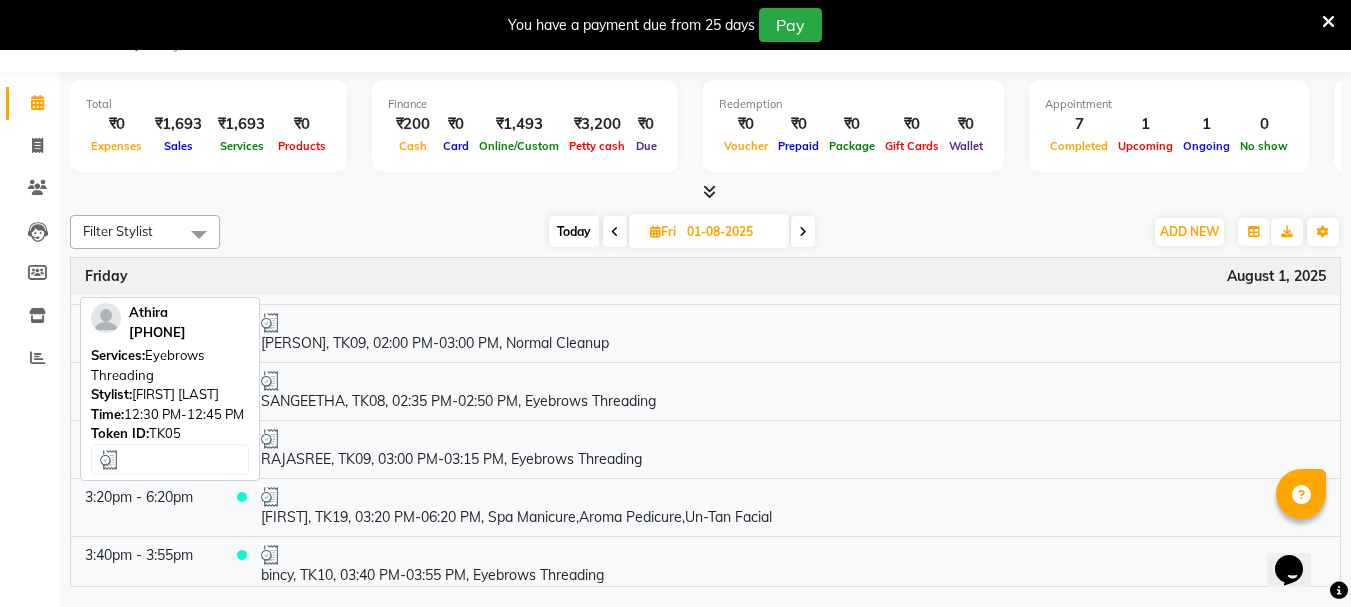 scroll, scrollTop: 400, scrollLeft: 0, axis: vertical 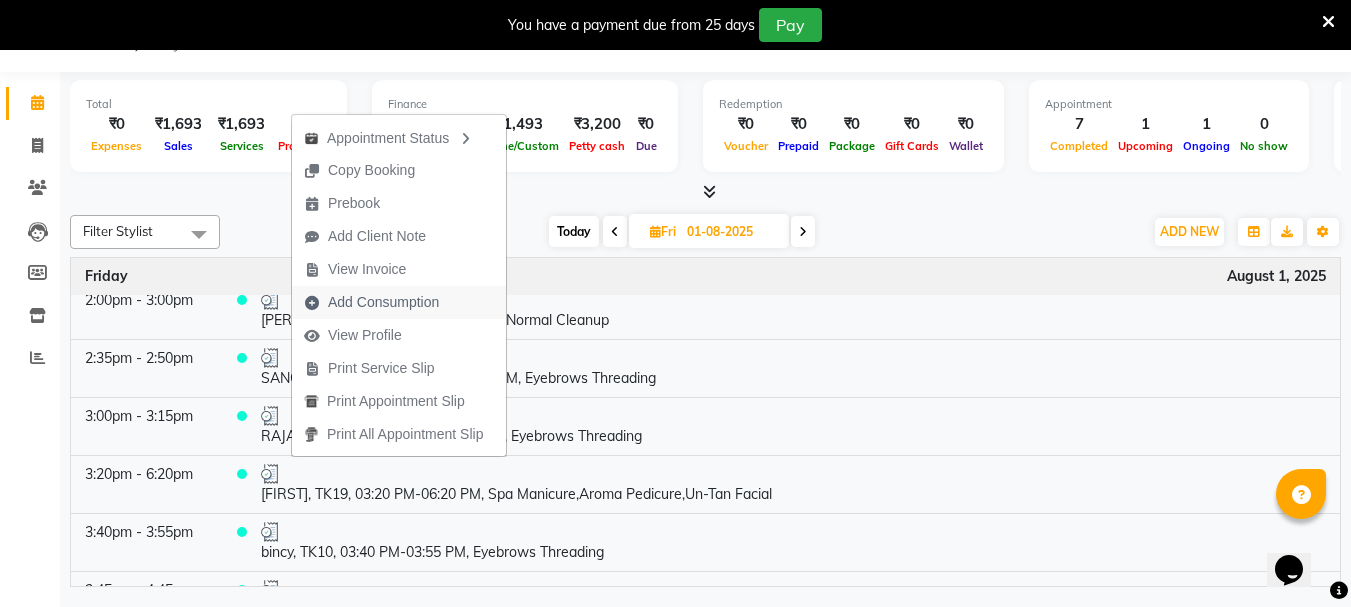 click on "Add Consumption" at bounding box center [383, 302] 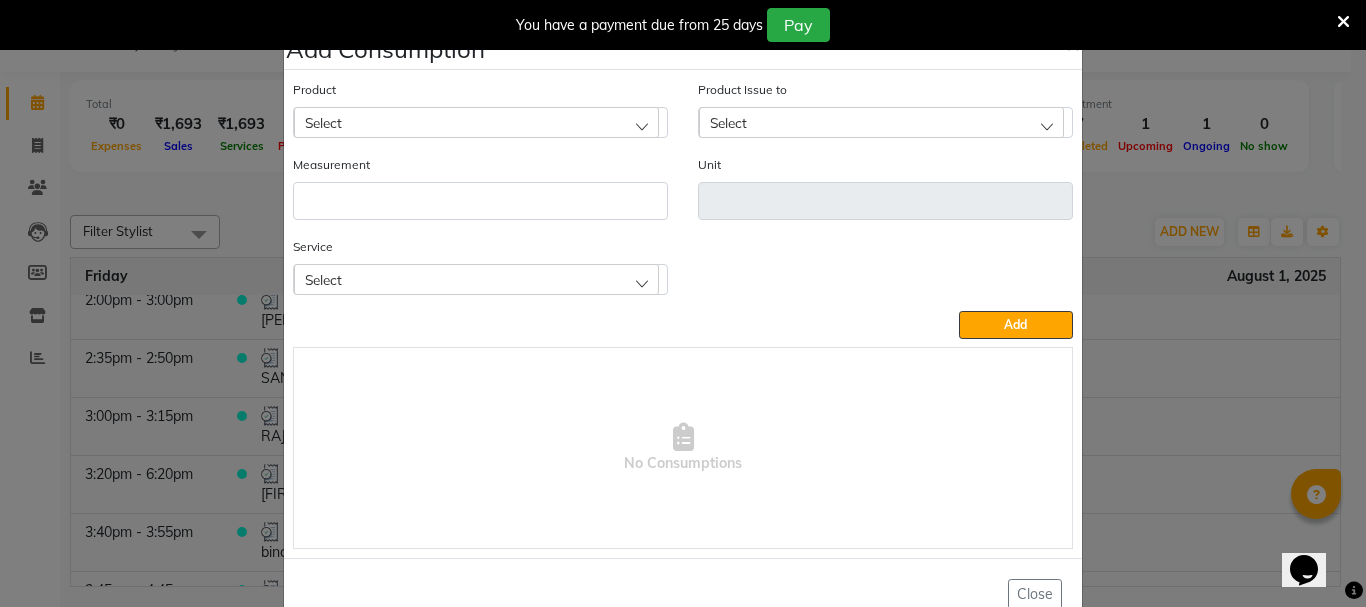 click on "Select" 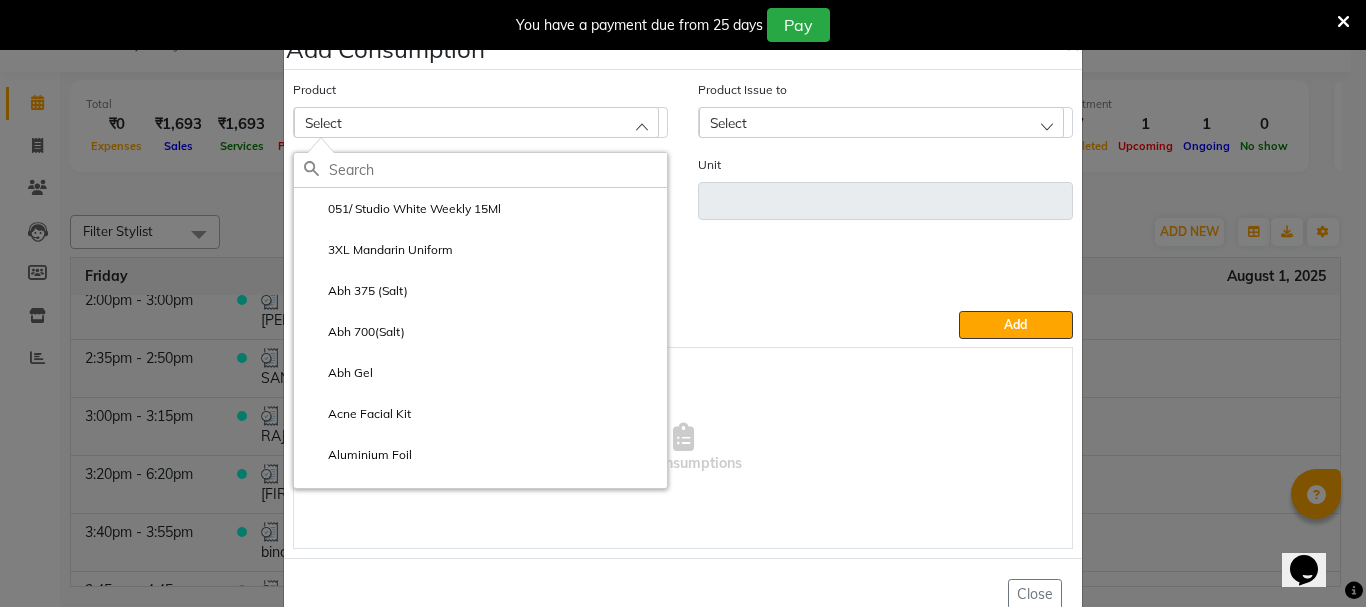 click 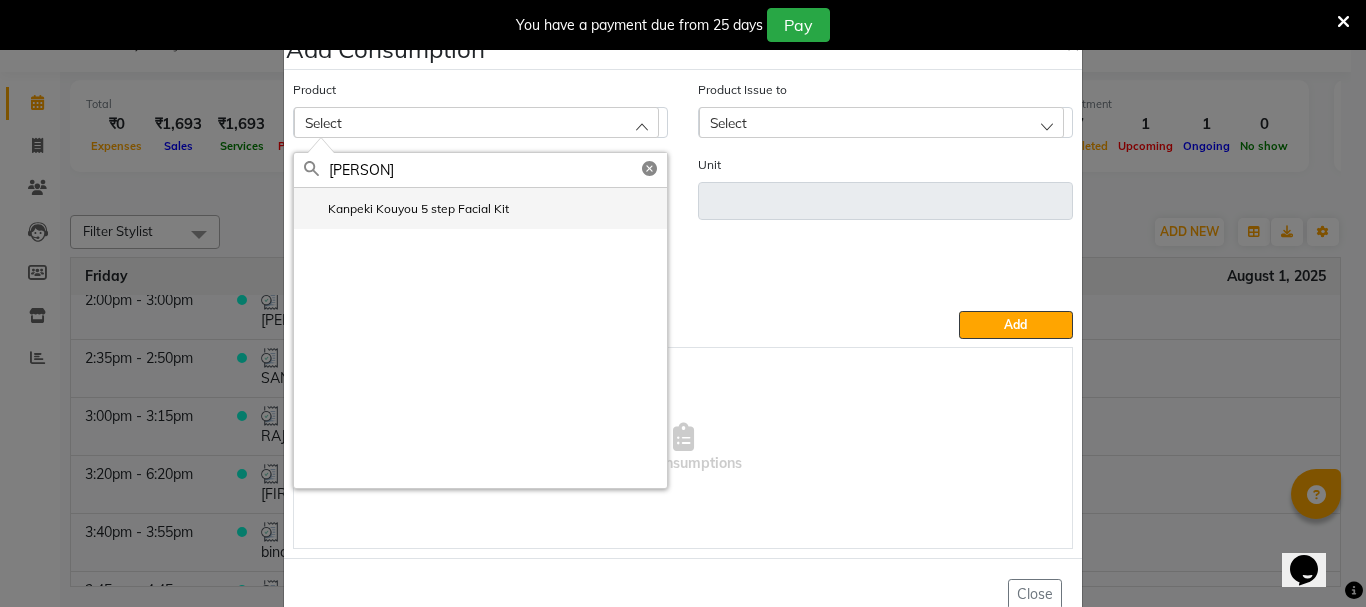 type on "KANPE" 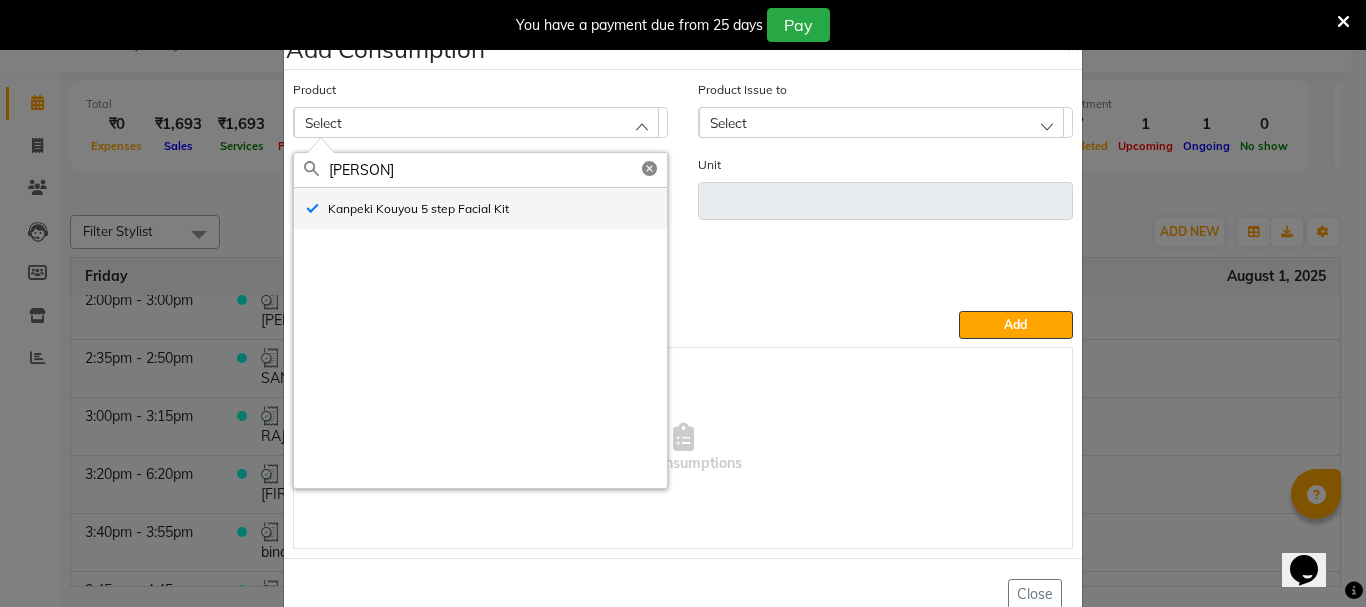 type on "pc" 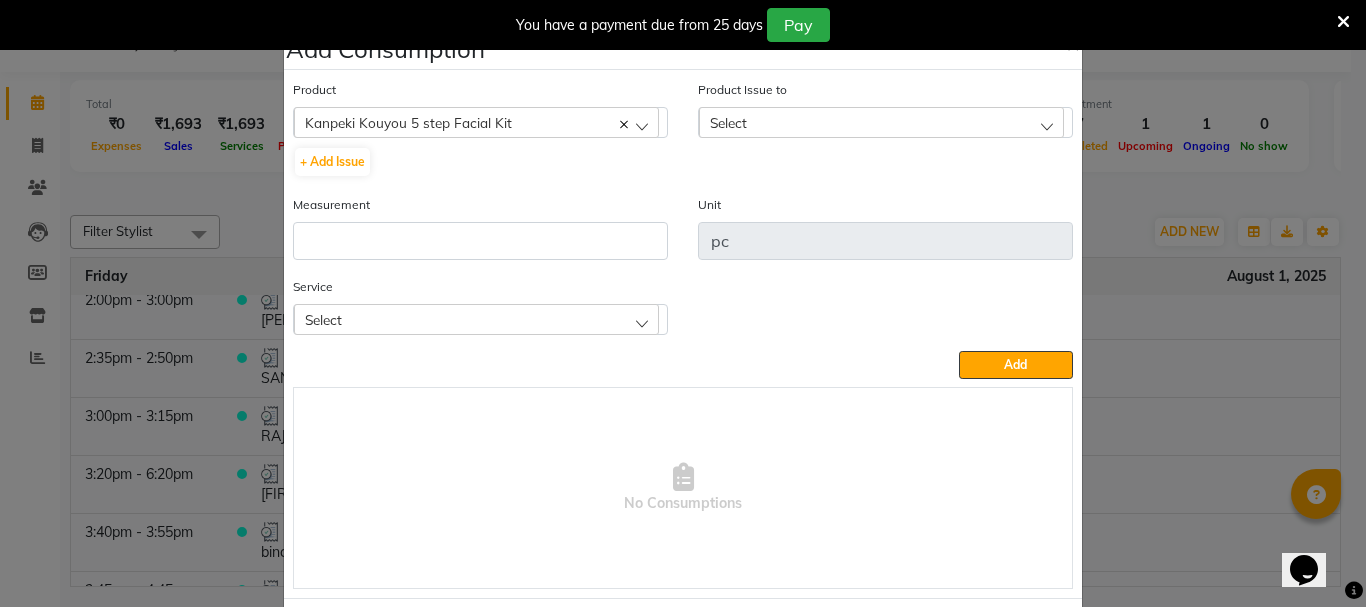 click on "Select" 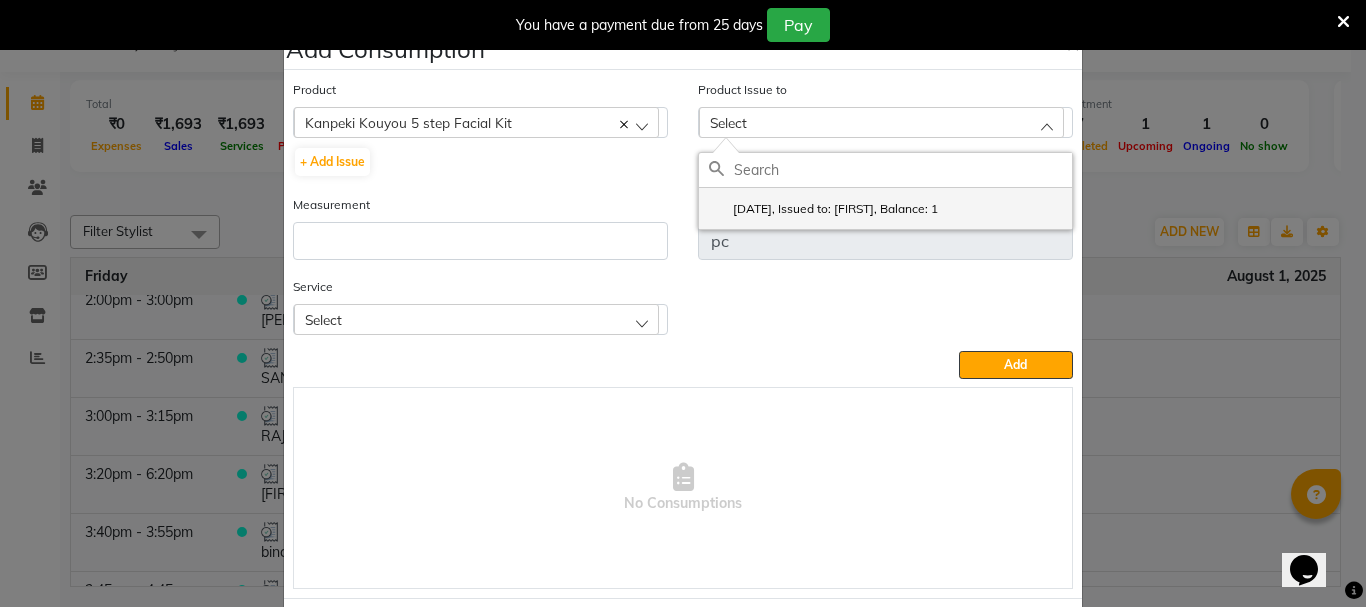 click on "2025-07-31, Issued to: AMRITHA, Balance: 1" 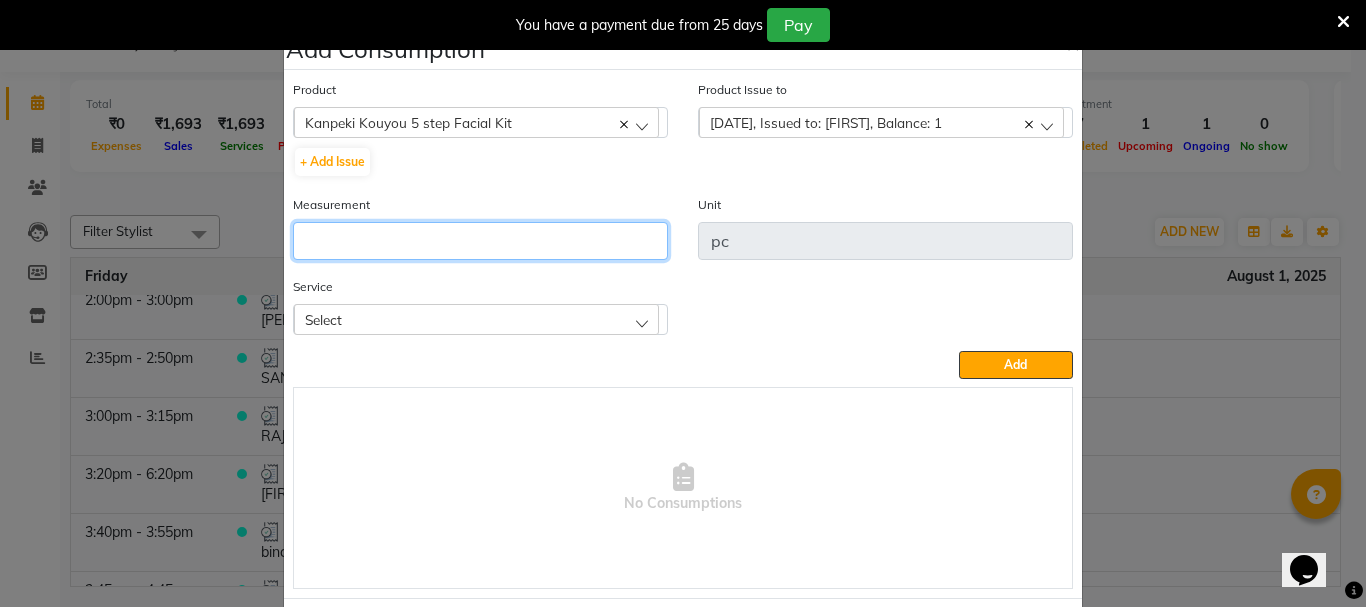 click 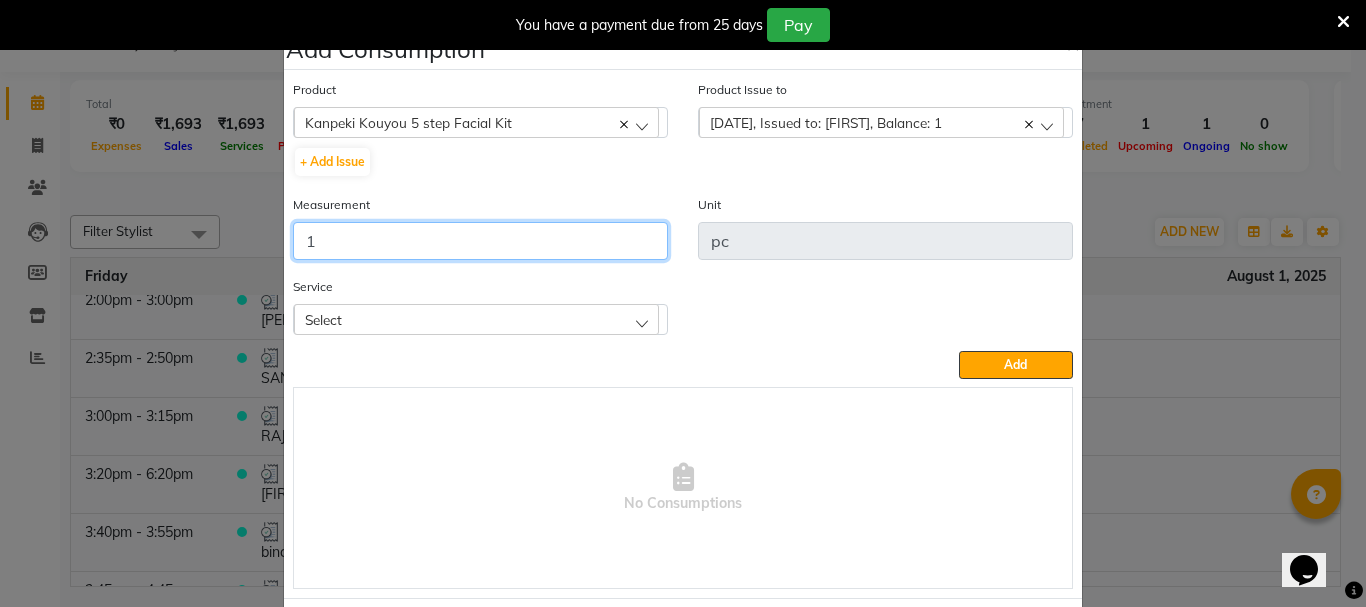 type on "1" 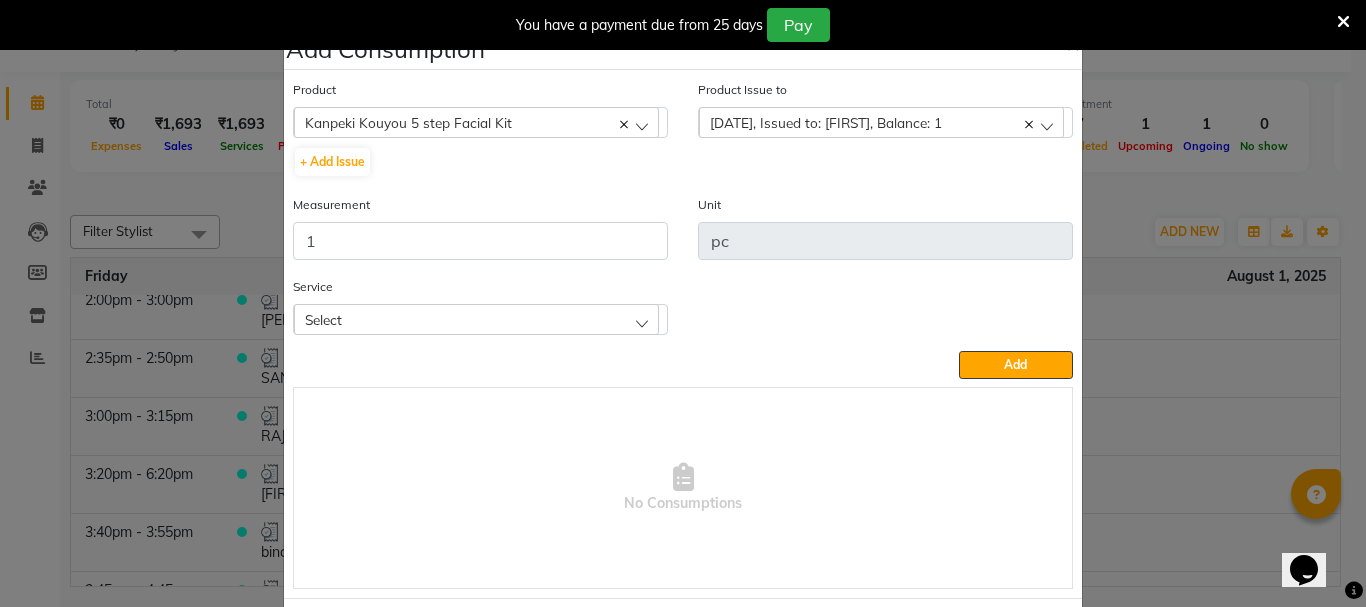 click on "Select" 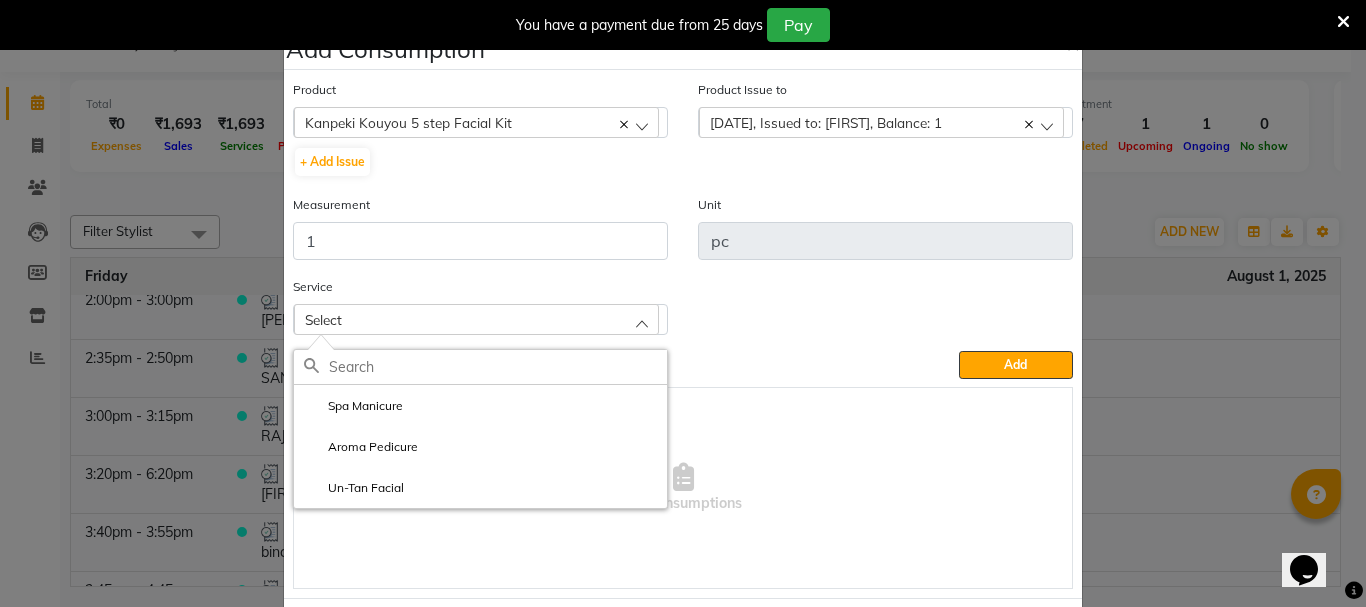 drag, startPoint x: 372, startPoint y: 490, endPoint x: 653, endPoint y: 441, distance: 285.24023 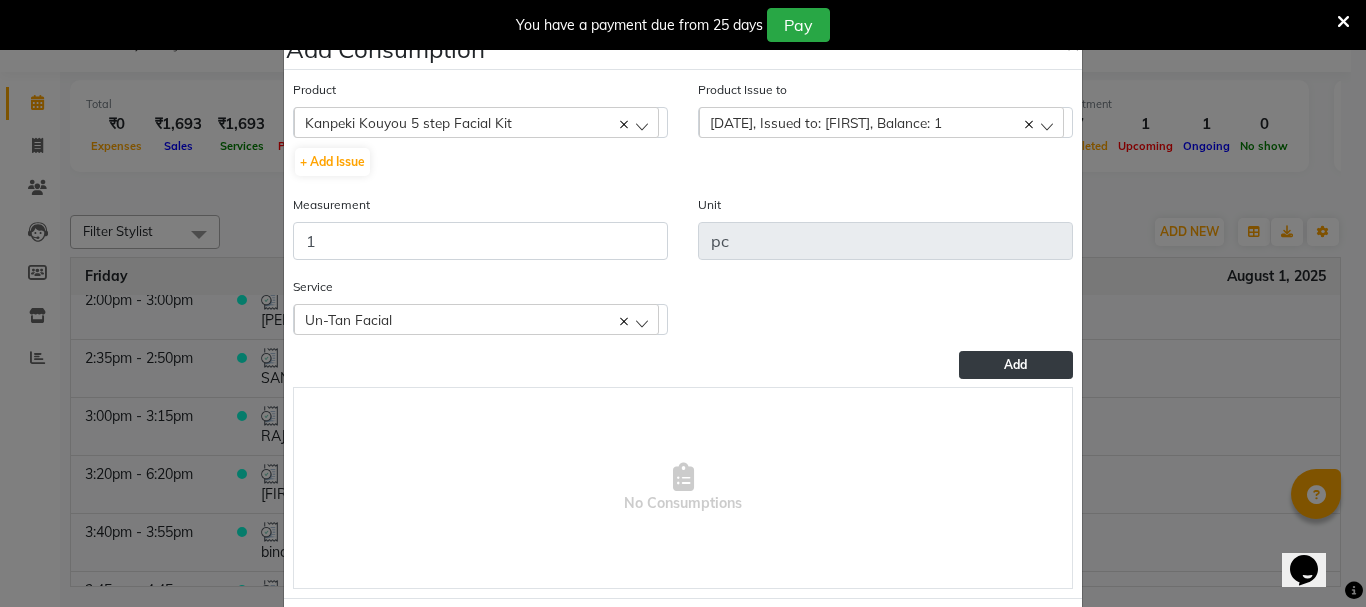 click on "Add" 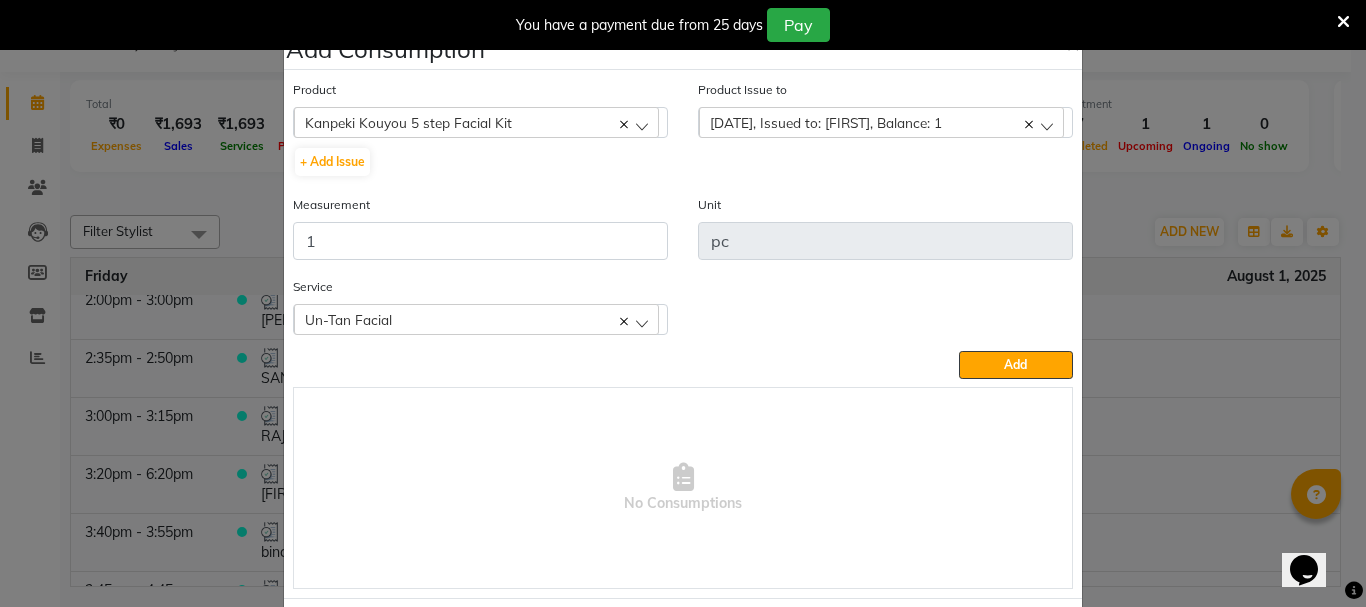 type 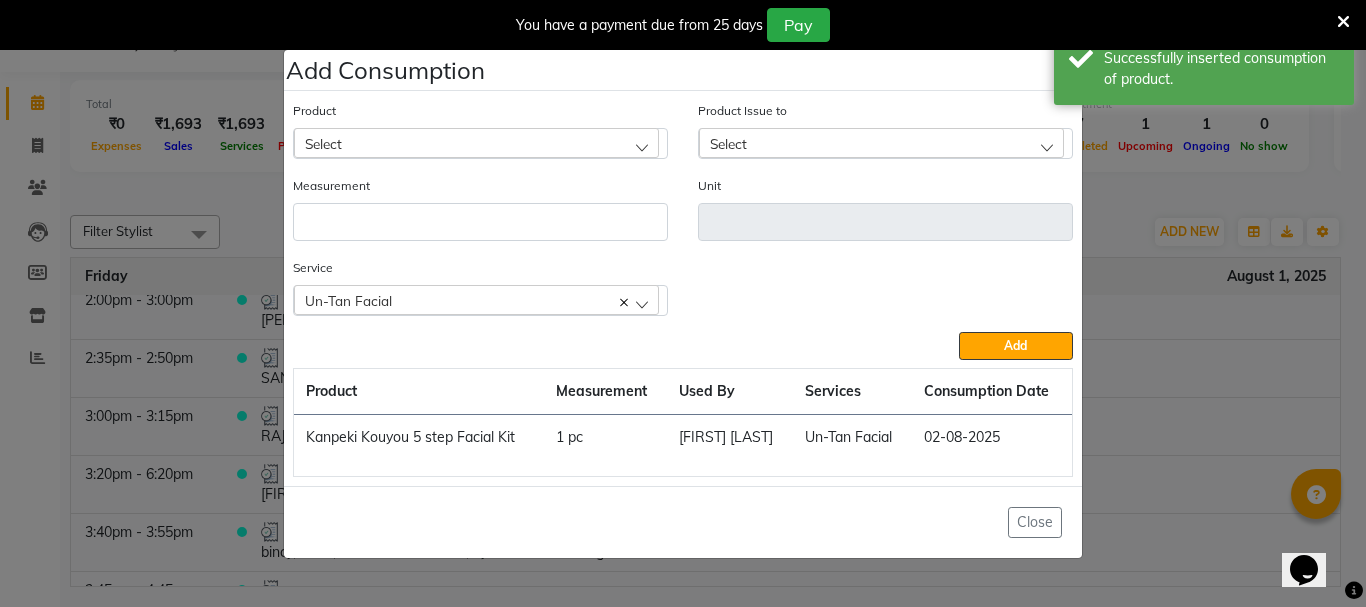 click on "Select" 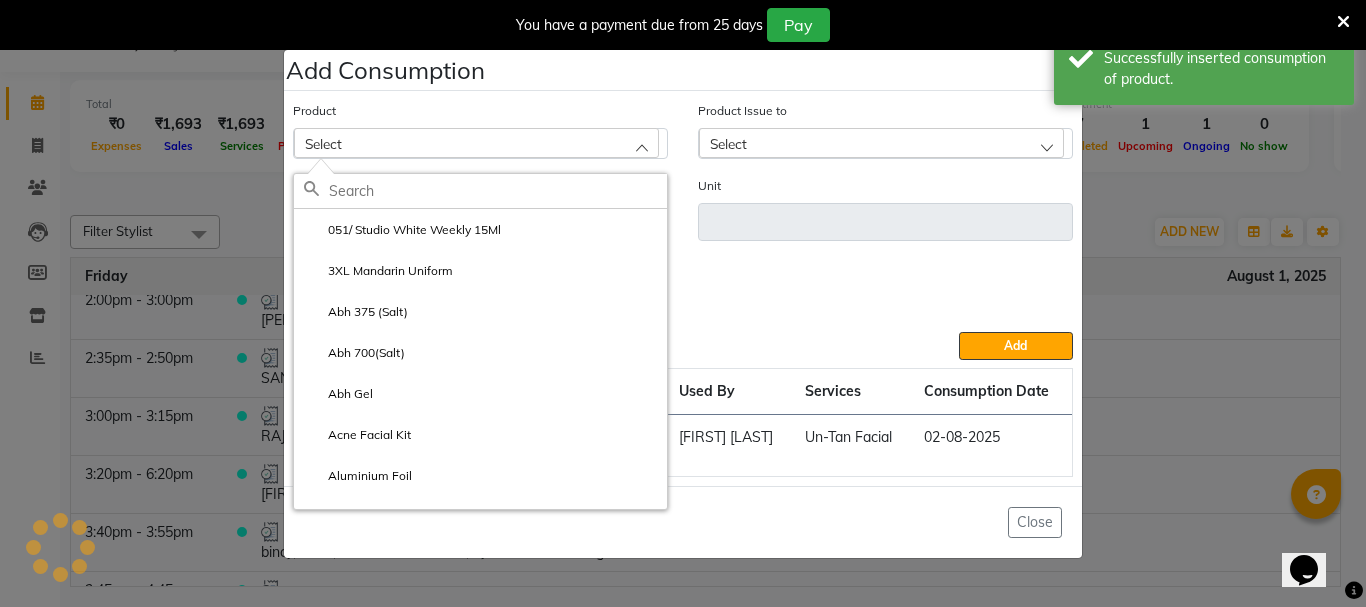 click 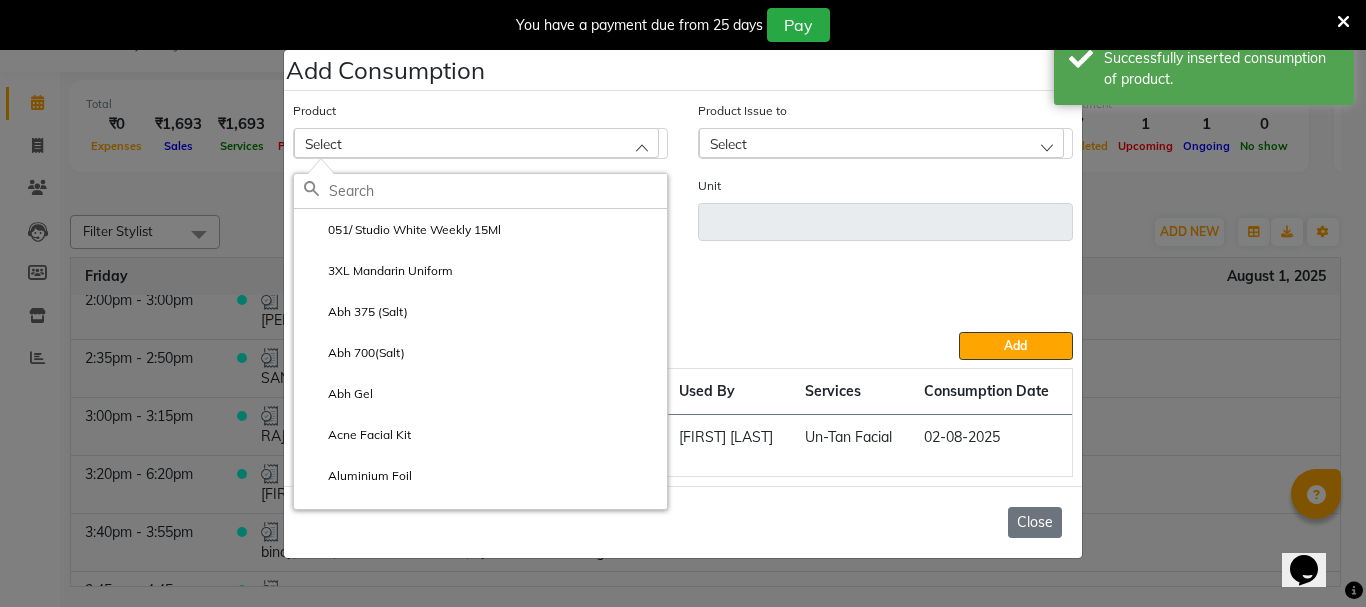 click on "Close" 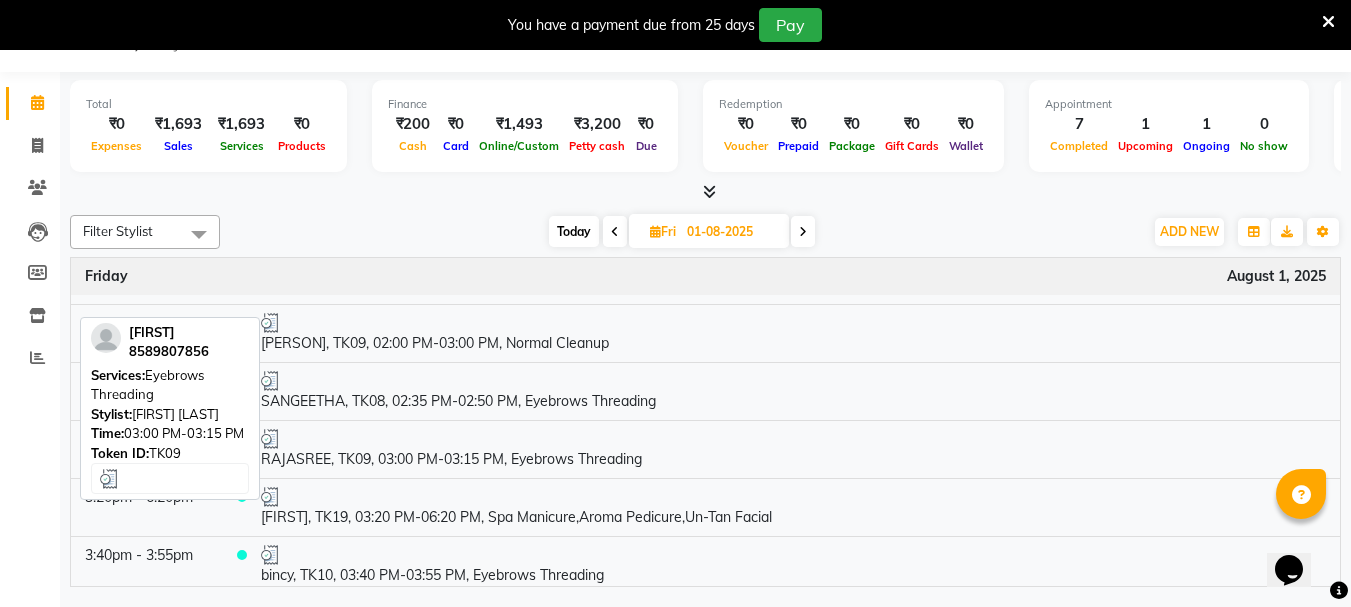 scroll, scrollTop: 0, scrollLeft: 0, axis: both 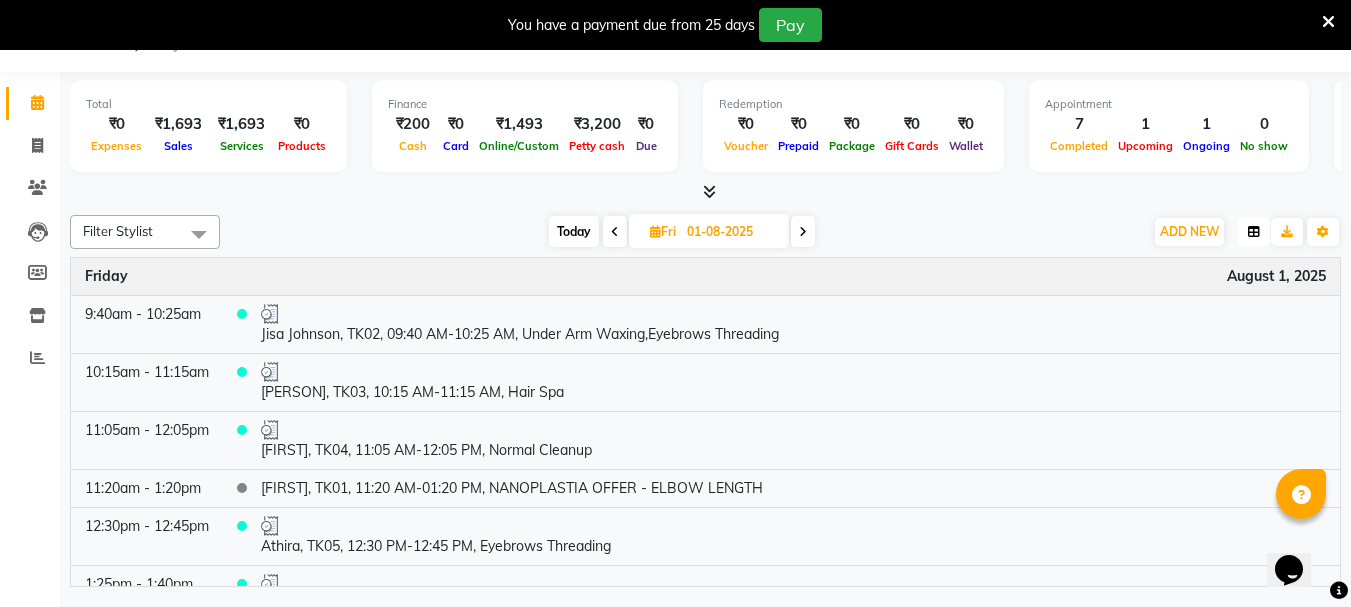 click at bounding box center [1254, 232] 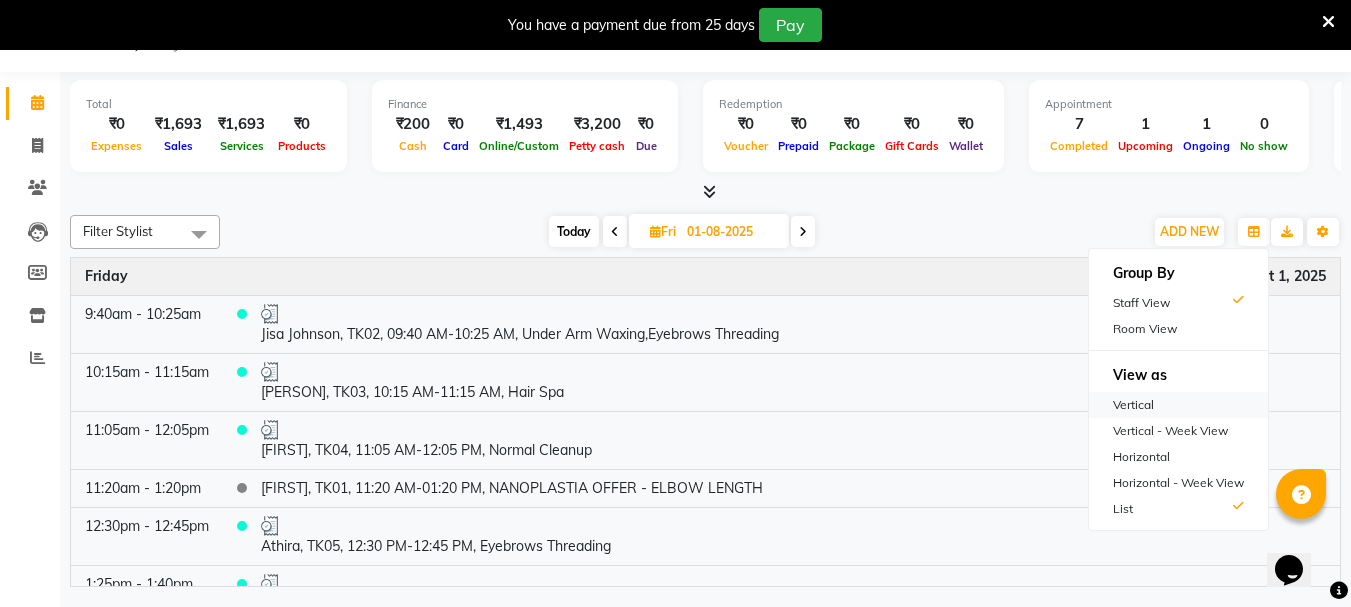 click on "Vertical" at bounding box center (1178, 405) 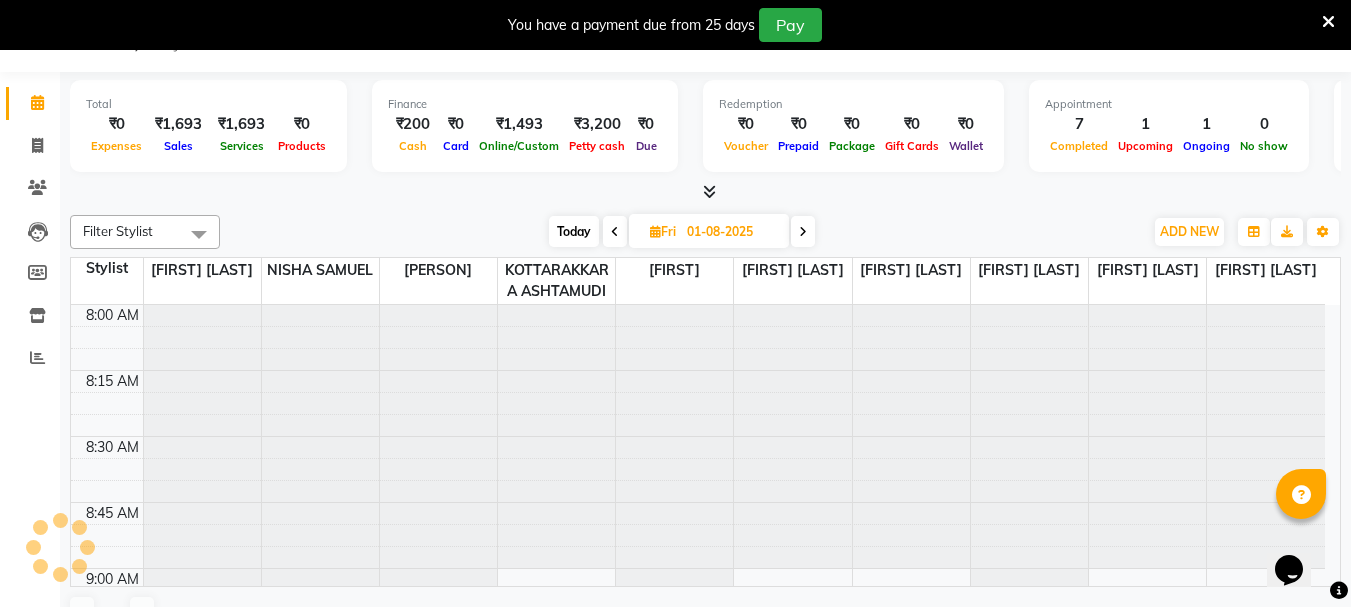 scroll, scrollTop: 1321, scrollLeft: 0, axis: vertical 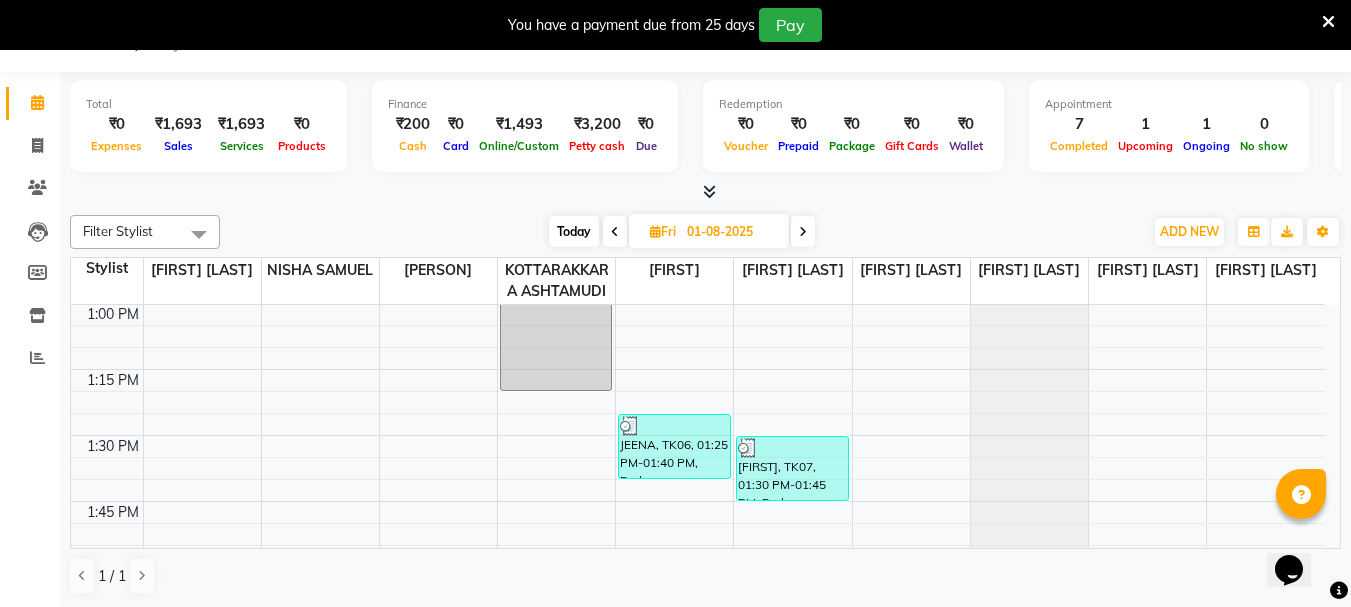 click at bounding box center [1328, 22] 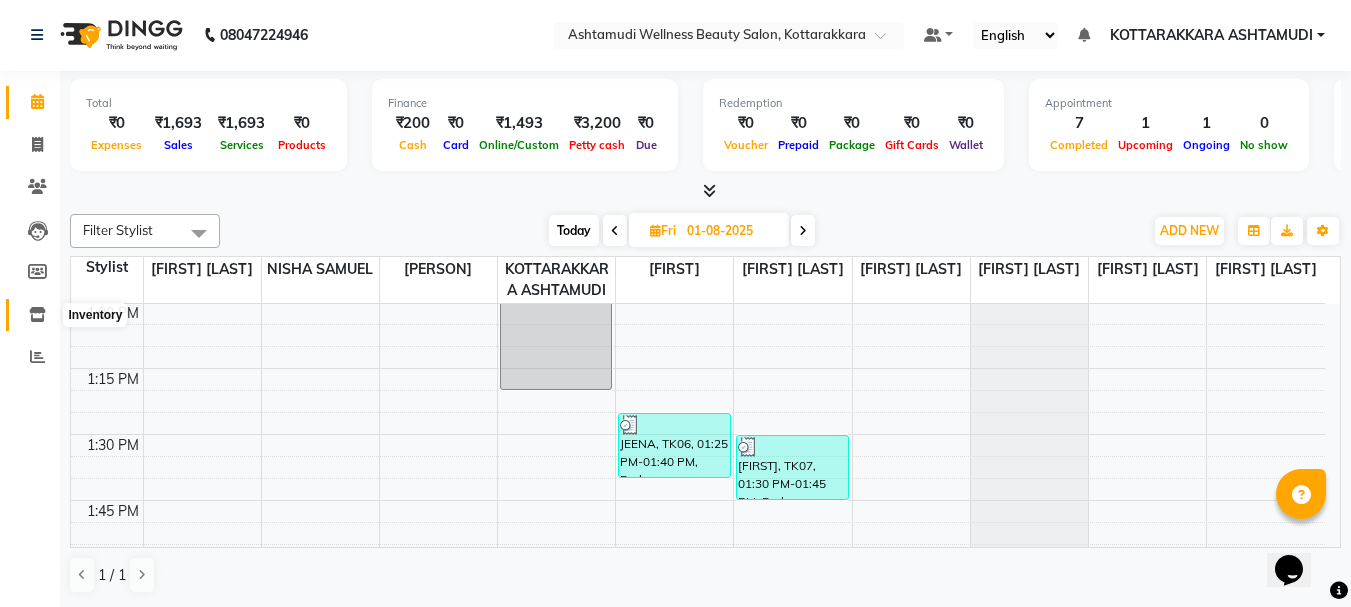 click 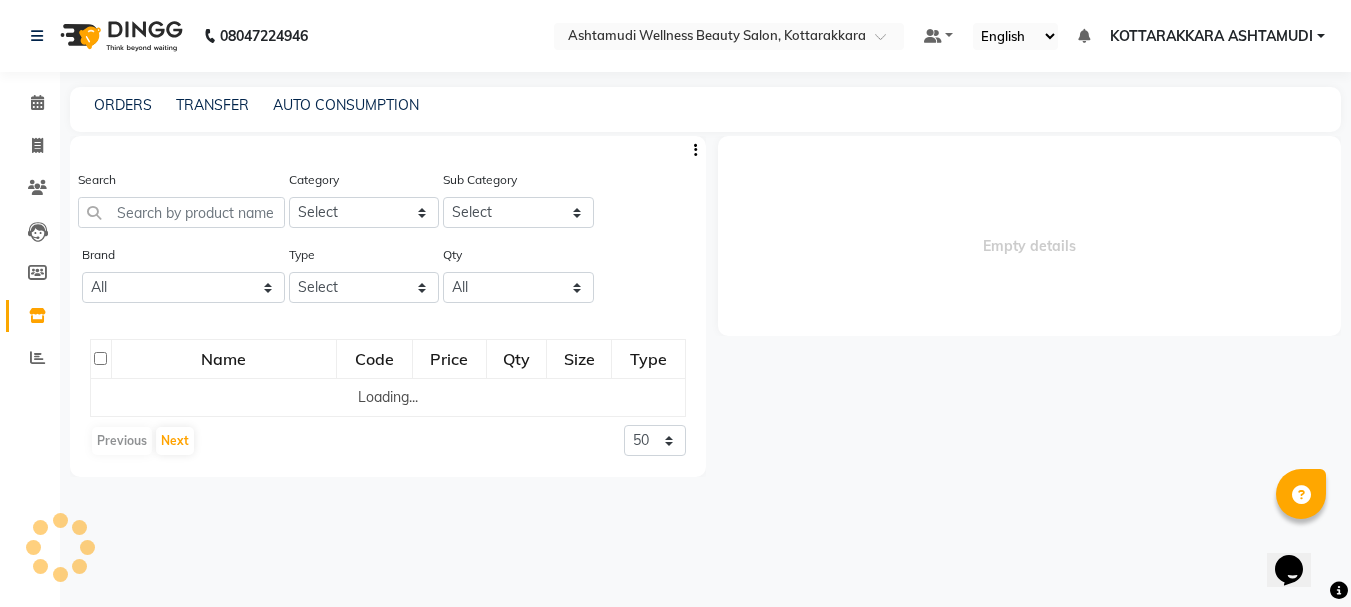 scroll, scrollTop: 0, scrollLeft: 0, axis: both 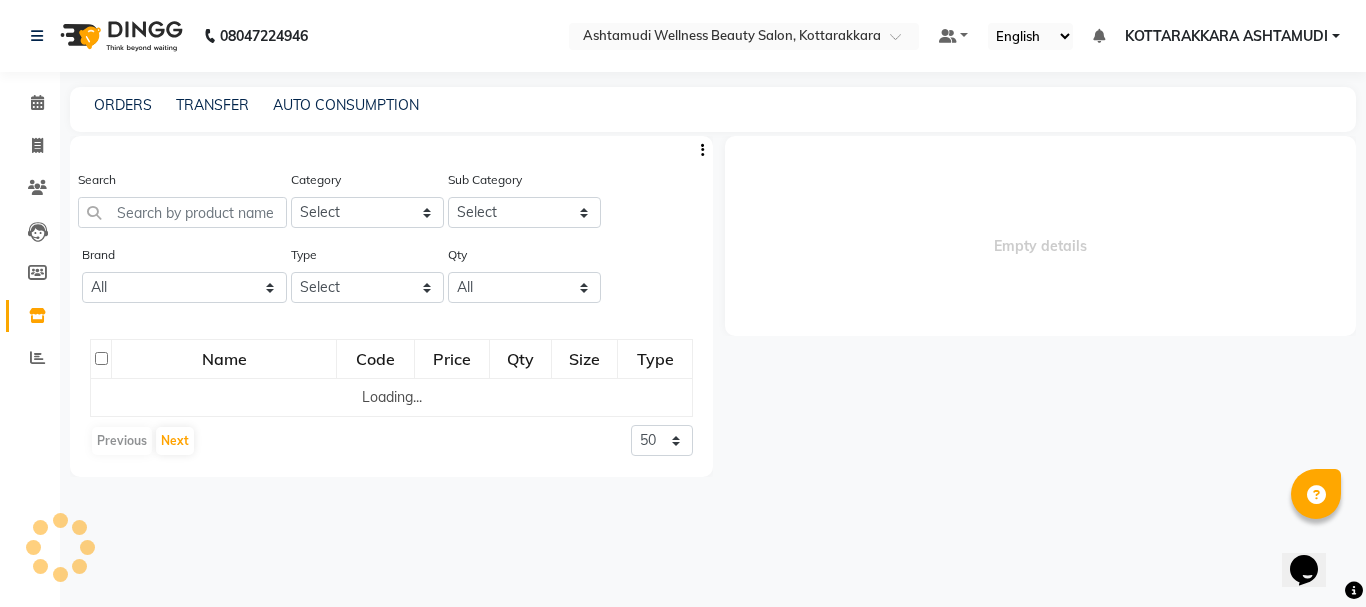 select 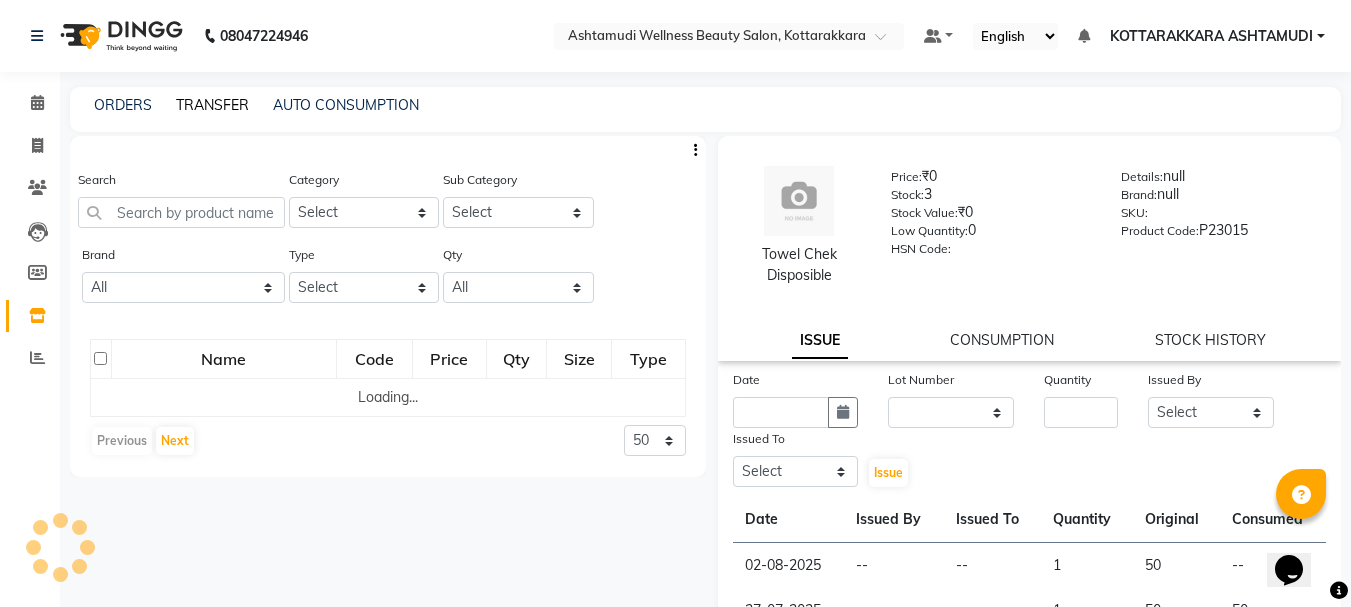 click on "TRANSFER" 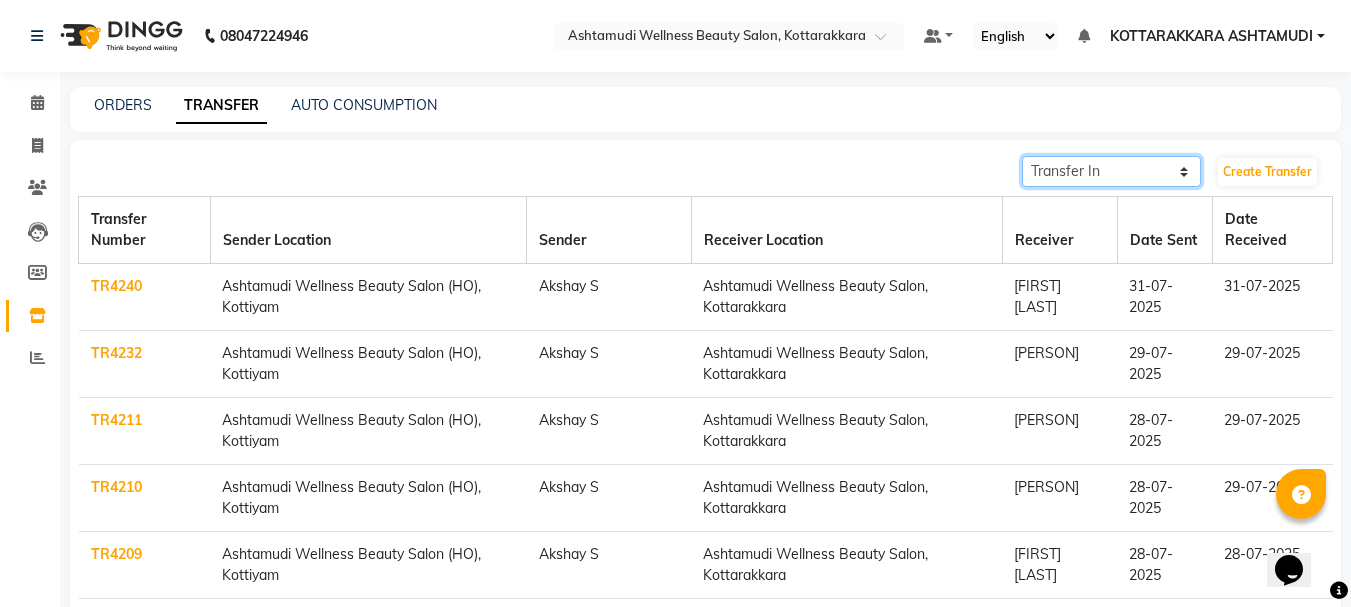drag, startPoint x: 1164, startPoint y: 169, endPoint x: 1165, endPoint y: 184, distance: 15.033297 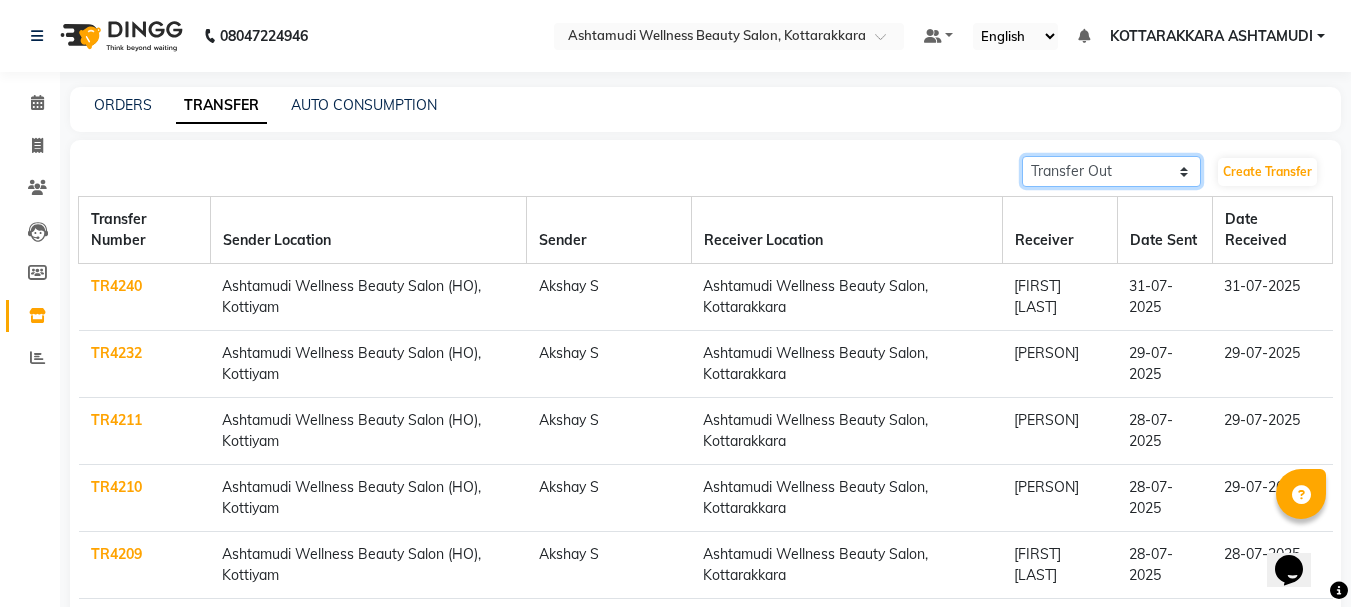 click on "Transfer In Transfer Out" 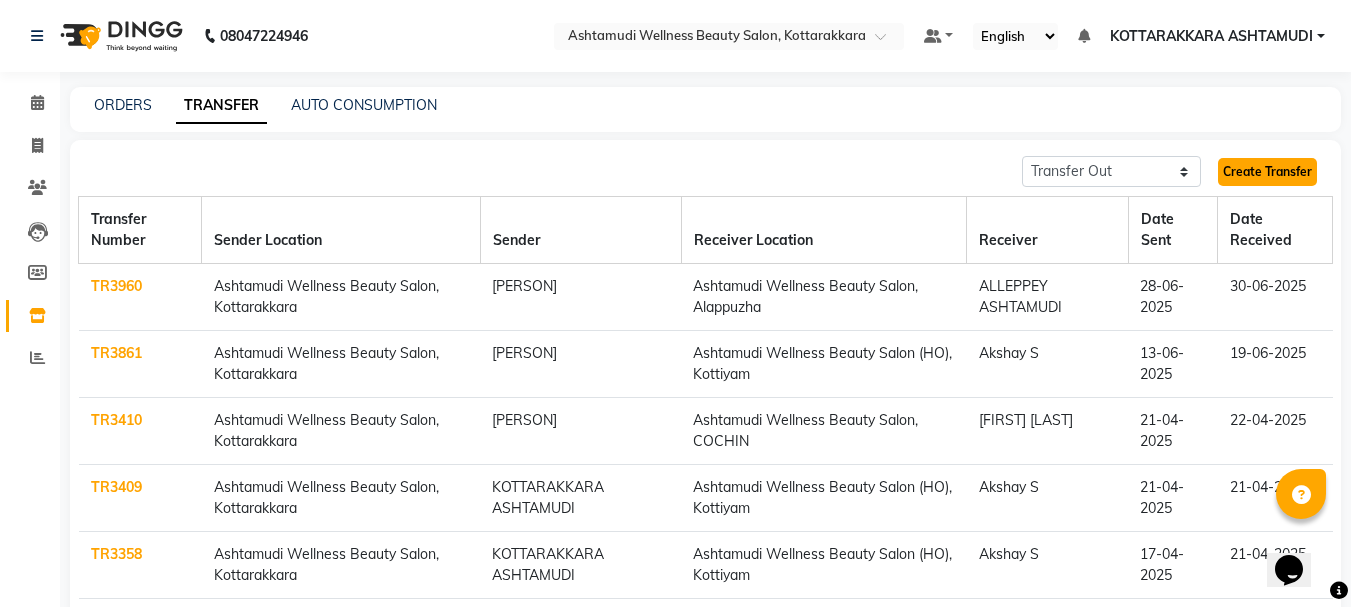 click on "Create Transfer" 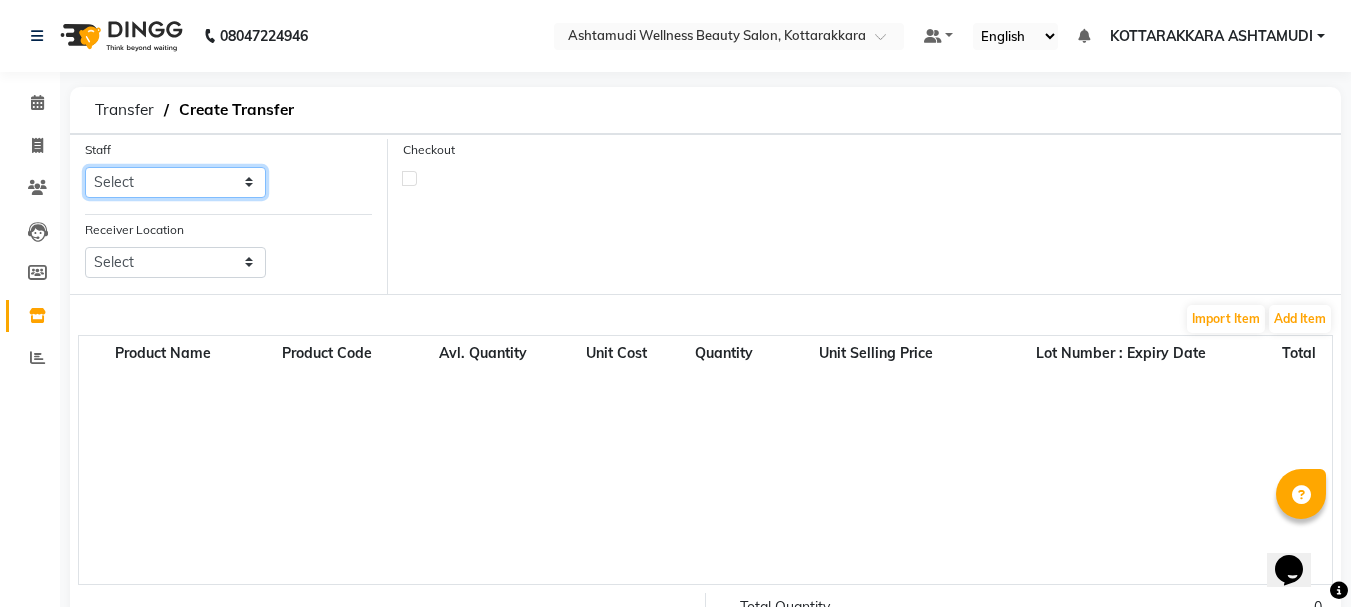 click on "Select [NAME] [NAME] [NAME] [NAME] [NAME] KOTTARAKKARA ASHTAMUDI [NAME] [NAME] [NAME] [NAME] [NAME] [NAME] [NAME] [NAME] [NAME]" at bounding box center (175, 182) 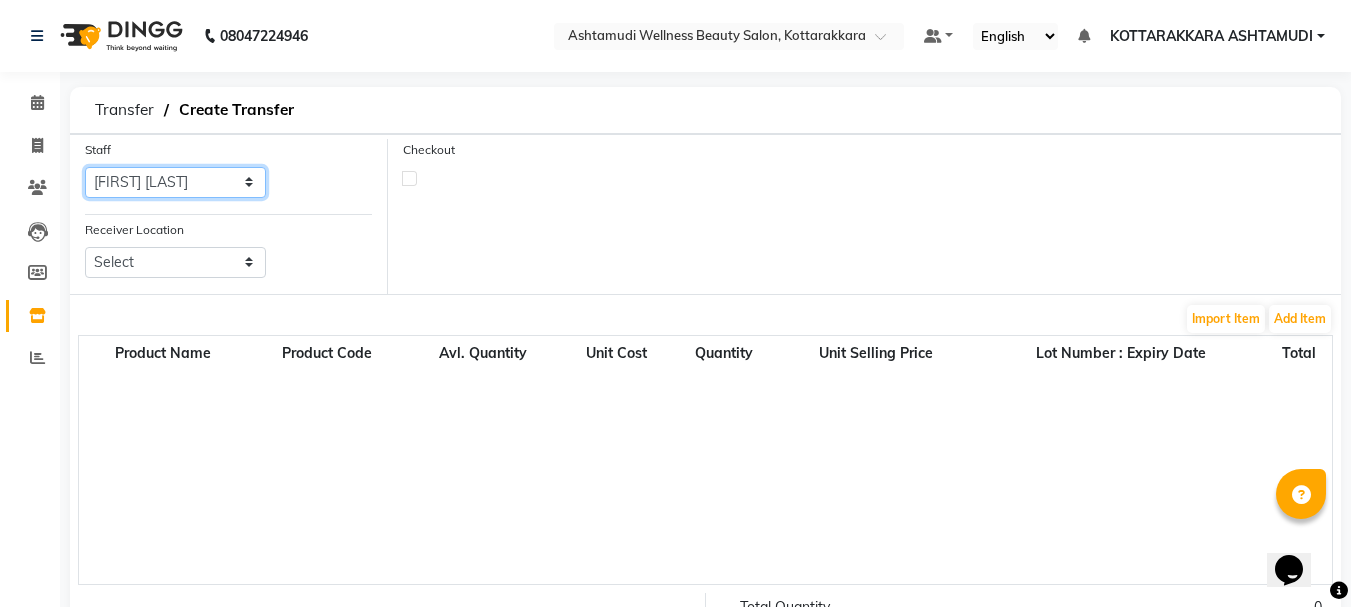 click on "Select [NAME] [NAME] [NAME] [NAME] [NAME] KOTTARAKKARA ASHTAMUDI [NAME] [NAME] [NAME] [NAME] [NAME] [NAME] [NAME] [NAME] [NAME]" at bounding box center [175, 182] 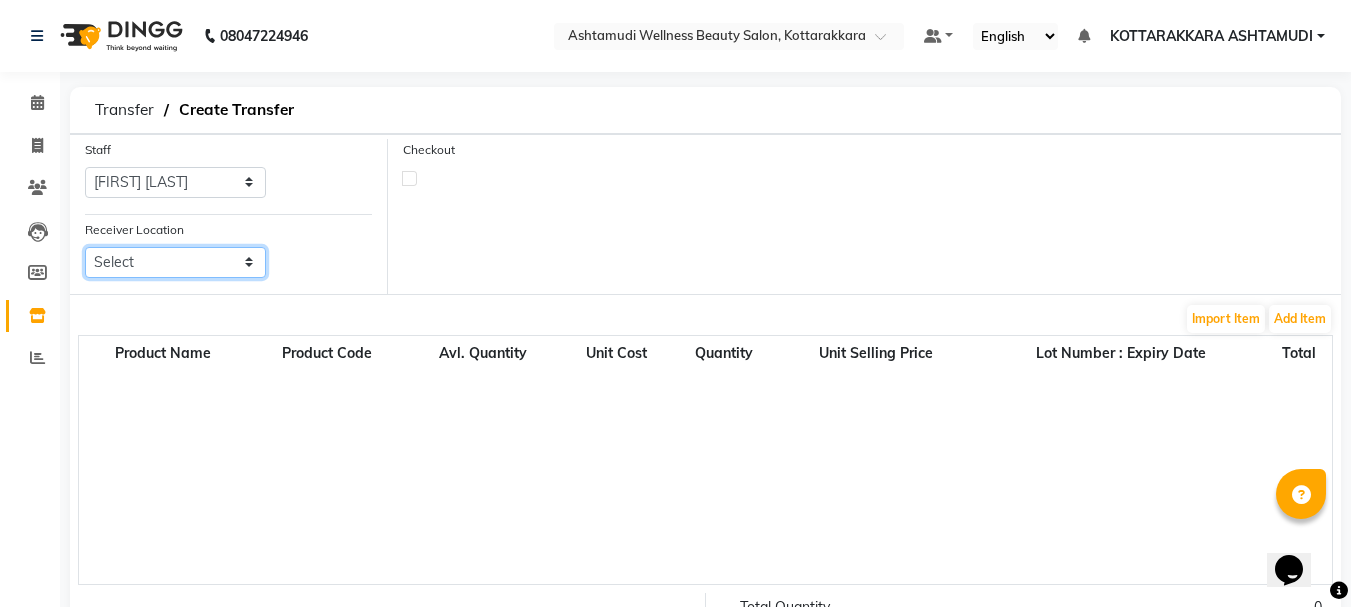 click on "Select Ashtamudi Welness Beauty Salon, Chinnakkada Ashtamudi Wellness Beauty Salon (Ho), Kottiyam Ashtamudi Wellness Beauty Salon, Alappuzha Ashtamudi Beauty Lounge, Attingal Ashtamudi Wellness Beauty Salon, Calicut Ashtamudi Wellness Beauty Salon, Cochin Ashtamudi Wellness Beauty Salon, Thiruvalla Ashtamudi Wellness Beauty Salon, Trivandrum Ashtamudi Wellness Beauty Salon, Guruvayur Ashtamudi Wellness Beauty Salon, Kazakoottam Ashtamudi Wellness Beauty Salon, Kowdiar Ashtamudi Wellness Beauty Salon, Kottiyam Ashtamudi Wellness , Edappally, Cochin 1 Ashtamudi Unisex Salon, Dreams Mall, Dreams Mall Kottiyam" at bounding box center [175, 262] 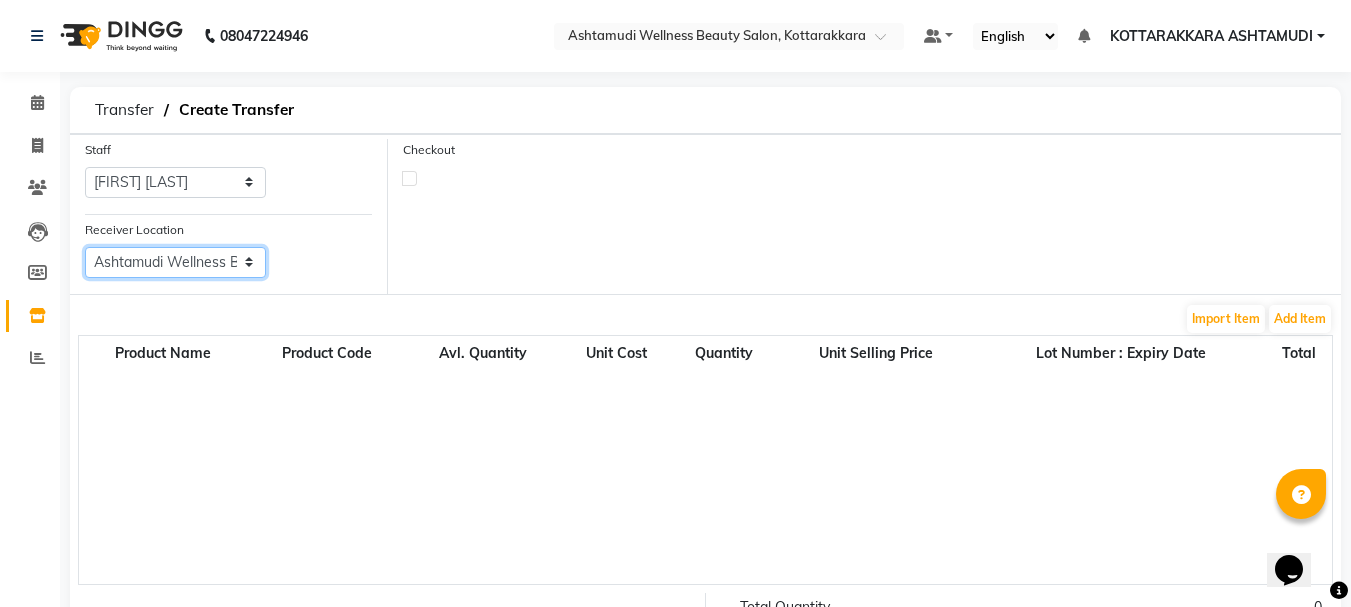 click on "Select Ashtamudi Welness Beauty Salon, Chinnakkada Ashtamudi Wellness Beauty Salon (Ho), Kottiyam Ashtamudi Wellness Beauty Salon, Alappuzha Ashtamudi Beauty Lounge, Attingal Ashtamudi Wellness Beauty Salon, Calicut Ashtamudi Wellness Beauty Salon, Cochin Ashtamudi Wellness Beauty Salon, Thiruvalla Ashtamudi Wellness Beauty Salon, Trivandrum Ashtamudi Wellness Beauty Salon, Guruvayur Ashtamudi Wellness Beauty Salon, Kazakoottam Ashtamudi Wellness Beauty Salon, Kowdiar Ashtamudi Wellness Beauty Salon, Kottiyam Ashtamudi Wellness , Edappally, Cochin 1 Ashtamudi Unisex Salon, Dreams Mall, Dreams Mall Kottiyam" at bounding box center (175, 262) 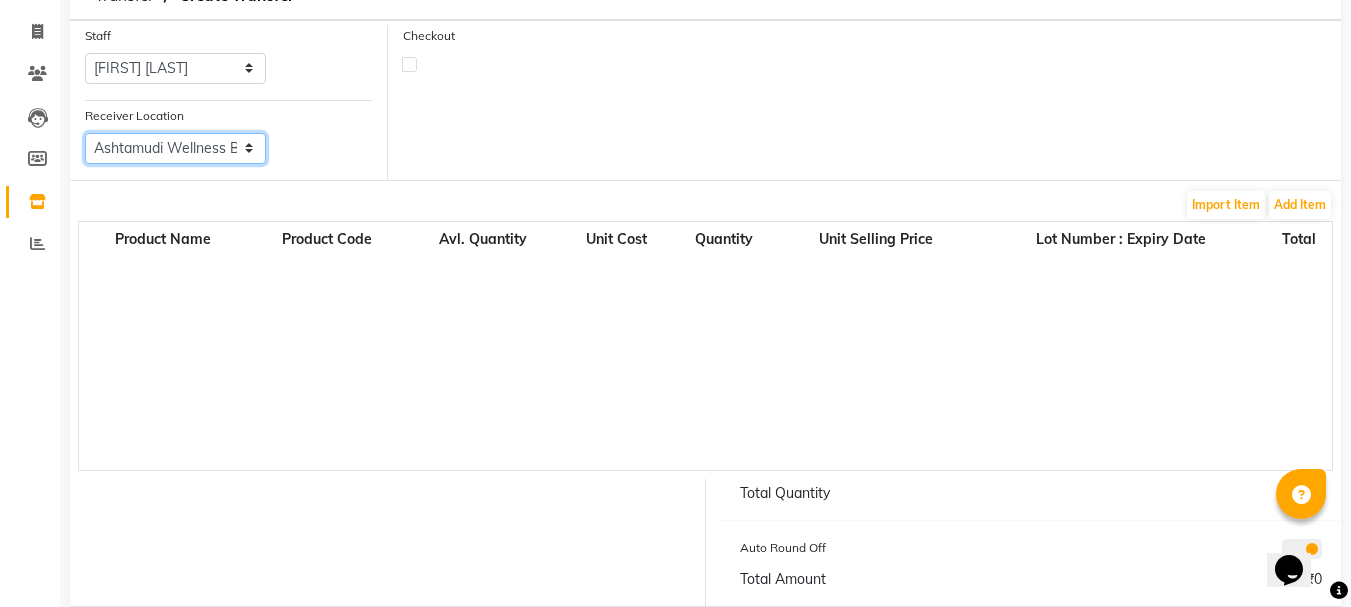 scroll, scrollTop: 216, scrollLeft: 0, axis: vertical 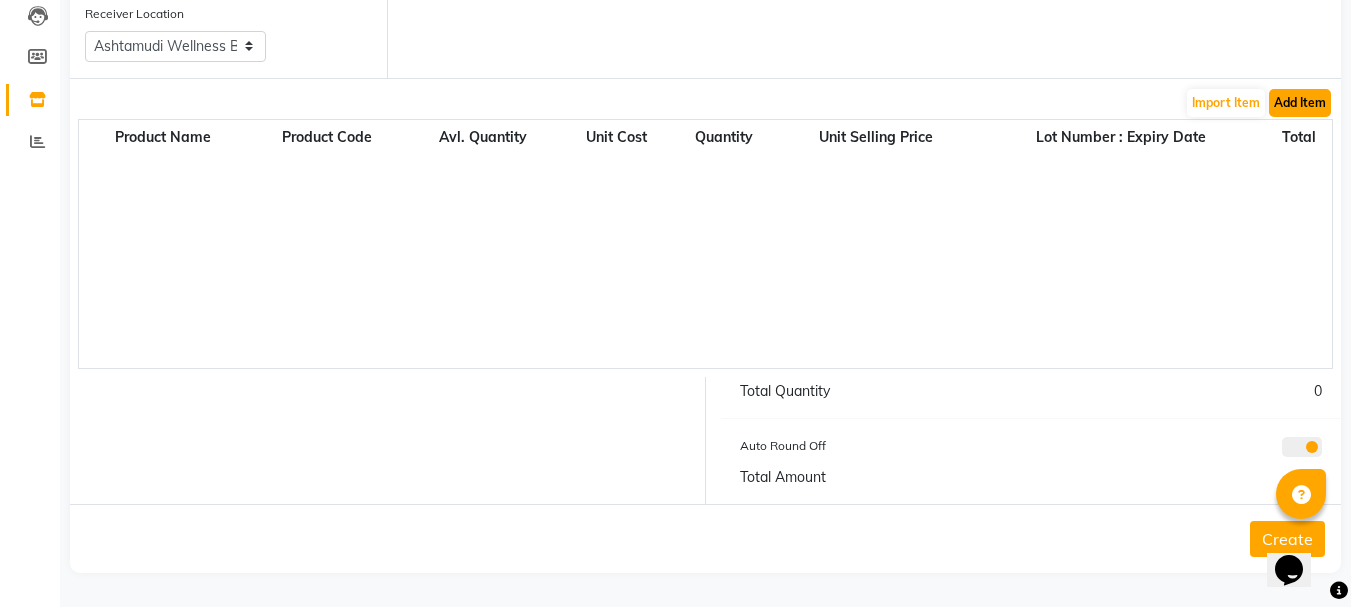 click on "Add Item" 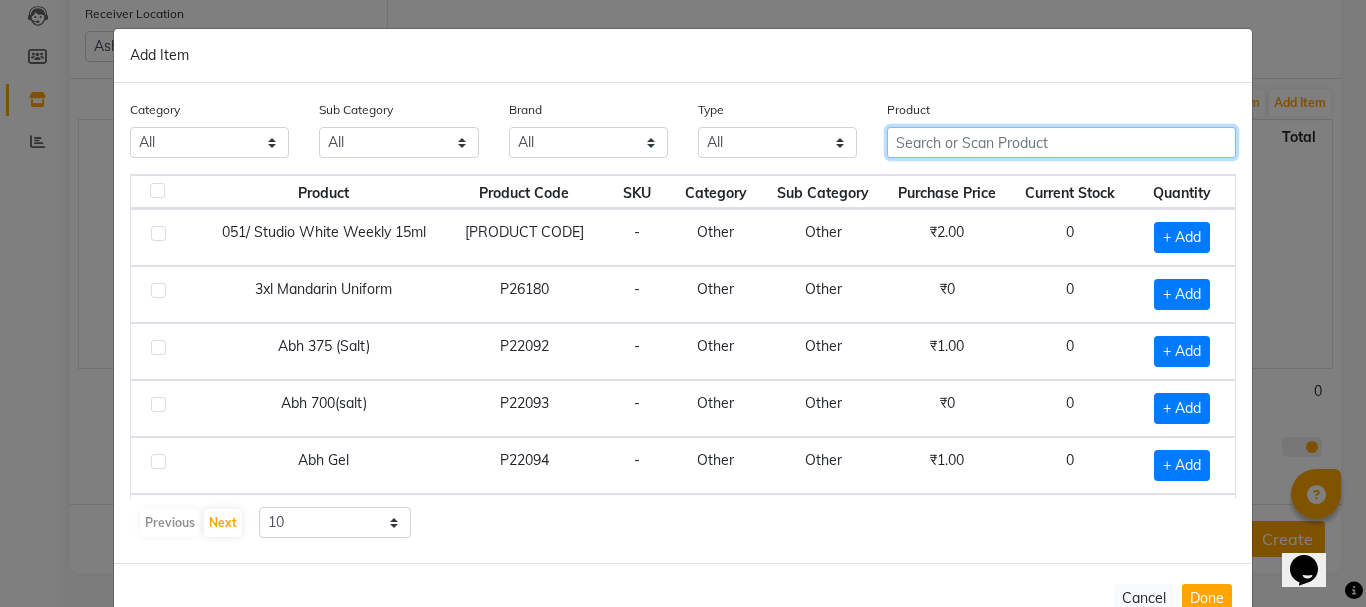 click 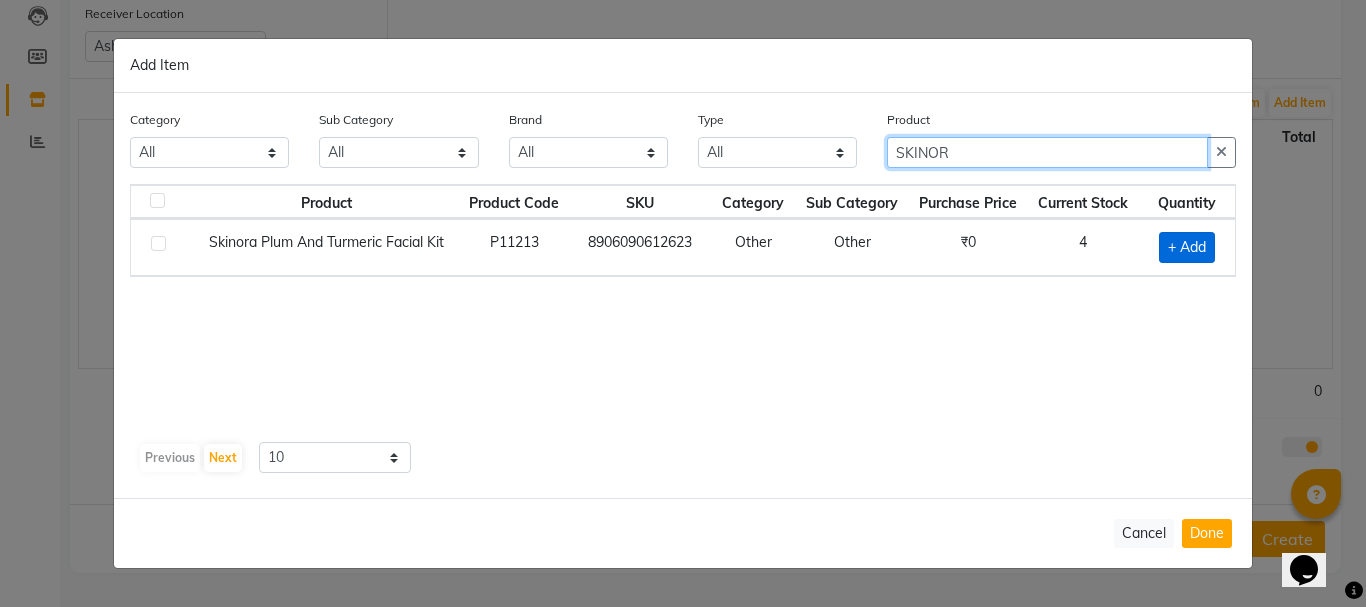 type on "SKINOR" 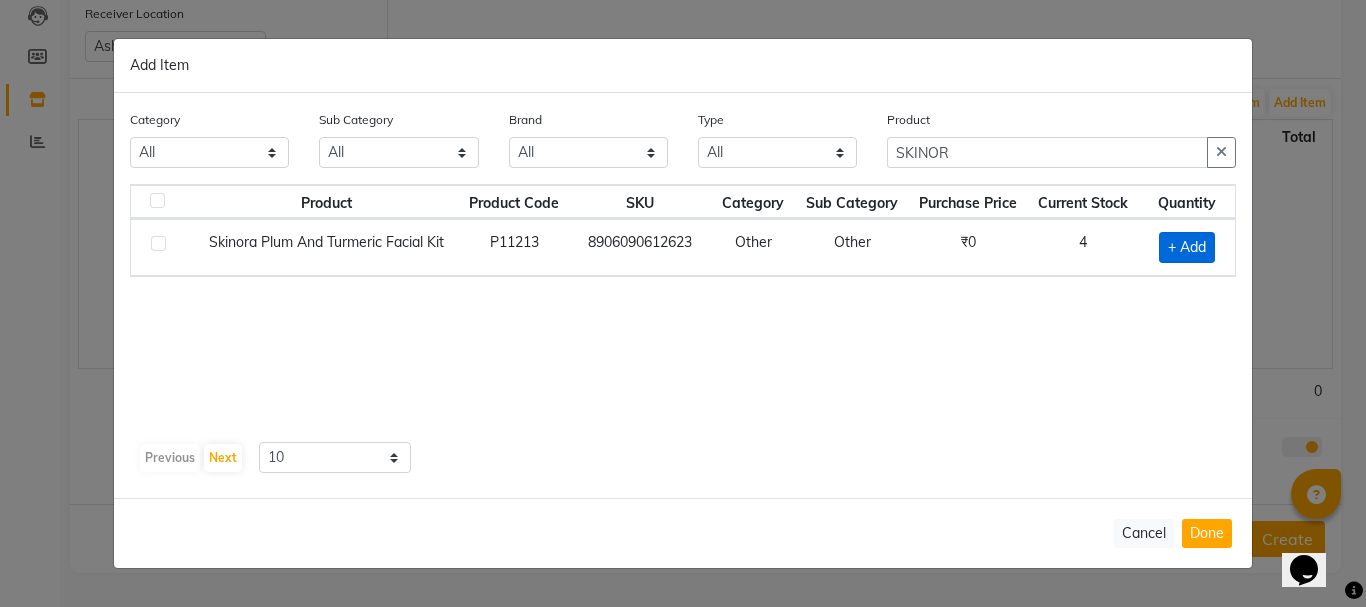 click on "+ Add" 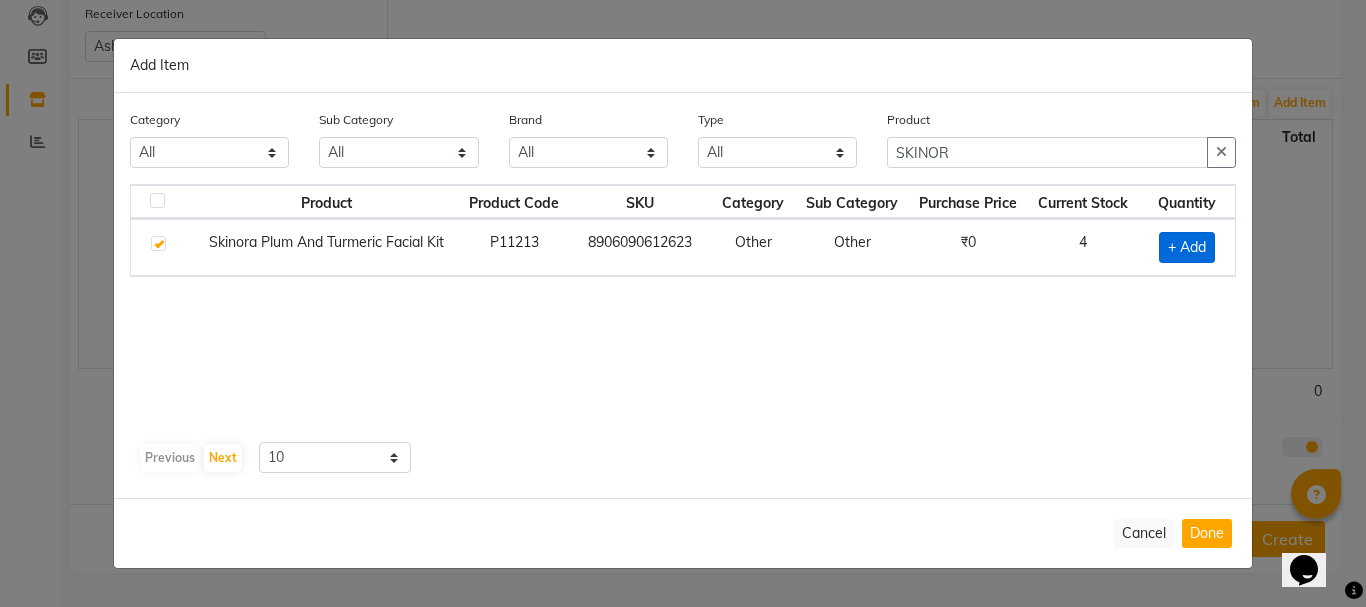 checkbox on "true" 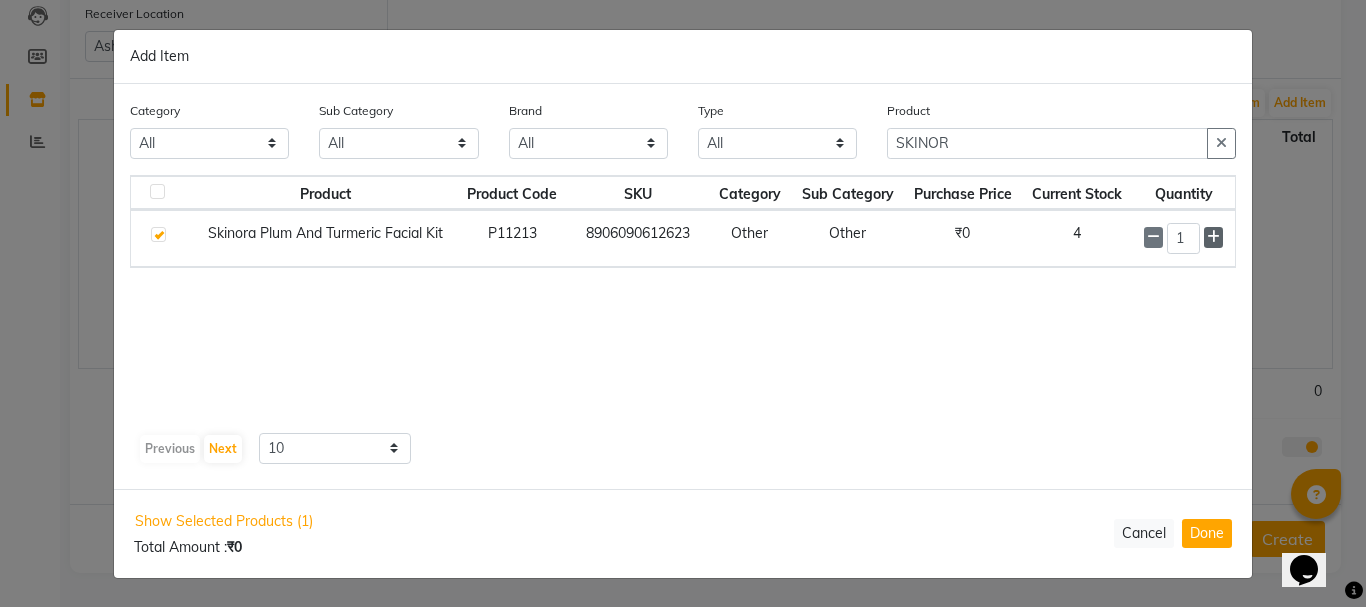 click 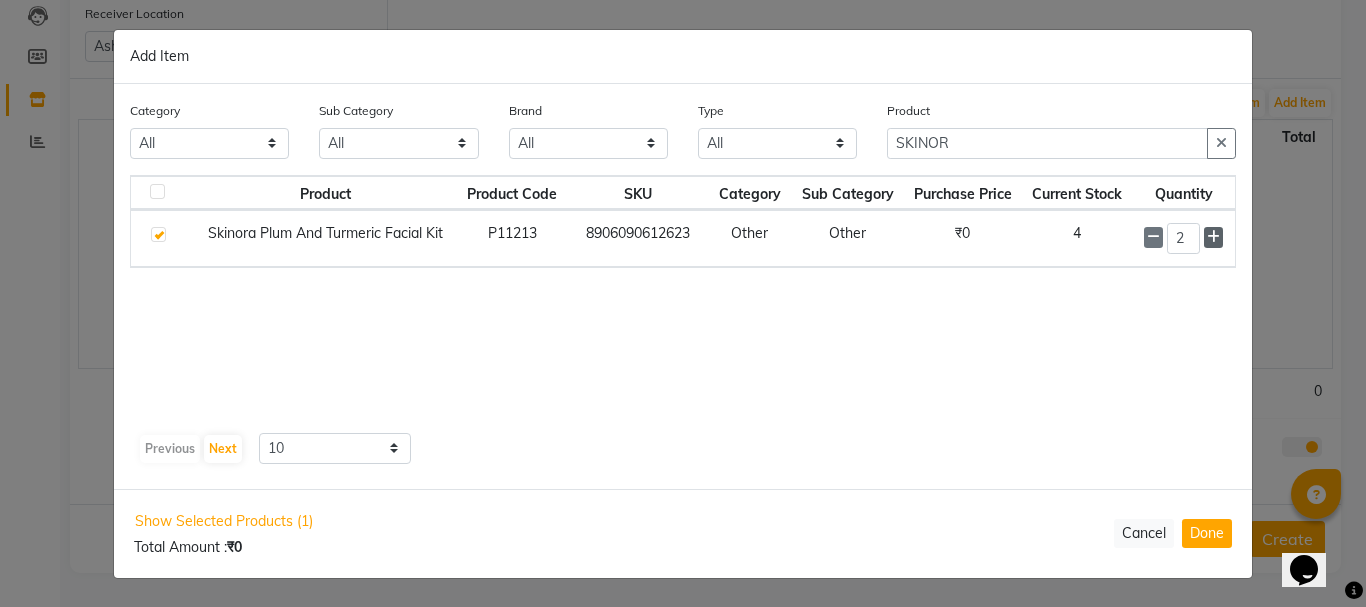 click 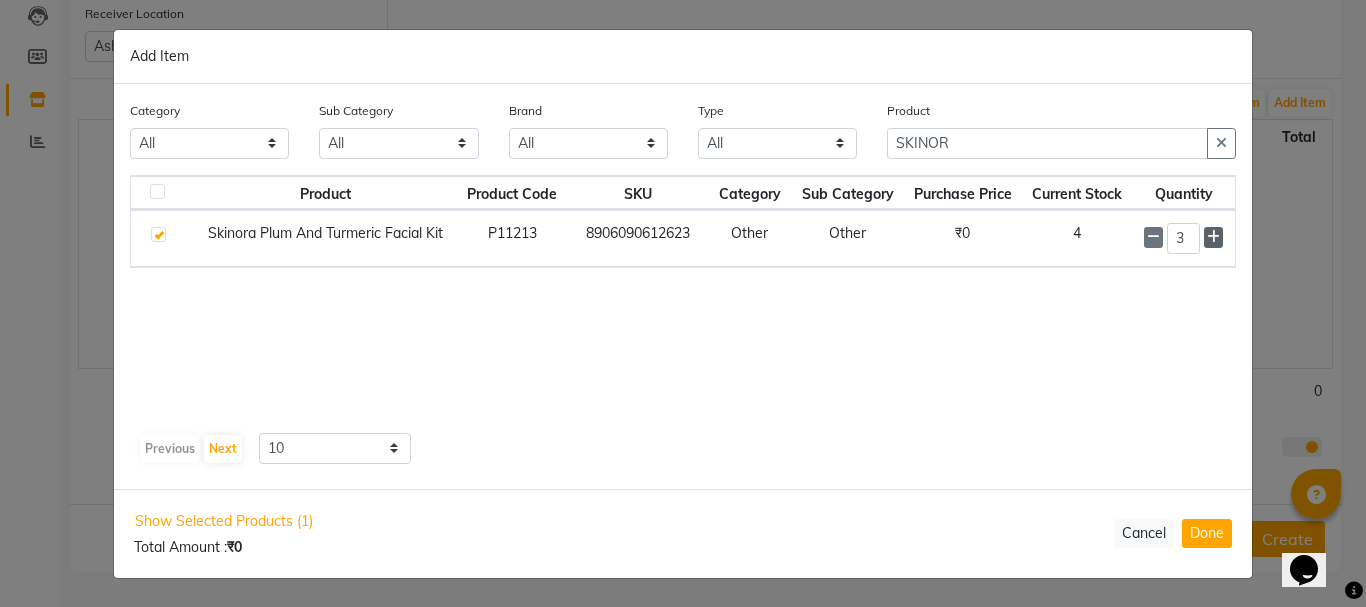click 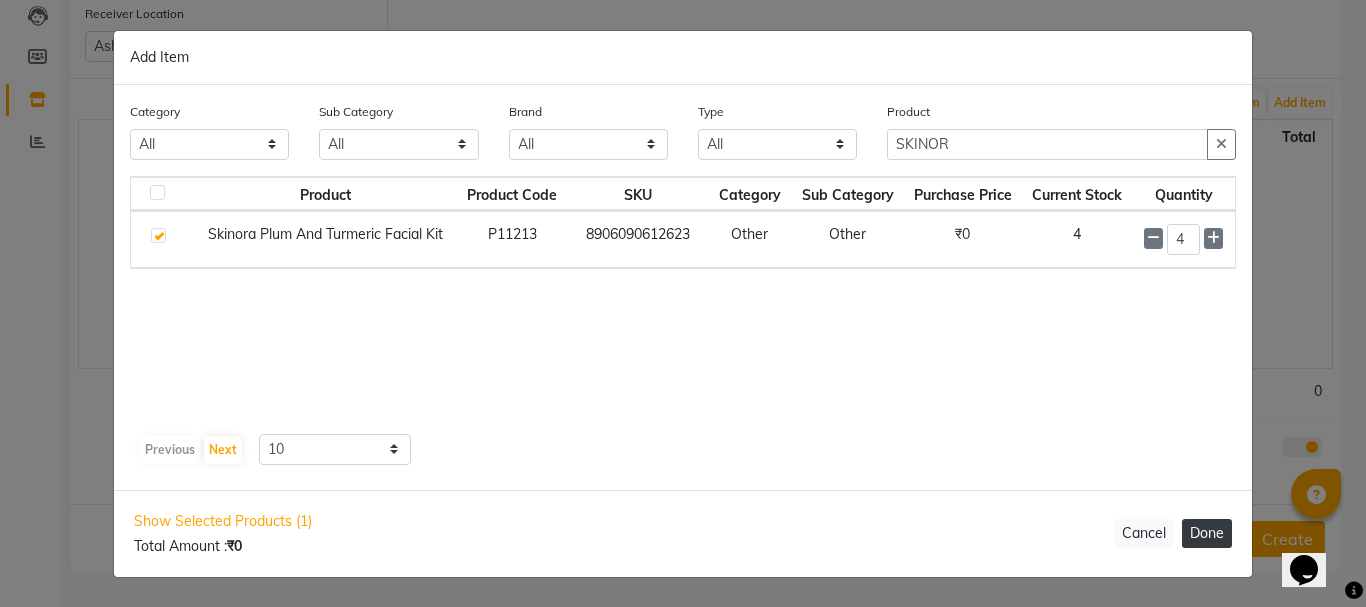 click on "Done" 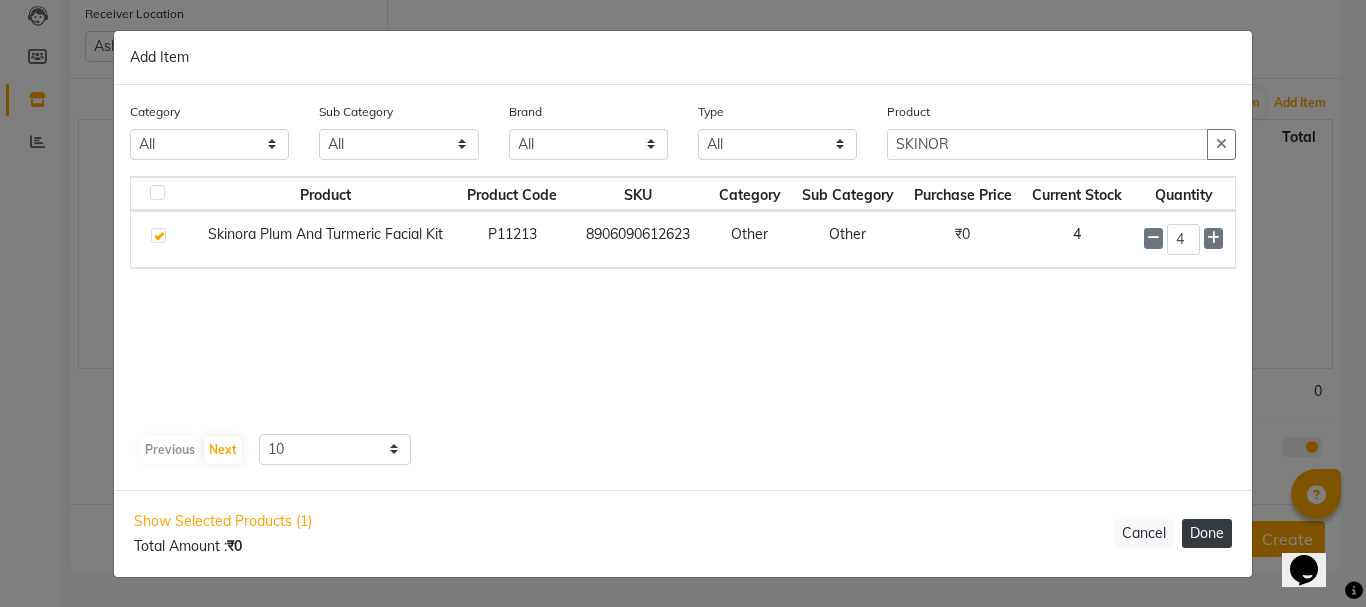 type 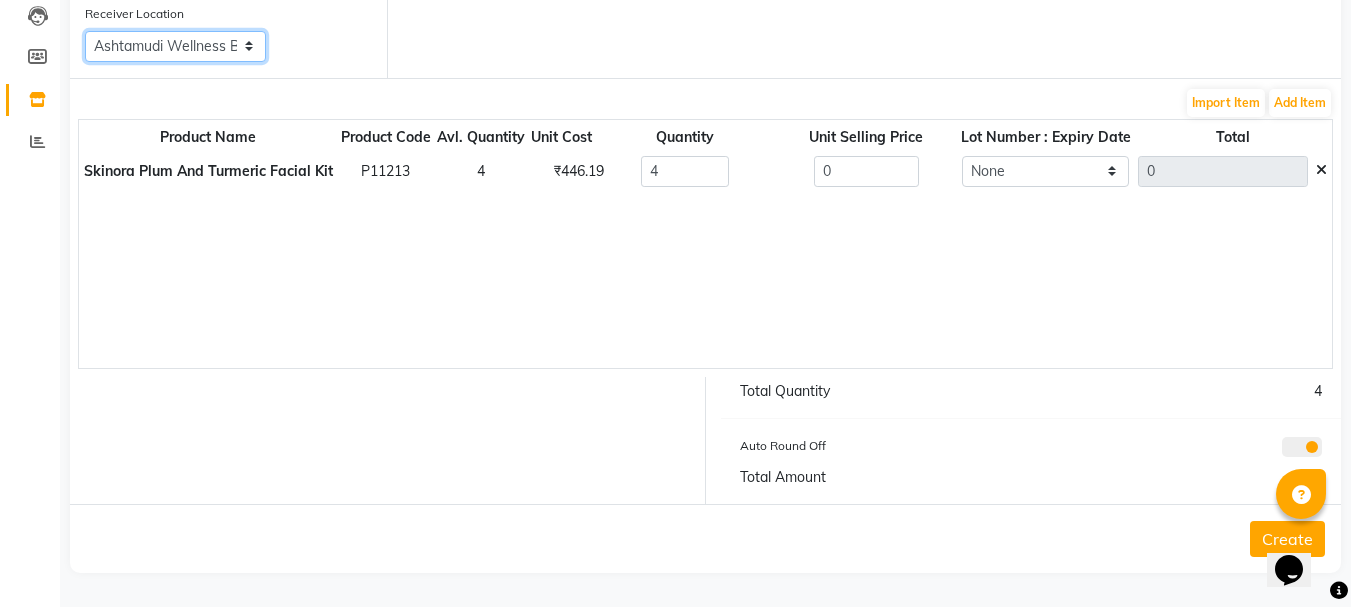 click on "Select Ashtamudi Welness Beauty Salon, Chinnakkada Ashtamudi Wellness Beauty Salon (Ho), Kottiyam Ashtamudi Wellness Beauty Salon, Alappuzha Ashtamudi Beauty Lounge, Attingal Ashtamudi Wellness Beauty Salon, Calicut Ashtamudi Wellness Beauty Salon, Cochin Ashtamudi Wellness Beauty Salon, Thiruvalla Ashtamudi Wellness Beauty Salon, Trivandrum Ashtamudi Wellness Beauty Salon, Guruvayur Ashtamudi Wellness Beauty Salon, Kazakoottam Ashtamudi Wellness Beauty Salon, Kowdiar Ashtamudi Wellness Beauty Salon, Kottiyam Ashtamudi Wellness , Edappally, Cochin 1 Ashtamudi Unisex Salon, Dreams Mall, Dreams Mall Kottiyam" at bounding box center [175, 46] 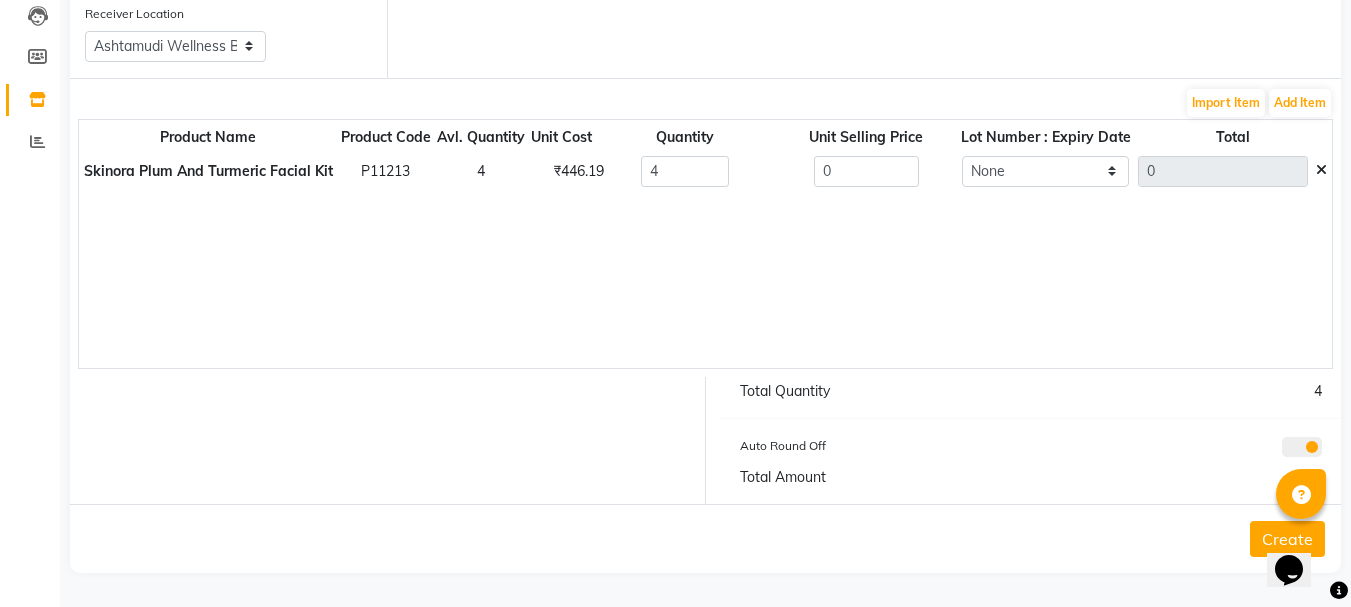 click on "Create" 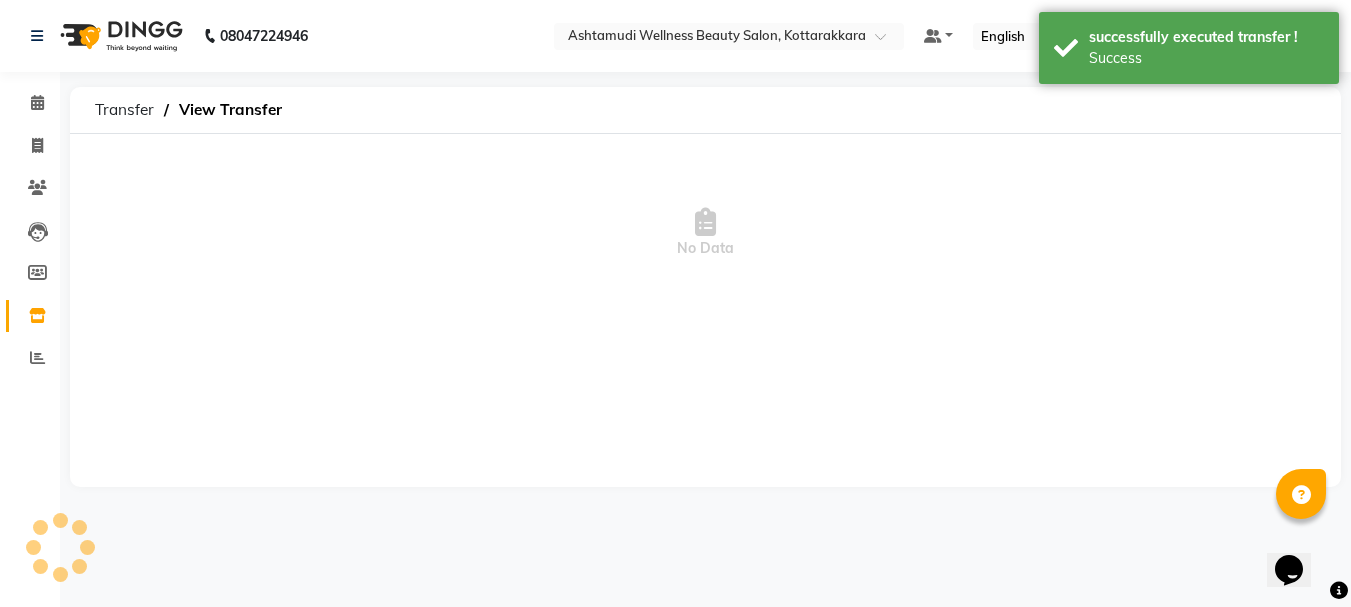 scroll, scrollTop: 0, scrollLeft: 0, axis: both 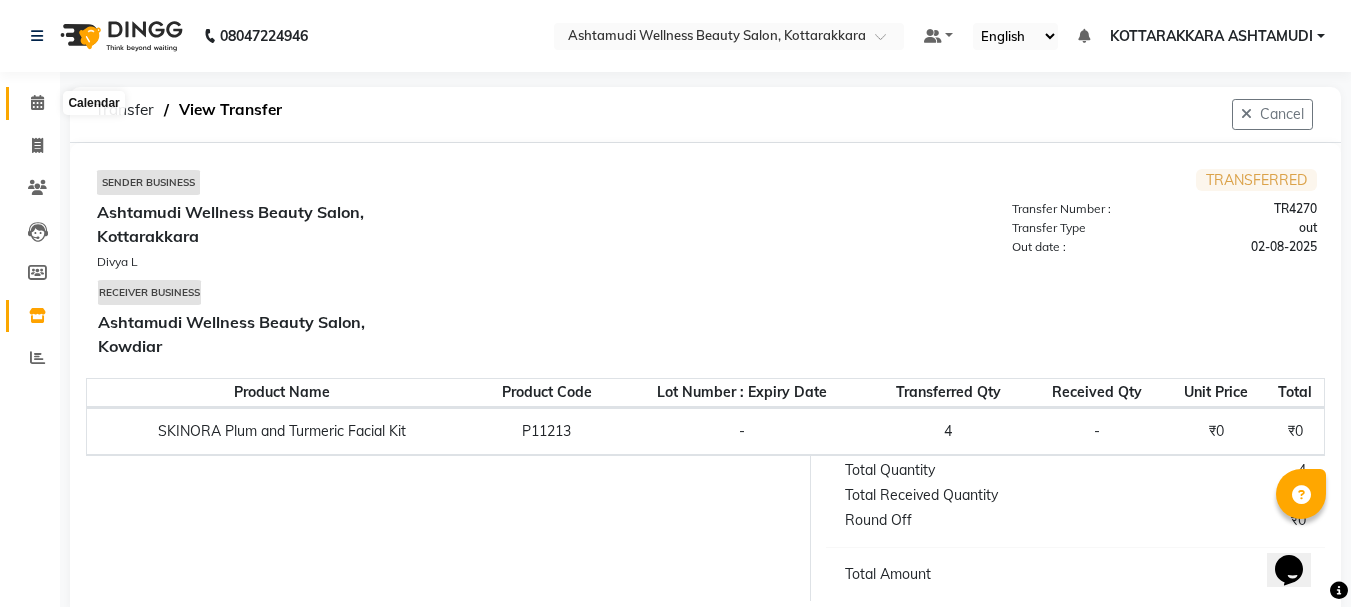 click 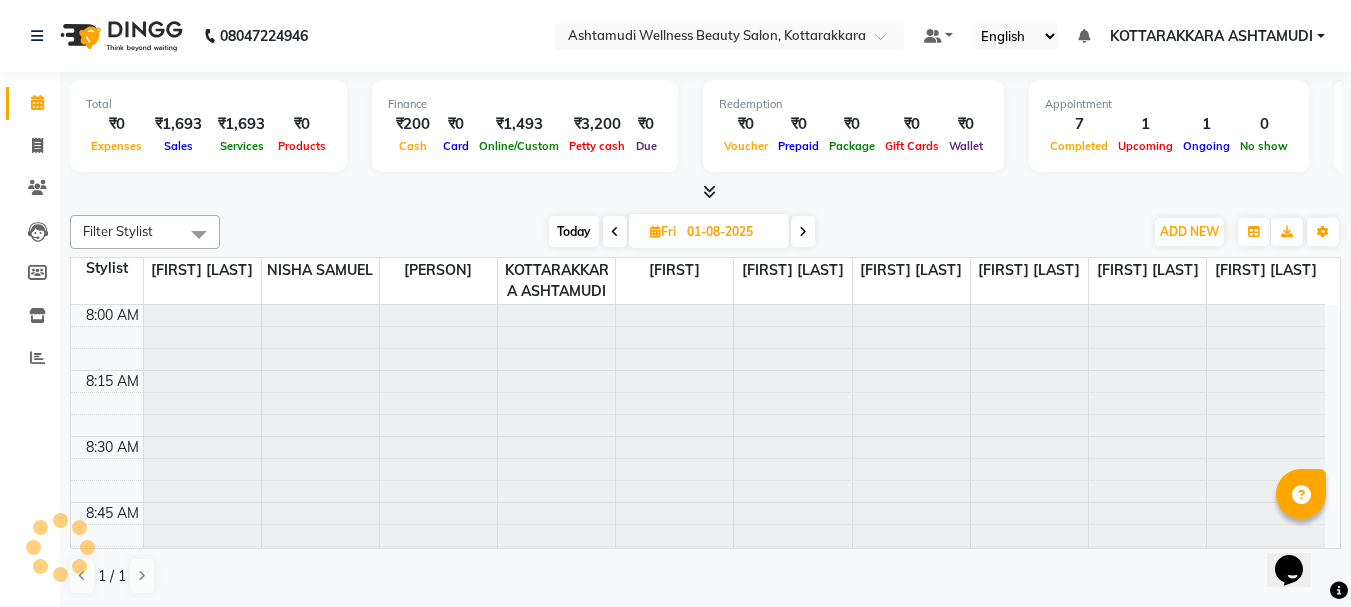 scroll, scrollTop: 0, scrollLeft: 0, axis: both 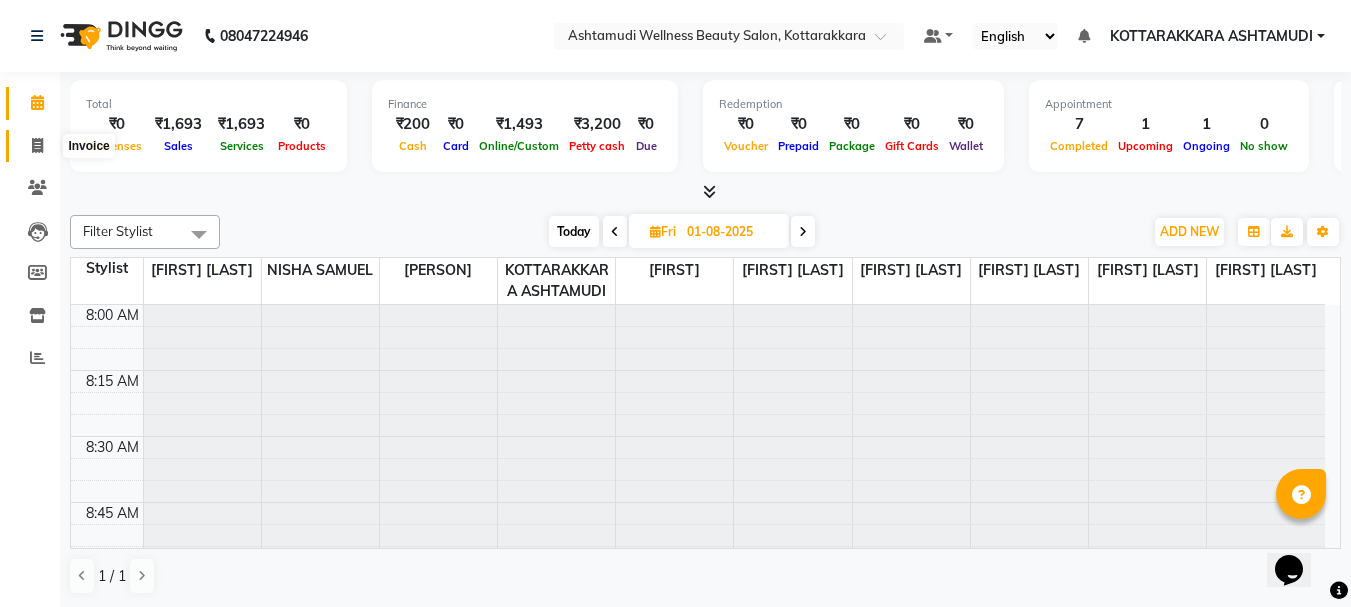 click 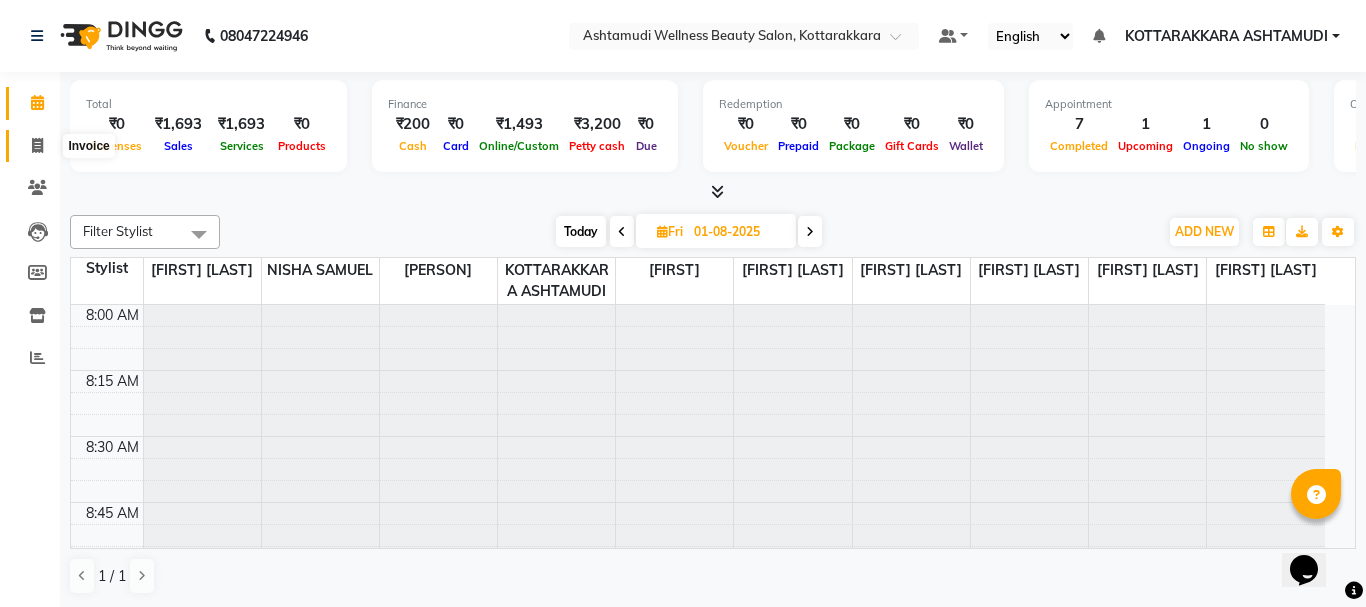 select on "service" 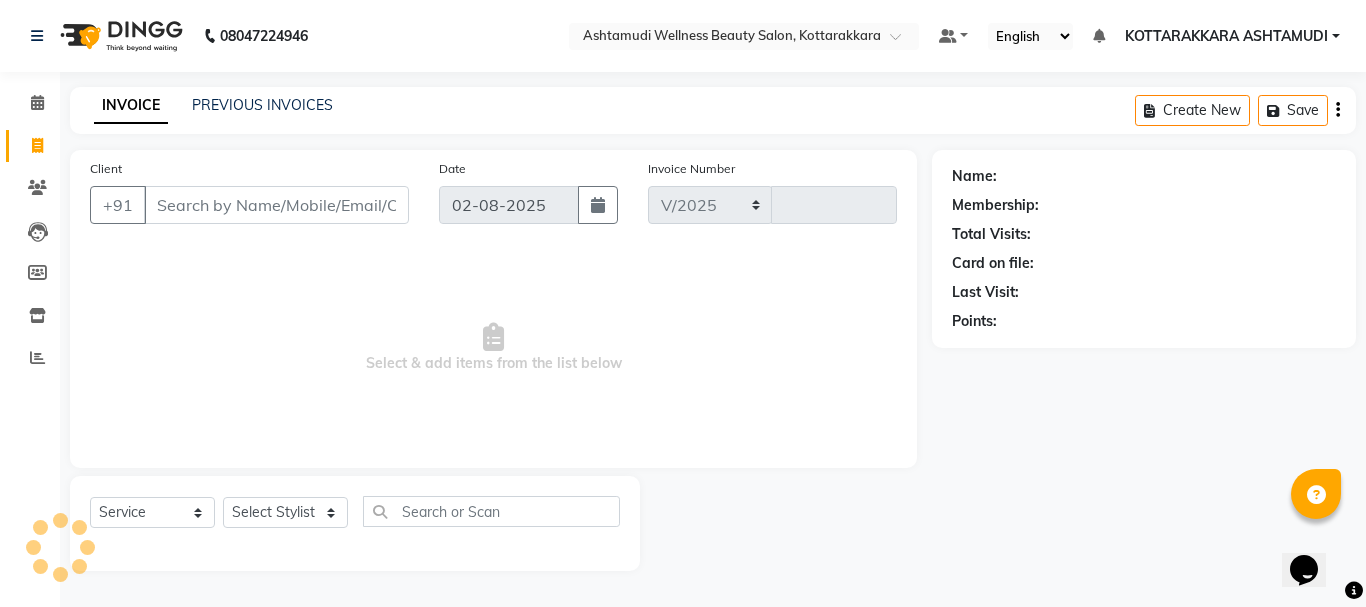 select on "4664" 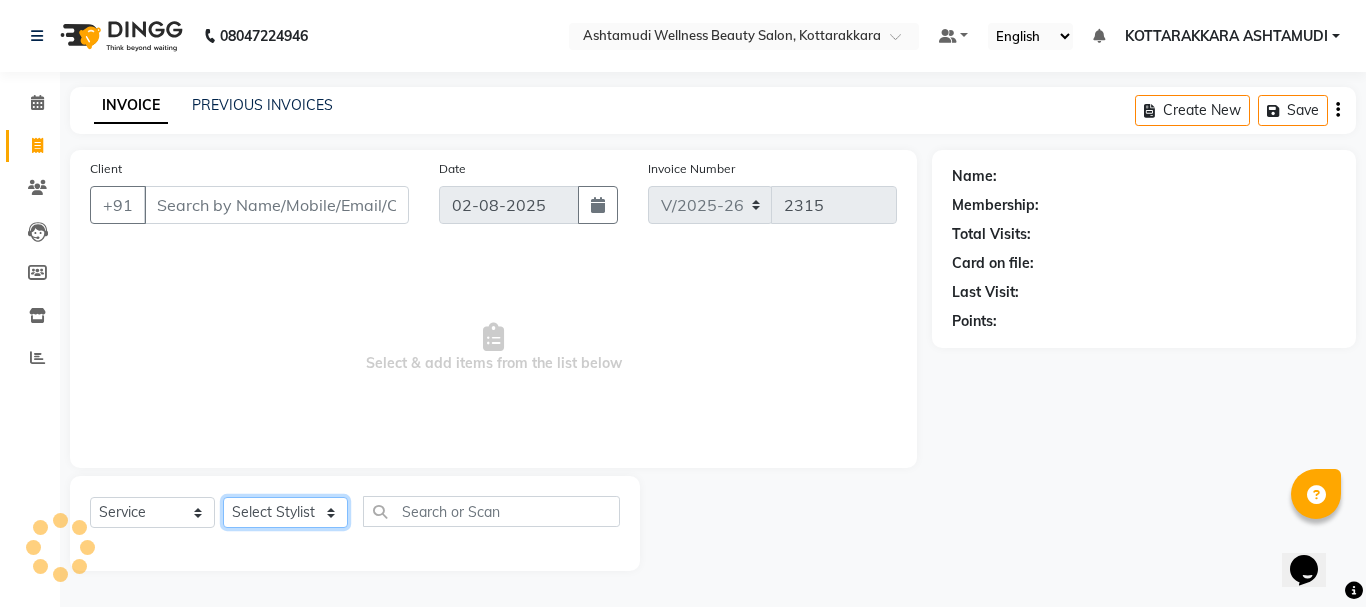 click on "Select Stylist" 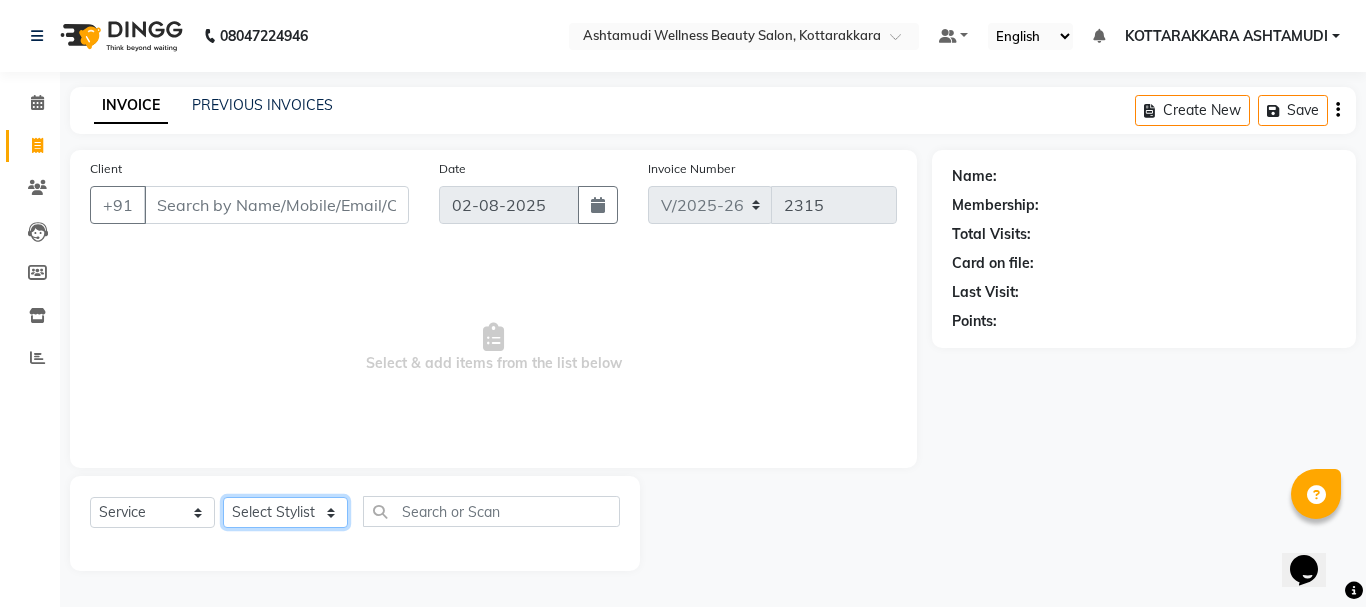 select on "75884" 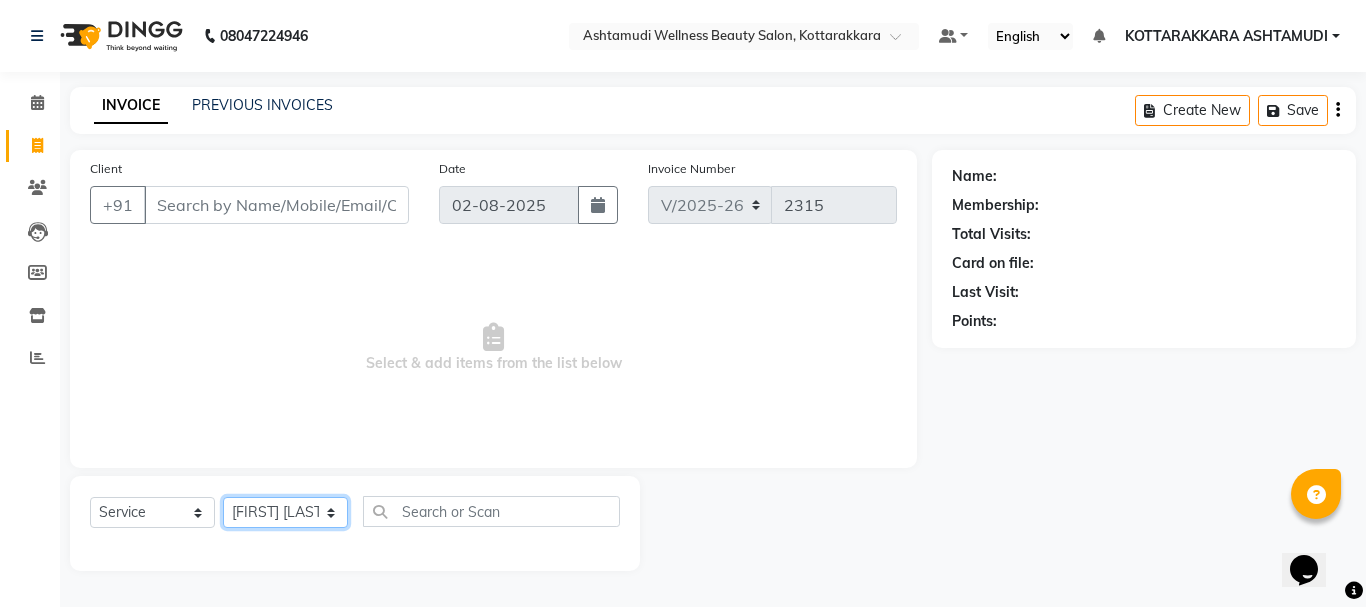 click on "Select Stylist AMRITHA DIVYA L	 Gita Mahali  Jibi P R Karina Darjee  KOTTARAKKARA ASHTAMUDI NISHA SAMUEL 	 Priya Chakraborty SARIGA R	 SHAHIDA SHAMINA MUHAMMED P R" 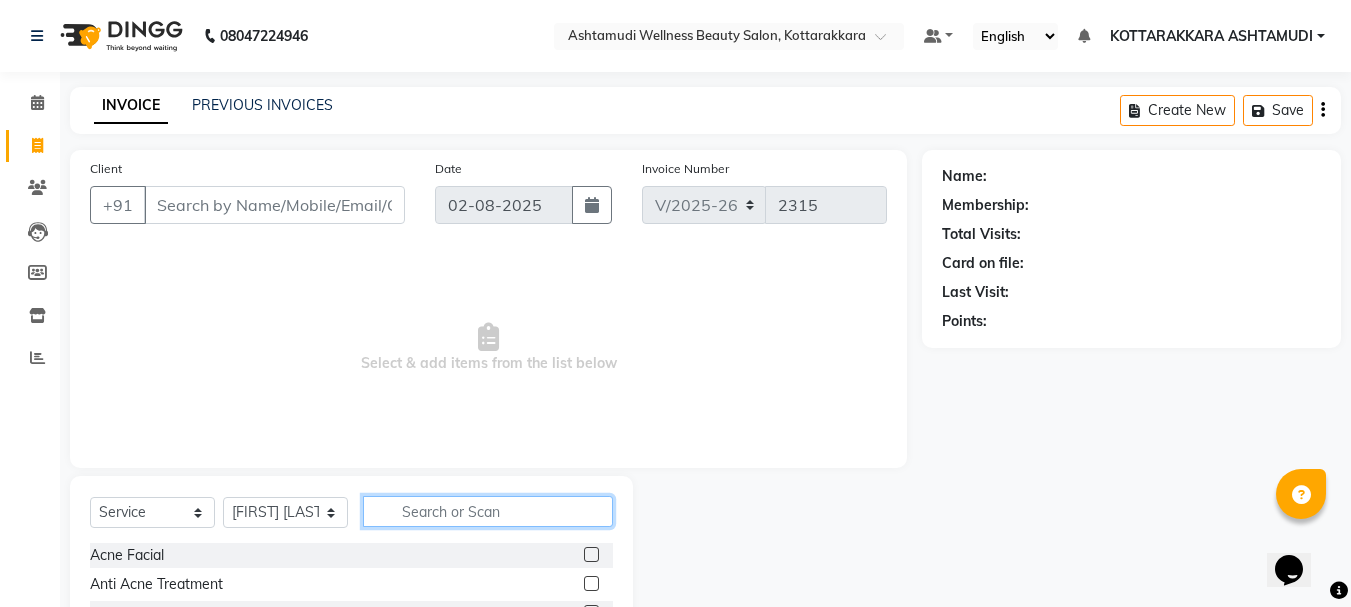 click 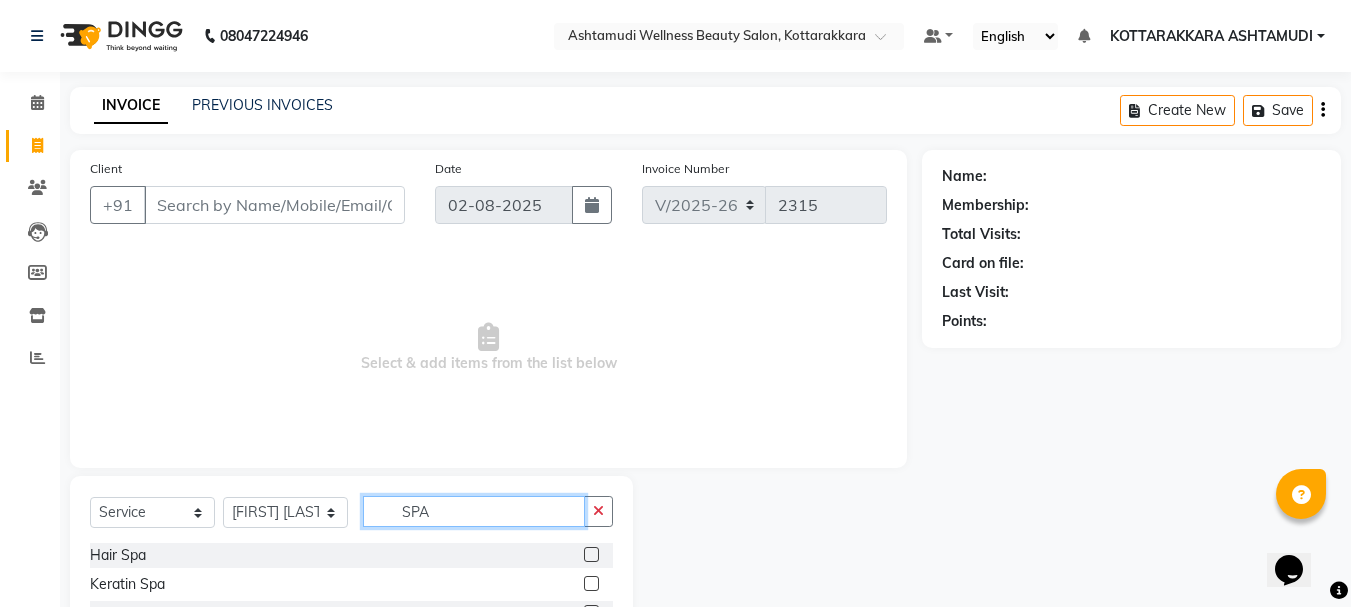 type on "SPA" 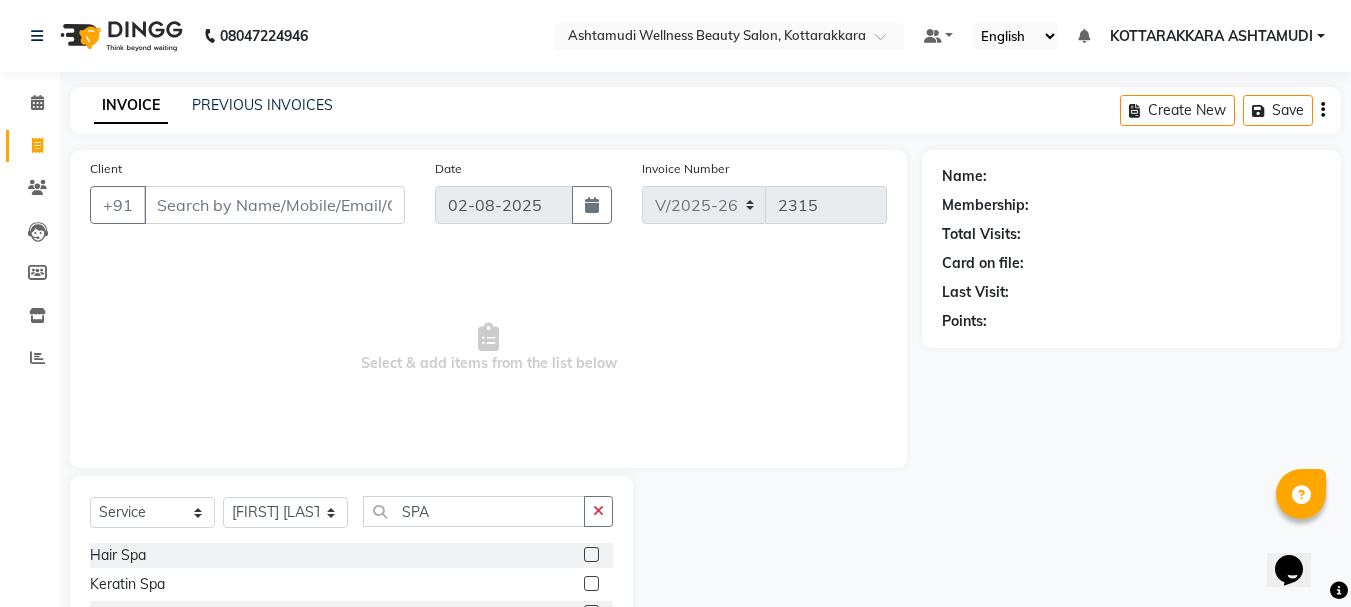 click 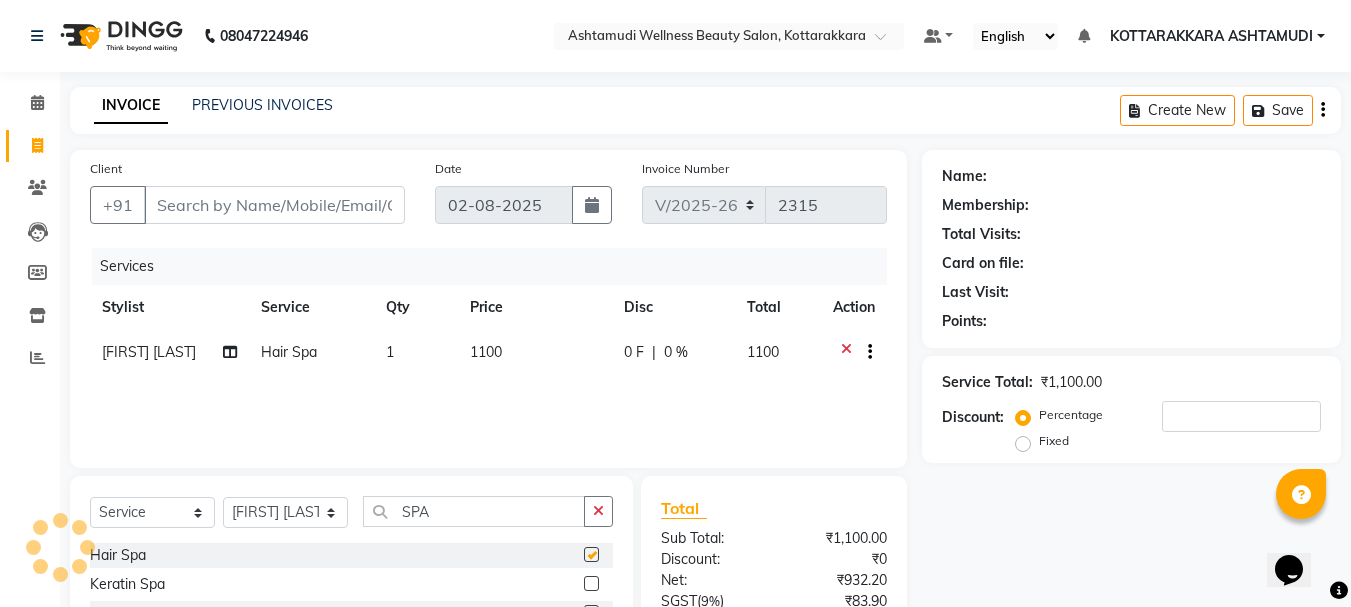 checkbox on "false" 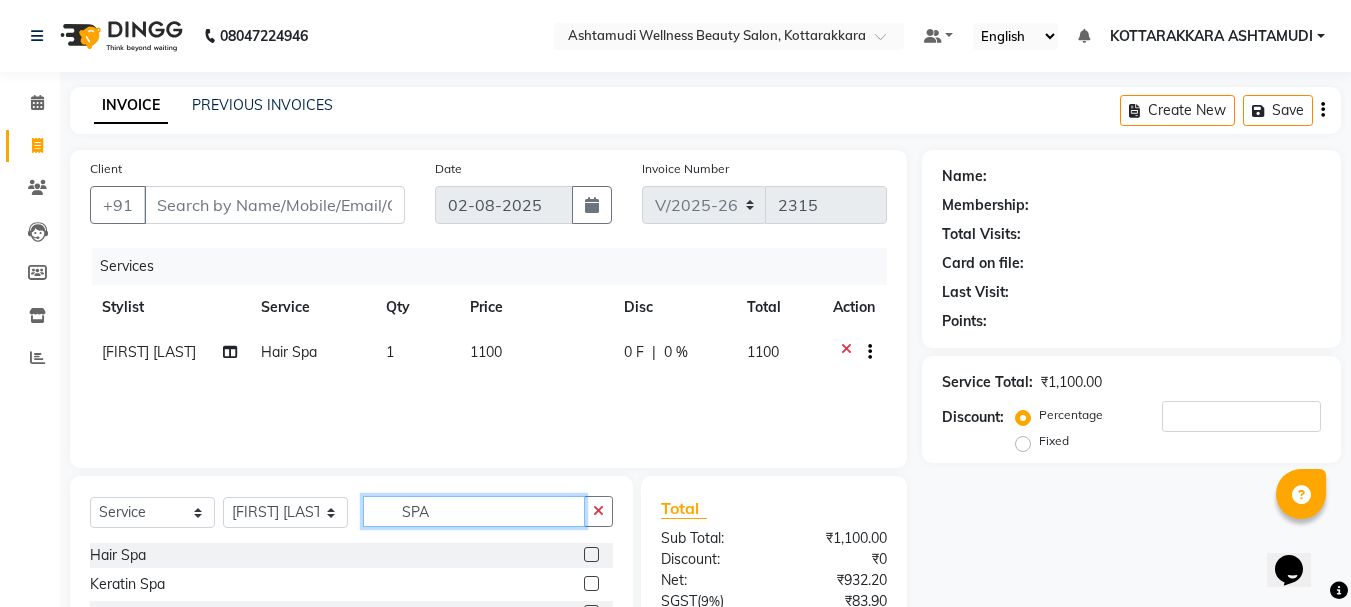 click on "SPA" 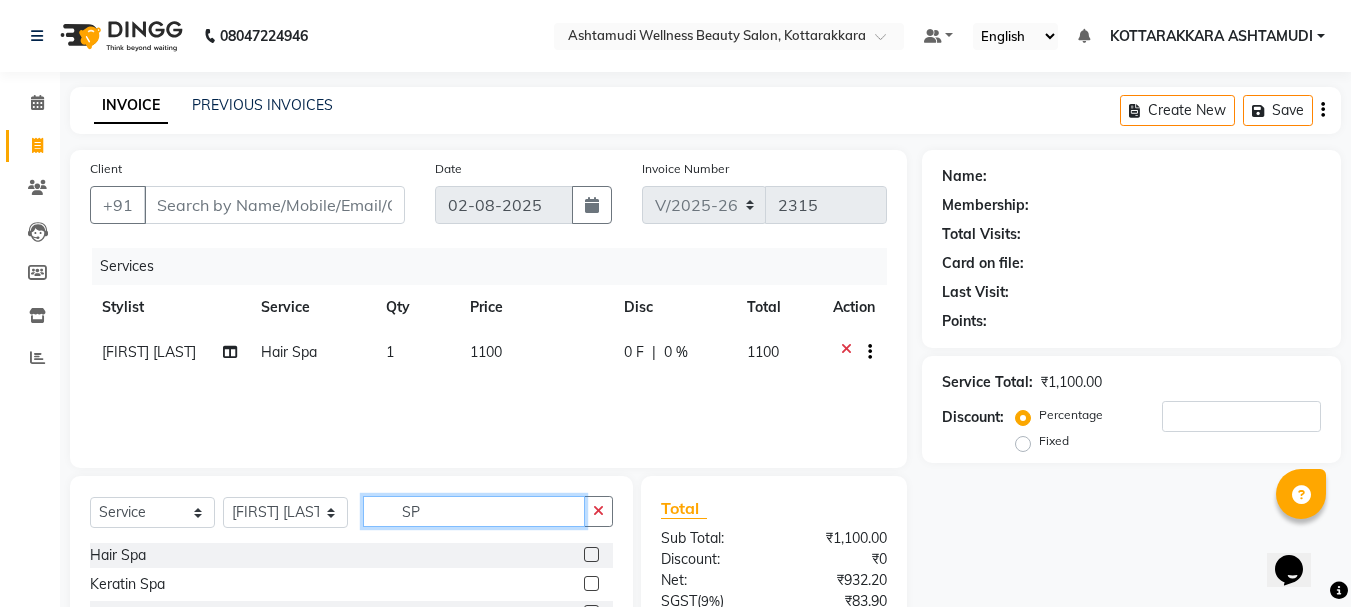 type on "S" 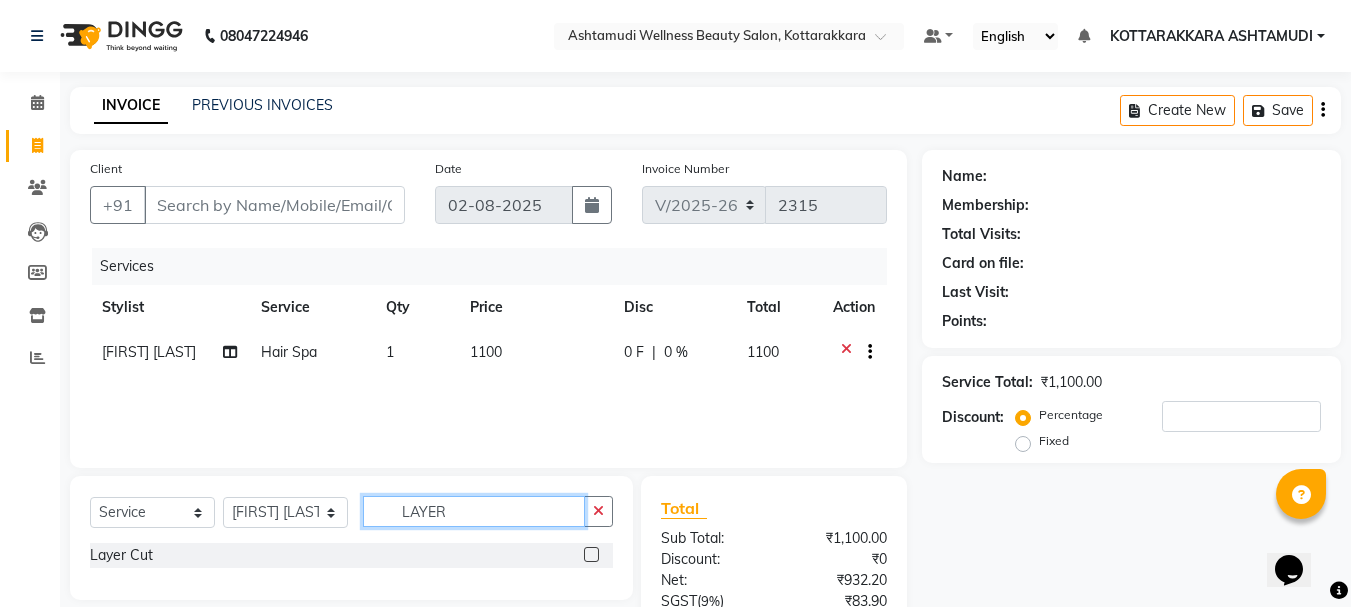 type on "LAYER" 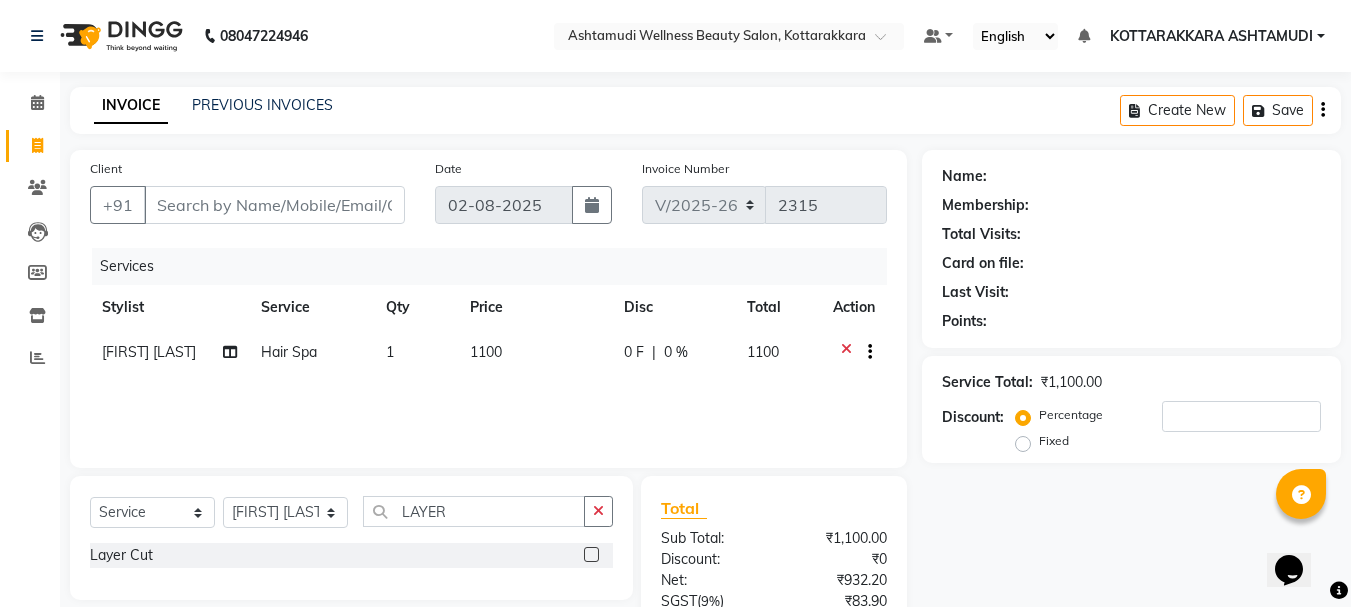 click 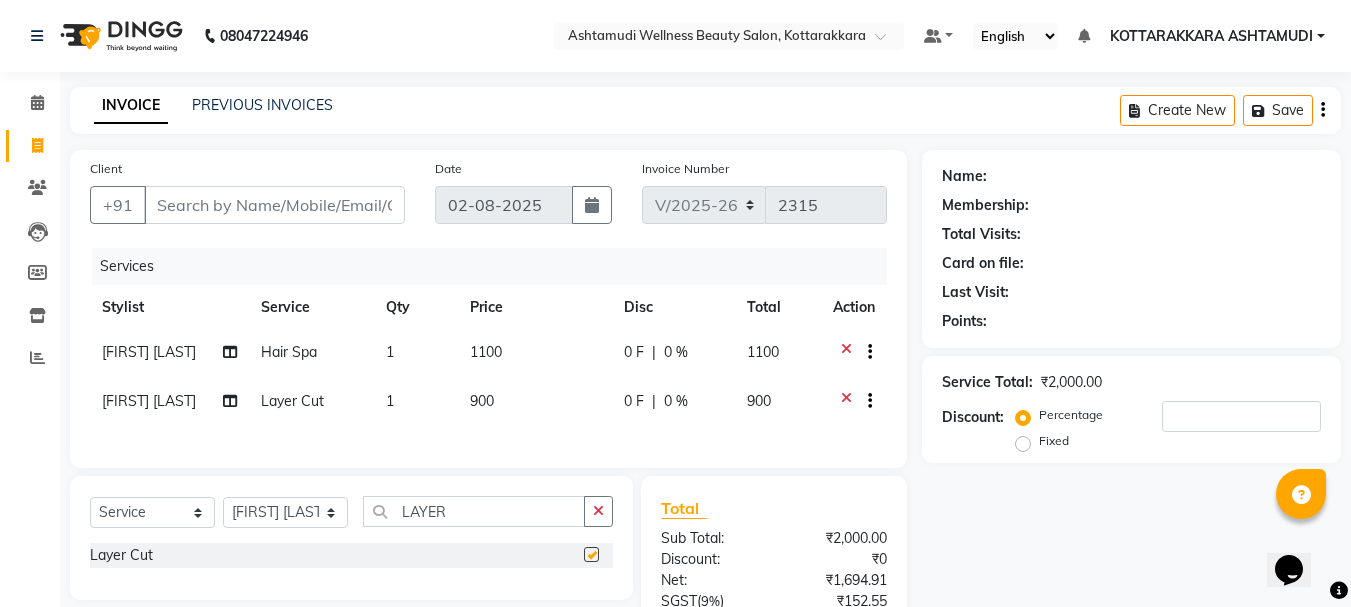 checkbox on "false" 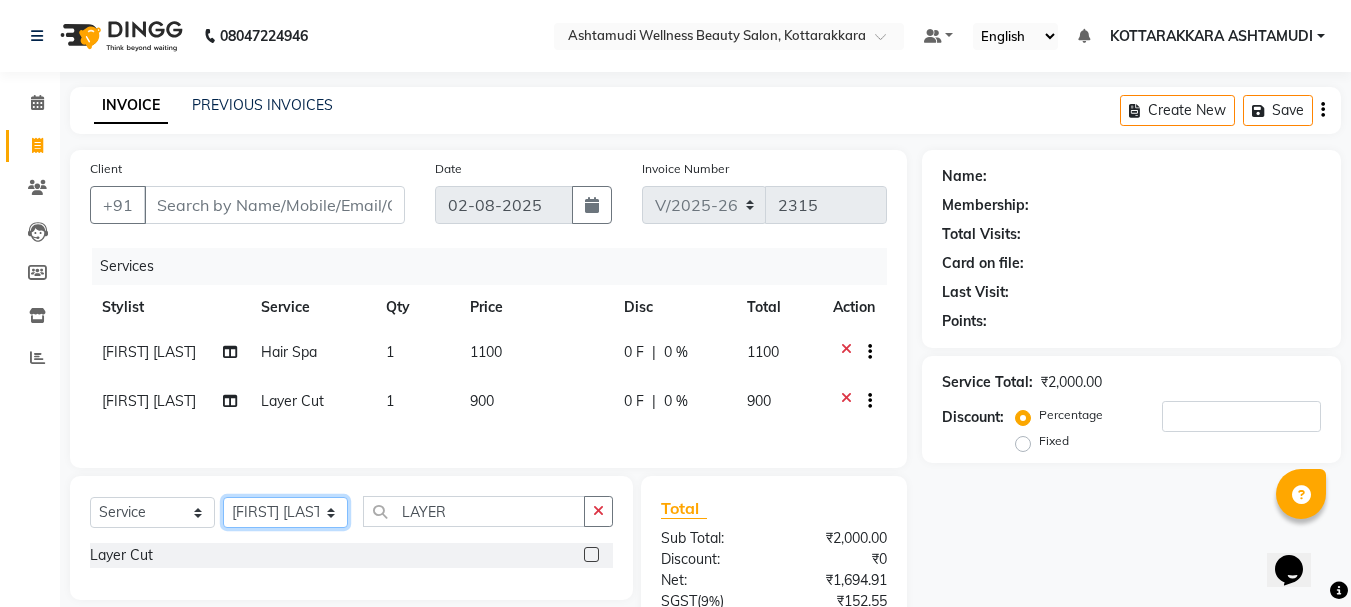 click on "Select Stylist AMRITHA DIVYA L	 Gita Mahali  Jibi P R Karina Darjee  KOTTARAKKARA ASHTAMUDI NISHA SAMUEL 	 Priya Chakraborty SARIGA R	 SHAHIDA SHAMINA MUHAMMED P R" 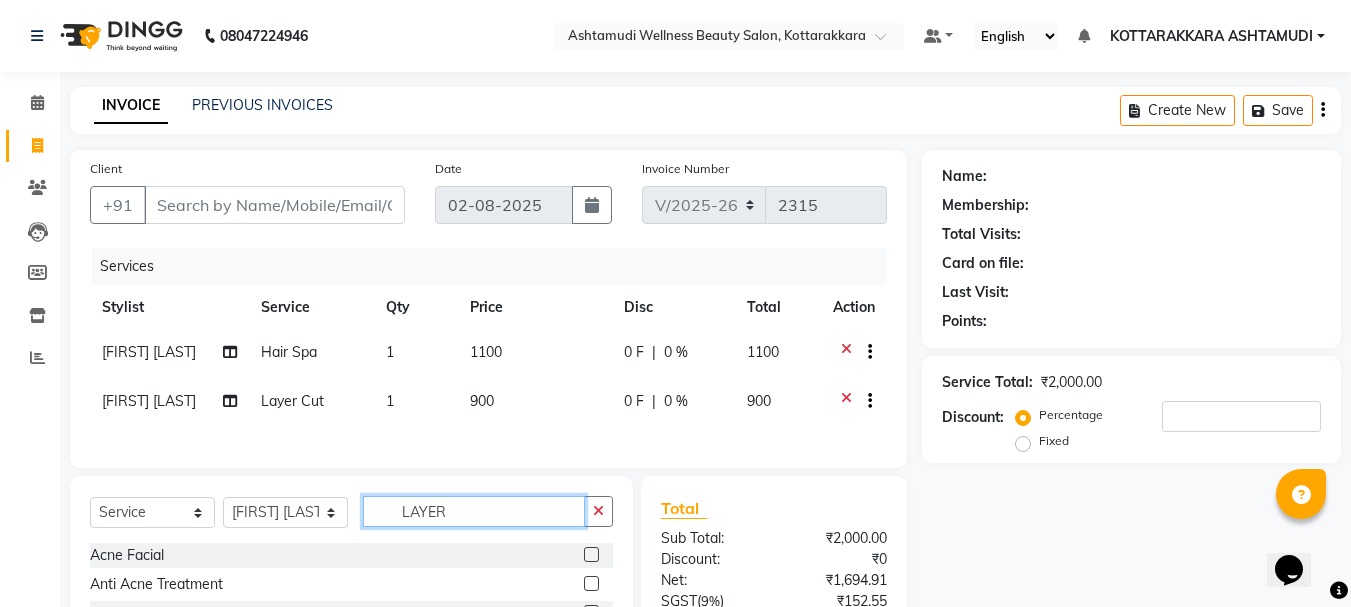 click on "LAYER" 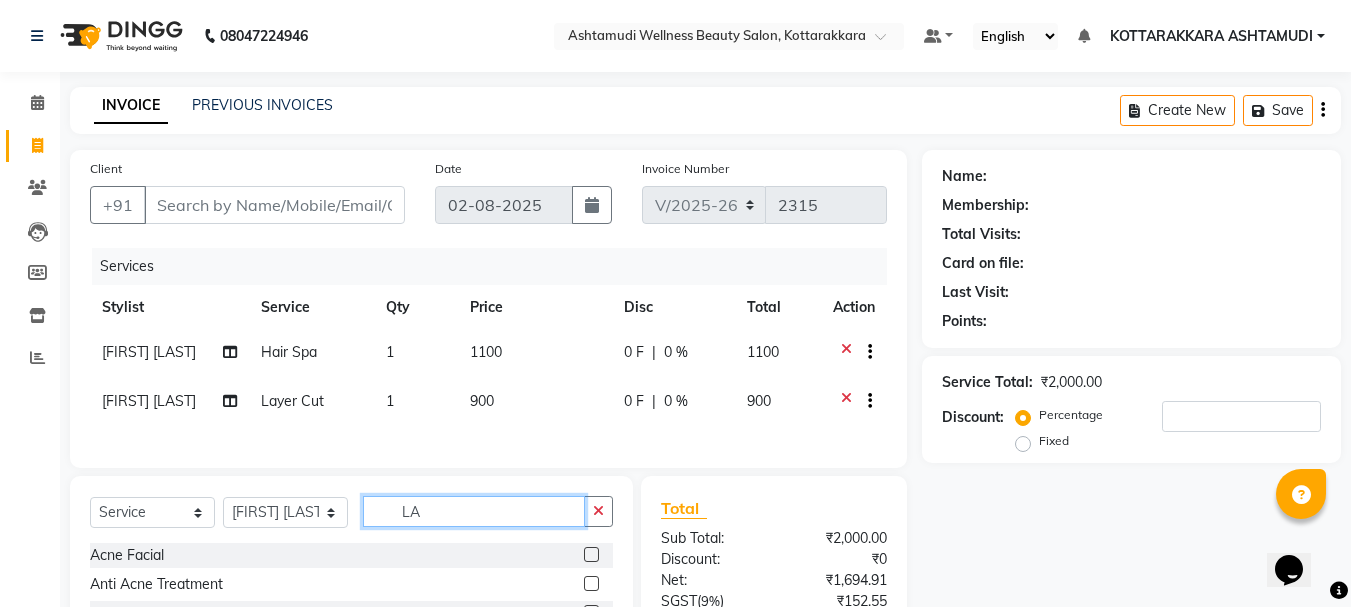 type on "L" 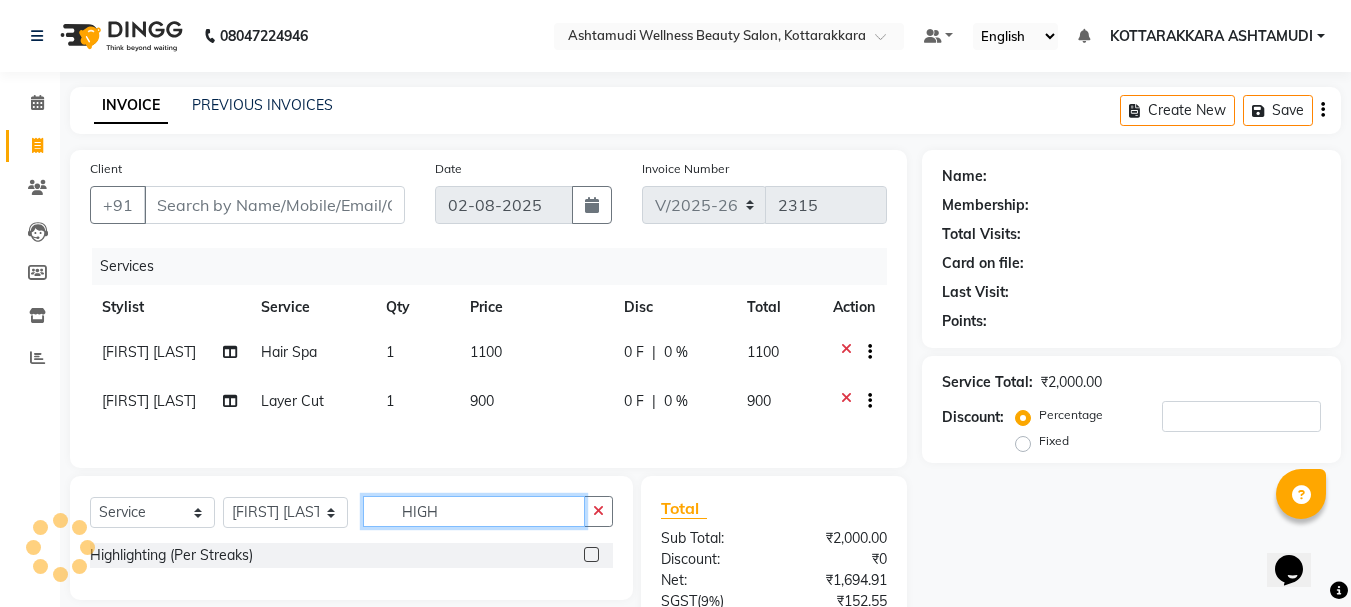 type on "HIGH" 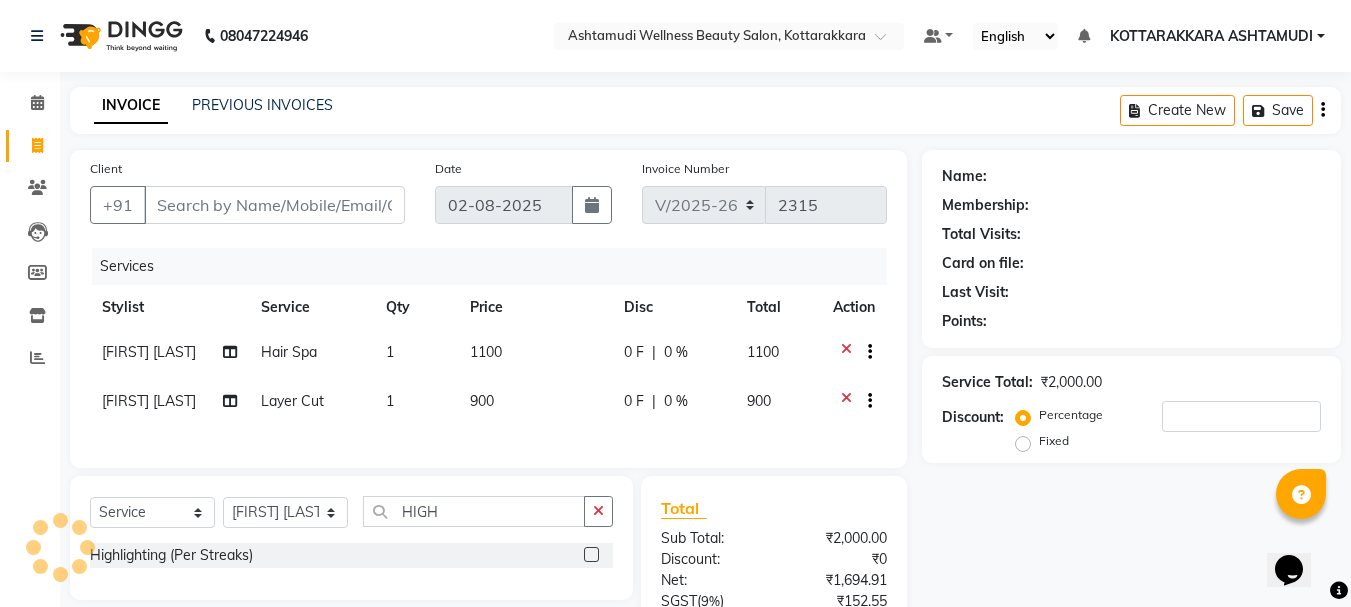 click 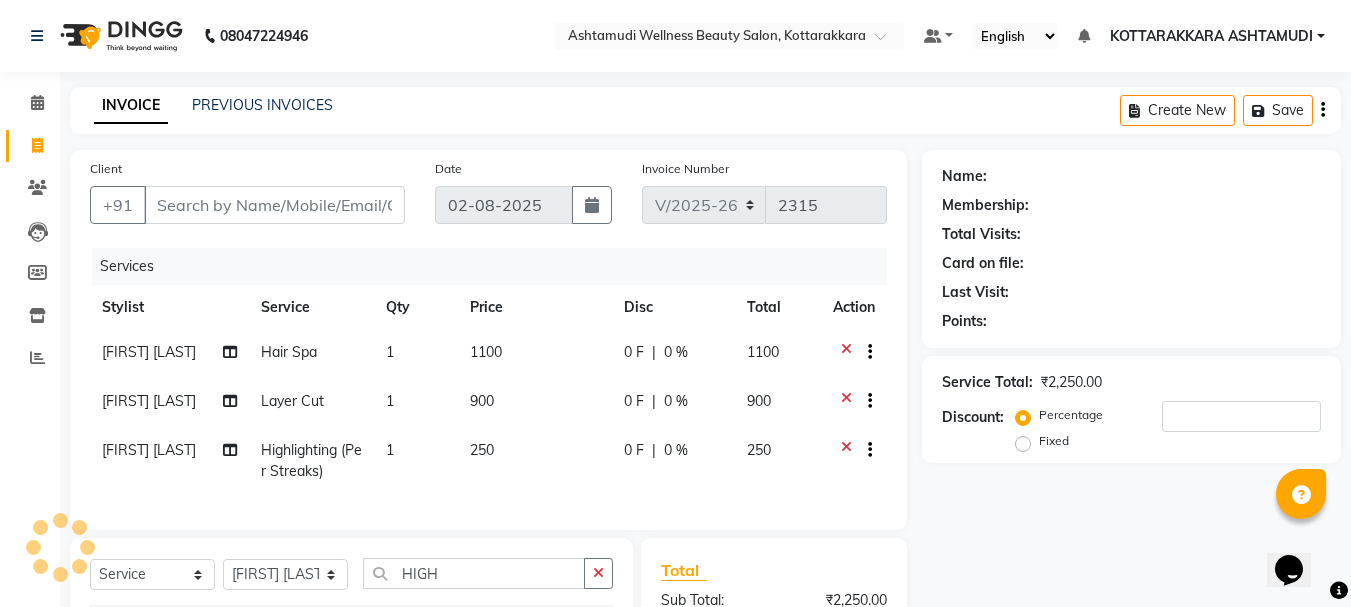 checkbox on "false" 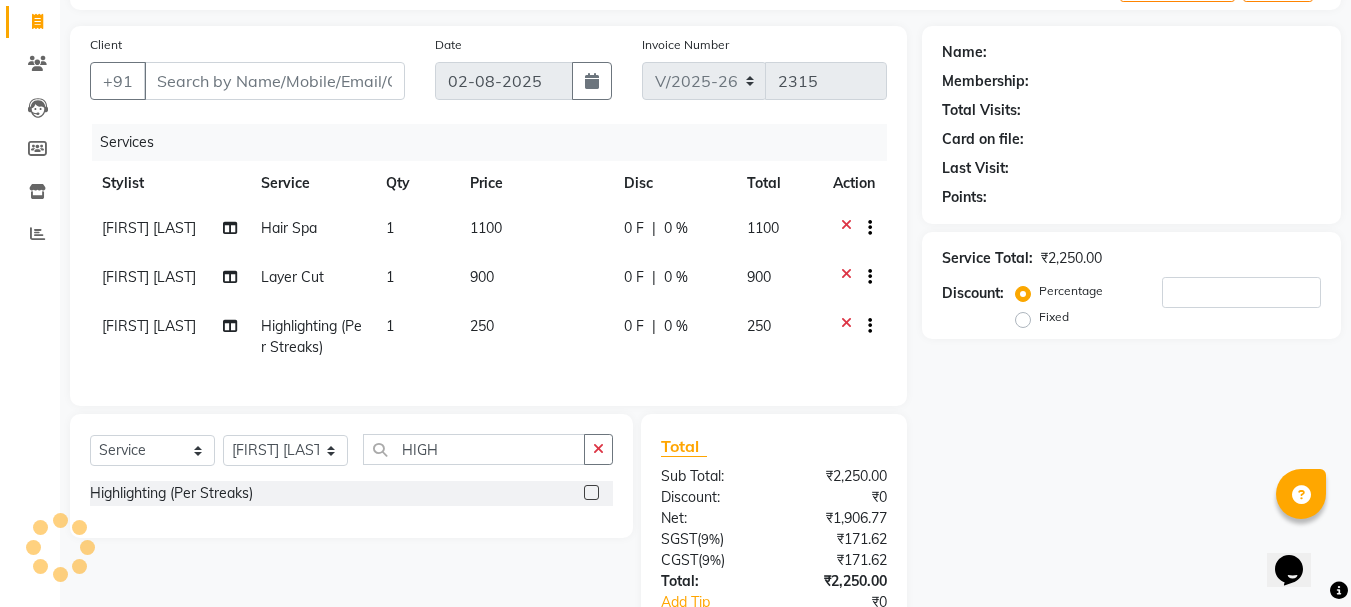 scroll, scrollTop: 270, scrollLeft: 0, axis: vertical 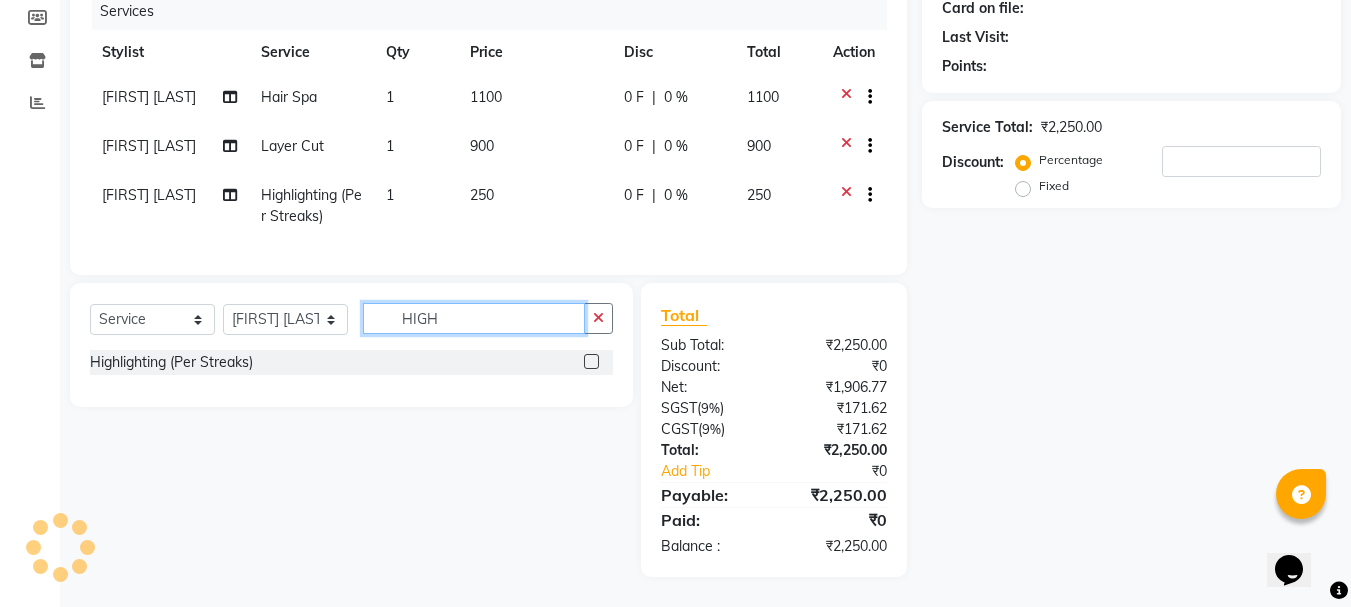 click on "HIGH" 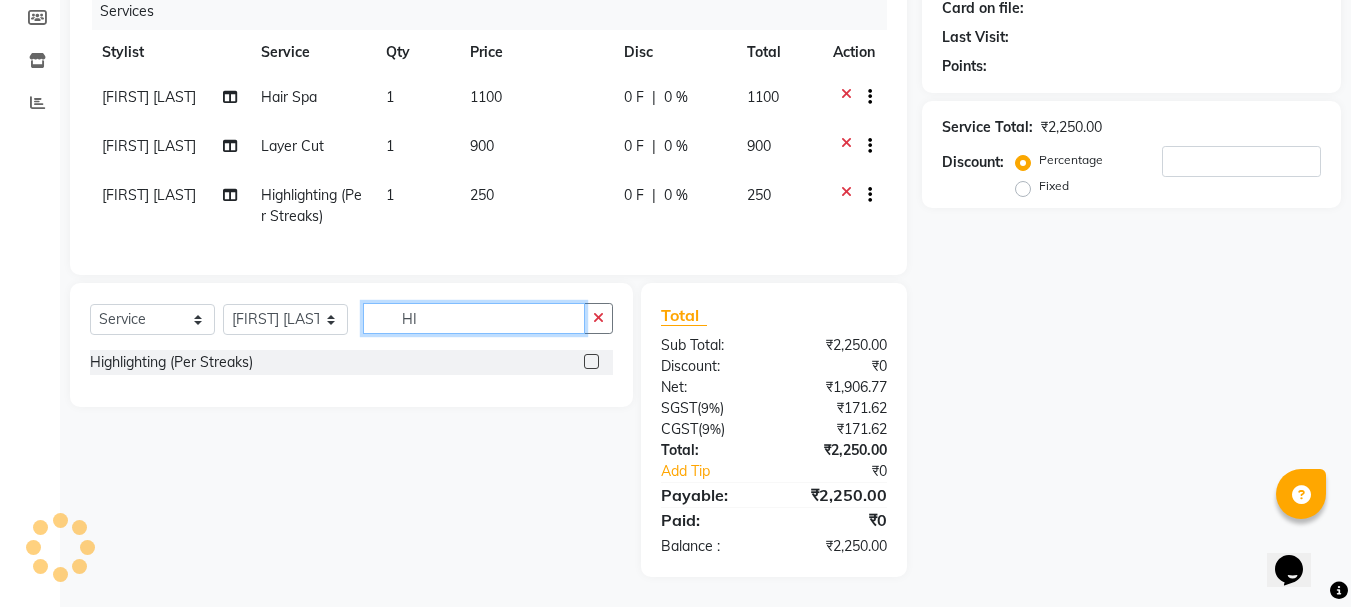 type on "H" 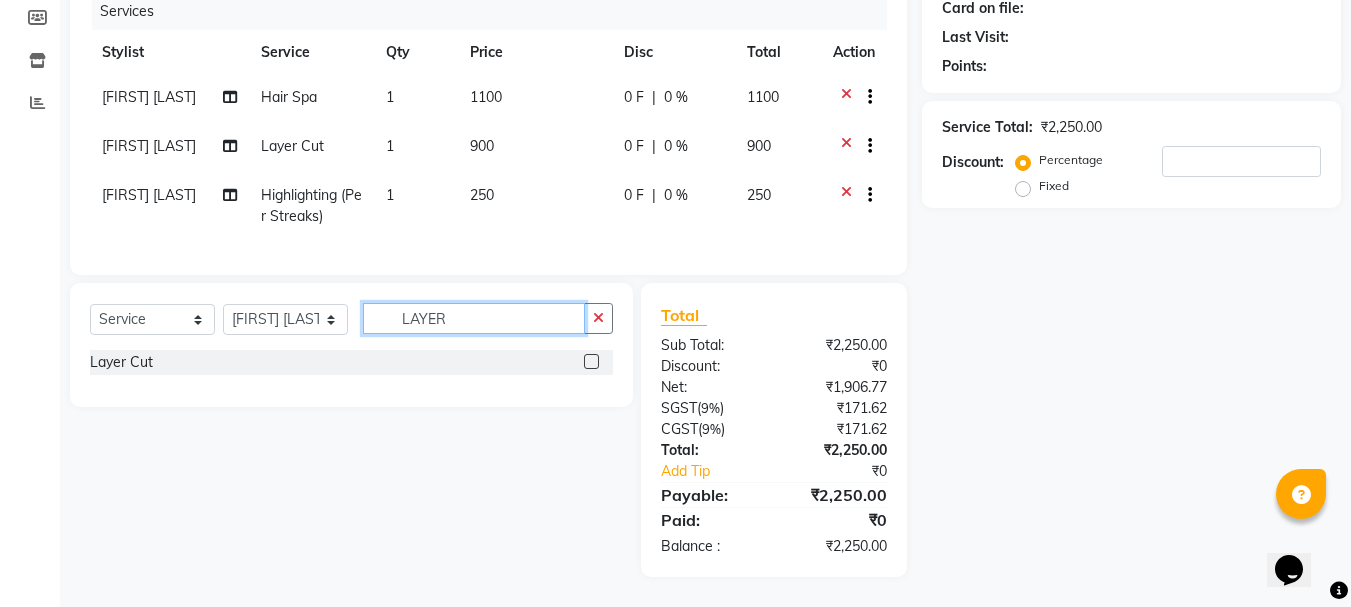 type on "LAYER" 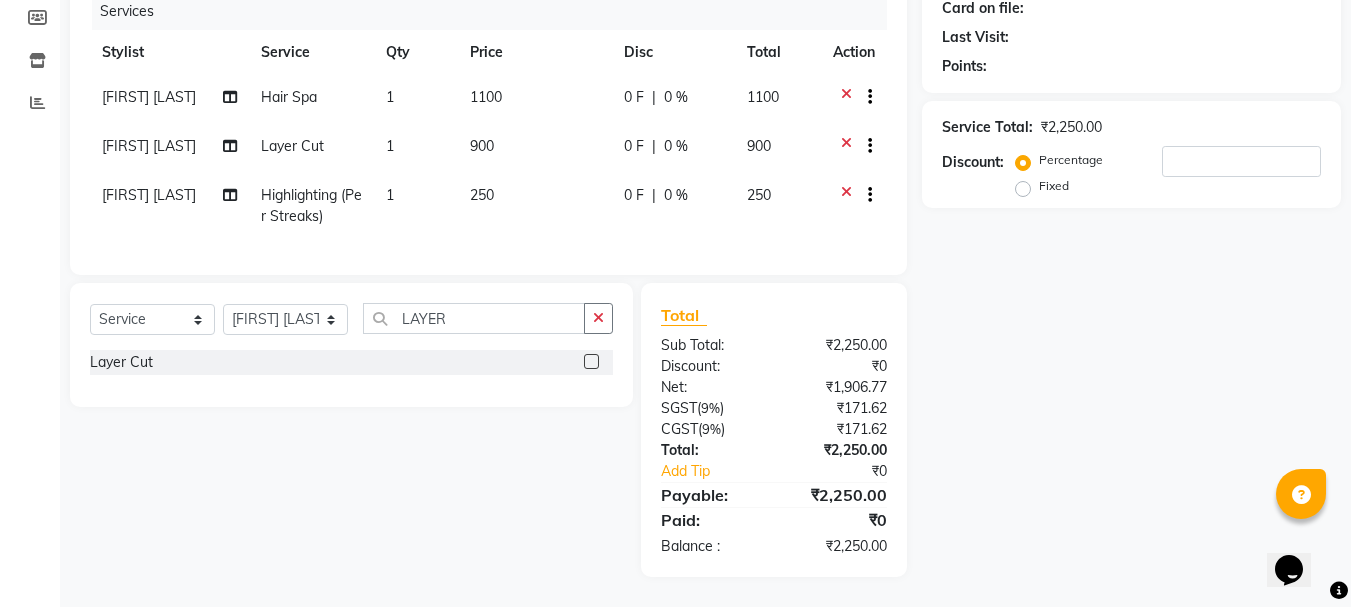 click 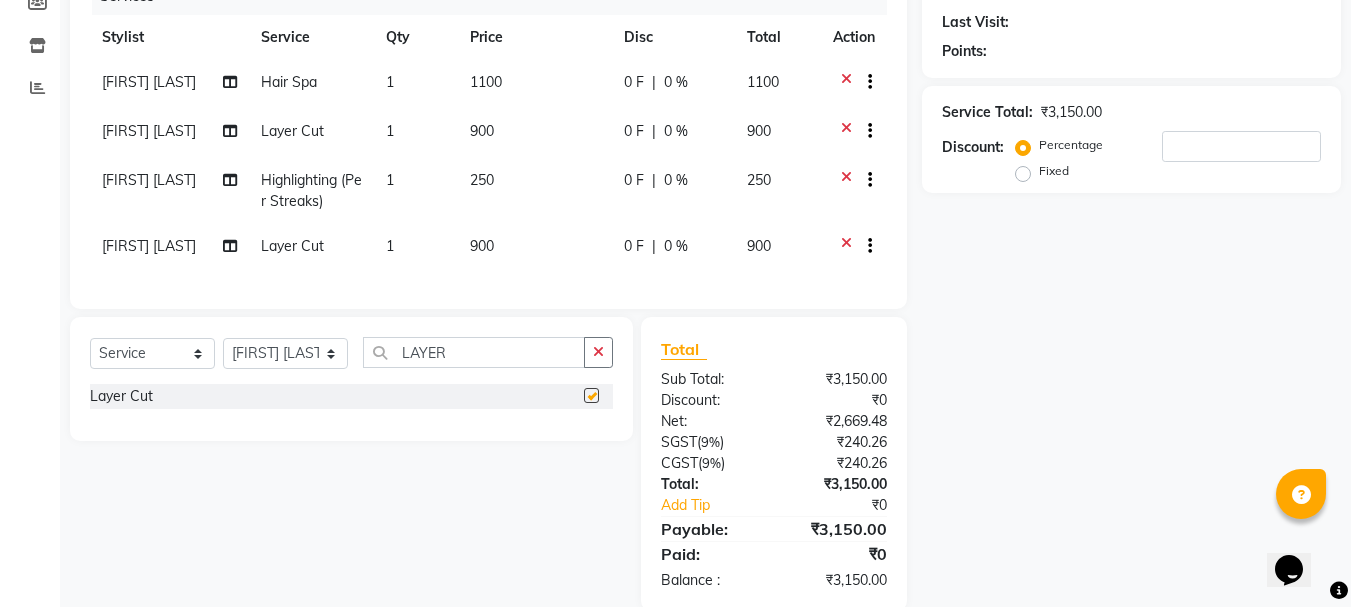 checkbox on "false" 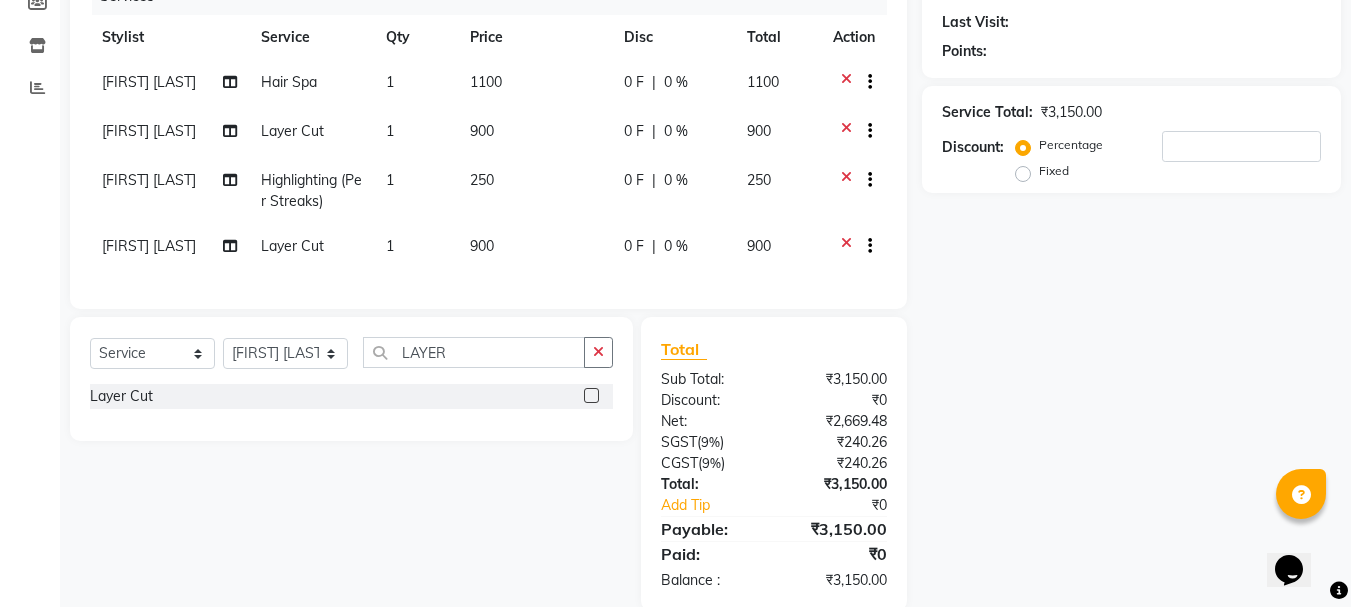 click on "1" 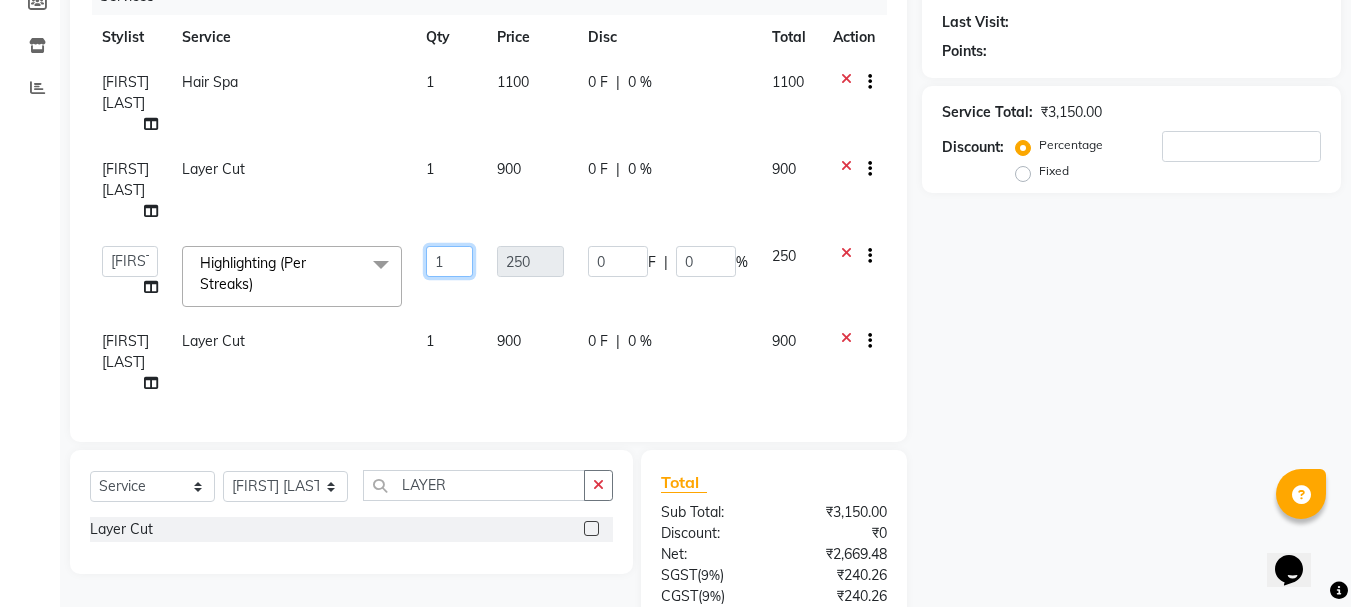 click on "1" 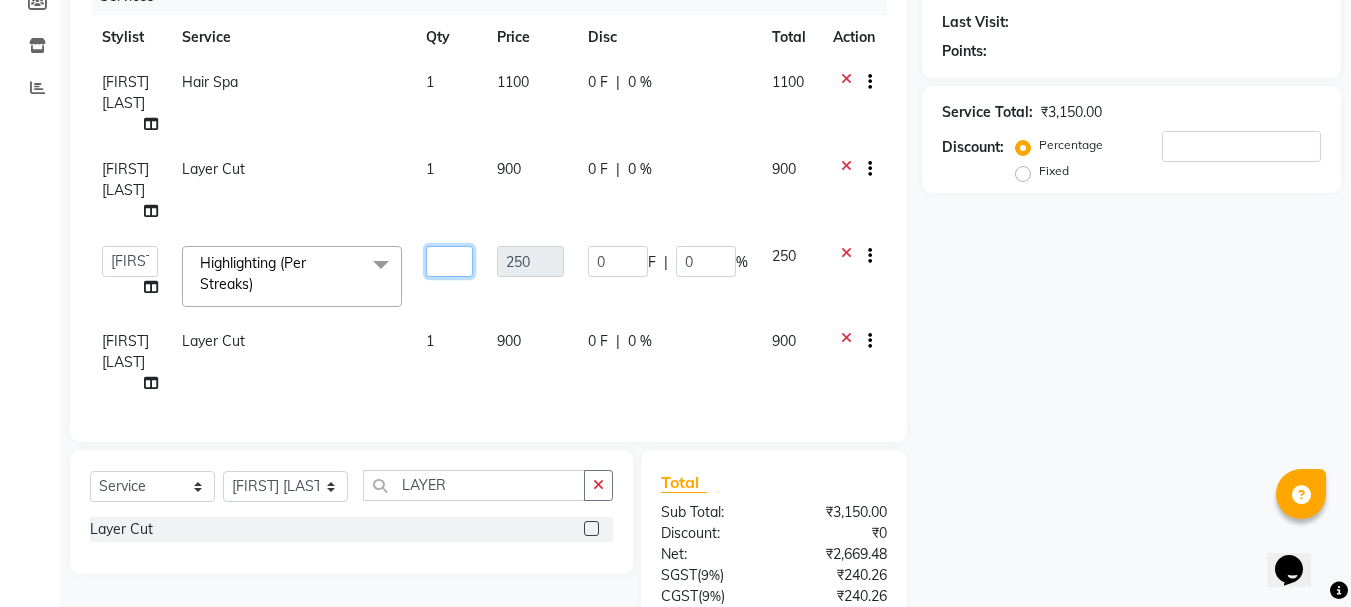 type on "3" 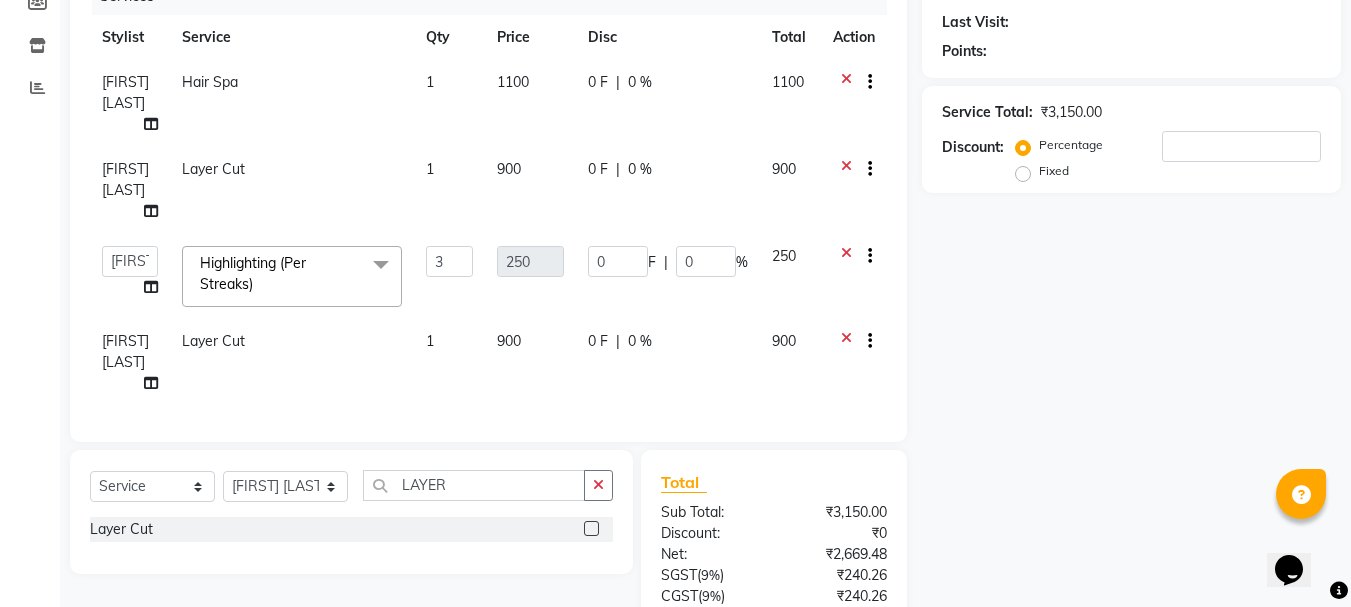 click on "Client +91 Date 02-08-2025 Invoice Number V/2025 V/2025-26 2315 Services Stylist Service Qty Price Disc Total Action Karina Darjee  Hair Spa 1 1100 0 F | 0 % 1100 Karina Darjee  Layer Cut 1 900 0 F | 0 % 900  AMRITHA   DIVYA L	   Gita Mahali    Jibi P R   Karina Darjee    KOTTARAKKARA ASHTAMUDI   NISHA SAMUEL 	   Priya Chakraborty   SARIGA R	   SHAHIDA   SHAMINA MUHAMMED P R  Highlighting (Per Streaks)  x Acne Facial Anti Acne Treatment Anti Ageing Facial Bridal Glow Facial De-Pigmentation Treatment Dermalite Fairness Facial Diamond Facial D-Tan Cleanup D-Tan Facial D-Tan Pack Fruit Facial Fyc Bamboo Charcoal Facial Fyc Bio Marine Facial Fyc Fruit Fusion Facial Fyc Luster Gold Facial Fyc Pure Vit-C Facial Fyc Red Wine Facial Glovite Facial Gold Moroccan Vit C facial Dry Skin Gold Moroccan Vit C facial Oily Skin Golden Facial Hydra Brightening Facial Hydra Facial Hydramoist Facial Microdermabrasion Treatment Normal Cleanup O2C2 Facial Oxy Blast Facial Oxy Bleach Pearl Facial Protein Bleach Sensi Glow Facial 3" 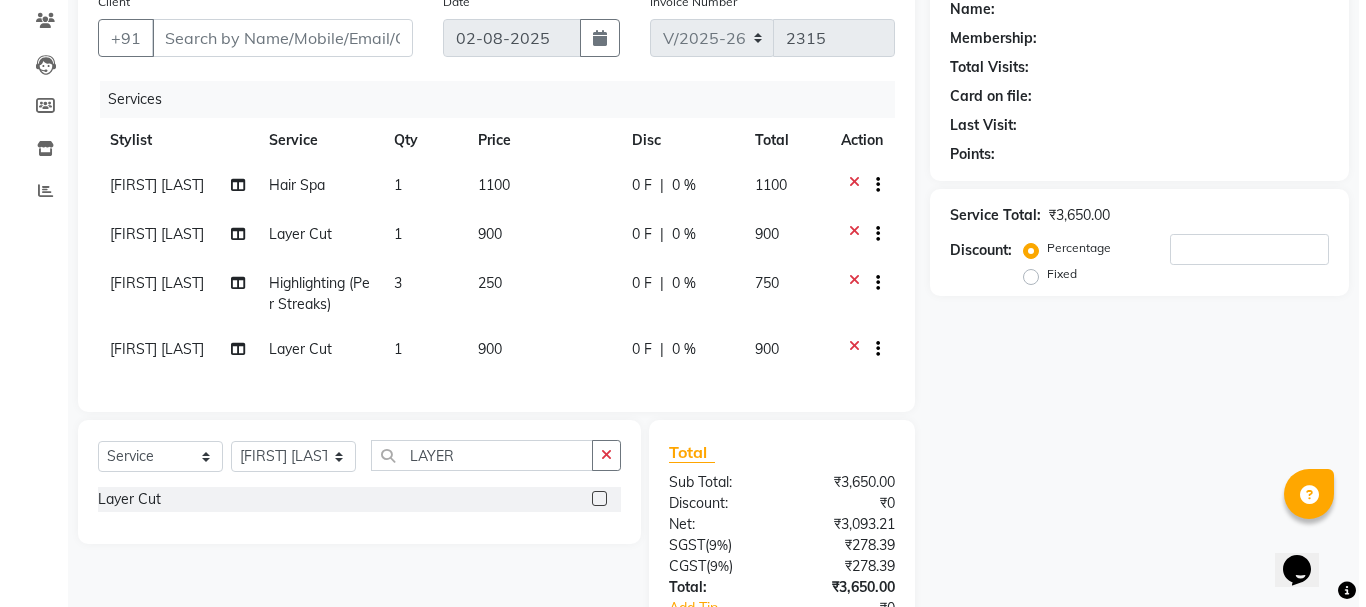scroll, scrollTop: 70, scrollLeft: 0, axis: vertical 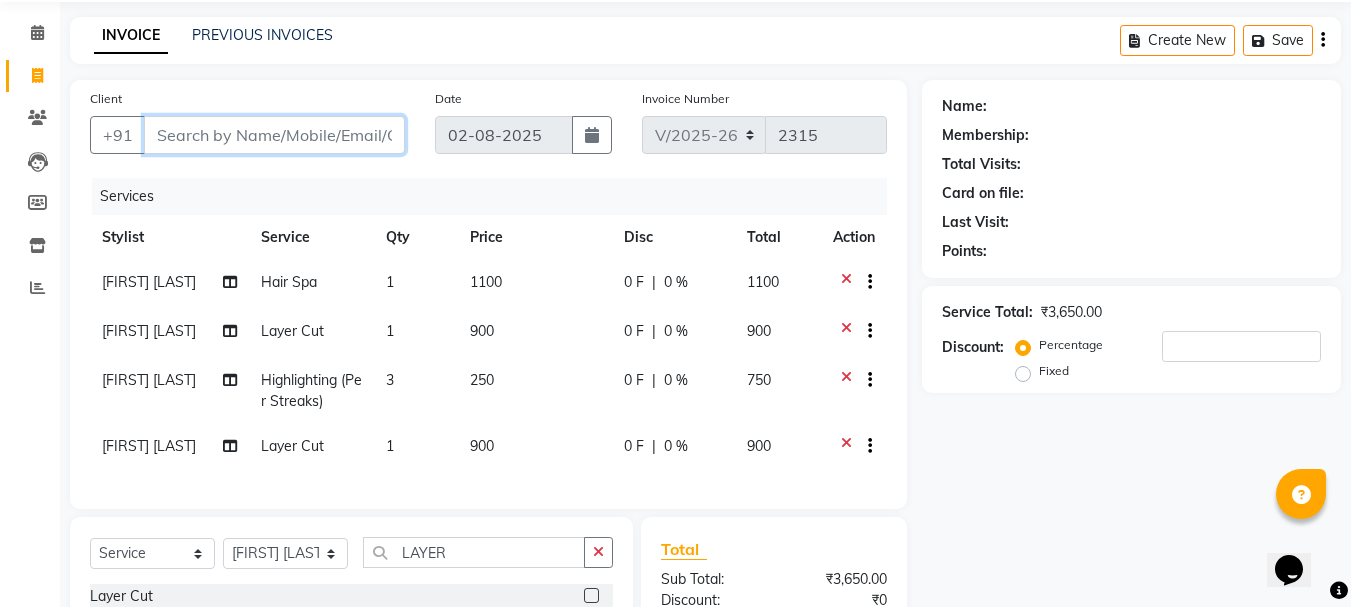 click on "Client" at bounding box center (274, 135) 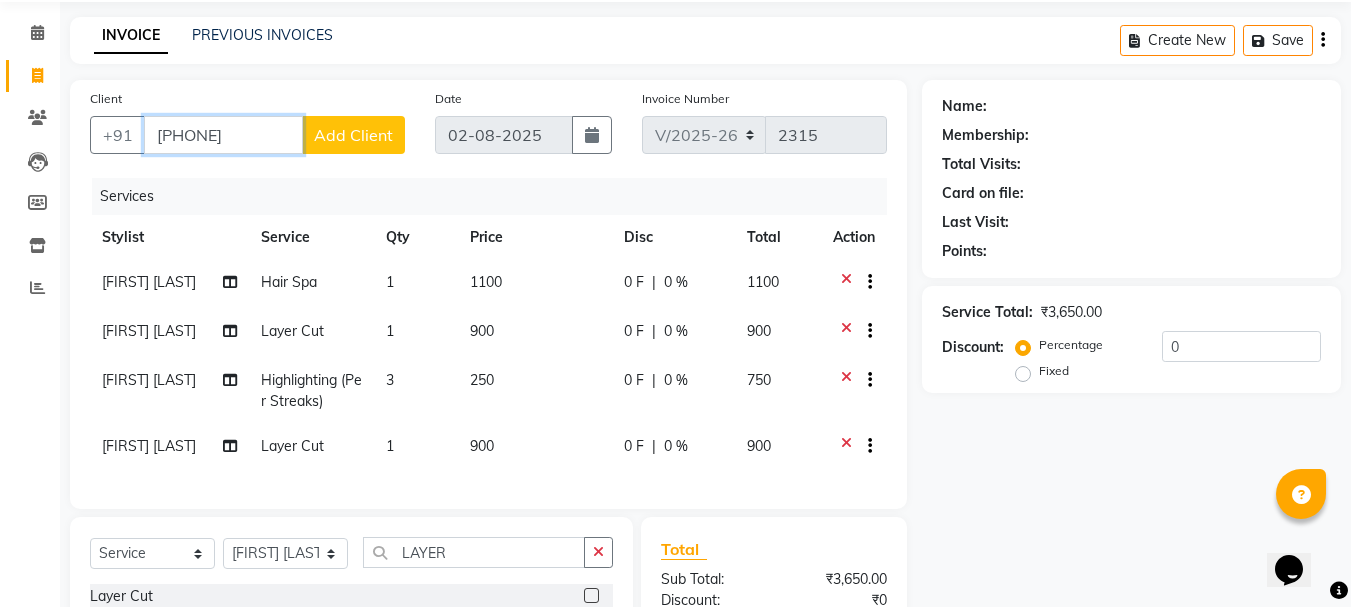 type on "9895296845" 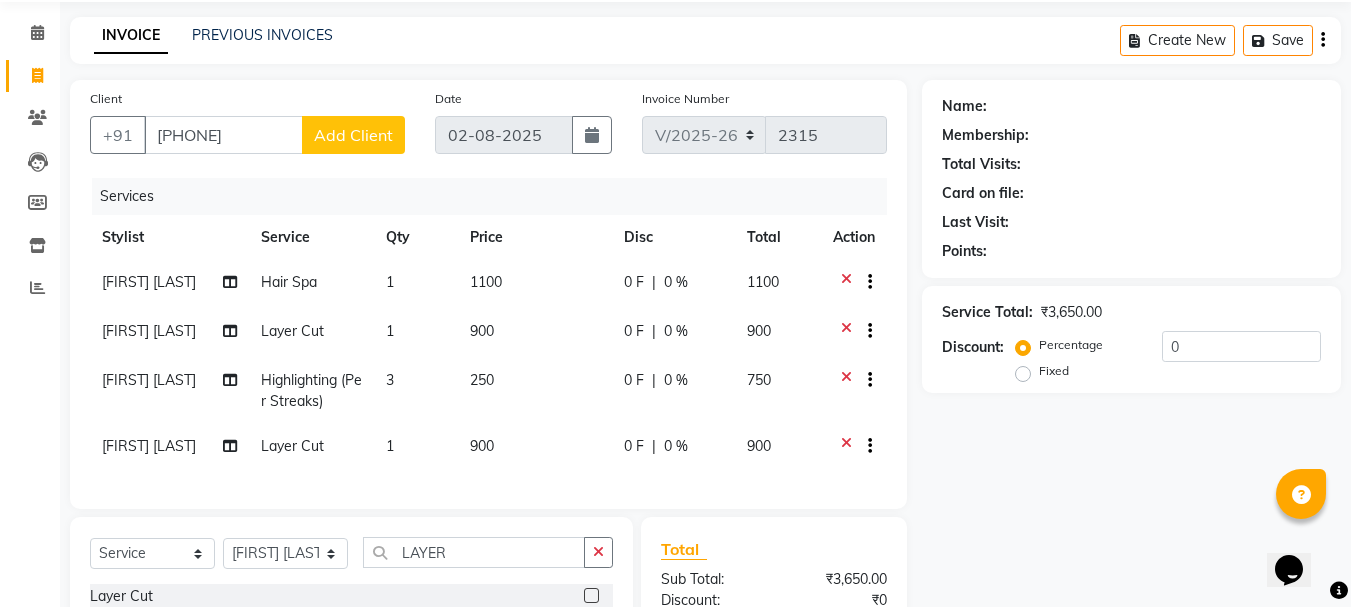 click on "Add Client" 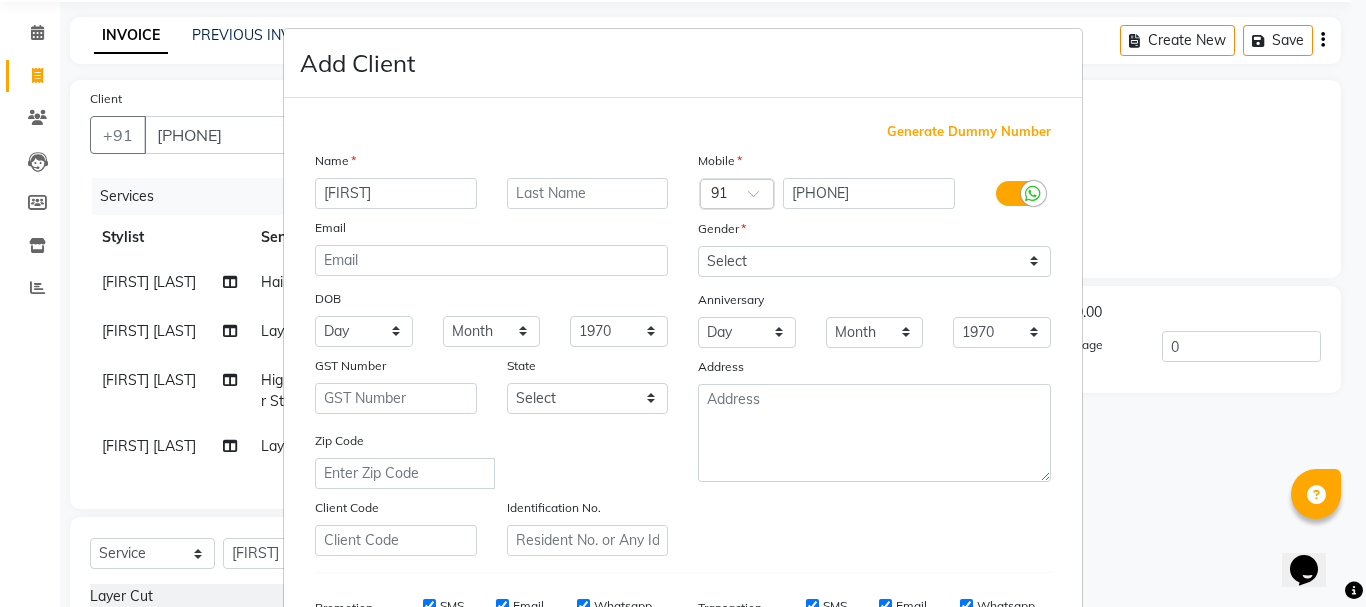 type on "BLESSY" 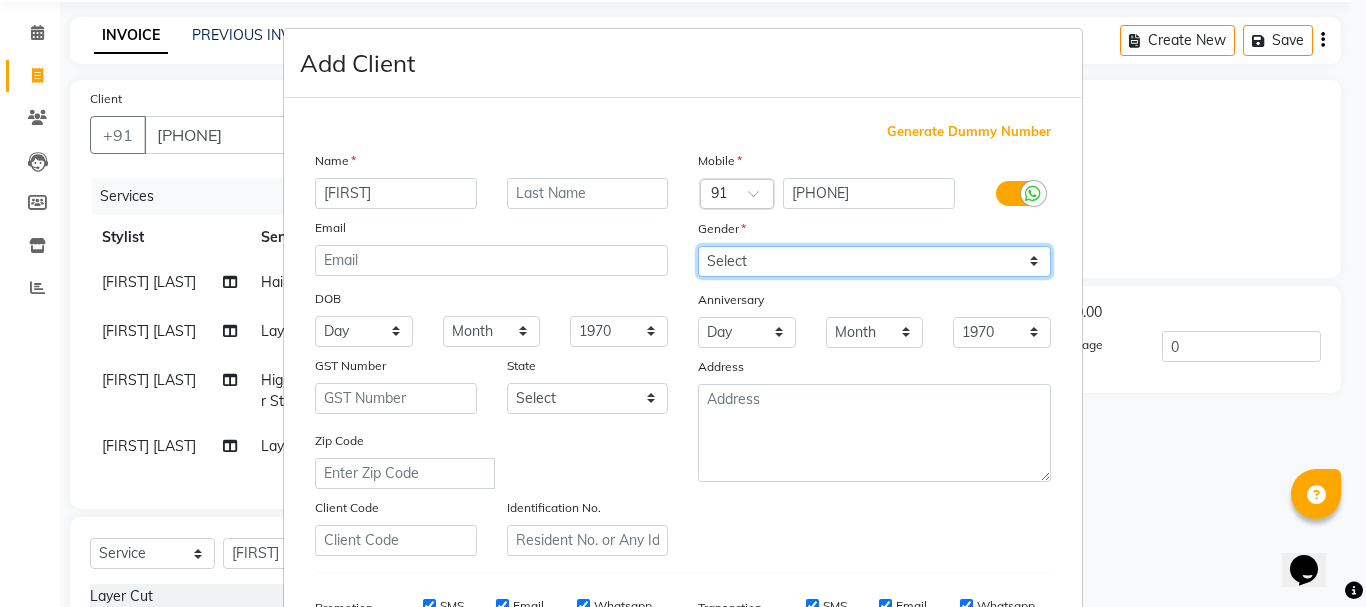 click on "Select Male Female Other Prefer Not To Say" at bounding box center (874, 261) 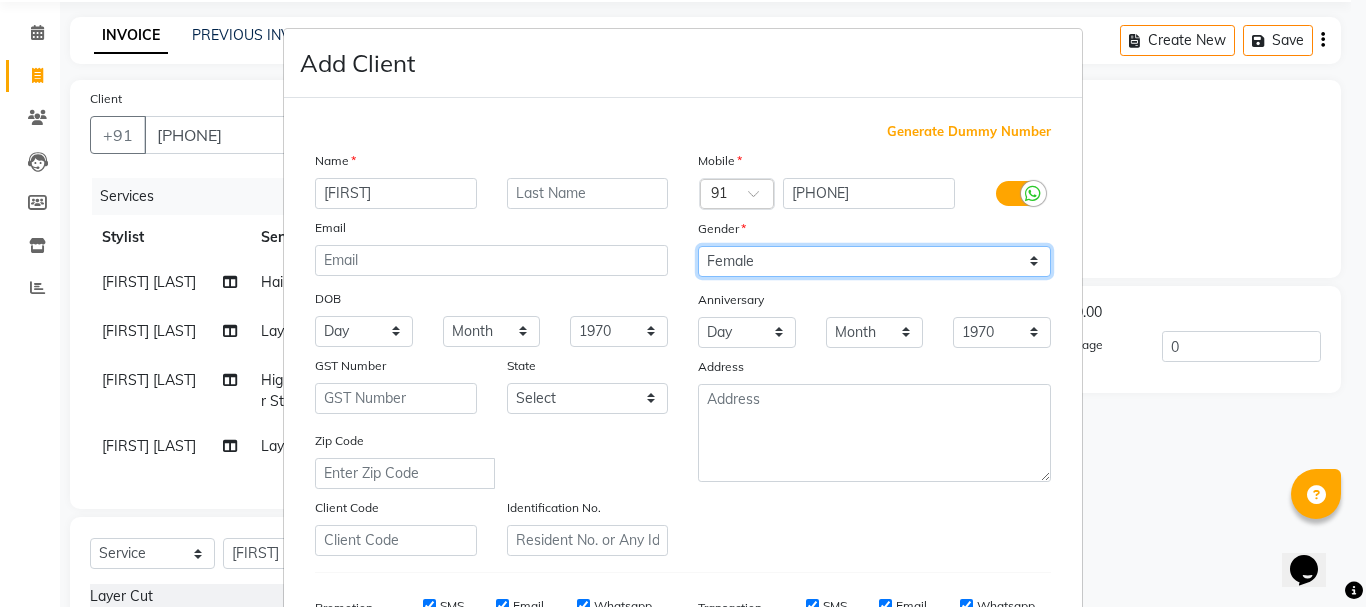 click on "Select Male Female Other Prefer Not To Say" at bounding box center (874, 261) 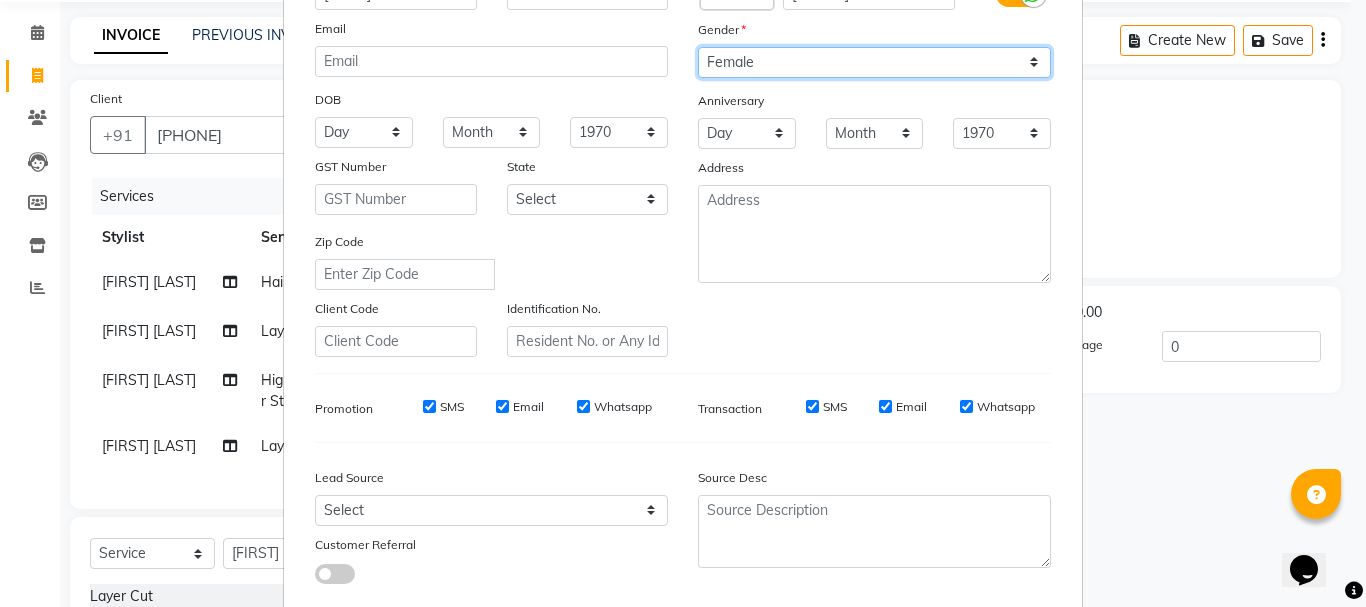 scroll, scrollTop: 200, scrollLeft: 0, axis: vertical 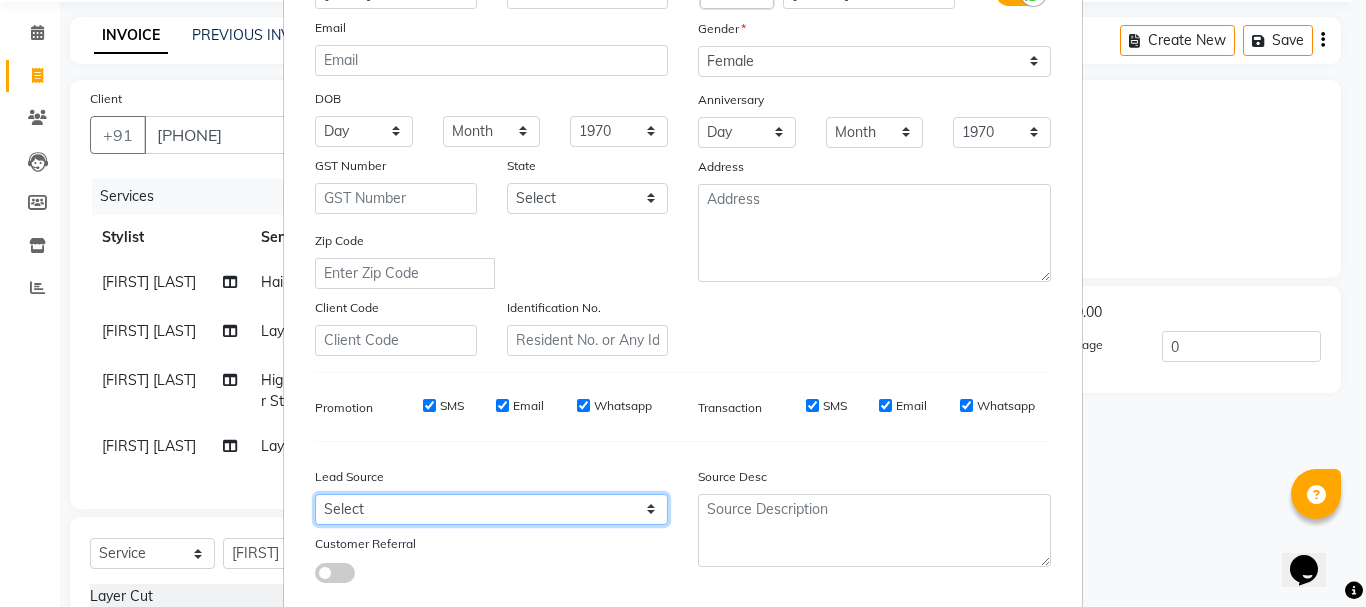click on "Select Walk-in Referral Internet Friend Word of Mouth Advertisement Facebook JustDial Google Other Instagram  YouTube  WhatsApp" at bounding box center (491, 509) 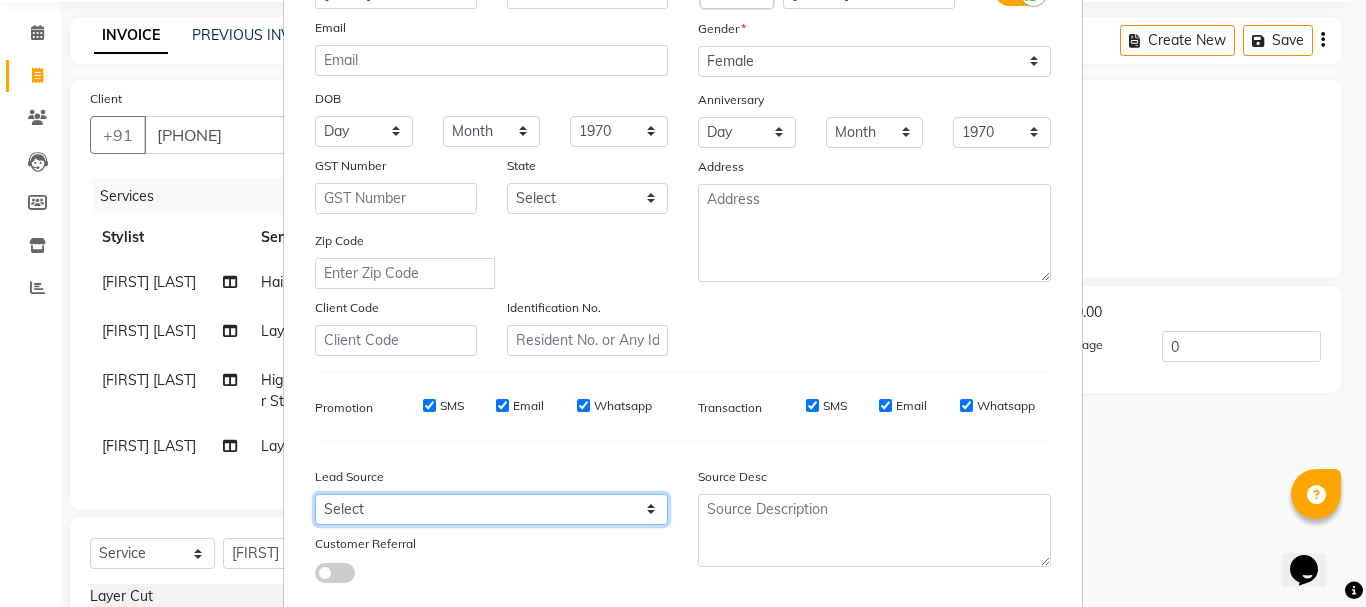 select on "31518" 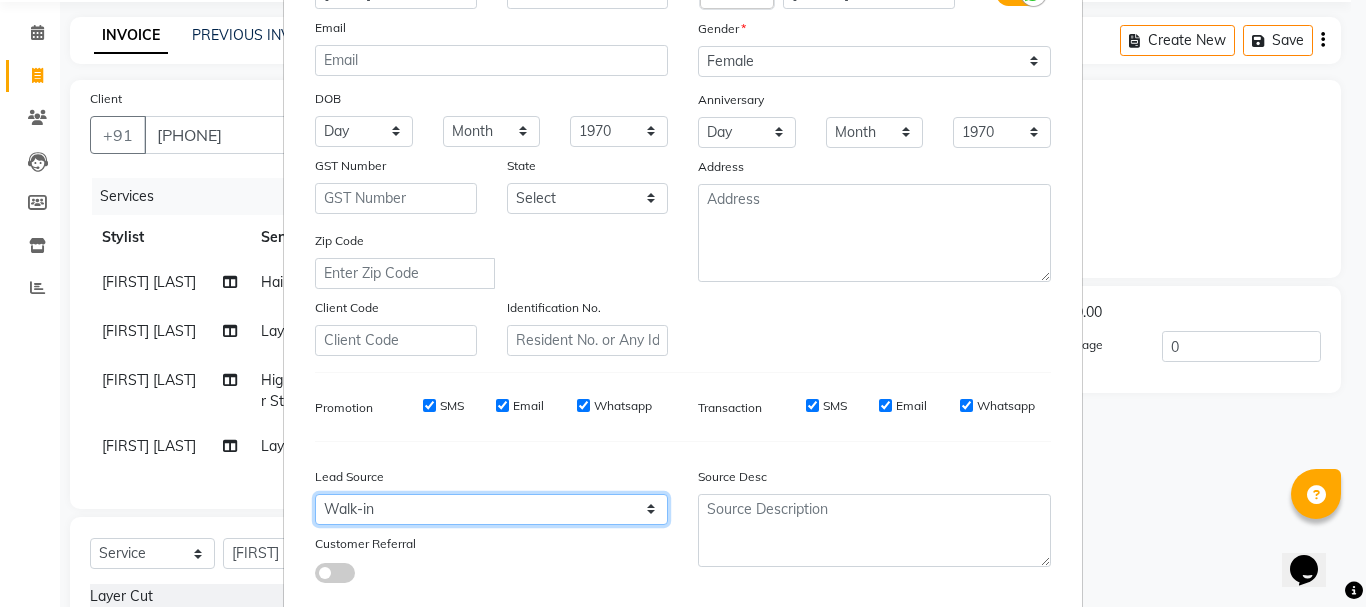 click on "Select Walk-in Referral Internet Friend Word of Mouth Advertisement Facebook JustDial Google Other Instagram  YouTube  WhatsApp" at bounding box center [491, 509] 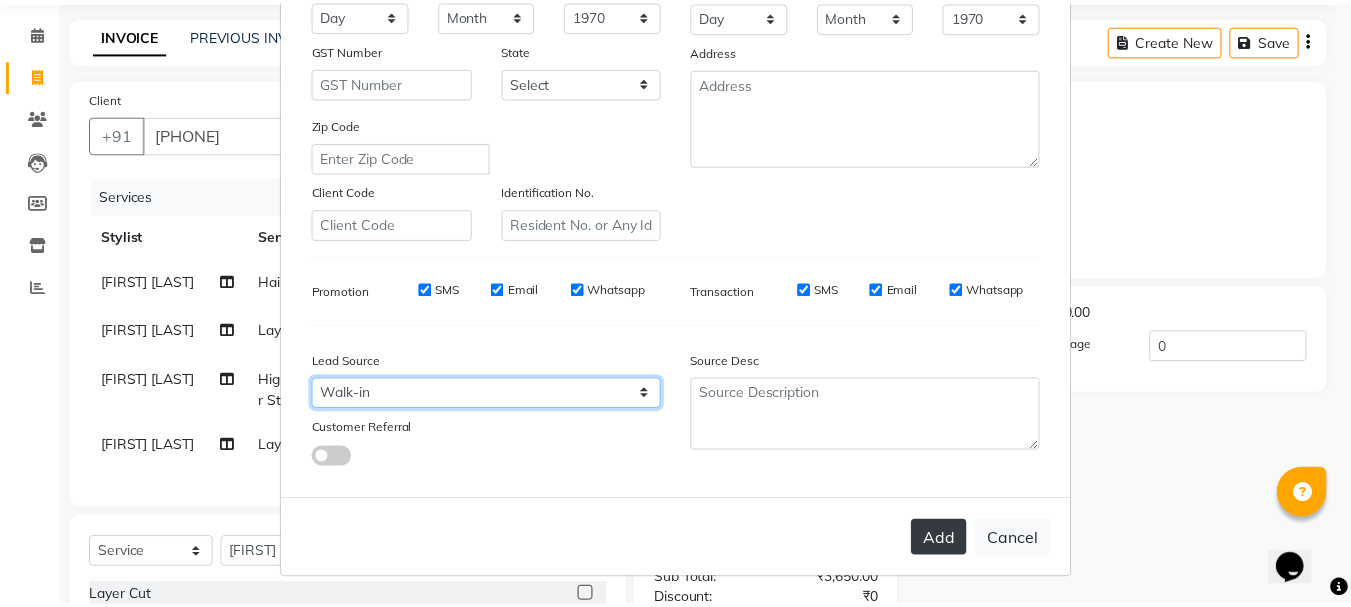 scroll, scrollTop: 316, scrollLeft: 0, axis: vertical 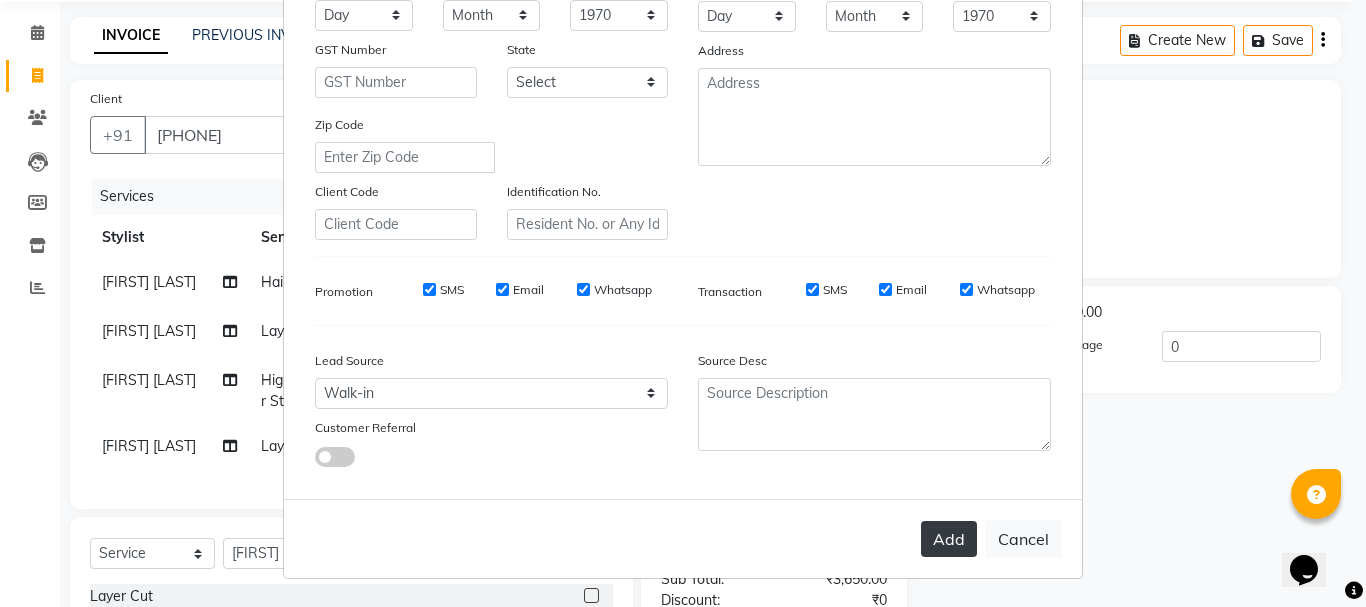 click on "Add" at bounding box center (949, 539) 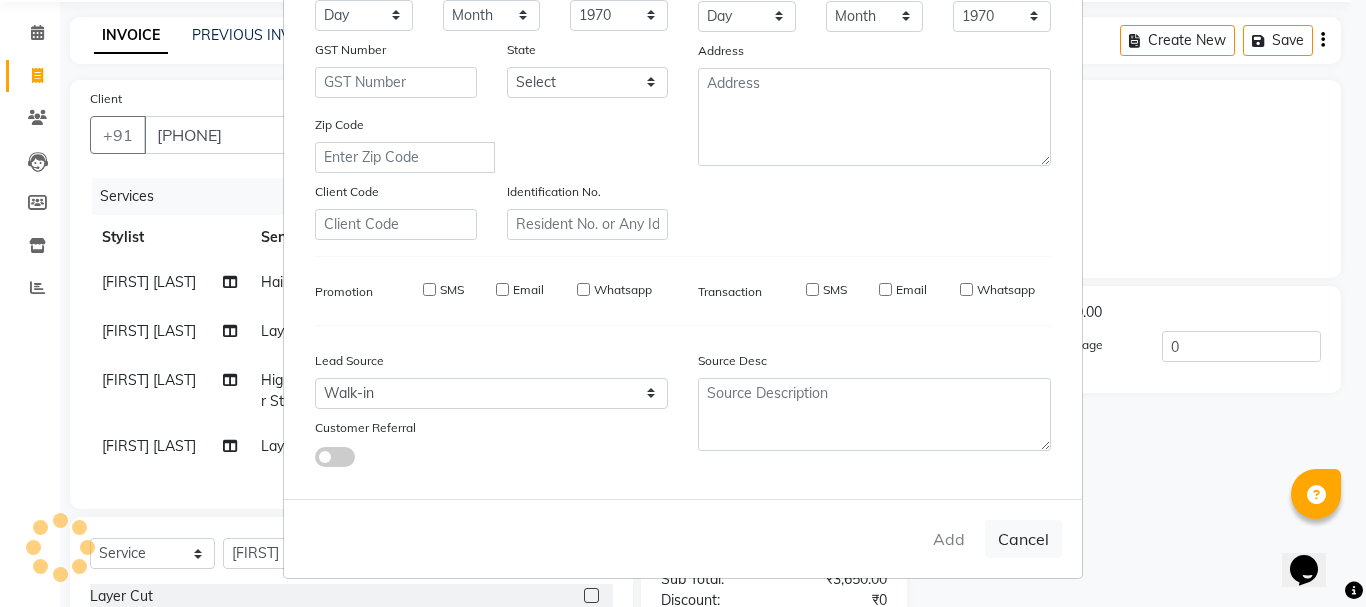 type 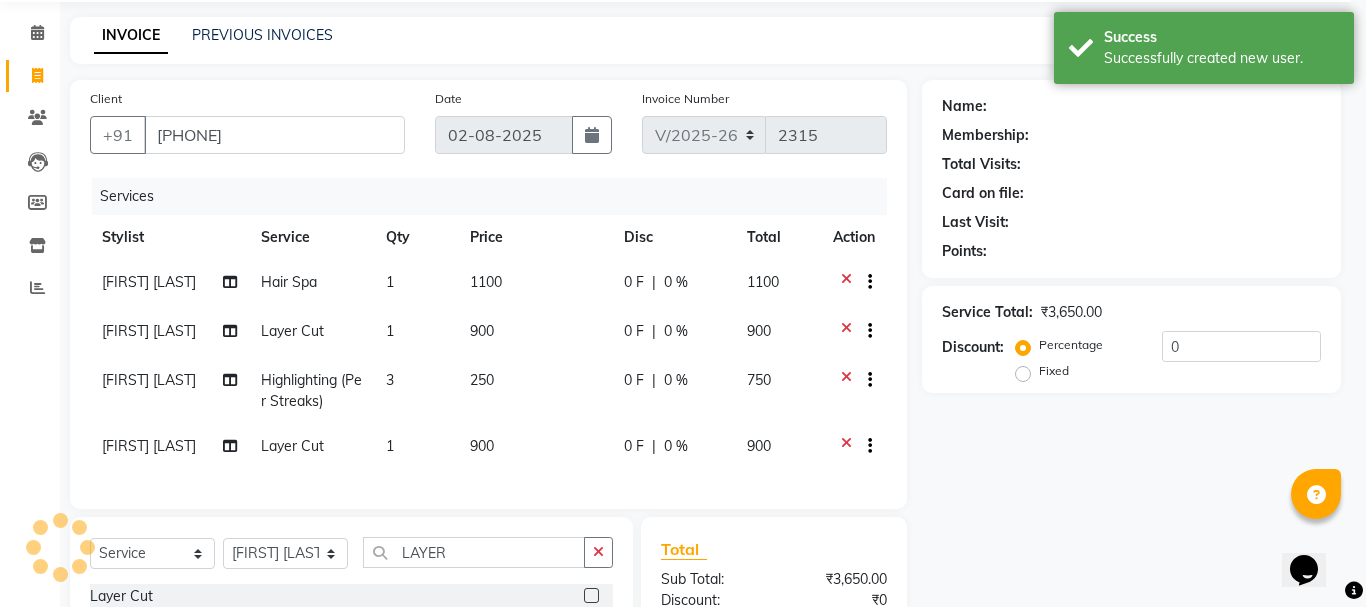 select on "1: Object" 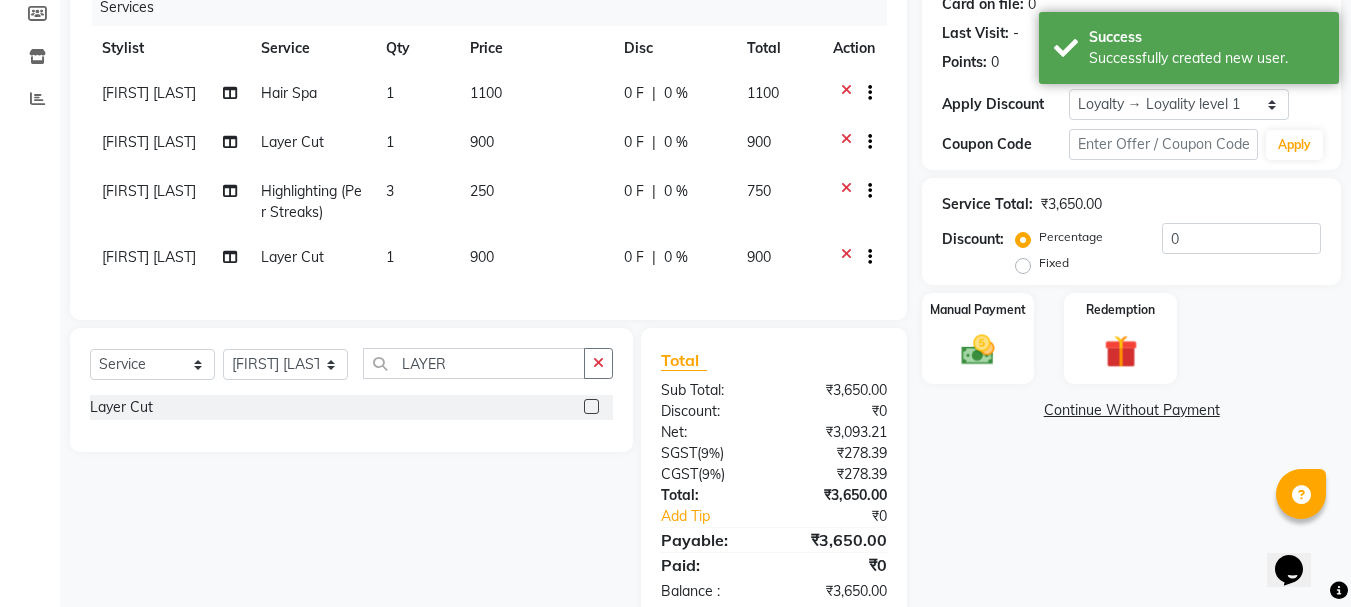 scroll, scrollTop: 319, scrollLeft: 0, axis: vertical 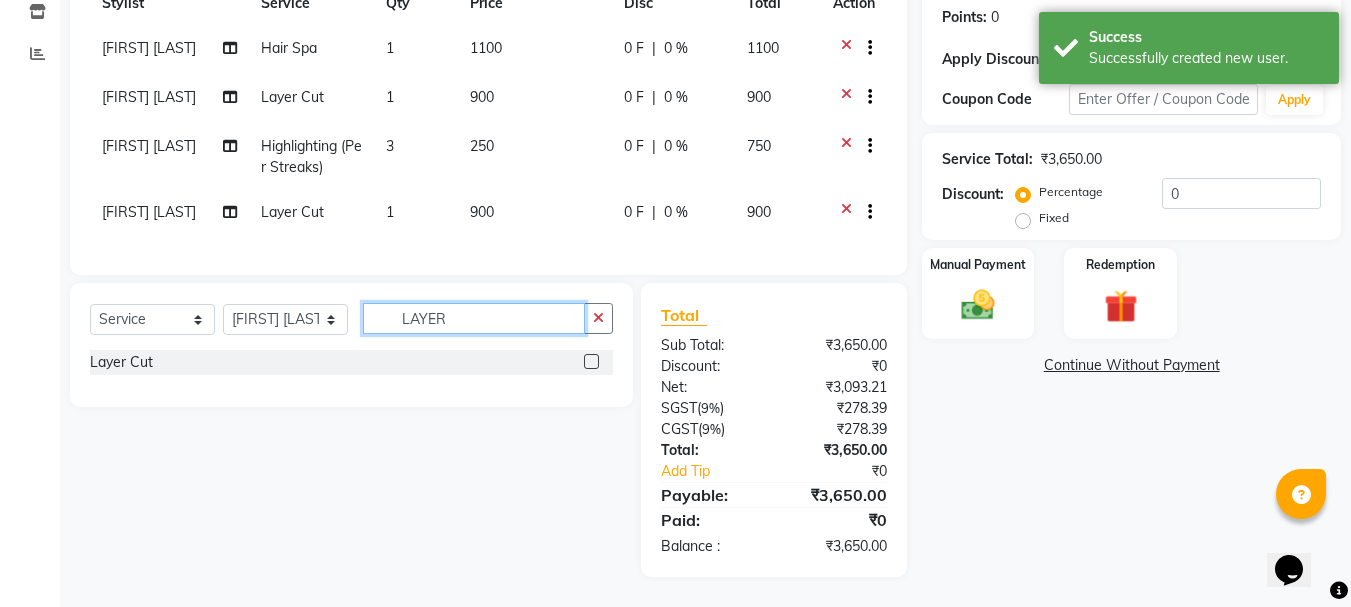 click on "LAYER" 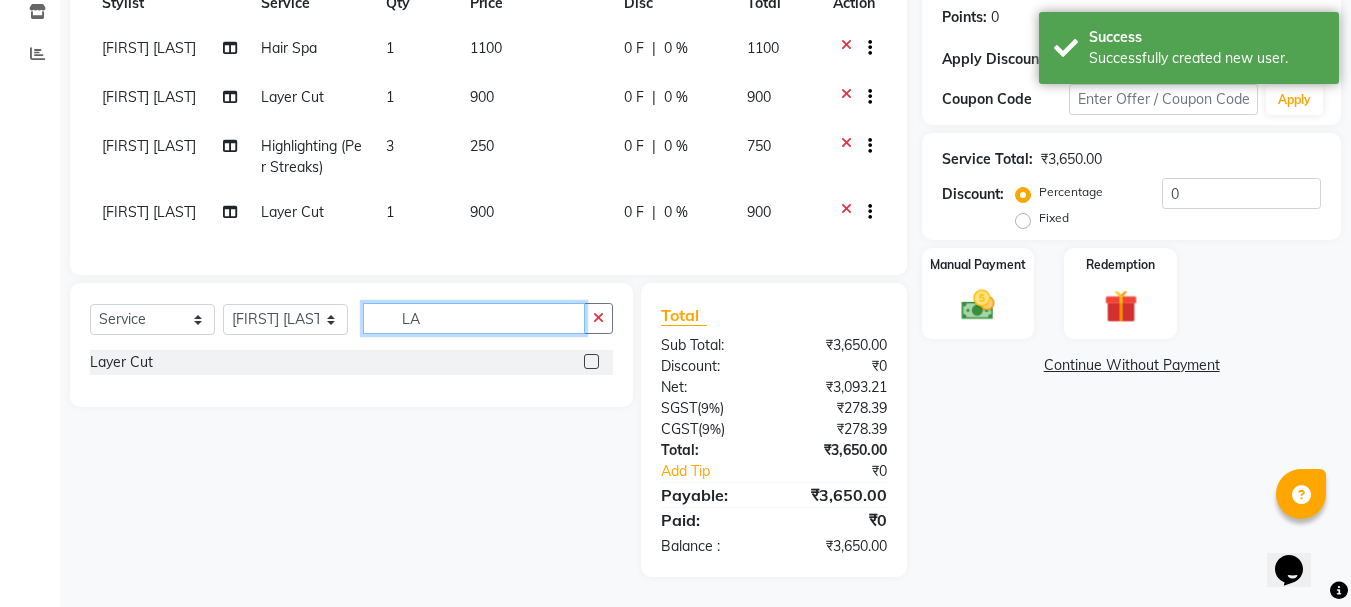 type on "L" 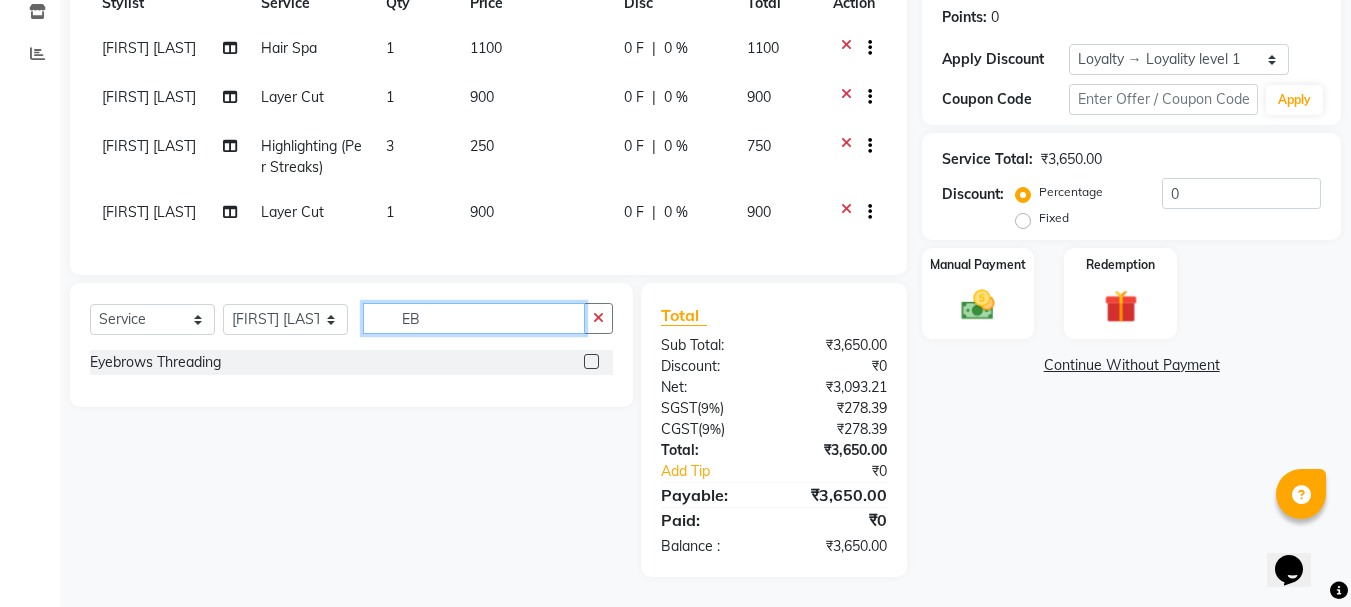 type on "E" 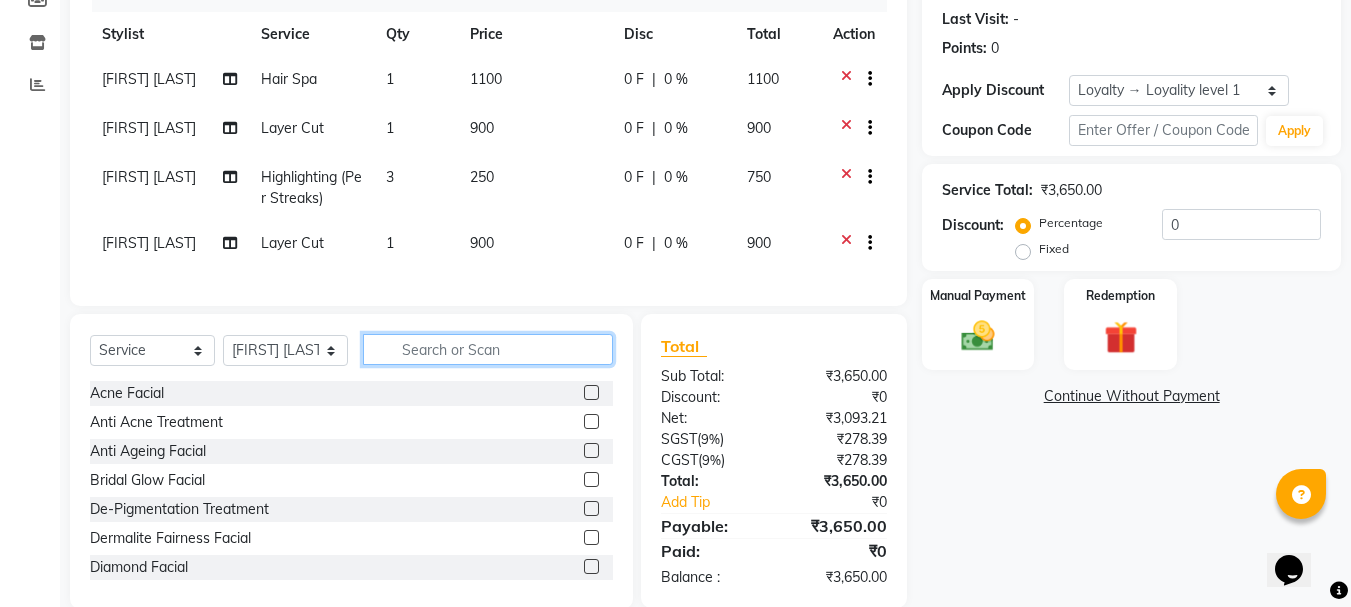 scroll, scrollTop: 320, scrollLeft: 0, axis: vertical 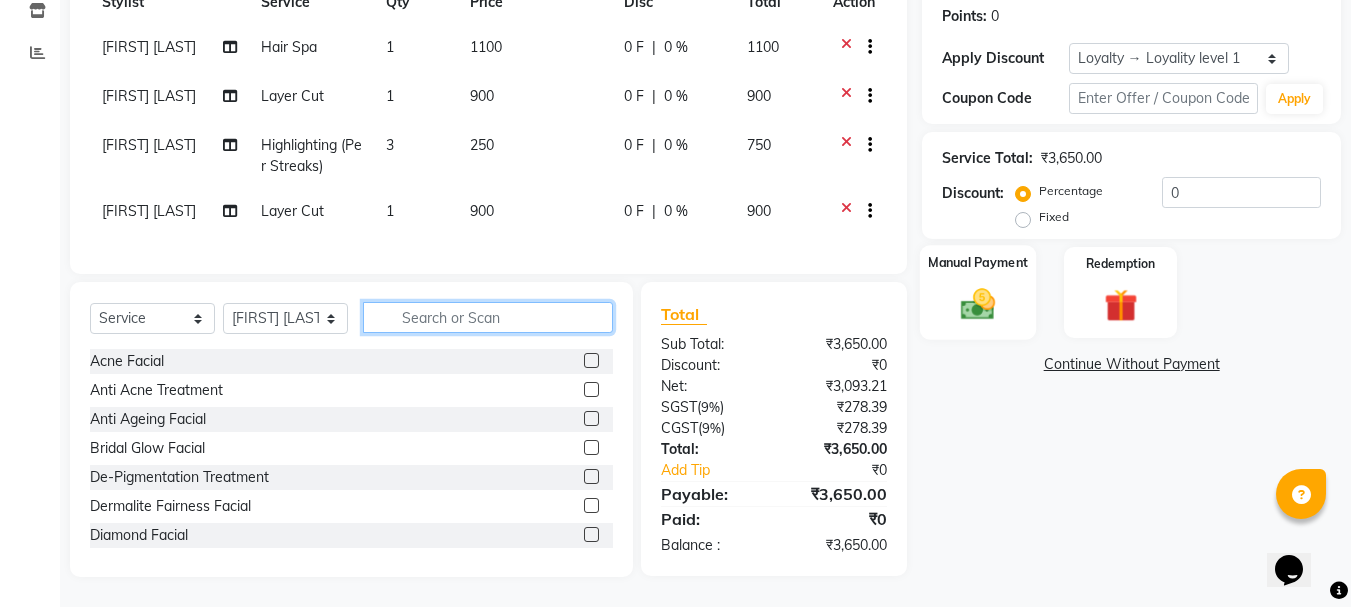type 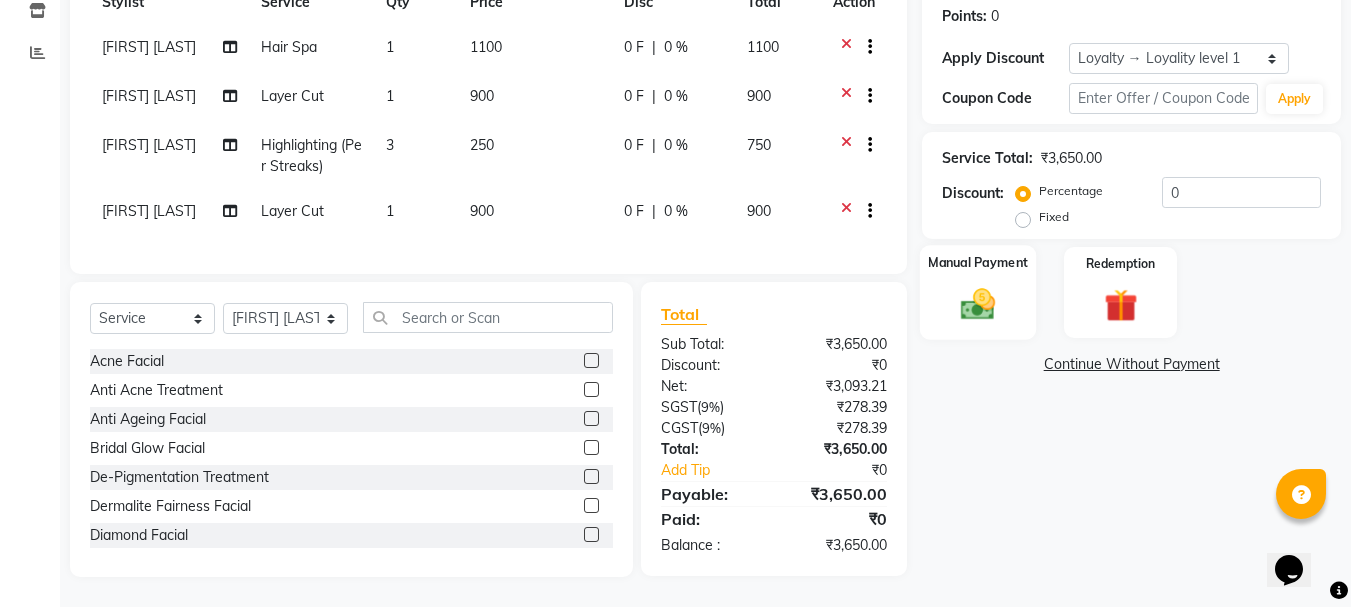 click 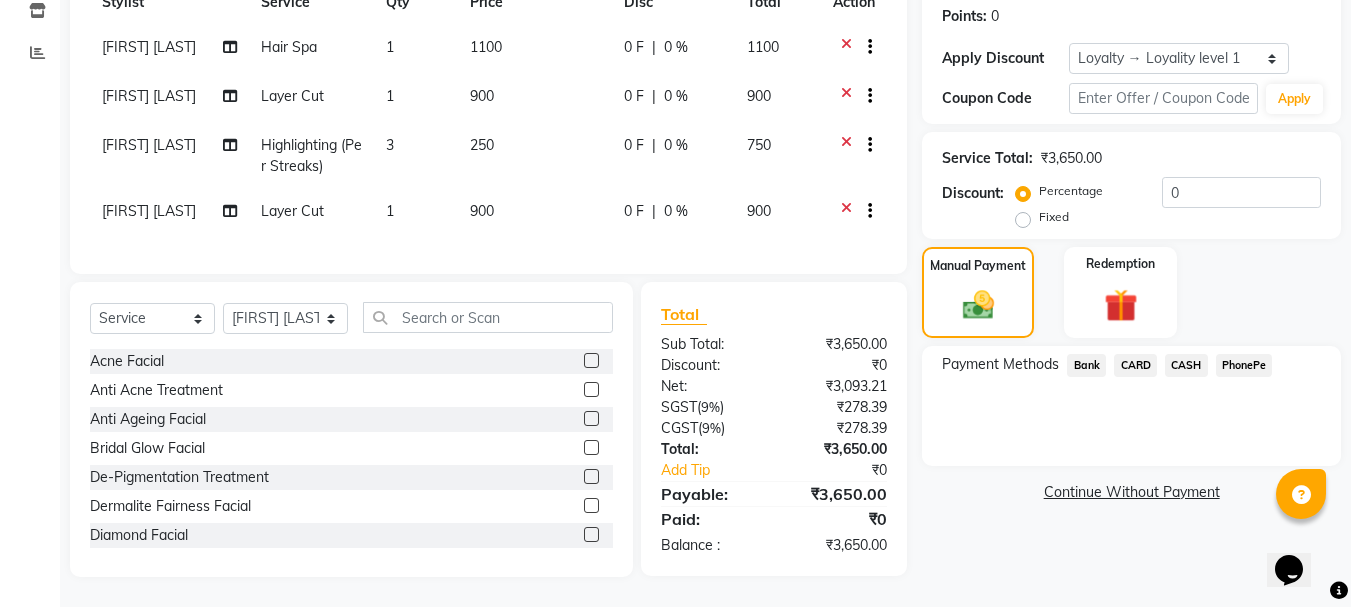 click on "PhonePe" 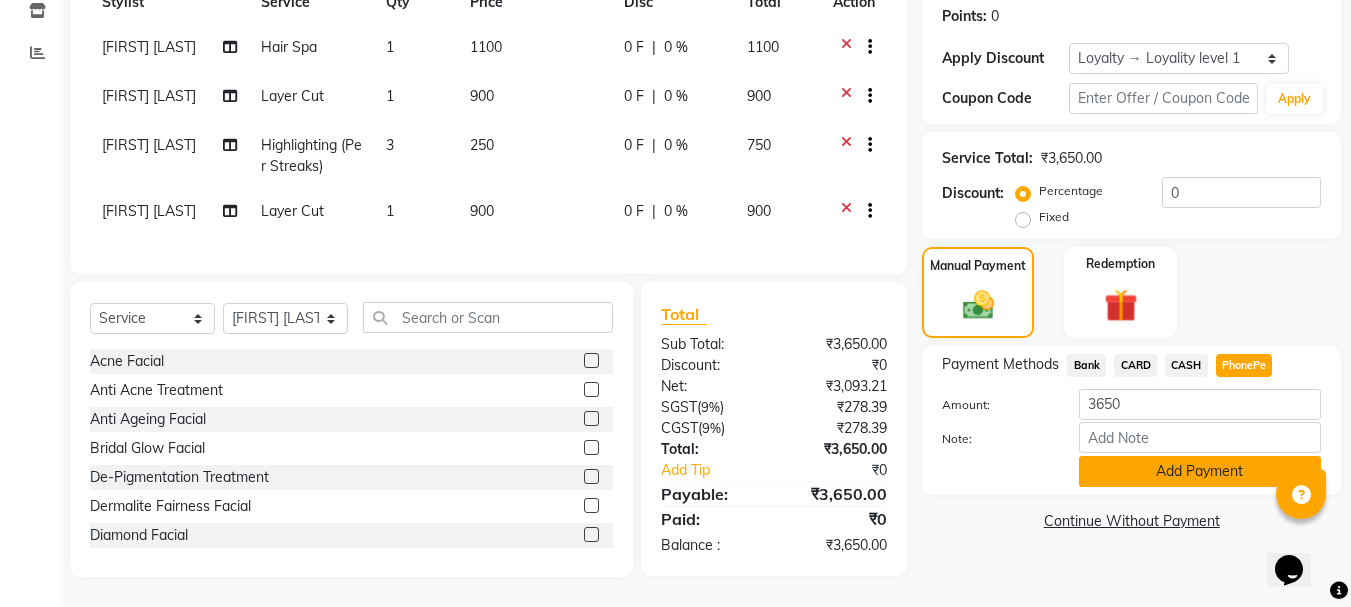 click on "Add Payment" 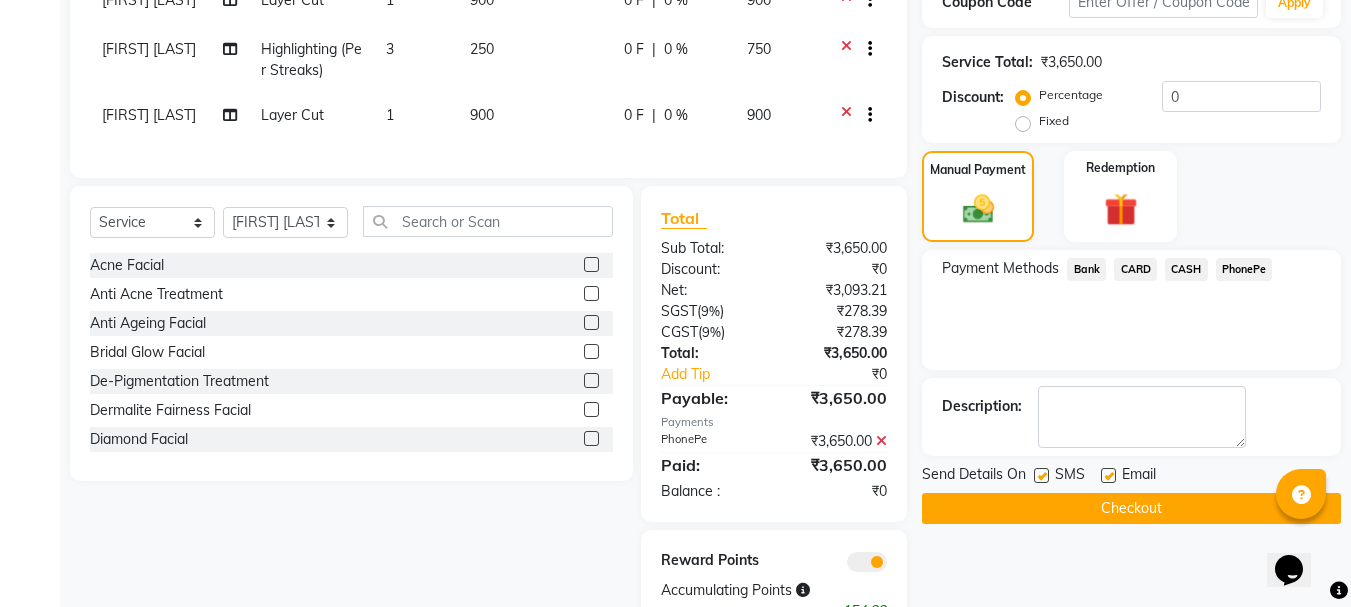 scroll, scrollTop: 481, scrollLeft: 0, axis: vertical 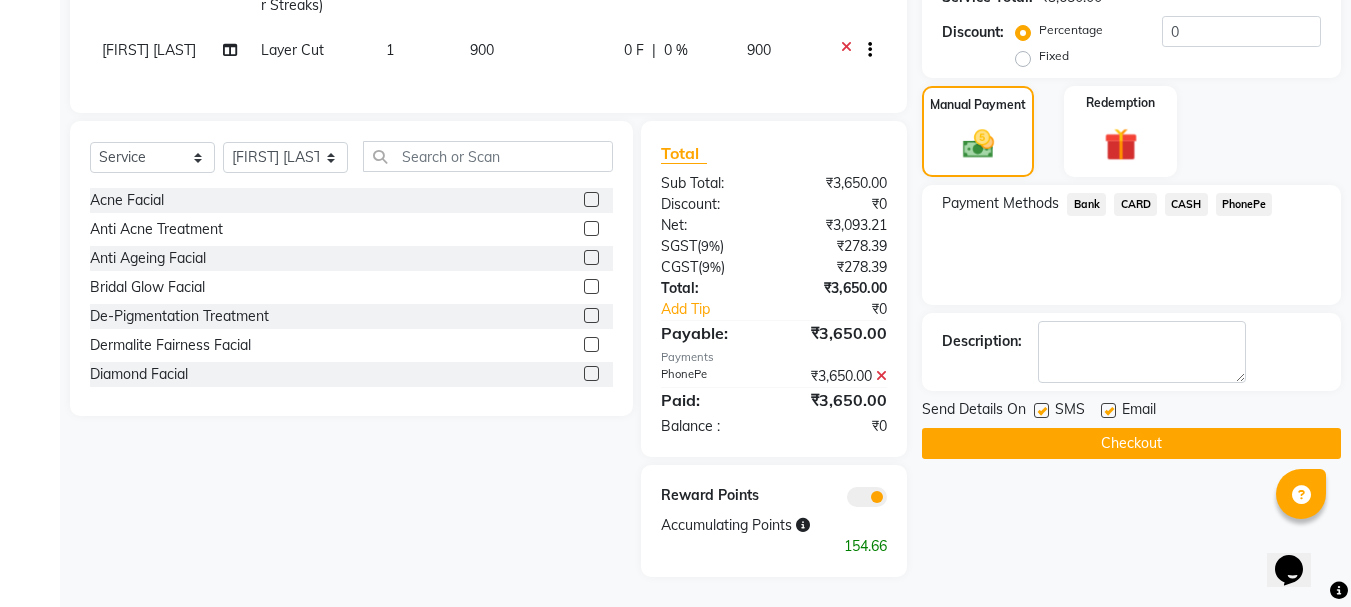 click on "Checkout" 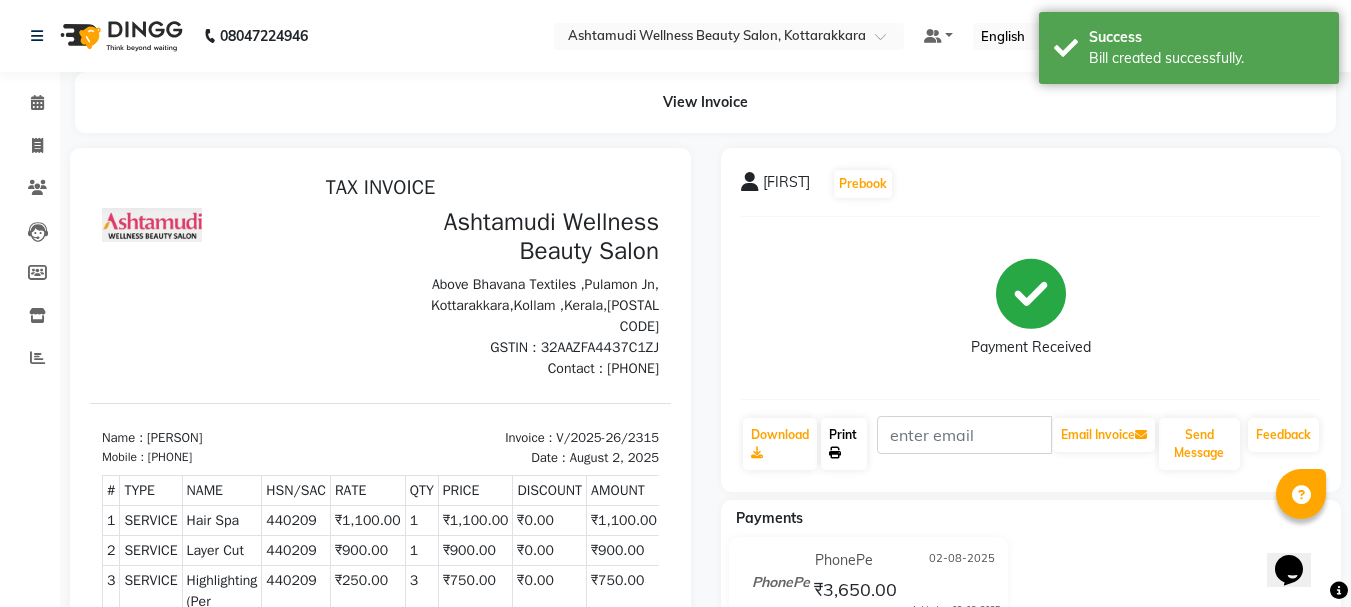 scroll, scrollTop: 0, scrollLeft: 0, axis: both 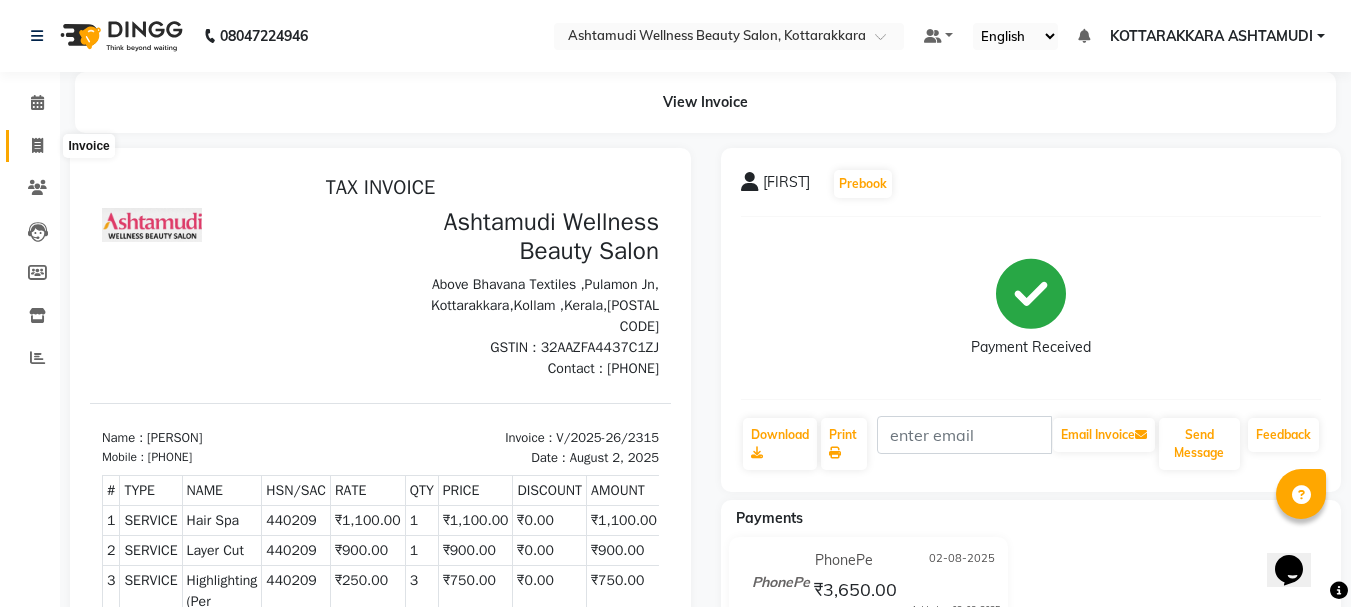 click 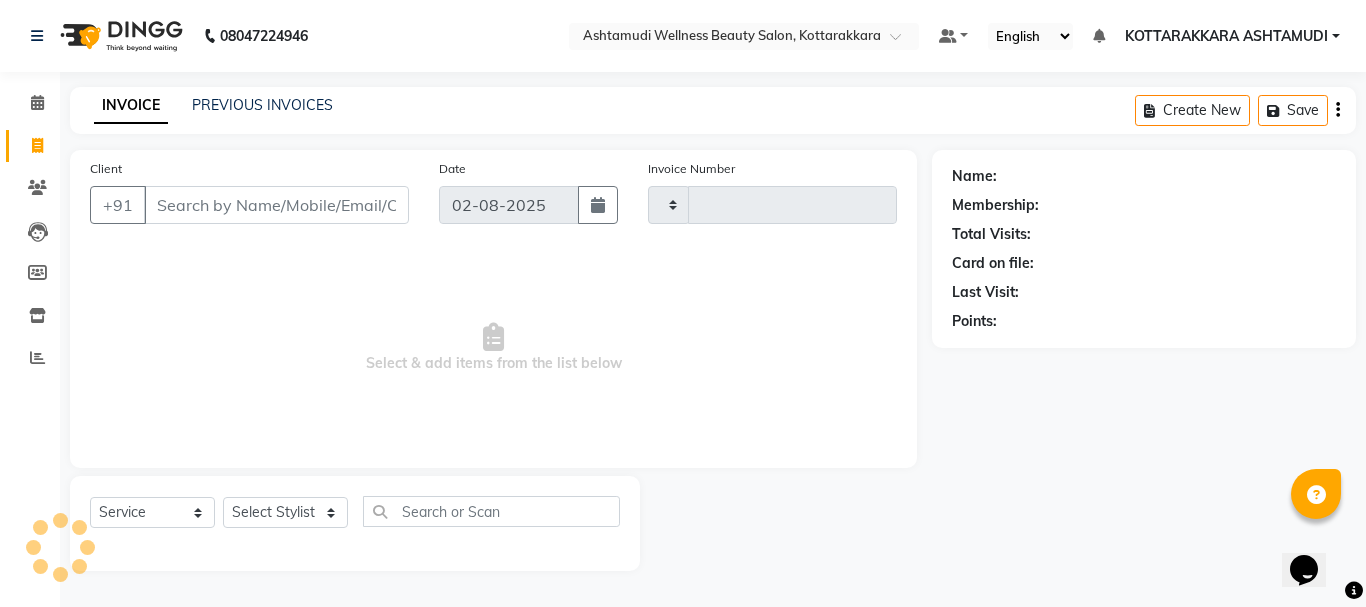 type on "2316" 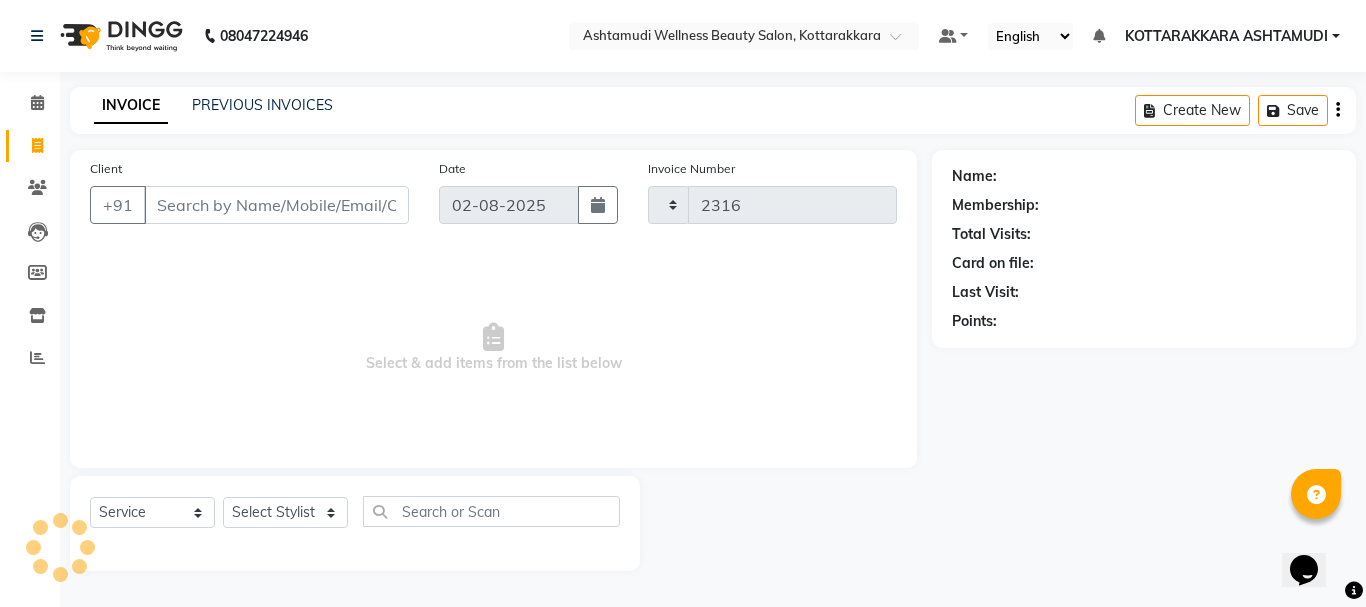 select on "4664" 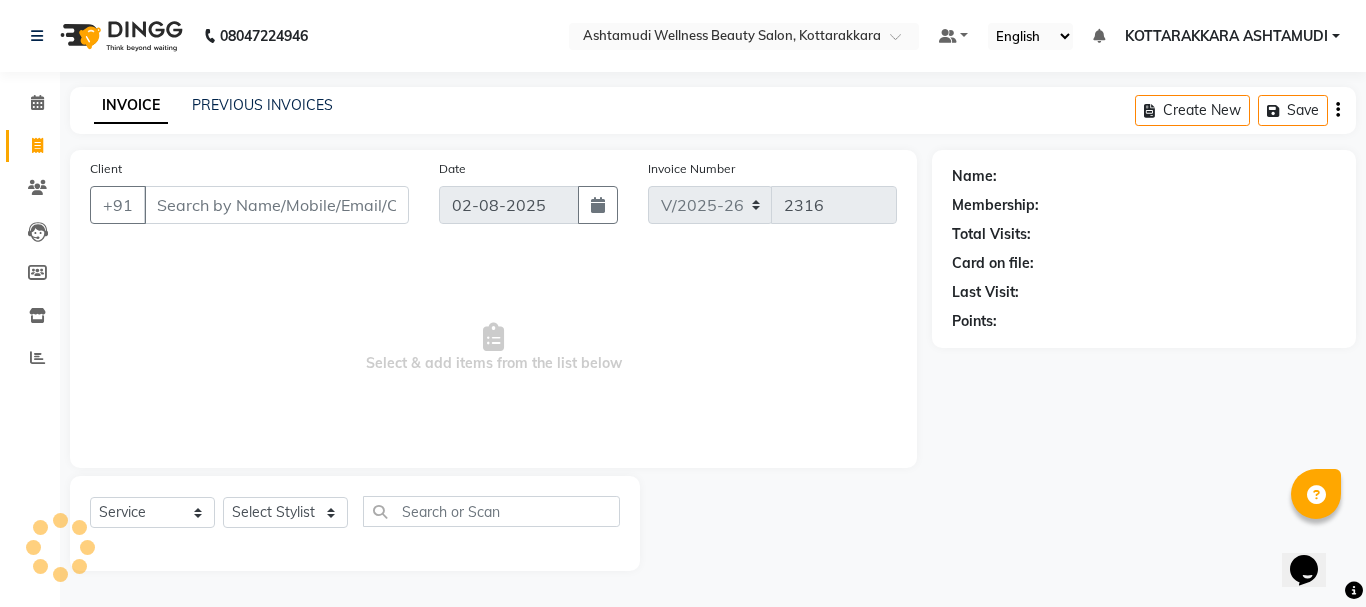 click on "Client" at bounding box center [276, 205] 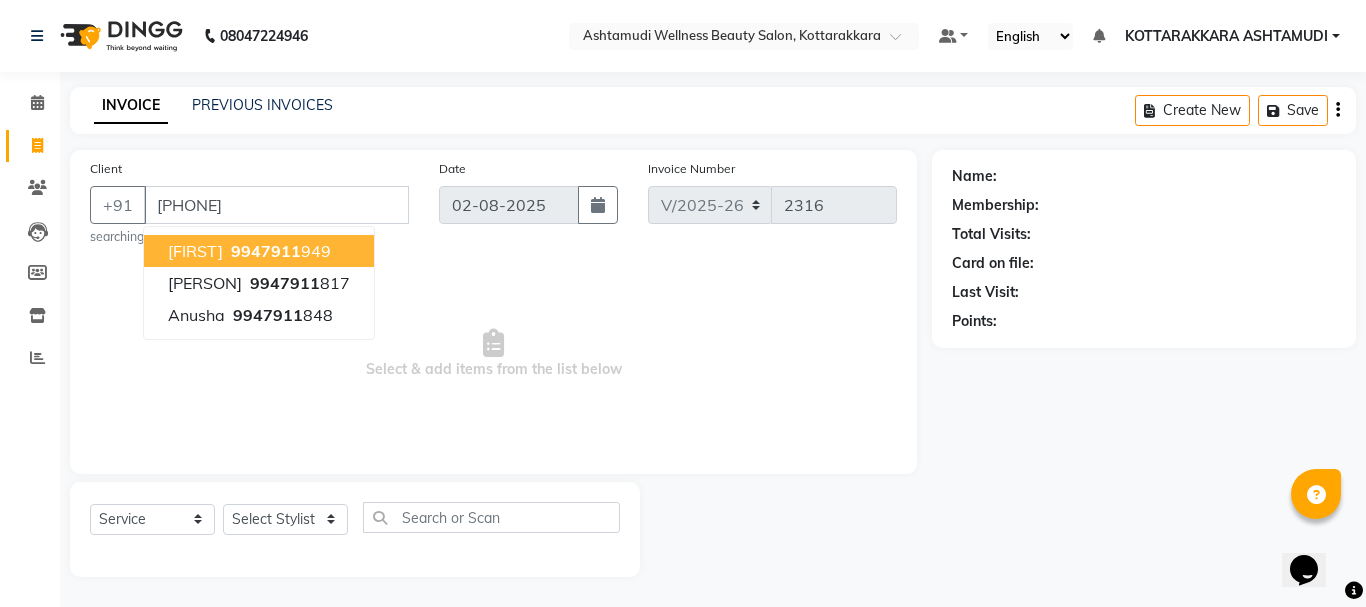 type on "9947911949" 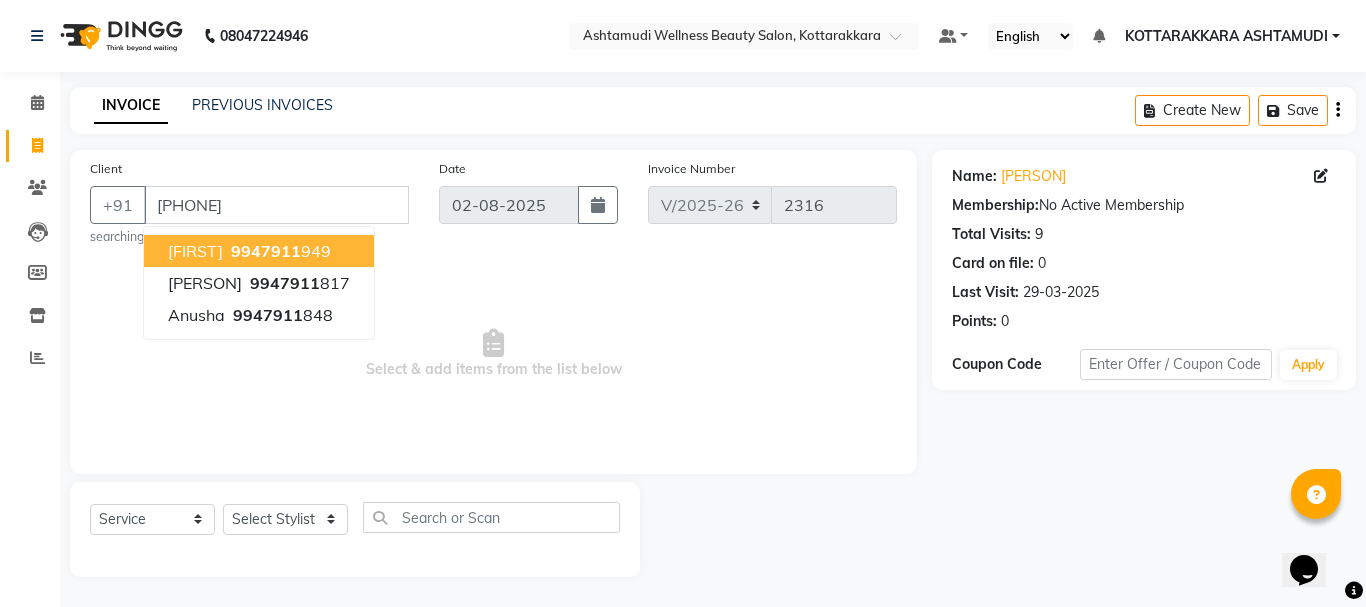 click on "Select & add items from the list below" at bounding box center (493, 354) 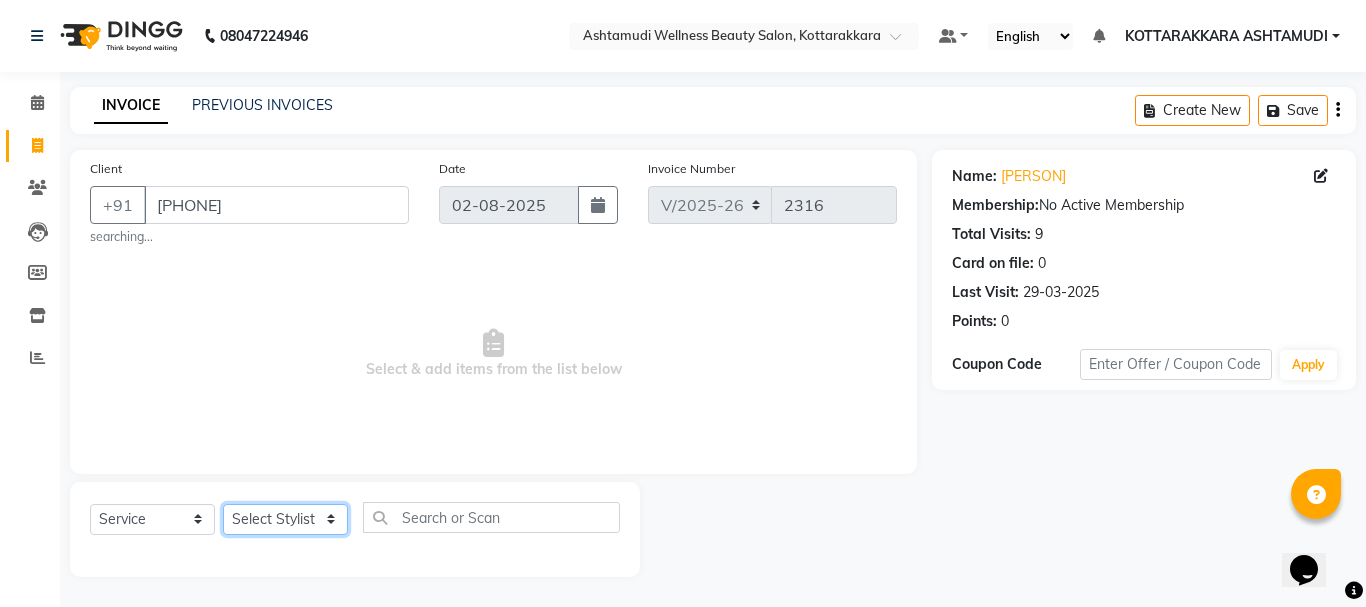 click on "Select Stylist AMRITHA DIVYA L	 Gita Mahali  Jibi P R Karina Darjee  KOTTARAKKARA ASHTAMUDI NISHA SAMUEL 	 Priya Chakraborty SARIGA R	 SHAHIDA SHAMINA MUHAMMED P R" 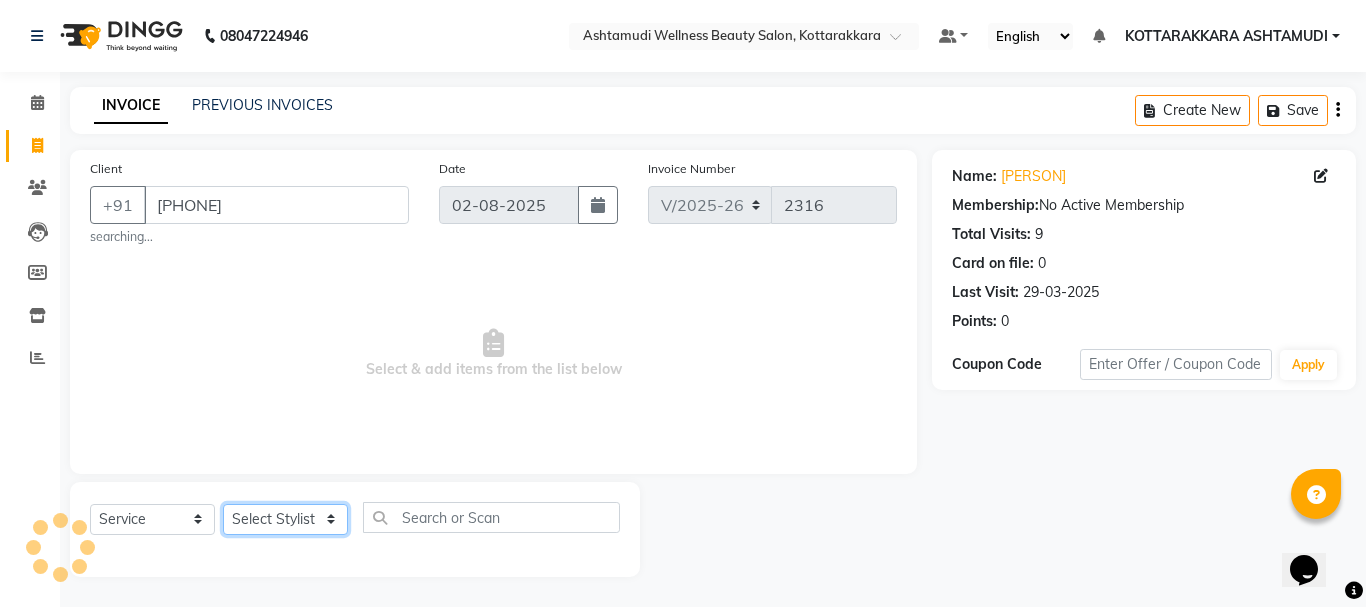 select on "75883" 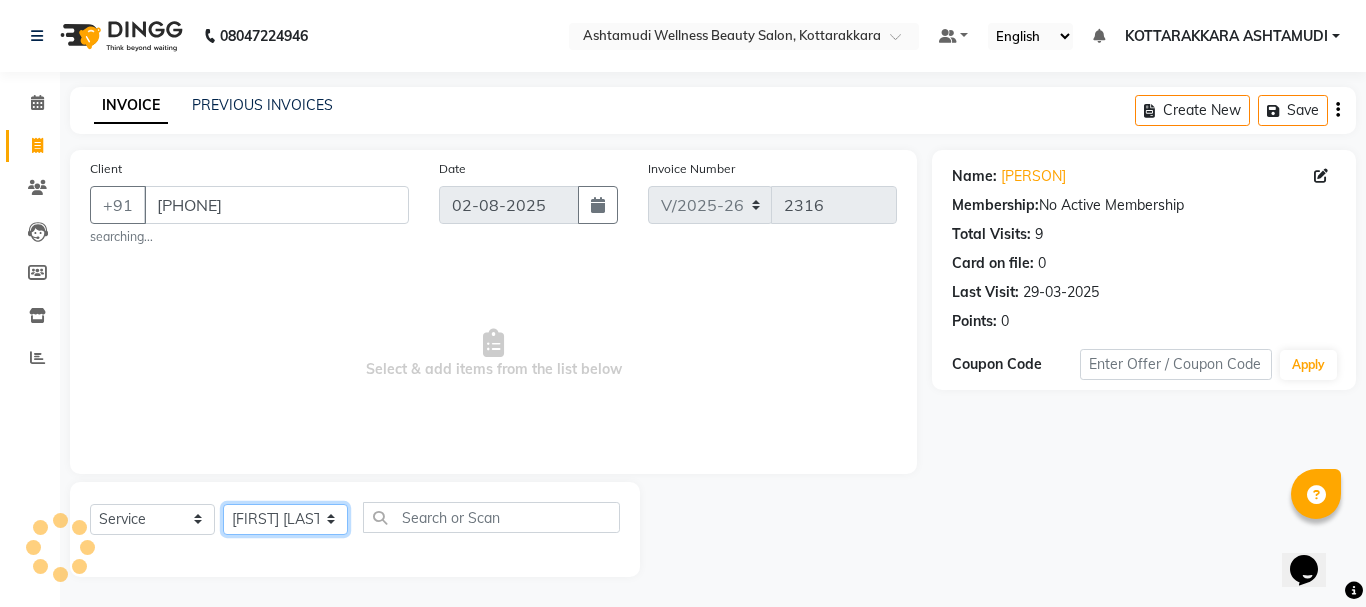 click on "Select Stylist AMRITHA DIVYA L	 Gita Mahali  Jibi P R Karina Darjee  KOTTARAKKARA ASHTAMUDI NISHA SAMUEL 	 Priya Chakraborty SARIGA R	 SHAHIDA SHAMINA MUHAMMED P R" 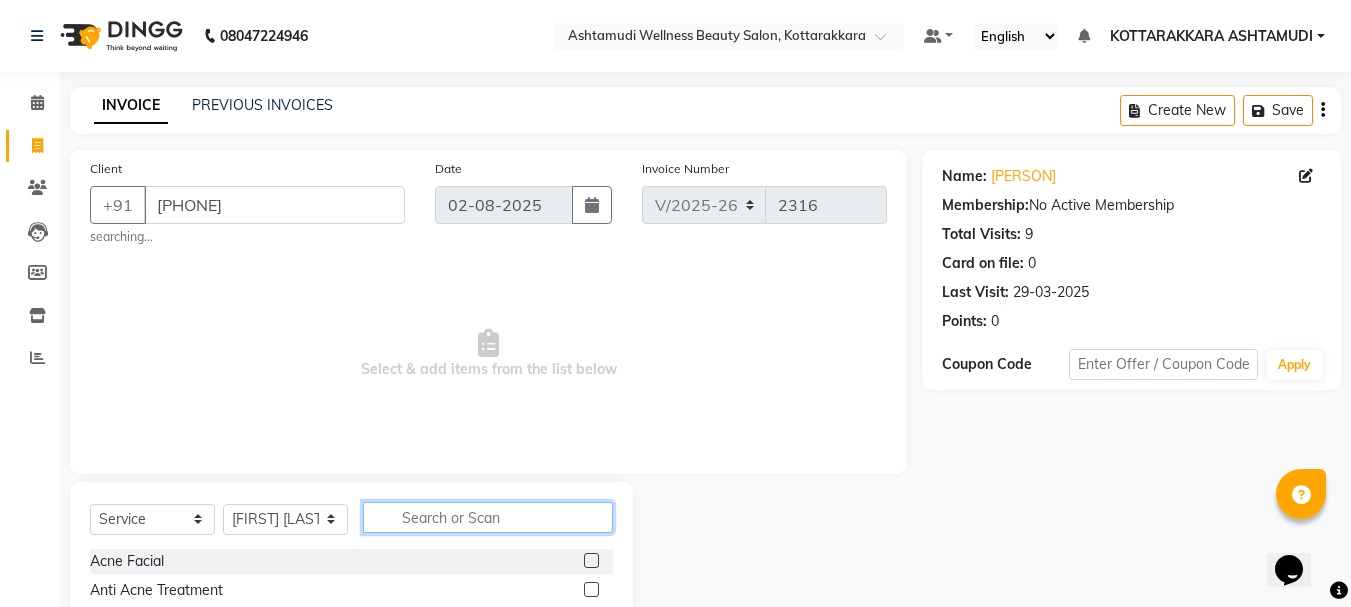 click 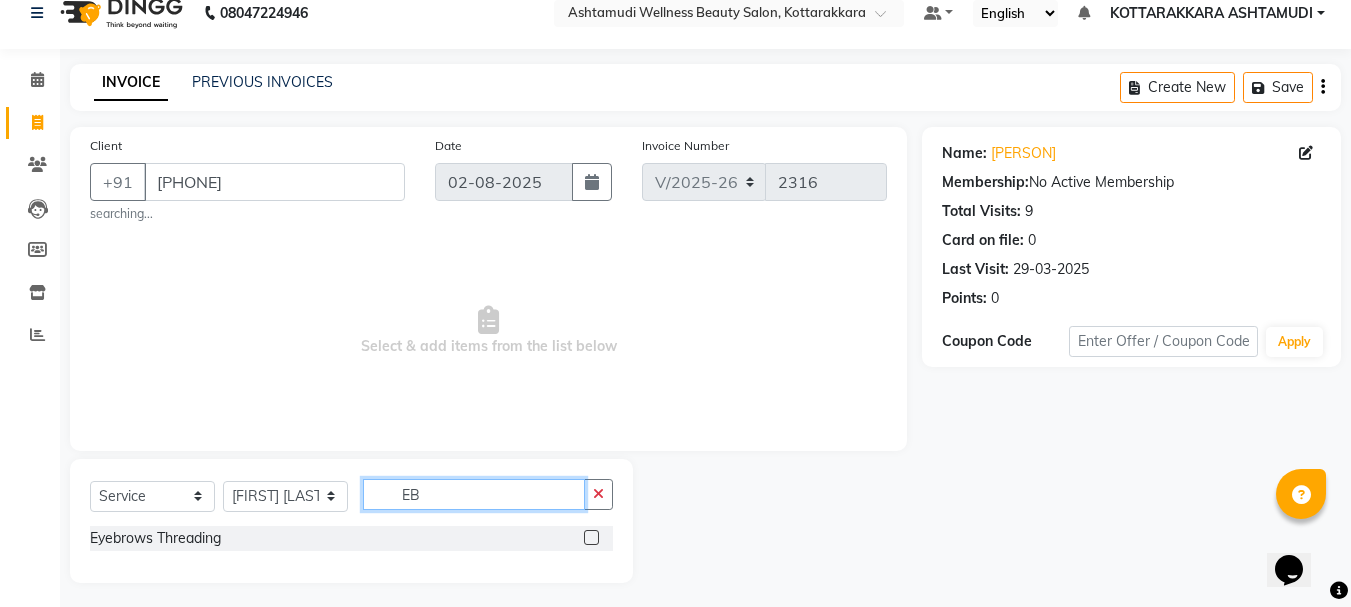 scroll, scrollTop: 29, scrollLeft: 0, axis: vertical 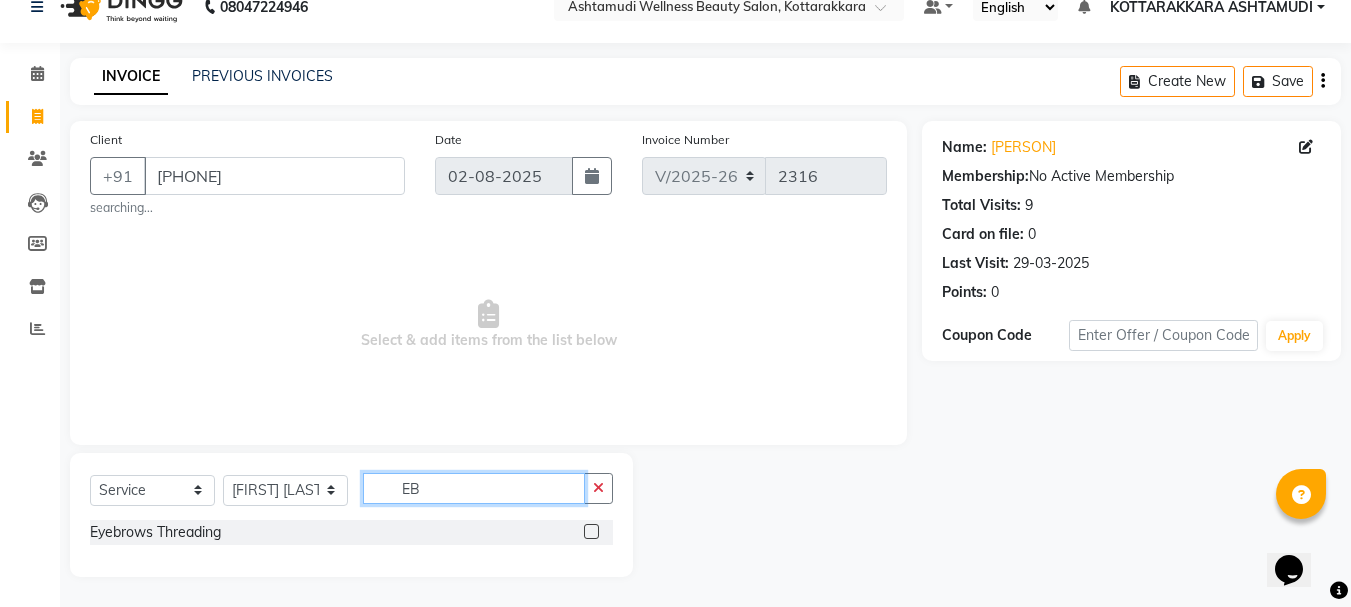 type on "EB" 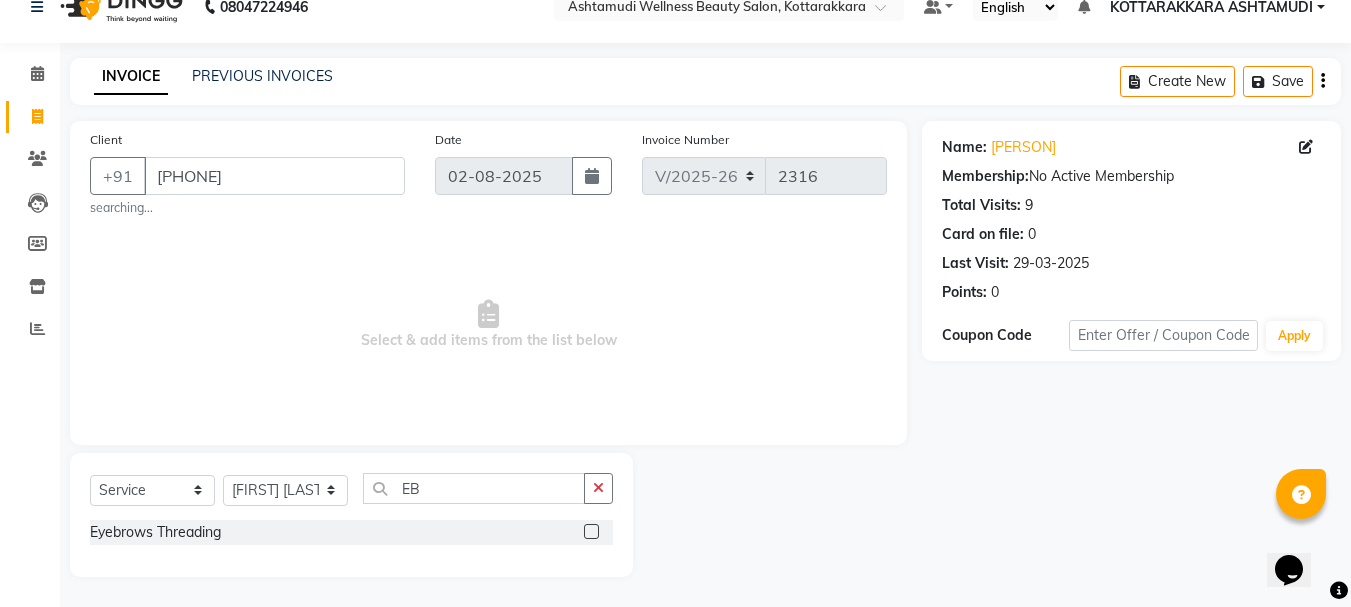 click 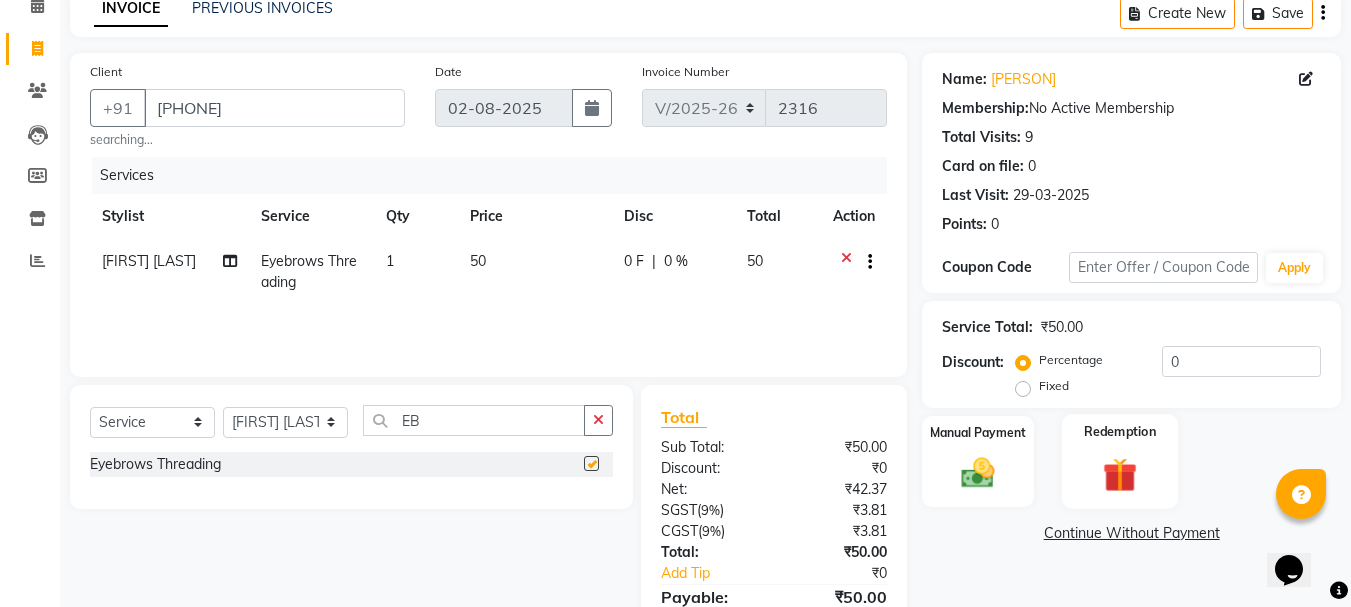 checkbox on "false" 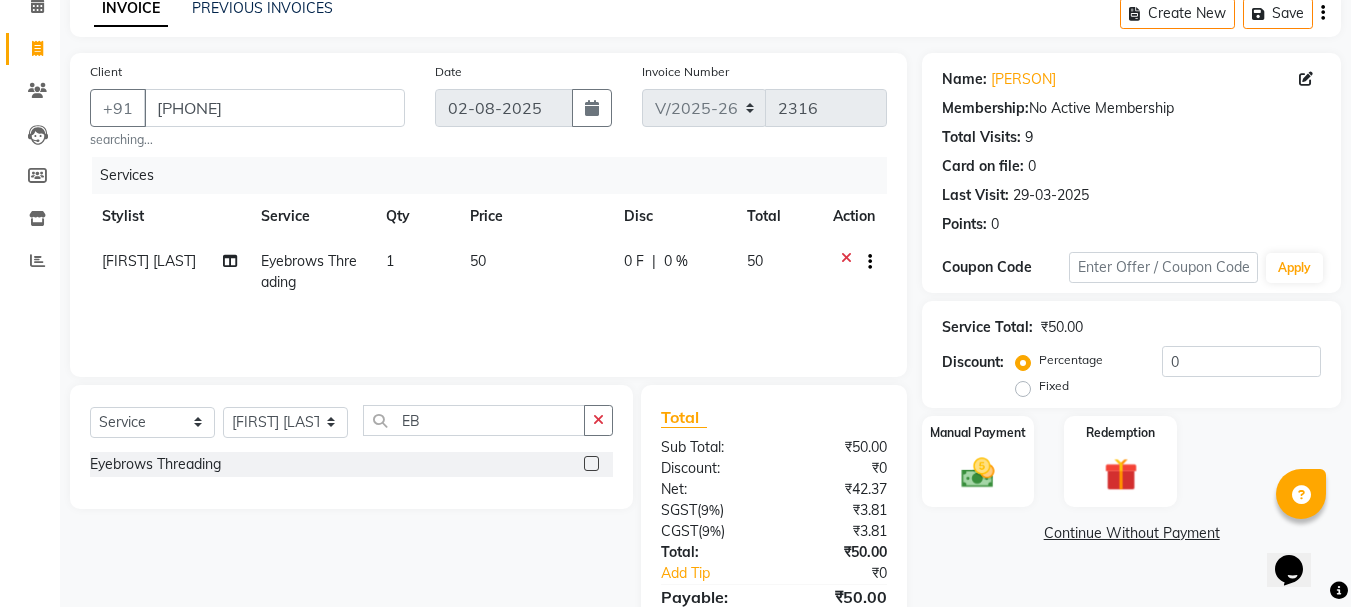 scroll, scrollTop: 199, scrollLeft: 0, axis: vertical 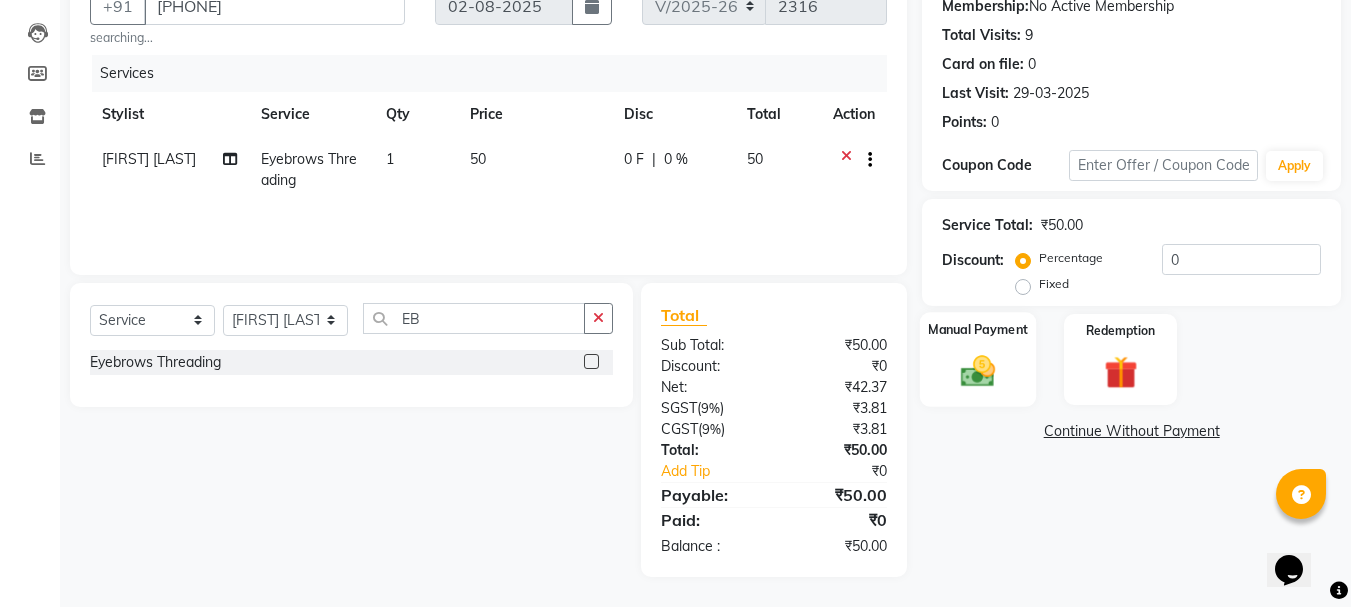 click 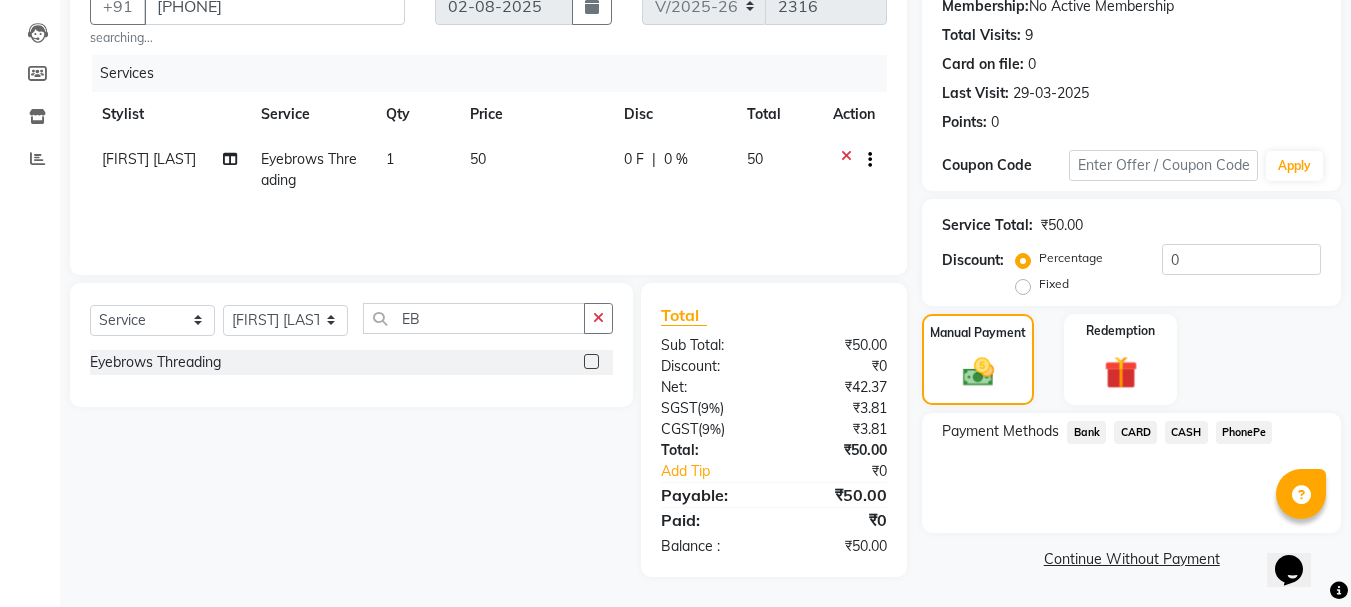click on "PhonePe" 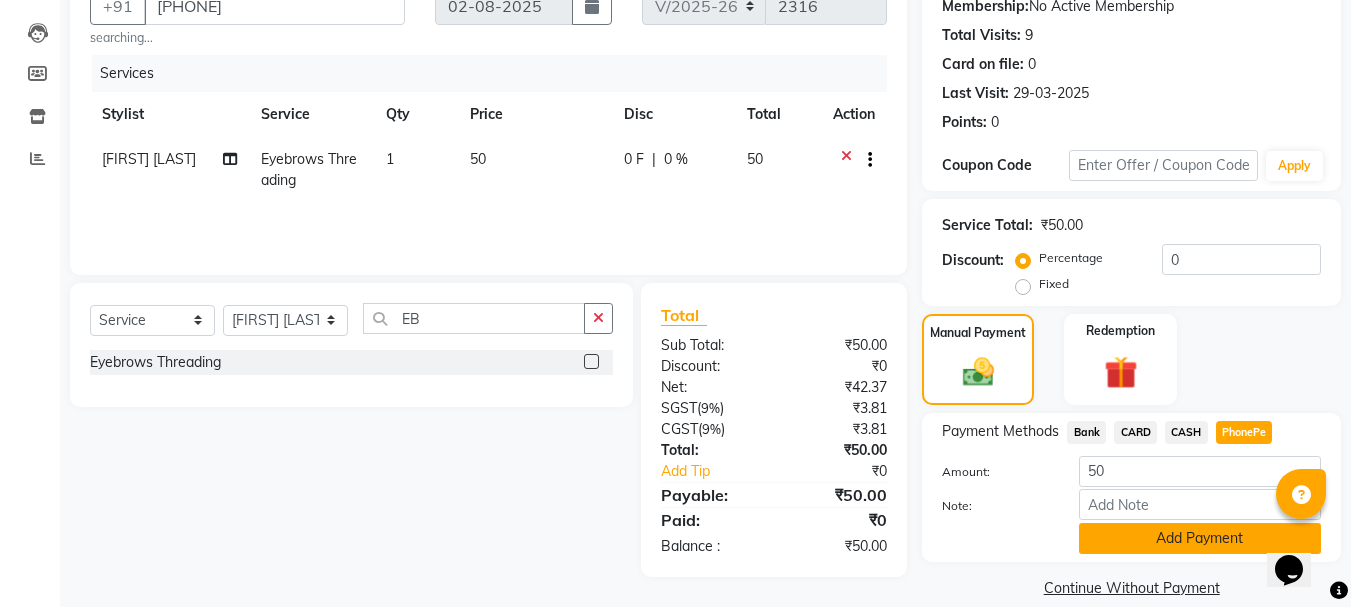 click on "Add Payment" 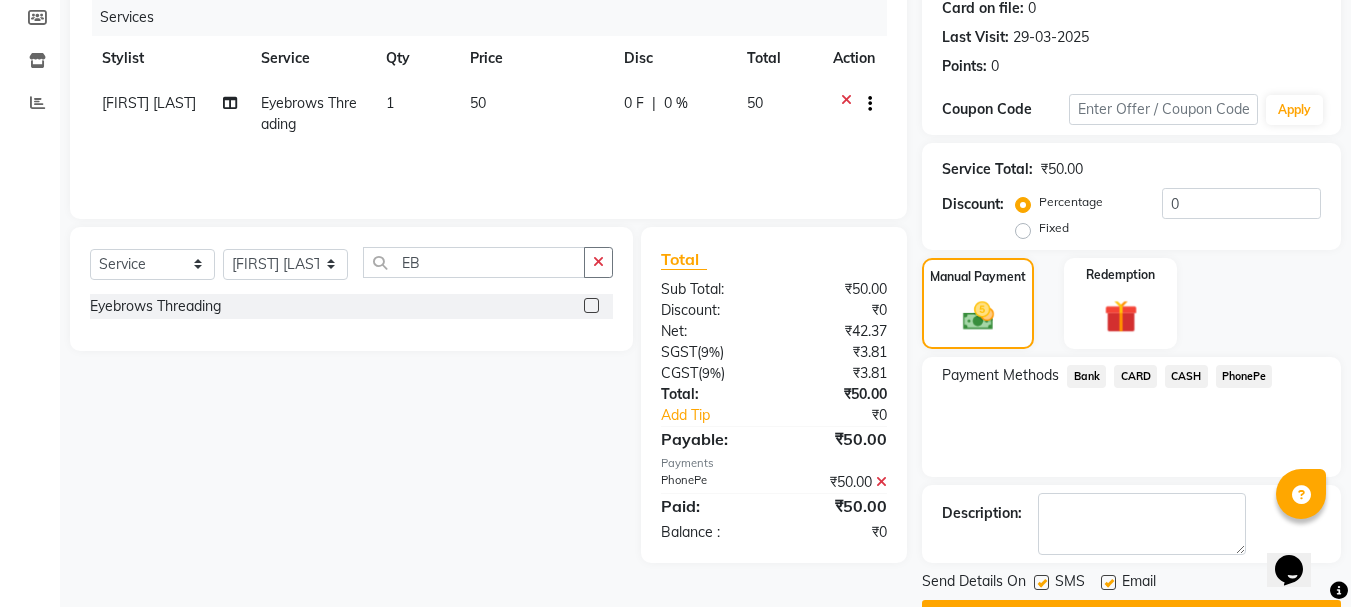 scroll, scrollTop: 309, scrollLeft: 0, axis: vertical 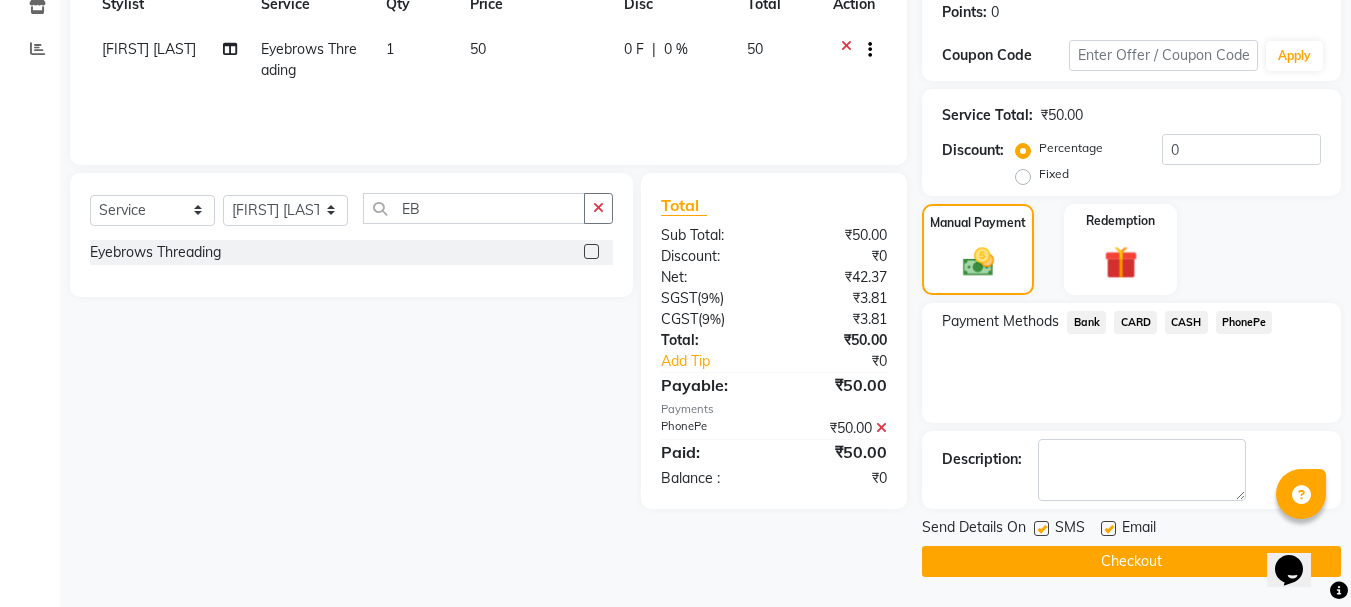 click on "Checkout" 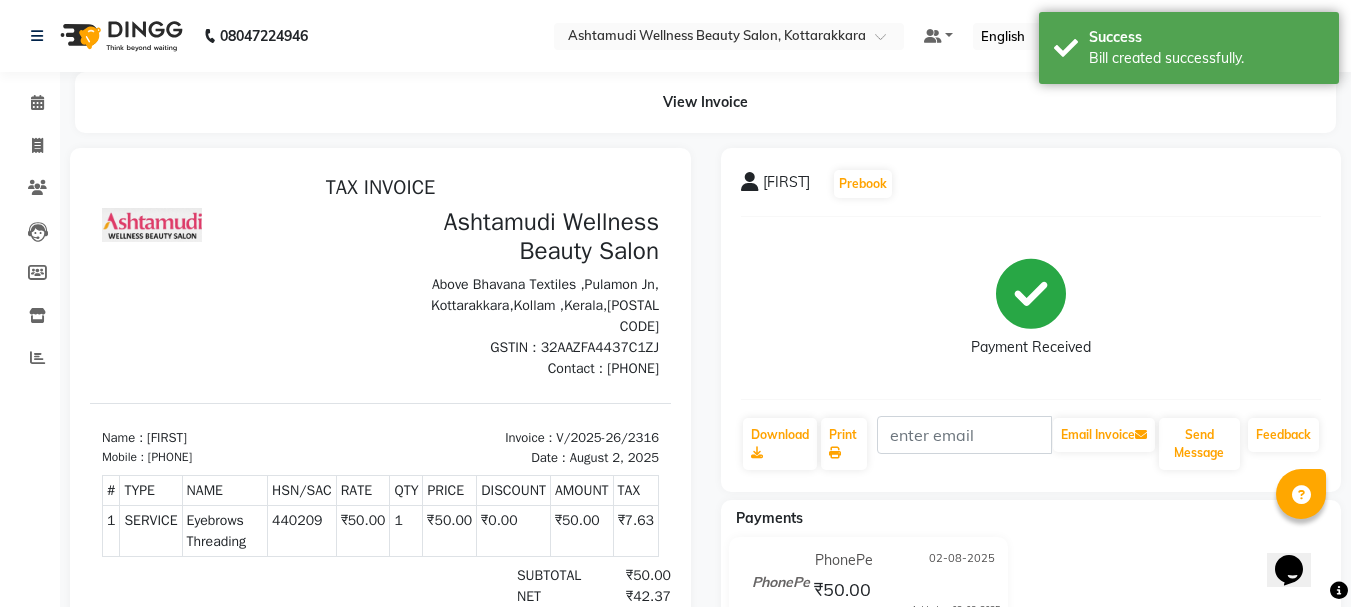 scroll, scrollTop: 0, scrollLeft: 0, axis: both 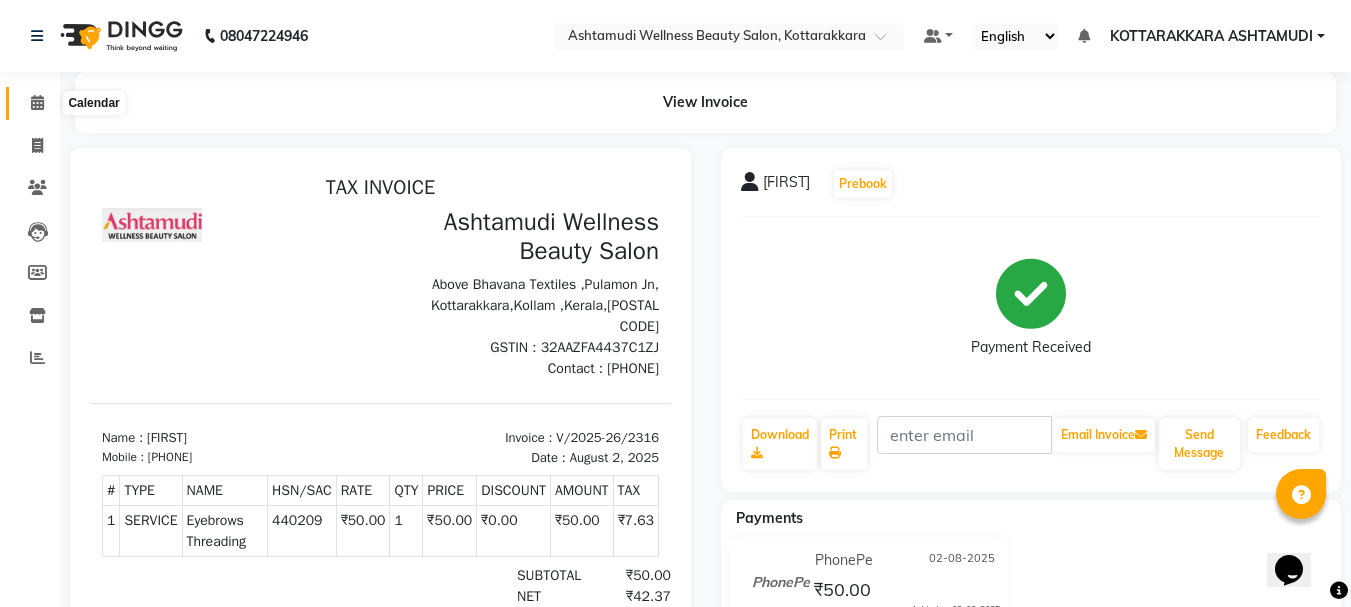 click 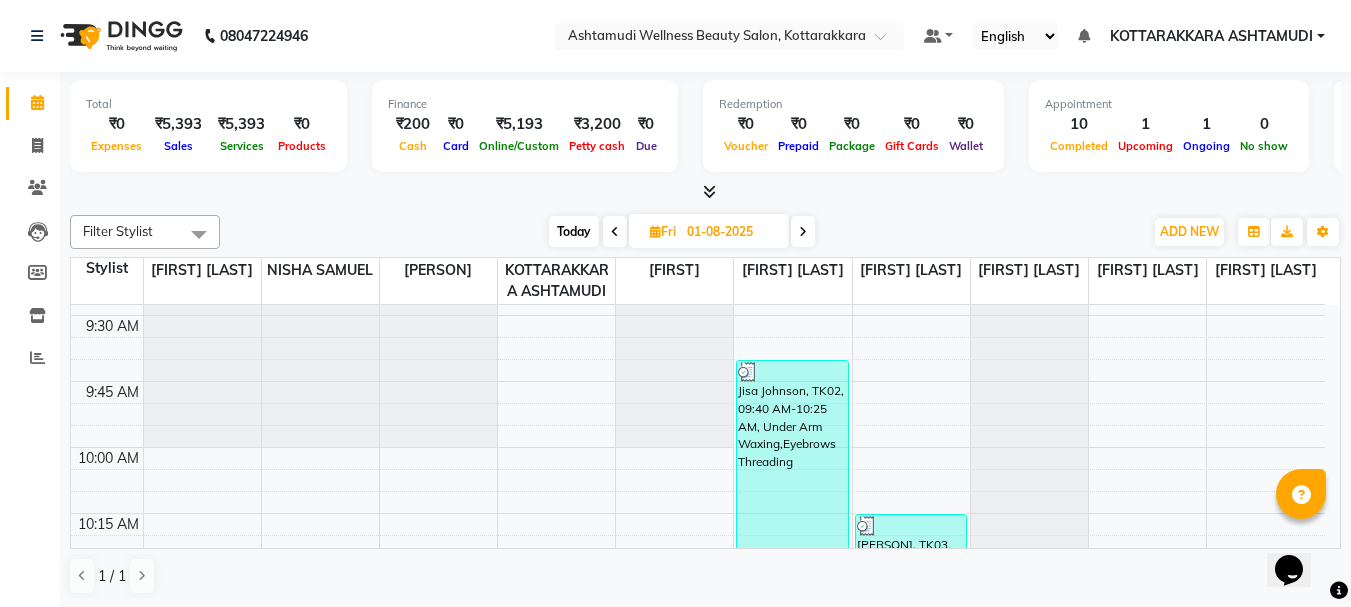 scroll, scrollTop: 500, scrollLeft: 0, axis: vertical 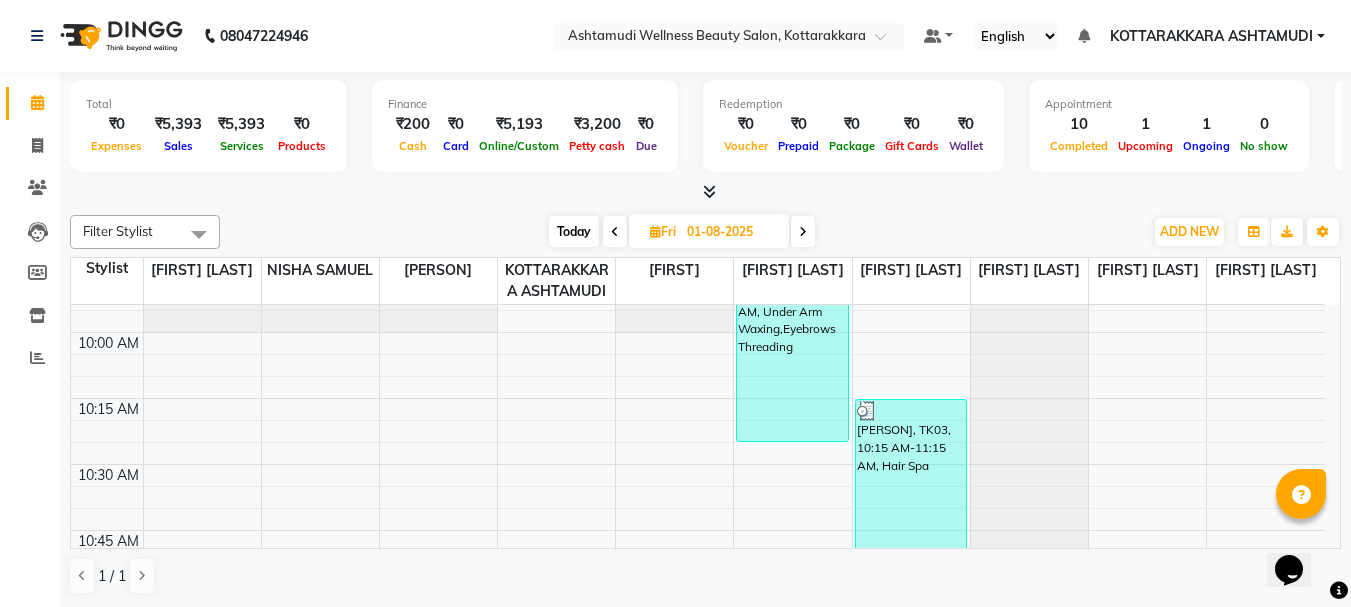click on "Today" at bounding box center (574, 231) 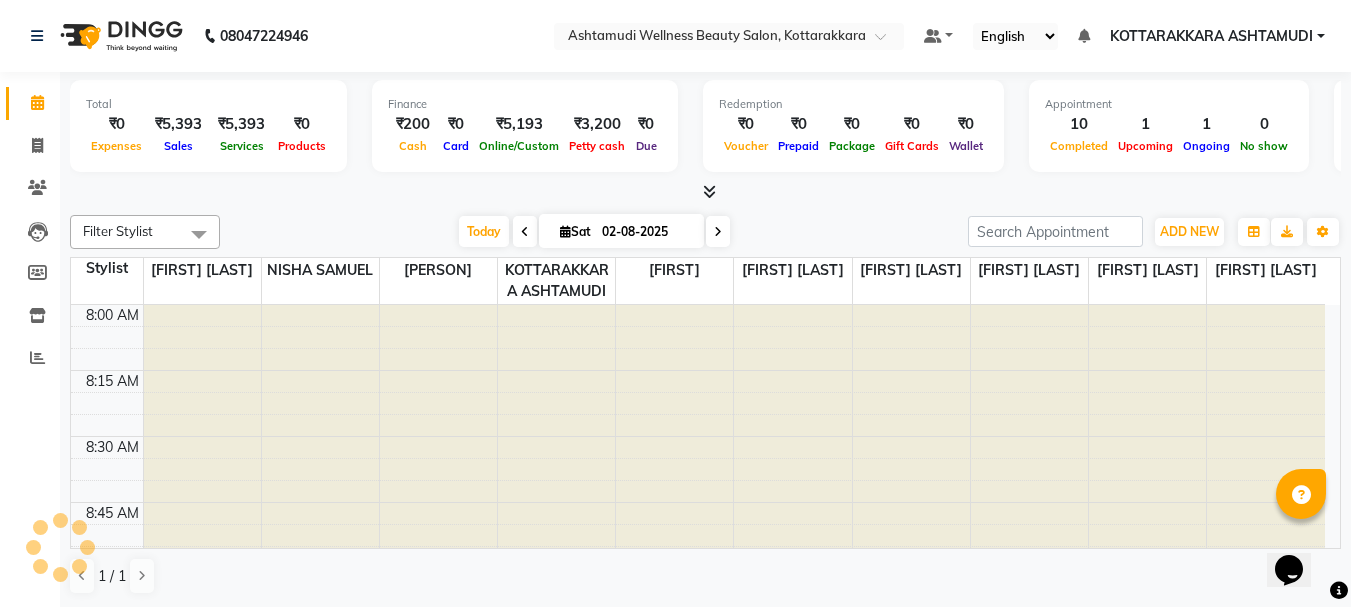 scroll, scrollTop: 1585, scrollLeft: 0, axis: vertical 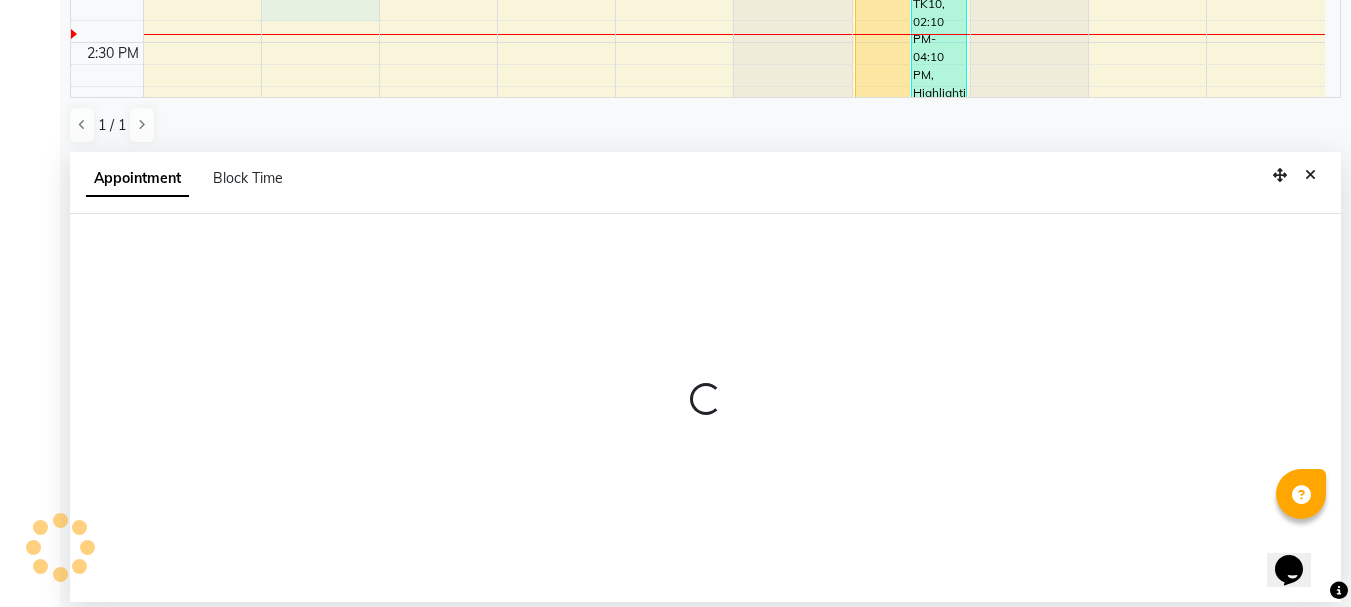 select on "27427" 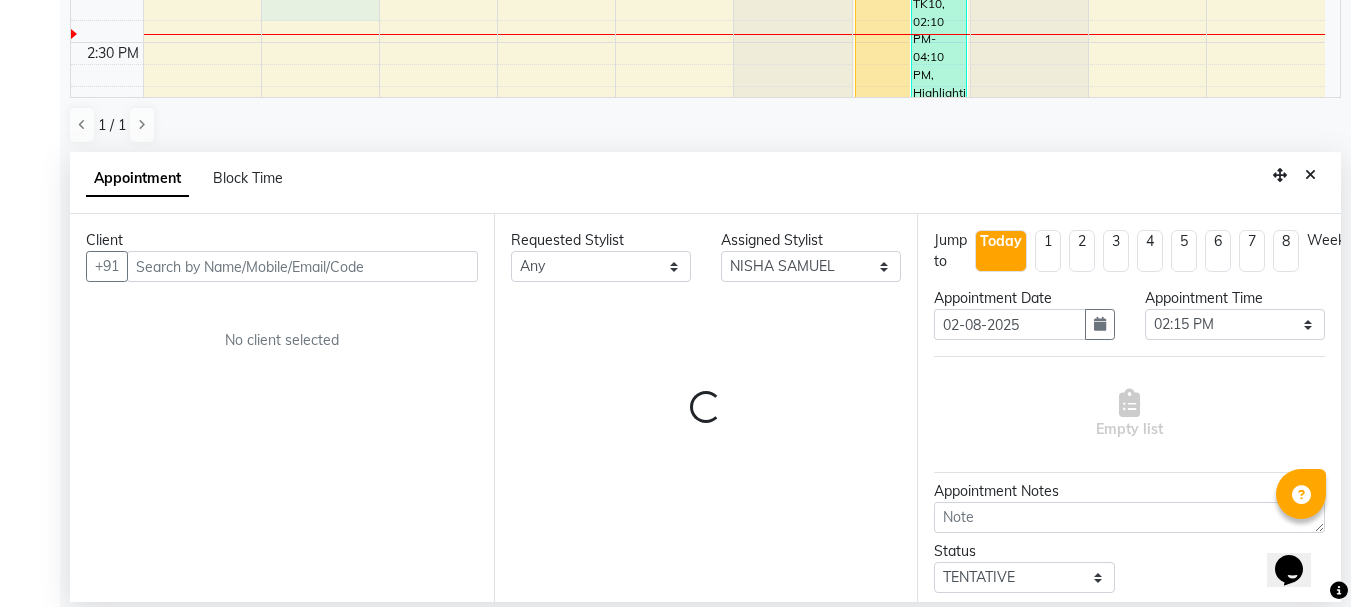click at bounding box center (302, 266) 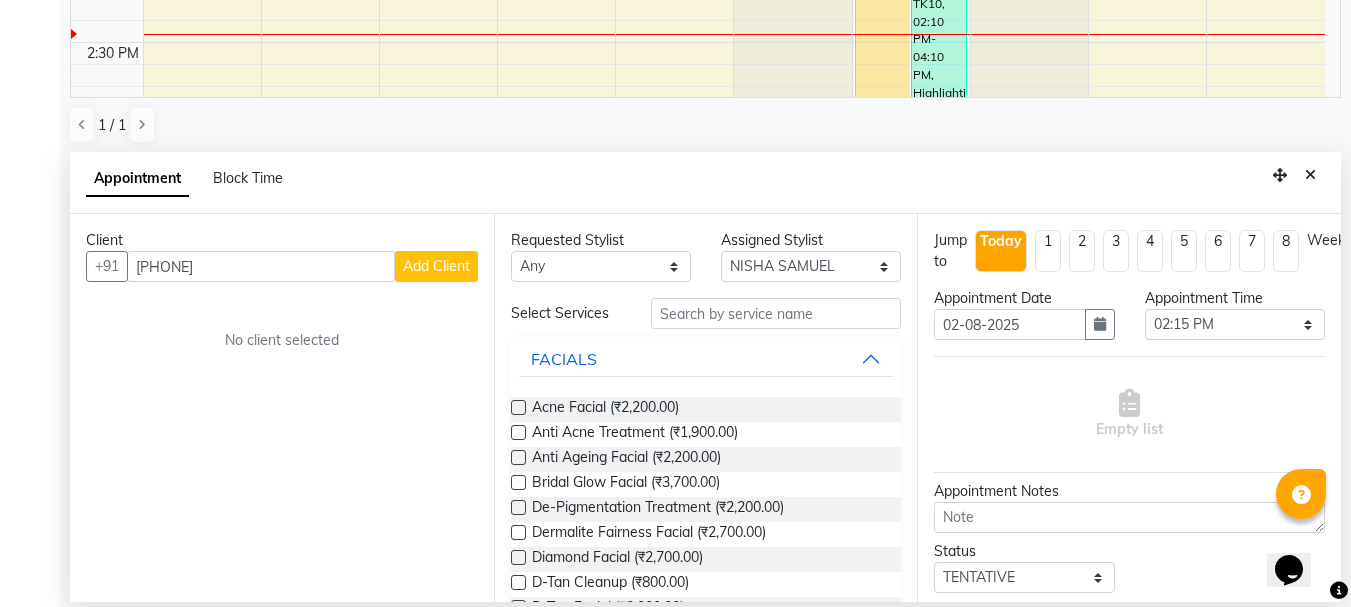 type on "[PHONE]" 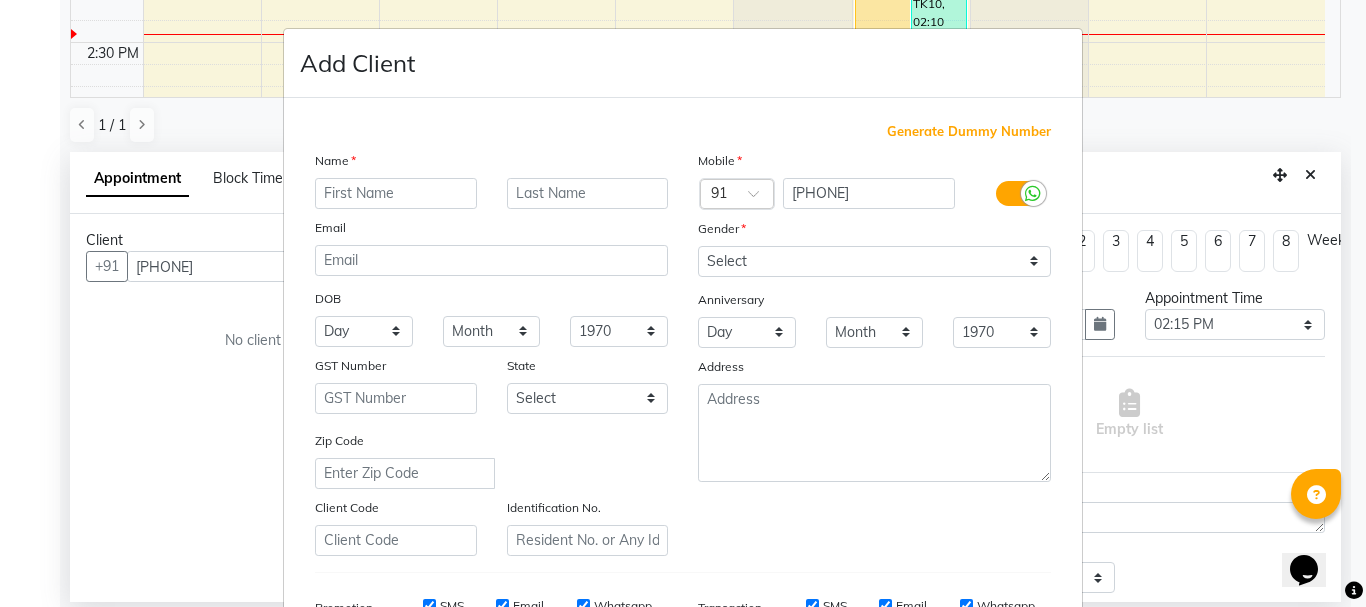 click at bounding box center (396, 193) 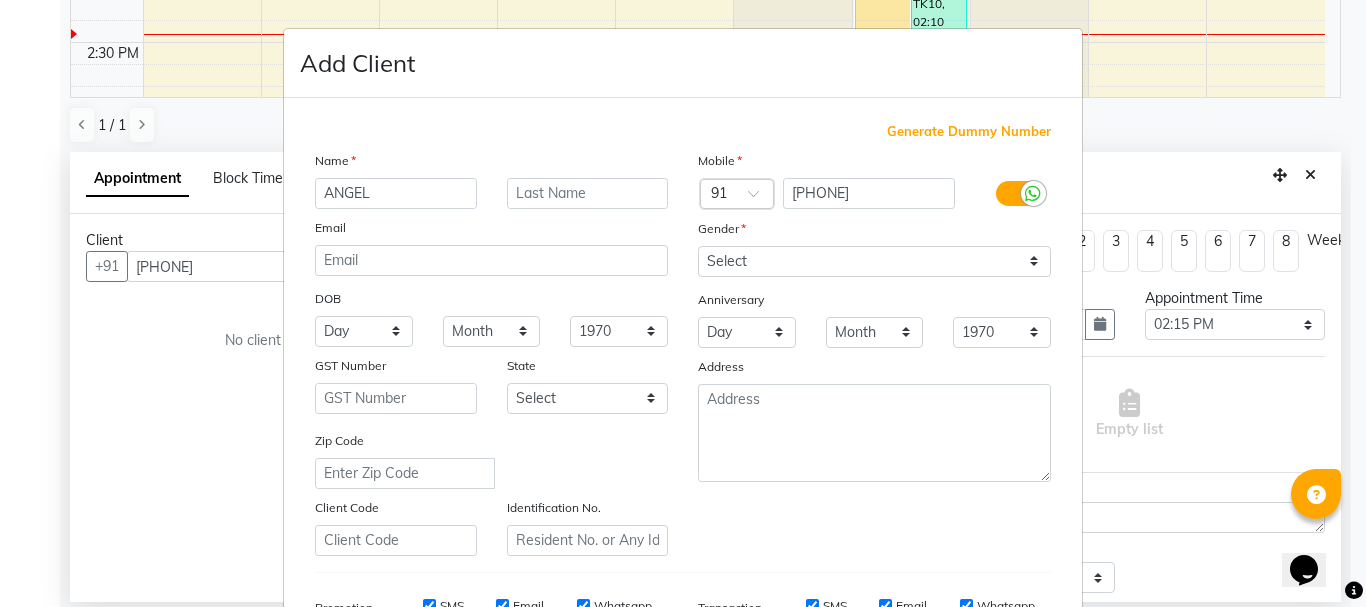 type on "ANGEL" 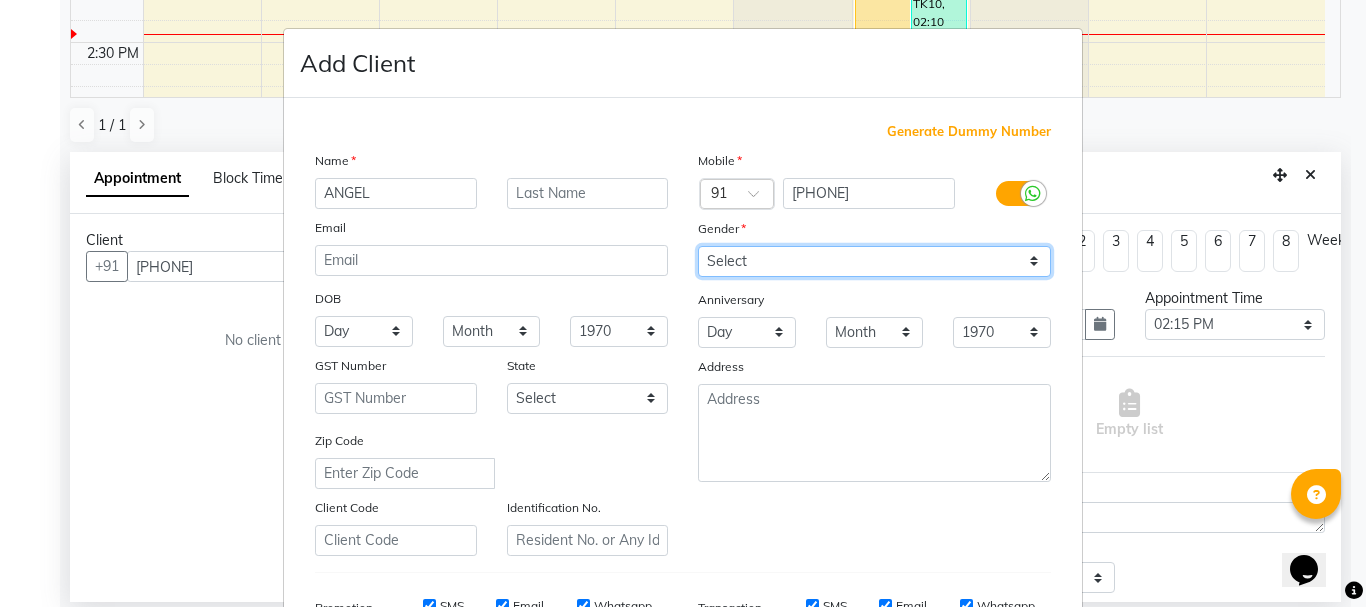 drag, startPoint x: 719, startPoint y: 254, endPoint x: 717, endPoint y: 269, distance: 15.132746 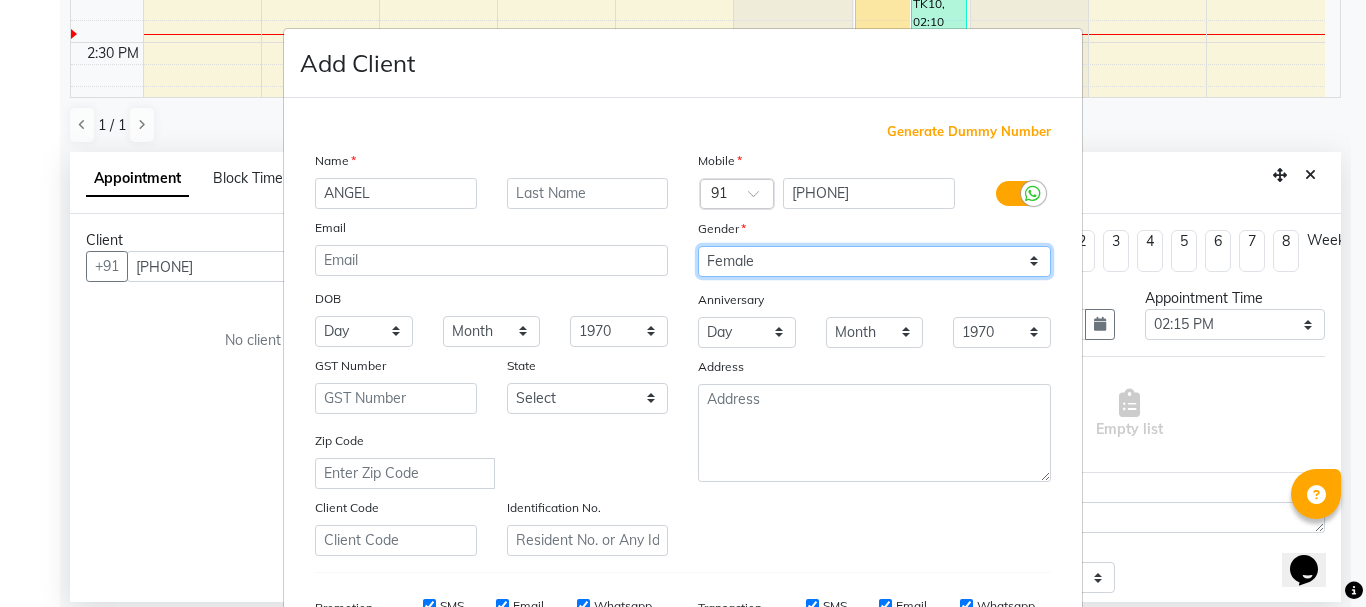 click on "Select Male Female Other Prefer Not To Say" at bounding box center [874, 261] 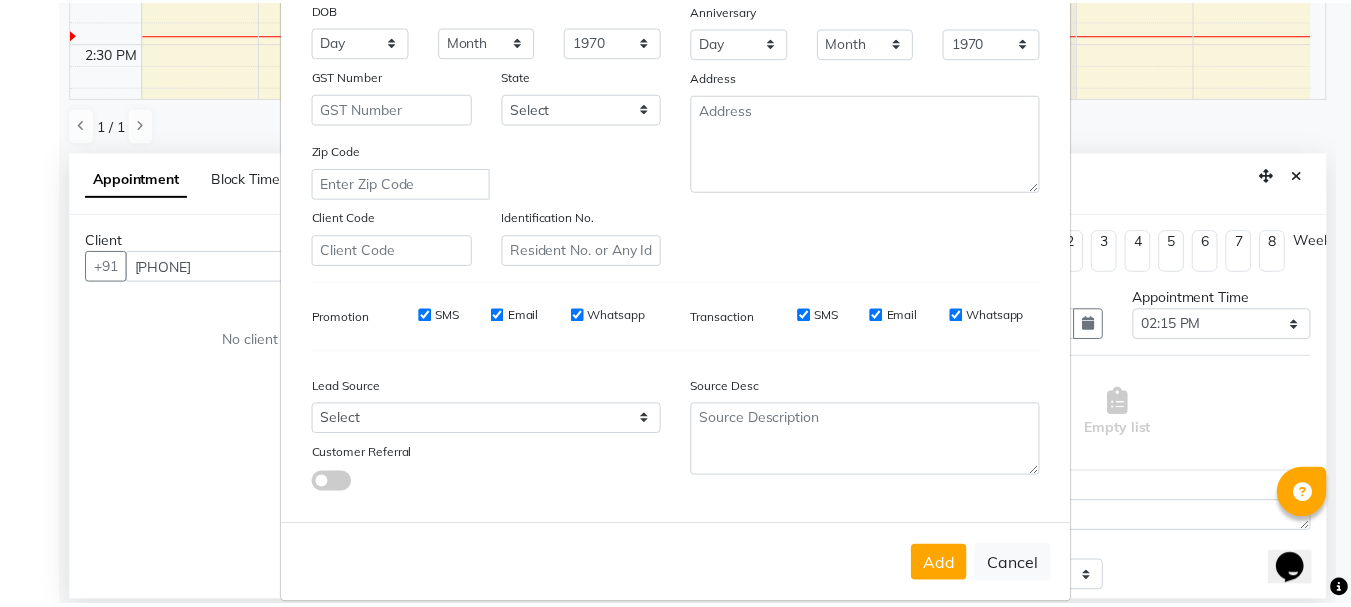 scroll, scrollTop: 300, scrollLeft: 0, axis: vertical 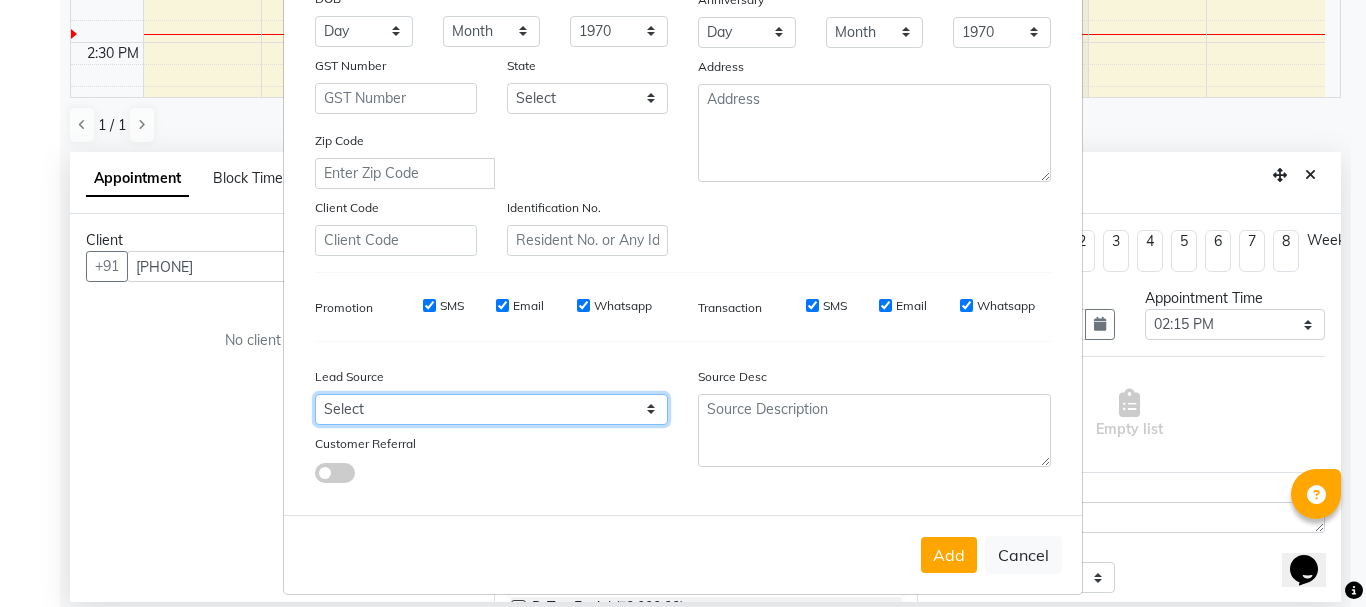 click on "Select Walk-in Referral Internet Friend Word of Mouth Advertisement Facebook JustDial Google Other Instagram  YouTube  WhatsApp" at bounding box center [491, 409] 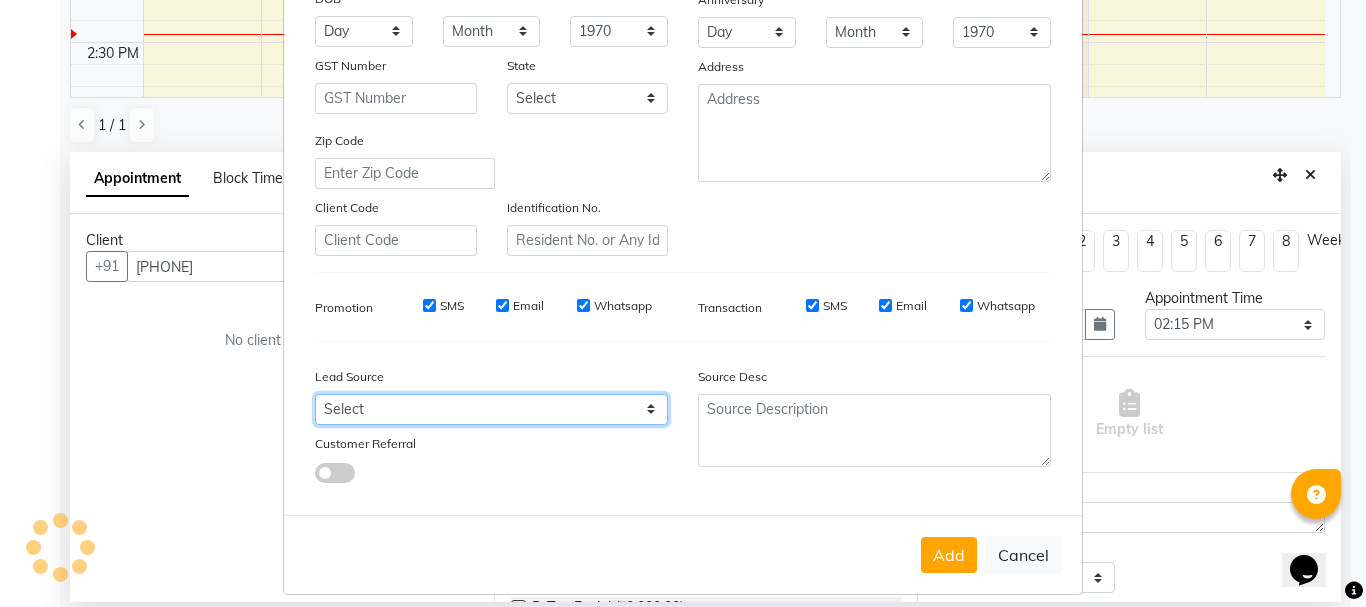select on "31527" 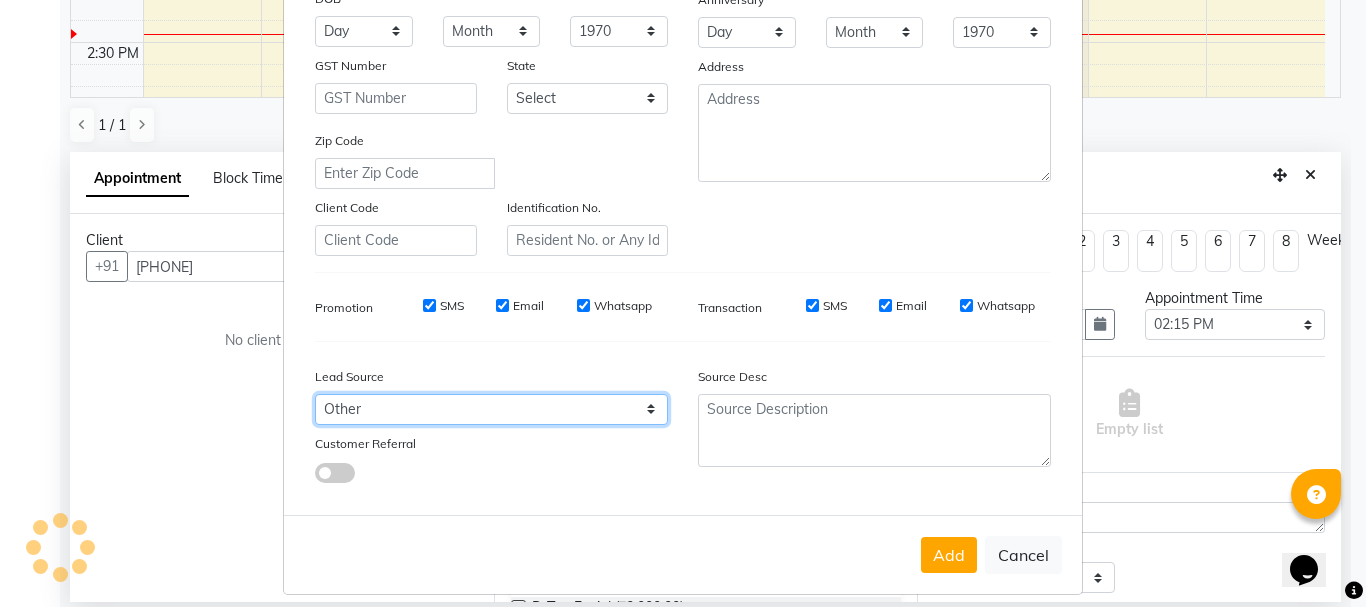 click on "Select Walk-in Referral Internet Friend Word of Mouth Advertisement Facebook JustDial Google Other Instagram  YouTube  WhatsApp" at bounding box center (491, 409) 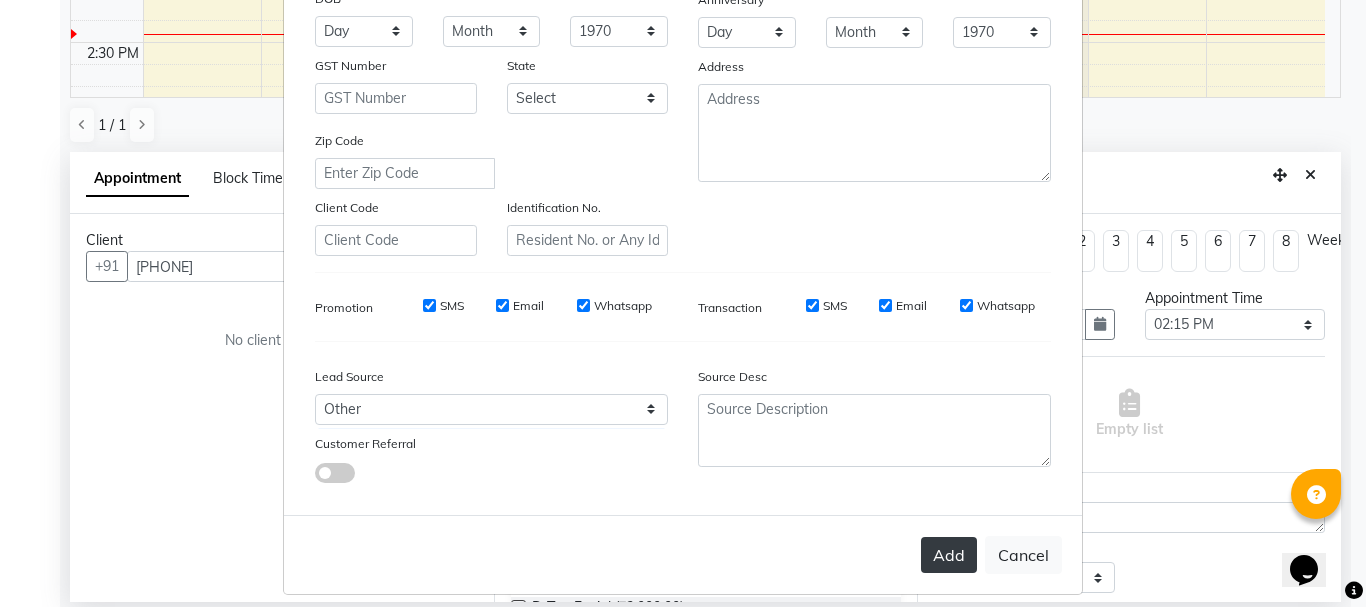 click on "Add" at bounding box center [949, 555] 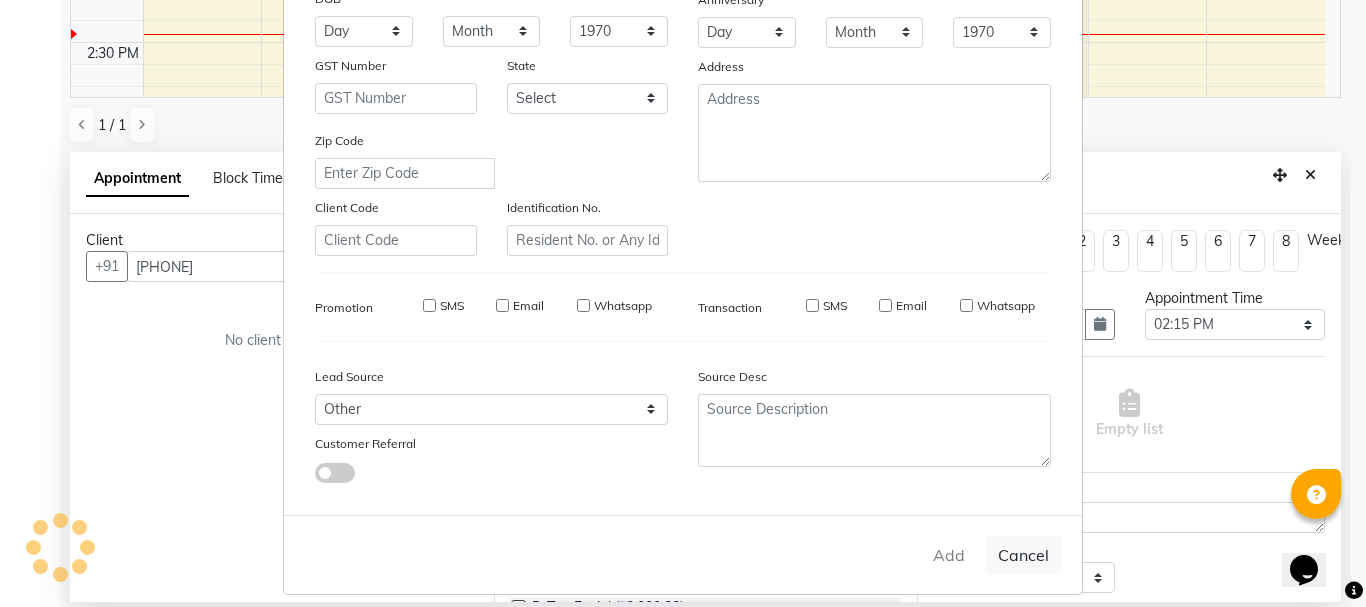 type 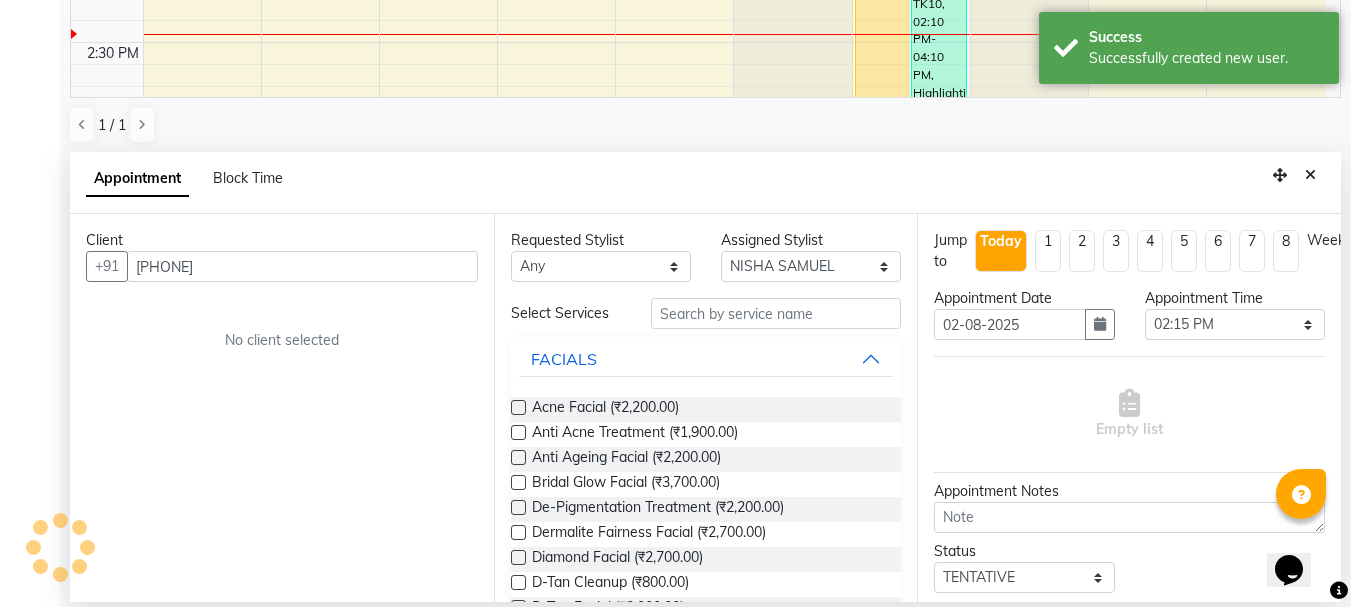 scroll, scrollTop: 134, scrollLeft: 0, axis: vertical 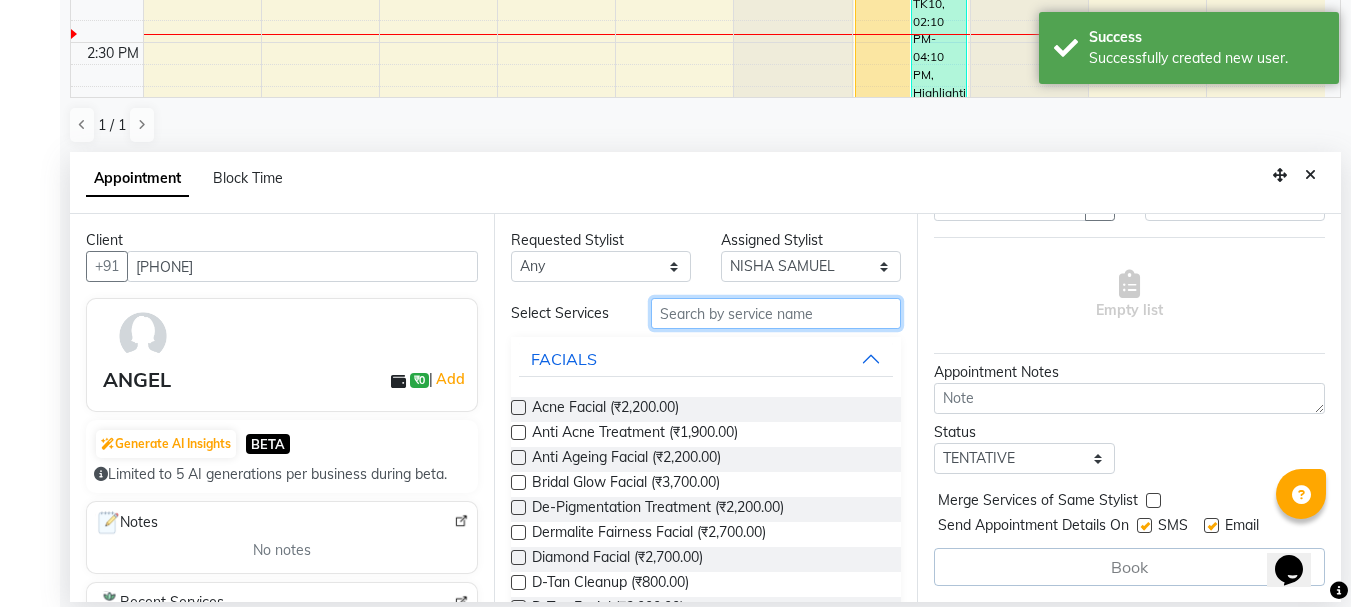 click at bounding box center (776, 313) 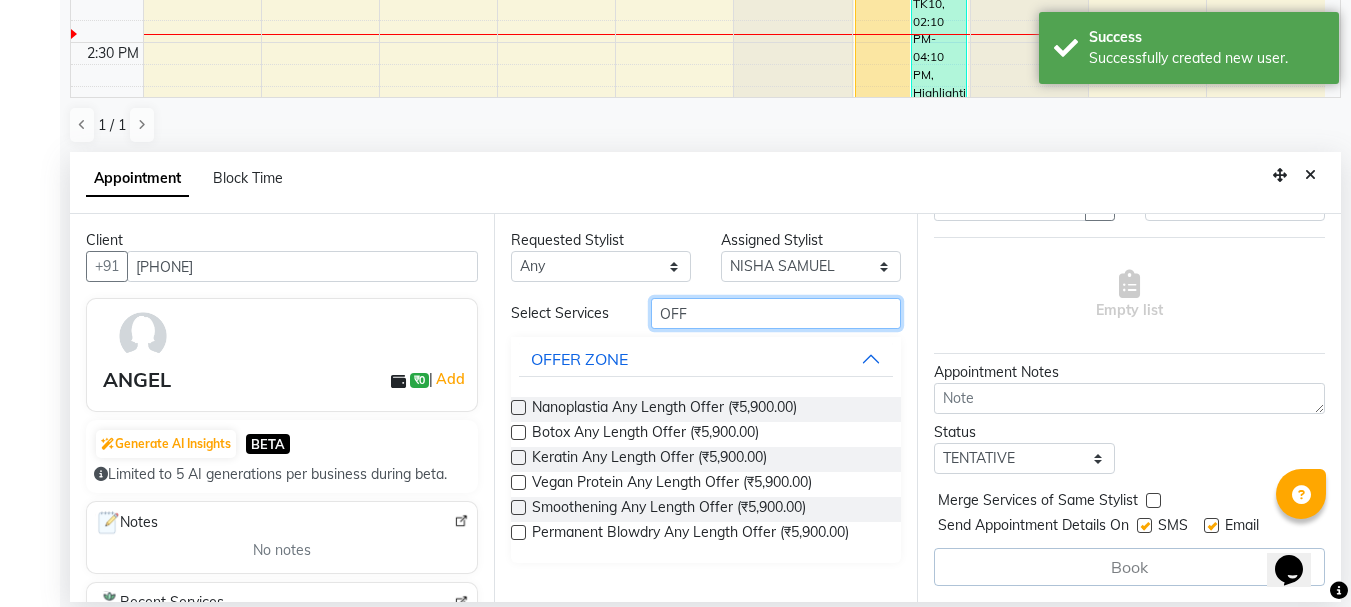 type on "OFF" 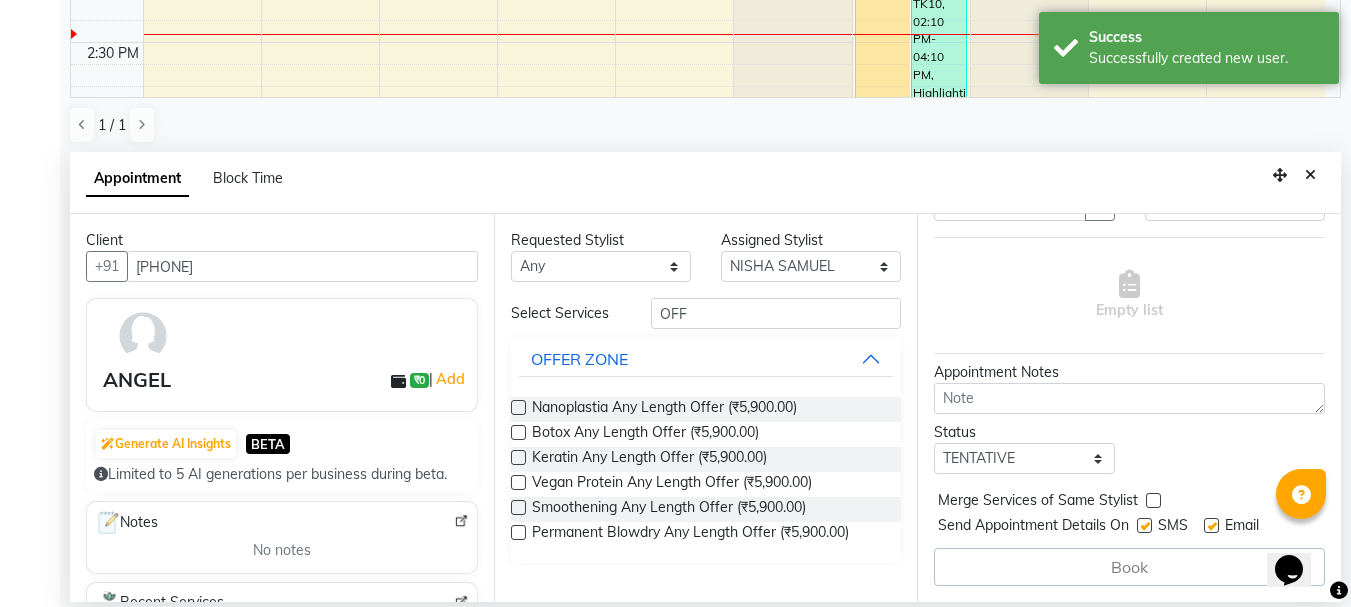 click at bounding box center (518, 407) 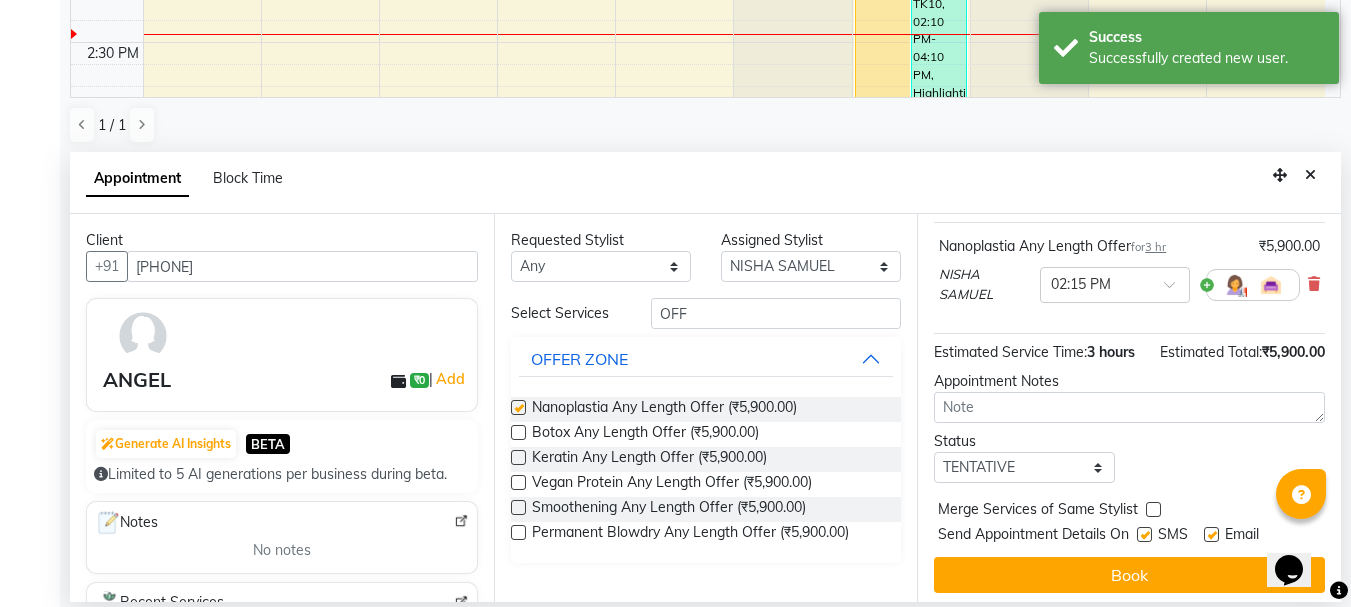 checkbox on "false" 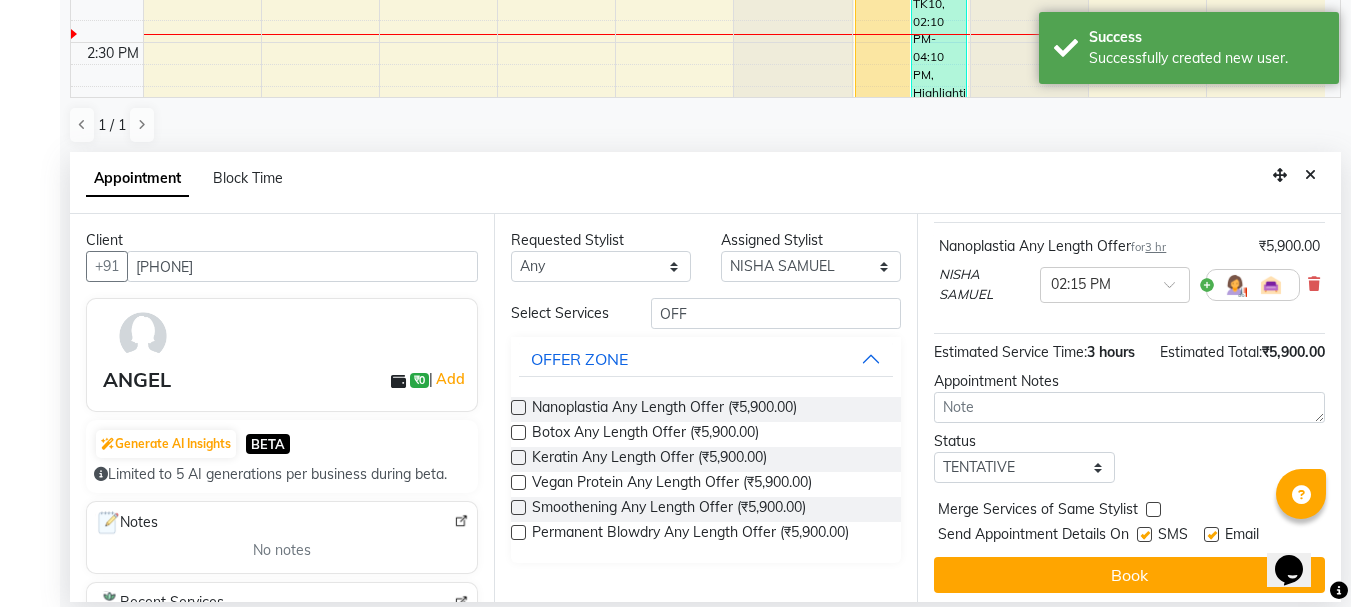 scroll, scrollTop: 177, scrollLeft: 0, axis: vertical 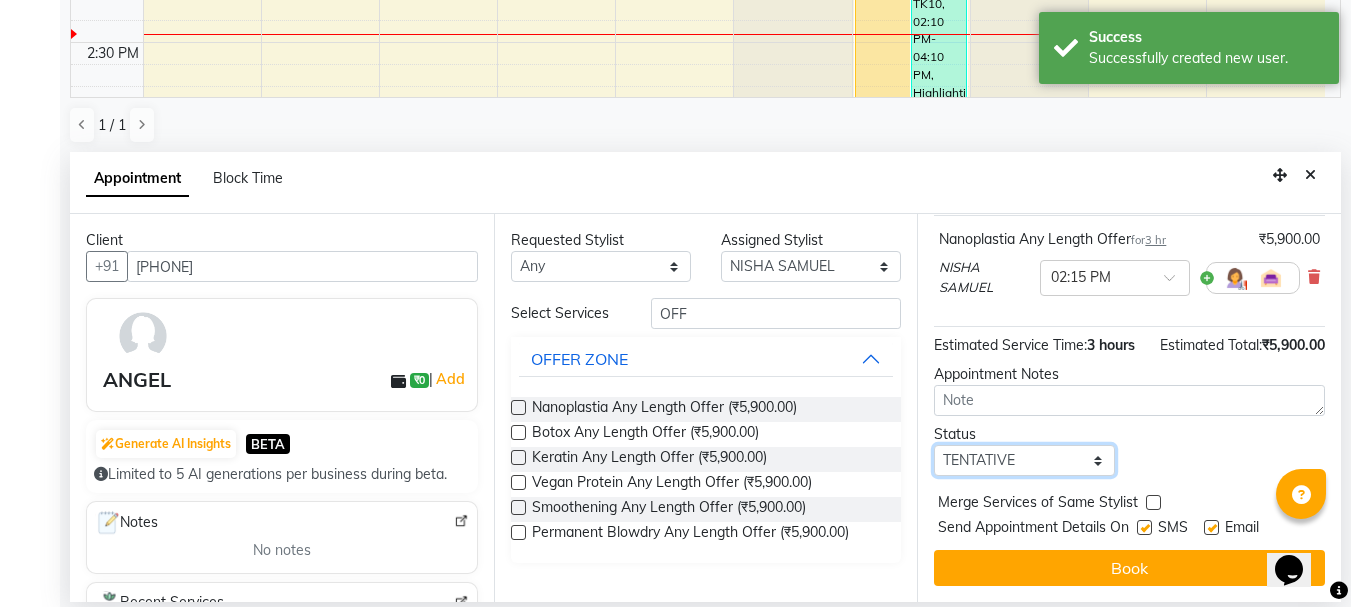 click on "Select TENTATIVE CONFIRM CHECK-IN UPCOMING" at bounding box center [1024, 460] 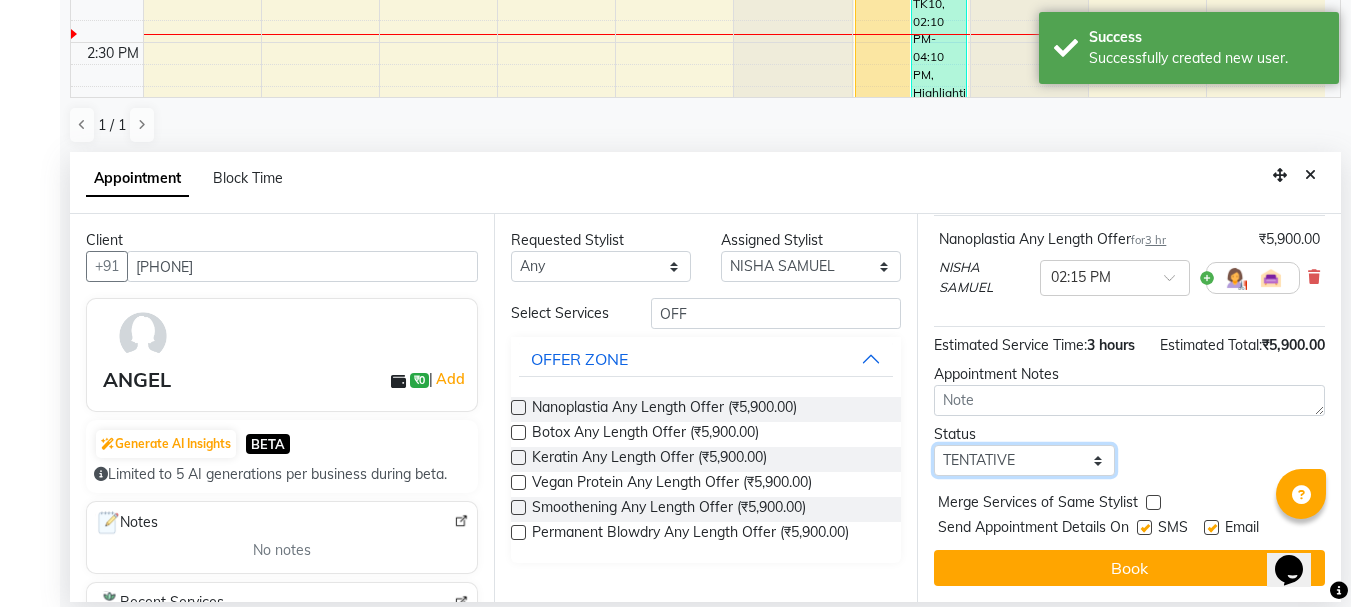 select on "confirm booking" 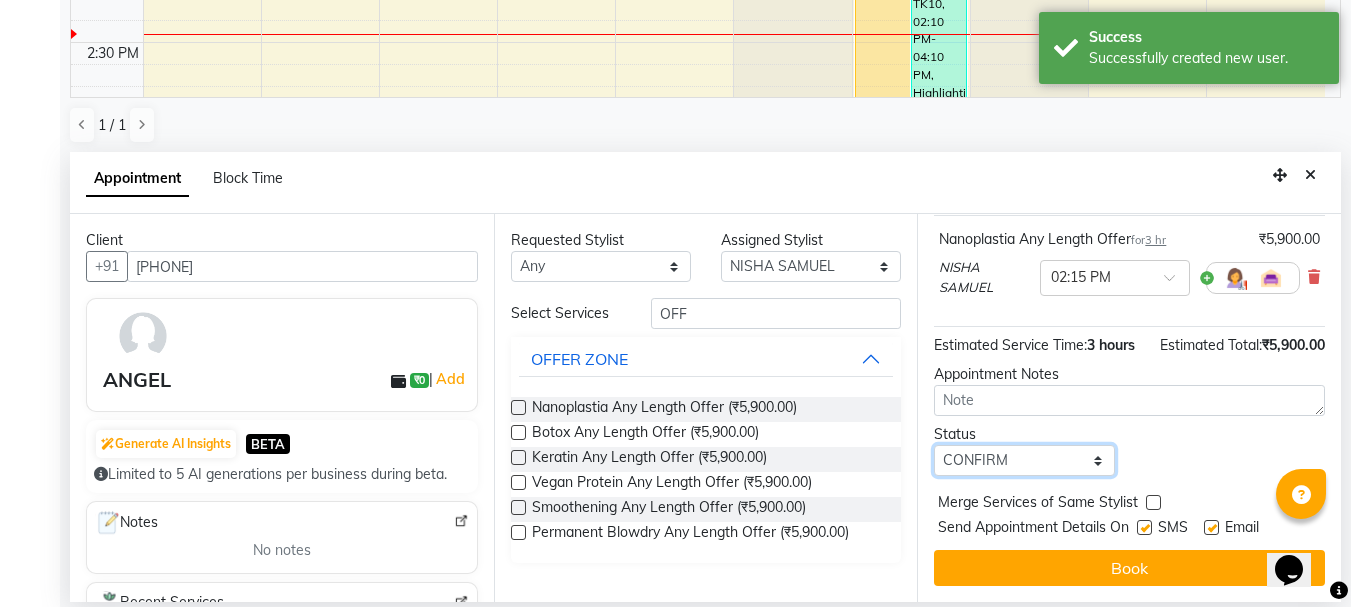 click on "Select TENTATIVE CONFIRM CHECK-IN UPCOMING" at bounding box center (1024, 460) 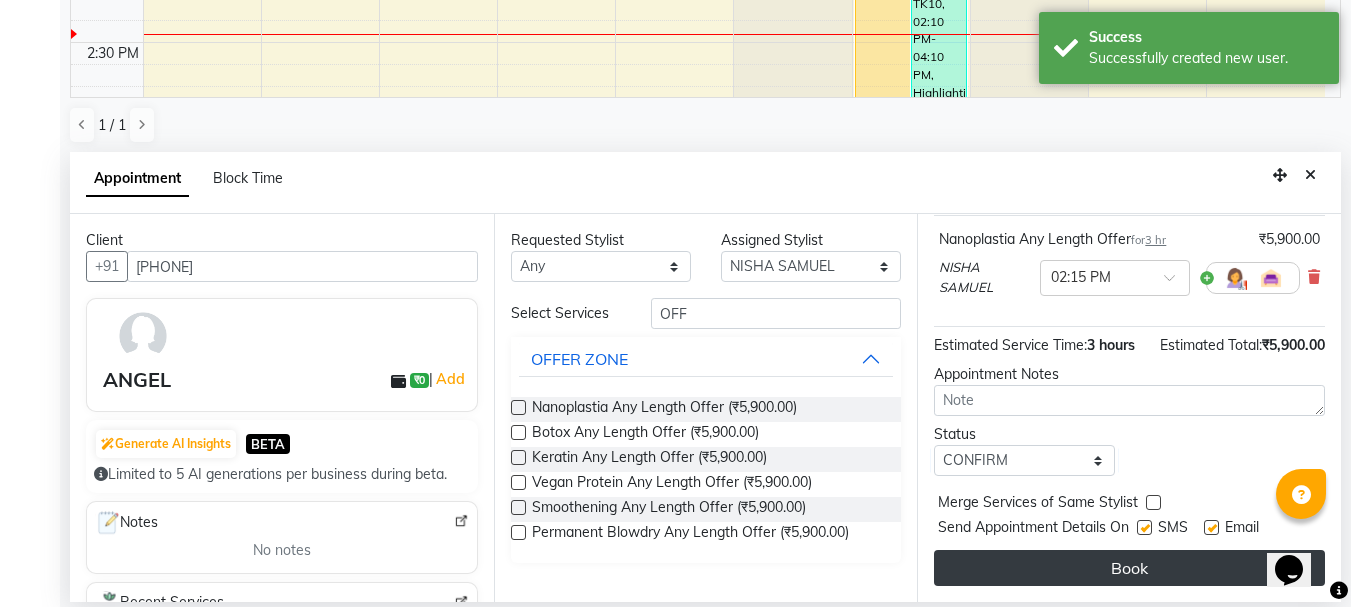 click on "Book" at bounding box center [1129, 568] 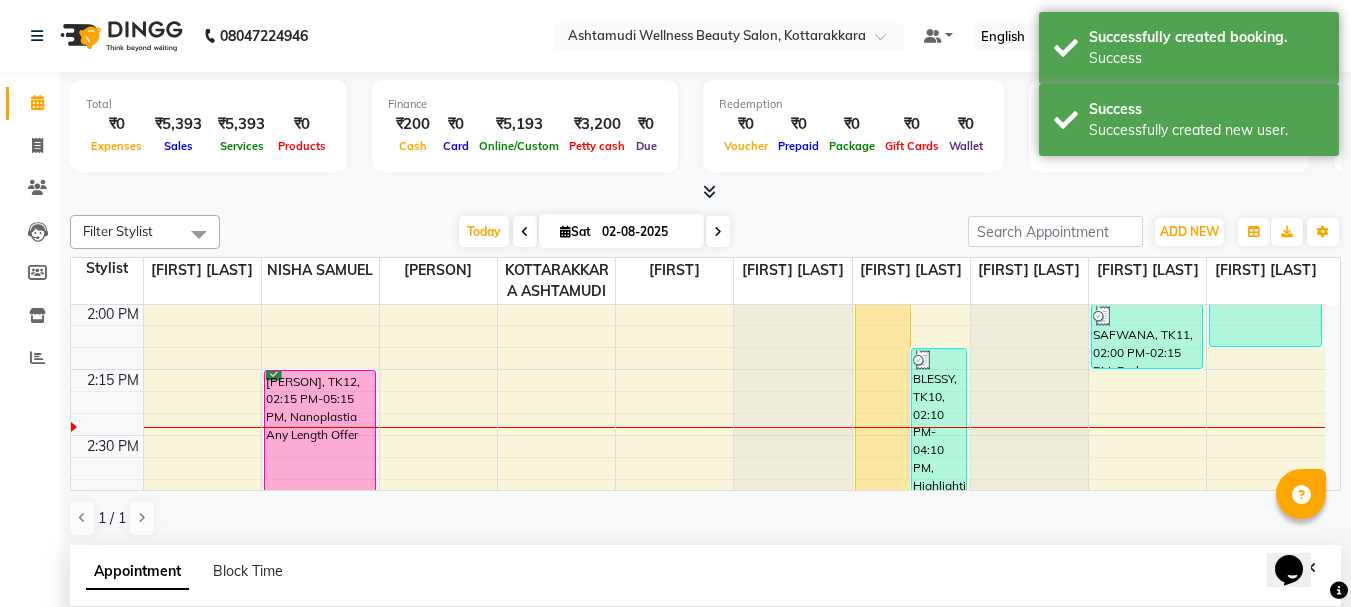 scroll, scrollTop: 393, scrollLeft: 0, axis: vertical 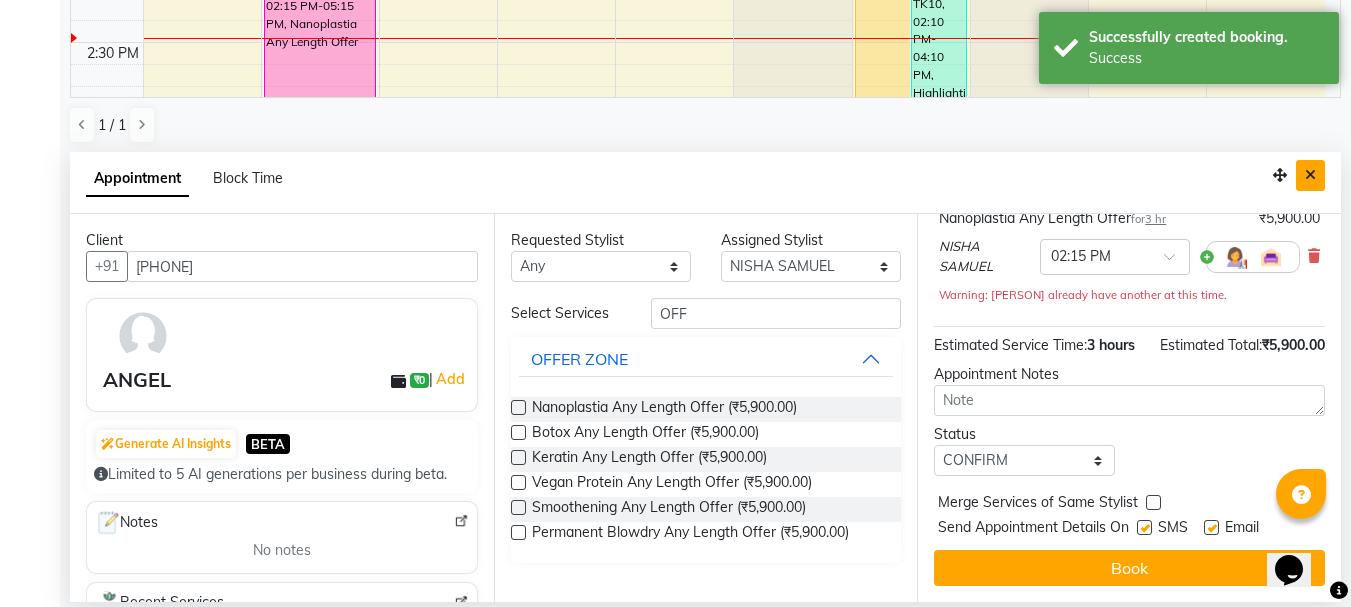 click at bounding box center (1310, 175) 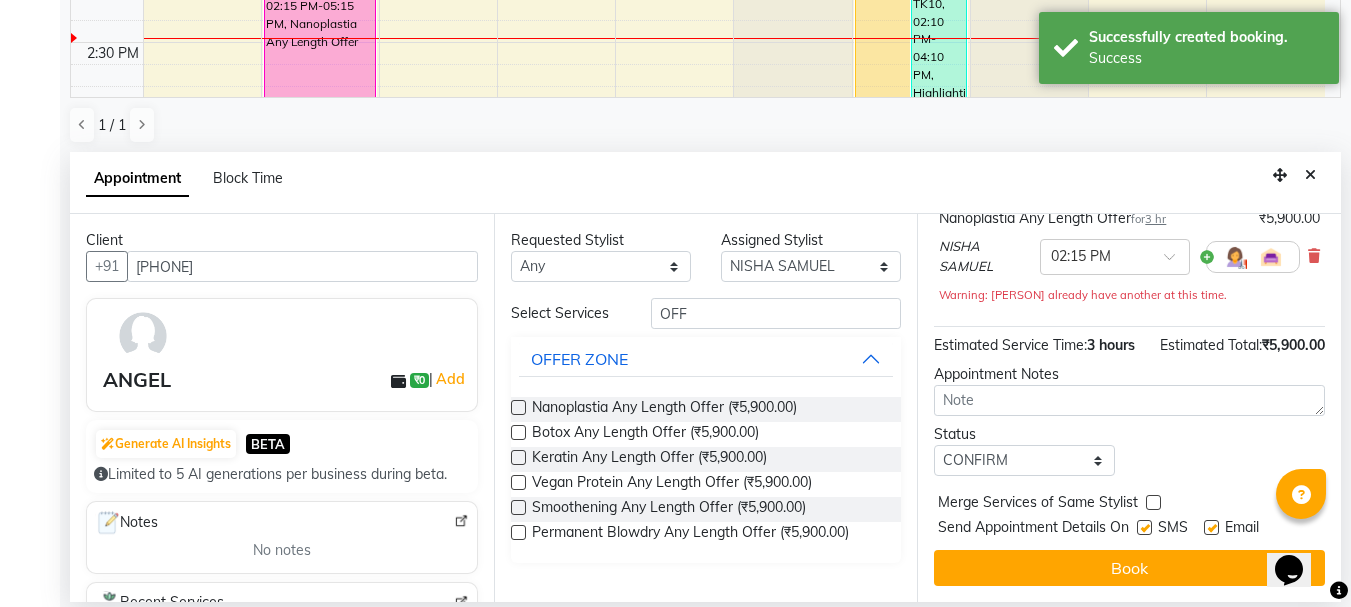 scroll, scrollTop: 1, scrollLeft: 0, axis: vertical 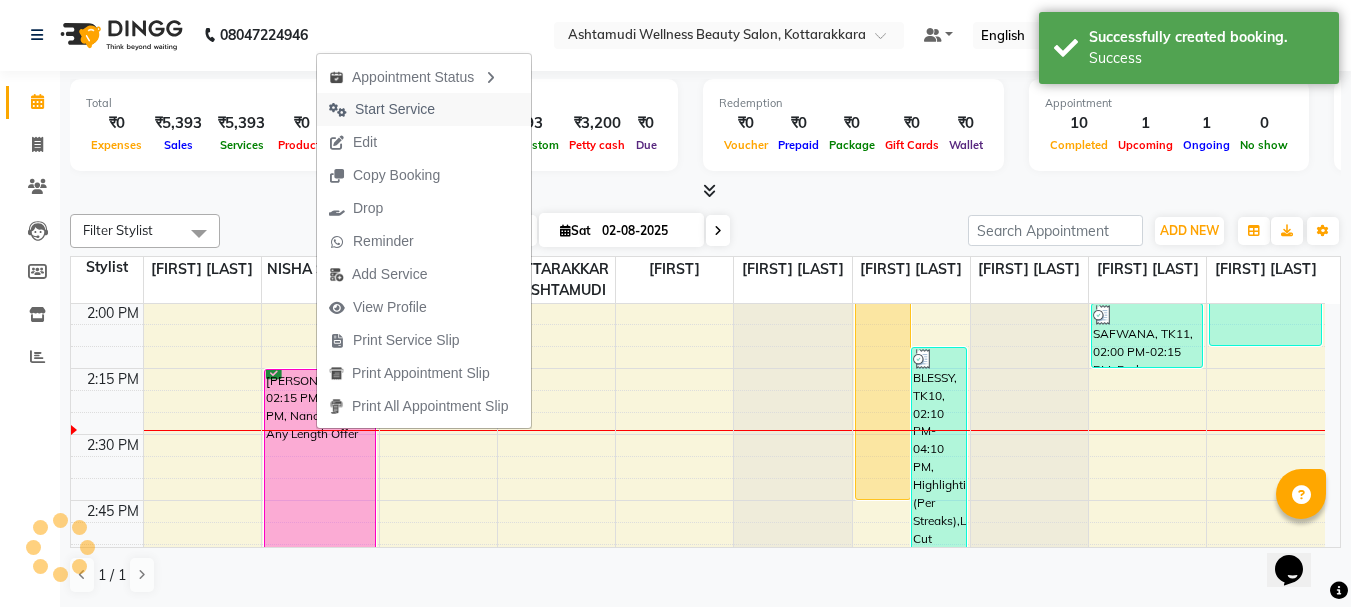 click on "Start Service" at bounding box center [395, 109] 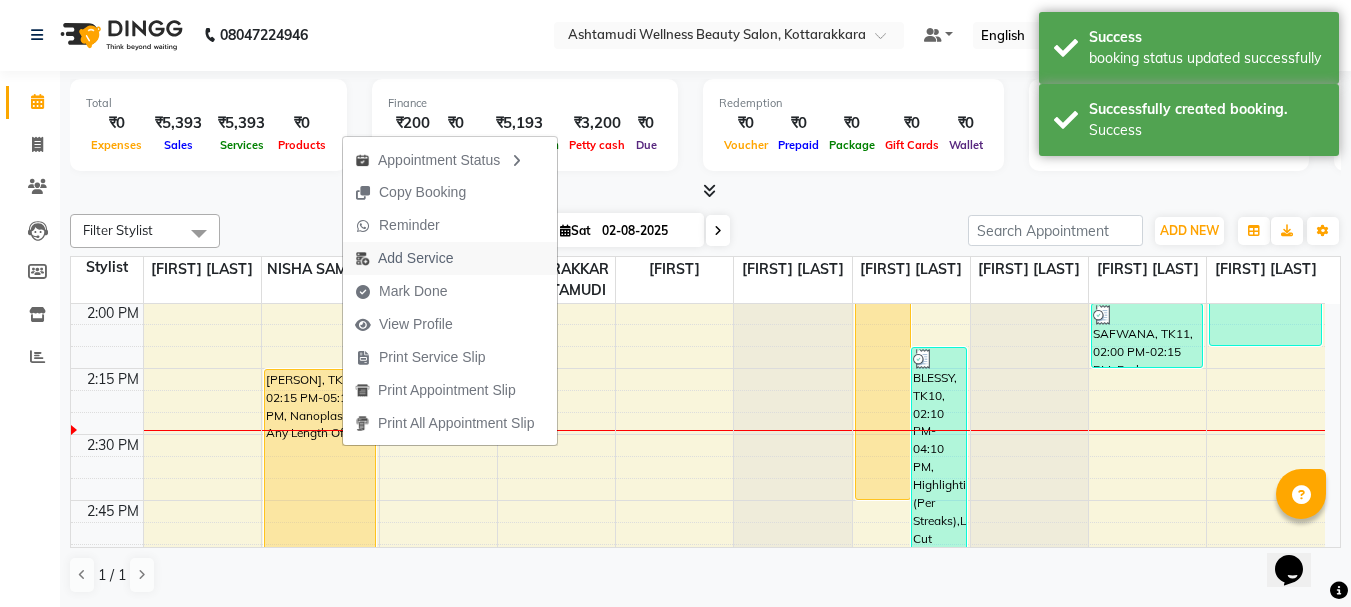 click on "Add Service" at bounding box center [415, 258] 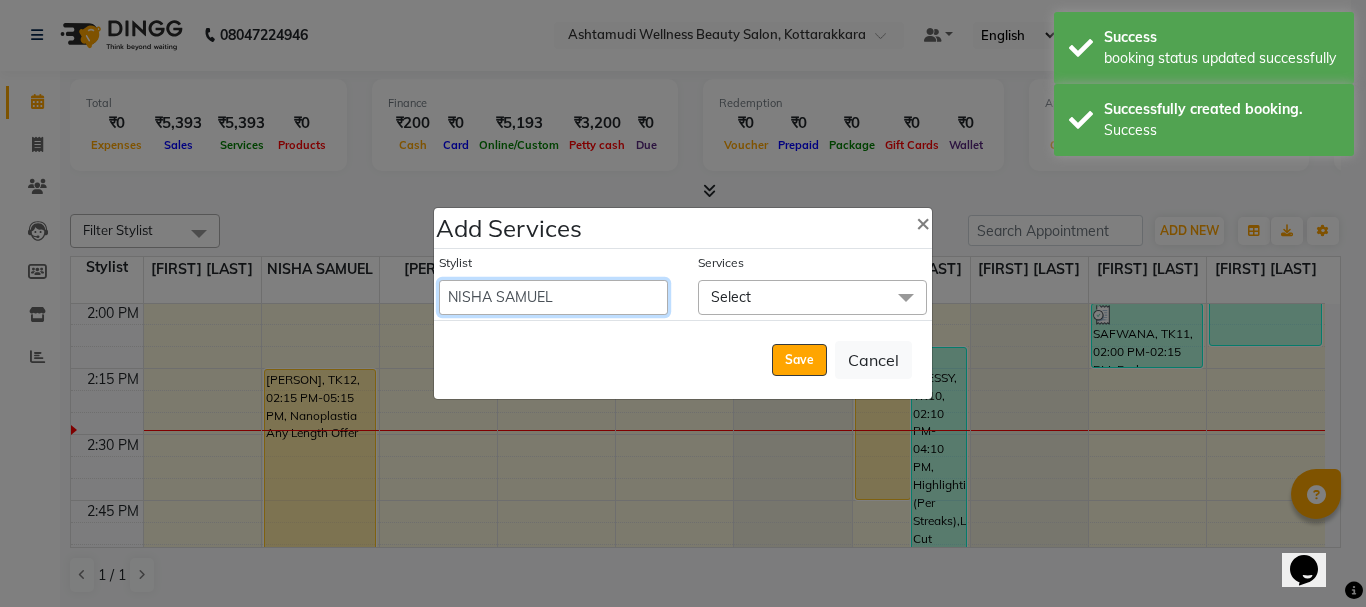 click on "AMRITHA   DIVYA L	   Gita Mahali    Jibi P R   Karina Darjee    KOTTARAKKARA ASHTAMUDI   NISHA SAMUEL 	   Priya Chakraborty   SARIGA R	   SHAHIDA   SHAMINA MUHAMMED P R" at bounding box center (553, 297) 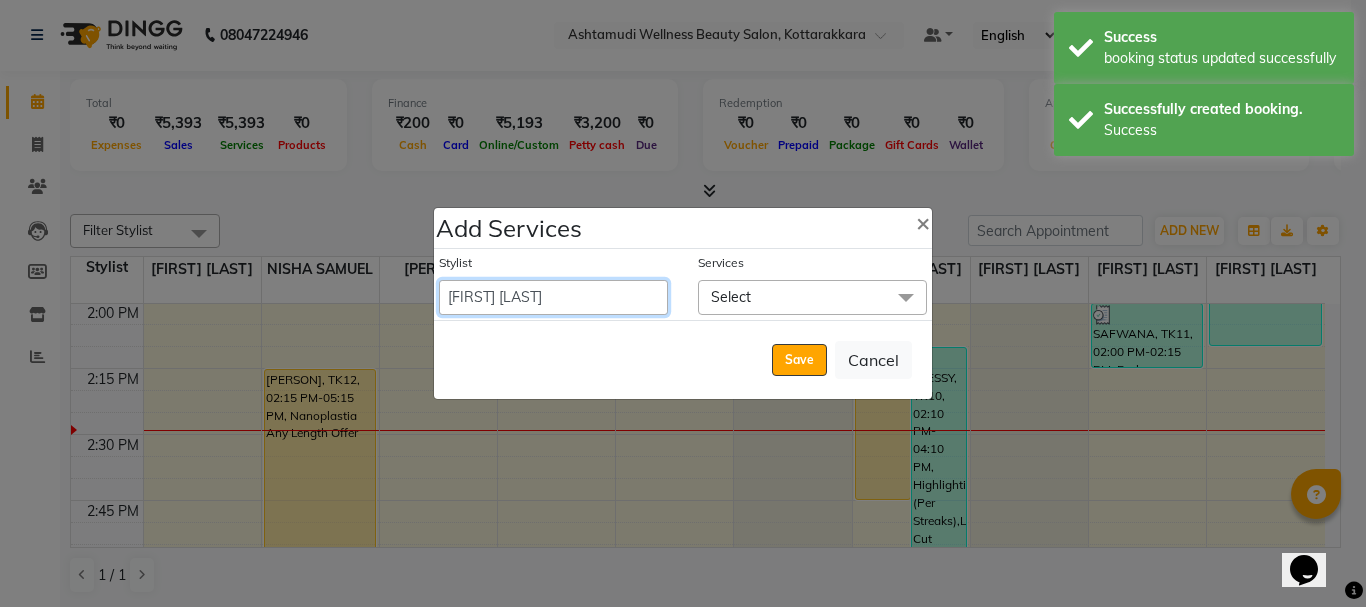 click on "AMRITHA   DIVYA L	   Gita Mahali    Jibi P R   Karina Darjee    KOTTARAKKARA ASHTAMUDI   NISHA SAMUEL 	   Priya Chakraborty   SARIGA R	   SHAHIDA   SHAMINA MUHAMMED P R" at bounding box center [553, 297] 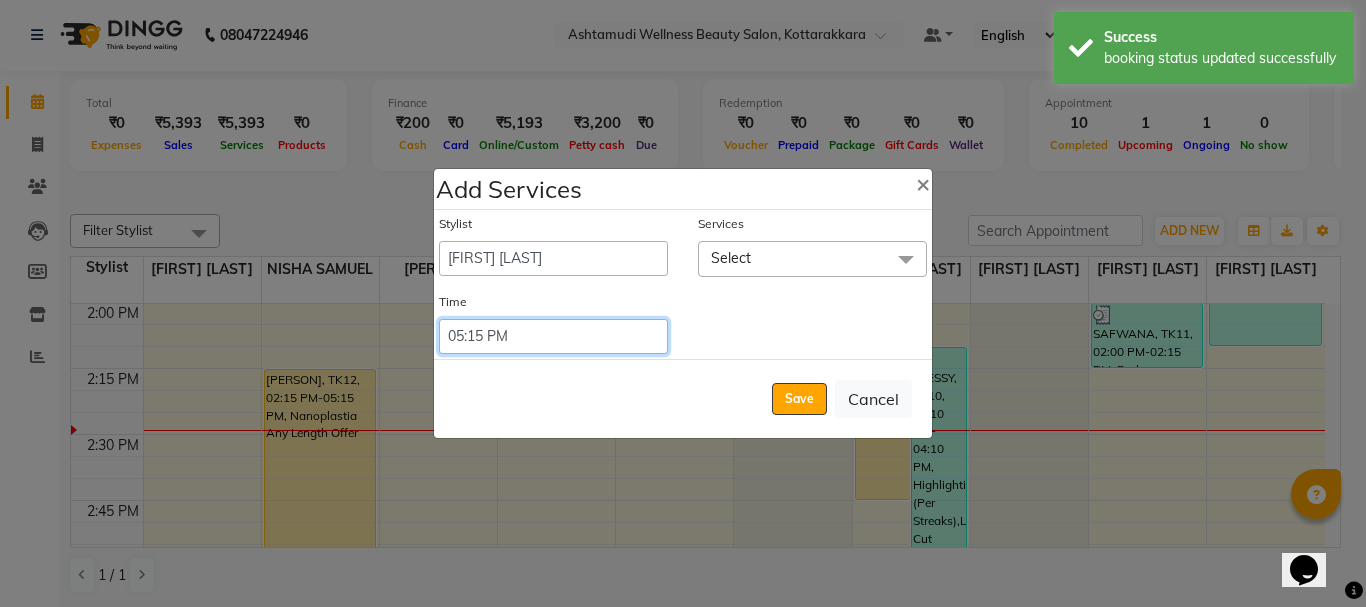click on "Select 09:00 AM  09:15 AM  09:30 AM  09:45 AM  10:00 AM  10:15 AM  10:30 AM  10:45 AM  11:00 AM  11:15 AM  11:30 AM  11:45 AM  12:00 PM  12:15 PM  12:30 PM  12:45 PM  01:00 PM  01:15 PM  01:30 PM  01:45 PM  02:00 PM  02:15 PM  02:30 PM  02:45 PM  03:00 PM  03:15 PM  03:30 PM  03:45 PM  04:00 PM  04:15 PM  04:30 PM  04:45 PM  05:00 PM  05:15 PM  05:30 PM  05:45 PM  06:00 PM  06:15 PM  06:30 PM  06:45 PM  07:00 PM  07:15 PM  07:30 PM  07:45 PM  08:00 PM  08:15 PM  08:30 PM  08:45 PM  09:00 PM  09:15 PM  09:30 PM  09:45 PM  10:00 PM  10:15 PM  10:30 PM  10:45 PM  11:00 PM  11:15 PM  11:30 PM  11:45 PM  12:00 PM  12:15 PM  12:30 PM  12:45 PM" at bounding box center [553, 336] 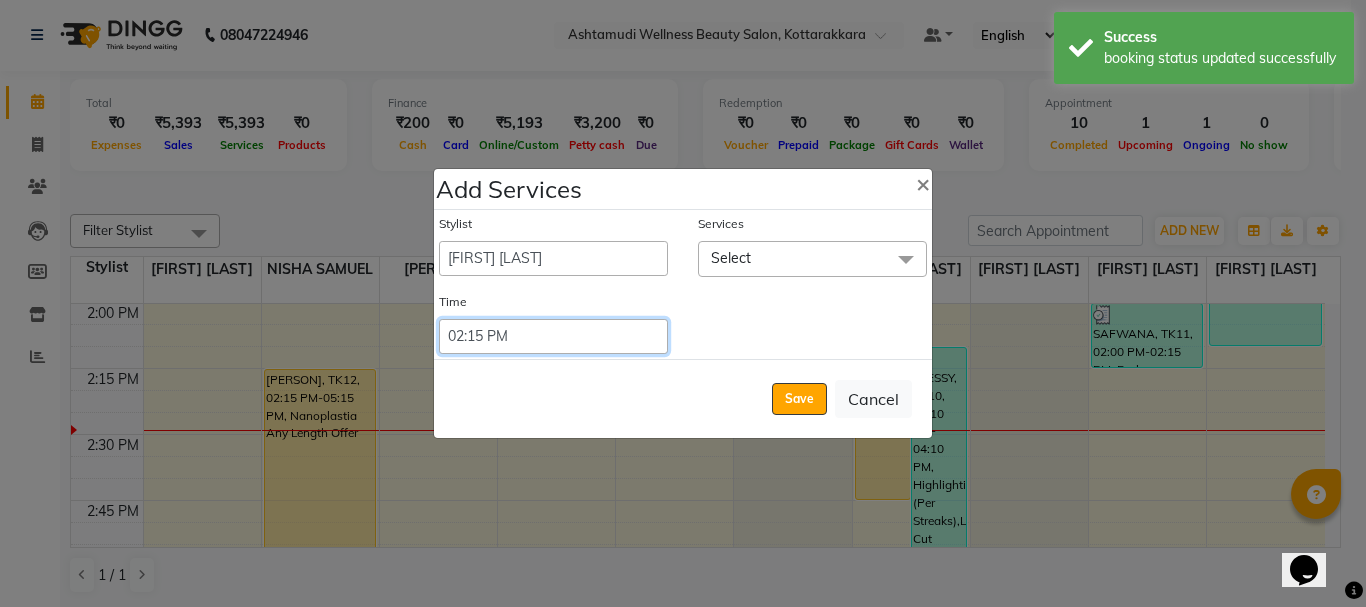 click on "Select 09:00 AM  09:15 AM  09:30 AM  09:45 AM  10:00 AM  10:15 AM  10:30 AM  10:45 AM  11:00 AM  11:15 AM  11:30 AM  11:45 AM  12:00 PM  12:15 PM  12:30 PM  12:45 PM  01:00 PM  01:15 PM  01:30 PM  01:45 PM  02:00 PM  02:15 PM  02:30 PM  02:45 PM  03:00 PM  03:15 PM  03:30 PM  03:45 PM  04:00 PM  04:15 PM  04:30 PM  04:45 PM  05:00 PM  05:15 PM  05:30 PM  05:45 PM  06:00 PM  06:15 PM  06:30 PM  06:45 PM  07:00 PM  07:15 PM  07:30 PM  07:45 PM  08:00 PM  08:15 PM  08:30 PM  08:45 PM  09:00 PM  09:15 PM  09:30 PM  09:45 PM  10:00 PM  10:15 PM  10:30 PM  10:45 PM  11:00 PM  11:15 PM  11:30 PM  11:45 PM  12:00 PM  12:15 PM  12:30 PM  12:45 PM" at bounding box center (553, 336) 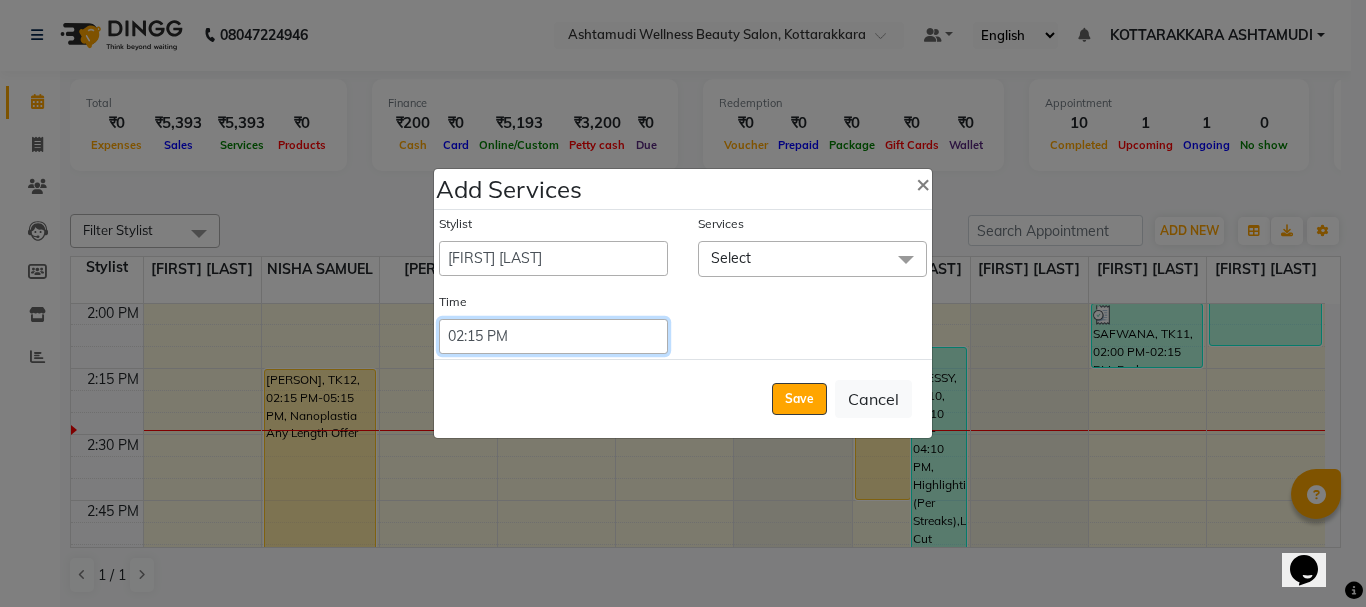select on "870" 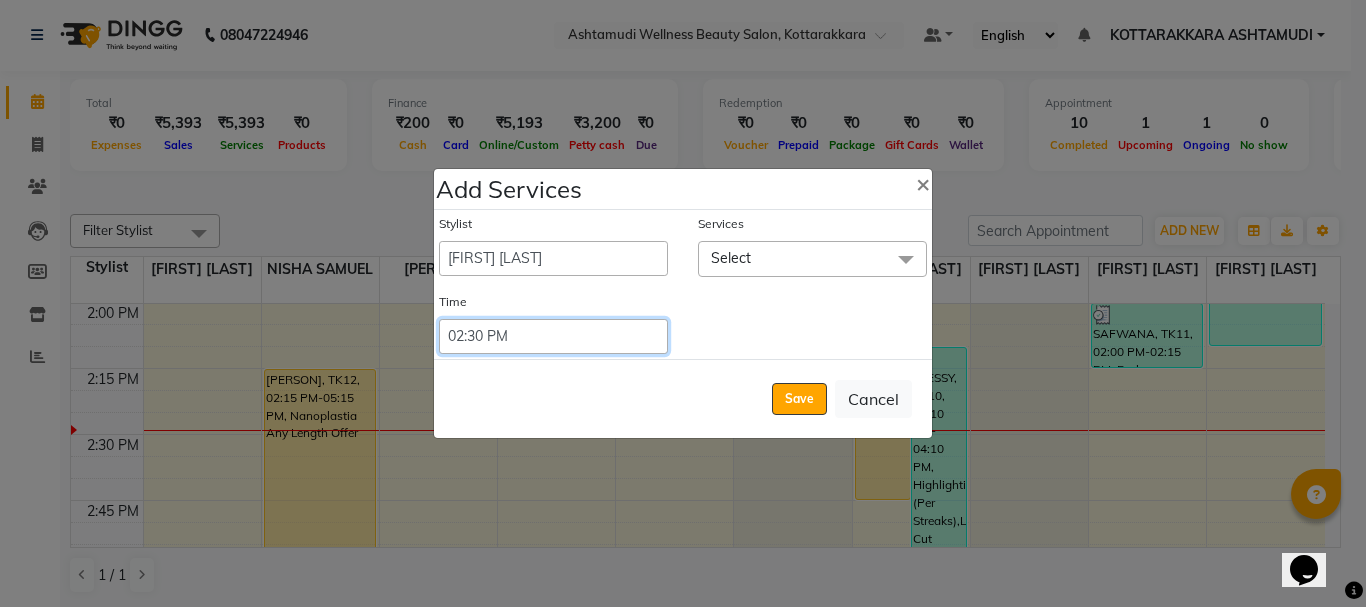 click on "Select 09:00 AM  09:15 AM  09:30 AM  09:45 AM  10:00 AM  10:15 AM  10:30 AM  10:45 AM  11:00 AM  11:15 AM  11:30 AM  11:45 AM  12:00 PM  12:15 PM  12:30 PM  12:45 PM  01:00 PM  01:15 PM  01:30 PM  01:45 PM  02:00 PM  02:15 PM  02:30 PM  02:45 PM  03:00 PM  03:15 PM  03:30 PM  03:45 PM  04:00 PM  04:15 PM  04:30 PM  04:45 PM  05:00 PM  05:15 PM  05:30 PM  05:45 PM  06:00 PM  06:15 PM  06:30 PM  06:45 PM  07:00 PM  07:15 PM  07:30 PM  07:45 PM  08:00 PM  08:15 PM  08:30 PM  08:45 PM  09:00 PM  09:15 PM  09:30 PM  09:45 PM  10:00 PM  10:15 PM  10:30 PM  10:45 PM  11:00 PM  11:15 PM  11:30 PM  11:45 PM  12:00 PM  12:15 PM  12:30 PM  12:45 PM" at bounding box center (553, 336) 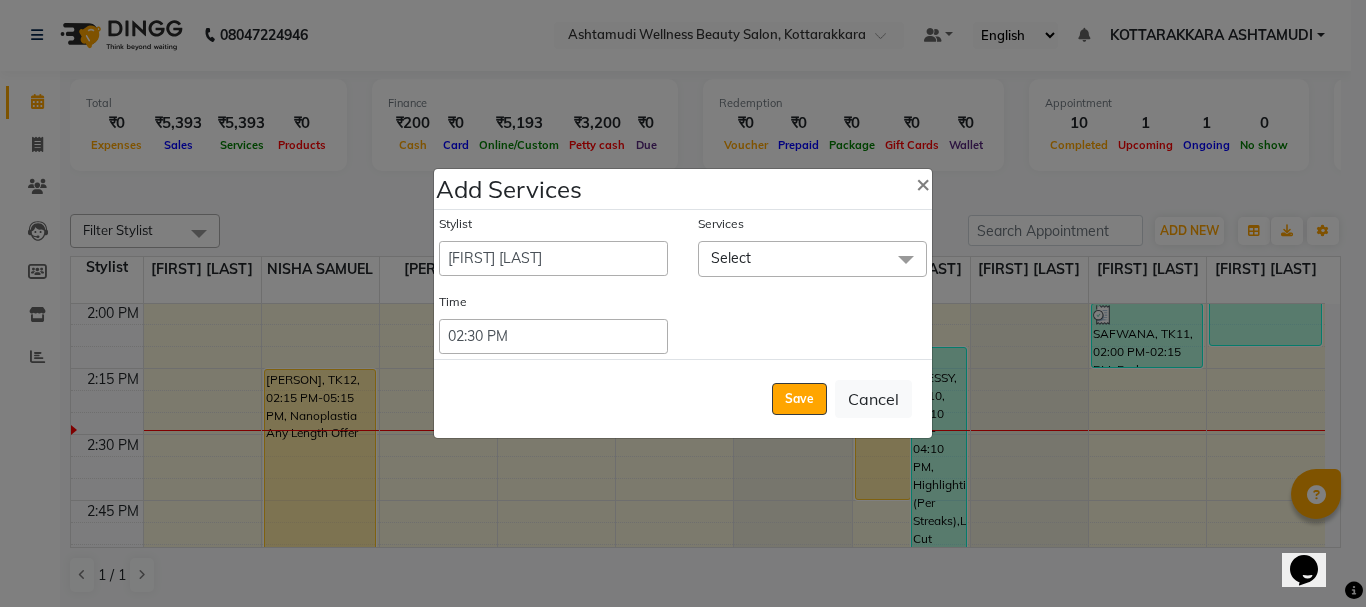 click on "Select" 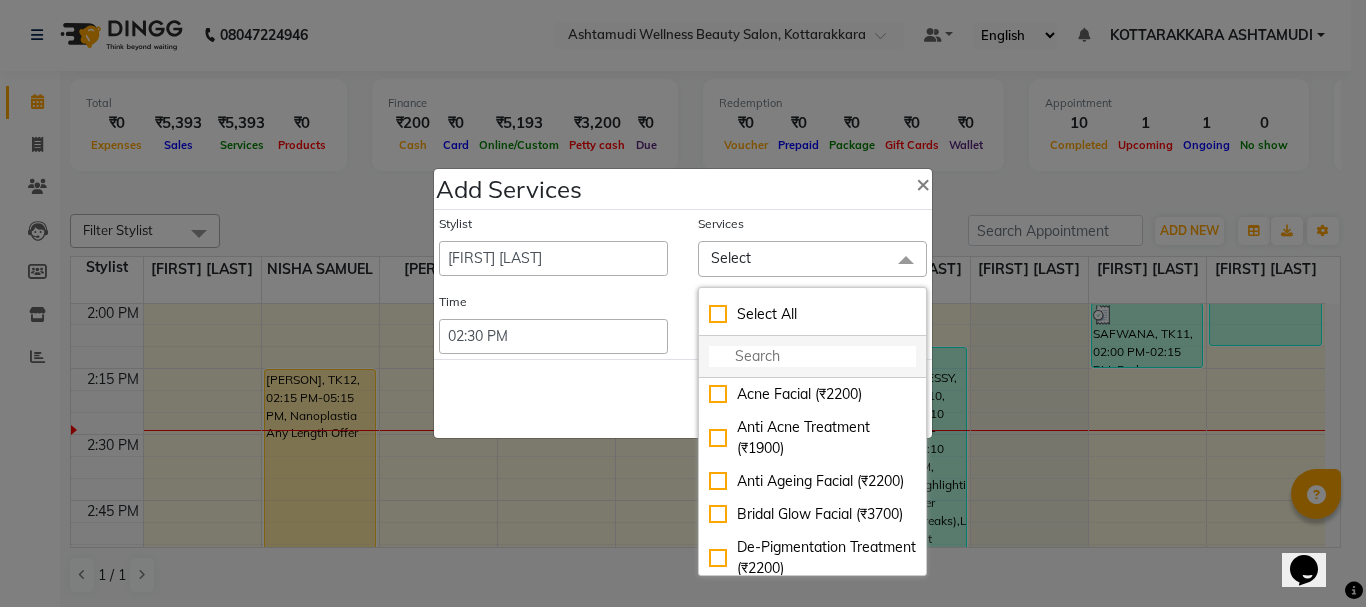 click 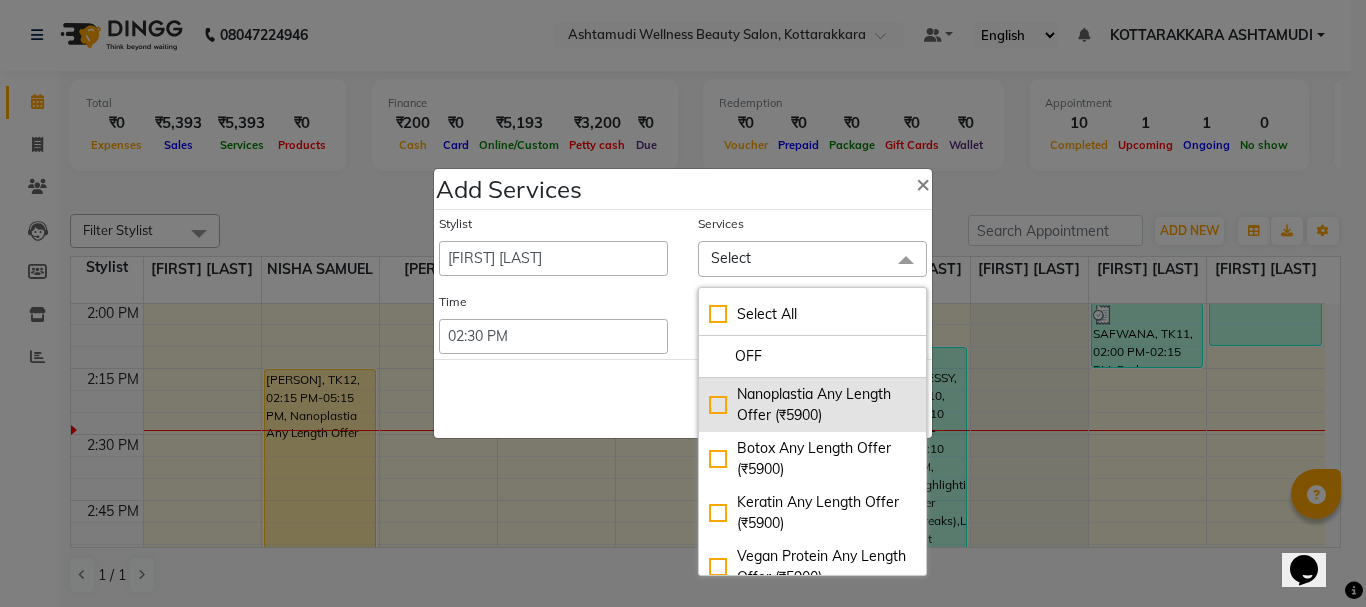 type on "OFF" 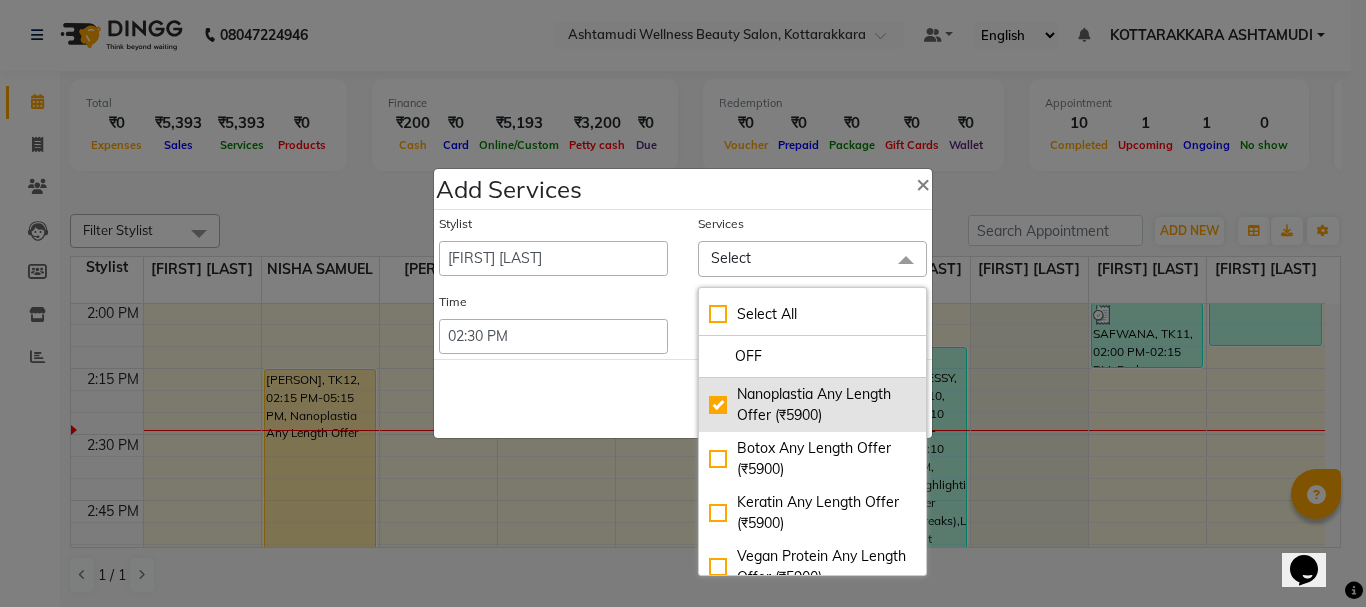 checkbox on "true" 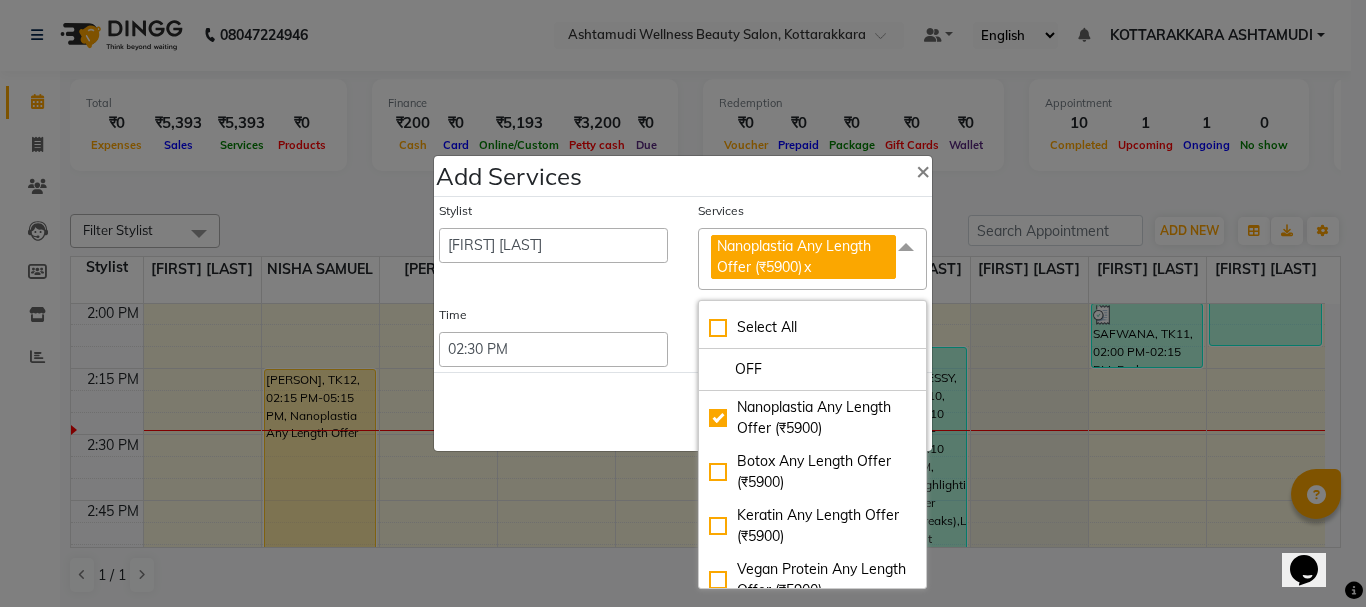 click on "Save   Cancel" 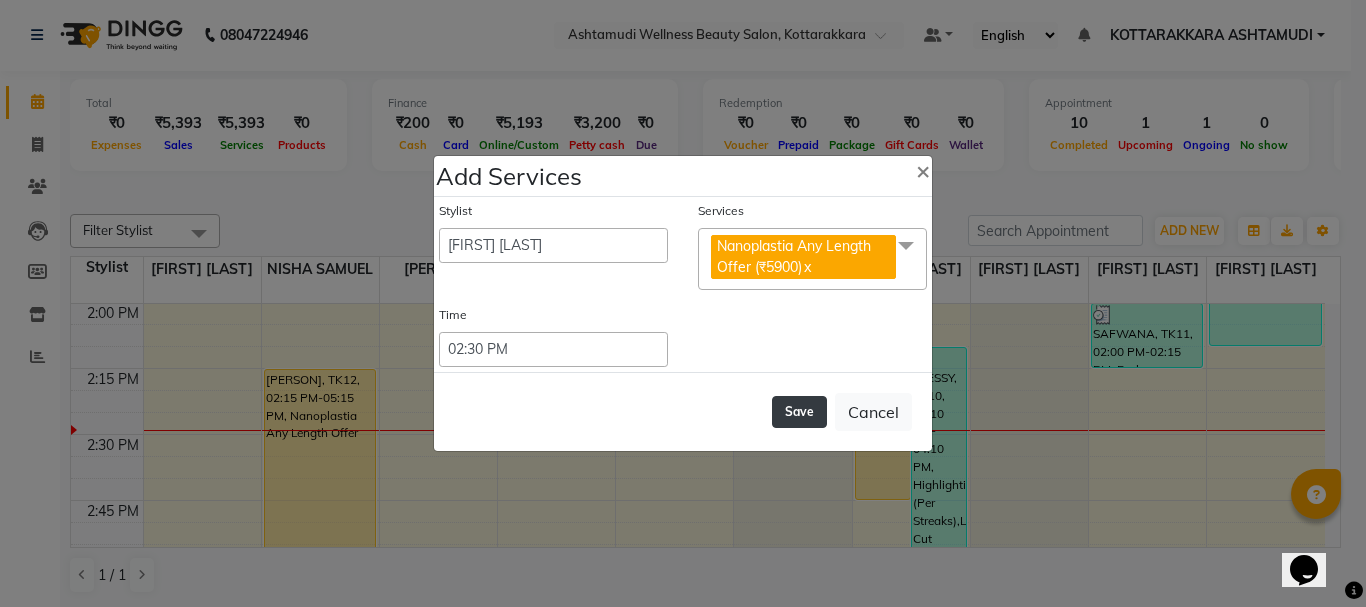 click on "Save" 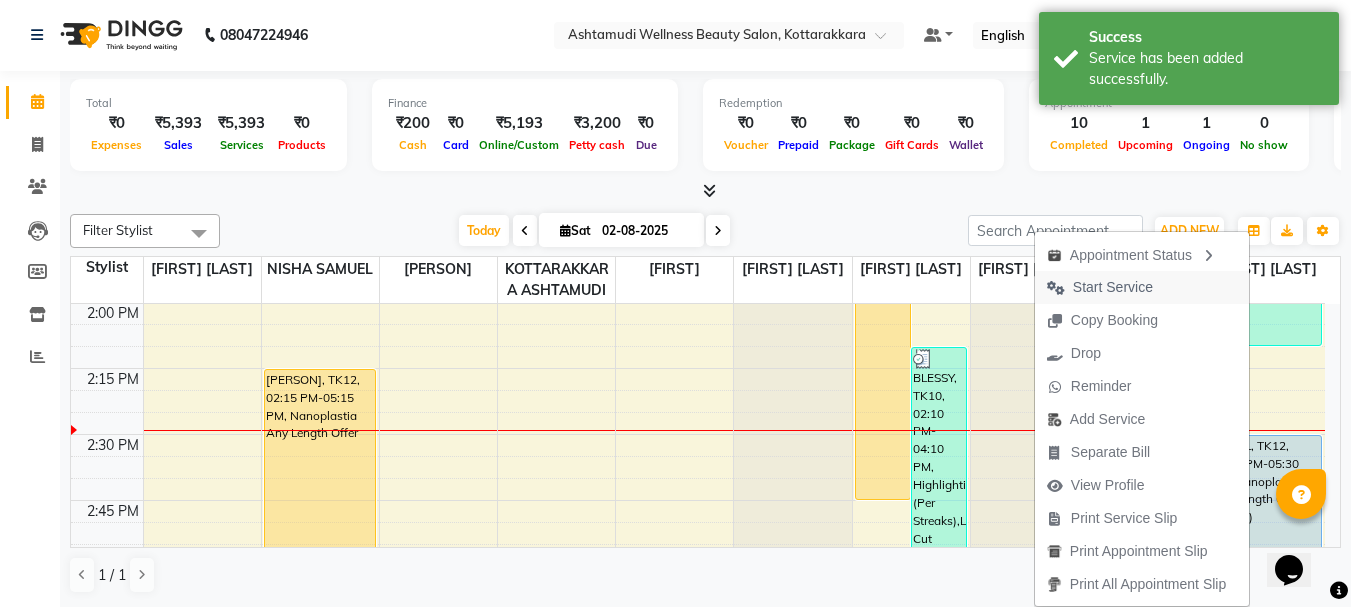drag, startPoint x: 1123, startPoint y: 288, endPoint x: 1050, endPoint y: 339, distance: 89.050545 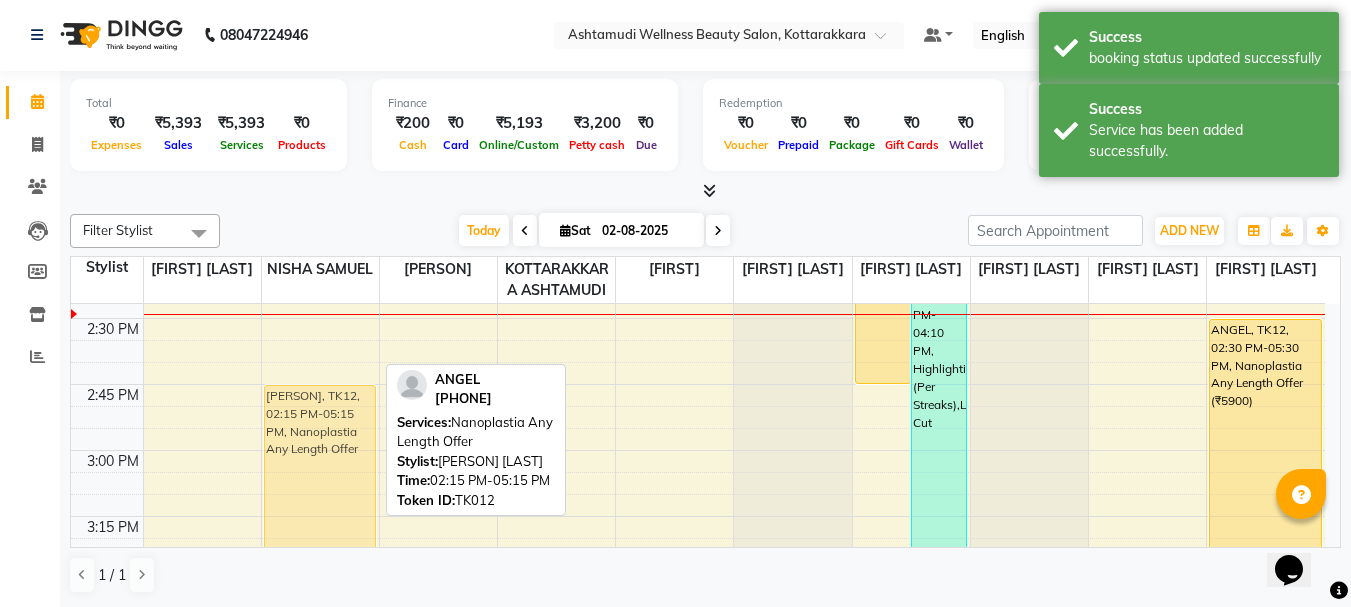 scroll, scrollTop: 1703, scrollLeft: 0, axis: vertical 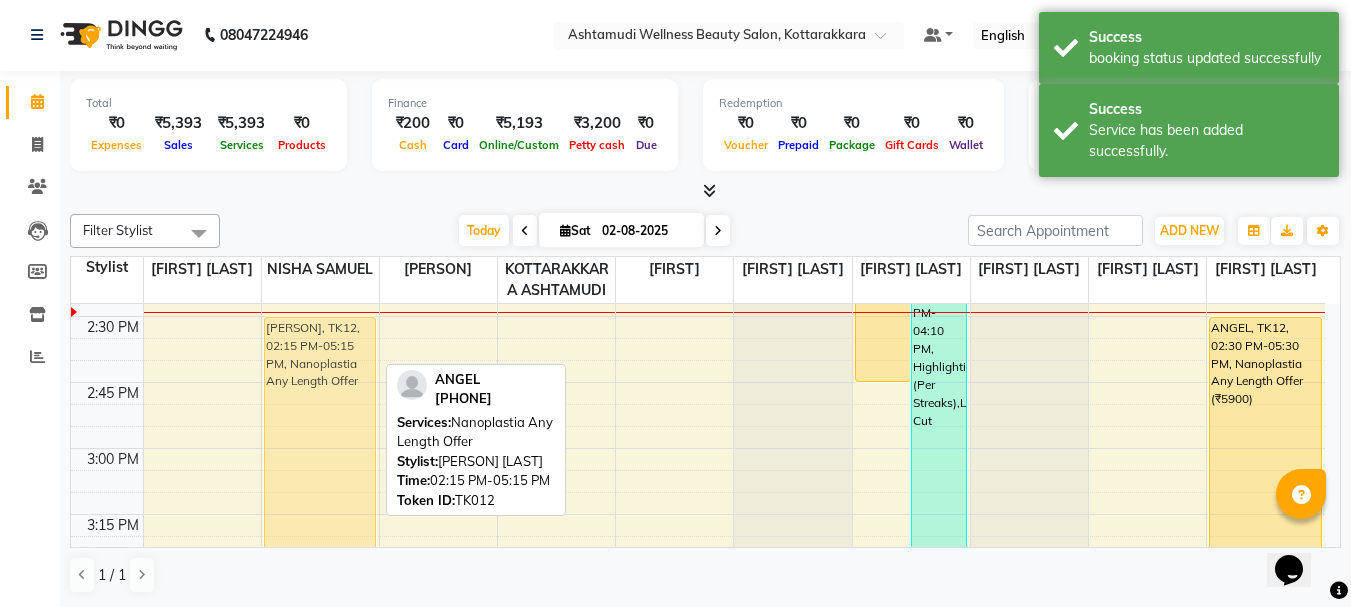 drag, startPoint x: 352, startPoint y: 497, endPoint x: 353, endPoint y: 446, distance: 51.009804 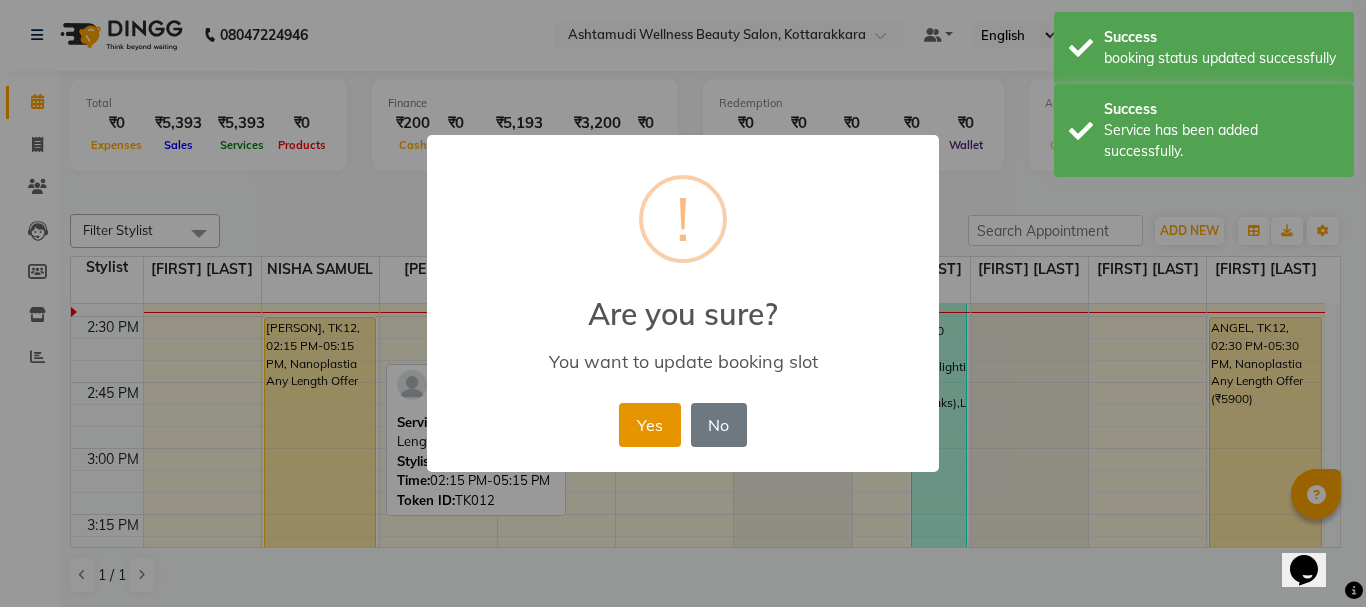 click on "Yes" at bounding box center [649, 425] 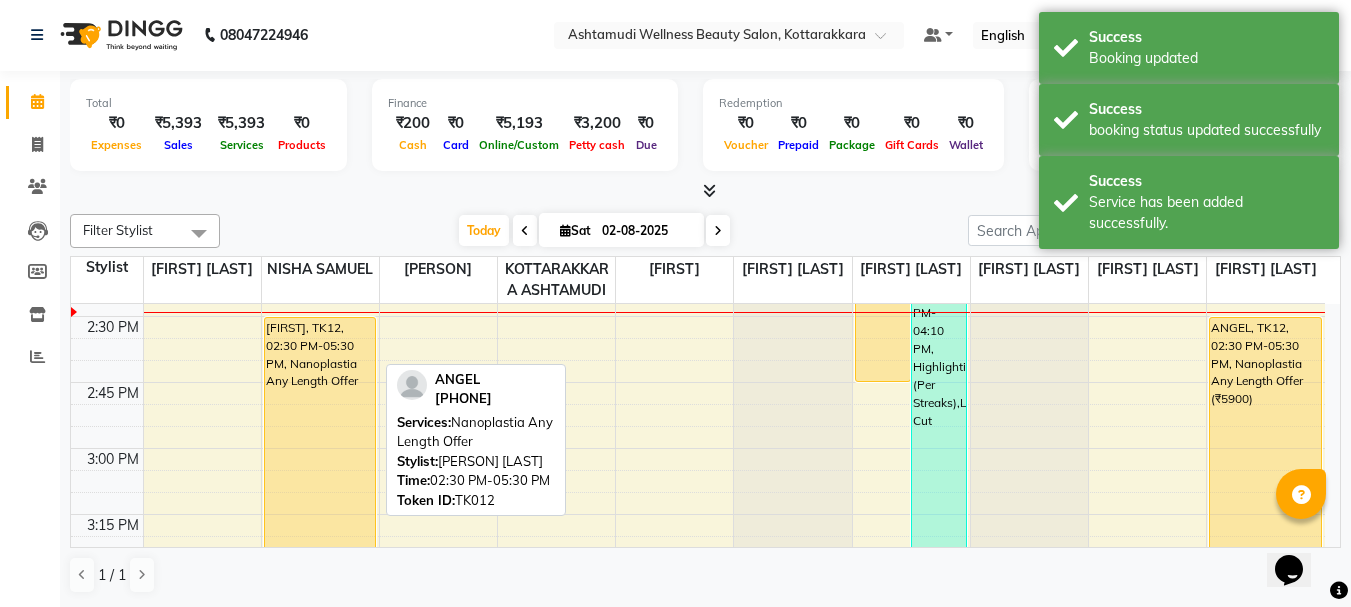 scroll, scrollTop: 1203, scrollLeft: 0, axis: vertical 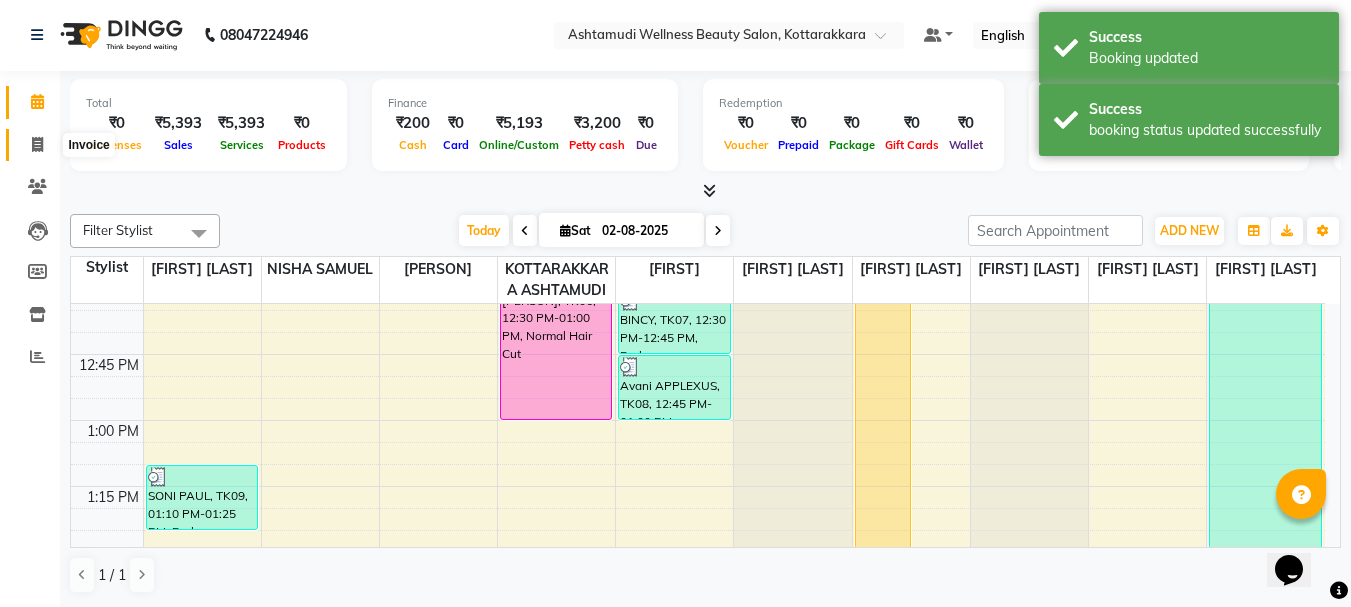 click 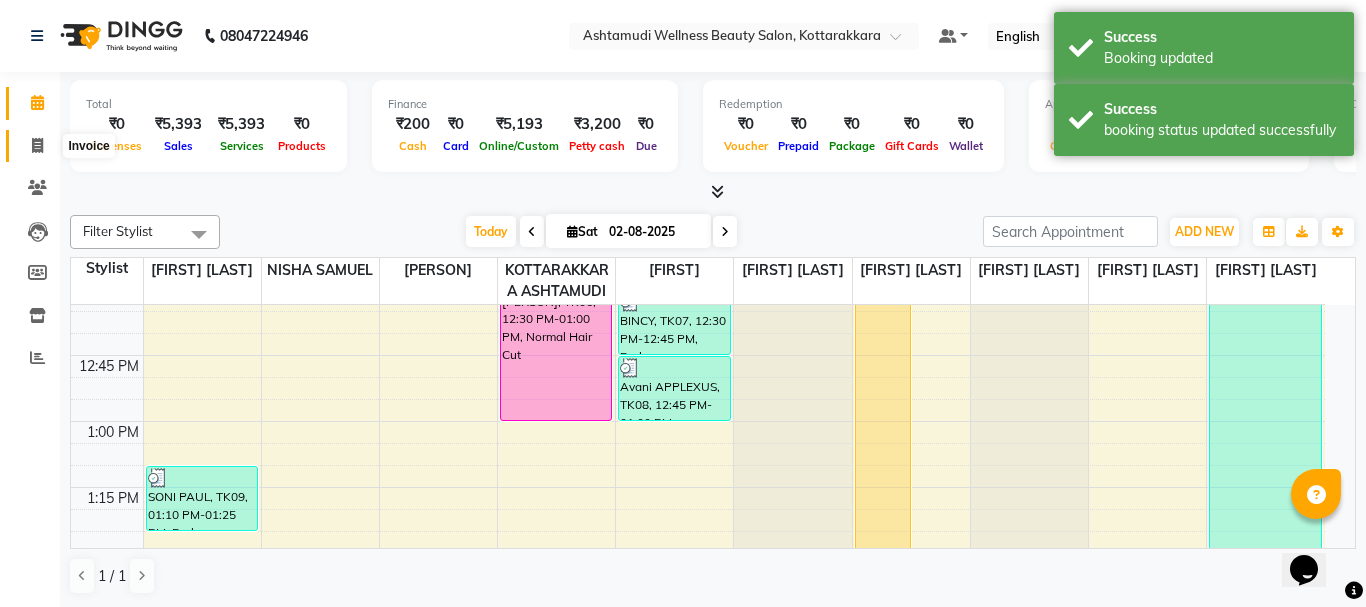 select on "4664" 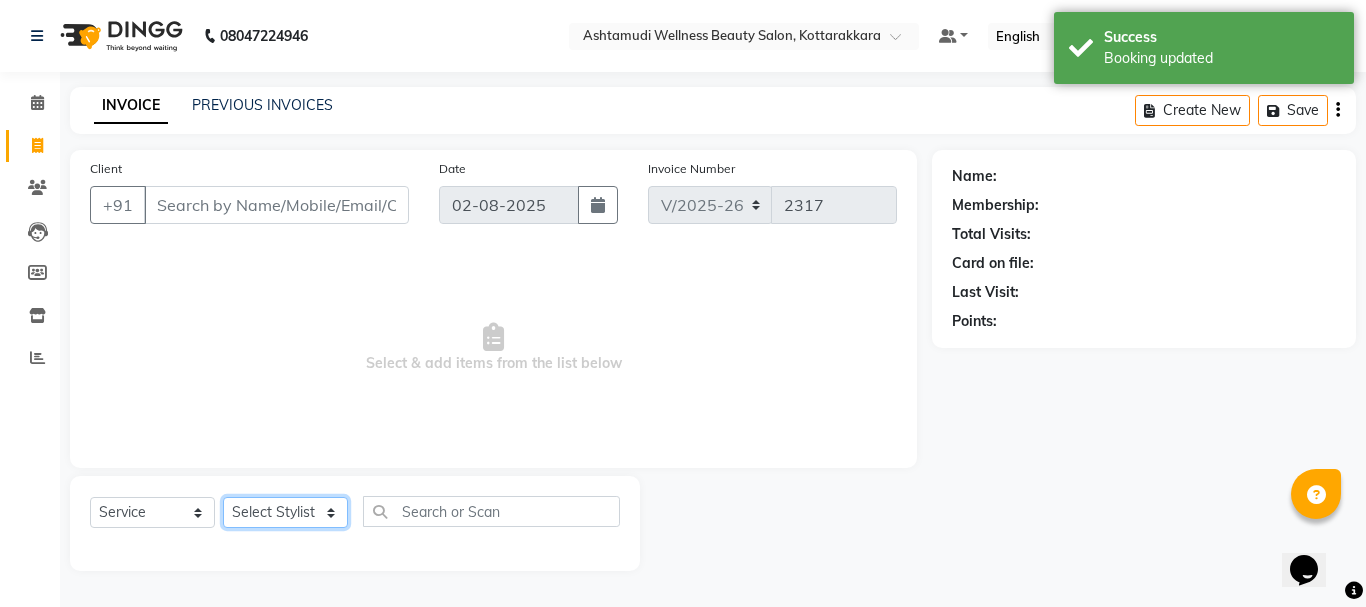 click on "Select Stylist AMRITHA DIVYA L	 Gita Mahali  Jibi P R Karina Darjee  KOTTARAKKARA ASHTAMUDI NISHA SAMUEL 	 Priya Chakraborty SARIGA R	 SHAHIDA SHAMINA MUHAMMED P R" 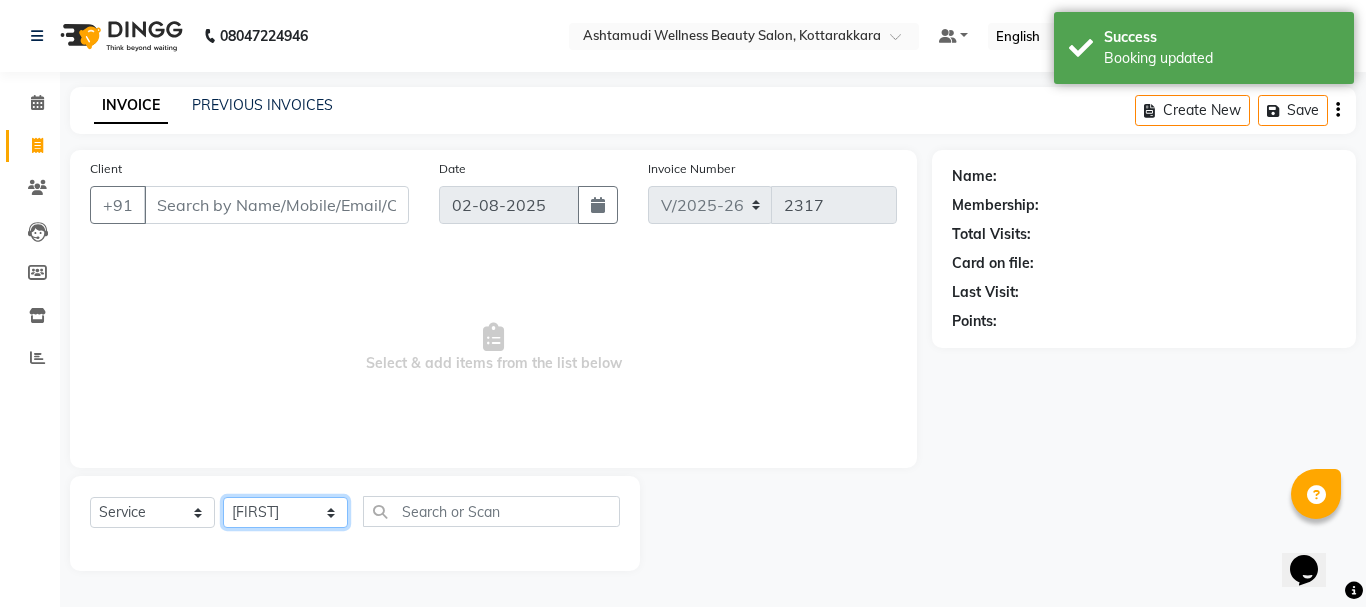 click on "Select Stylist AMRITHA DIVYA L	 Gita Mahali  Jibi P R Karina Darjee  KOTTARAKKARA ASHTAMUDI NISHA SAMUEL 	 Priya Chakraborty SARIGA R	 SHAHIDA SHAMINA MUHAMMED P R" 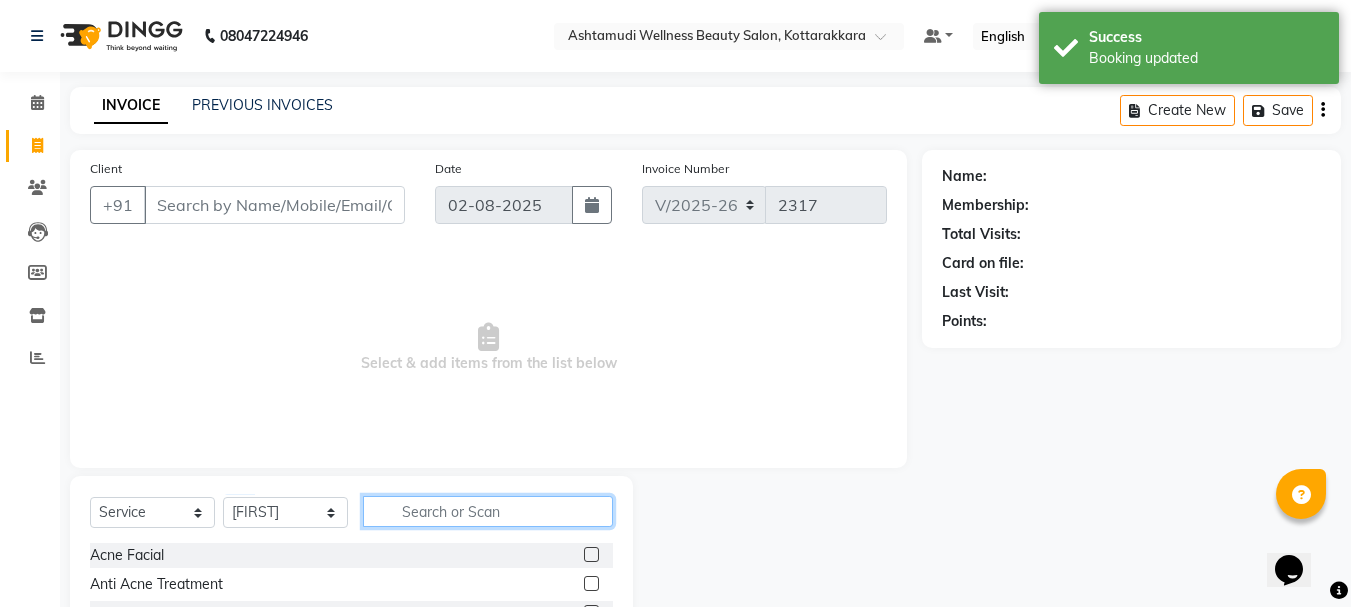 click 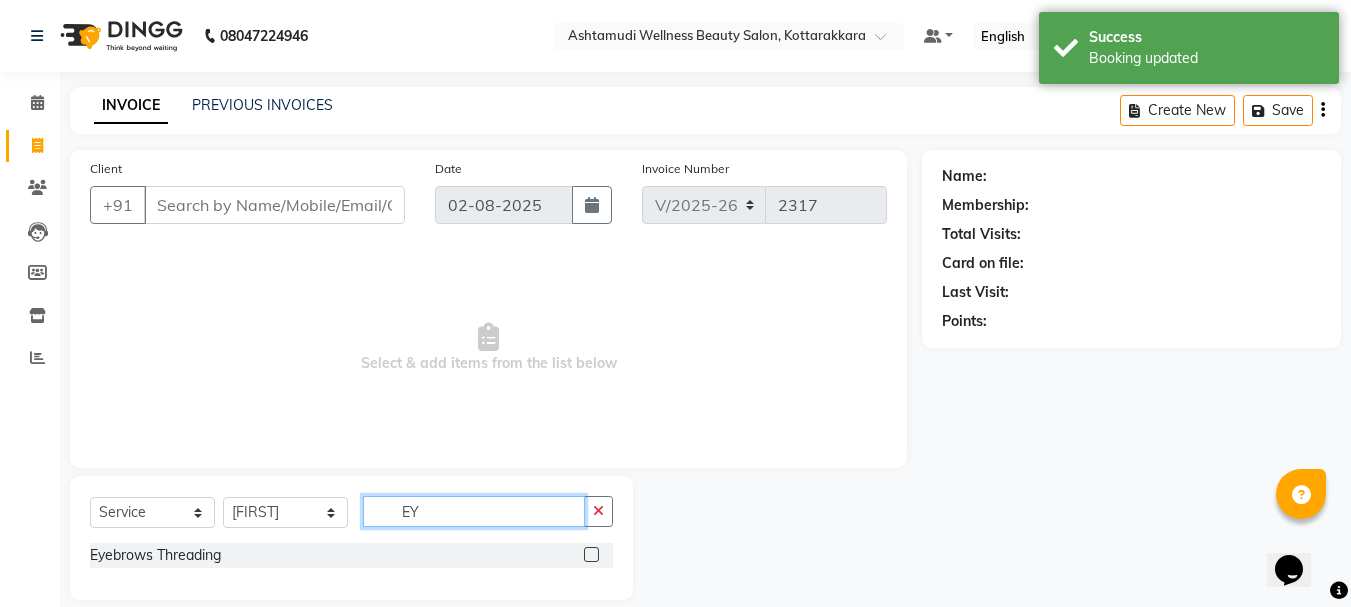 type on "EY" 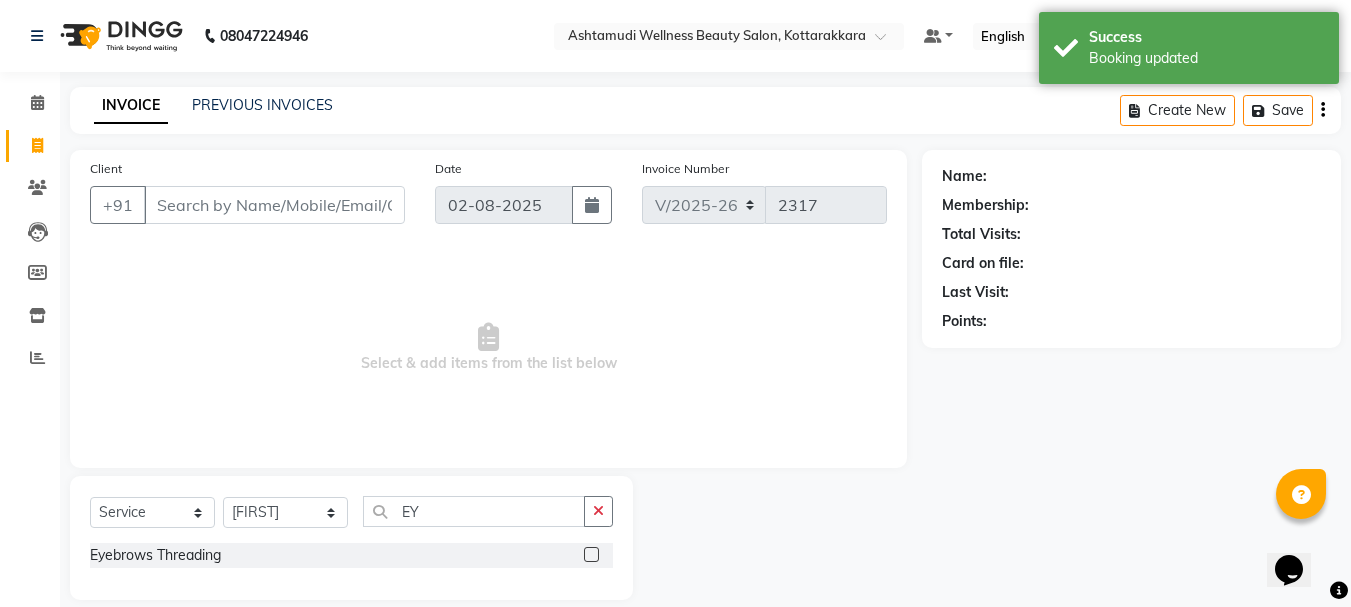 click 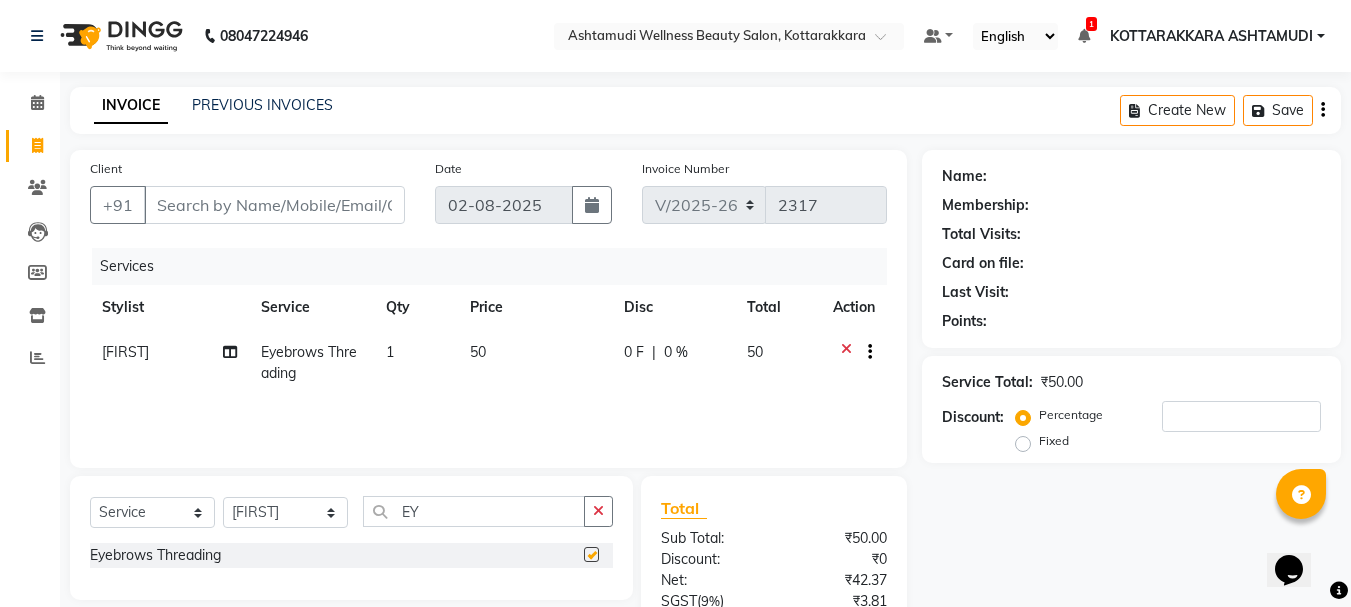 checkbox on "false" 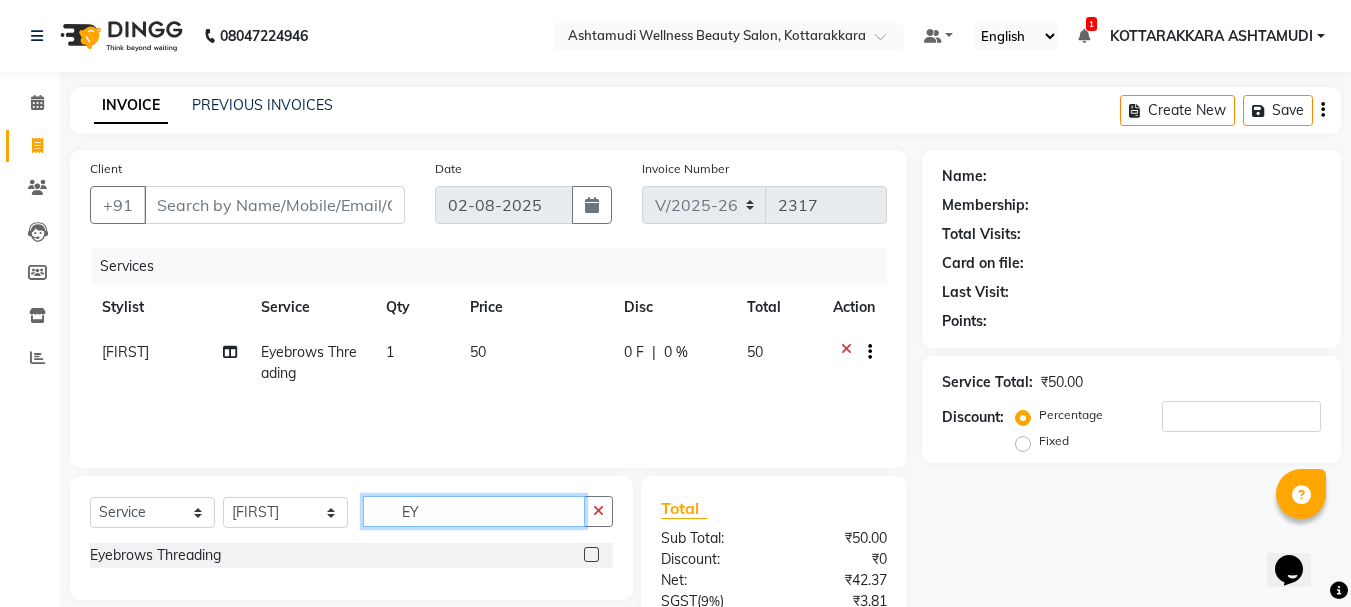 click on "EY" 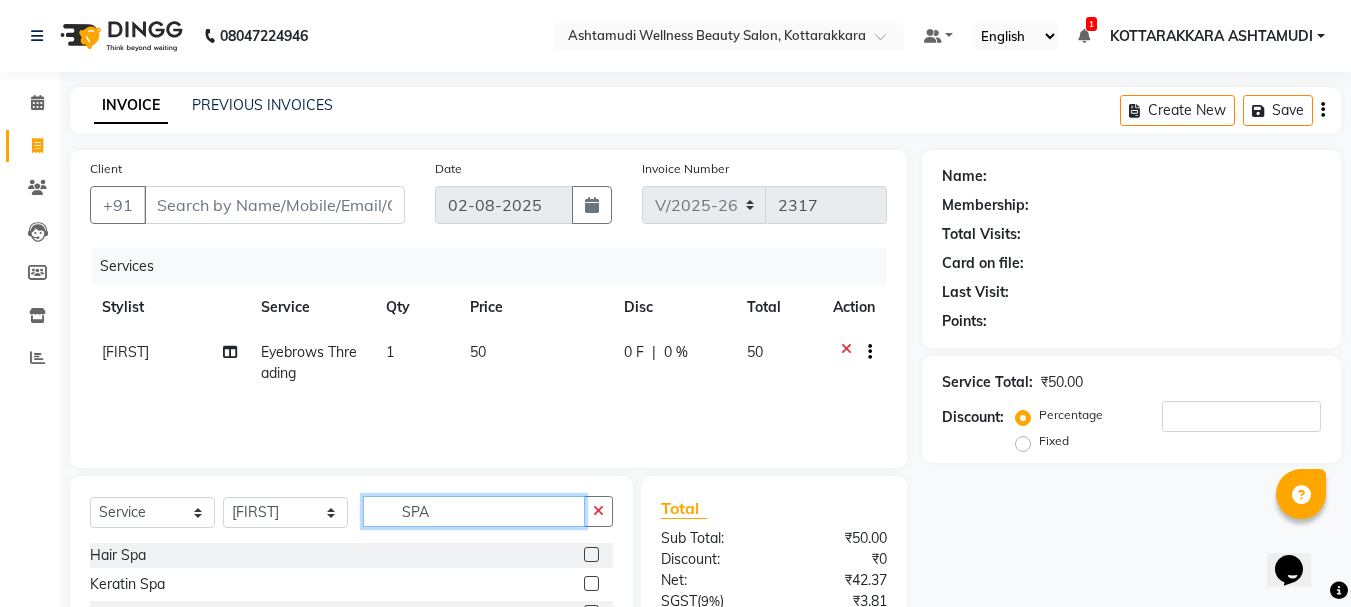 type on "SPA" 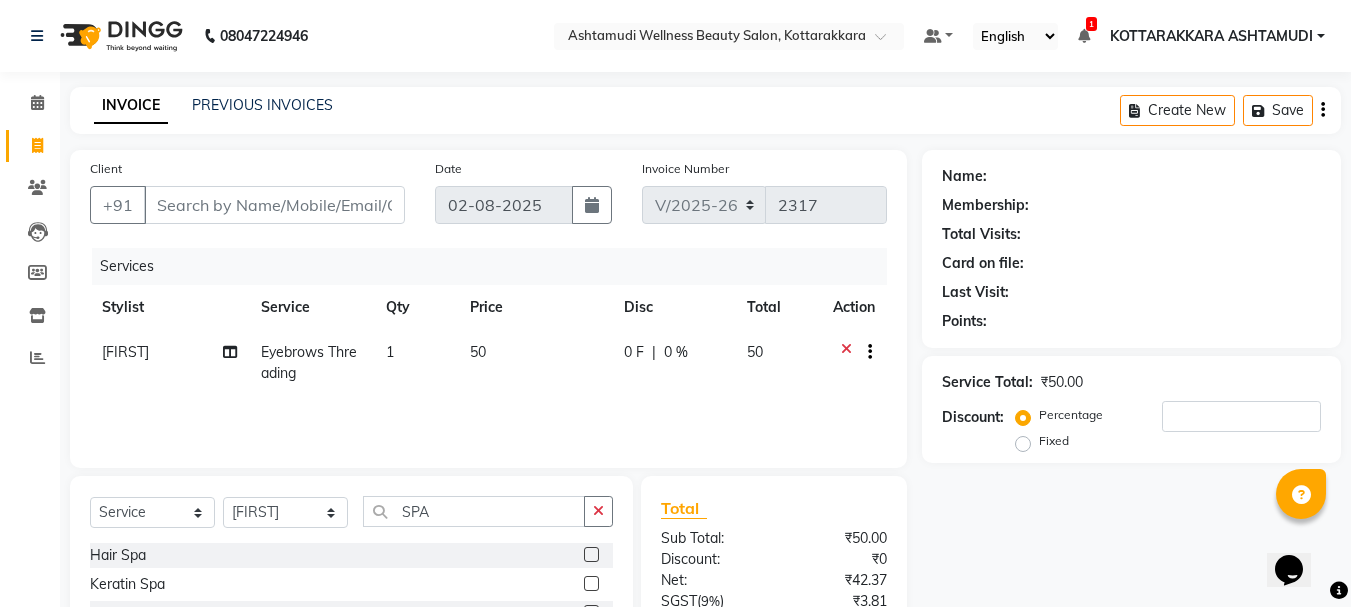click 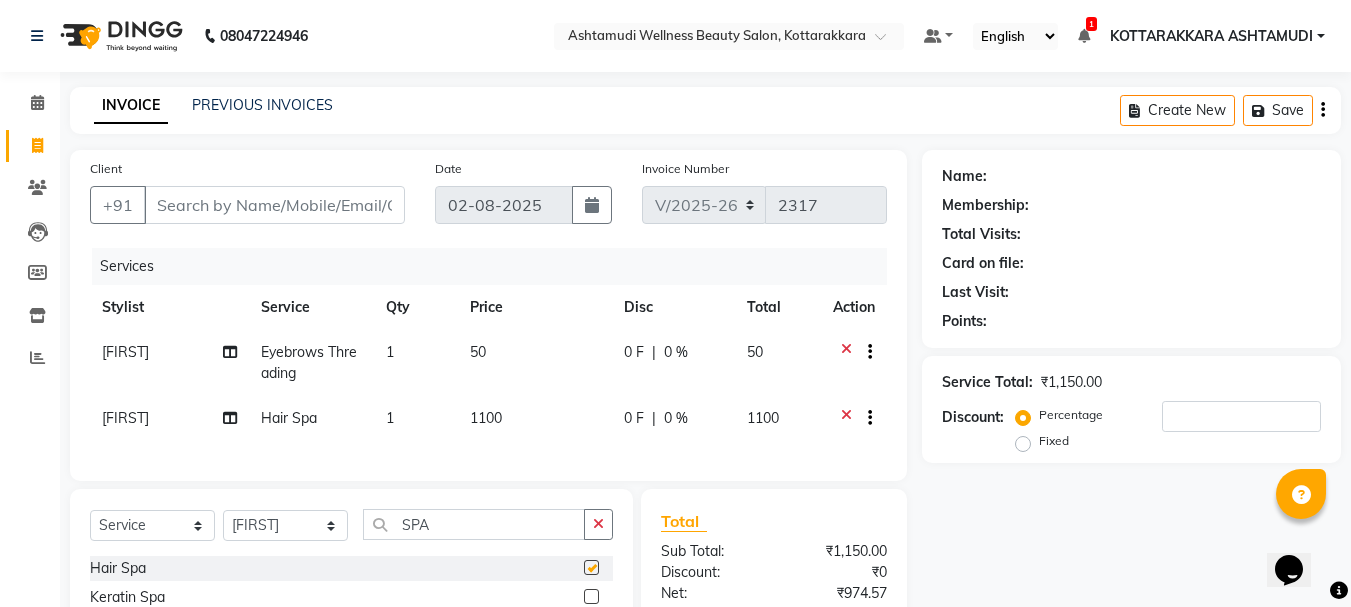 checkbox on "false" 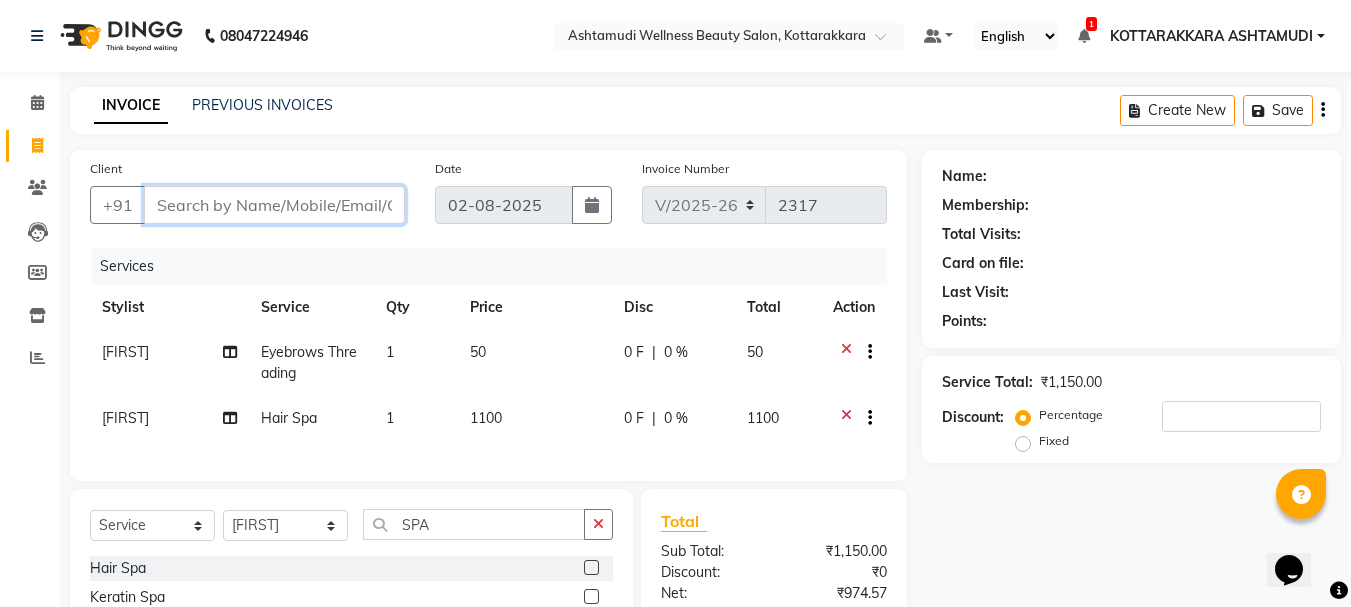click on "Client" at bounding box center (274, 205) 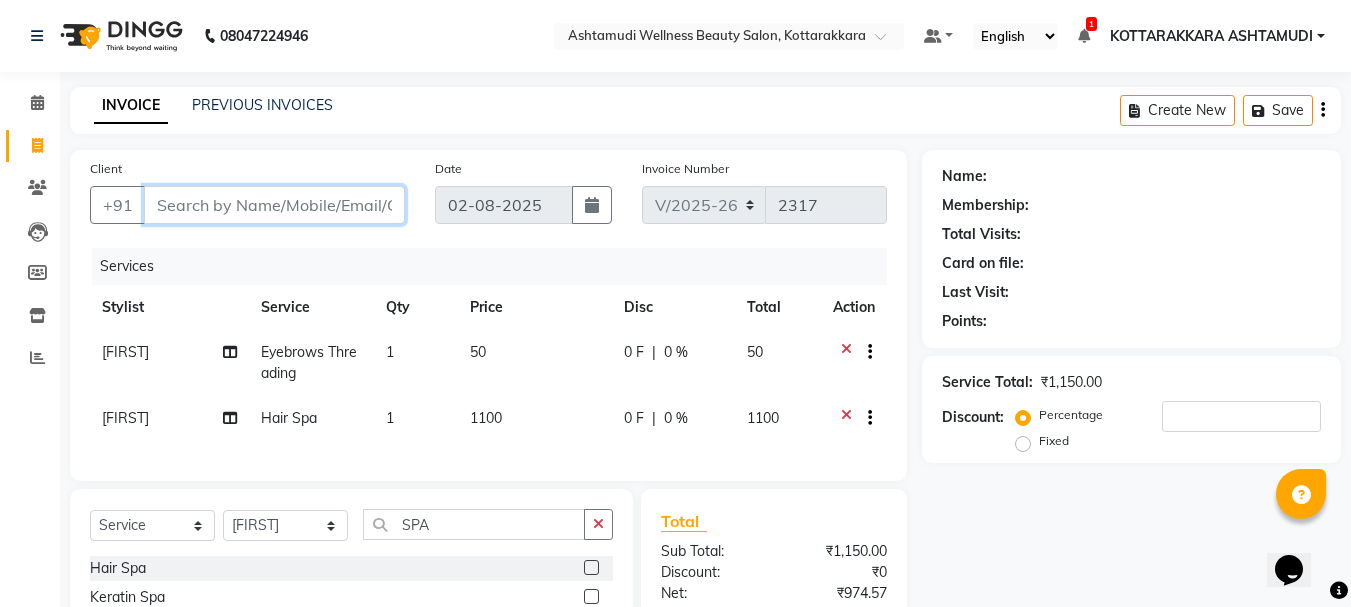 type on "9" 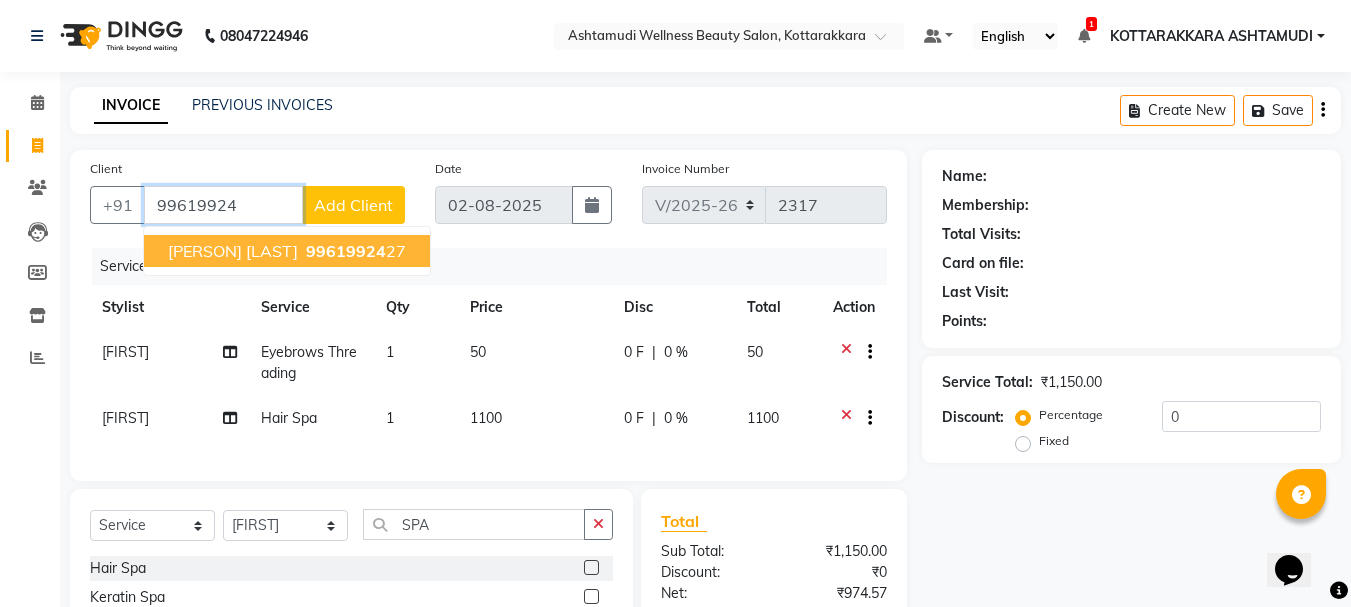 click on "SANDYA DAS Das   99619924 27" at bounding box center (287, 251) 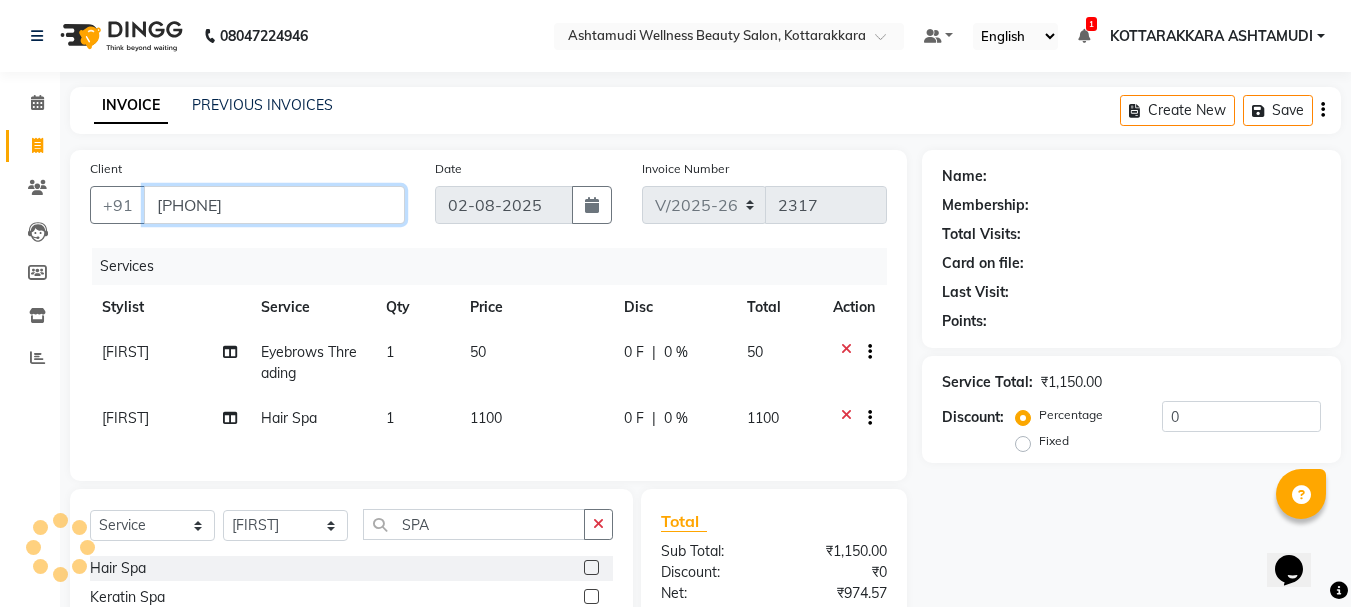 type on "9961992427" 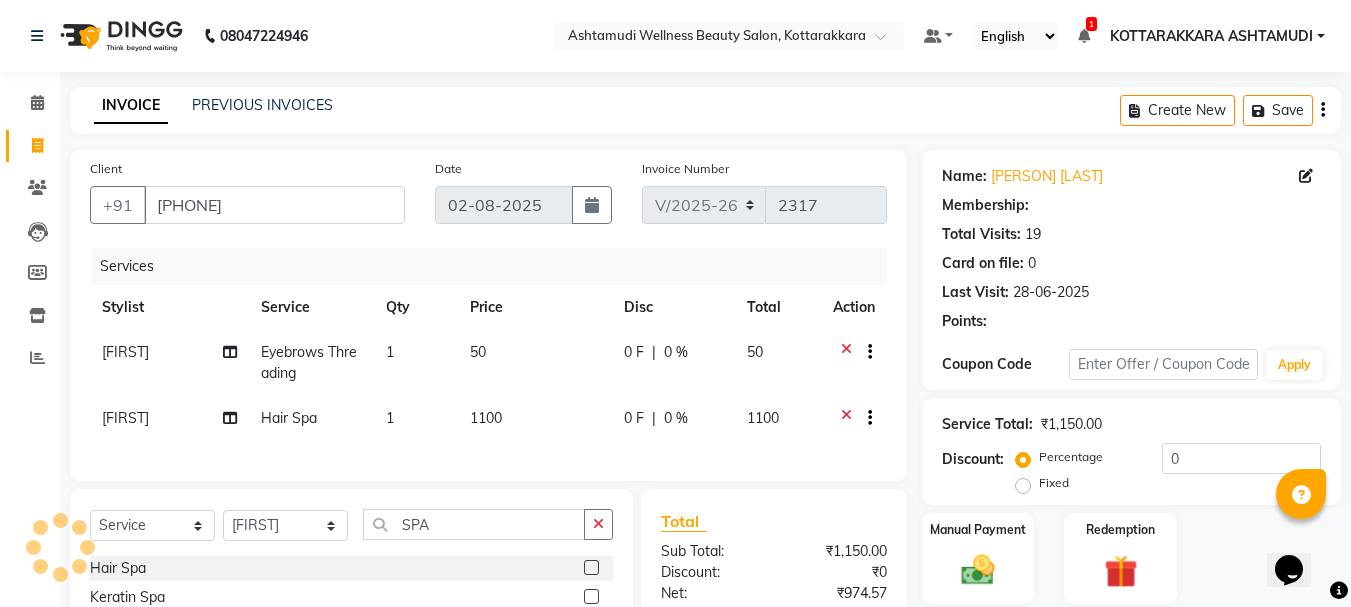 type on "15" 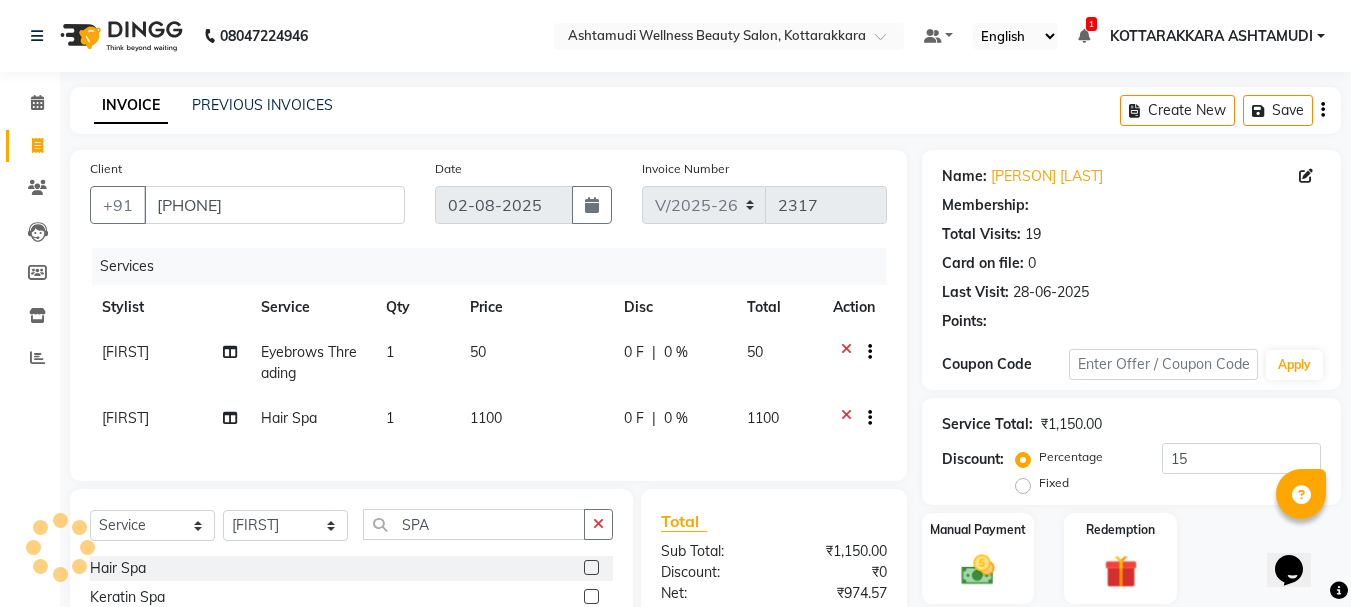 select on "2: Object" 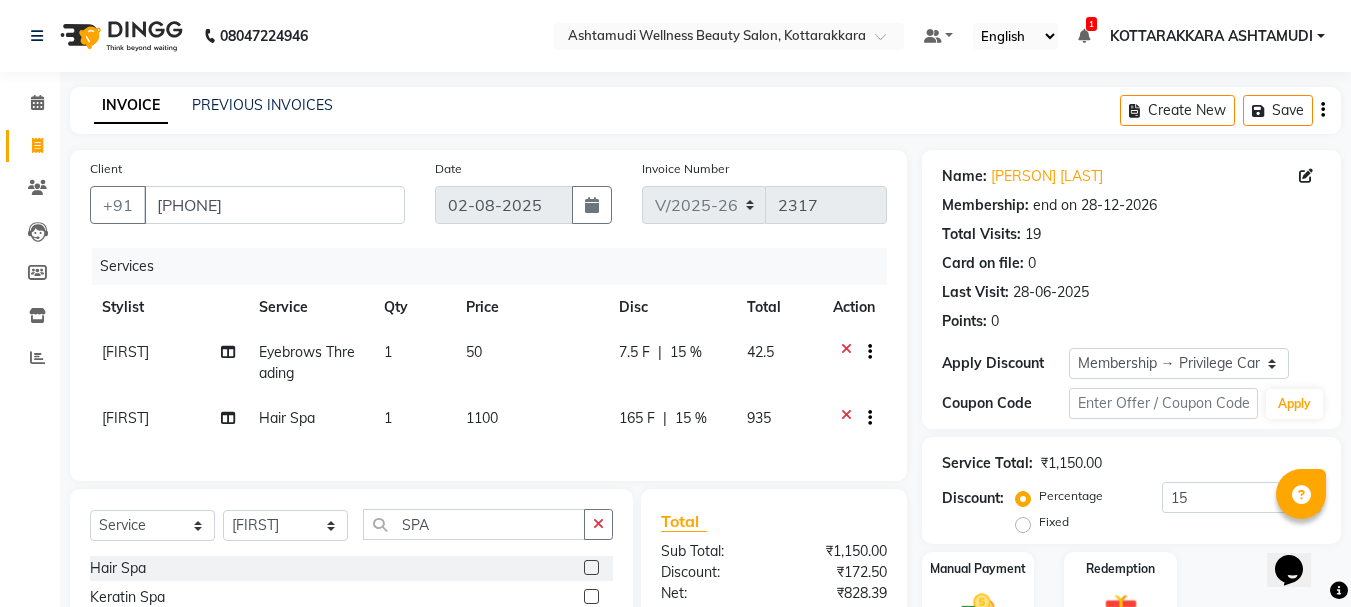 scroll, scrollTop: 242, scrollLeft: 0, axis: vertical 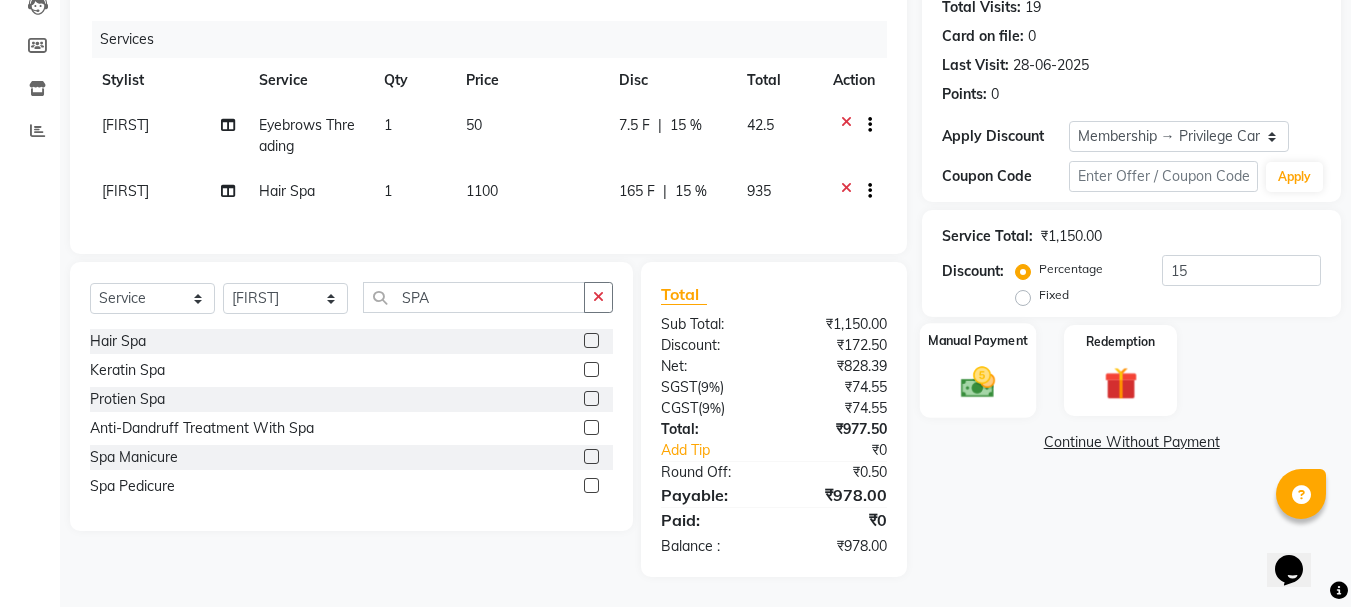 click 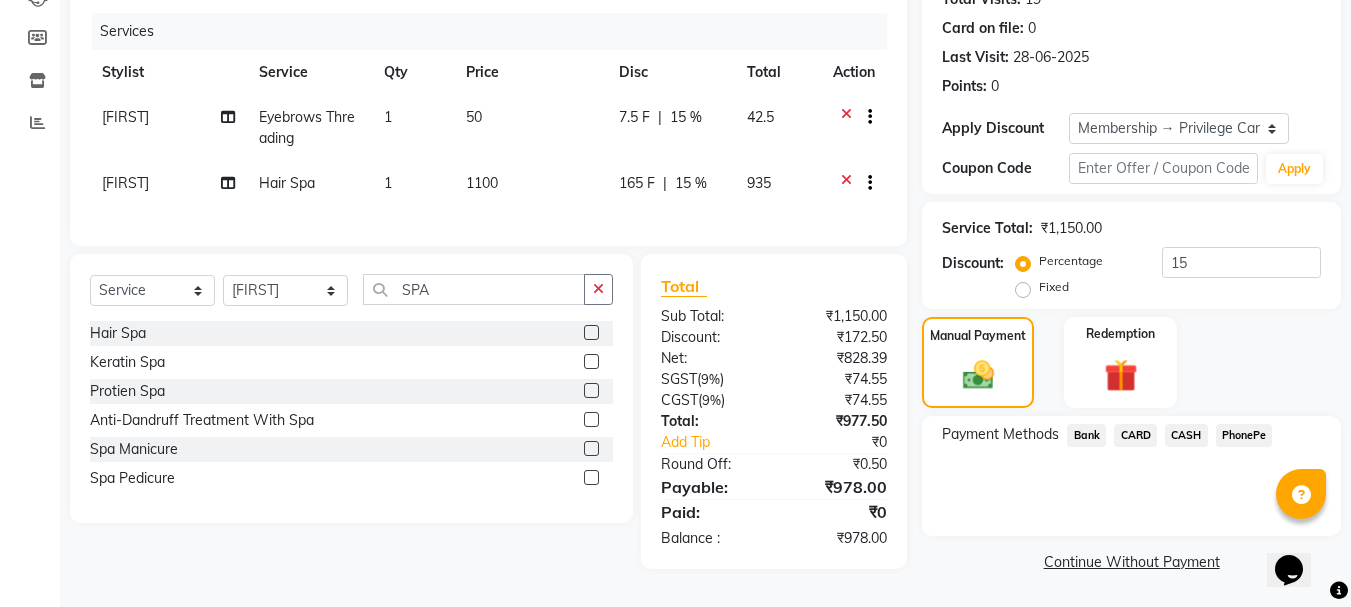 click on "PhonePe" 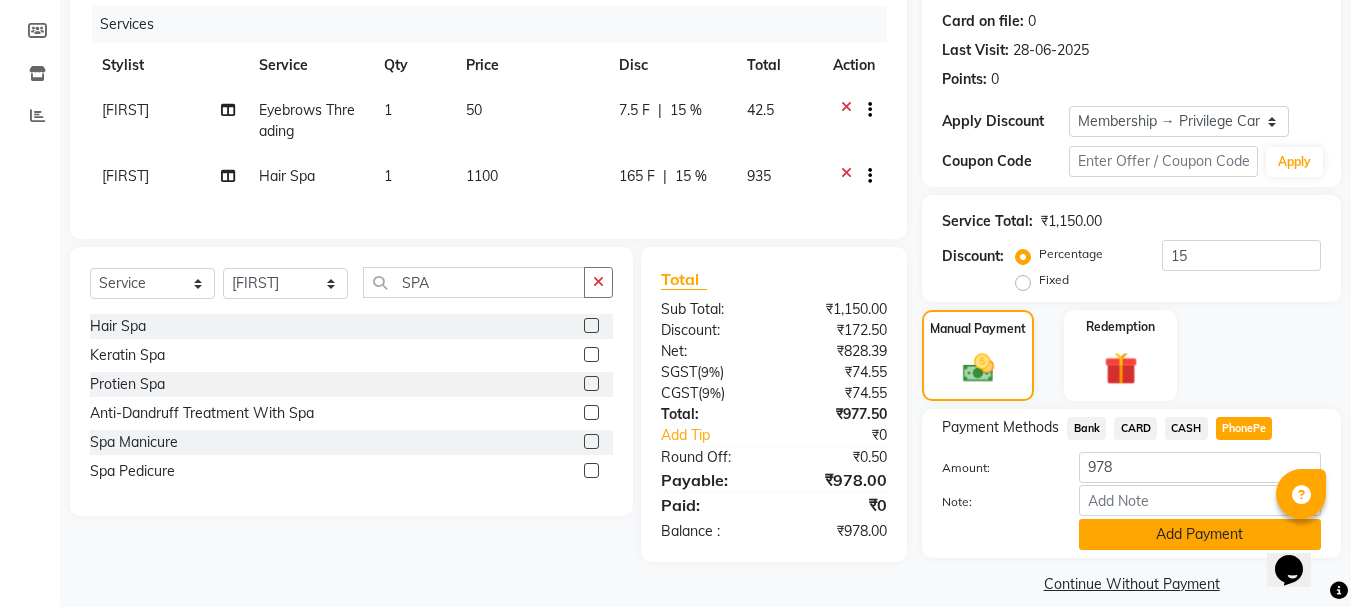click on "Add Payment" 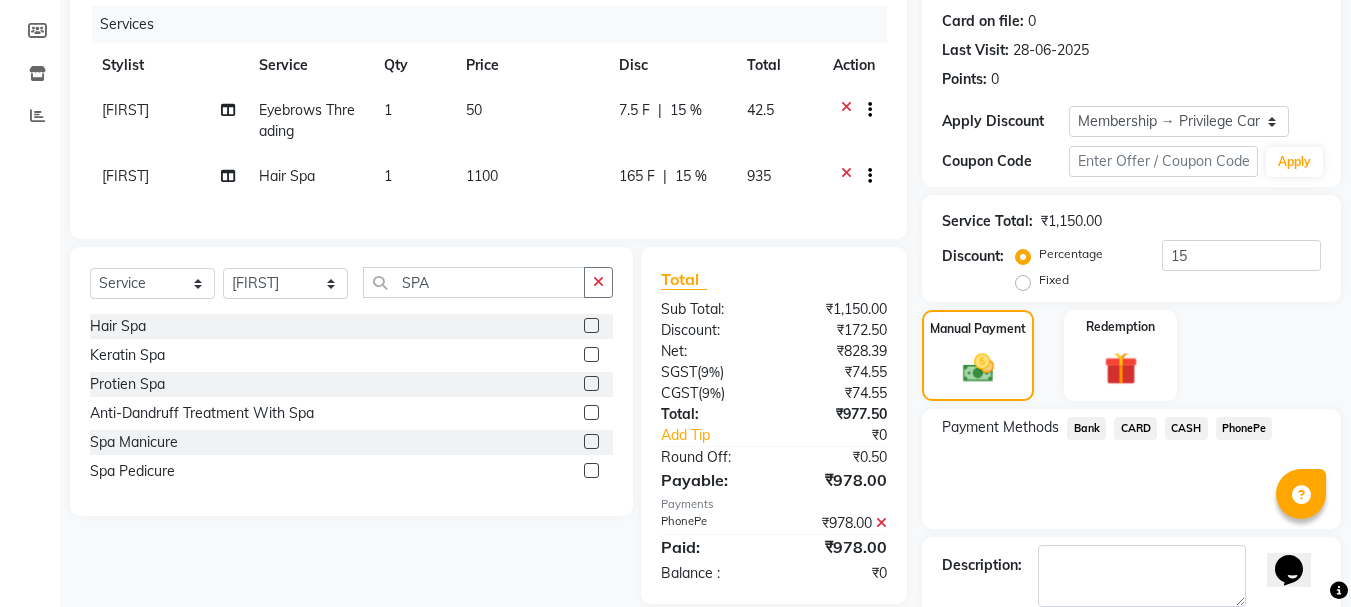 scroll, scrollTop: 354, scrollLeft: 0, axis: vertical 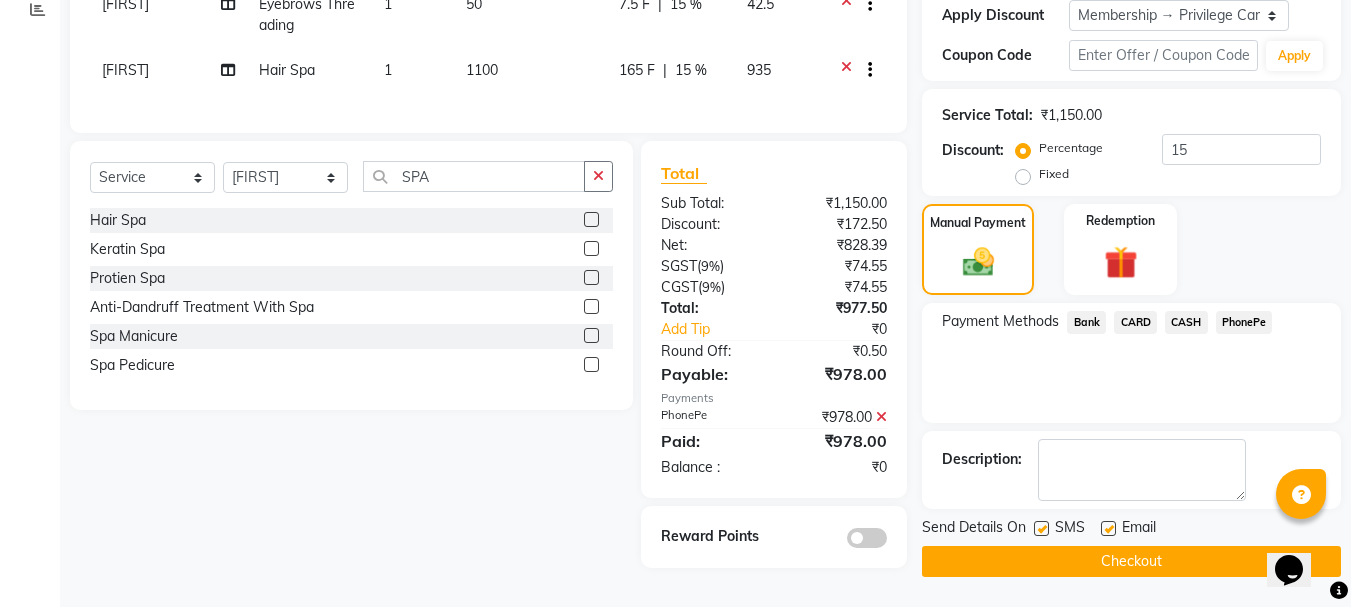 click on "Checkout" 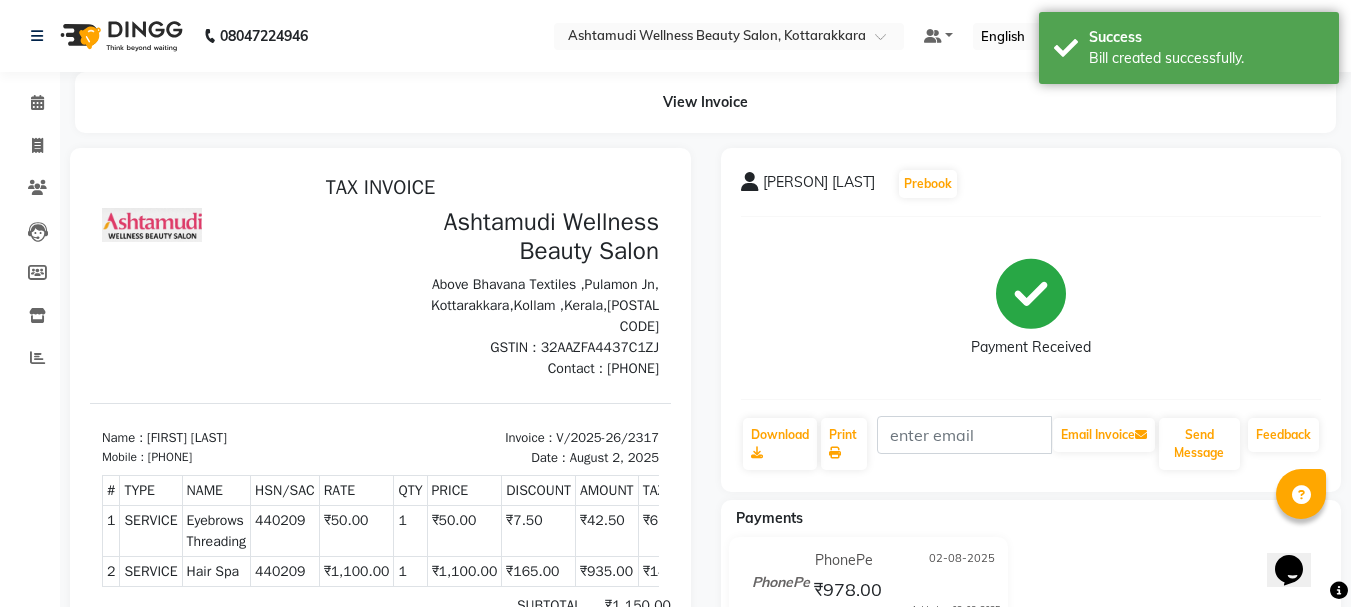 scroll, scrollTop: 0, scrollLeft: 0, axis: both 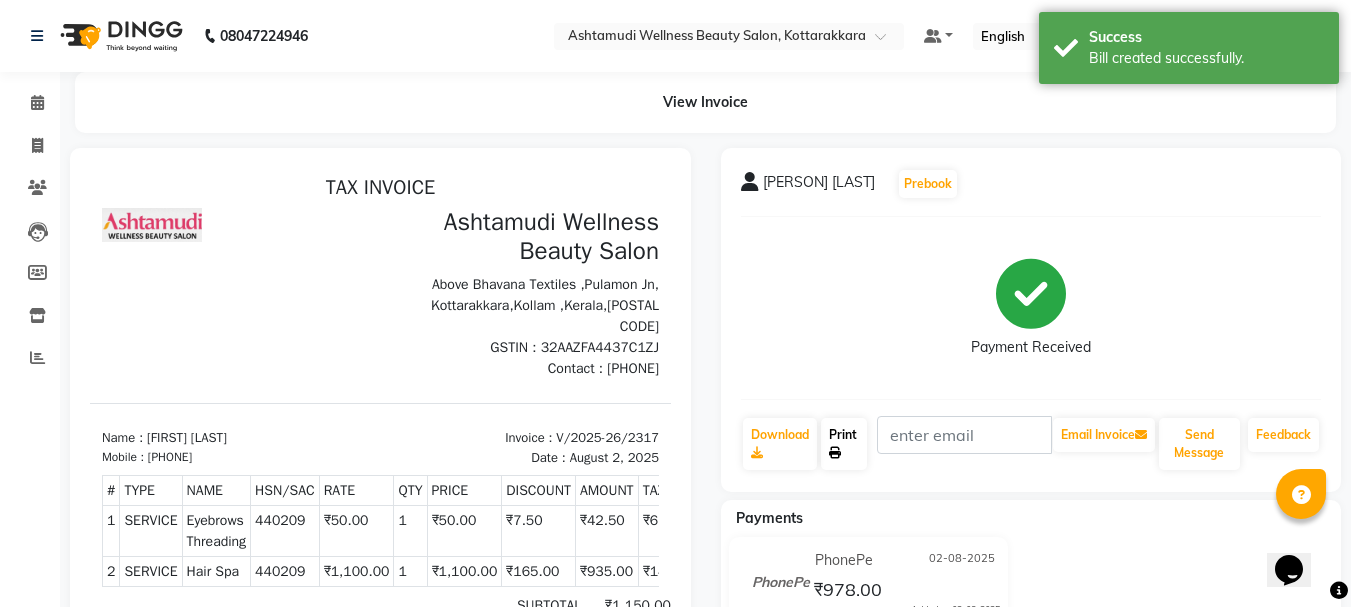 click on "Print" 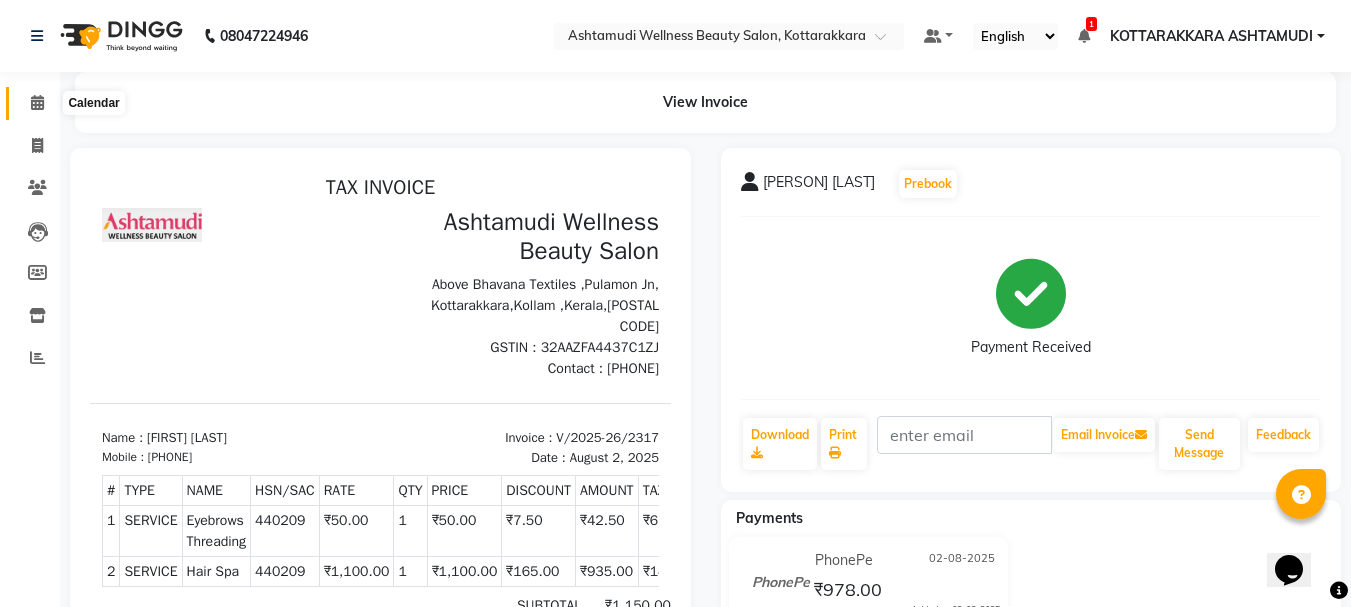 click 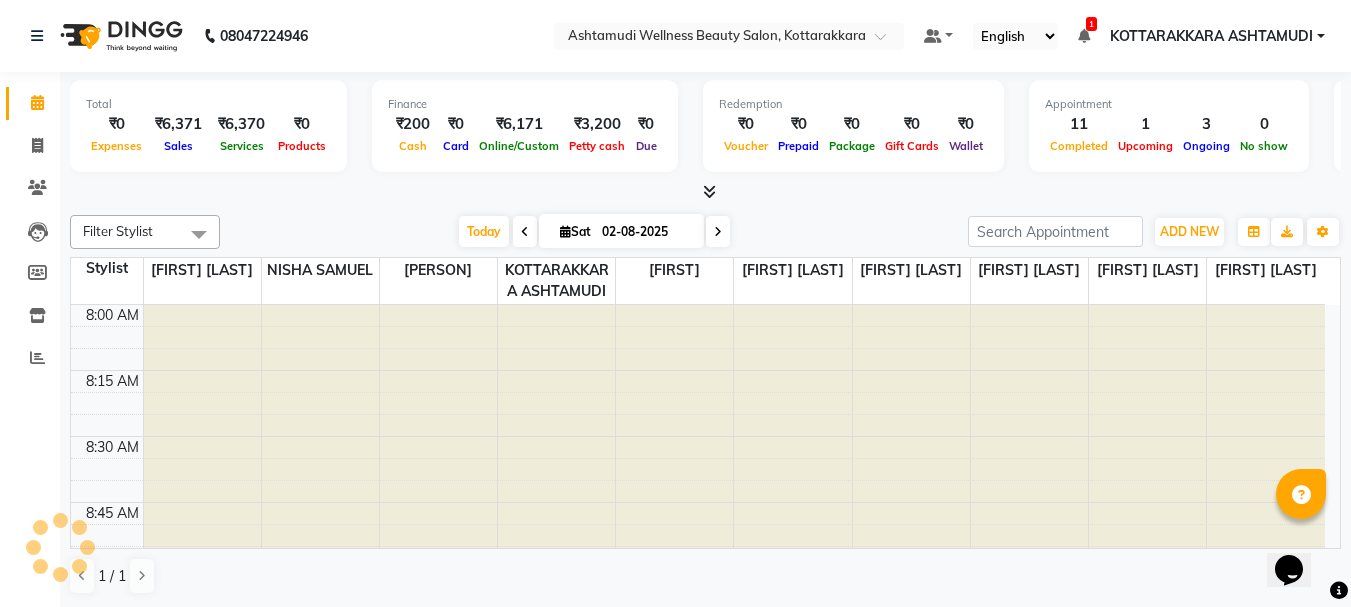 scroll, scrollTop: 0, scrollLeft: 0, axis: both 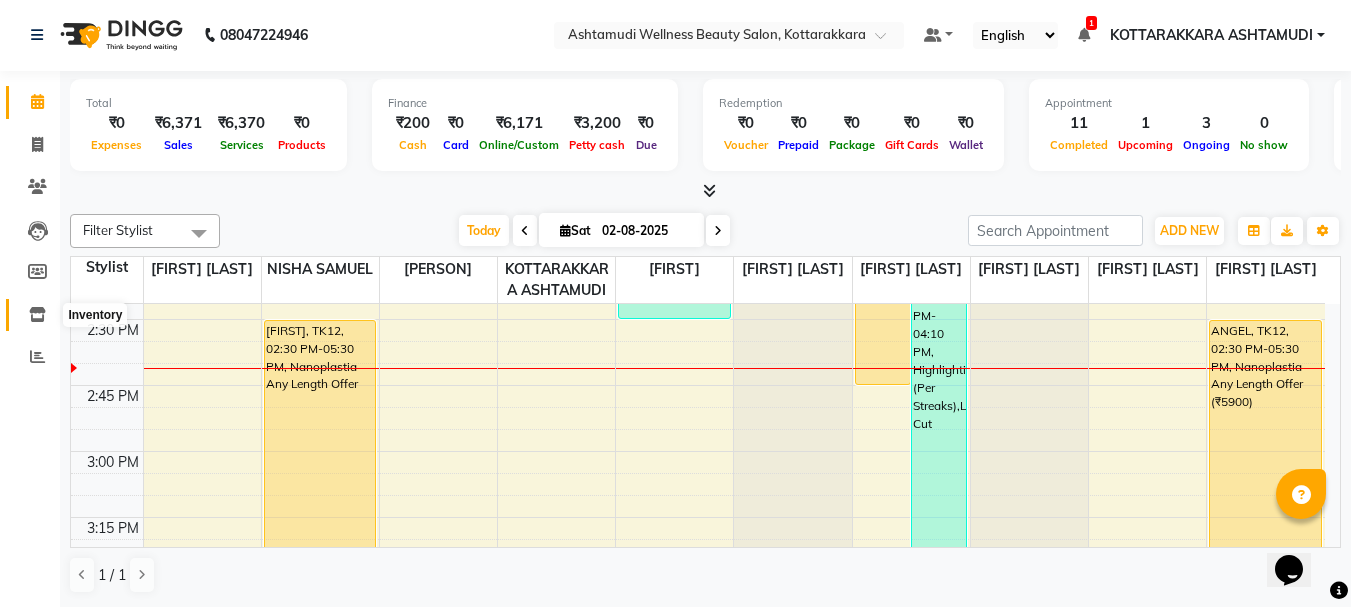 drag, startPoint x: 34, startPoint y: 312, endPoint x: 126, endPoint y: 311, distance: 92.00543 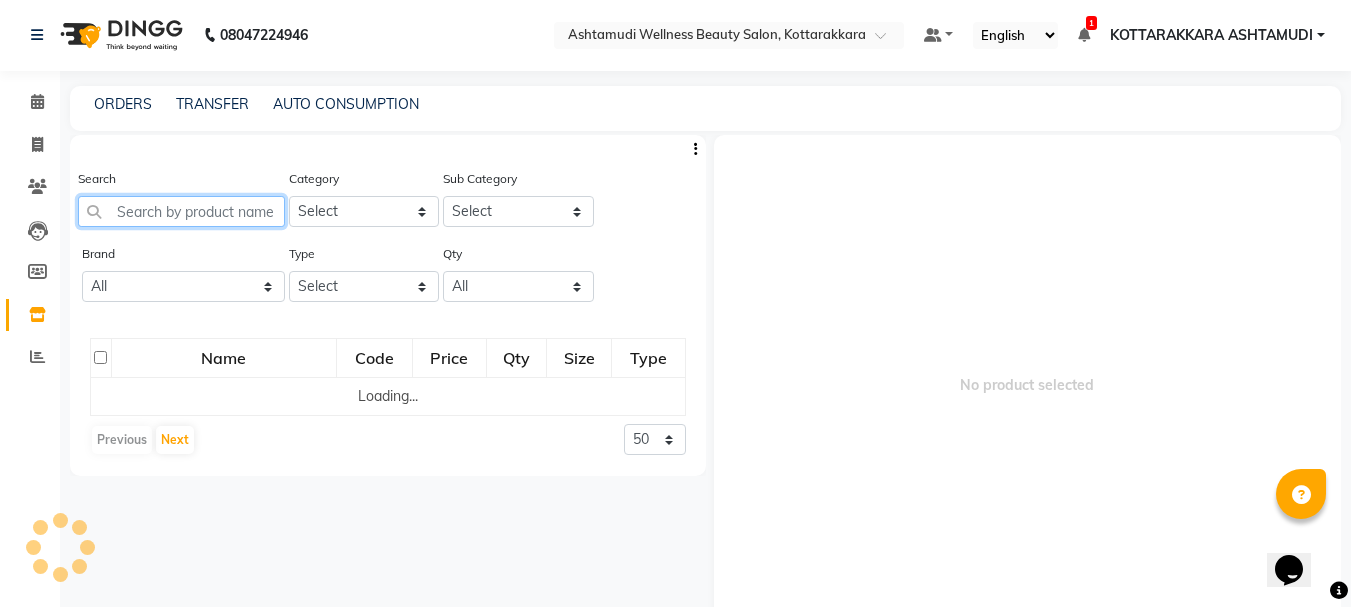click 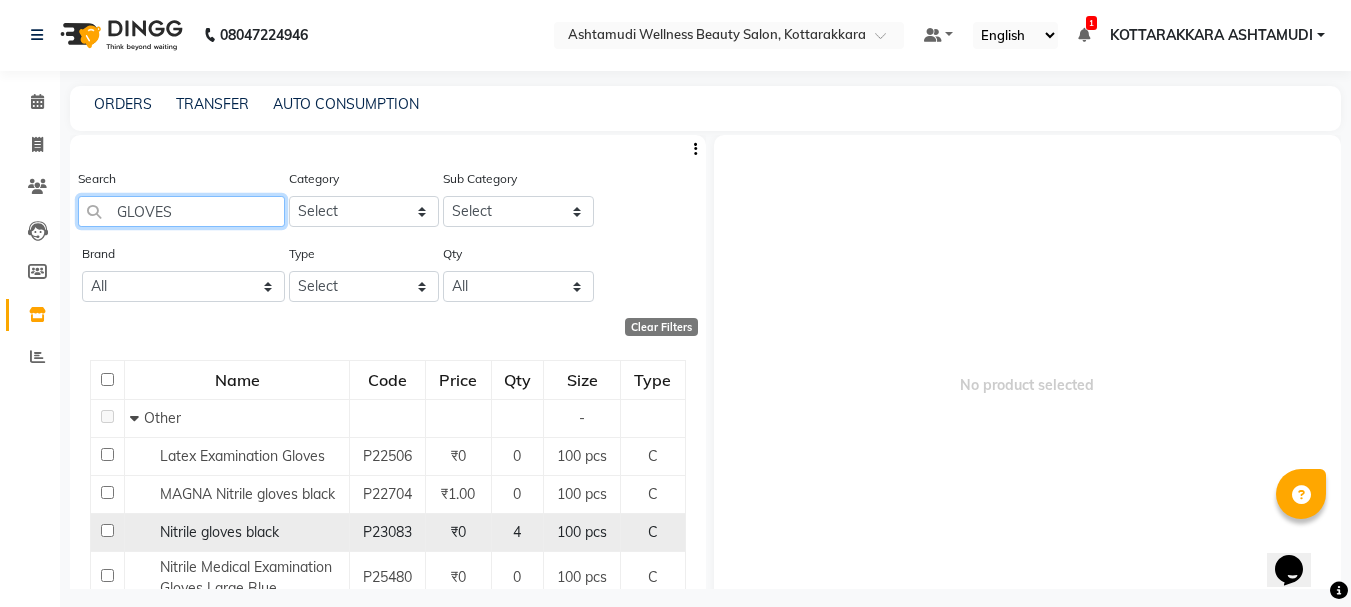type on "GLOVES" 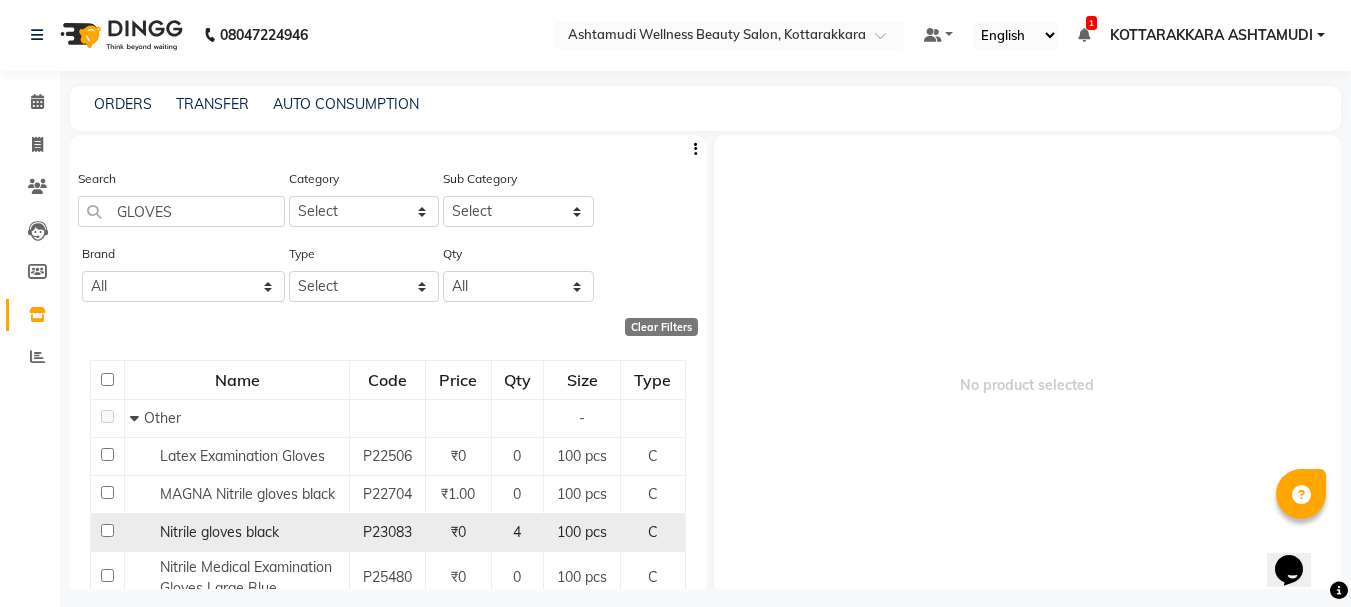 click 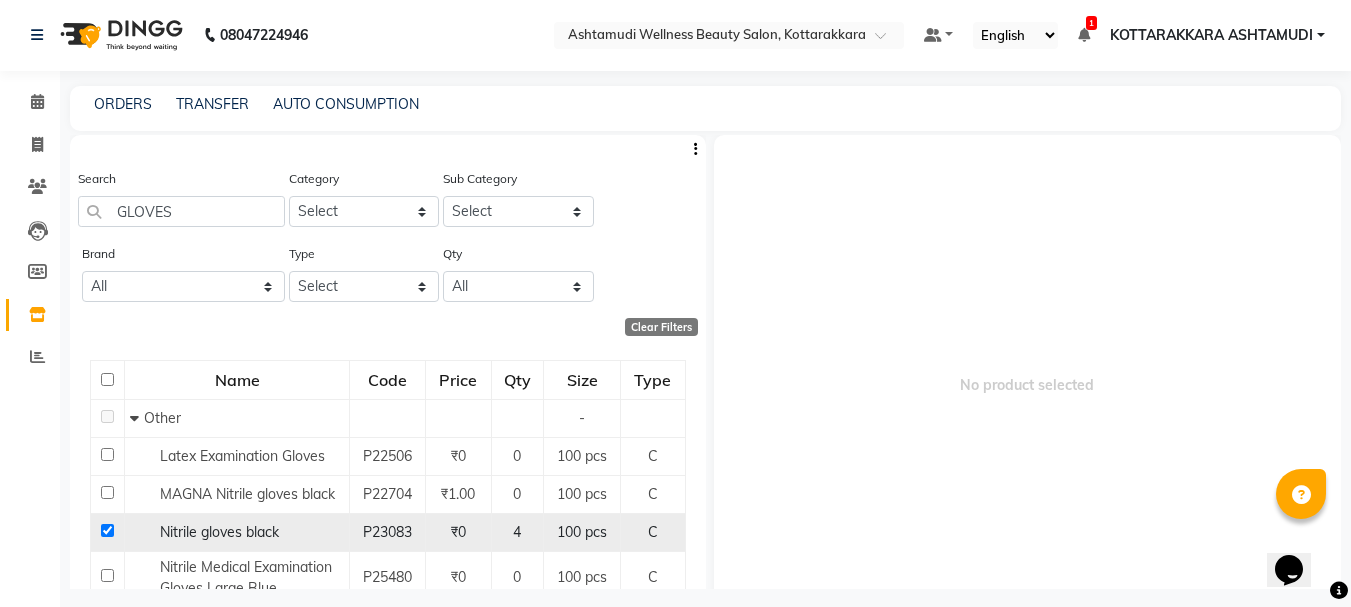 checkbox on "true" 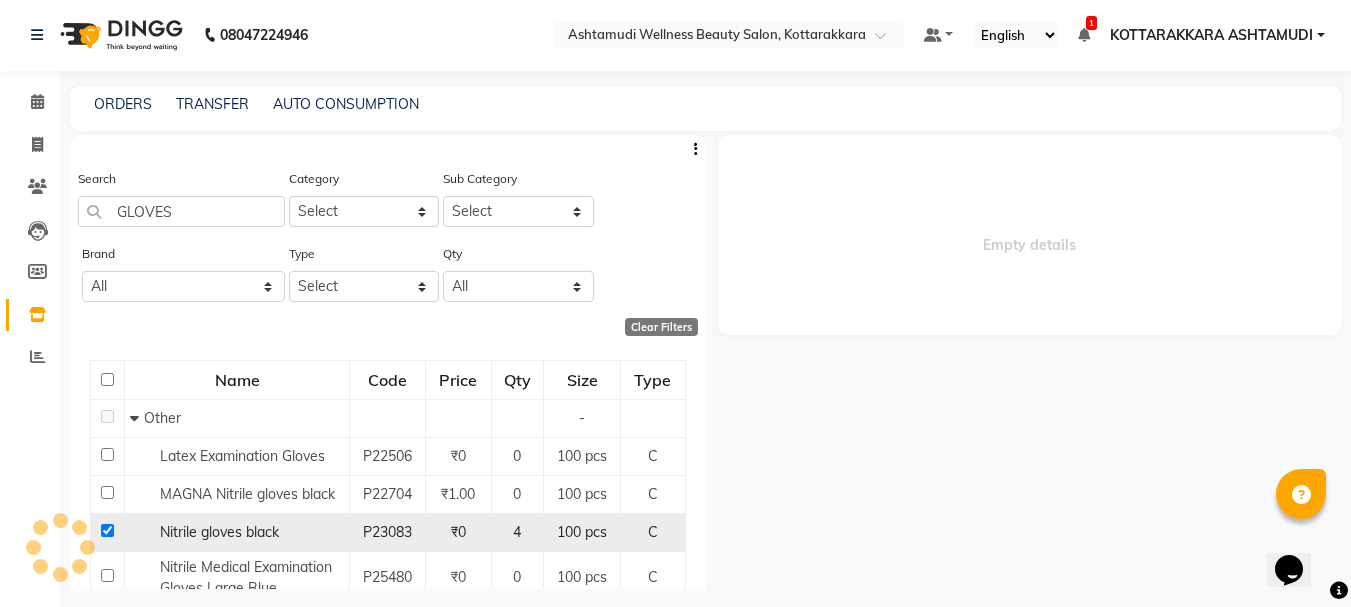 select 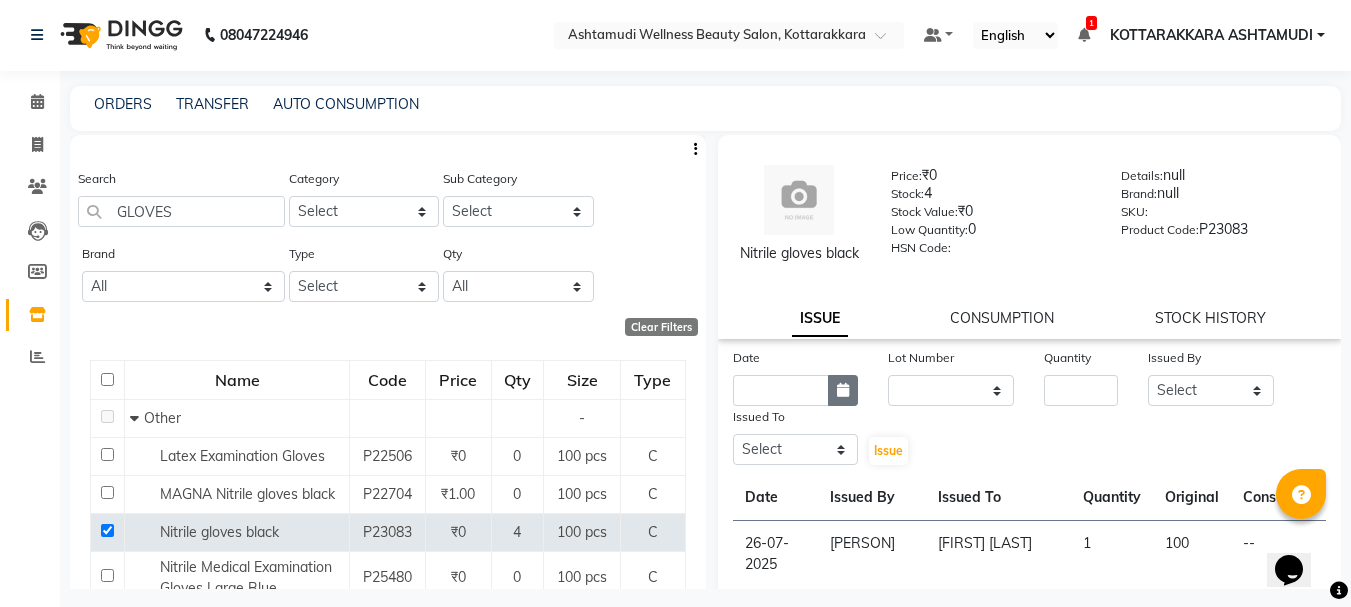 click 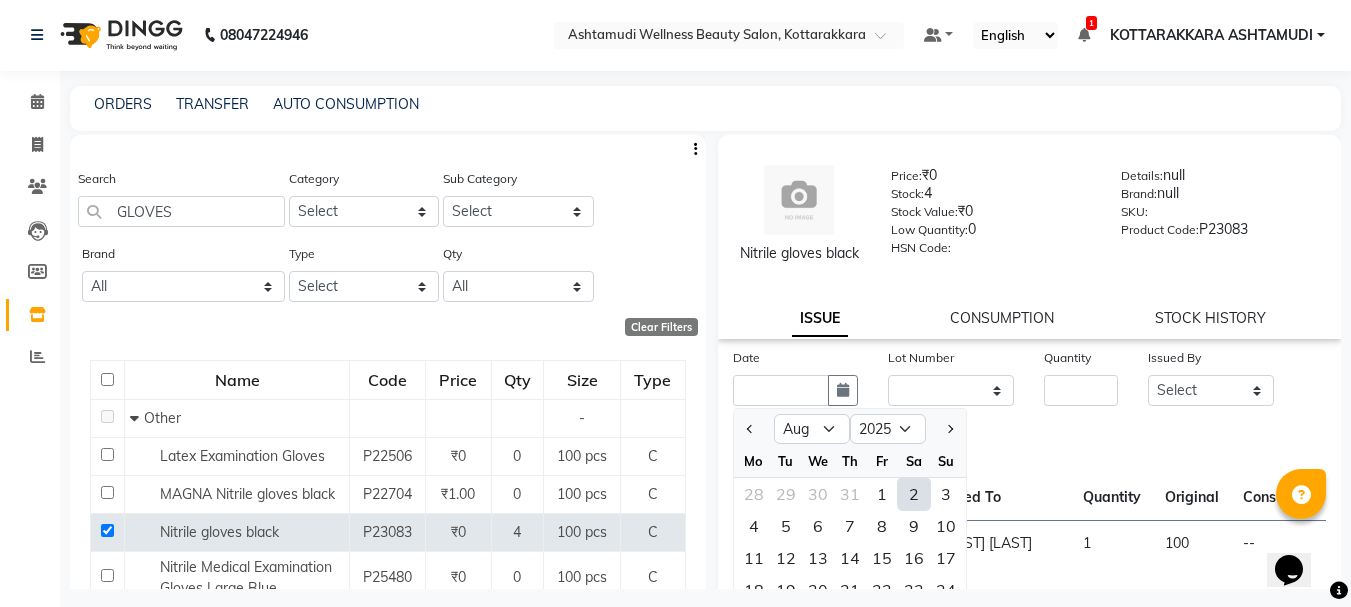 click on "2" 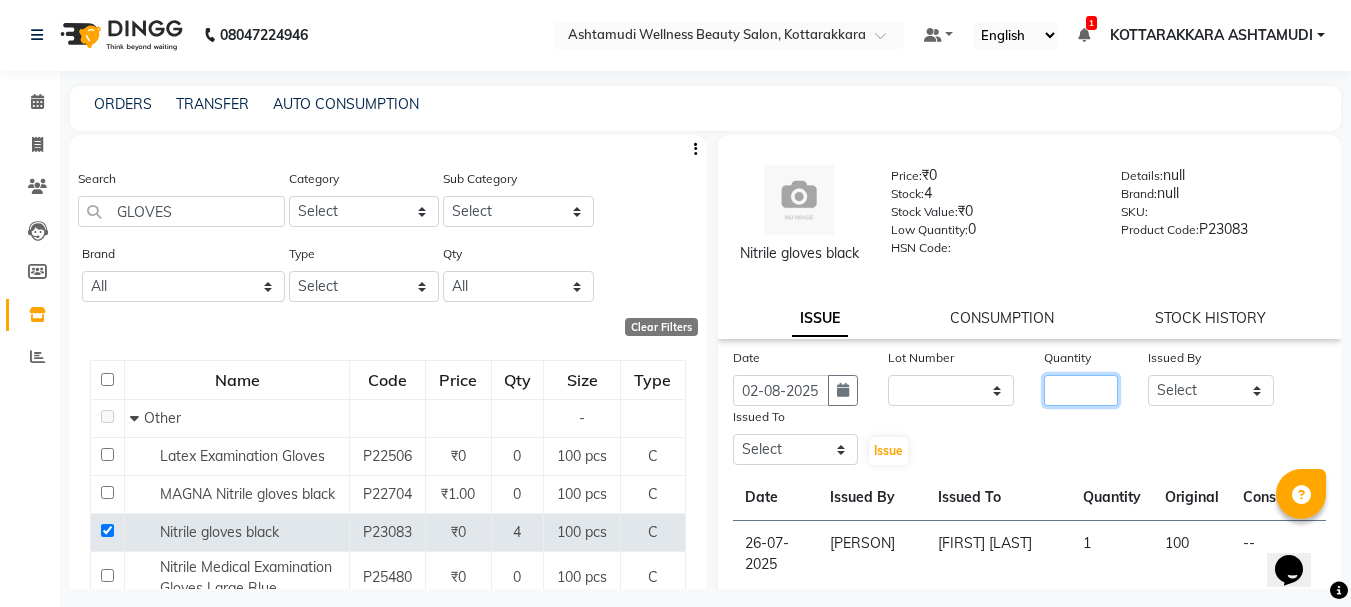 click 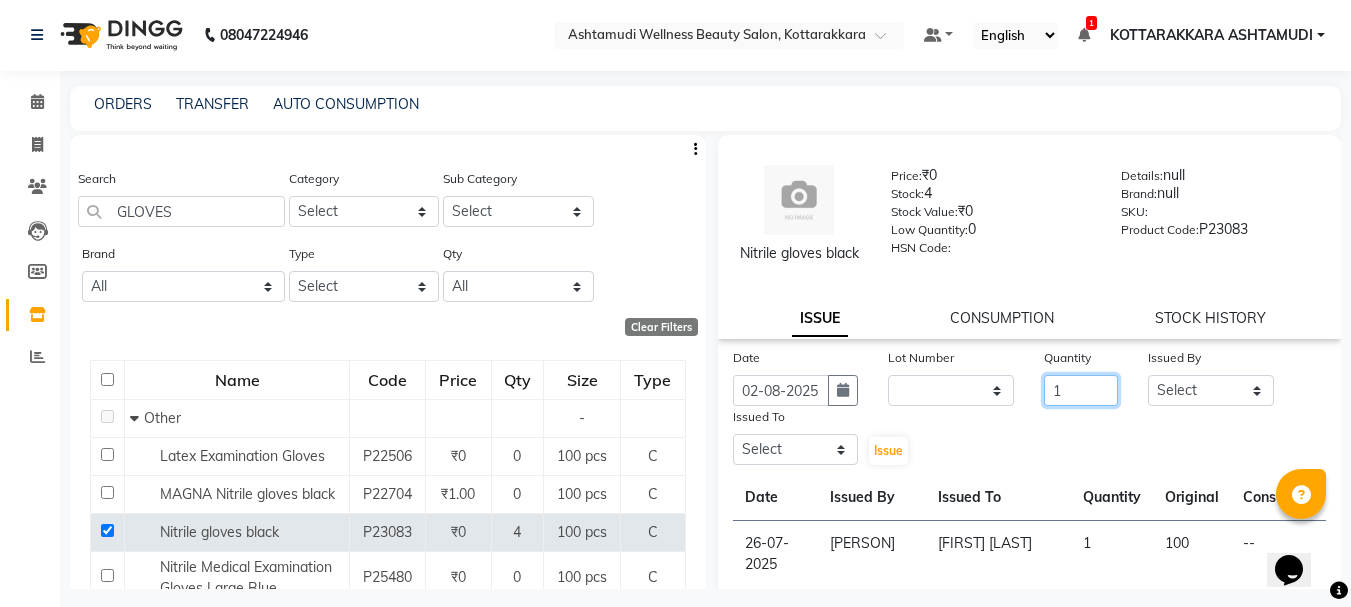 type on "1" 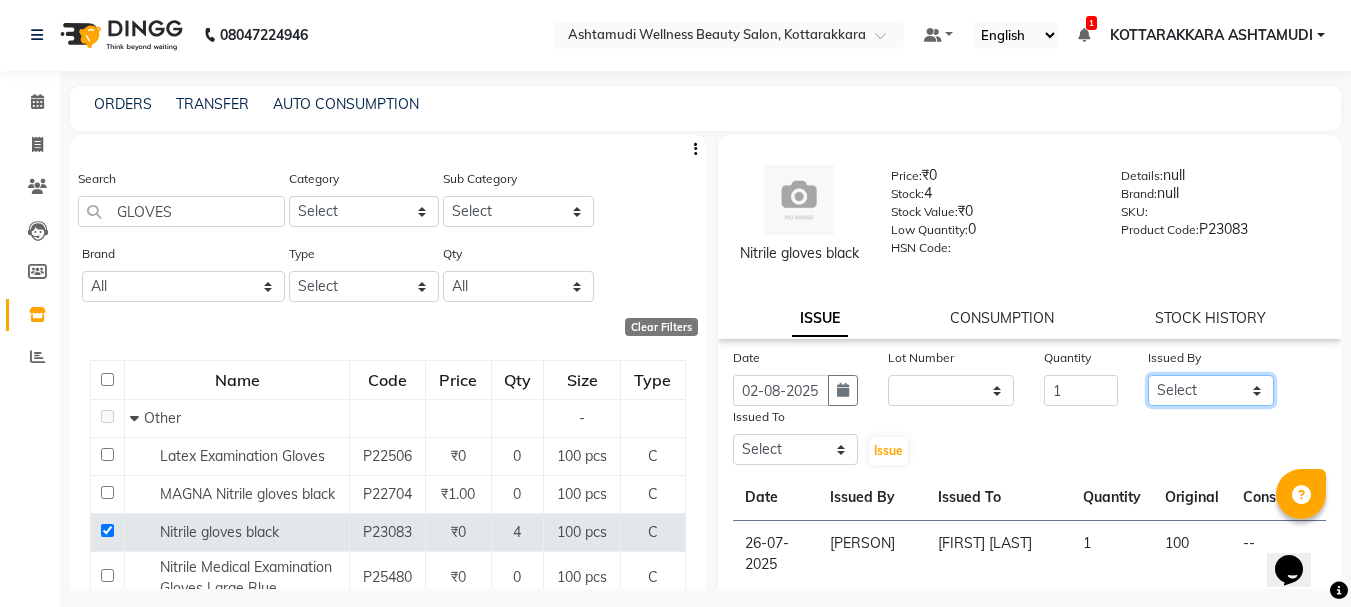 click on "Select AMRITHA DIVYA L	 Gita Mahali  Jibi P R Karina Darjee  KOTTARAKKARA ASHTAMUDI NISHA SAMUEL 	 Priya Chakraborty SARIGA R	 SHAHIDA SHAMINA MUHAMMED P R" 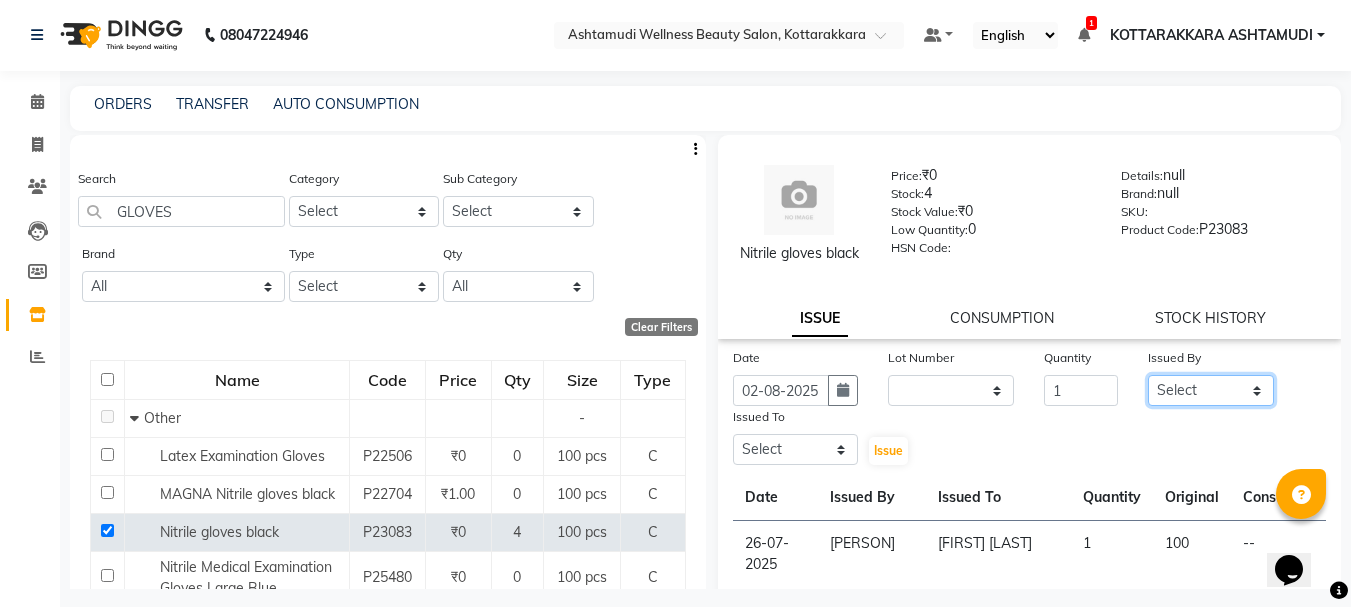 select on "27423" 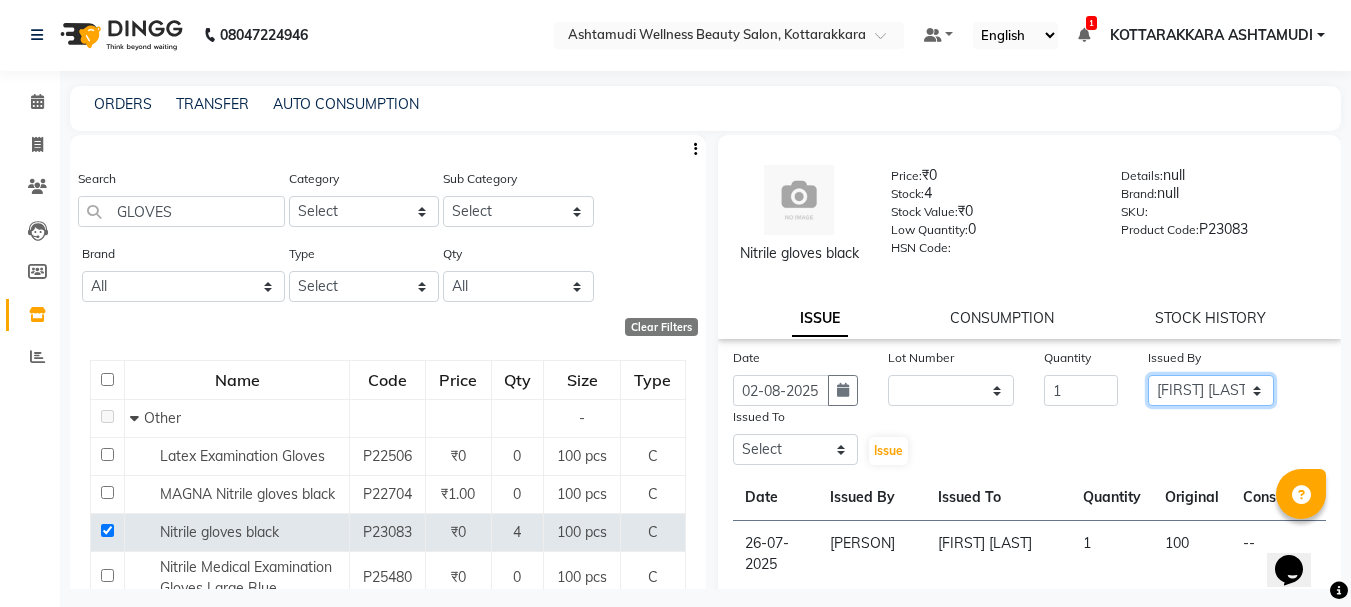click on "Select AMRITHA DIVYA L	 Gita Mahali  Jibi P R Karina Darjee  KOTTARAKKARA ASHTAMUDI NISHA SAMUEL 	 Priya Chakraborty SARIGA R	 SHAHIDA SHAMINA MUHAMMED P R" 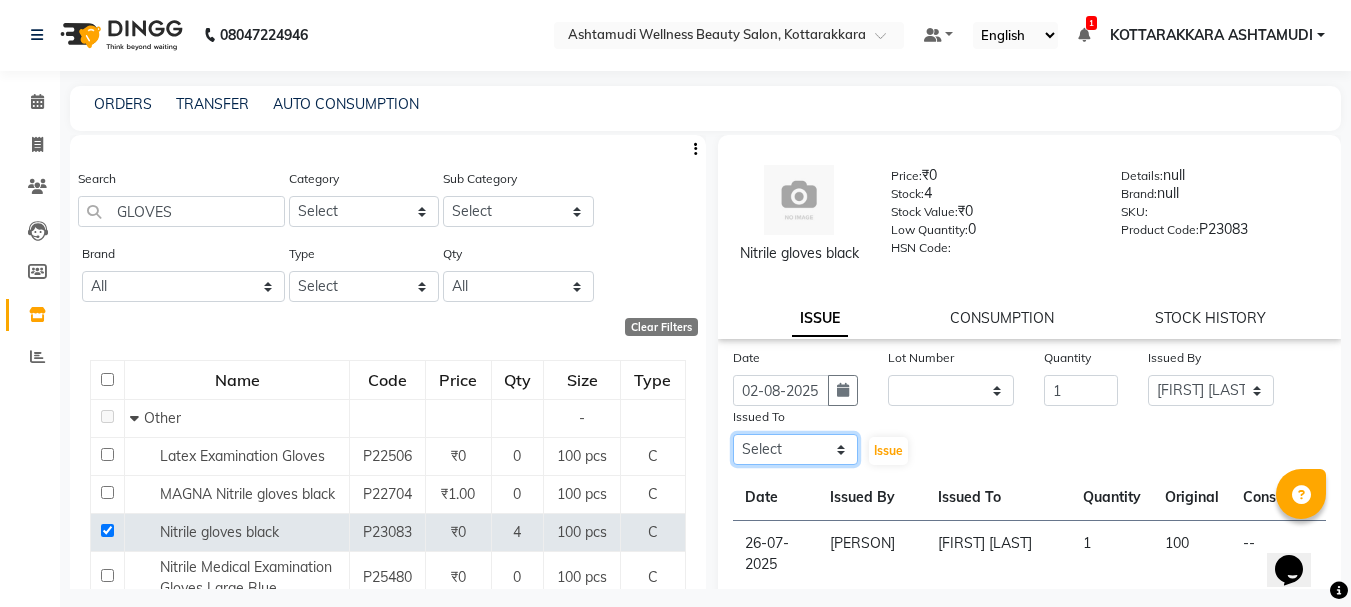 click on "Select AMRITHA DIVYA L	 Gita Mahali  Jibi P R Karina Darjee  KOTTARAKKARA ASHTAMUDI NISHA SAMUEL 	 Priya Chakraborty SARIGA R	 SHAHIDA SHAMINA MUHAMMED P R" 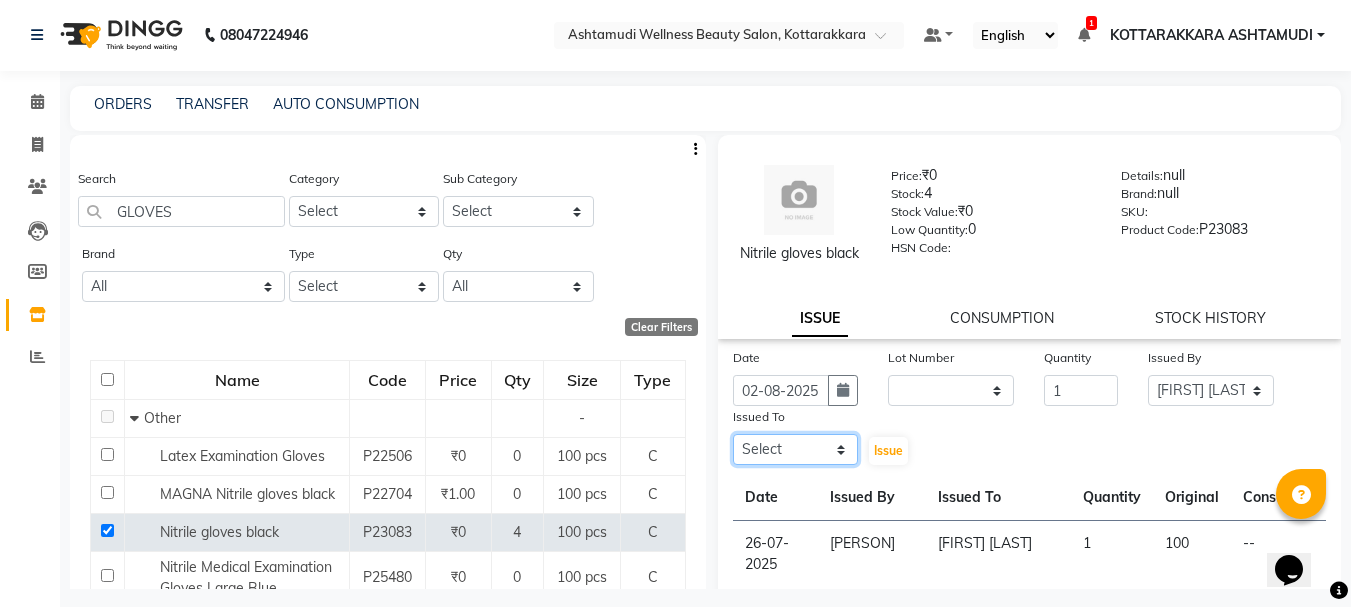 select on "75884" 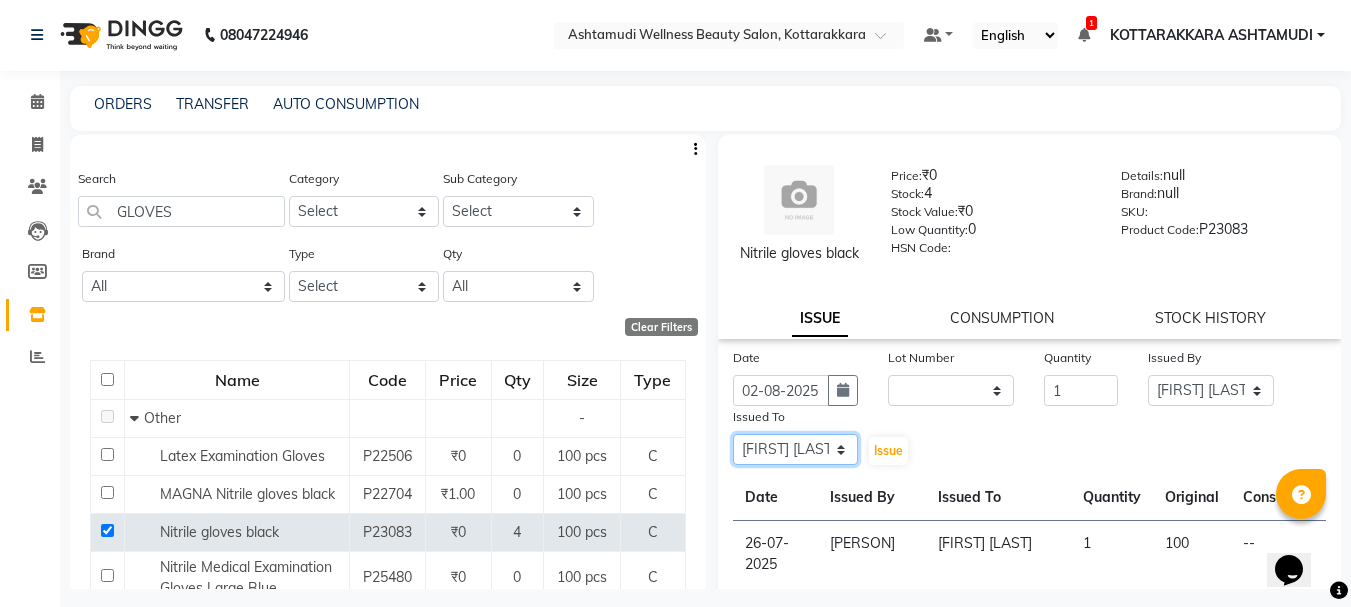 click on "Select AMRITHA DIVYA L	 Gita Mahali  Jibi P R Karina Darjee  KOTTARAKKARA ASHTAMUDI NISHA SAMUEL 	 Priya Chakraborty SARIGA R	 SHAHIDA SHAMINA MUHAMMED P R" 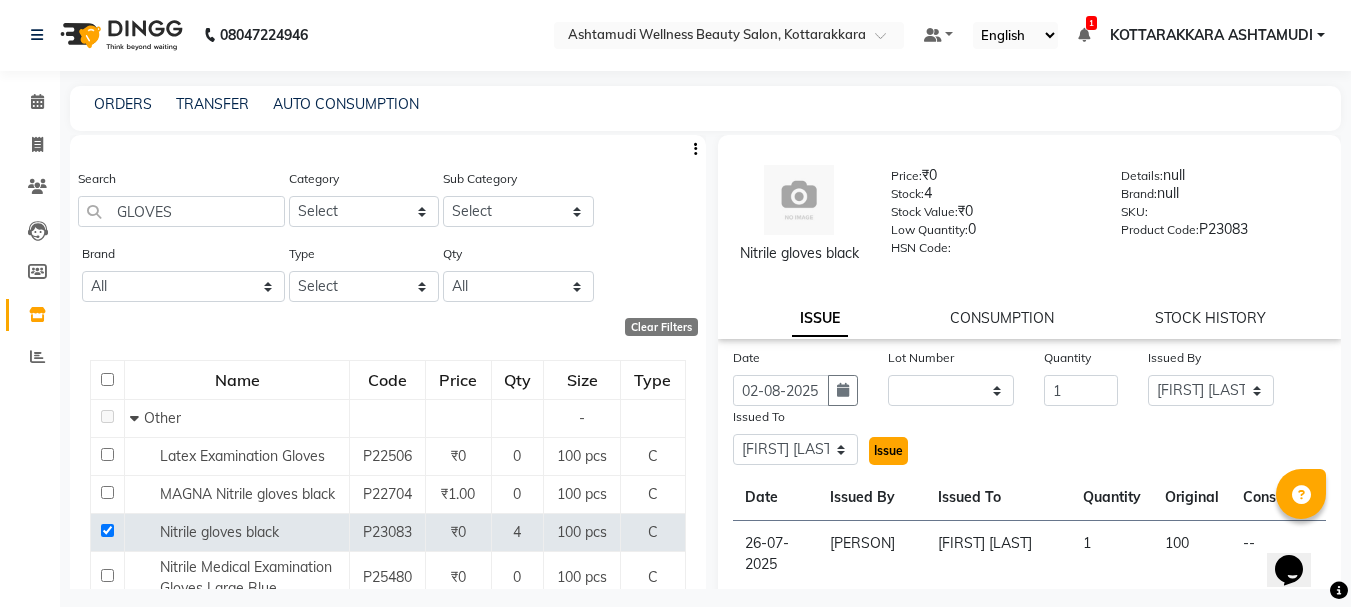 click on "Issue" 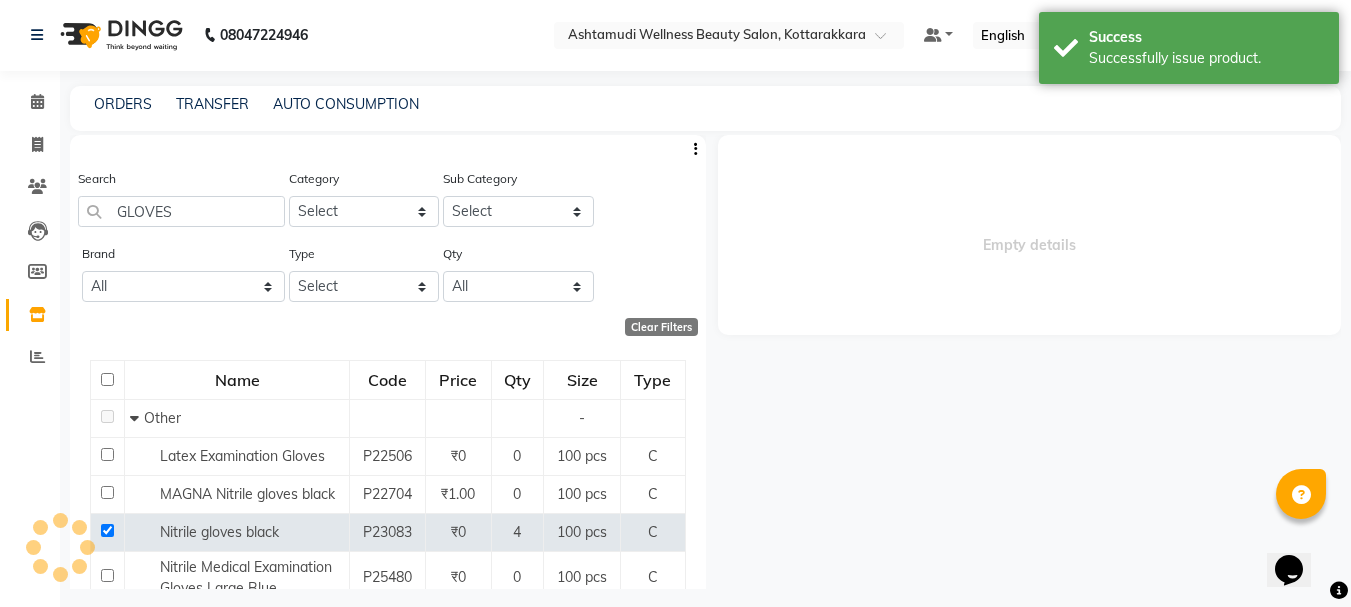 select 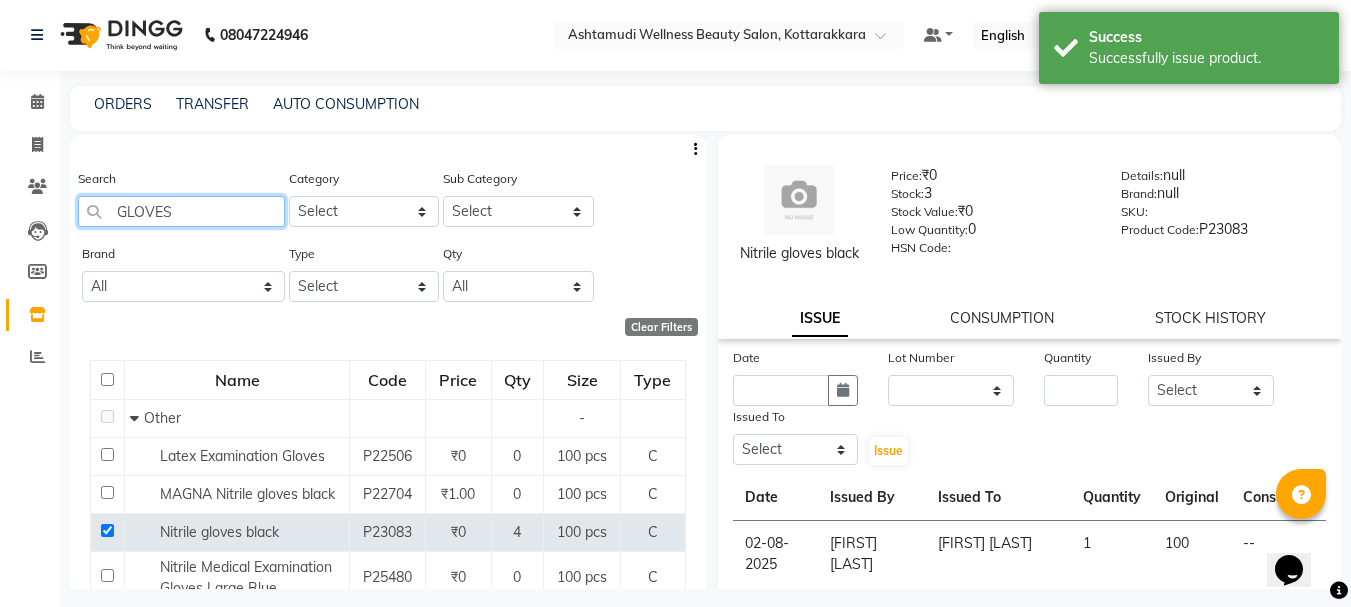 click on "GLOVES" 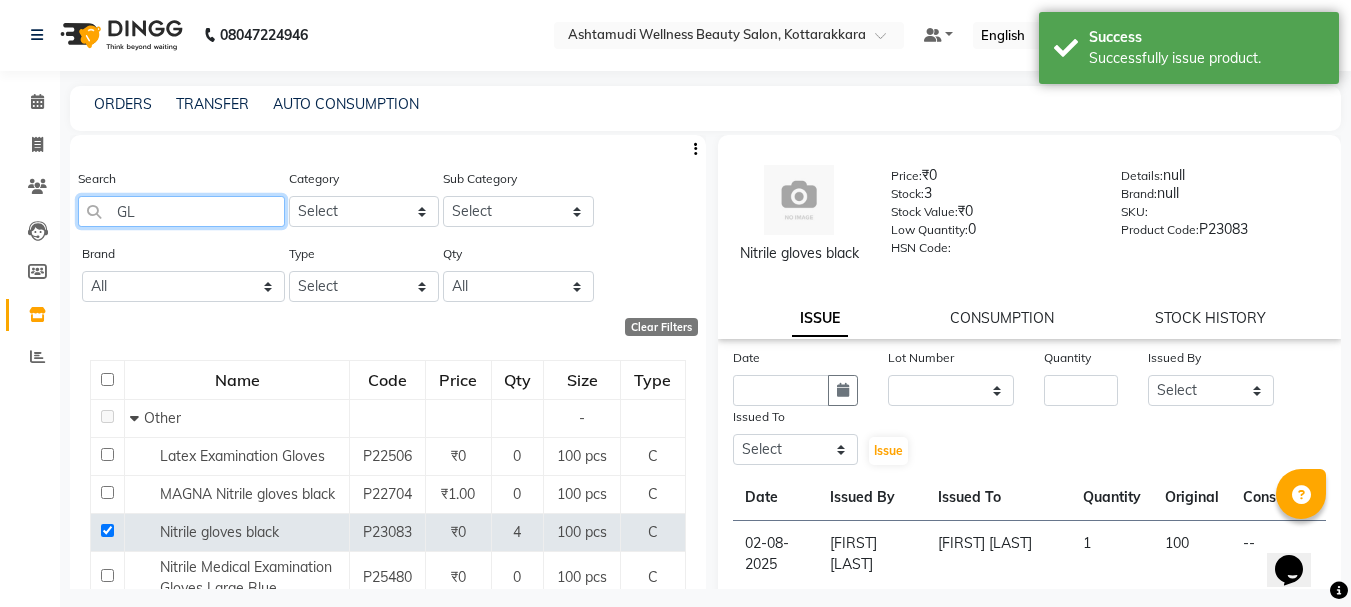 type on "G" 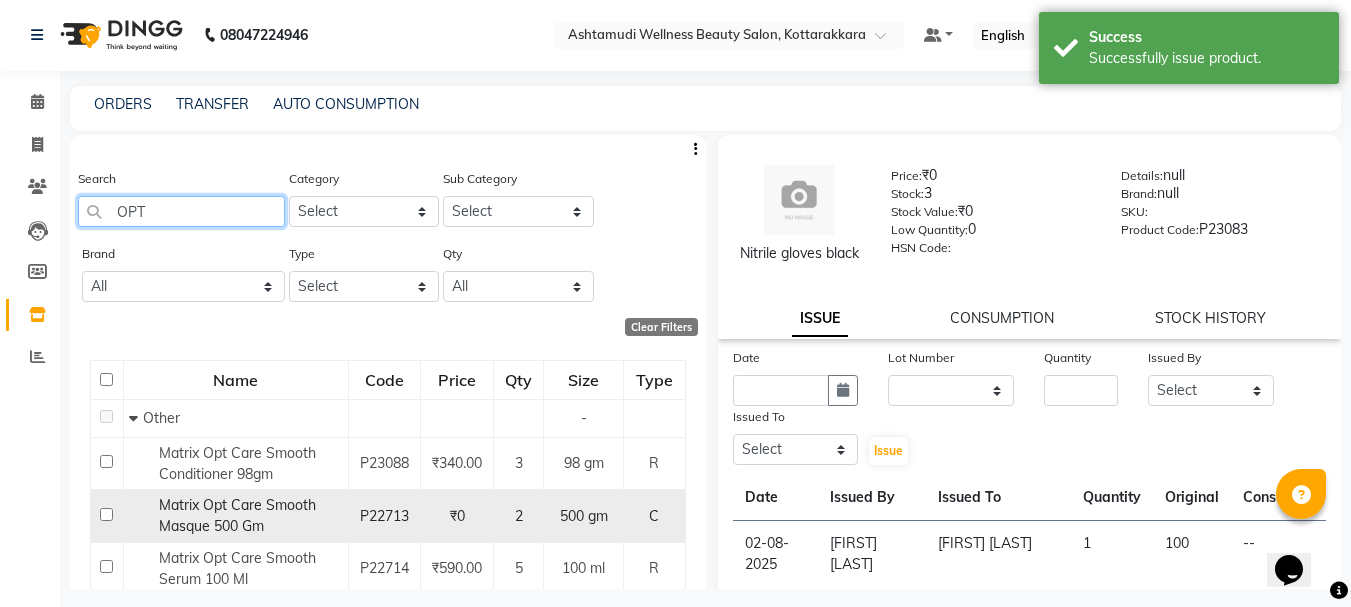type on "OPT" 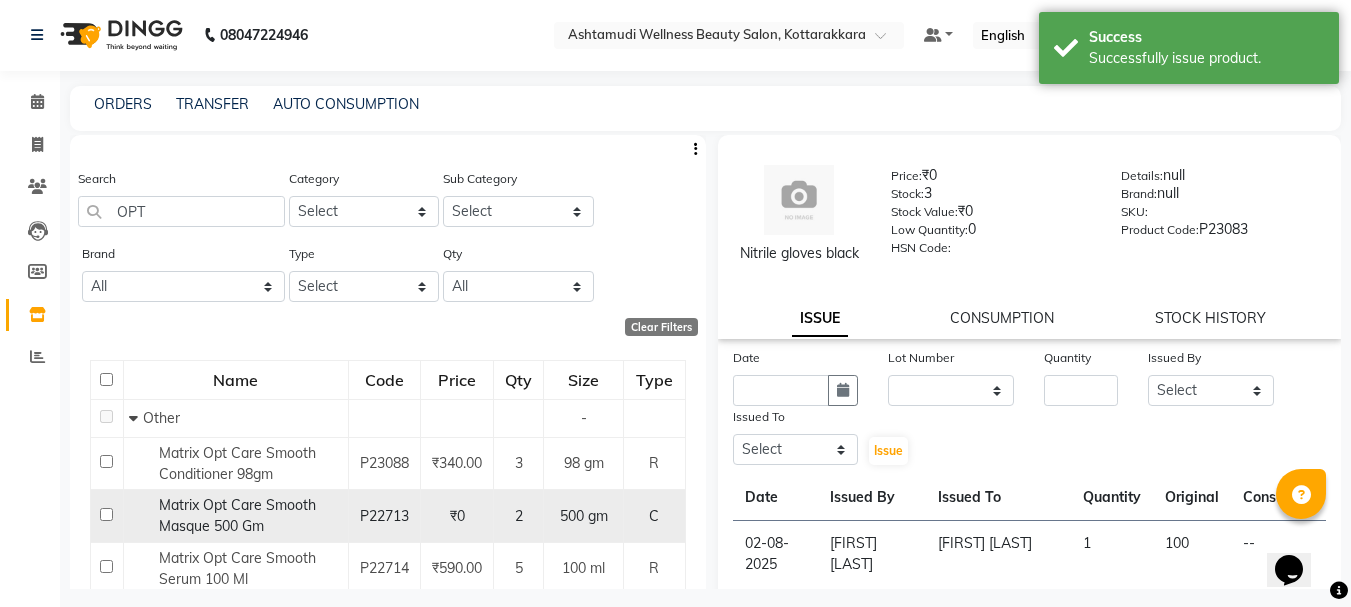 click 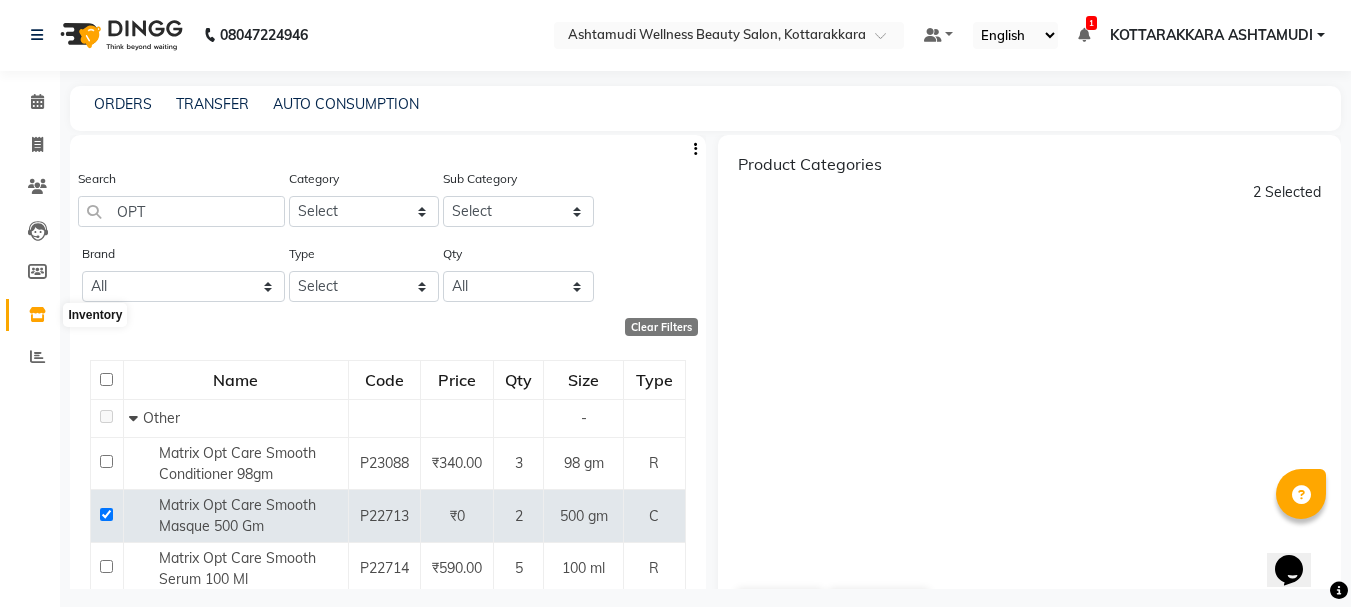 click 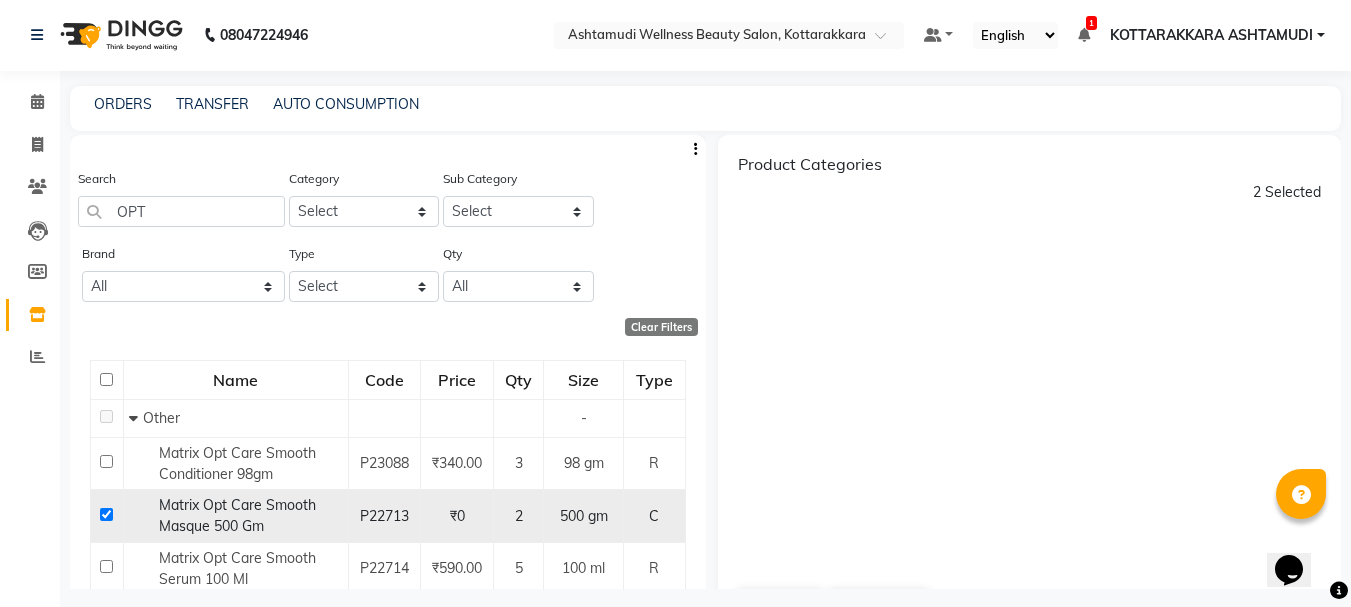 click 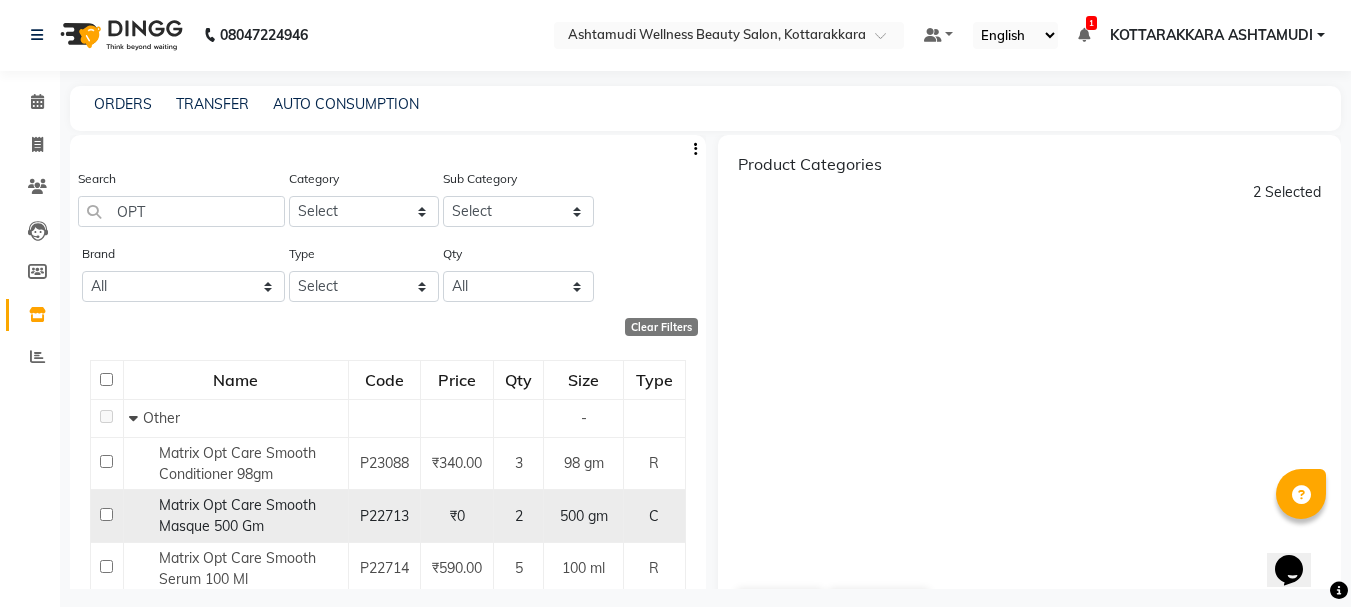checkbox on "false" 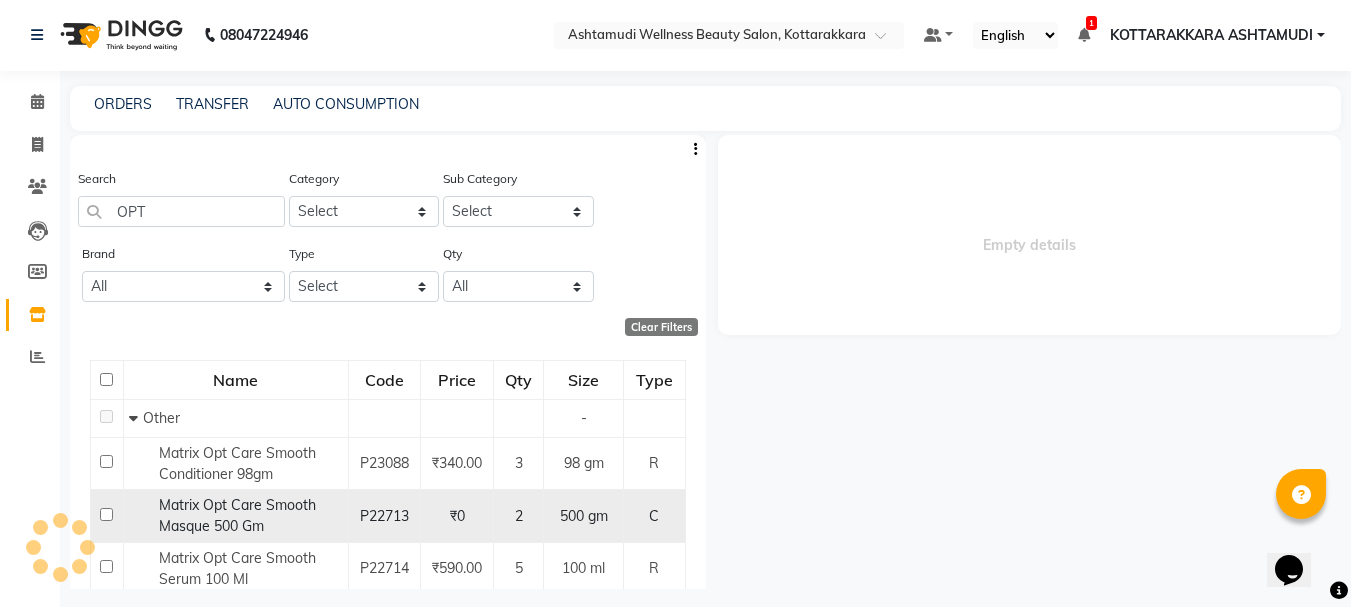 select 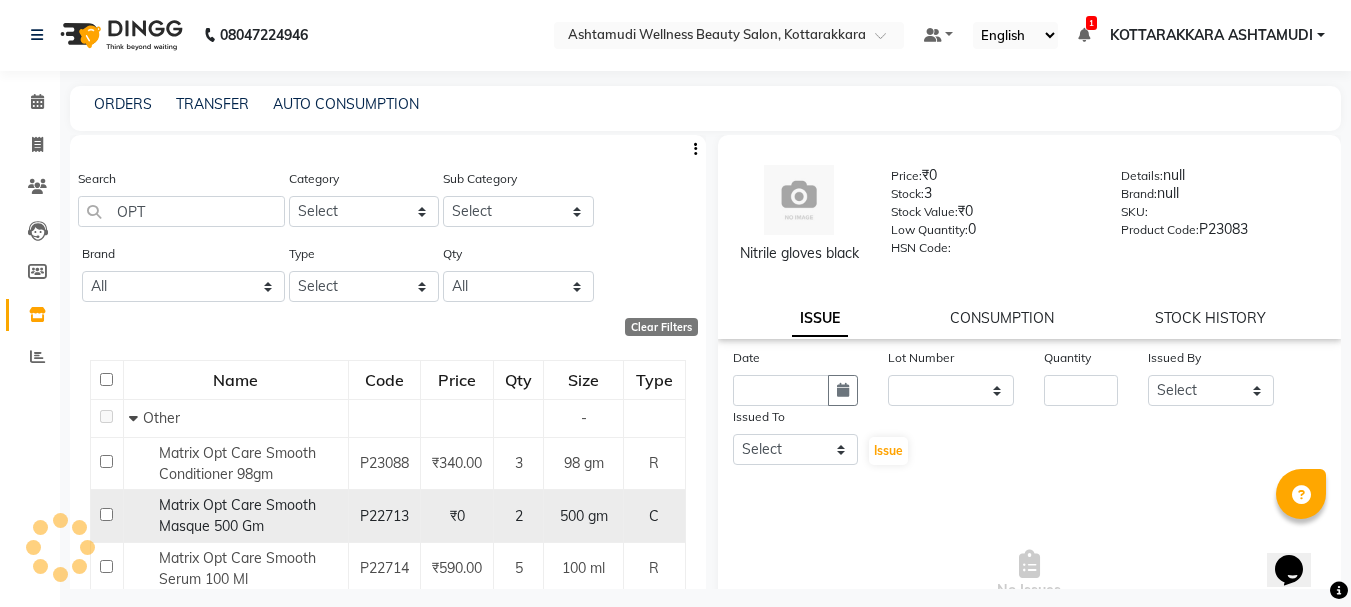 click 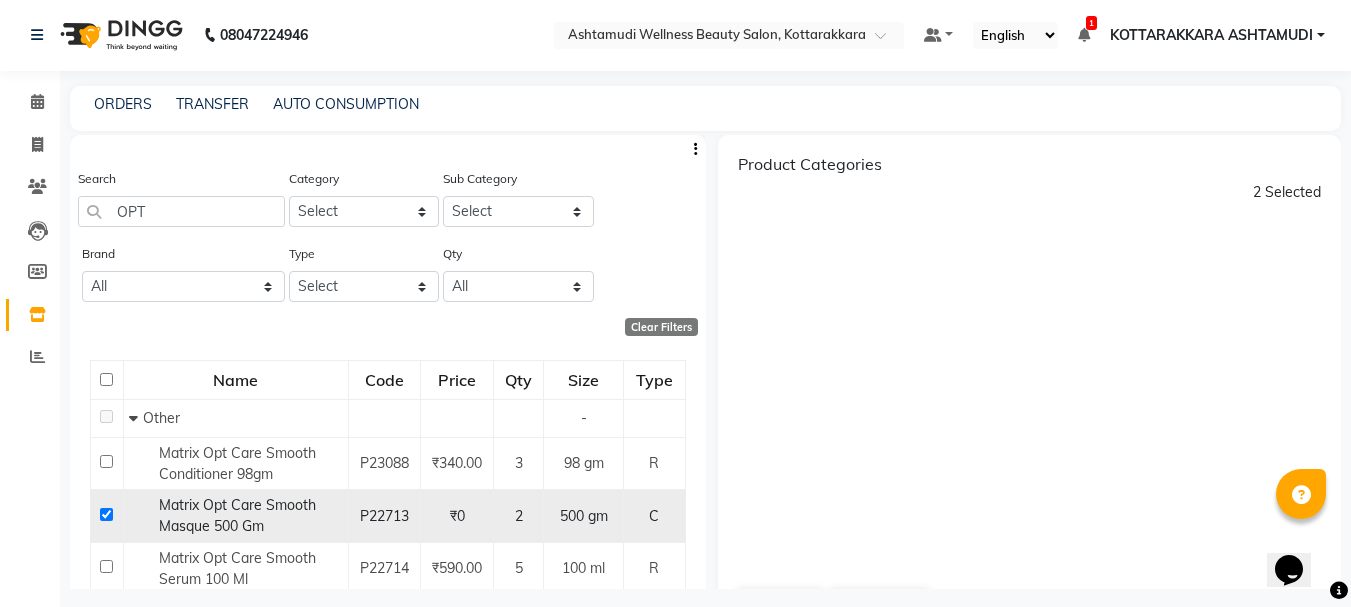 click 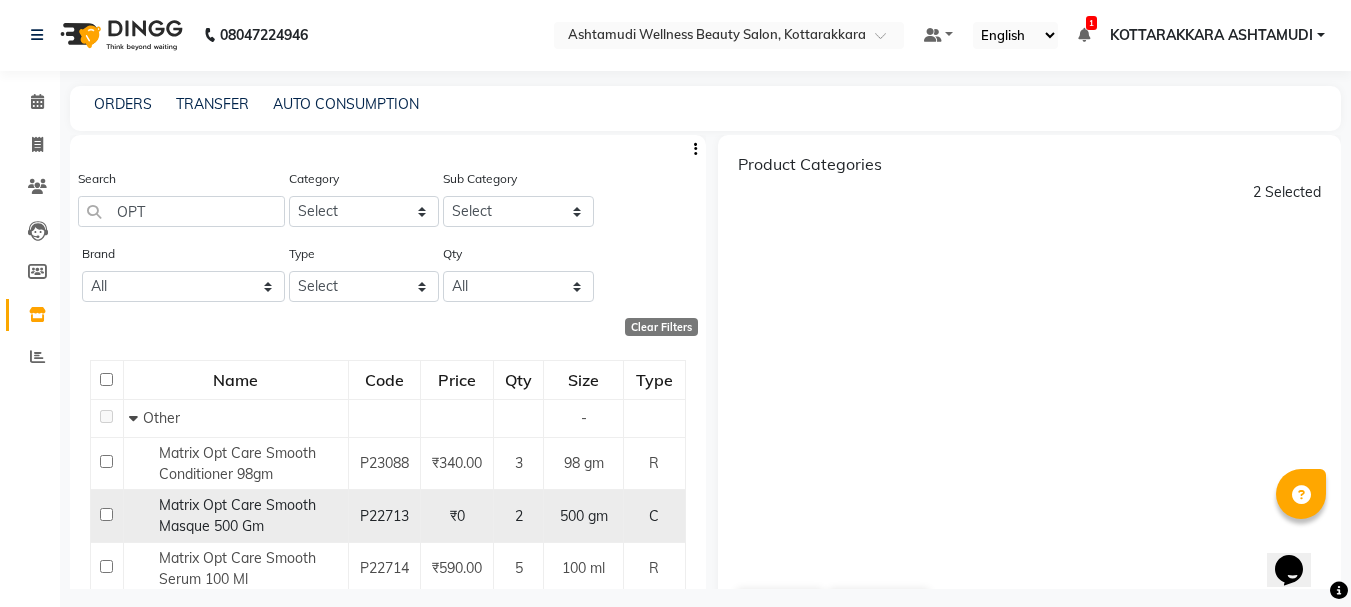 checkbox on "false" 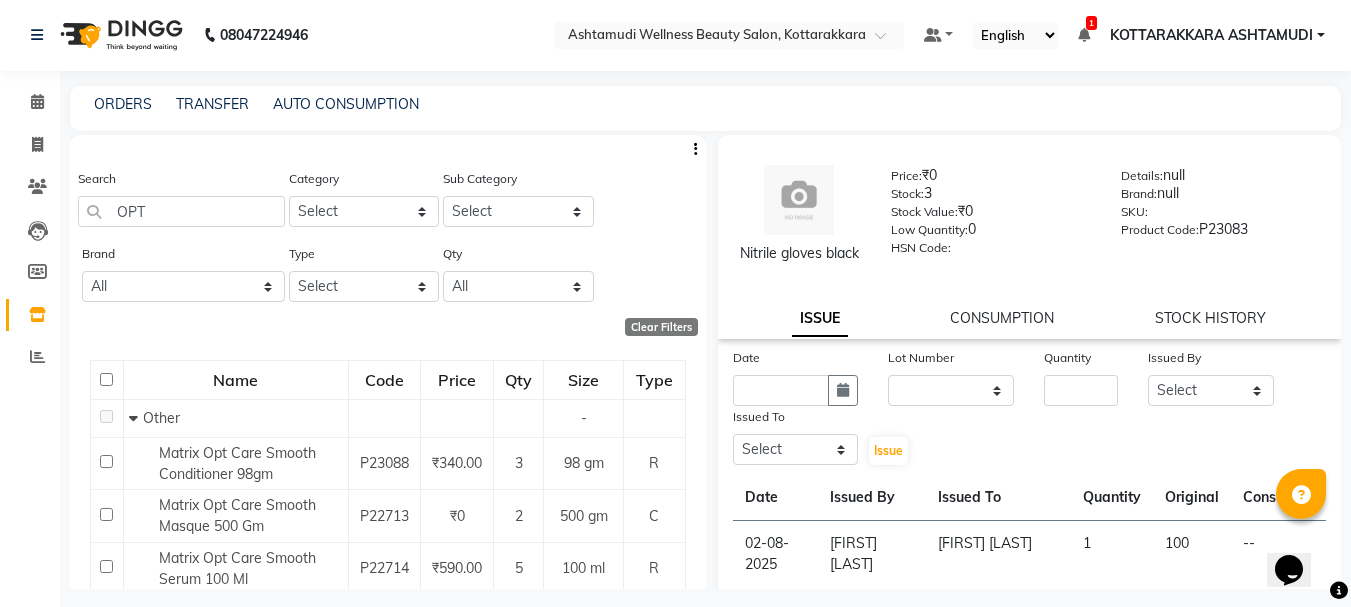 click on "Nitrile gloves black  Price:   ₹0  Stock:   3  Stock Value:   ₹0  Low Quantity:  0  HSN Code:    Details:   null  Brand:   null  SKU:     Product Code:   P23083  ISSUE CONSUMPTION STOCK HISTORY" 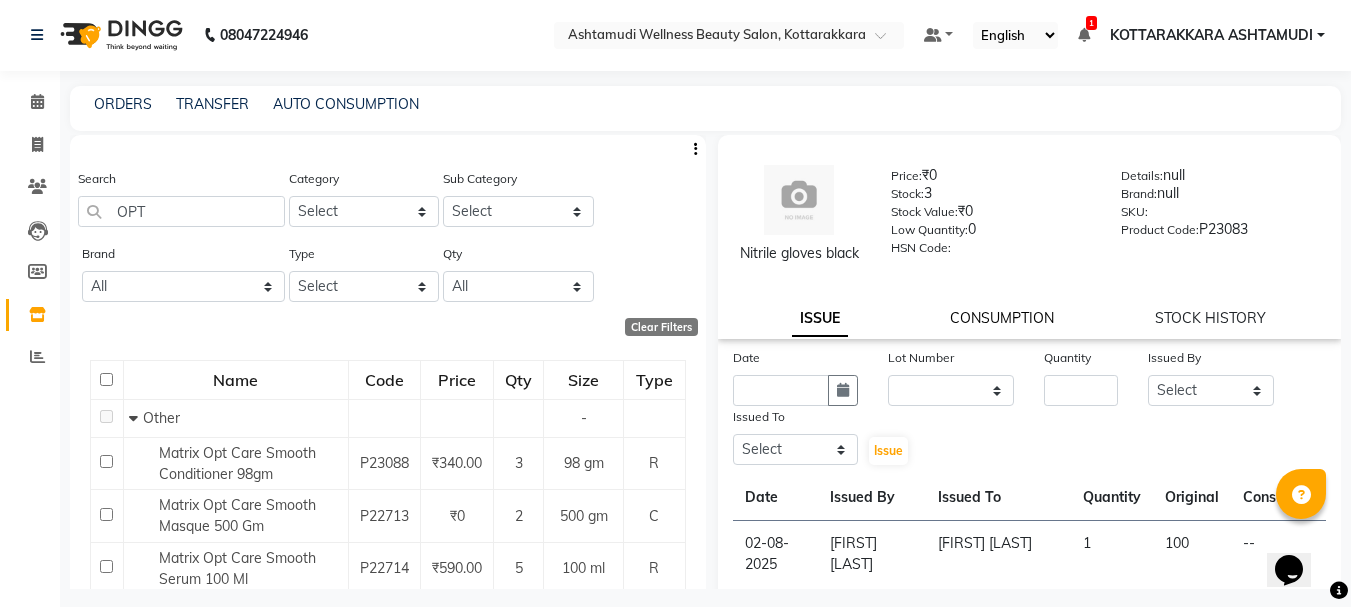 click on "CONSUMPTION" 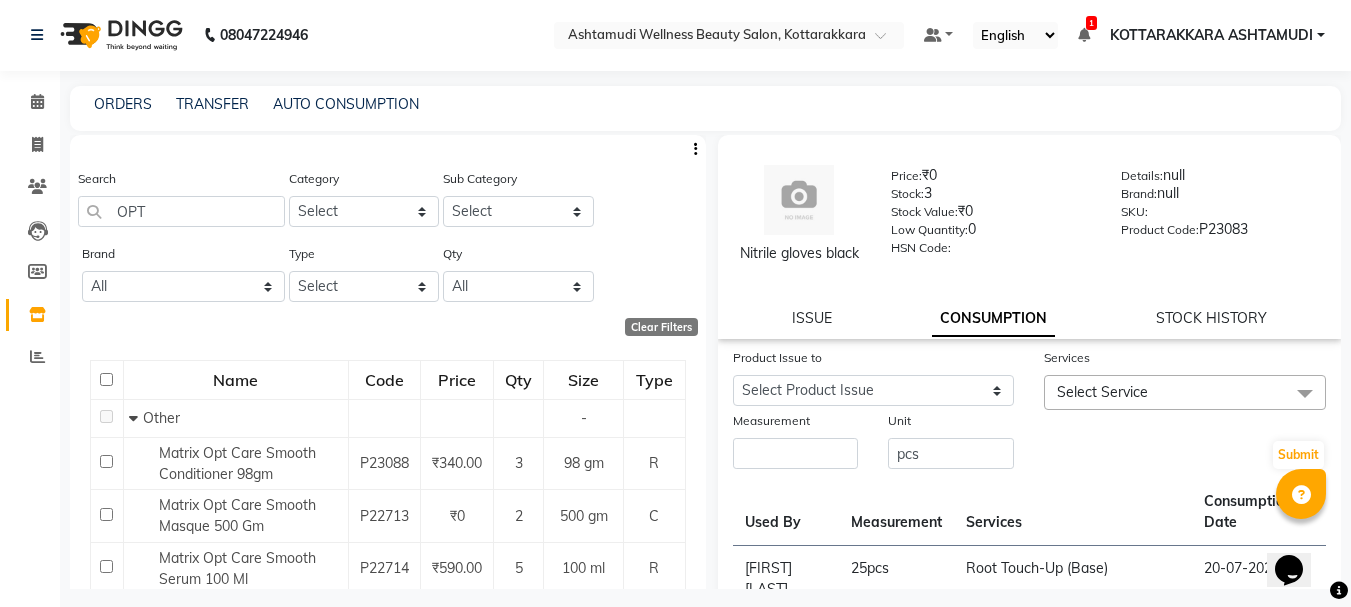 click 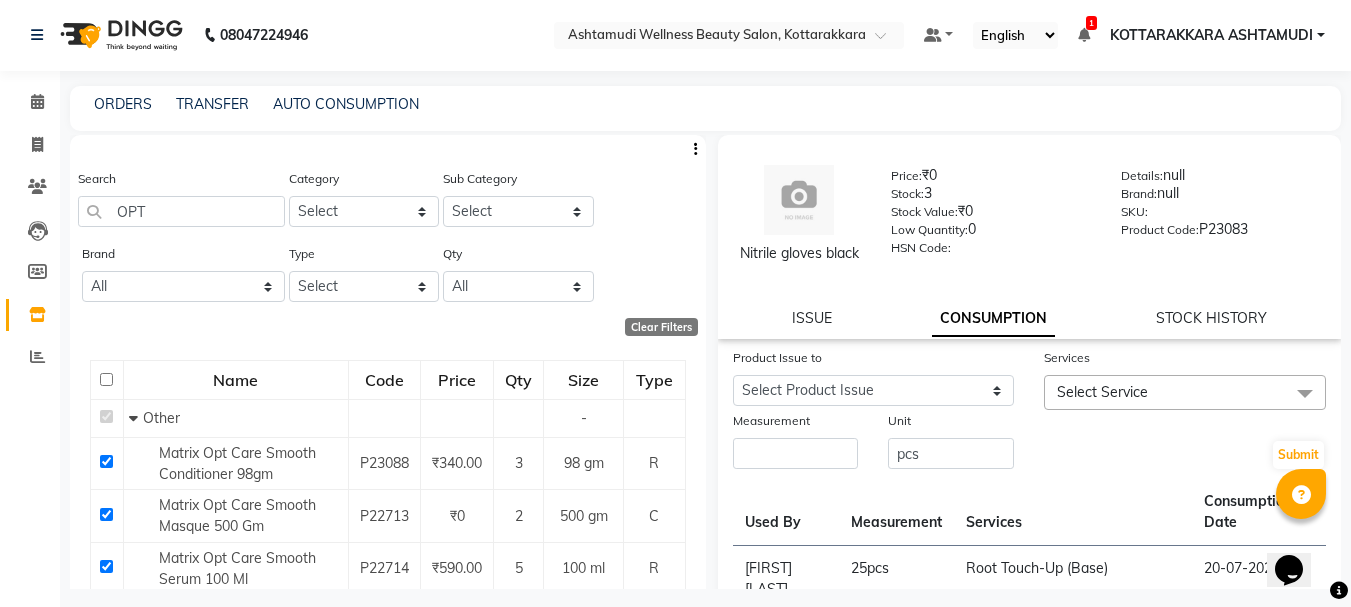 checkbox on "true" 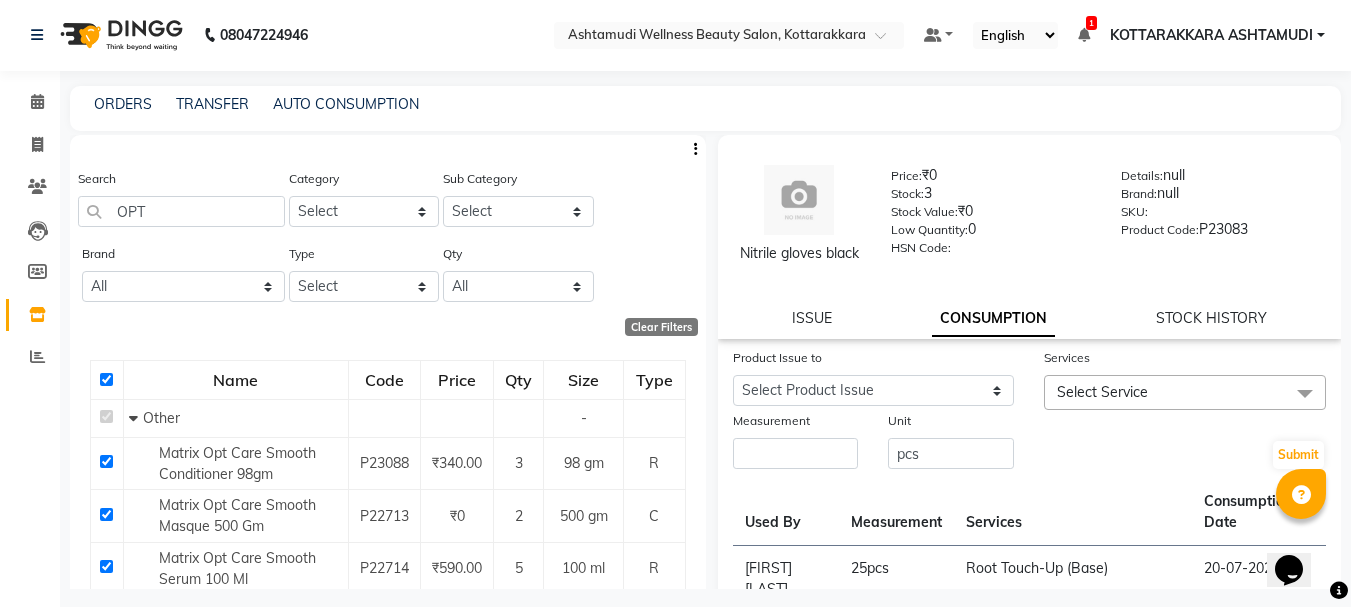 checkbox on "true" 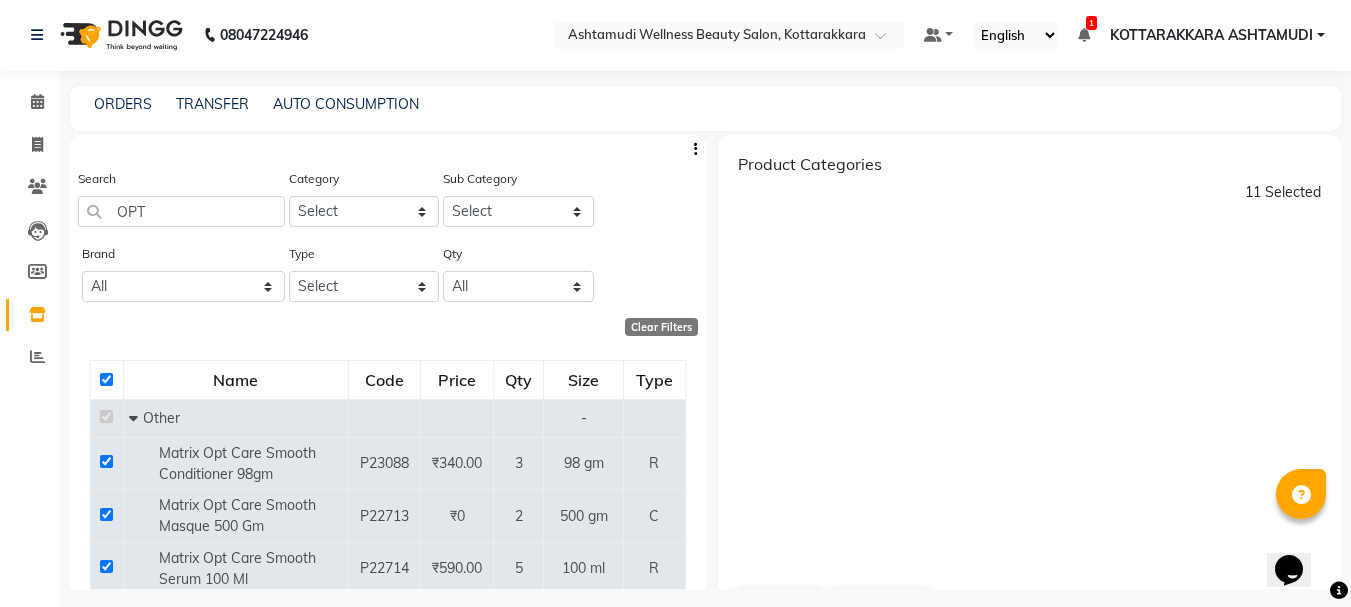 click 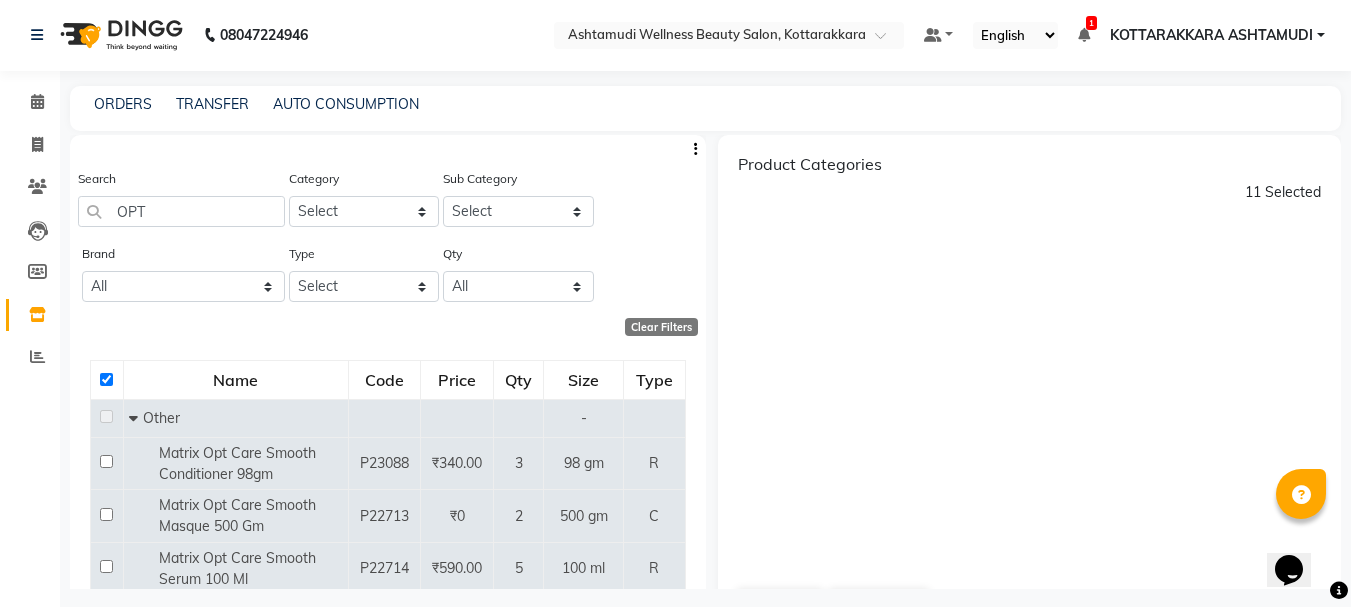 checkbox on "false" 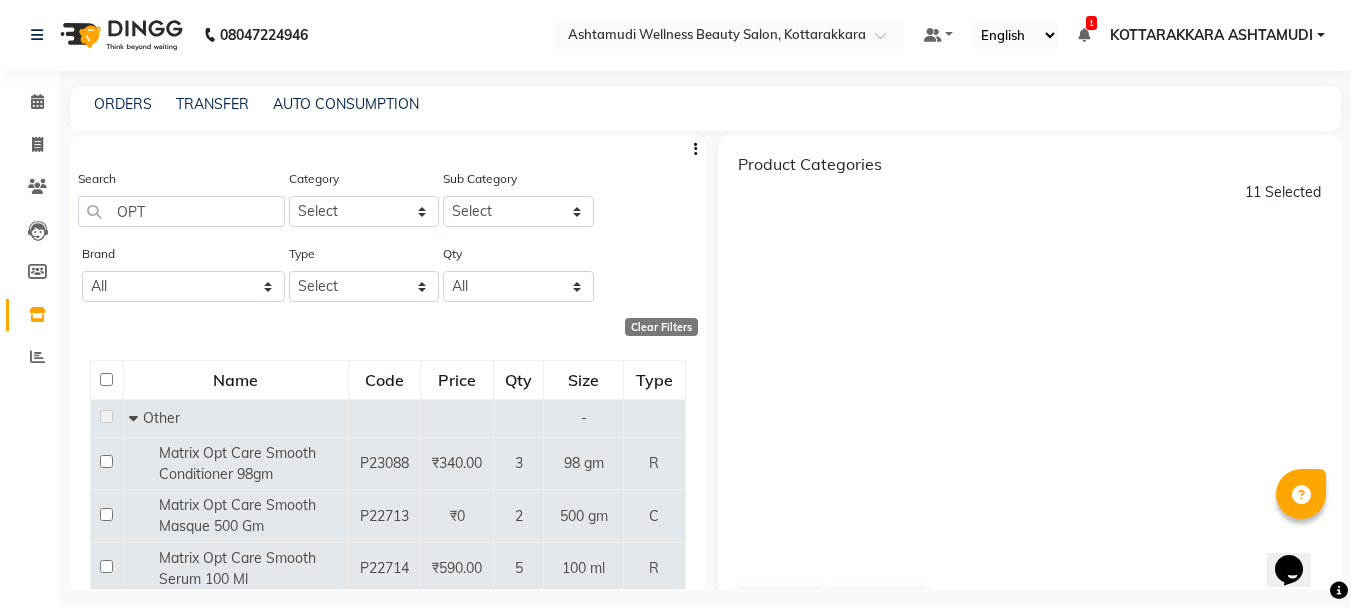 checkbox on "false" 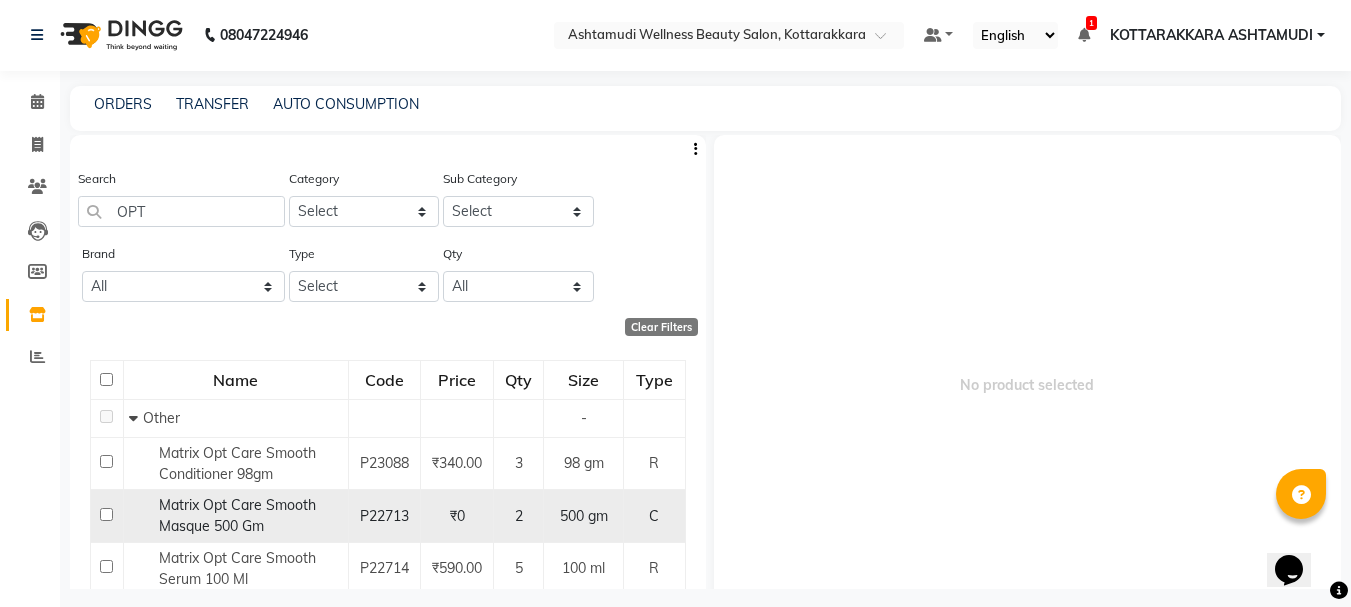 click 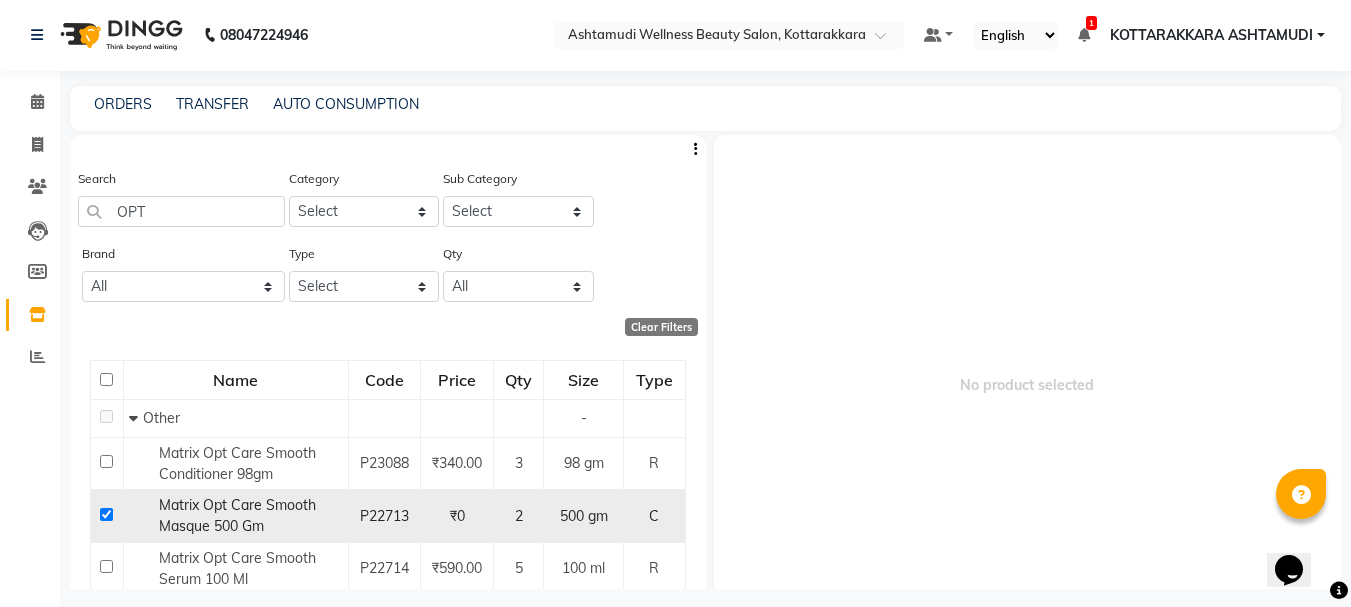 checkbox on "true" 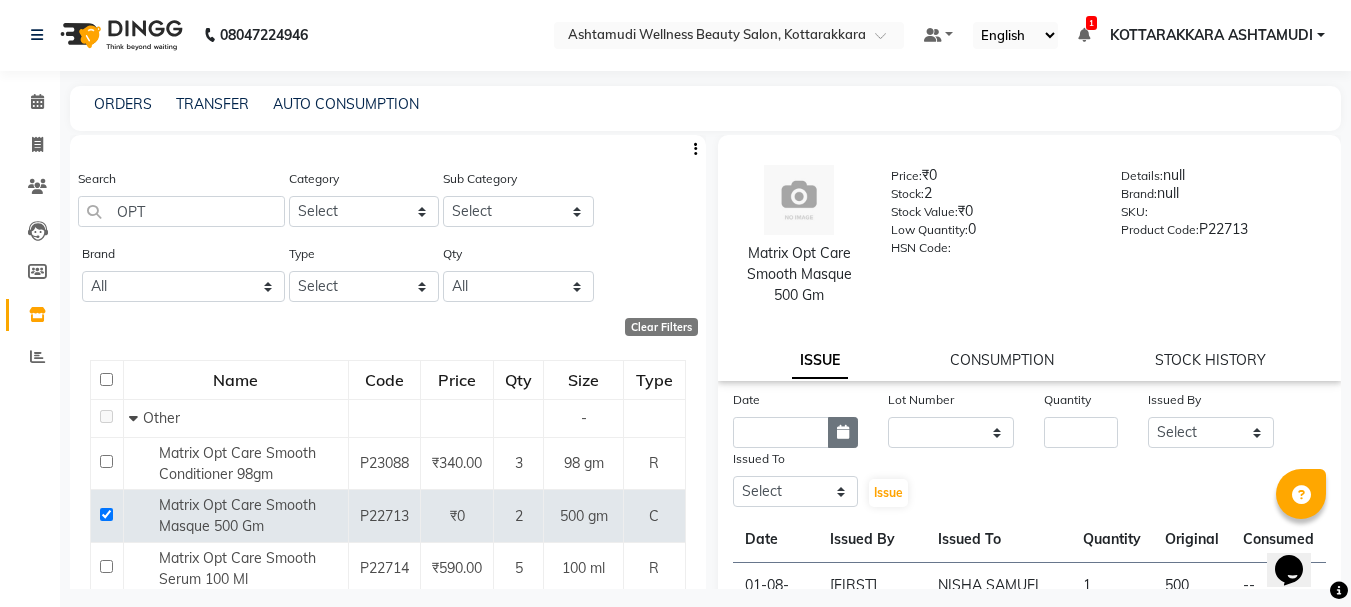 click 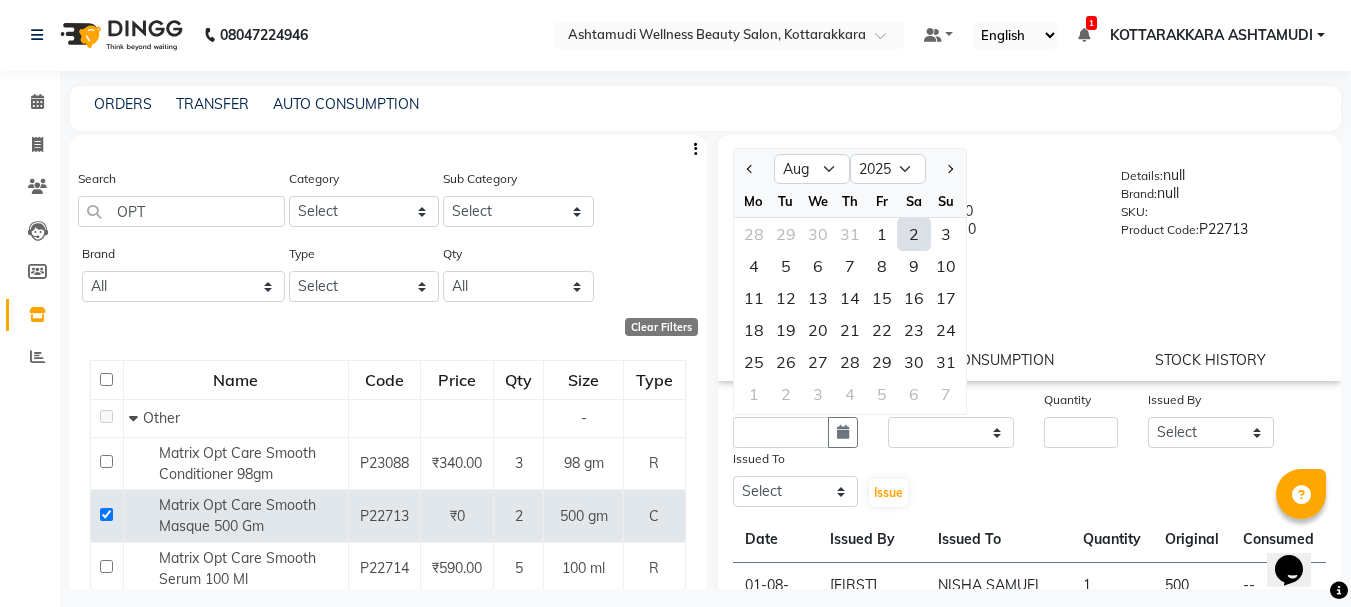 drag, startPoint x: 908, startPoint y: 235, endPoint x: 961, endPoint y: 373, distance: 147.8276 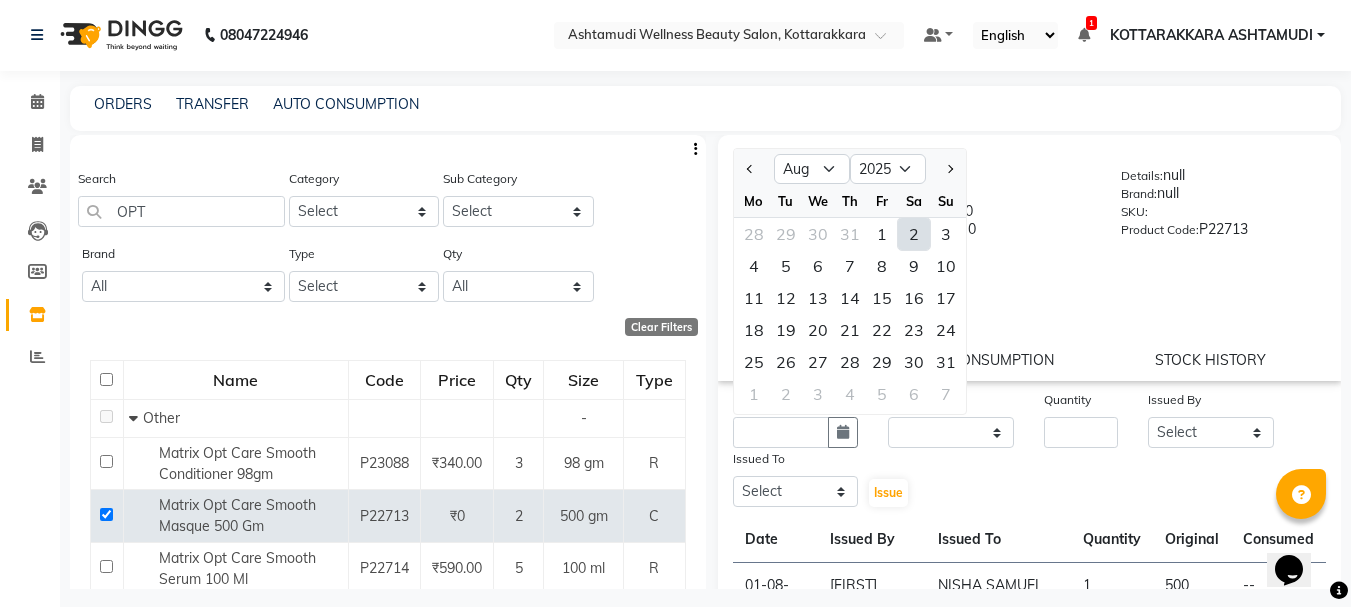 type on "02-08-2025" 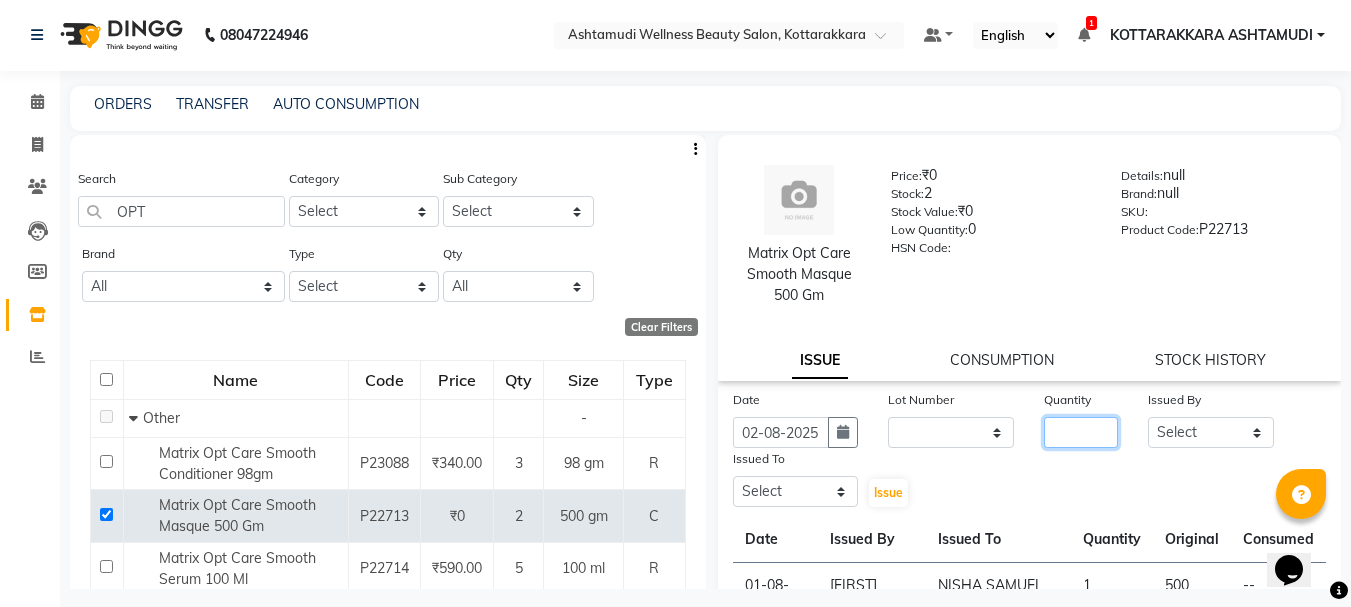 click 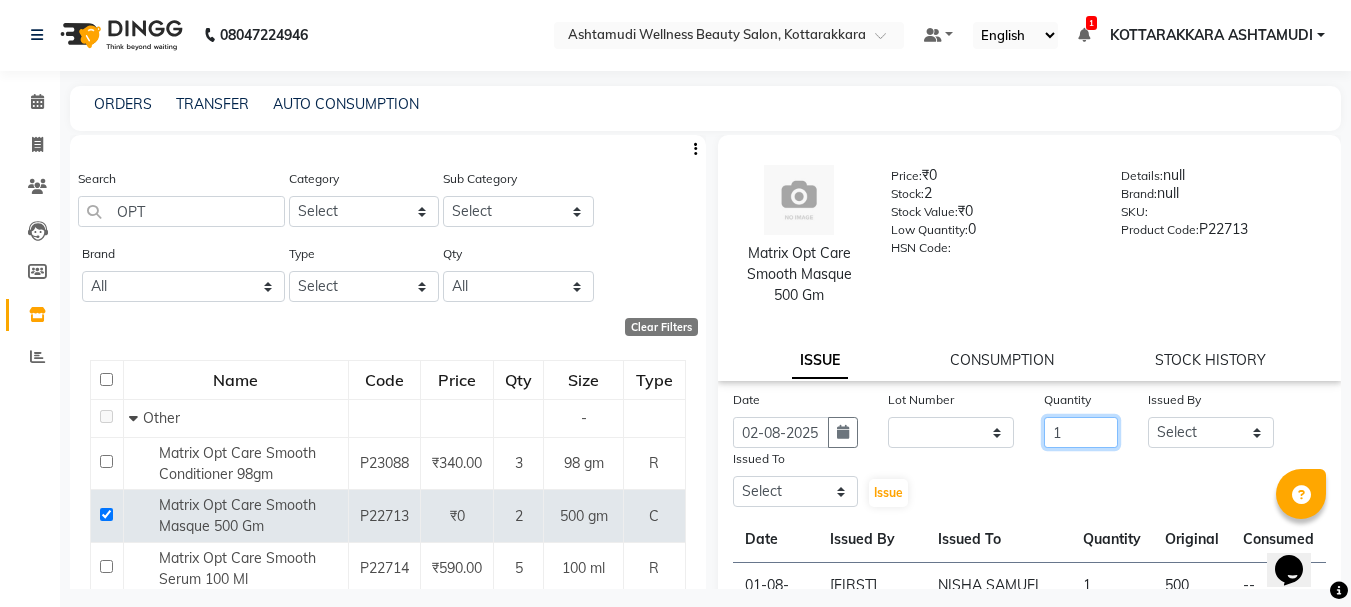 type on "1" 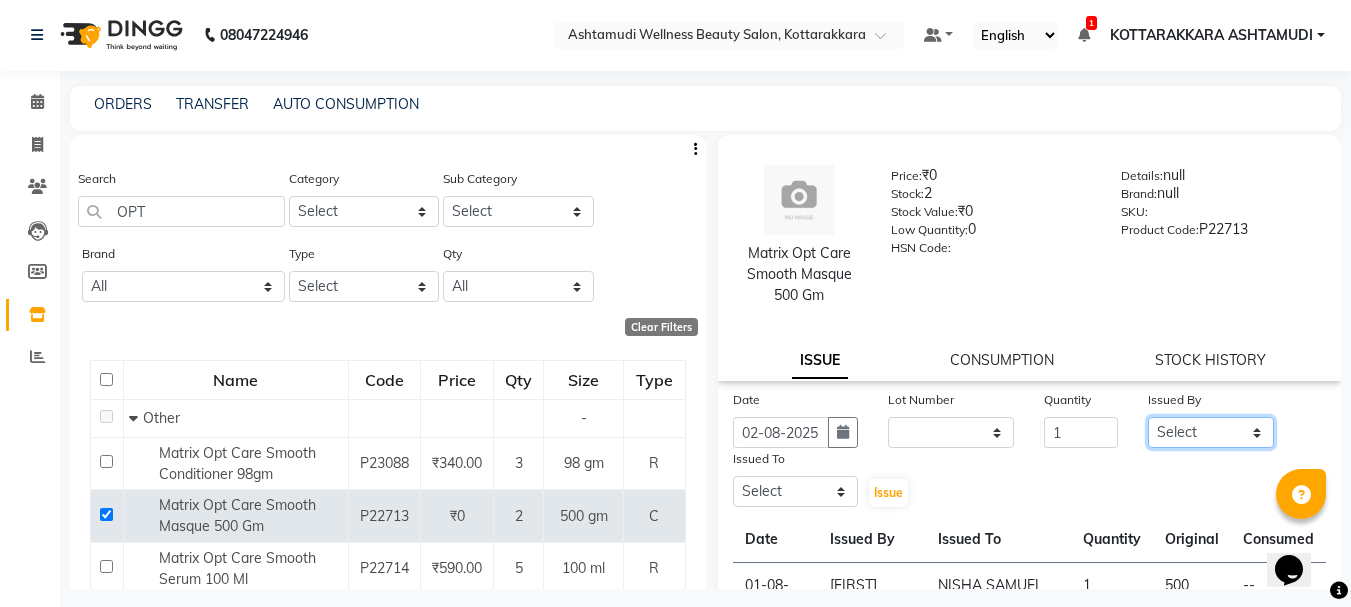 click on "Select AMRITHA DIVYA L	 Gita Mahali  Jibi P R Karina Darjee  KOTTARAKKARA ASHTAMUDI NISHA SAMUEL 	 Priya Chakraborty SARIGA R	 SHAHIDA SHAMINA MUHAMMED P R" 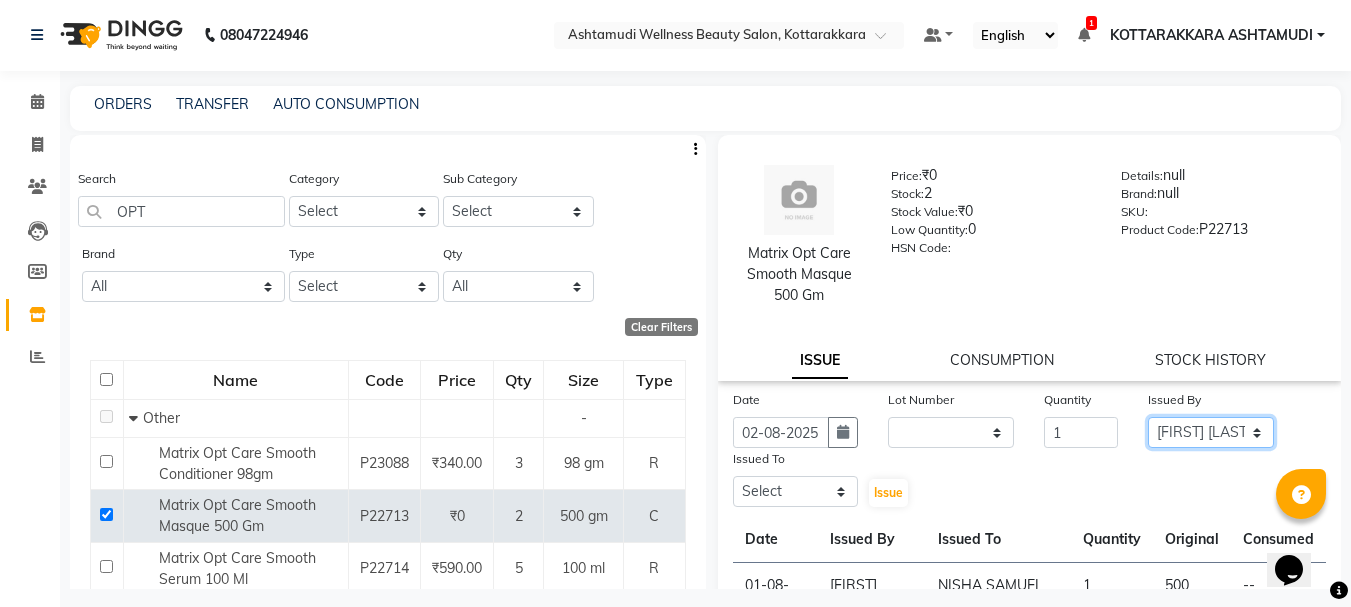 click on "Select AMRITHA DIVYA L	 Gita Mahali  Jibi P R Karina Darjee  KOTTARAKKARA ASHTAMUDI NISHA SAMUEL 	 Priya Chakraborty SARIGA R	 SHAHIDA SHAMINA MUHAMMED P R" 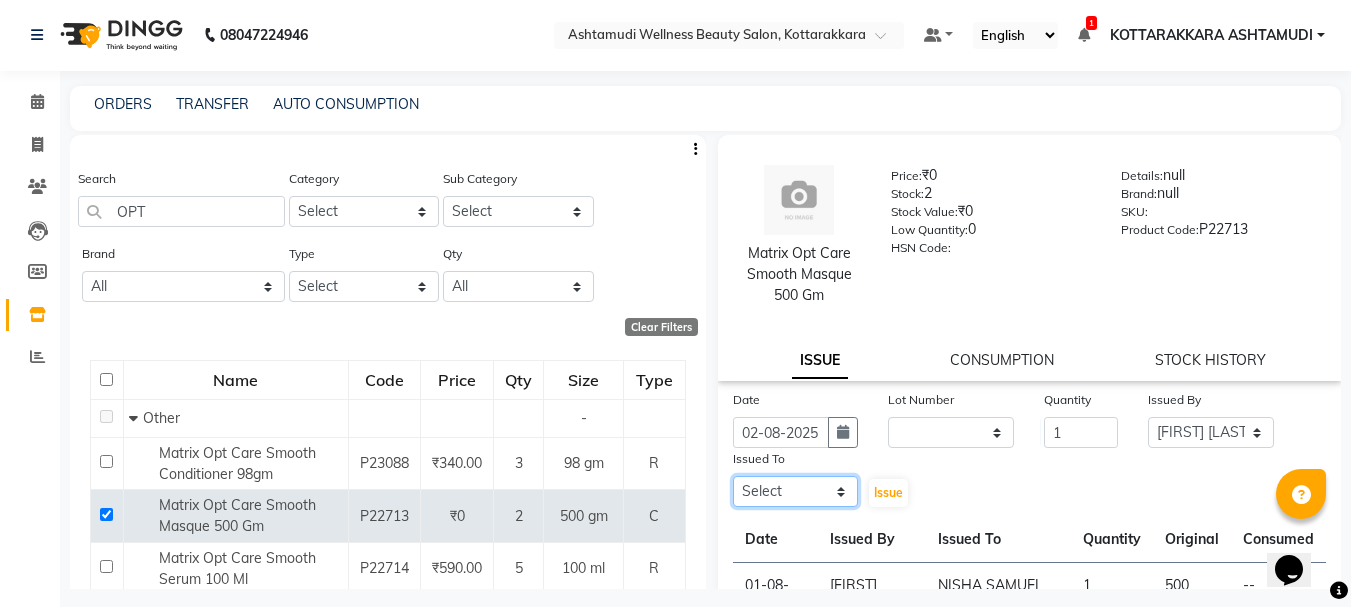 click on "Select AMRITHA DIVYA L	 Gita Mahali  Jibi P R Karina Darjee  KOTTARAKKARA ASHTAMUDI NISHA SAMUEL 	 Priya Chakraborty SARIGA R	 SHAHIDA SHAMINA MUHAMMED P R" 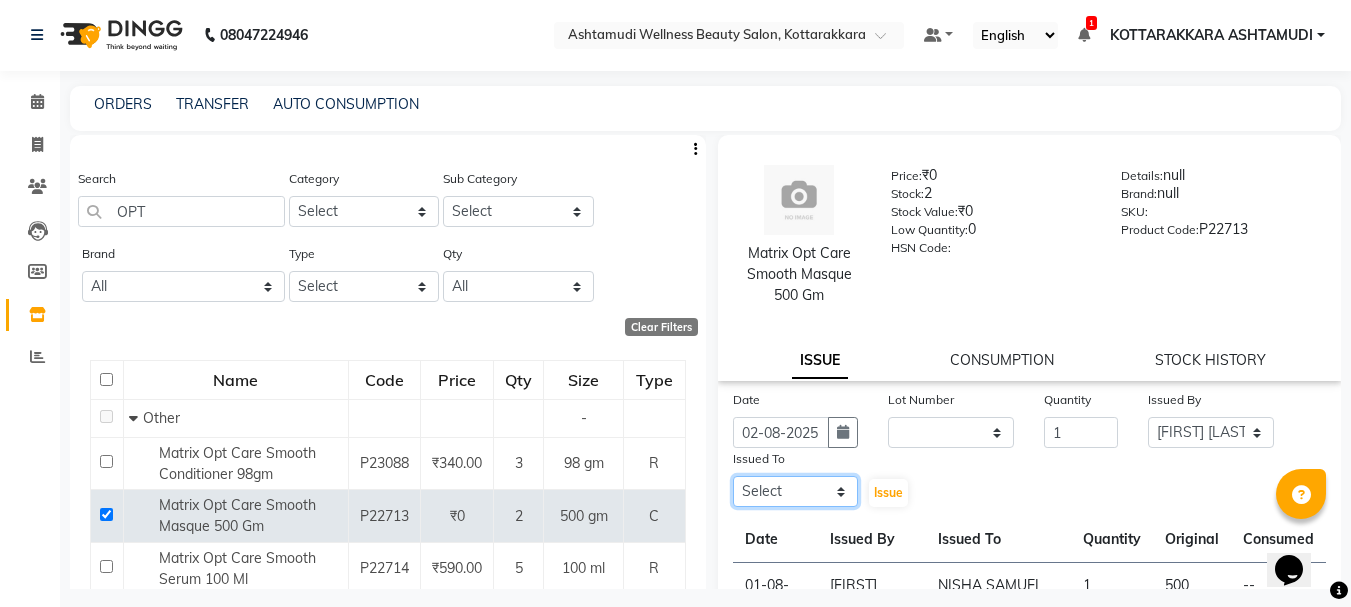 select on "27465" 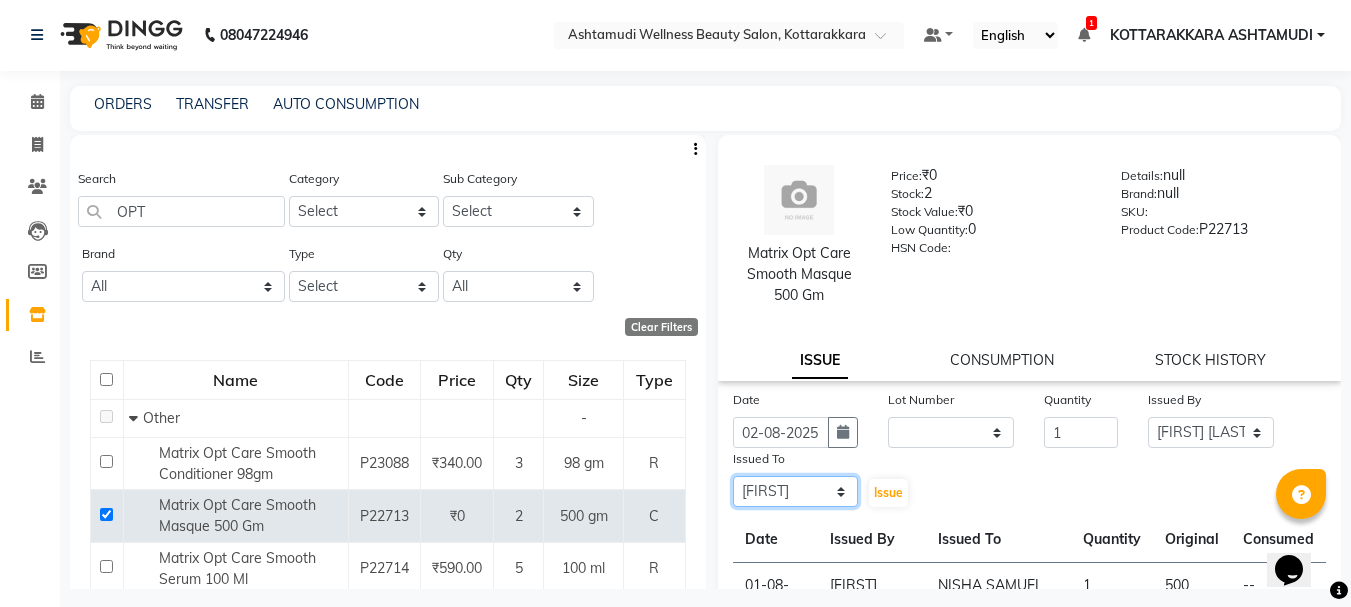 click on "Select AMRITHA DIVYA L	 Gita Mahali  Jibi P R Karina Darjee  KOTTARAKKARA ASHTAMUDI NISHA SAMUEL 	 Priya Chakraborty SARIGA R	 SHAHIDA SHAMINA MUHAMMED P R" 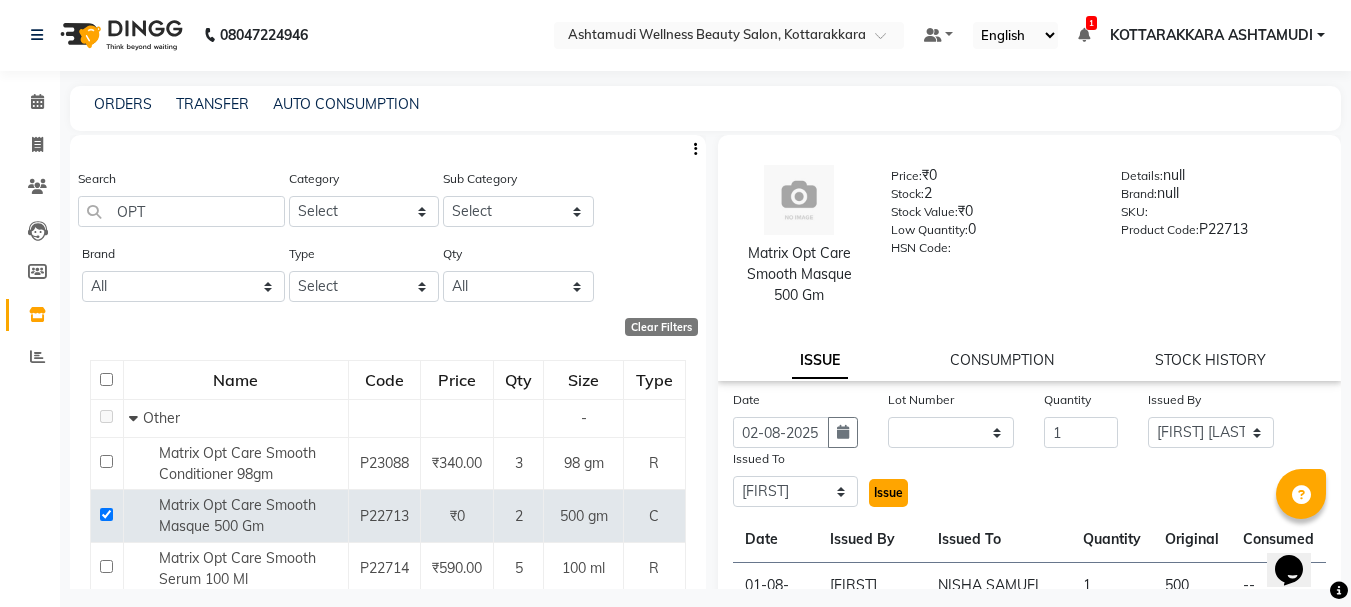 click on "Issue" 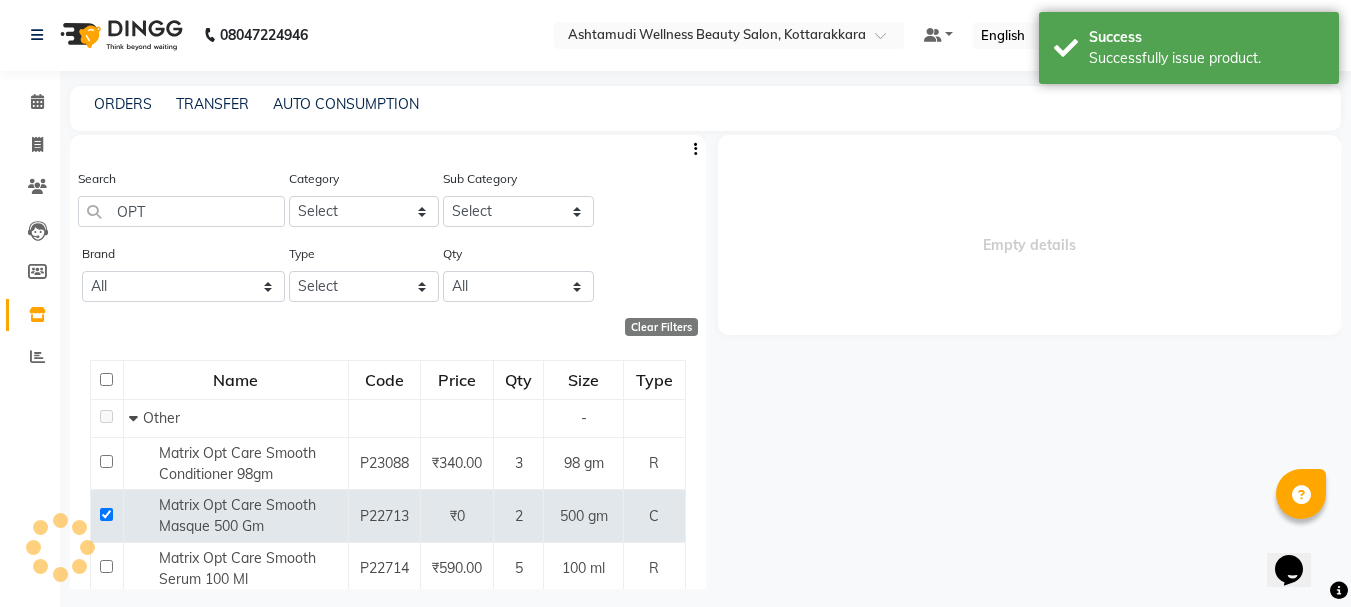 select 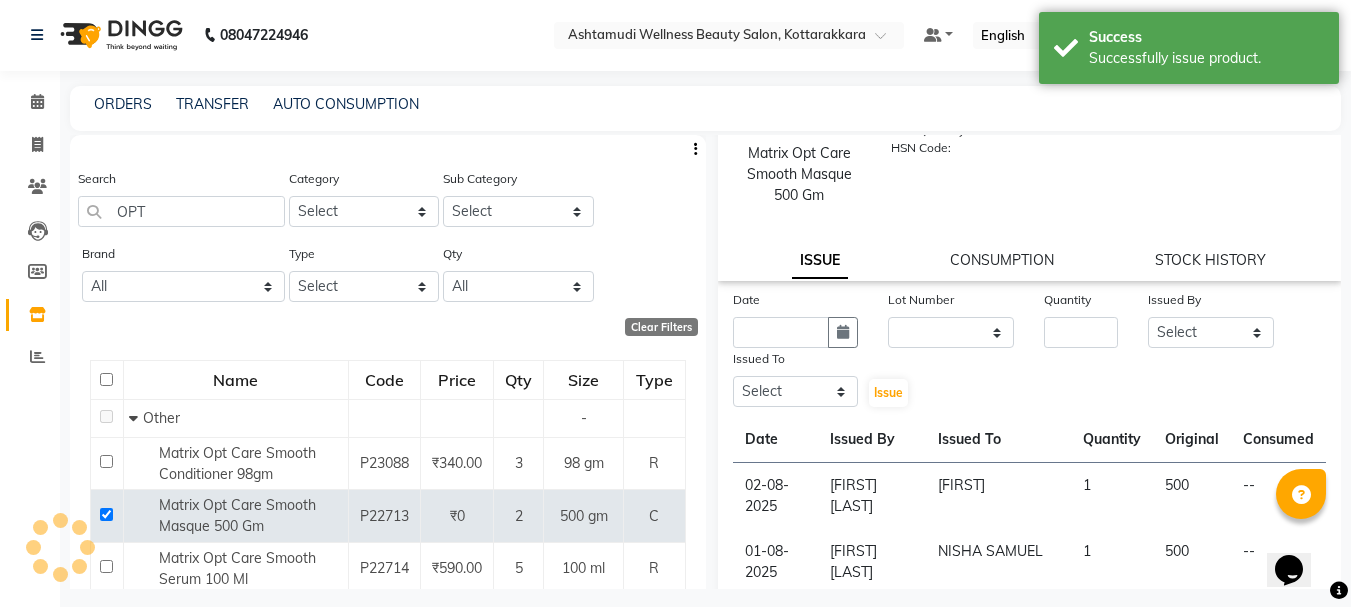 scroll, scrollTop: 200, scrollLeft: 0, axis: vertical 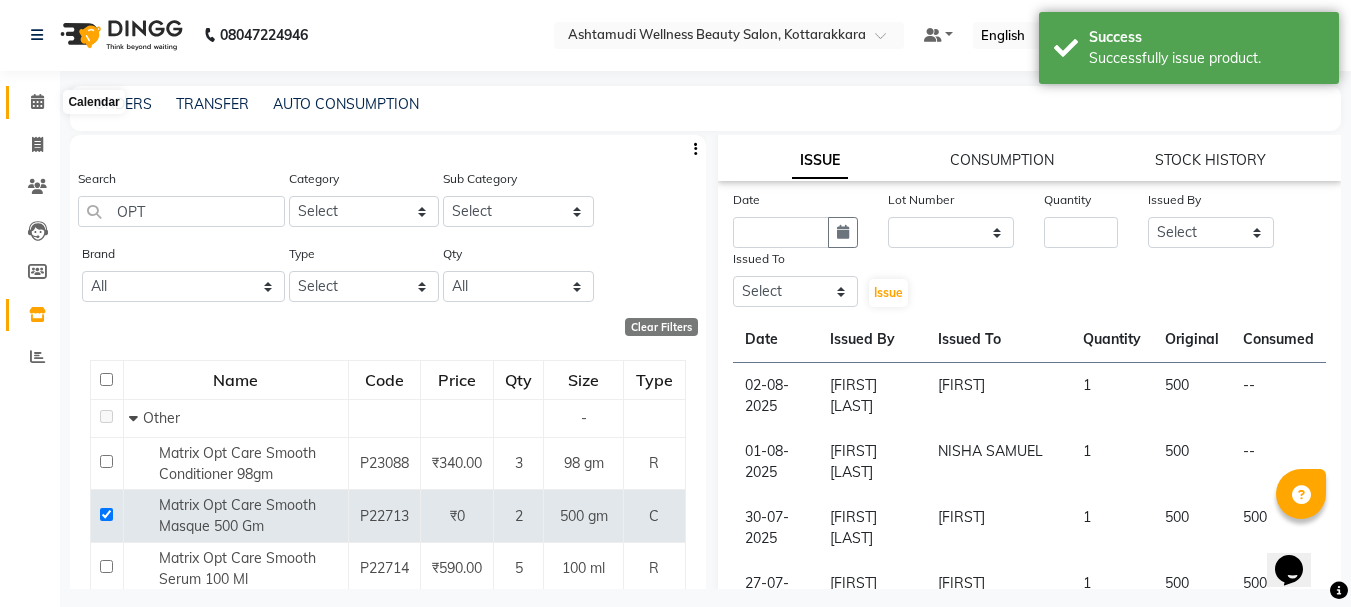 click 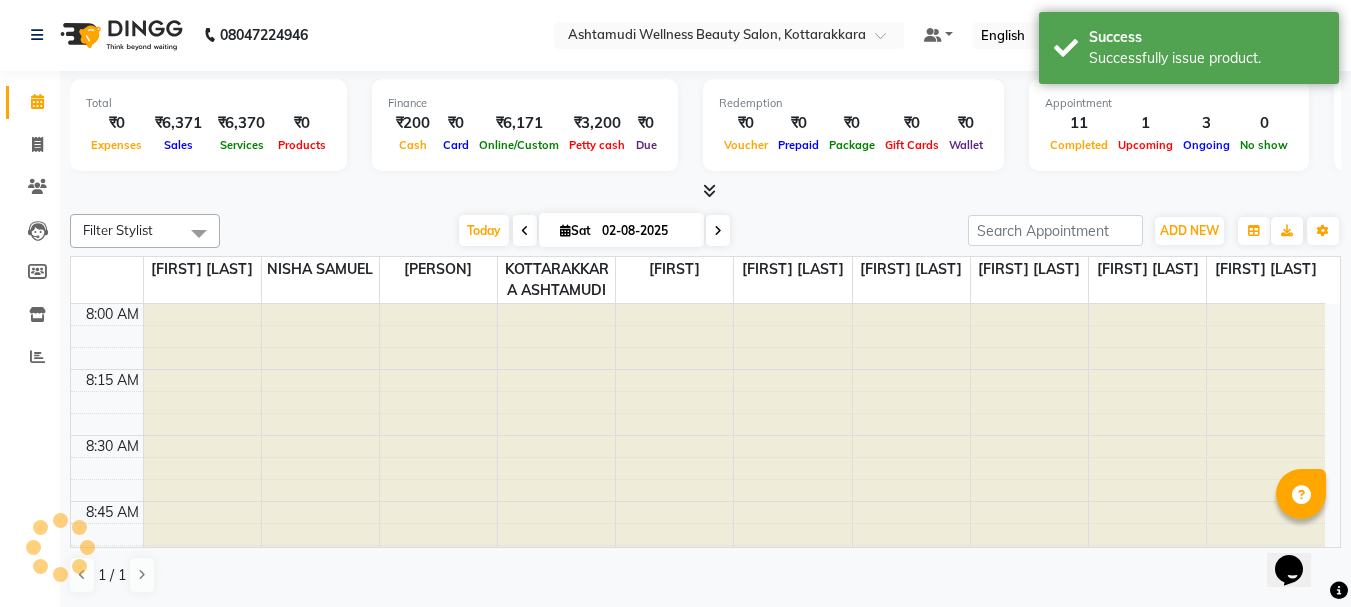 scroll, scrollTop: 0, scrollLeft: 0, axis: both 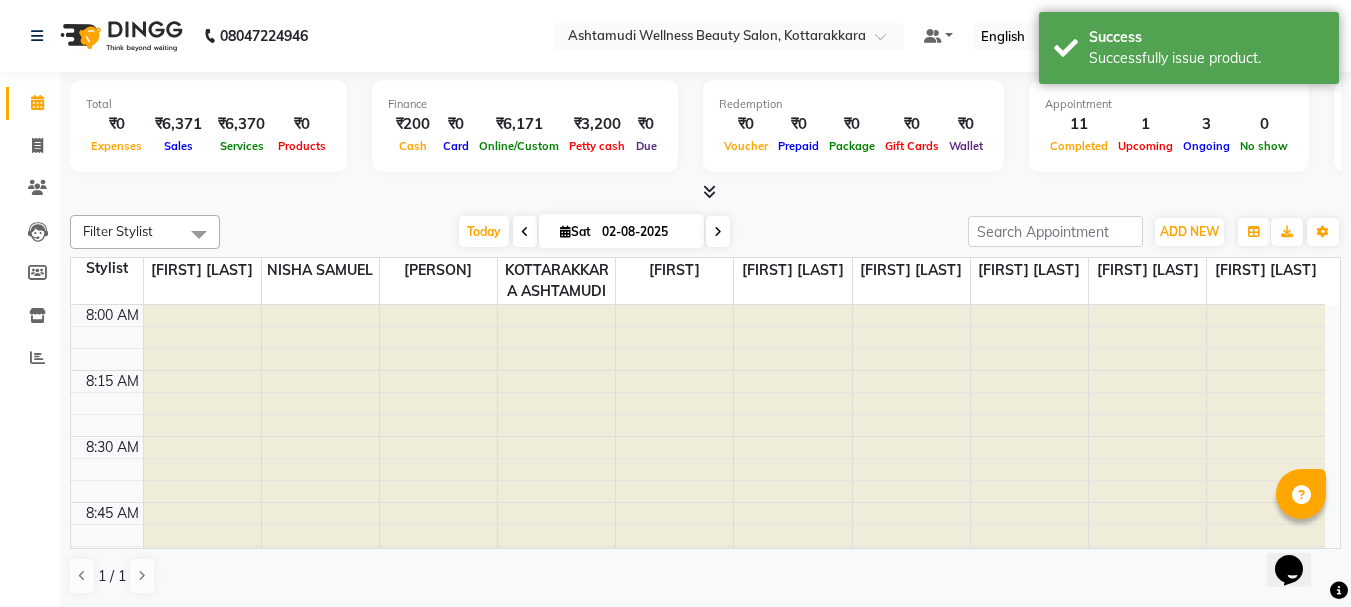 click at bounding box center (565, 231) 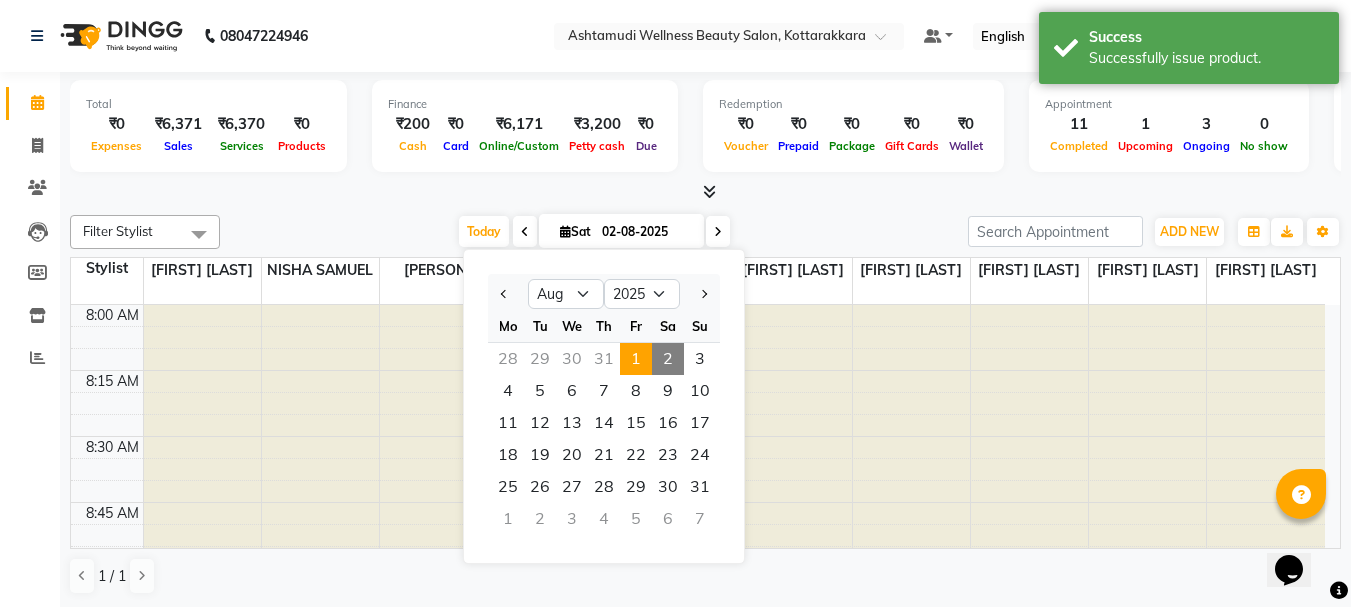 click on "1" at bounding box center (636, 359) 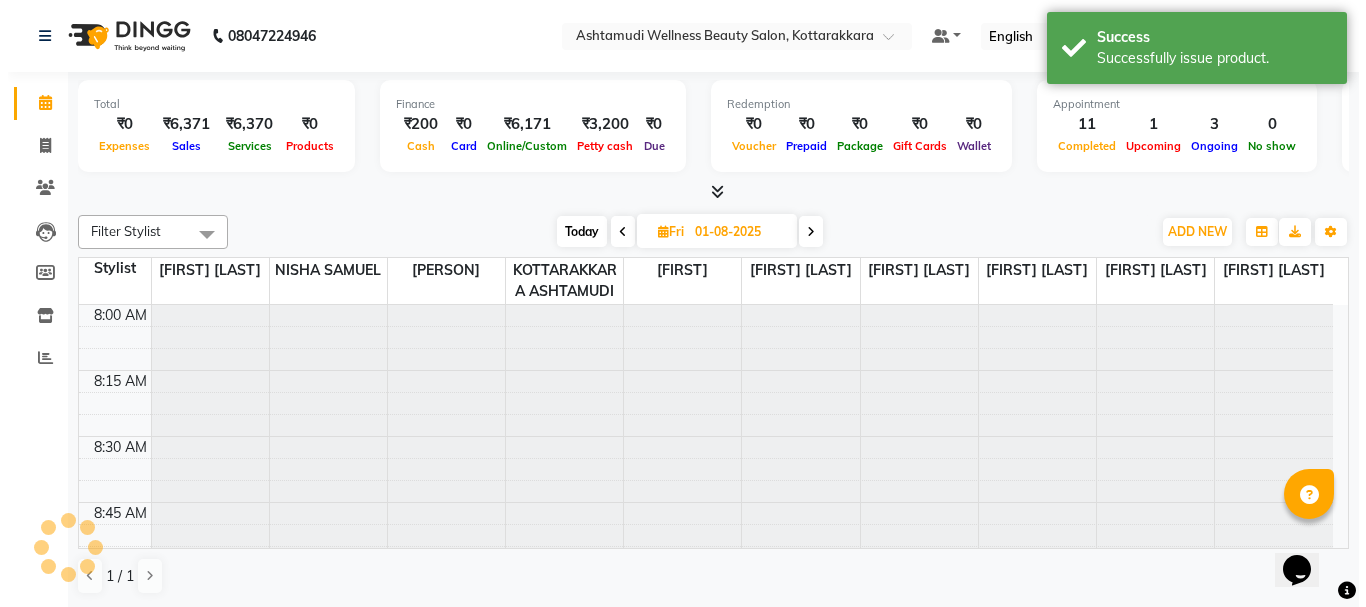scroll, scrollTop: 1585, scrollLeft: 0, axis: vertical 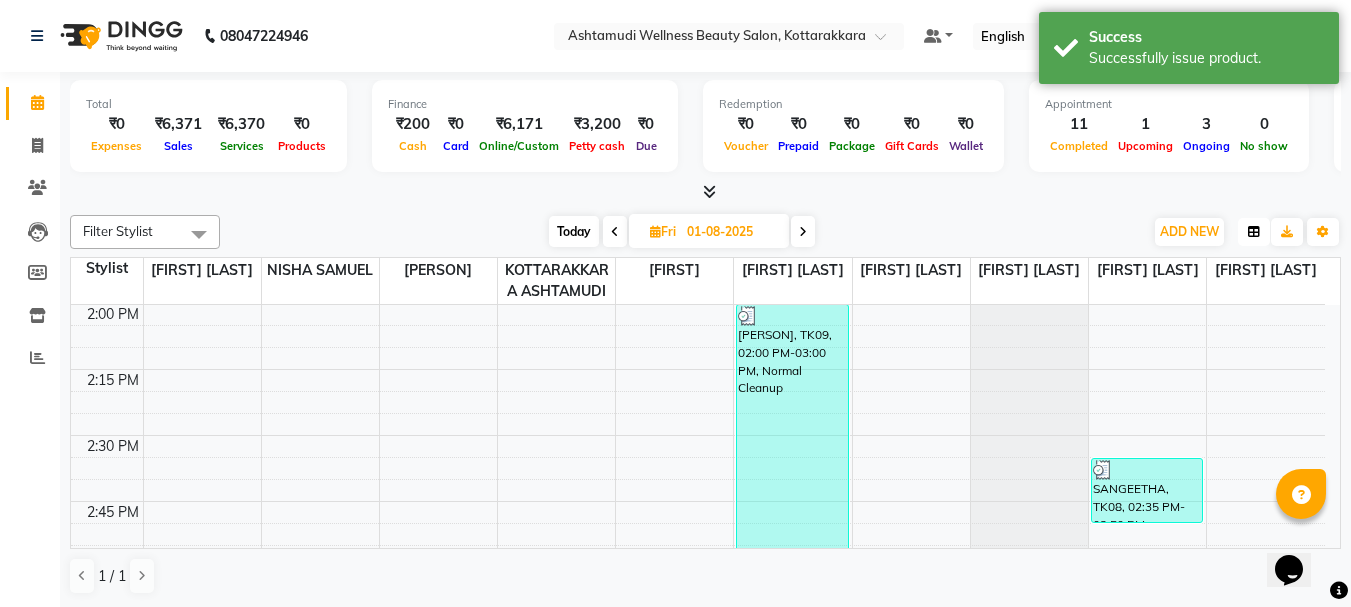 drag, startPoint x: 1249, startPoint y: 230, endPoint x: 1278, endPoint y: 292, distance: 68.44706 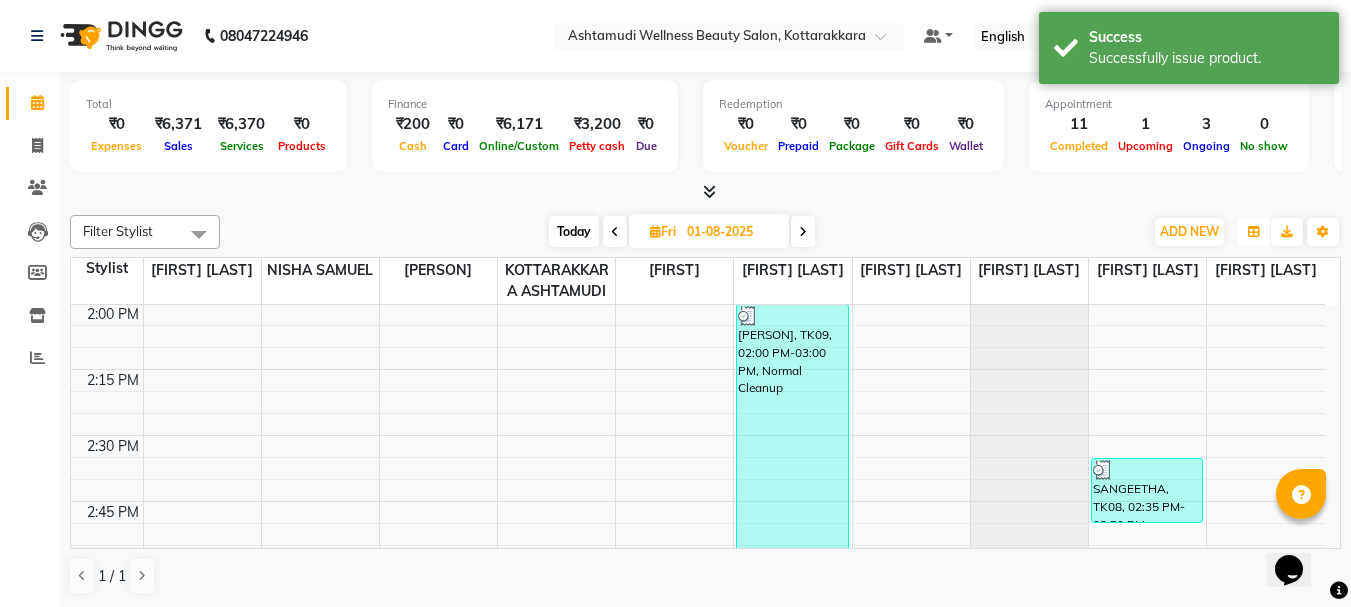 click at bounding box center (1254, 232) 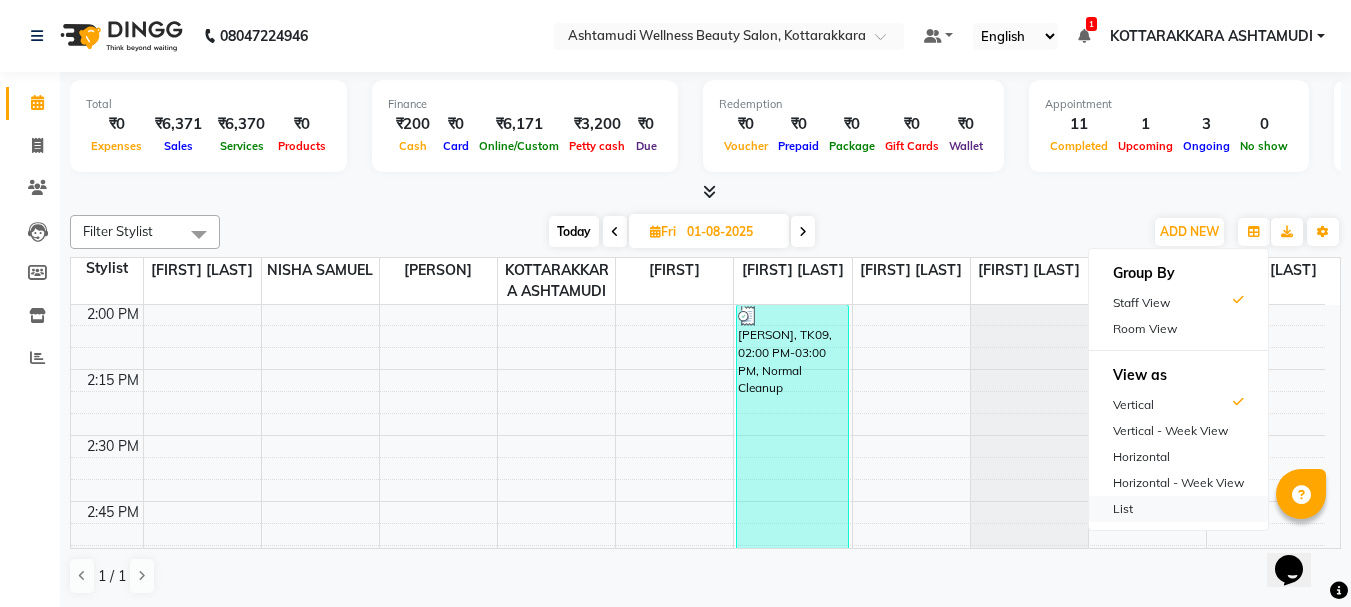 click on "List" at bounding box center (1178, 509) 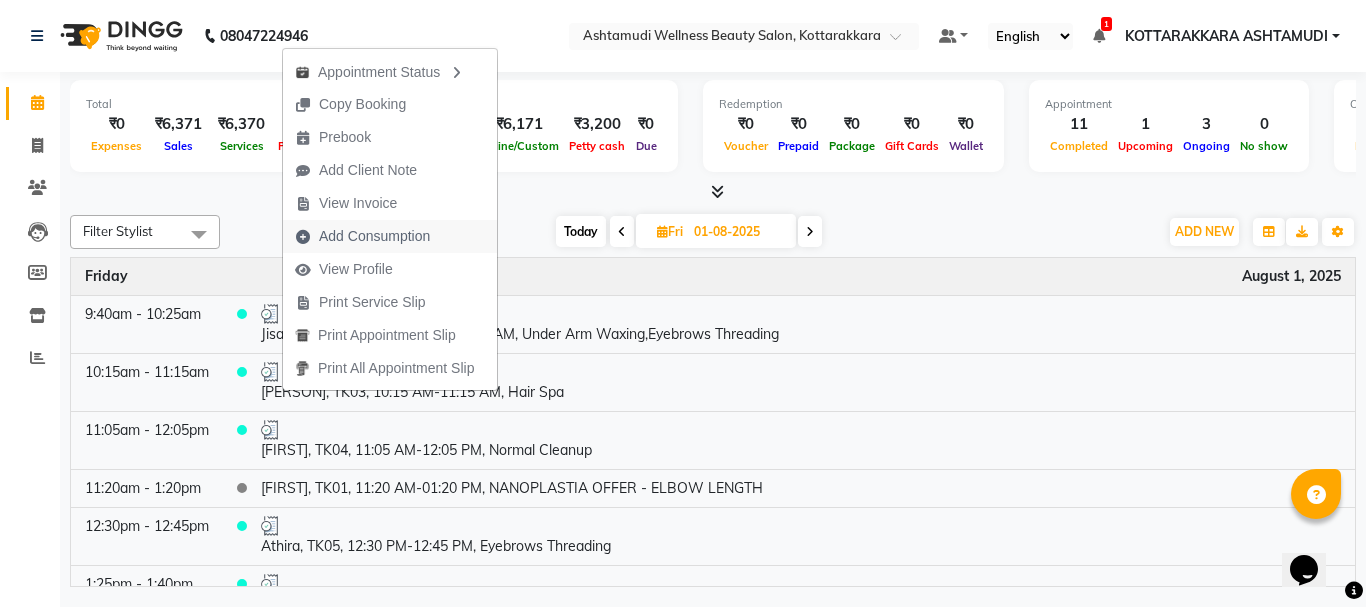 click on "Add Consumption" at bounding box center (374, 236) 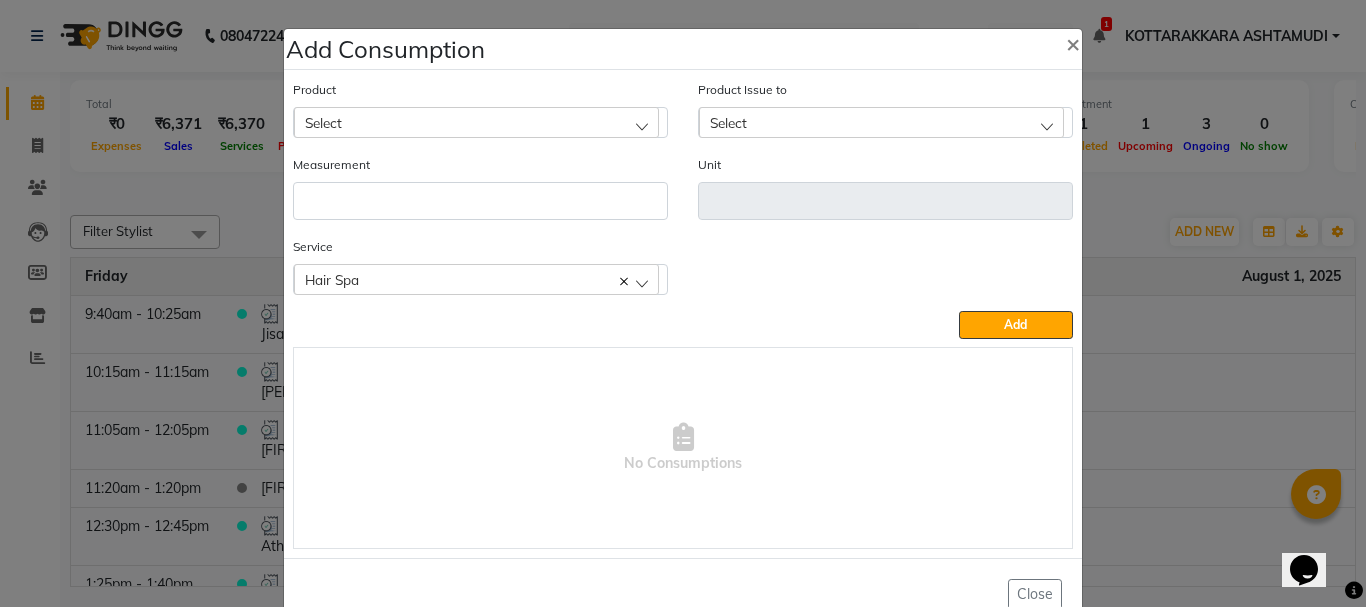 drag, startPoint x: 347, startPoint y: 120, endPoint x: 345, endPoint y: 180, distance: 60.033325 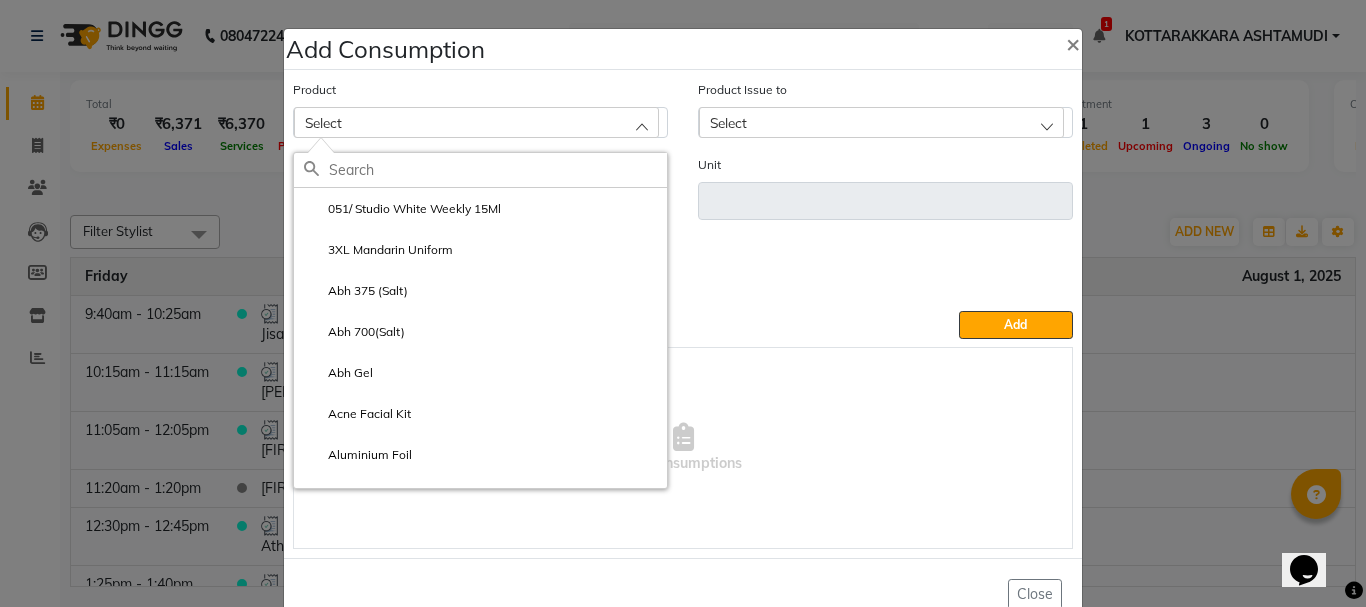click 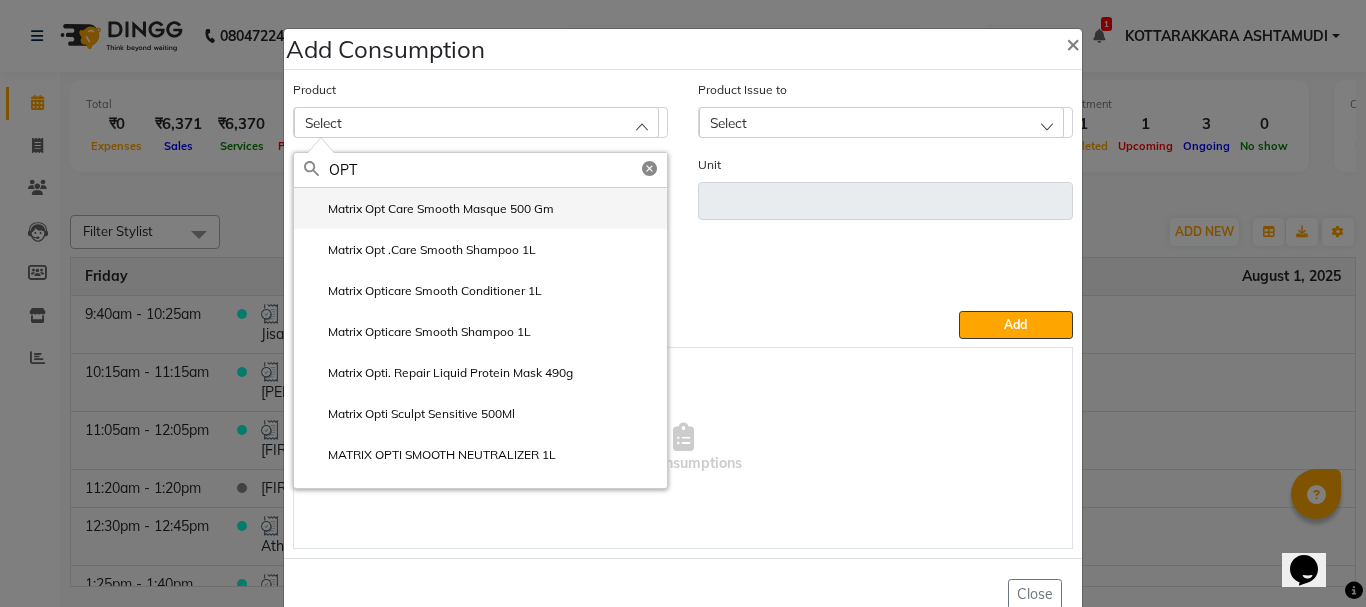 type on "OPT" 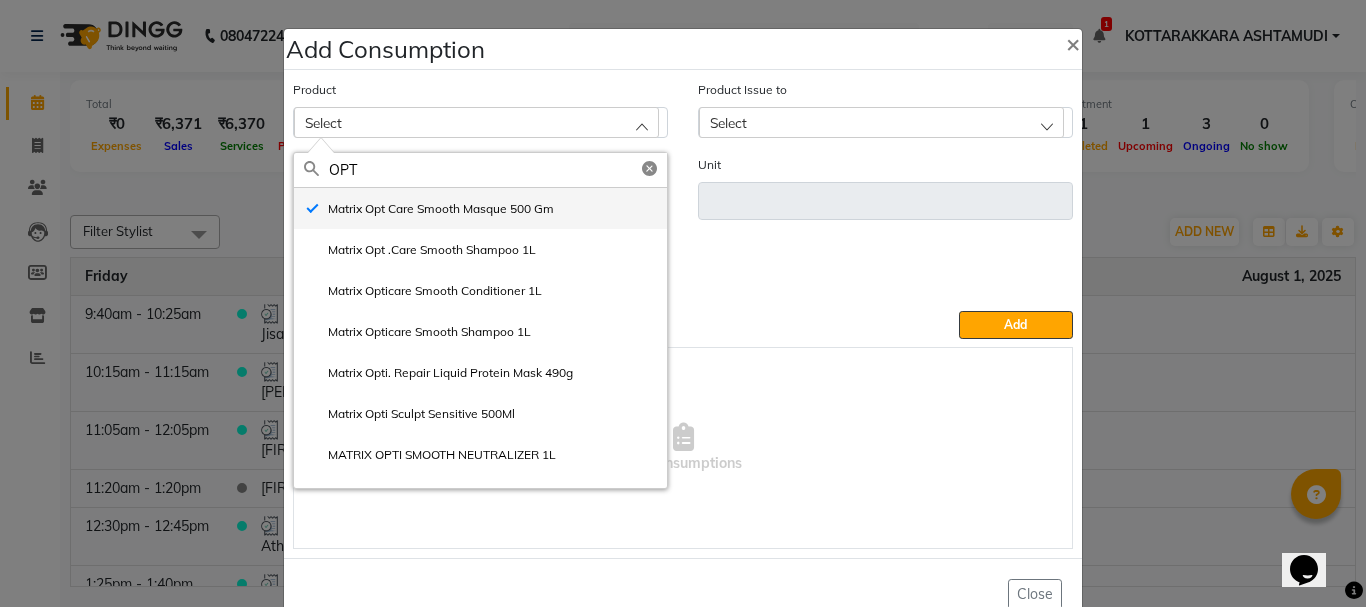 type on "gm" 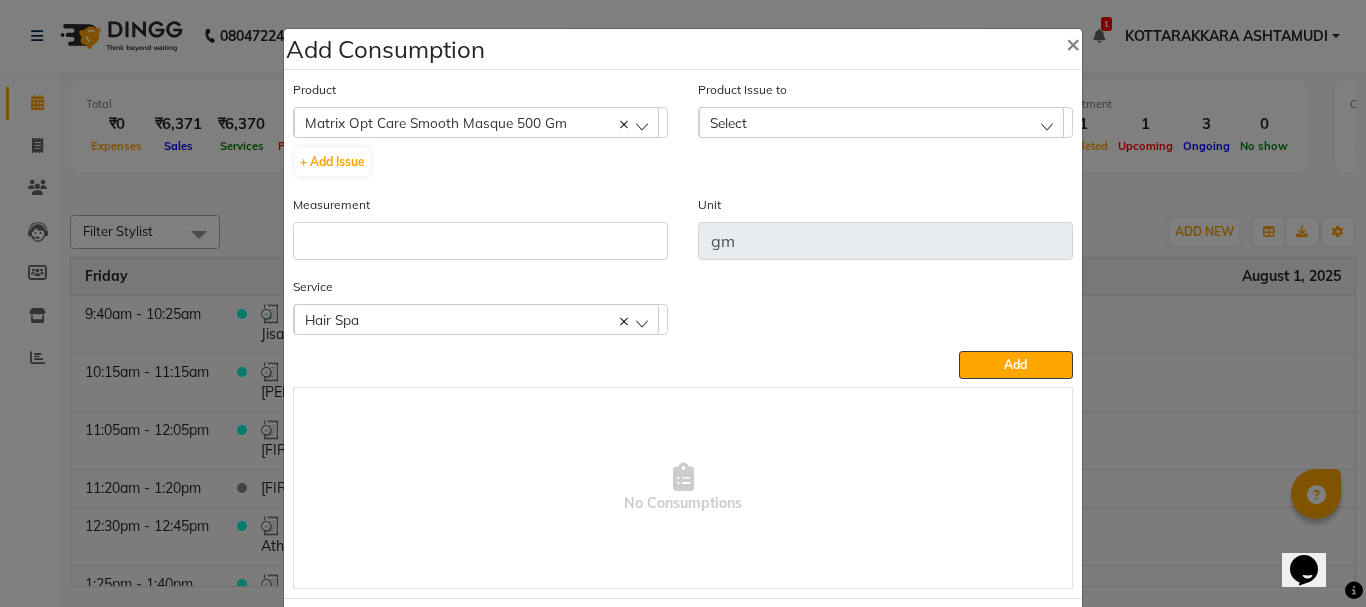 click on "Select" 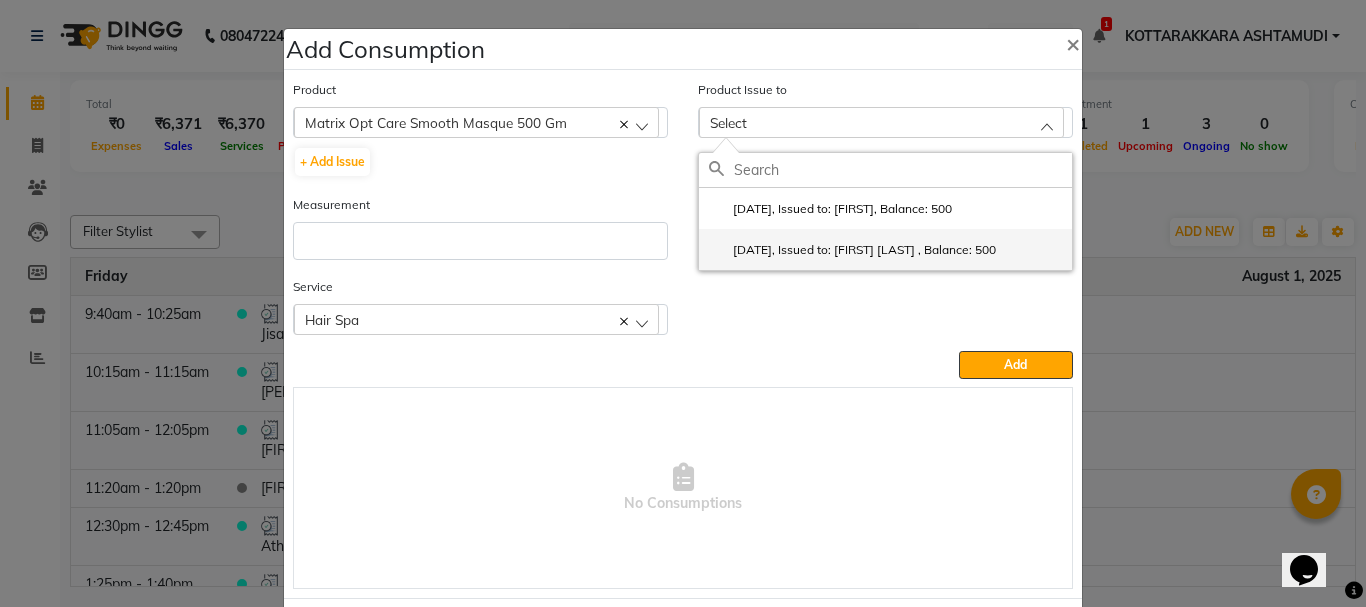 click on "2025-08-01, Issued to: NISHA SAMUEL 	, Balance: 500" 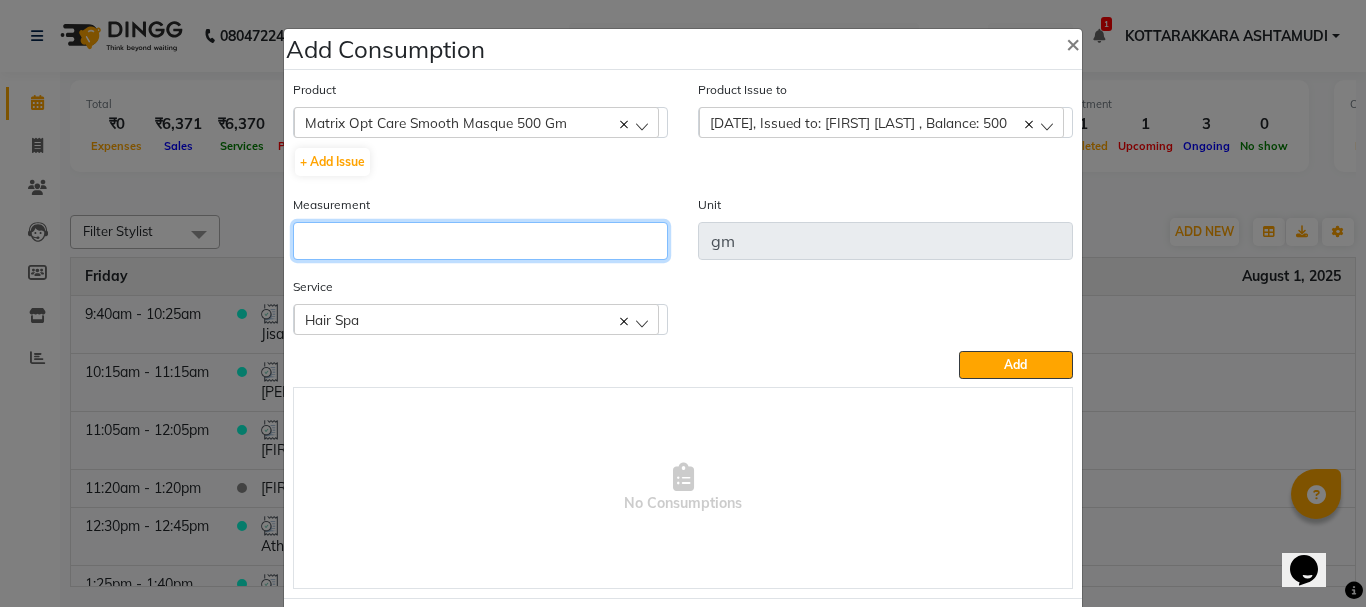click 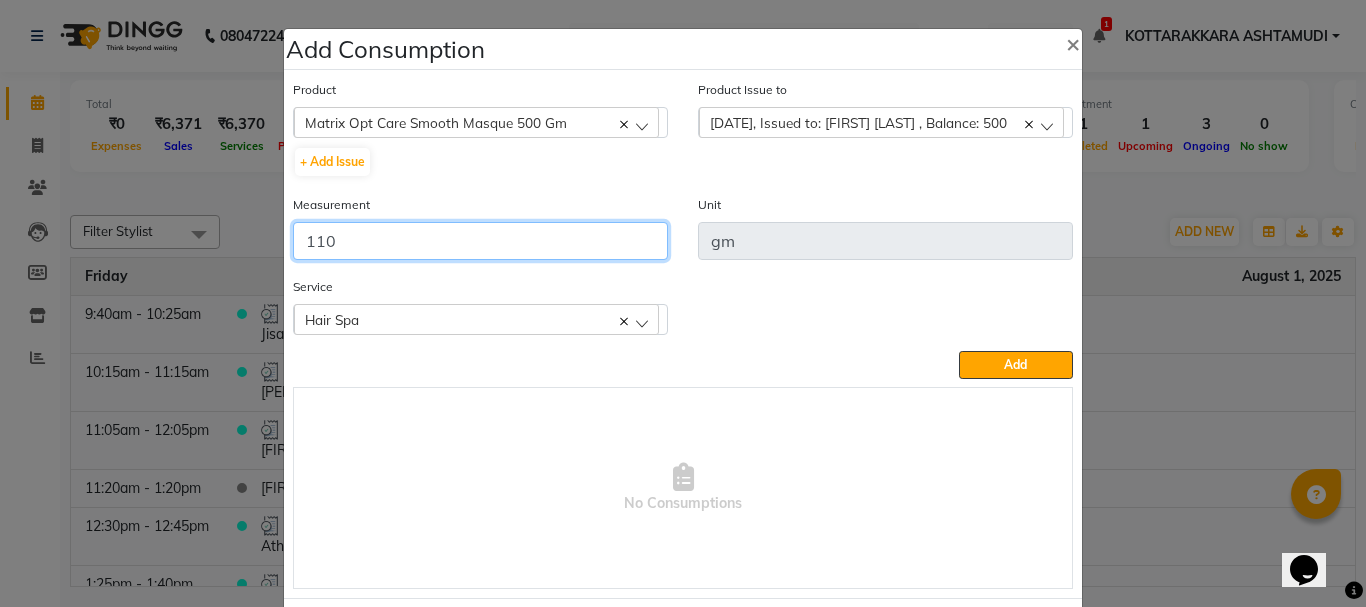 type on "110" 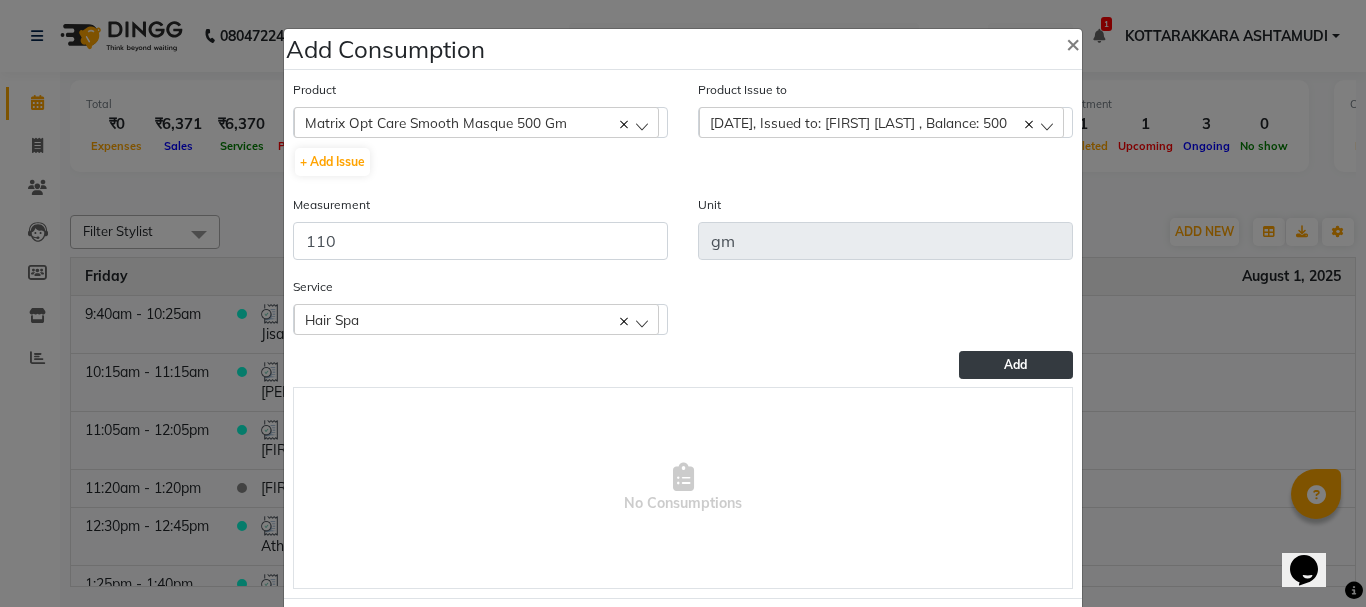 click on "Add" 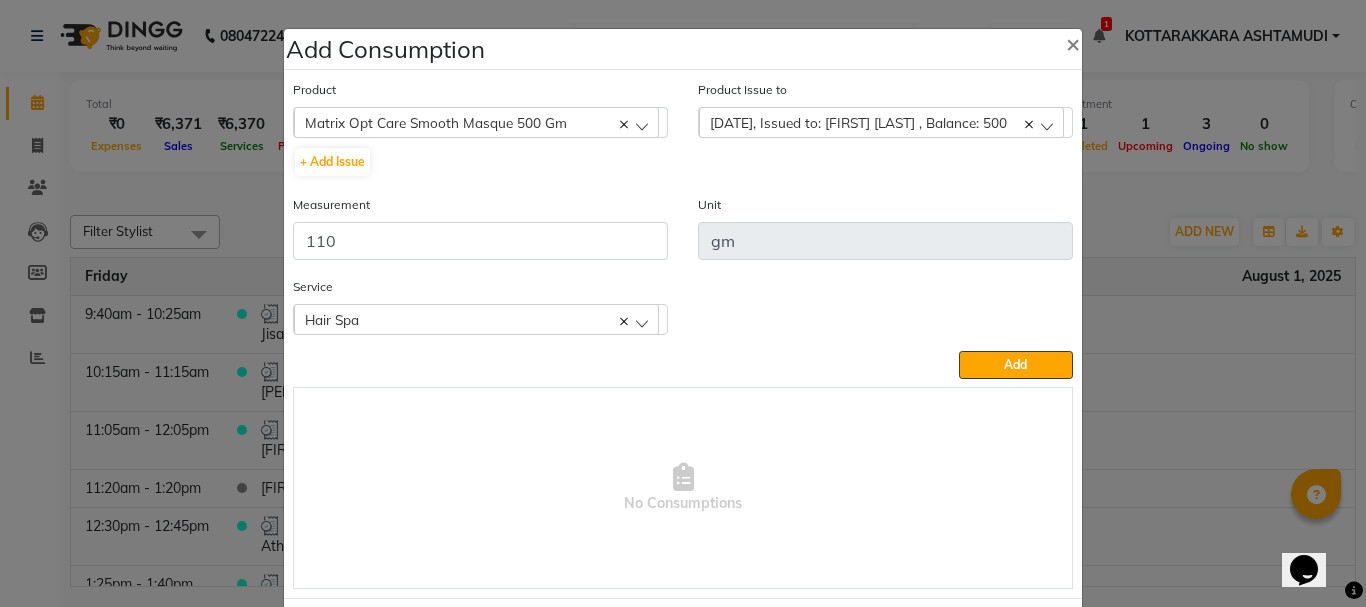 type 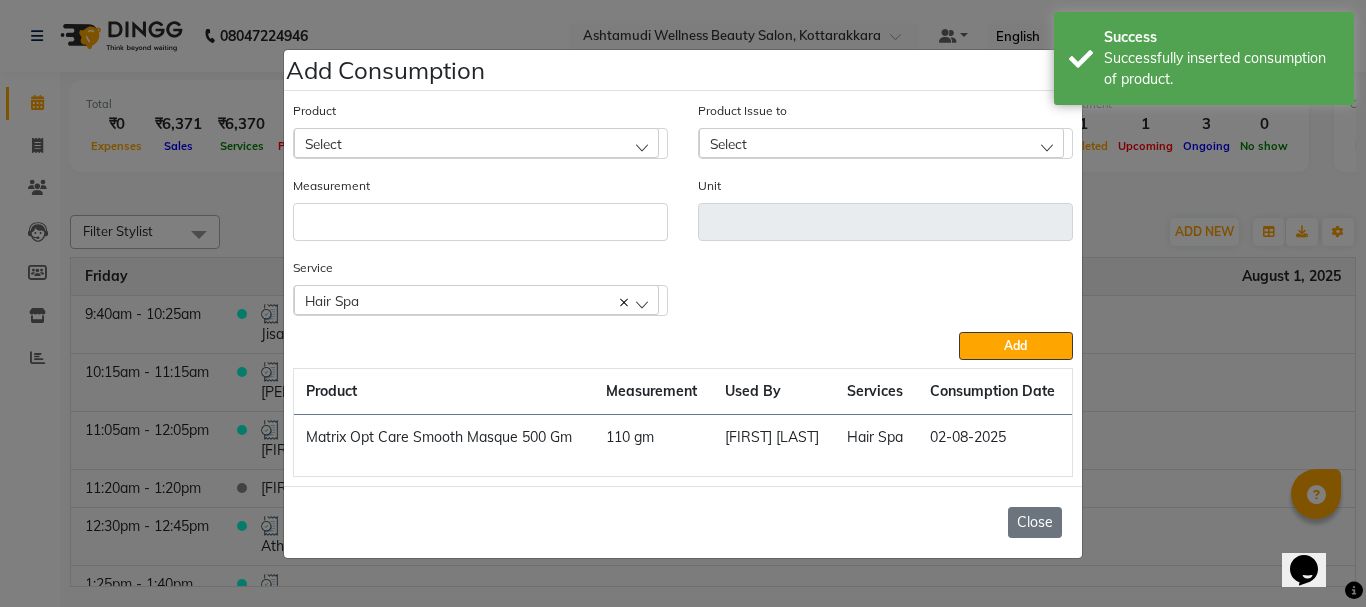 click on "Close" 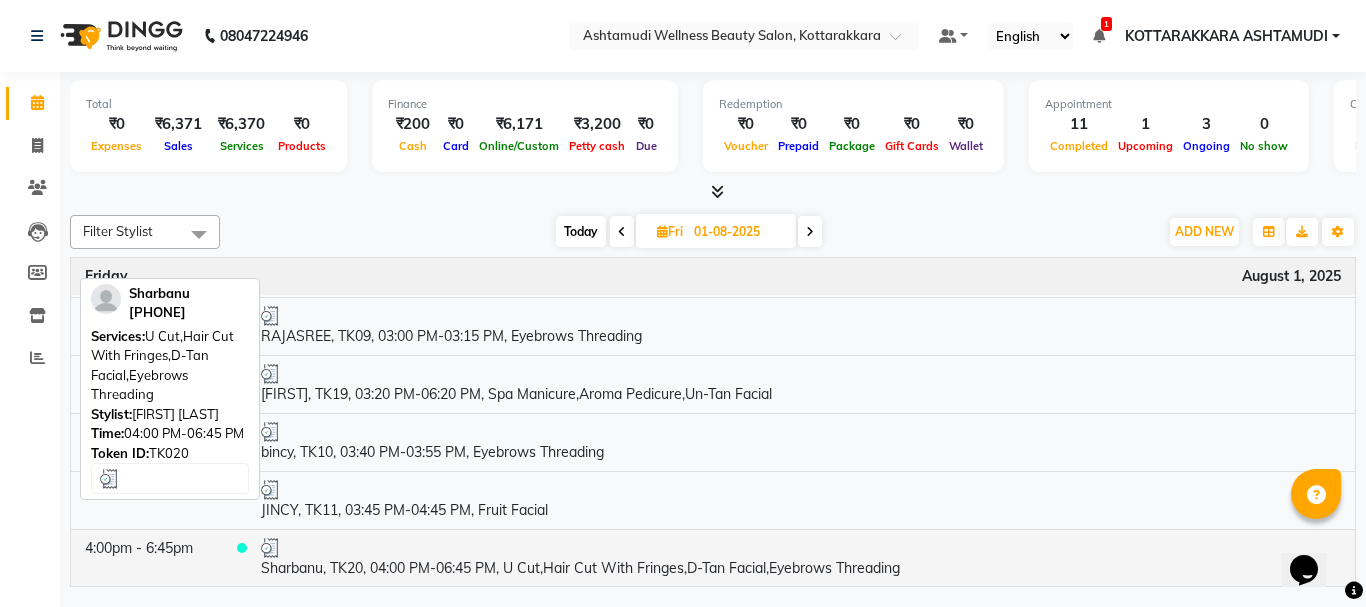scroll, scrollTop: 600, scrollLeft: 0, axis: vertical 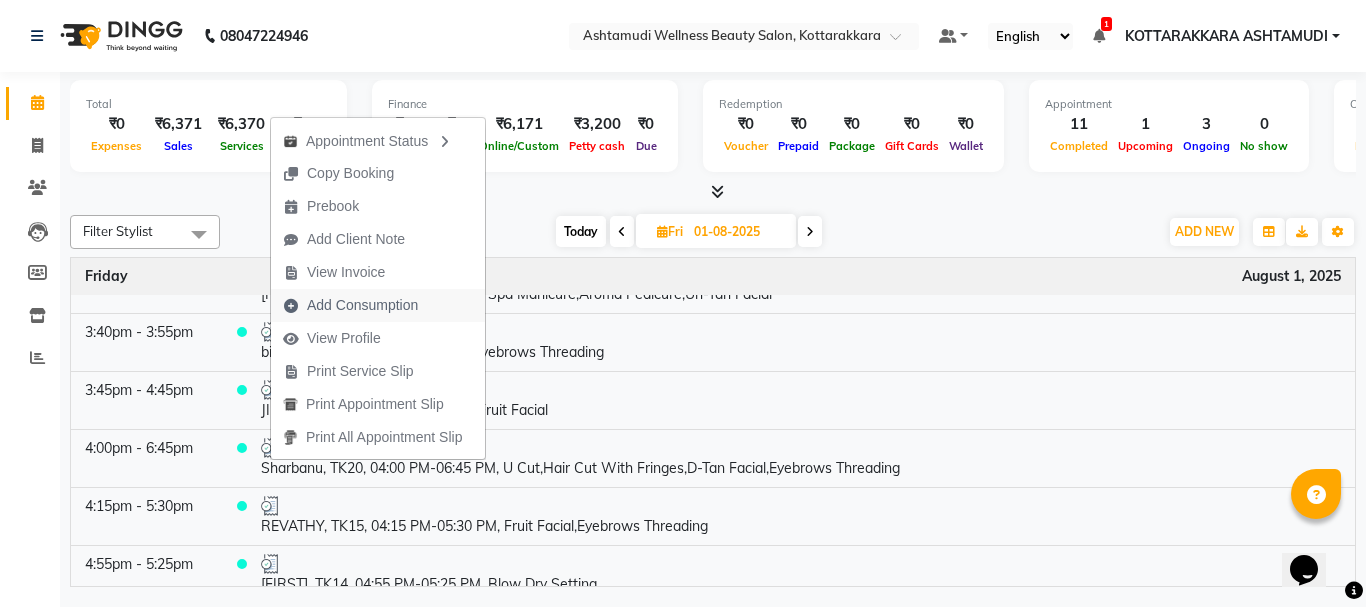 click on "Add Consumption" at bounding box center [362, 305] 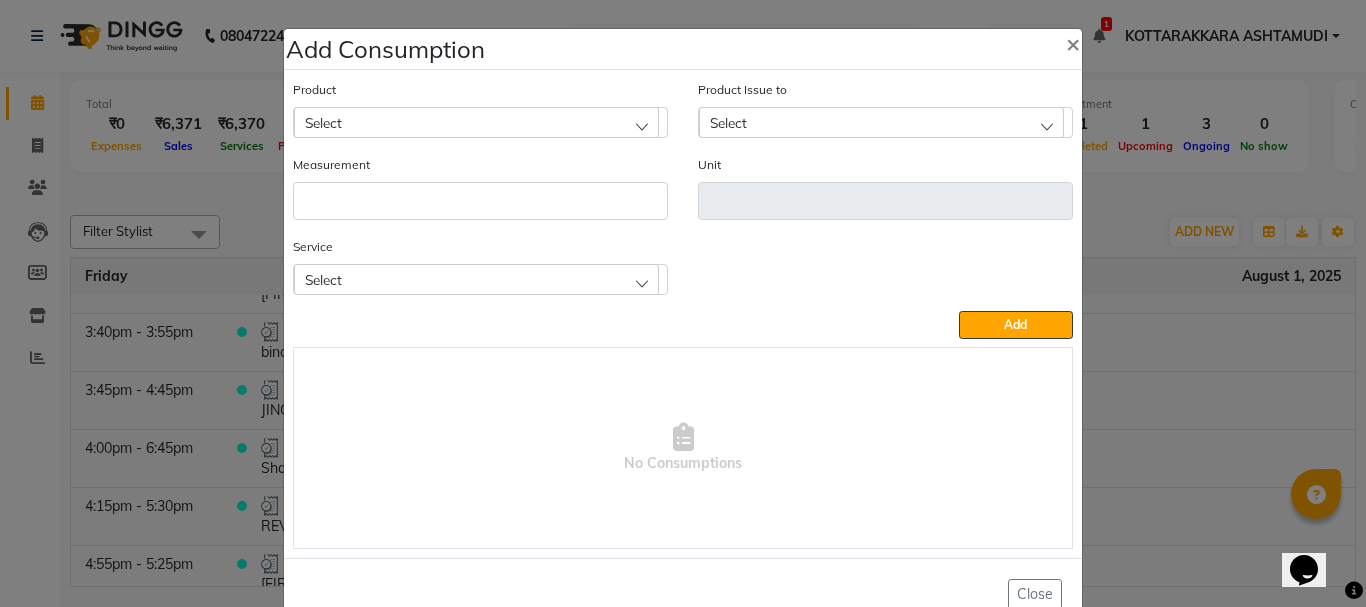 drag, startPoint x: 362, startPoint y: 124, endPoint x: 366, endPoint y: 148, distance: 24.33105 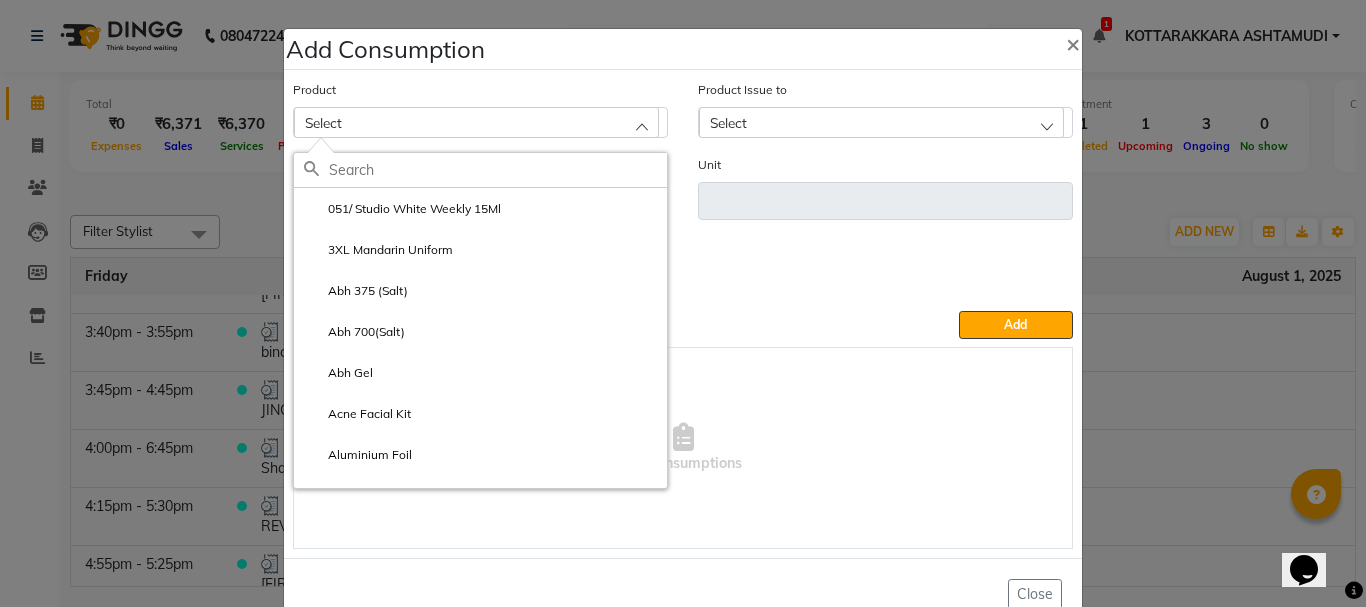 click 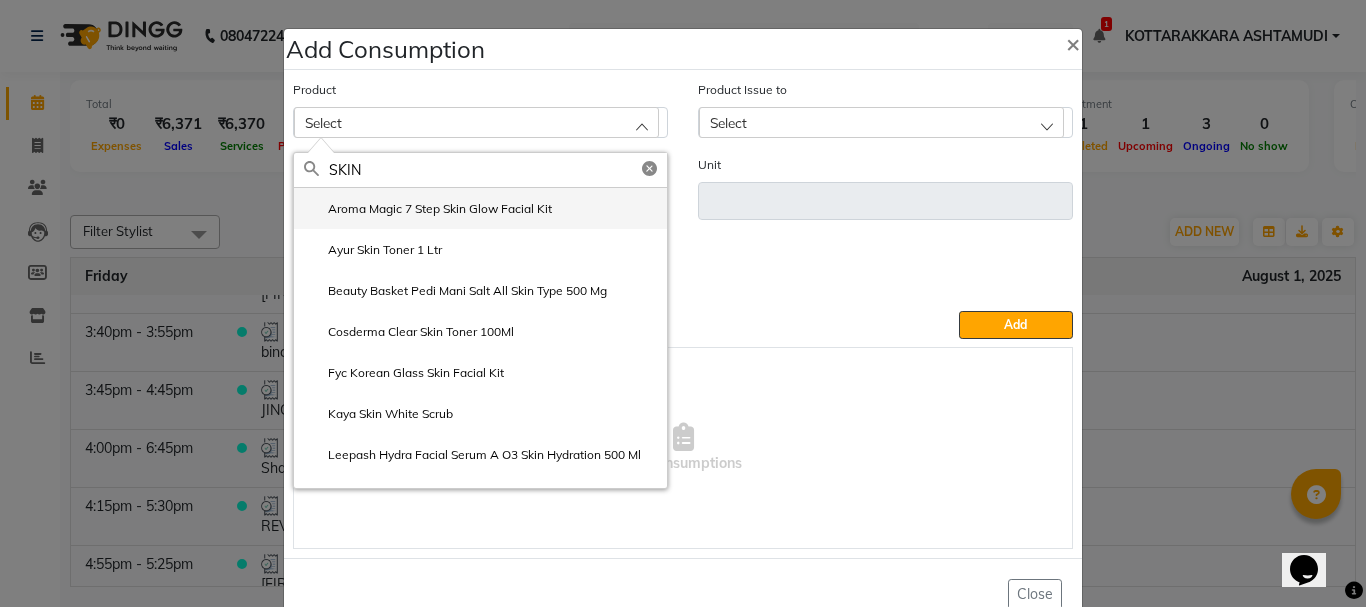 type 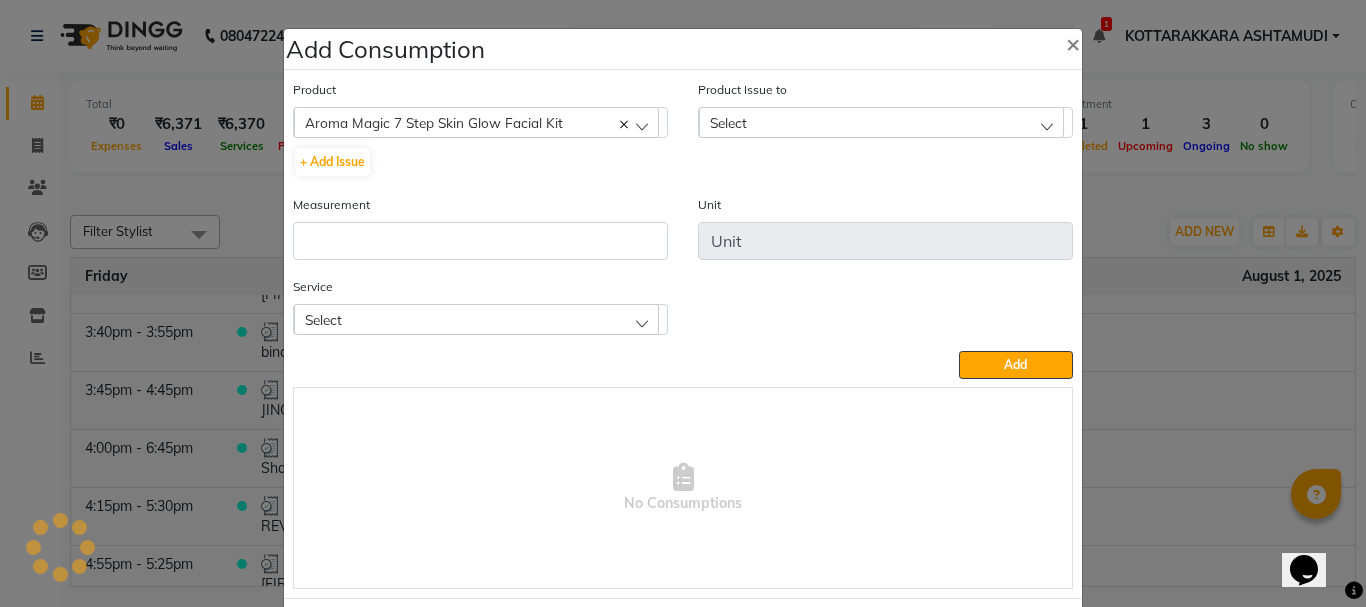 click on "Select" 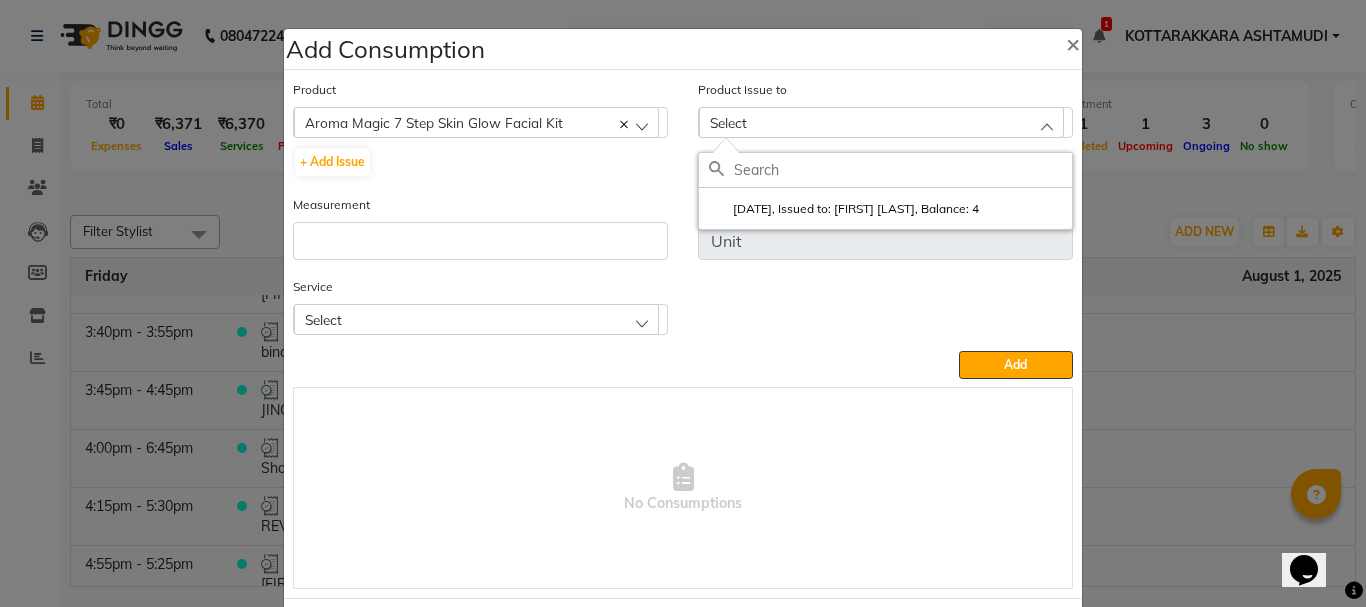 drag, startPoint x: 764, startPoint y: 212, endPoint x: 650, endPoint y: 243, distance: 118.13975 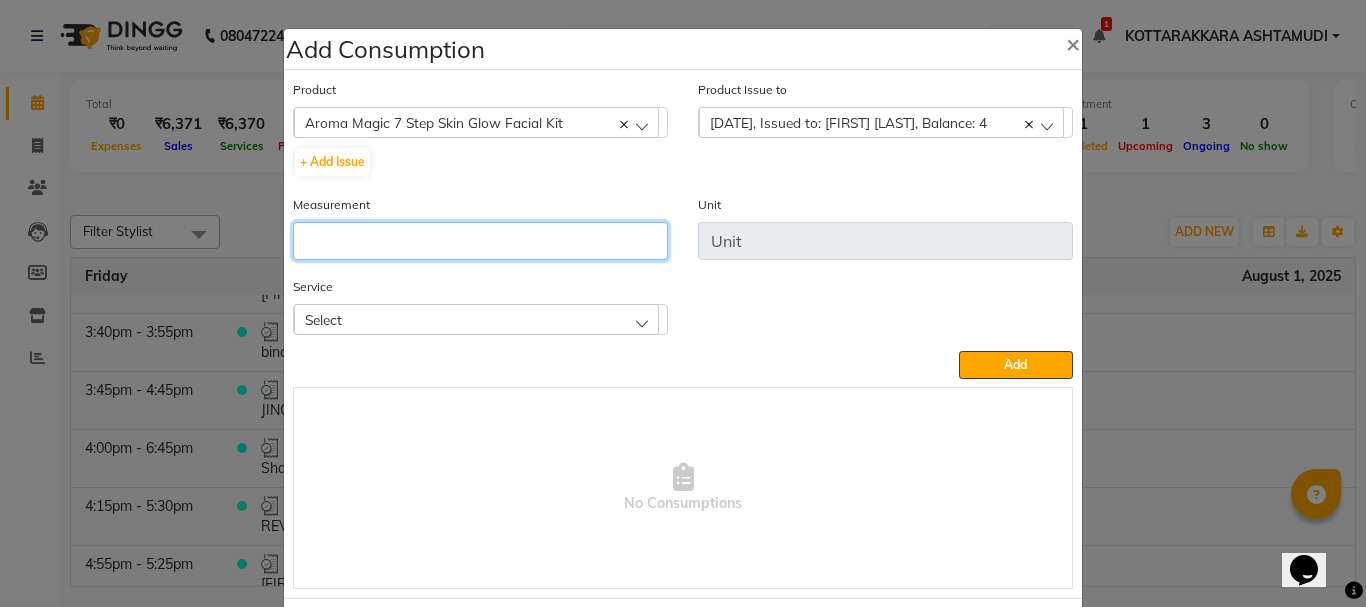 click 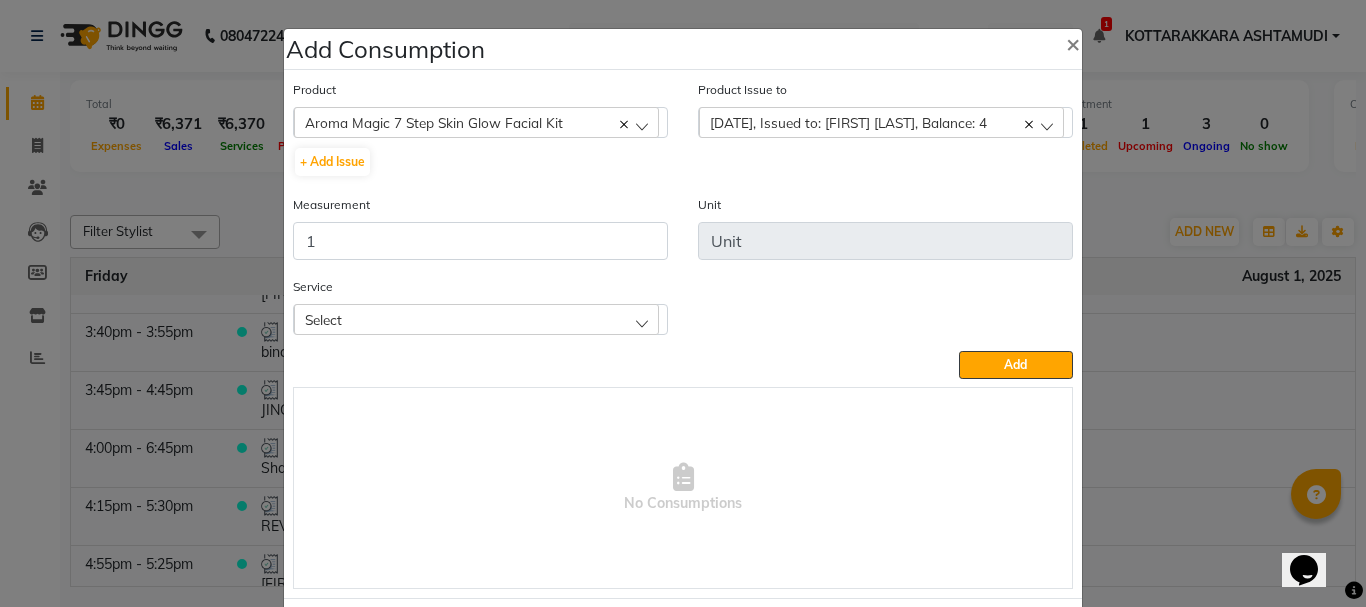 click on "Select" 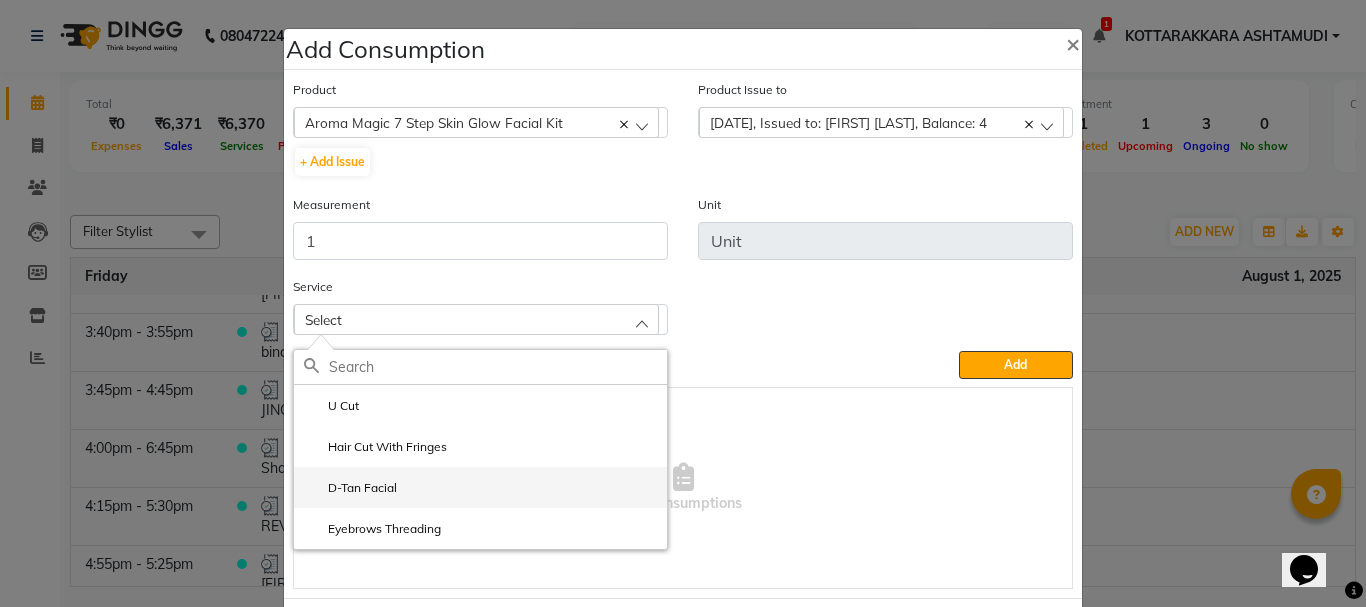click on "D-Tan Facial" 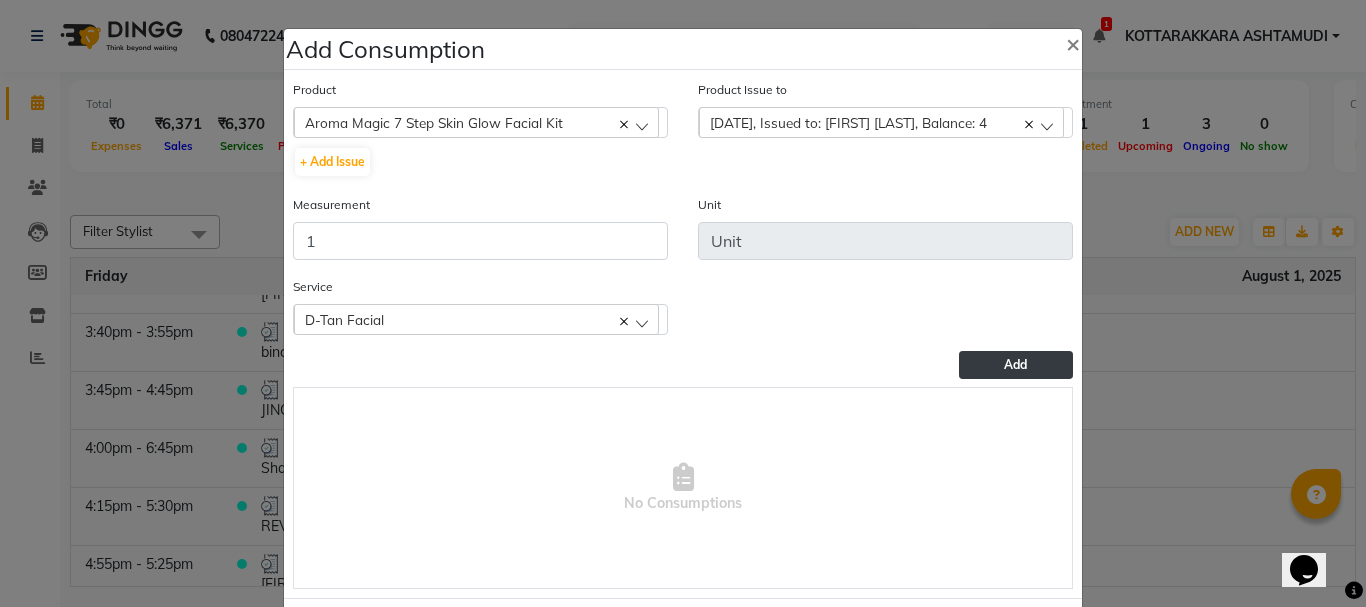 click on "Add" 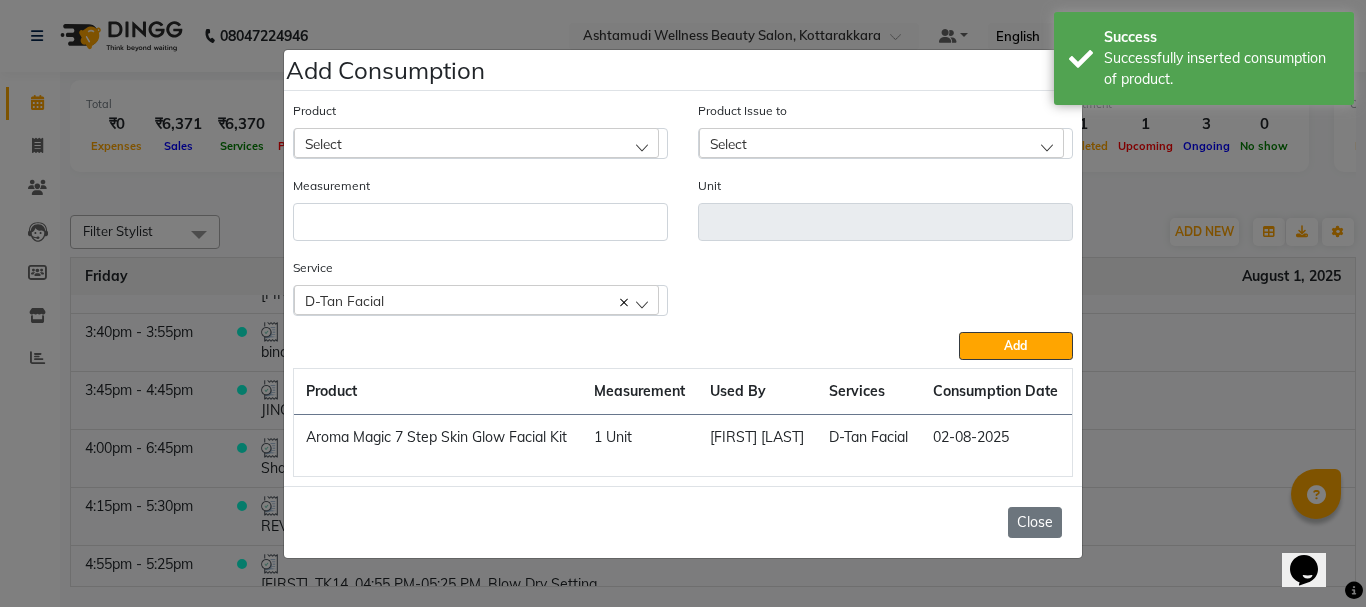 click on "Close" 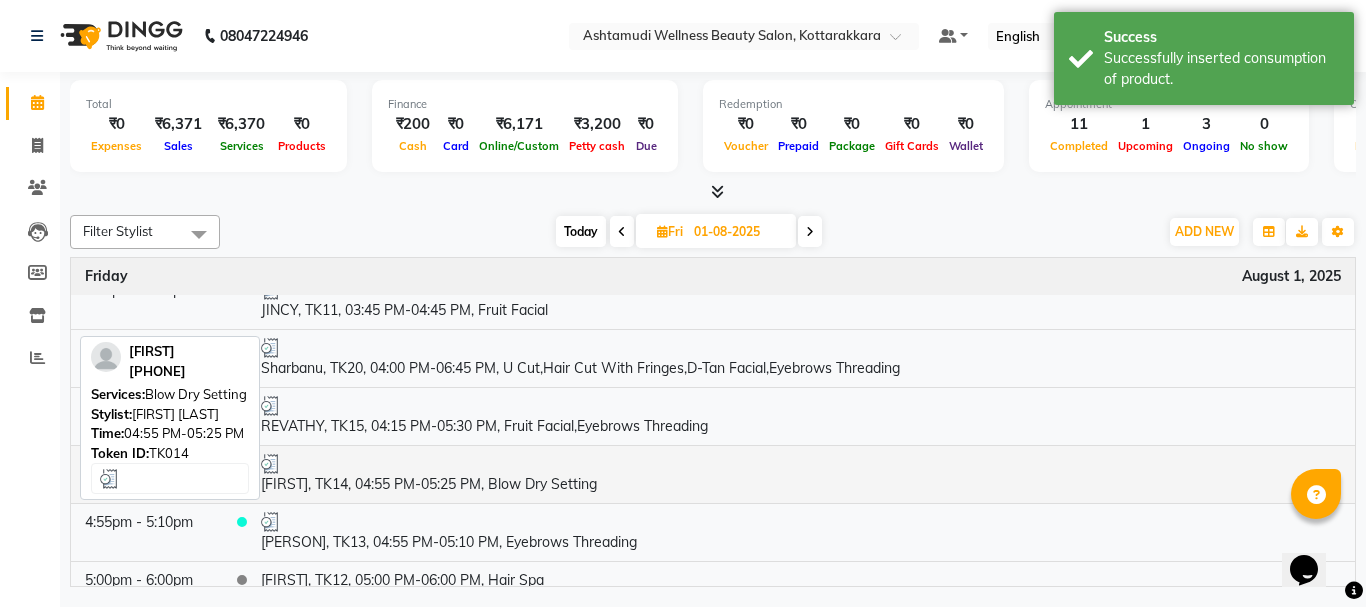 scroll, scrollTop: 800, scrollLeft: 0, axis: vertical 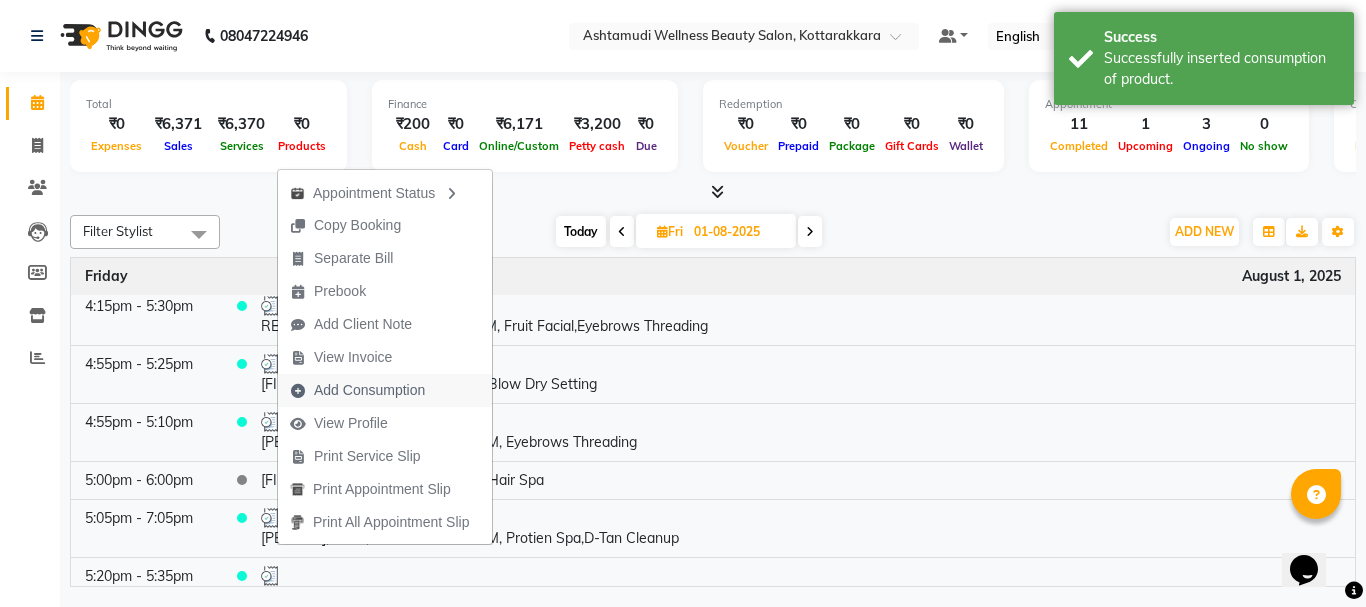 click on "Add Consumption" at bounding box center (369, 390) 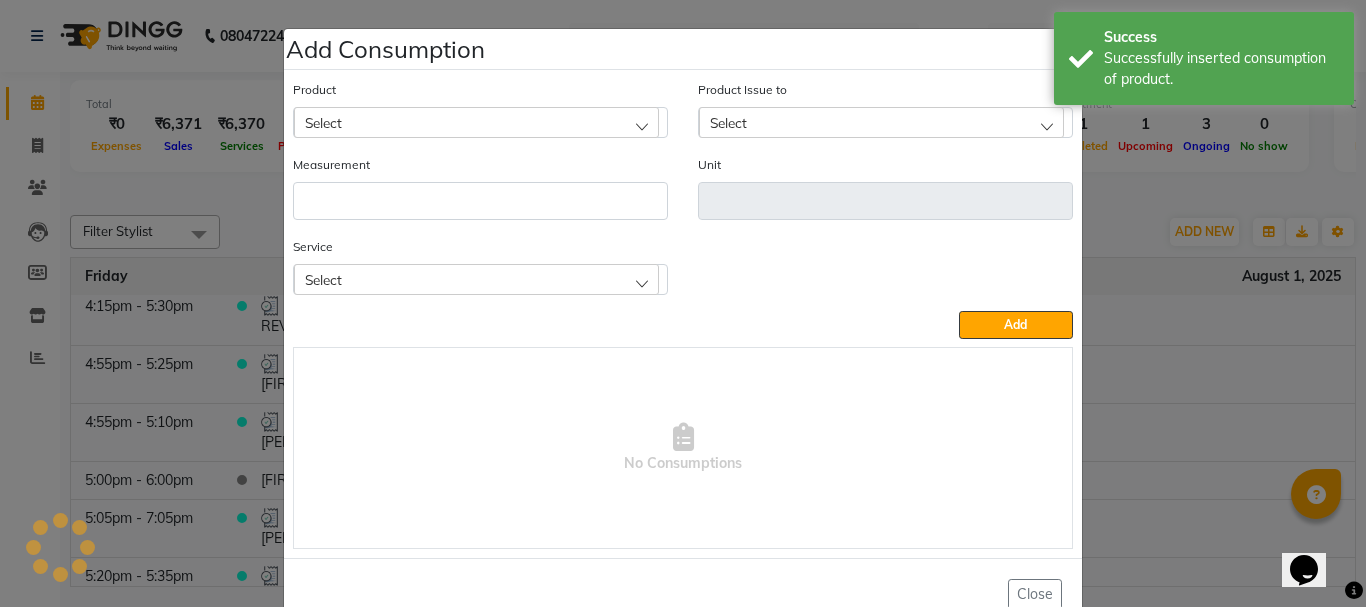 click on "Select" 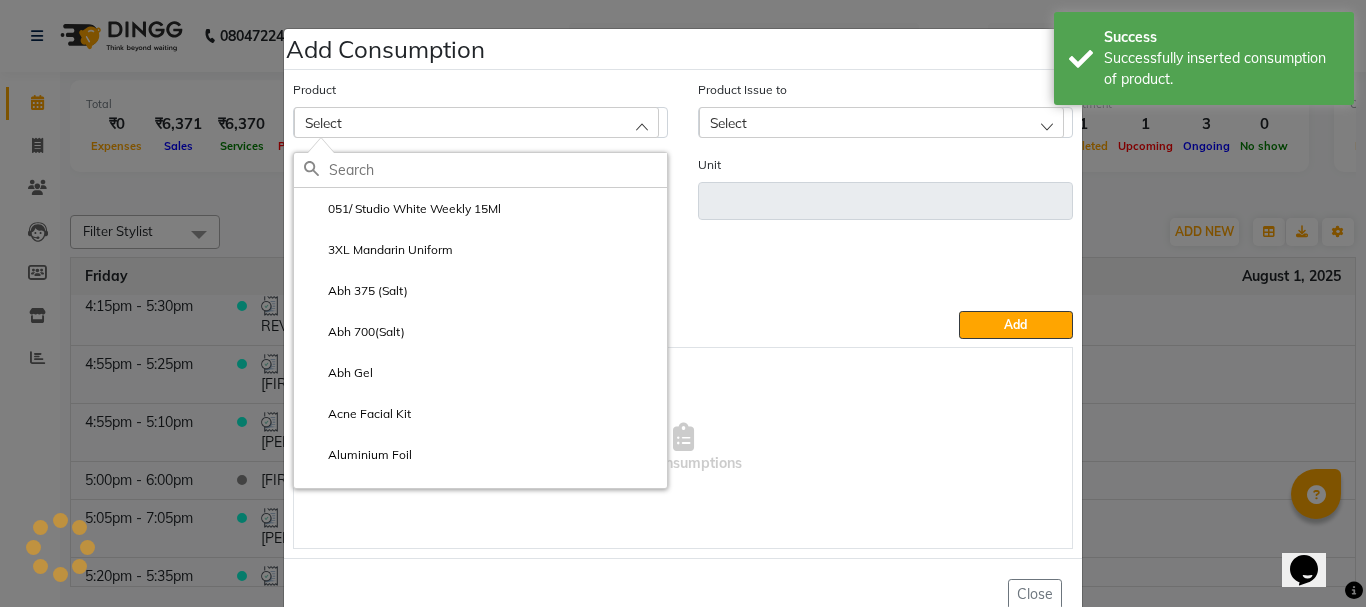 click 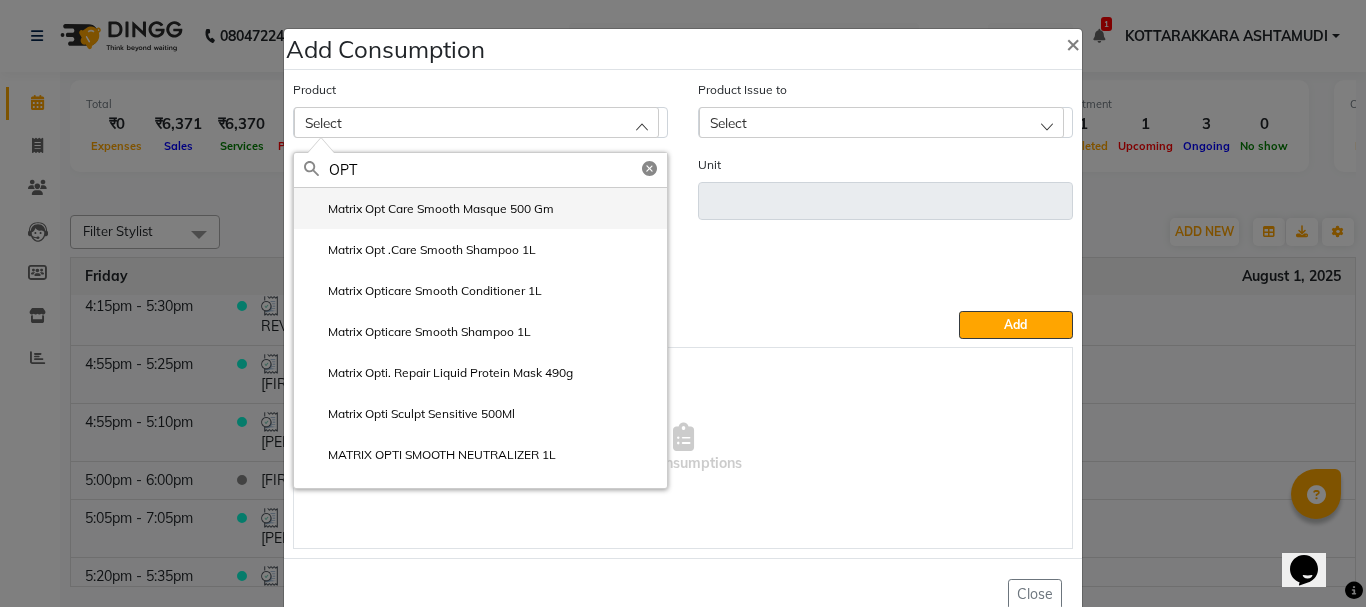 click on "Matrix Opt Care Smooth Masque 500 Gm" 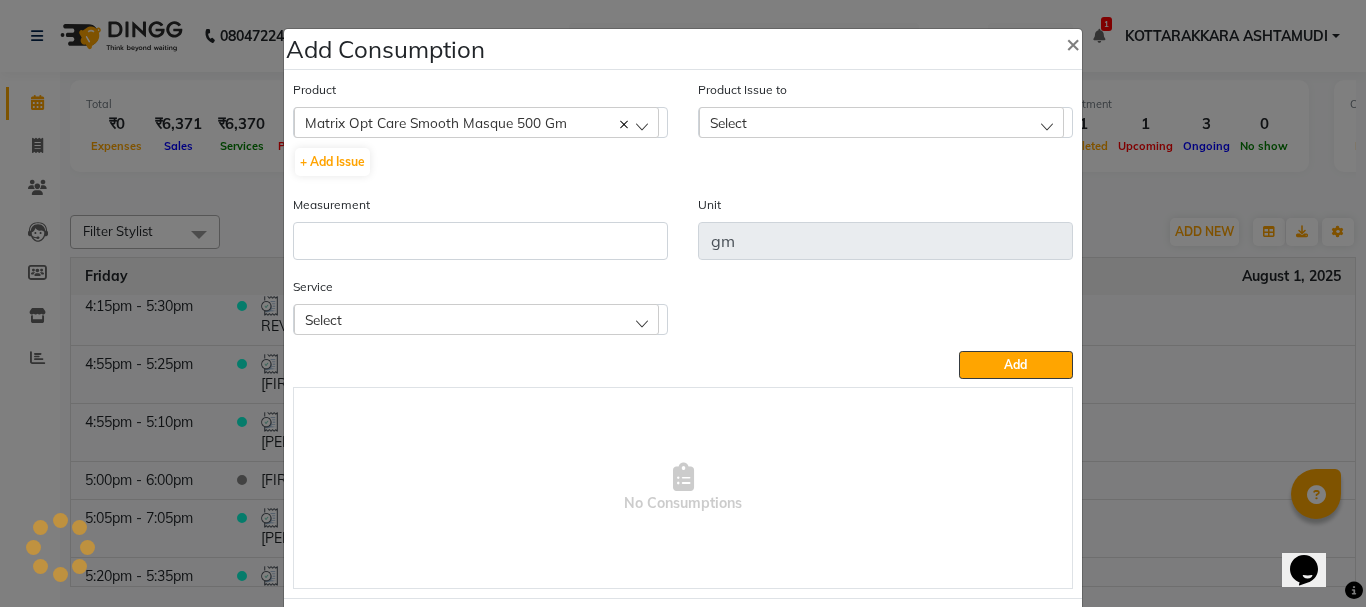 click on "Select" 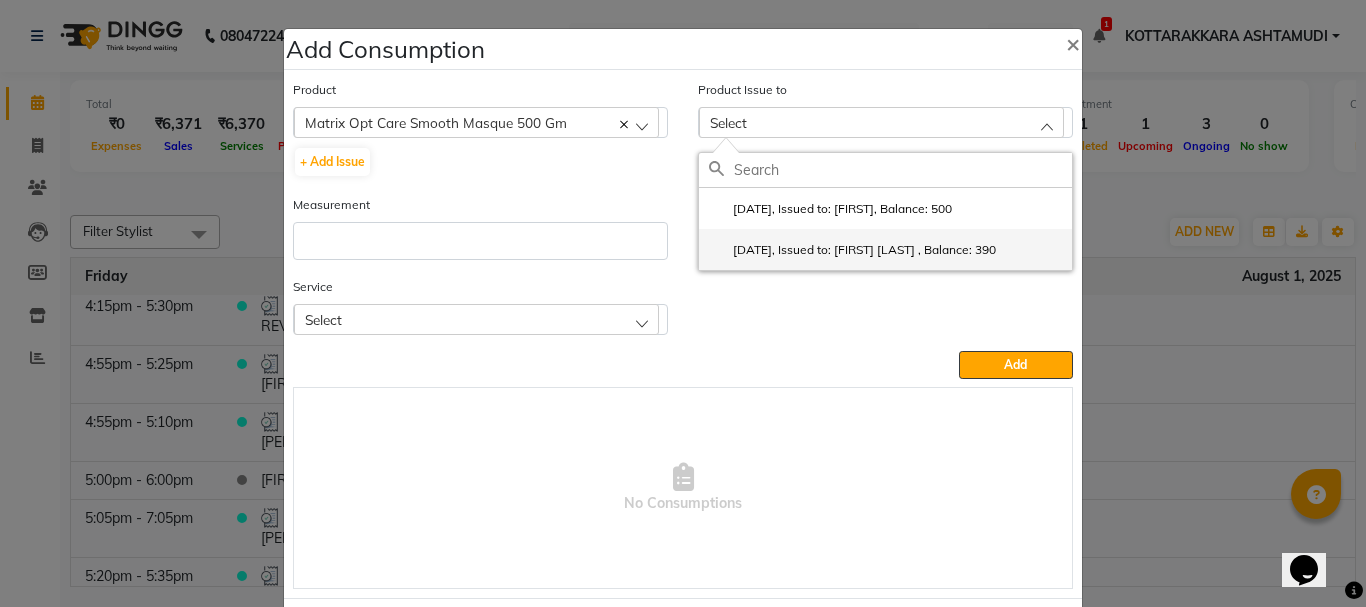 click on "2025-08-01, Issued to: NISHA SAMUEL 	, Balance: 390" 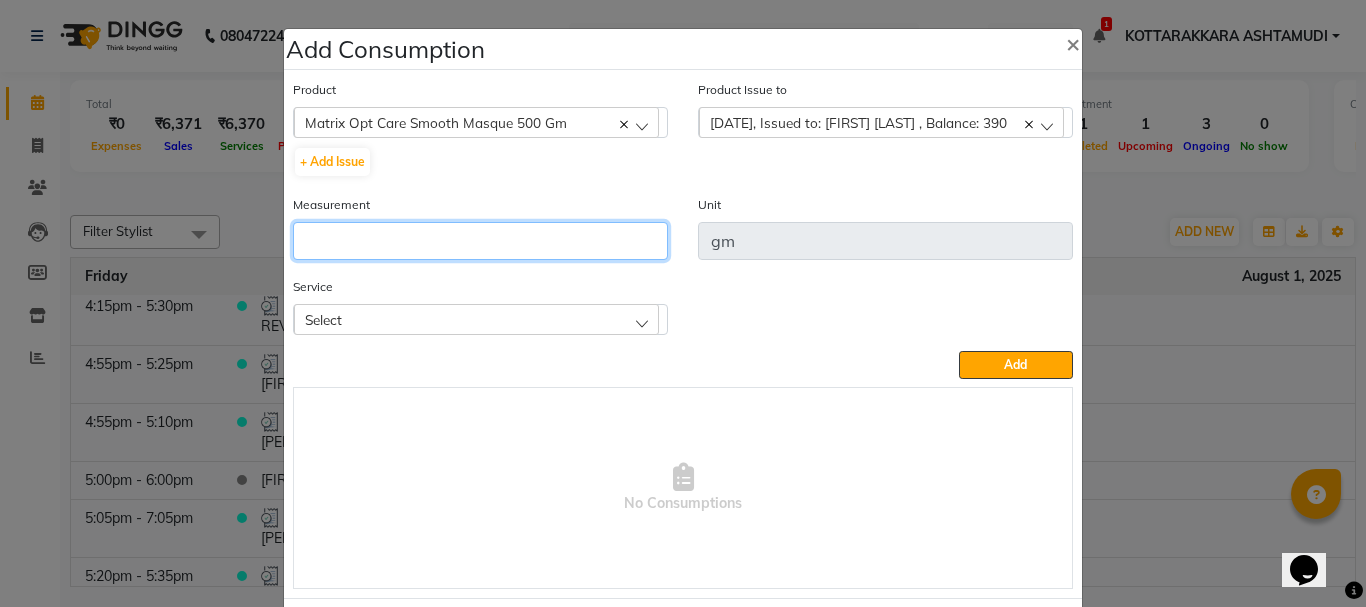 click 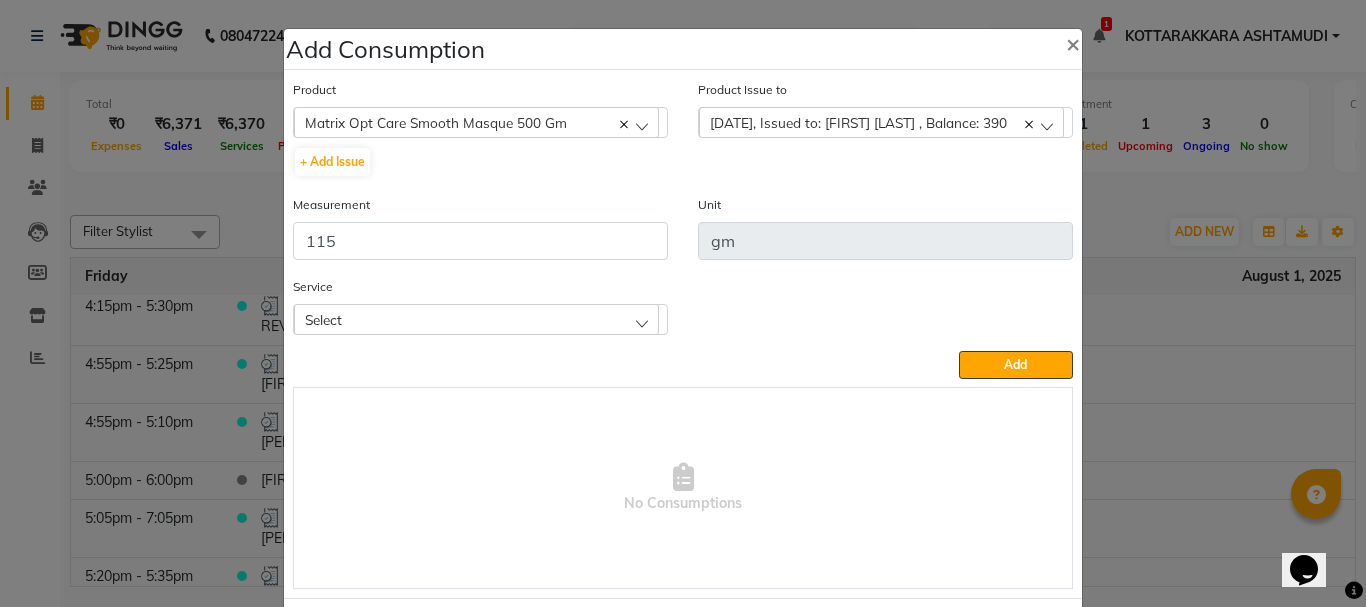 drag, startPoint x: 1037, startPoint y: 364, endPoint x: 712, endPoint y: 385, distance: 325.67776 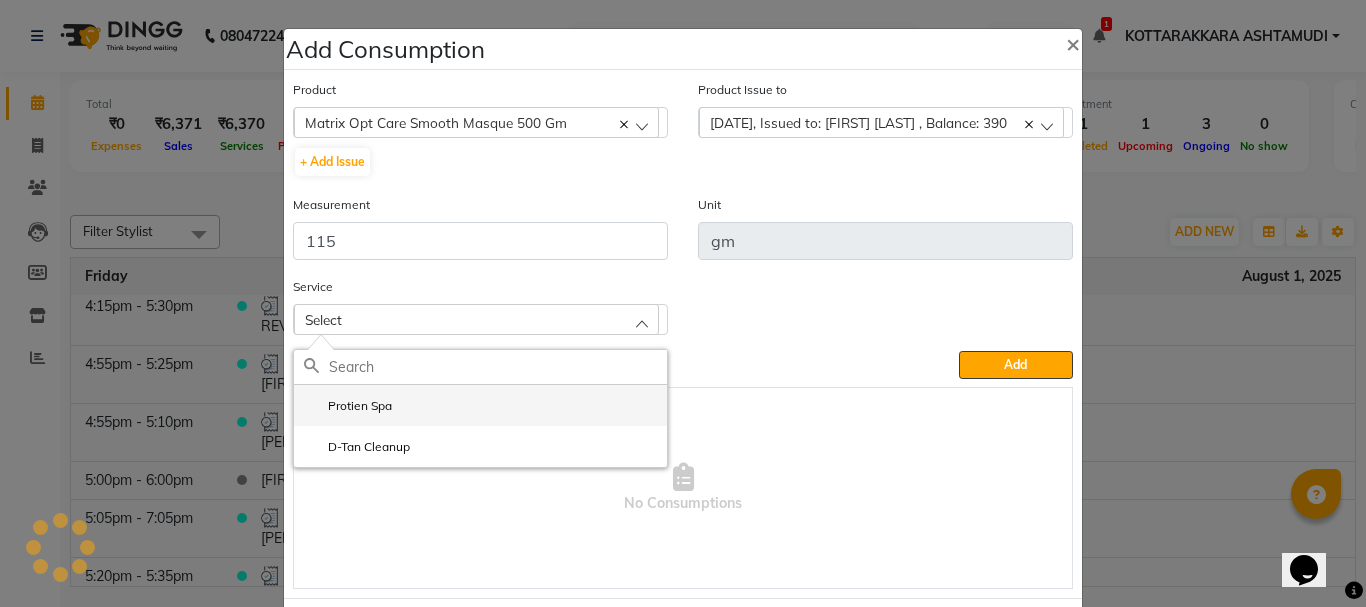 click on "Protien Spa" 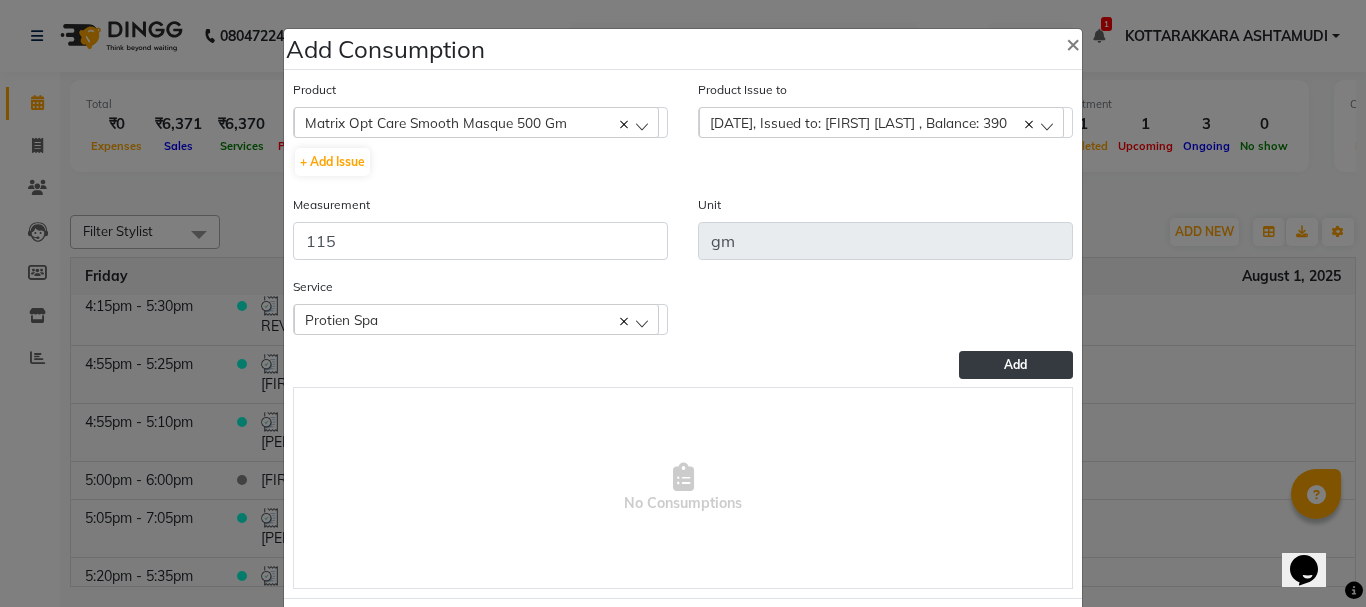 click on "Add" 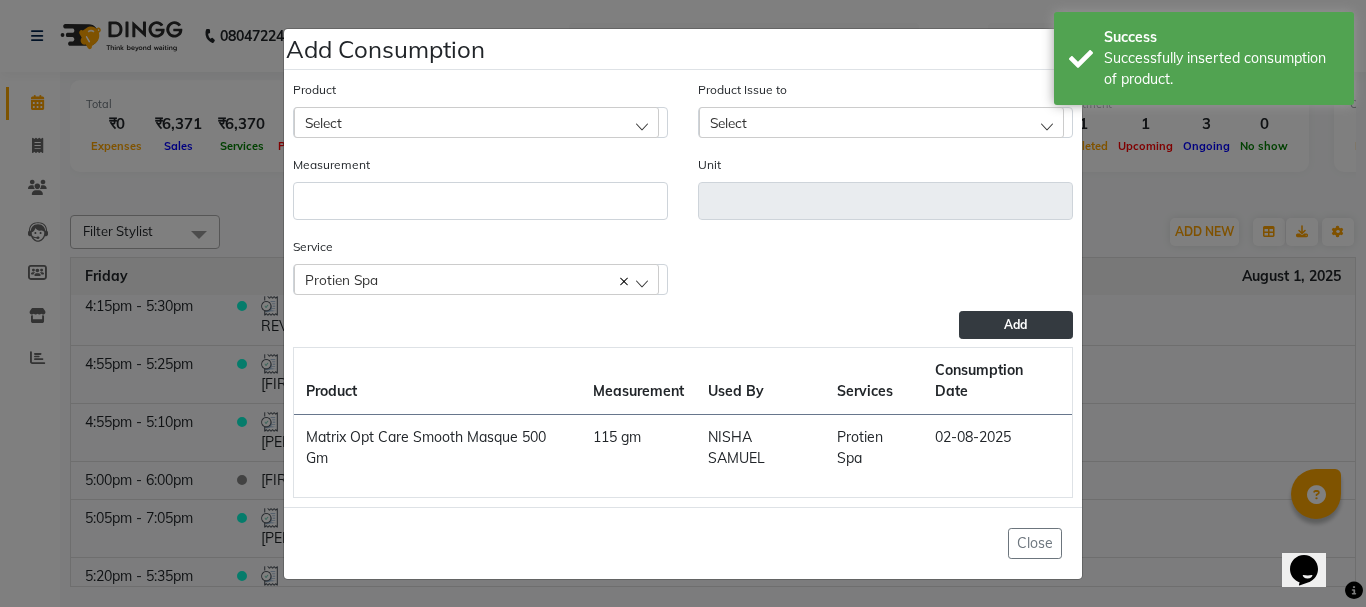 scroll, scrollTop: 1, scrollLeft: 0, axis: vertical 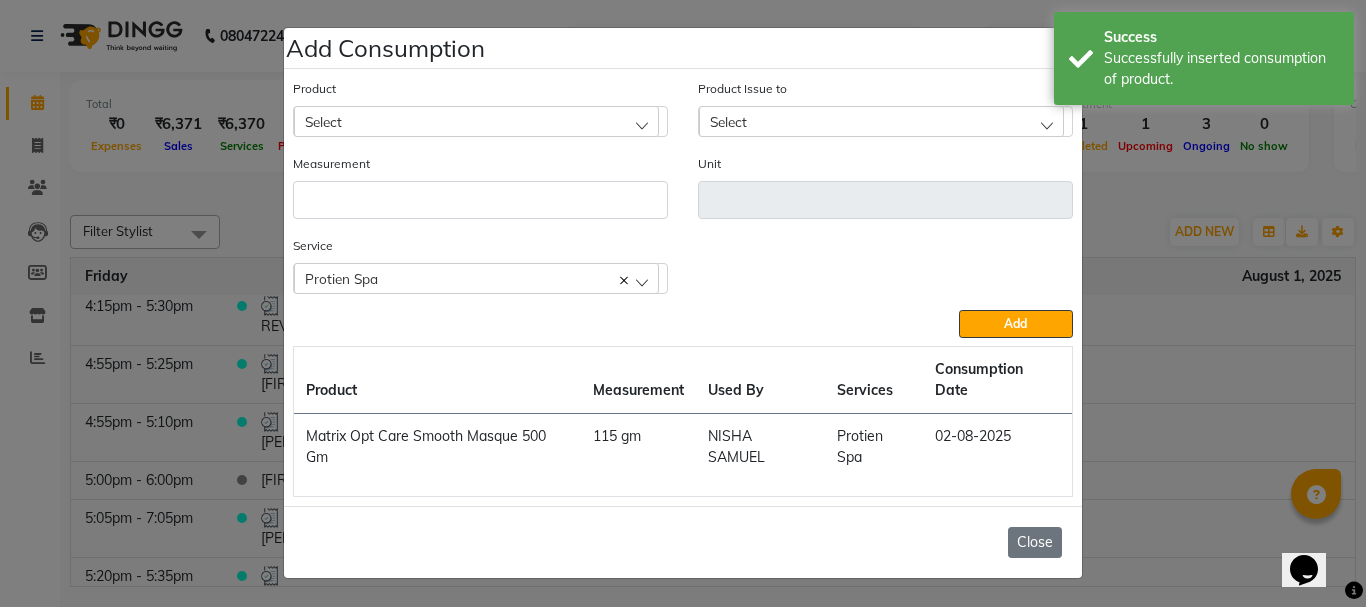 click on "Close" 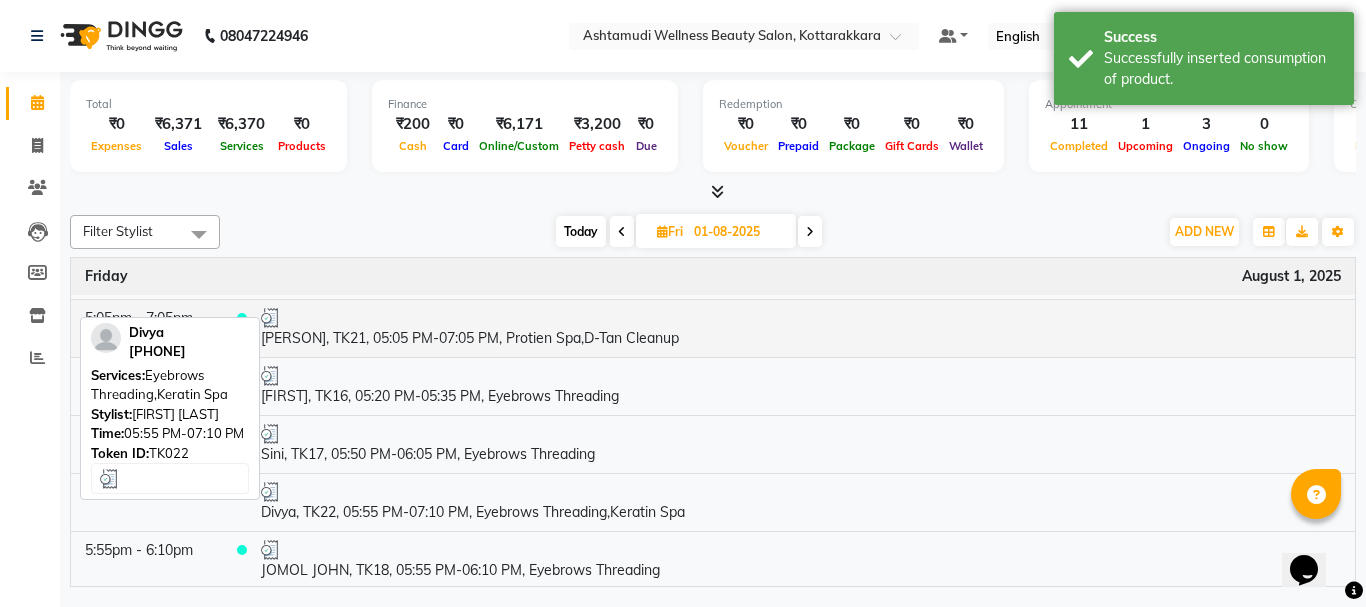 scroll, scrollTop: 1100, scrollLeft: 0, axis: vertical 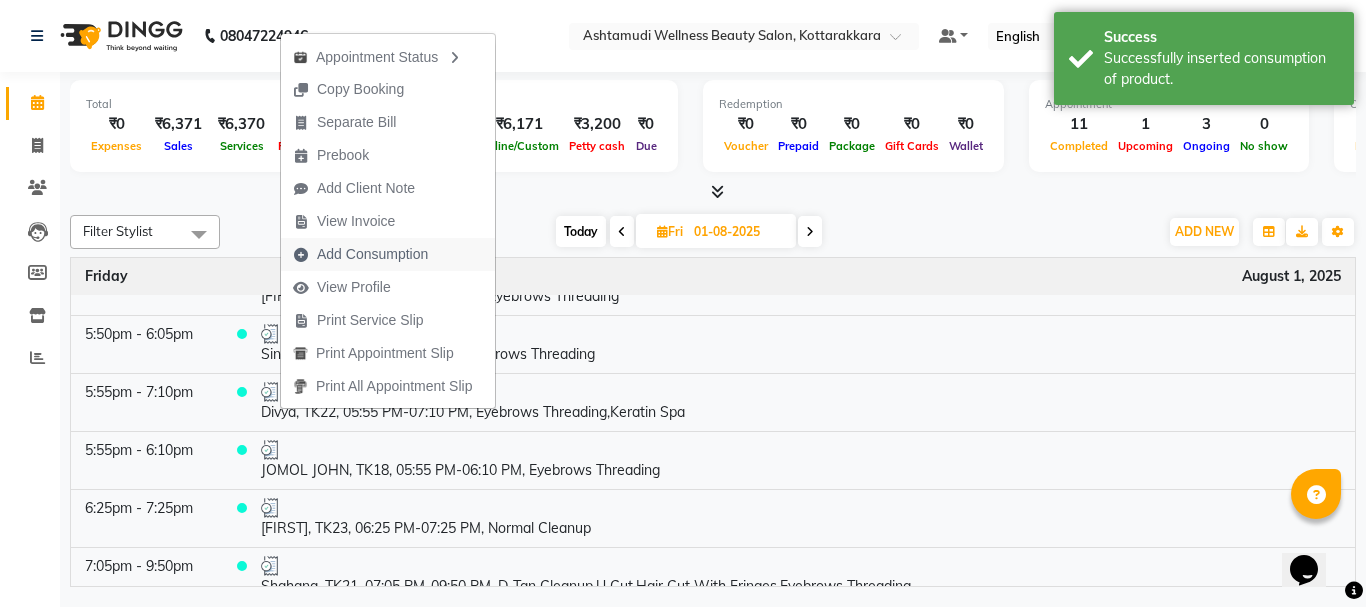 click on "Add Consumption" at bounding box center (372, 254) 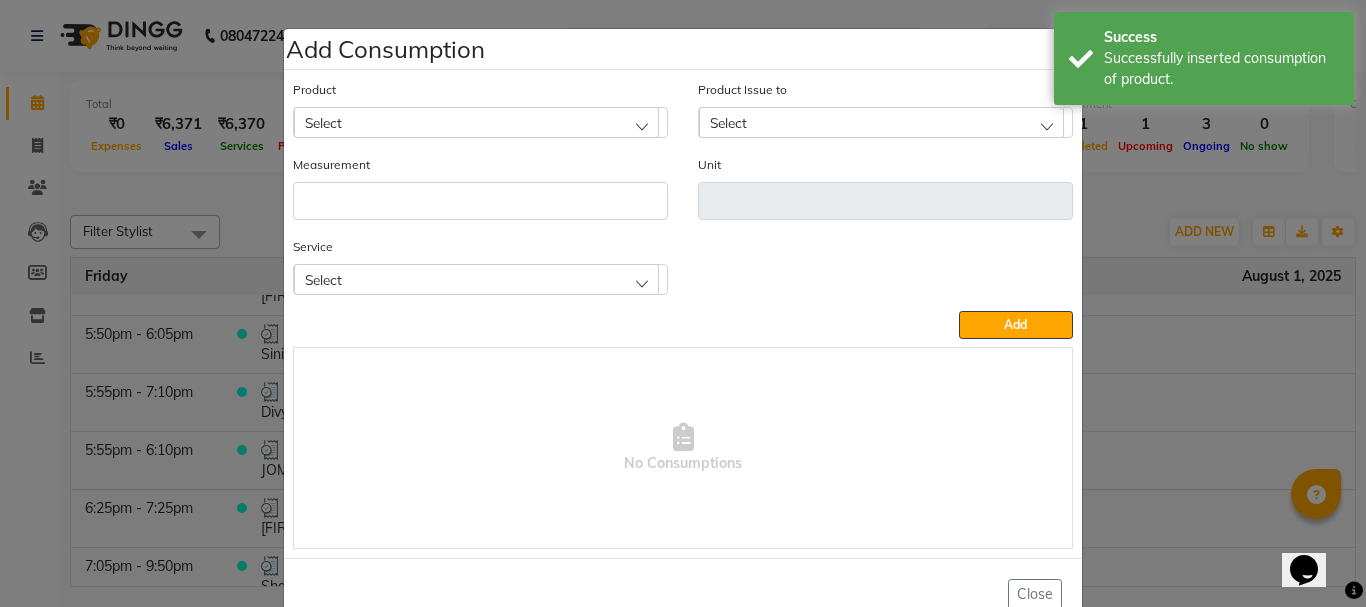 click on "Select" 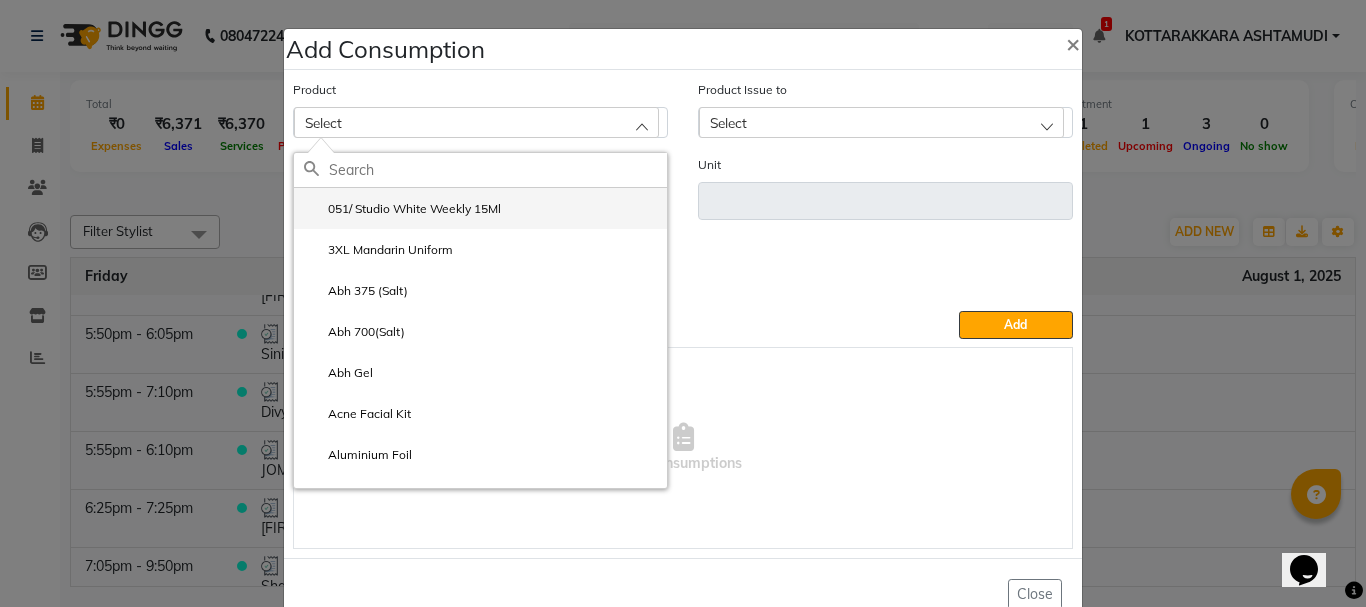 drag, startPoint x: 342, startPoint y: 194, endPoint x: 351, endPoint y: 204, distance: 13.453624 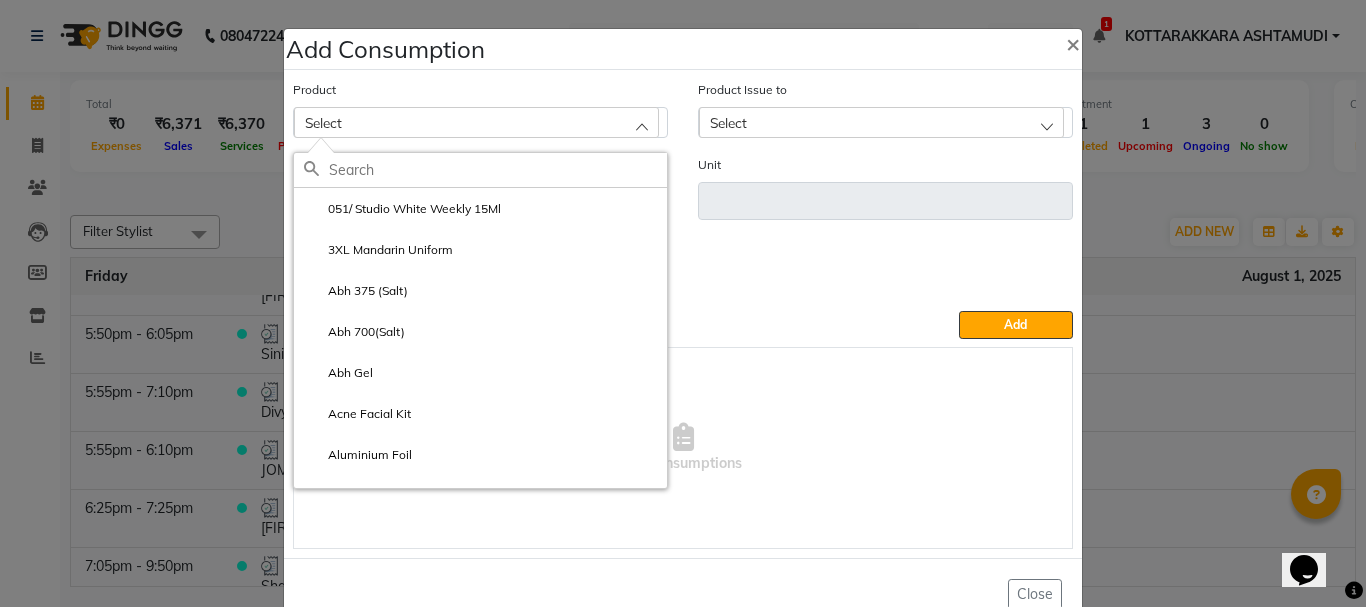 click on "Select" 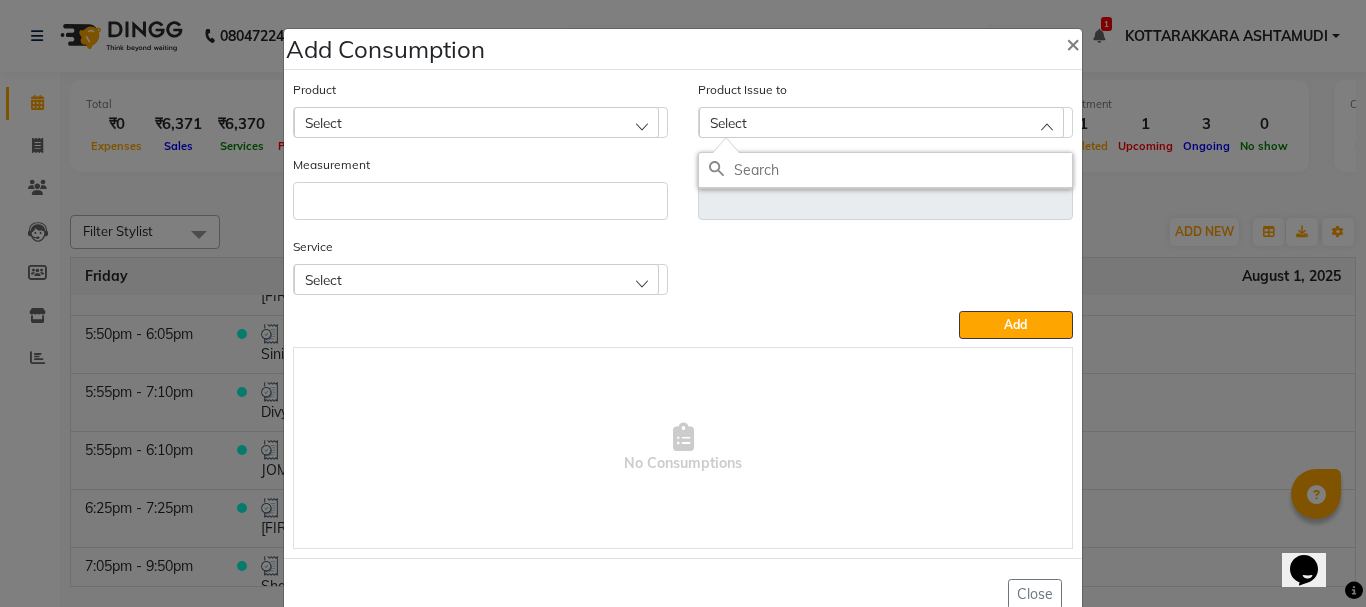 click on "Select" 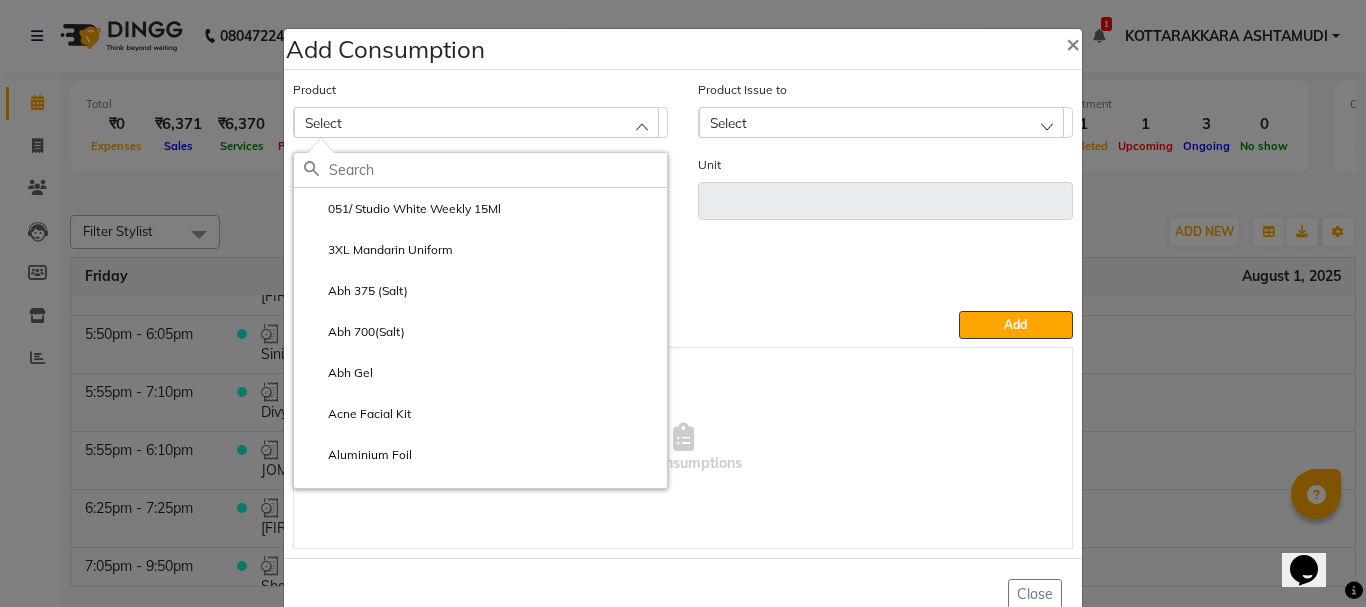 click 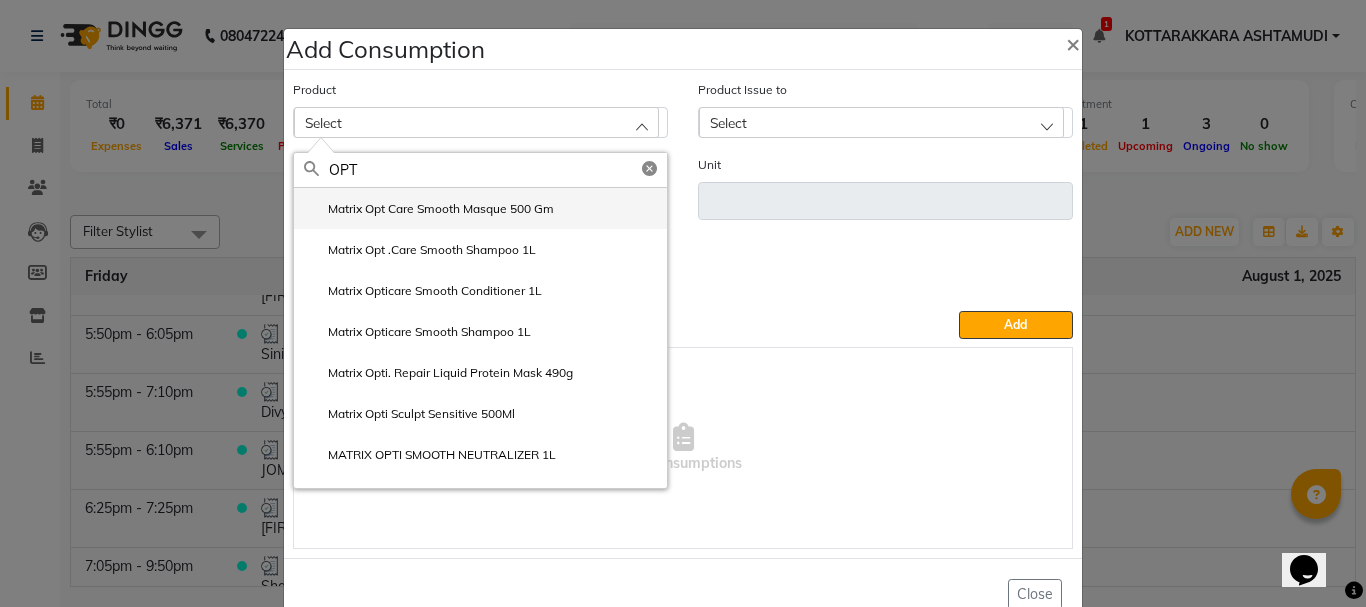 click on "Matrix Opt Care Smooth Masque 500 Gm" 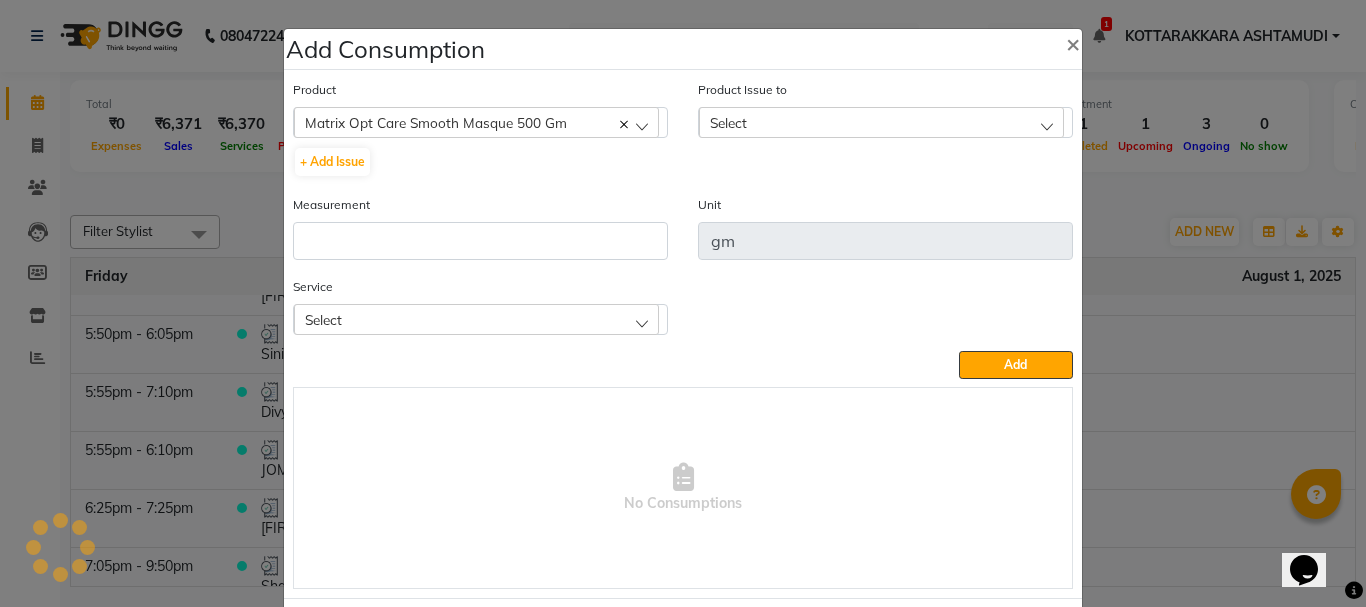 click on "Select" 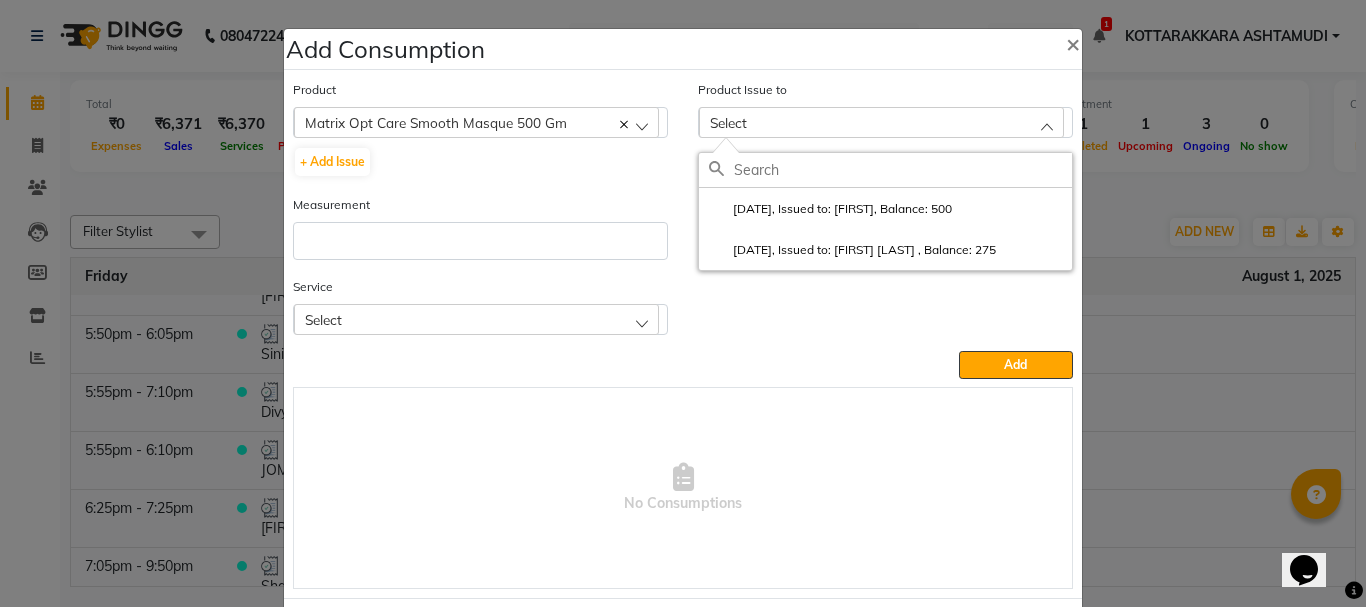drag, startPoint x: 769, startPoint y: 249, endPoint x: 634, endPoint y: 250, distance: 135.00371 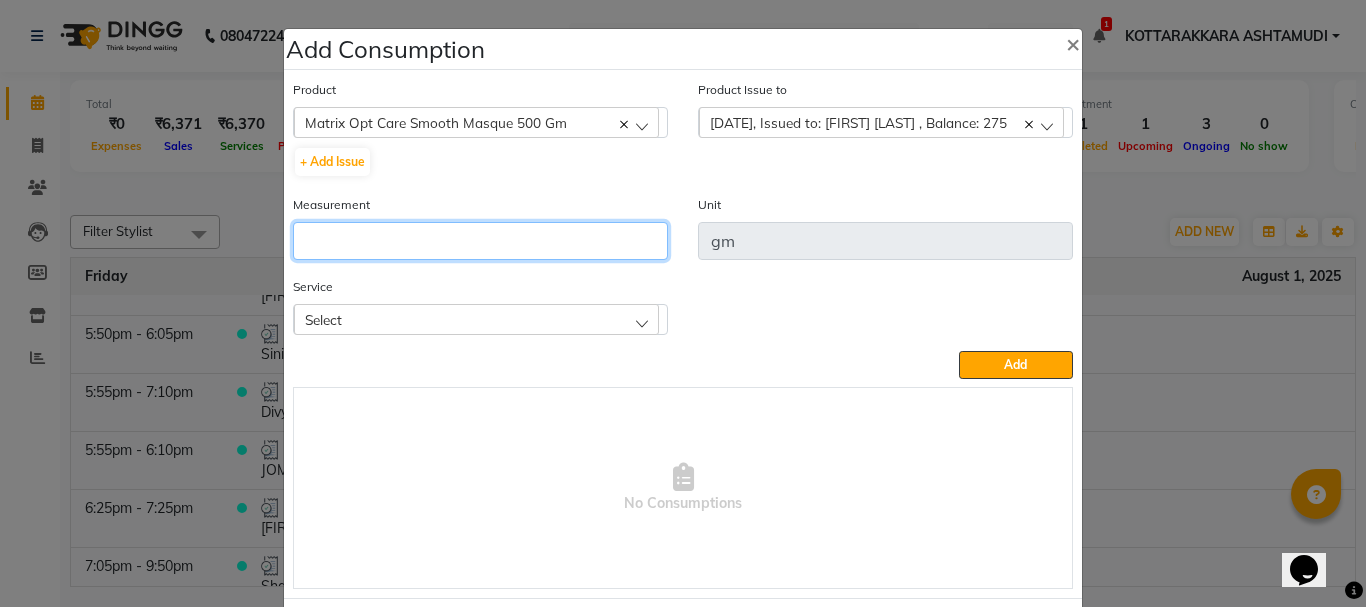 click 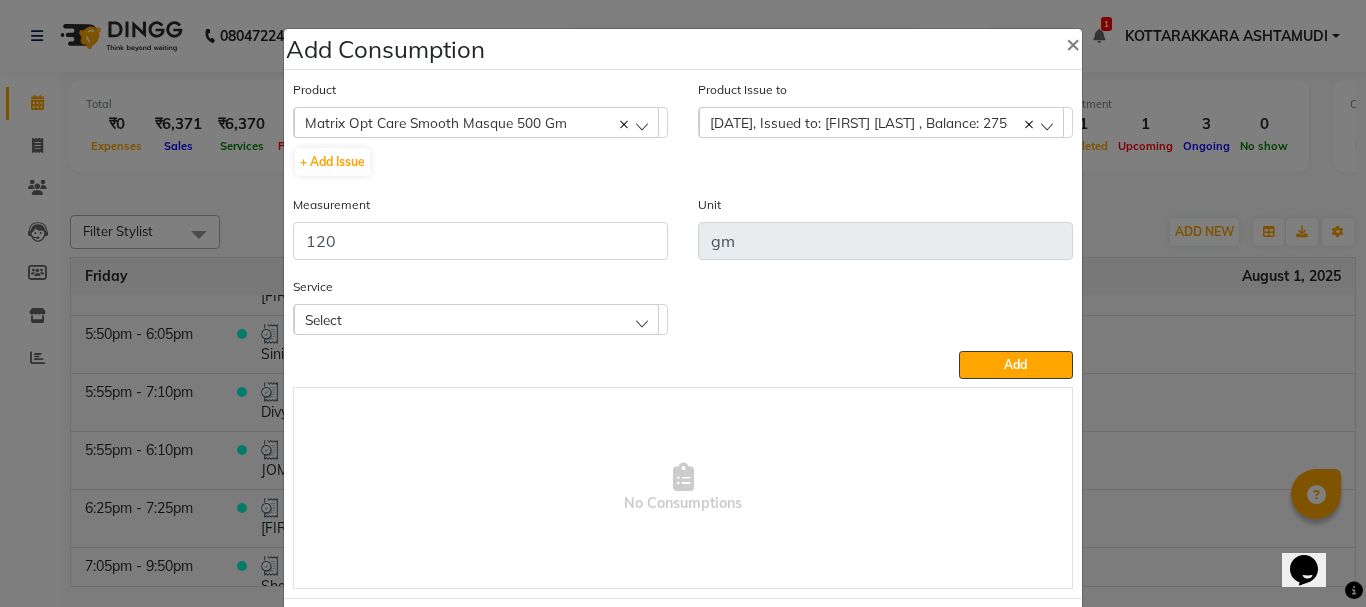 click on "Select" 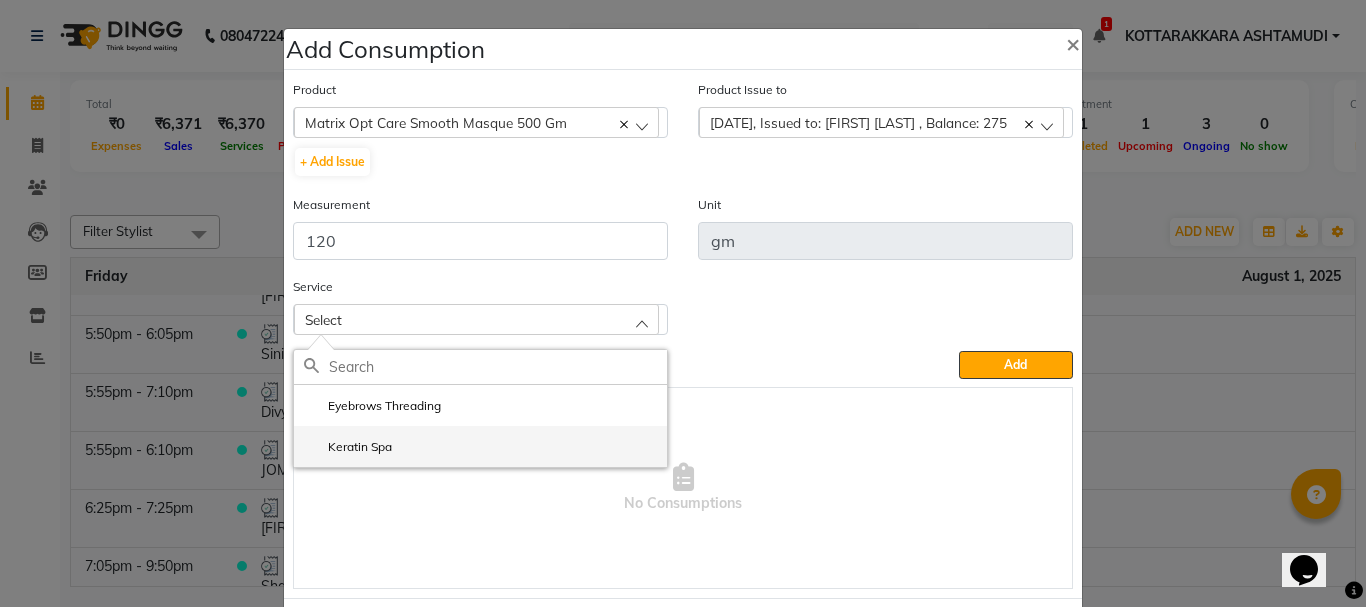 click on "Keratin Spa" 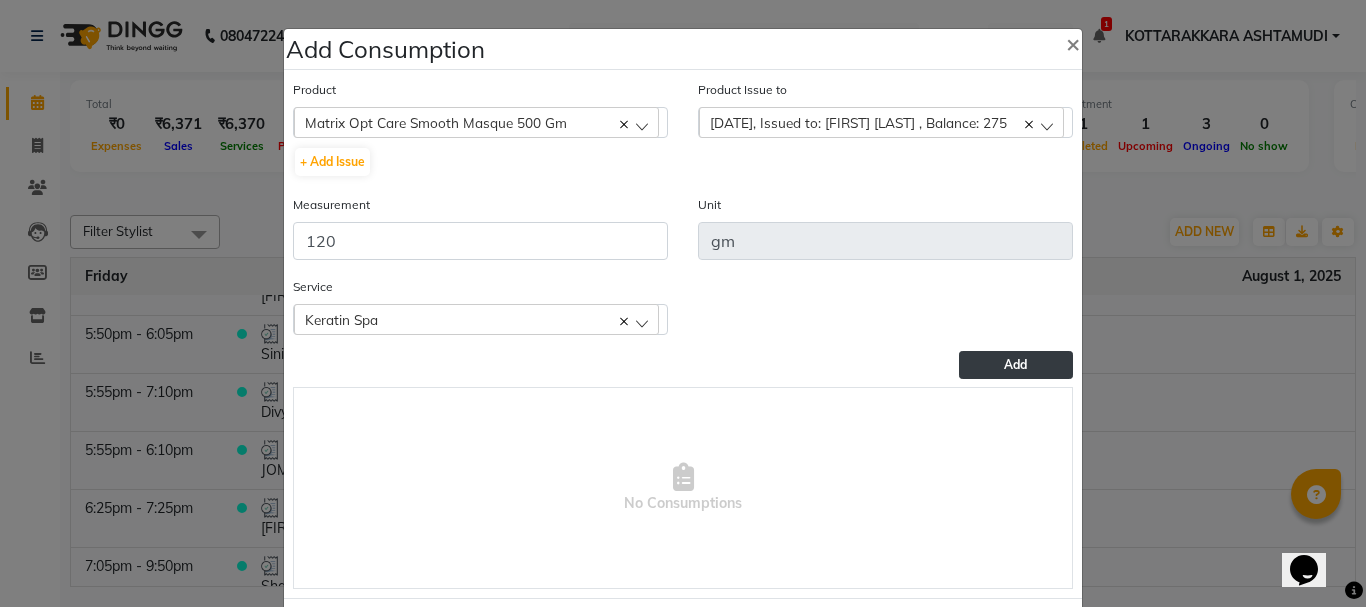 click on "Add" 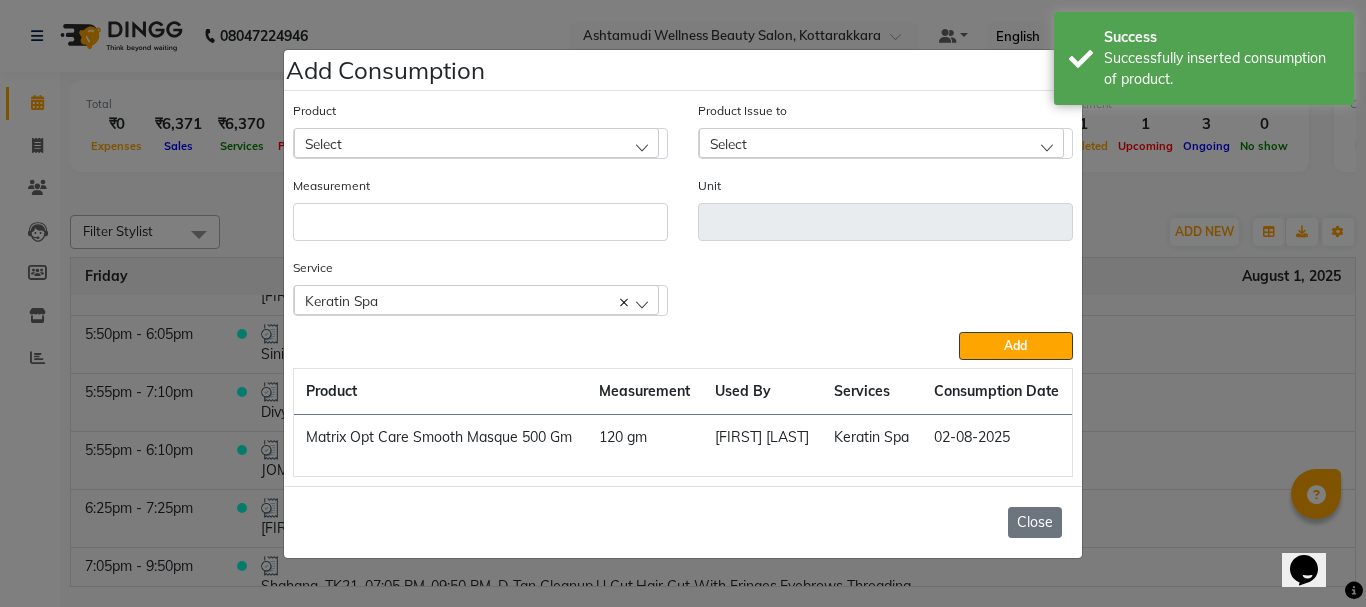 click on "Close" 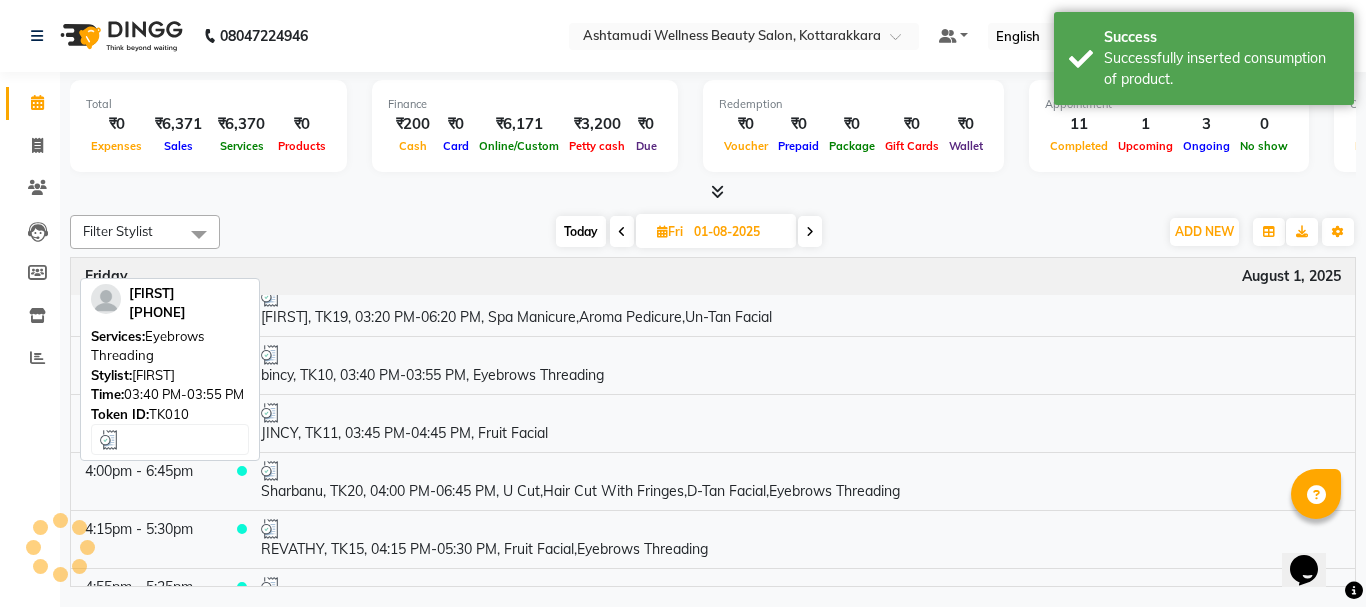scroll, scrollTop: 77, scrollLeft: 0, axis: vertical 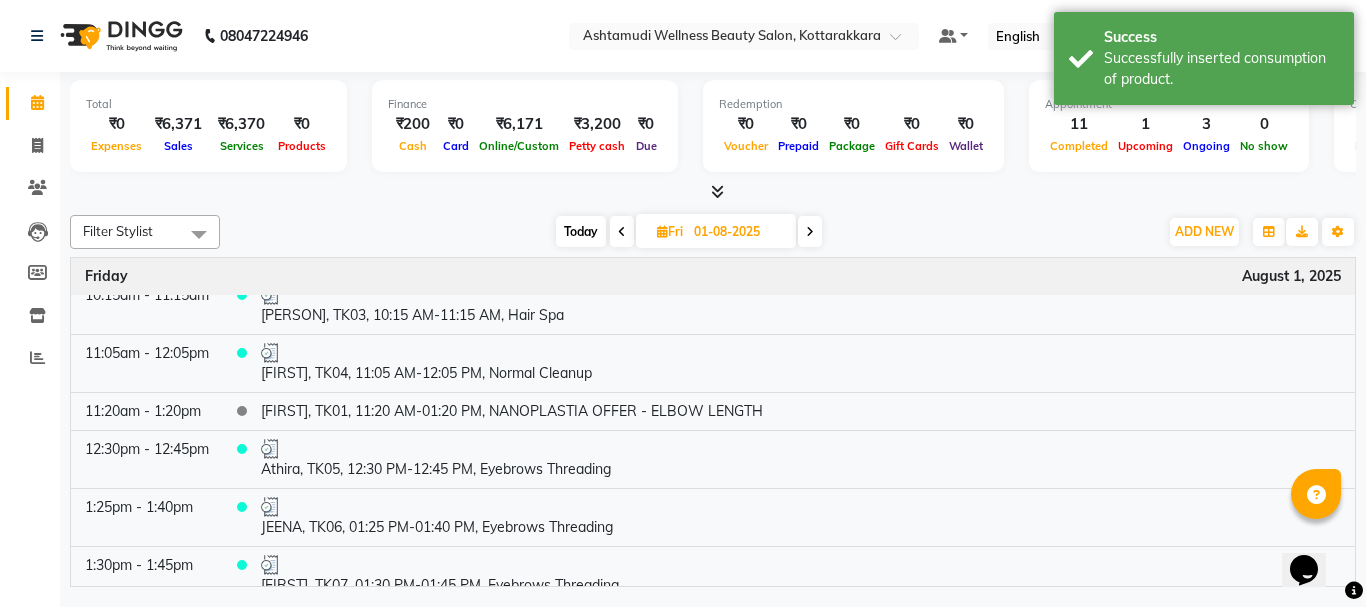 click on "Fri" at bounding box center [670, 231] 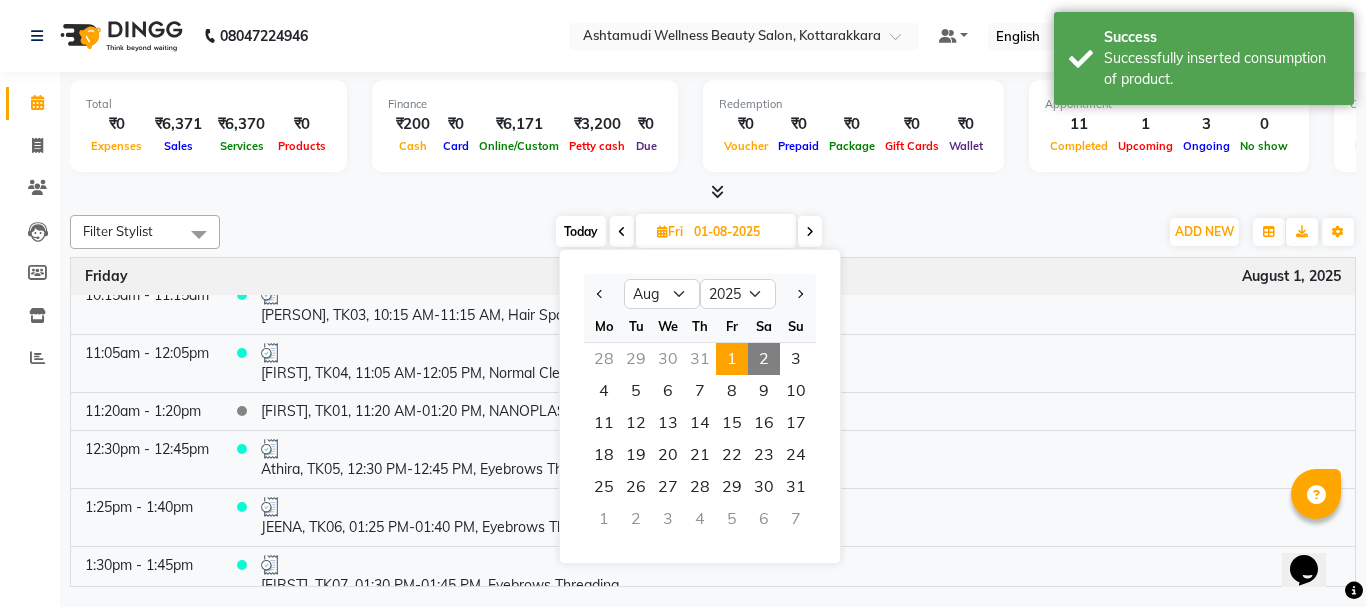 click on "2" at bounding box center (764, 359) 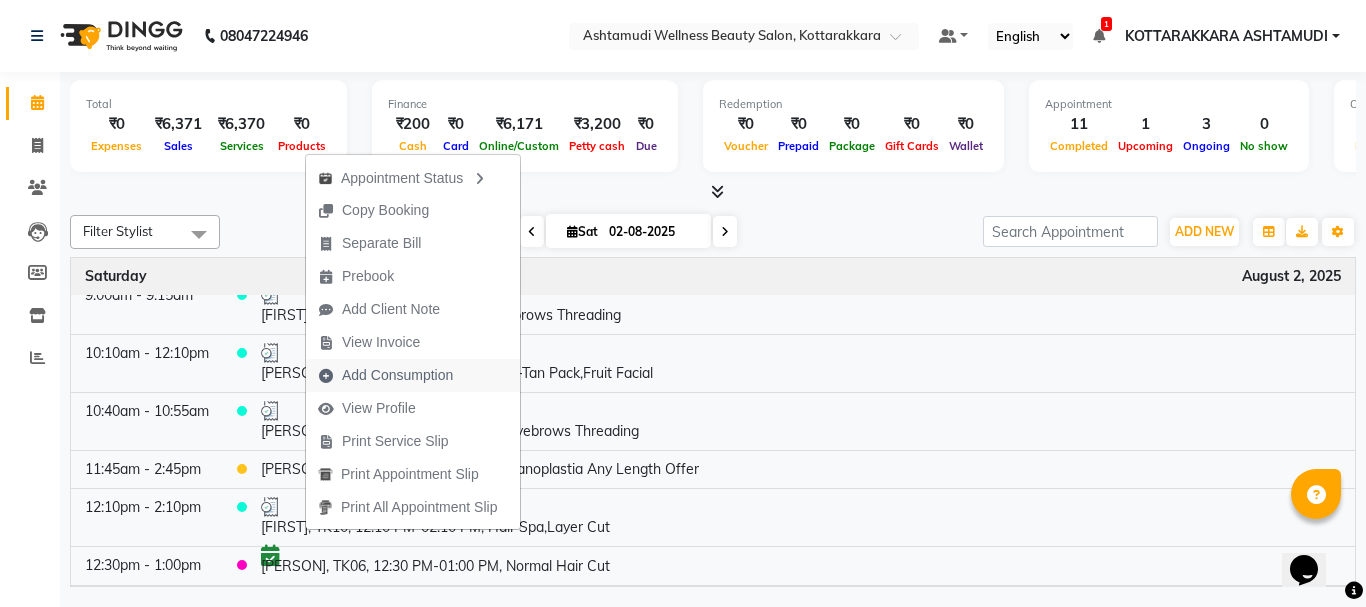 click on "Add Consumption" at bounding box center [397, 375] 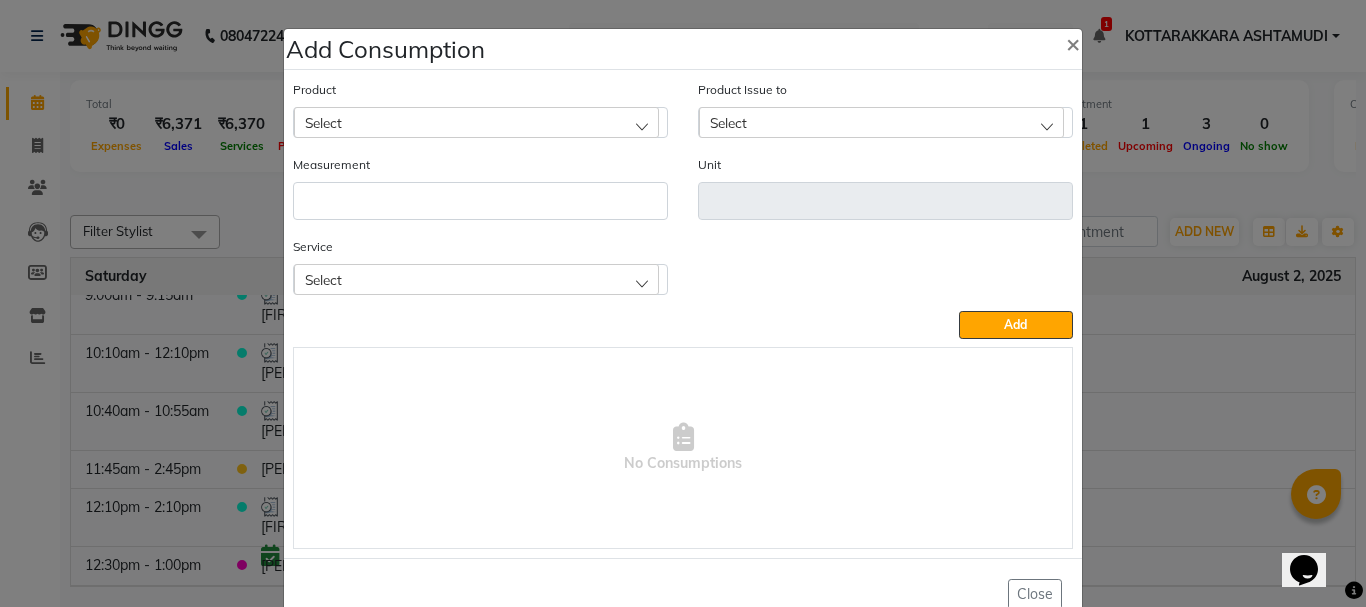 drag, startPoint x: 331, startPoint y: 123, endPoint x: 337, endPoint y: 161, distance: 38.470768 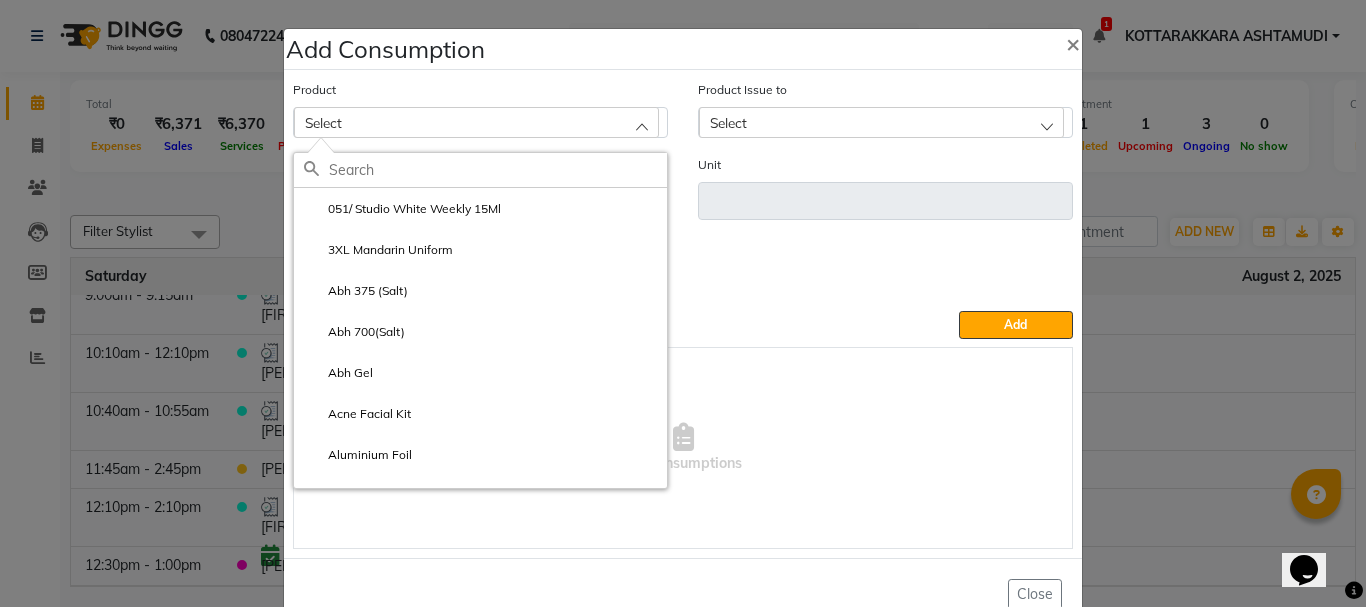 click 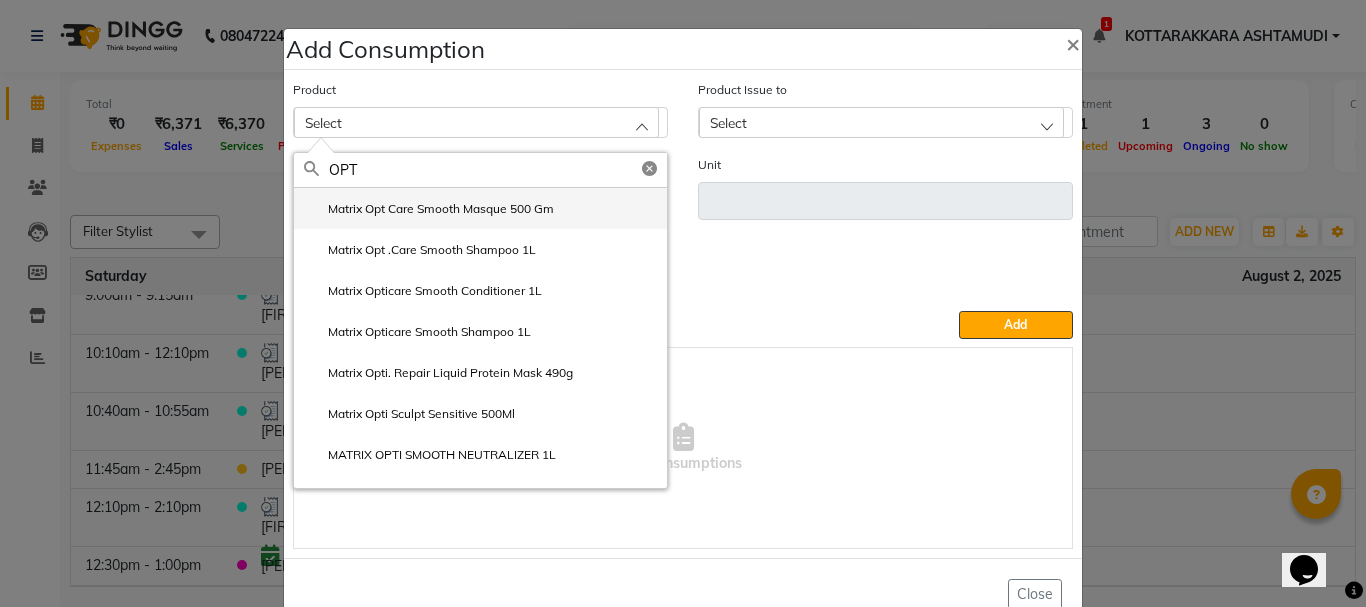 click on "Matrix Opt Care Smooth Masque 500 Gm" 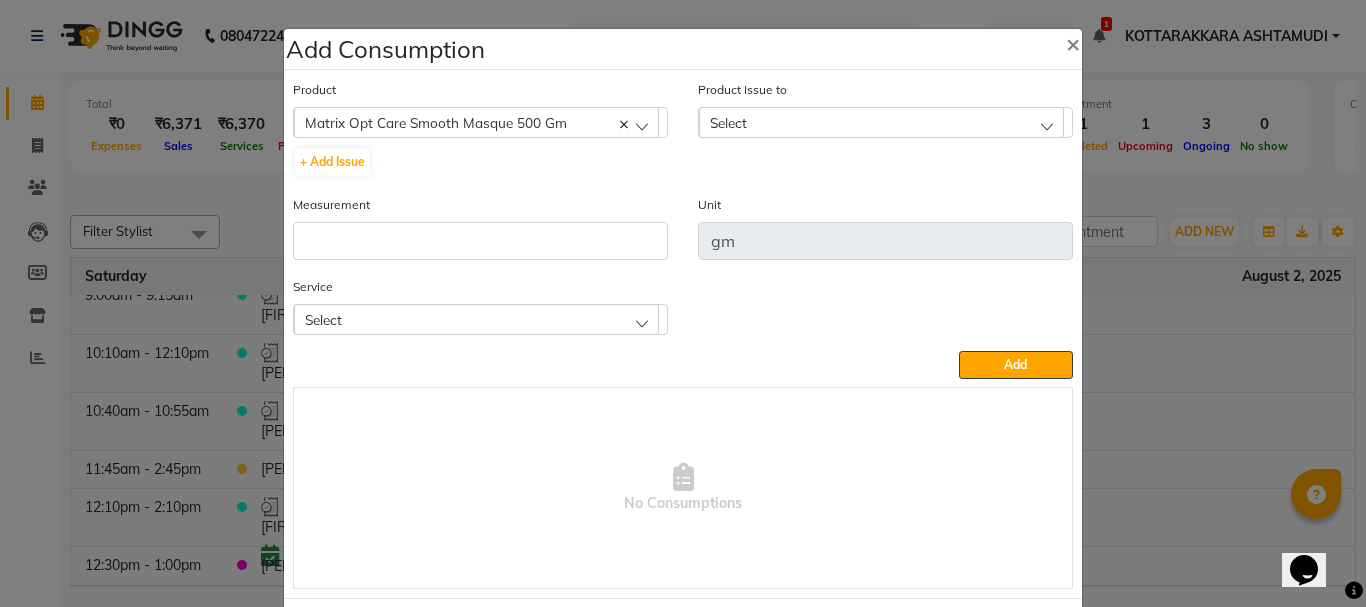 click on "Select" 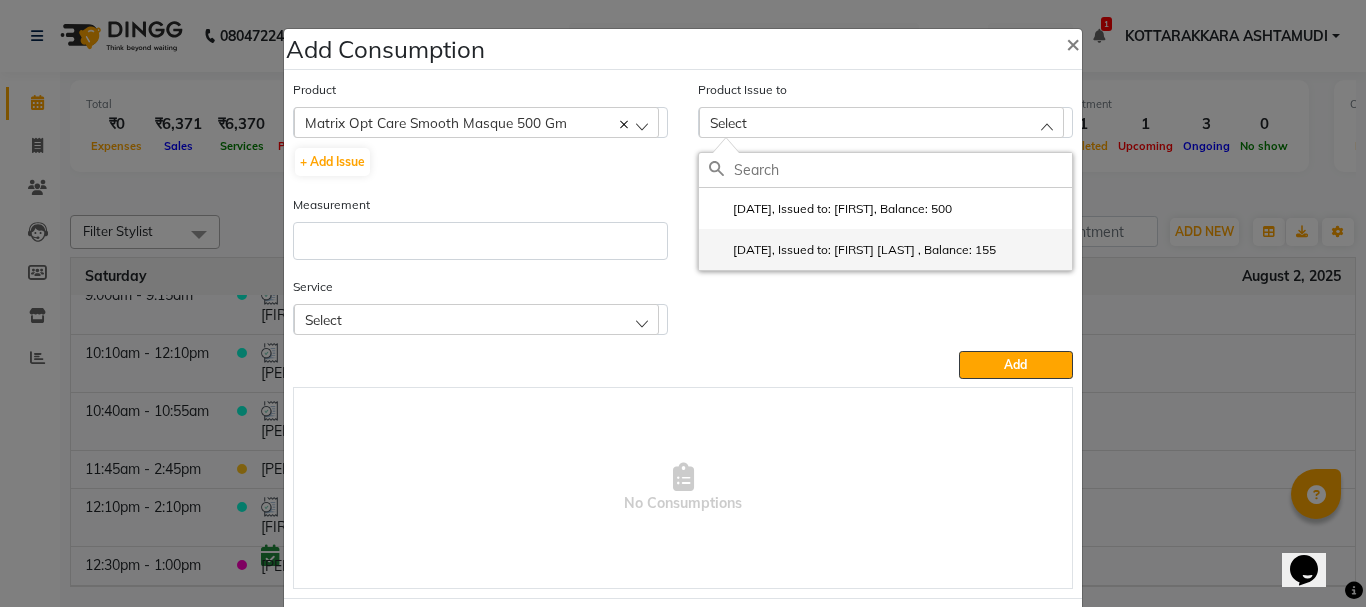 click on "2025-08-01, Issued to: NISHA SAMUEL 	, Balance: 155" 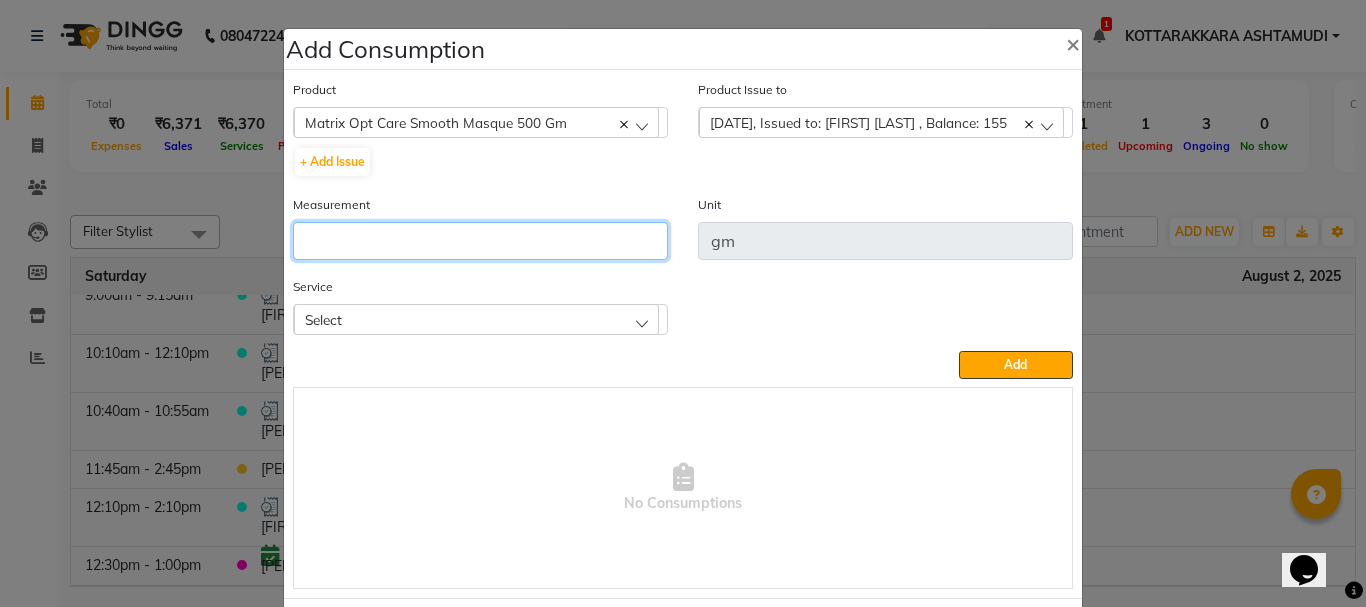 click 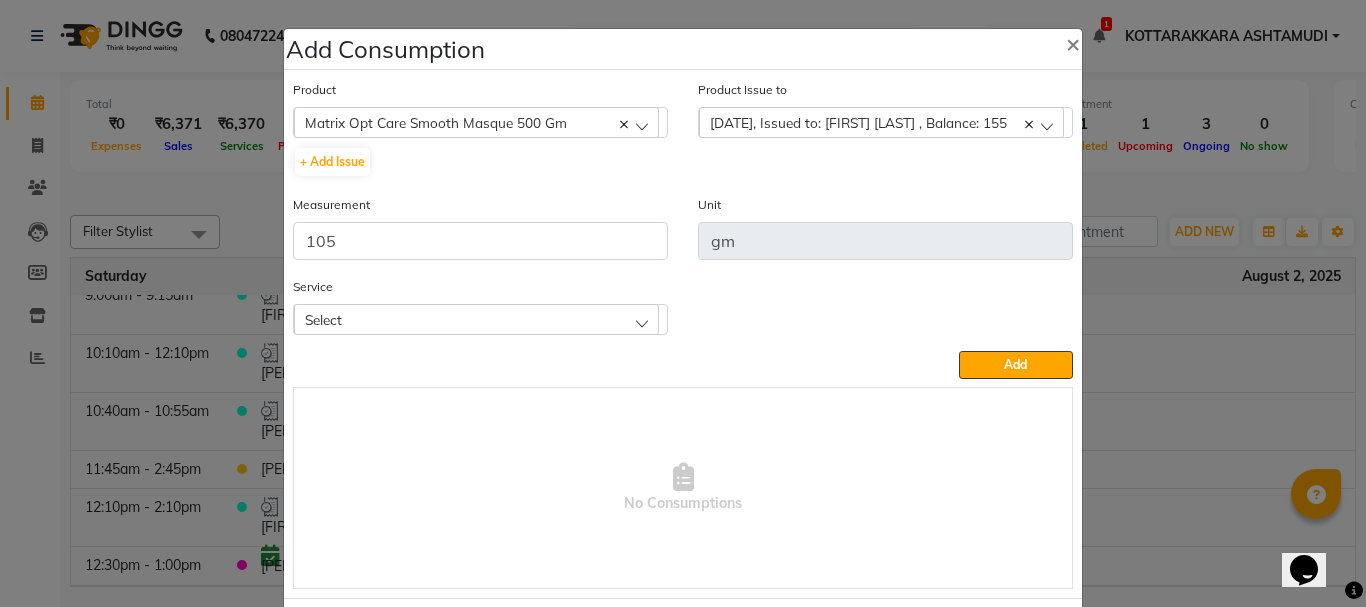 click on "Select" 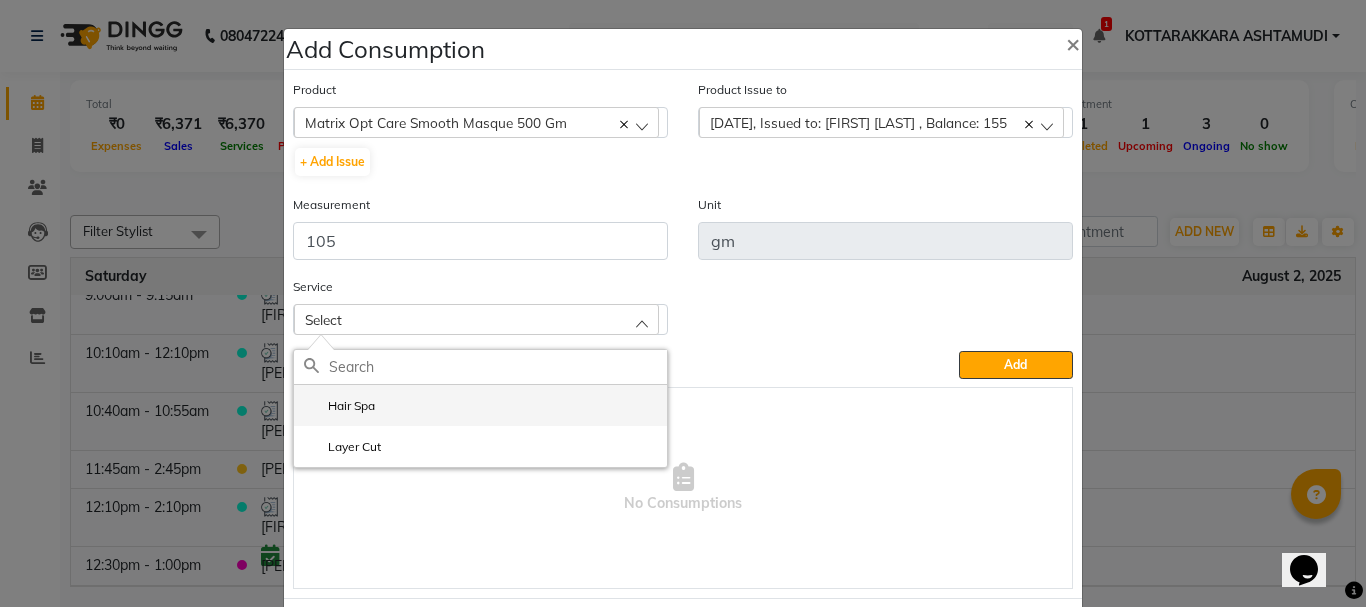 click on "Hair Spa" 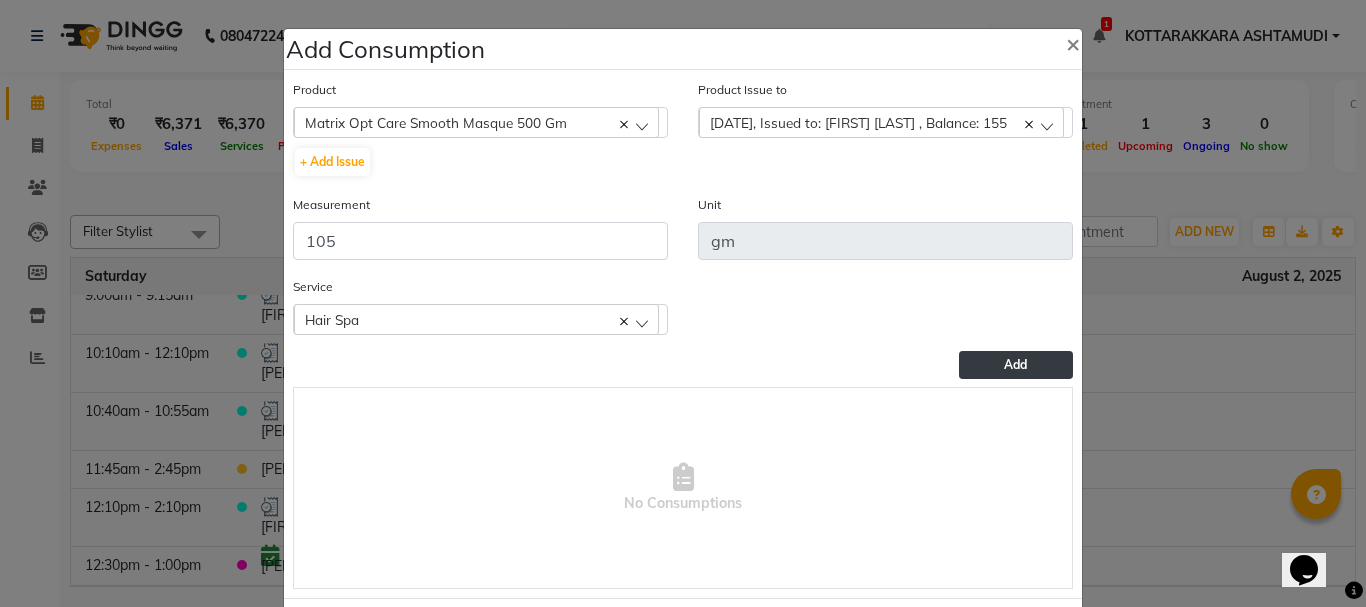 click on "Add" 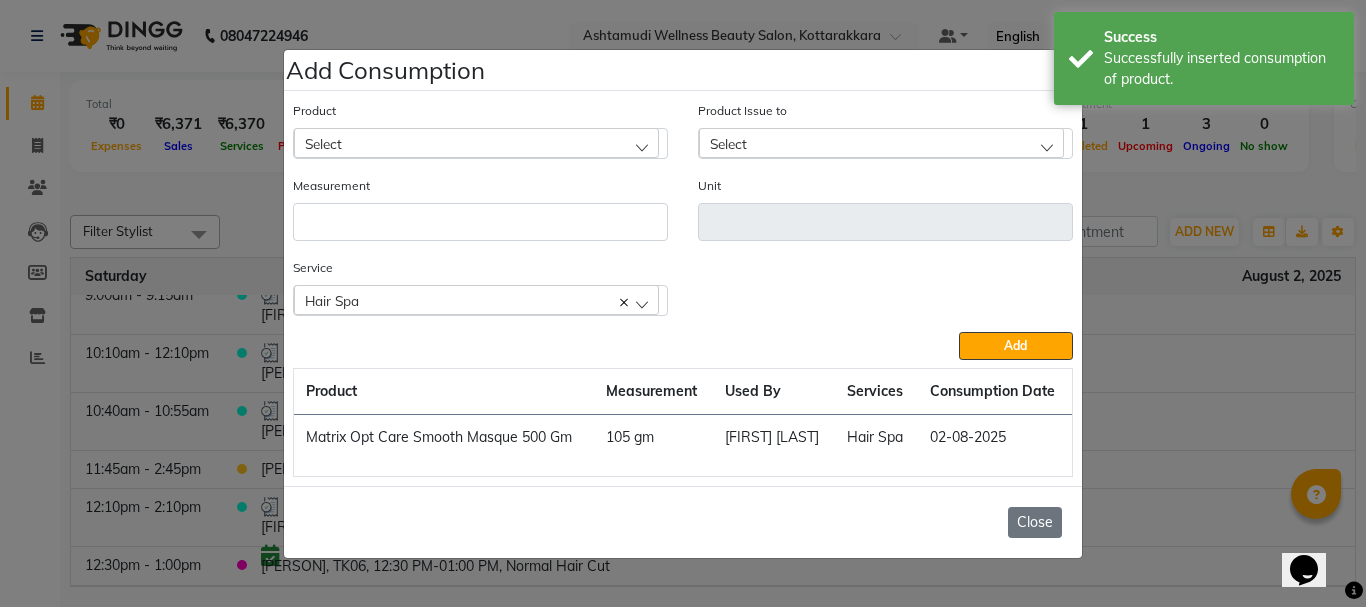 click on "Close" 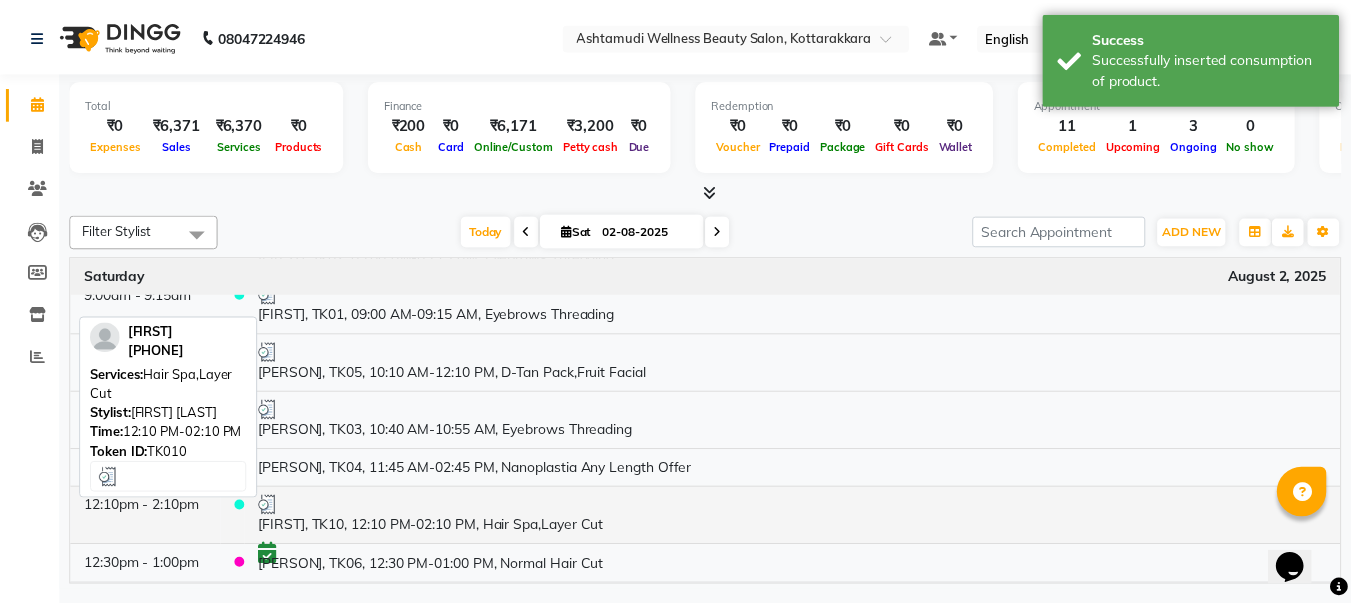scroll, scrollTop: 177, scrollLeft: 0, axis: vertical 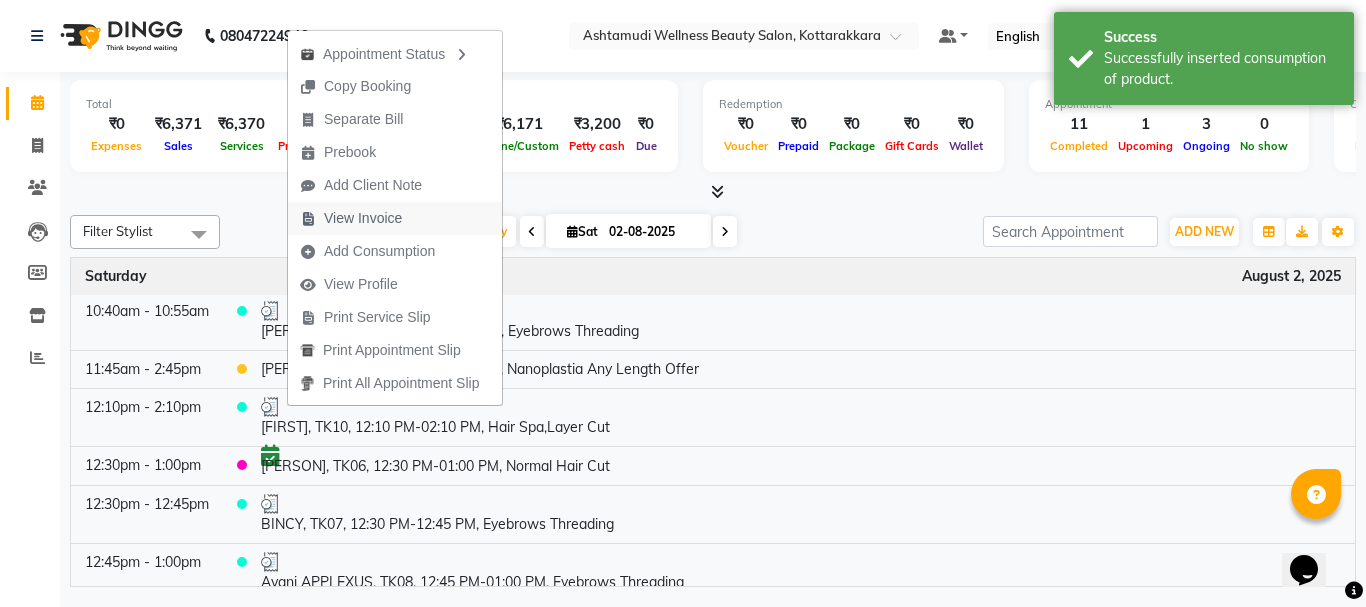 click on "View Invoice" at bounding box center (363, 218) 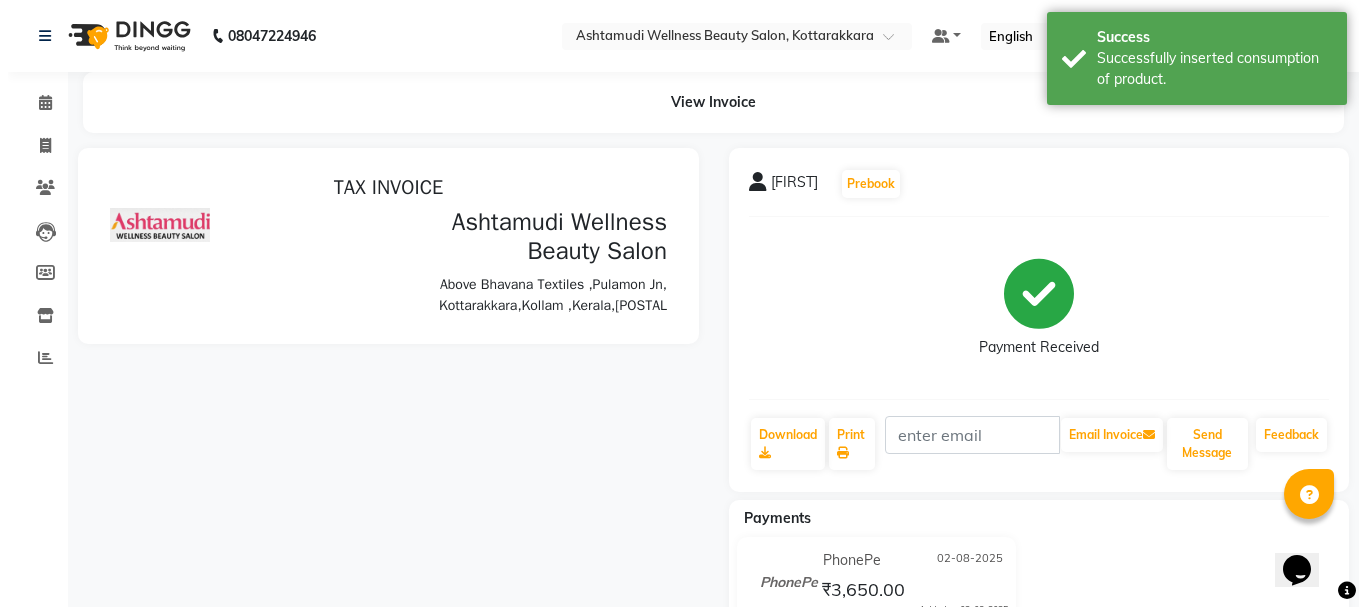 scroll, scrollTop: 0, scrollLeft: 0, axis: both 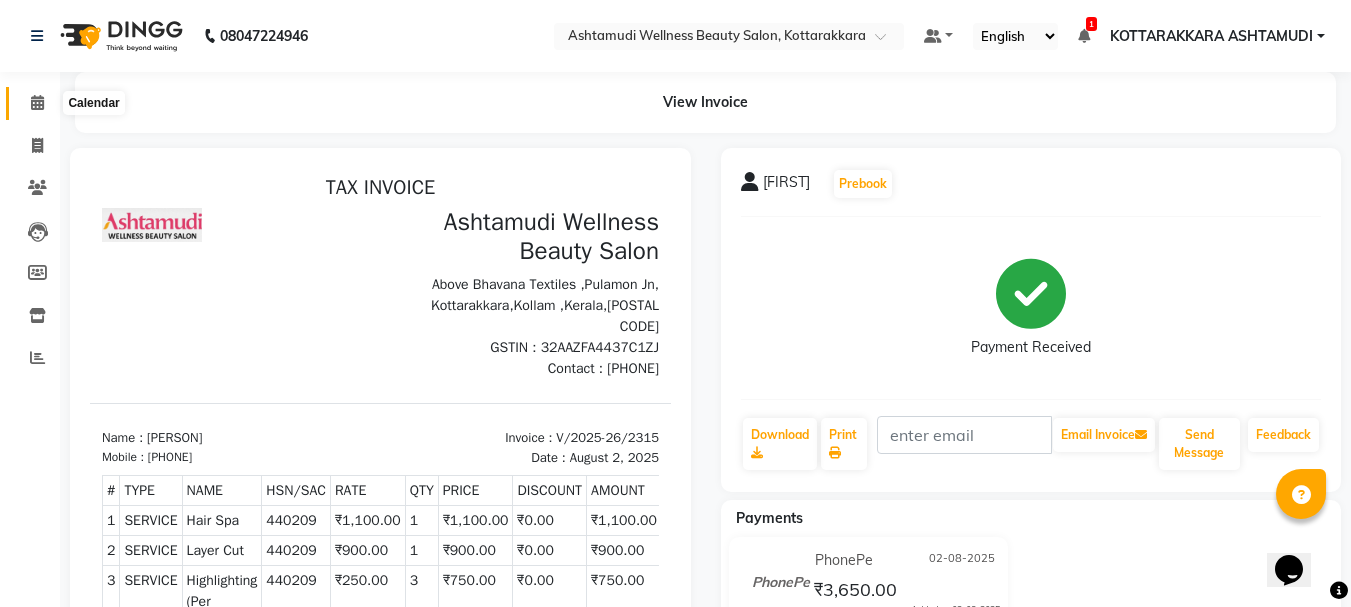 click 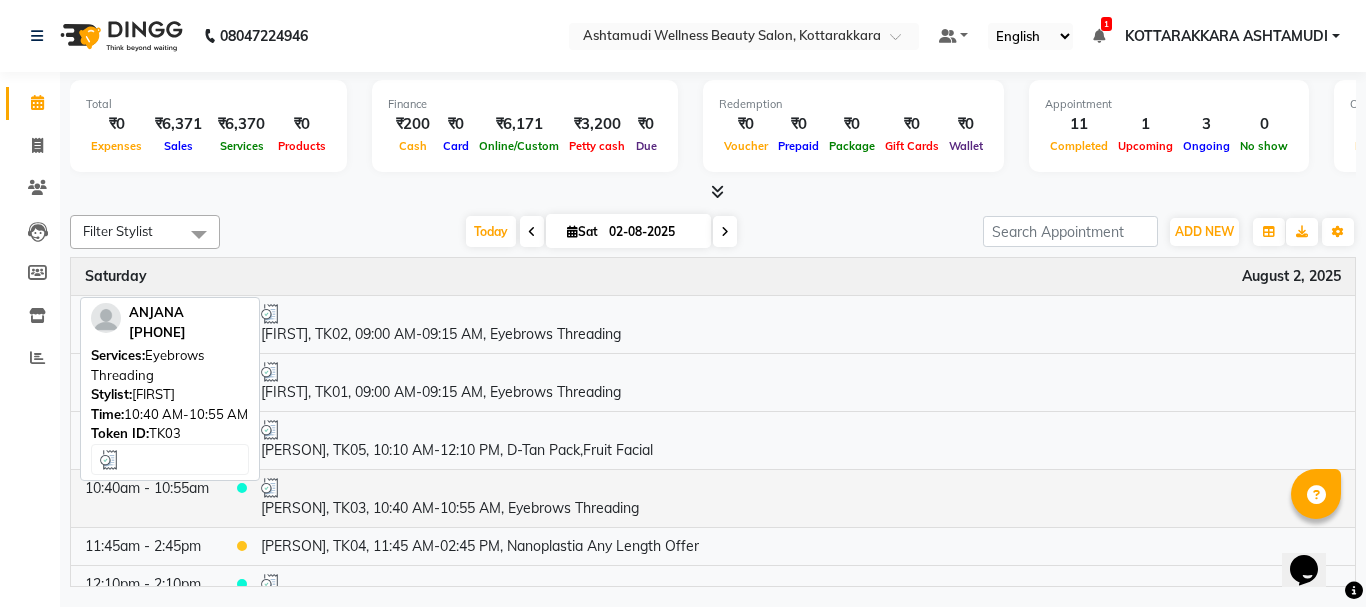 scroll, scrollTop: 200, scrollLeft: 0, axis: vertical 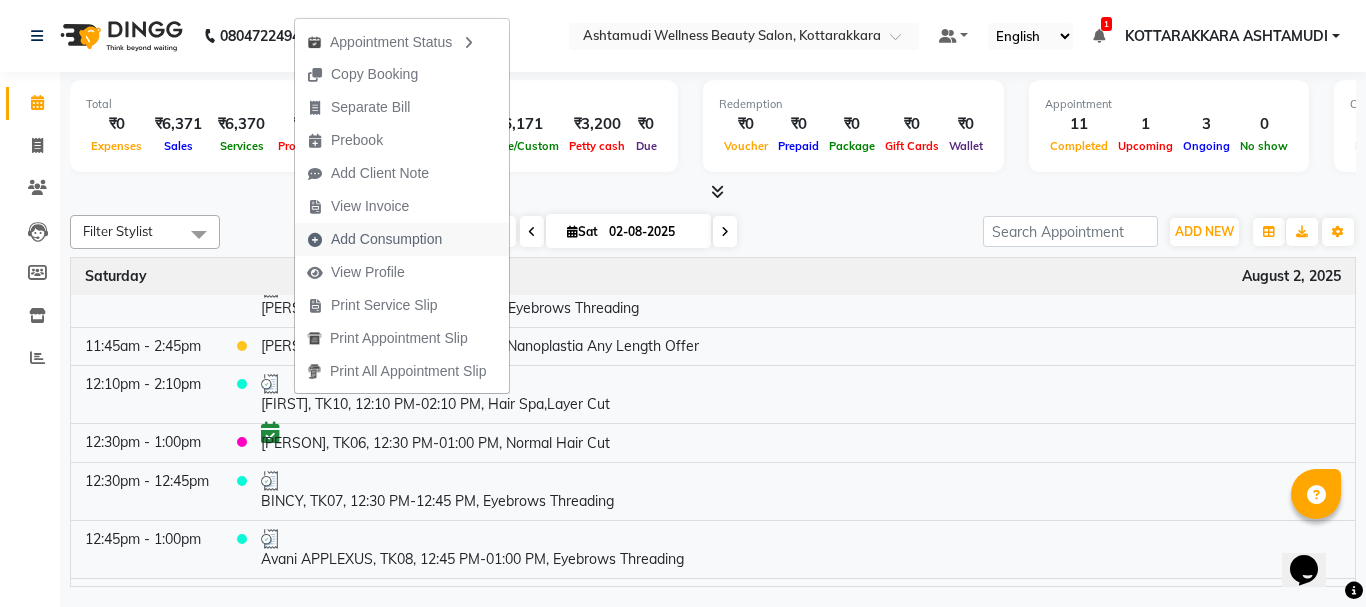 click on "Add Consumption" at bounding box center (386, 239) 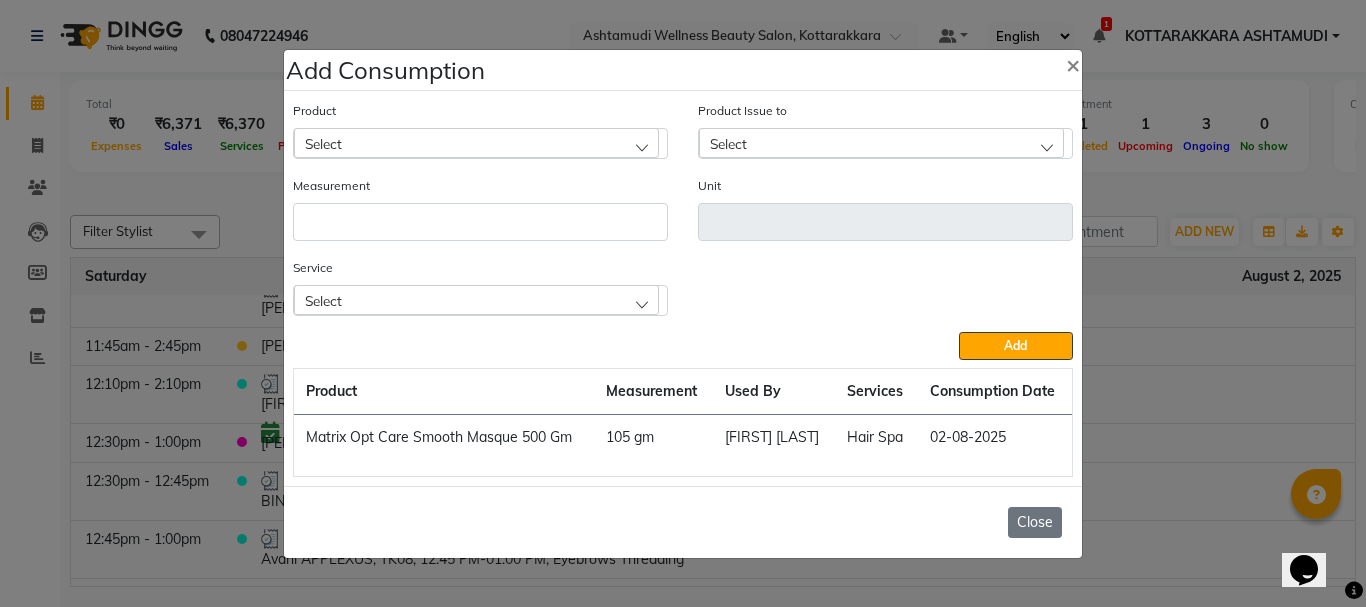 click on "Close" 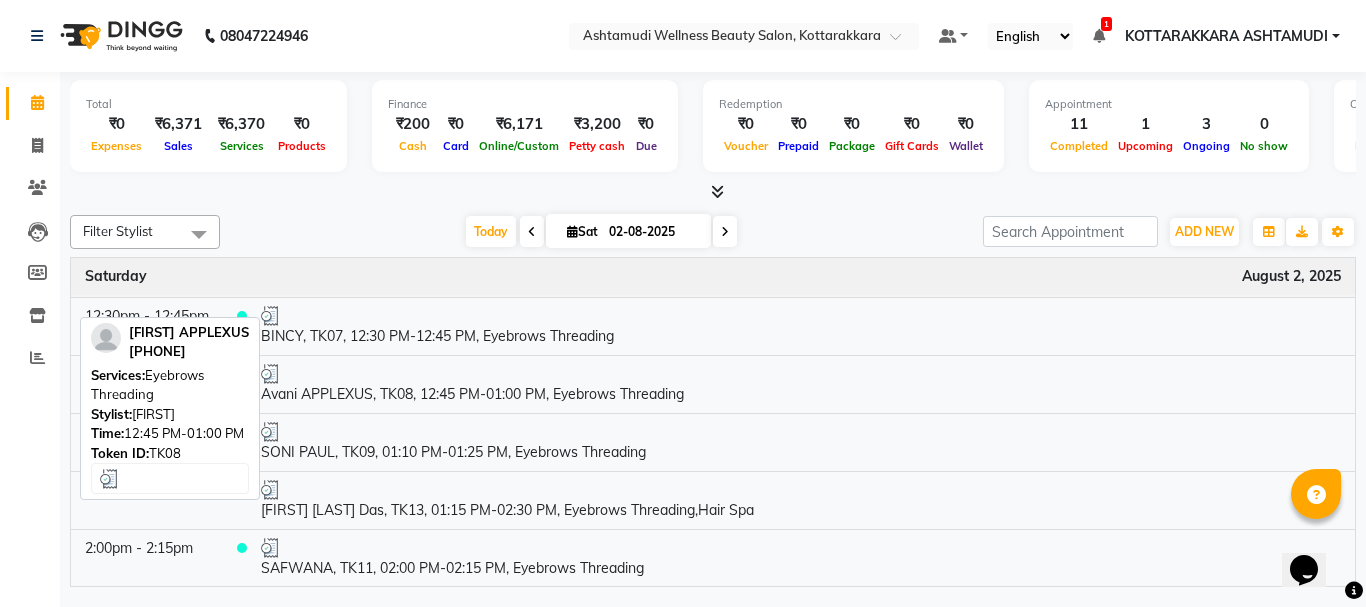 scroll, scrollTop: 400, scrollLeft: 0, axis: vertical 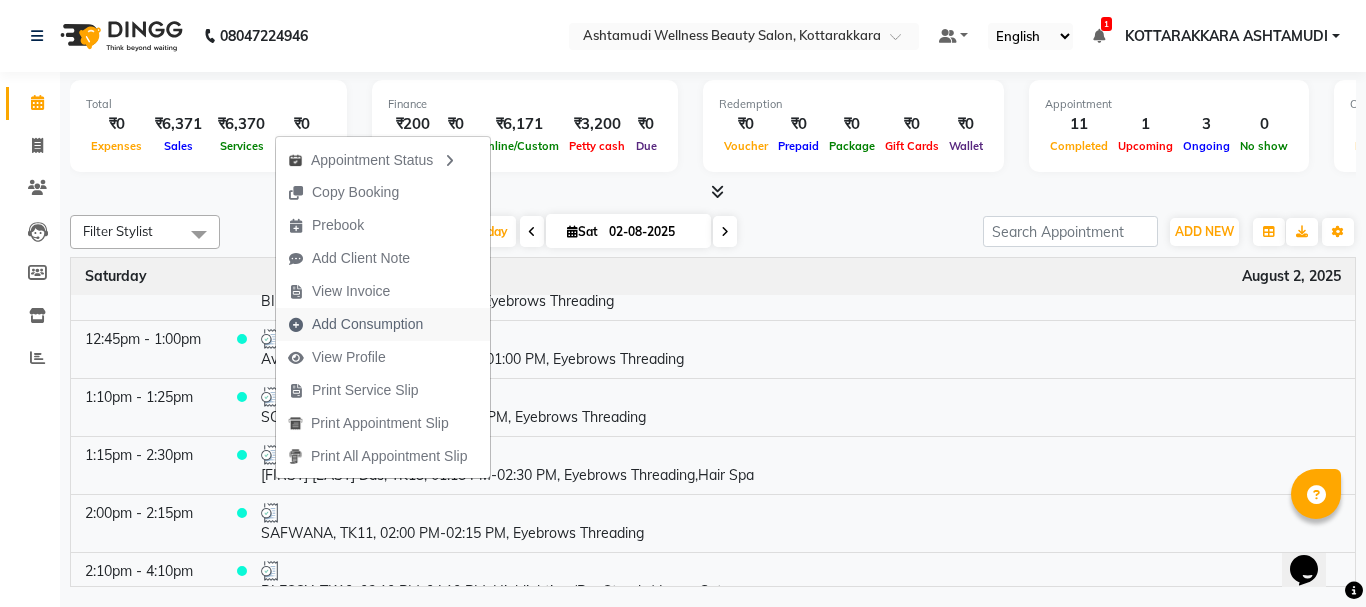click on "Add Consumption" at bounding box center [367, 324] 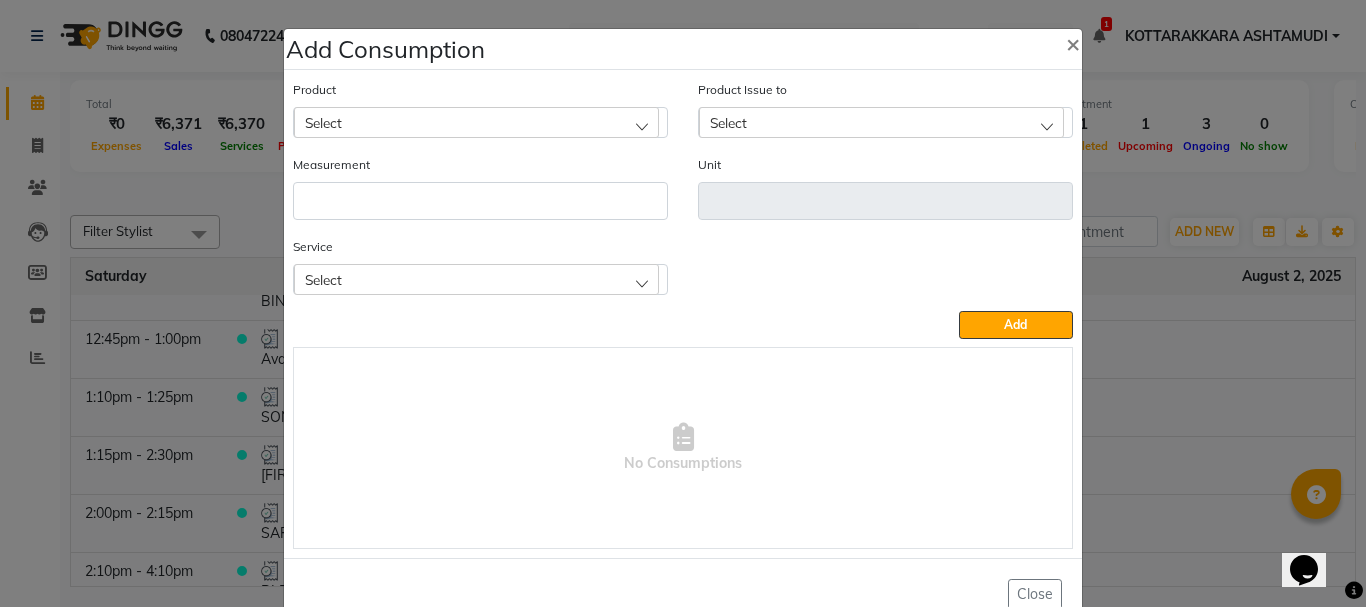 drag, startPoint x: 347, startPoint y: 124, endPoint x: 346, endPoint y: 141, distance: 17.029387 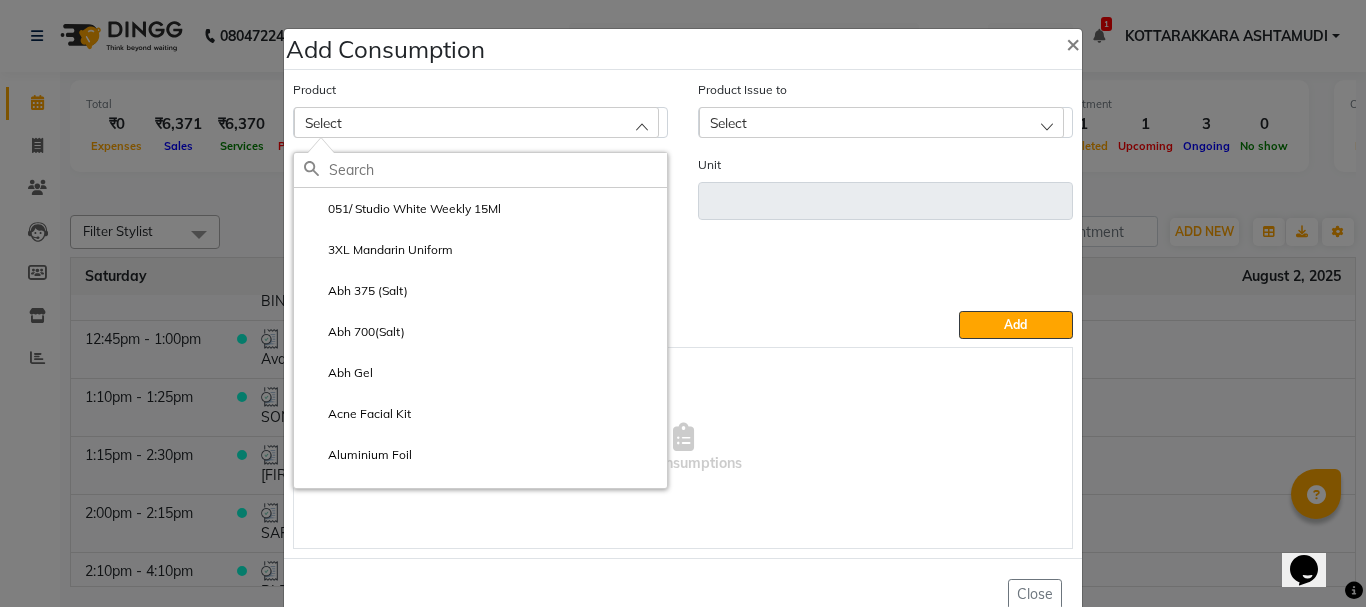 click 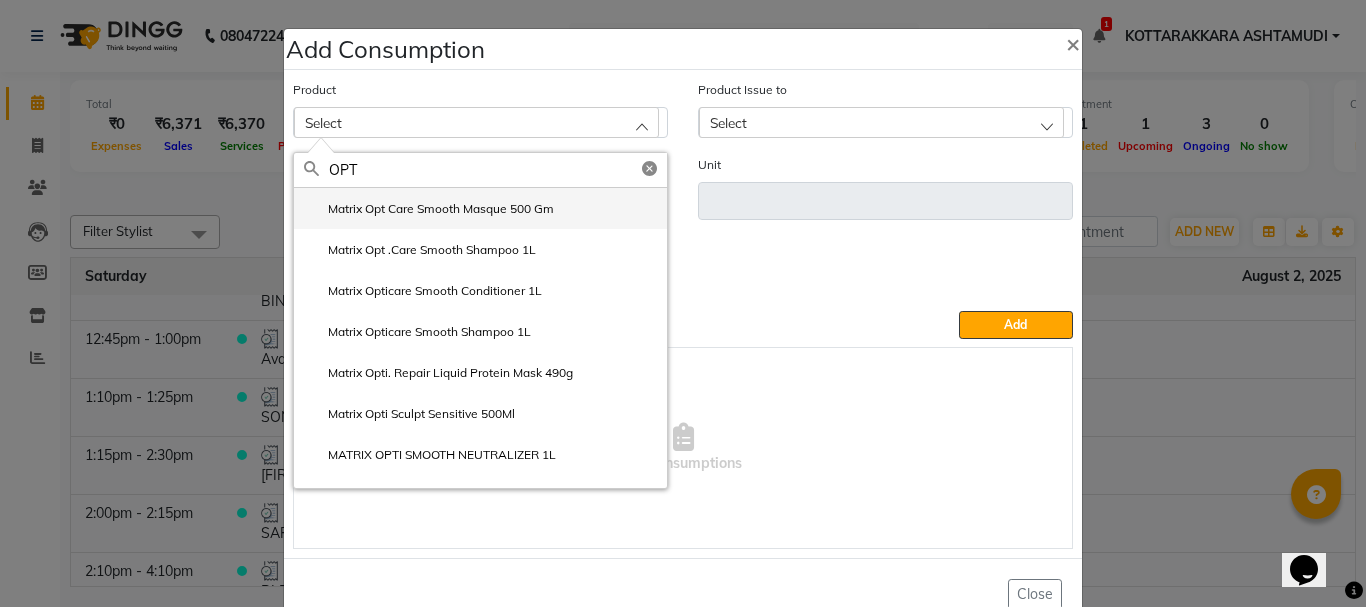 click on "Matrix Opt Care Smooth Masque 500 Gm" 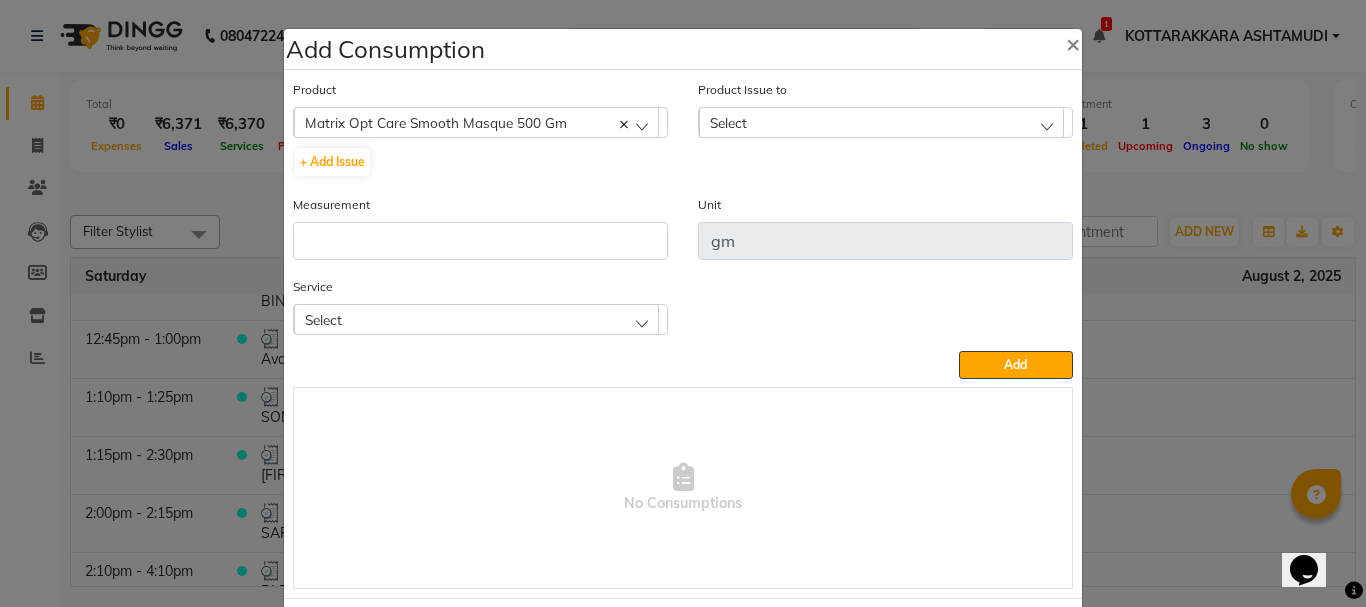 click on "Select" 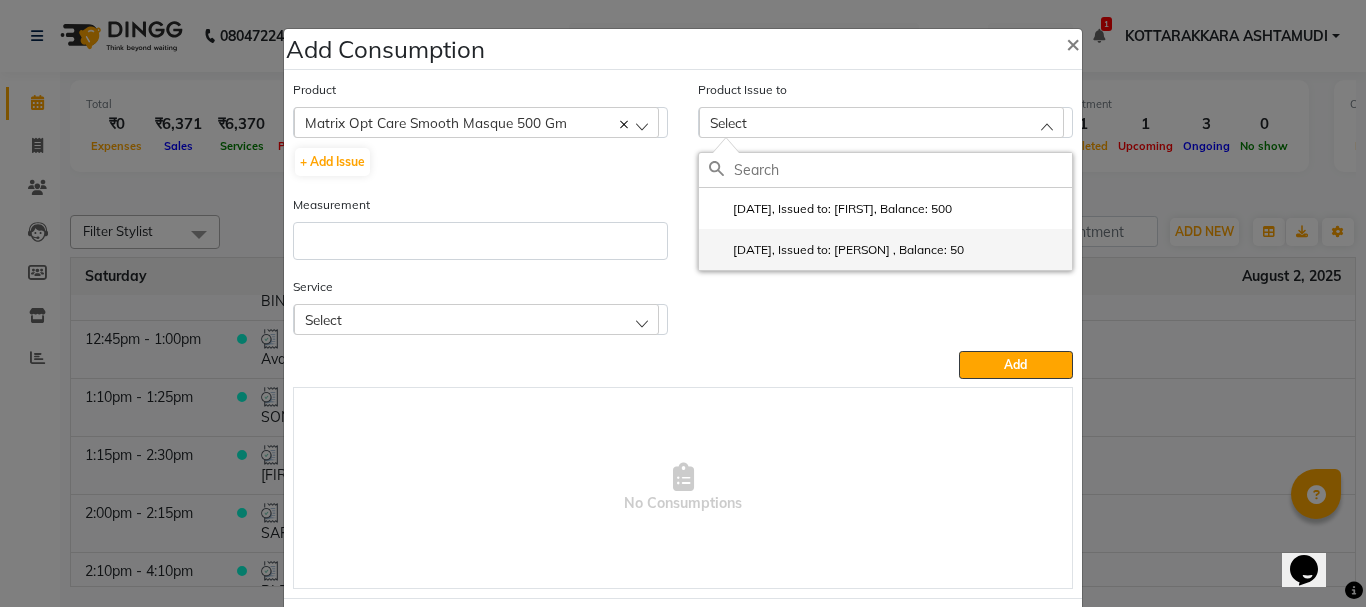 click on "2025-08-01, Issued to: NISHA SAMUEL 	, Balance: 50" 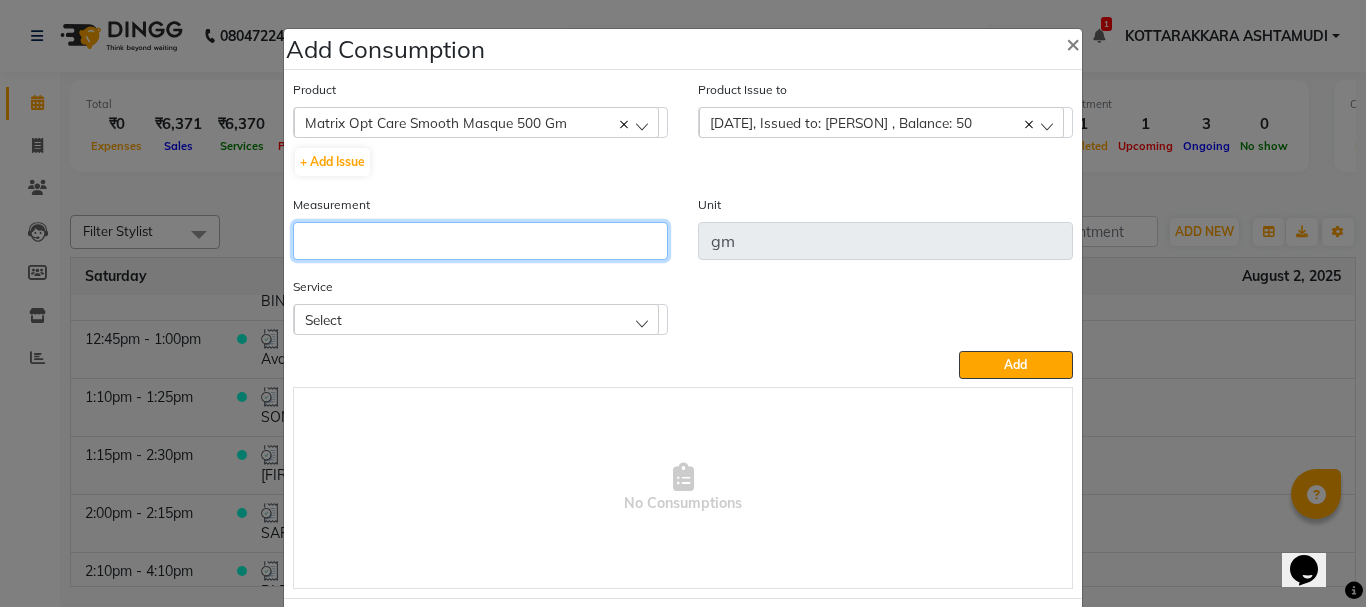 click 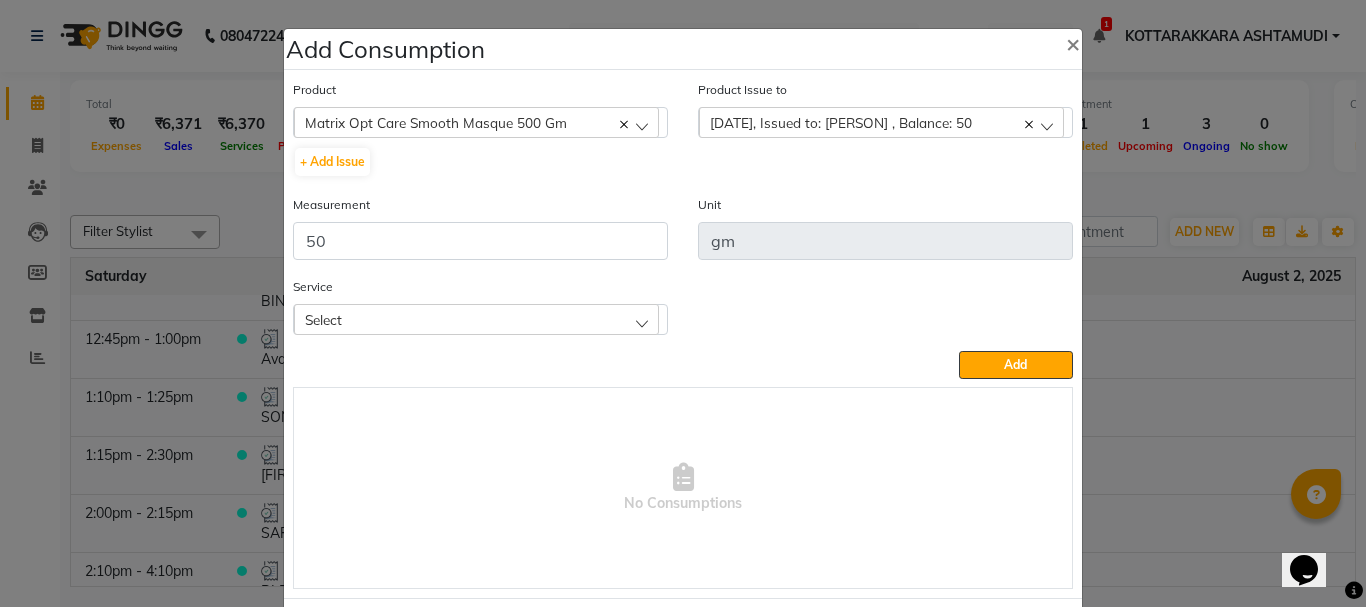 click on "Select" 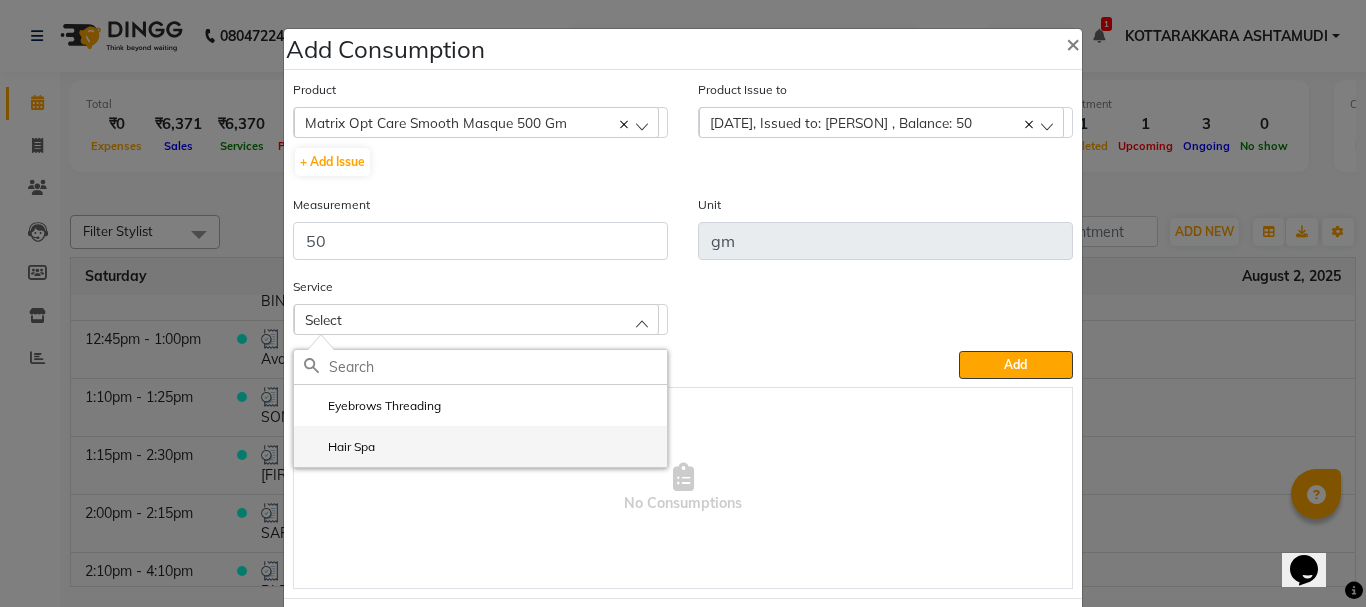 click on "Hair Spa" 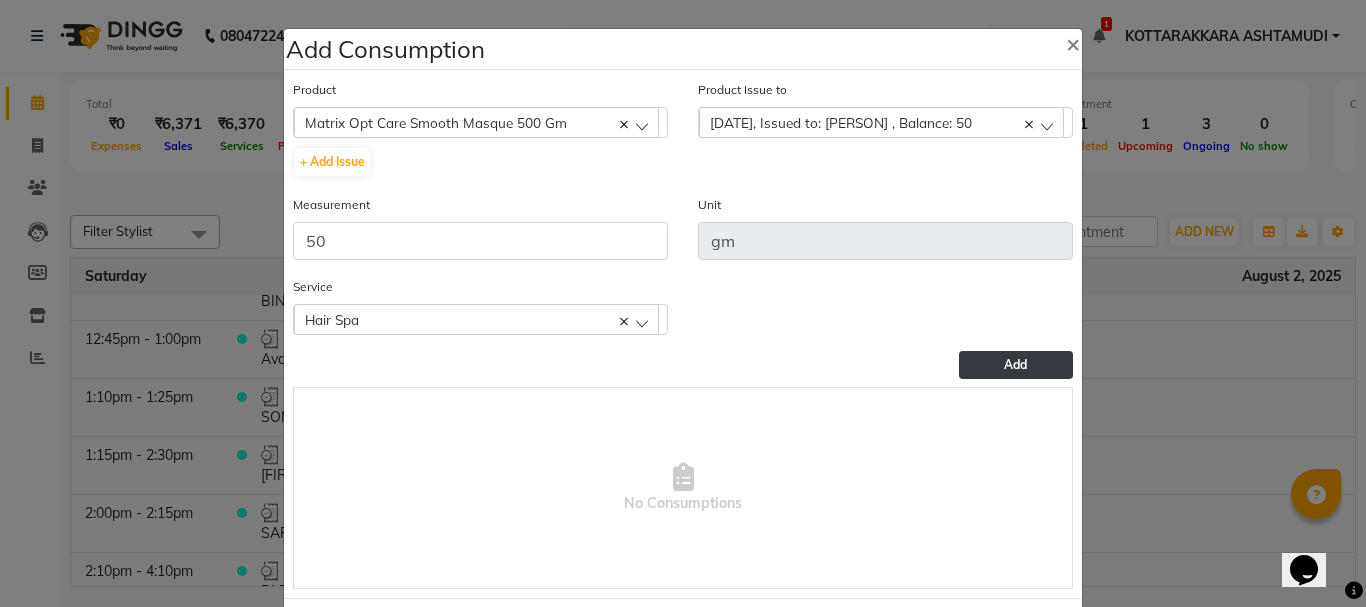 click on "Add" 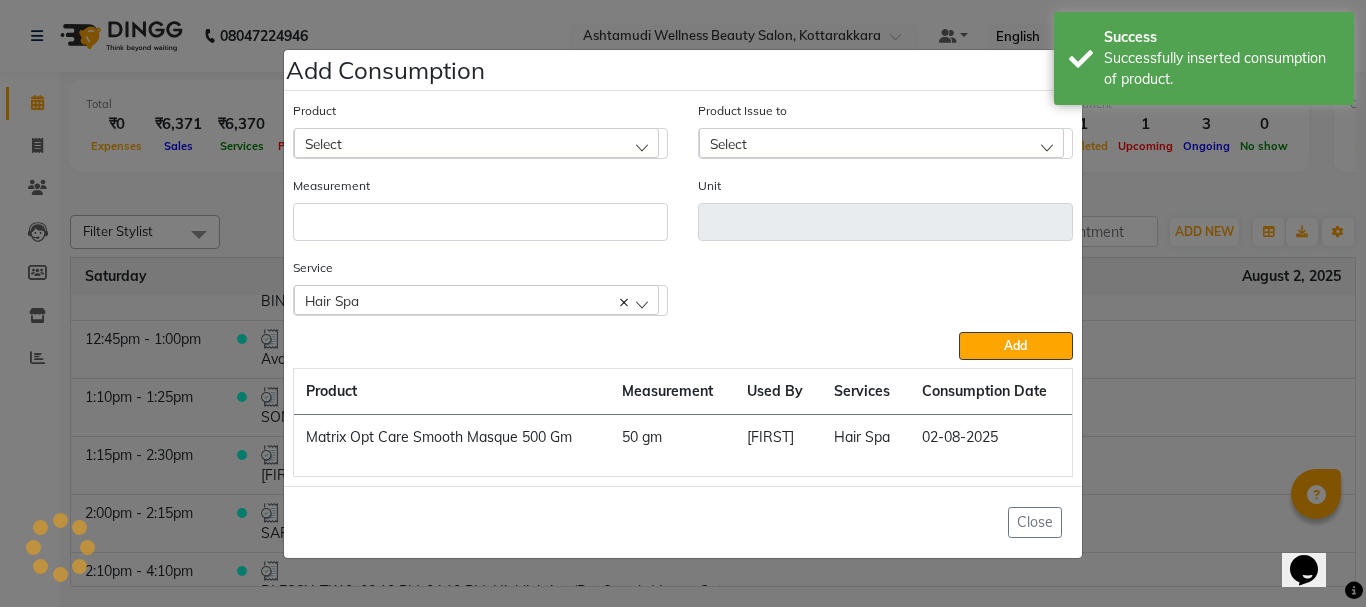 drag, startPoint x: 387, startPoint y: 131, endPoint x: 387, endPoint y: 142, distance: 11 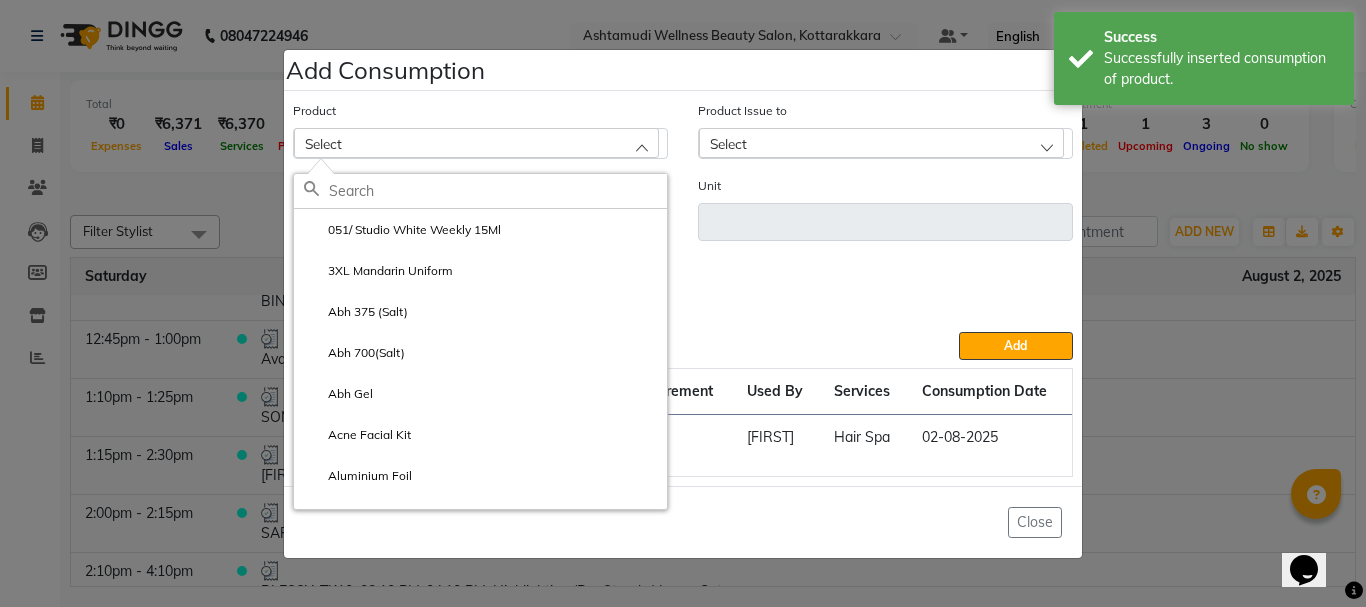 click 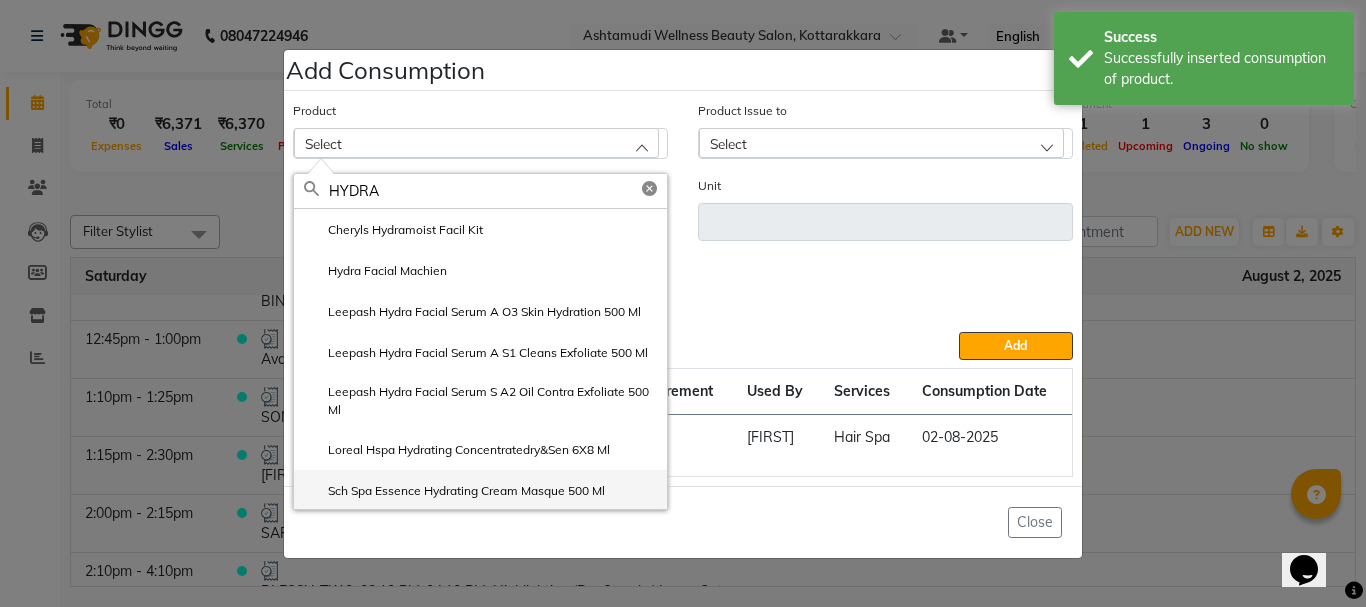 click on "Sch Spa Essence Hydrating Cream Masque 500 Ml" 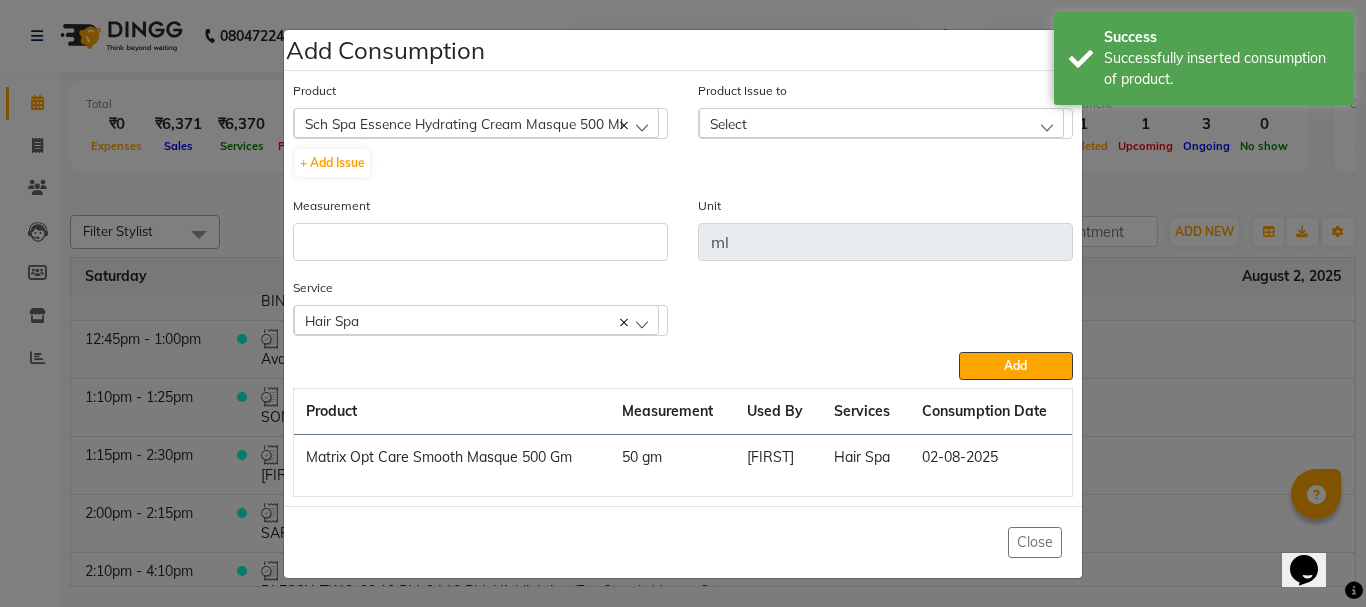 click on "Select" 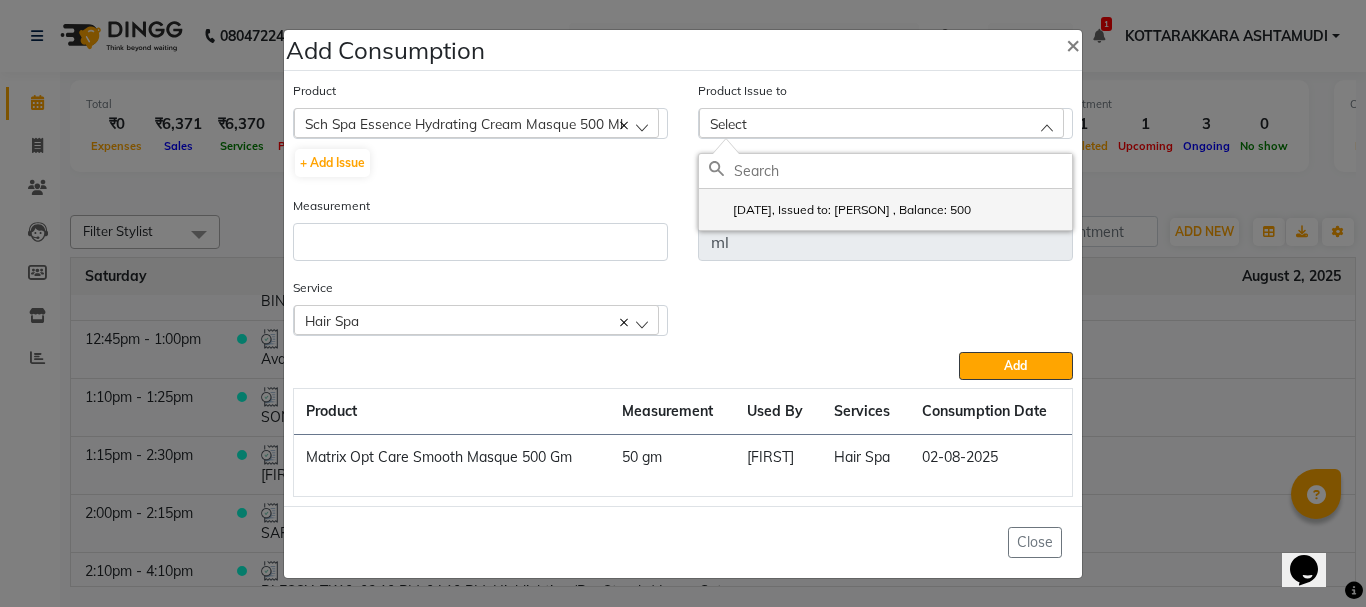 click on "2025-08-02, Issued to: Karina Darjee , Balance: 500" 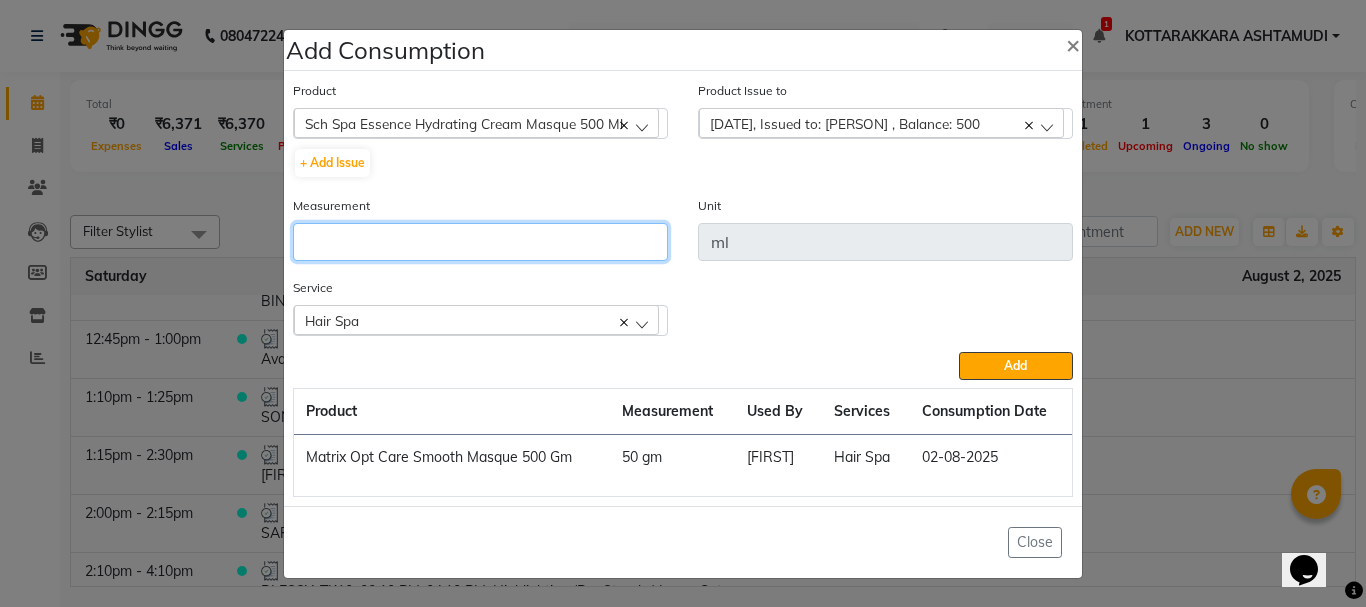 click 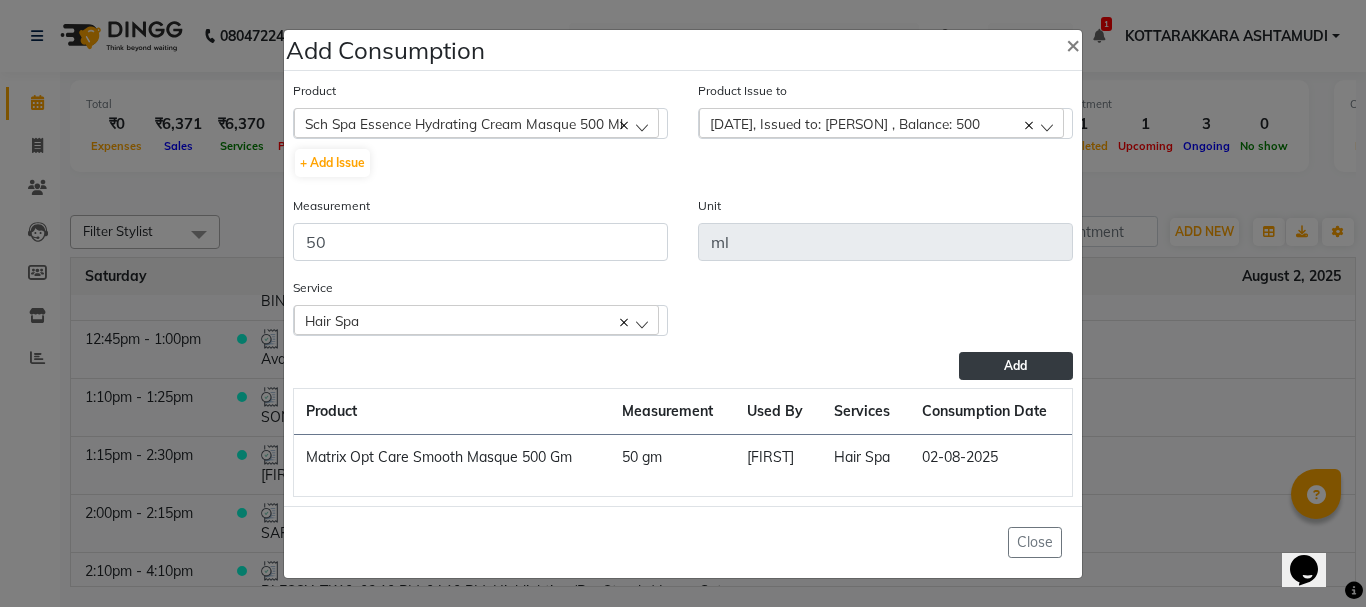 click on "Add" 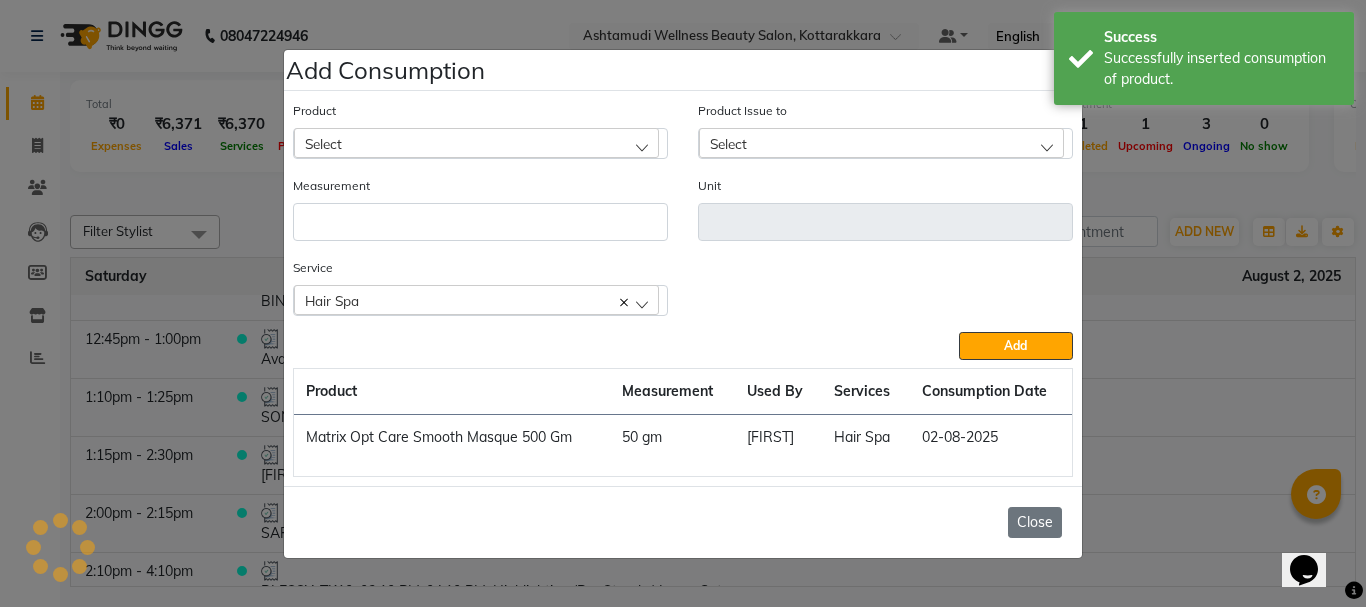 click on "Close" 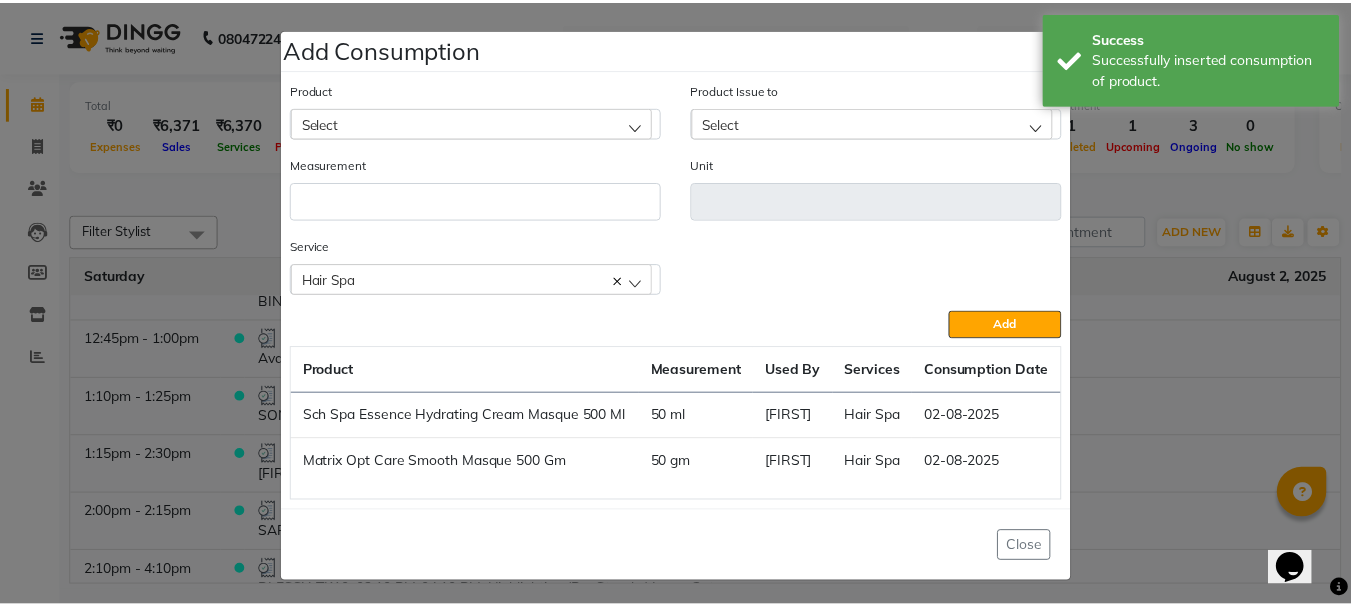 scroll, scrollTop: 68, scrollLeft: 0, axis: vertical 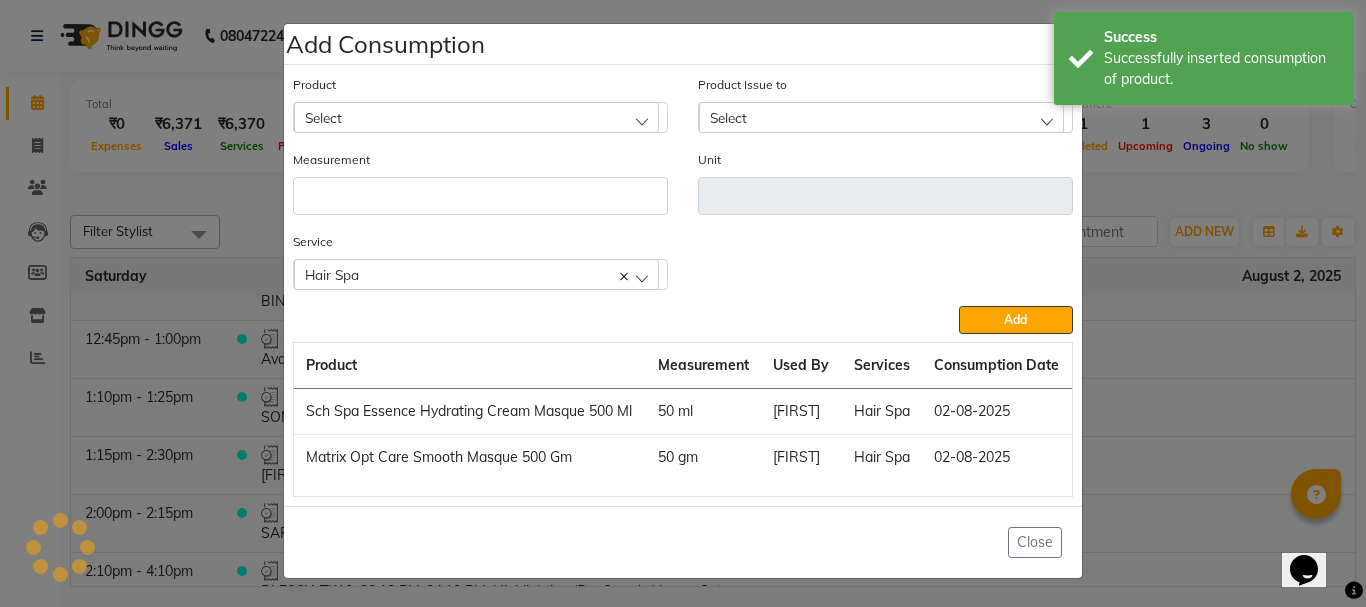 click on "Close" 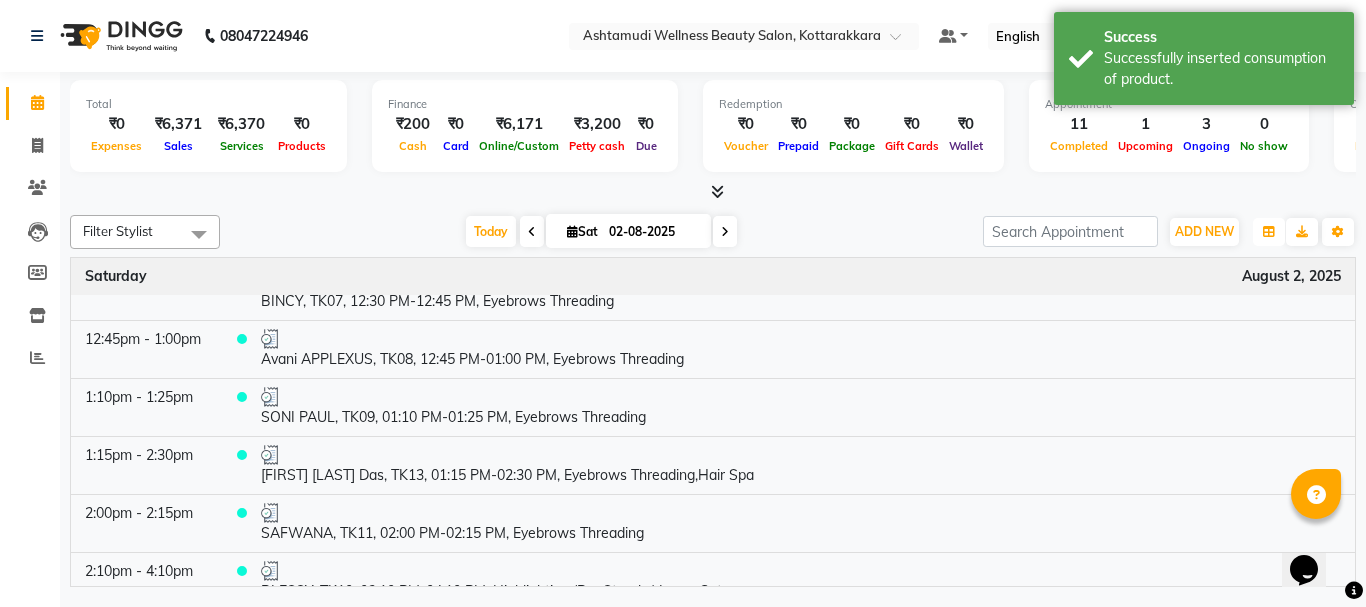 drag, startPoint x: 1272, startPoint y: 230, endPoint x: 1276, endPoint y: 267, distance: 37.215588 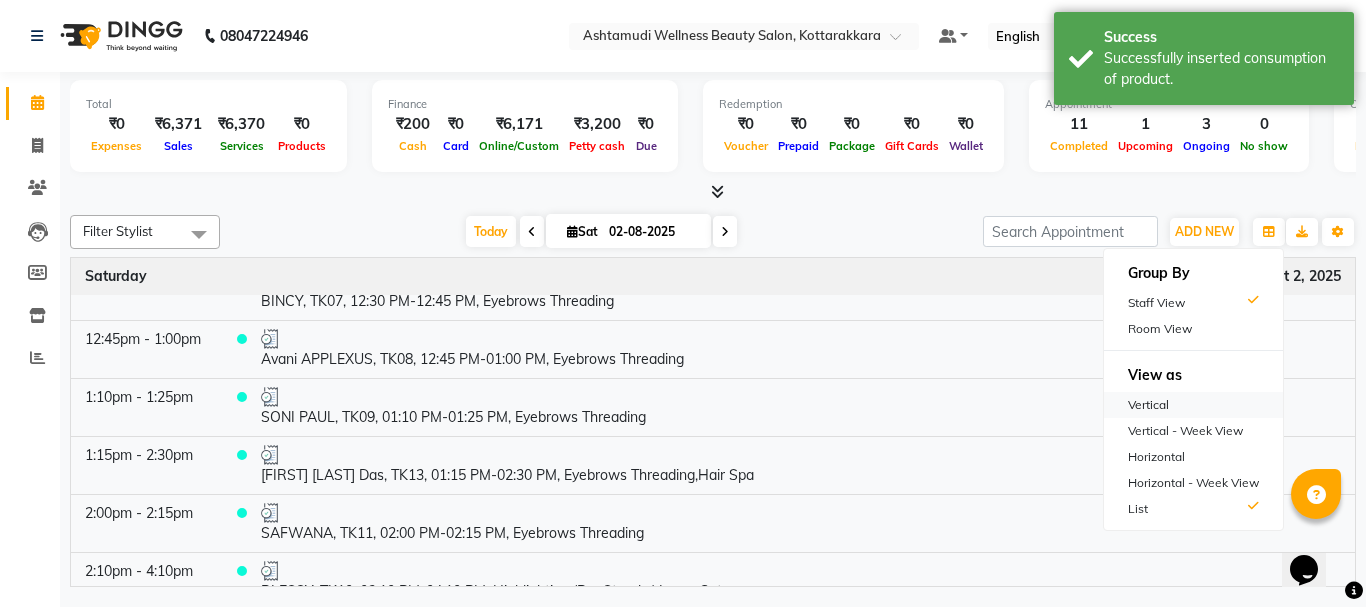 click on "Vertical" at bounding box center [1193, 405] 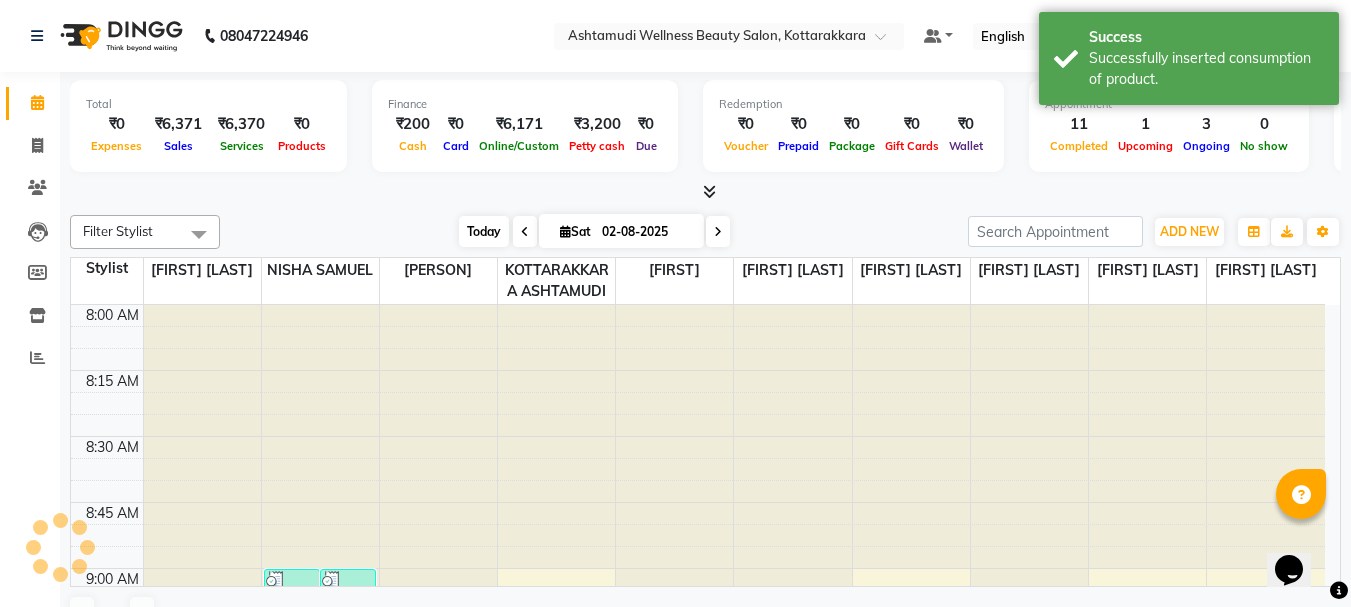 click on "Today" at bounding box center [484, 231] 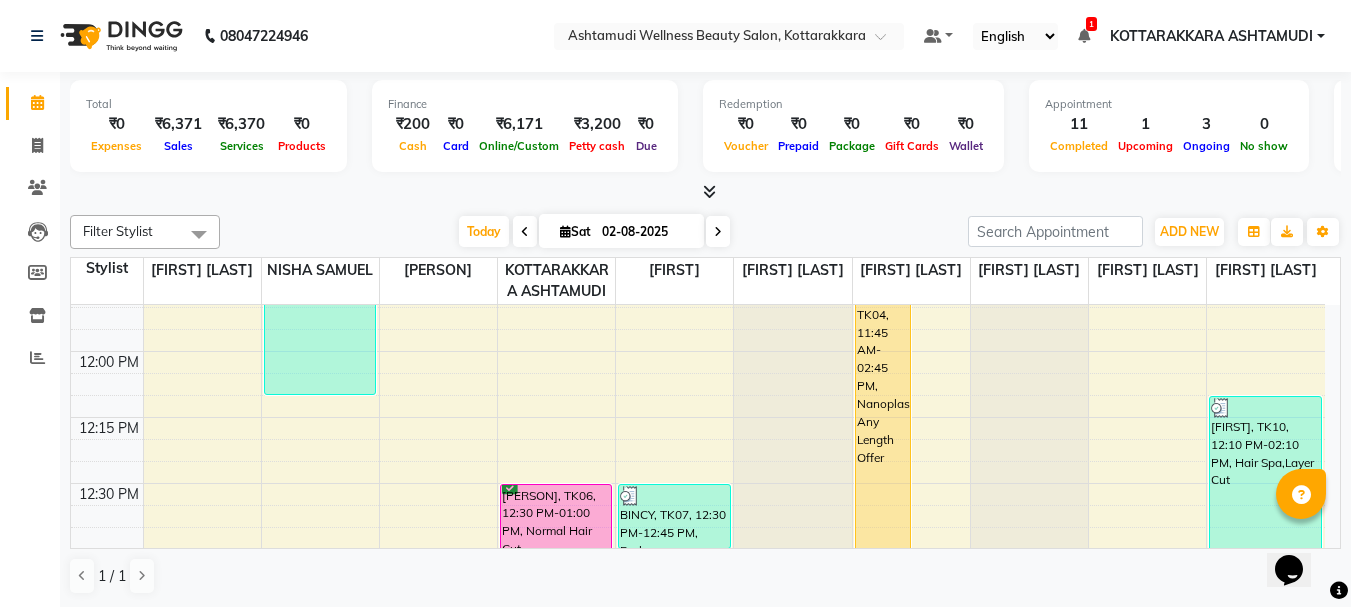 scroll, scrollTop: 1109, scrollLeft: 0, axis: vertical 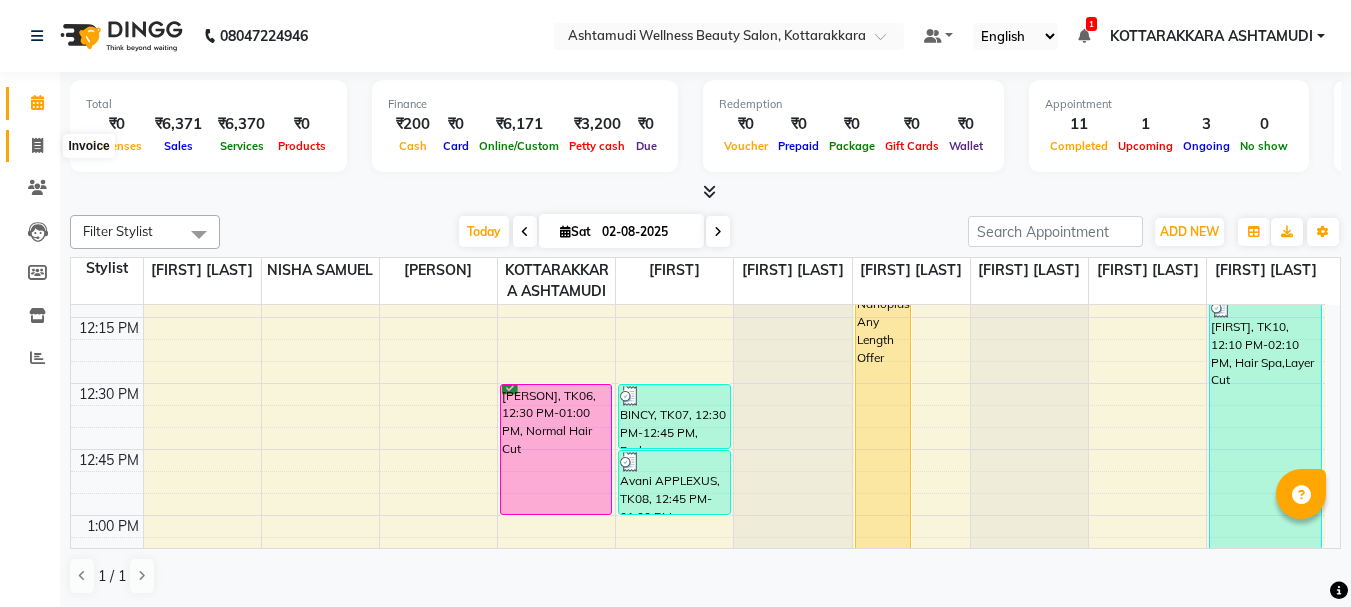 drag, startPoint x: 39, startPoint y: 145, endPoint x: 43, endPoint y: 165, distance: 20.396078 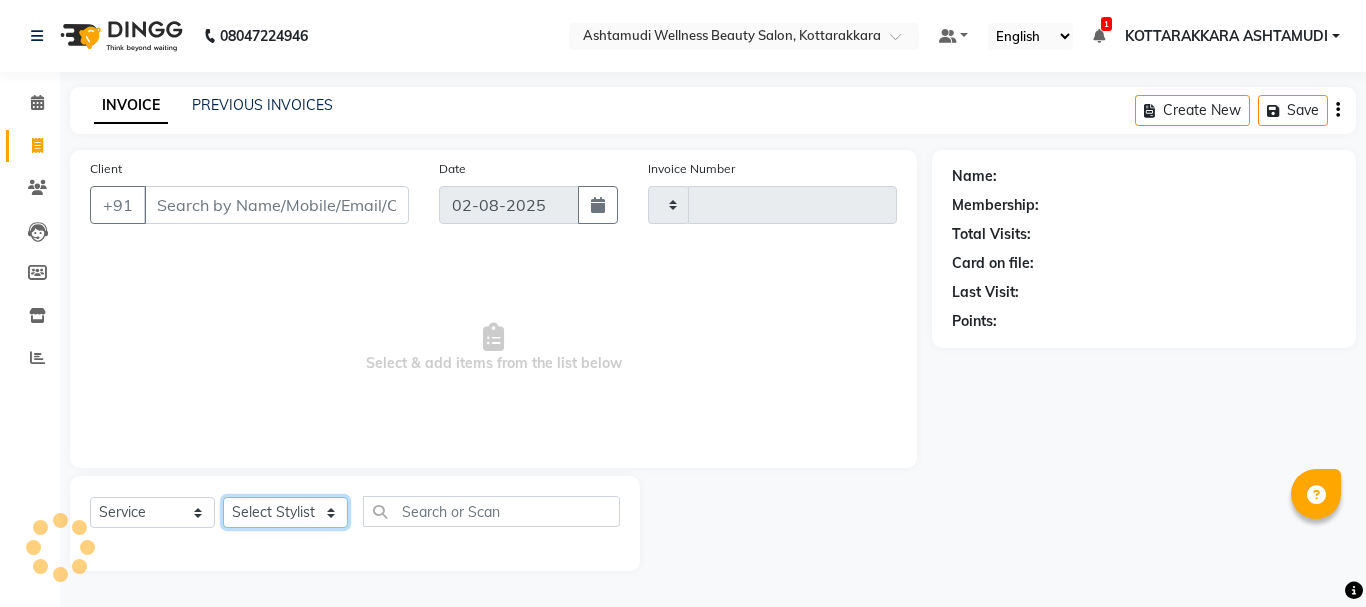 click on "Select Stylist" 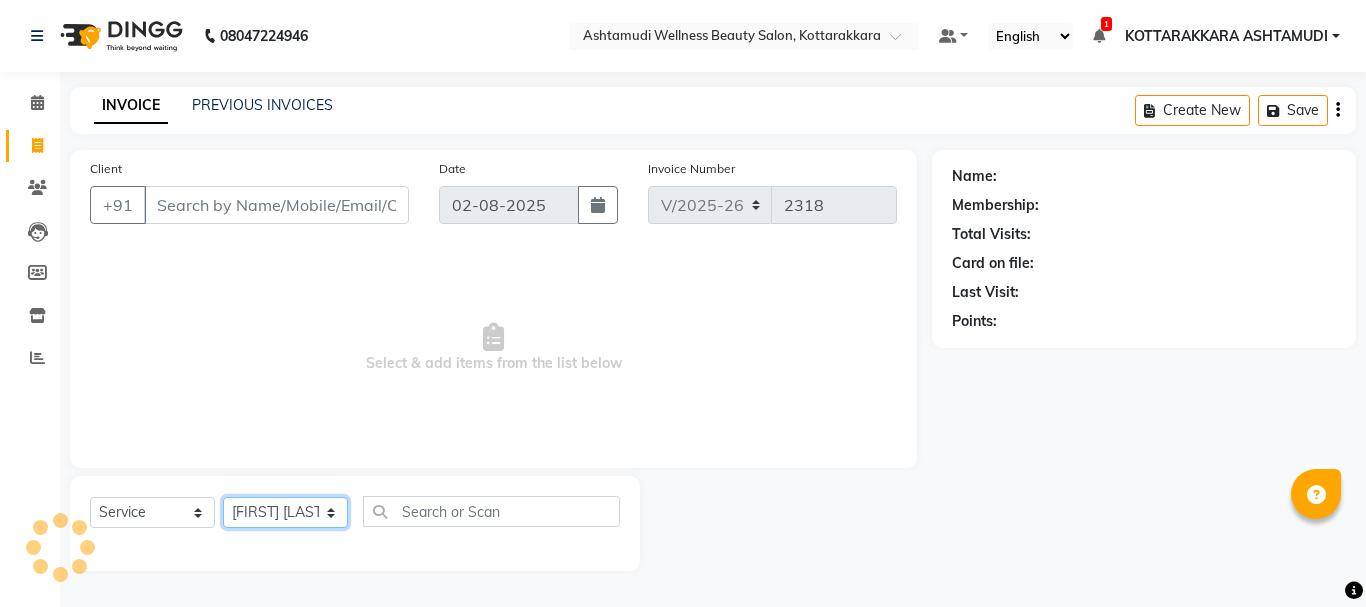 click on "Select Stylist AMRITHA DIVYA L	 Gita Mahali  Jibi P R Karina Darjee  KOTTARAKKARA ASHTAMUDI NISHA SAMUEL 	 Priya Chakraborty SARIGA R	 SHAHIDA SHAMINA MUHAMMED P R" 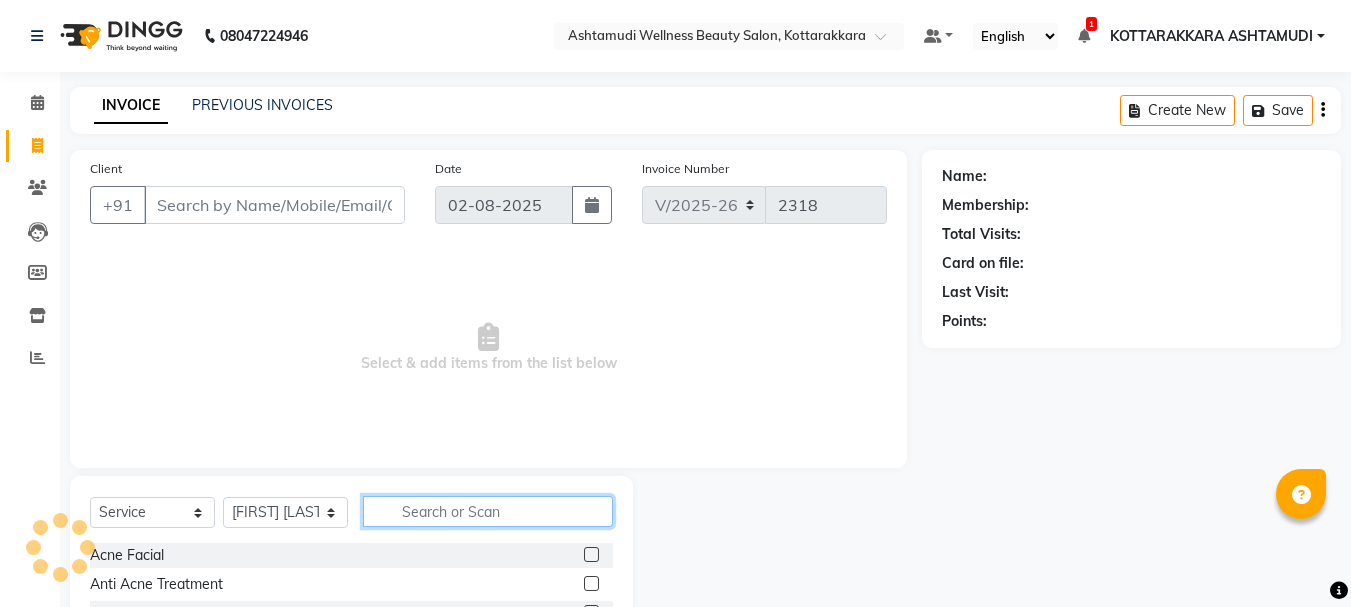 click 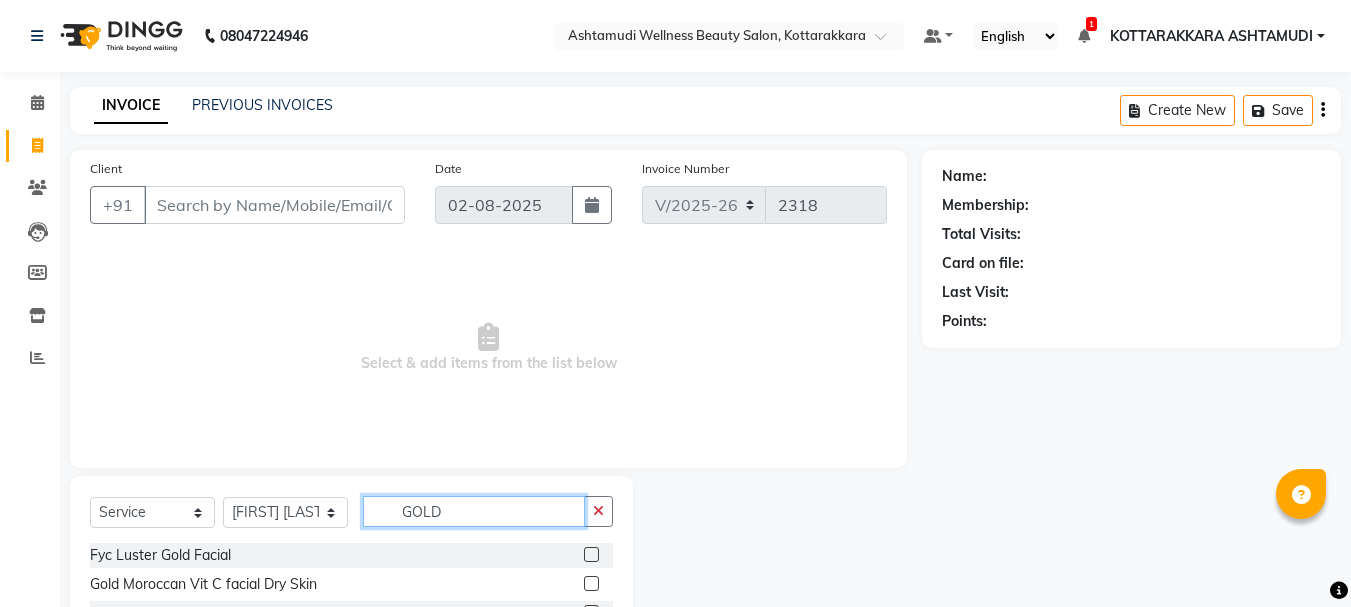 scroll, scrollTop: 110, scrollLeft: 0, axis: vertical 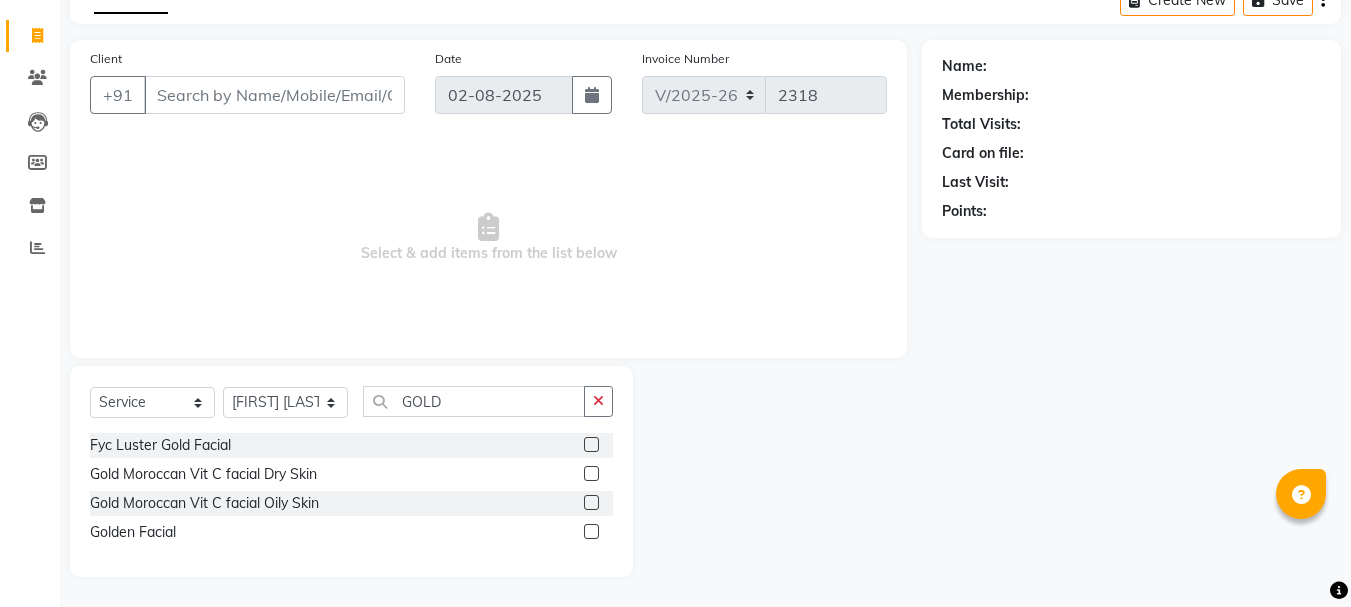 click 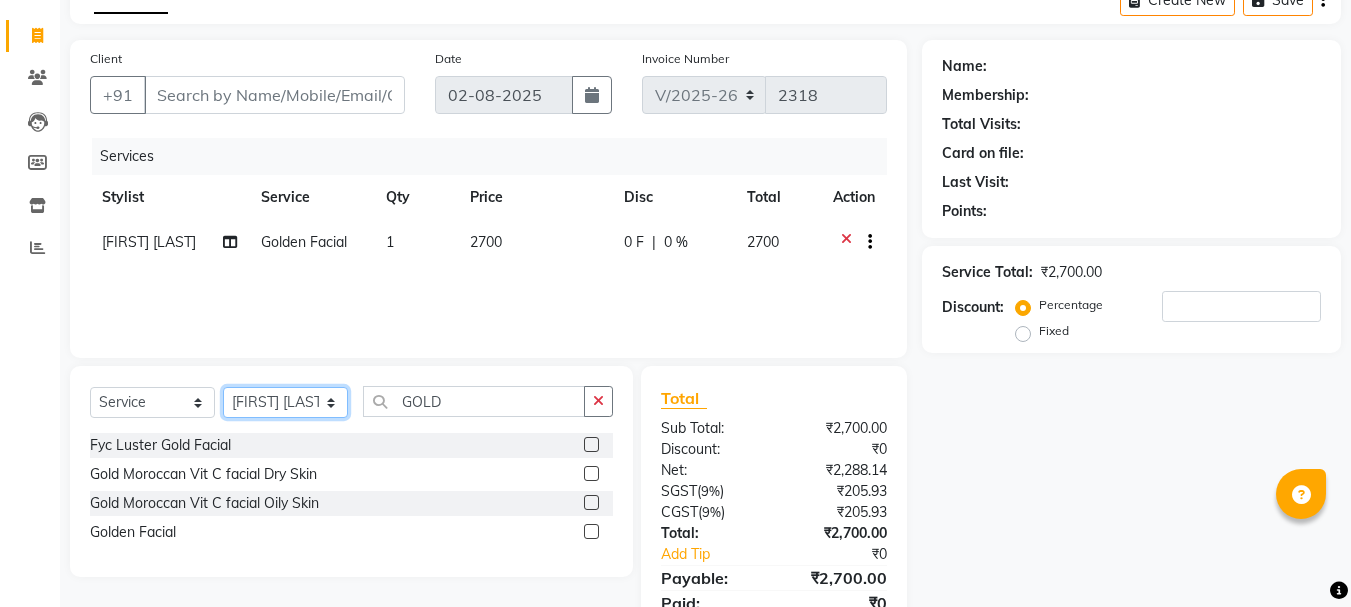 click on "Select Stylist AMRITHA DIVYA L	 Gita Mahali  Jibi P R Karina Darjee  KOTTARAKKARA ASHTAMUDI NISHA SAMUEL 	 Priya Chakraborty SARIGA R	 SHAHIDA SHAMINA MUHAMMED P R" 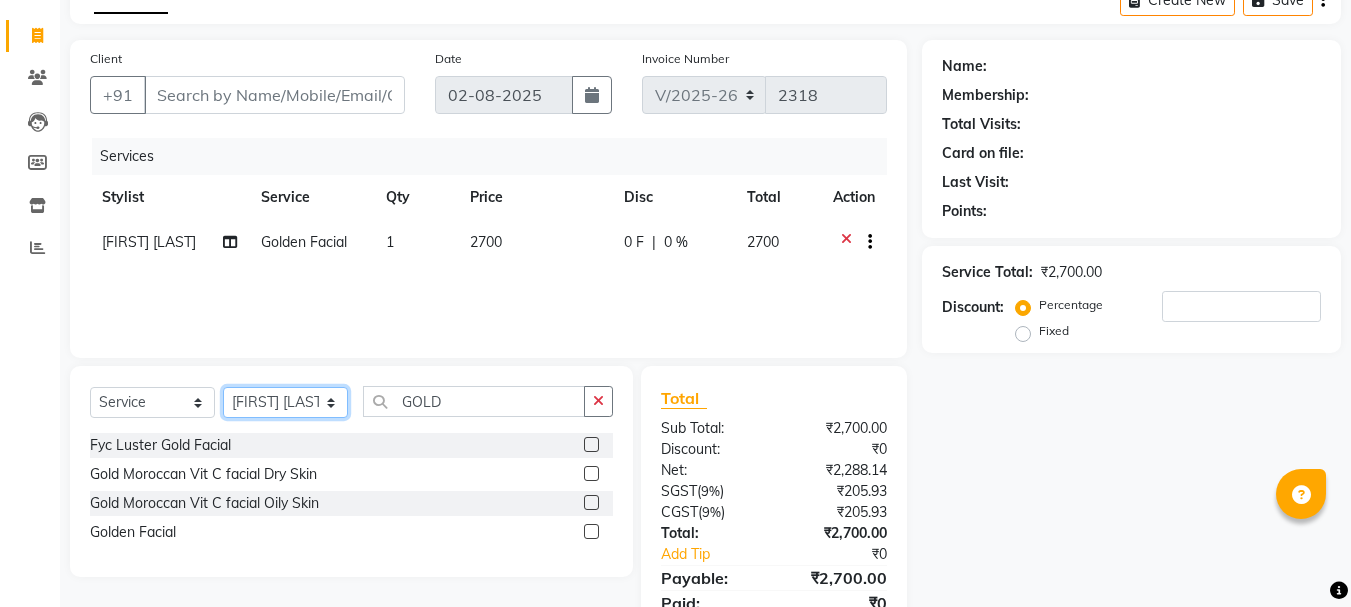 click on "Select Stylist AMRITHA DIVYA L	 Gita Mahali  Jibi P R Karina Darjee  KOTTARAKKARA ASHTAMUDI NISHA SAMUEL 	 Priya Chakraborty SARIGA R	 SHAHIDA SHAMINA MUHAMMED P R" 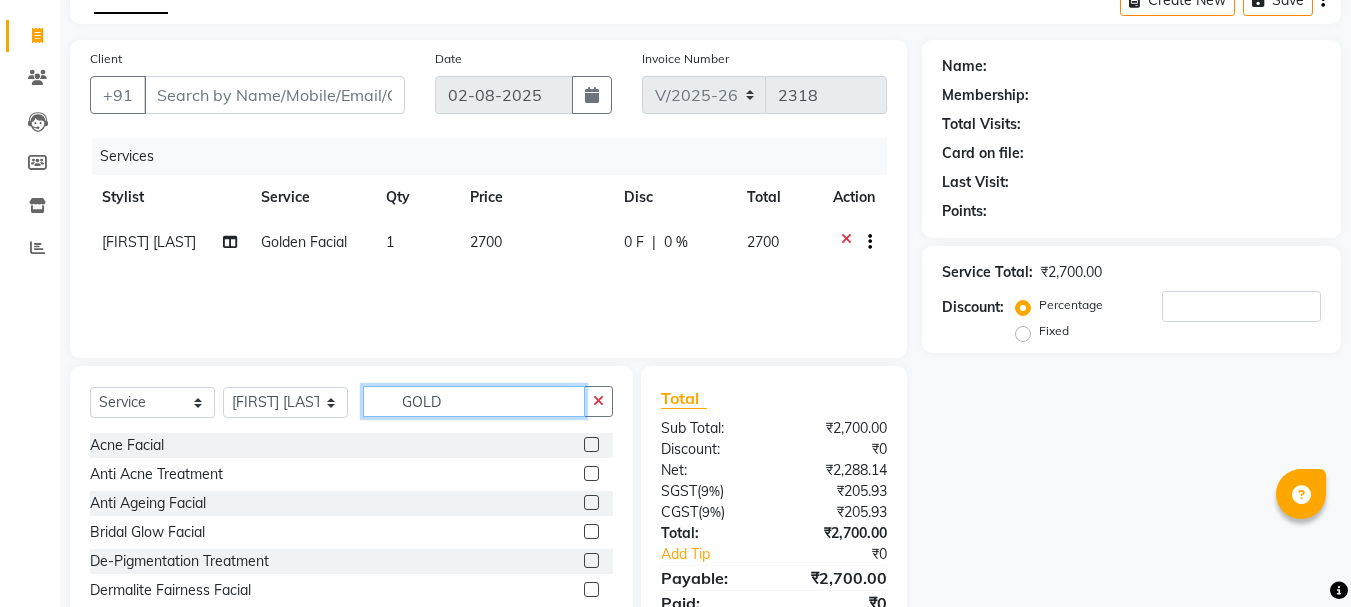 click on "GOLD" 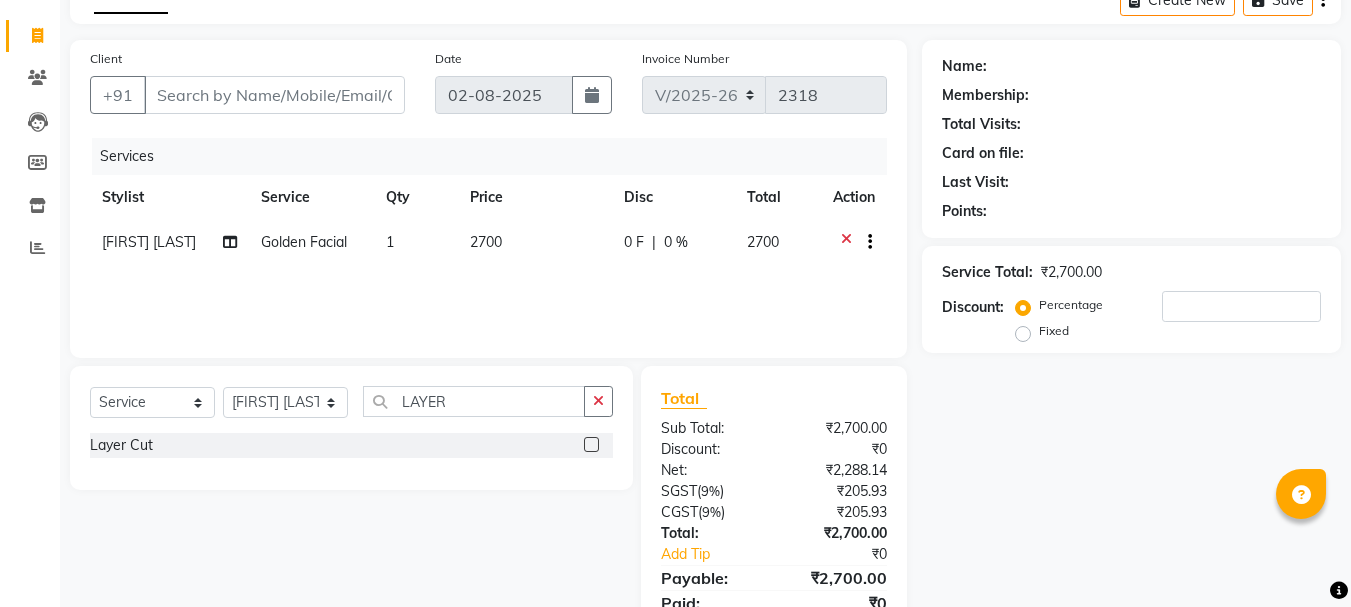 click 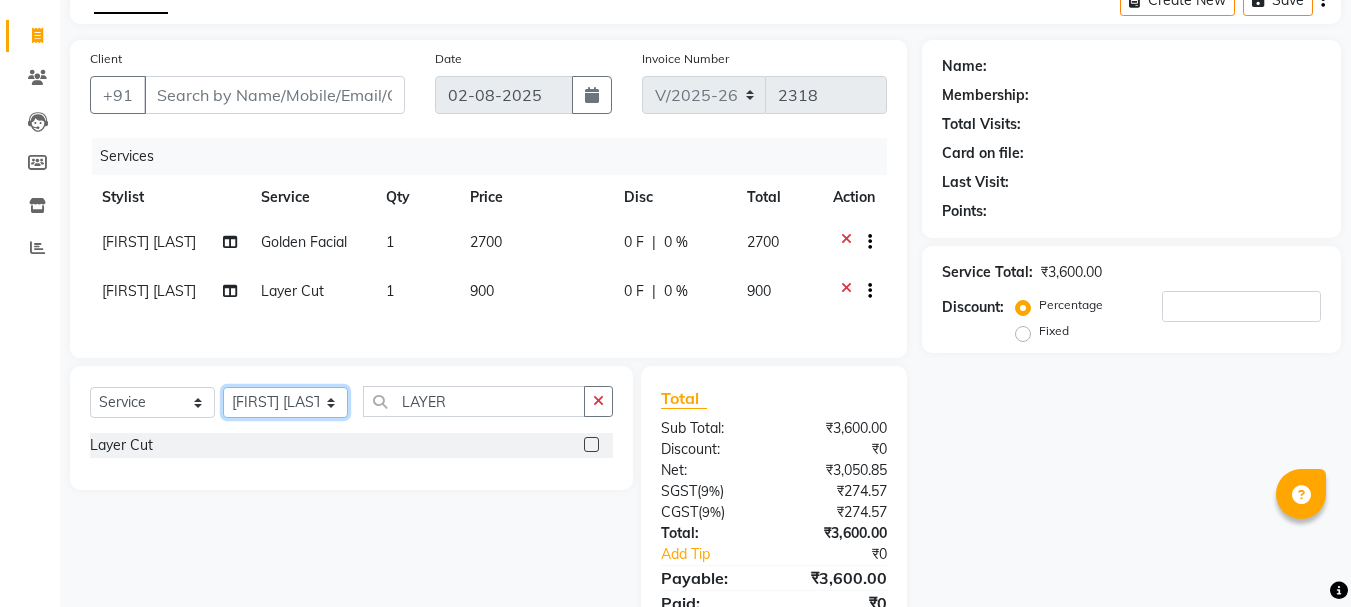 click on "Select Stylist AMRITHA DIVYA L	 Gita Mahali  Jibi P R Karina Darjee  KOTTARAKKARA ASHTAMUDI NISHA SAMUEL 	 Priya Chakraborty SARIGA R	 SHAHIDA SHAMINA MUHAMMED P R" 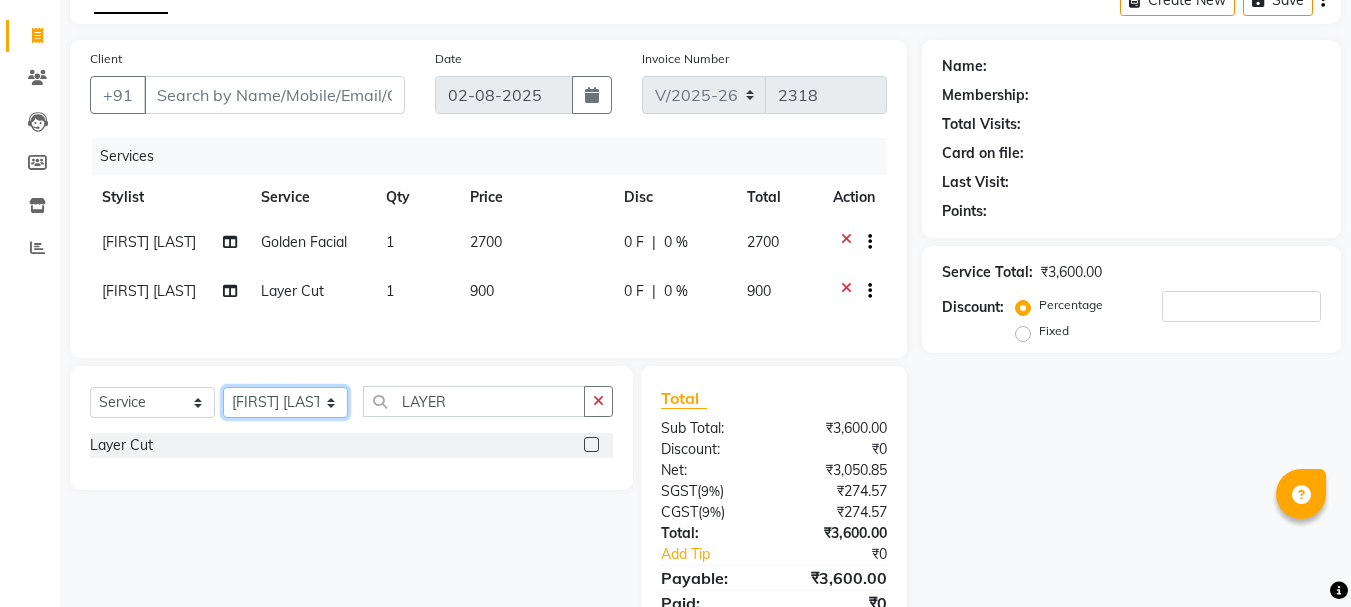 click on "Select Stylist AMRITHA DIVYA L	 Gita Mahali  Jibi P R Karina Darjee  KOTTARAKKARA ASHTAMUDI NISHA SAMUEL 	 Priya Chakraborty SARIGA R	 SHAHIDA SHAMINA MUHAMMED P R" 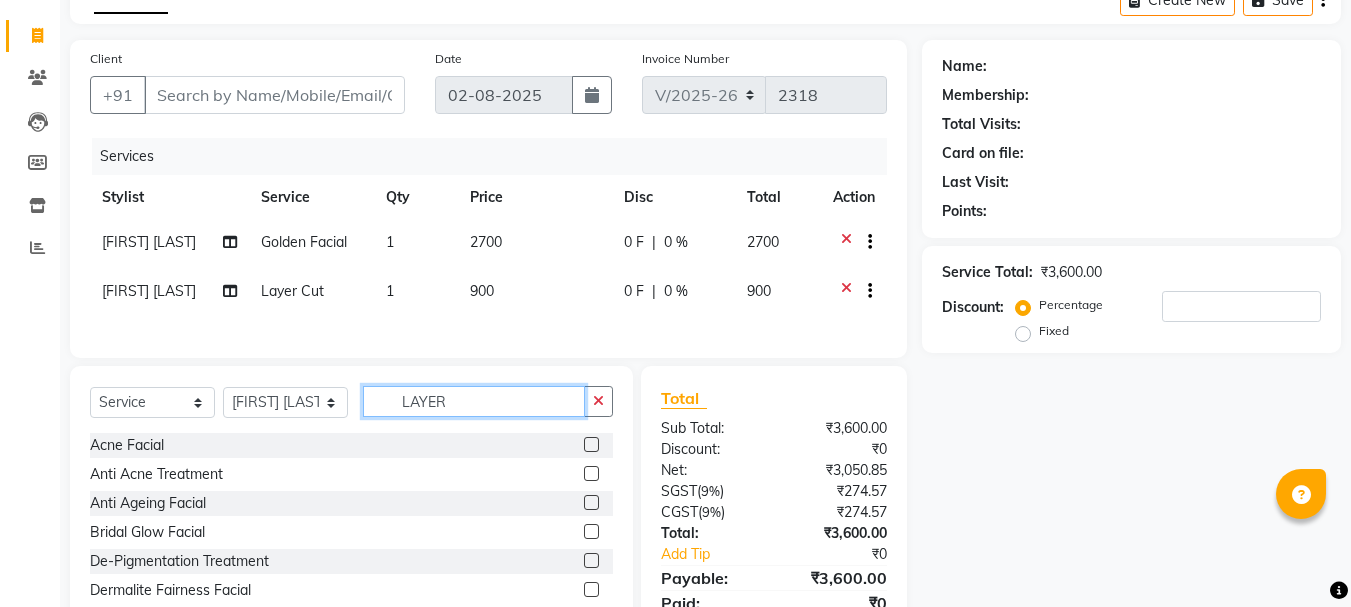 click on "LAYER" 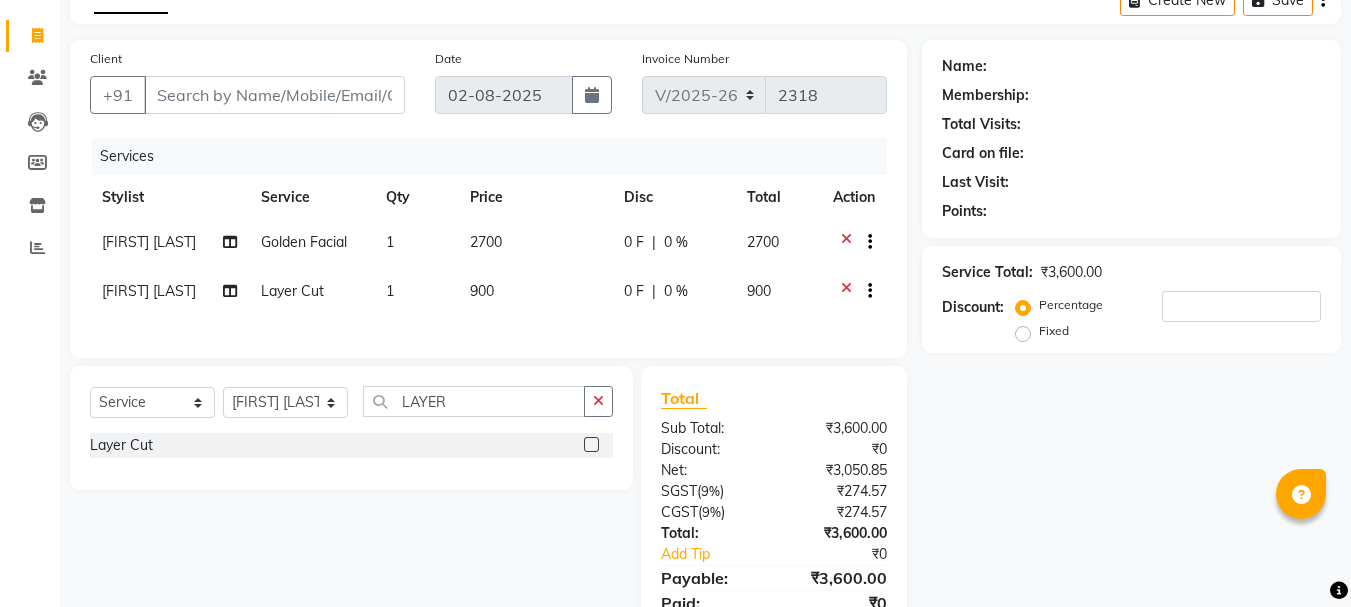 click 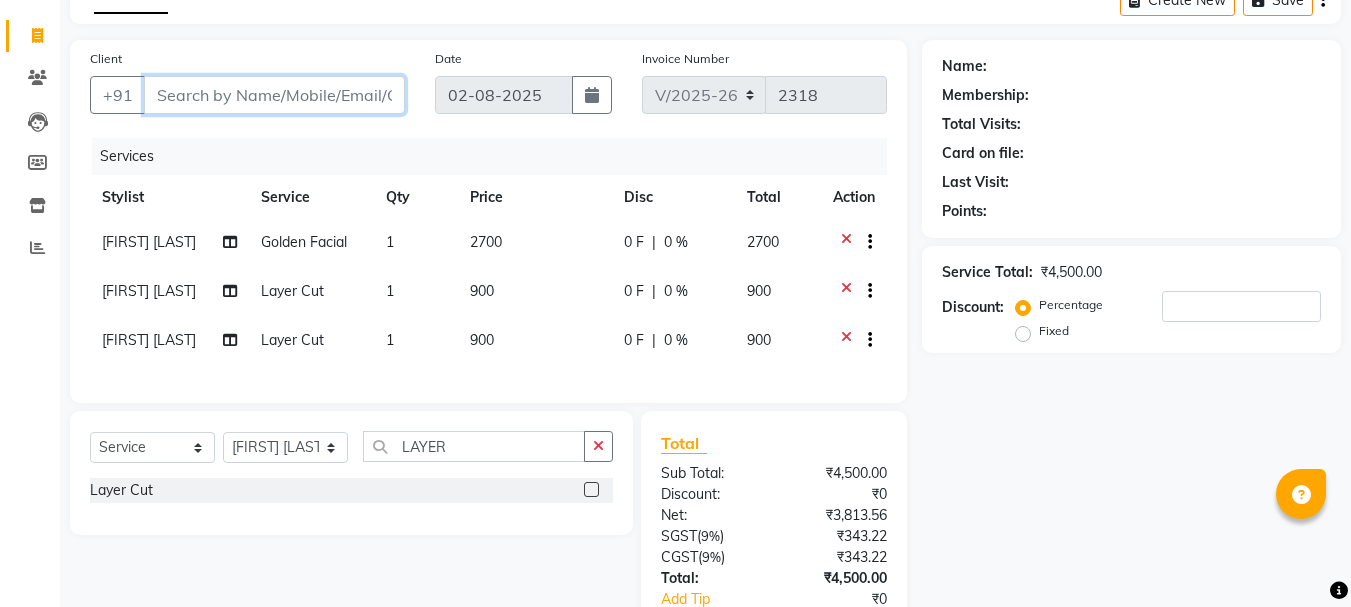 click on "Client" at bounding box center (274, 95) 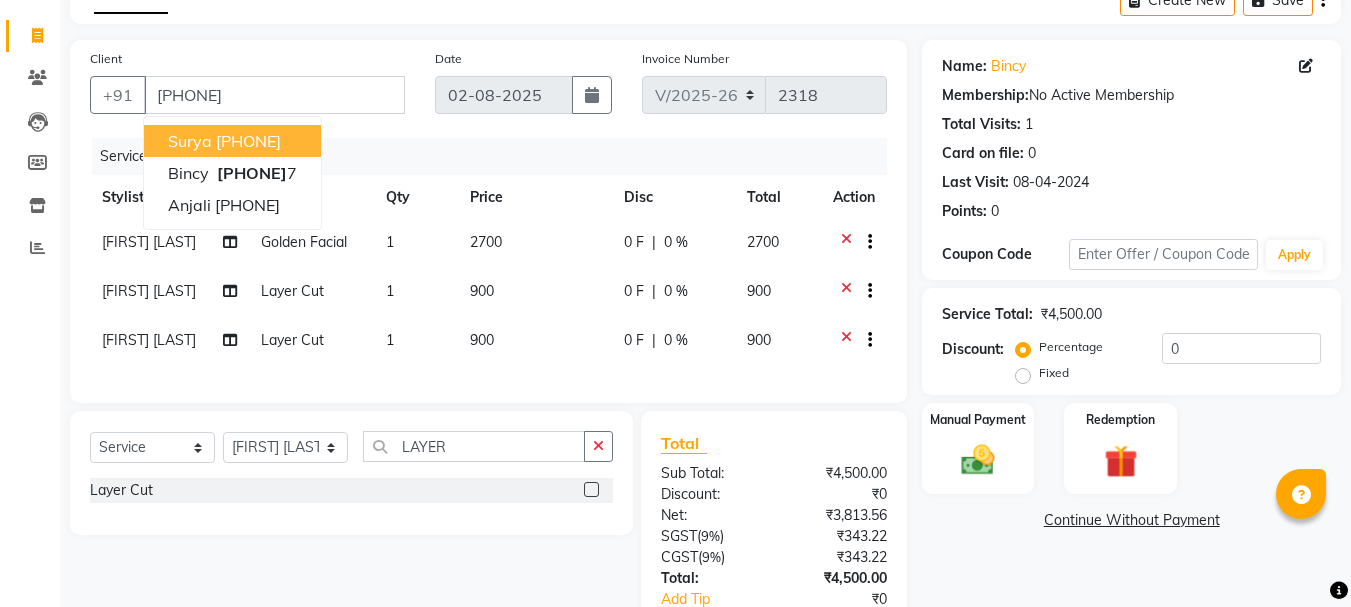 click on "Price" 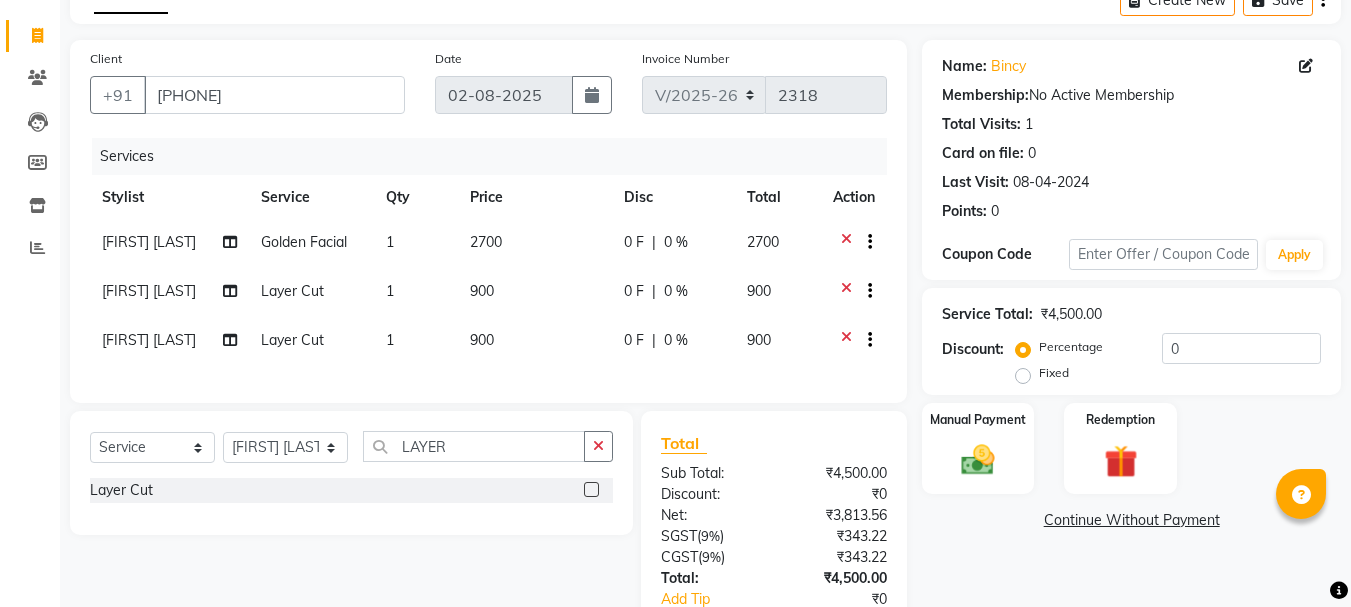 click on "1" 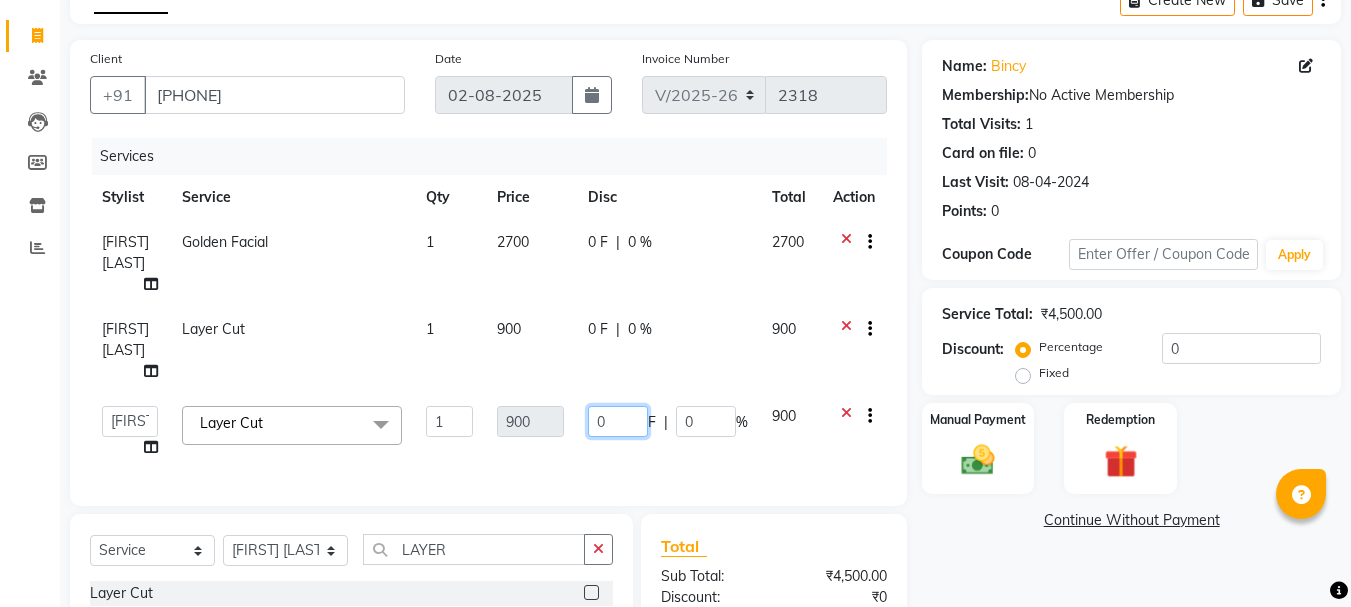 click on "0" 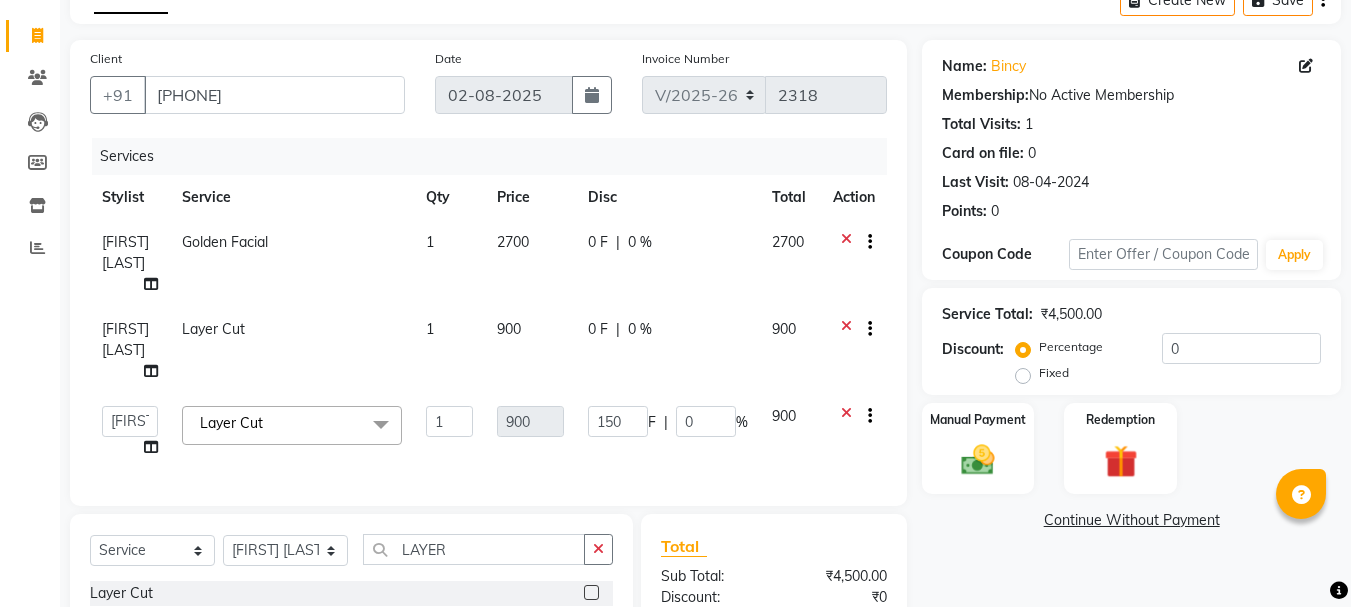 click on "Client +91 9207069797 Date 02-08-2025 Invoice Number V/2025 V/2025-26 2318 Services Stylist Service Qty Price Disc Total Action Priya Chakraborty Golden Facial 1 2700 0 F | 0 % 2700 Karina Darjee  Layer Cut 1 900 0 F | 0 % 900  AMRITHA   DIVYA L	   Gita Mahali    Jibi P R   Karina Darjee    KOTTARAKKARA ASHTAMUDI   NISHA SAMUEL 	   Priya Chakraborty   SARIGA R	   SHAHIDA   SHAMINA MUHAMMED P R  Layer Cut  x Acne Facial Anti Acne Treatment Anti Ageing Facial Bridal Glow Facial De-Pigmentation Treatment Dermalite Fairness Facial Diamond Facial D-Tan Cleanup D-Tan Facial D-Tan Pack Fruit Facial Fyc Bamboo Charcoal Facial Fyc Bio Marine Facial Fyc Fruit Fusion Facial Fyc Luster Gold Facial Fyc Pure Vit-C Facial Fyc Red Wine Facial Glovite Facial Gold Moroccan Vit C facial Dry Skin Gold Moroccan Vit C facial Oily Skin Golden Facial Hydra Brightening Facial Hydra Facial Hydramoist Facial Microdermabrasion Treatment Normal Cleanup O2C2 Facial Oxy Blast Facial Oxy Bleach Pearl Facial Protein Bleach Sensi Glow Facial" 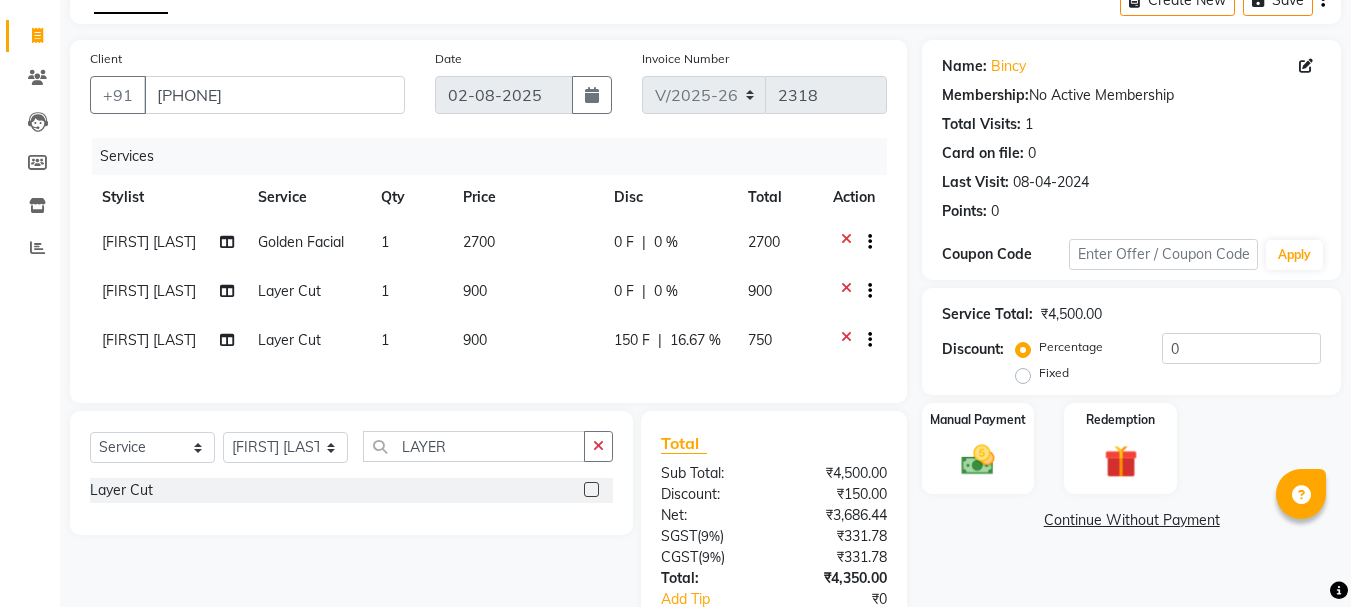 scroll, scrollTop: 253, scrollLeft: 0, axis: vertical 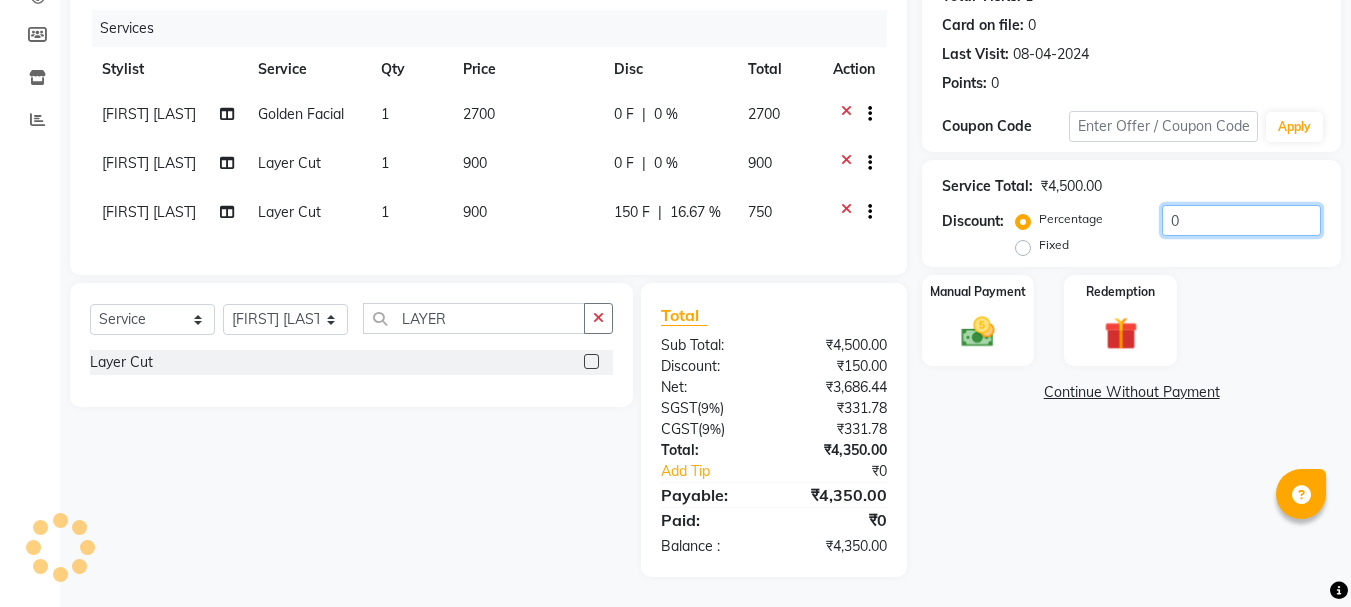 click on "0" 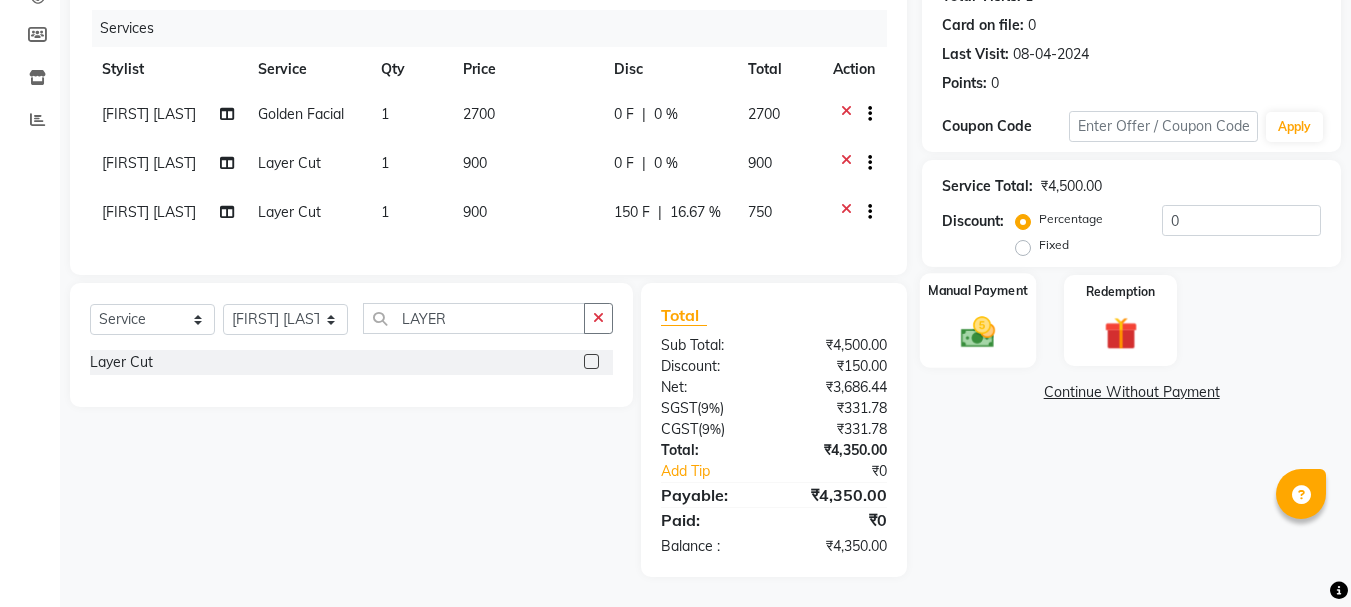 click 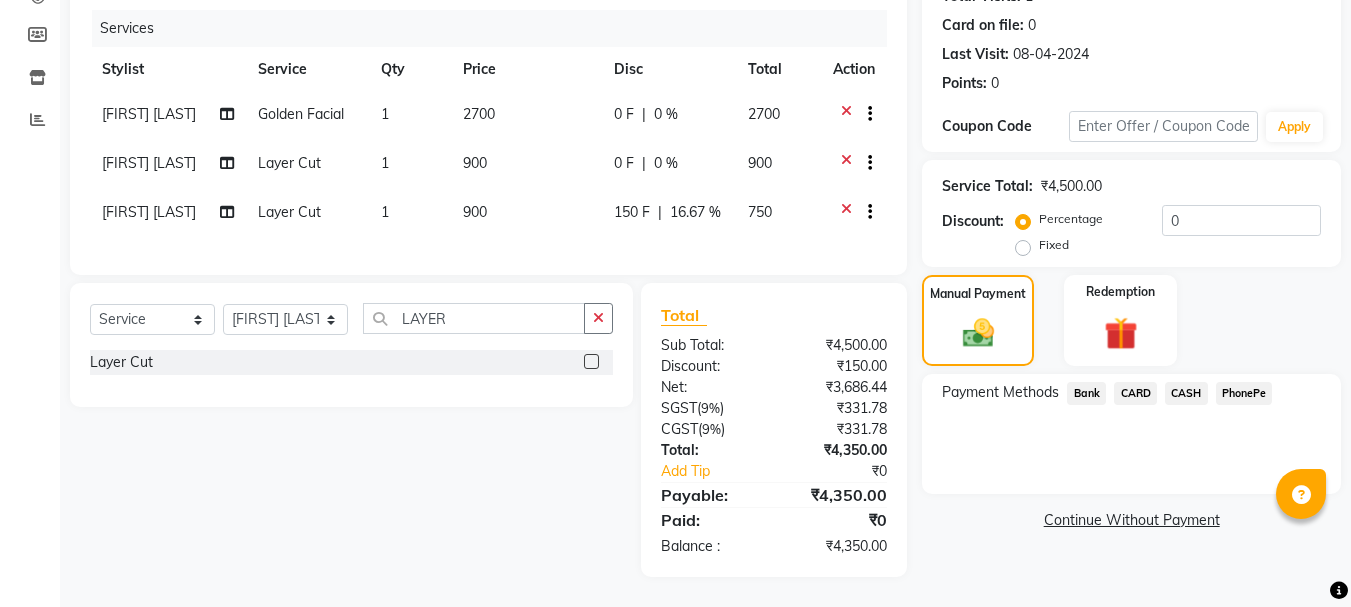 click on "CARD" 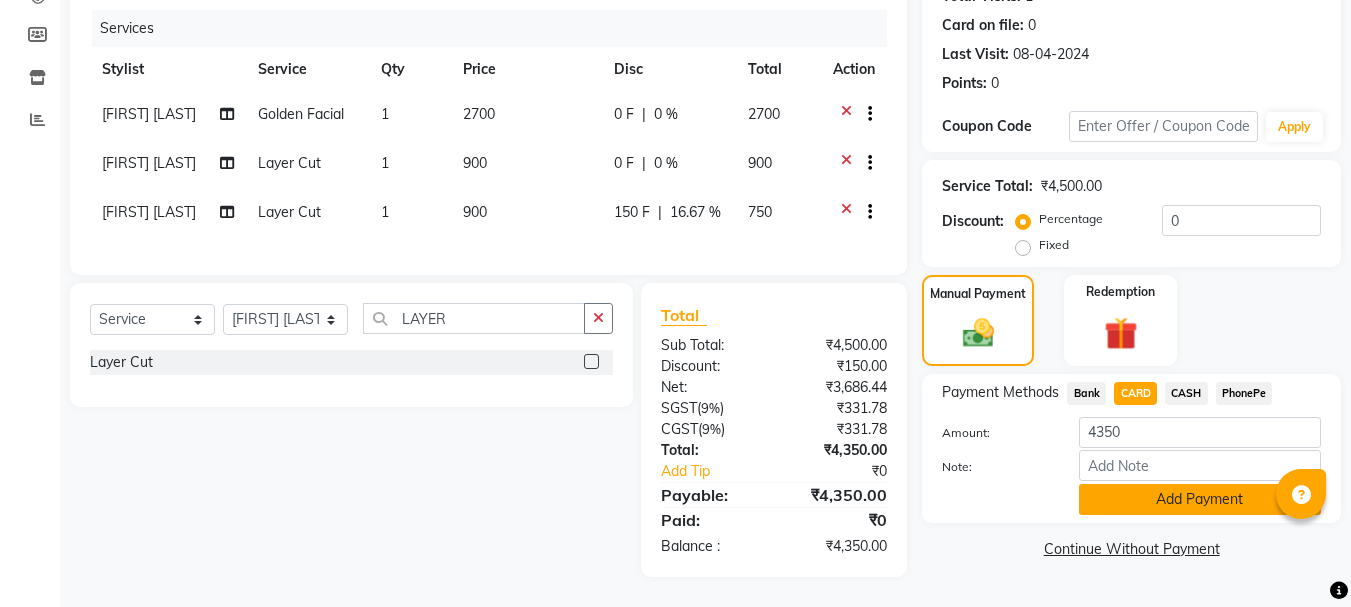 click on "Add Payment" 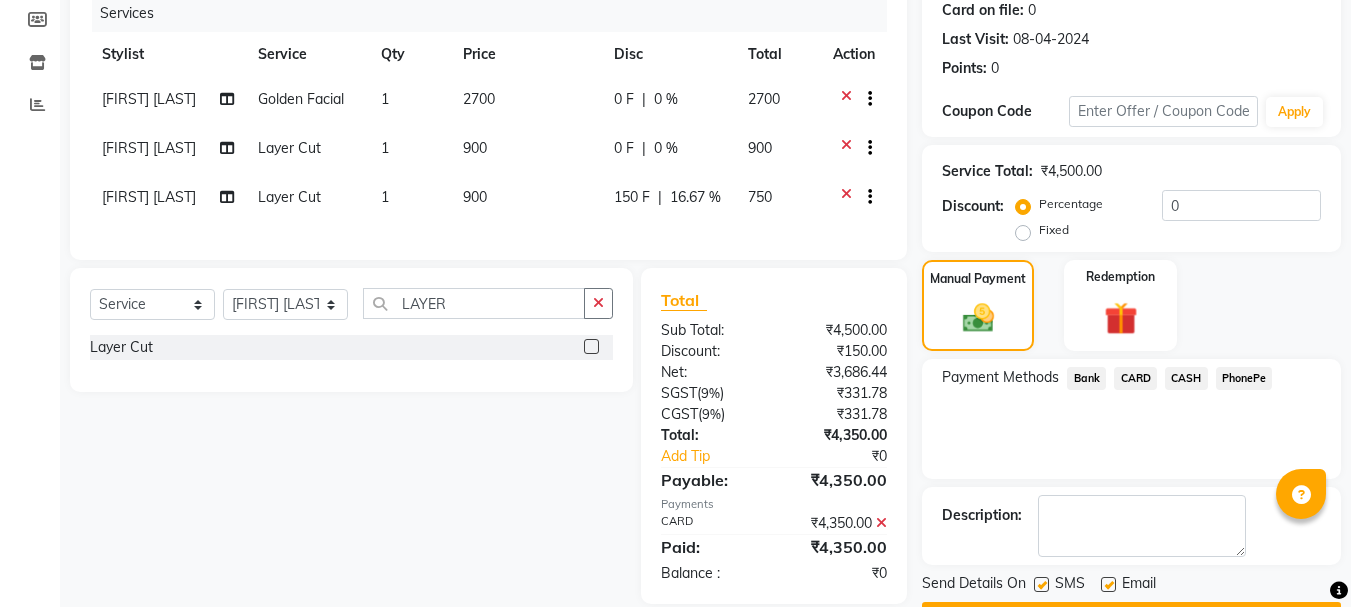 scroll, scrollTop: 309, scrollLeft: 0, axis: vertical 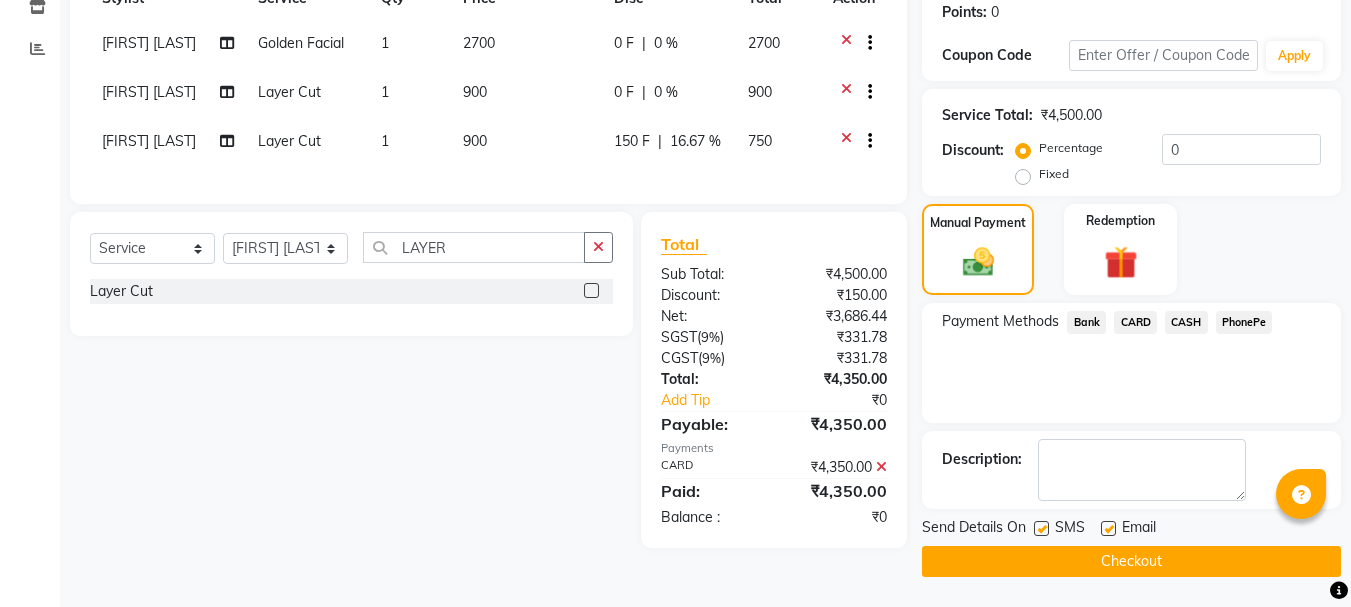 click on "Checkout" 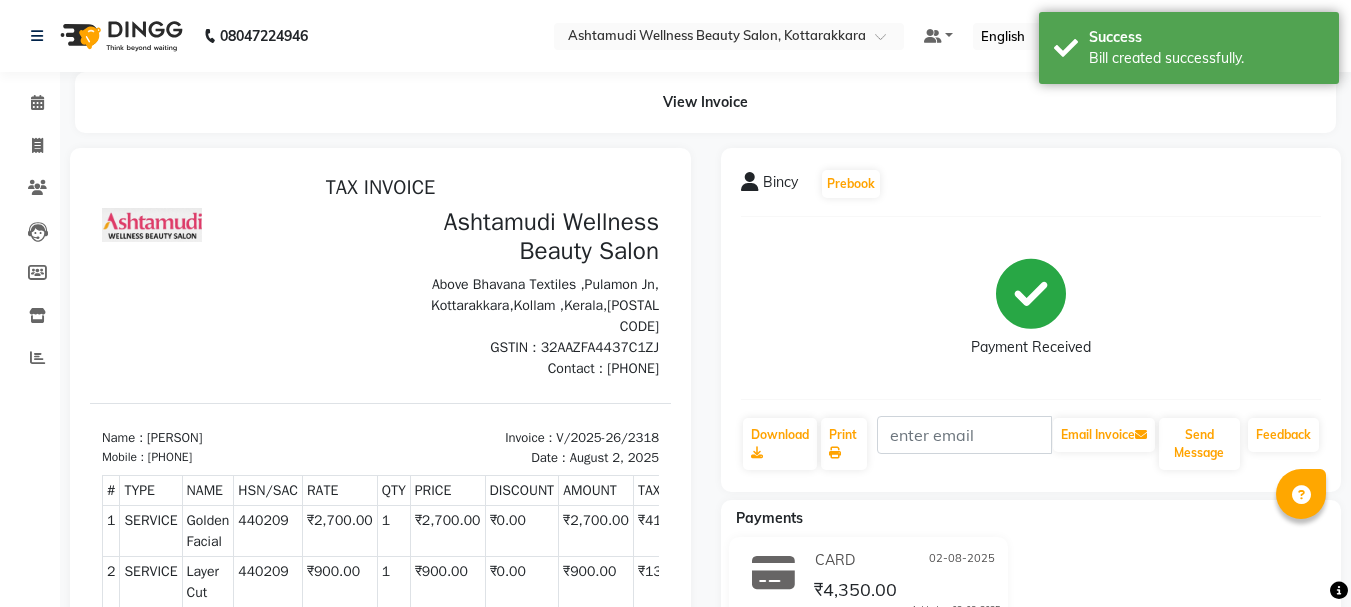 scroll, scrollTop: 0, scrollLeft: 0, axis: both 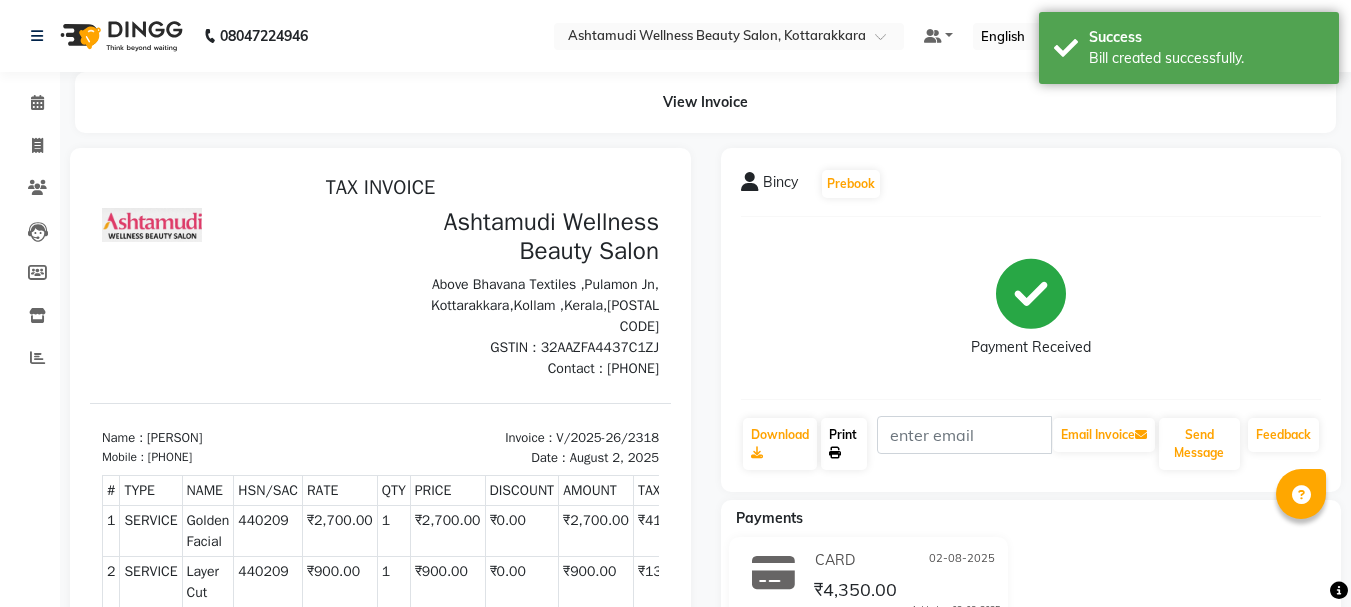 click on "Print" 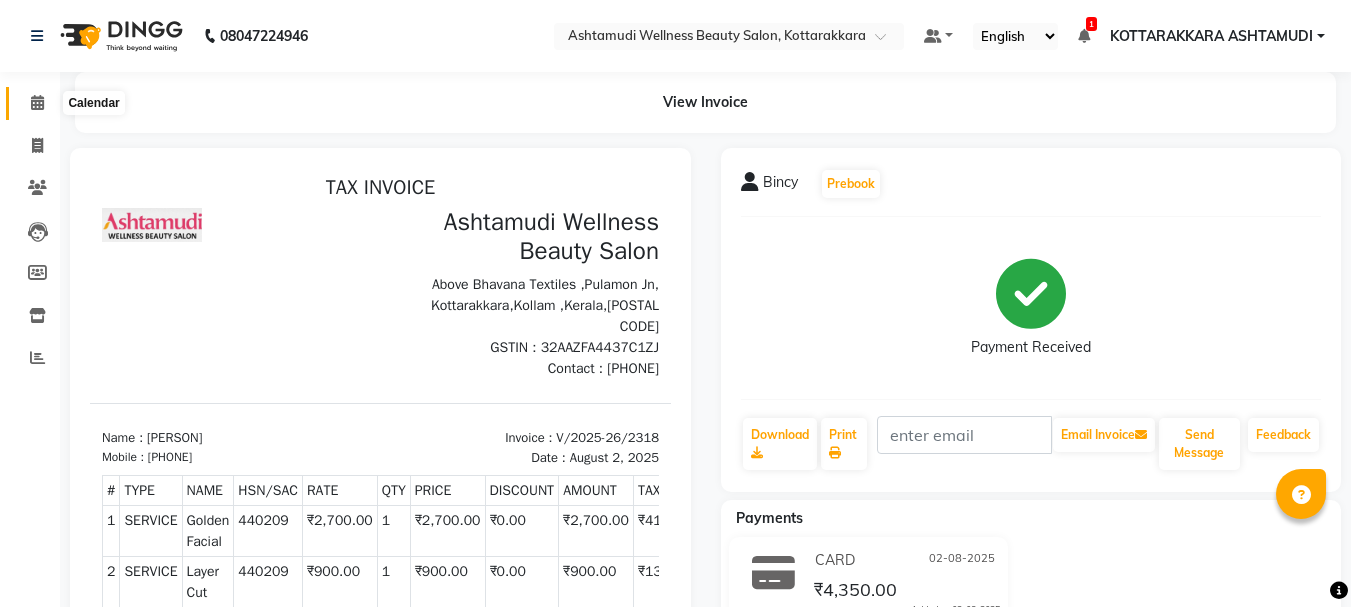 click 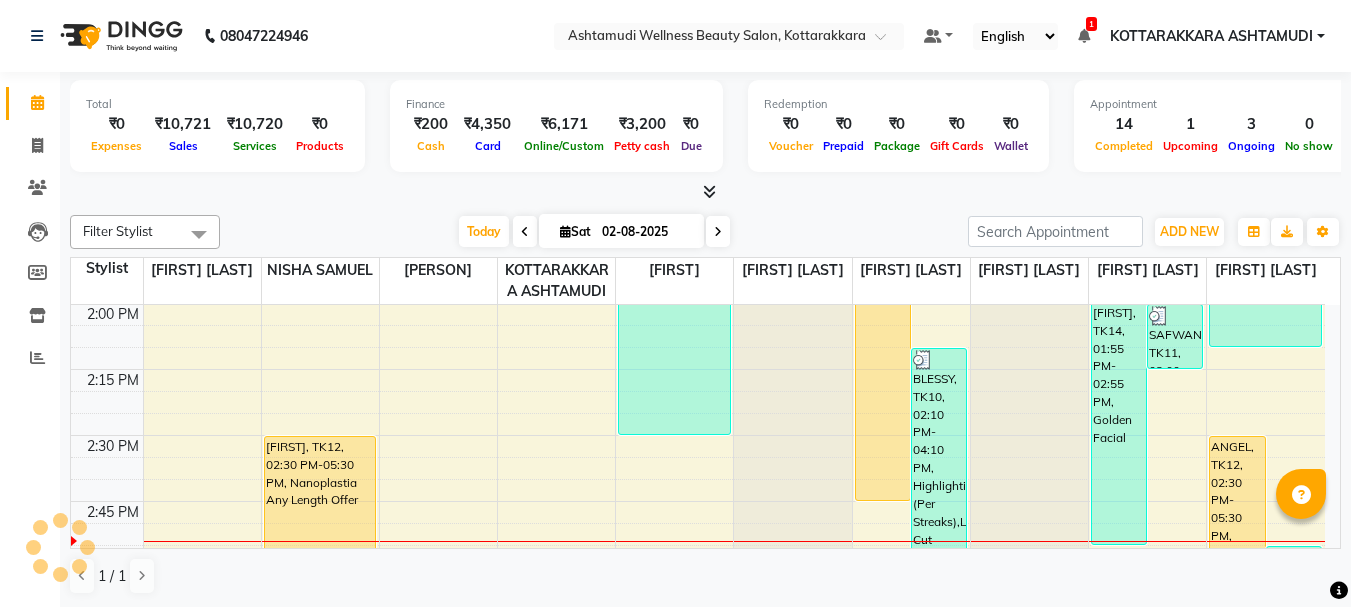 scroll, scrollTop: 0, scrollLeft: 0, axis: both 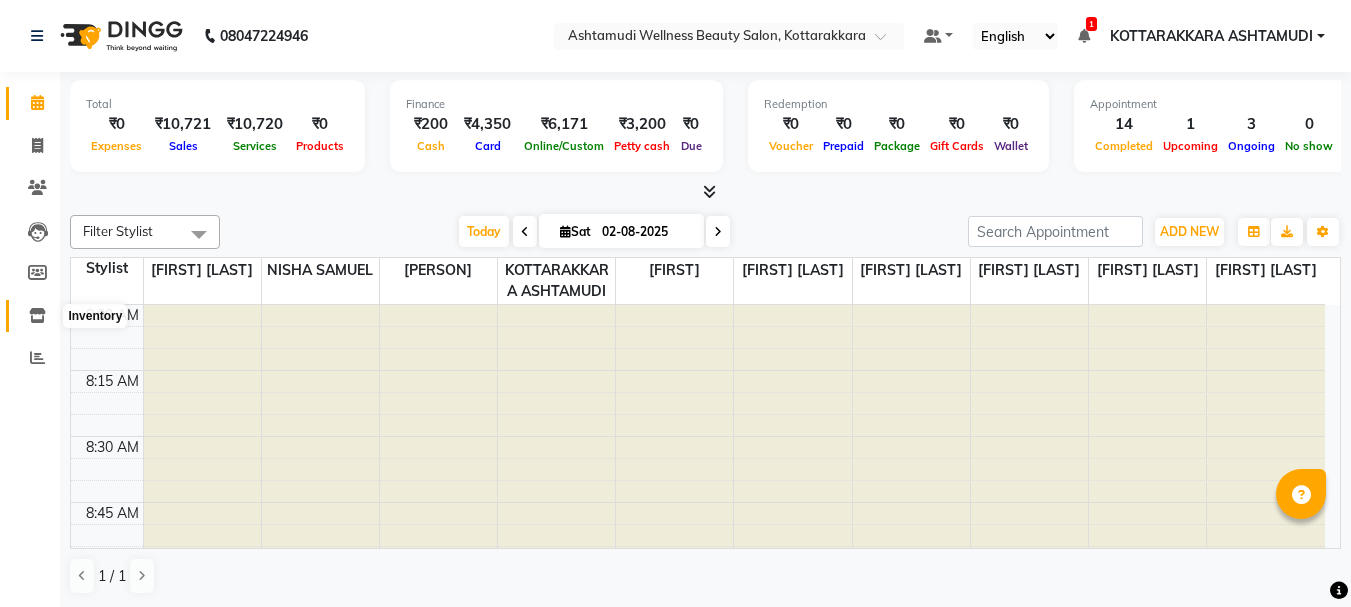 click 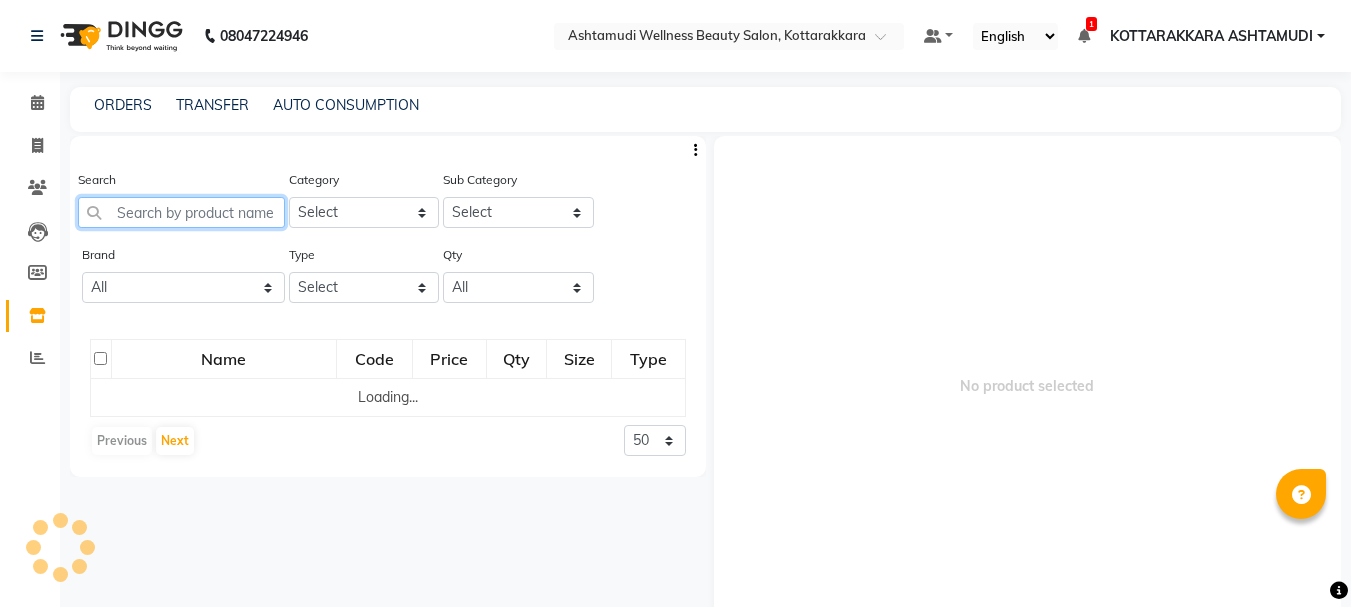 click 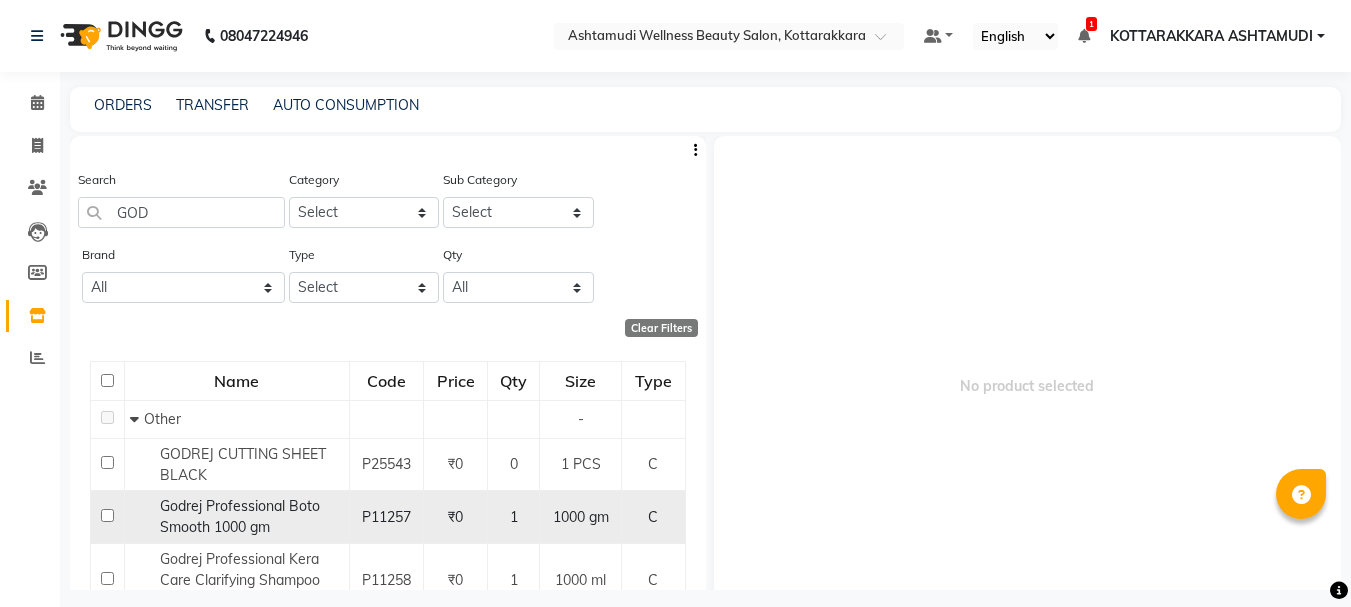 click 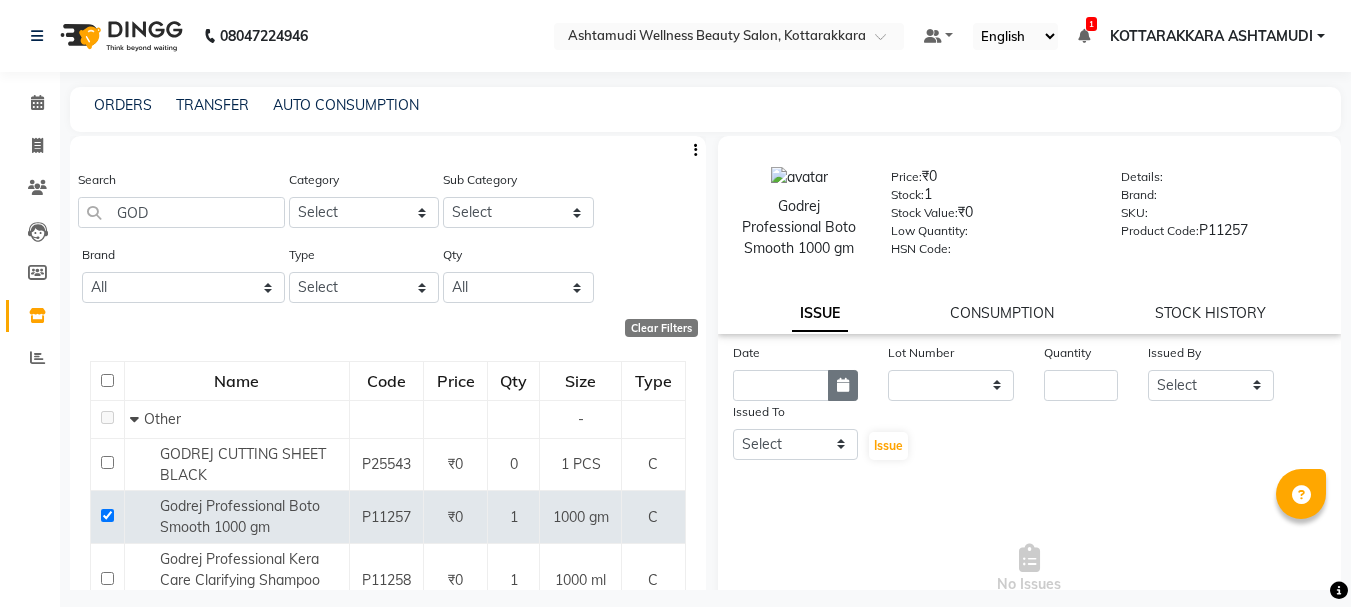 click 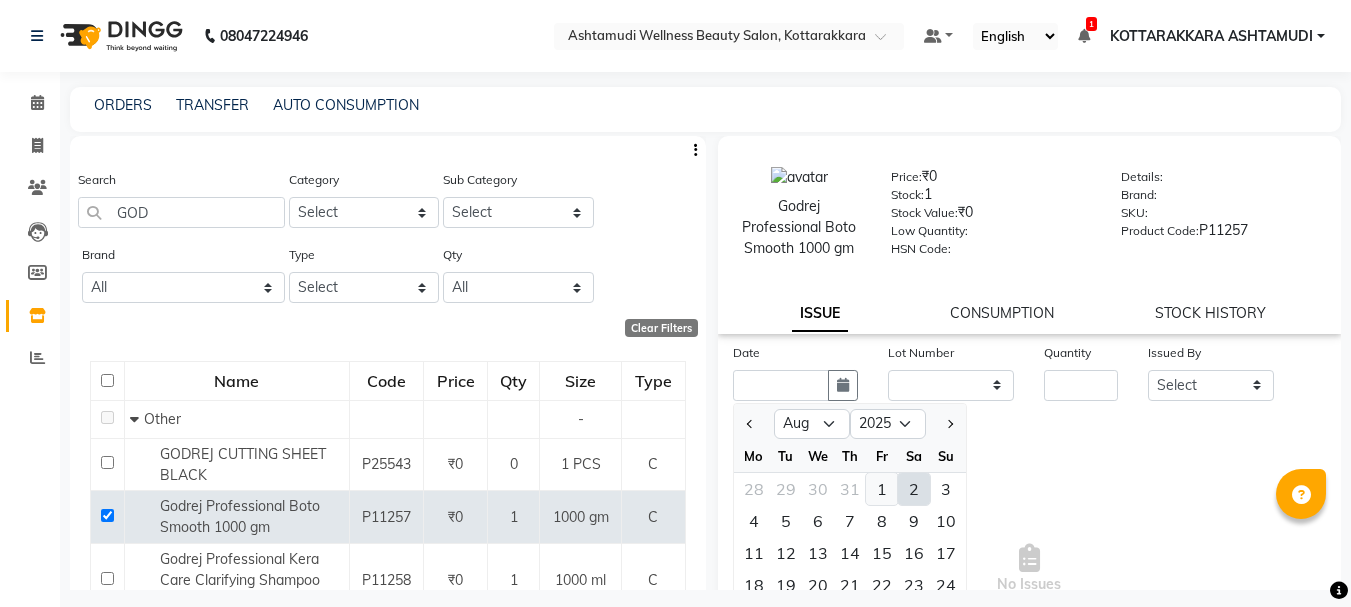 click on "1" 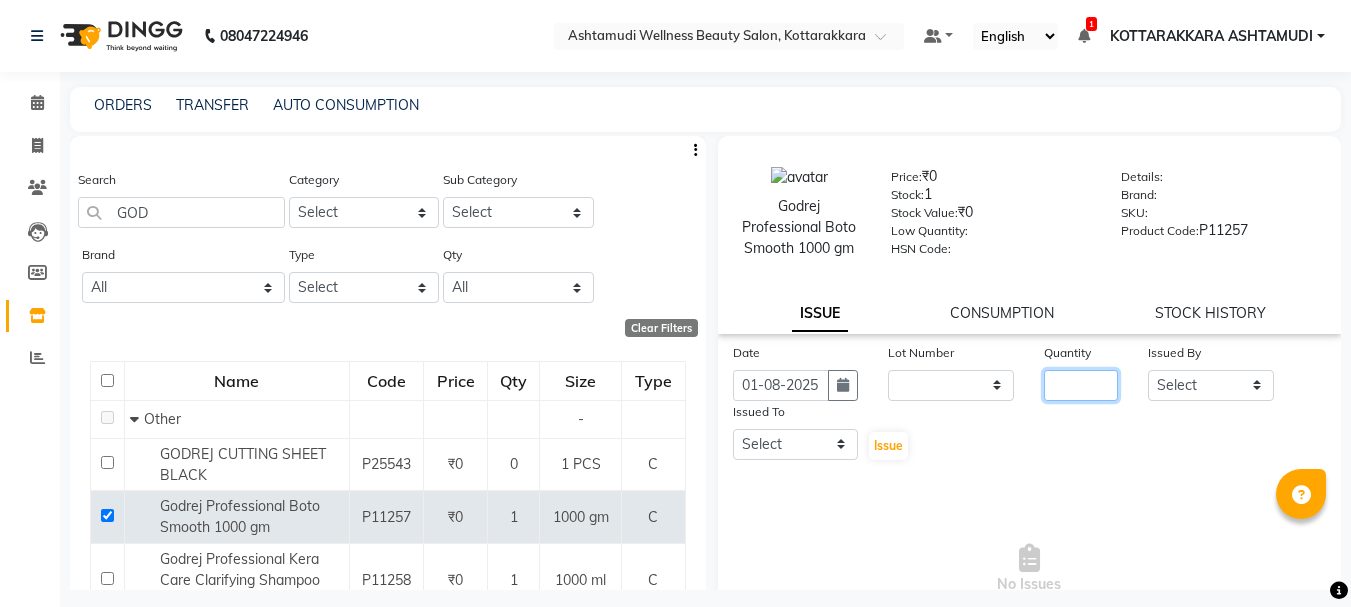 click 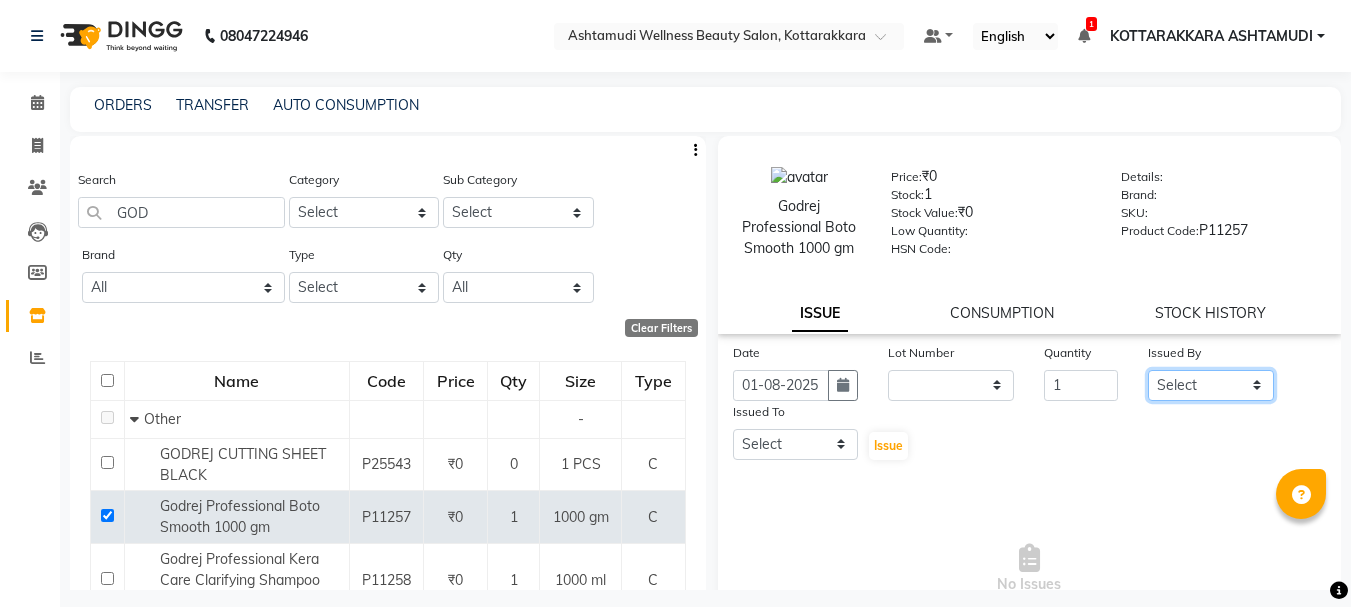 click on "Select AMRITHA DIVYA L	 Gita Mahali  Jibi P R Karina Darjee  KOTTARAKKARA ASHTAMUDI NISHA SAMUEL 	 Priya Chakraborty SARIGA R	 SHAHIDA SHAMINA MUHAMMED P R" 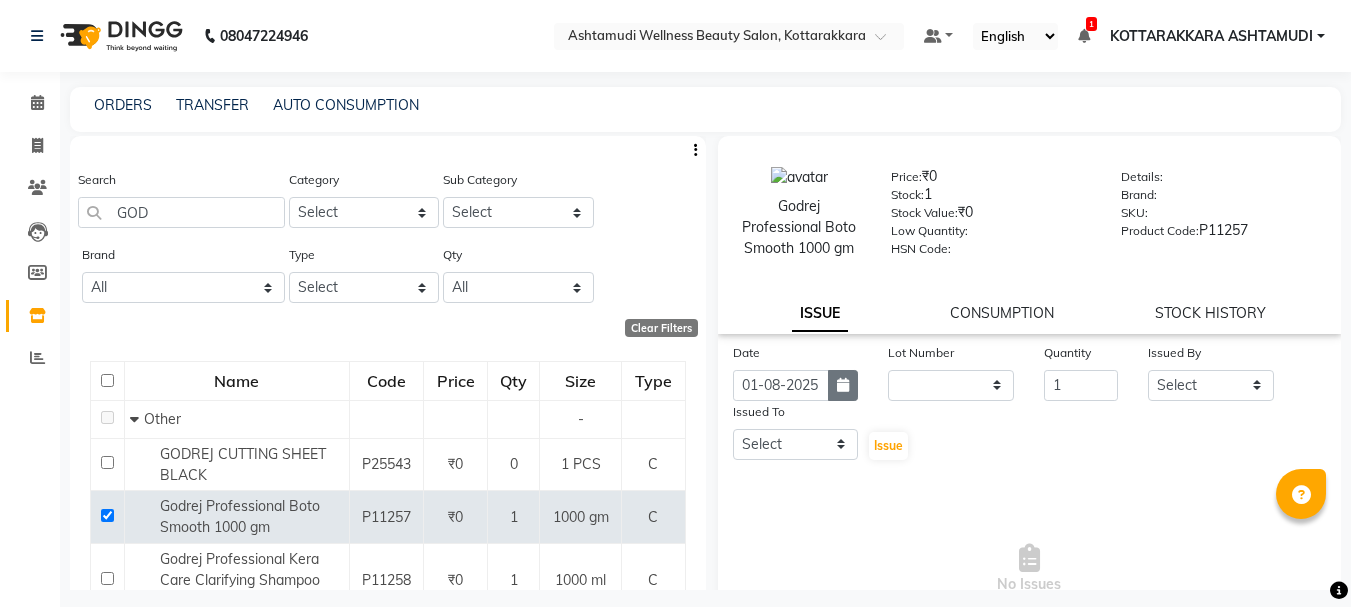 click 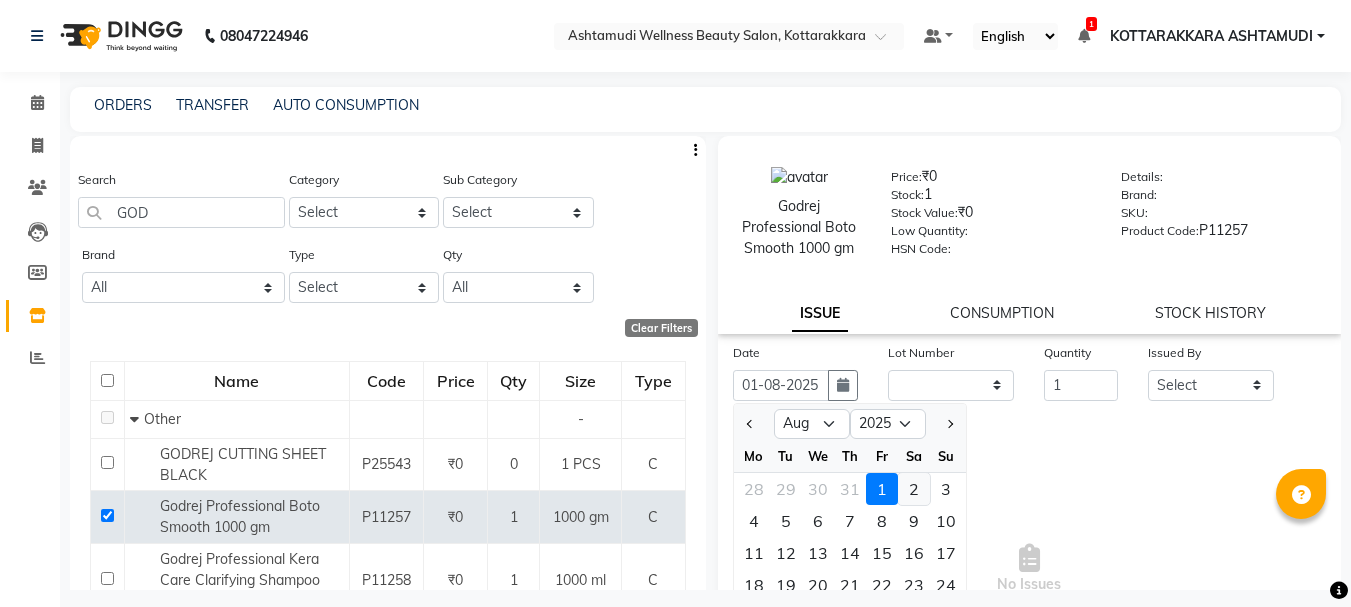 click on "2" 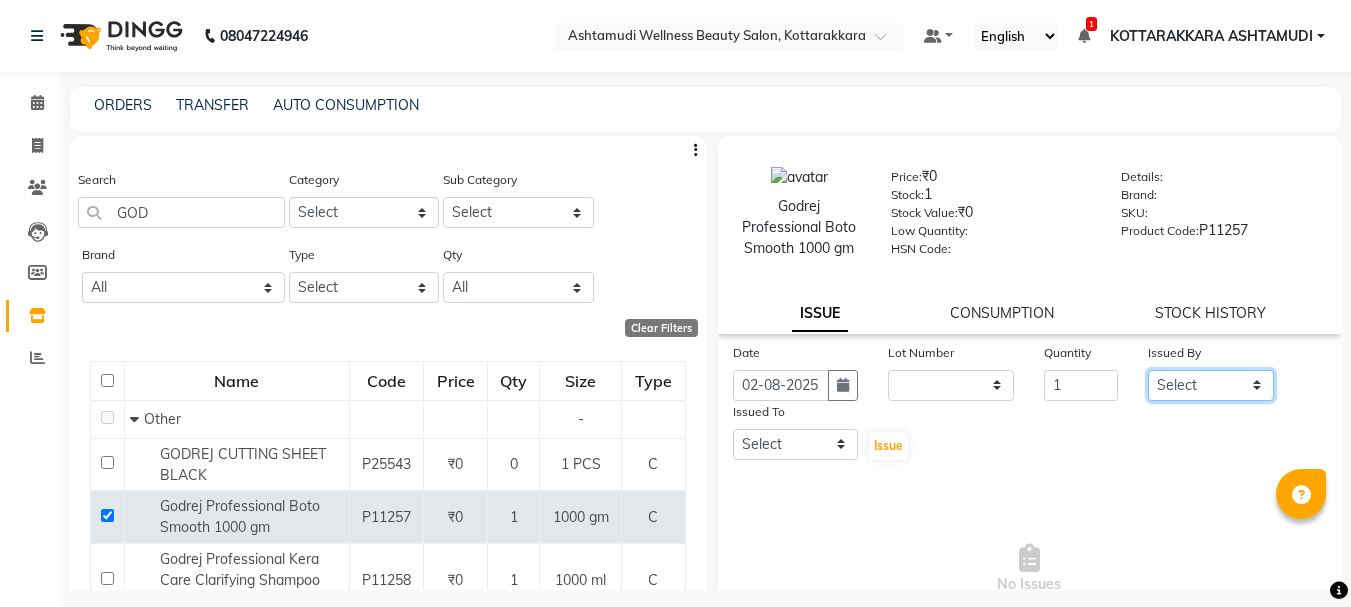click on "Select AMRITHA DIVYA L	 Gita Mahali  Jibi P R Karina Darjee  KOTTARAKKARA ASHTAMUDI NISHA SAMUEL 	 Priya Chakraborty SARIGA R	 SHAHIDA SHAMINA MUHAMMED P R" 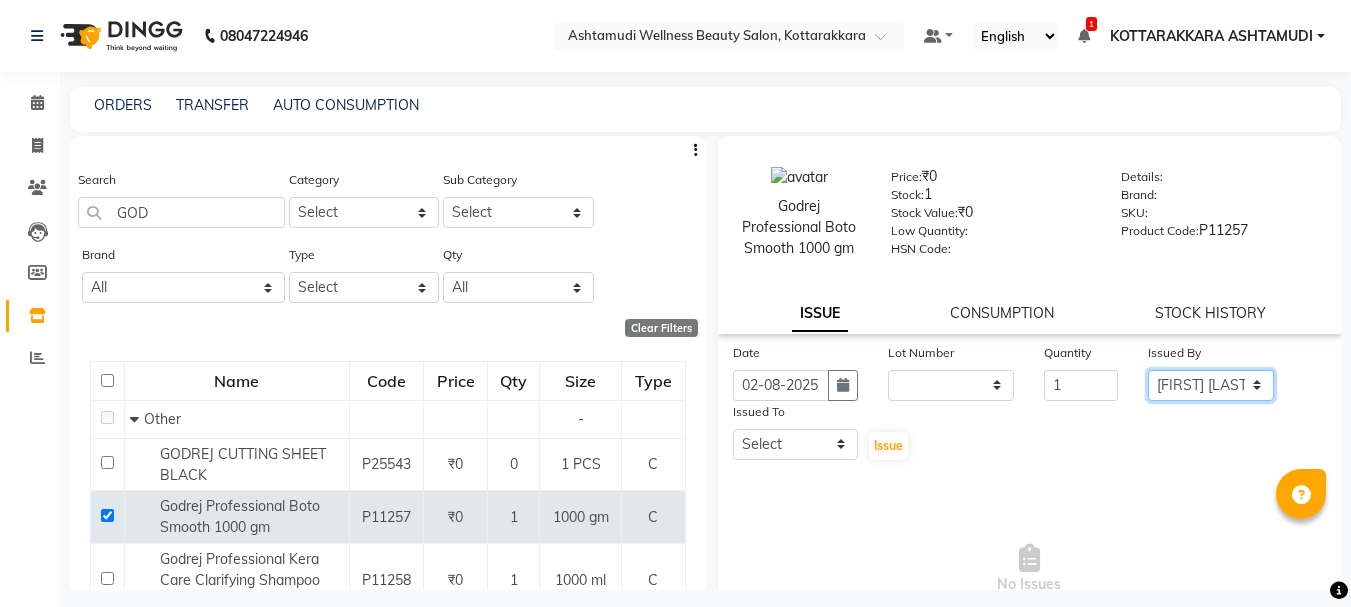 click on "Select AMRITHA DIVYA L	 Gita Mahali  Jibi P R Karina Darjee  KOTTARAKKARA ASHTAMUDI NISHA SAMUEL 	 Priya Chakraborty SARIGA R	 SHAHIDA SHAMINA MUHAMMED P R" 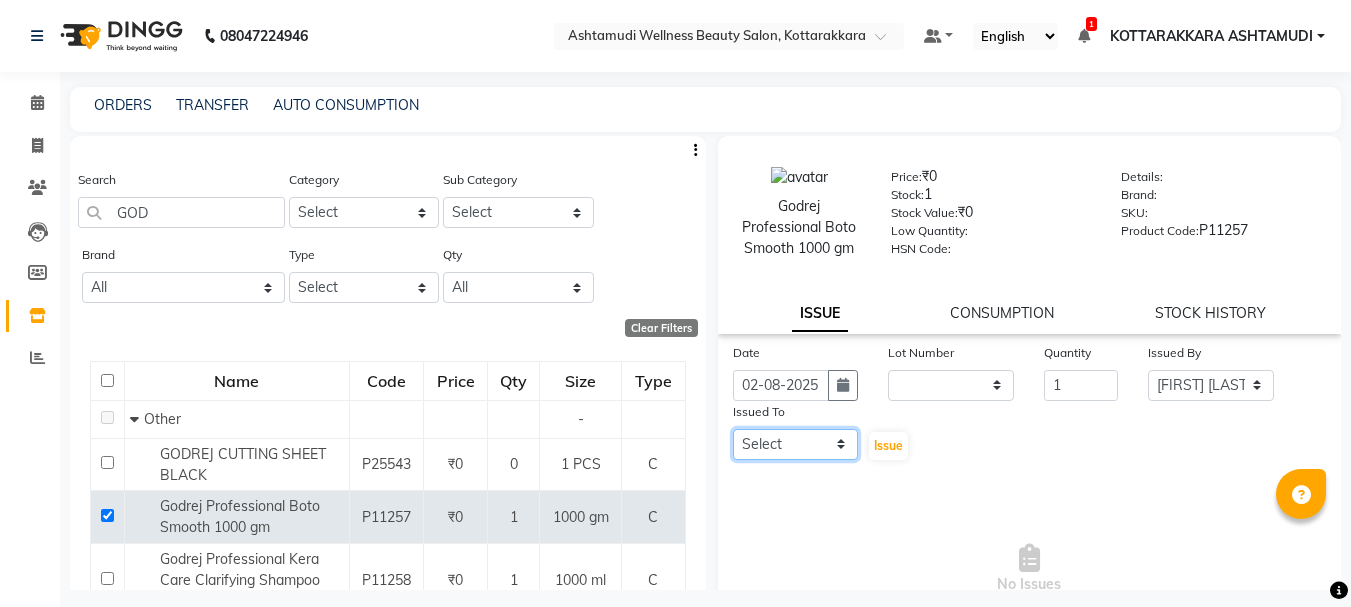 click on "Select AMRITHA DIVYA L	 Gita Mahali  Jibi P R Karina Darjee  KOTTARAKKARA ASHTAMUDI NISHA SAMUEL 	 Priya Chakraborty SARIGA R	 SHAHIDA SHAMINA MUHAMMED P R" 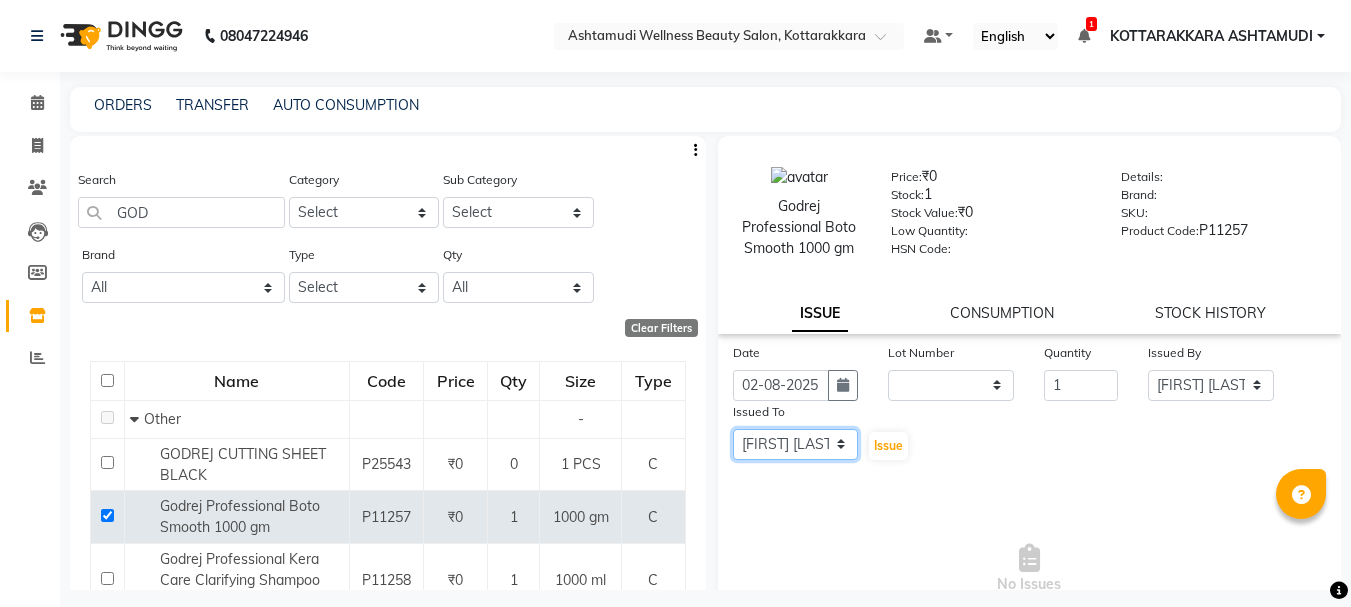 click on "Select AMRITHA DIVYA L	 Gita Mahali  Jibi P R Karina Darjee  KOTTARAKKARA ASHTAMUDI NISHA SAMUEL 	 Priya Chakraborty SARIGA R	 SHAHIDA SHAMINA MUHAMMED P R" 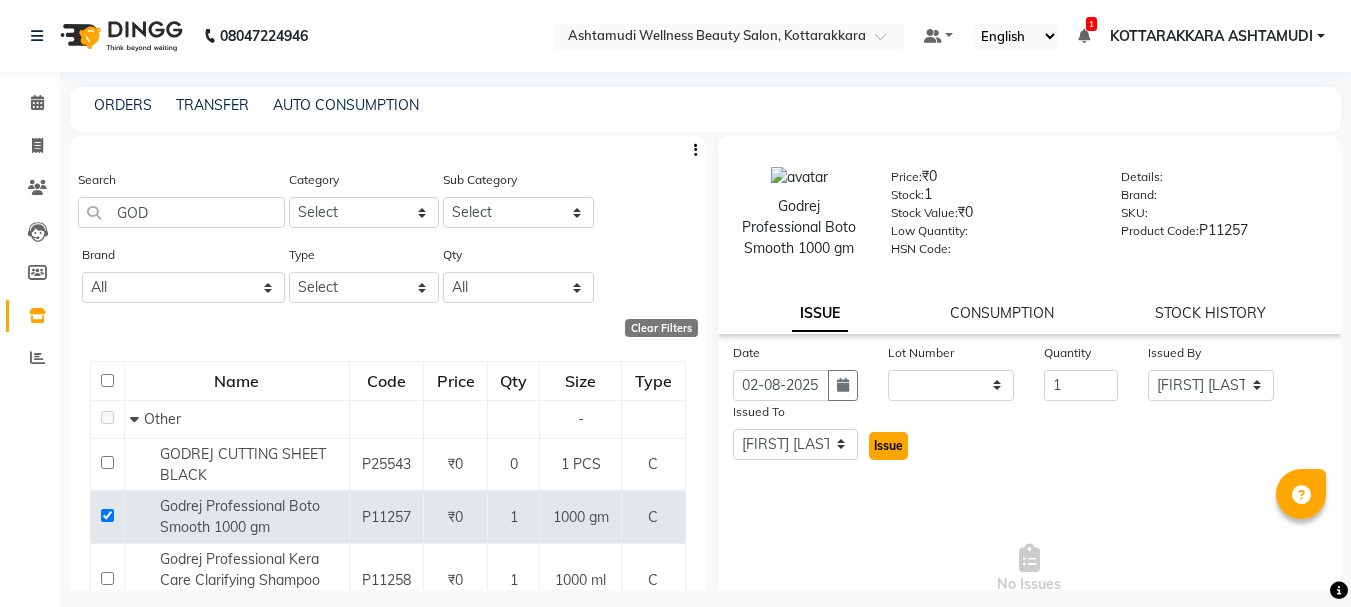 click on "Issue" 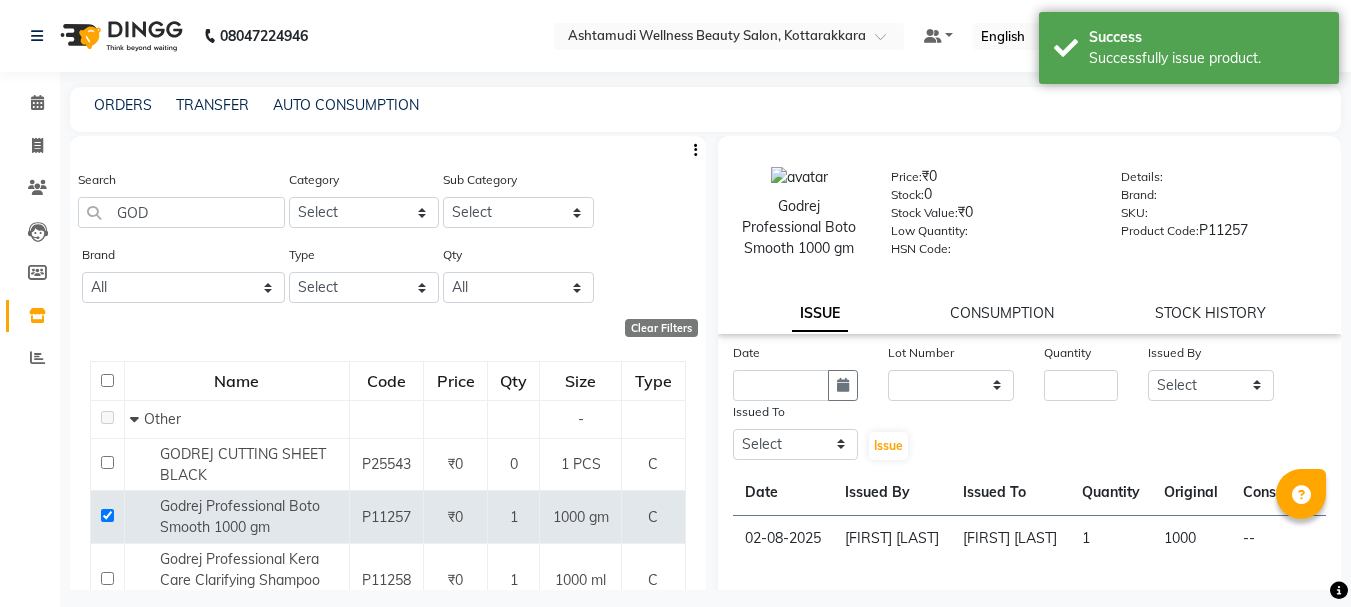 scroll, scrollTop: 152, scrollLeft: 0, axis: vertical 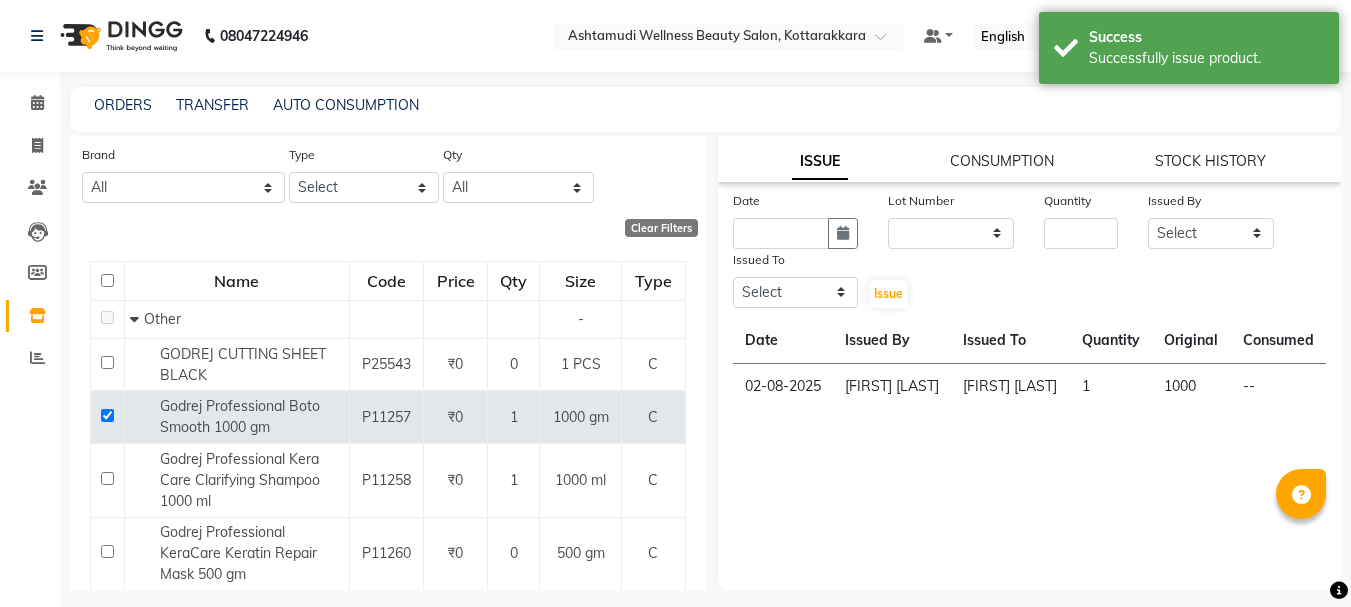 click on "Date Lot Number None Quantity Issued By Select AMRITHA DIVYA L	 Gita Mahali  Jibi P R Karina Darjee  KOTTARAKKARA ASHTAMUDI NISHA SAMUEL 	 Priya Chakraborty SARIGA R	 SHAHIDA SHAMINA MUHAMMED P R Issued To Select AMRITHA DIVYA L	 Gita Mahali  Jibi P R Karina Darjee  KOTTARAKKARA ASHTAMUDI NISHA SAMUEL 	 Priya Chakraborty SARIGA R	 SHAHIDA SHAMINA MUHAMMED P R  Issue  Date Issued By Issued To Quantity Original Consumed 02-08-2025 DIVYA L	 Karina Darjee  1  1000  --" 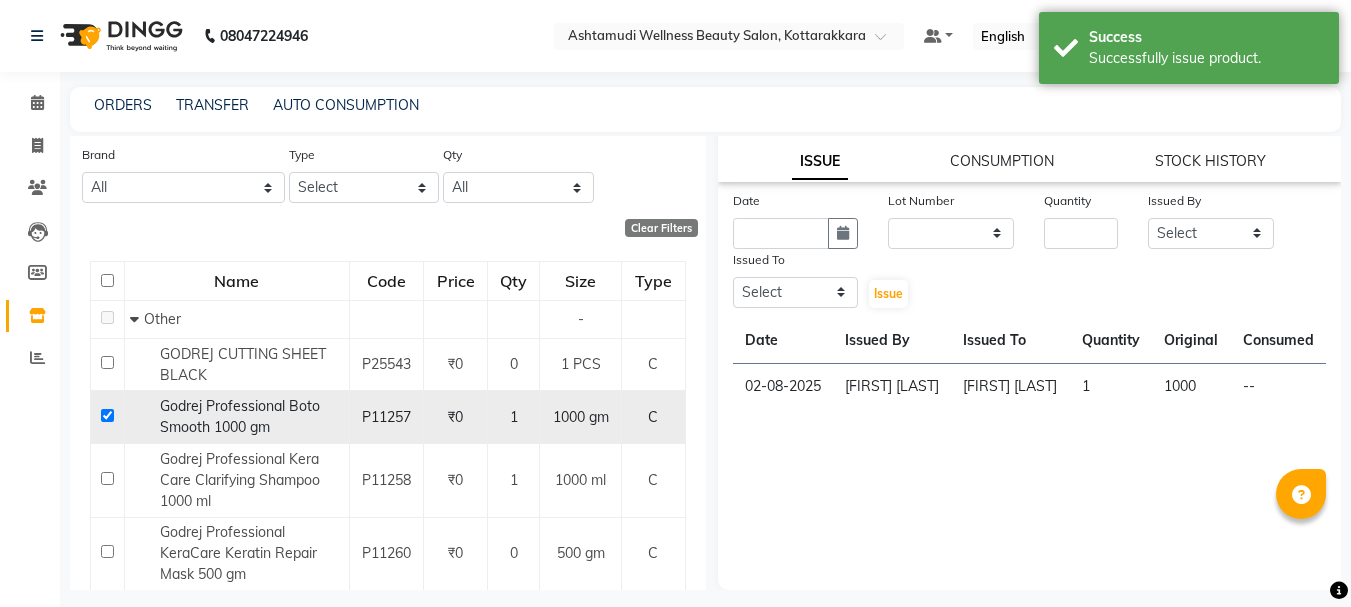 click 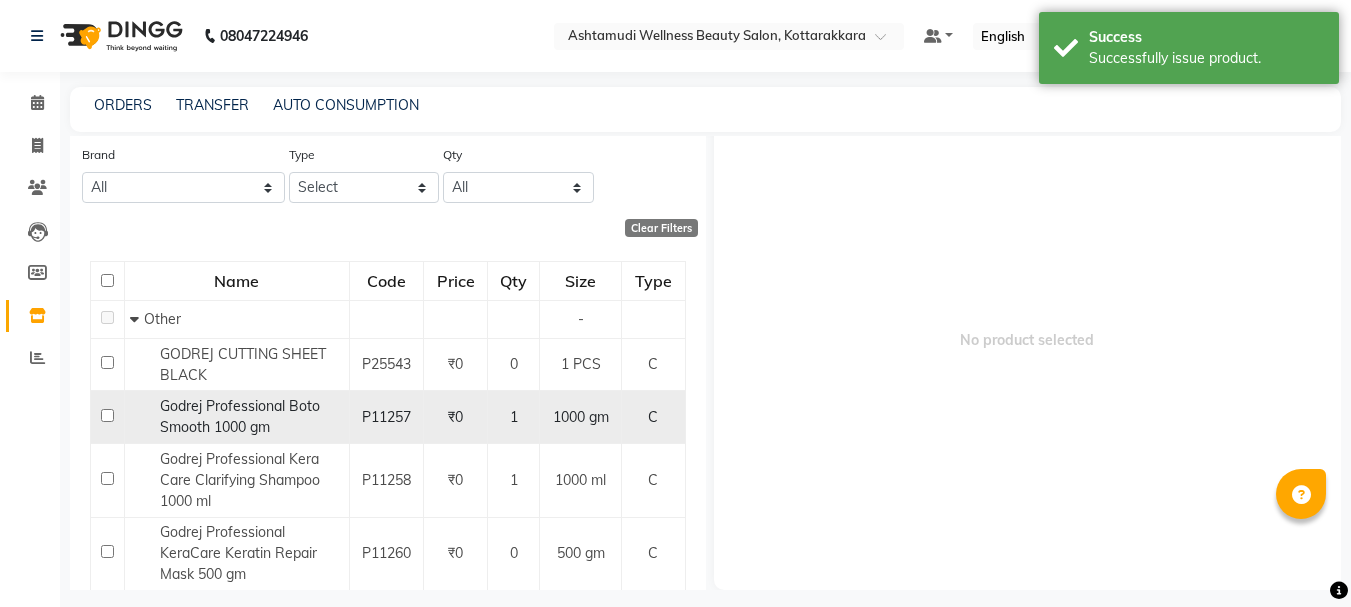 scroll, scrollTop: 46, scrollLeft: 0, axis: vertical 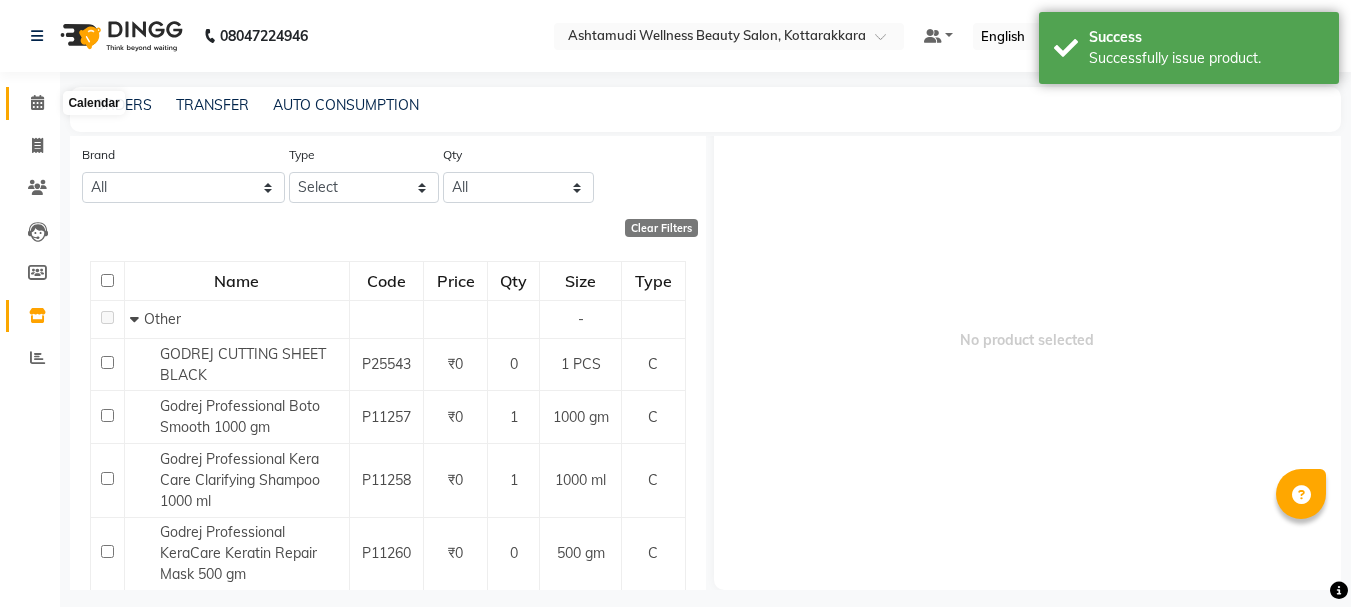 click 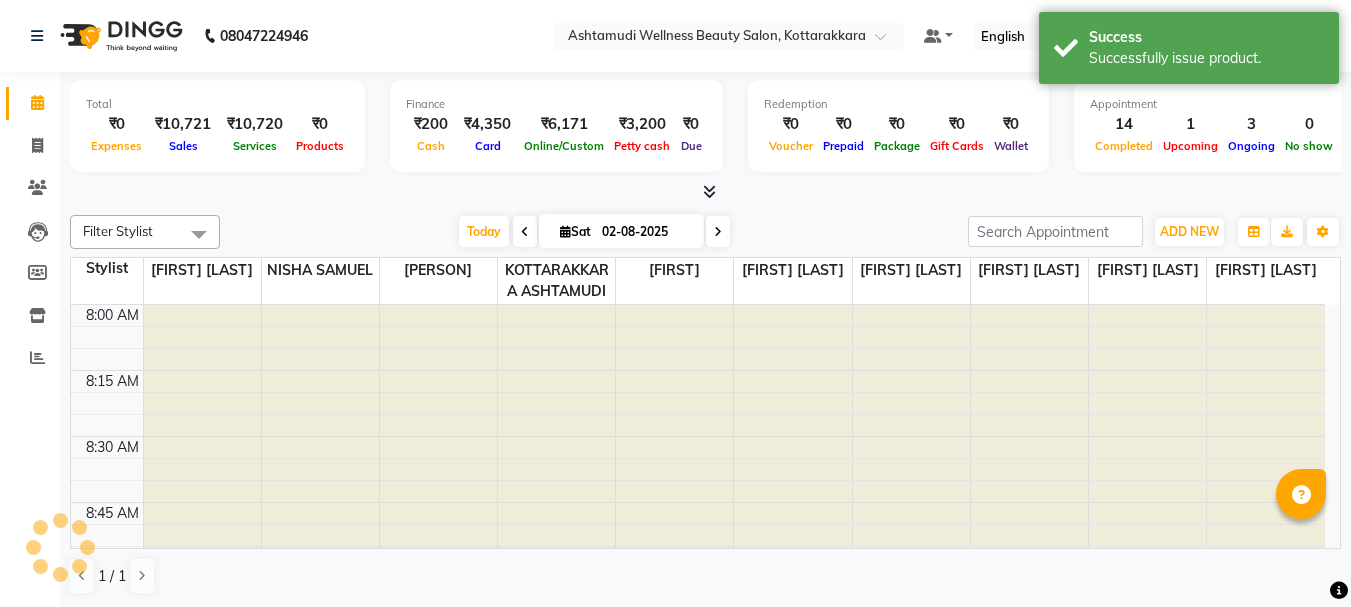 scroll, scrollTop: 0, scrollLeft: 0, axis: both 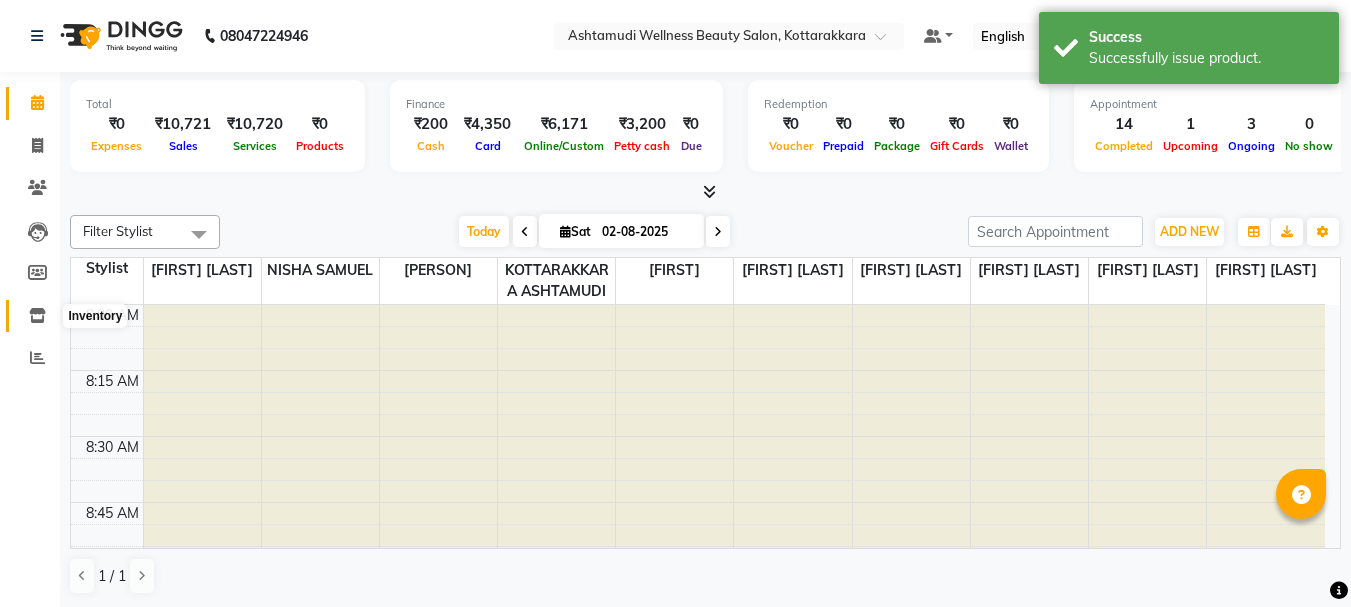 click 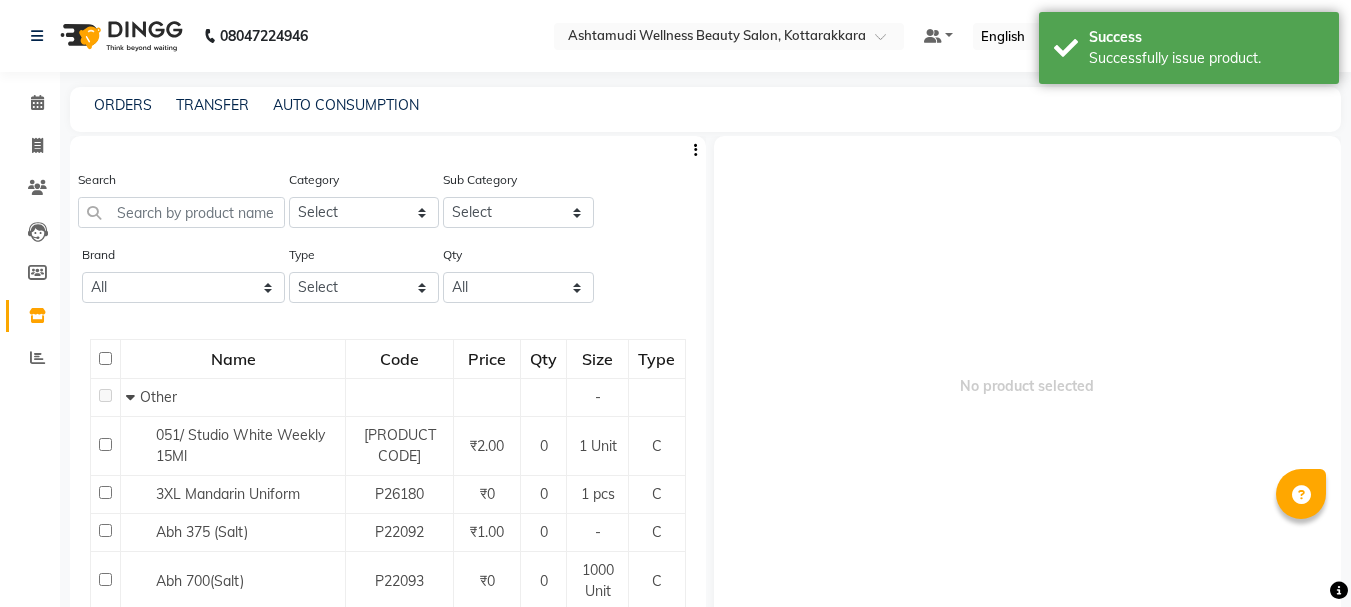 click on "ORDERS TRANSFER AUTO CONSUMPTION" 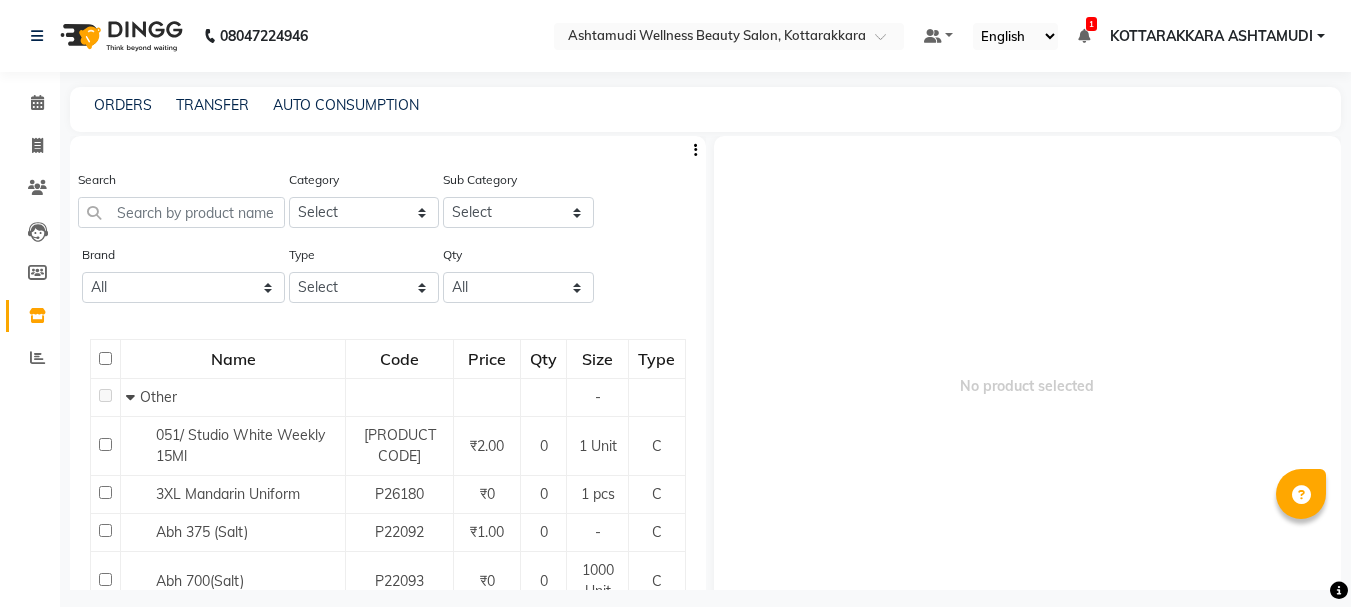 click on "ORDERS TRANSFER AUTO CONSUMPTION" 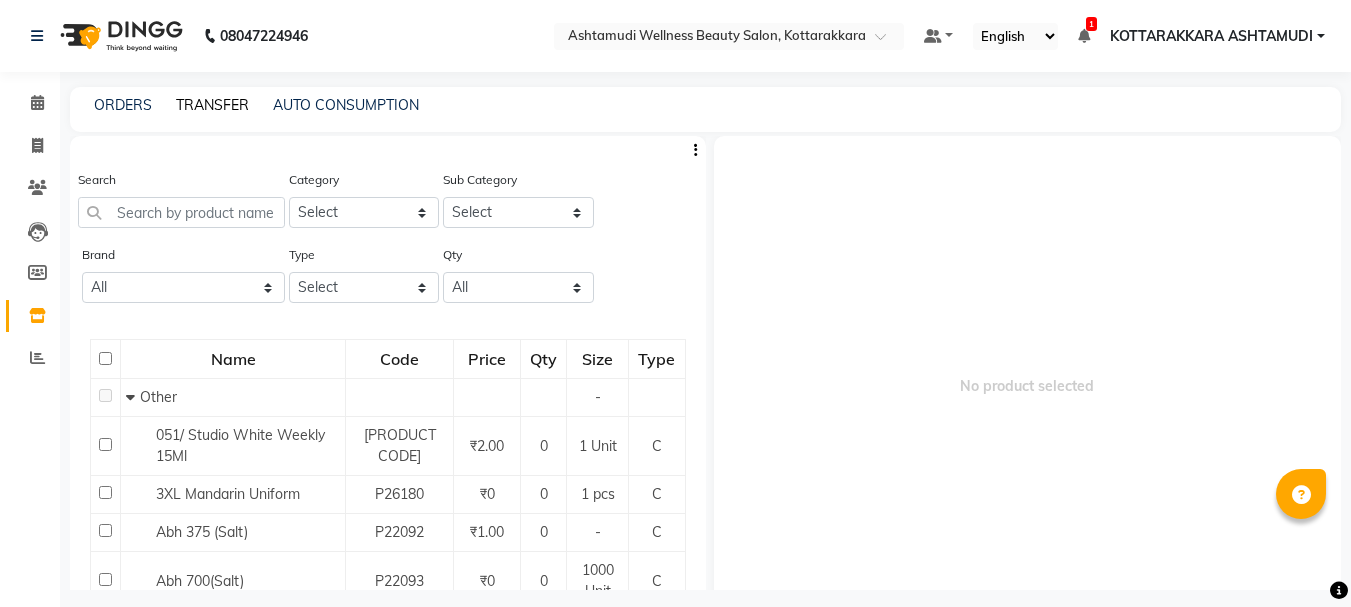 click on "TRANSFER" 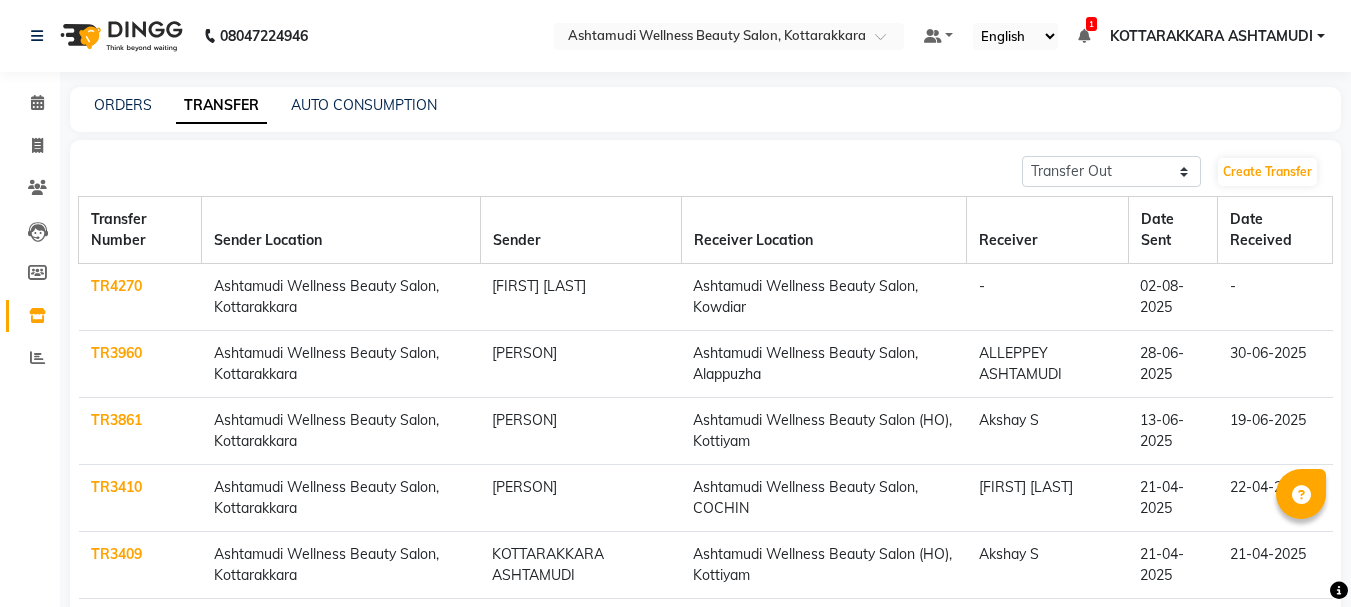 click on "TR4270" 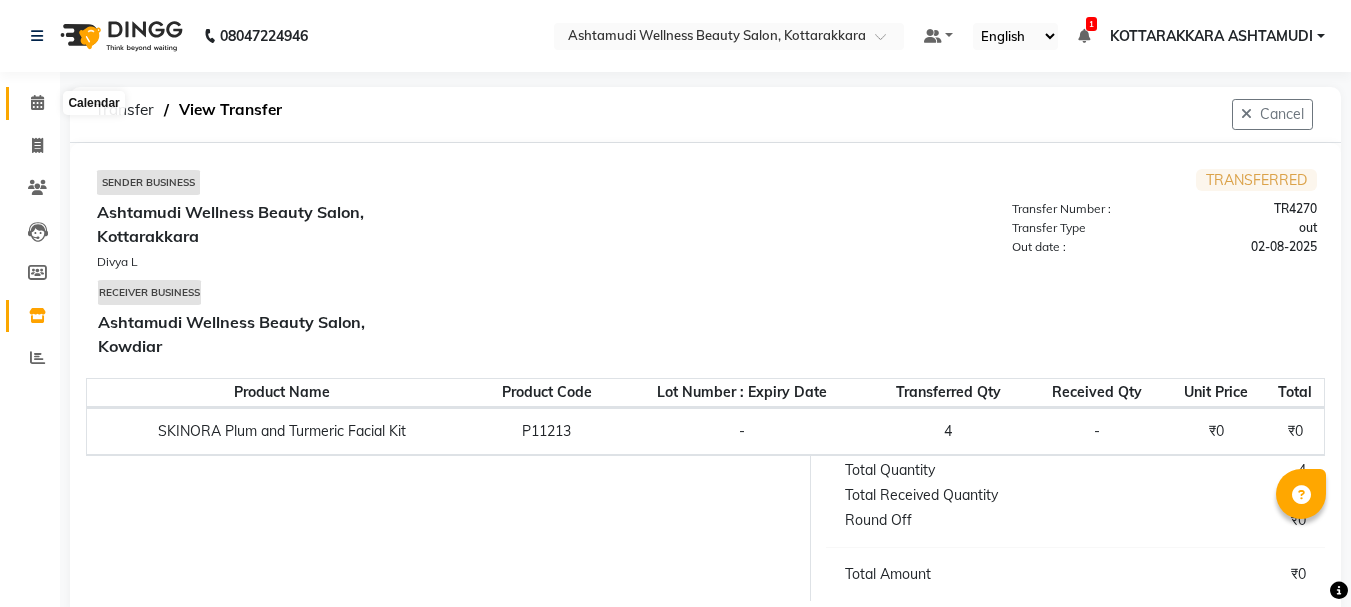 click 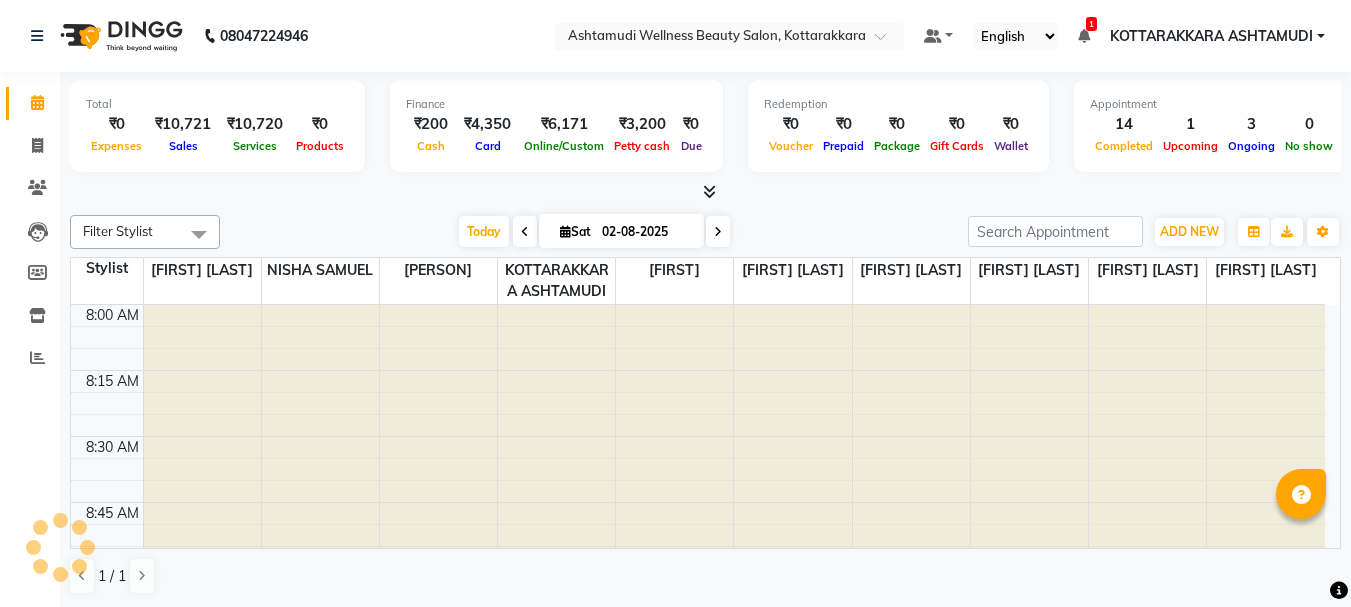 scroll, scrollTop: 0, scrollLeft: 0, axis: both 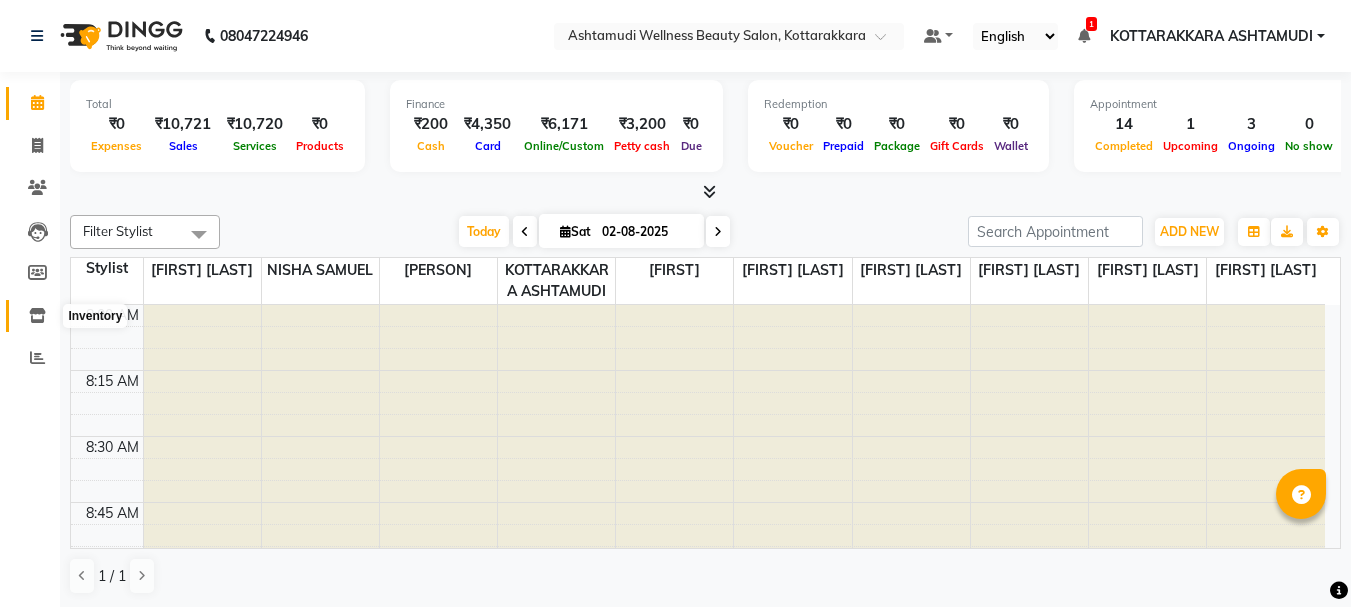 click 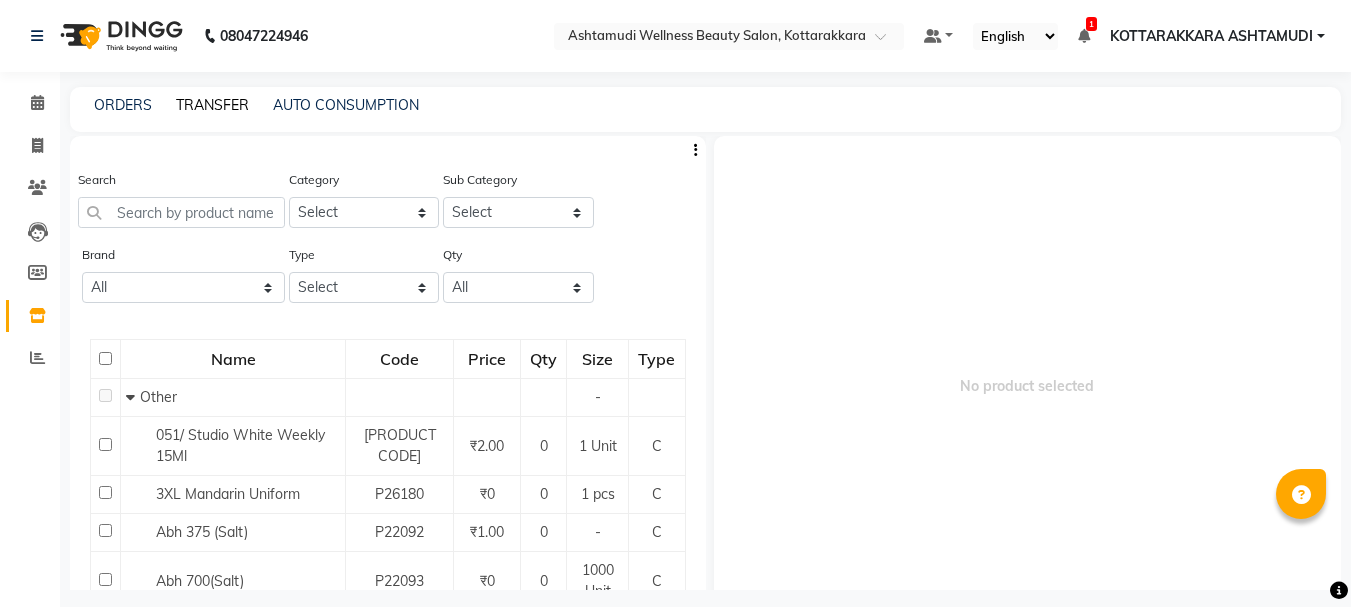 click on "TRANSFER" 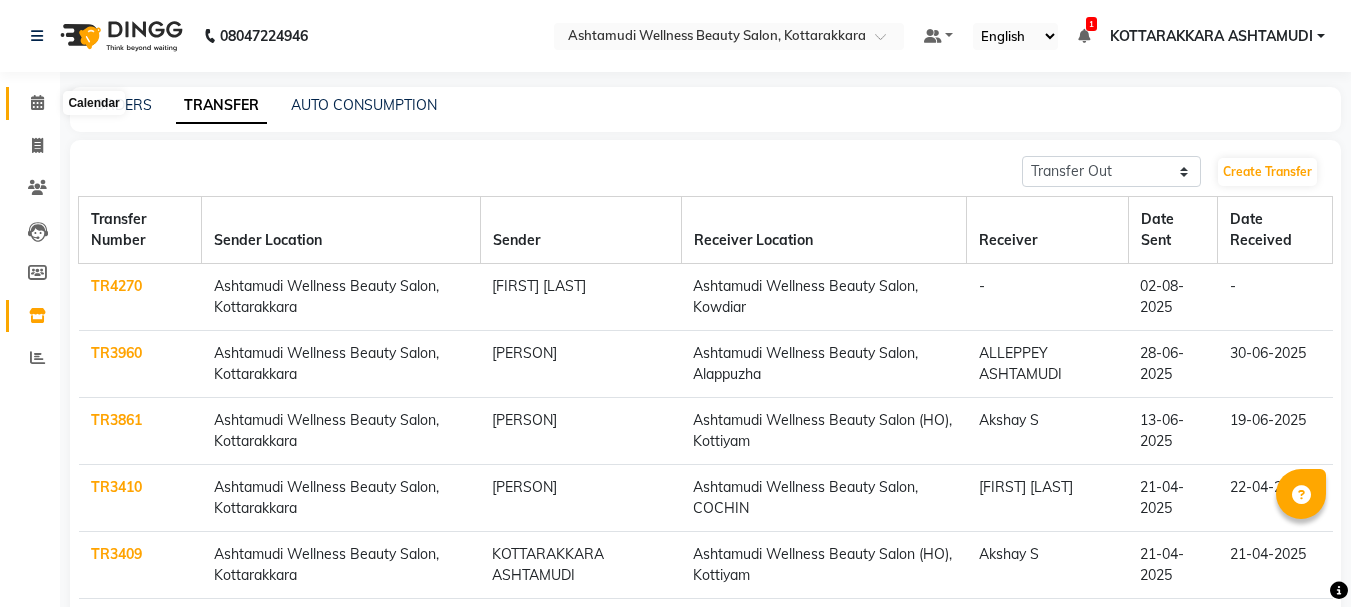 click 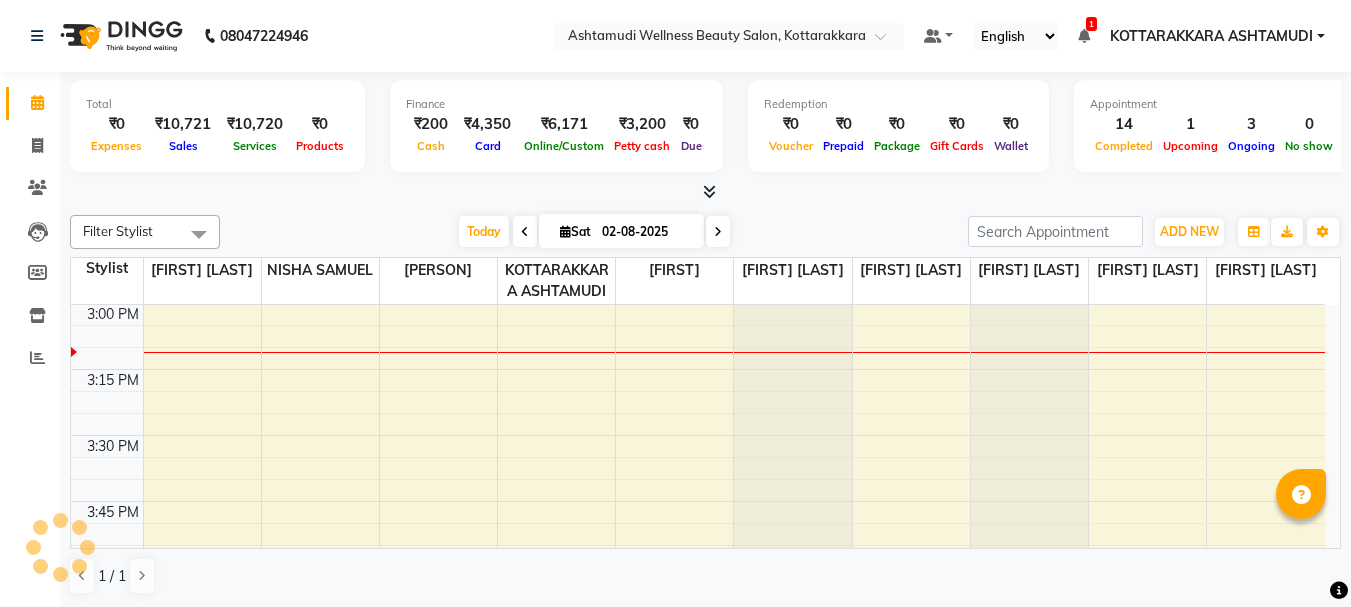 scroll, scrollTop: 0, scrollLeft: 0, axis: both 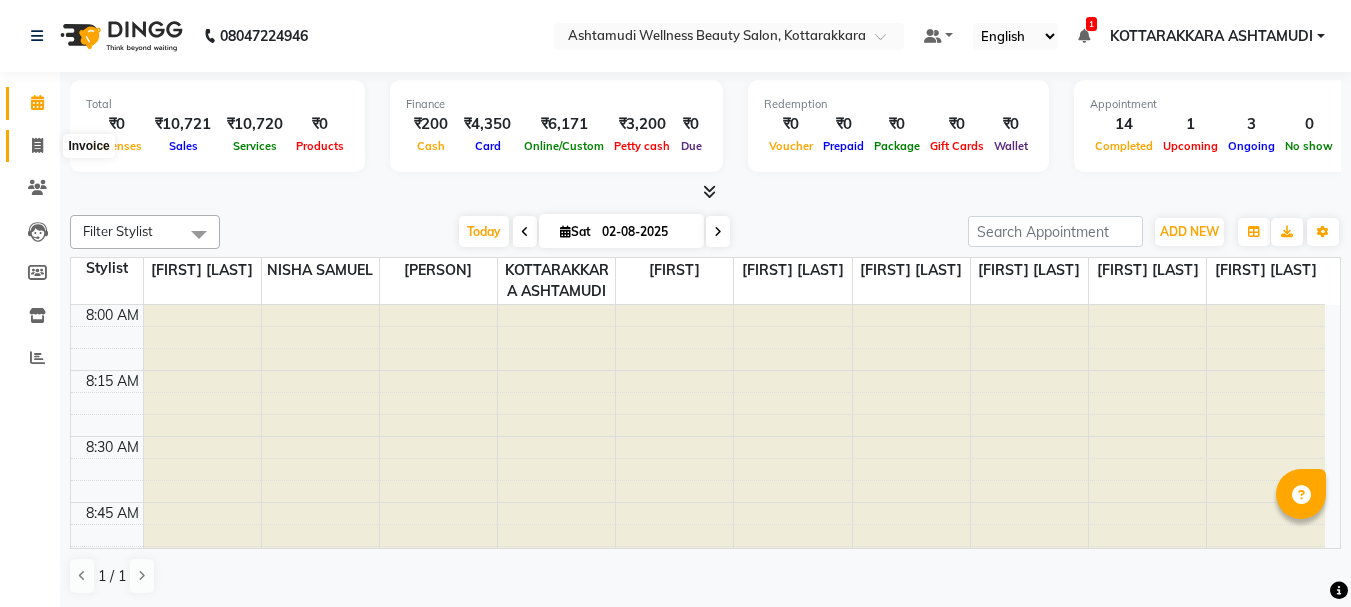 drag, startPoint x: 34, startPoint y: 140, endPoint x: 0, endPoint y: 558, distance: 419.3805 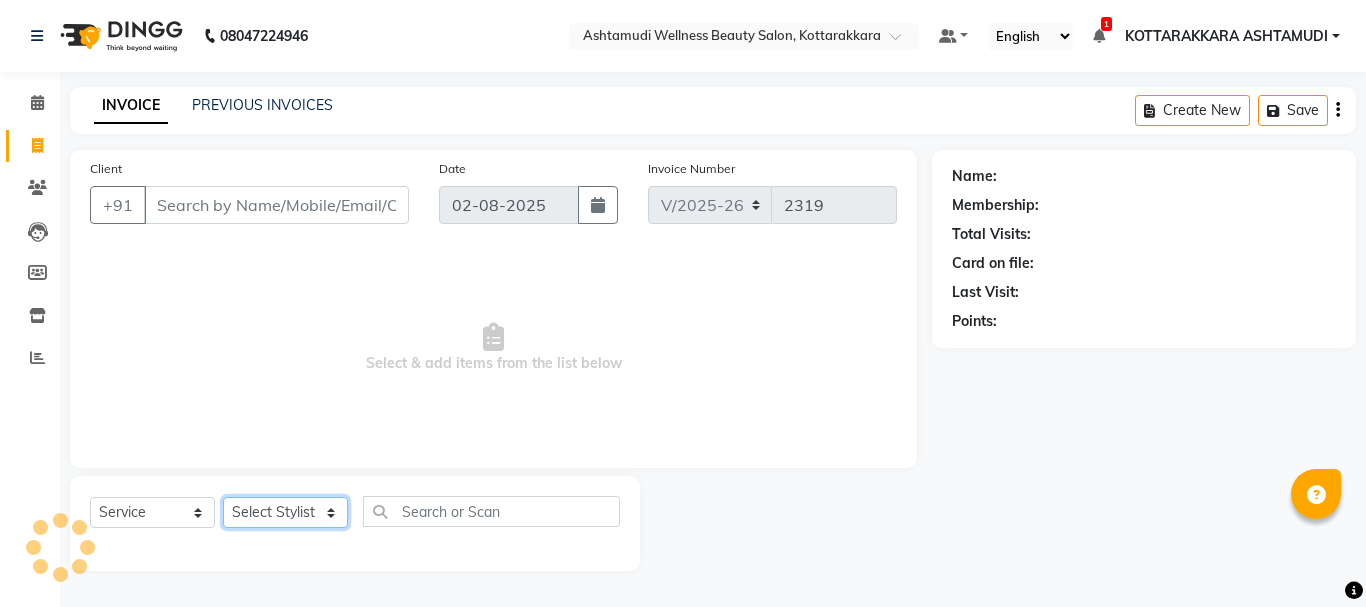 click on "Select Stylist" 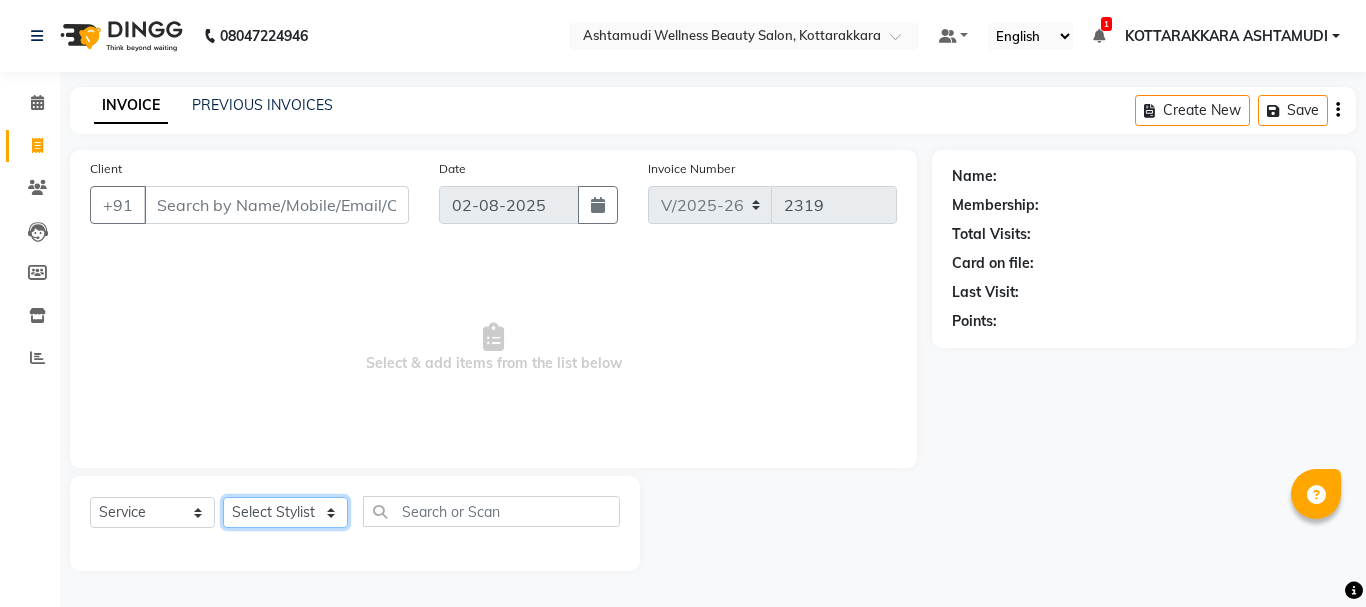 click on "Select Stylist" 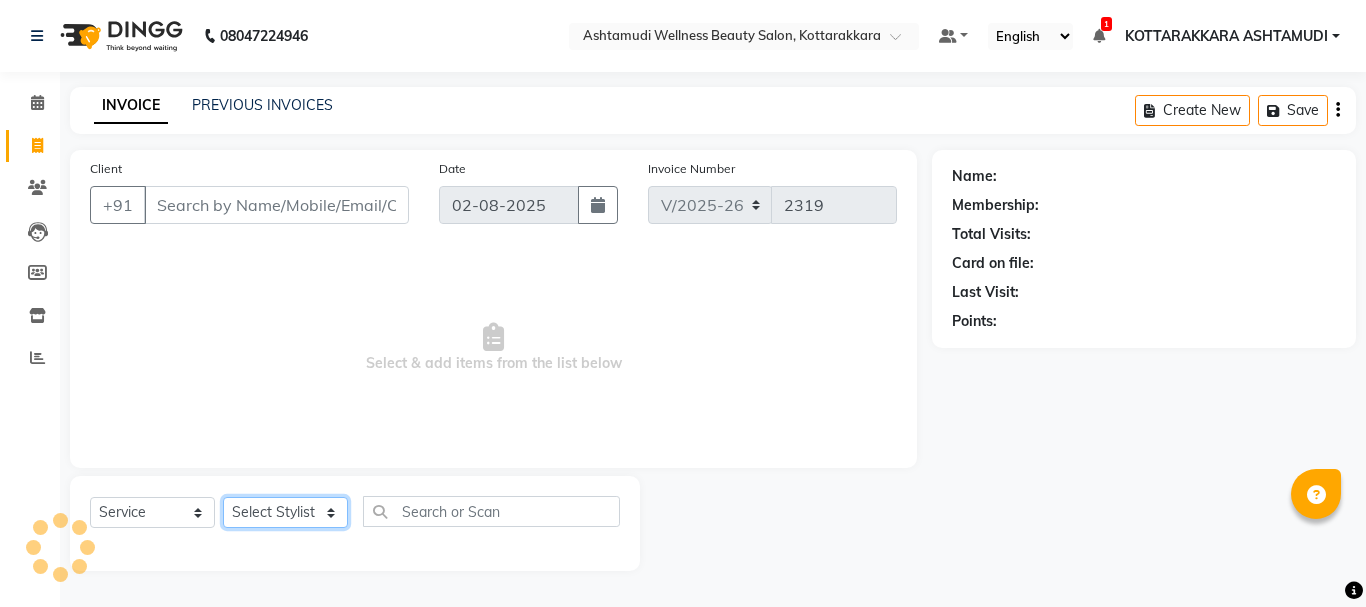 click on "Select Stylist AMRITHA DIVYA L	 Gita Mahali  Jibi P R Karina Darjee  KOTTARAKKARA ASHTAMUDI NISHA SAMUEL 	 Priya Chakraborty SARIGA R	 SHAHIDA SHAMINA MUHAMMED P R" 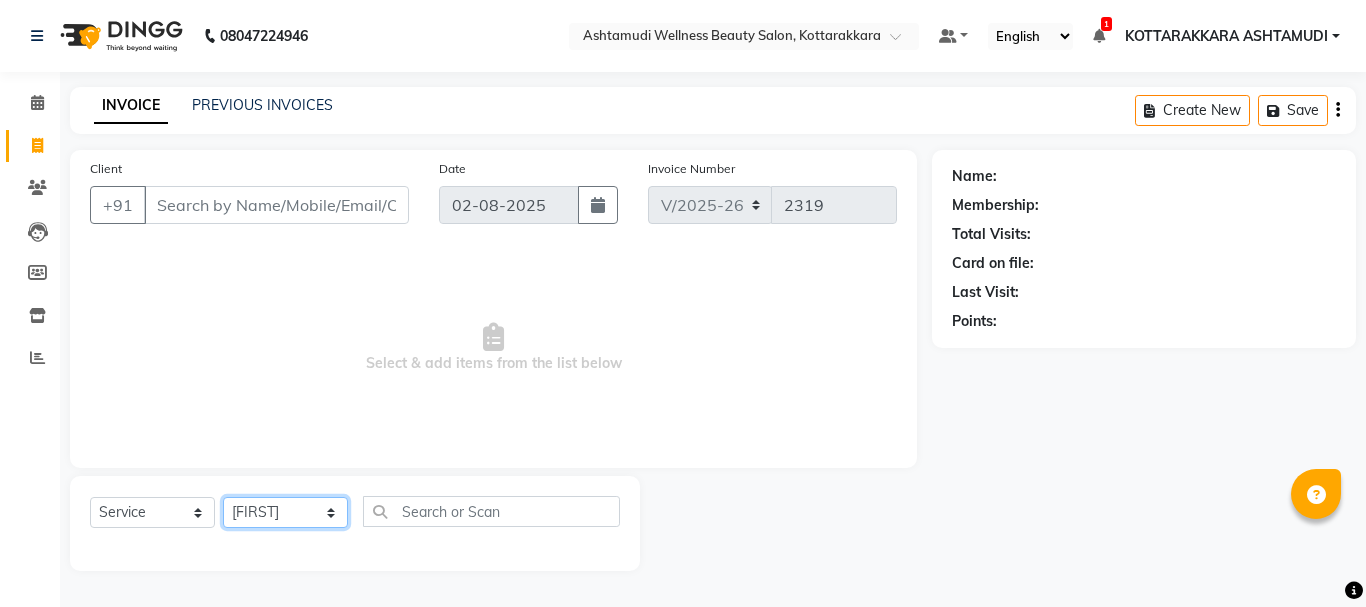 click on "Select Stylist AMRITHA DIVYA L	 Gita Mahali  Jibi P R Karina Darjee  KOTTARAKKARA ASHTAMUDI NISHA SAMUEL 	 Priya Chakraborty SARIGA R	 SHAHIDA SHAMINA MUHAMMED P R" 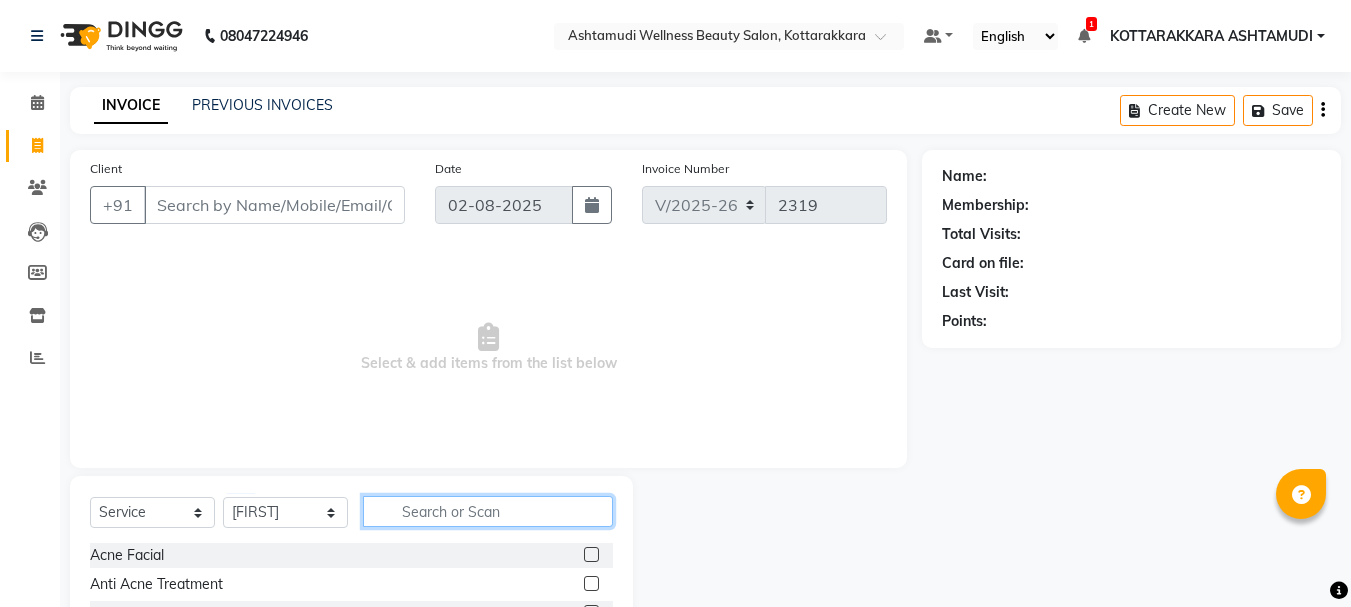 click 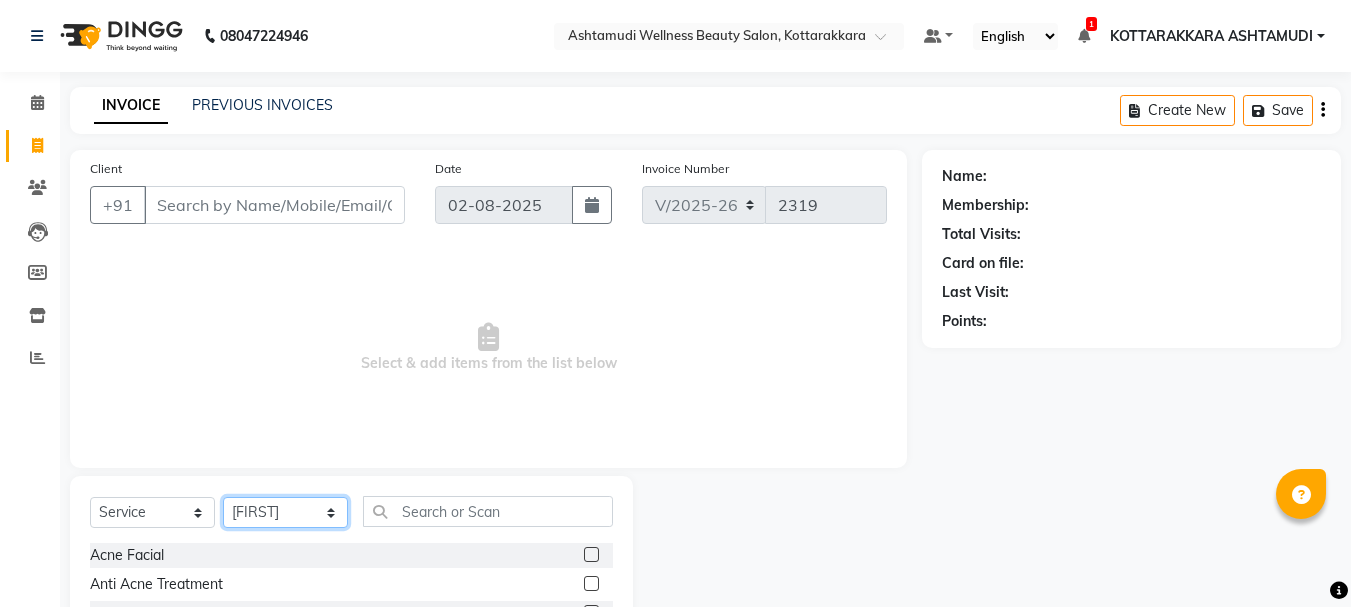 click on "Select Stylist AMRITHA DIVYA L	 Gita Mahali  Jibi P R Karina Darjee  KOTTARAKKARA ASHTAMUDI NISHA SAMUEL 	 Priya Chakraborty SARIGA R	 SHAHIDA SHAMINA MUHAMMED P R" 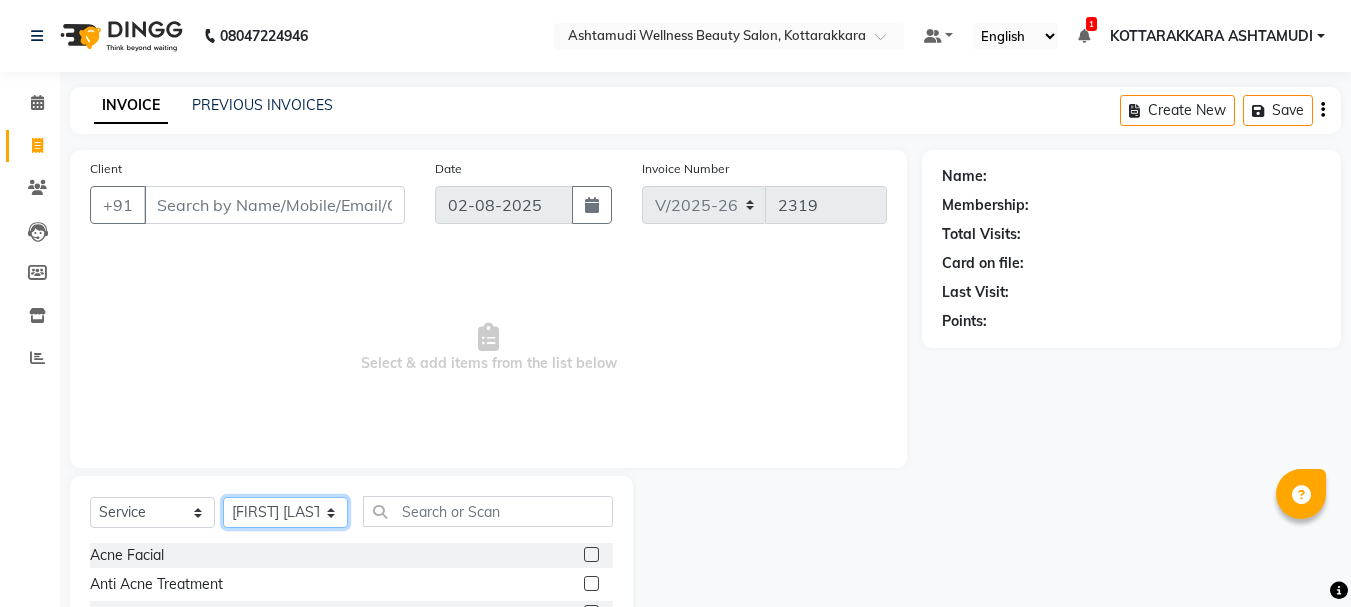 click on "Select Stylist AMRITHA DIVYA L	 Gita Mahali  Jibi P R Karina Darjee  KOTTARAKKARA ASHTAMUDI NISHA SAMUEL 	 Priya Chakraborty SARIGA R	 SHAHIDA SHAMINA MUHAMMED P R" 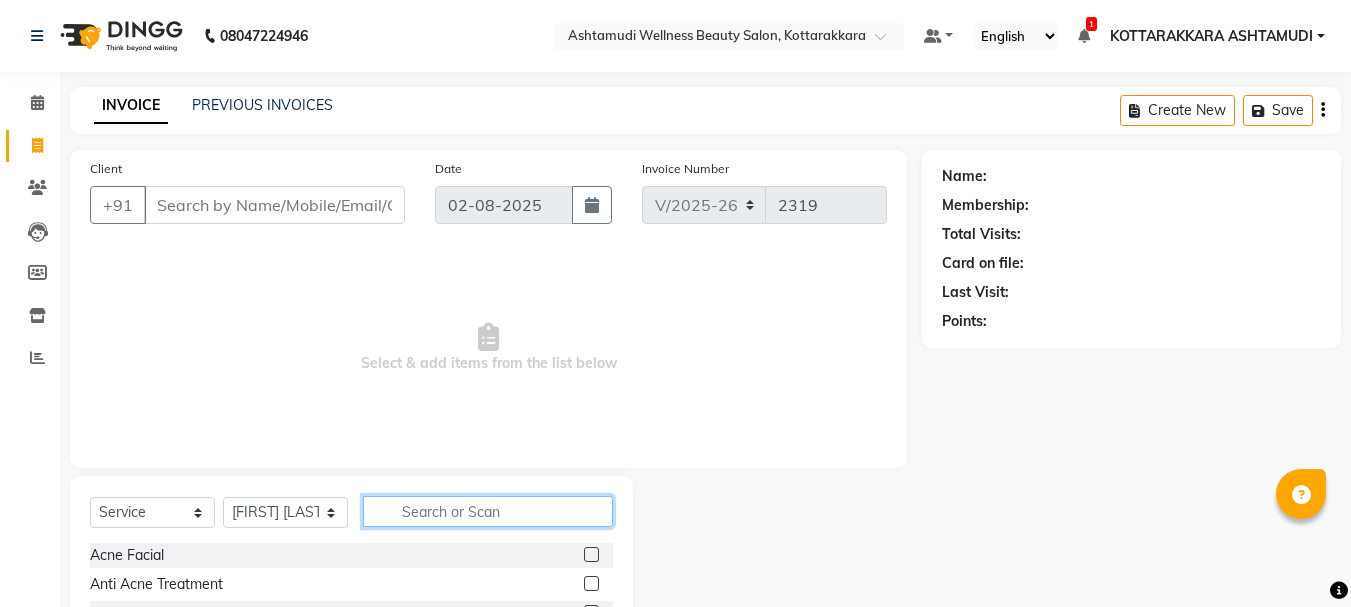 click 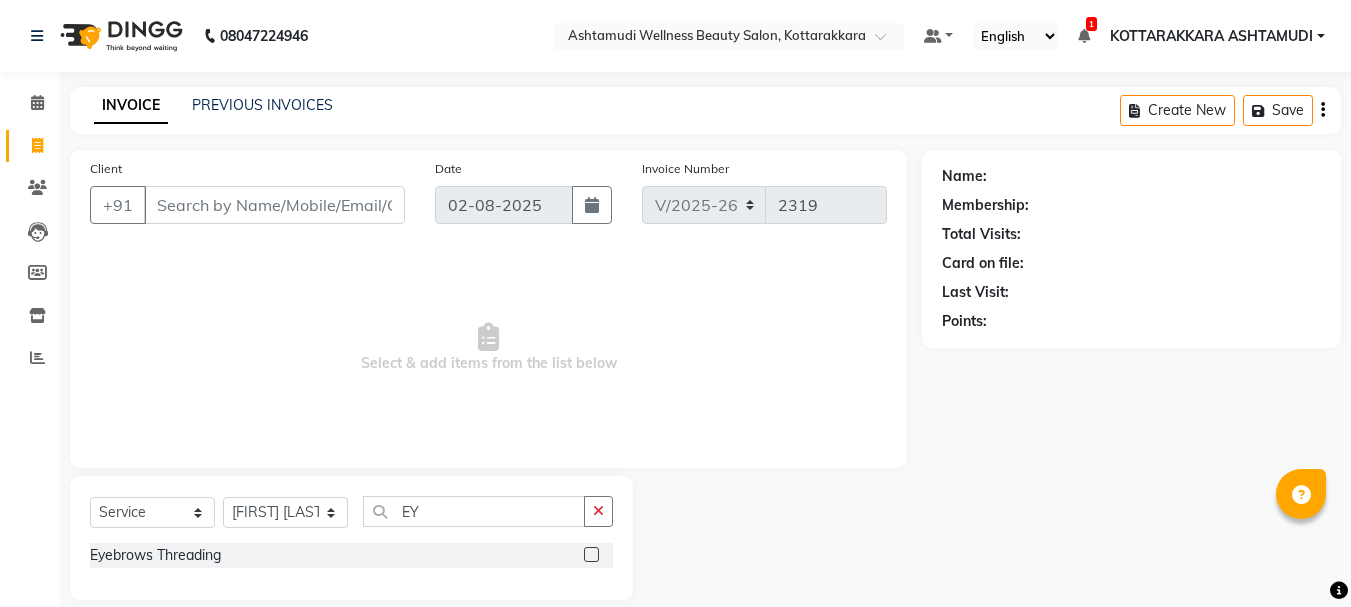 click 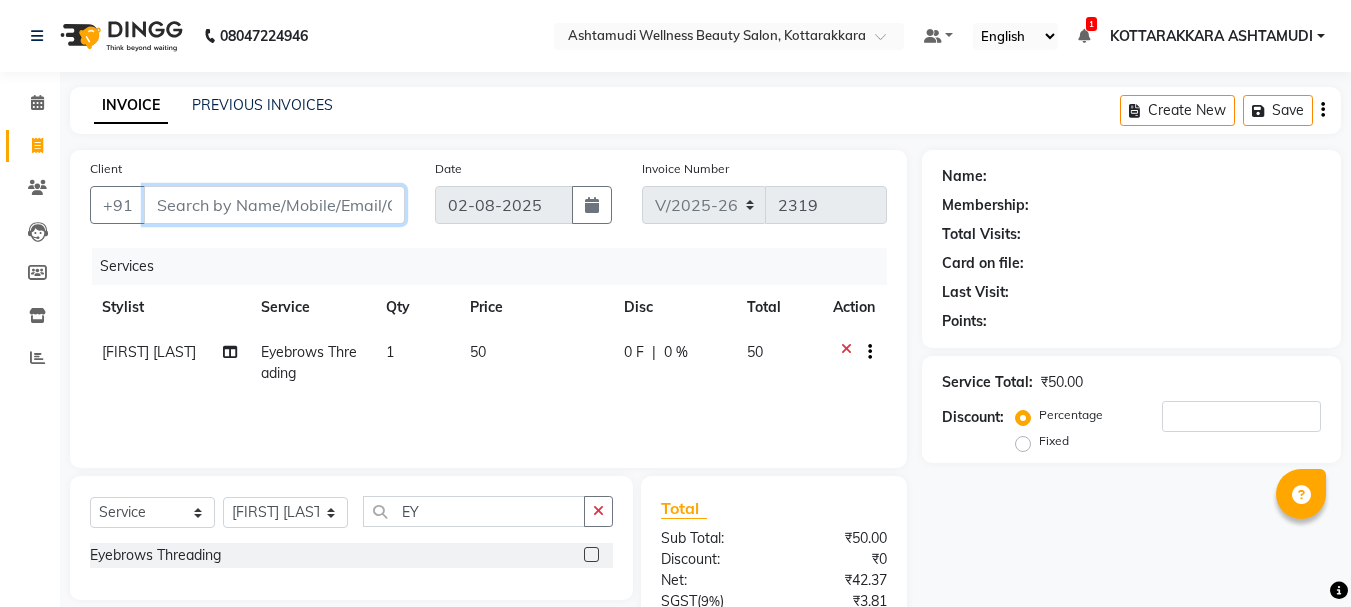 click on "Client" at bounding box center (274, 205) 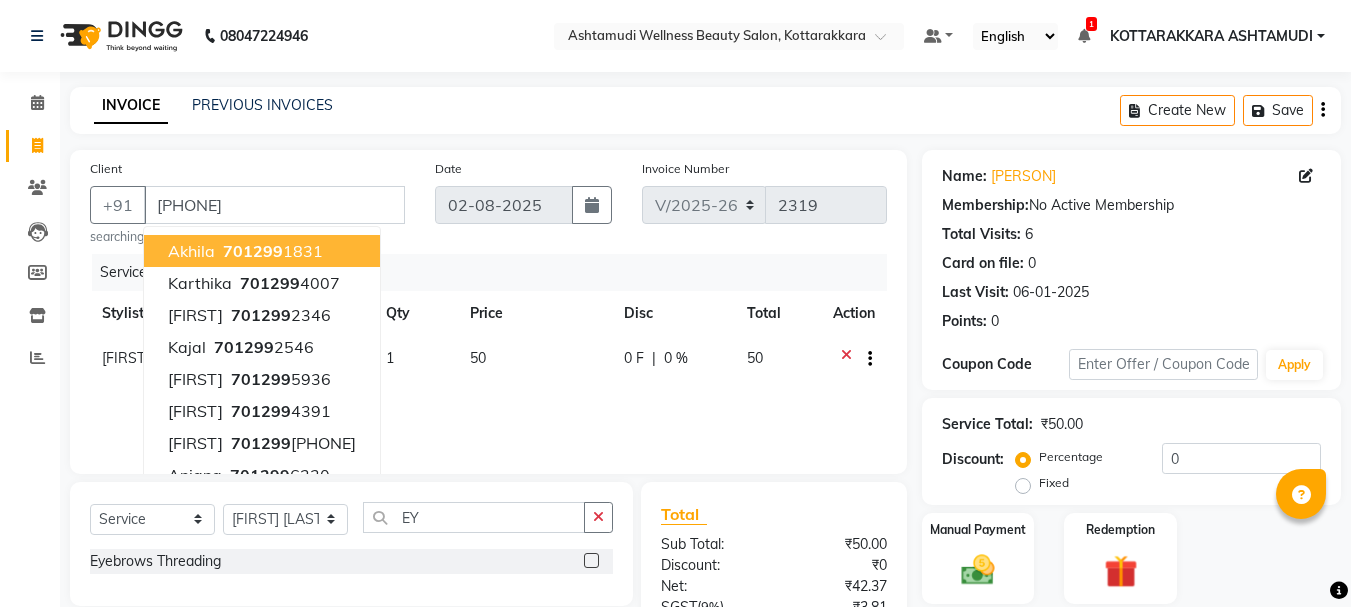 scroll, scrollTop: 199, scrollLeft: 0, axis: vertical 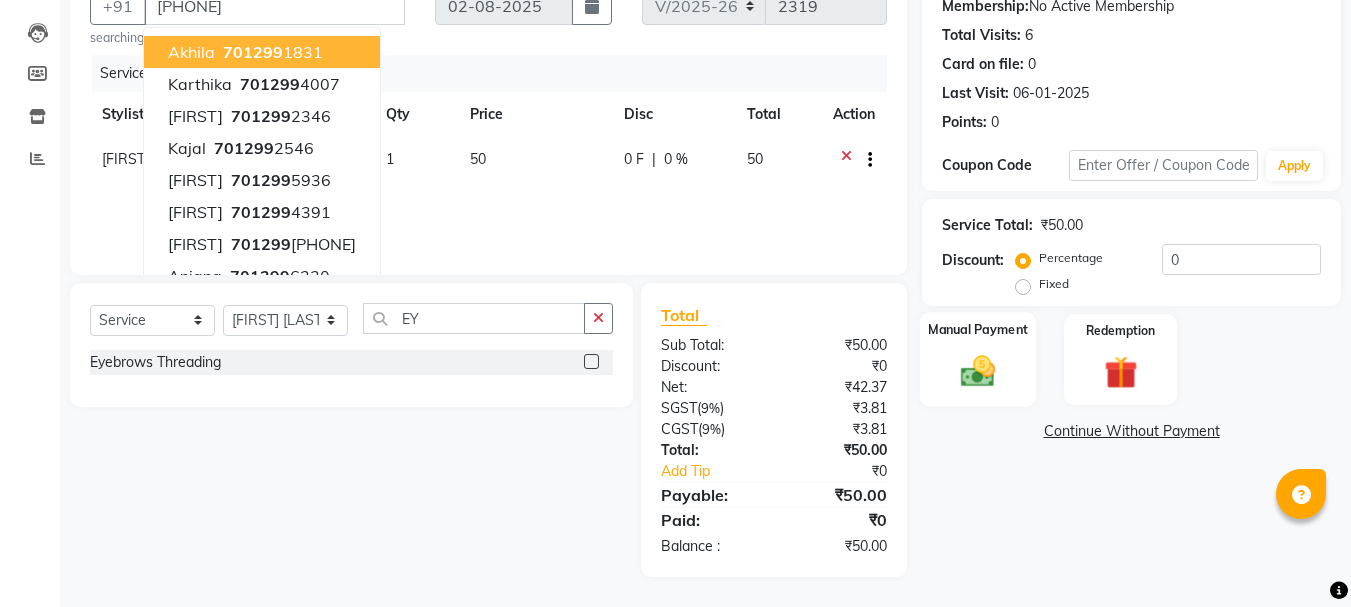 click 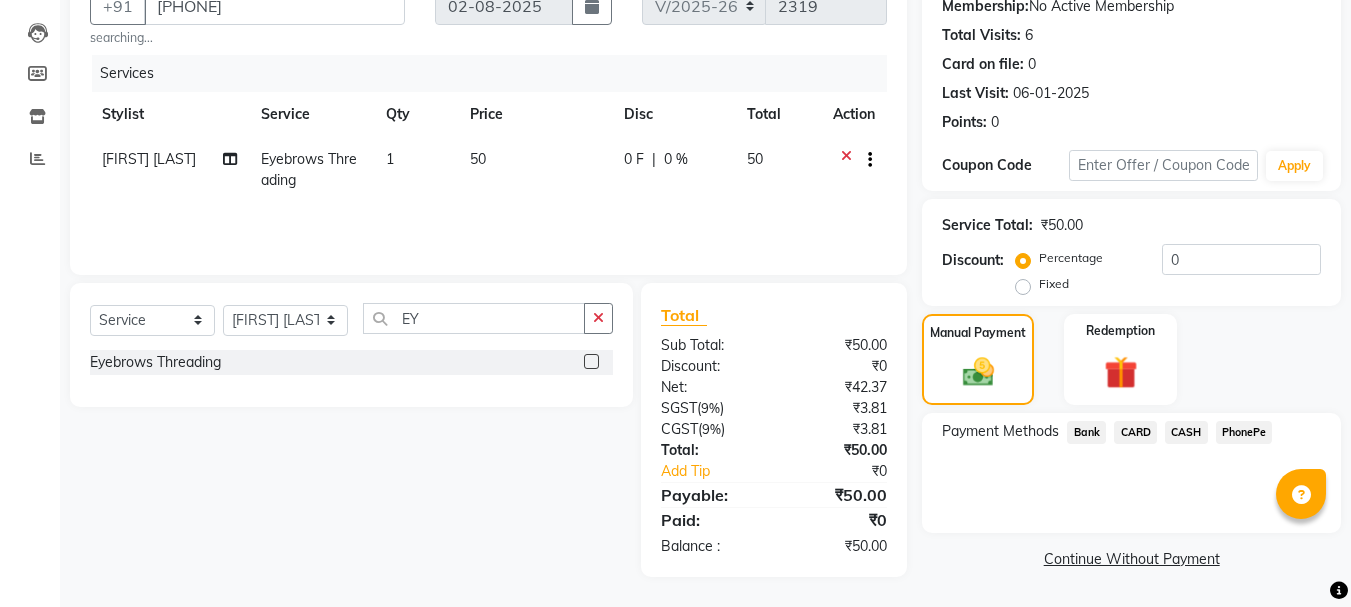 click on "PhonePe" 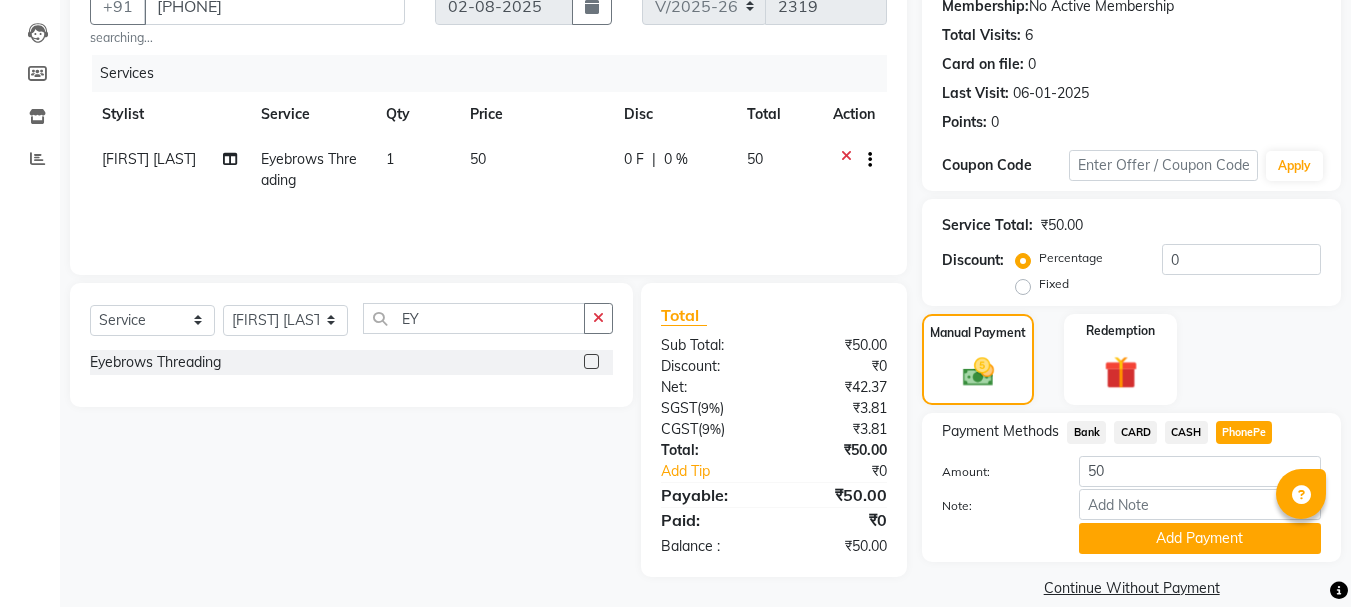 click on "Add Payment" 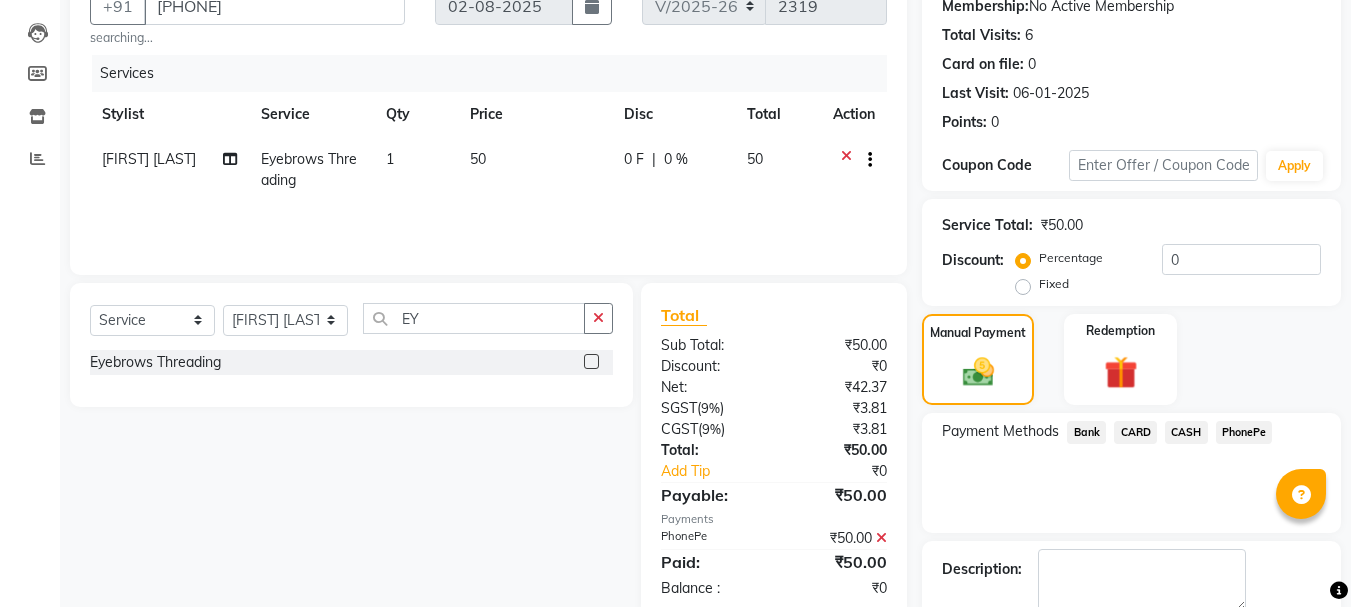 scroll, scrollTop: 309, scrollLeft: 0, axis: vertical 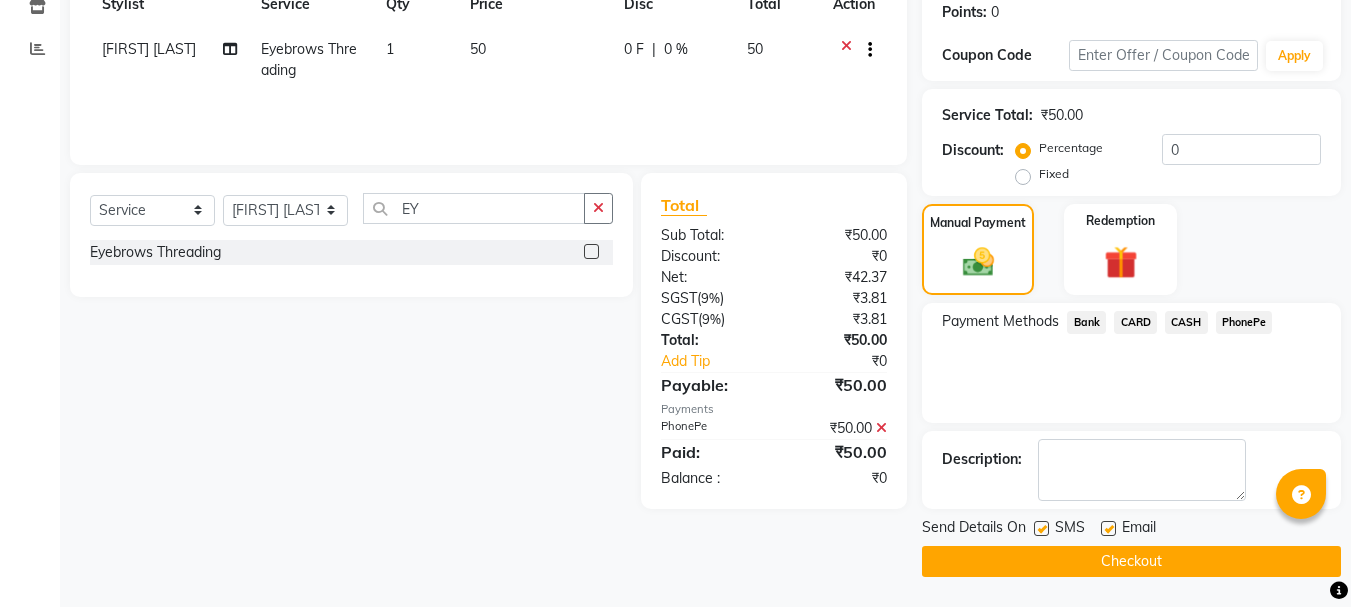click on "Checkout" 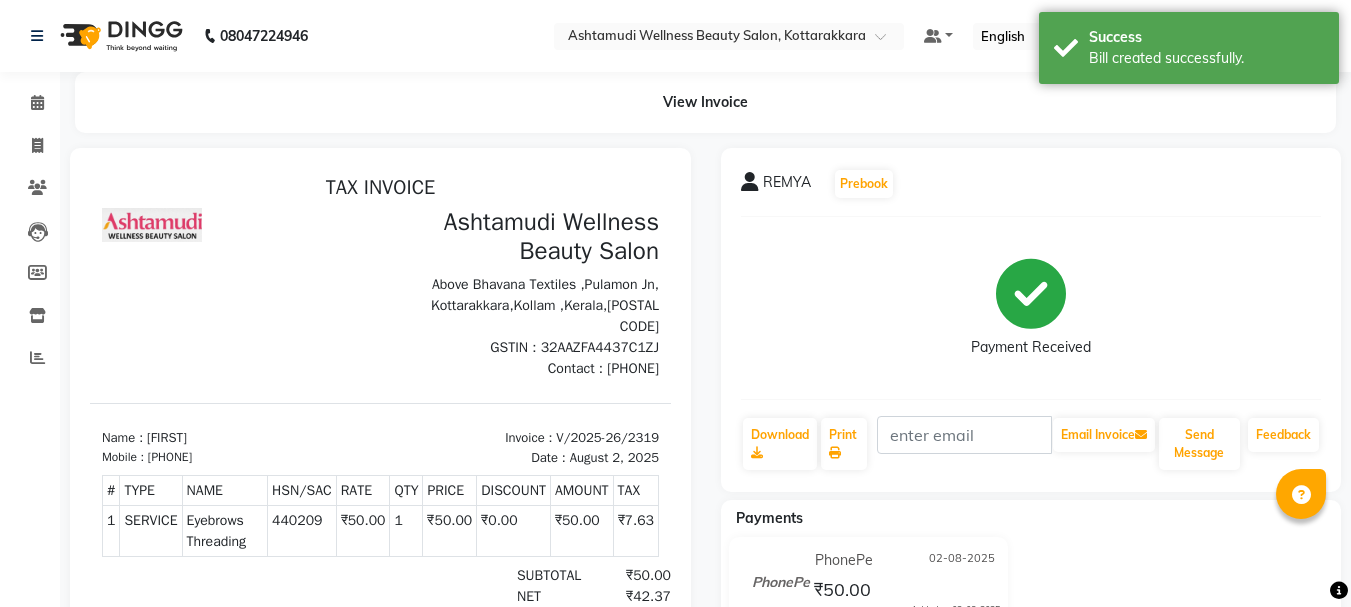 scroll, scrollTop: 0, scrollLeft: 0, axis: both 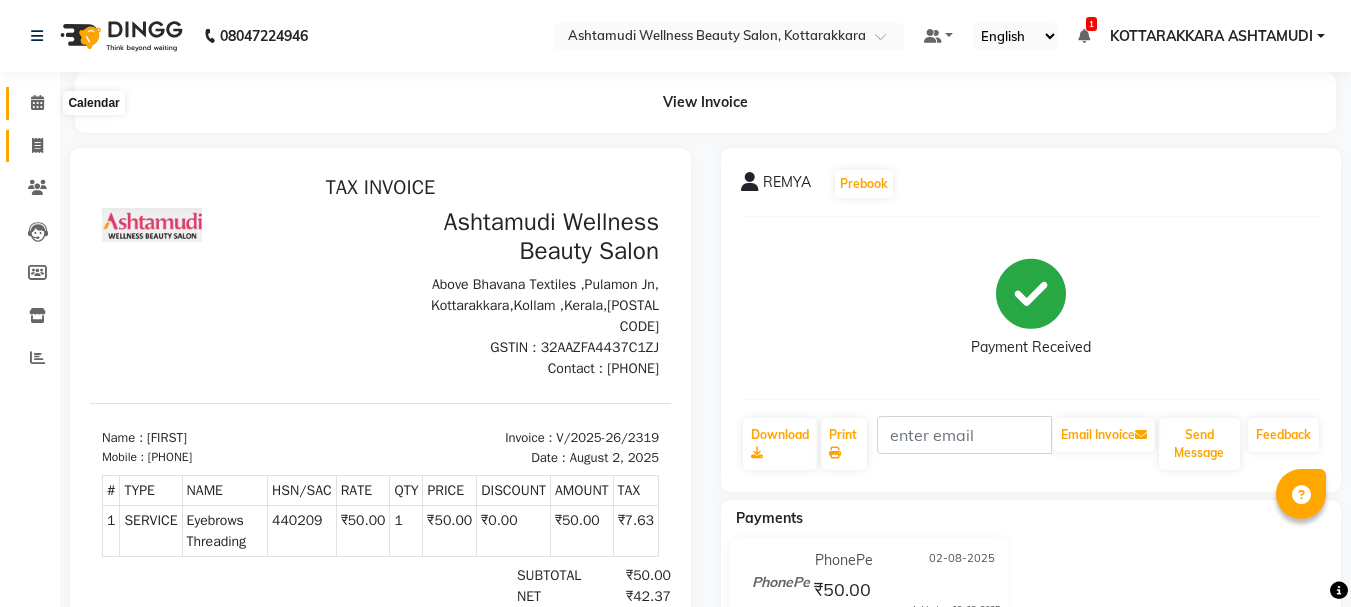 drag, startPoint x: 43, startPoint y: 105, endPoint x: 43, endPoint y: 140, distance: 35 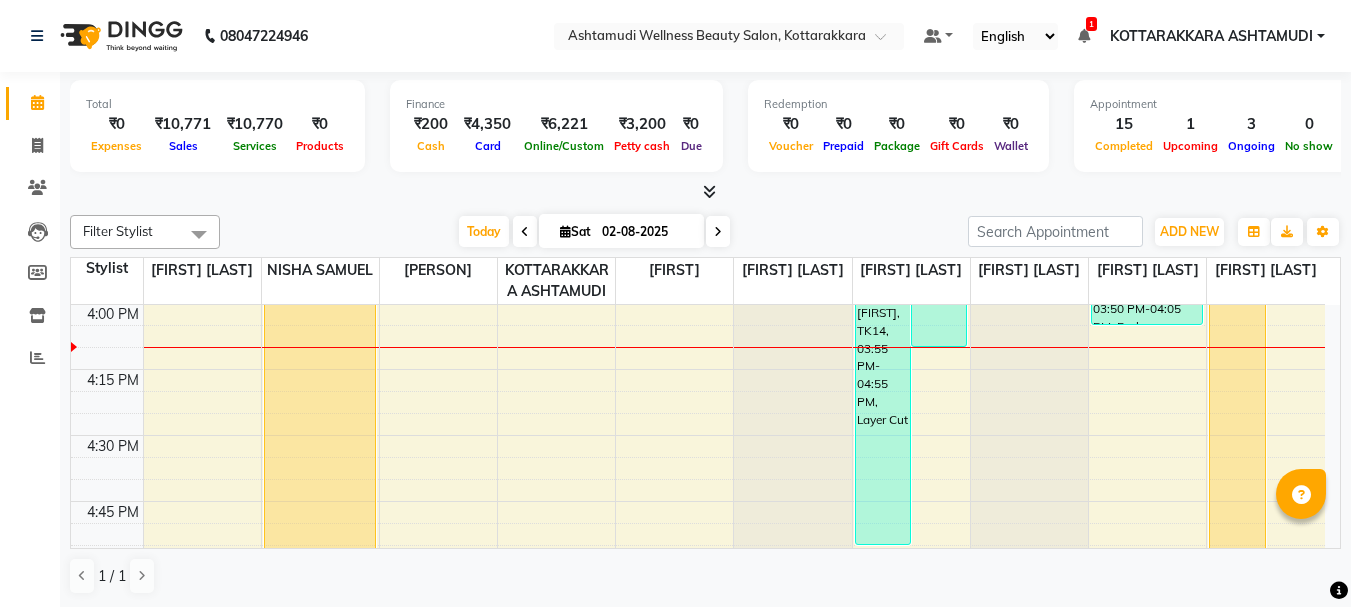 scroll, scrollTop: 2413, scrollLeft: 0, axis: vertical 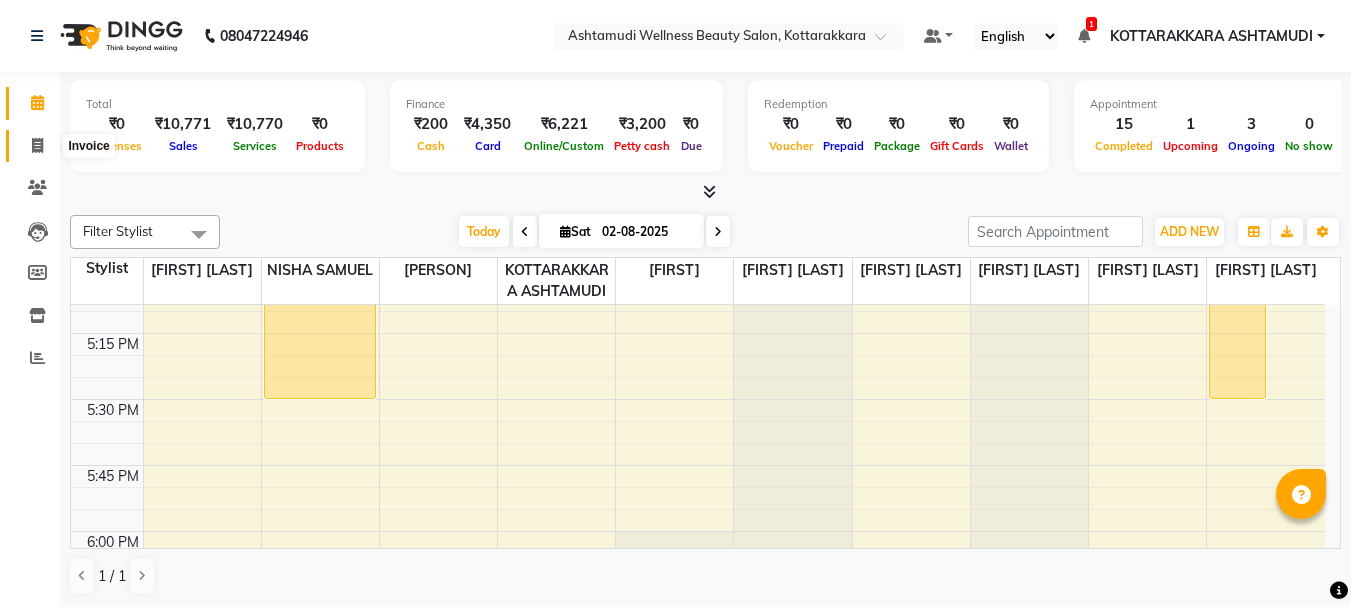 click 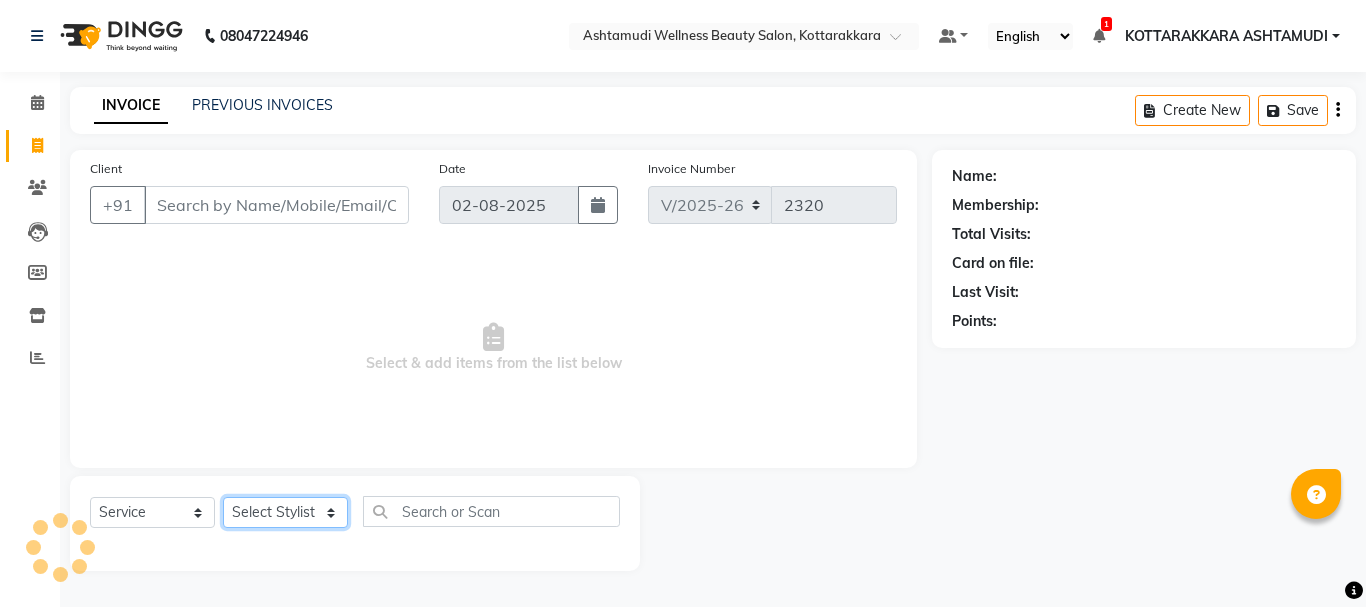 click on "Select Stylist AMRITHA DIVYA L	 Gita Mahali  Jibi P R Karina Darjee  KOTTARAKKARA ASHTAMUDI NISHA SAMUEL 	 Priya Chakraborty SARIGA R	 SHAHIDA SHAMINA MUHAMMED P R" 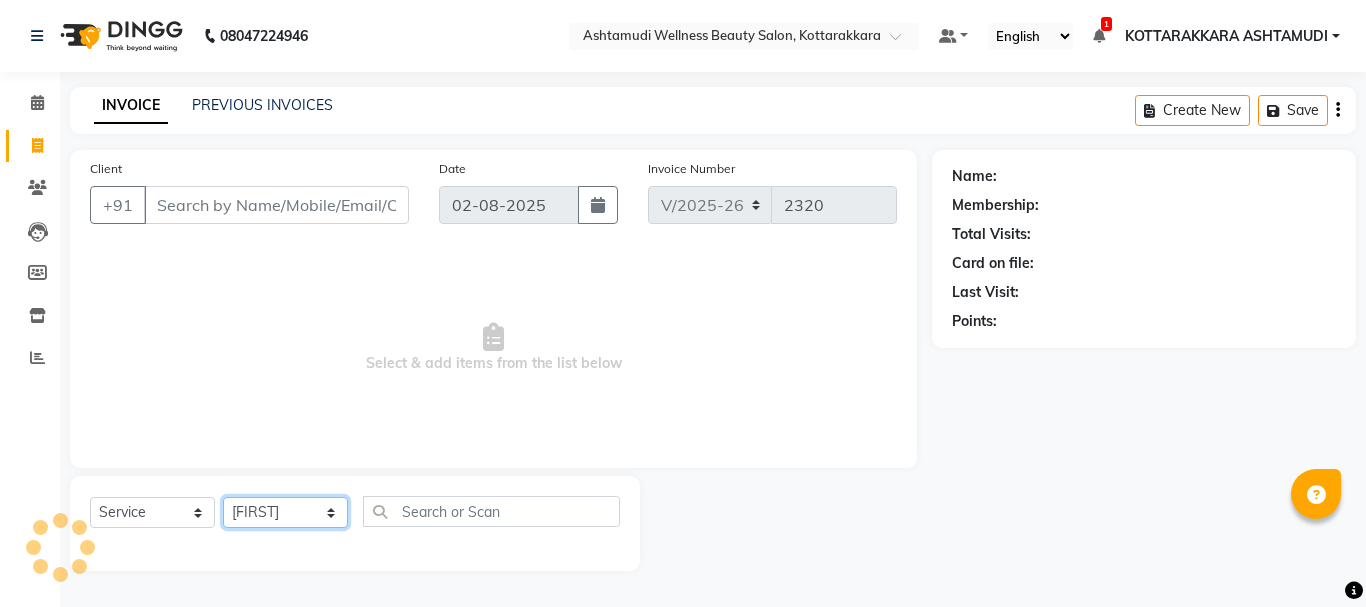click on "Select Stylist AMRITHA DIVYA L	 Gita Mahali  Jibi P R Karina Darjee  KOTTARAKKARA ASHTAMUDI NISHA SAMUEL 	 Priya Chakraborty SARIGA R	 SHAHIDA SHAMINA MUHAMMED P R" 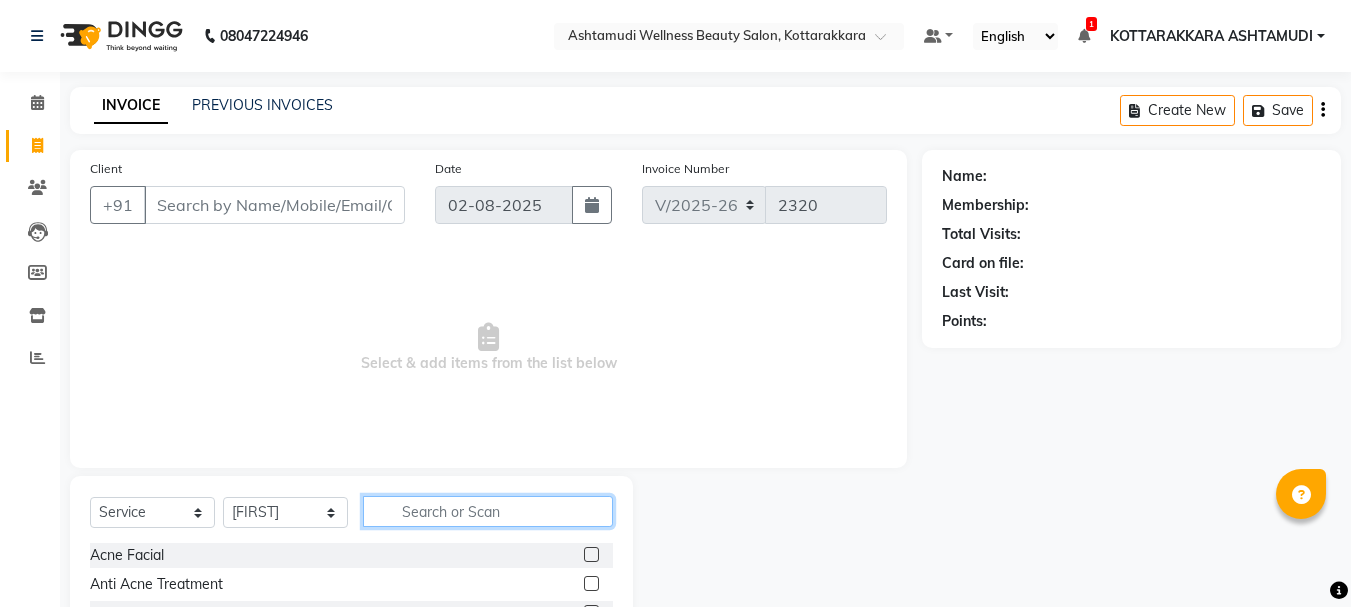 click 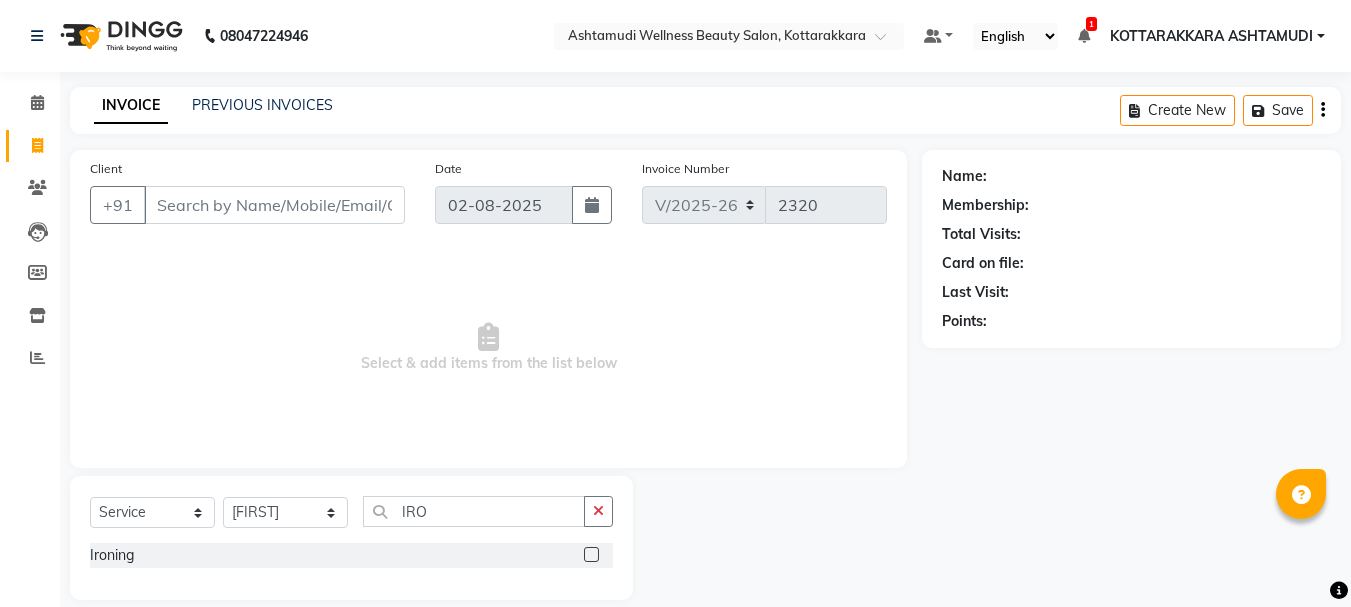 click 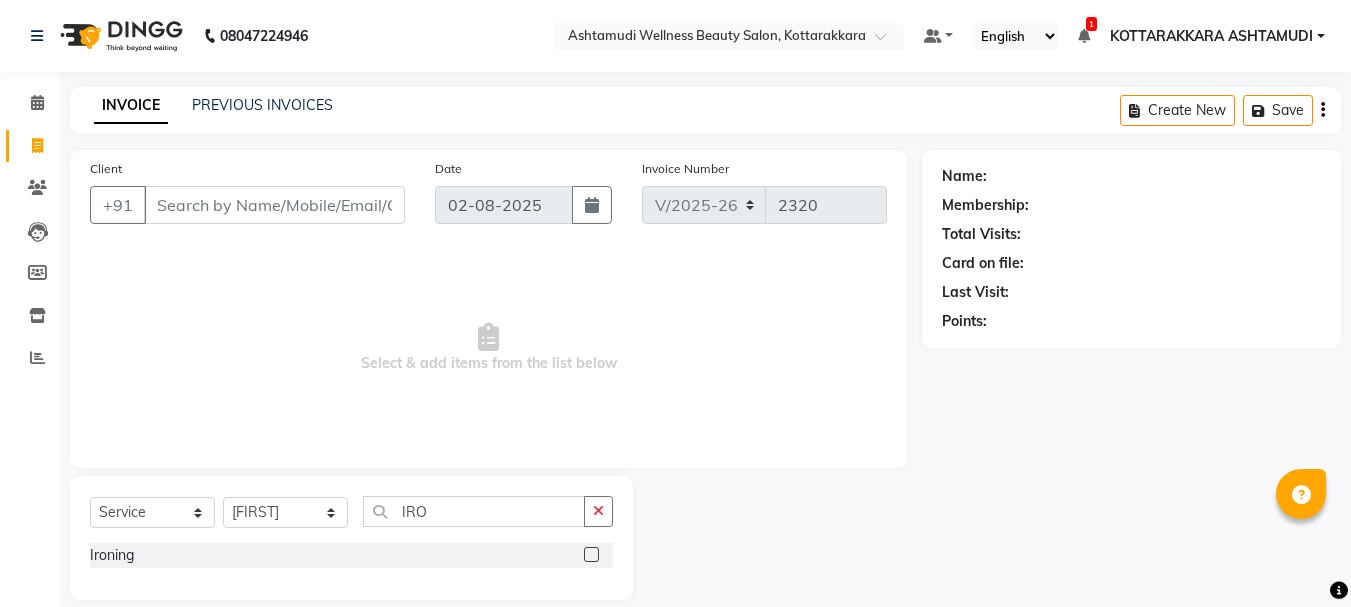 click 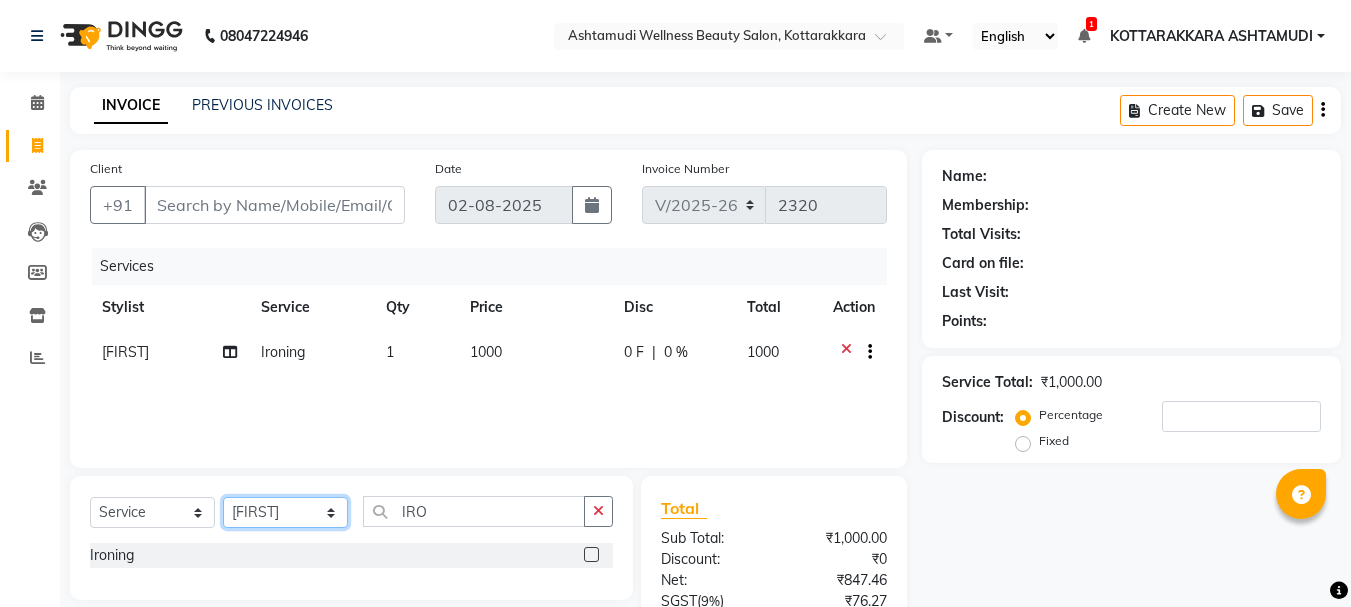 click on "Select Stylist AMRITHA DIVYA L	 Gita Mahali  Jibi P R Karina Darjee  KOTTARAKKARA ASHTAMUDI NISHA SAMUEL 	 Priya Chakraborty SARIGA R	 SHAHIDA SHAMINA MUHAMMED P R" 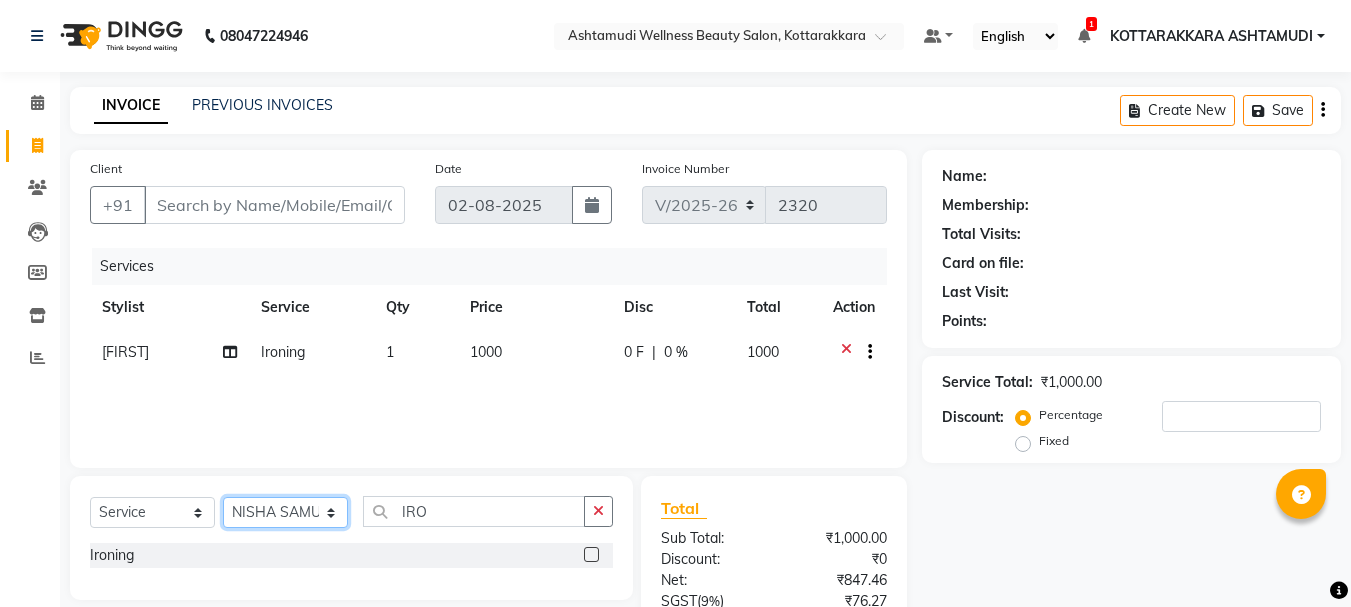 click on "Select Stylist AMRITHA DIVYA L	 Gita Mahali  Jibi P R Karina Darjee  KOTTARAKKARA ASHTAMUDI NISHA SAMUEL 	 Priya Chakraborty SARIGA R	 SHAHIDA SHAMINA MUHAMMED P R" 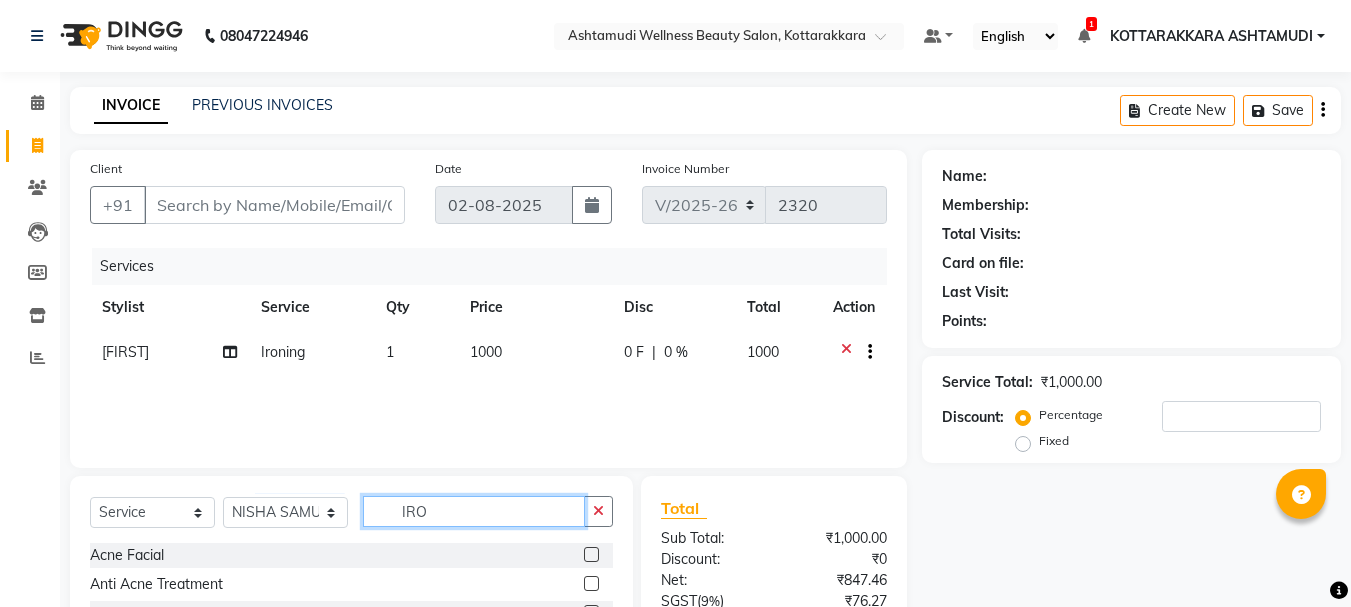 click on "IRO" 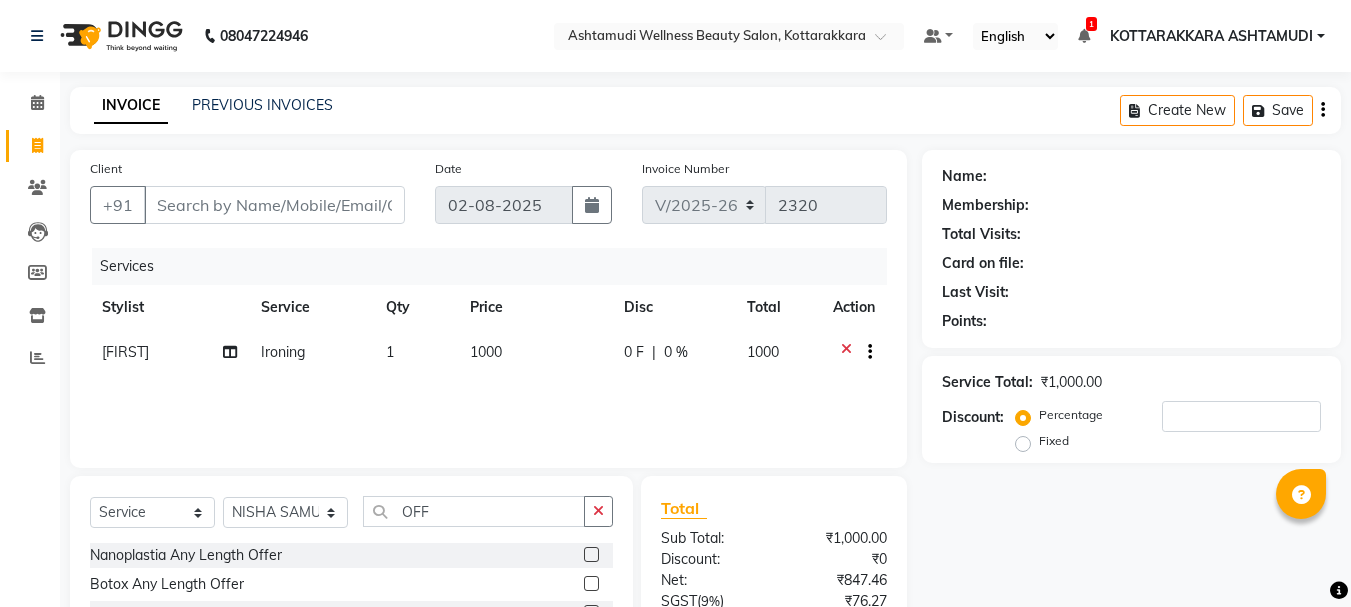 click 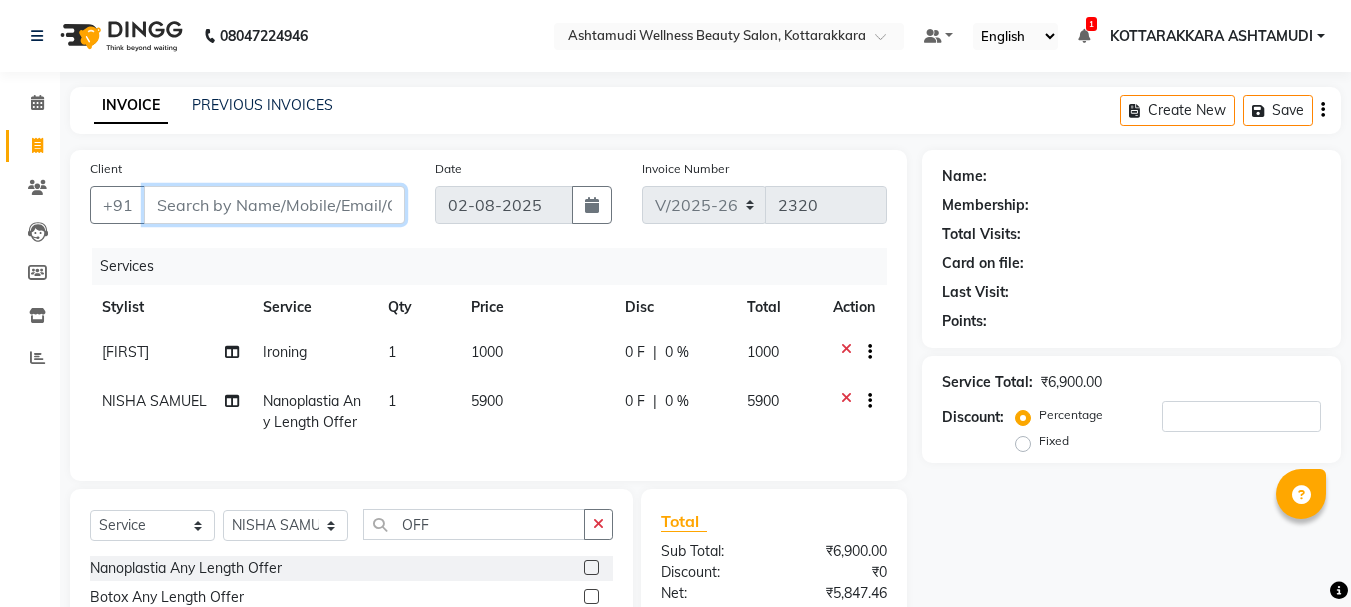 click on "Client" at bounding box center (274, 205) 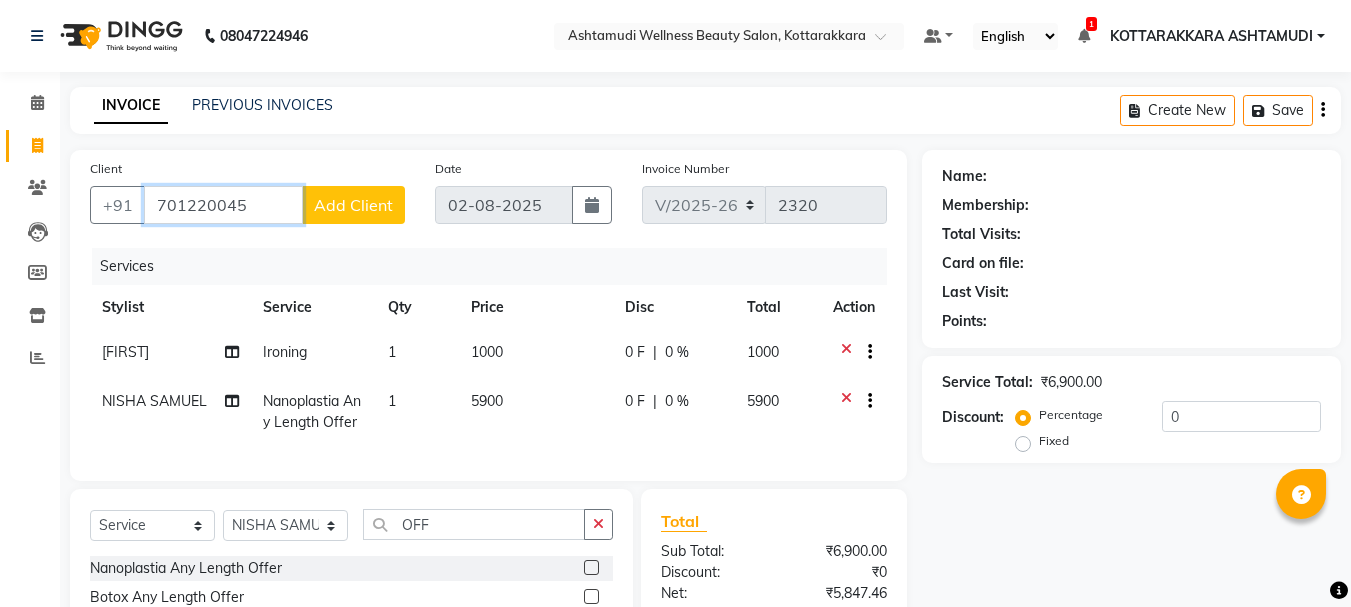click on "701220045" at bounding box center [223, 205] 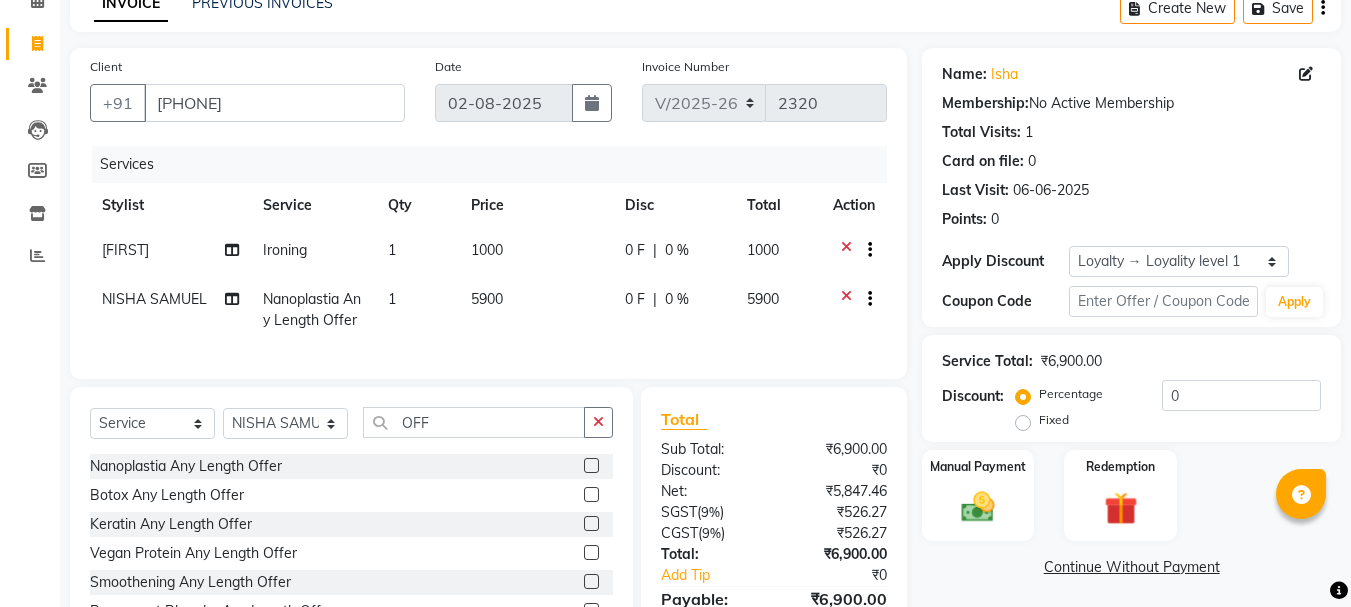 scroll, scrollTop: 242, scrollLeft: 0, axis: vertical 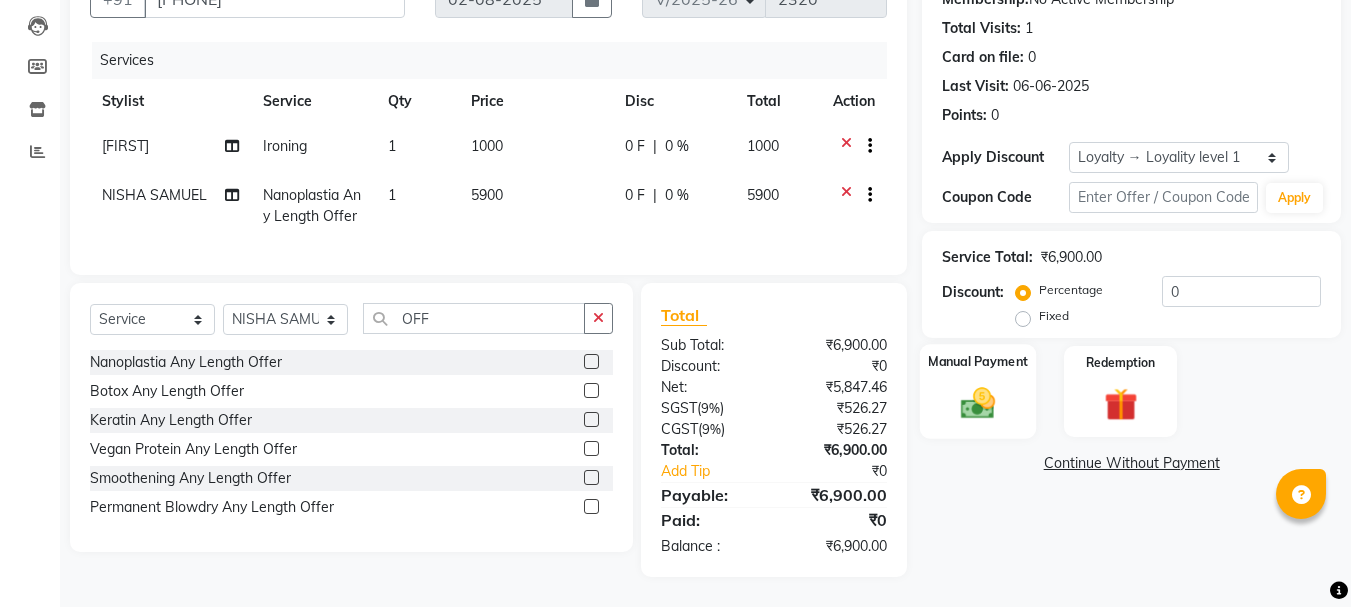click 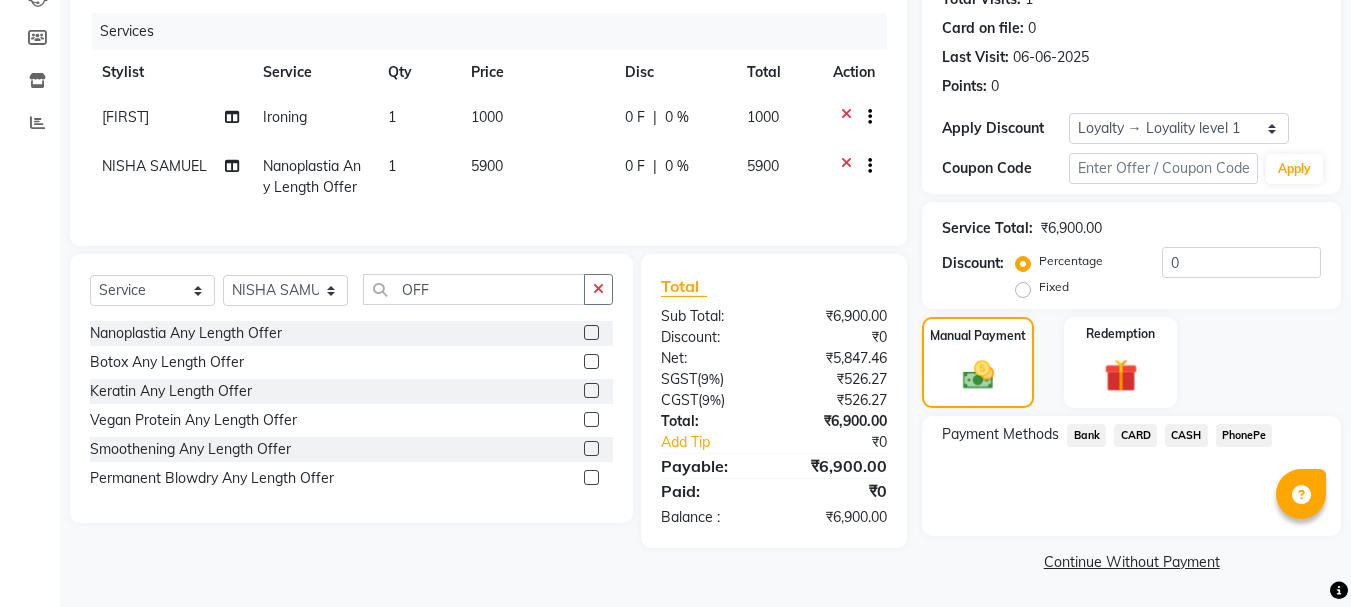 click on "CASH" 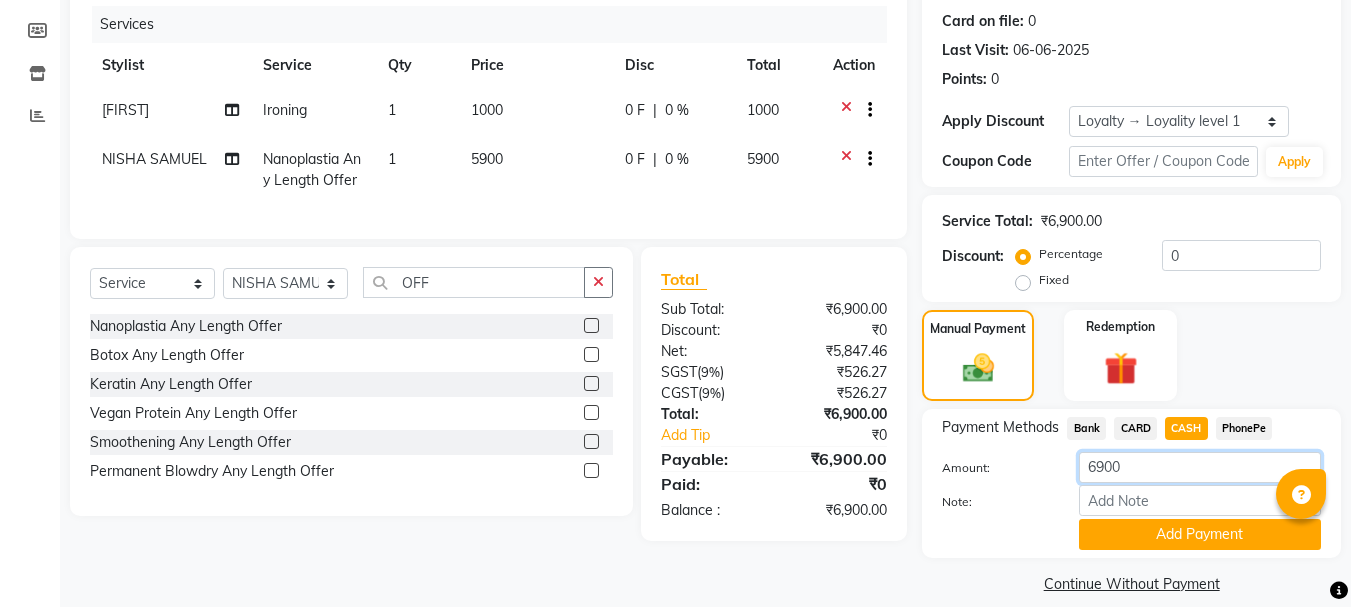 click on "6900" 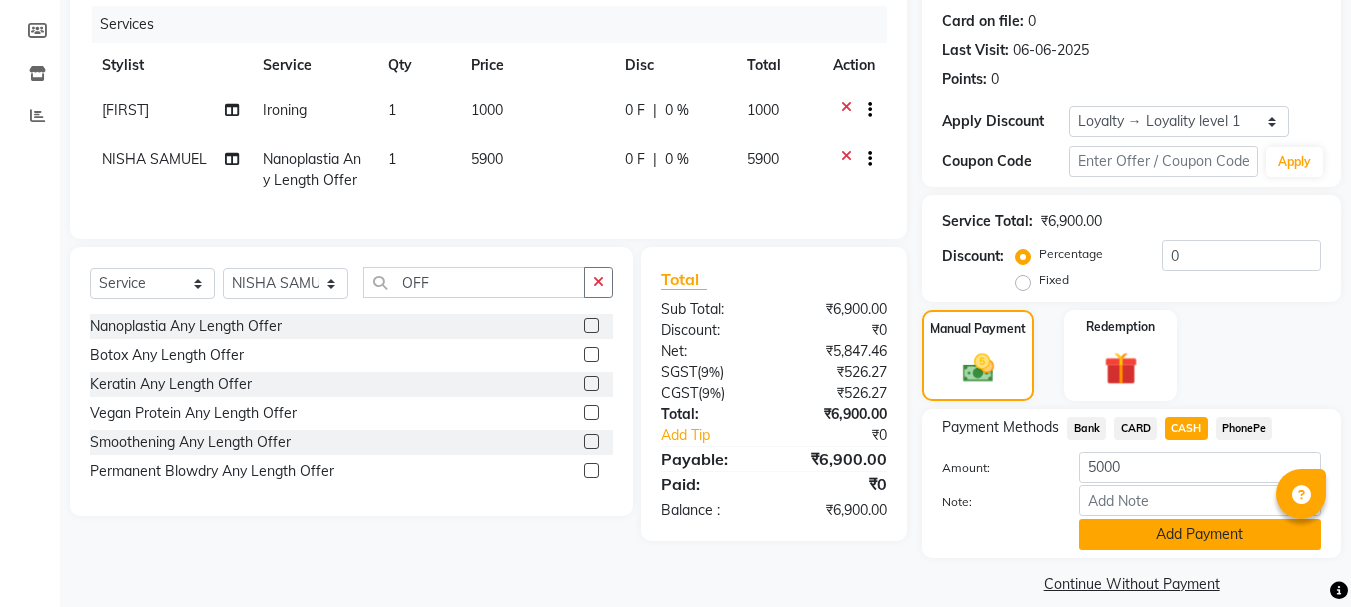click on "Add Payment" 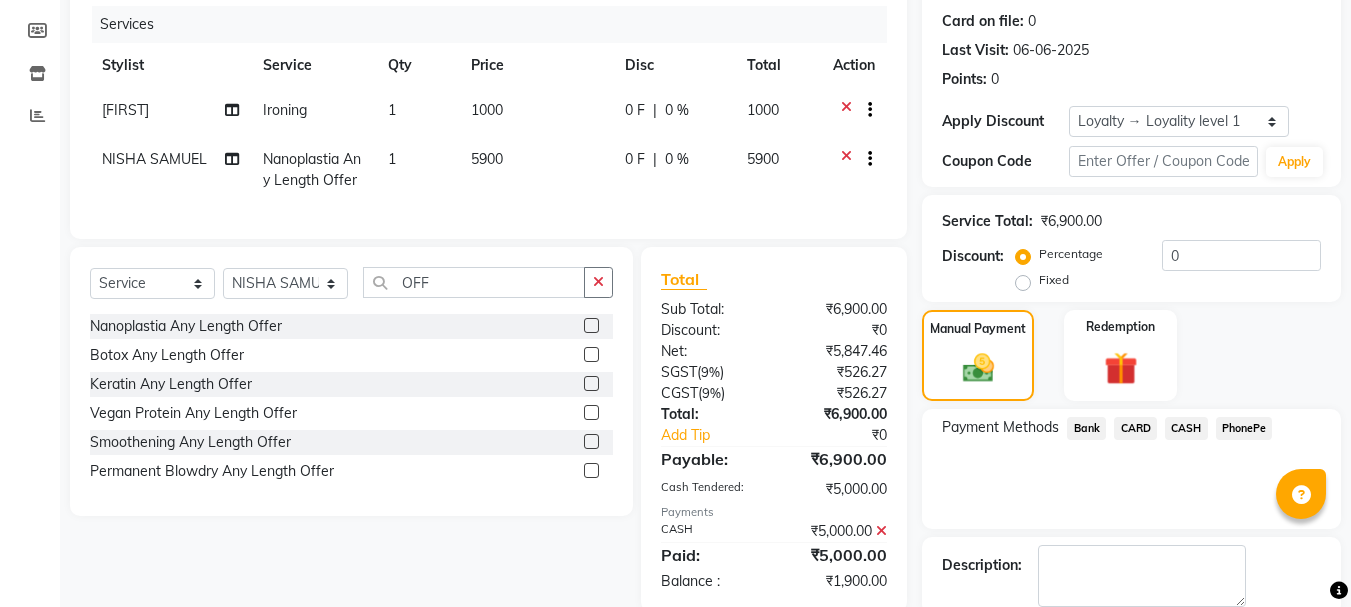 scroll, scrollTop: 433, scrollLeft: 0, axis: vertical 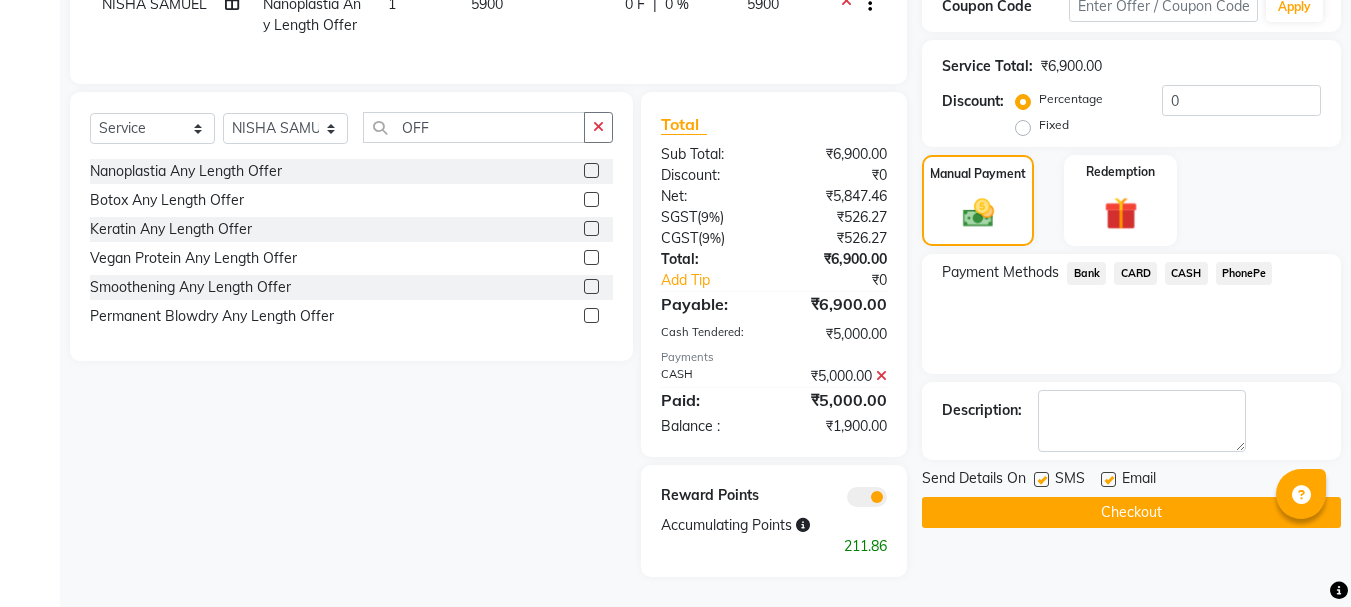 click on "PhonePe" 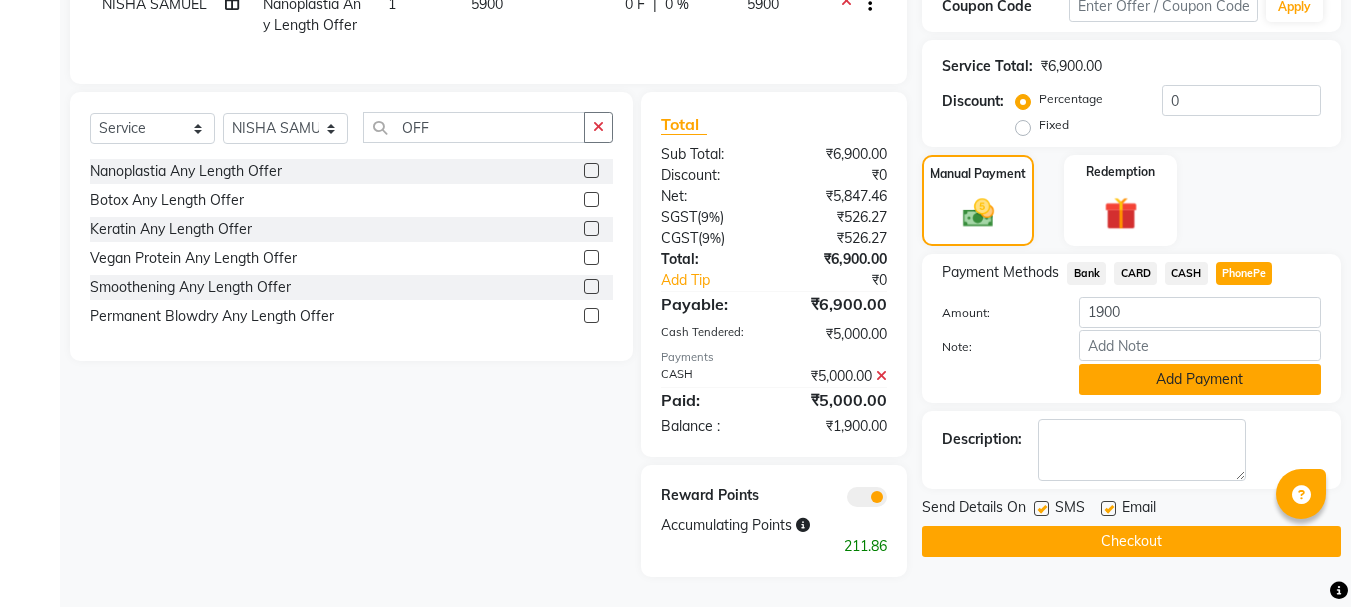 click on "Add Payment" 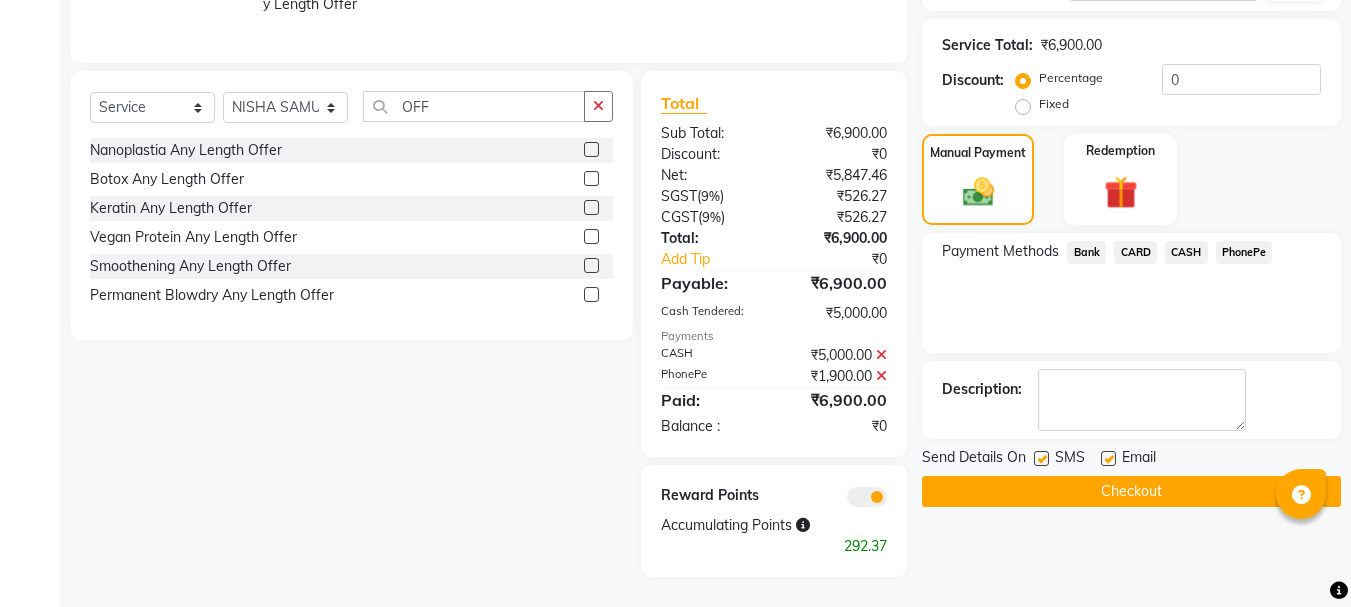 click on "Checkout" 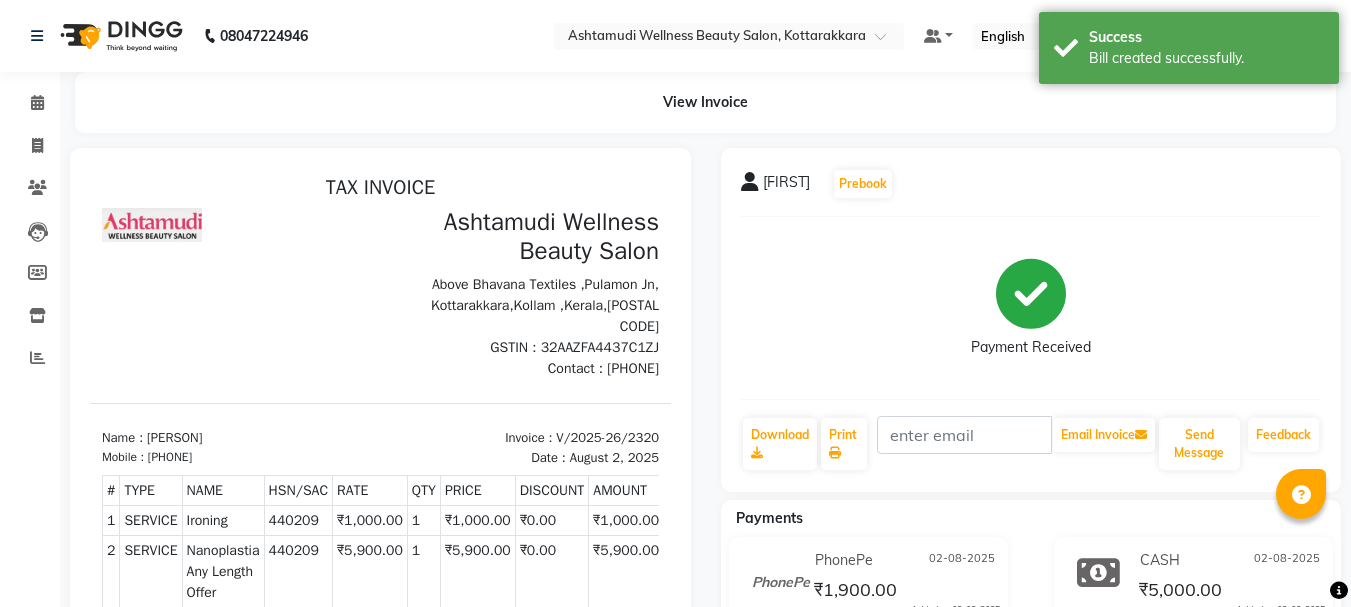 scroll, scrollTop: 0, scrollLeft: 0, axis: both 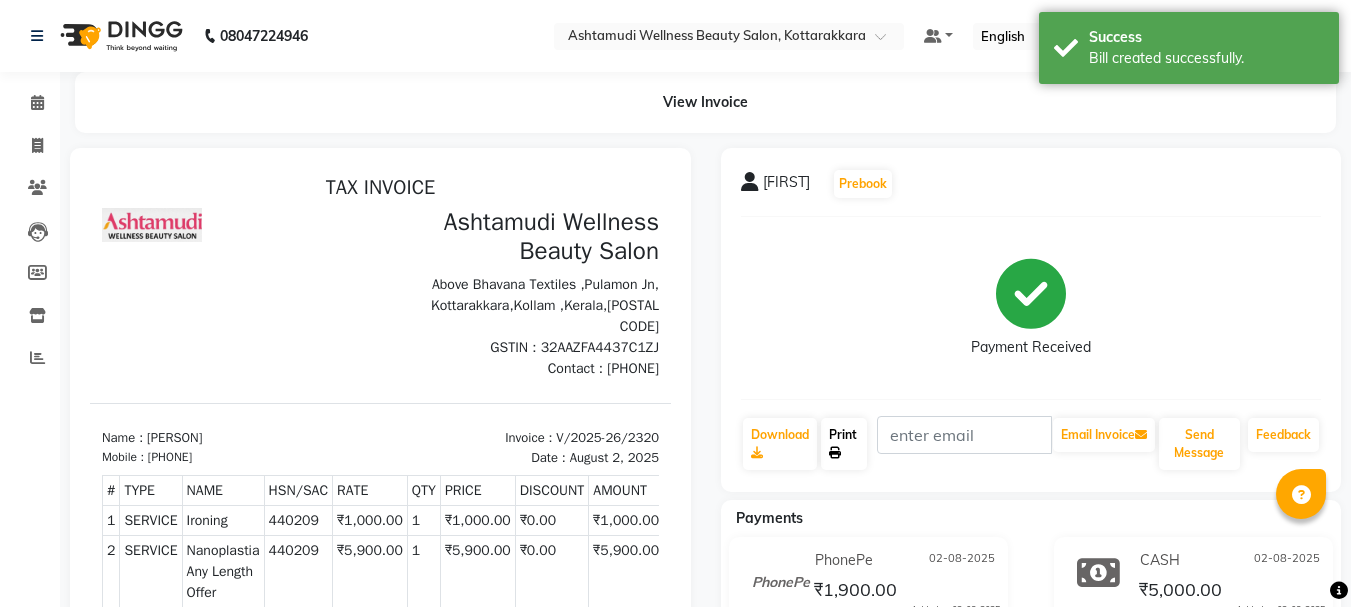 click on "Print" 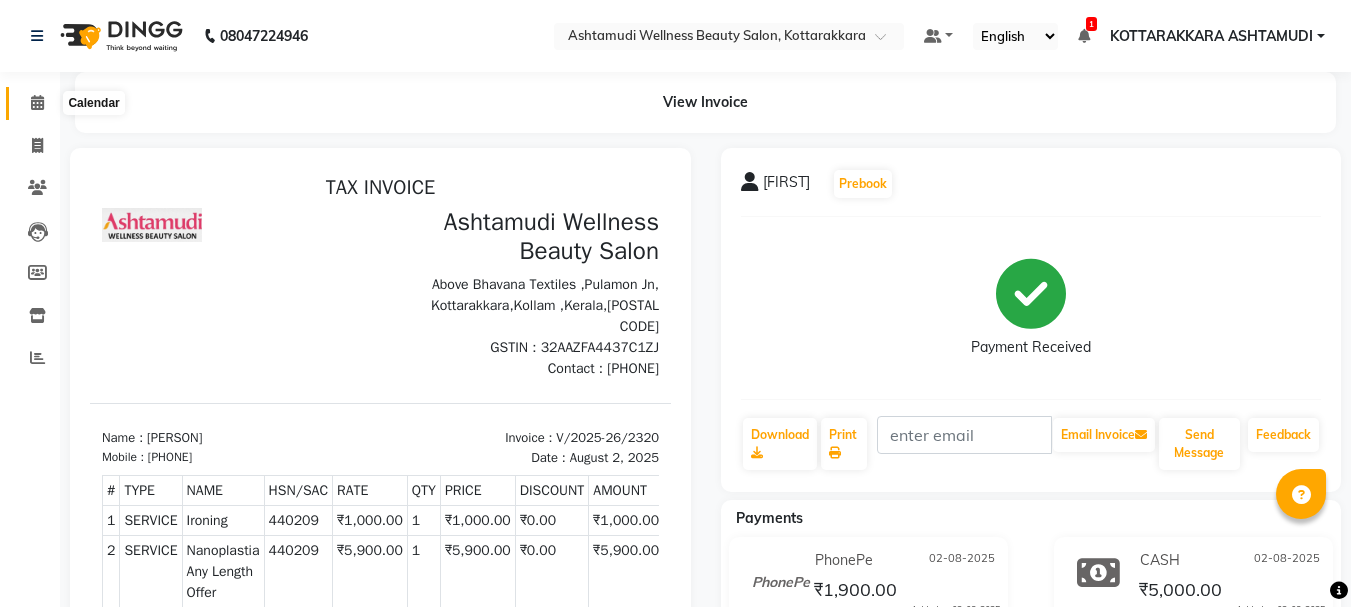 drag, startPoint x: 33, startPoint y: 94, endPoint x: 36, endPoint y: 245, distance: 151.0298 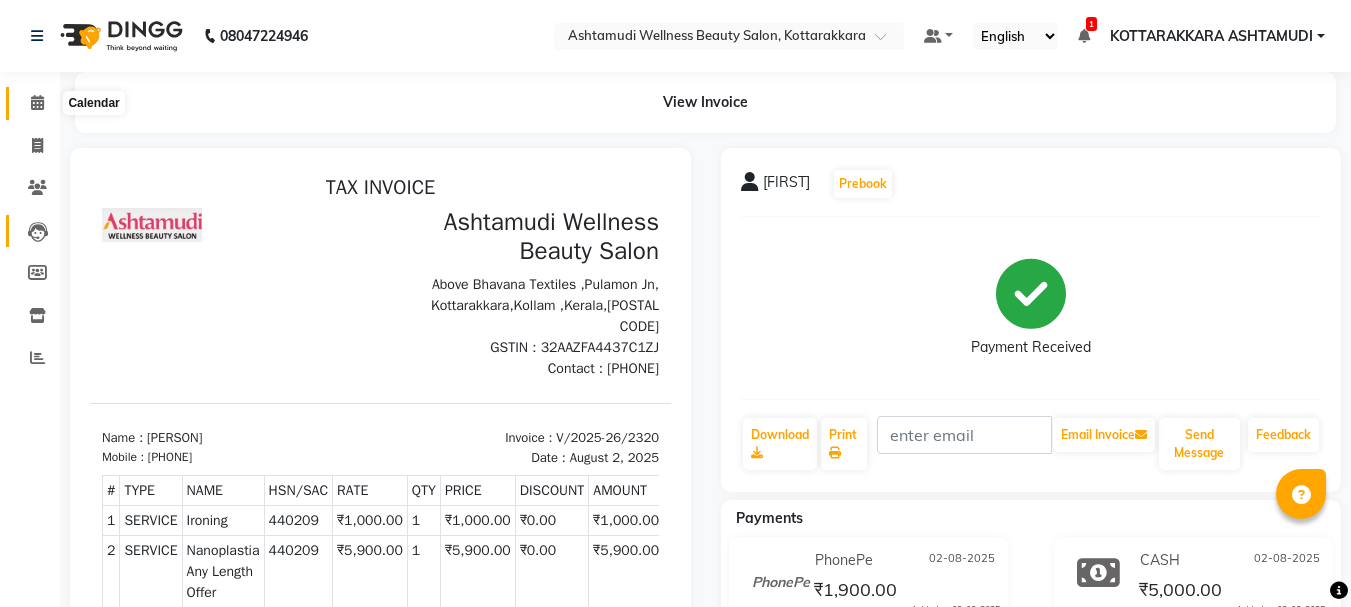 click 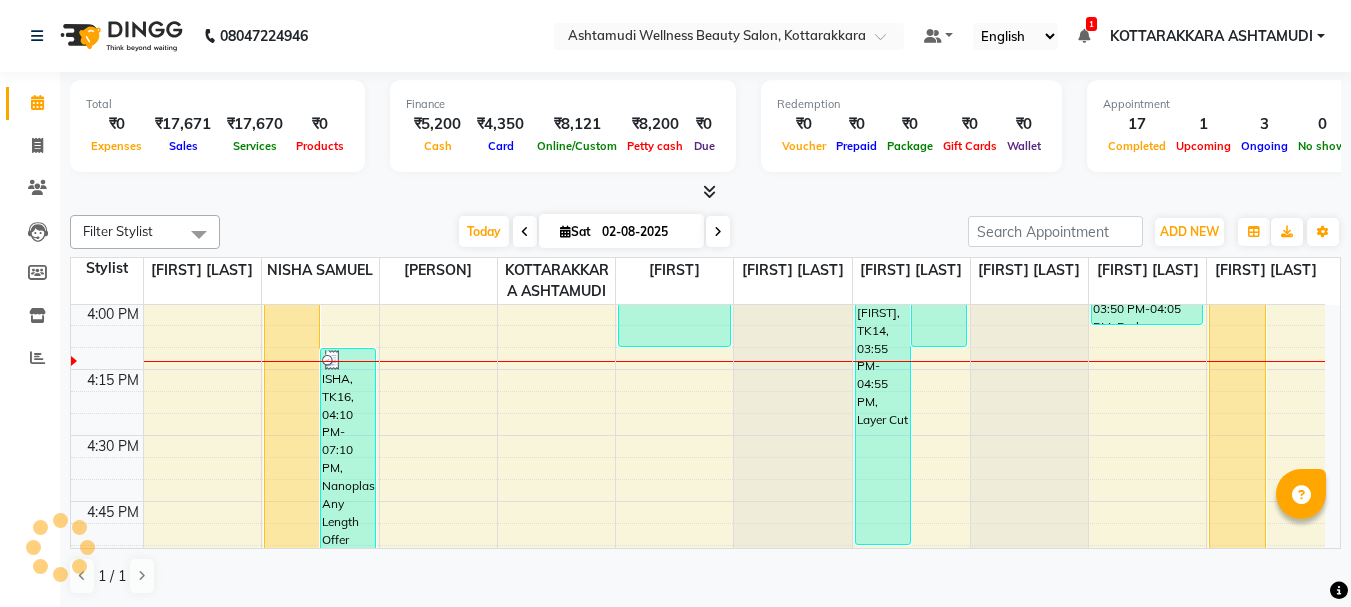 scroll, scrollTop: 0, scrollLeft: 0, axis: both 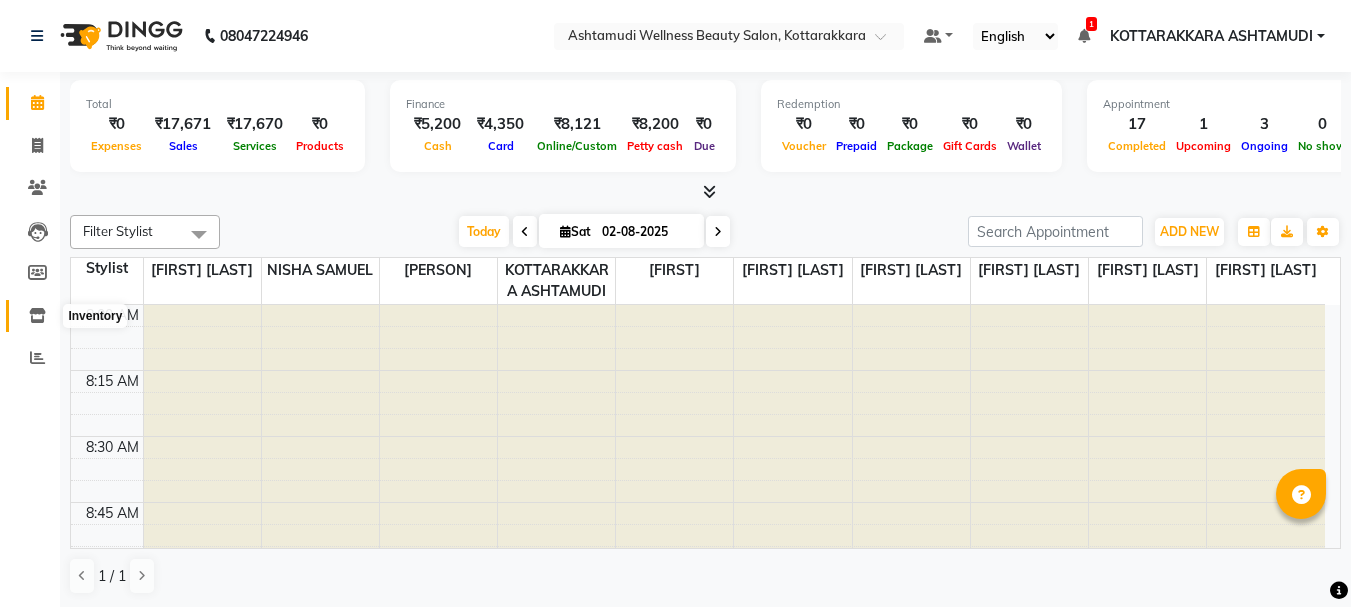 click 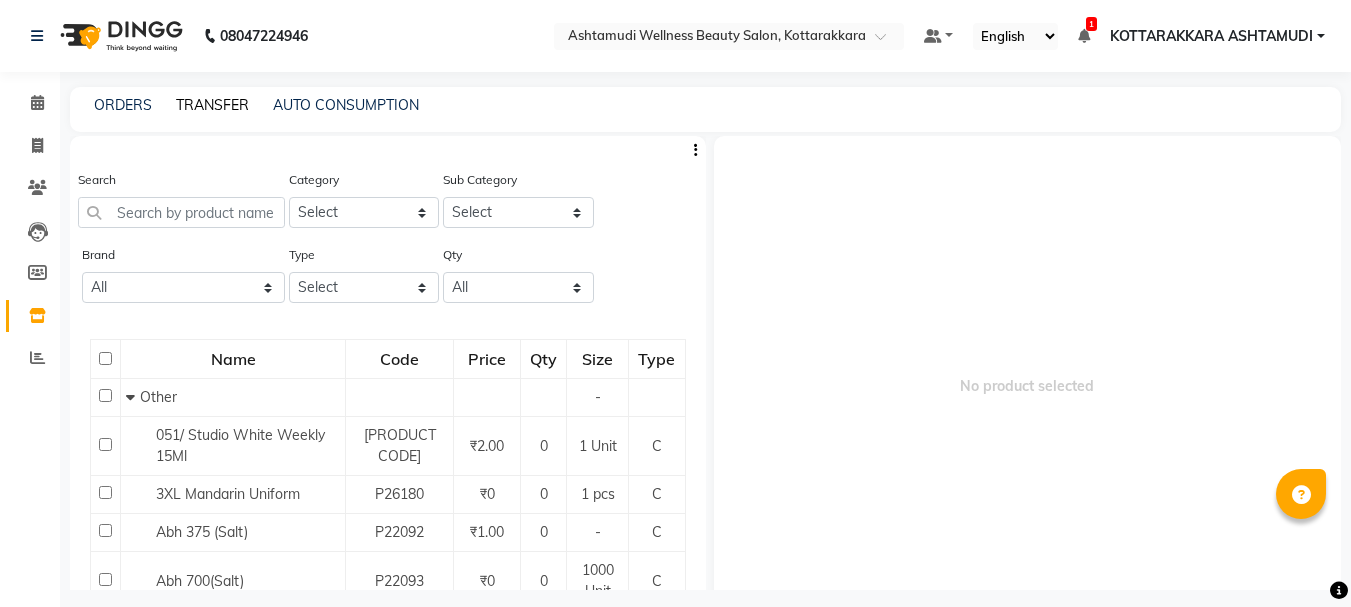 click on "TRANSFER" 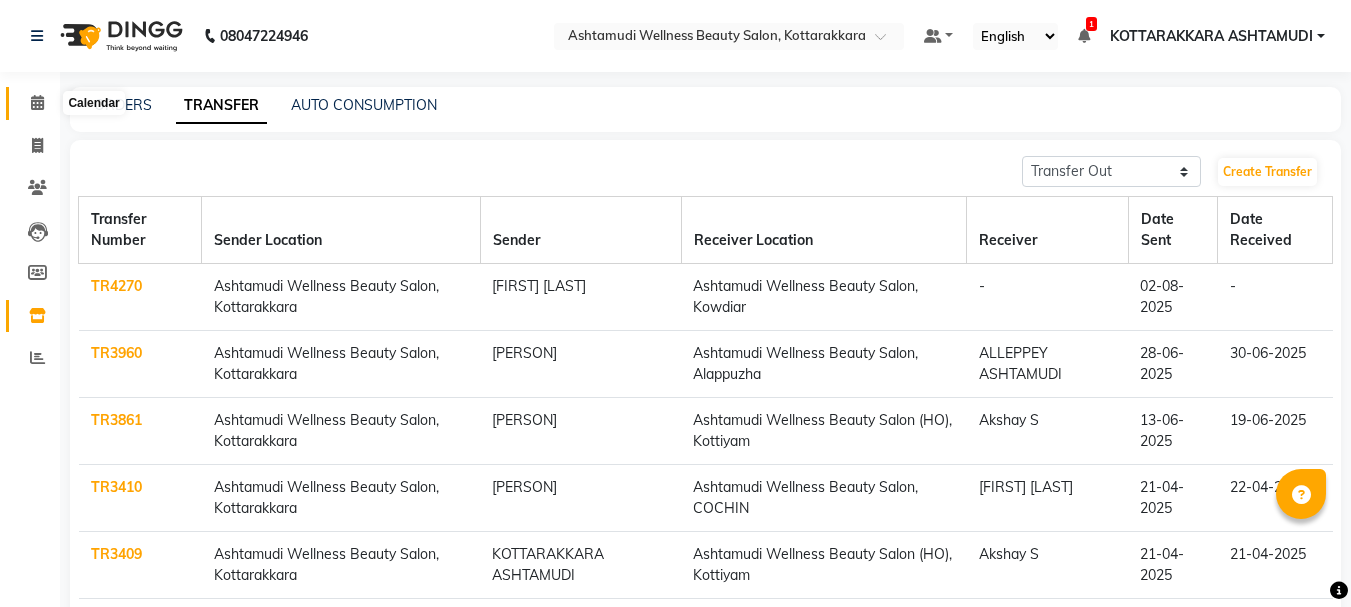 click 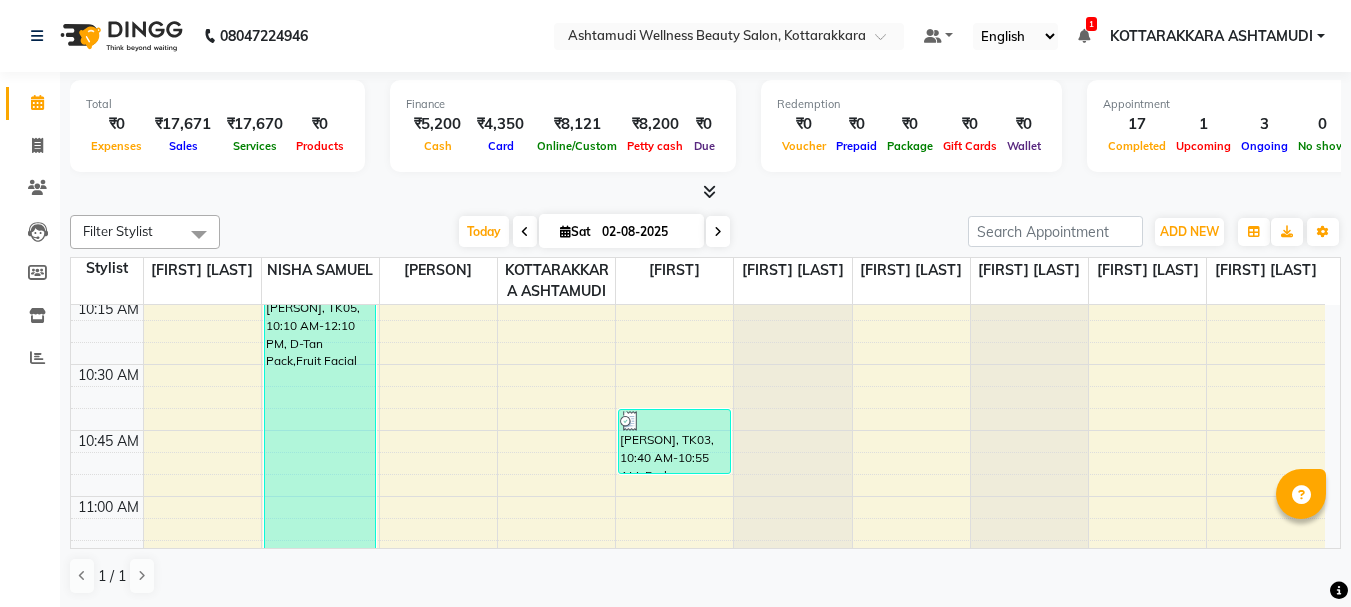 scroll, scrollTop: 1100, scrollLeft: 0, axis: vertical 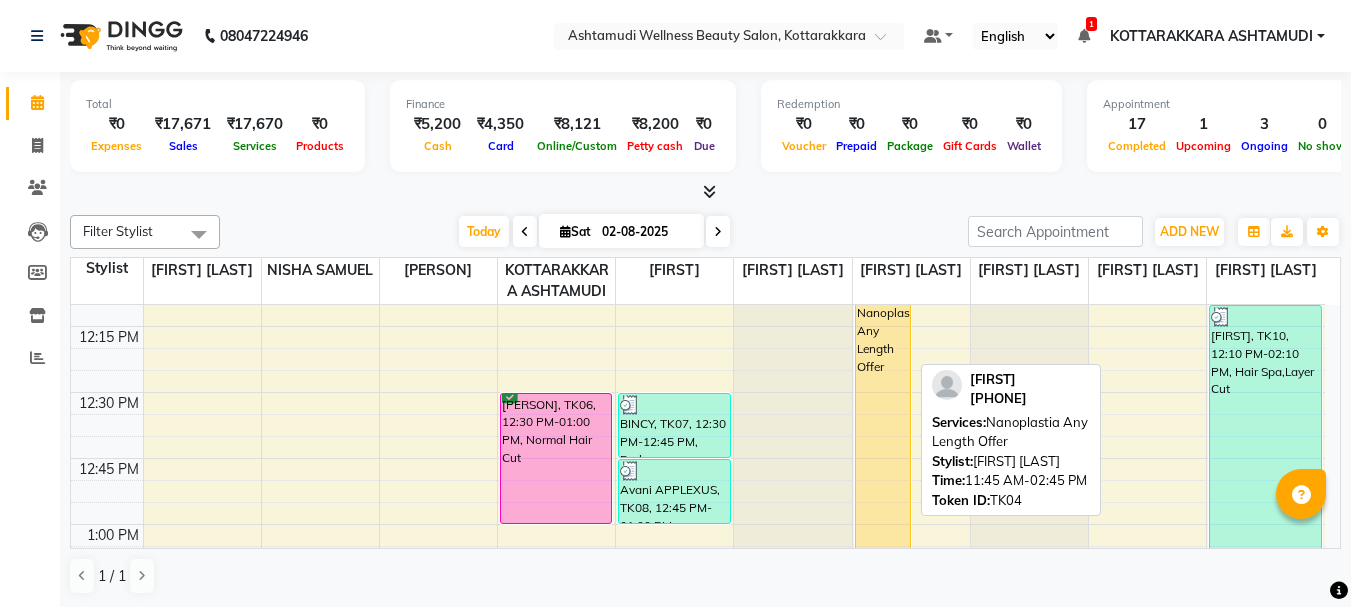 click on "Bhagya, TK04, 11:45 AM-02:45 PM, Nanoplastia Any Length Offer" at bounding box center (883, 590) 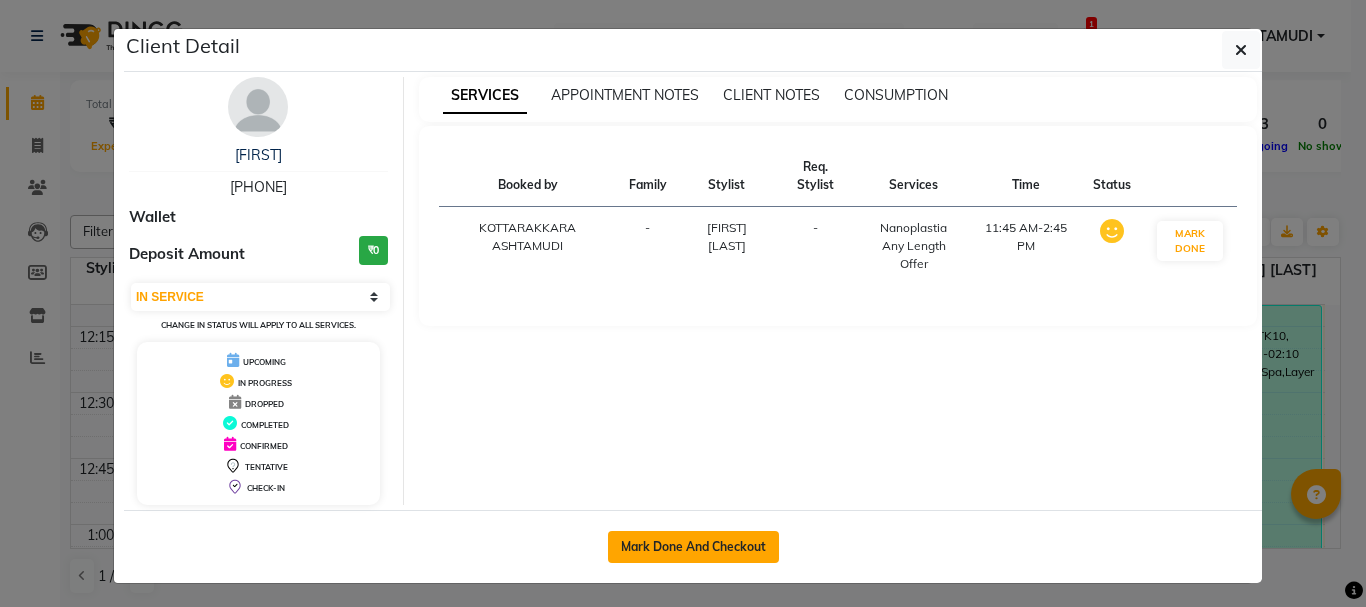 click on "Mark Done And Checkout" 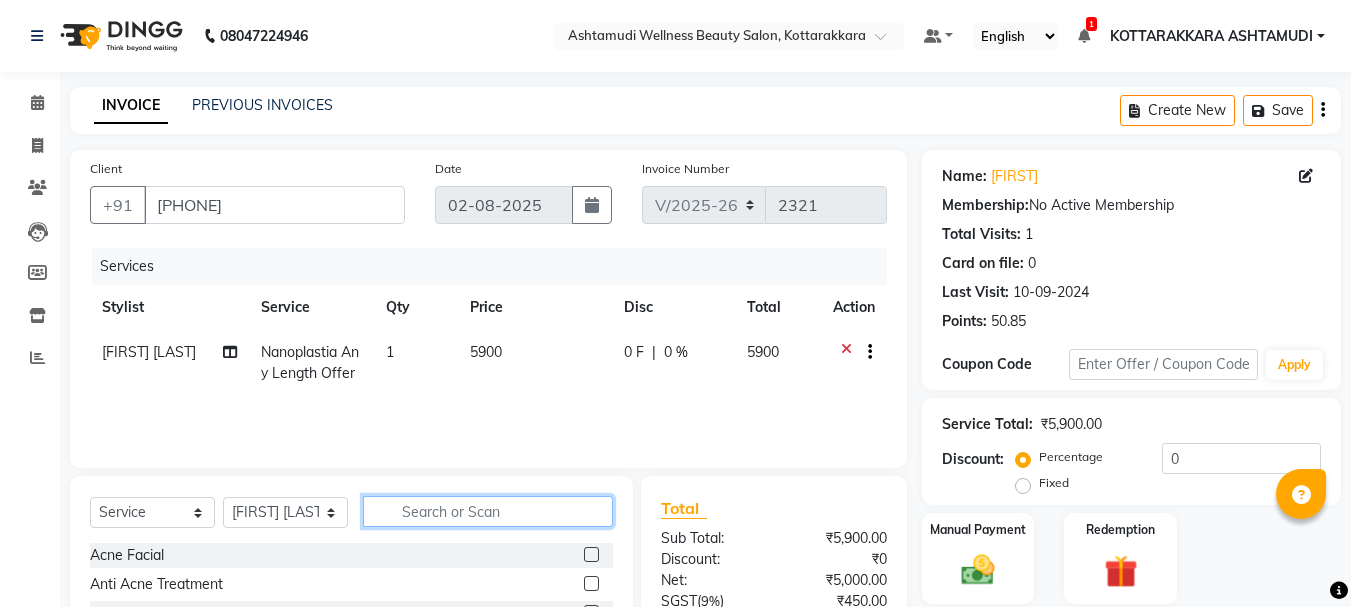 click 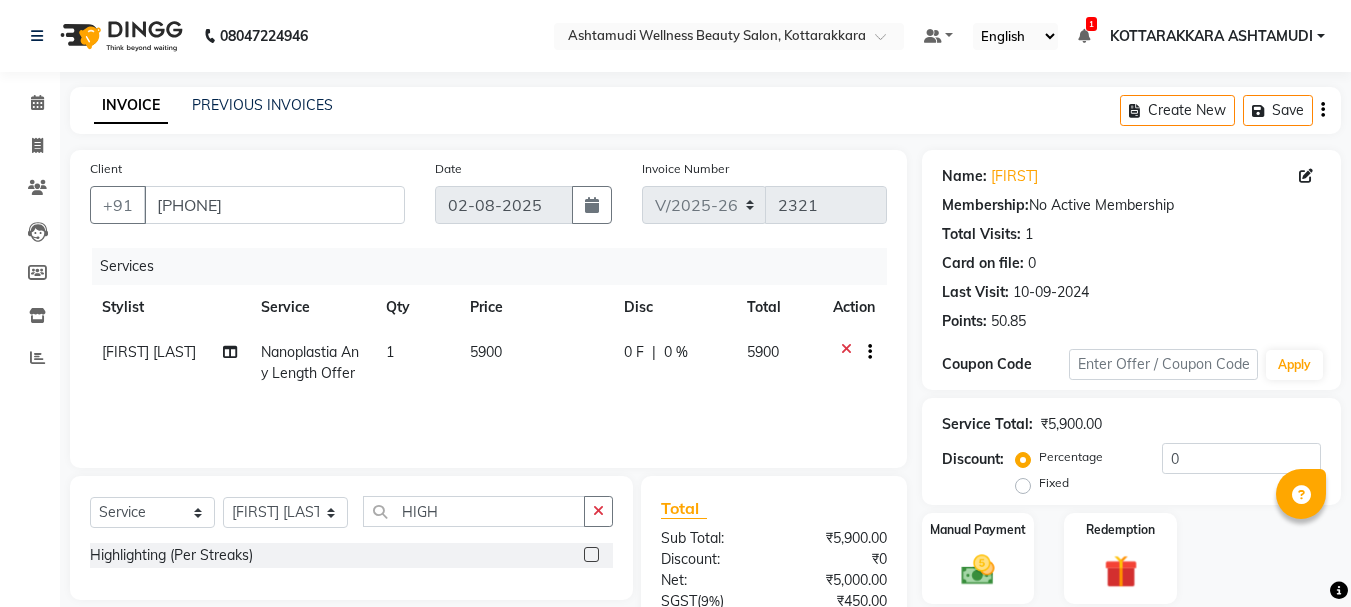 click 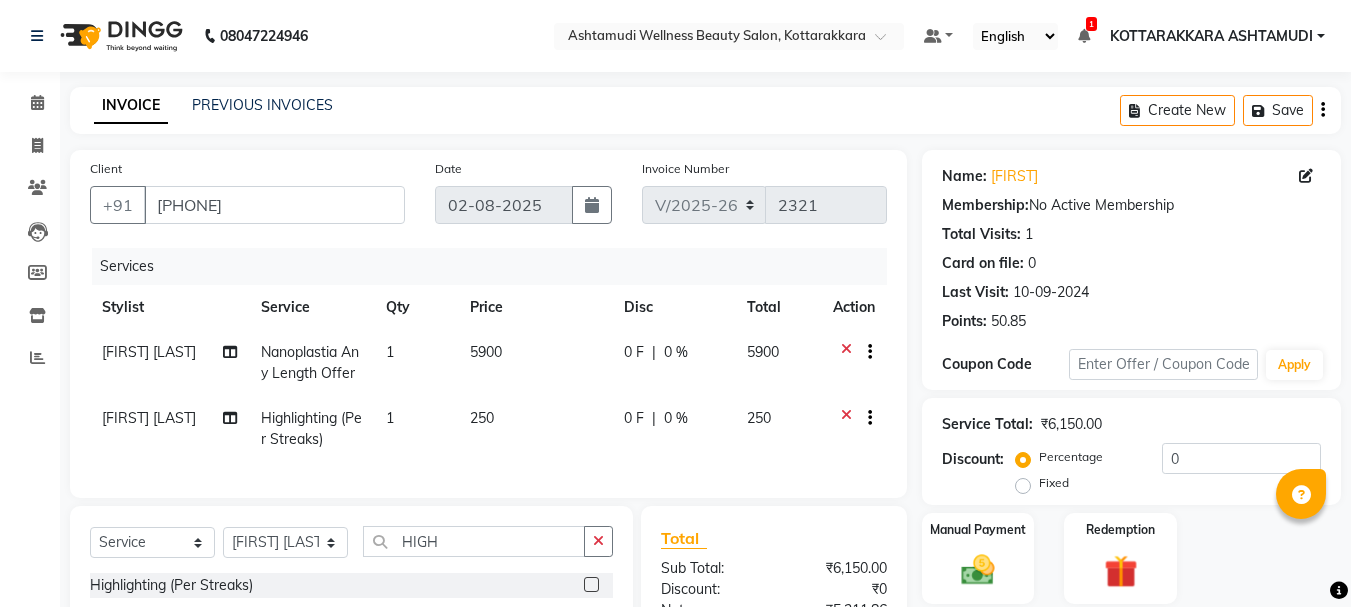 click on "1" 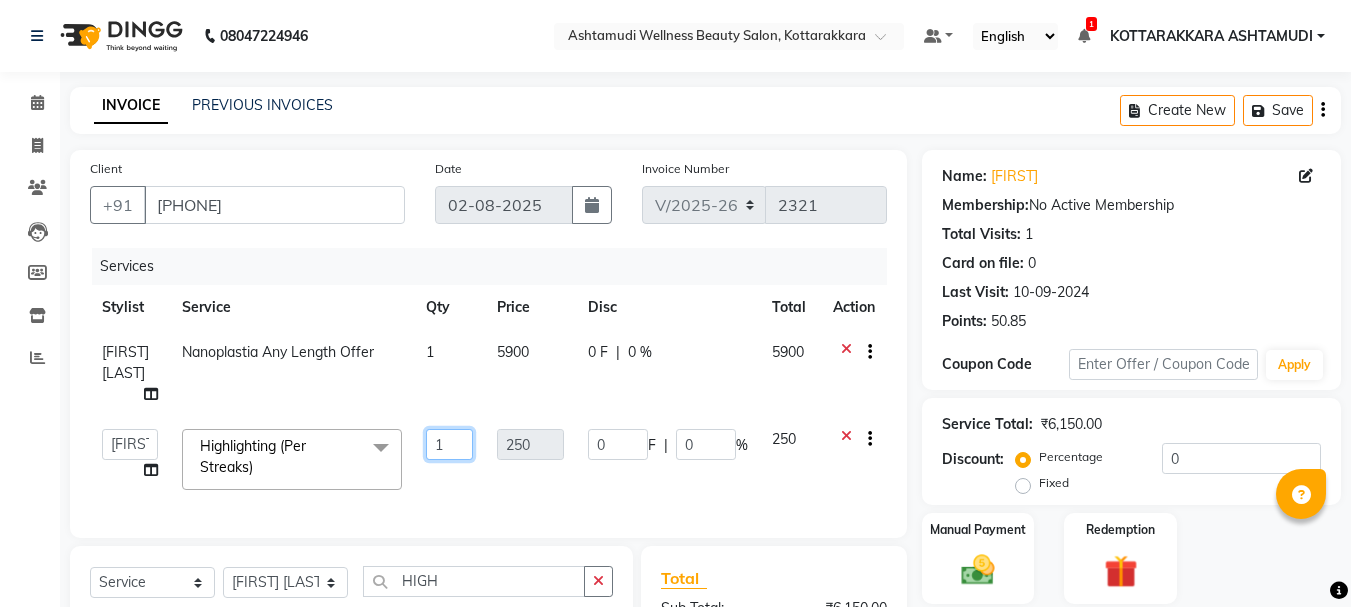 click on "1" 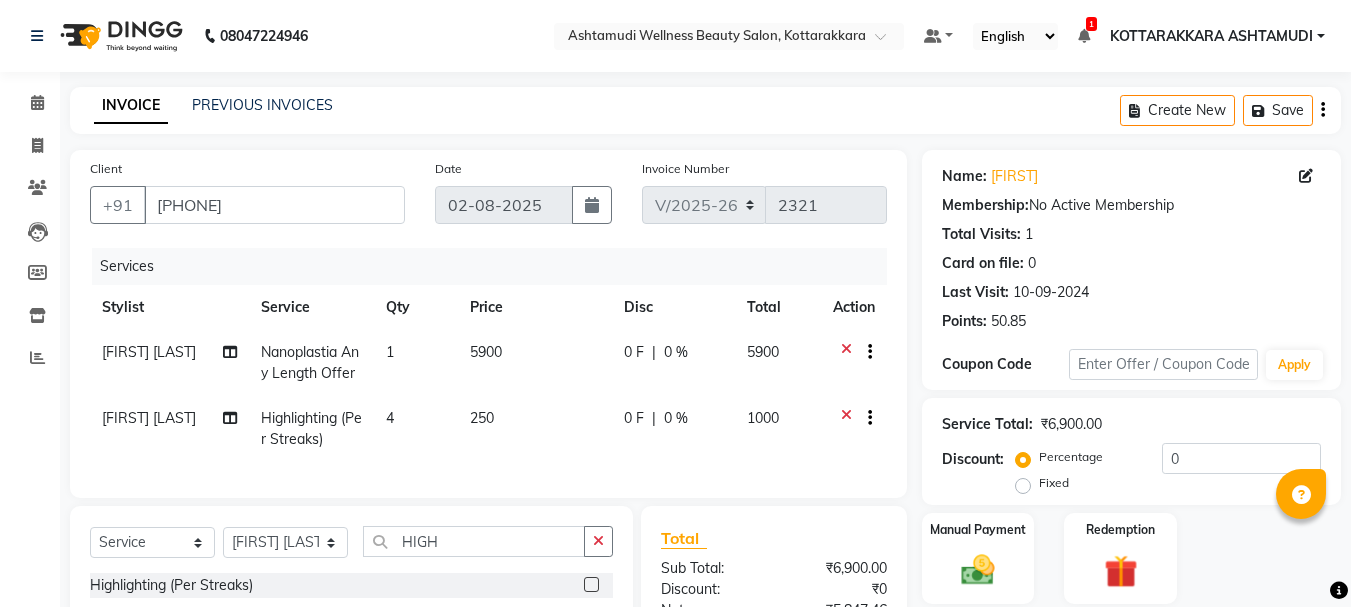 click on "Client +91 7736503779 Date 02-08-2025 Invoice Number V/2025 V/2025-26 2321 Services Stylist Service Qty Price Disc Total Action Gita Mahali  Nanoplastia Any Length Offer 1 5900 0 F | 0 % 5900 Gita Mahali  Highlighting (Per Streaks) 4 250 0 F | 0 % 1000" 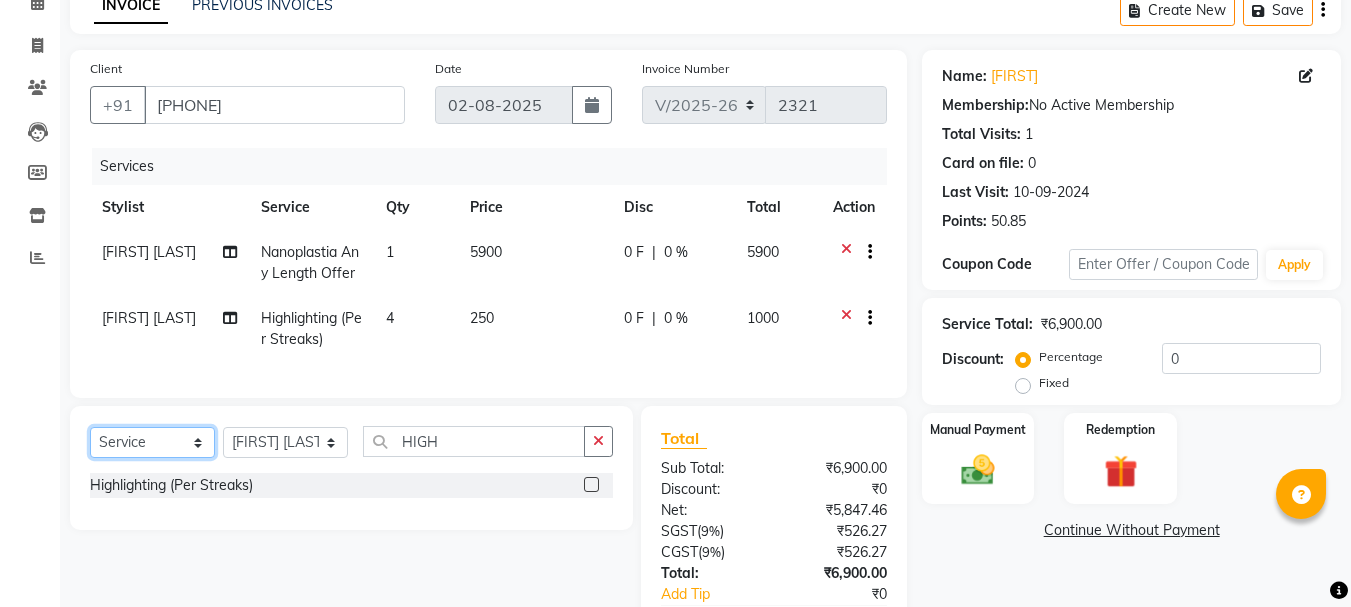 click on "Select  Service  Product  Membership  Package Voucher Prepaid Gift Card" 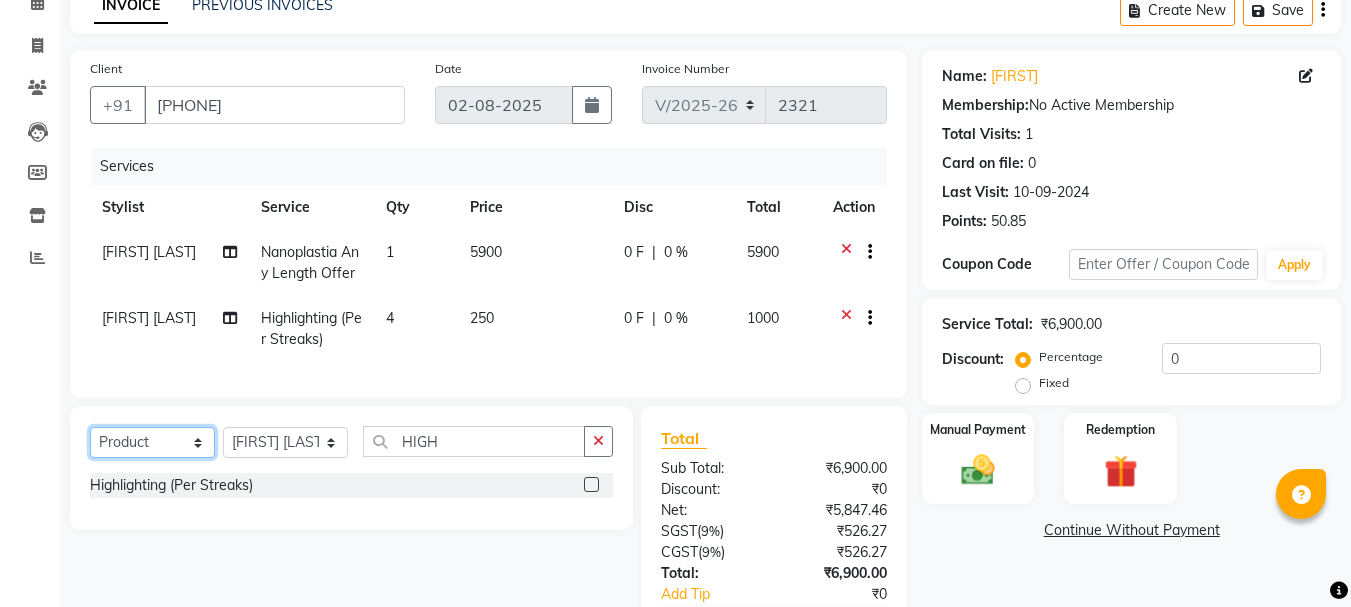 click on "Select  Service  Product  Membership  Package Voucher Prepaid Gift Card" 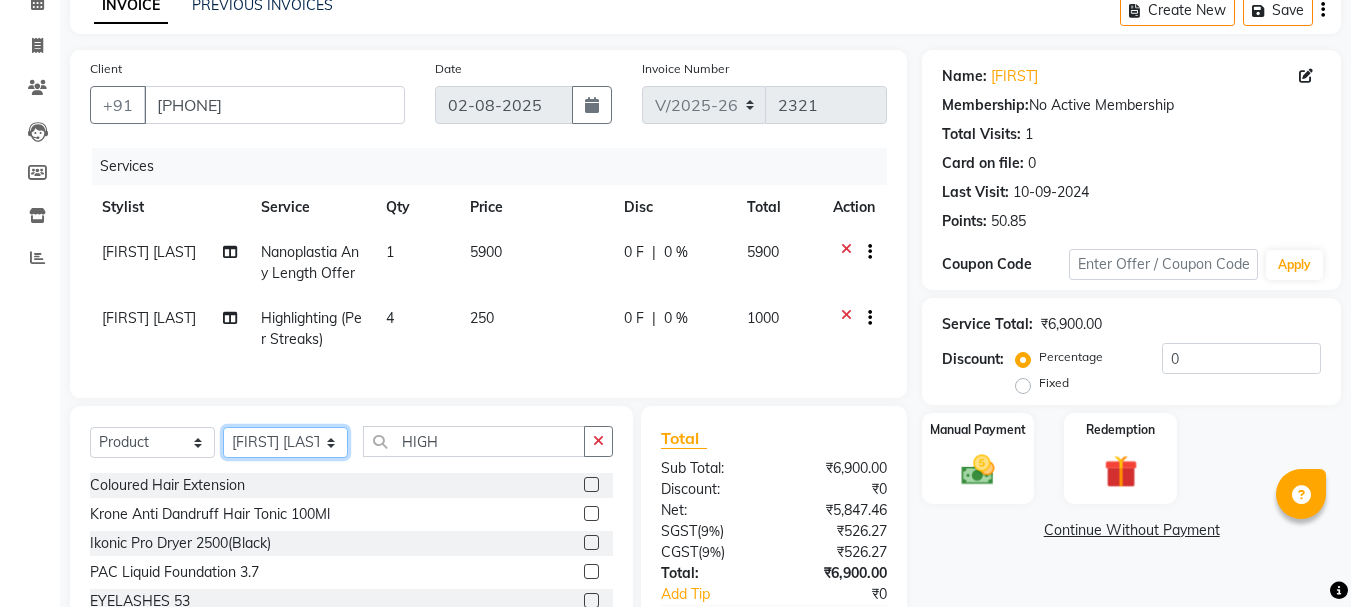click on "Select Stylist AMRITHA DIVYA L	 Gita Mahali  Jibi P R Karina Darjee  KOTTARAKKARA ASHTAMUDI NISHA SAMUEL 	 Priya Chakraborty SARIGA R	 SHAHIDA SHAMINA MUHAMMED P R" 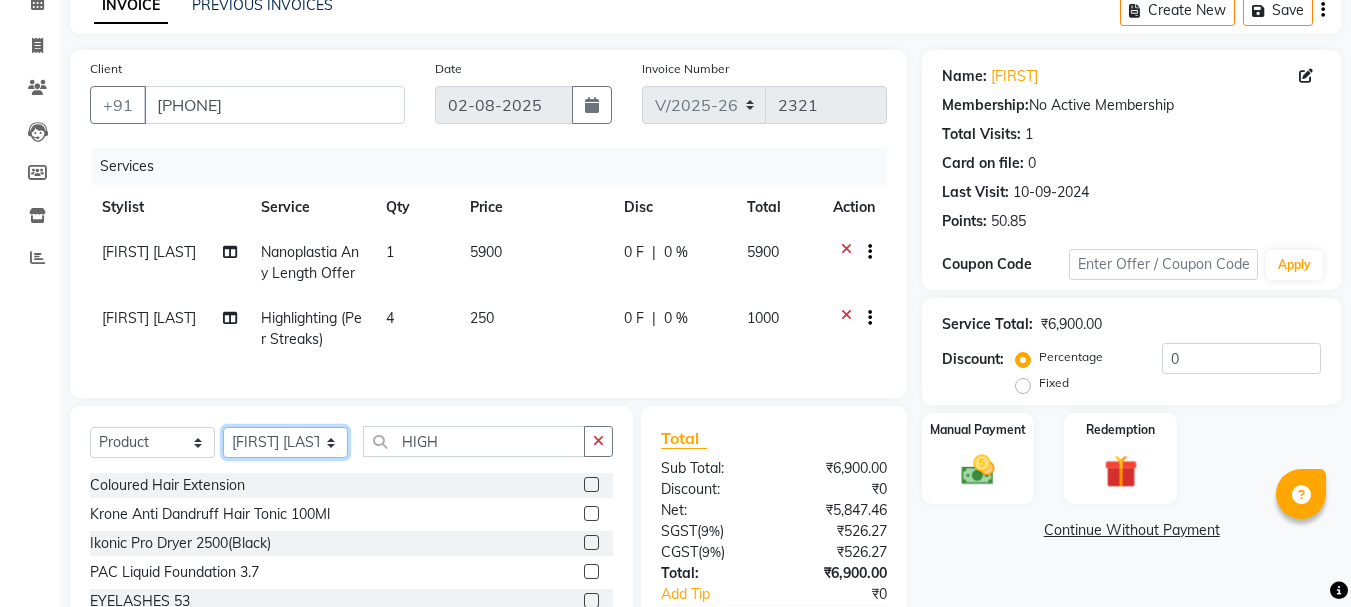 click on "Select Stylist AMRITHA DIVYA L	 Gita Mahali  Jibi P R Karina Darjee  KOTTARAKKARA ASHTAMUDI NISHA SAMUEL 	 Priya Chakraborty SARIGA R	 SHAHIDA SHAMINA MUHAMMED P R" 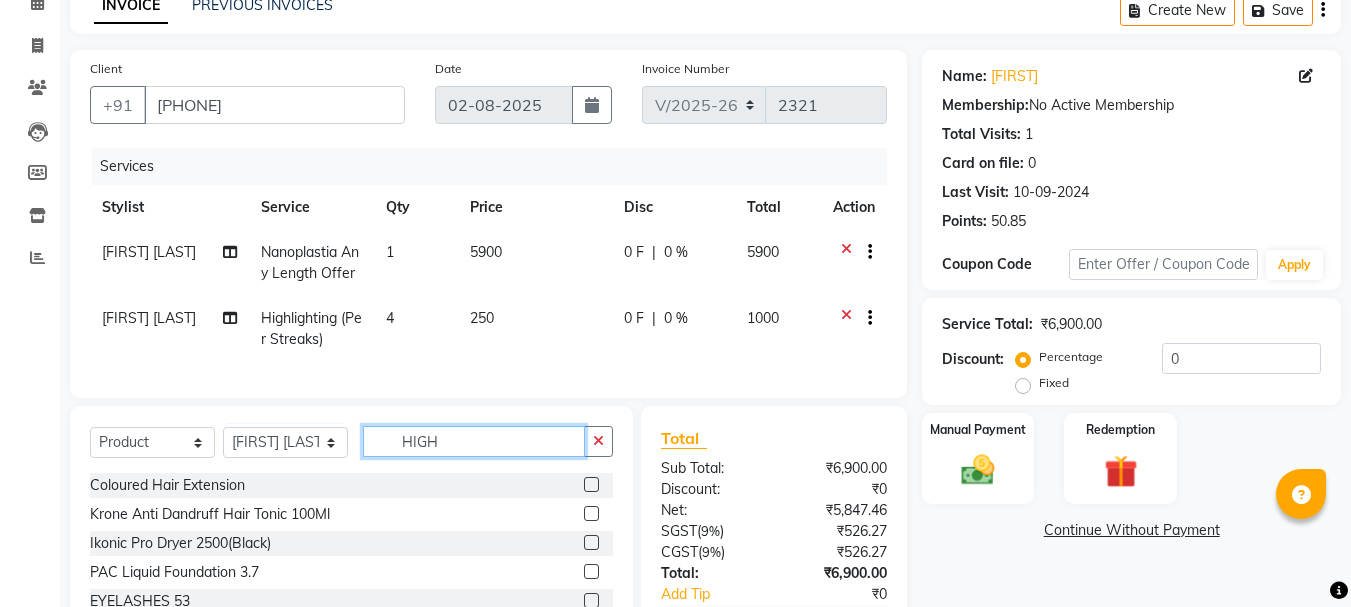 click on "HIGH" 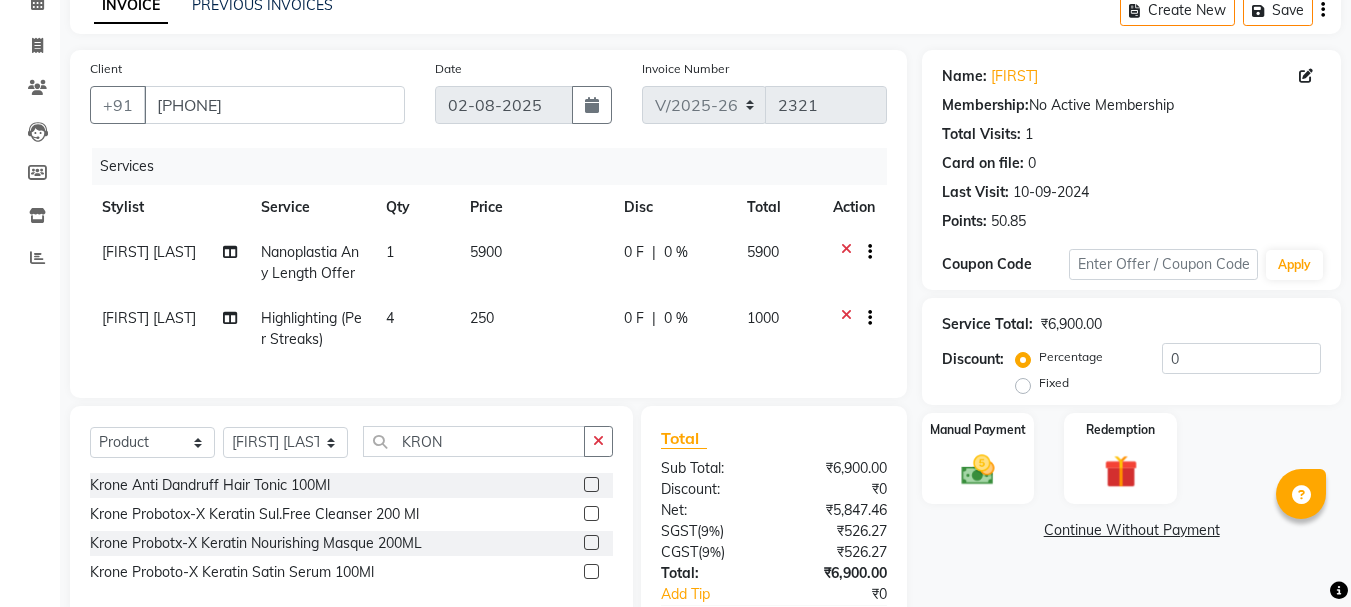 click 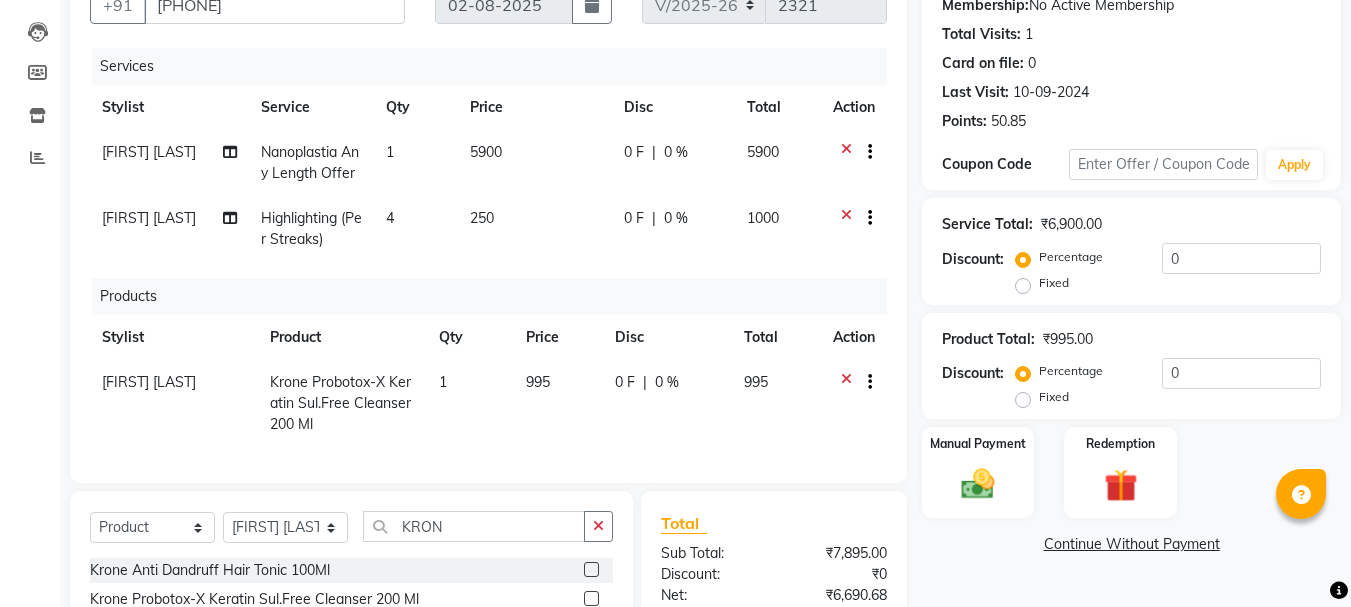 scroll, scrollTop: 300, scrollLeft: 0, axis: vertical 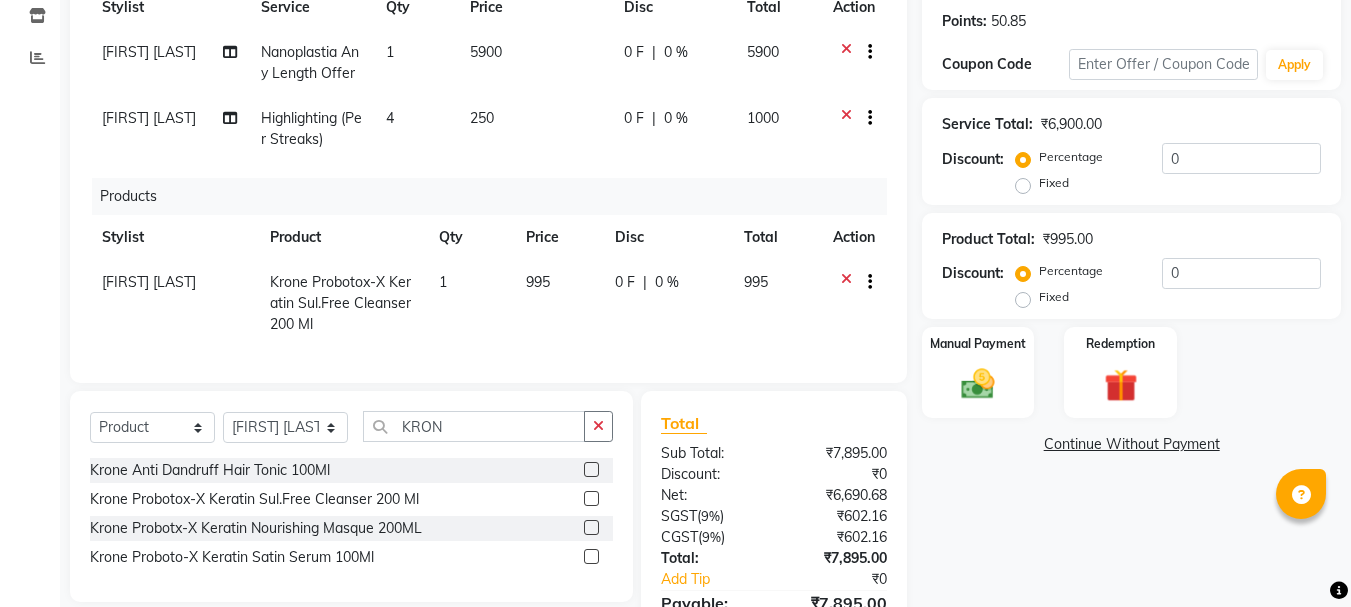 click 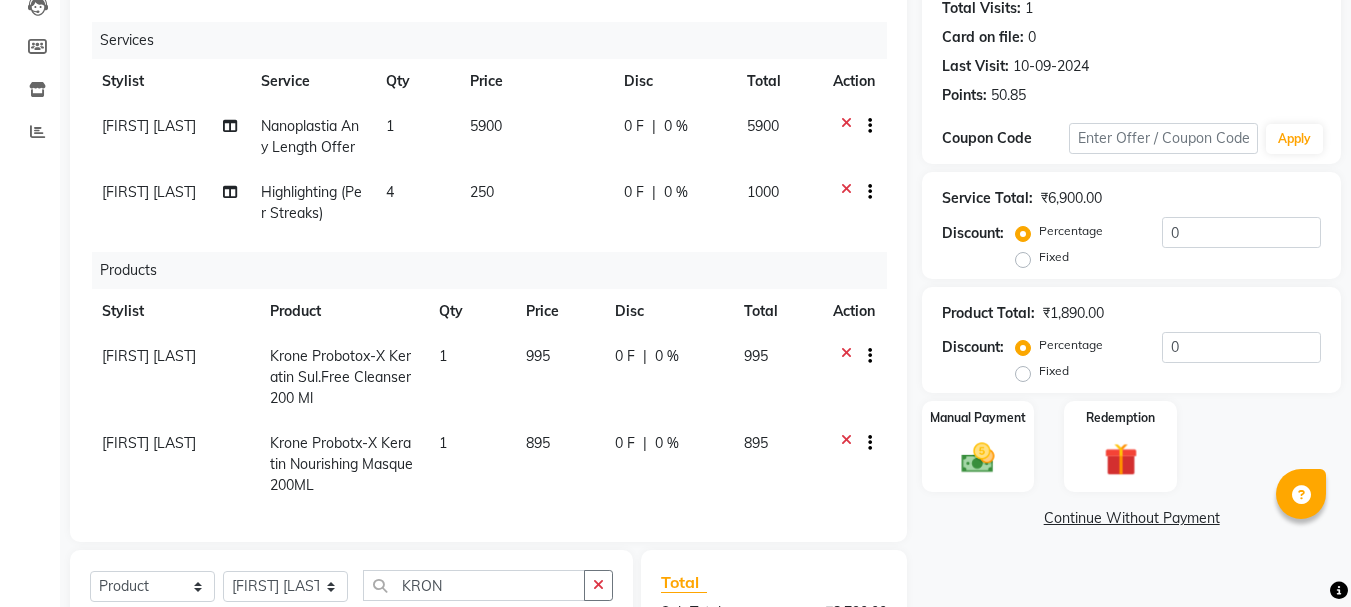scroll, scrollTop: 93, scrollLeft: 0, axis: vertical 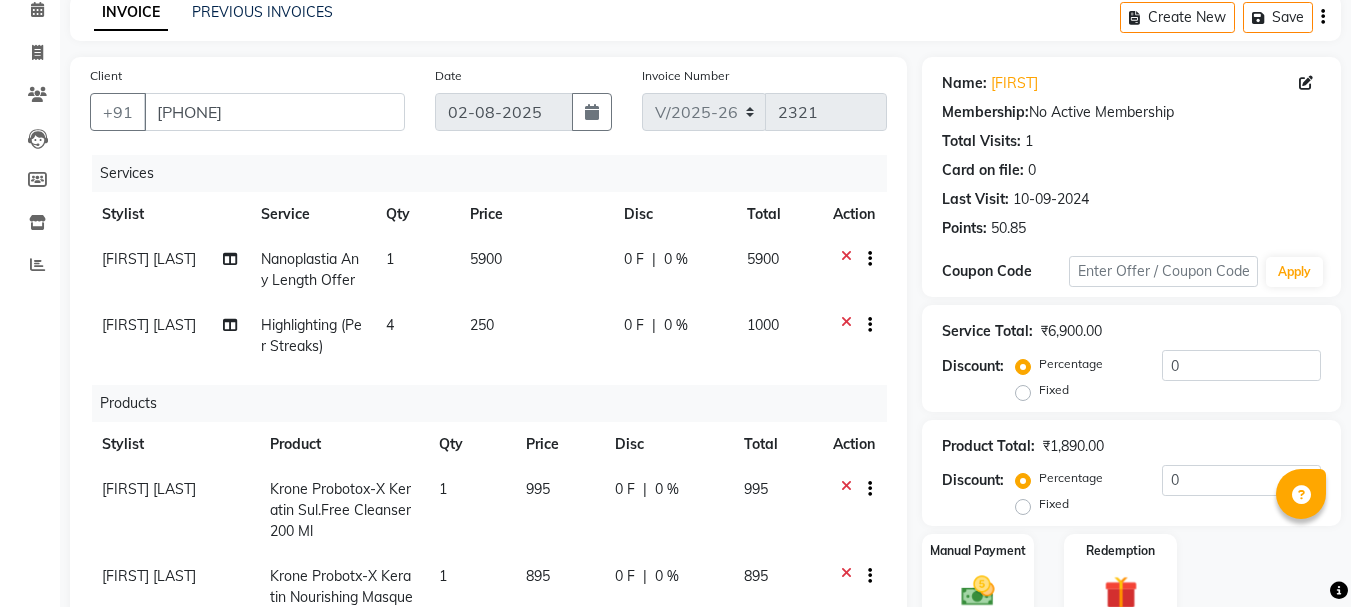 click on "4" 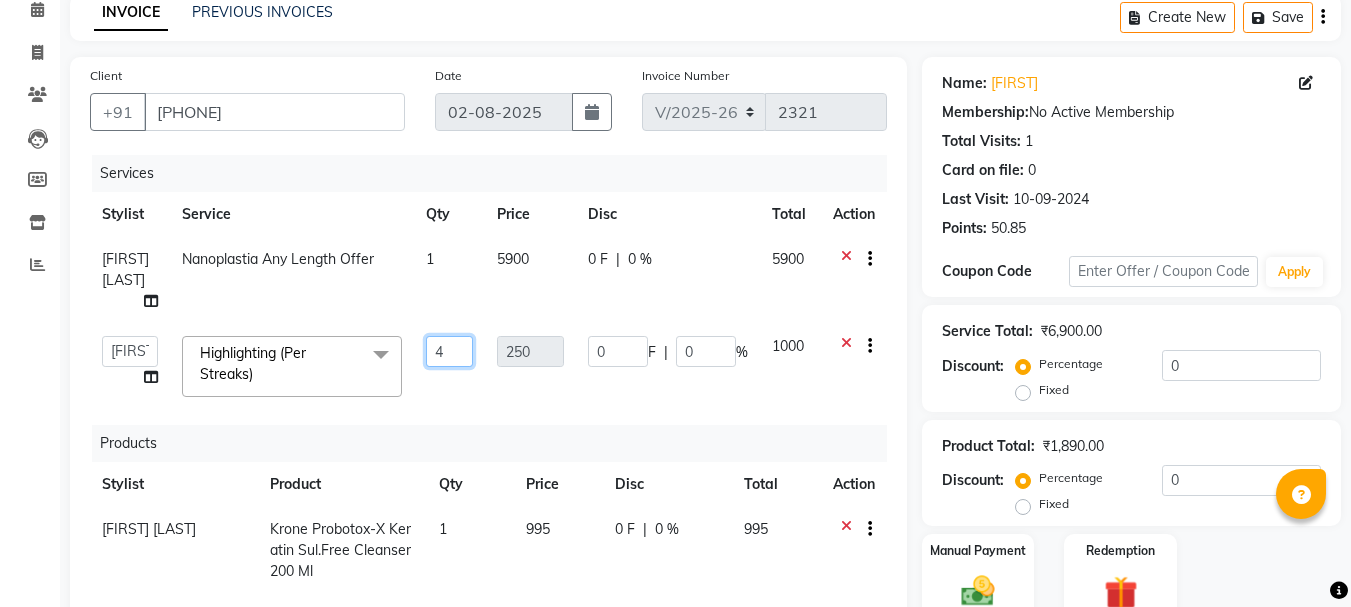 click on "4" 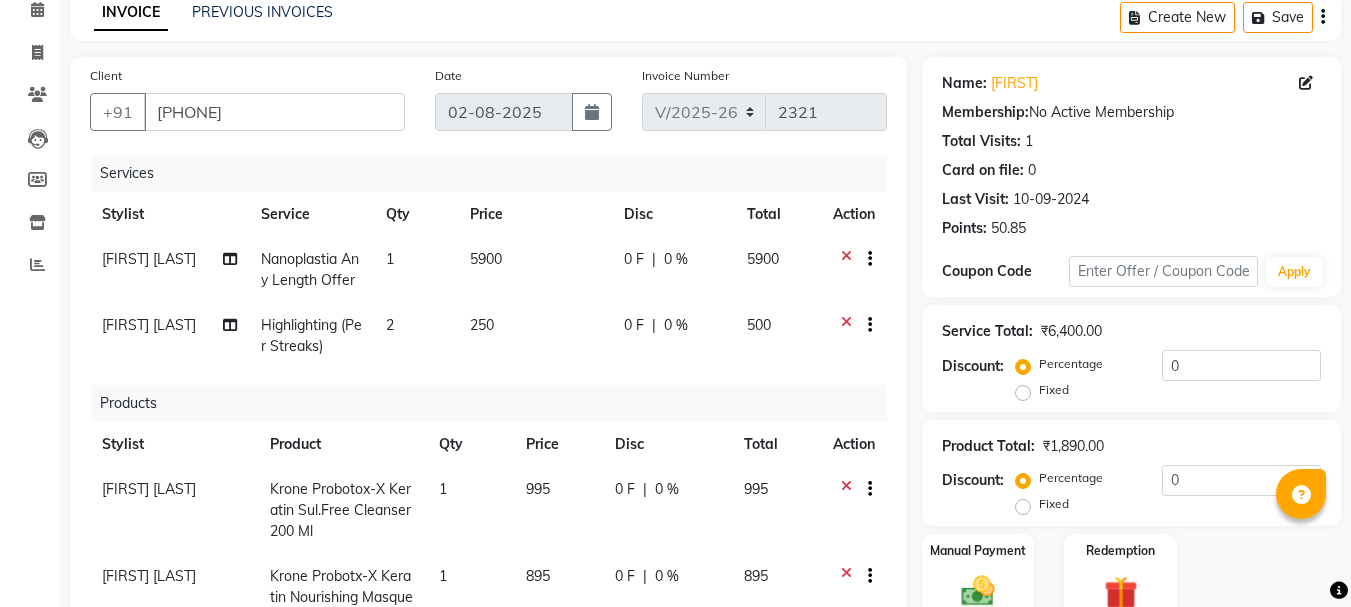 click on "Services Stylist Service Qty Price Disc Total Action Gita Mahali  Nanoplastia Any Length Offer 1 5900 0 F | 0 % 5900 Gita Mahali  Highlighting (Per Streaks) 2 250 0 F | 0 % 500 Products Stylist Product Qty Price Disc Total Action DIVYA L	 Krone Probotox-X Keratin Sul.Free Cleanser 200 Ml 1 995 0 F | 0 % 995 DIVYA L	 Krone Probotx-X Keratin Nourishing Masque 200ML 1 895 0 F | 0 % 895" 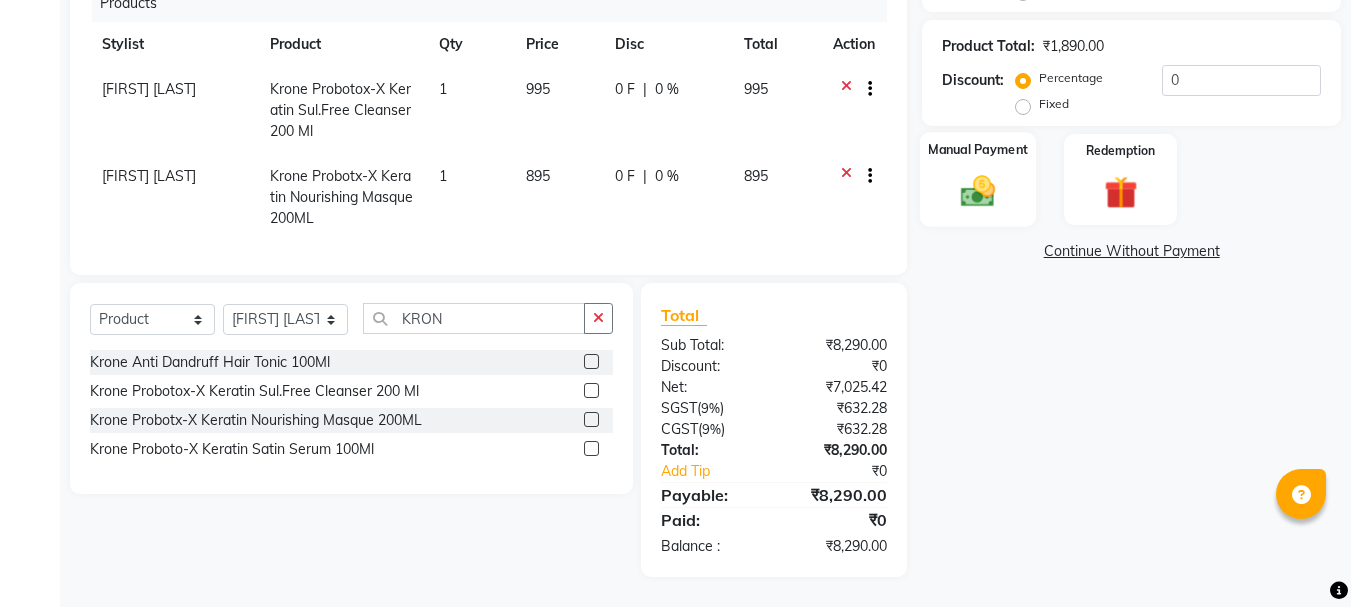 click on "Manual Payment" 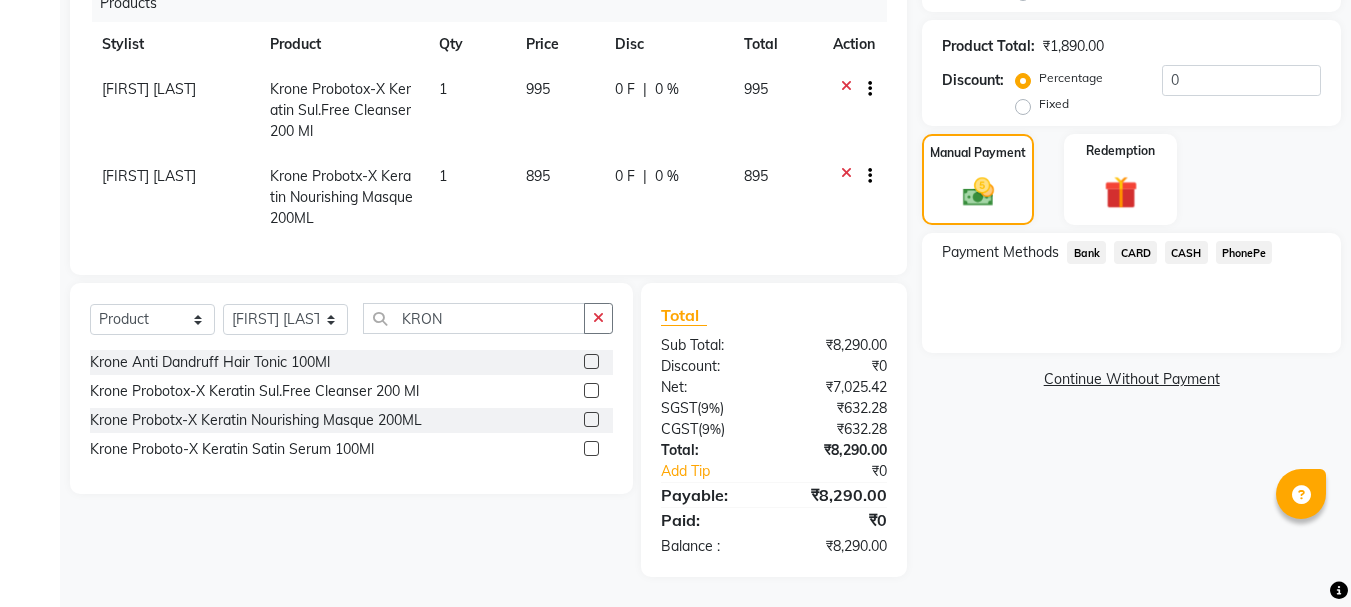 click on "PhonePe" 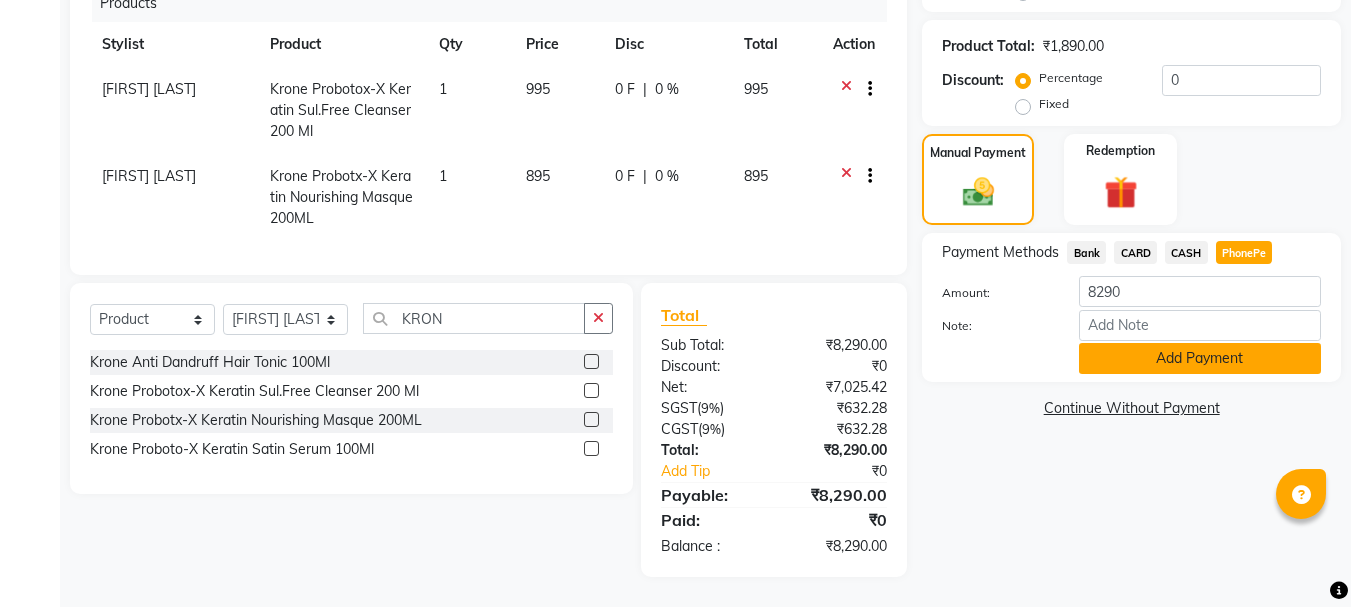 click on "Add Payment" 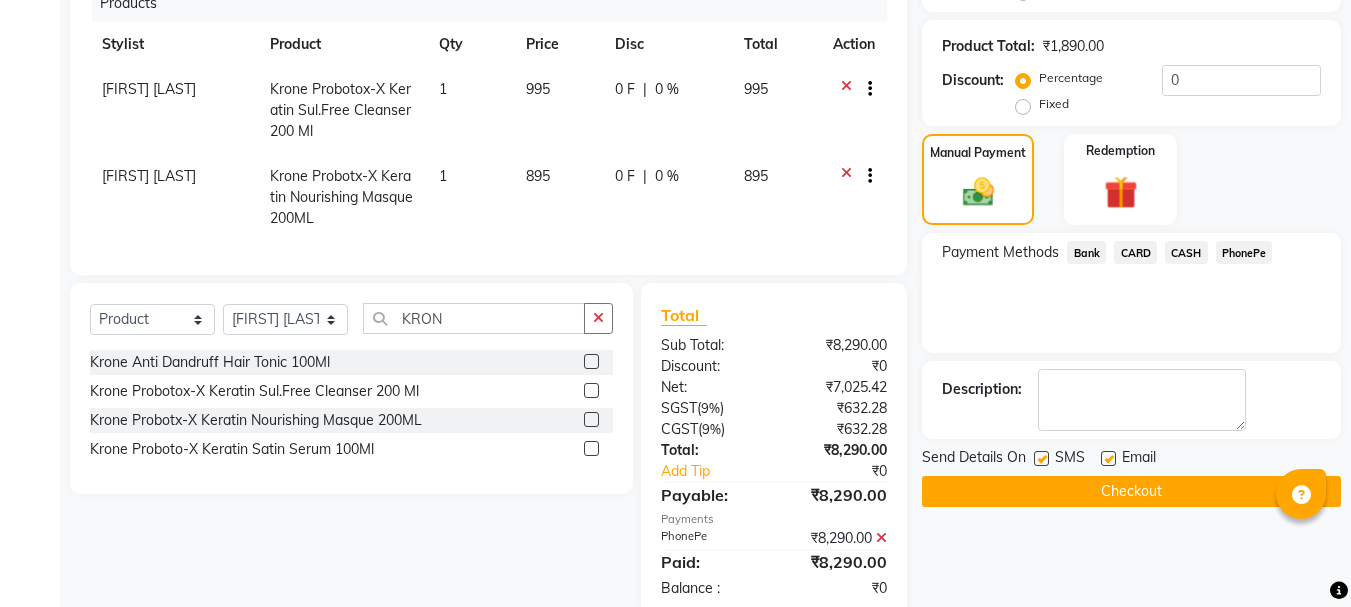 click on "Checkout" 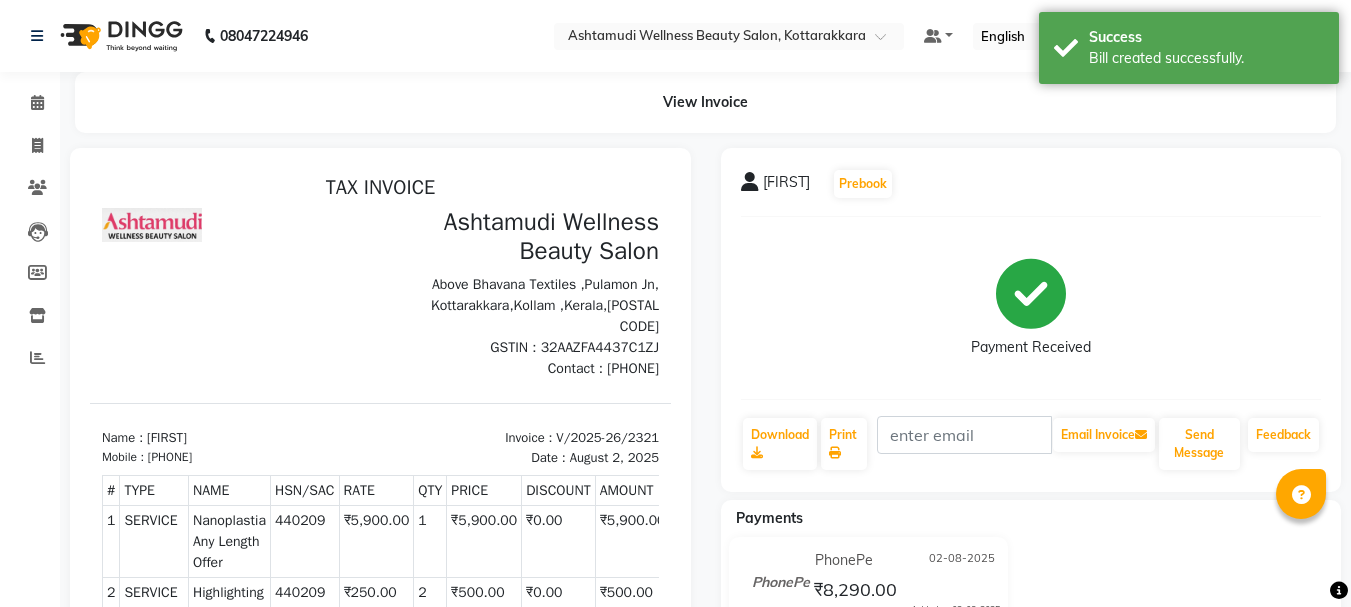 scroll, scrollTop: 0, scrollLeft: 0, axis: both 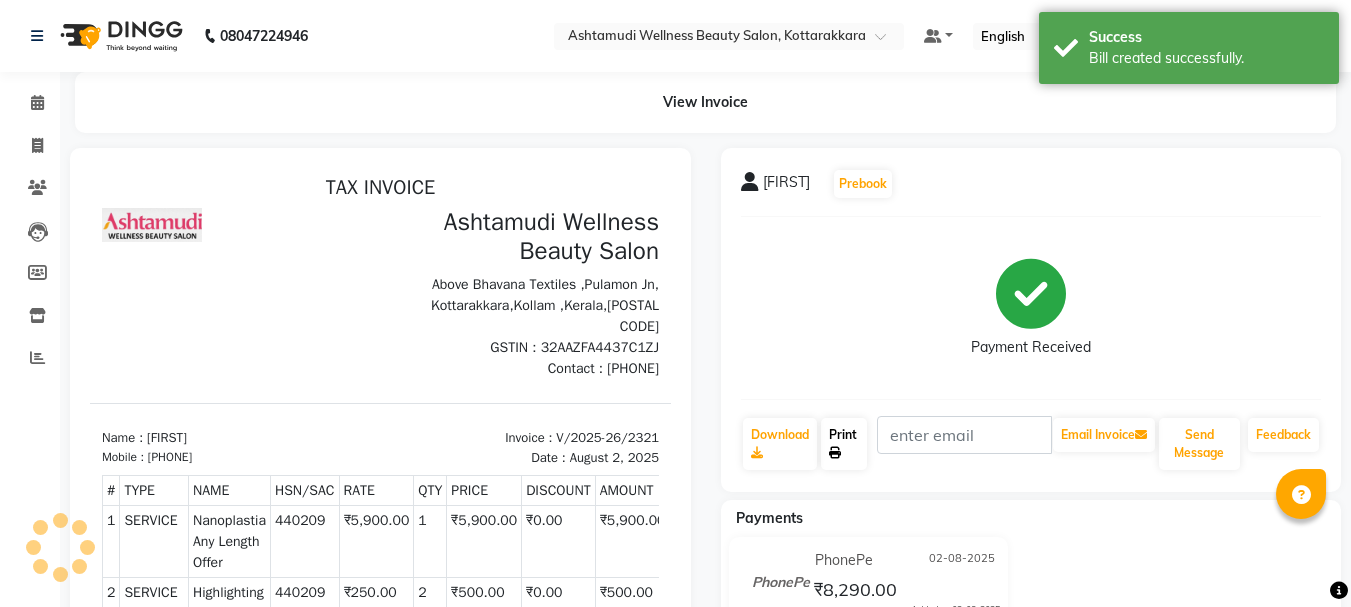 click 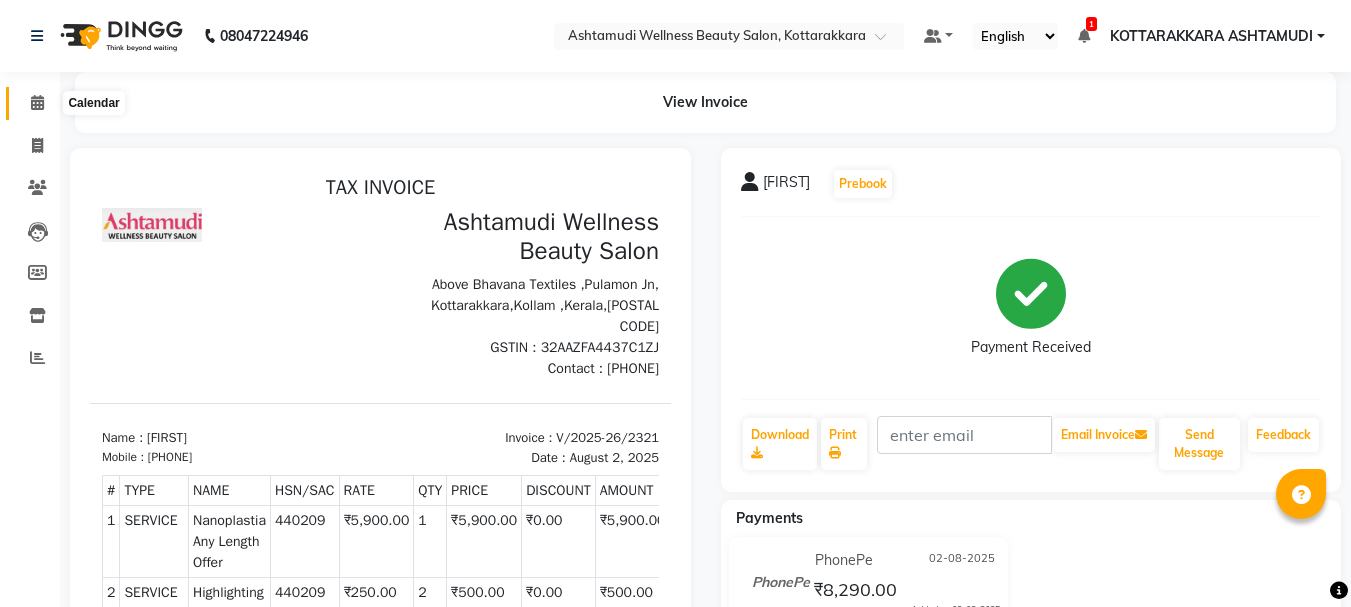 click 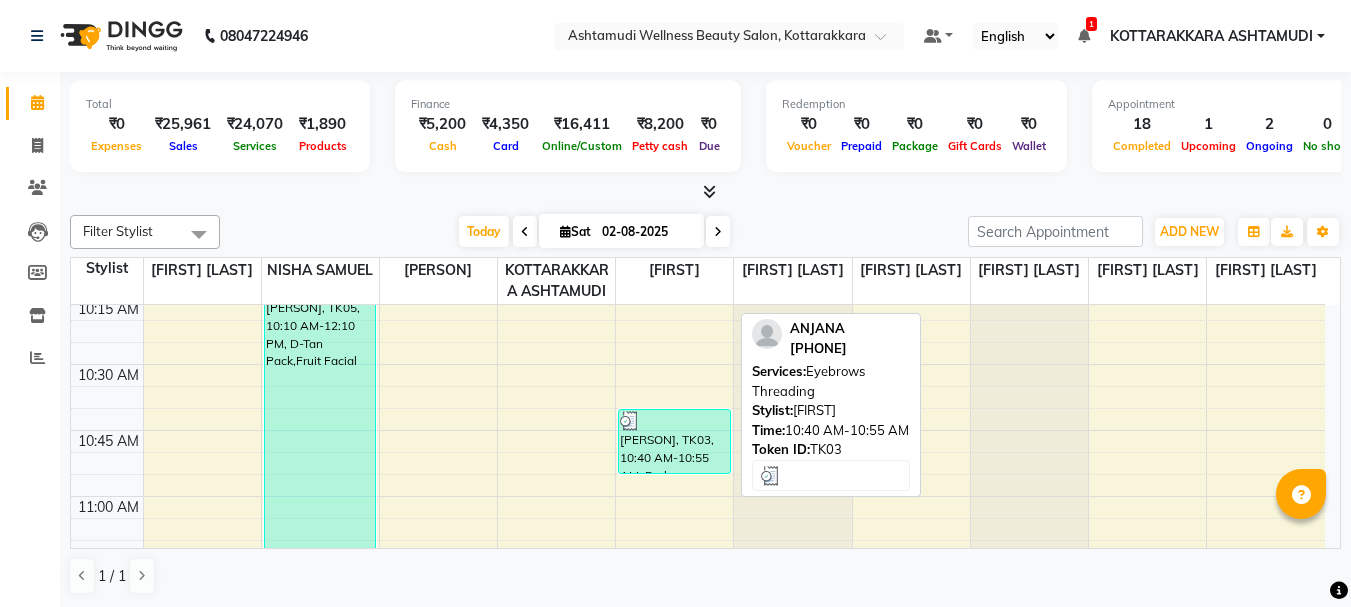 scroll, scrollTop: 1100, scrollLeft: 0, axis: vertical 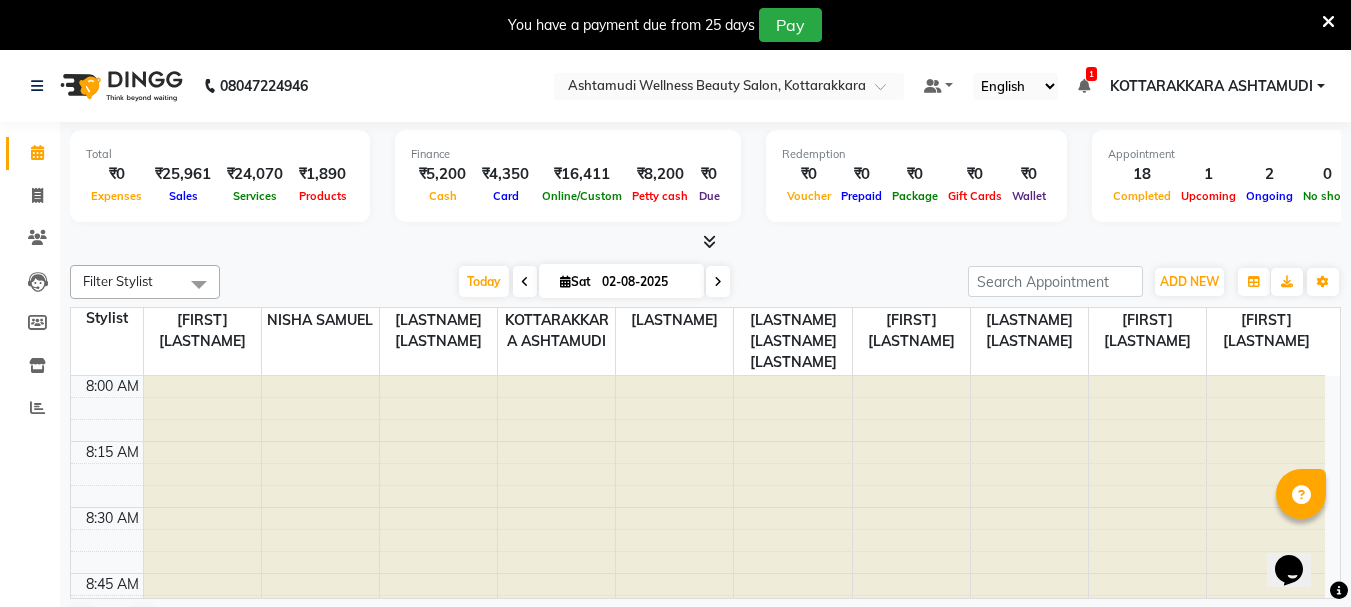 click on "You have a payment due from 25 days   Pay" at bounding box center [675, 25] 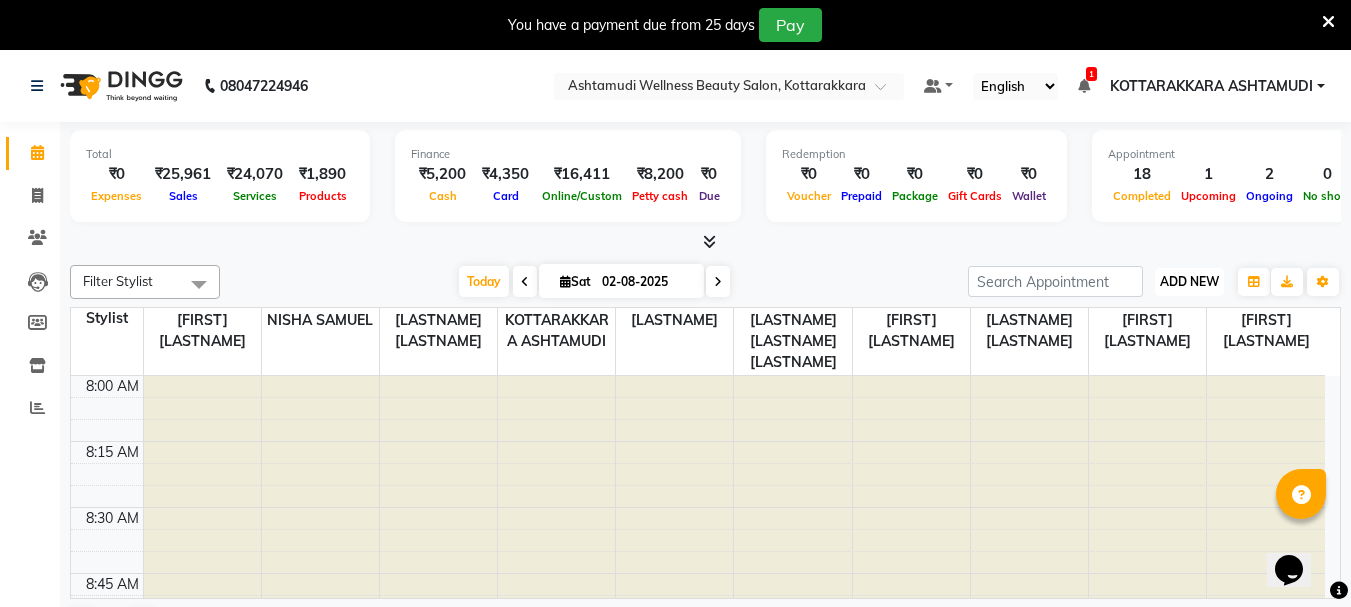 click on "ADD NEW" at bounding box center (1189, 281) 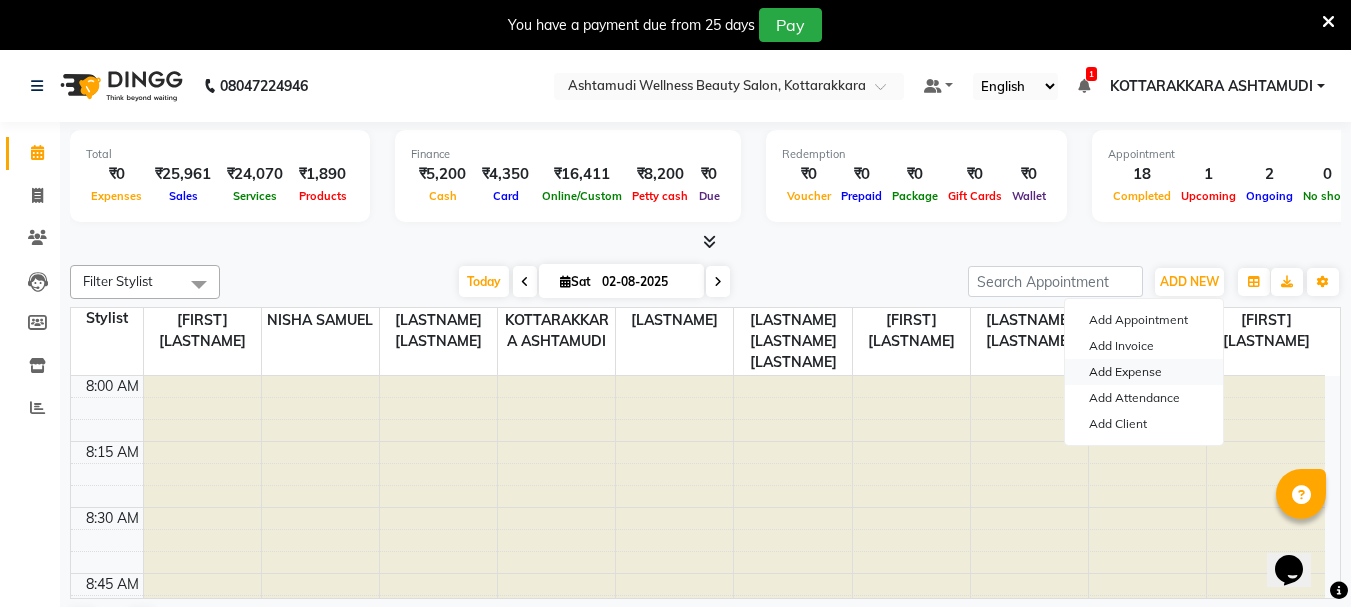 click on "Add Expense" at bounding box center (1144, 372) 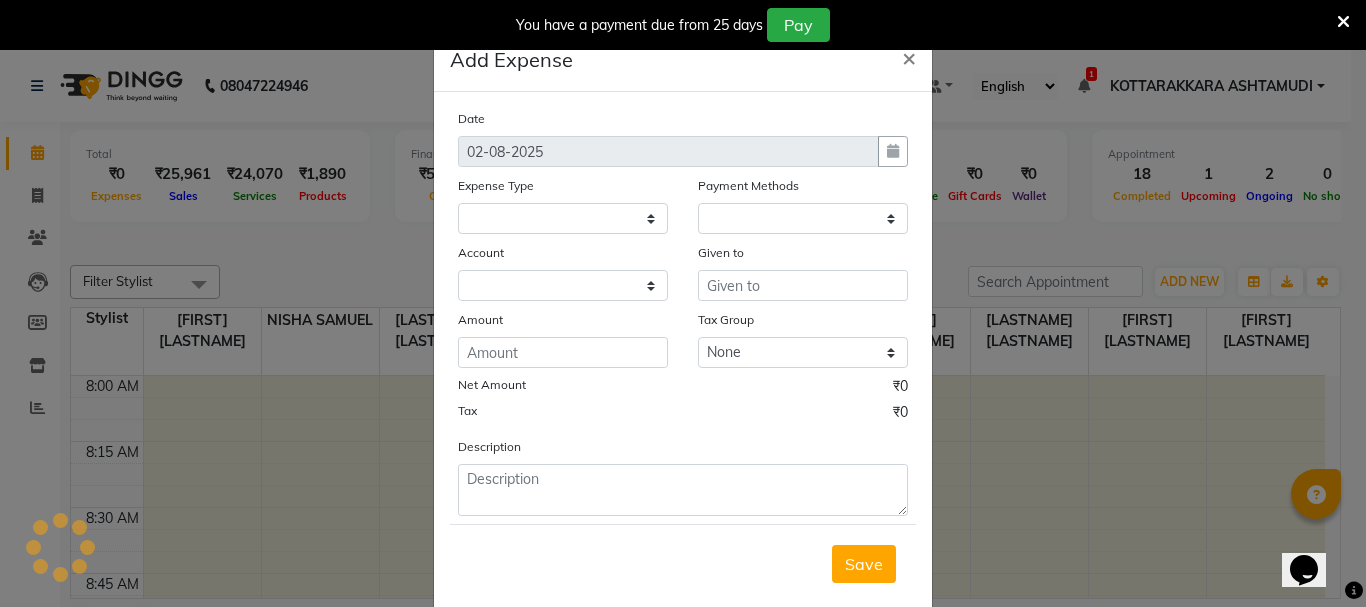select 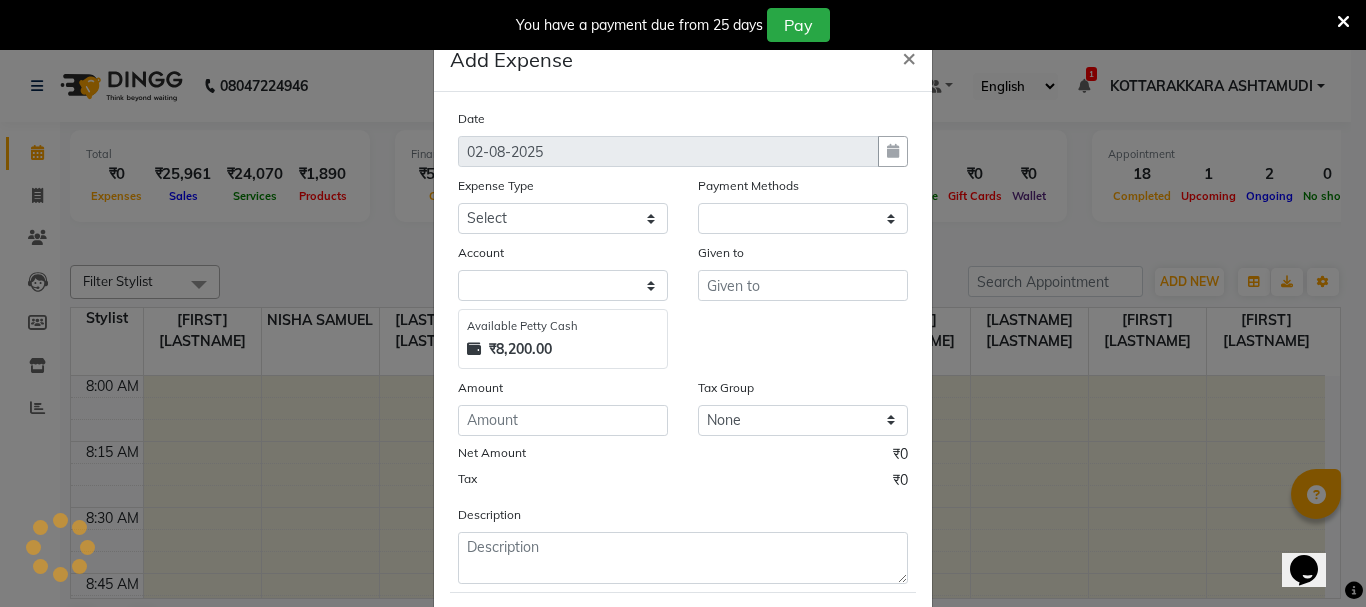 select on "1" 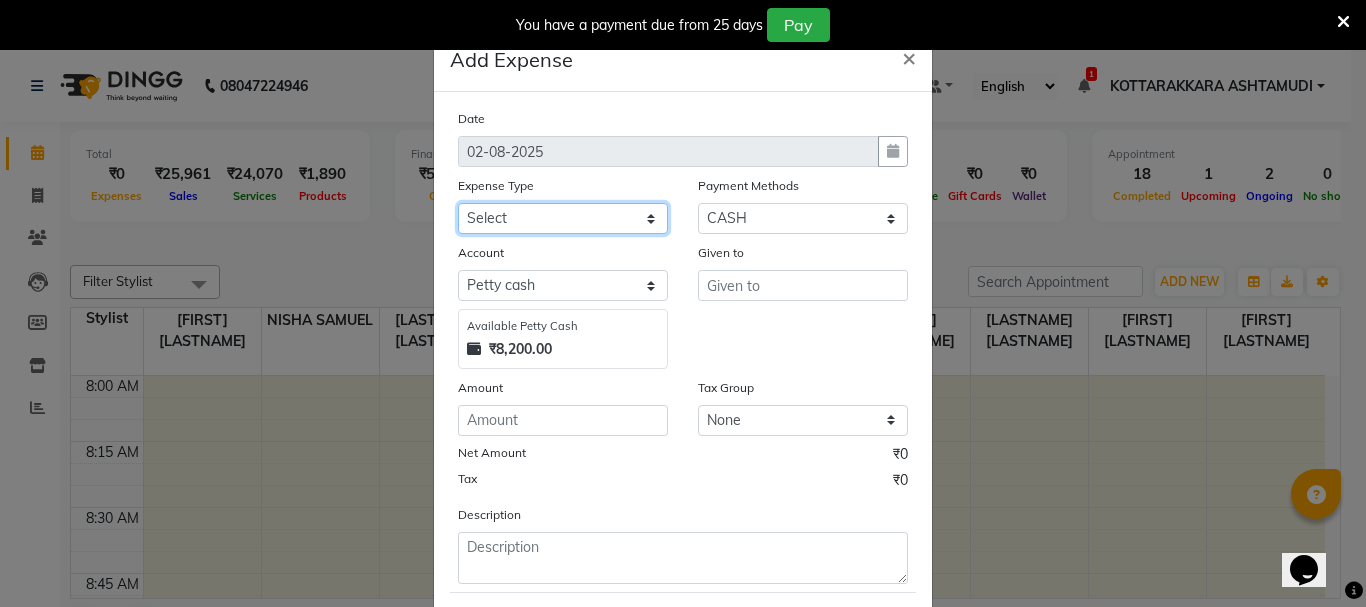 click on "Select ACCOMODATION EXPENSES ADVERTISEMENT SALES PROMOTIONAL EXPENSES Bonus BRIDAL ACCESSORIES REFUND BRIDAL COMMISSION BRIDAL FOOD BRIDAL INCENTIVES BRIDAL ORNAMENTS REFUND BRIDAL TA CASH DEPOSIT RAK BANK COMPUTER ACCESSORIES MOBILE PHONE Donation and Charity Expenses ELECTRICITY CHARGES ELECTRONICS FITTINGS Event Expense FISH FOOD EXPENSES FOOD REFRESHMENT FOR CLIENTS FOOD REFRESHMENT FOR STAFFS Freight And Forwarding Charges FUEL FOR GENERATOR FURNITURE AND EQUIPMENTS Gifts for Clients GIFTS FOR STAFFS GOKULAM CHITS HOSTEL RENT LAUNDRY EXPENSES LICENSE OTHER FEES LOADING UNLOADING CHARGES Medical Expenses MEHNDI PAYMENTS MISCELLANEOUS EXPENSES NEWSPAPER PERIODICALS Ornaments Maintenance Expense OVERTIME ALLOWANCES Payment For Pest Control Perfomance based incentives POSTAGE COURIER CHARGES Printing PRINTING STATIONERY EXPENSES PROFESSIONAL TAX REPAIRS MAINTENANCE ROUND OFF Salary SALARY ADVANCE Sales Incentives Membership Card SALES INCENTIVES PRODUCT SALES INCENTIVES SERVICES SALON ESSENTIALS SALON RENT" 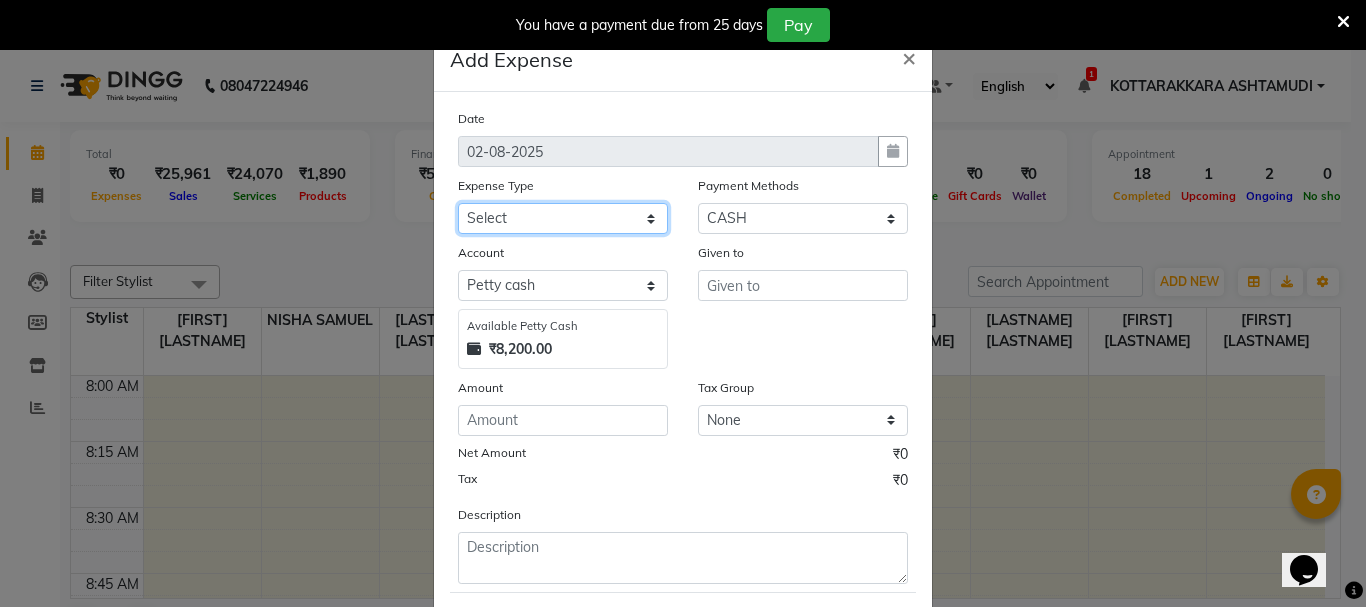 select on "6175" 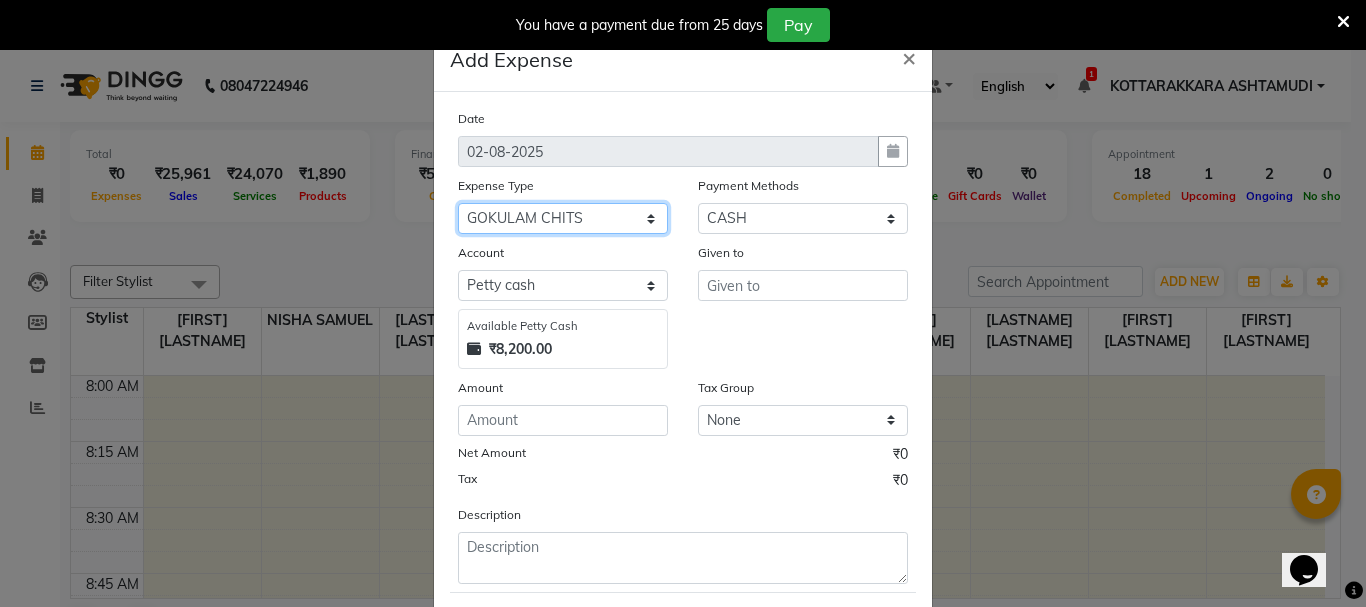 click on "Select ACCOMODATION EXPENSES ADVERTISEMENT SALES PROMOTIONAL EXPENSES Bonus BRIDAL ACCESSORIES REFUND BRIDAL COMMISSION BRIDAL FOOD BRIDAL INCENTIVES BRIDAL ORNAMENTS REFUND BRIDAL TA CASH DEPOSIT RAK BANK COMPUTER ACCESSORIES MOBILE PHONE Donation and Charity Expenses ELECTRICITY CHARGES ELECTRONICS FITTINGS Event Expense FISH FOOD EXPENSES FOOD REFRESHMENT FOR CLIENTS FOOD REFRESHMENT FOR STAFFS Freight And Forwarding Charges FUEL FOR GENERATOR FURNITURE AND EQUIPMENTS Gifts for Clients GIFTS FOR STAFFS GOKULAM CHITS HOSTEL RENT LAUNDRY EXPENSES LICENSE OTHER FEES LOADING UNLOADING CHARGES Medical Expenses MEHNDI PAYMENTS MISCELLANEOUS EXPENSES NEWSPAPER PERIODICALS Ornaments Maintenance Expense OVERTIME ALLOWANCES Payment For Pest Control Perfomance based incentives POSTAGE COURIER CHARGES Printing PRINTING STATIONERY EXPENSES PROFESSIONAL TAX REPAIRS MAINTENANCE ROUND OFF Salary SALARY ADVANCE Sales Incentives Membership Card SALES INCENTIVES PRODUCT SALES INCENTIVES SERVICES SALON ESSENTIALS SALON RENT" 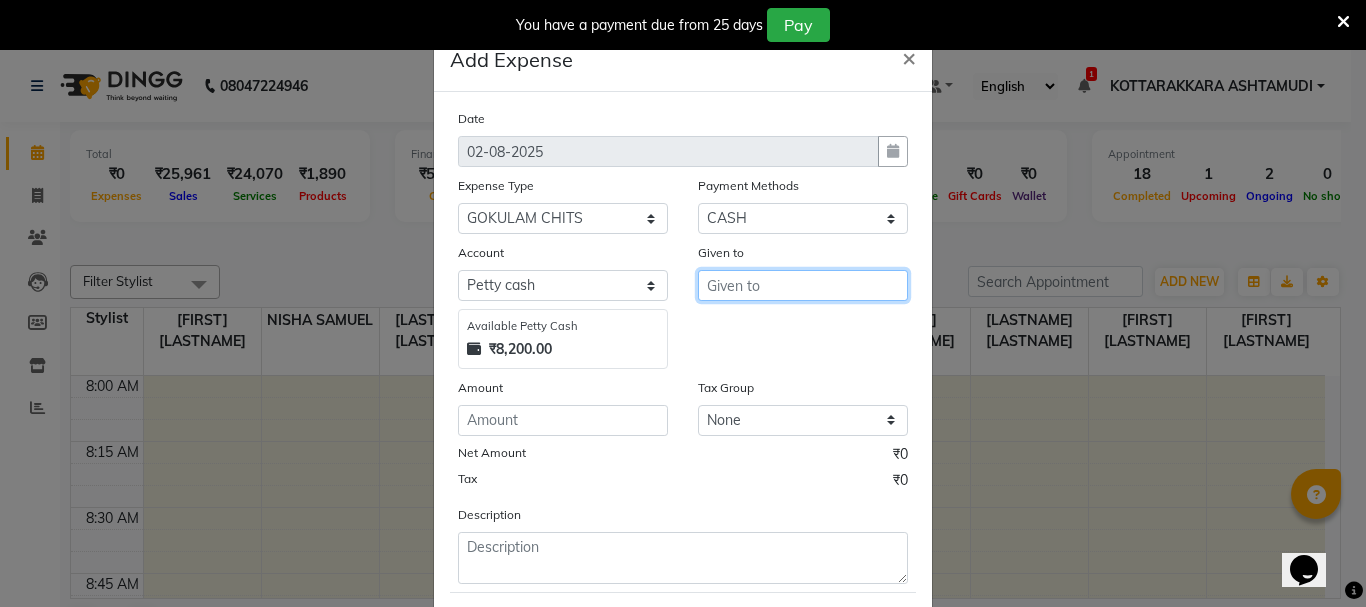 click at bounding box center (803, 285) 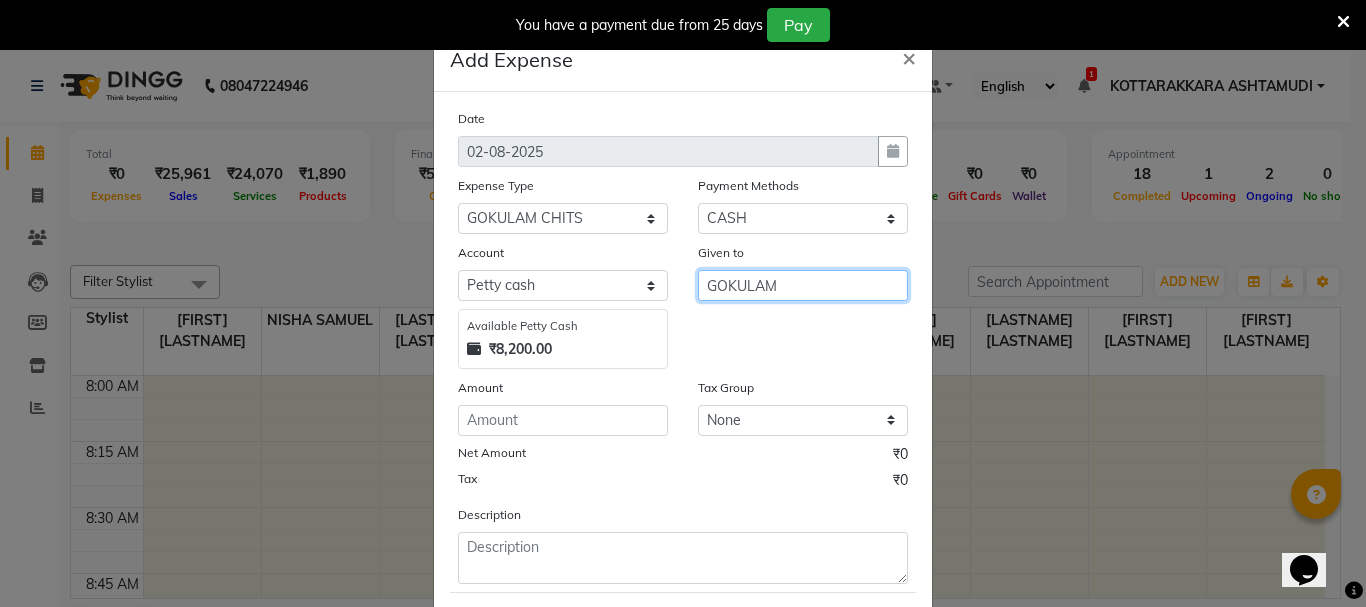 type on "GOKULAM" 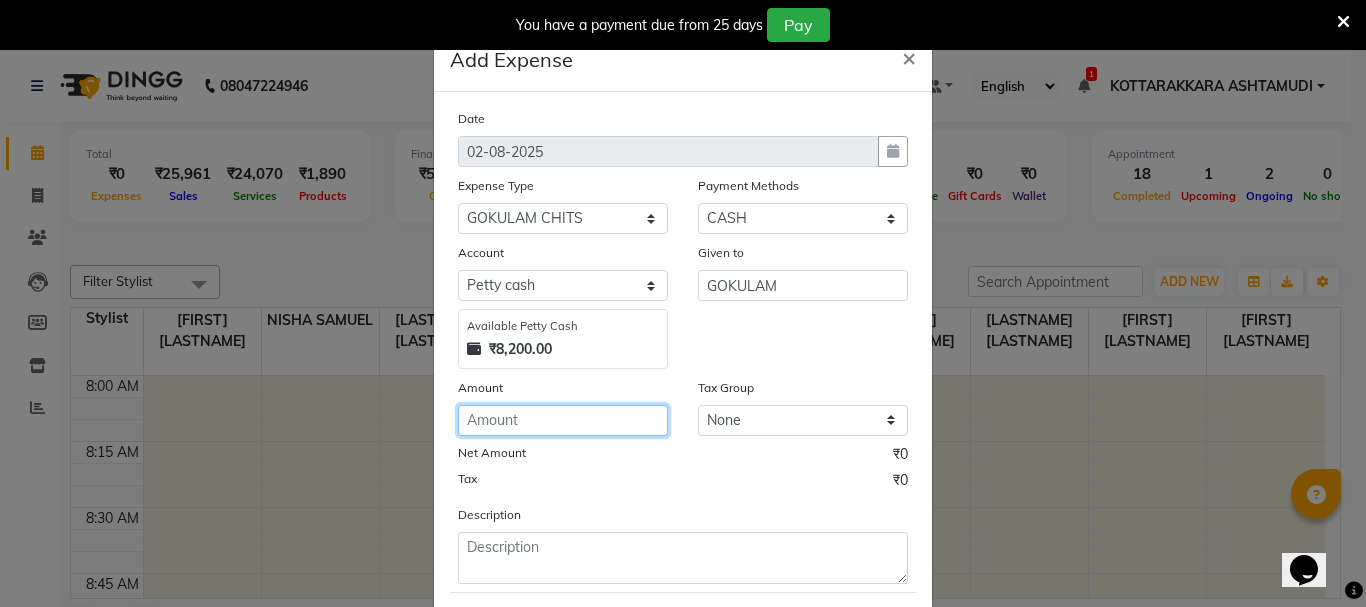 click 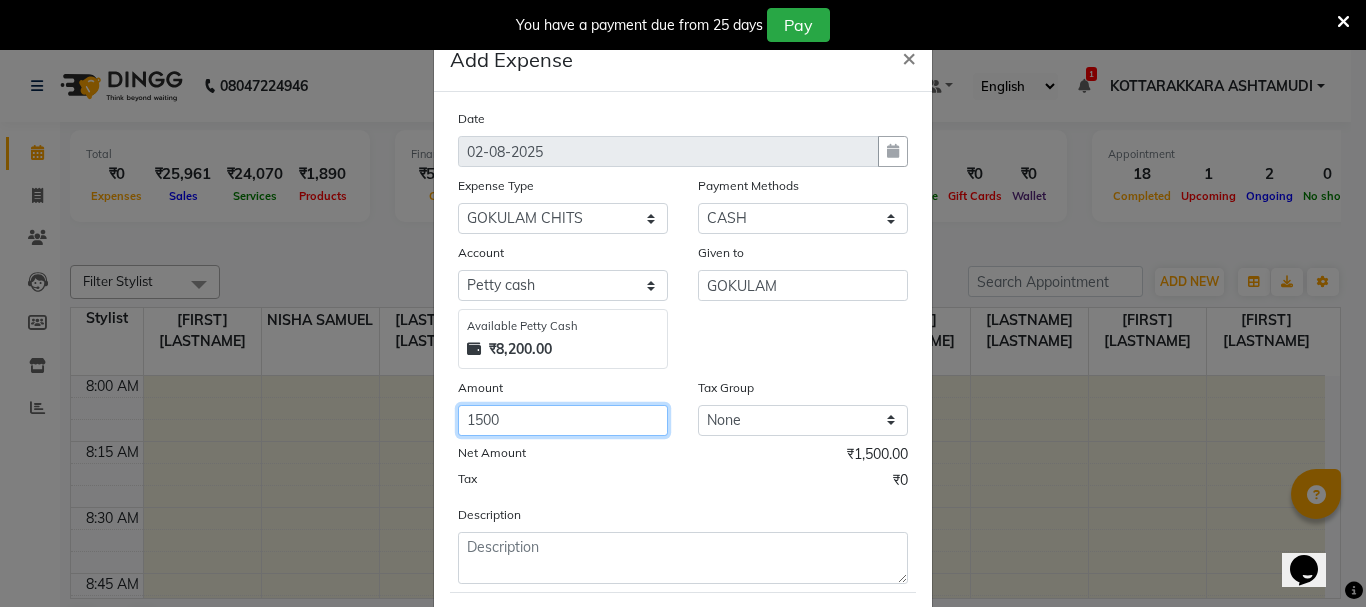 type on "1500" 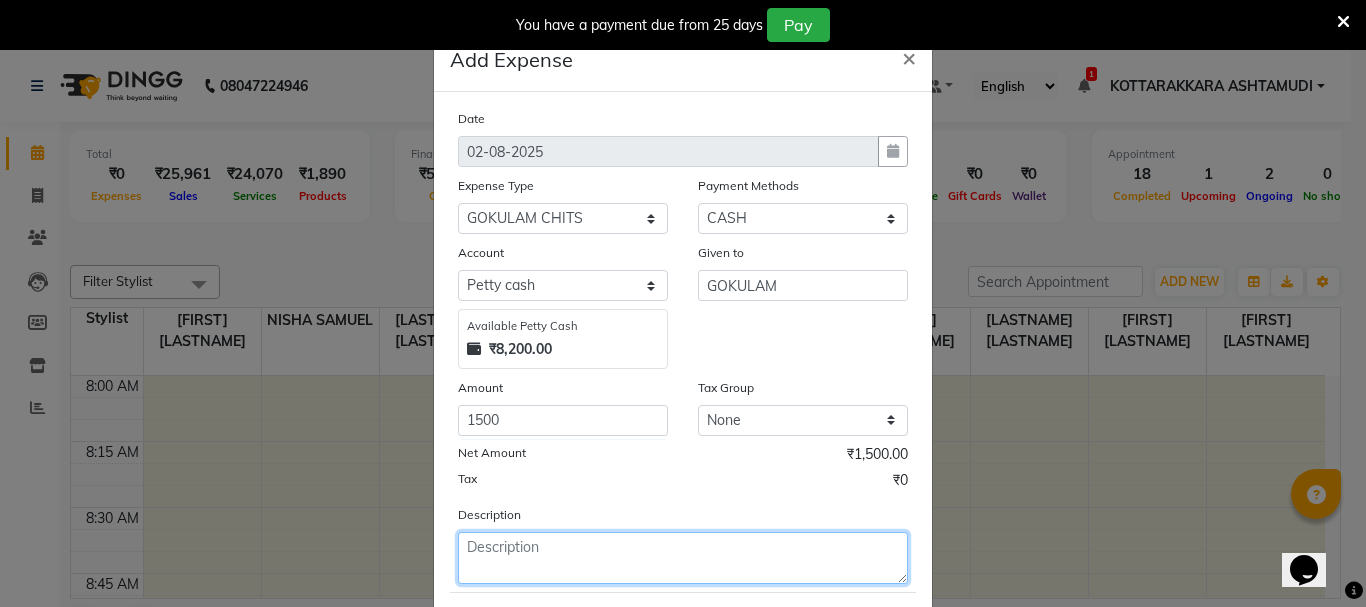click 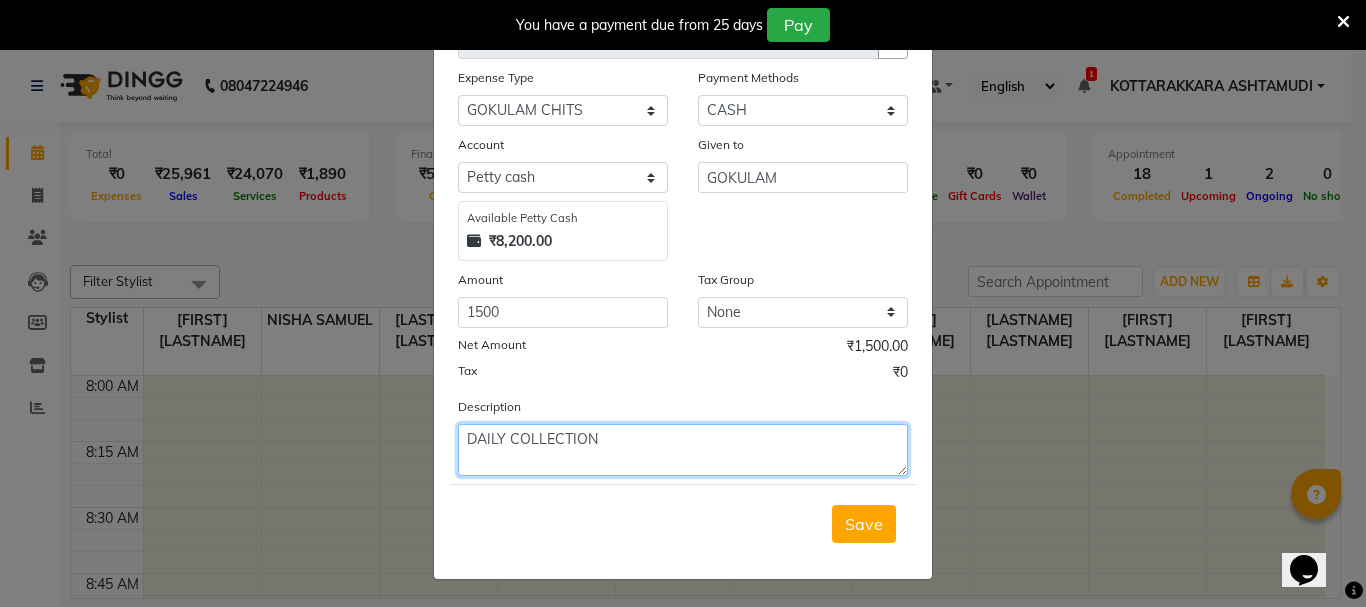 scroll, scrollTop: 109, scrollLeft: 0, axis: vertical 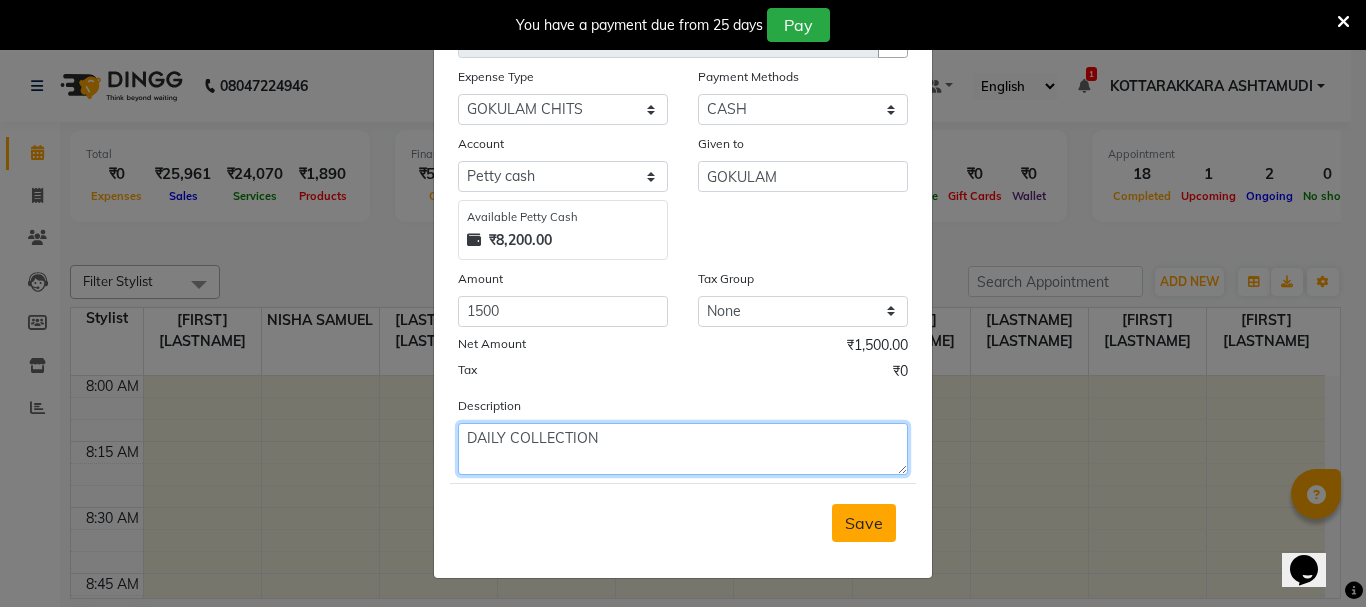 type on "DAILY COLLECTION" 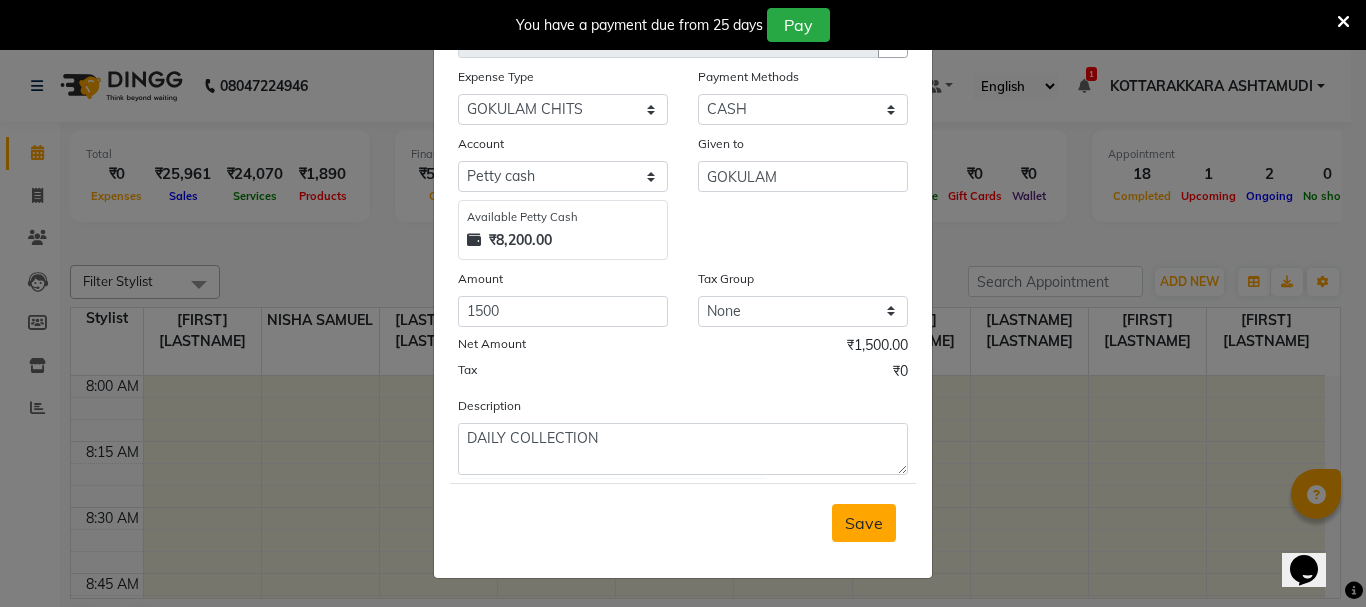 click on "Save" at bounding box center [864, 523] 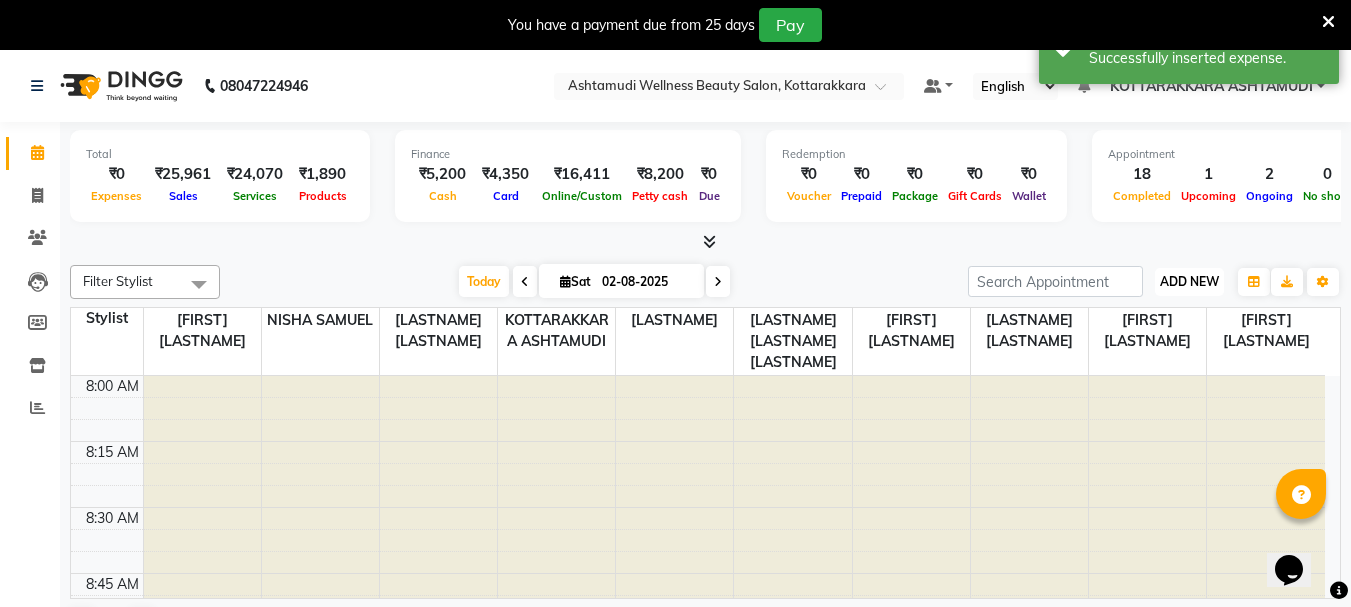 click on "ADD NEW" at bounding box center [1189, 281] 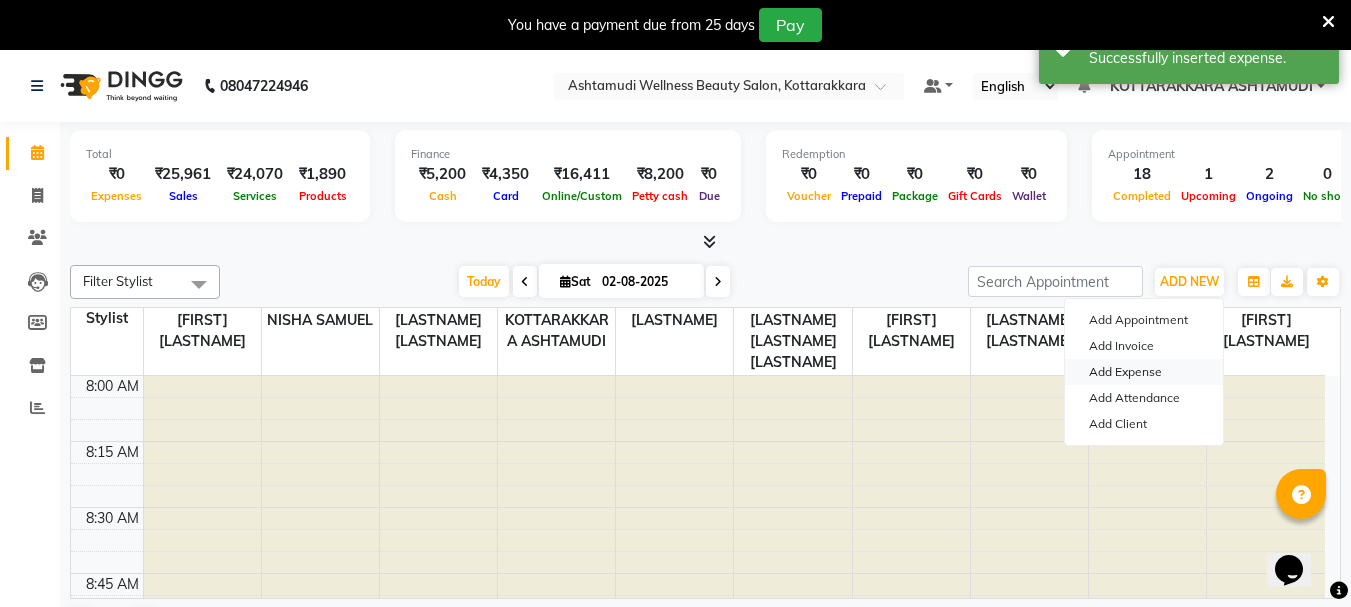 click on "Add Expense" at bounding box center [1144, 372] 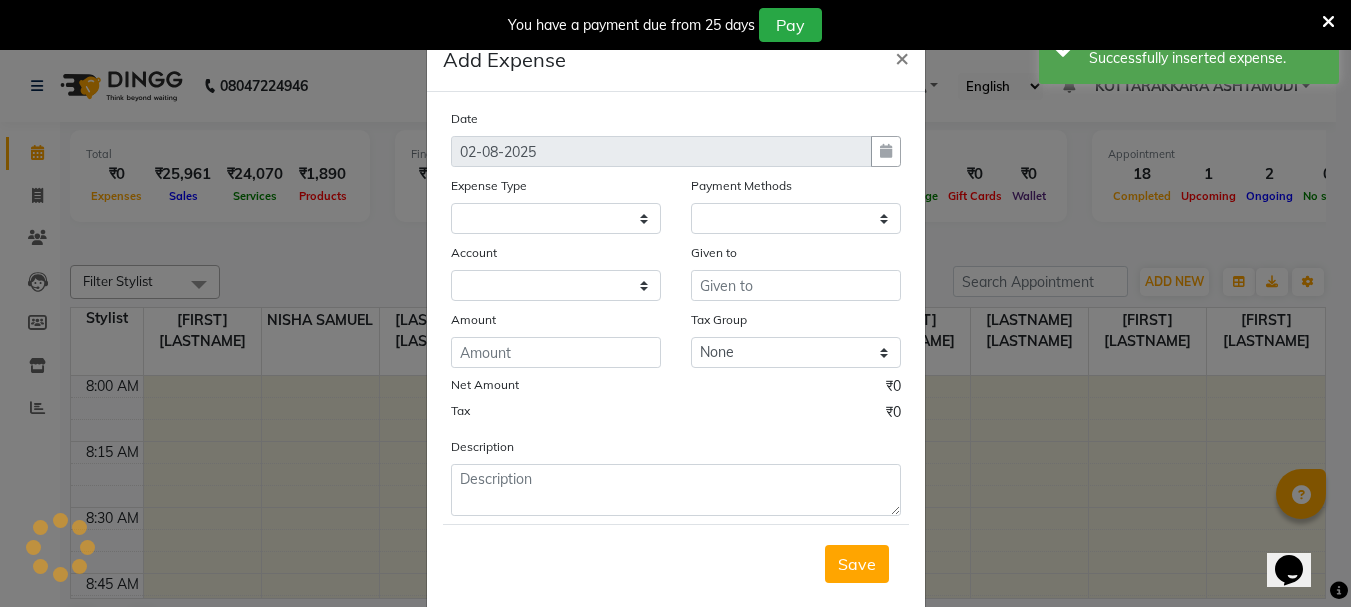 select 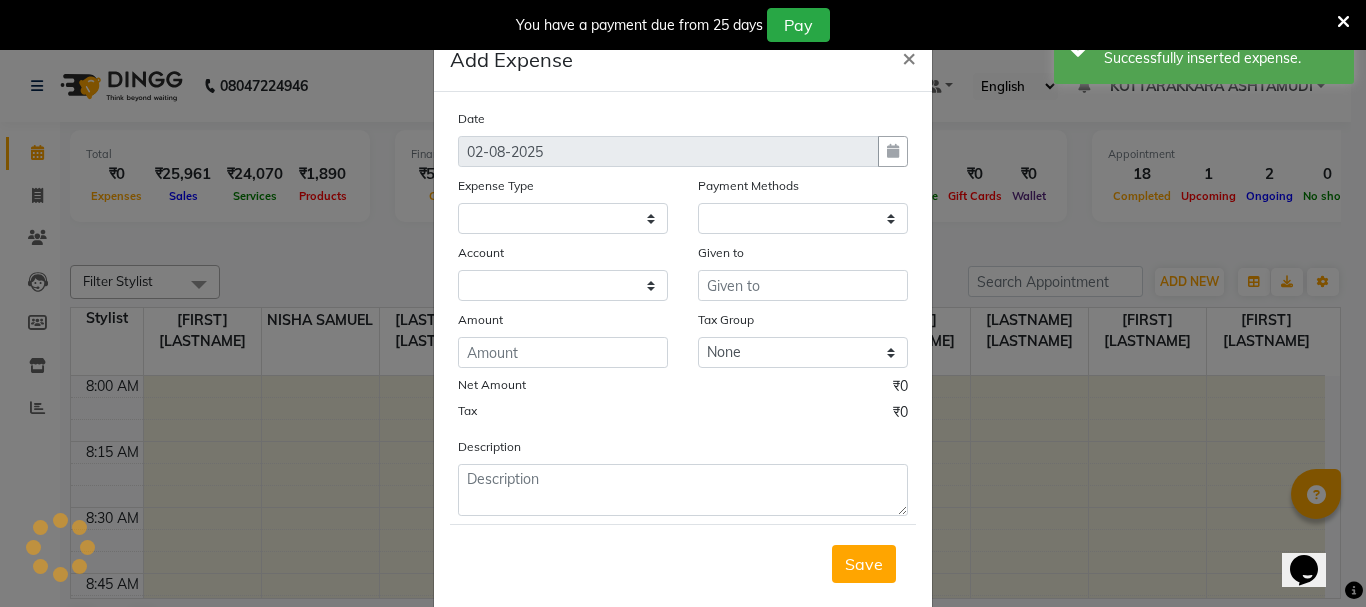 select on "1" 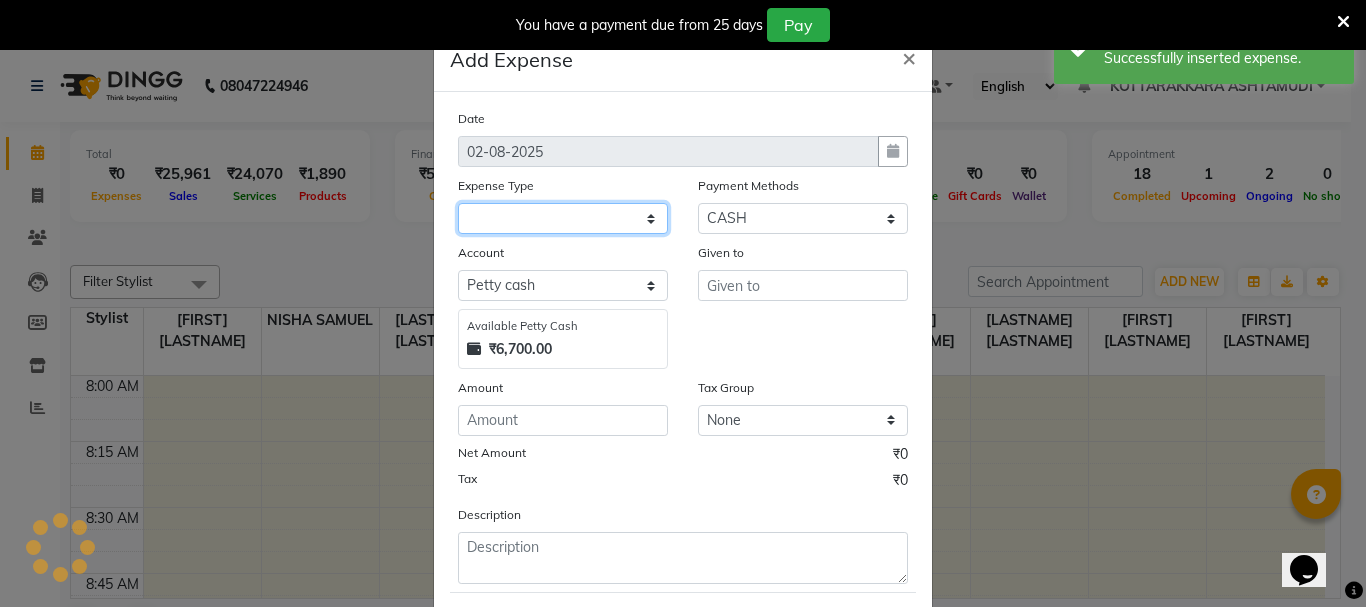 click 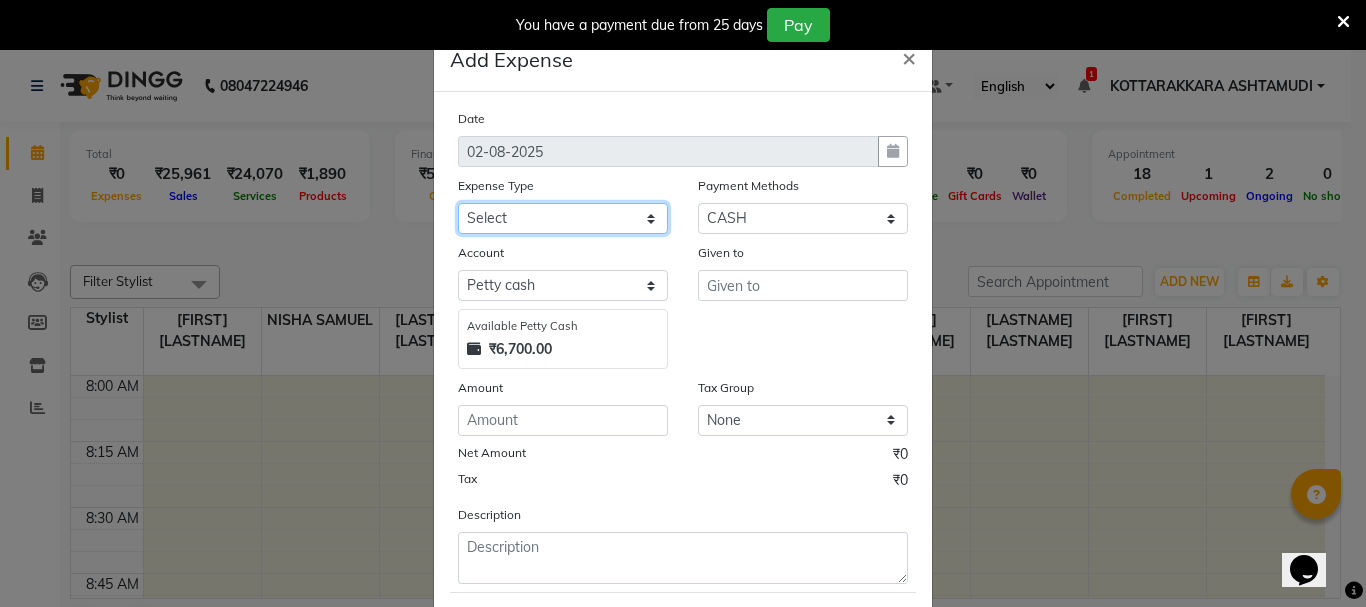 select on "6226" 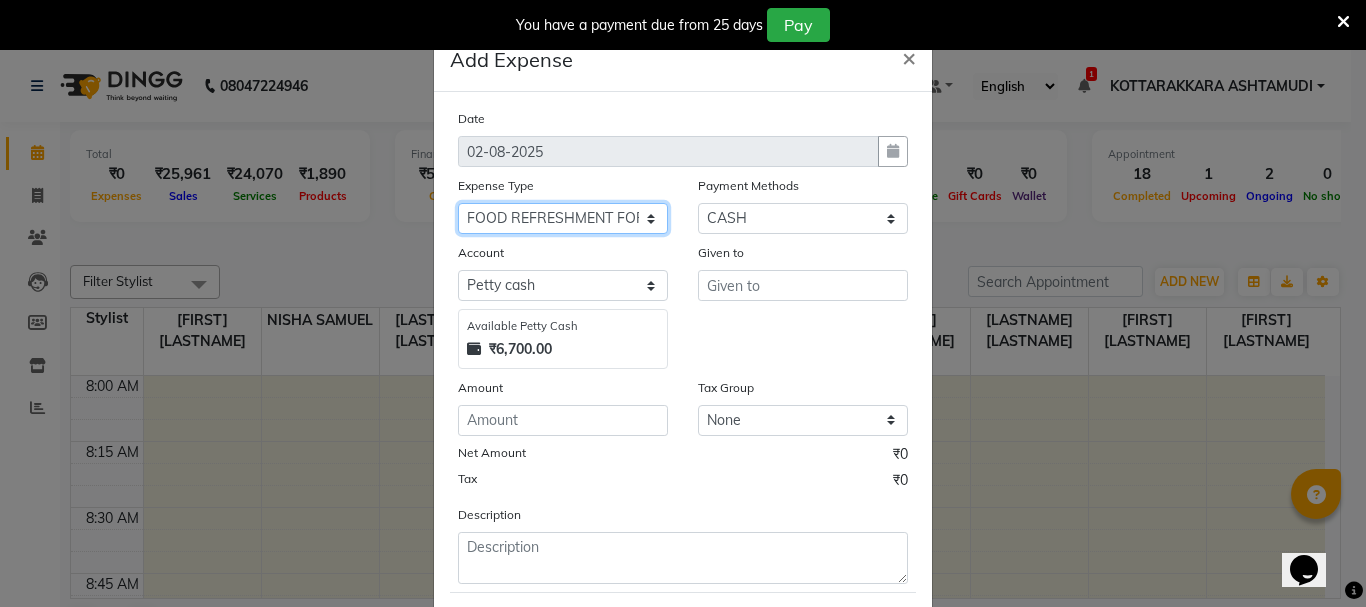 click on "Select ACCOMODATION EXPENSES ADVERTISEMENT SALES PROMOTIONAL EXPENSES Bonus BRIDAL ACCESSORIES REFUND BRIDAL COMMISSION BRIDAL FOOD BRIDAL INCENTIVES BRIDAL ORNAMENTS REFUND BRIDAL TA CASH DEPOSIT RAK BANK COMPUTER ACCESSORIES MOBILE PHONE Donation and Charity Expenses ELECTRICITY CHARGES ELECTRONICS FITTINGS Event Expense FISH FOOD EXPENSES FOOD REFRESHMENT FOR CLIENTS FOOD REFRESHMENT FOR STAFFS Freight And Forwarding Charges FUEL FOR GENERATOR FURNITURE AND EQUIPMENTS Gifts for Clients GIFTS FOR STAFFS GOKULAM CHITS HOSTEL RENT LAUNDRY EXPENSES LICENSE OTHER FEES LOADING UNLOADING CHARGES Medical Expenses MEHNDI PAYMENTS MISCELLANEOUS EXPENSES NEWSPAPER PERIODICALS Ornaments Maintenance Expense OVERTIME ALLOWANCES Payment For Pest Control Perfomance based incentives POSTAGE COURIER CHARGES Printing PRINTING STATIONERY EXPENSES PROFESSIONAL TAX REPAIRS MAINTENANCE ROUND OFF Salary SALARY ADVANCE Sales Incentives Membership Card SALES INCENTIVES PRODUCT SALES INCENTIVES SERVICES SALON ESSENTIALS SALON RENT" 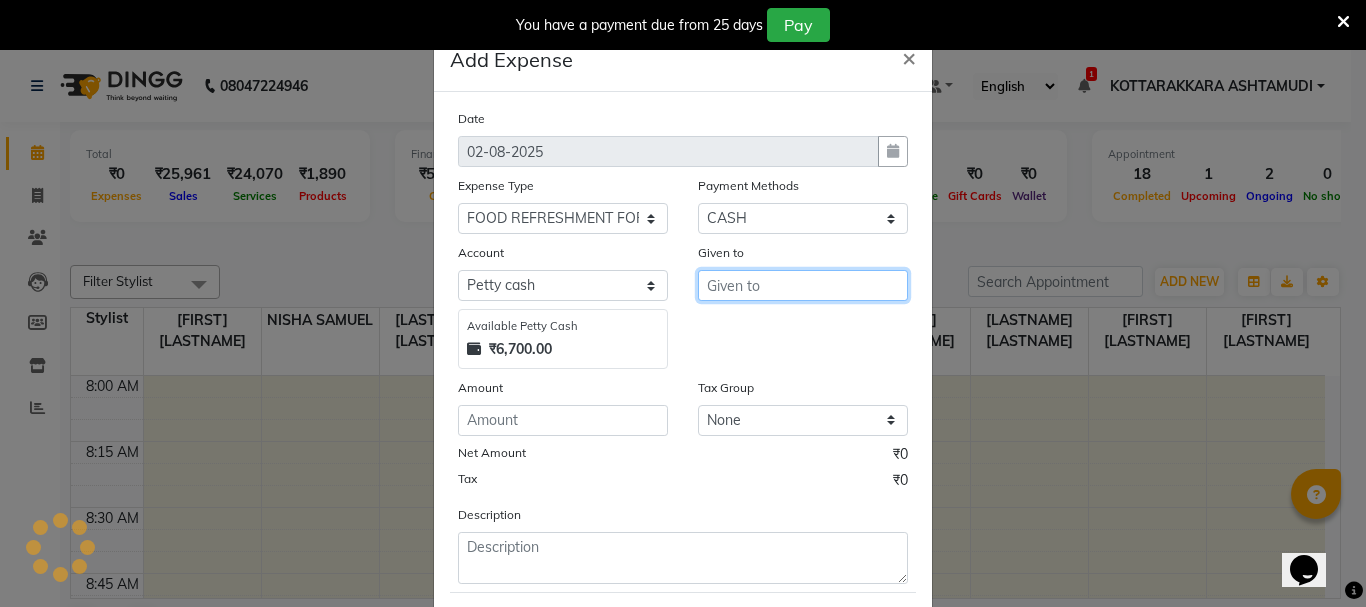 click at bounding box center [803, 285] 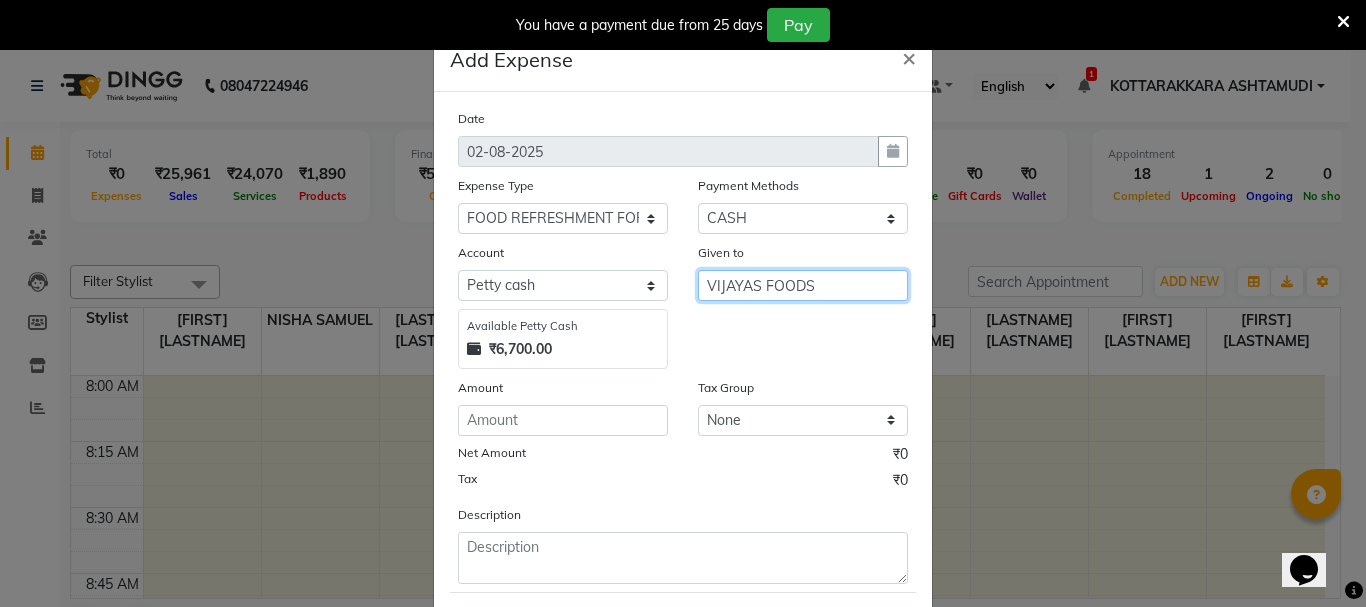 type on "VIJAYAS FOODS" 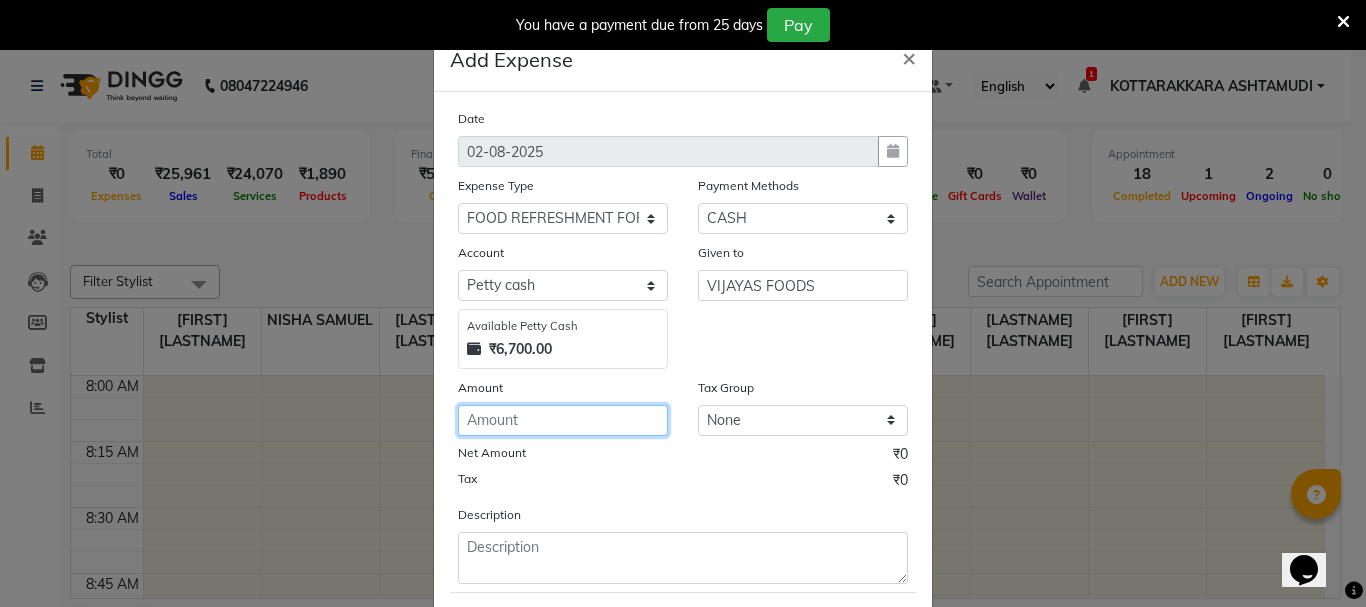 click 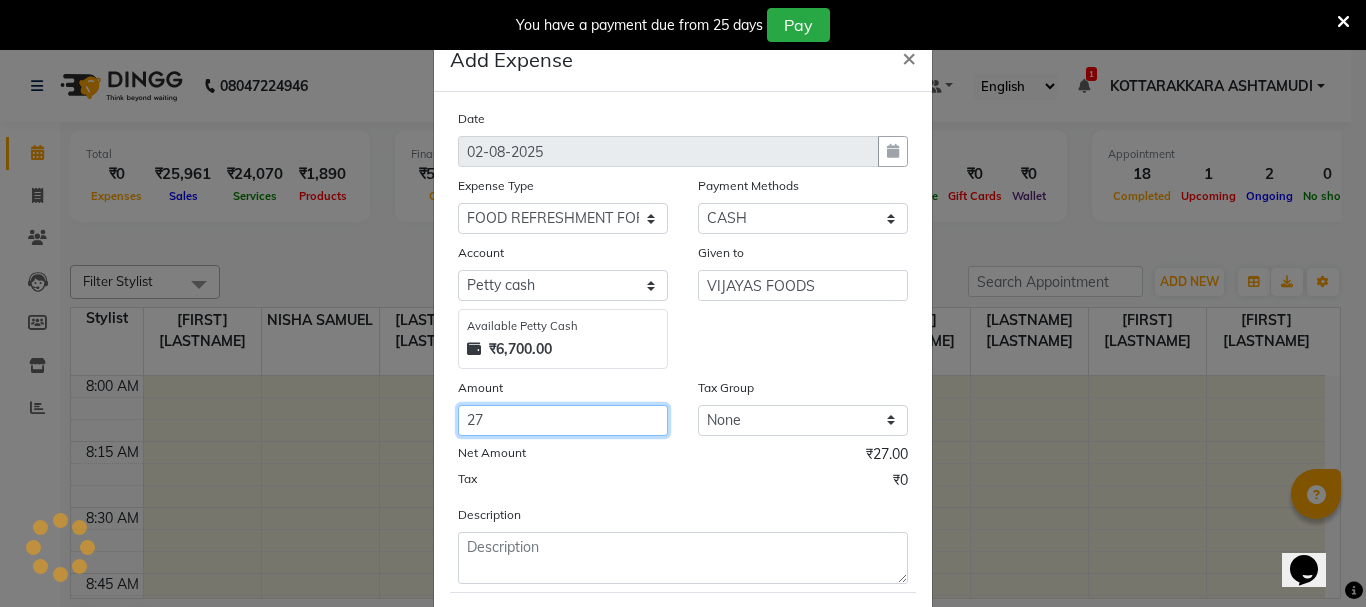 type on "27" 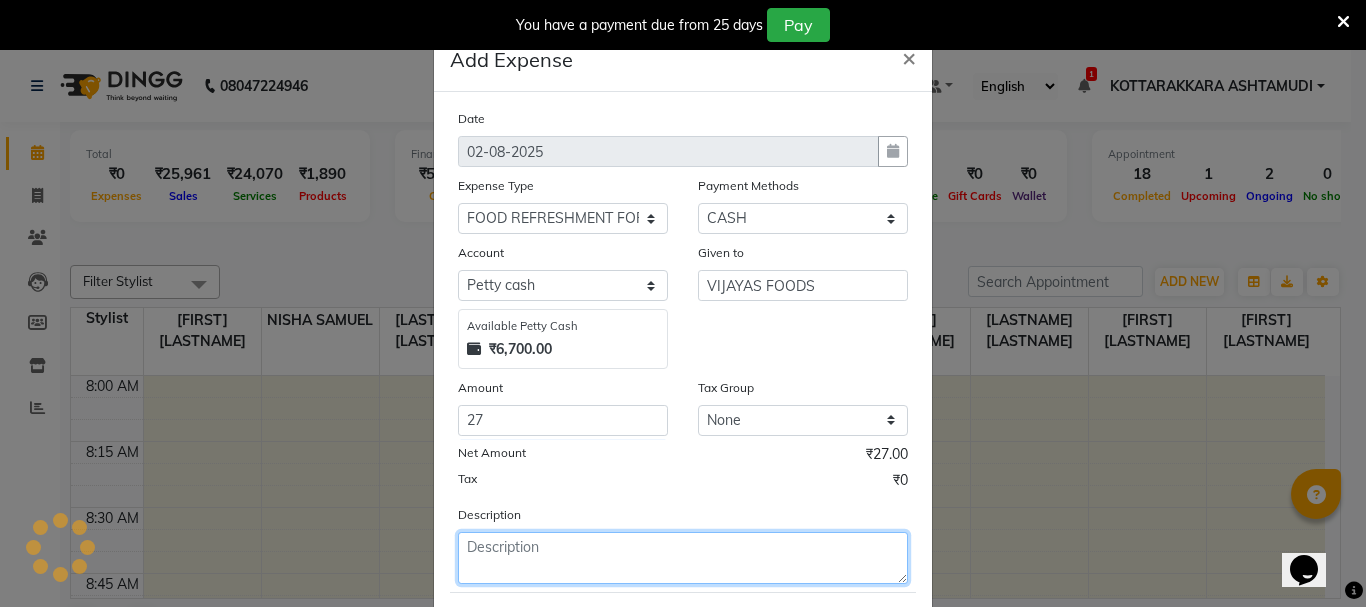 click 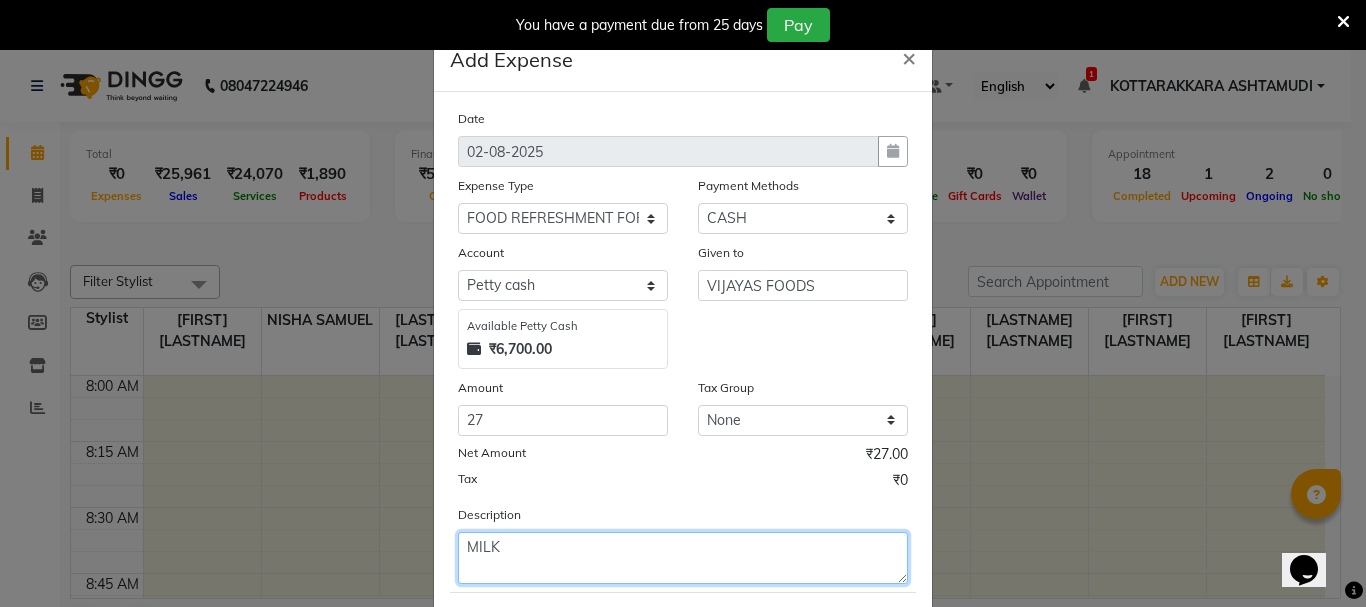 scroll, scrollTop: 100, scrollLeft: 0, axis: vertical 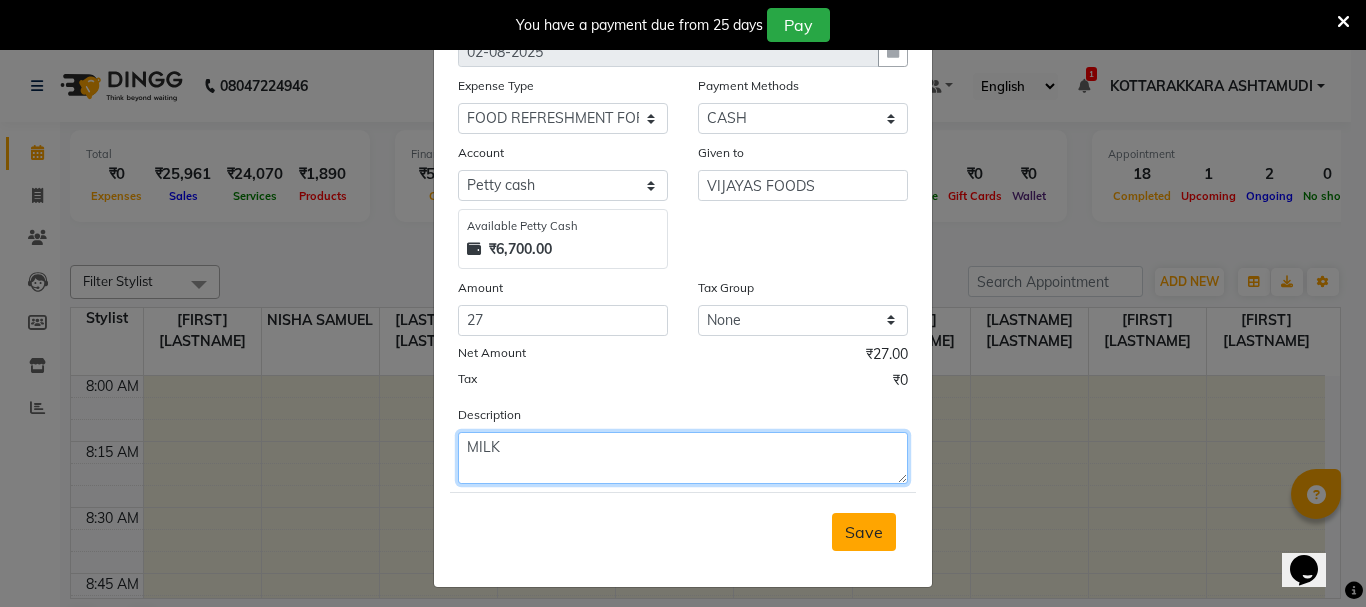 type on "MILK" 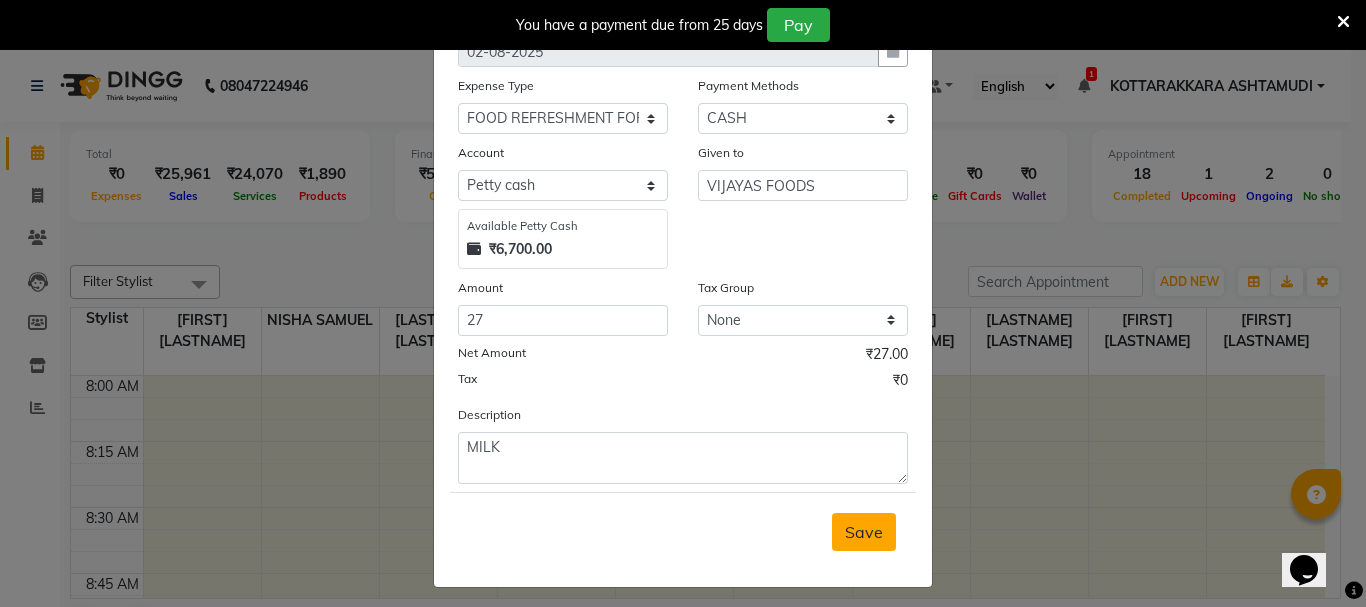 click on "Save" at bounding box center (864, 532) 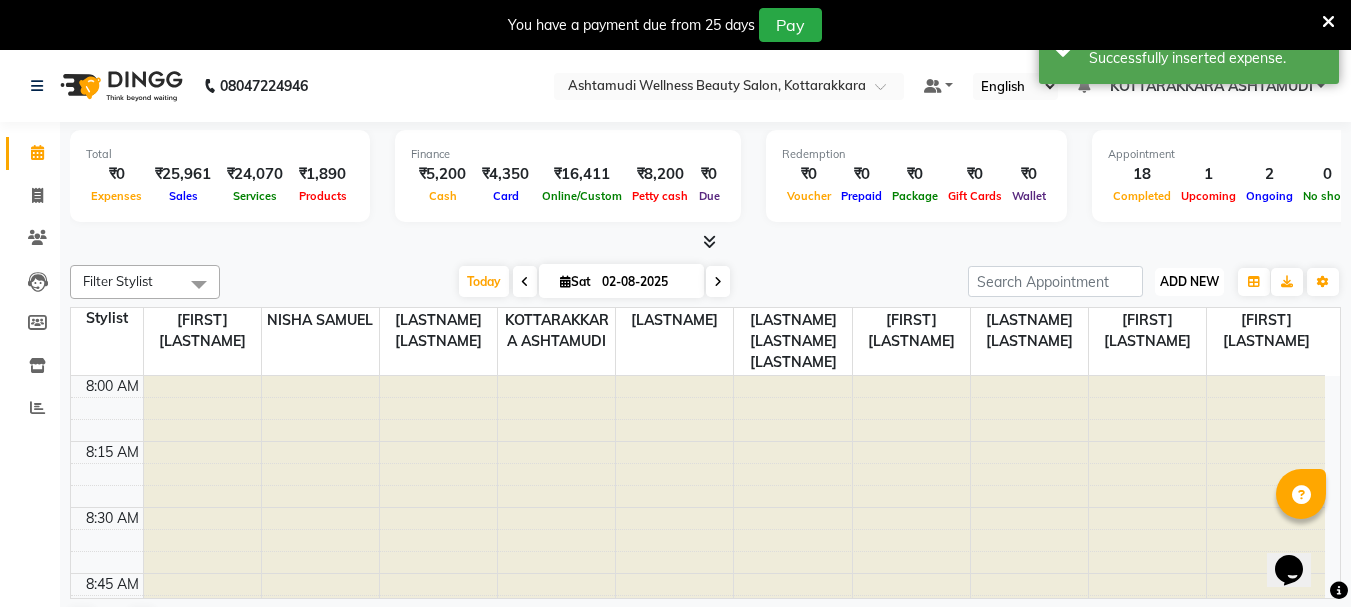 click on "ADD NEW" at bounding box center [1189, 281] 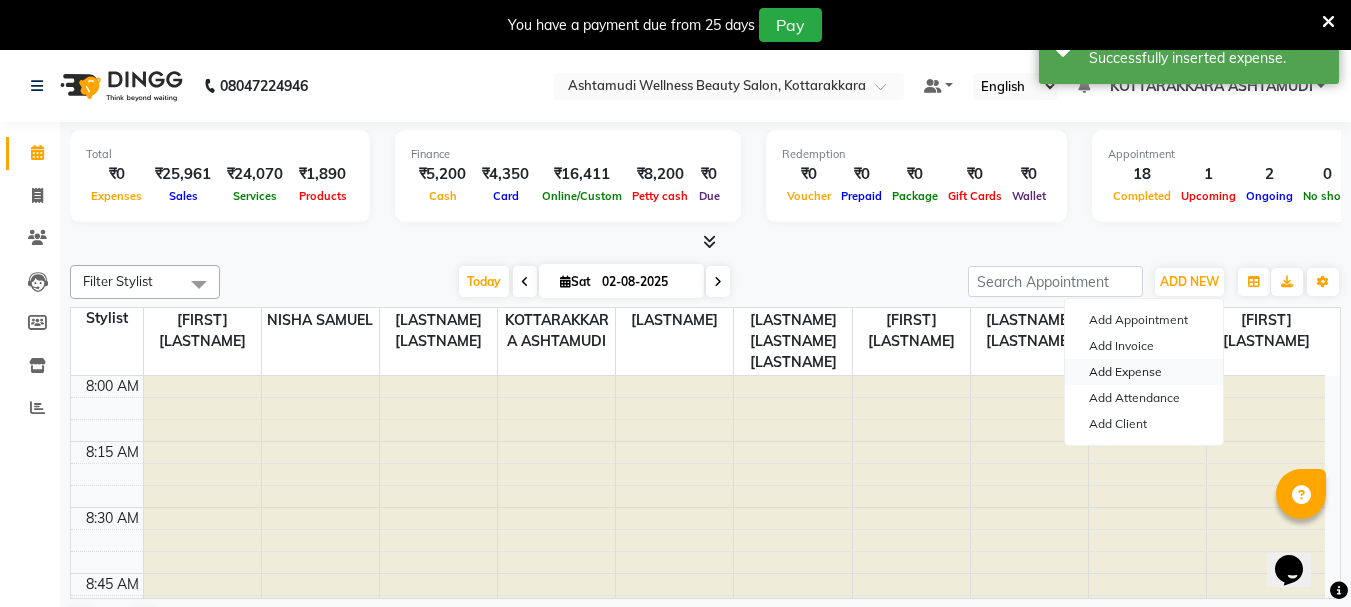 click on "Add Expense" at bounding box center (1144, 372) 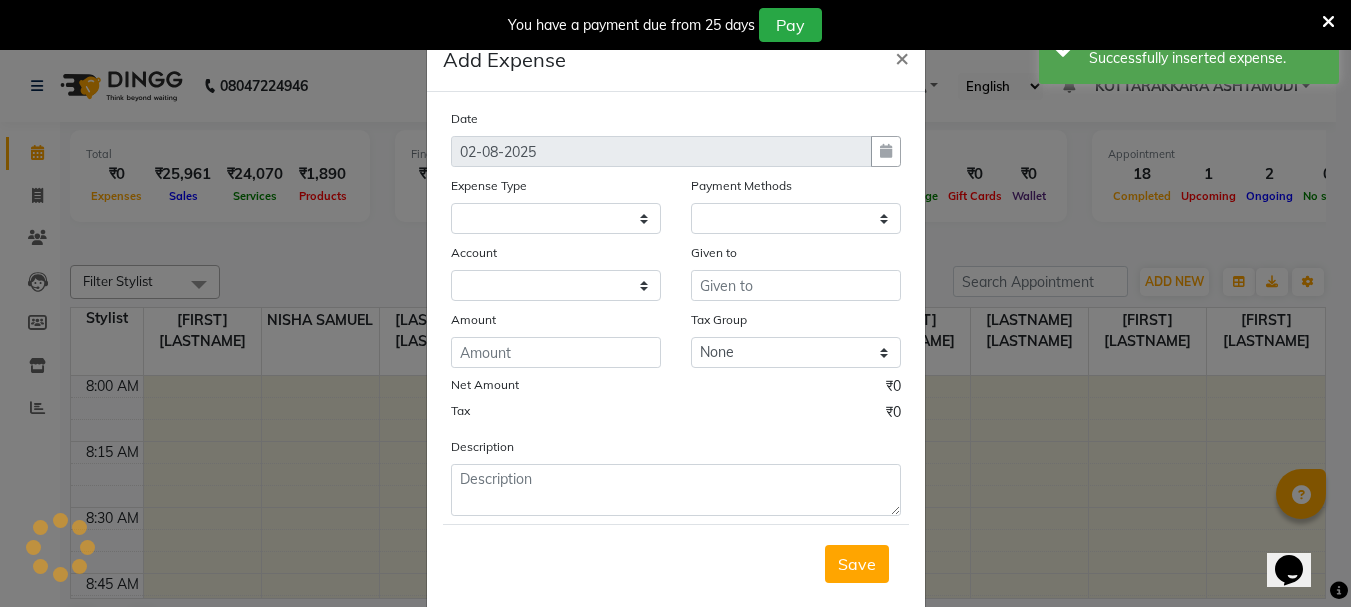 select 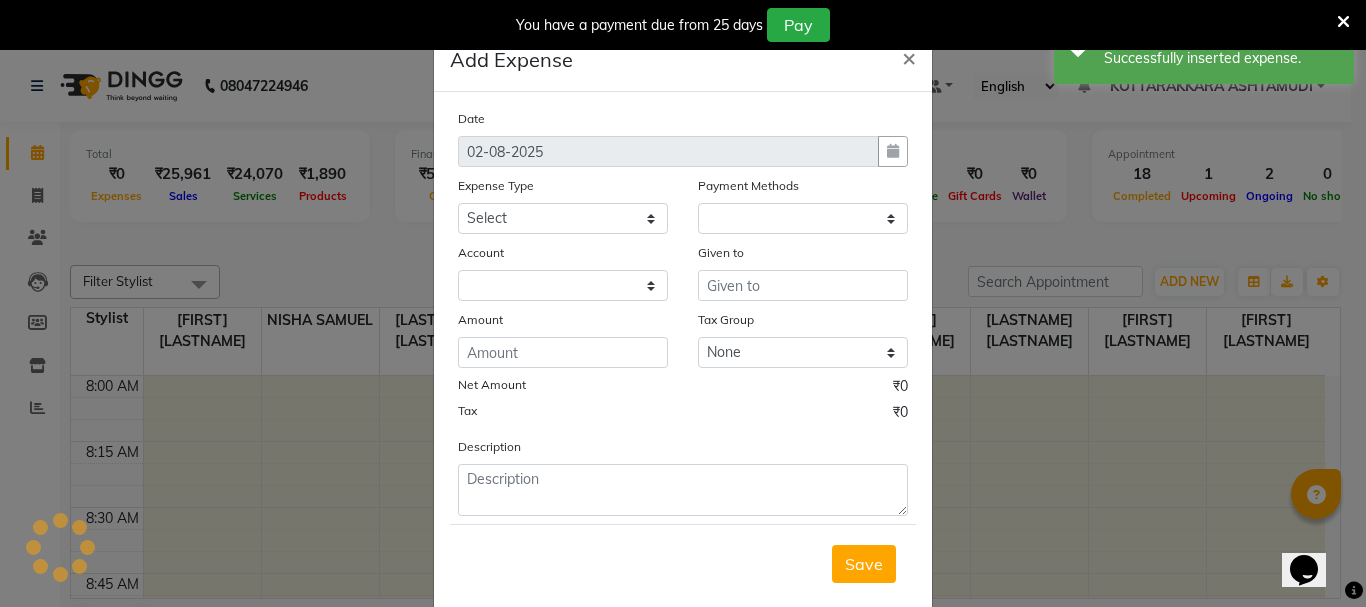 select on "1" 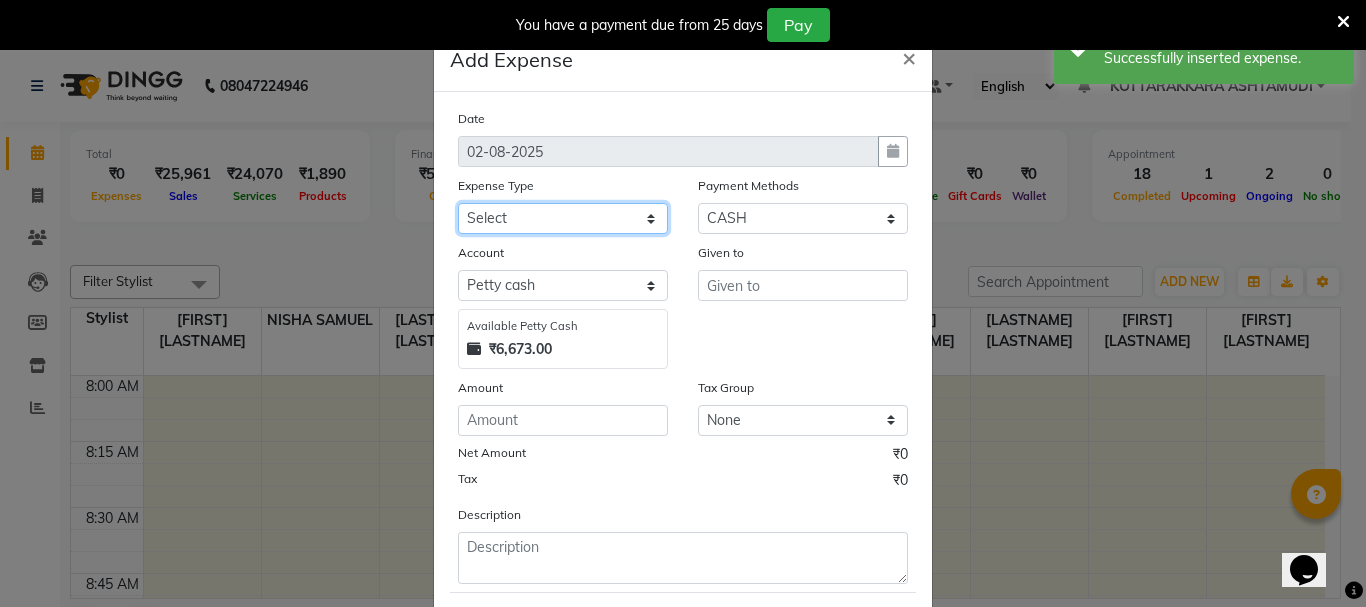 click on "Select ACCOMODATION EXPENSES ADVERTISEMENT SALES PROMOTIONAL EXPENSES Bonus BRIDAL ACCESSORIES REFUND BRIDAL COMMISSION BRIDAL FOOD BRIDAL INCENTIVES BRIDAL ORNAMENTS REFUND BRIDAL TA CASH DEPOSIT RAK BANK COMPUTER ACCESSORIES MOBILE PHONE Donation and Charity Expenses ELECTRICITY CHARGES ELECTRONICS FITTINGS Event Expense FISH FOOD EXPENSES FOOD REFRESHMENT FOR CLIENTS FOOD REFRESHMENT FOR STAFFS Freight And Forwarding Charges FUEL FOR GENERATOR FURNITURE AND EQUIPMENTS Gifts for Clients GIFTS FOR STAFFS GOKULAM CHITS HOSTEL RENT LAUNDRY EXPENSES LICENSE OTHER FEES LOADING UNLOADING CHARGES Medical Expenses MEHNDI PAYMENTS MISCELLANEOUS EXPENSES NEWSPAPER PERIODICALS Ornaments Maintenance Expense OVERTIME ALLOWANCES Payment For Pest Control Perfomance based incentives POSTAGE COURIER CHARGES Printing PRINTING STATIONERY EXPENSES PROFESSIONAL TAX REPAIRS MAINTENANCE ROUND OFF Salary SALARY ADVANCE Sales Incentives Membership Card SALES INCENTIVES PRODUCT SALES INCENTIVES SERVICES SALON ESSENTIALS SALON RENT" 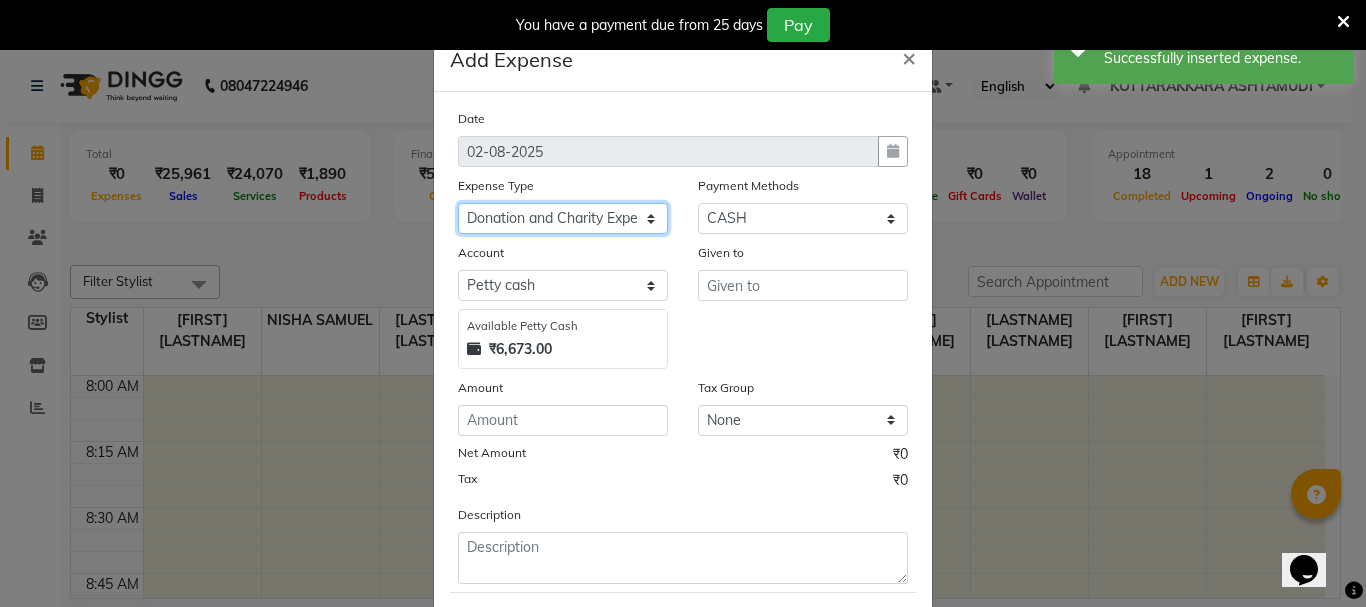 click on "Select ACCOMODATION EXPENSES ADVERTISEMENT SALES PROMOTIONAL EXPENSES Bonus BRIDAL ACCESSORIES REFUND BRIDAL COMMISSION BRIDAL FOOD BRIDAL INCENTIVES BRIDAL ORNAMENTS REFUND BRIDAL TA CASH DEPOSIT RAK BANK COMPUTER ACCESSORIES MOBILE PHONE Donation and Charity Expenses ELECTRICITY CHARGES ELECTRONICS FITTINGS Event Expense FISH FOOD EXPENSES FOOD REFRESHMENT FOR CLIENTS FOOD REFRESHMENT FOR STAFFS Freight And Forwarding Charges FUEL FOR GENERATOR FURNITURE AND EQUIPMENTS Gifts for Clients GIFTS FOR STAFFS GOKULAM CHITS HOSTEL RENT LAUNDRY EXPENSES LICENSE OTHER FEES LOADING UNLOADING CHARGES Medical Expenses MEHNDI PAYMENTS MISCELLANEOUS EXPENSES NEWSPAPER PERIODICALS Ornaments Maintenance Expense OVERTIME ALLOWANCES Payment For Pest Control Perfomance based incentives POSTAGE COURIER CHARGES Printing PRINTING STATIONERY EXPENSES PROFESSIONAL TAX REPAIRS MAINTENANCE ROUND OFF Salary SALARY ADVANCE Sales Incentives Membership Card SALES INCENTIVES PRODUCT SALES INCENTIVES SERVICES SALON ESSENTIALS SALON RENT" 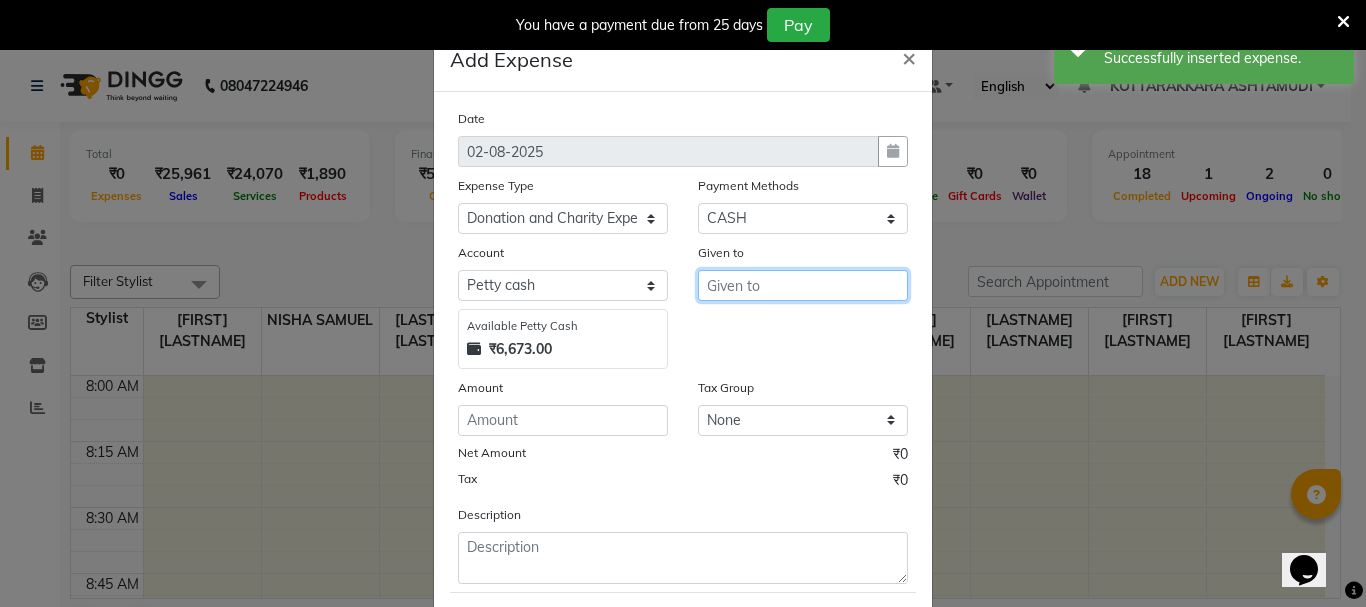 click at bounding box center [803, 285] 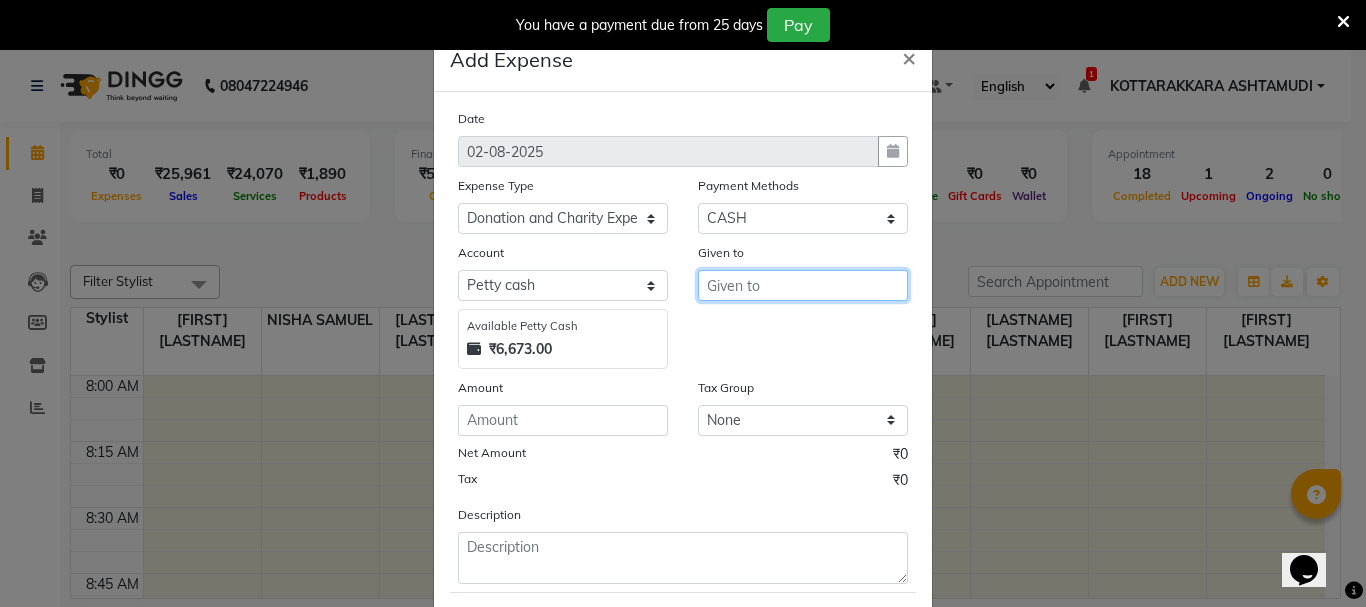 type on "F" 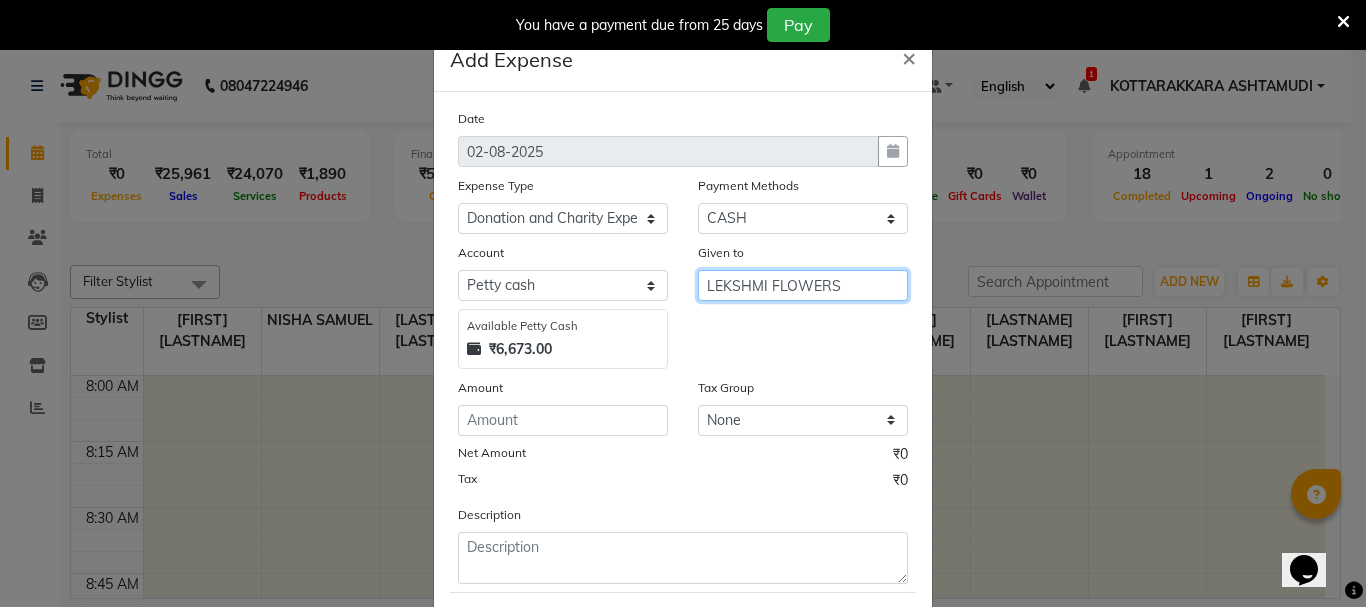 type on "LEKSHMI FLOWERS" 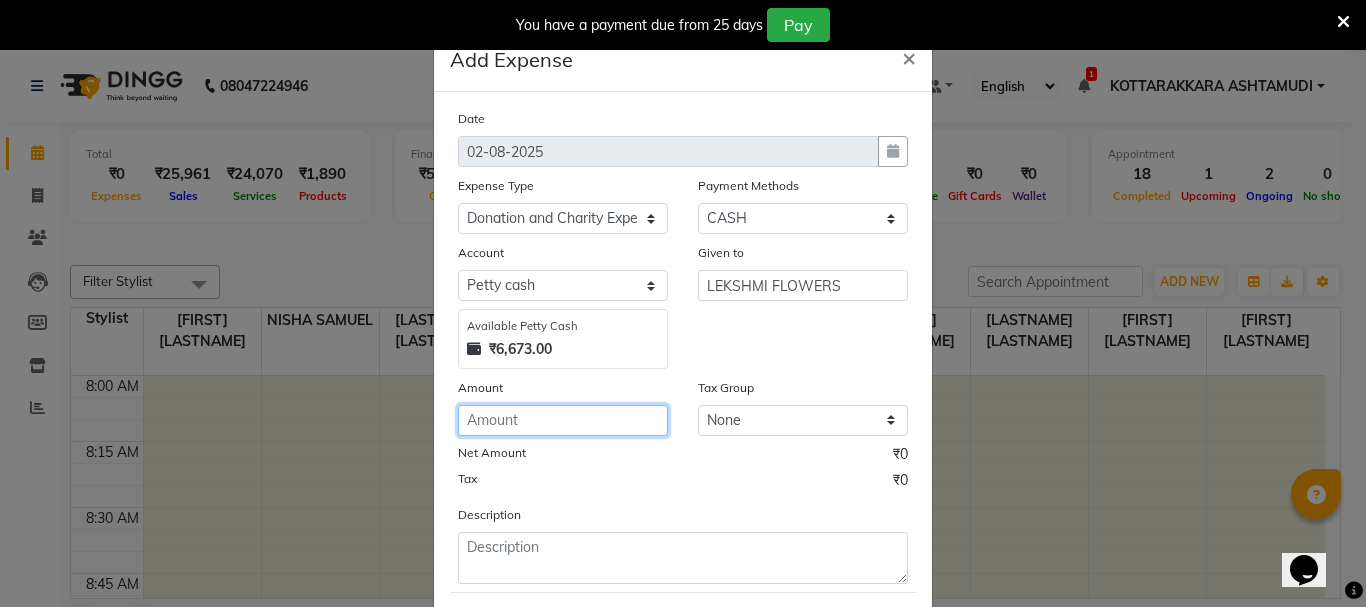 click 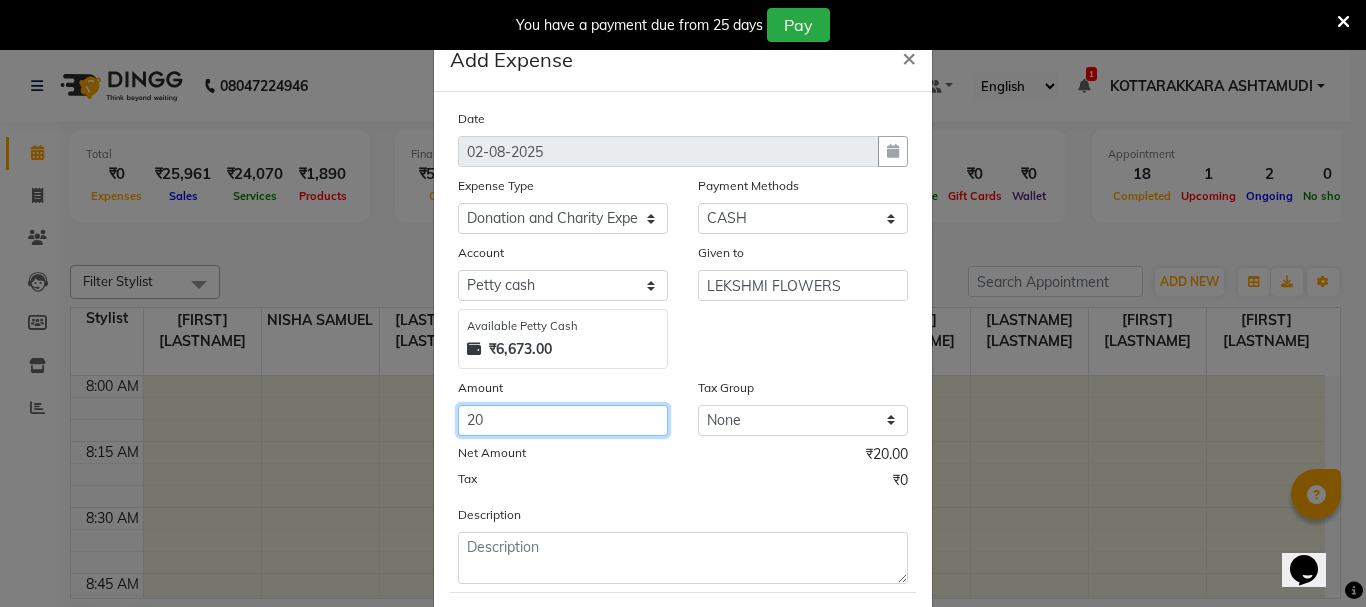 type on "20" 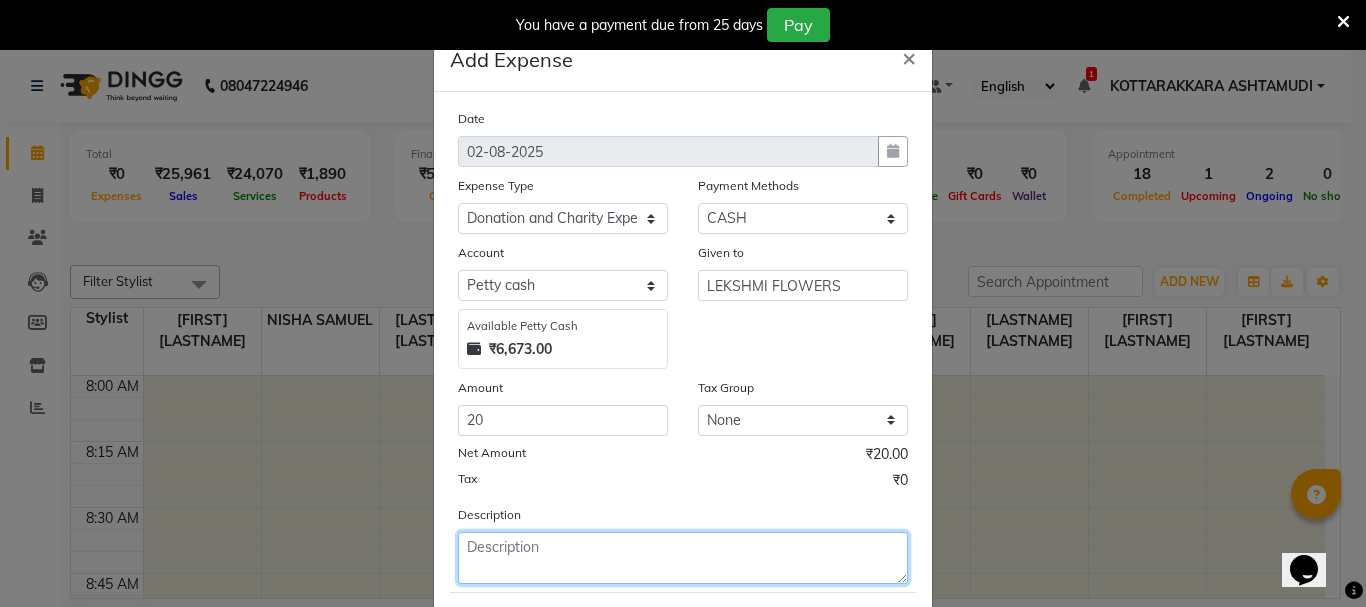 click 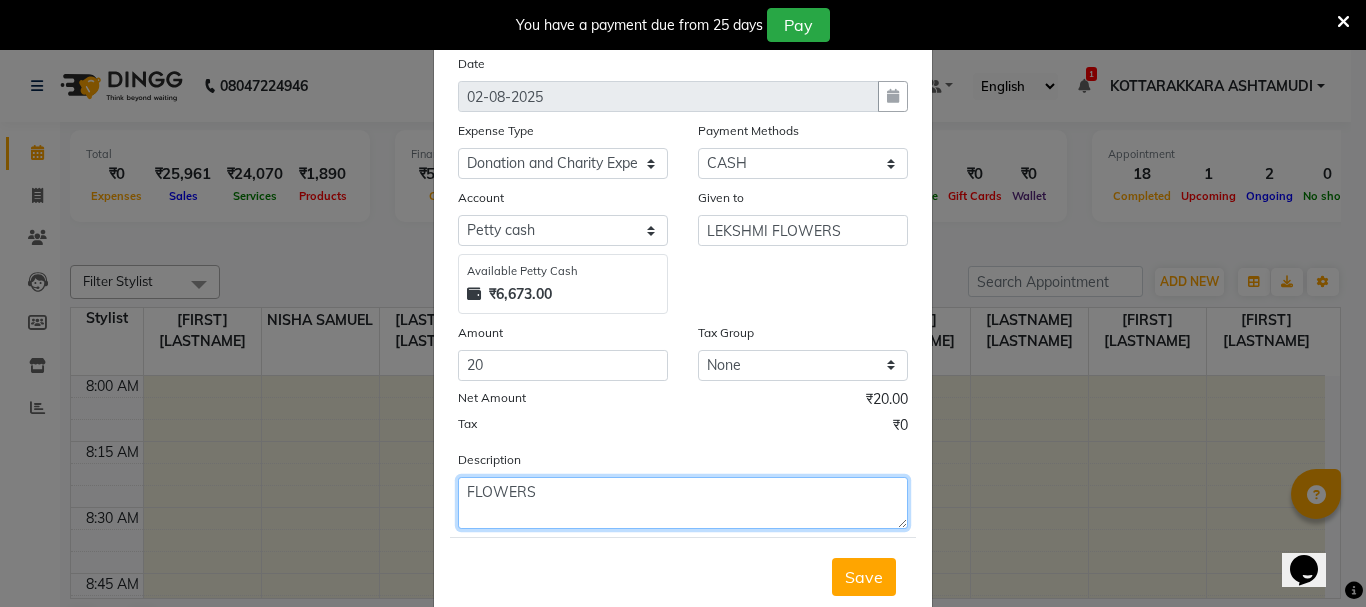 scroll, scrollTop: 109, scrollLeft: 0, axis: vertical 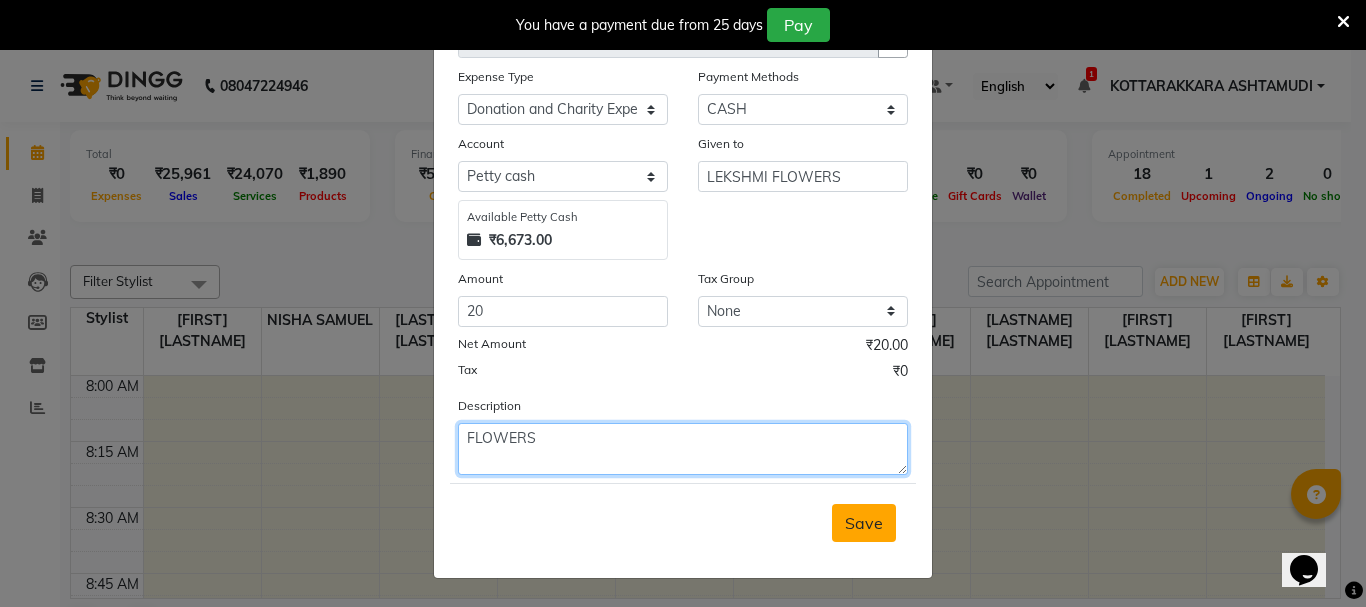 type on "FLOWERS" 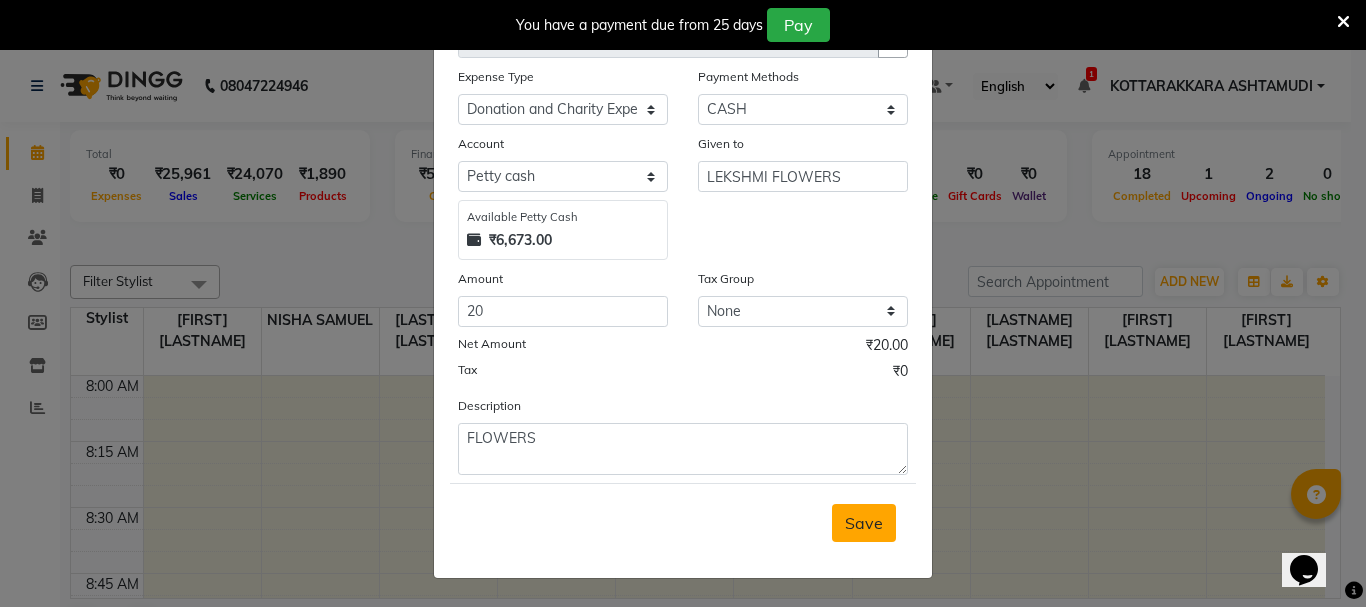 click on "Save" at bounding box center (864, 523) 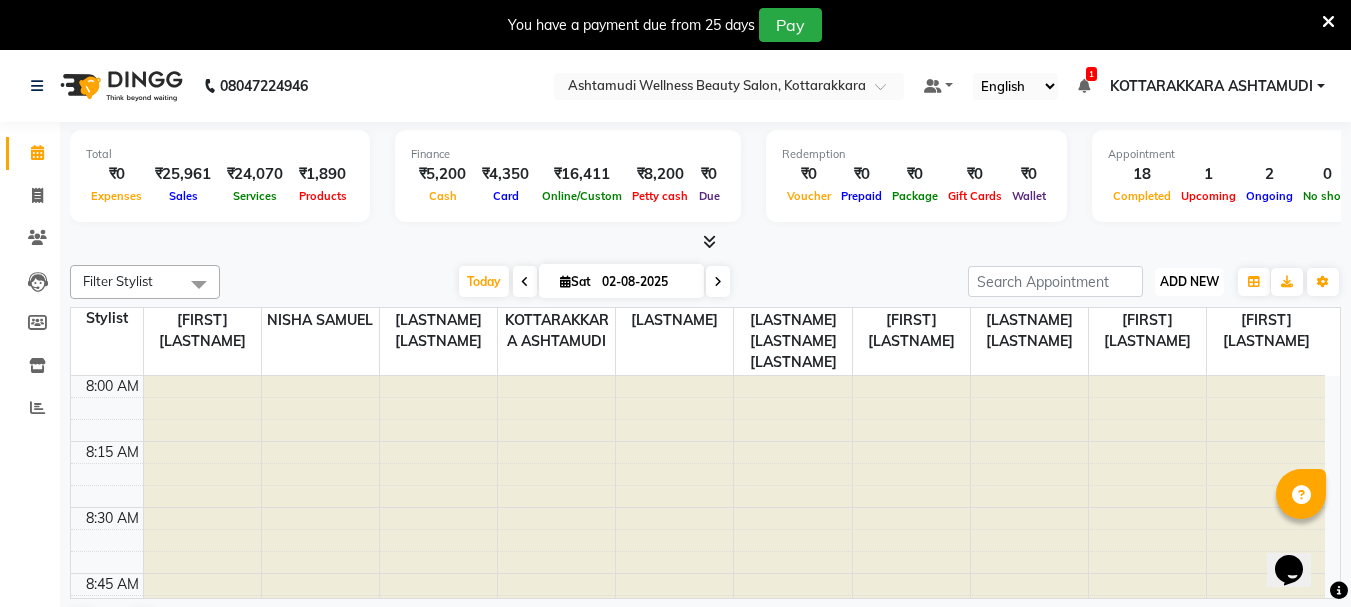 click on "ADD NEW" at bounding box center (1189, 281) 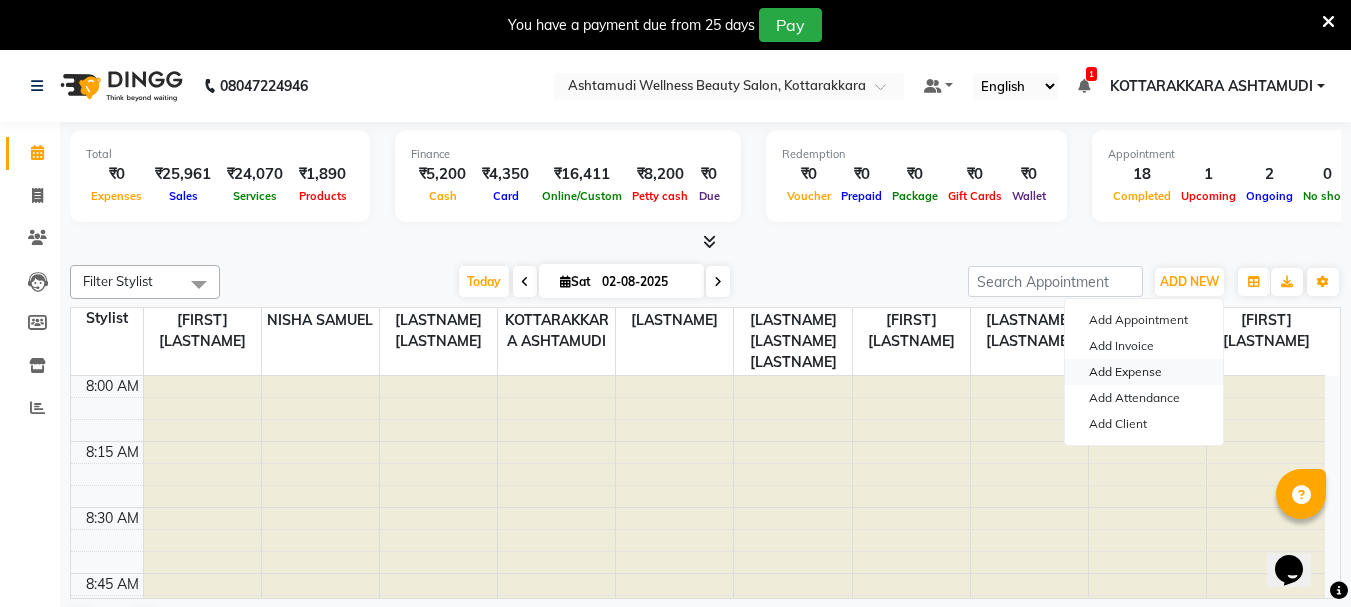 click on "Add Expense" at bounding box center (1144, 372) 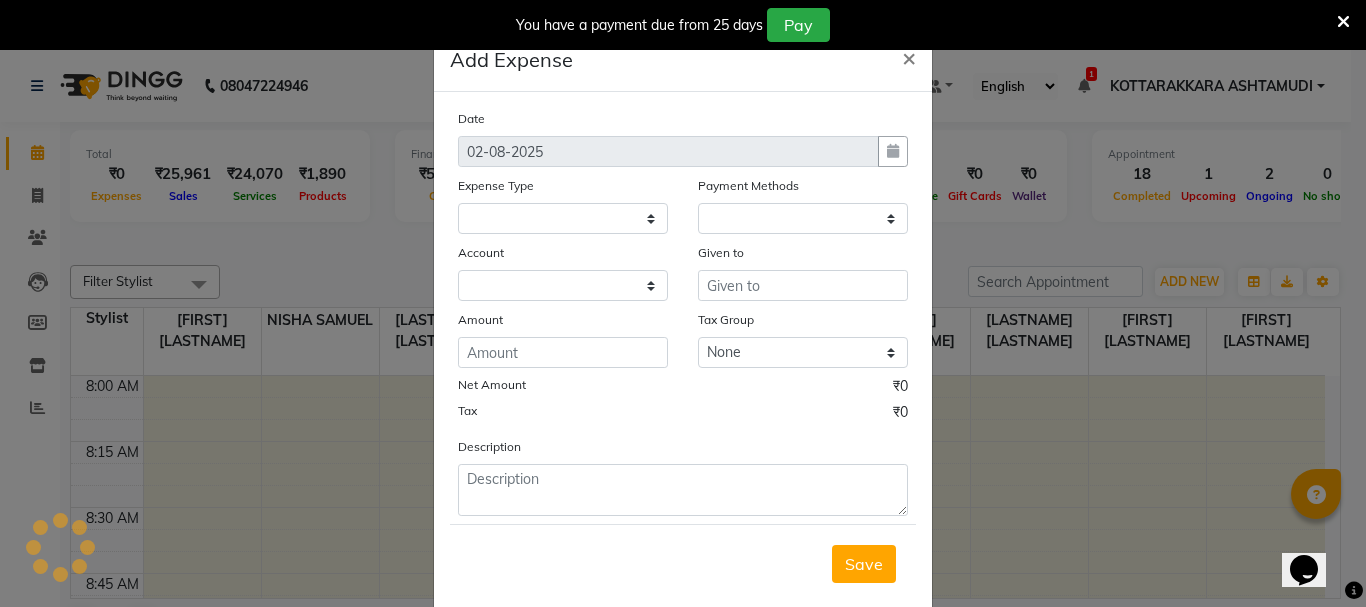 select 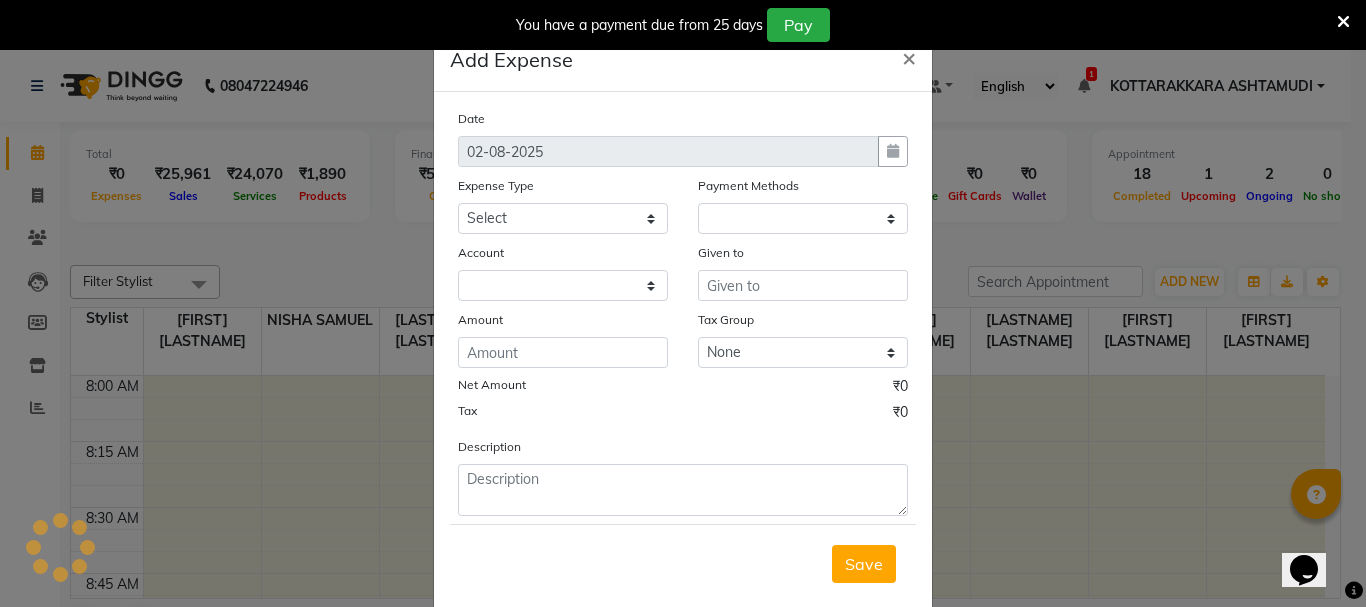 select on "1" 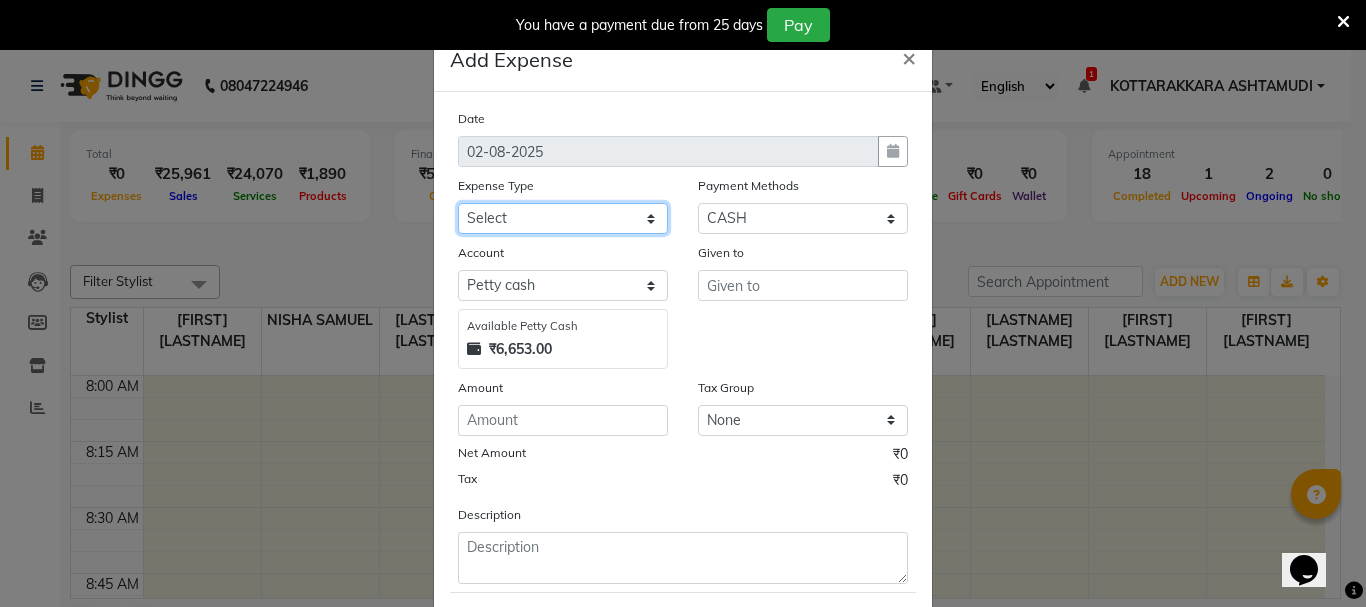 click on "Select ACCOMODATION EXPENSES ADVERTISEMENT SALES PROMOTIONAL EXPENSES Bonus BRIDAL ACCESSORIES REFUND BRIDAL COMMISSION BRIDAL FOOD BRIDAL INCENTIVES BRIDAL ORNAMENTS REFUND BRIDAL TA CASH DEPOSIT RAK BANK COMPUTER ACCESSORIES MOBILE PHONE Donation and Charity Expenses ELECTRICITY CHARGES ELECTRONICS FITTINGS Event Expense FISH FOOD EXPENSES FOOD REFRESHMENT FOR CLIENTS FOOD REFRESHMENT FOR STAFFS Freight And Forwarding Charges FUEL FOR GENERATOR FURNITURE AND EQUIPMENTS Gifts for Clients GIFTS FOR STAFFS GOKULAM CHITS HOSTEL RENT LAUNDRY EXPENSES LICENSE OTHER FEES LOADING UNLOADING CHARGES Medical Expenses MEHNDI PAYMENTS MISCELLANEOUS EXPENSES NEWSPAPER PERIODICALS Ornaments Maintenance Expense OVERTIME ALLOWANCES Payment For Pest Control Perfomance based incentives POSTAGE COURIER CHARGES Printing PRINTING STATIONERY EXPENSES PROFESSIONAL TAX REPAIRS MAINTENANCE ROUND OFF Salary SALARY ADVANCE Sales Incentives Membership Card SALES INCENTIVES PRODUCT SALES INCENTIVES SERVICES SALON ESSENTIALS SALON RENT" 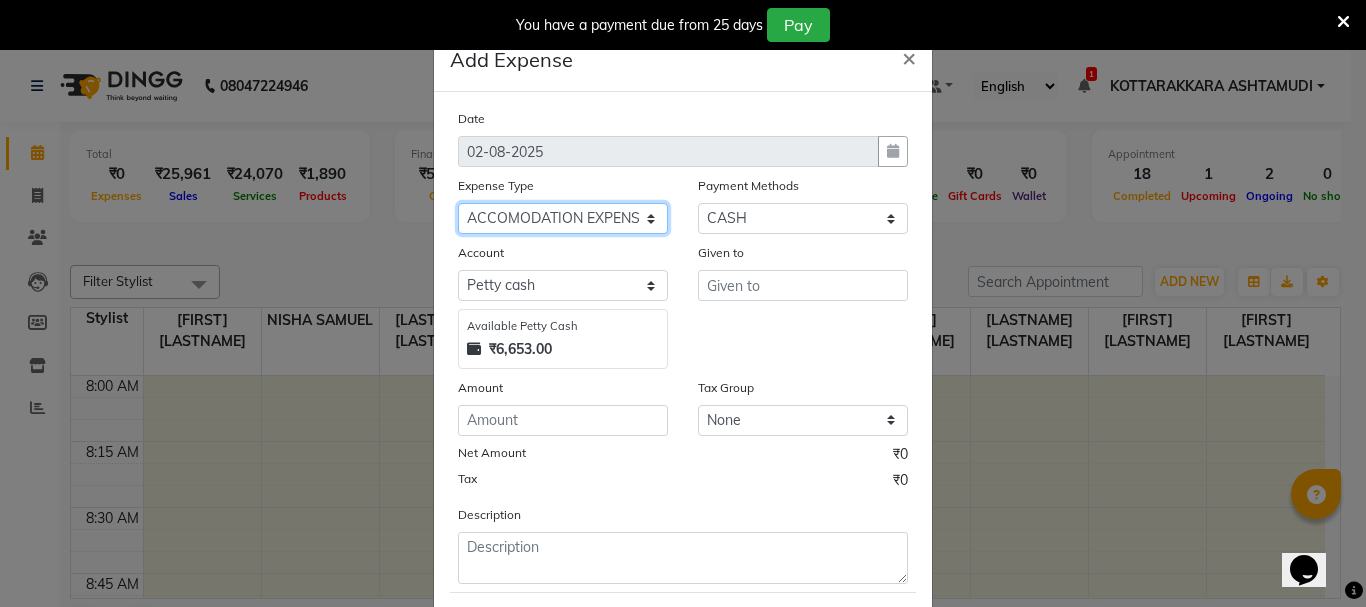 click on "Select ACCOMODATION EXPENSES ADVERTISEMENT SALES PROMOTIONAL EXPENSES Bonus BRIDAL ACCESSORIES REFUND BRIDAL COMMISSION BRIDAL FOOD BRIDAL INCENTIVES BRIDAL ORNAMENTS REFUND BRIDAL TA CASH DEPOSIT RAK BANK COMPUTER ACCESSORIES MOBILE PHONE Donation and Charity Expenses ELECTRICITY CHARGES ELECTRONICS FITTINGS Event Expense FISH FOOD EXPENSES FOOD REFRESHMENT FOR CLIENTS FOOD REFRESHMENT FOR STAFFS Freight And Forwarding Charges FUEL FOR GENERATOR FURNITURE AND EQUIPMENTS Gifts for Clients GIFTS FOR STAFFS GOKULAM CHITS HOSTEL RENT LAUNDRY EXPENSES LICENSE OTHER FEES LOADING UNLOADING CHARGES Medical Expenses MEHNDI PAYMENTS MISCELLANEOUS EXPENSES NEWSPAPER PERIODICALS Ornaments Maintenance Expense OVERTIME ALLOWANCES Payment For Pest Control Perfomance based incentives POSTAGE COURIER CHARGES Printing PRINTING STATIONERY EXPENSES PROFESSIONAL TAX REPAIRS MAINTENANCE ROUND OFF Salary SALARY ADVANCE Sales Incentives Membership Card SALES INCENTIVES PRODUCT SALES INCENTIVES SERVICES SALON ESSENTIALS SALON RENT" 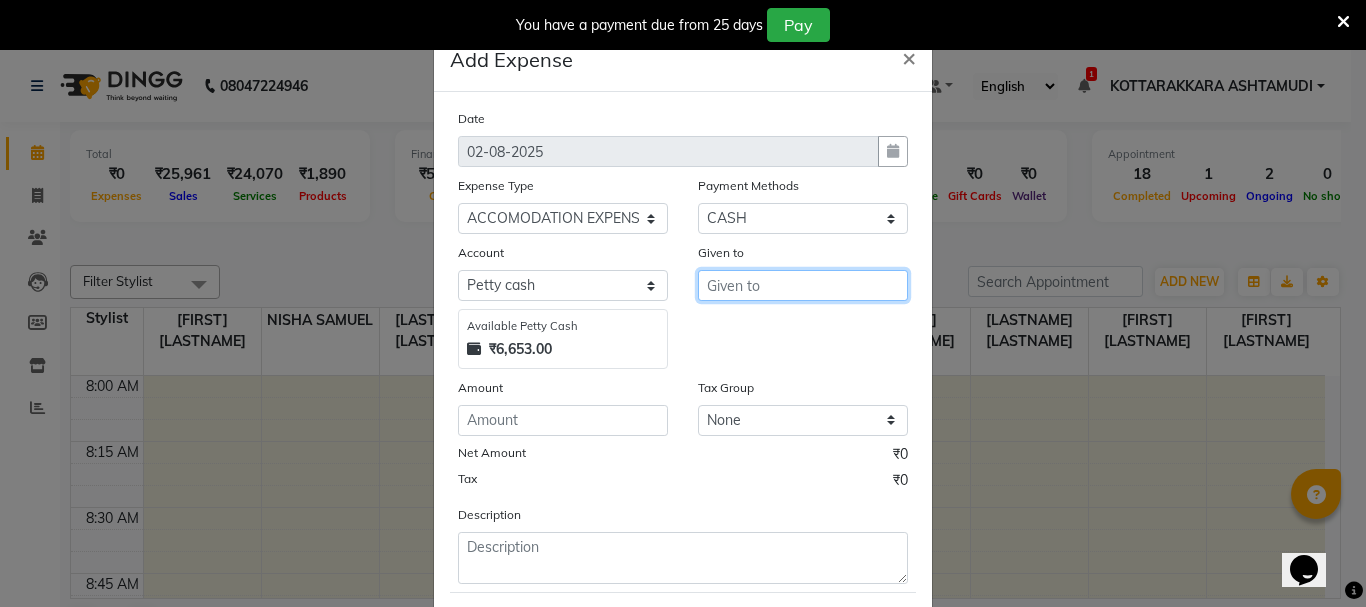 click at bounding box center [803, 285] 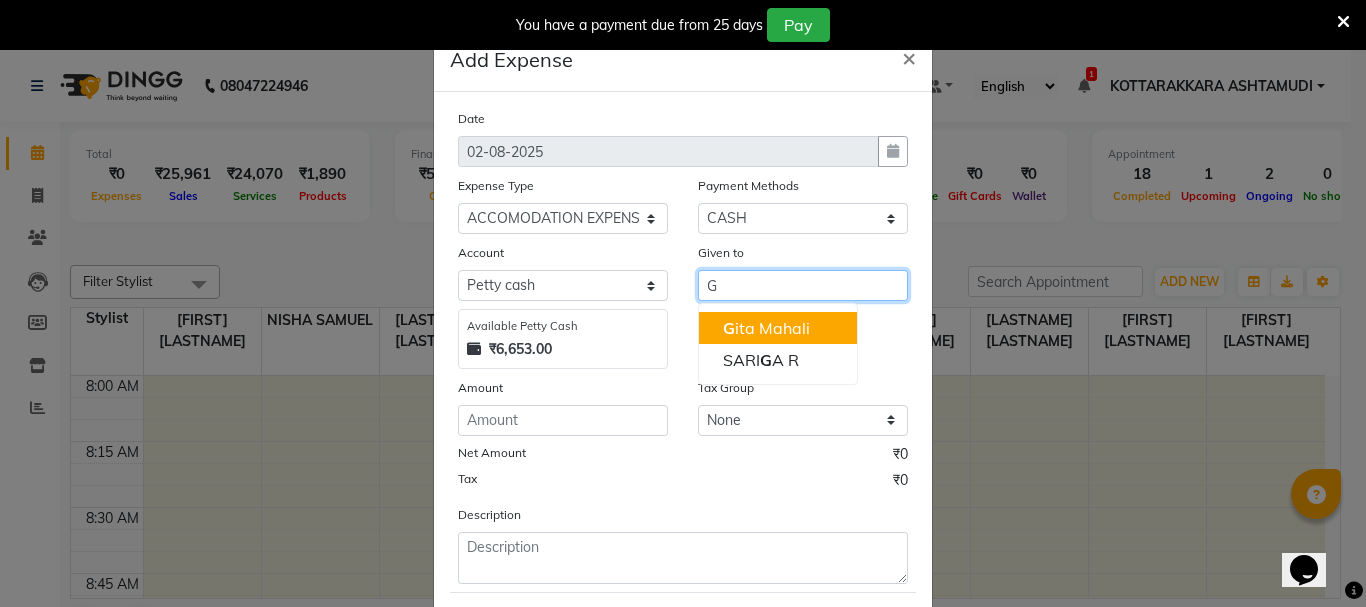 click on "G ita Mahali" at bounding box center [778, 328] 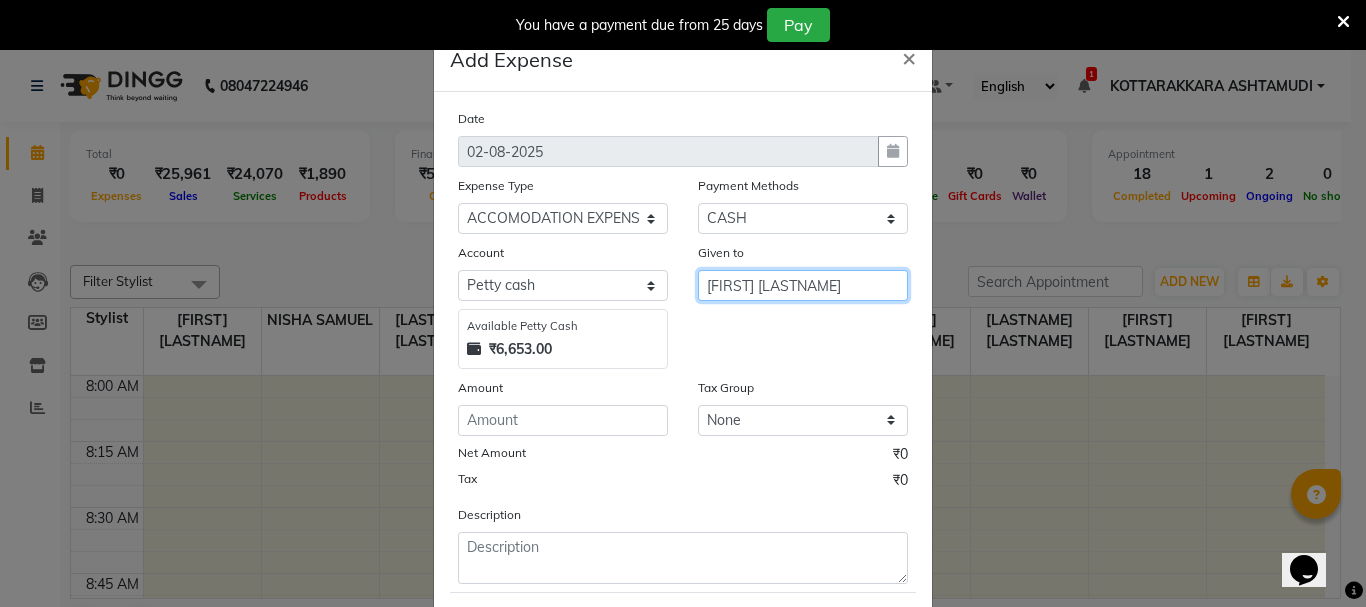 type on "[FIRST] [LAST]" 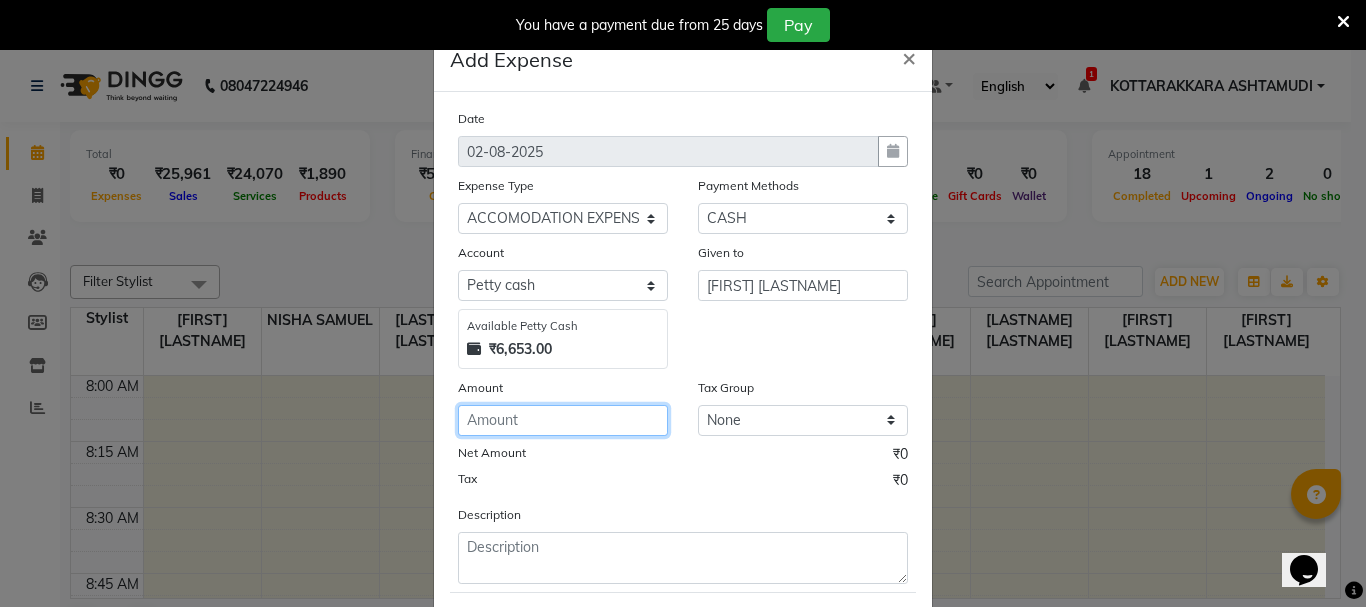 click 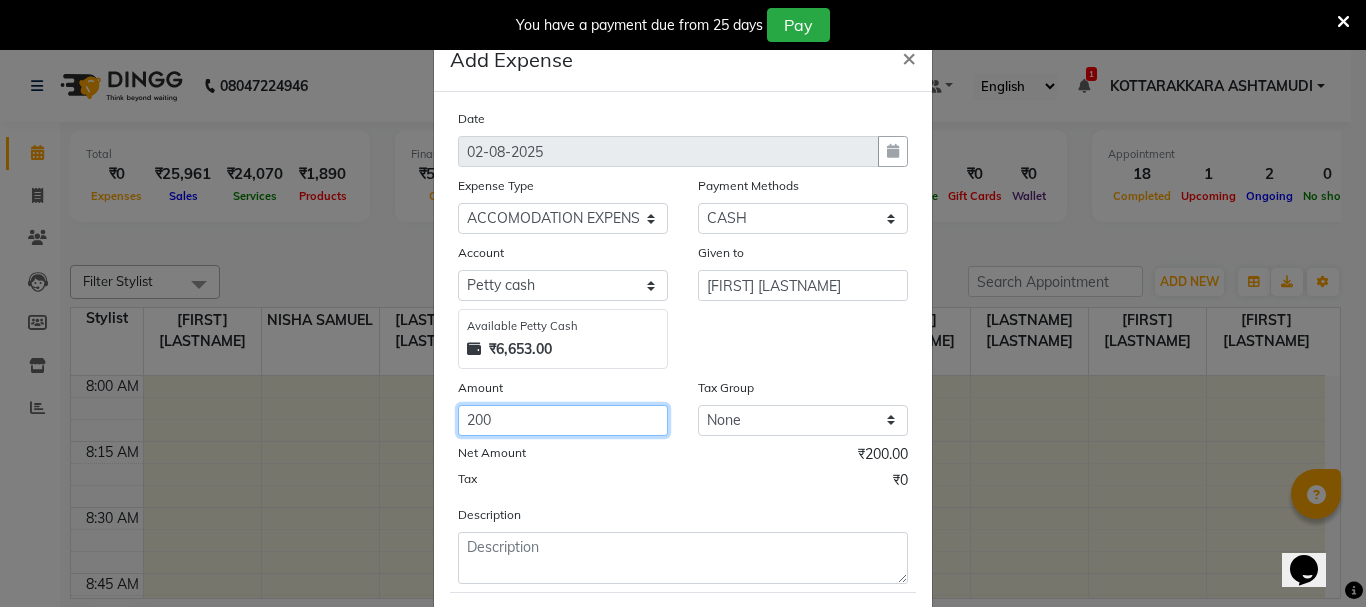 type on "200" 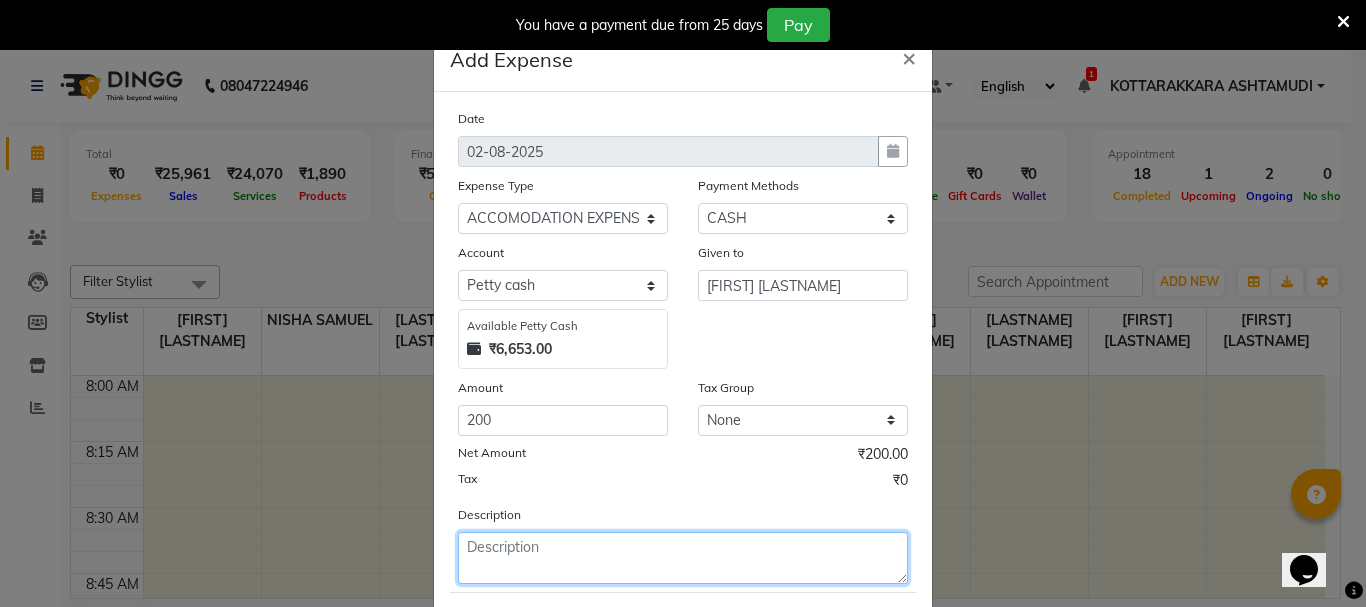 click 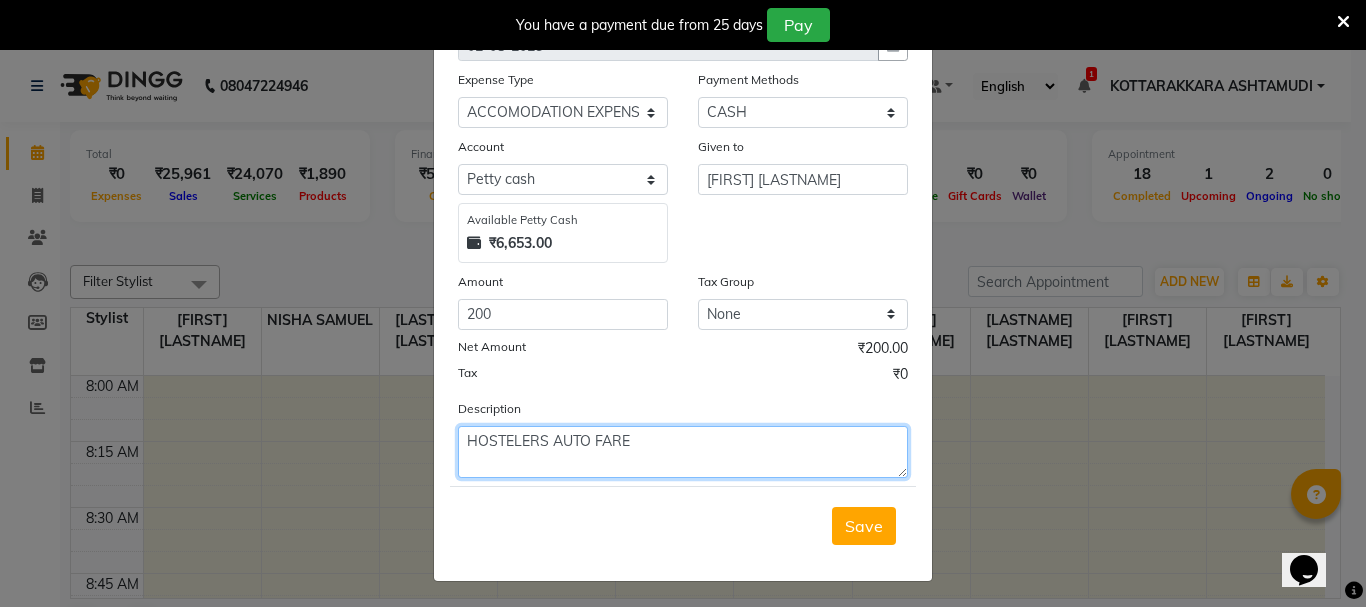 scroll, scrollTop: 109, scrollLeft: 0, axis: vertical 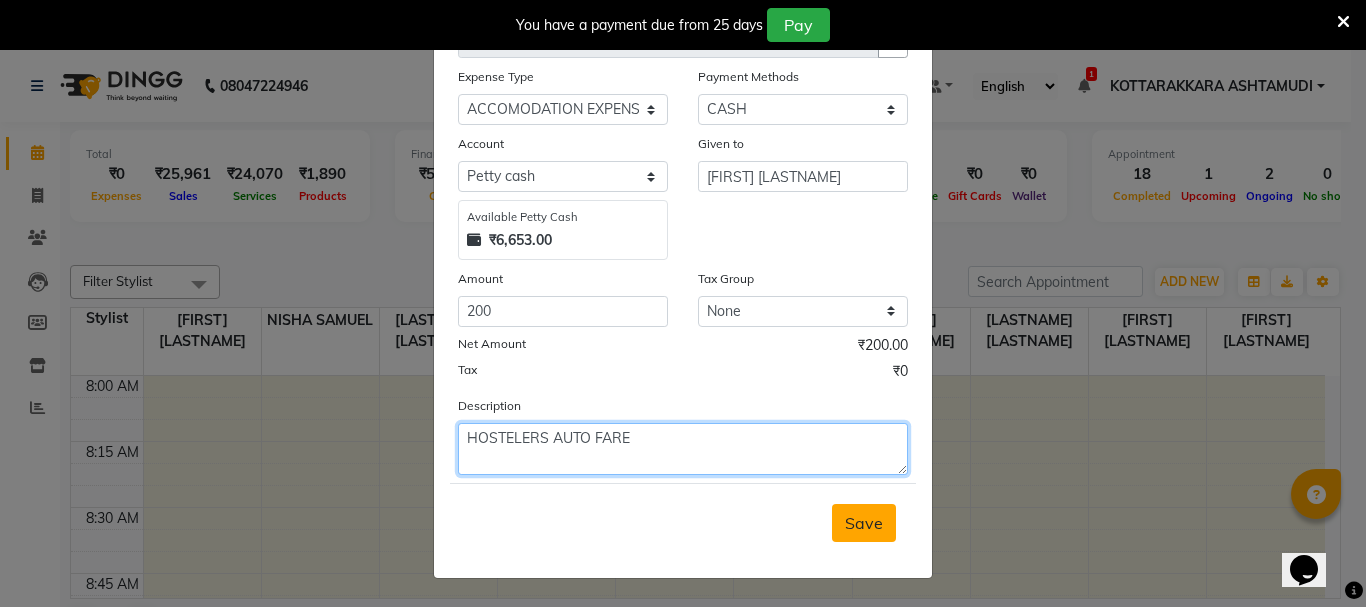 type on "HOSTELERS AUTO FARE" 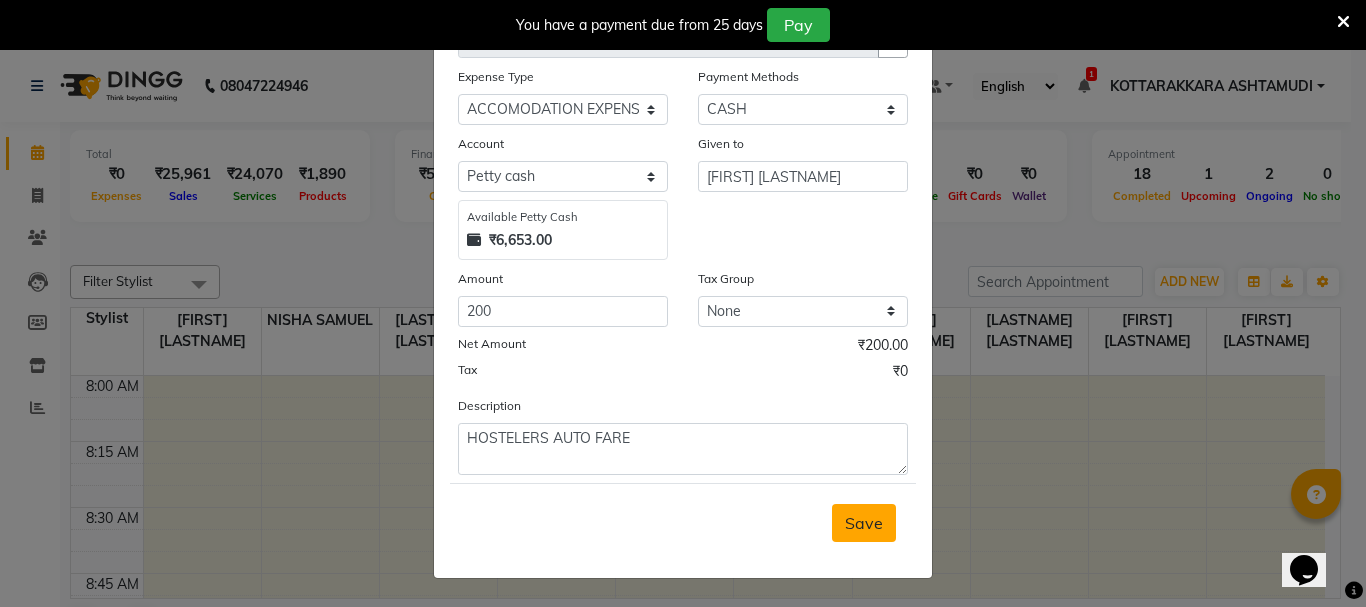 click on "Save" at bounding box center (864, 523) 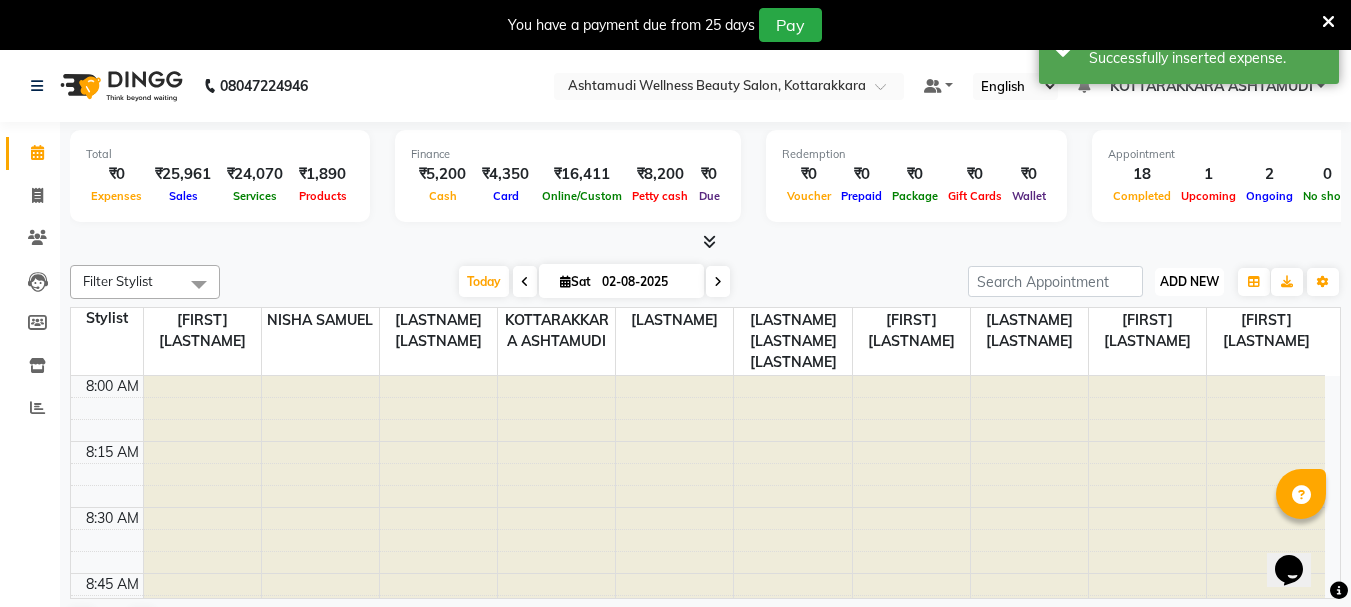 click on "ADD NEW Toggle Dropdown" at bounding box center [1189, 282] 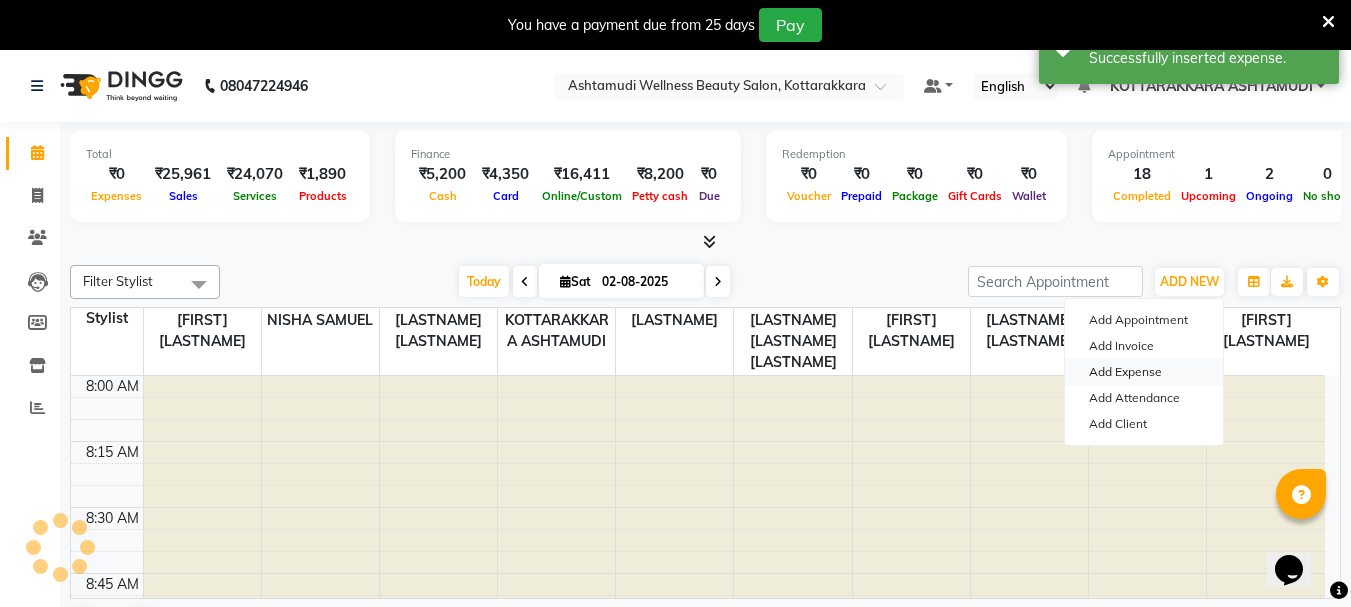 click on "Add Expense" at bounding box center (1144, 372) 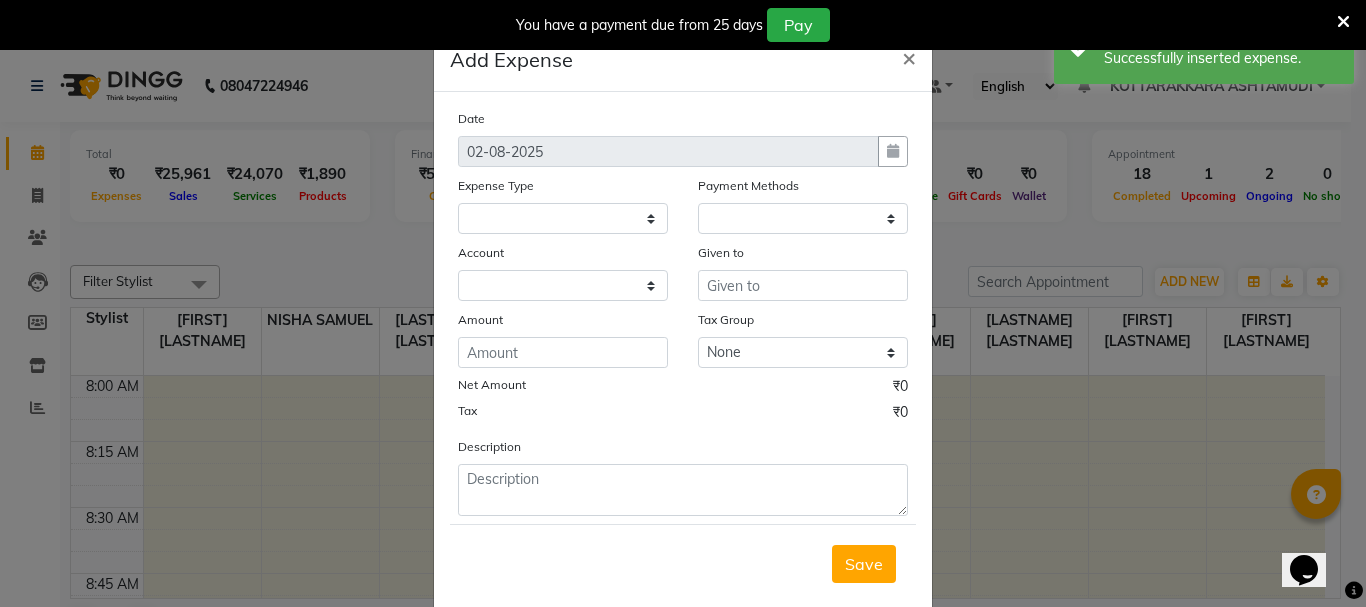 select 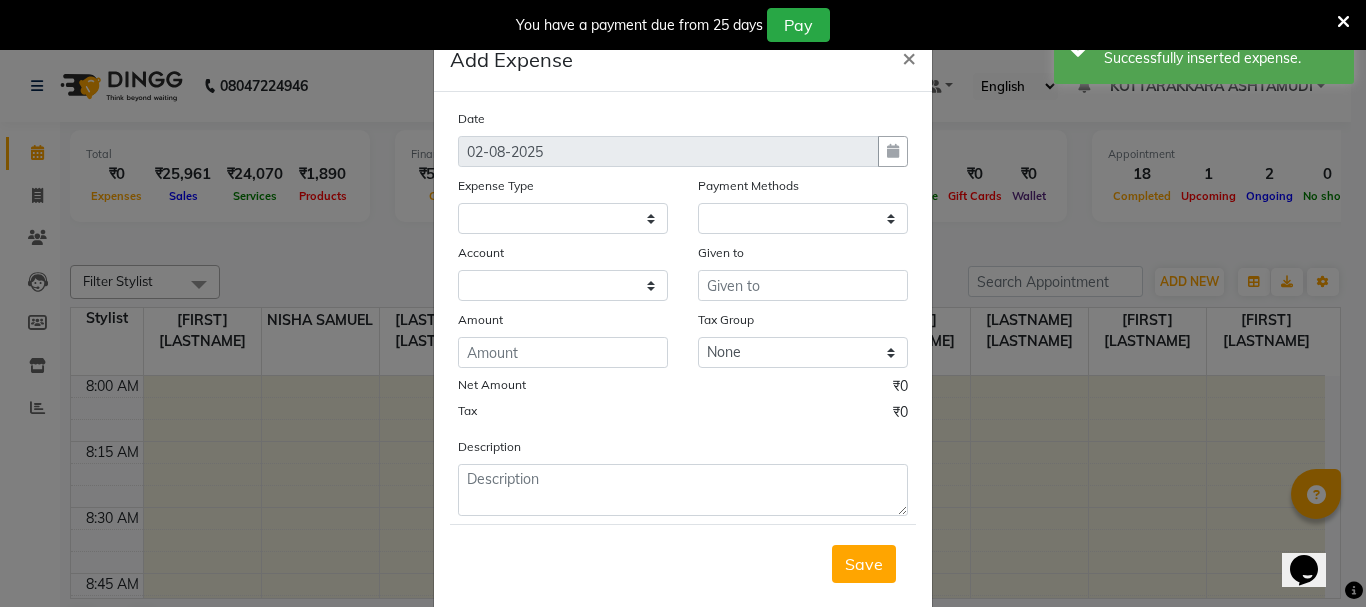 select on "1" 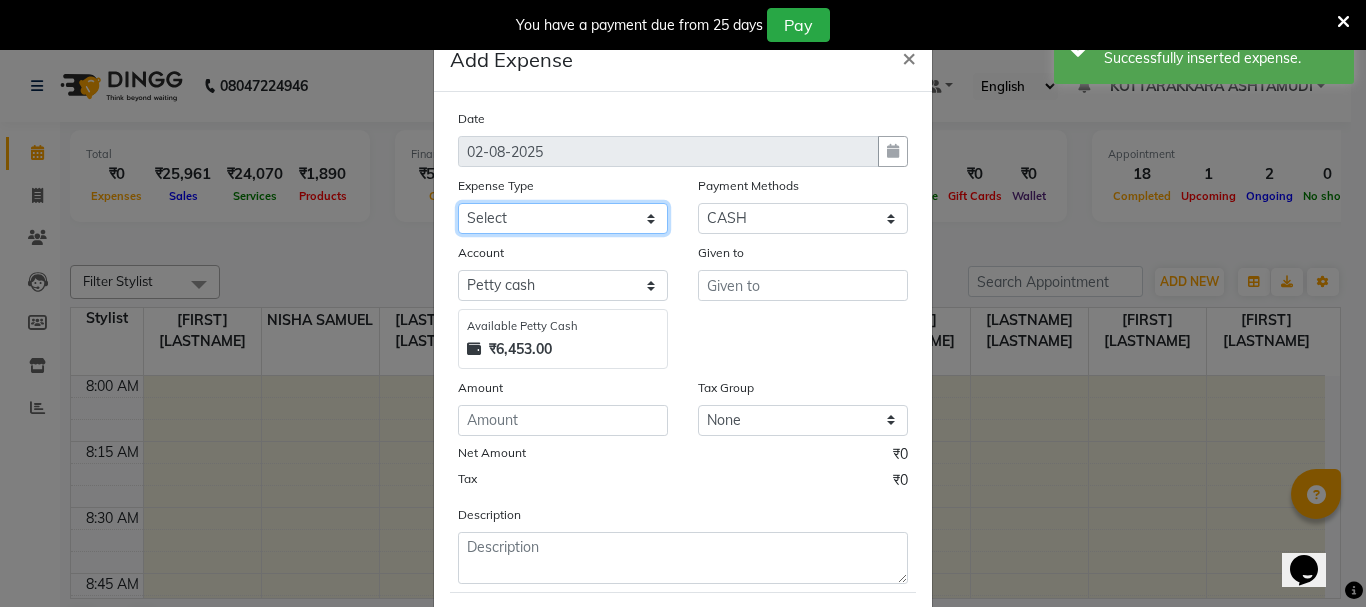 drag, startPoint x: 603, startPoint y: 209, endPoint x: 602, endPoint y: 232, distance: 23.021729 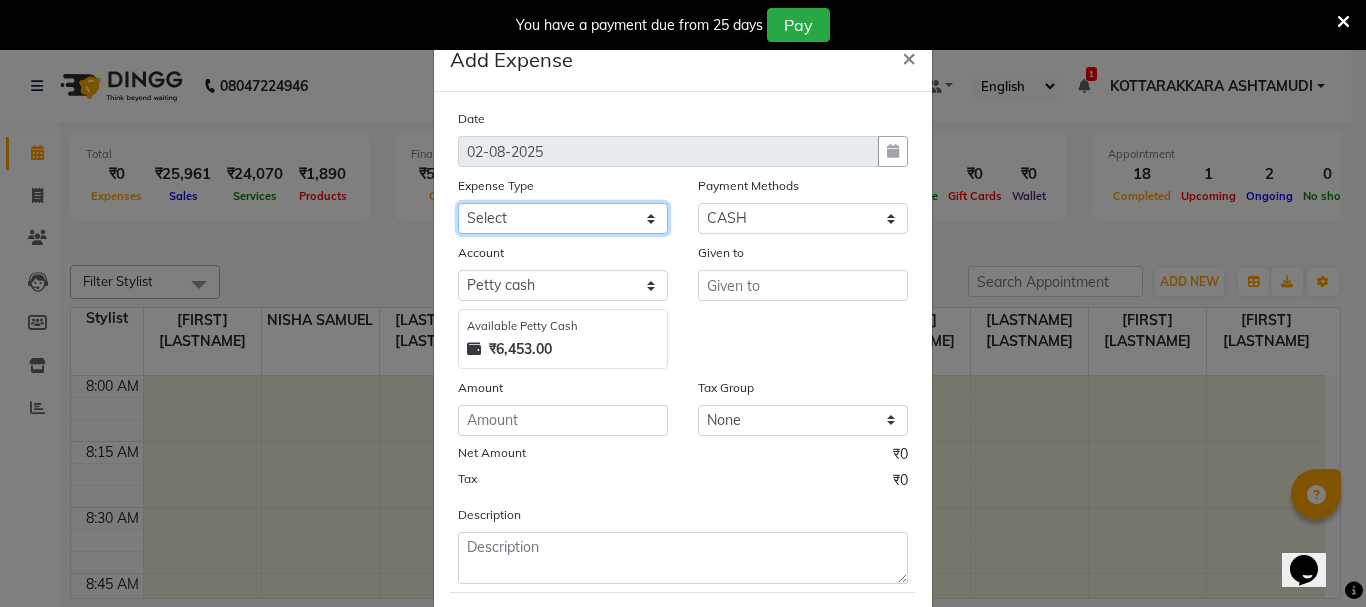 select on "6231" 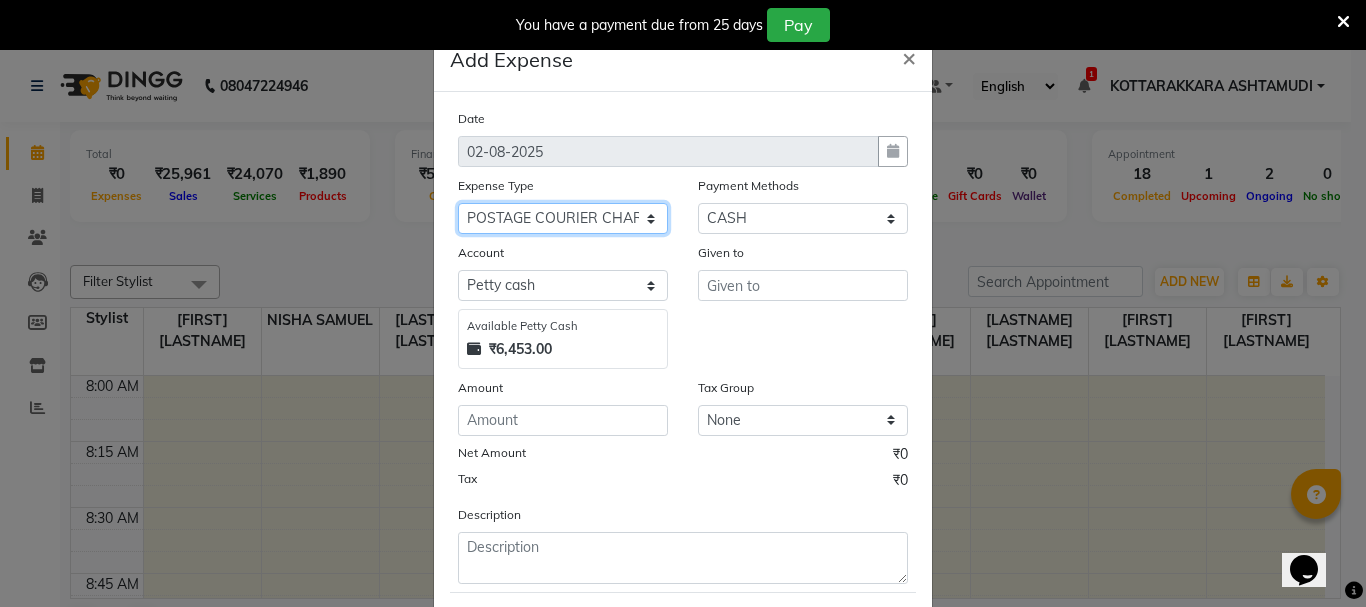 click on "Select ACCOMODATION EXPENSES ADVERTISEMENT SALES PROMOTIONAL EXPENSES Bonus BRIDAL ACCESSORIES REFUND BRIDAL COMMISSION BRIDAL FOOD BRIDAL INCENTIVES BRIDAL ORNAMENTS REFUND BRIDAL TA CASH DEPOSIT RAK BANK COMPUTER ACCESSORIES MOBILE PHONE Donation and Charity Expenses ELECTRICITY CHARGES ELECTRONICS FITTINGS Event Expense FISH FOOD EXPENSES FOOD REFRESHMENT FOR CLIENTS FOOD REFRESHMENT FOR STAFFS Freight And Forwarding Charges FUEL FOR GENERATOR FURNITURE AND EQUIPMENTS Gifts for Clients GIFTS FOR STAFFS GOKULAM CHITS HOSTEL RENT LAUNDRY EXPENSES LICENSE OTHER FEES LOADING UNLOADING CHARGES Medical Expenses MEHNDI PAYMENTS MISCELLANEOUS EXPENSES NEWSPAPER PERIODICALS Ornaments Maintenance Expense OVERTIME ALLOWANCES Payment For Pest Control Perfomance based incentives POSTAGE COURIER CHARGES Printing PRINTING STATIONERY EXPENSES PROFESSIONAL TAX REPAIRS MAINTENANCE ROUND OFF Salary SALARY ADVANCE Sales Incentives Membership Card SALES INCENTIVES PRODUCT SALES INCENTIVES SERVICES SALON ESSENTIALS SALON RENT" 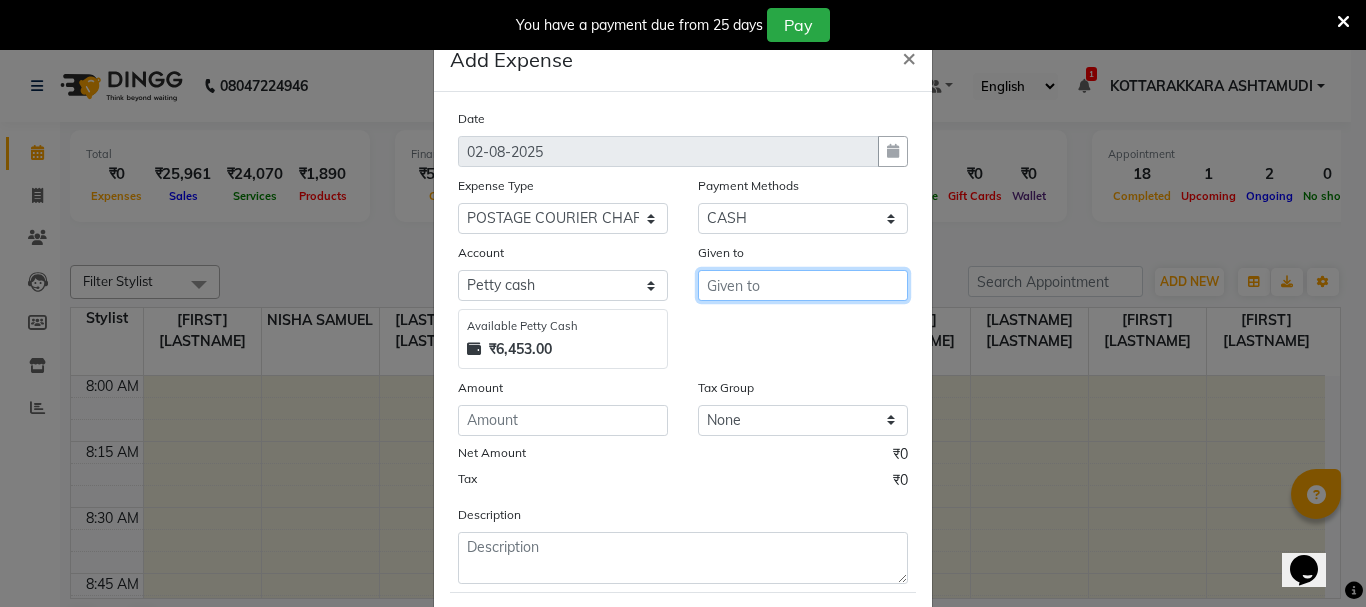 click at bounding box center (803, 285) 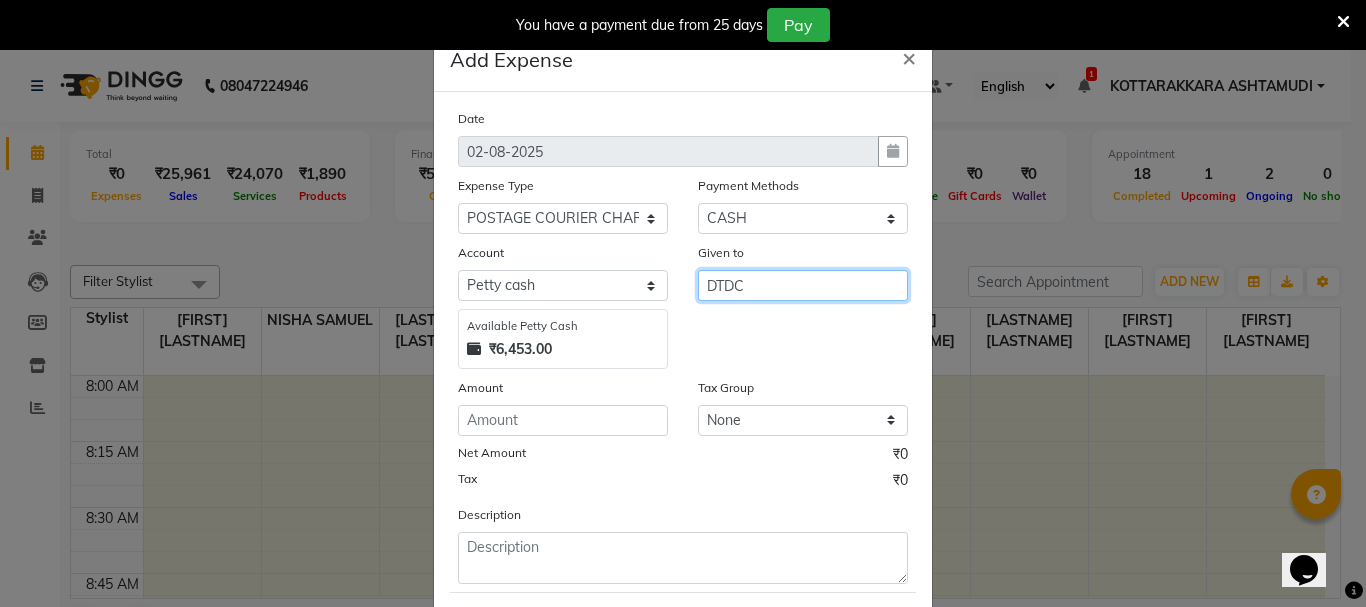 type on "DTDC" 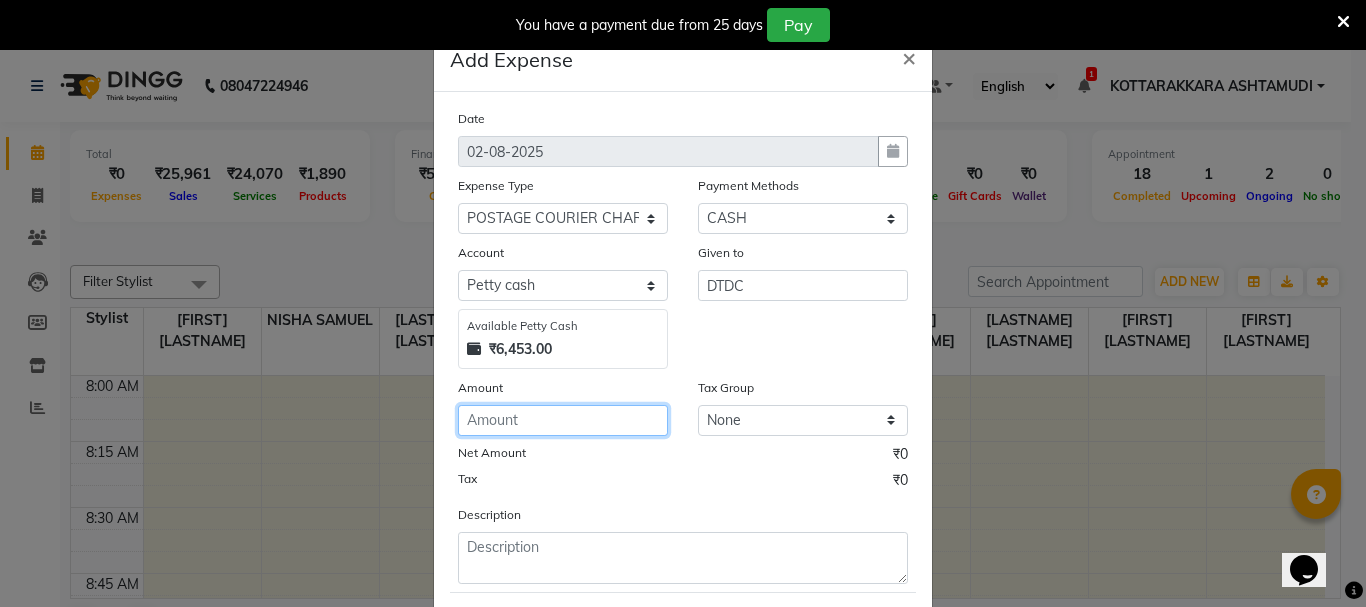 click 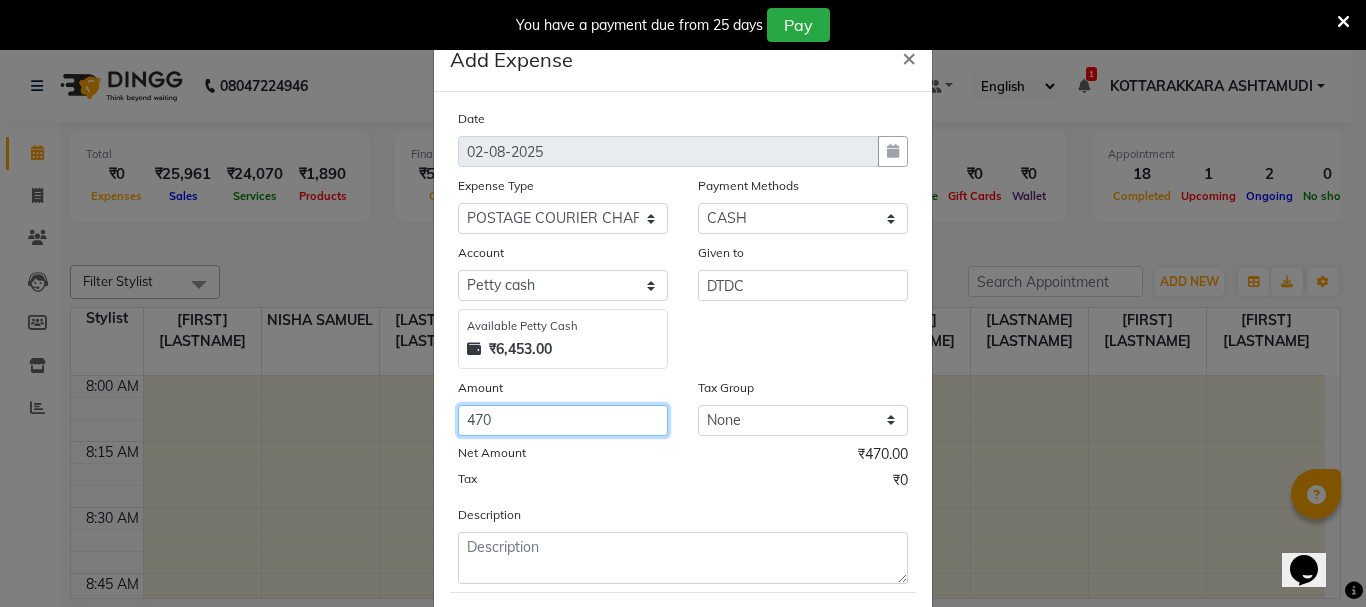 type on "470" 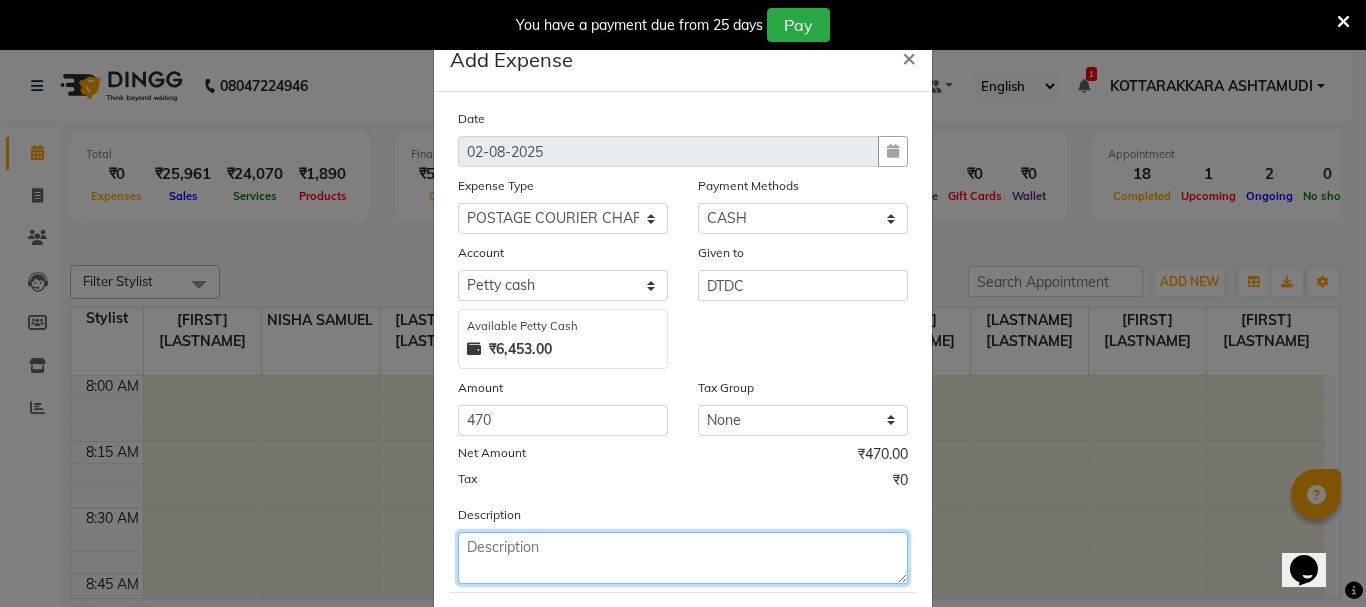 click 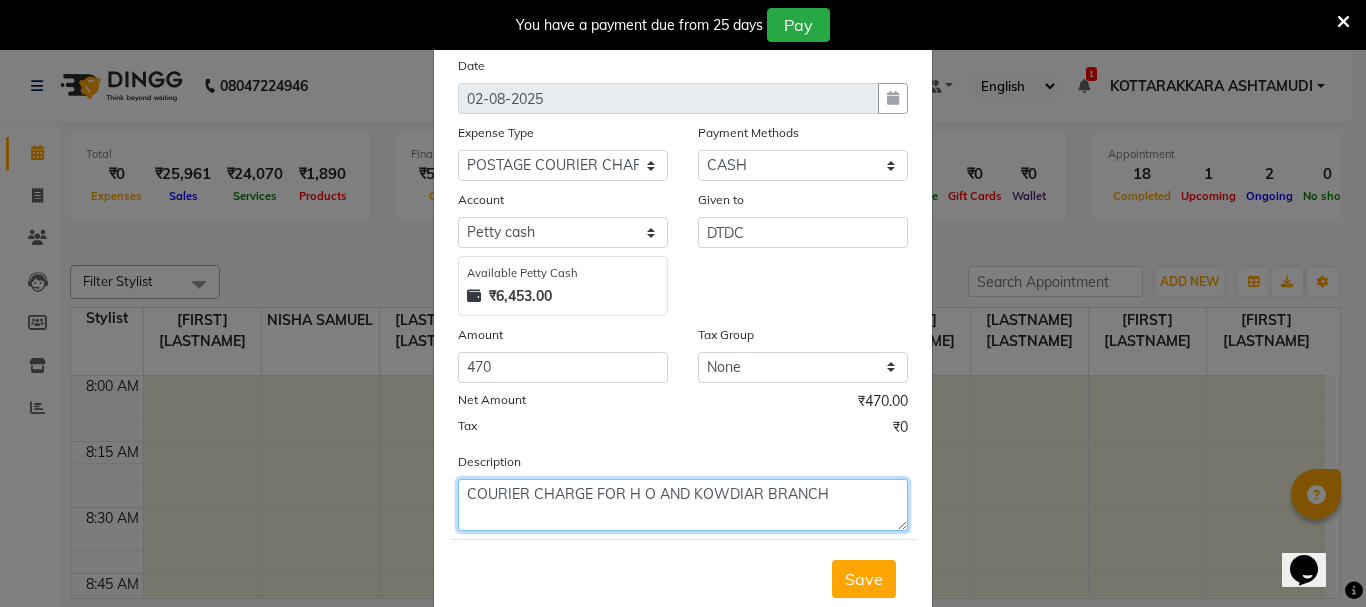 scroll, scrollTop: 100, scrollLeft: 0, axis: vertical 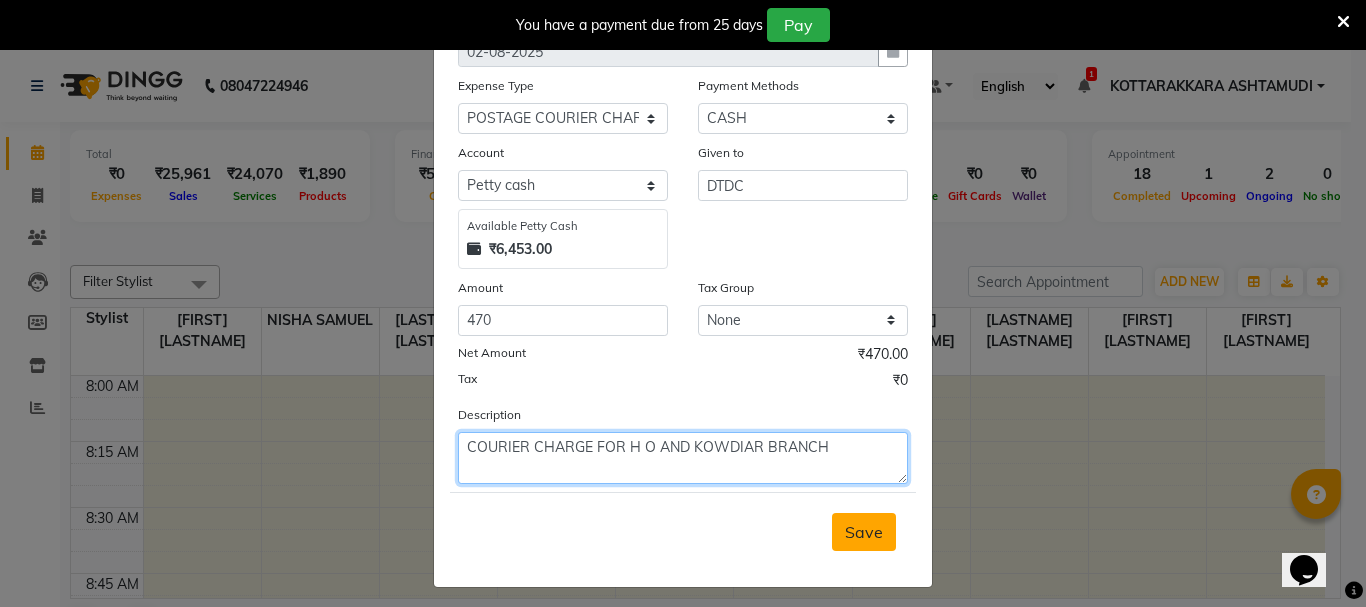 type on "COURIER CHARGE FOR H O AND KOWDIAR BRANCH" 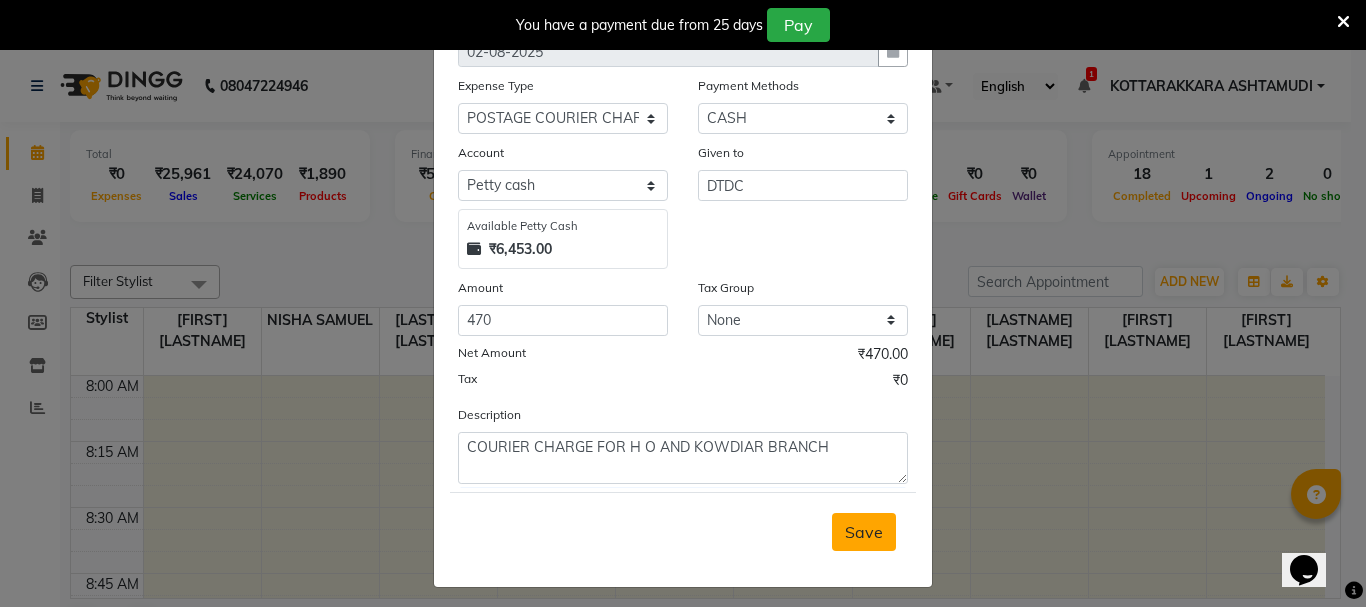 click on "Save" at bounding box center (864, 532) 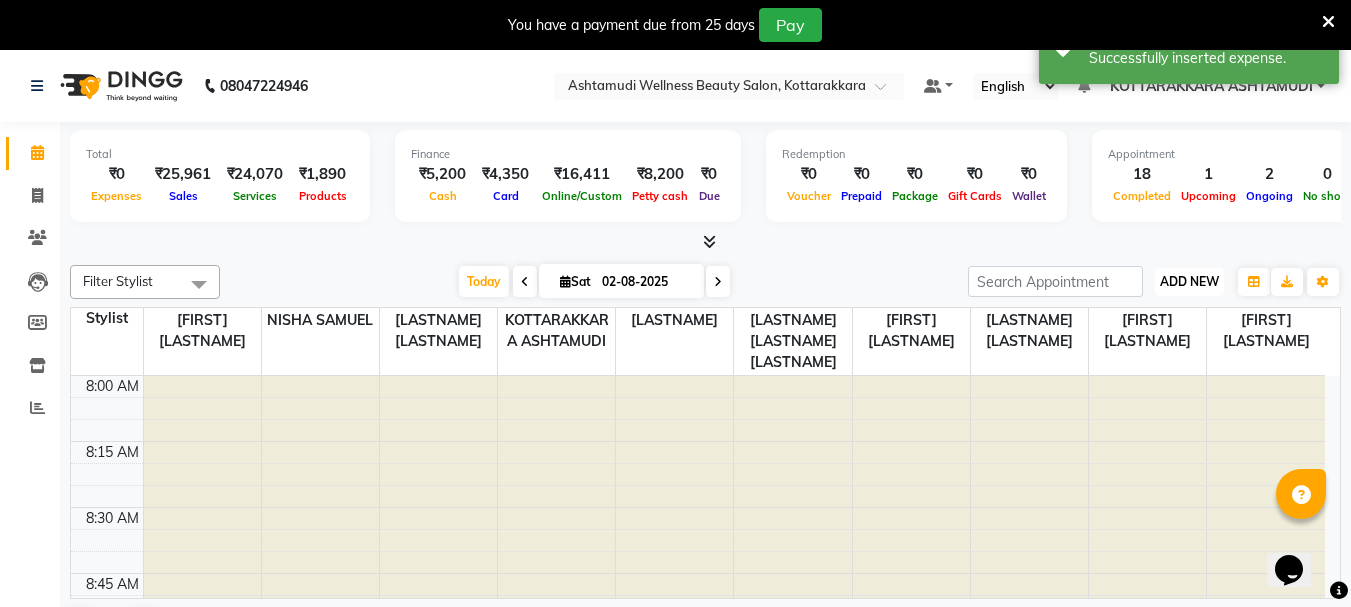 click on "ADD NEW" at bounding box center (1189, 281) 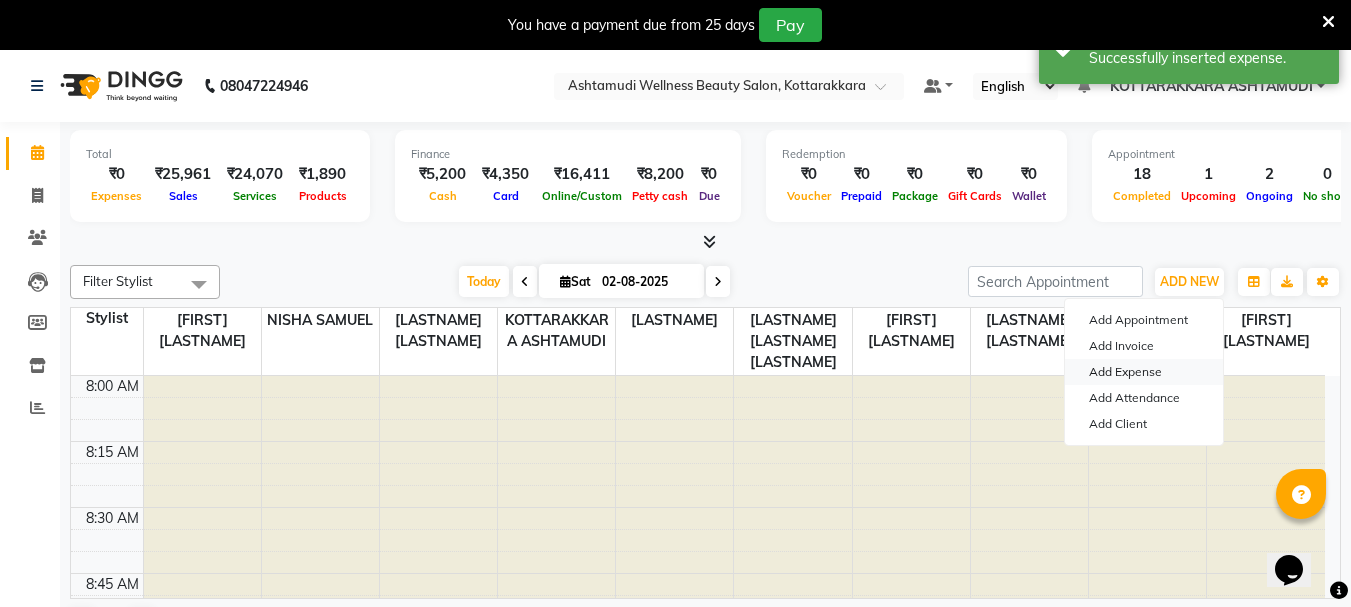 click on "Add Expense" at bounding box center [1144, 372] 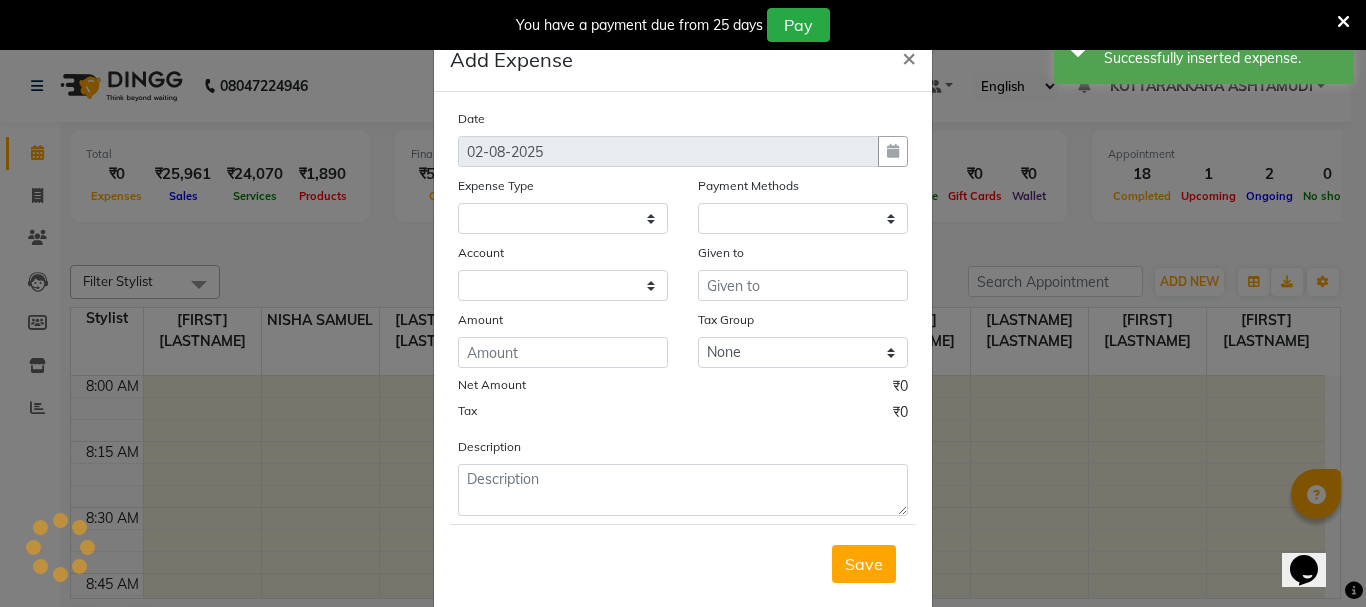 select on "3497" 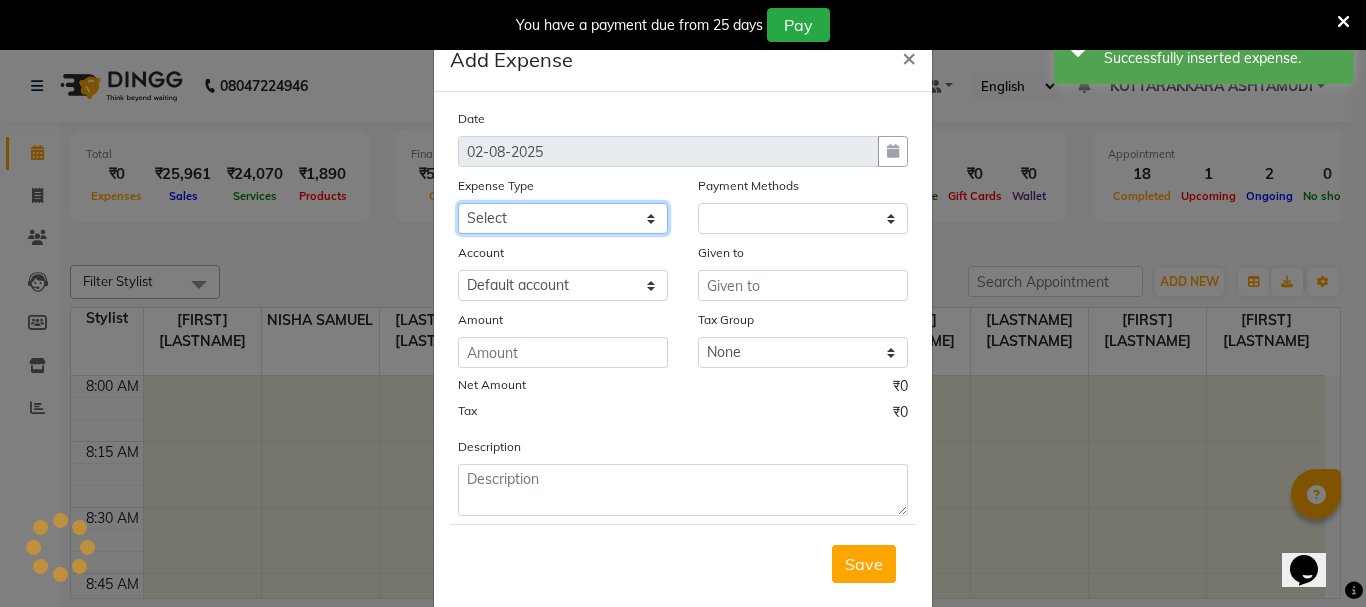 click on "Select ACCOMODATION EXPENSES ADVERTISEMENT SALES PROMOTIONAL EXPENSES Bonus BRIDAL ACCESSORIES REFUND BRIDAL COMMISSION BRIDAL FOOD BRIDAL INCENTIVES BRIDAL ORNAMENTS REFUND BRIDAL TA CASH DEPOSIT RAK BANK COMPUTER ACCESSORIES MOBILE PHONE Donation and Charity Expenses ELECTRICITY CHARGES ELECTRONICS FITTINGS Event Expense FISH FOOD EXPENSES FOOD REFRESHMENT FOR CLIENTS FOOD REFRESHMENT FOR STAFFS Freight And Forwarding Charges FUEL FOR GENERATOR FURNITURE AND EQUIPMENTS Gifts for Clients GIFTS FOR STAFFS GOKULAM CHITS HOSTEL RENT LAUNDRY EXPENSES LICENSE OTHER FEES LOADING UNLOADING CHARGES Medical Expenses MEHNDI PAYMENTS MISCELLANEOUS EXPENSES NEWSPAPER PERIODICALS Ornaments Maintenance Expense OVERTIME ALLOWANCES Payment For Pest Control Perfomance based incentives POSTAGE COURIER CHARGES Printing PRINTING STATIONERY EXPENSES PROFESSIONAL TAX REPAIRS MAINTENANCE ROUND OFF Salary SALARY ADVANCE Sales Incentives Membership Card SALES INCENTIVES PRODUCT SALES INCENTIVES SERVICES SALON ESSENTIALS SALON RENT" 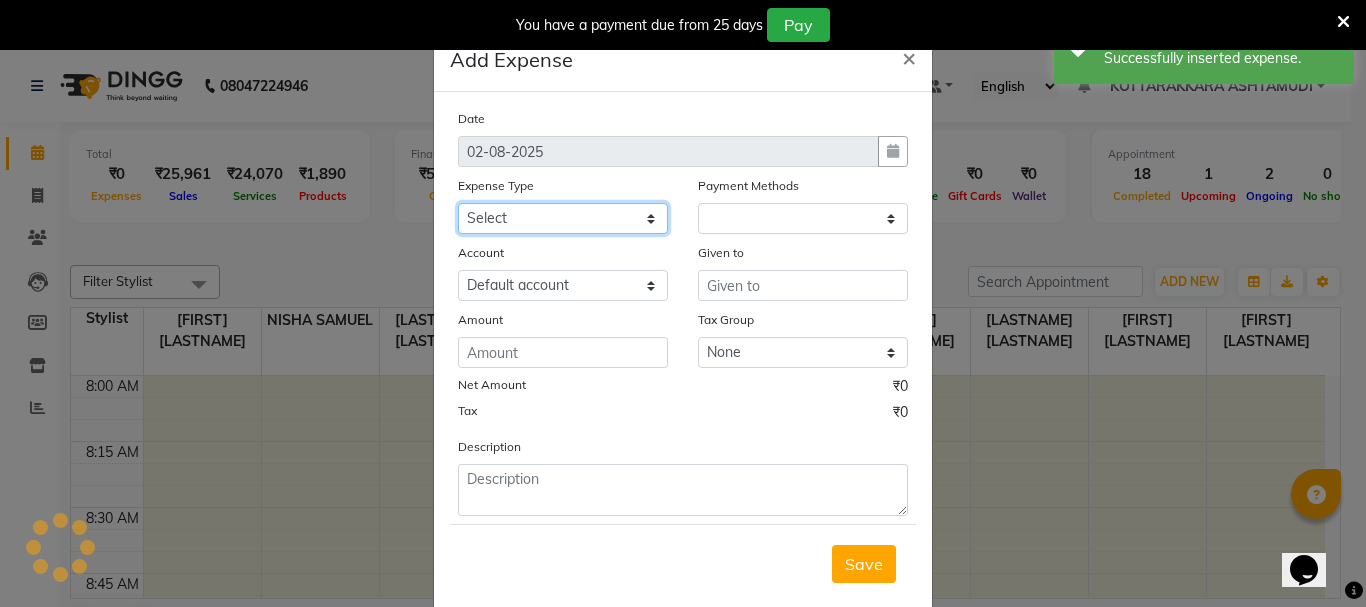 select on "1" 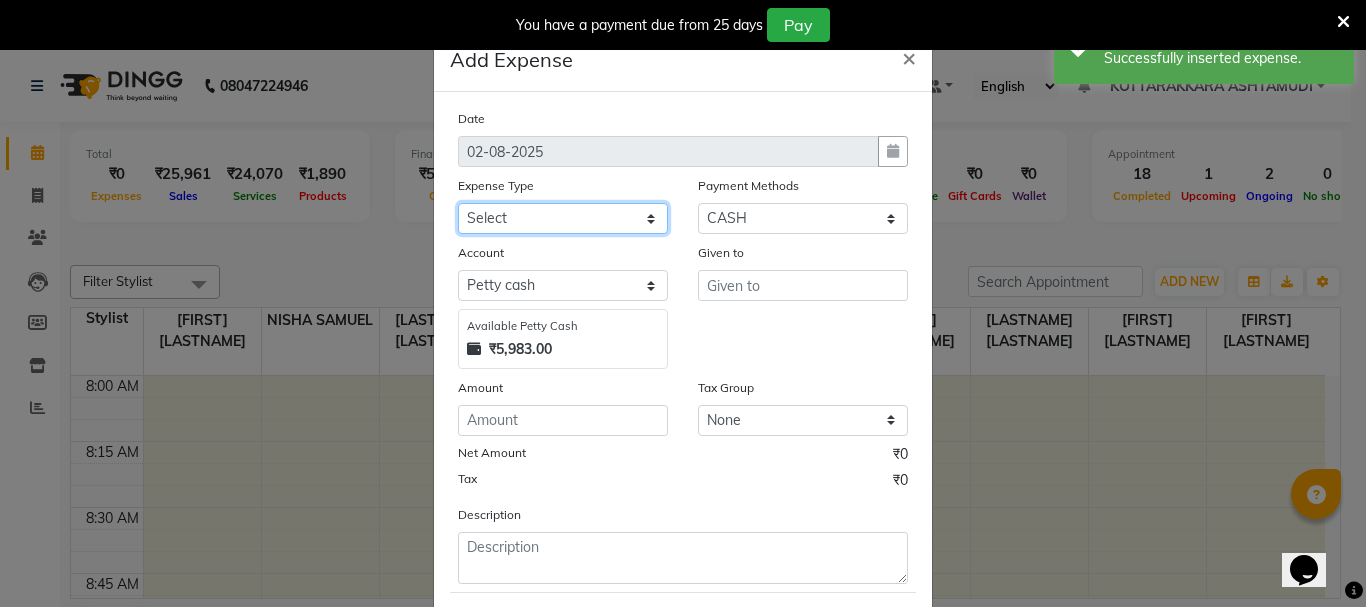 select on "6188" 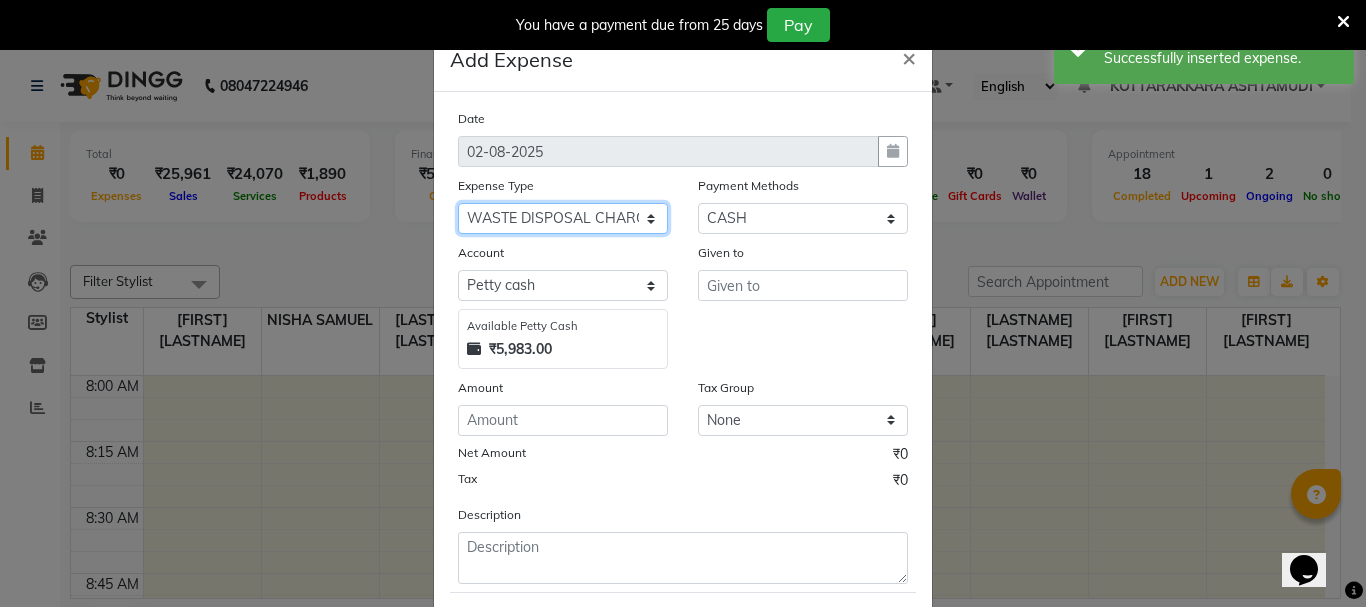 click on "Select ACCOMODATION EXPENSES ADVERTISEMENT SALES PROMOTIONAL EXPENSES Bonus BRIDAL ACCESSORIES REFUND BRIDAL COMMISSION BRIDAL FOOD BRIDAL INCENTIVES BRIDAL ORNAMENTS REFUND BRIDAL TA CASH DEPOSIT RAK BANK COMPUTER ACCESSORIES MOBILE PHONE Donation and Charity Expenses ELECTRICITY CHARGES ELECTRONICS FITTINGS Event Expense FISH FOOD EXPENSES FOOD REFRESHMENT FOR CLIENTS FOOD REFRESHMENT FOR STAFFS Freight And Forwarding Charges FUEL FOR GENERATOR FURNITURE AND EQUIPMENTS Gifts for Clients GIFTS FOR STAFFS GOKULAM CHITS HOSTEL RENT LAUNDRY EXPENSES LICENSE OTHER FEES LOADING UNLOADING CHARGES Medical Expenses MEHNDI PAYMENTS MISCELLANEOUS EXPENSES NEWSPAPER PERIODICALS Ornaments Maintenance Expense OVERTIME ALLOWANCES Payment For Pest Control Perfomance based incentives POSTAGE COURIER CHARGES Printing PRINTING STATIONERY EXPENSES PROFESSIONAL TAX REPAIRS MAINTENANCE ROUND OFF Salary SALARY ADVANCE Sales Incentives Membership Card SALES INCENTIVES PRODUCT SALES INCENTIVES SERVICES SALON ESSENTIALS SALON RENT" 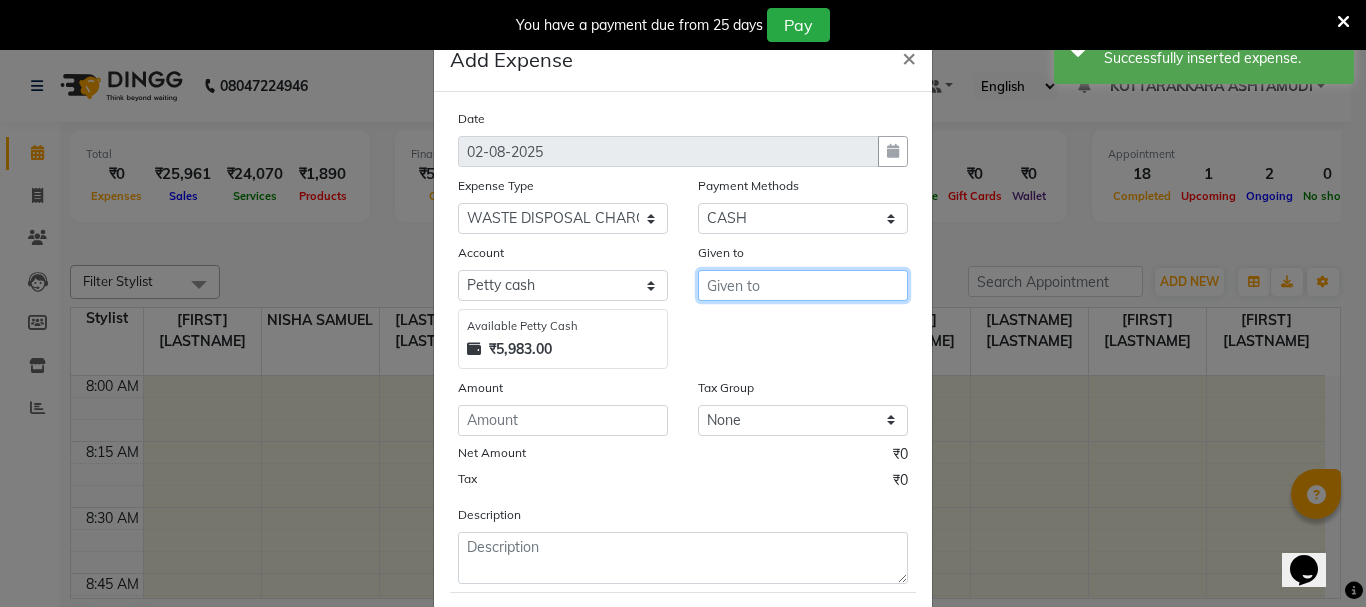 click at bounding box center (803, 285) 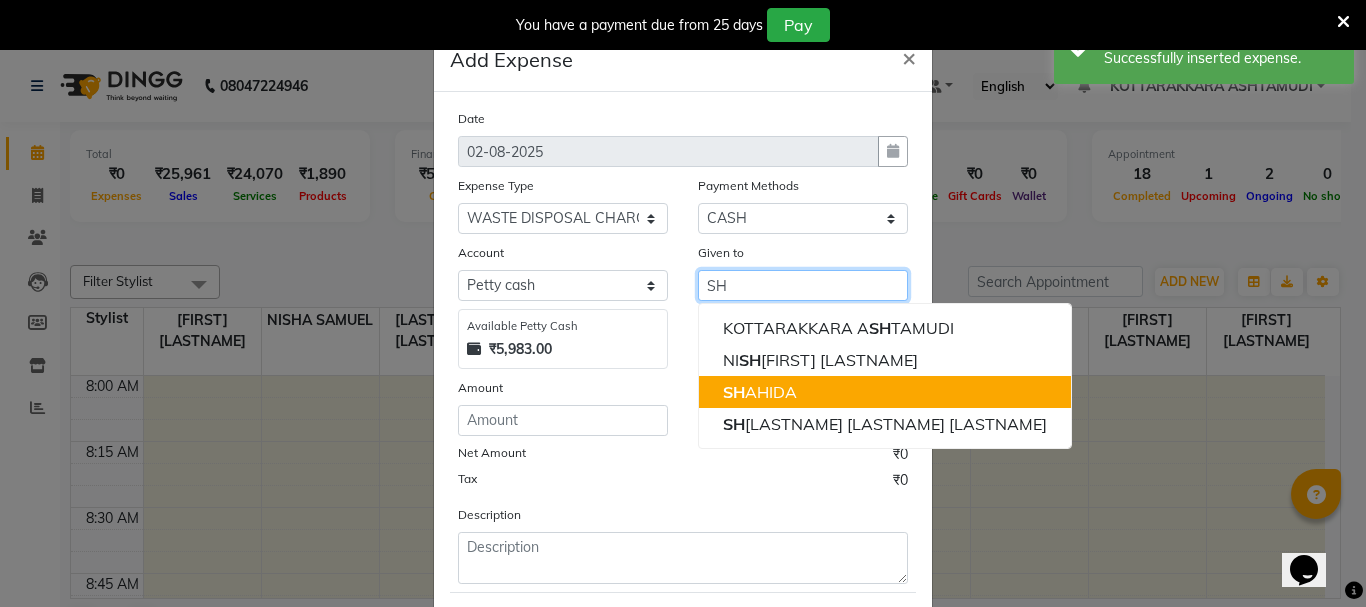 click on "SH AHIDA" at bounding box center [760, 392] 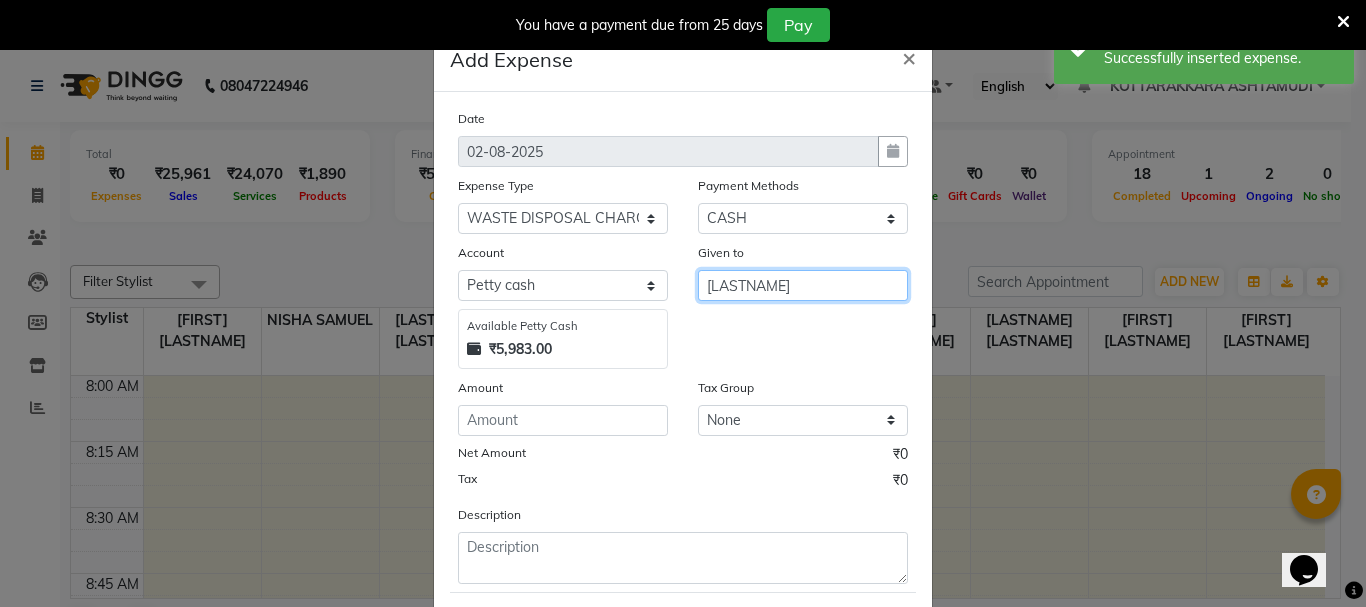 type on "[FIRST]" 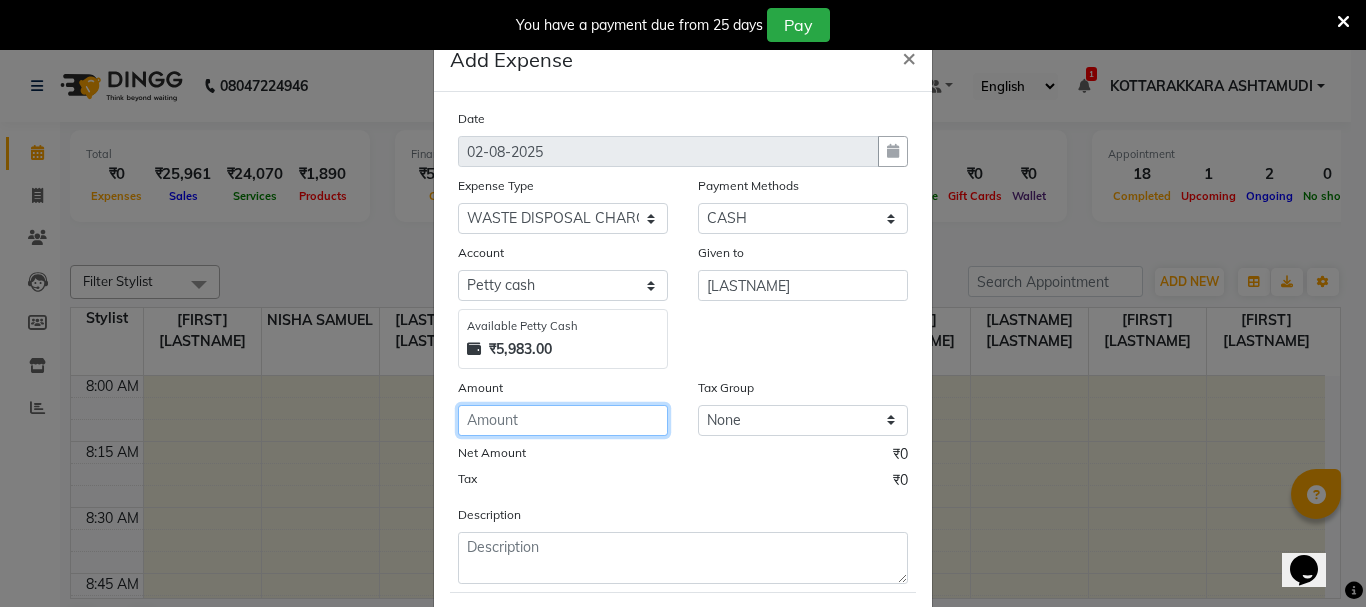 click 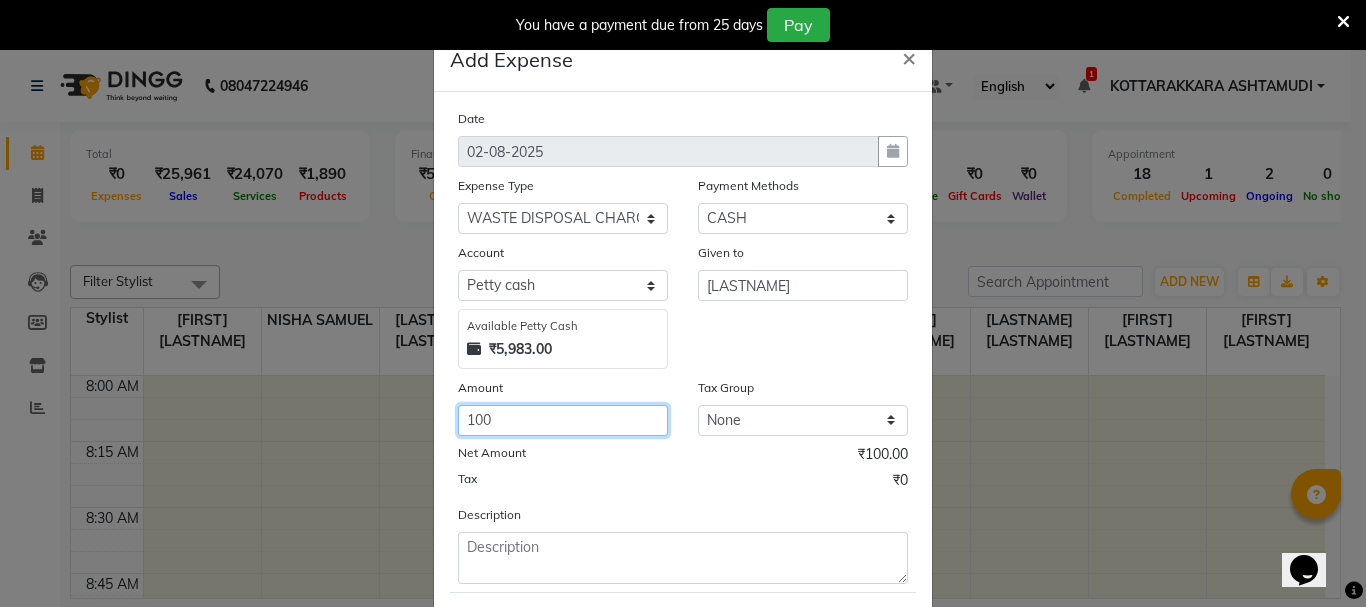 type on "100" 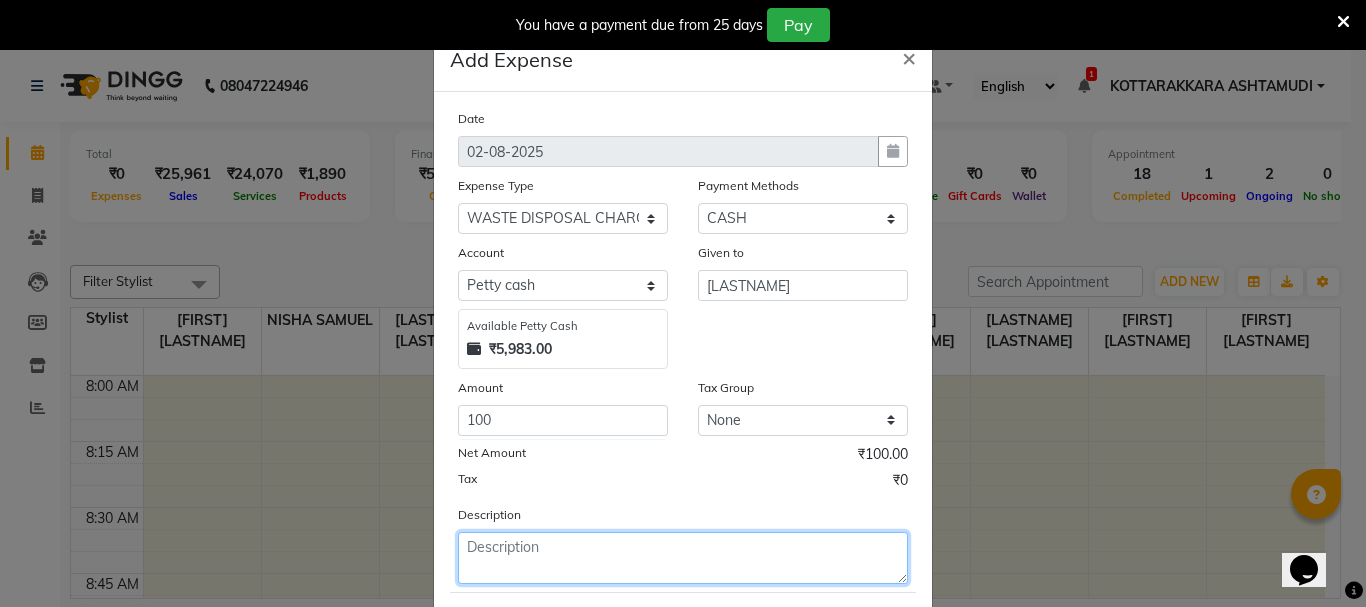 click 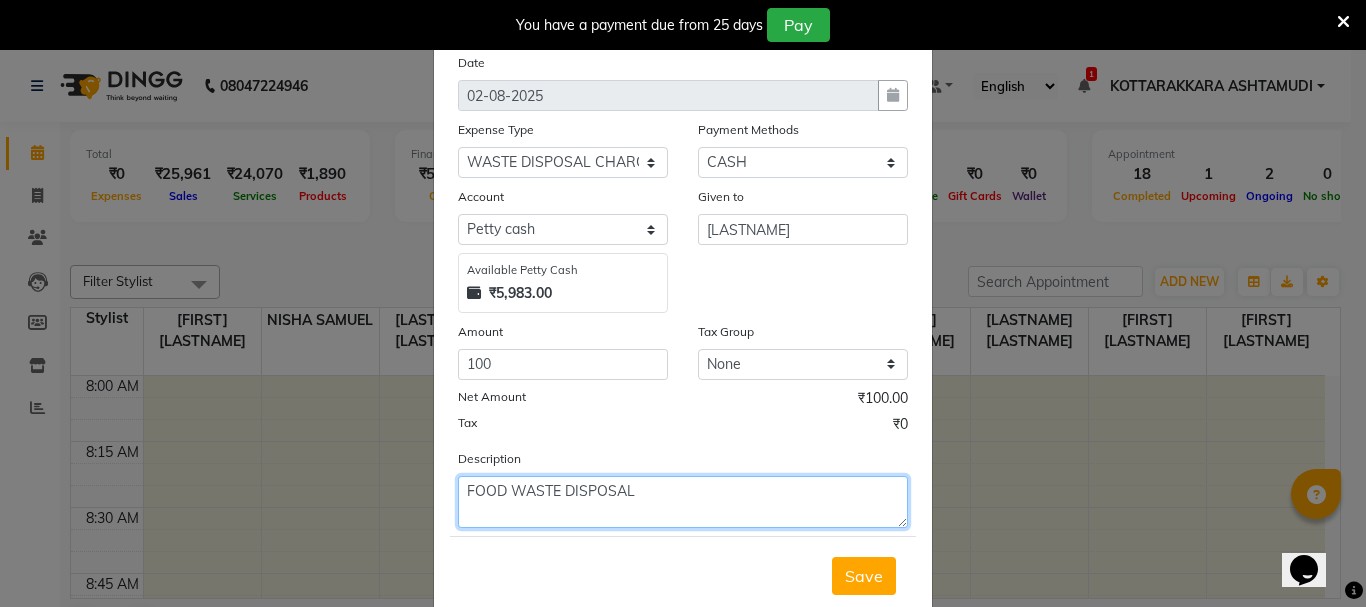 scroll, scrollTop: 109, scrollLeft: 0, axis: vertical 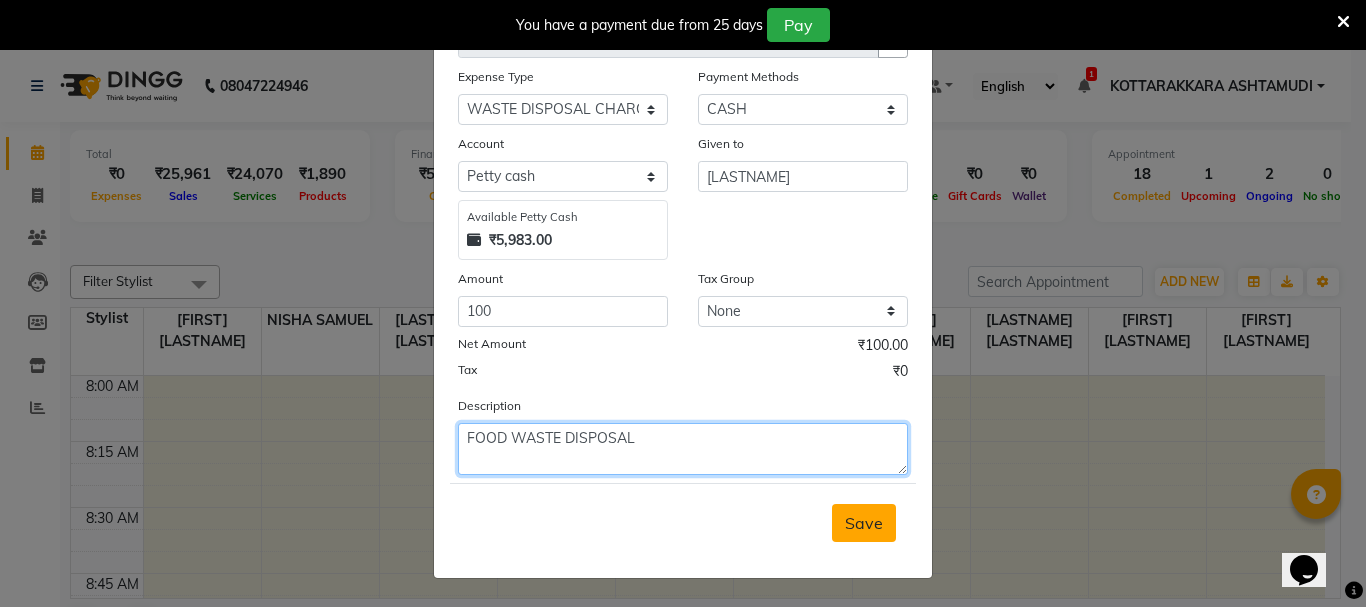 type on "FOOD WASTE DISPOSAL" 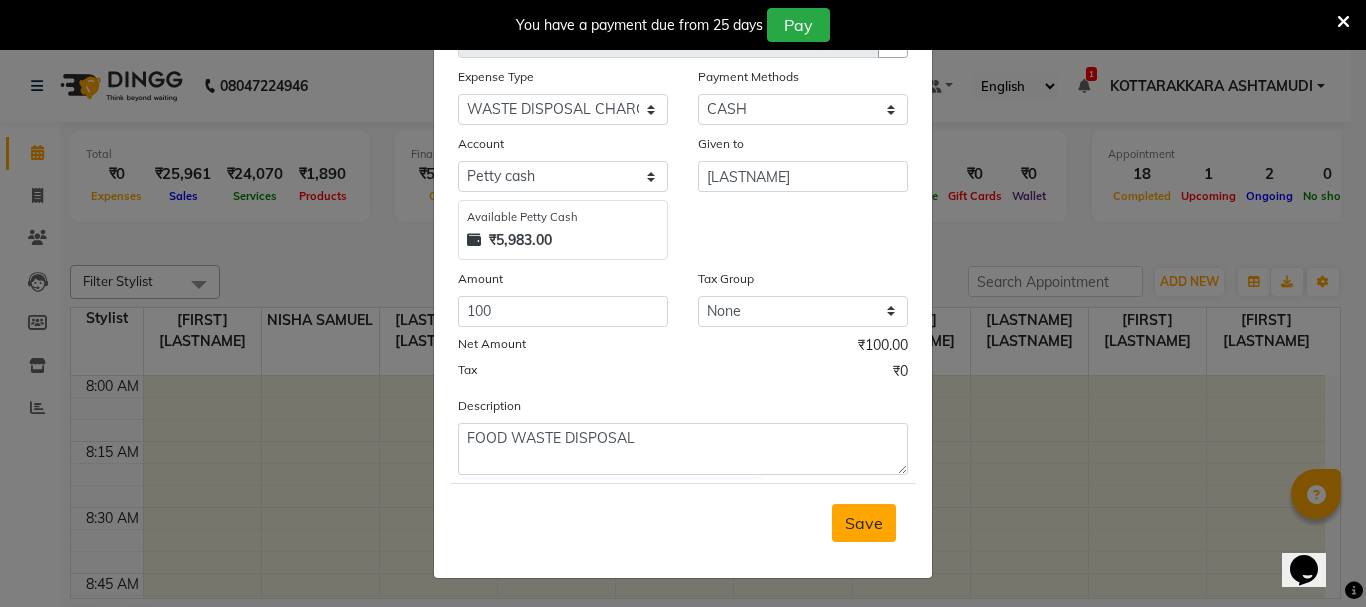 click on "Save" at bounding box center (864, 523) 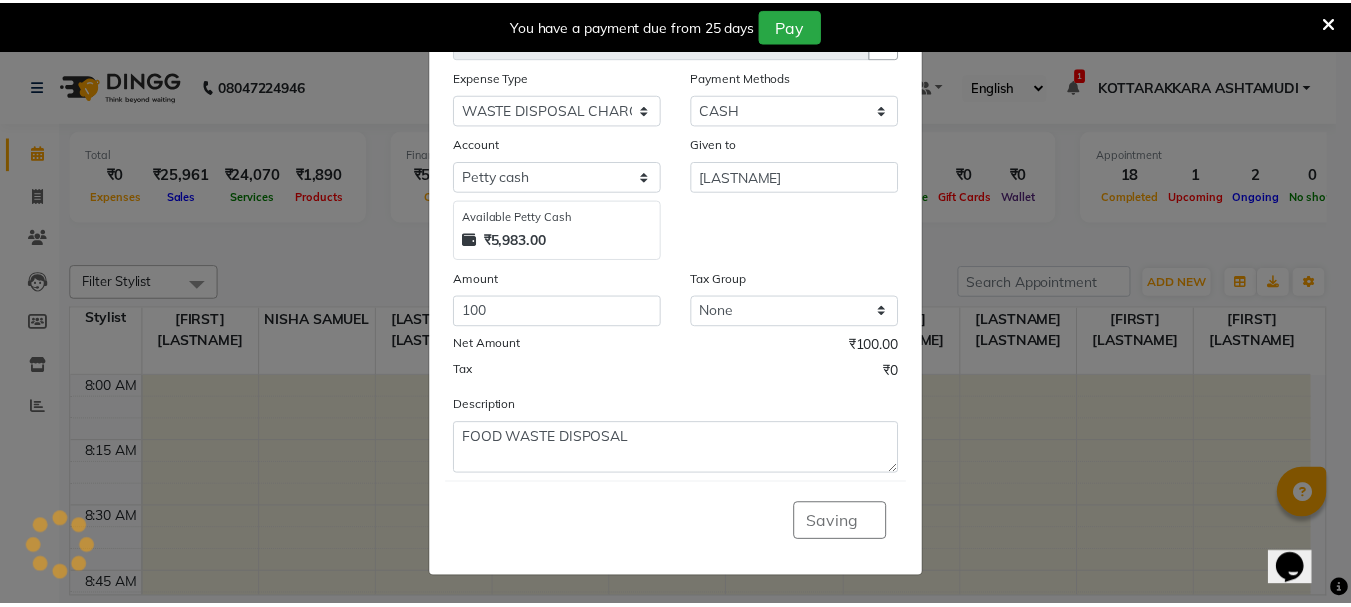 scroll, scrollTop: 0, scrollLeft: 0, axis: both 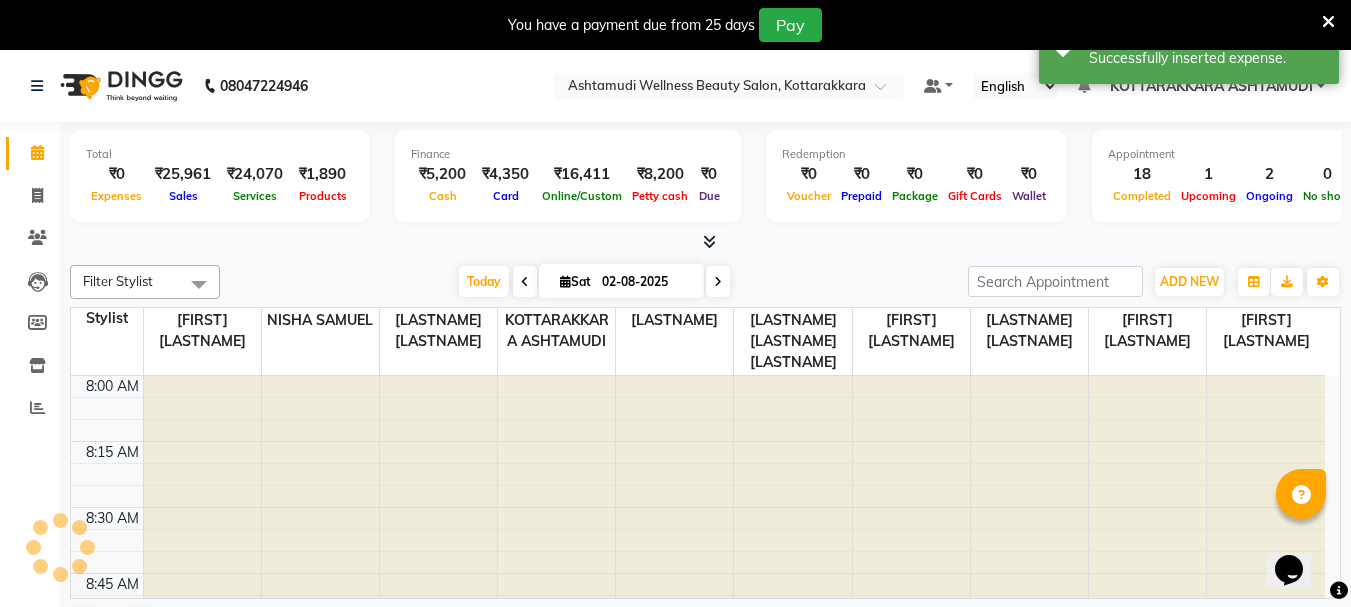 click at bounding box center (1328, 22) 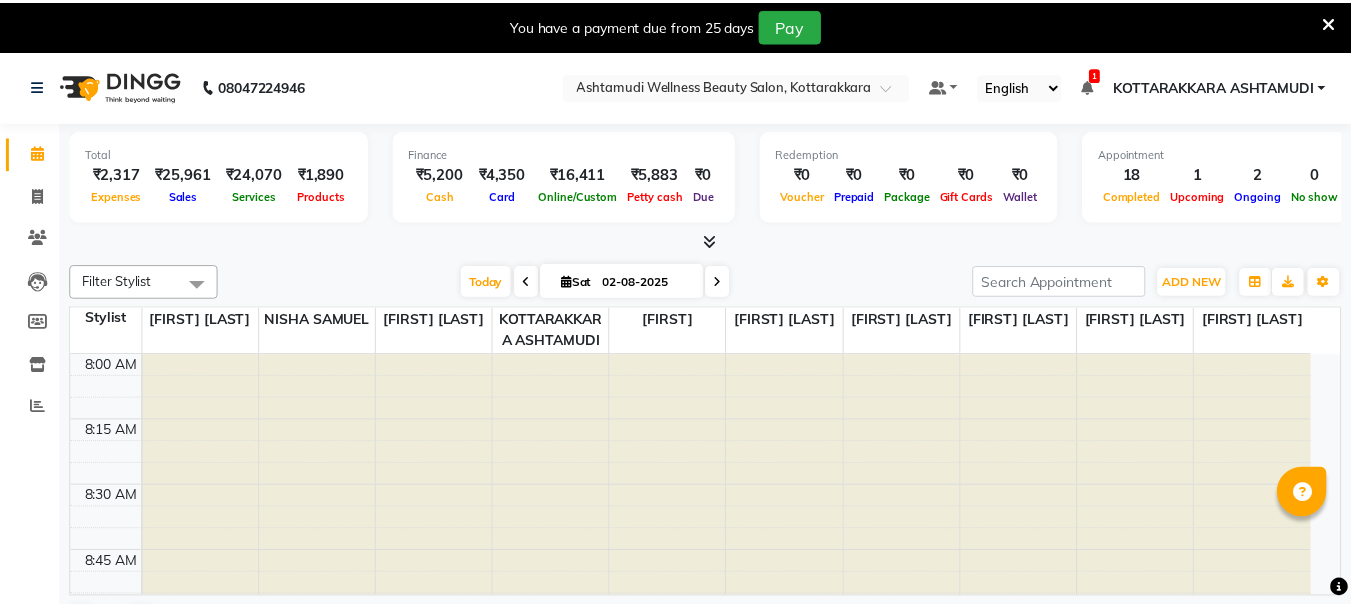 scroll, scrollTop: 0, scrollLeft: 0, axis: both 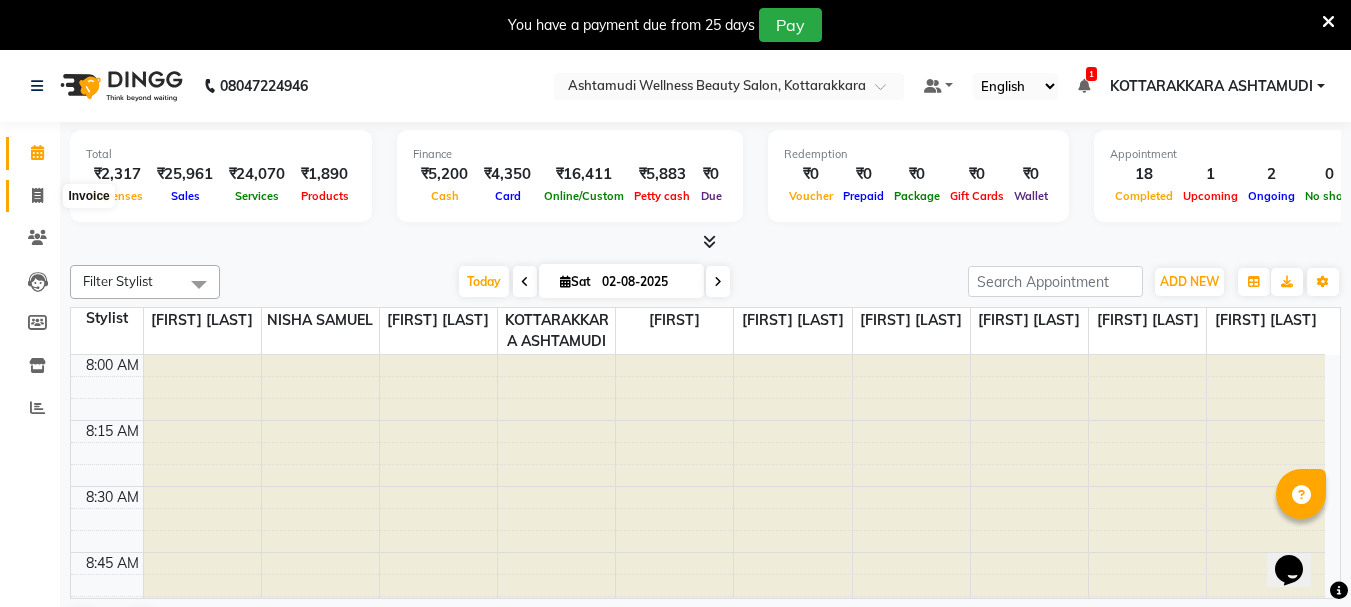 click 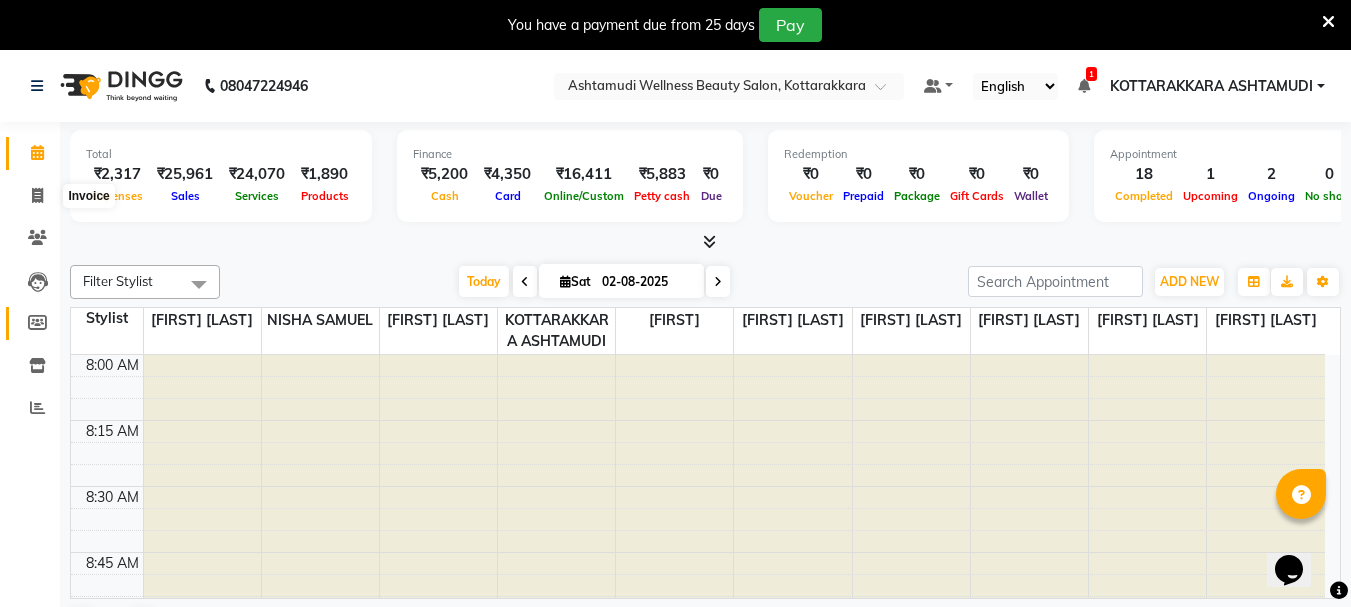 select on "service" 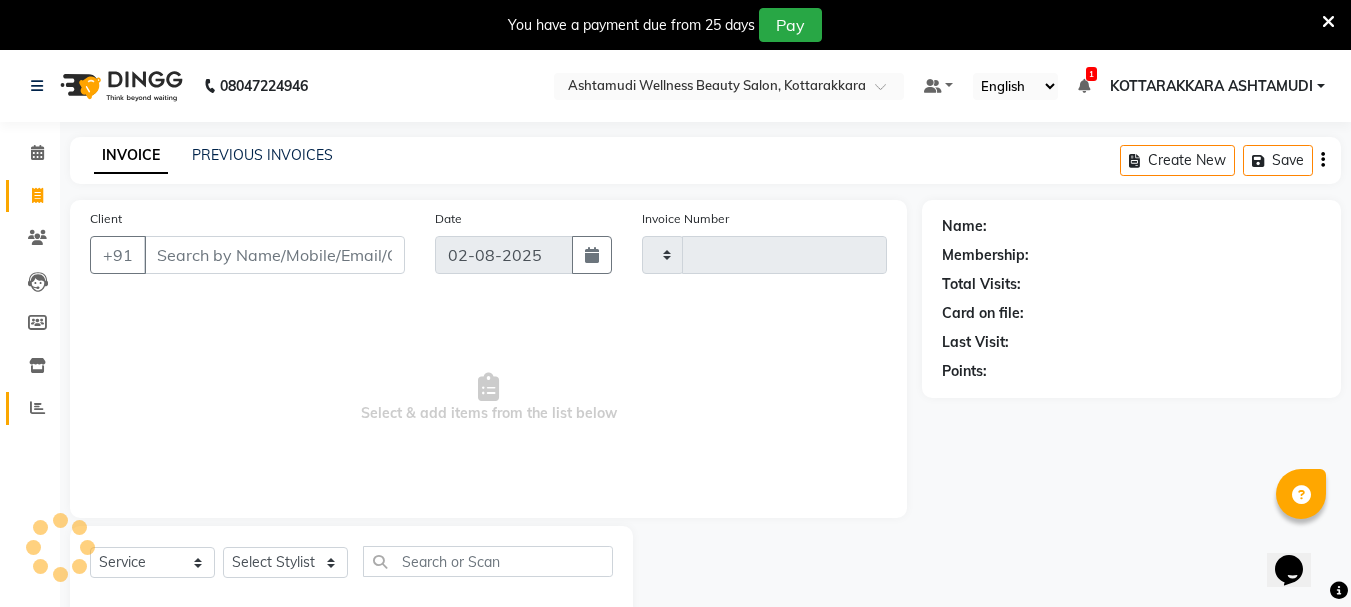 type on "2322" 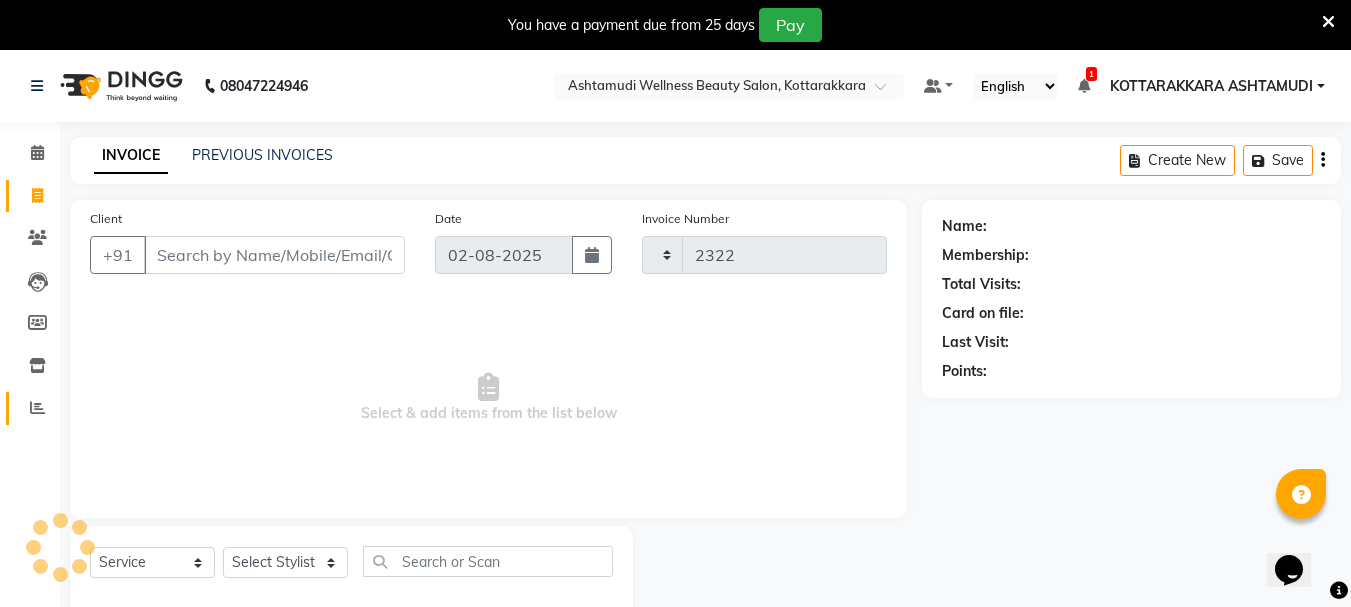 select on "4664" 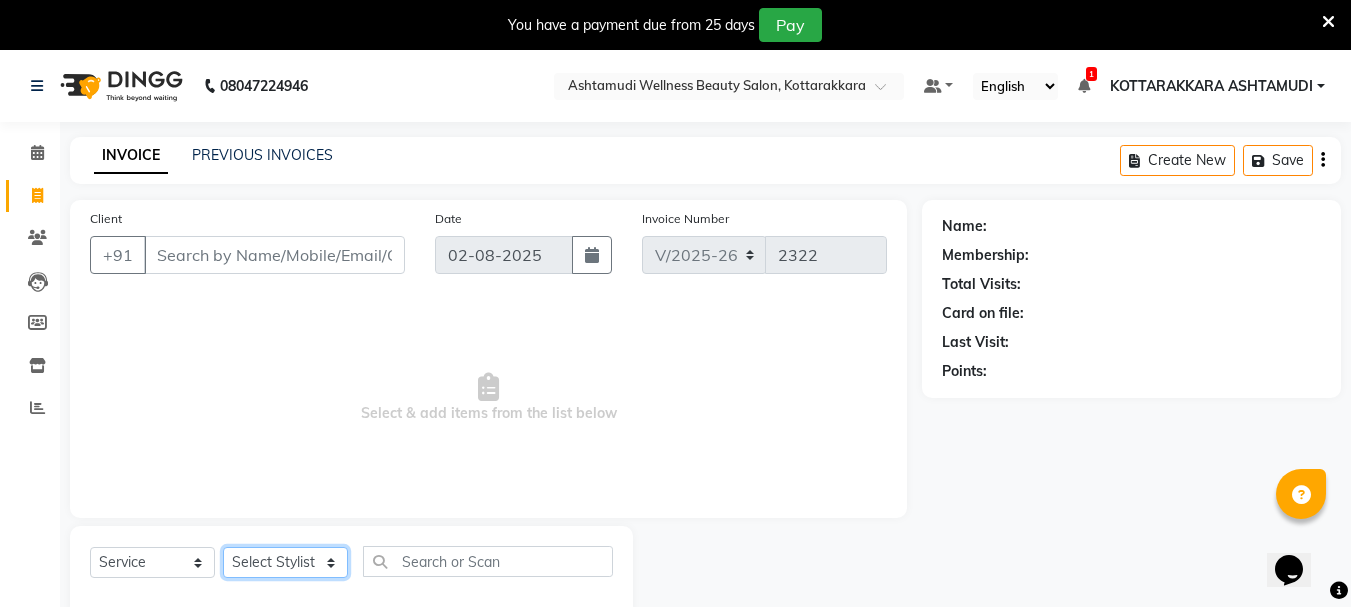 click on "Select Stylist AMRITHA DIVYA L	 Gita Mahali  Jibi P R Karina Darjee  KOTTARAKKARA ASHTAMUDI NISHA SAMUEL 	 Priya Chakraborty SARIGA R	 SHAHIDA SHAMINA MUHAMMED P R" 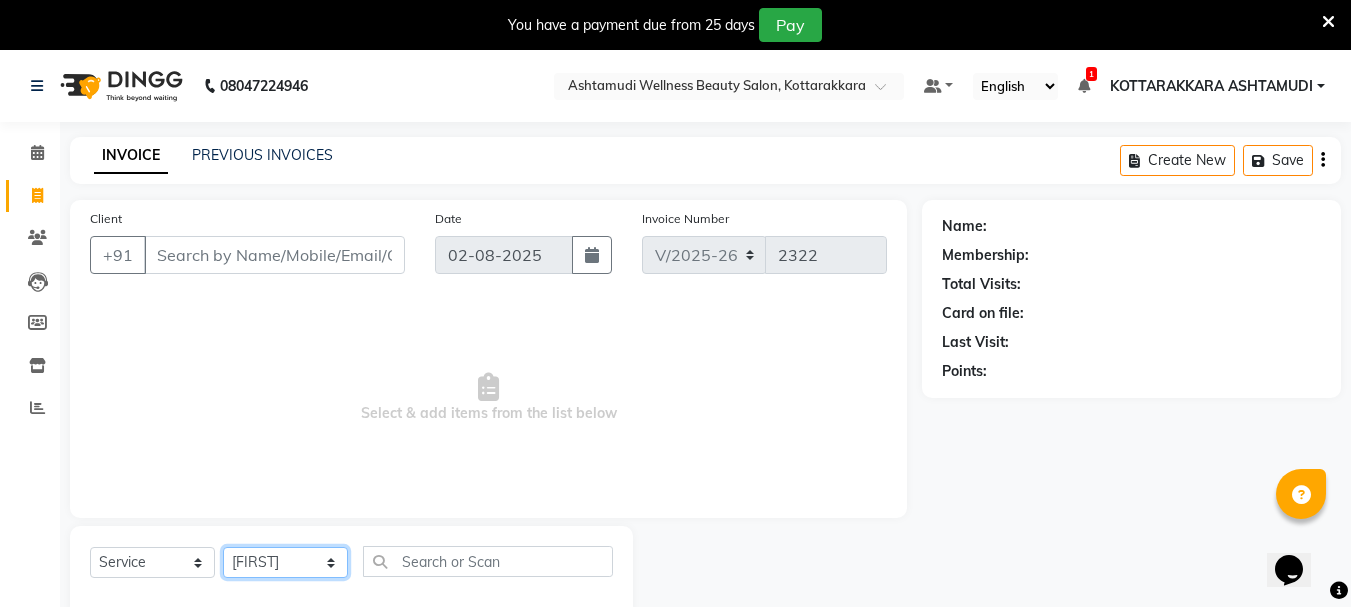 click on "Select Stylist AMRITHA DIVYA L	 Gita Mahali  Jibi P R Karina Darjee  KOTTARAKKARA ASHTAMUDI NISHA SAMUEL 	 Priya Chakraborty SARIGA R	 SHAHIDA SHAMINA MUHAMMED P R" 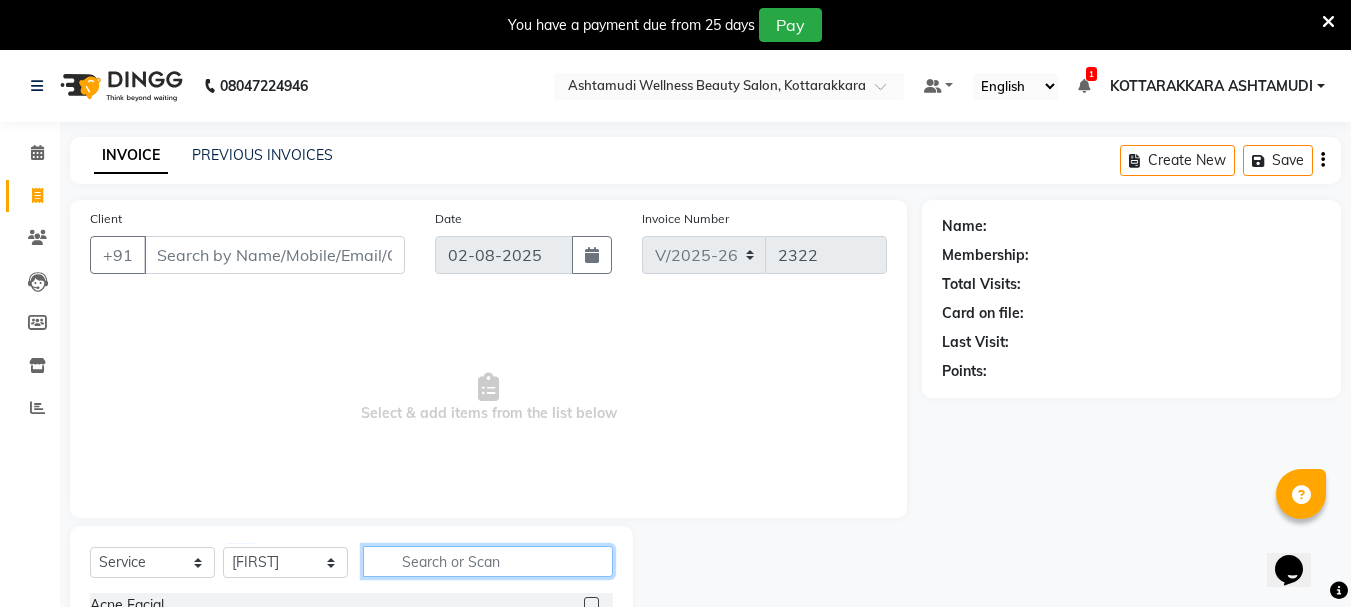 click 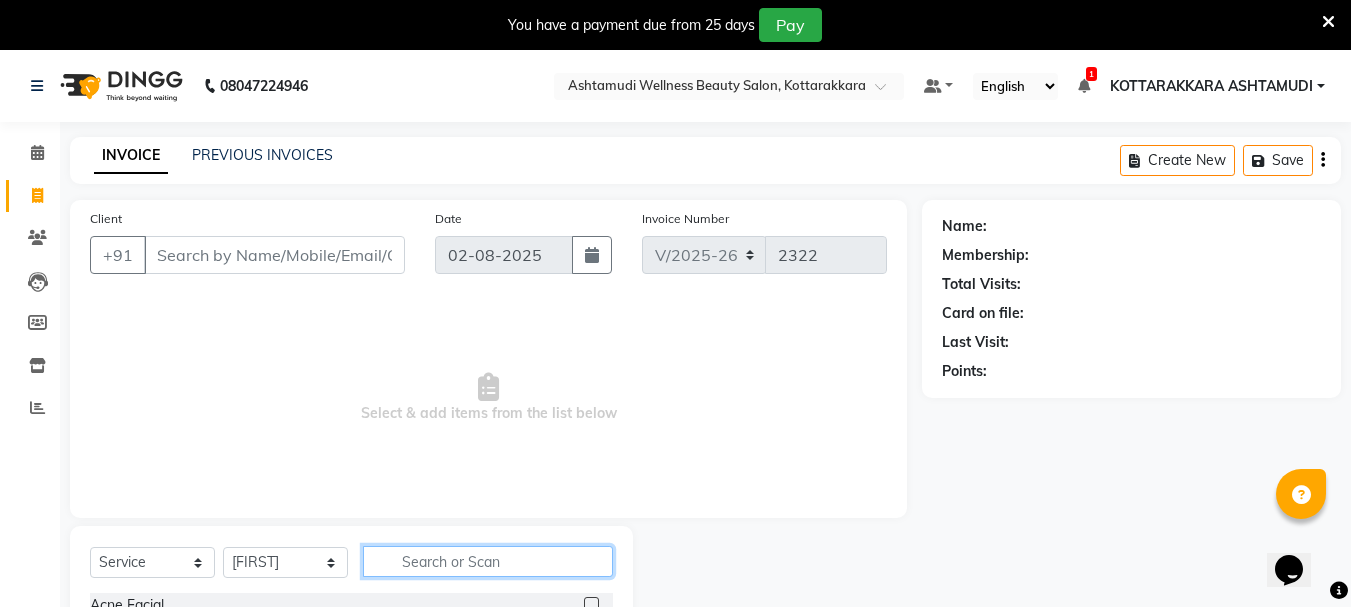 click 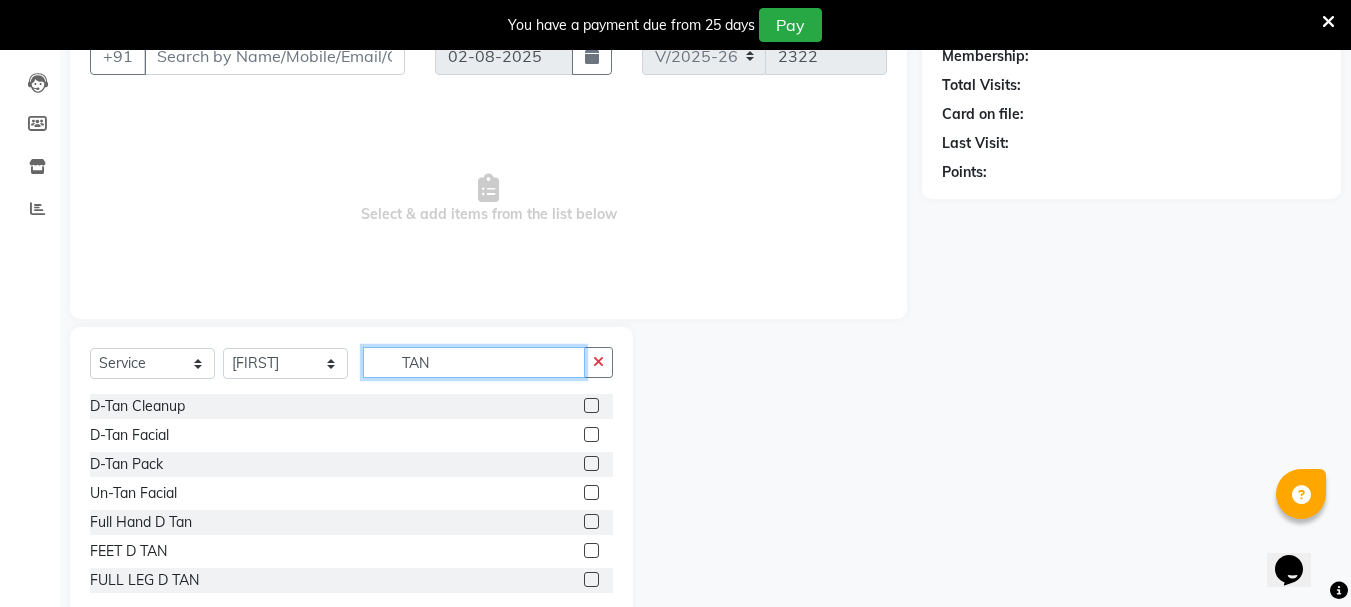 scroll, scrollTop: 200, scrollLeft: 0, axis: vertical 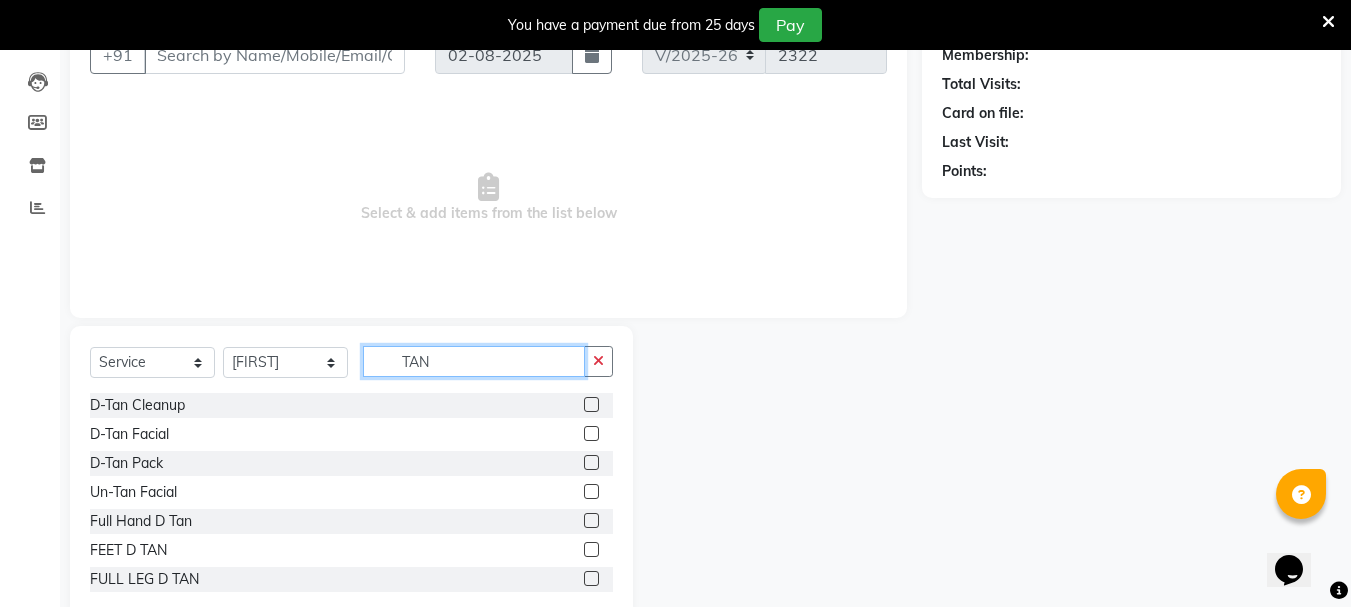 type on "TAN" 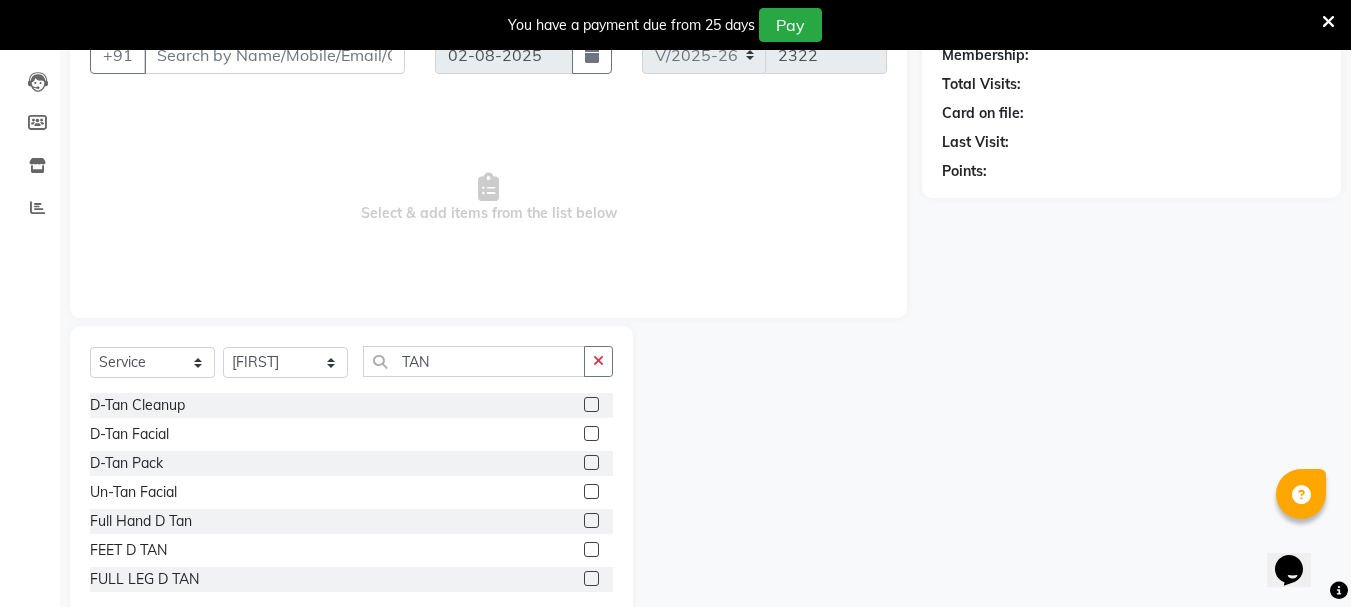click 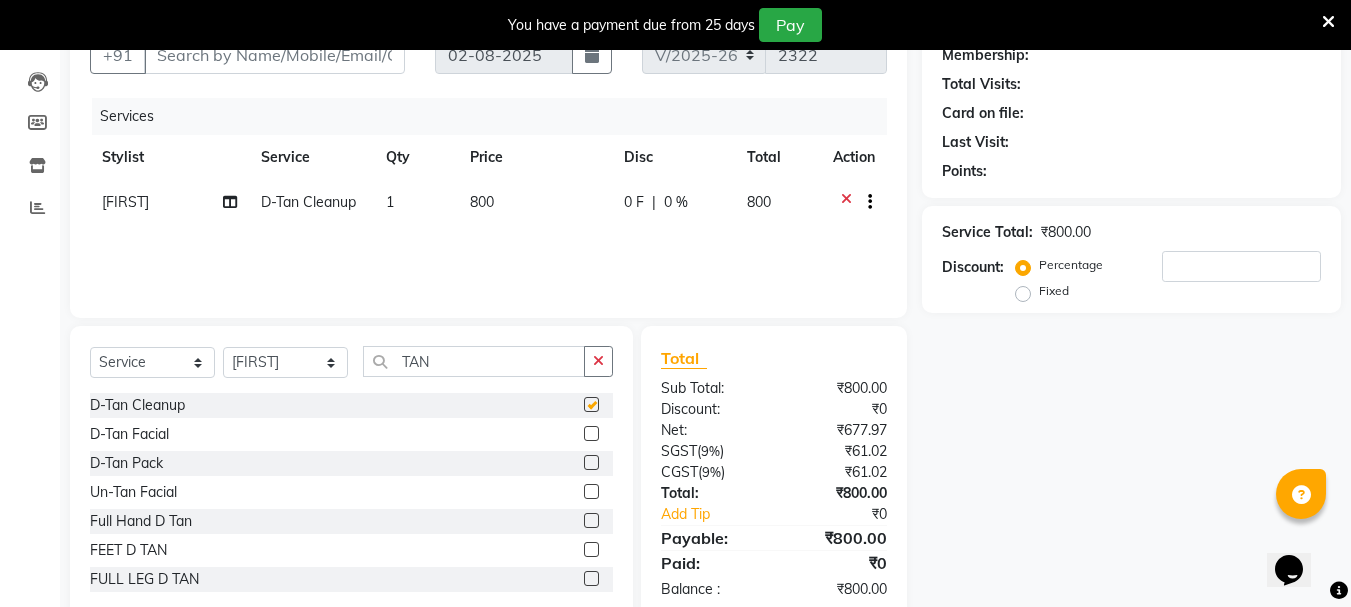 checkbox on "false" 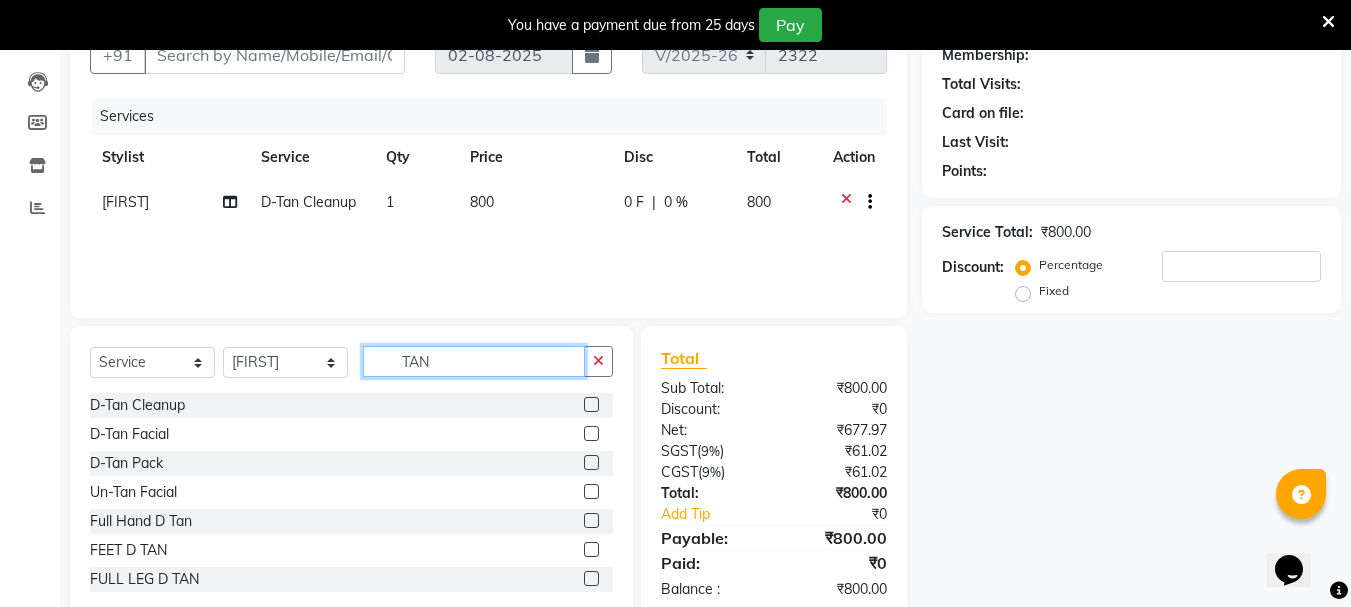 click on "TAN" 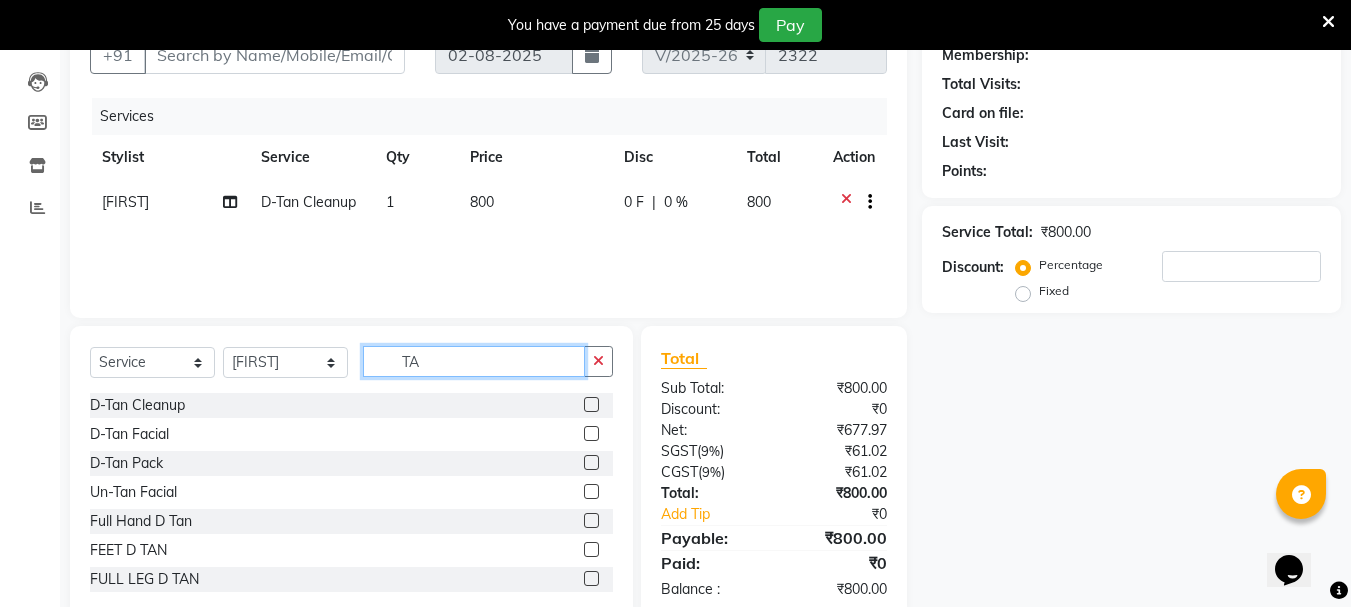 type on "T" 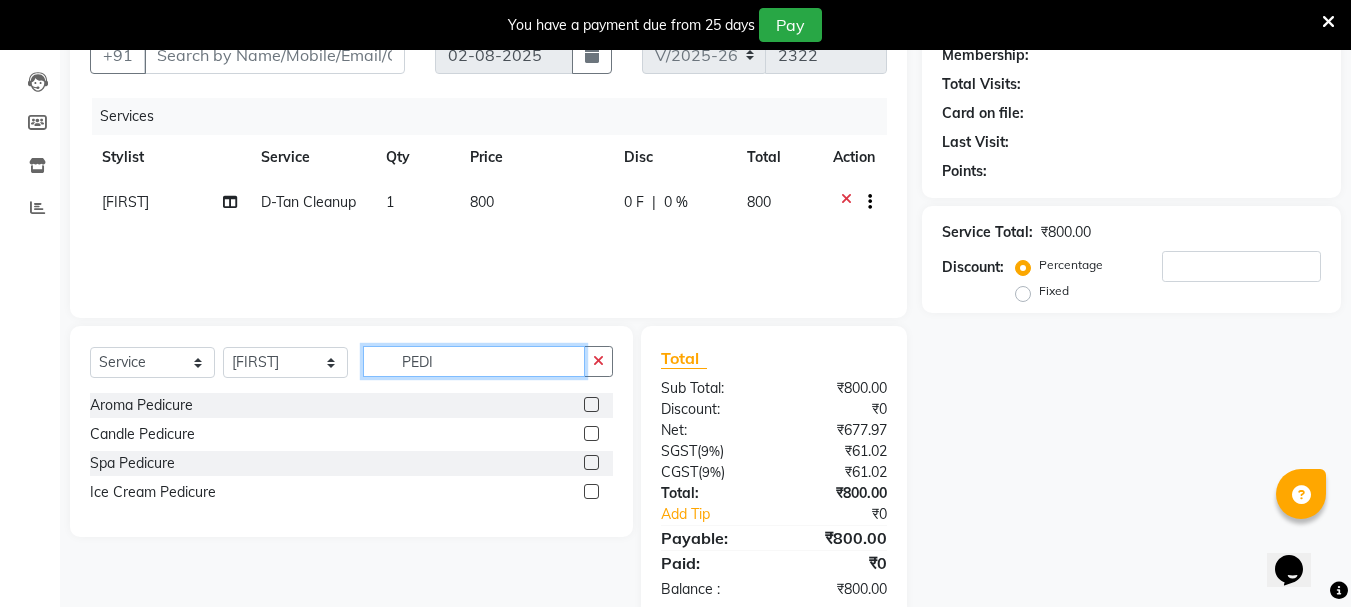 type on "PEDI" 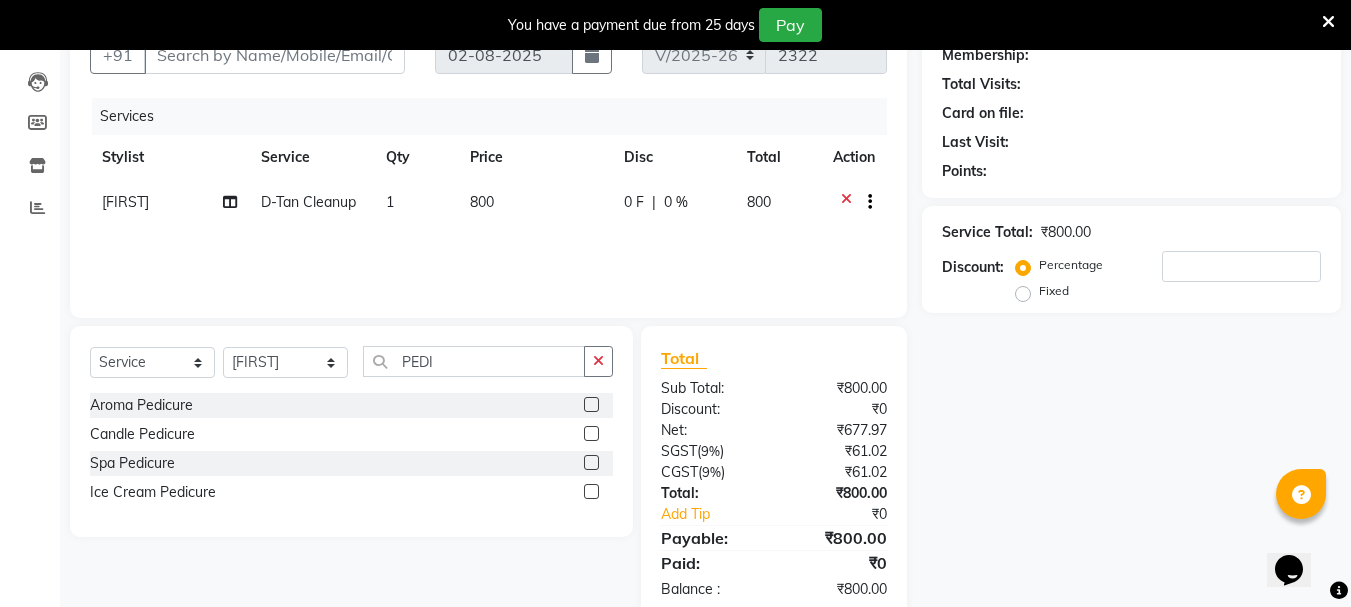 click 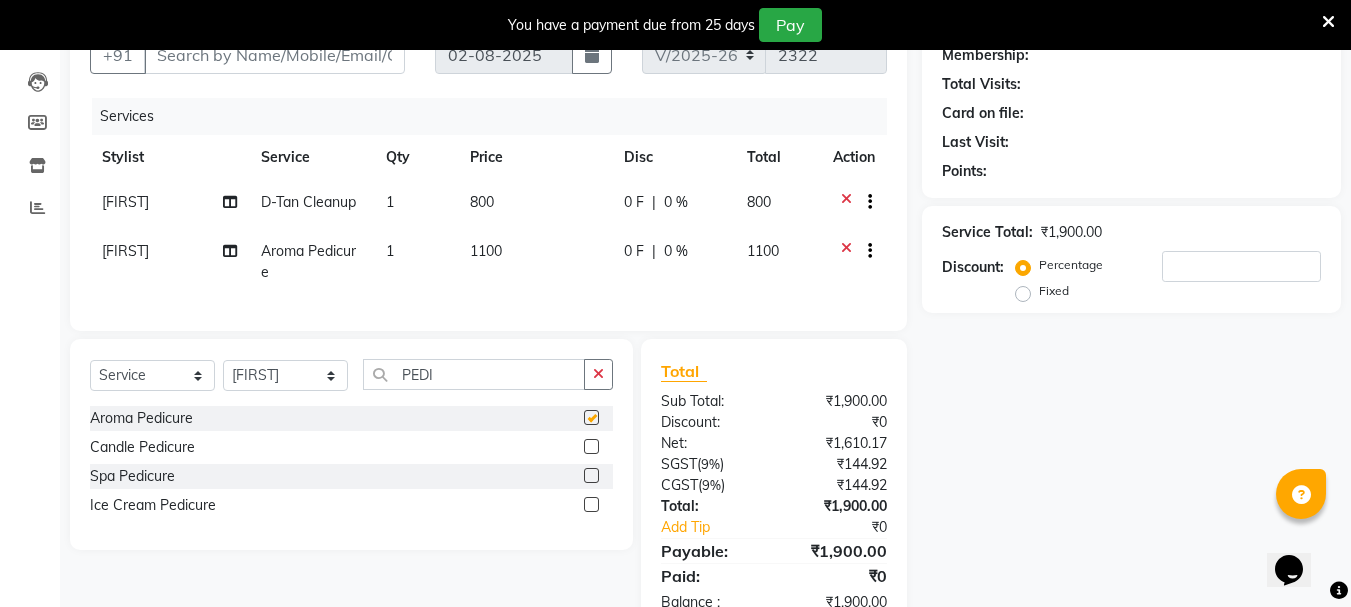 checkbox on "false" 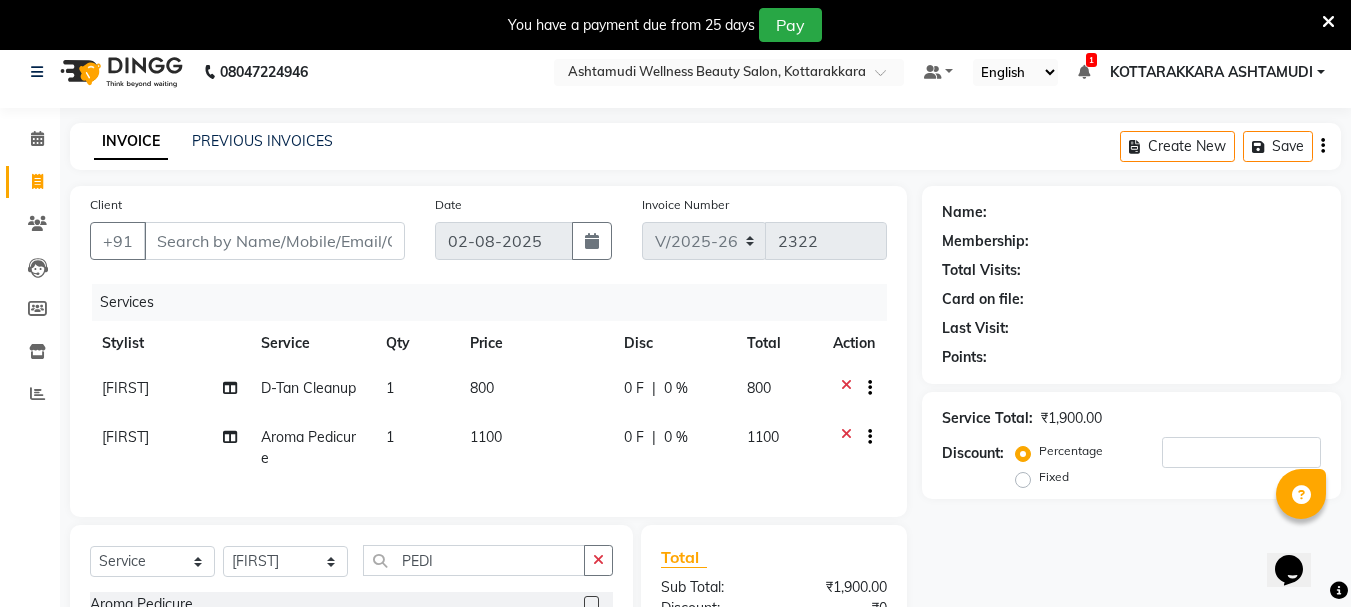 scroll, scrollTop: 0, scrollLeft: 0, axis: both 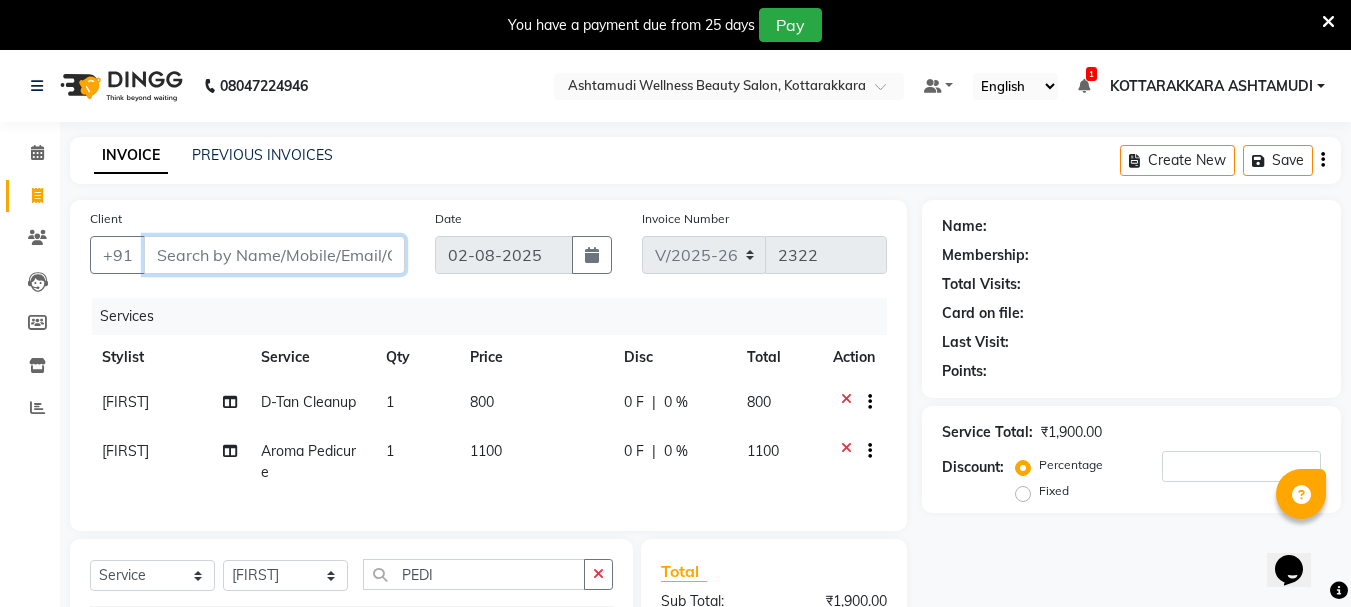 click on "Client" at bounding box center [274, 255] 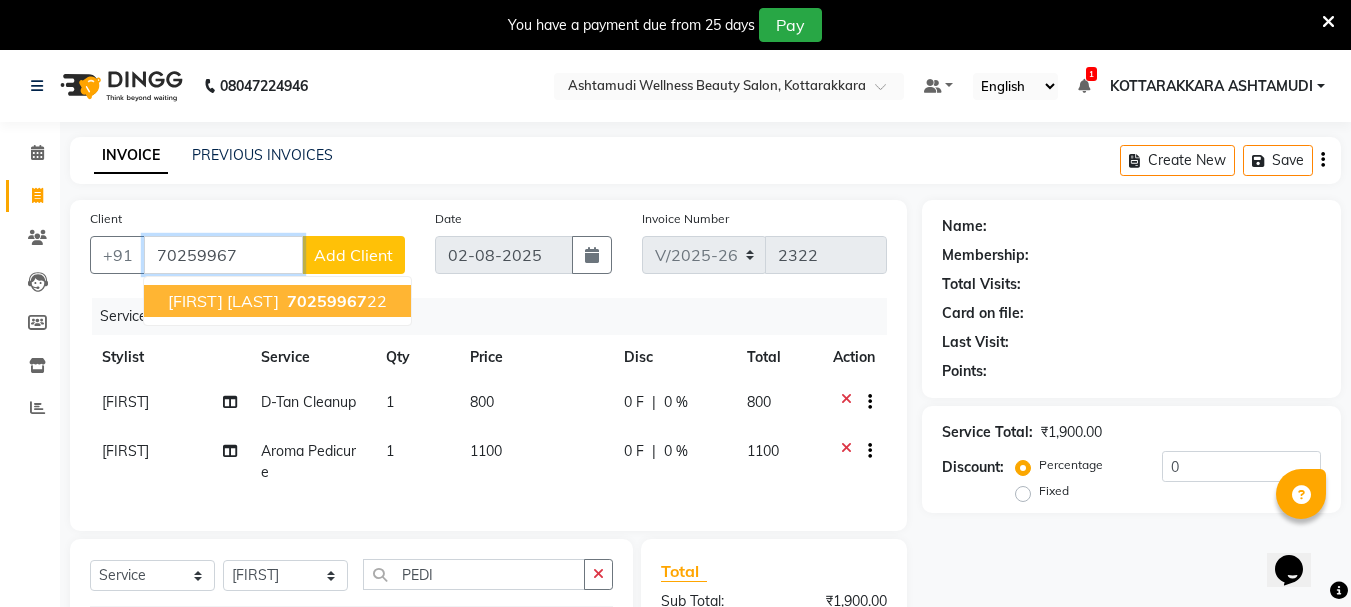 click on "70259967" at bounding box center [327, 301] 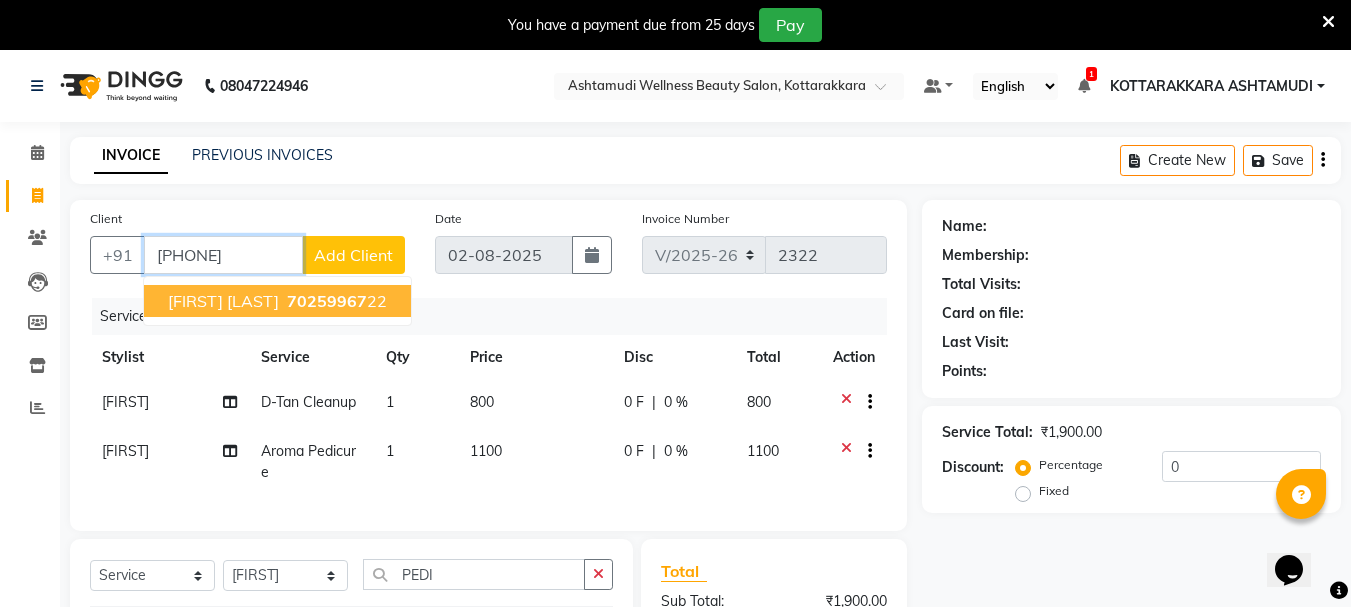 type on "[PHONE]" 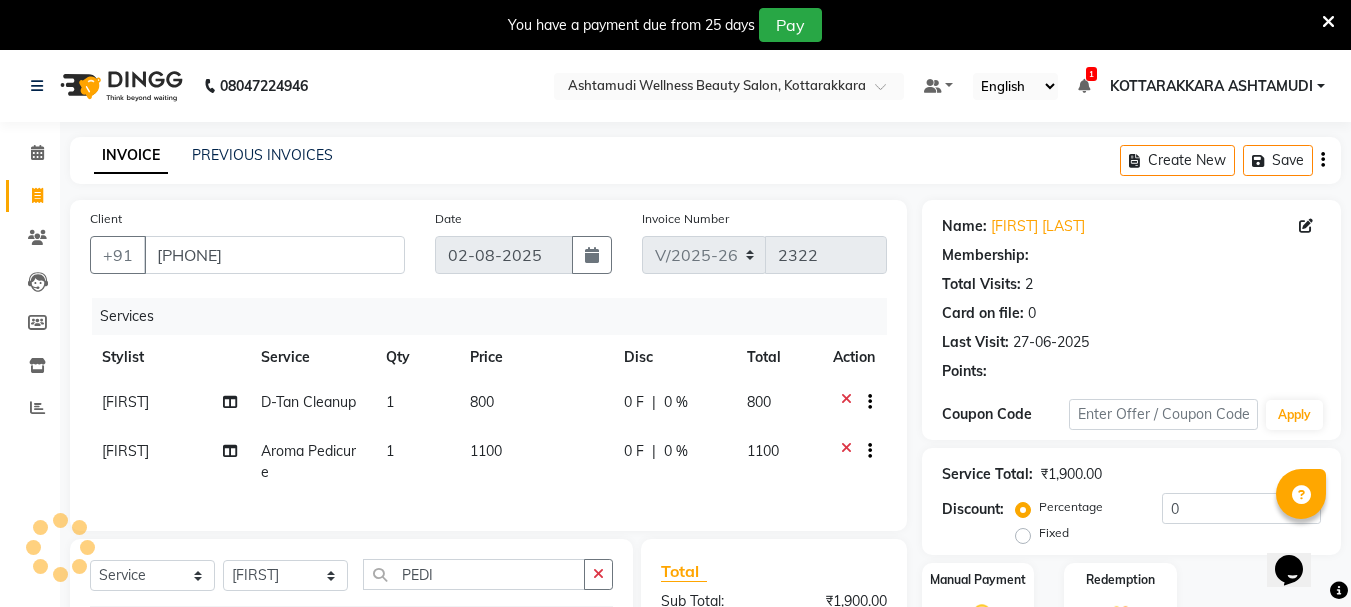 select on "1: Object" 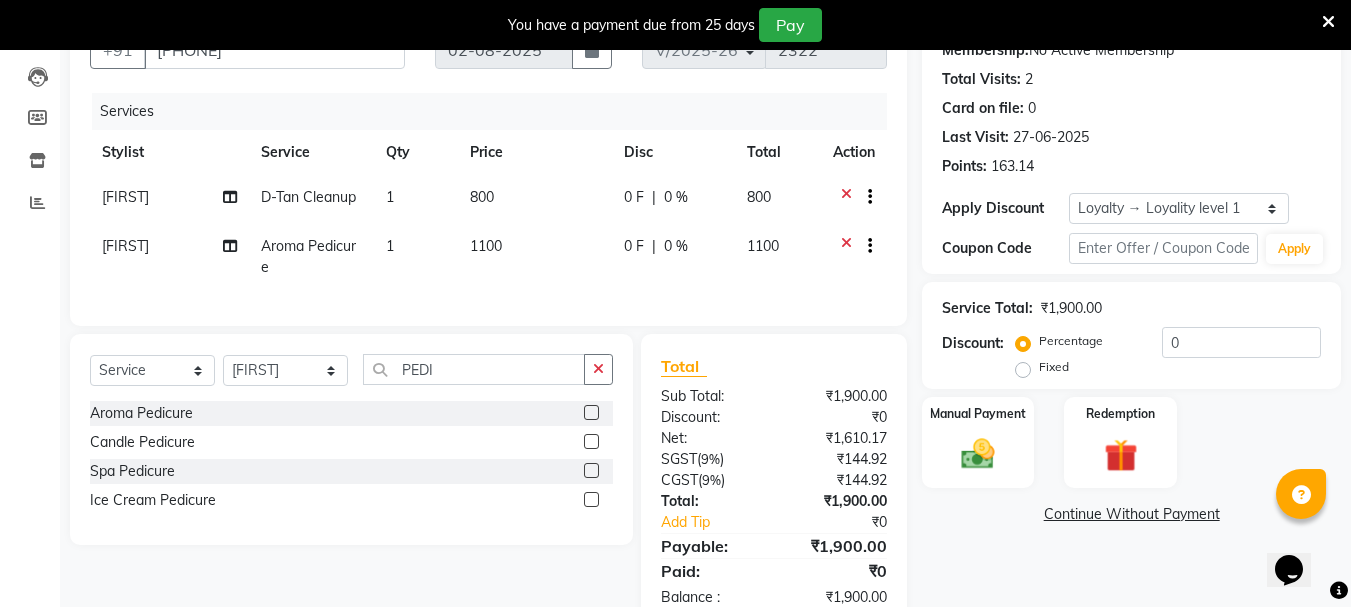 scroll, scrollTop: 271, scrollLeft: 0, axis: vertical 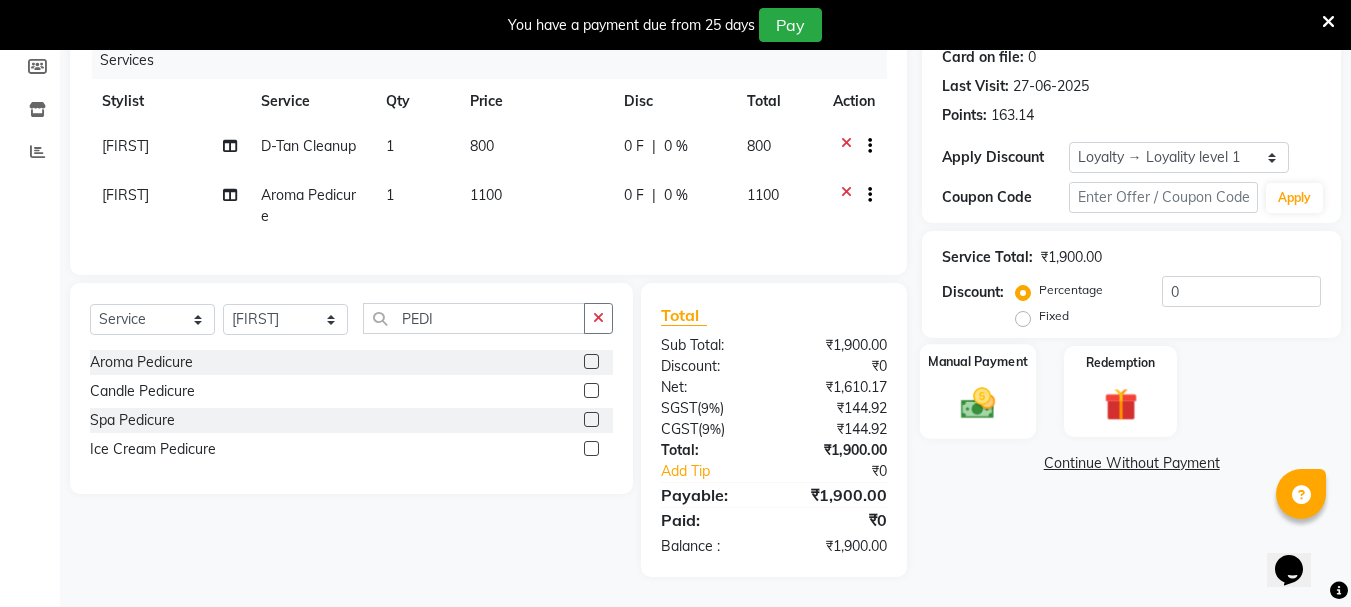 click on "Manual Payment" 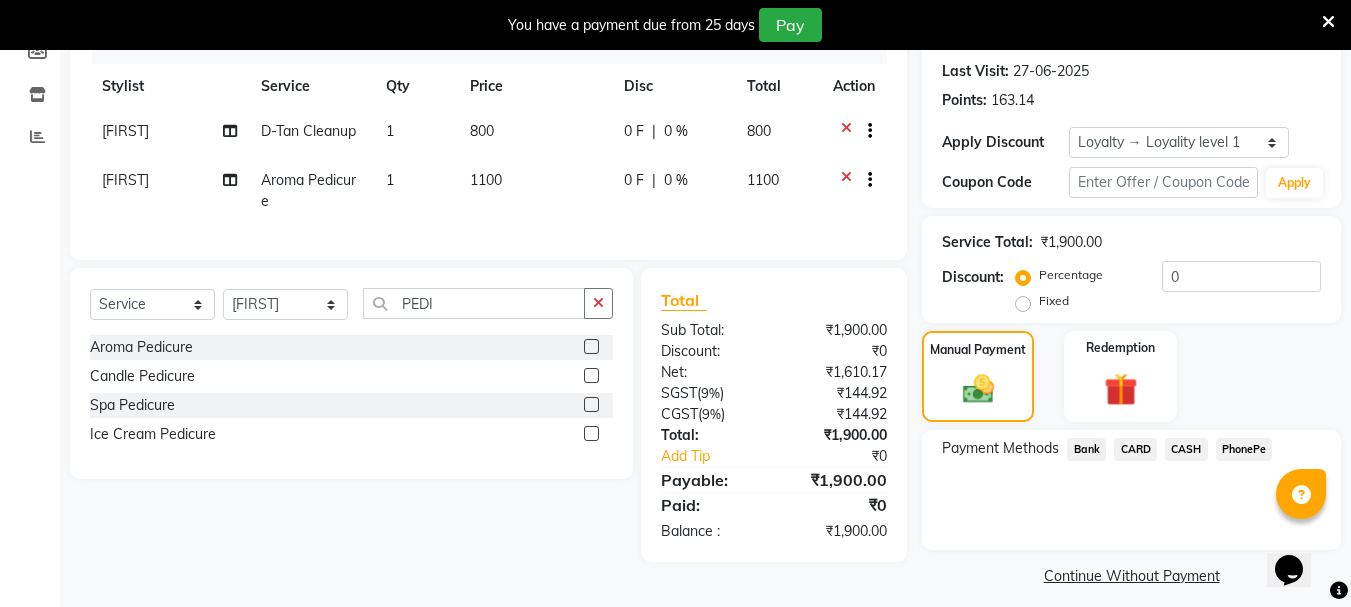 click on "PhonePe" 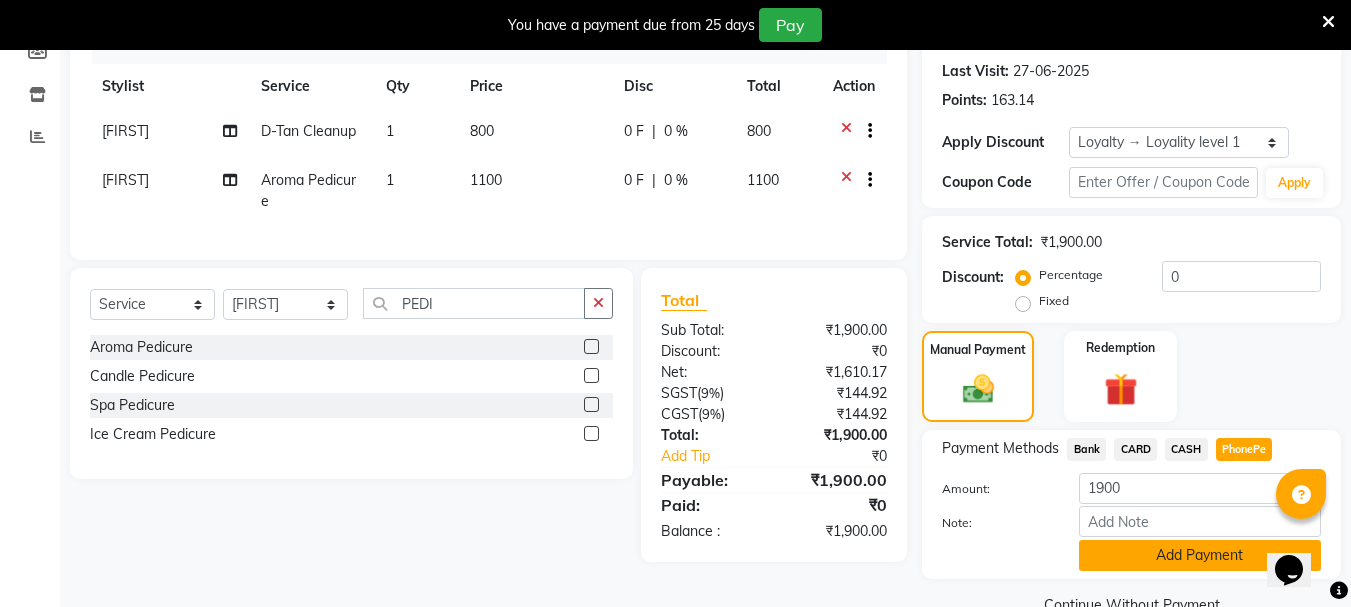click on "Add Payment" 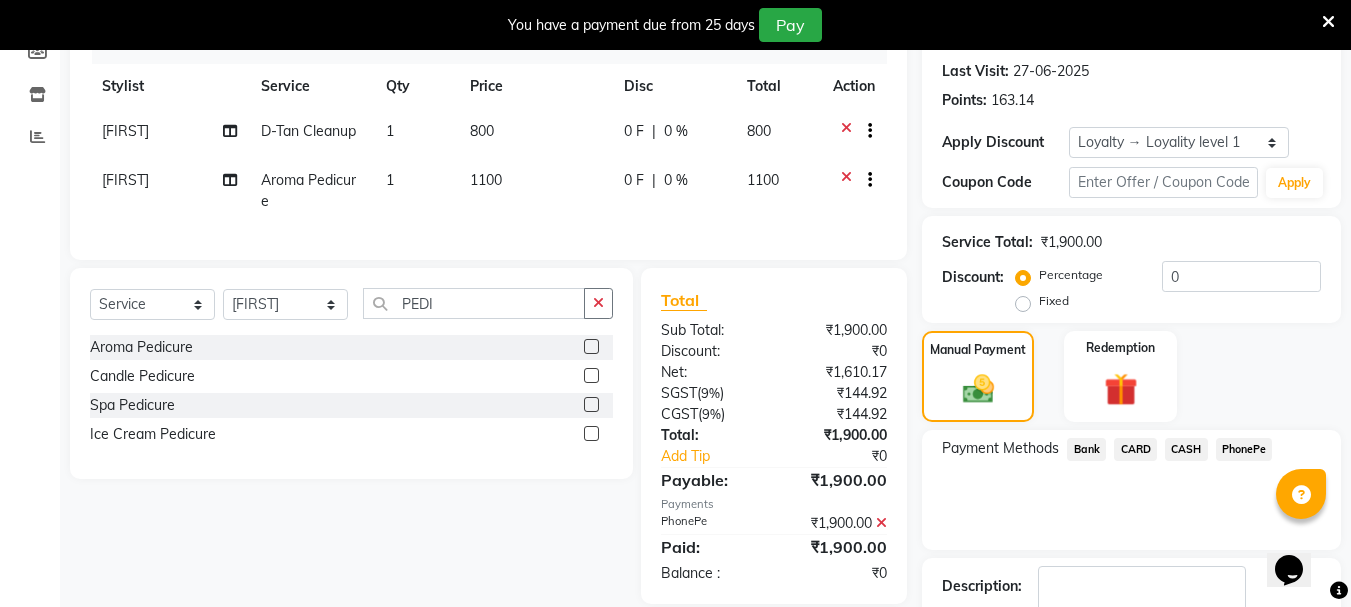 click 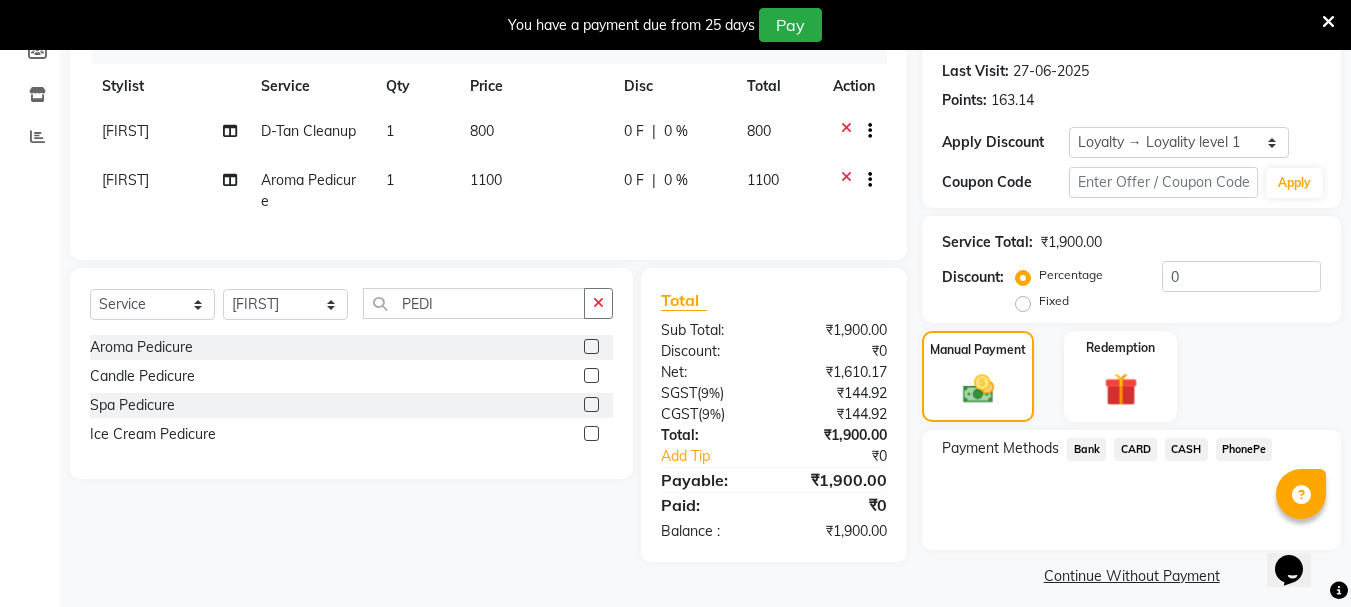 click on "CASH" 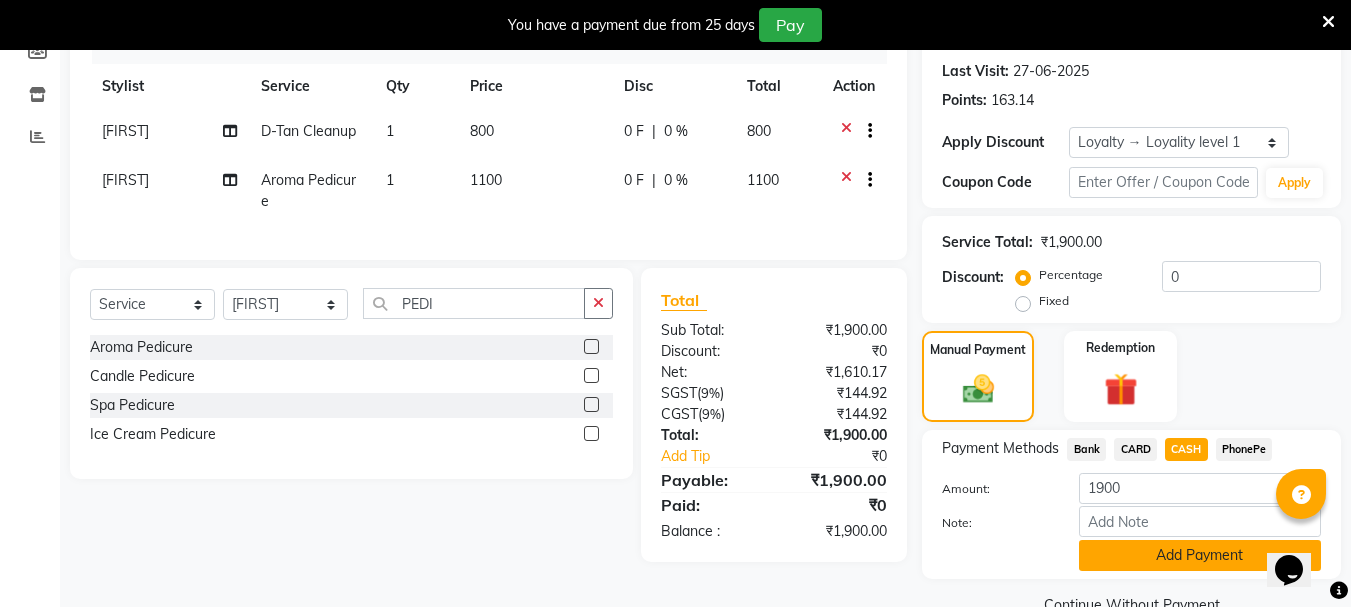 click on "Add Payment" 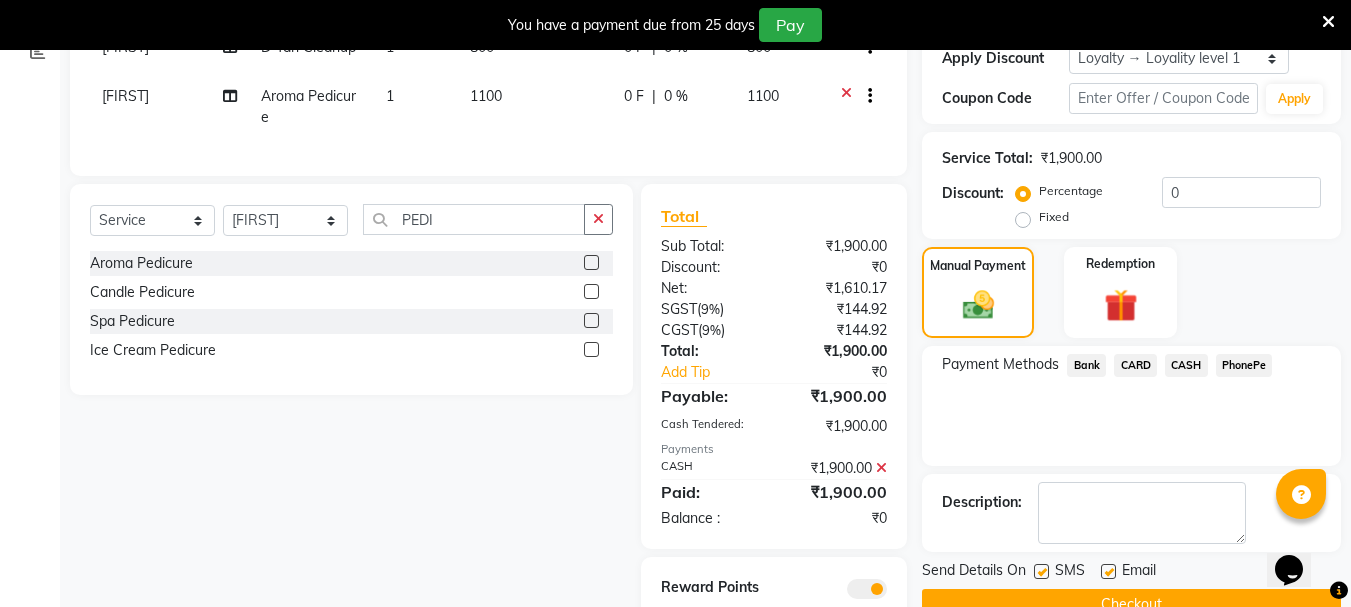 scroll, scrollTop: 462, scrollLeft: 0, axis: vertical 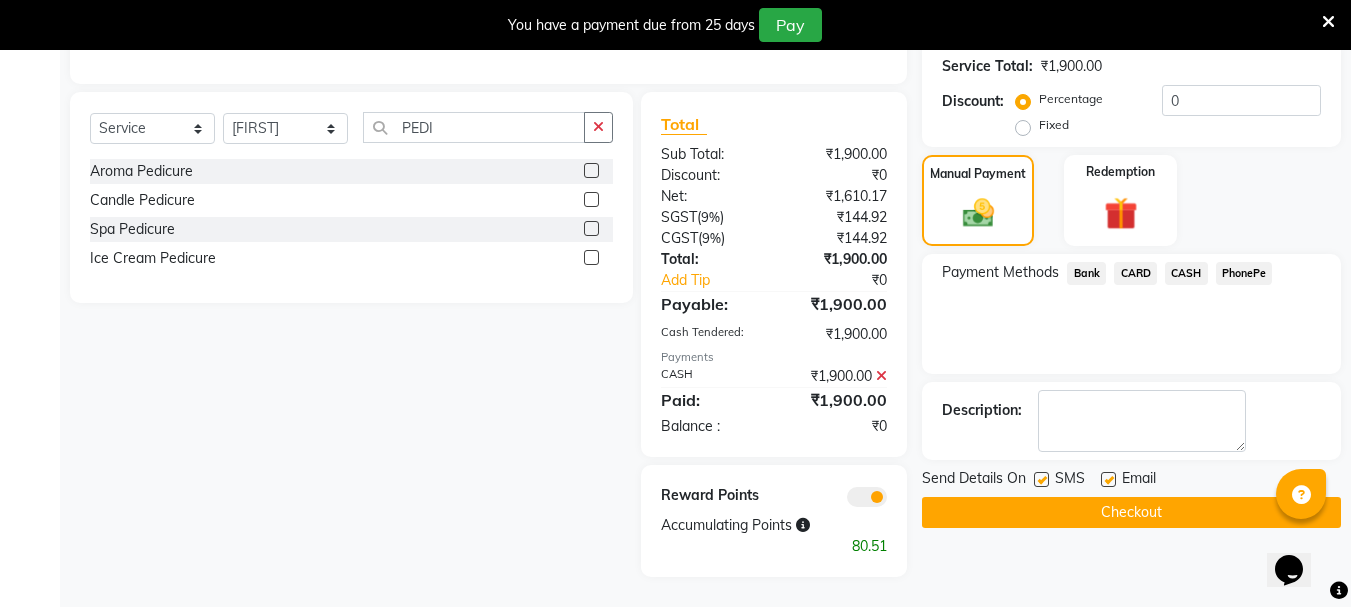 click on "Checkout" 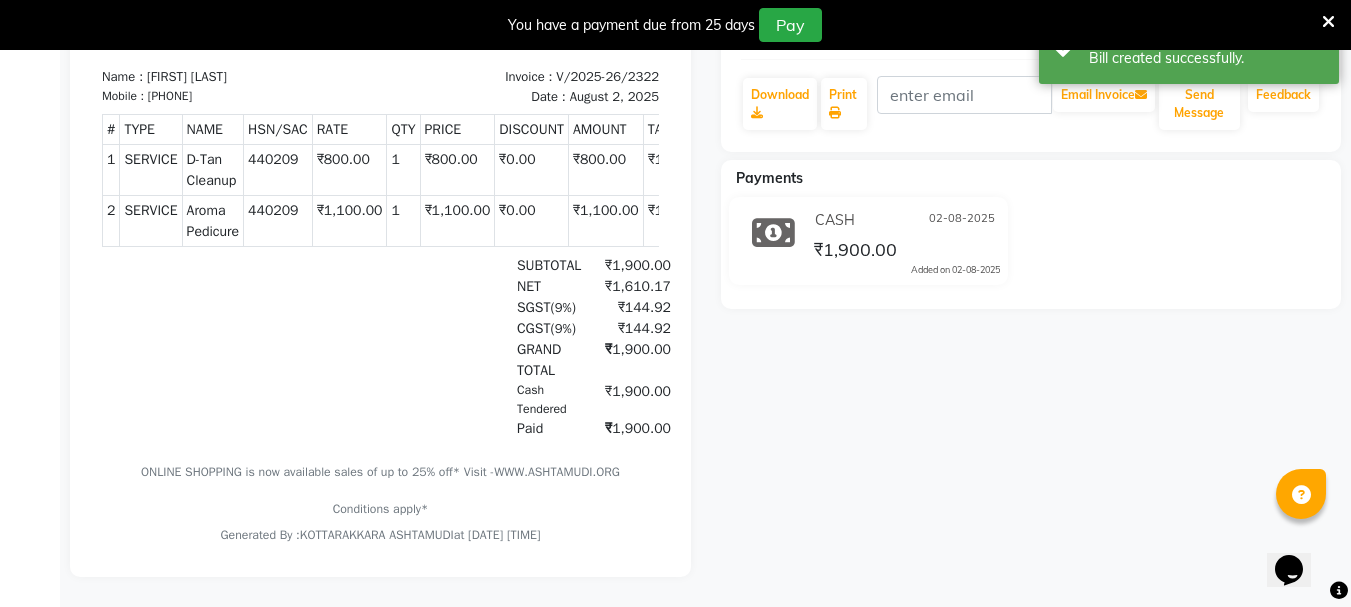 scroll, scrollTop: 0, scrollLeft: 0, axis: both 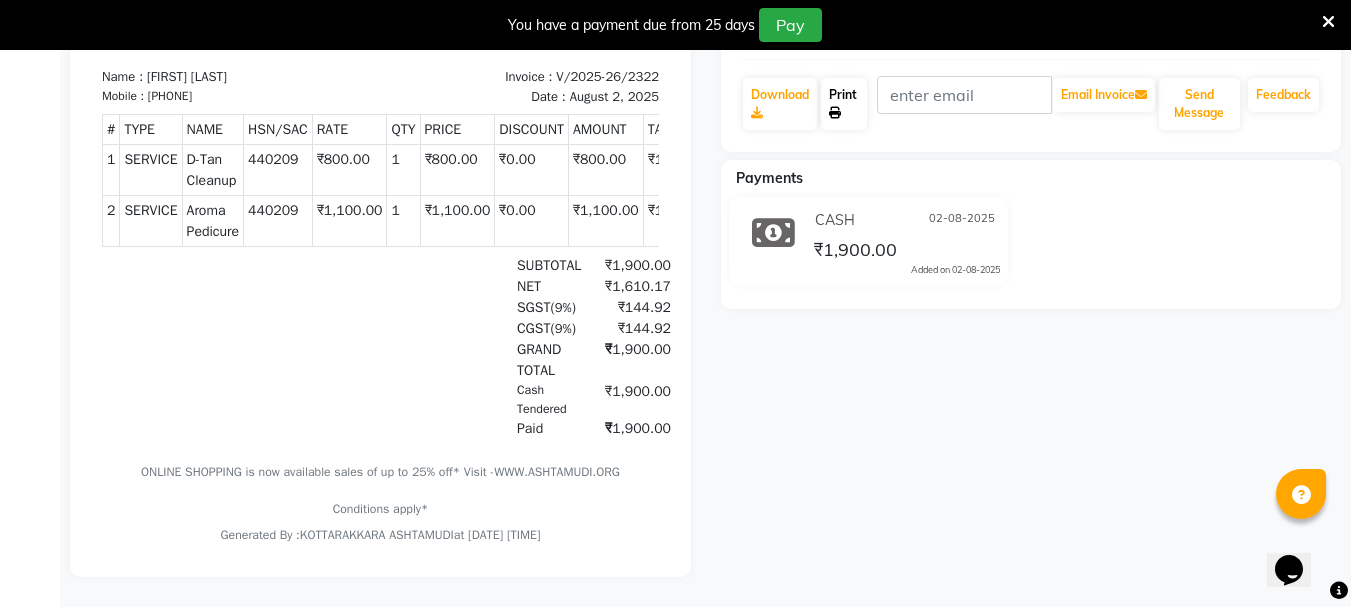 click on "Print" 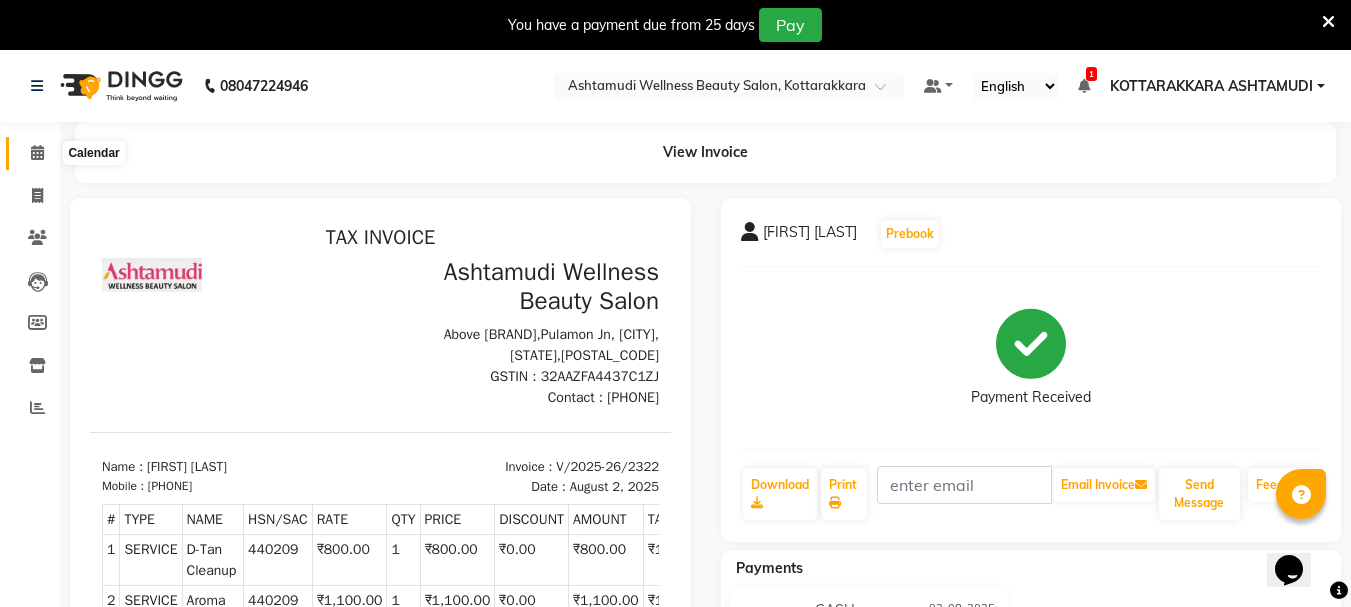 click 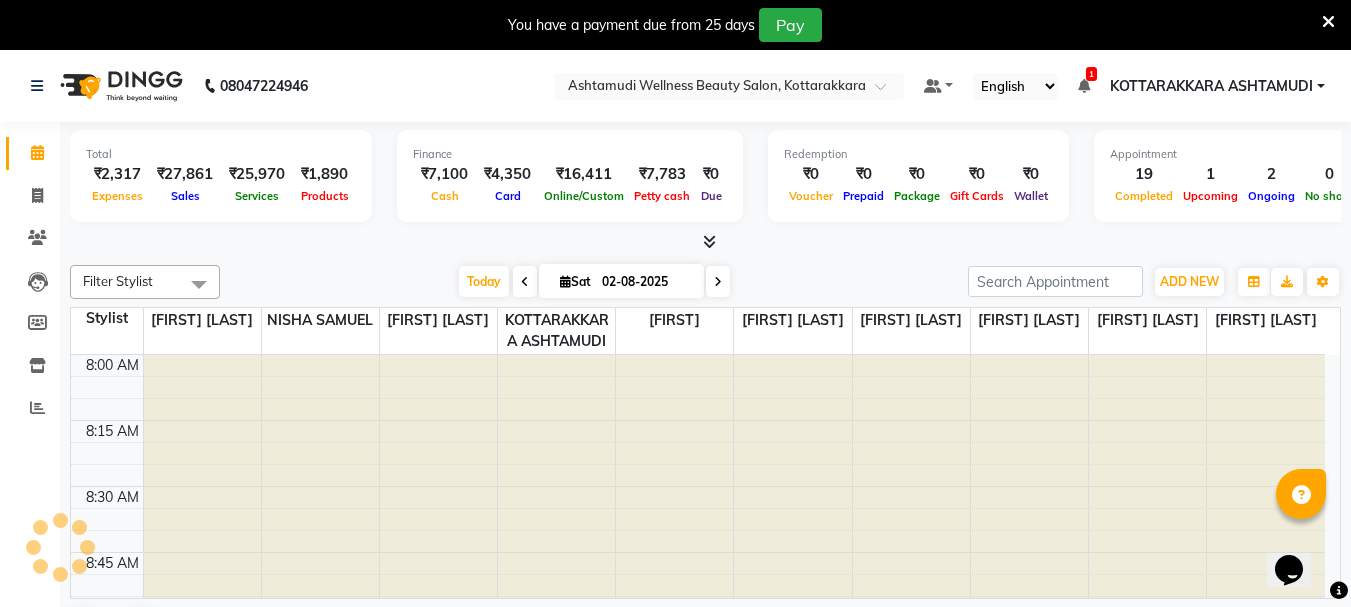 scroll, scrollTop: 0, scrollLeft: 0, axis: both 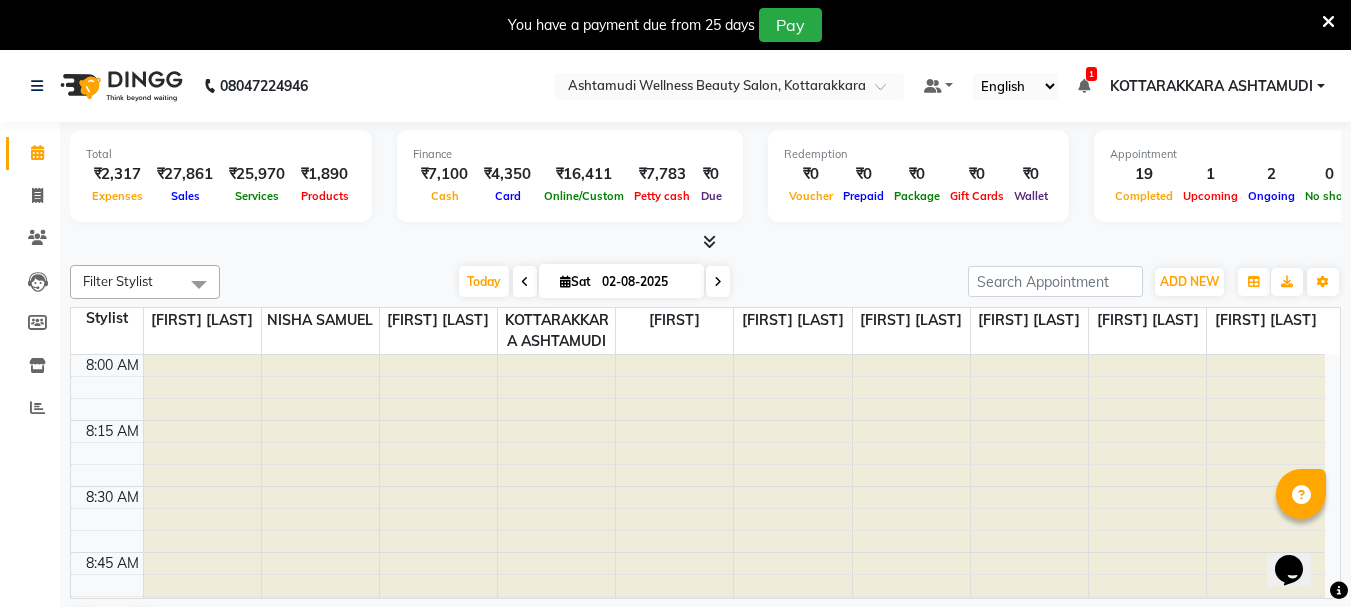 click on "You have a payment due from 25 days   Pay" at bounding box center (675, 25) 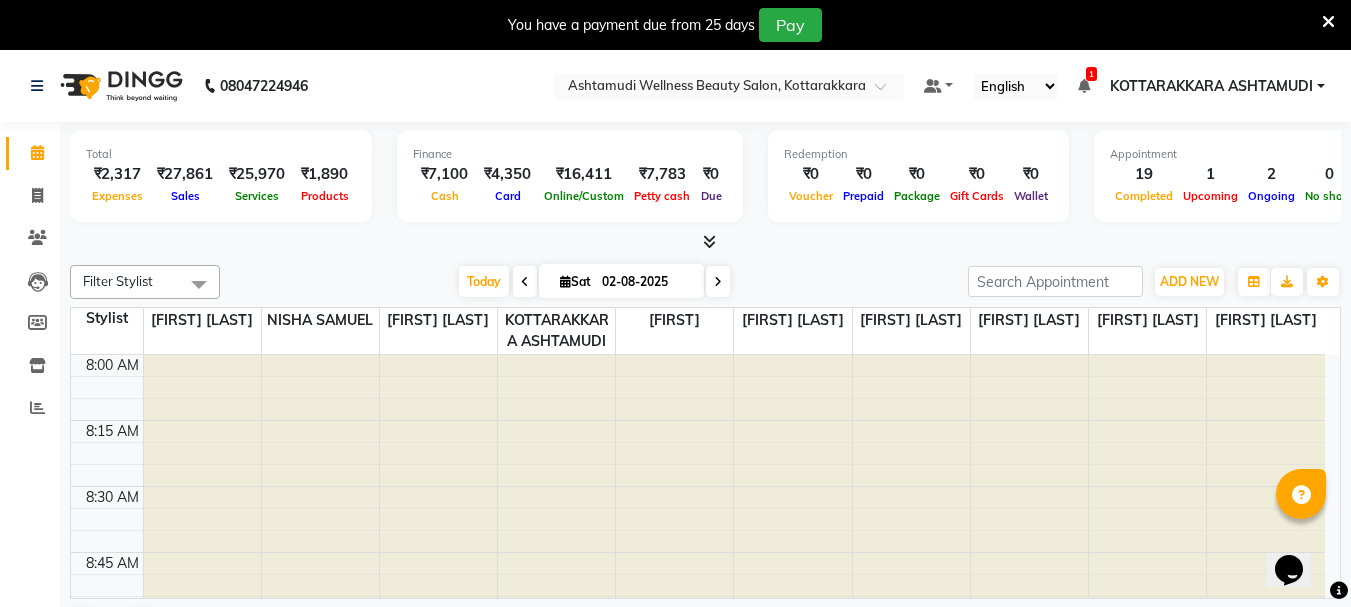 click at bounding box center (1328, 22) 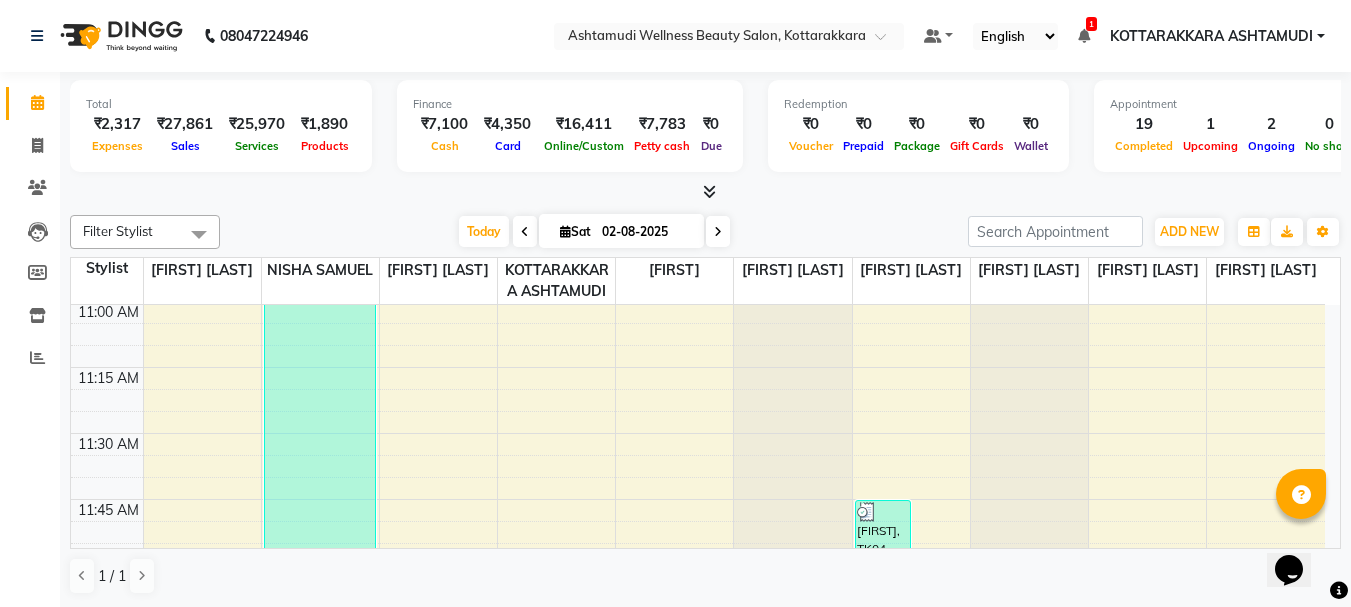 scroll, scrollTop: 1100, scrollLeft: 0, axis: vertical 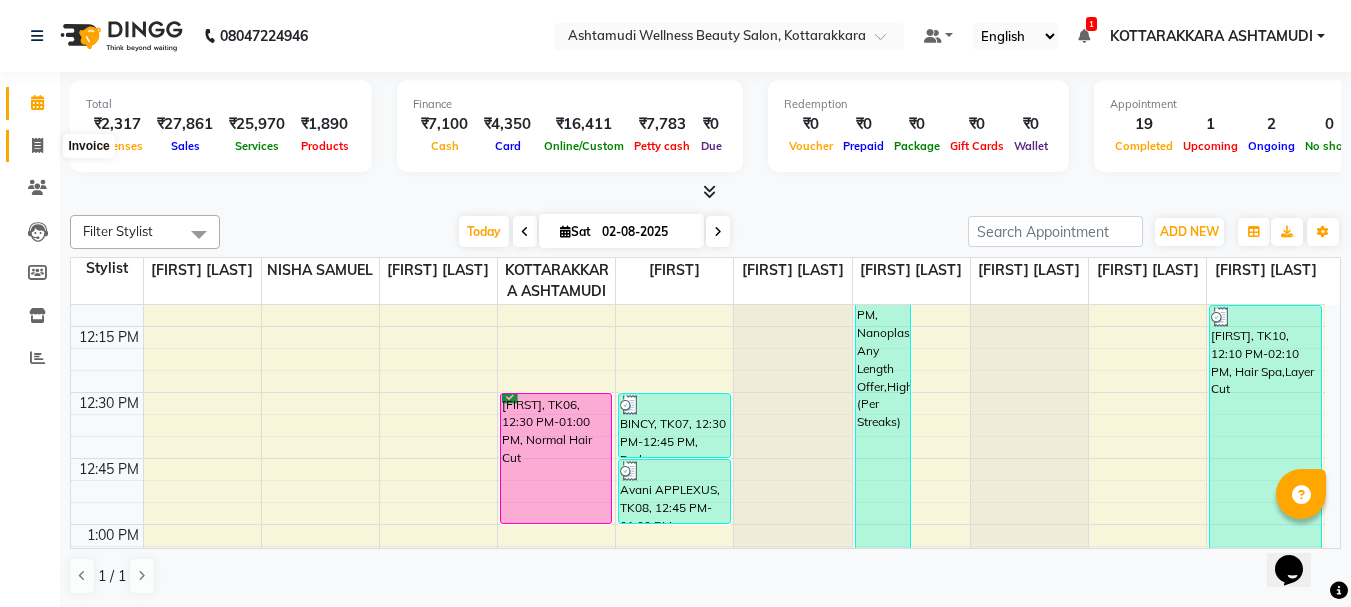click 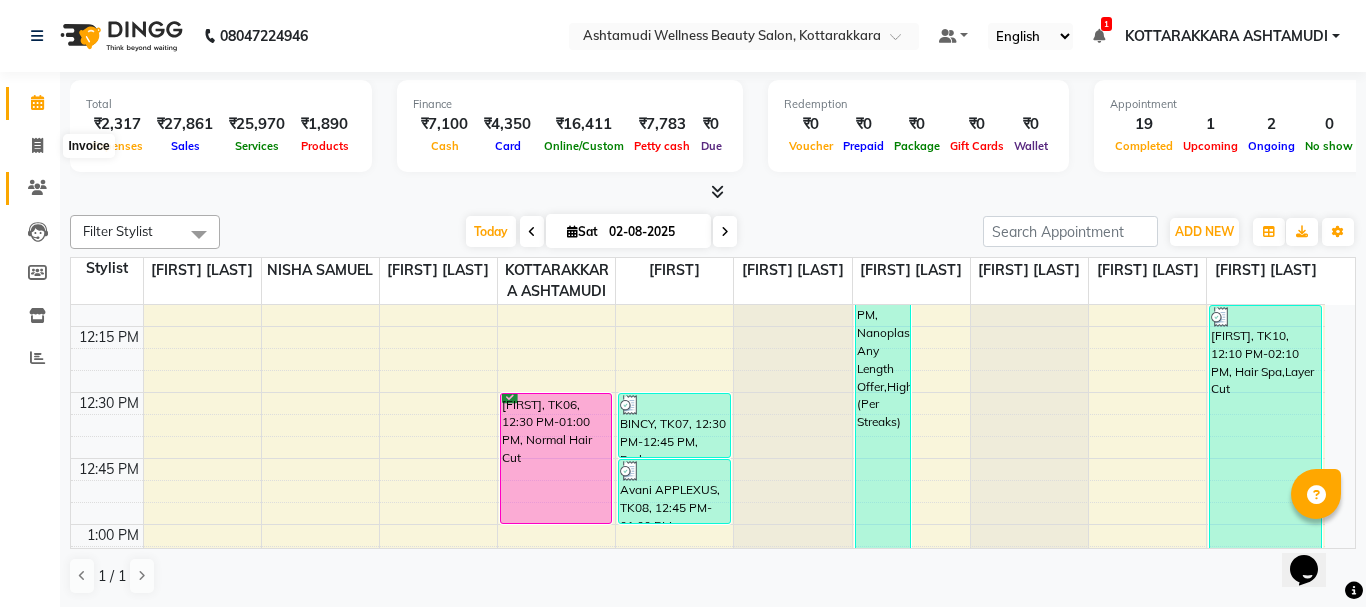 select on "4664" 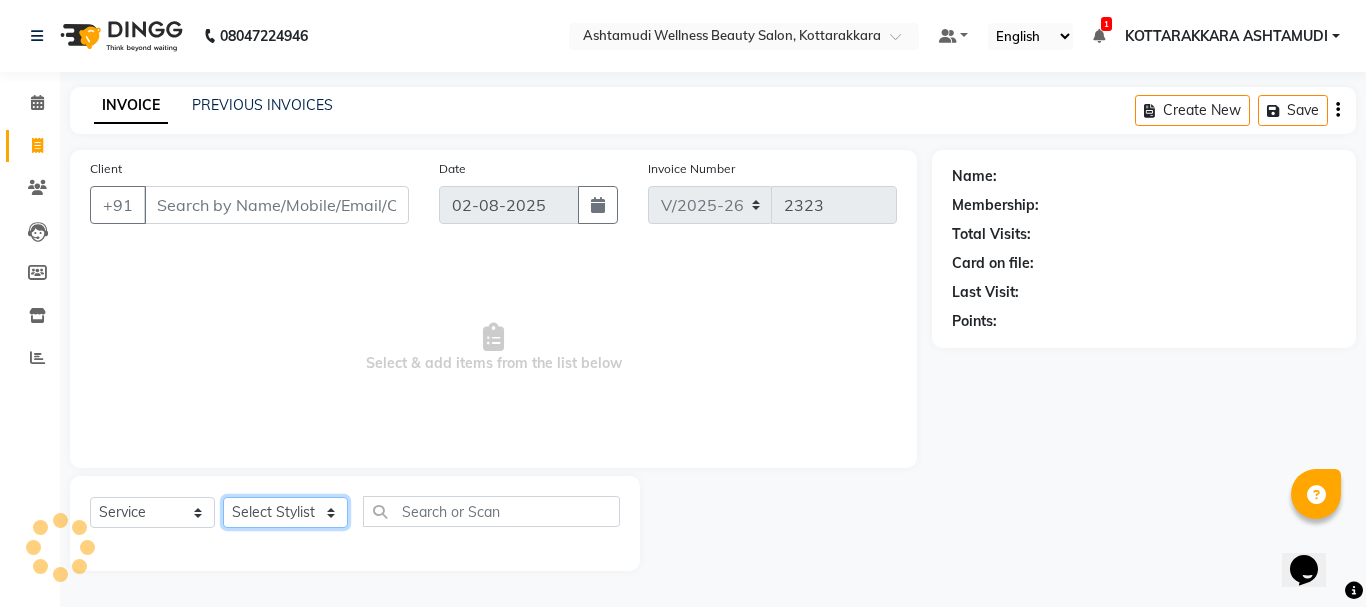 click on "Select Stylist AMRITHA DIVYA L	 Gita Mahali  Jibi P R Karina Darjee  KOTTARAKKARA ASHTAMUDI NISHA SAMUEL 	 Priya Chakraborty SARIGA R	 SHAHIDA SHAMINA MUHAMMED P R" 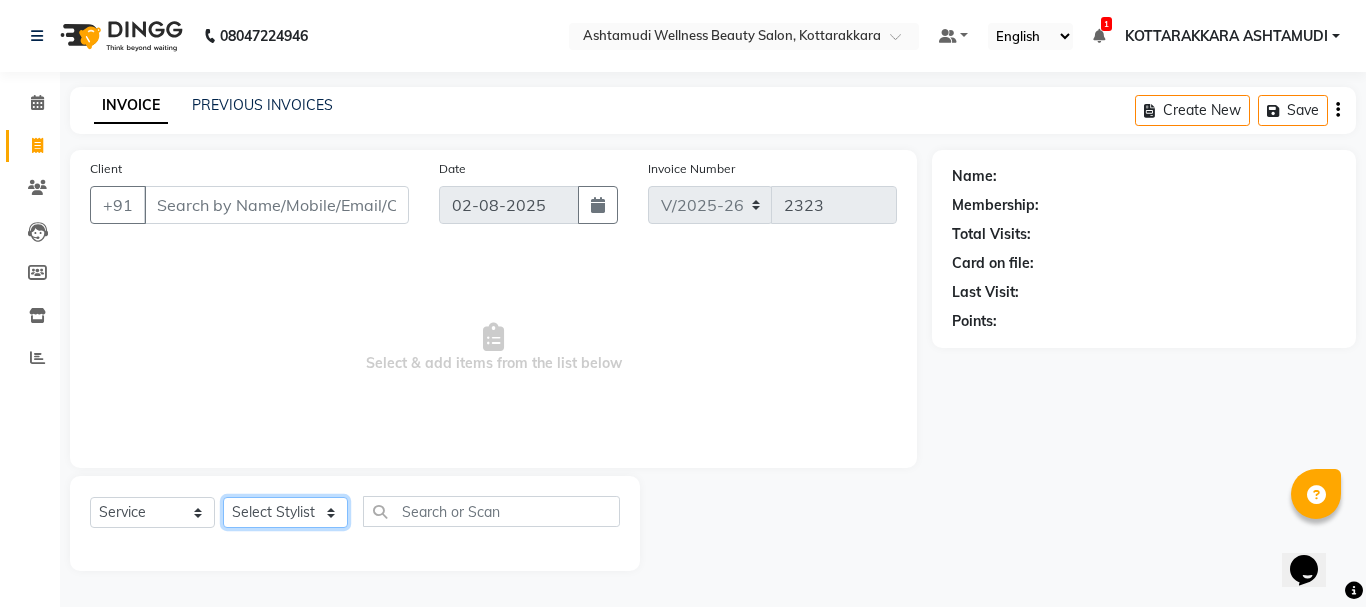 select on "75883" 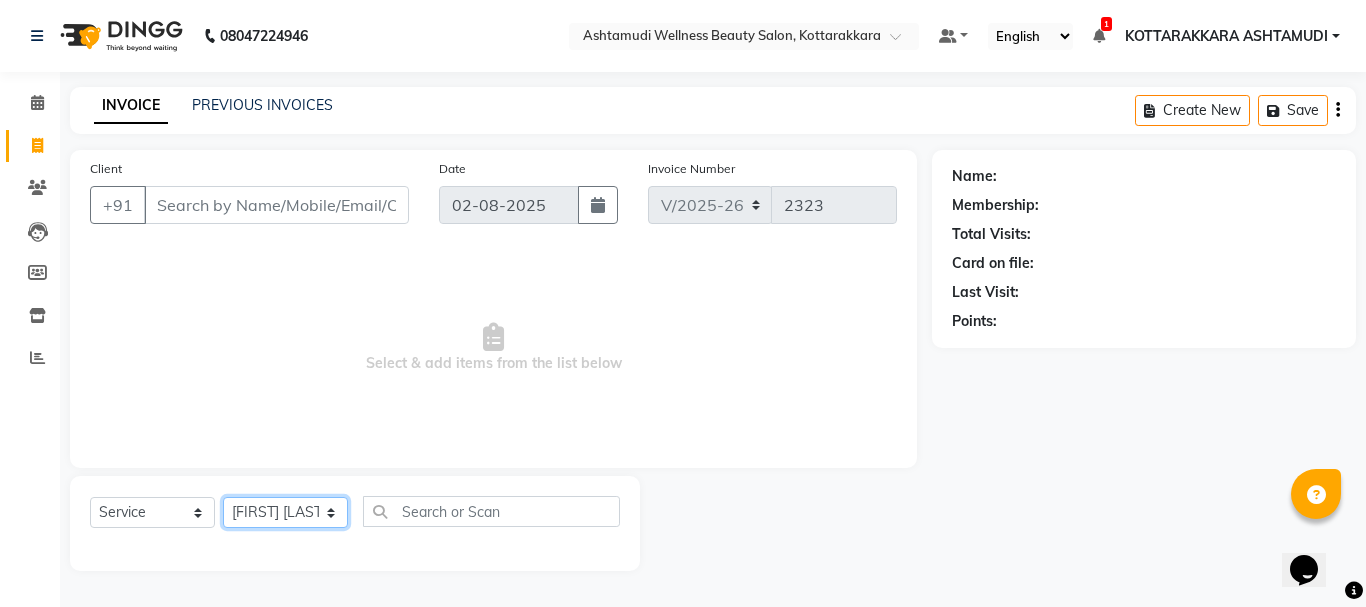 click on "Select Stylist AMRITHA DIVYA L	 Gita Mahali  Jibi P R Karina Darjee  KOTTARAKKARA ASHTAMUDI NISHA SAMUEL 	 Priya Chakraborty SARIGA R	 SHAHIDA SHAMINA MUHAMMED P R" 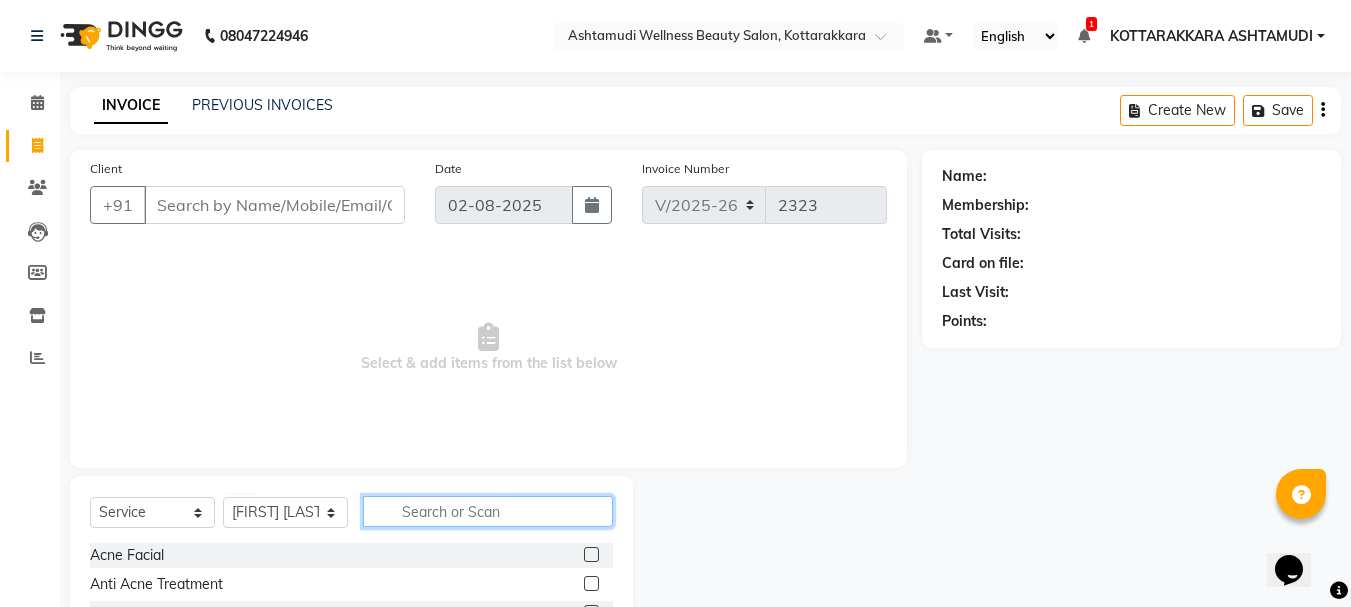 click 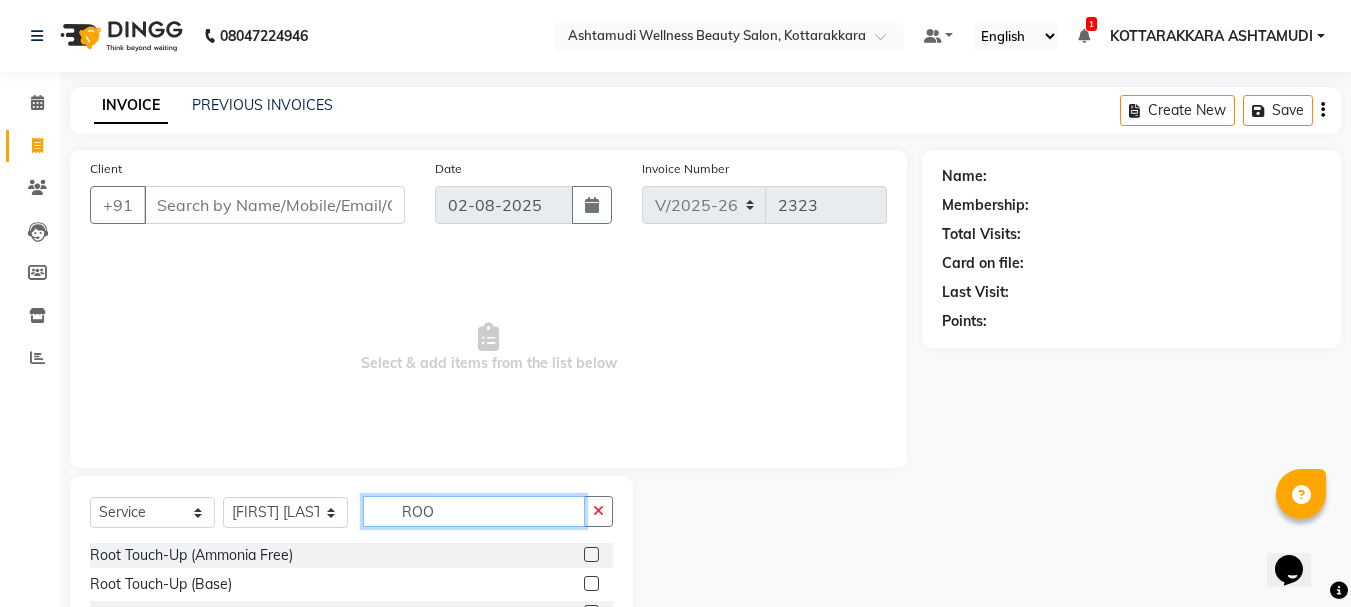 type on "ROO" 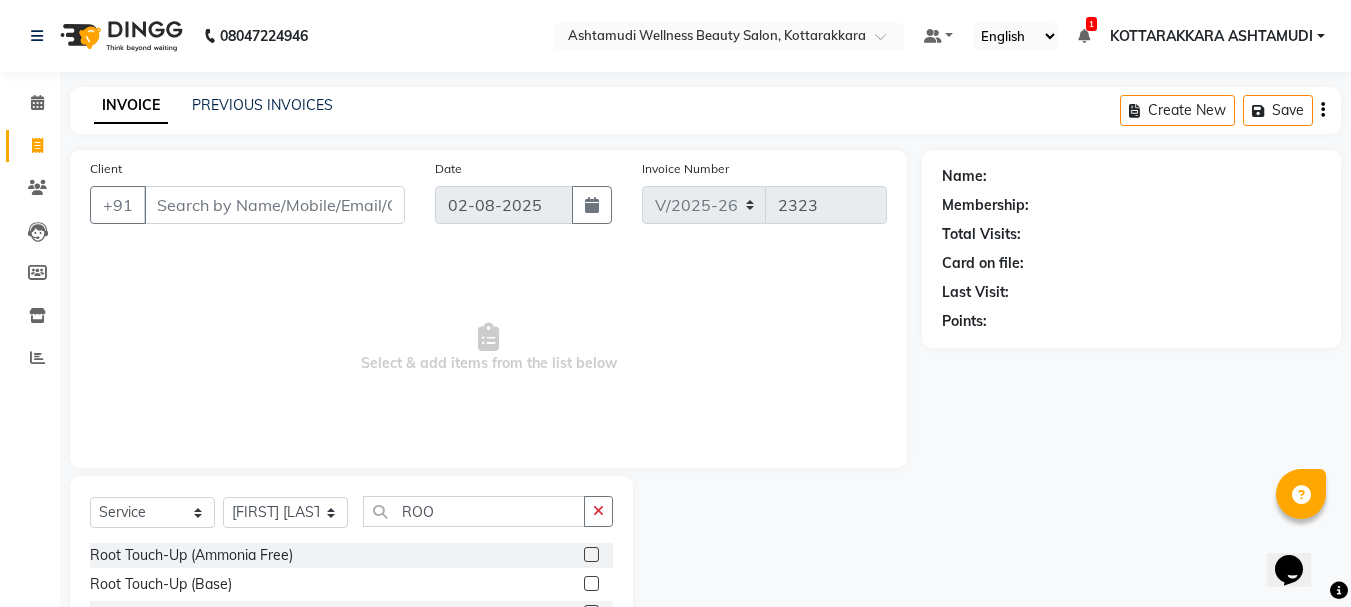 click 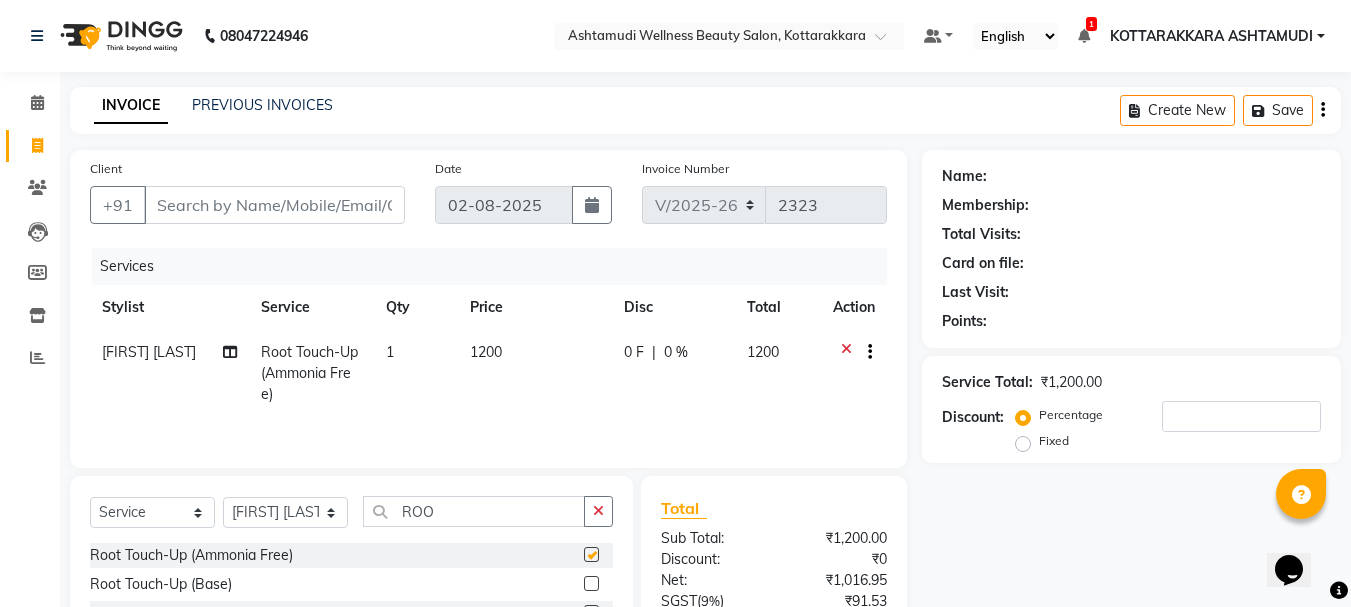 checkbox on "false" 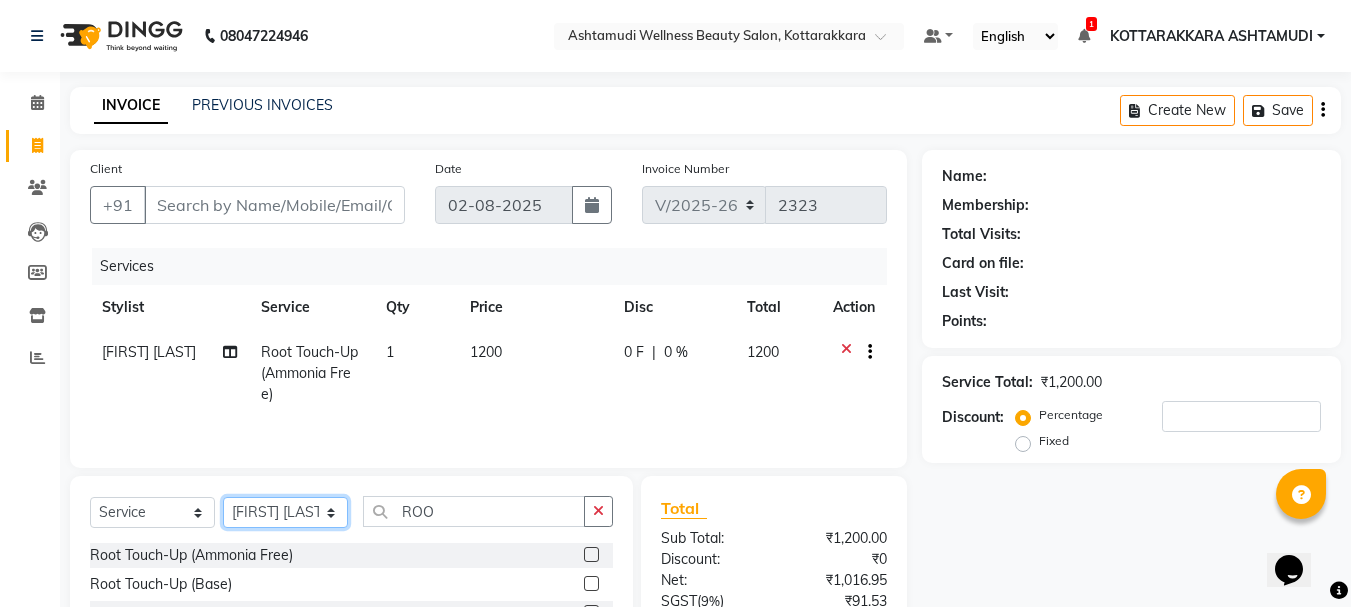 click on "Select Stylist AMRITHA DIVYA L	 Gita Mahali  Jibi P R Karina Darjee  KOTTARAKKARA ASHTAMUDI NISHA SAMUEL 	 Priya Chakraborty SARIGA R	 SHAHIDA SHAMINA MUHAMMED P R" 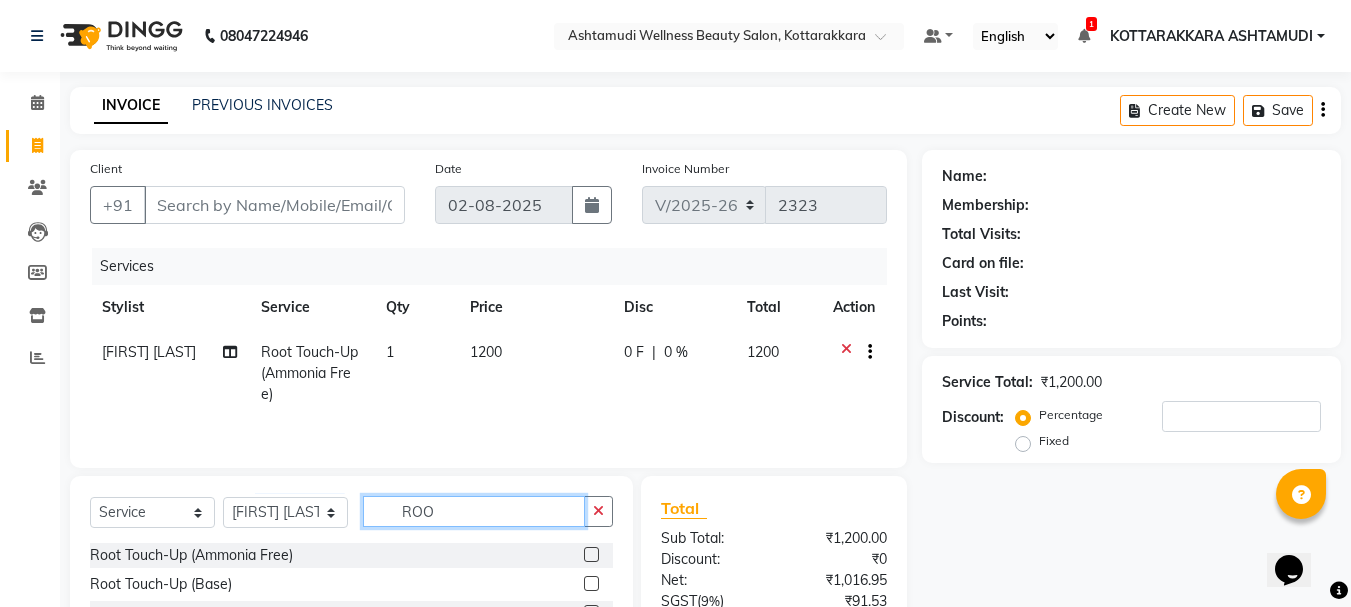 click on "ROO" 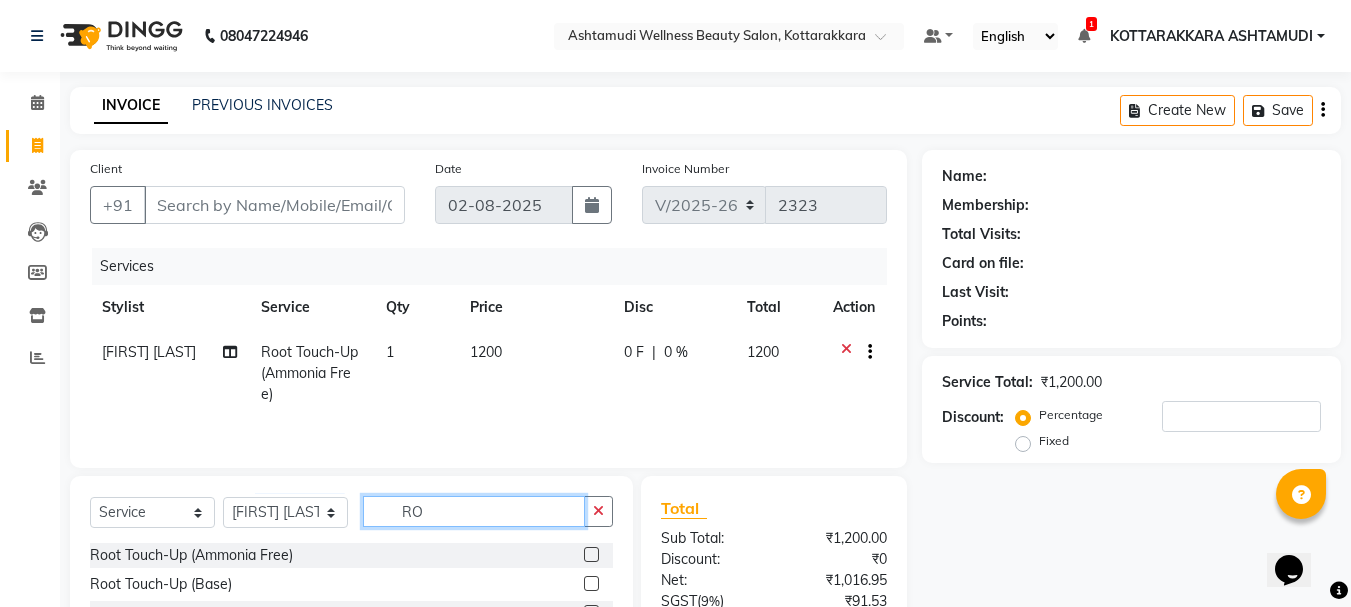 type on "R" 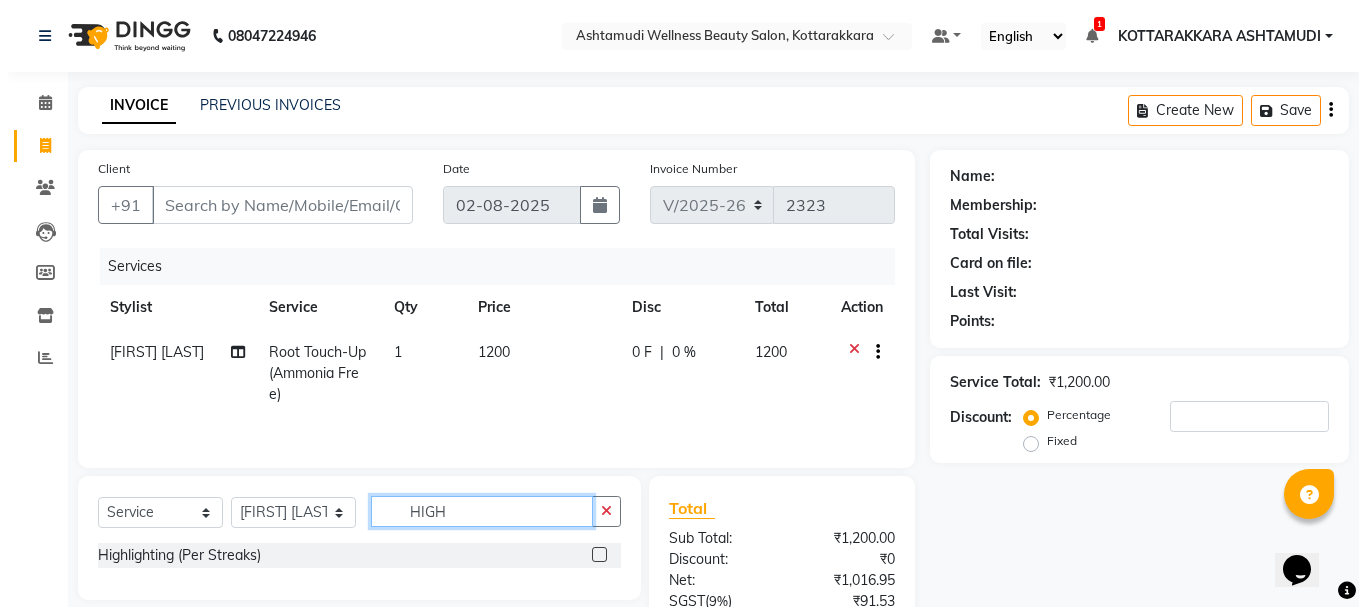 scroll, scrollTop: 100, scrollLeft: 0, axis: vertical 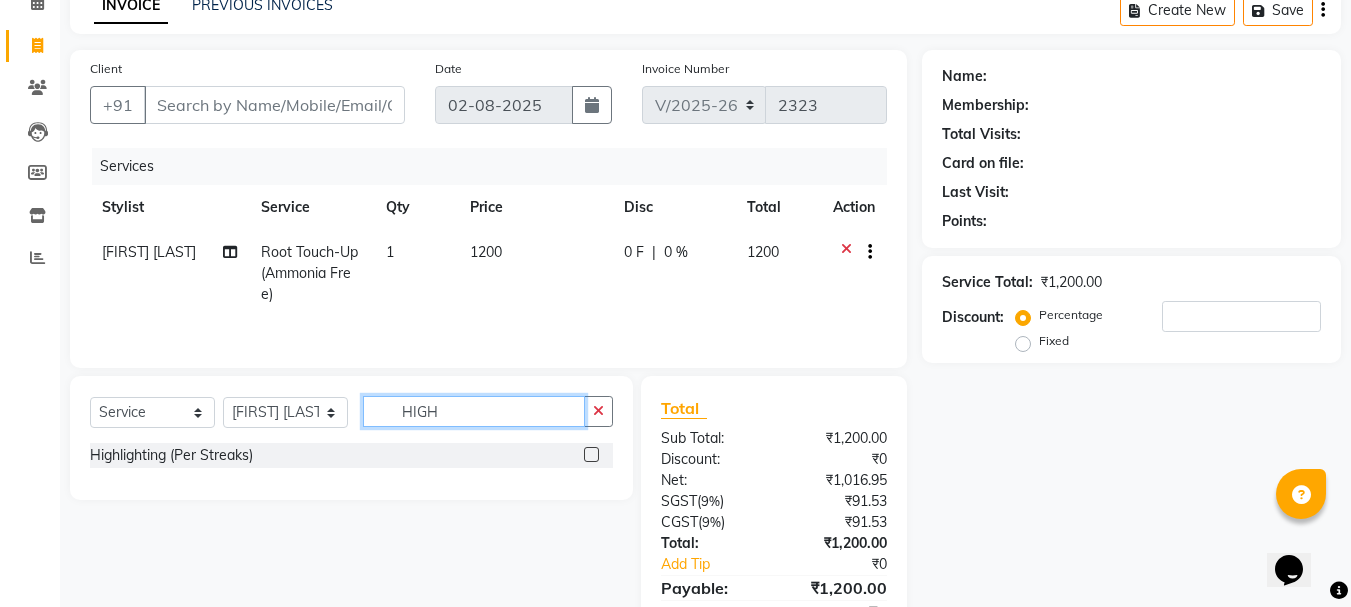 type on "HIGH" 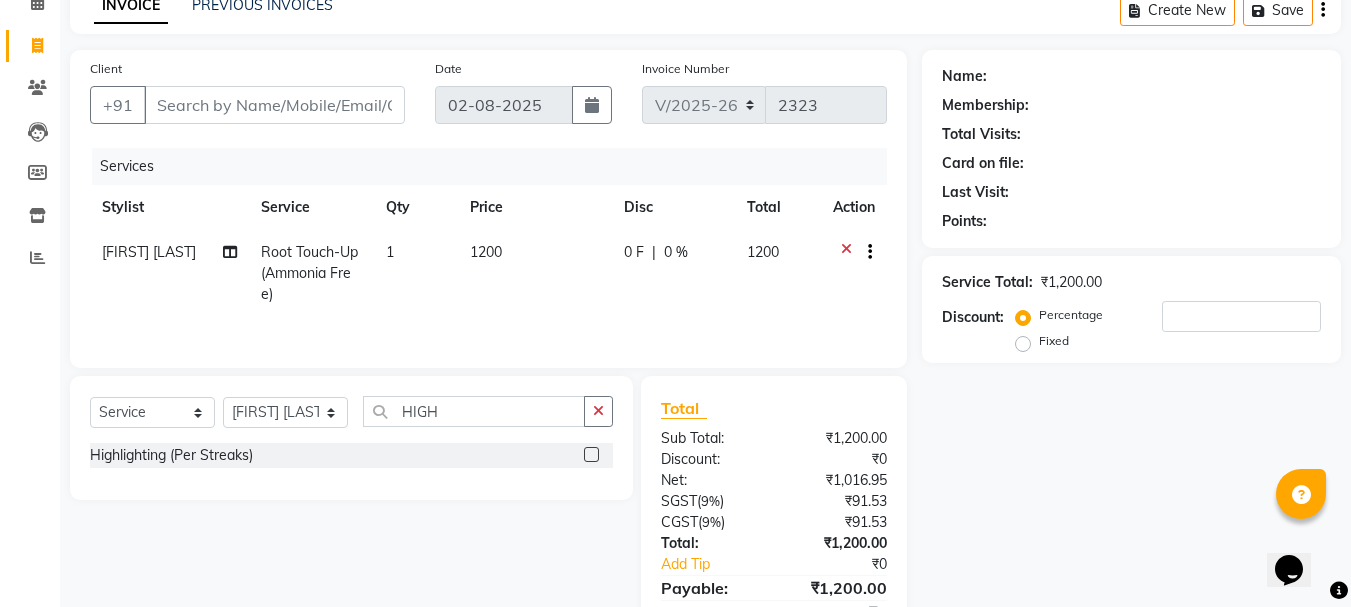 click 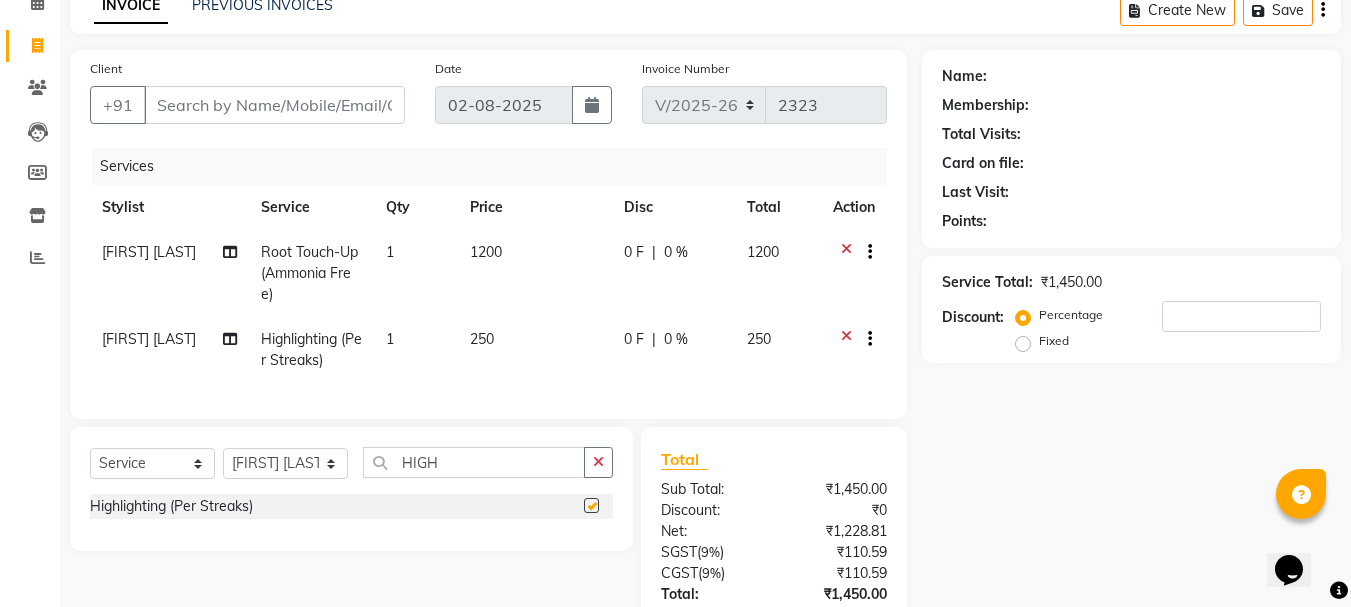 checkbox on "false" 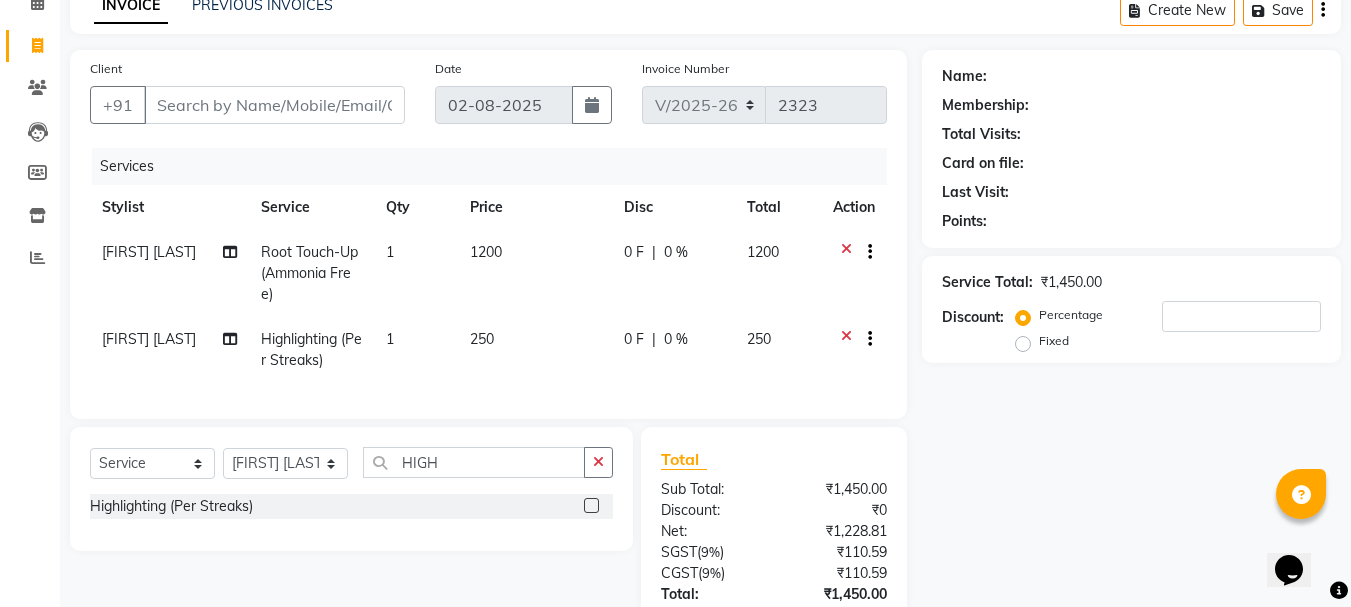 click on "1" 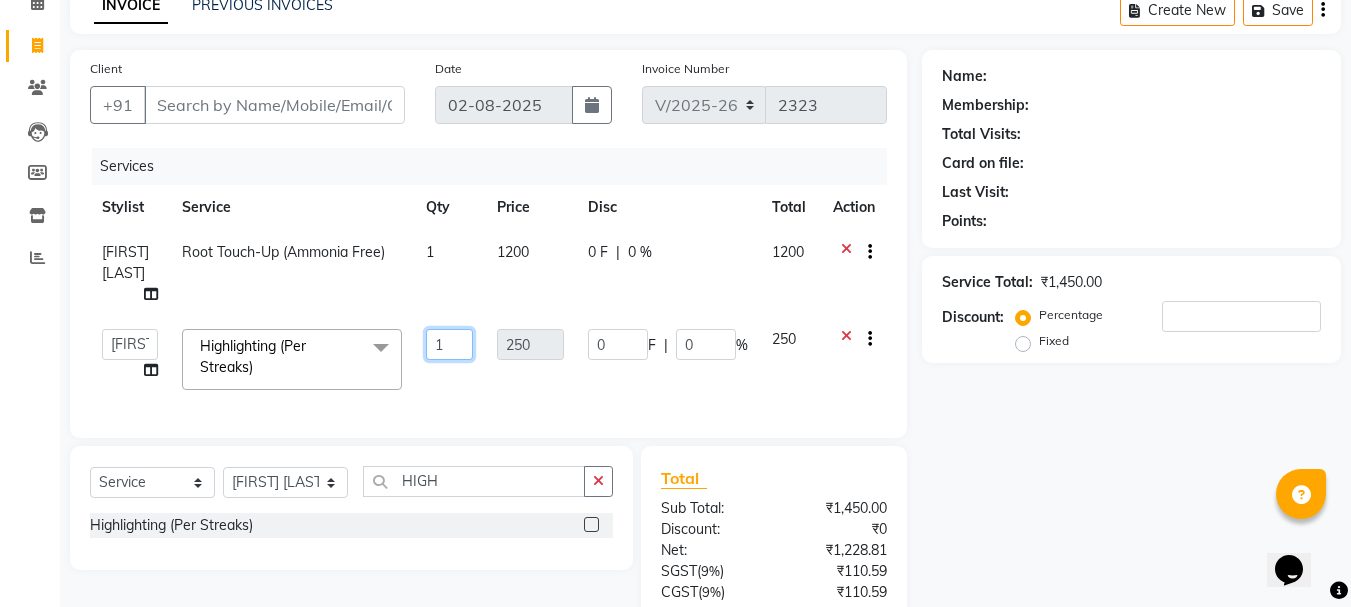 click on "1" 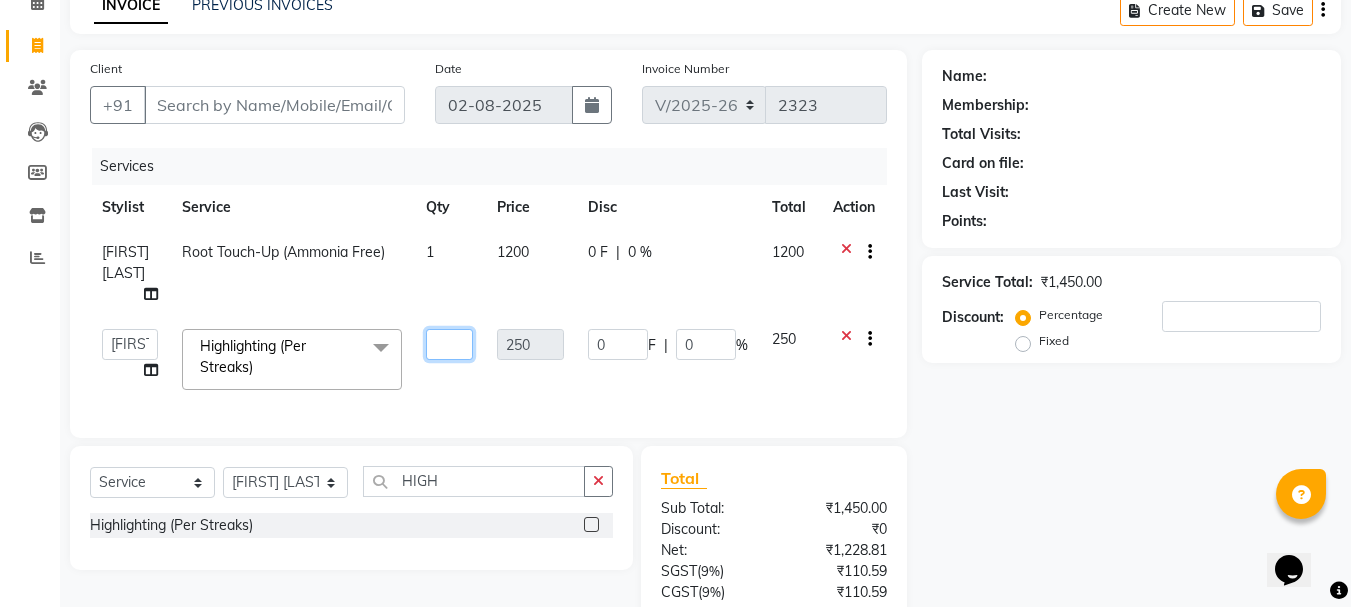 type on "2" 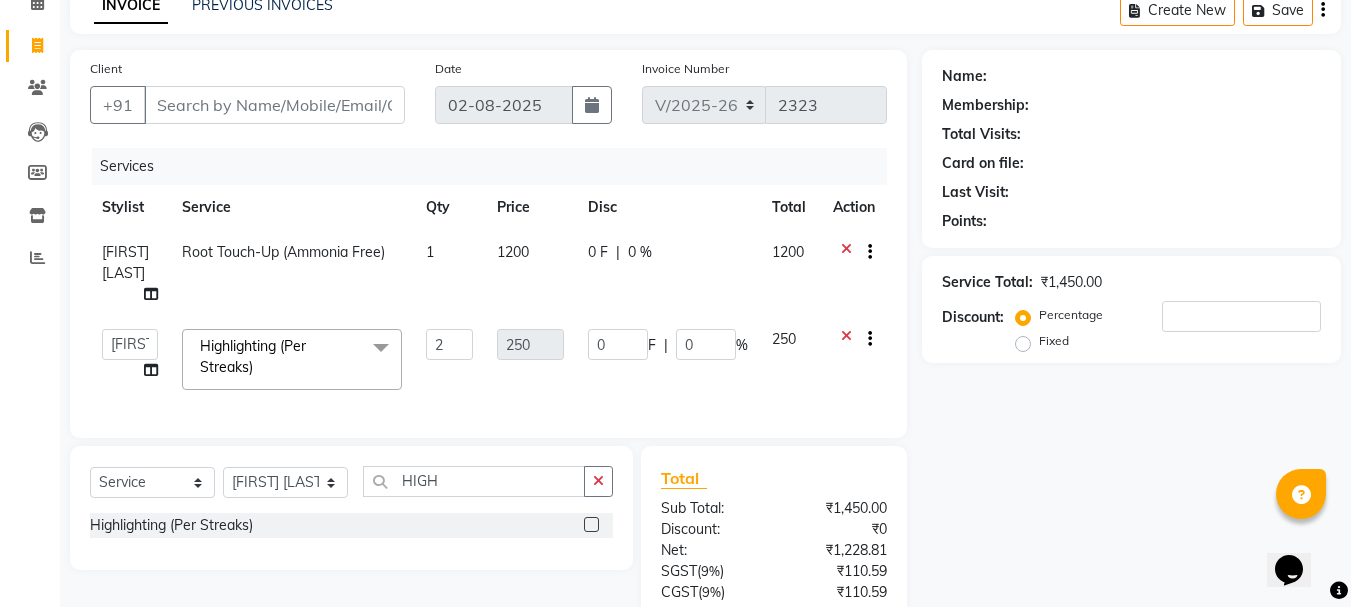 click on "[FIRST] [LAST]    [FIRST] [LAST]    [FIRST] [LAST]    [FIRST] [LAST]    [FIRST] [LAST]    [FIRST]    [FIRST] [LAST] 	   [FIRST] [LAST]   [FIRST] [LAST]	   [FIRST]   [FIRST] [LAST]  Highlighting (Per Streaks)  x Acne Facial Anti Acne Treatment Anti Ageing Facial Bridal Glow Facial De-Pigmentation Treatment Dermalite Fairness Facial Diamond Facial D-Tan Cleanup D-Tan Facial D-Tan Pack Fruit Facial Fyc Bamboo Charcoal Facial Fyc Bio Marine Facial Fyc Fruit Fusion Facial Fyc Luster Gold Facial Fyc Pure Vit-C Facial Fyc Red Wine Facial Glovite Facial Gold Moroccan Vit C facial Dry Skin Gold Moroccan Vit C facial Oily Skin Golden Facial Hydra Brightening Facial Hydra Facial Hydramoist Facial Microdermabrasion Treatment Normal Cleanup O2C2 Facial Oxy Blast Facial Oxy Bleach Pearl Facial Protein Bleach Red Carpet DNA facial Sensi Glow Facial Skin Glow Facial Skin Lightening Facial Skin Whitening Facial Stemcell Facial Veg Peel Facial Un-Tan Facial  Korean Glass Skin Facial Anti-Dandruff Treatment Hair Spa Hot Oil Massage 2 0" 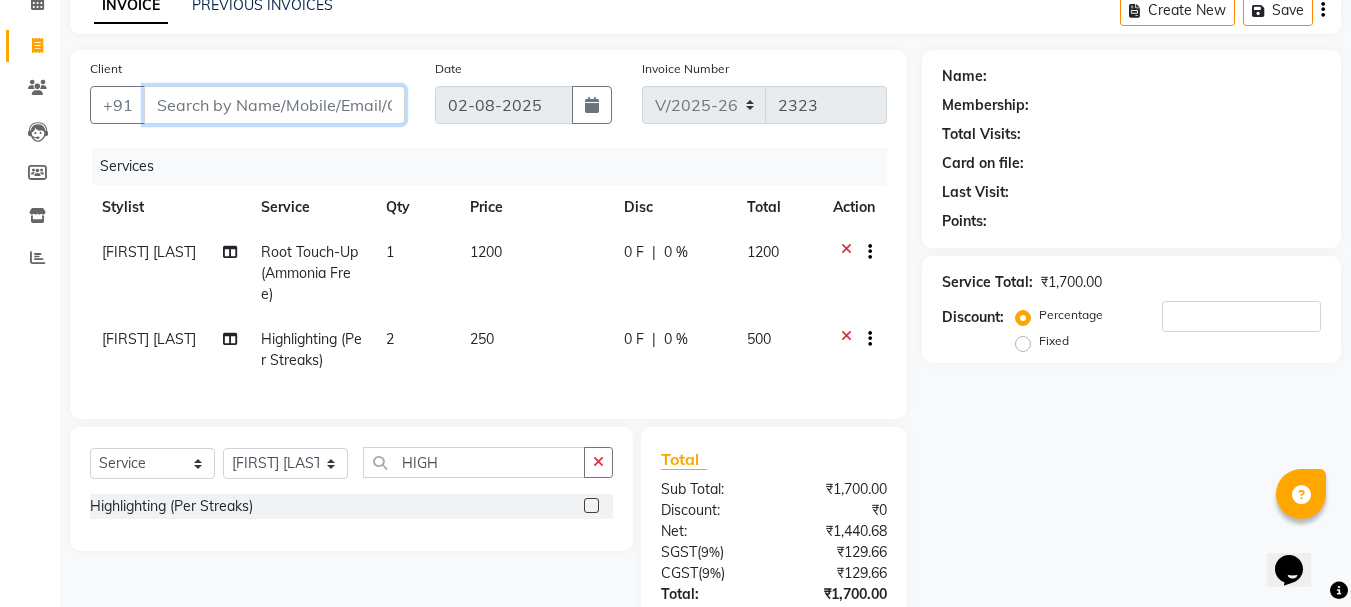 click on "Client" at bounding box center [274, 105] 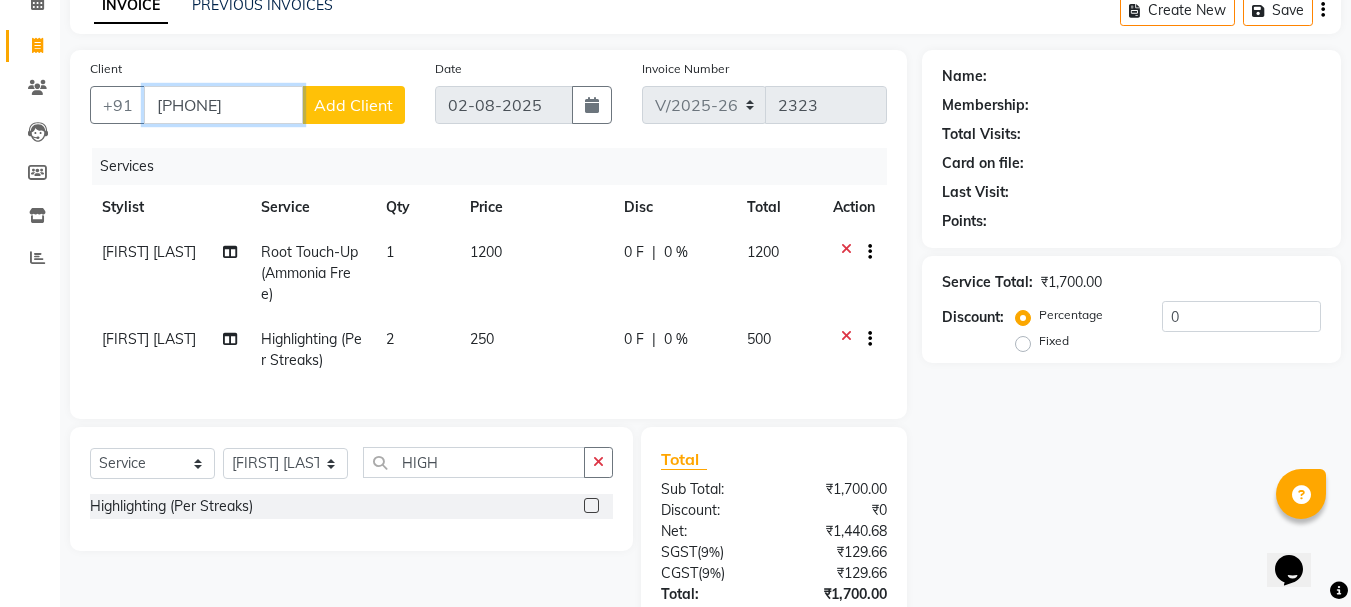 type on "[PHONE]" 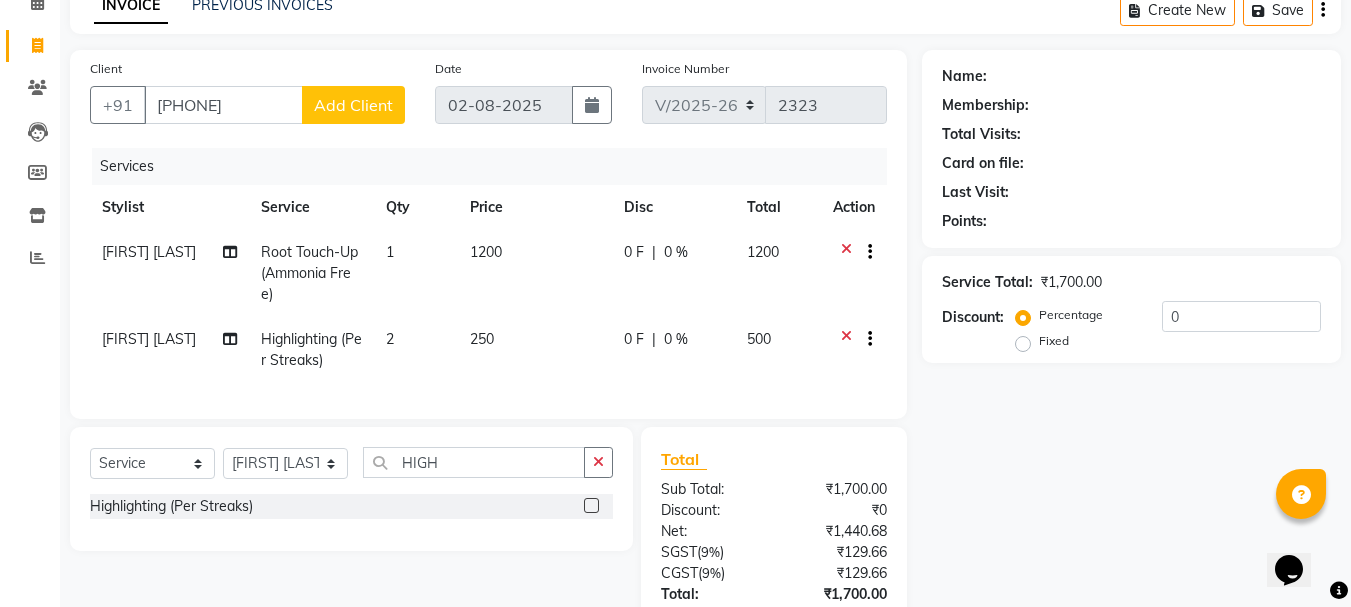 click on "Add Client" 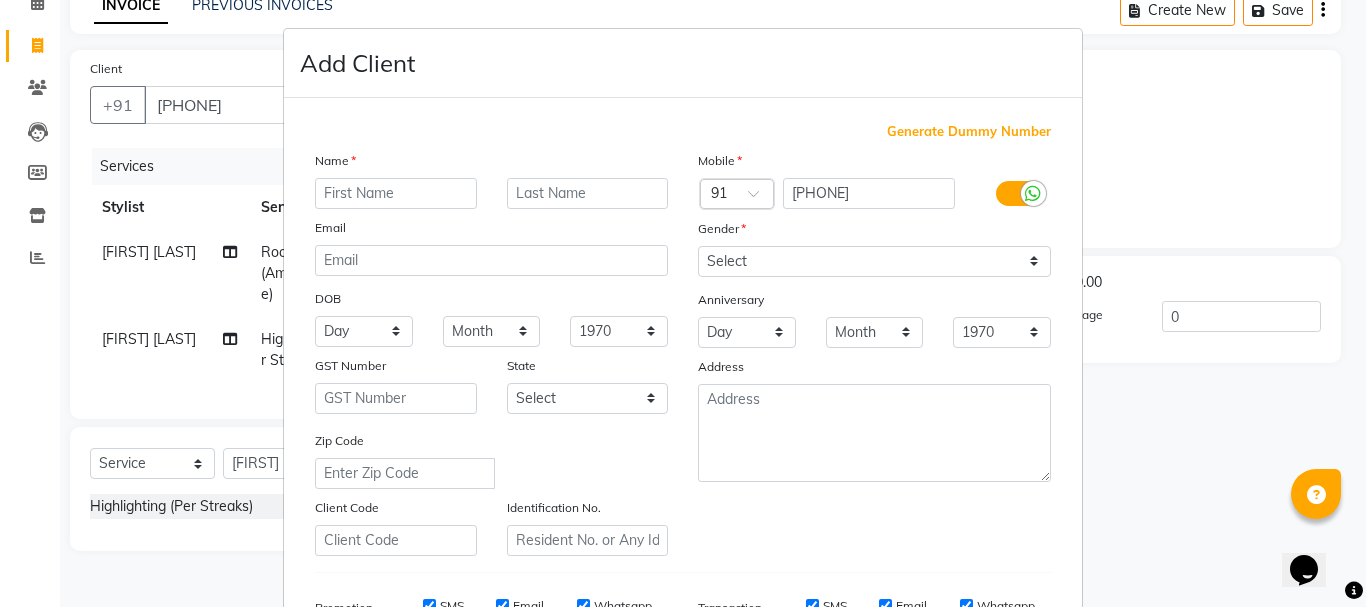 click at bounding box center [396, 193] 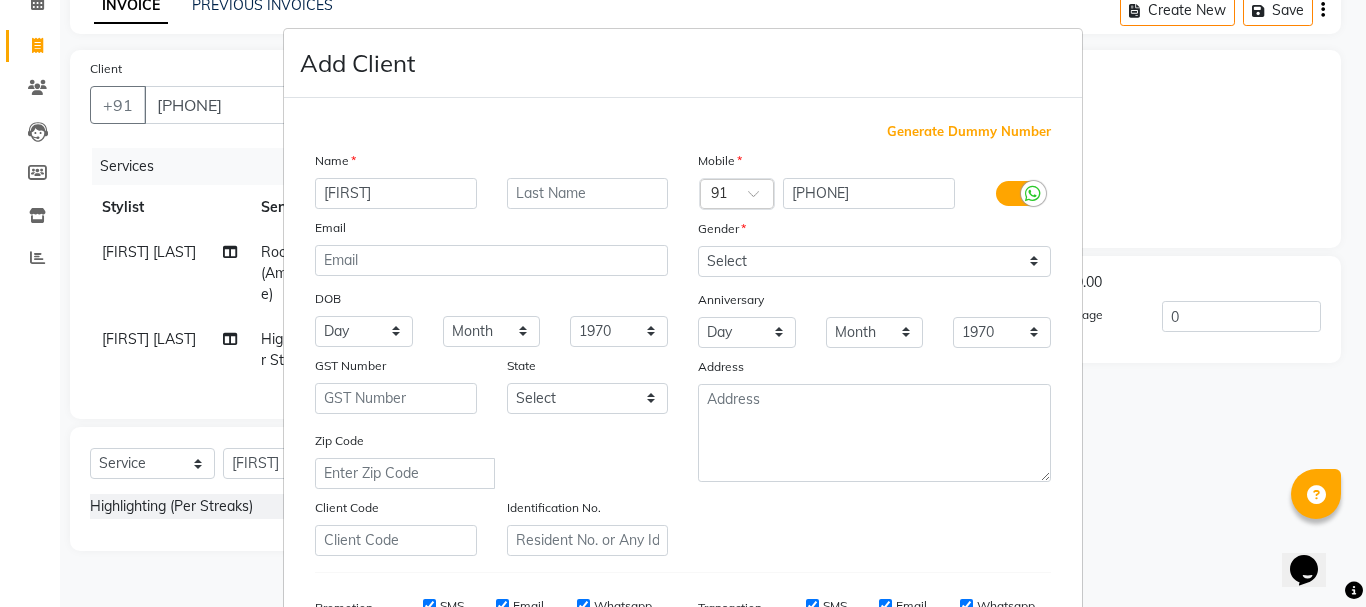 type on "[FIRST]" 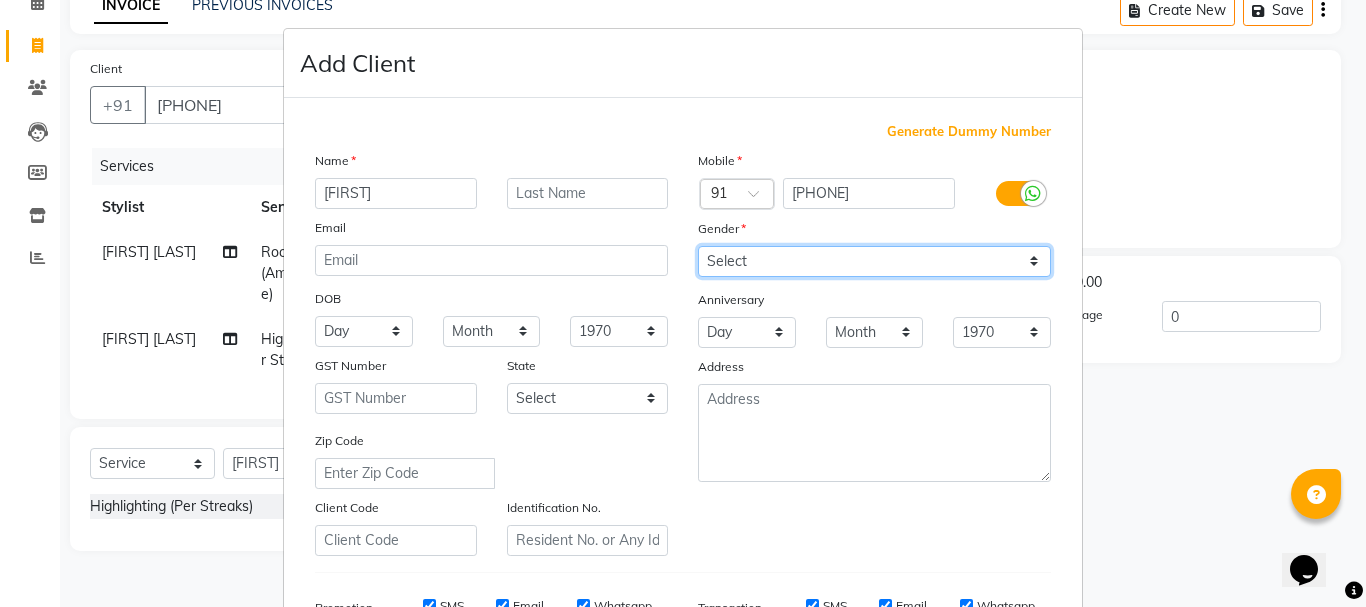 drag, startPoint x: 748, startPoint y: 263, endPoint x: 750, endPoint y: 274, distance: 11.18034 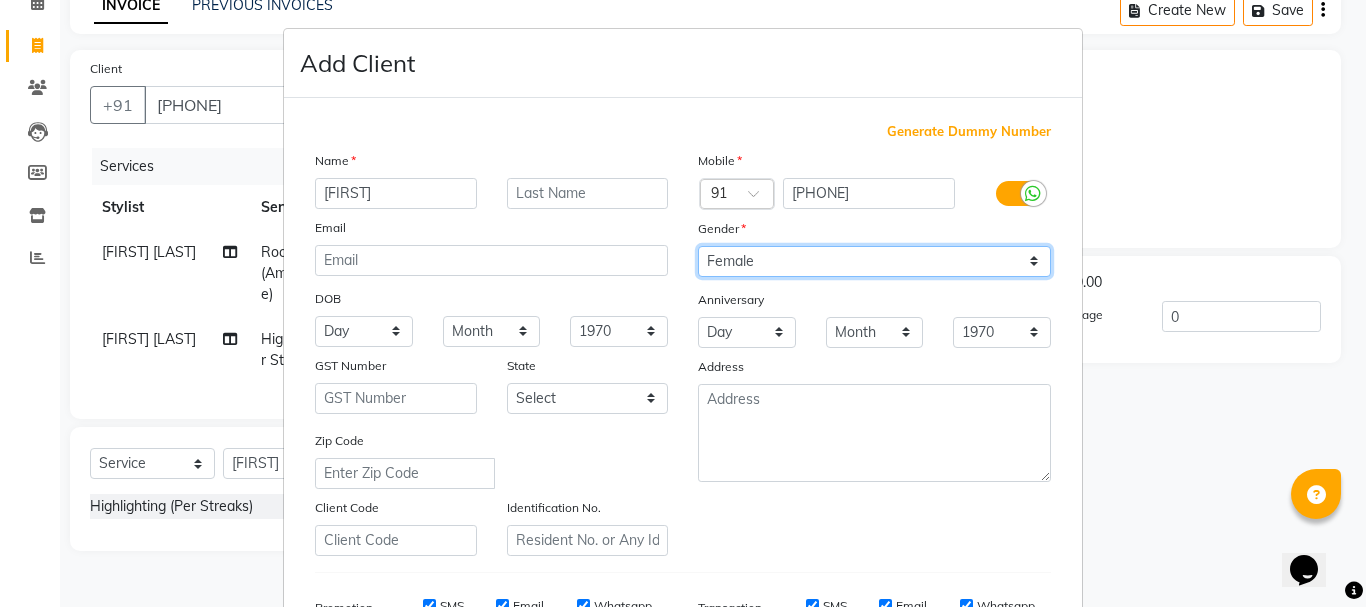 click on "Select Male Female Other Prefer Not To Say" at bounding box center (874, 261) 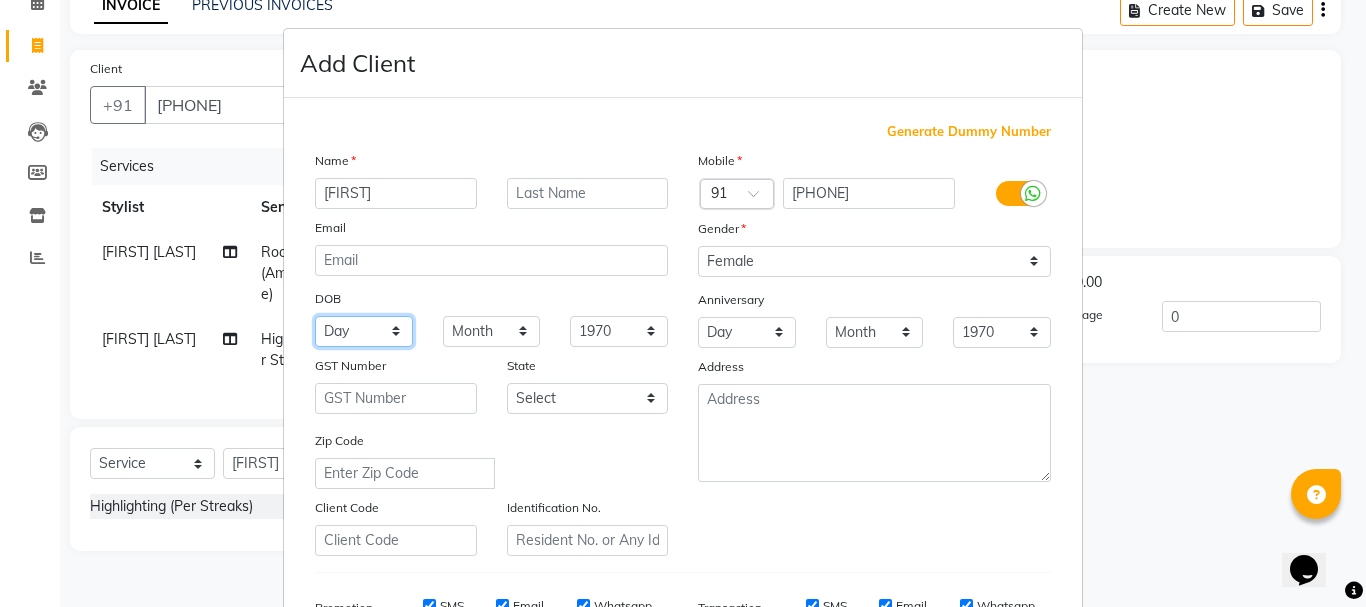 click on "Day 01 02 03 04 05 06 07 08 09 10 11 12 13 14 15 16 17 18 19 20 21 22 23 24 25 26 27 28 29 30 31" at bounding box center (364, 331) 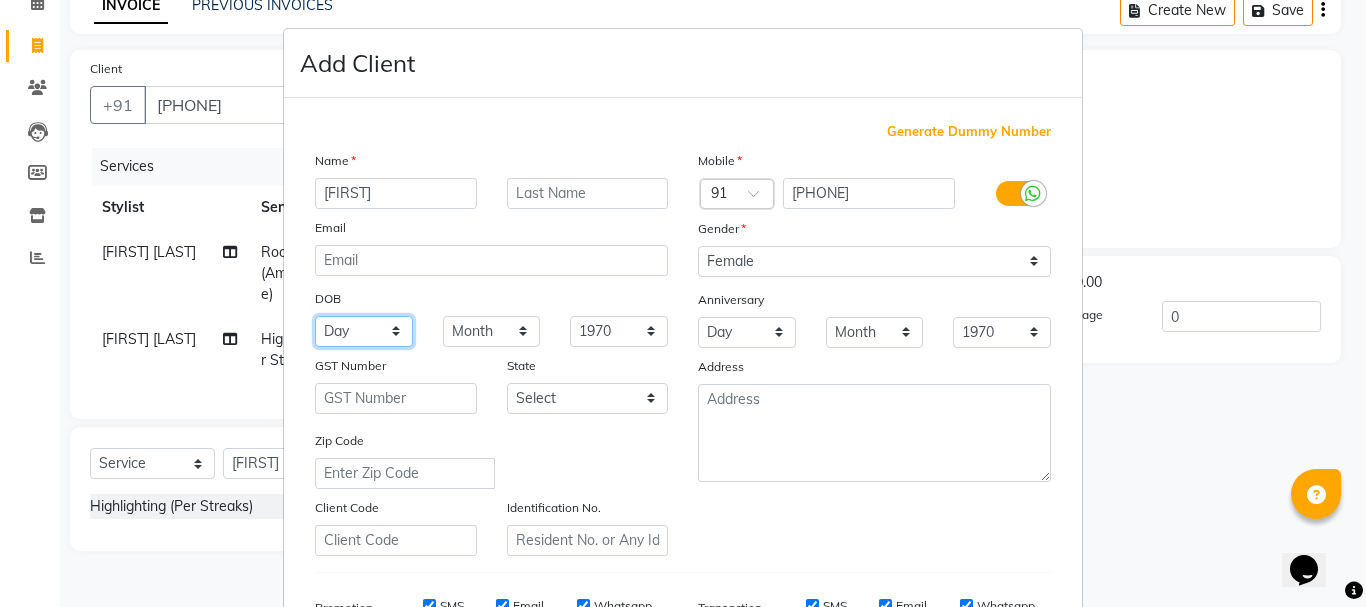 select on "09" 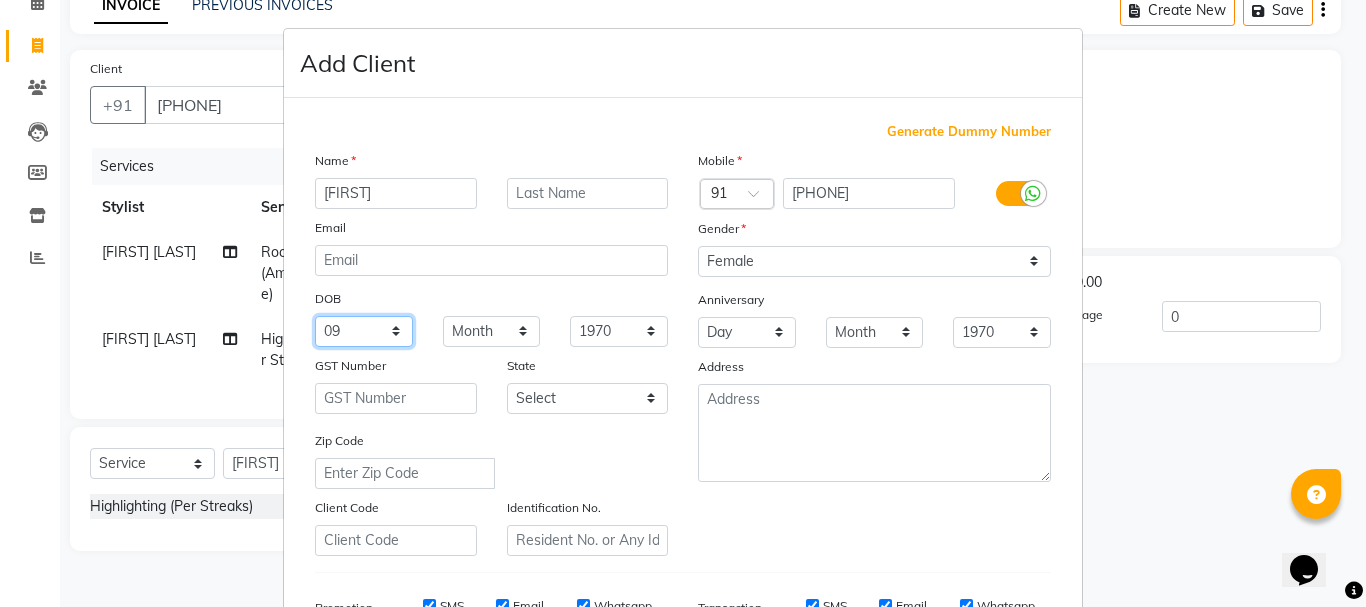 click on "Day 01 02 03 04 05 06 07 08 09 10 11 12 13 14 15 16 17 18 19 20 21 22 23 24 25 26 27 28 29 30 31" at bounding box center [364, 331] 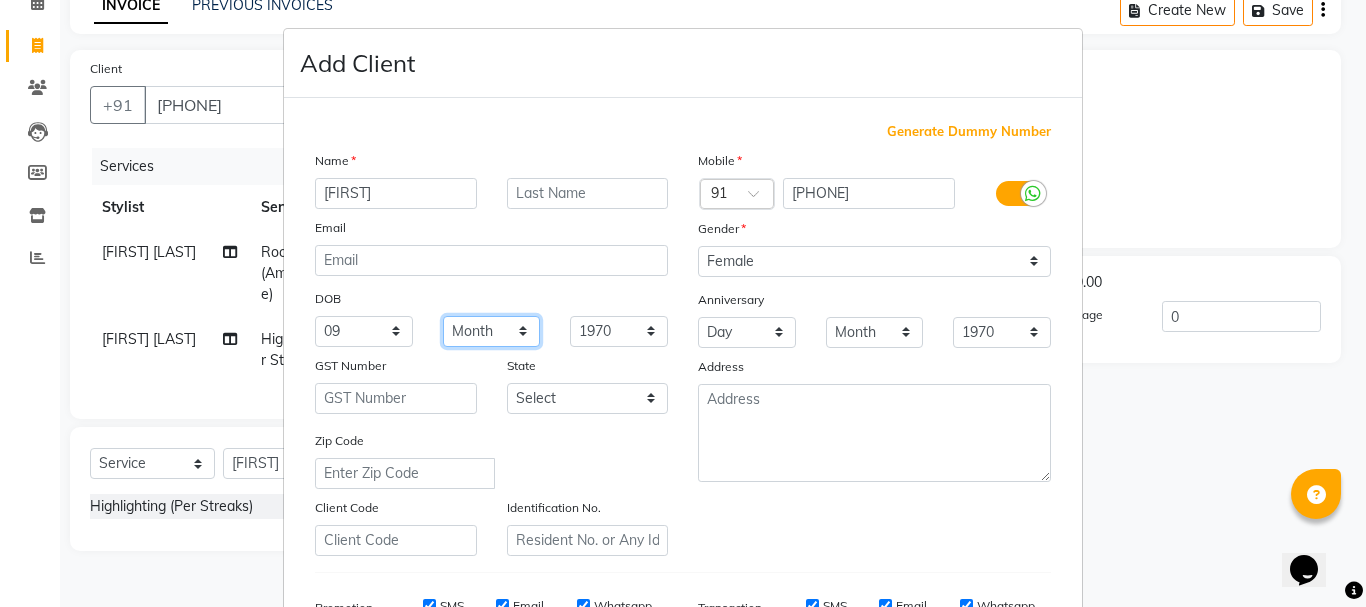 click on "Month January February March April May June July August September October November December" at bounding box center [492, 331] 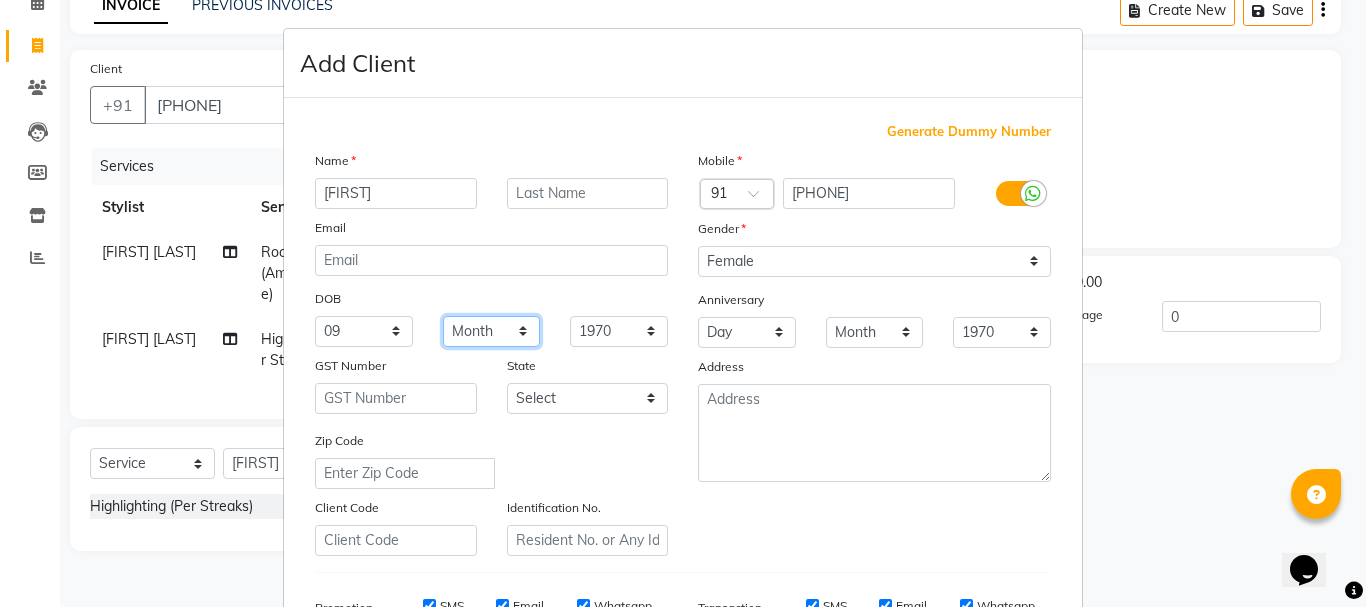select on "03" 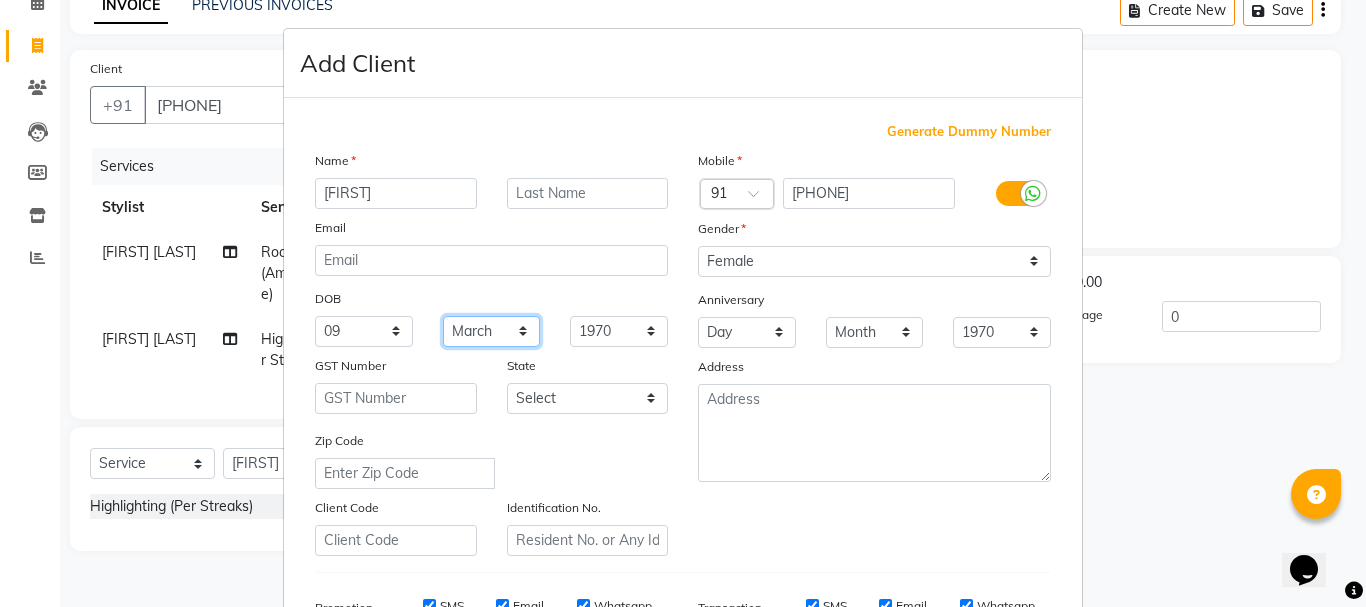 click on "Month January February March April May June July August September October November December" at bounding box center [492, 331] 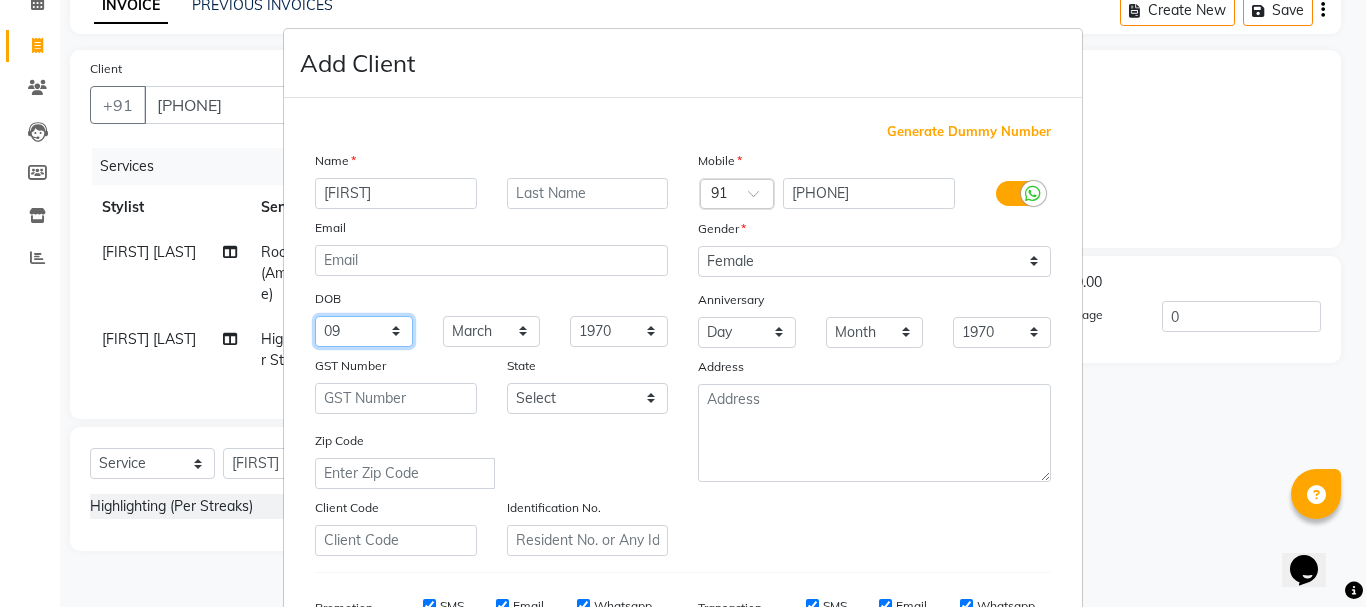 click on "Day 01 02 03 04 05 06 07 08 09 10 11 12 13 14 15 16 17 18 19 20 21 22 23 24 25 26 27 28 29 30 31" at bounding box center (364, 331) 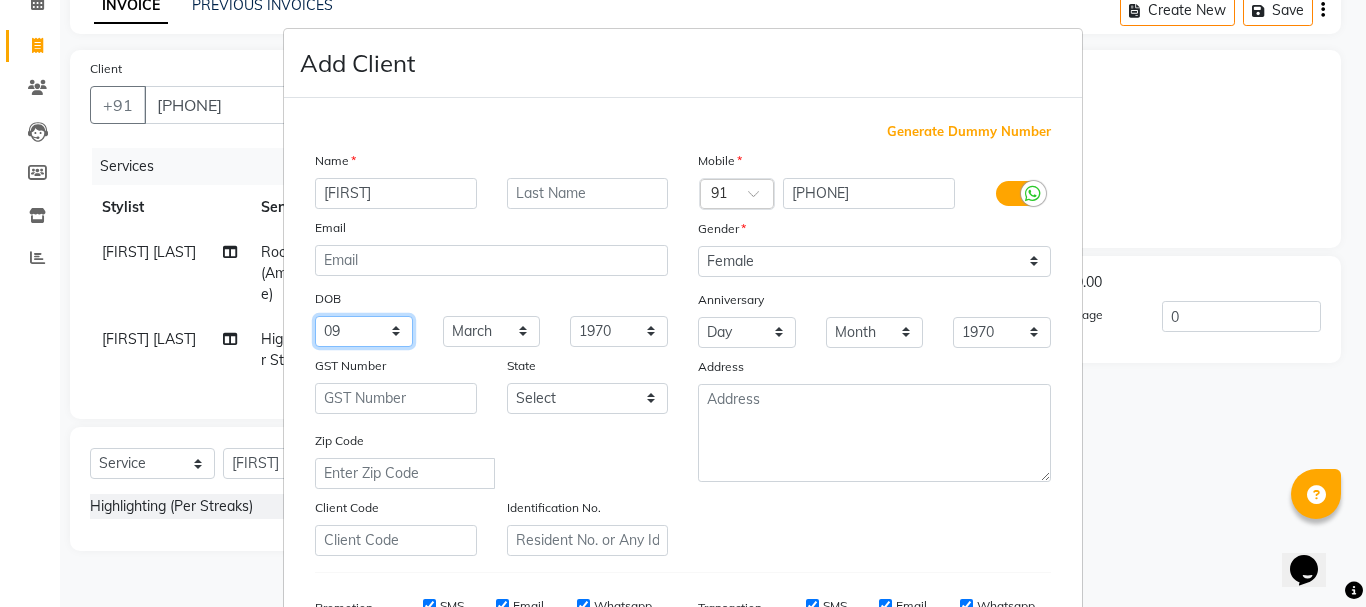 select on "05" 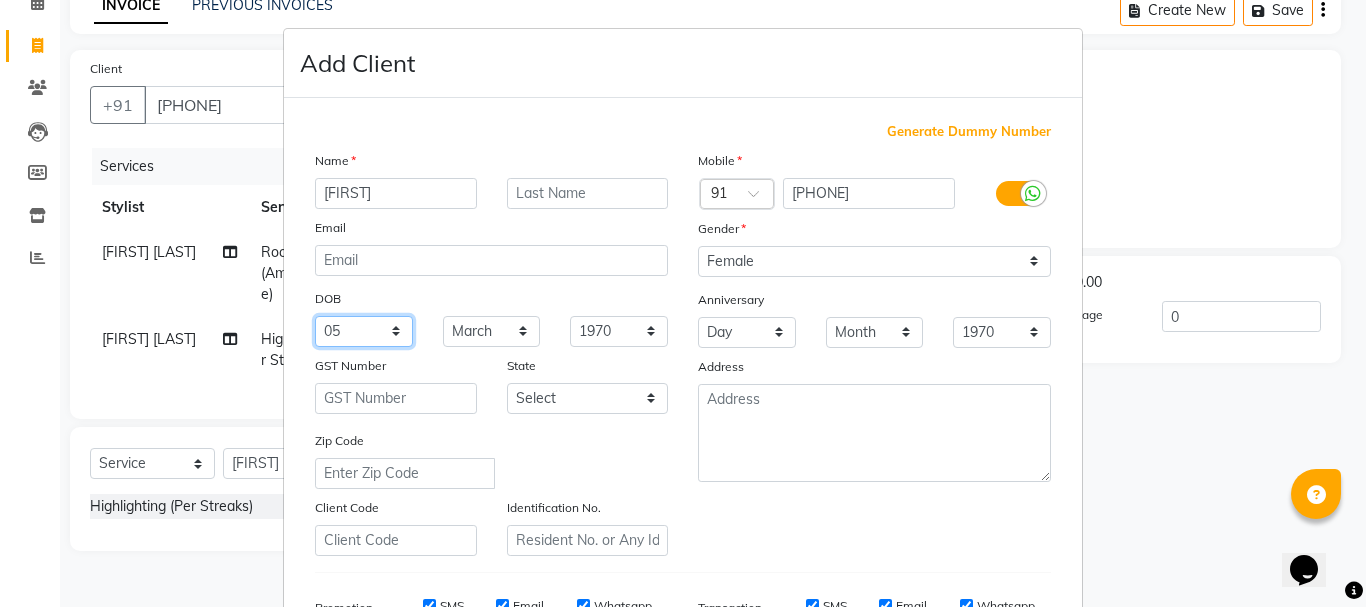 click on "Day 01 02 03 04 05 06 07 08 09 10 11 12 13 14 15 16 17 18 19 20 21 22 23 24 25 26 27 28 29 30 31" at bounding box center (364, 331) 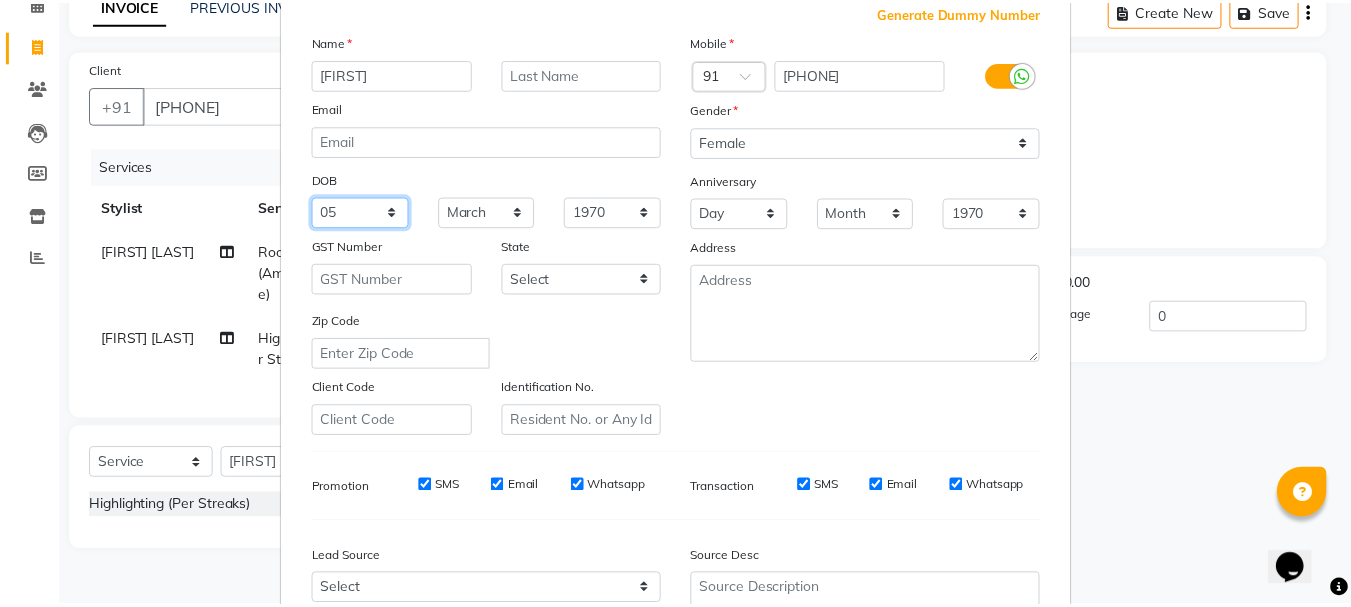 scroll, scrollTop: 300, scrollLeft: 0, axis: vertical 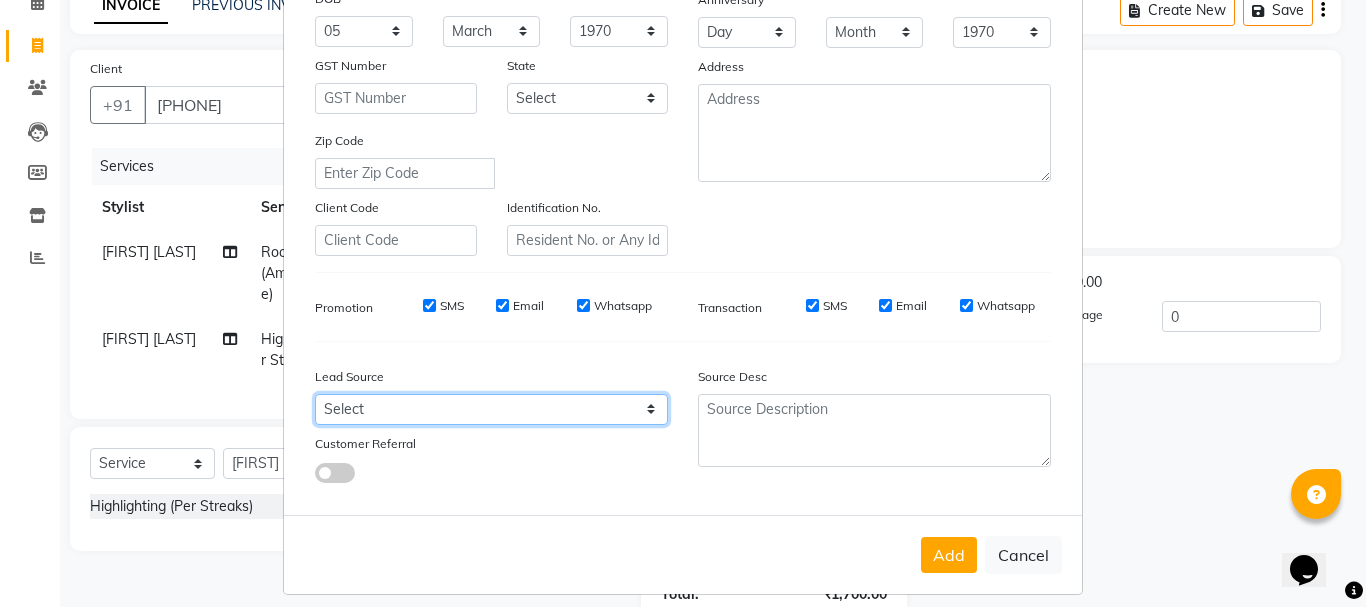 click on "Select Walk-in Referral Internet Friend Word of Mouth Advertisement Facebook JustDial Google Other Instagram  YouTube  WhatsApp" at bounding box center (491, 409) 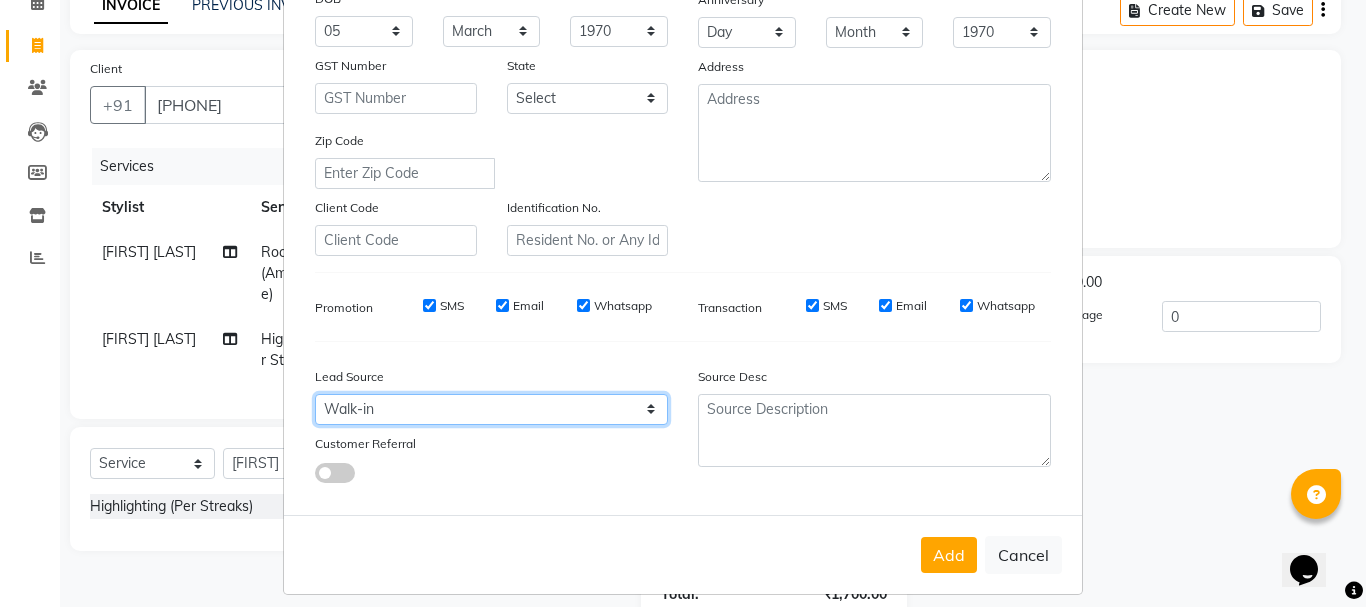 click on "Select Walk-in Referral Internet Friend Word of Mouth Advertisement Facebook JustDial Google Other Instagram  YouTube  WhatsApp" at bounding box center (491, 409) 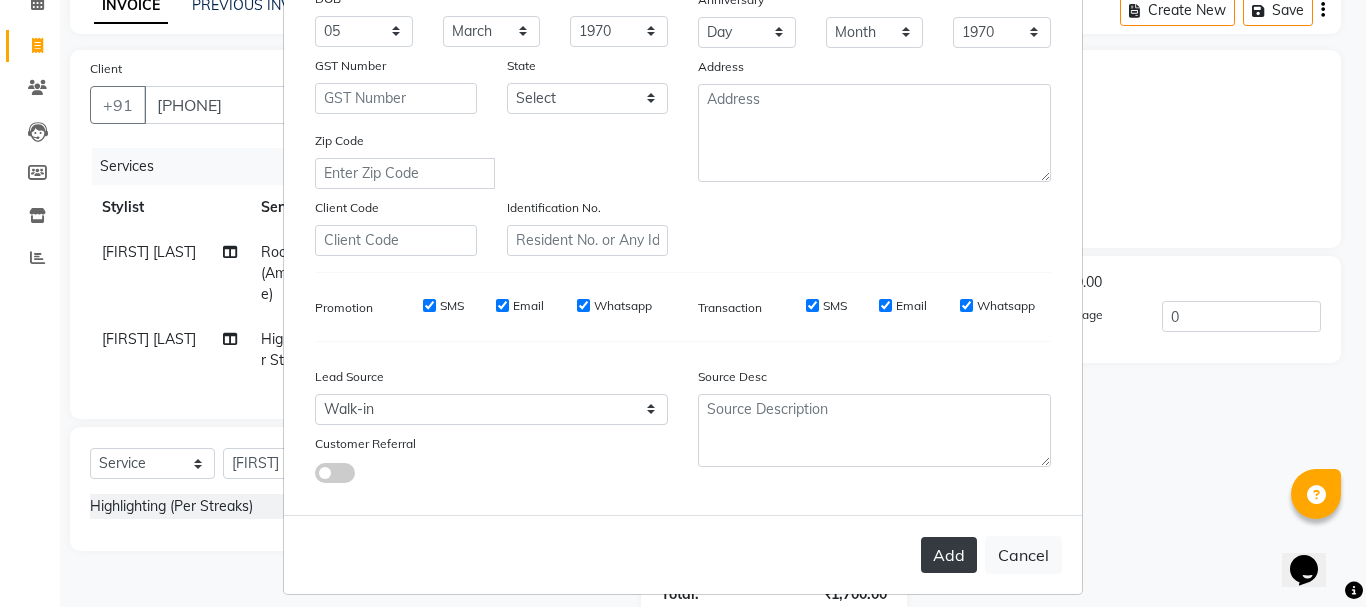 click on "Add" at bounding box center [949, 555] 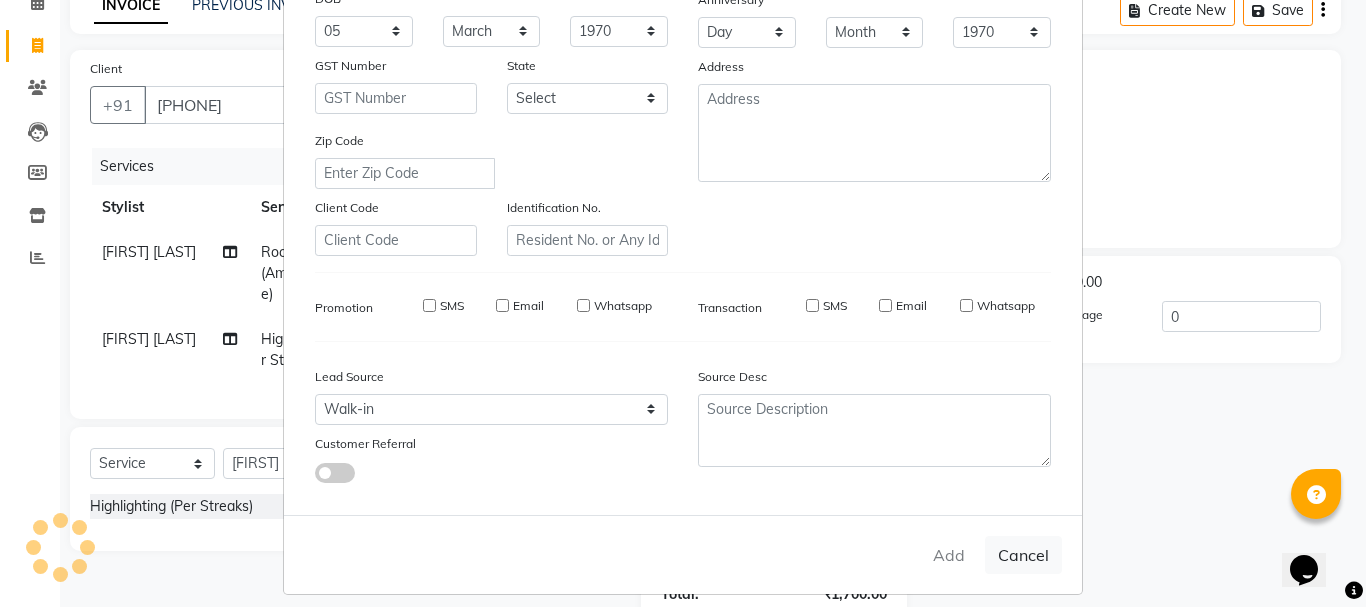 type 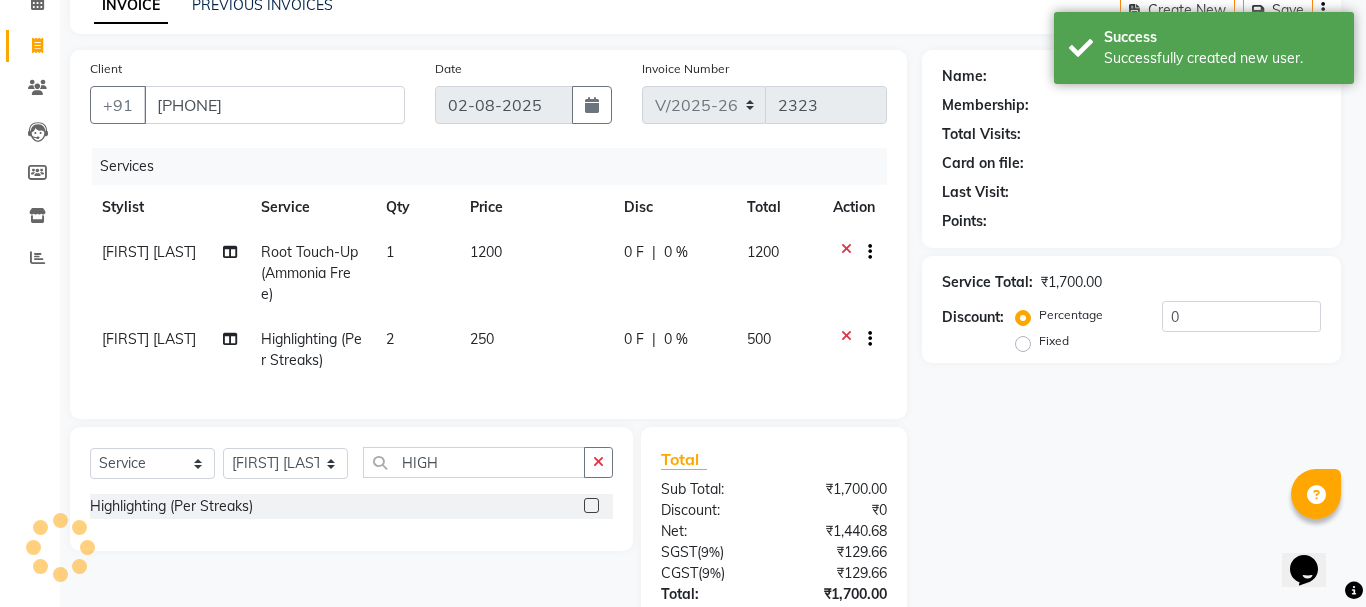 select on "1: Object" 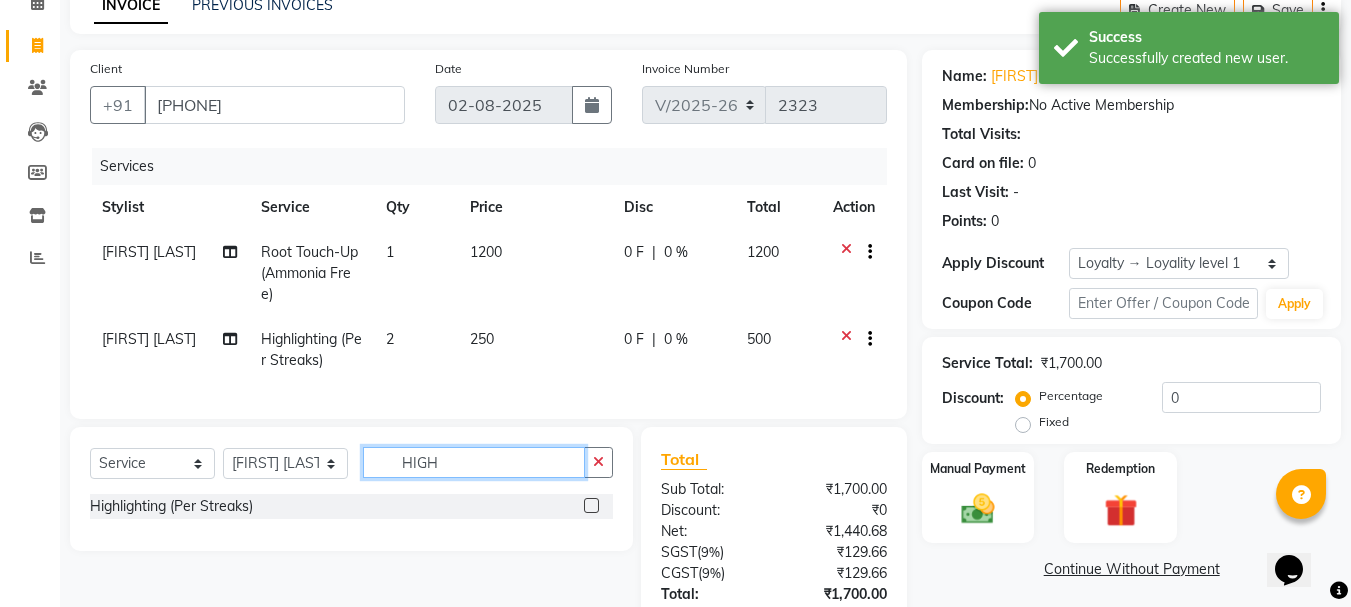 click on "HIGH" 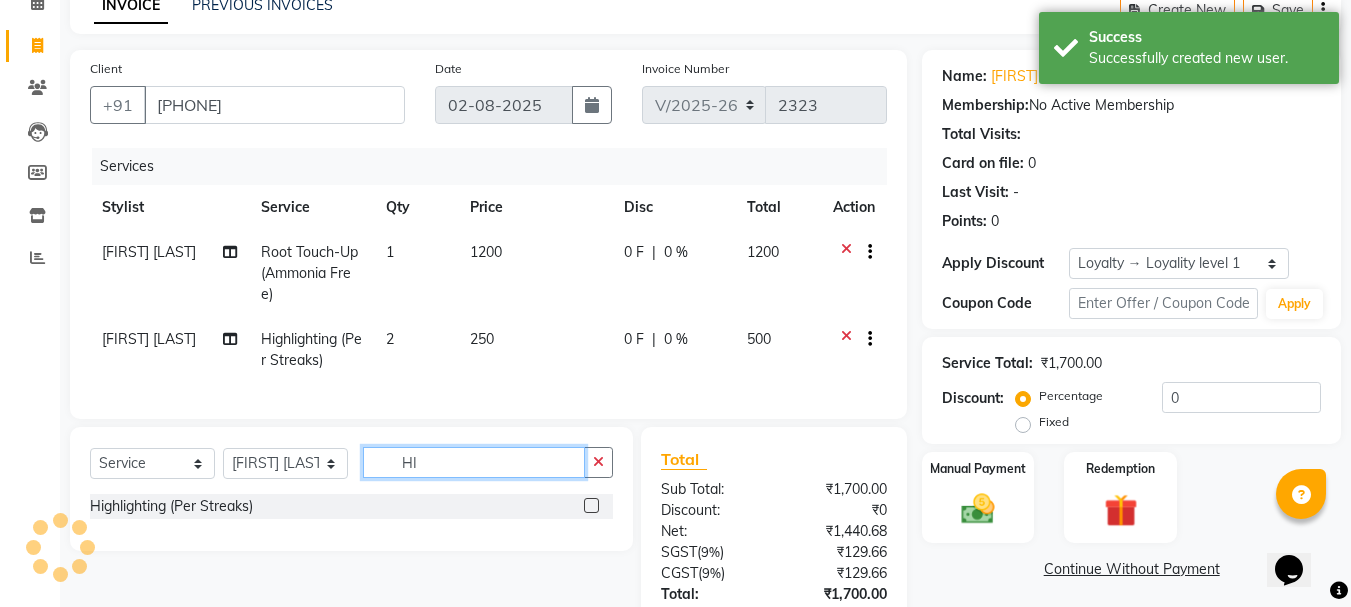 type on "H" 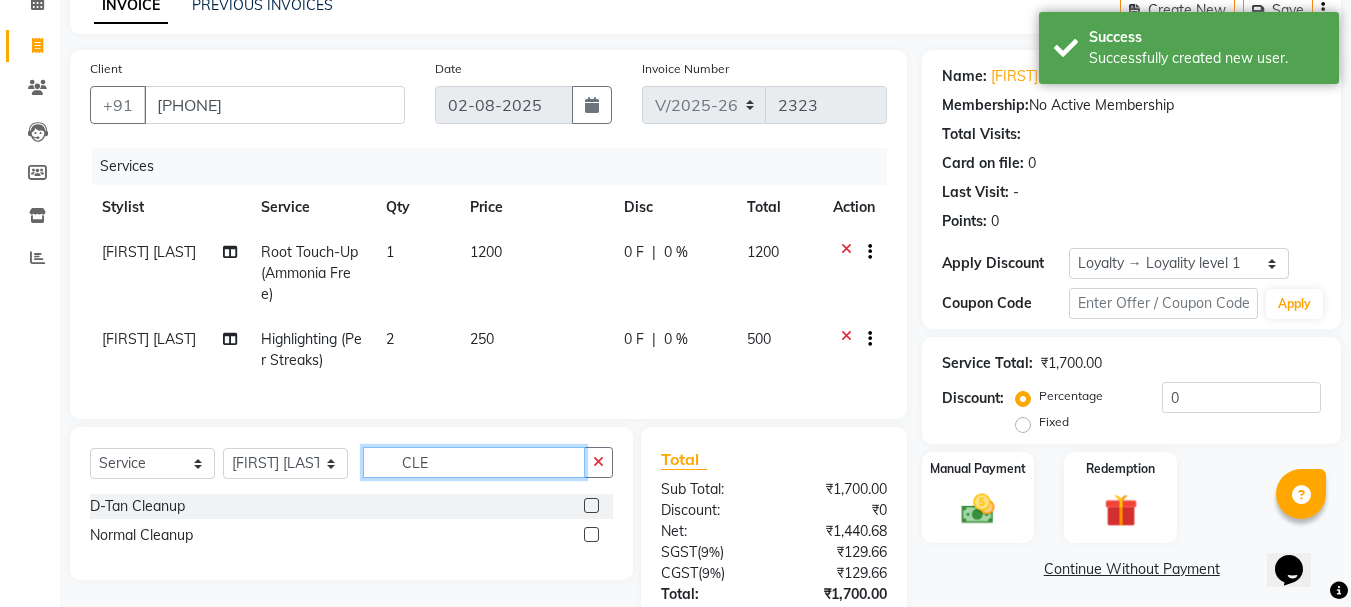 type on "CLE" 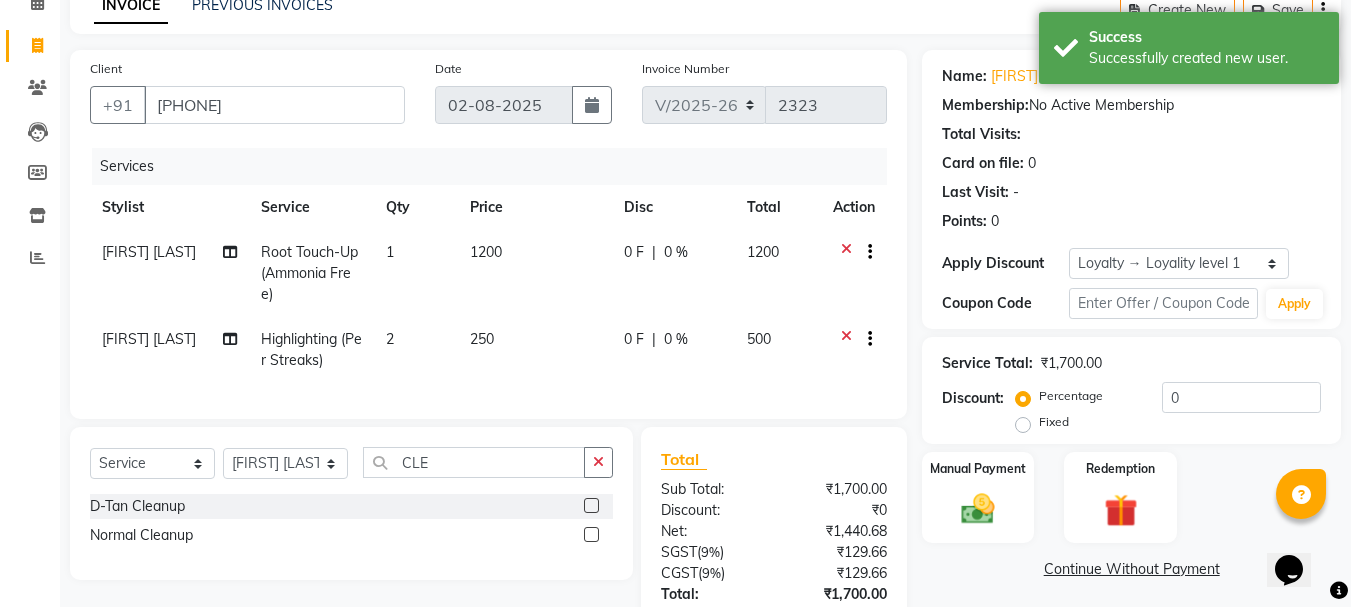 click 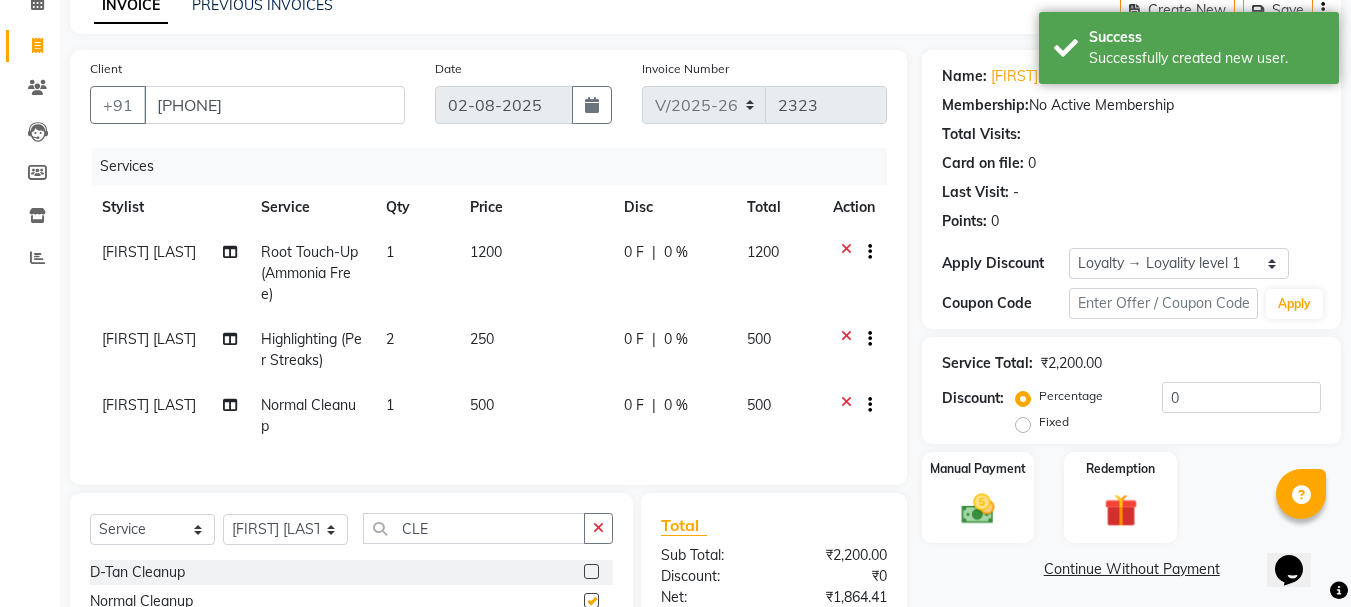 checkbox on "false" 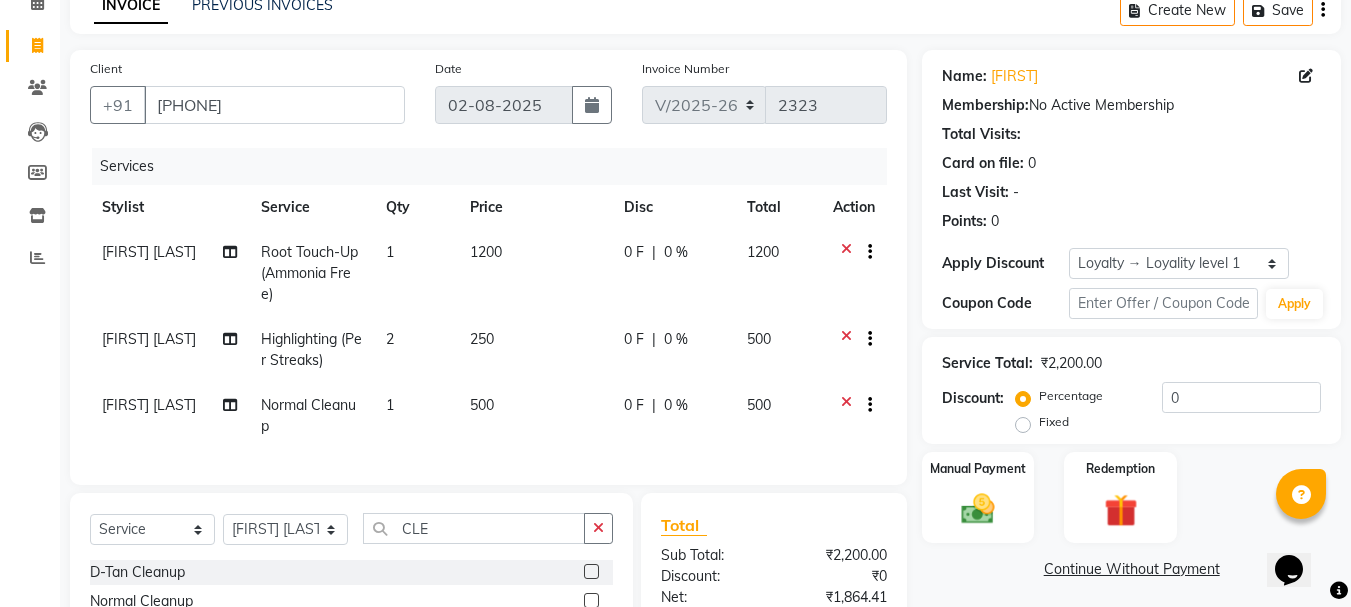 scroll, scrollTop: 325, scrollLeft: 0, axis: vertical 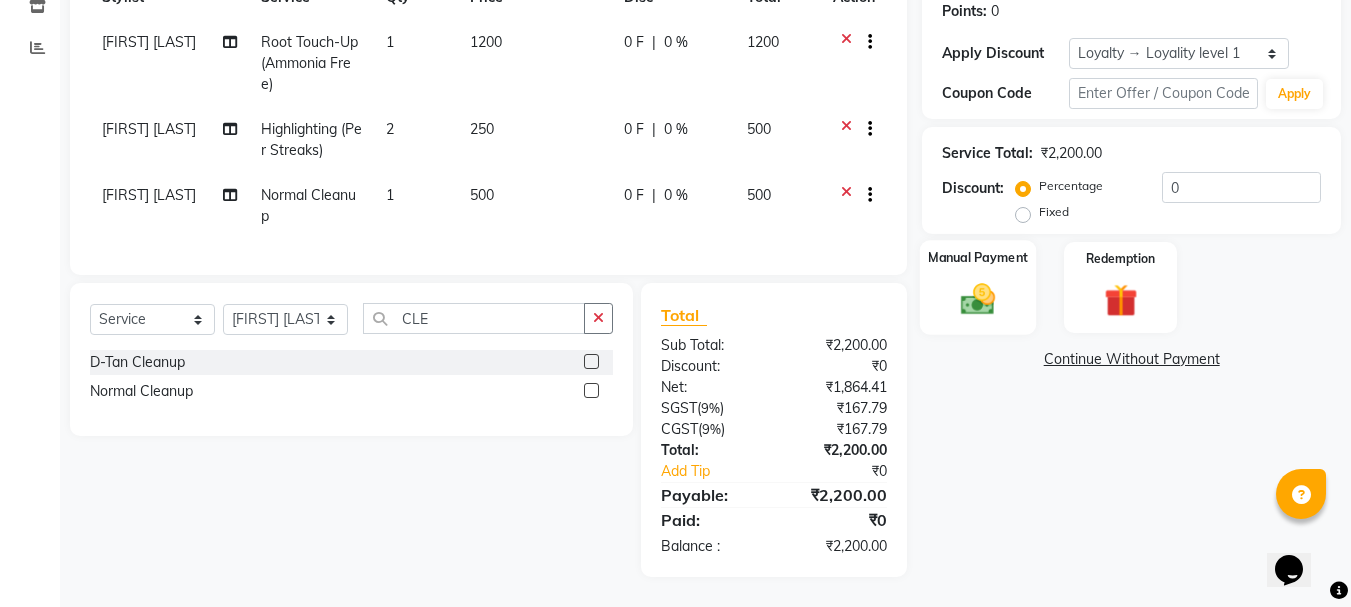 click on "Manual Payment" 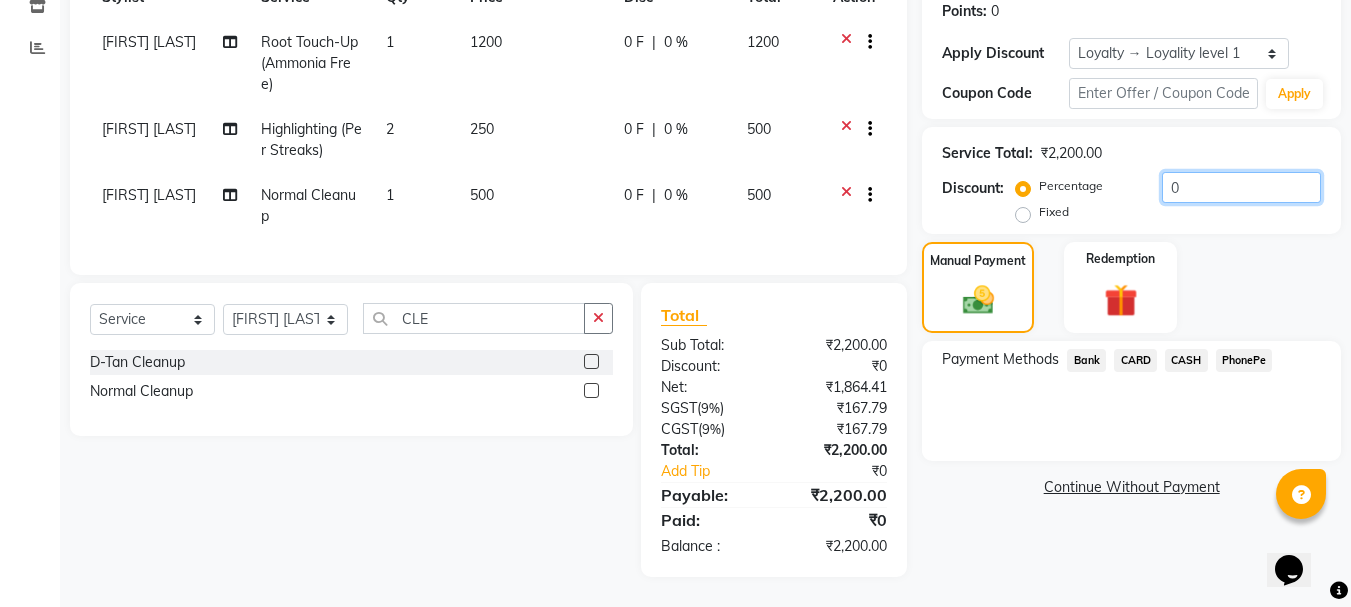 click on "0" 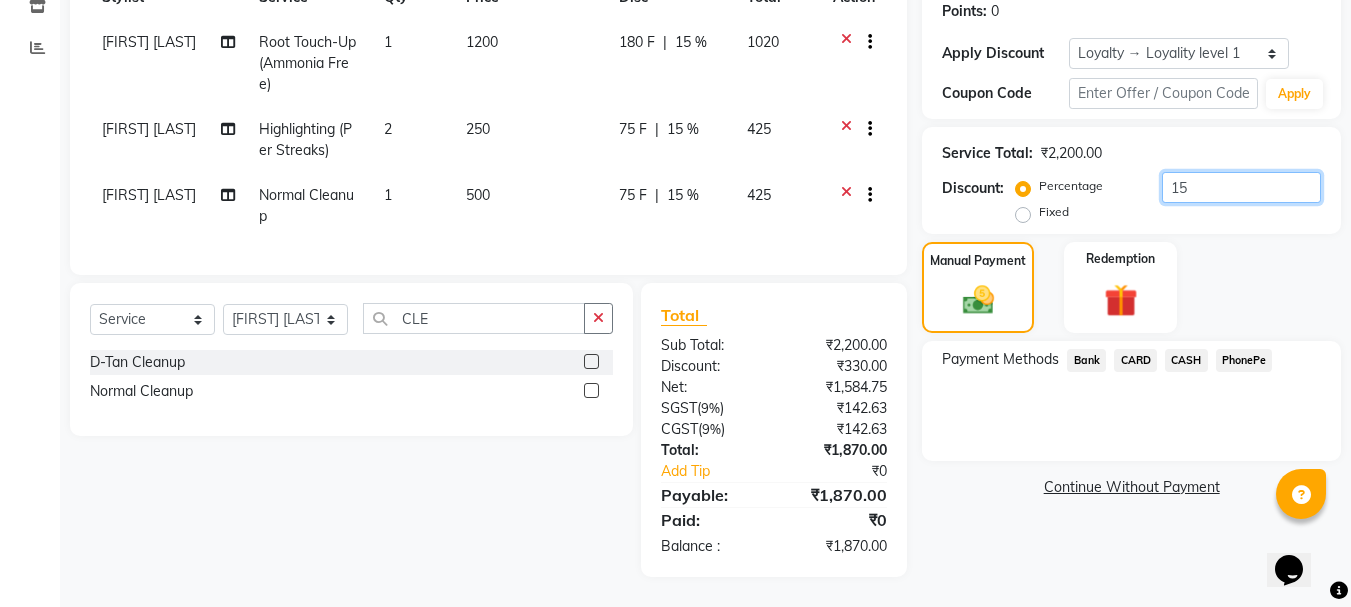 type on "15" 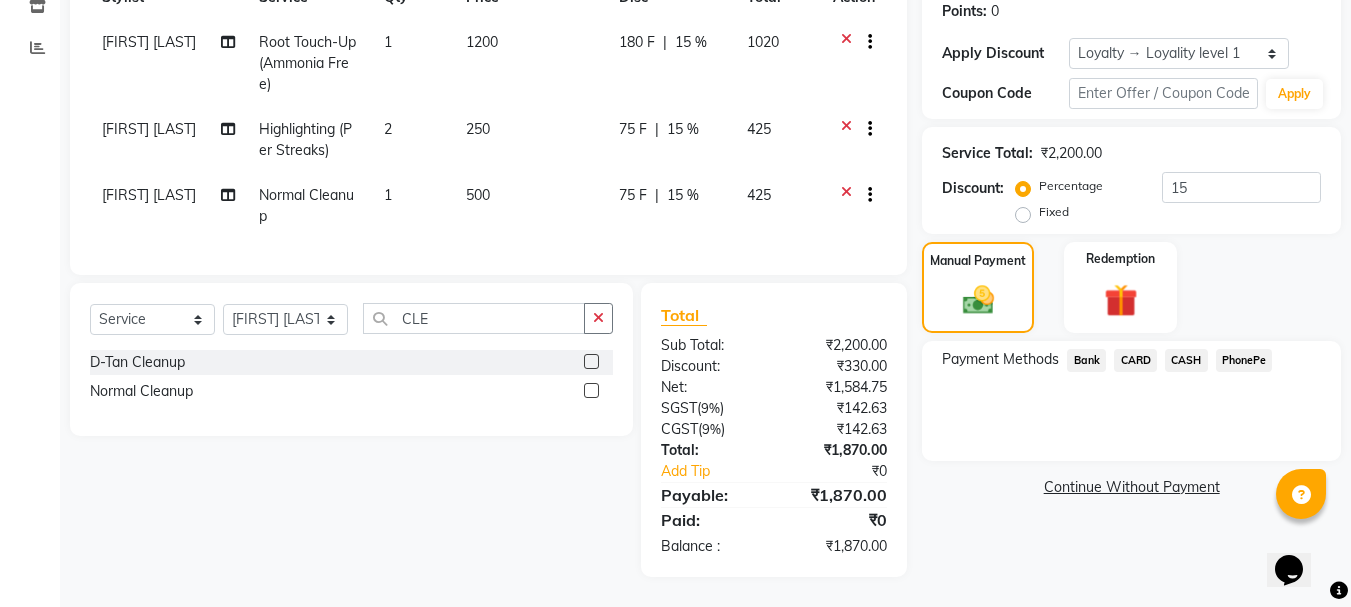 click on "Percentage   Fixed" 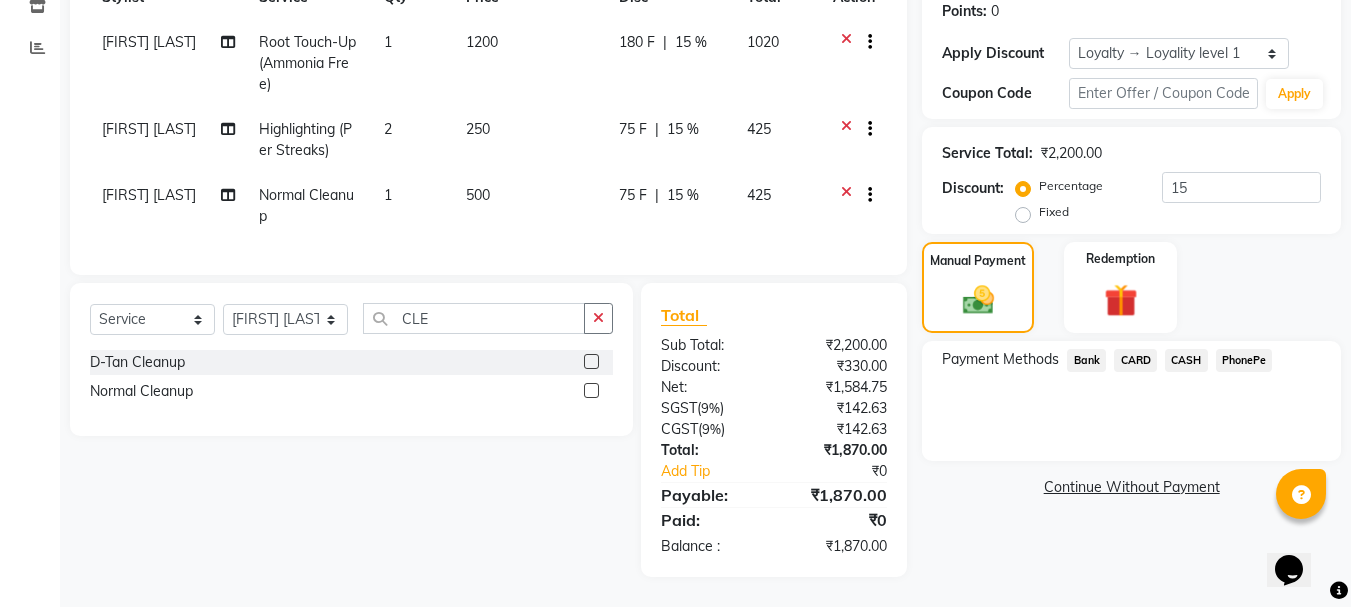 click on "CARD" 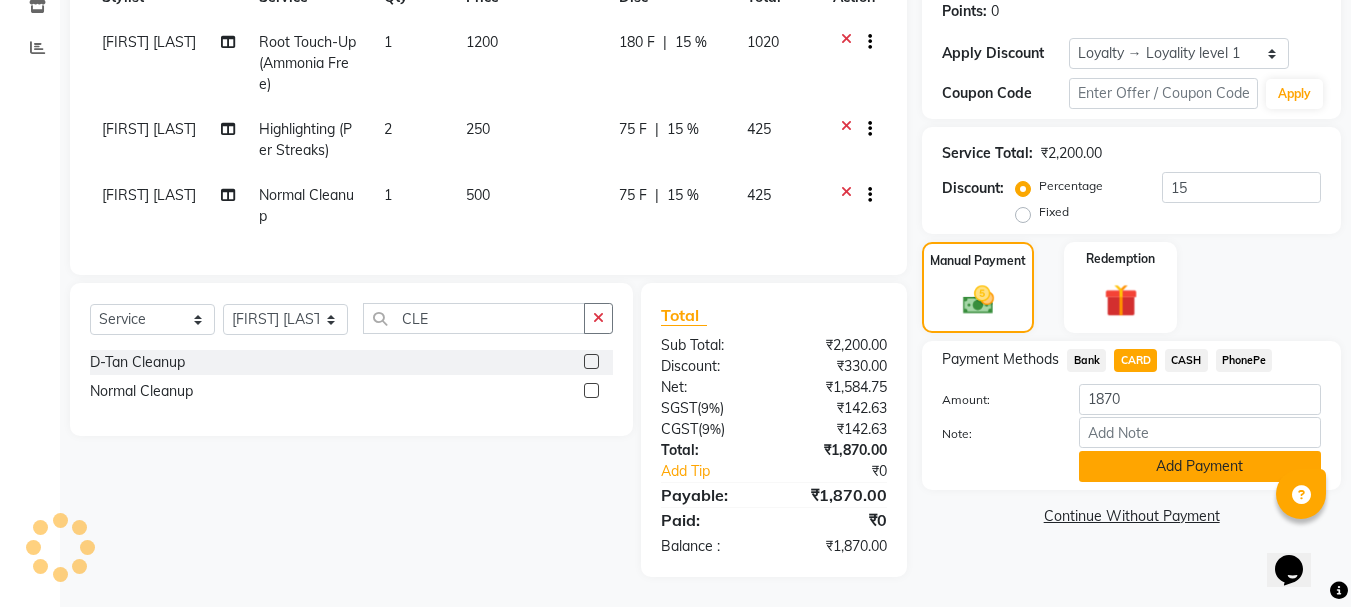 click on "Add Payment" 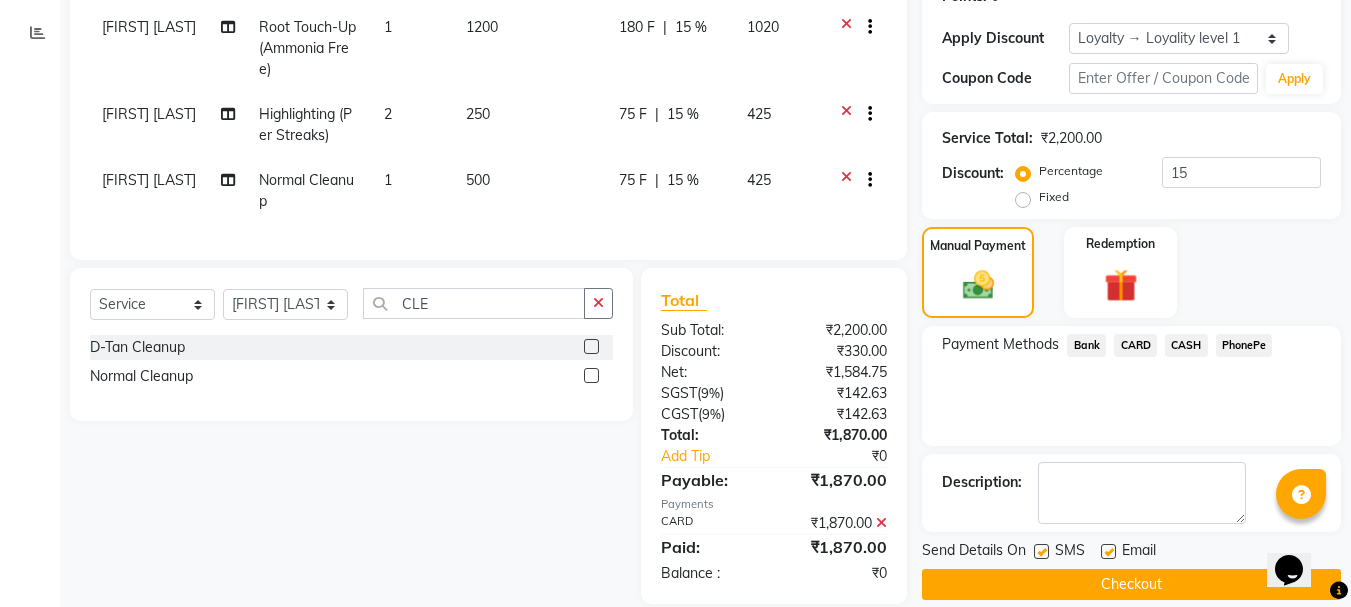 click on "Checkout" 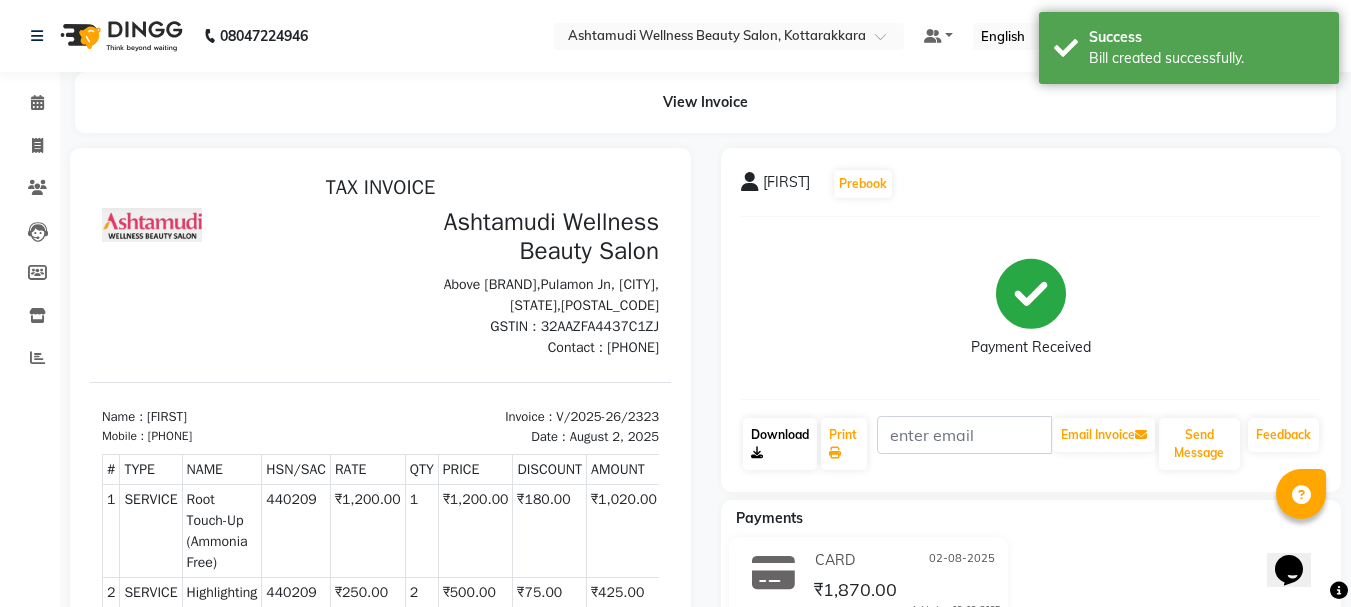 scroll, scrollTop: 0, scrollLeft: 0, axis: both 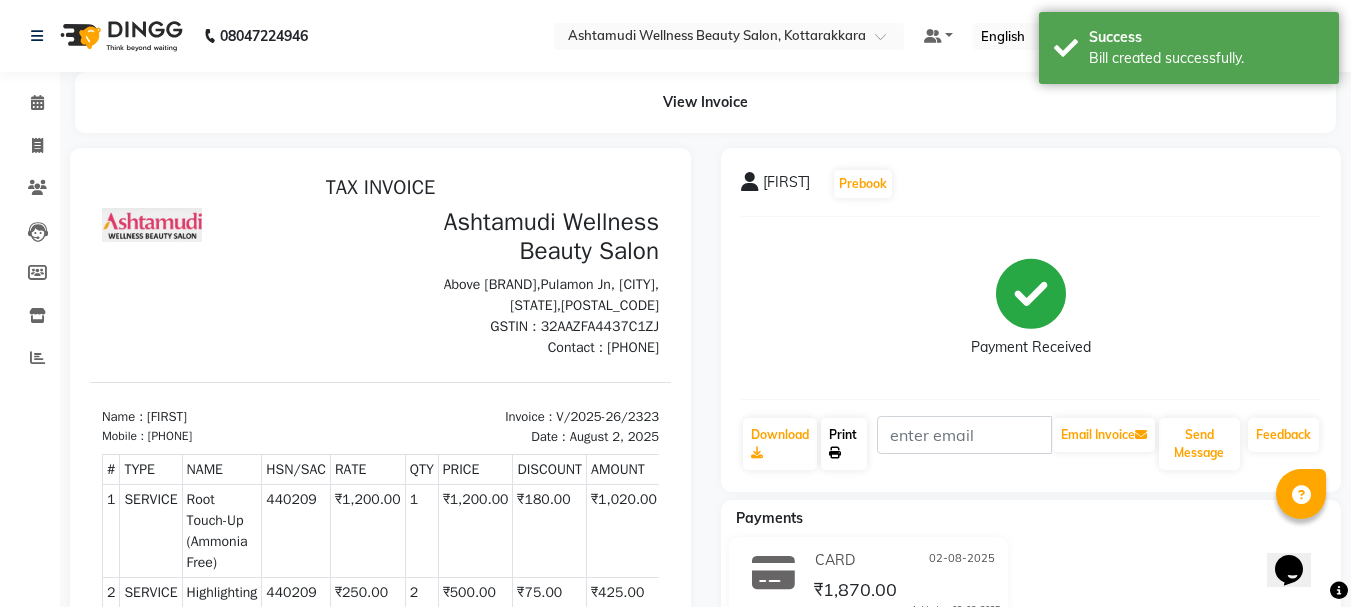 click on "Print" 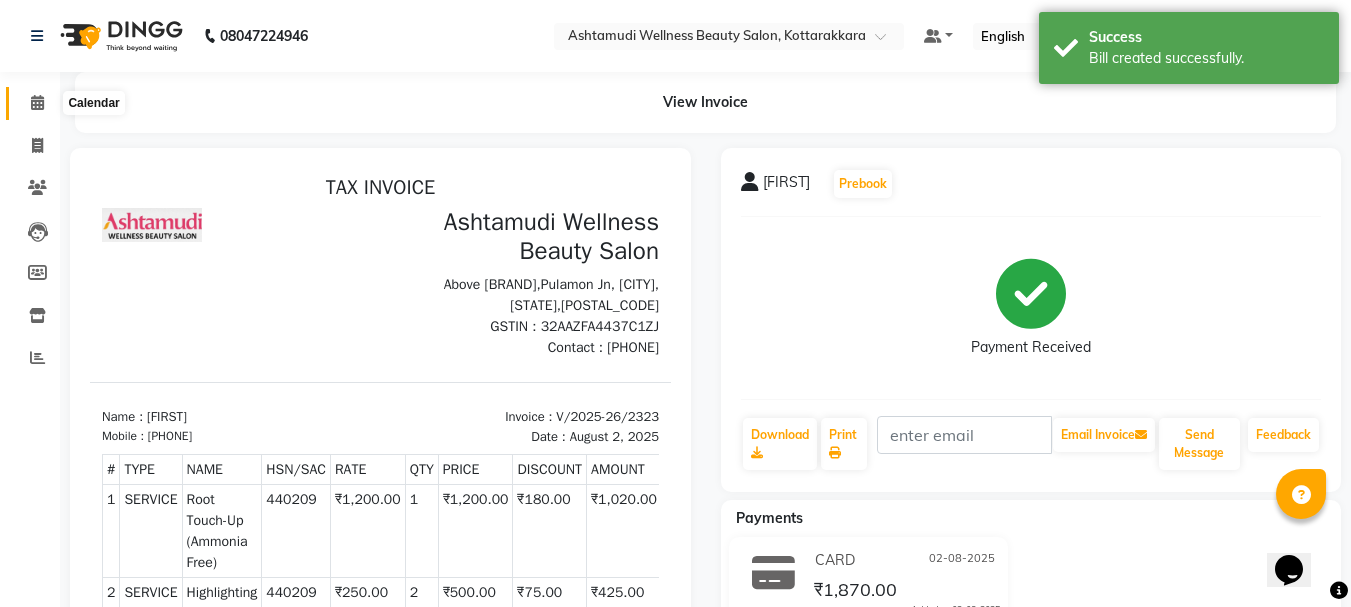 click 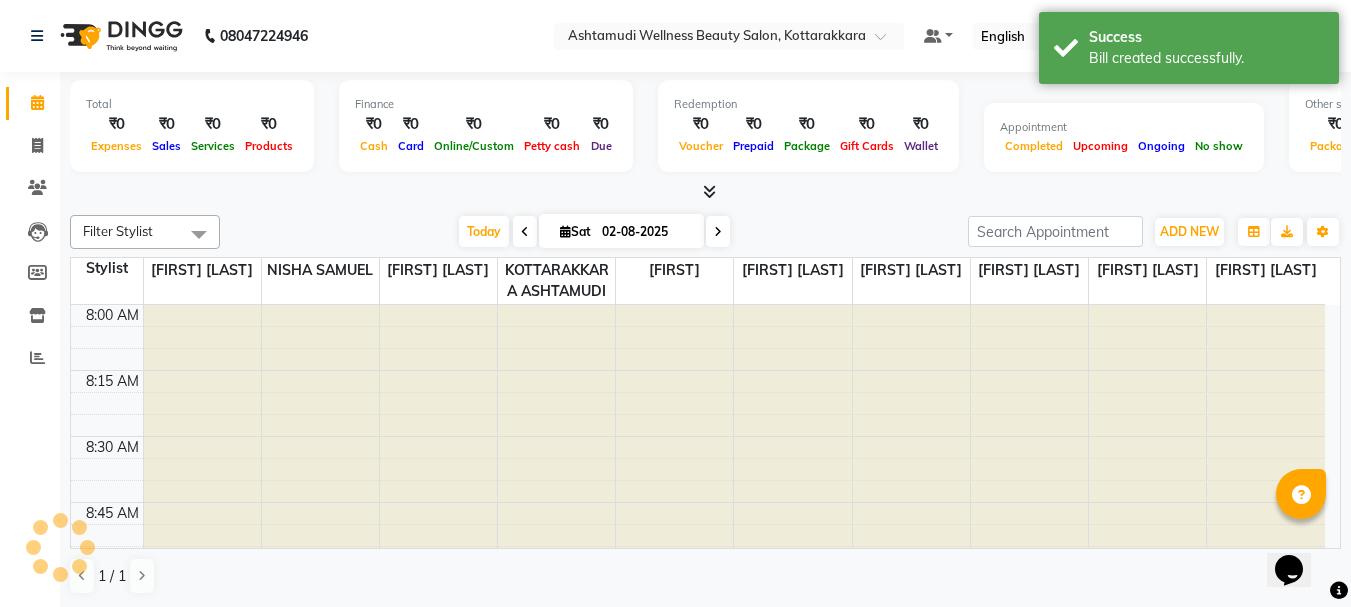 scroll, scrollTop: 0, scrollLeft: 0, axis: both 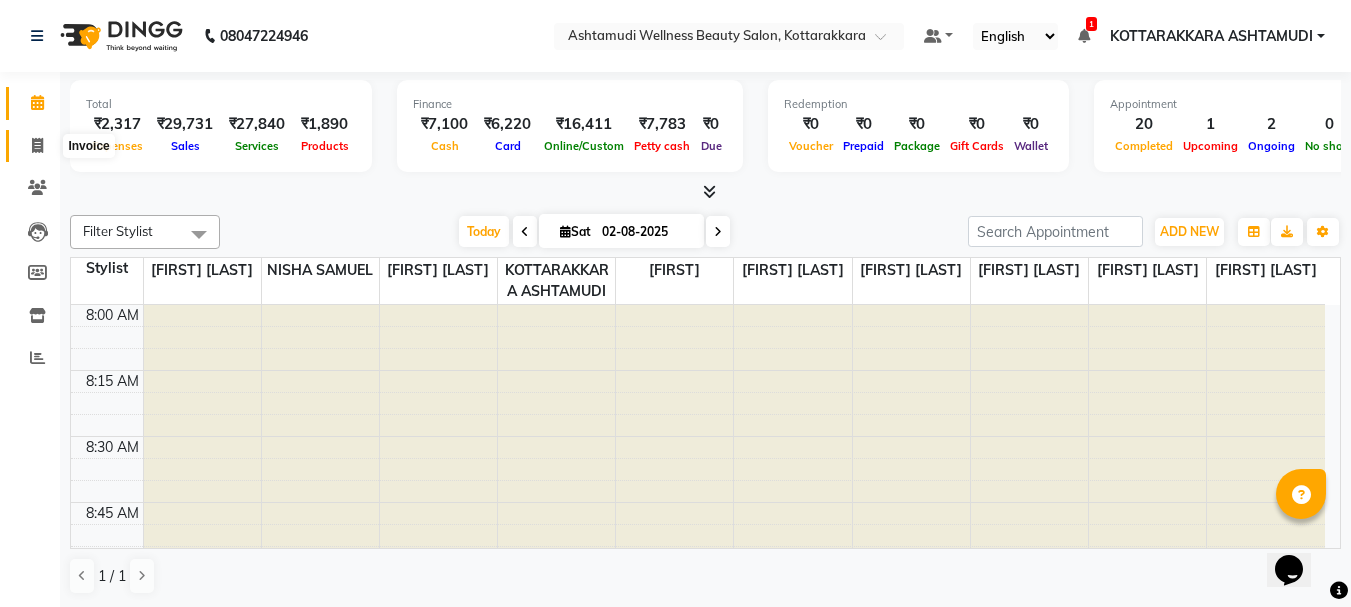 click 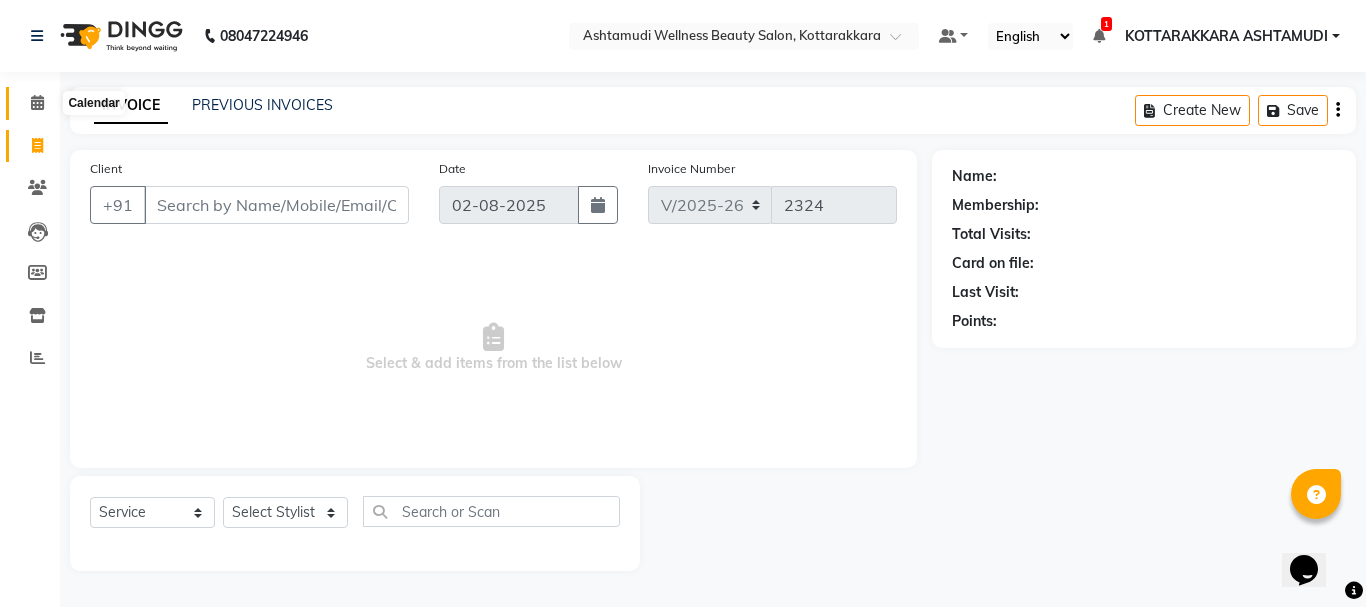 click 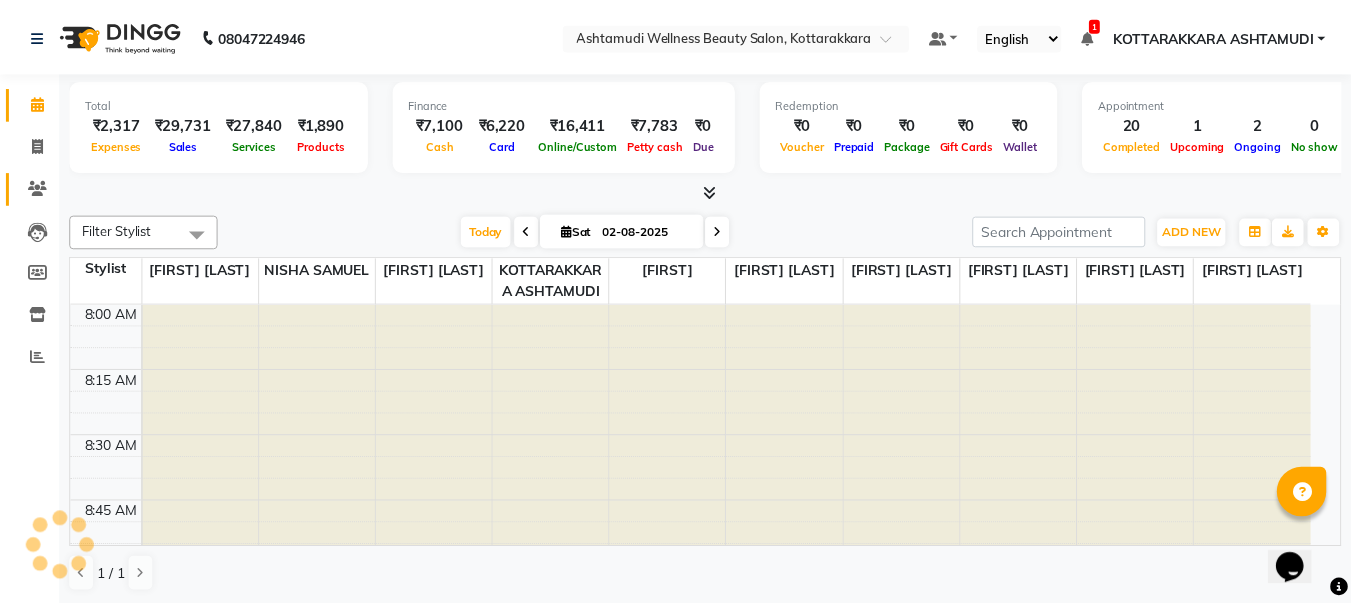 scroll, scrollTop: 0, scrollLeft: 0, axis: both 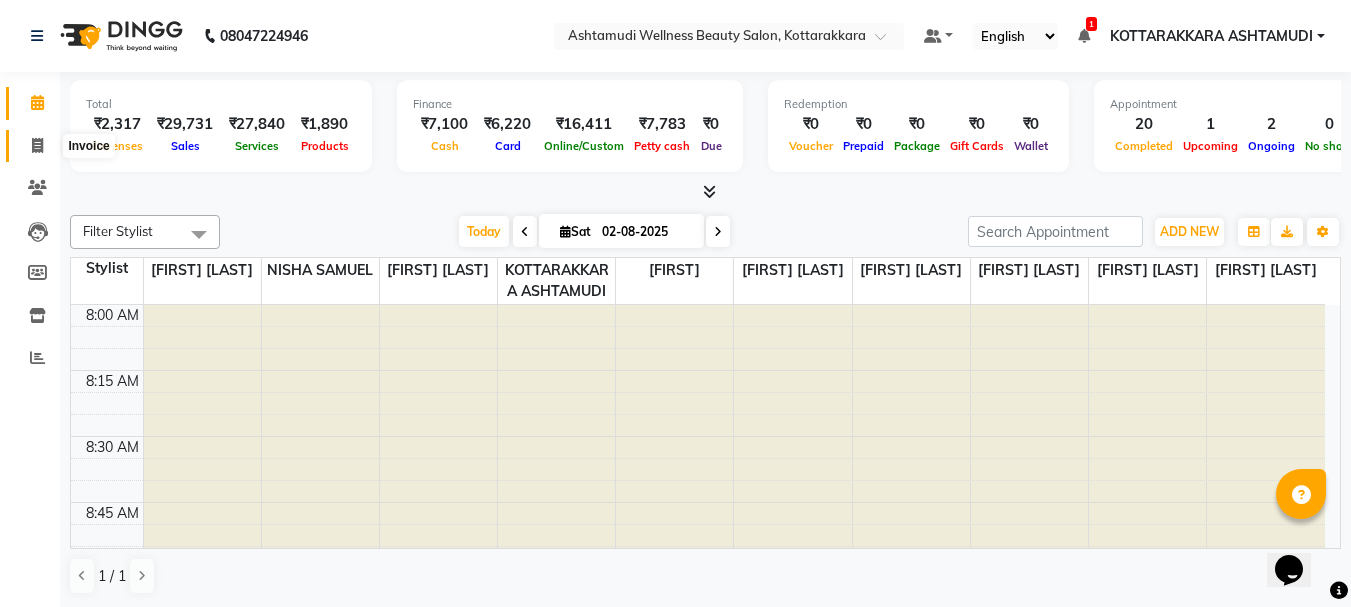click 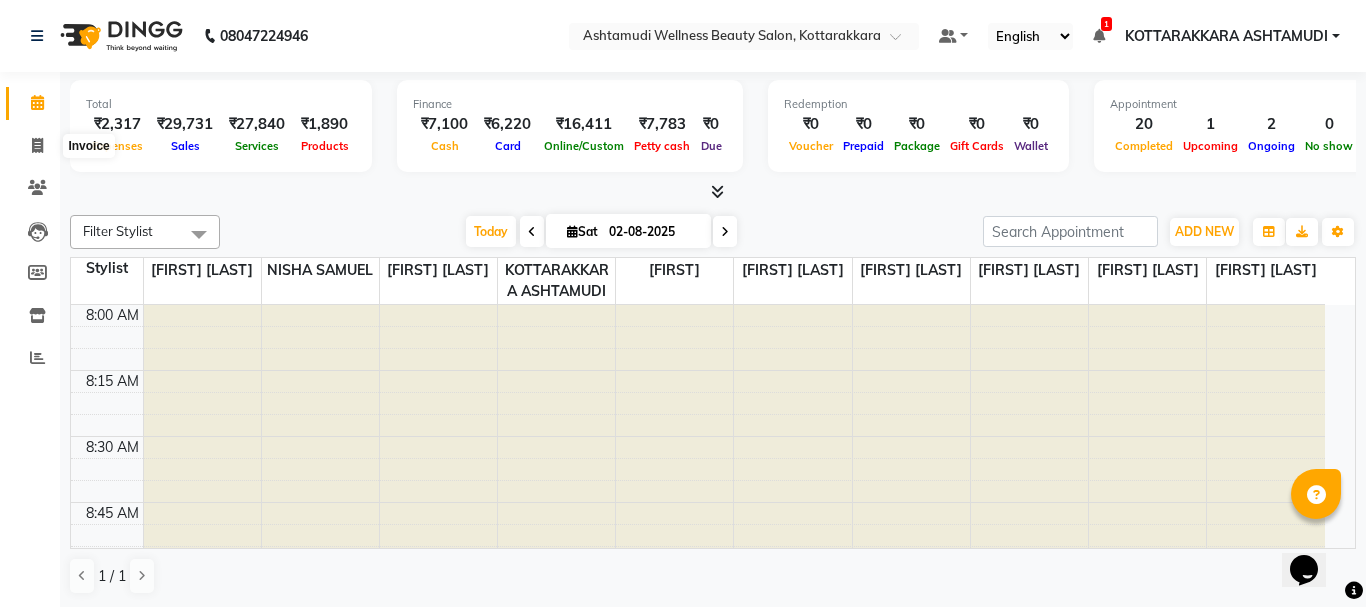 select on "4664" 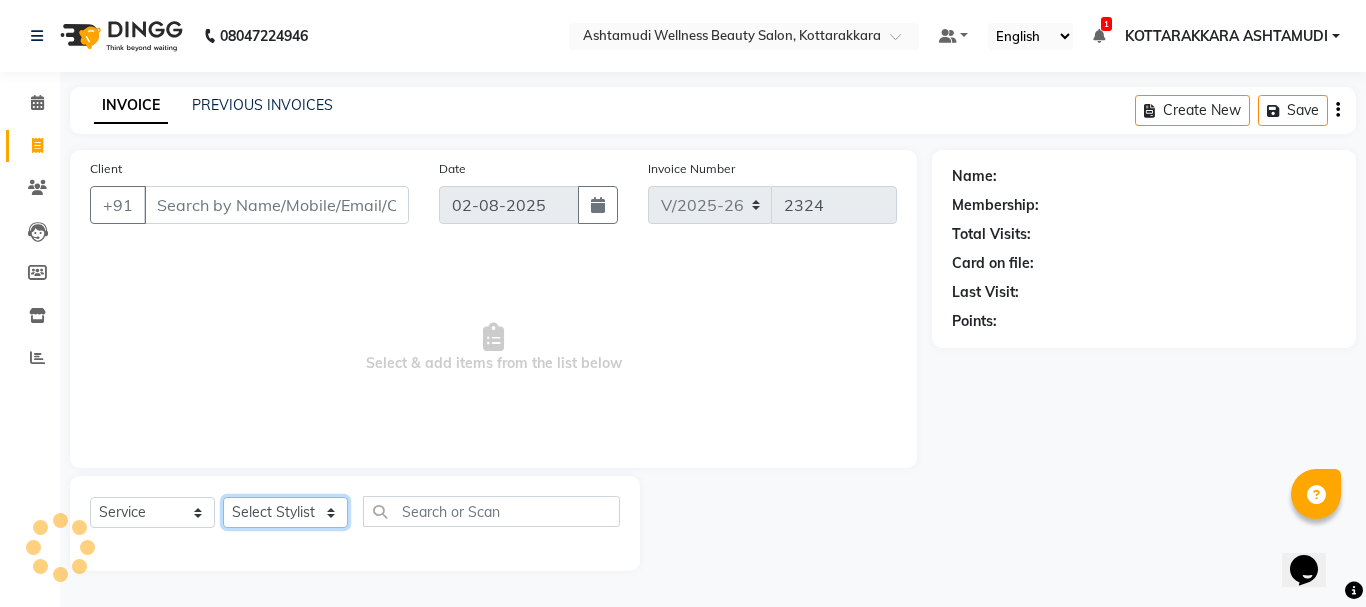 click on "Select Stylist" 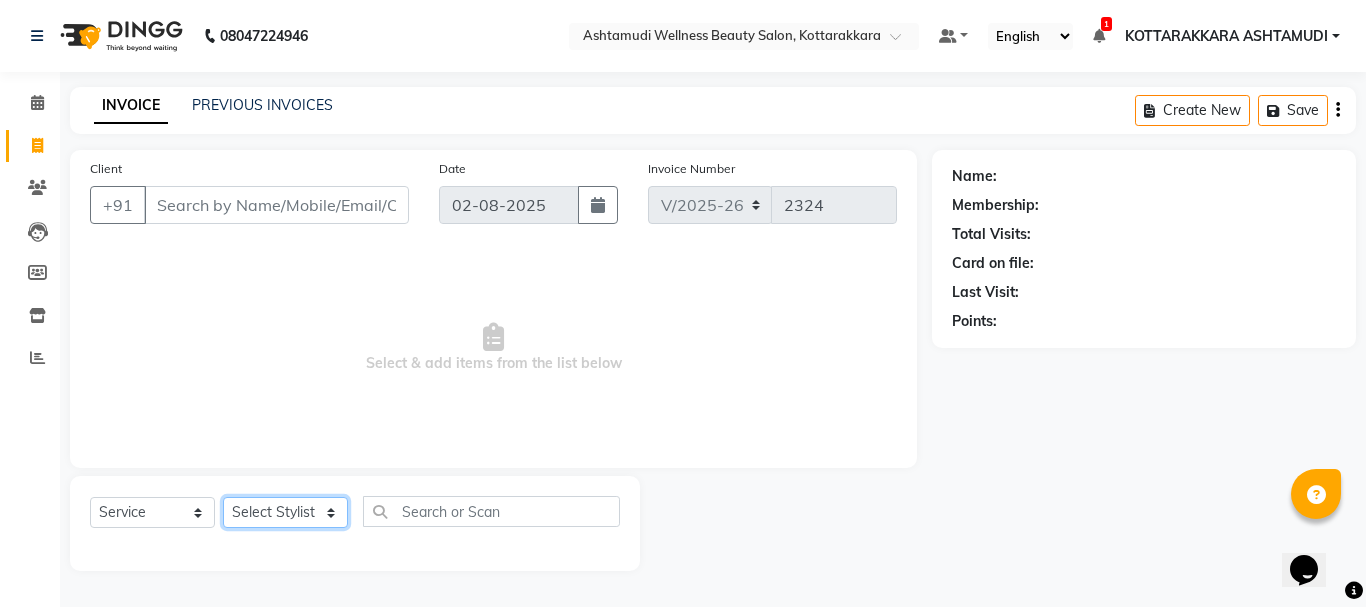 select on "27465" 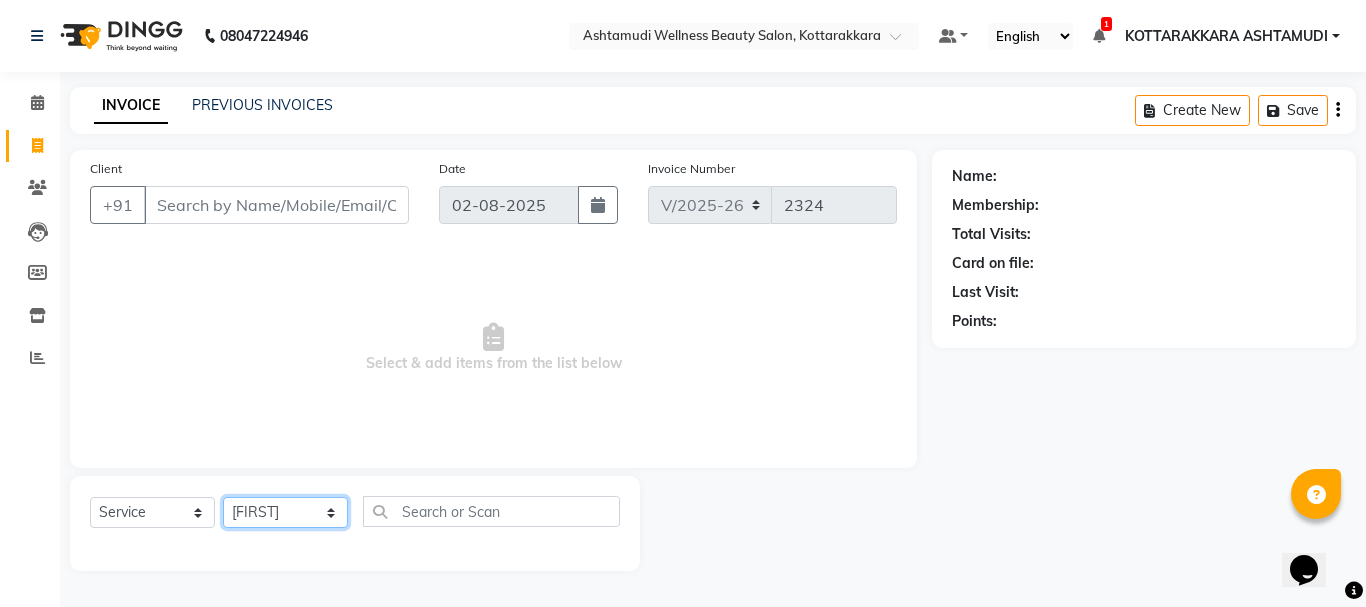 click on "Select Stylist AMRITHA DIVYA L	 Gita Mahali  Jibi P R Karina Darjee  KOTTARAKKARA ASHTAMUDI NISHA SAMUEL 	 Priya Chakraborty SARIGA R	 SHAHIDA SHAMINA MUHAMMED P R" 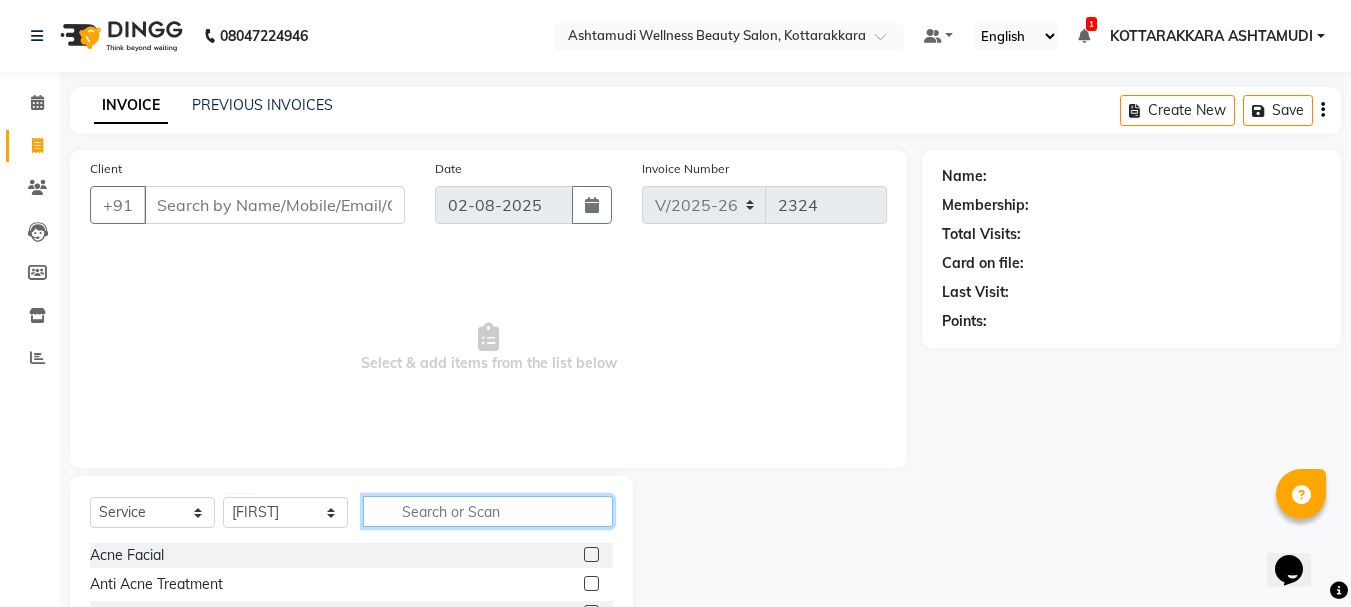 click 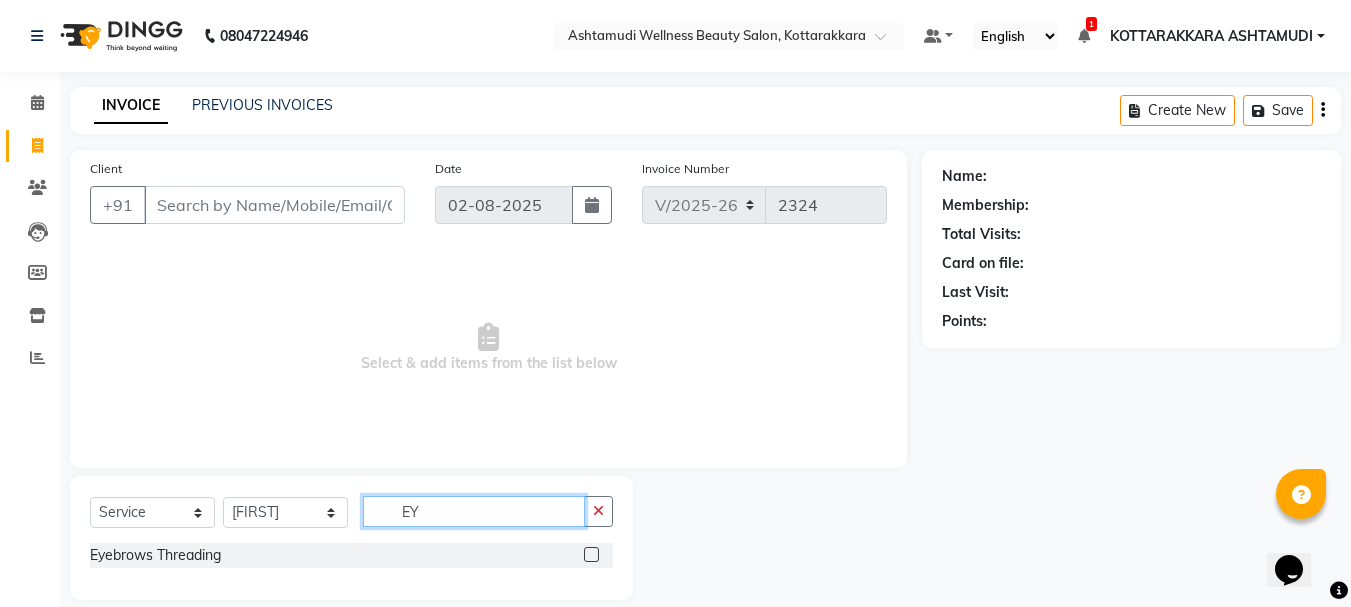 type on "EY" 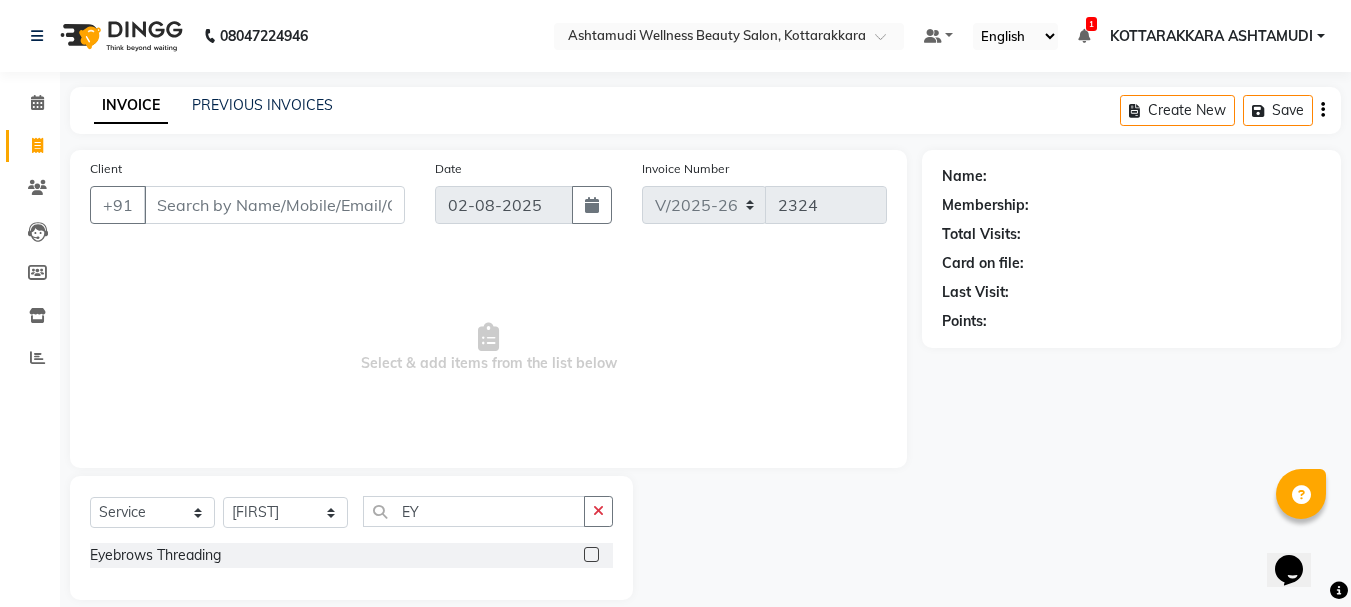 click 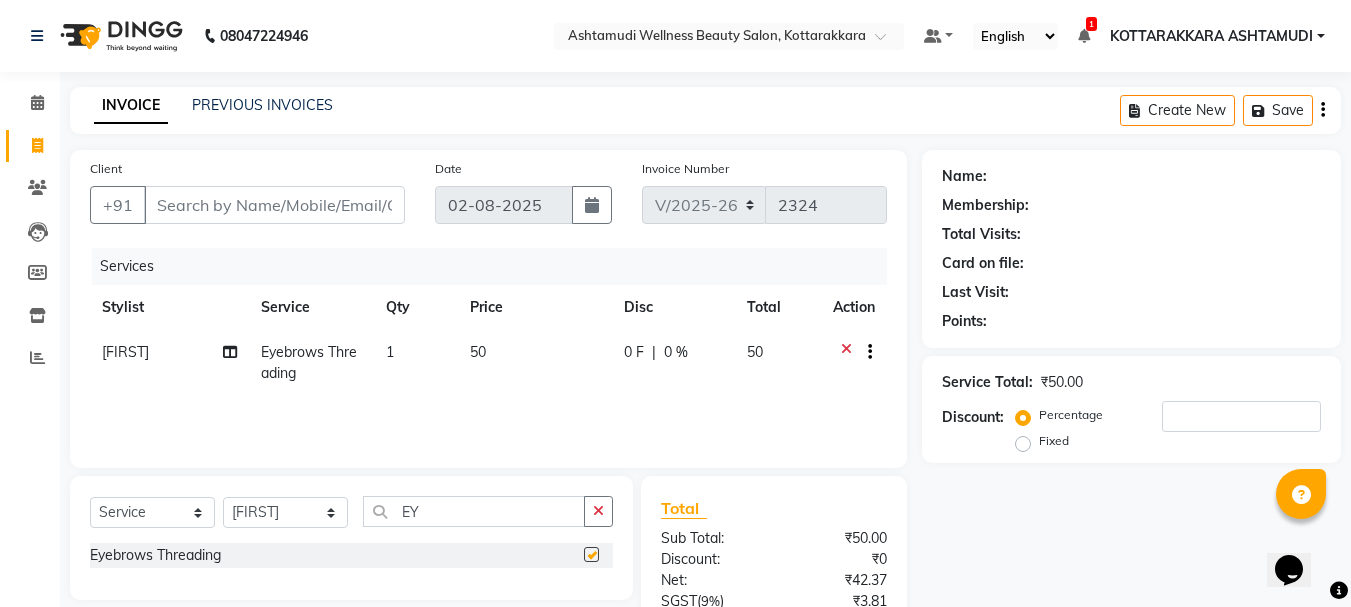 checkbox on "false" 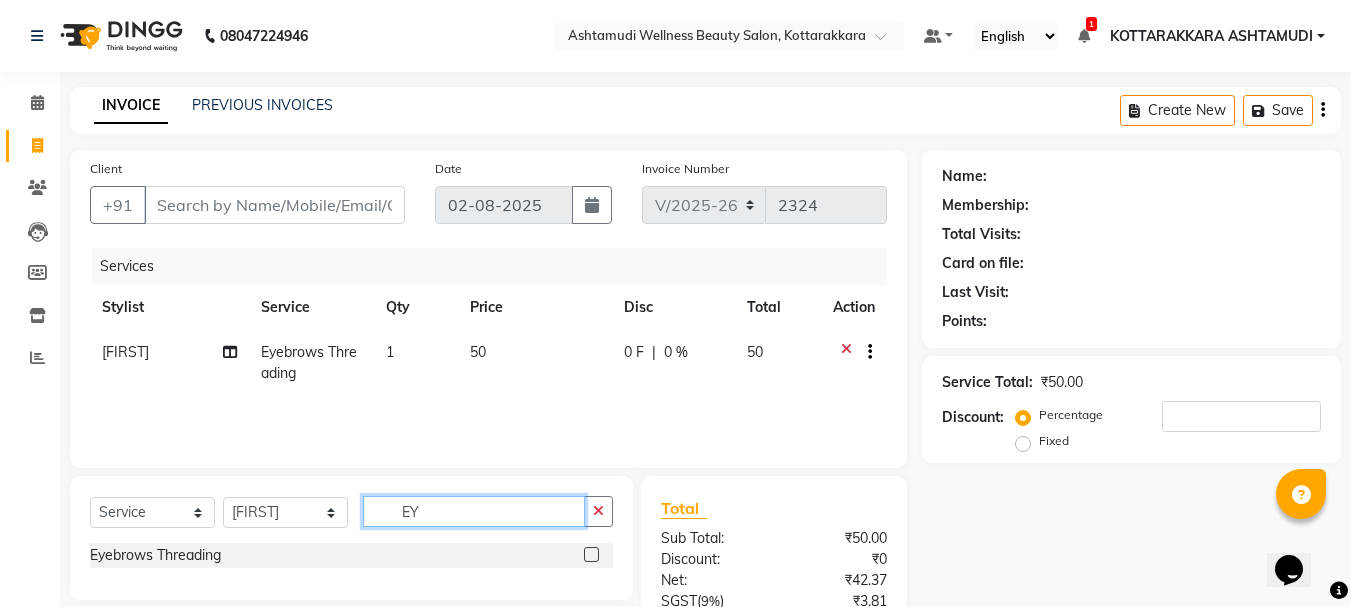 click on "EY" 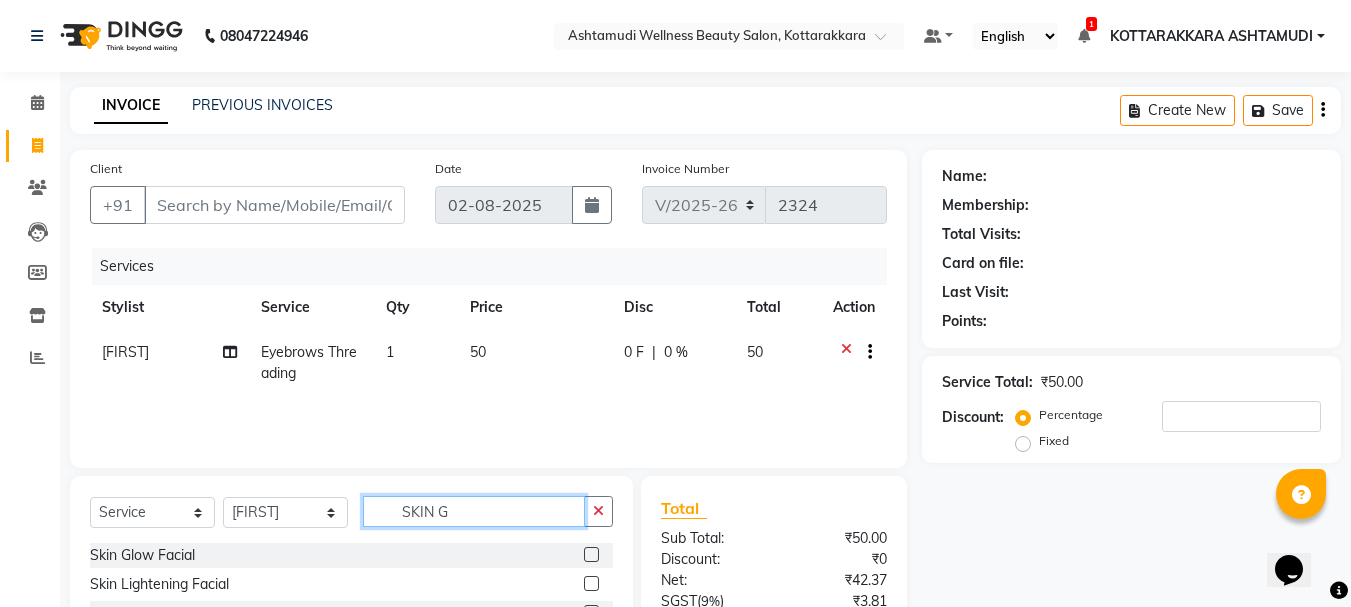 type on "SKIN G" 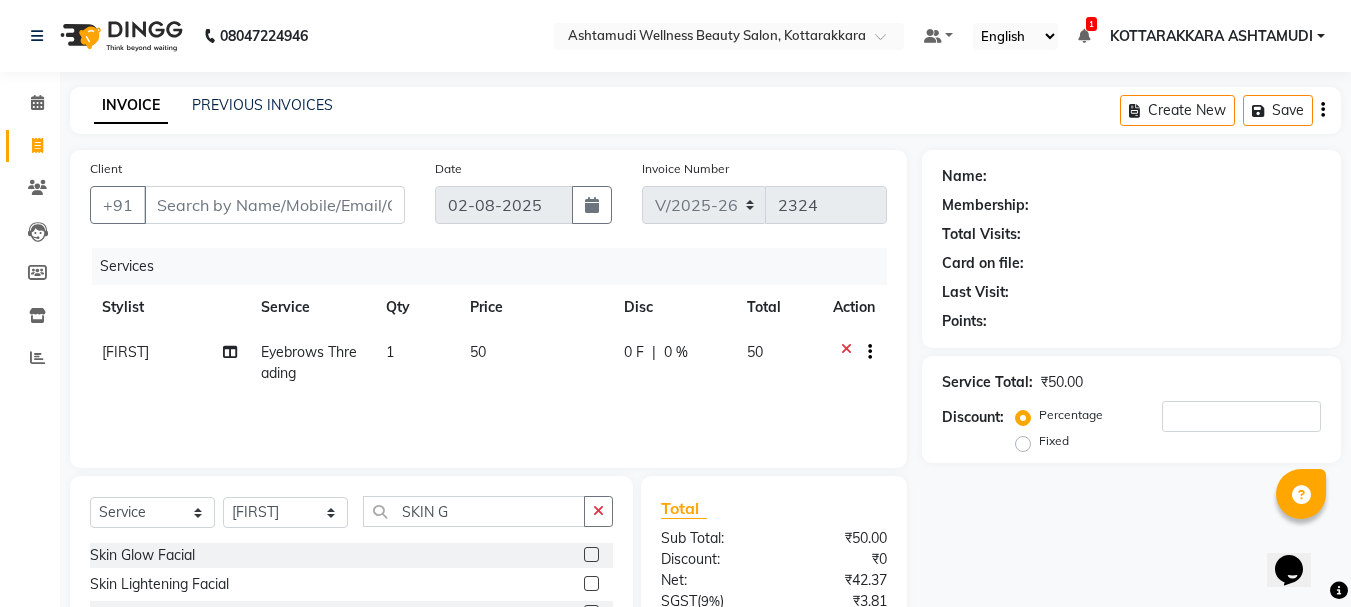 click 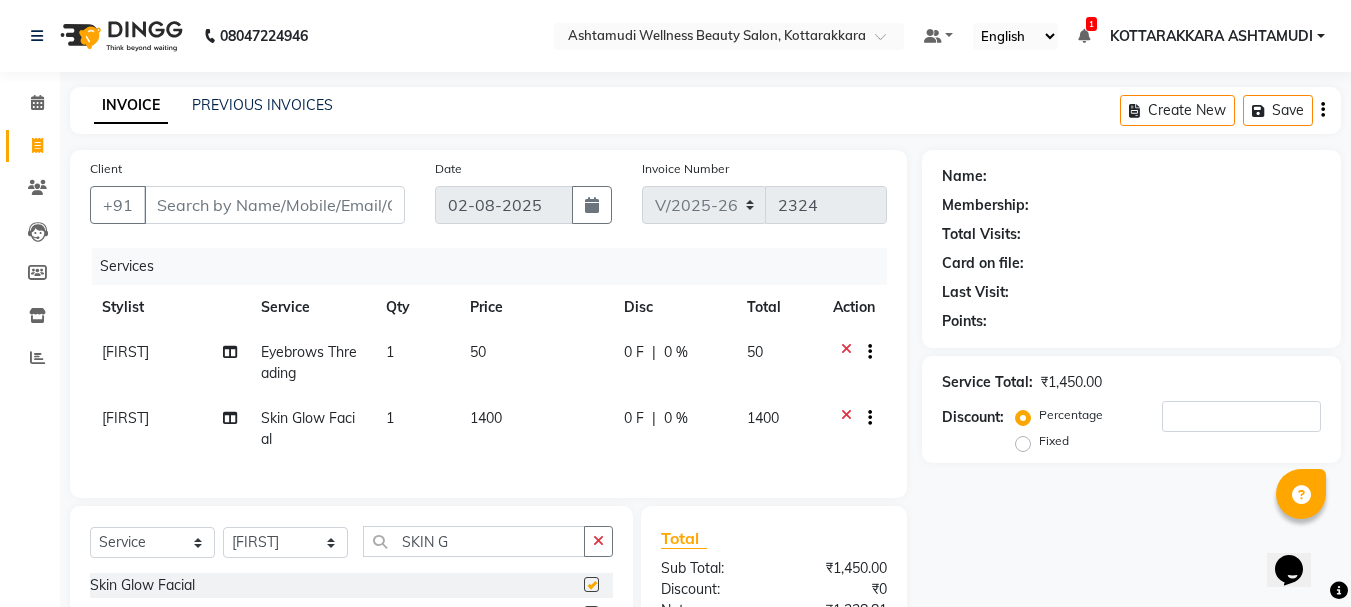 checkbox on "false" 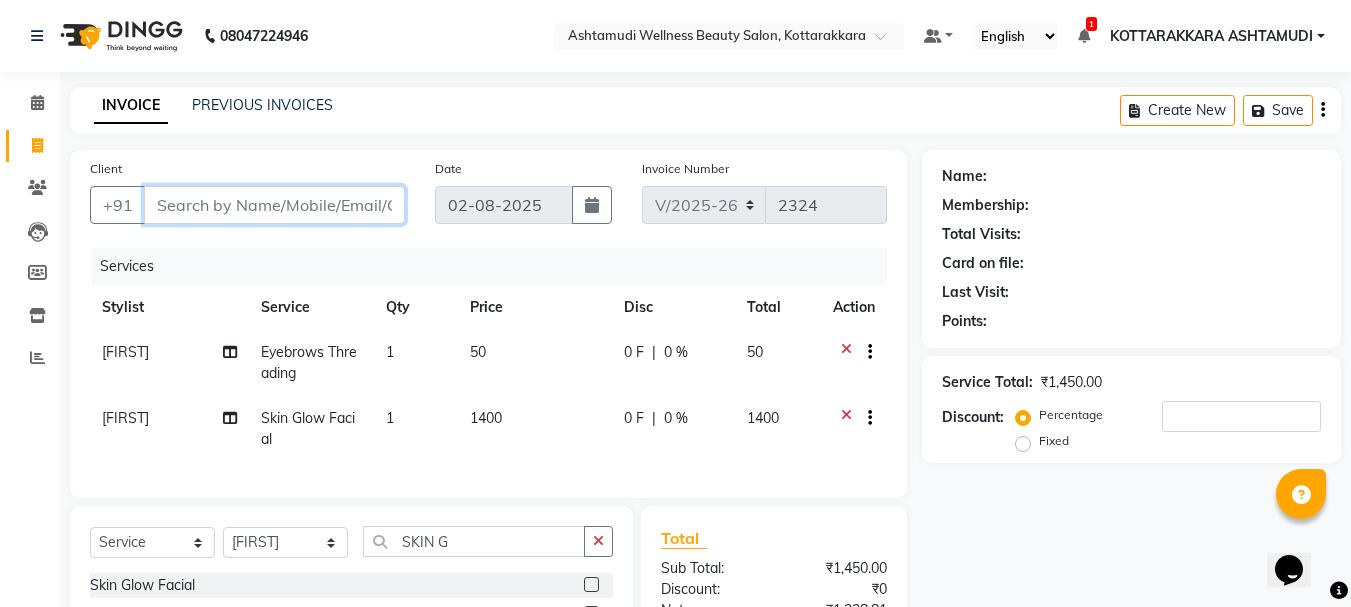 click on "Client" at bounding box center (274, 205) 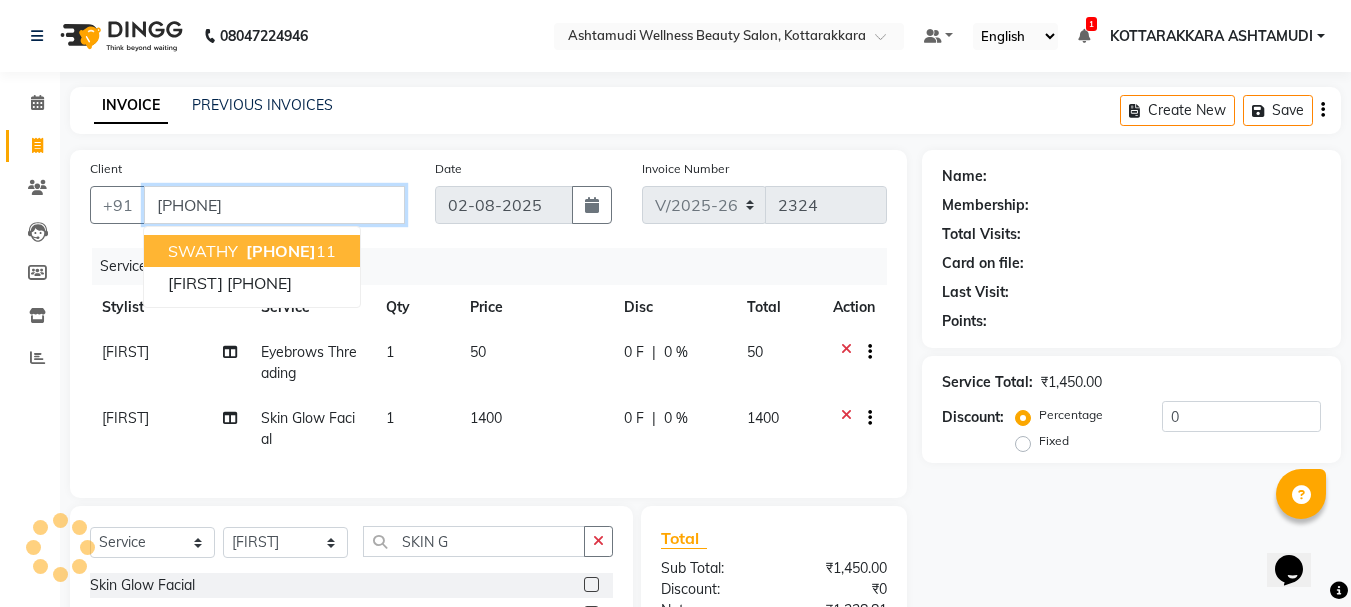 type on "9645719311" 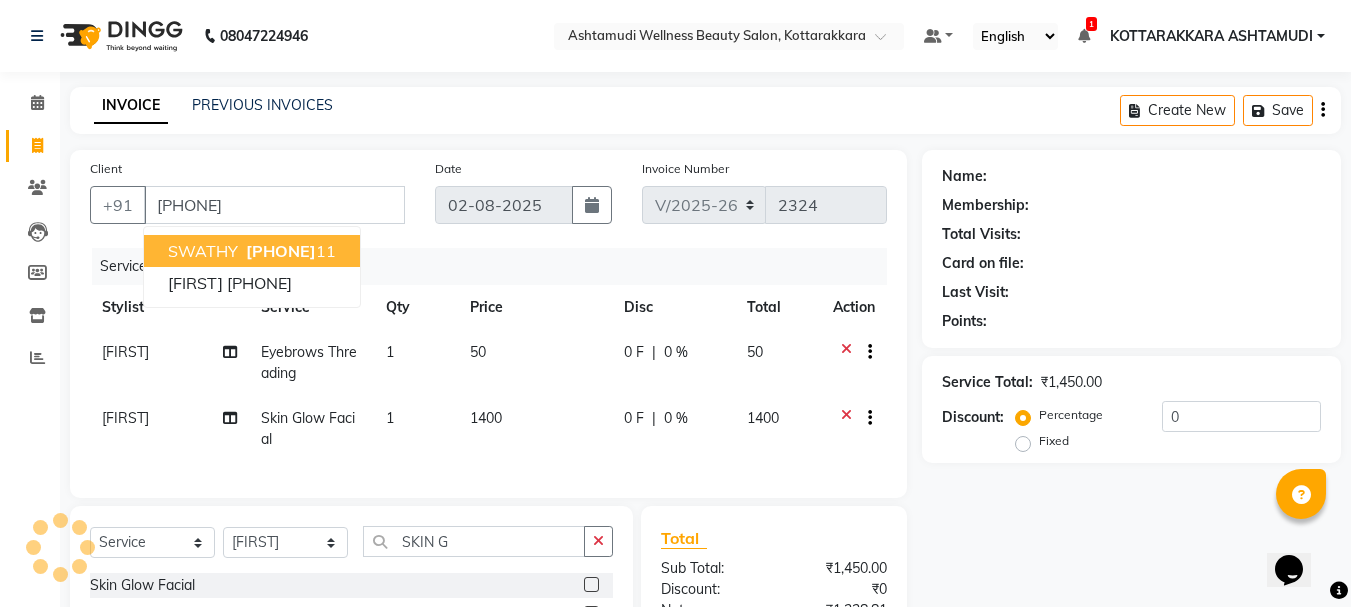 select on "1: Object" 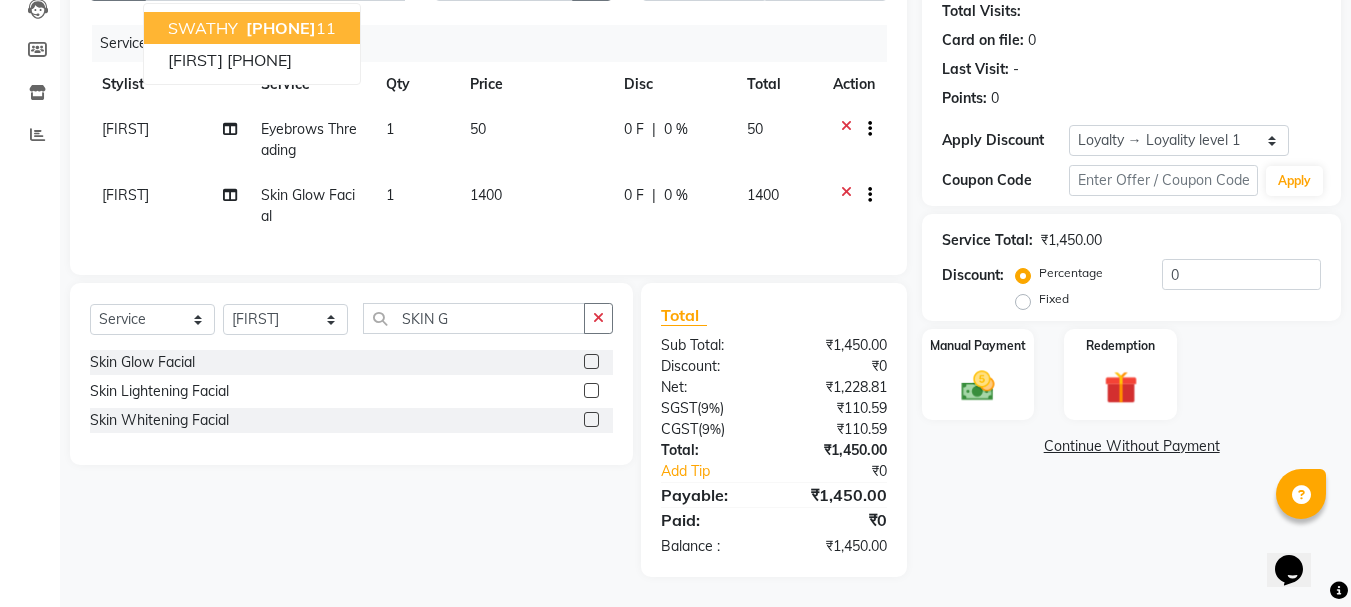 scroll, scrollTop: 238, scrollLeft: 0, axis: vertical 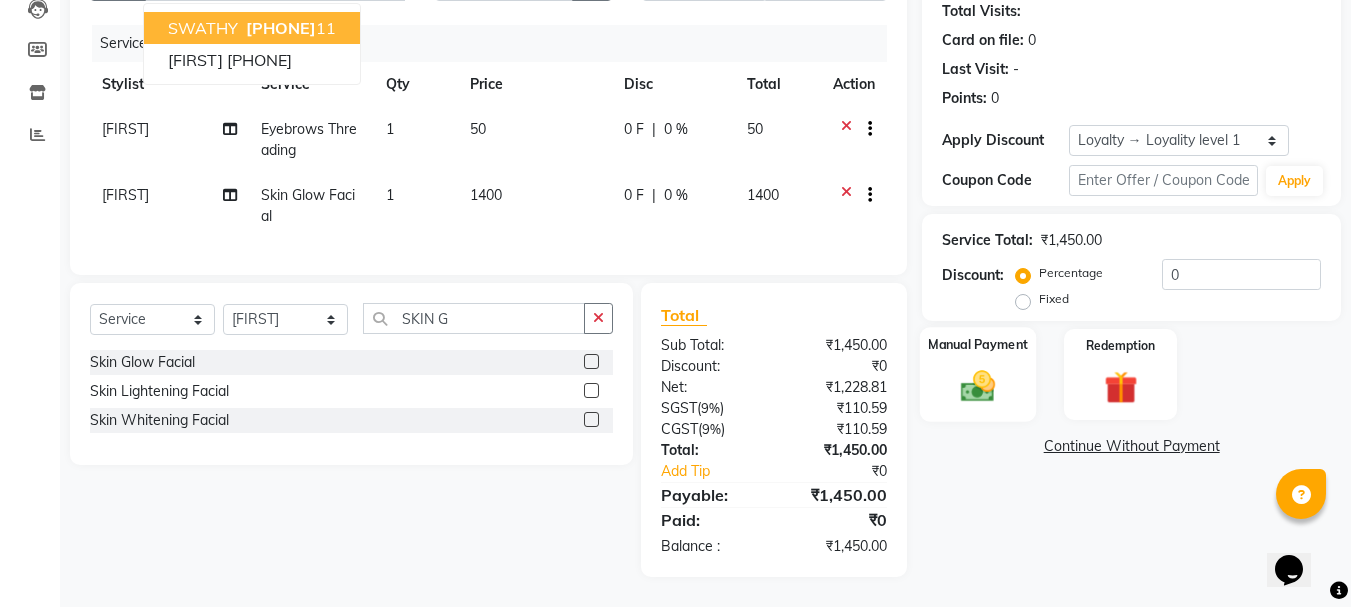 click 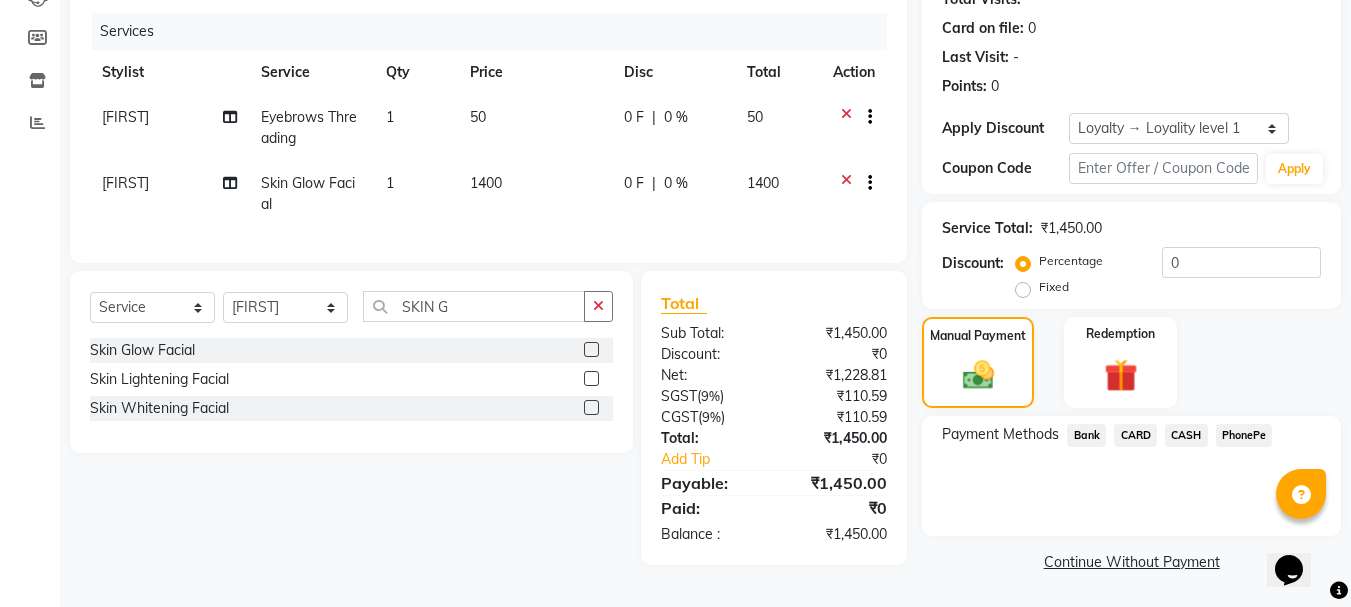 click on "PhonePe" 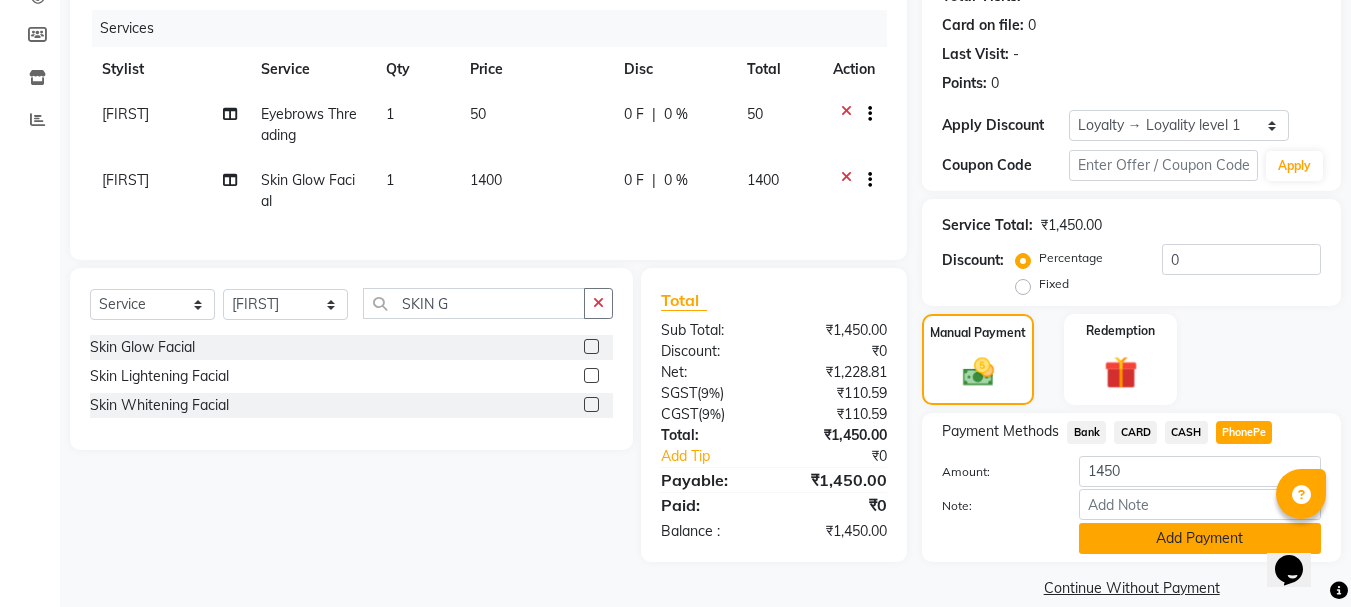 click on "Add Payment" 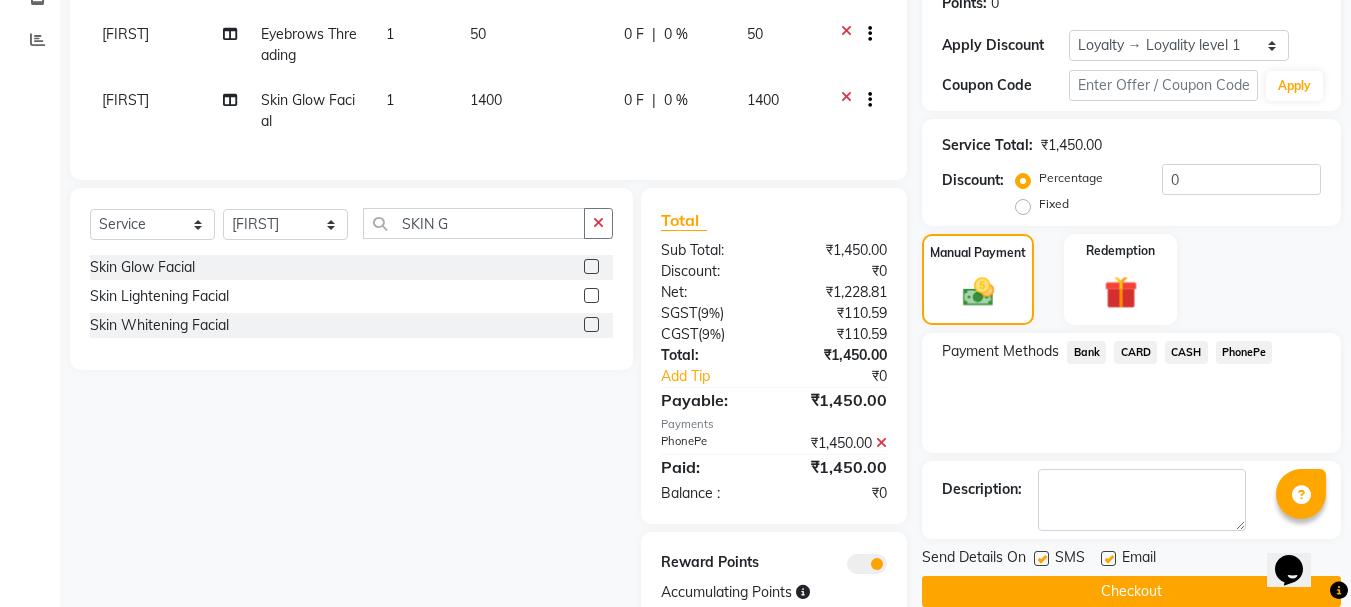 scroll, scrollTop: 400, scrollLeft: 0, axis: vertical 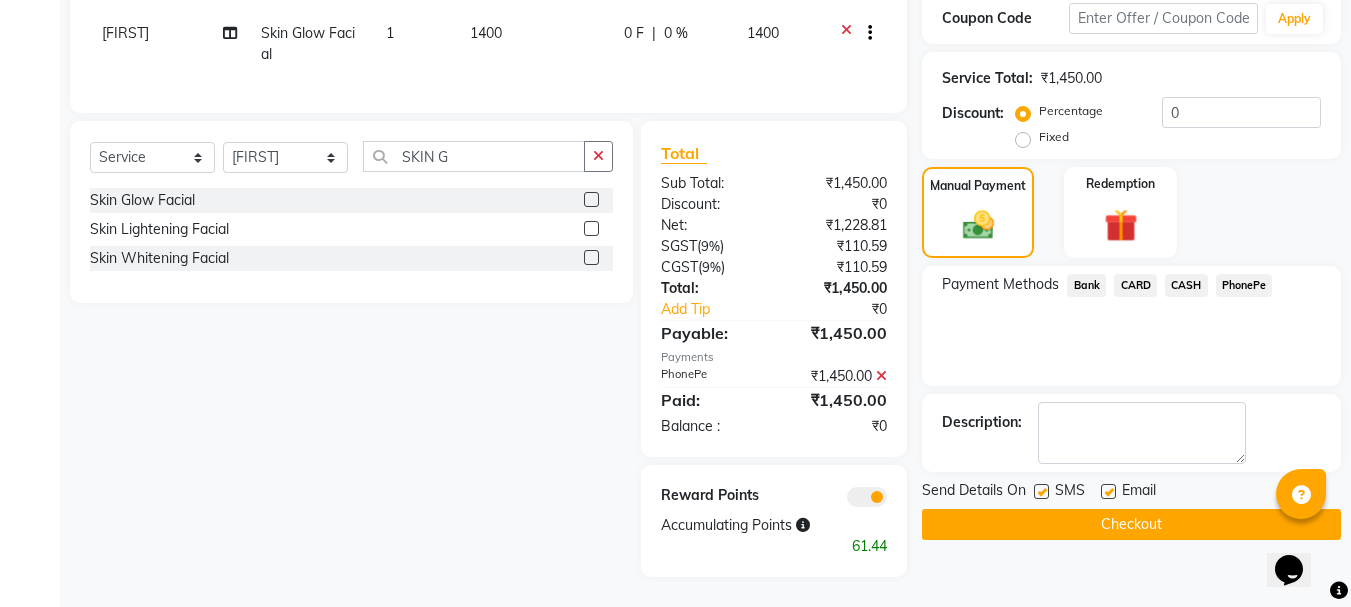 click on "Checkout" 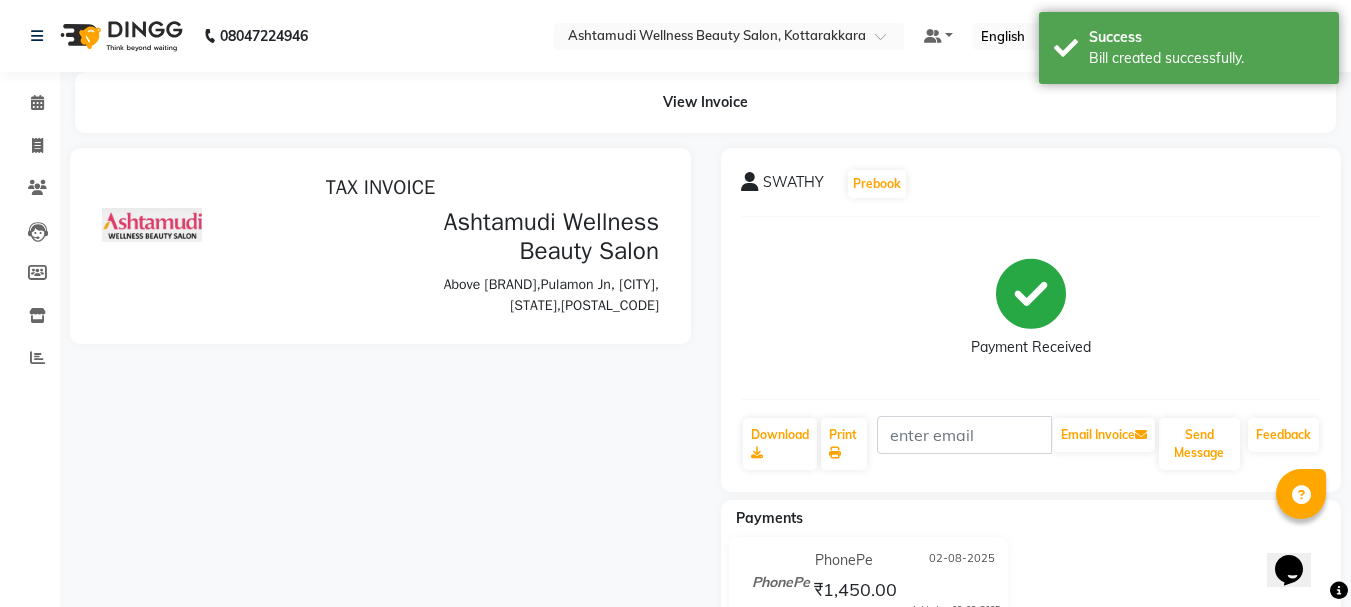 scroll, scrollTop: 0, scrollLeft: 0, axis: both 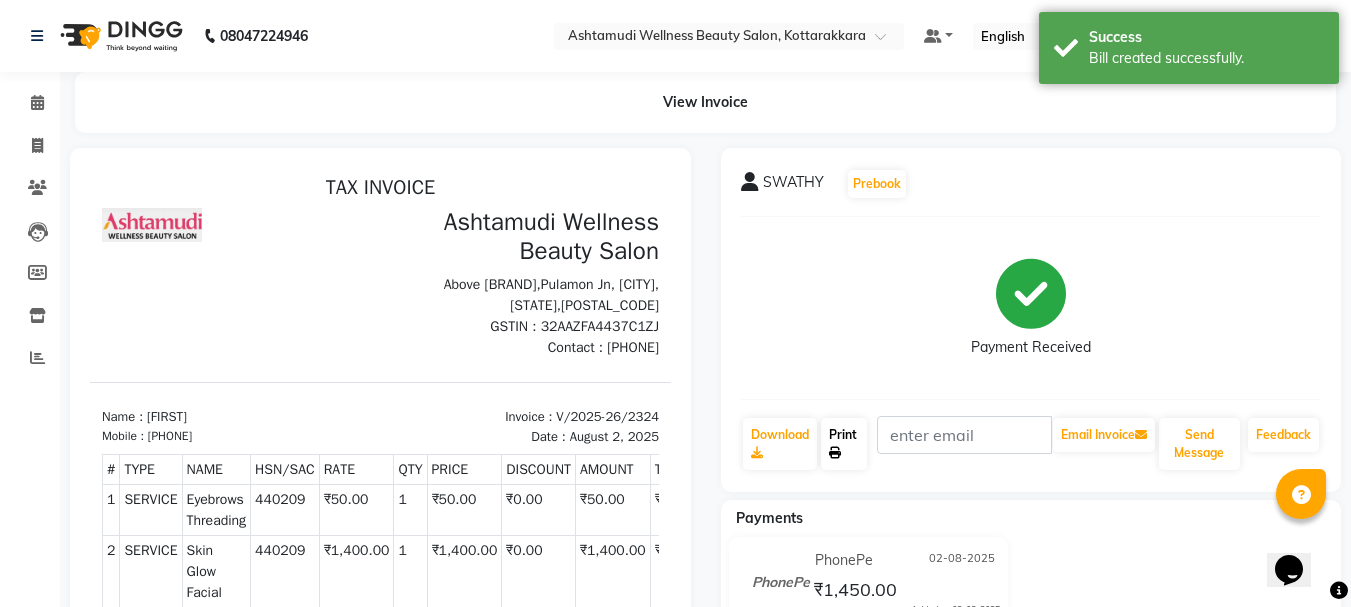 click on "Print" 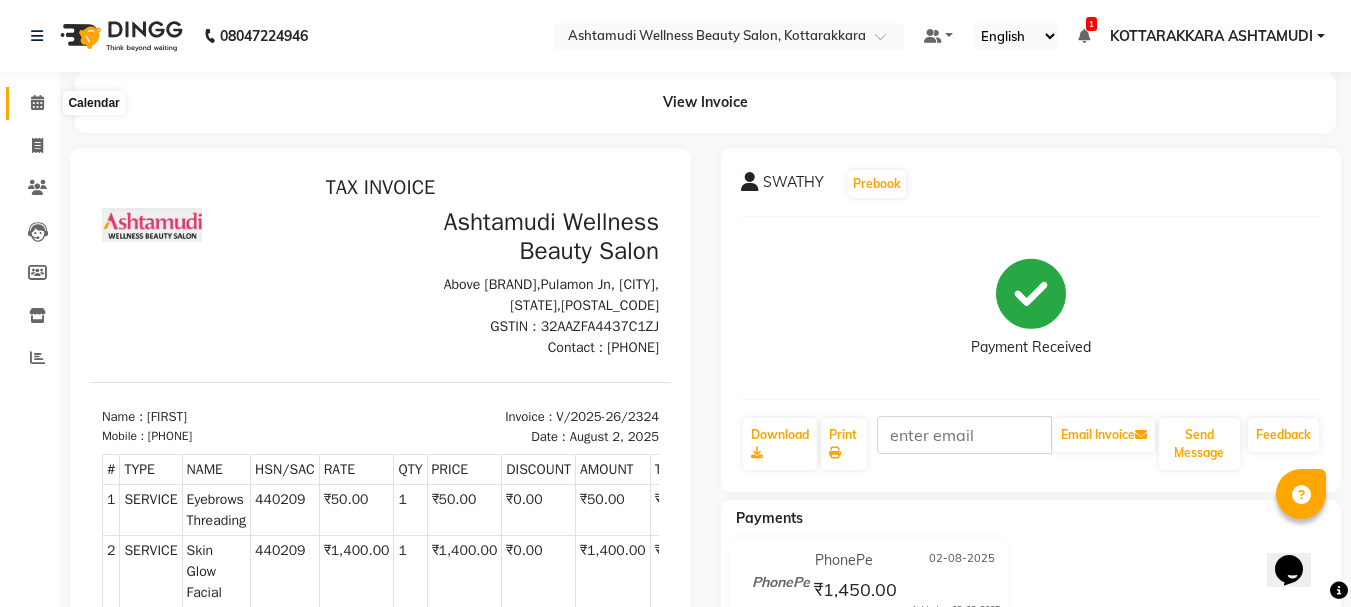 click 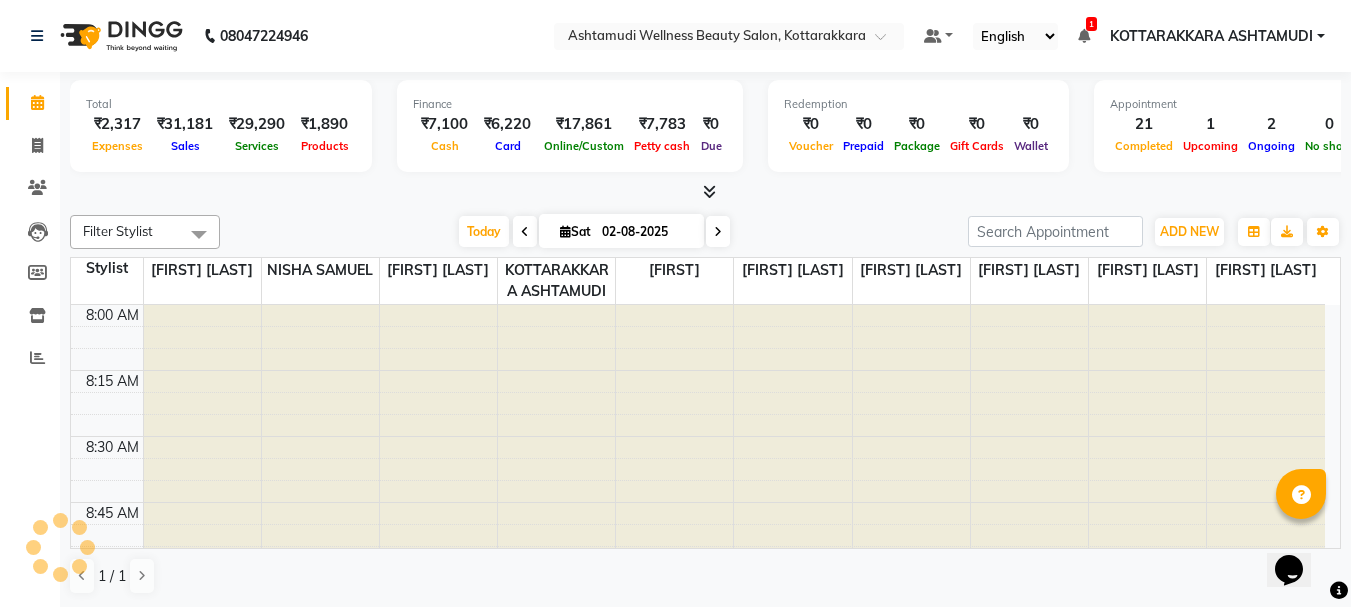 scroll, scrollTop: 0, scrollLeft: 0, axis: both 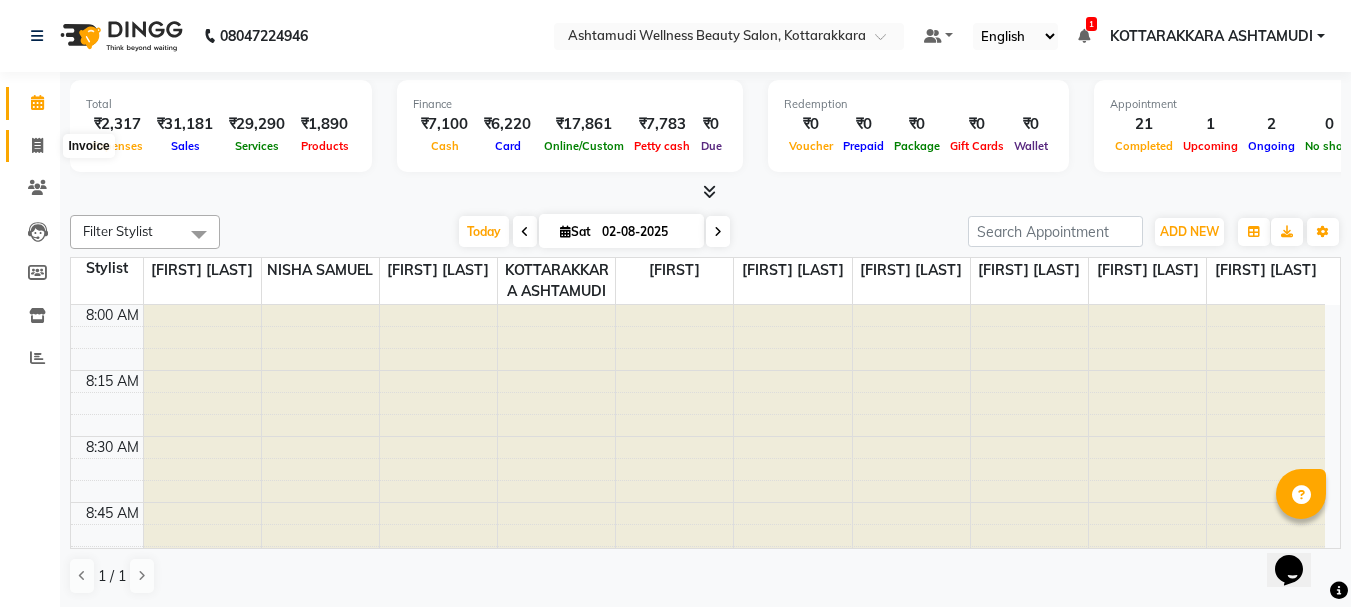 click 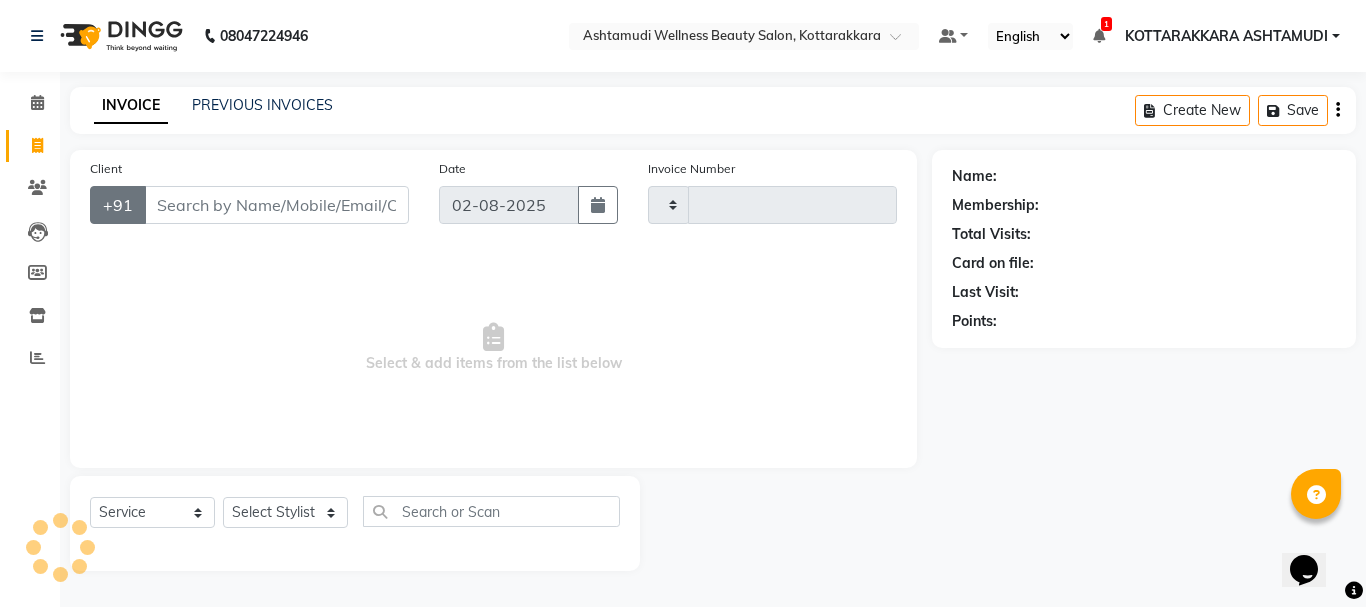 type on "2325" 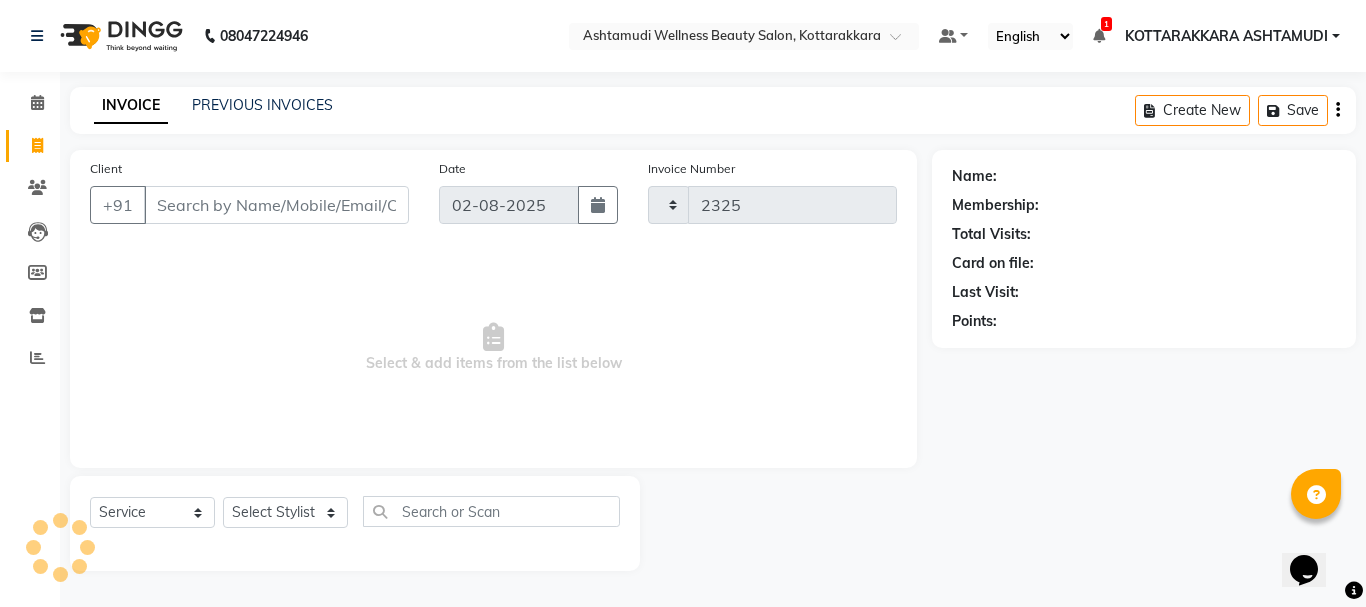 select on "4664" 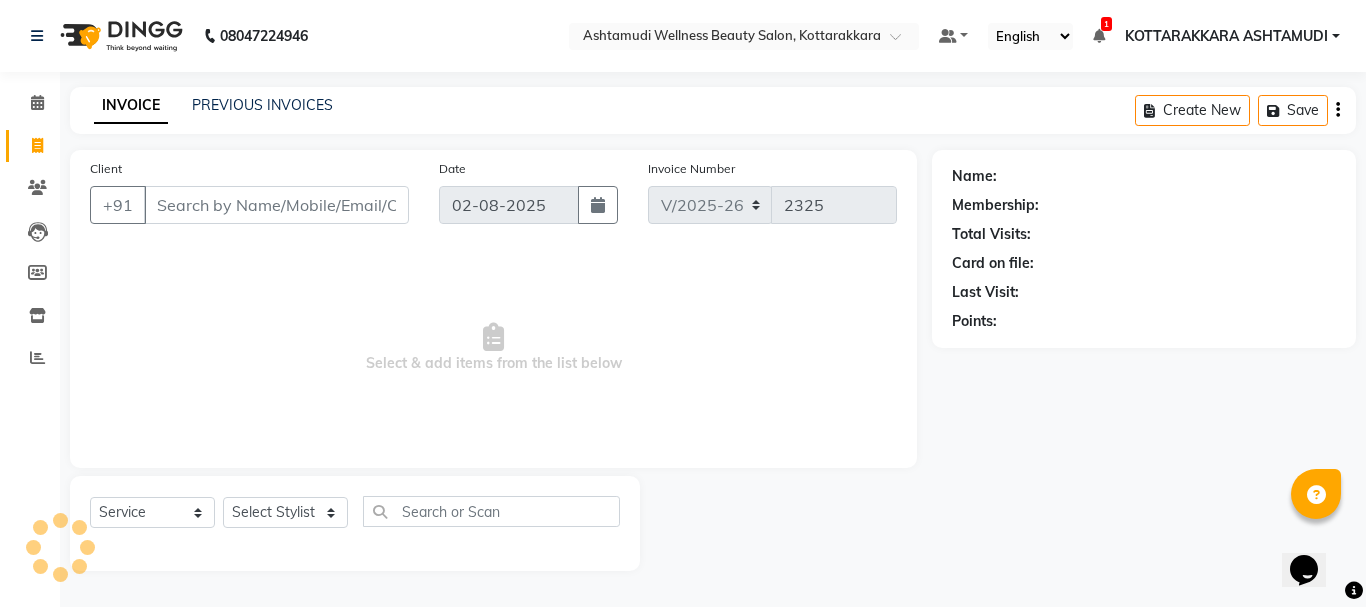click on "Client" at bounding box center (276, 205) 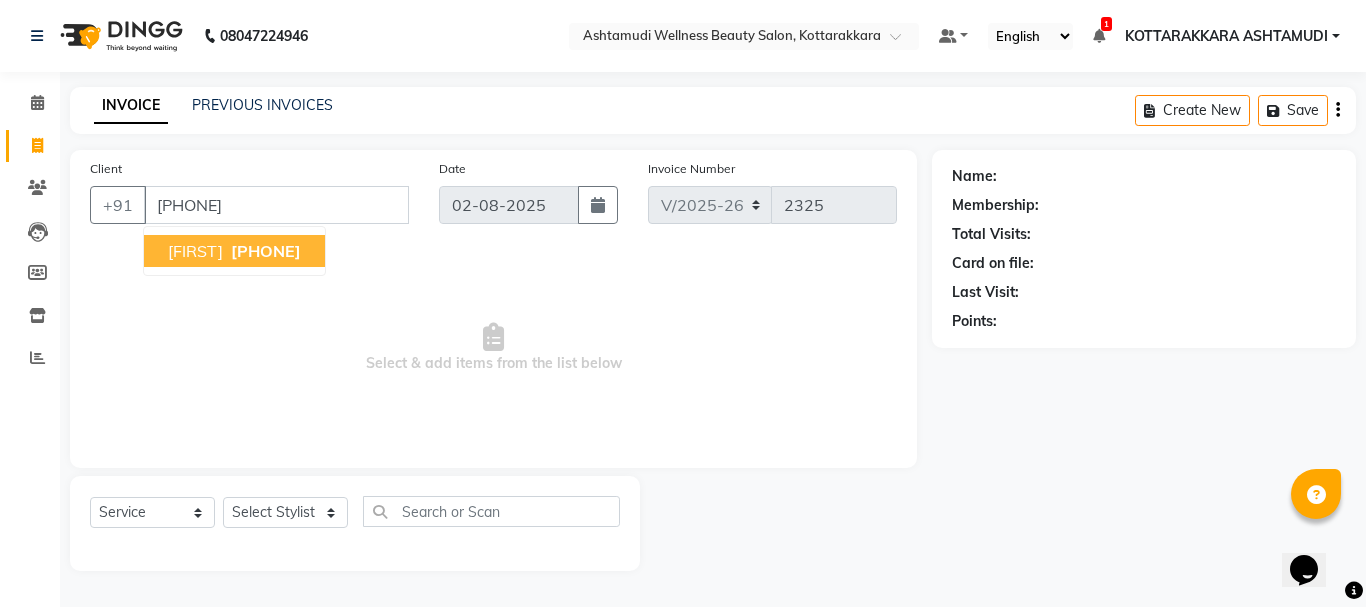 type on "9539602531" 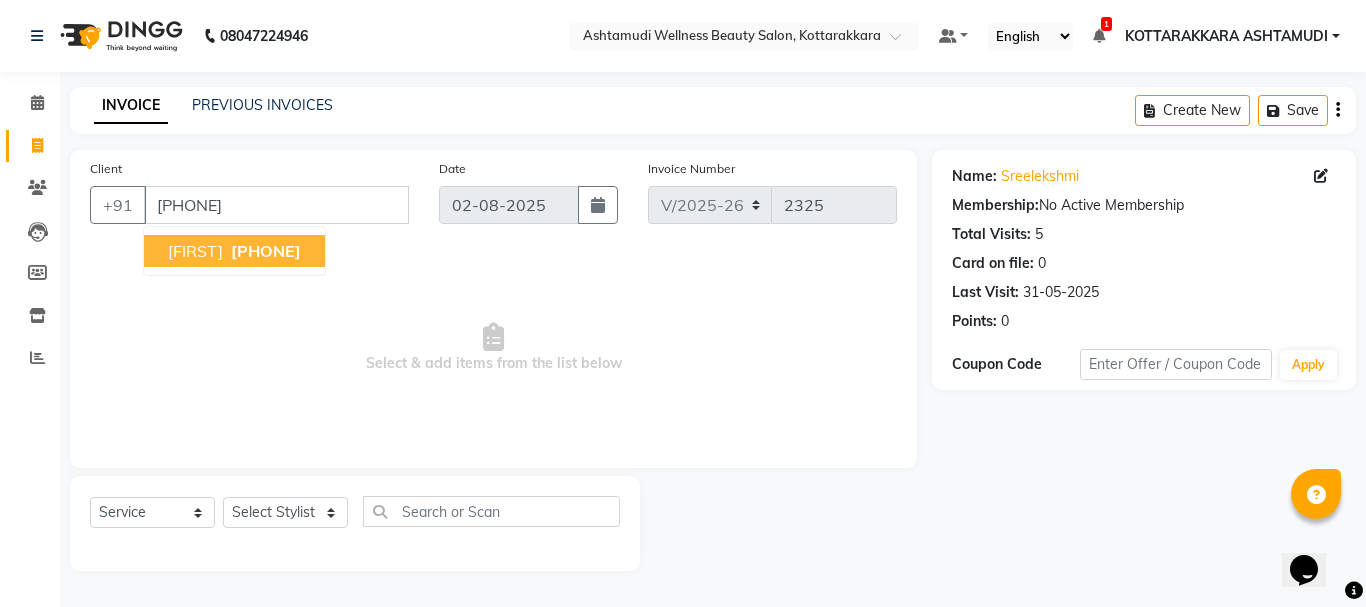 click on "9539602531" at bounding box center [266, 251] 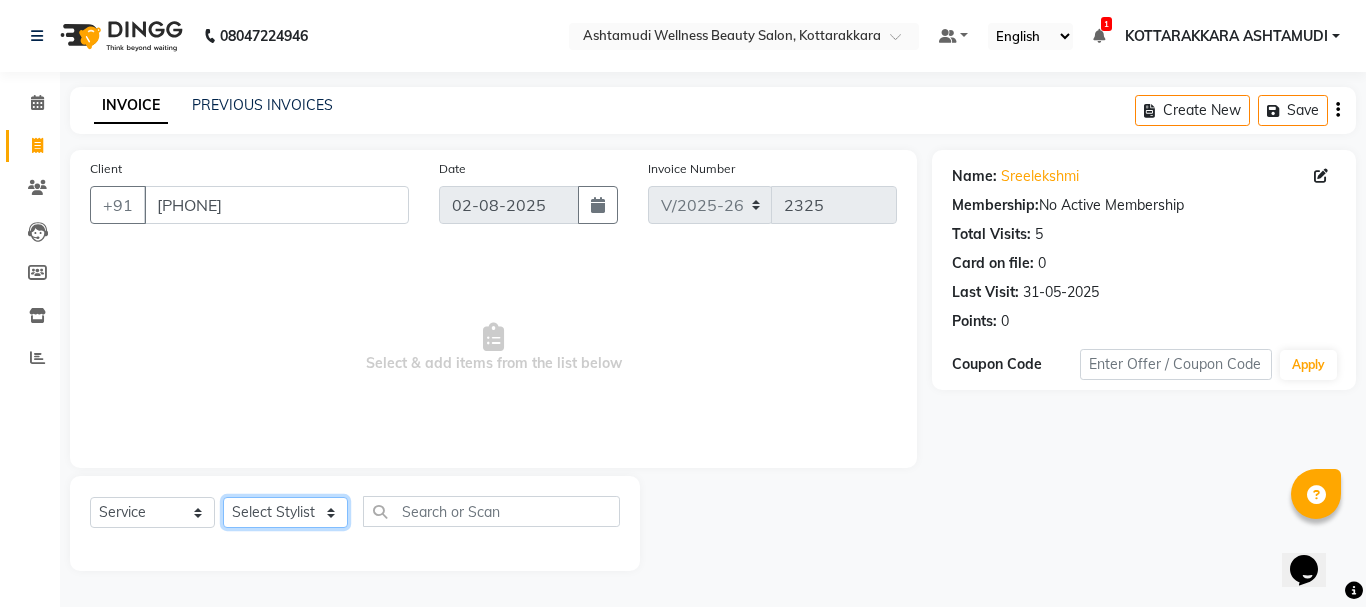 click on "Select Stylist AMRITHA DIVYA L	 Gita Mahali  Jibi P R Karina Darjee  KOTTARAKKARA ASHTAMUDI NISHA SAMUEL 	 Priya Chakraborty SARIGA R	 SHAHIDA SHAMINA MUHAMMED P R" 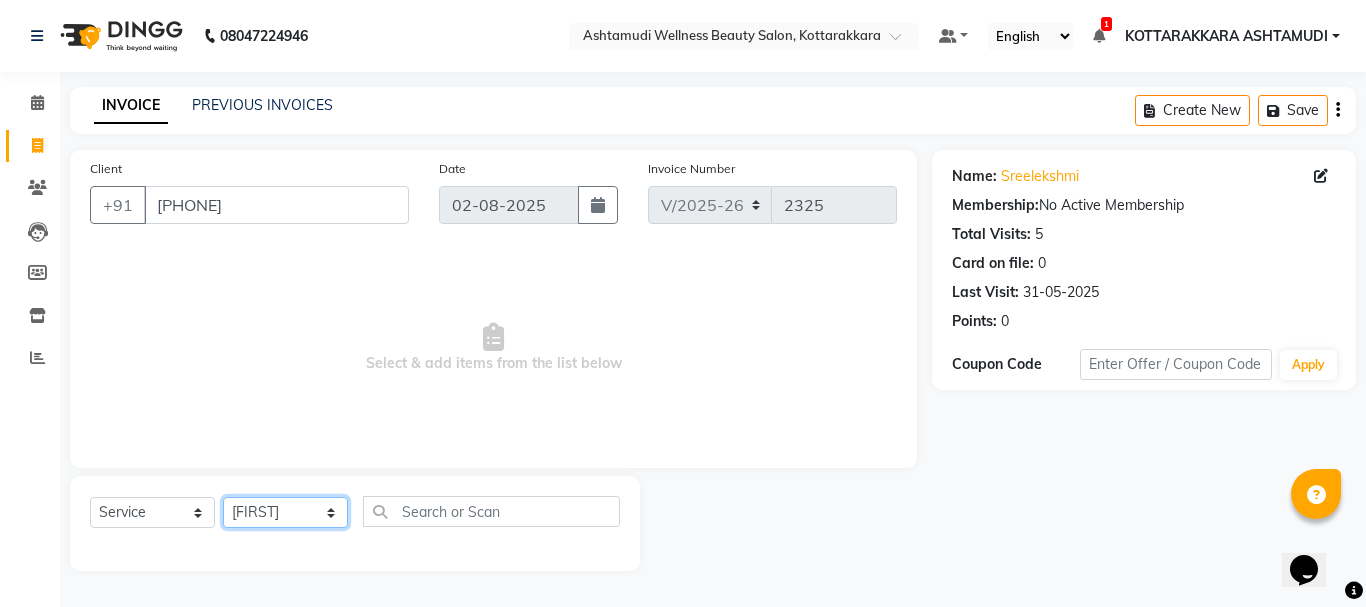 click on "Select Stylist AMRITHA DIVYA L	 Gita Mahali  Jibi P R Karina Darjee  KOTTARAKKARA ASHTAMUDI NISHA SAMUEL 	 Priya Chakraborty SARIGA R	 SHAHIDA SHAMINA MUHAMMED P R" 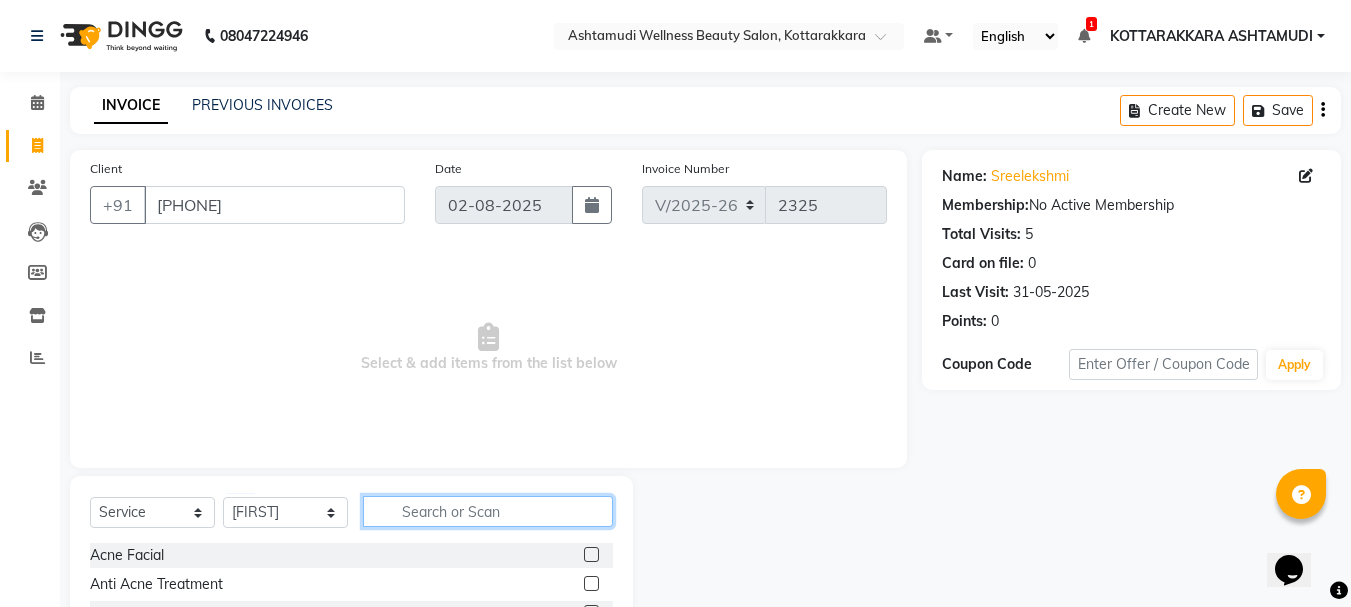 click 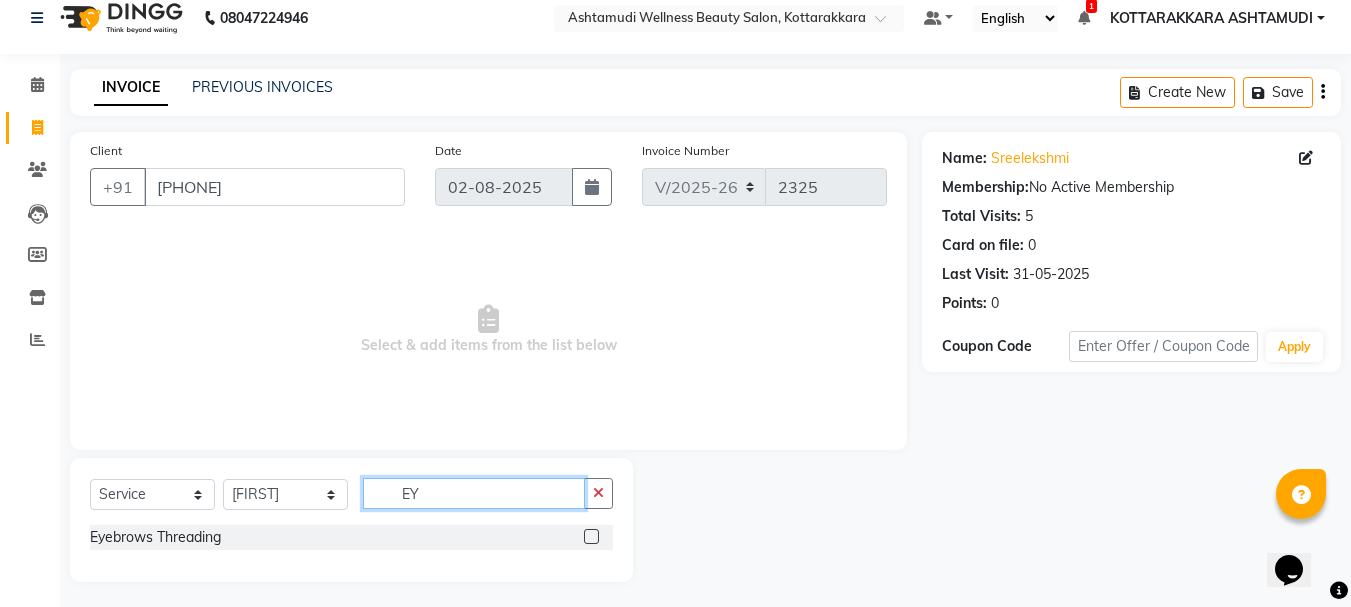 scroll, scrollTop: 23, scrollLeft: 0, axis: vertical 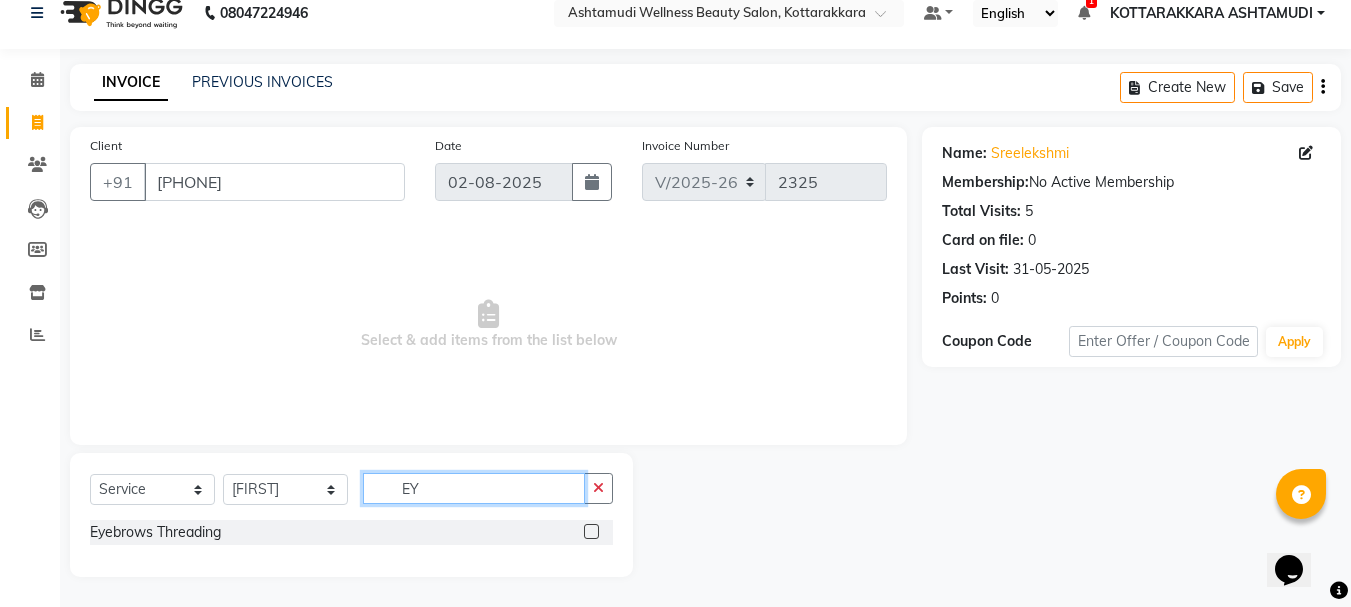 type on "EY" 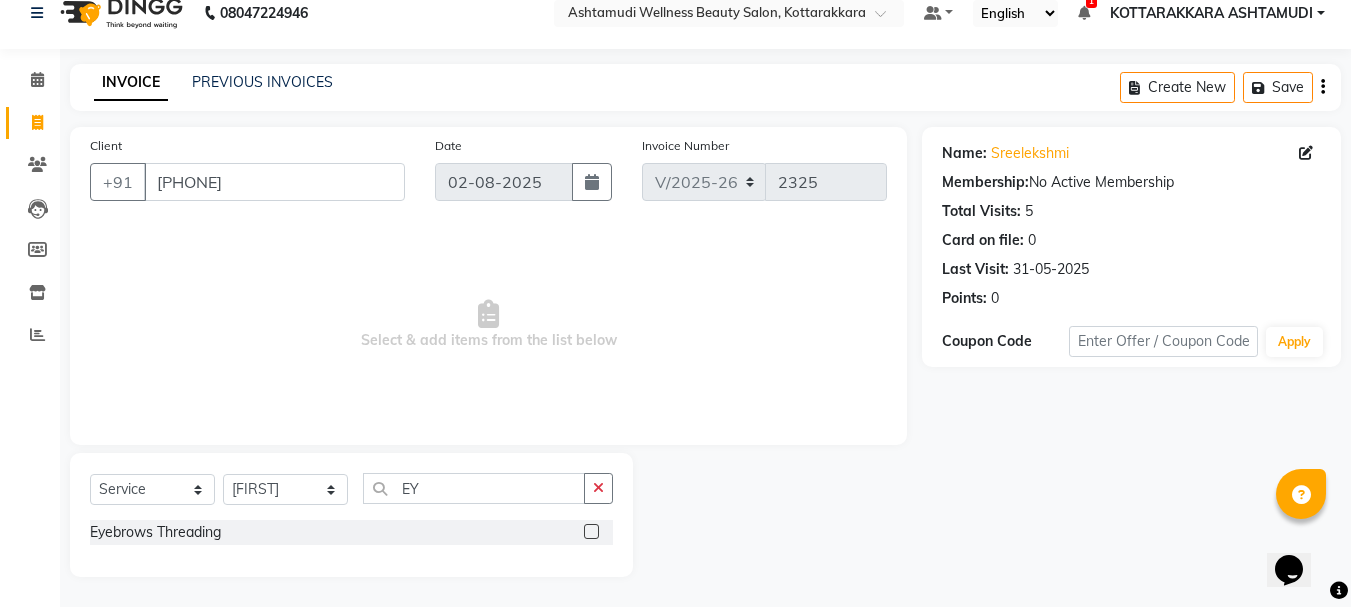 click 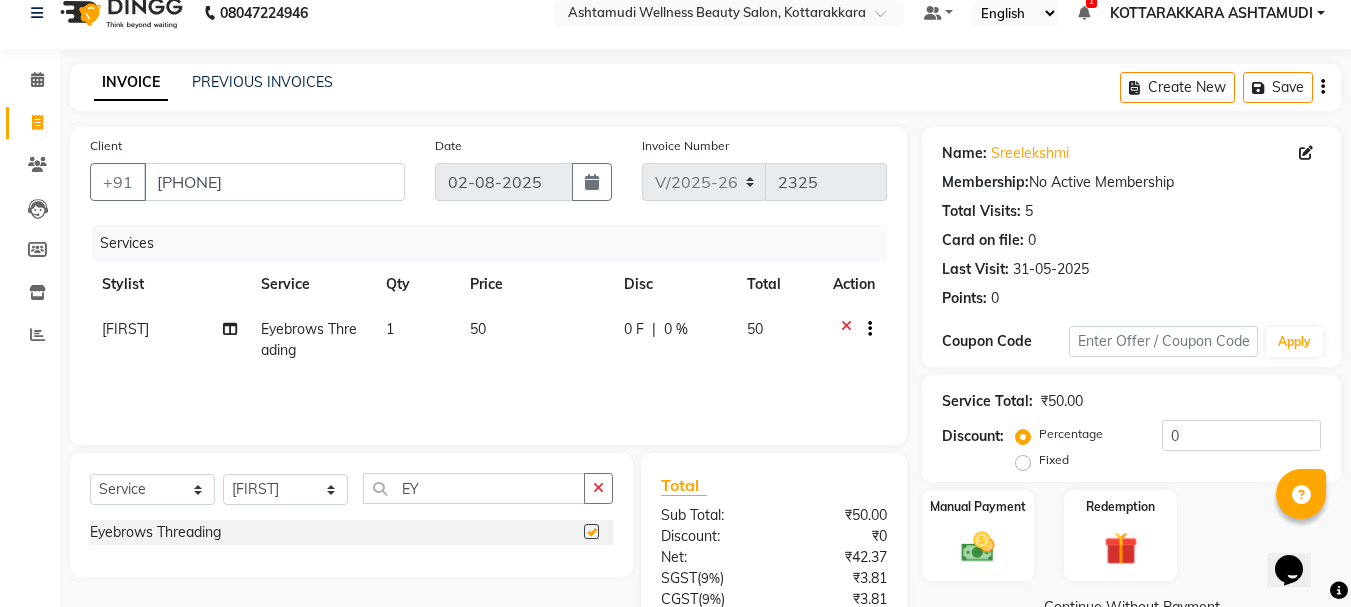 checkbox on "false" 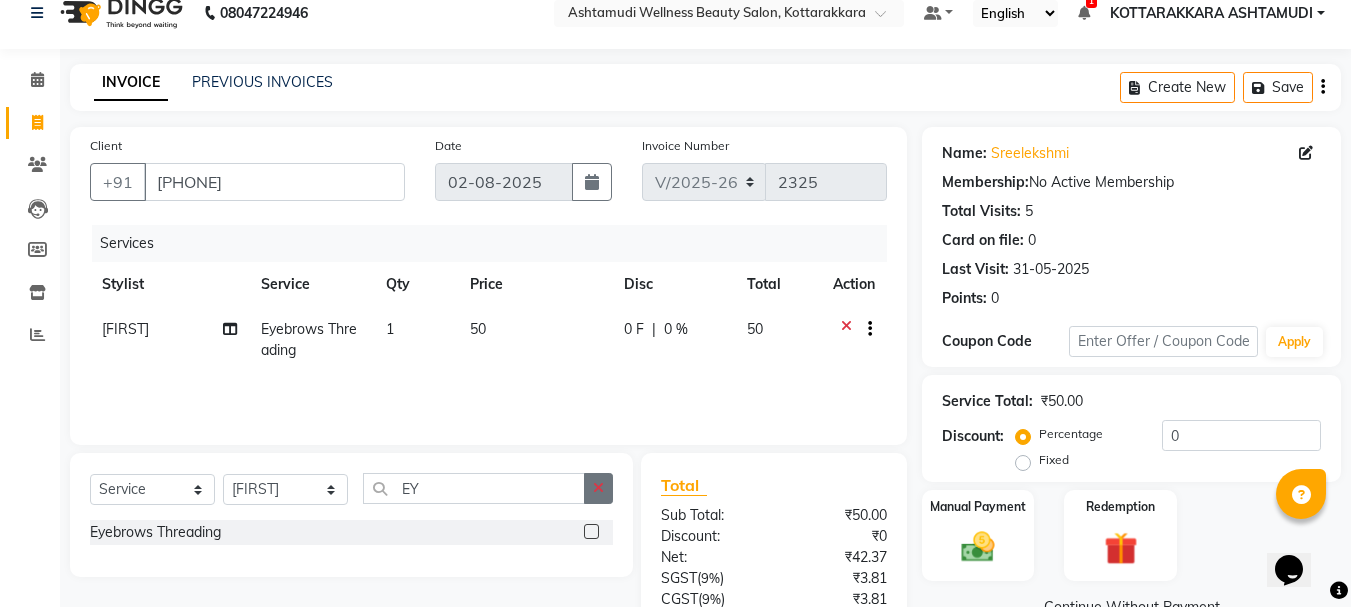 scroll, scrollTop: 193, scrollLeft: 0, axis: vertical 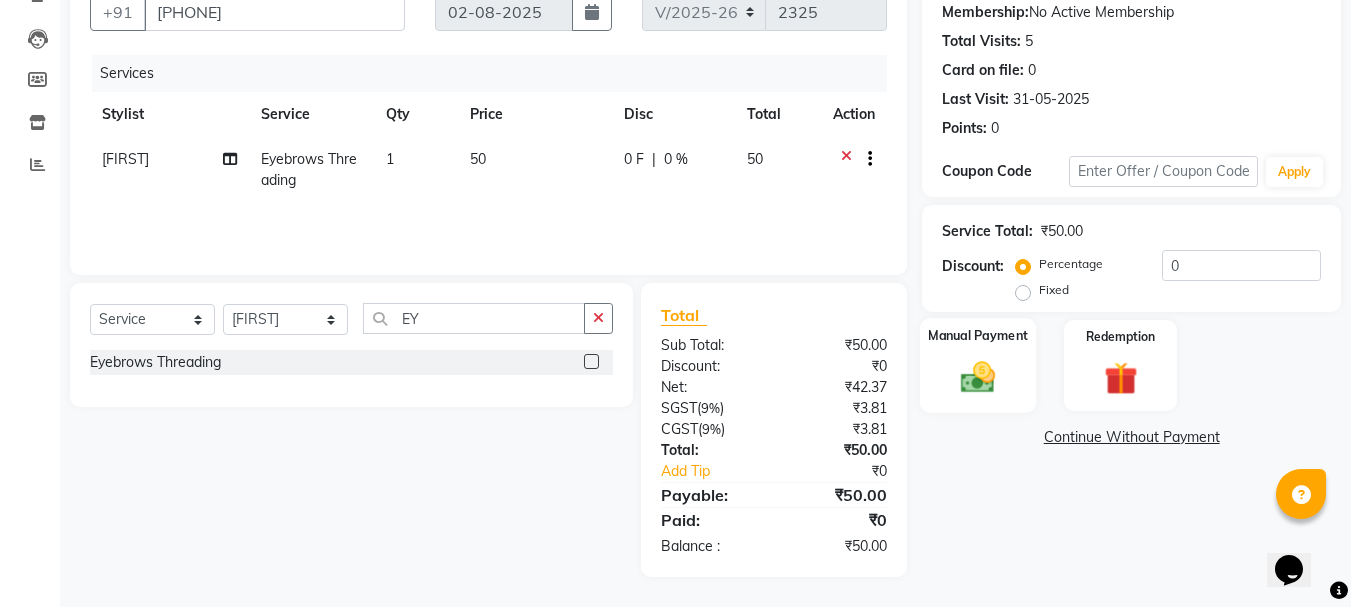 click on "Manual Payment" 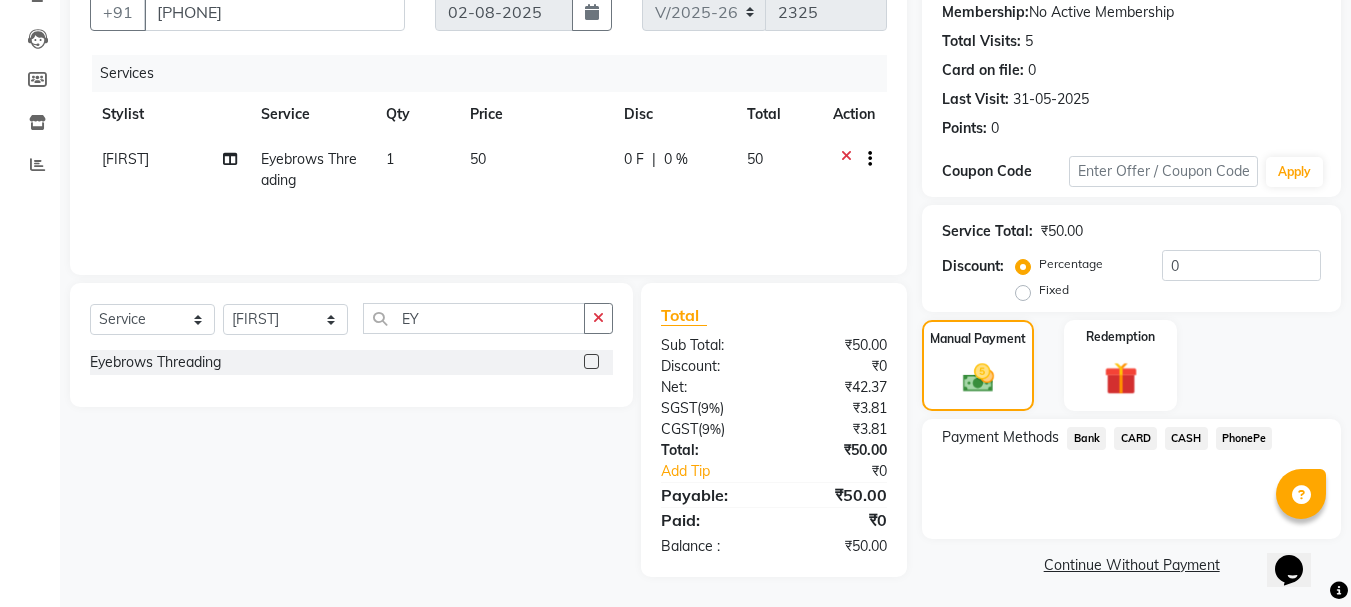 click on "CASH" 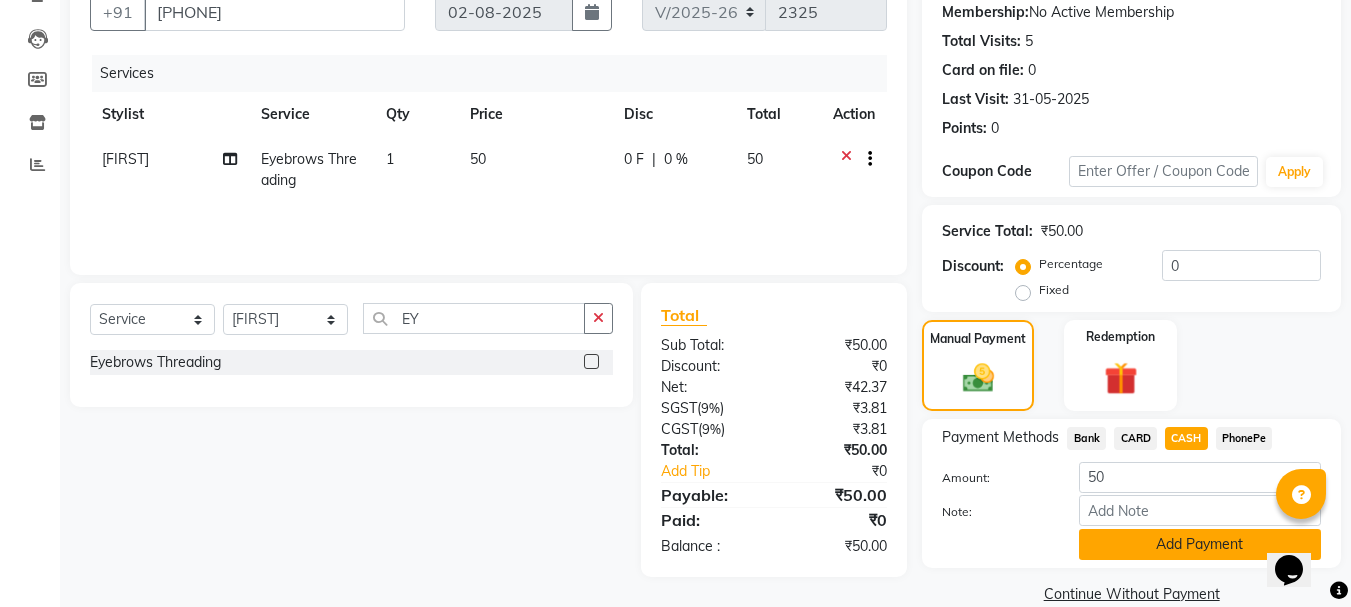 click on "Add Payment" 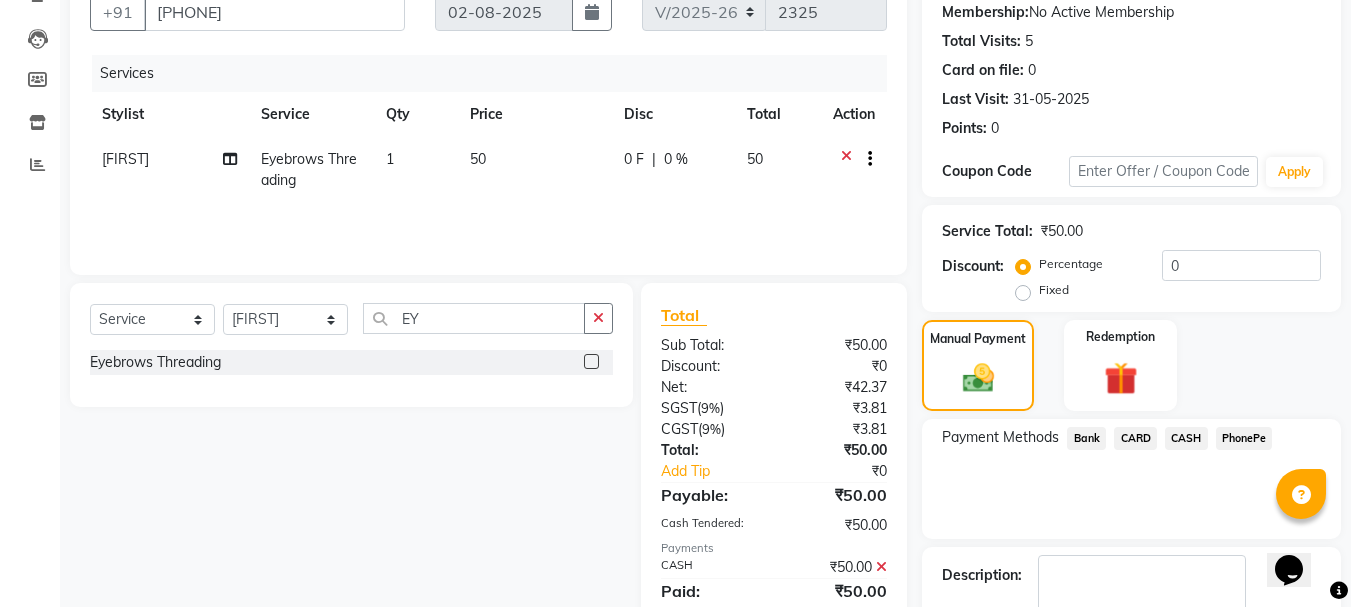 scroll, scrollTop: 309, scrollLeft: 0, axis: vertical 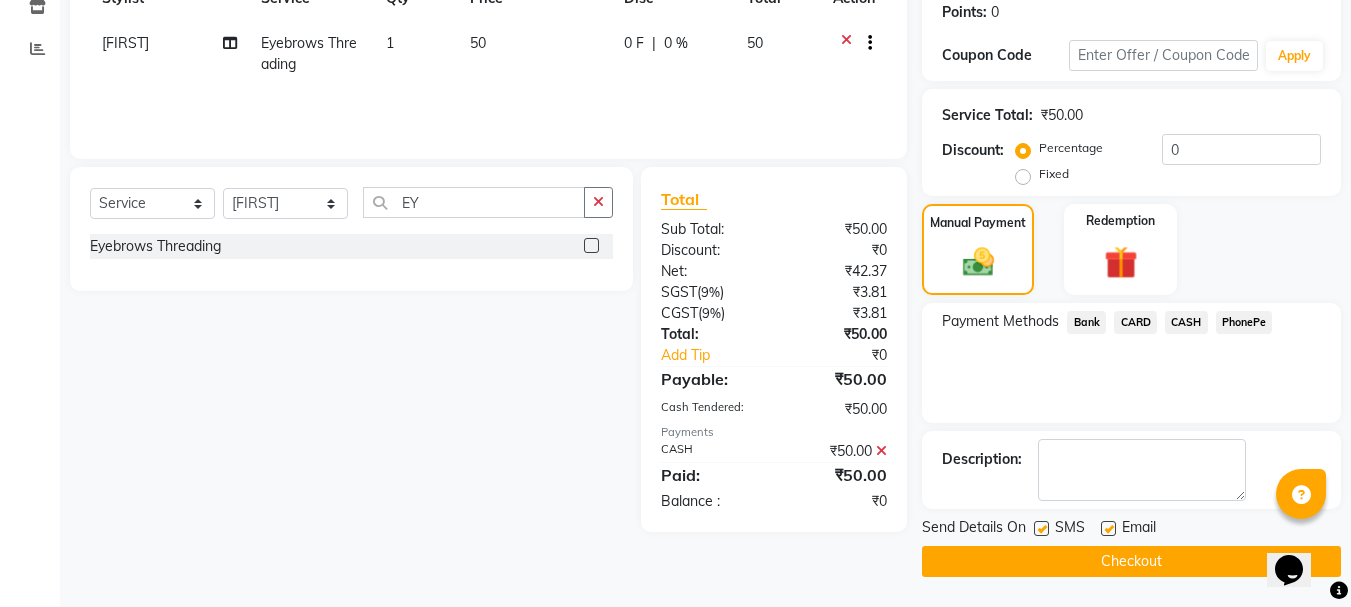 click on "Checkout" 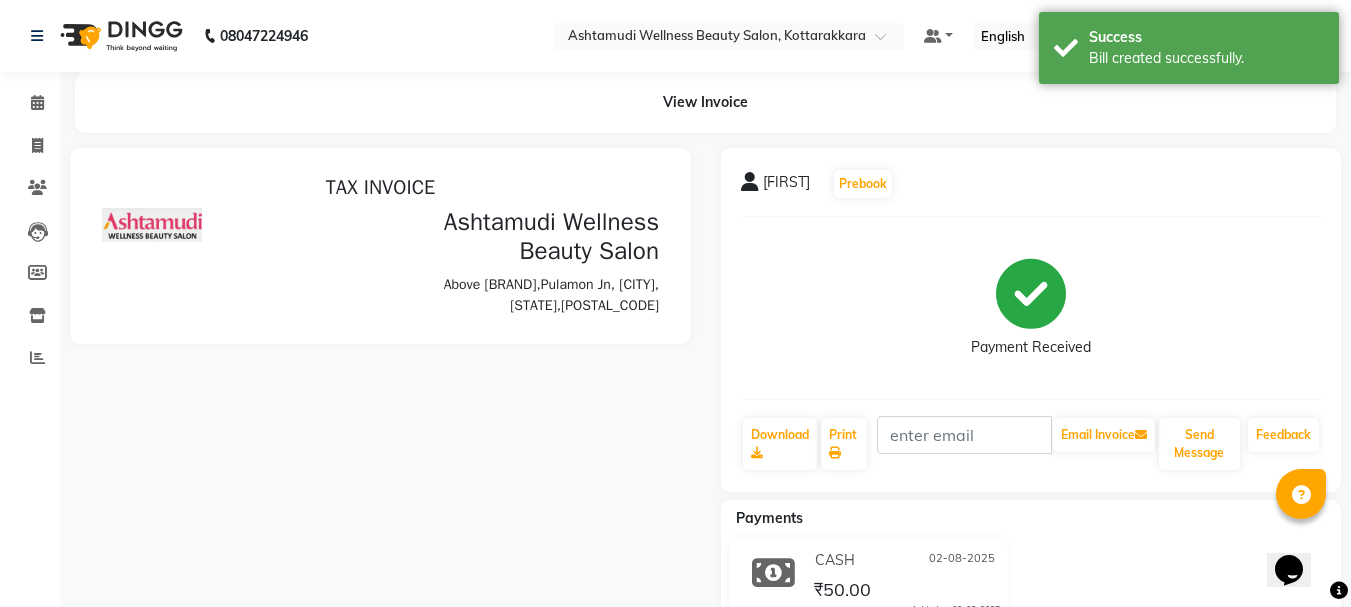scroll, scrollTop: 0, scrollLeft: 0, axis: both 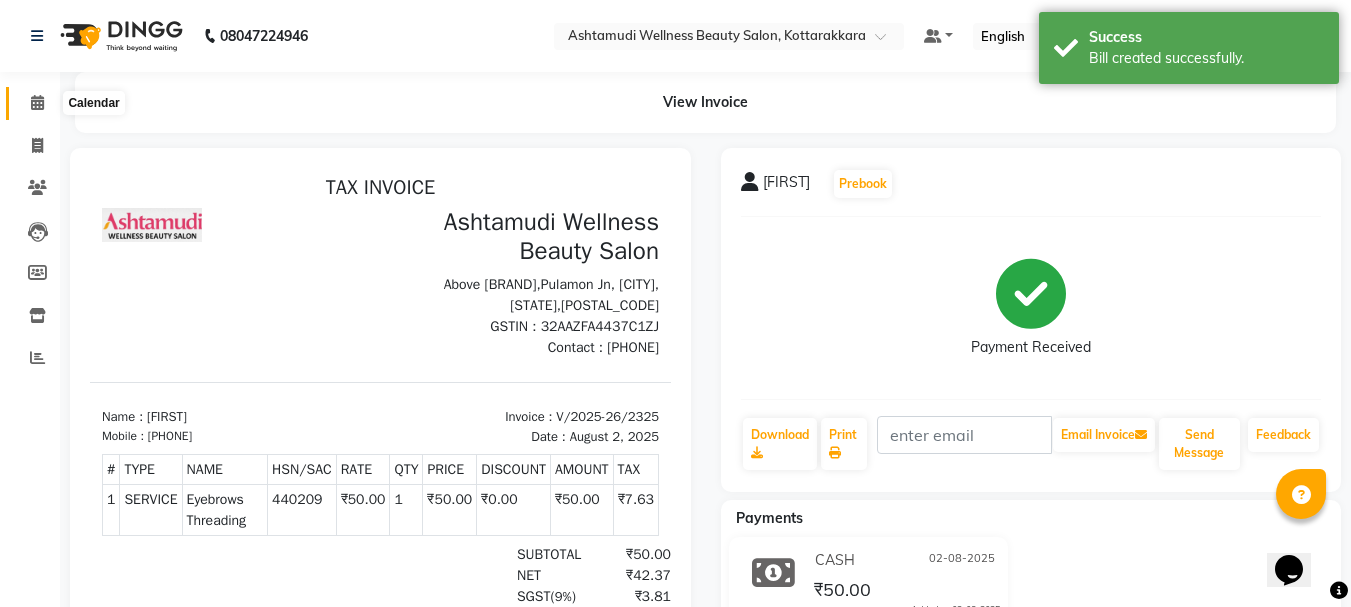 click 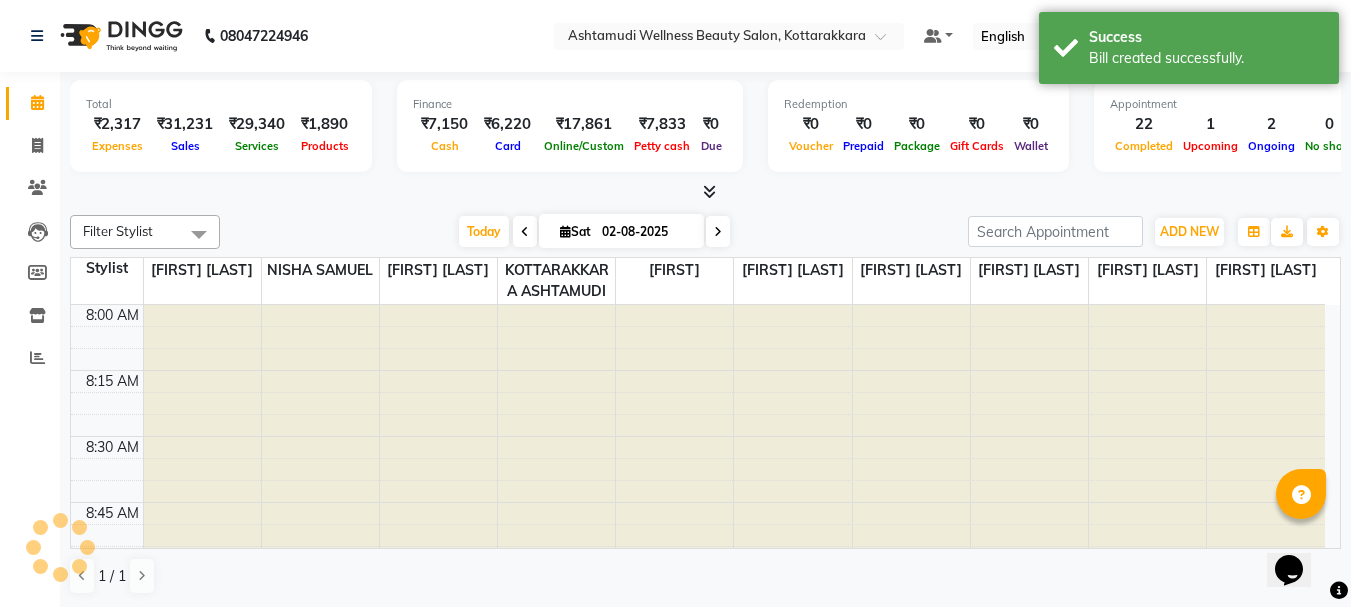 scroll, scrollTop: 0, scrollLeft: 0, axis: both 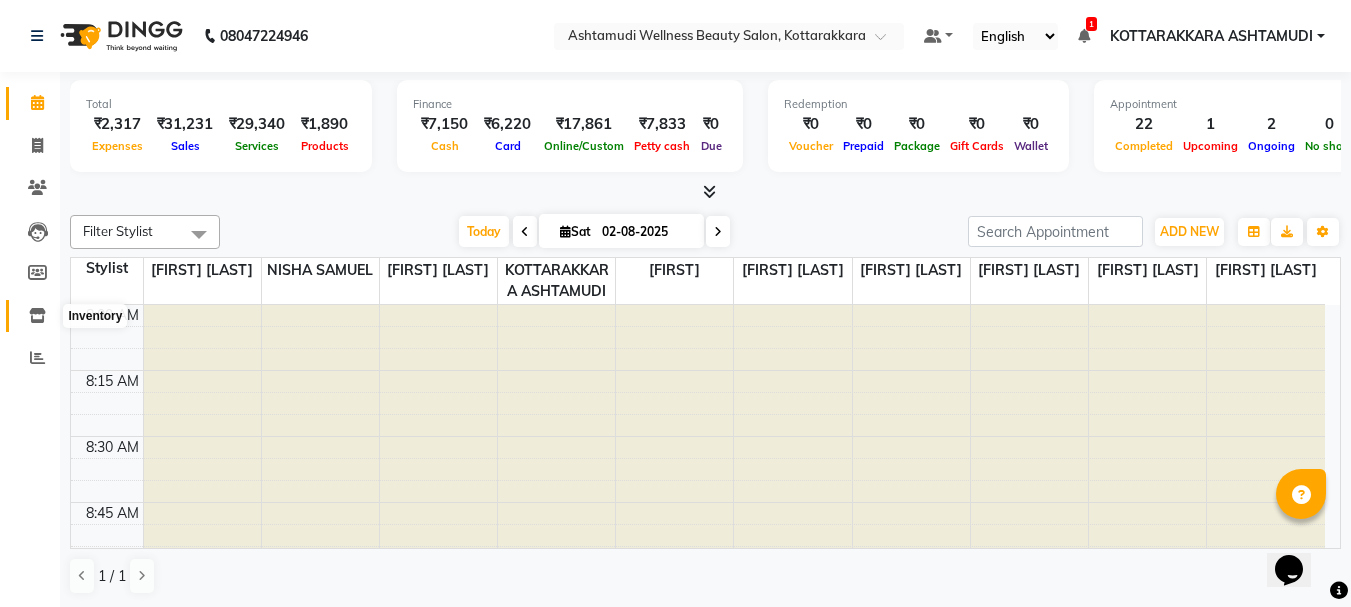 click 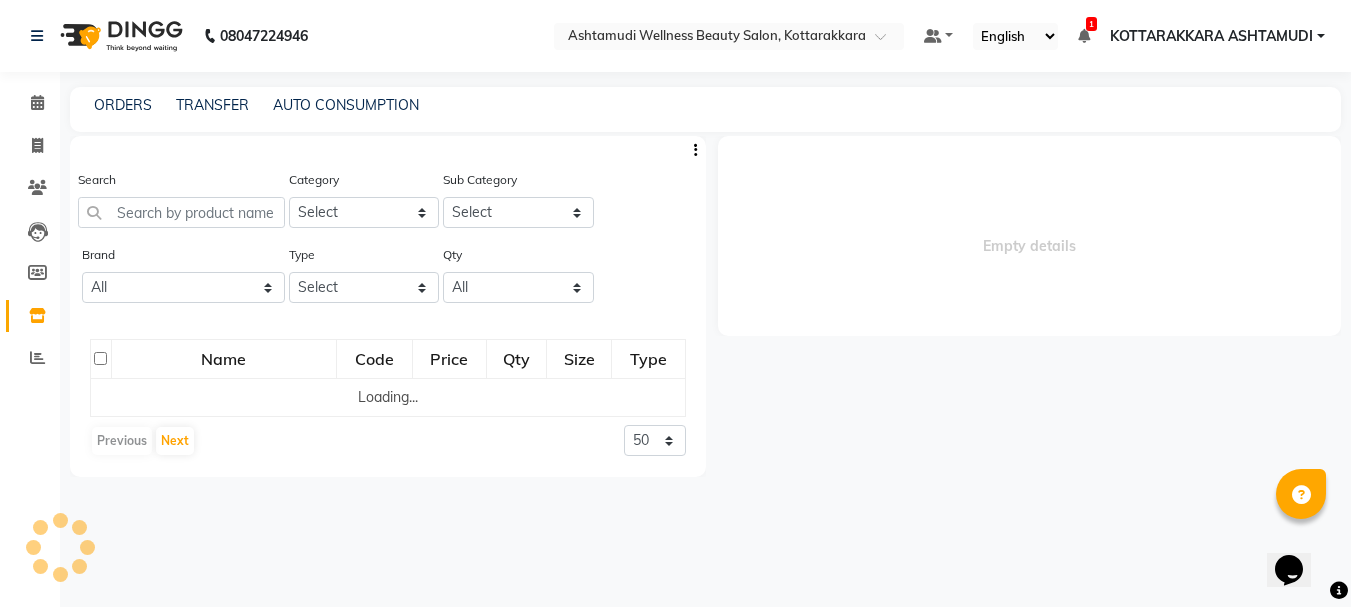 select 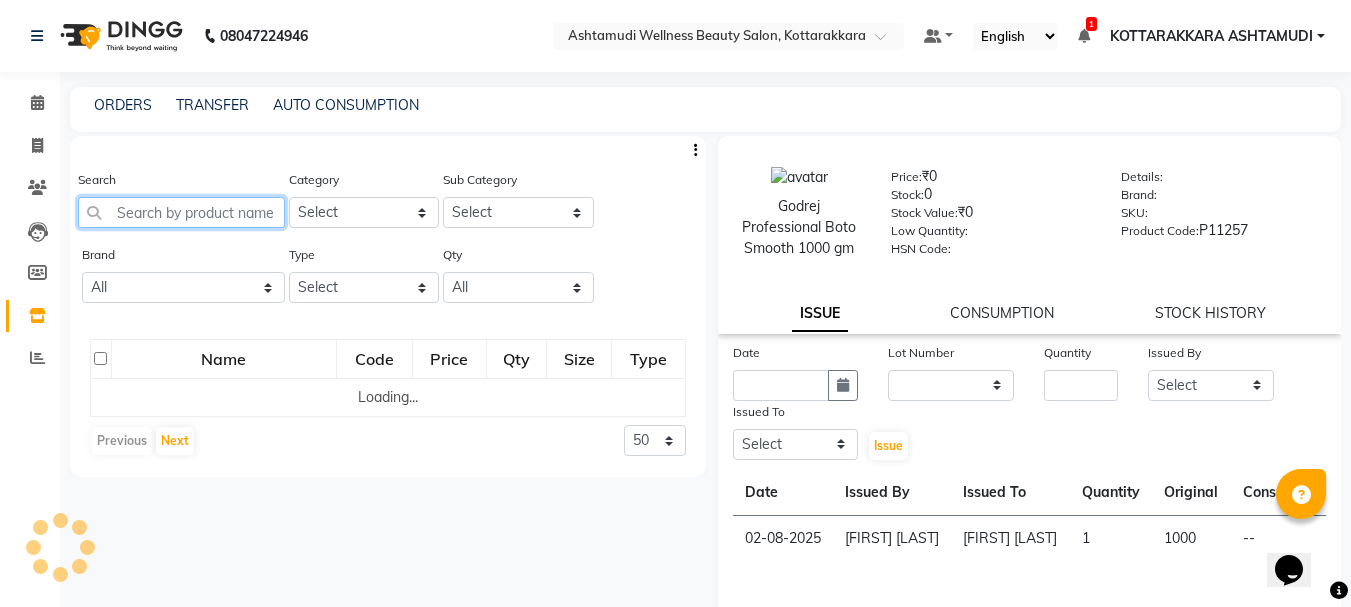 click 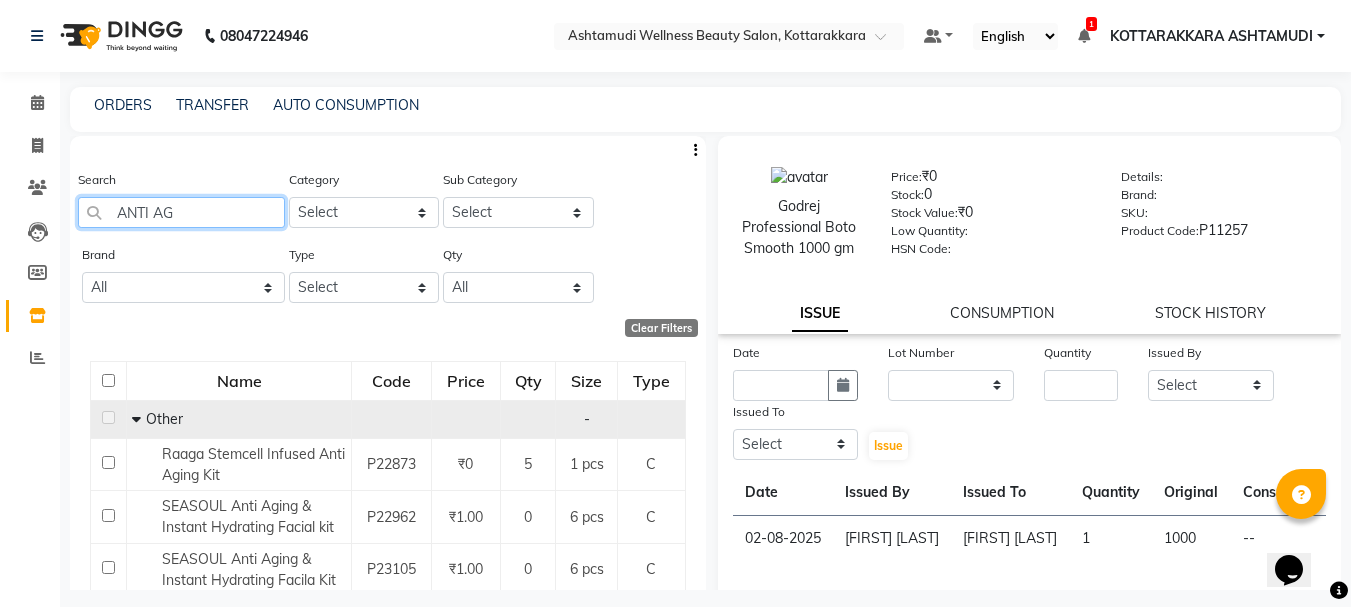 type on "ANTI AG" 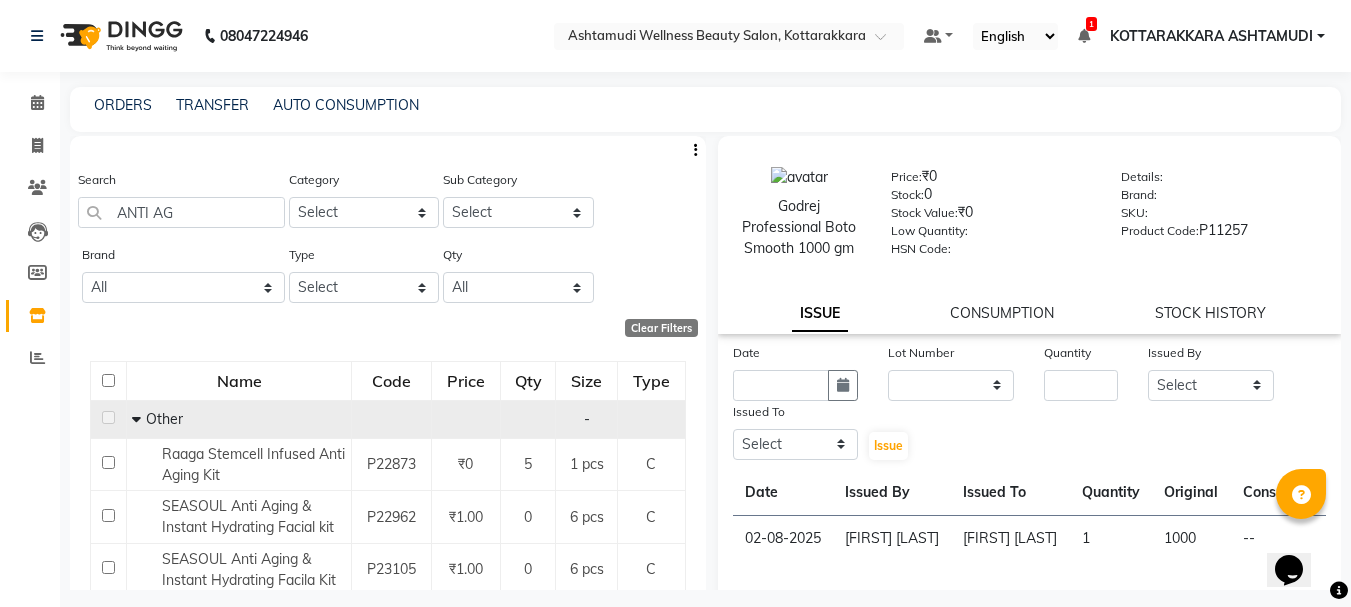 click on "Other" 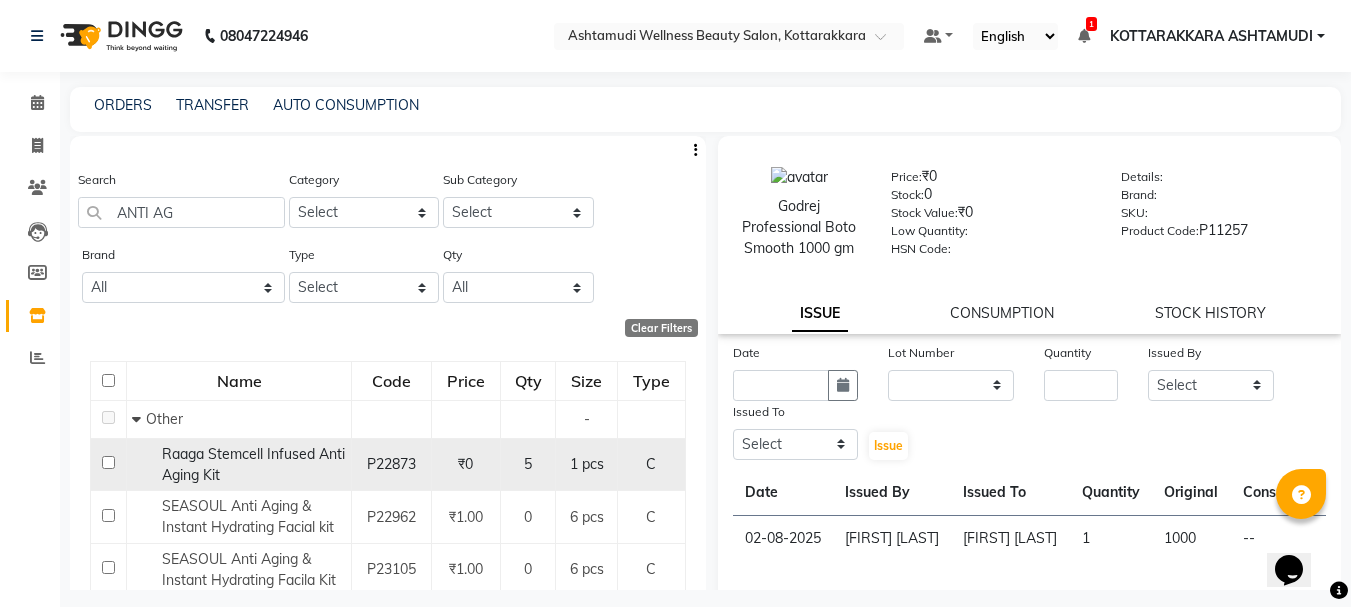 click 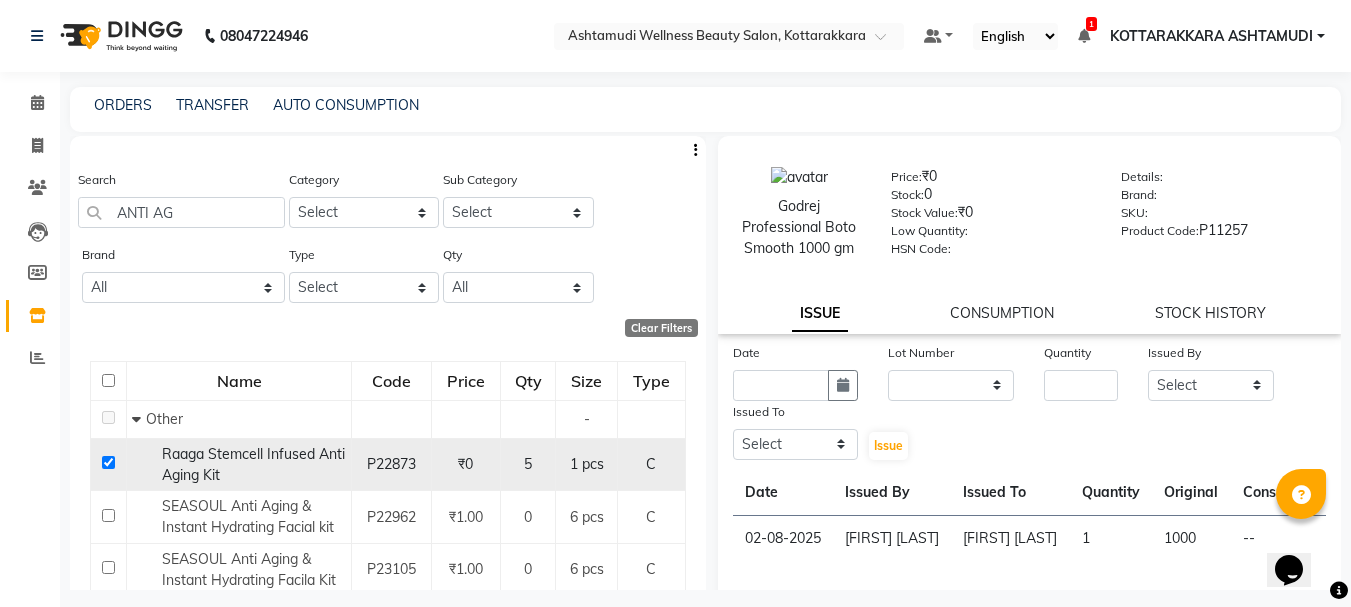 checkbox on "true" 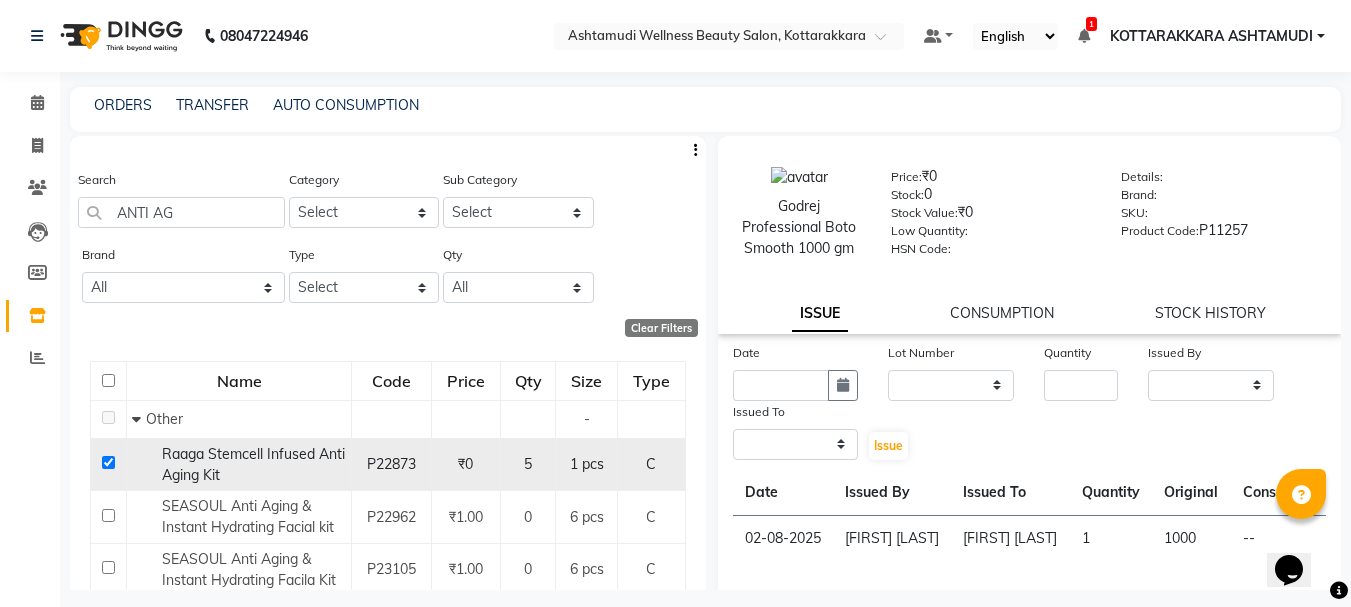 select 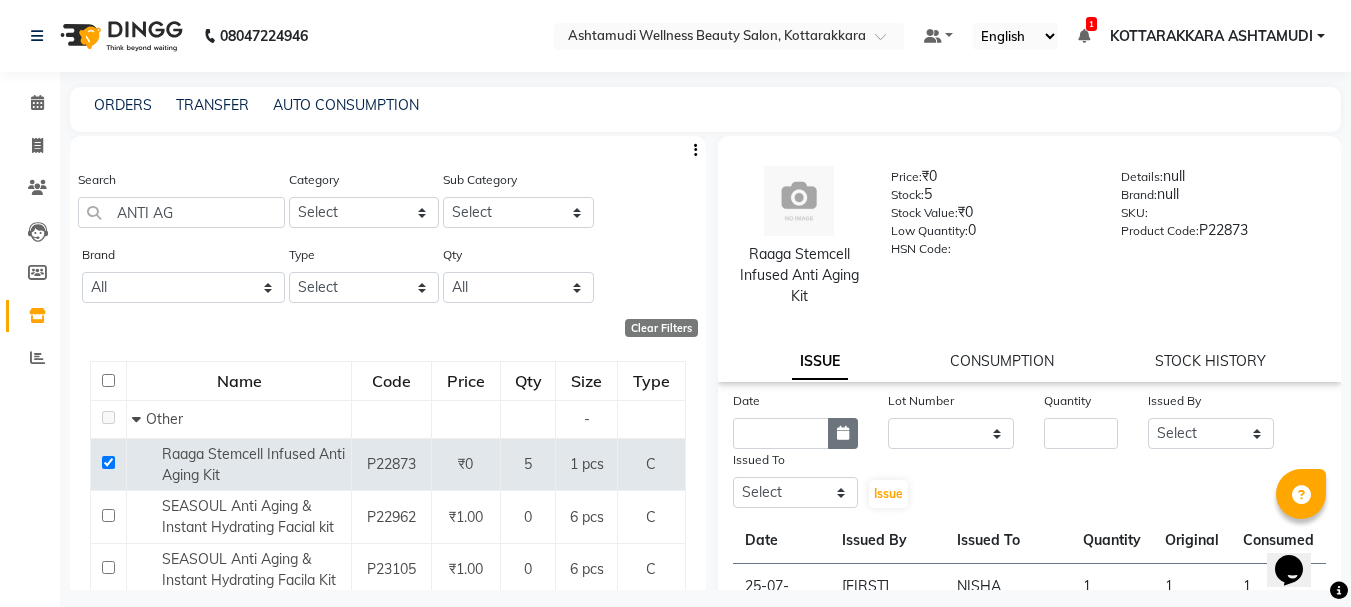 click 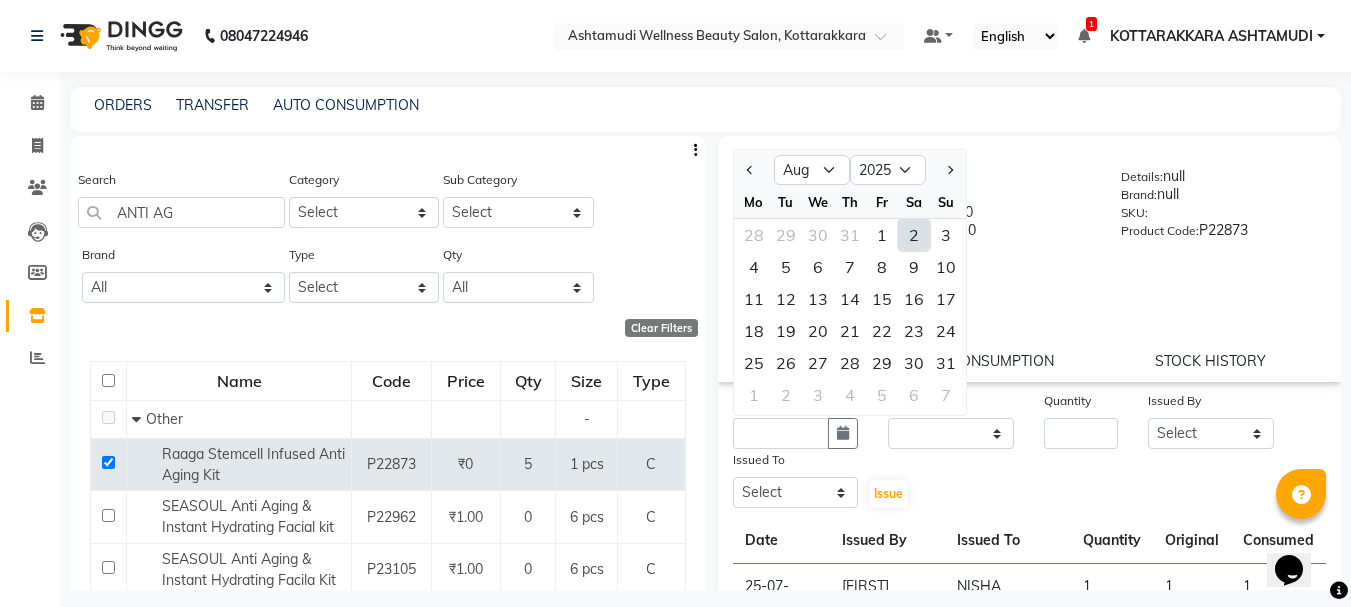 click on "2" 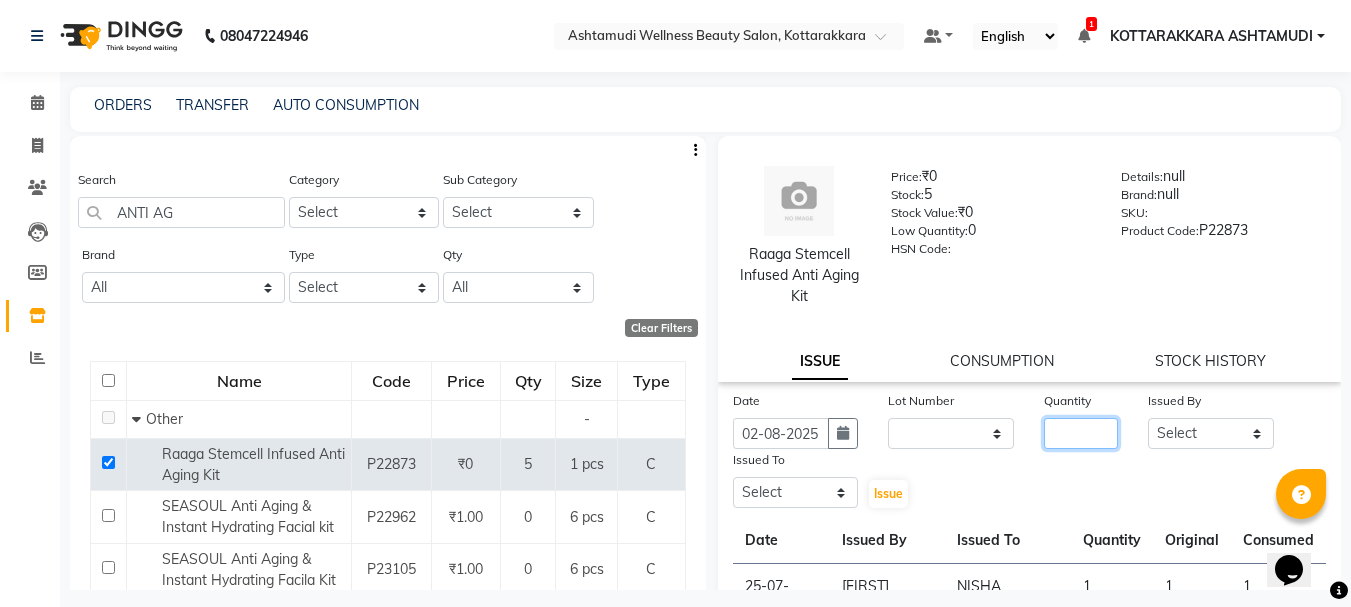 click 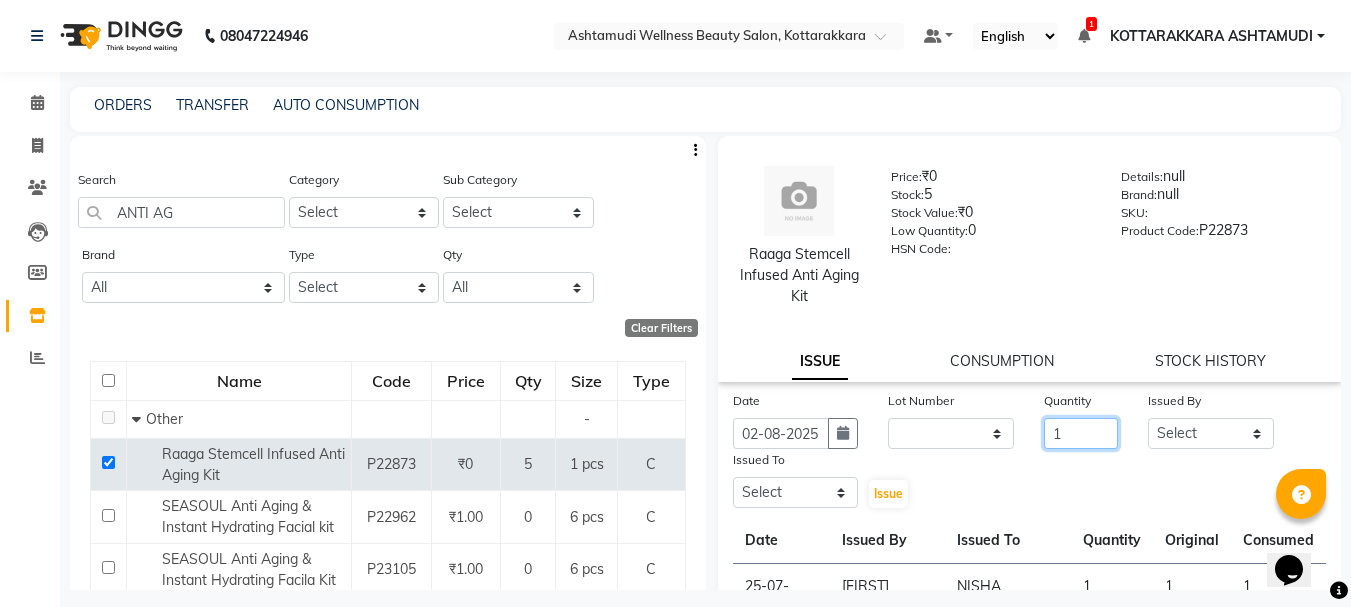type on "1" 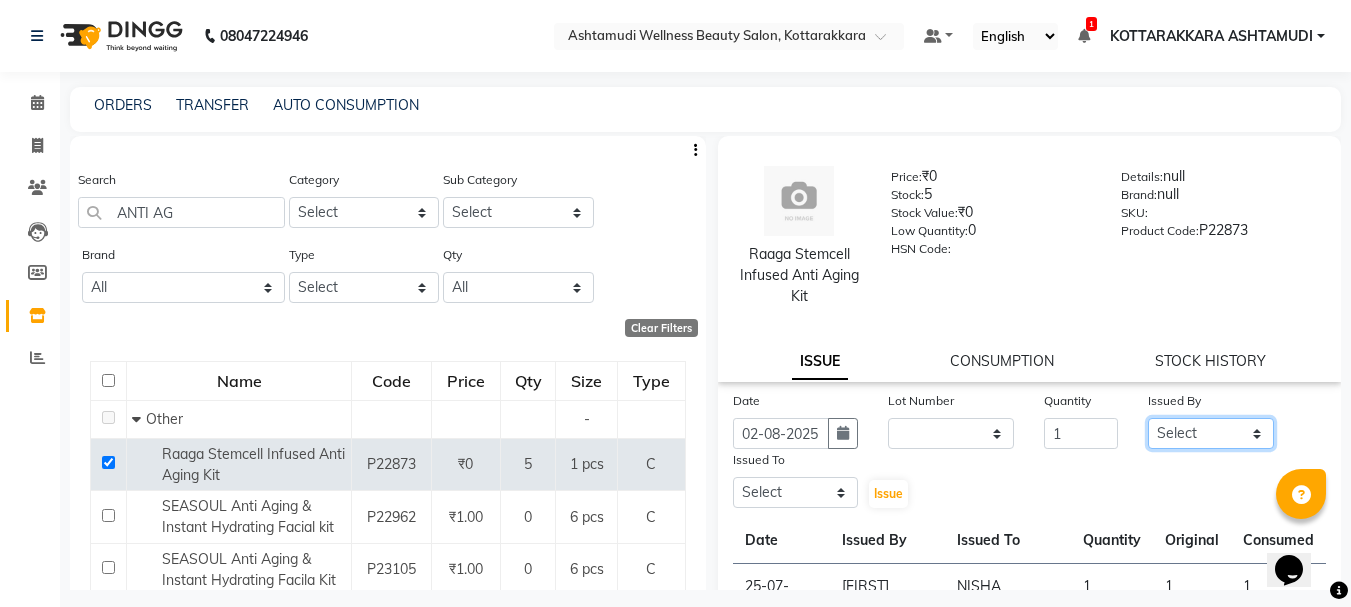 click on "Select [NAME] [NAME] [NAME] [NAME] [NAME] KOTTARAKKARA ASHTAMUDI [NAME] [NAME] [NAME] [NAME] [NAME] [NAME] [NAME] [NAME] [NAME]" 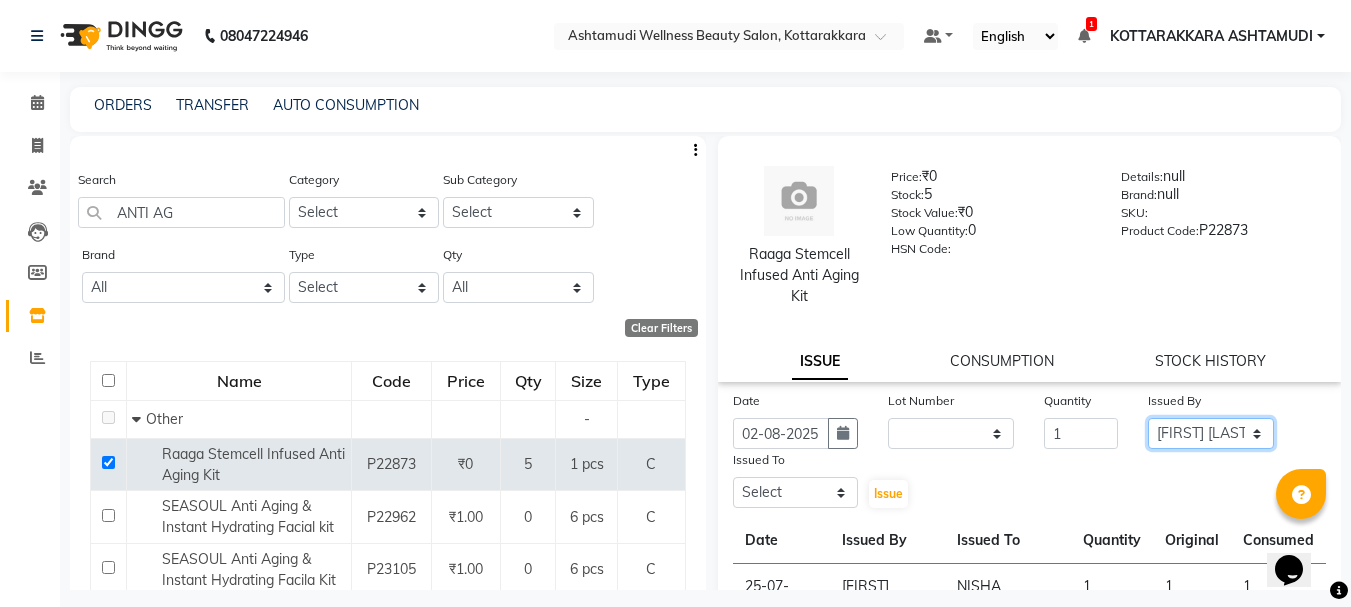 click on "Select [NAME] [NAME] [NAME] [NAME] [NAME] KOTTARAKKARA ASHTAMUDI [NAME] [NAME] [NAME] [NAME] [NAME] [NAME] [NAME] [NAME] [NAME]" 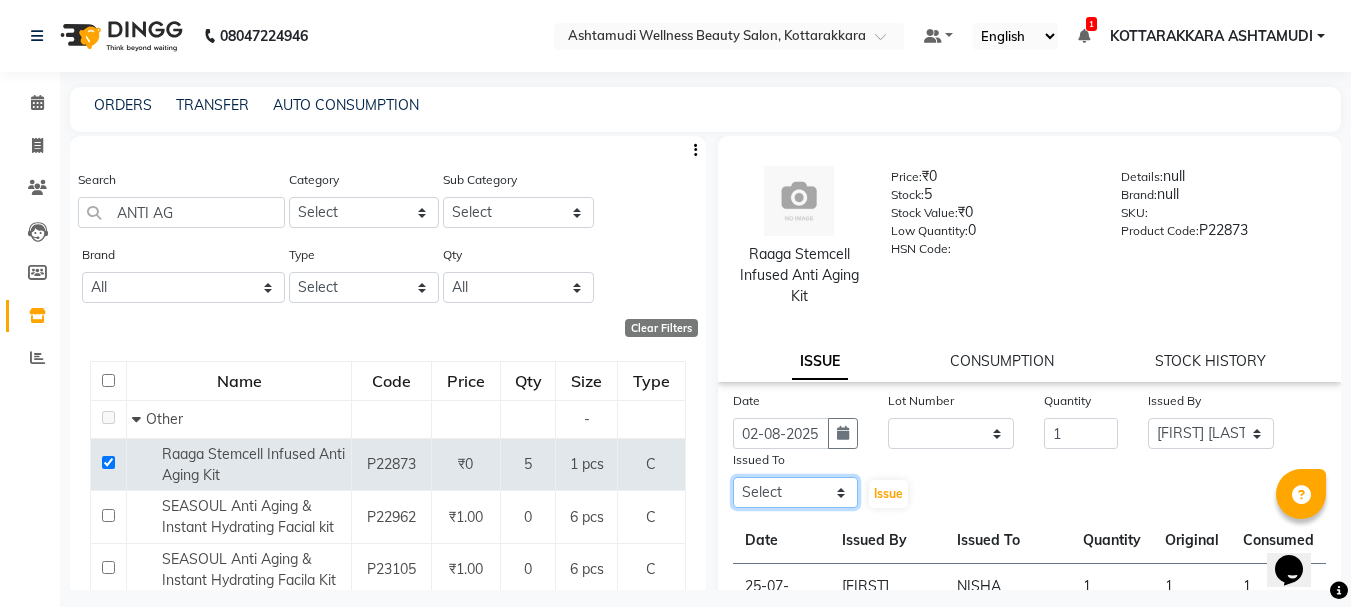 click on "Select [NAME] [NAME] [NAME] [NAME] [NAME] KOTTARAKKARA ASHTAMUDI [NAME] [NAME] [NAME] [NAME] [NAME] [NAME] [NAME] [NAME] [NAME]" 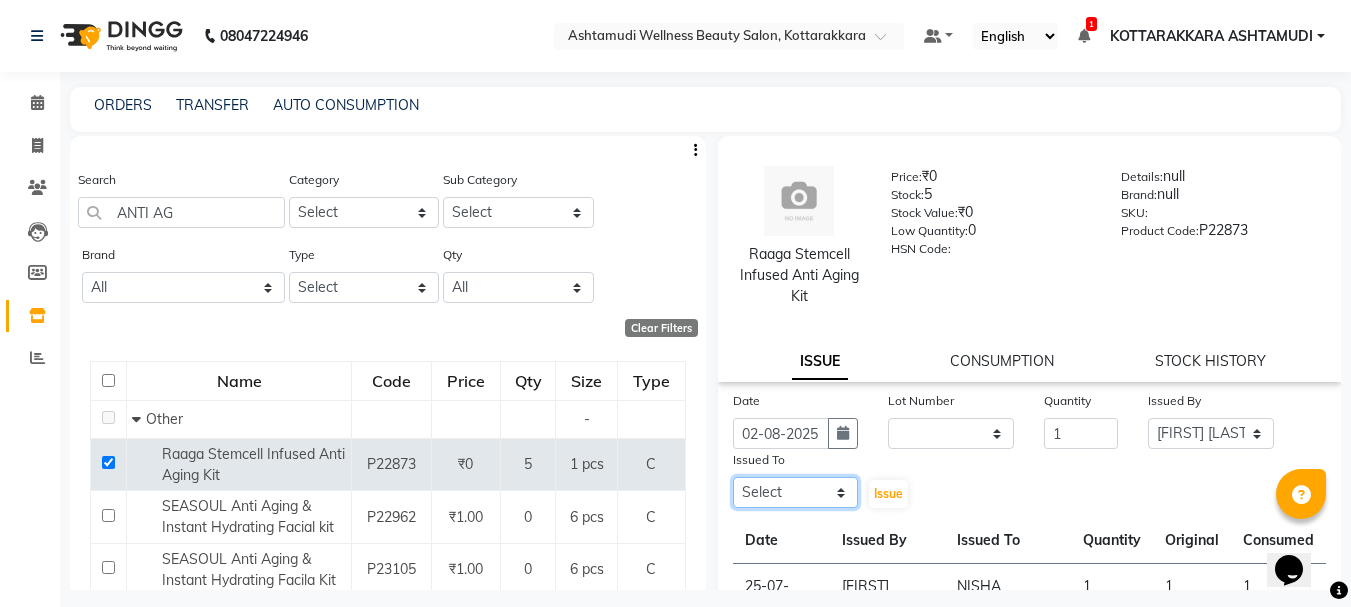 select on "75883" 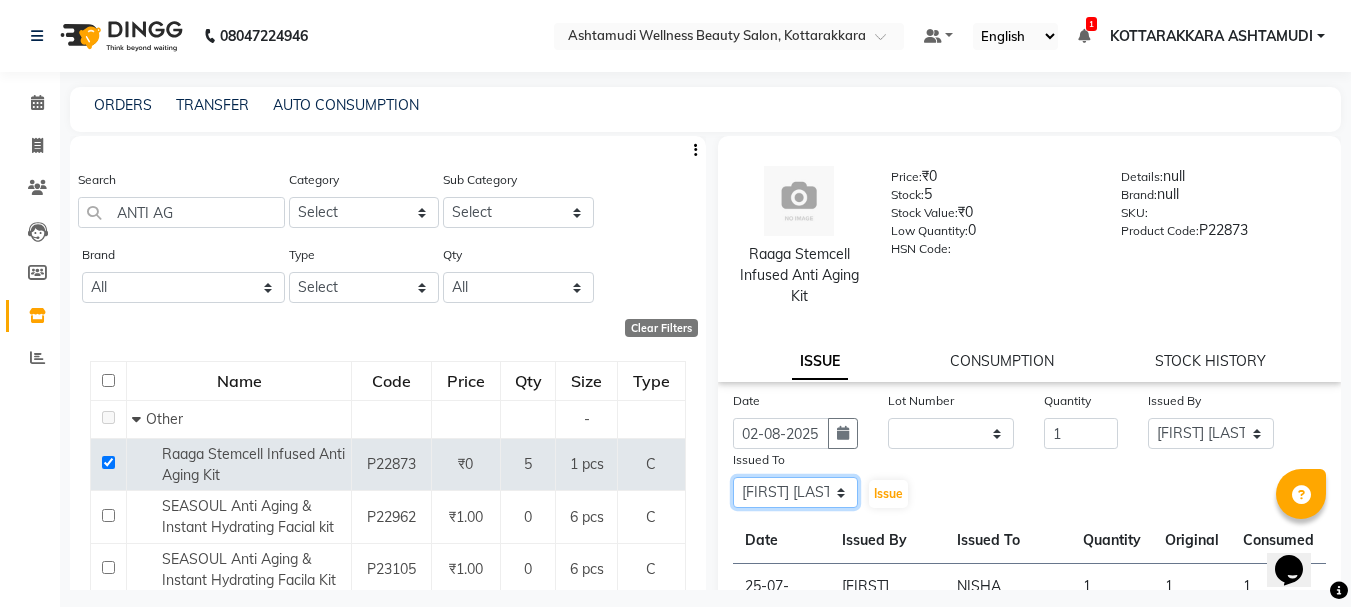 click on "Select [NAME] [NAME] [NAME] [NAME] [NAME] KOTTARAKKARA ASHTAMUDI [NAME] [NAME] [NAME] [NAME] [NAME] [NAME] [NAME] [NAME] [NAME]" 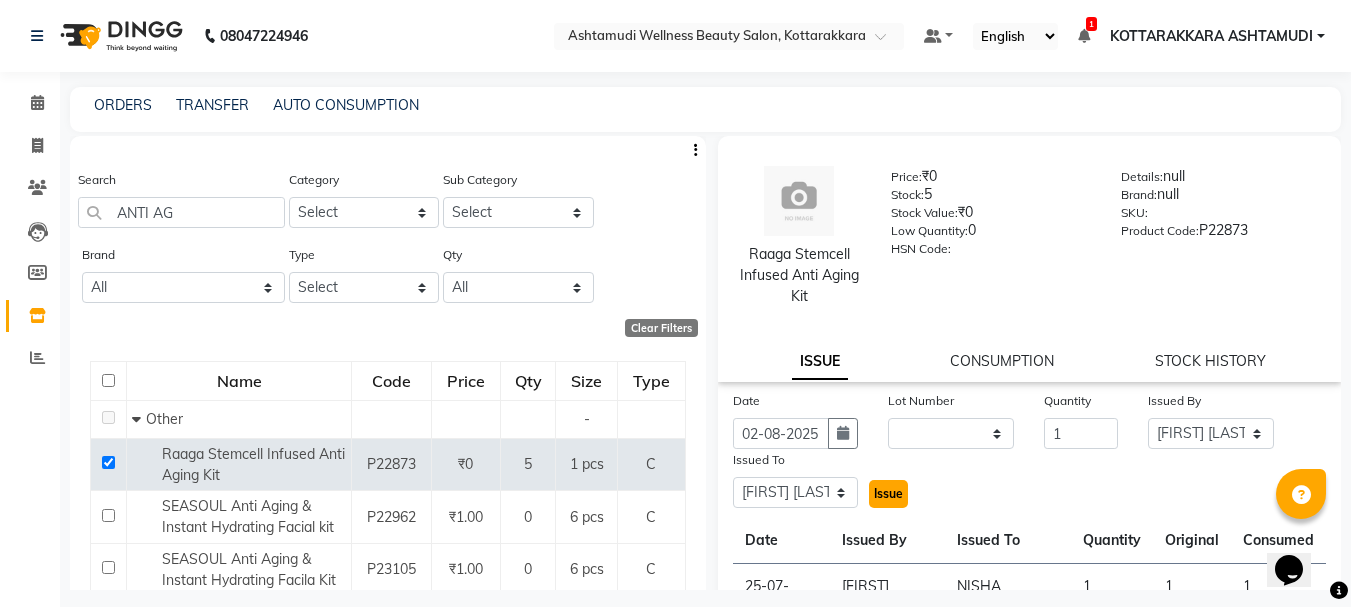 click on "Issue" 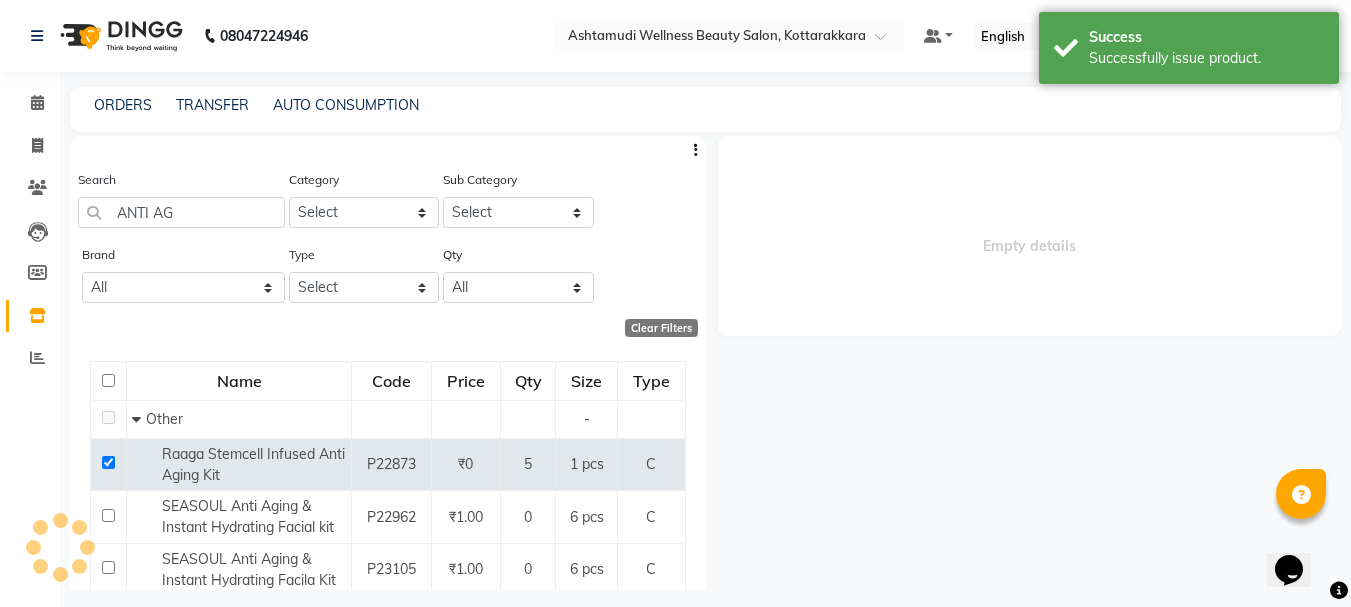 select 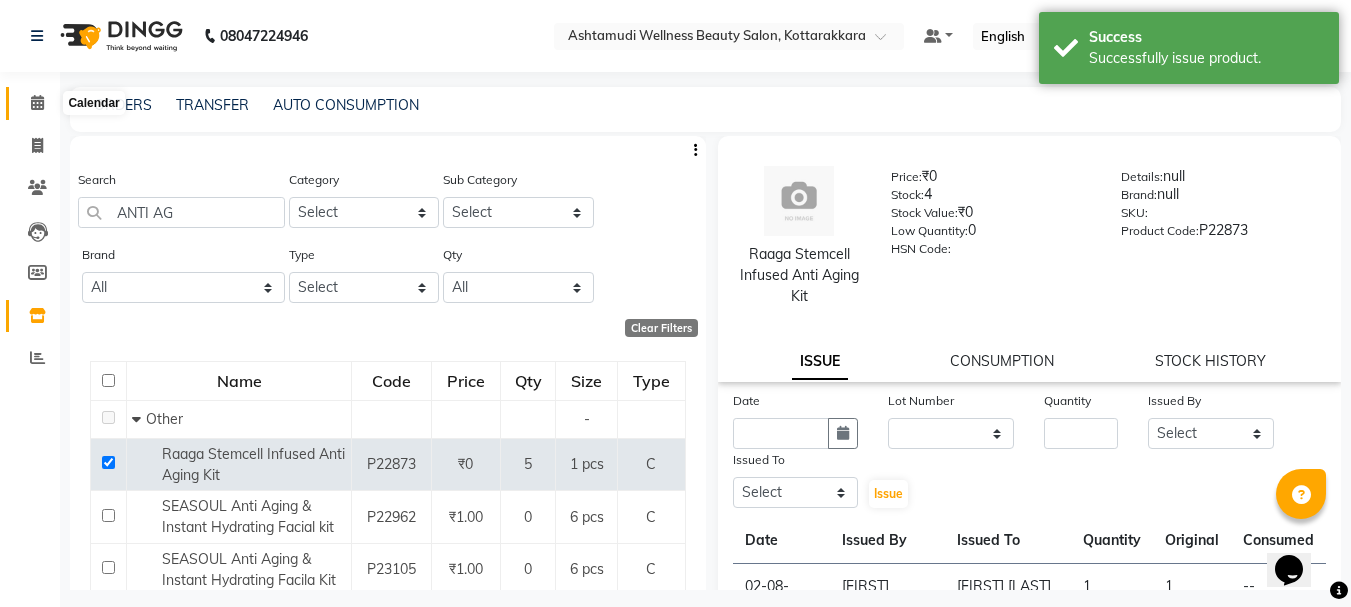 click 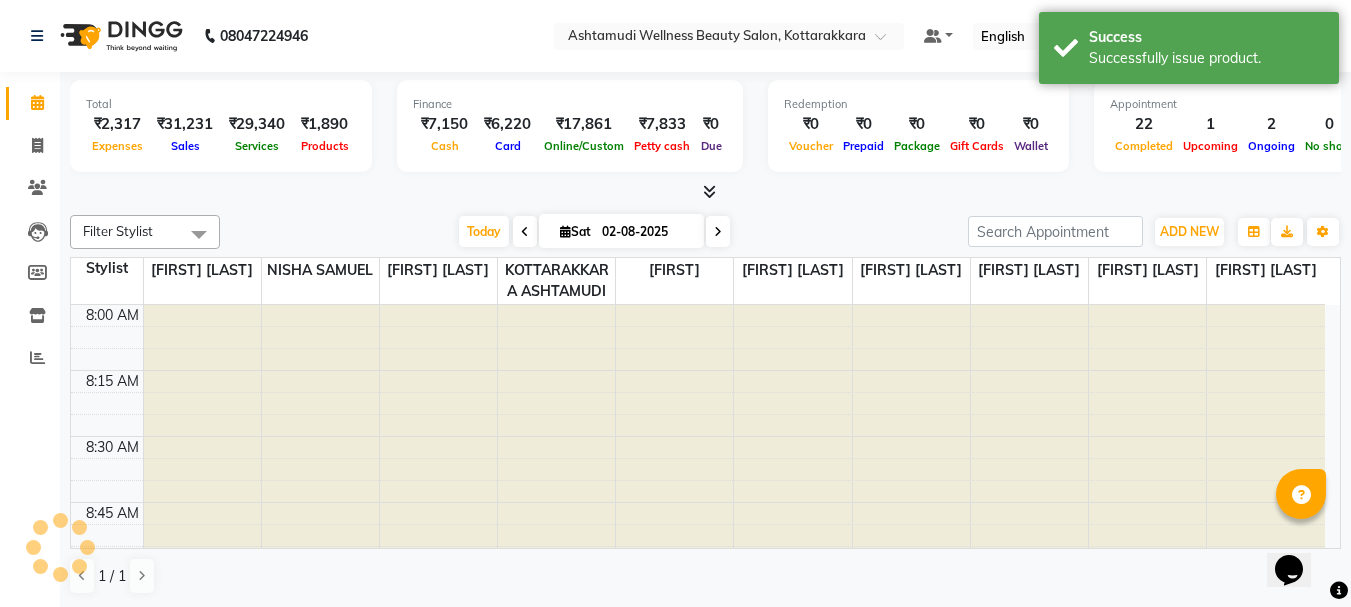 scroll, scrollTop: 0, scrollLeft: 0, axis: both 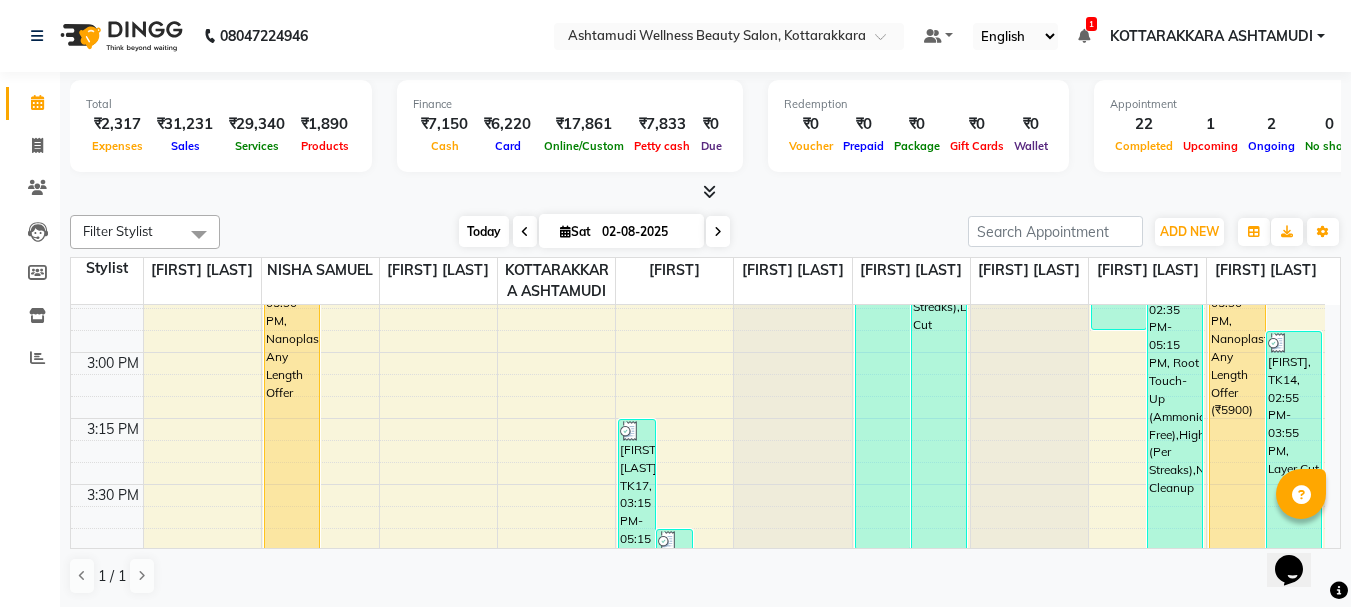 click on "Today" at bounding box center [484, 231] 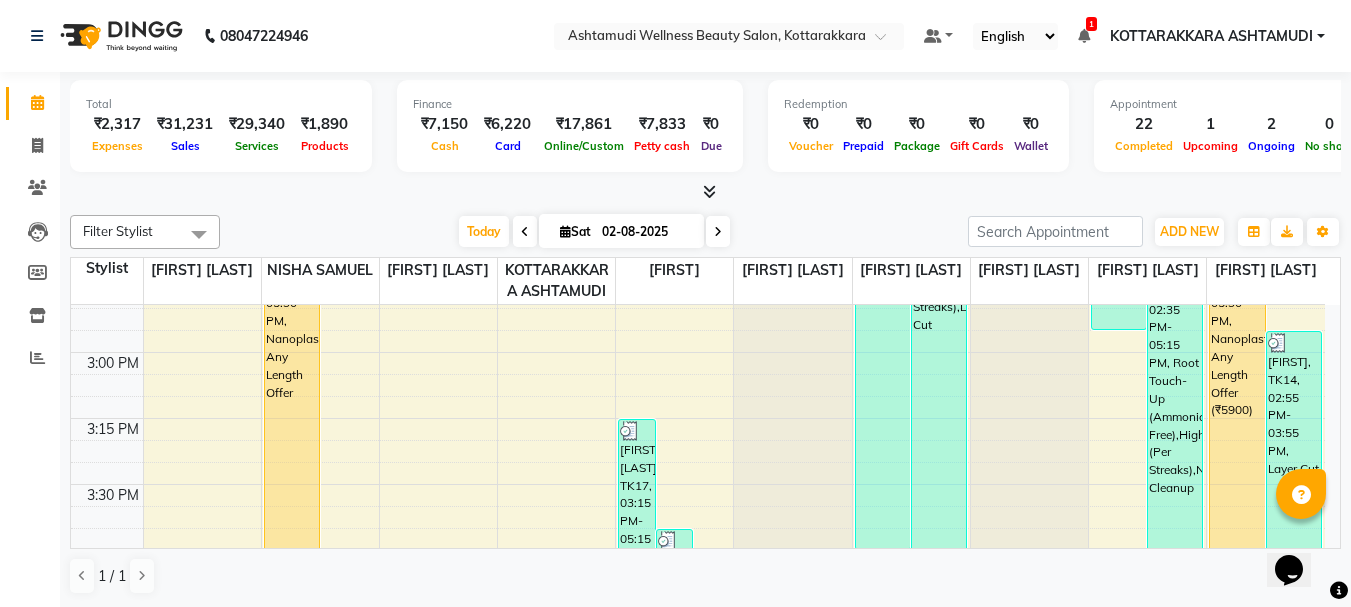 scroll, scrollTop: 2377, scrollLeft: 0, axis: vertical 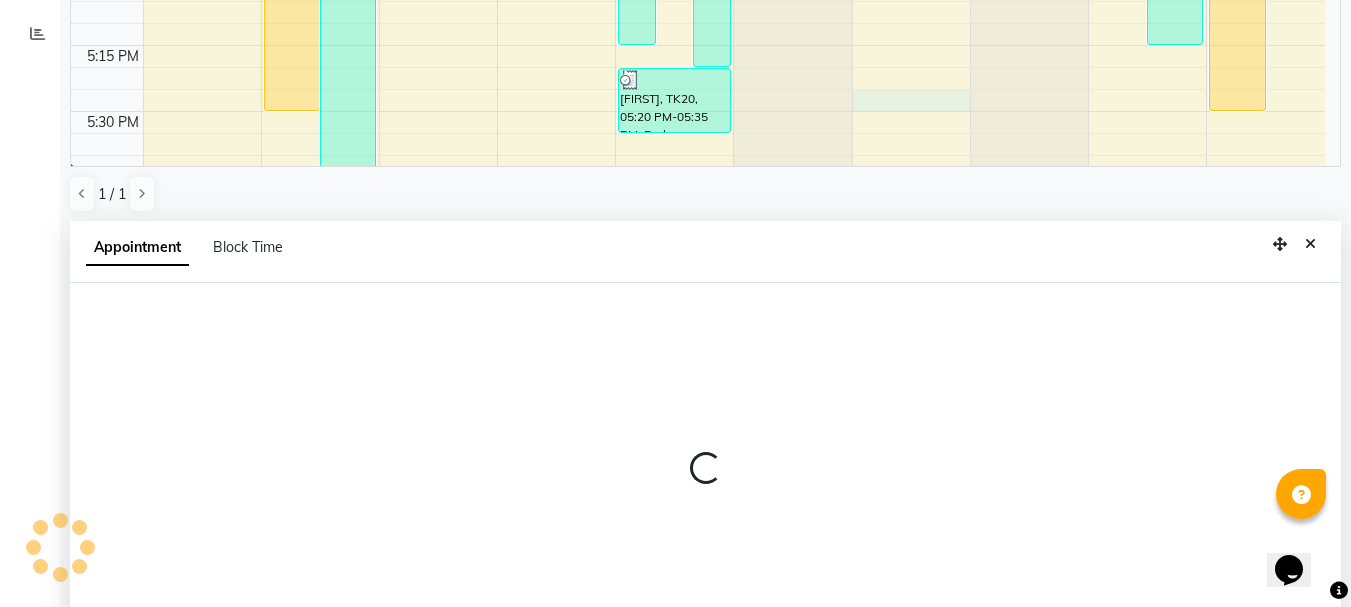 select on "65260" 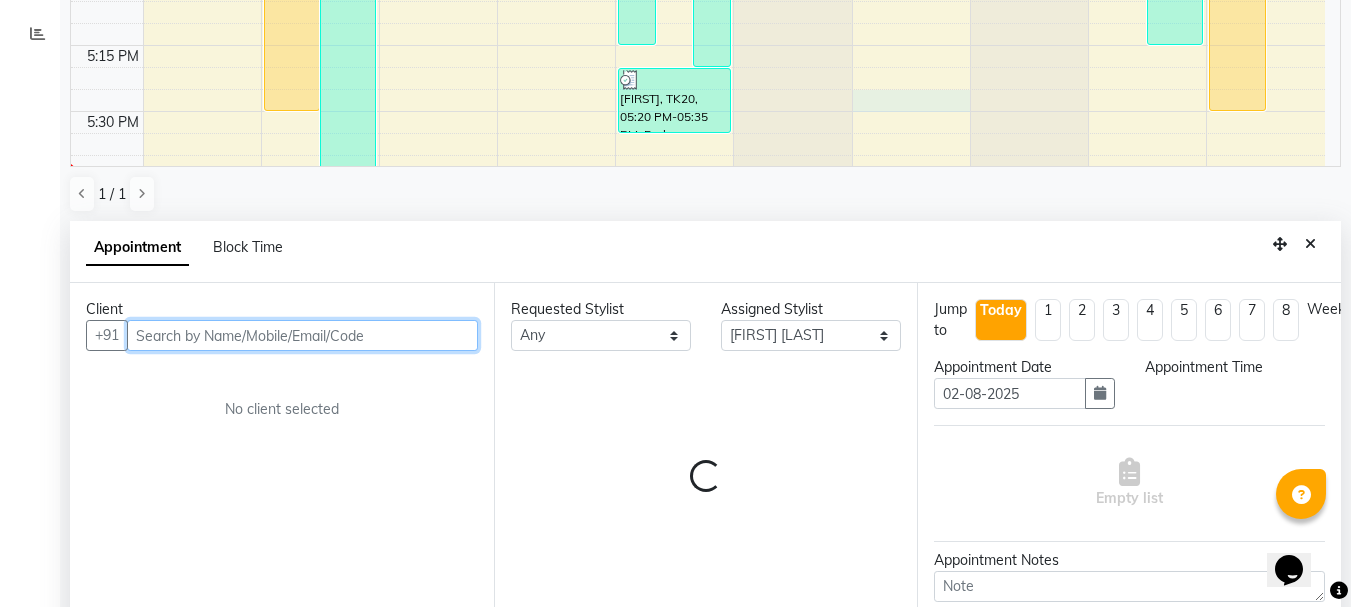 scroll, scrollTop: 393, scrollLeft: 0, axis: vertical 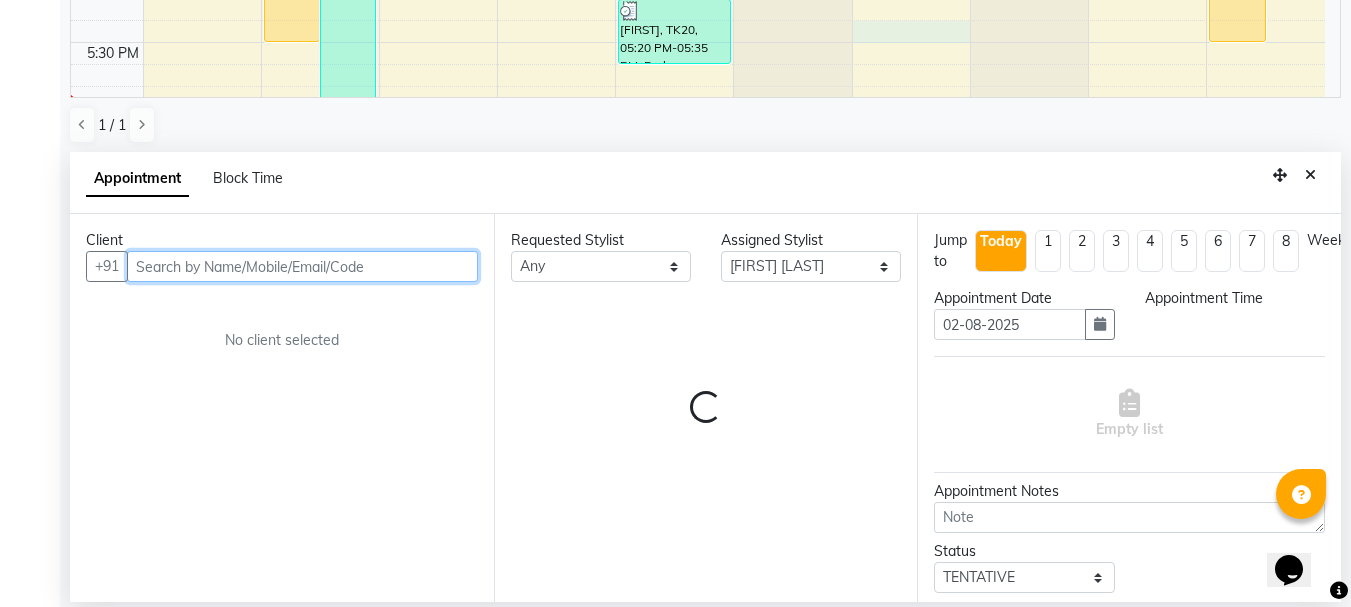 select on "1050" 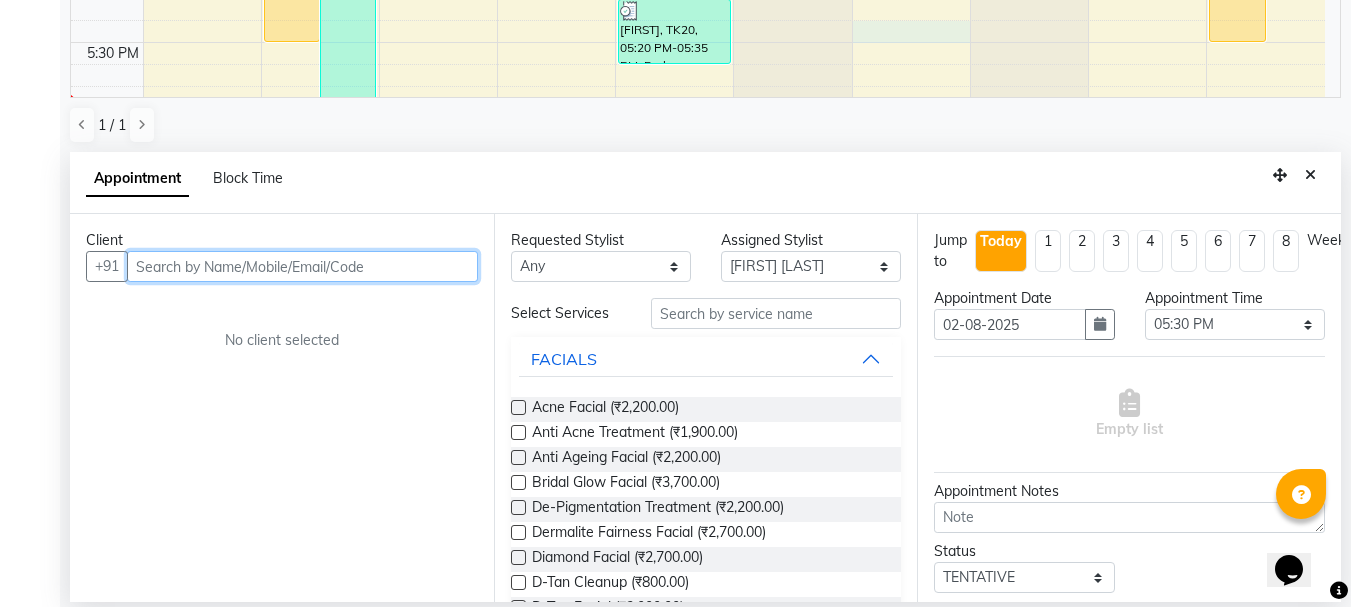 click at bounding box center [302, 266] 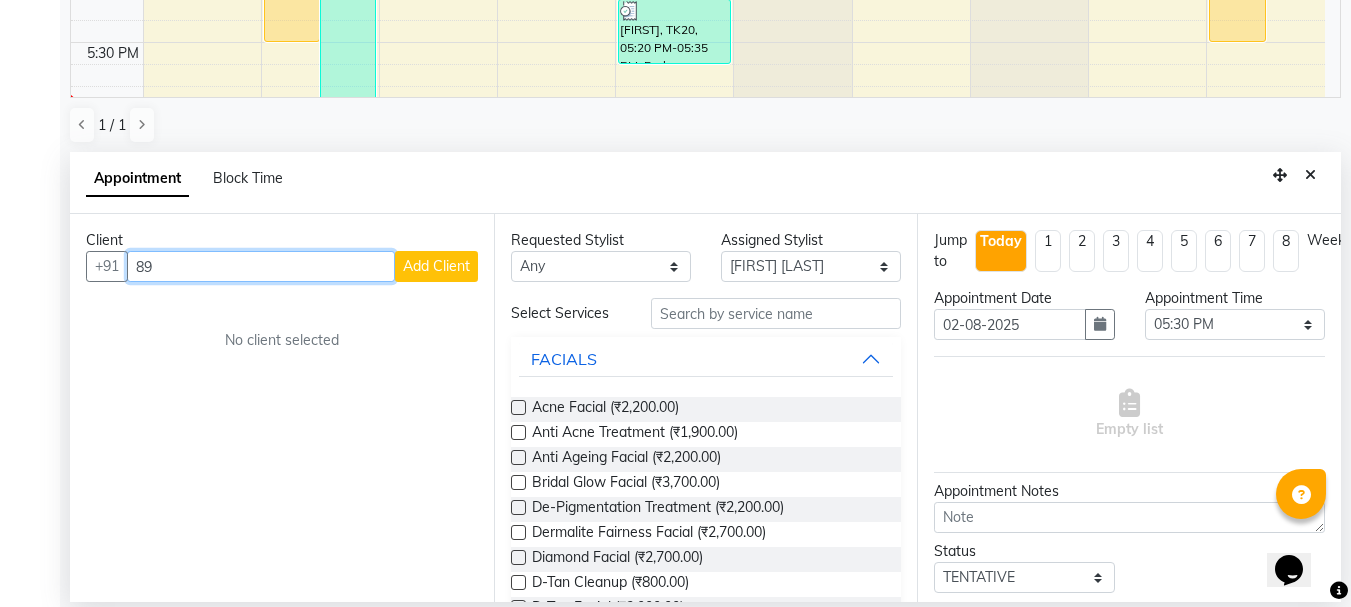 type on "8" 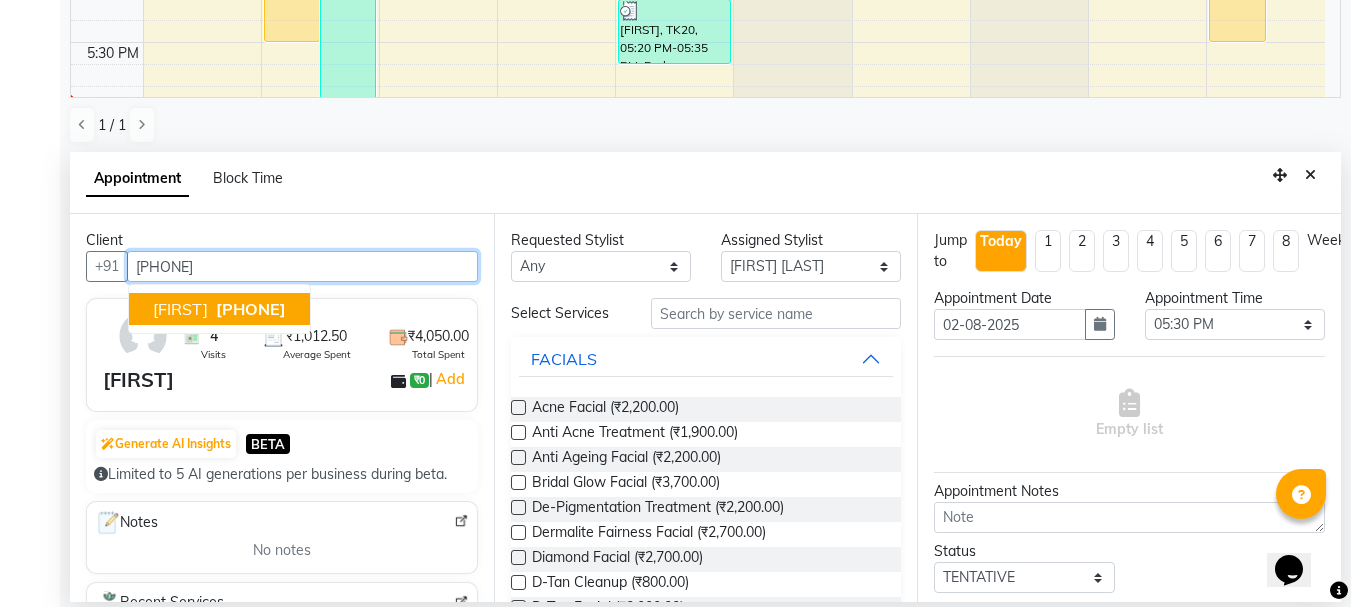 click on "9072065298" at bounding box center [251, 309] 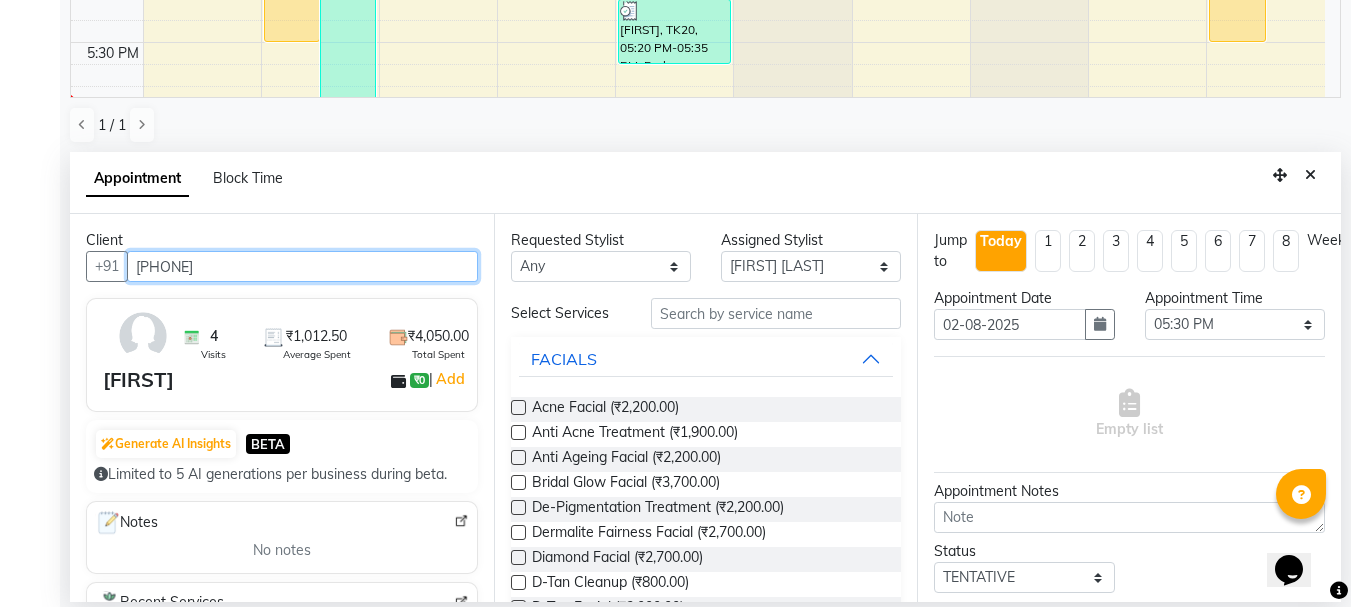 type on "9072065298" 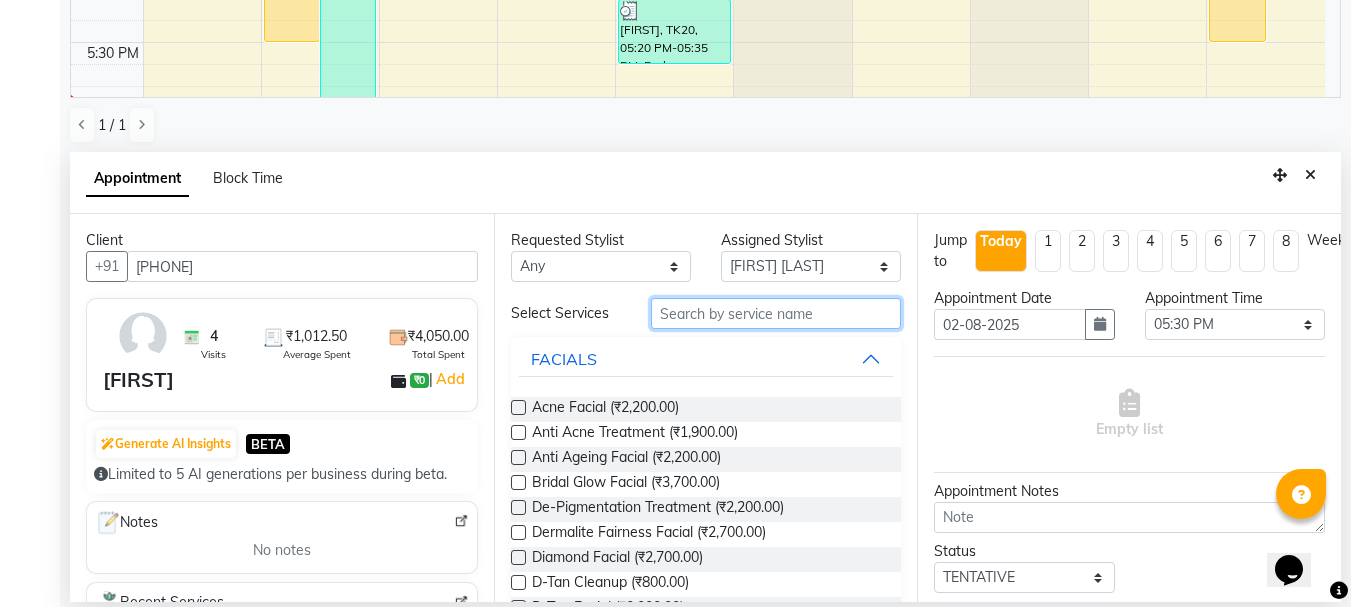 click at bounding box center (776, 313) 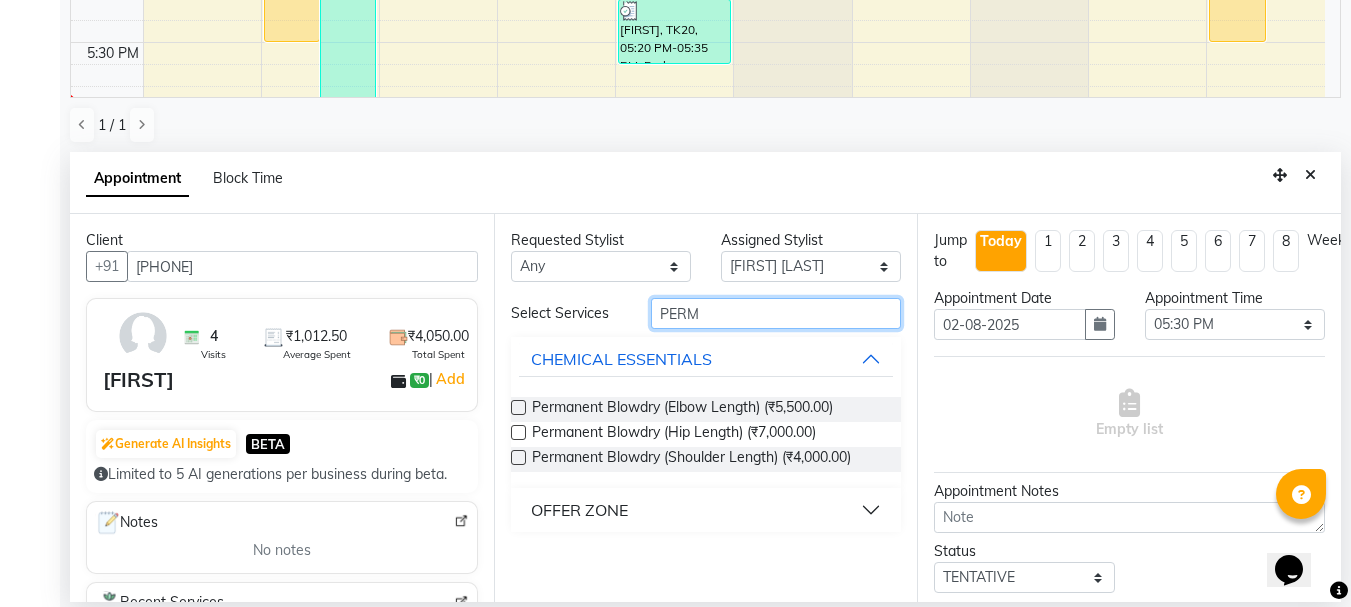 type on "PERM" 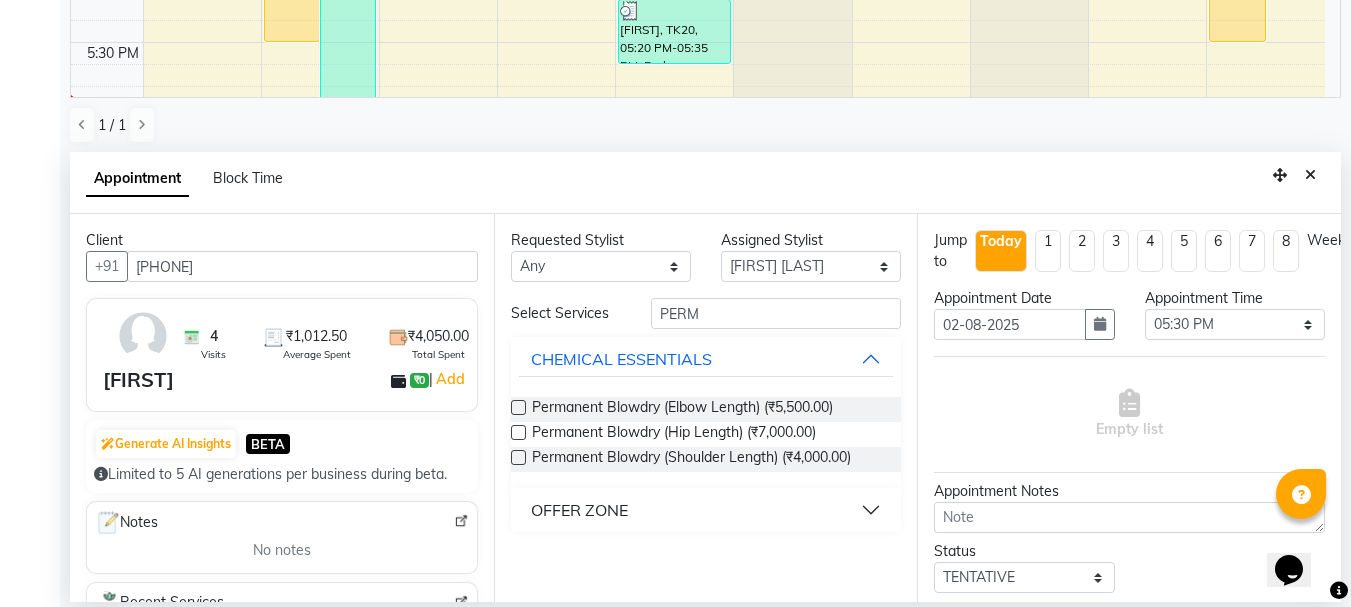 click at bounding box center [518, 407] 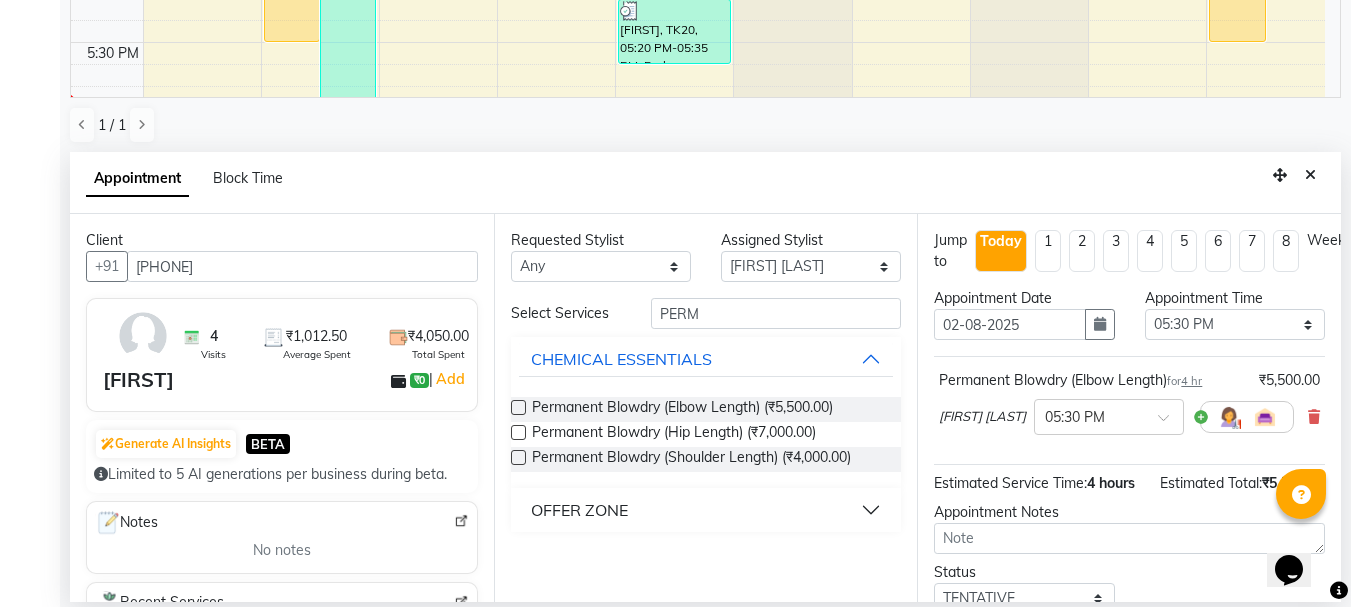 click at bounding box center [518, 407] 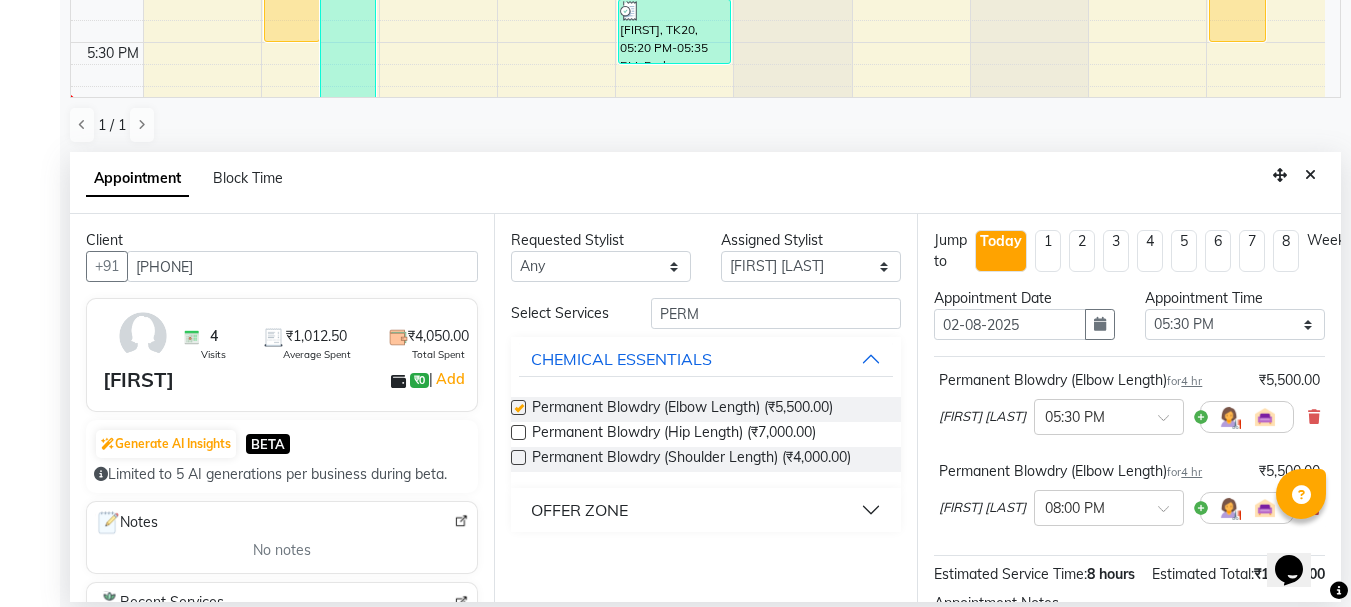 checkbox on "false" 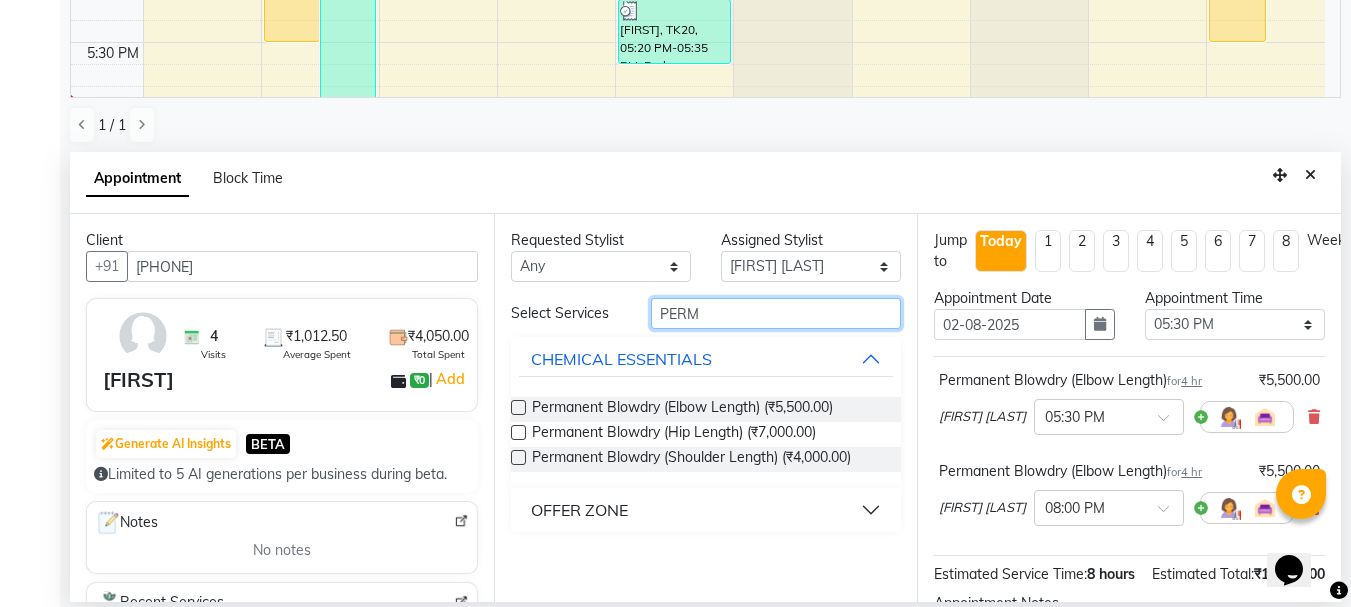 click on "PERM" at bounding box center (776, 313) 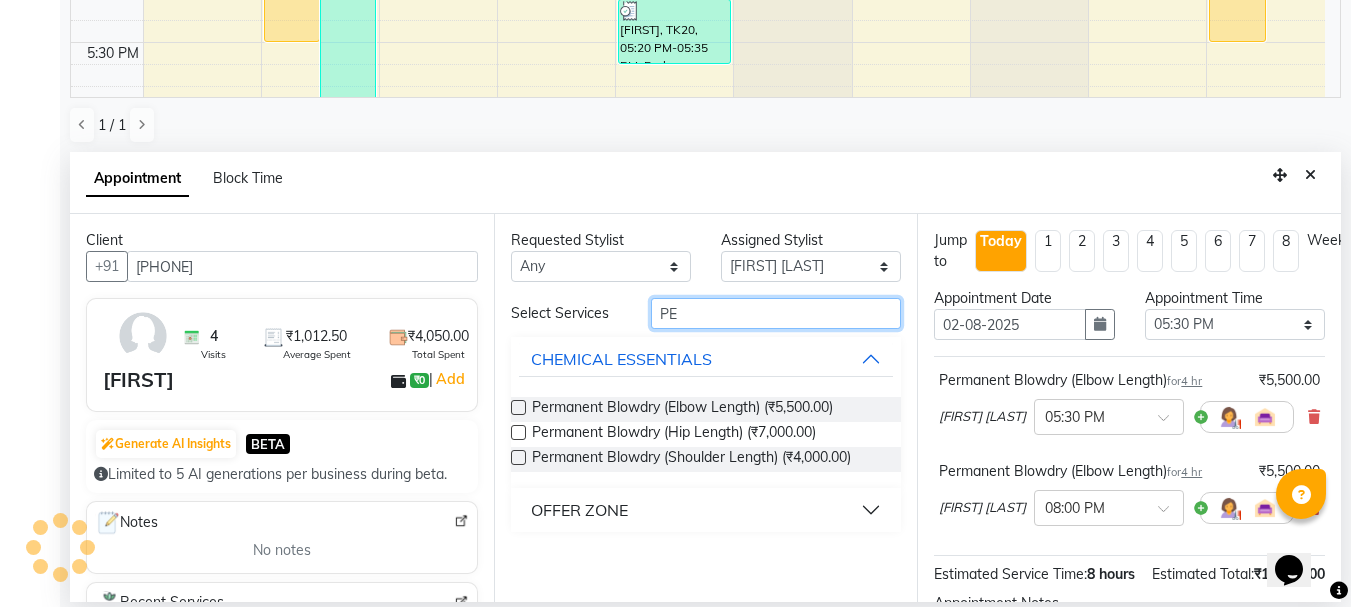 type on "P" 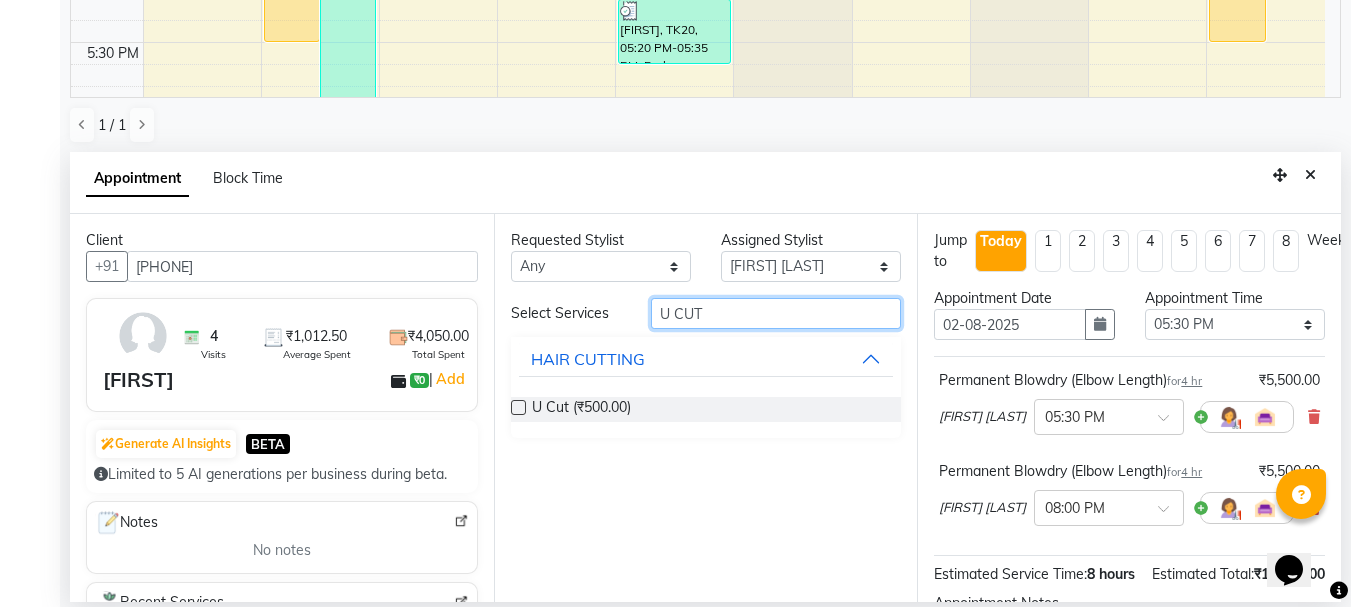 type on "U CUT" 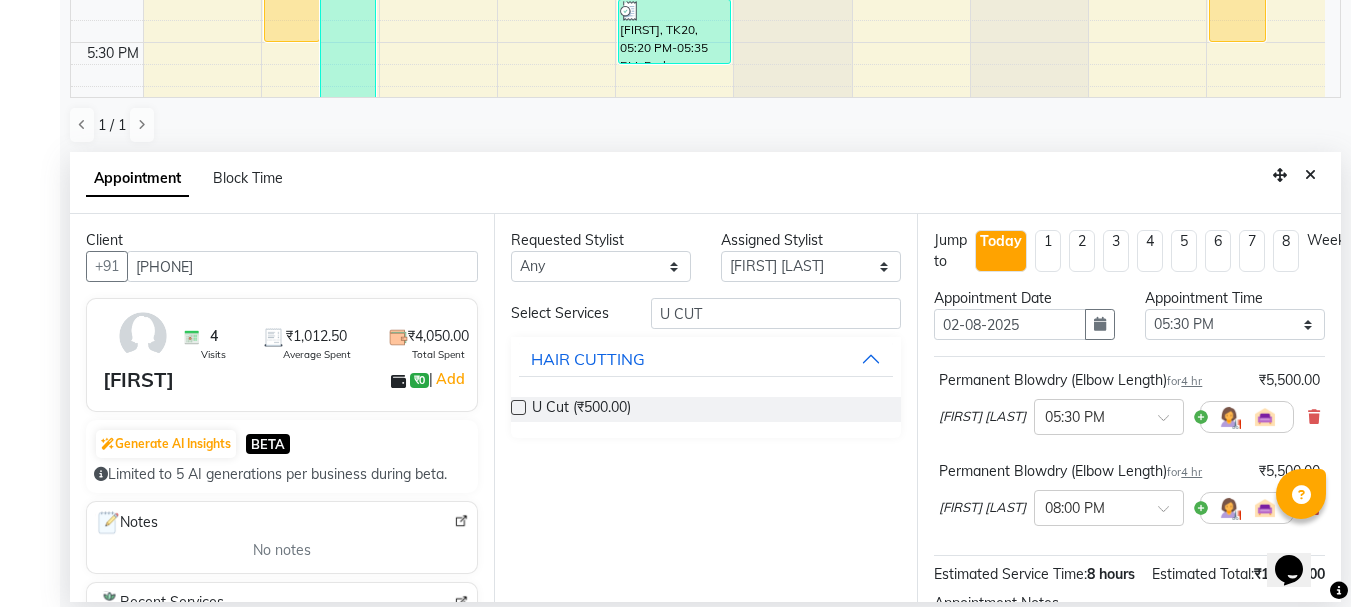 click at bounding box center [518, 407] 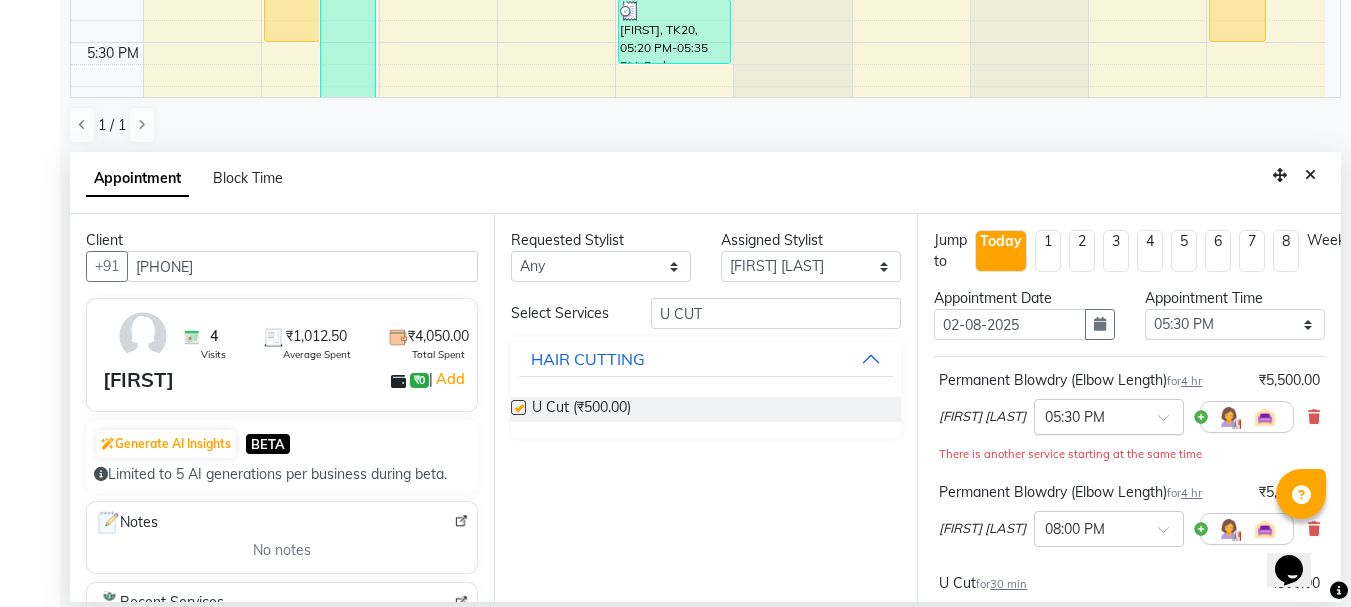 checkbox on "false" 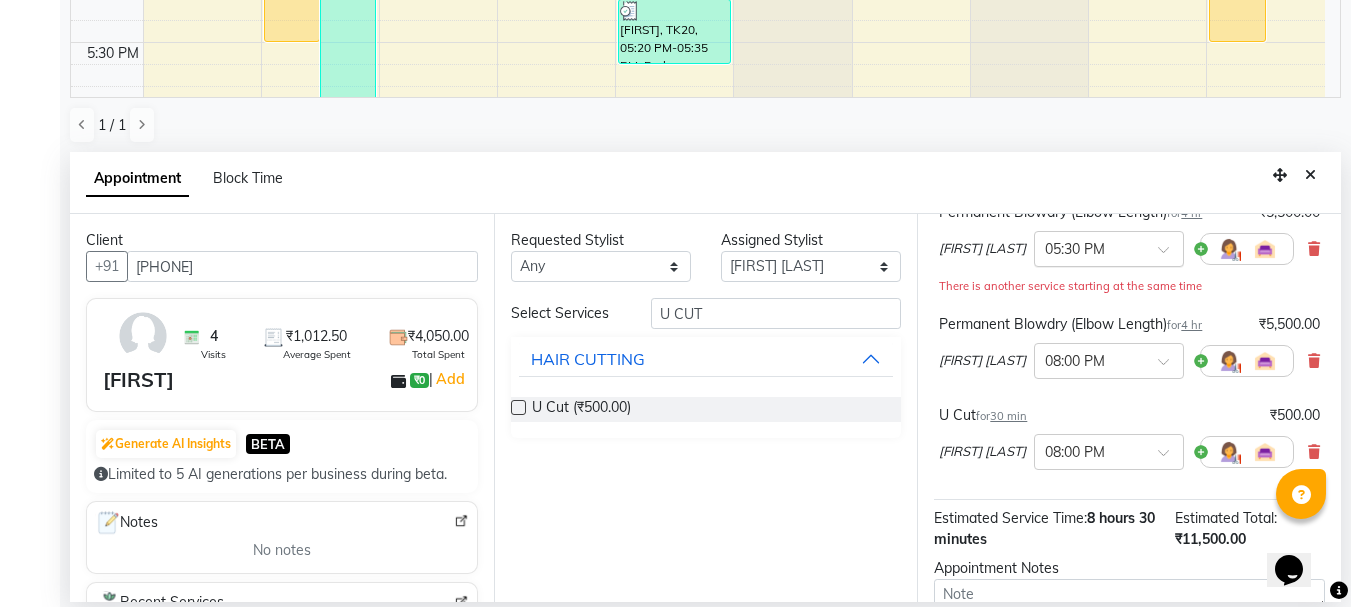 scroll, scrollTop: 200, scrollLeft: 0, axis: vertical 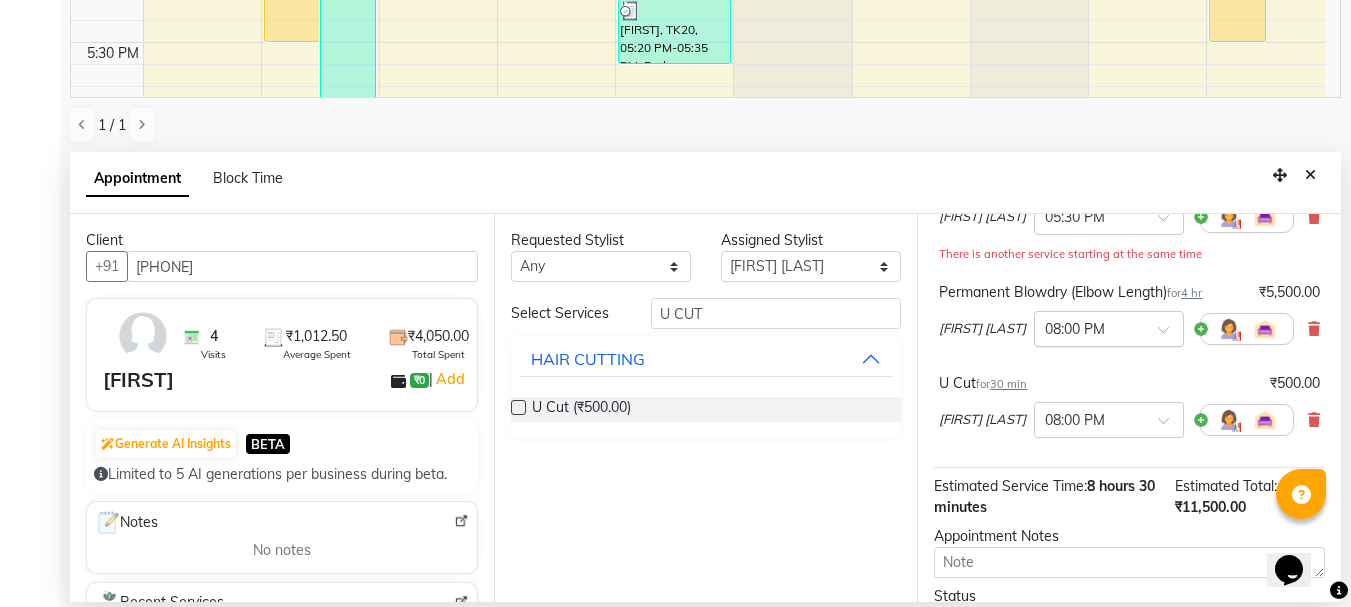 click at bounding box center (1170, 335) 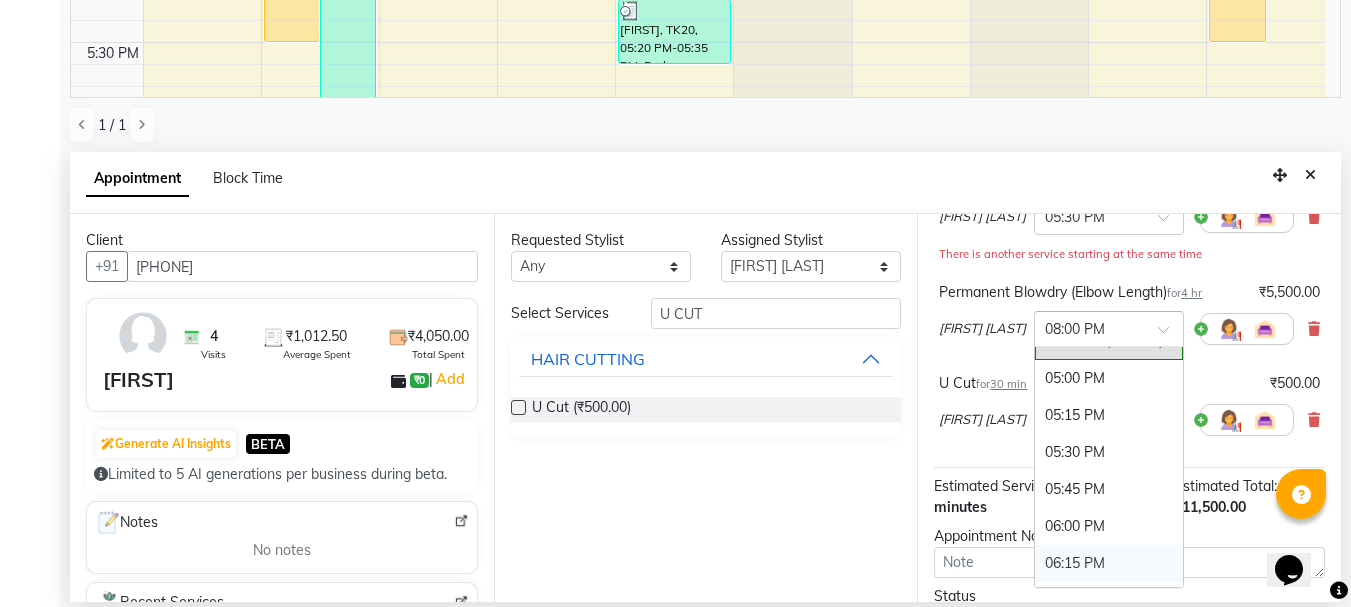 scroll, scrollTop: 1169, scrollLeft: 0, axis: vertical 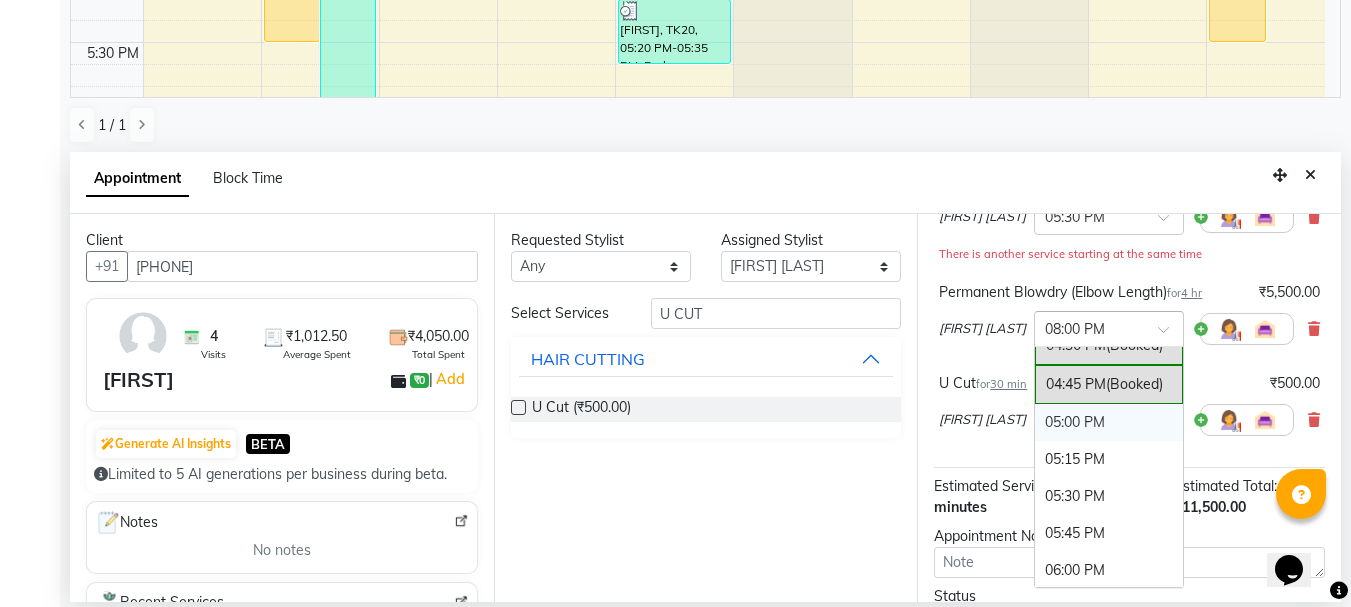 click on "05:00 PM" at bounding box center [1109, 422] 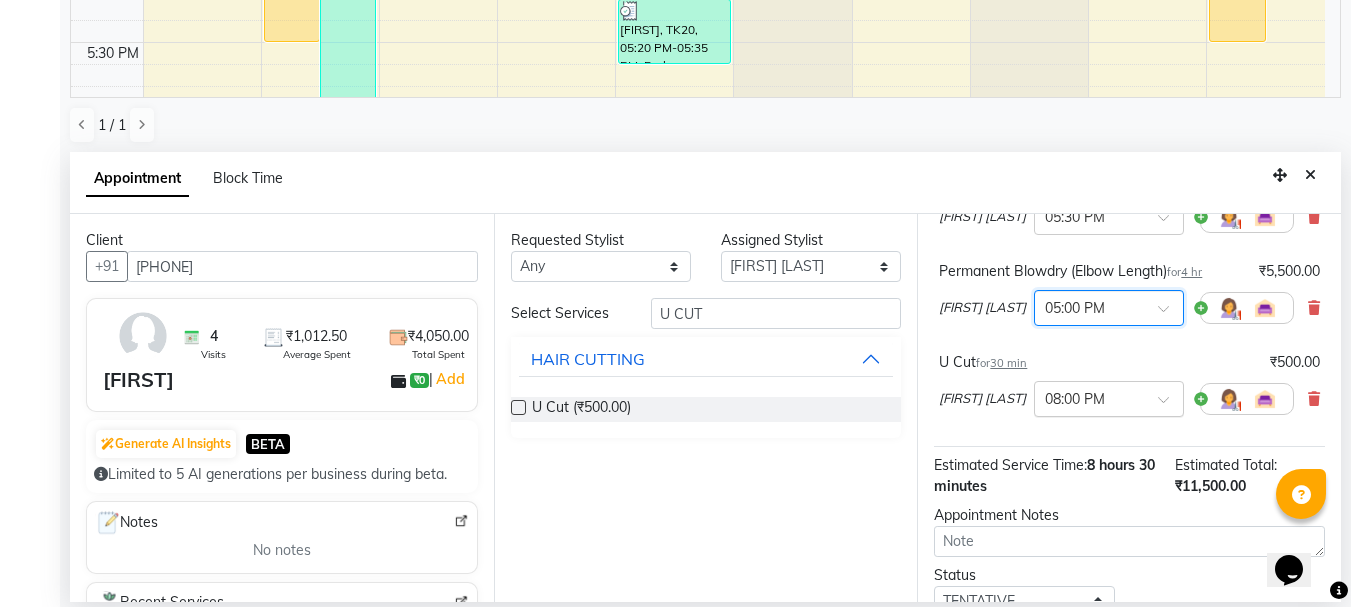 click at bounding box center [1109, 397] 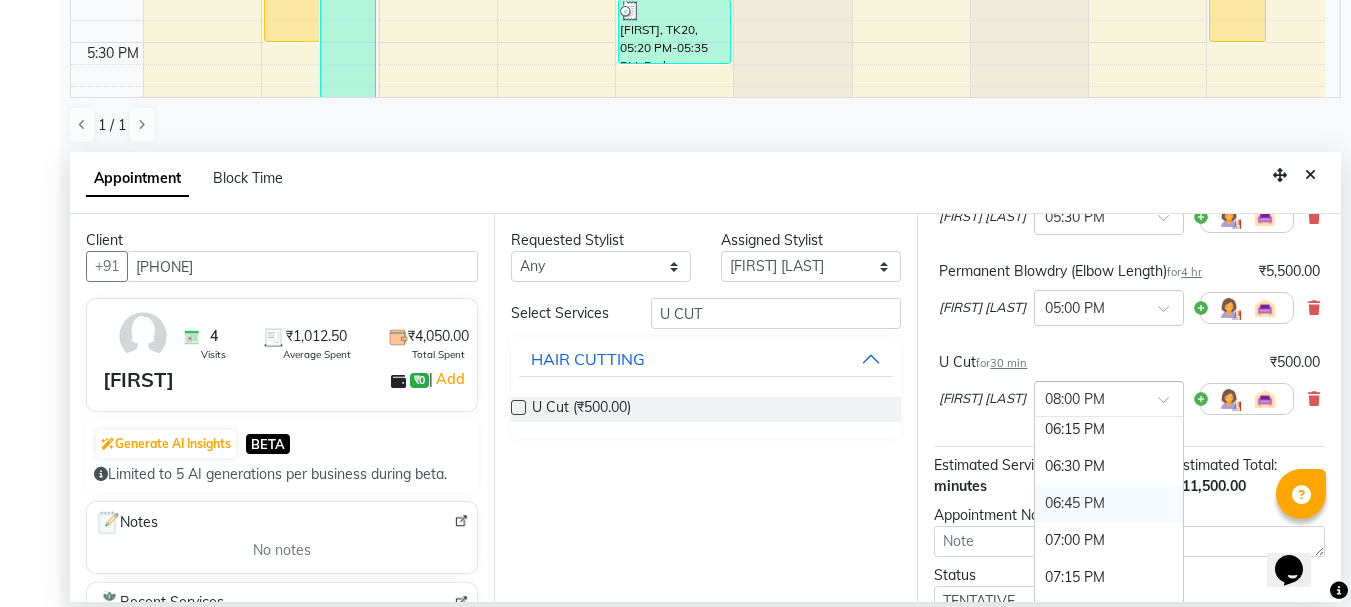 scroll, scrollTop: 1369, scrollLeft: 0, axis: vertical 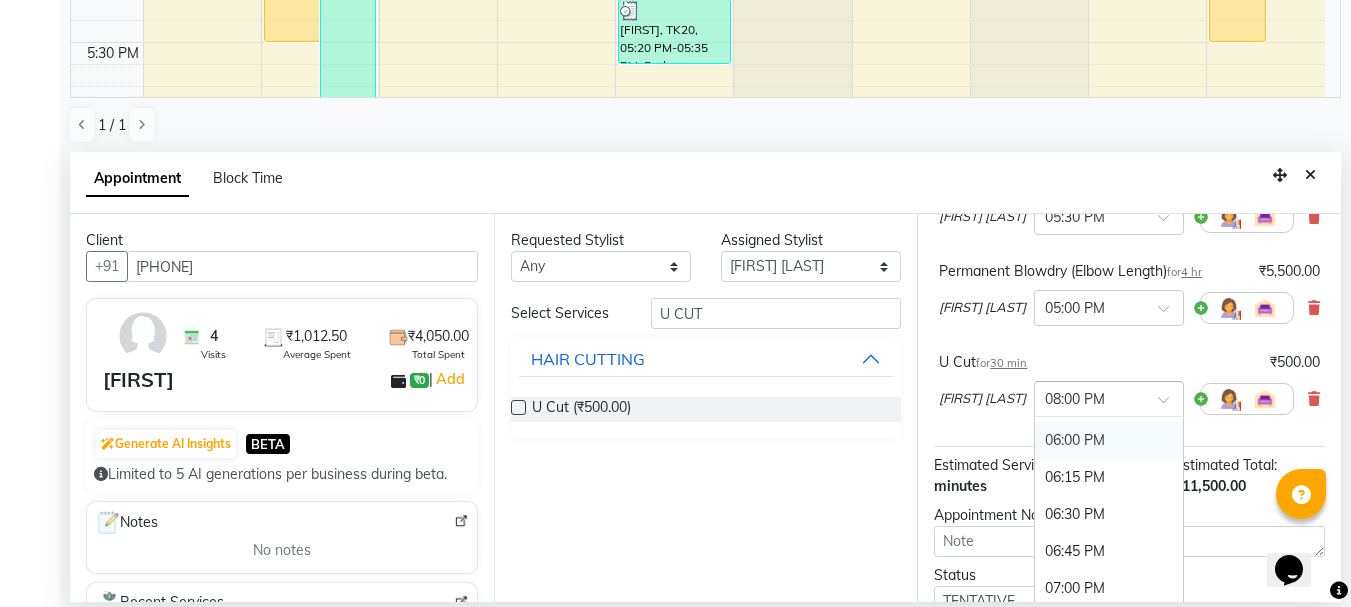 click on "06:00 PM" at bounding box center (1109, 440) 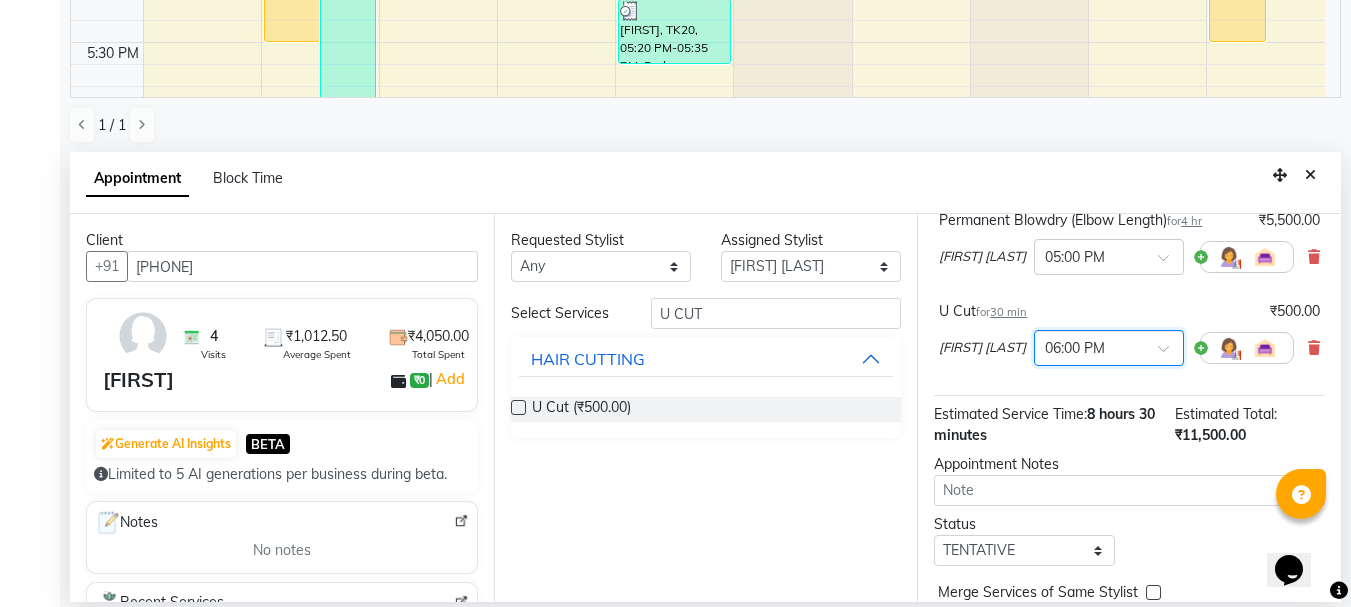 scroll, scrollTop: 356, scrollLeft: 0, axis: vertical 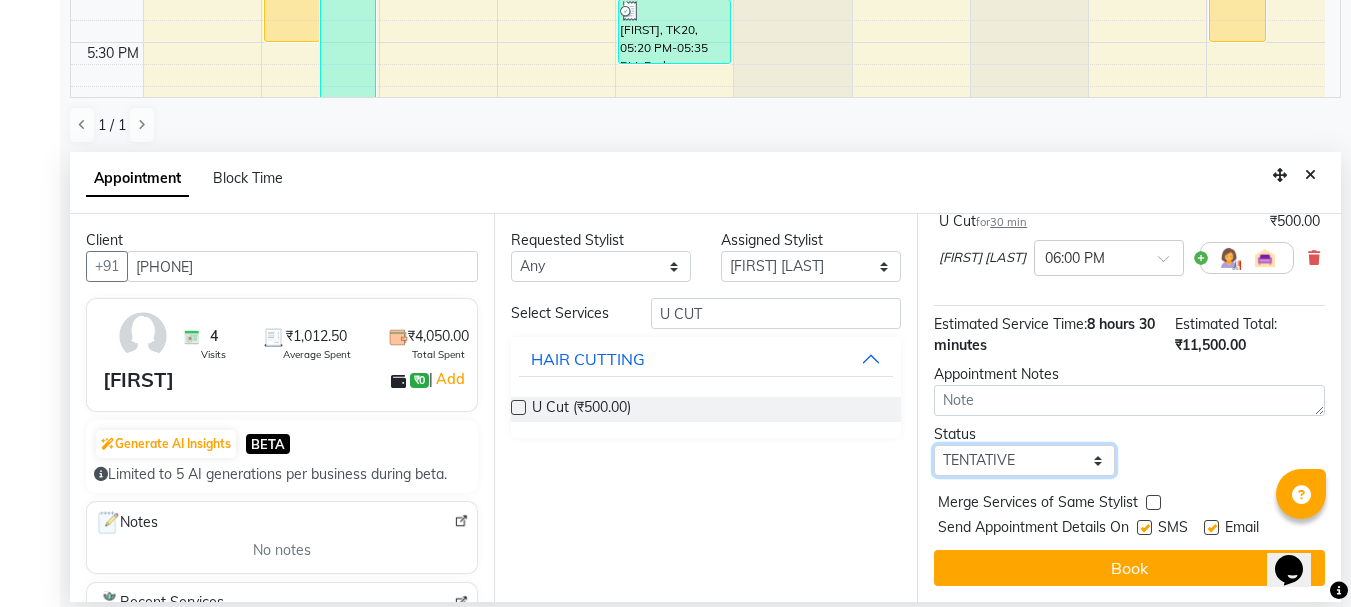 click on "Select TENTATIVE CONFIRM CHECK-IN UPCOMING" at bounding box center (1024, 460) 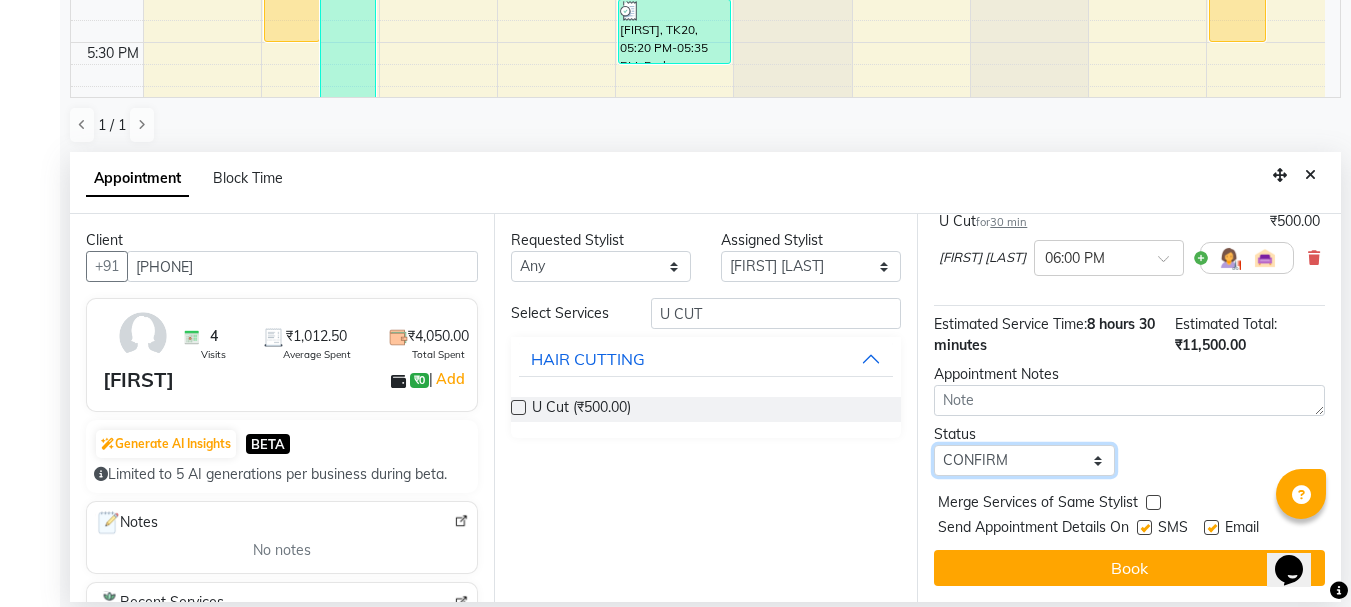 click on "Select TENTATIVE CONFIRM CHECK-IN UPCOMING" at bounding box center [1024, 460] 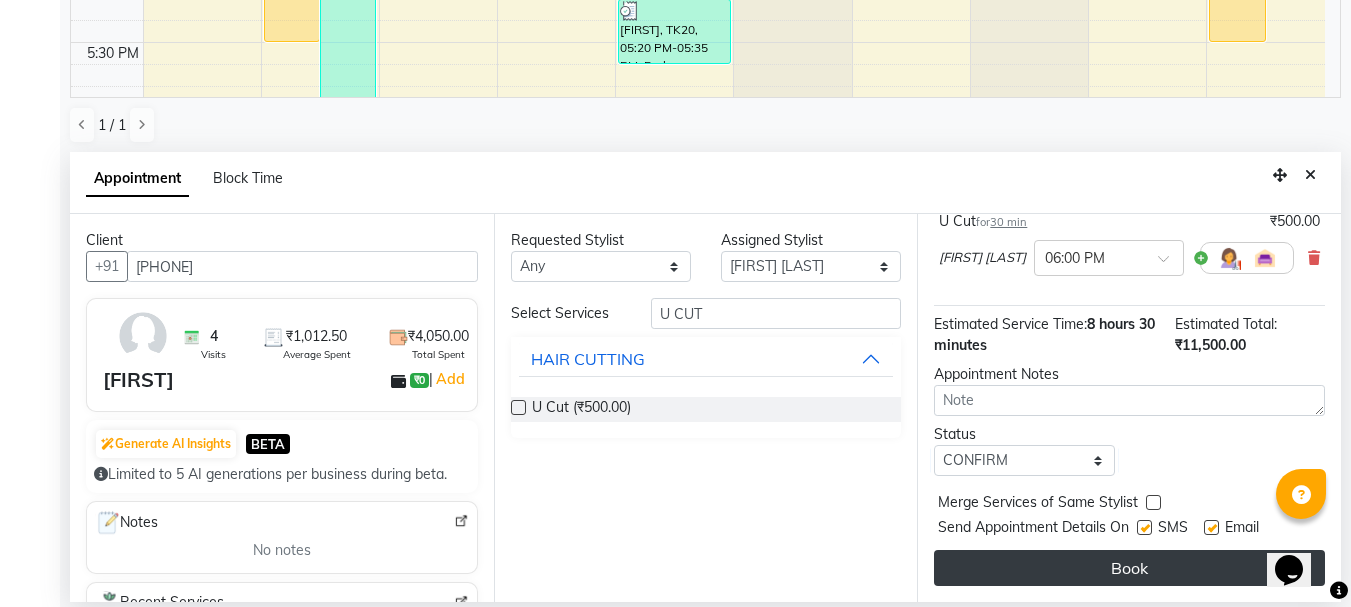 click on "Book" at bounding box center [1129, 568] 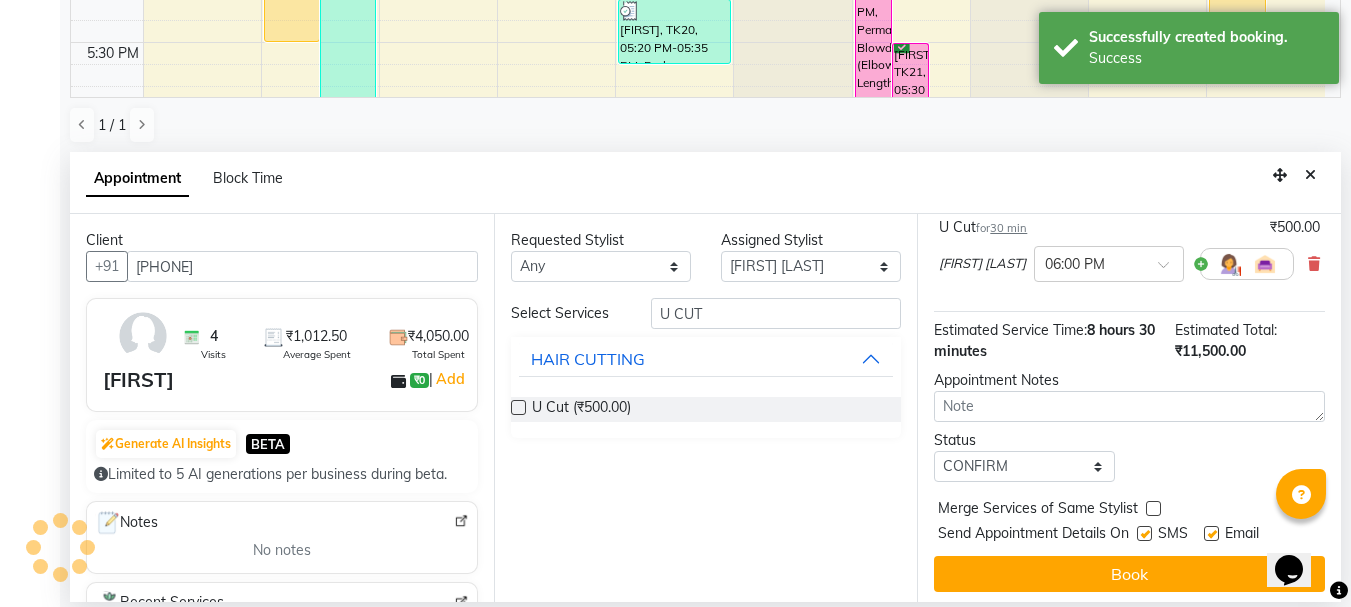 scroll, scrollTop: 0, scrollLeft: 0, axis: both 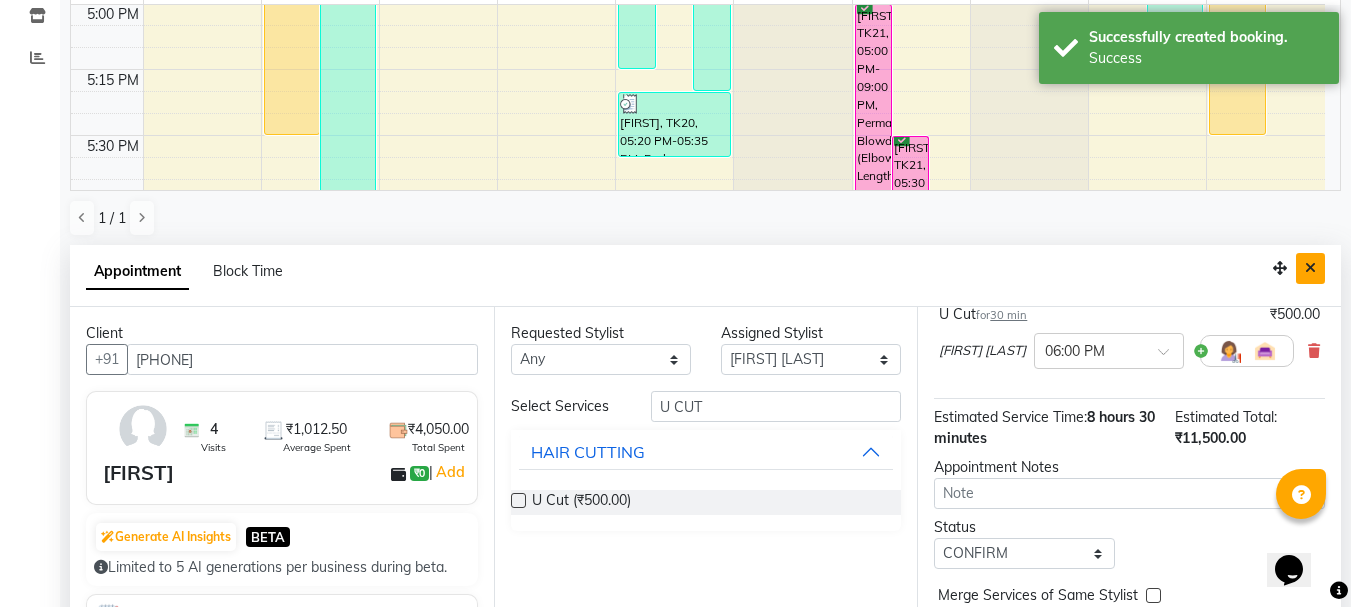 click at bounding box center (1310, 268) 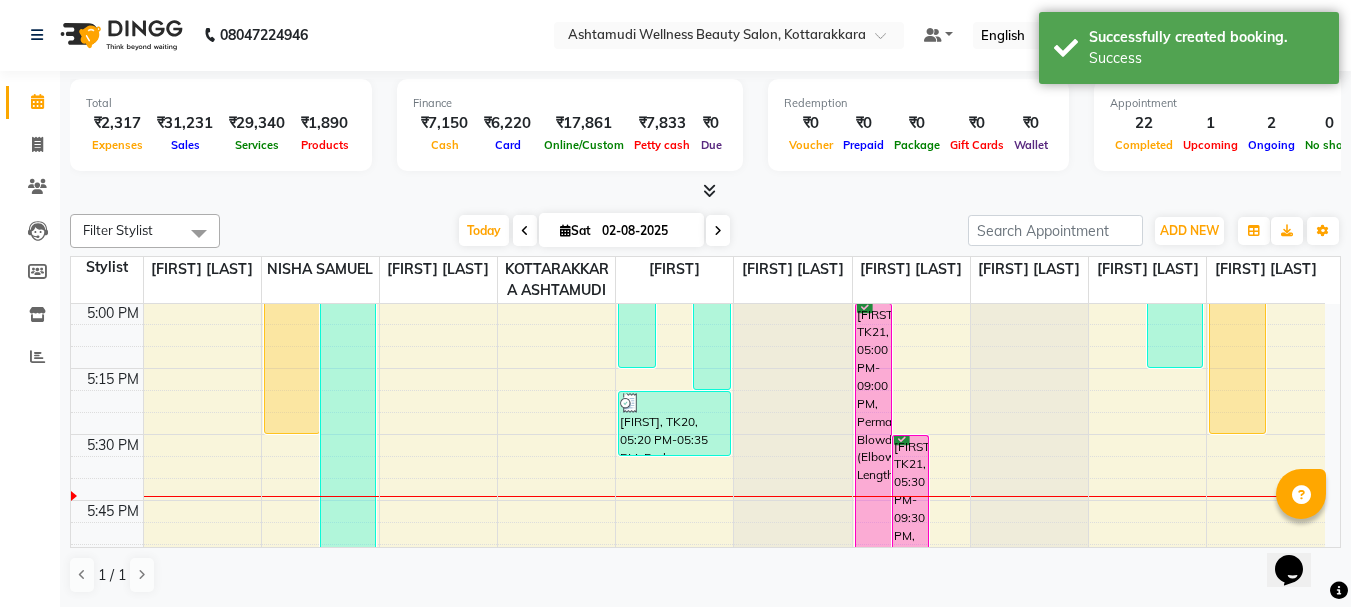 scroll, scrollTop: 1, scrollLeft: 0, axis: vertical 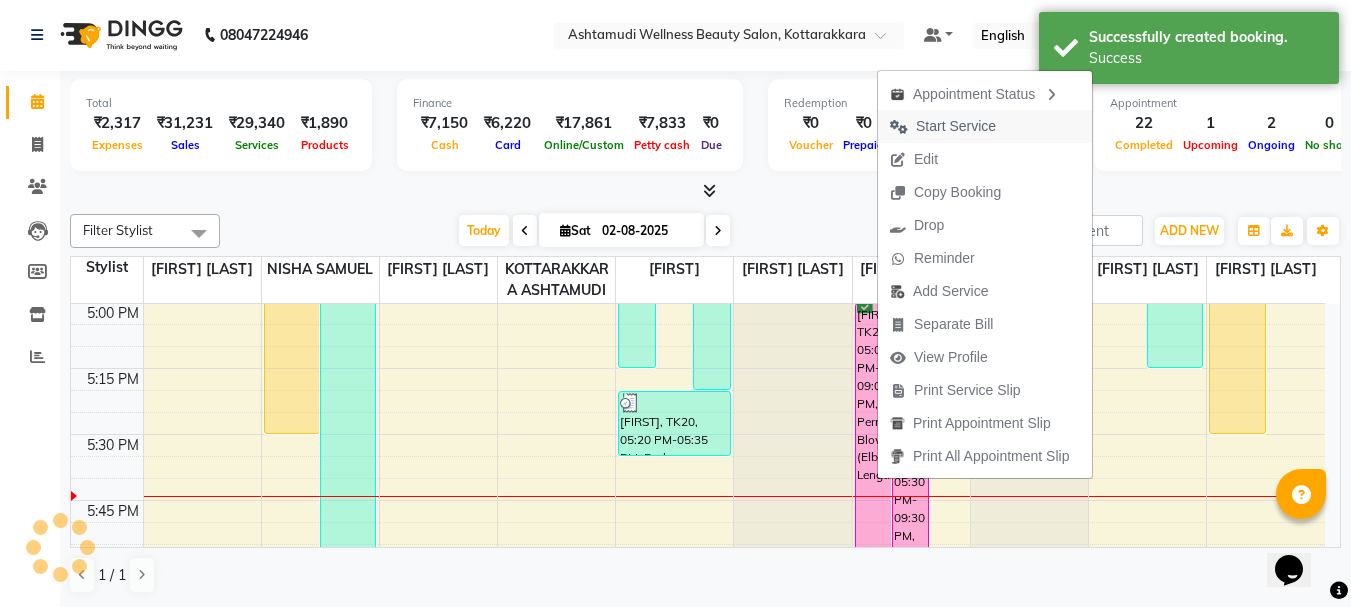 click on "Start Service" at bounding box center [956, 126] 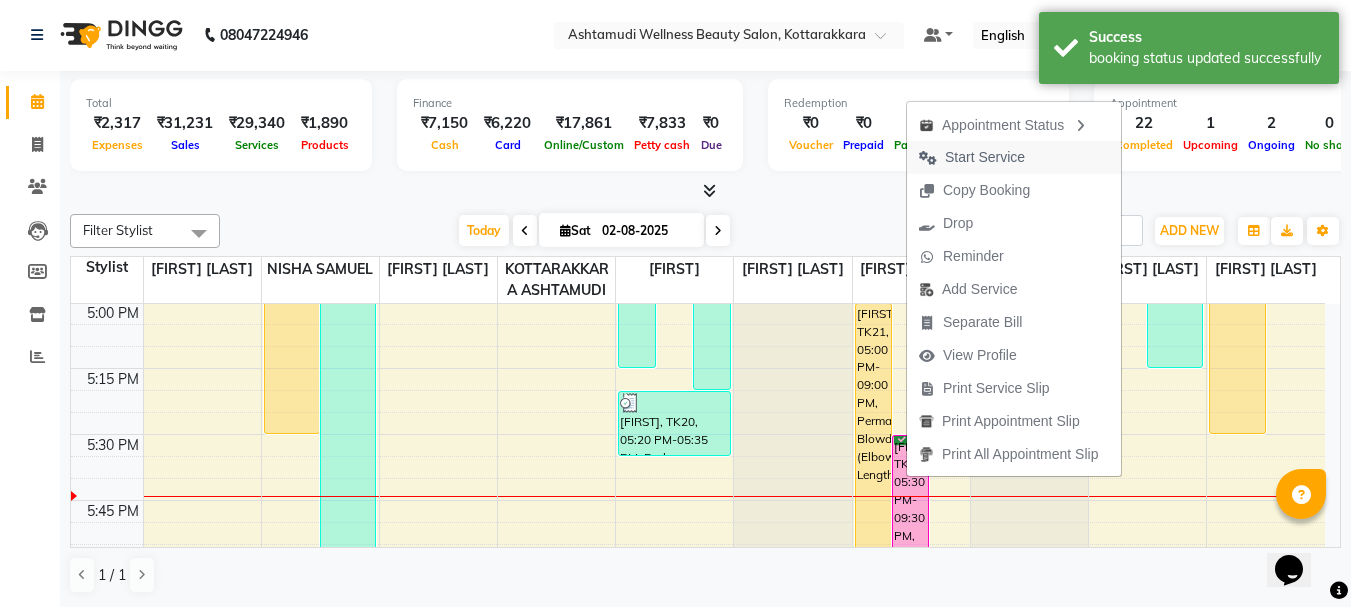 drag, startPoint x: 981, startPoint y: 156, endPoint x: 974, endPoint y: 227, distance: 71.34424 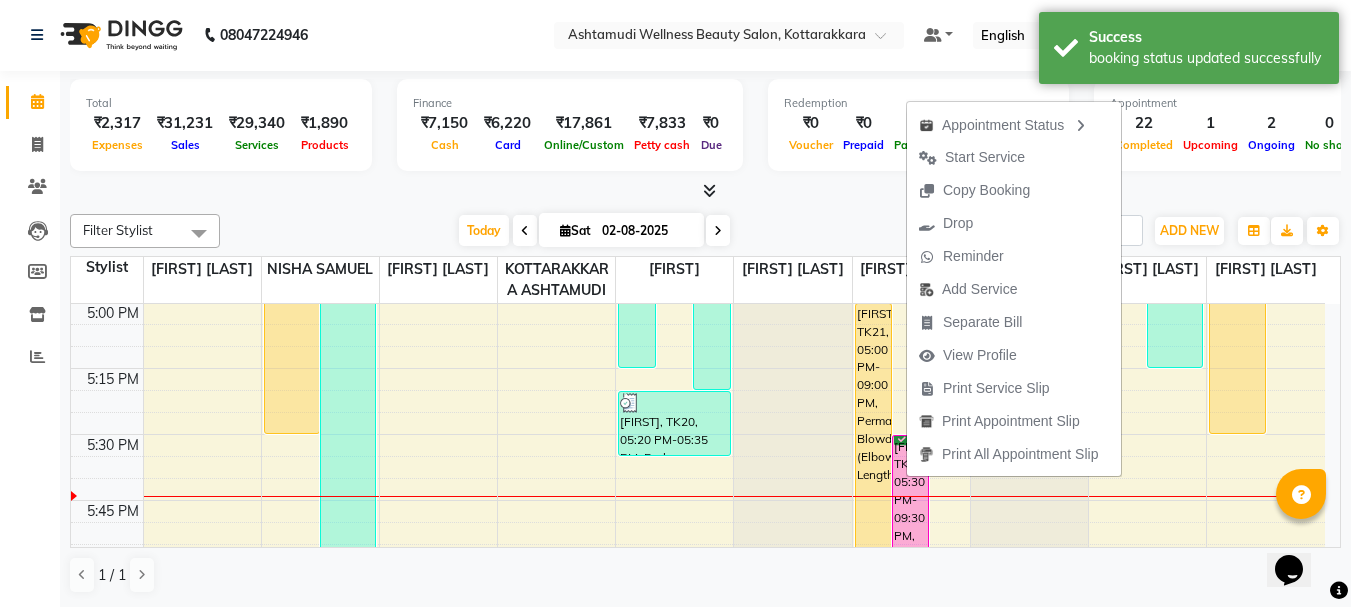 click on "Start Service" at bounding box center [985, 157] 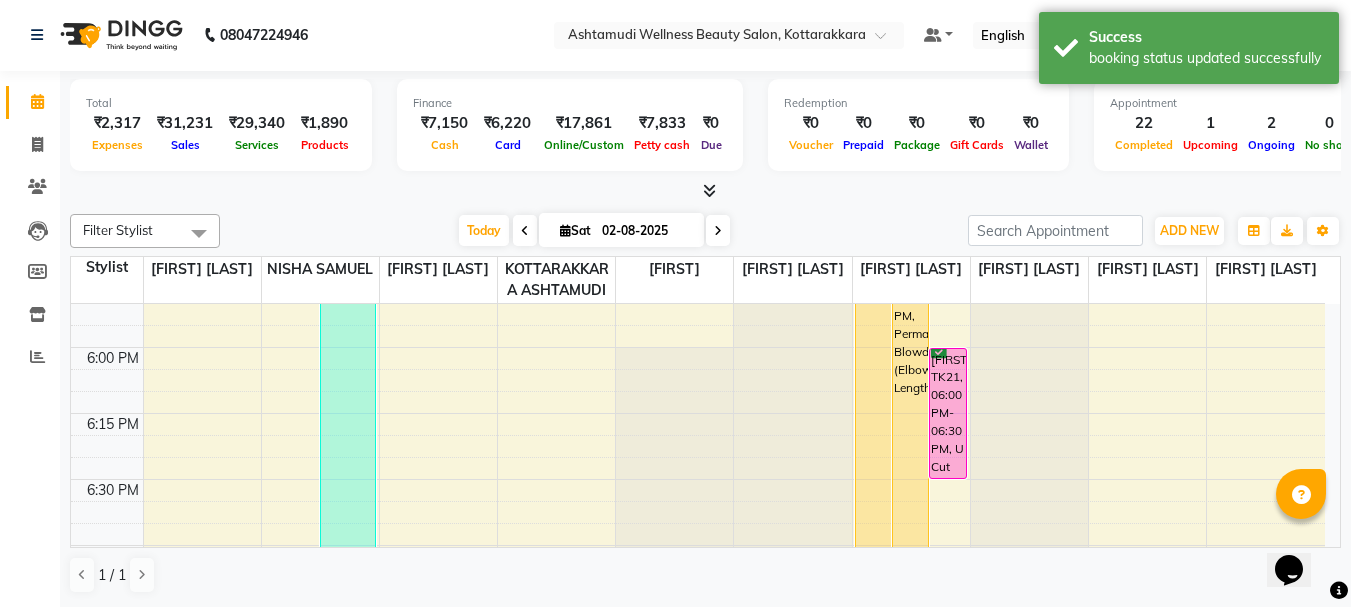 scroll, scrollTop: 2577, scrollLeft: 0, axis: vertical 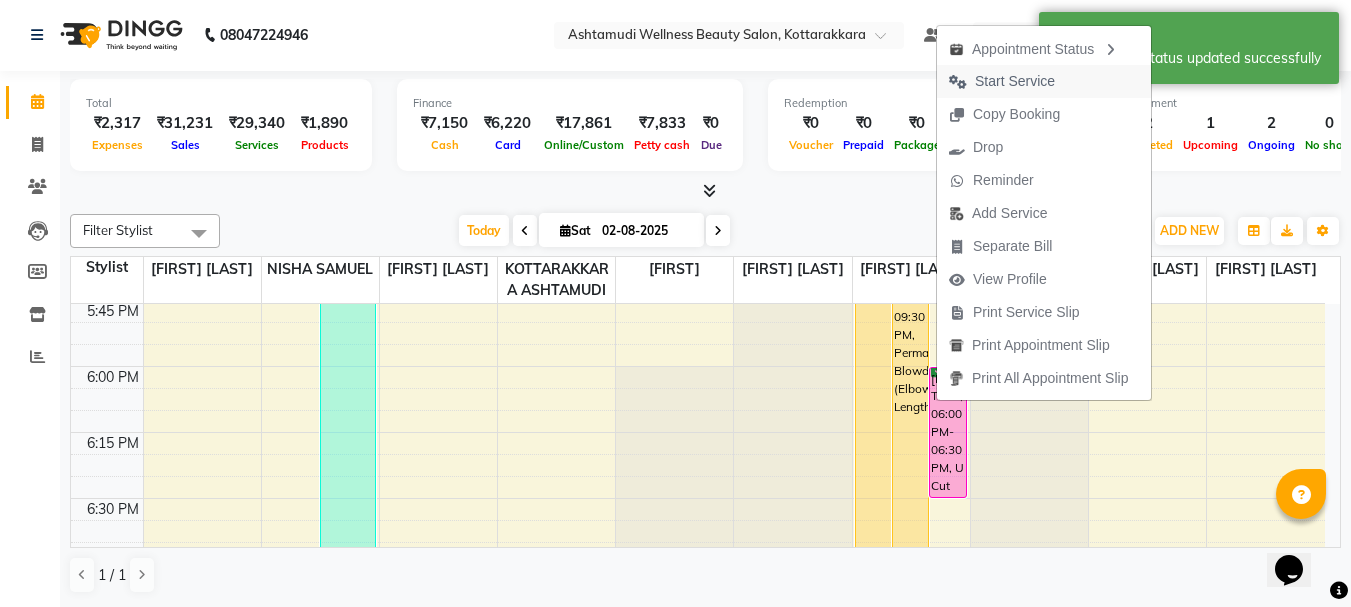 click on "Start Service" at bounding box center (1015, 81) 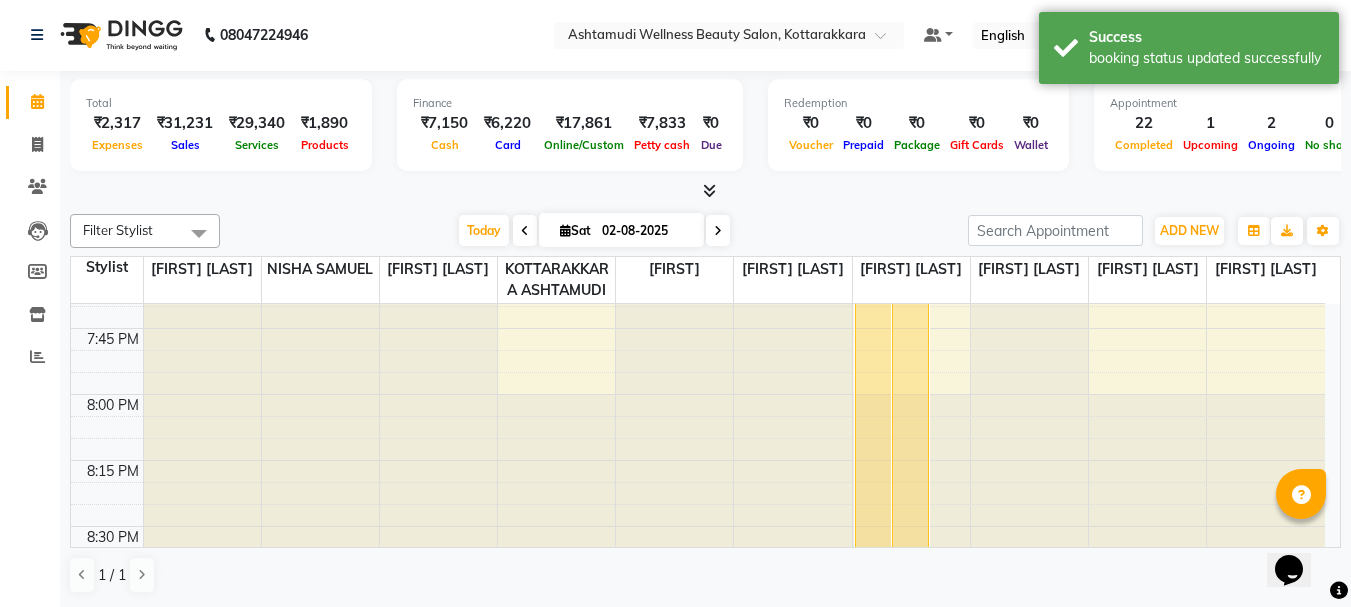 scroll, scrollTop: 3209, scrollLeft: 0, axis: vertical 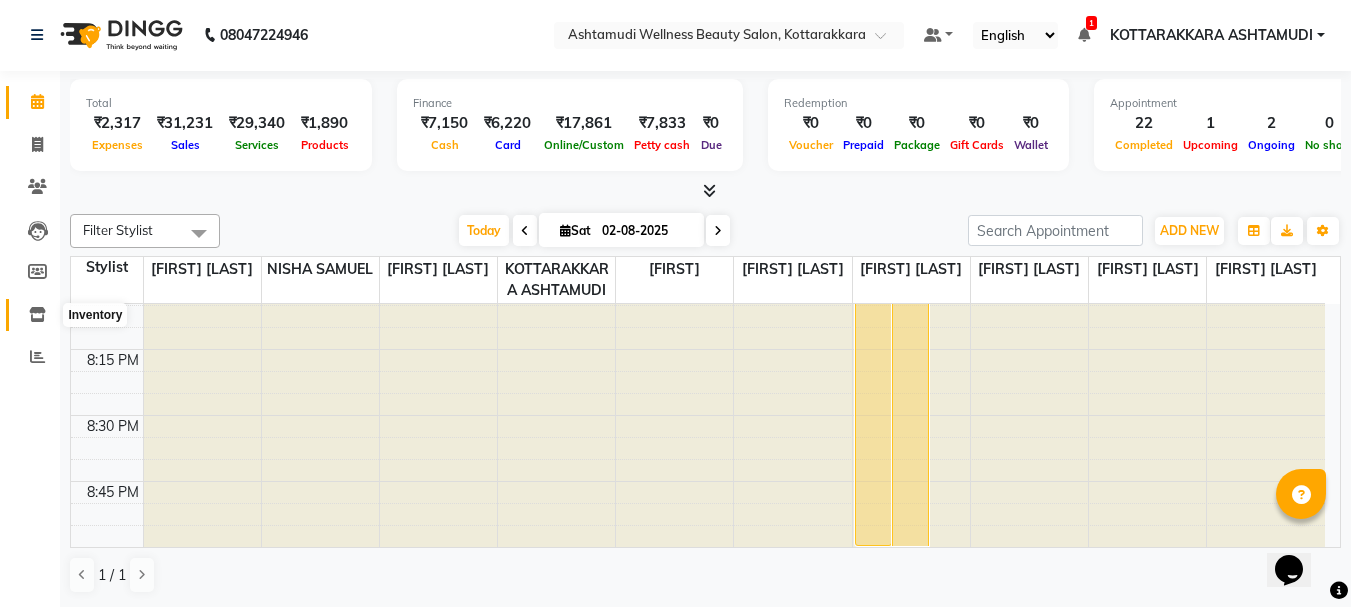 click 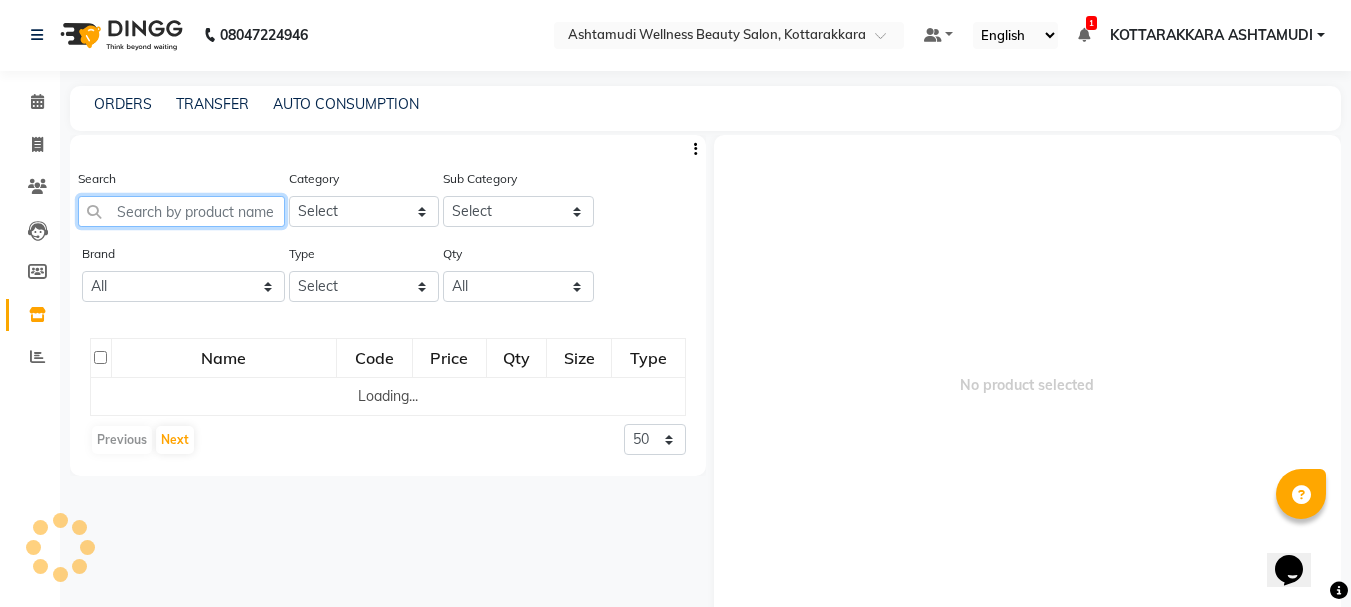 click 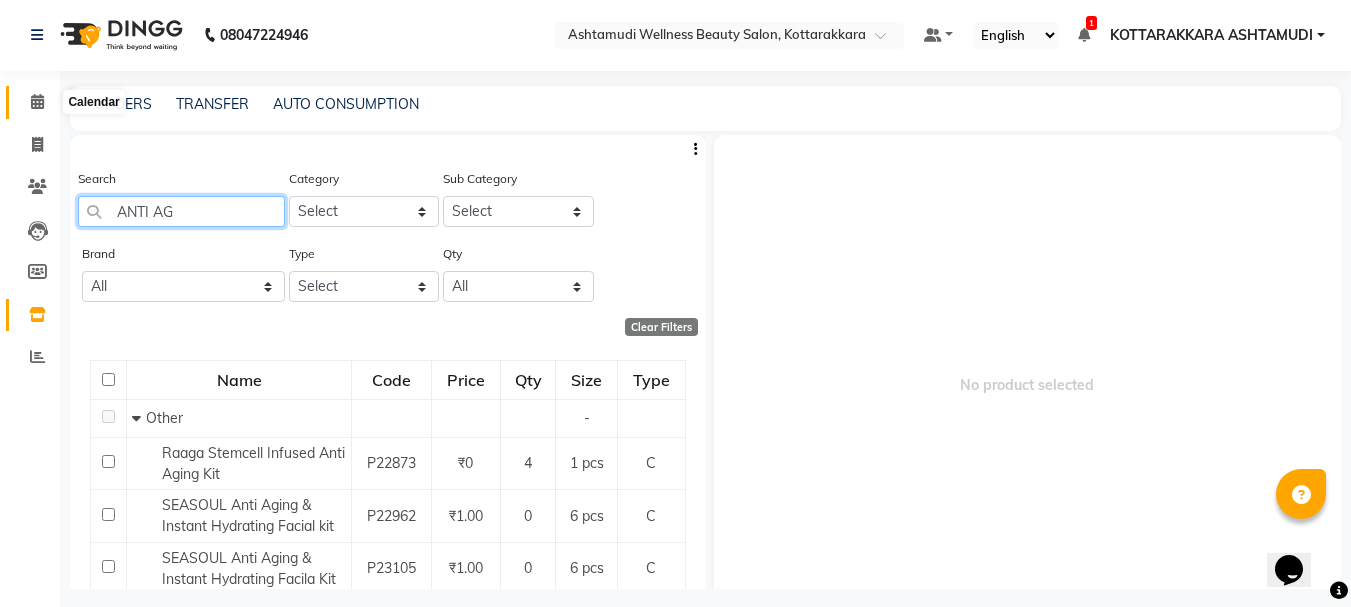 type on "ANTI AG" 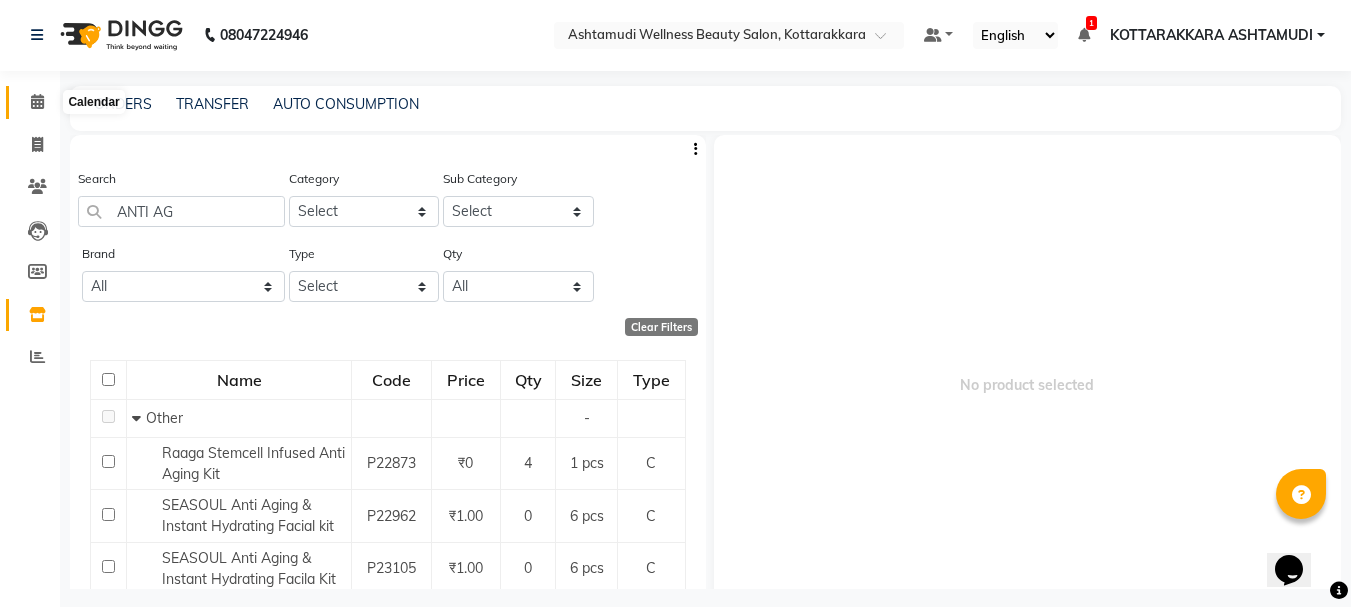click 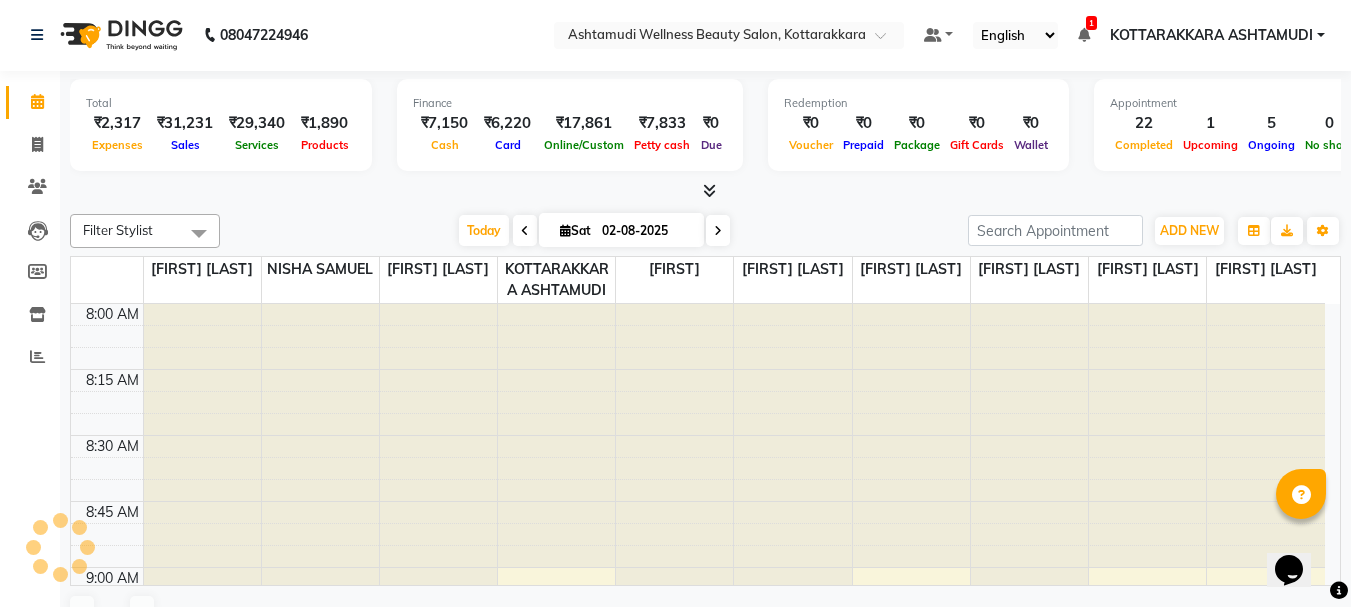 scroll, scrollTop: 0, scrollLeft: 0, axis: both 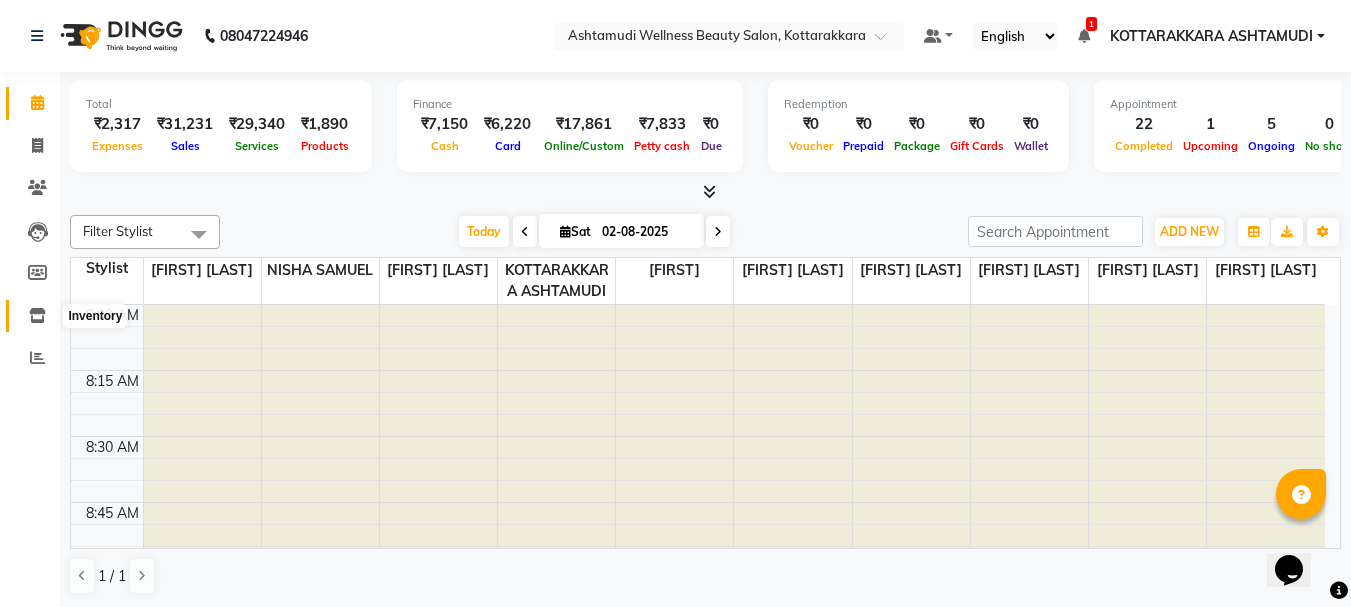 click 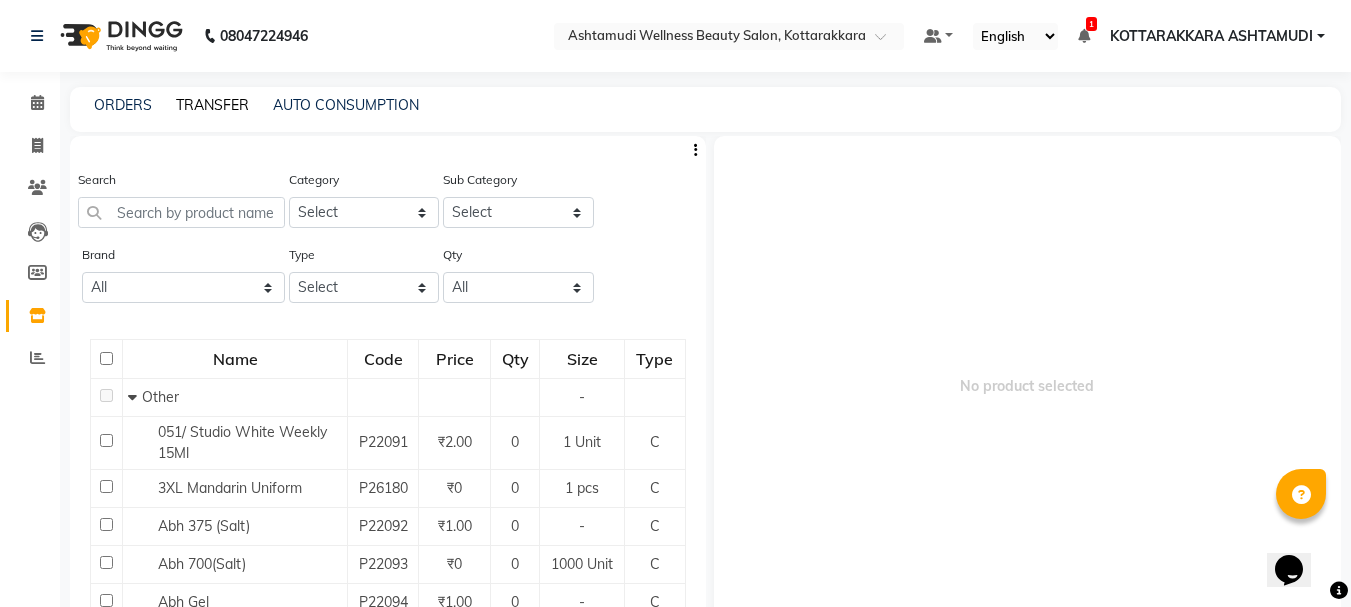 click on "TRANSFER" 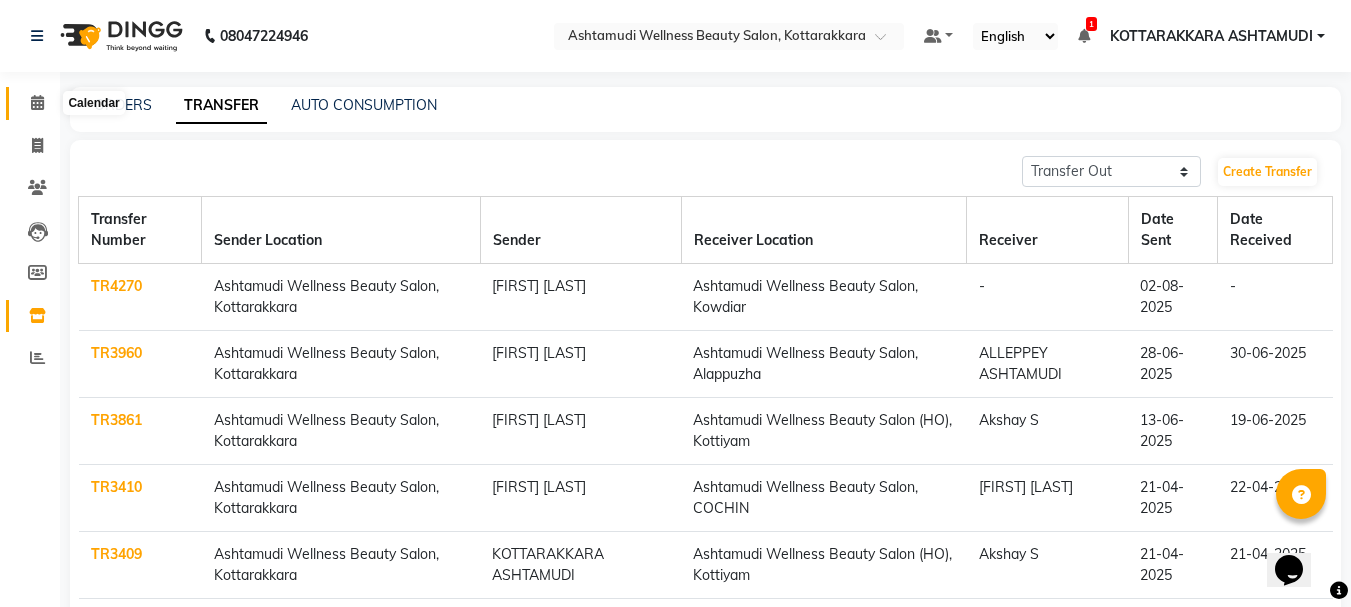 click 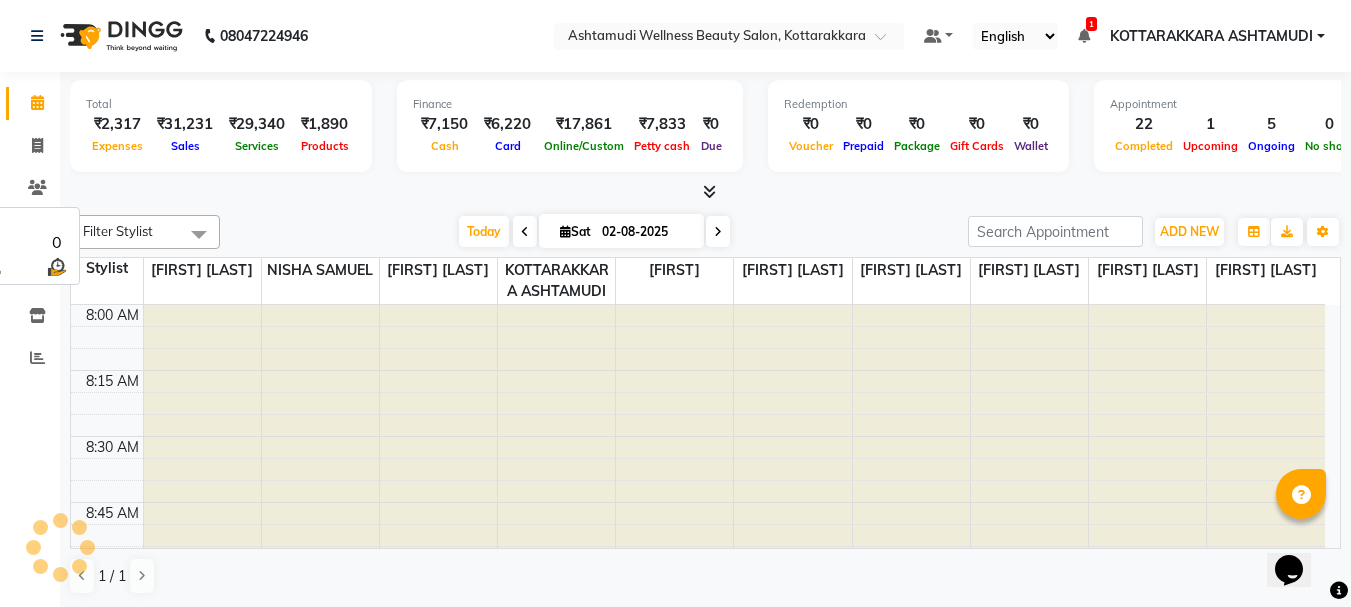scroll, scrollTop: 0, scrollLeft: 0, axis: both 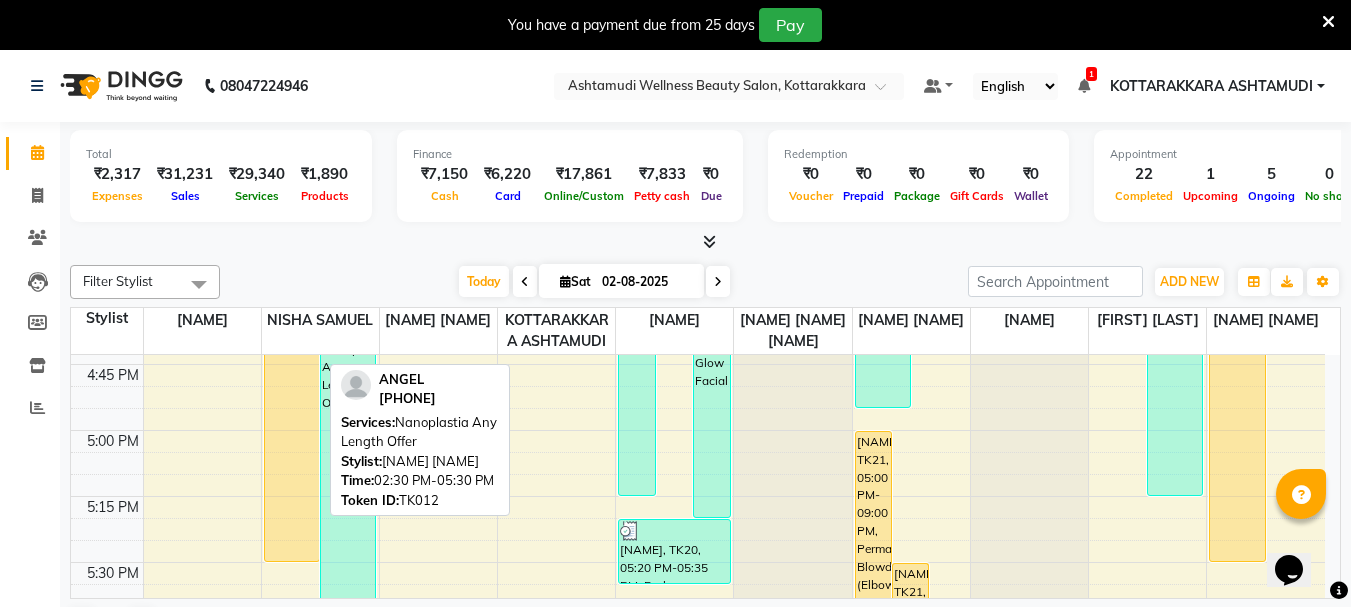 click on "[NAME], TK12, 02:30 PM-05:30 PM, Nanoplastia Any Length Offer" at bounding box center (292, 166) 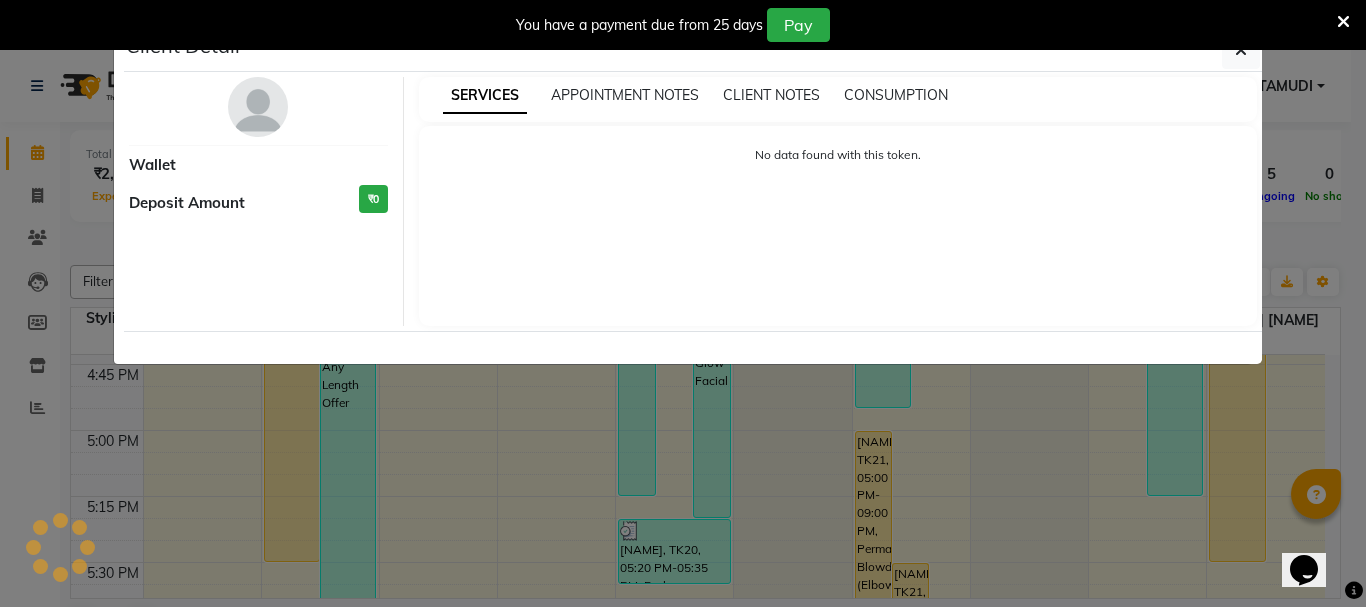 select on "1" 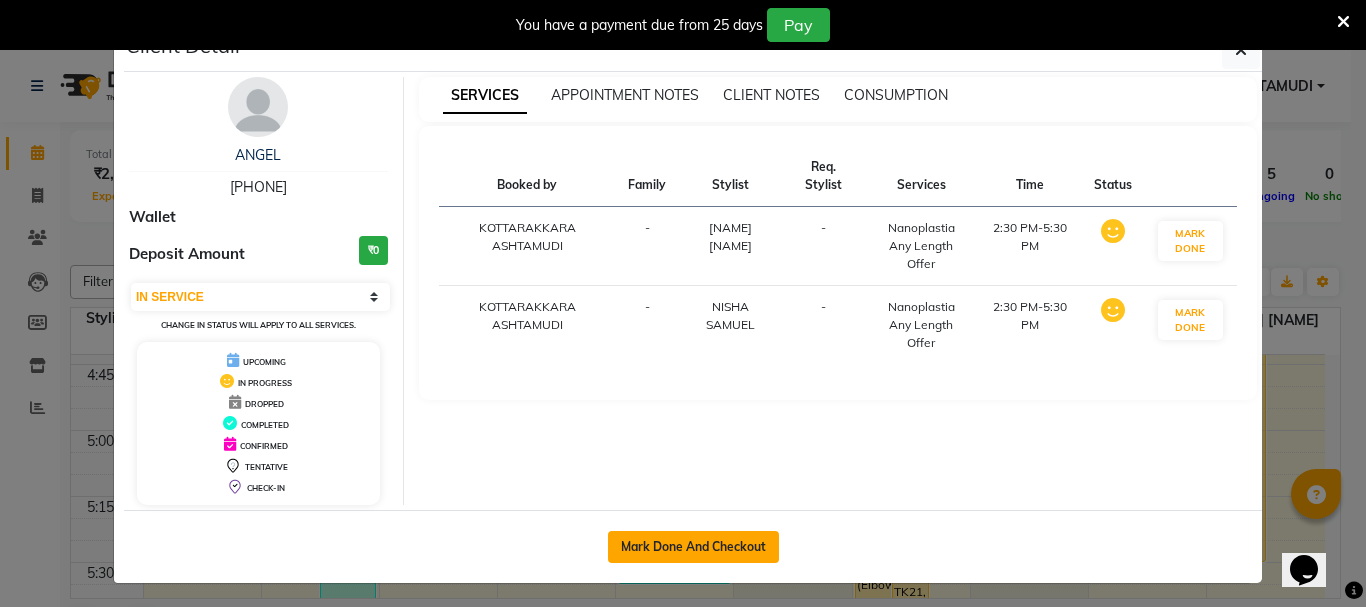 click on "Mark Done And Checkout" 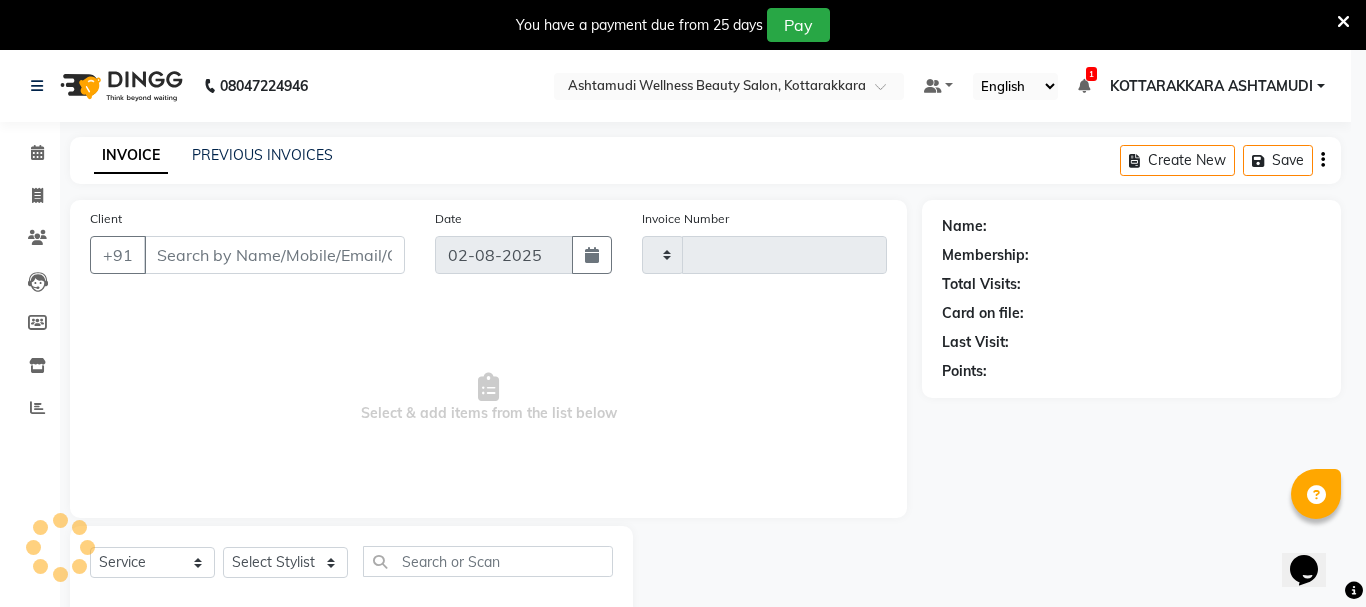 type on "2326" 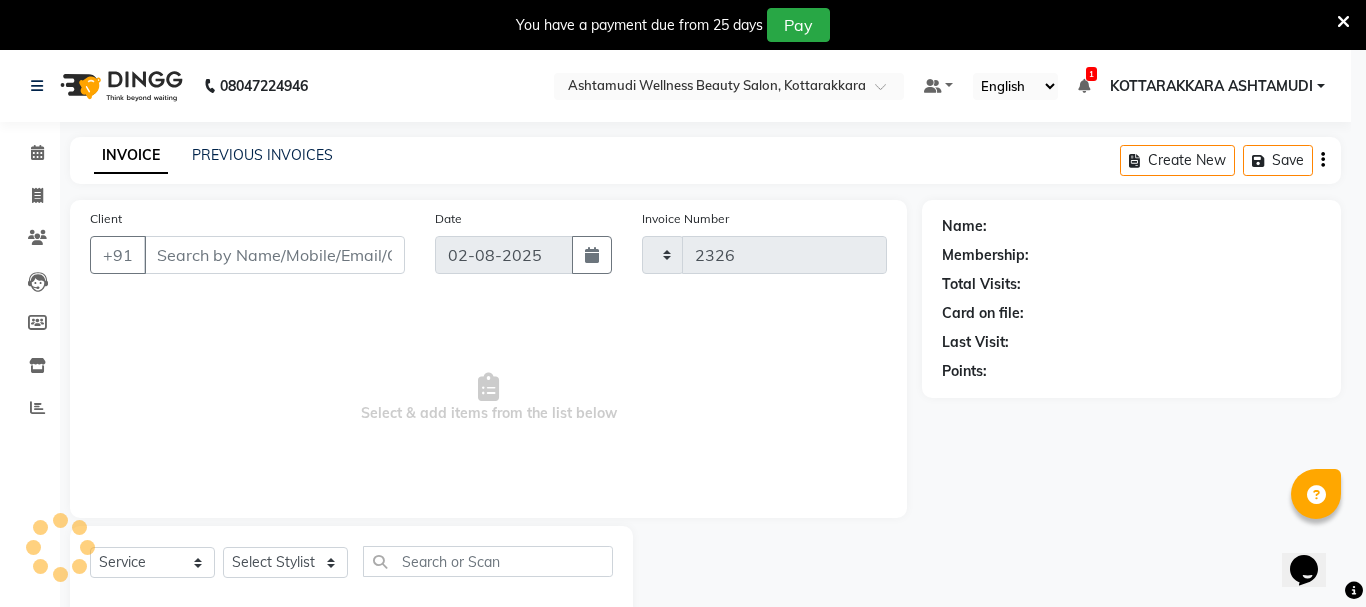 select on "4664" 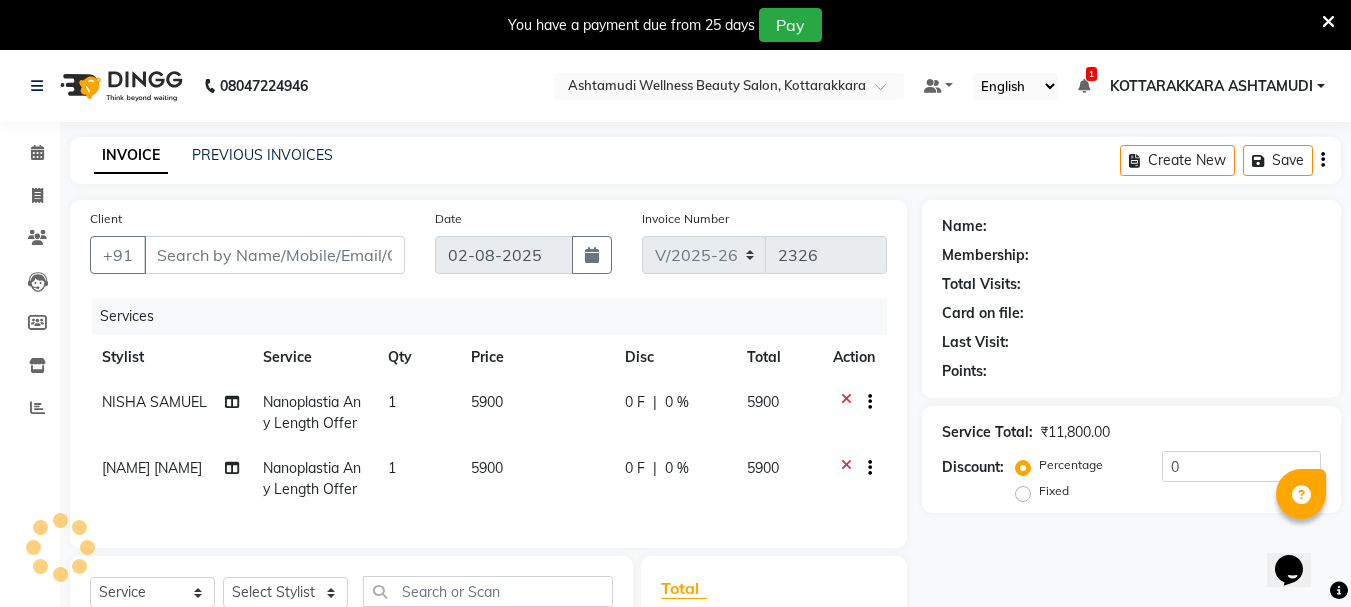 type on "[PHONE]" 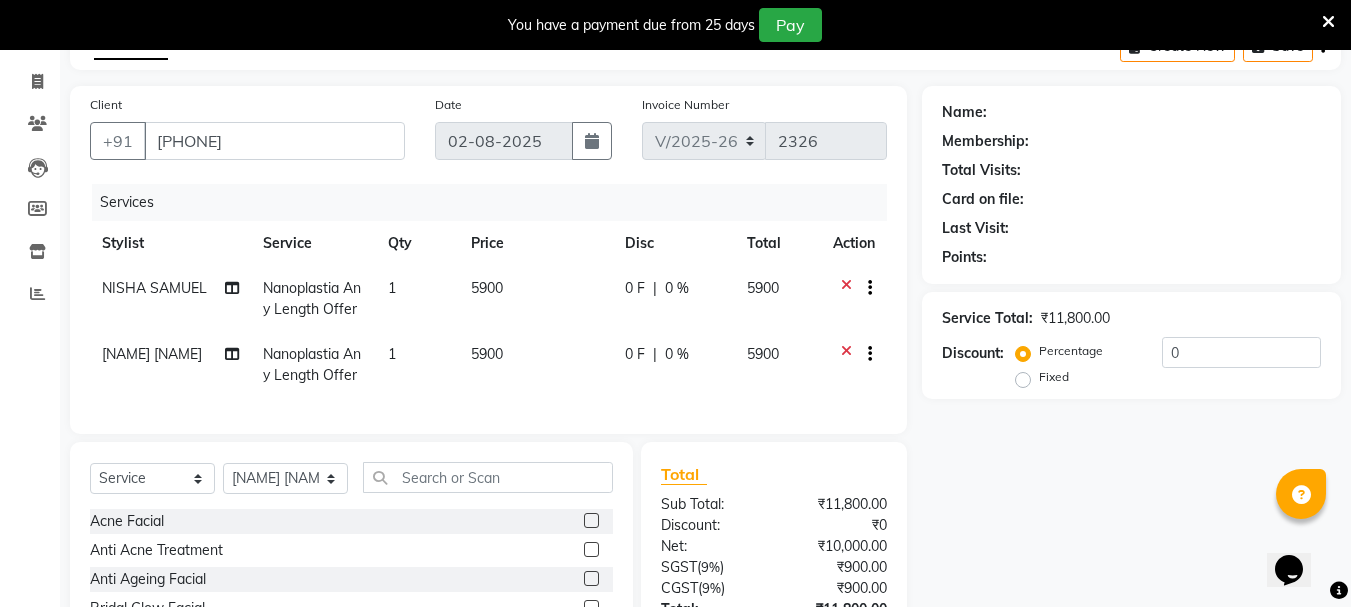 scroll, scrollTop: 200, scrollLeft: 0, axis: vertical 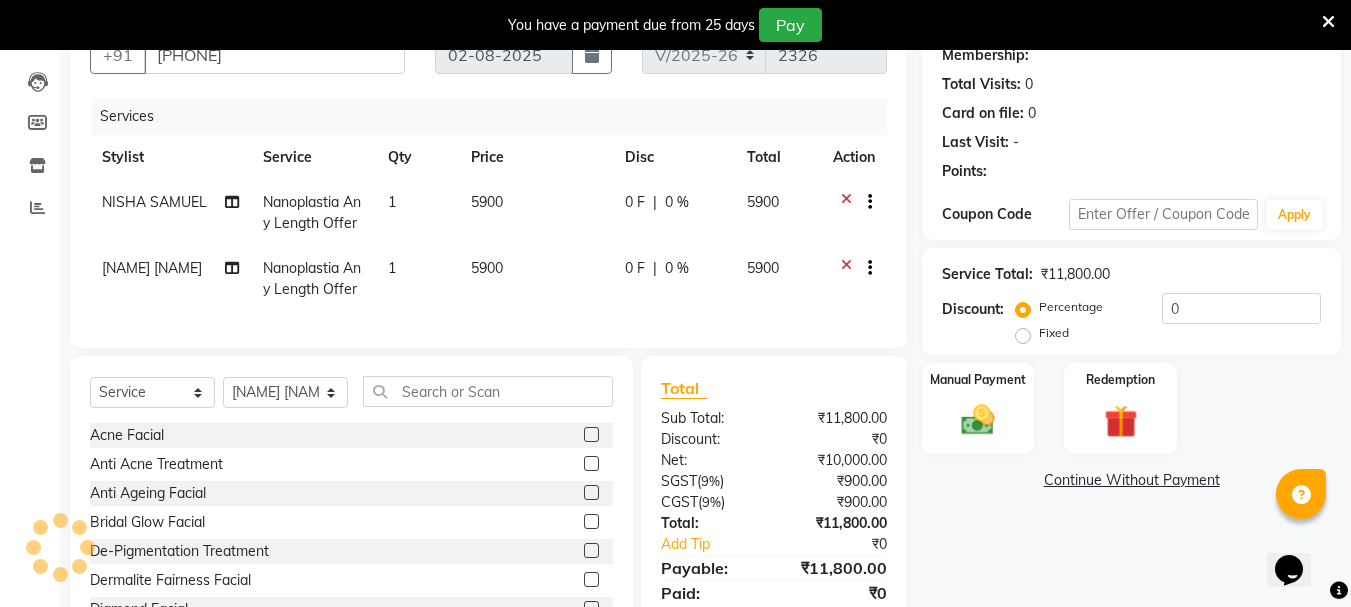 select on "1: Object" 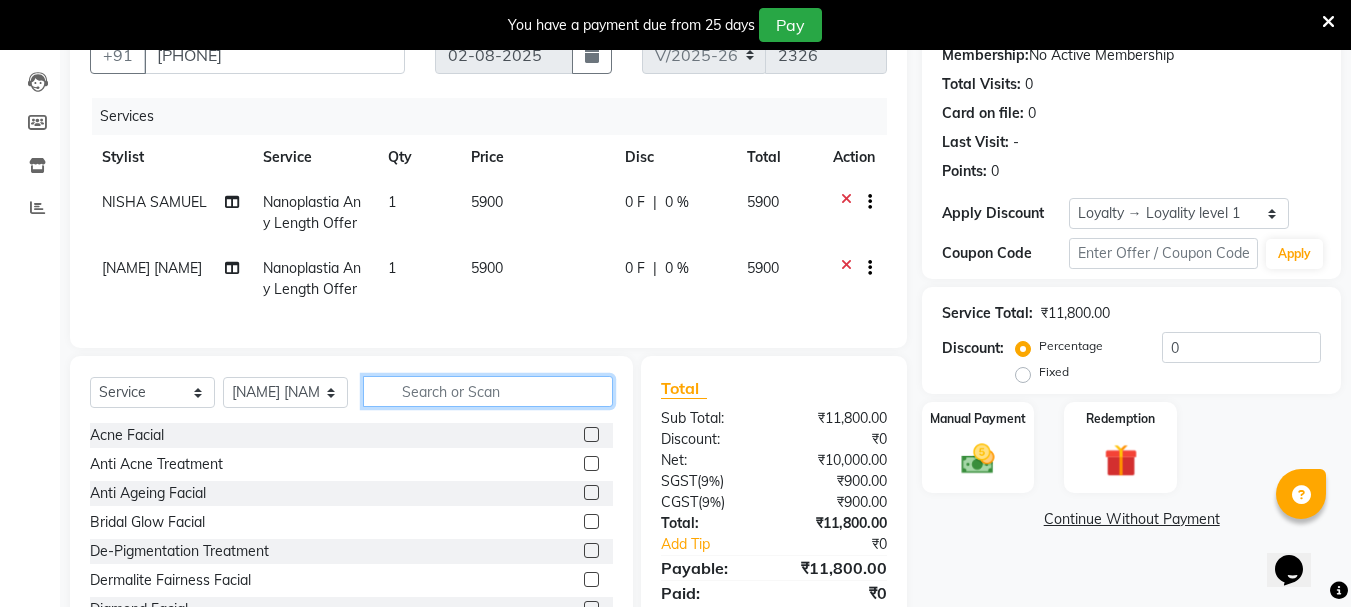 click 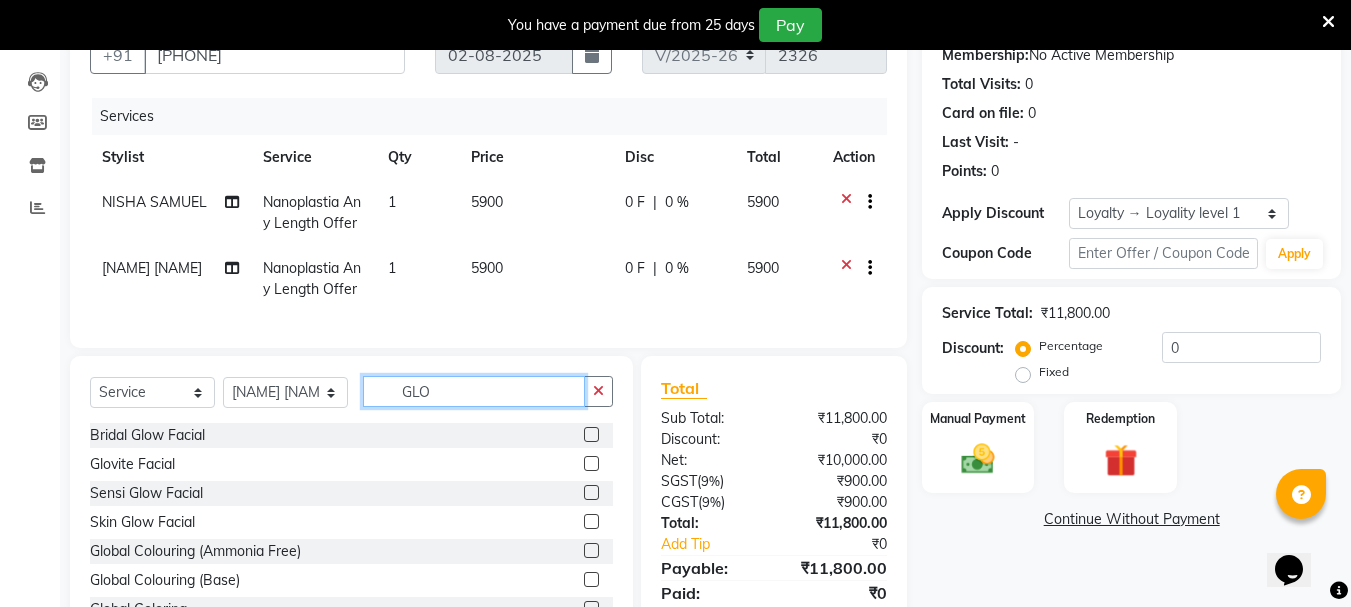 scroll, scrollTop: 3, scrollLeft: 0, axis: vertical 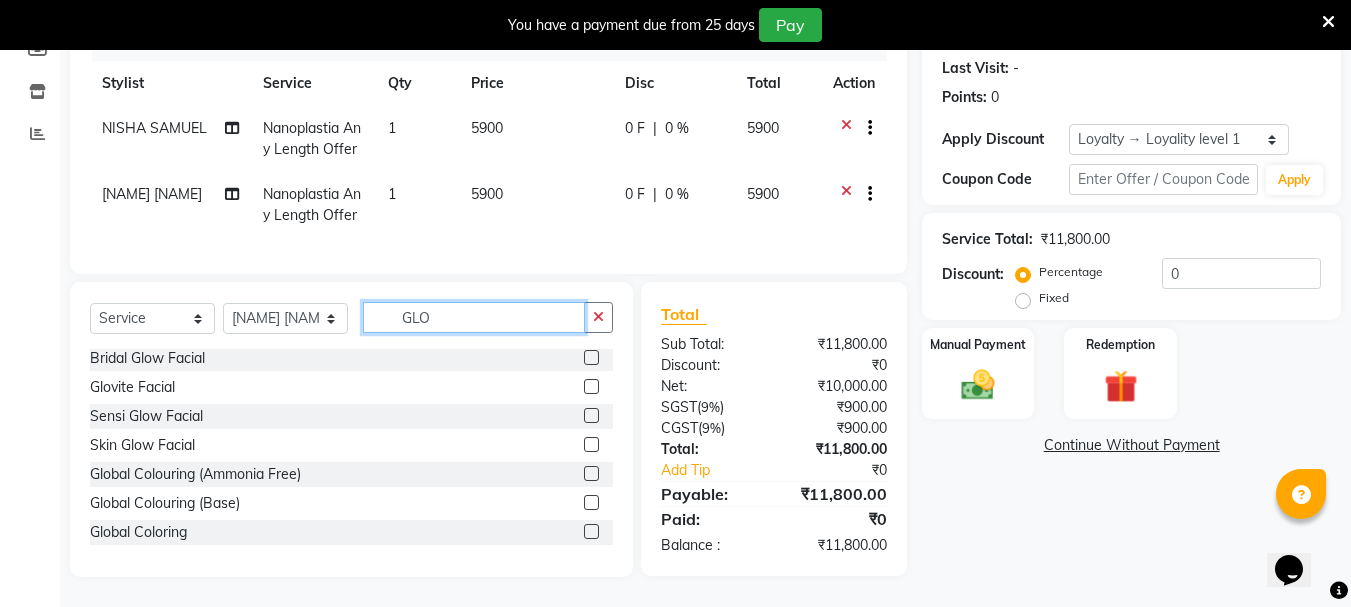 type on "GLO" 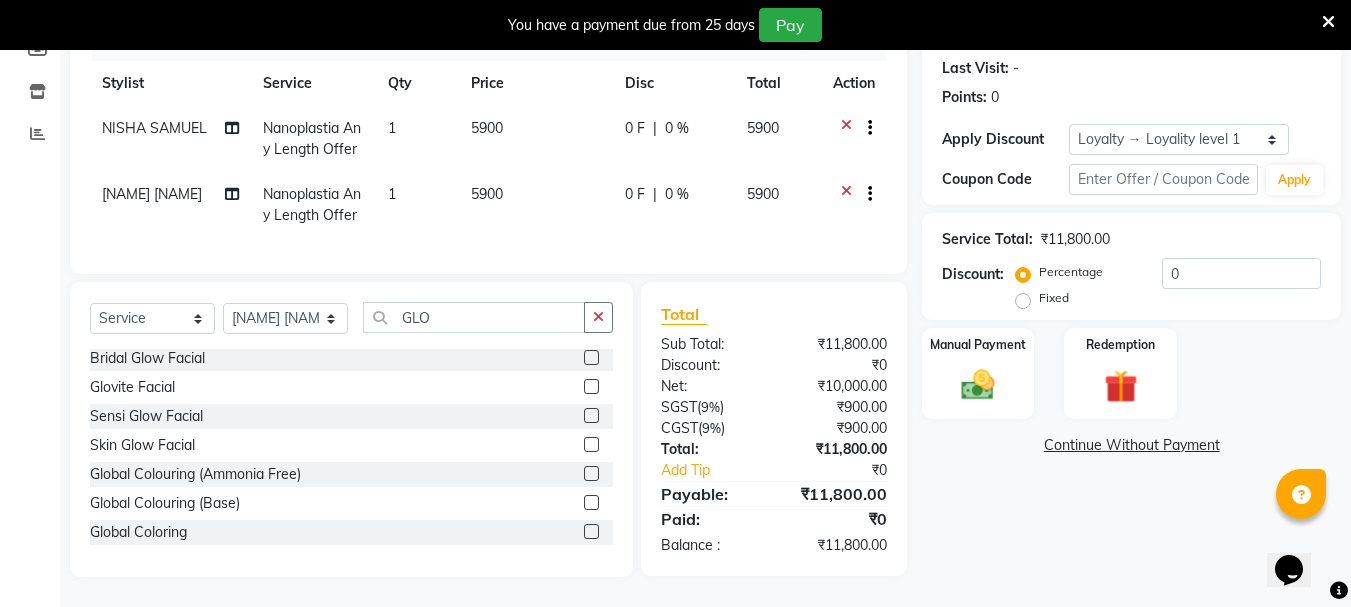 click 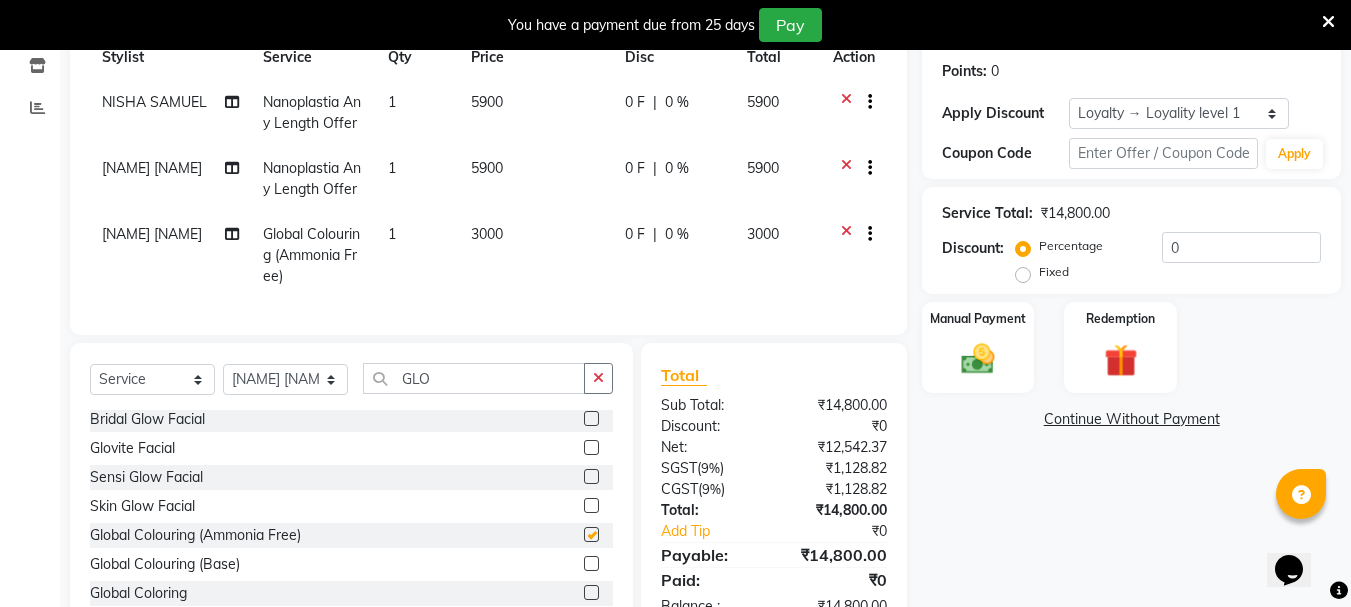 checkbox on "false" 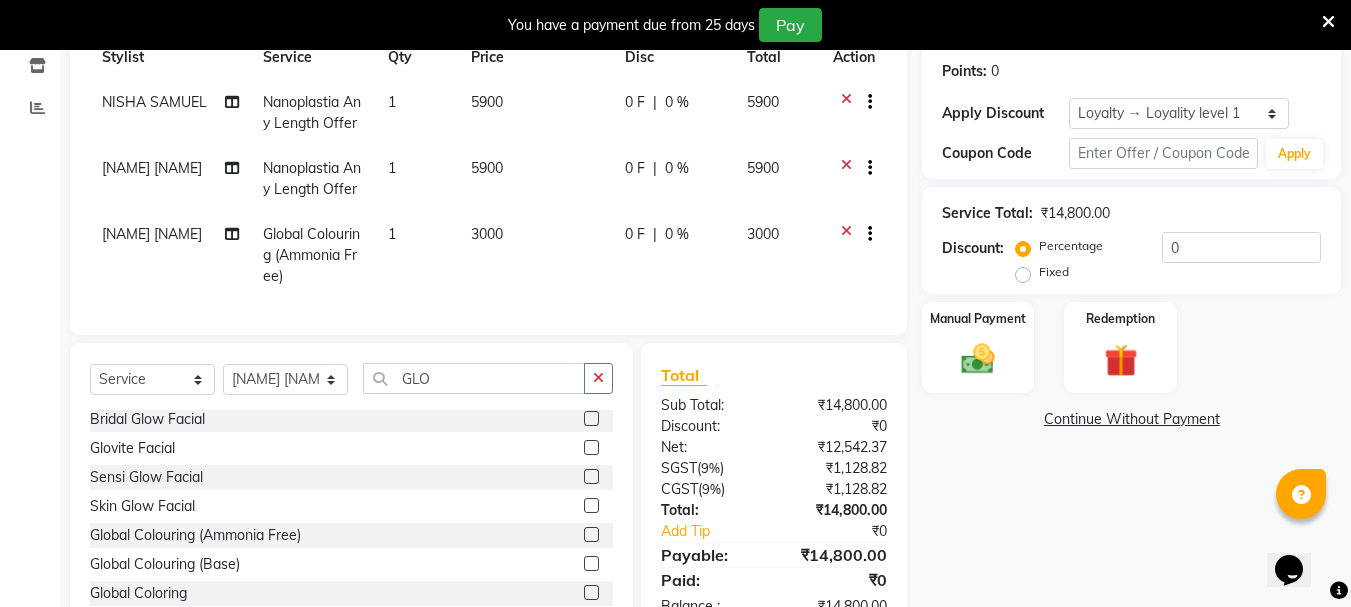 click on "0 F" 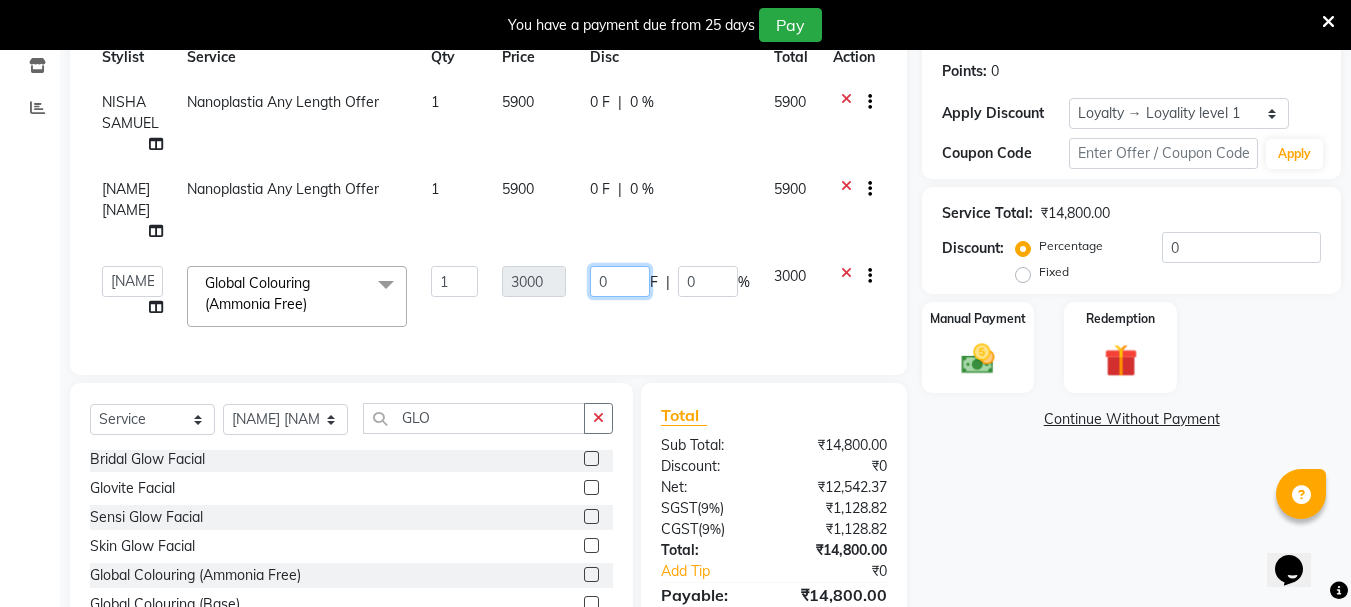 click on "0" 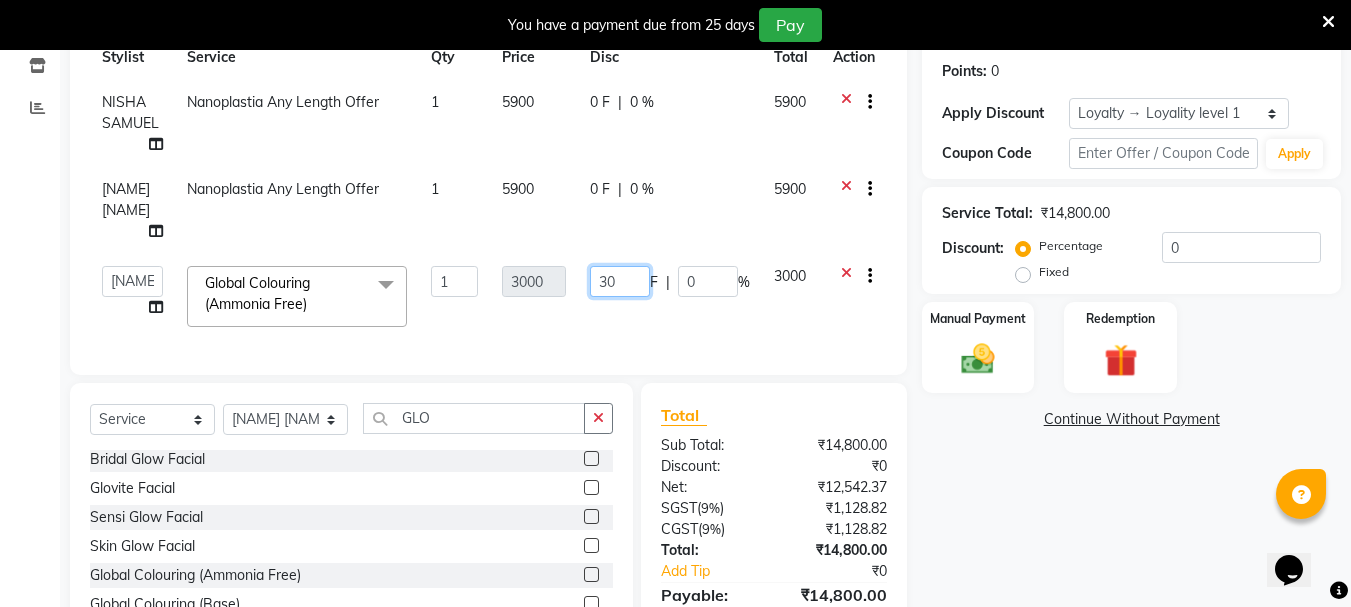type on "300" 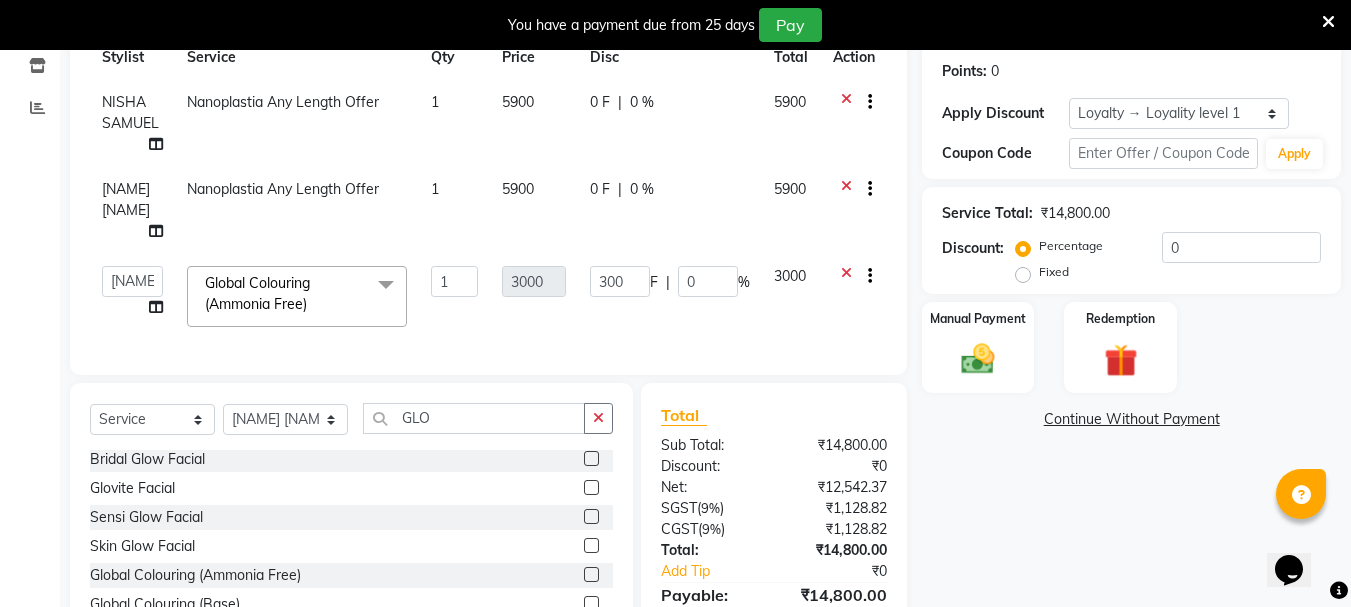 click on "300 F | 0 %" 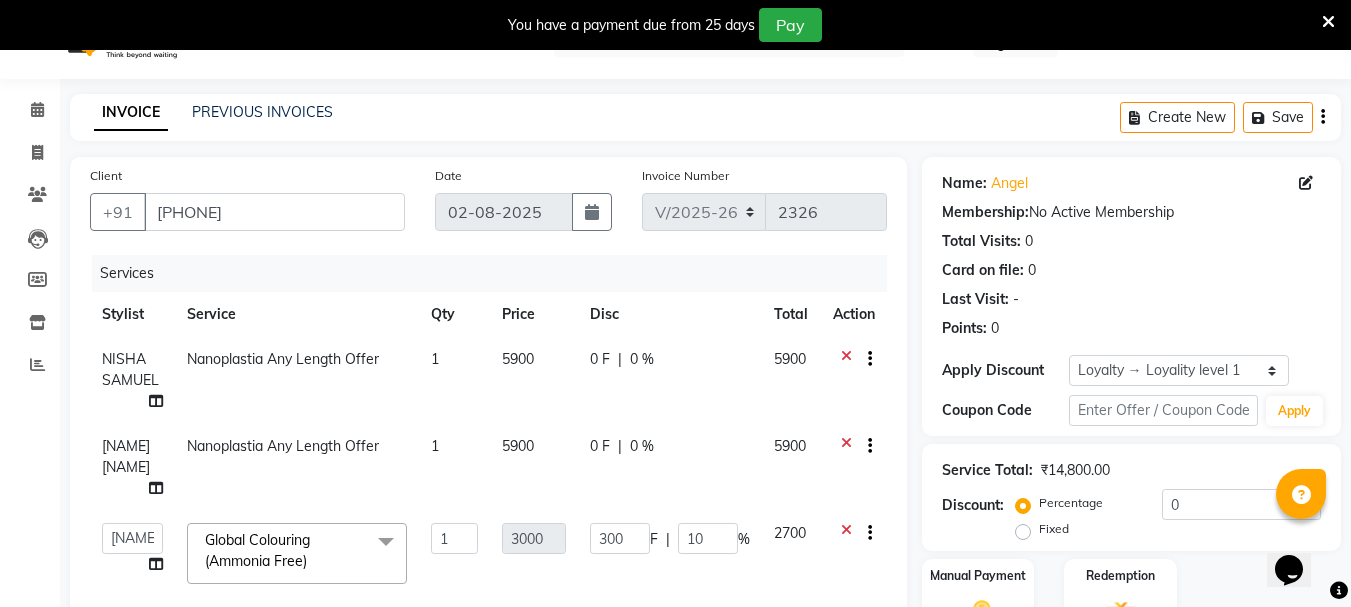 scroll, scrollTop: 0, scrollLeft: 0, axis: both 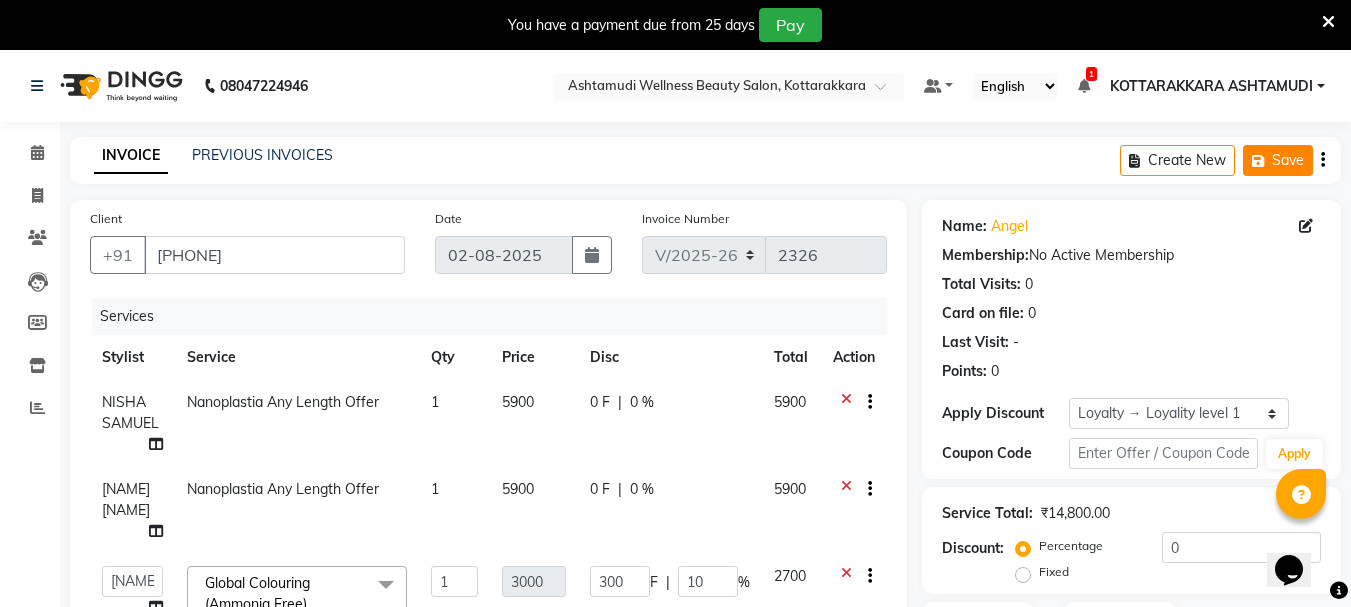 click on "Save" 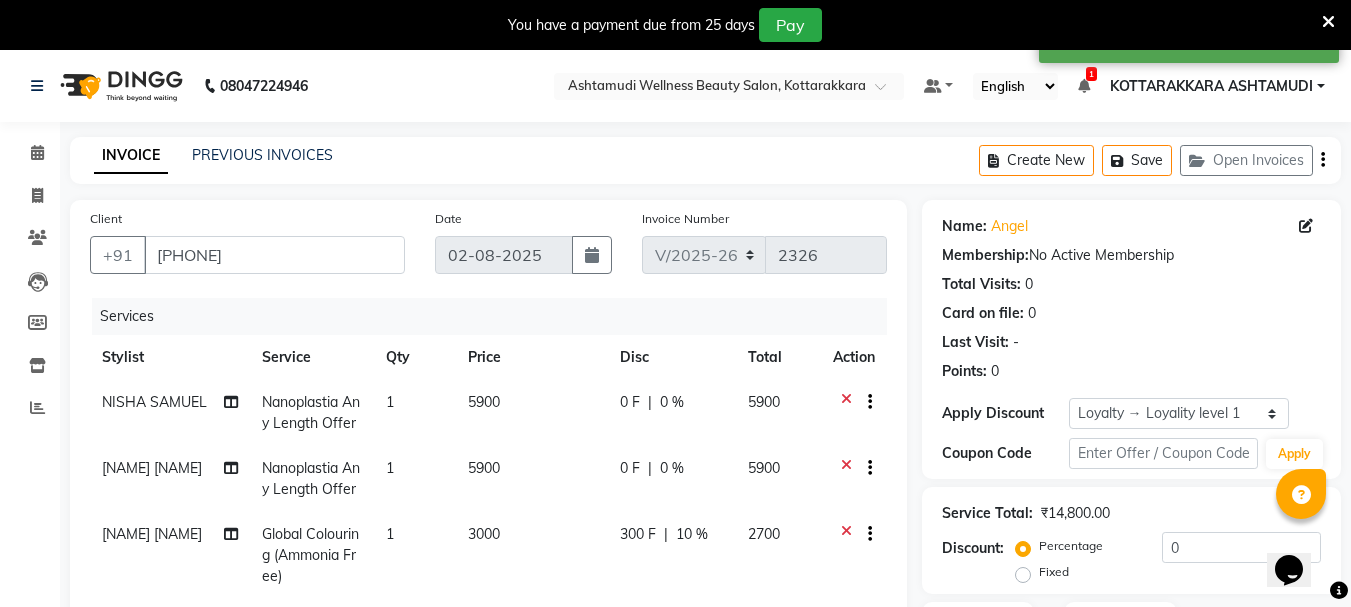 click on "1" at bounding box center (1091, 74) 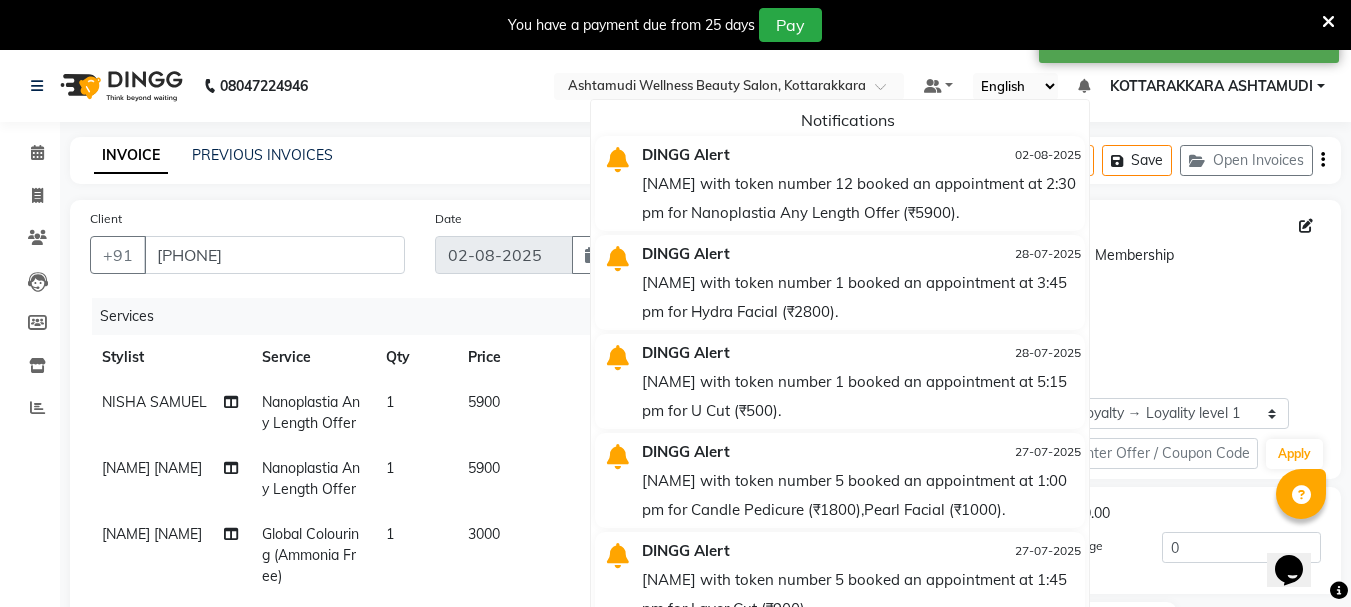 click on "02-08-2025" at bounding box center (1018, 154) 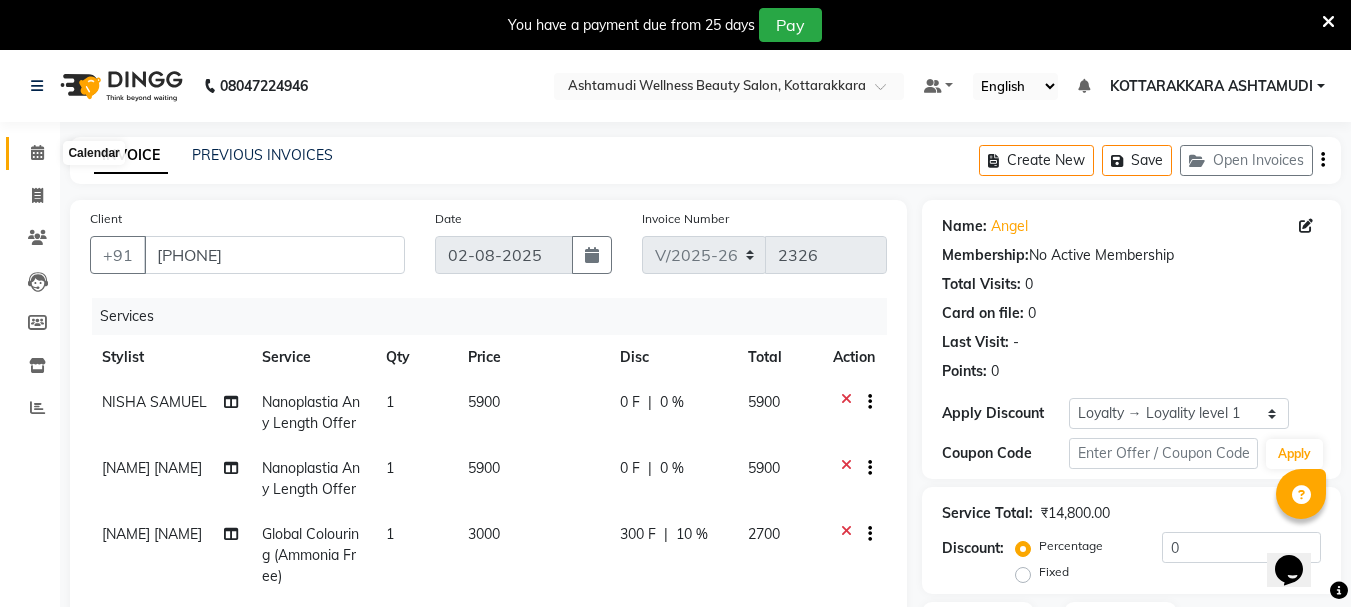 click 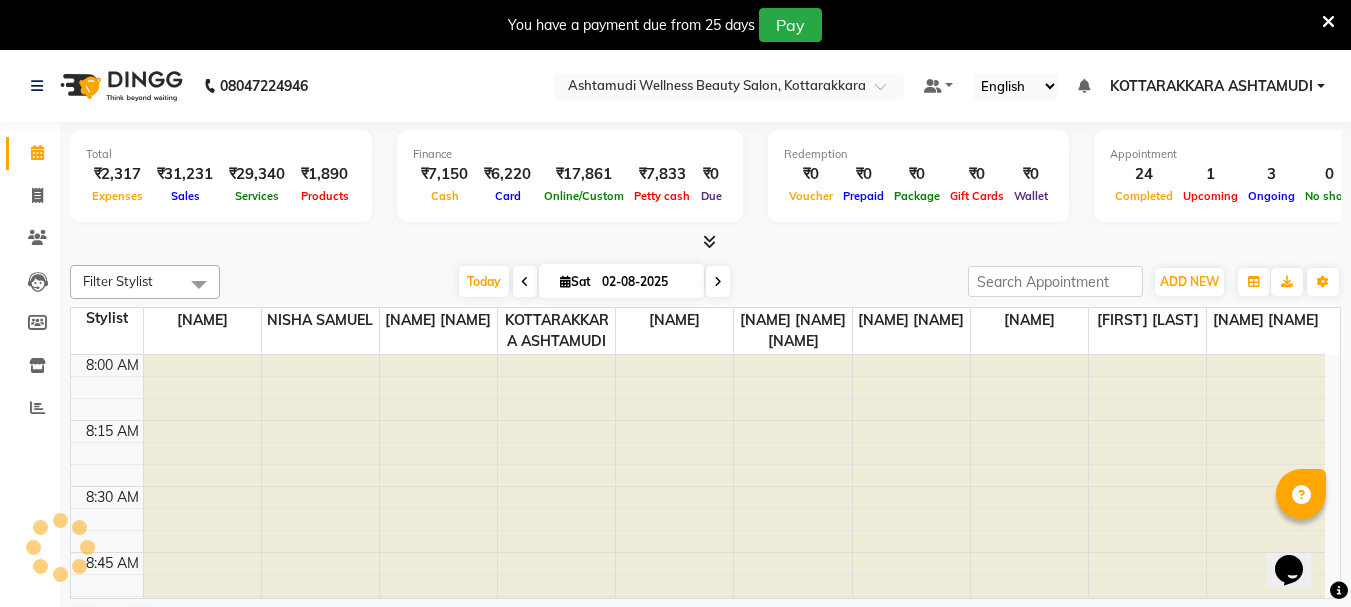 scroll, scrollTop: 0, scrollLeft: 0, axis: both 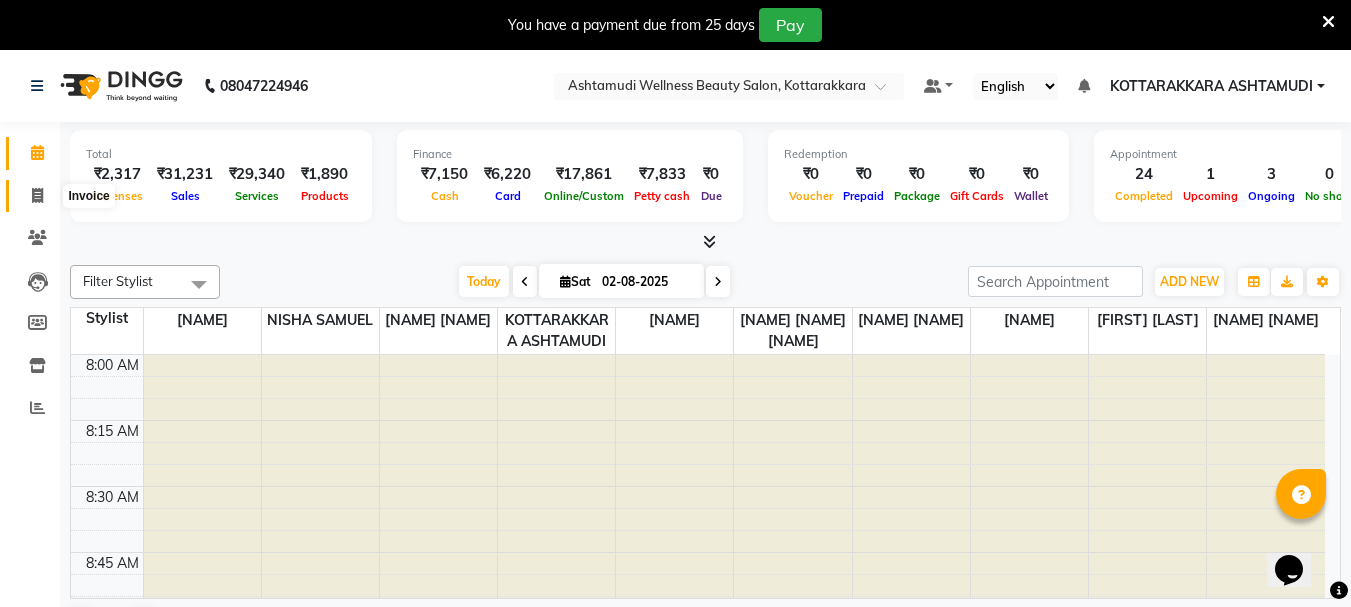 click 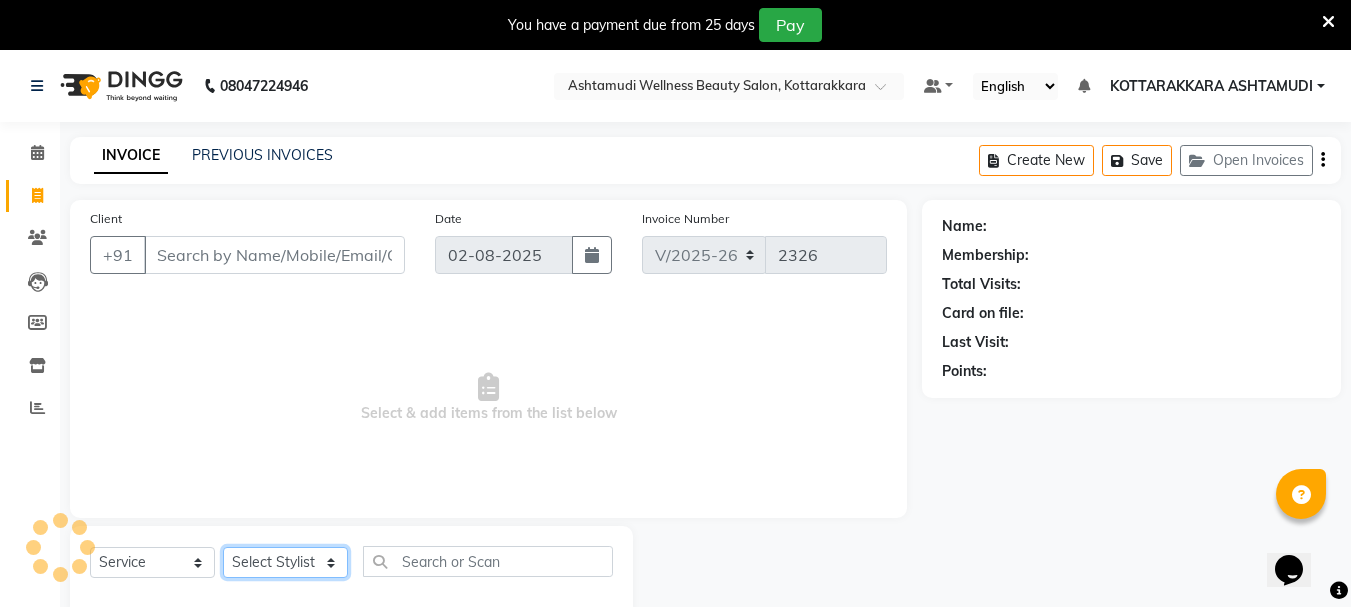 click on "Select Stylist AMRITHA DIVYA L	 Gita Mahali  Jibi P R Karina Darjee  KOTTARAKKARA ASHTAMUDI NISHA SAMUEL 	 Priya Chakraborty SARIGA R	 SHAHIDA SHAMINA MUHAMMED P R" 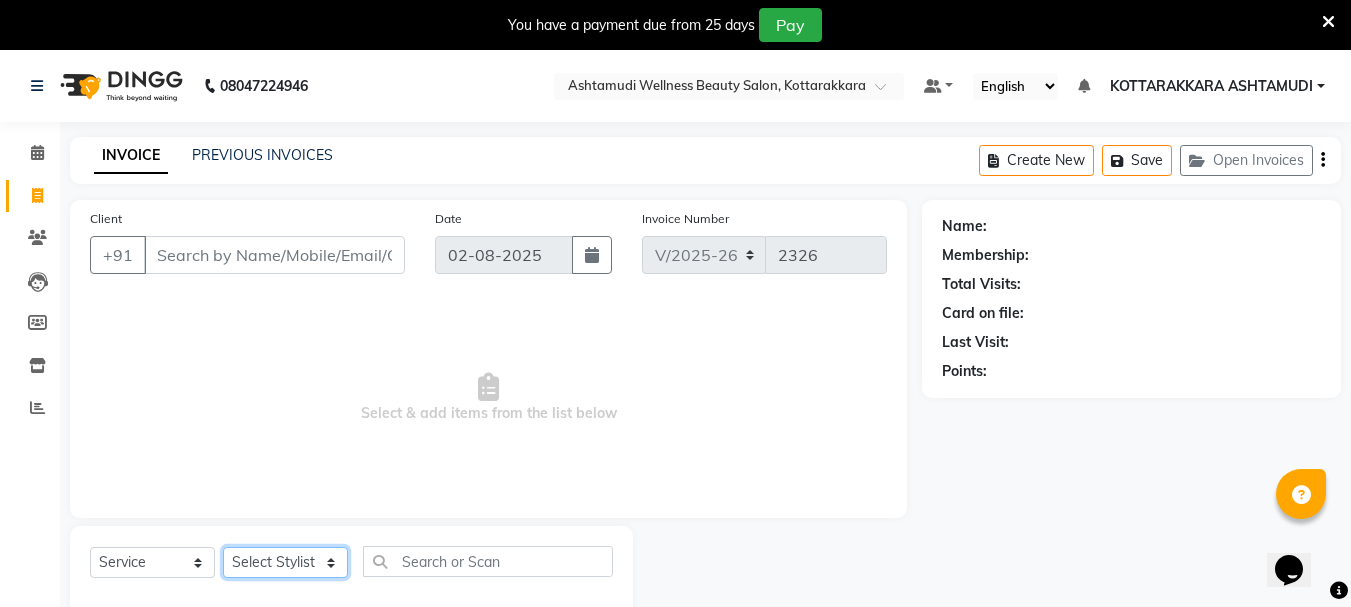 click on "Select Stylist AMRITHA DIVYA L	 Gita Mahali  Jibi P R Karina Darjee  KOTTARAKKARA ASHTAMUDI NISHA SAMUEL 	 Priya Chakraborty SARIGA R	 SHAHIDA SHAMINA MUHAMMED P R" 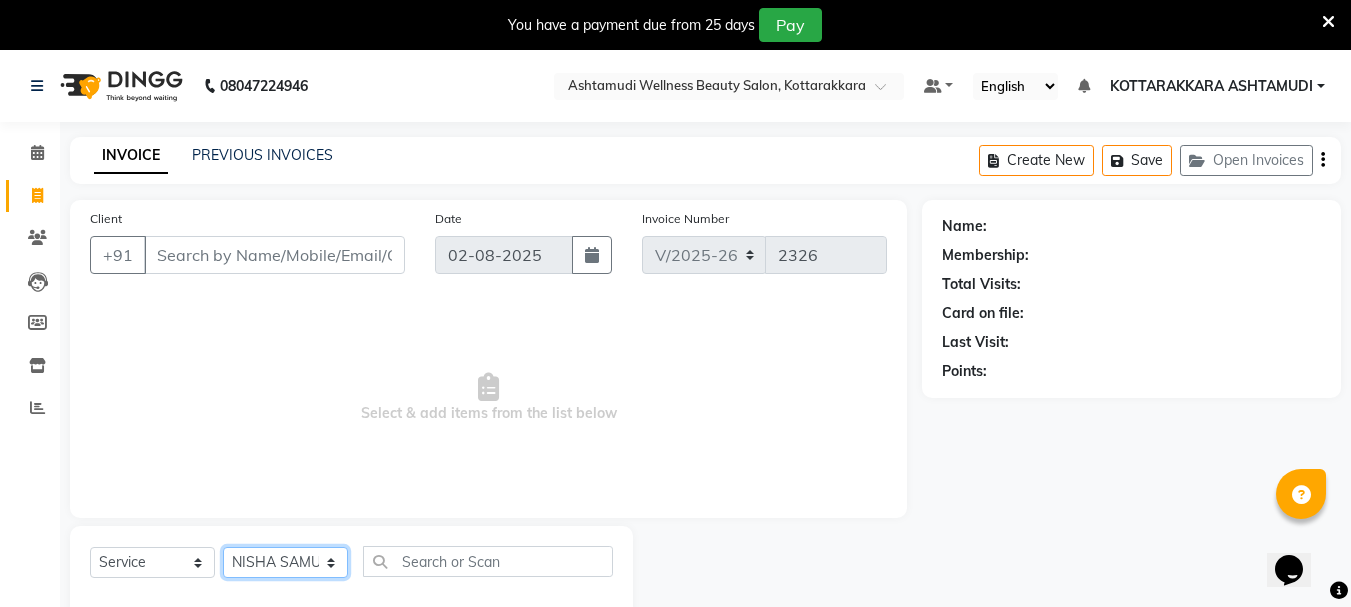 click on "Select Stylist AMRITHA DIVYA L	 Gita Mahali  Jibi P R Karina Darjee  KOTTARAKKARA ASHTAMUDI NISHA SAMUEL 	 Priya Chakraborty SARIGA R	 SHAHIDA SHAMINA MUHAMMED P R" 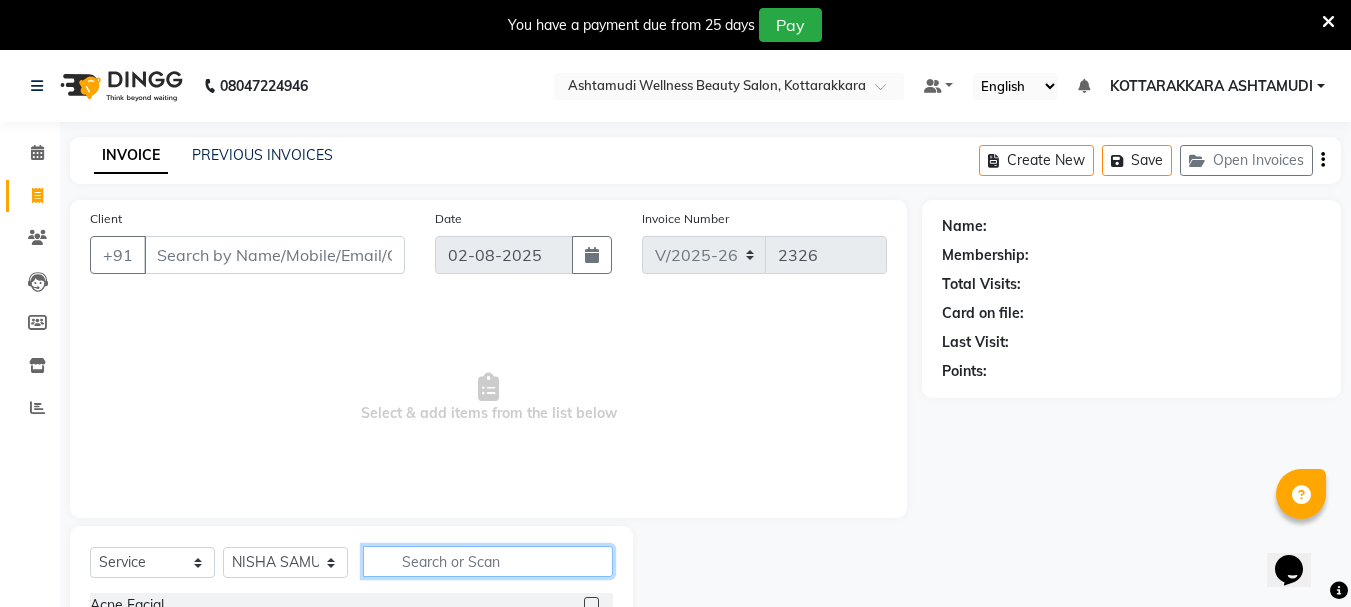 click 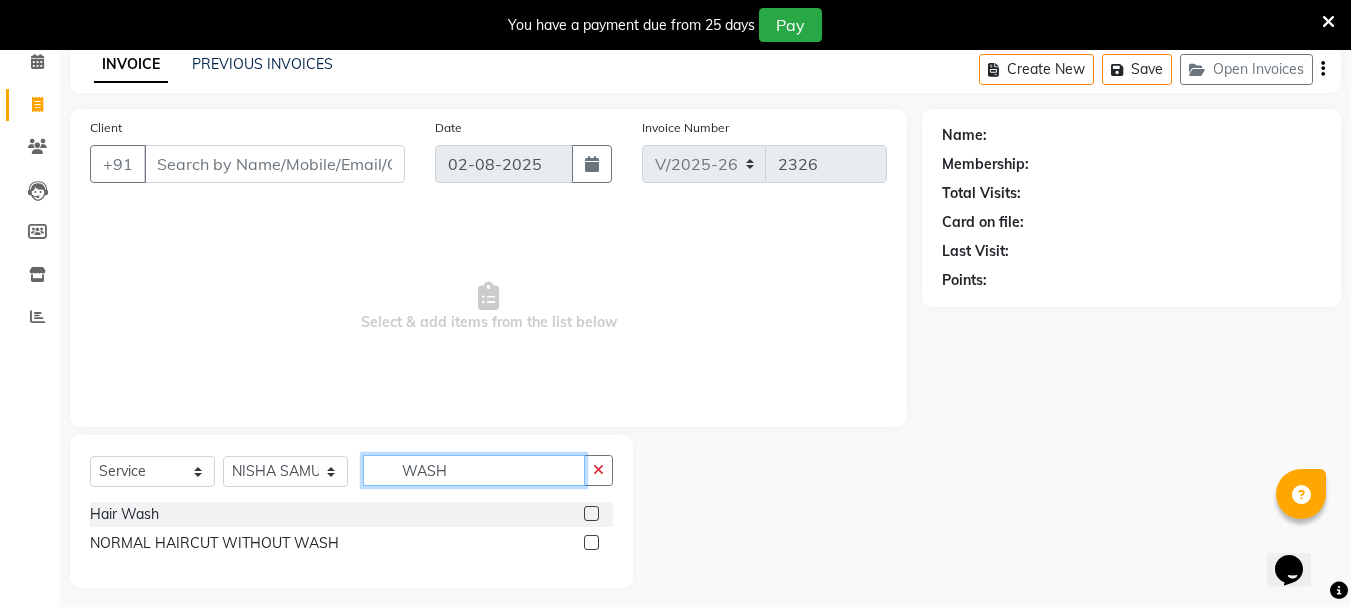 scroll, scrollTop: 102, scrollLeft: 0, axis: vertical 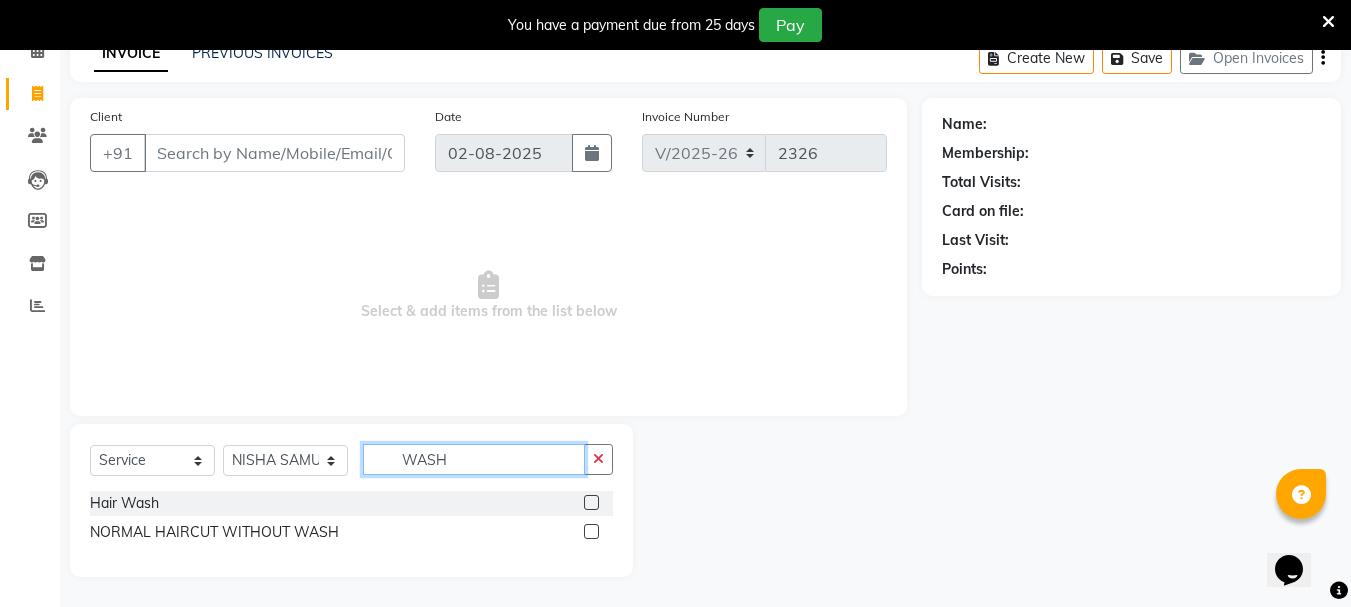 type on "WASH" 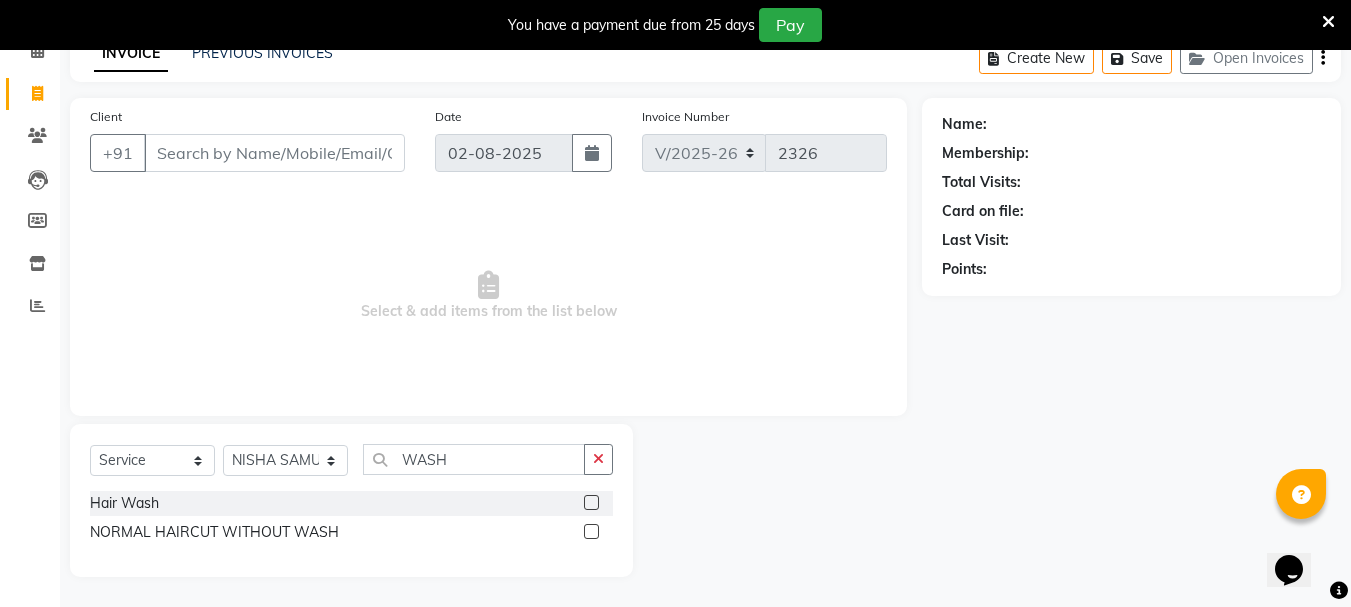 click 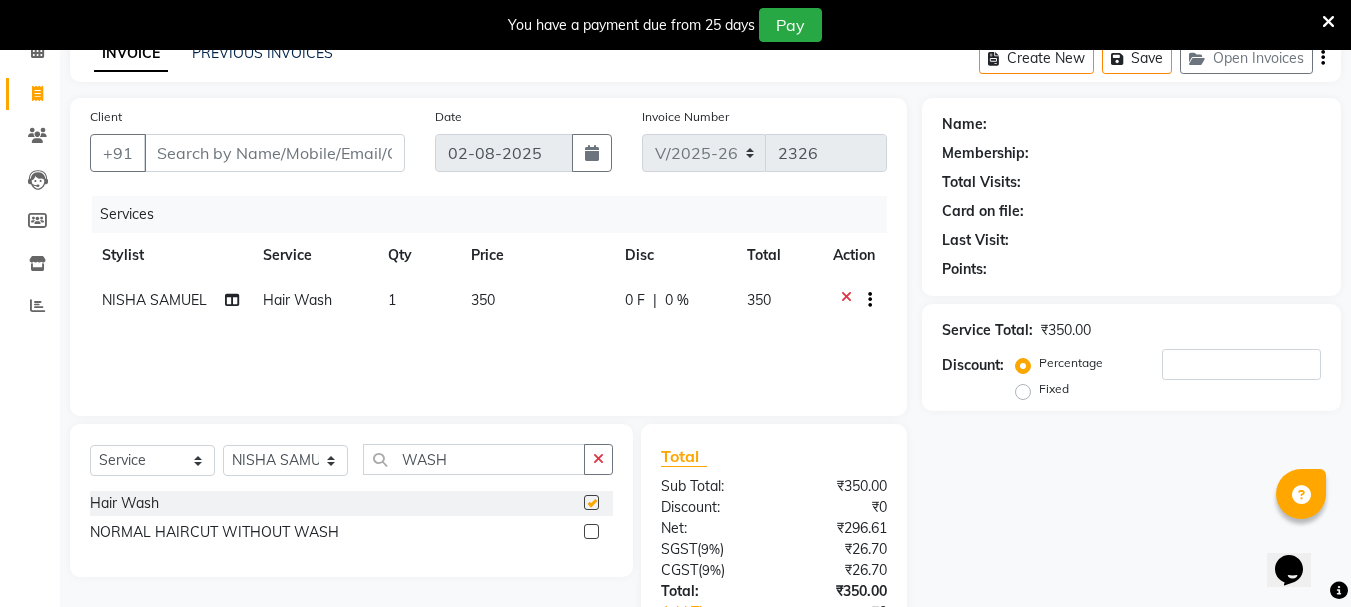 checkbox on "false" 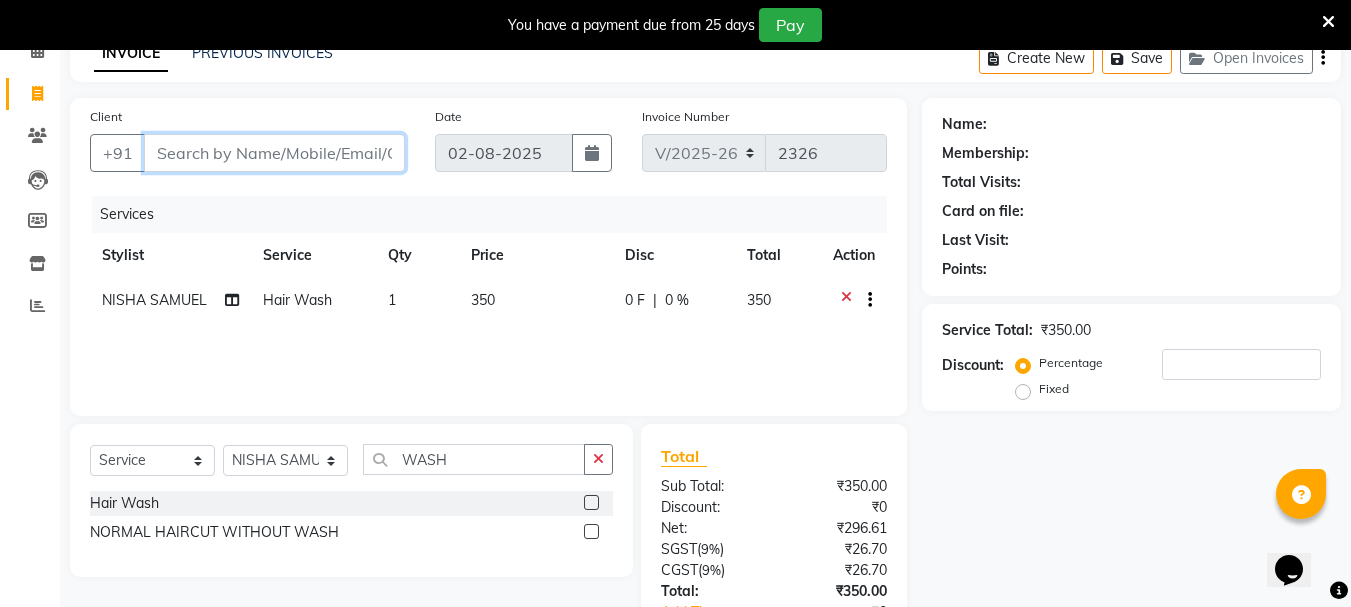 drag, startPoint x: 272, startPoint y: 163, endPoint x: 1365, endPoint y: 421, distance: 1123.0374 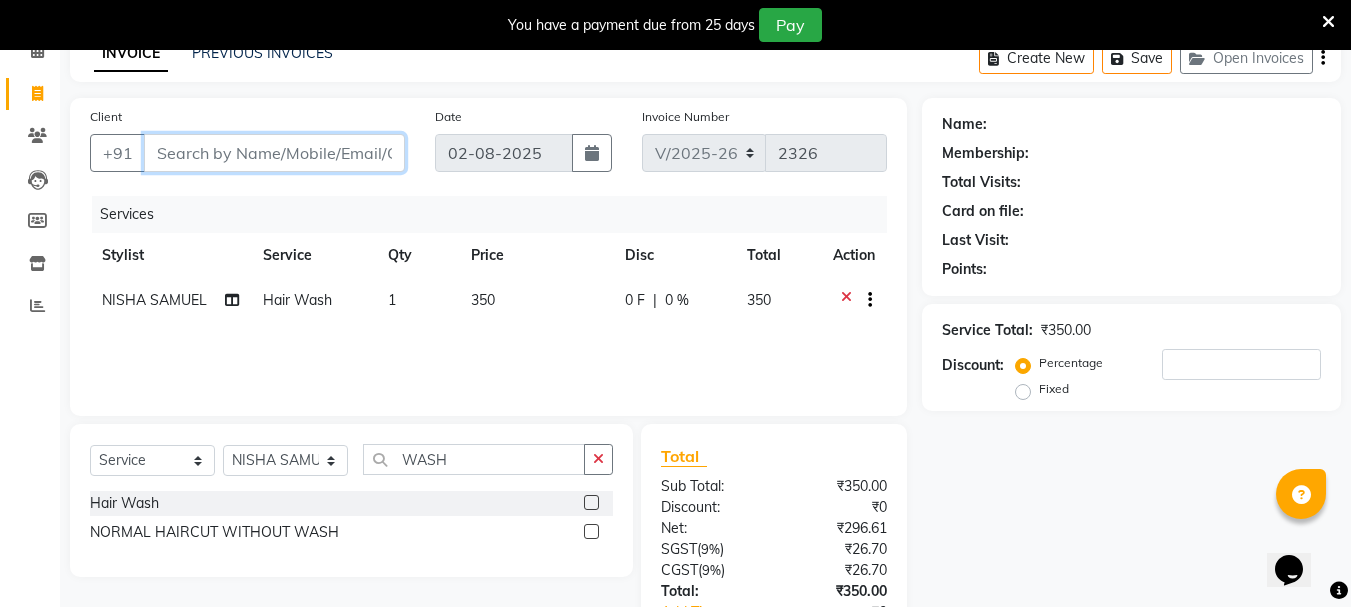 click on "Client" at bounding box center (274, 153) 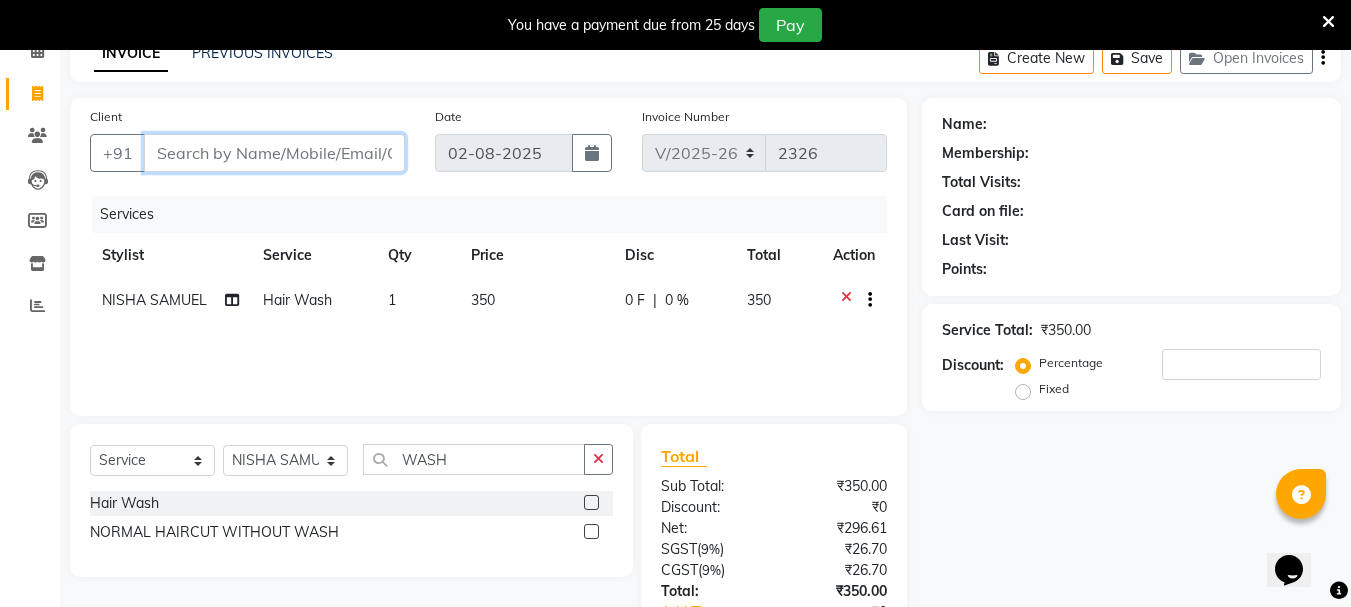 type on "7" 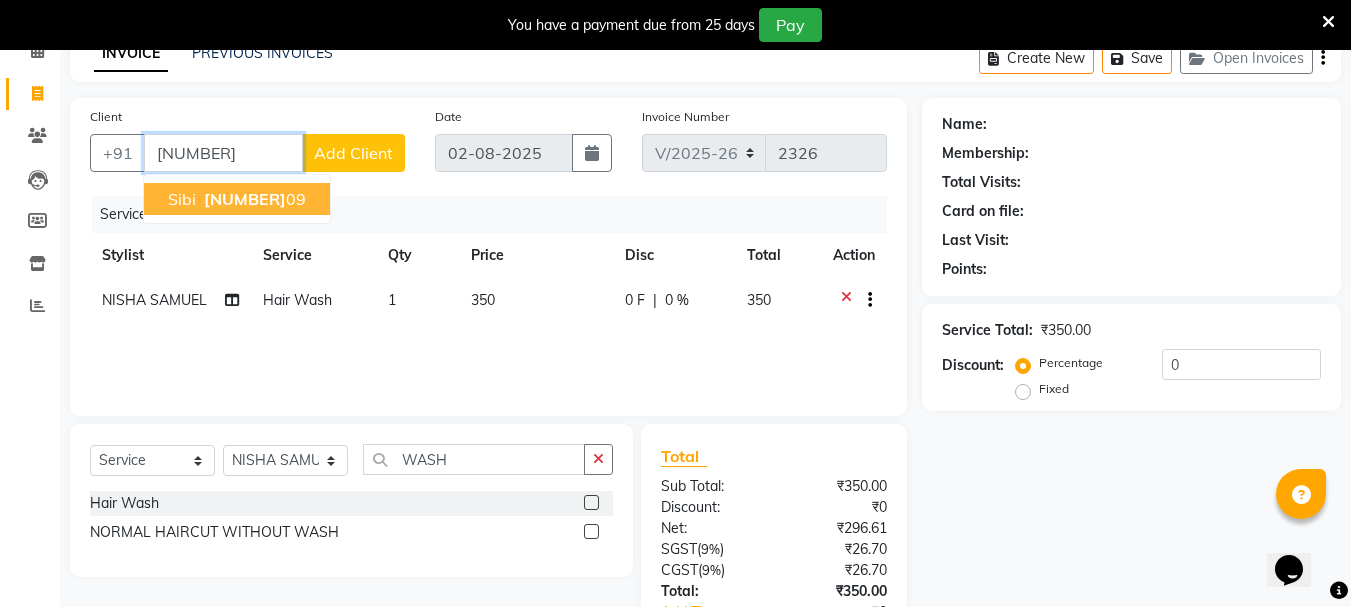 click on "[NUMBER]" at bounding box center [245, 199] 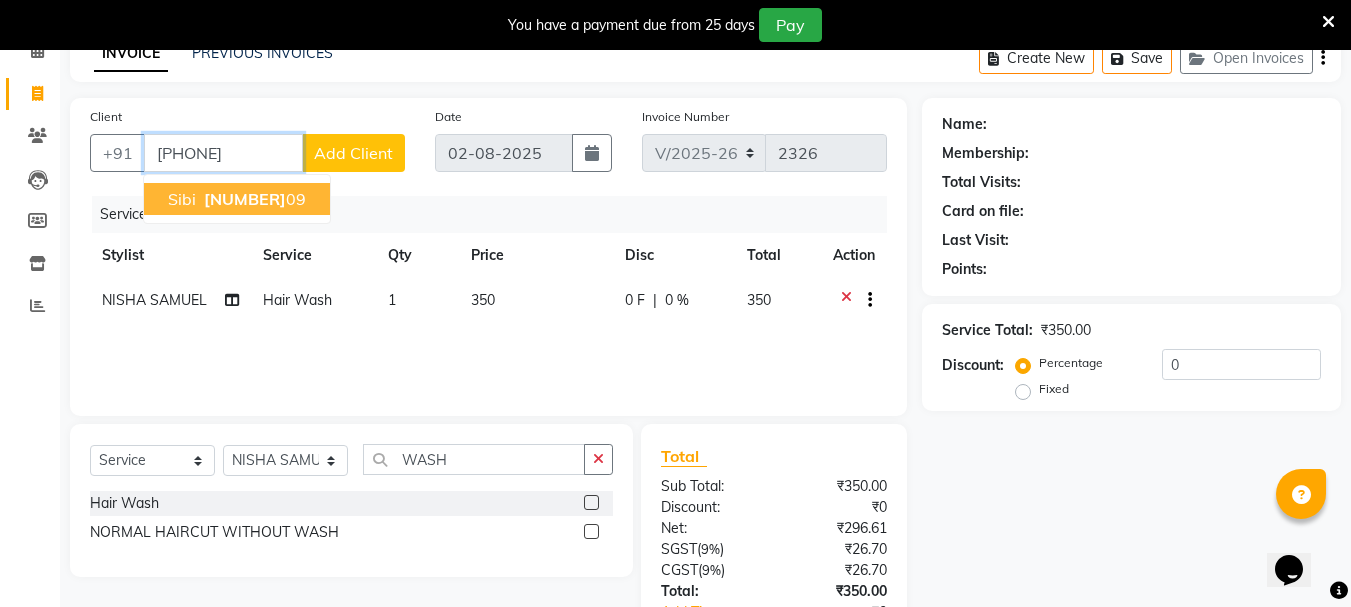 type on "[PHONE]" 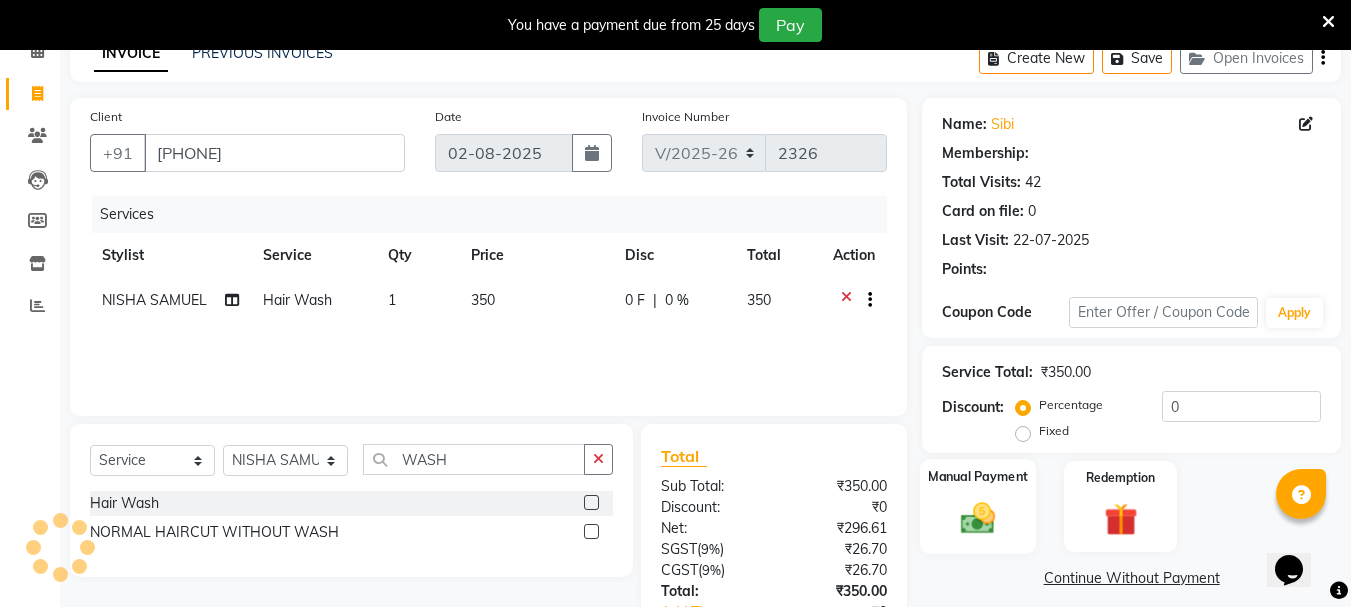 select on "1: Object" 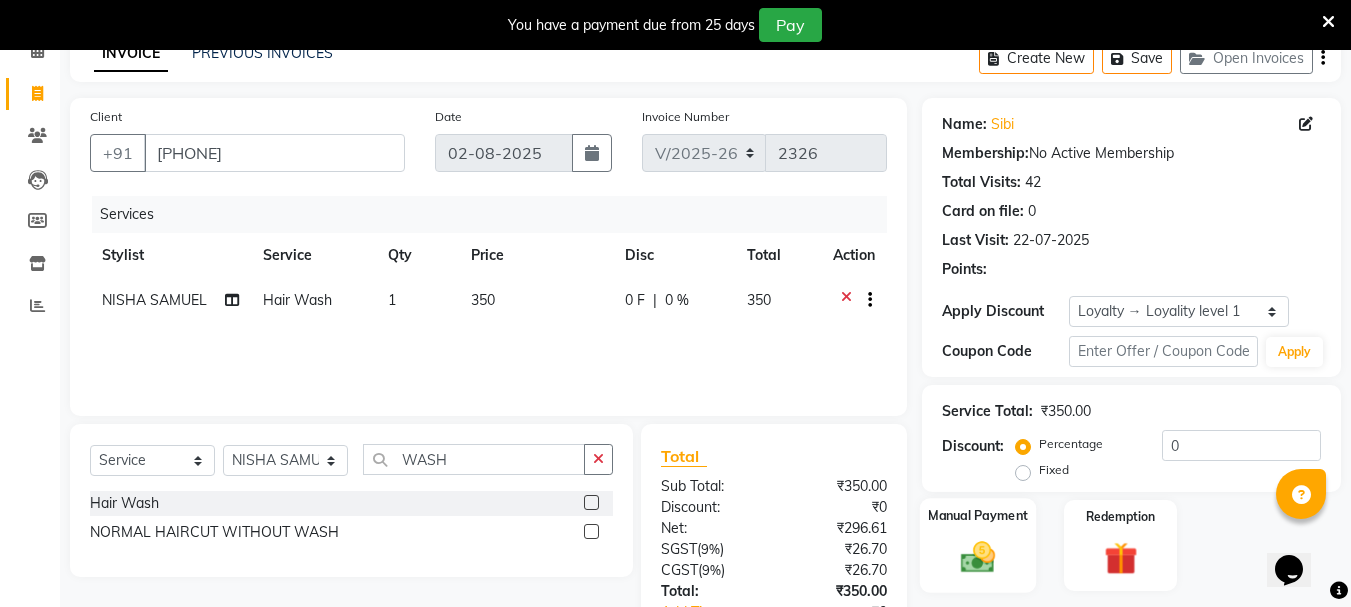 click on "Manual Payment" 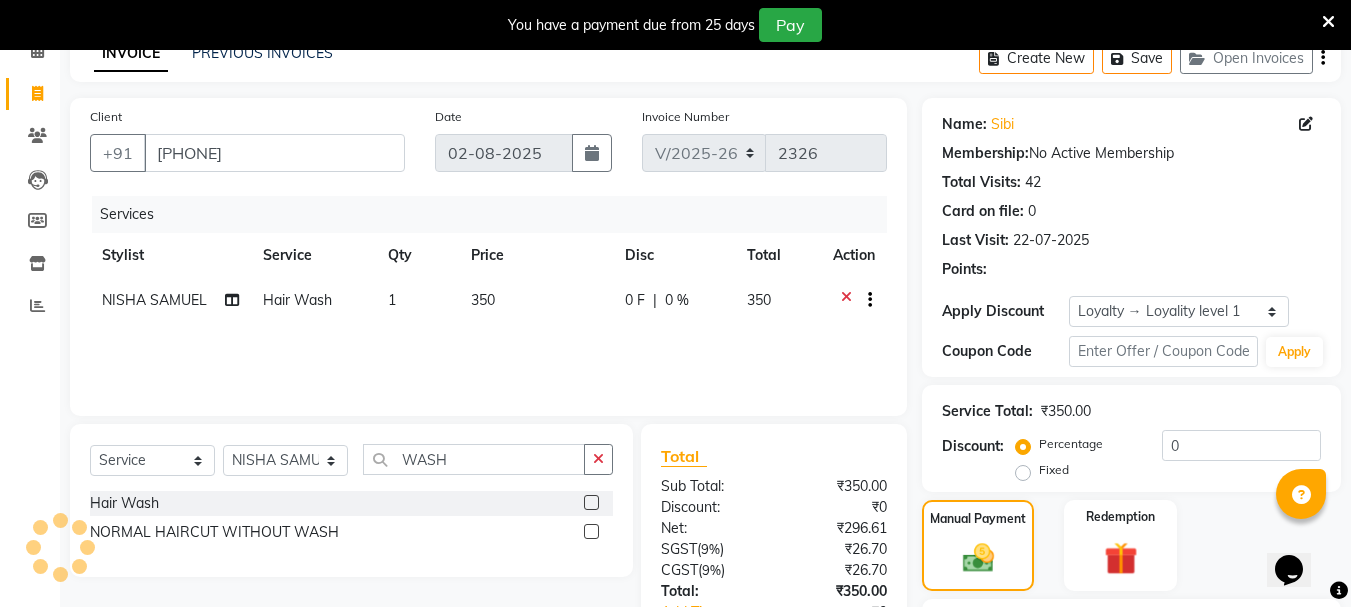 scroll, scrollTop: 285, scrollLeft: 0, axis: vertical 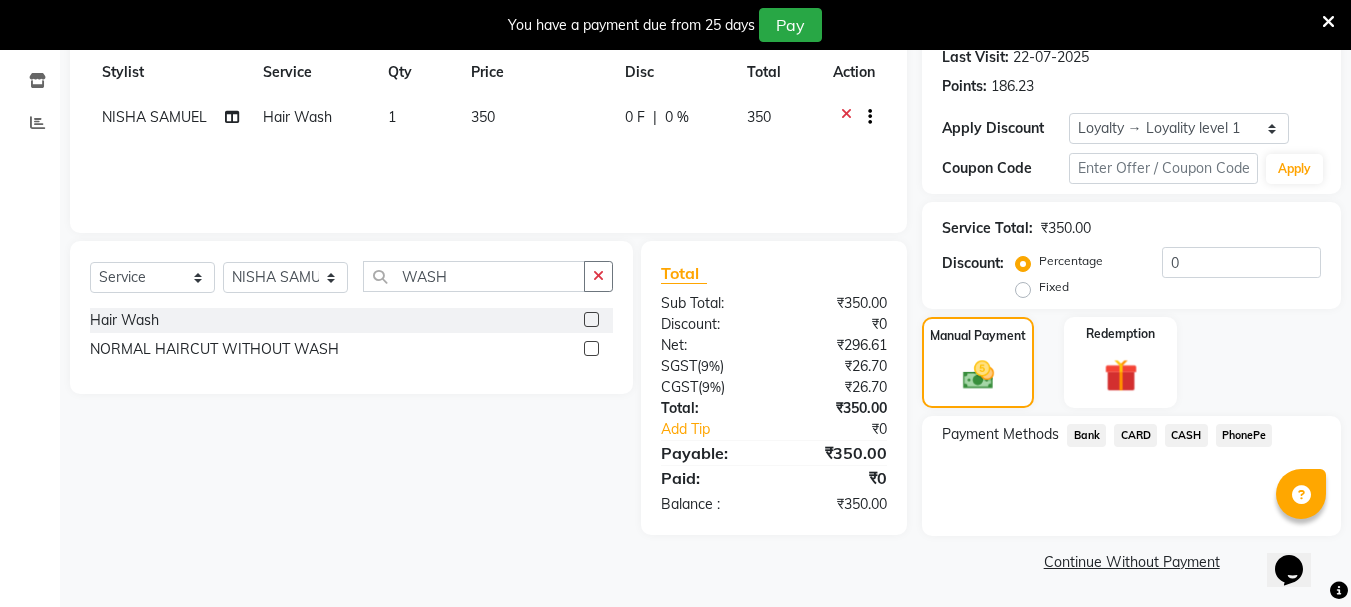 click on "PhonePe" 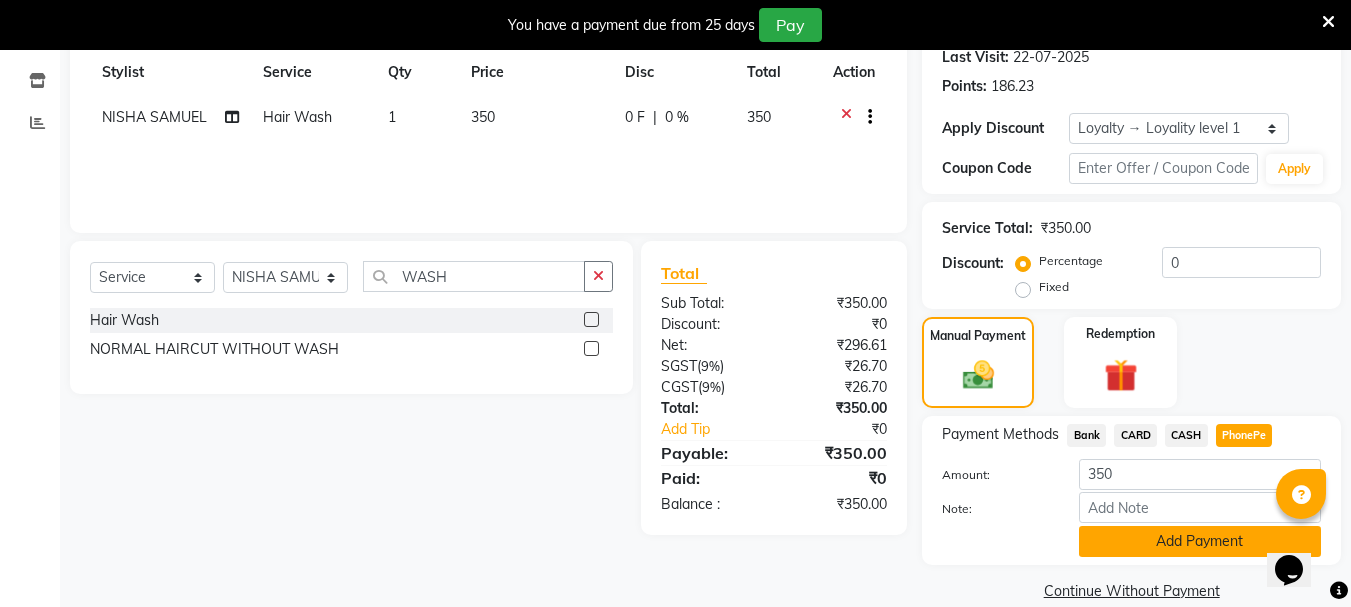 click on "Add Payment" 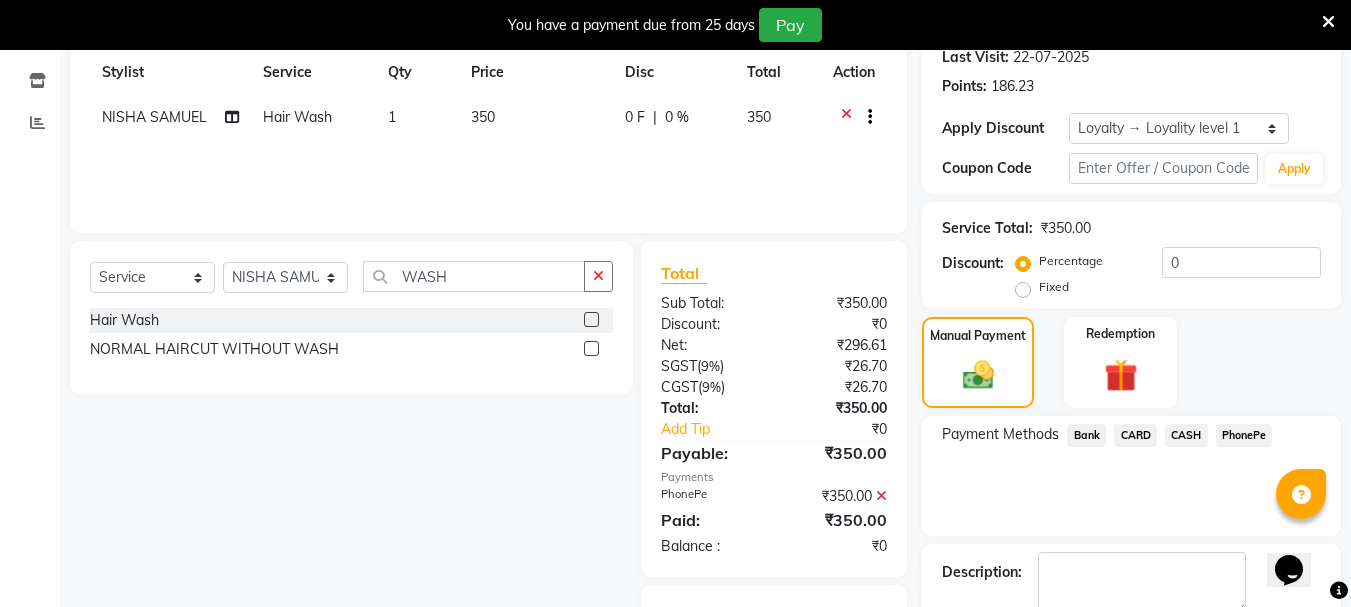 scroll, scrollTop: 405, scrollLeft: 0, axis: vertical 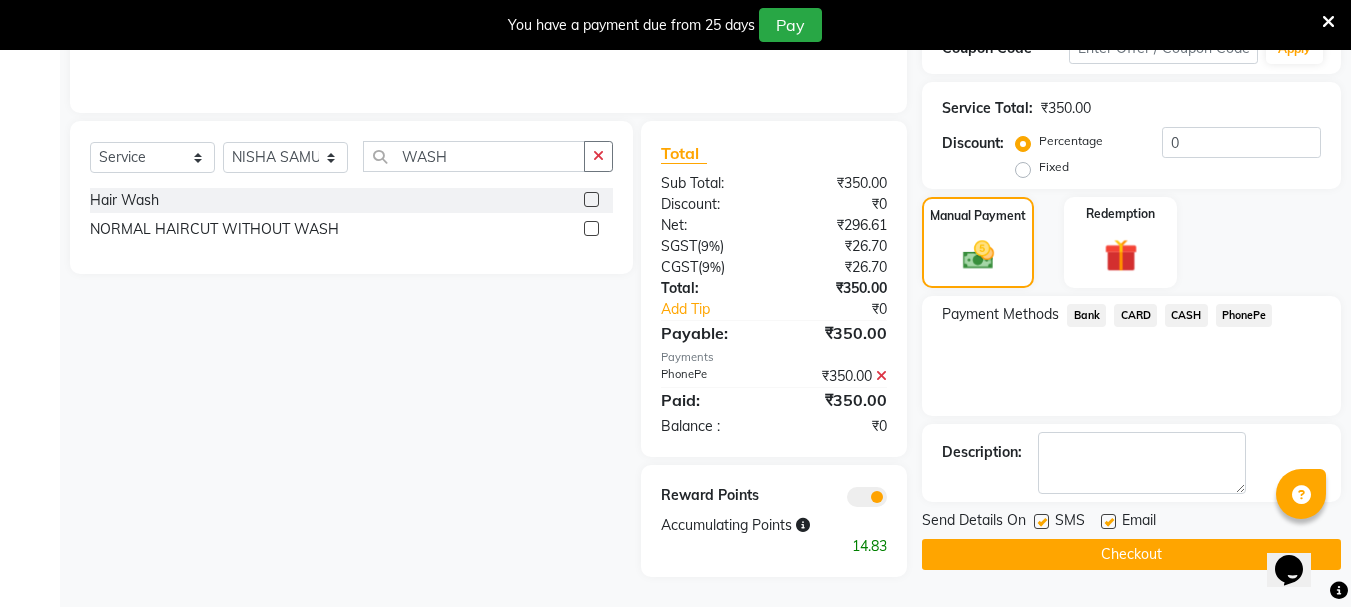 click on "Checkout" 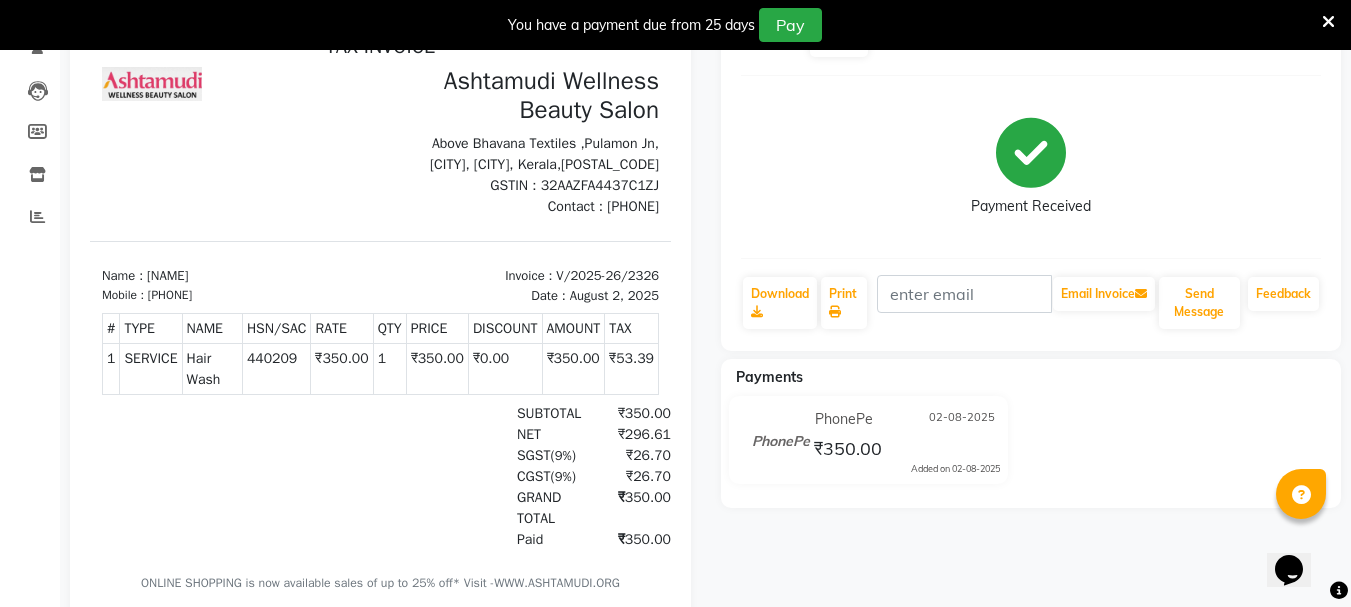 scroll, scrollTop: 0, scrollLeft: 0, axis: both 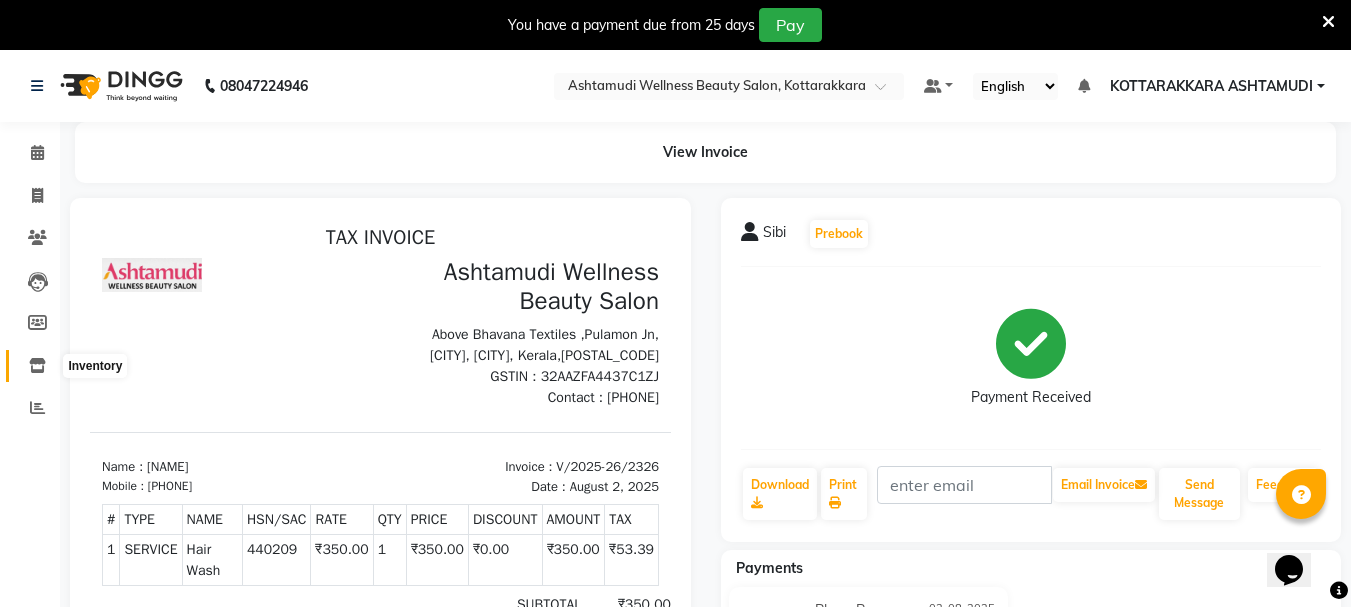 click 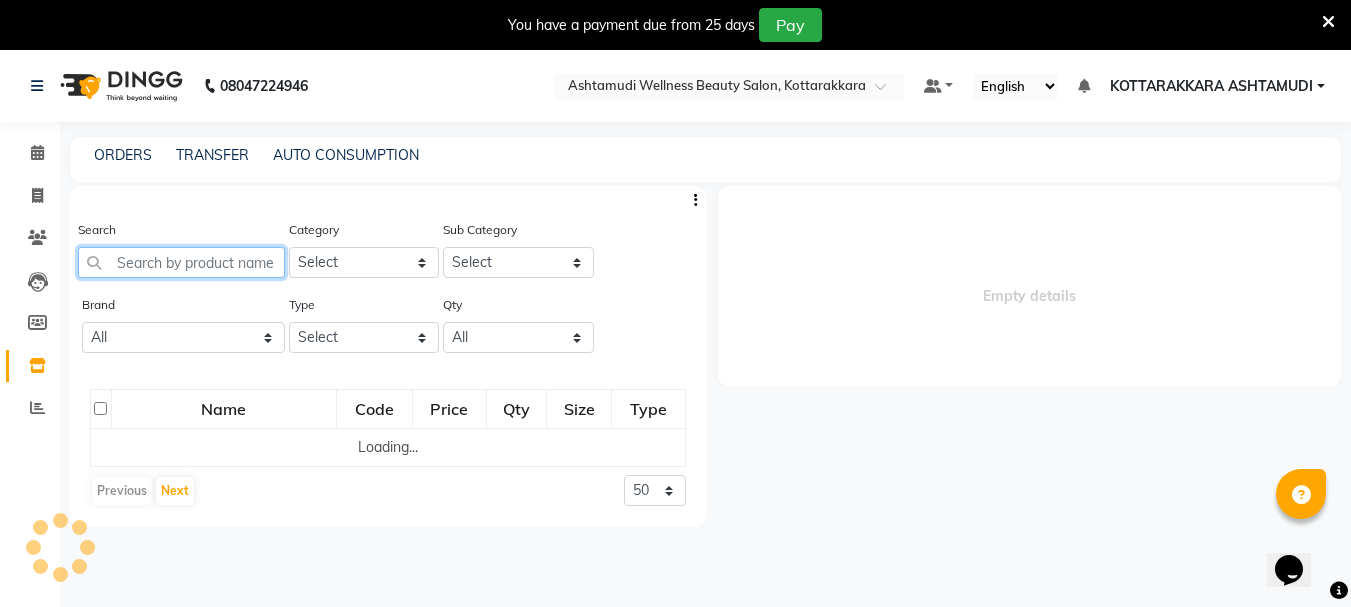 click 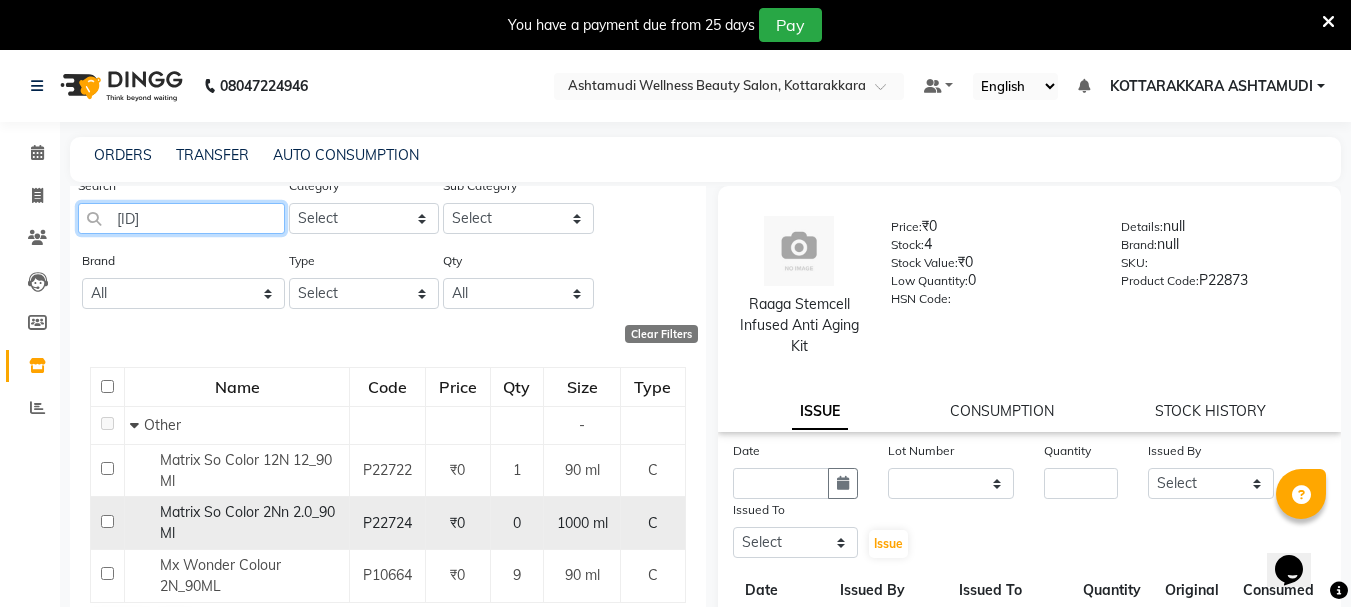 scroll, scrollTop: 67, scrollLeft: 0, axis: vertical 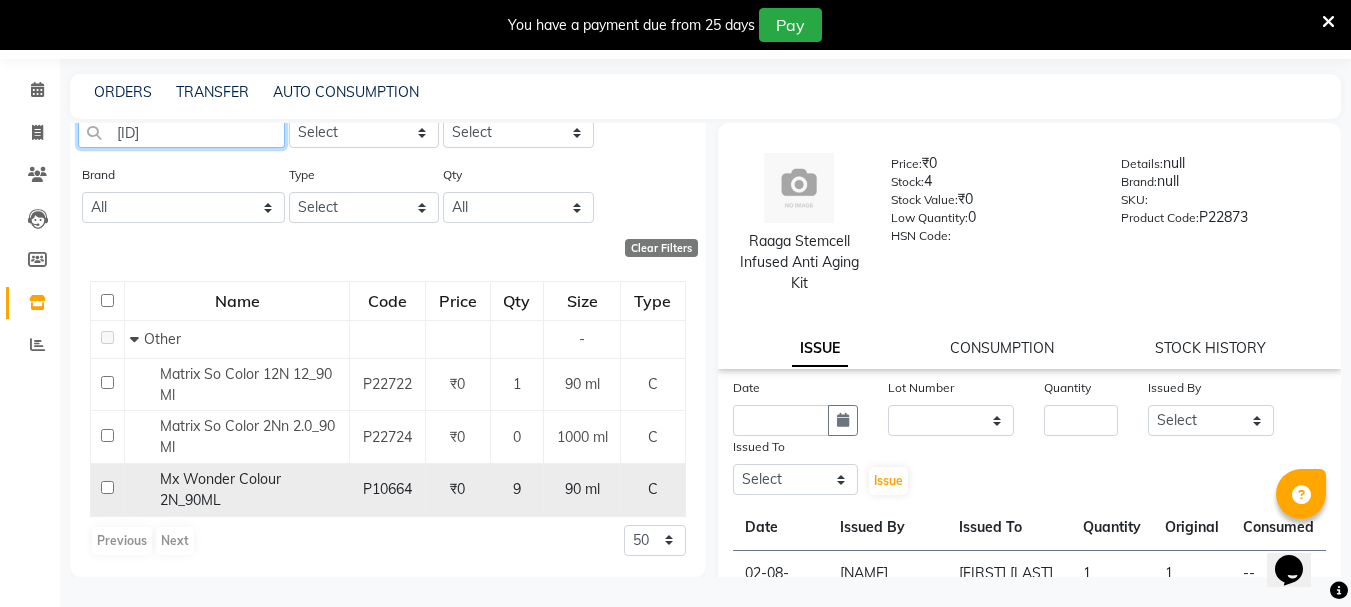 type on "[ID]" 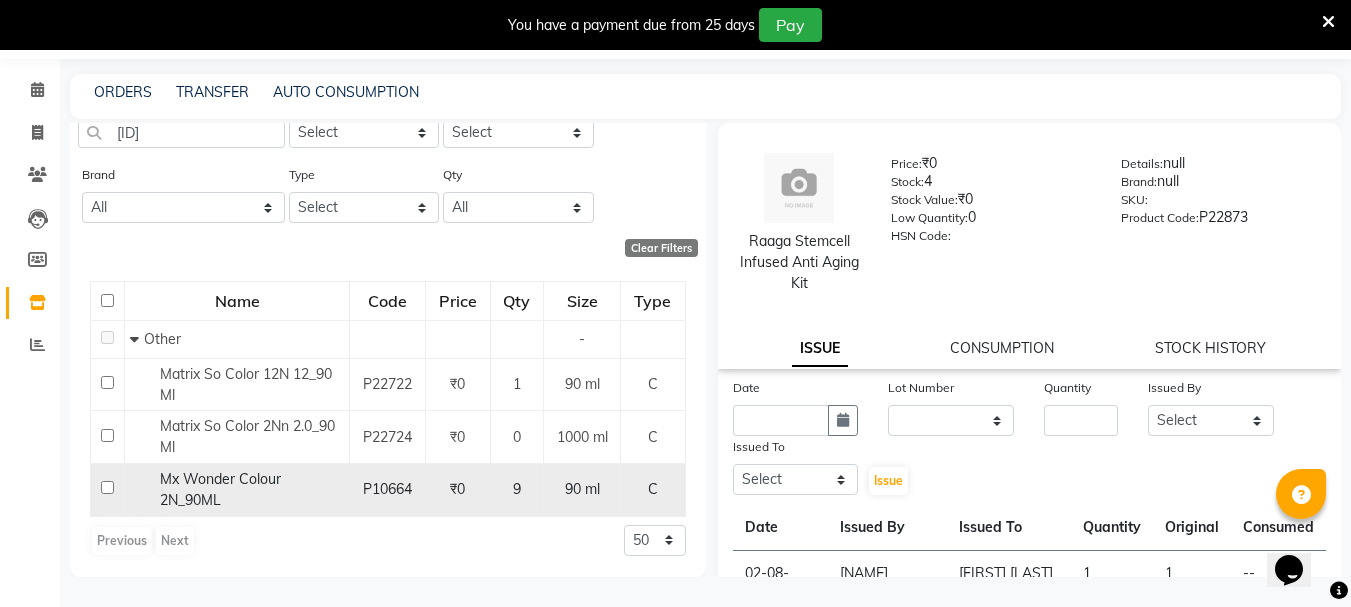 click 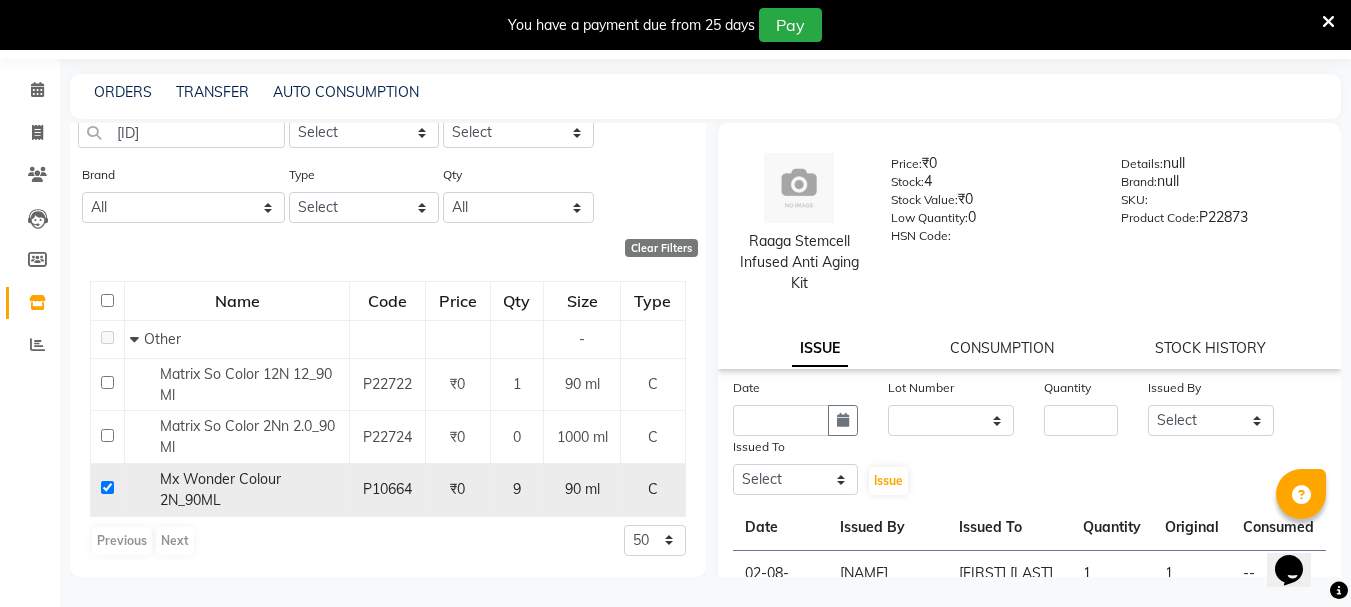checkbox on "true" 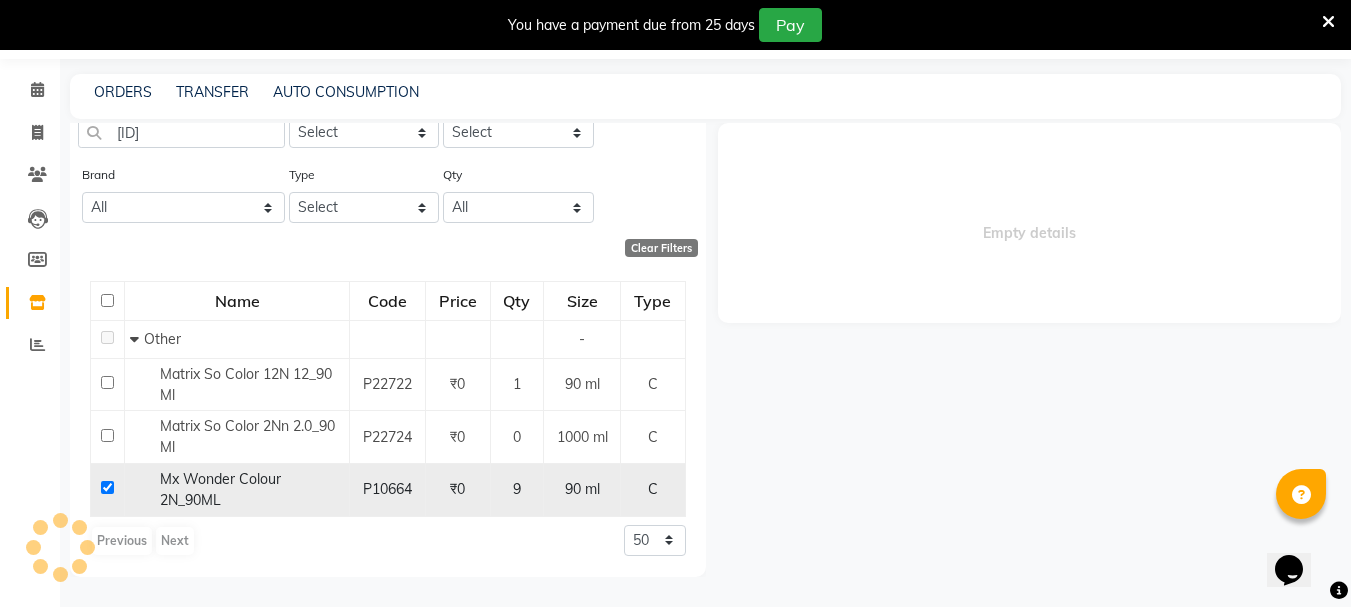 select 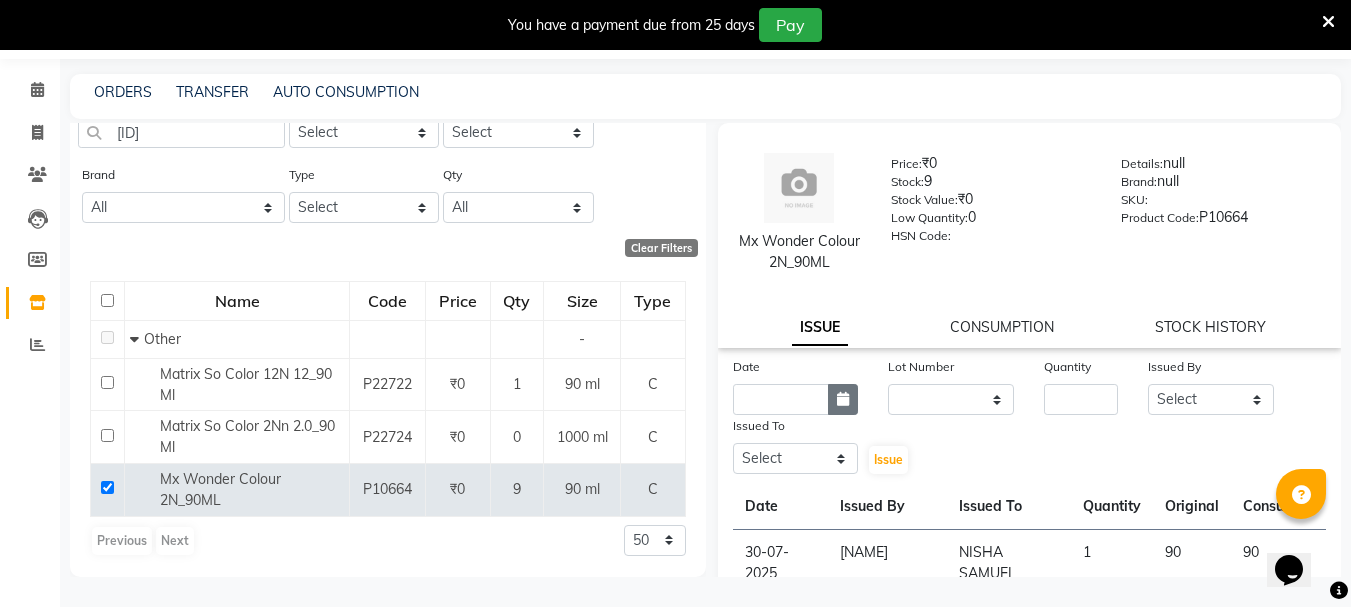 click 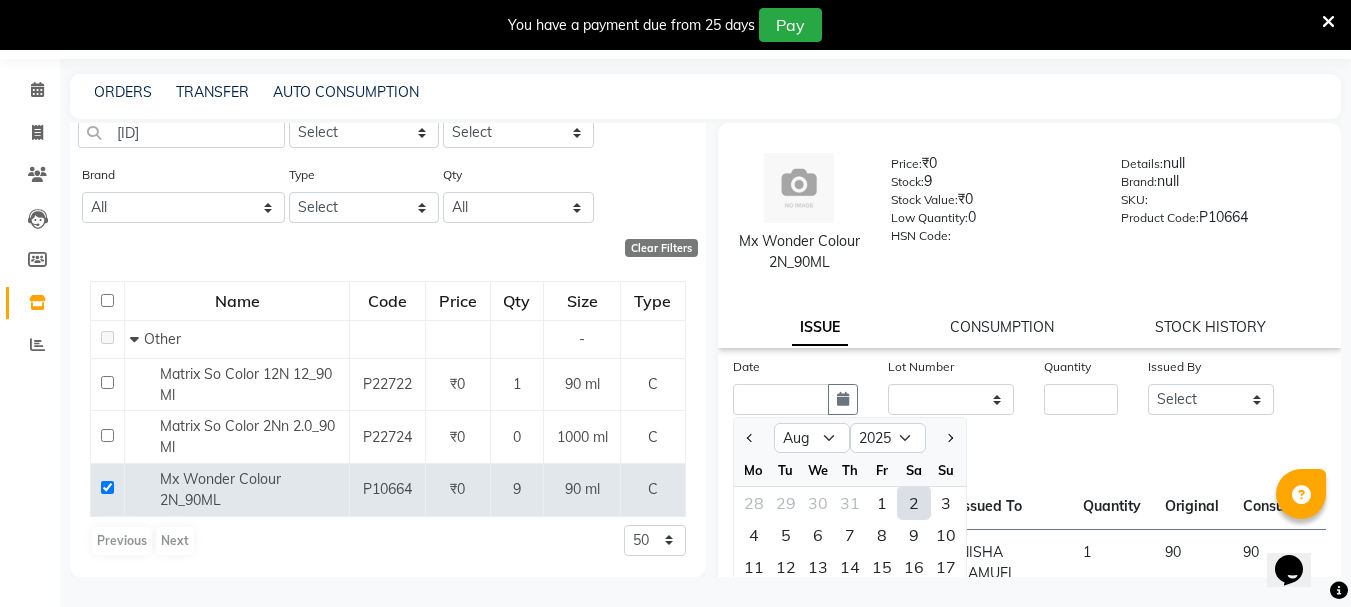 drag, startPoint x: 914, startPoint y: 498, endPoint x: 927, endPoint y: 484, distance: 19.104973 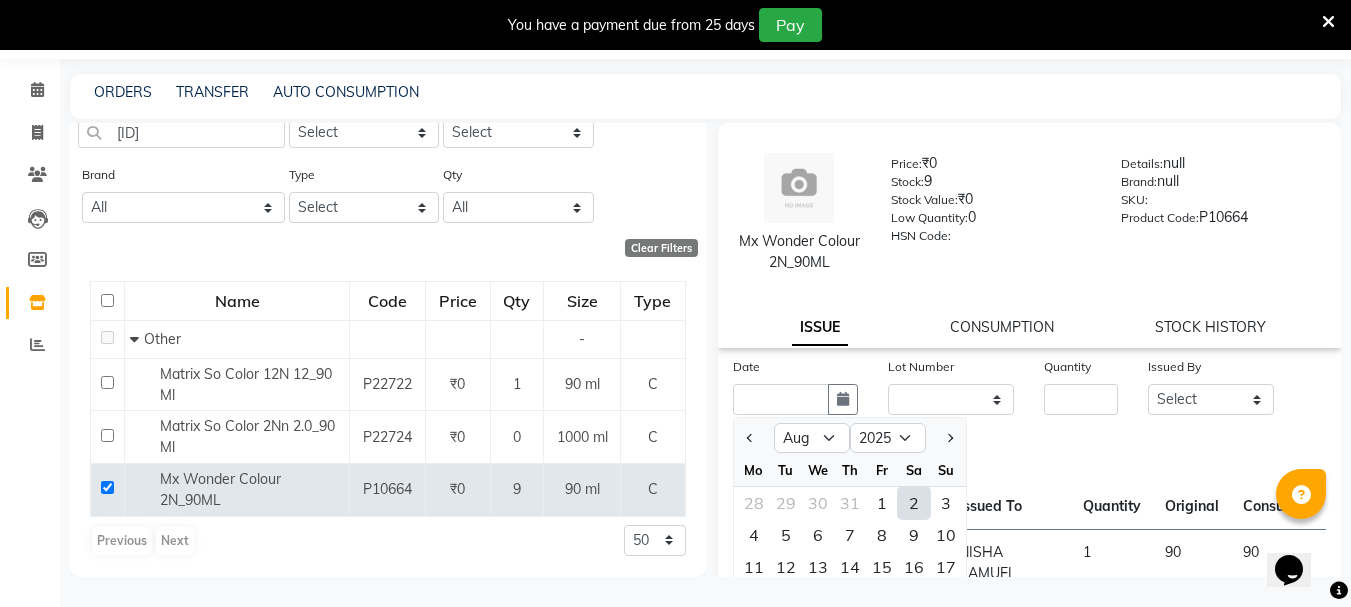type on "02-08-2025" 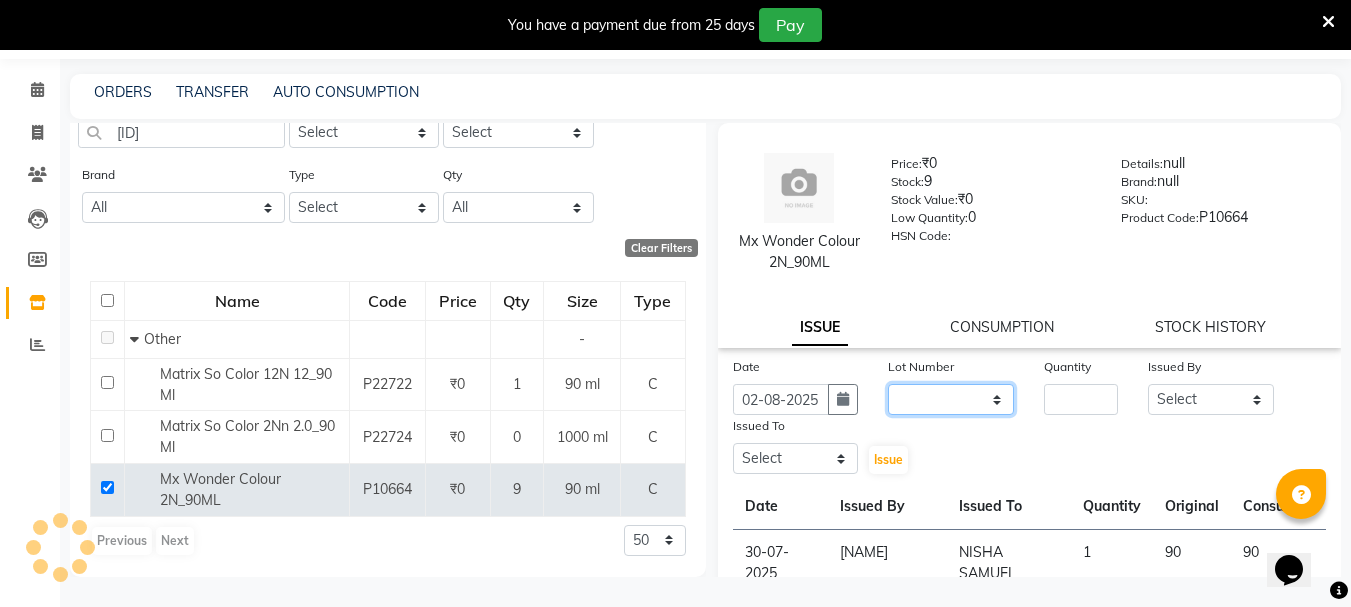 click on "None" 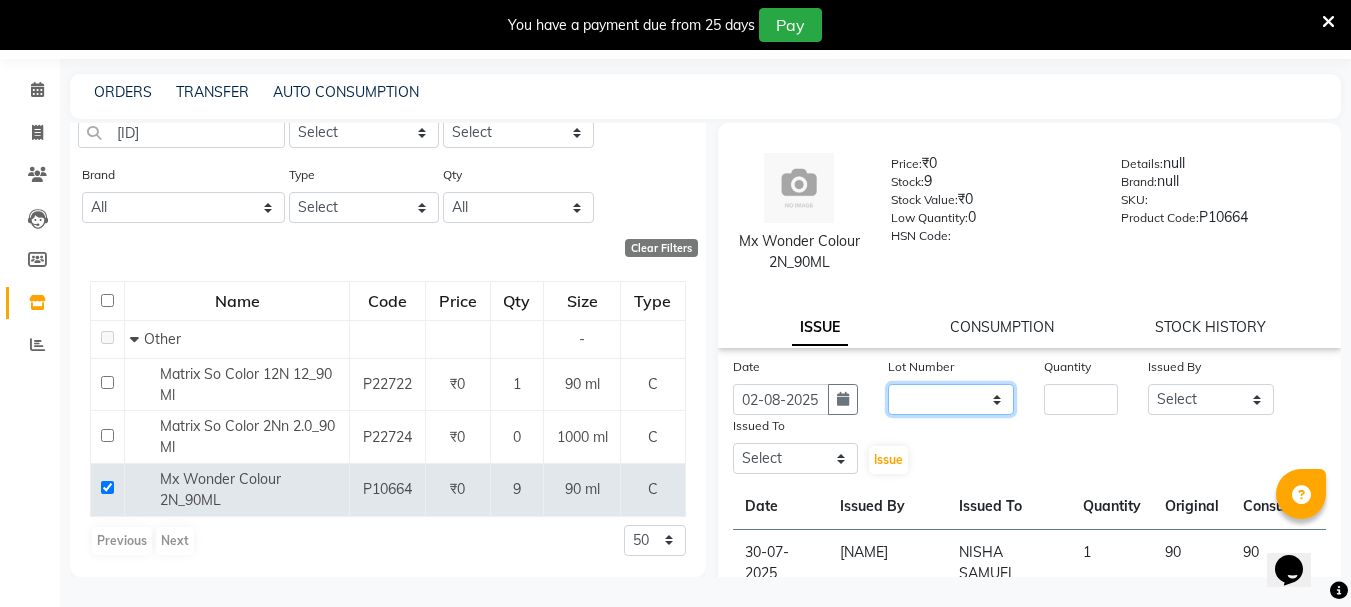 select on "0: null" 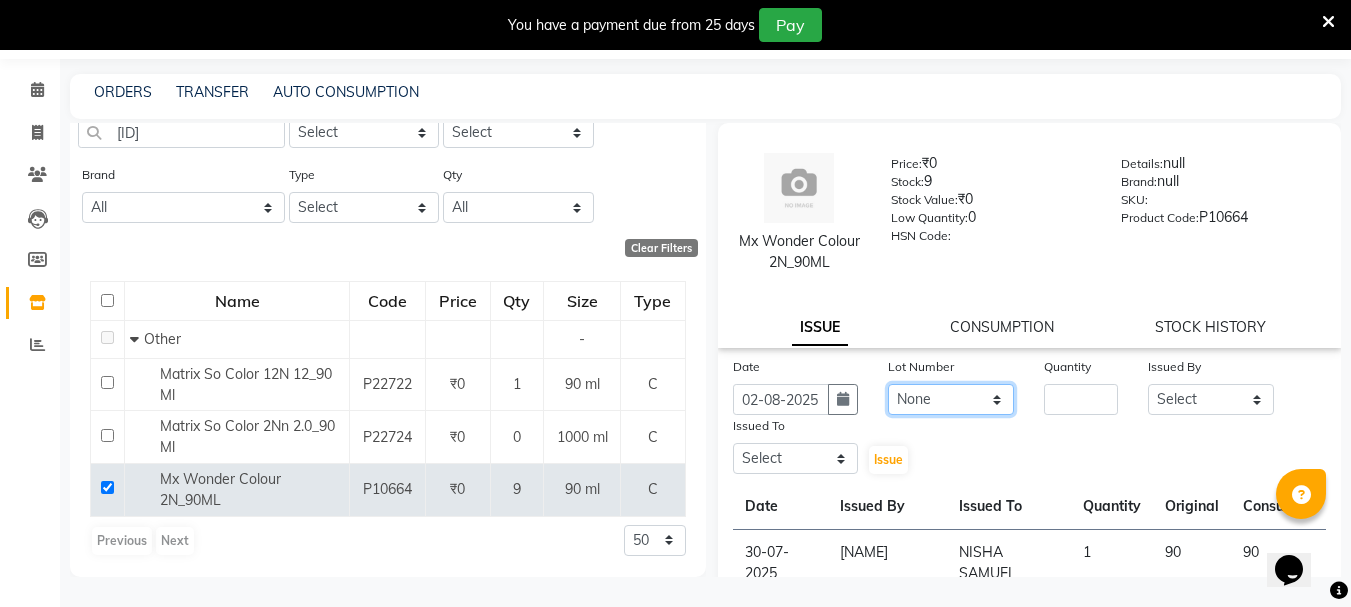 click on "None" 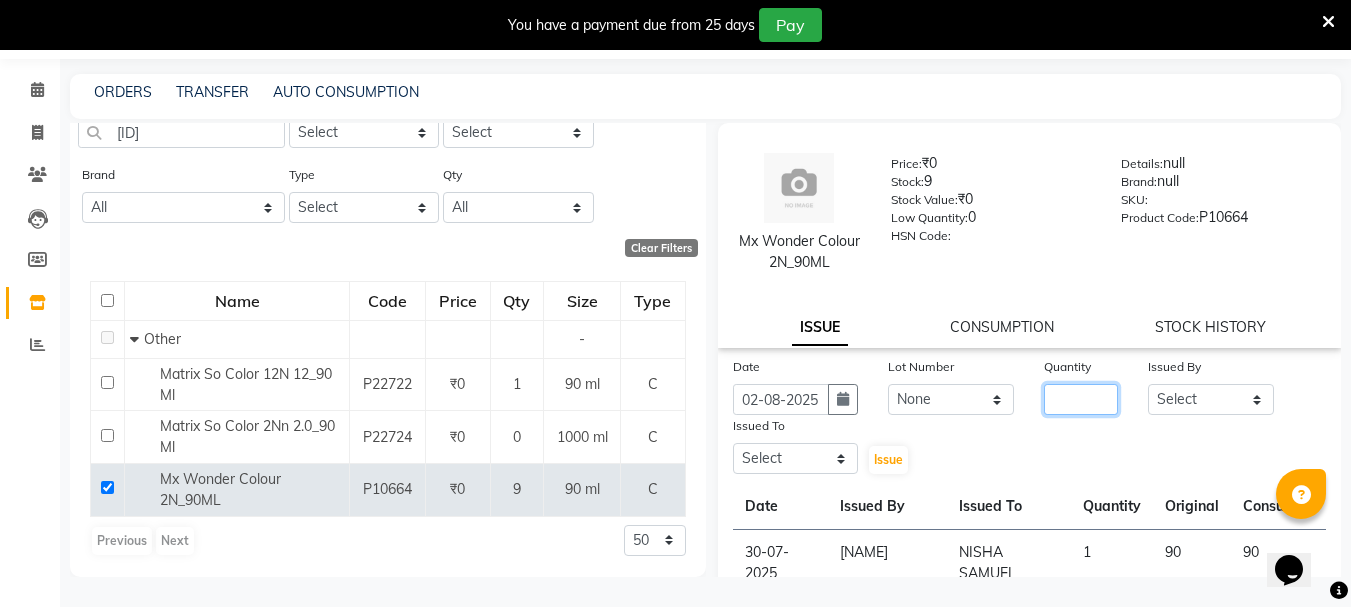 click 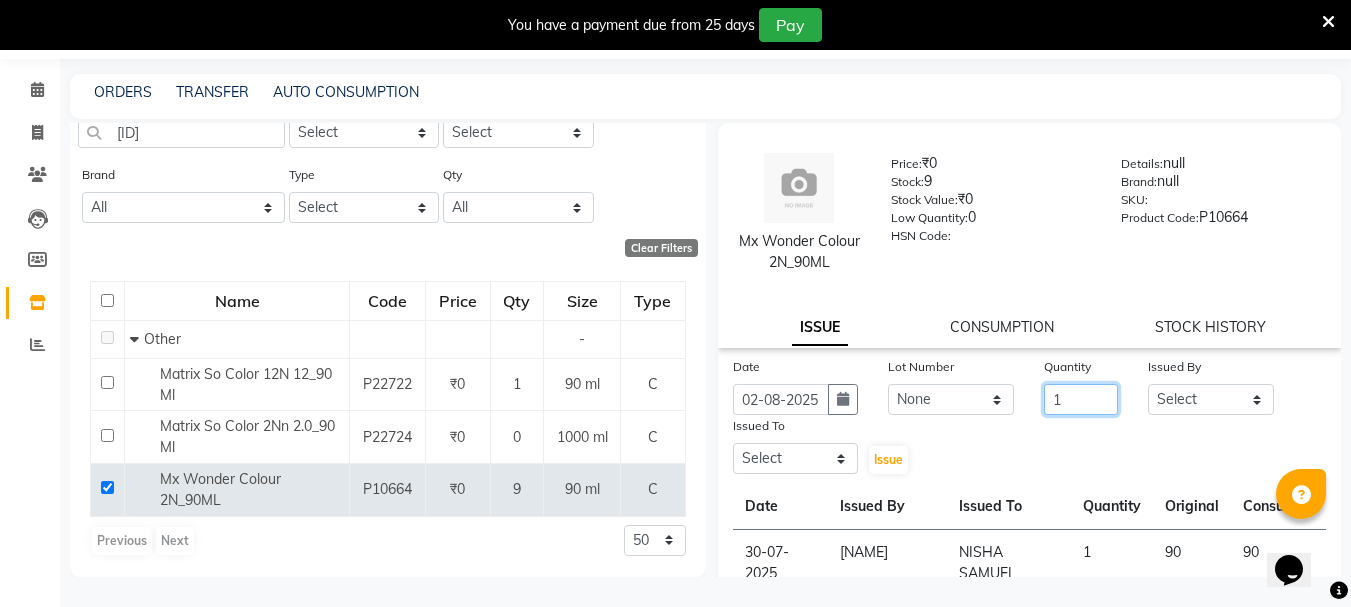 type on "1" 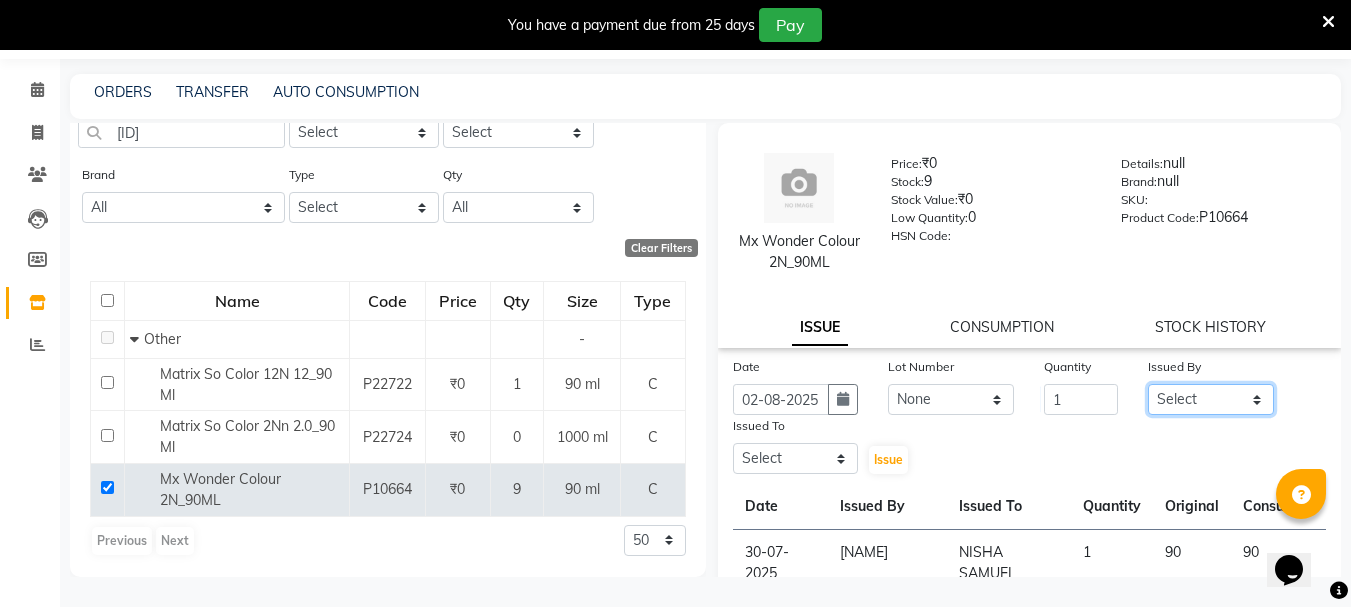 click on "Select [NAME] [NAME] [NAME] [NAME] [NAME] KOTTARAKKARA ASHTAMUDI [NAME] [NAME] [NAME] [NAME] [NAME] [NAME] [NAME] [NAME] [NAME]" 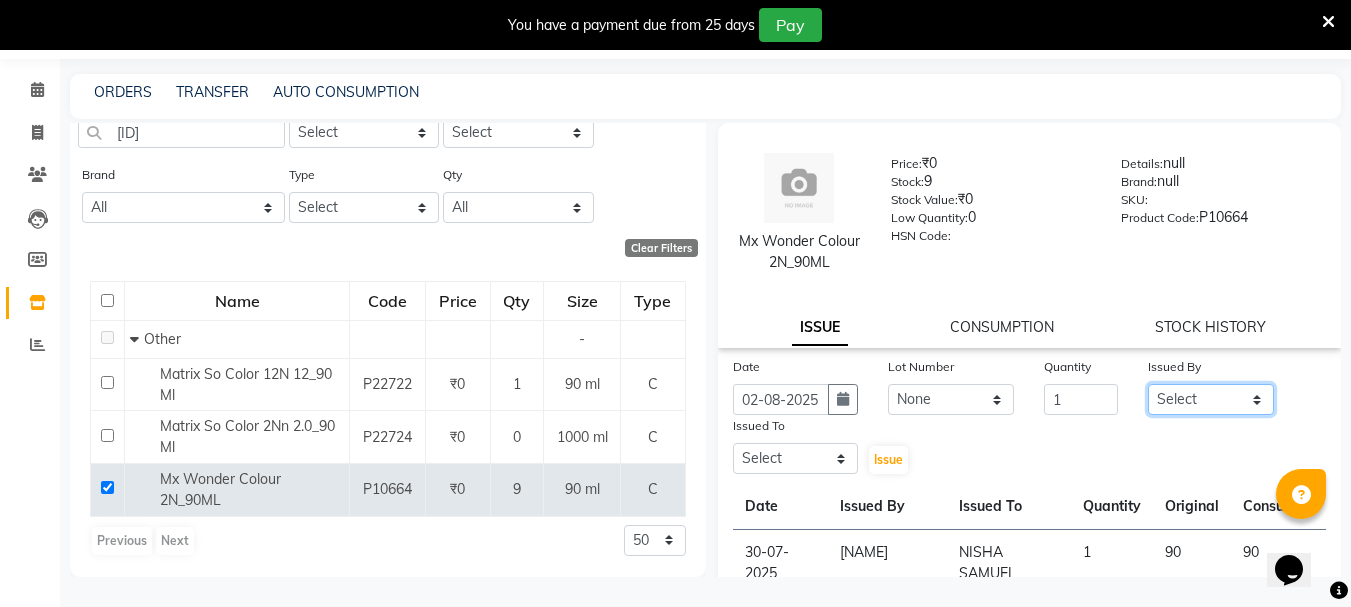 select on "27428" 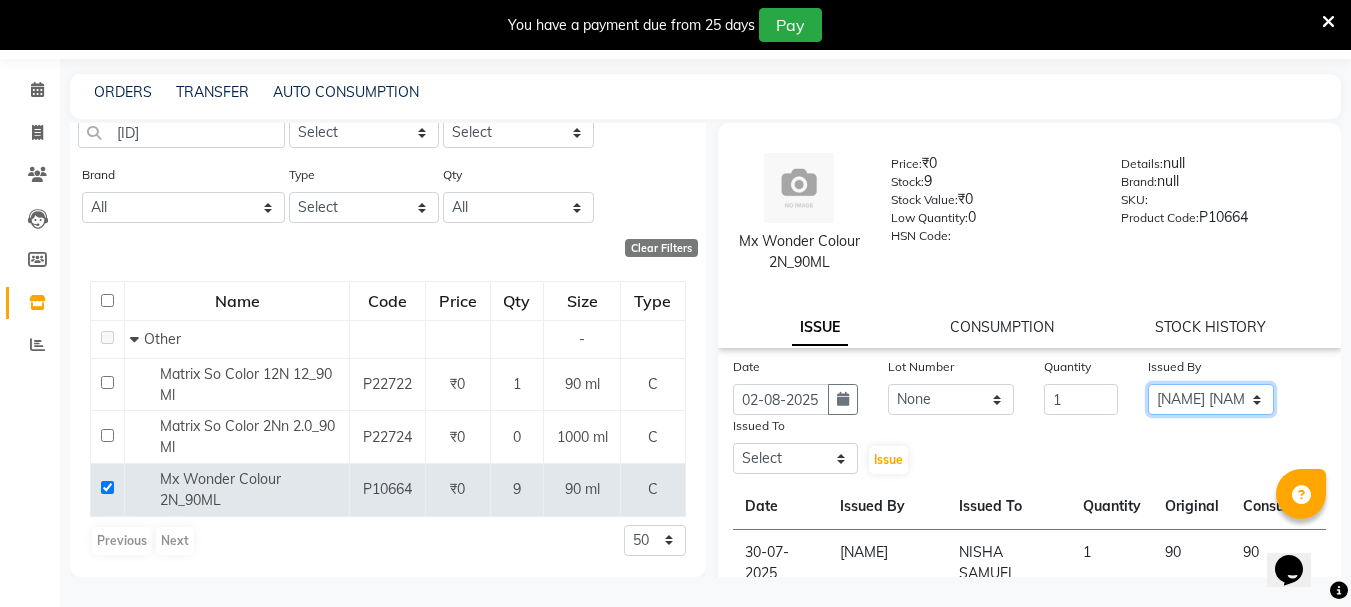 click on "Select [NAME] [NAME] [NAME] [NAME] [NAME] KOTTARAKKARA ASHTAMUDI [NAME] [NAME] [NAME] [NAME] [NAME] [NAME] [NAME] [NAME] [NAME]" 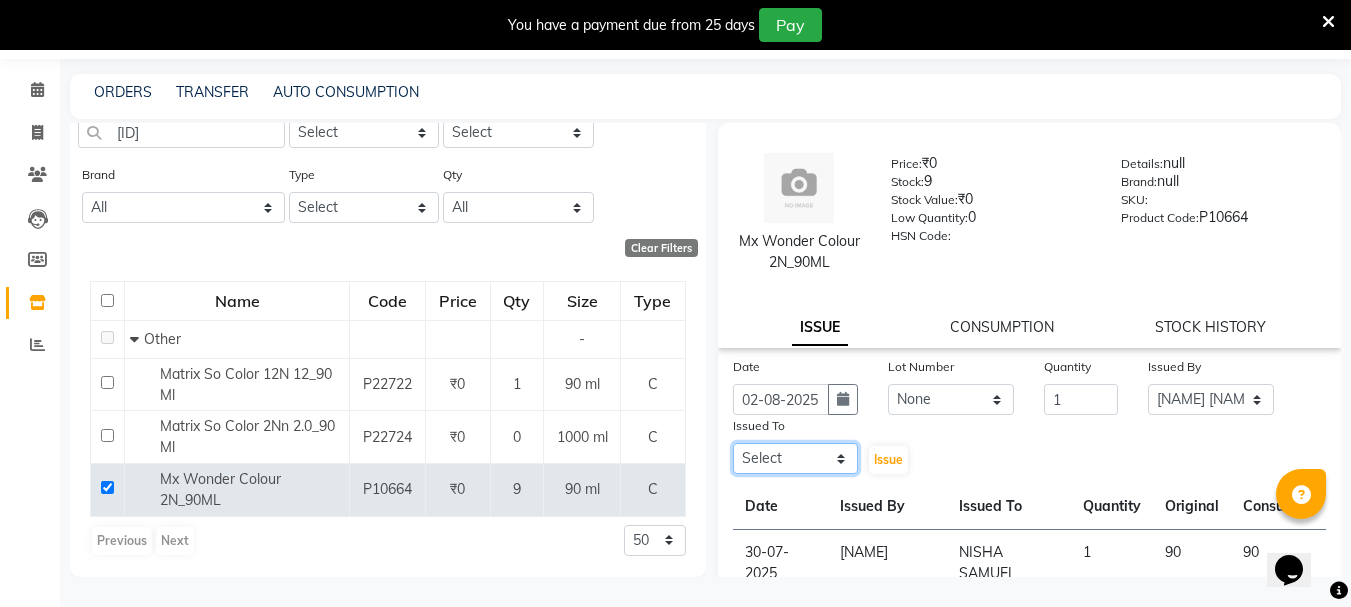 click on "Select [NAME] [NAME] [NAME] [NAME] [NAME] KOTTARAKKARA ASHTAMUDI [NAME] [NAME] [NAME] [NAME] [NAME] [NAME] [NAME] [NAME] [NAME]" 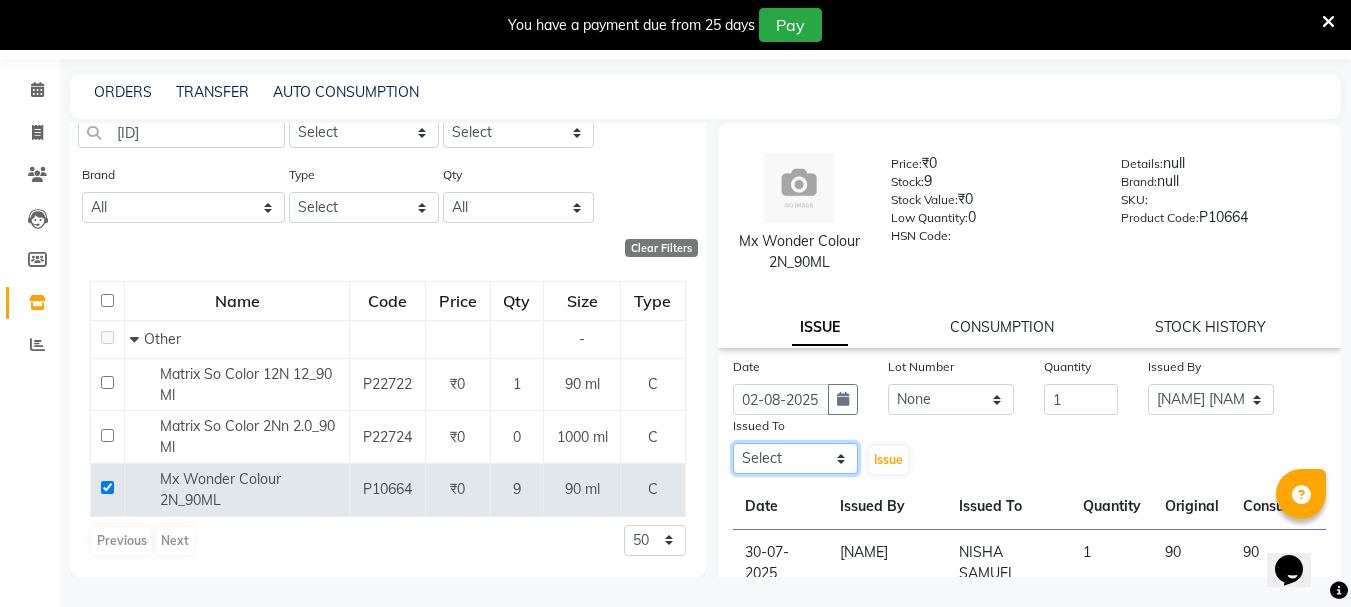 select on "75884" 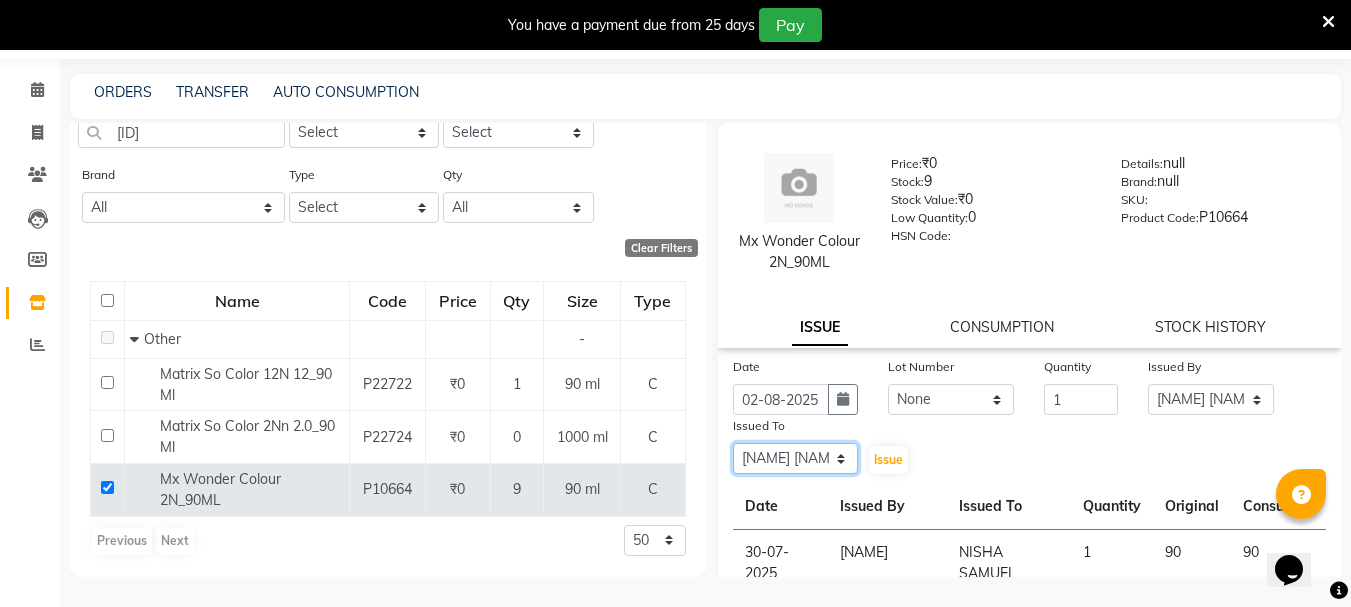 click on "Select [NAME] [NAME] [NAME] [NAME] [NAME] KOTTARAKKARA ASHTAMUDI [NAME] [NAME] [NAME] [NAME] [NAME] [NAME] [NAME] [NAME] [NAME]" 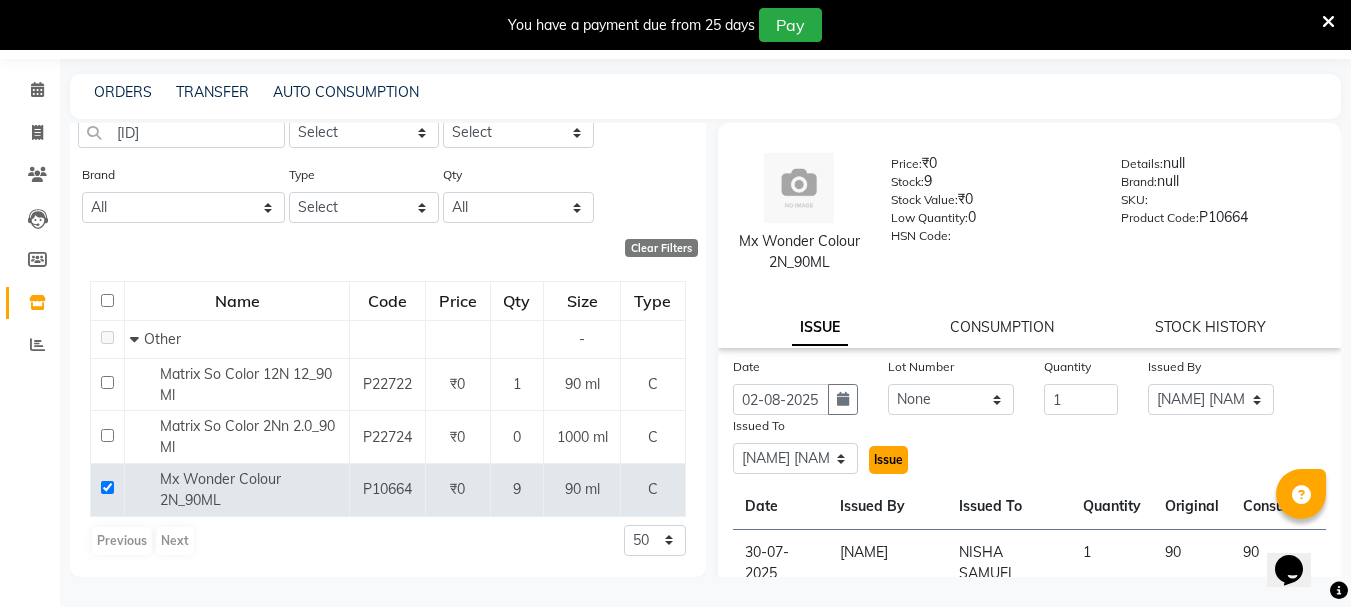 click on "Issue" 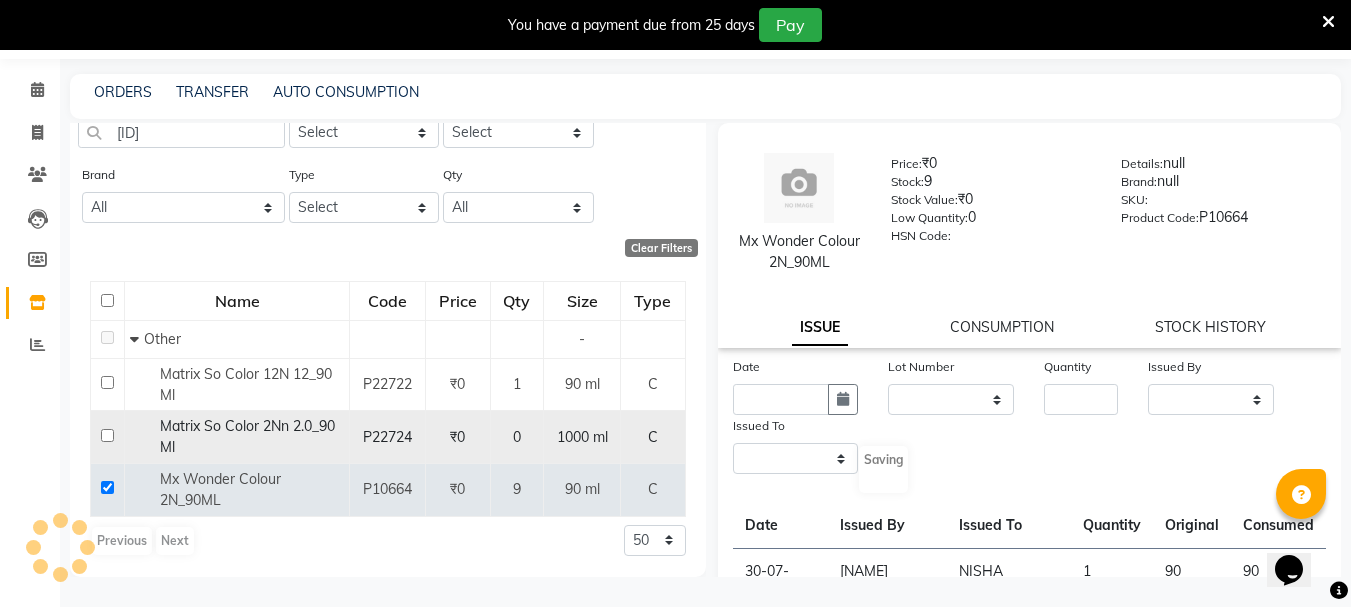 select 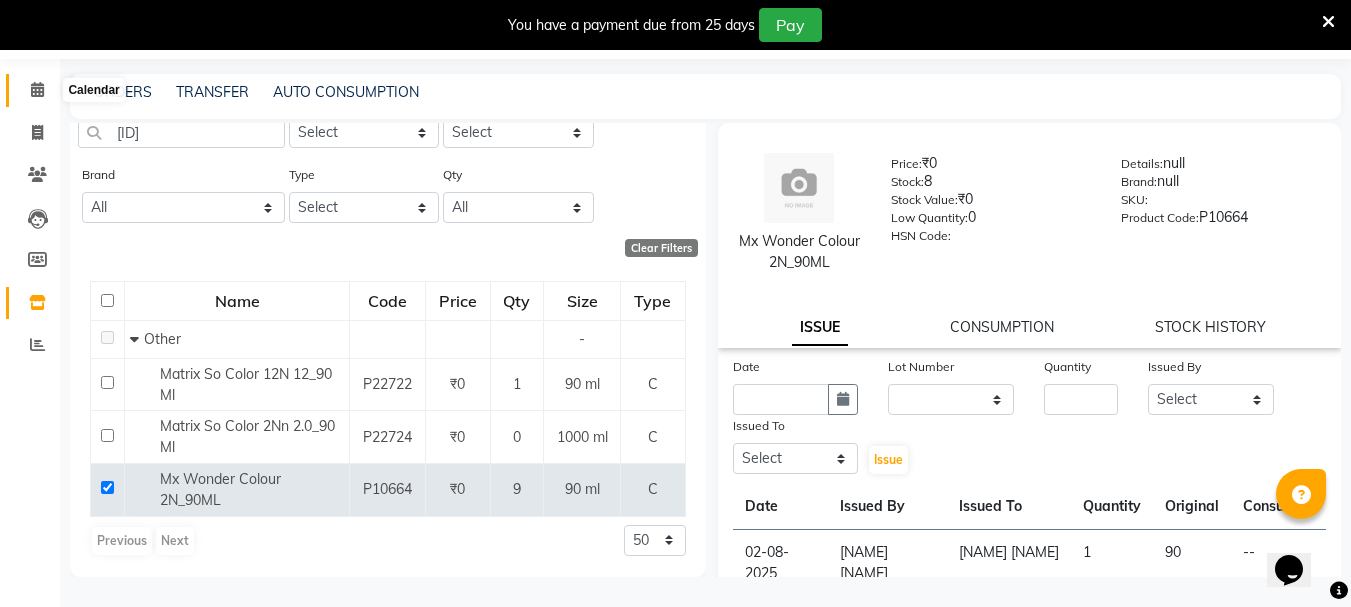 click 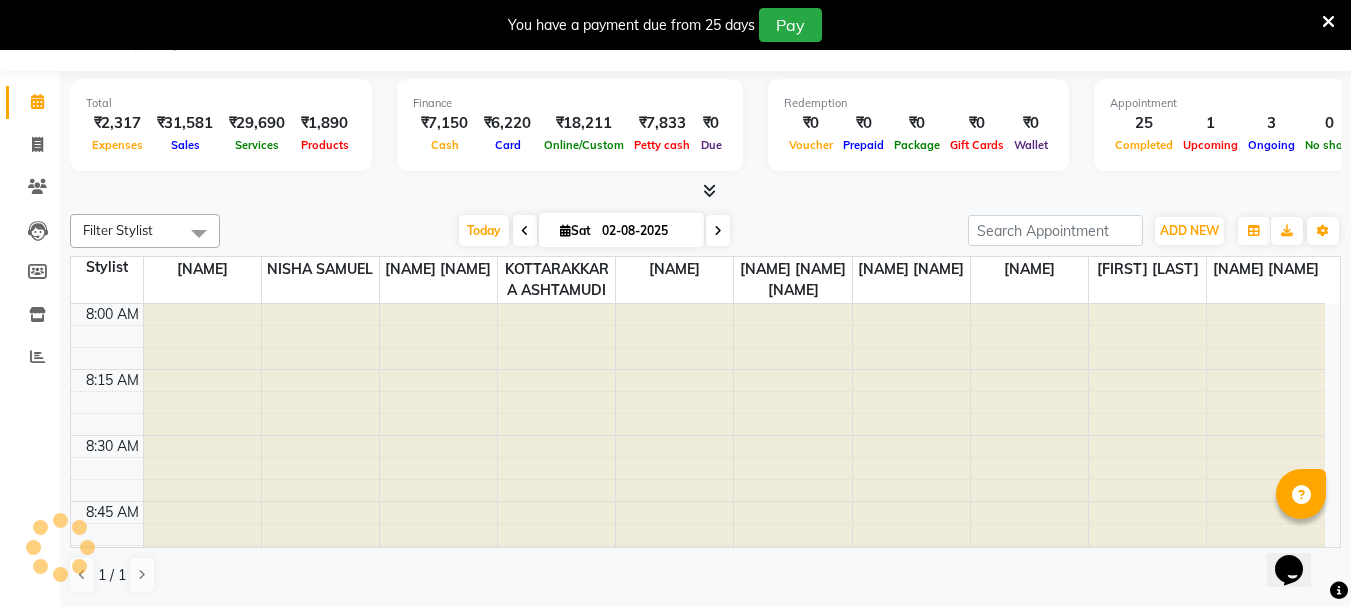 scroll, scrollTop: 50, scrollLeft: 0, axis: vertical 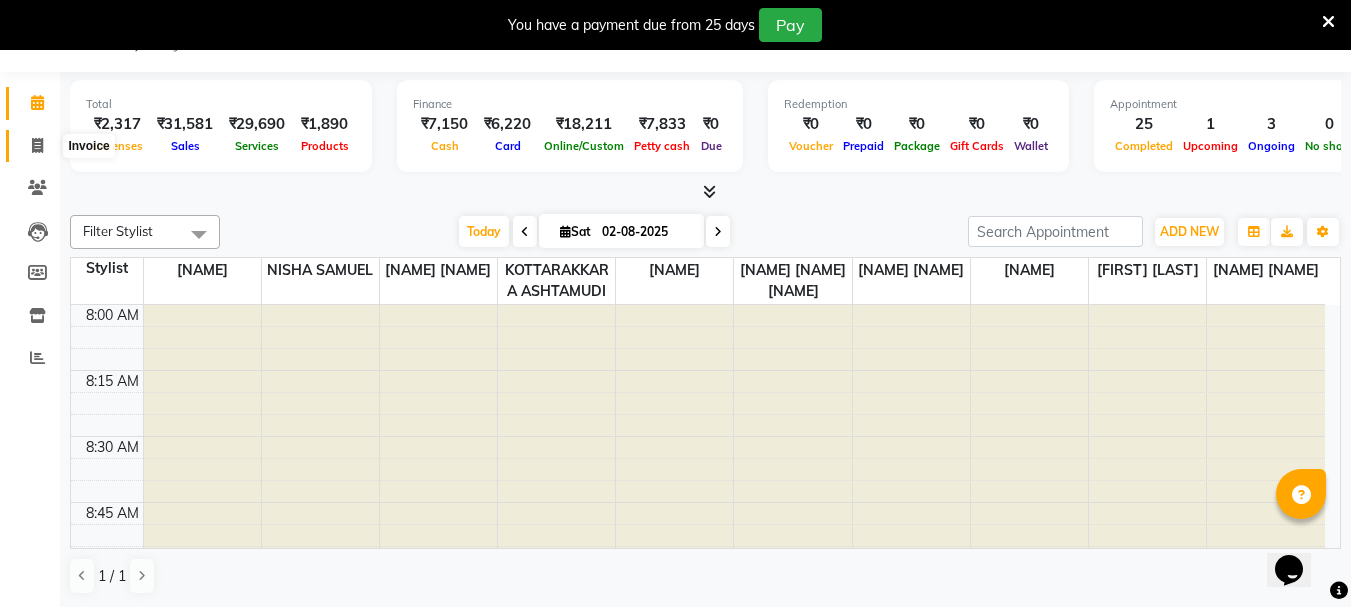 click 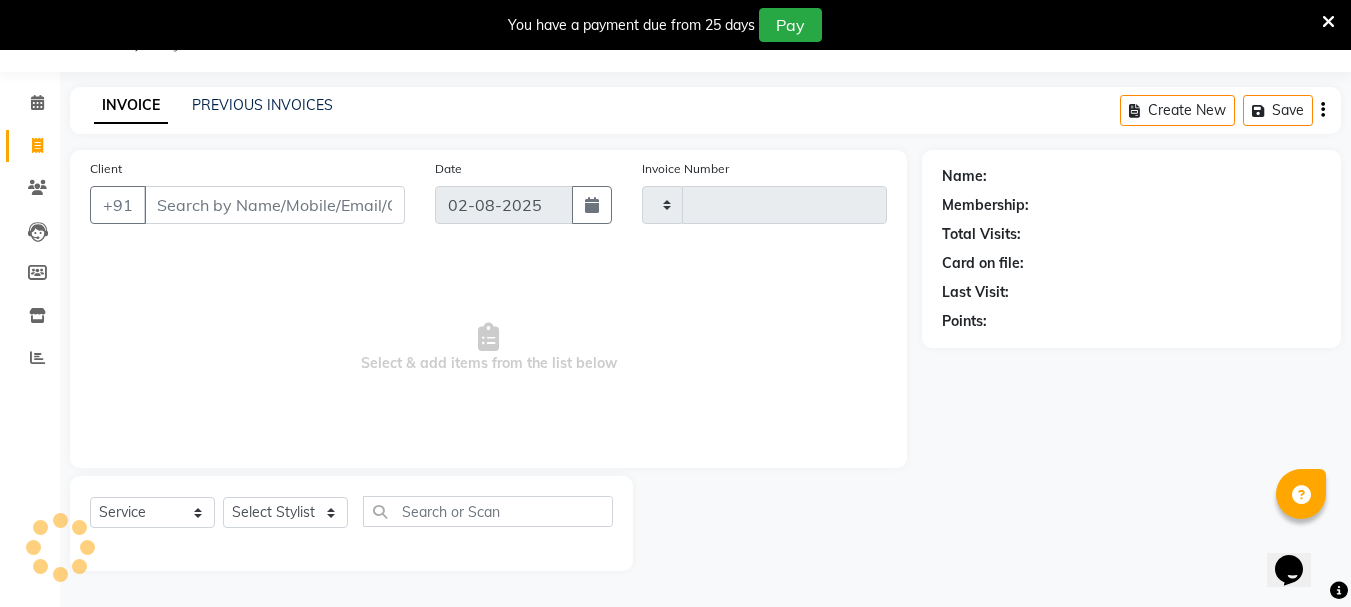 type on "2327" 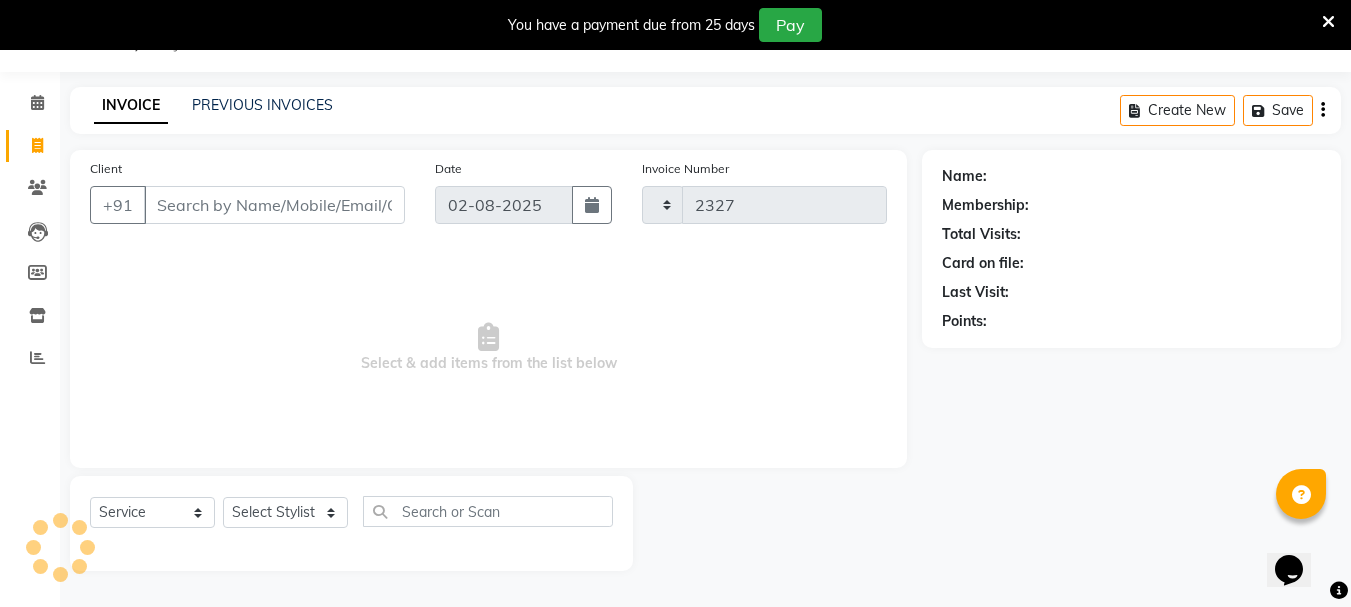 select on "4664" 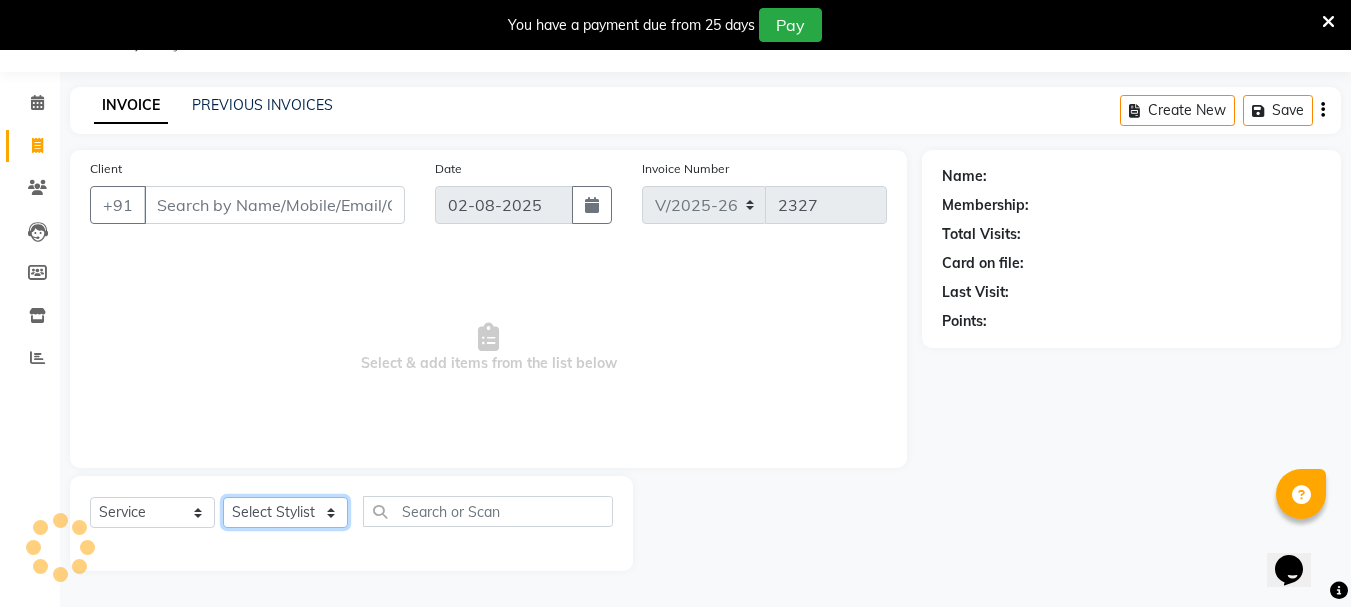 click on "Select Stylist AMRITHA DIVYA L	 Gita Mahali  Jibi P R Karina Darjee  KOTTARAKKARA ASHTAMUDI NISHA SAMUEL 	 Priya Chakraborty SARIGA R	 SHAHIDA SHAMINA MUHAMMED P R" 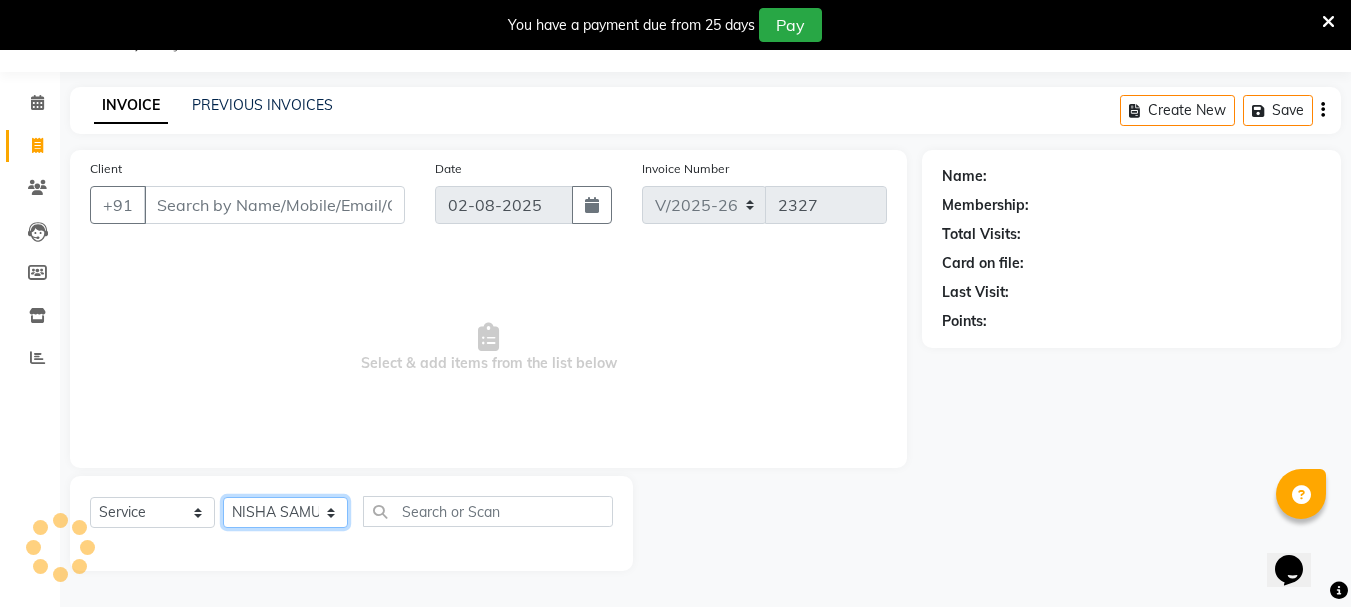 click on "Select Stylist AMRITHA DIVYA L	 Gita Mahali  Jibi P R Karina Darjee  KOTTARAKKARA ASHTAMUDI NISHA SAMUEL 	 Priya Chakraborty SARIGA R	 SHAHIDA SHAMINA MUHAMMED P R" 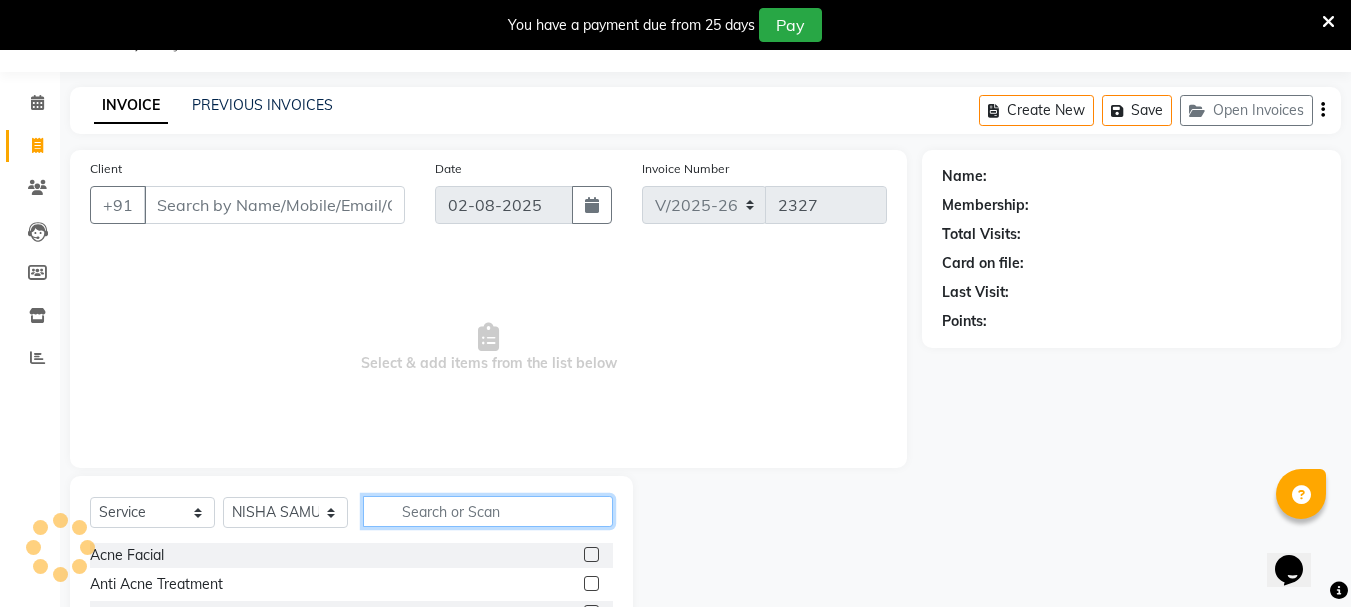 click 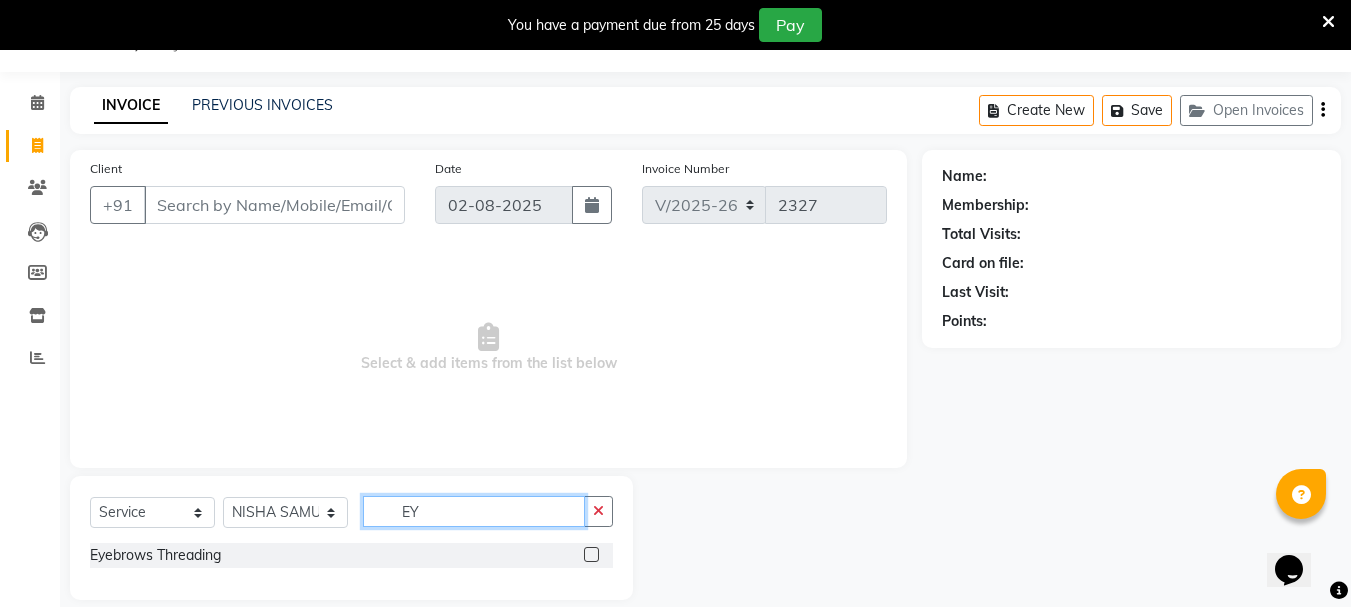 type on "EY" 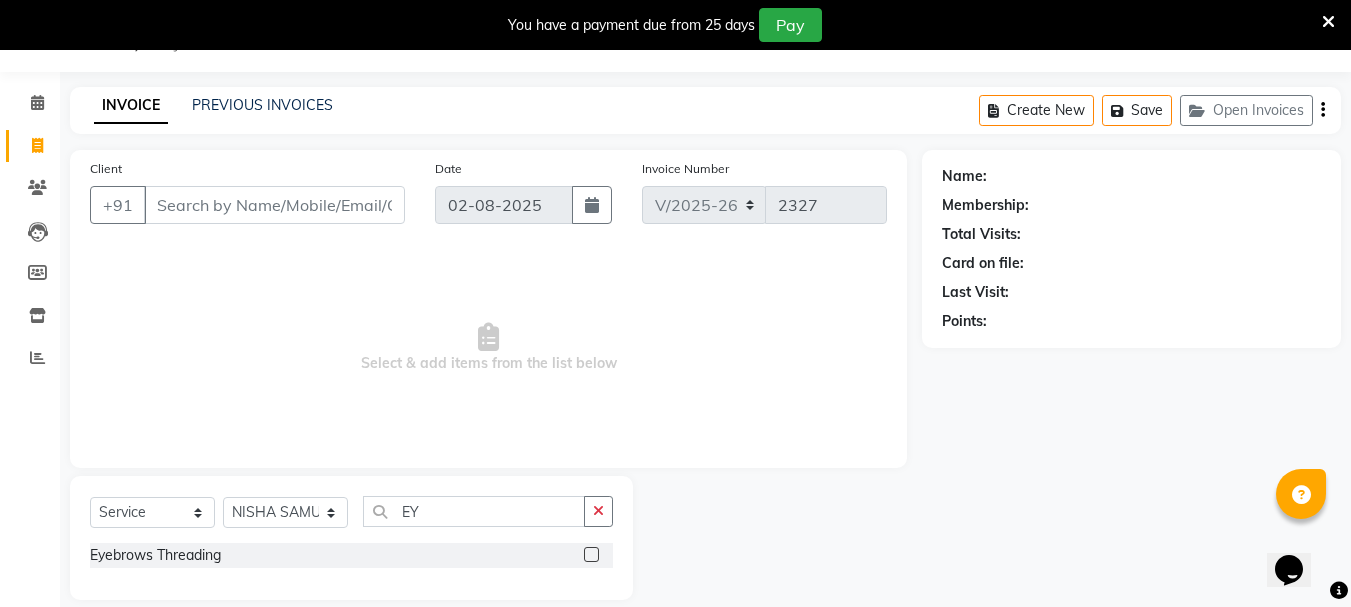 click 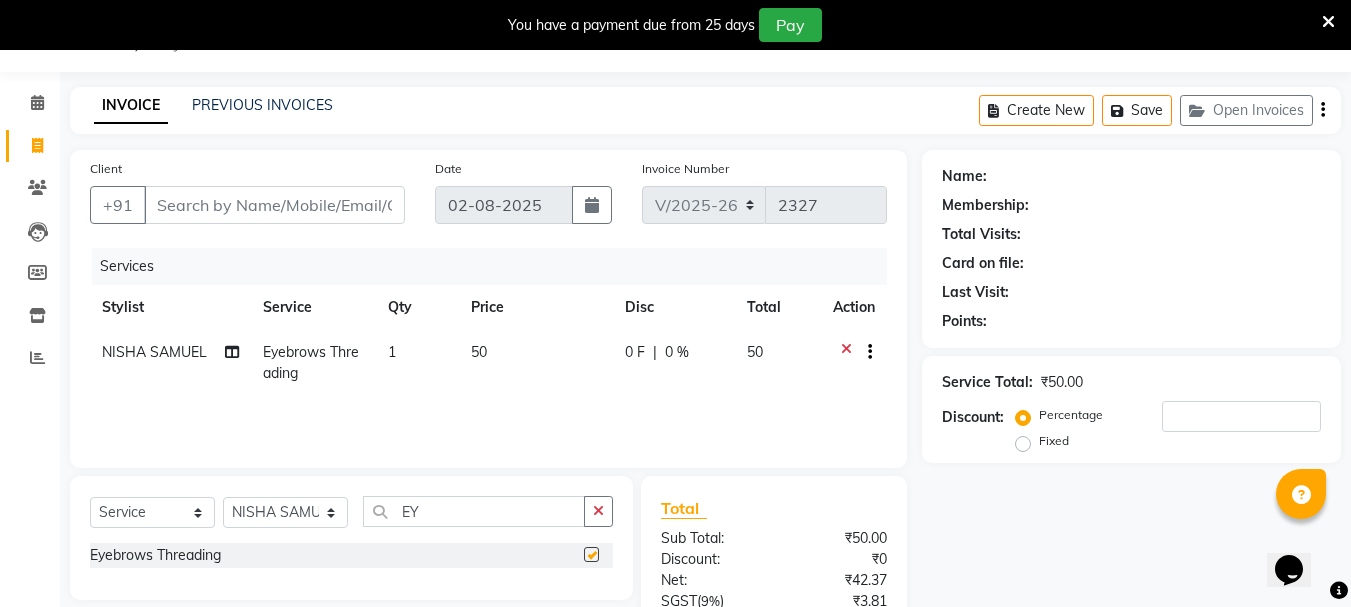 checkbox on "false" 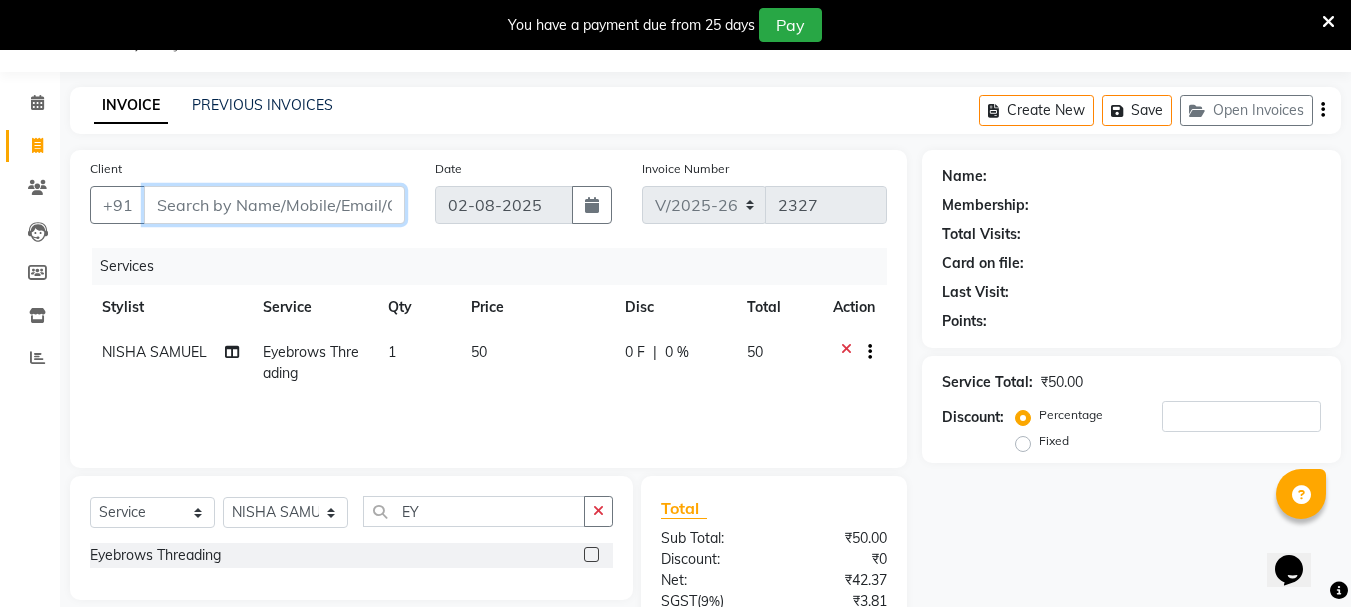 click on "Client" at bounding box center [274, 205] 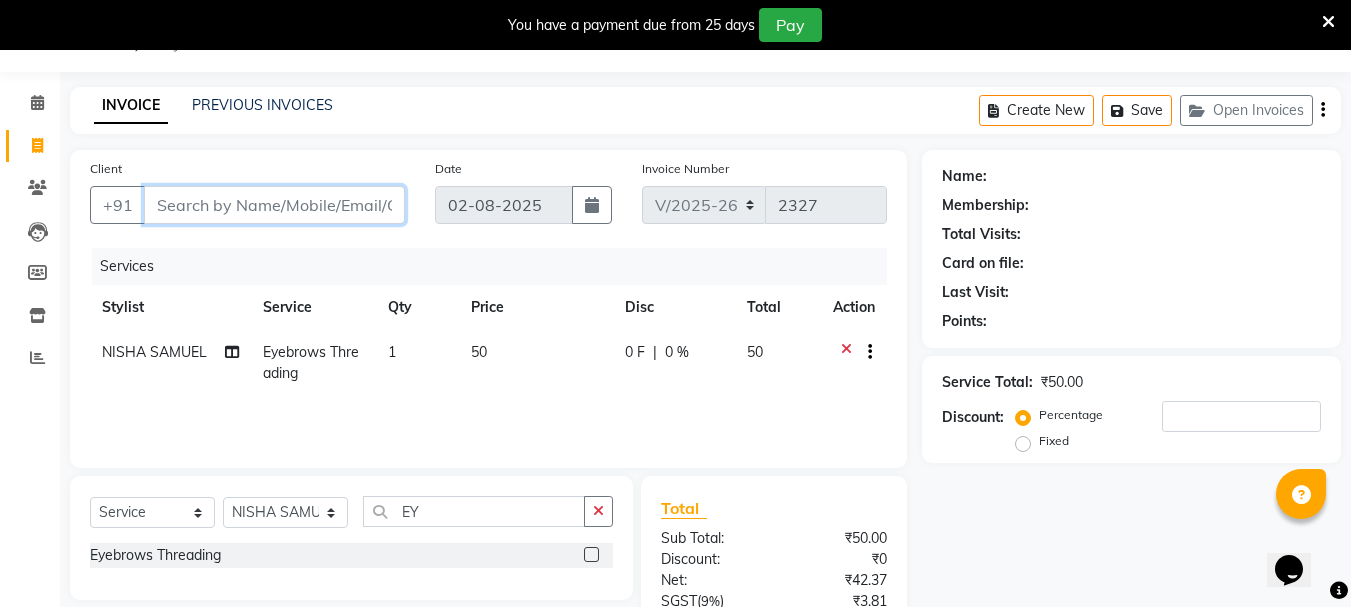 type on "7" 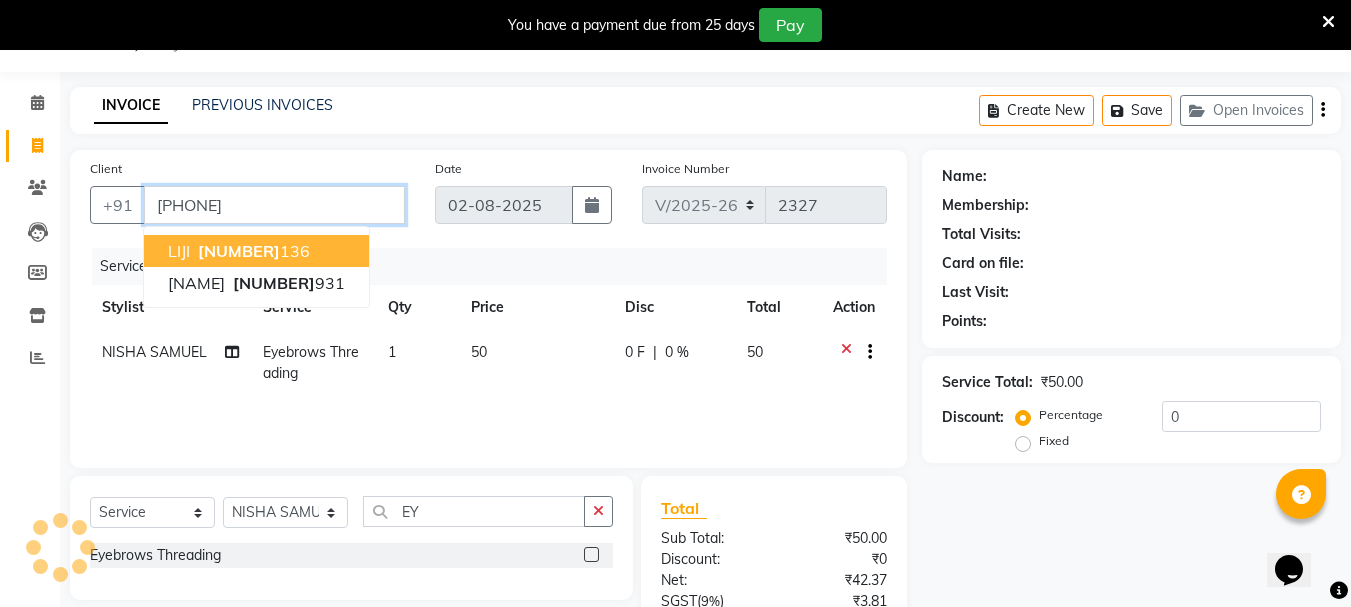 type on "[PHONE]" 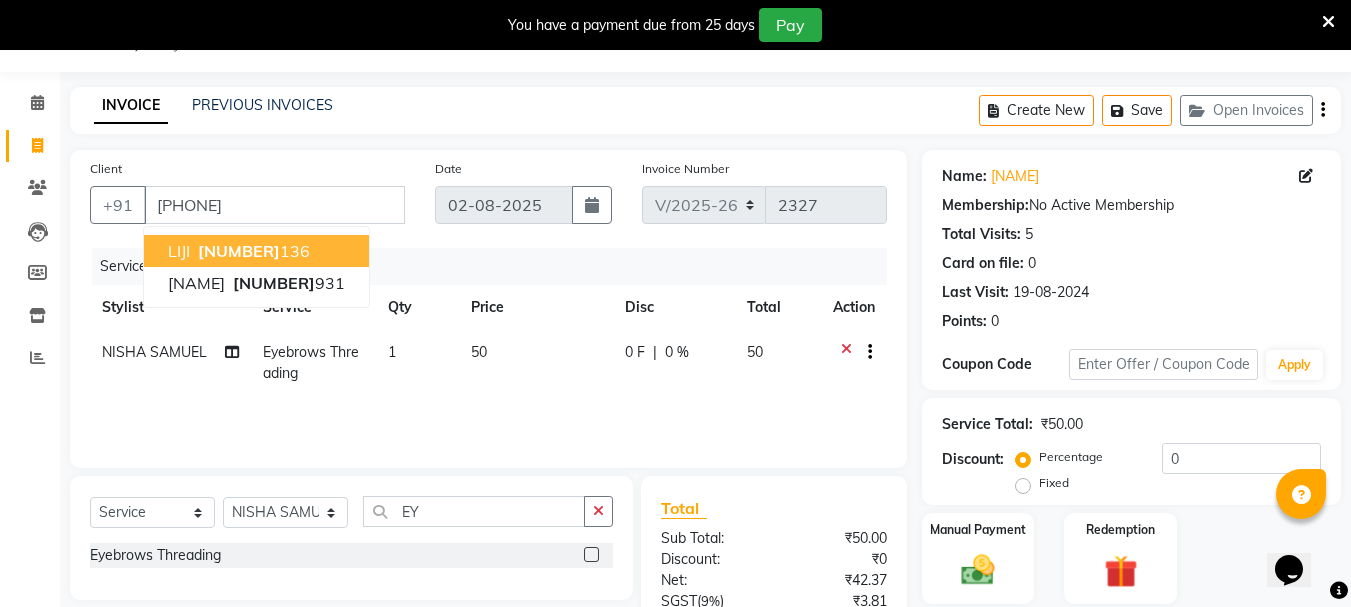 click on "[PHONE]" at bounding box center (252, 251) 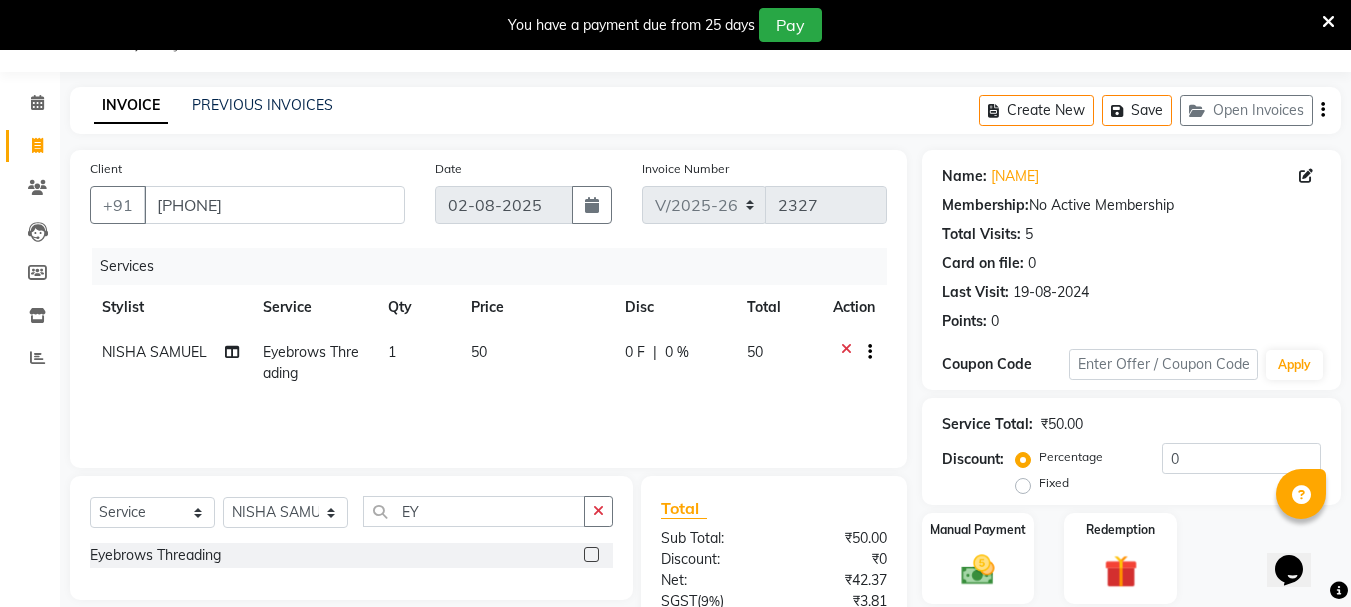 scroll, scrollTop: 243, scrollLeft: 0, axis: vertical 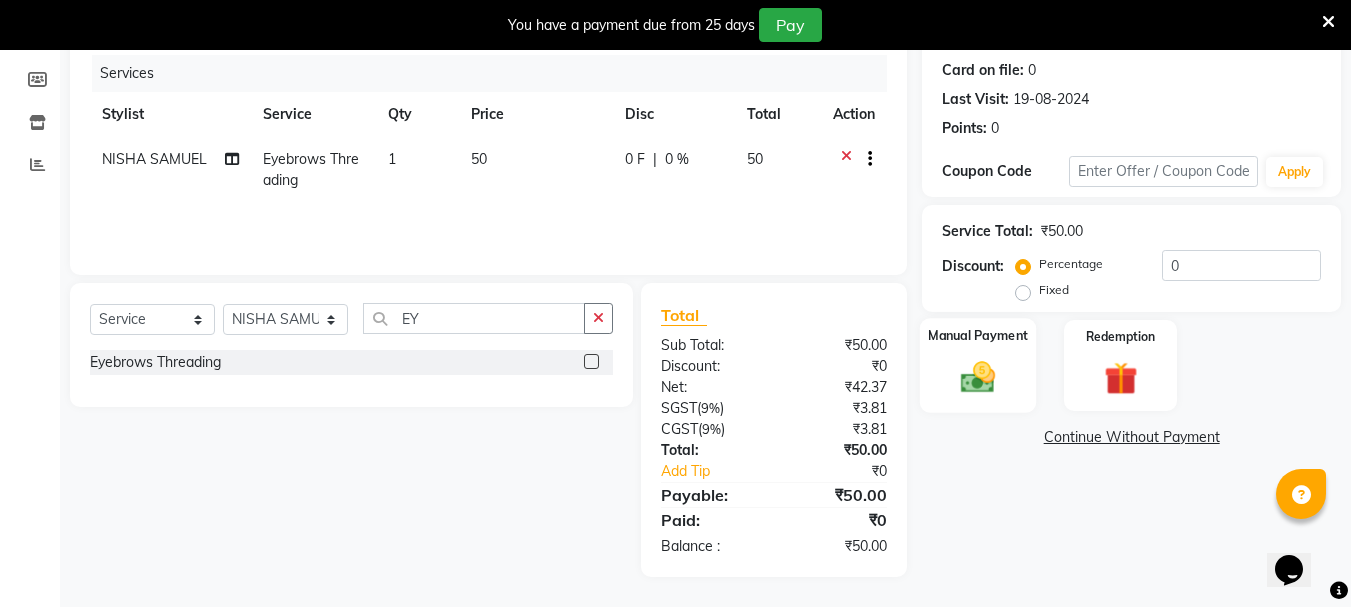 click 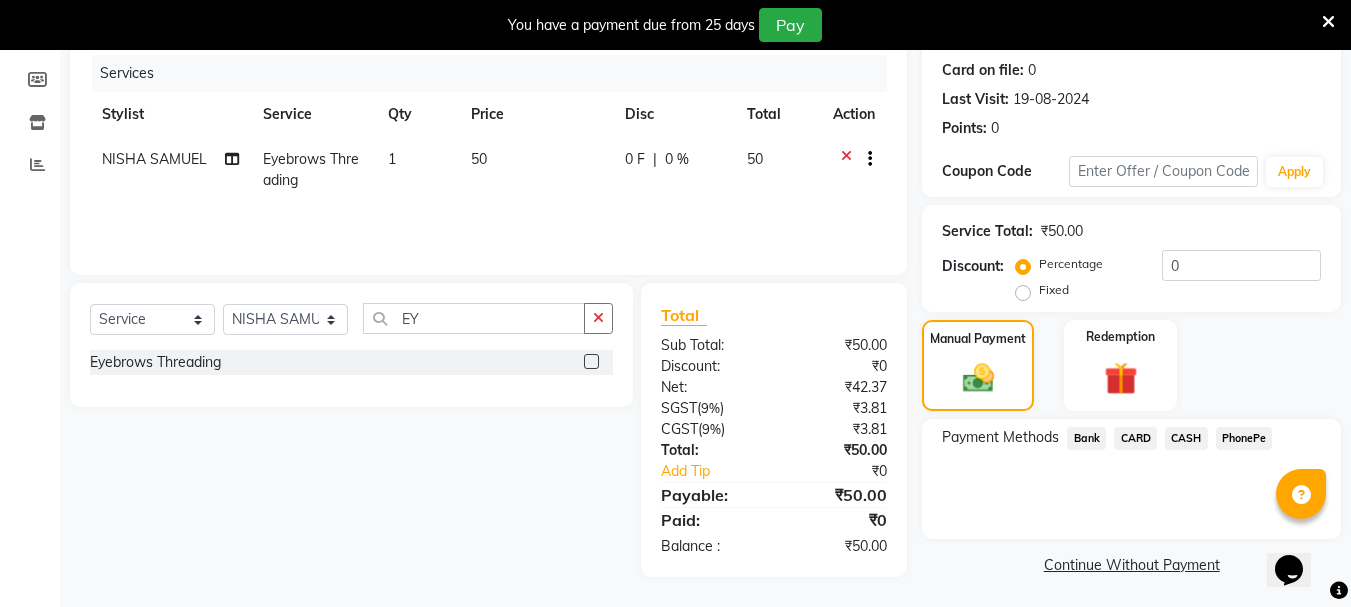 click on "PhonePe" 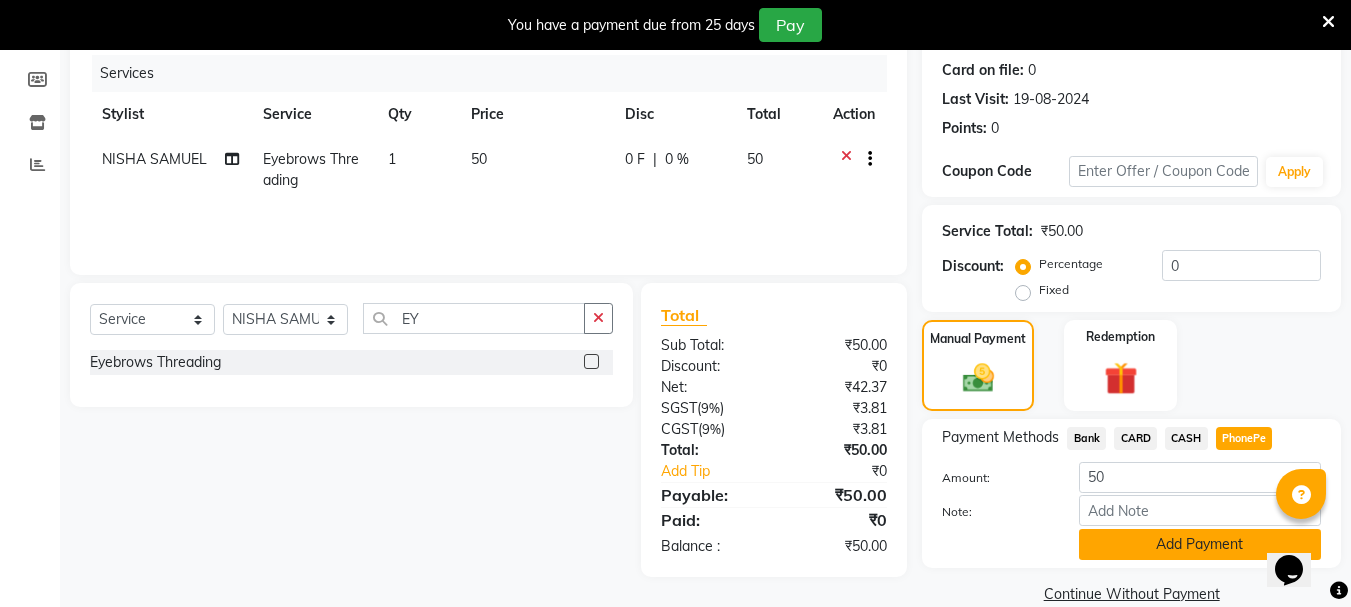 click on "Add Payment" 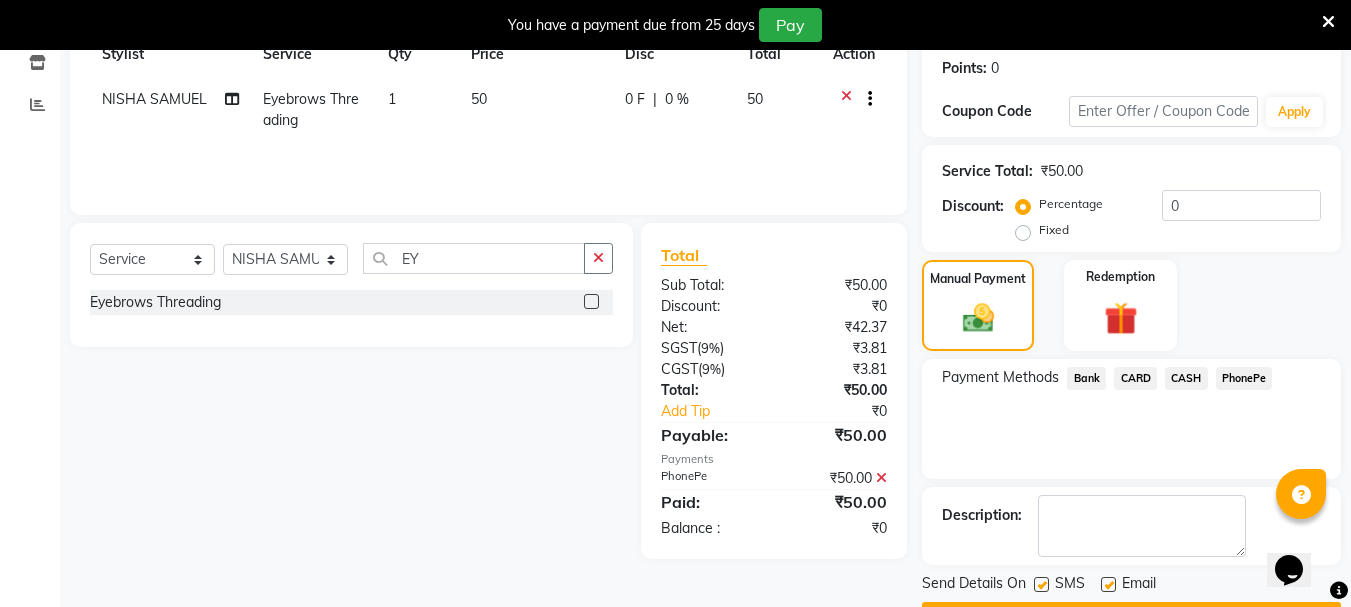 scroll, scrollTop: 359, scrollLeft: 0, axis: vertical 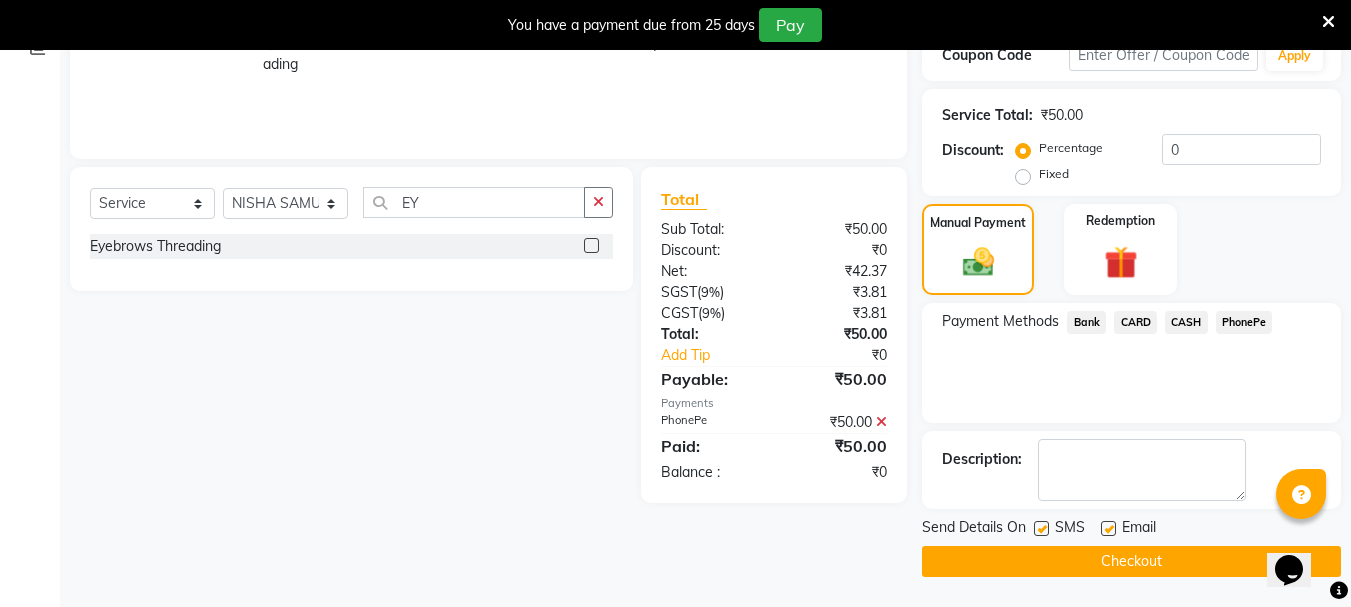 click on "Checkout" 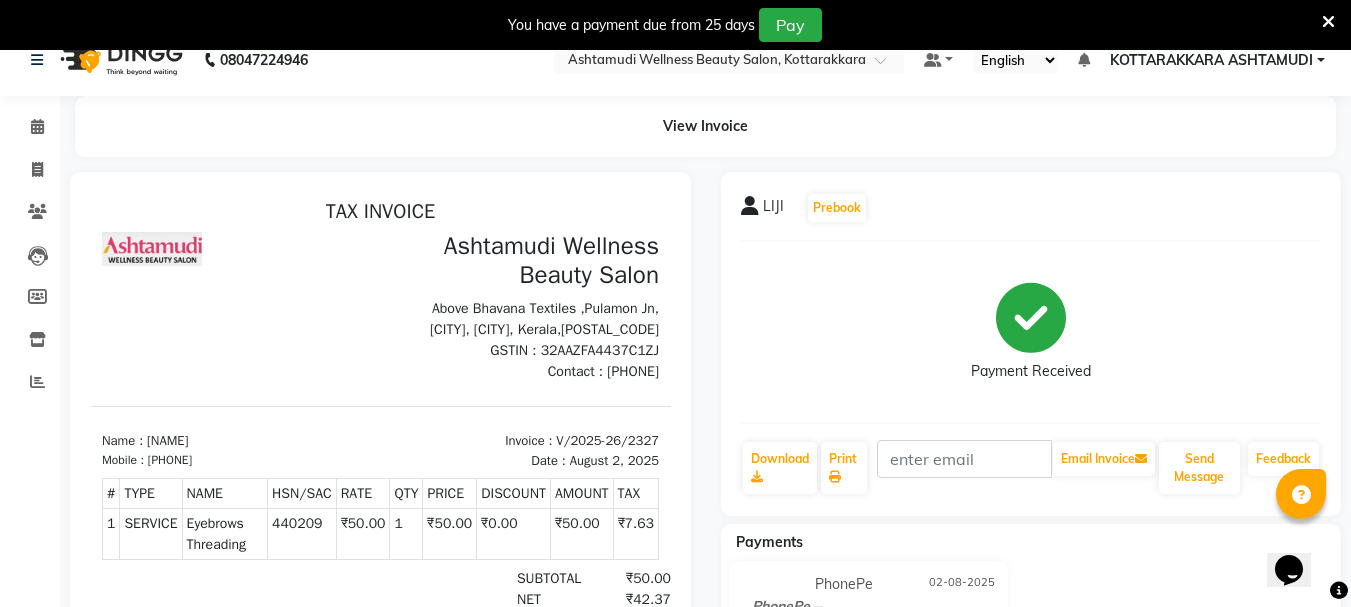 scroll, scrollTop: 0, scrollLeft: 0, axis: both 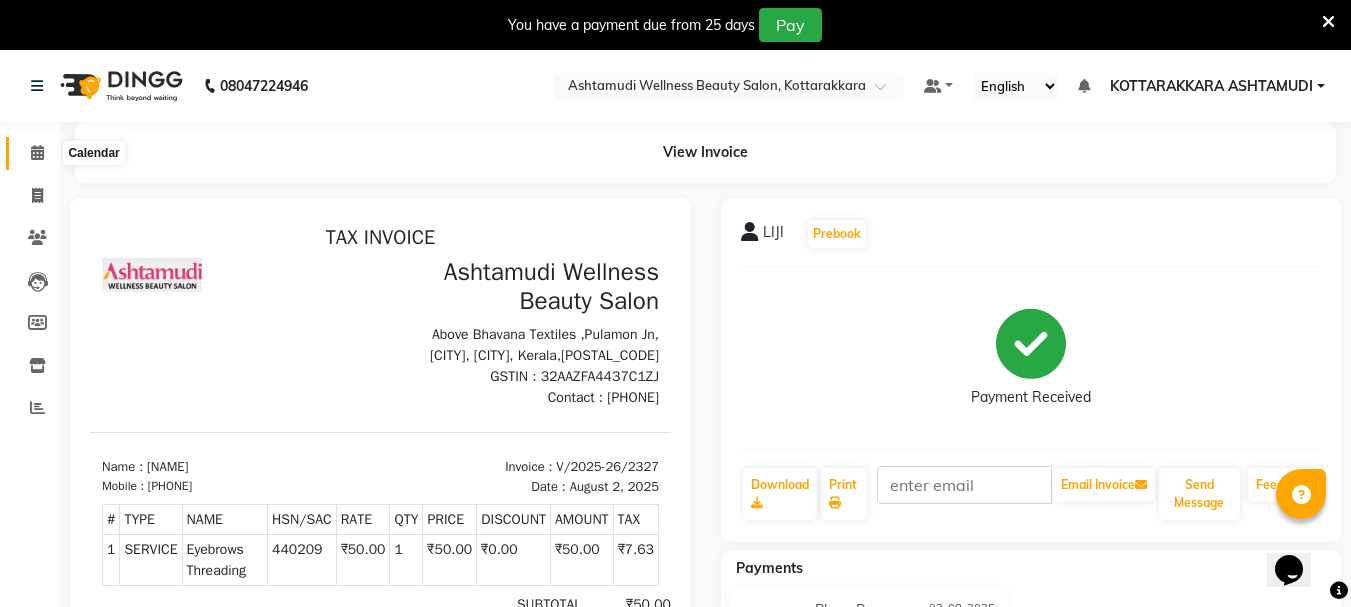 click 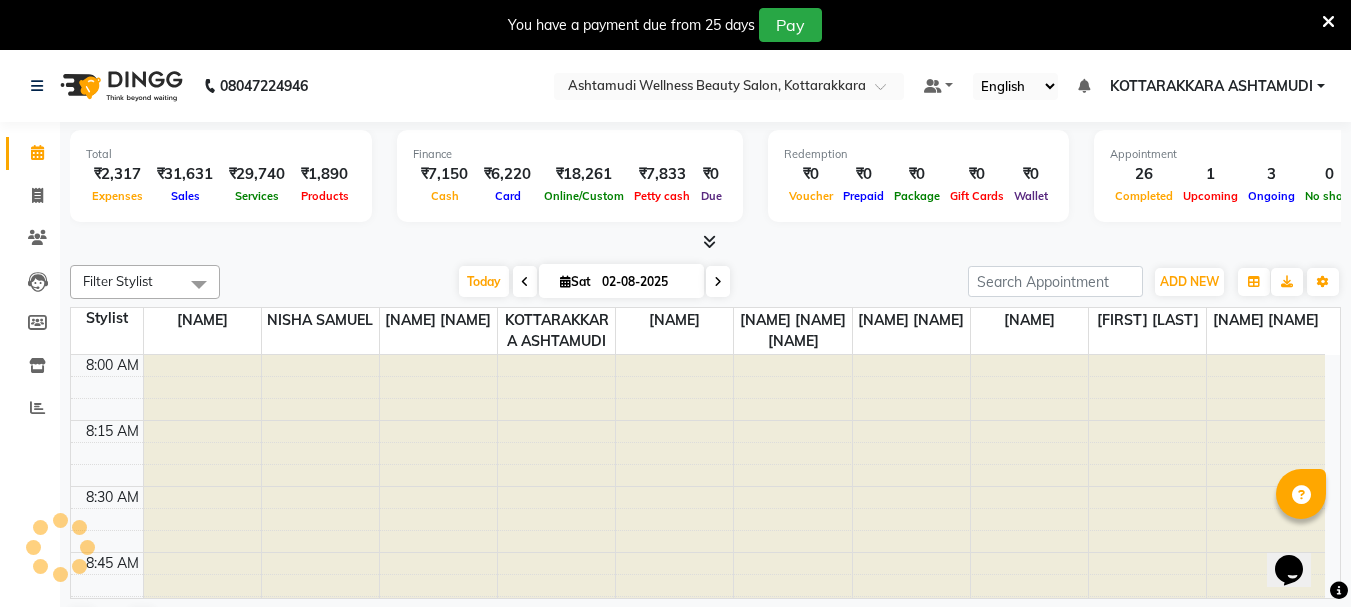 scroll, scrollTop: 0, scrollLeft: 0, axis: both 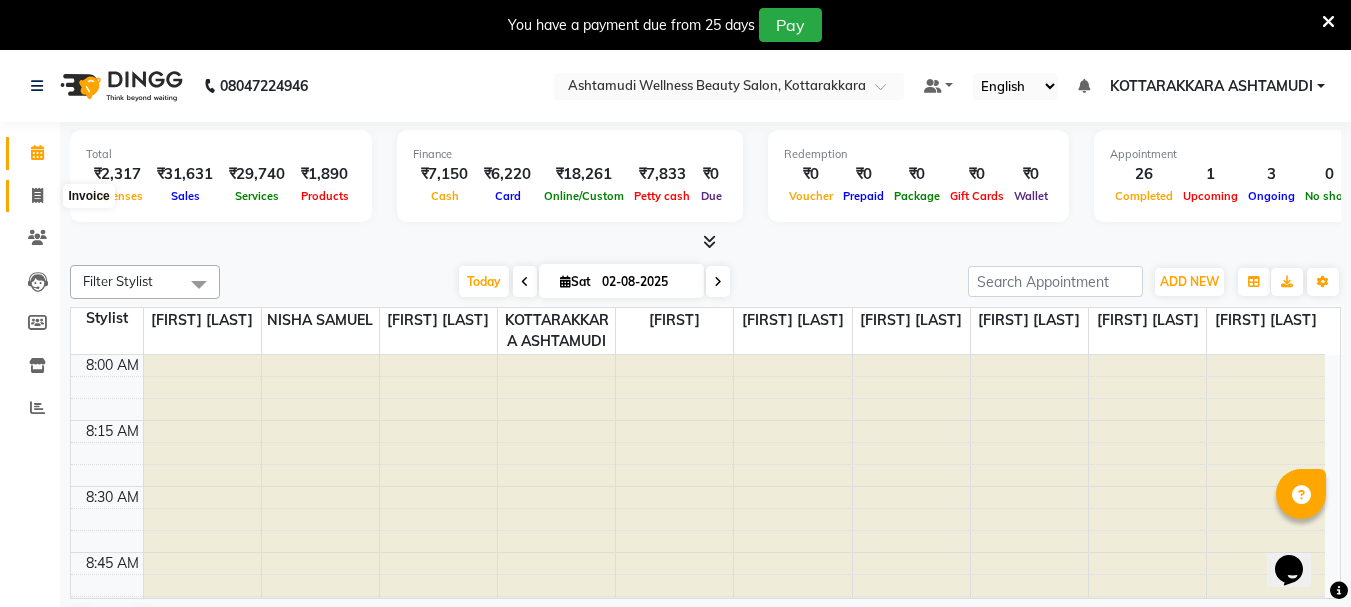 drag, startPoint x: 47, startPoint y: 188, endPoint x: 46, endPoint y: 206, distance: 18.027756 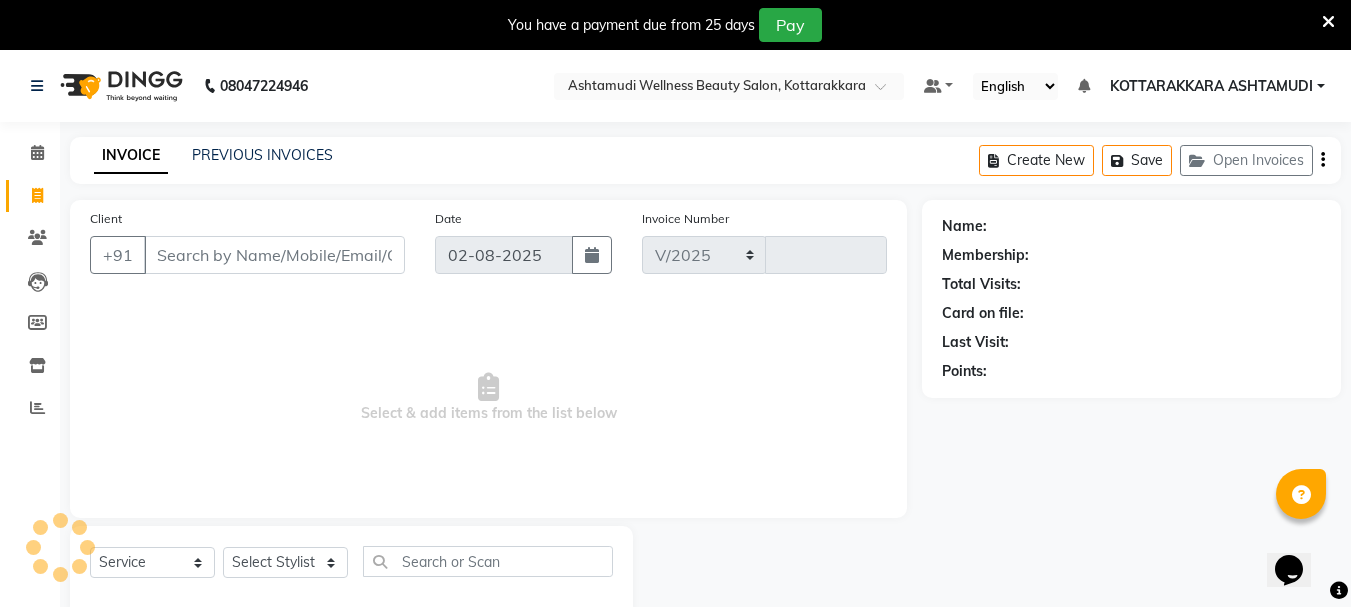 select on "4664" 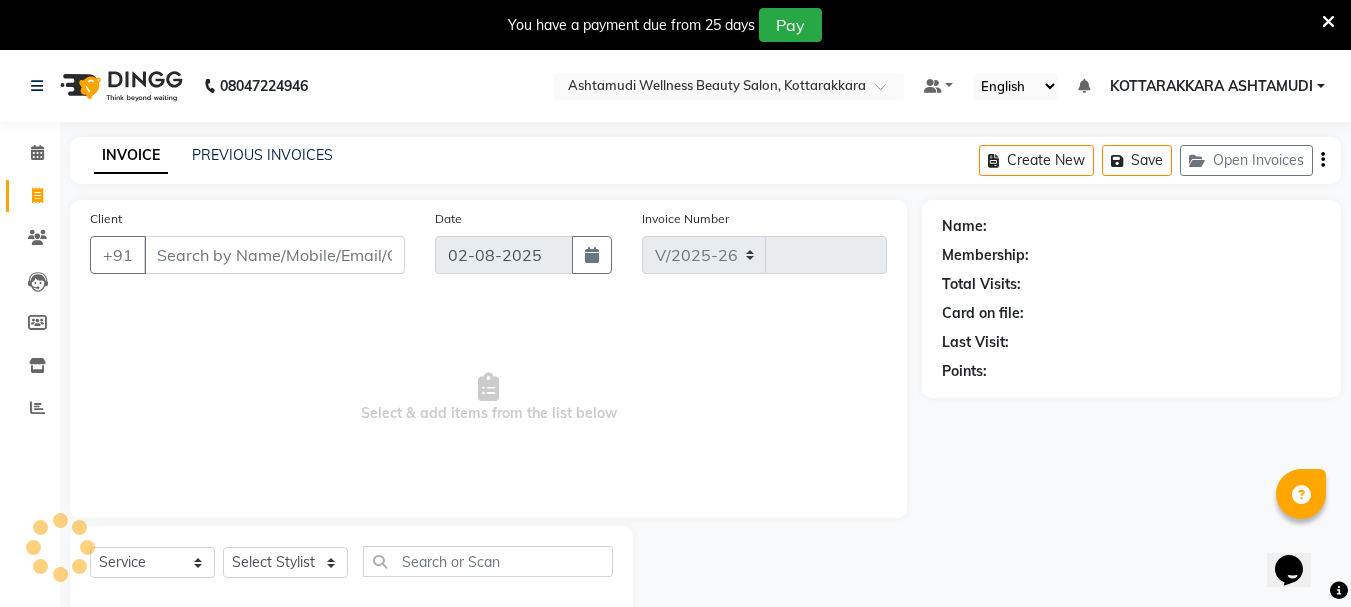 type on "2328" 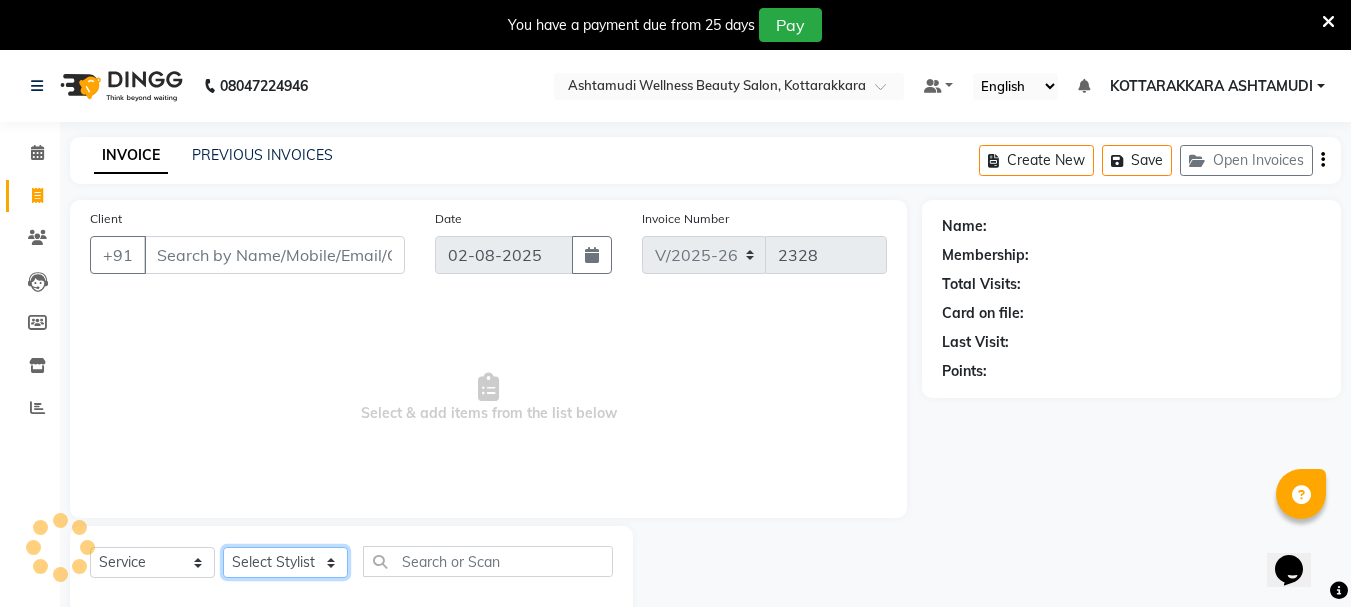 click on "Select Stylist" 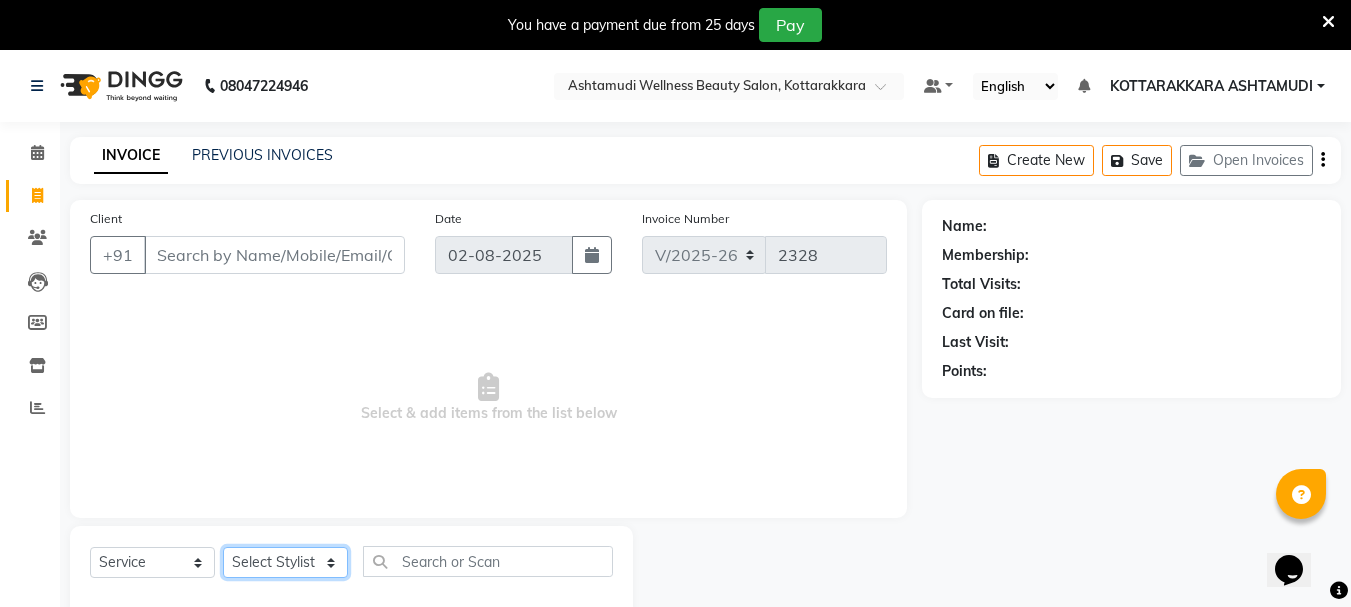 click on "Select Stylist" 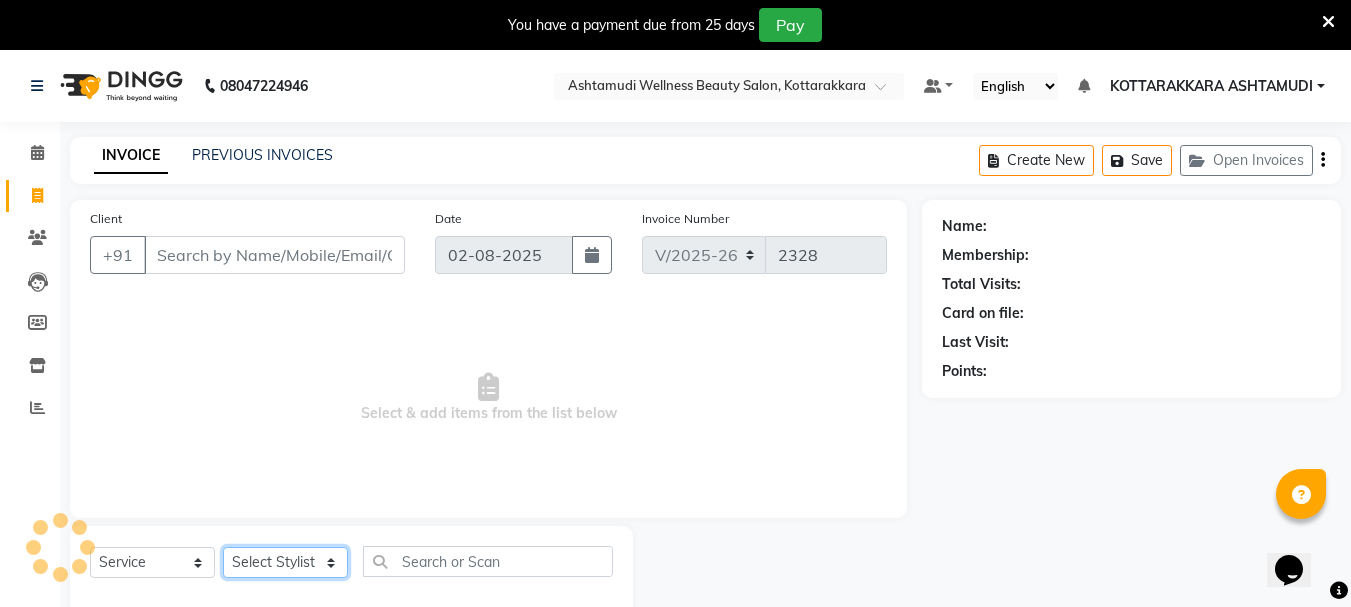 click on "Select Stylist AMRITHA DIVYA L	 Gita Mahali  Jibi P R Karina Darjee  KOTTARAKKARA ASHTAMUDI NISHA SAMUEL 	 Priya Chakraborty SARIGA R	 SHAHIDA SHAMINA MUHAMMED P R" 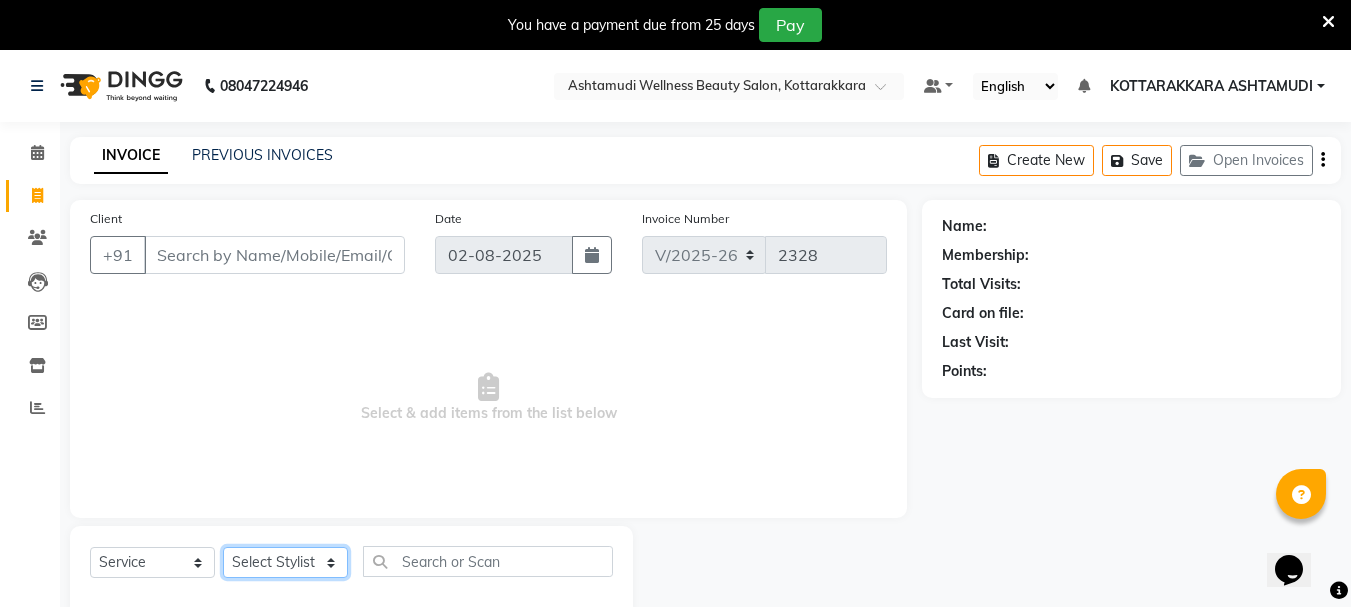 select on "27465" 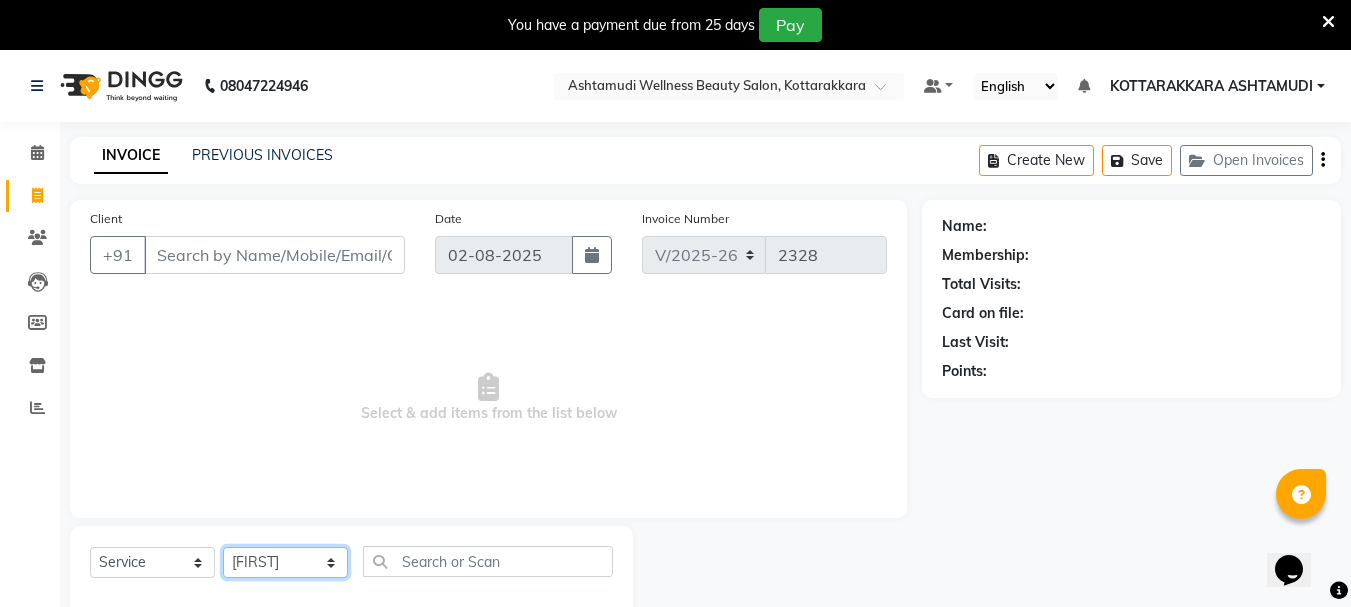 click on "Select Stylist AMRITHA DIVYA L	 Gita Mahali  Jibi P R Karina Darjee  KOTTARAKKARA ASHTAMUDI NISHA SAMUEL 	 Priya Chakraborty SARIGA R	 SHAHIDA SHAMINA MUHAMMED P R" 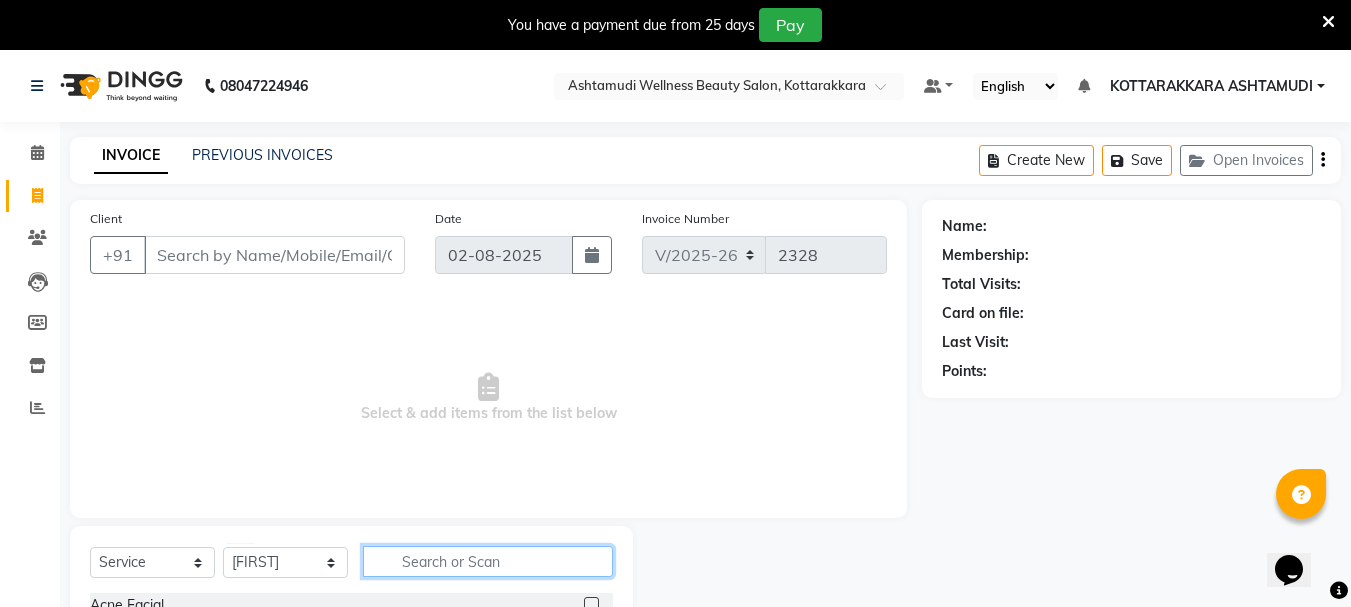click 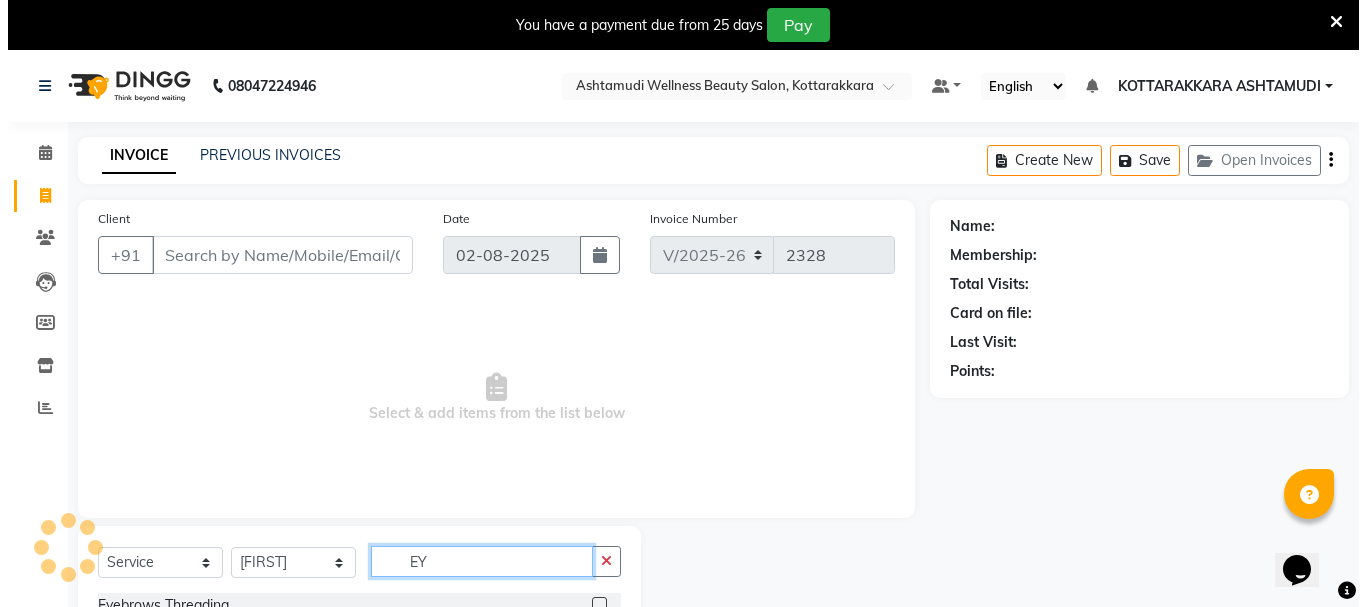 scroll, scrollTop: 73, scrollLeft: 0, axis: vertical 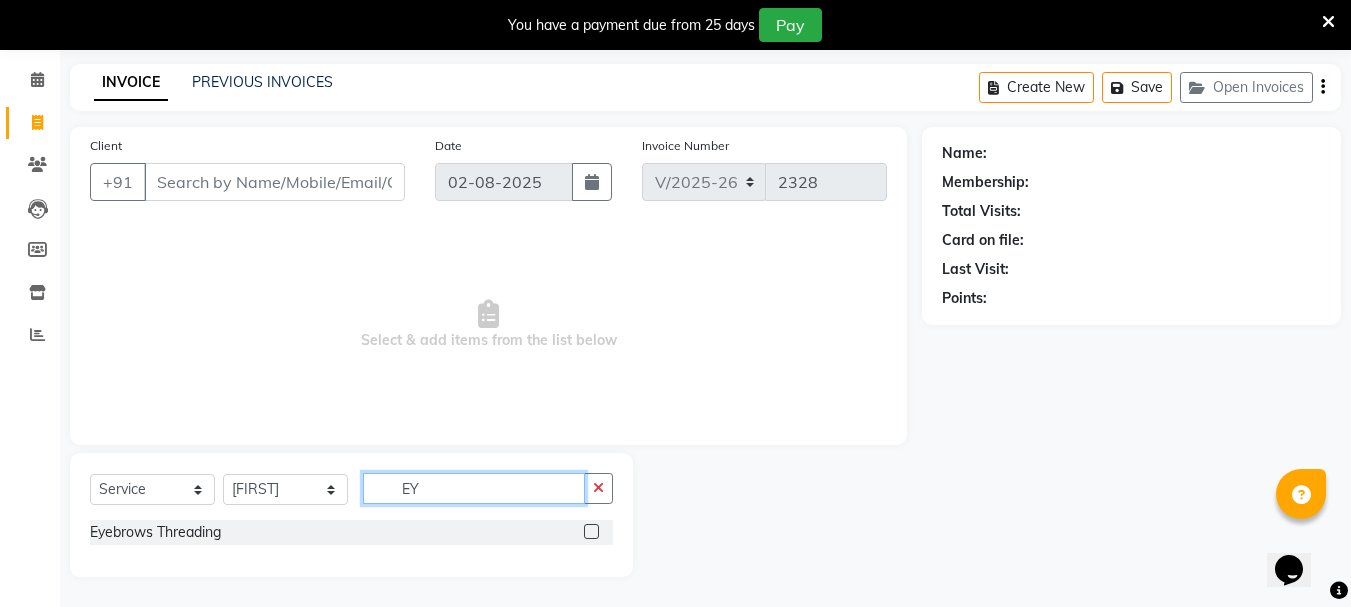 type on "EY" 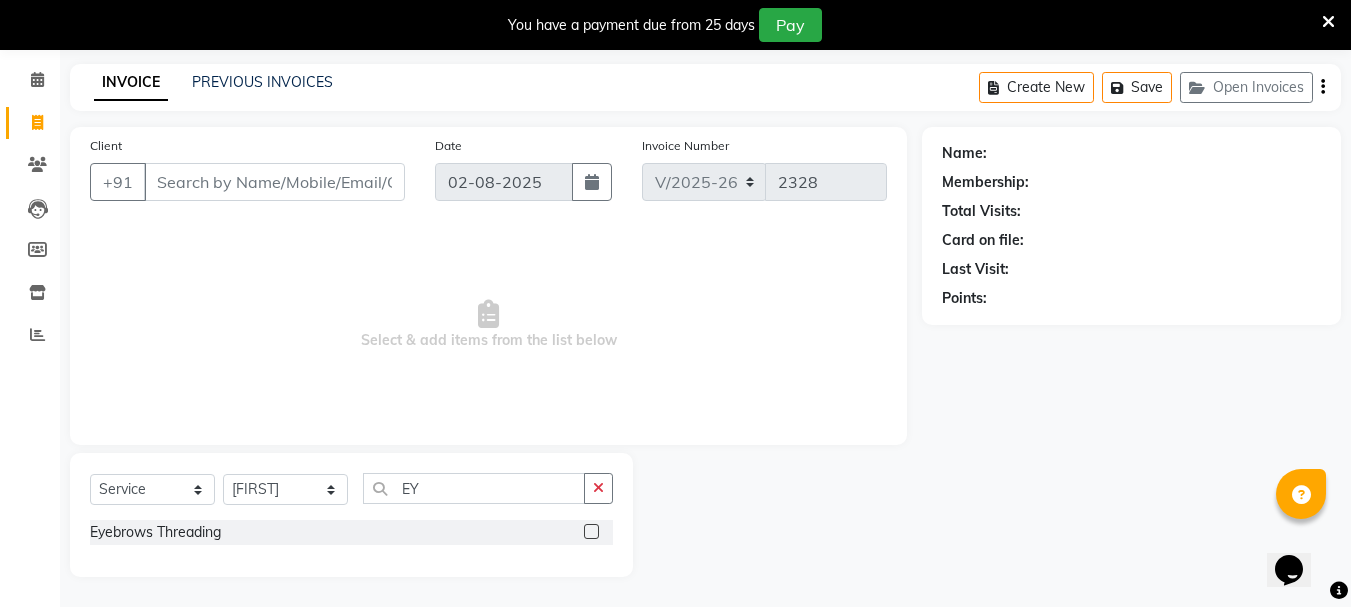 click 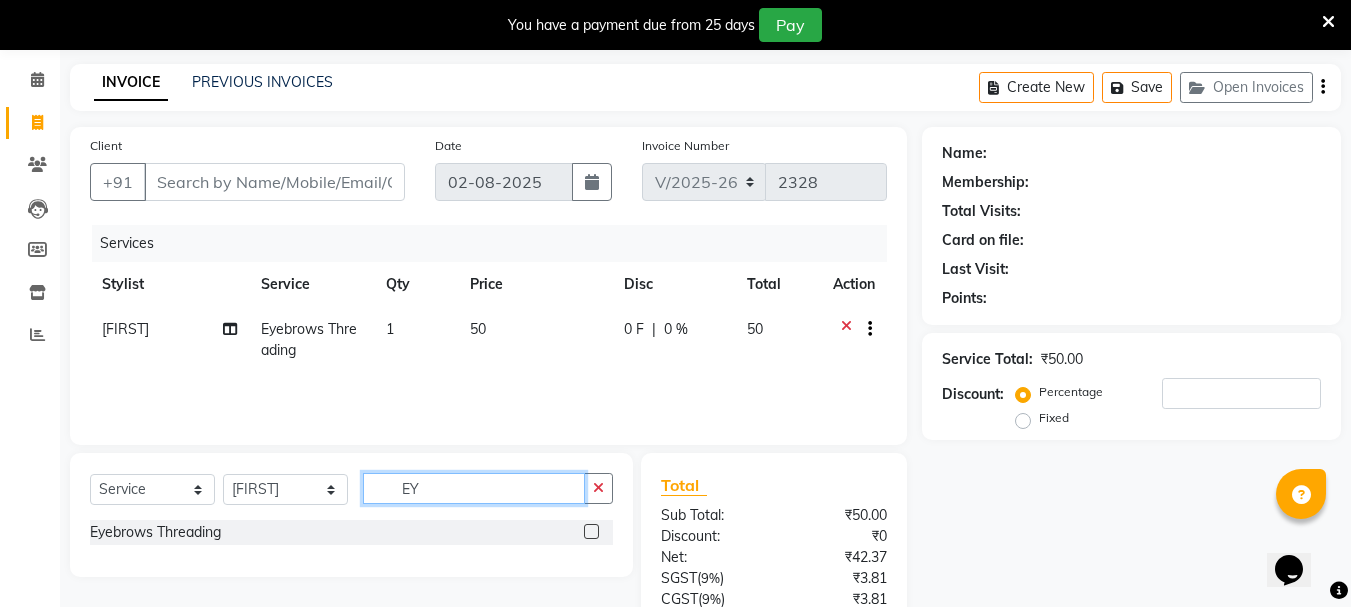 checkbox on "false" 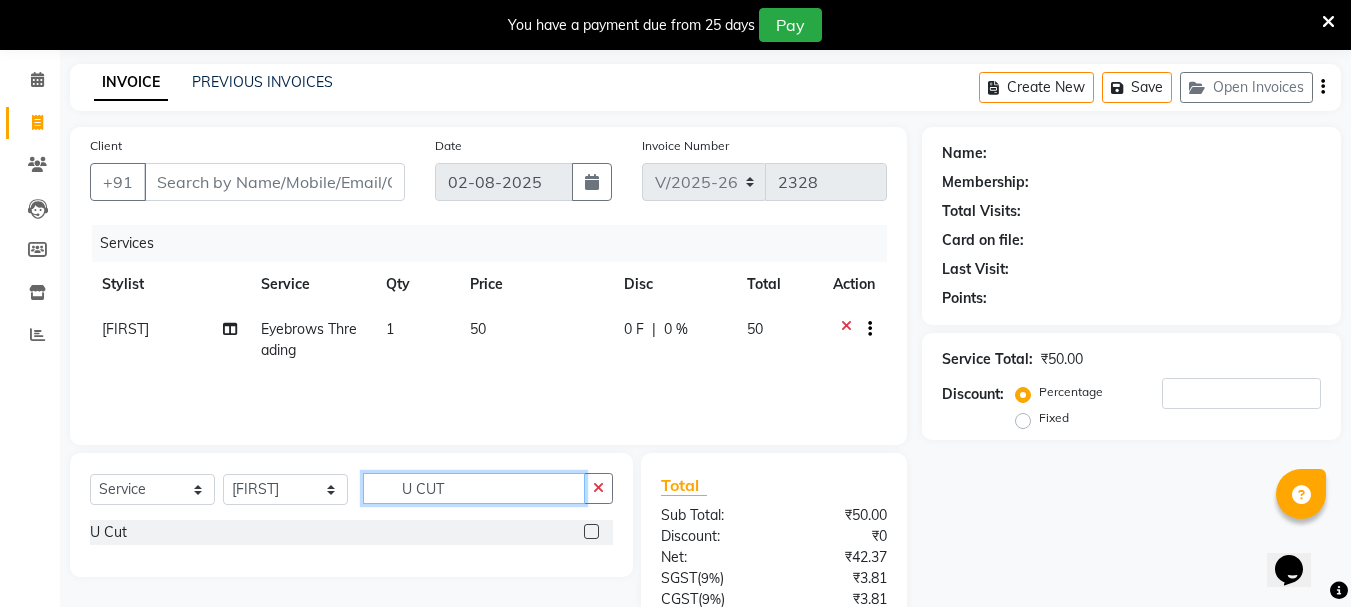 type on "U CUT" 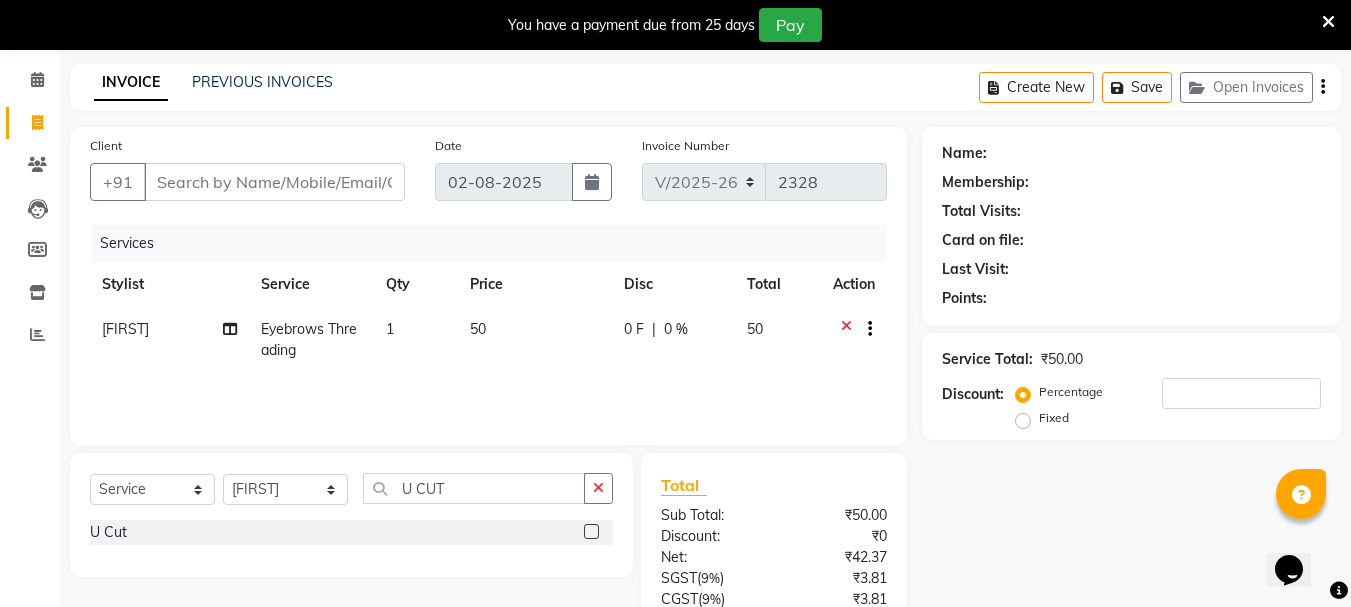 click 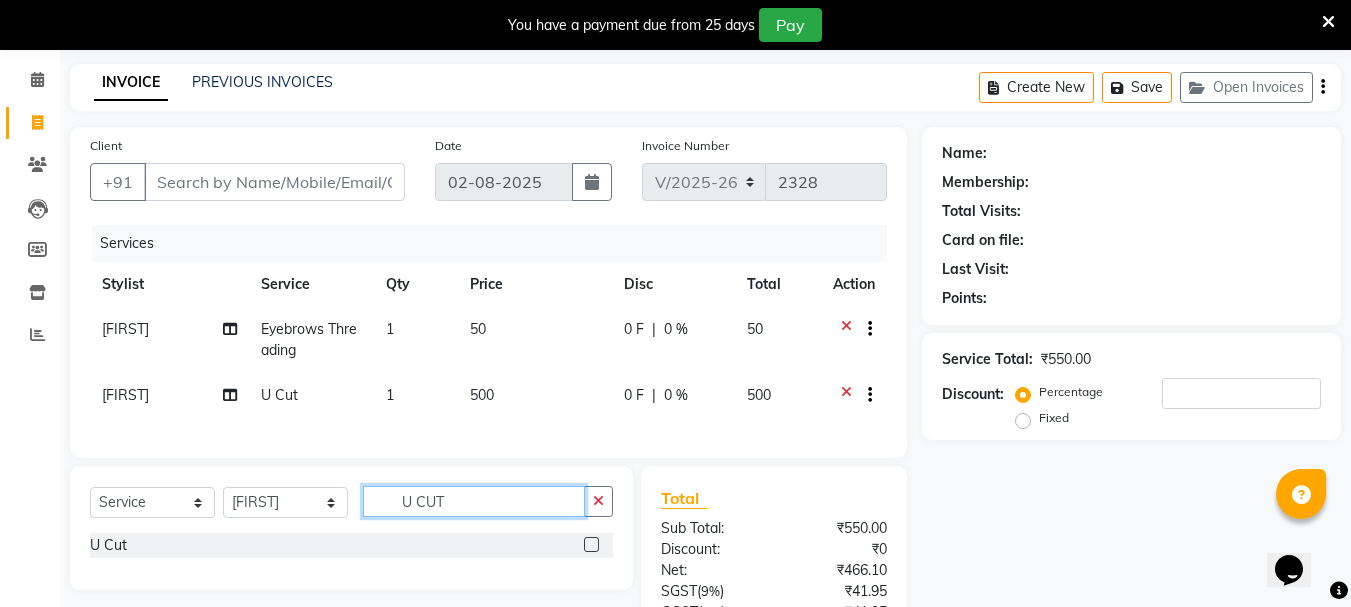 checkbox on "false" 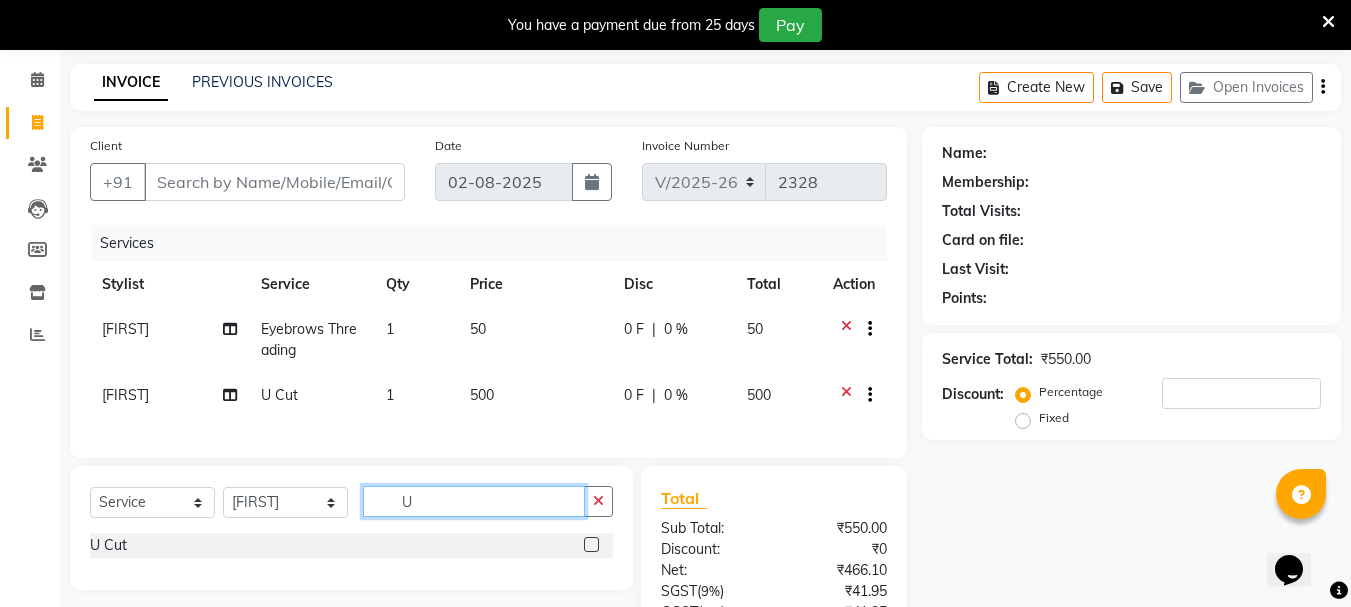 type on "U" 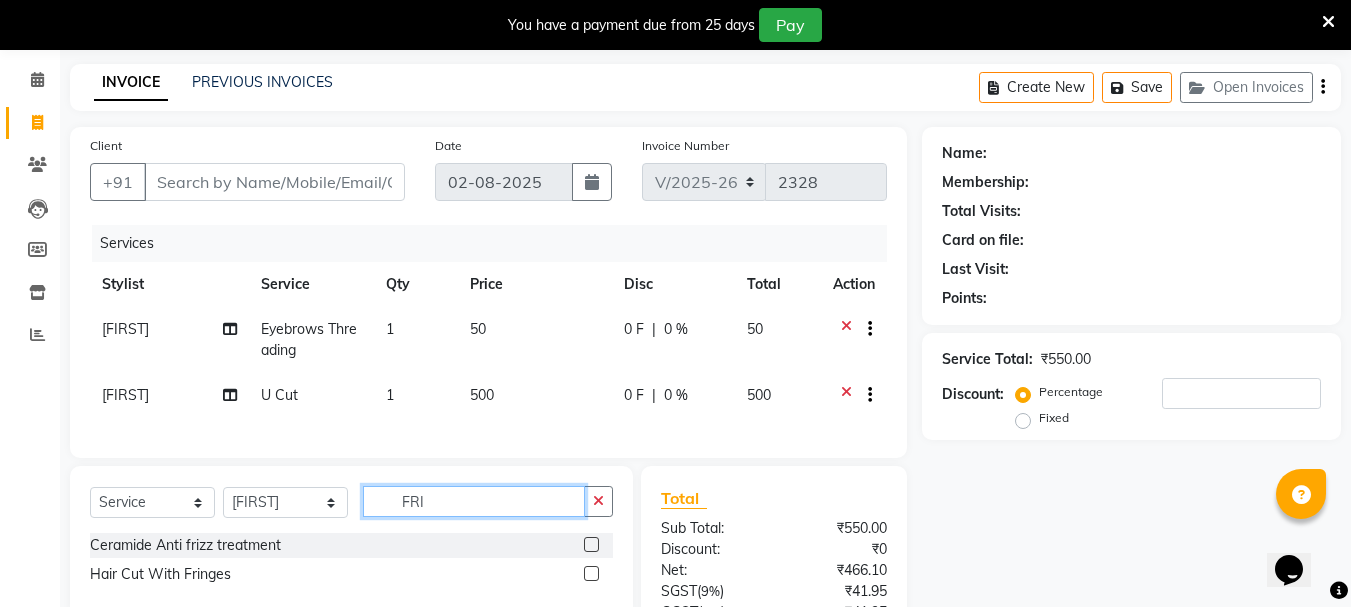 type on "FRI" 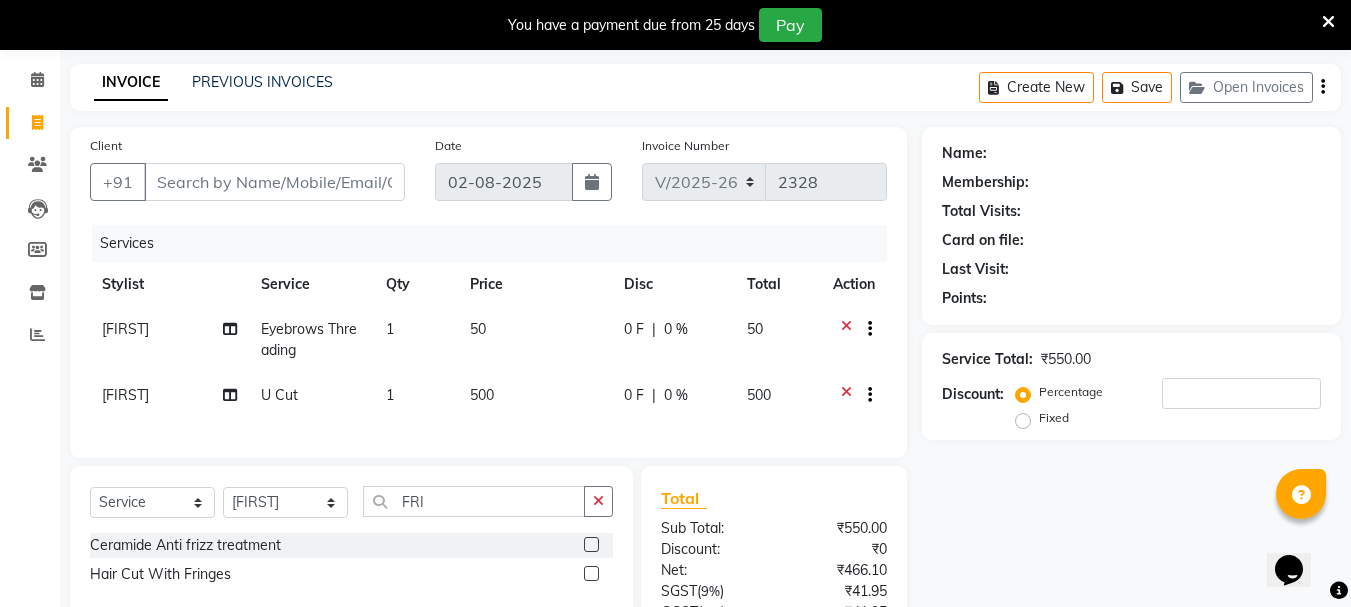 click 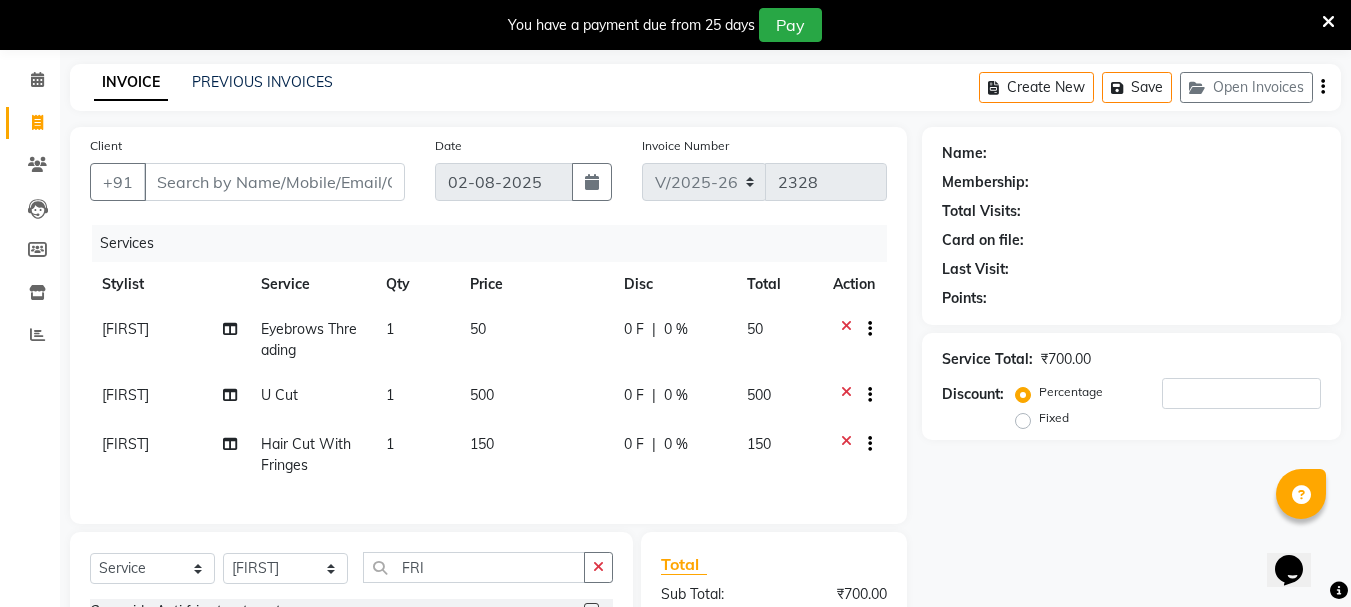 checkbox on "false" 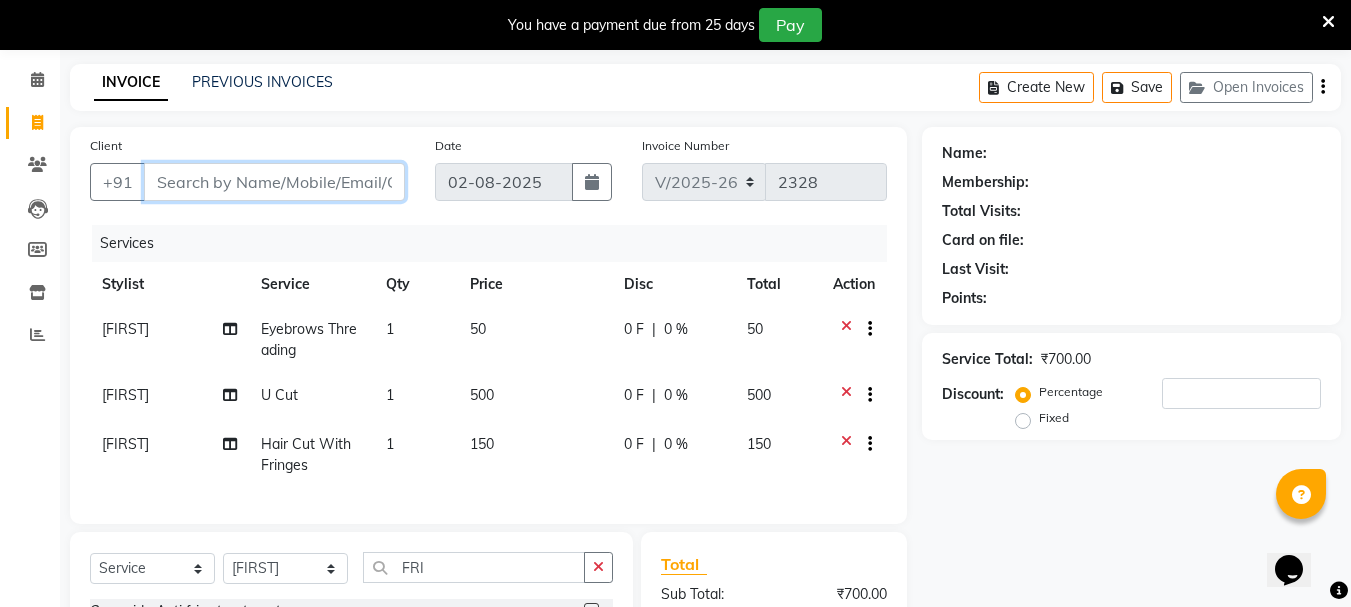 click on "Client" at bounding box center [274, 182] 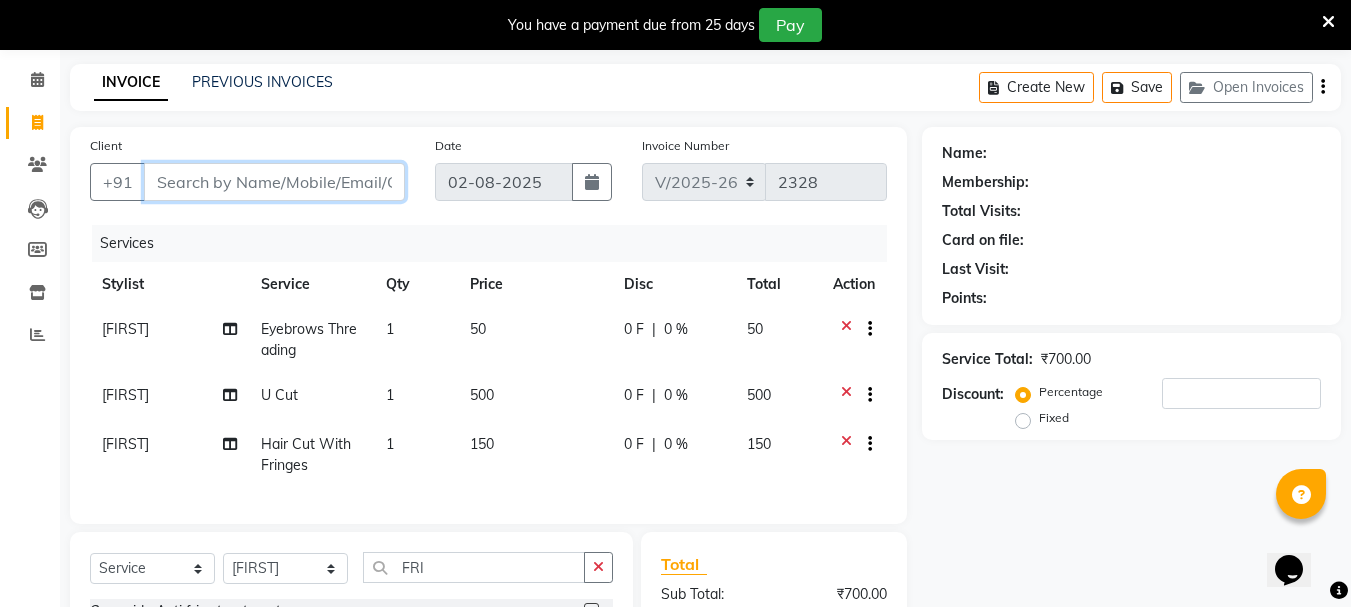 type on "9" 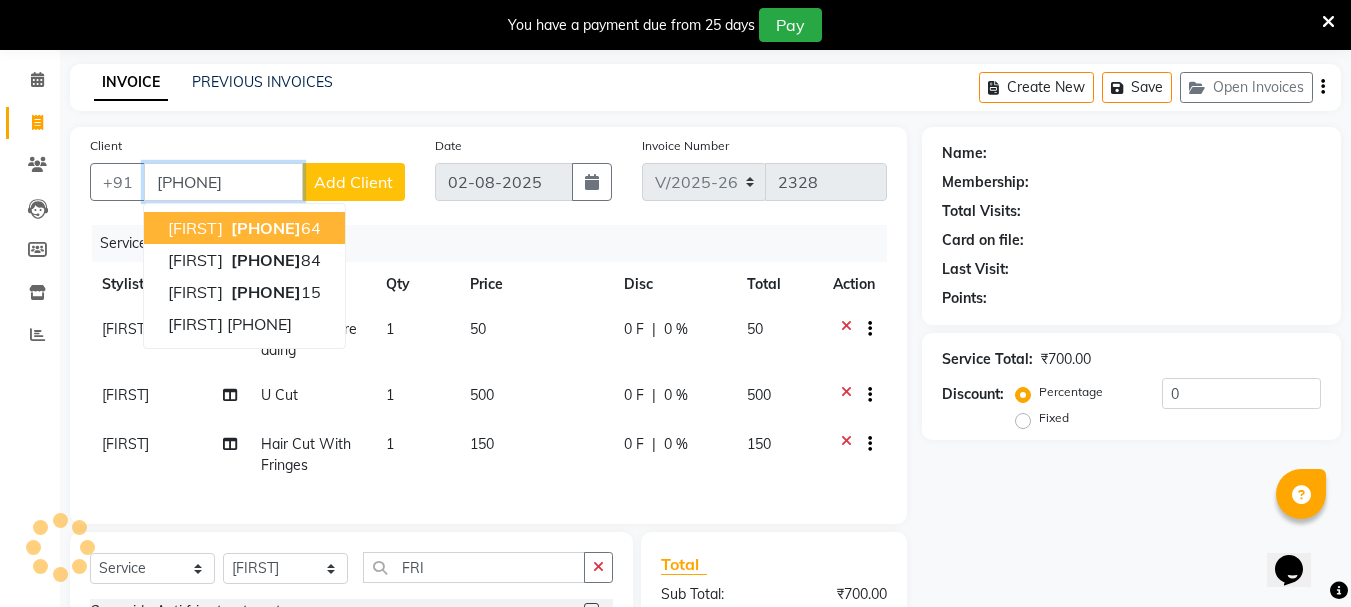 type on "[PHONE]" 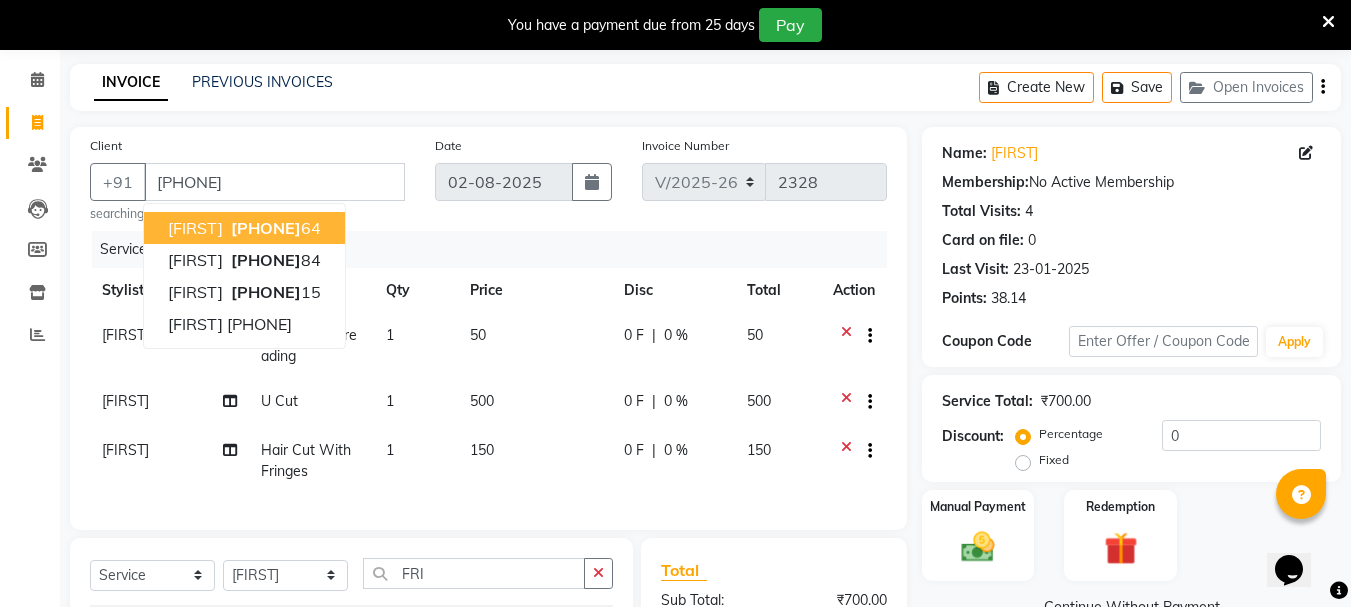 drag, startPoint x: 0, startPoint y: 562, endPoint x: 1302, endPoint y: 155, distance: 1364.1309 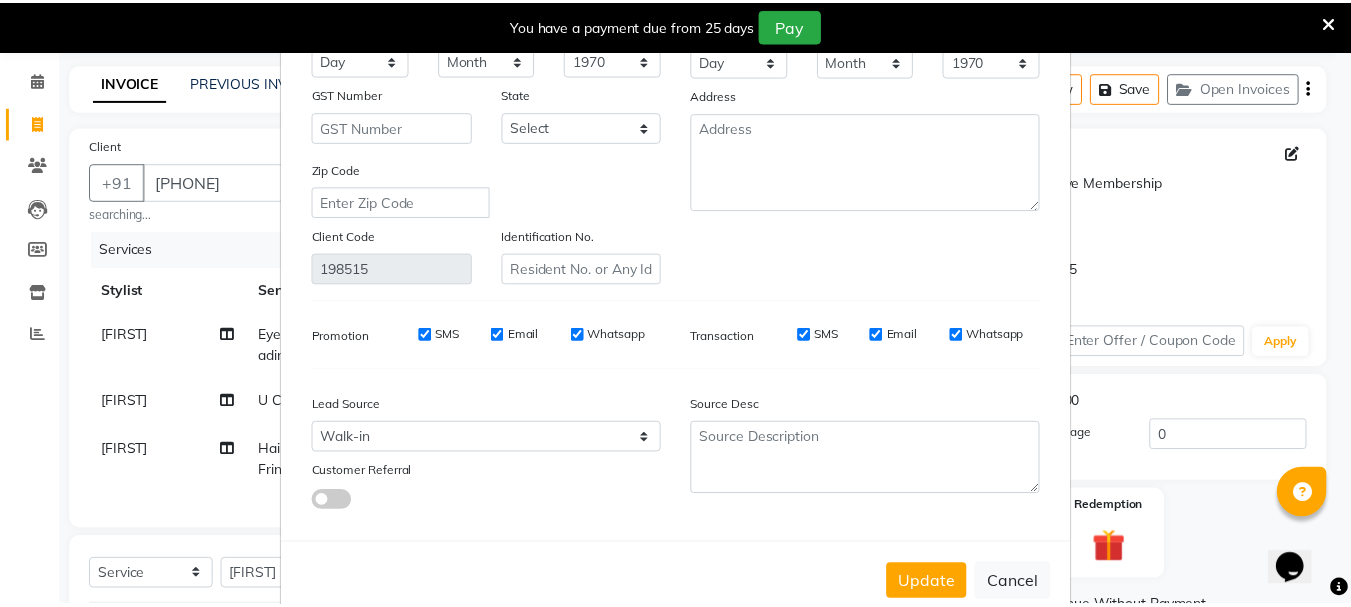 scroll, scrollTop: 280, scrollLeft: 0, axis: vertical 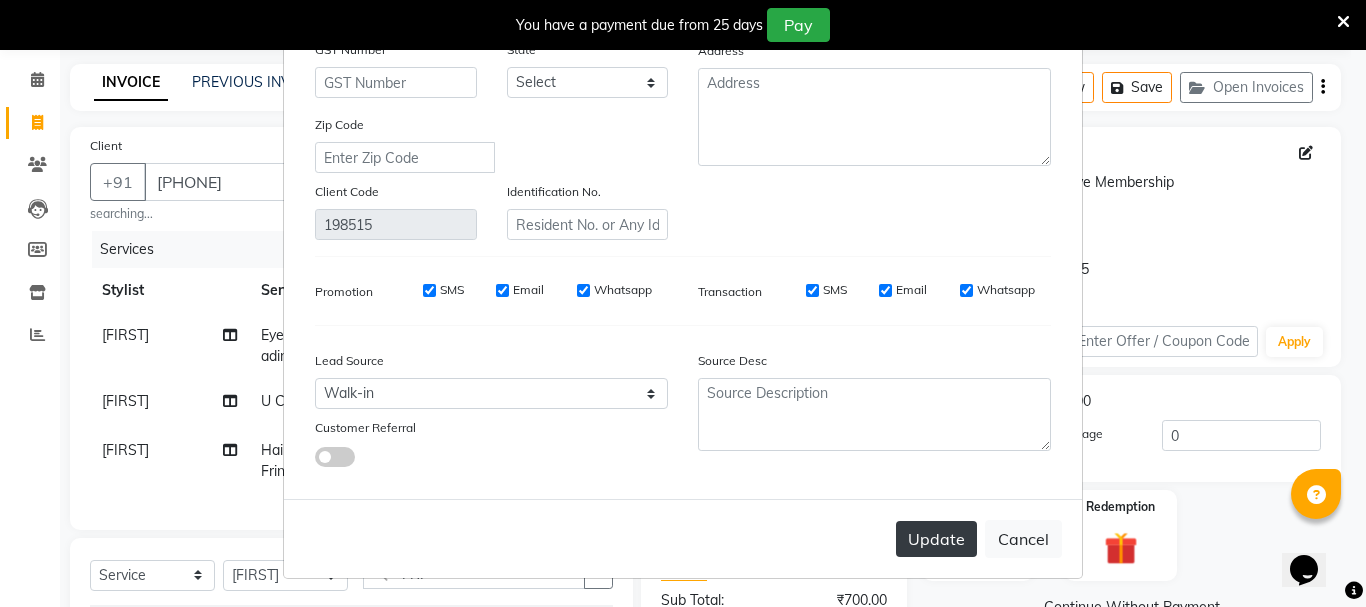 click on "Update" at bounding box center [936, 539] 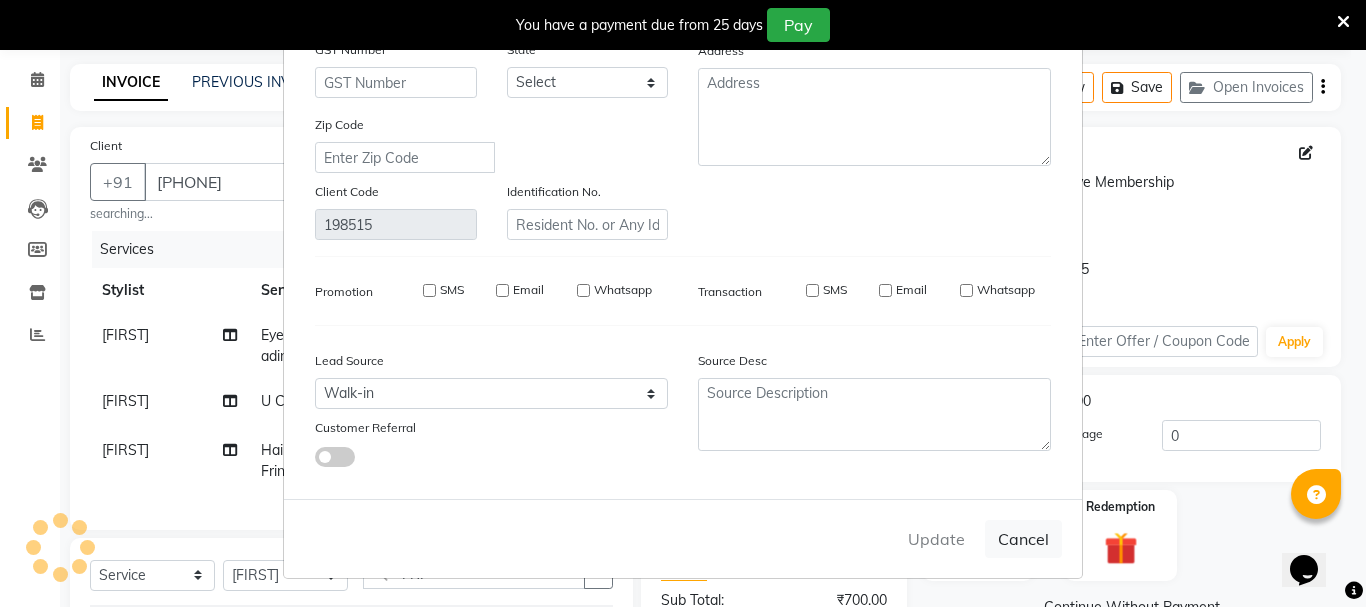 type 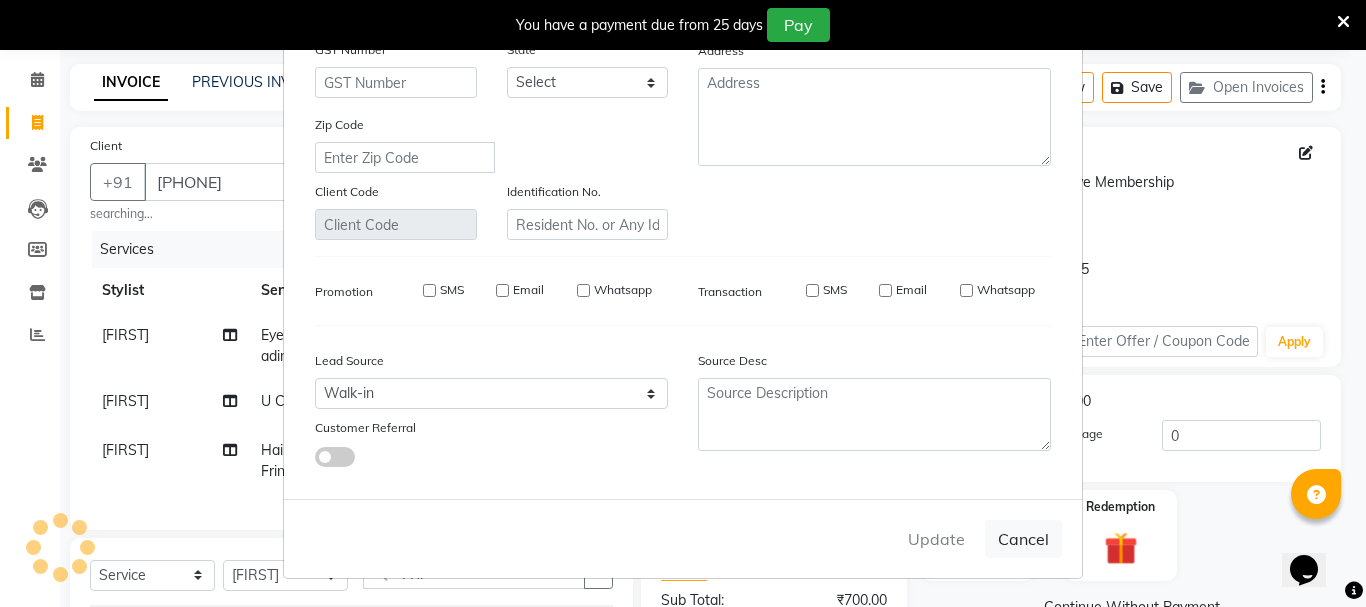 select 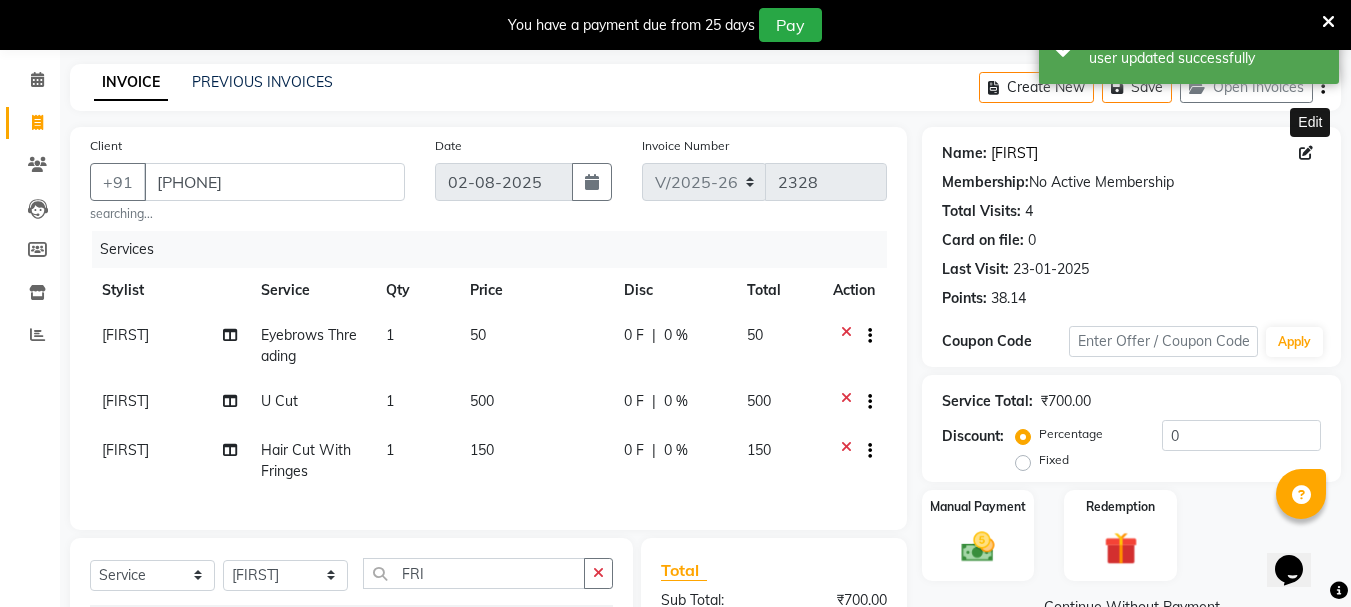 click on "[NAME]" 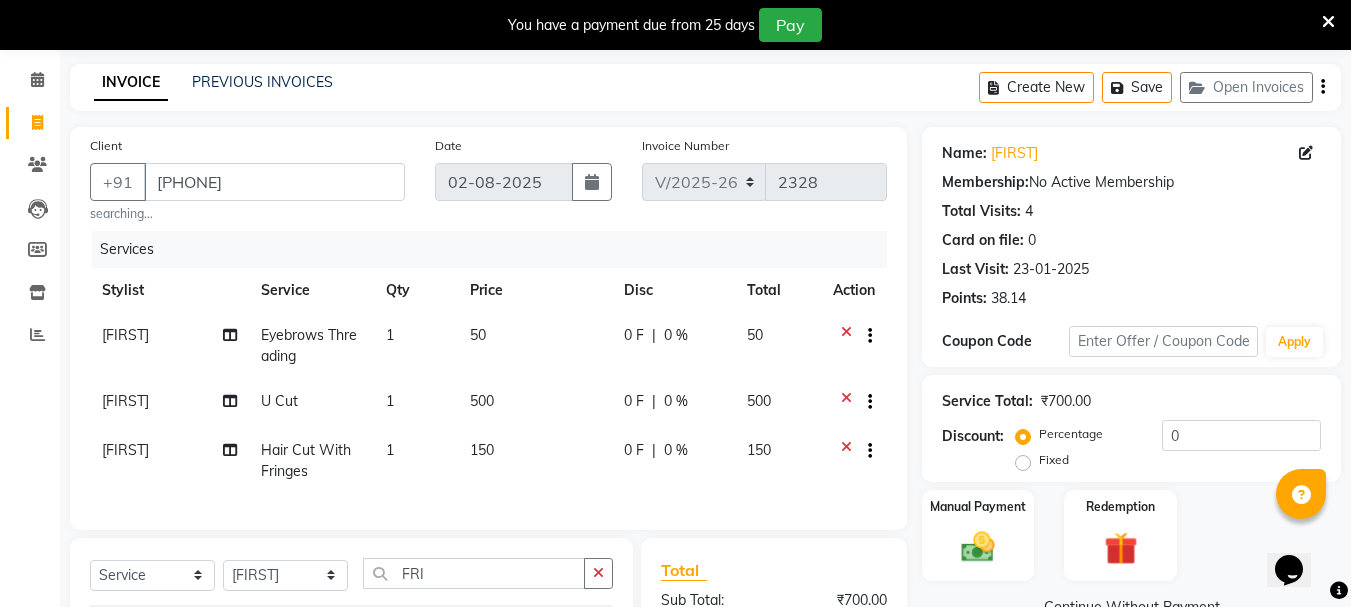 scroll, scrollTop: 343, scrollLeft: 0, axis: vertical 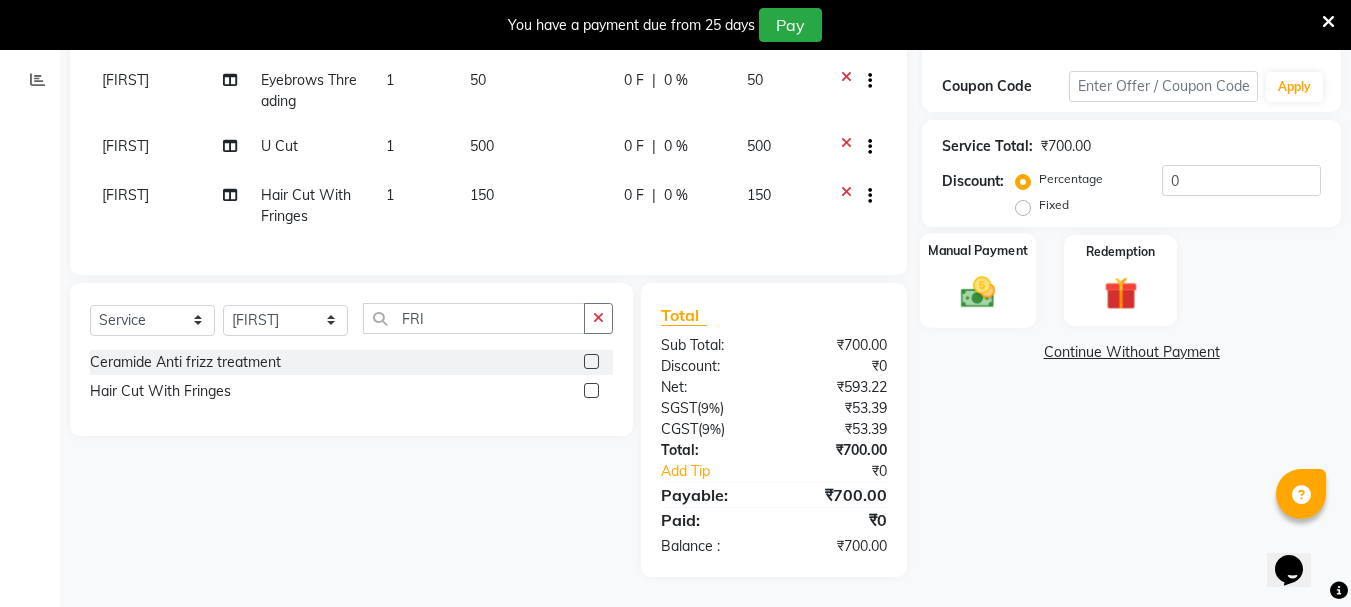 click 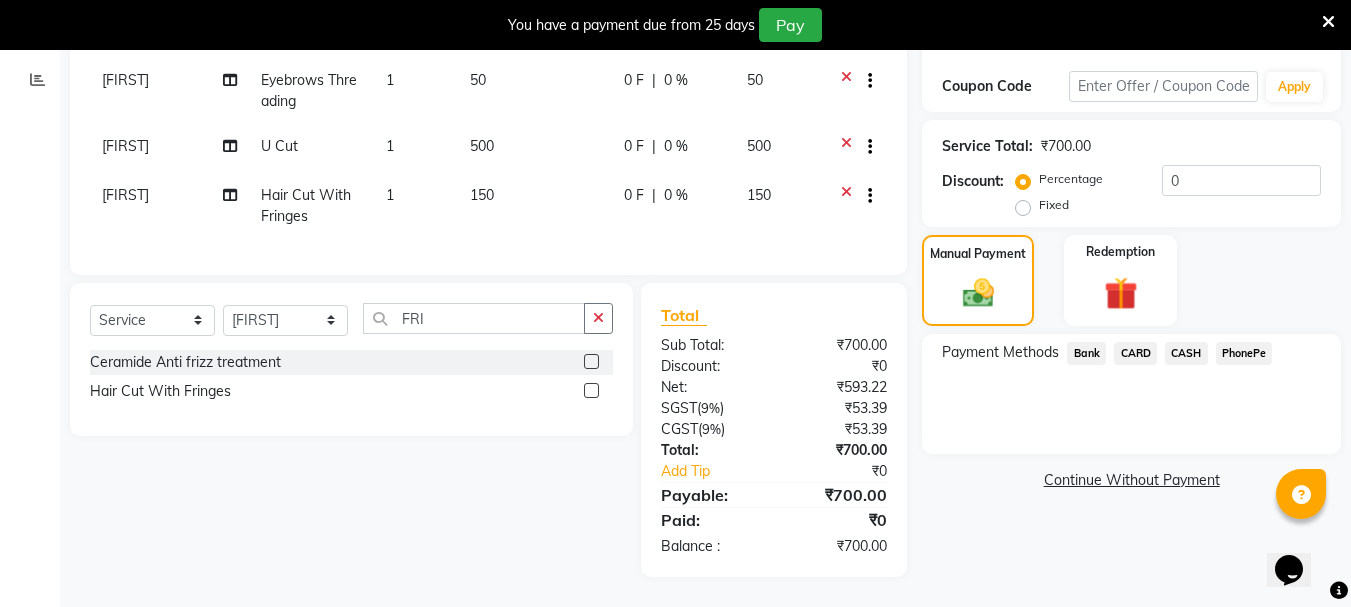 click on "PhonePe" 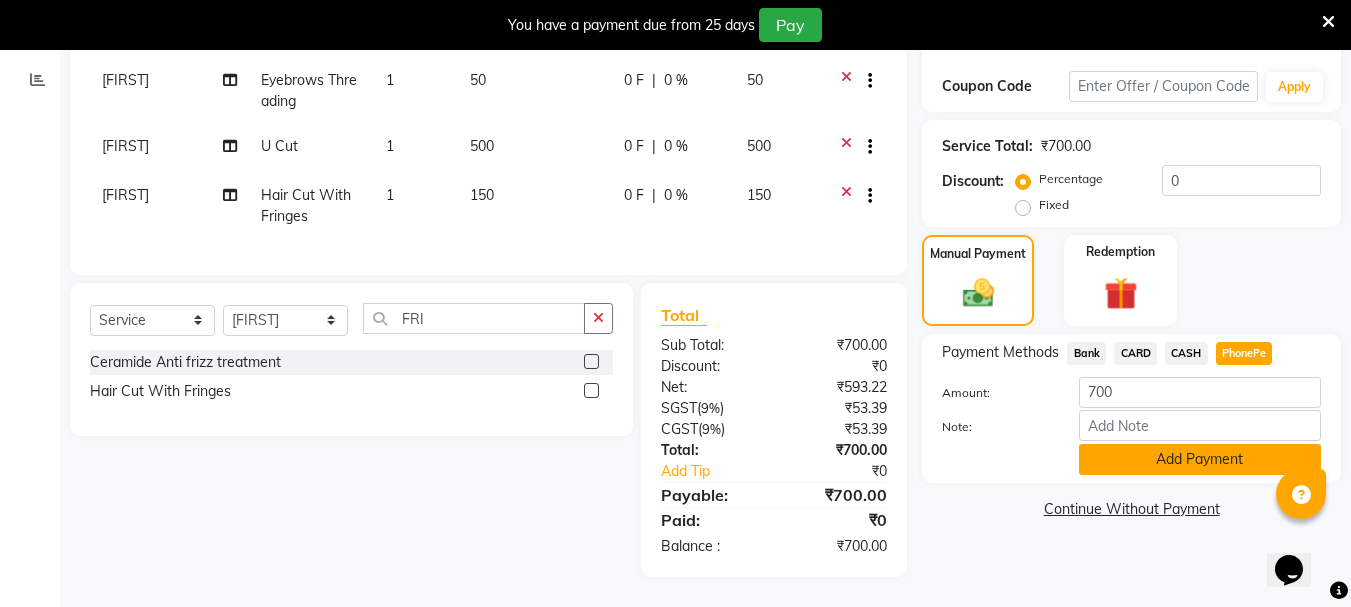 click on "Add Payment" 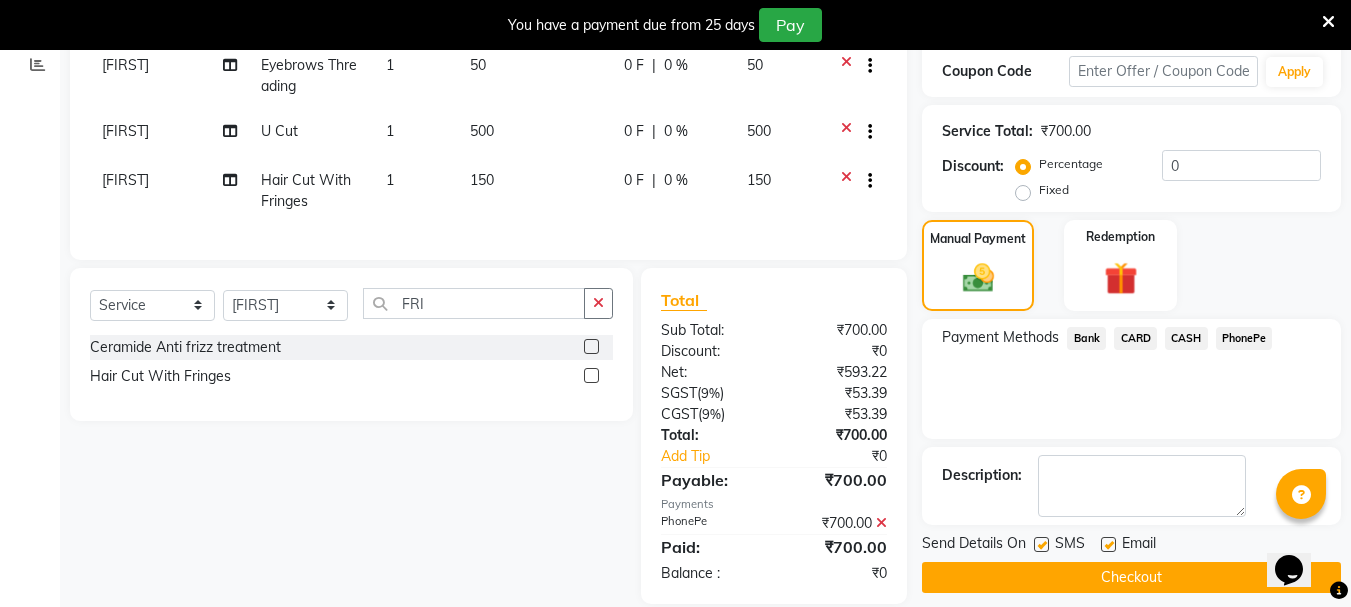 scroll, scrollTop: 385, scrollLeft: 0, axis: vertical 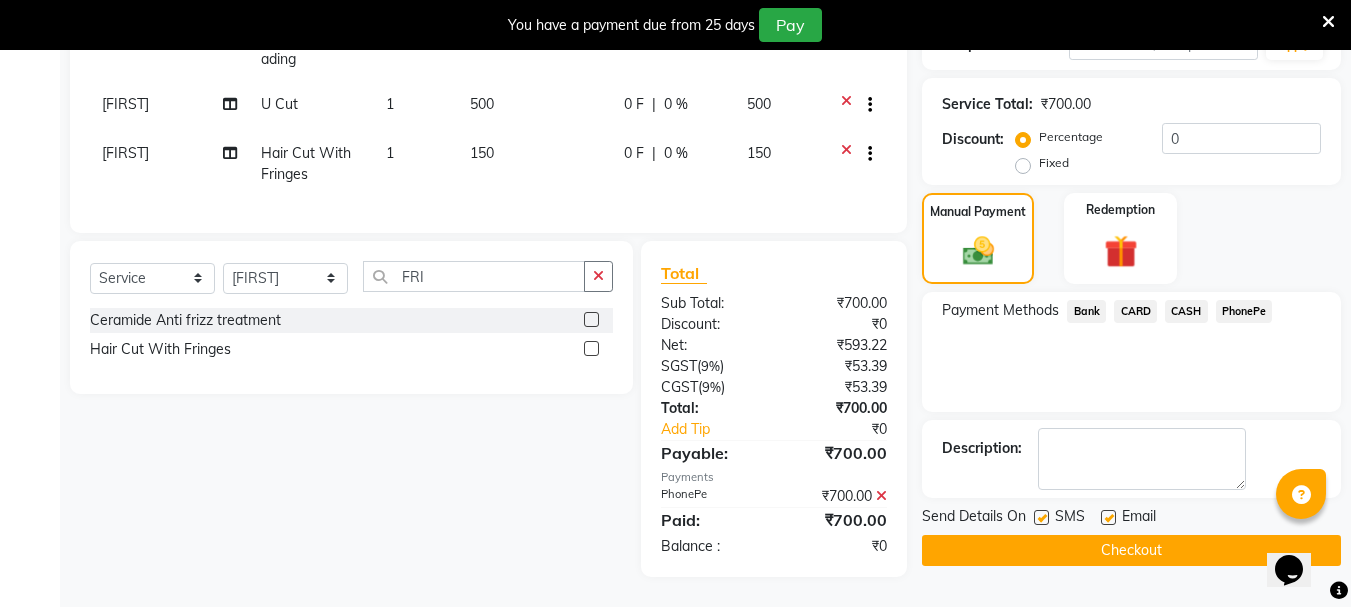 click on "Checkout" 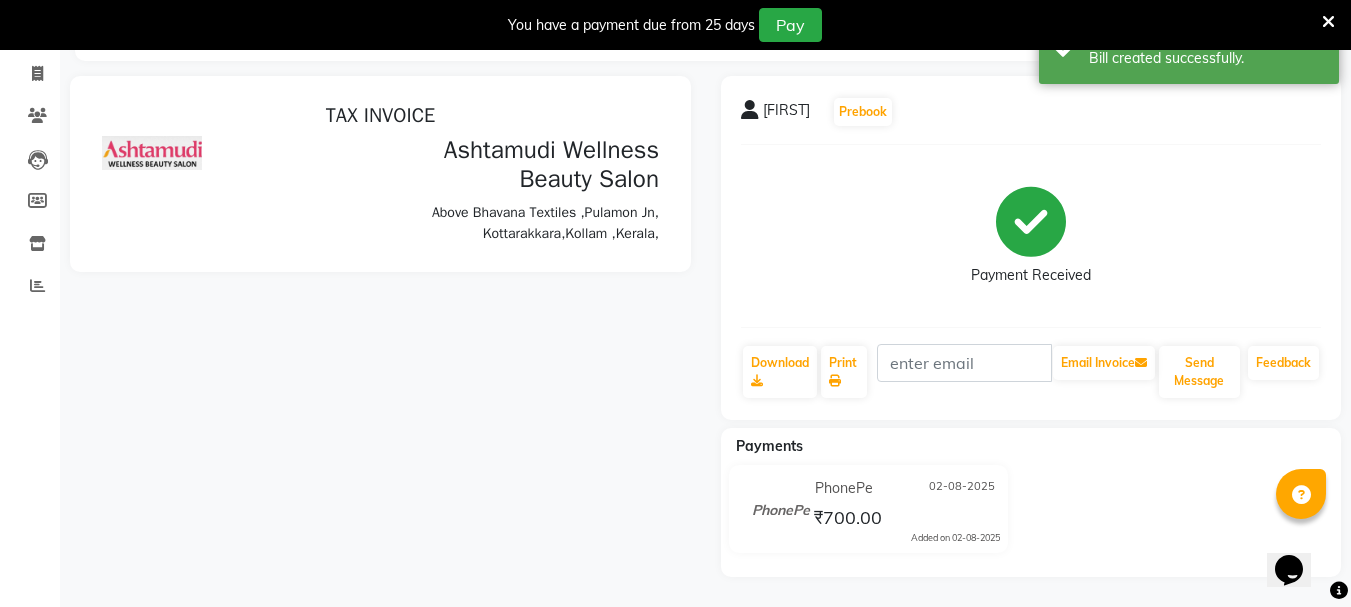 scroll, scrollTop: 385, scrollLeft: 0, axis: vertical 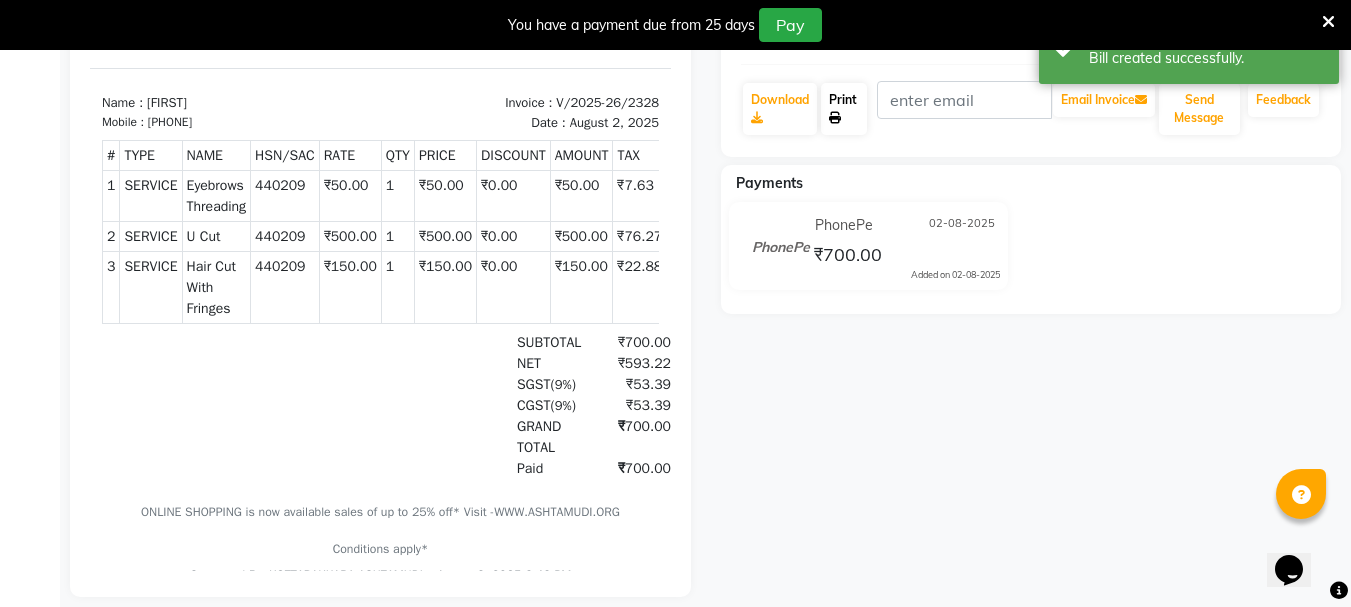 click on "Print" 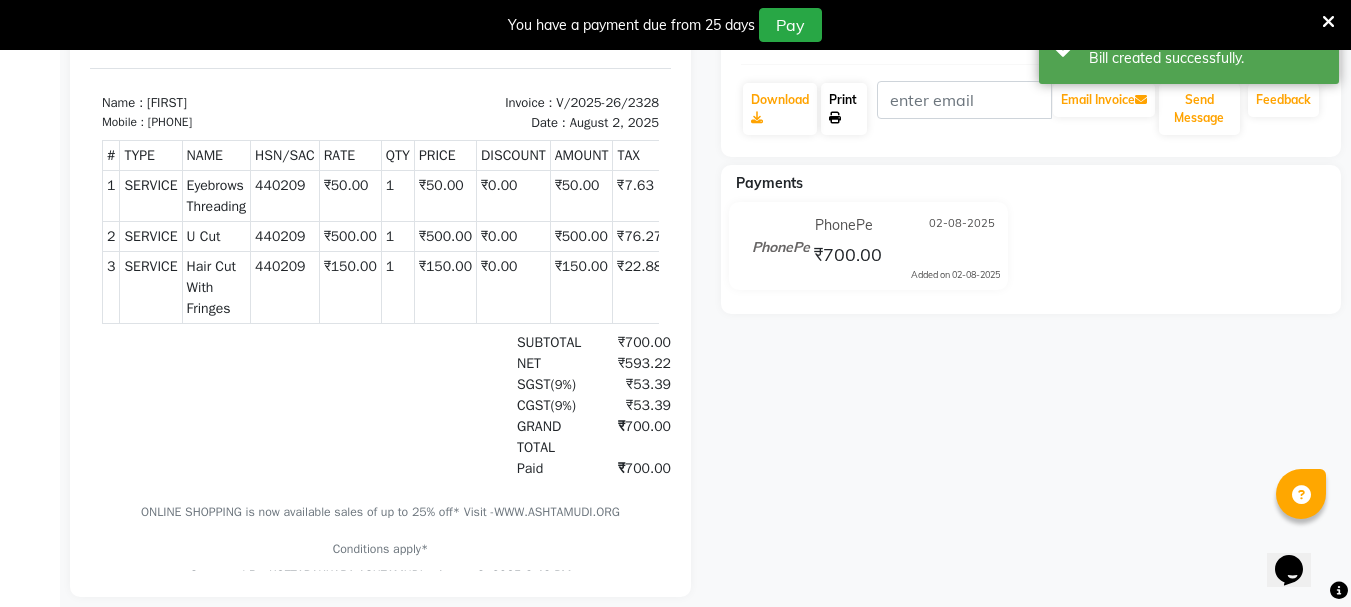 scroll, scrollTop: 0, scrollLeft: 0, axis: both 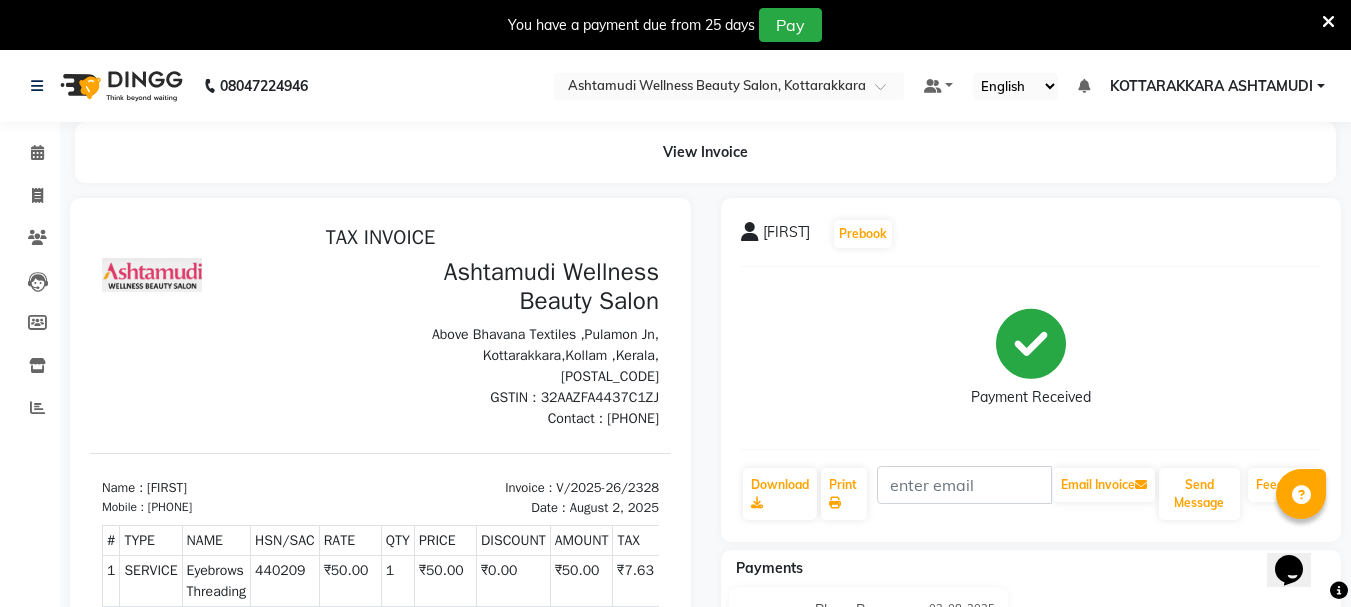click at bounding box center (1328, 22) 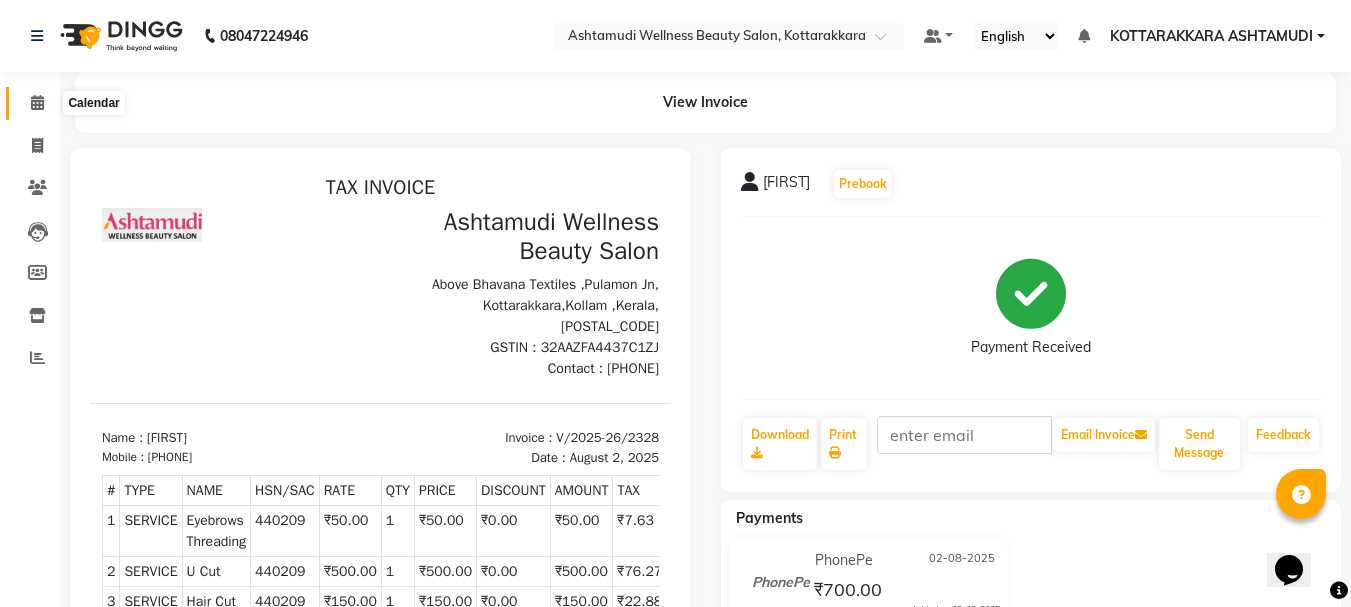 click 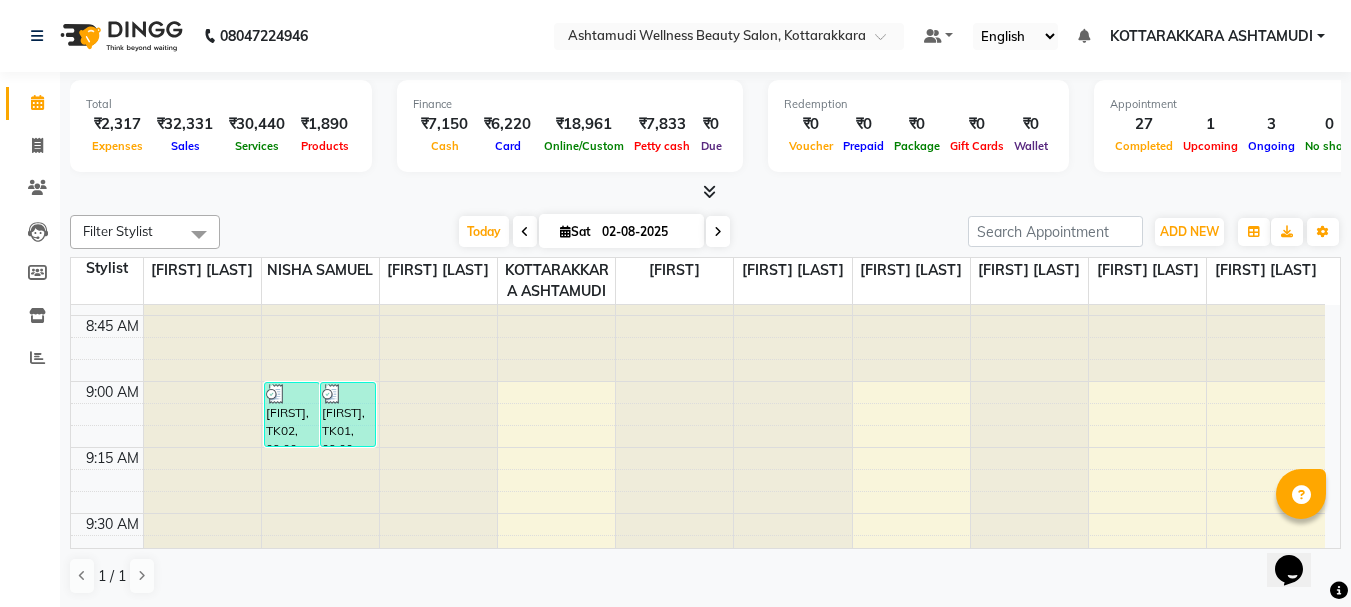 scroll, scrollTop: 0, scrollLeft: 0, axis: both 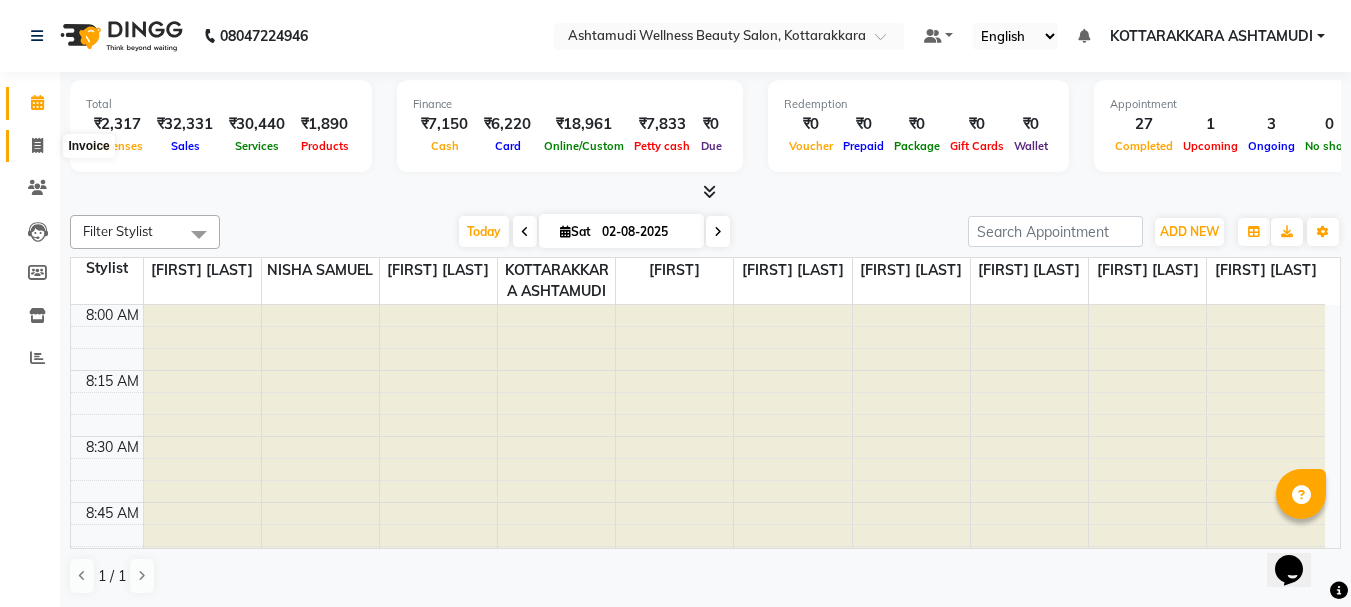 click 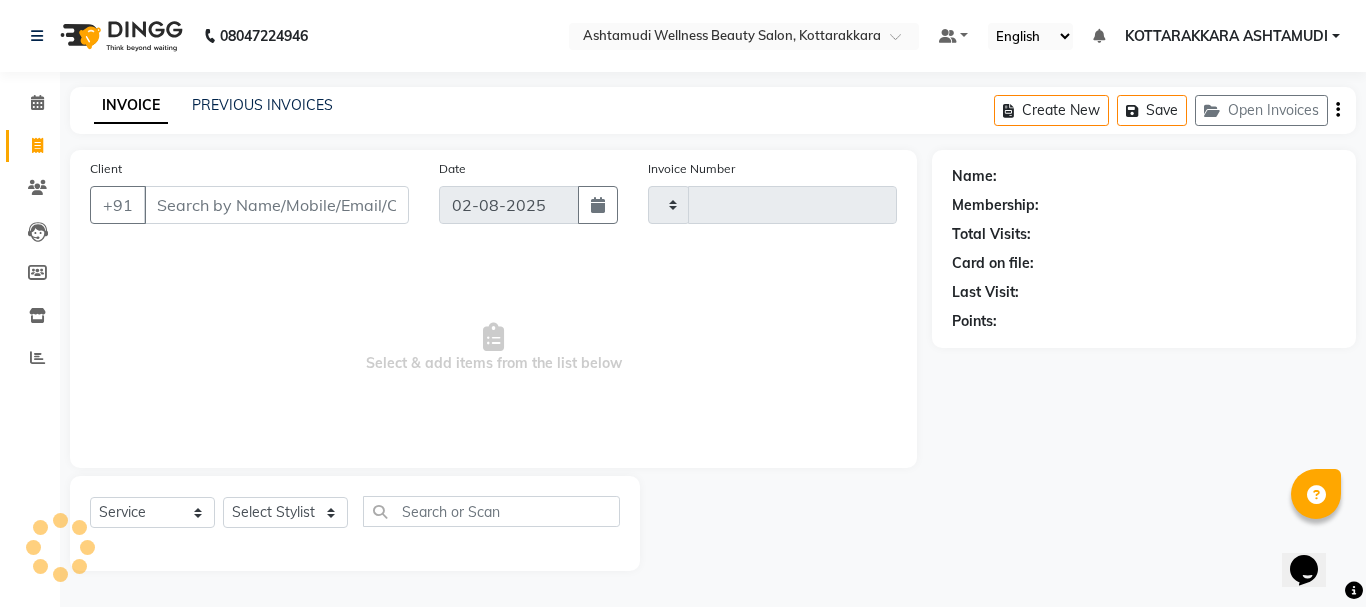type on "2329" 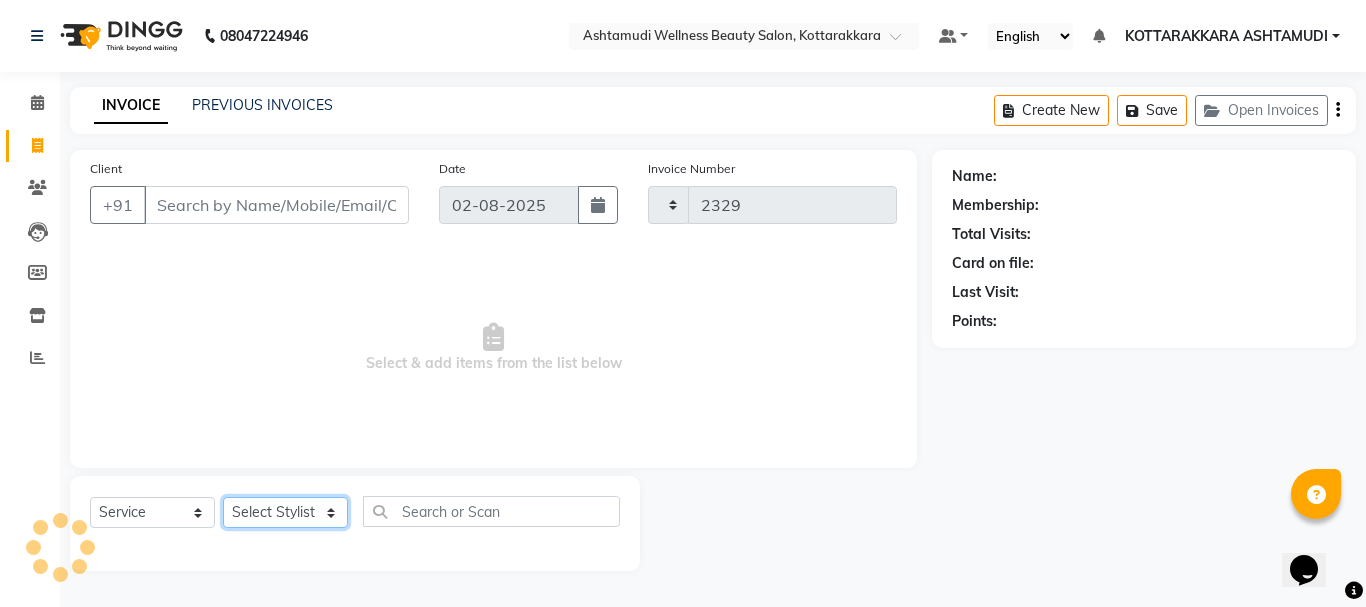 select on "4664" 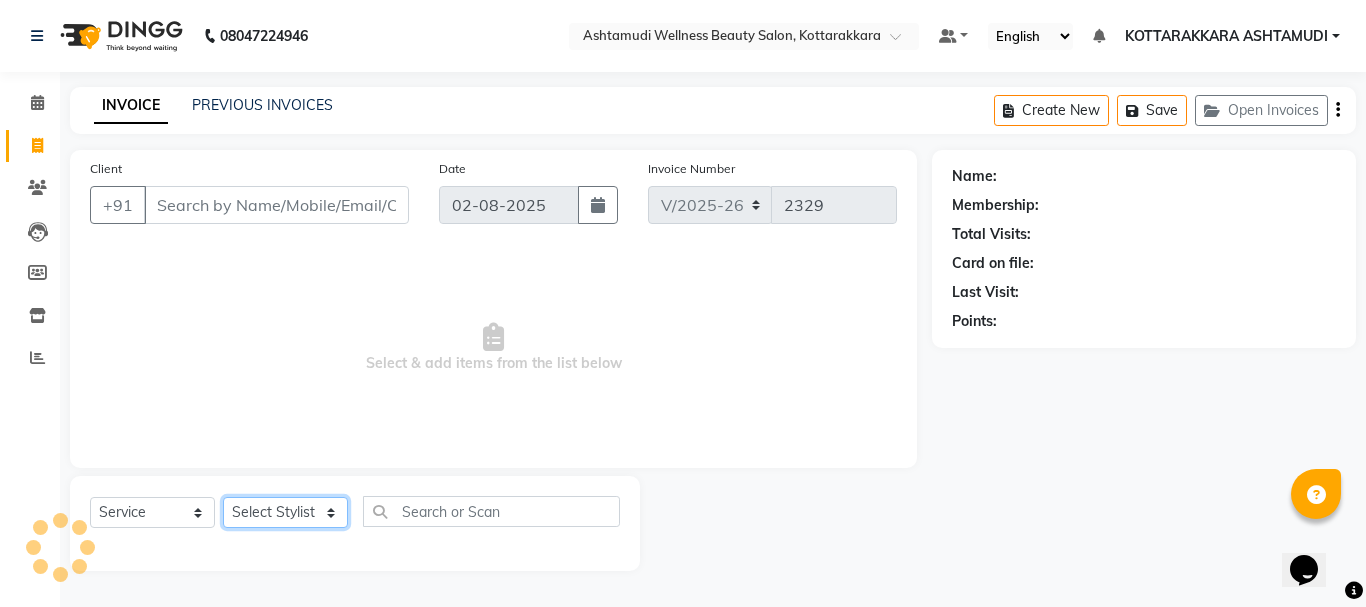 click on "Select Stylist" 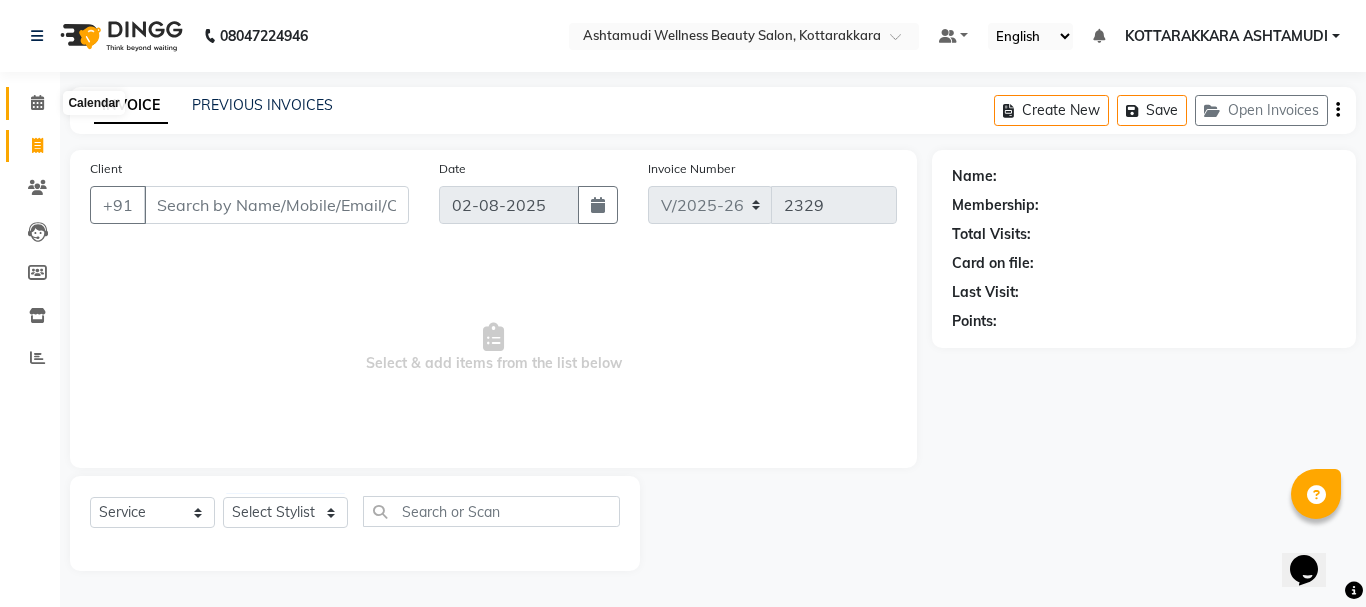 click 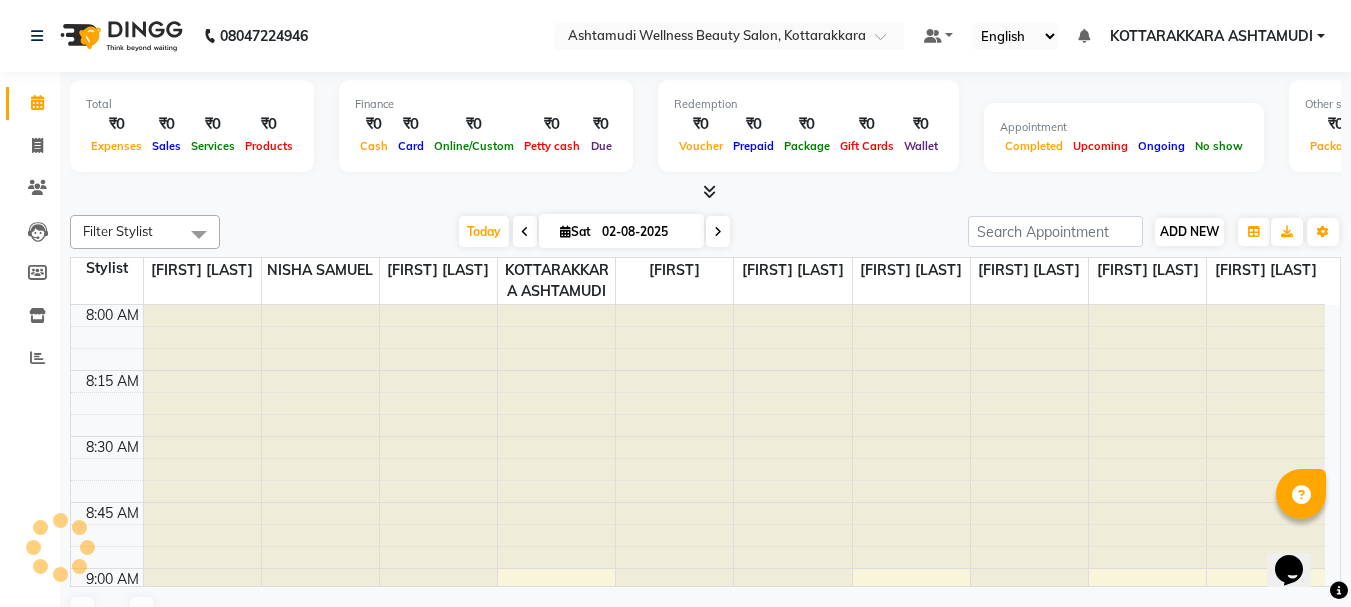 scroll, scrollTop: 2641, scrollLeft: 0, axis: vertical 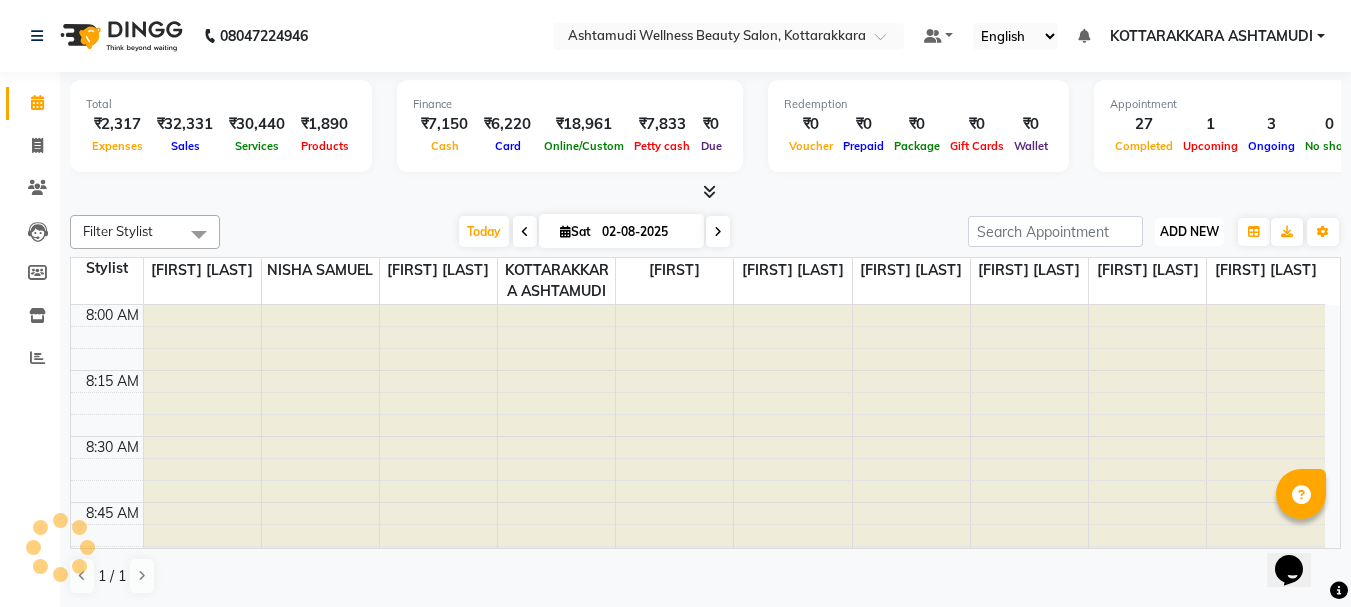 click on "ADD NEW" at bounding box center (1189, 231) 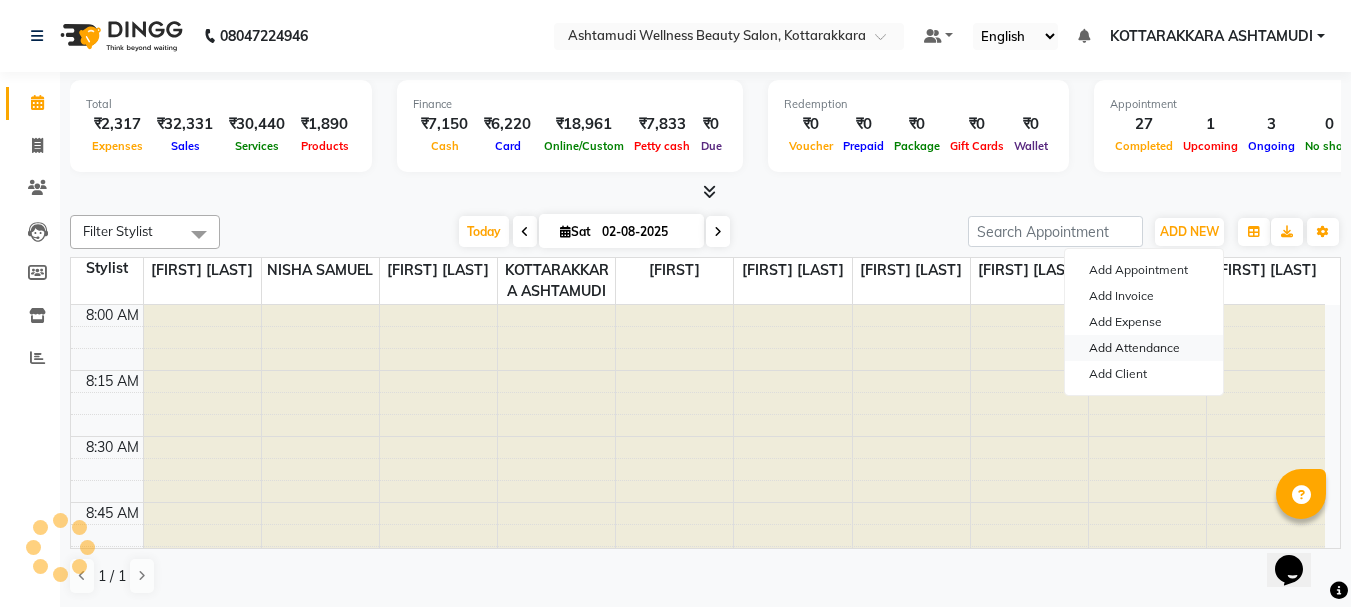 click on "Add Attendance" at bounding box center [1144, 348] 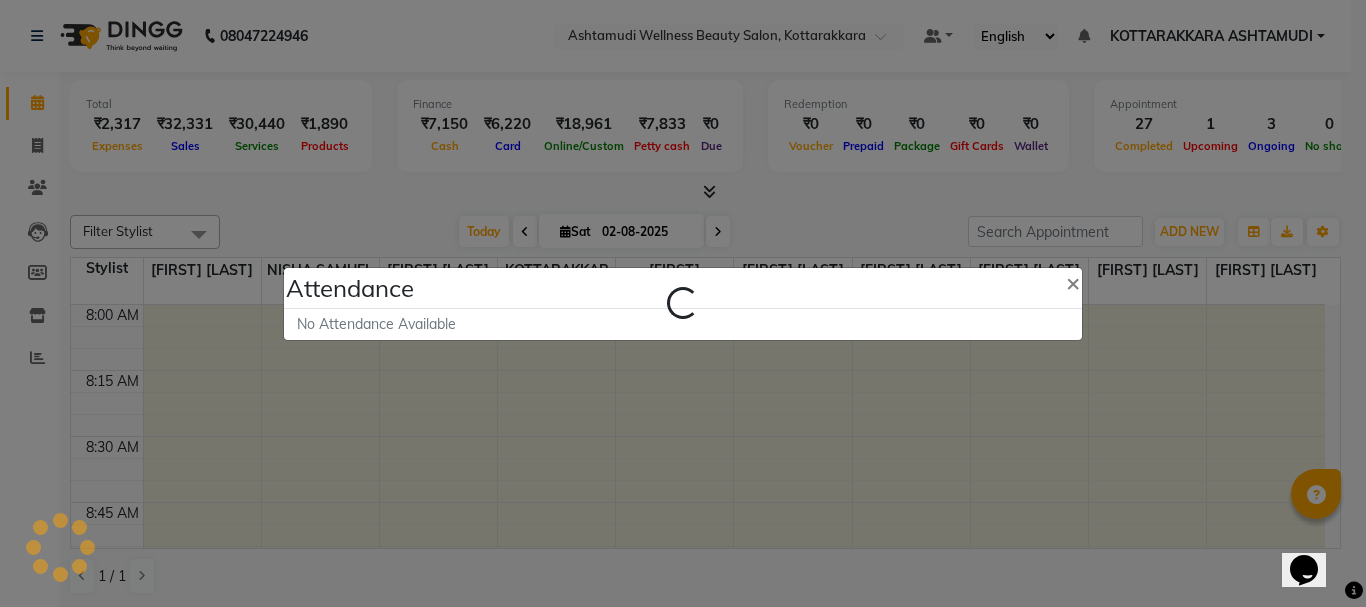 select on "A" 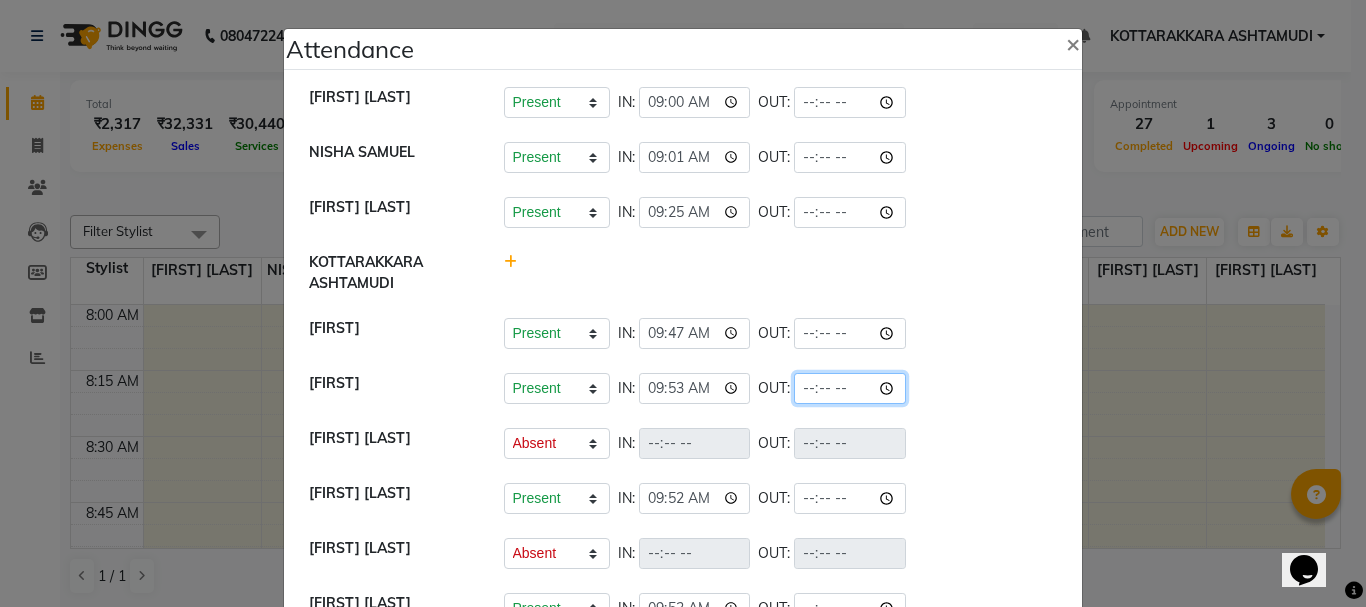click 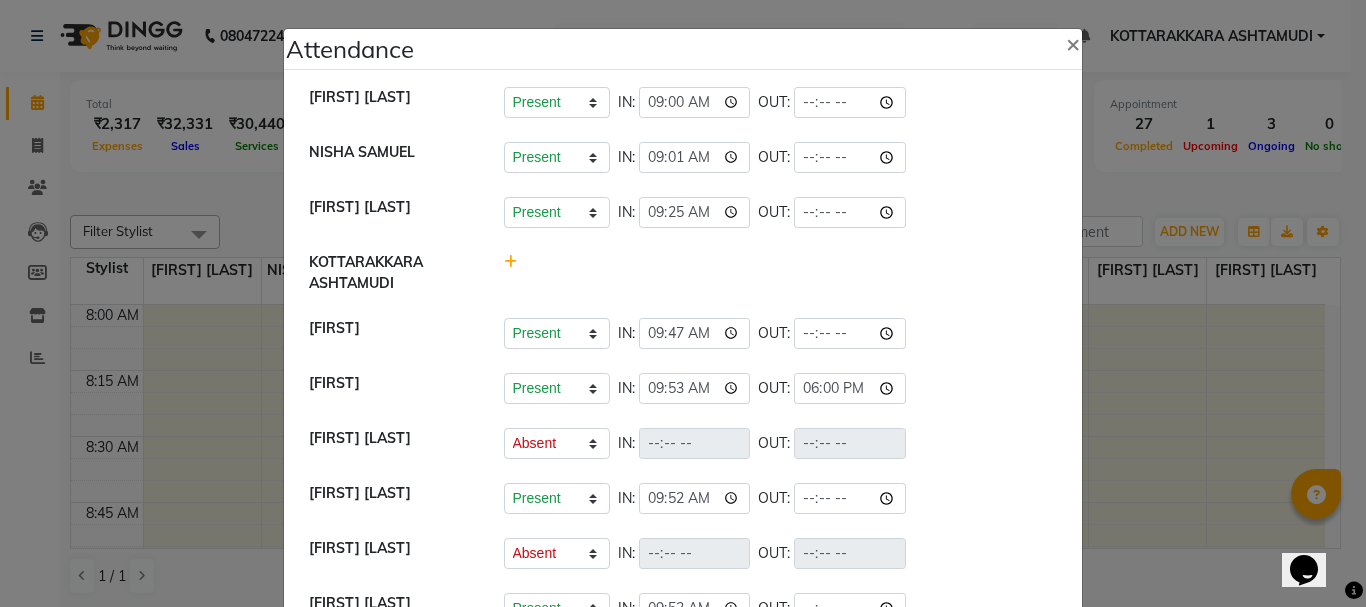 type on "18:00" 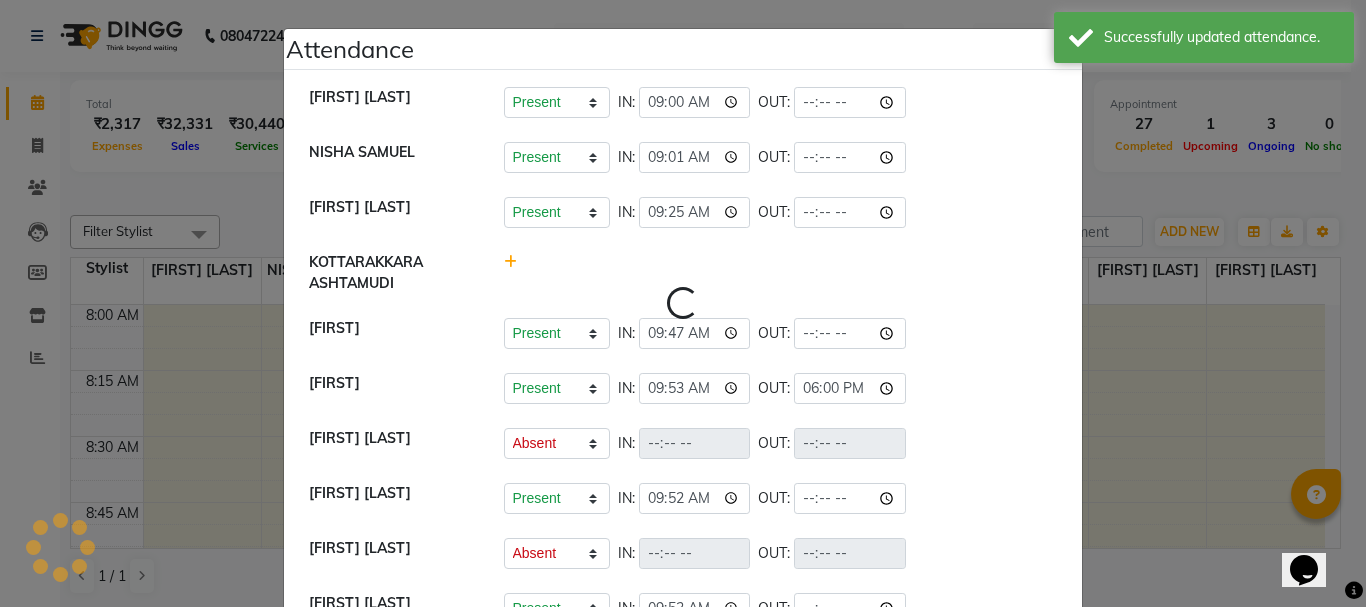 select on "A" 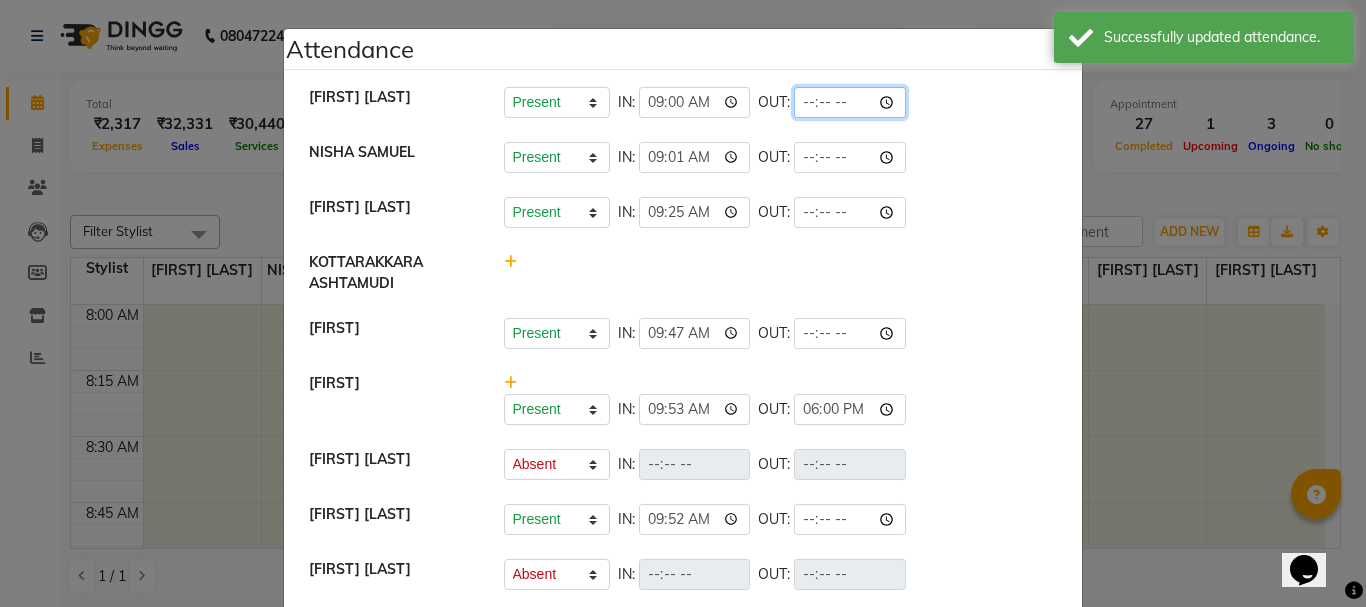 click 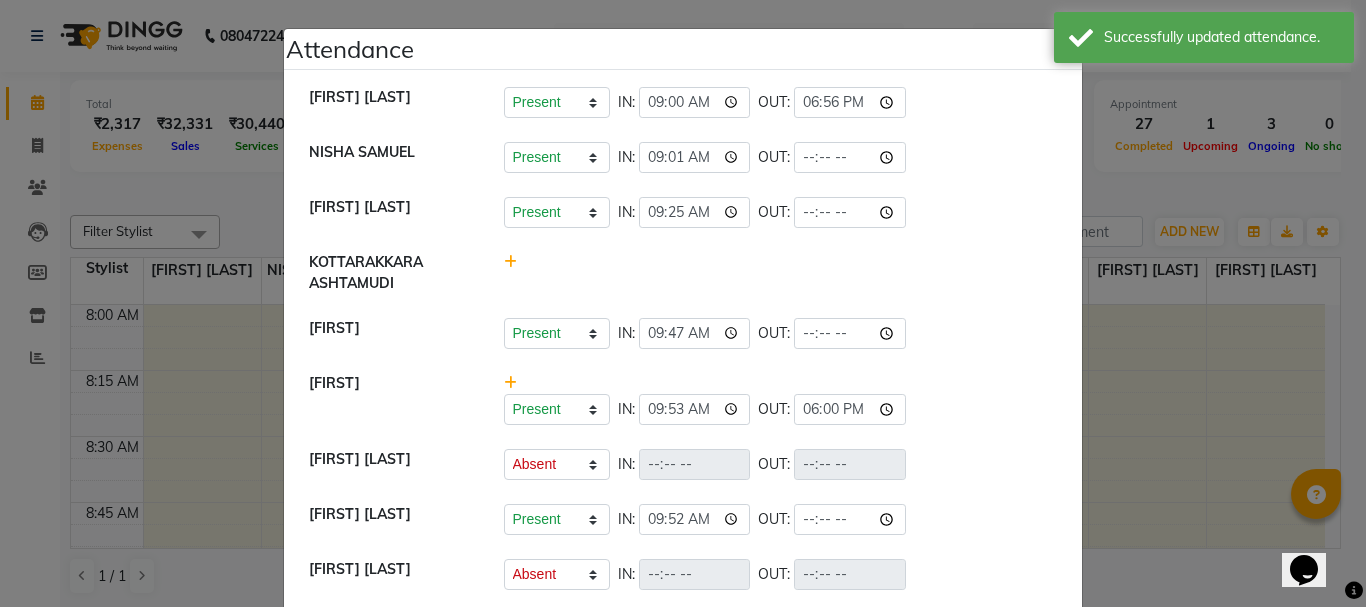 type on "18:56" 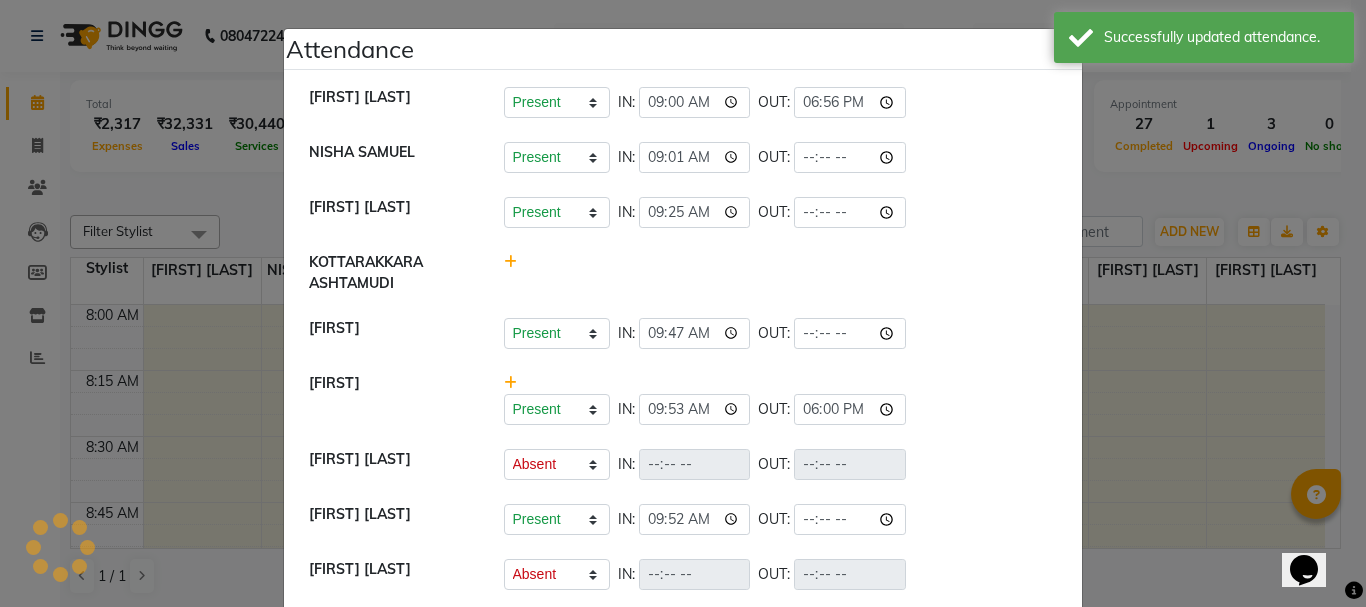 click on "NISHA SAMUEL 	   Present   Absent   Late   Half Day   Weekly Off  IN:  09:01 OUT:" 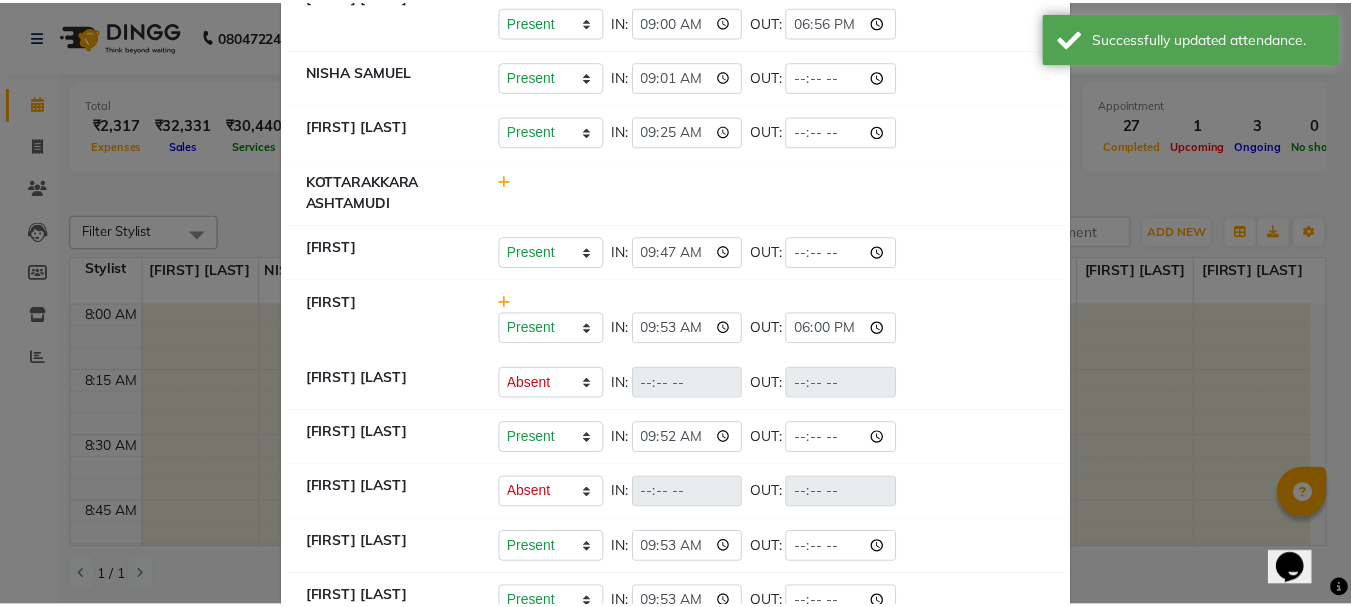 scroll, scrollTop: 171, scrollLeft: 0, axis: vertical 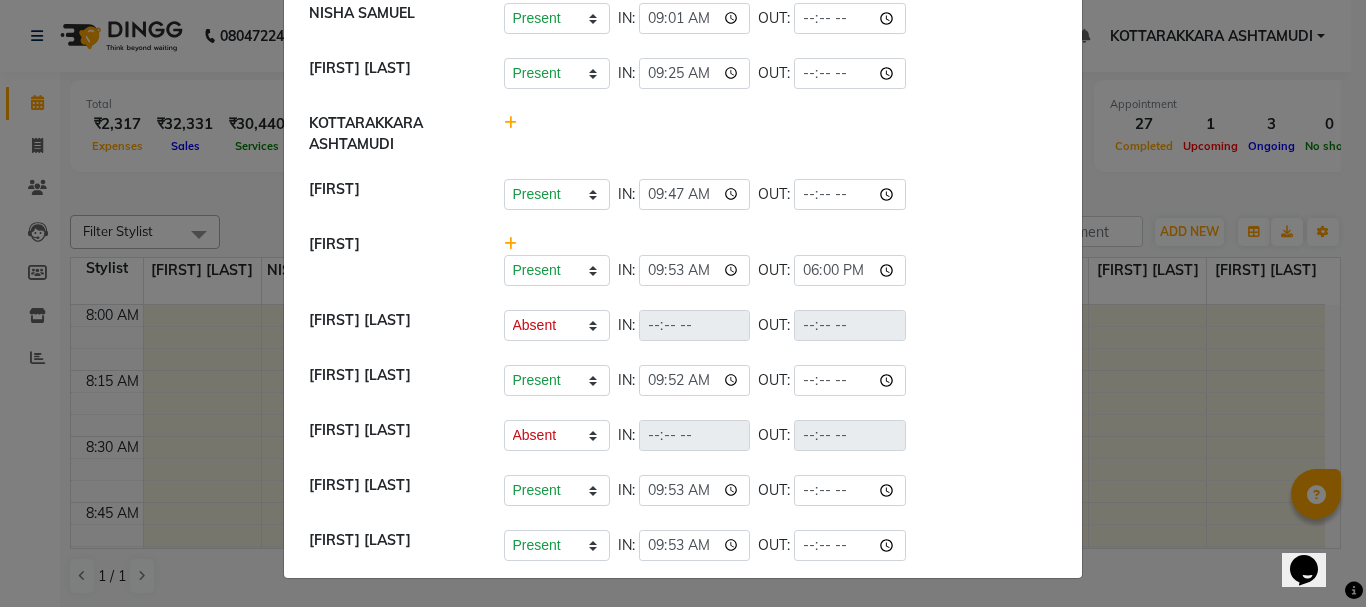 click on "Attendance ×  DIVYA L	   Present   Absent   Late   Half Day   Weekly Off  IN:  09:00 OUT:  18:56  NISHA SAMUEL 	   Present   Absent   Late   Half Day   Weekly Off  IN:  09:01 OUT:   SARIGA R	   Present   Absent   Late   Half Day   Weekly Off  IN:  09:25 OUT:   KOTTARAKKARA ASHTAMUDI   AMRITHA   Present   Absent   Late   Half Day   Weekly Off  IN:  09:47 OUT:   SHAHIDA   Present   Absent   Late   Half Day   Weekly Off  IN:  09:53 OUT:  18:00  SHAMINA MUHAMMED P R   Present   Absent   Late   Half Day   Weekly Off  IN:  OUT:   Gita Mahali    Present   Absent   Late   Half Day   Weekly Off  IN:  09:52 OUT:   Jibi P R   Present   Absent   Late   Half Day   Weekly Off  IN:  OUT:   Priya Chakraborty   Present   Absent   Late   Half Day   Weekly Off  IN:  09:53 OUT:   Karina Darjee    Present   Absent   Late   Half Day   Weekly Off  IN:  09:53 OUT:" 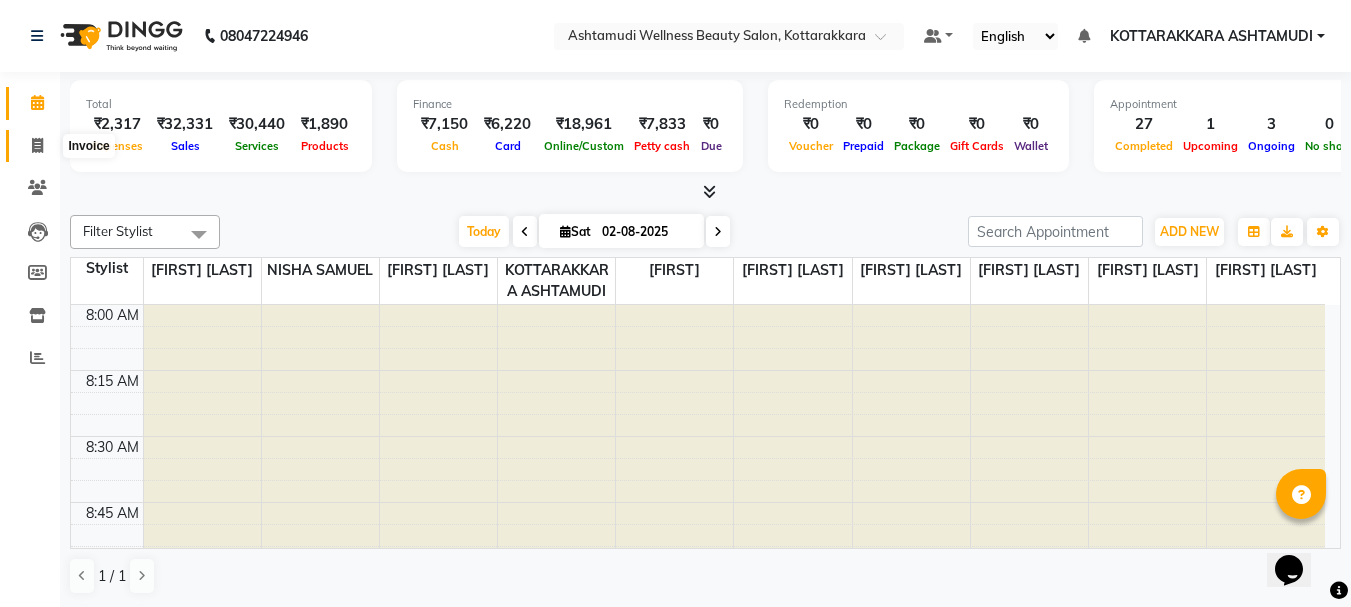 click 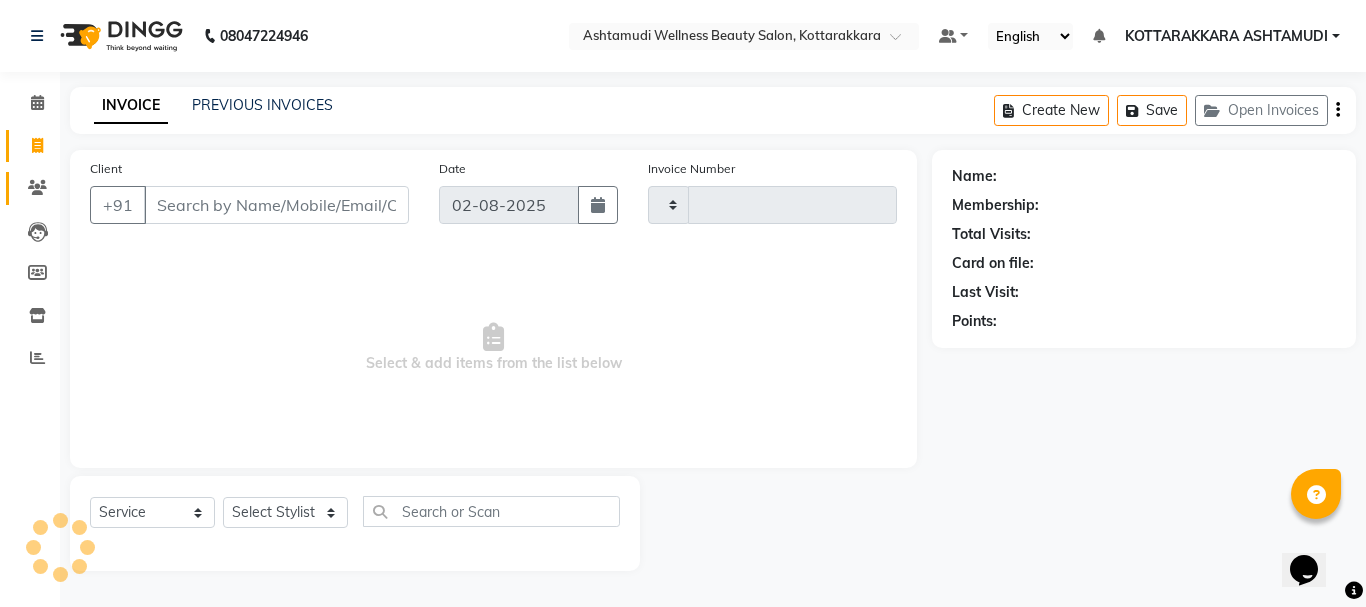 type on "2329" 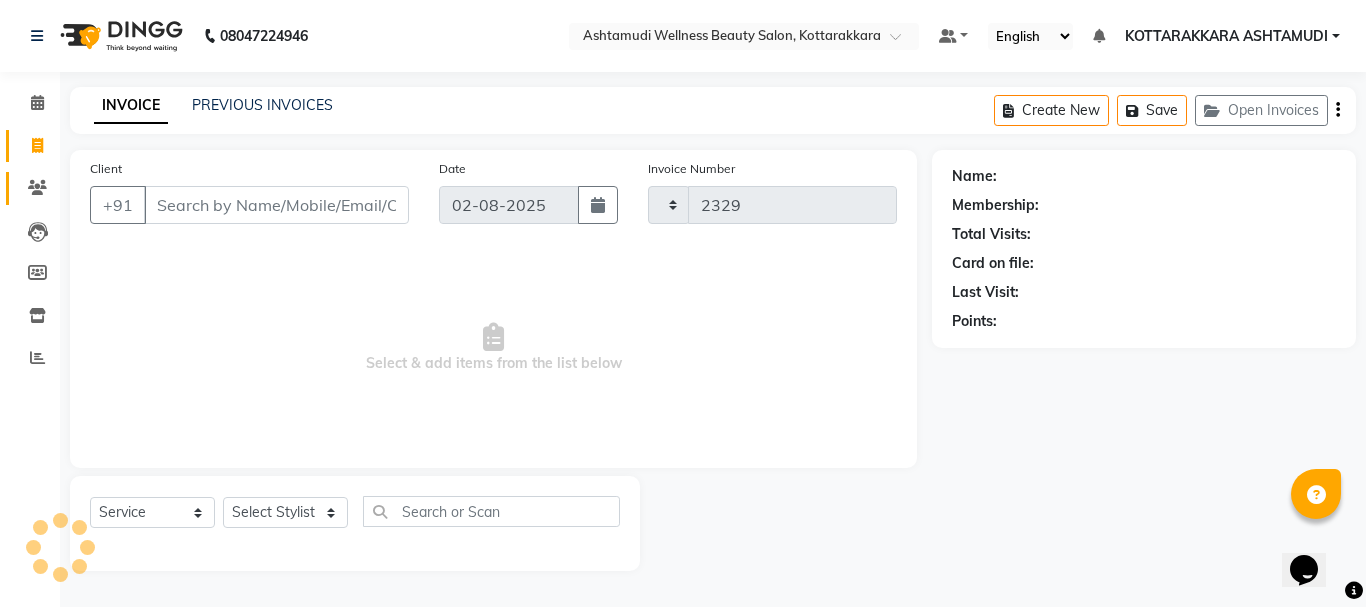 select on "4664" 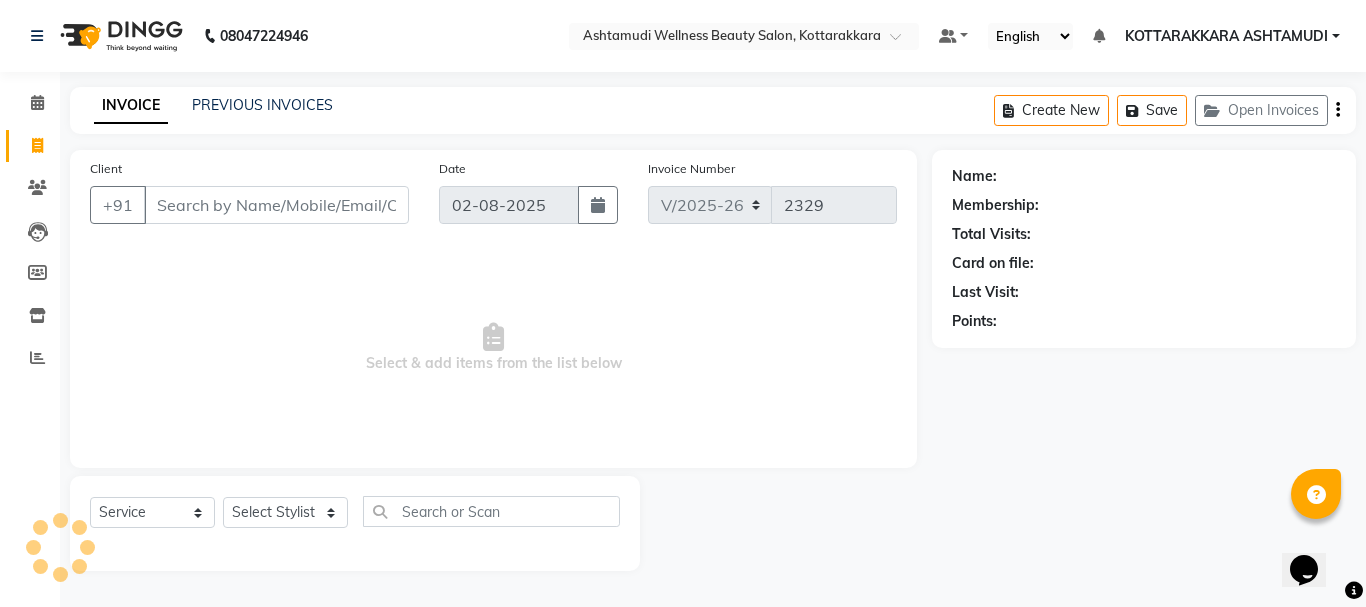 click on "Client" at bounding box center (276, 205) 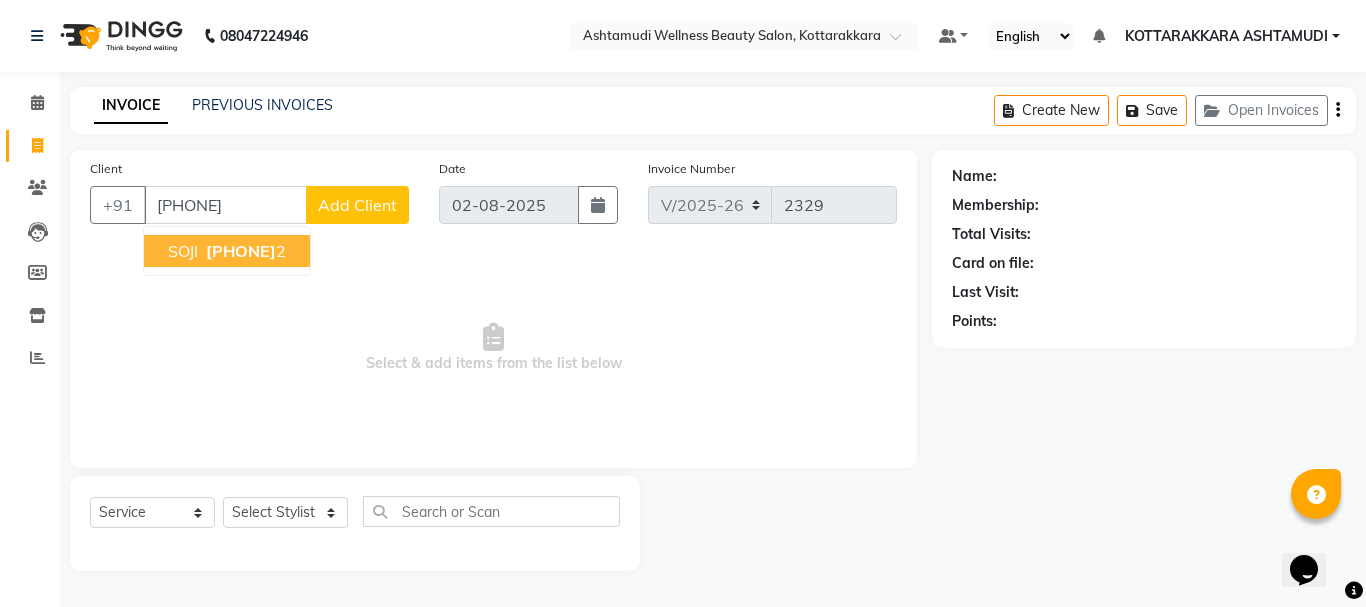 drag, startPoint x: 280, startPoint y: 250, endPoint x: 279, endPoint y: 273, distance: 23.021729 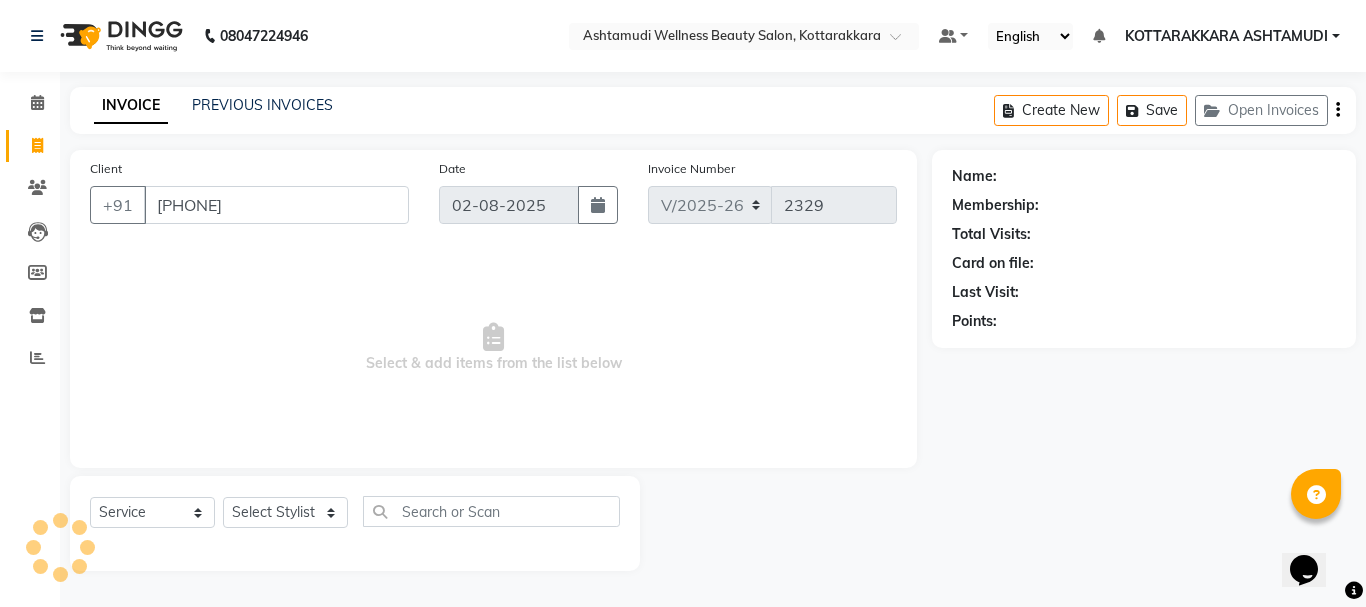type on "9947787142" 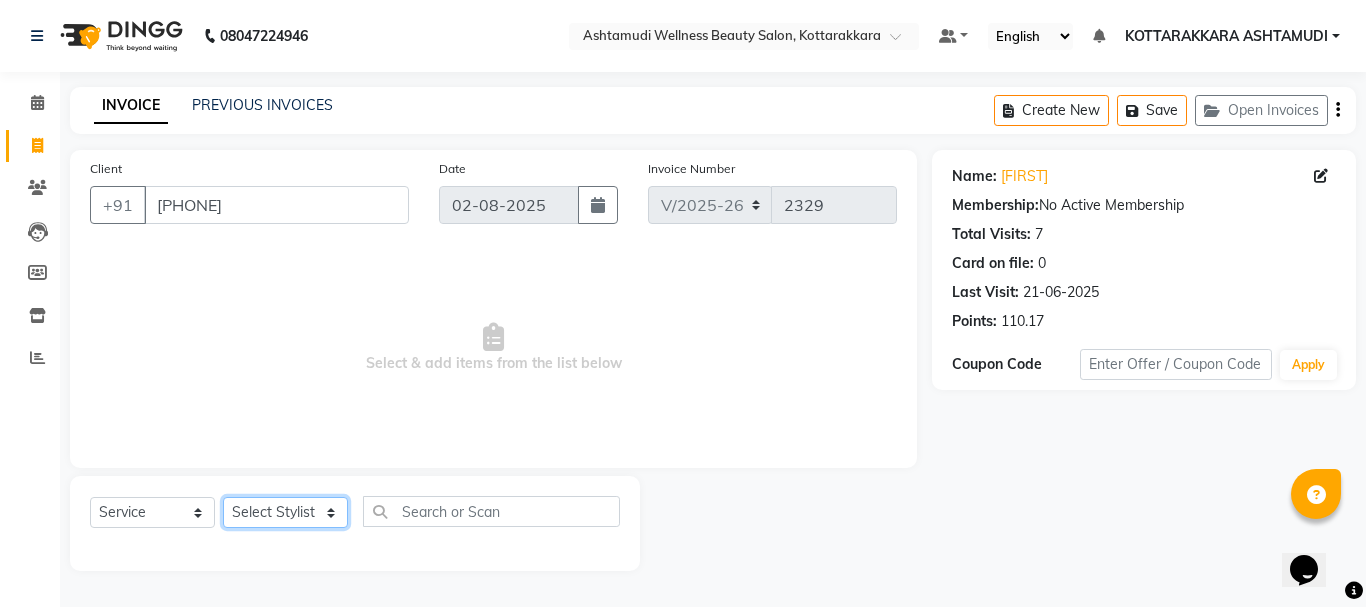 click on "Select Stylist AMRITHA DIVYA L	 Gita Mahali  Jibi P R Karina Darjee  KOTTARAKKARA ASHTAMUDI NISHA SAMUEL 	 Priya Chakraborty SARIGA R	 SHAHIDA SHAMINA MUHAMMED P R" 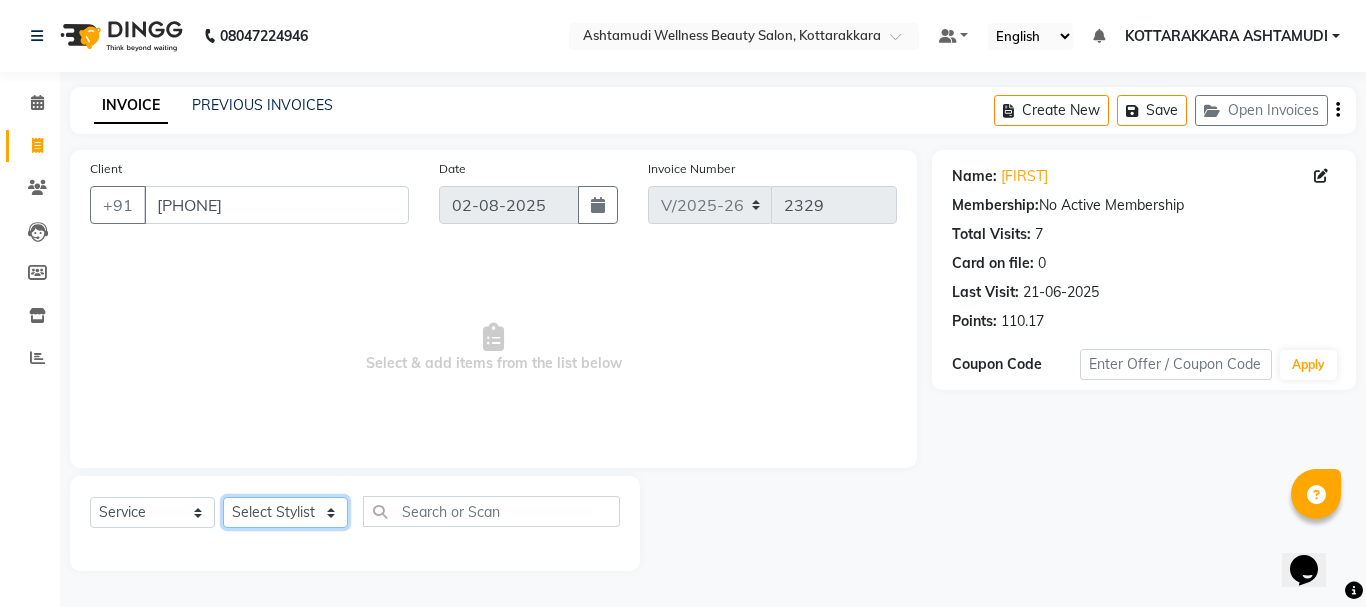 select on "75883" 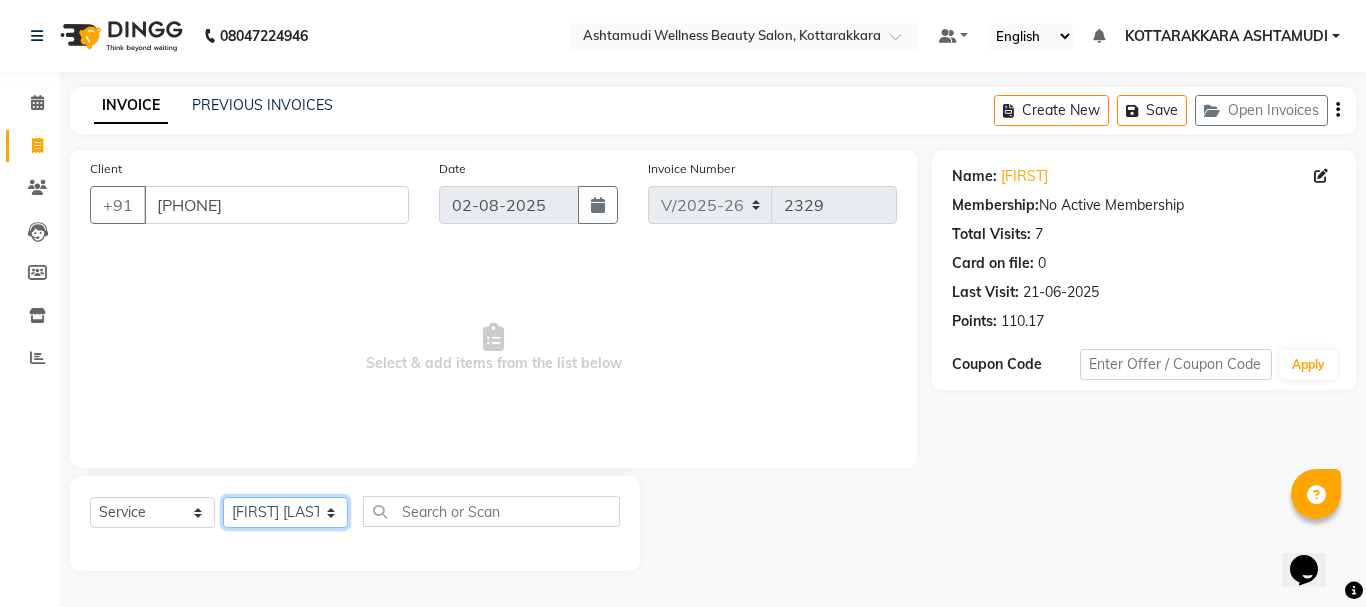 click on "Select Stylist AMRITHA DIVYA L	 Gita Mahali  Jibi P R Karina Darjee  KOTTARAKKARA ASHTAMUDI NISHA SAMUEL 	 Priya Chakraborty SARIGA R	 SHAHIDA SHAMINA MUHAMMED P R" 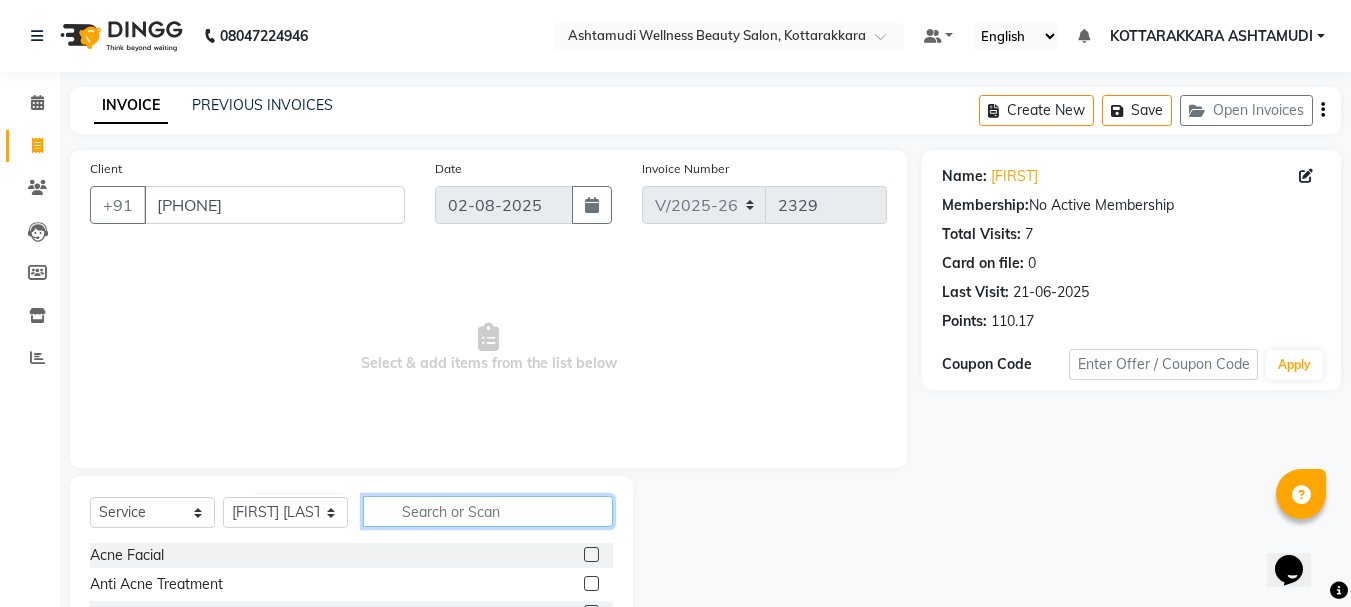 click 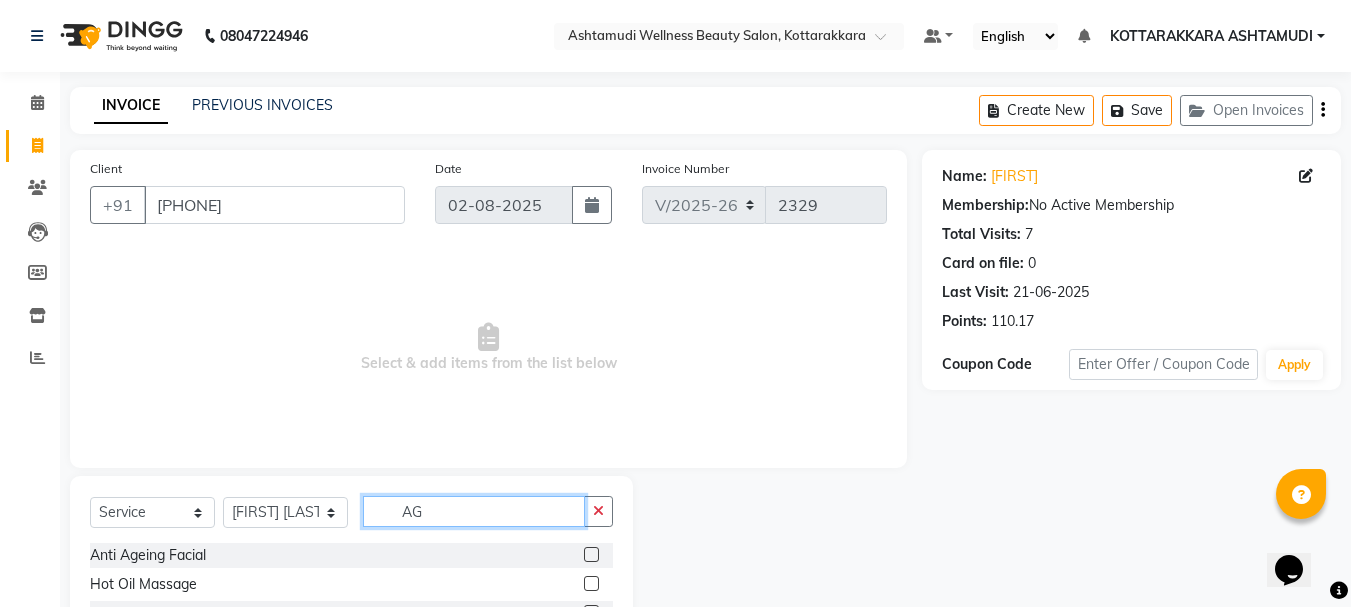 type on "AG" 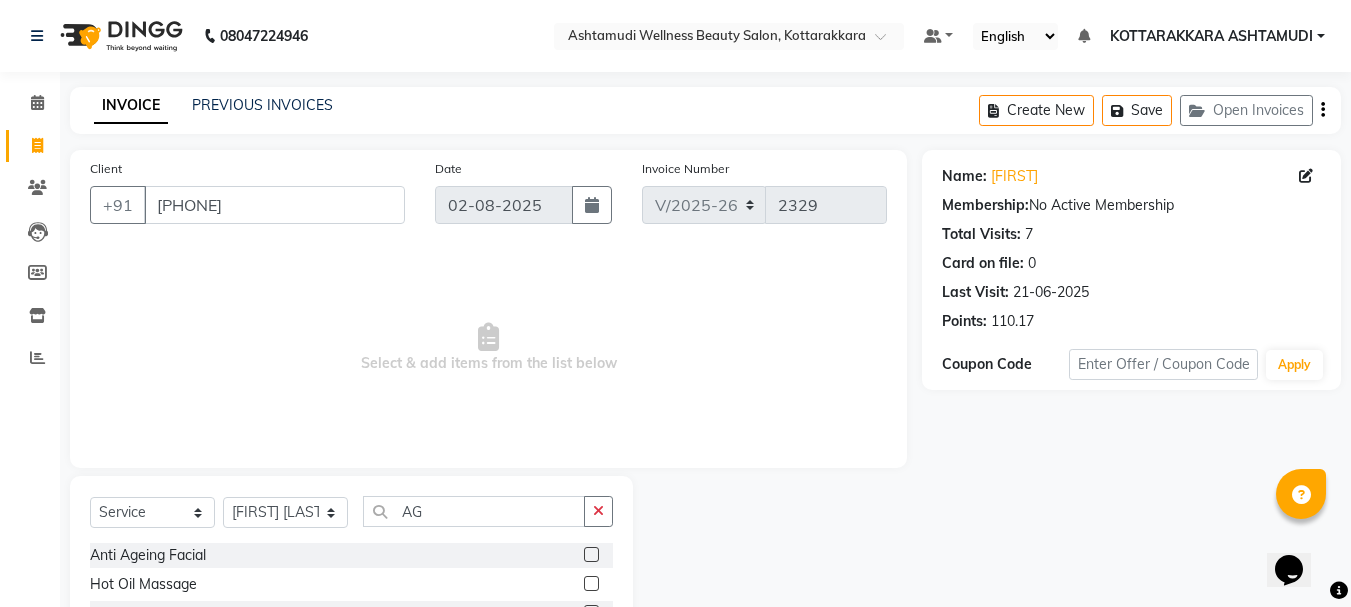 click 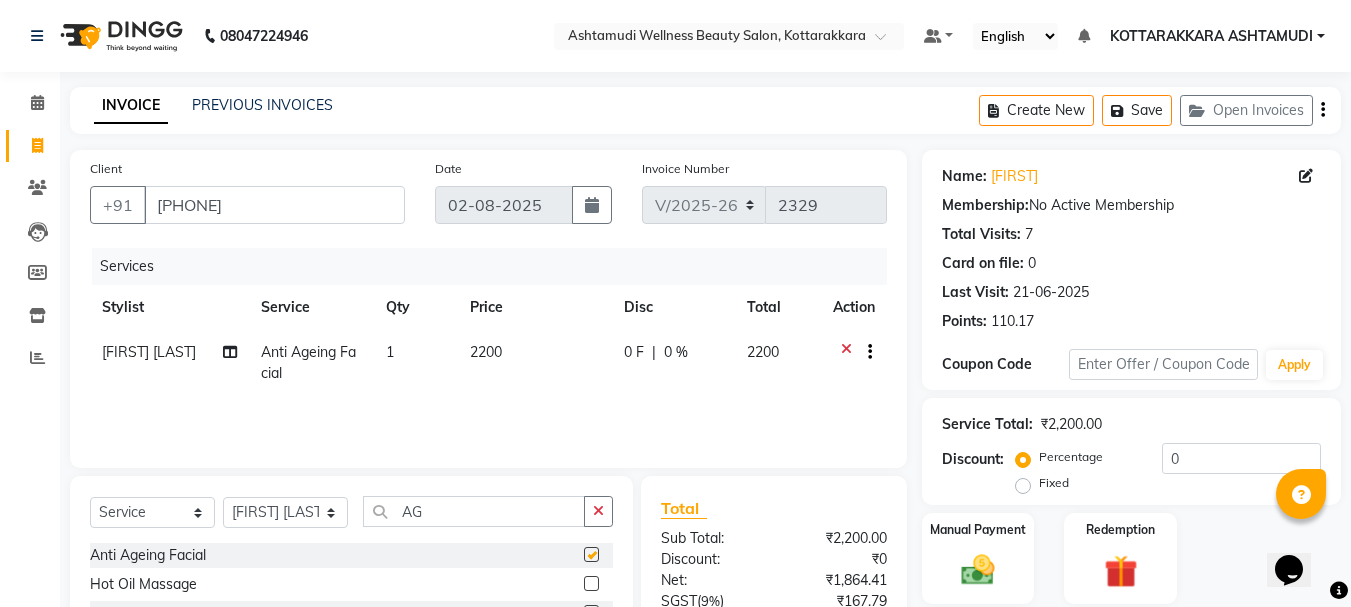 checkbox on "false" 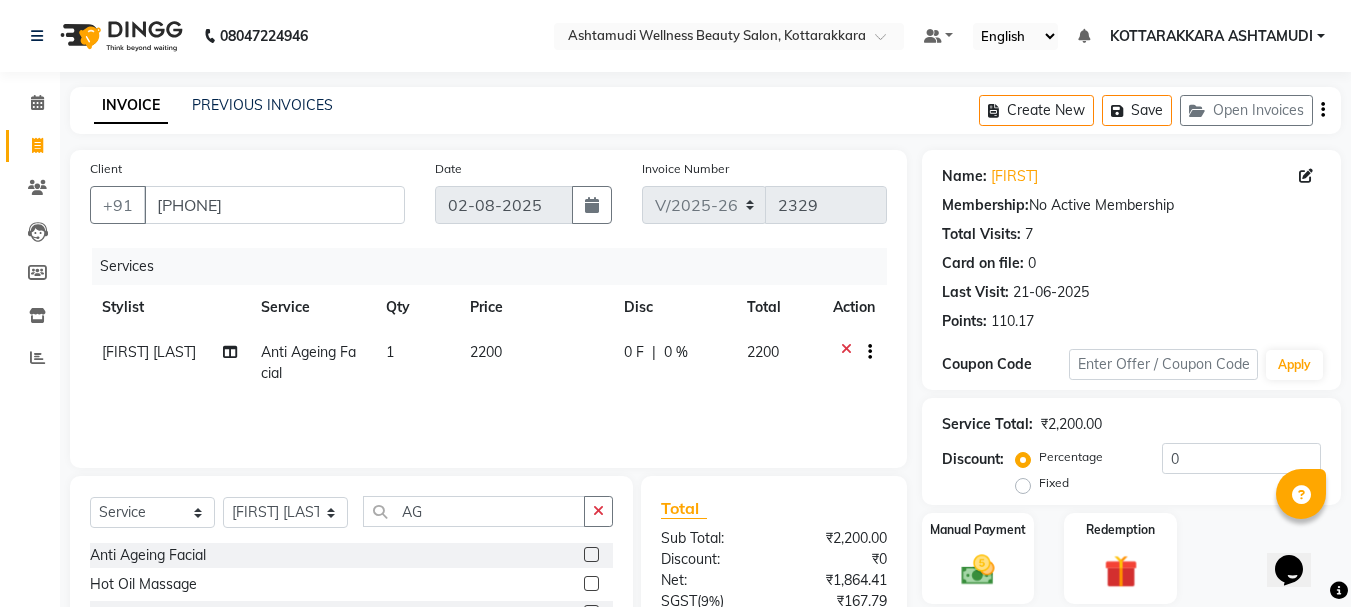 click on "Select  Service  Product  Membership  Package Voucher Prepaid Gift Card  Select Stylist AMRITHA DIVYA L	 Gita Mahali  Jibi P R Karina Darjee  KOTTARAKKARA ASHTAMUDI NISHA SAMUEL 	 Priya Chakraborty SARIGA R	 SHAHIDA SHAMINA MUHAMMED P R AG Anti Ageing Facial  Hot Oil Massage  Cream Oil Massage   Bridal package 1 - 7000  Bridal package 2 - 10000  Bridal package 3 - 15000  Bridal package 4 - 15000  Bridal package 5 - 15000  Bridal Package 6 -22000  Balayage  Balayage - Hip Length  Bridal Package" 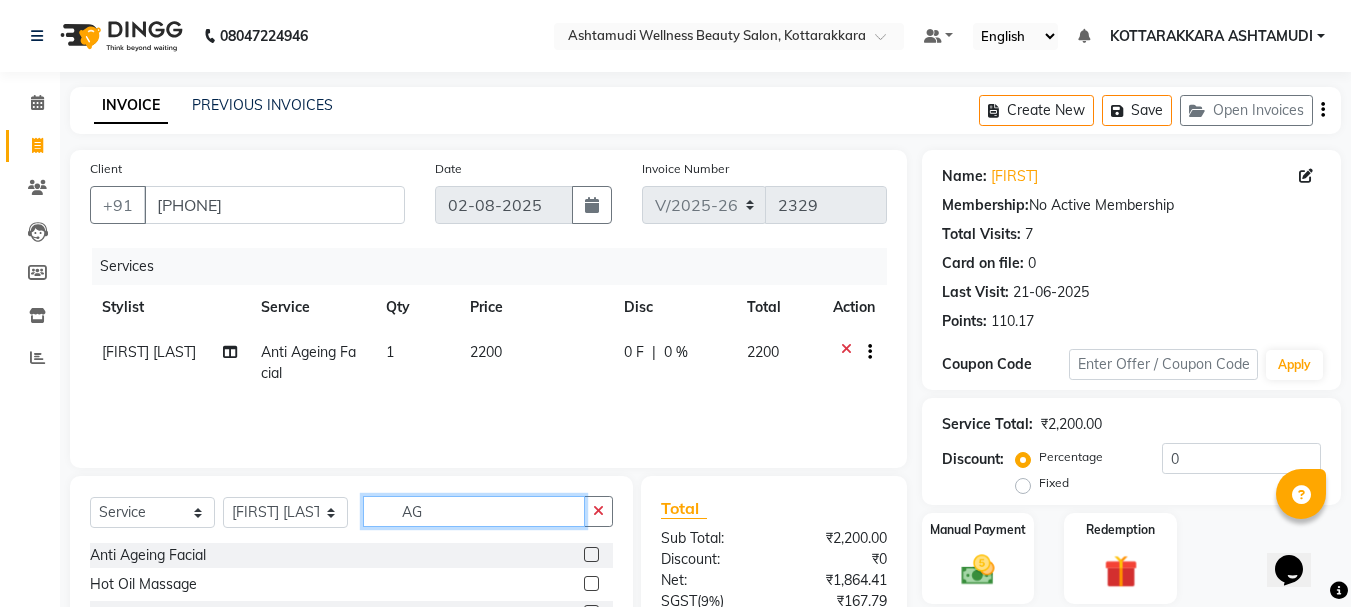 click on "AG" 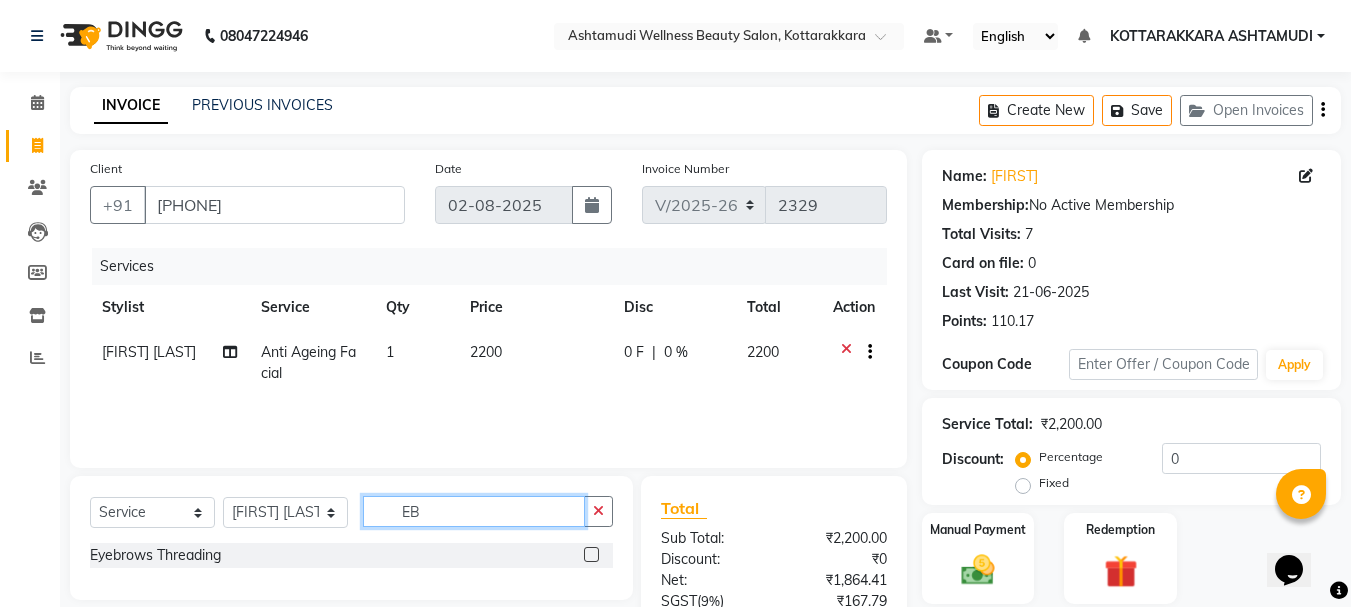 type on "EB" 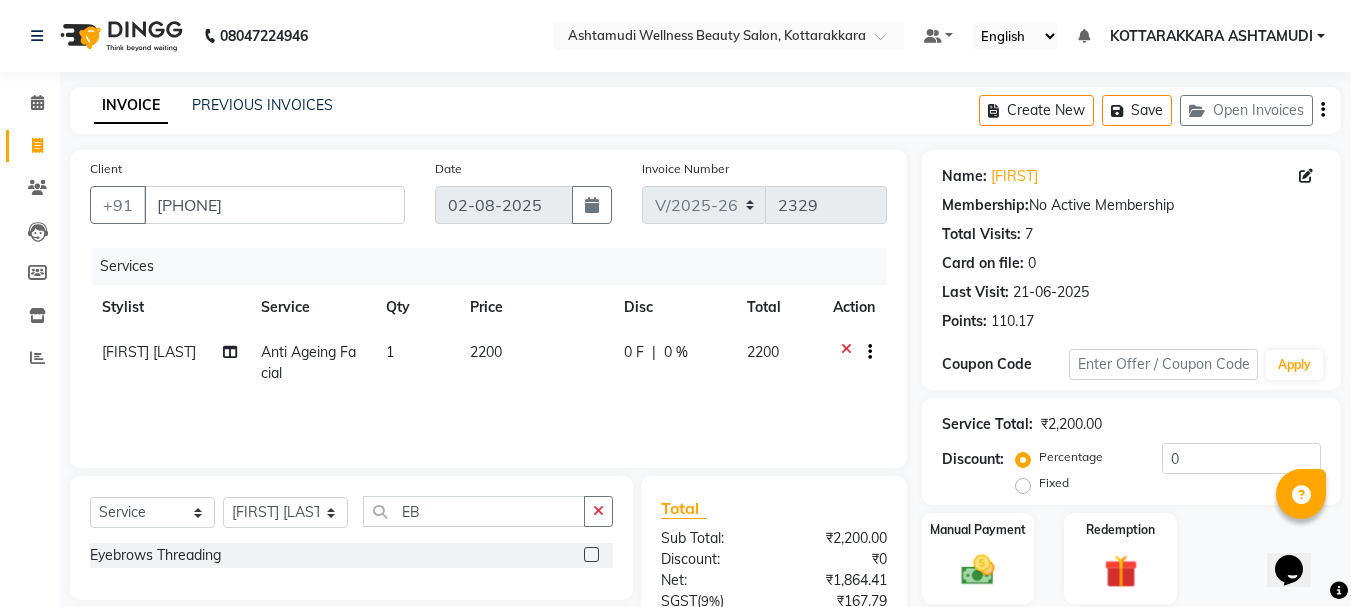 click 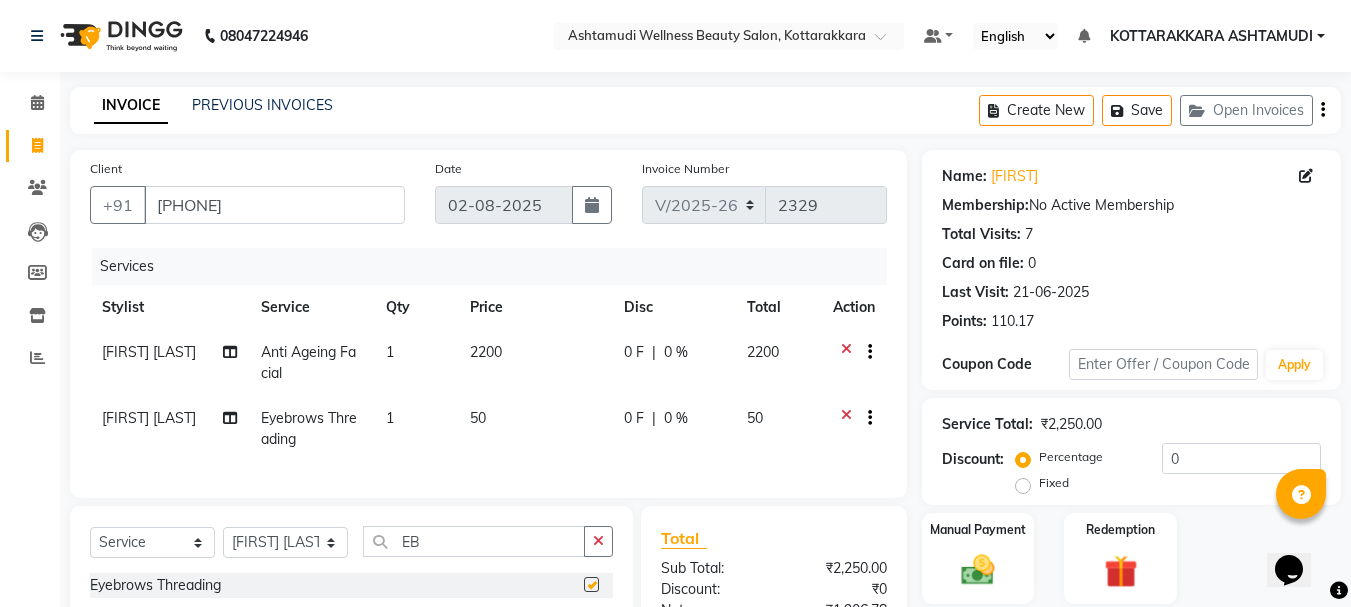checkbox on "false" 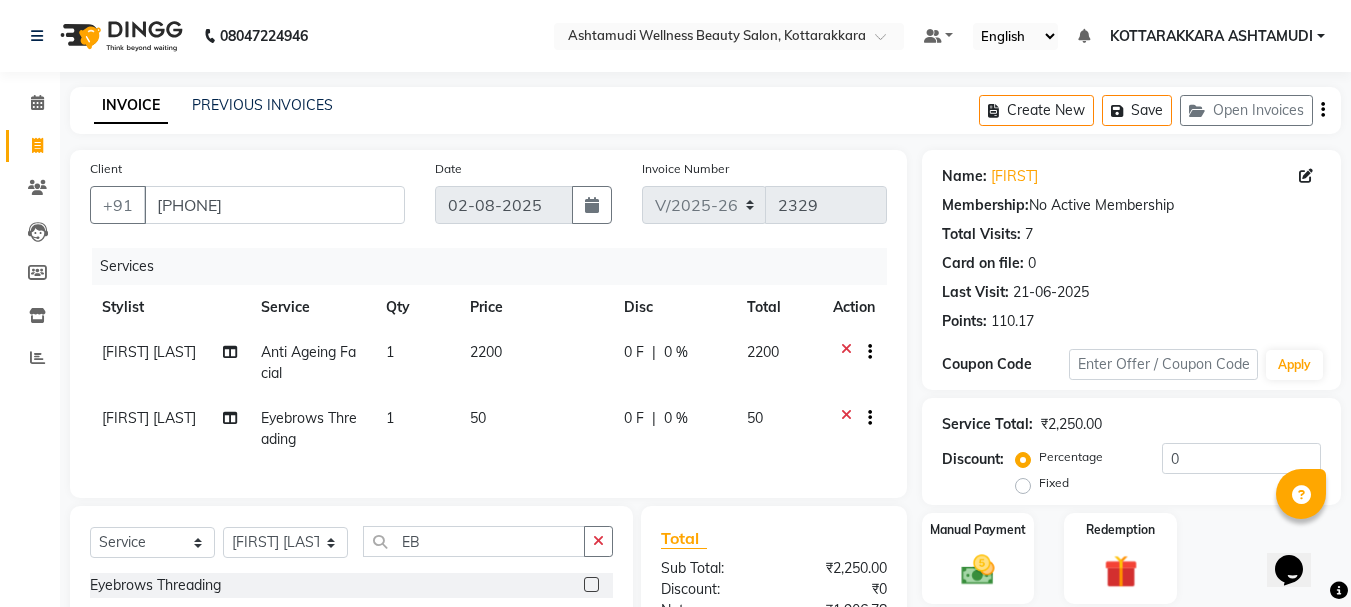 scroll, scrollTop: 238, scrollLeft: 0, axis: vertical 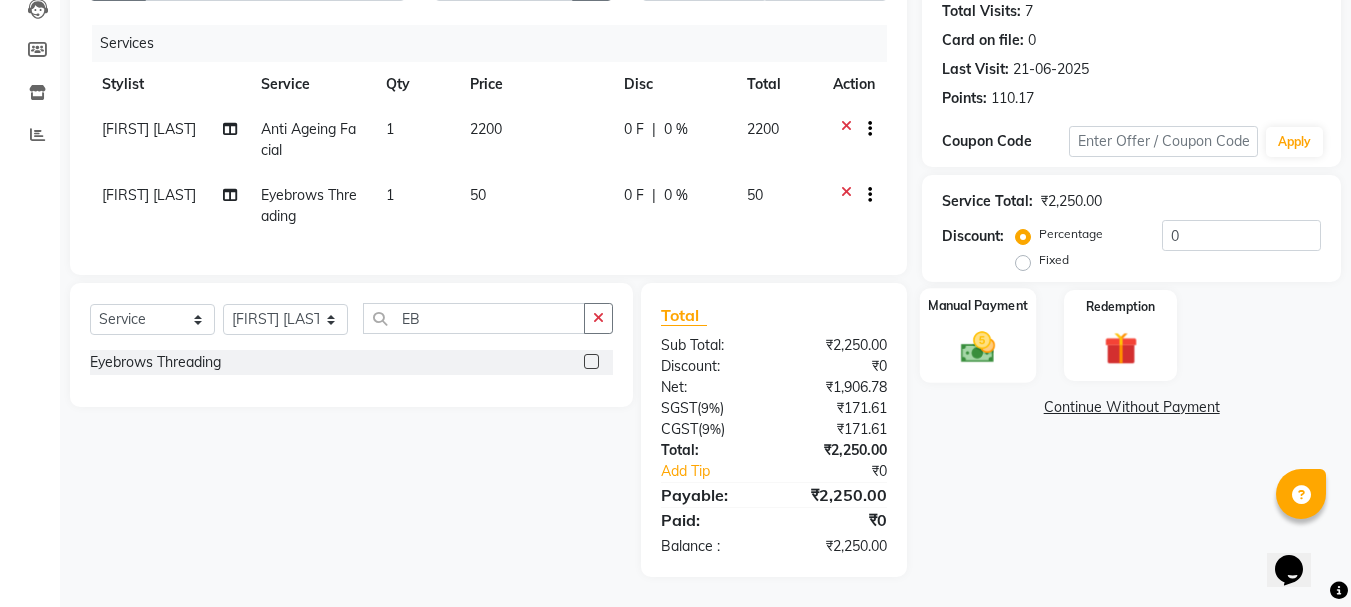 click 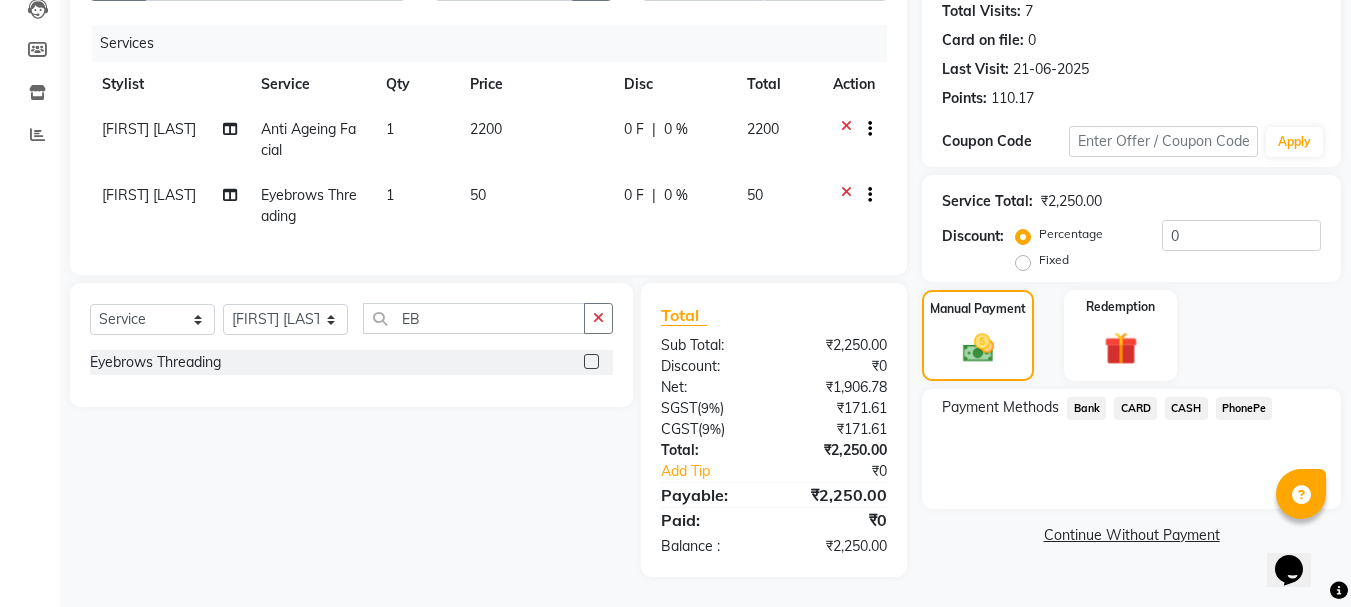 click on "PhonePe" 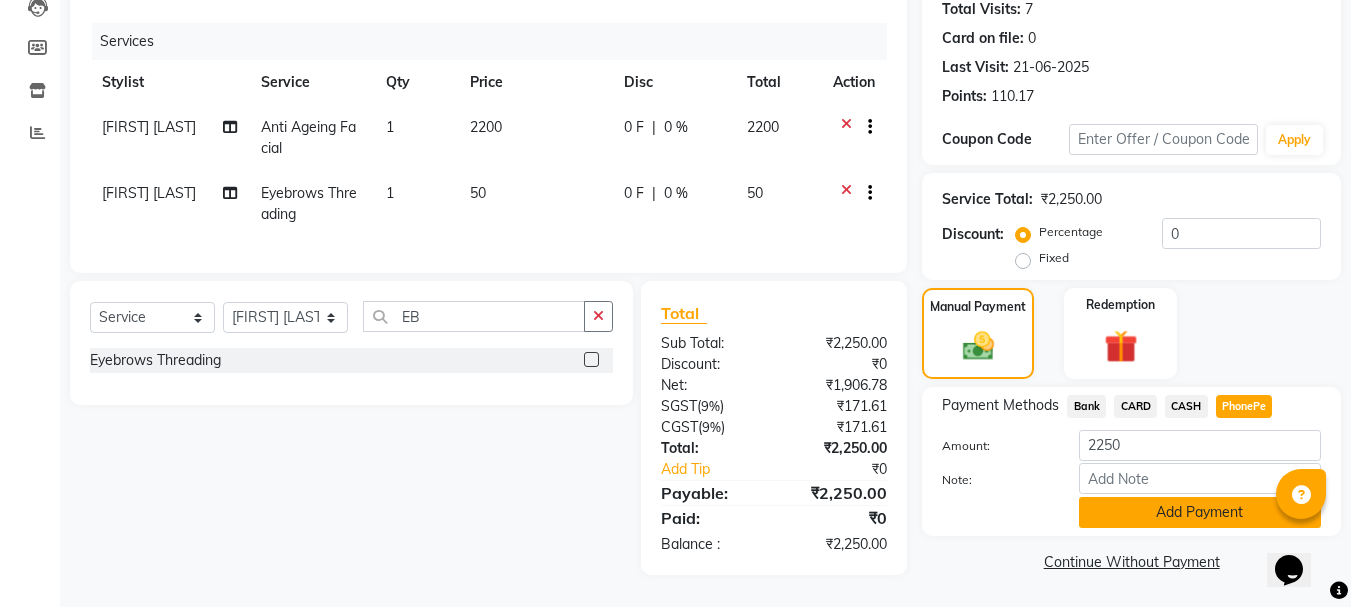 click on "Add Payment" 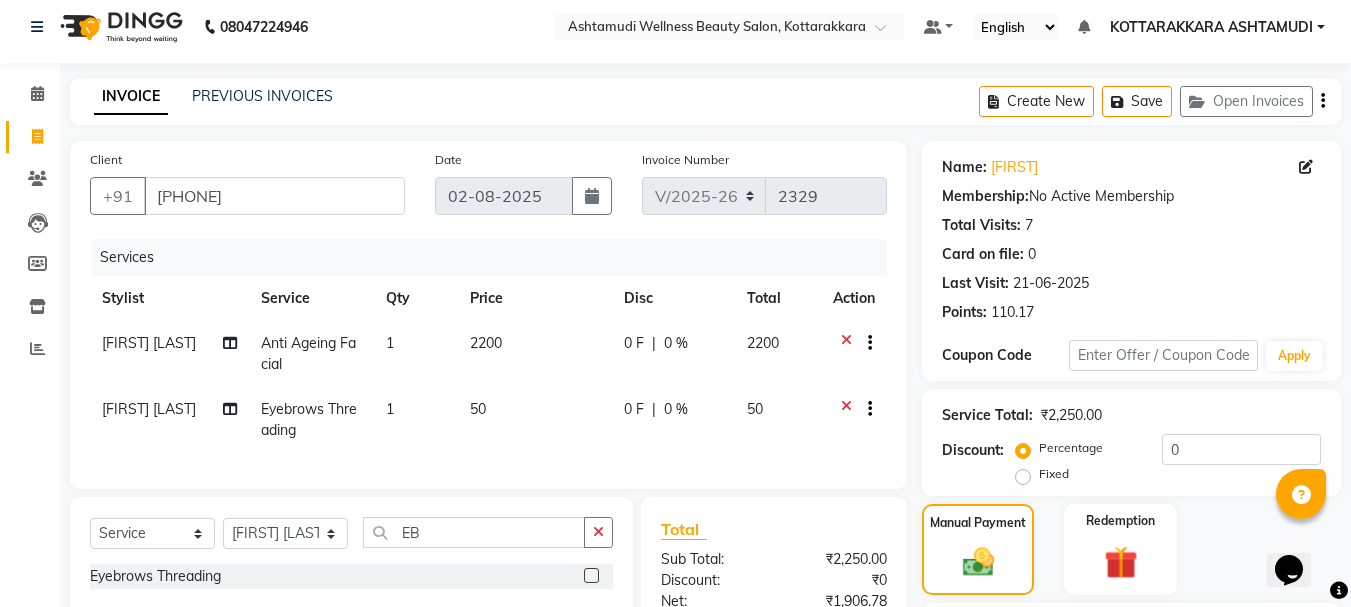 scroll, scrollTop: 309, scrollLeft: 0, axis: vertical 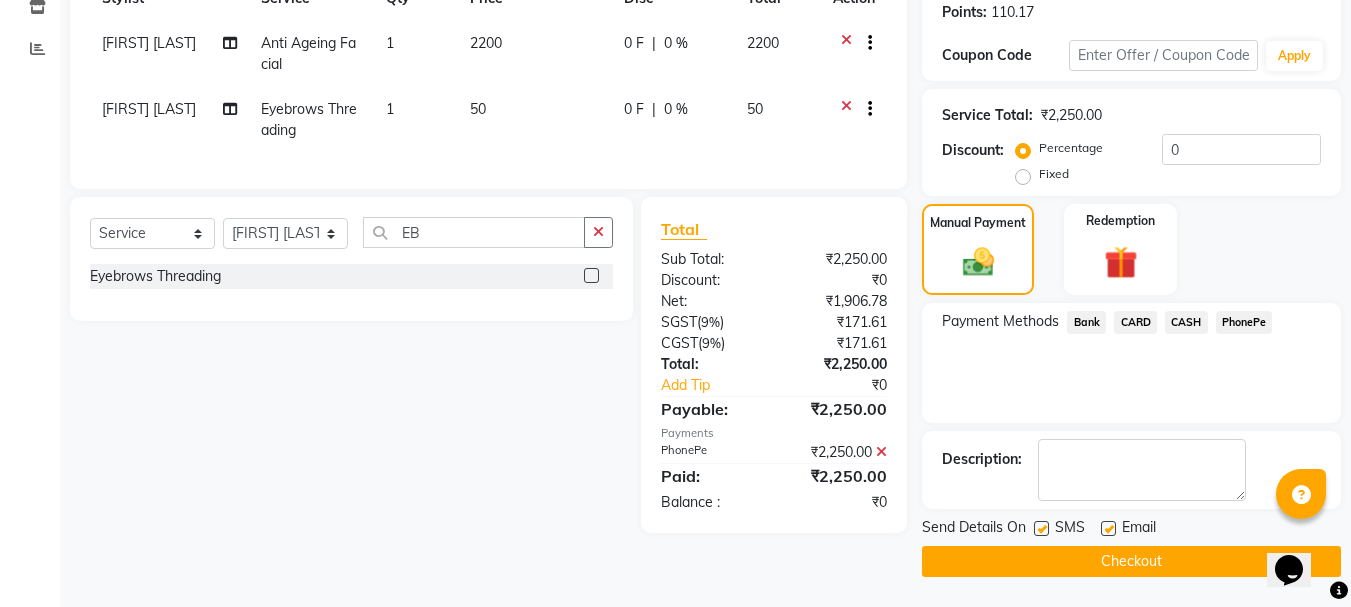 click on "Checkout" 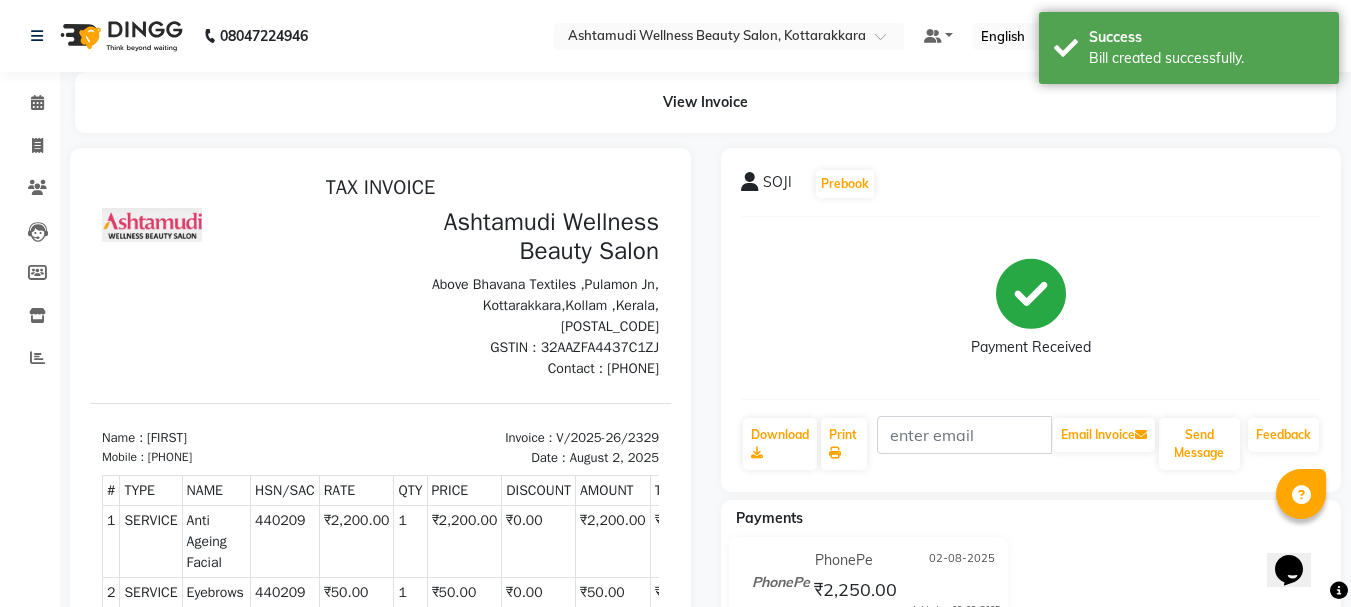 scroll, scrollTop: 0, scrollLeft: 0, axis: both 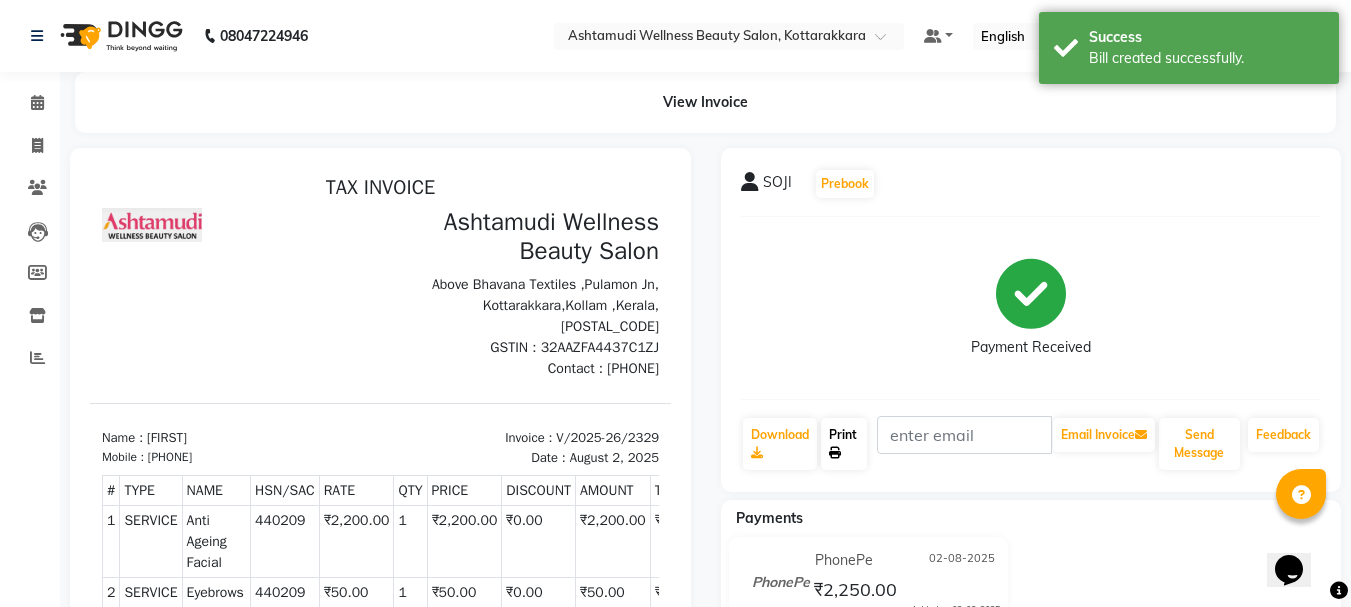 click on "Print" 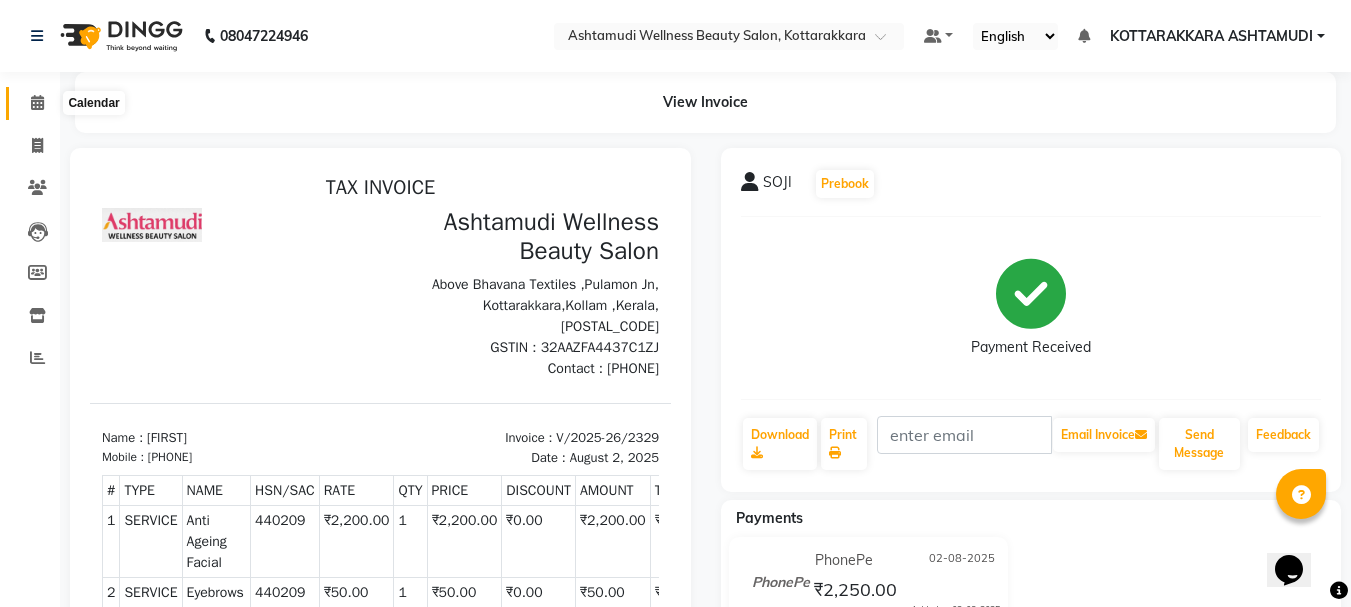 click 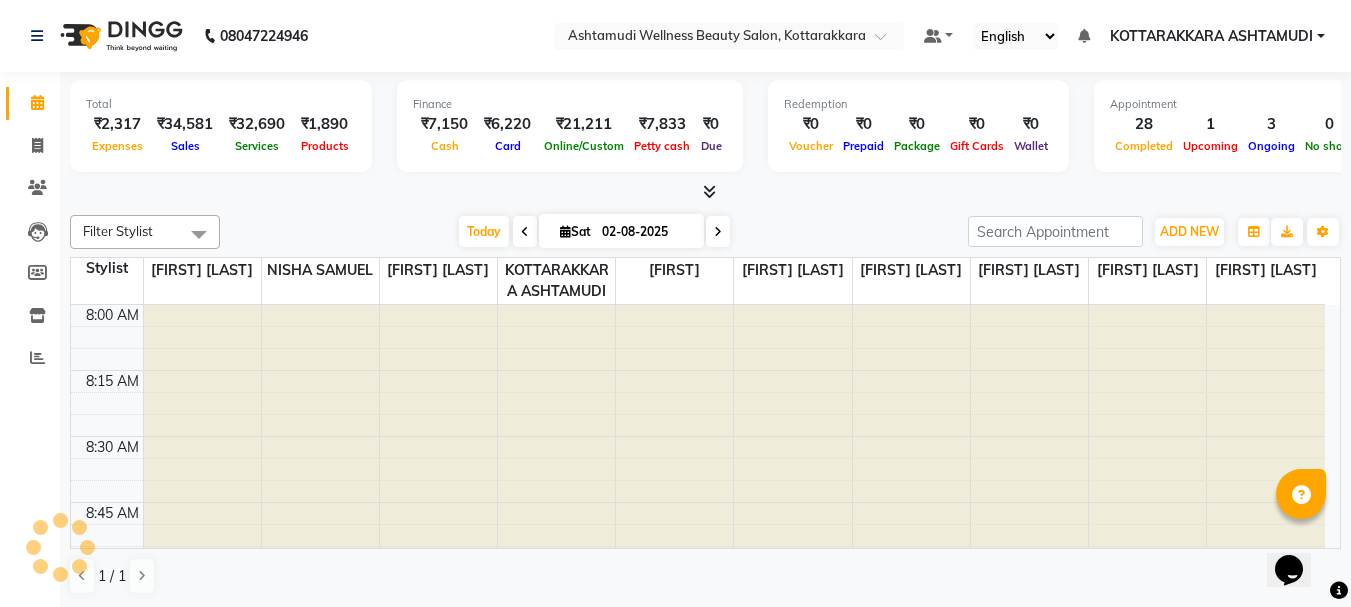 scroll, scrollTop: 2905, scrollLeft: 0, axis: vertical 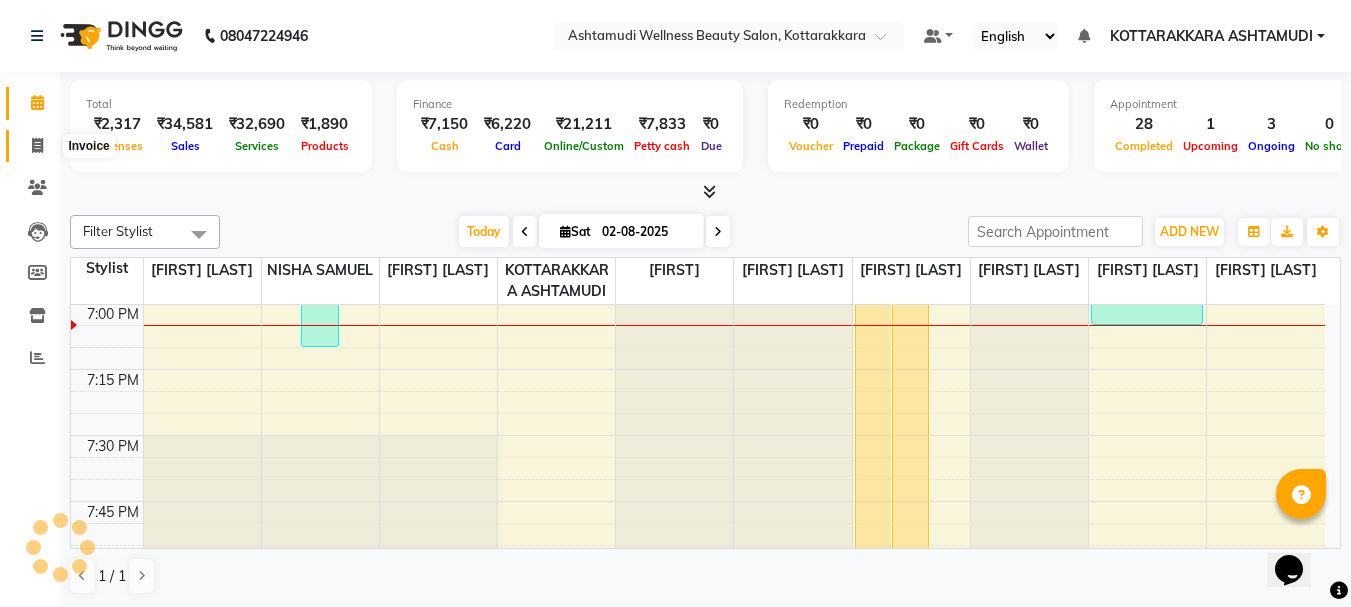 click 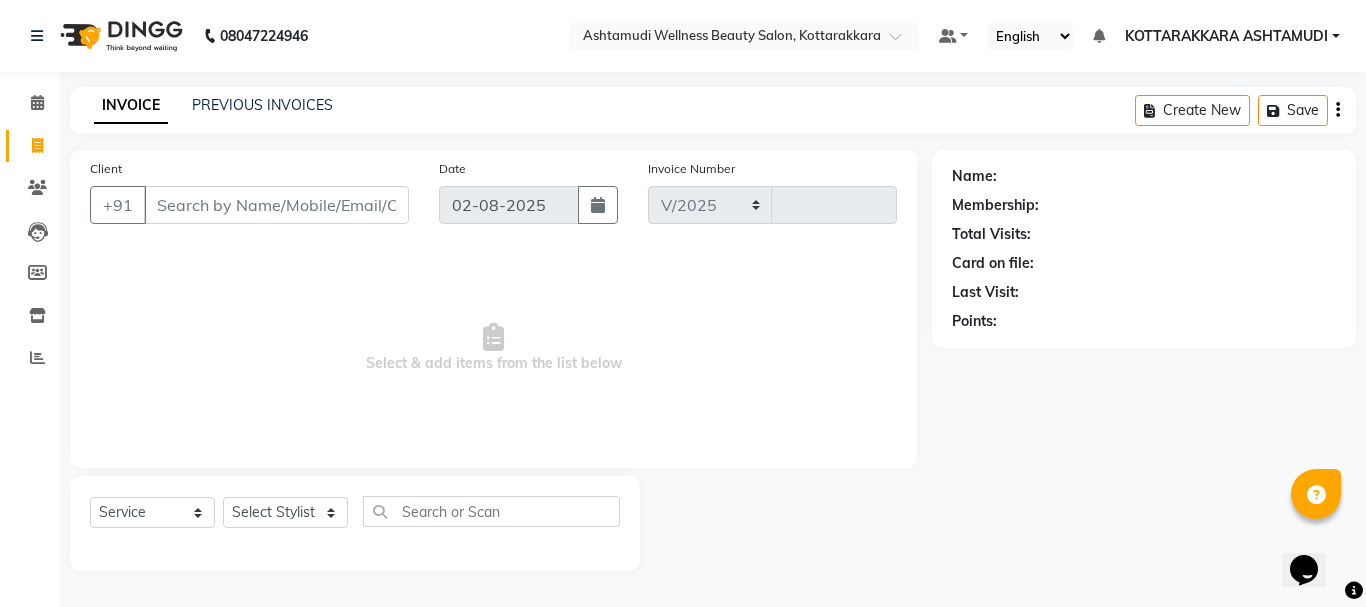 select on "4664" 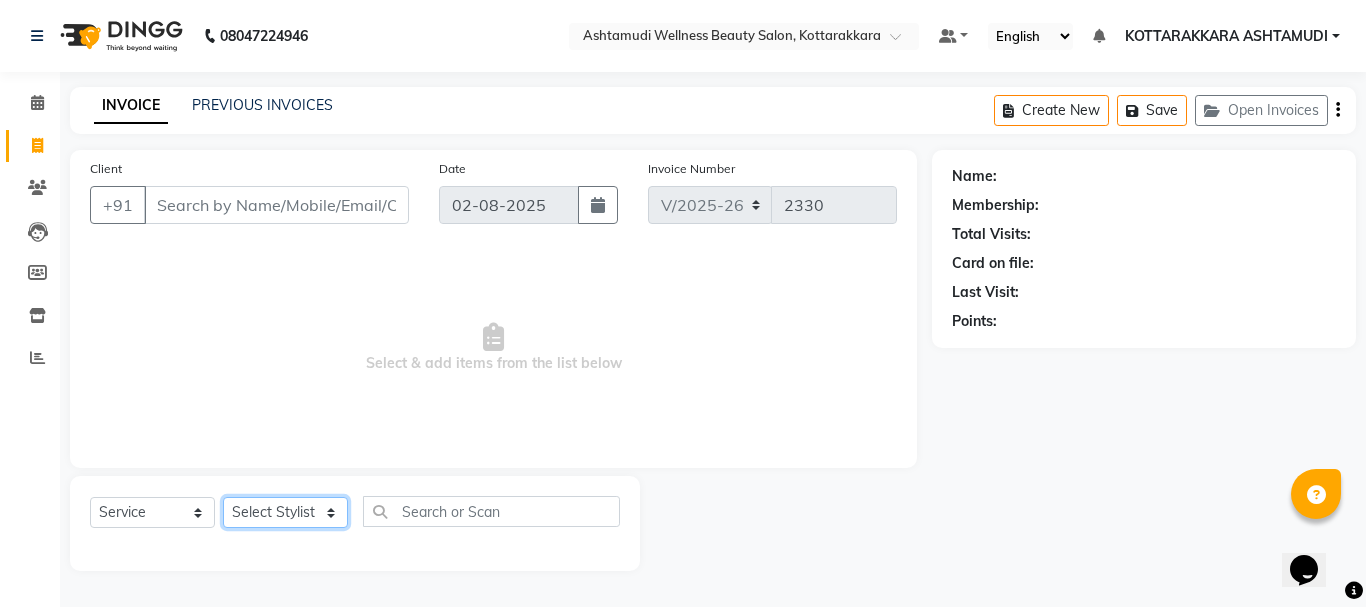 click on "Select Stylist" 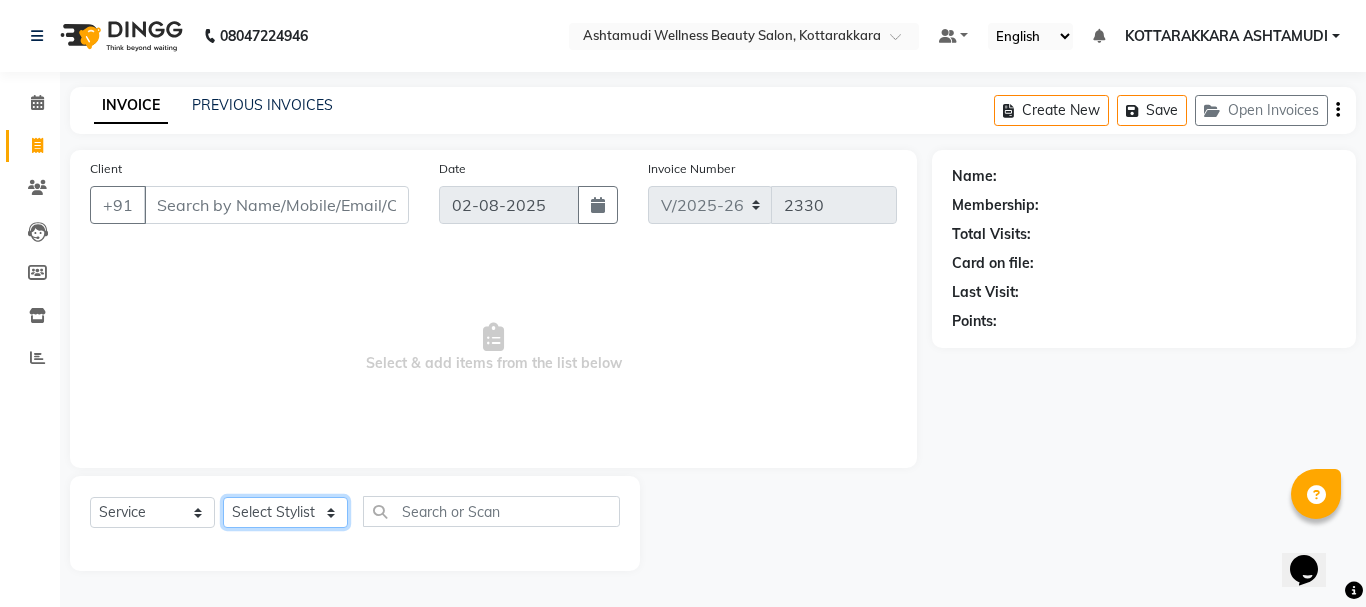 select on "27465" 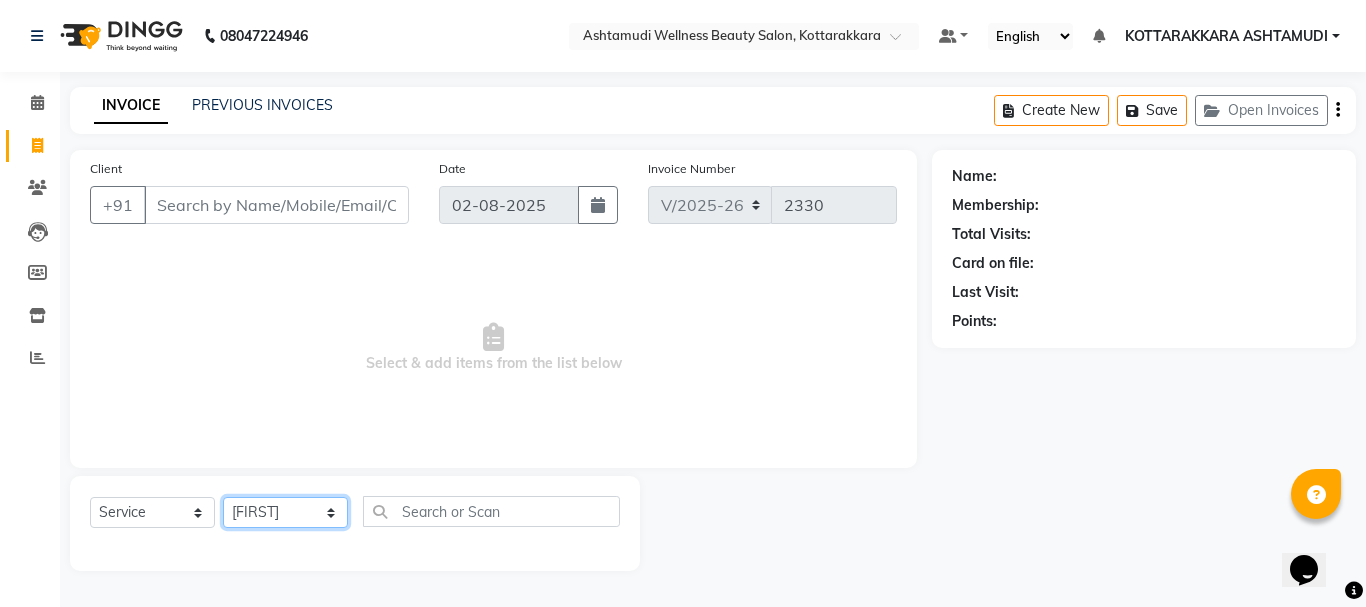 click on "Select Stylist AMRITHA DIVYA L	 Gita Mahali  Jibi P R Karina Darjee  KOTTARAKKARA ASHTAMUDI NISHA SAMUEL 	 Priya Chakraborty SARIGA R	 SHAHIDA SHAMINA MUHAMMED P R" 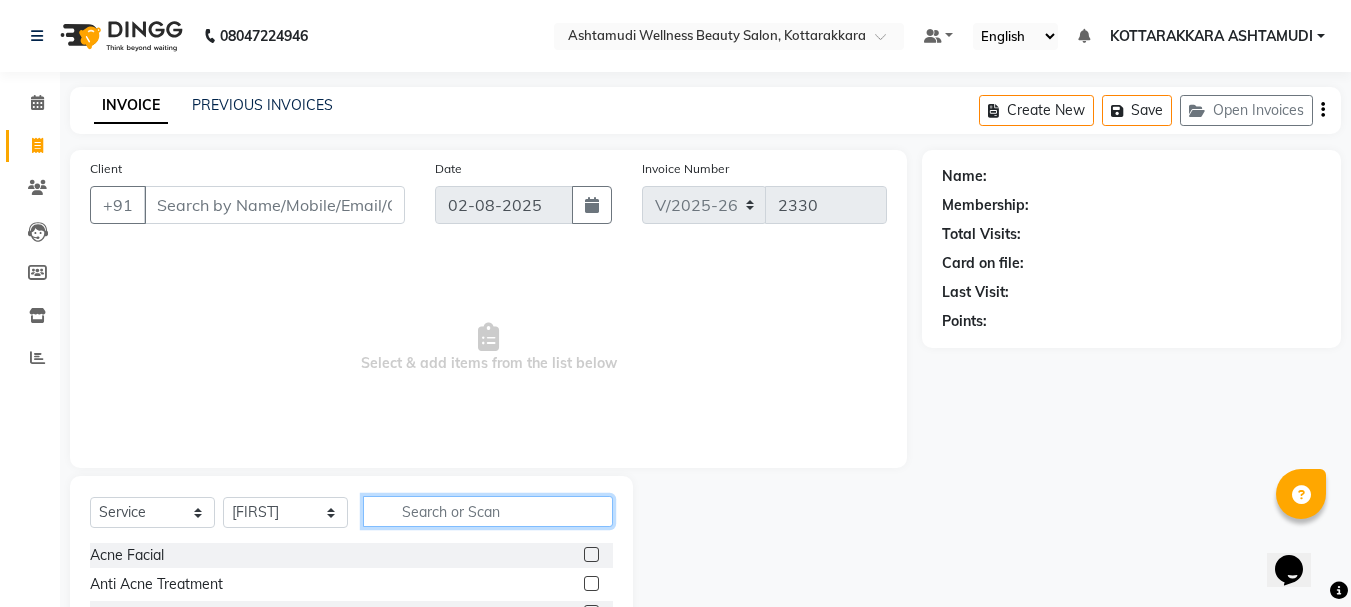 click 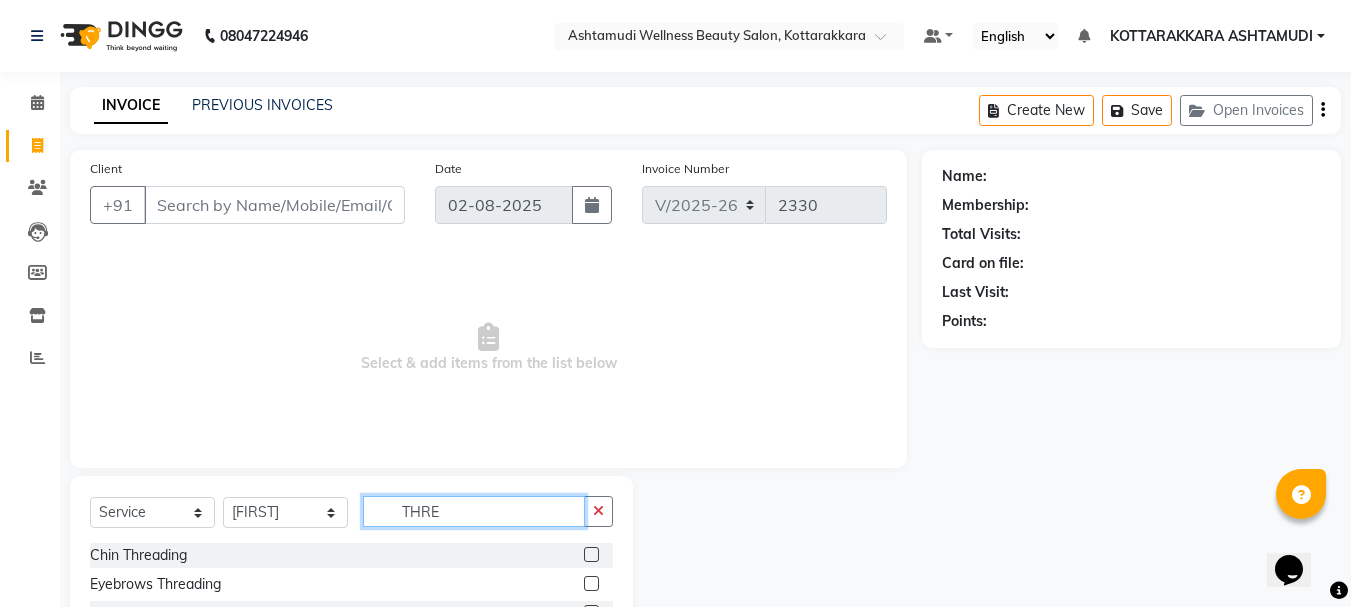 scroll, scrollTop: 139, scrollLeft: 0, axis: vertical 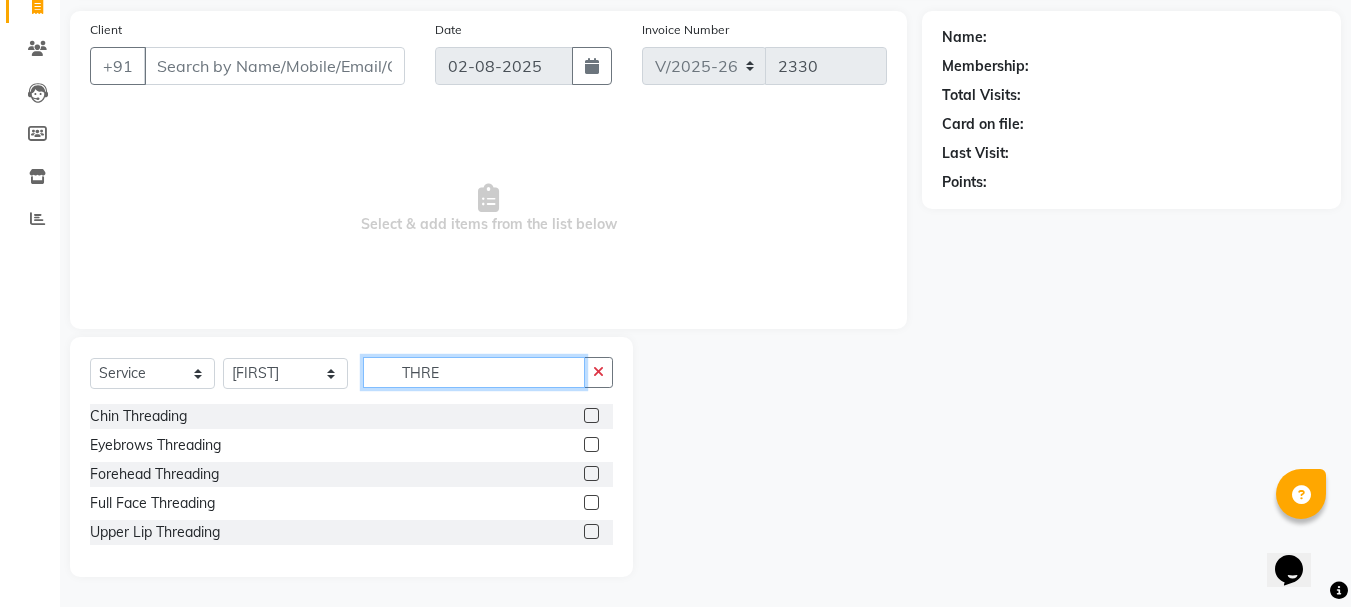 type on "THRE" 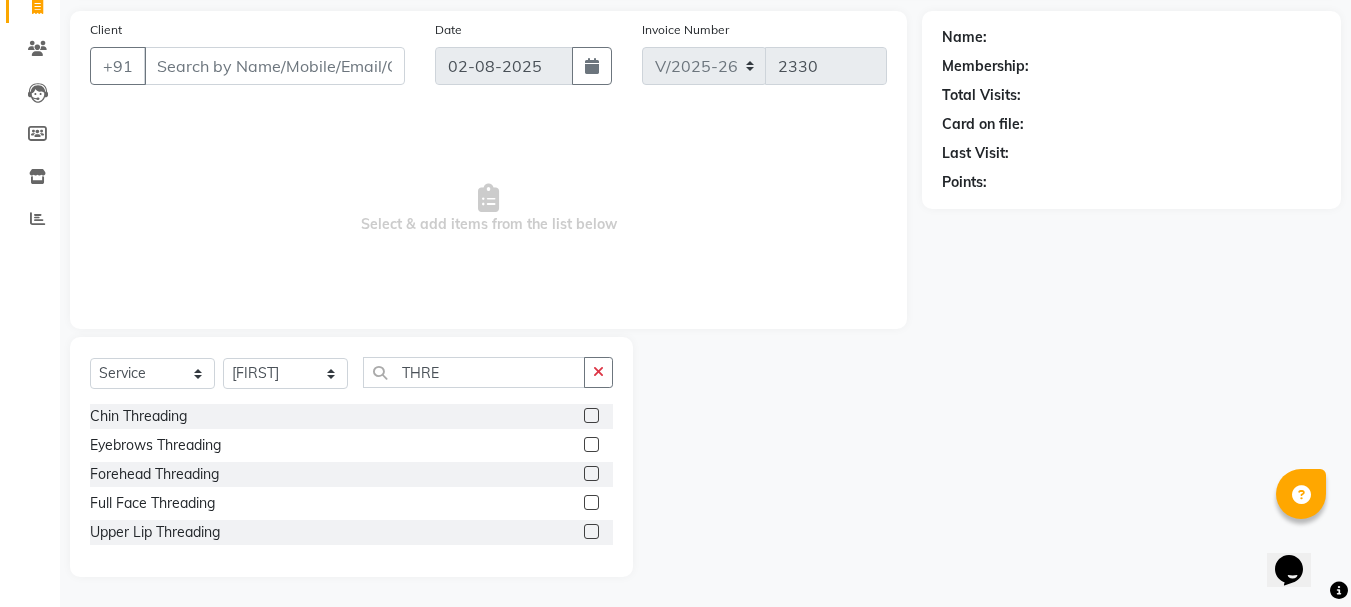click 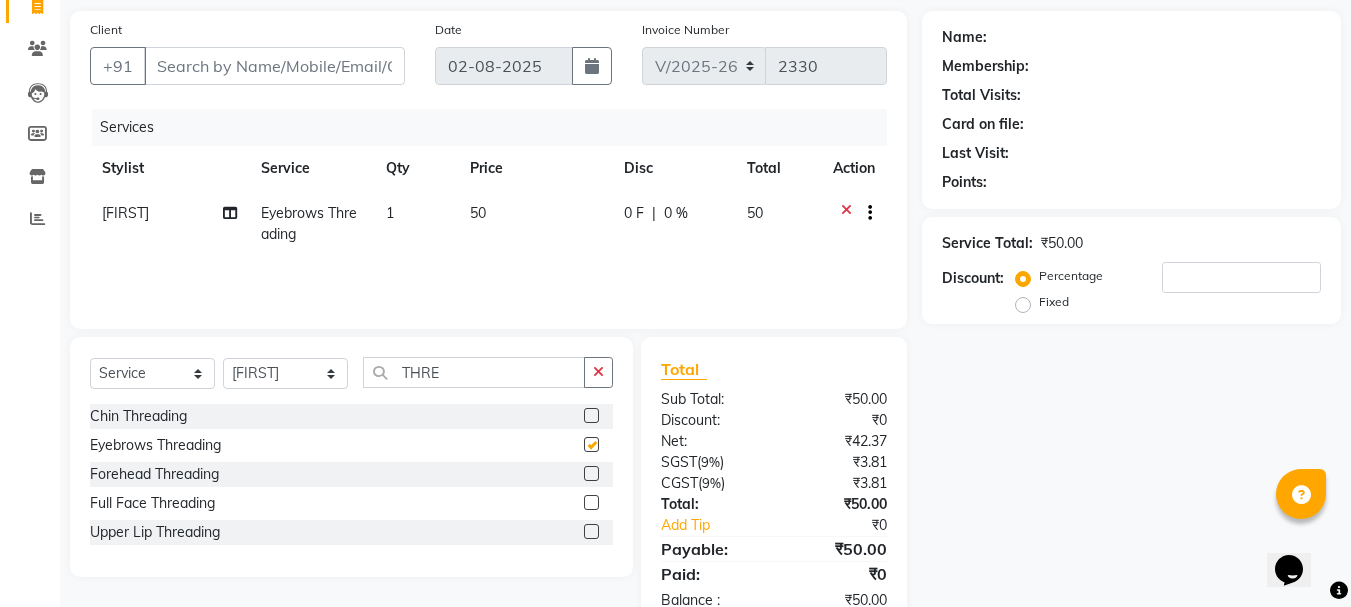 checkbox on "false" 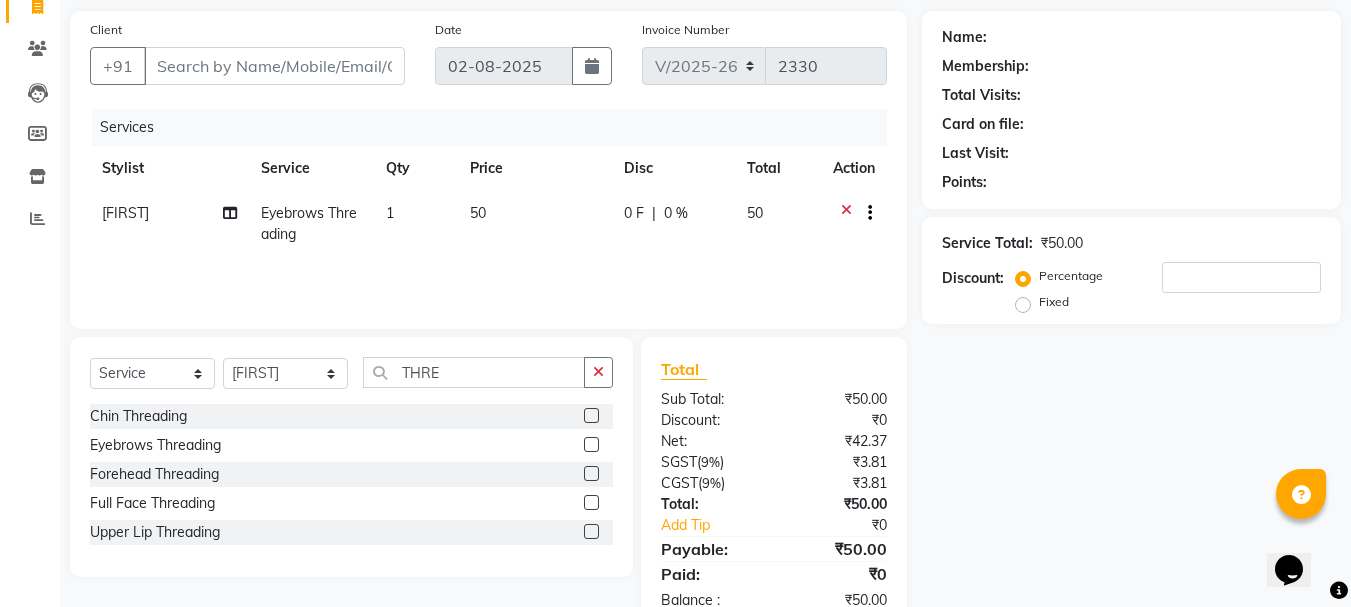 click 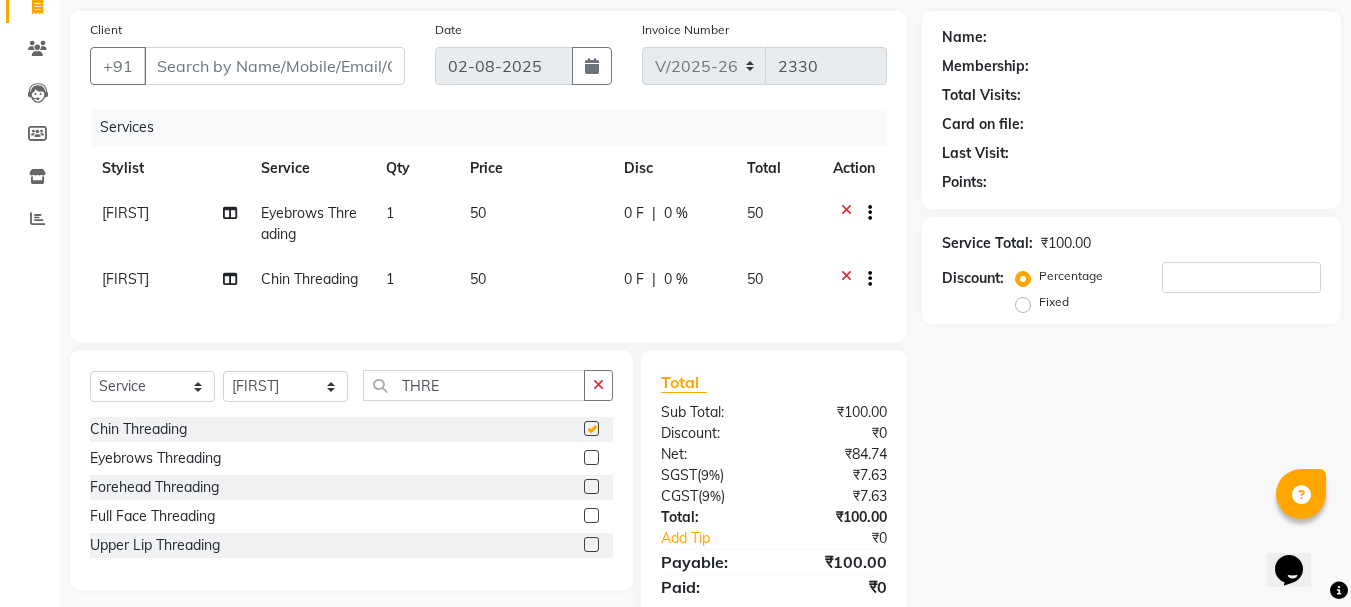 checkbox on "false" 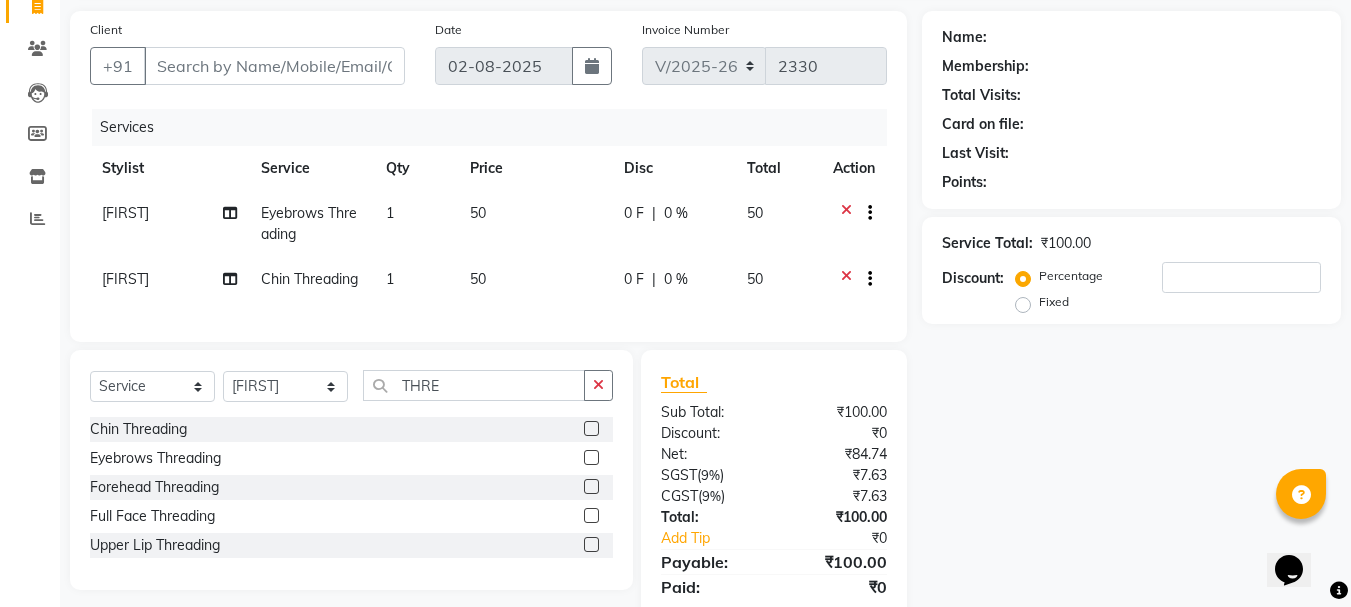 click 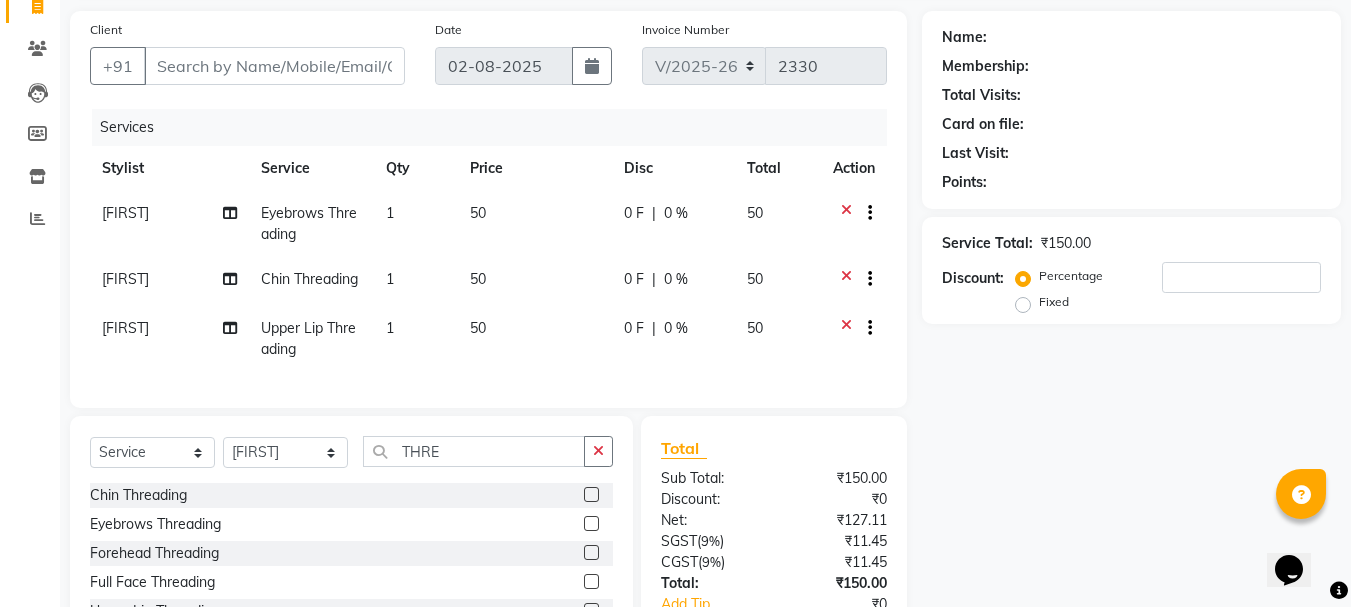 checkbox on "false" 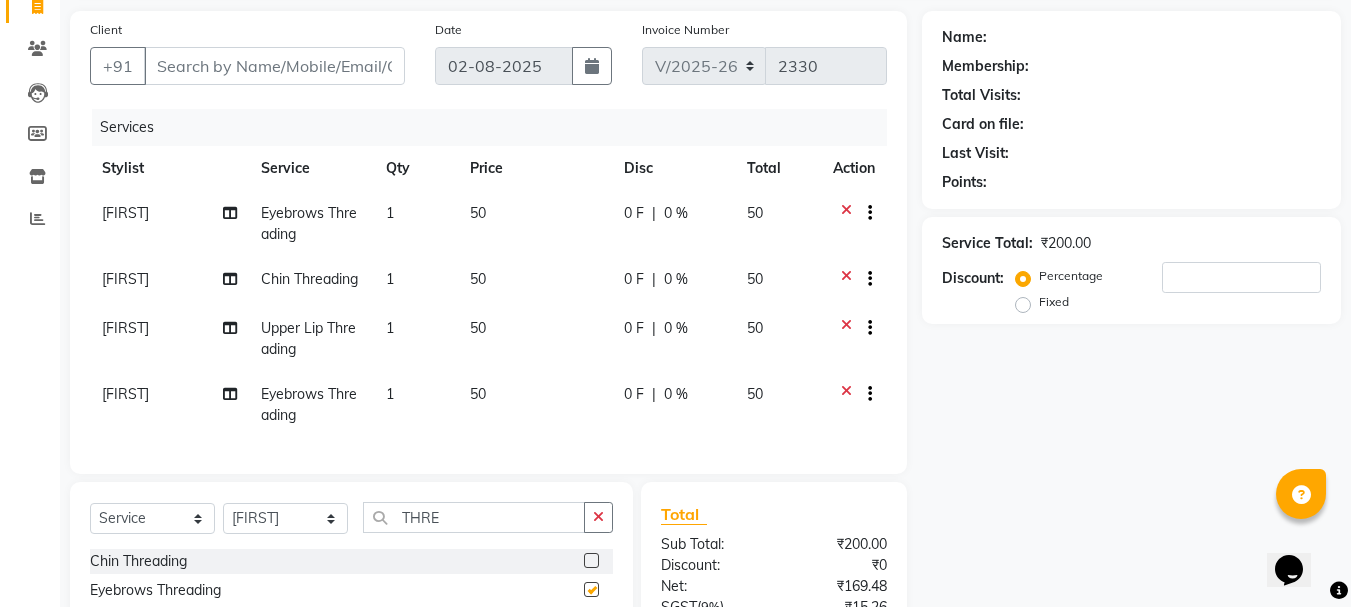 checkbox on "false" 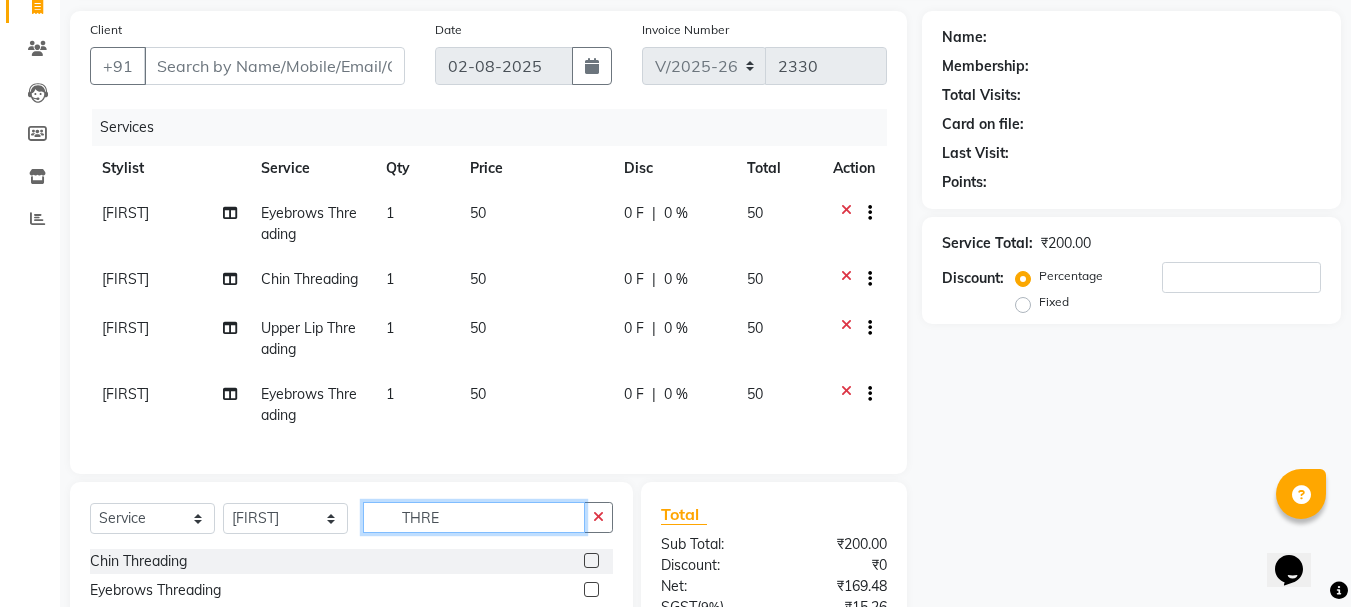 click on "THRE" 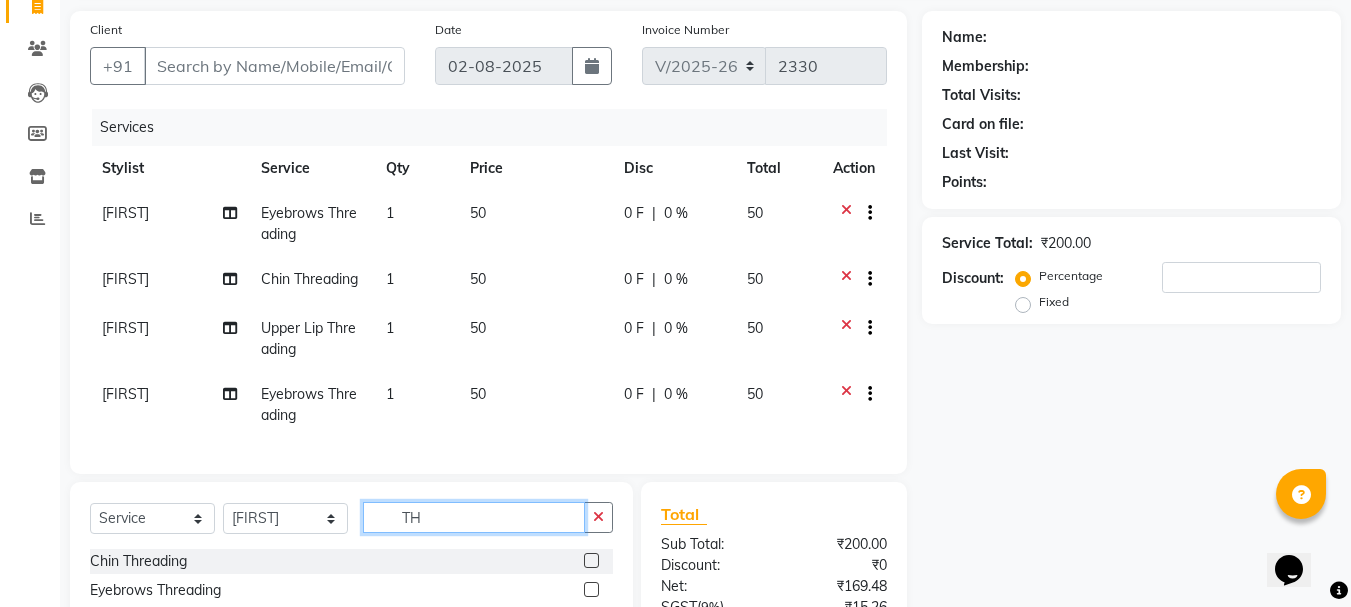 type on "T" 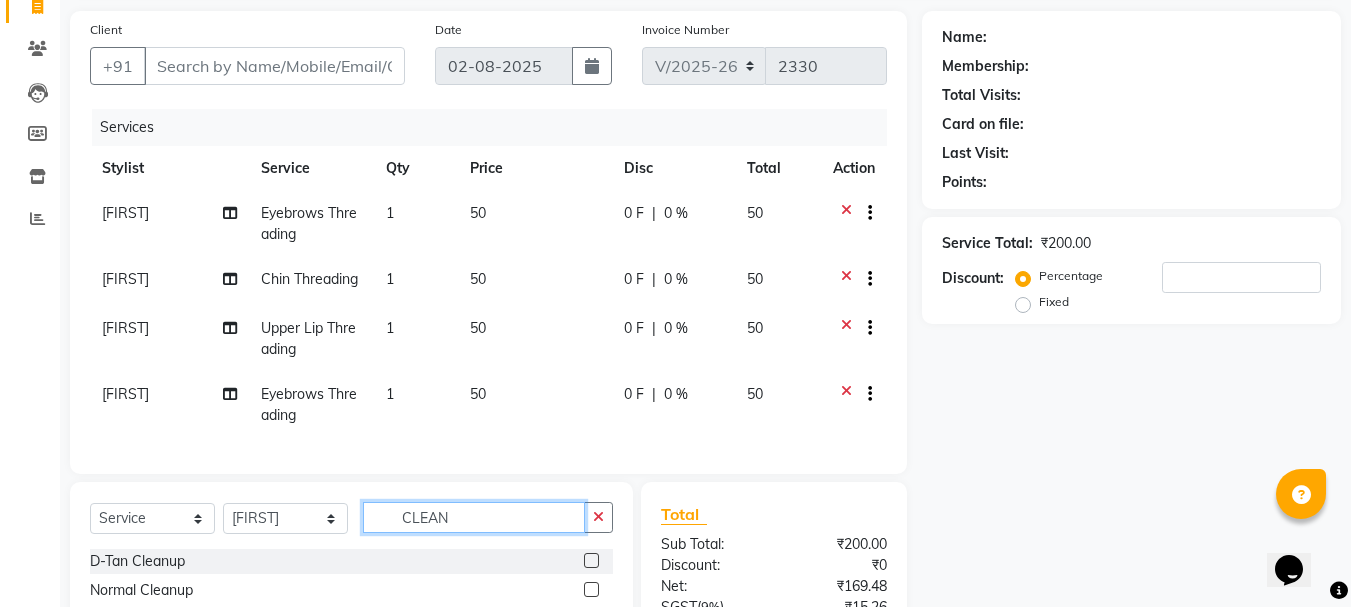 scroll, scrollTop: 339, scrollLeft: 0, axis: vertical 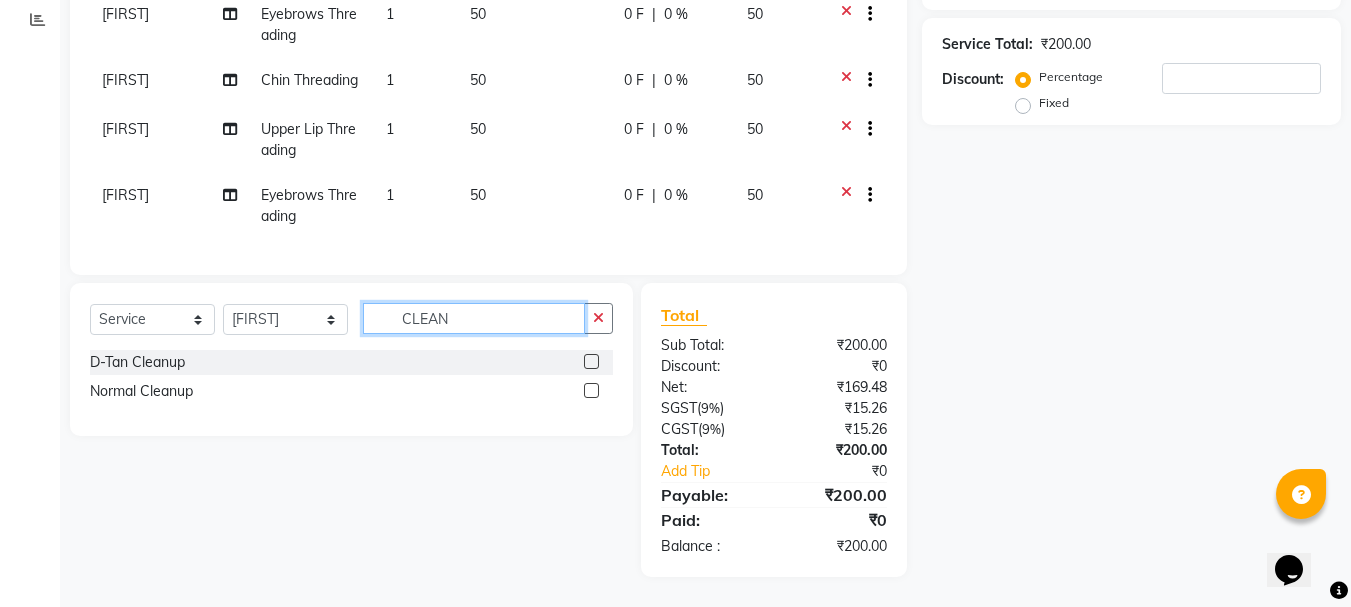 type on "CLEAN" 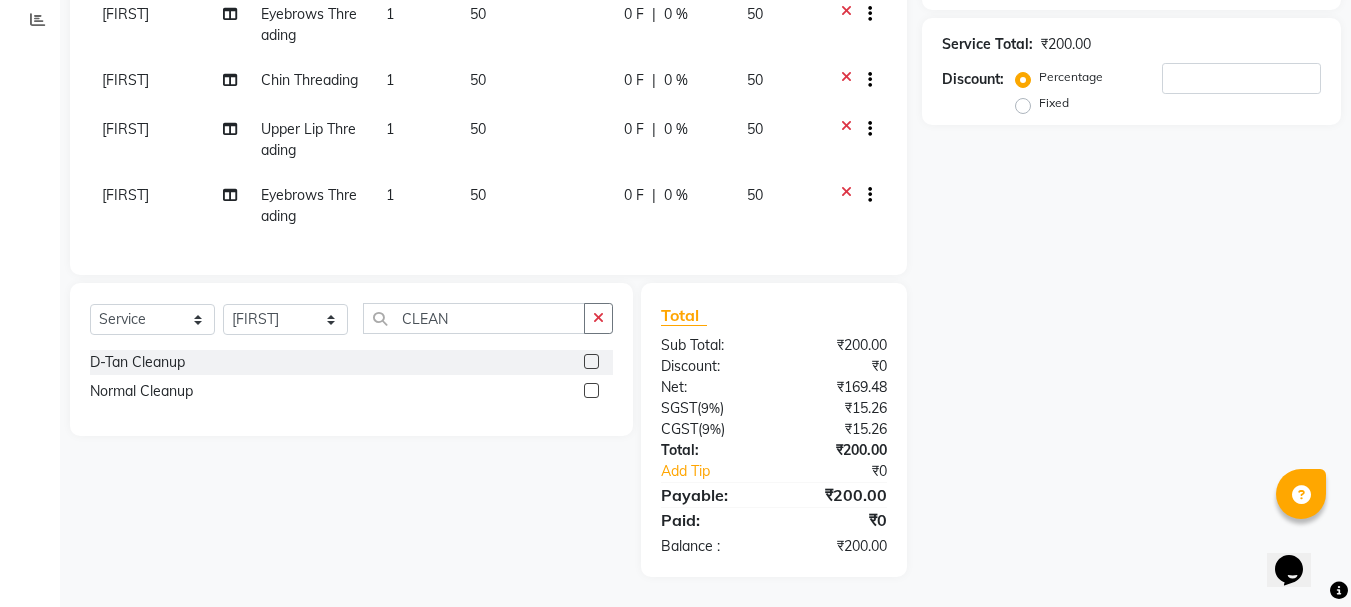 click 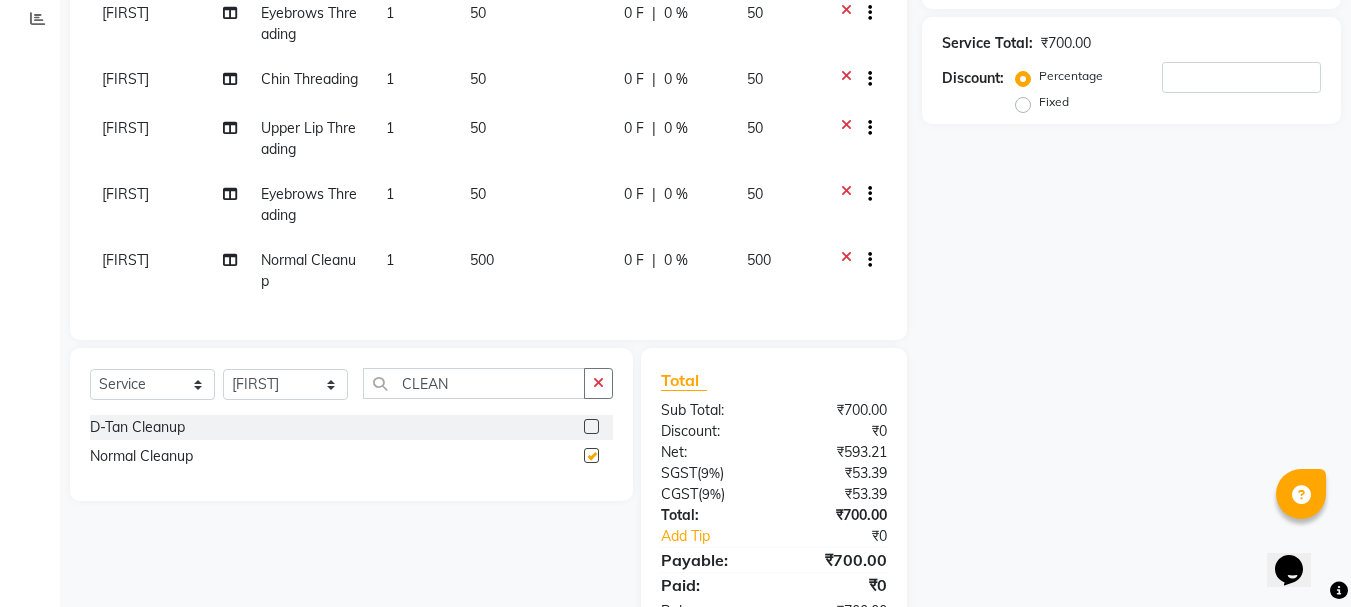 checkbox on "false" 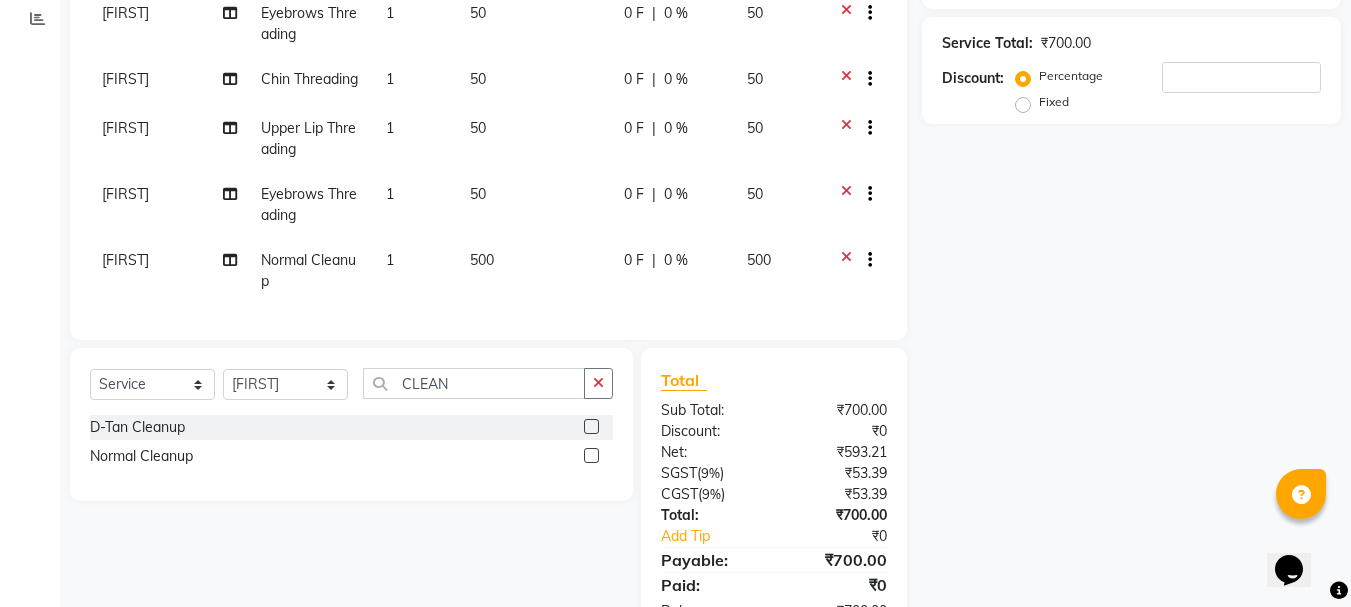 scroll, scrollTop: 39, scrollLeft: 0, axis: vertical 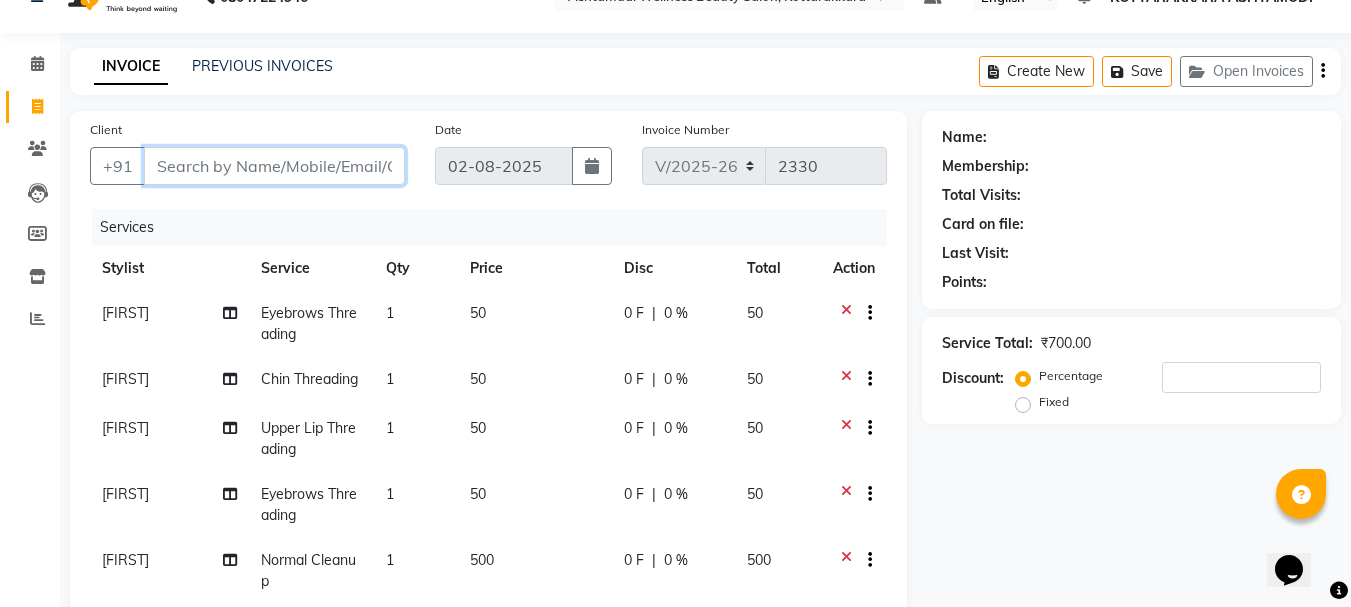 click on "Client" at bounding box center (274, 166) 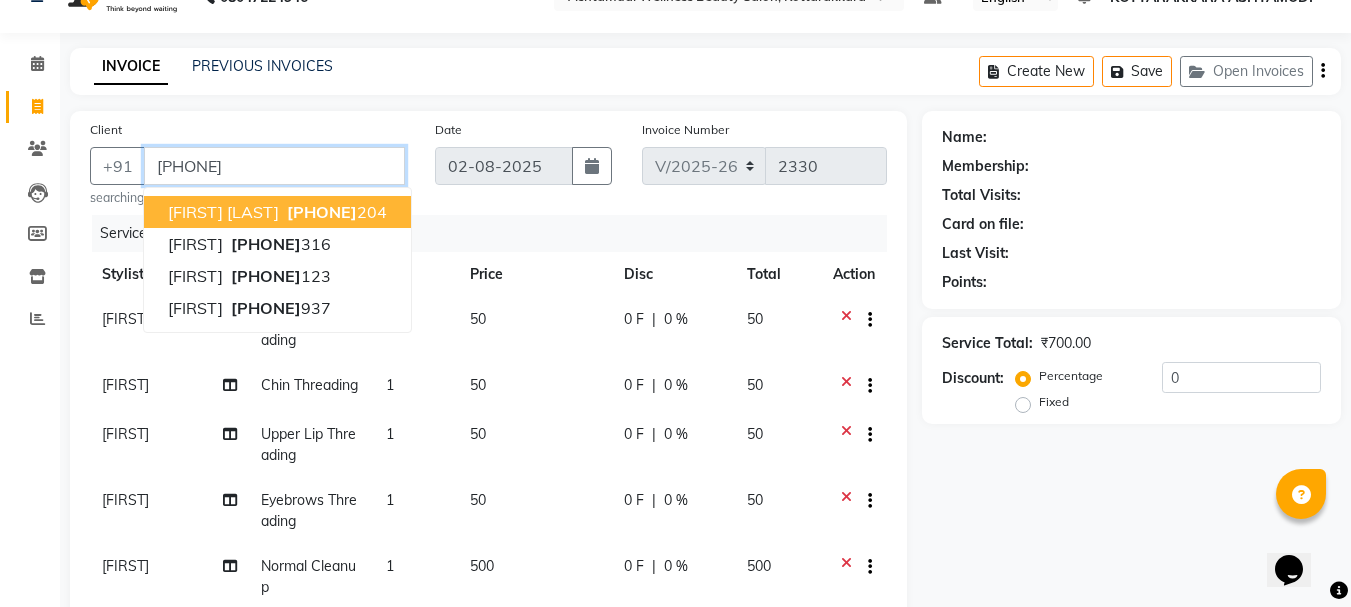 type on "9961917204" 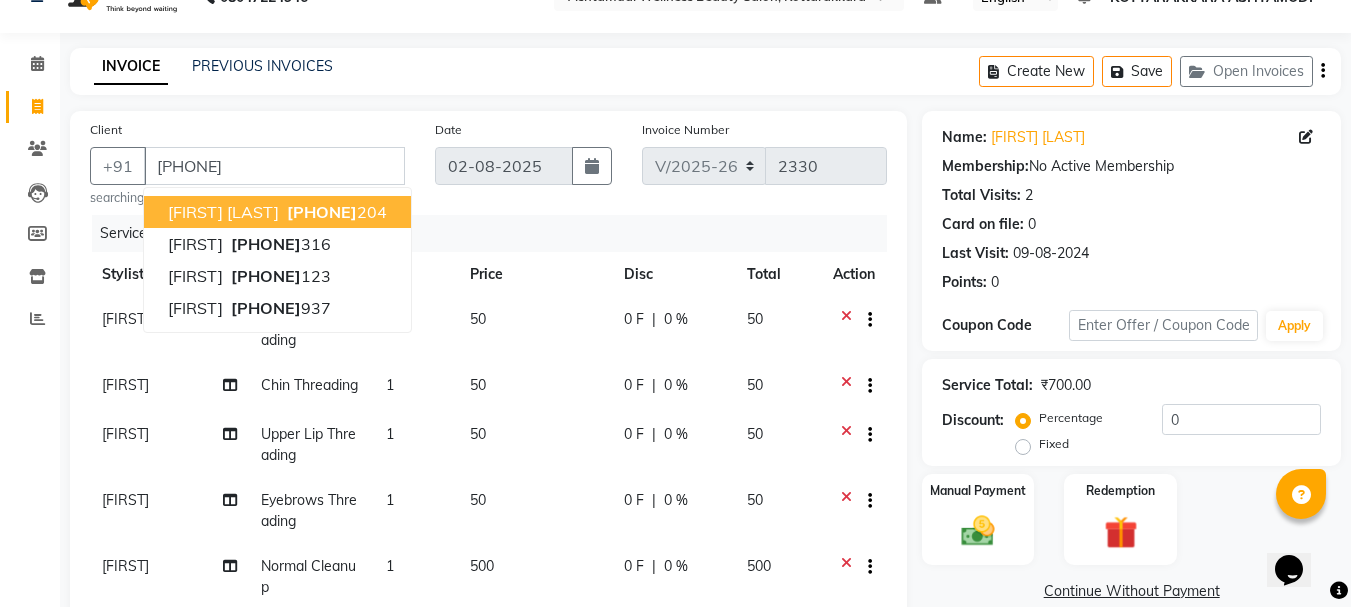 click on "Services" 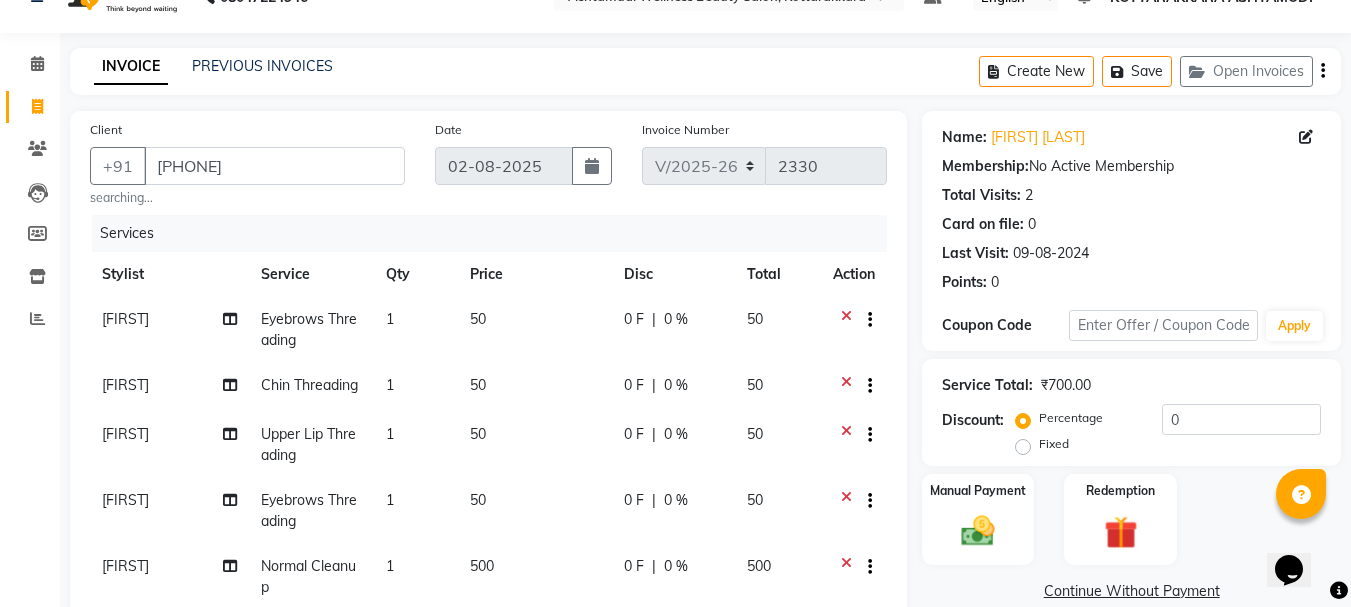 scroll, scrollTop: 425, scrollLeft: 0, axis: vertical 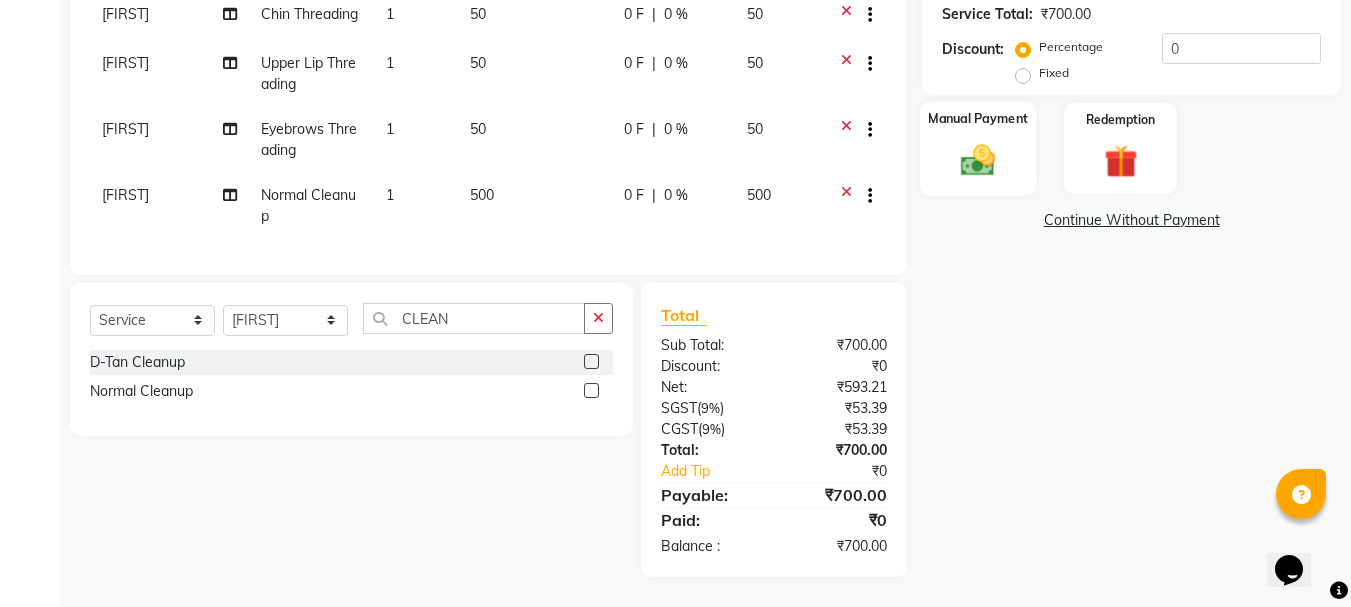click 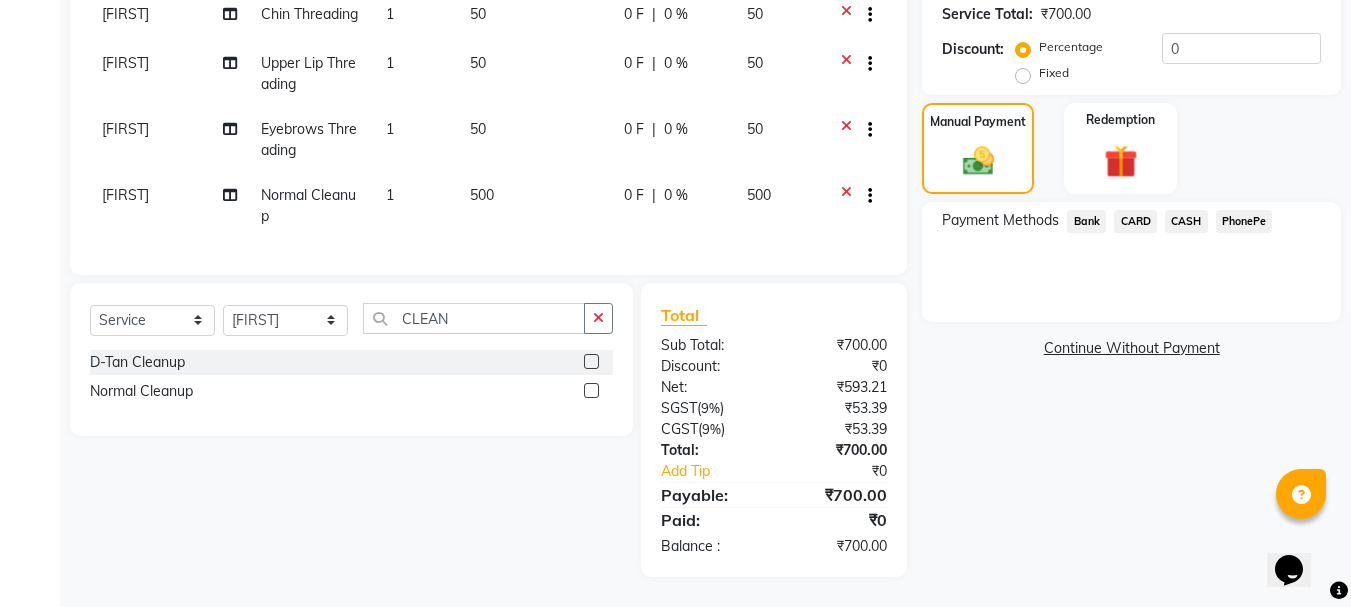 click on "CASH" 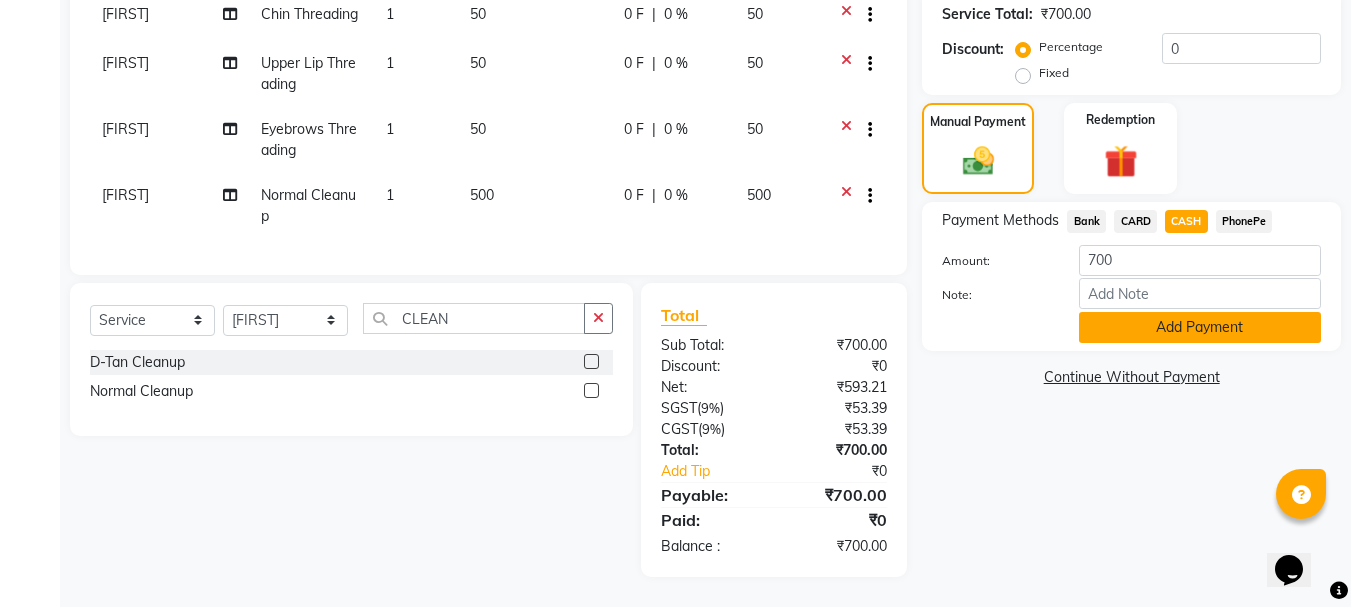 click on "Add Payment" 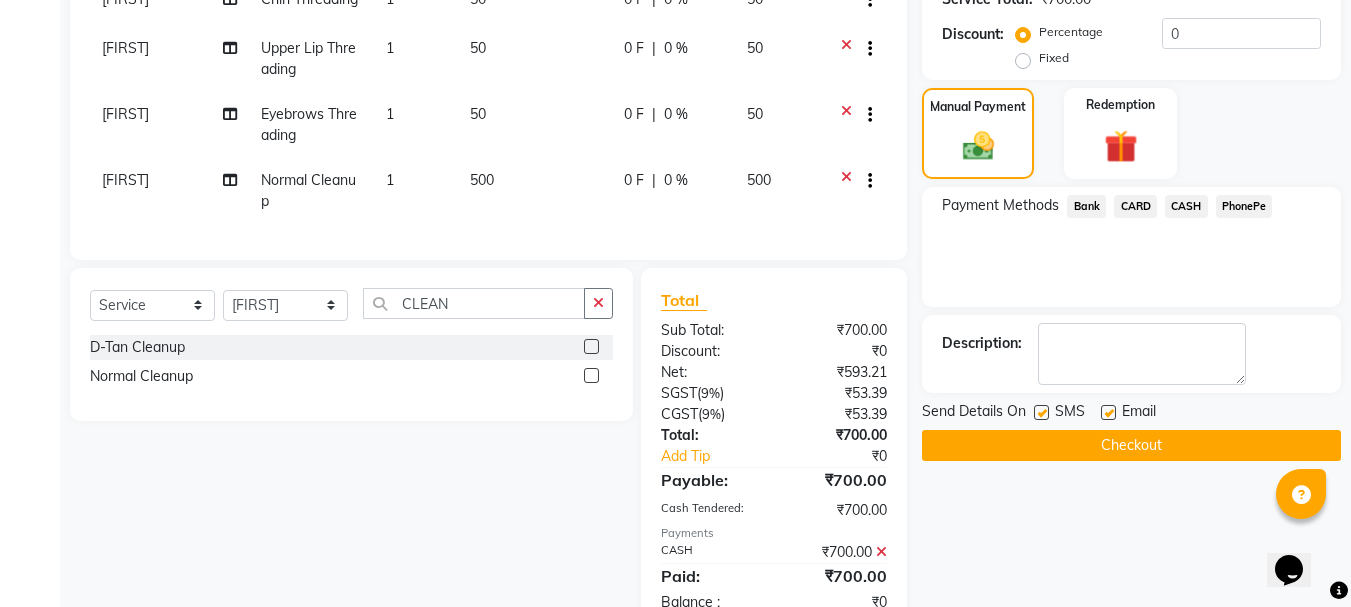 scroll, scrollTop: 496, scrollLeft: 0, axis: vertical 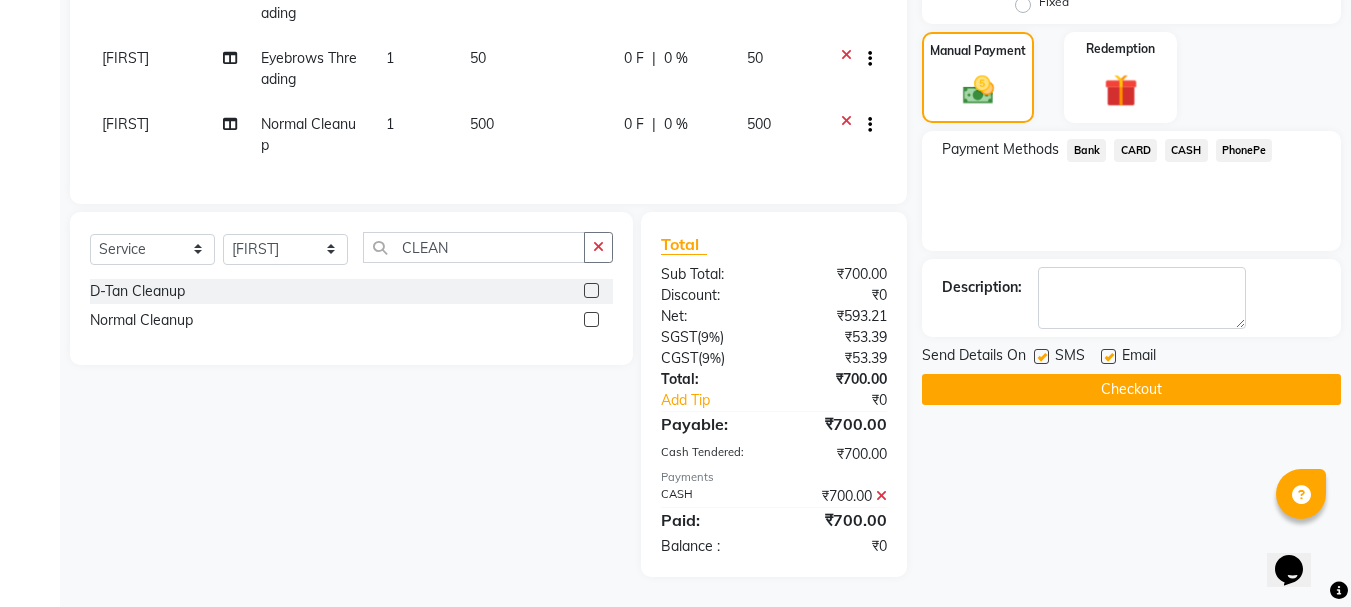 click on "Checkout" 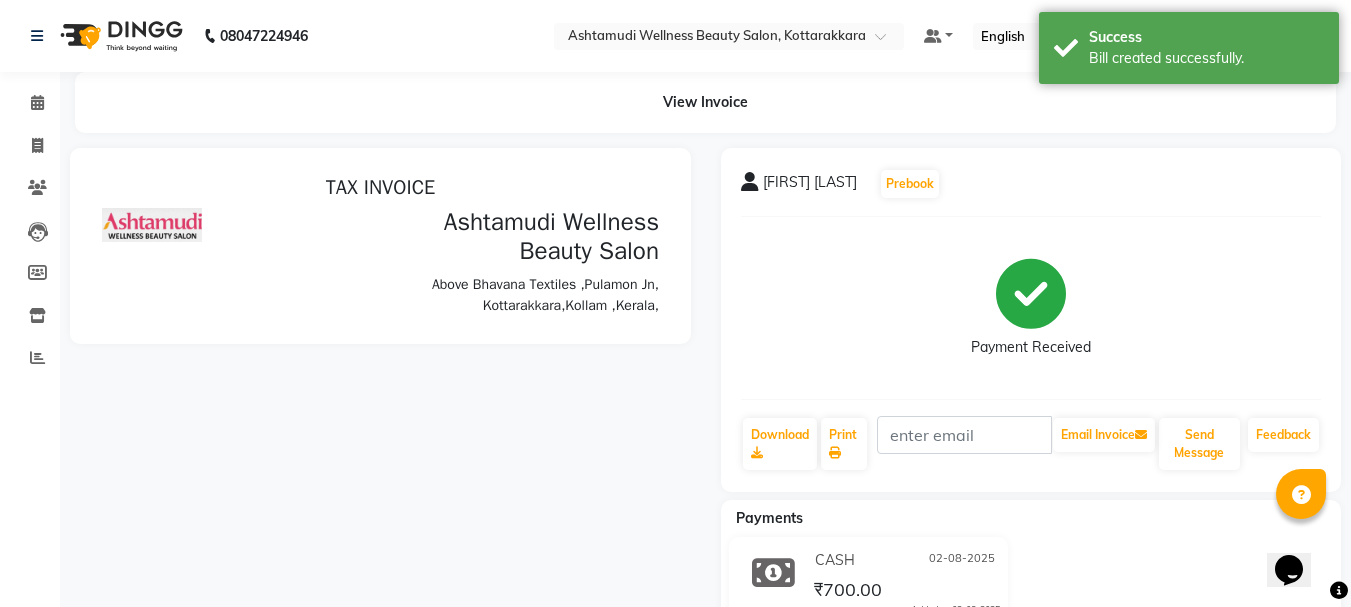 scroll, scrollTop: 0, scrollLeft: 0, axis: both 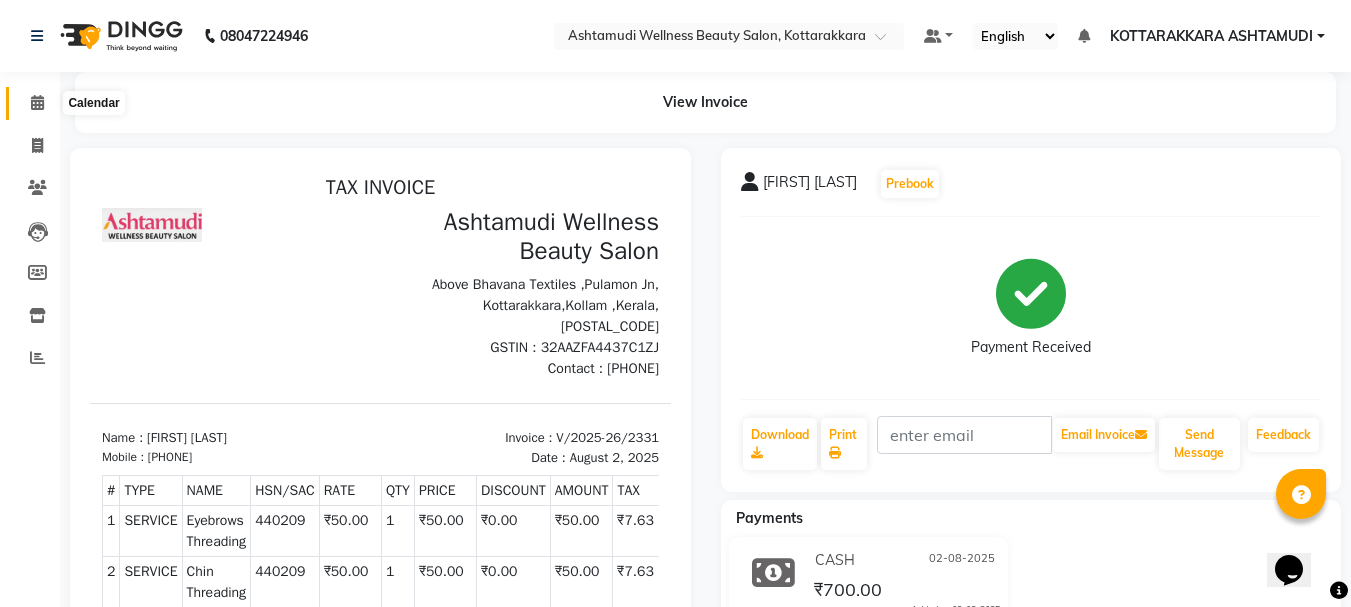 click 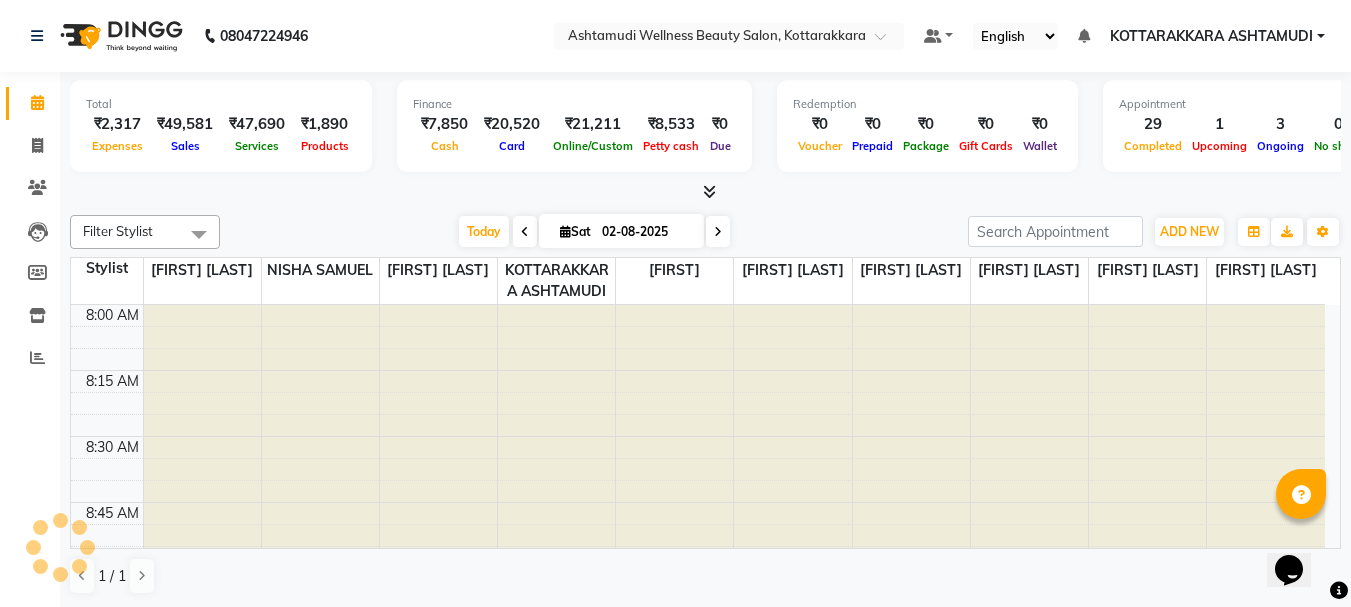 scroll, scrollTop: 2905, scrollLeft: 0, axis: vertical 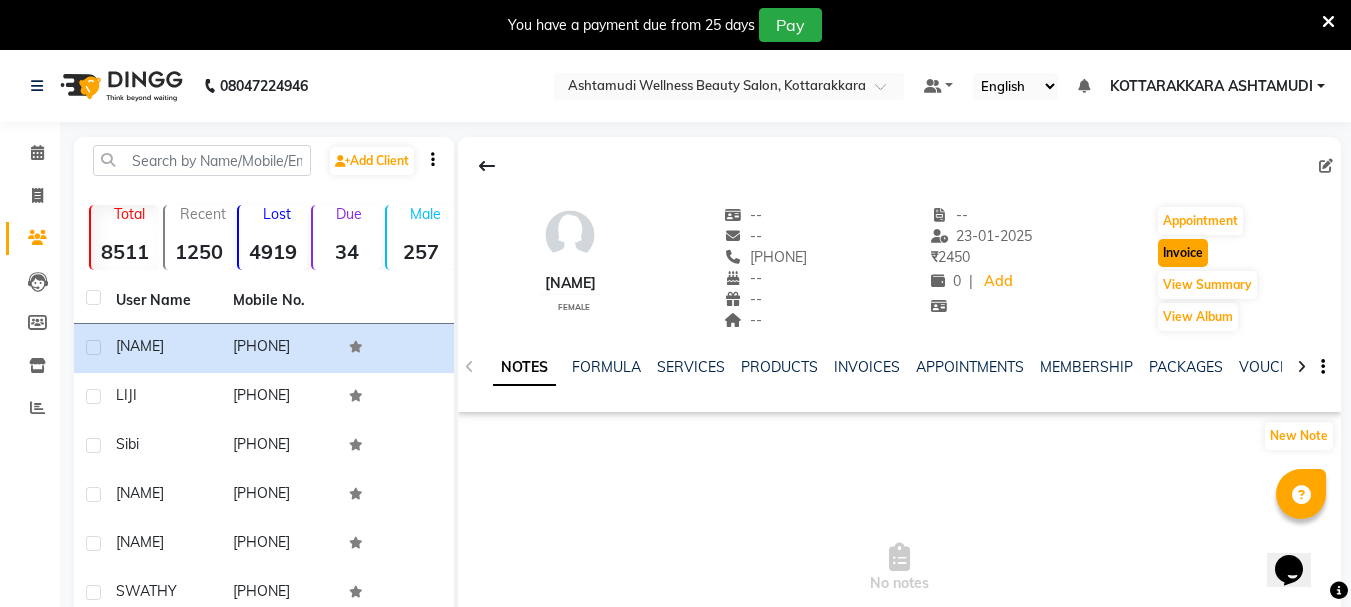 click on "Invoice" 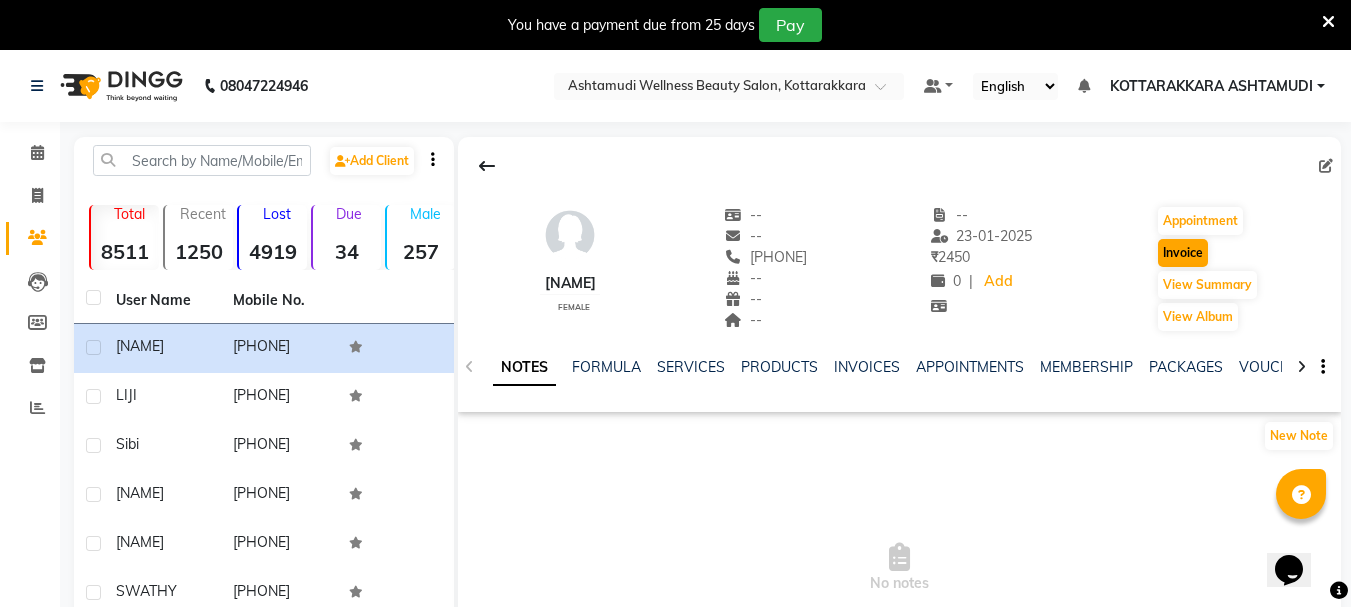 select on "service" 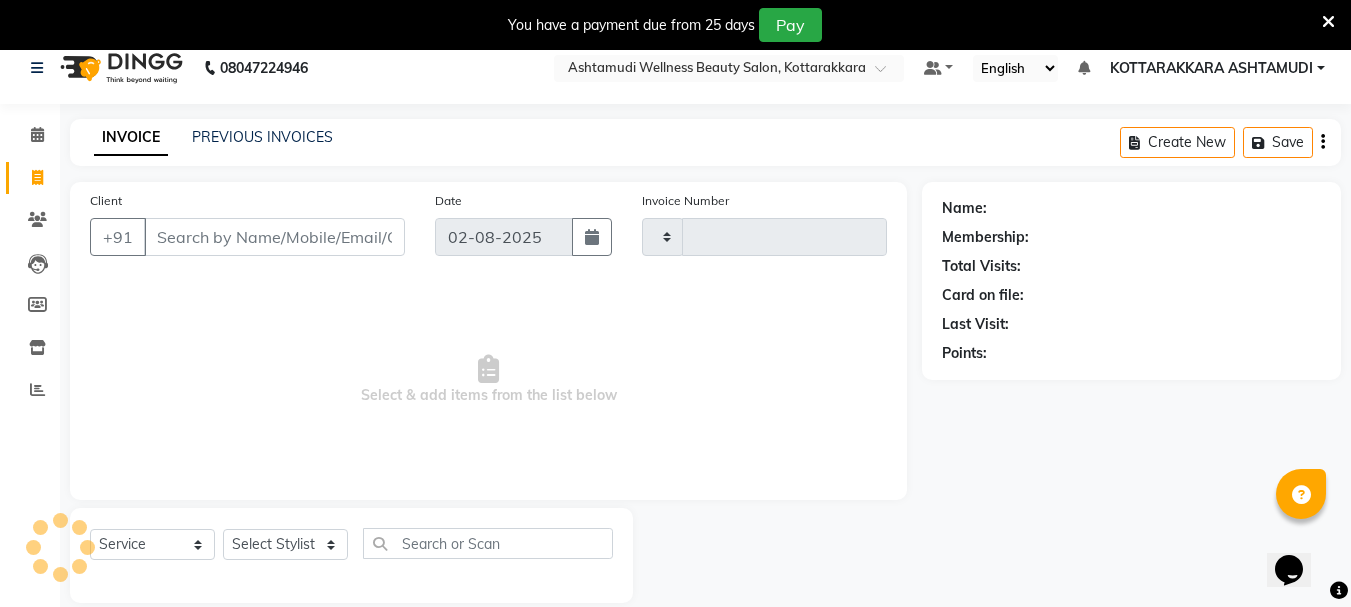 type on "2328" 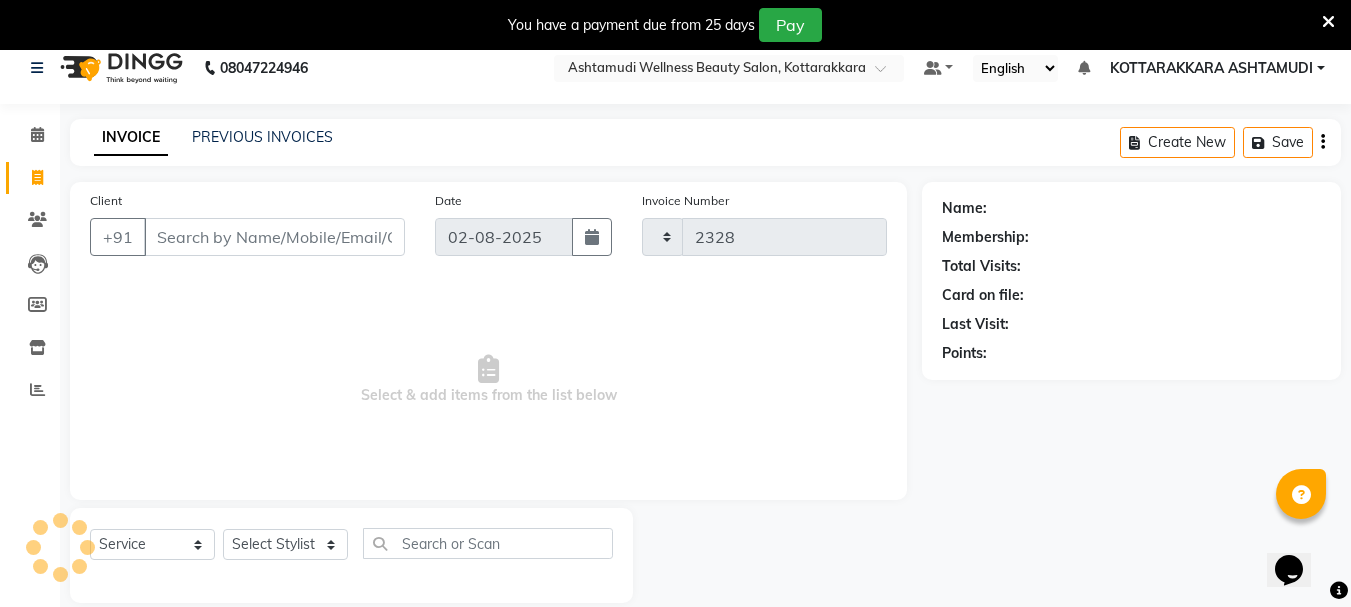 select on "4664" 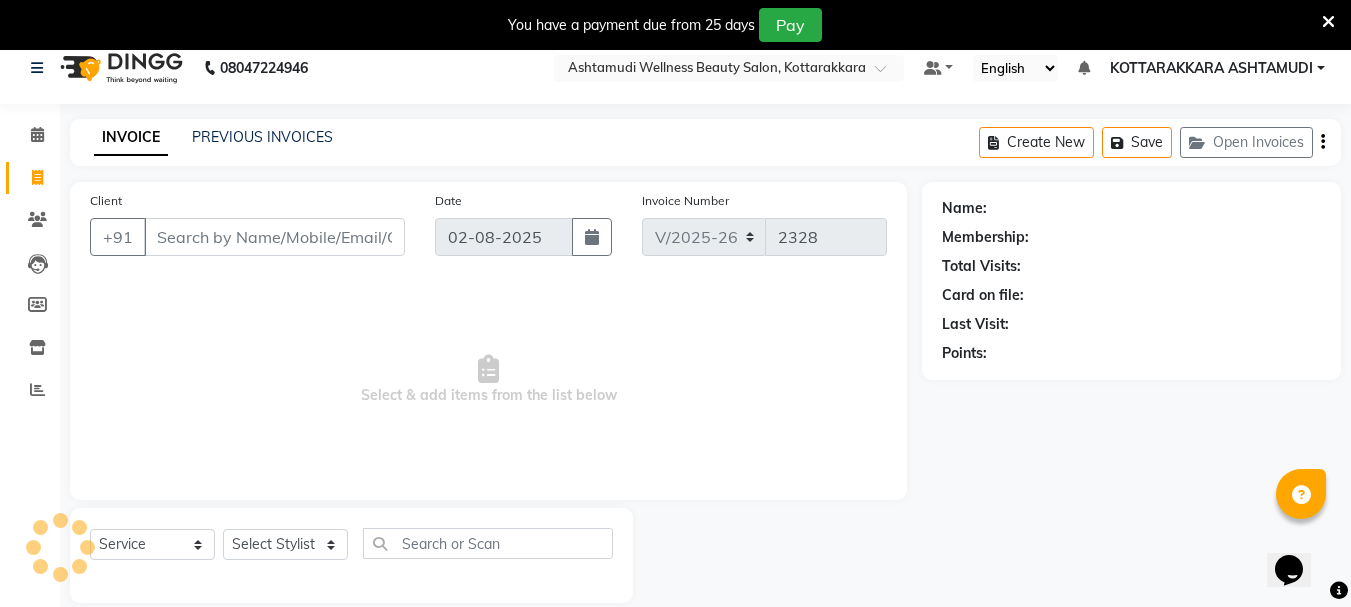 scroll, scrollTop: 50, scrollLeft: 0, axis: vertical 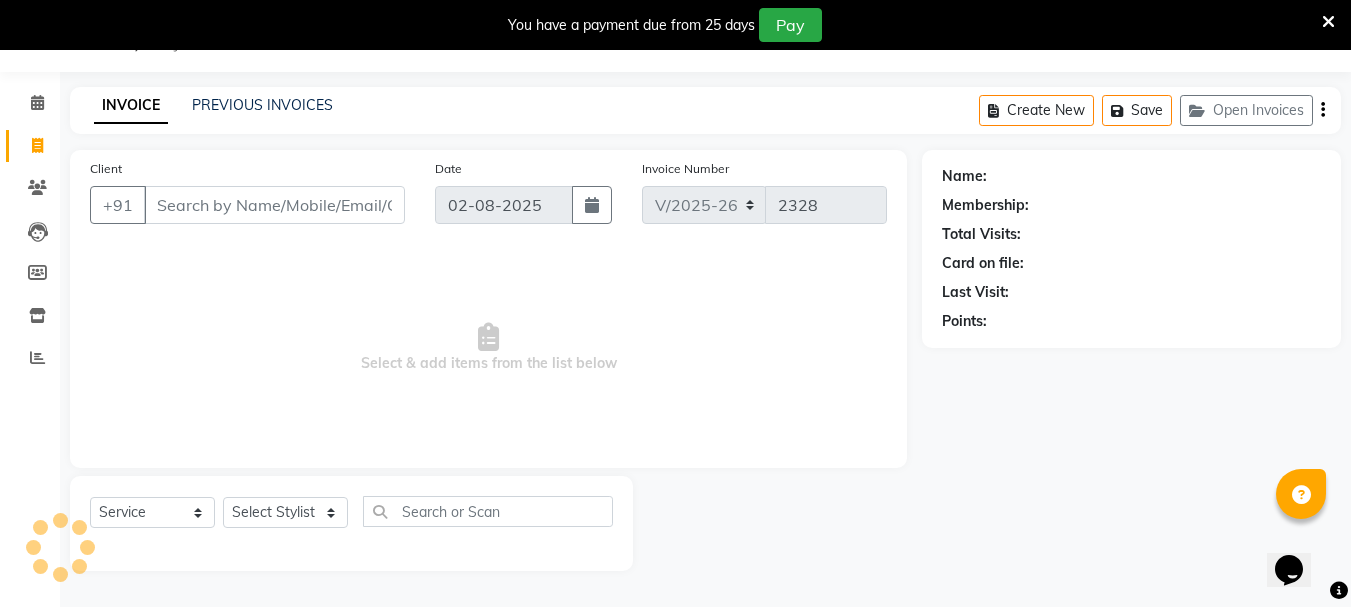 type on "[PHONE]" 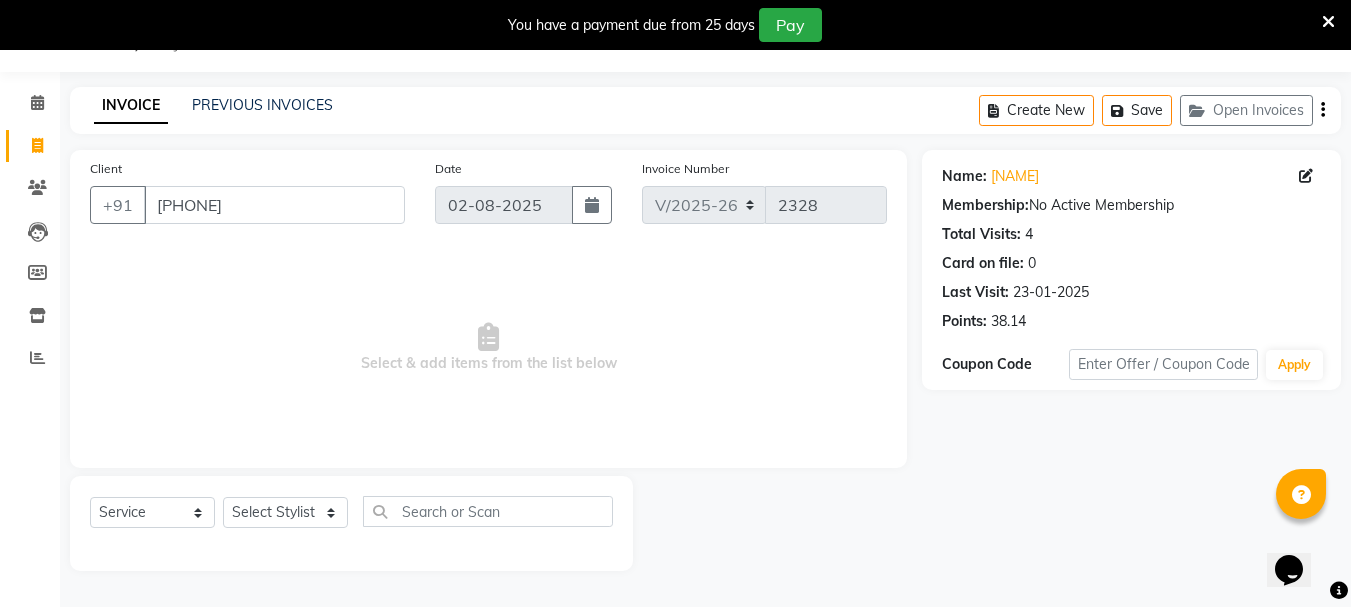 scroll, scrollTop: 0, scrollLeft: 0, axis: both 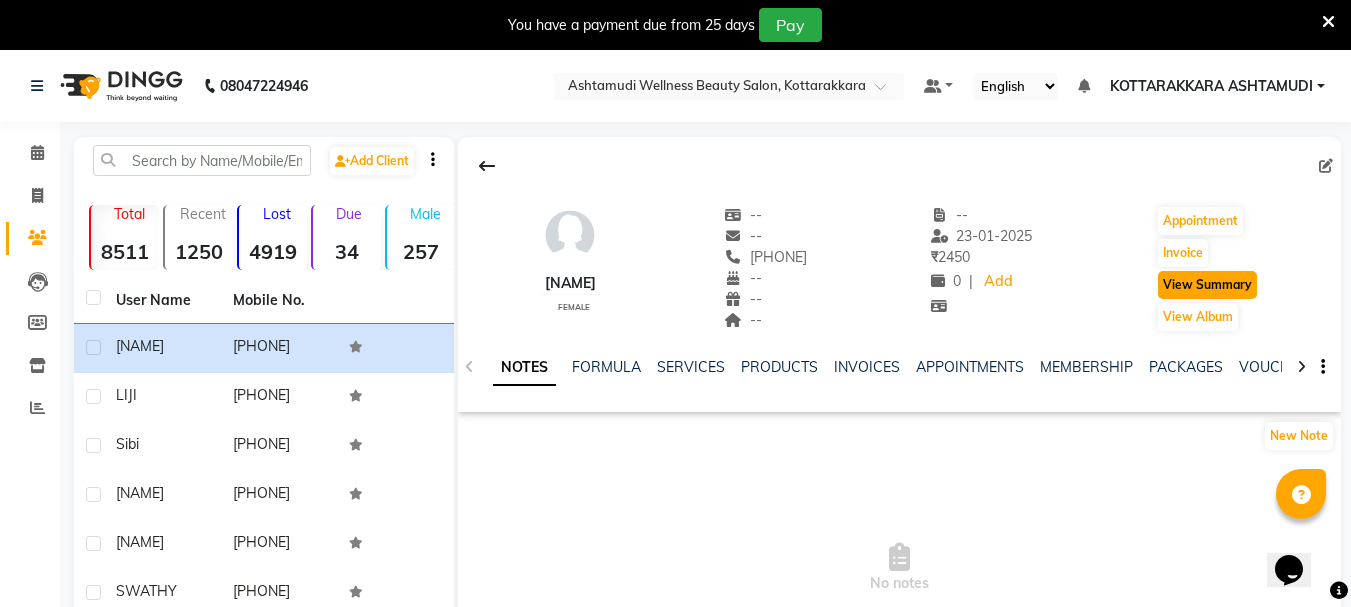 click on "View Summary" 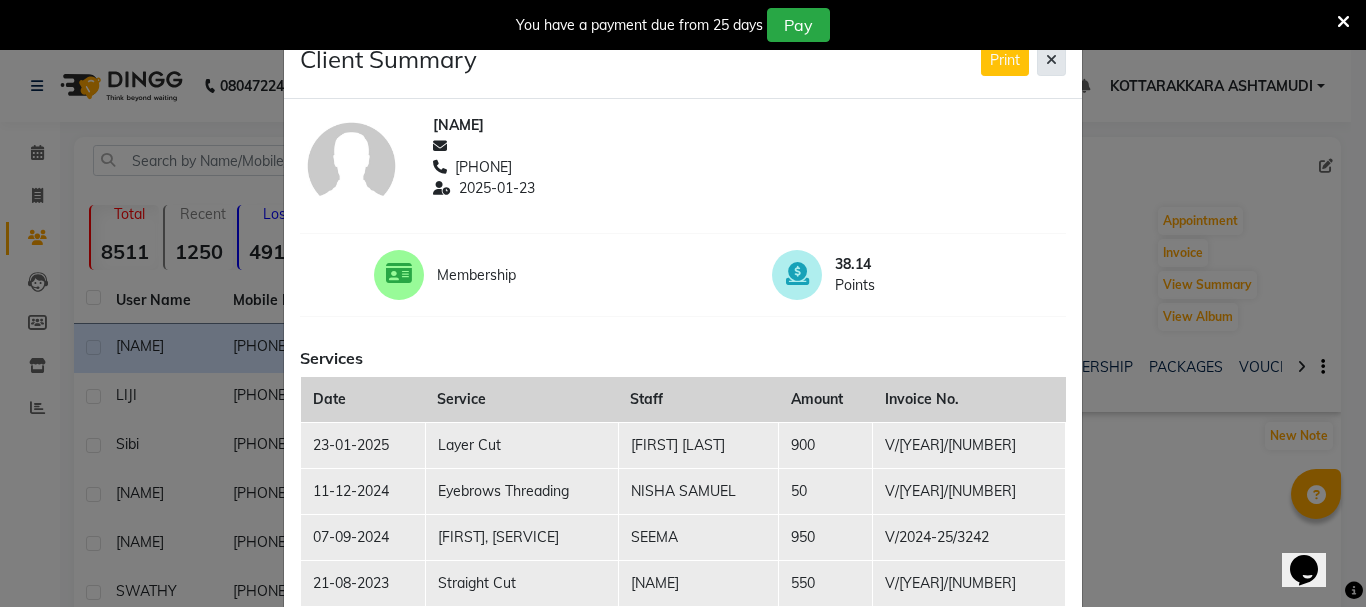 click 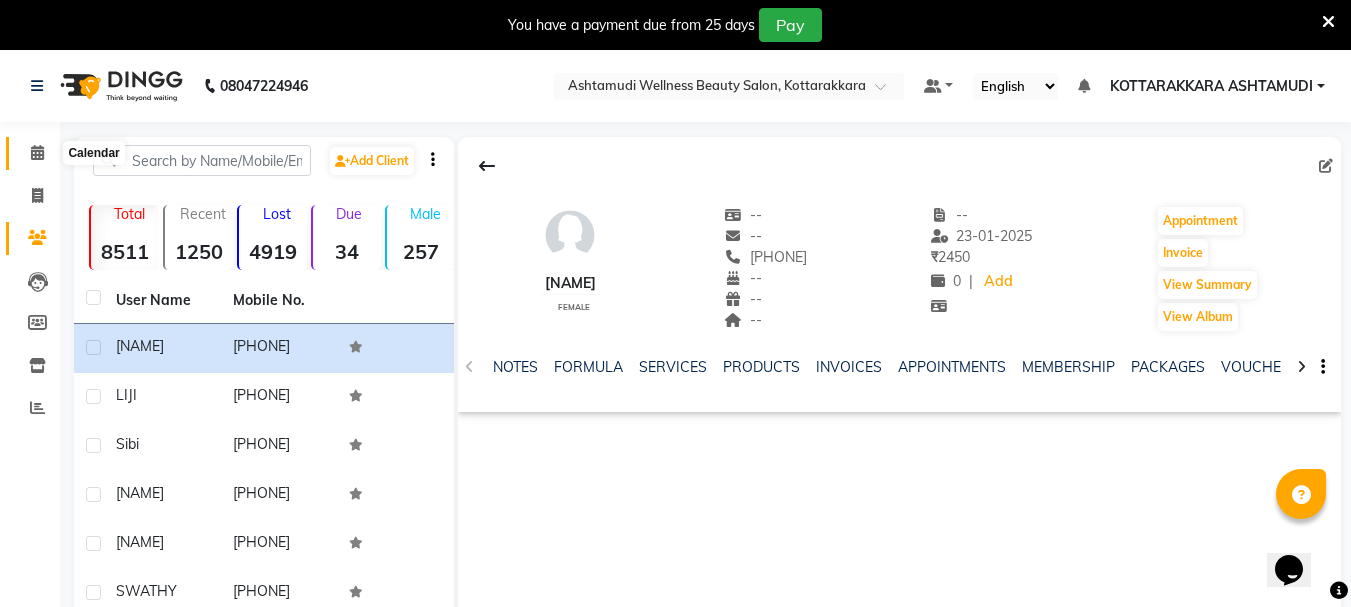 click 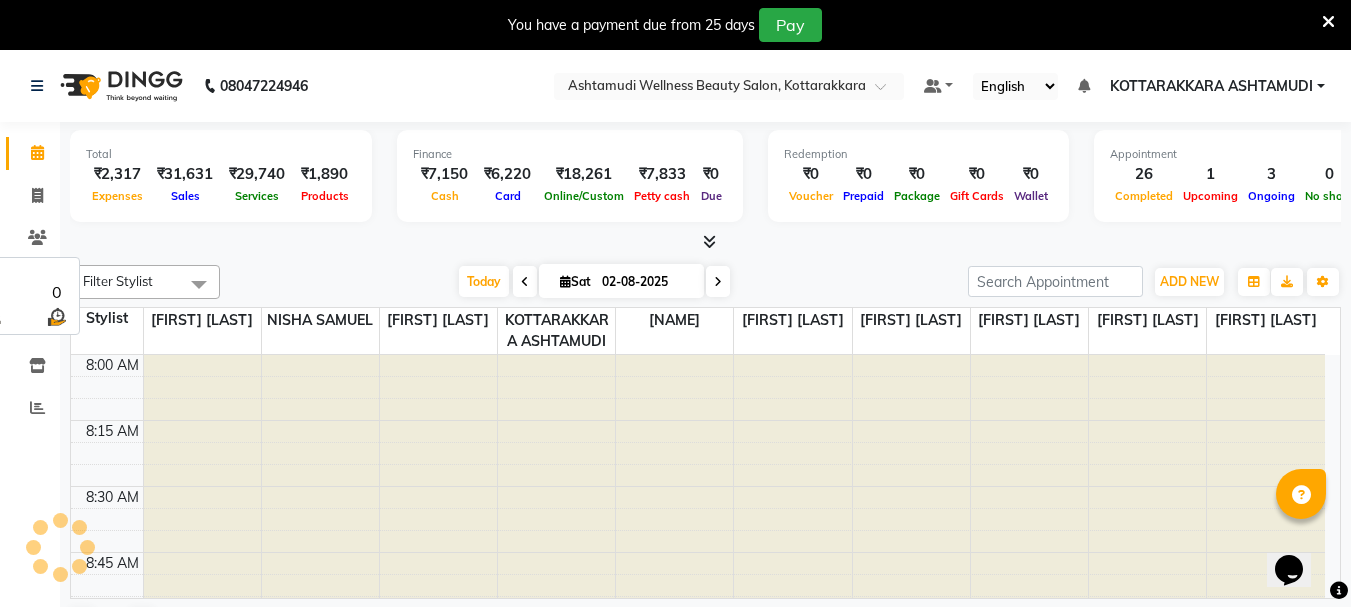 scroll, scrollTop: 0, scrollLeft: 0, axis: both 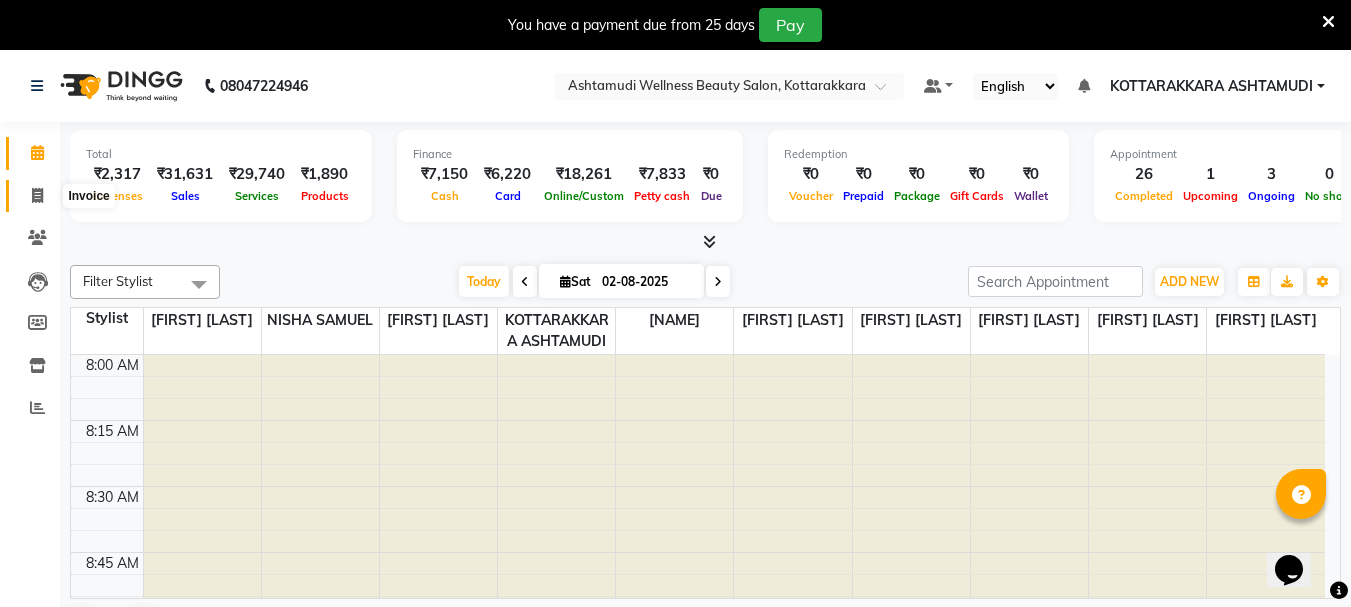 click 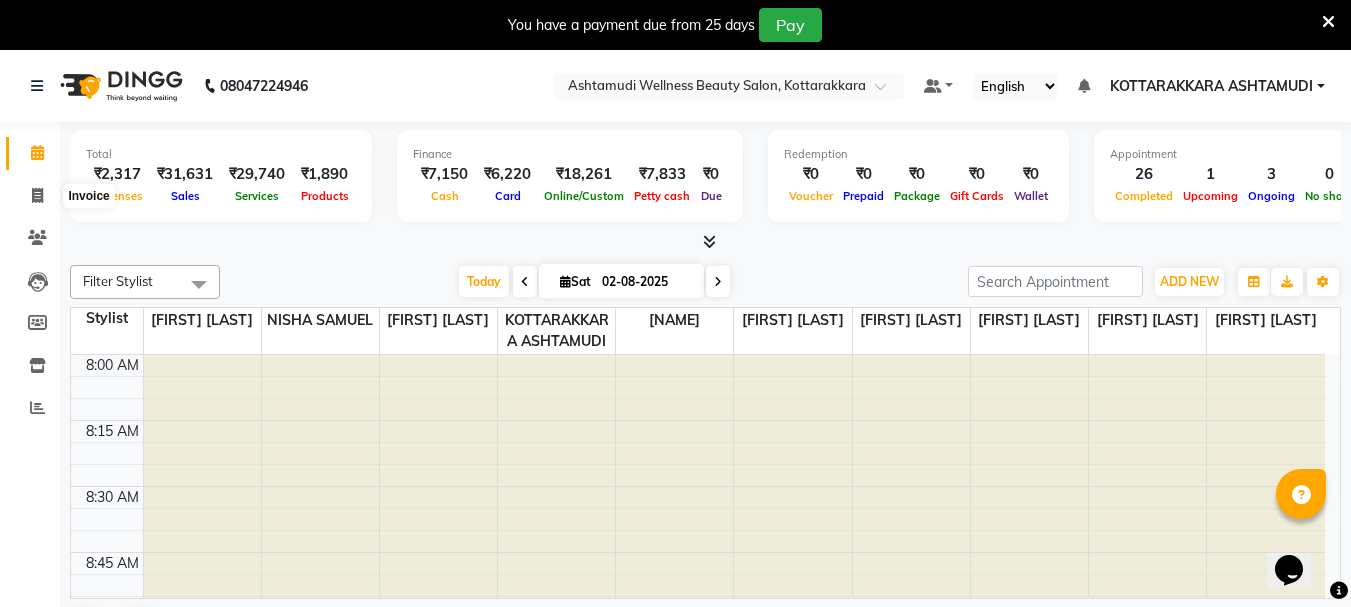 select on "service" 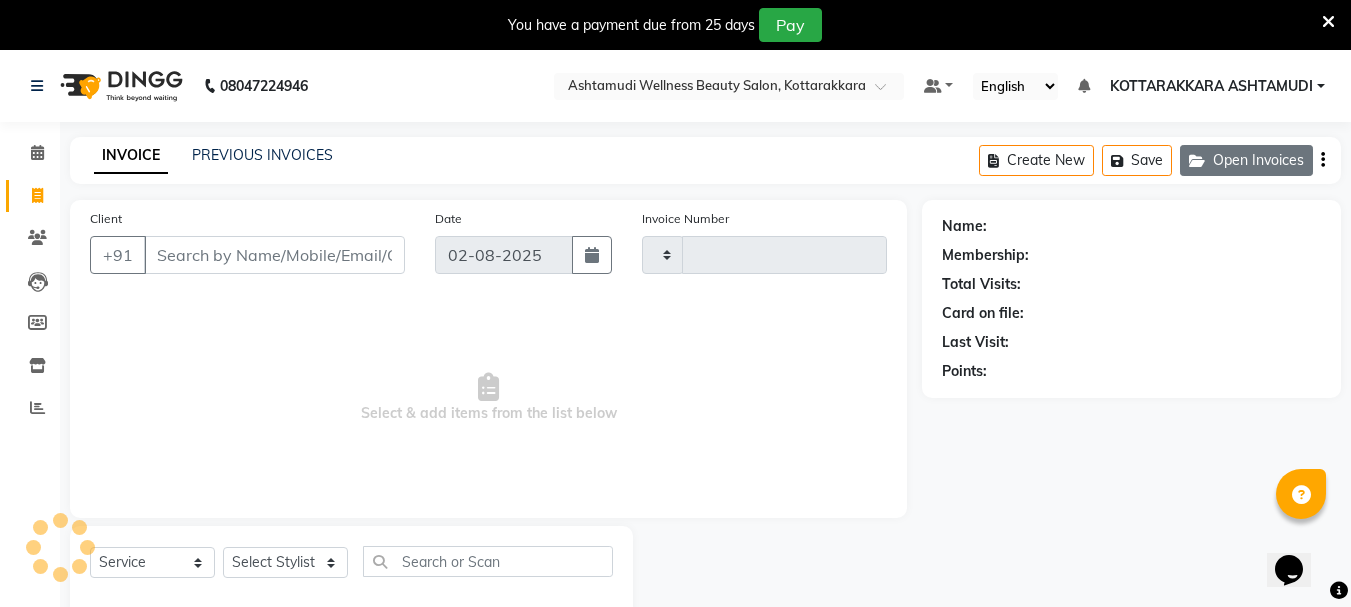 type on "2330" 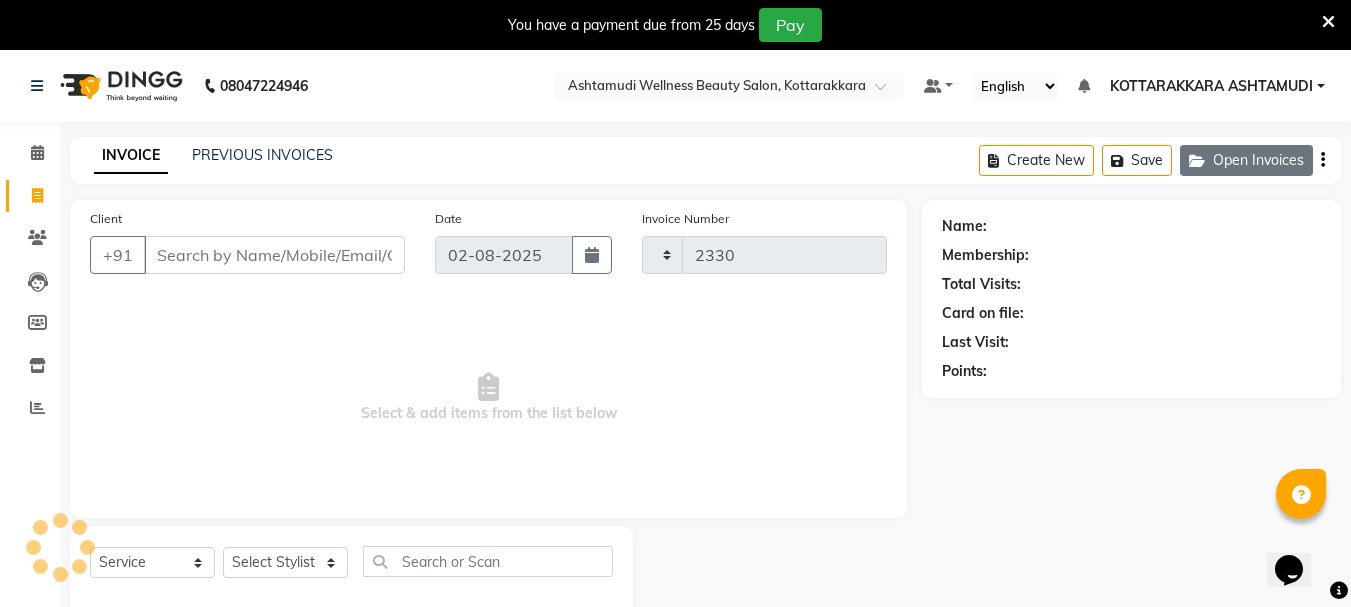 select on "4664" 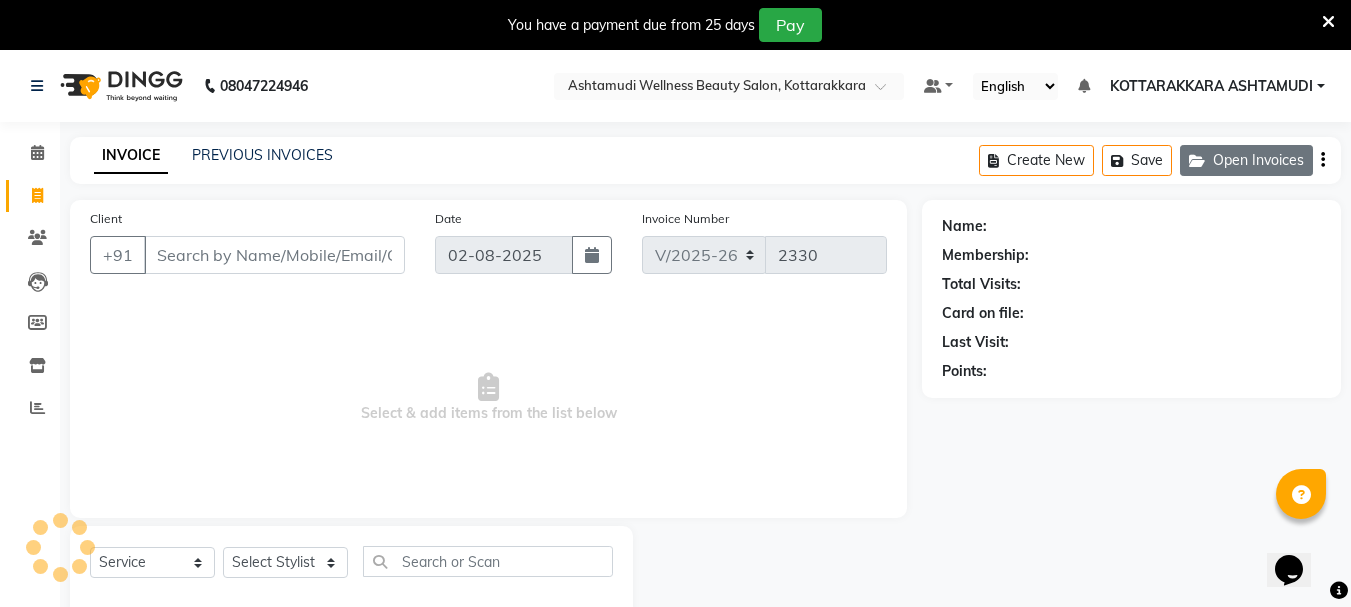 click on "Open Invoices" 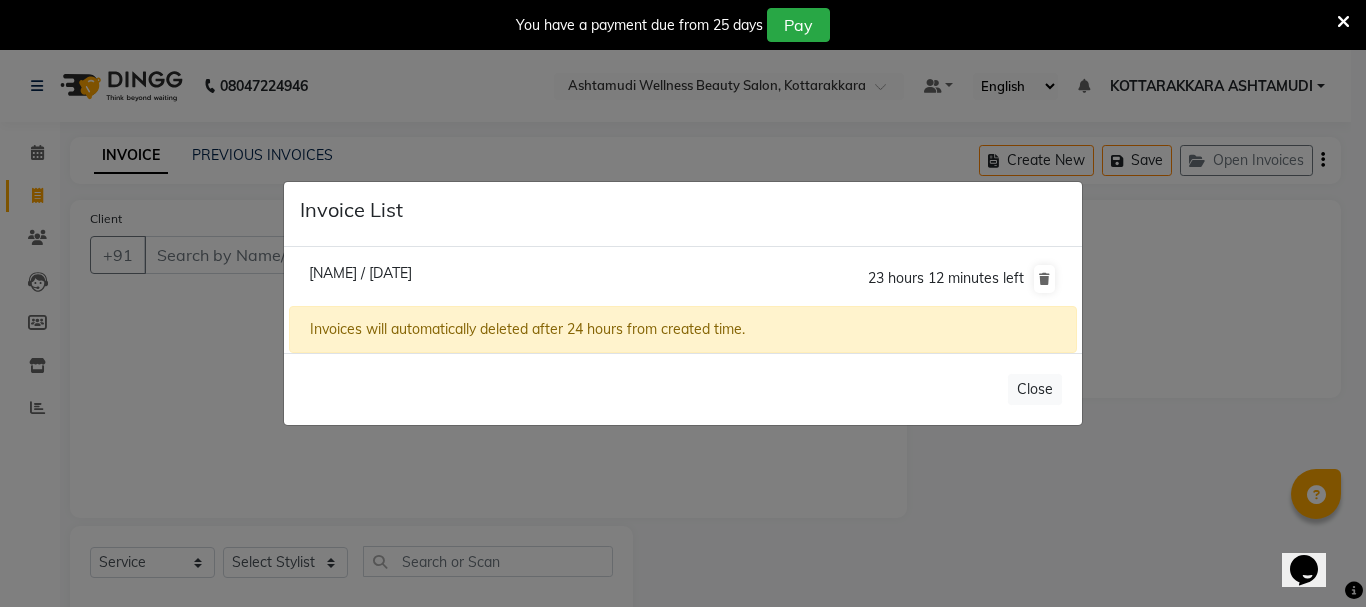 click on "[NAME] / [DATE]" 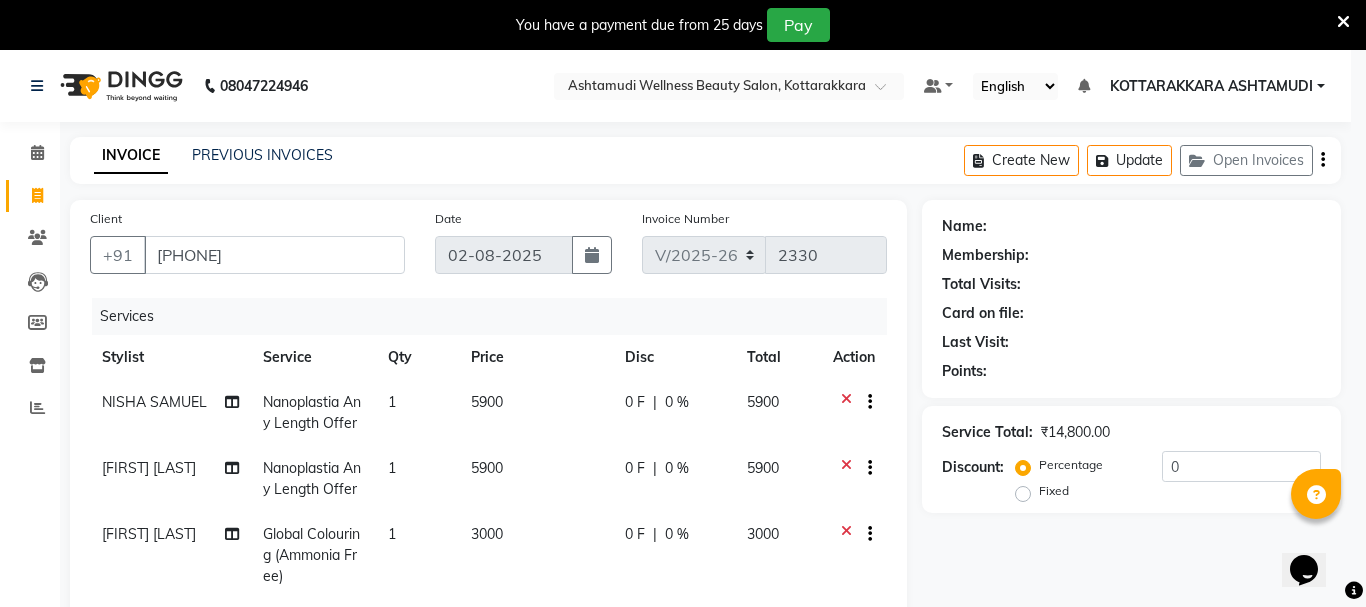 select on "1: Object" 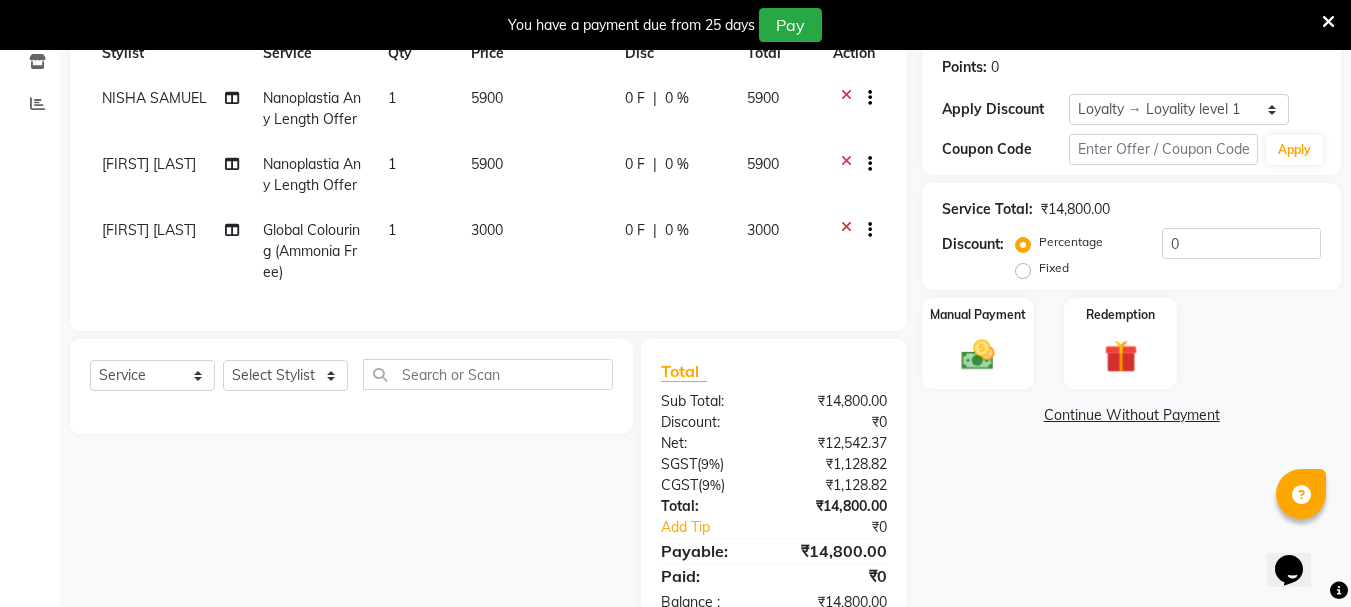 scroll, scrollTop: 300, scrollLeft: 0, axis: vertical 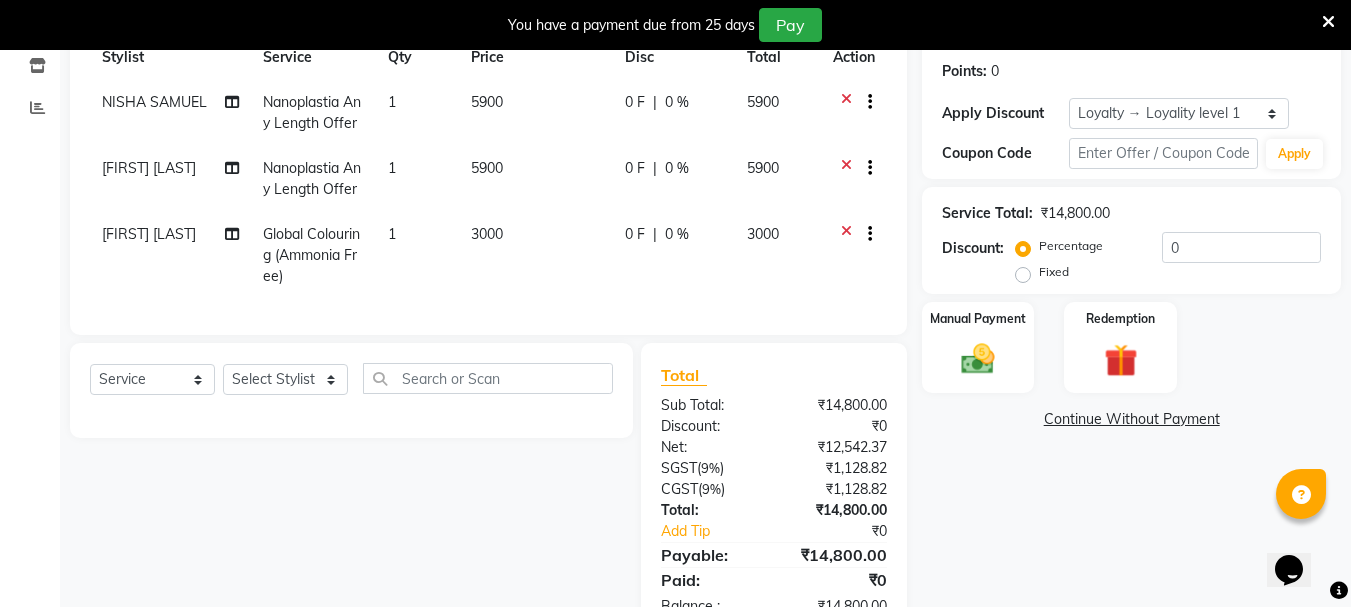 click on "0 F | 0 %" 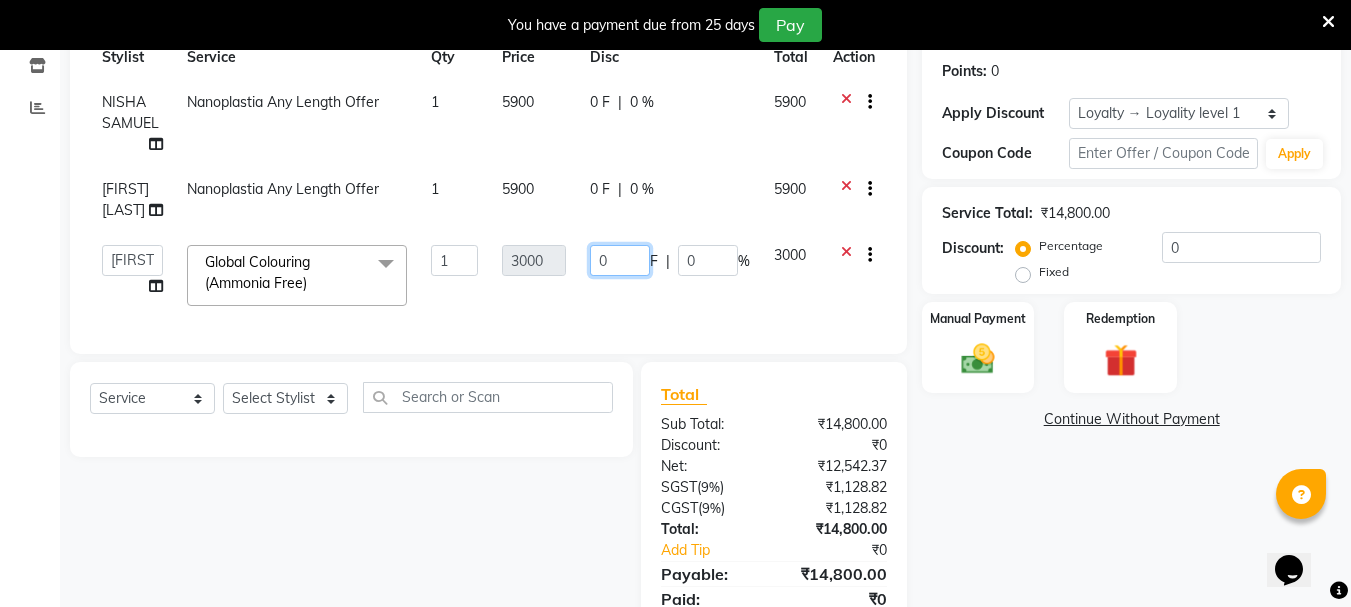 click on "0" 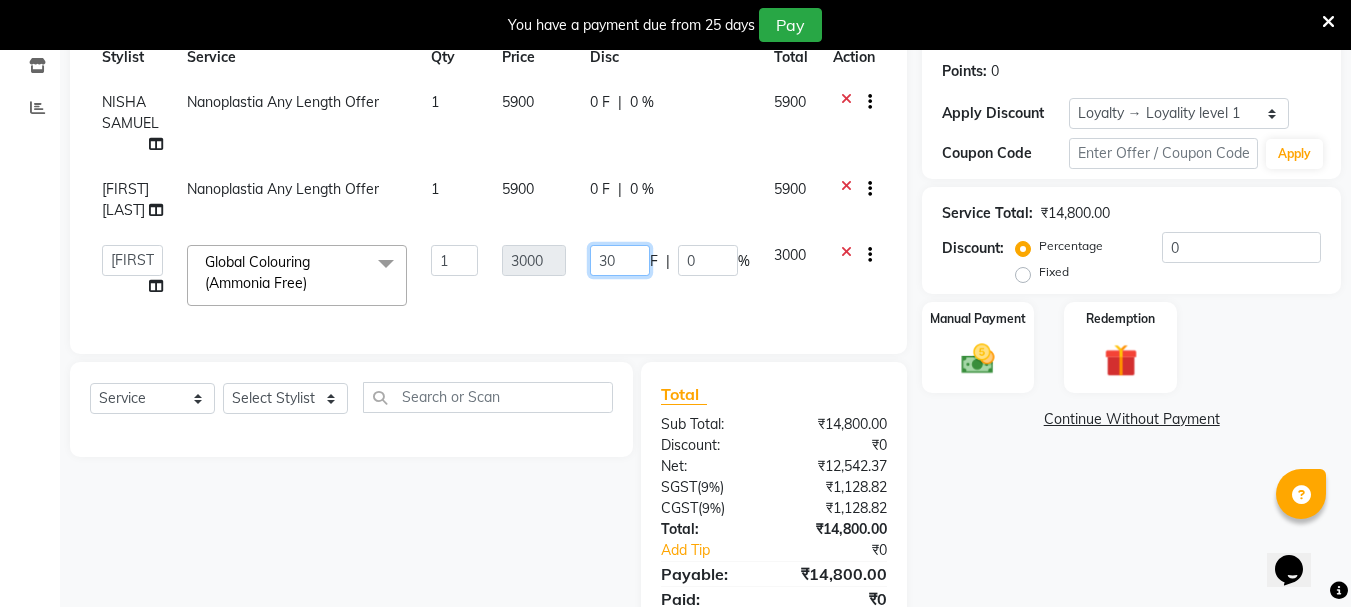 type on "300" 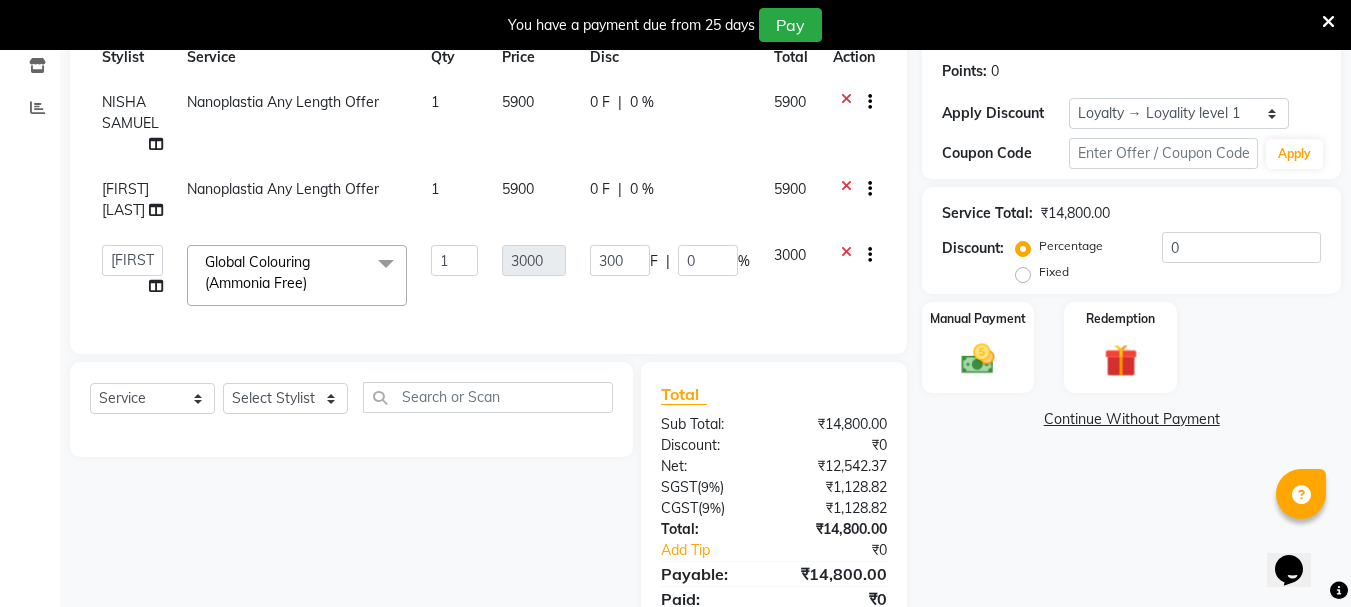 click on "300 F | 0 %" 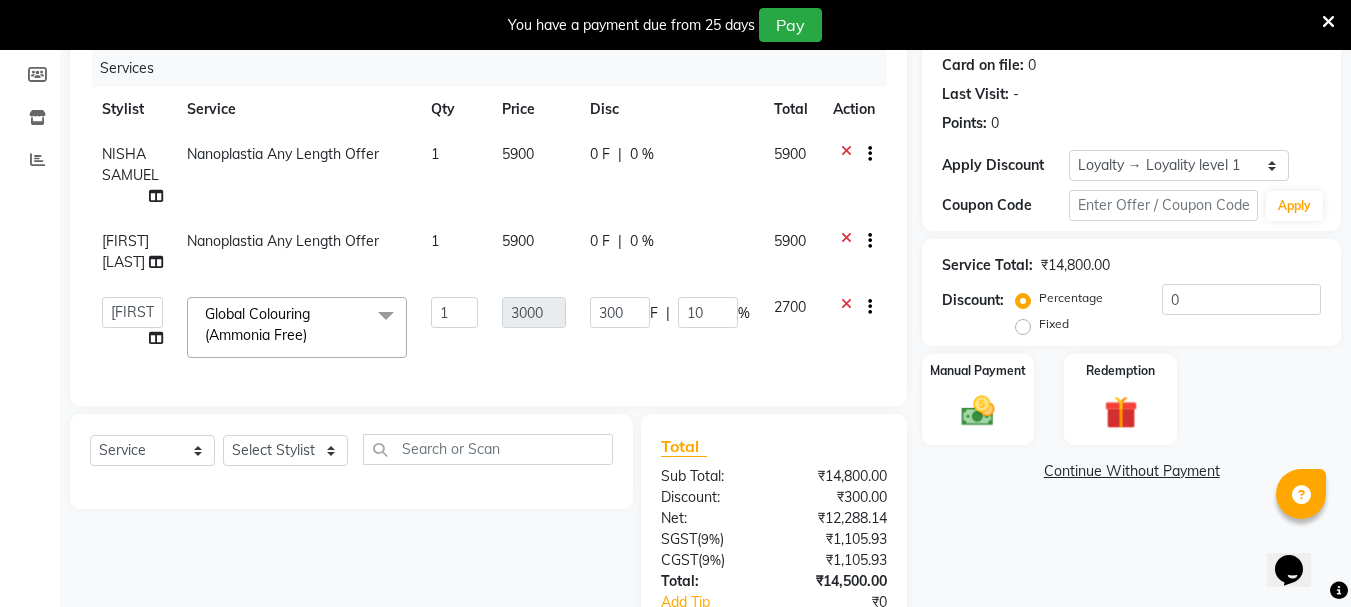 scroll, scrollTop: 194, scrollLeft: 0, axis: vertical 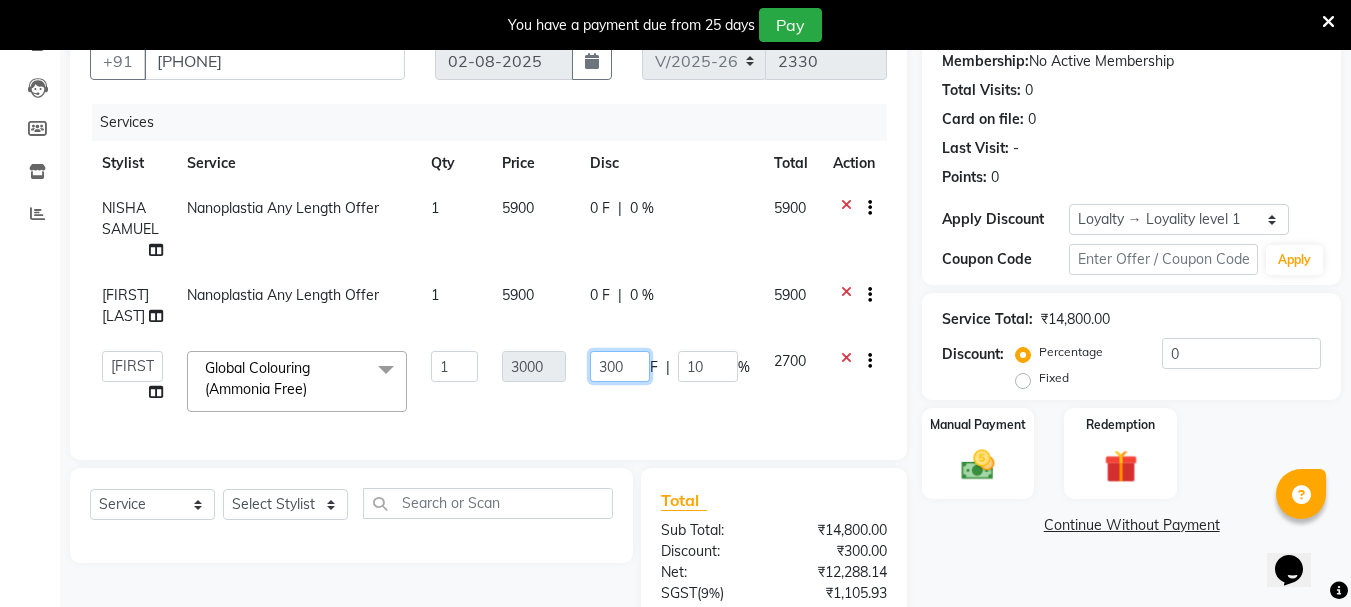 click on "300" 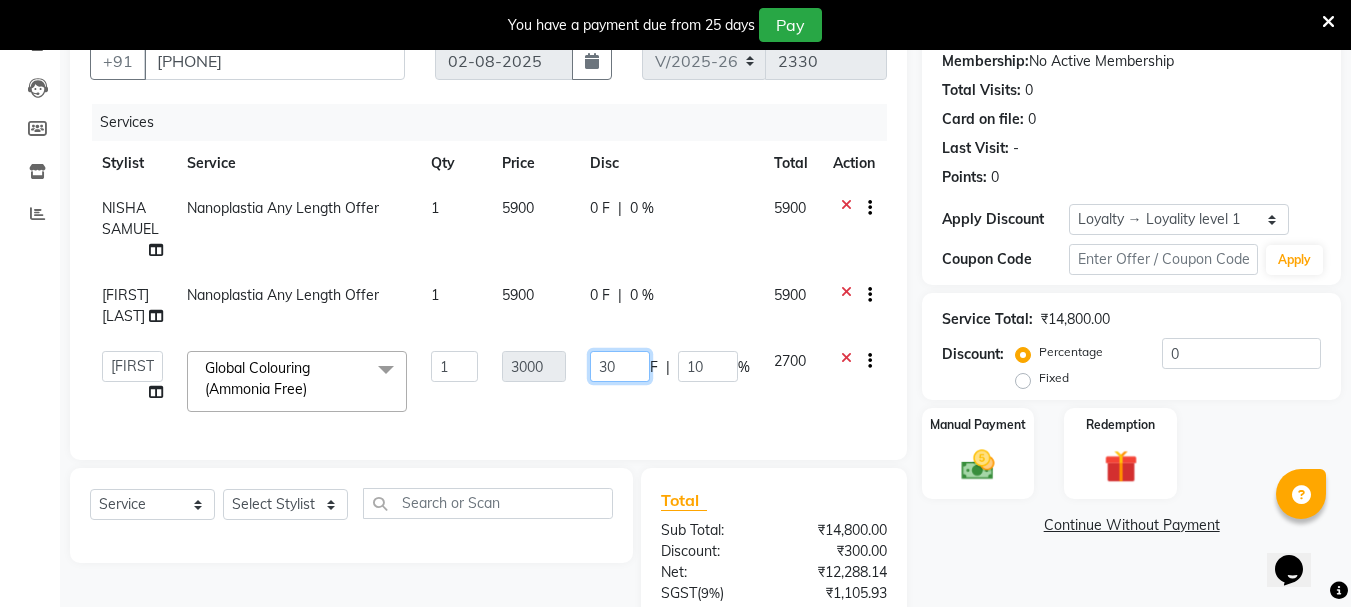 type on "3" 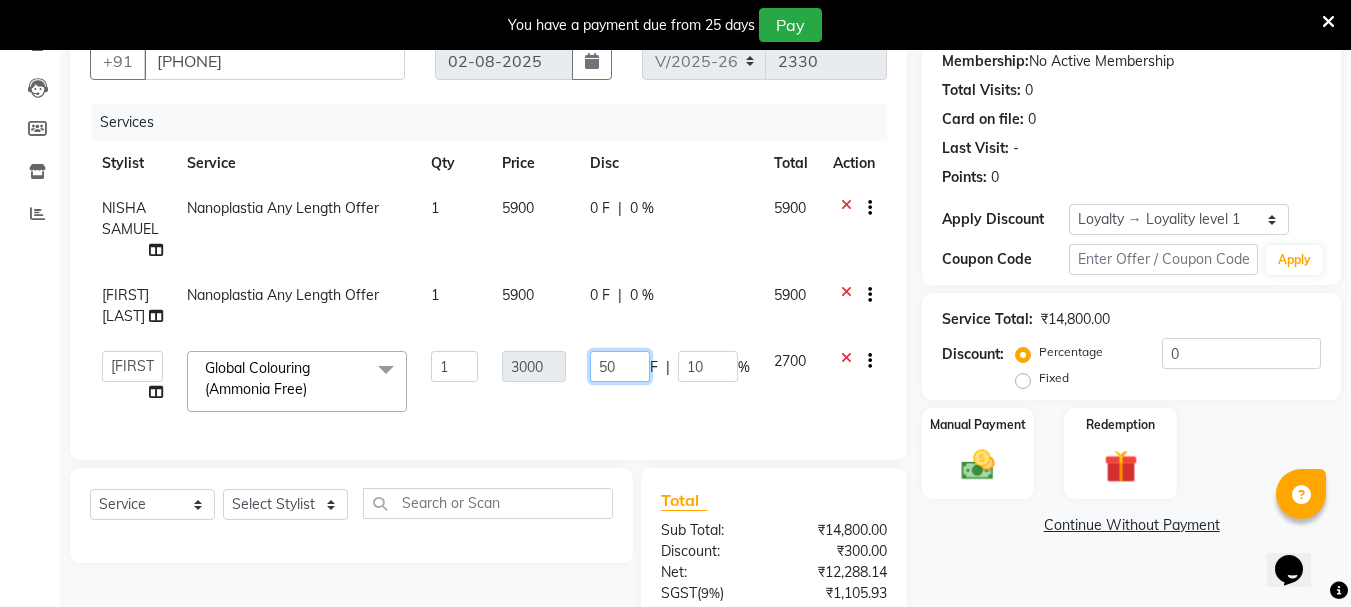 type on "500" 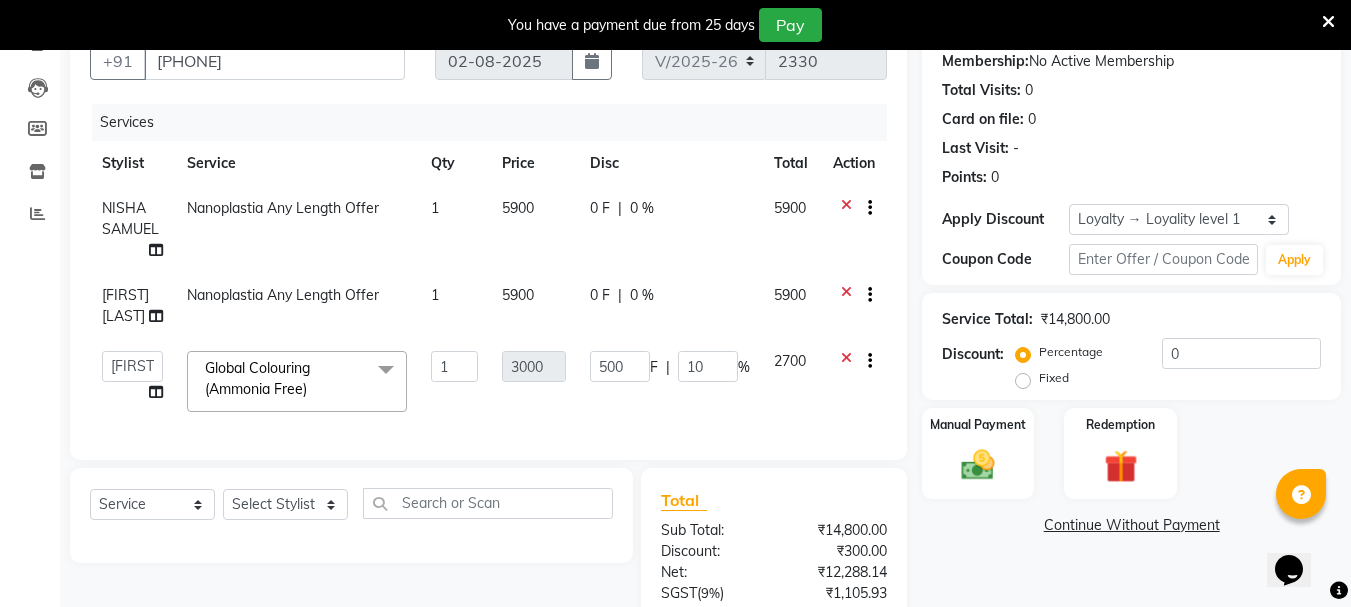 click on "500 F | 10 %" 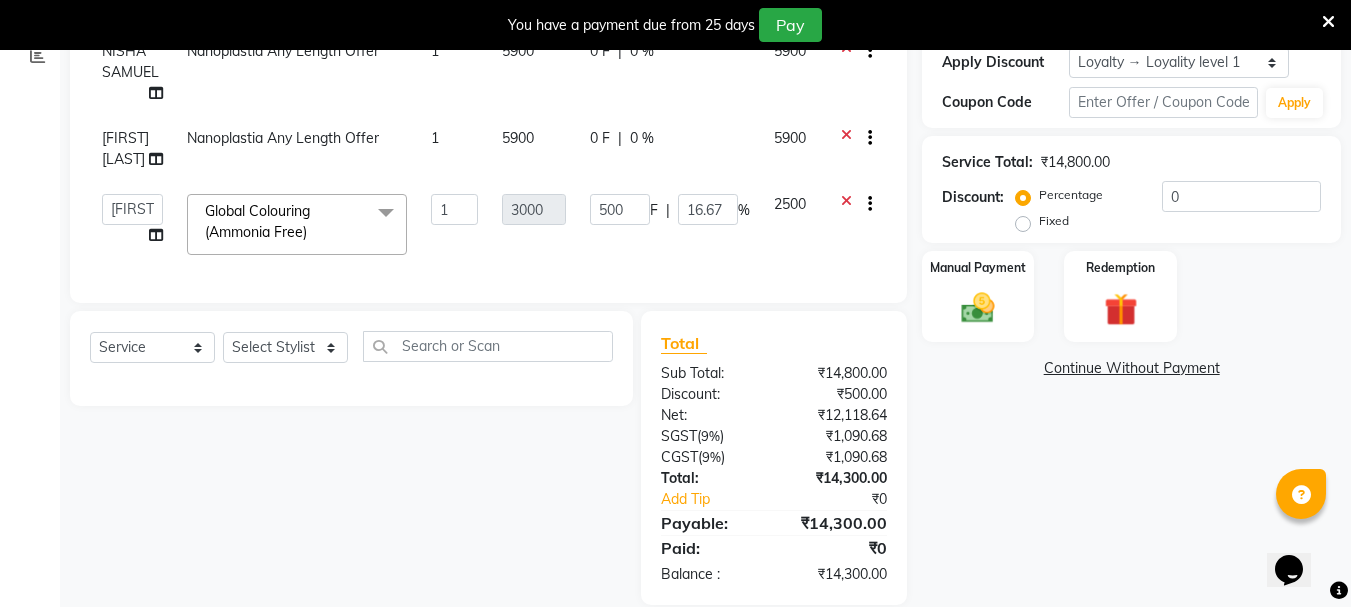 scroll, scrollTop: 394, scrollLeft: 0, axis: vertical 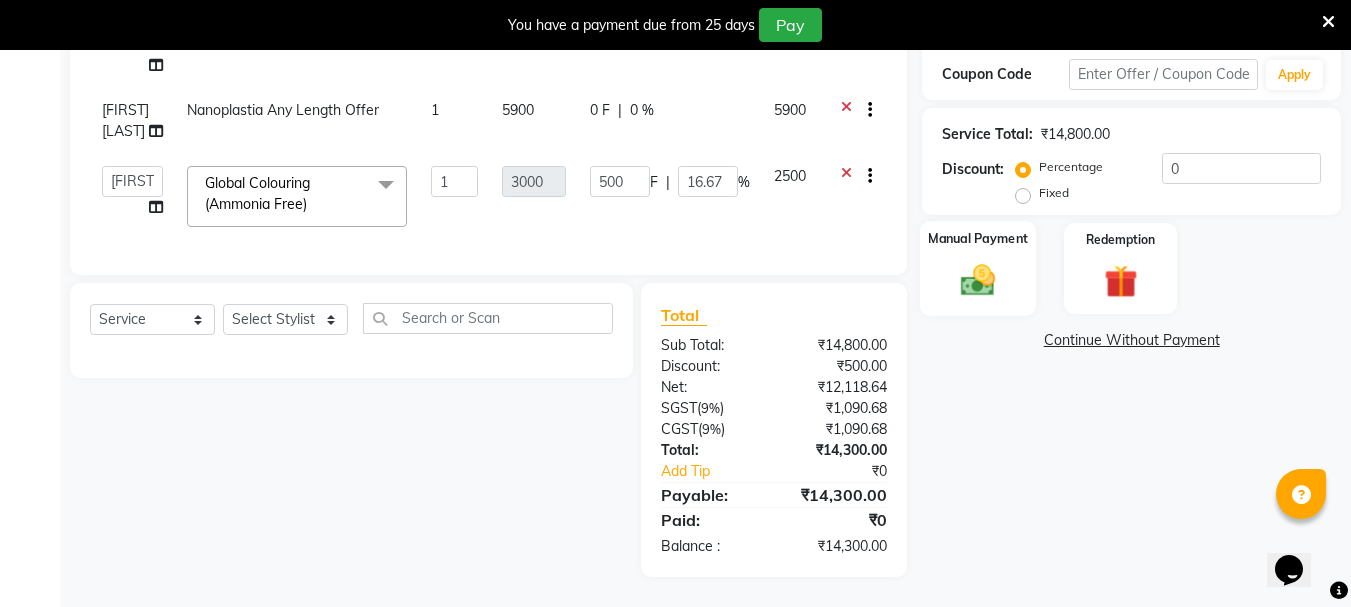 click 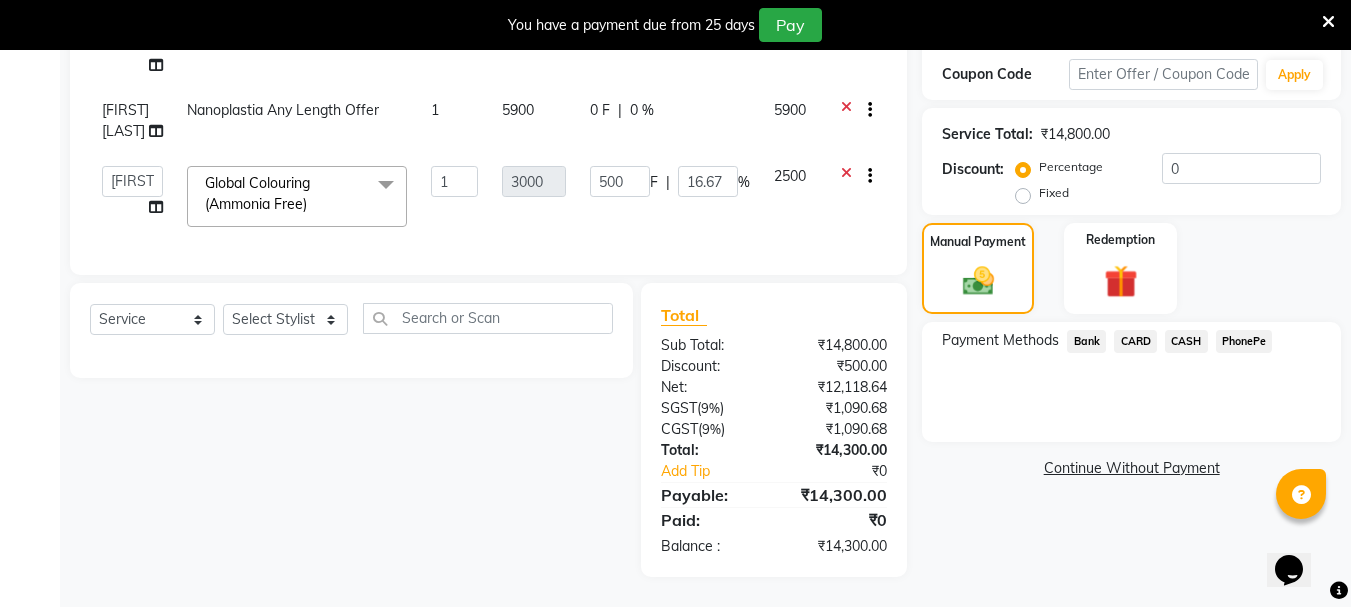 click on "CARD" 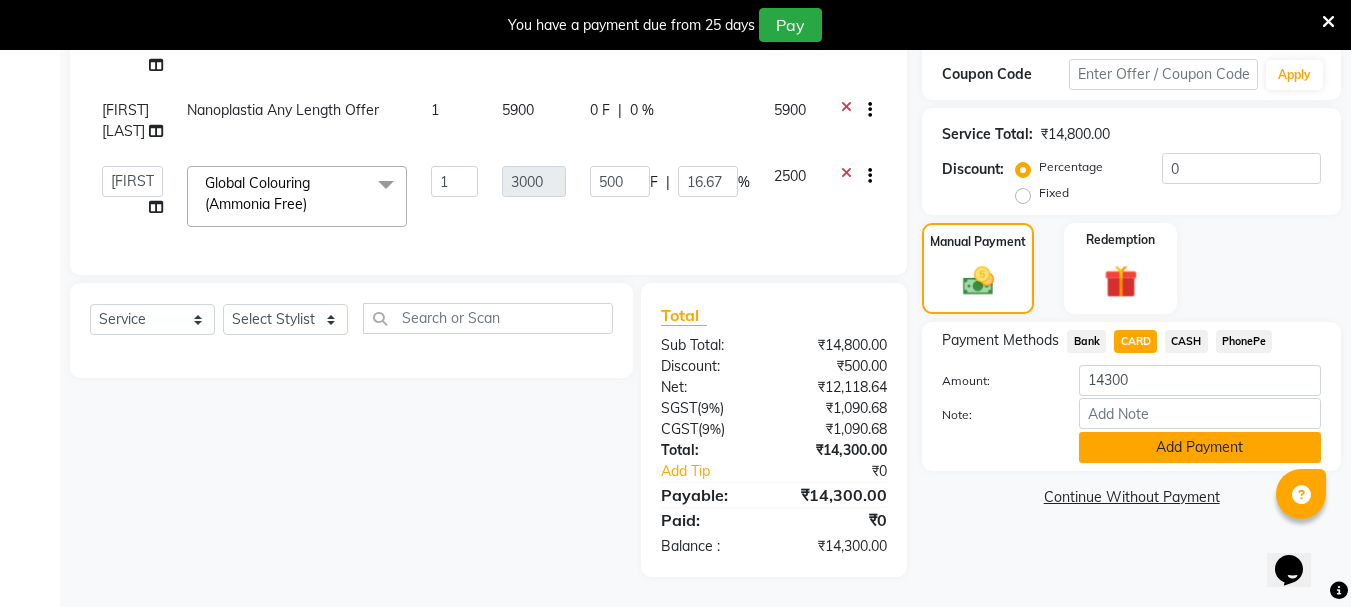 click on "Add Payment" 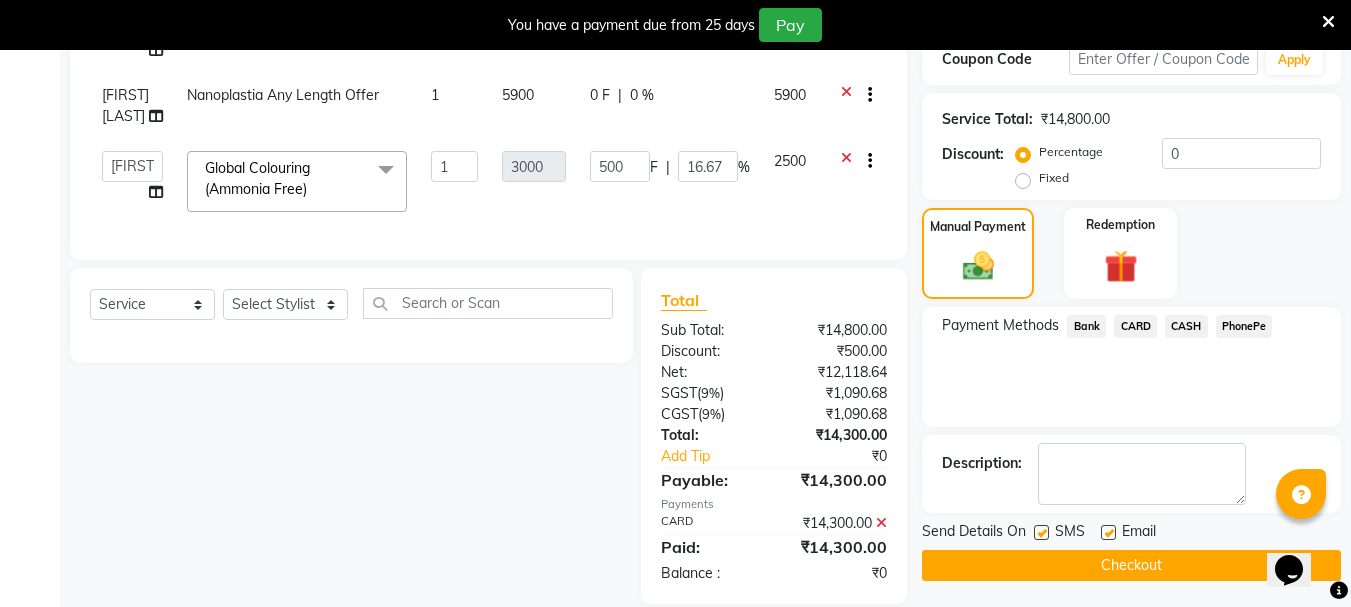 scroll, scrollTop: 556, scrollLeft: 0, axis: vertical 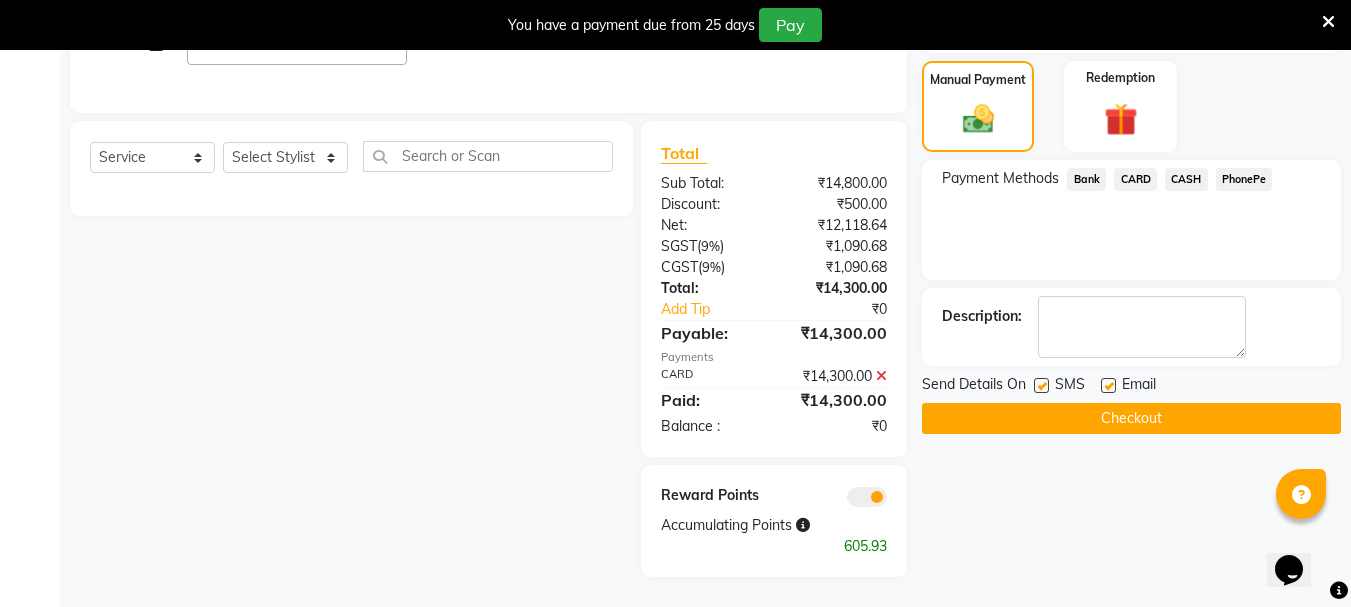 click on "Checkout" 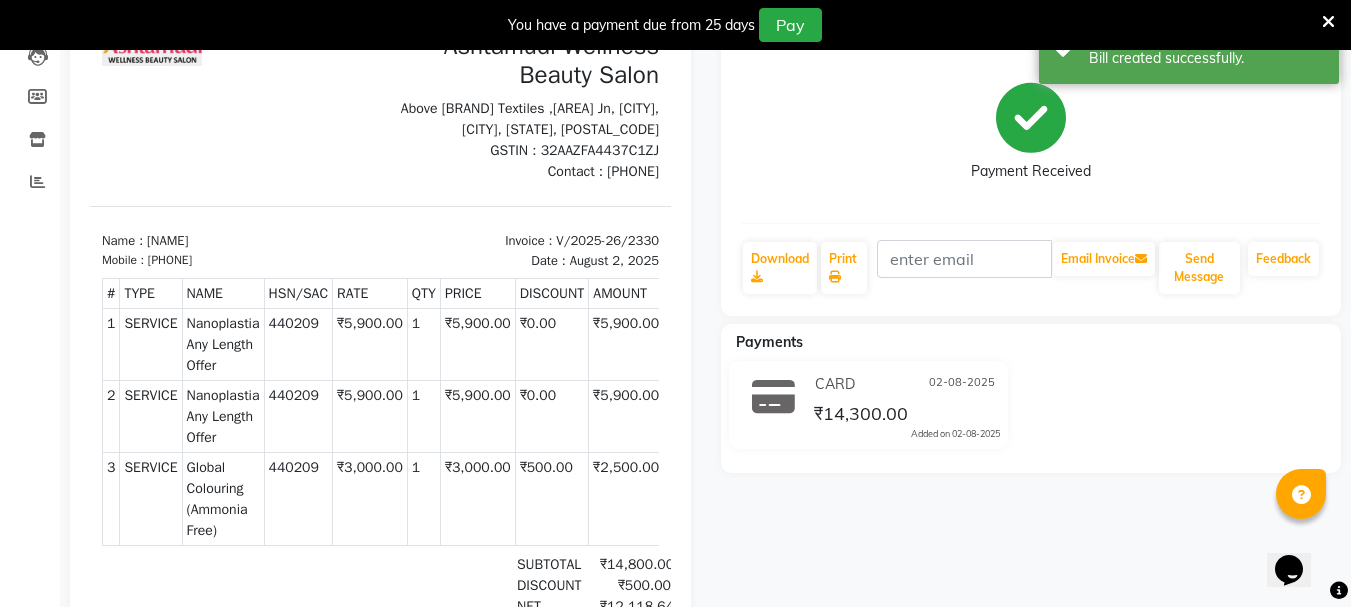 scroll, scrollTop: 225, scrollLeft: 0, axis: vertical 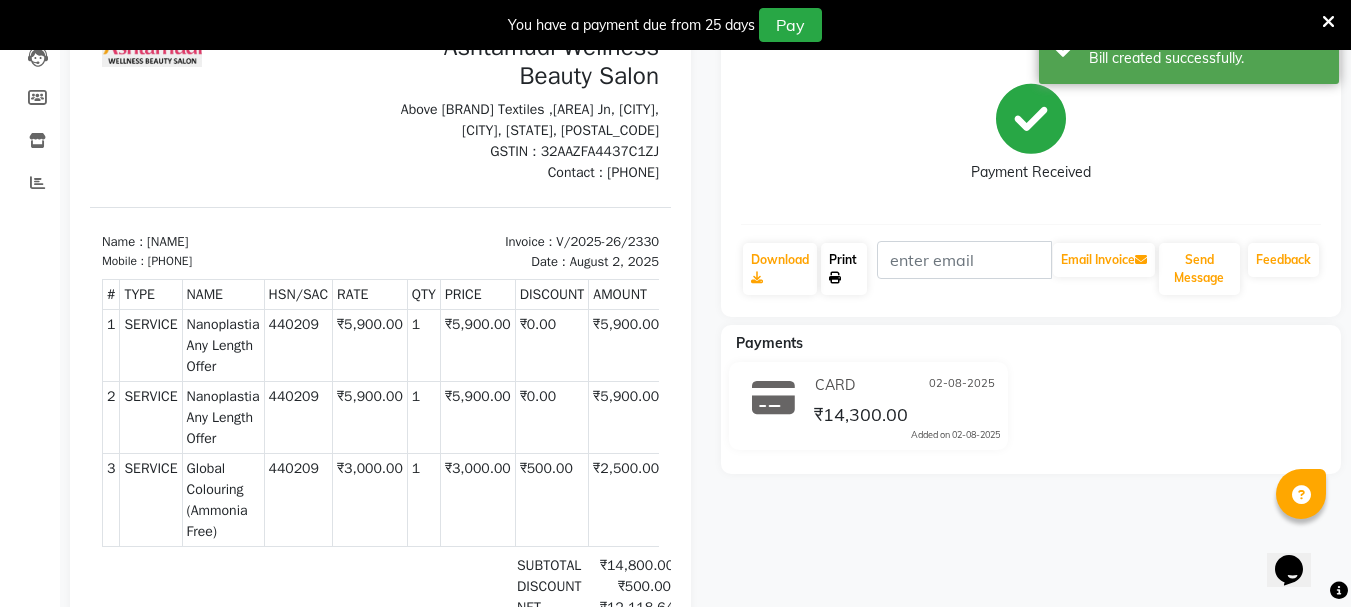 click on "Print" 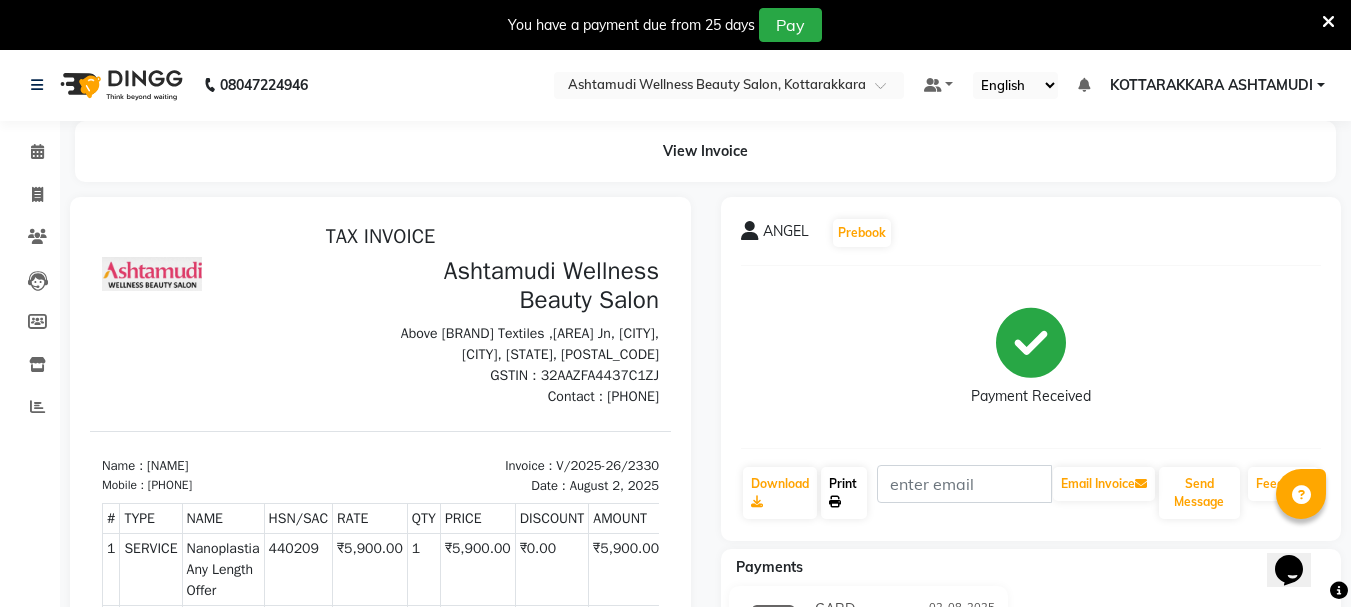 scroll, scrollTop: 0, scrollLeft: 0, axis: both 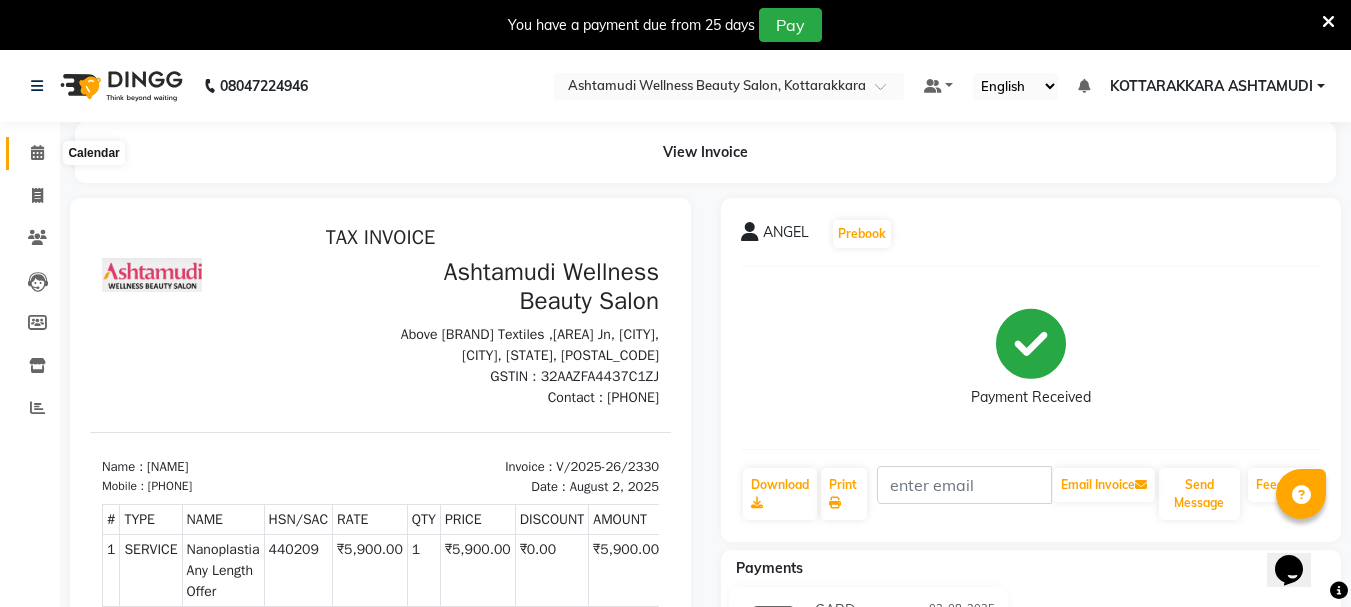 click 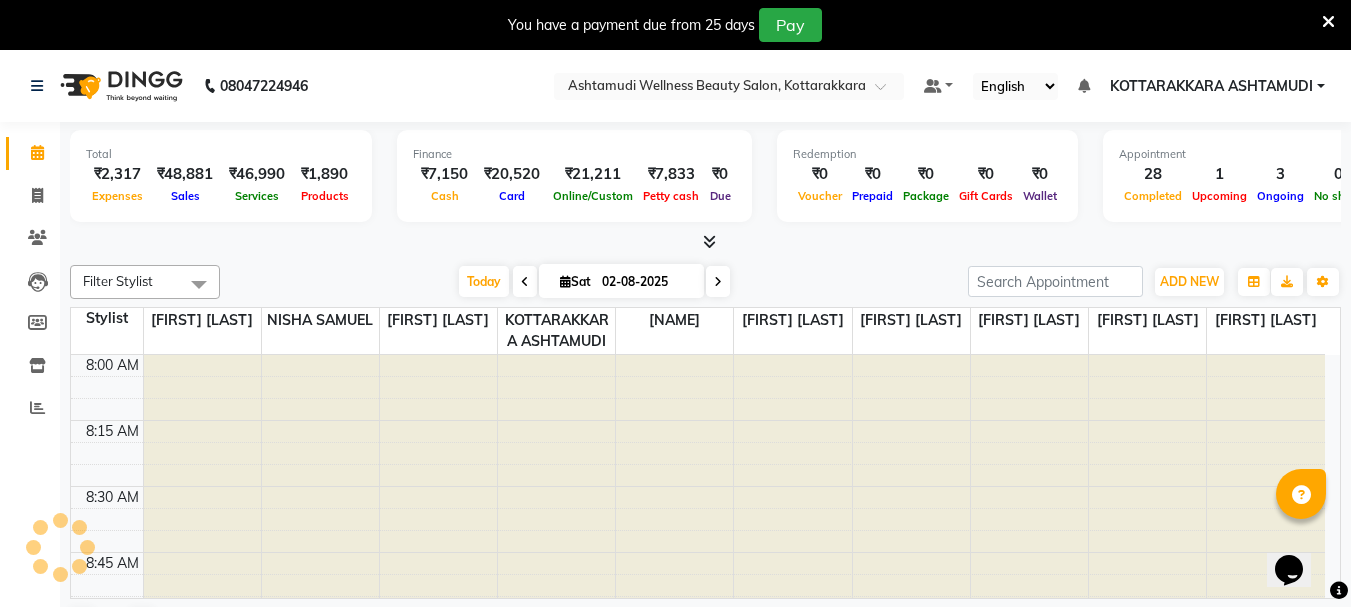 scroll, scrollTop: 0, scrollLeft: 0, axis: both 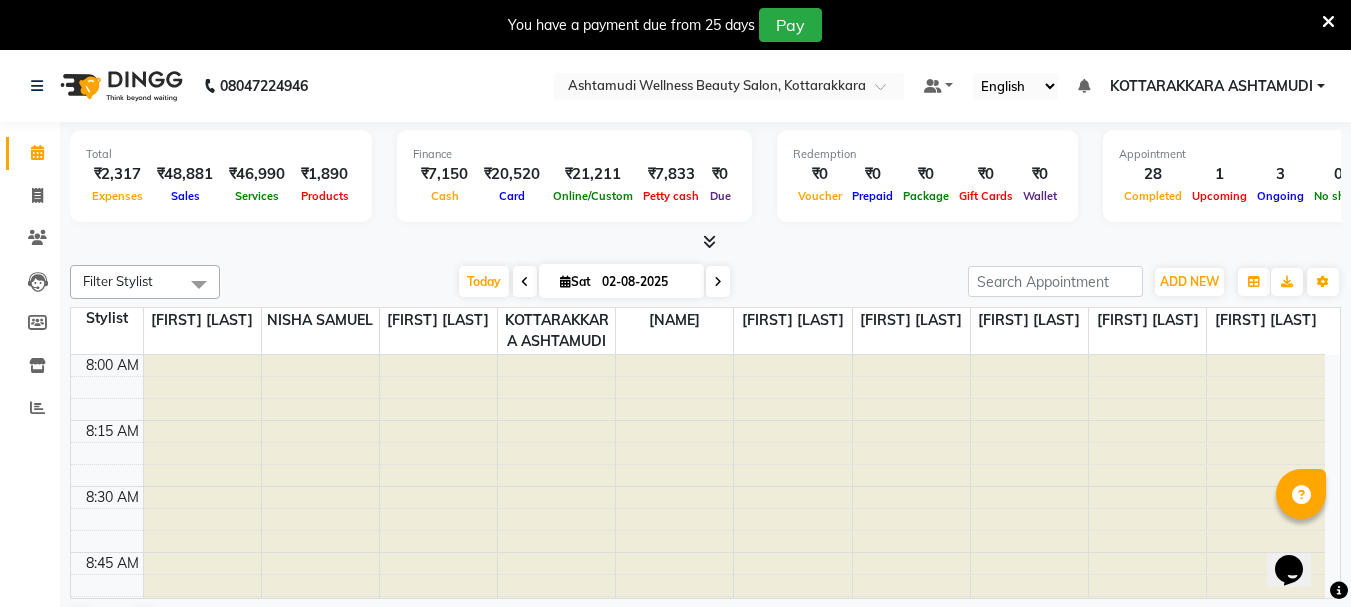 drag, startPoint x: 1191, startPoint y: 154, endPoint x: 1178, endPoint y: 170, distance: 20.615528 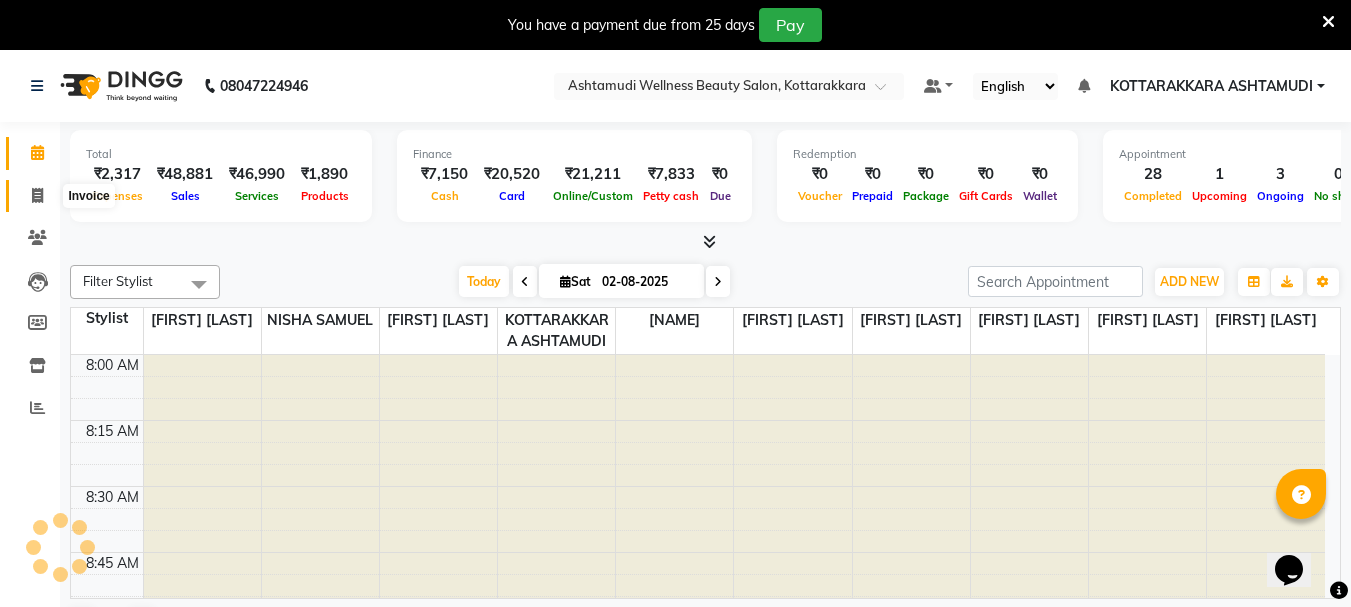click 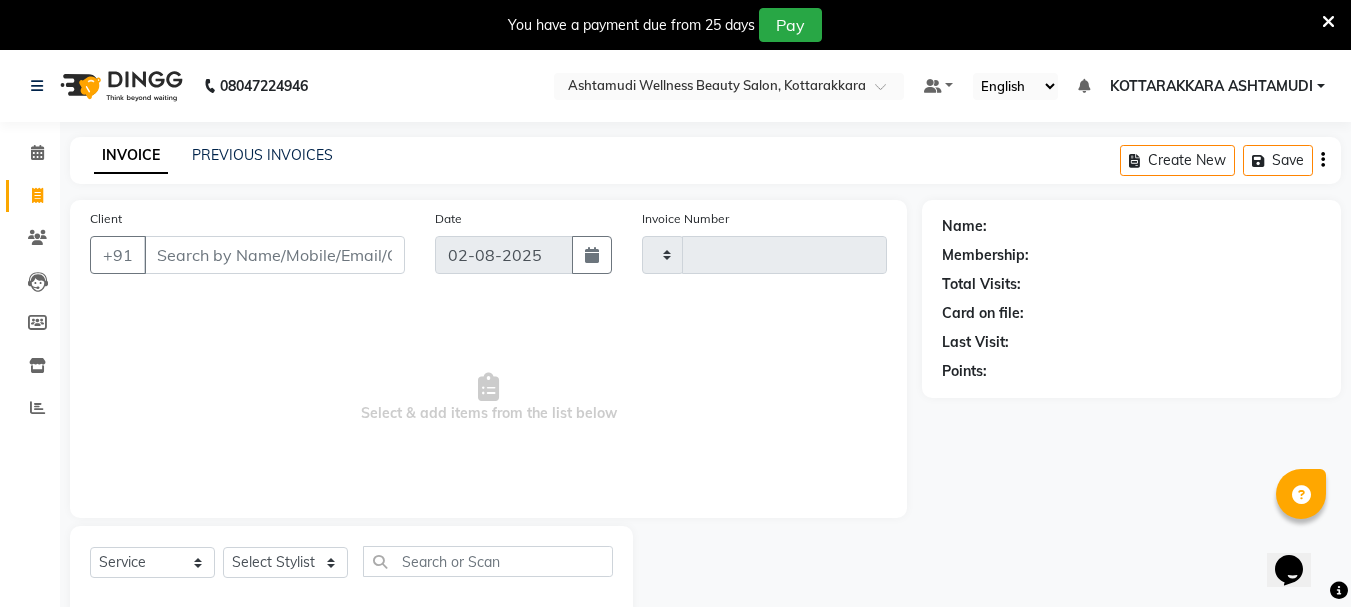 type on "2331" 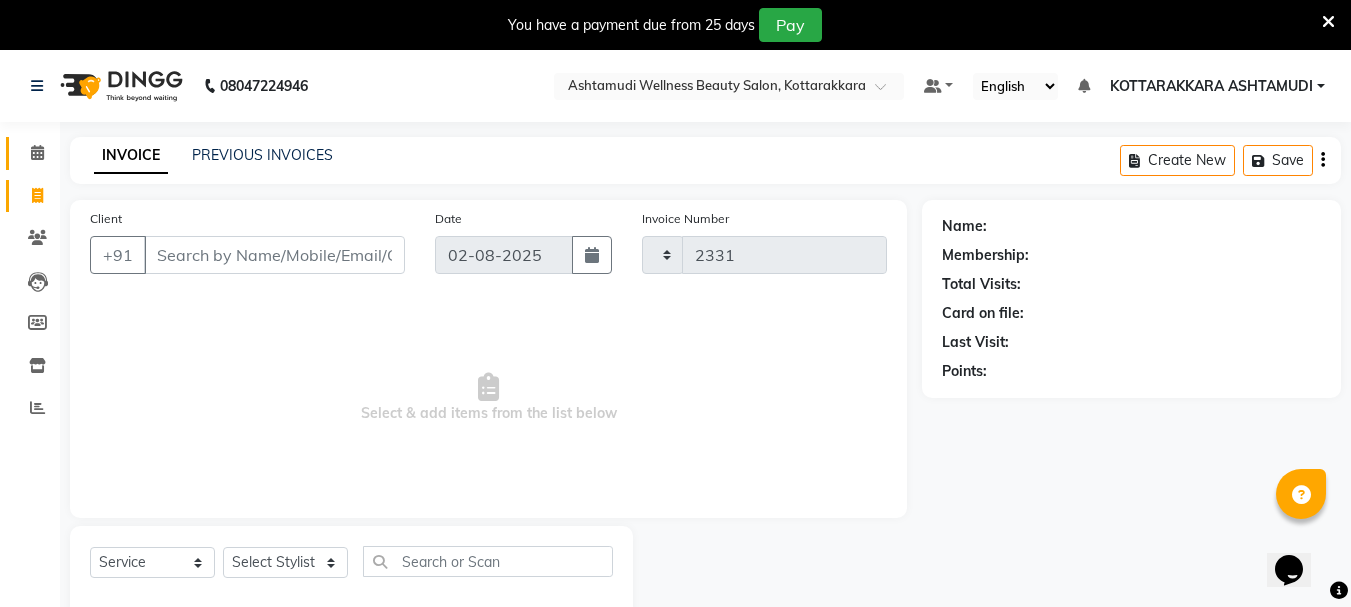 select on "4664" 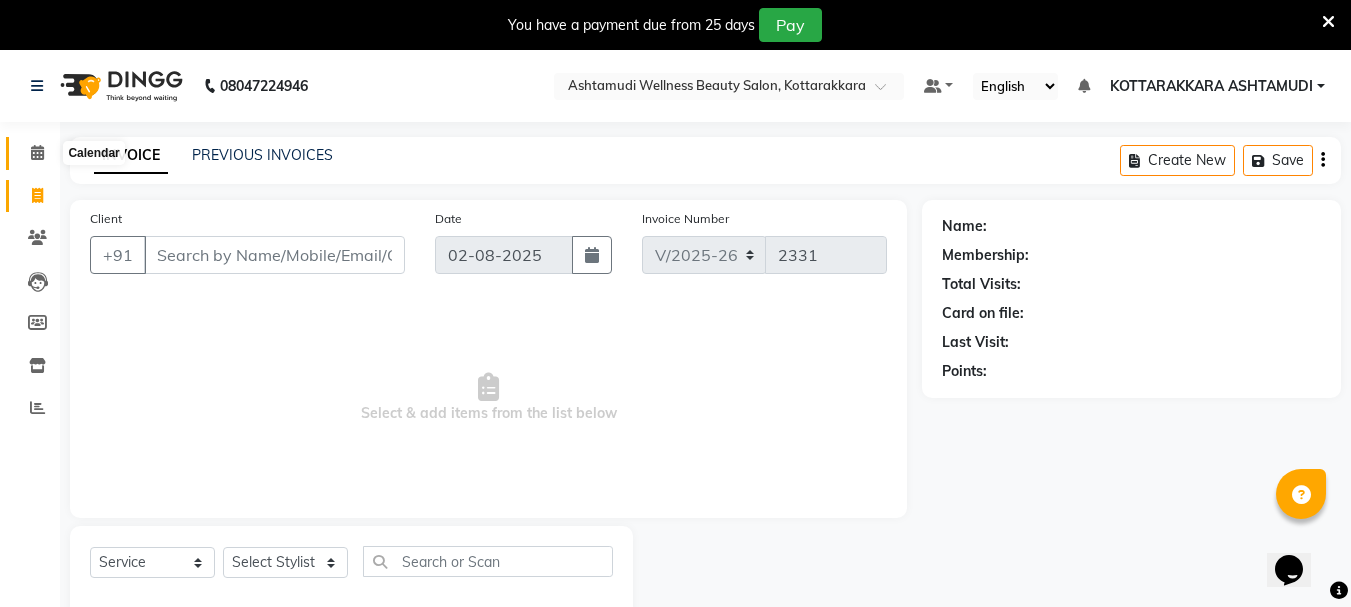 click 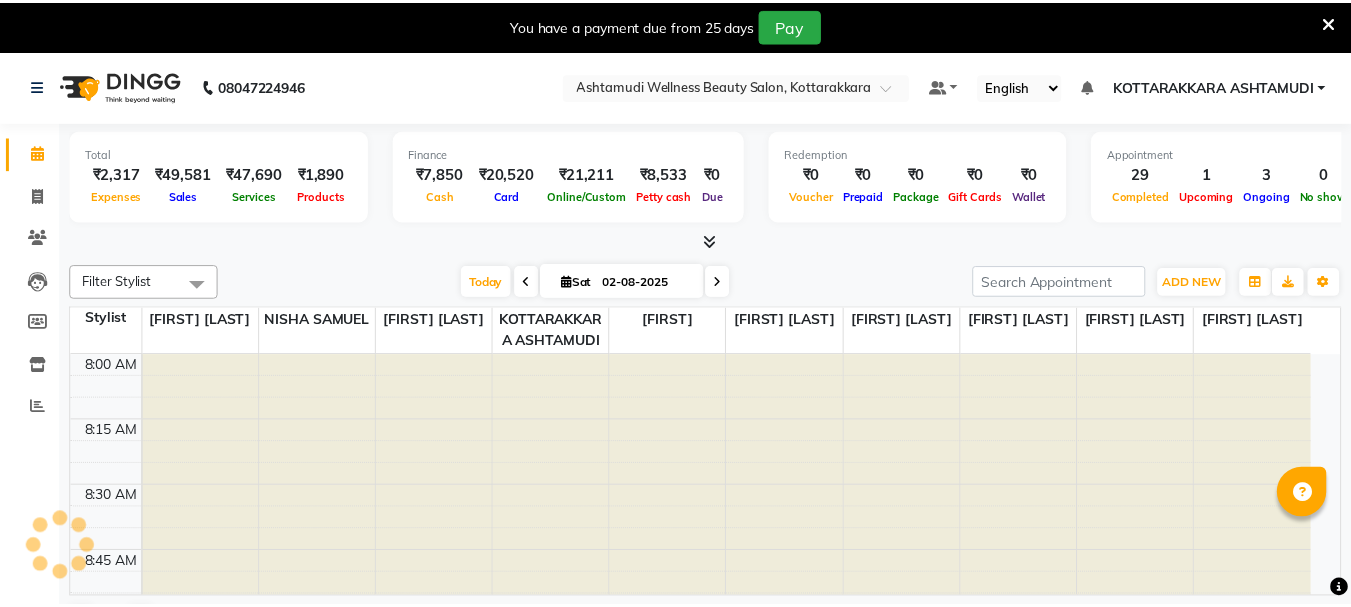scroll, scrollTop: 0, scrollLeft: 0, axis: both 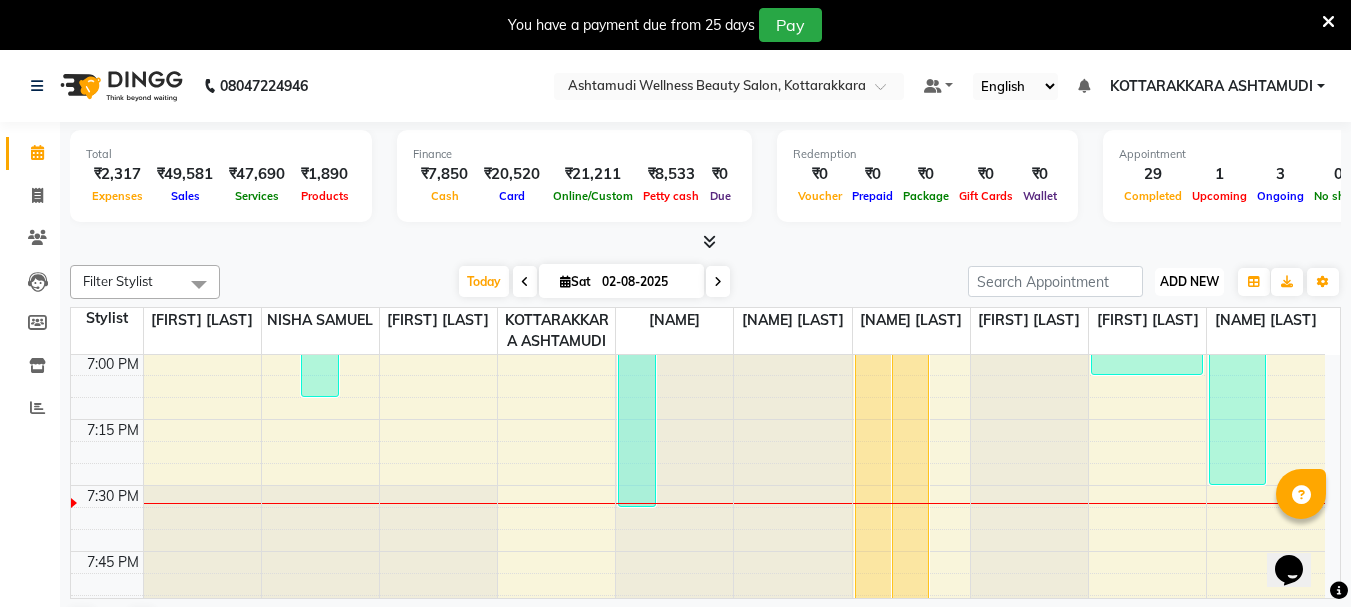 click on "ADD NEW" at bounding box center [1189, 281] 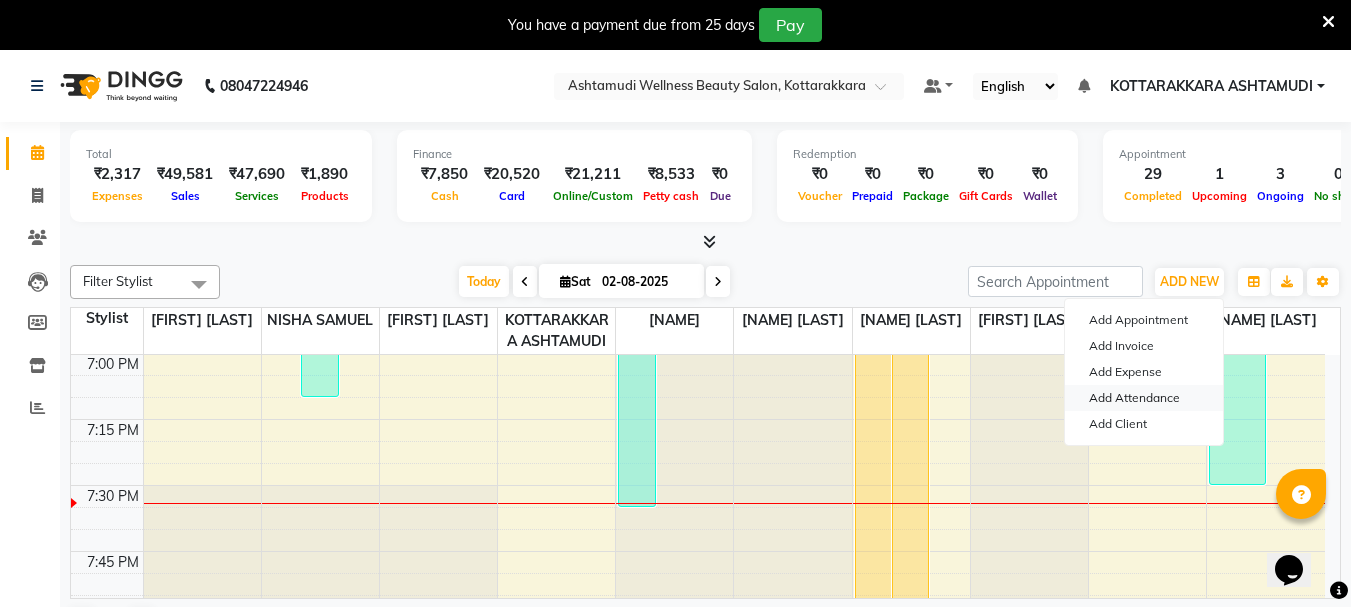 click on "Add Attendance" at bounding box center (1144, 398) 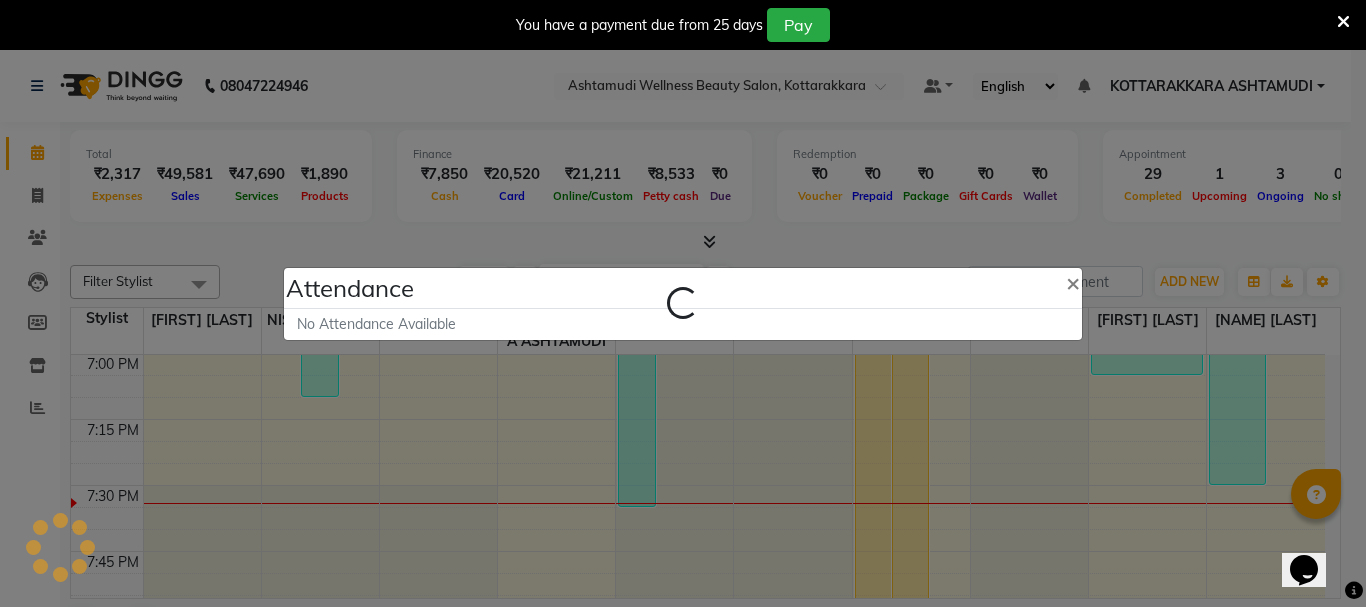 select on "A" 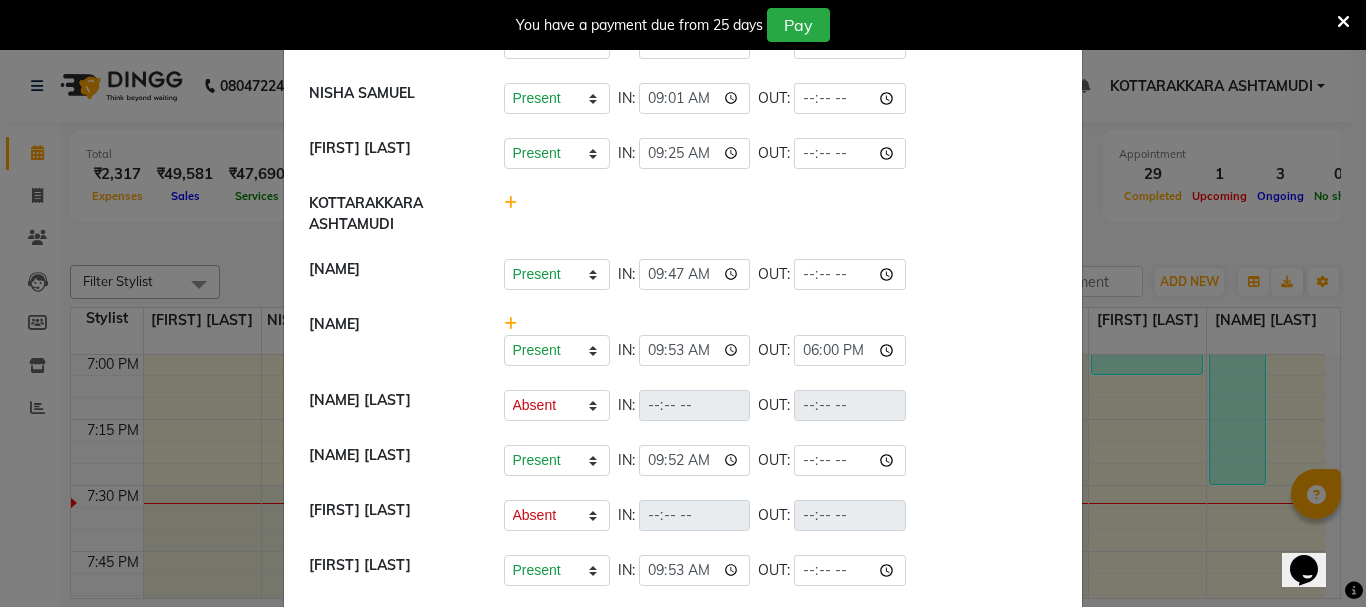 scroll, scrollTop: 171, scrollLeft: 0, axis: vertical 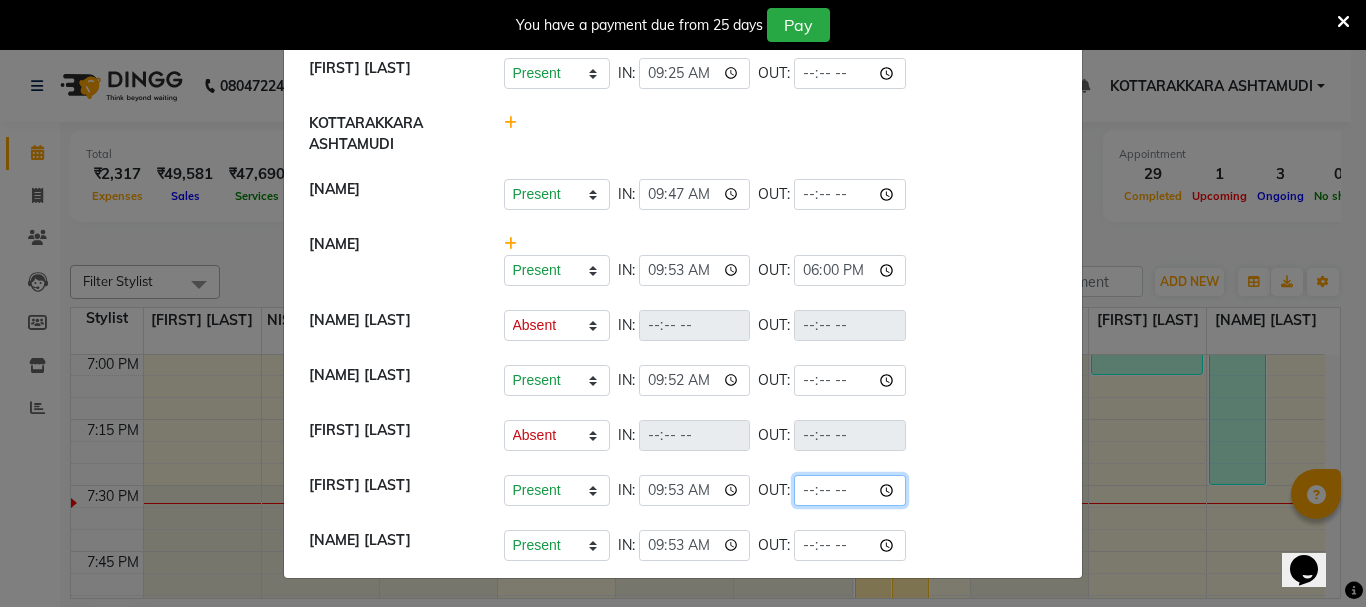 click 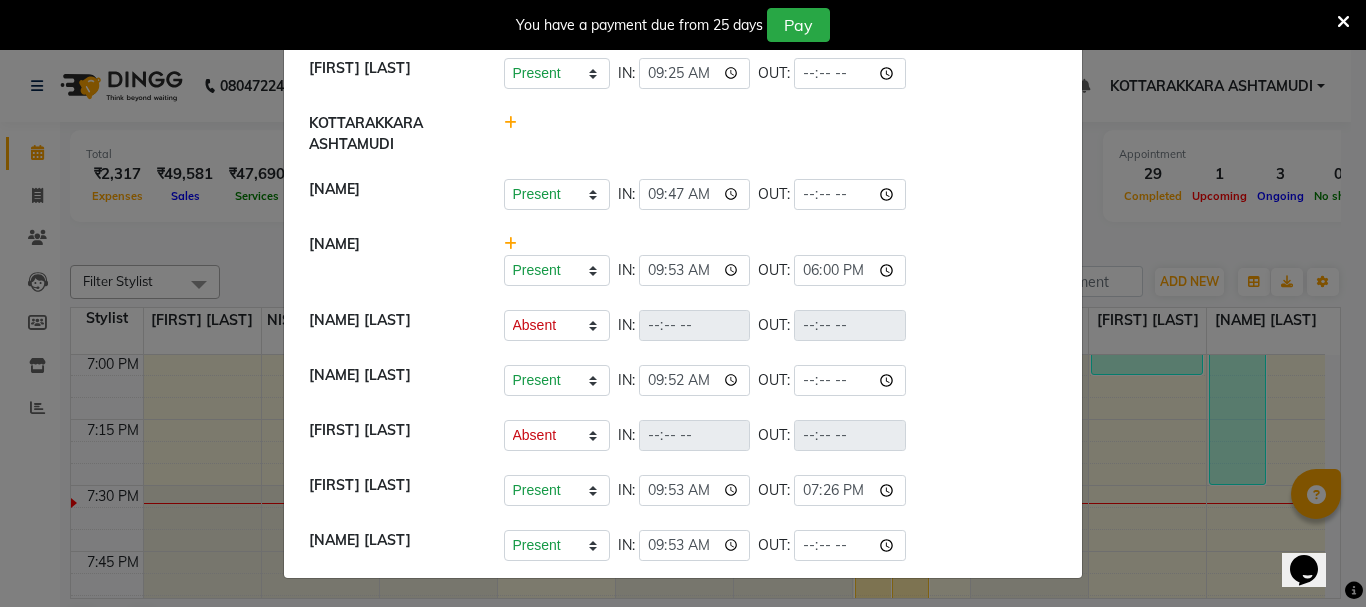 type on "19:26" 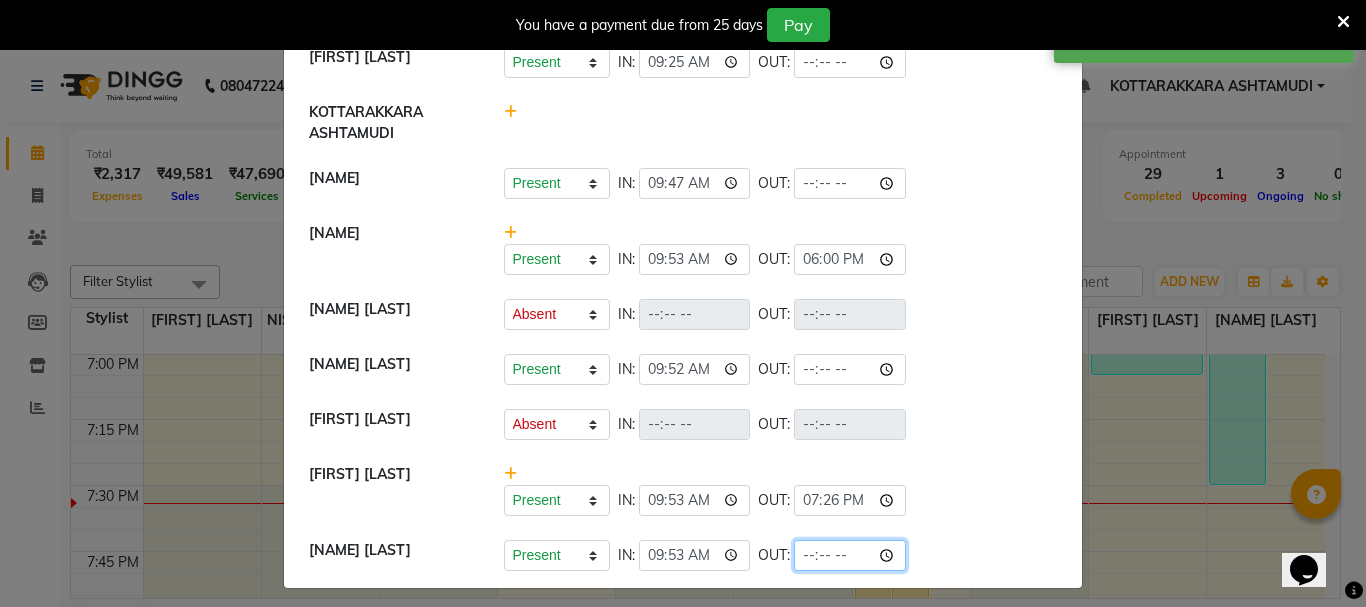 click 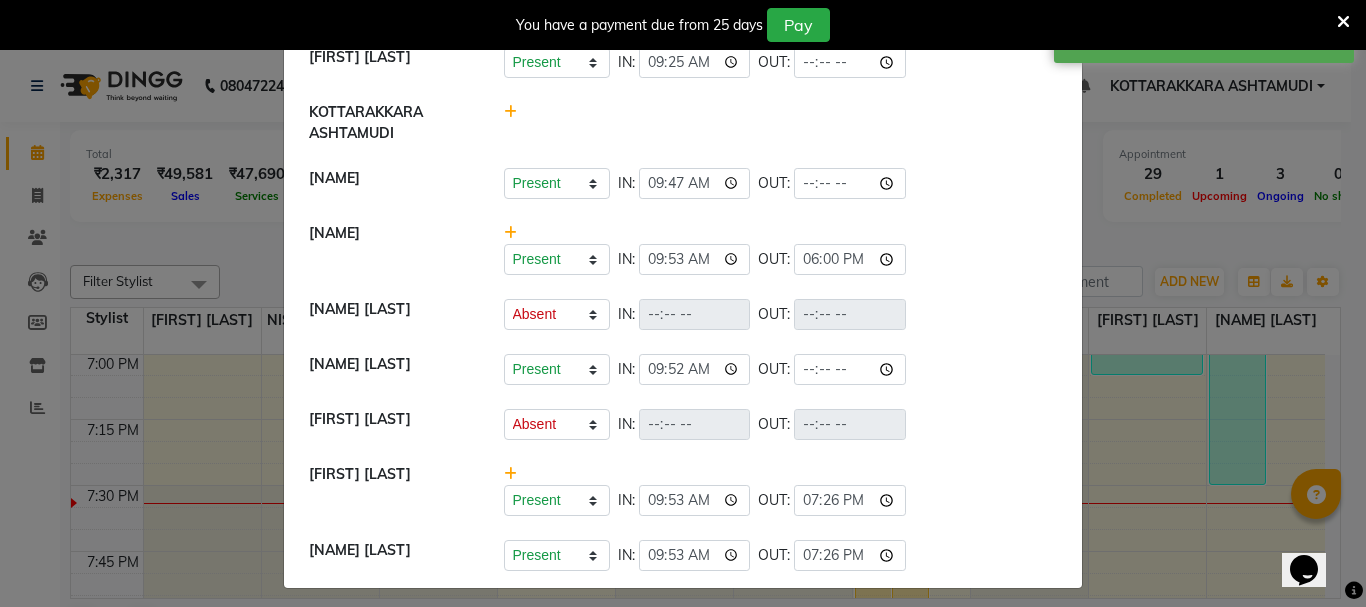 type on "19:26" 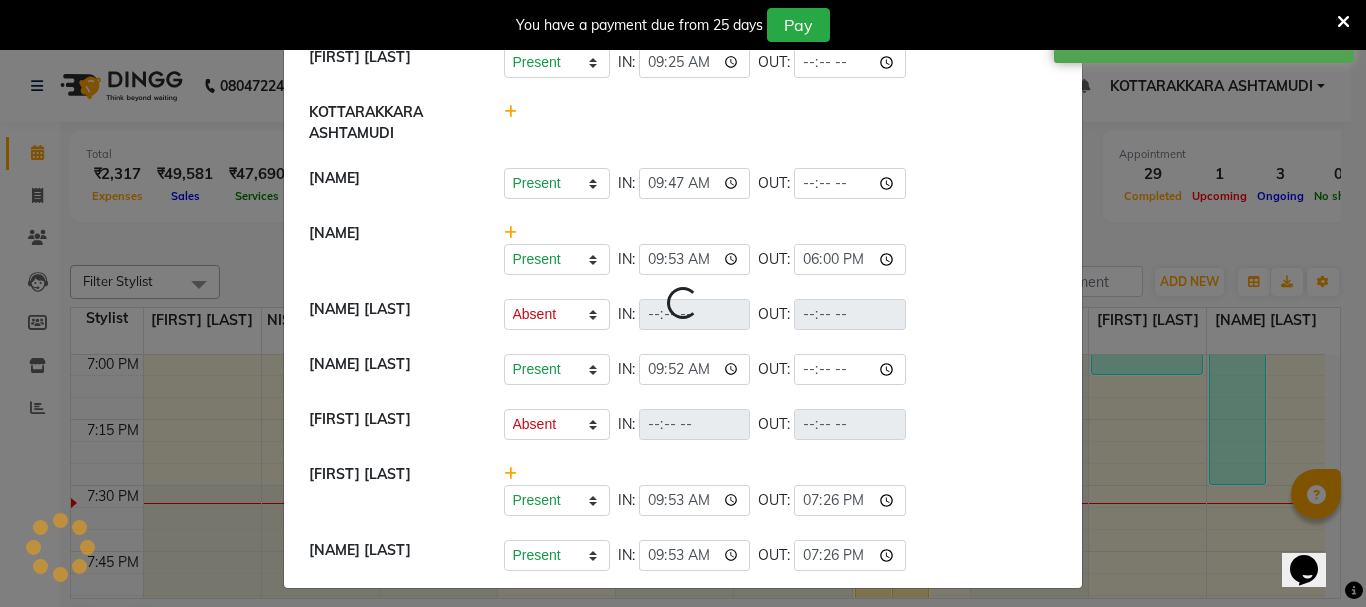 select on "A" 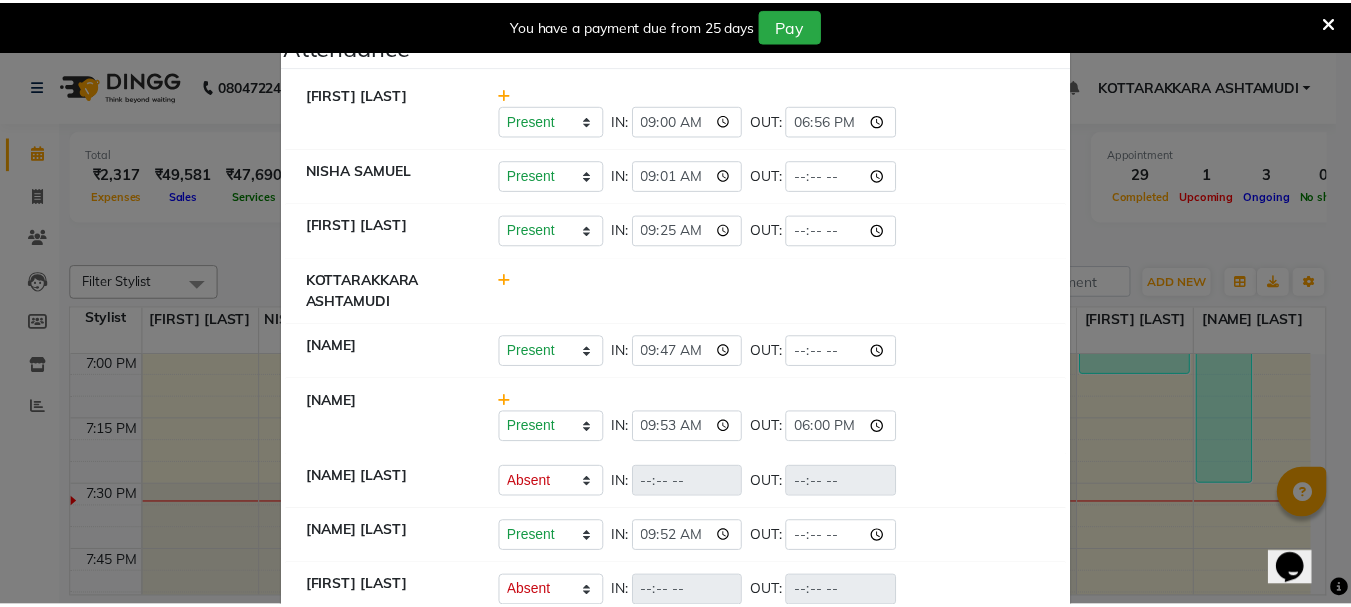 scroll, scrollTop: 0, scrollLeft: 0, axis: both 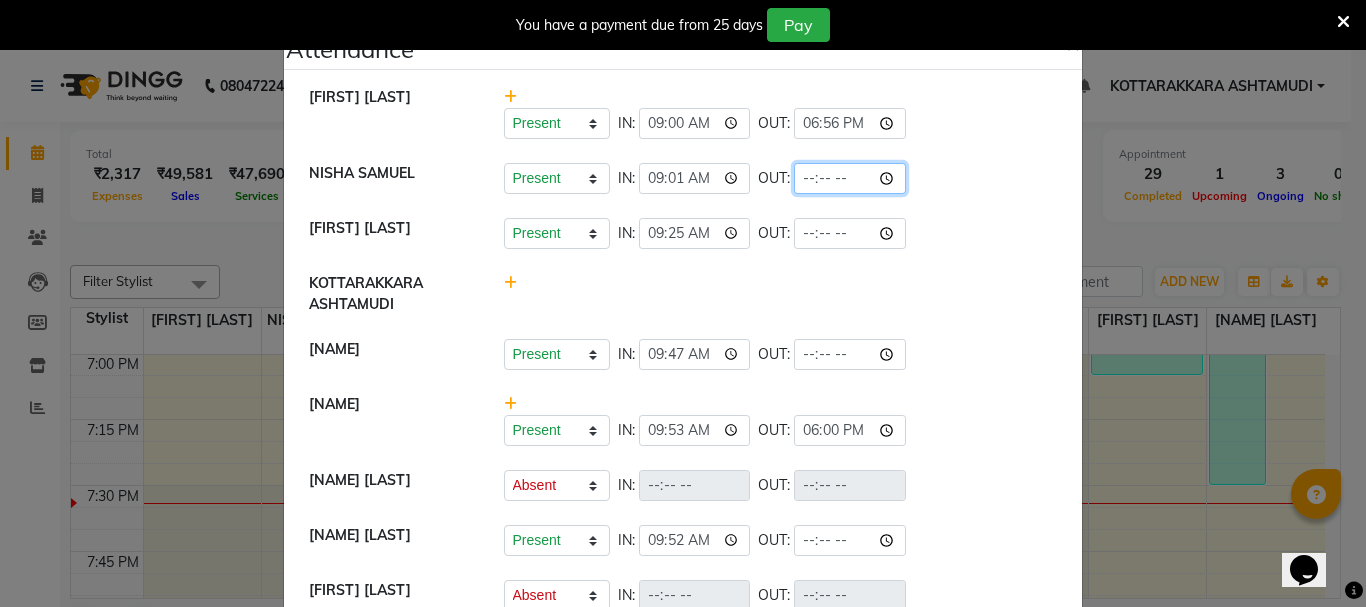 click 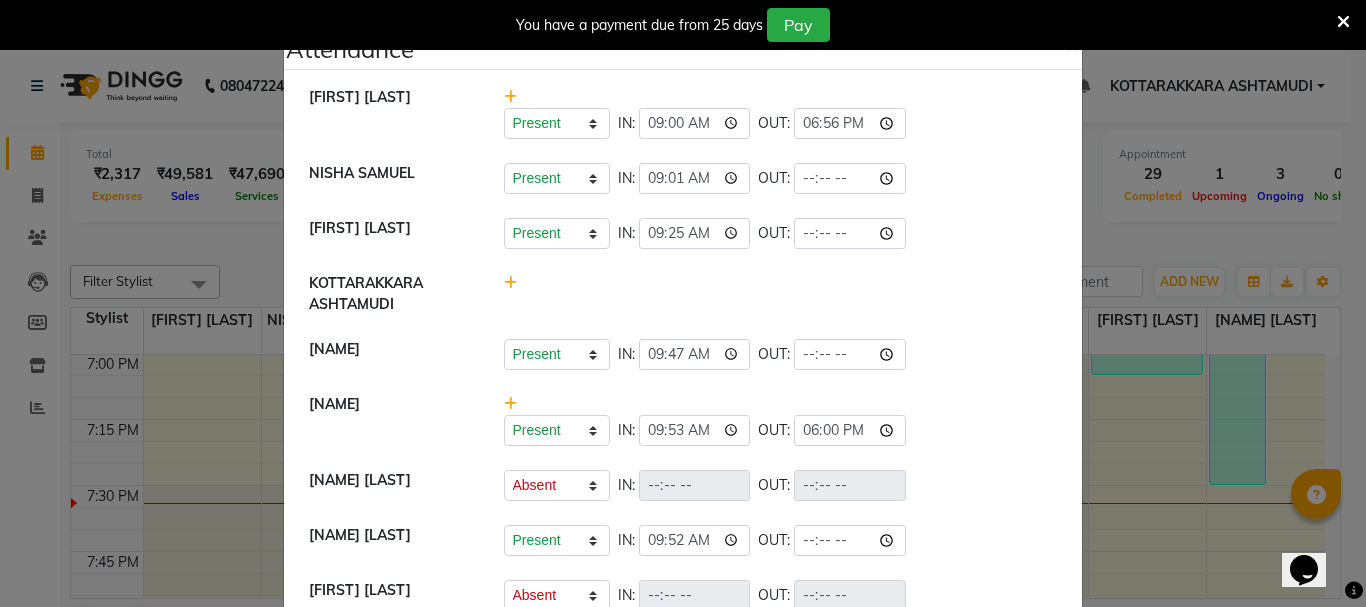 click on "Attendance × [FIRST] [LAST] Present Absent Late Half Day Weekly Off IN: 09:00 OUT: 18:56 [FIRST] [LAST] Present Absent Late Half Day Weekly Off IN: 09:01 OUT: [FIRST] [LAST] Present Absent Late Half Day Weekly Off IN: 09:25 OUT: KOTTARAKKARA ASHTAMUDI [NAME] Present Absent Late Half Day Weekly Off IN: 09:47 OUT: [NAME] Present Absent Late Half Day Weekly Off IN: 09:53 OUT: 18:00 [NAME] Present Absent Late Half Day Weekly Off IN: OUT: [NAME] Present Absent Late Half Day Weekly Off IN: 09:52 OUT: [FIRST] [LAST] Present Absent Late Half Day Weekly Off IN: OUT: [FIRST] [LAST] Present Absent Late Half Day Weekly Off IN: 09:53 OUT: 19:26 [NAME] Present Absent Late Half Day Weekly Off IN: 09:53 OUT: 19:26" 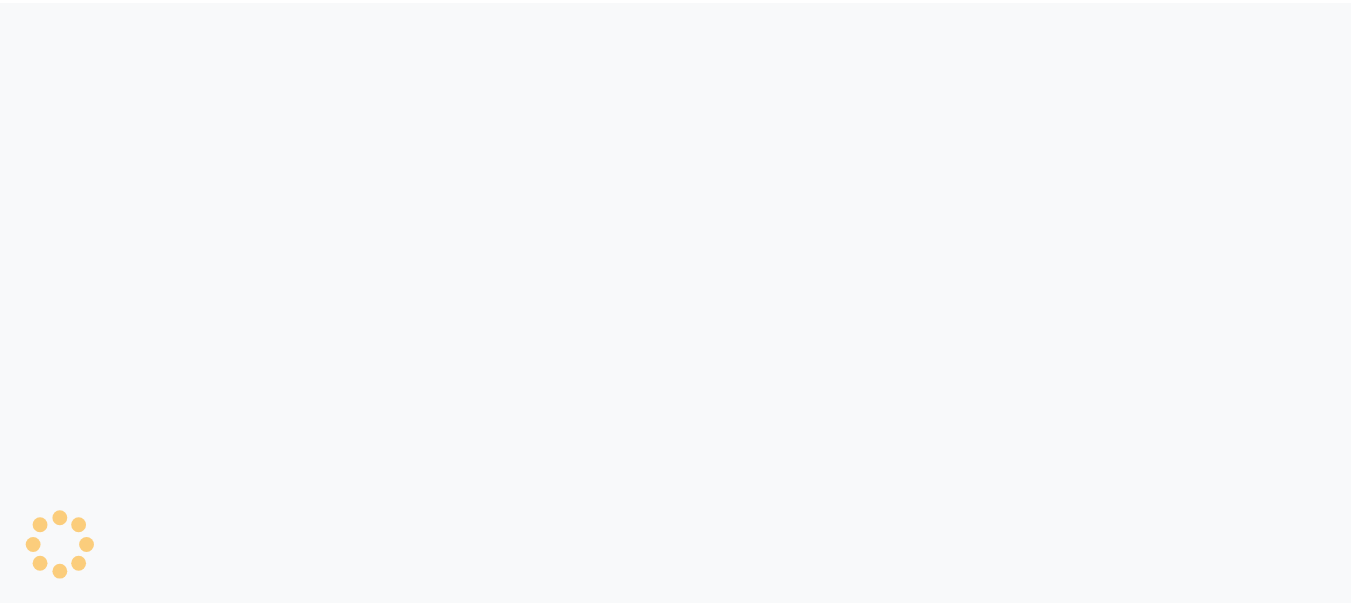scroll, scrollTop: 0, scrollLeft: 0, axis: both 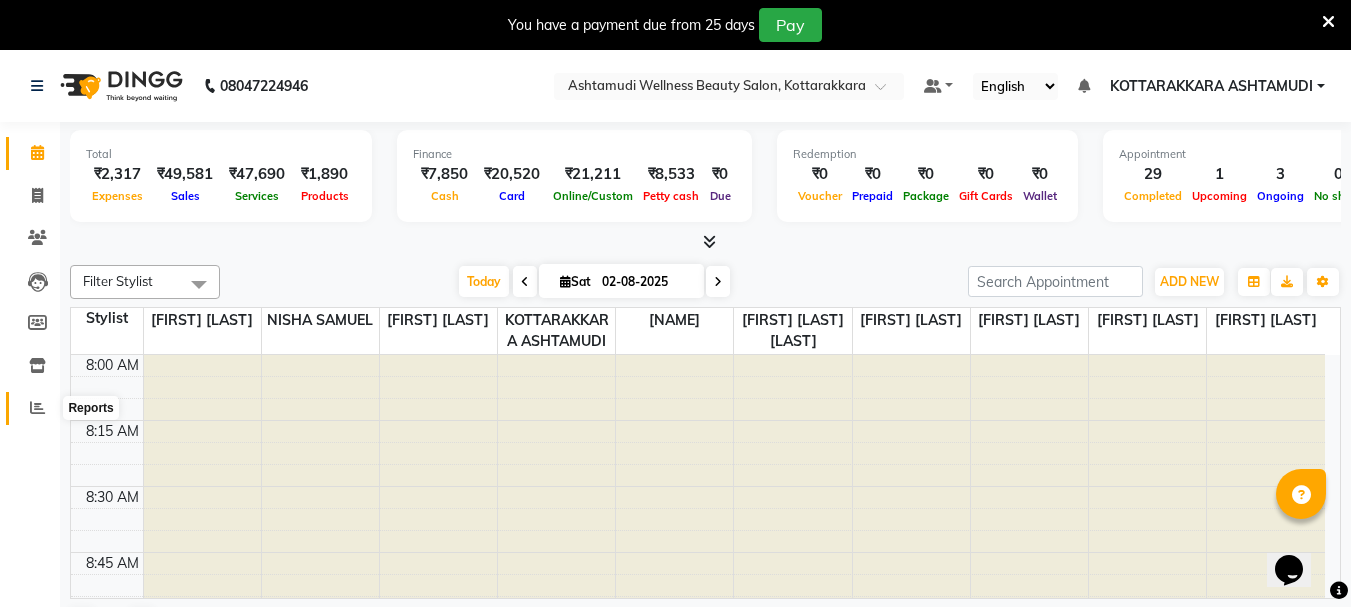 click 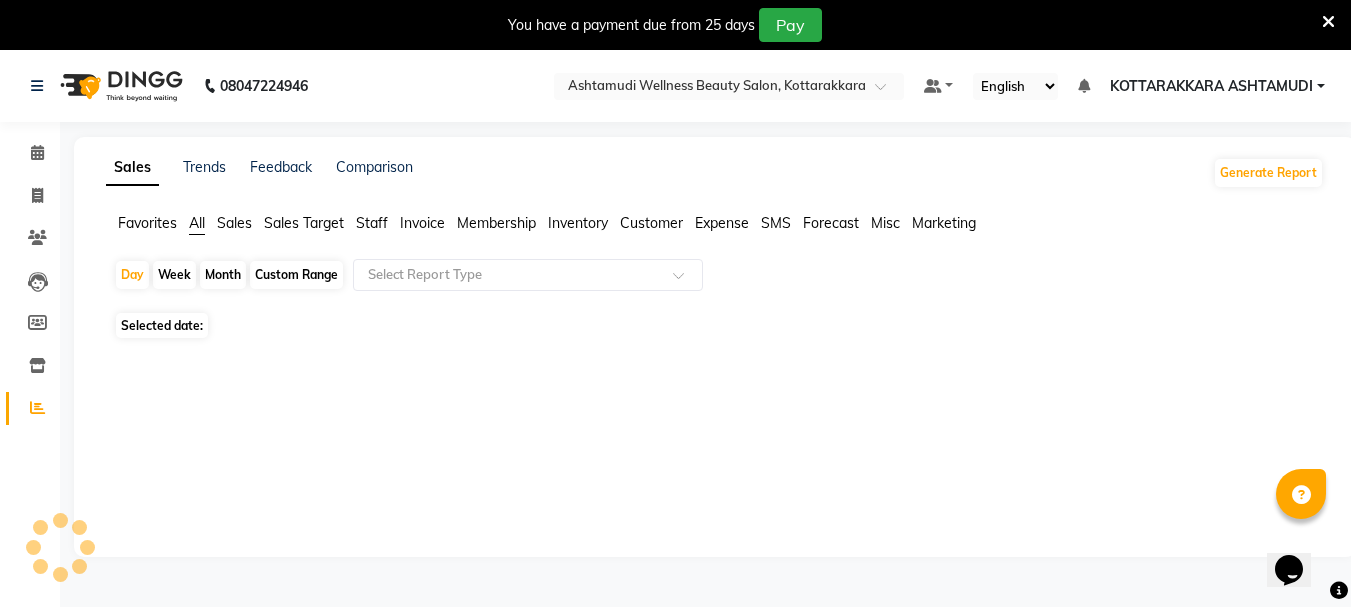 click on "Day   Week   Month   Custom Range  Select Report Type" 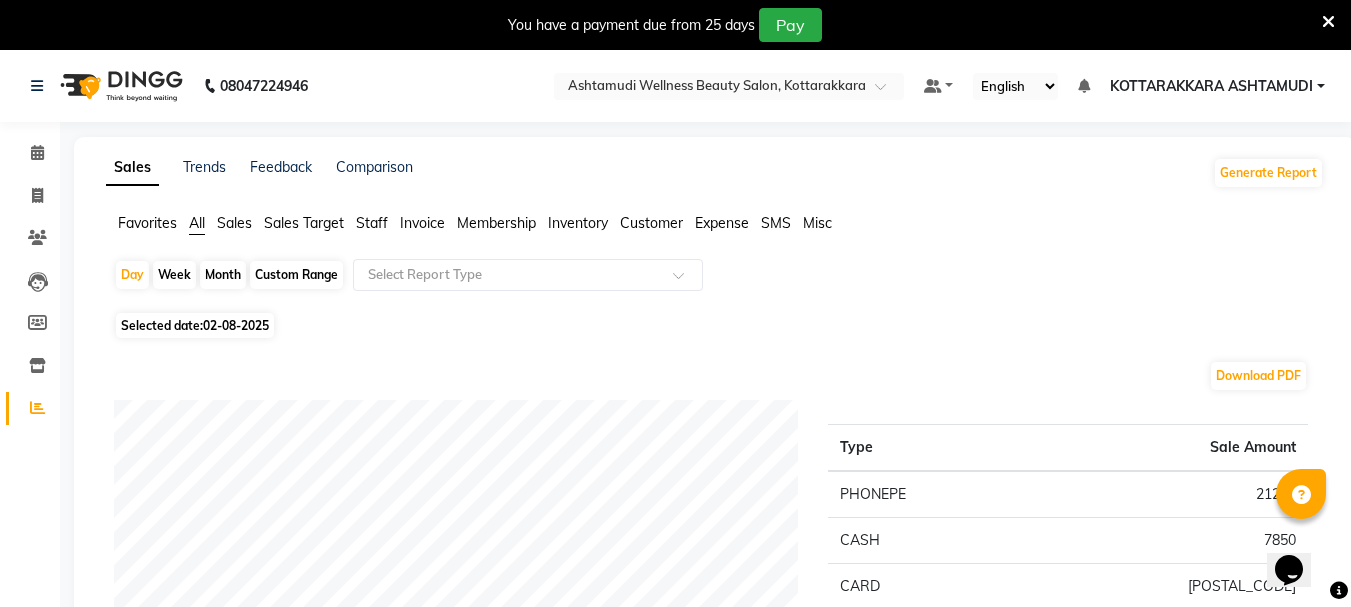 click on "Customer" 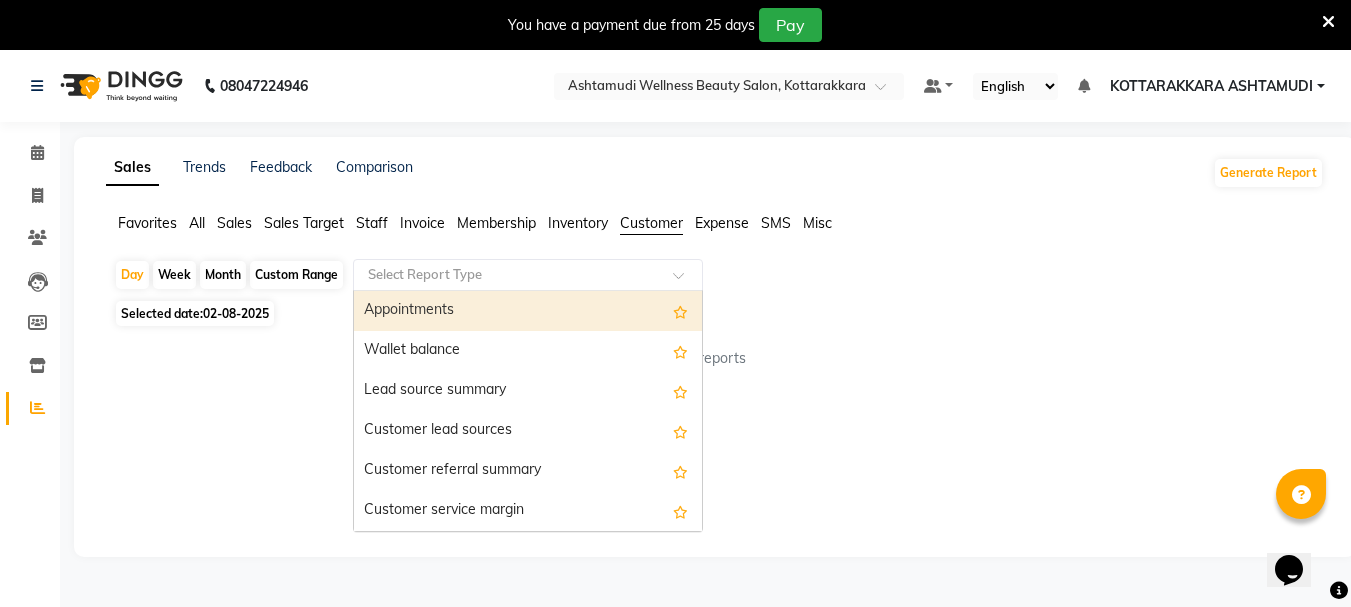 click on "Select Report Type" 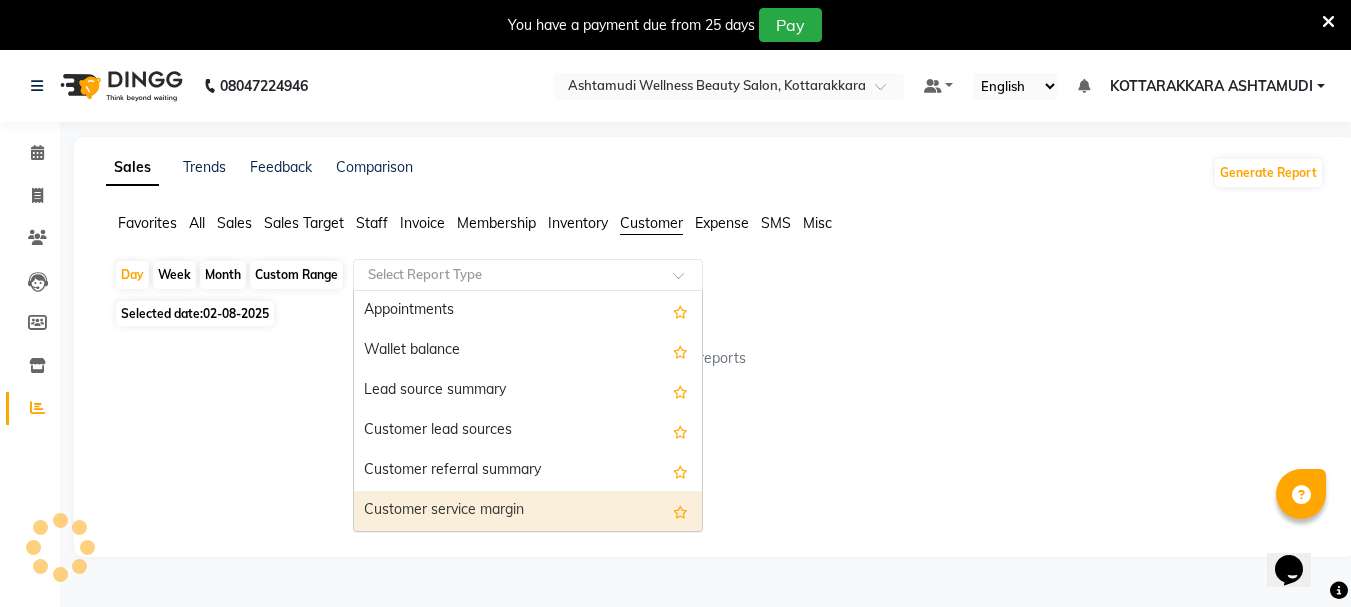 click on "Customer service margin" at bounding box center (528, 511) 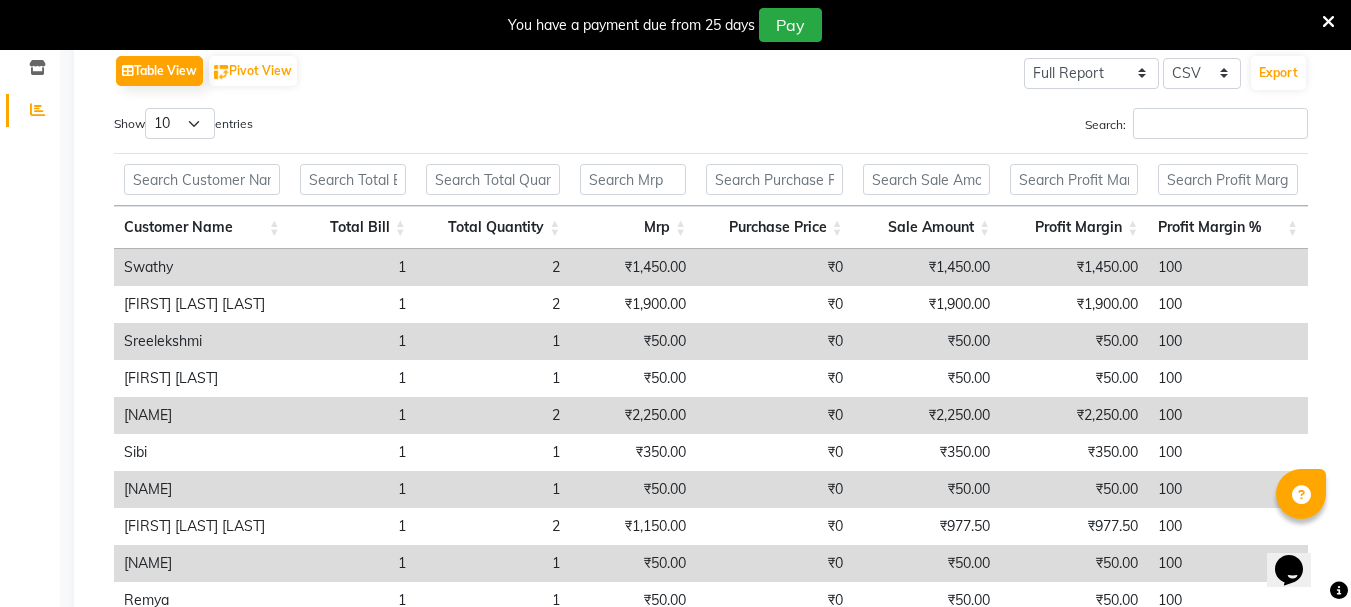 scroll, scrollTop: 76, scrollLeft: 0, axis: vertical 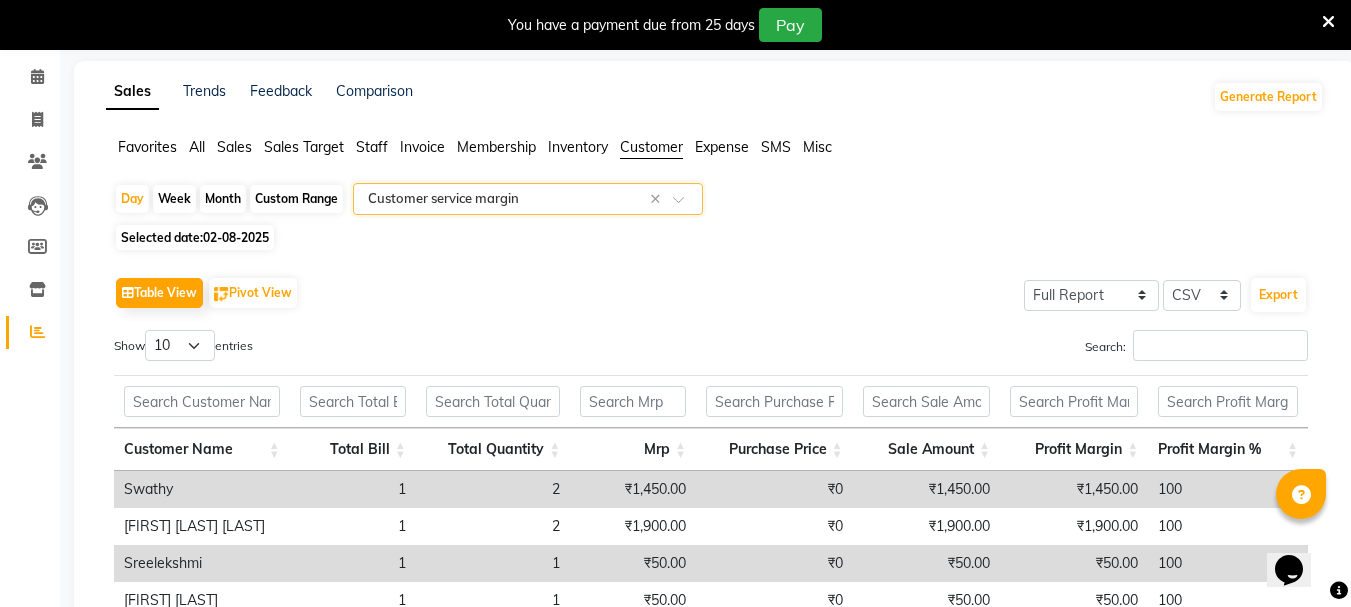 click on "Custom Range" 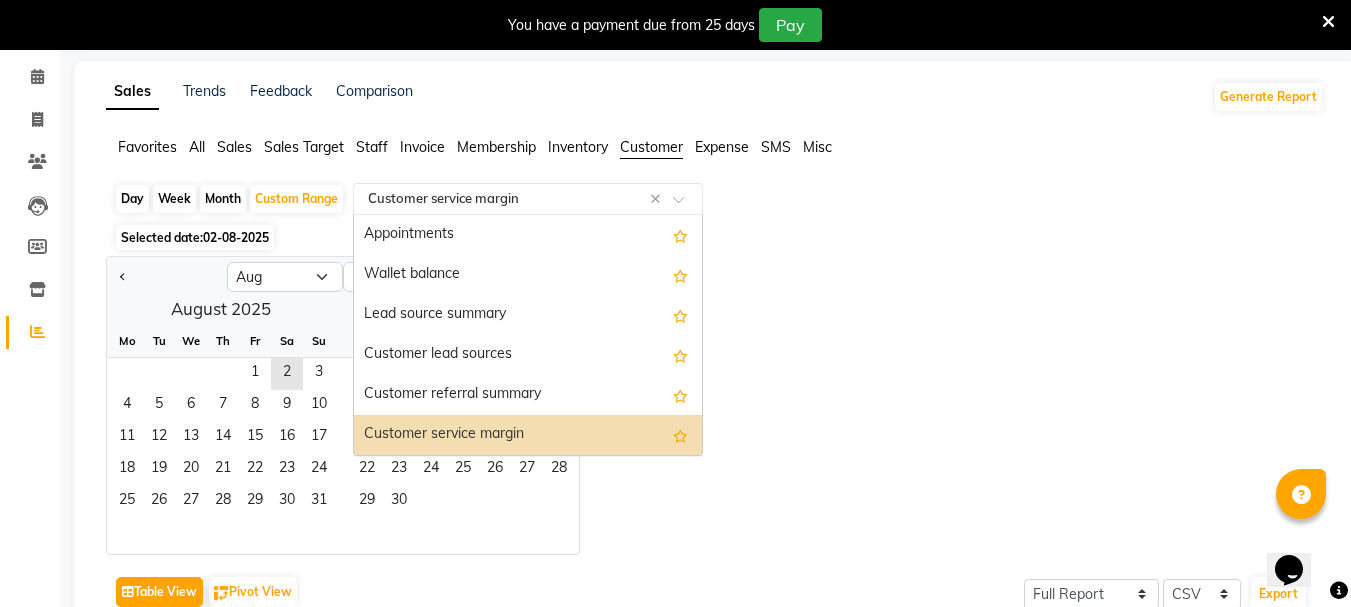 click 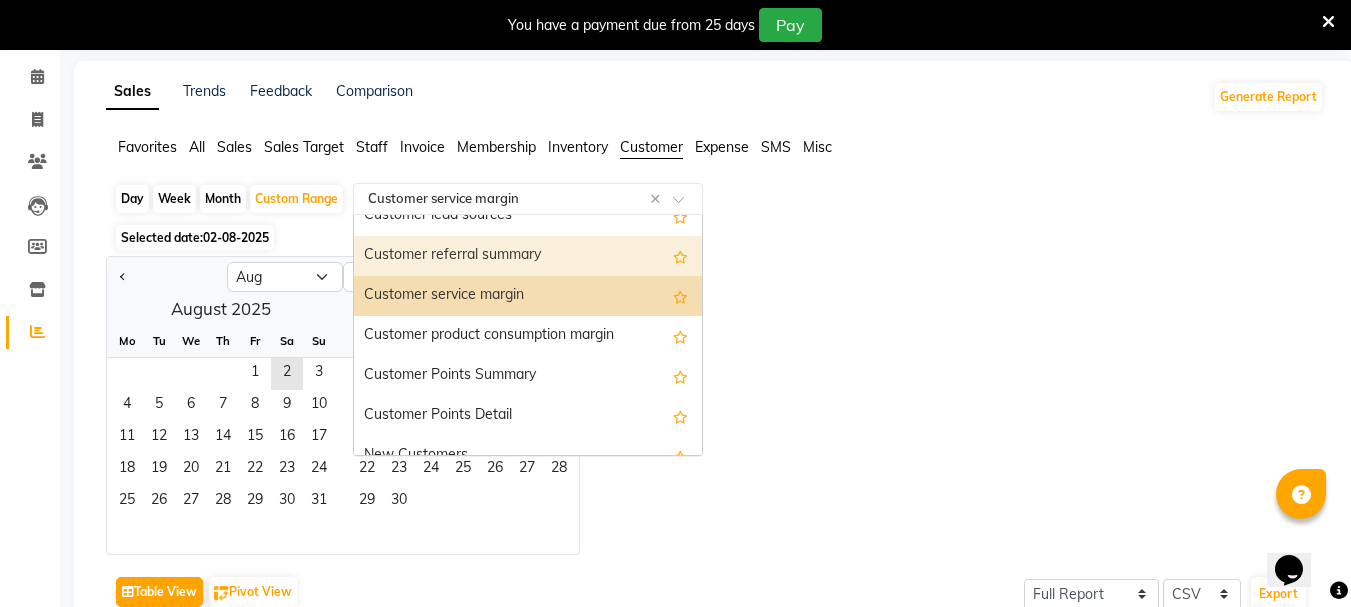 scroll, scrollTop: 160, scrollLeft: 0, axis: vertical 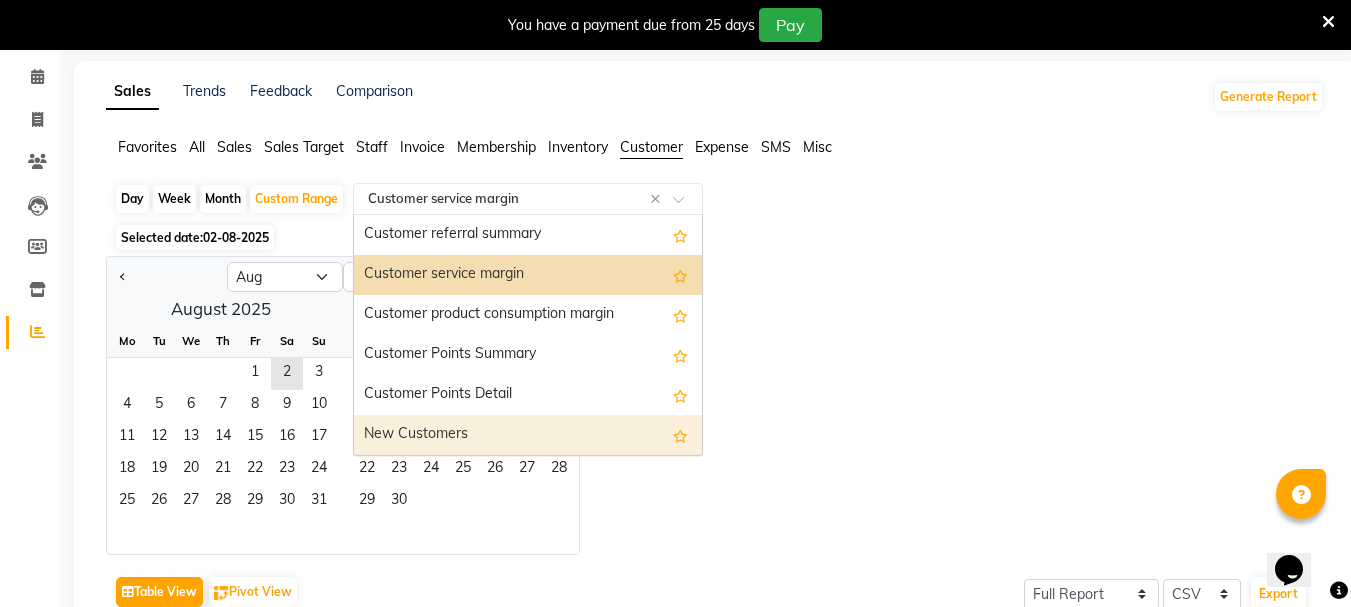 click on "New Customers" at bounding box center [528, 435] 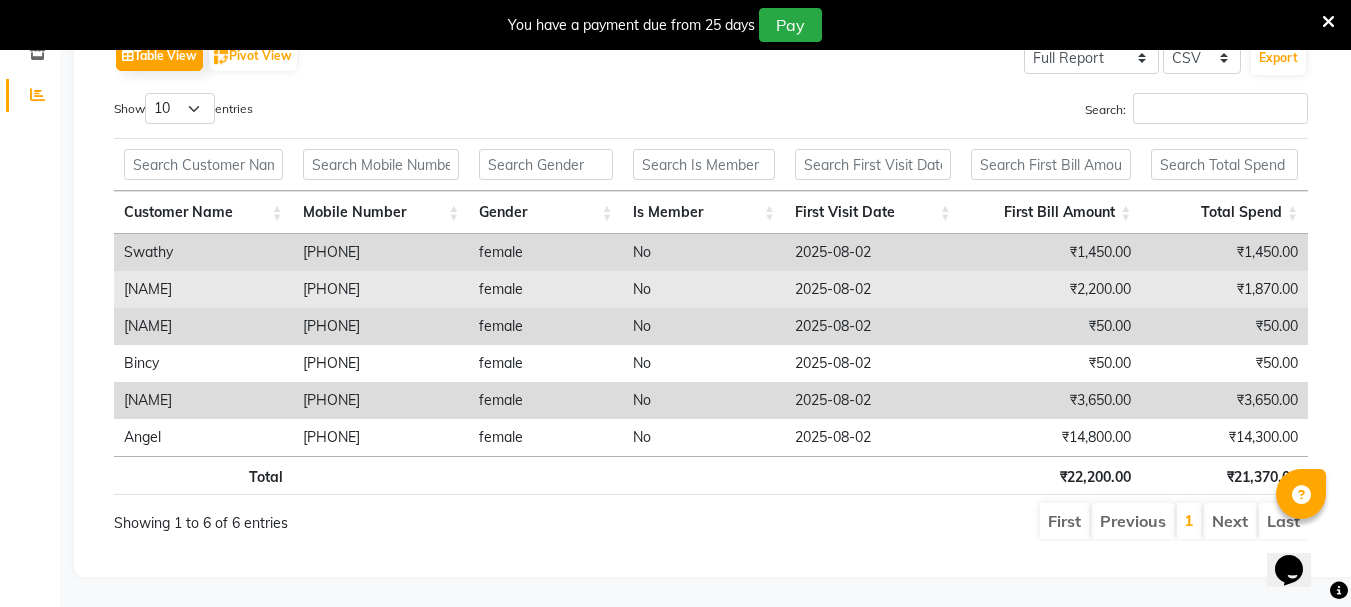 scroll, scrollTop: 0, scrollLeft: 0, axis: both 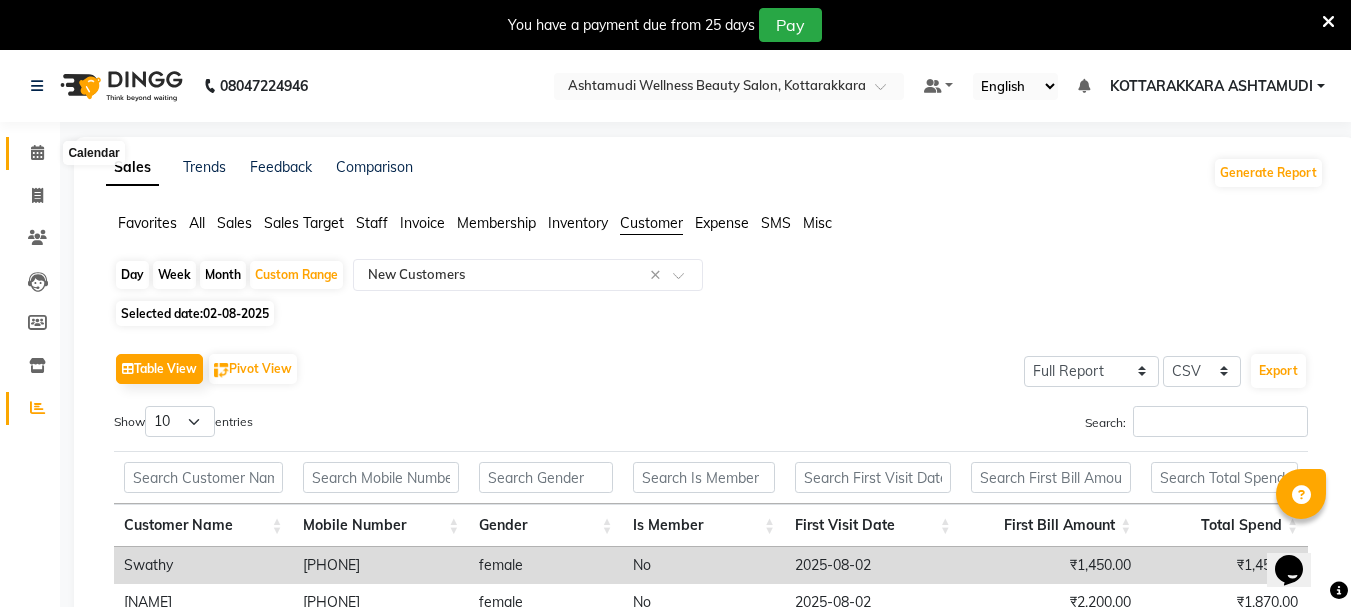 click 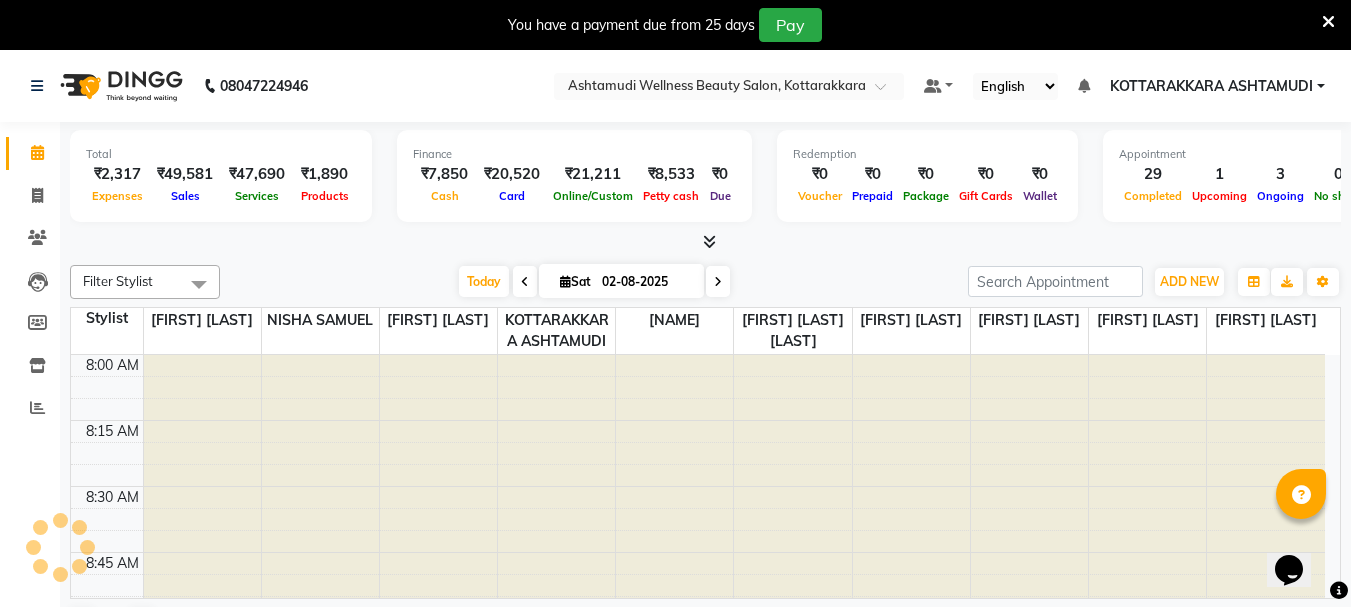 scroll, scrollTop: 0, scrollLeft: 0, axis: both 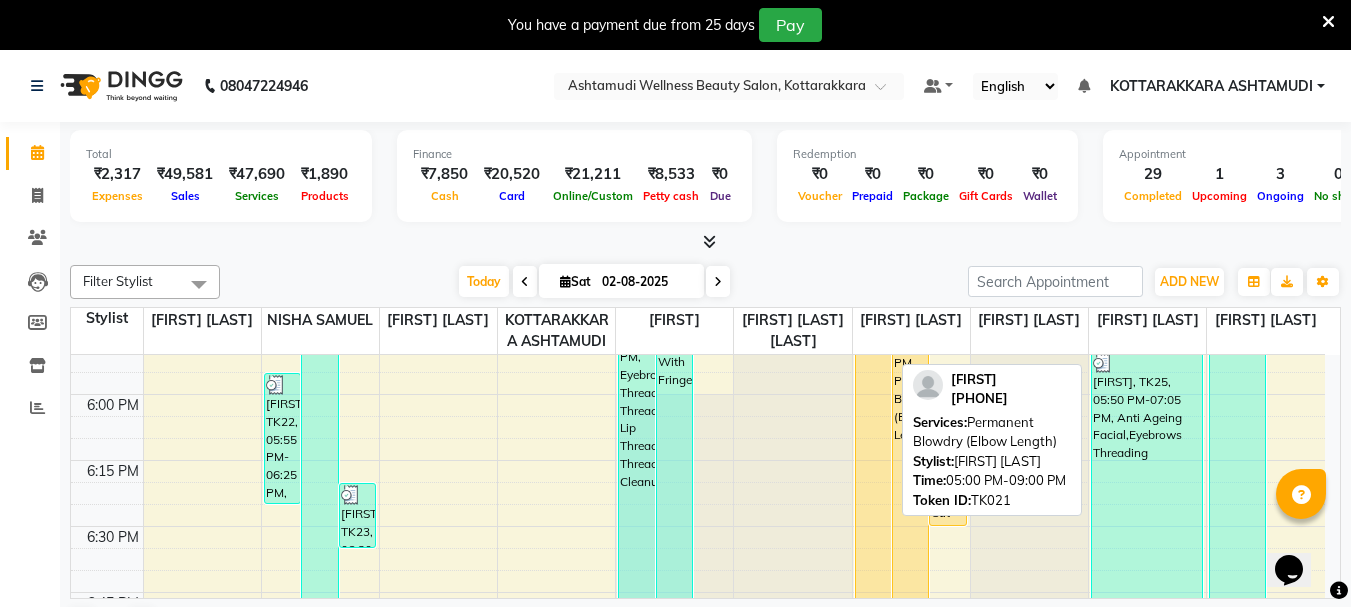 click on "[FIRST], TK21, 05:00 PM-09:00 PM, Permanent Blowdry (Elbow Length)" at bounding box center [873, 658] 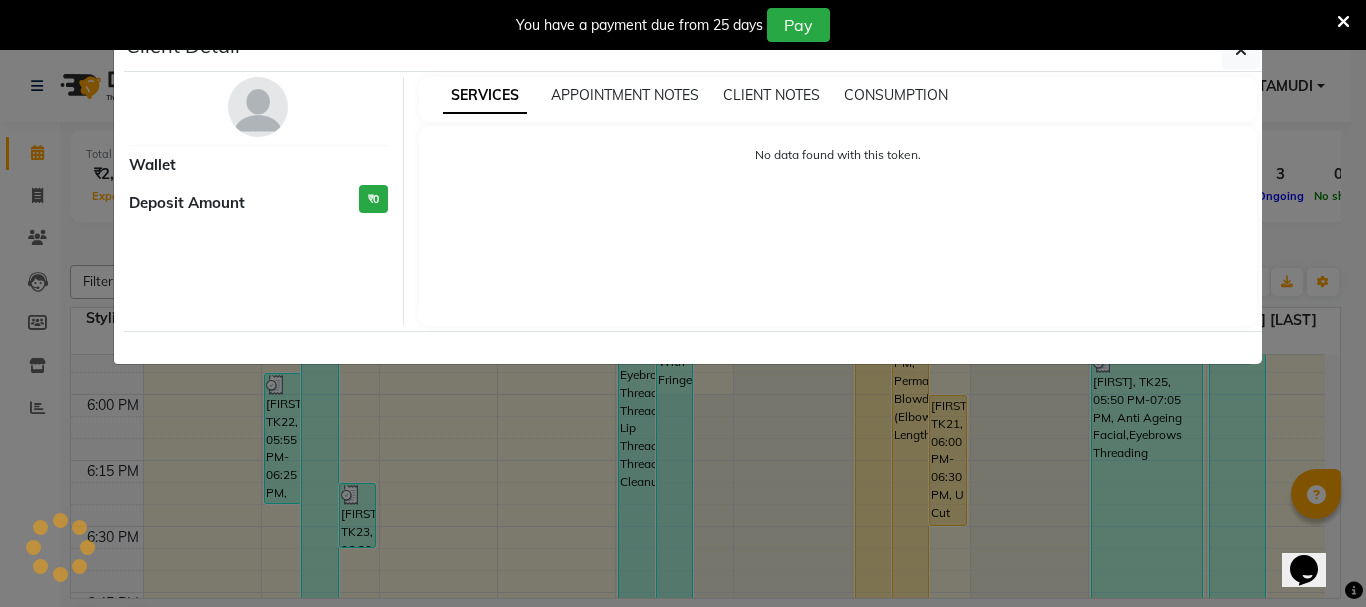 select on "1" 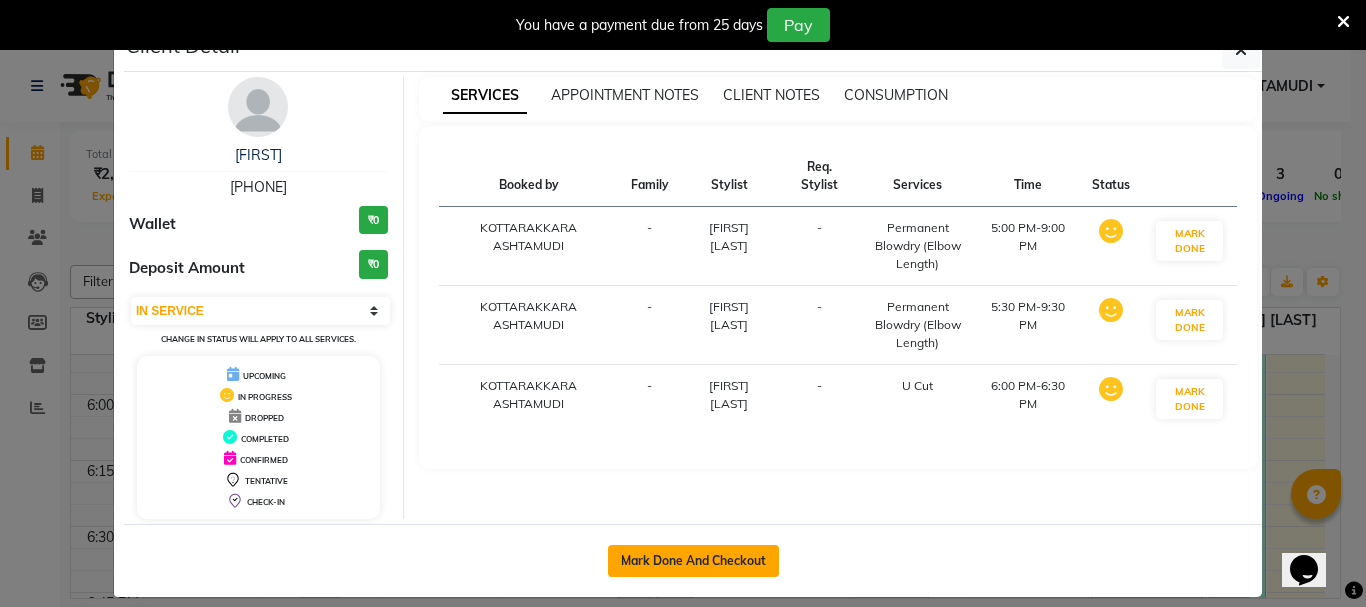 click on "Mark Done And Checkout" 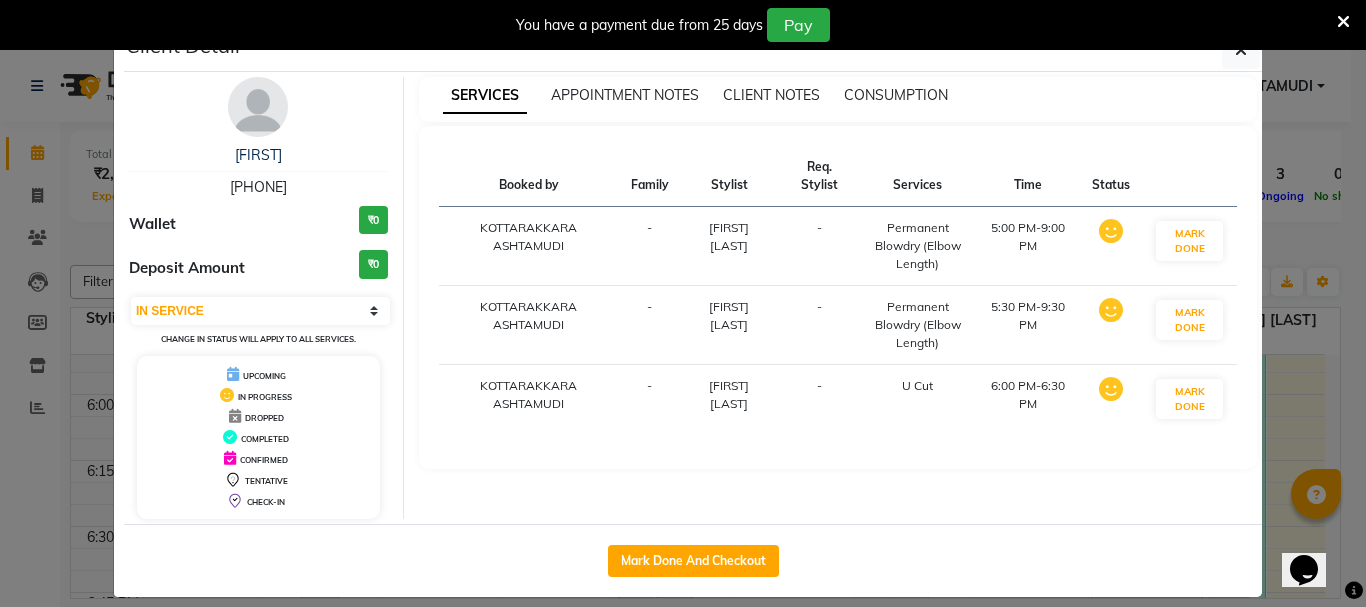 select on "service" 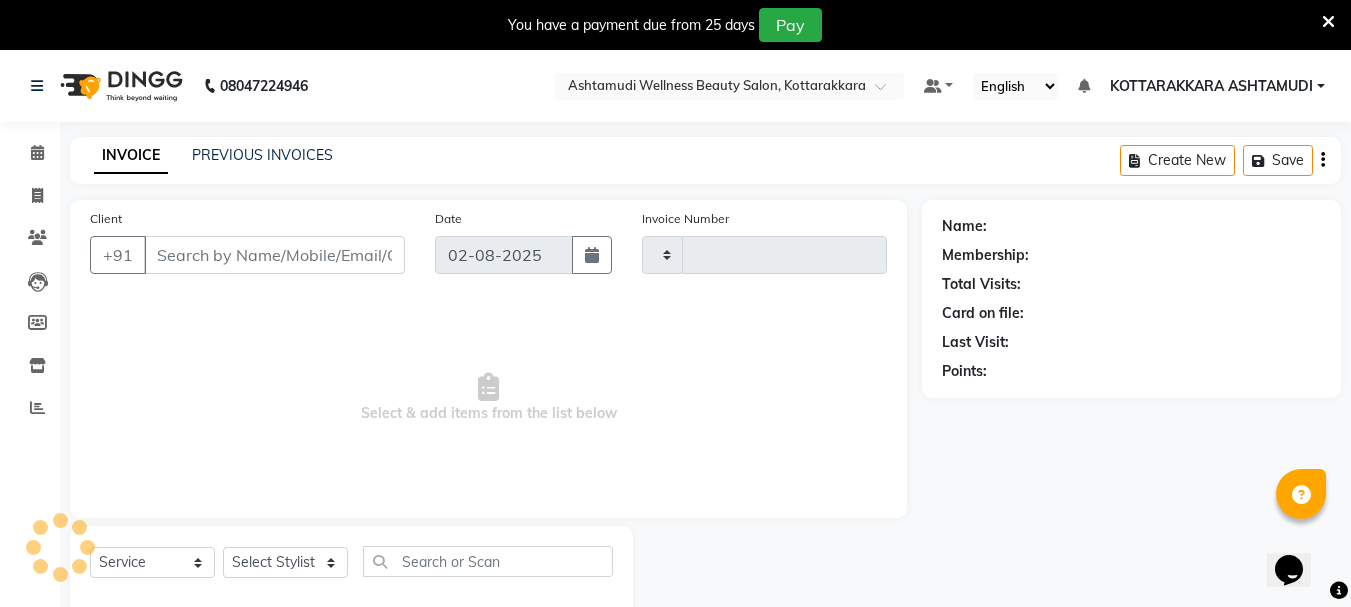 type on "2332" 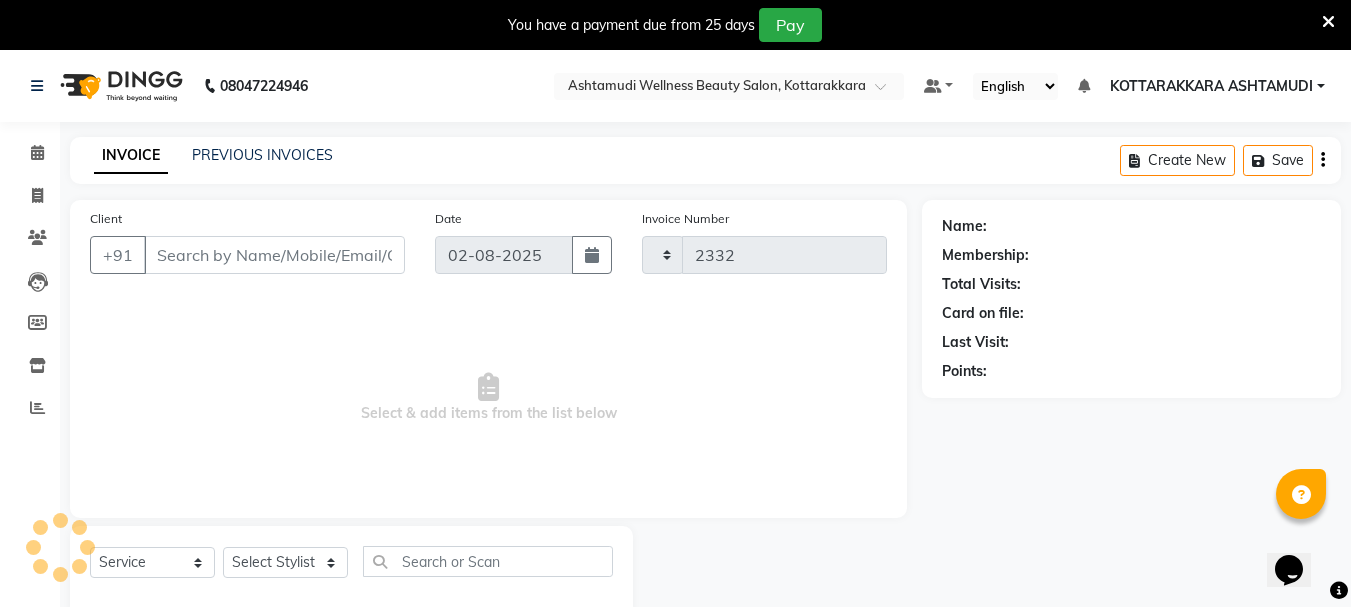 select on "4664" 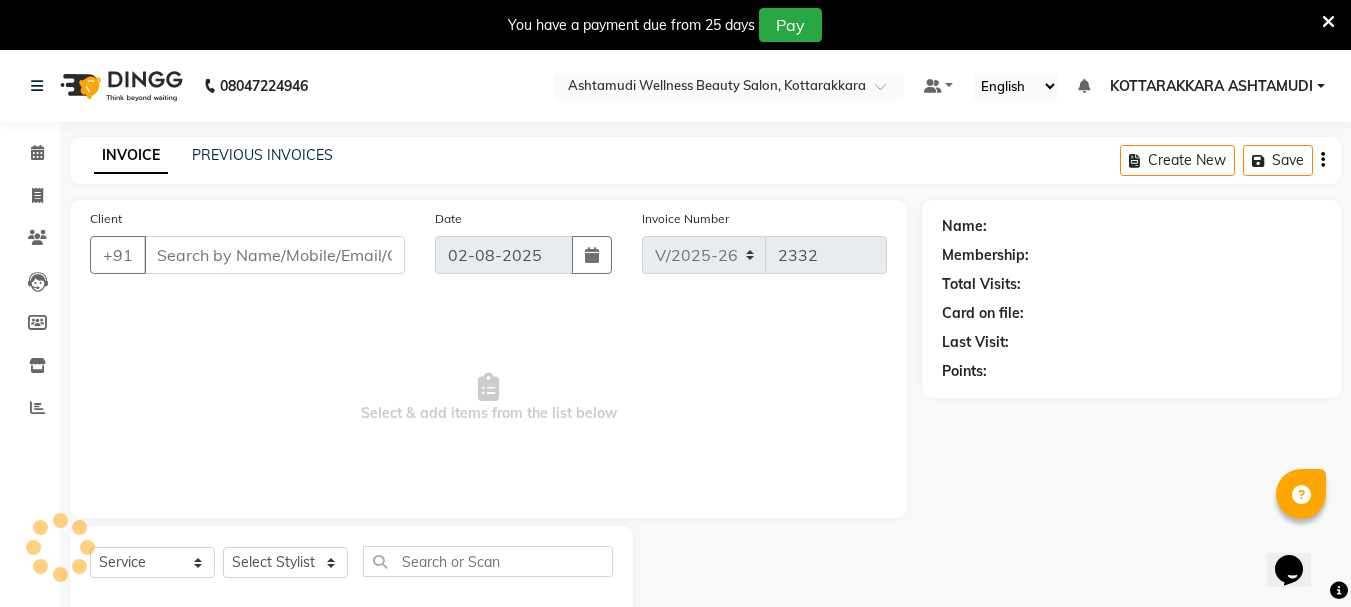 type on "9072065298" 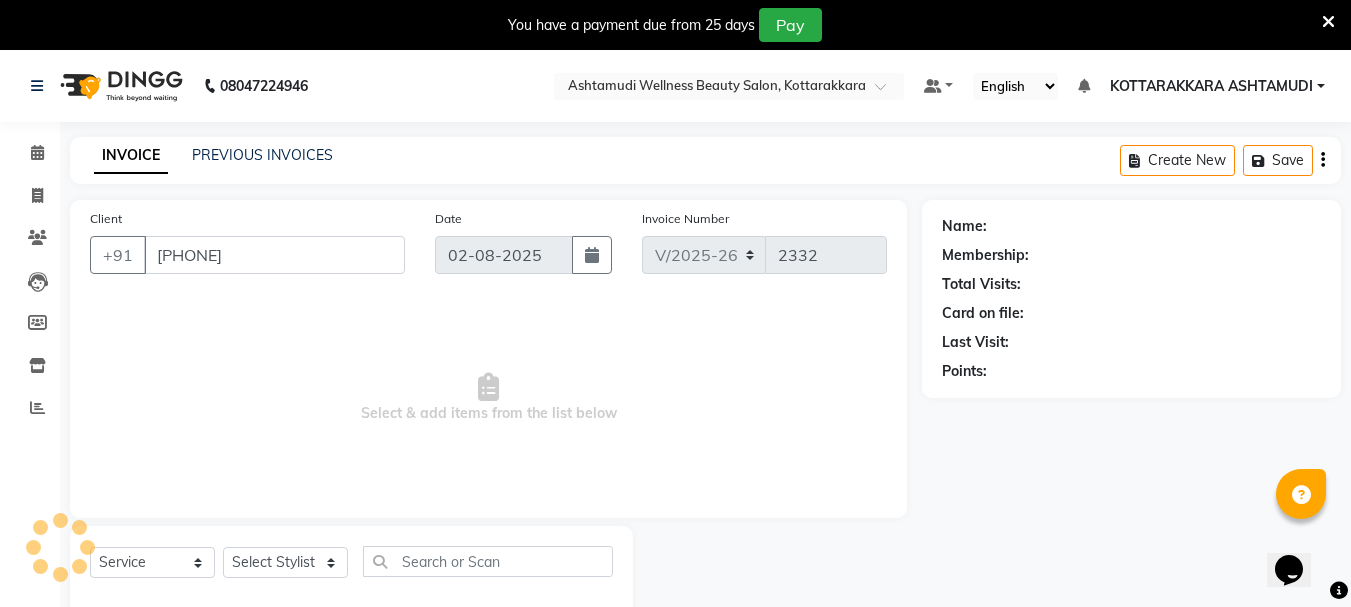 select on "65260" 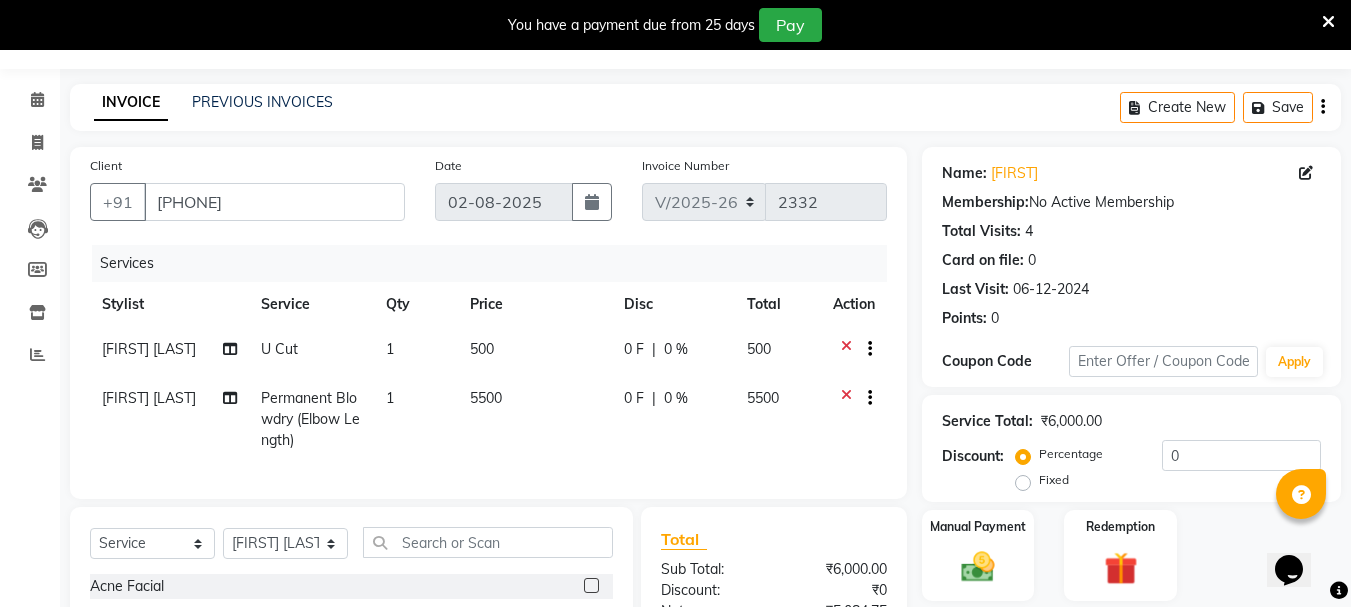 scroll, scrollTop: 100, scrollLeft: 0, axis: vertical 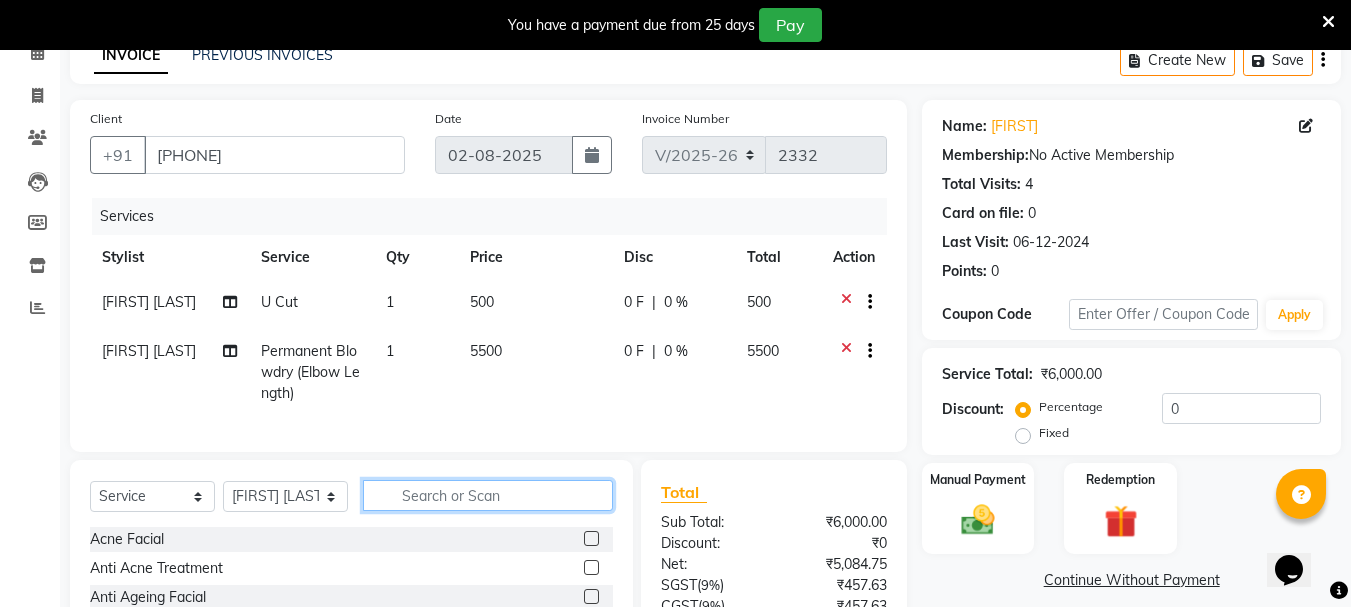 click 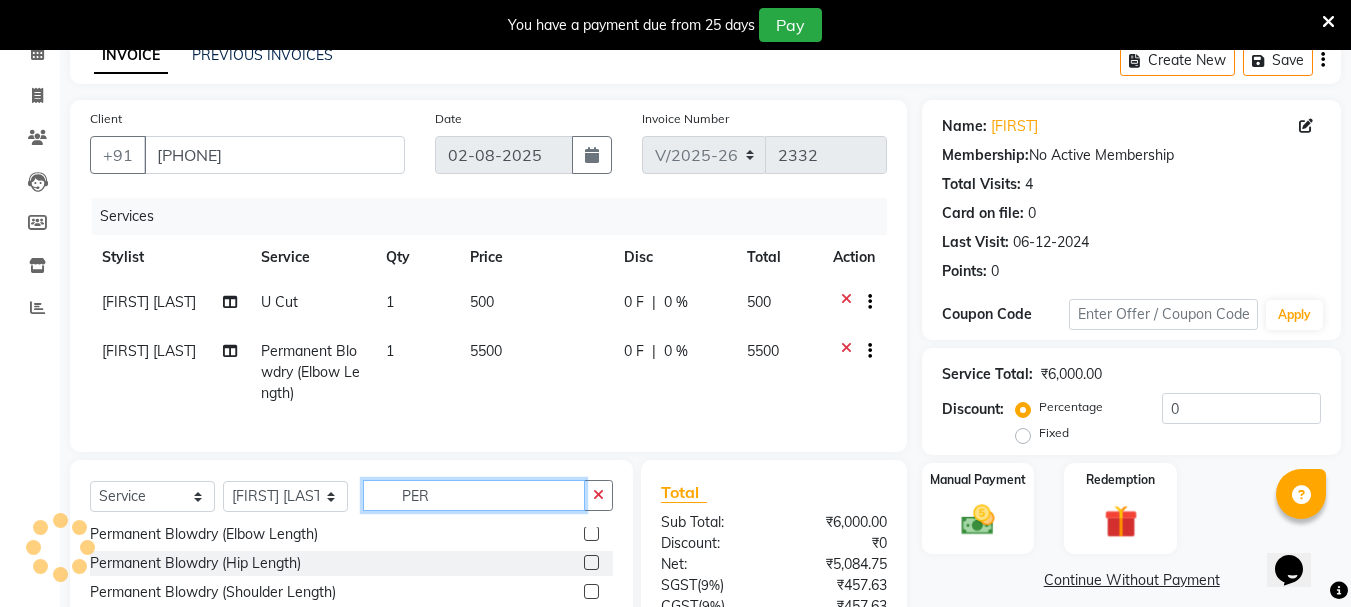 scroll, scrollTop: 61, scrollLeft: 0, axis: vertical 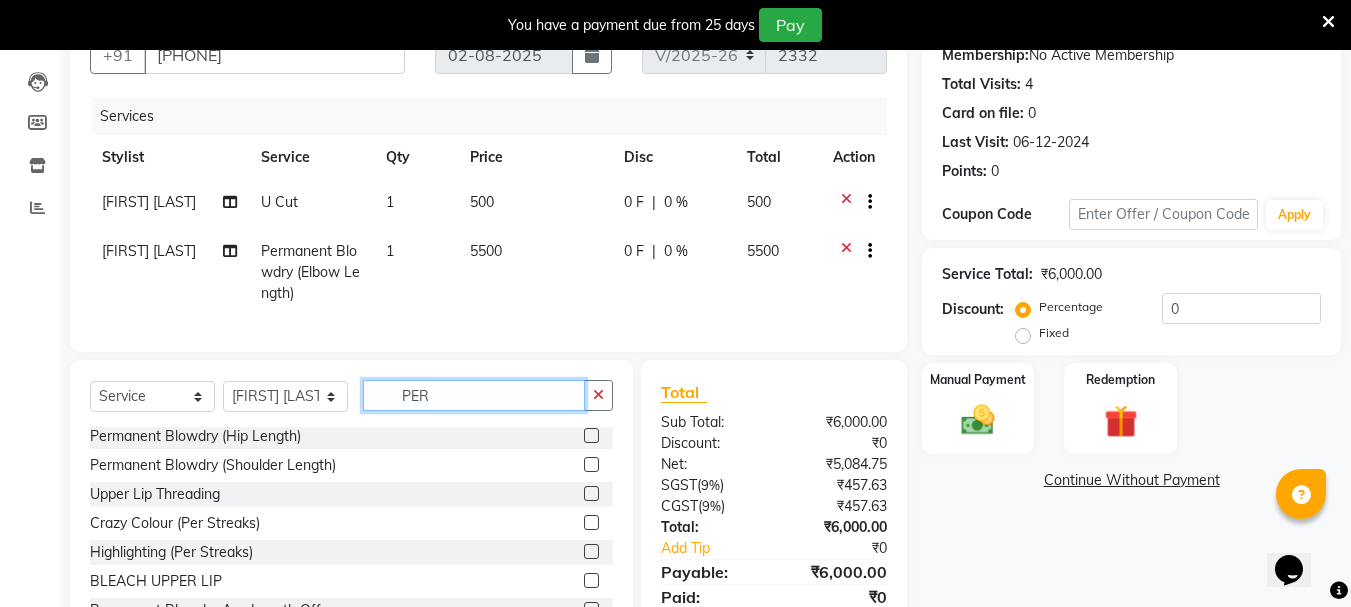 type on "PER" 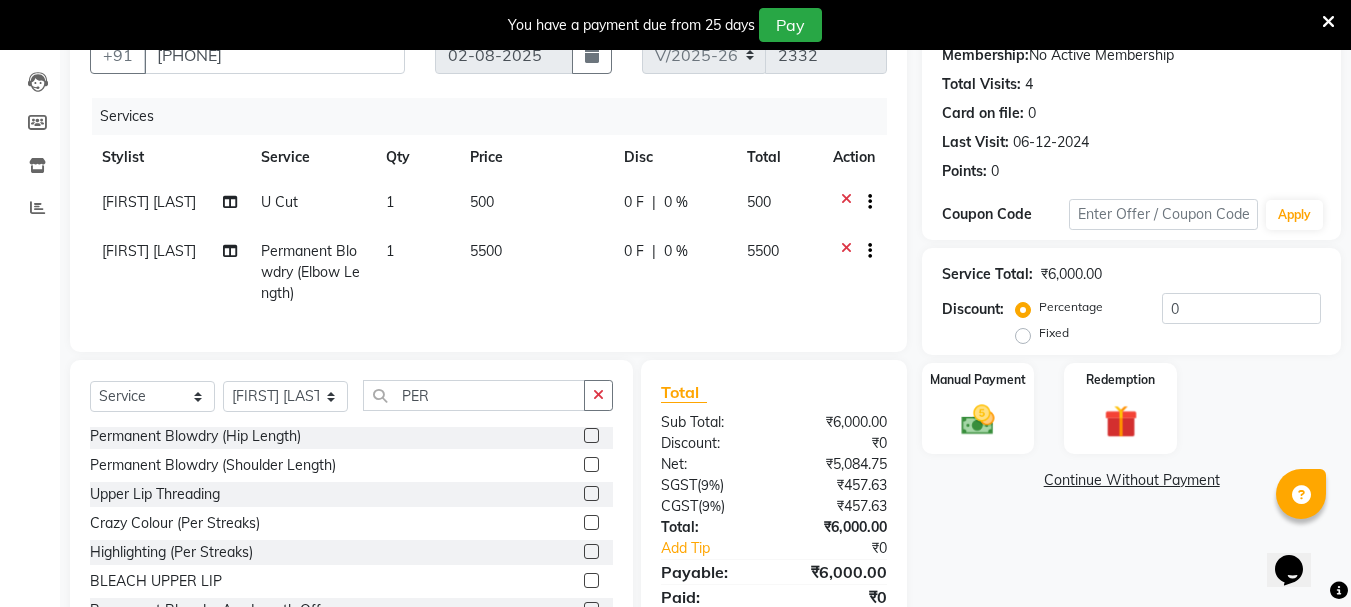click 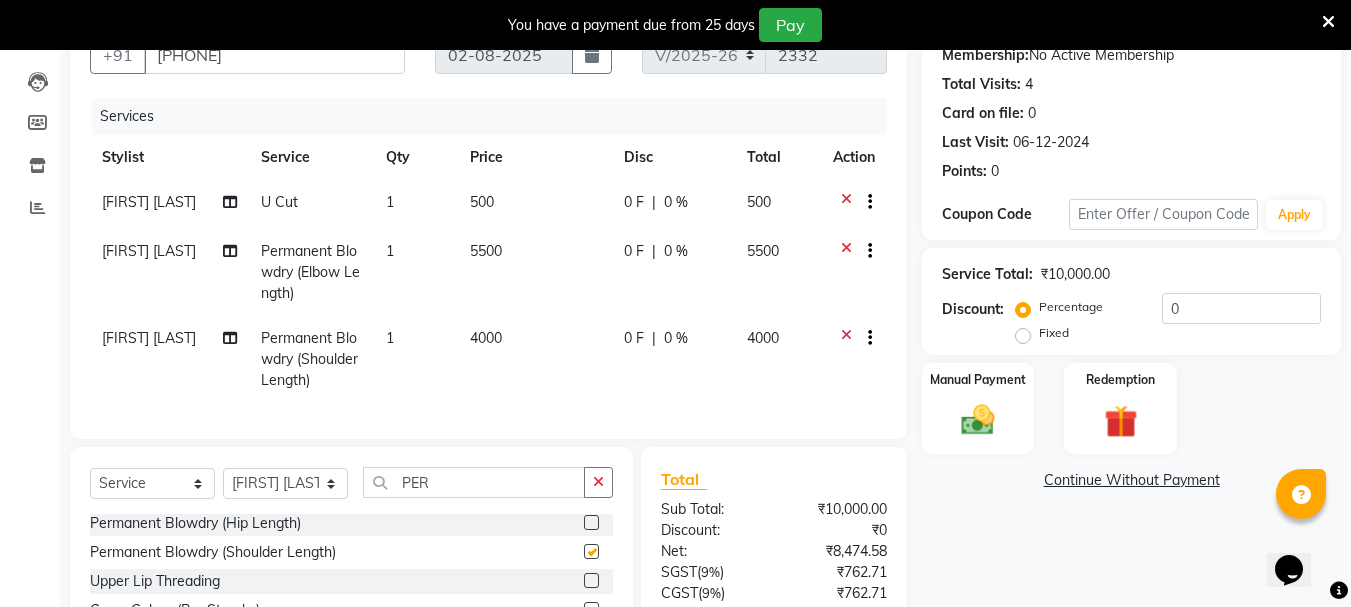 checkbox on "false" 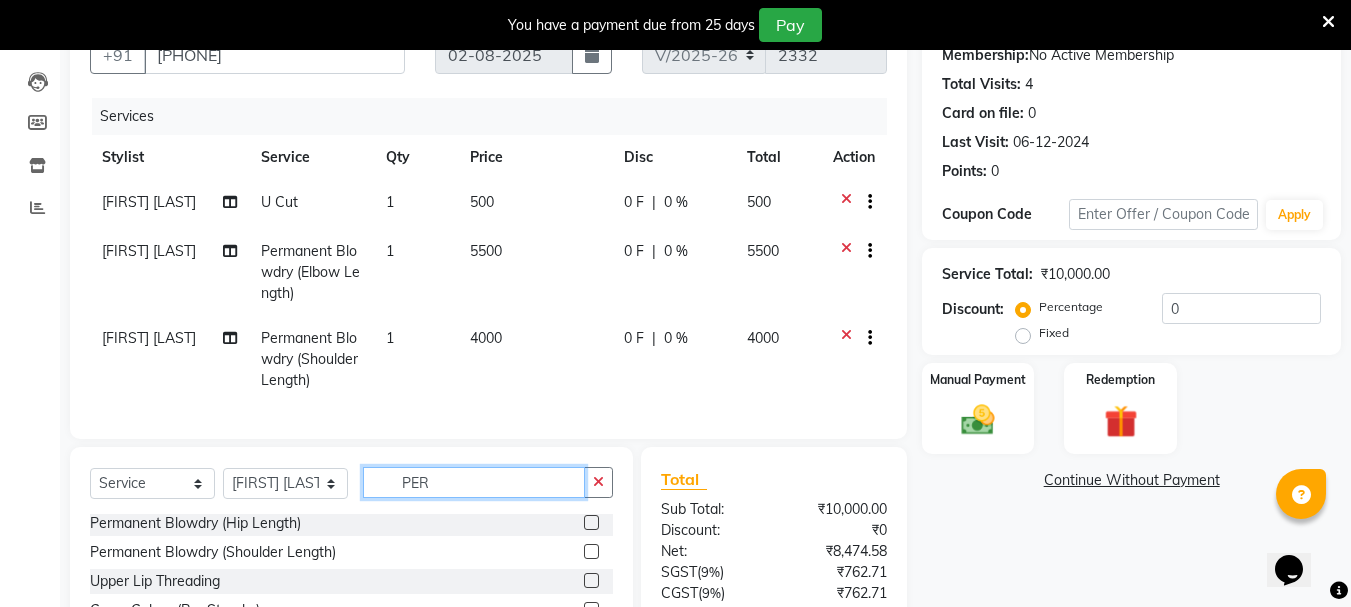click on "PER" 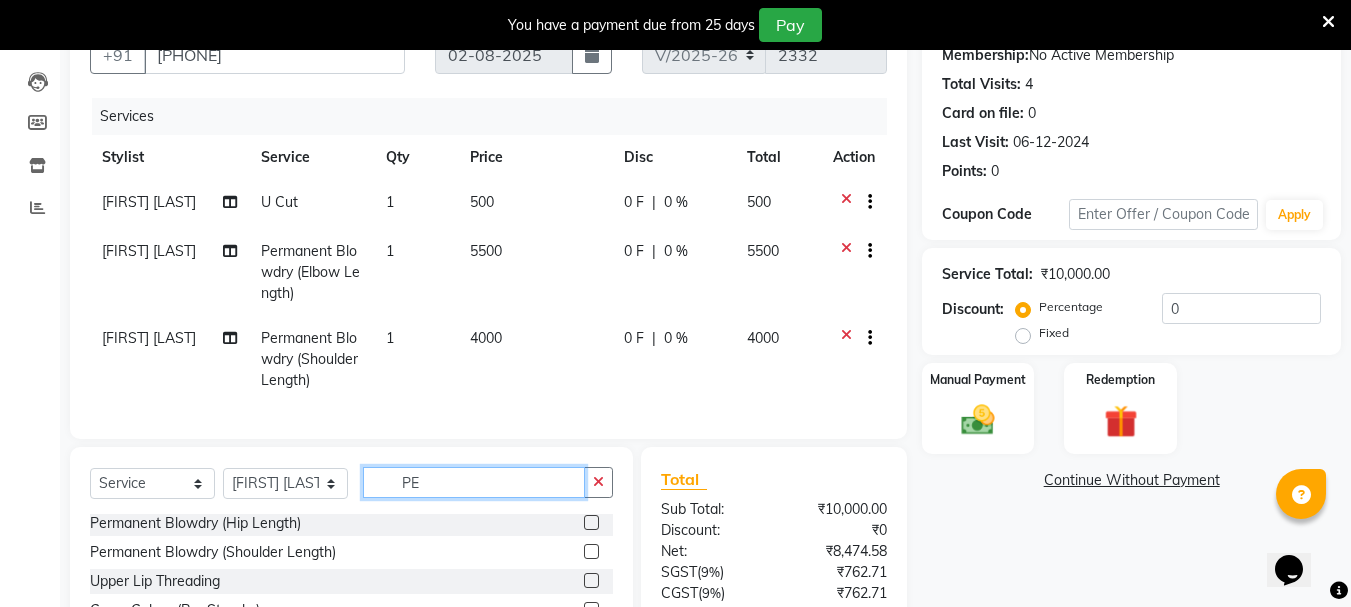 type on "P" 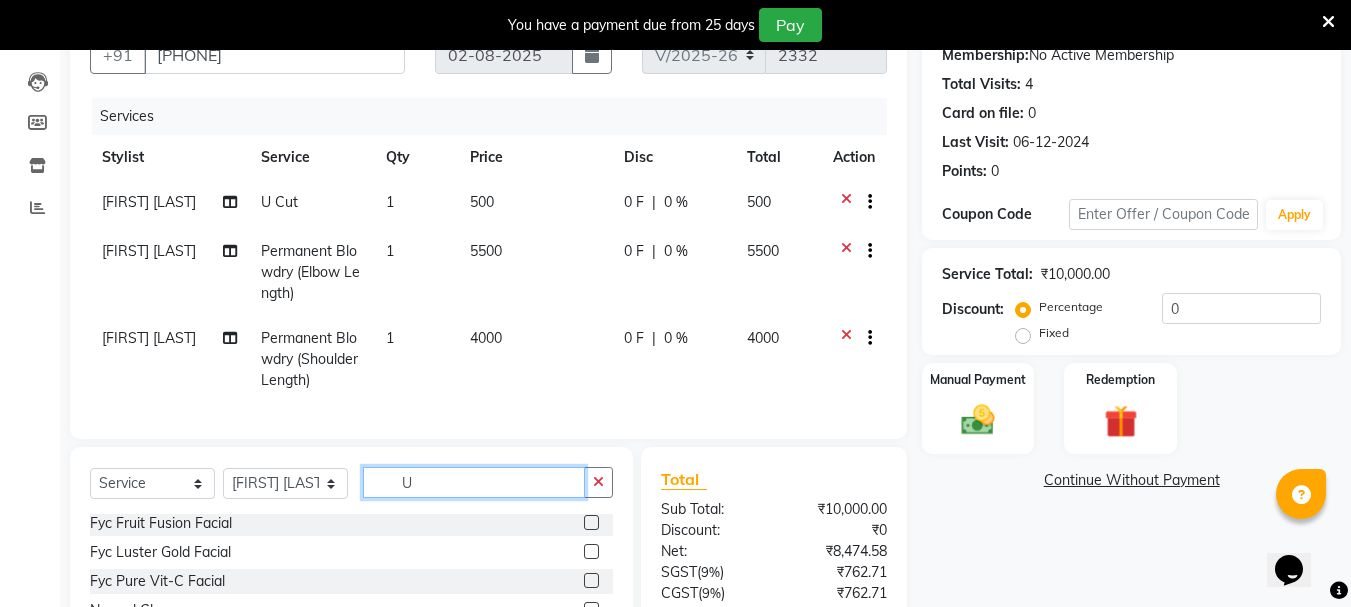 scroll, scrollTop: 0, scrollLeft: 0, axis: both 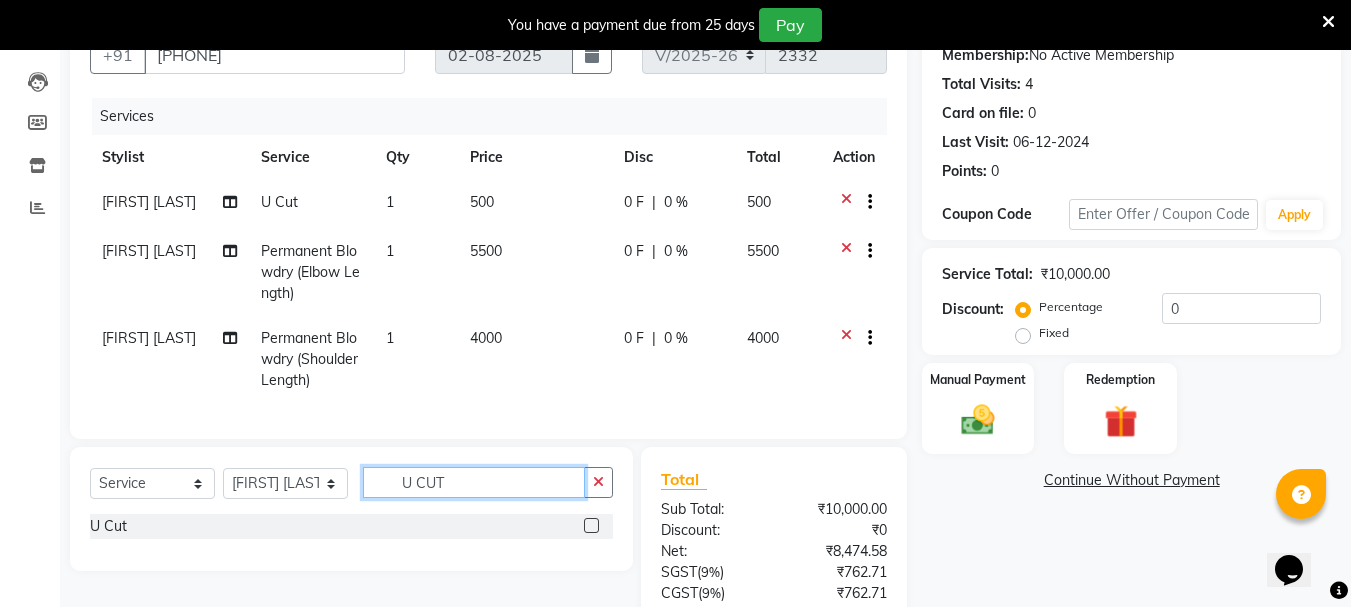 type on "U CUT" 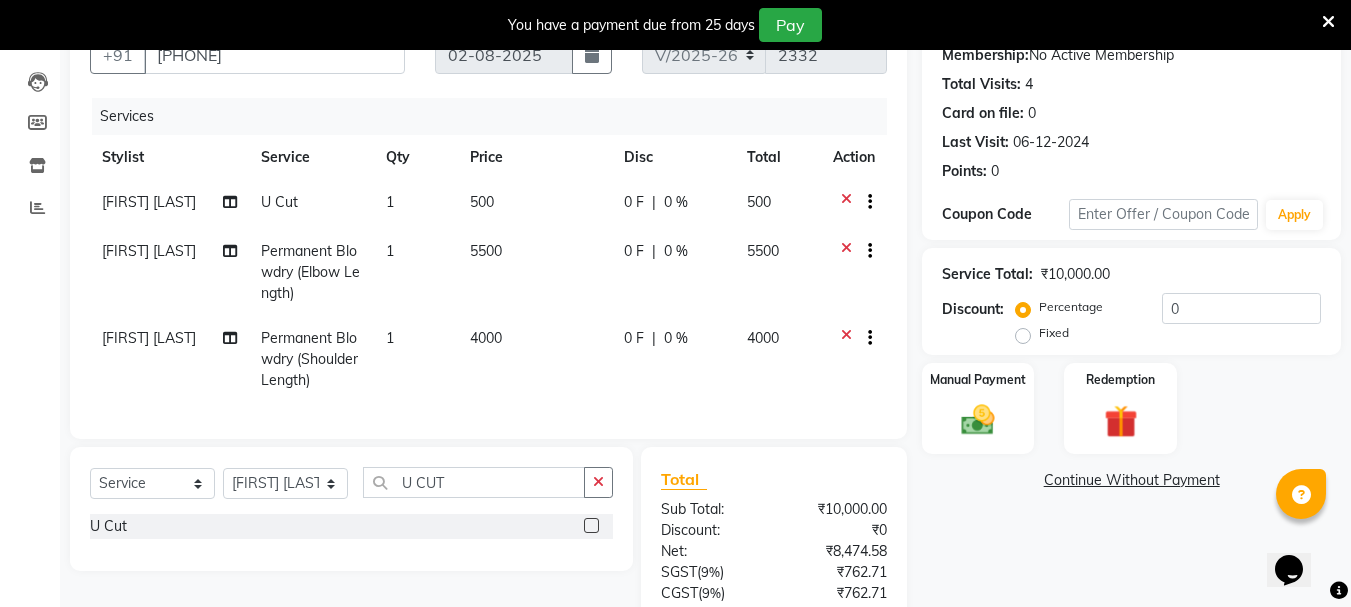 click 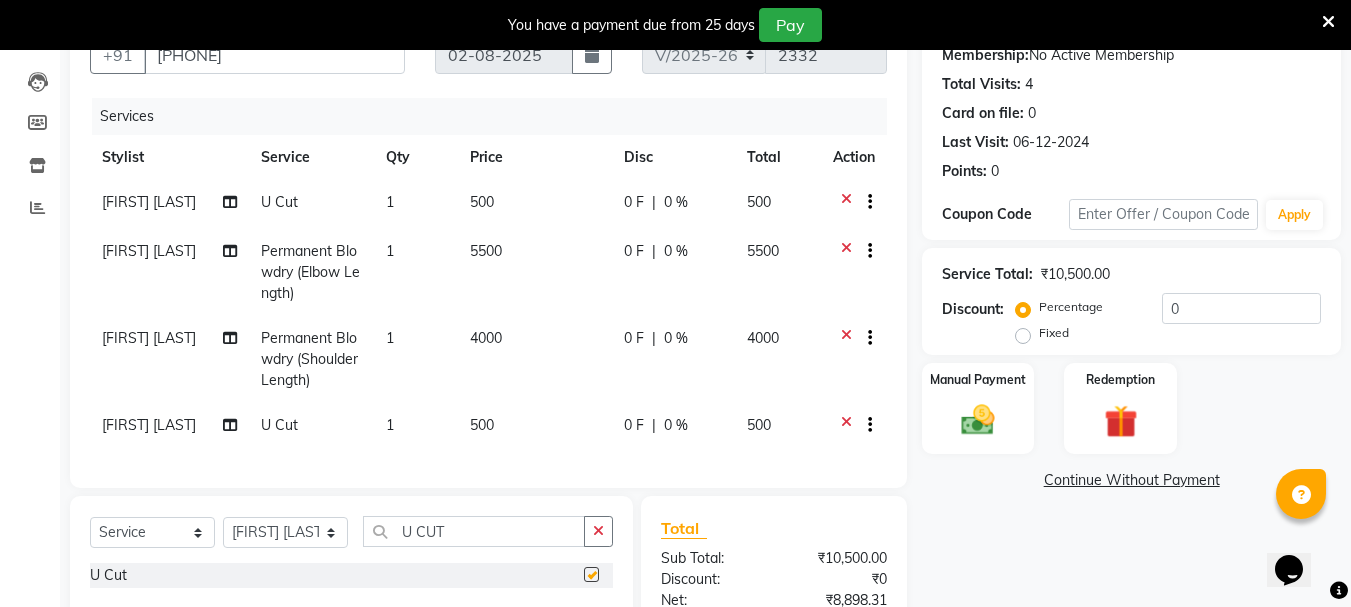 checkbox on "false" 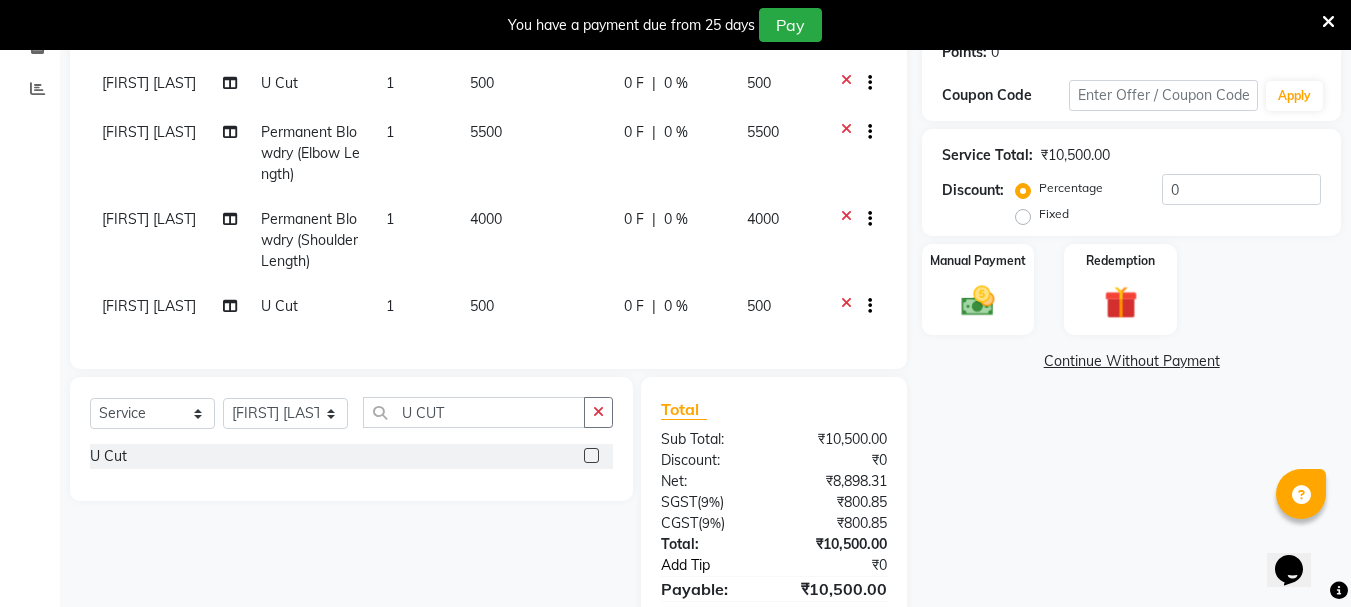 scroll, scrollTop: 428, scrollLeft: 0, axis: vertical 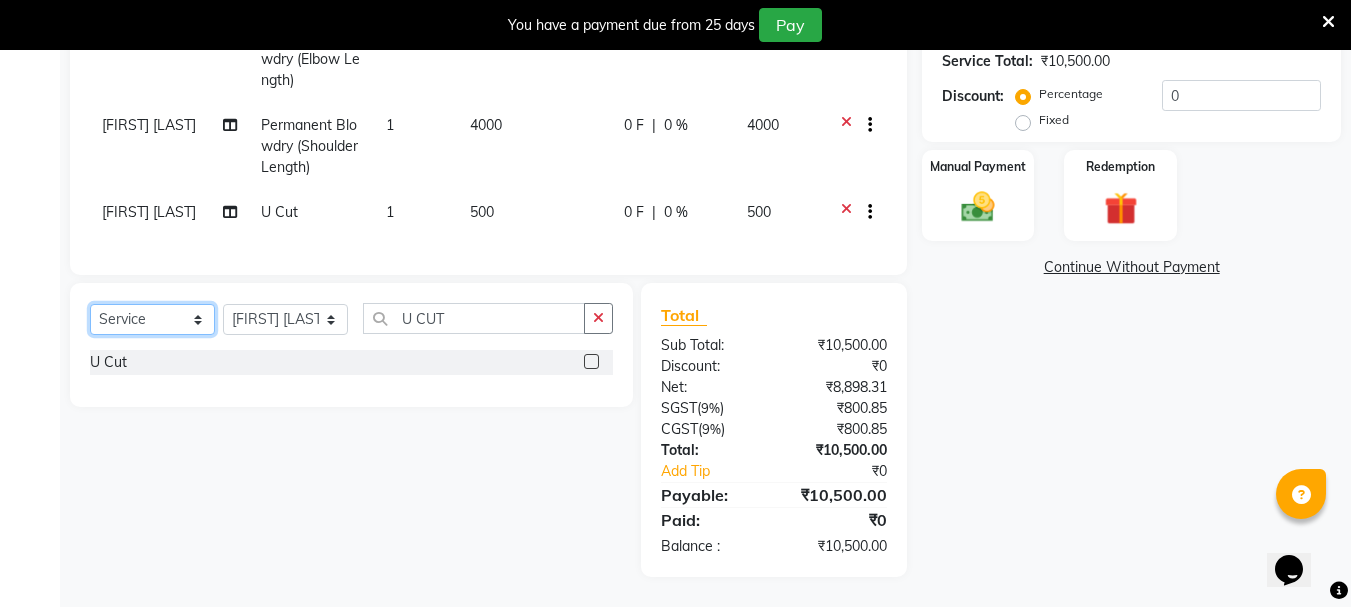 click on "Select  Service  Product  Membership  Package Voucher Prepaid Gift Card" 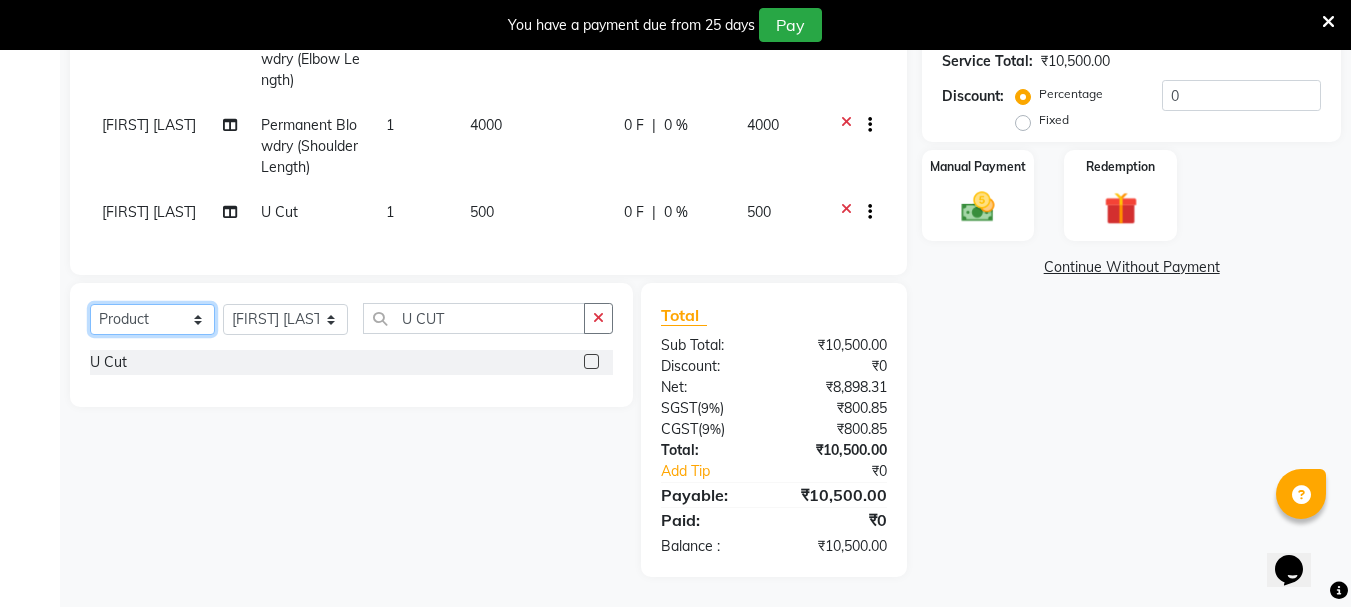 click on "Select  Service  Product  Membership  Package Voucher Prepaid Gift Card" 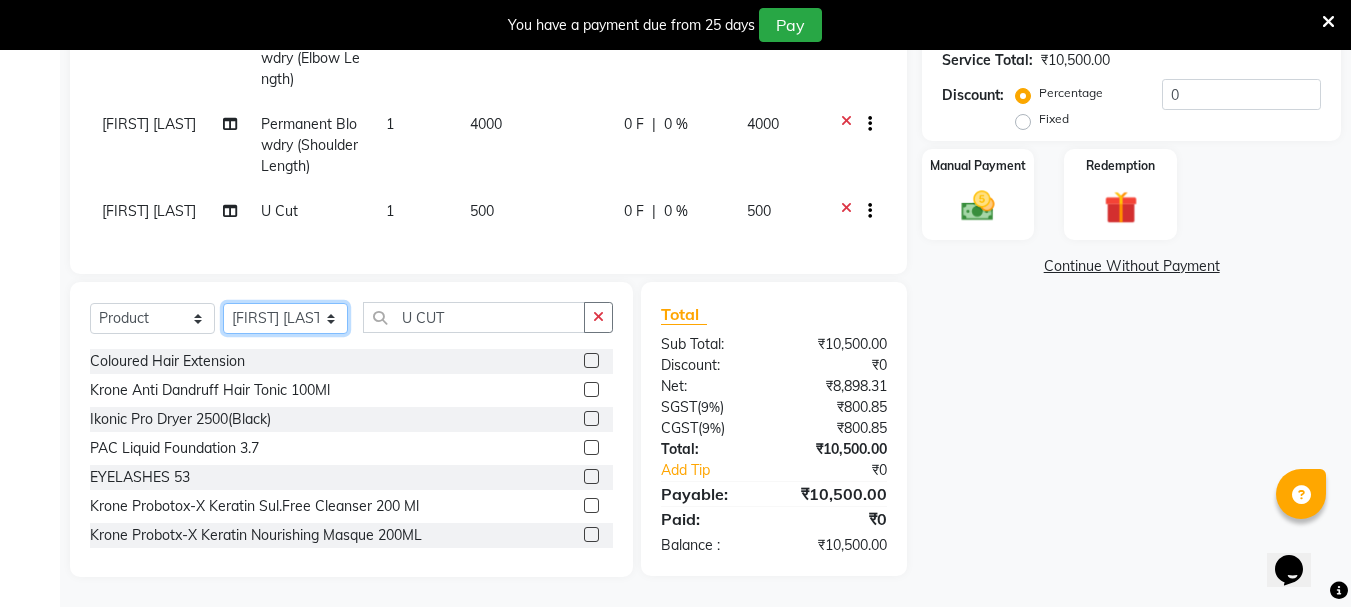 click on "Select Stylist AMRITHA DIVYA L	 Gita Mahali  Jibi P R Karina Darjee  KOTTARAKKARA ASHTAMUDI NISHA SAMUEL 	 Priya Chakraborty SARIGA R	 SHAHIDA SHAMINA MUHAMMED P R" 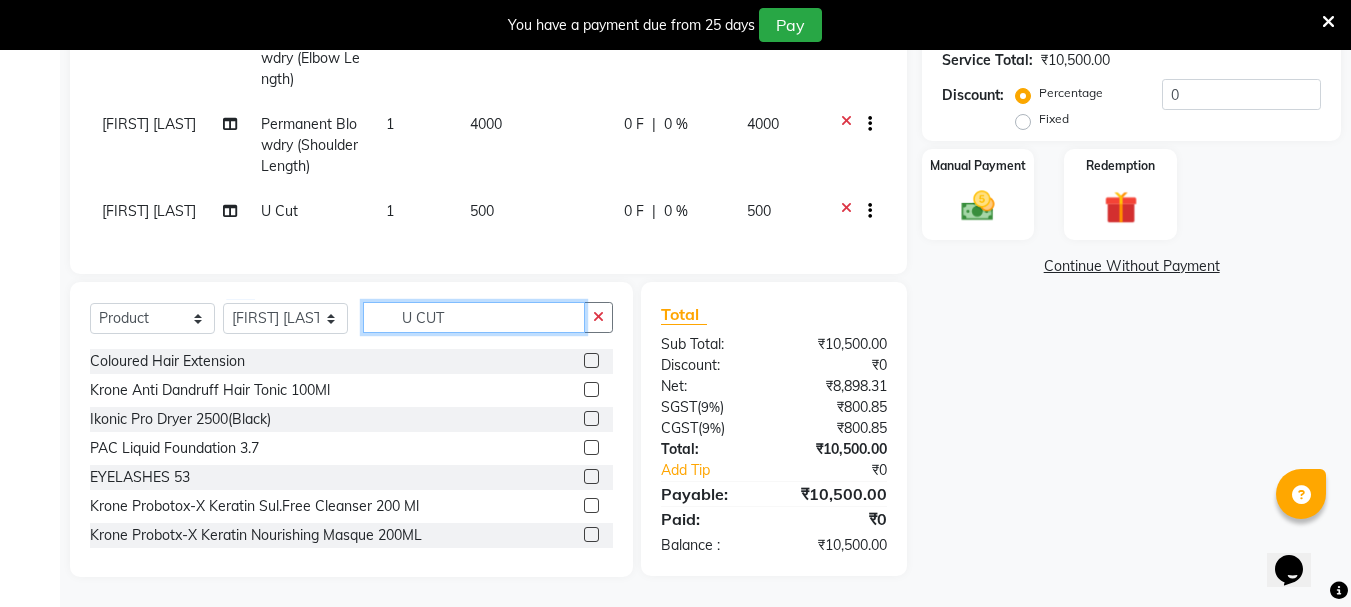click on "U CUT" 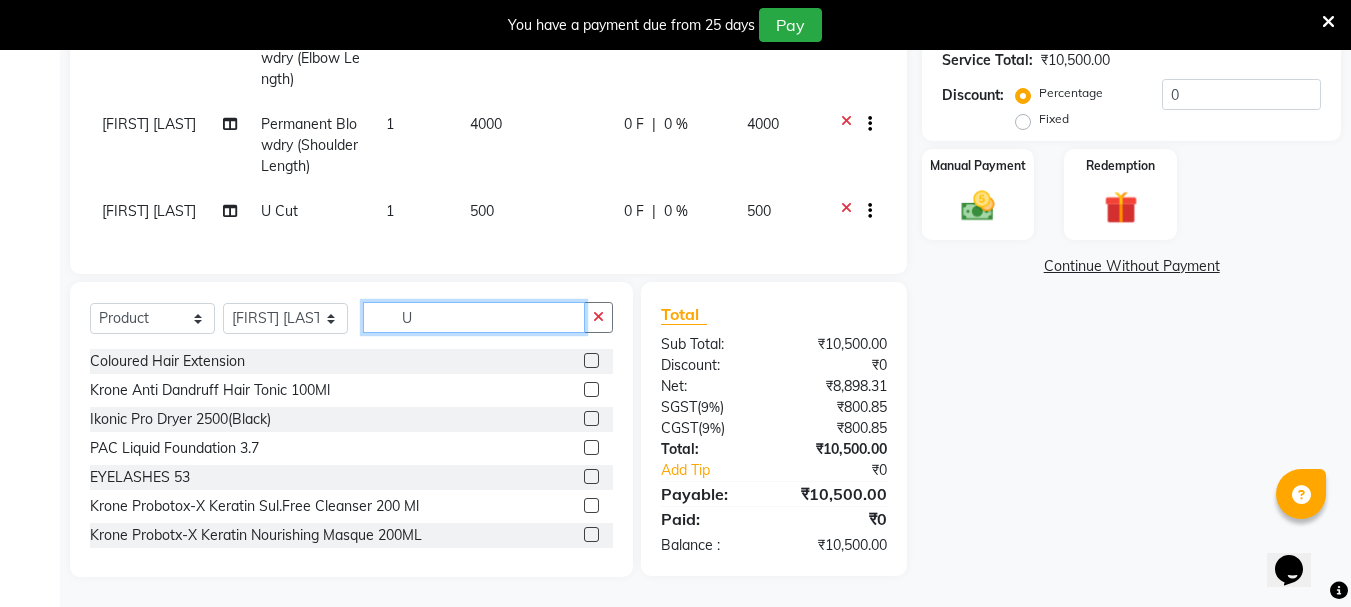type on "U" 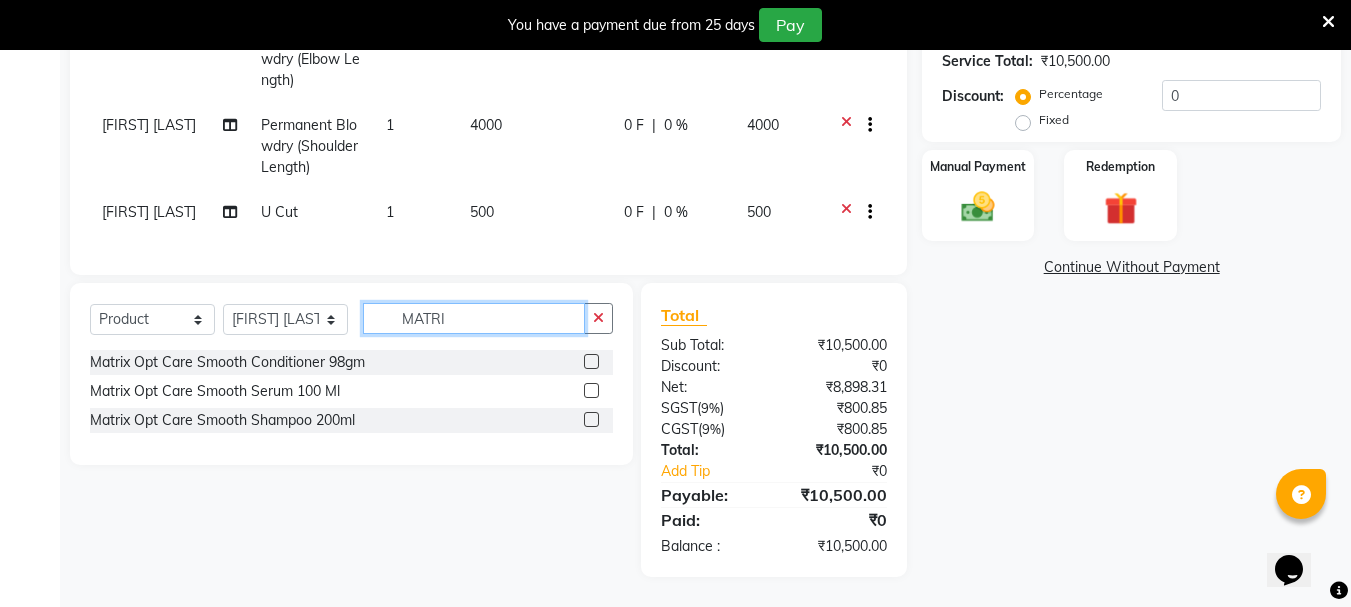 type on "MATRI" 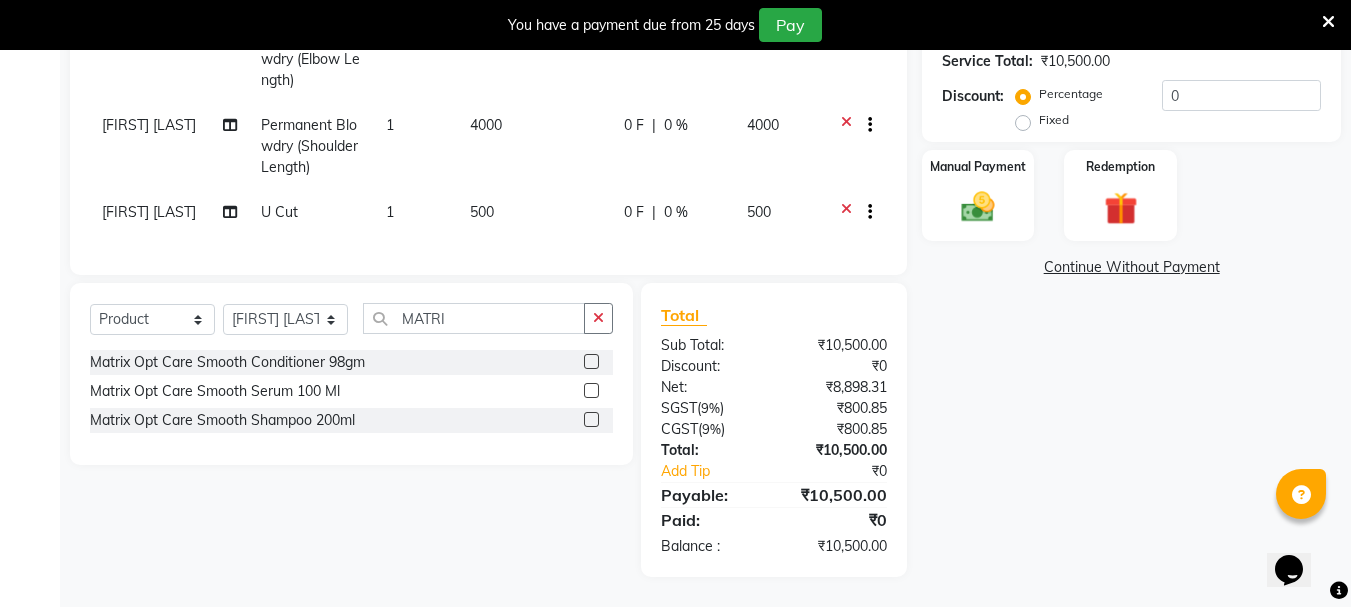 click 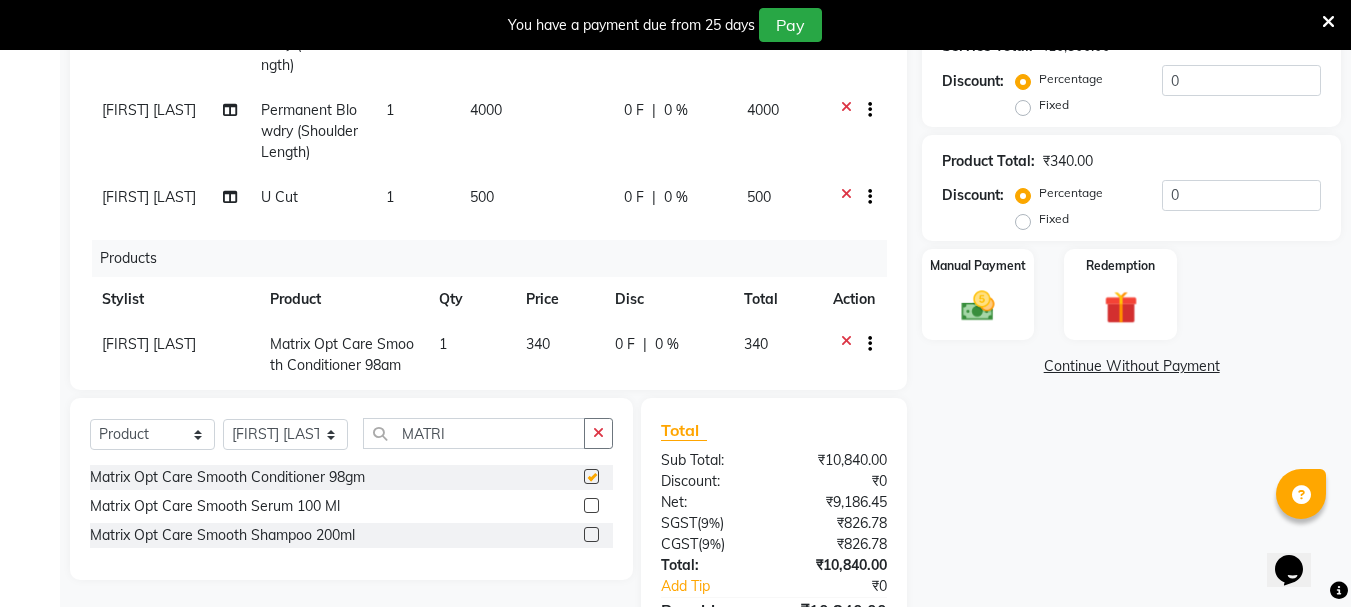 checkbox on "false" 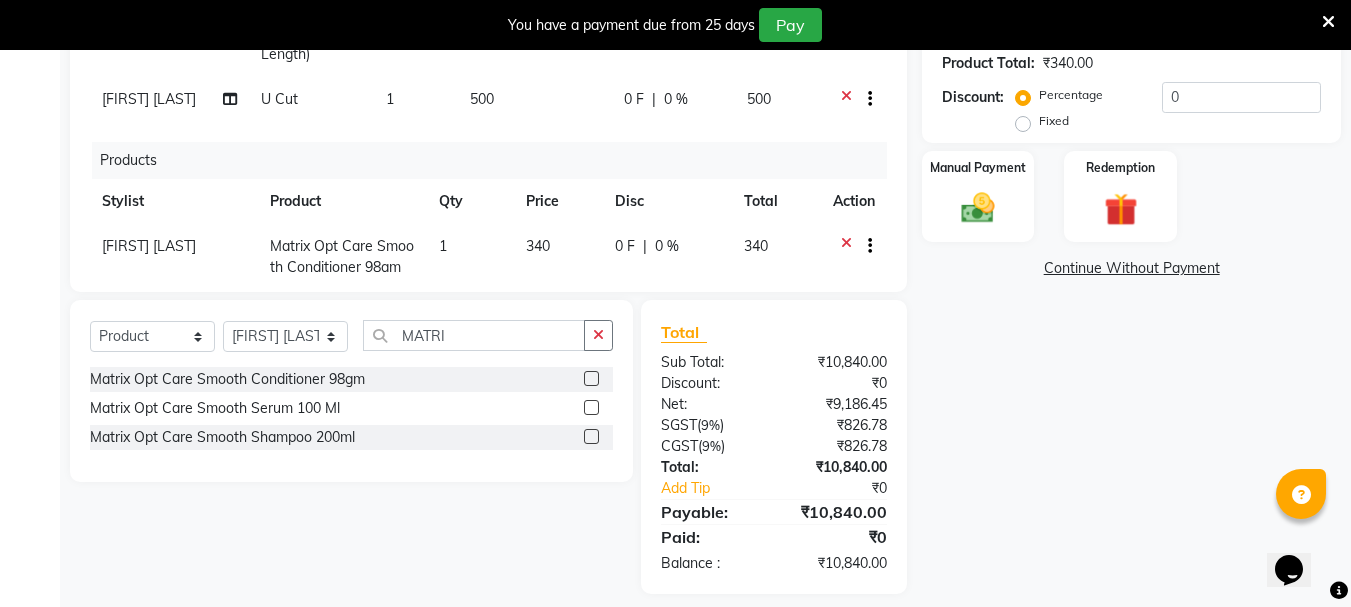 scroll, scrollTop: 543, scrollLeft: 0, axis: vertical 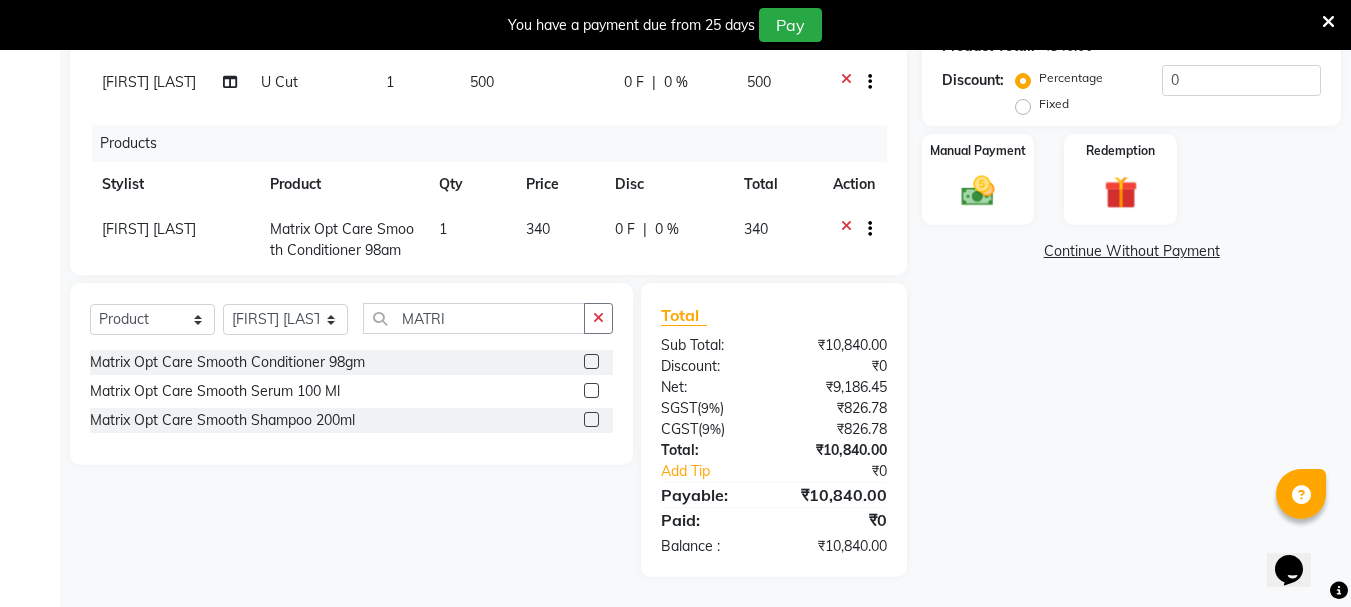 click 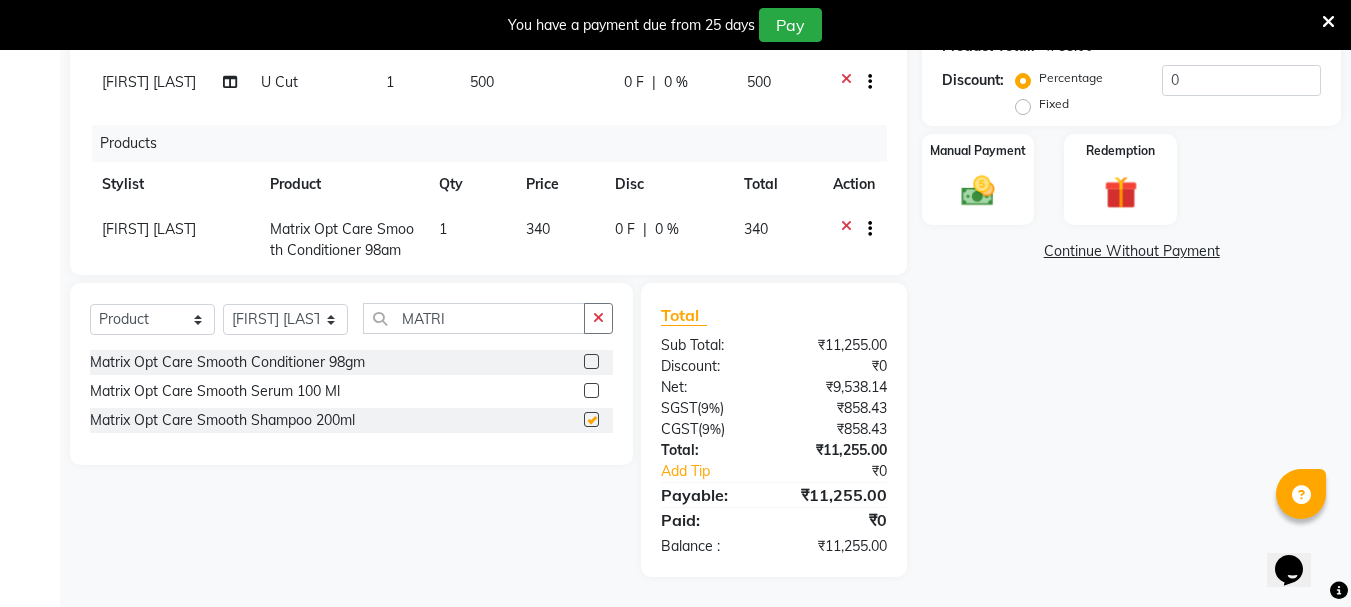 checkbox on "false" 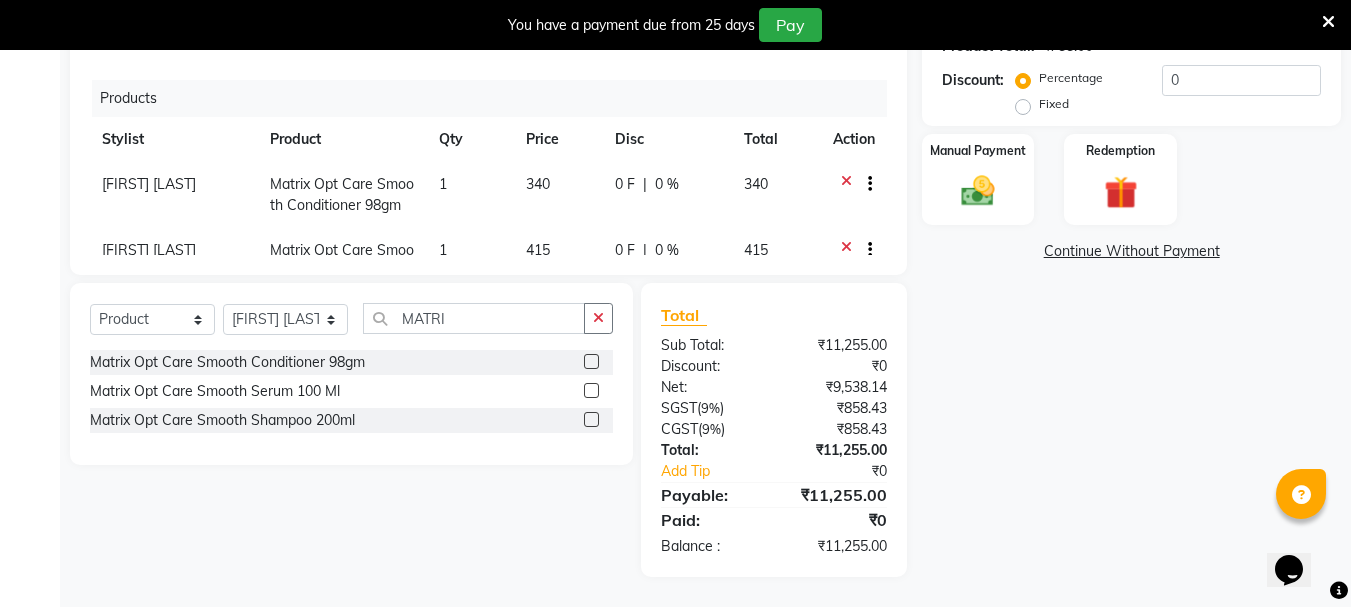 scroll, scrollTop: 115, scrollLeft: 0, axis: vertical 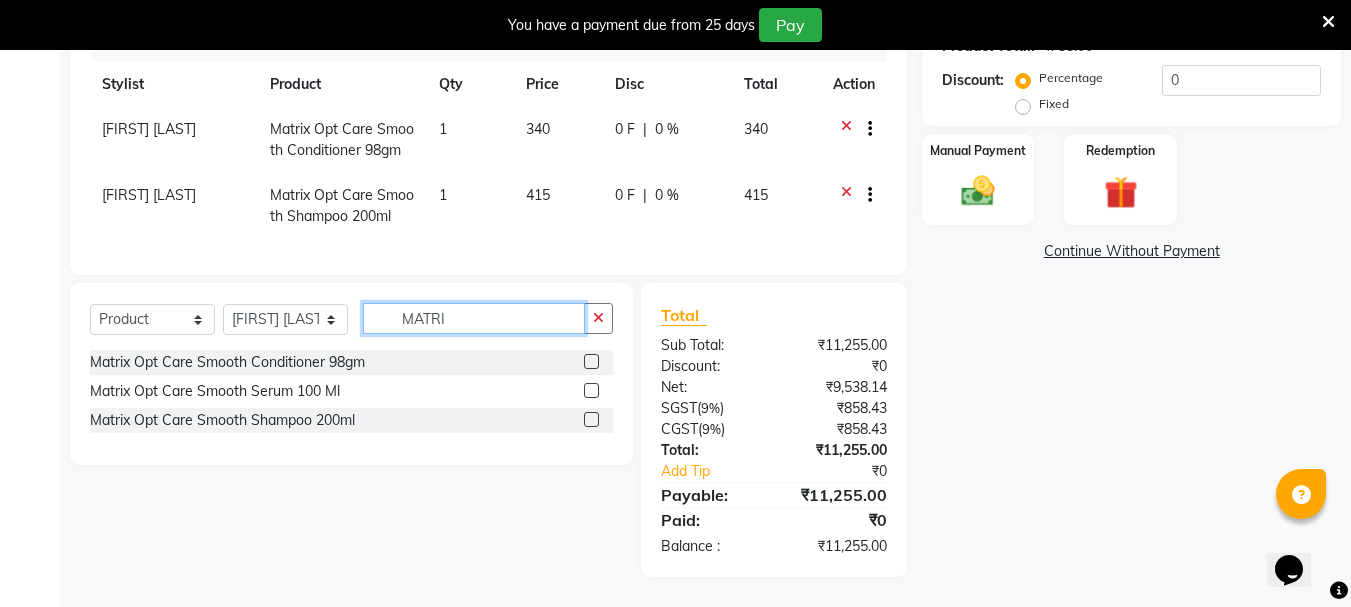 click on "MATRI" 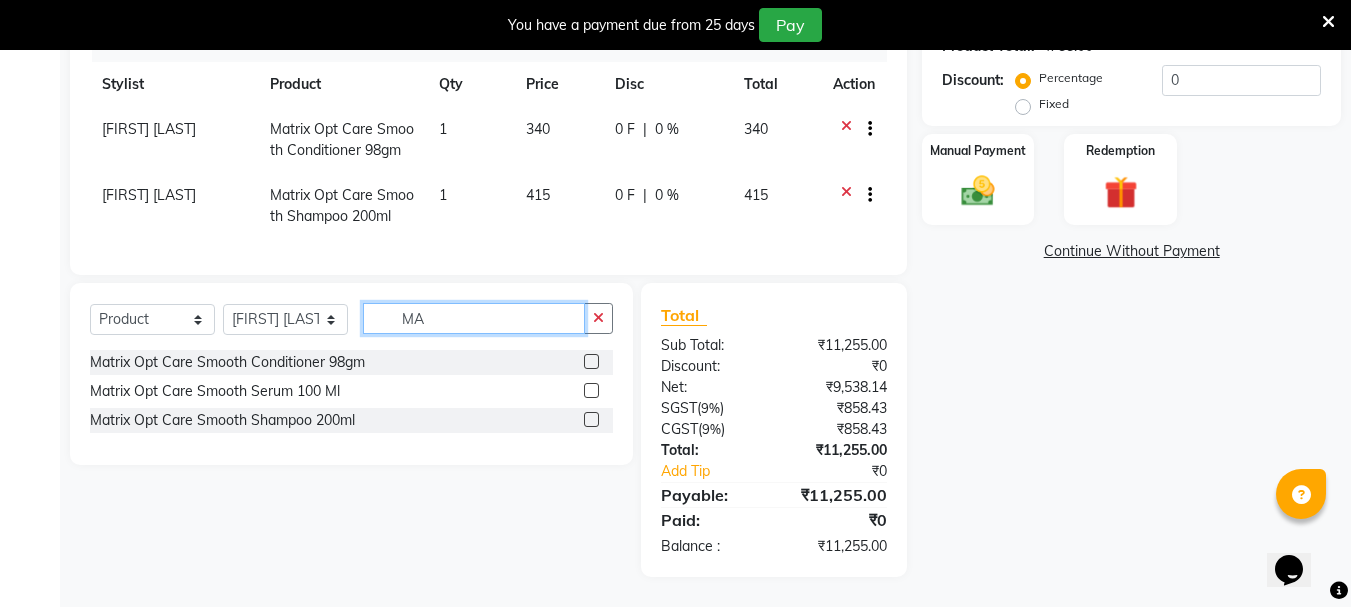type on "M" 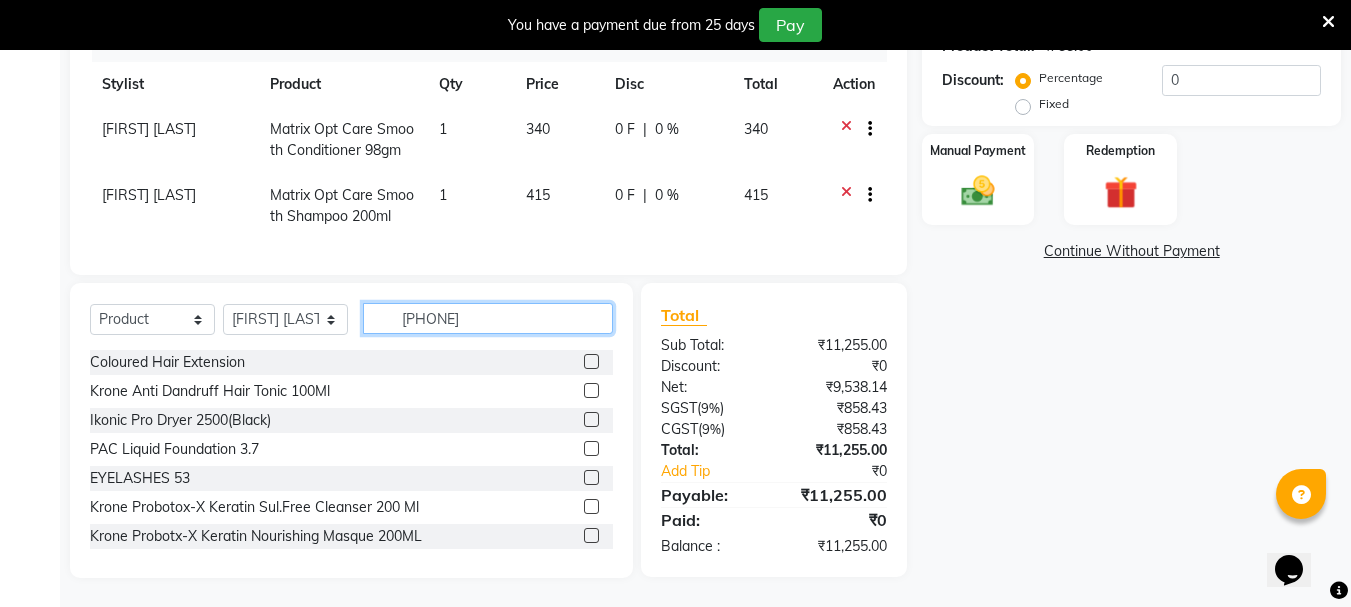 type on "8901526407781" 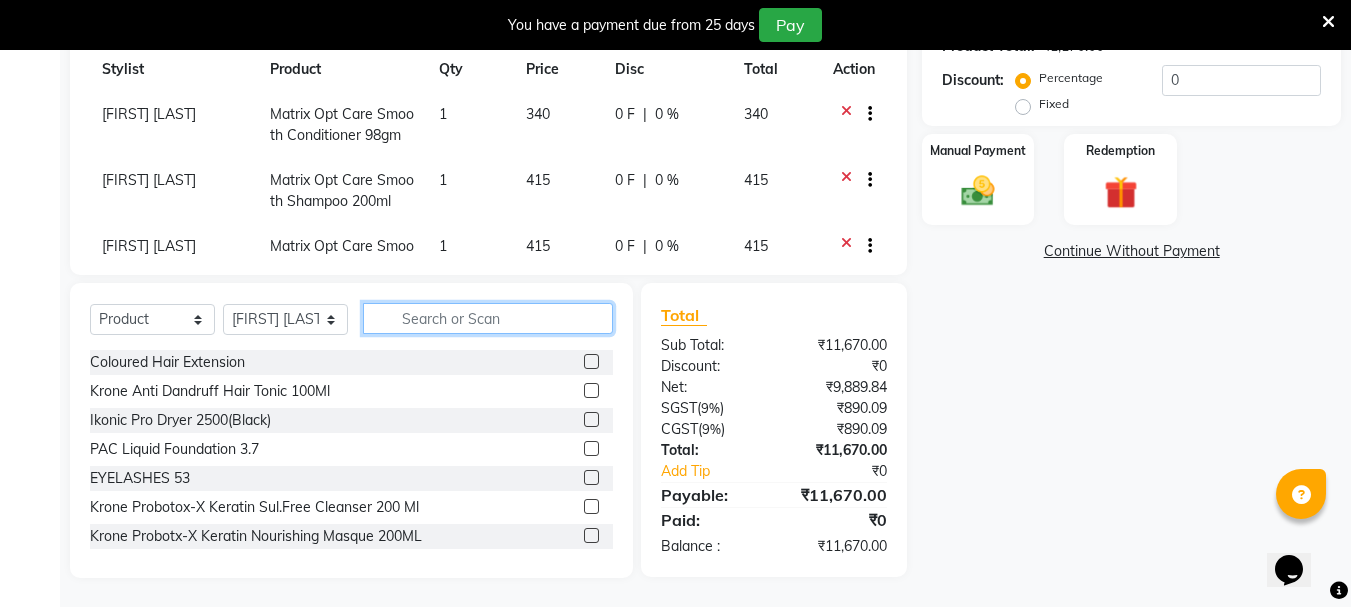 scroll, scrollTop: 181, scrollLeft: 0, axis: vertical 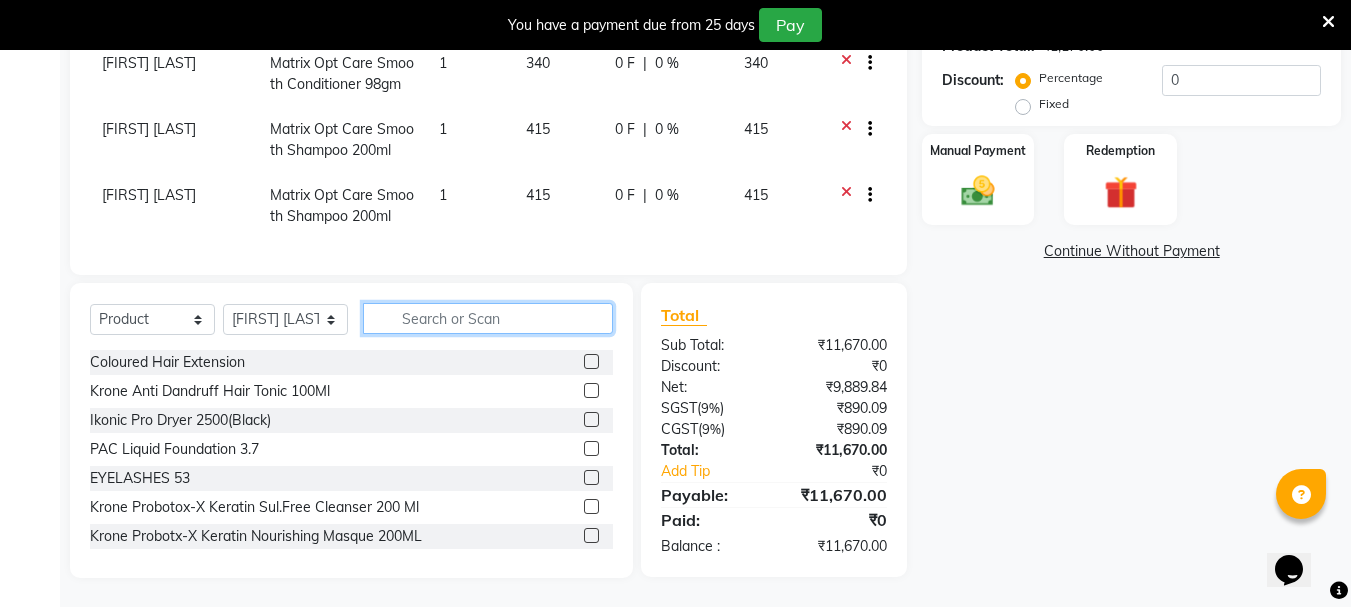 type 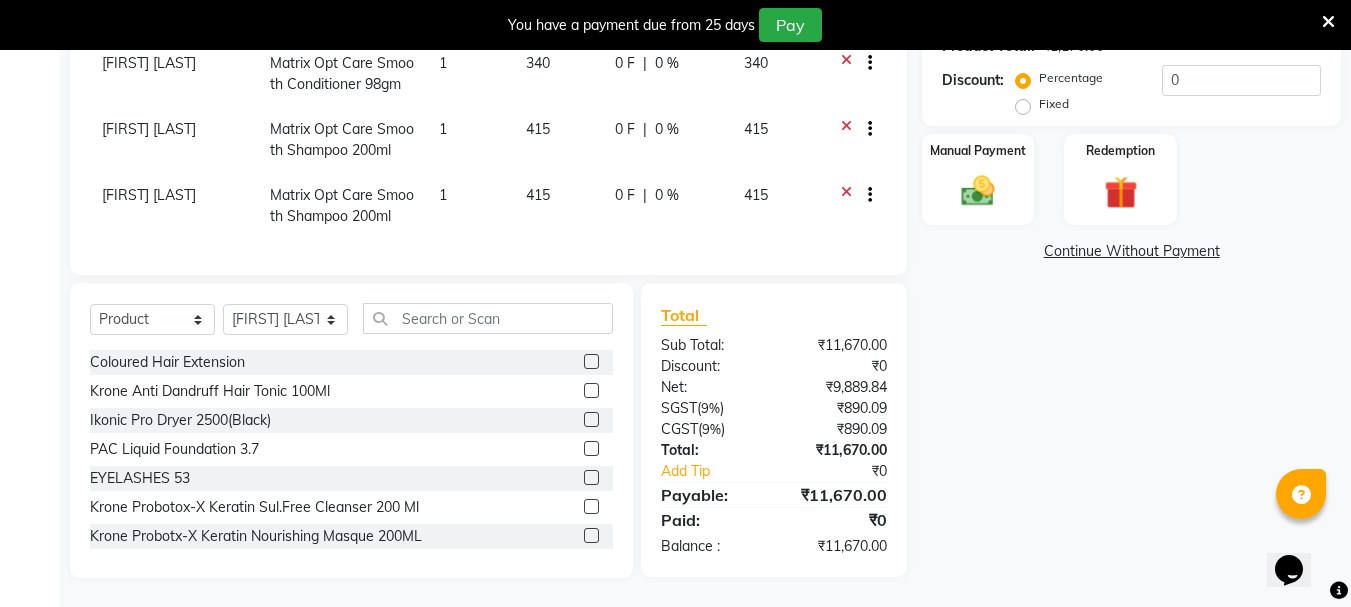 click 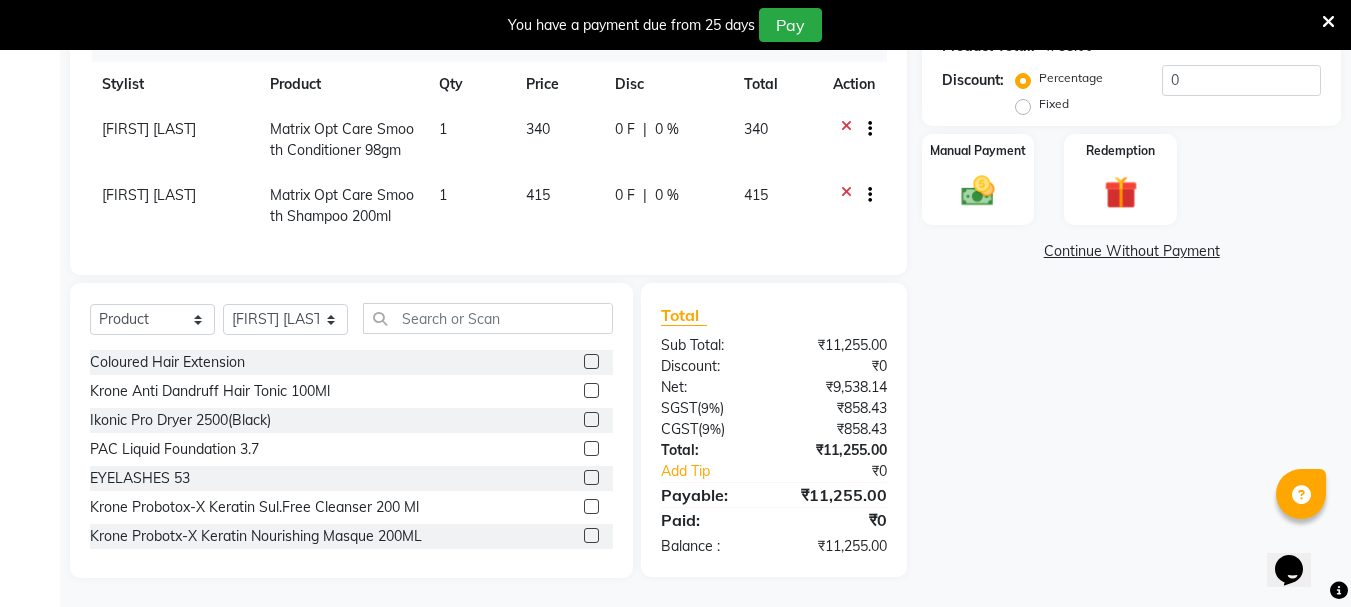 scroll, scrollTop: 544, scrollLeft: 0, axis: vertical 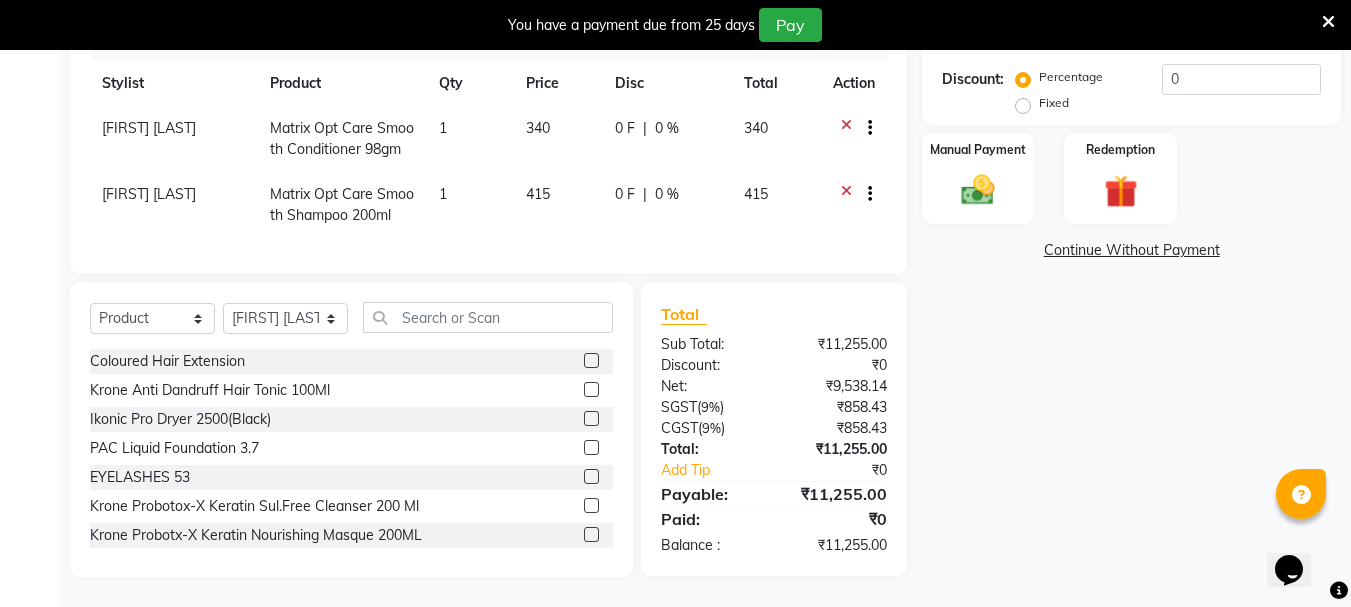 click on "1" 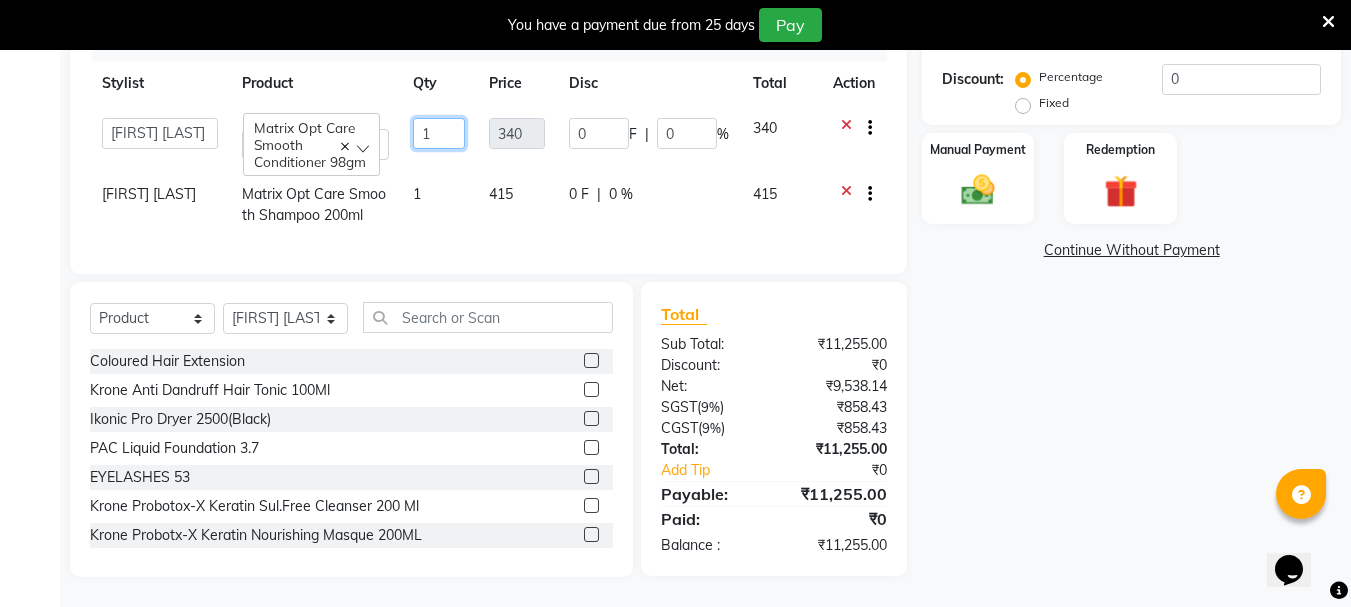 click on "1" 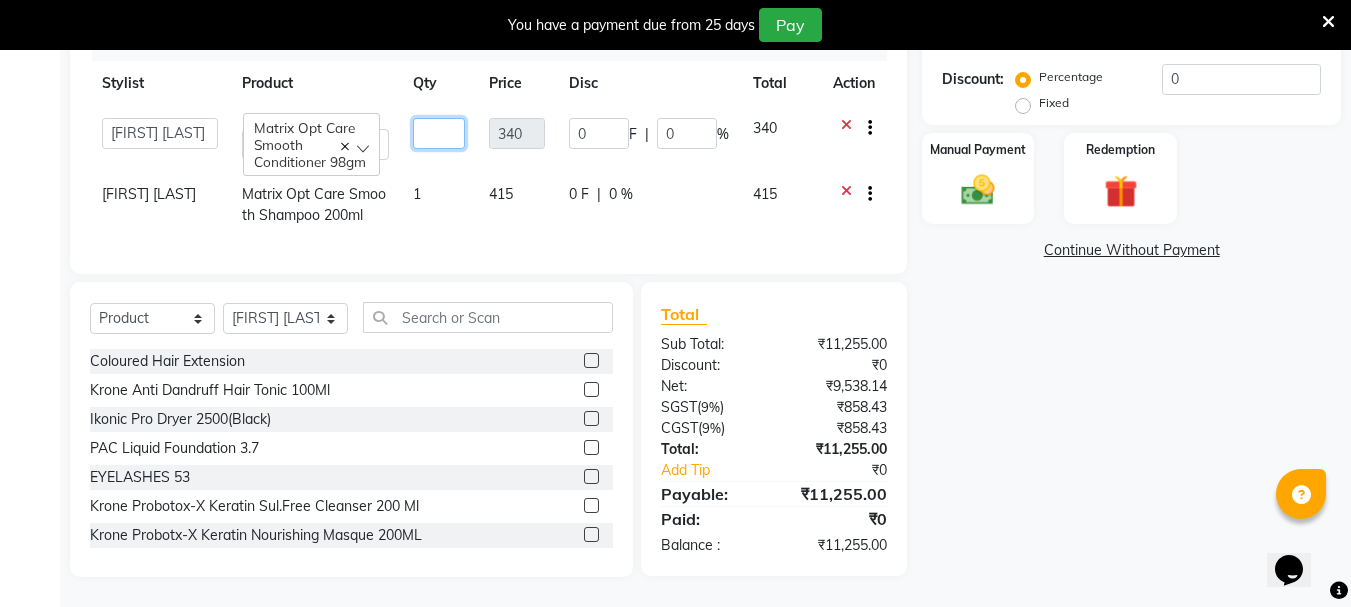 type on "2" 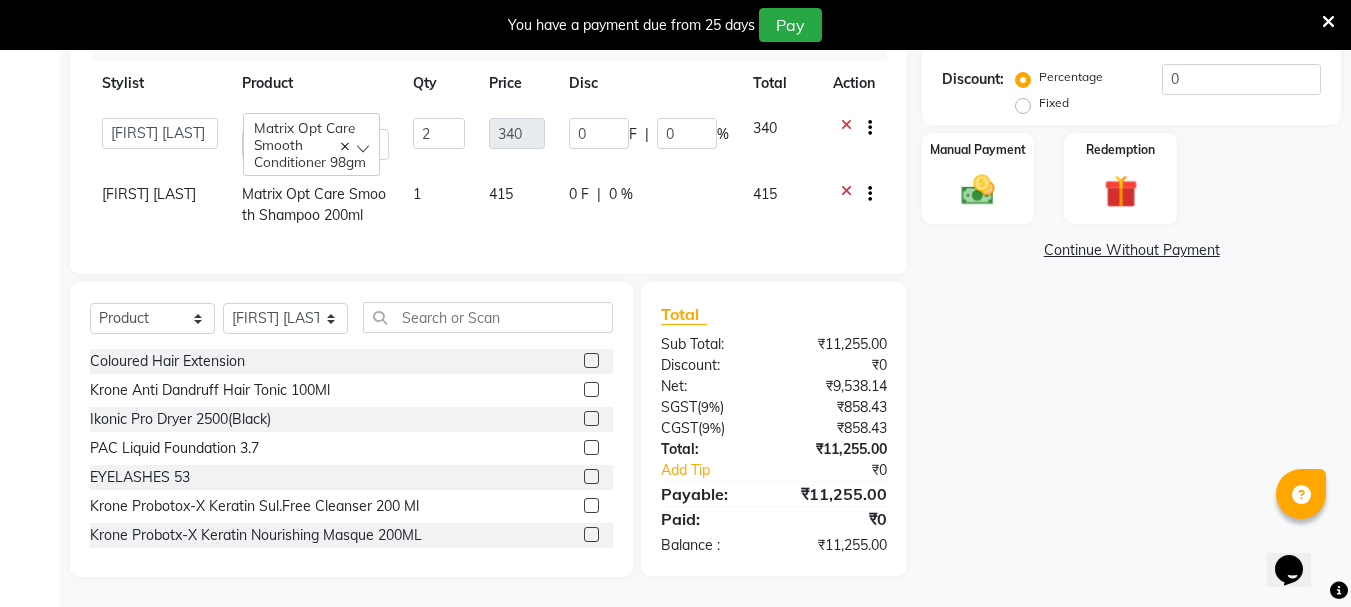 click on "AMRITHA   DIVYA L	   Gita Mahali    Jibi P R   Karina Darjee    KOTTARAKKARA ASHTAMUDI   NISHA SAMUEL 	   Priya Chakraborty   SARIGA R	   SHAHIDA   SHAMINA MUHAMMED P R   Matrix Opt Care Smooth Conditioner 98gm  2 340 0 F | 0 % 340" 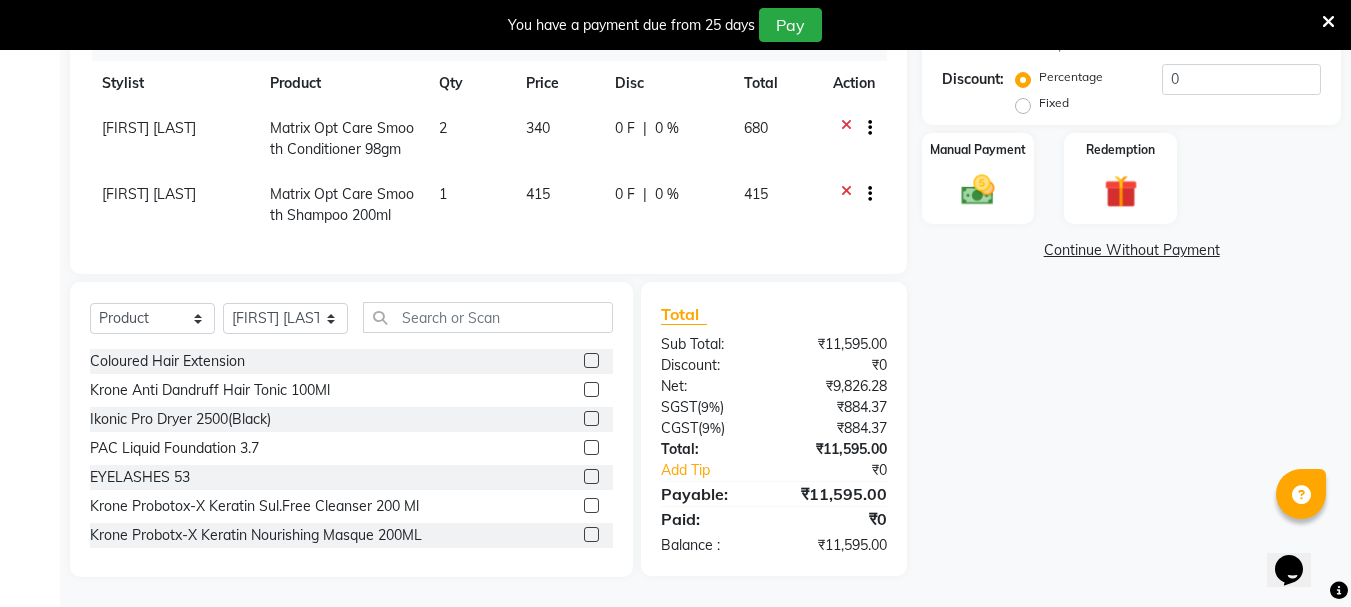 click on "1" 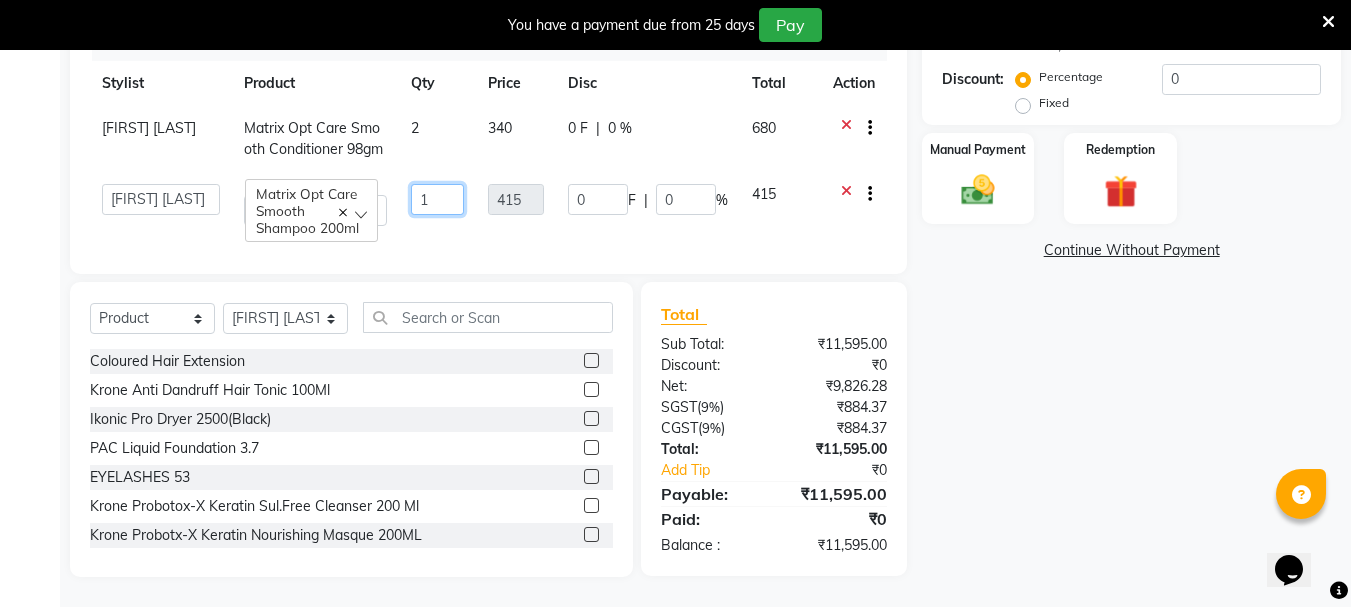 click on "1" 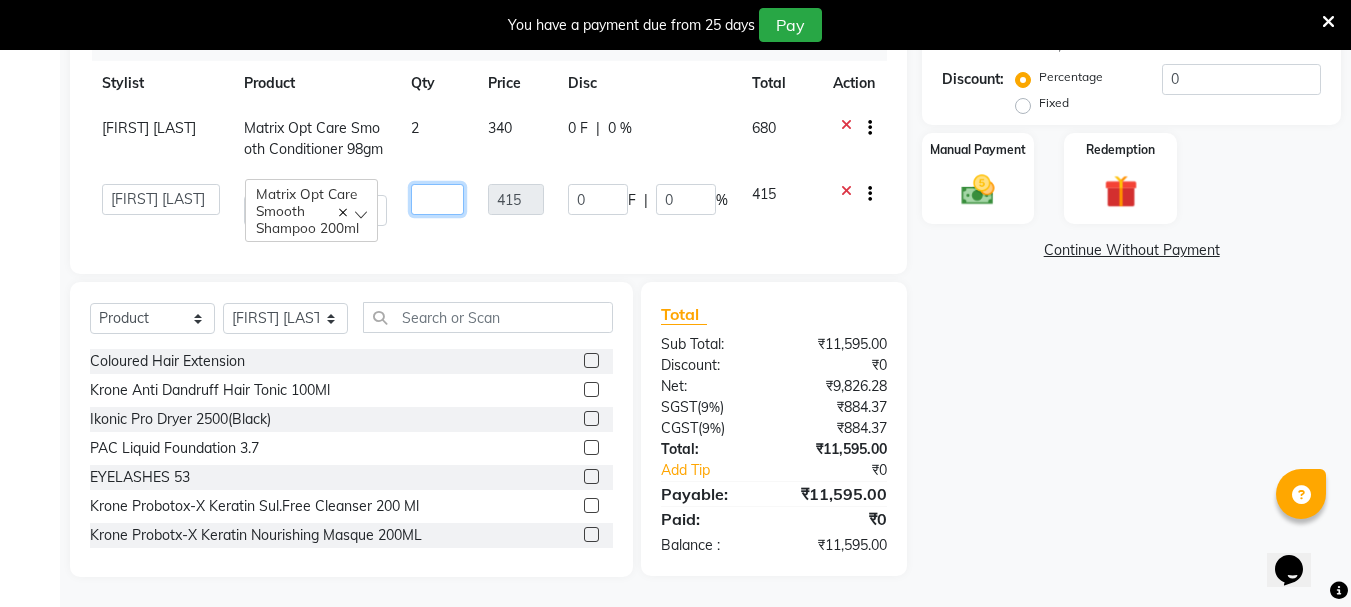 type on "2" 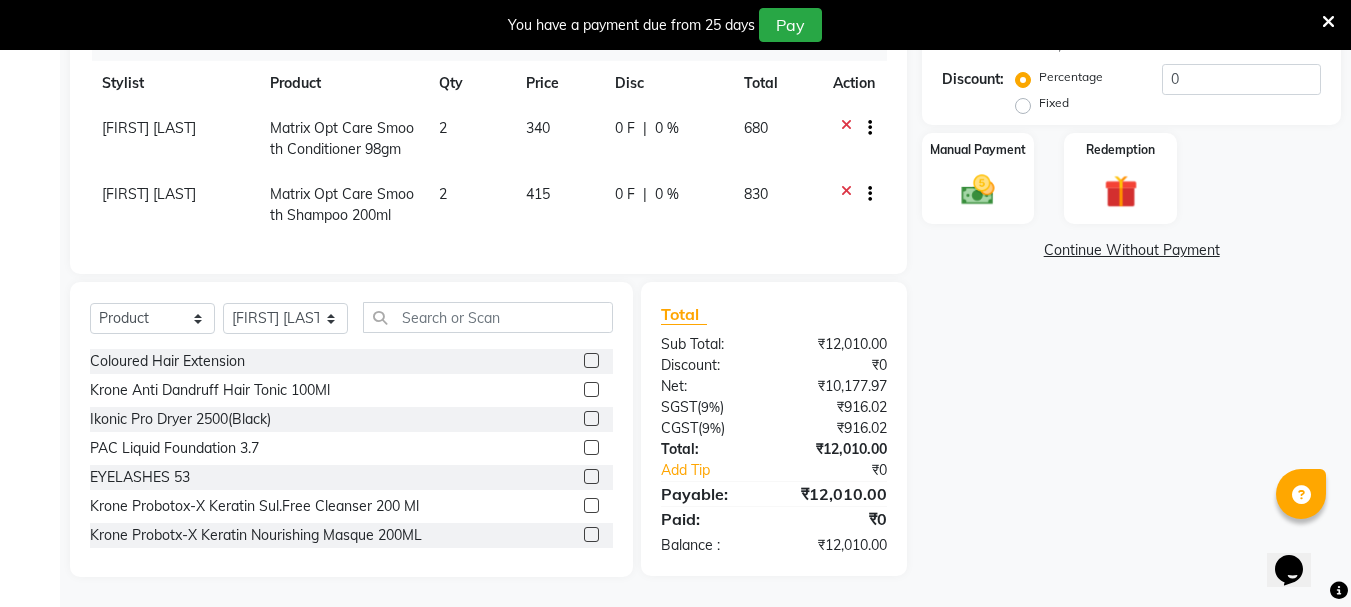 click on "Services Stylist Service Qty Price Disc Total Action Gita Mahali  U Cut 1 500 0 F | 0 % 500 Gita Mahali  Permanent Blowdry (Elbow Length) 1 5500 0 F | 0 % 5500 Gita Mahali  Permanent Blowdry (Shoulder Length) 1 4000 0 F | 0 % 4000 Gita Mahali  U Cut 1 500 0 F | 0 % 500 Products Stylist Product Qty Price Disc Total Action SARIGA R	 Matrix Opt Care Smooth Conditioner 98gm 2 340 0 F | 0 % 680 SARIGA R	 Matrix Opt Care Smooth Shampoo 200ml 2 415 0 F | 0 % 830" 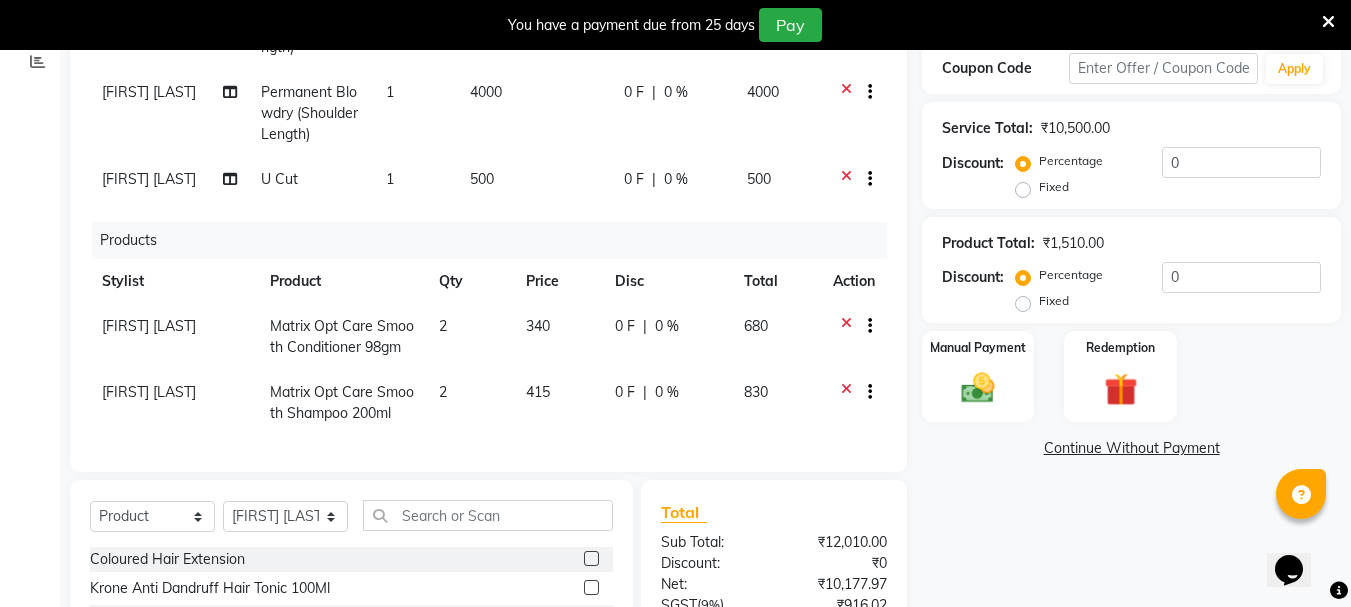 scroll, scrollTop: 344, scrollLeft: 0, axis: vertical 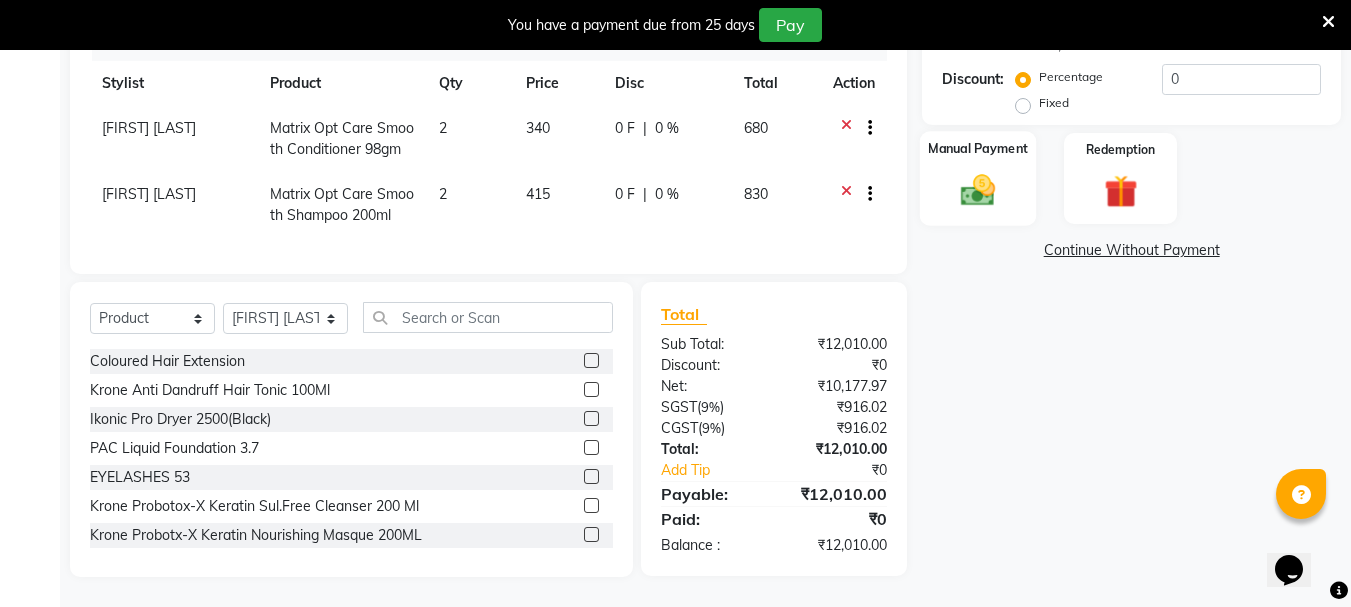 click 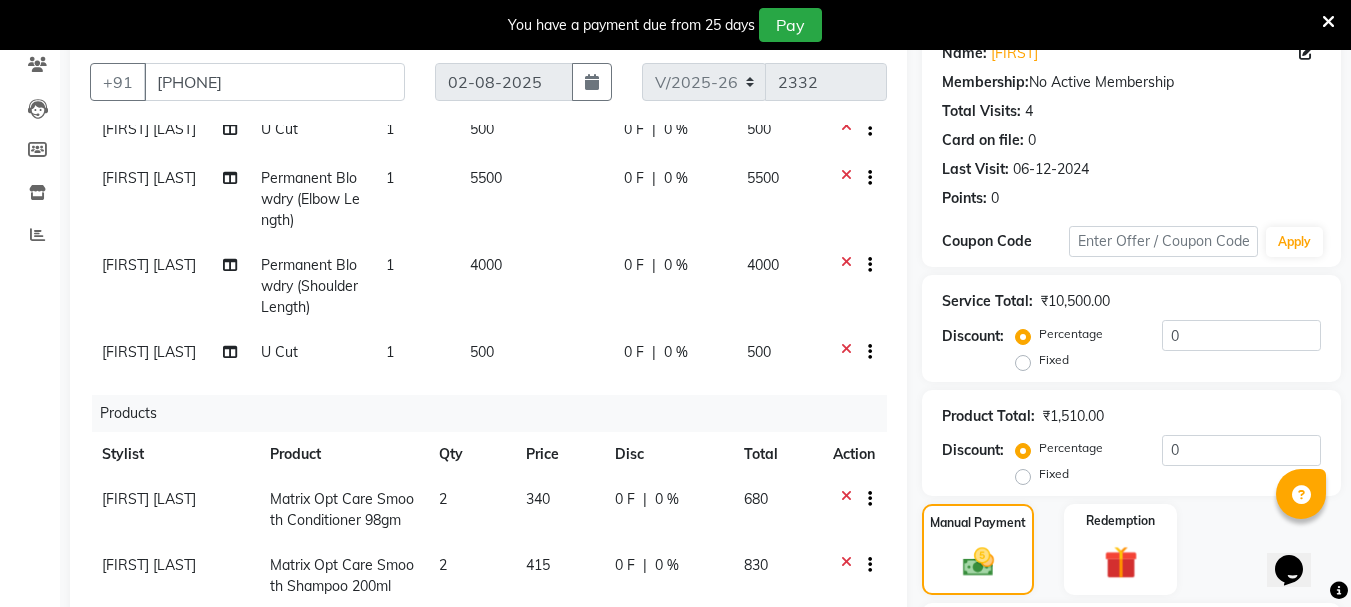 scroll, scrollTop: 544, scrollLeft: 0, axis: vertical 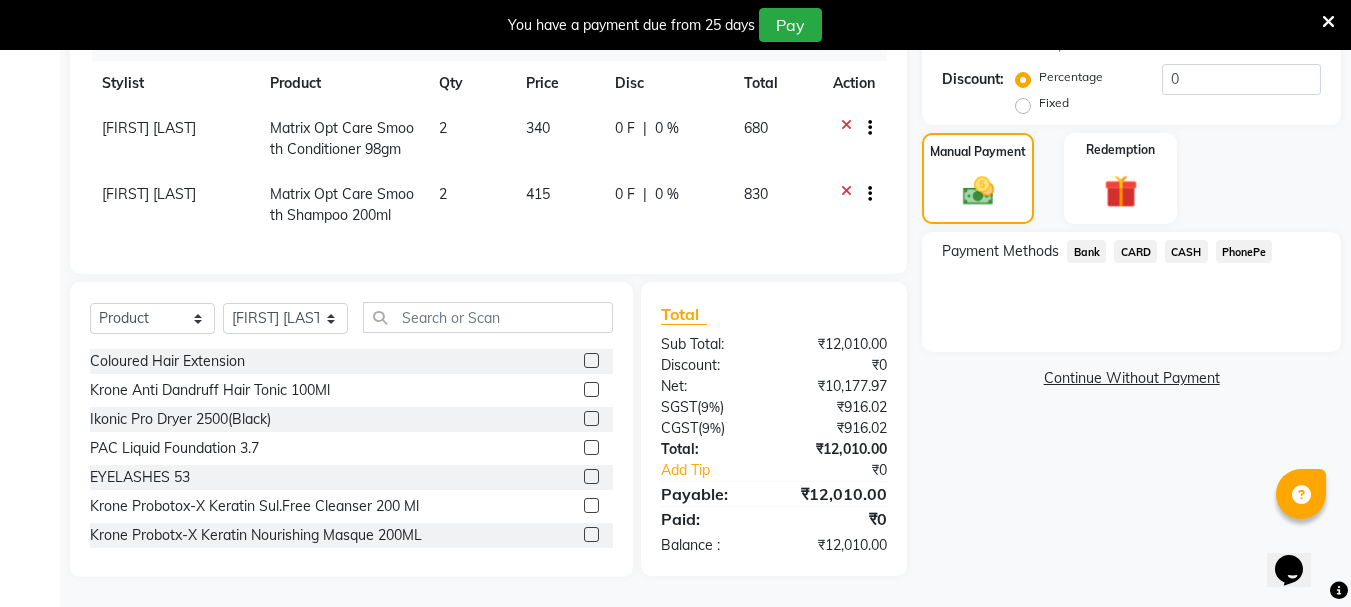 click on "CASH" 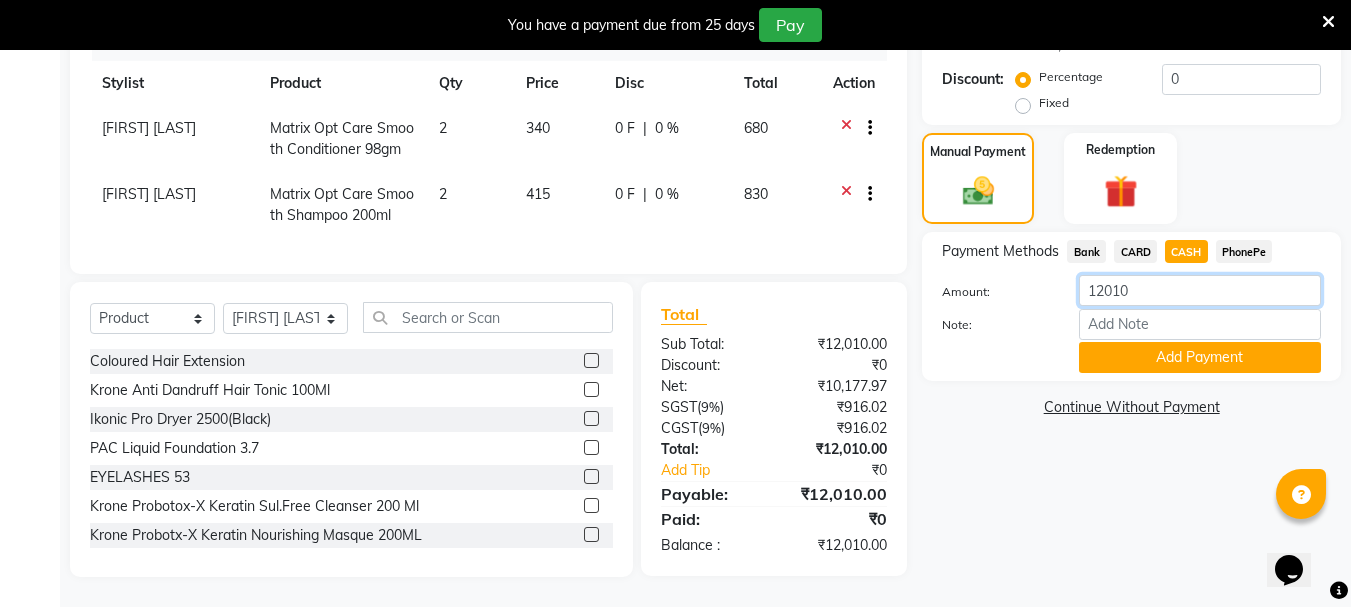 click on "12010" 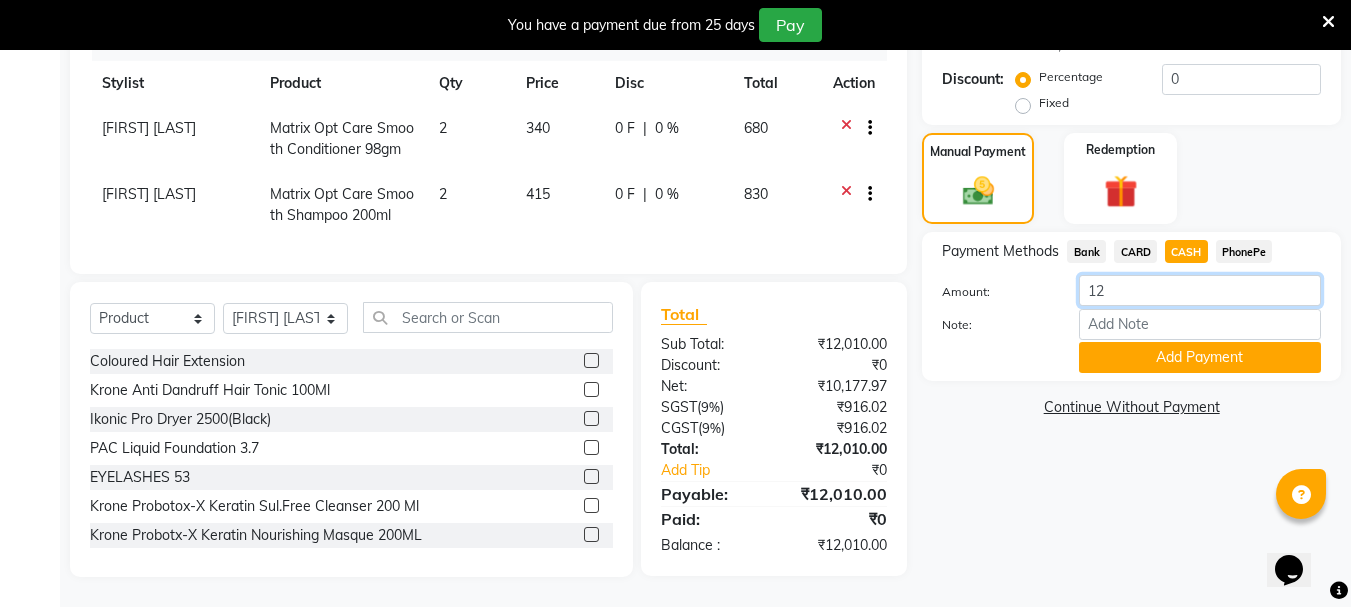 type on "1" 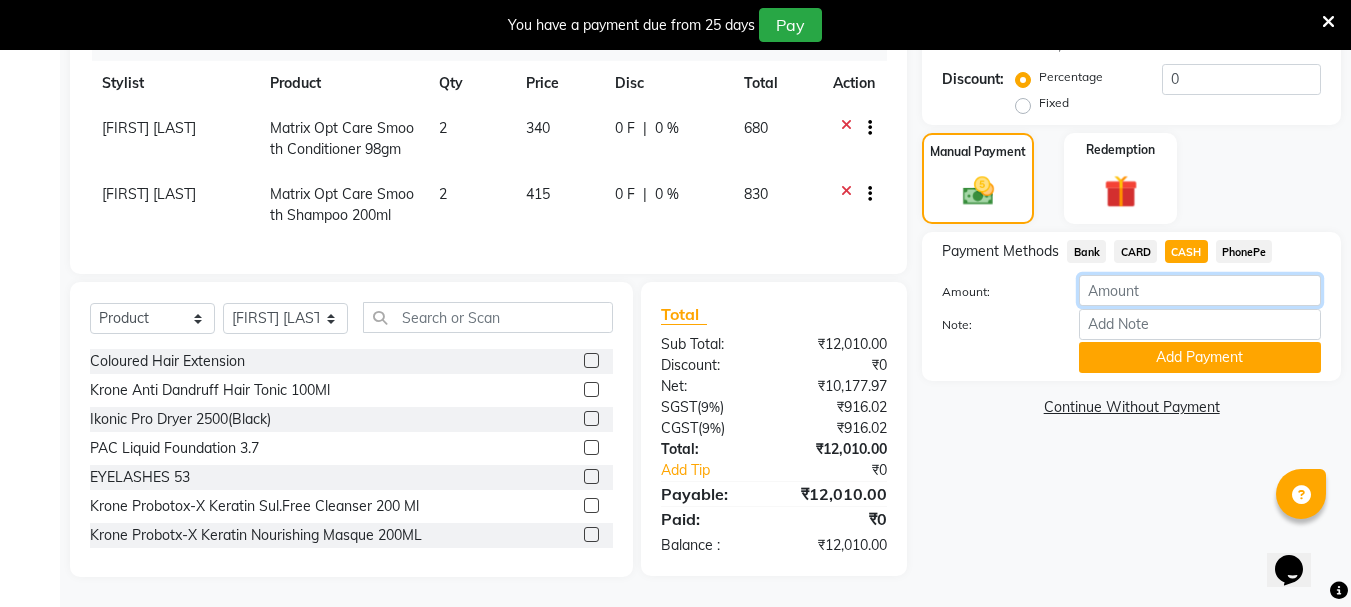 click 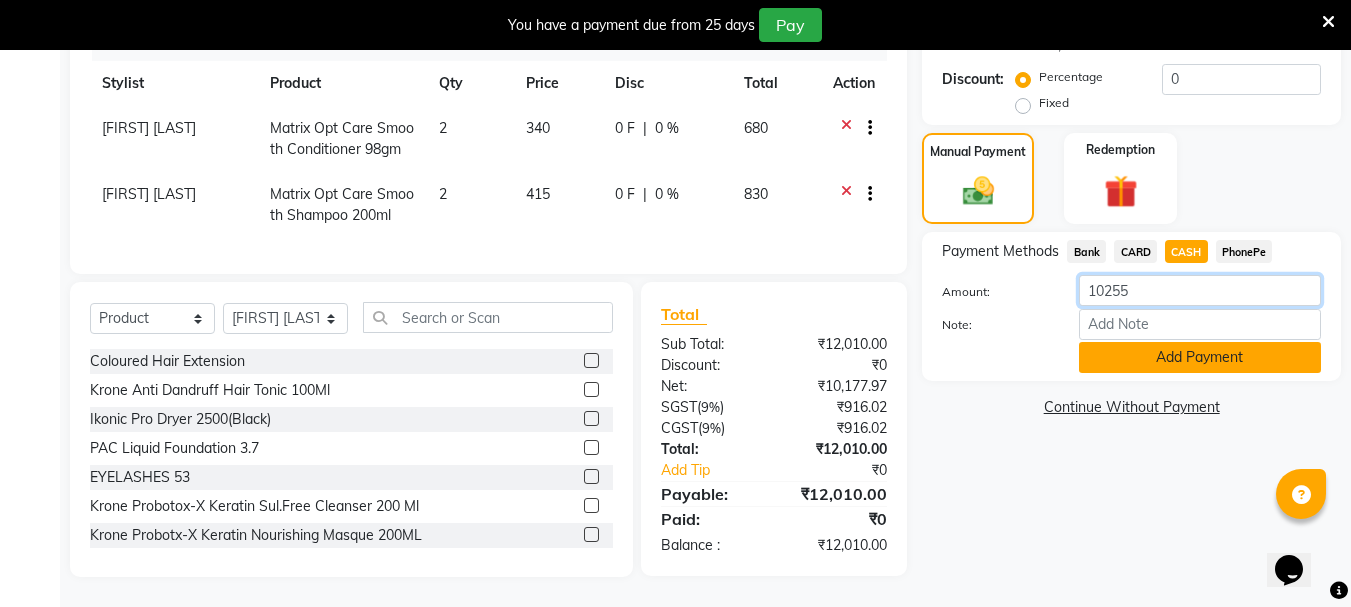 type on "10255" 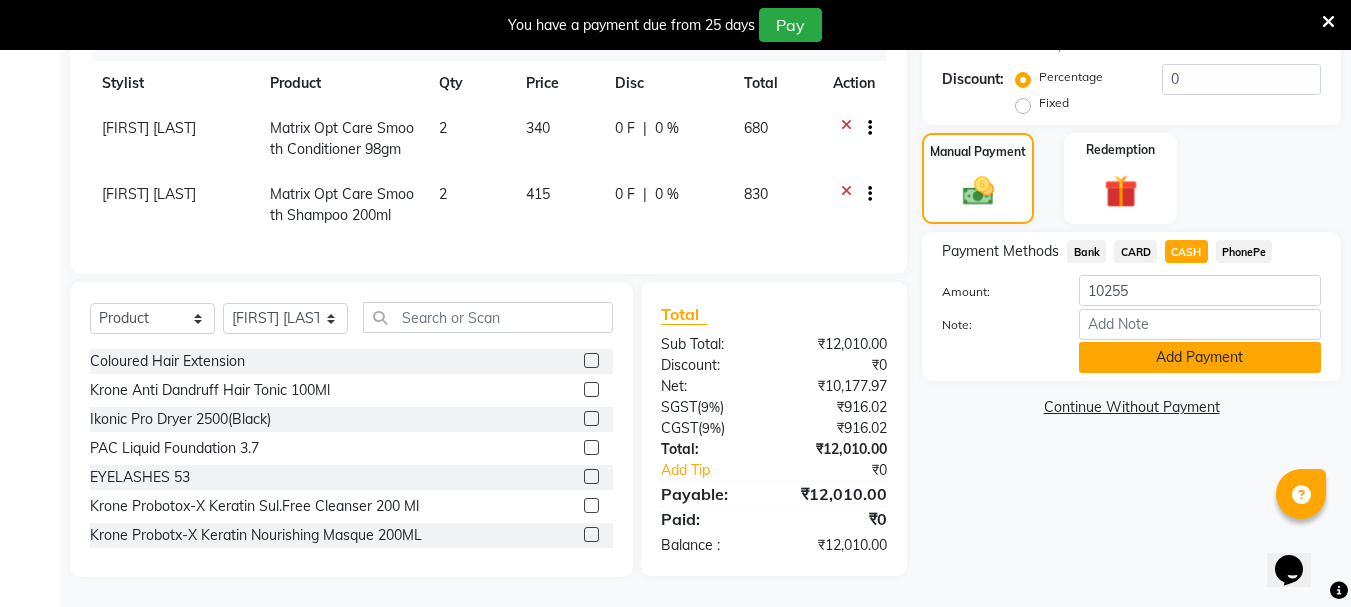 click on "Add Payment" 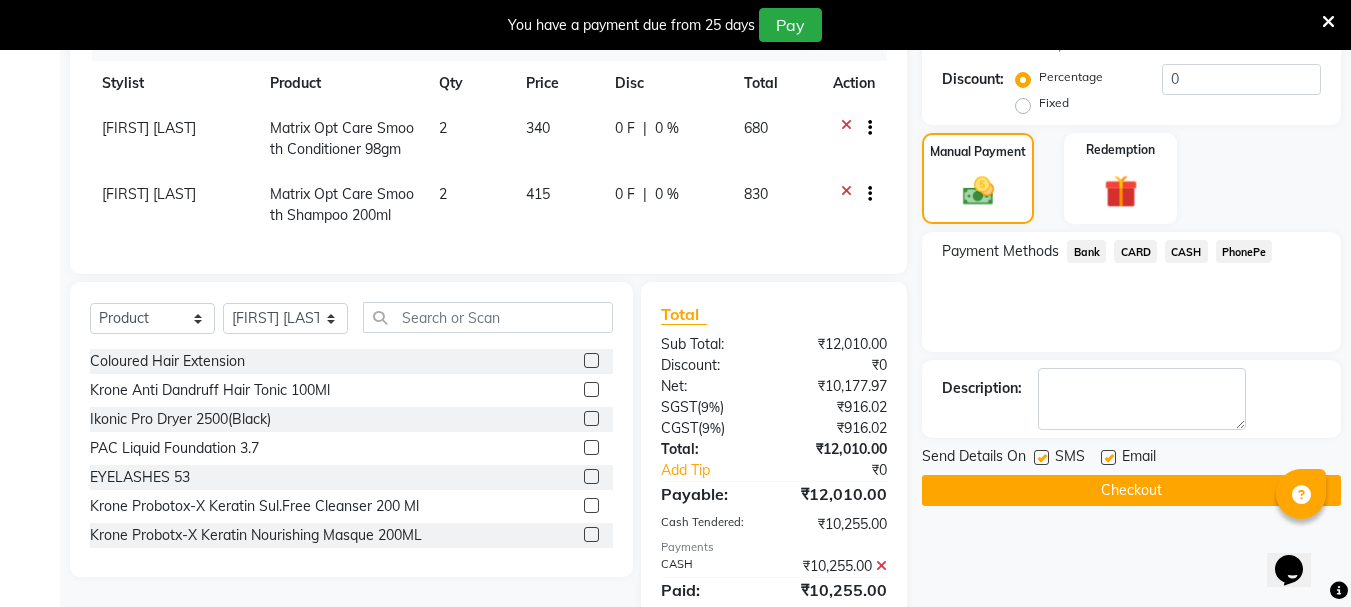 click on "PhonePe" 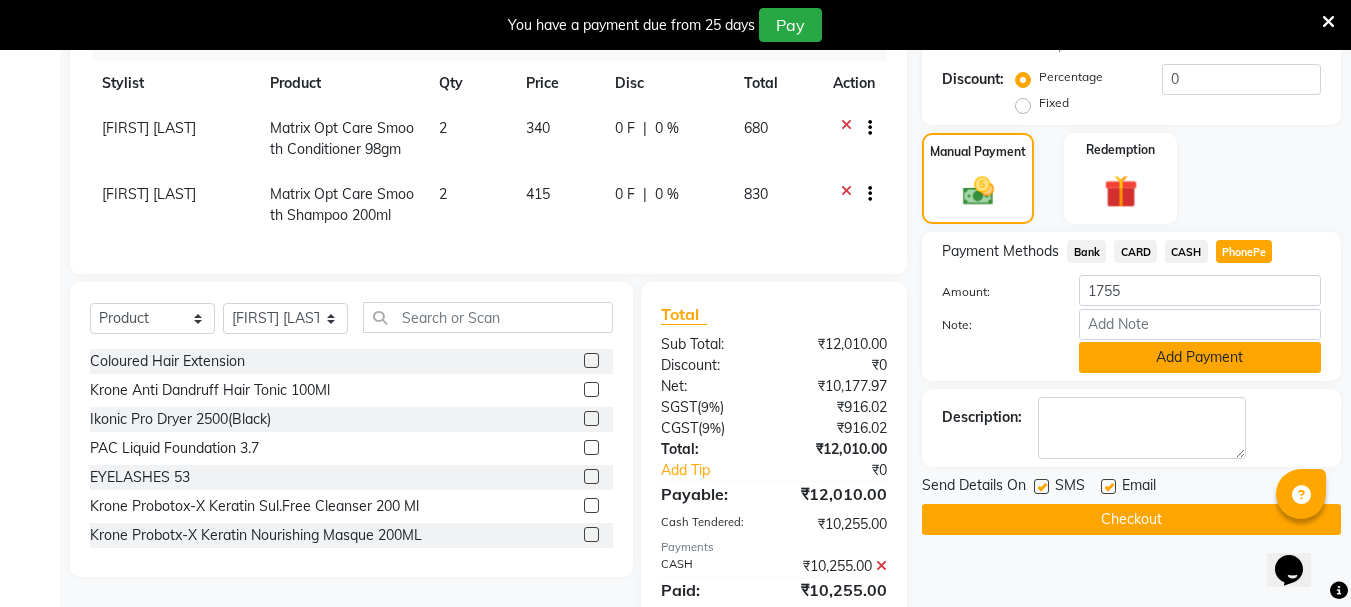 click on "Add Payment" 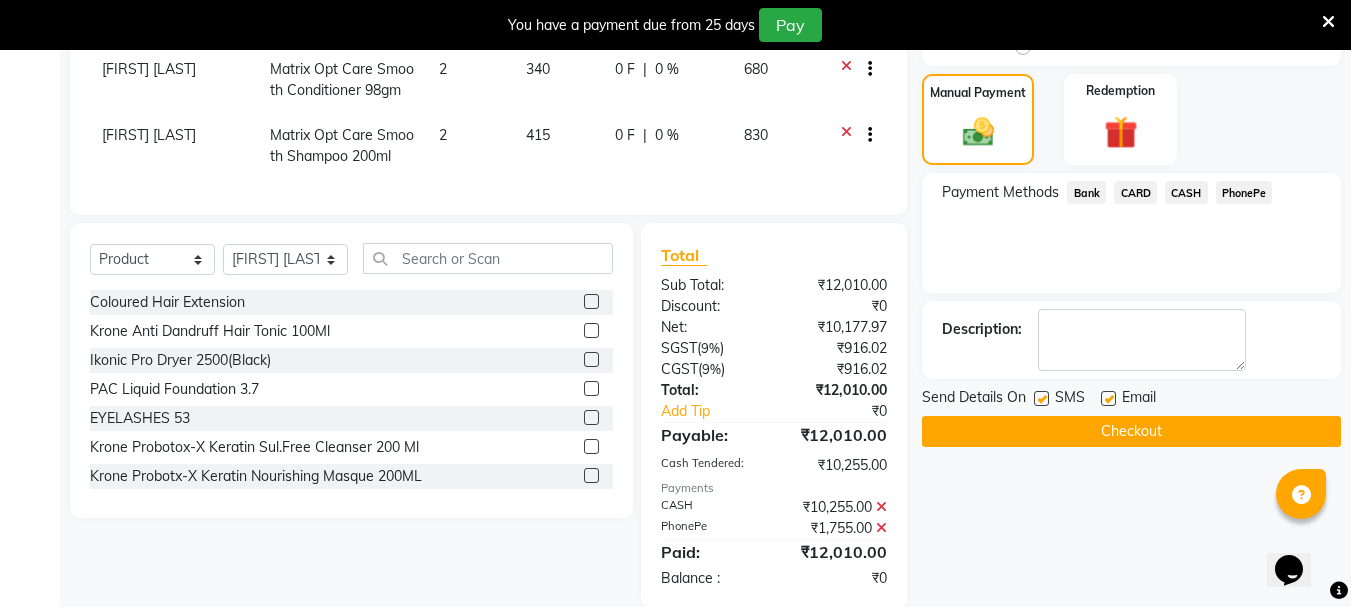 scroll, scrollTop: 635, scrollLeft: 0, axis: vertical 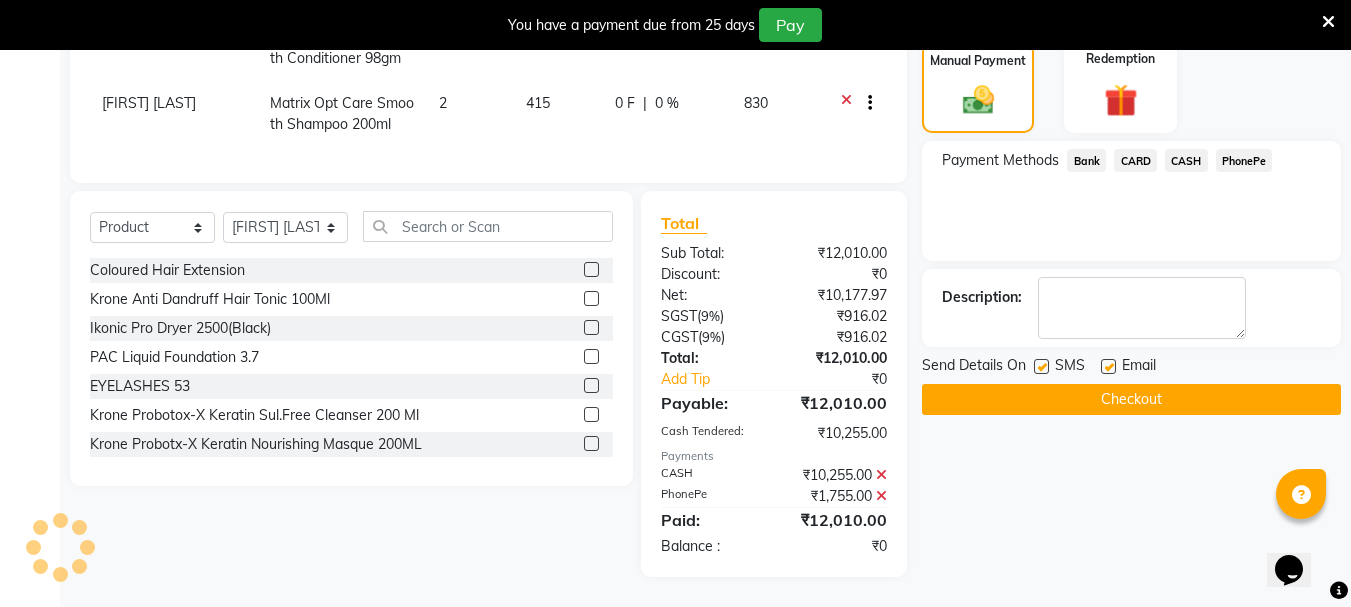 click on "Checkout" 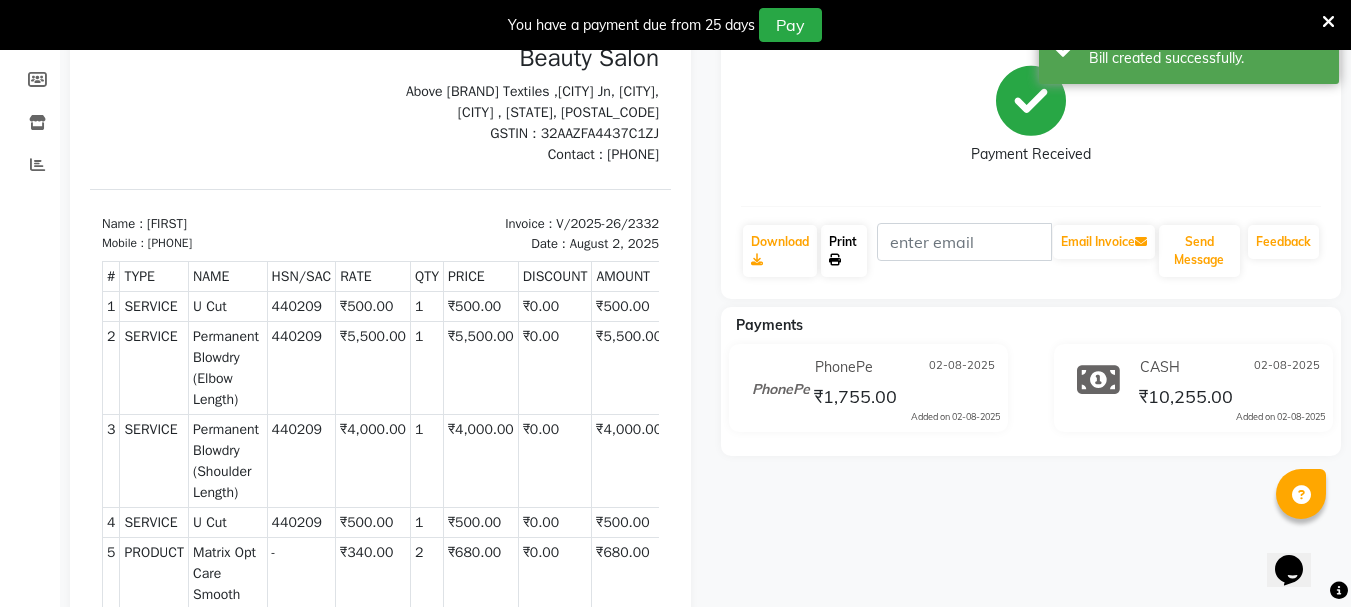 scroll, scrollTop: 235, scrollLeft: 0, axis: vertical 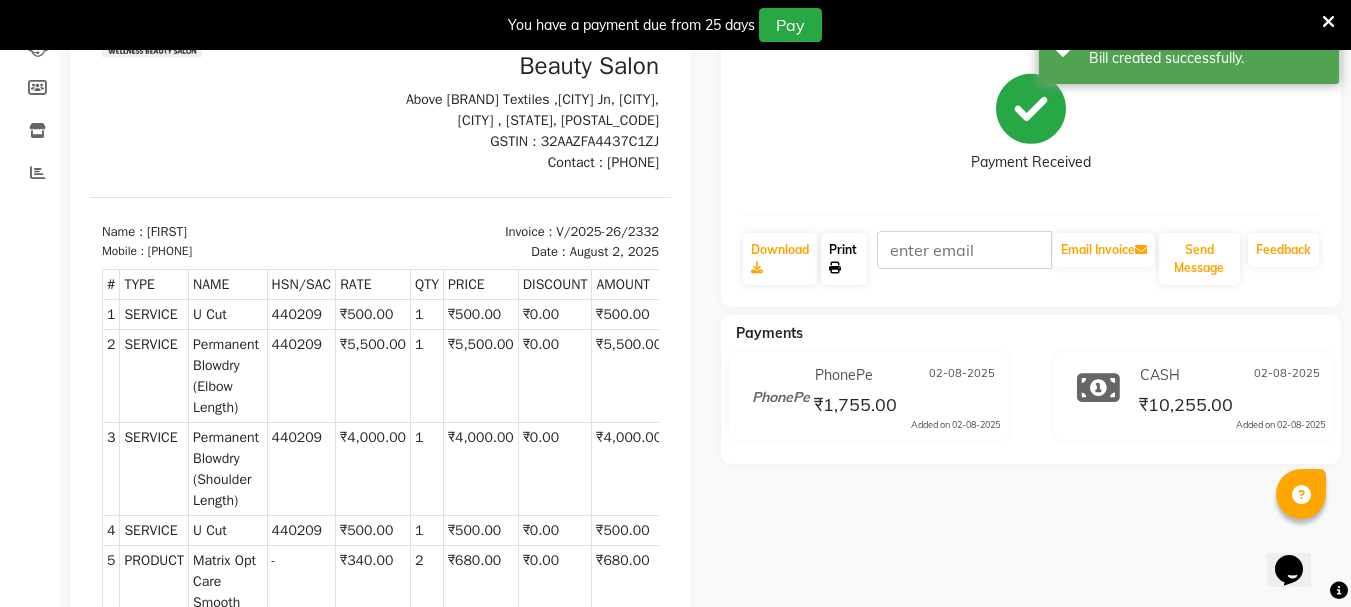 click on "Print" 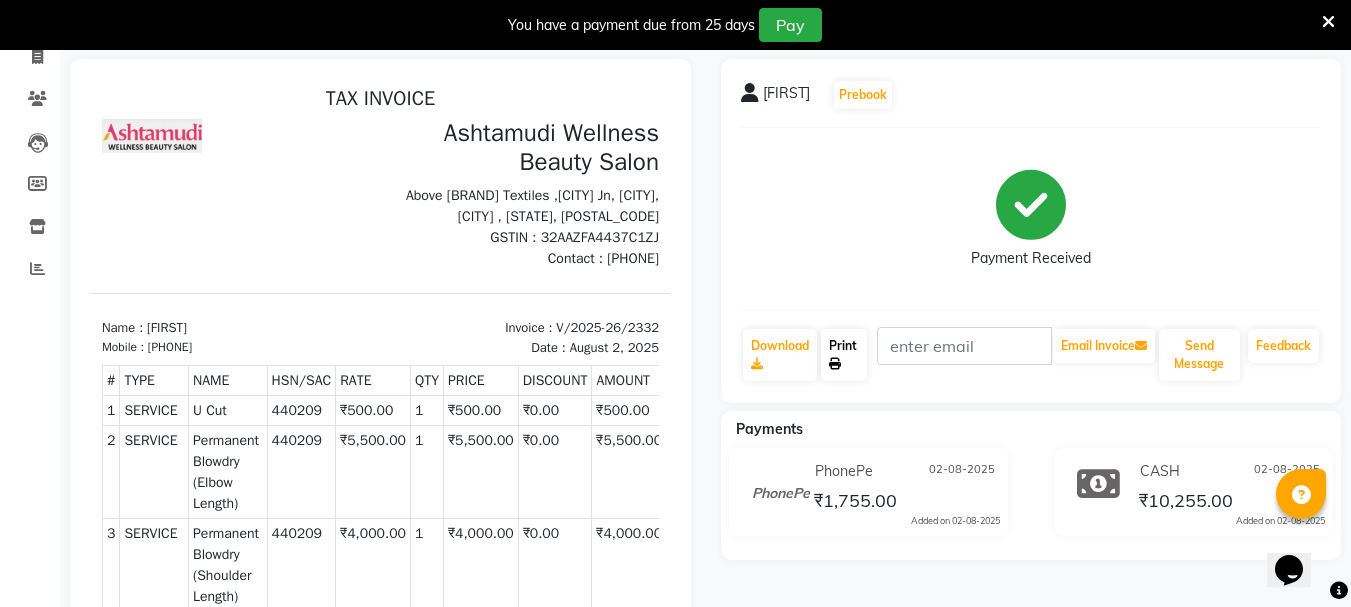 scroll, scrollTop: 0, scrollLeft: 0, axis: both 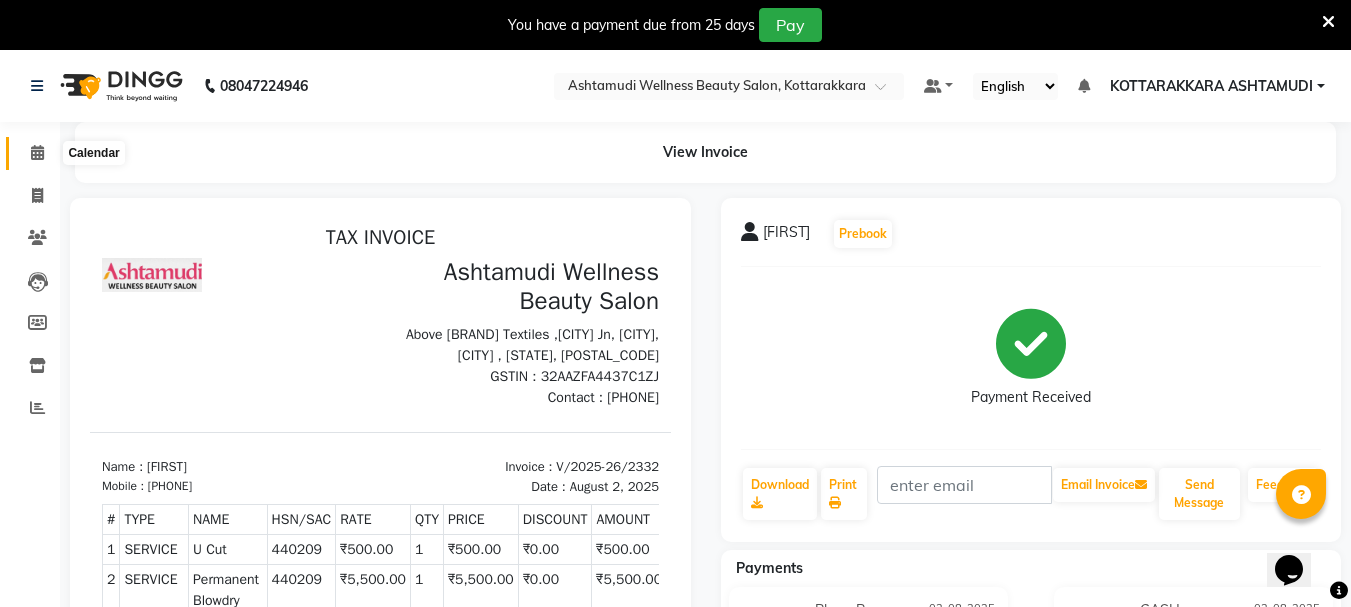 click 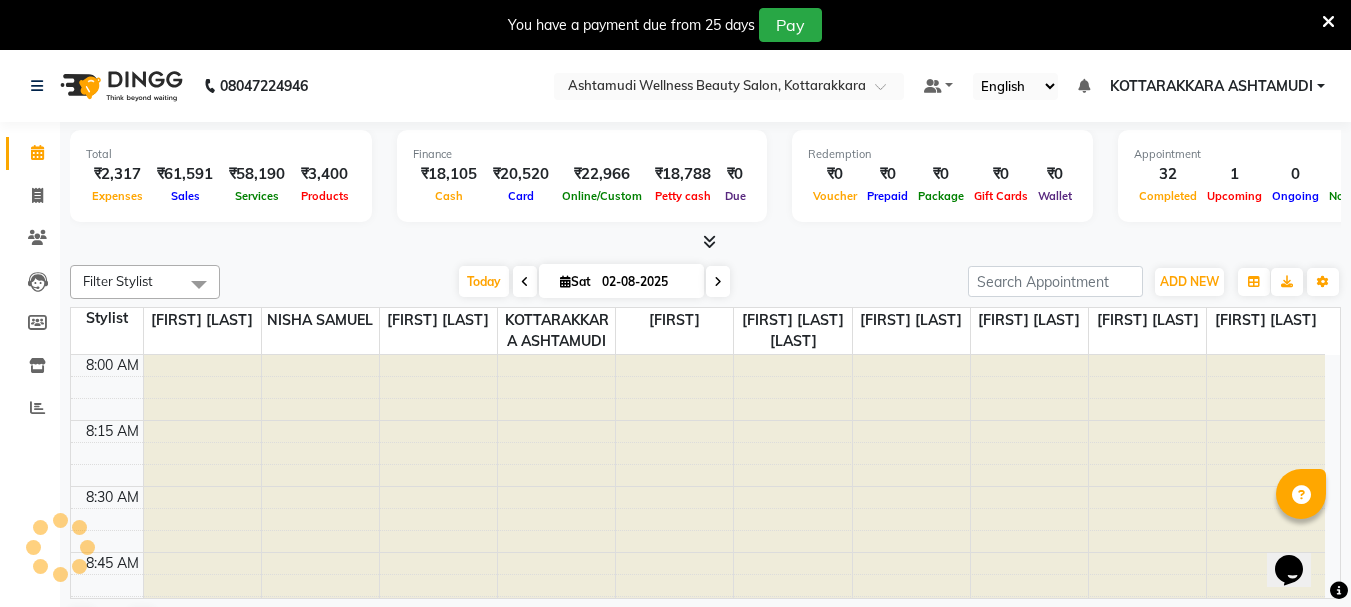scroll, scrollTop: 0, scrollLeft: 0, axis: both 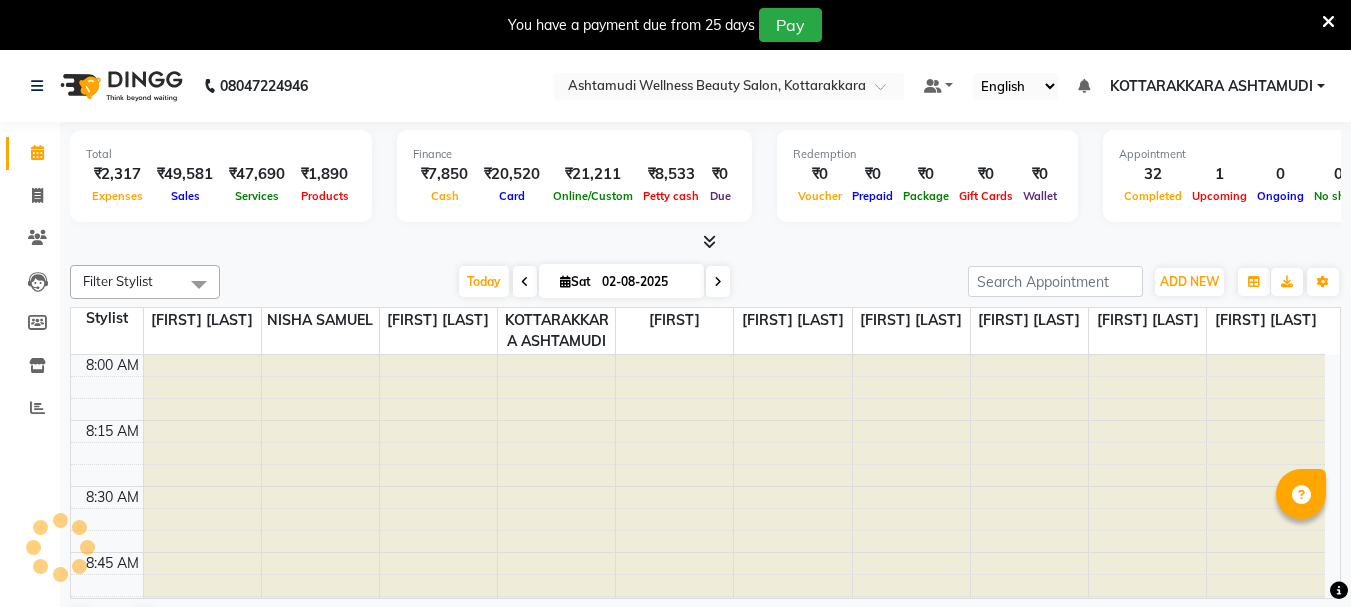select on "en" 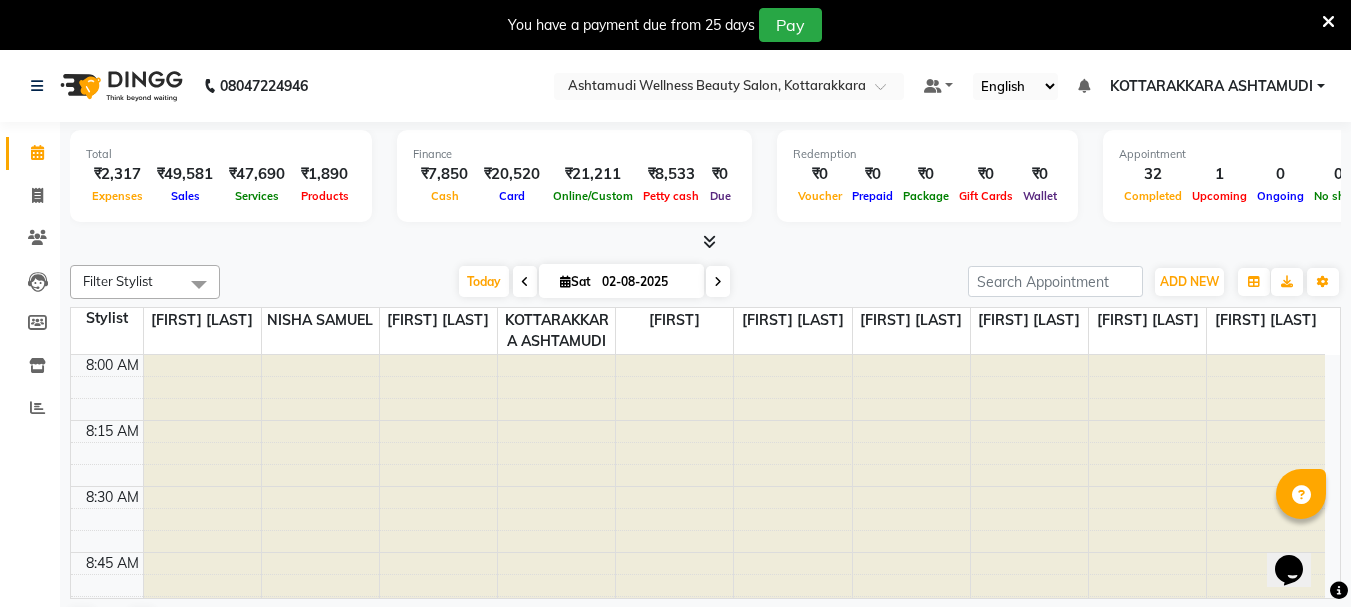 scroll, scrollTop: 0, scrollLeft: 0, axis: both 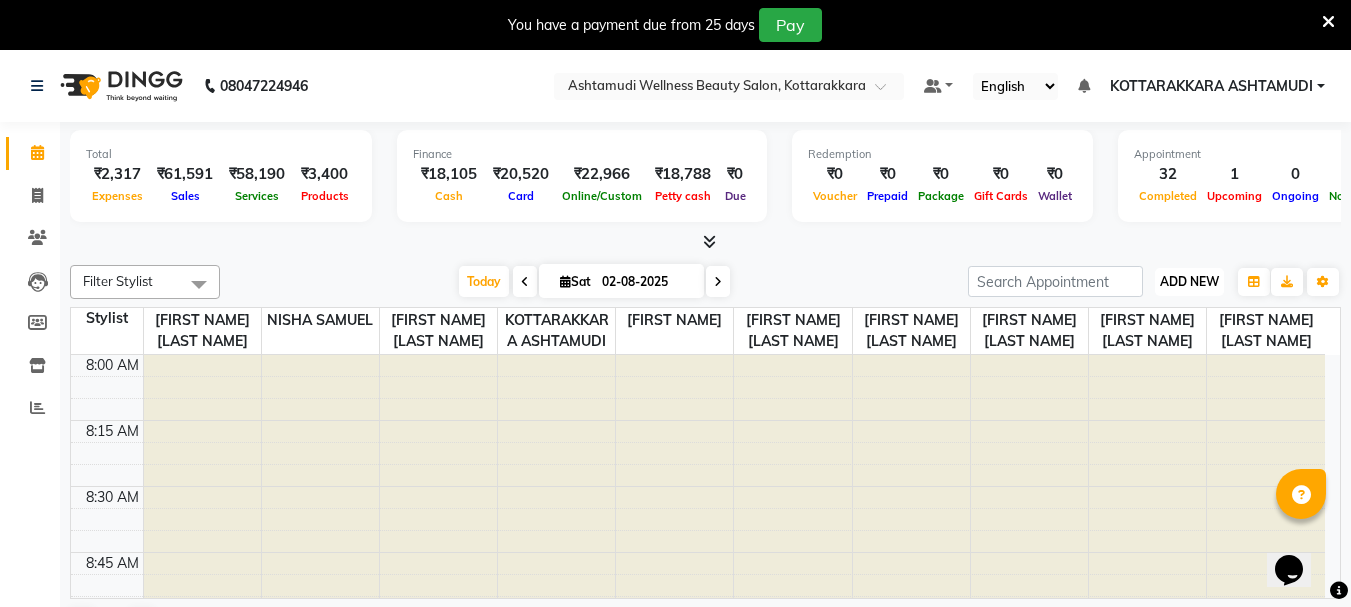 click on "ADD NEW" at bounding box center (1189, 281) 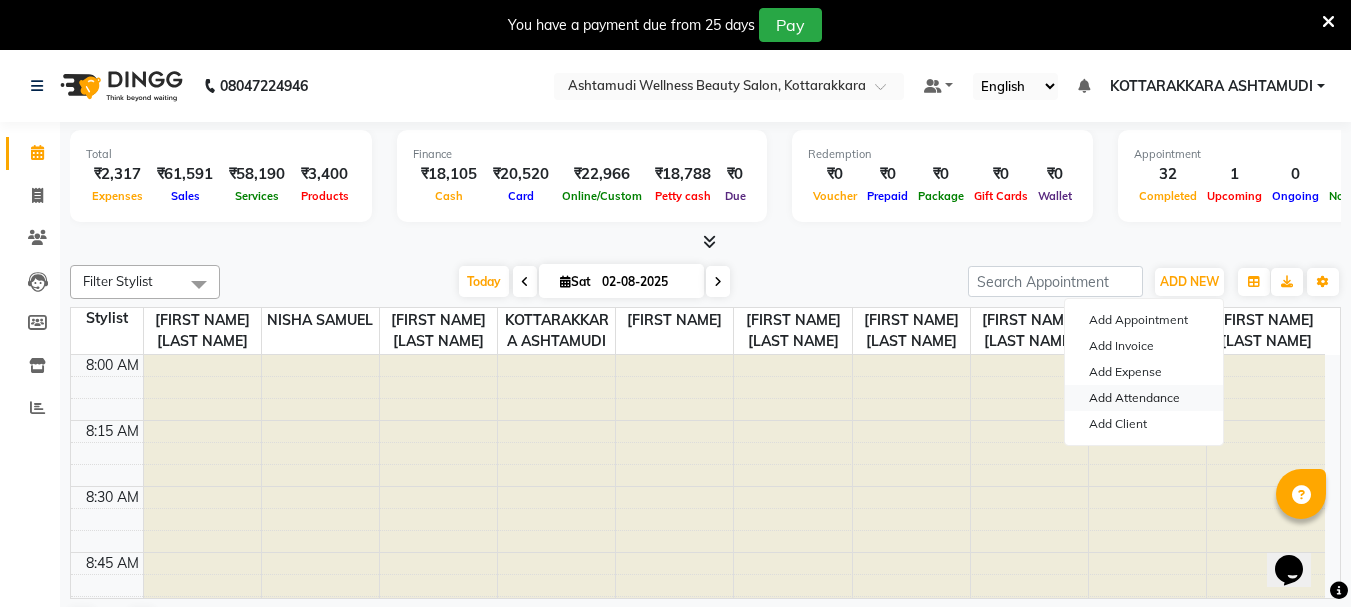 click on "Add Attendance" at bounding box center [1144, 398] 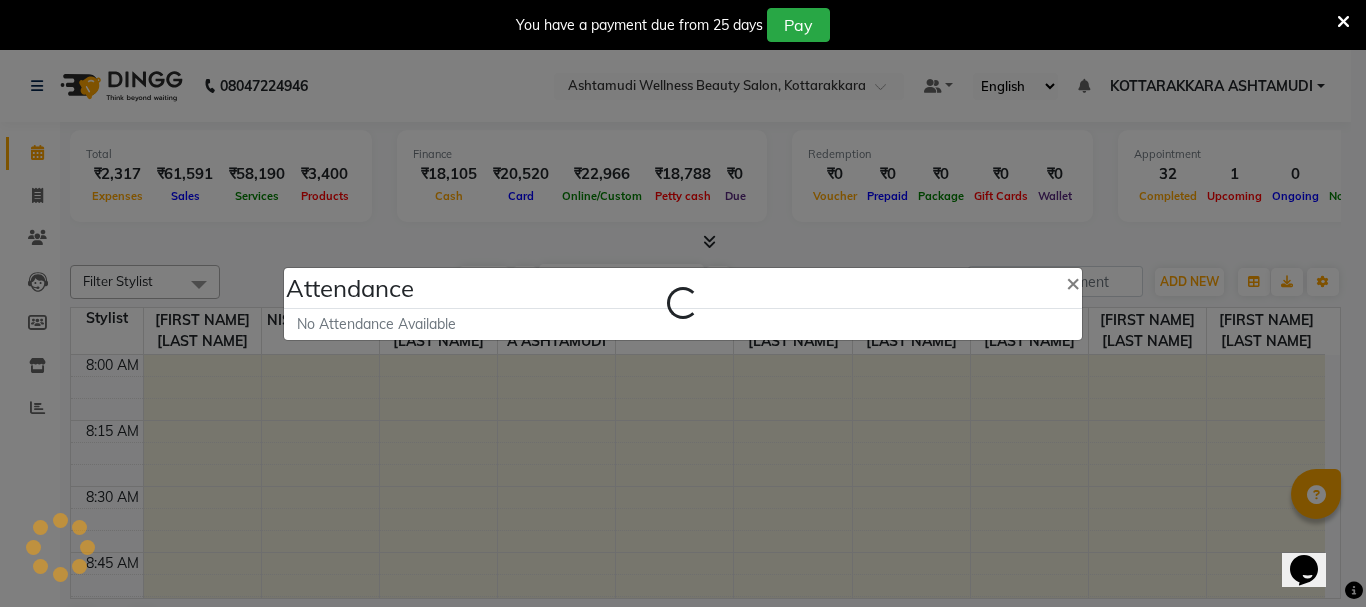 select on "A" 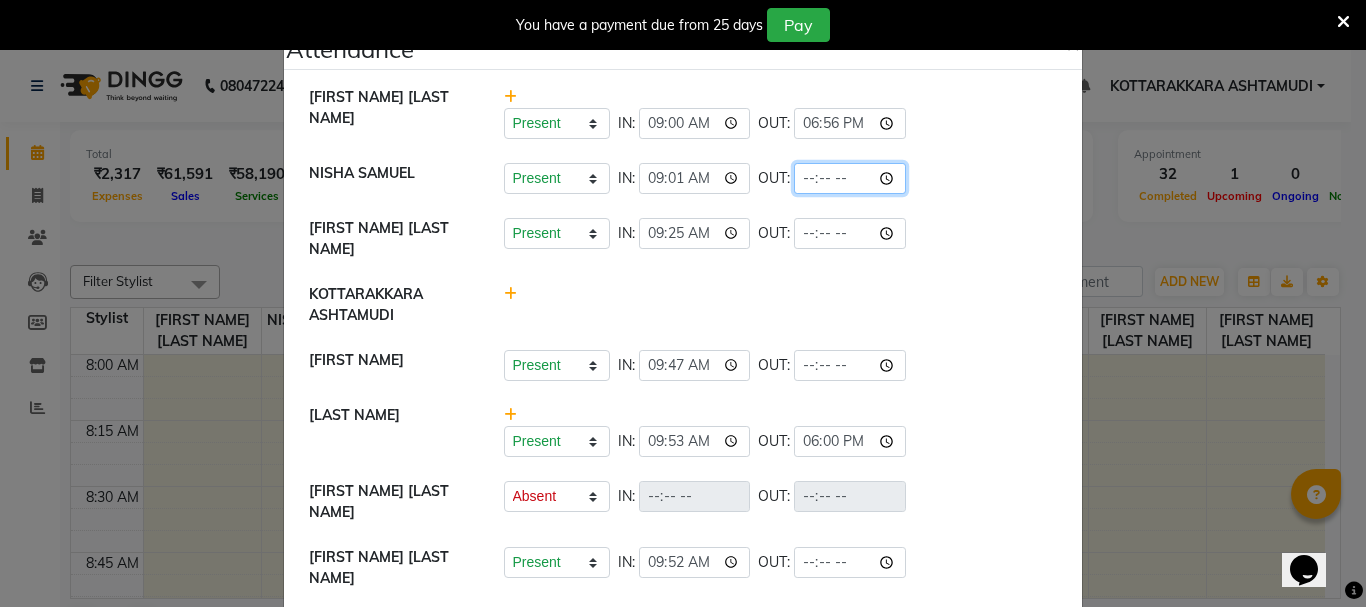 click 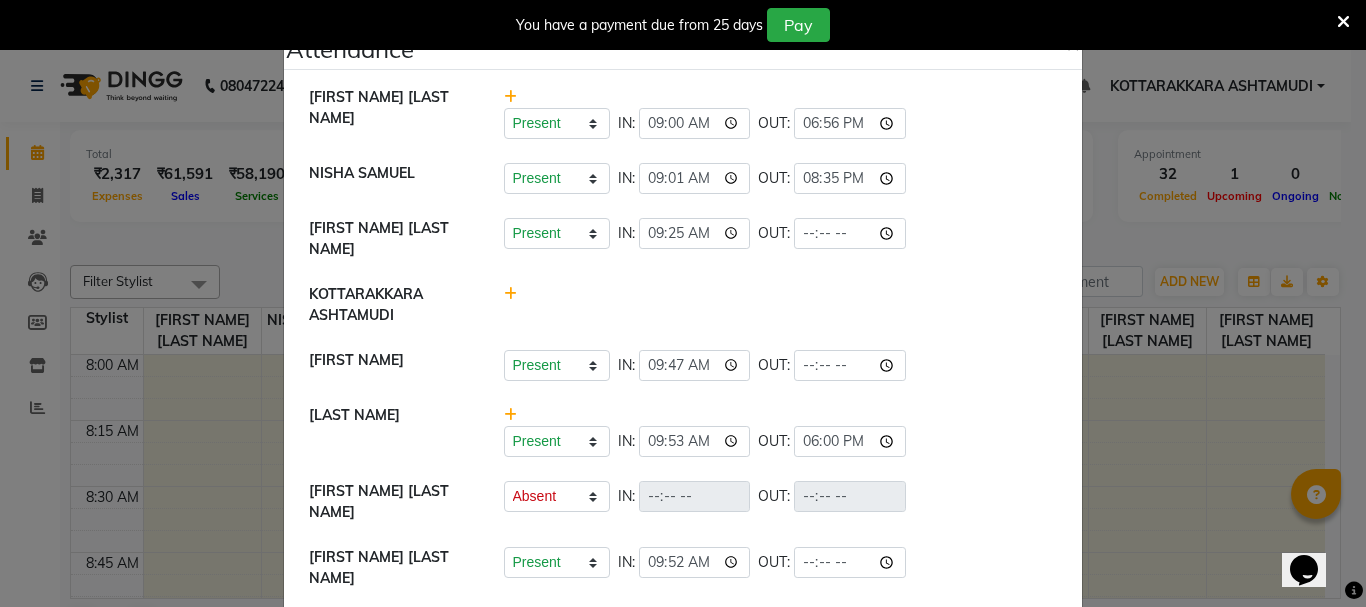 type on "20:35" 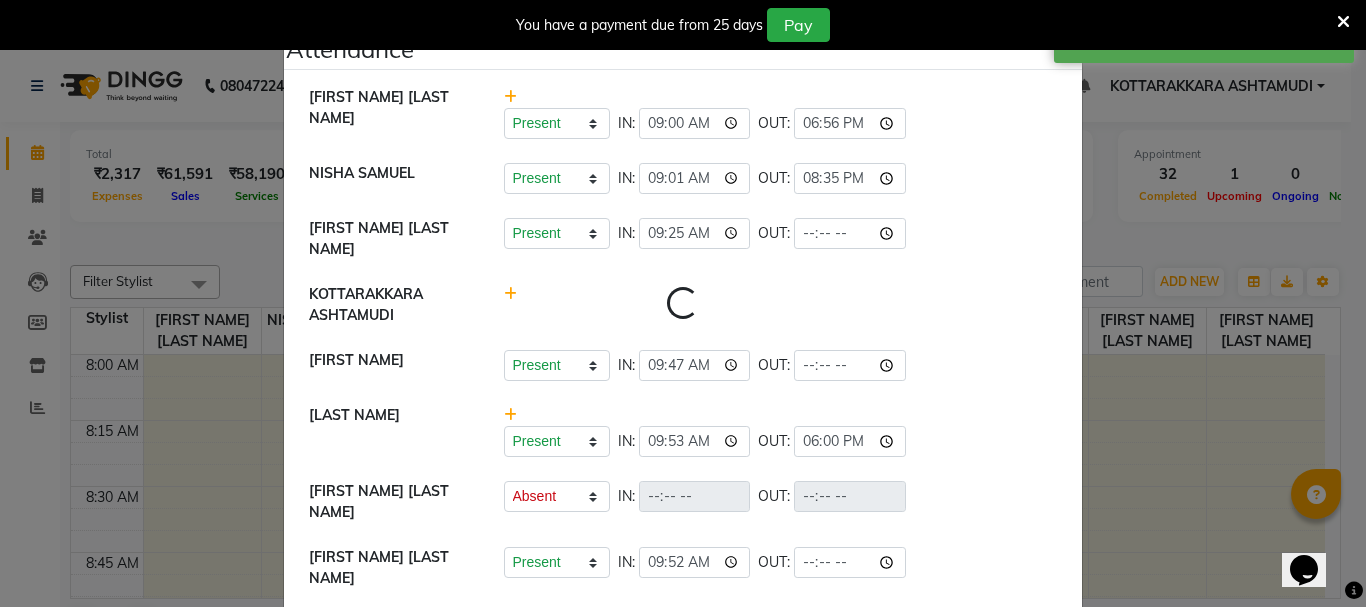 select on "A" 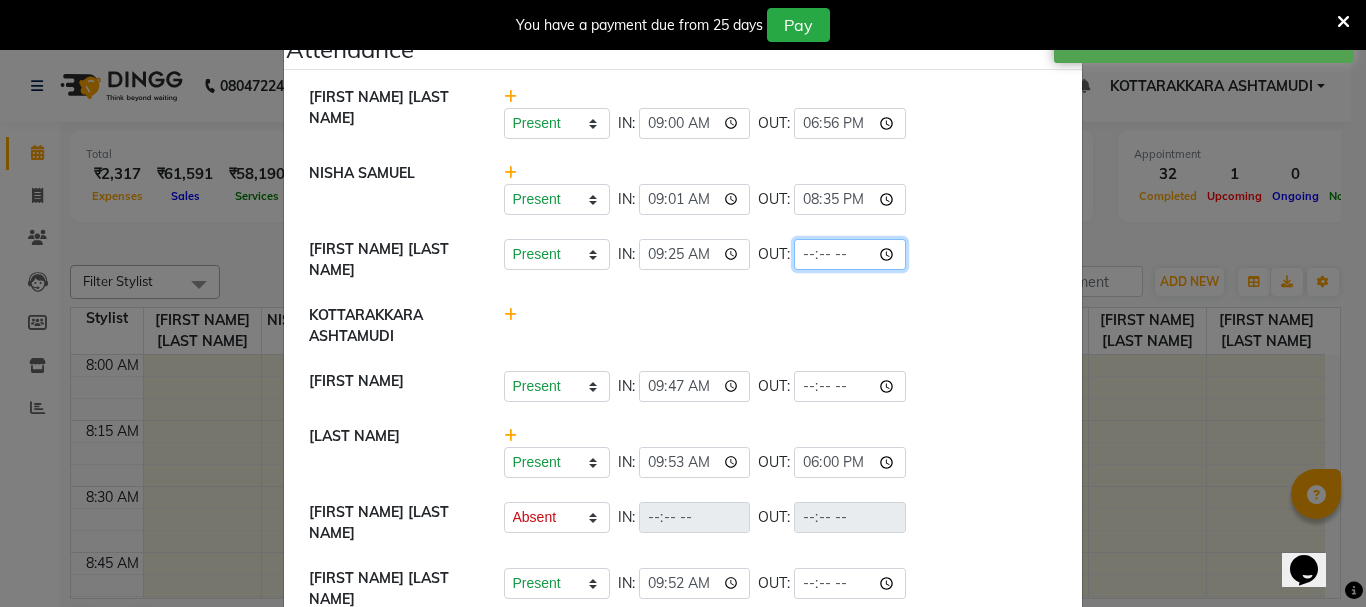 click 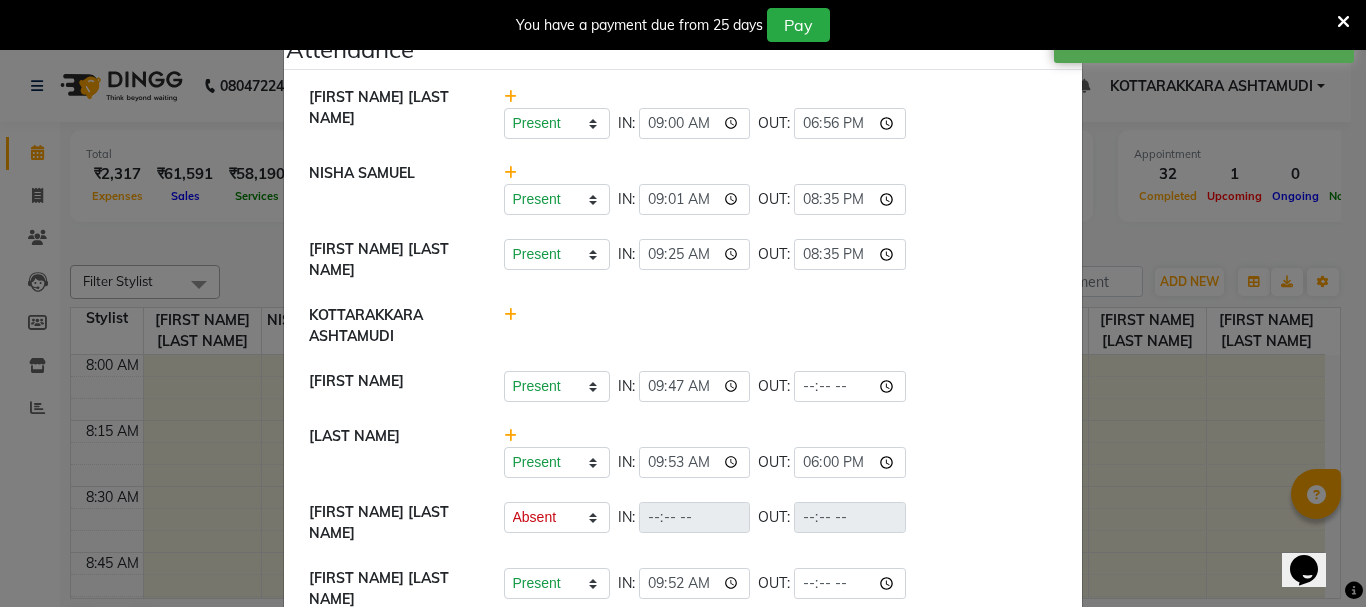 type on "20:35" 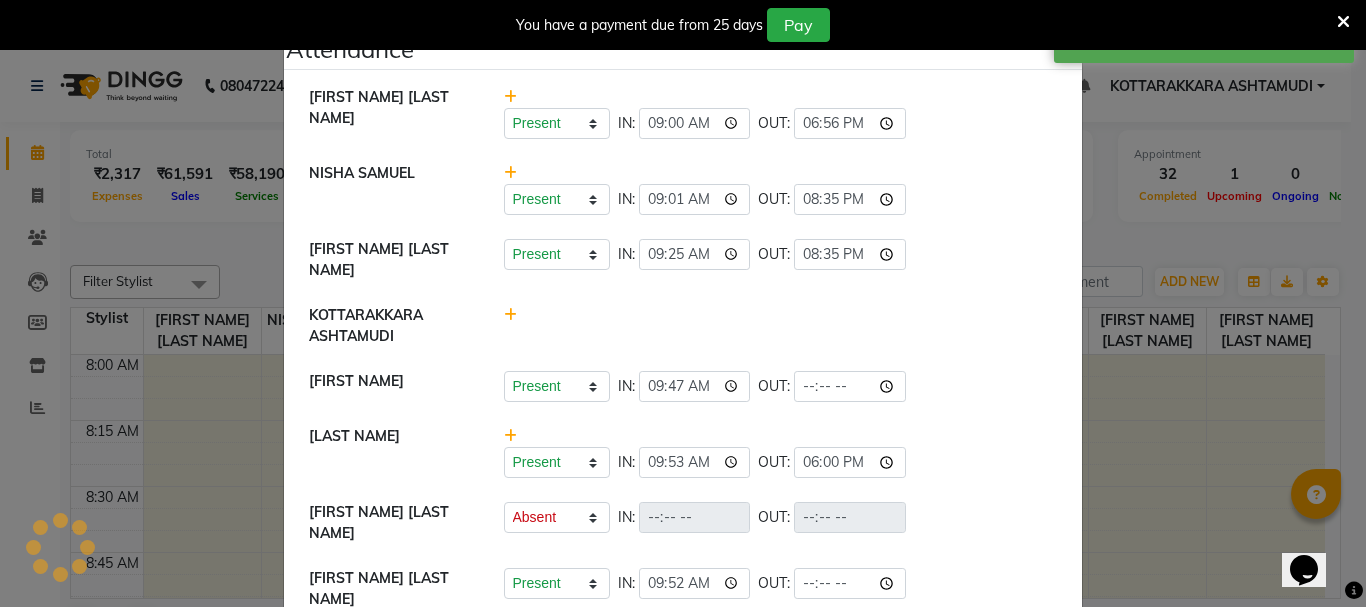 click on "[FIRST NAME]   Present   Absent   Late   Half Day   Weekly Off  IN:  09:47 OUT:" 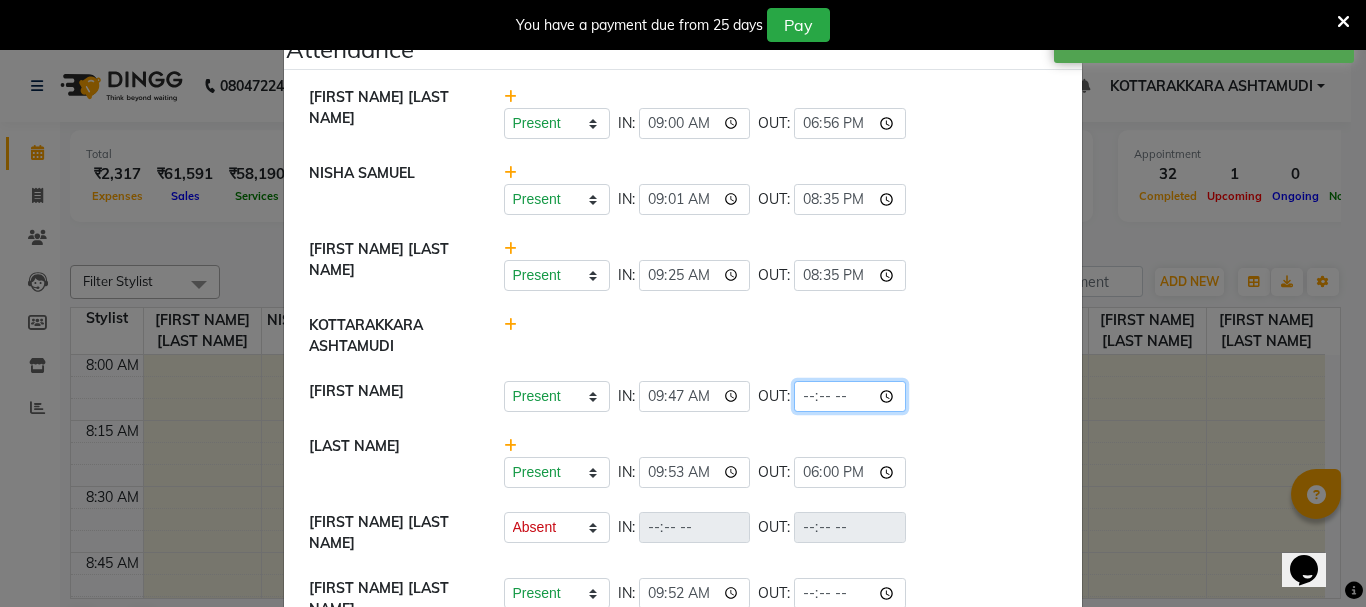 click 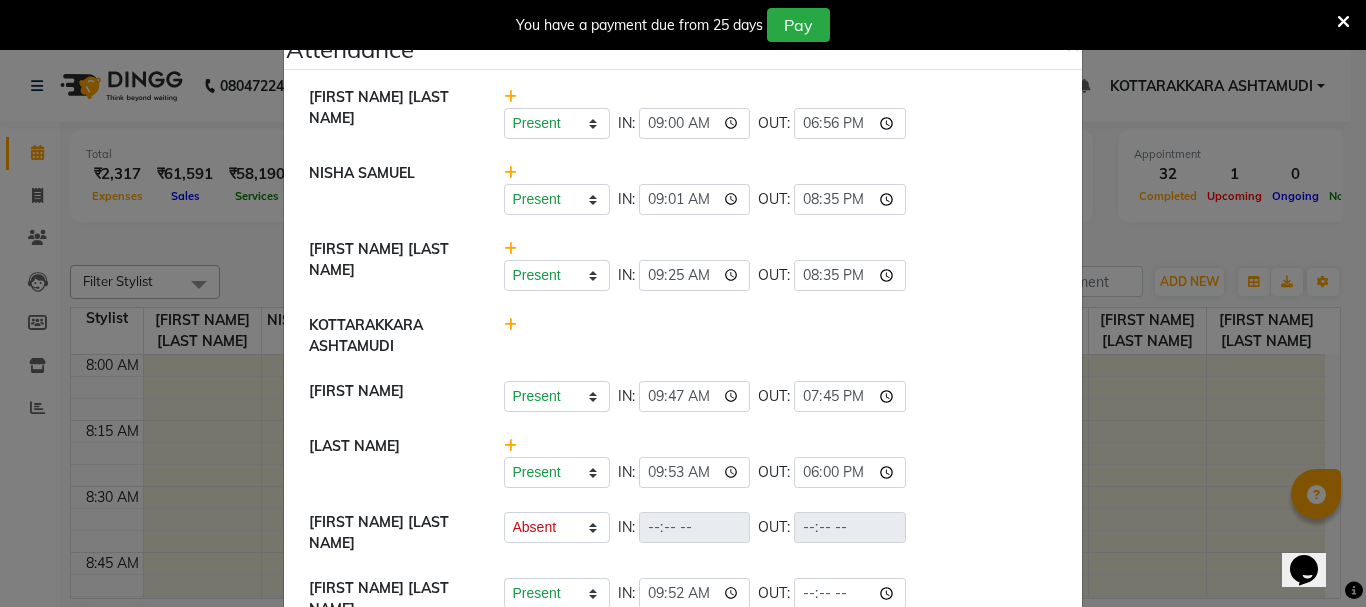 type on "19:45" 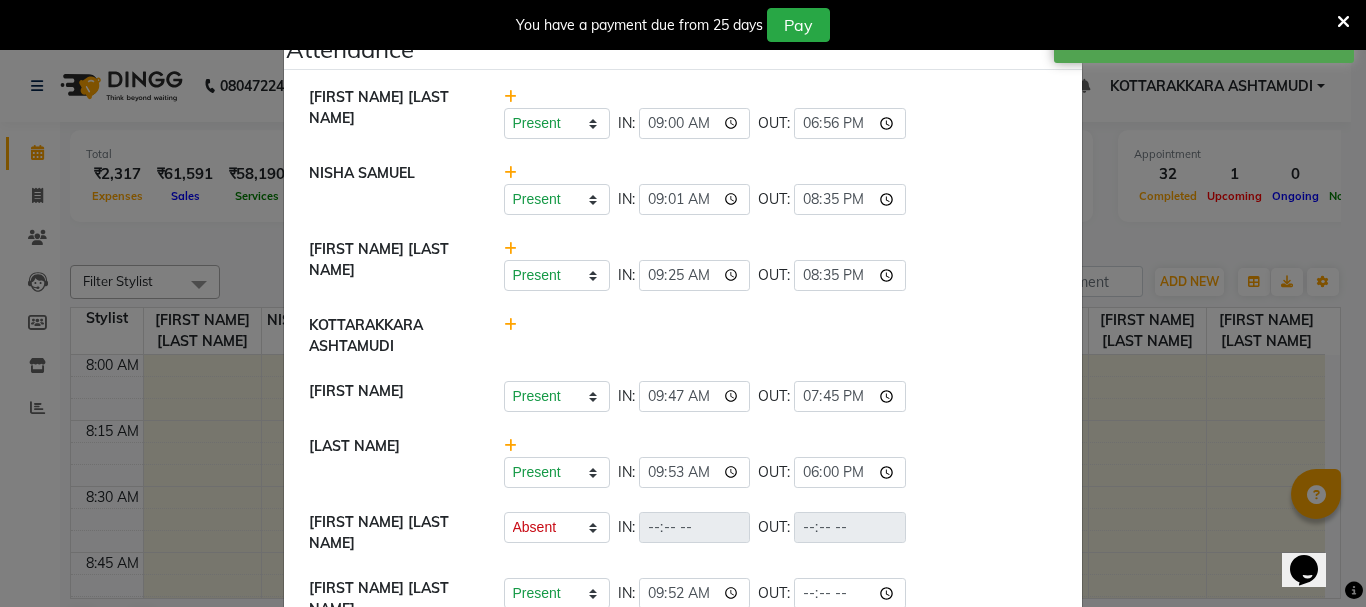 click on "Present   Absent   Late   Half Day   Weekly Off  IN:  09:25 OUT:  20:35" 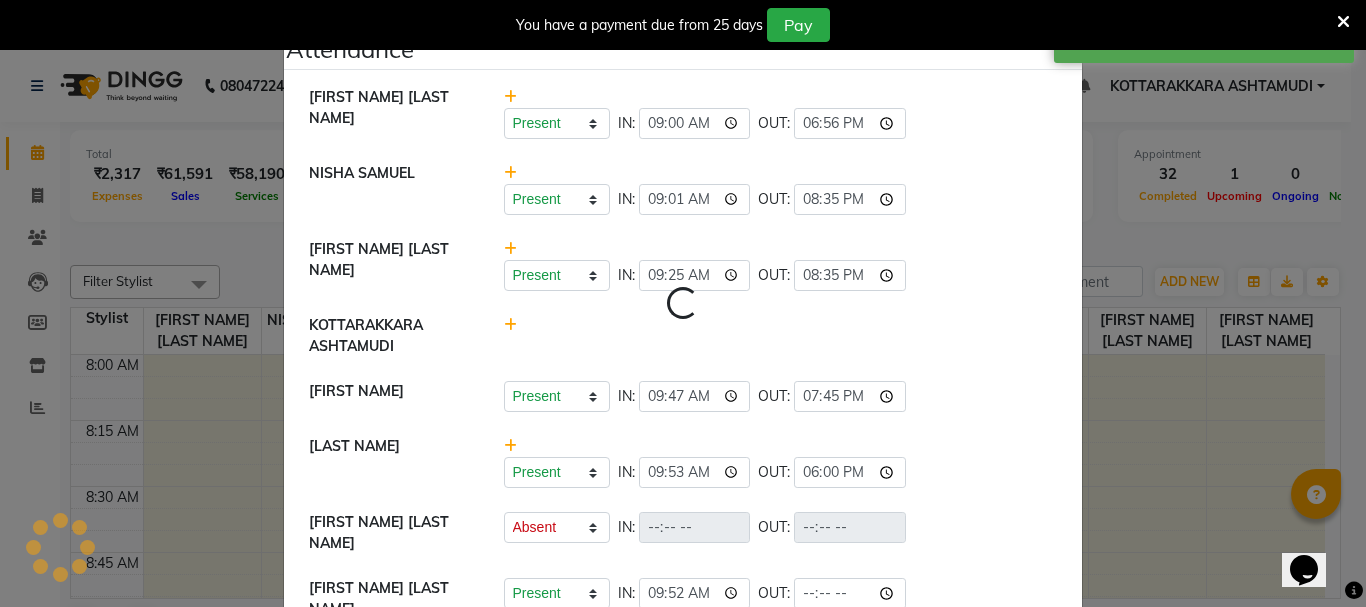 select on "A" 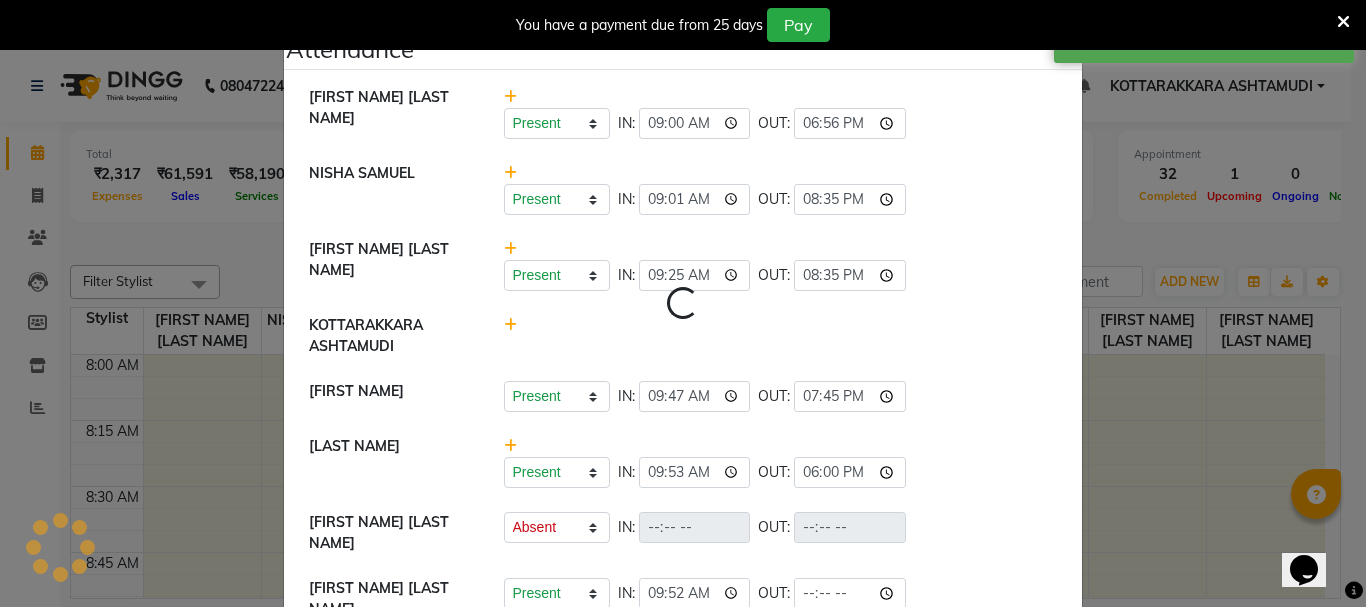 select on "A" 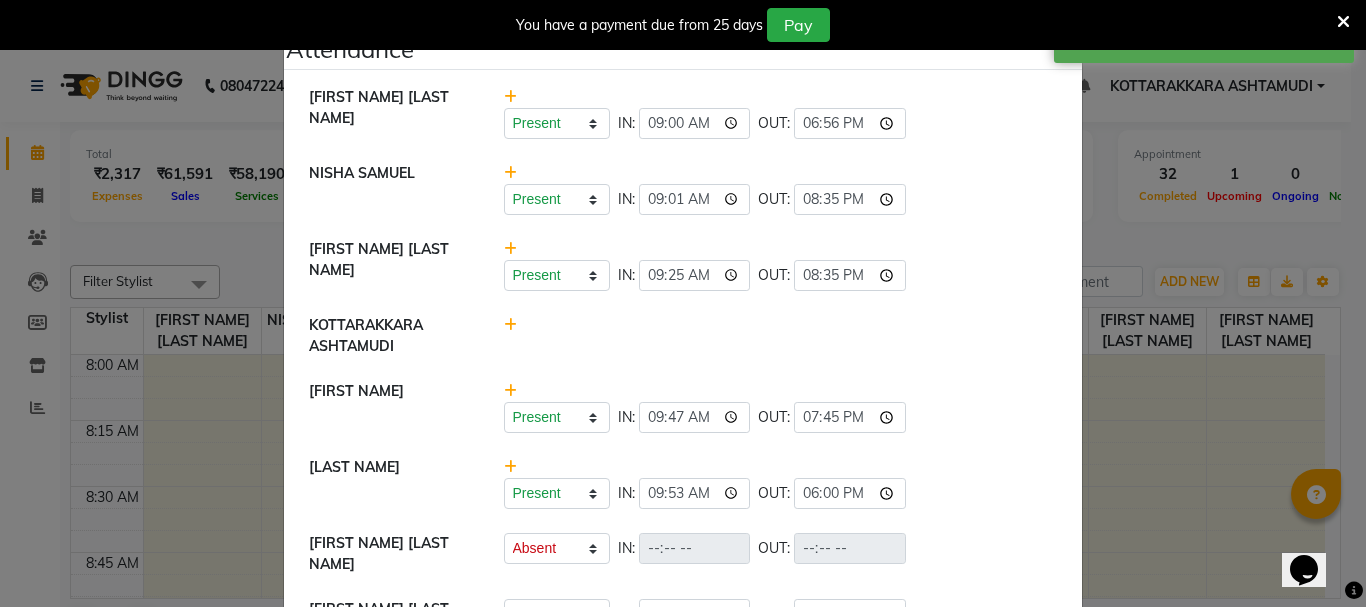 scroll, scrollTop: 276, scrollLeft: 0, axis: vertical 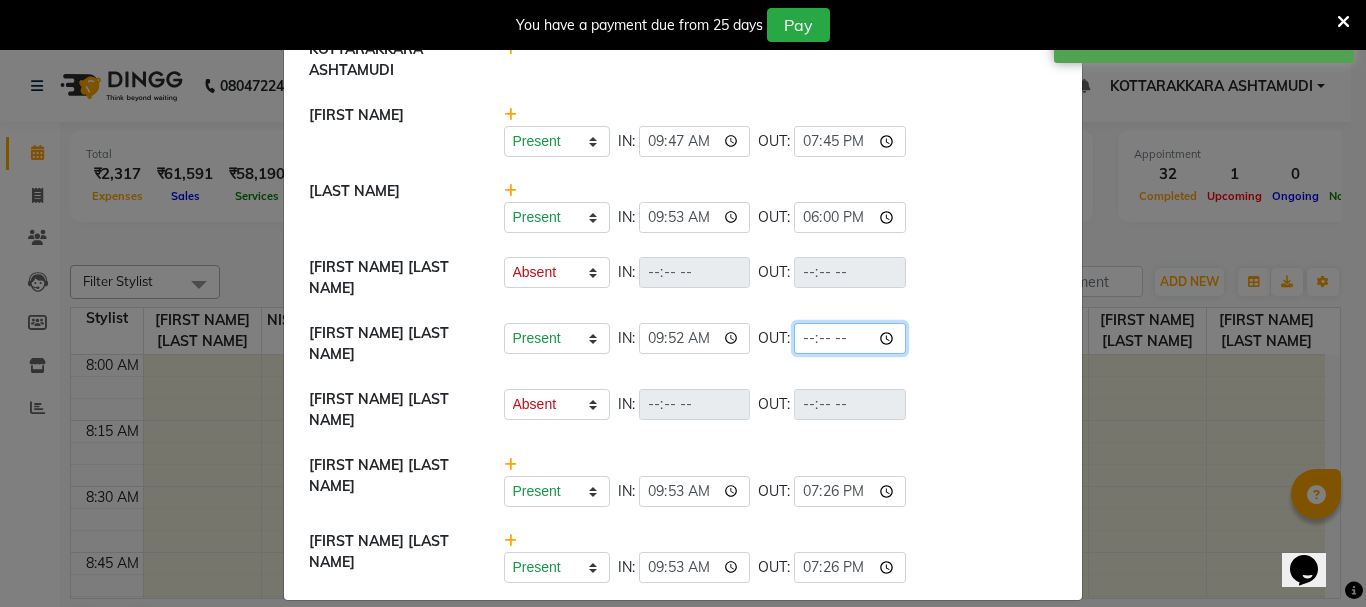 click 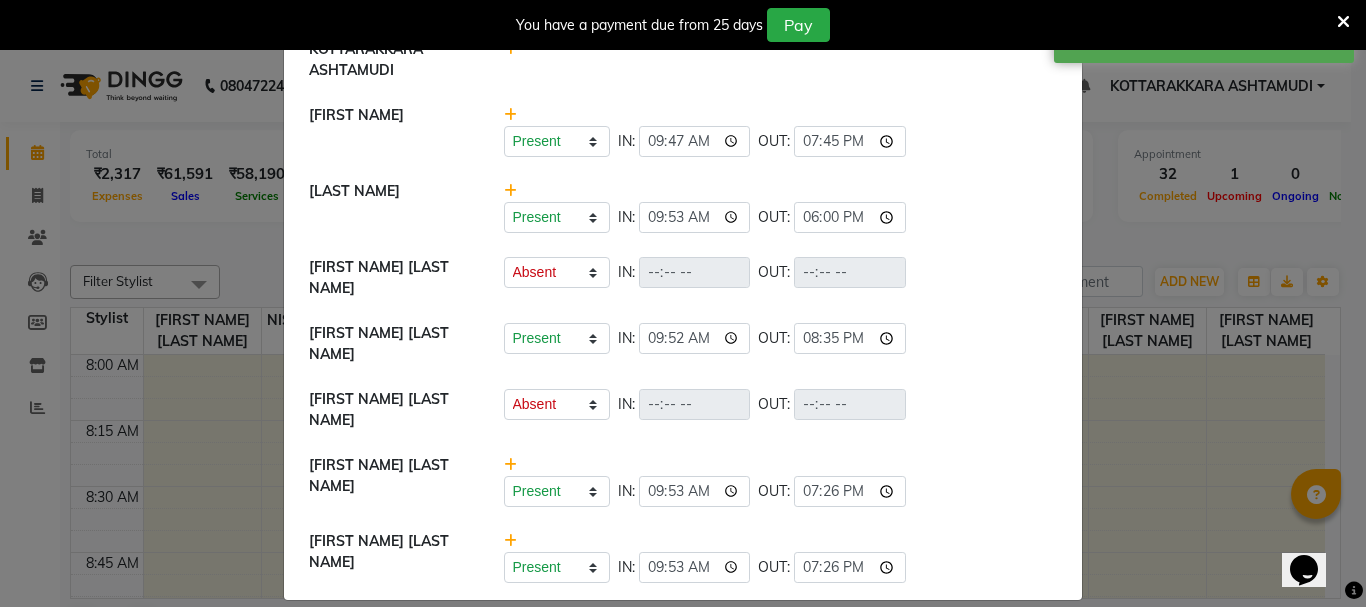 type on "20:35" 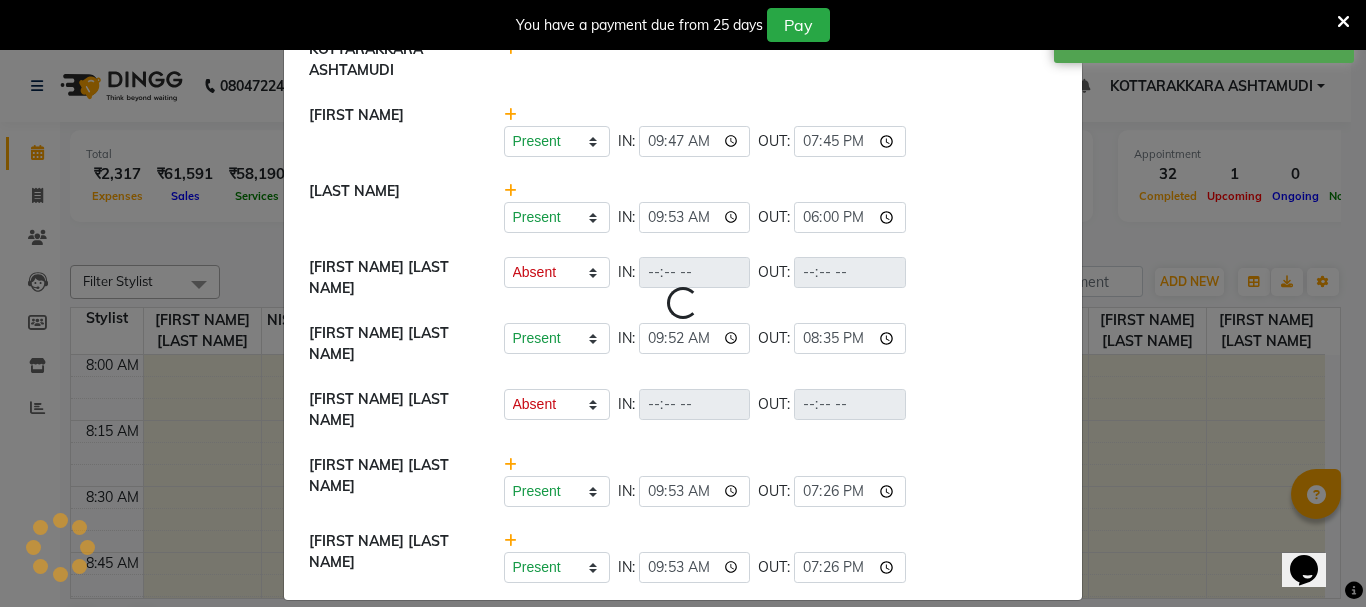 select on "A" 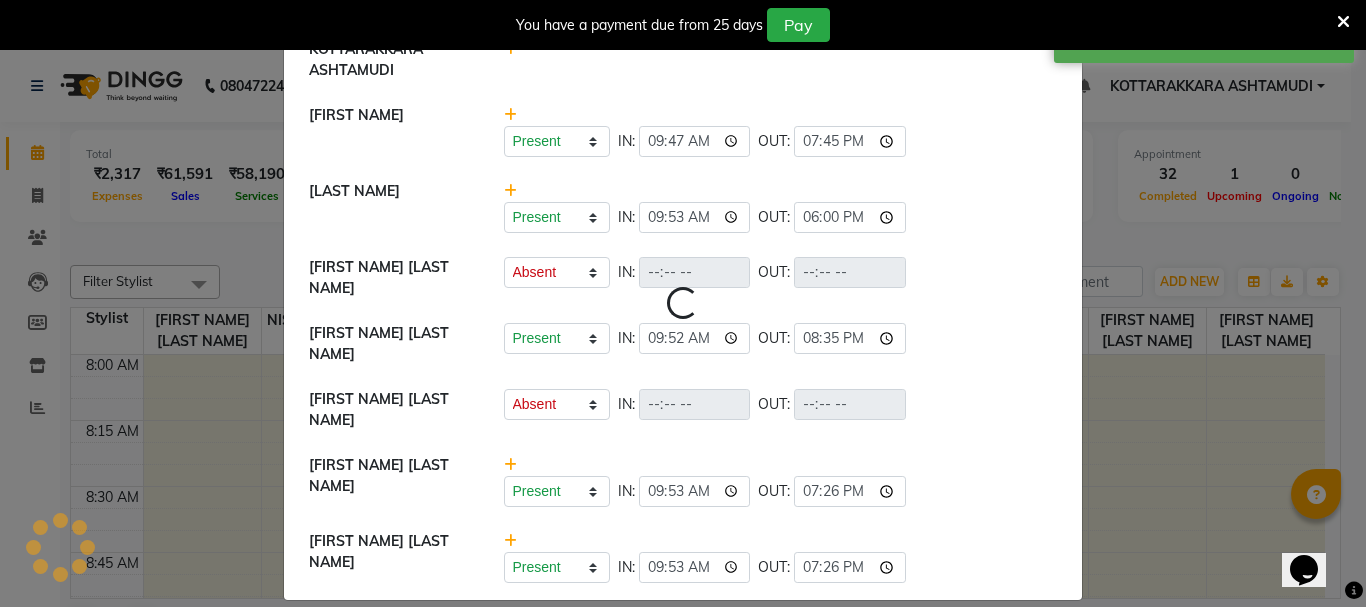 select on "A" 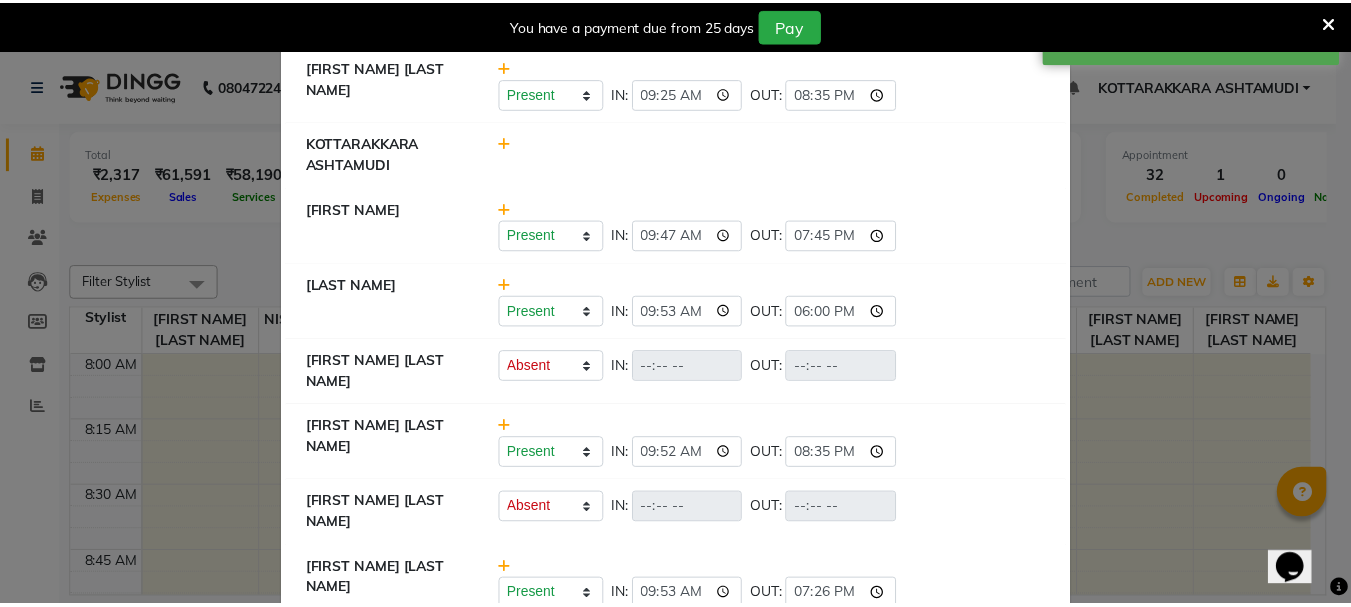 scroll, scrollTop: 0, scrollLeft: 0, axis: both 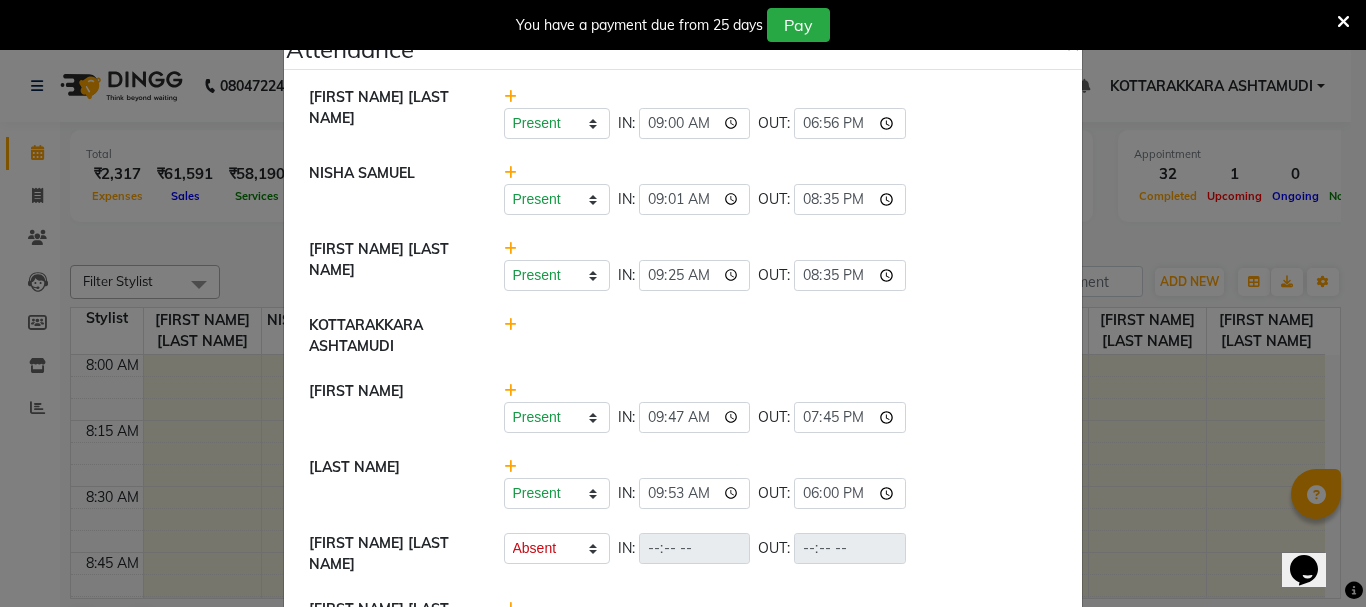 click on "Attendance ×  [FIRST NAME] [LAST NAME]	   Present   Absent   Late   Half Day   Weekly Off  IN:  09:00 OUT:  18:56  [FIRST NAME] [LAST NAME] 	   Present   Absent   Late   Half Day   Weekly Off  IN:  09:01 OUT:  20:35  [FIRST NAME] [LAST NAME]	   Present   Absent   Late   Half Day   Weekly Off  IN:  09:25 OUT:  20:35  KOTTARAKKARA ASHTAMUDI   [FIRST NAME]   Present   Absent   Late   Half Day   Weekly Off  IN:  09:47 OUT:  19:45  [LAST NAME]   Present   Absent   Late   Half Day   Weekly Off  IN:  09:53 OUT:  18:00  [FIRST NAME] [LAST NAME]   Present   Absent   Late   Half Day   Weekly Off  IN:  OUT:   [FIRST NAME] [LAST NAME]   Present   Absent   Late   Half Day   Weekly Off  IN:  09:52 OUT:  20:35  [FIRST NAME] [LAST NAME]   Present   Absent   Late   Half Day   Weekly Off  IN:  OUT:   [FIRST NAME] [LAST NAME]   Present   Absent   Late   Half Day   Weekly Off  IN:  09:53 OUT:  19:26  [FIRST NAME] [LAST NAME]    Present   Absent   Late   Half Day   Weekly Off  IN:  09:53 OUT:  19:26" 